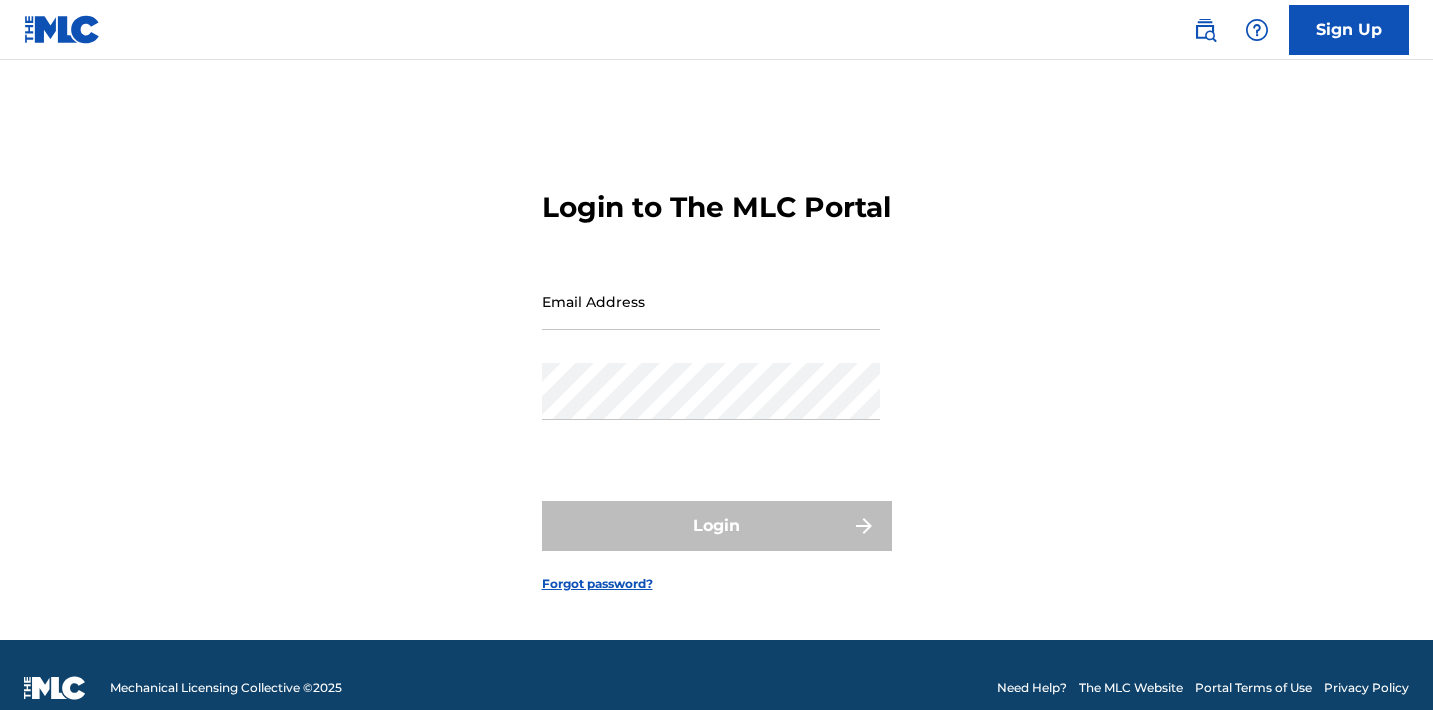 scroll, scrollTop: 0, scrollLeft: 0, axis: both 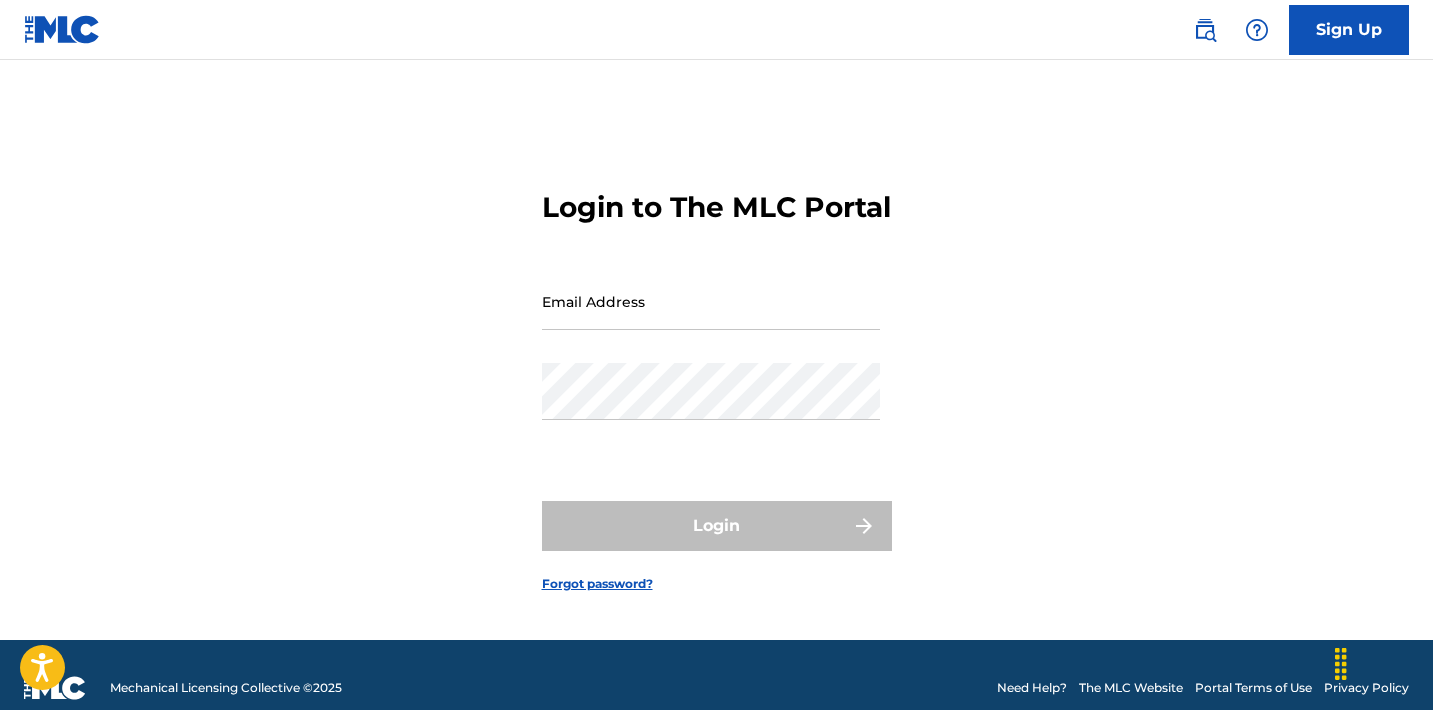 click on "Email Address" at bounding box center [711, 318] 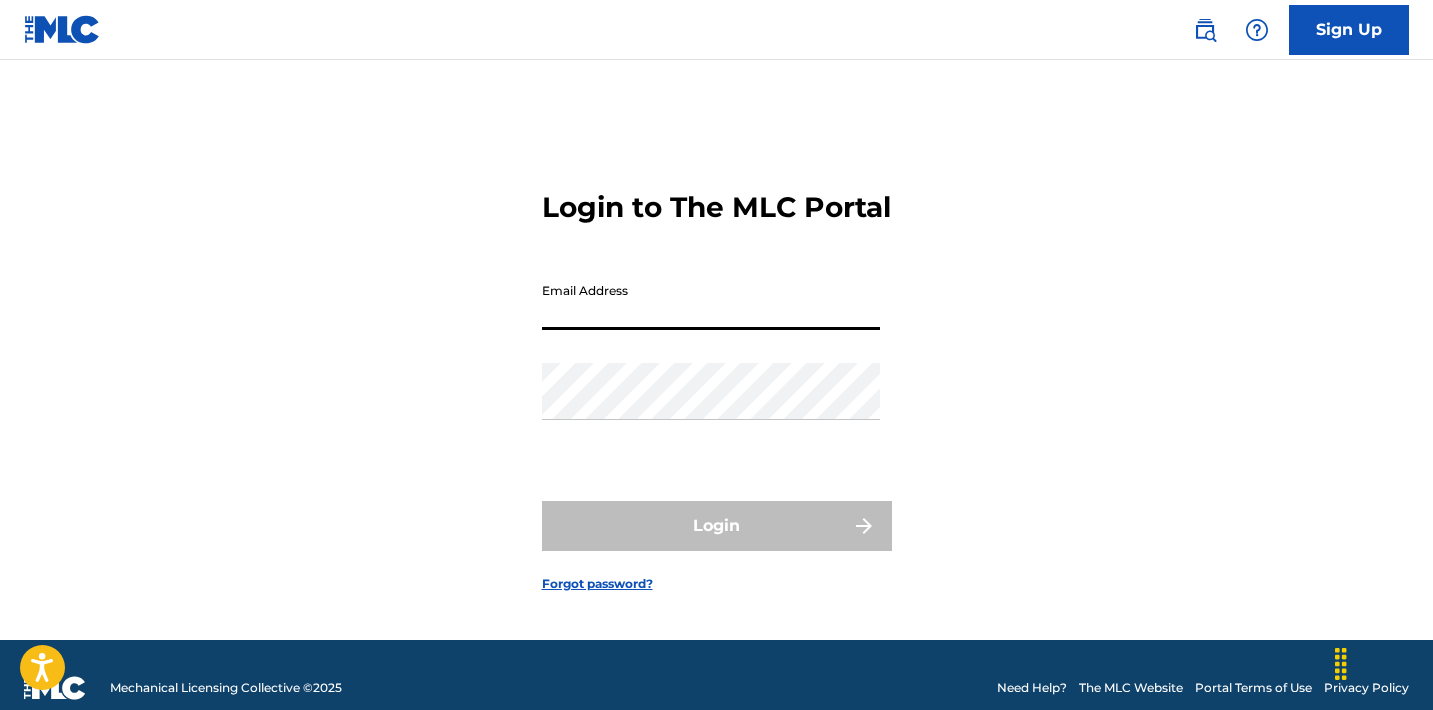click on "Email Address" at bounding box center [711, 301] 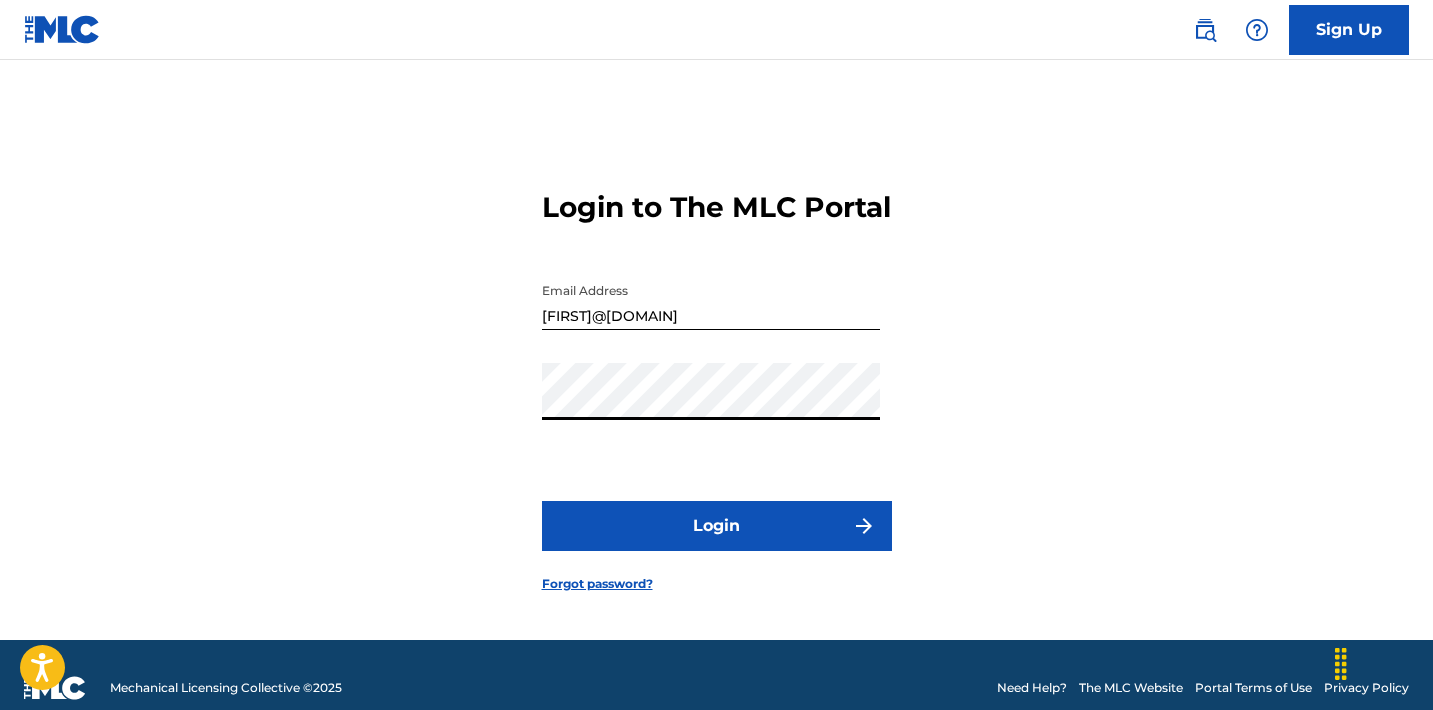 click on "Login" at bounding box center [717, 526] 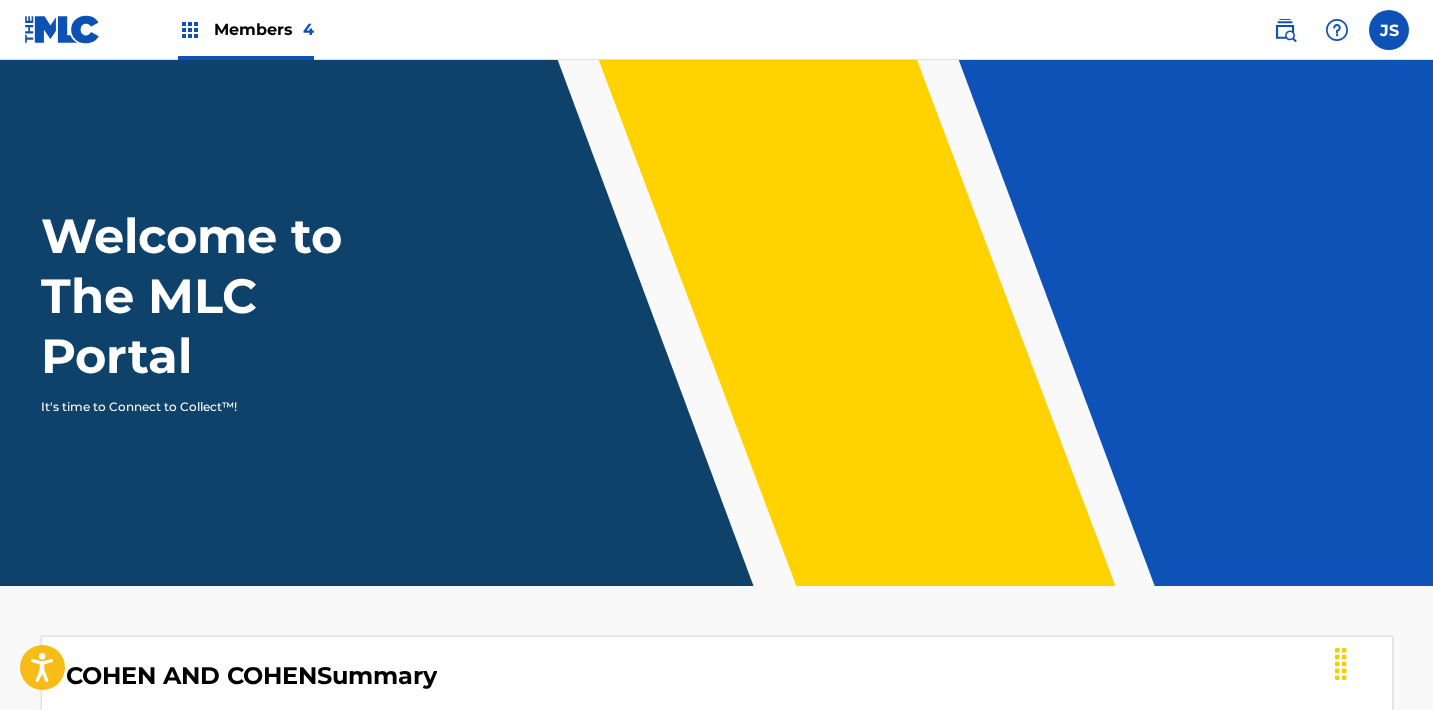 scroll, scrollTop: 0, scrollLeft: 0, axis: both 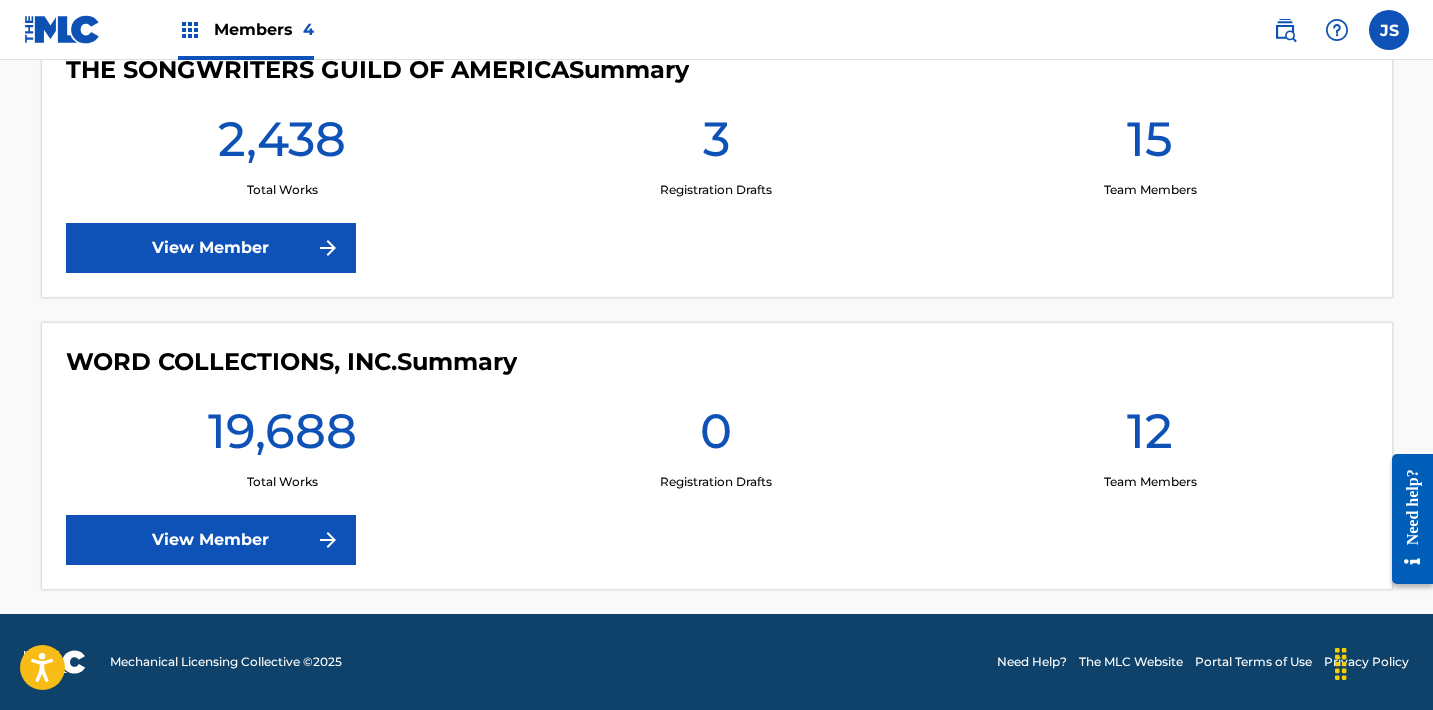 click on "WORD COLLECTIONS, INC. Summary 19,688 Total Works 0 Registration Drafts 12 Team Members View Member" at bounding box center (717, 456) 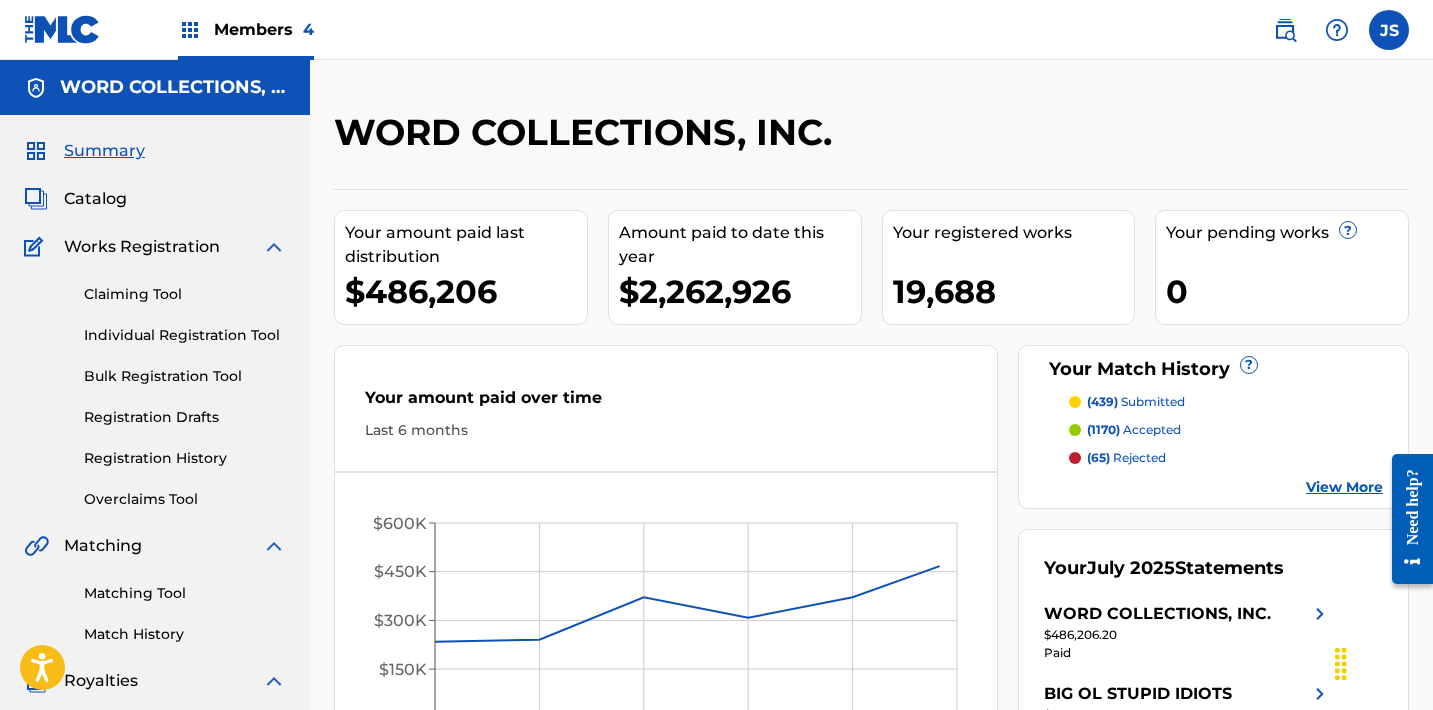 click on "Matching Tool" at bounding box center [185, 593] 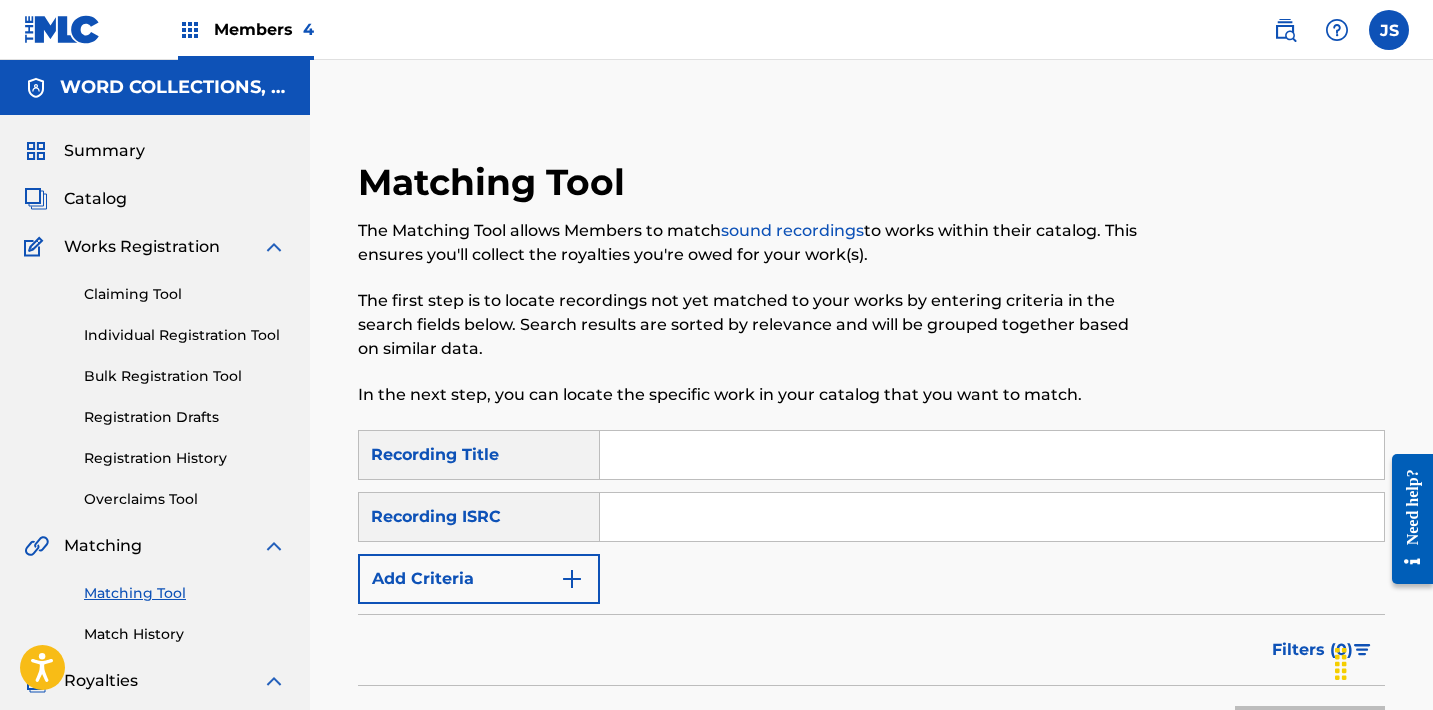 click at bounding box center [992, 517] 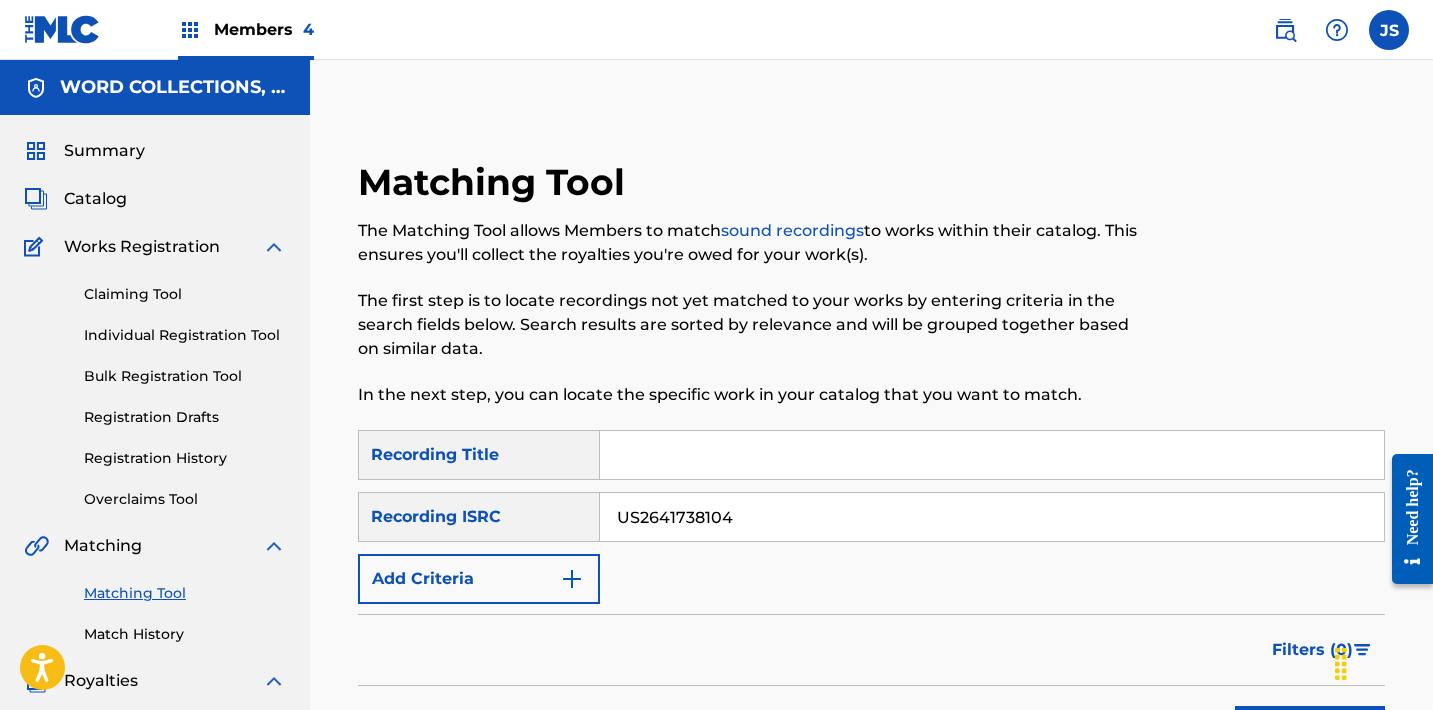 type on "US2641738104" 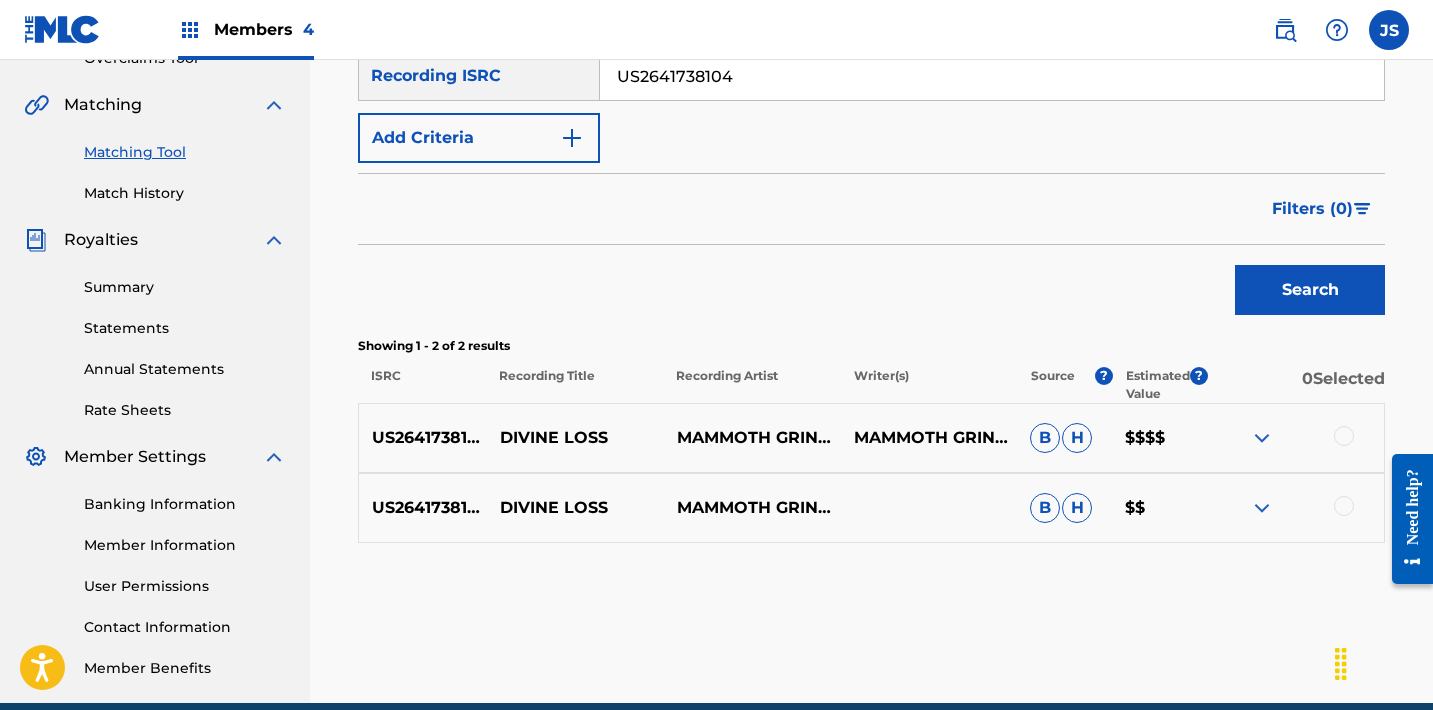 scroll, scrollTop: 458, scrollLeft: 0, axis: vertical 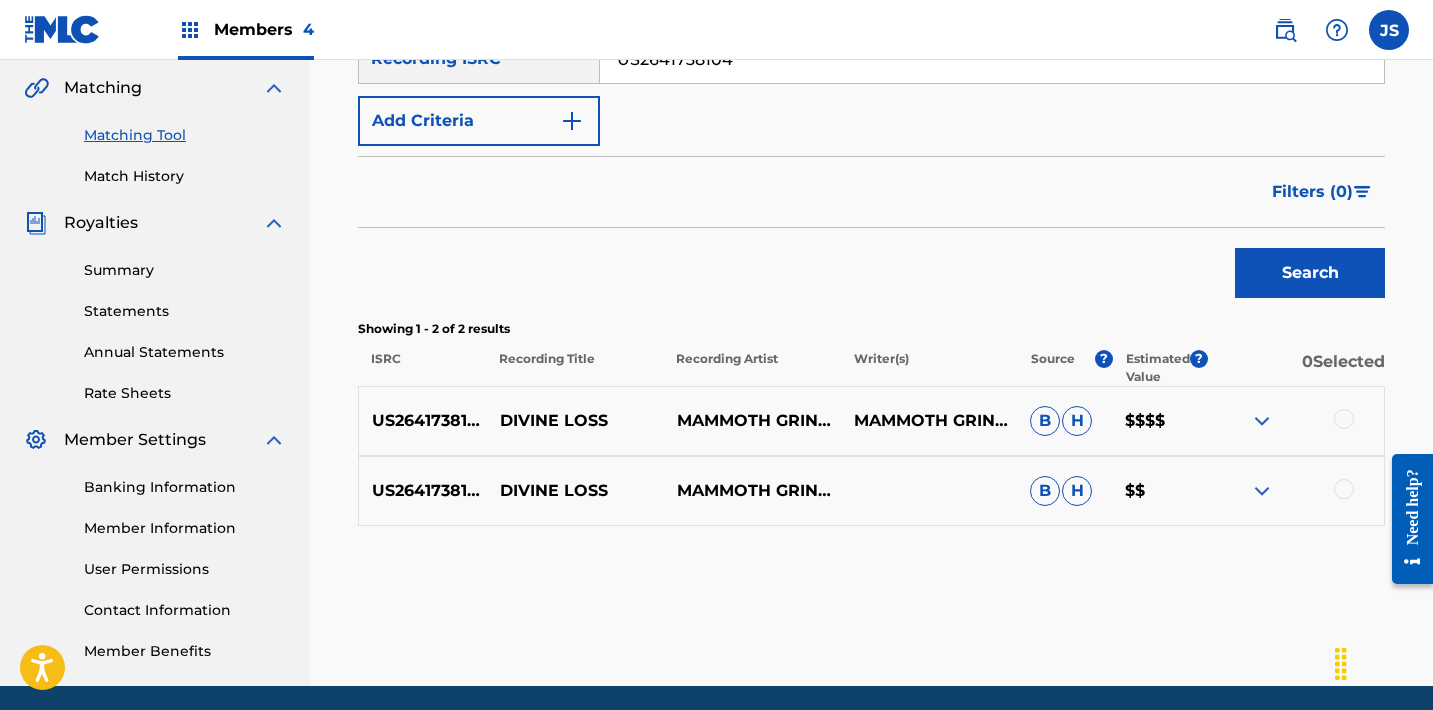 click at bounding box center (1344, 419) 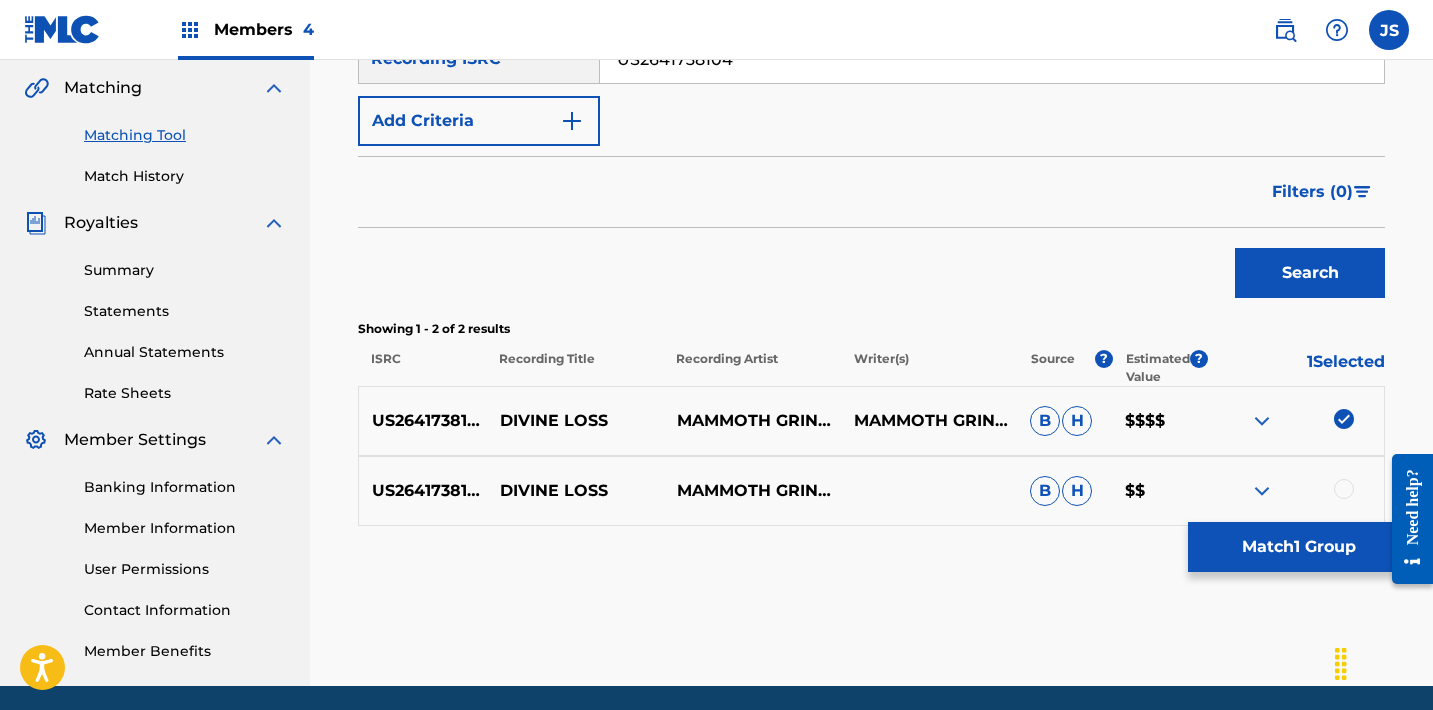 click at bounding box center (1344, 489) 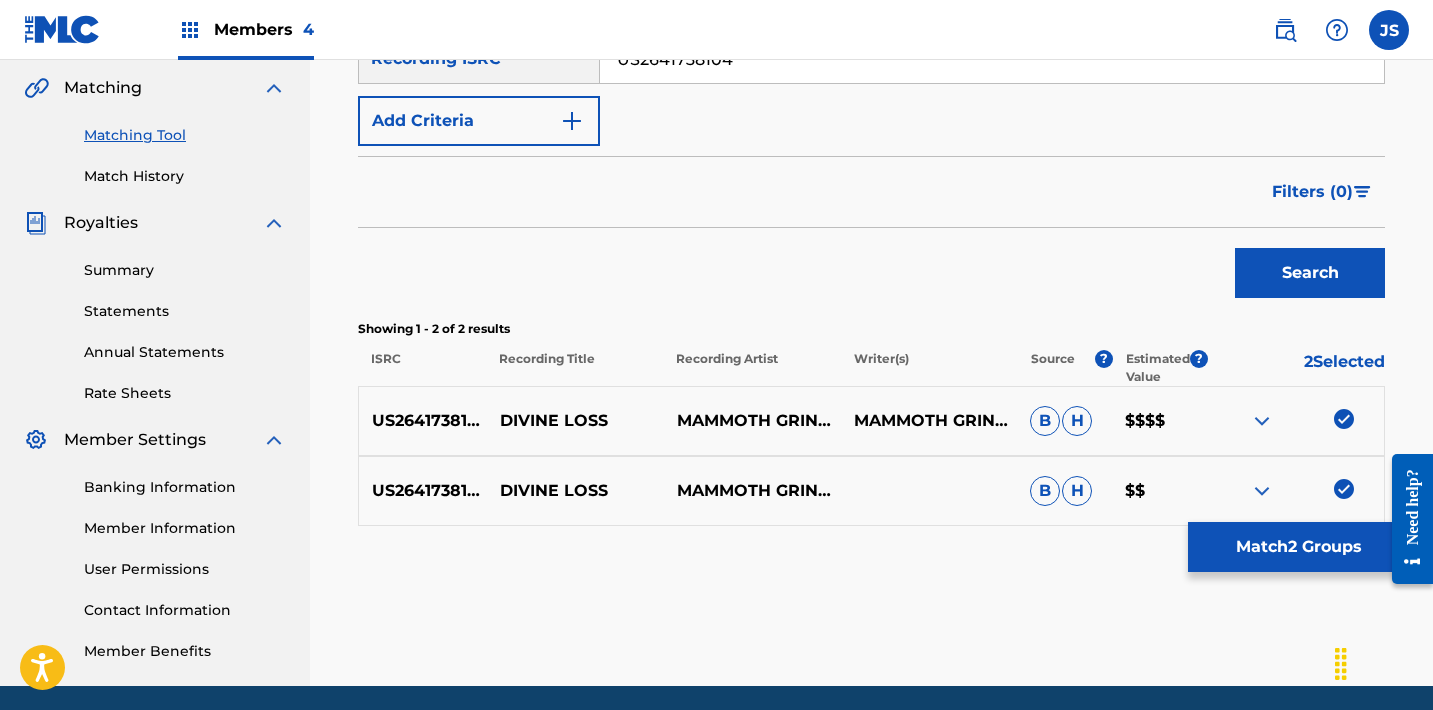 click on "Match  2 Groups" at bounding box center [1298, 547] 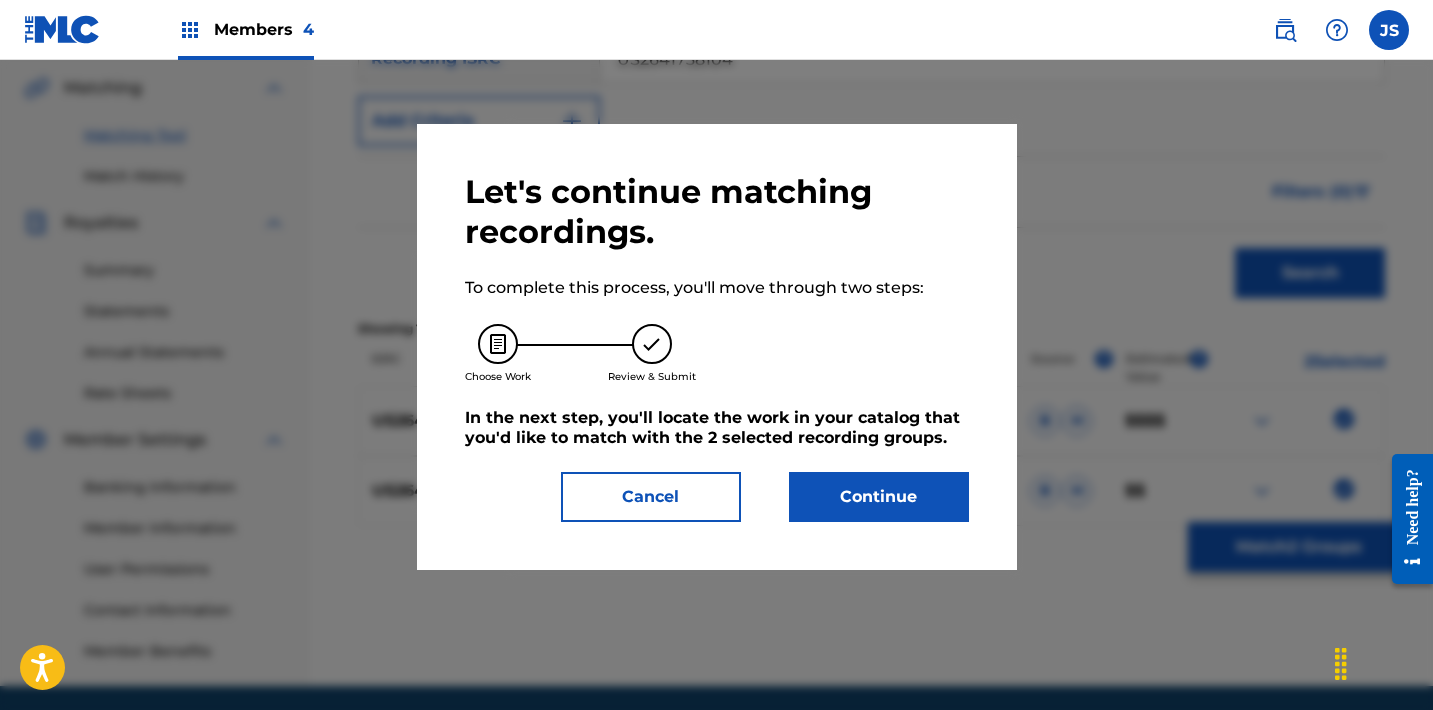 click on "Continue" at bounding box center (879, 497) 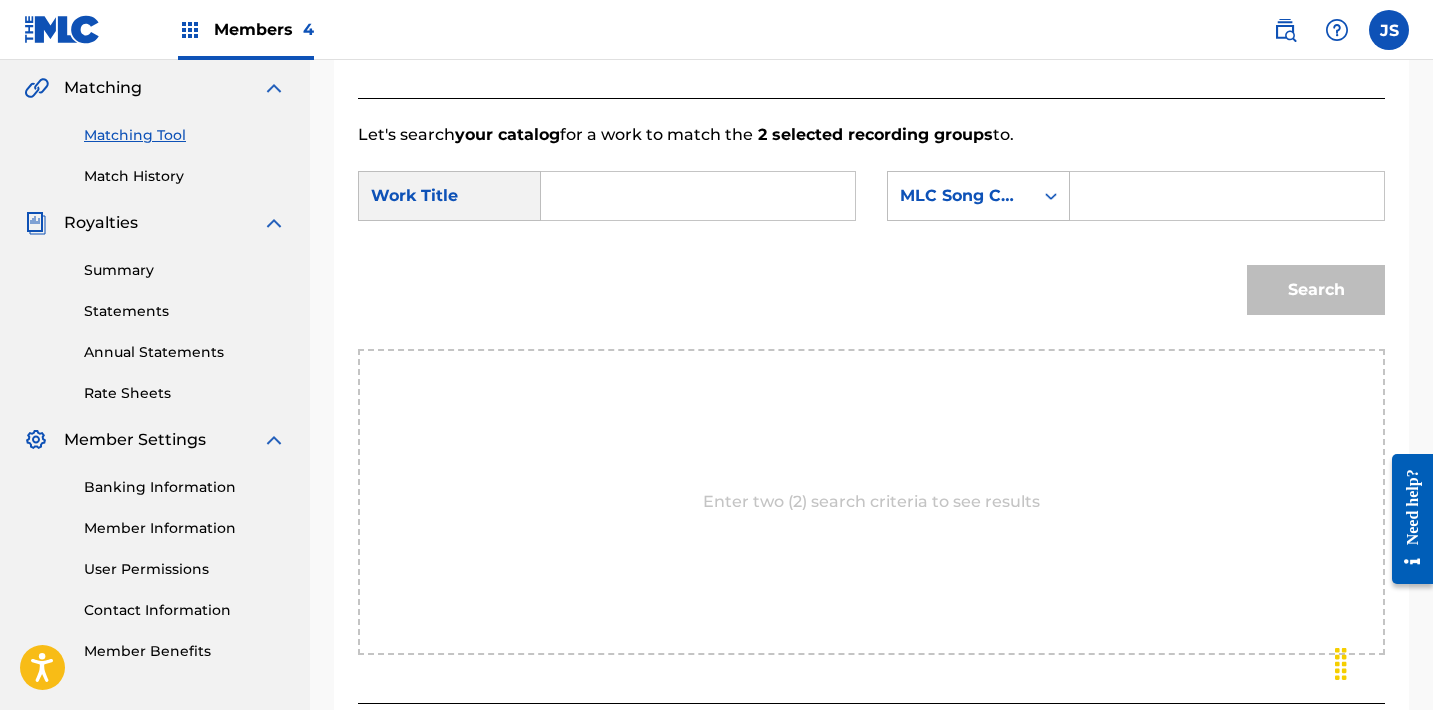 click at bounding box center [698, 196] 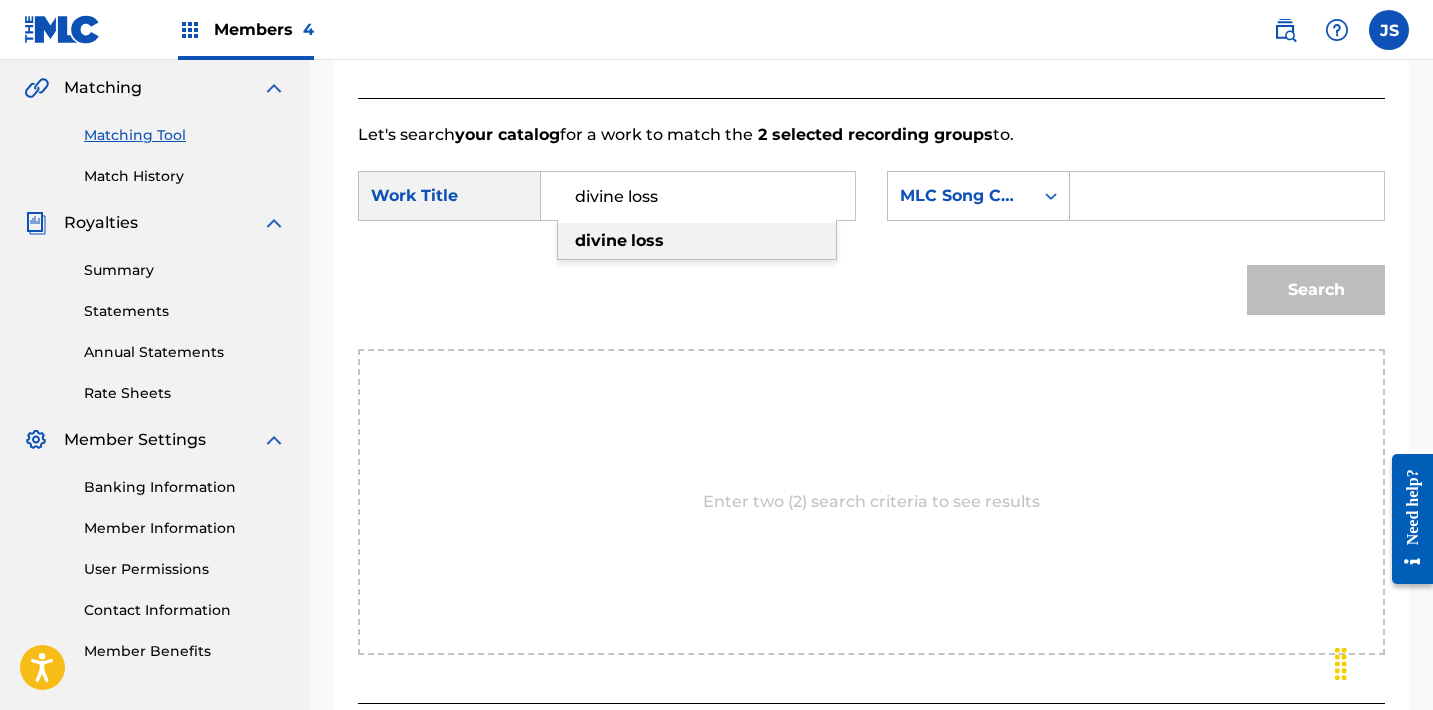 type on "divine loss" 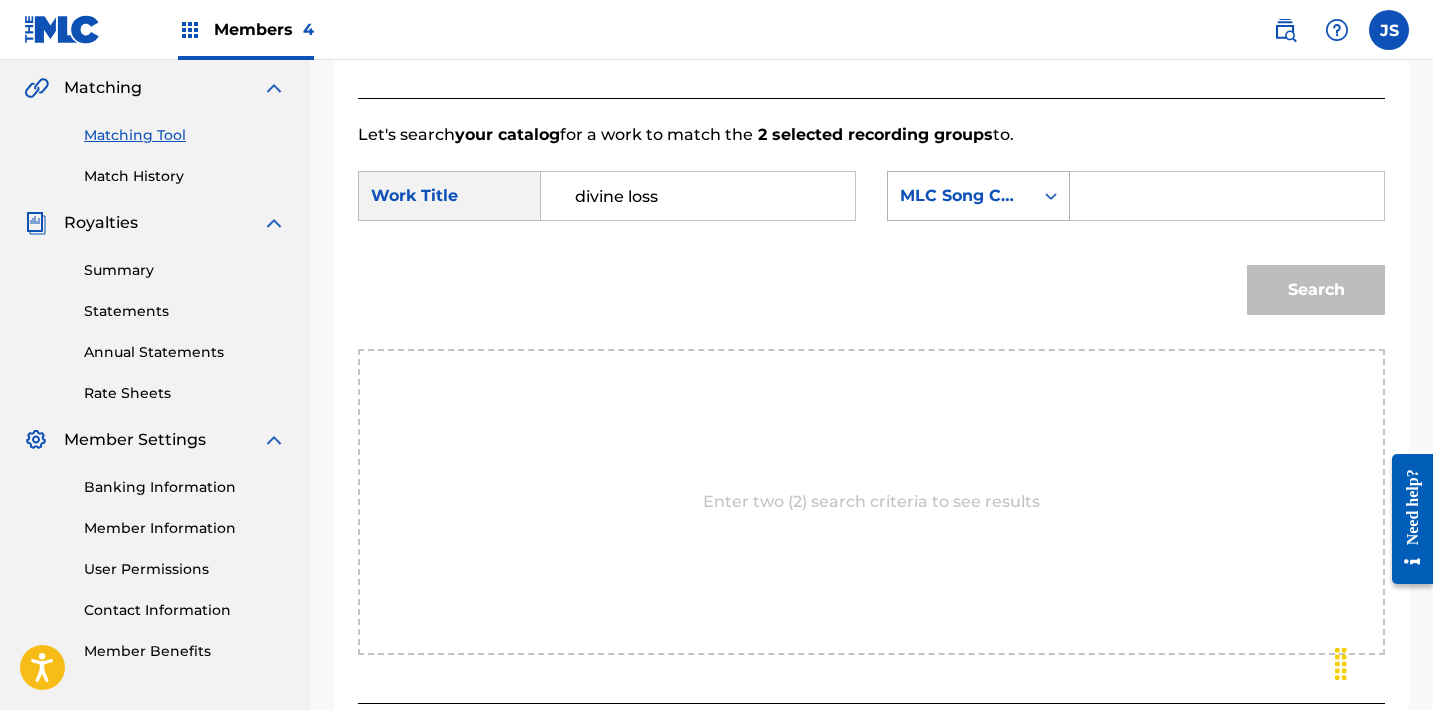 click on "MLC Song Code" at bounding box center [960, 196] 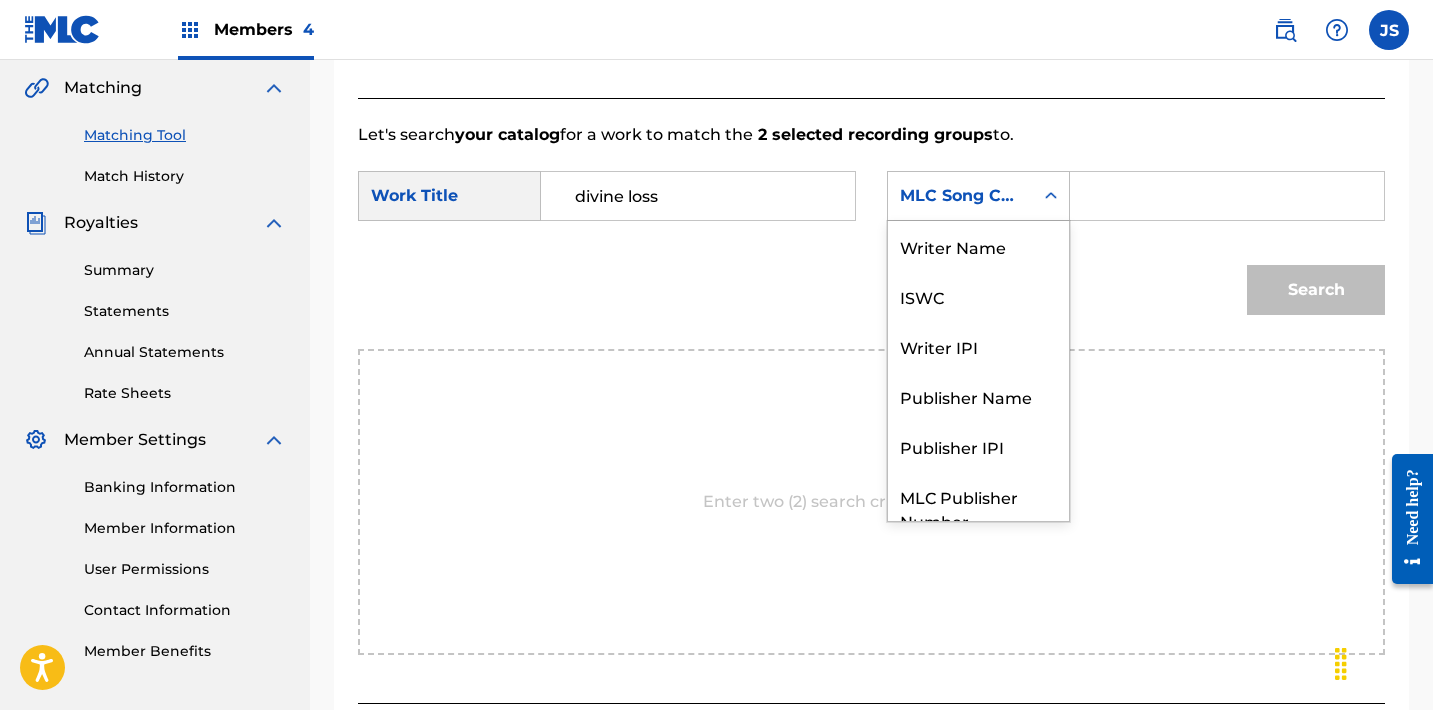 scroll, scrollTop: 74, scrollLeft: 0, axis: vertical 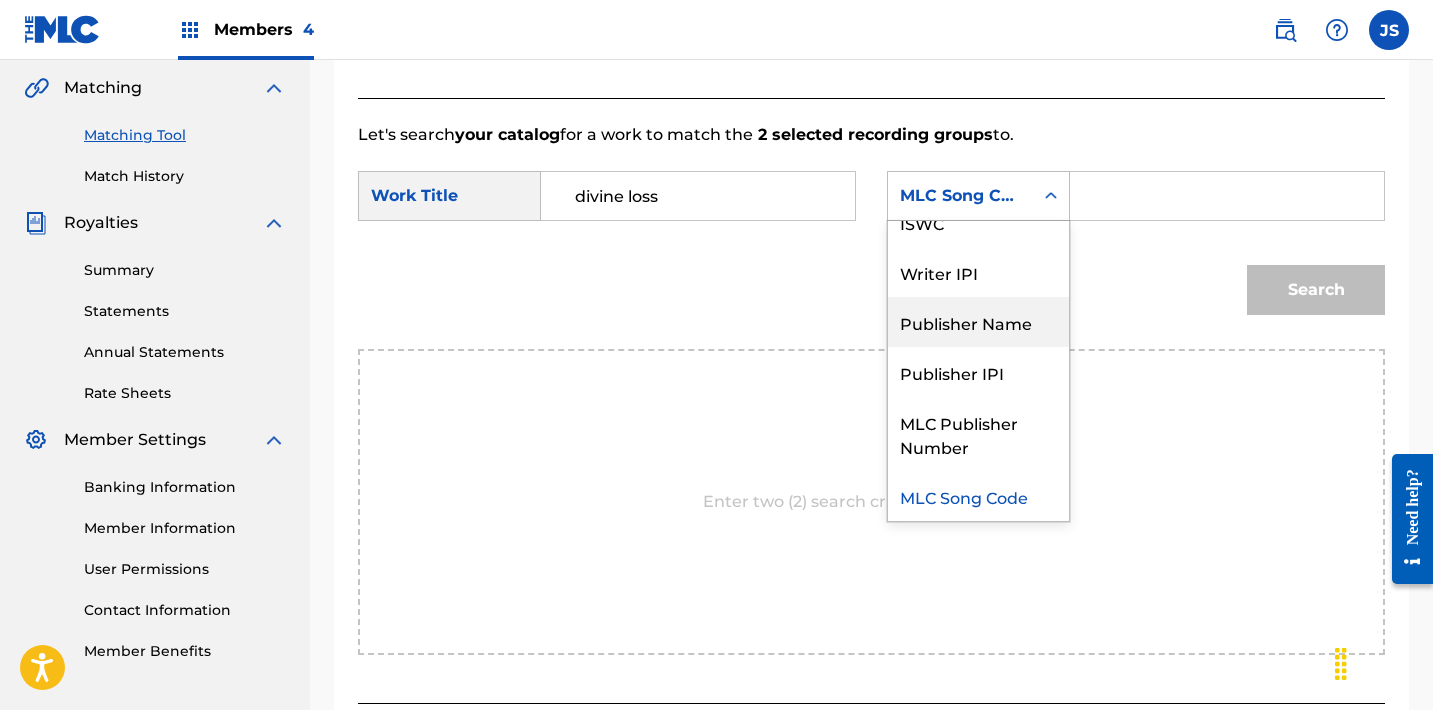 click on "Publisher Name" at bounding box center (978, 322) 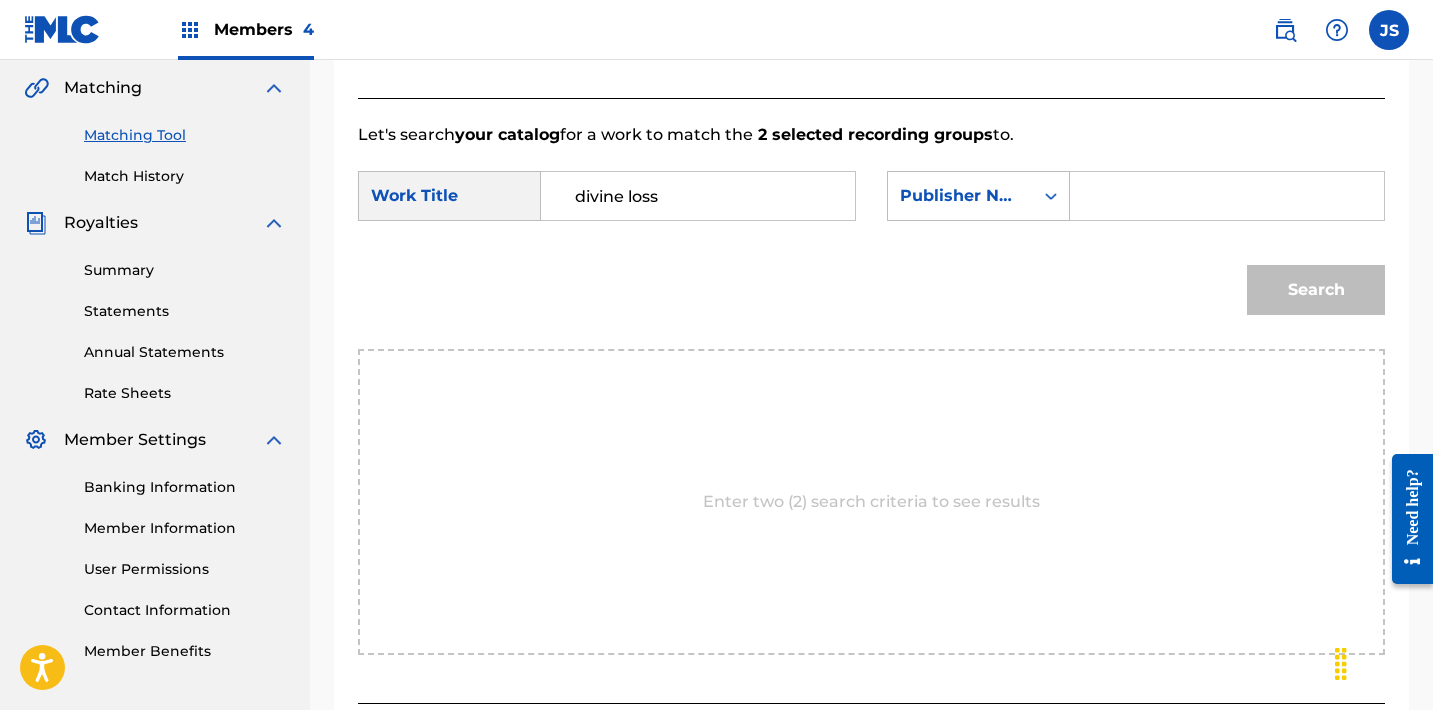 click at bounding box center (1227, 196) 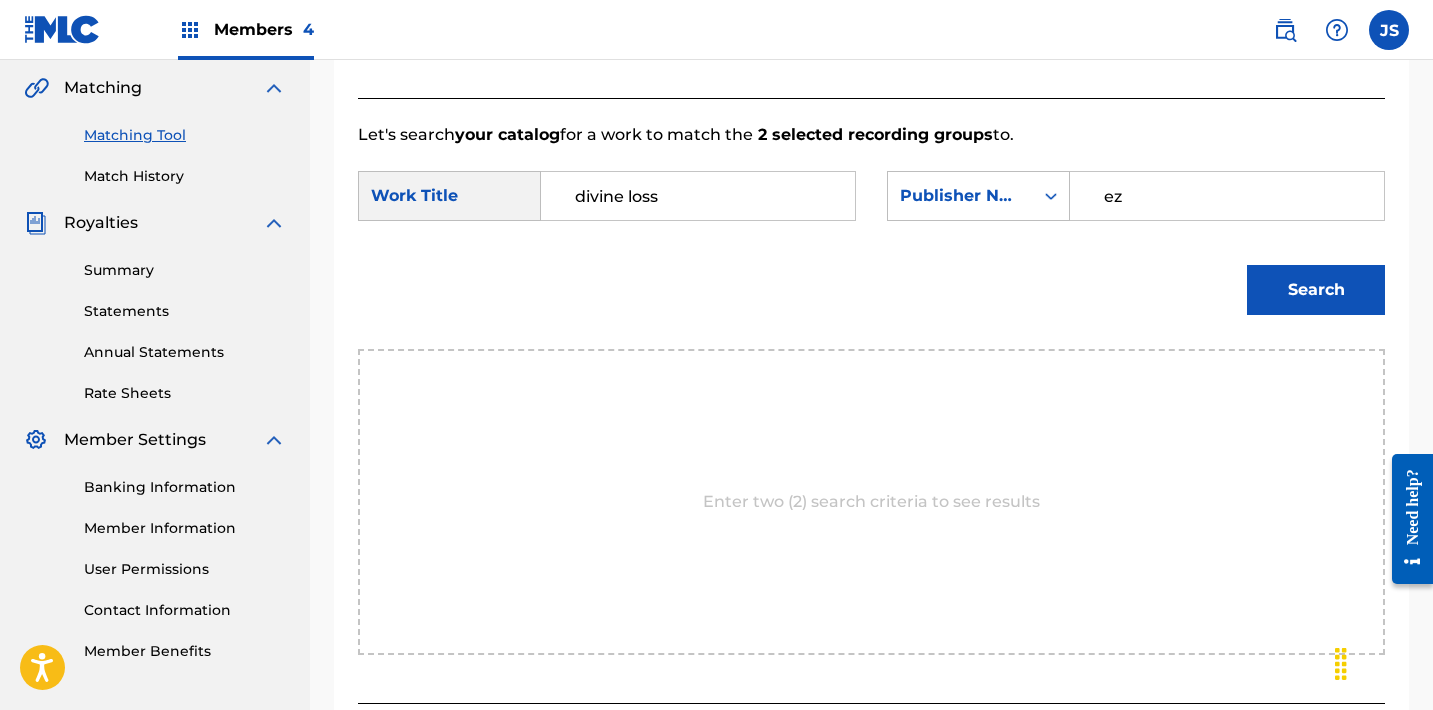 click on "Search" at bounding box center (1316, 290) 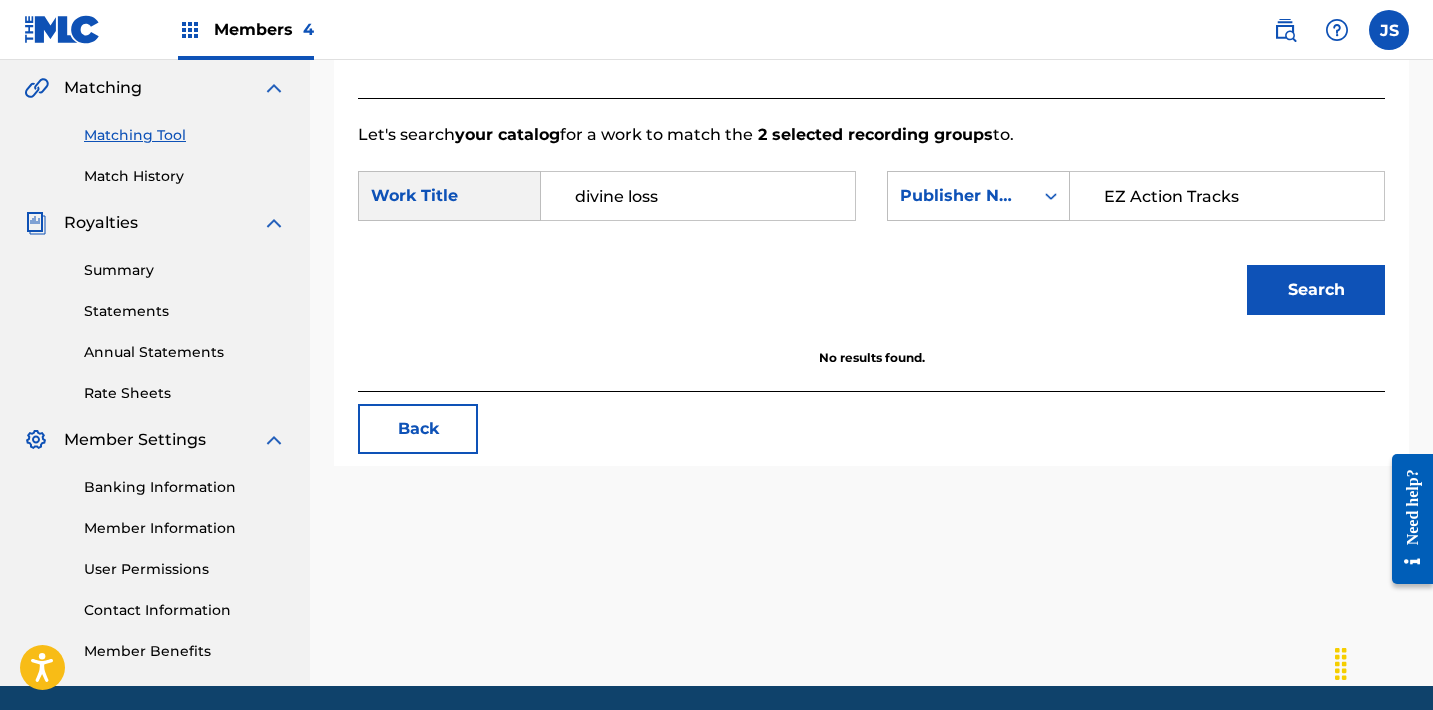 click on "Search" at bounding box center (1316, 290) 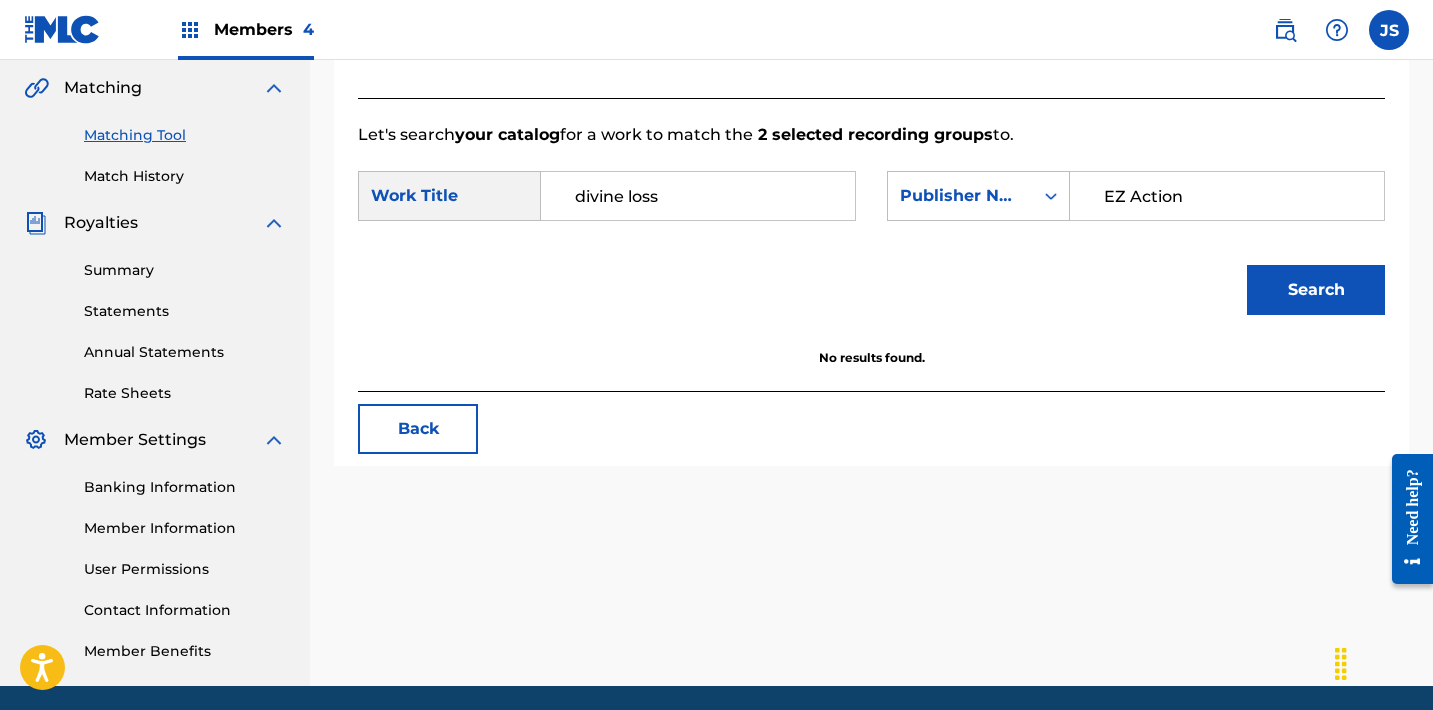 type on "EZ Action" 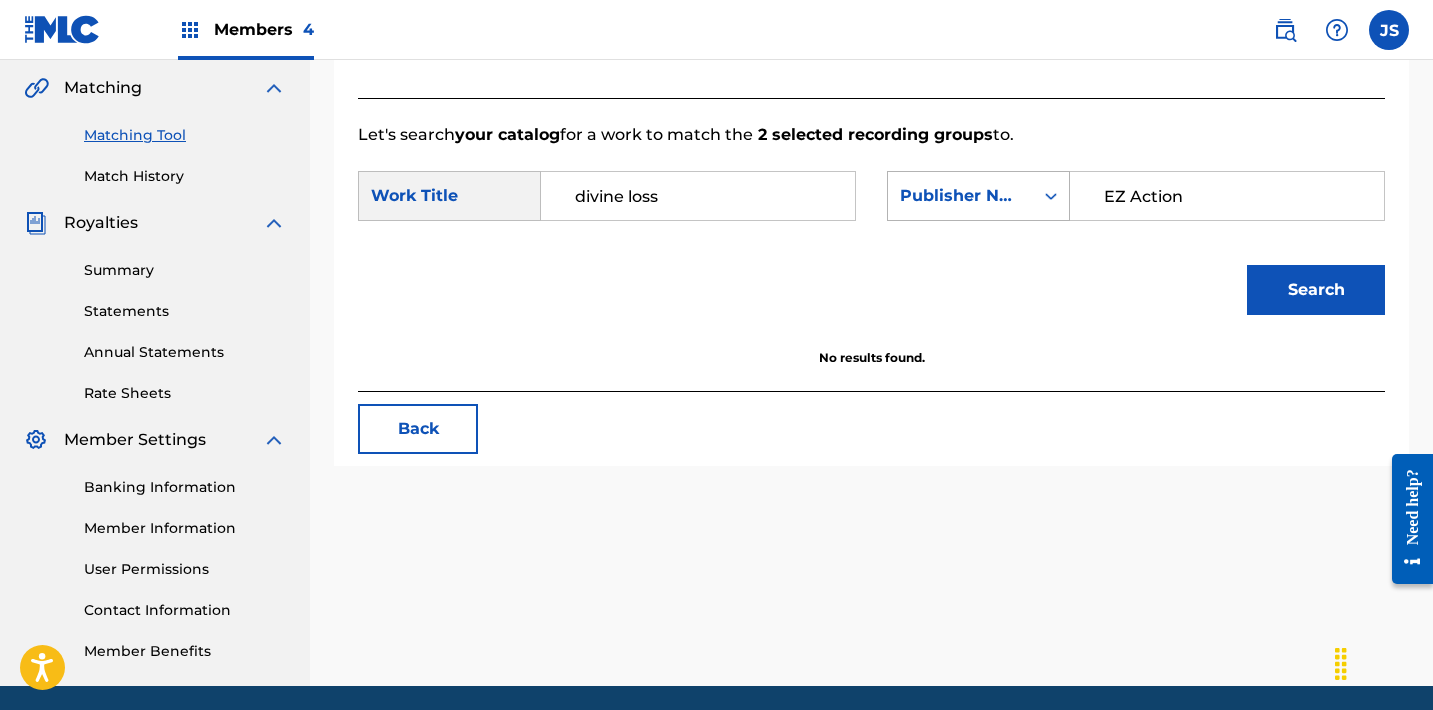 drag, startPoint x: 1199, startPoint y: 198, endPoint x: 971, endPoint y: 172, distance: 229.47766 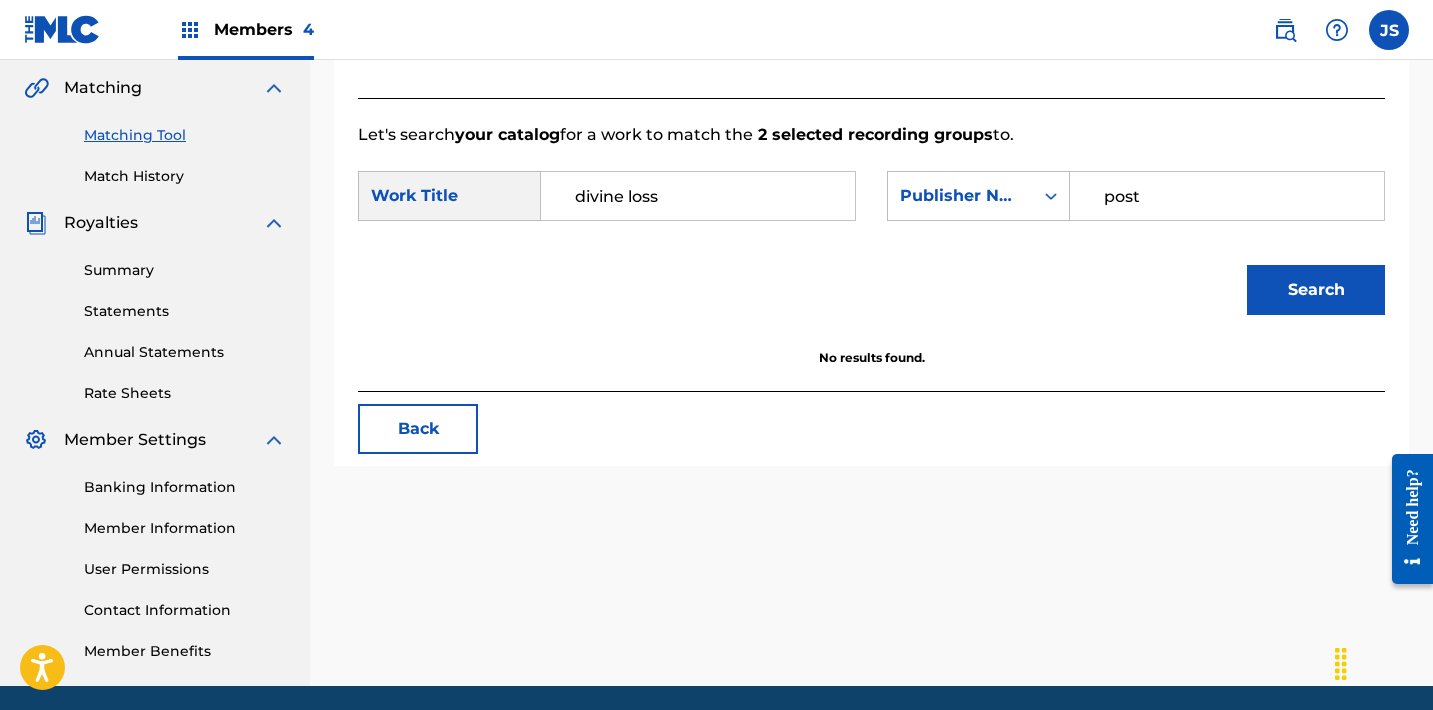 type on "POST MORTEM" 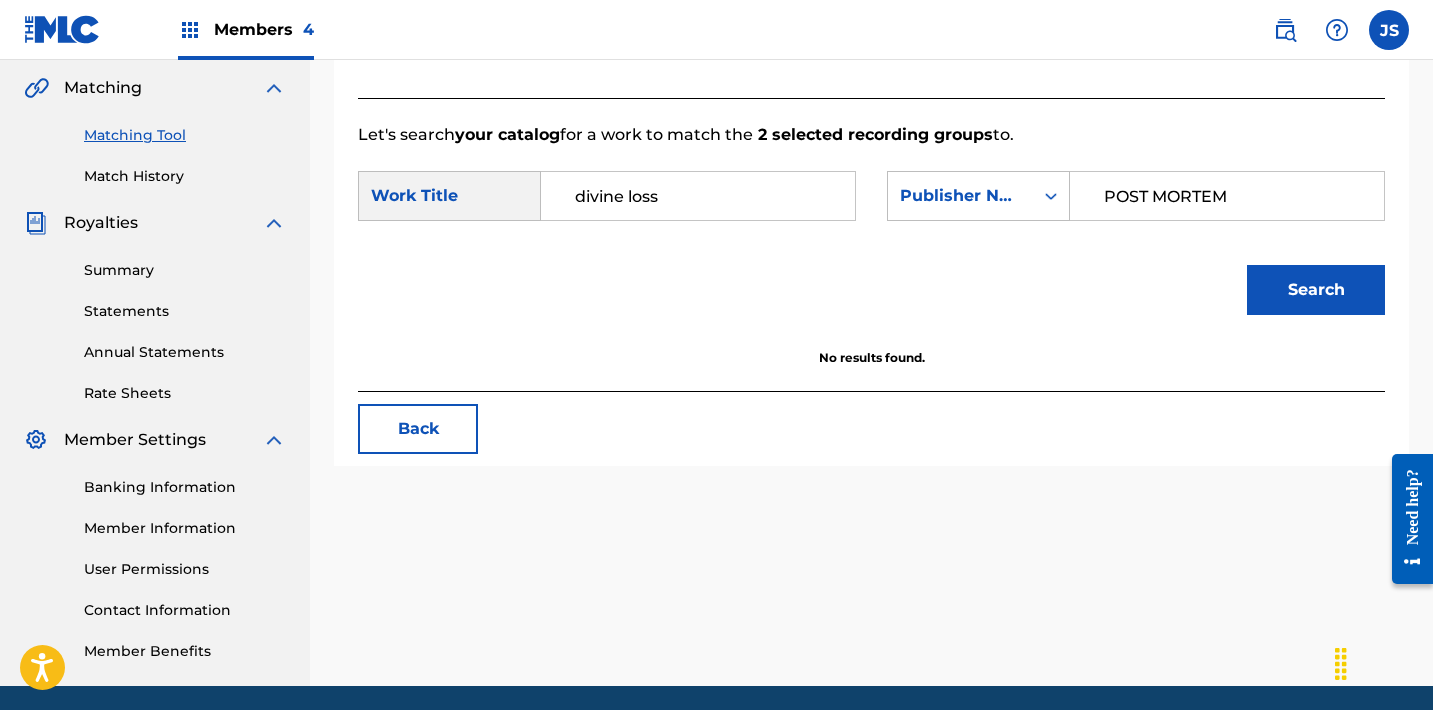 click on "Search" at bounding box center (1316, 290) 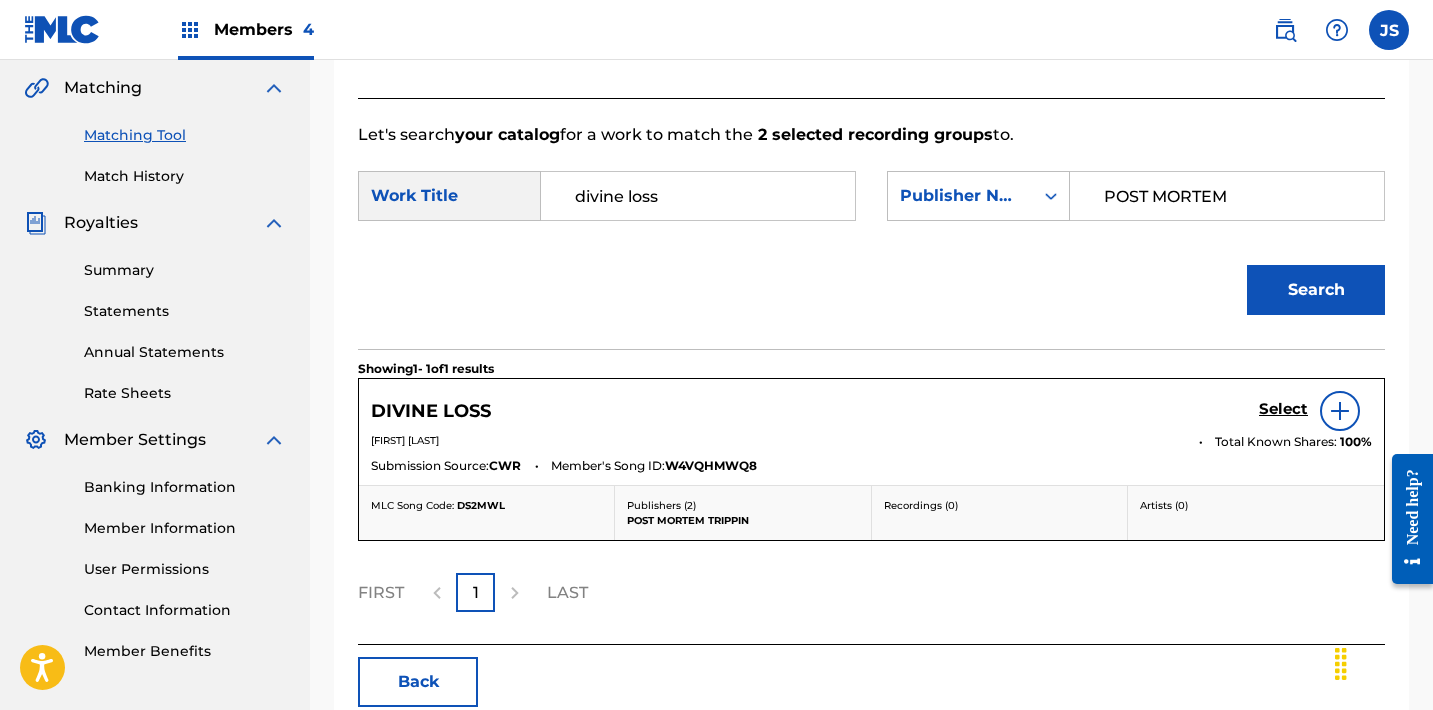 click on "Select" at bounding box center [1283, 409] 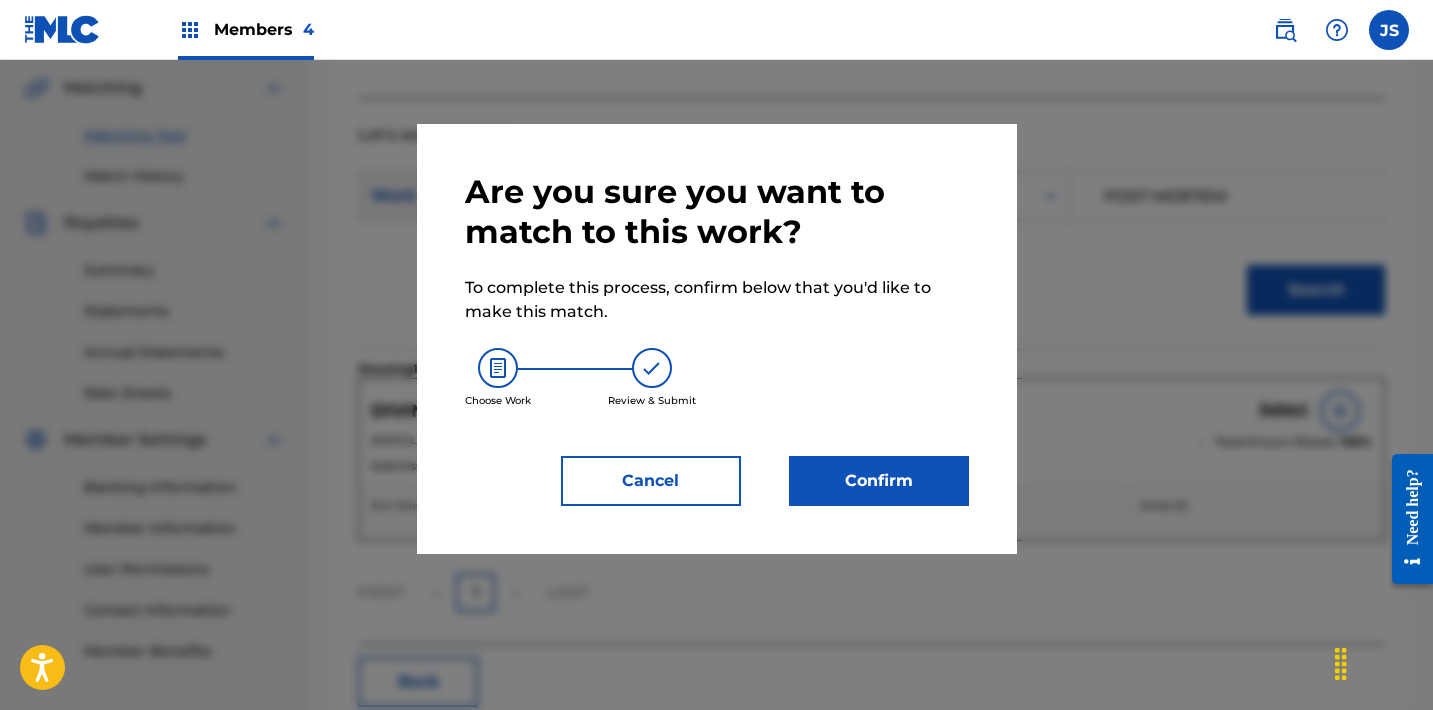 click on "Are you sure you want to match to this work? To complete this process, confirm below that you'd like to make this match. Choose Work Review & Submit Cancel Confirm" at bounding box center [717, 339] 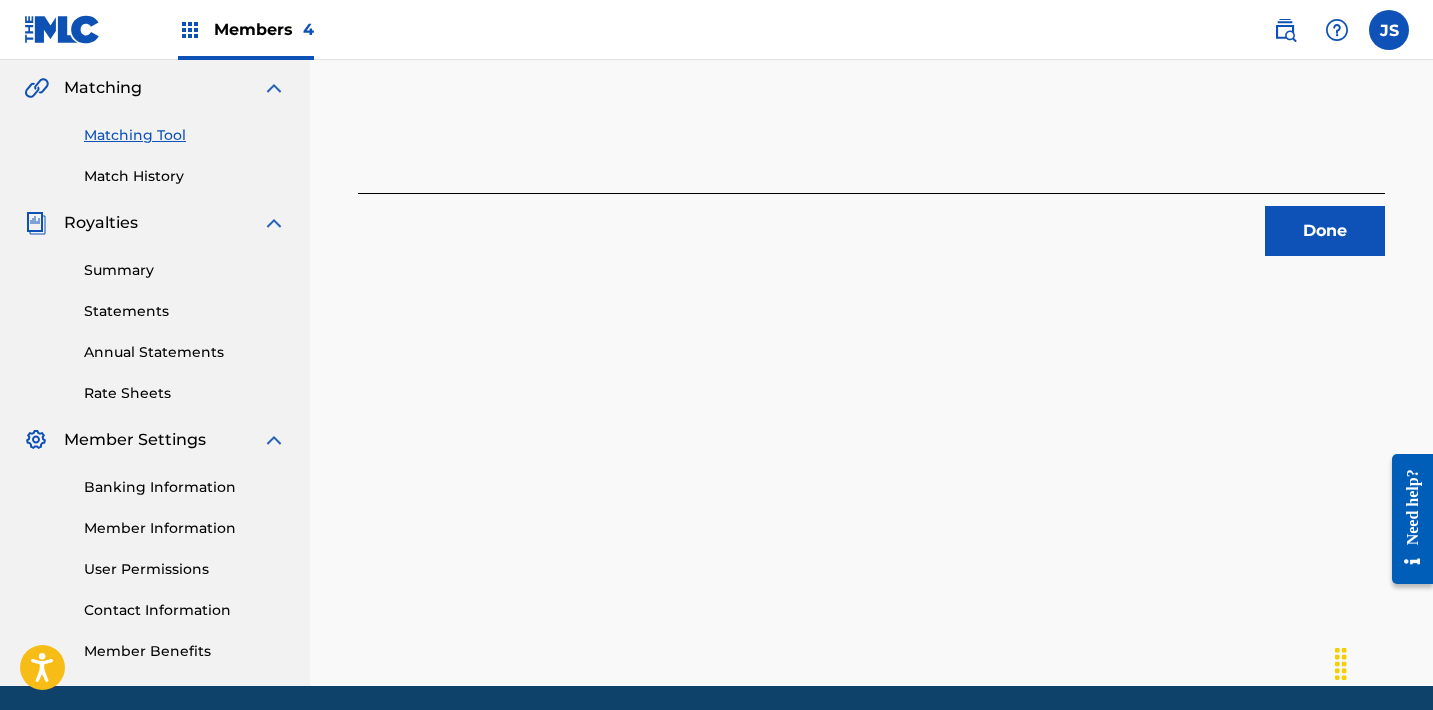 click on "Done" at bounding box center (1325, 231) 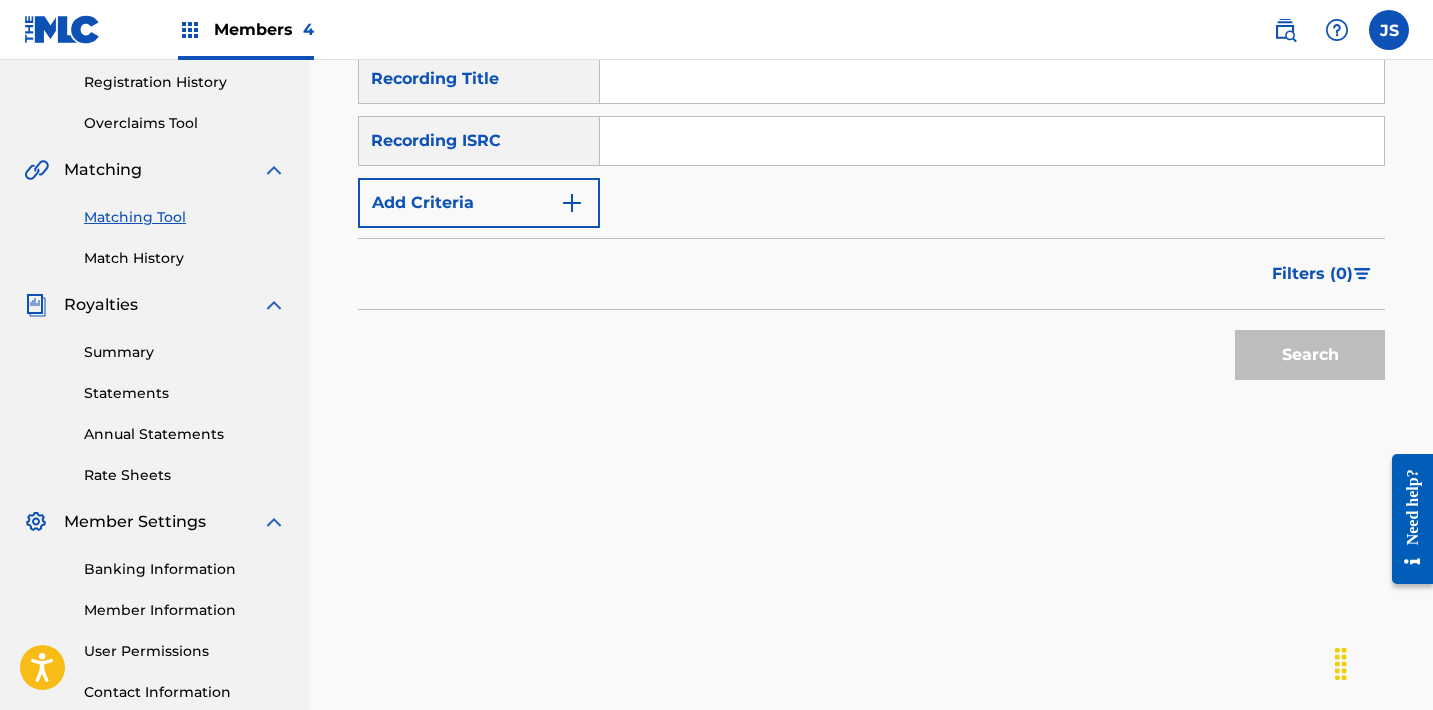 scroll, scrollTop: 367, scrollLeft: 0, axis: vertical 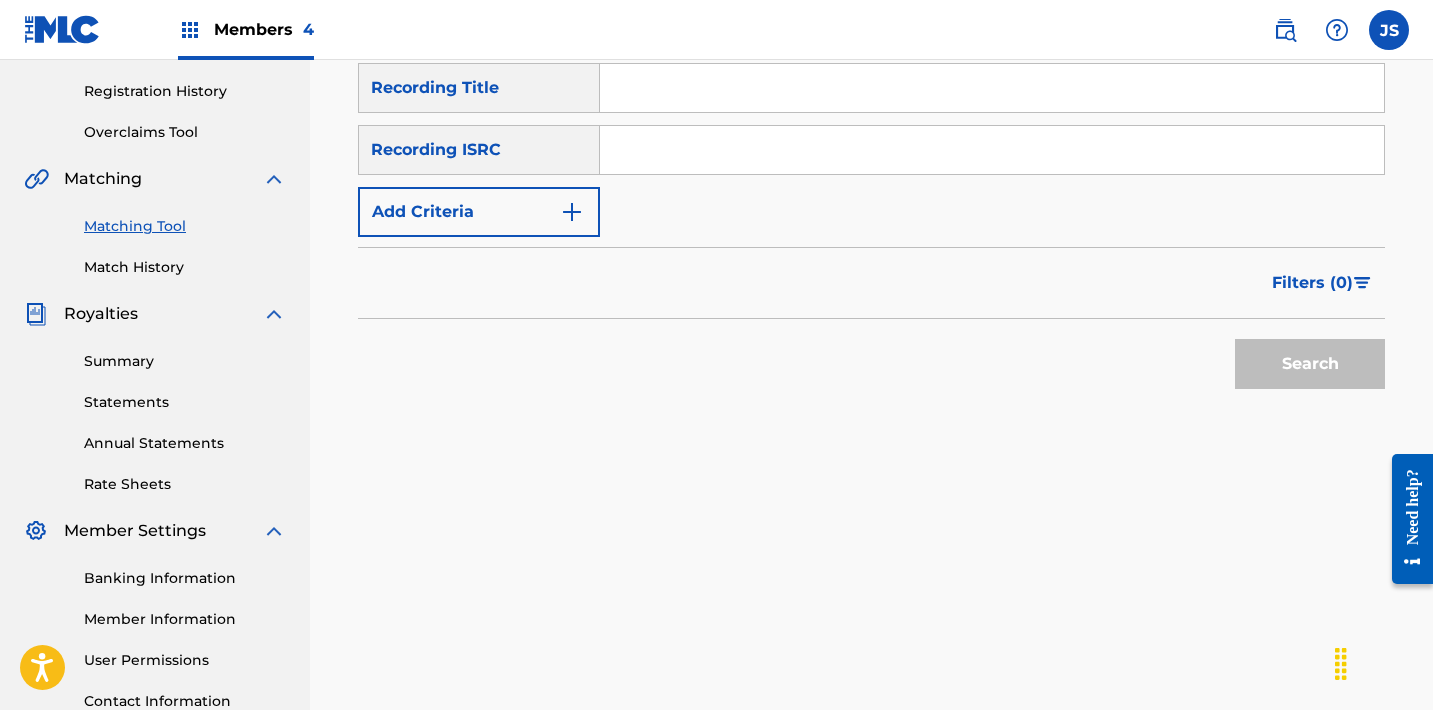 click at bounding box center [992, 150] 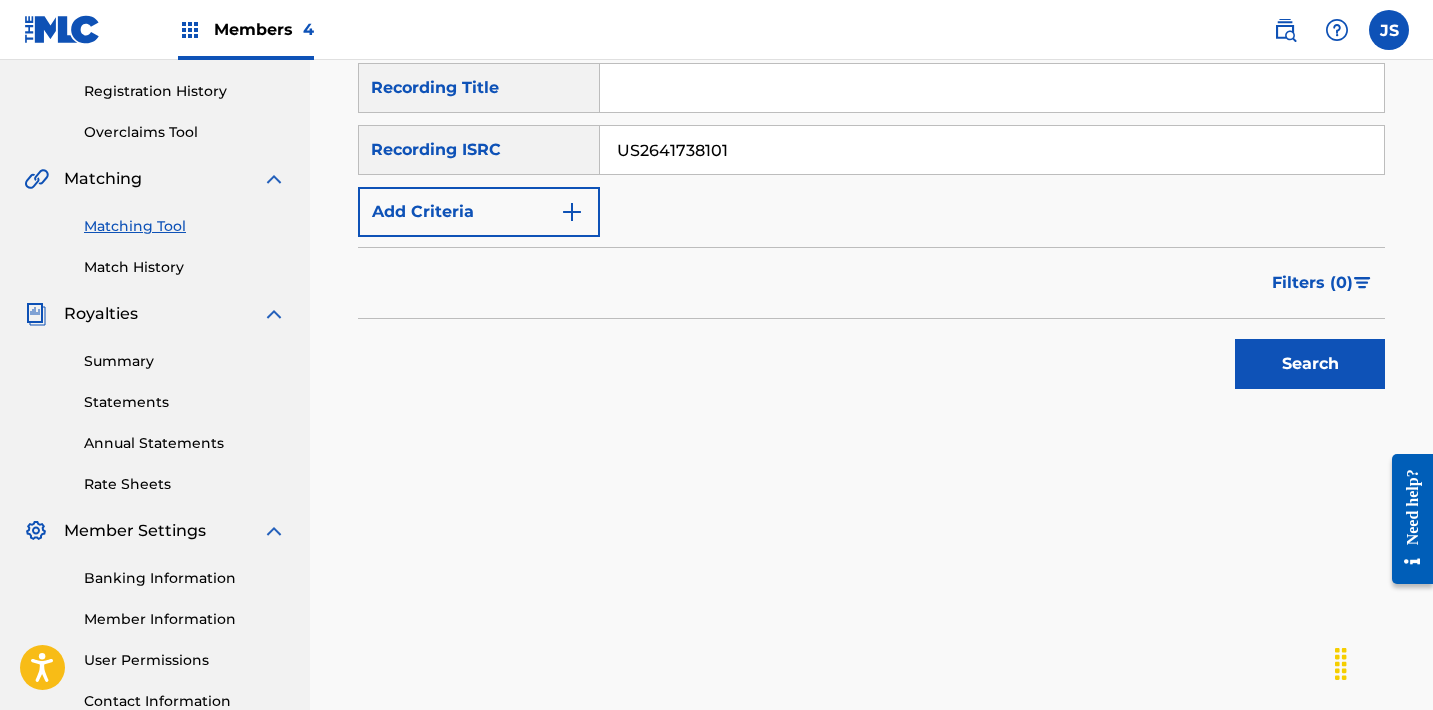 type on "US2641738101" 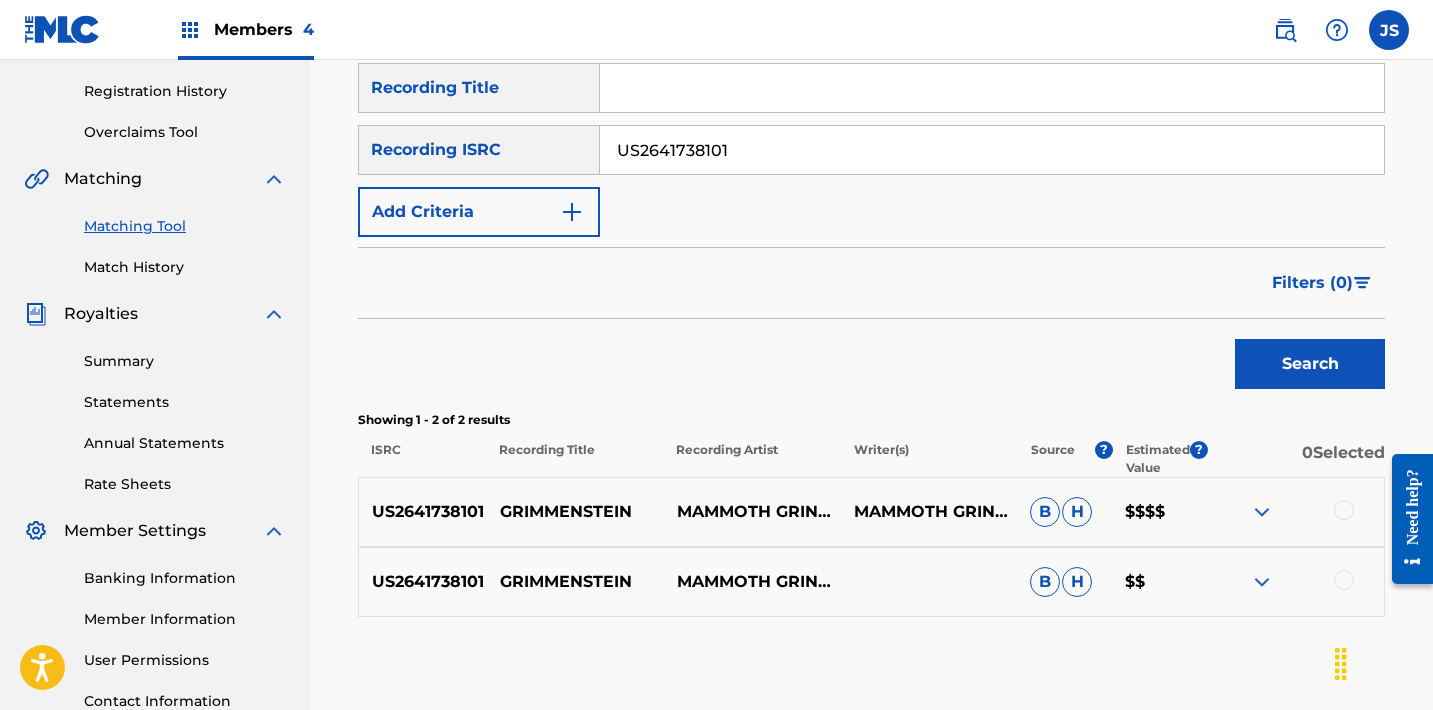 click at bounding box center (1344, 510) 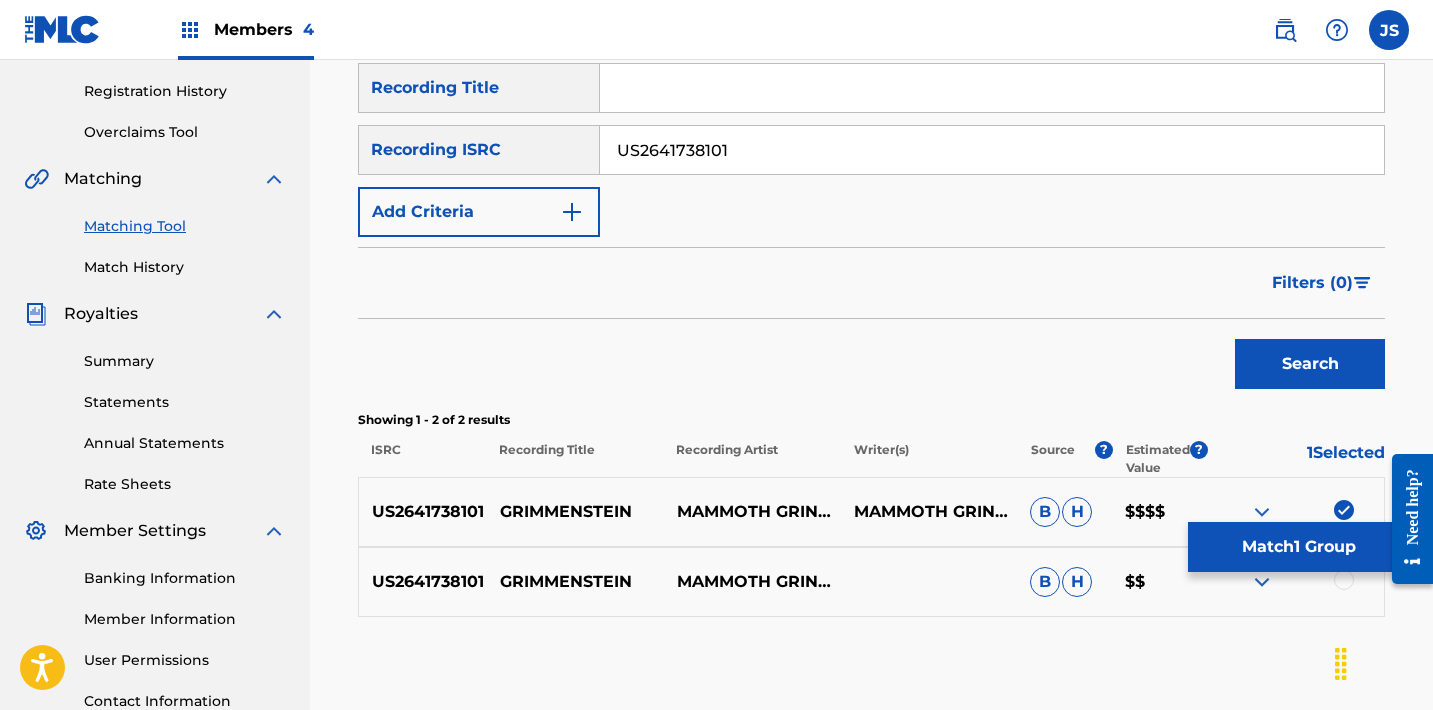 click at bounding box center [1344, 580] 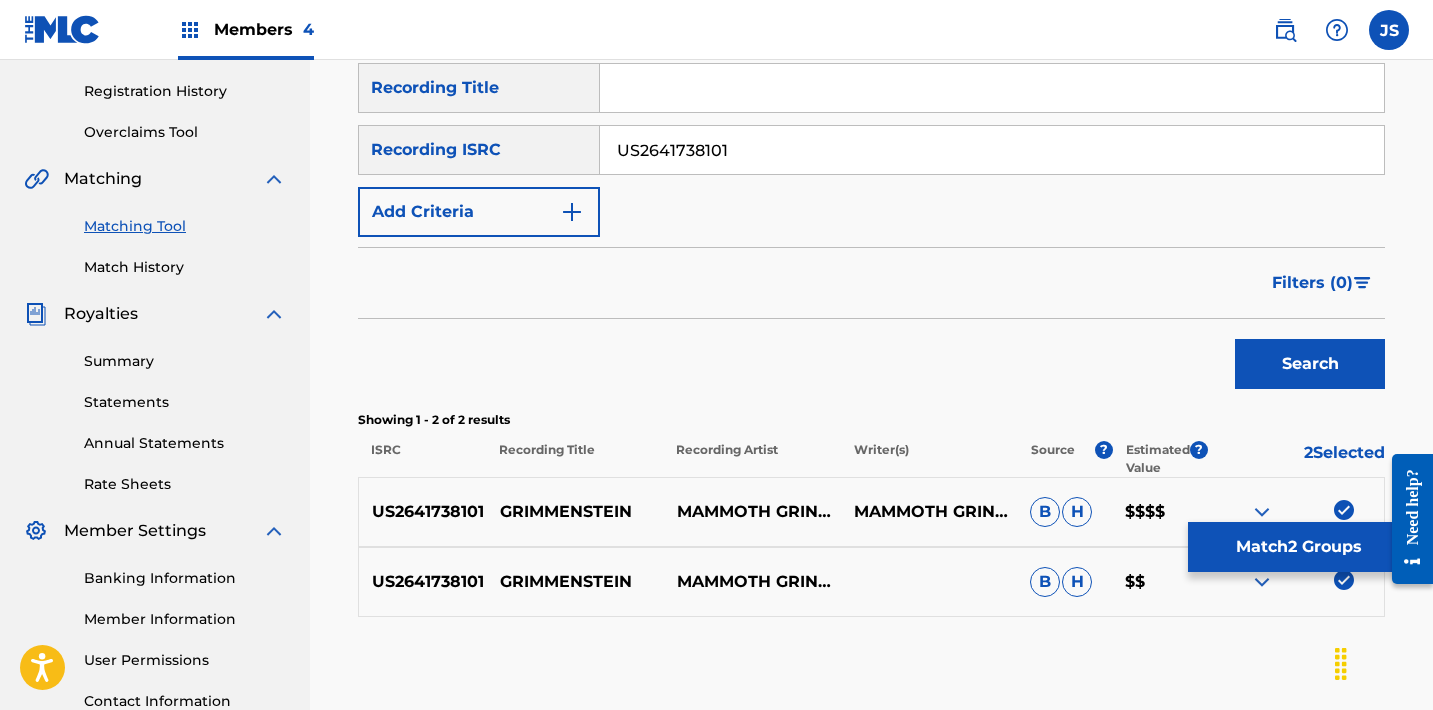 click on "Match  2 Groups" at bounding box center (1298, 547) 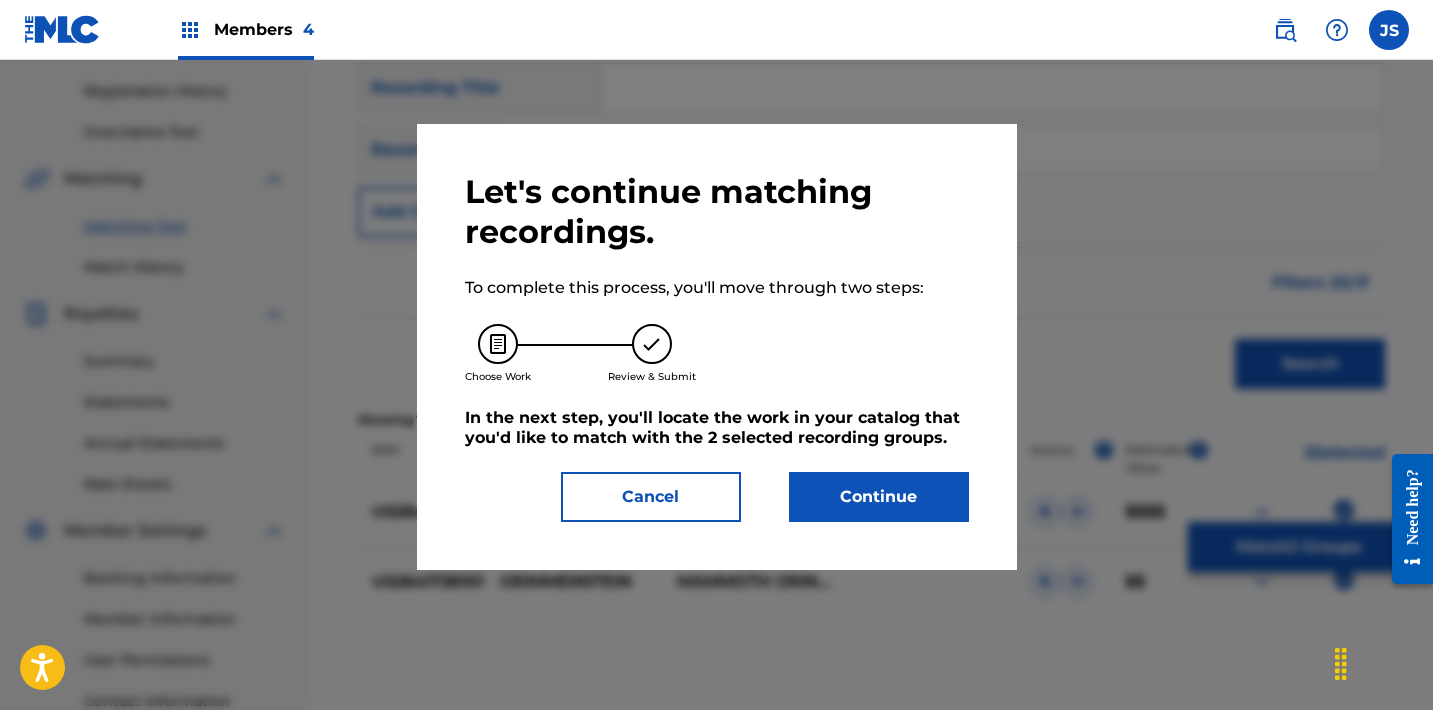 click on "Continue" at bounding box center (879, 497) 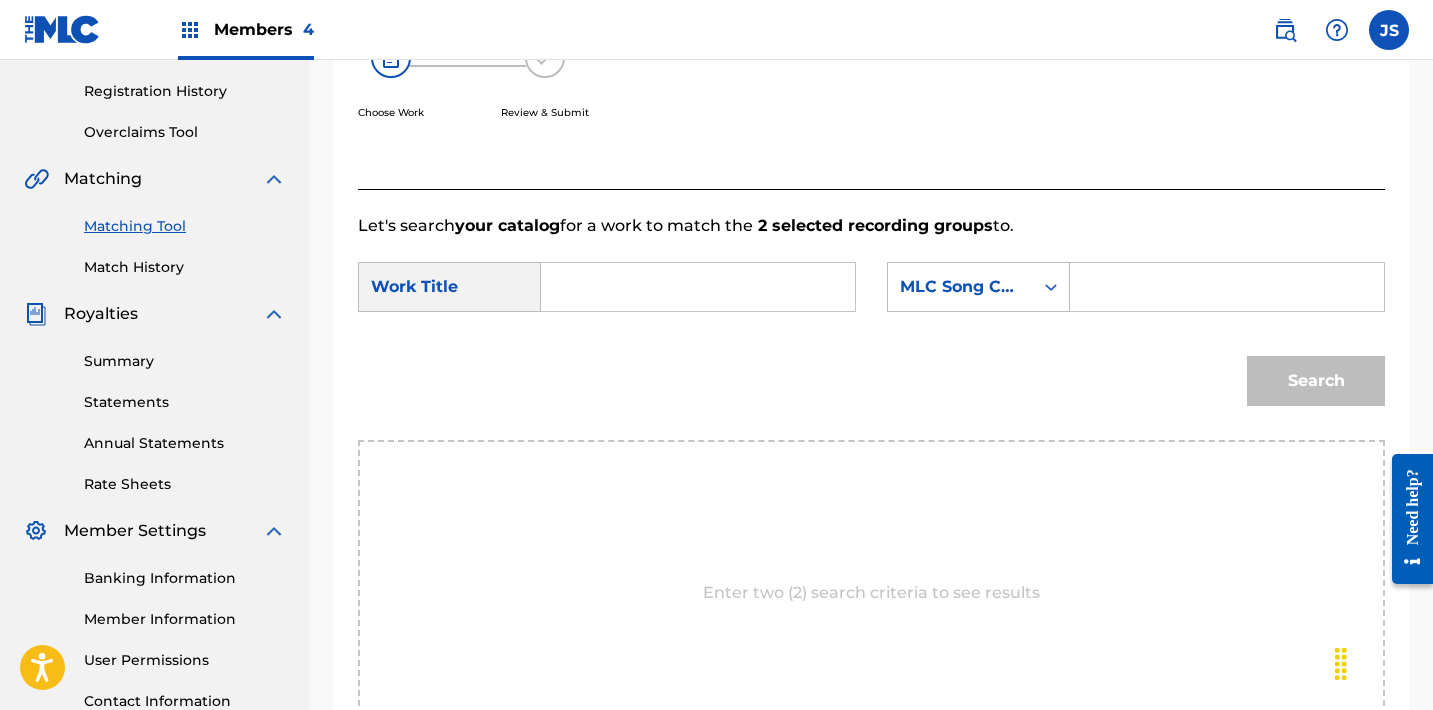 click at bounding box center (698, 287) 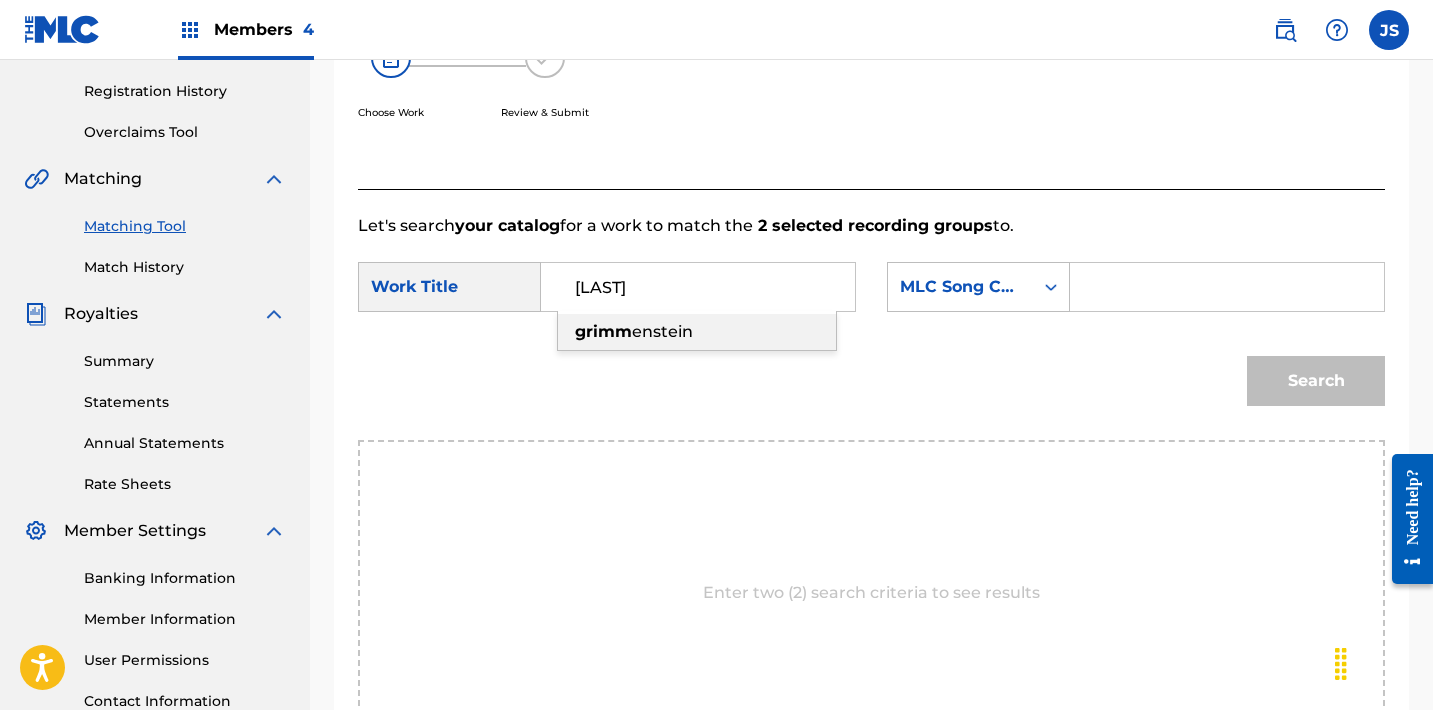 click on "[LAST] [LAST]" at bounding box center [697, 332] 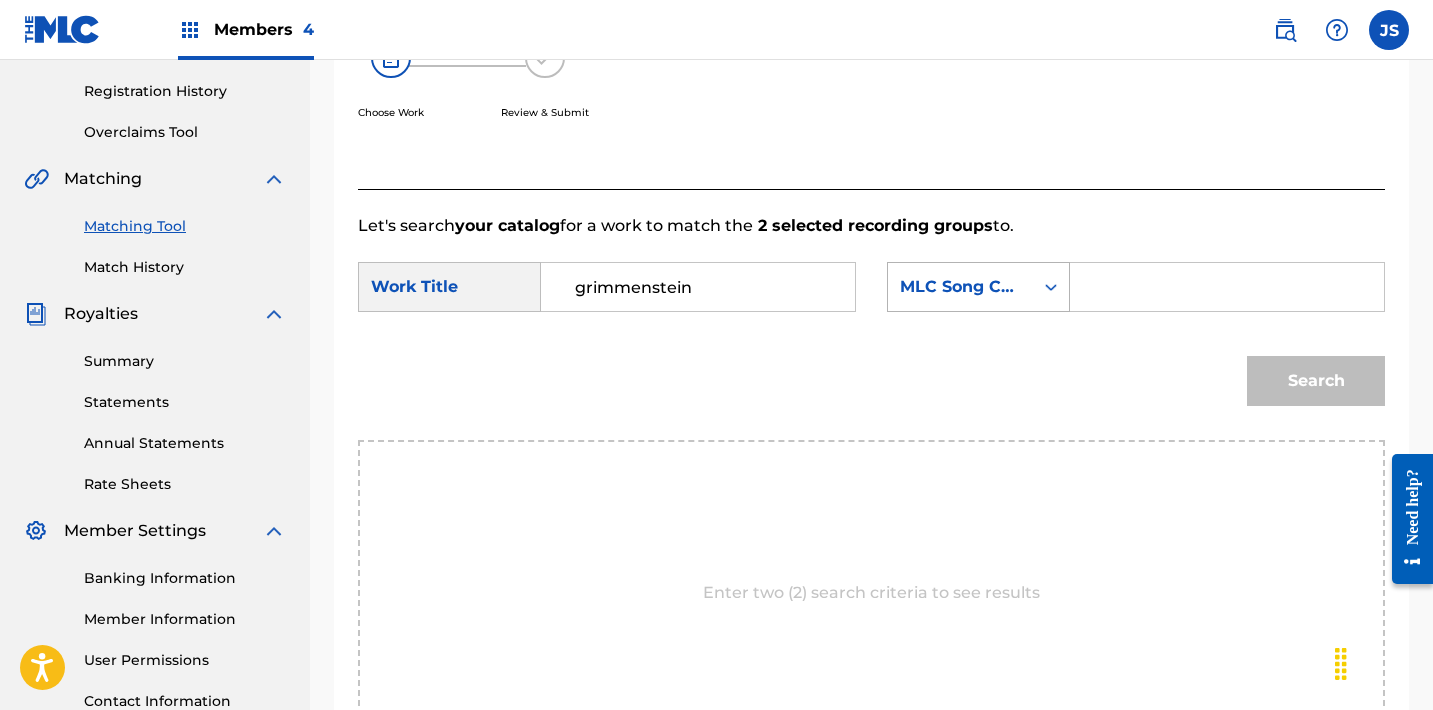click on "MLC Song Code" at bounding box center (960, 287) 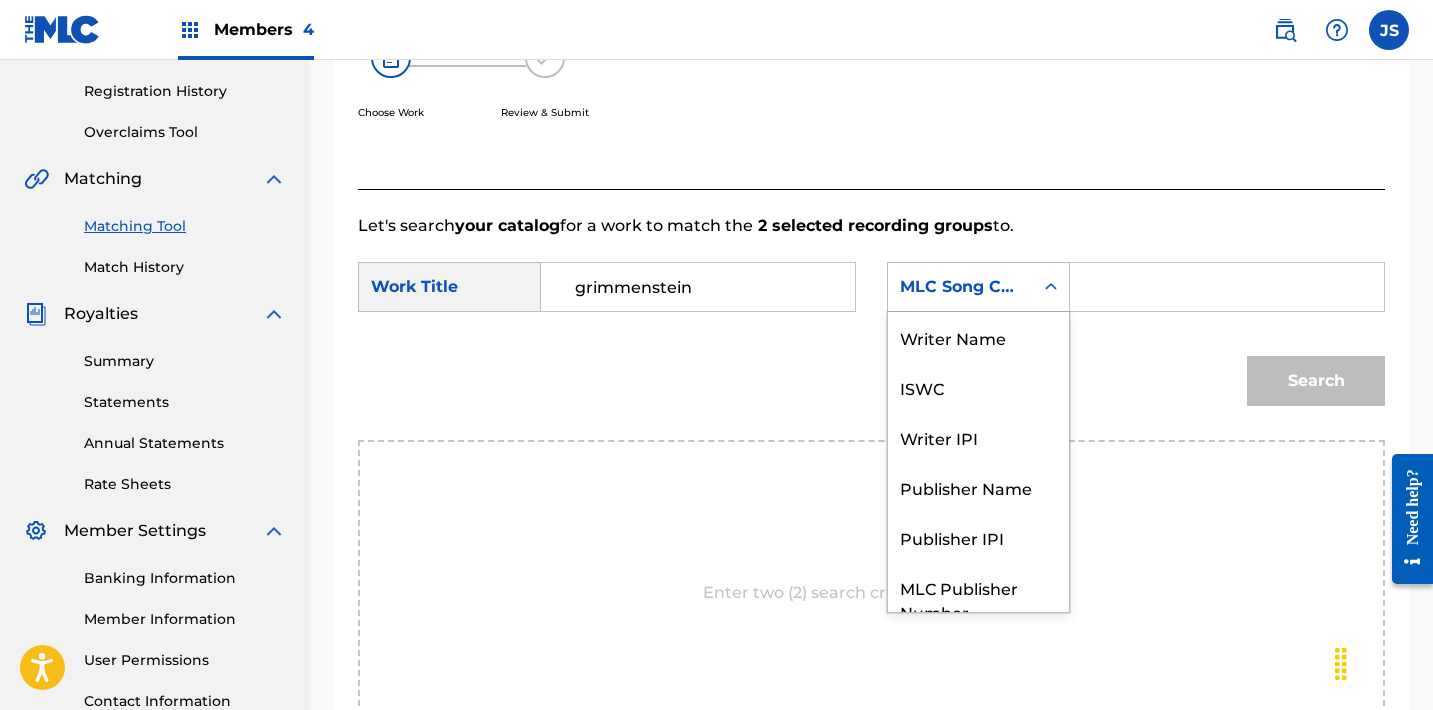 scroll, scrollTop: 74, scrollLeft: 0, axis: vertical 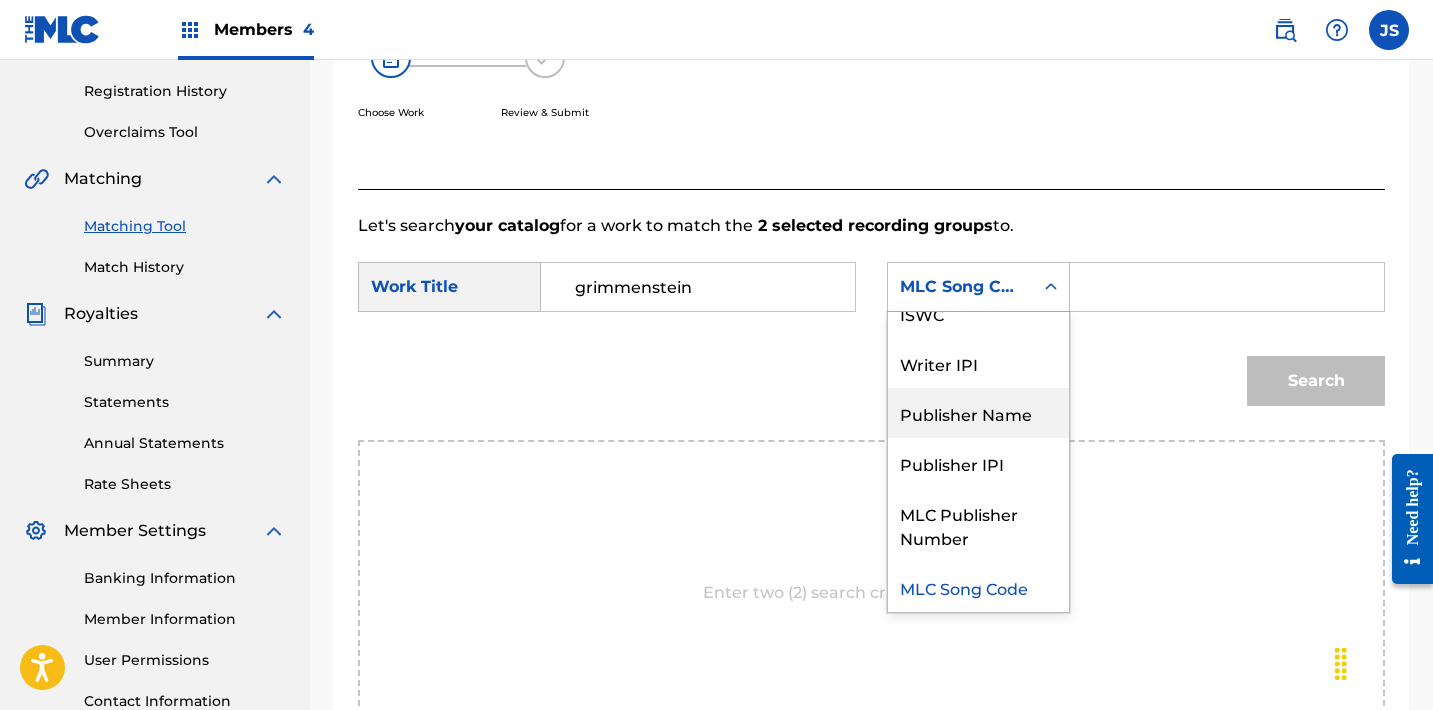 click on "Publisher Name" at bounding box center (978, 413) 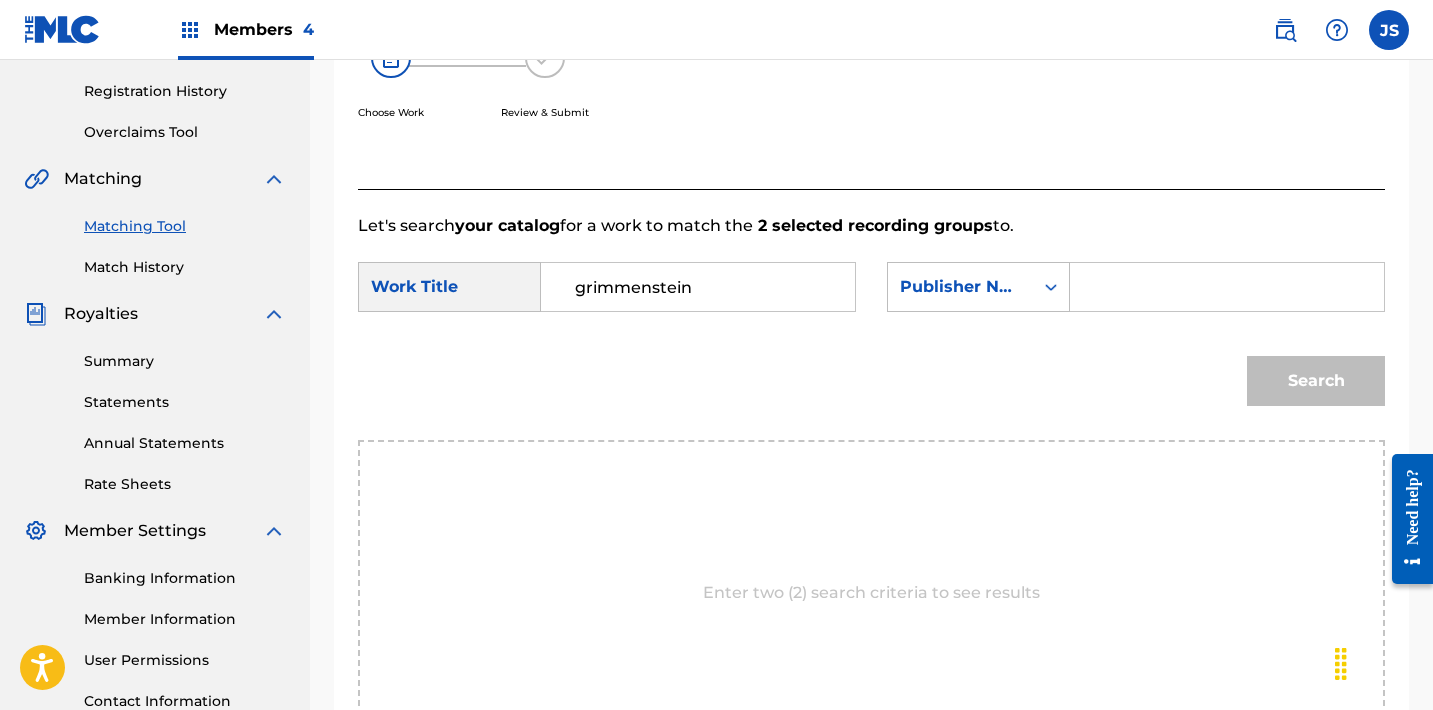 click at bounding box center [1227, 287] 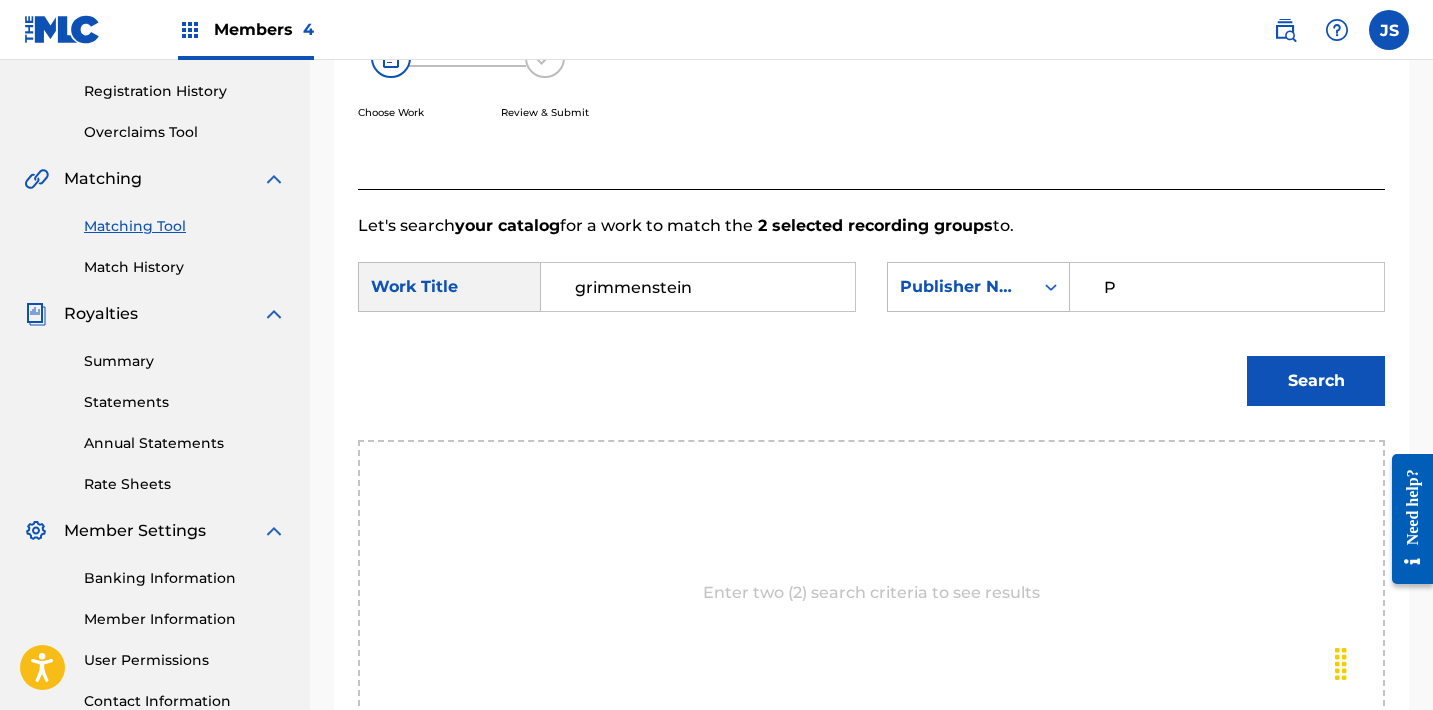 type on "POST MORTEM" 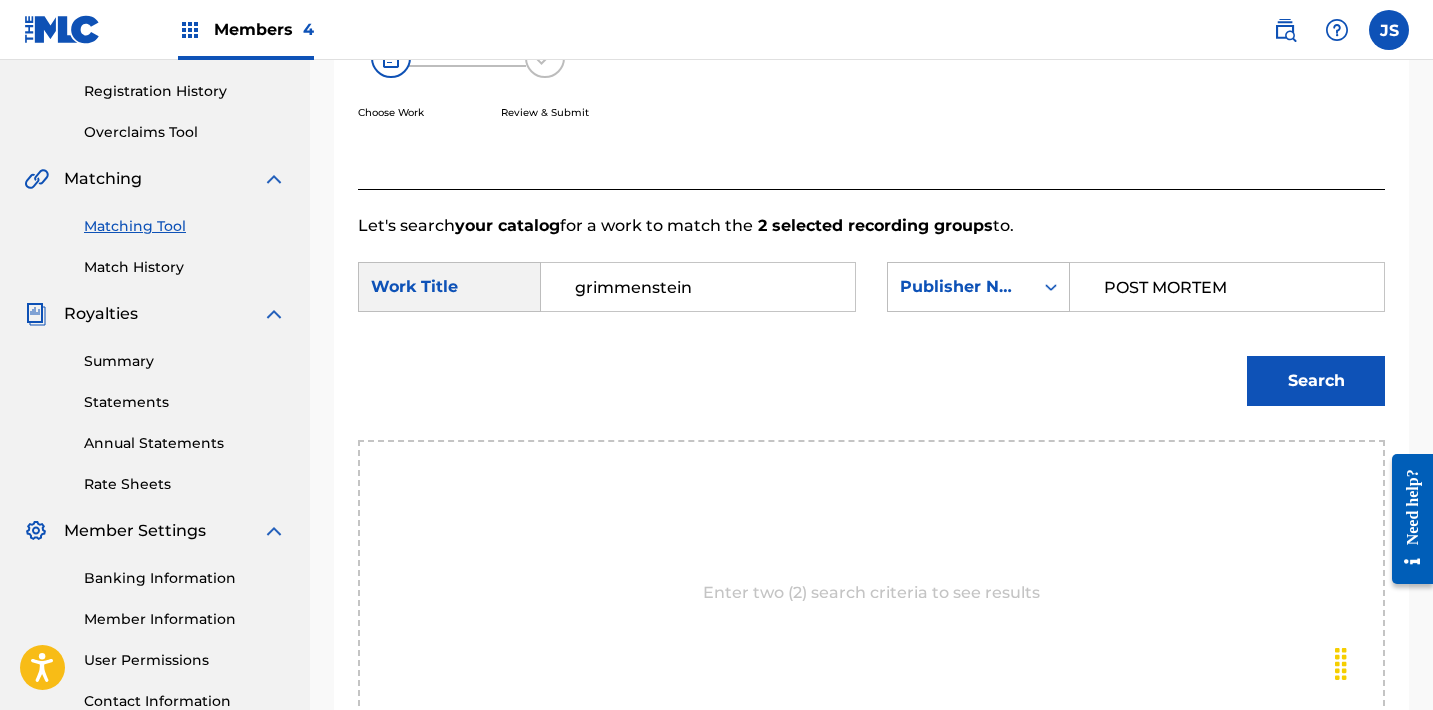 click on "Search" at bounding box center [1316, 381] 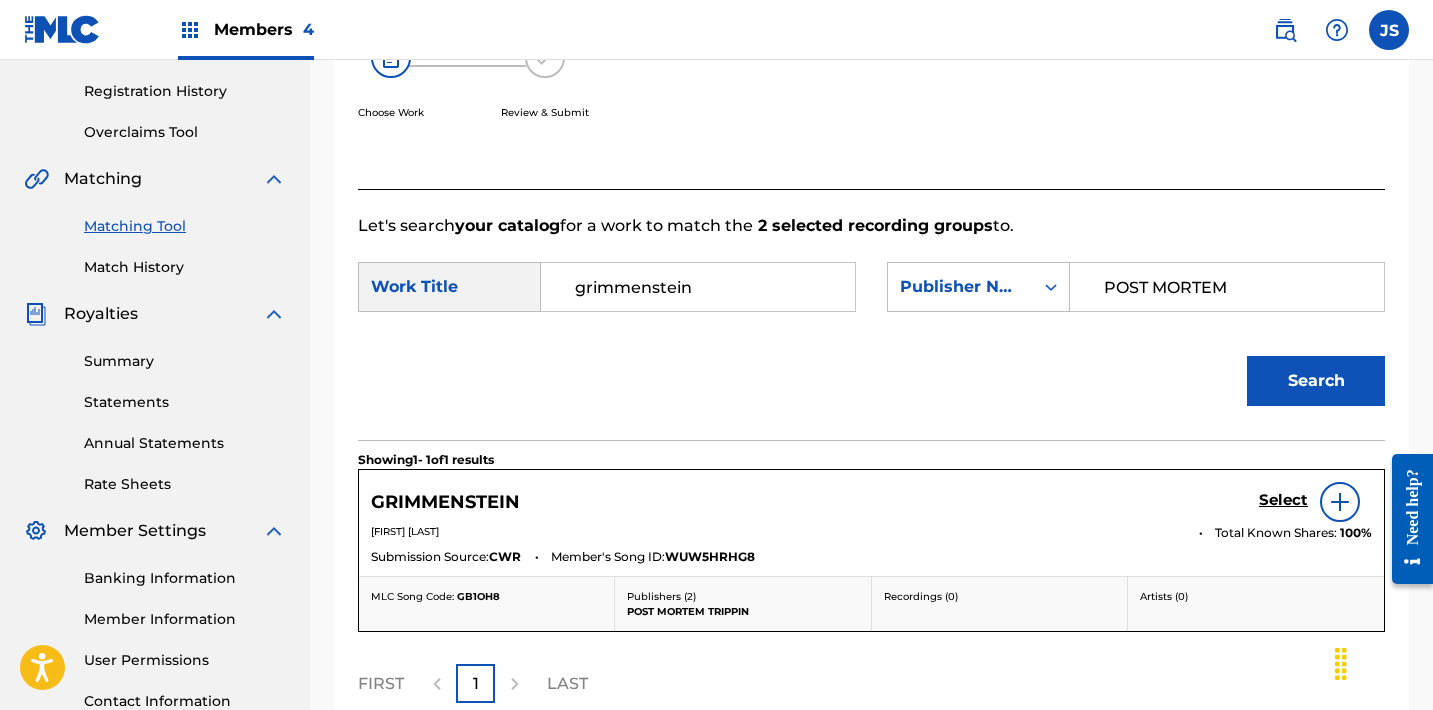 click on "Select" at bounding box center [1315, 502] 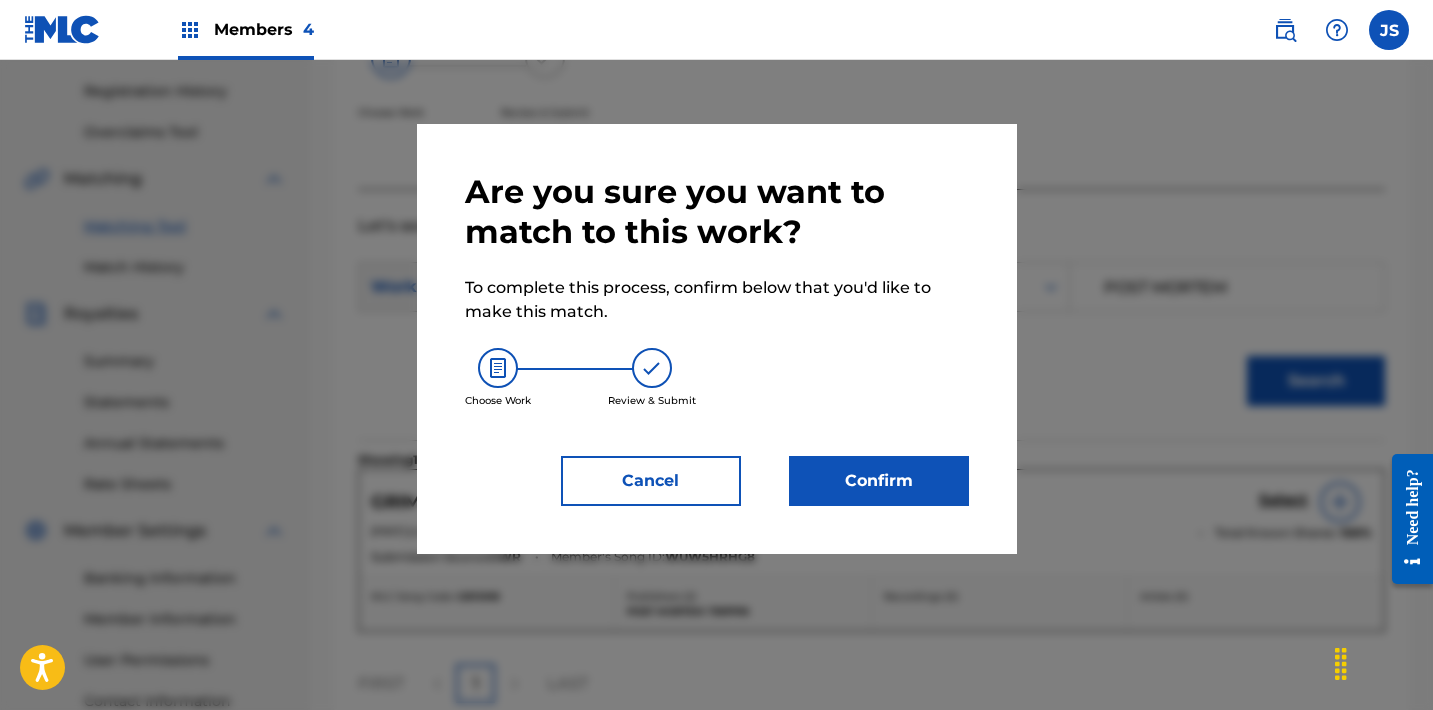click on "Confirm" at bounding box center [879, 481] 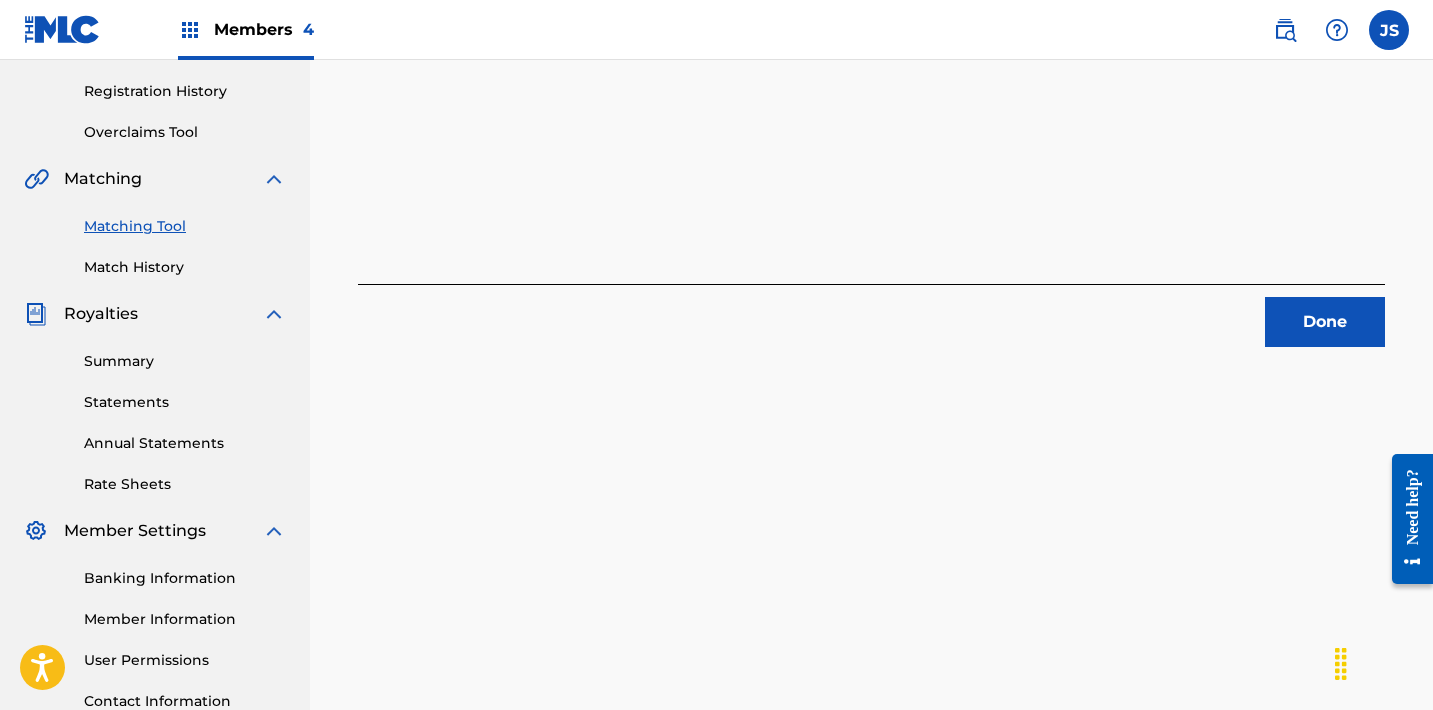 click on "2  Recording Groups   are pending usage match to the work  GRIMMENSTEIN . Congratulations! You've matched recordings to your work. This match is now under review by our team. You can check its status by visiting the Match History tab in your Portal account navigation bar. Done" at bounding box center [871, 260] 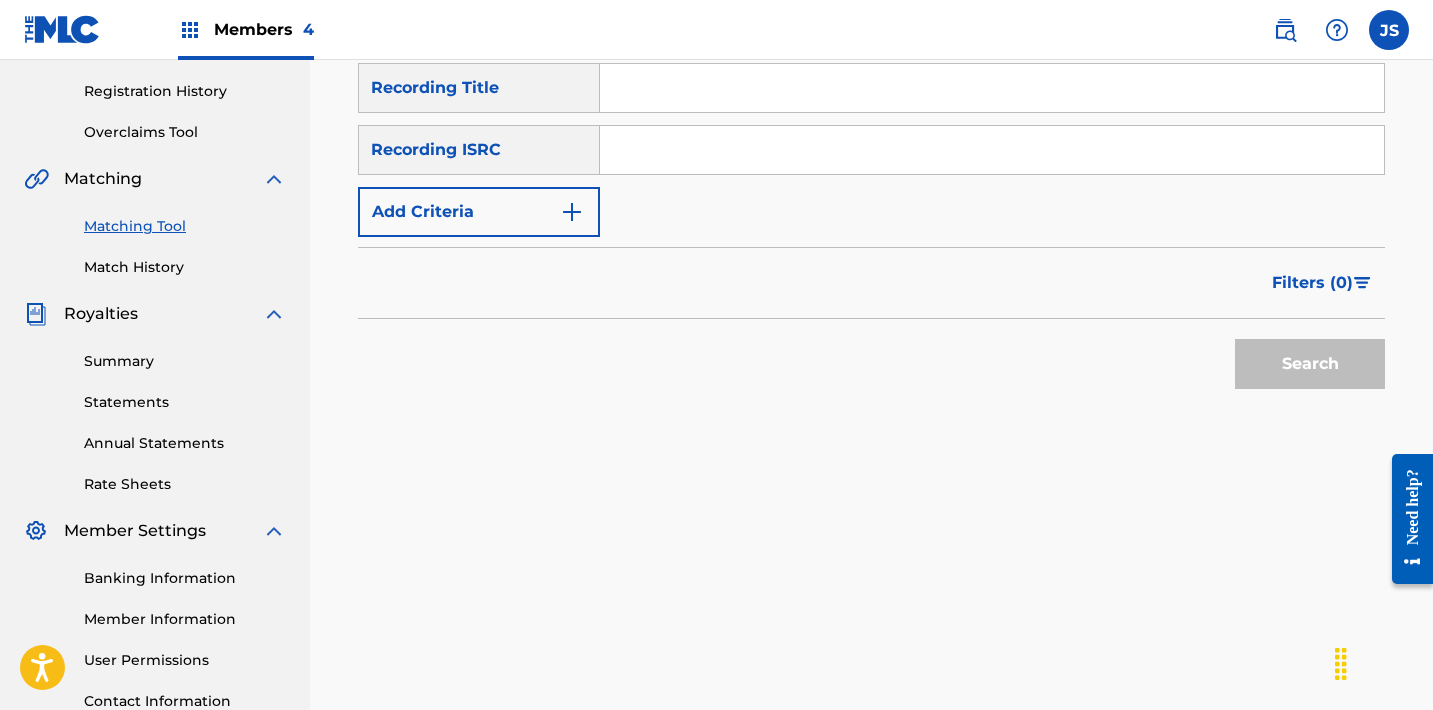 click at bounding box center [992, 150] 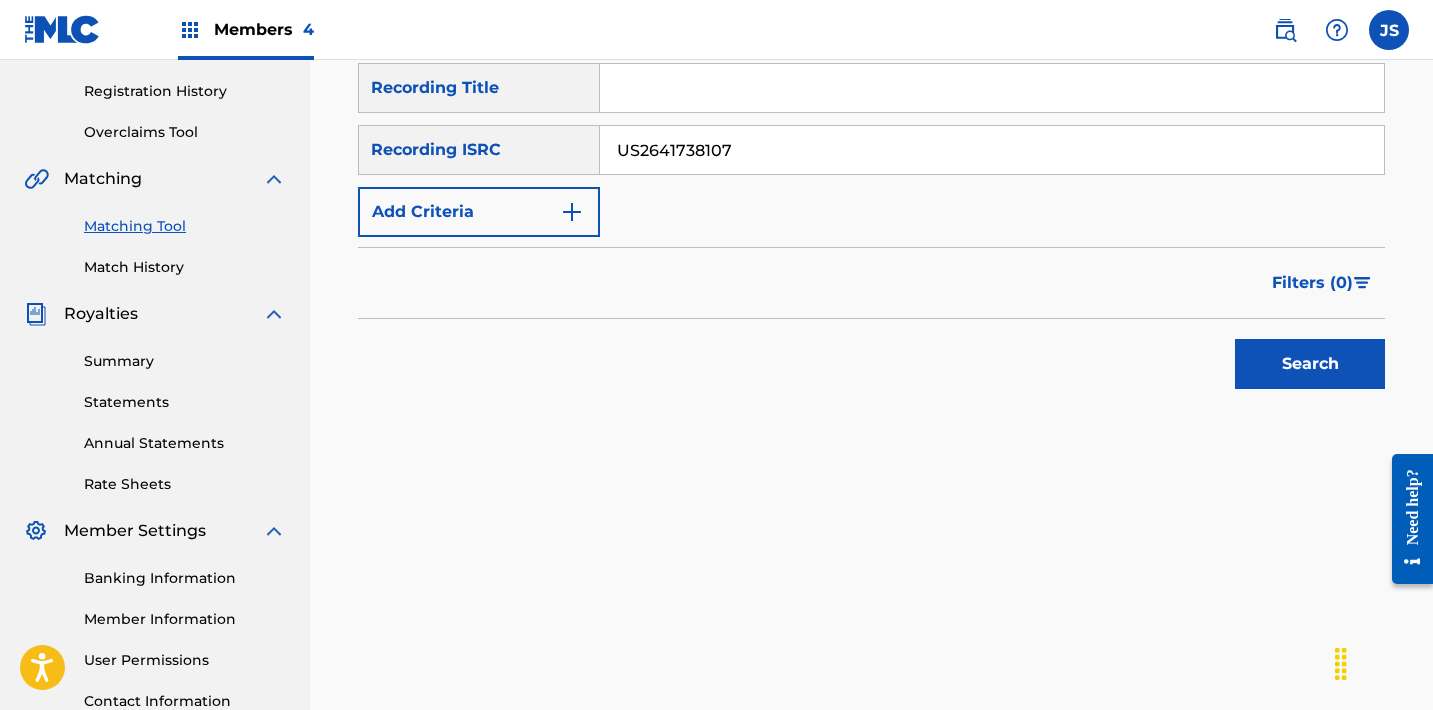 type on "US2641738107" 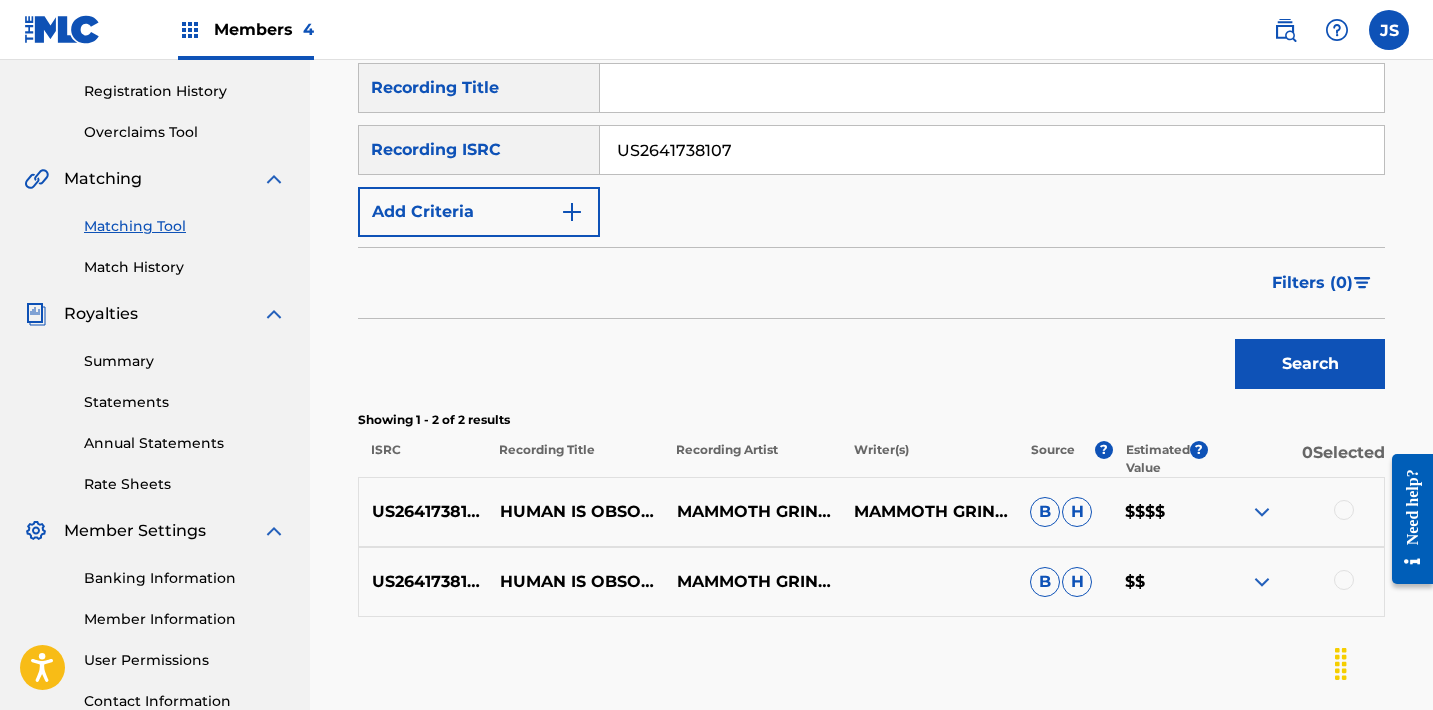 click at bounding box center (1344, 510) 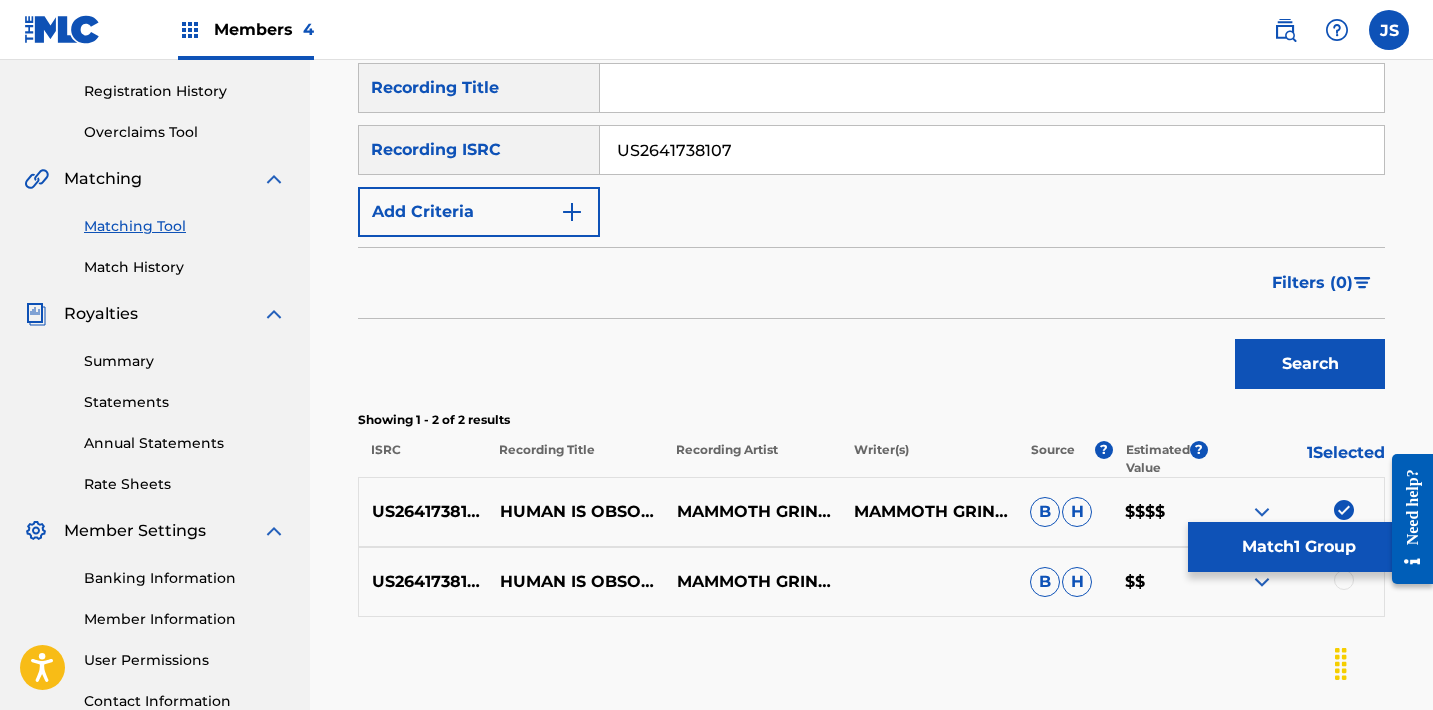 click at bounding box center (1344, 580) 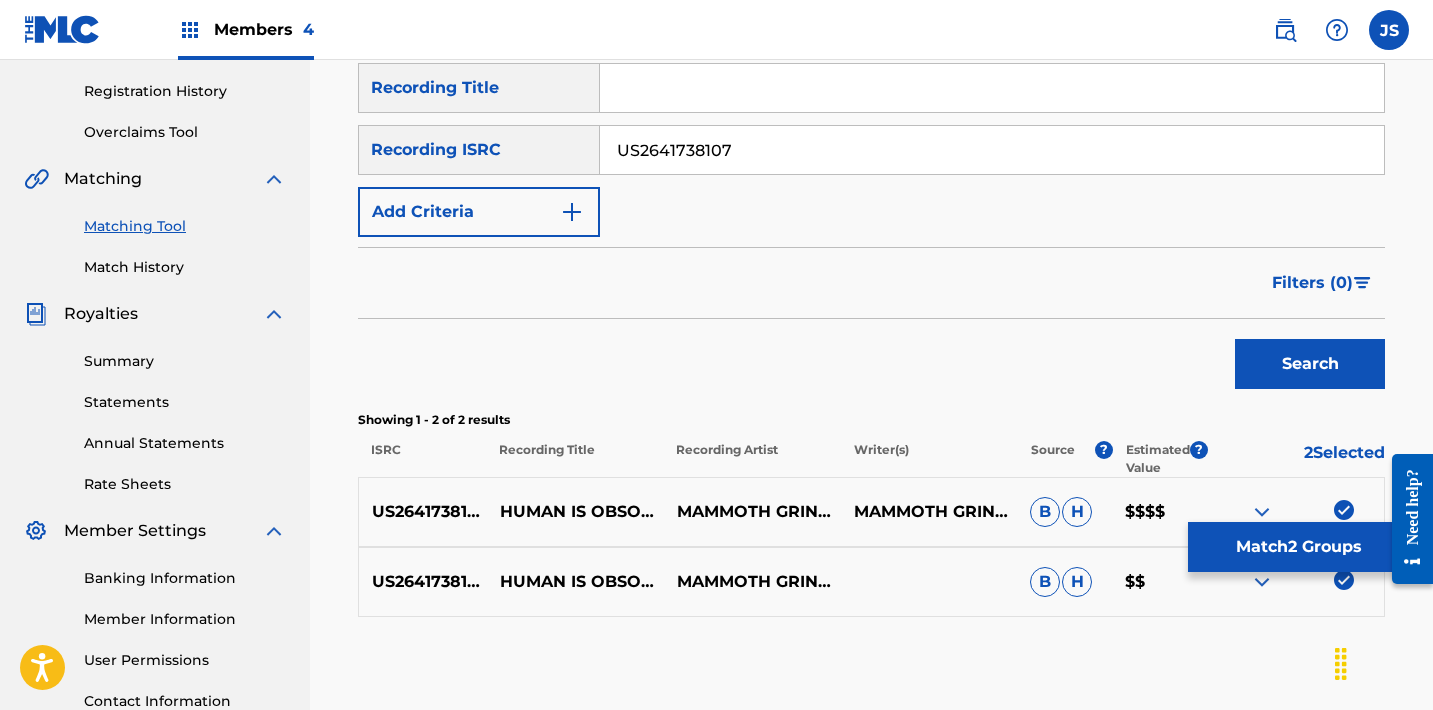 click on "Match  2 Groups" at bounding box center (1298, 547) 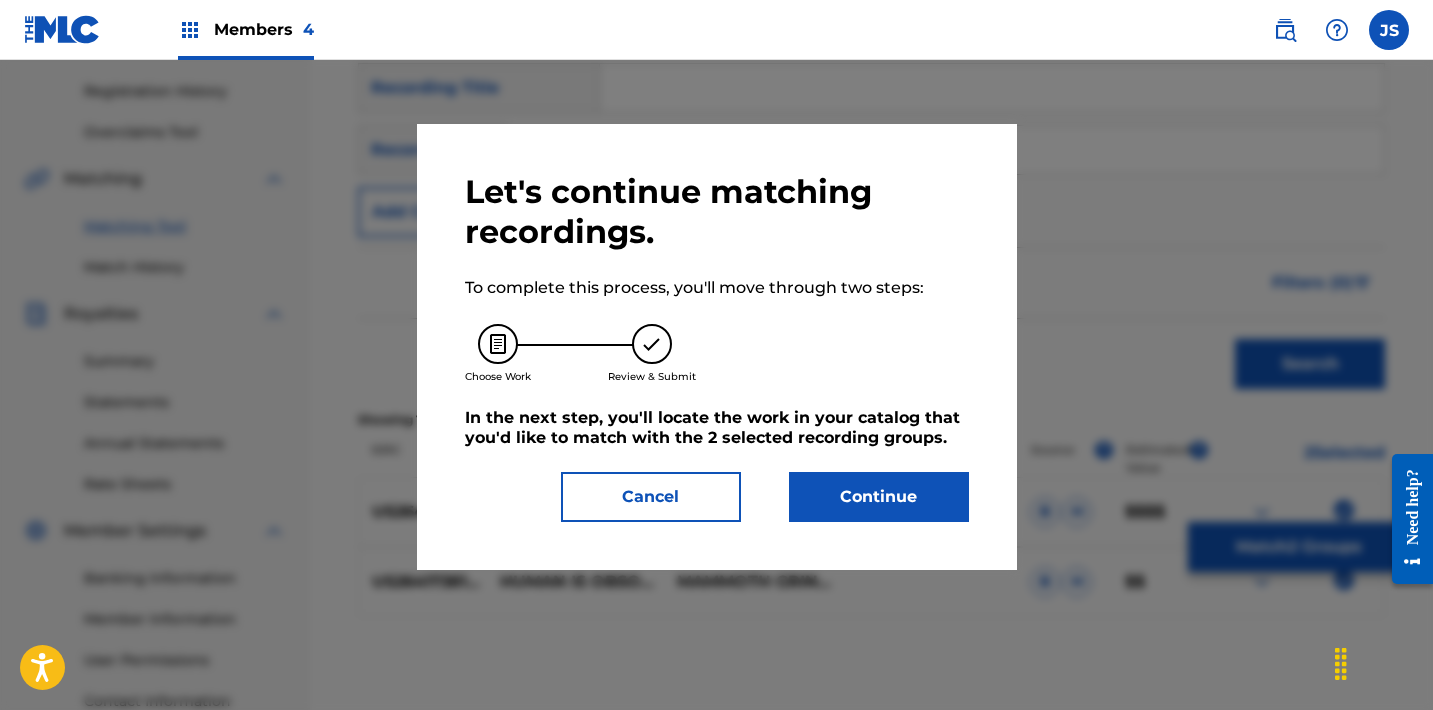 click on "Continue" at bounding box center (879, 497) 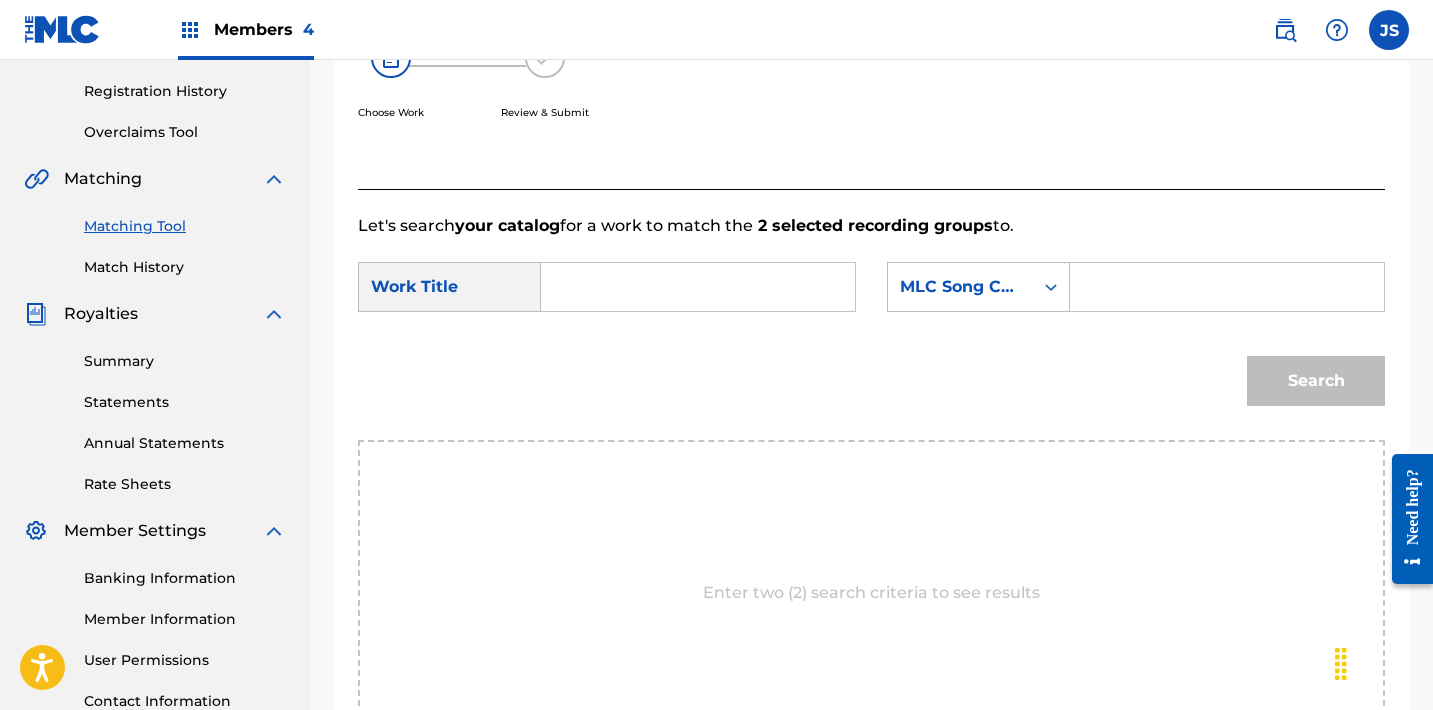 click at bounding box center (698, 287) 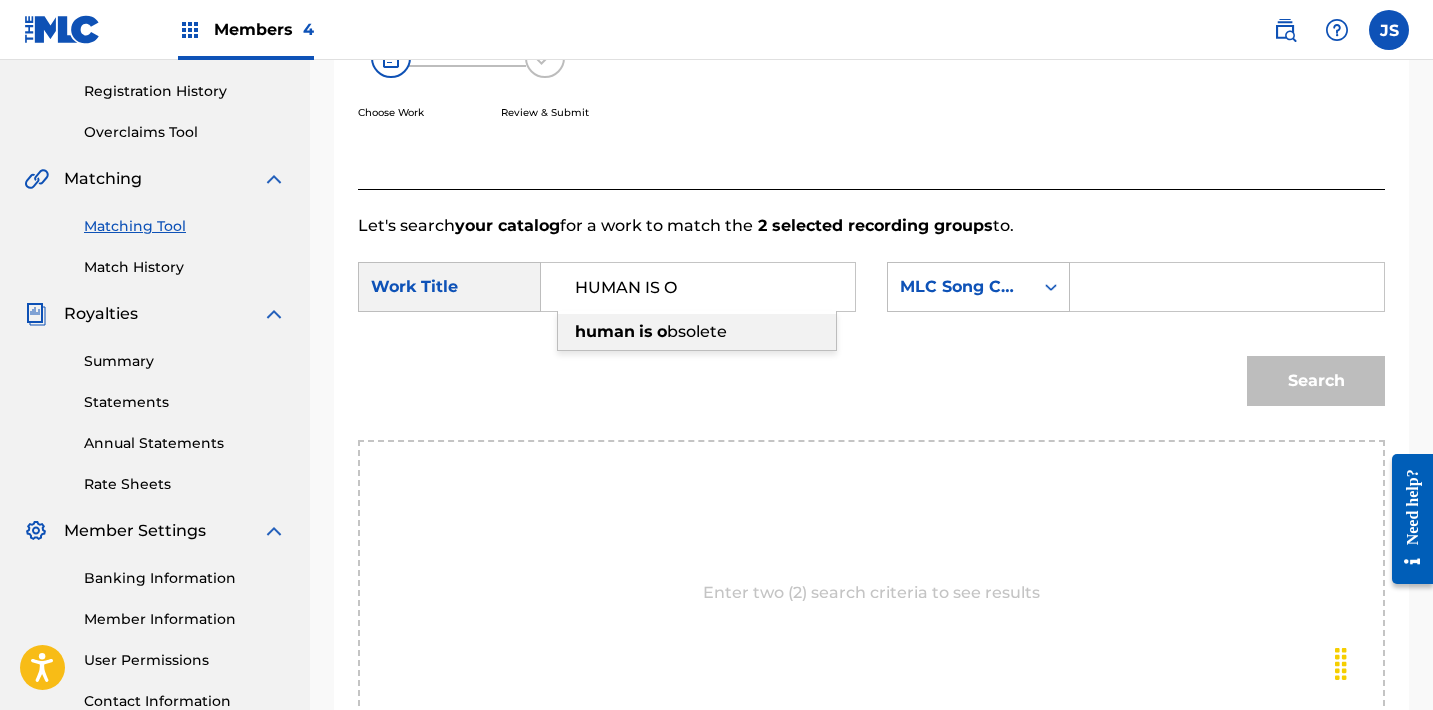 click on "is" at bounding box center (646, 331) 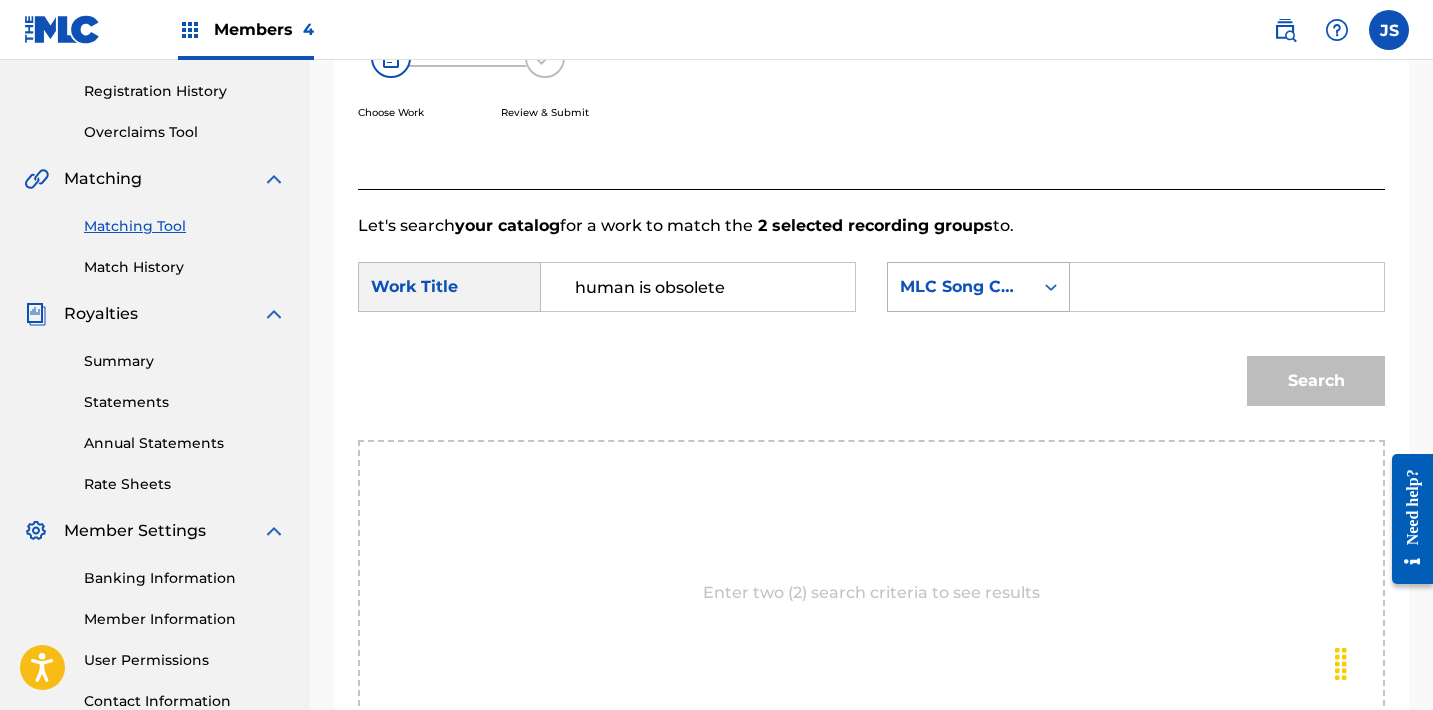 click on "MLC Song Code" at bounding box center (960, 287) 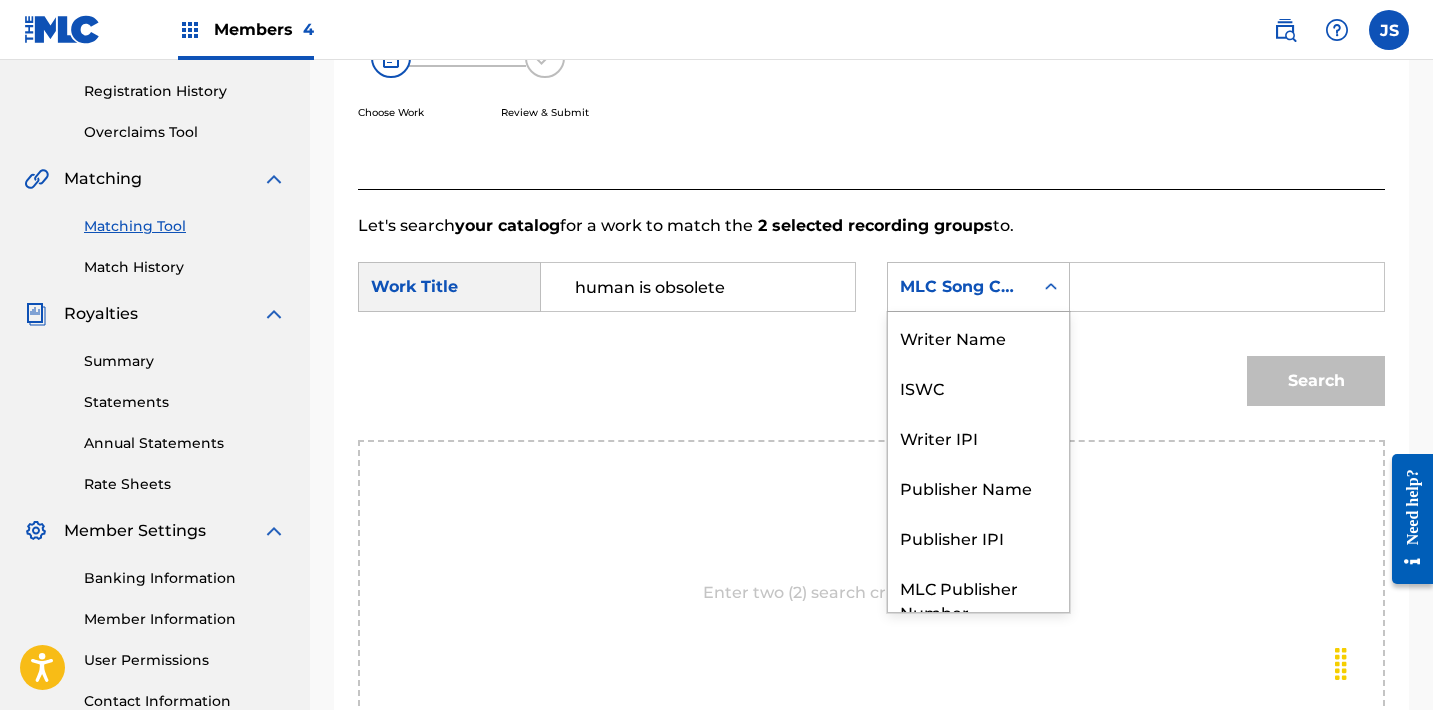 scroll, scrollTop: 74, scrollLeft: 0, axis: vertical 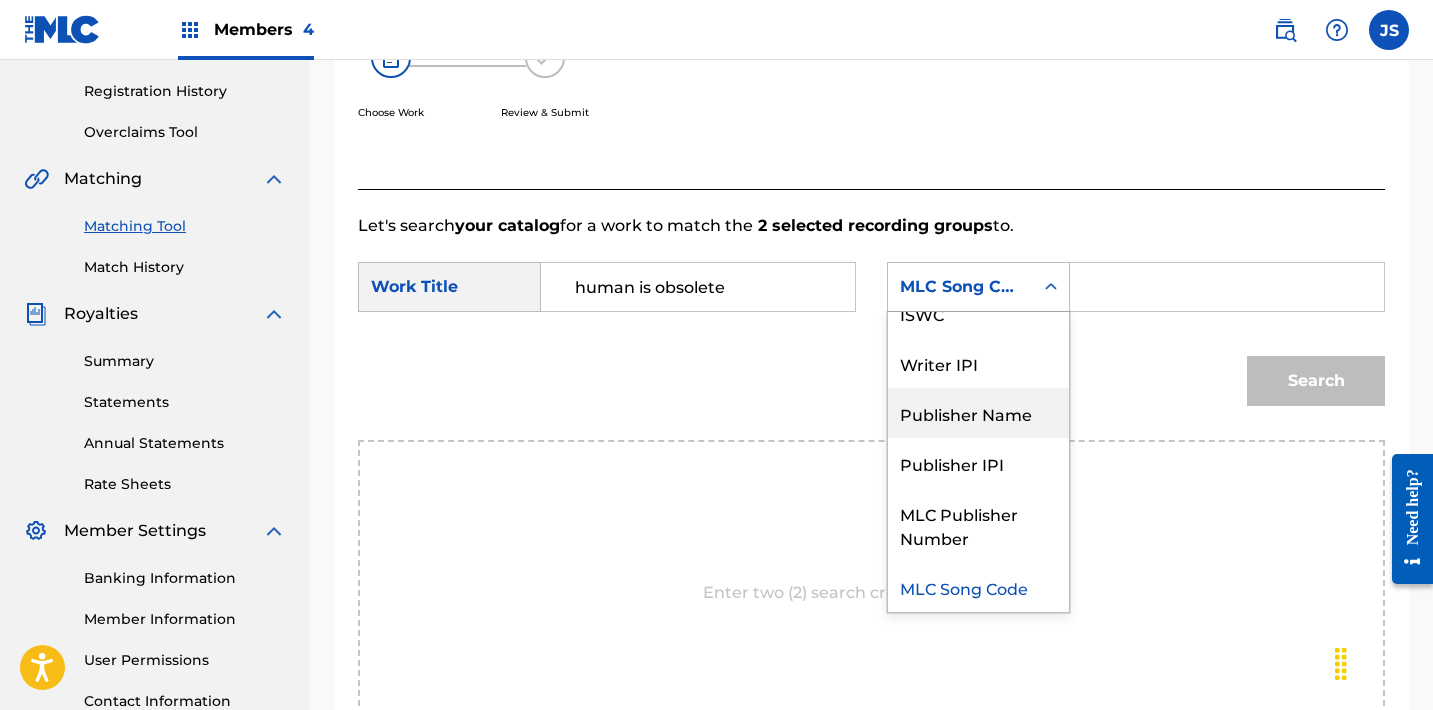 click on "Publisher Name" at bounding box center [978, 413] 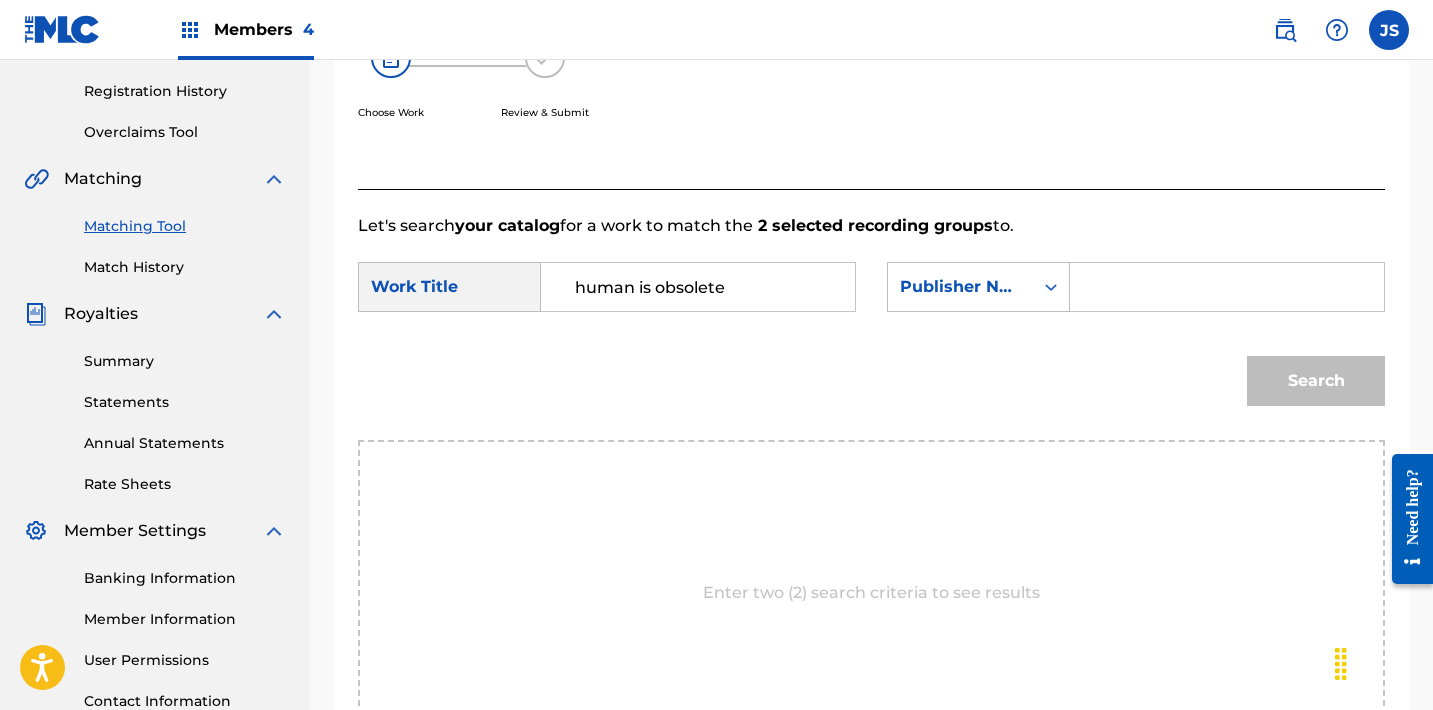 click on "Work Title human is obsolete Publisher Name Search" at bounding box center (871, 339) 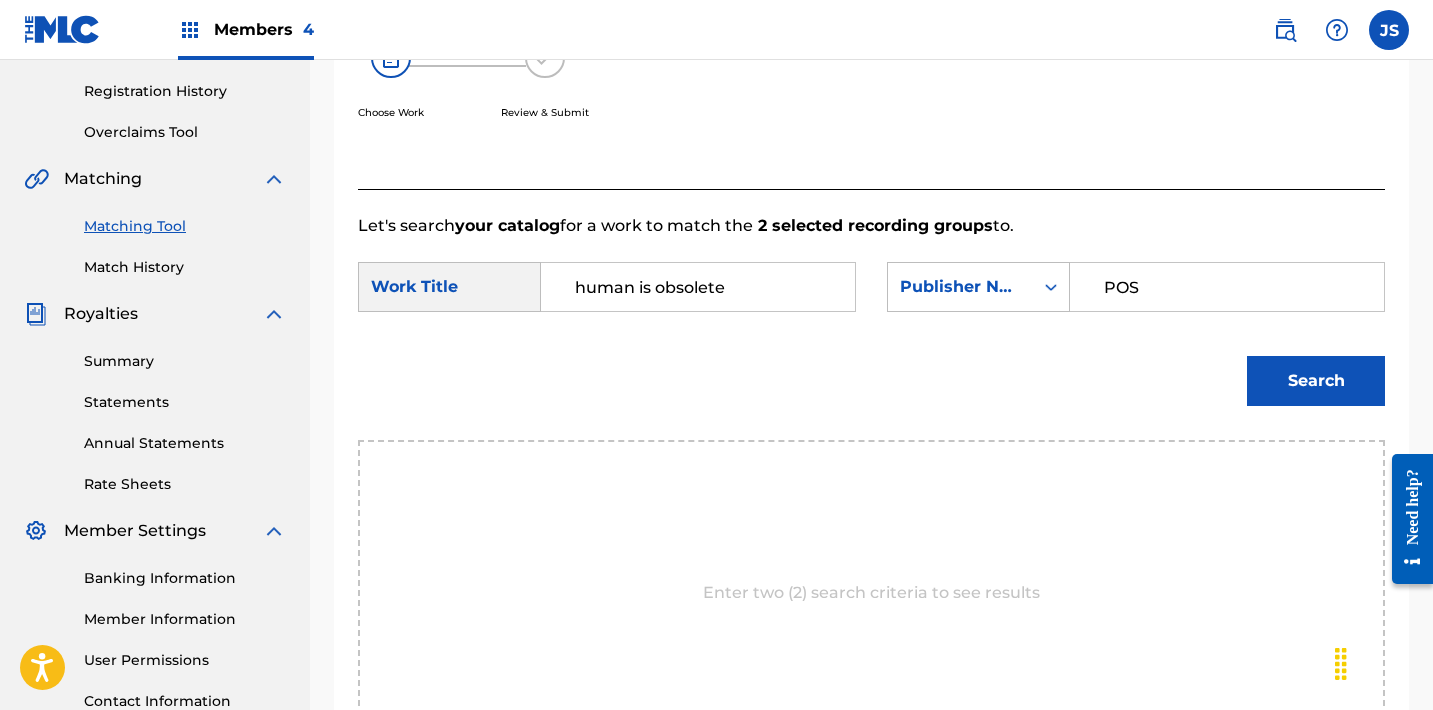 type on "POST MORTEM" 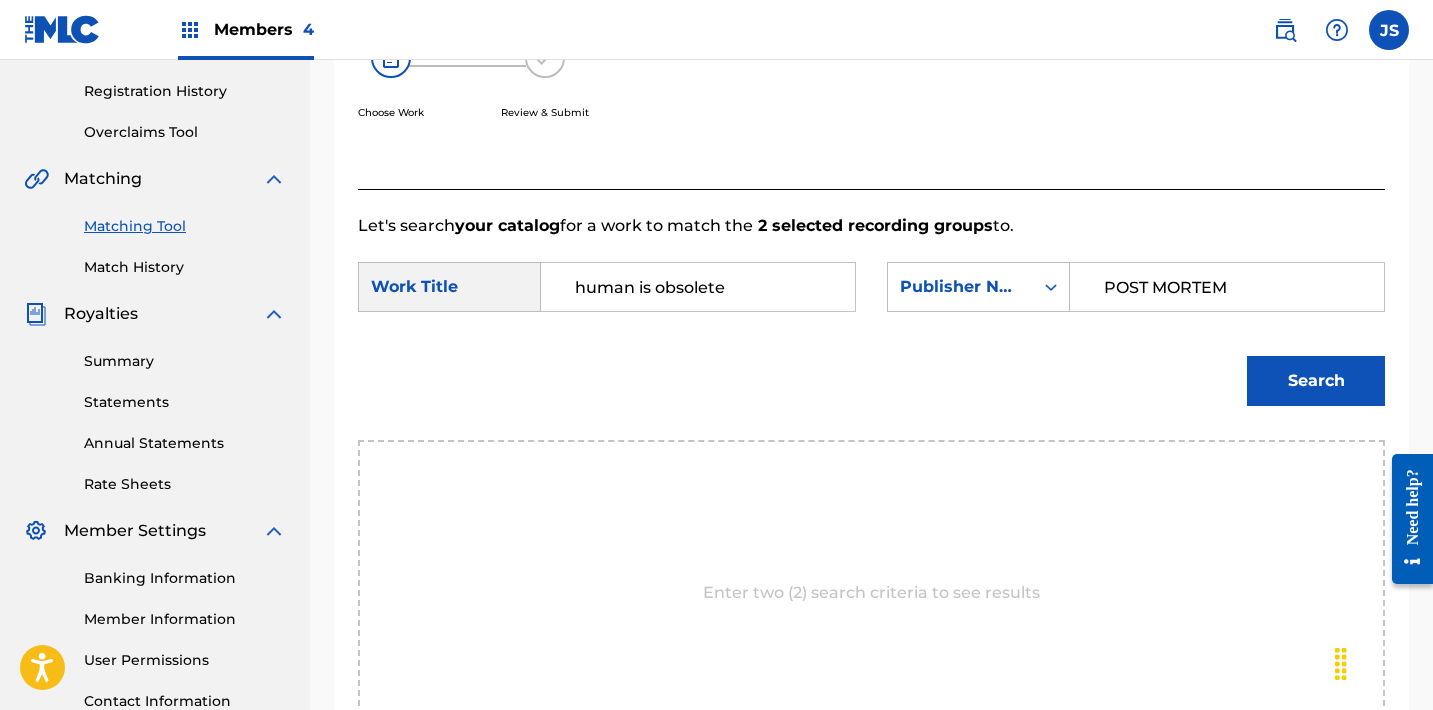 click on "Search" at bounding box center [1316, 381] 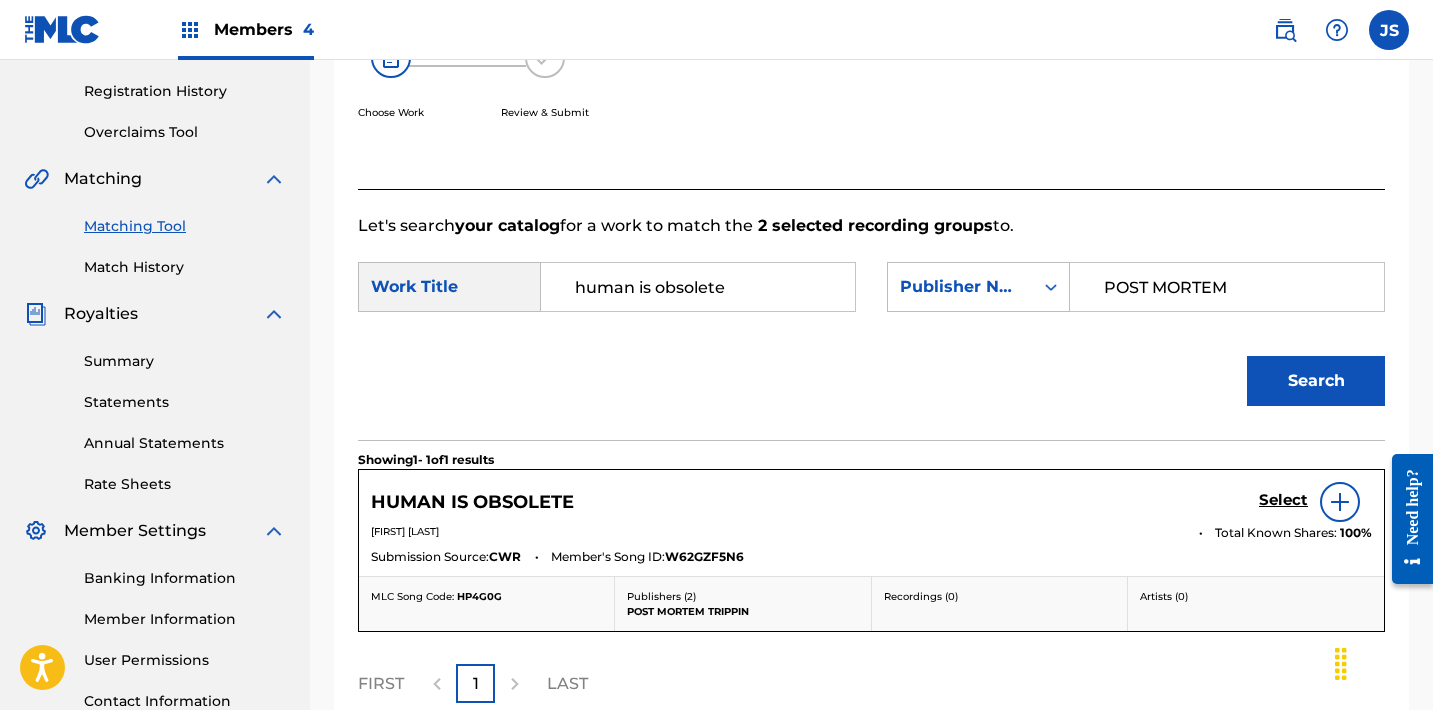 click on "Select" at bounding box center (1283, 500) 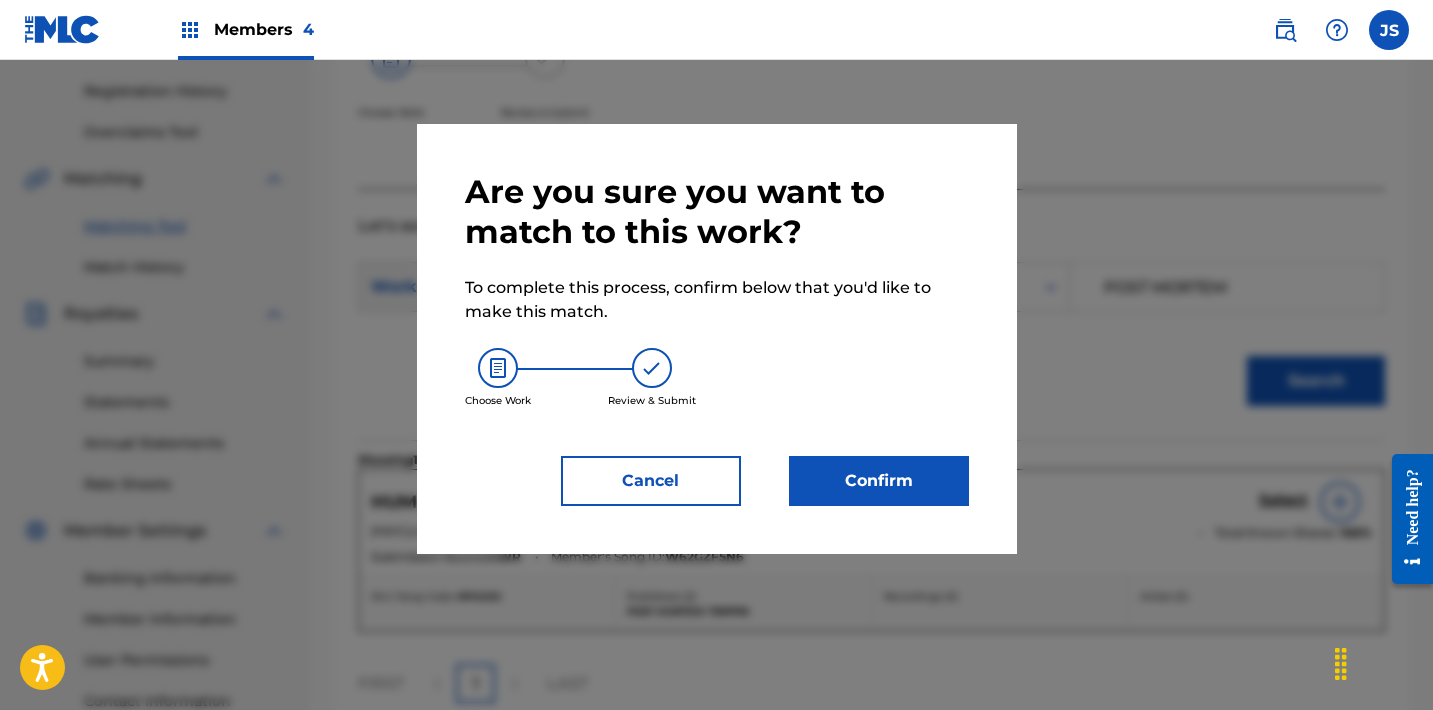 click on "Confirm" at bounding box center (879, 481) 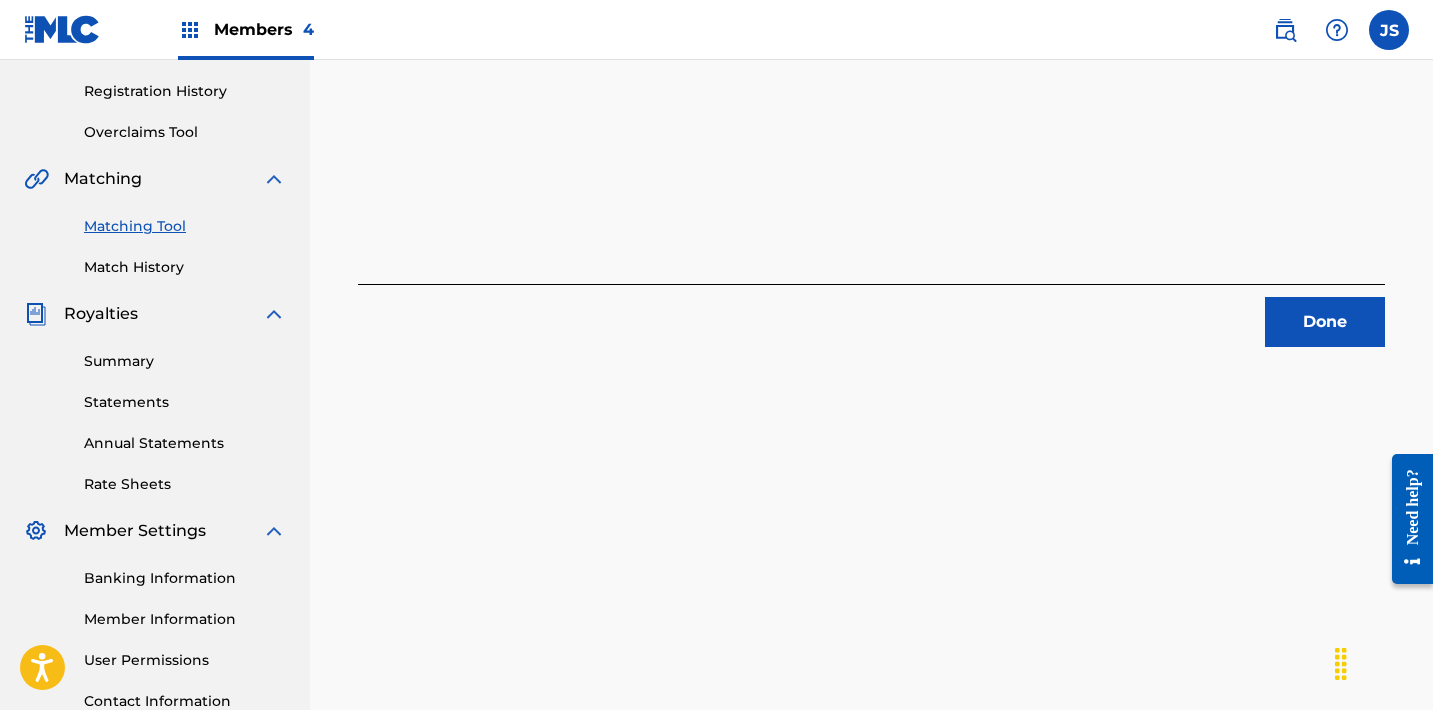 click on "Done" at bounding box center [1325, 322] 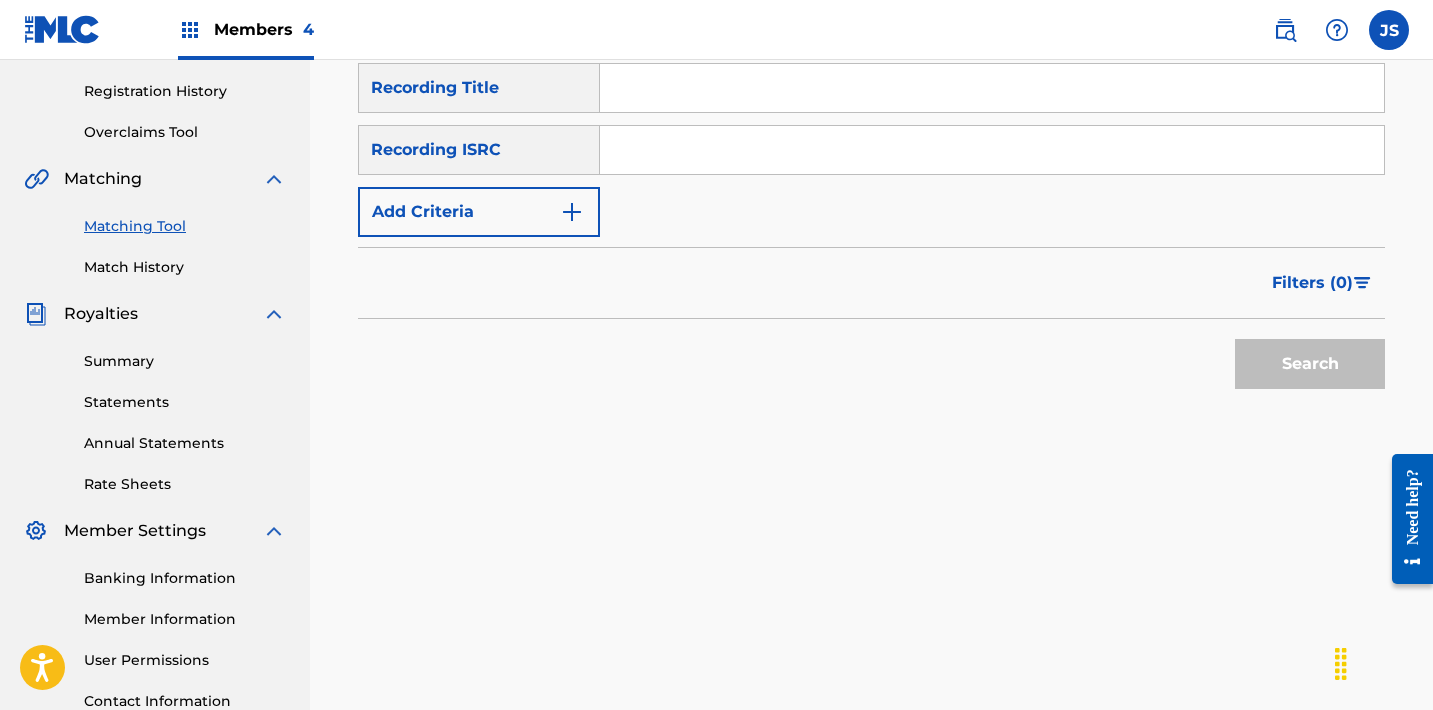 click at bounding box center [992, 150] 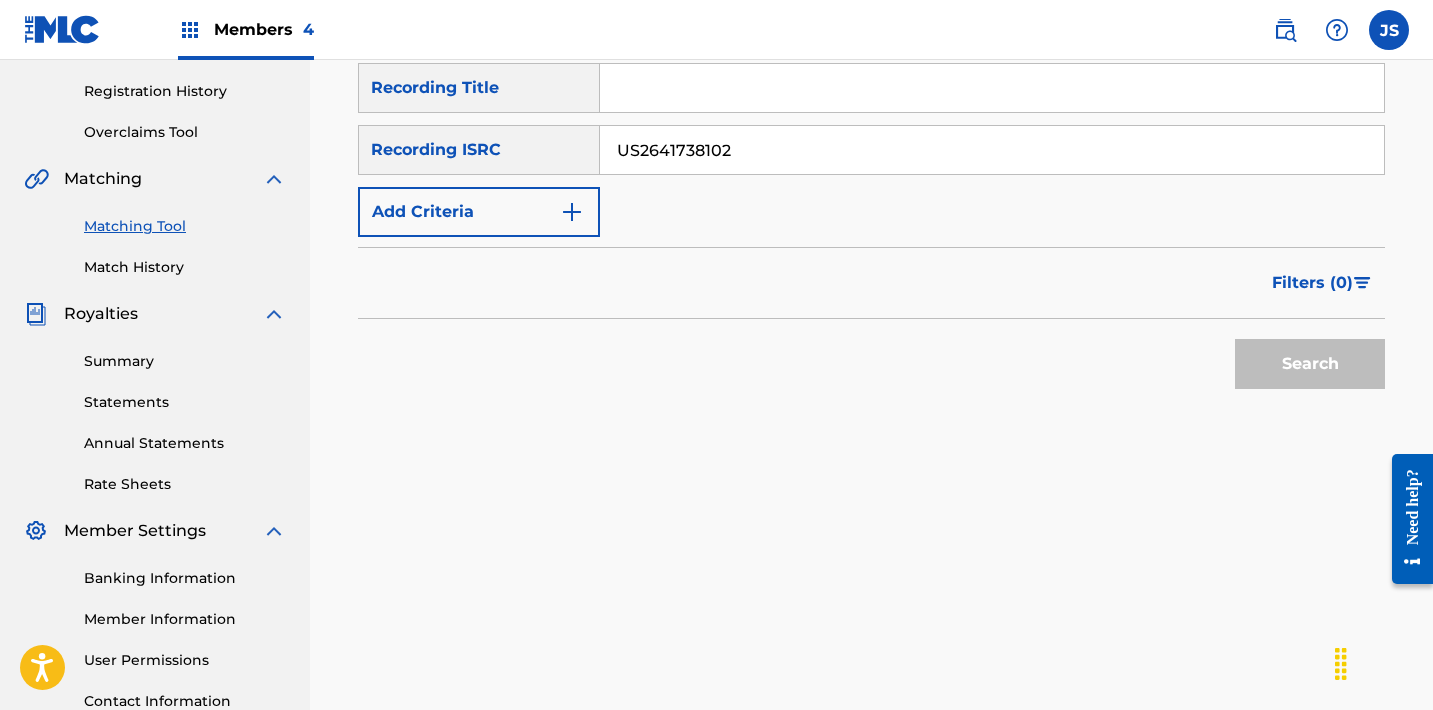 type on "US2641738102" 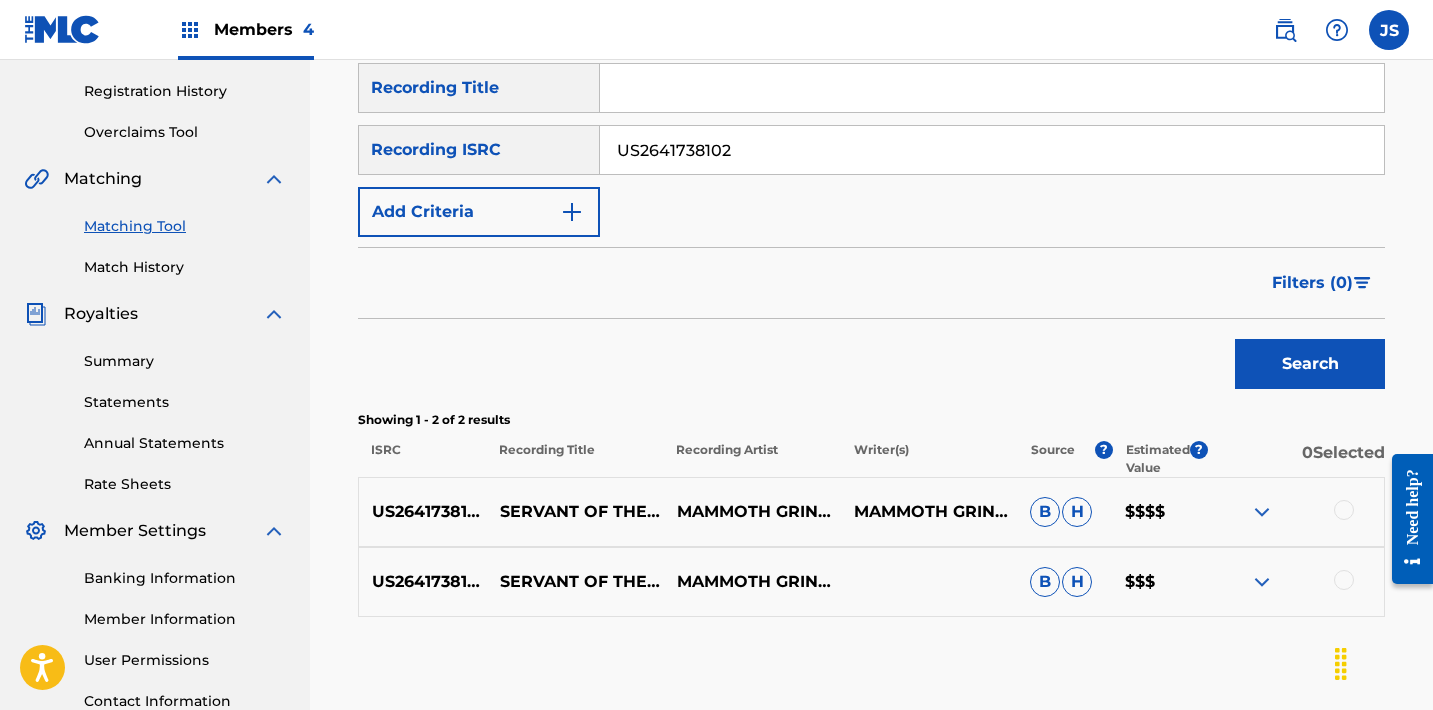 click at bounding box center [1344, 510] 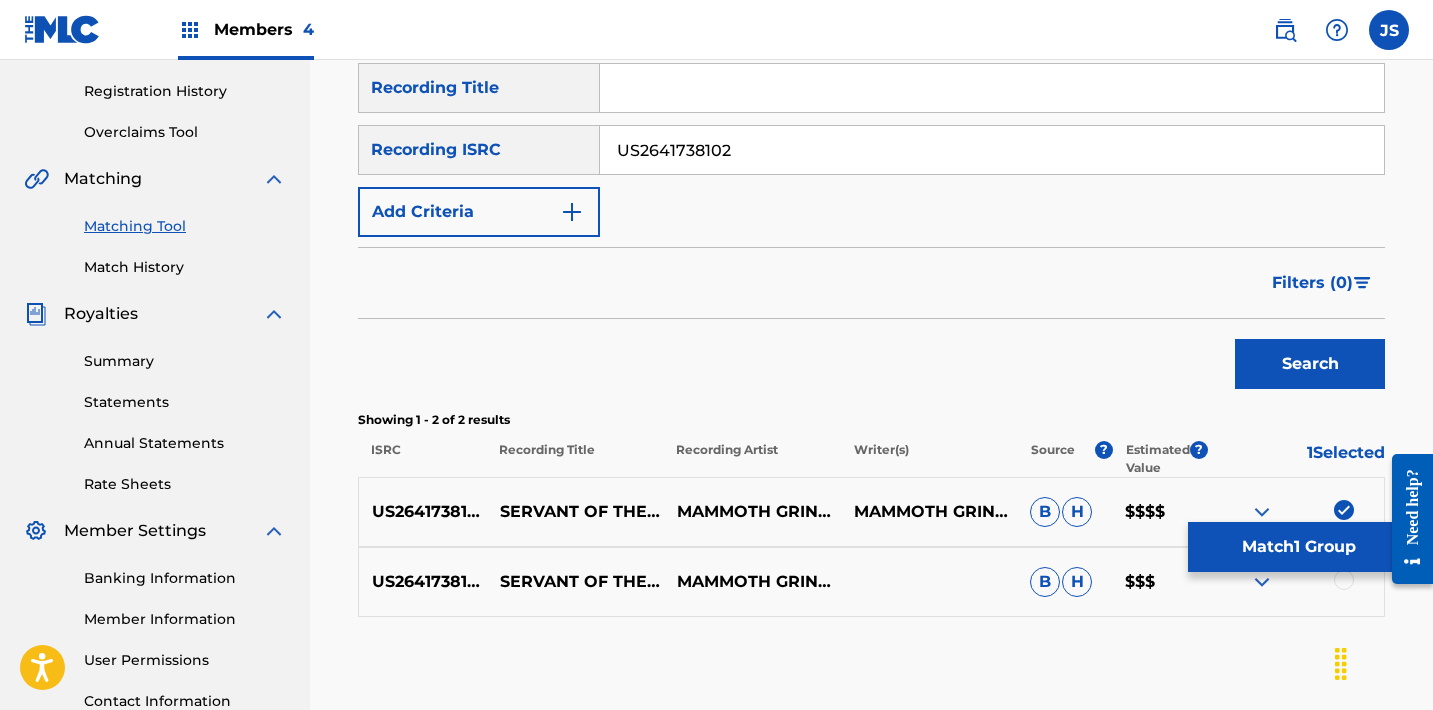 click at bounding box center [1344, 580] 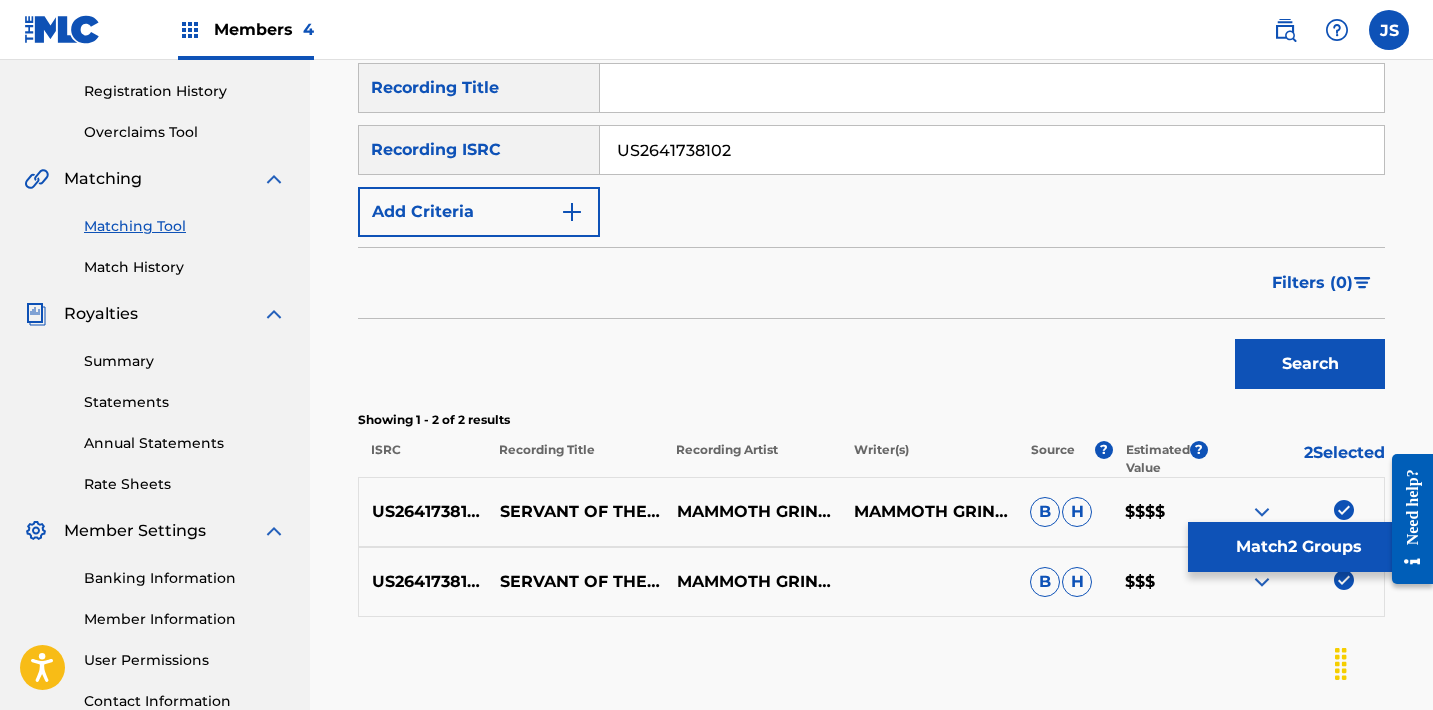 click on "Match  2 Groups" at bounding box center (1298, 547) 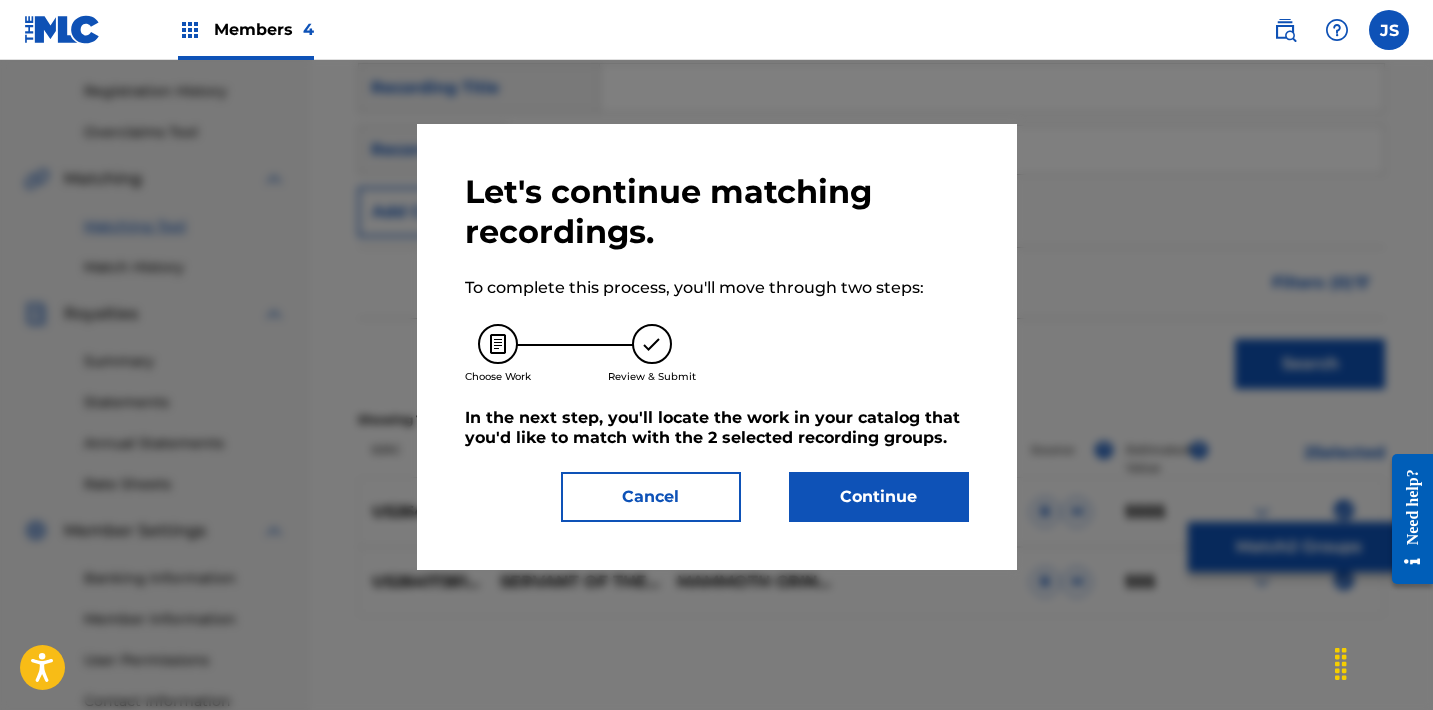 click on "Continue" at bounding box center [879, 497] 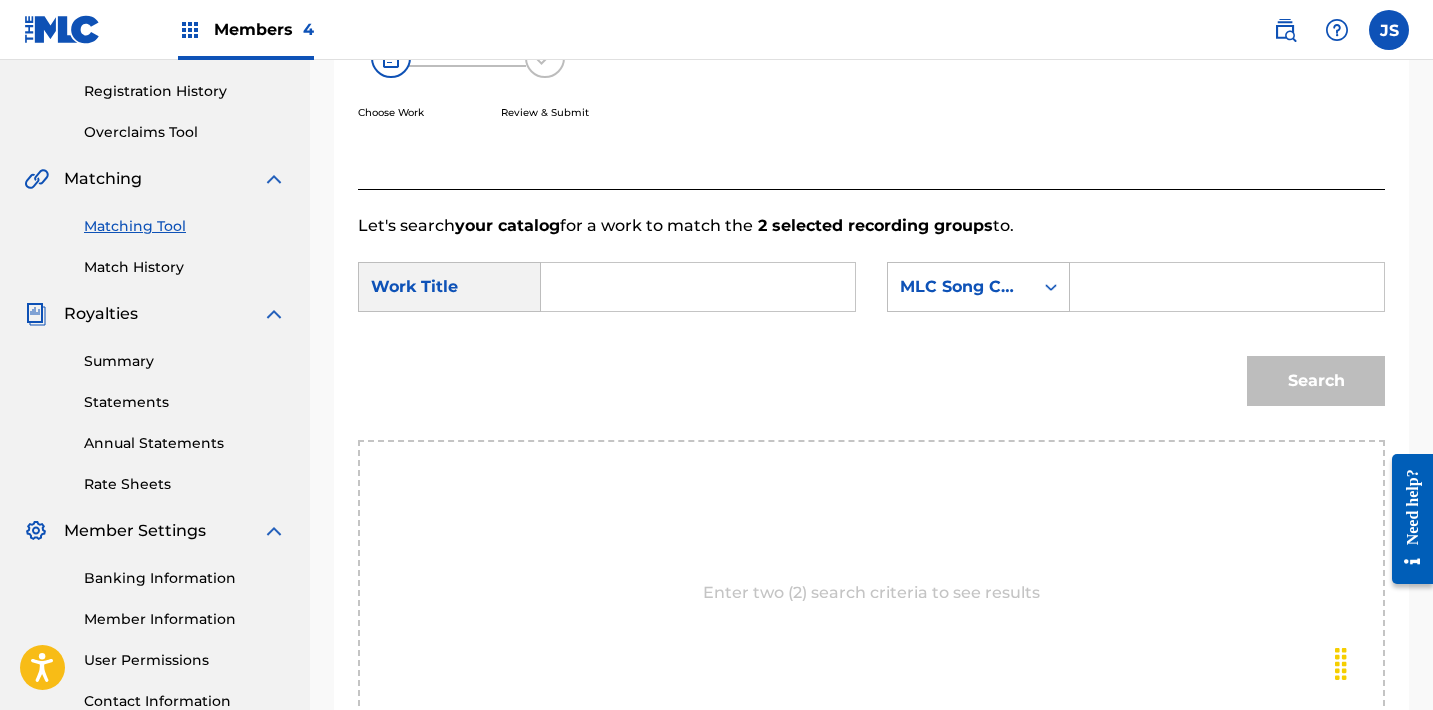 click at bounding box center [698, 287] 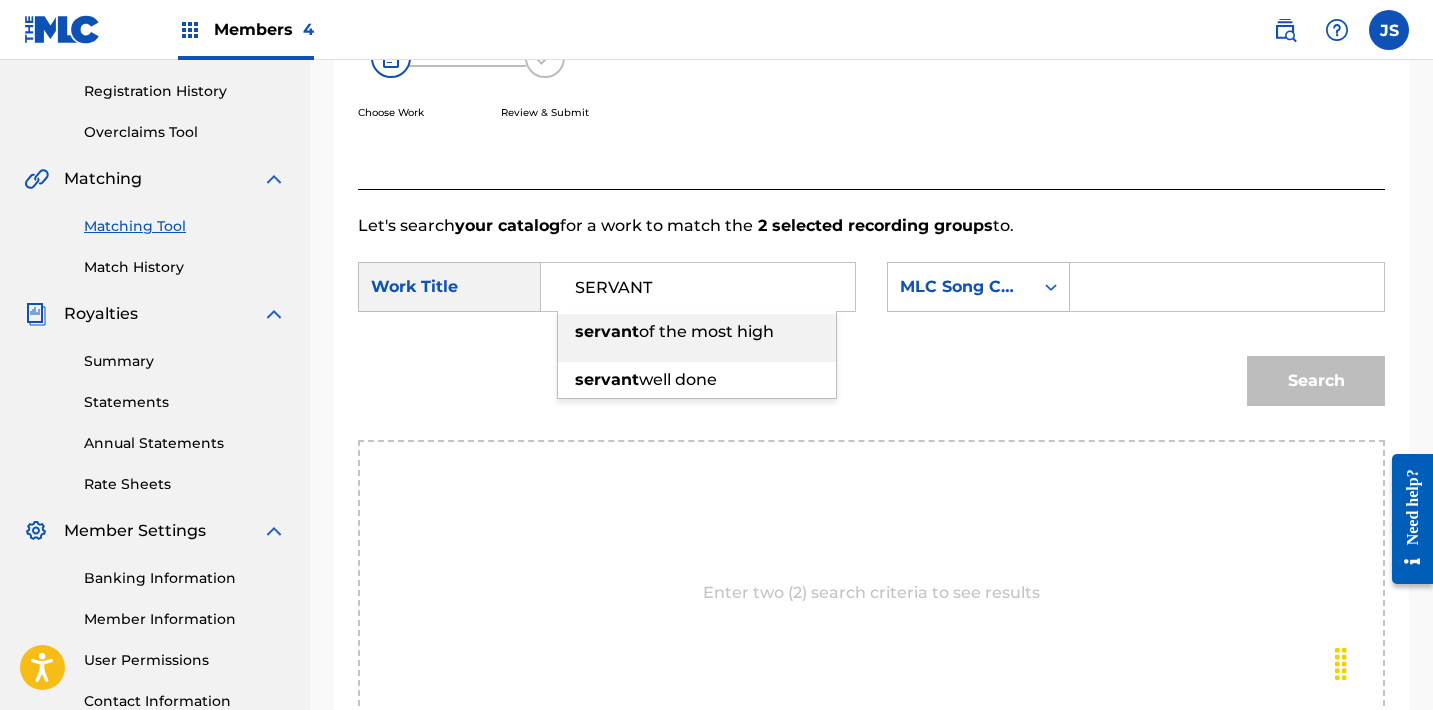 click on "of the most high" at bounding box center [706, 331] 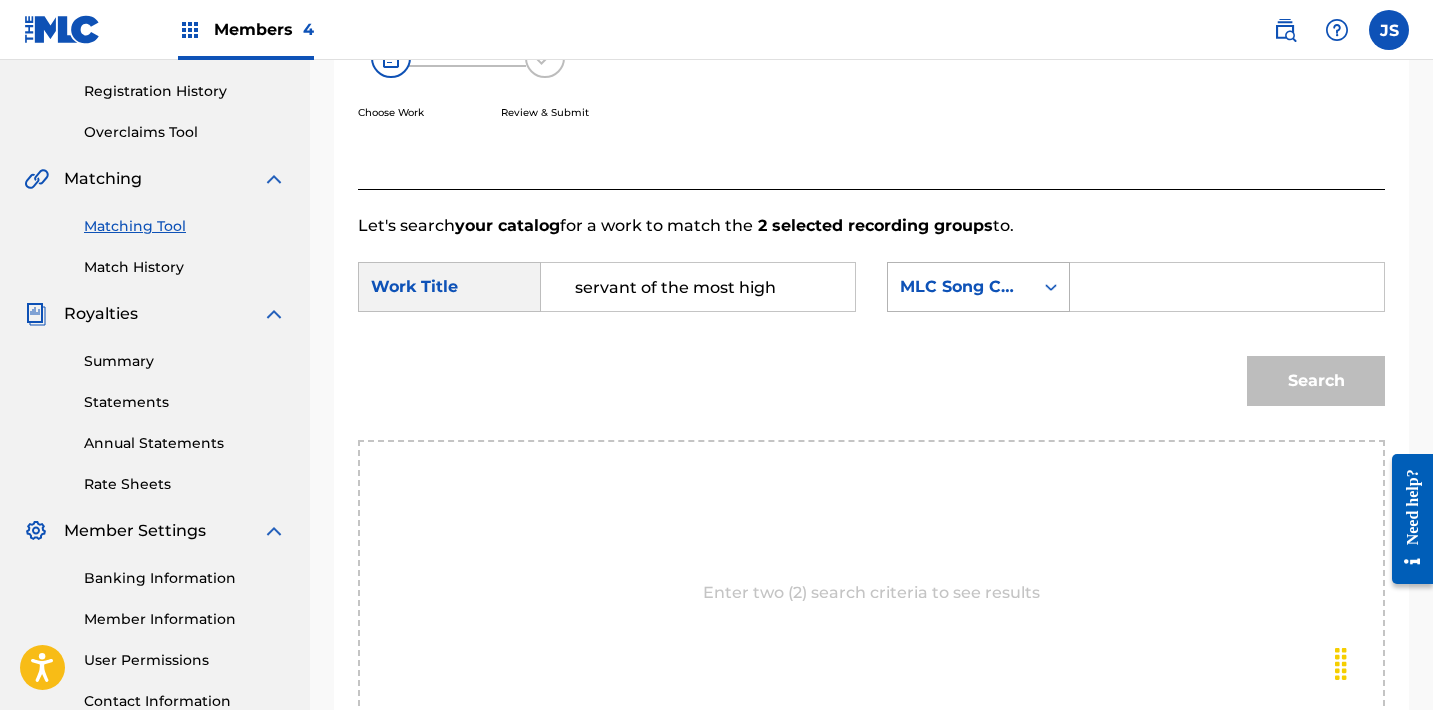 click on "MLC Song Code" at bounding box center (960, 287) 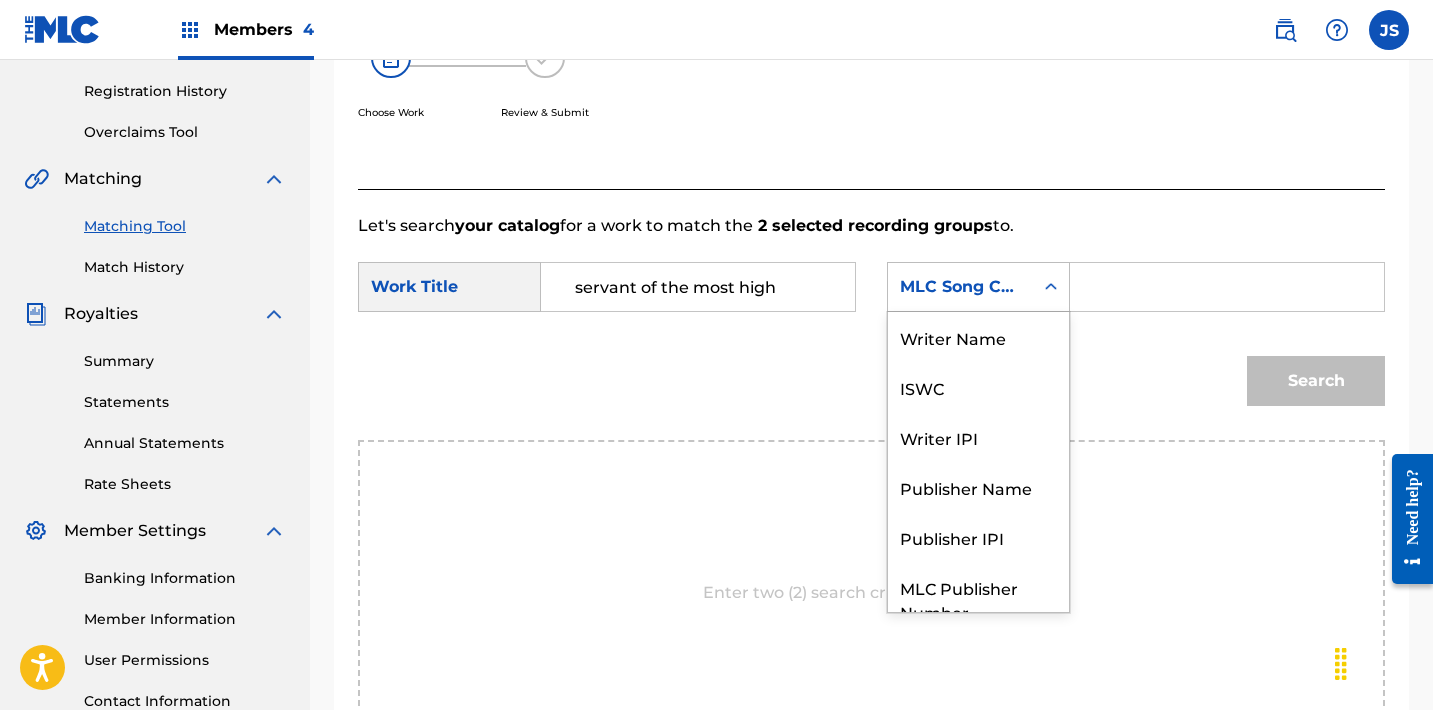 scroll, scrollTop: 74, scrollLeft: 0, axis: vertical 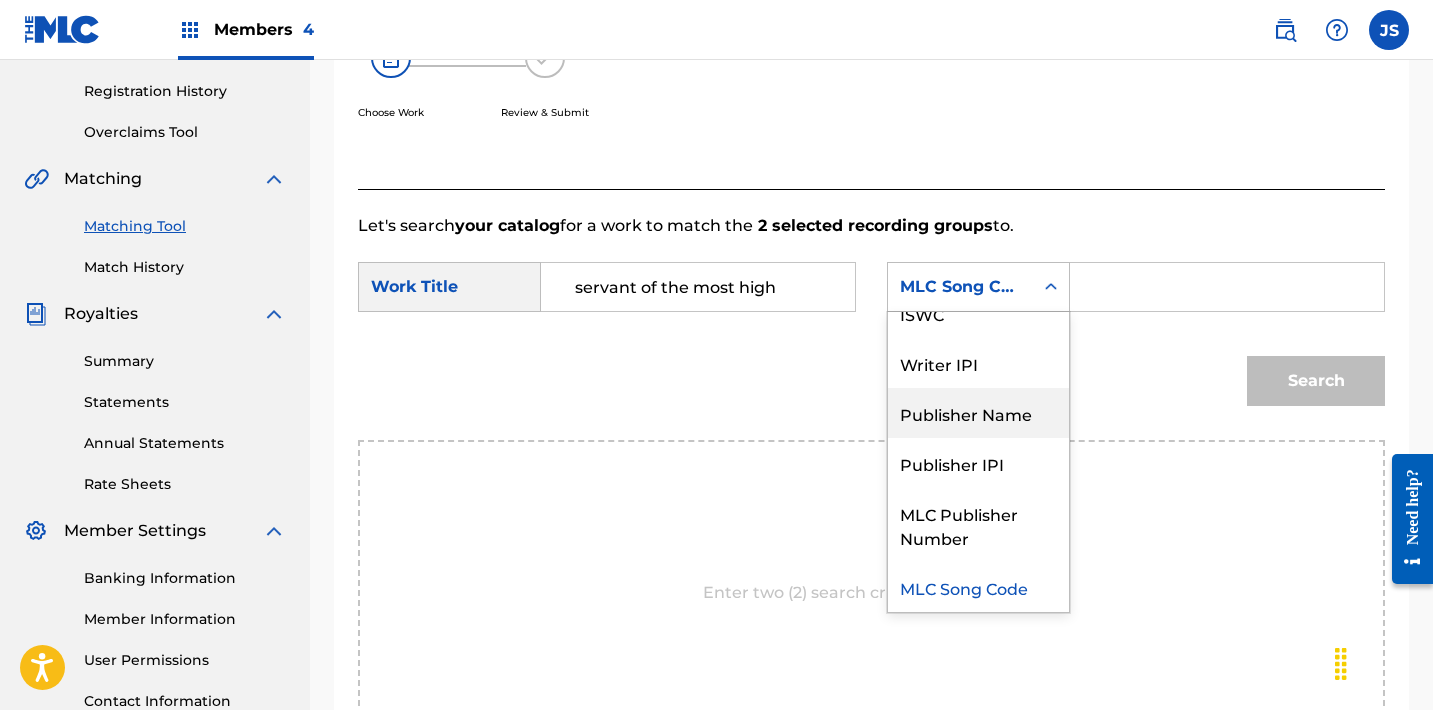 click on "Publisher Name" at bounding box center (978, 413) 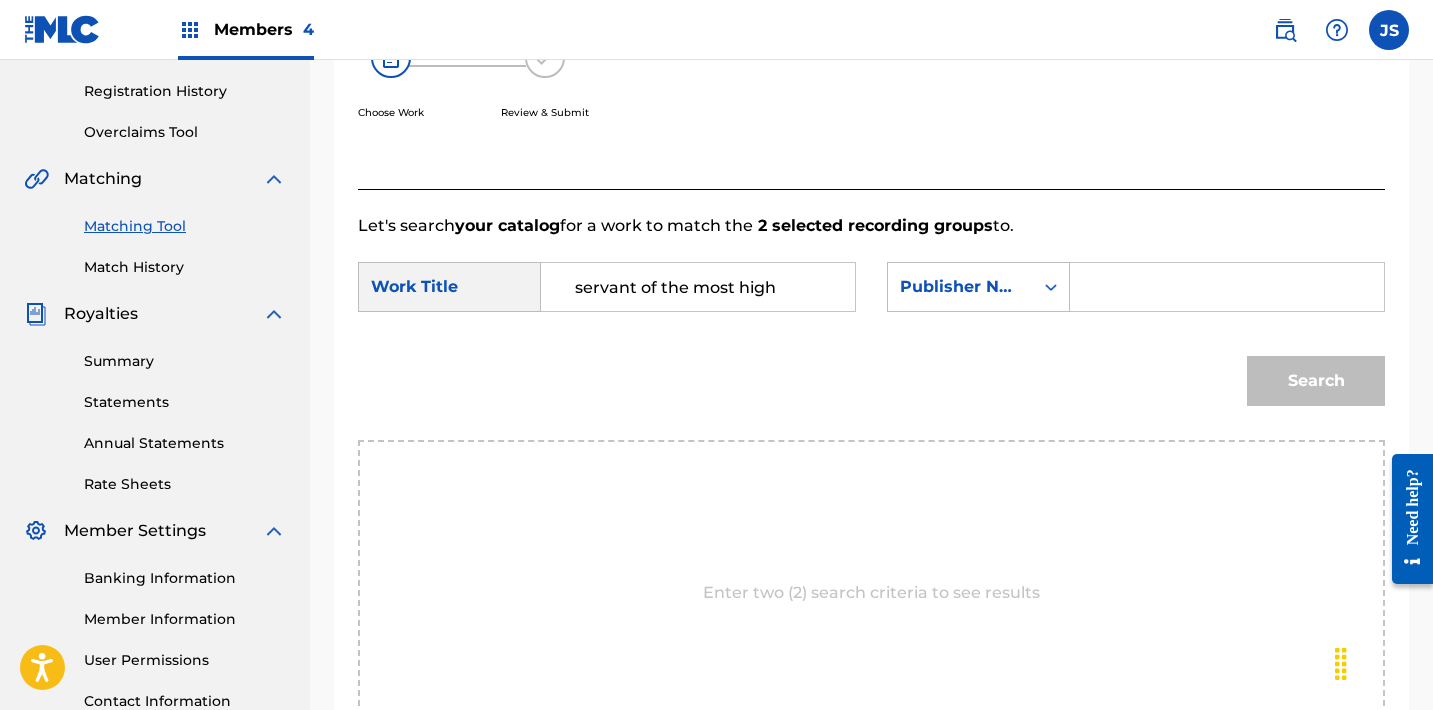 click at bounding box center (1227, 287) 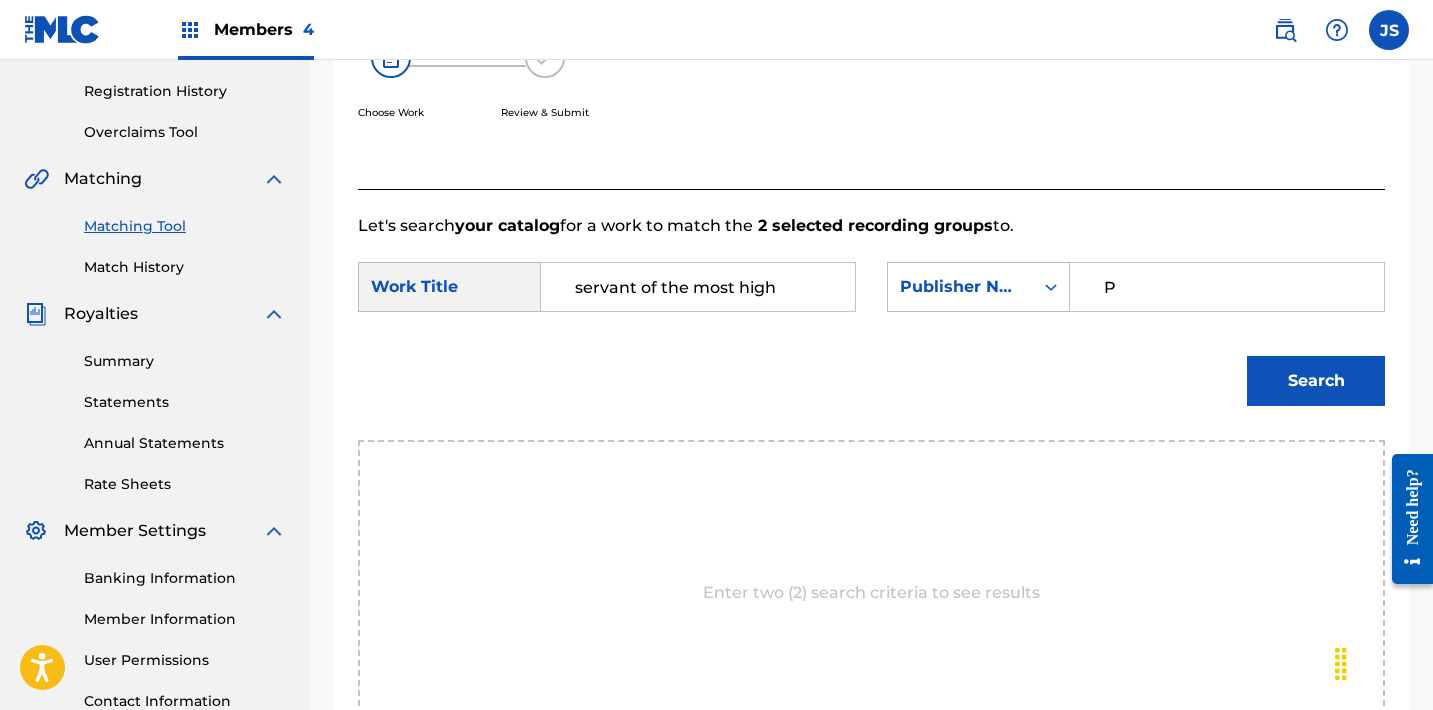 type on "POST MORTEM" 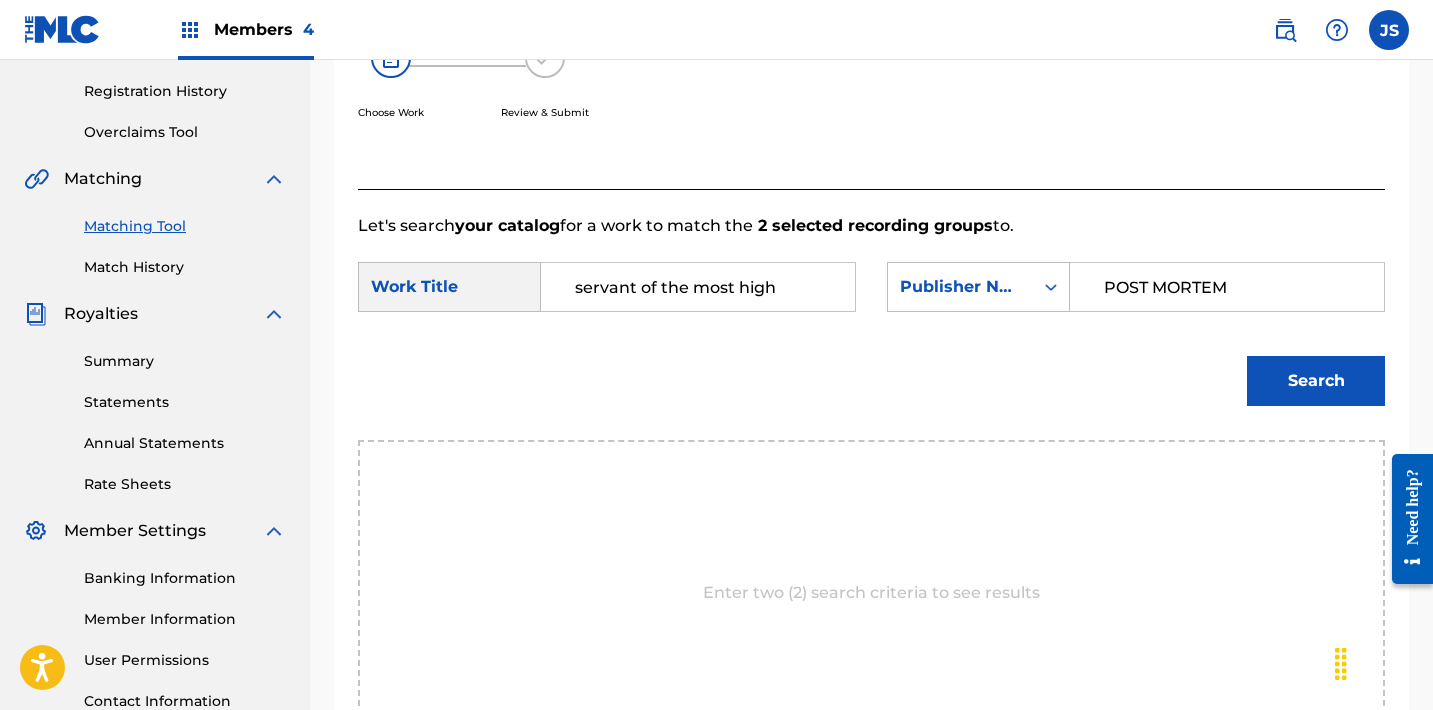 click on "Search" at bounding box center [1316, 381] 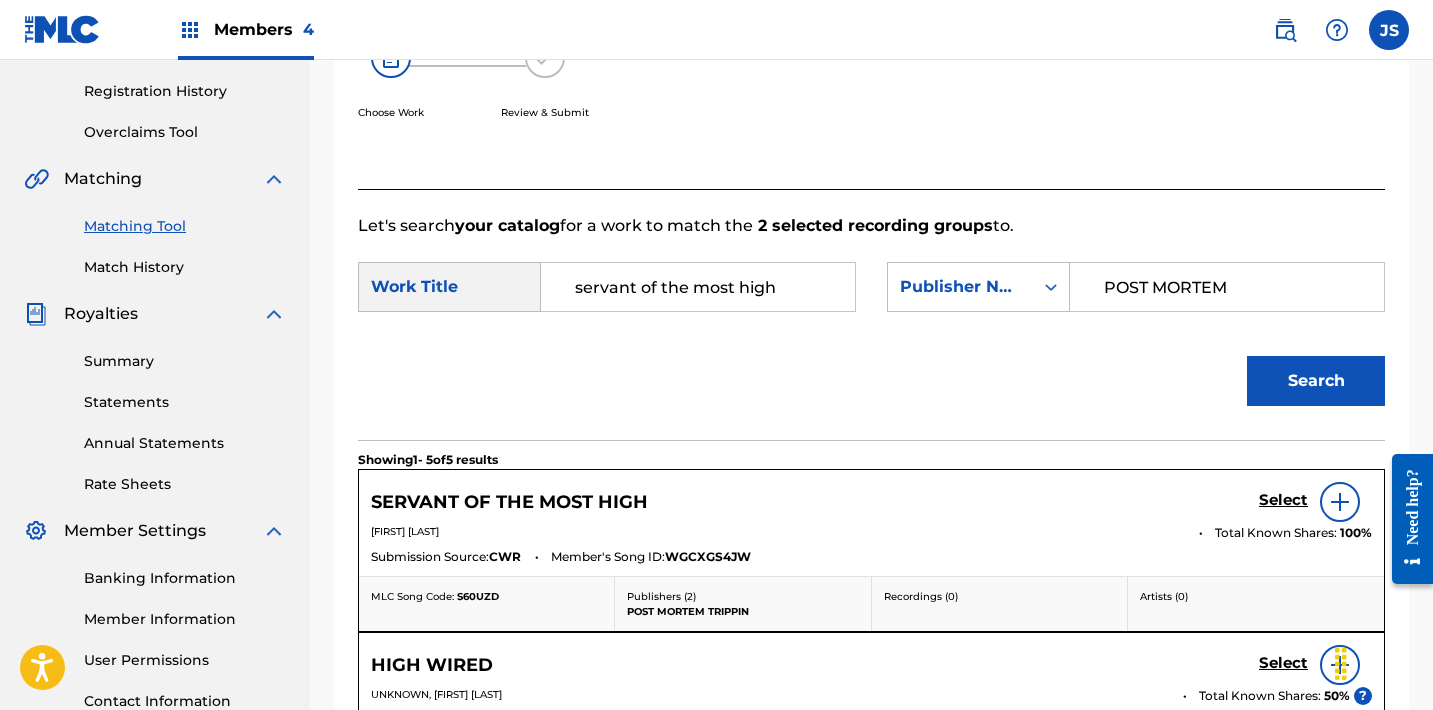 click on "Select" at bounding box center (1283, 500) 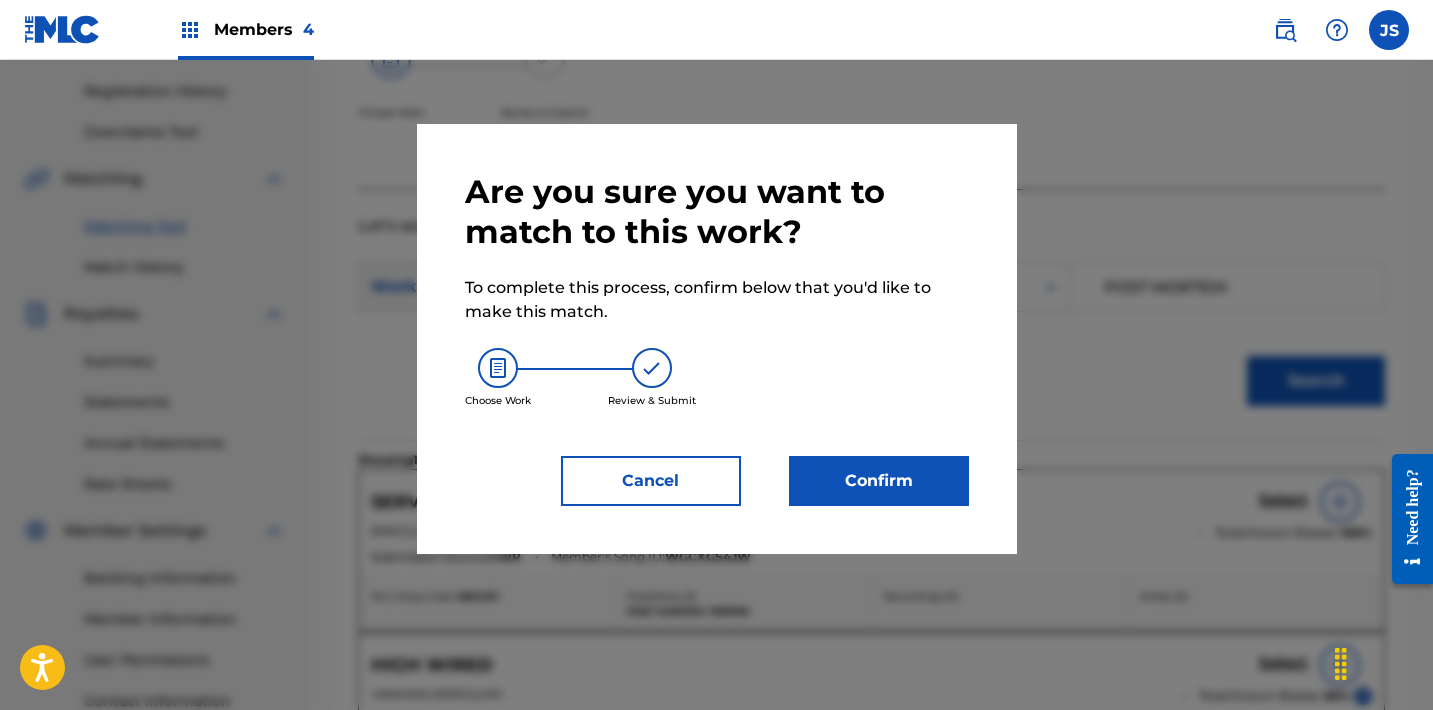 click on "Confirm" at bounding box center (879, 481) 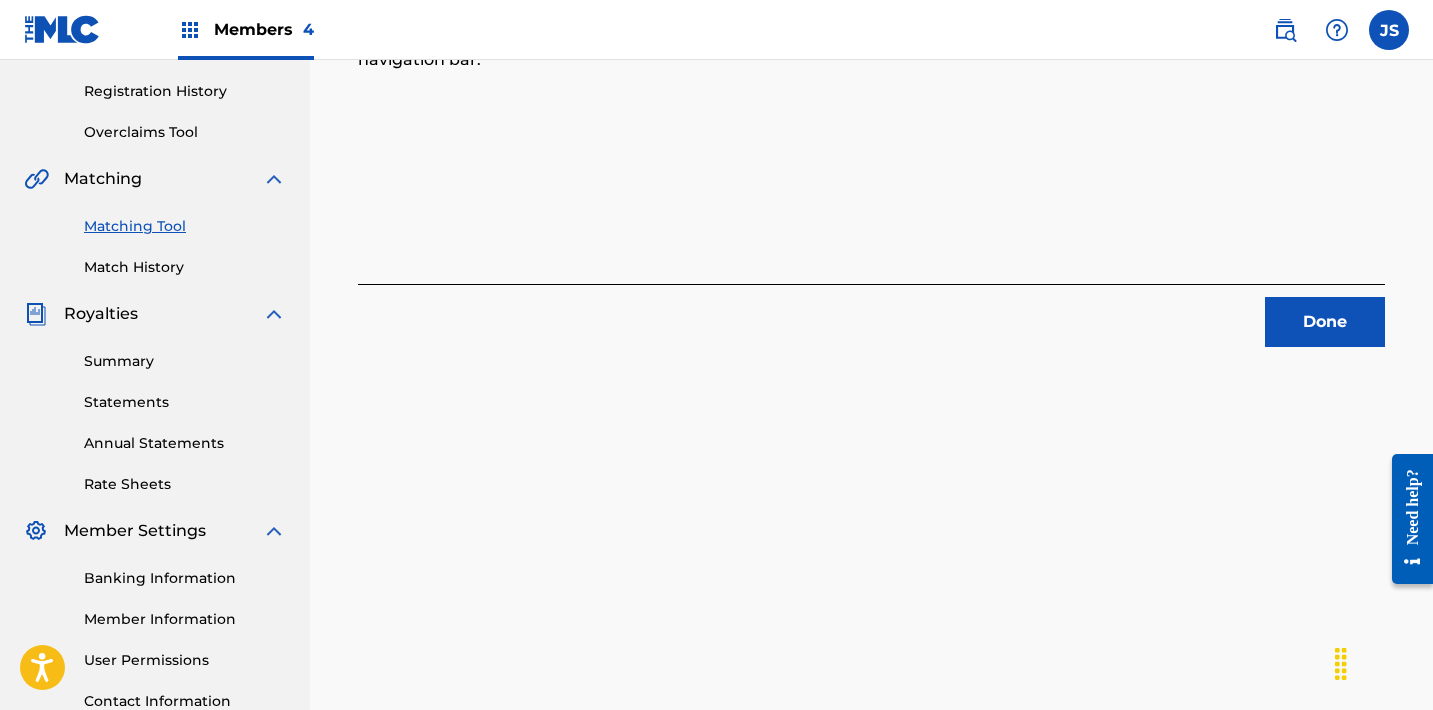 click on "Done" at bounding box center [1325, 322] 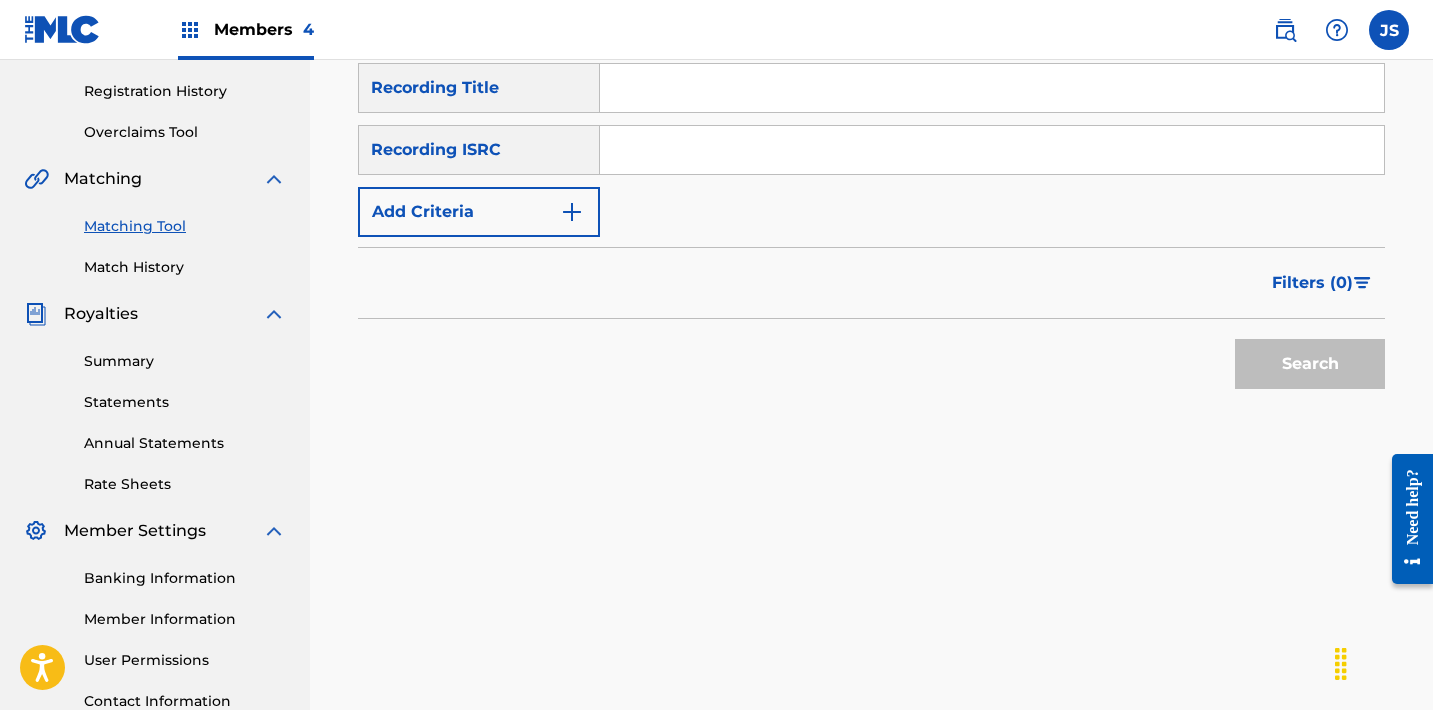 click at bounding box center [992, 150] 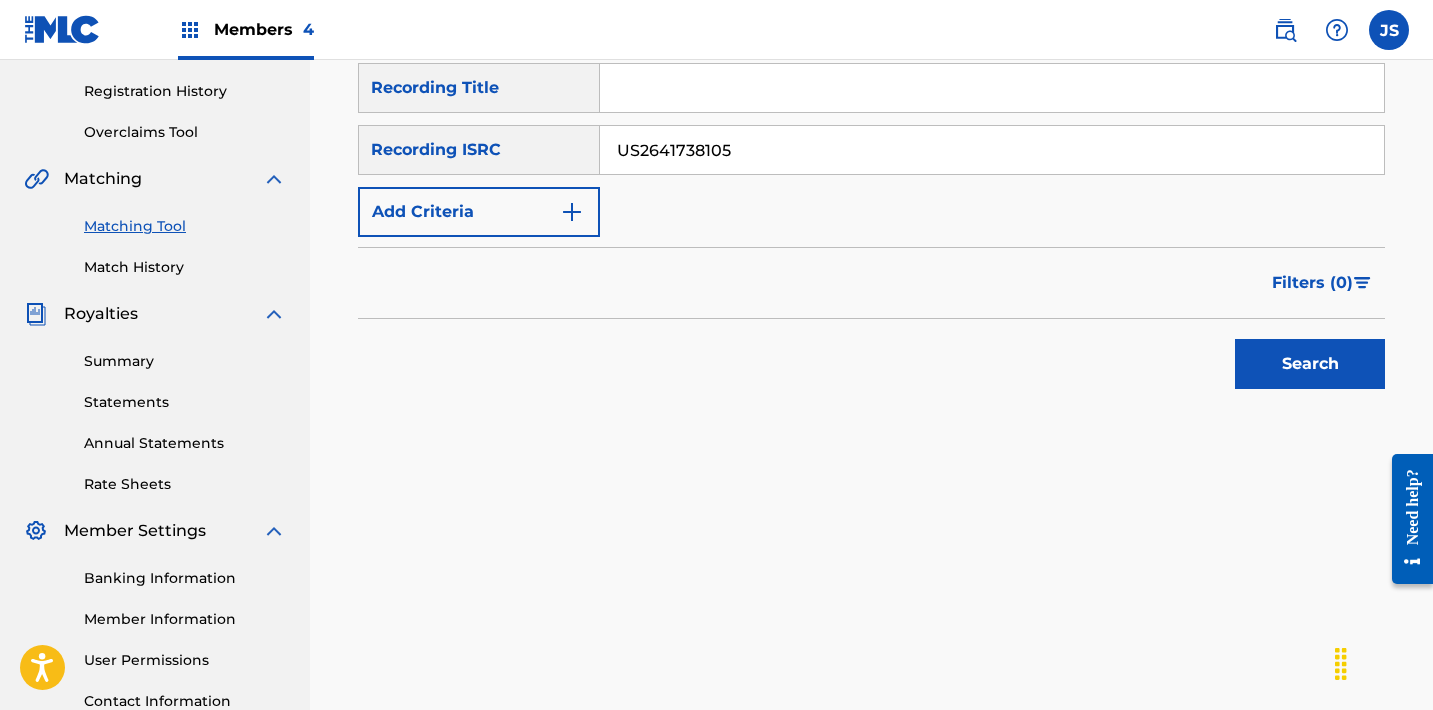 type on "US2641738105" 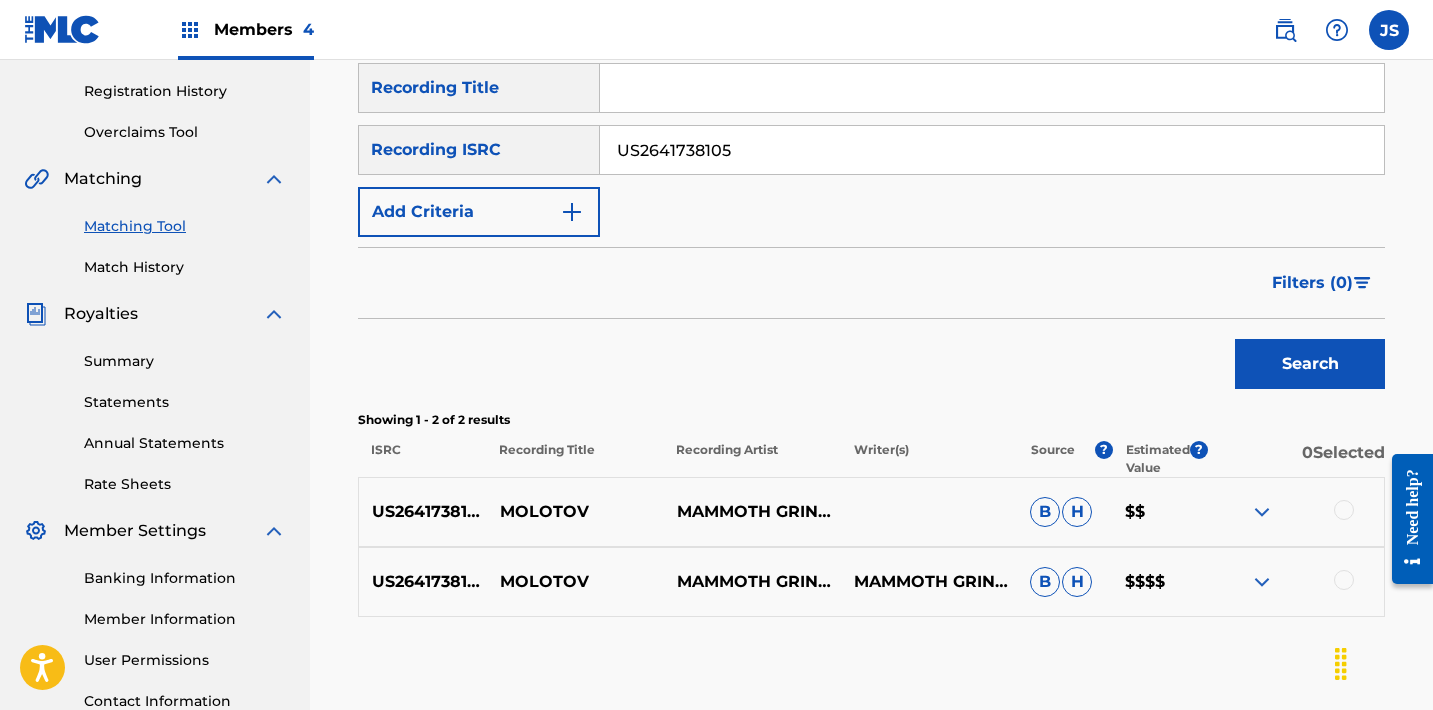 click at bounding box center (1344, 510) 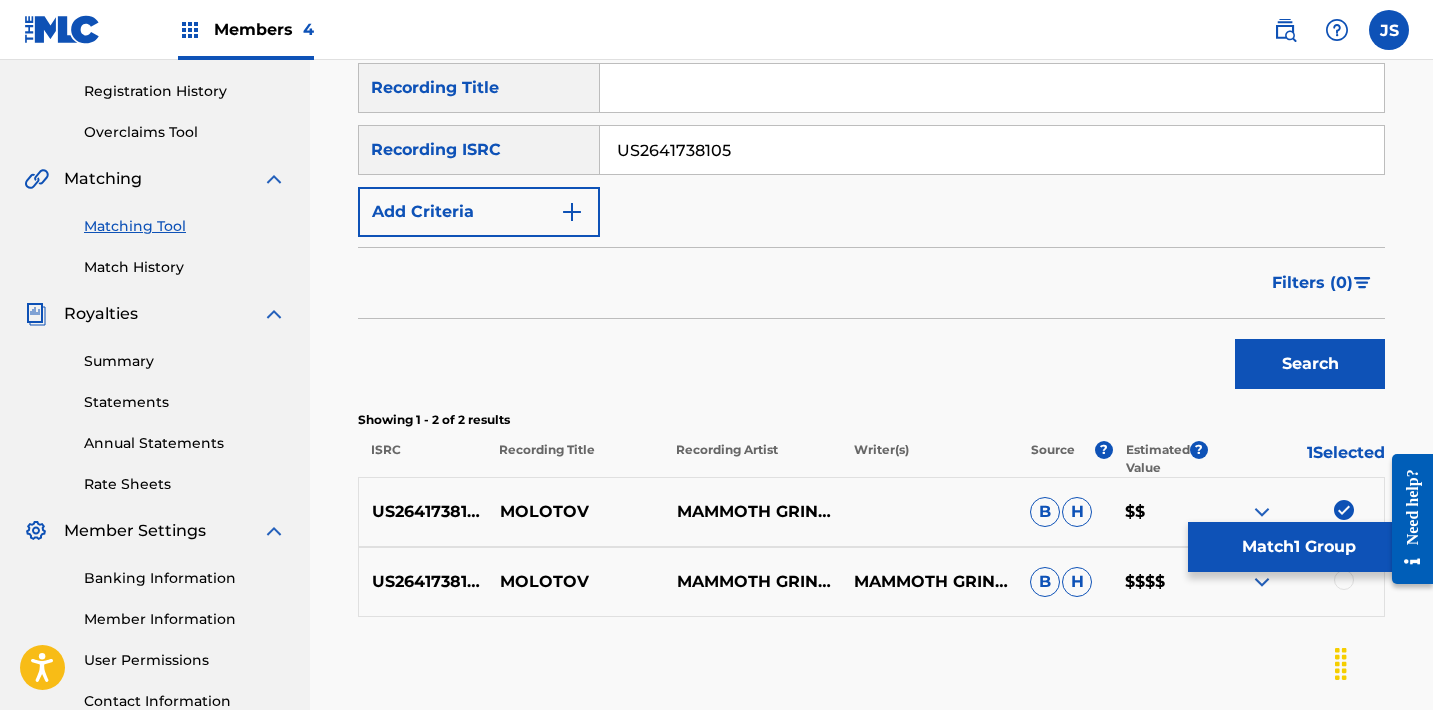 click at bounding box center [1344, 580] 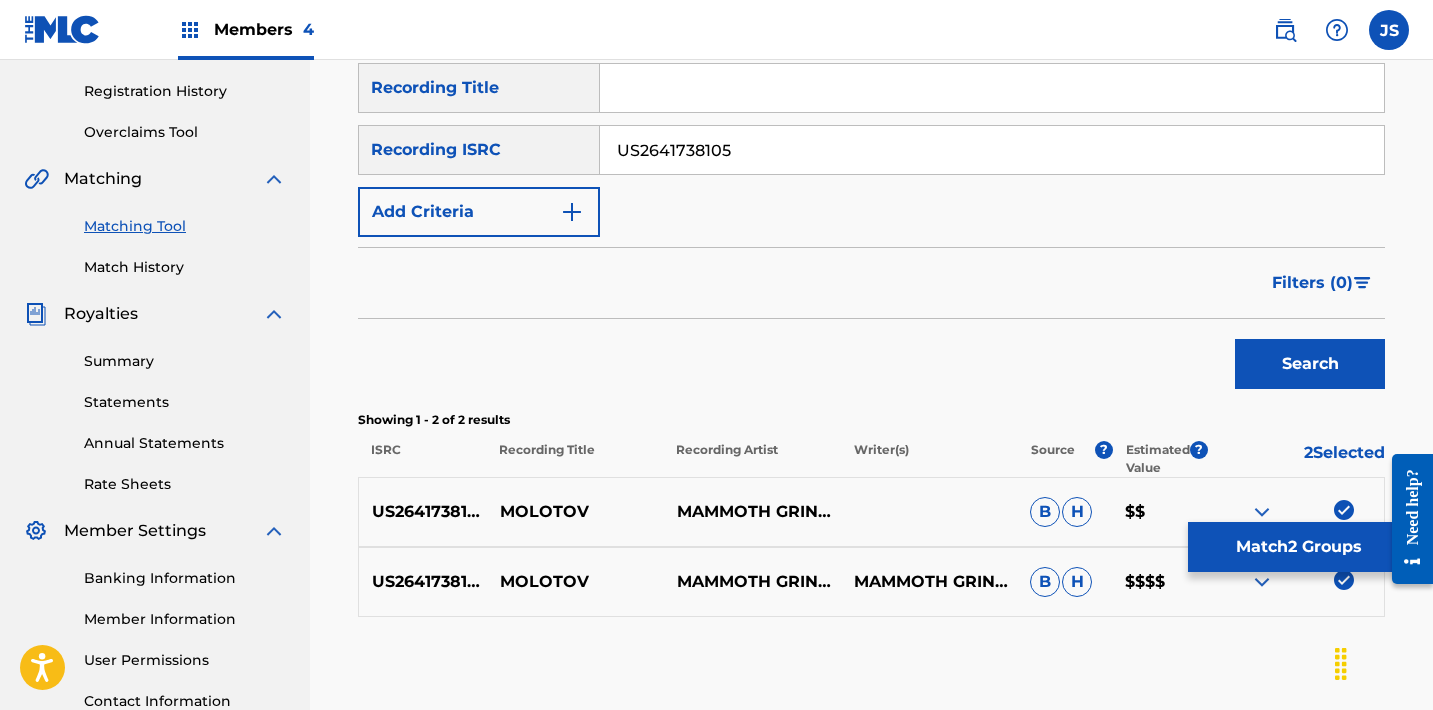 click on "Match  2 Groups" at bounding box center [1298, 547] 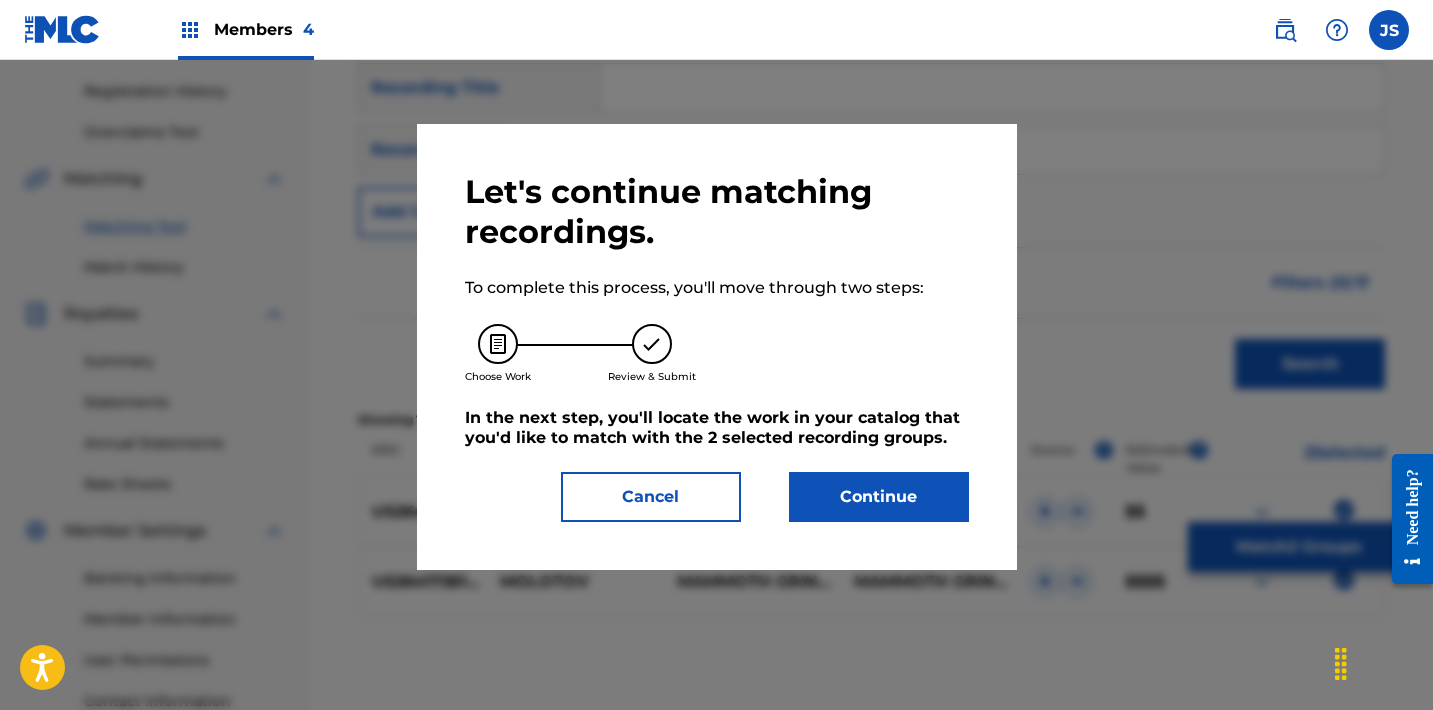 click on "Continue" at bounding box center [879, 497] 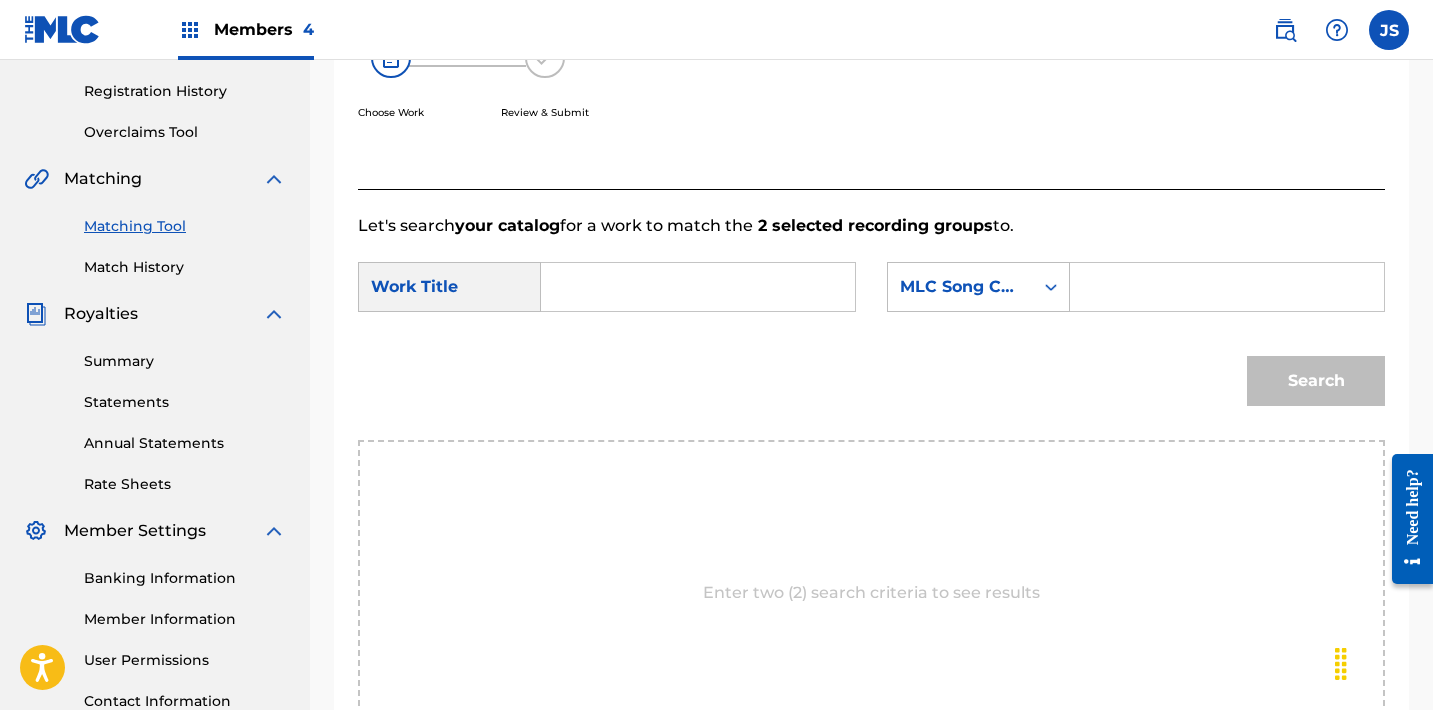 click at bounding box center [698, 287] 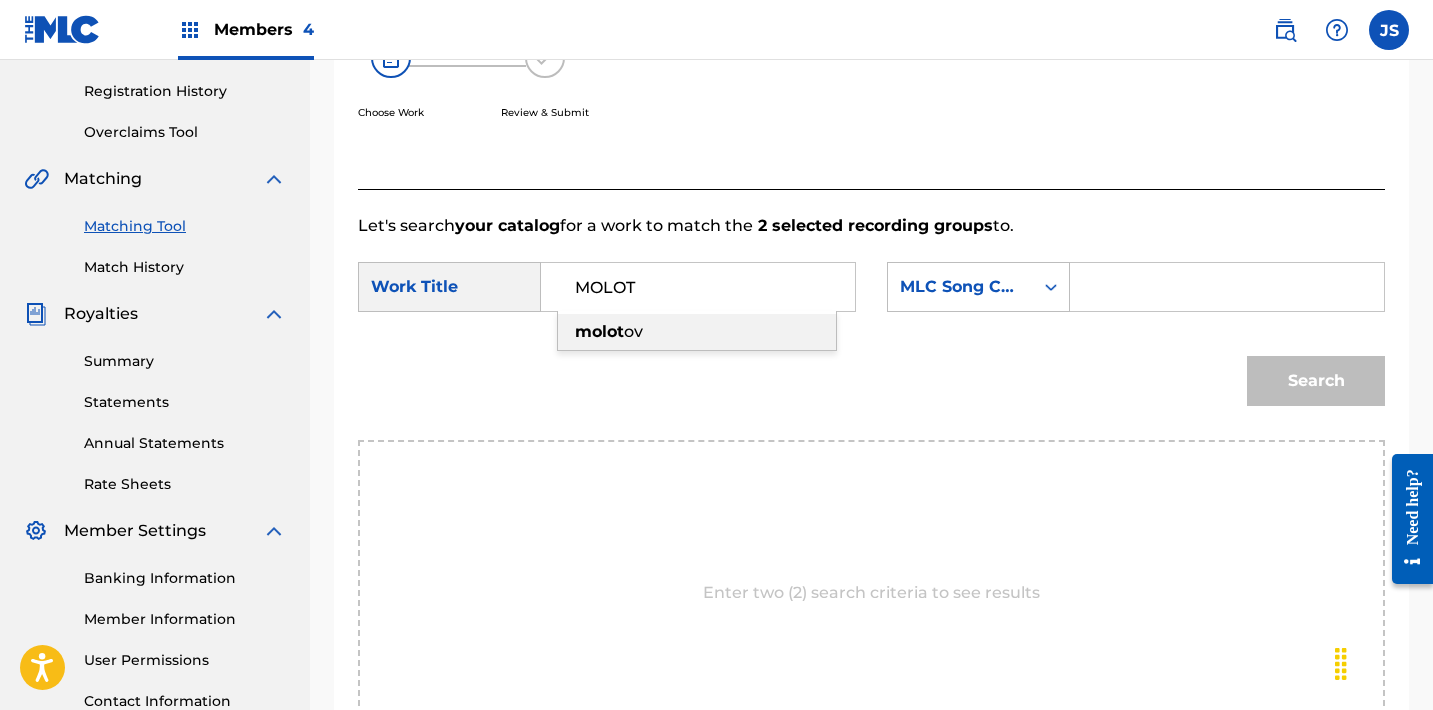 click on "molot ov" at bounding box center [697, 332] 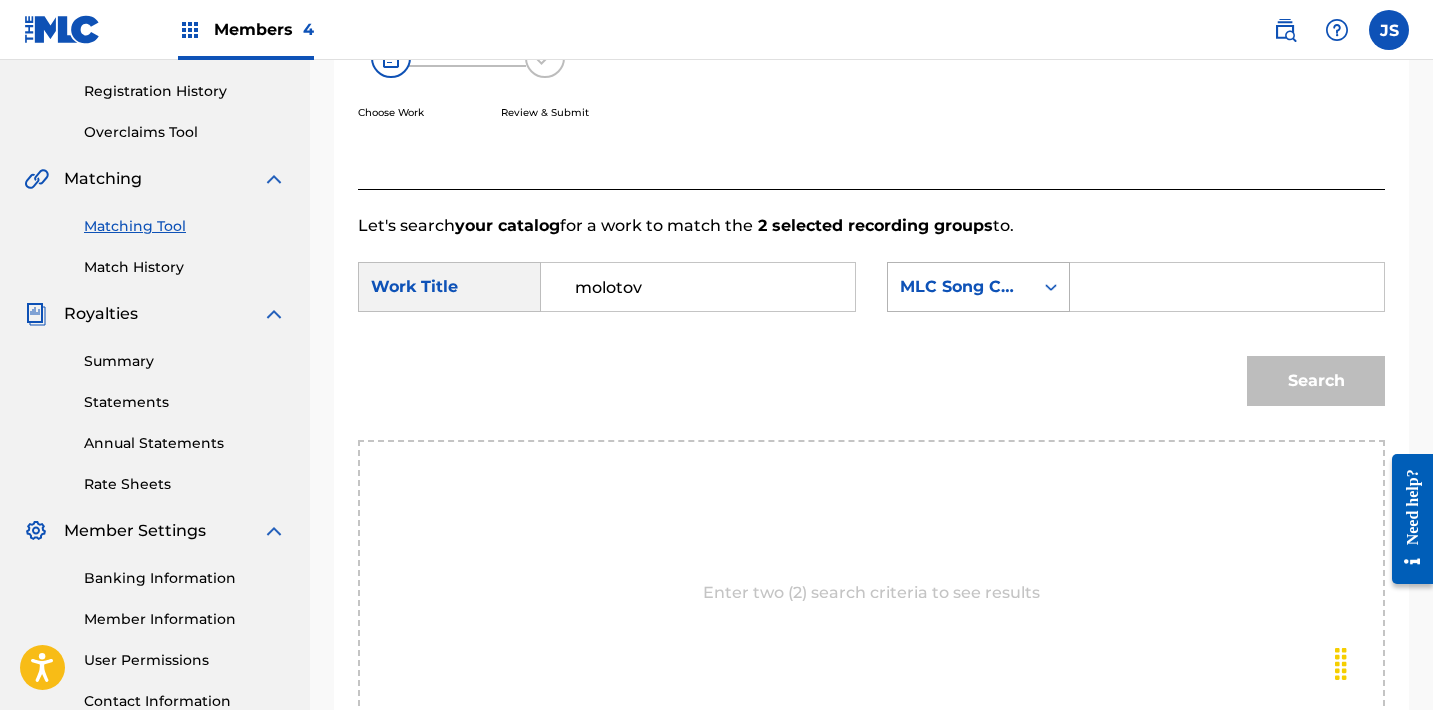 click on "MLC Song Code" at bounding box center (960, 287) 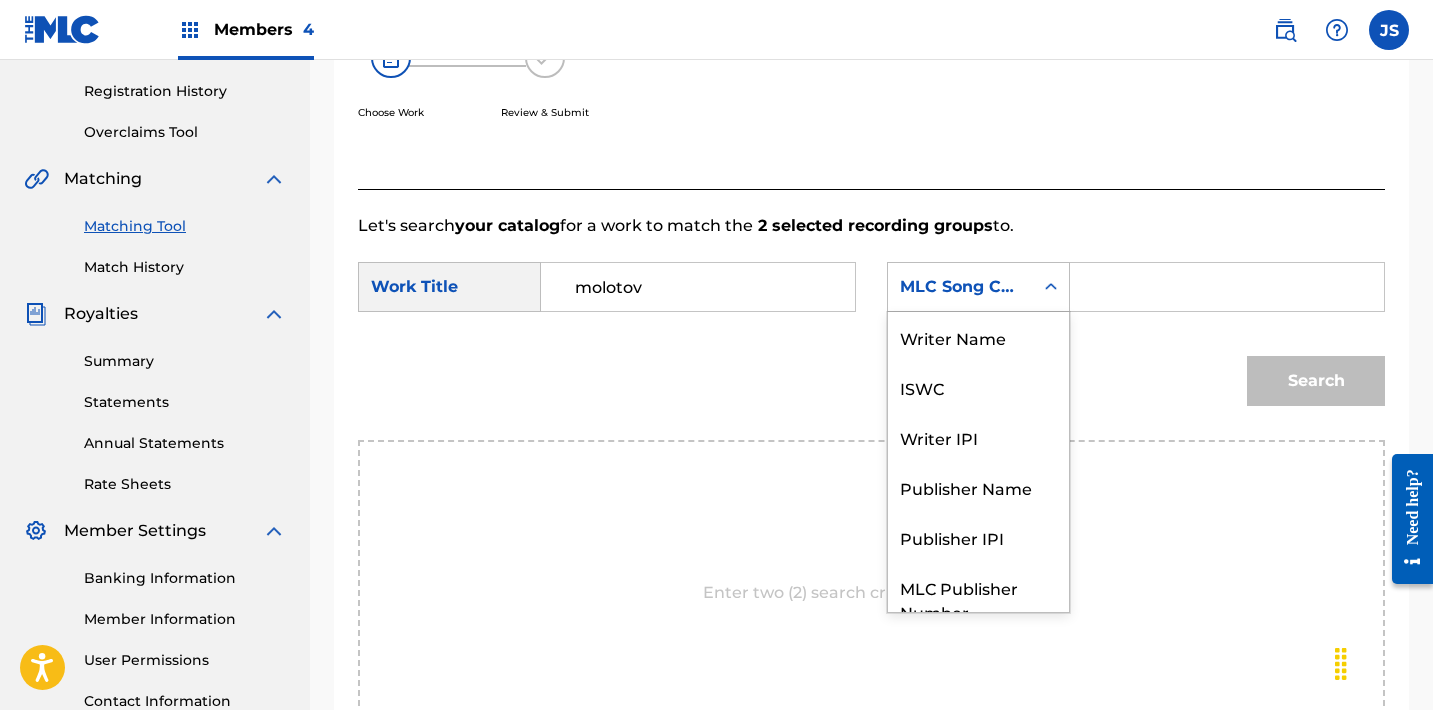 scroll, scrollTop: 74, scrollLeft: 0, axis: vertical 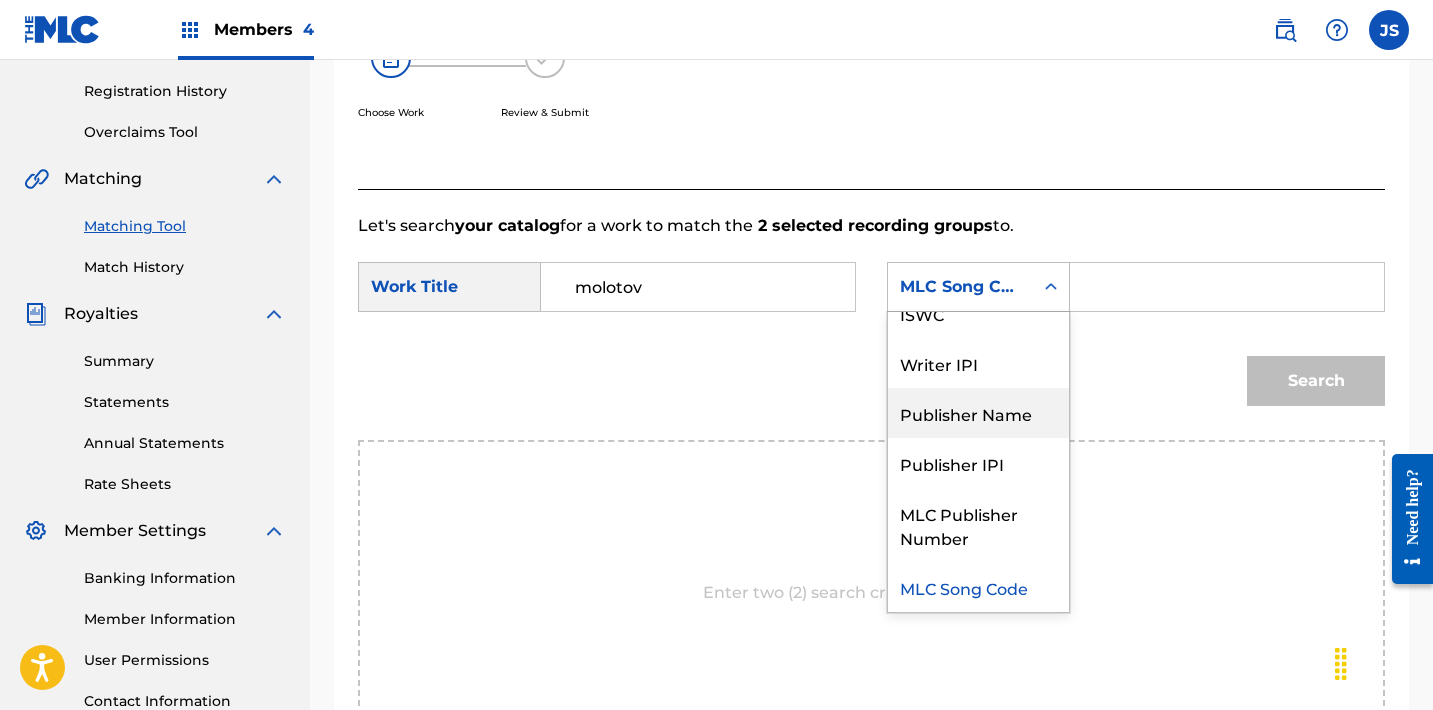 click on "Publisher Name" at bounding box center (978, 413) 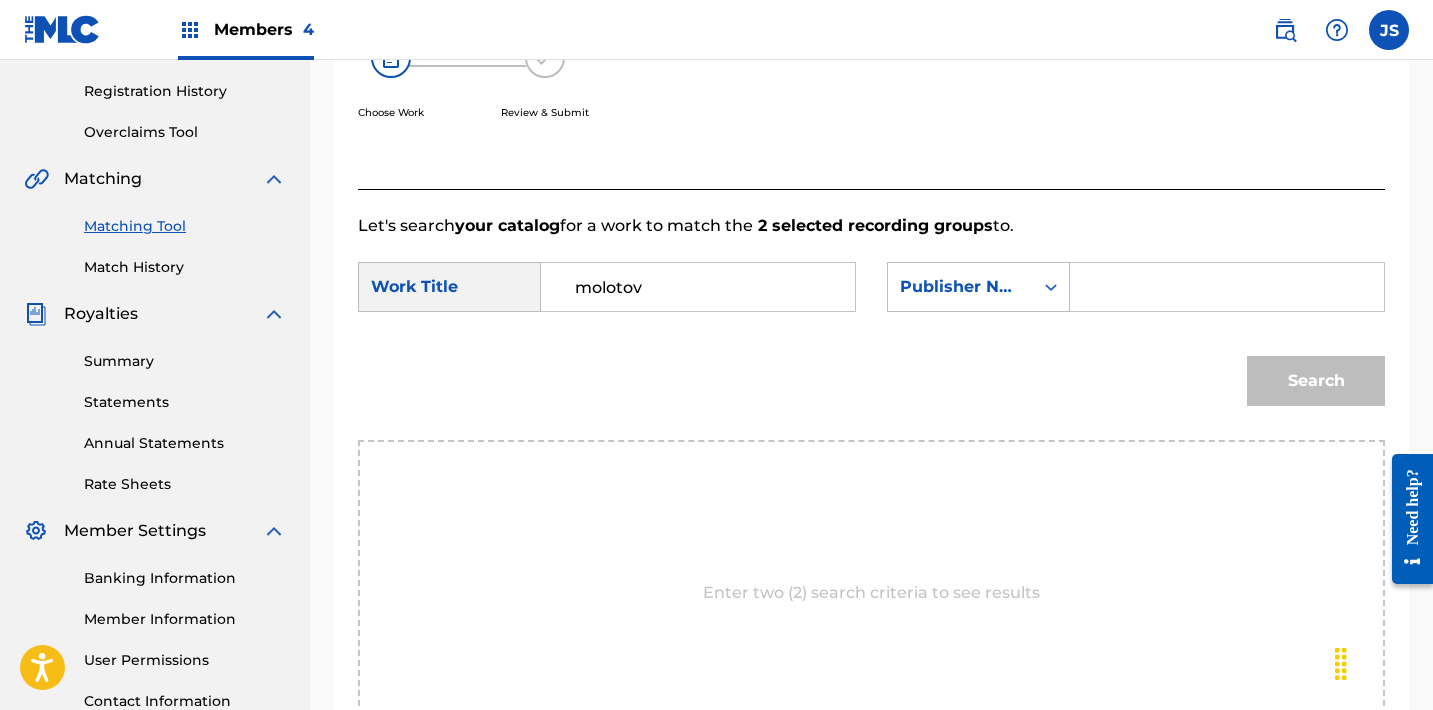 click at bounding box center [1227, 287] 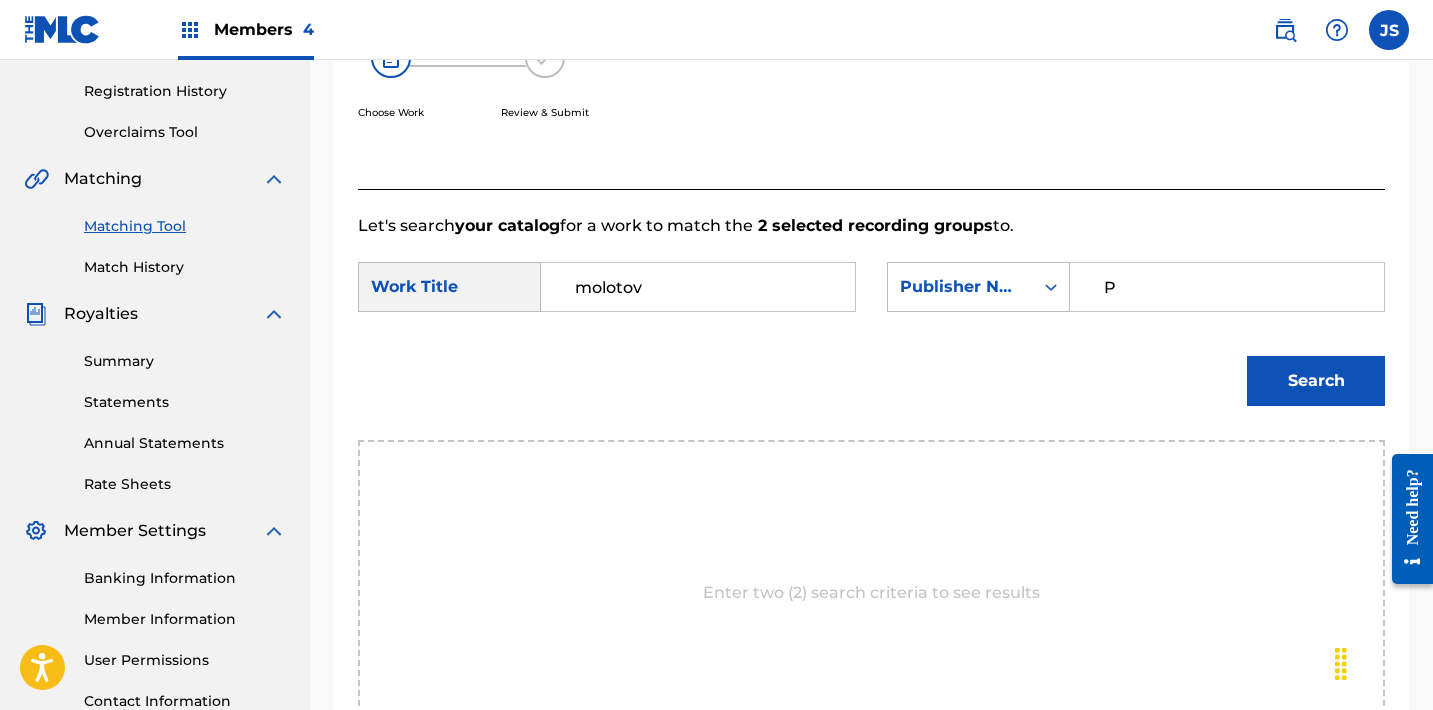 type on "POST MORTEM" 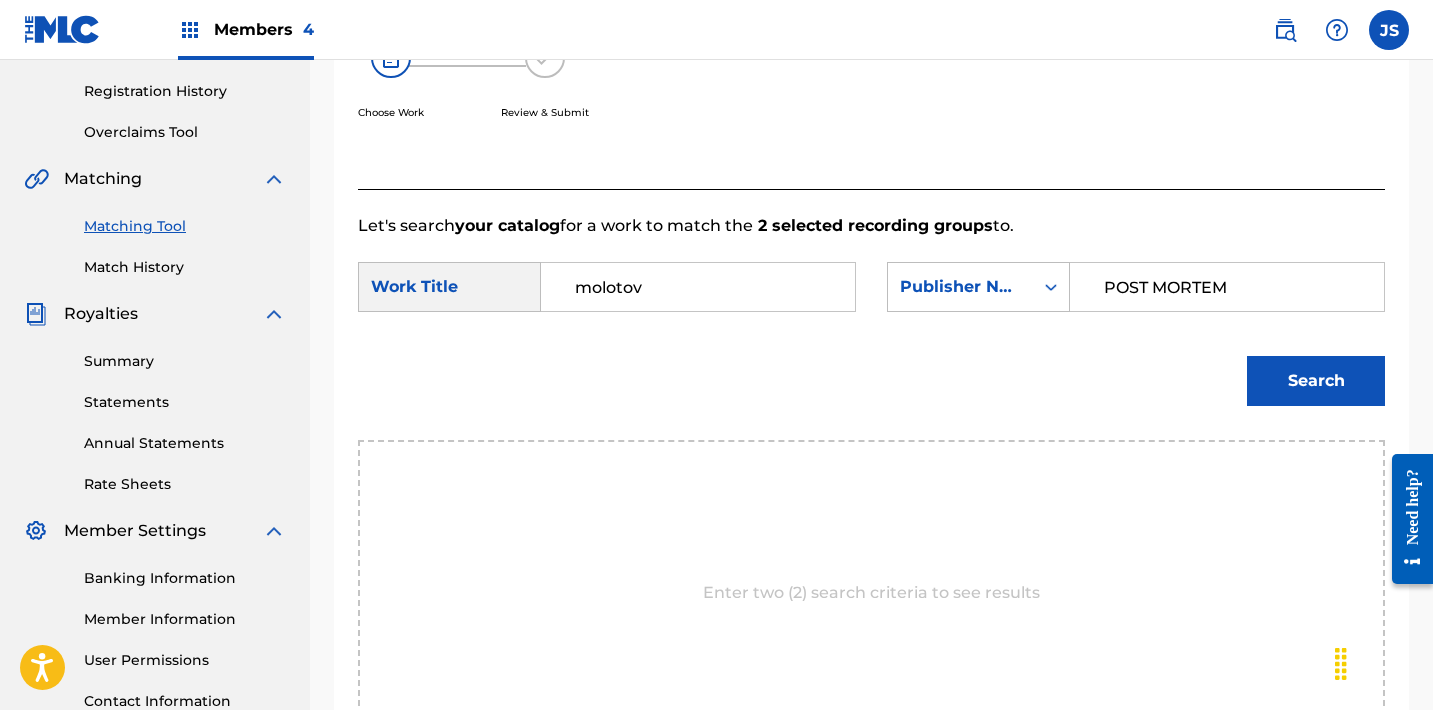 click on "Search" at bounding box center (1316, 381) 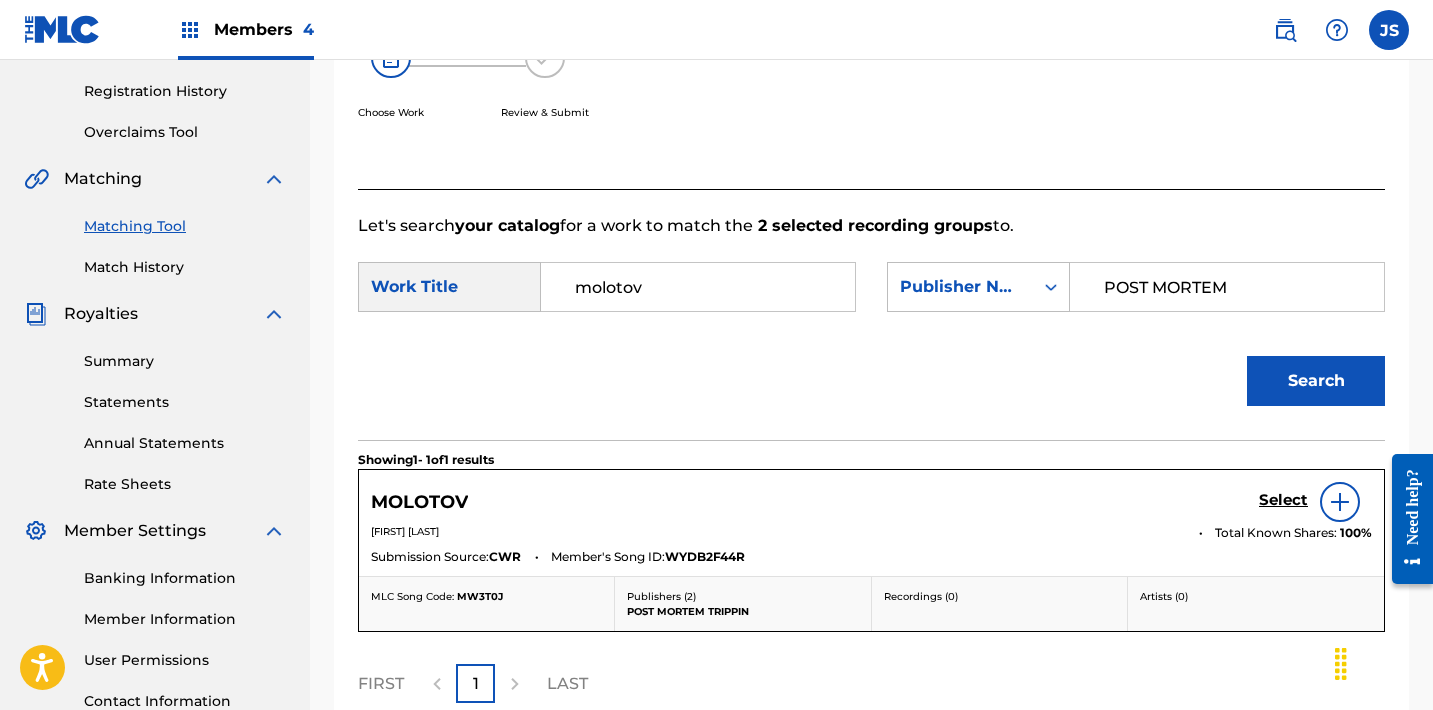 click on "Select" at bounding box center [1283, 500] 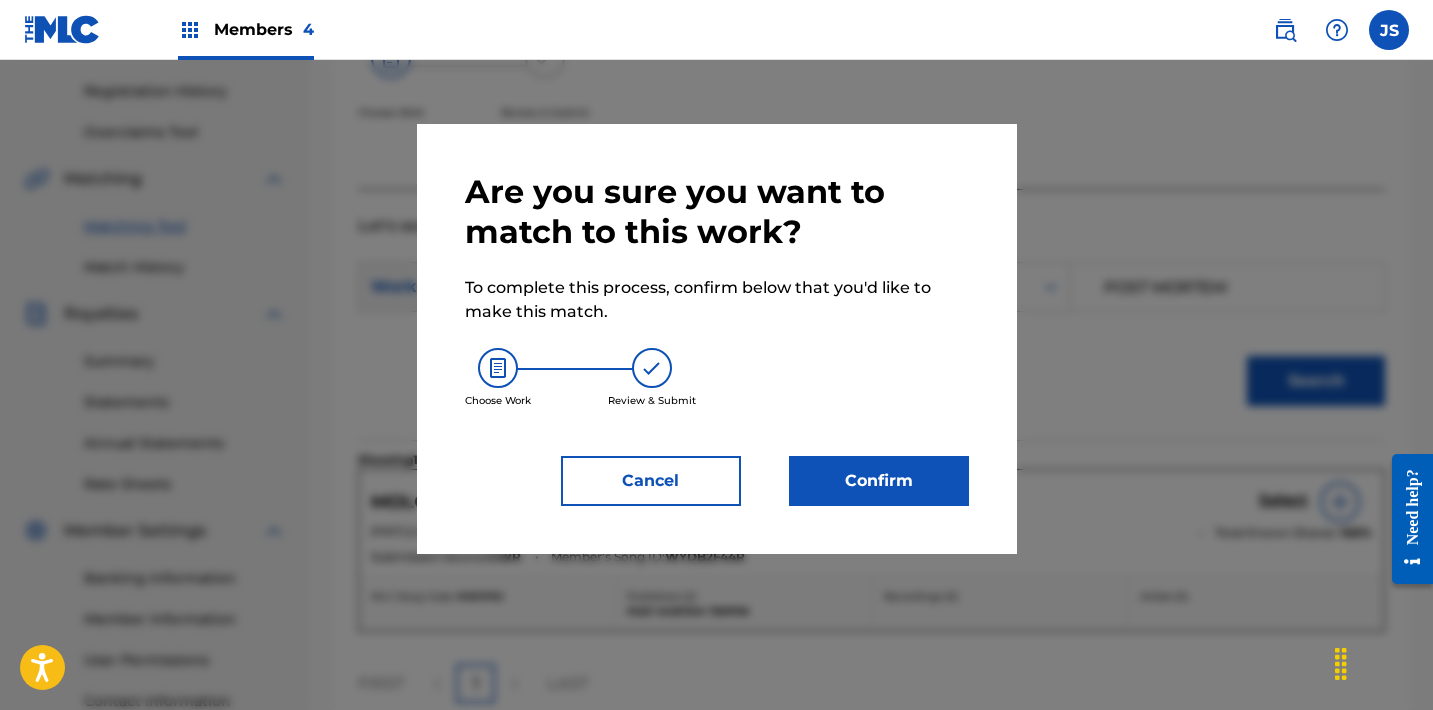 click on "Confirm" at bounding box center (879, 481) 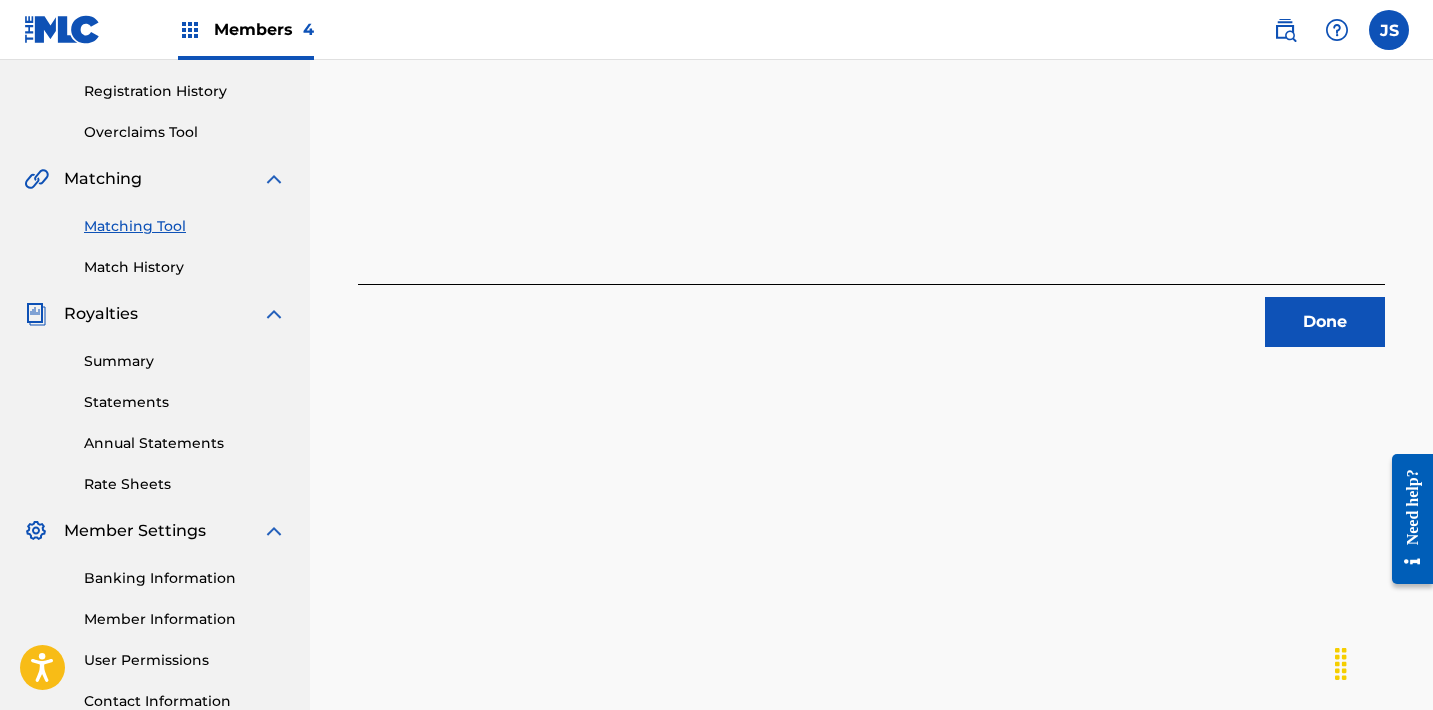 scroll, scrollTop: 335, scrollLeft: 0, axis: vertical 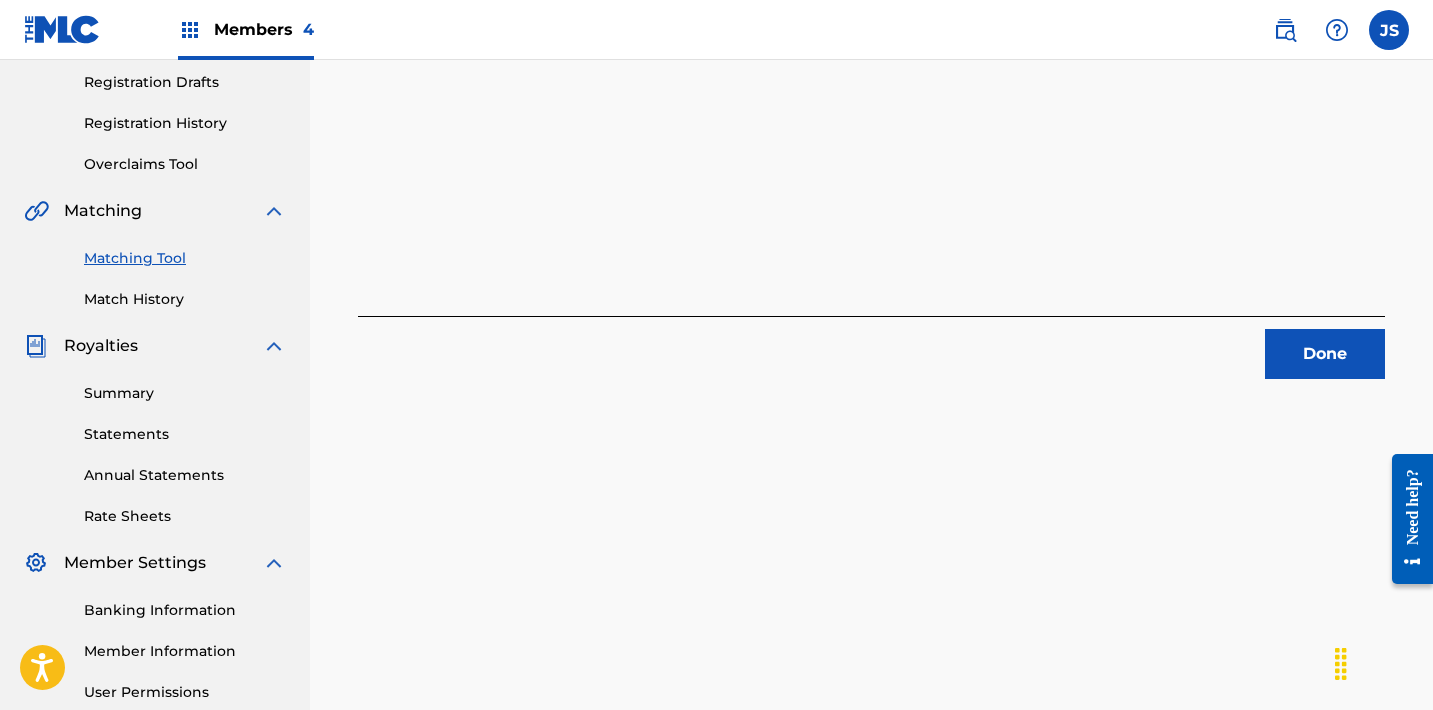 click on "Done" at bounding box center (1325, 354) 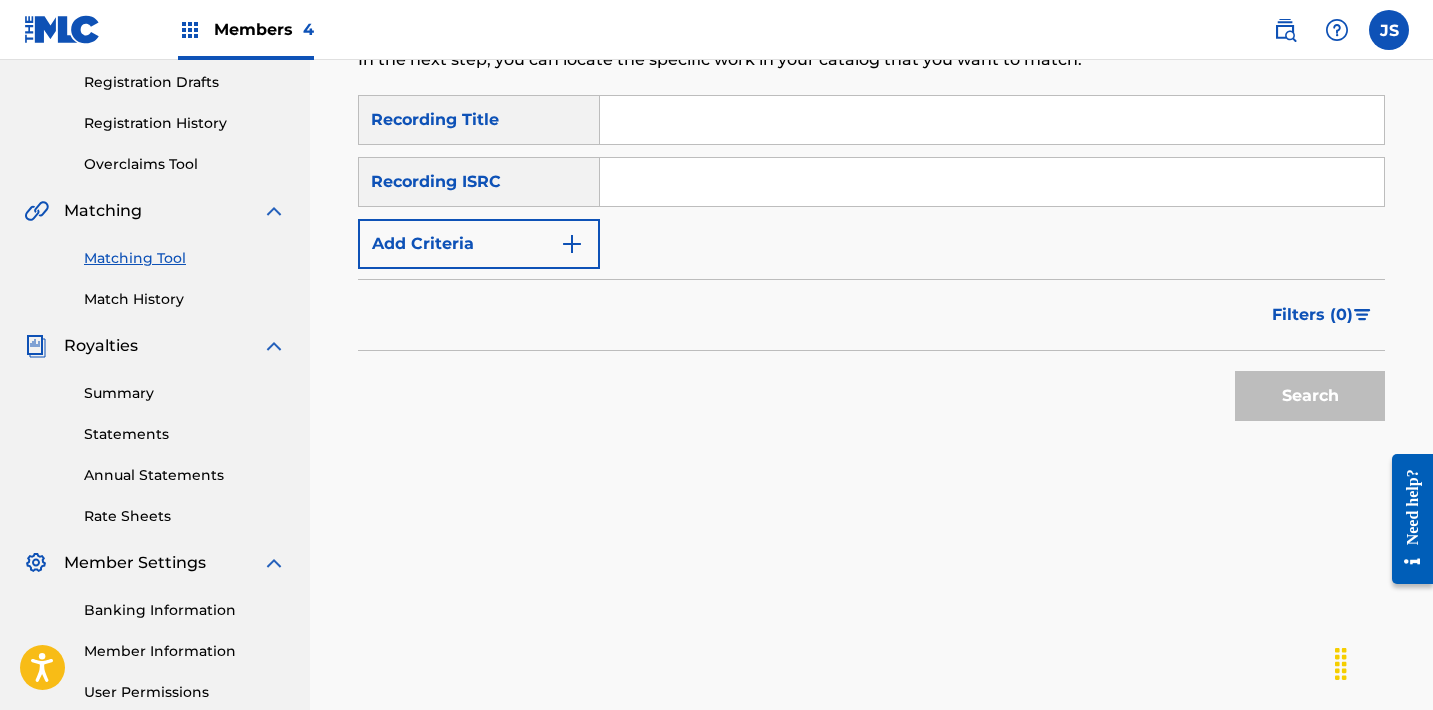 click at bounding box center [992, 182] 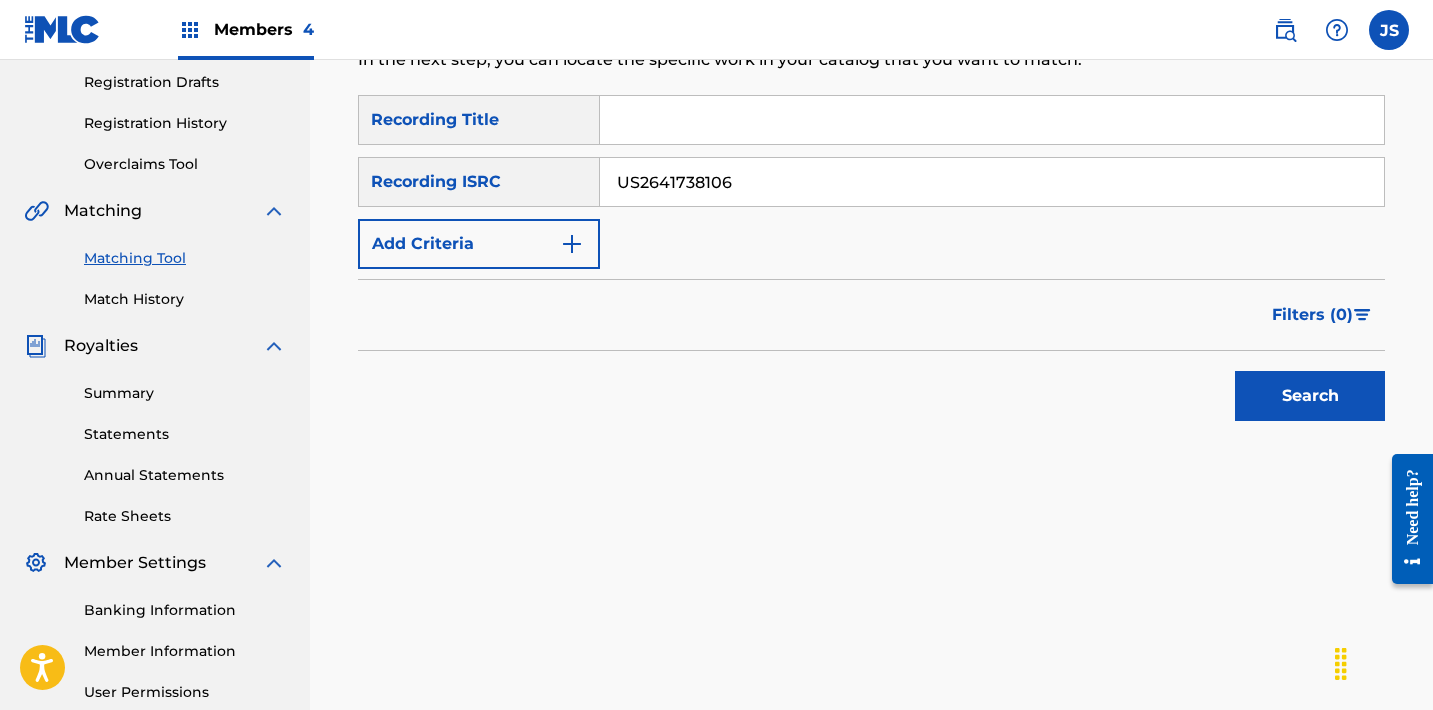 type on "US2641738106" 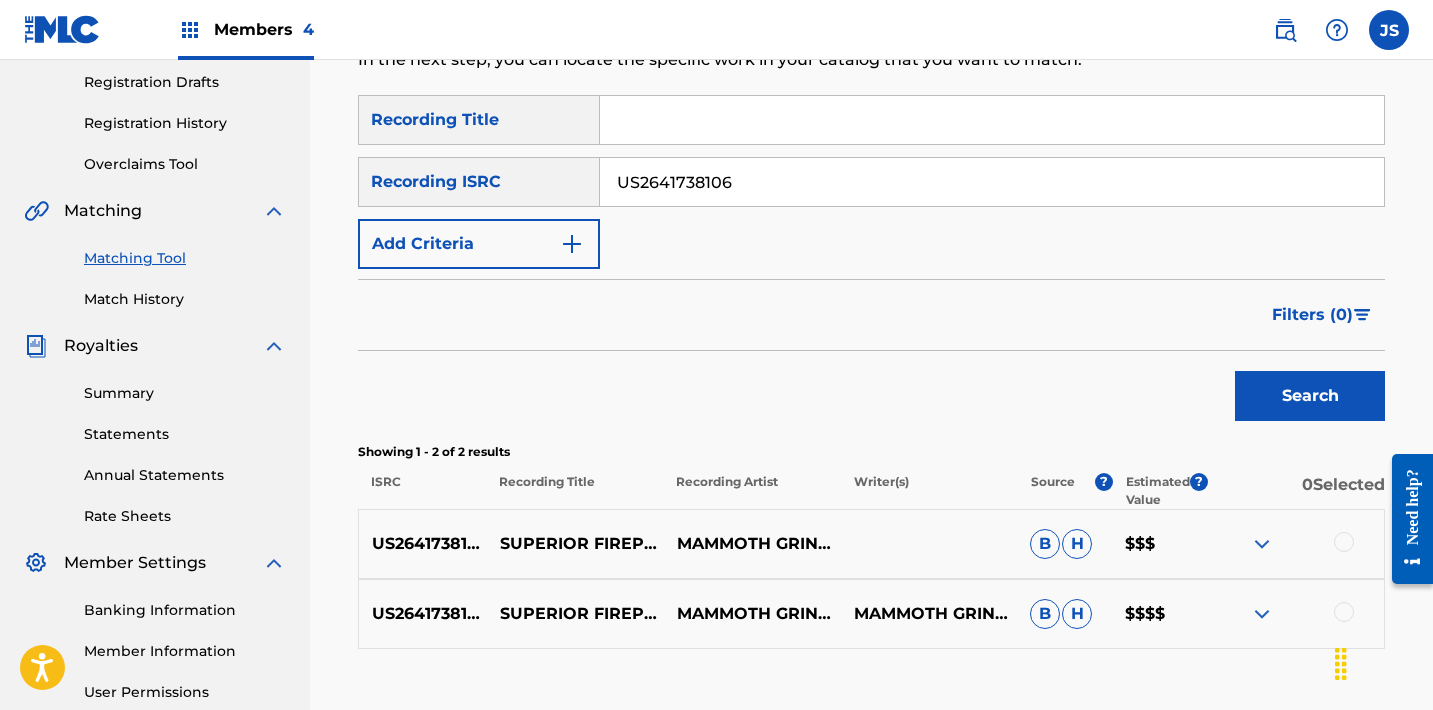 click at bounding box center [1344, 542] 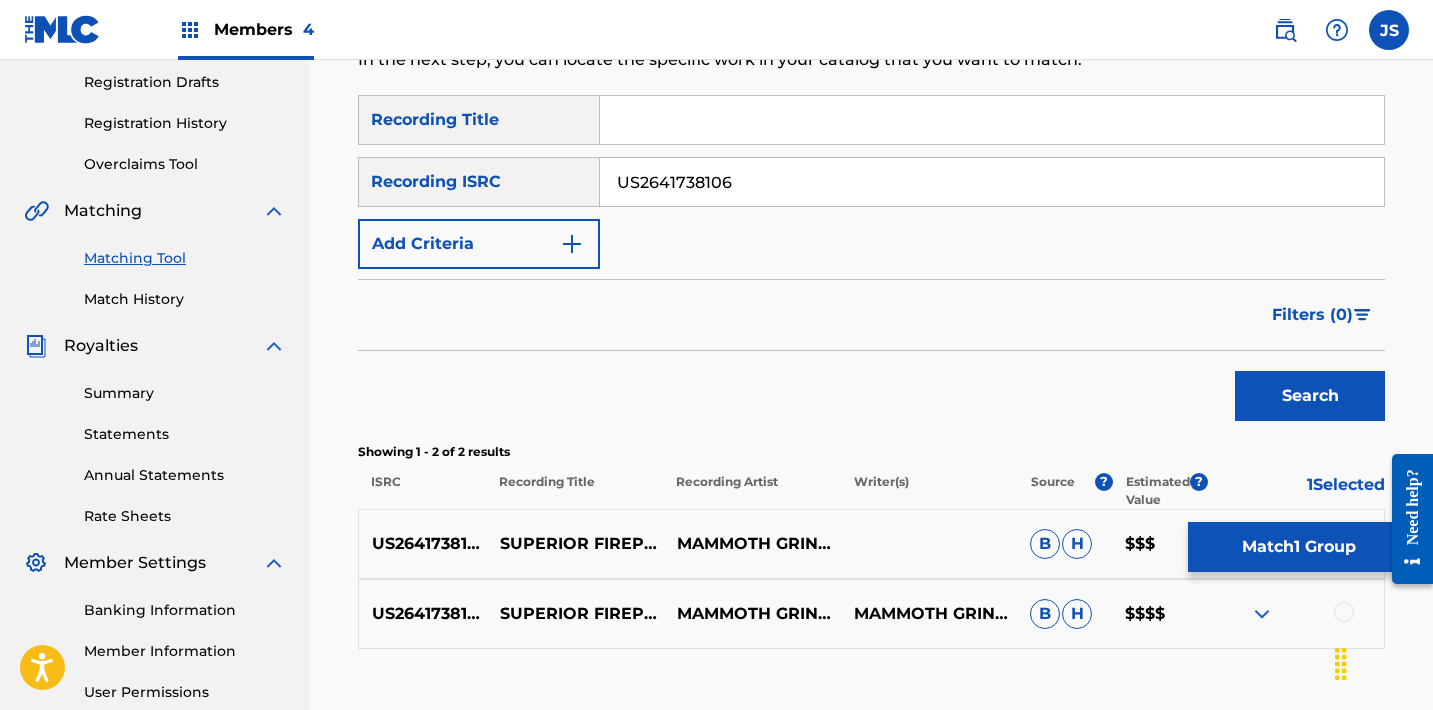click at bounding box center (1344, 612) 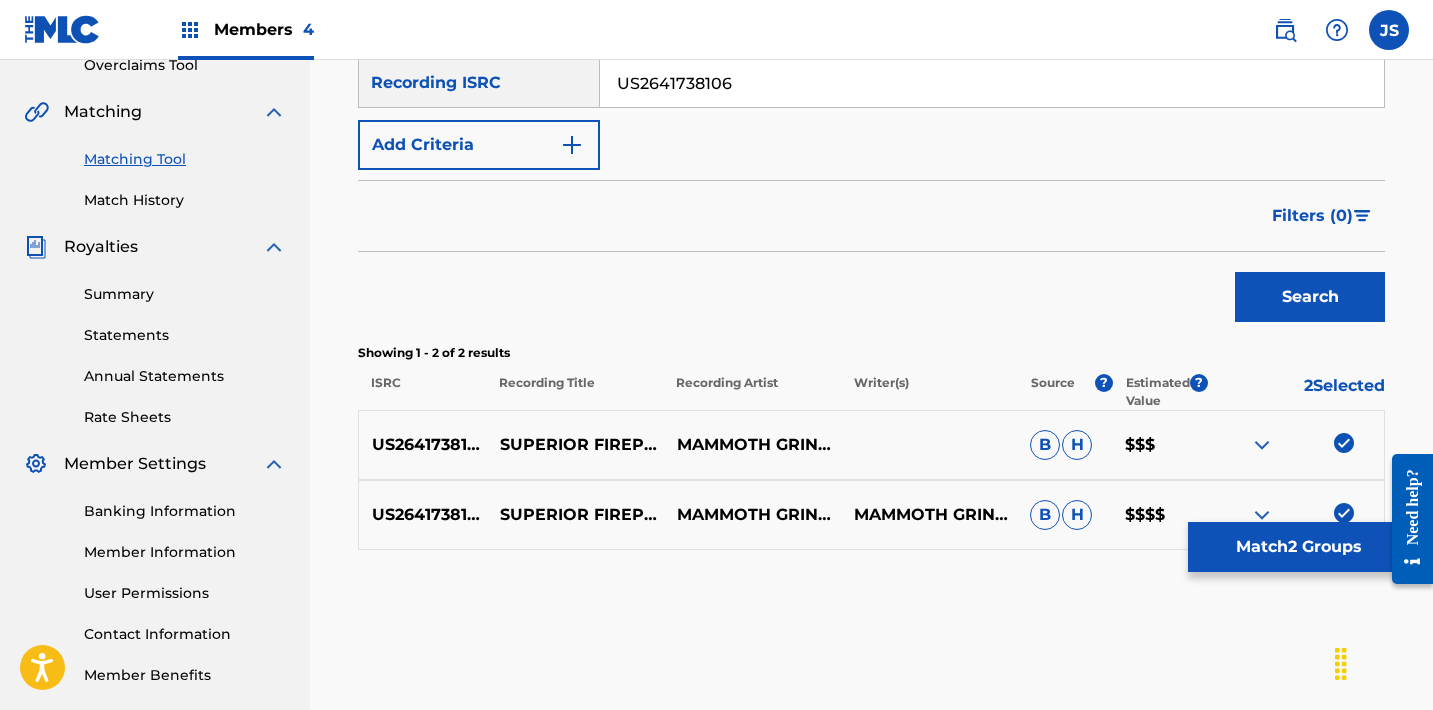 scroll, scrollTop: 456, scrollLeft: 0, axis: vertical 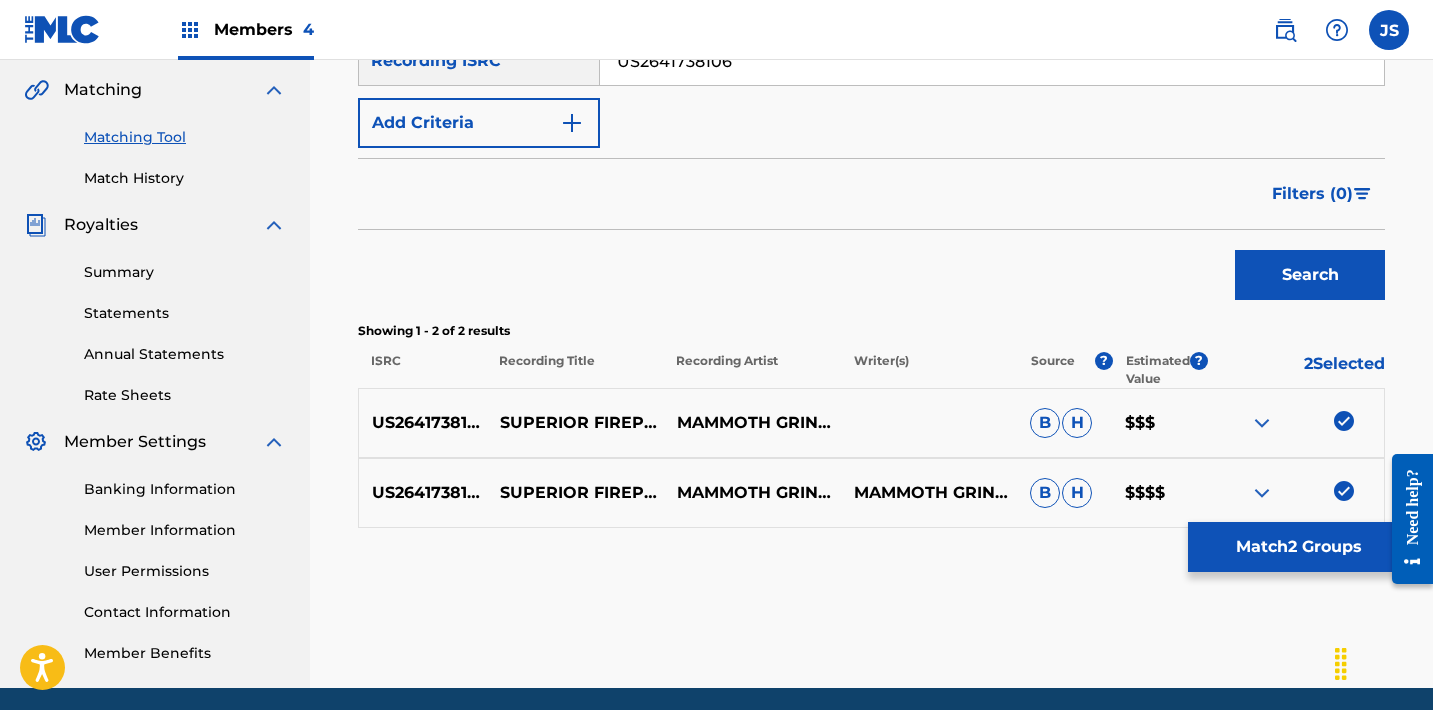 click on "Match  2 Groups" at bounding box center (1298, 547) 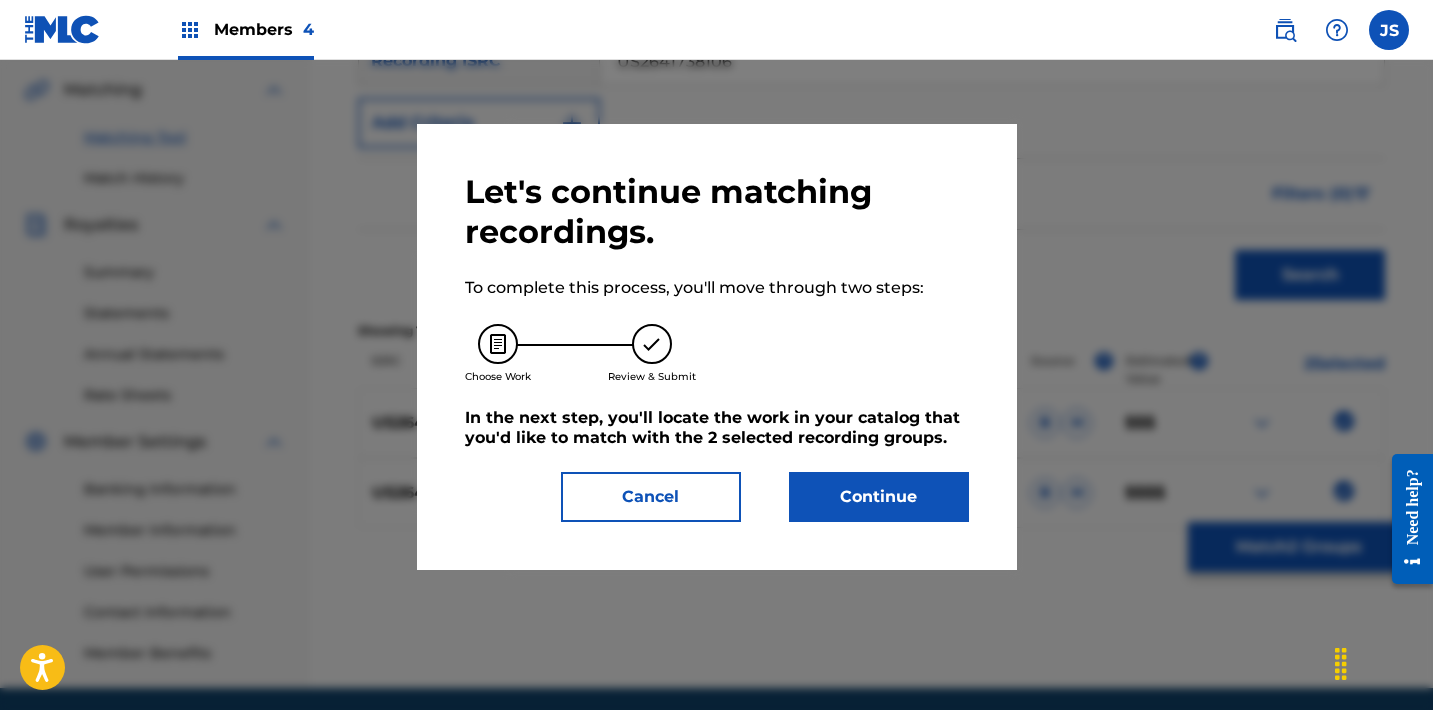 click on "Continue" at bounding box center (879, 497) 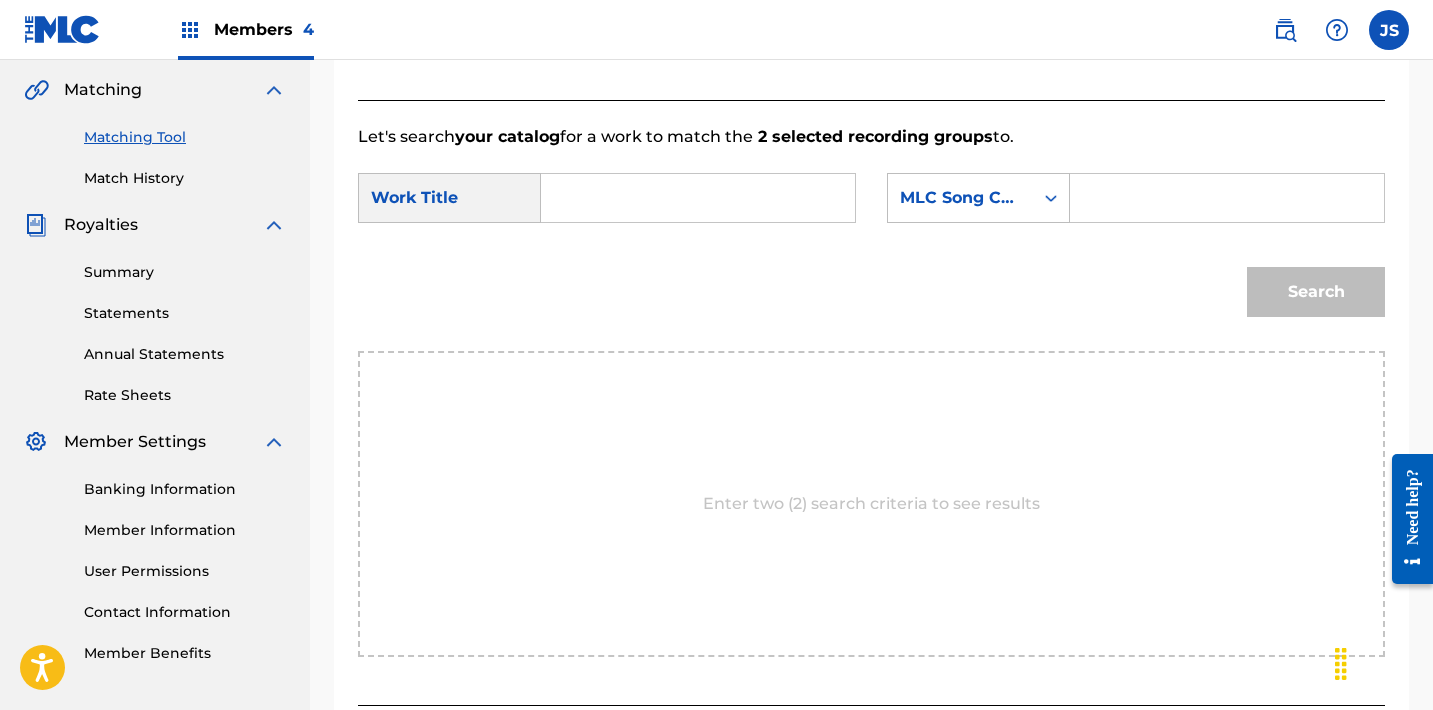 click at bounding box center [698, 198] 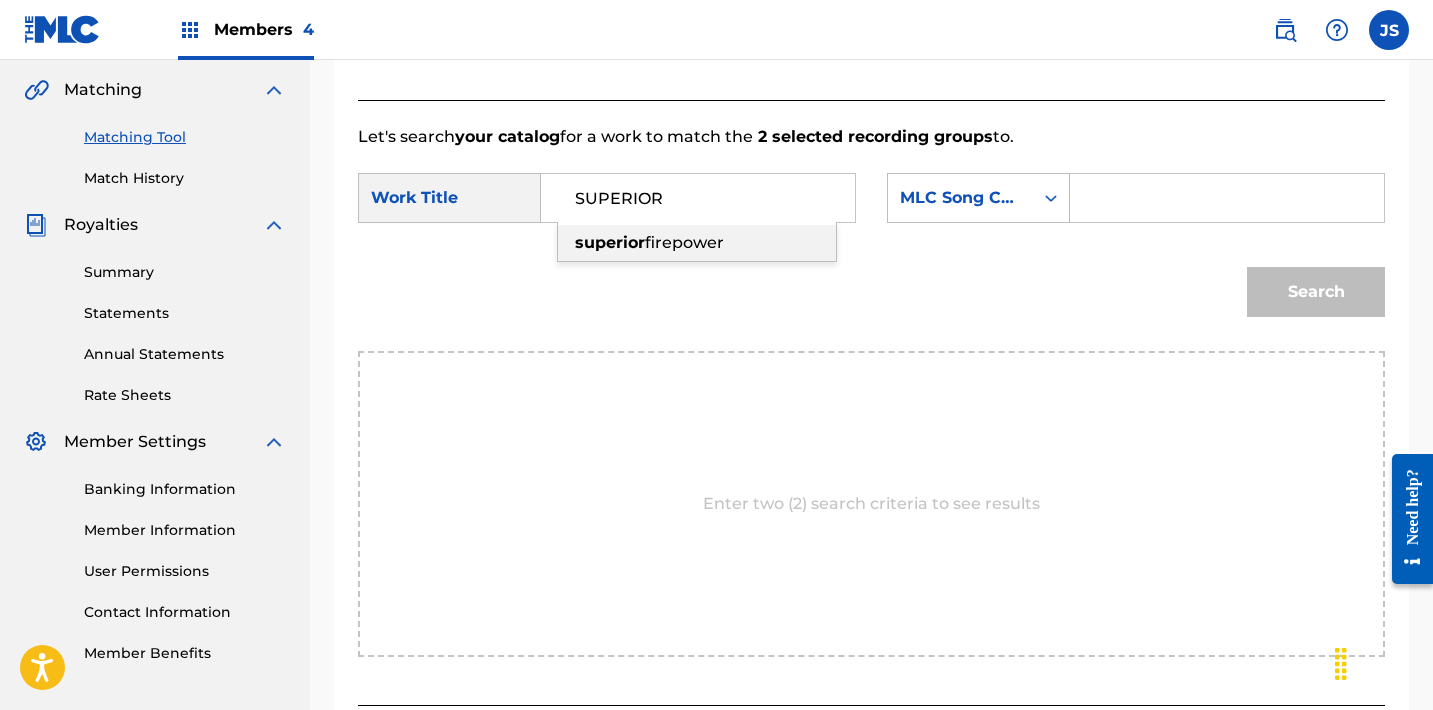 click on "firepower" at bounding box center [684, 242] 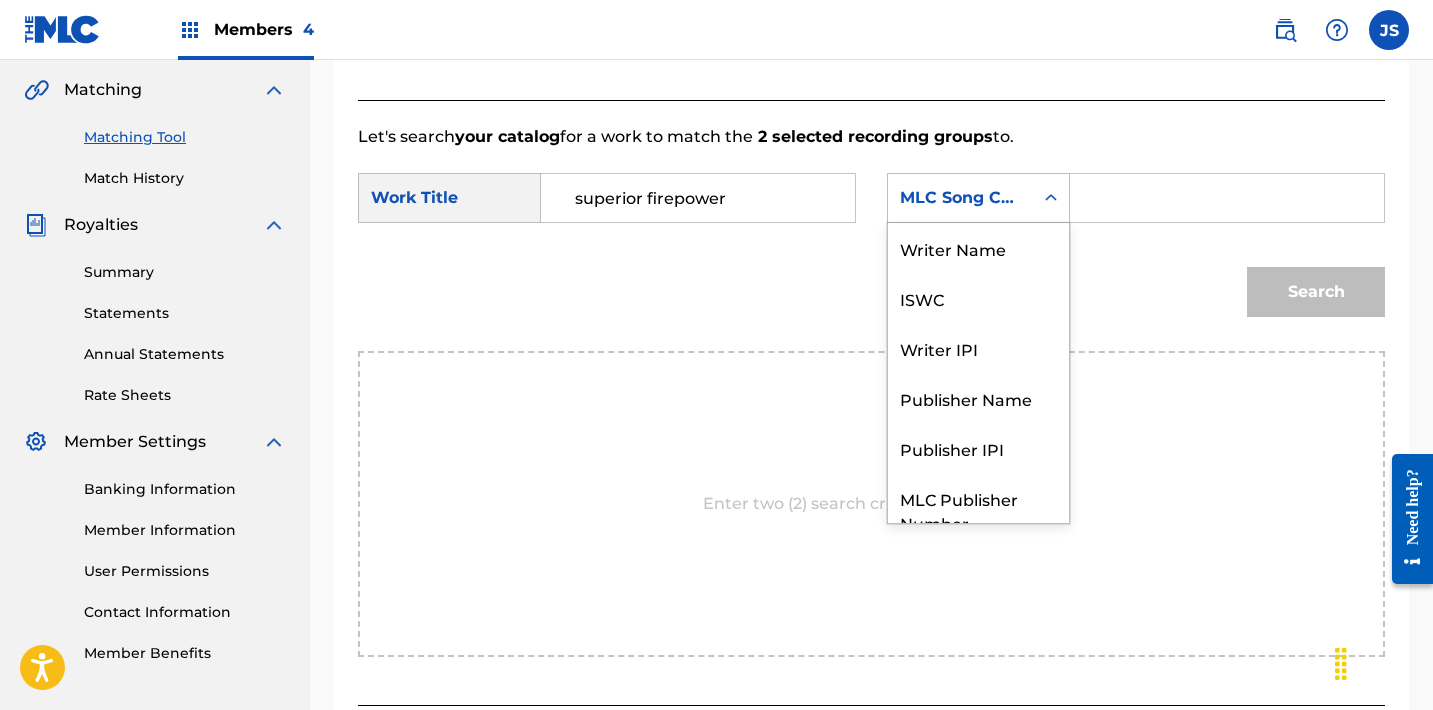 click on "MLC Song Code" at bounding box center (960, 198) 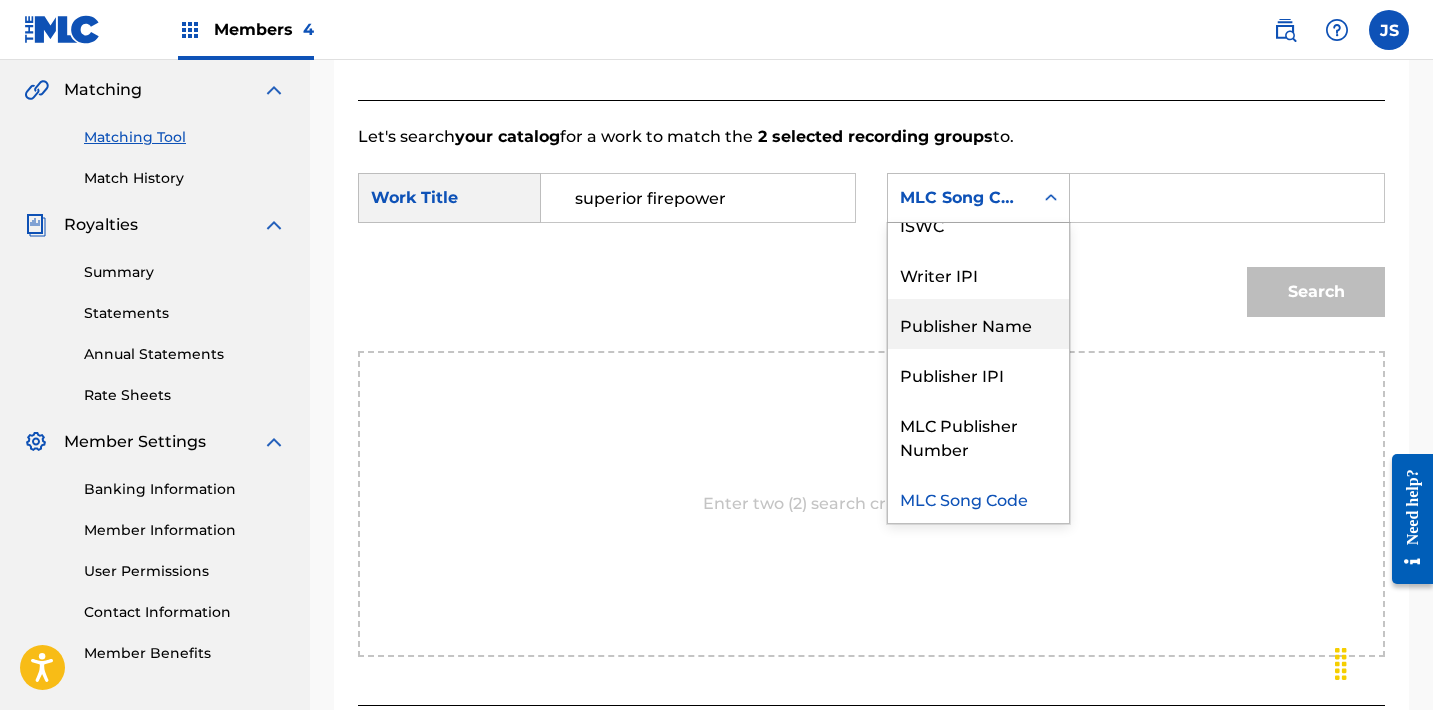 click on "Publisher Name" at bounding box center (978, 324) 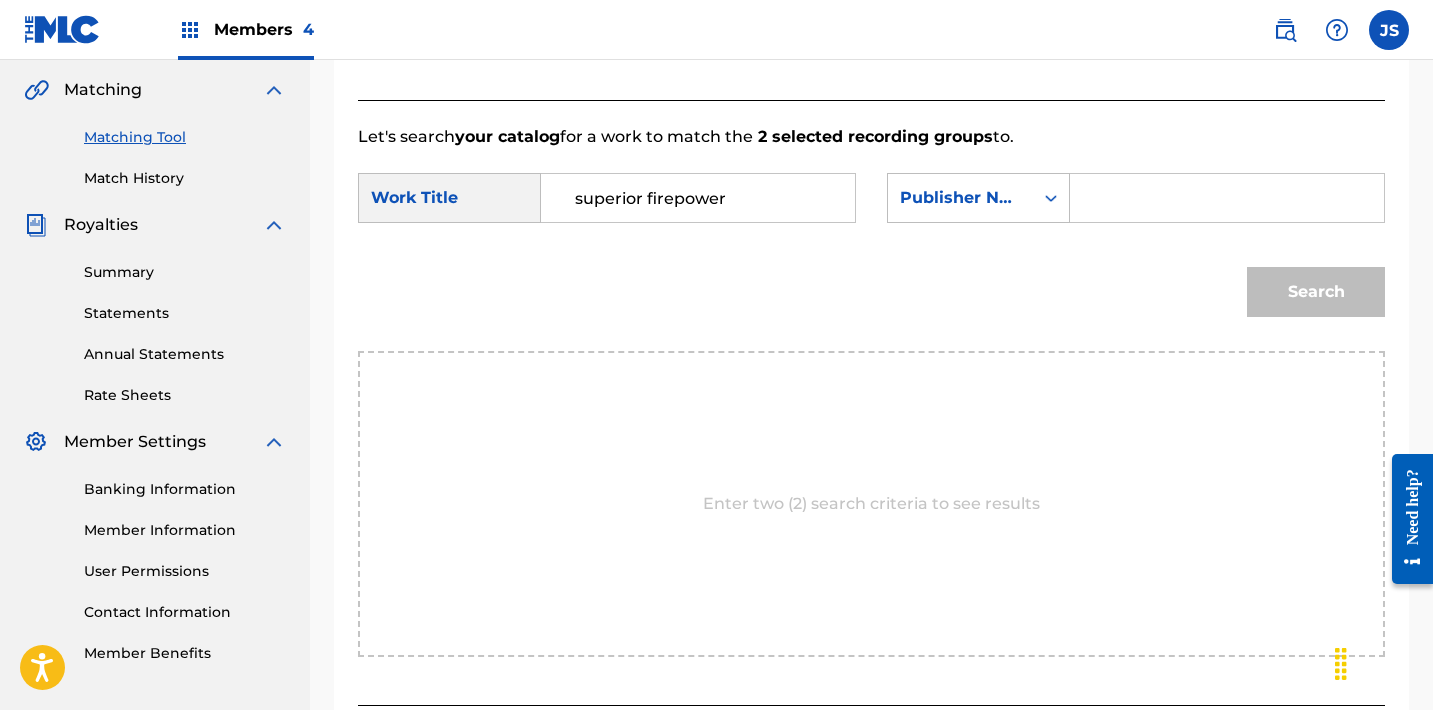 click at bounding box center (1227, 198) 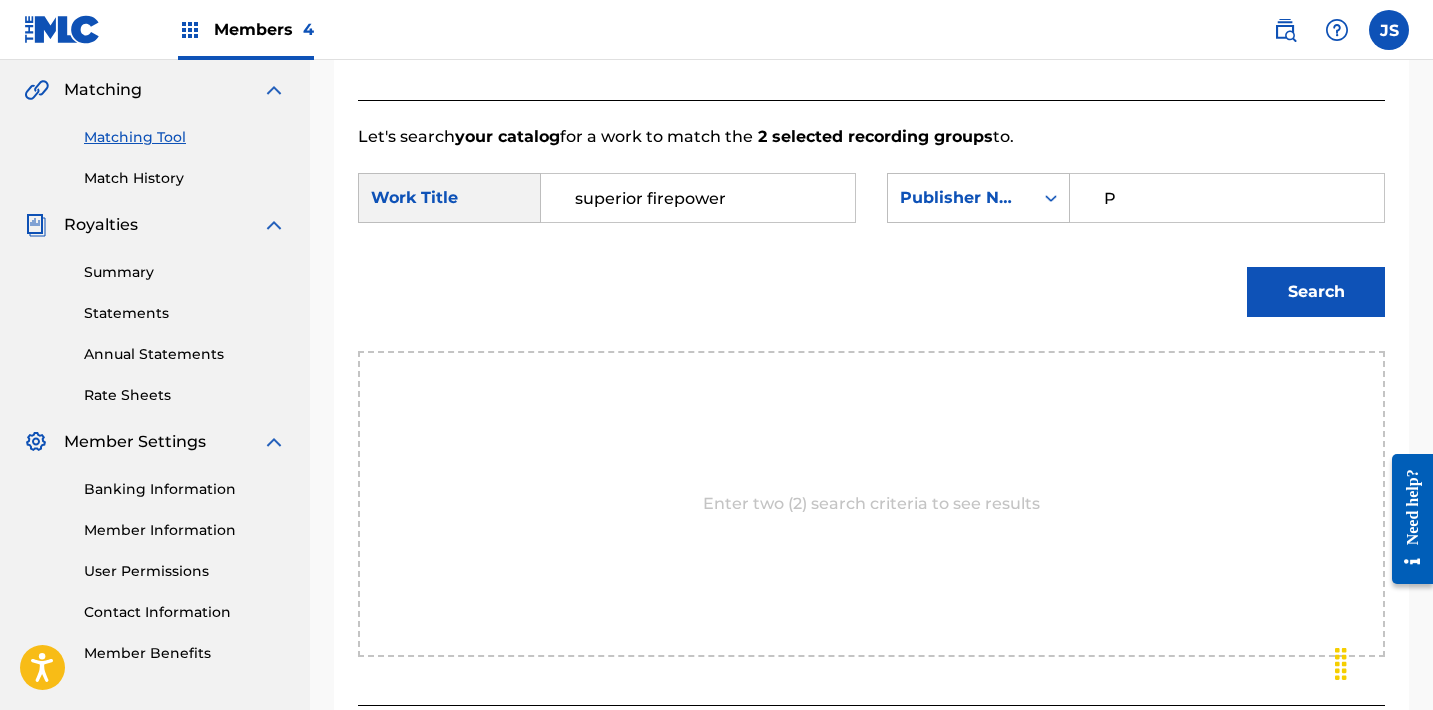 type on "POST MORTEM" 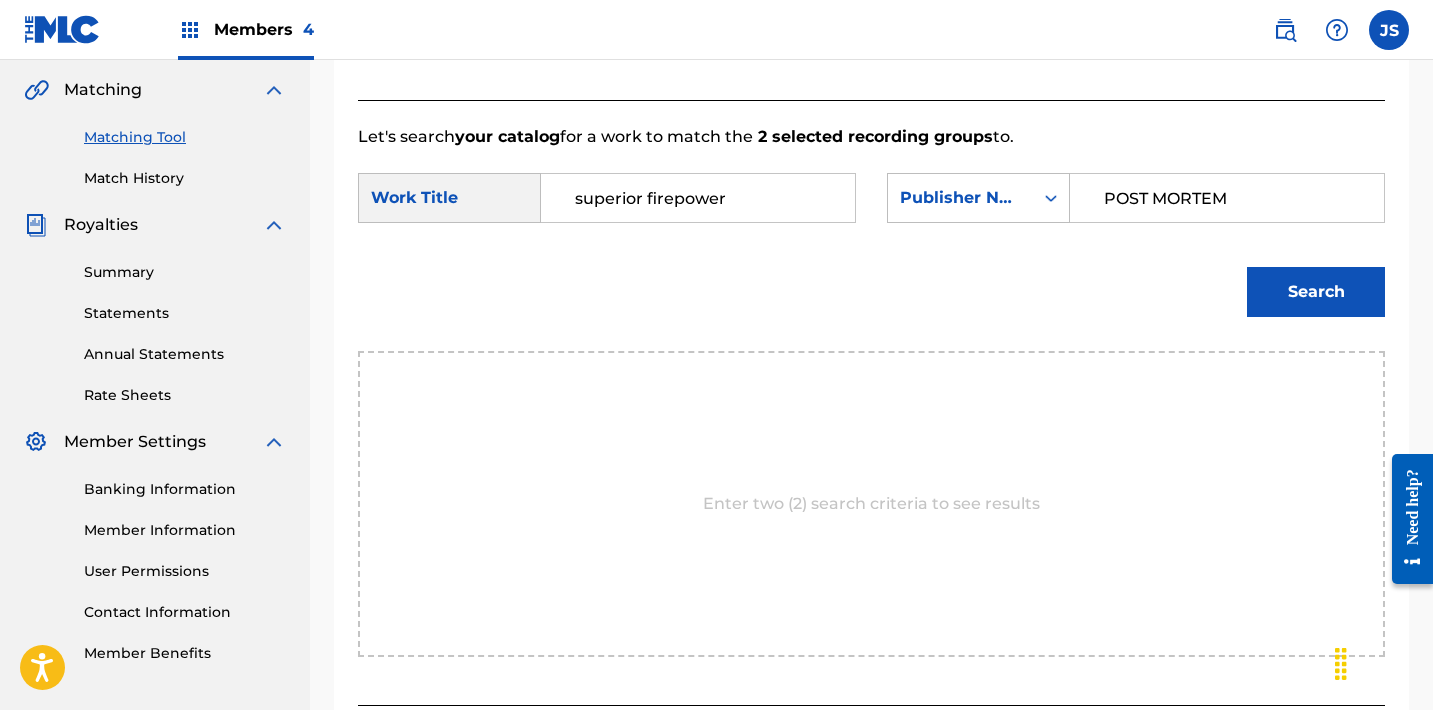 click on "Search" at bounding box center [1316, 292] 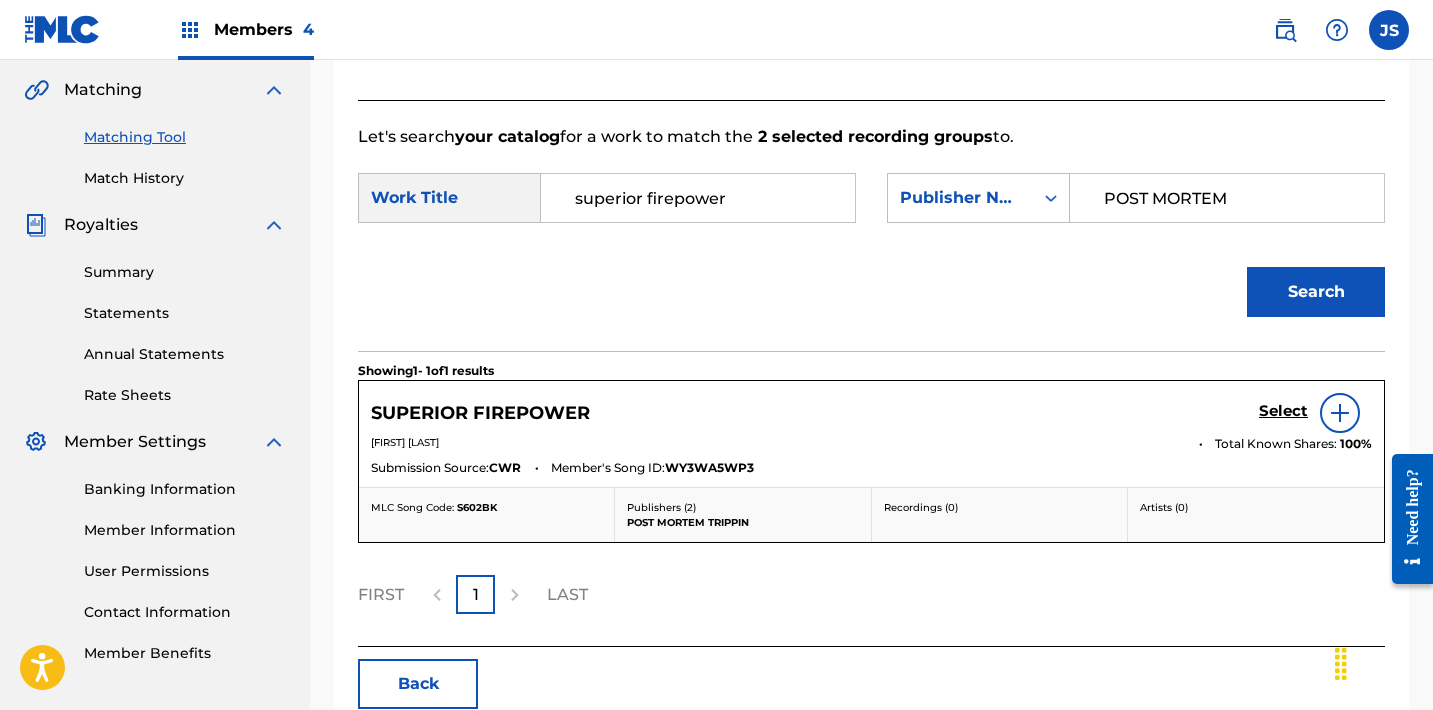 click on "Select" at bounding box center (1283, 411) 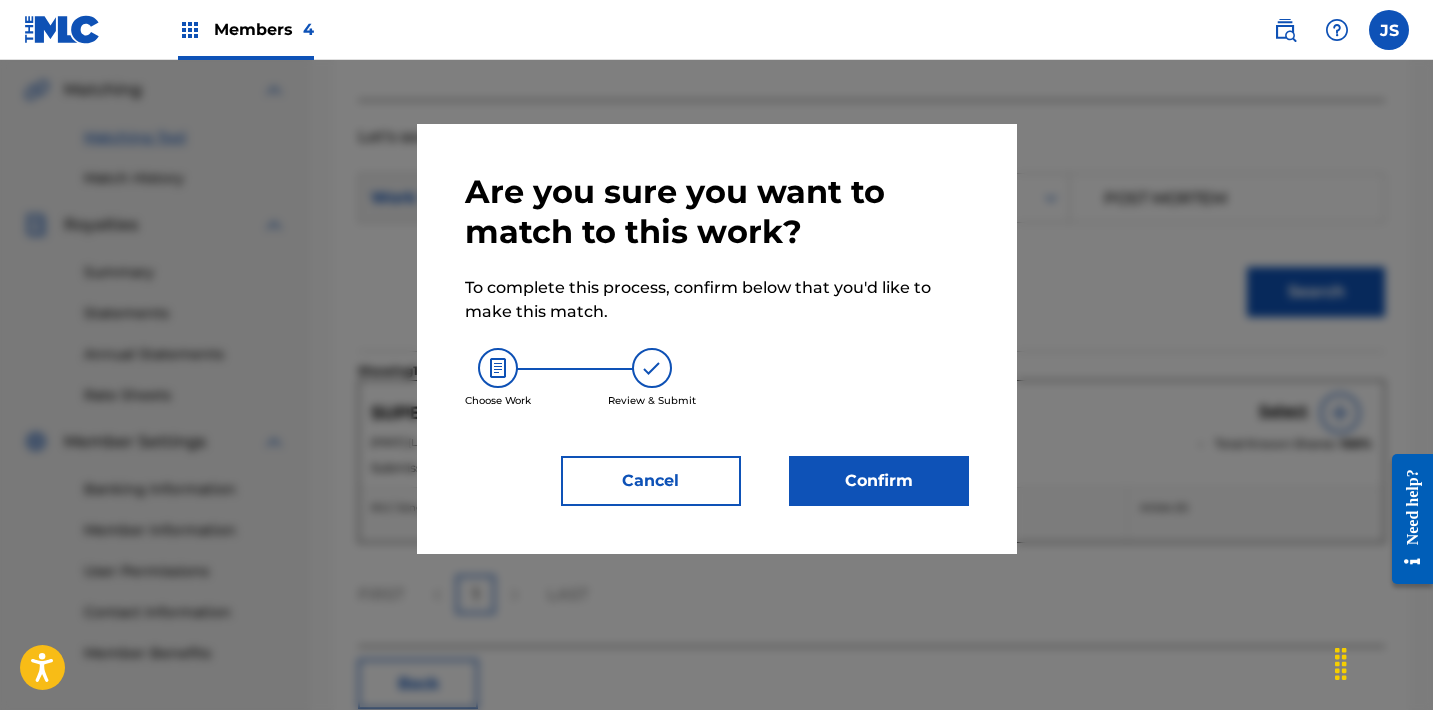 click on "Confirm" at bounding box center [879, 481] 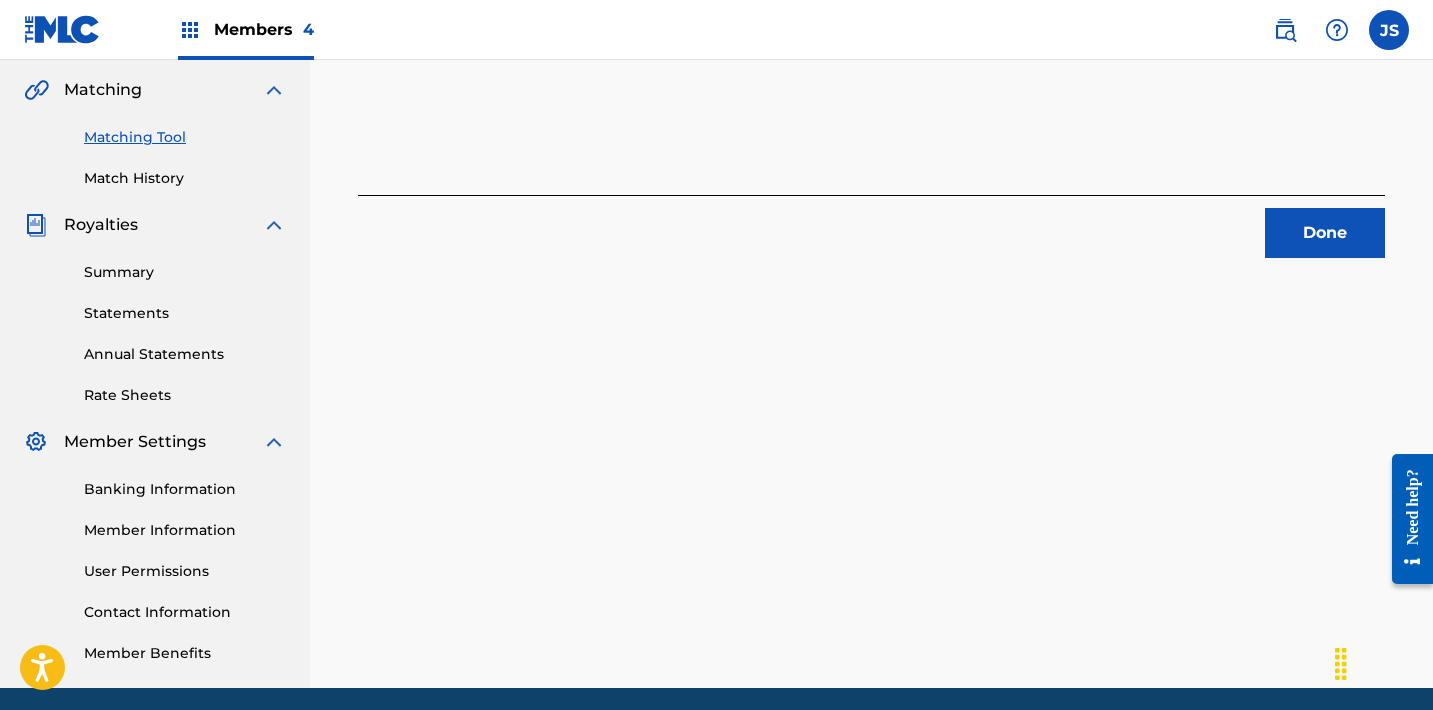 click on "Done" at bounding box center [1325, 233] 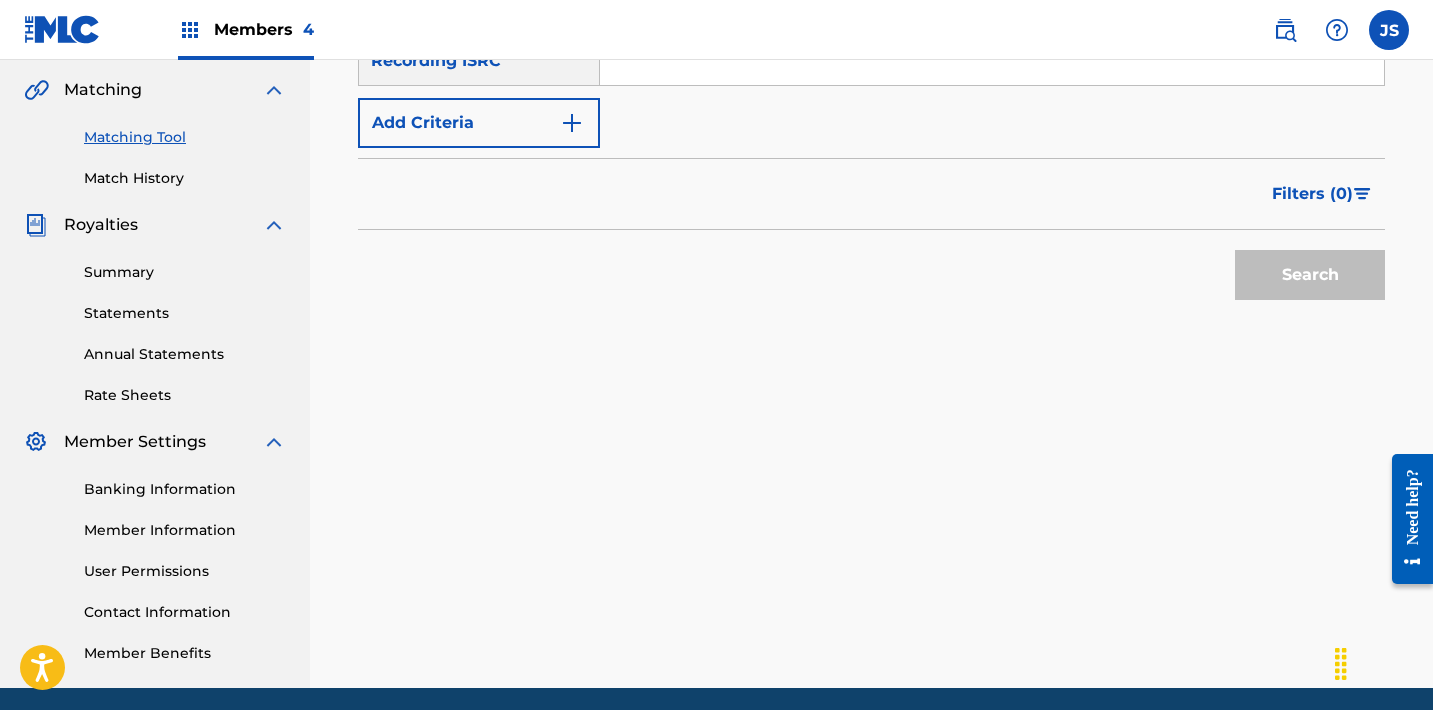 click at bounding box center (992, 61) 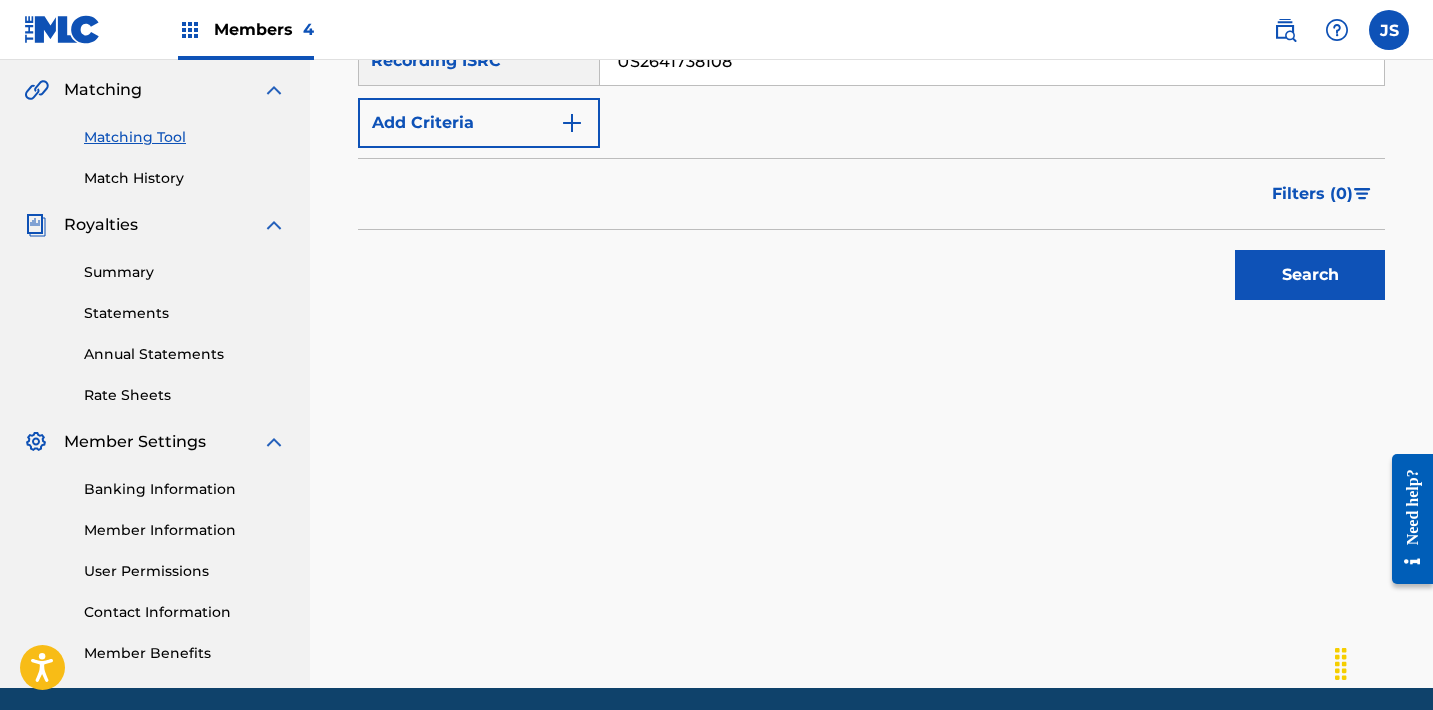 type on "US2641738108" 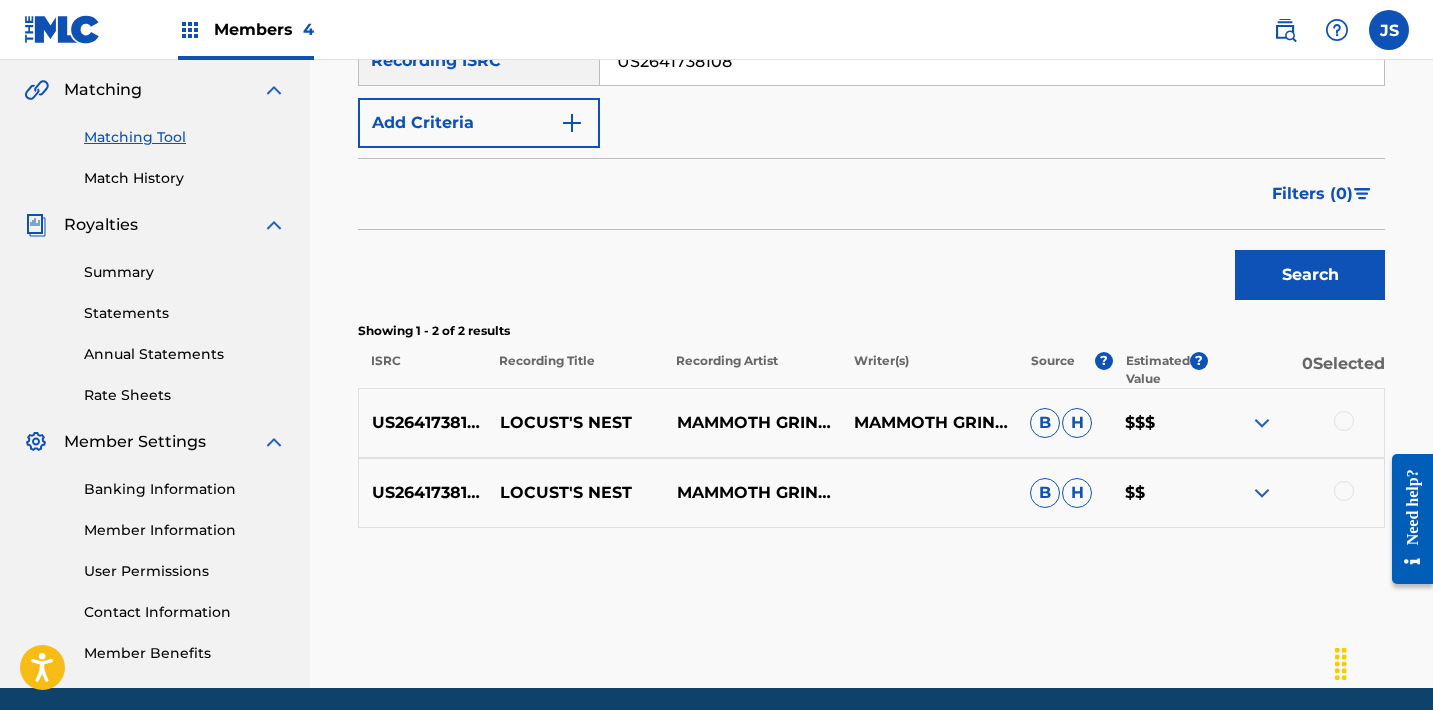 click at bounding box center [1344, 421] 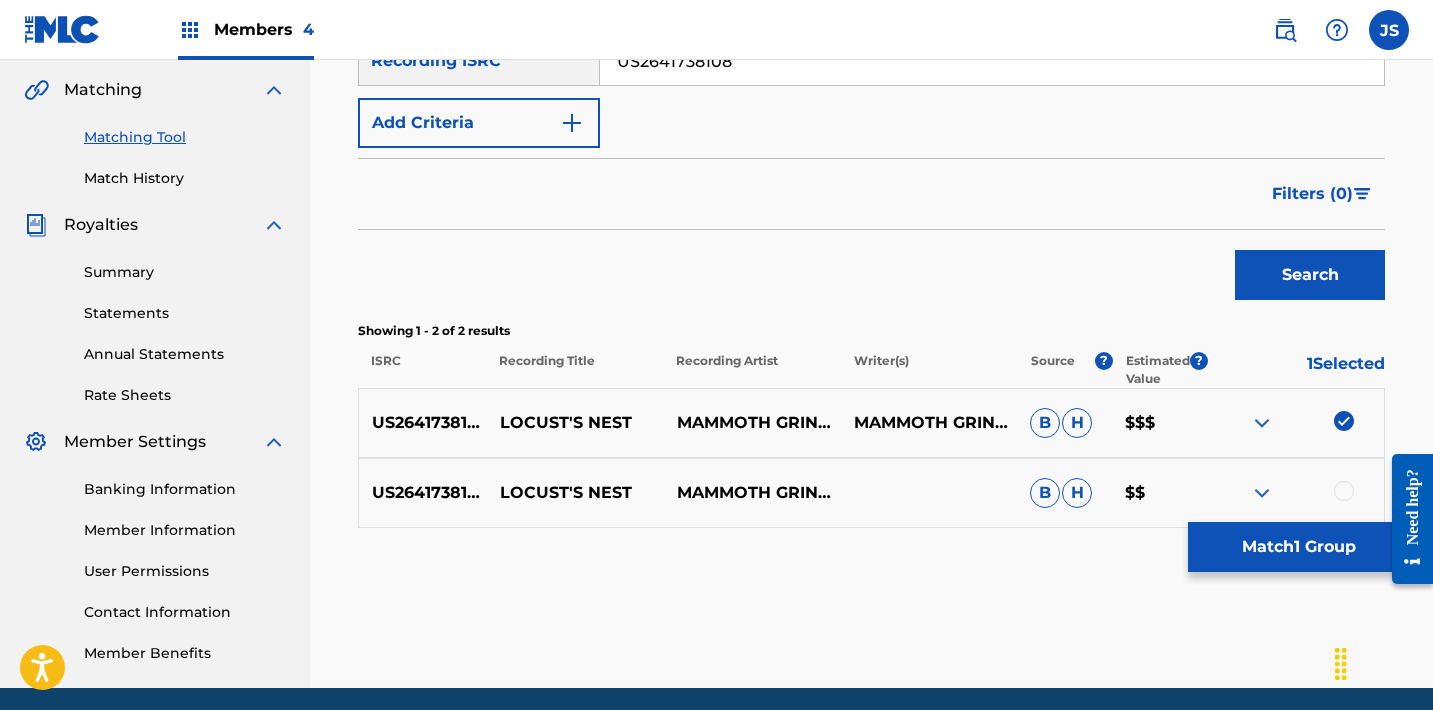 click at bounding box center (1344, 491) 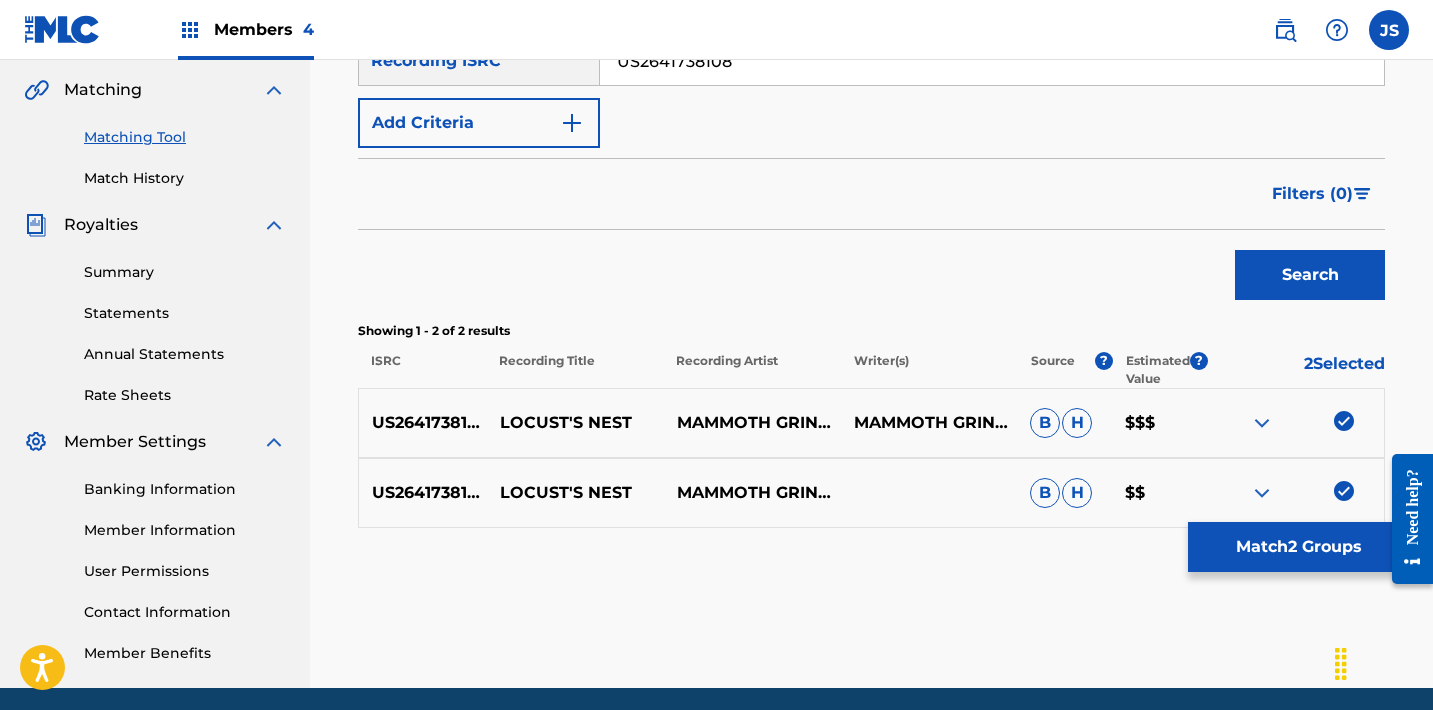 click on "Match  2 Groups" at bounding box center (1298, 547) 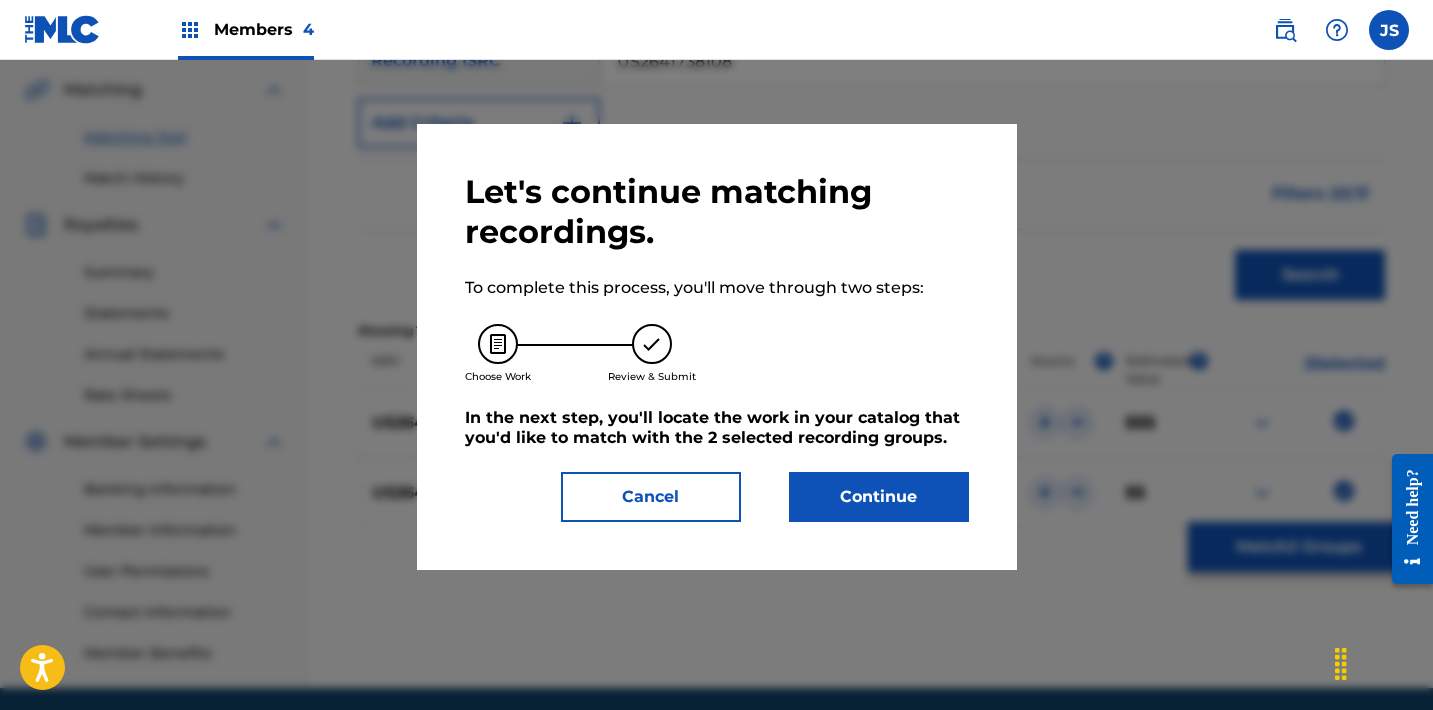 click on "Let's continue matching recordings. To complete this process, you'll move through two steps: Choose Work Review & Submit In the next step, you'll locate the work in your catalog that you'd like to match with the   2 selected recording groups . Cancel Continue" at bounding box center (717, 347) 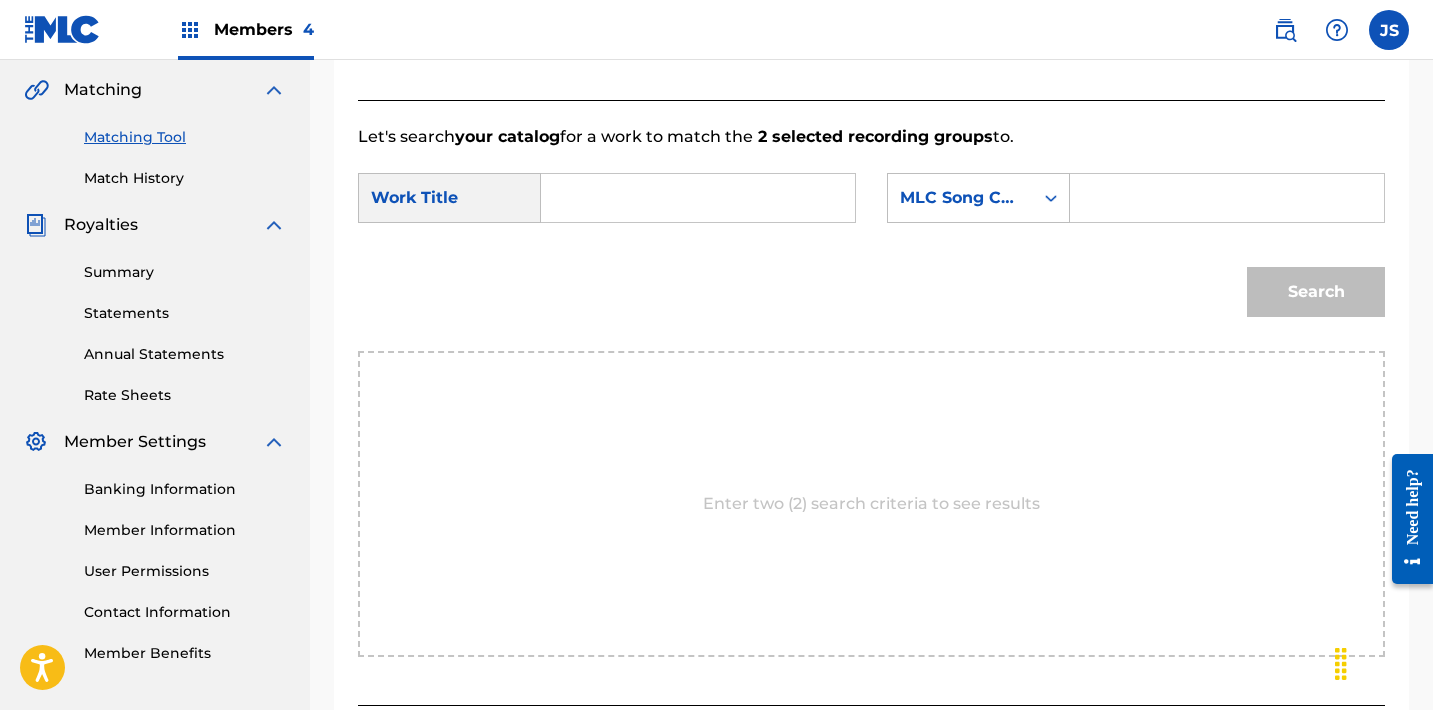 click at bounding box center [698, 198] 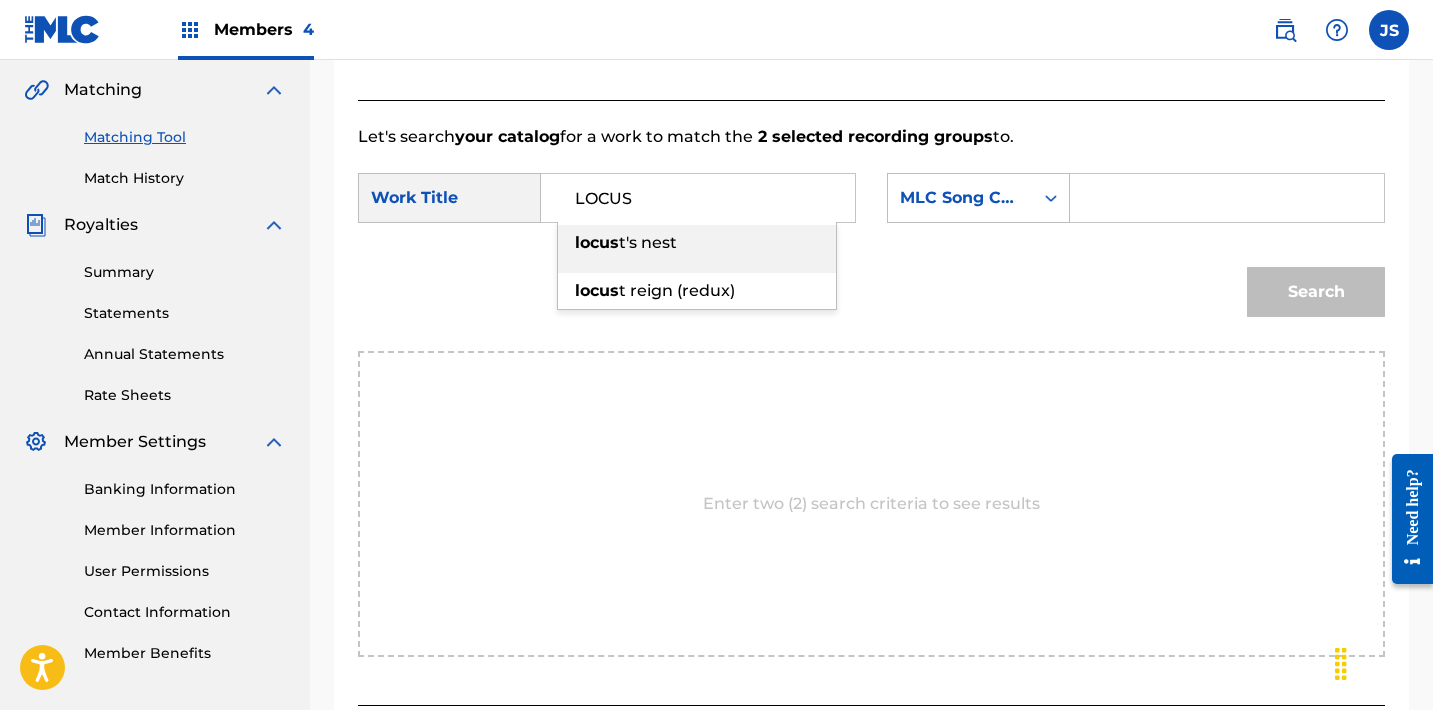 click on "[ARTIST] t's nest" at bounding box center (697, 243) 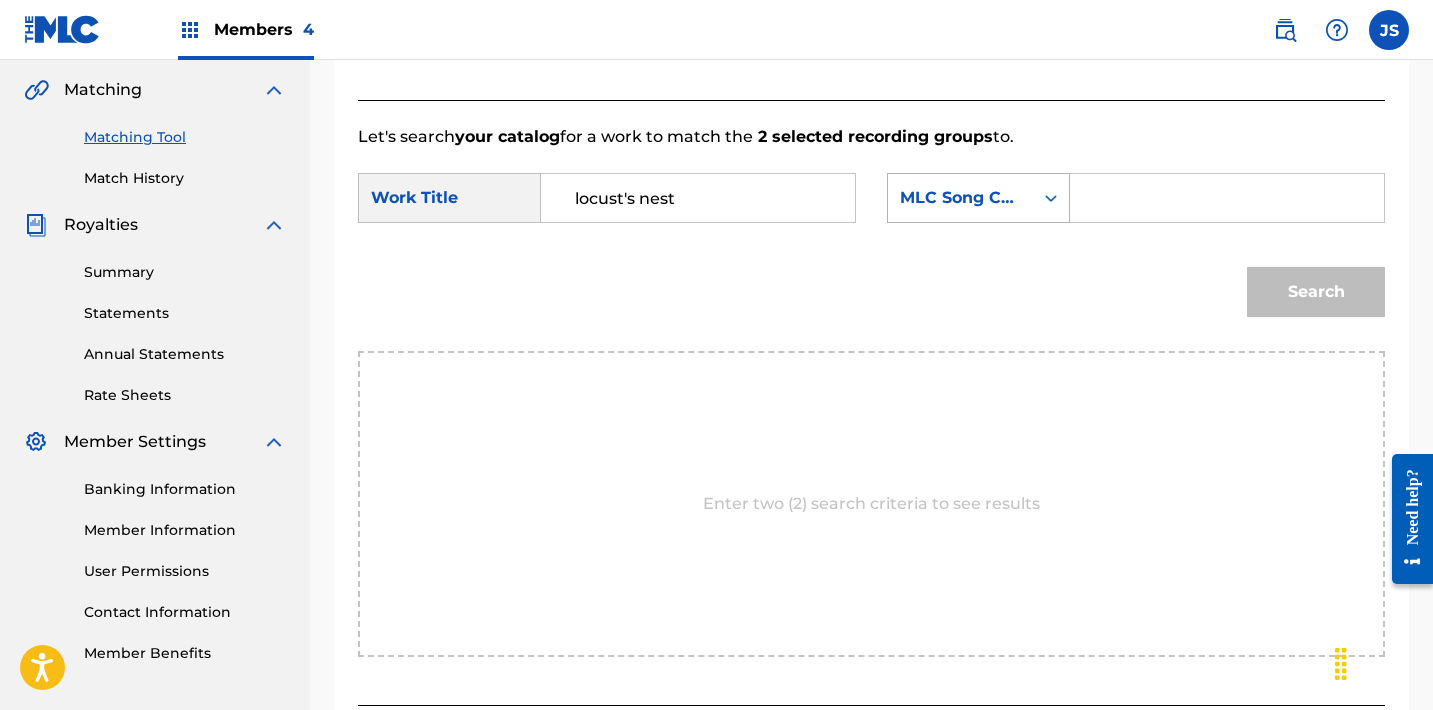 click on "MLC Song Code" at bounding box center (960, 198) 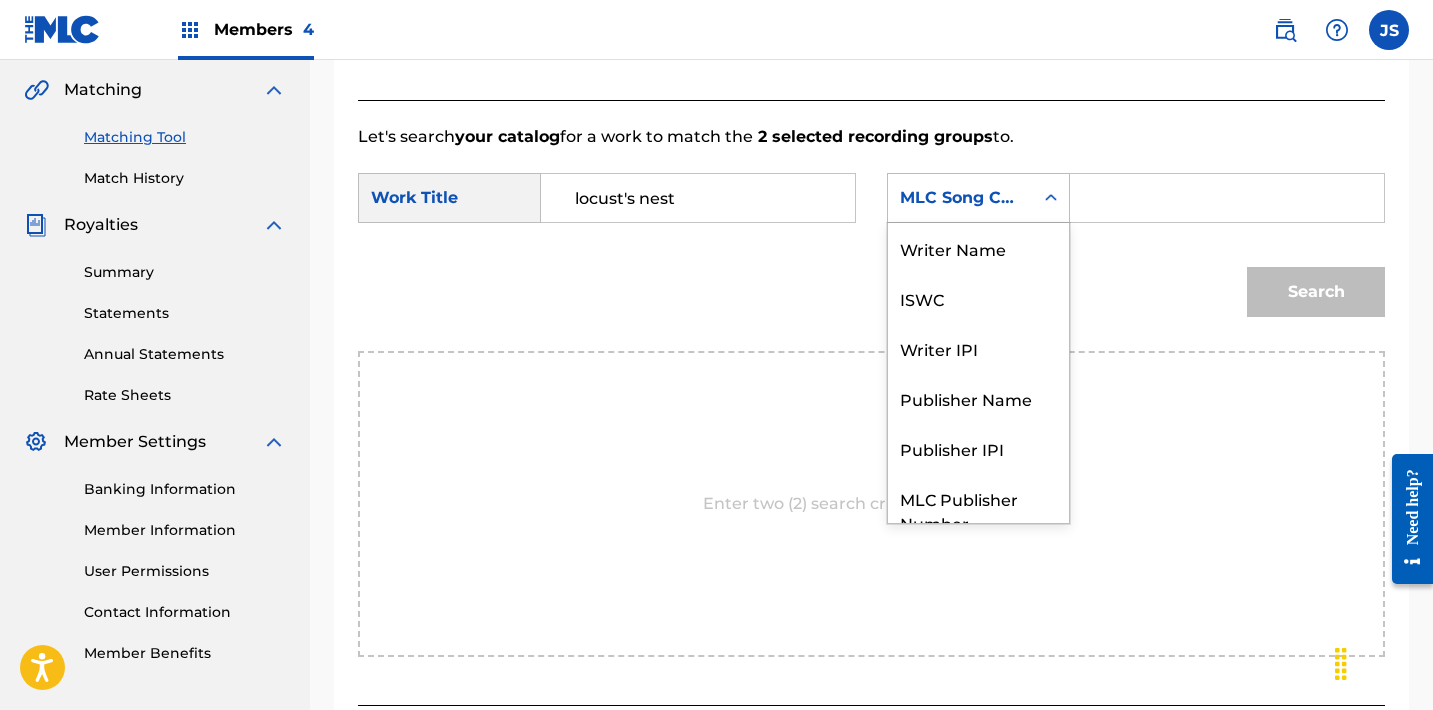scroll, scrollTop: 74, scrollLeft: 0, axis: vertical 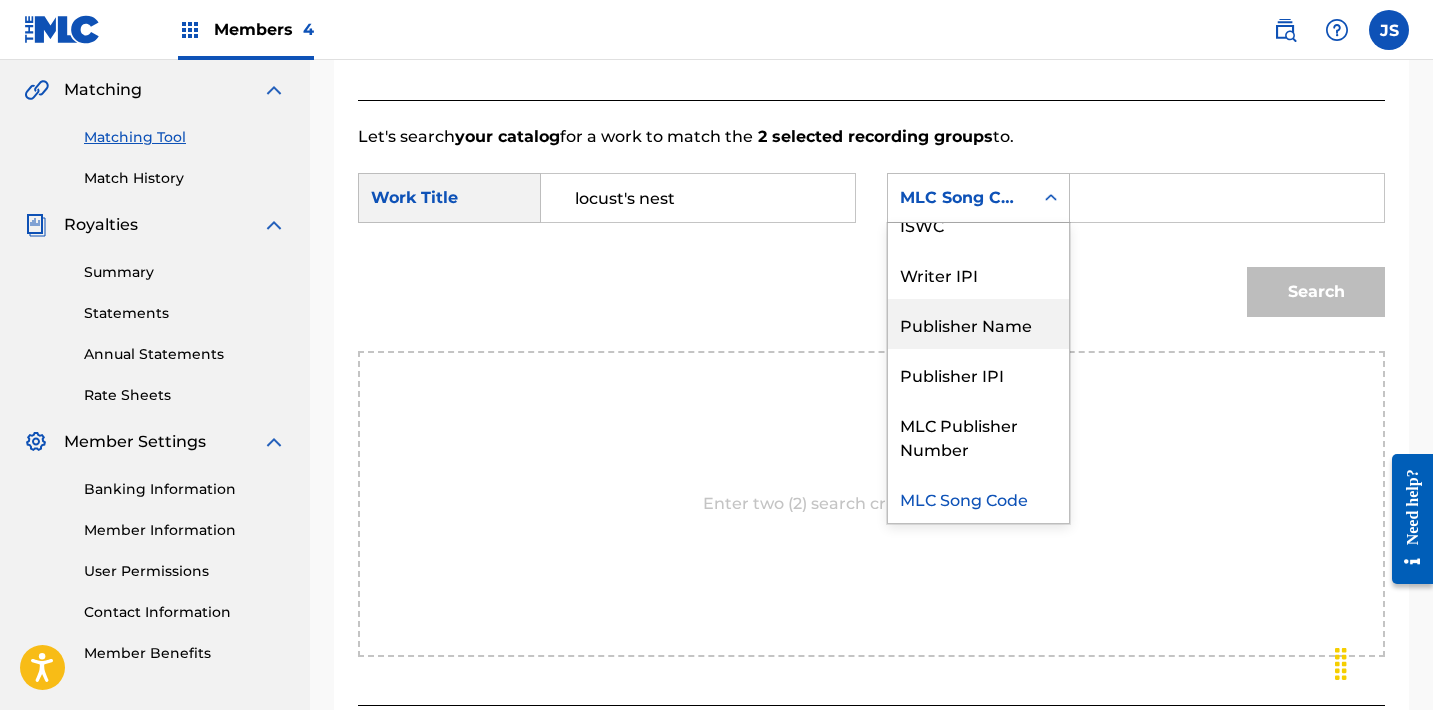 click on "Publisher Name" at bounding box center [978, 324] 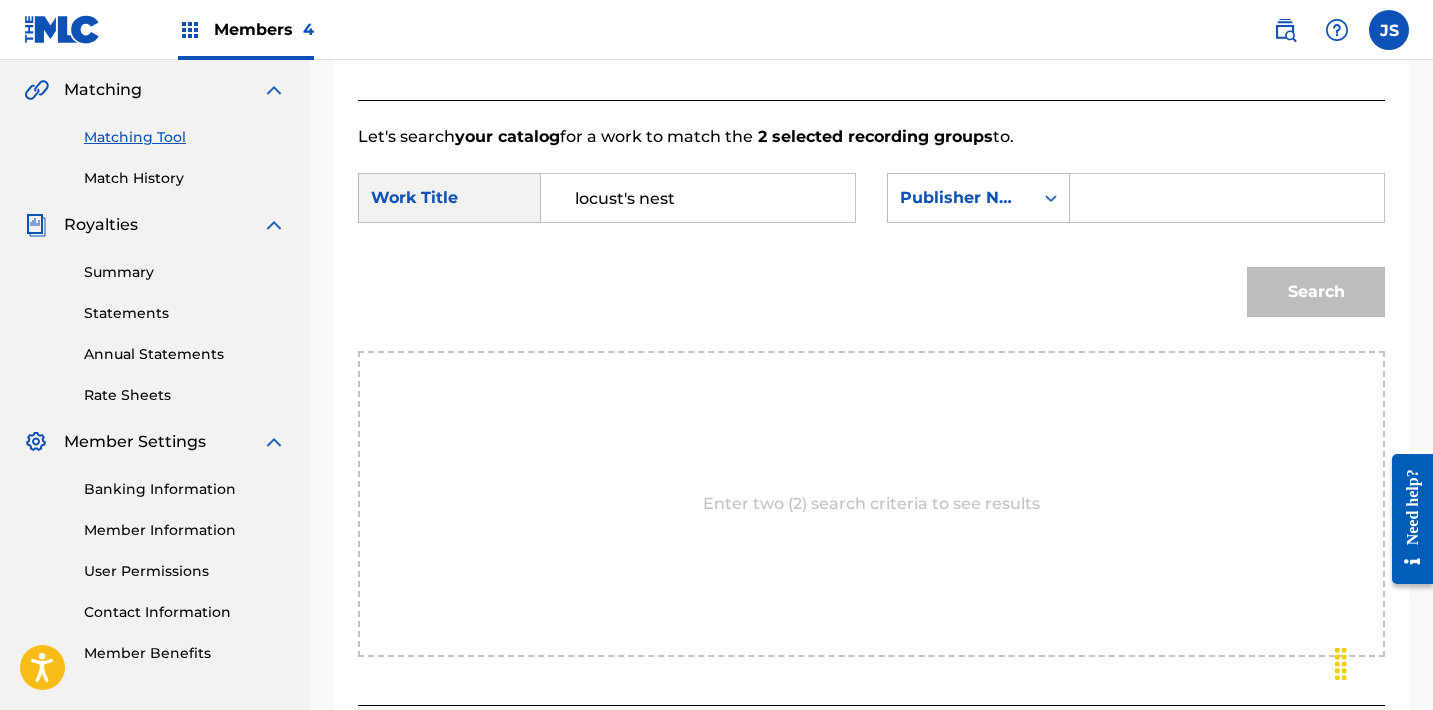 click at bounding box center [1227, 198] 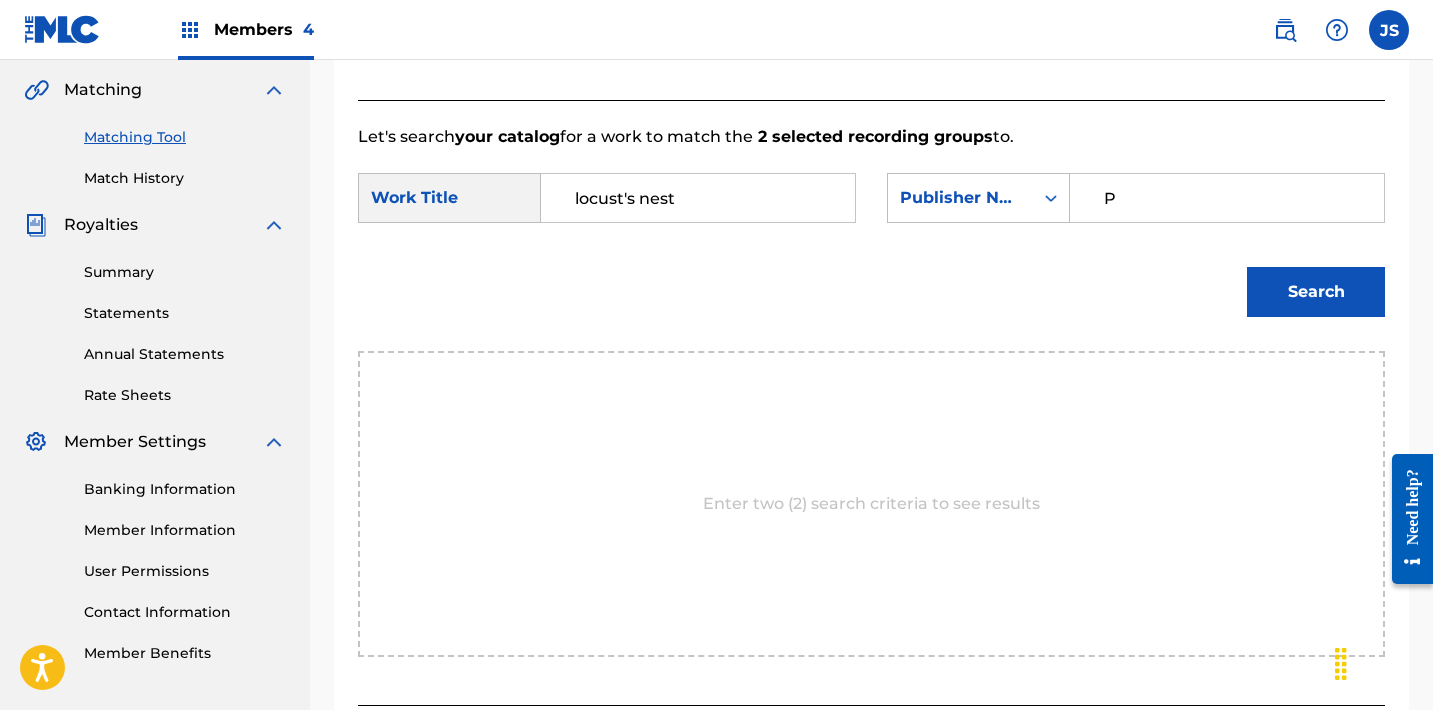 type on "POST MORTEM" 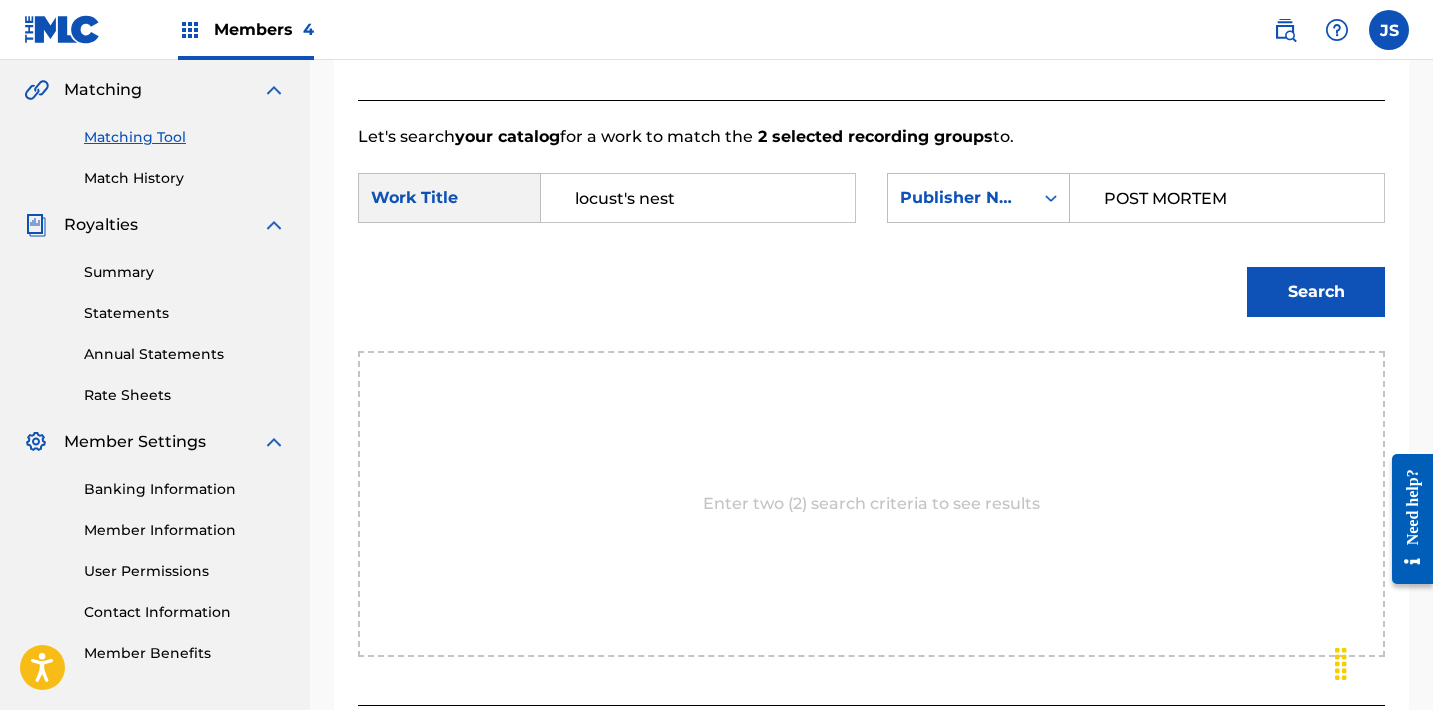 click on "Search" at bounding box center (1316, 292) 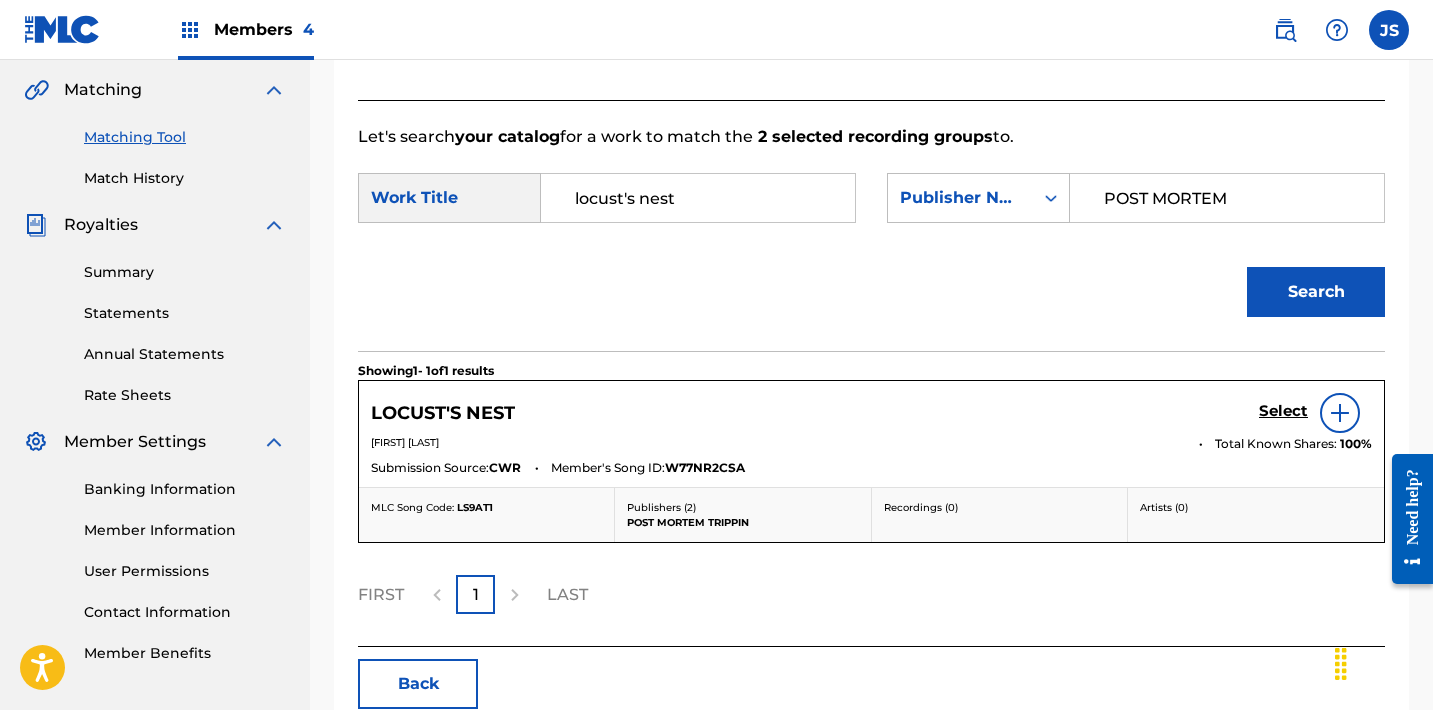 click on "Select" at bounding box center (1283, 411) 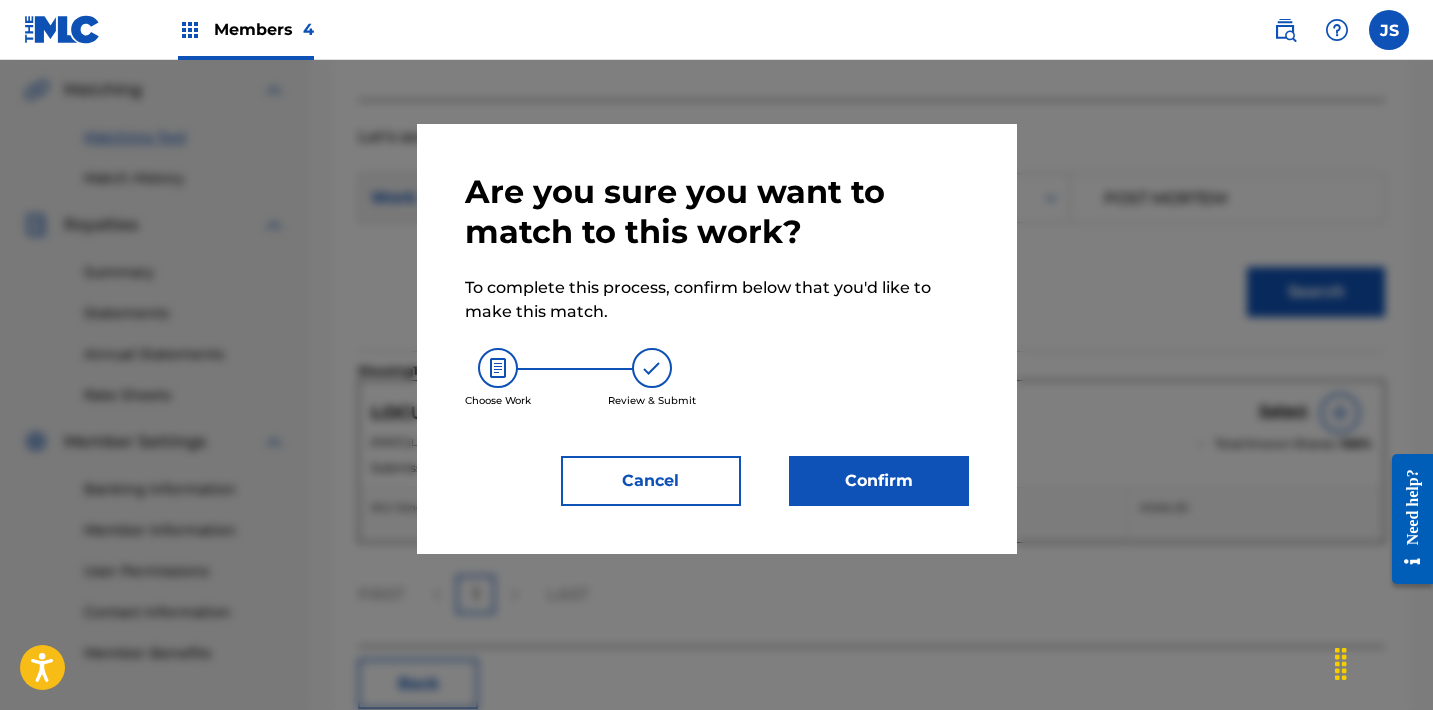 click on "Confirm" at bounding box center (879, 481) 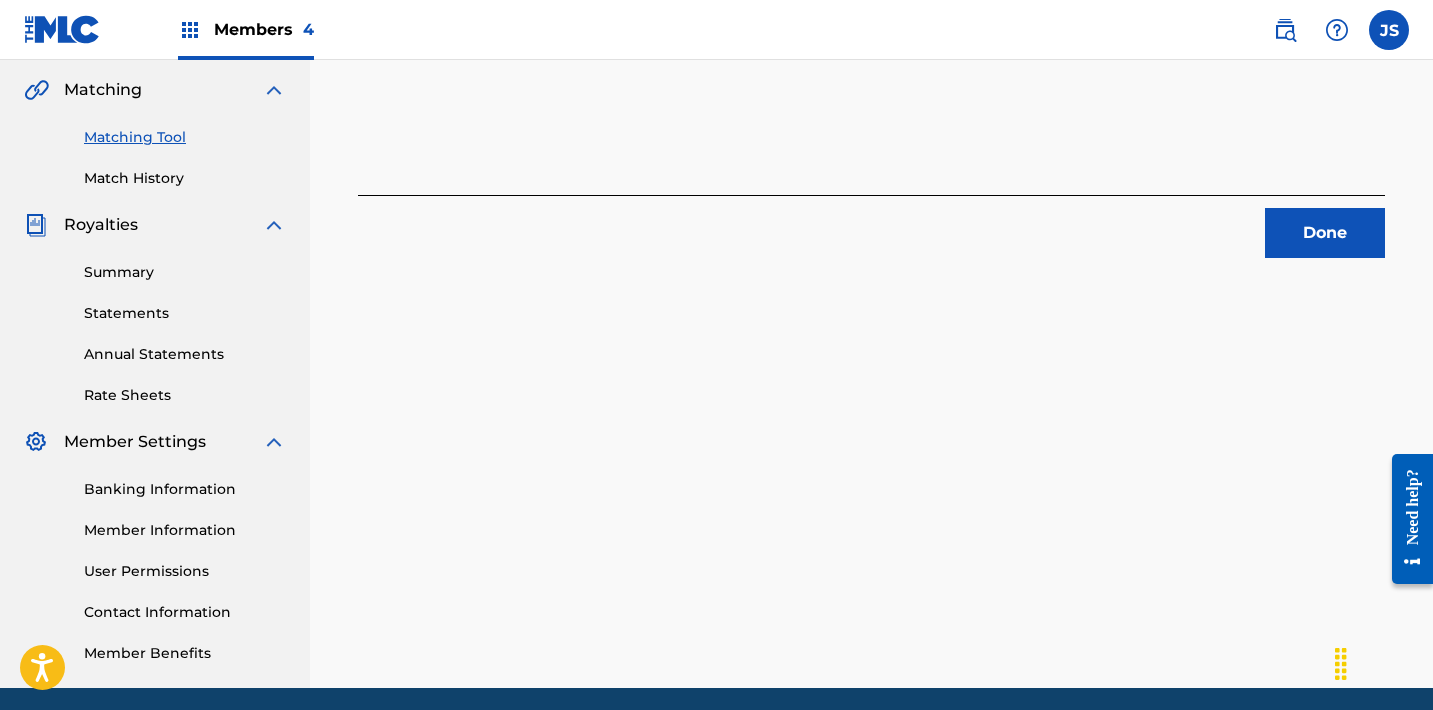 click on "Done" at bounding box center (1325, 233) 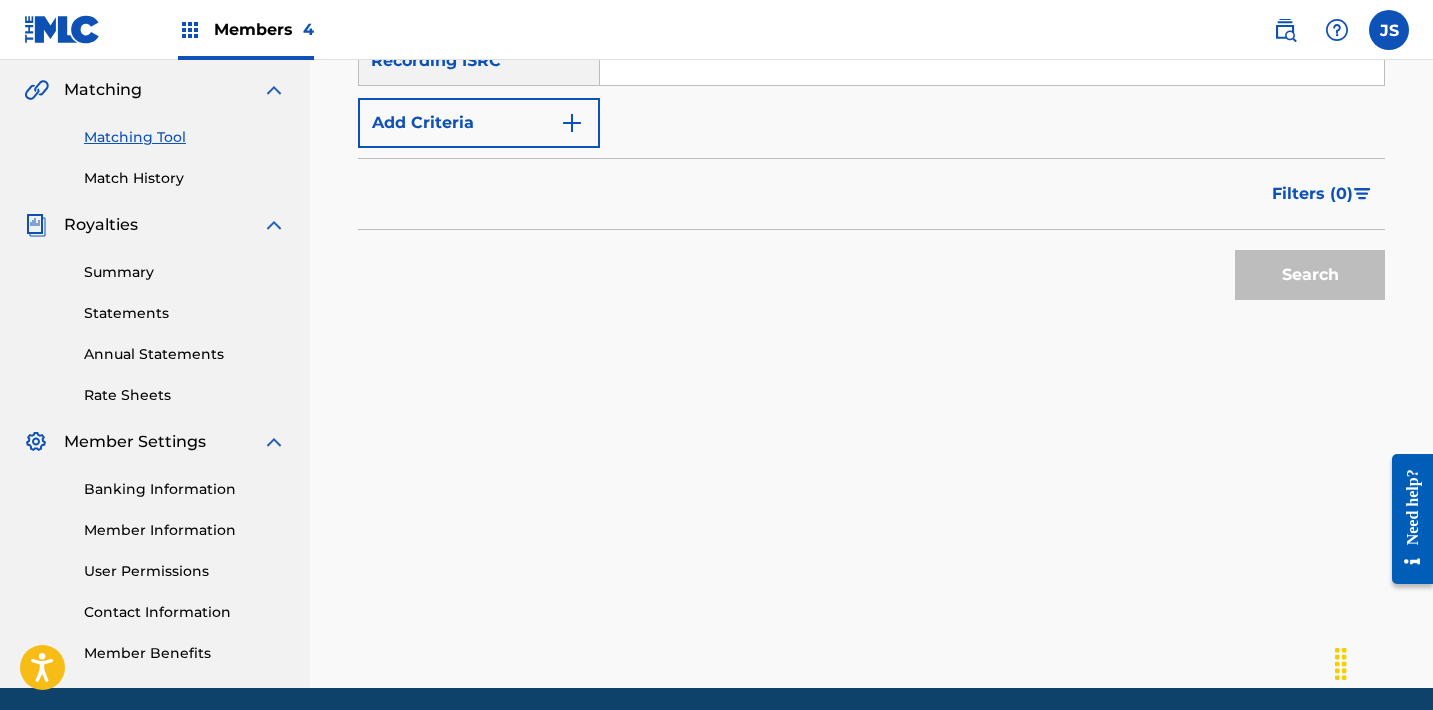 scroll, scrollTop: 362, scrollLeft: 0, axis: vertical 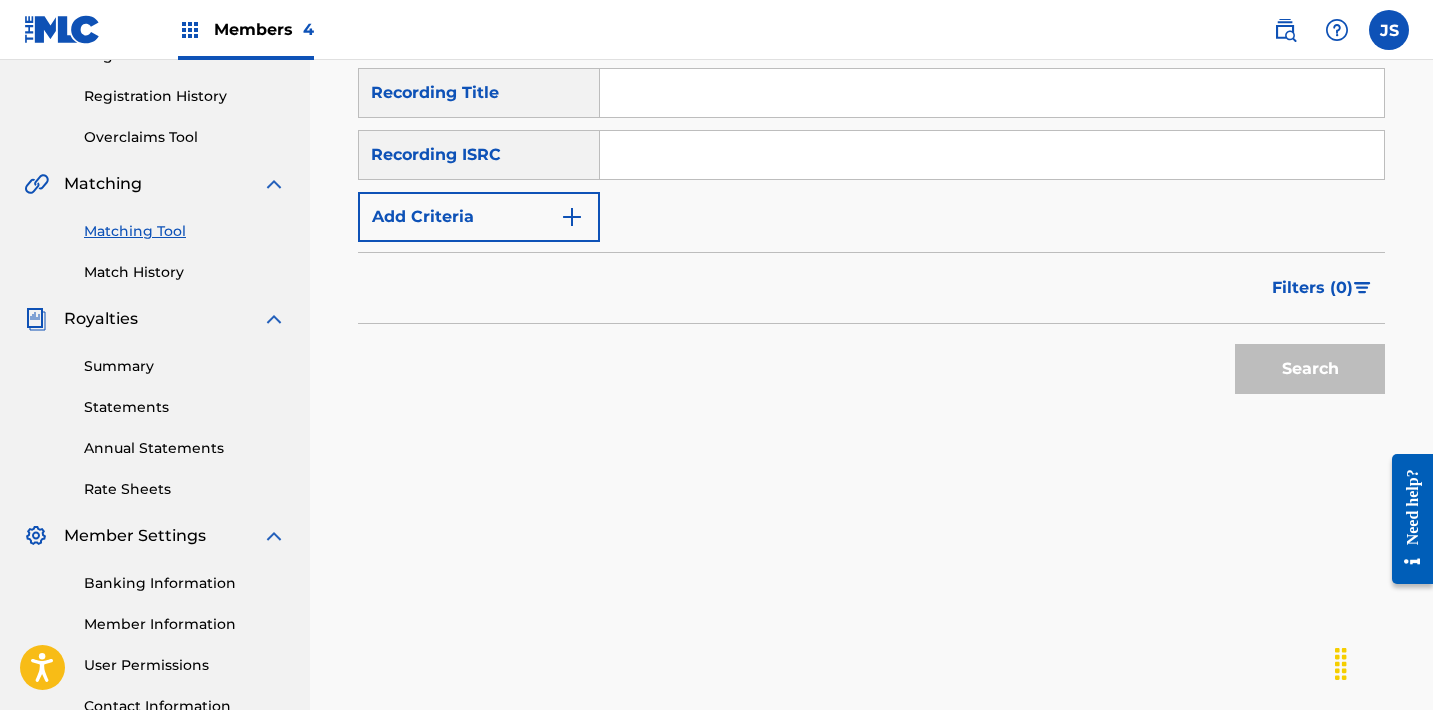click at bounding box center (992, 155) 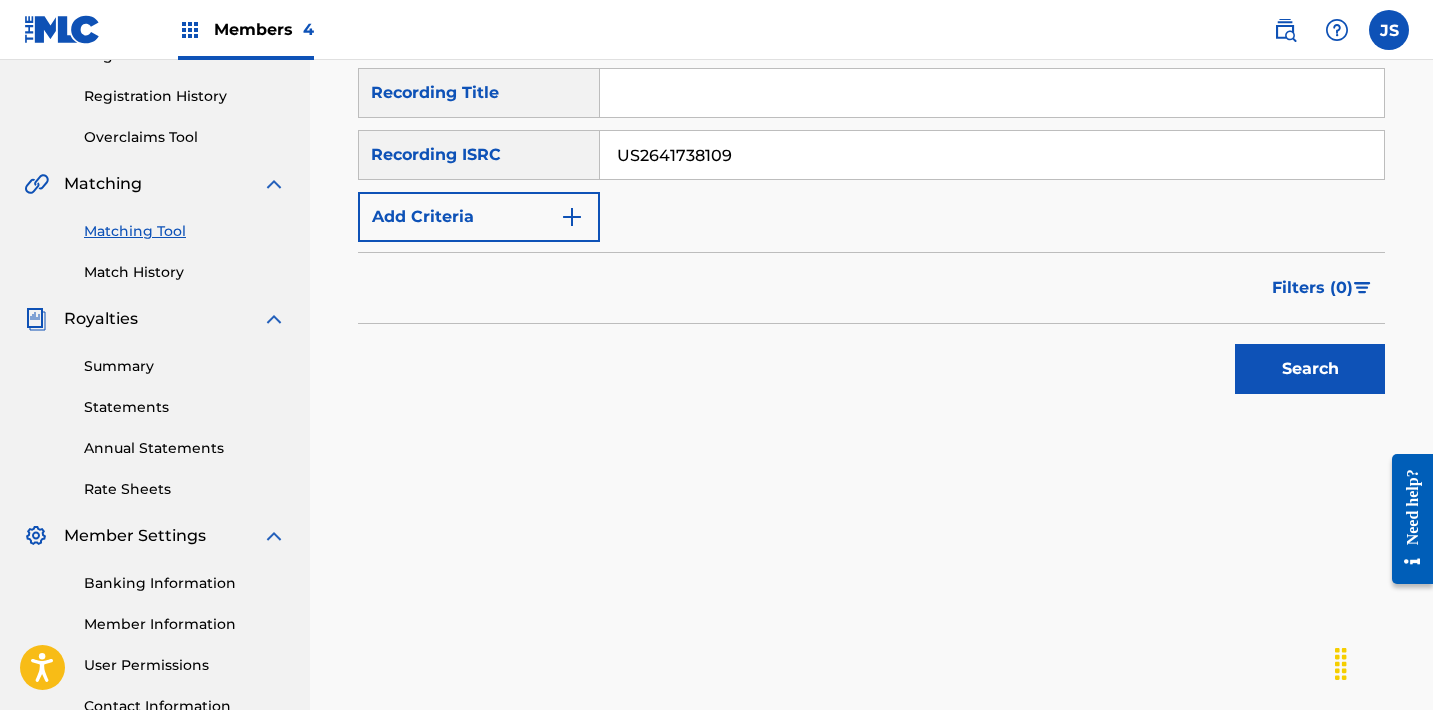 type on "US2641738109" 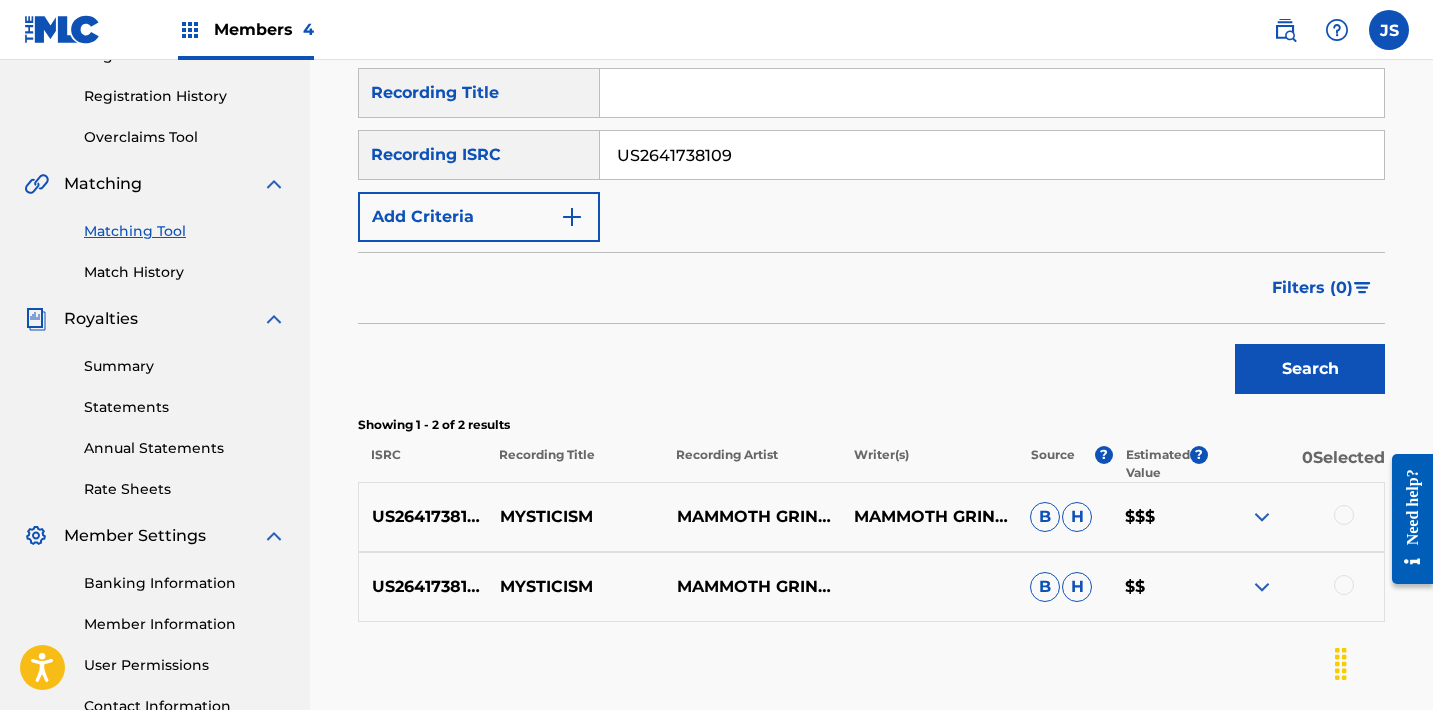 click at bounding box center (1344, 515) 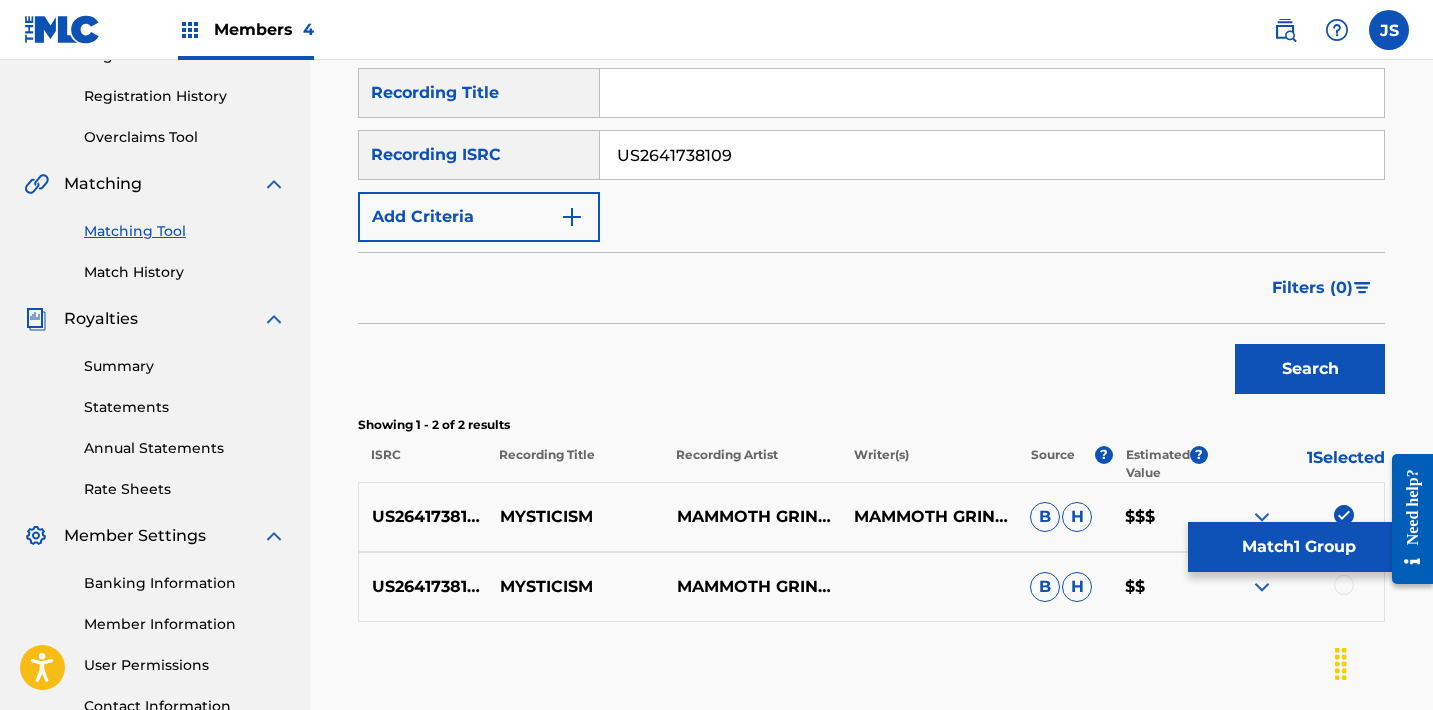 click at bounding box center (1344, 585) 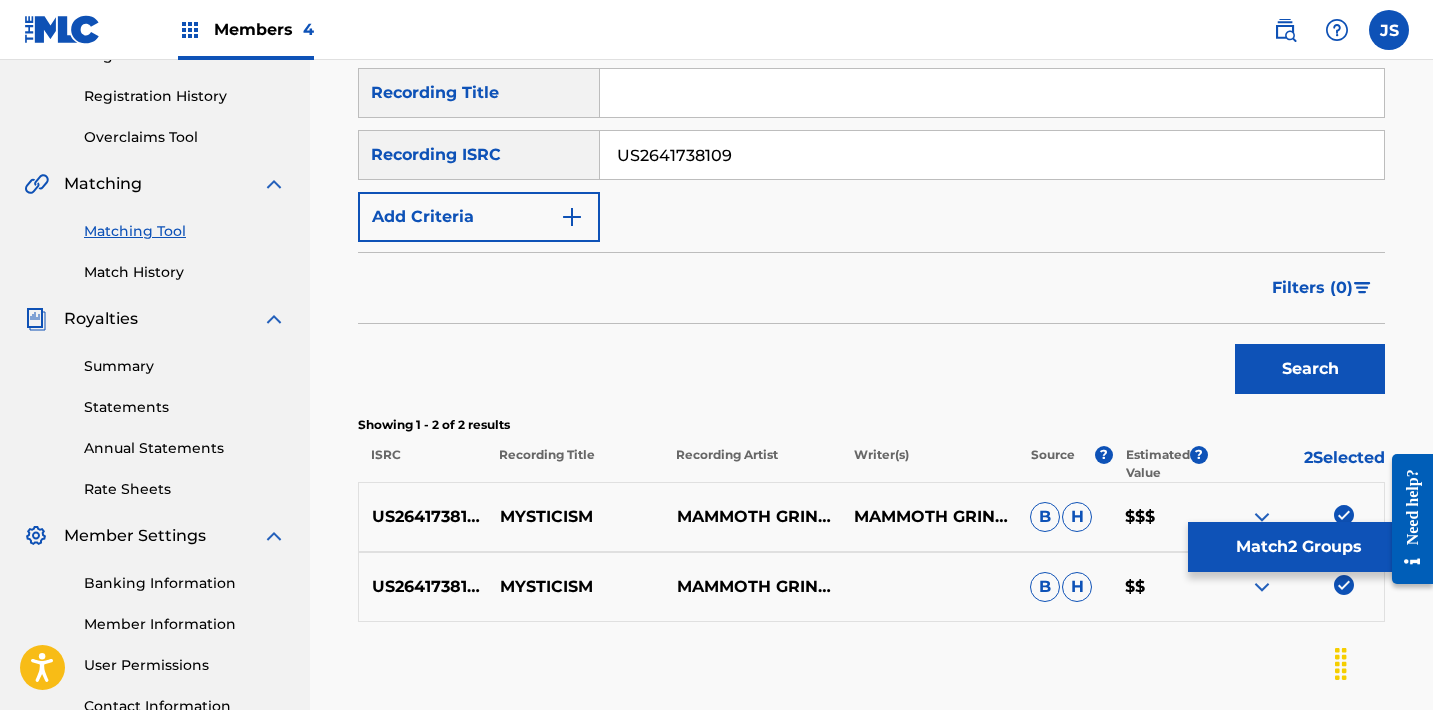 click on "Match  2 Groups" at bounding box center [1298, 547] 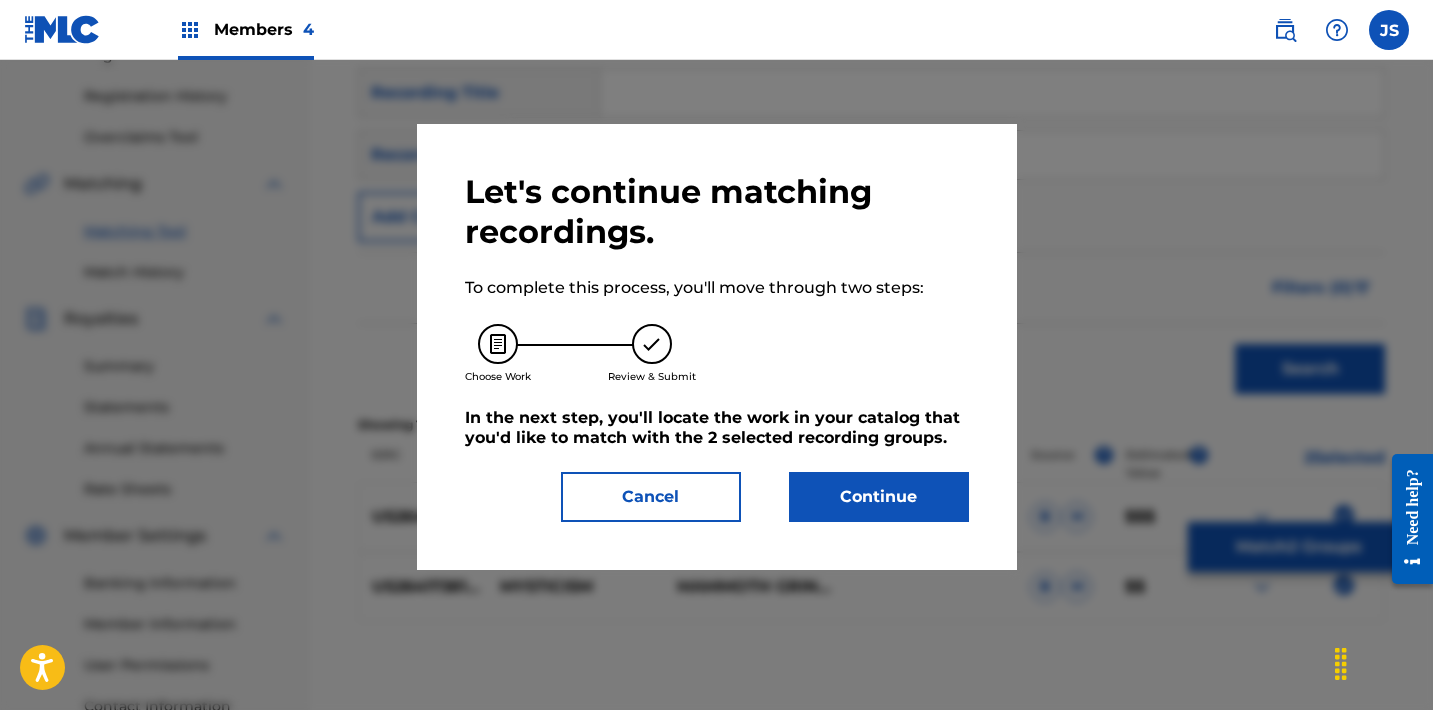 click on "Continue" at bounding box center [879, 497] 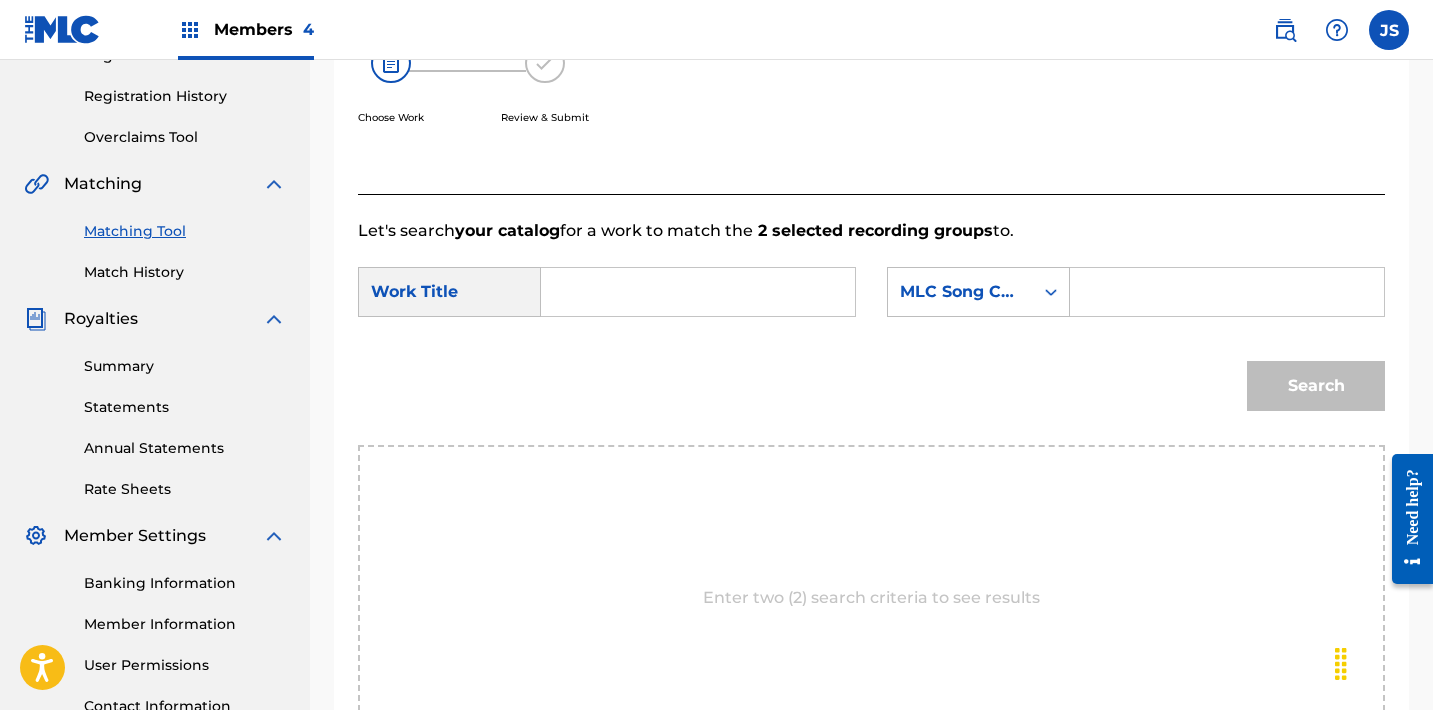 click at bounding box center (698, 292) 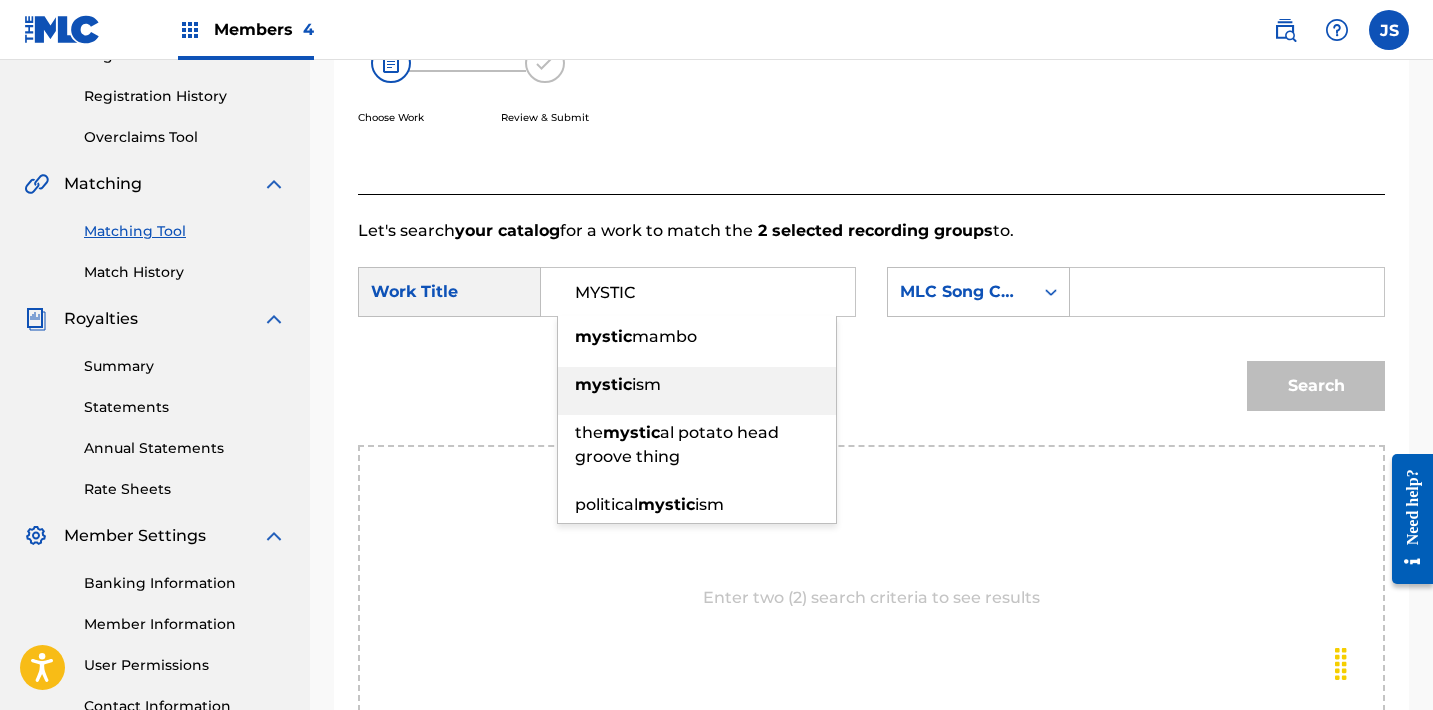 click on "mystic ism" at bounding box center (697, 385) 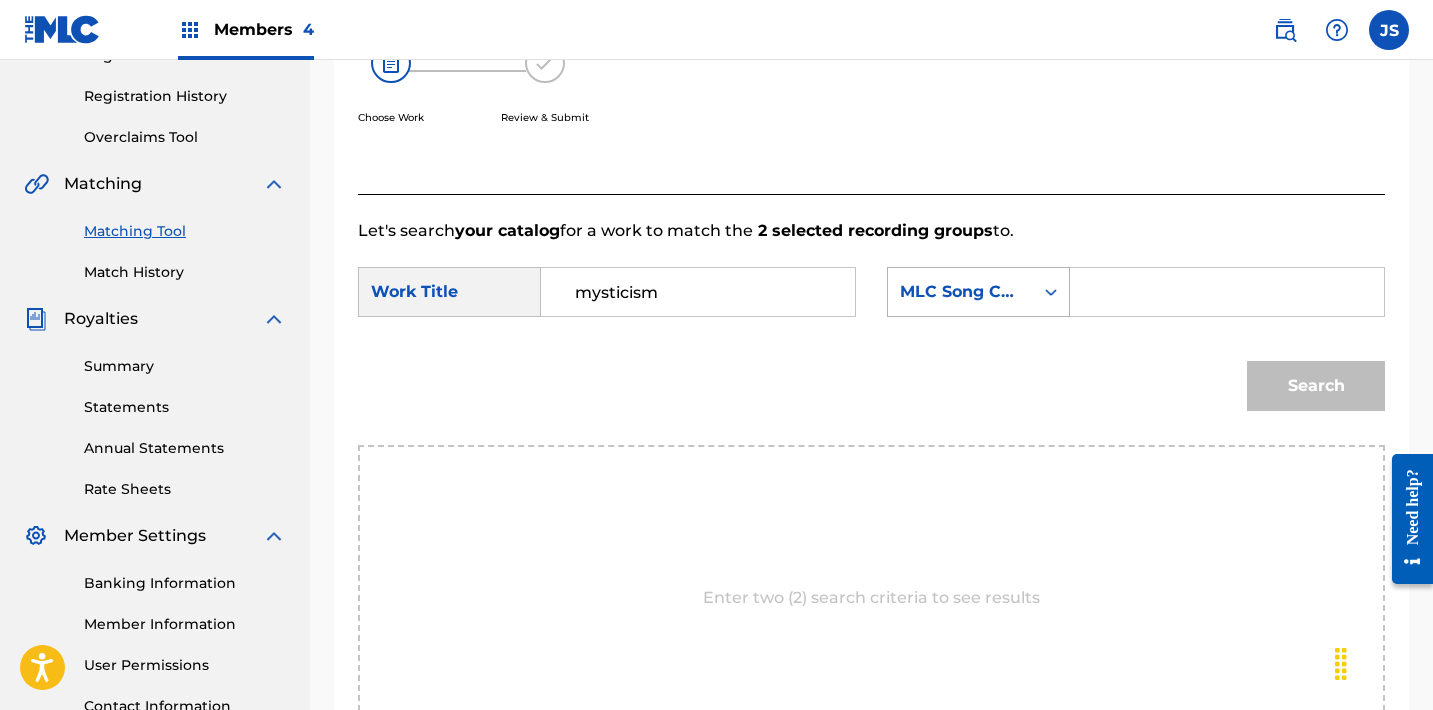 click on "MLC Song Code" at bounding box center (960, 292) 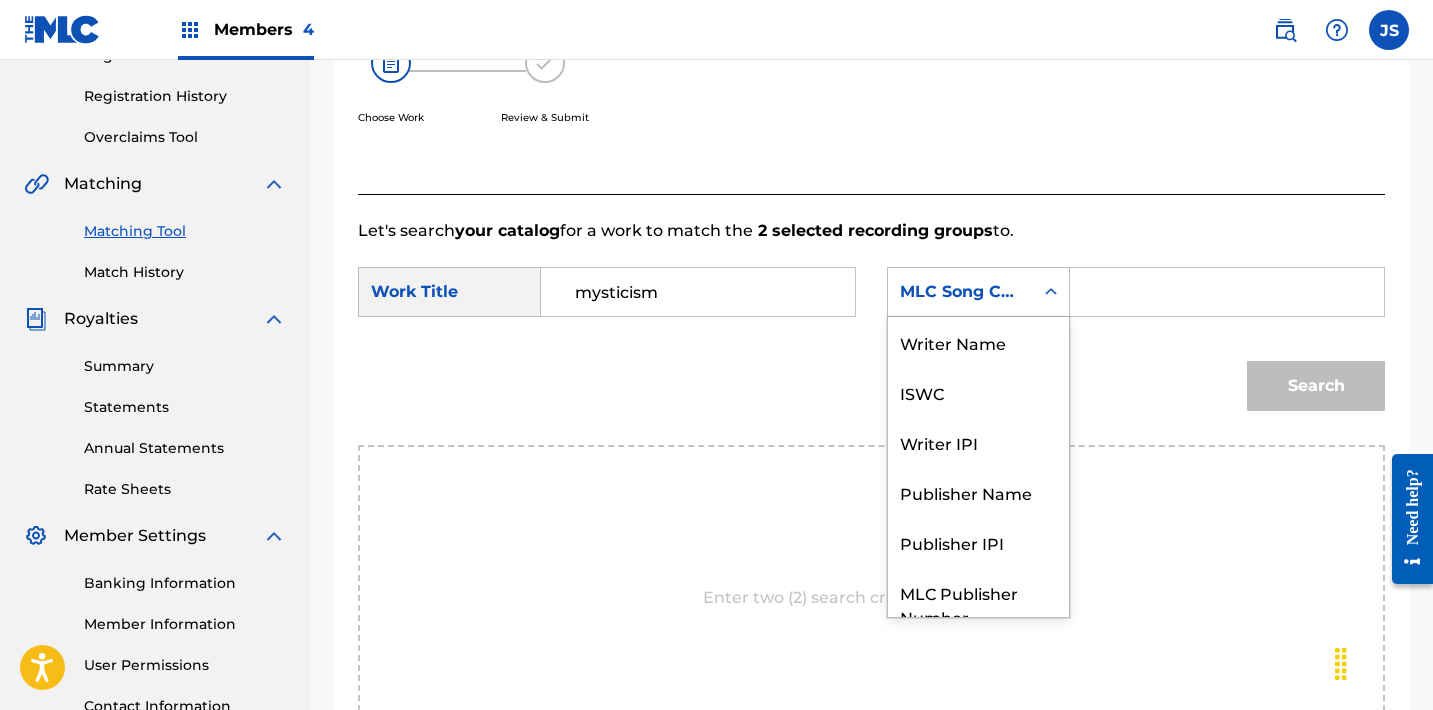 scroll, scrollTop: 74, scrollLeft: 0, axis: vertical 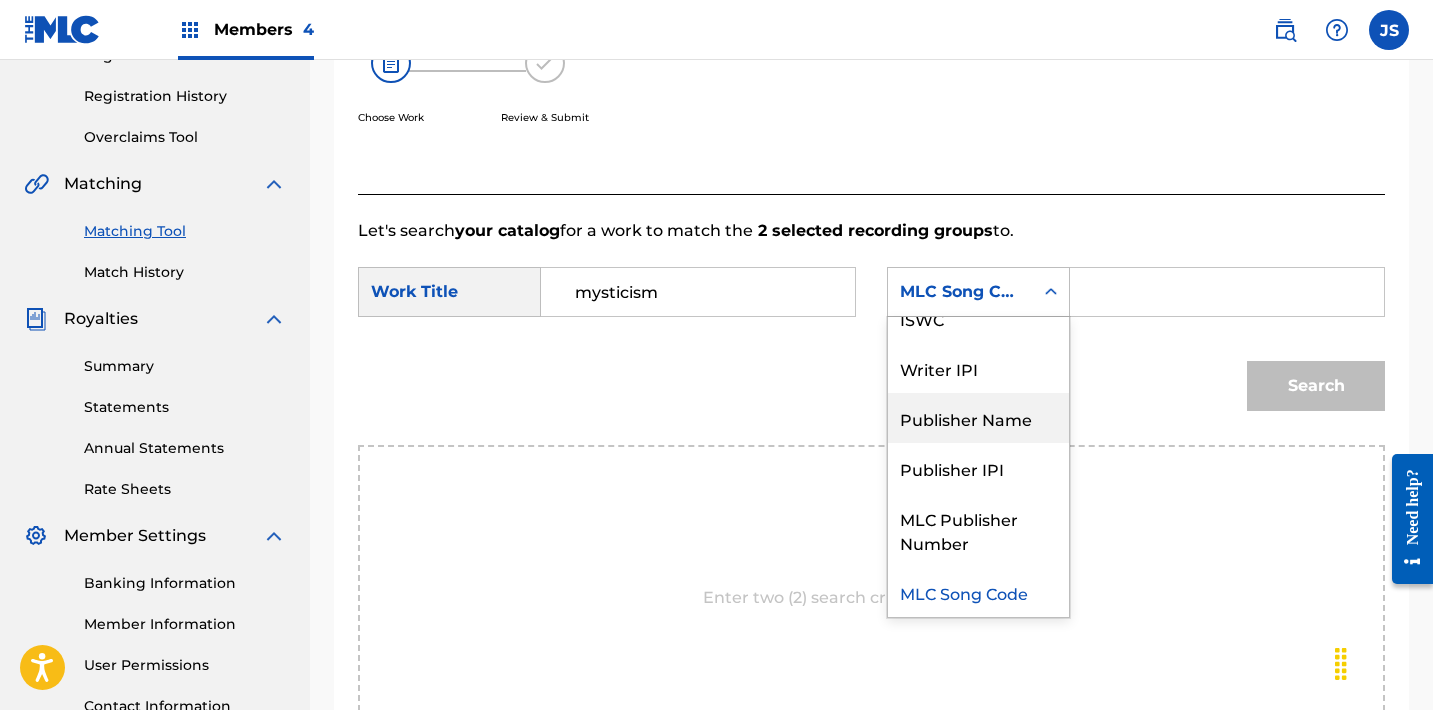 click on "Publisher Name" at bounding box center [978, 418] 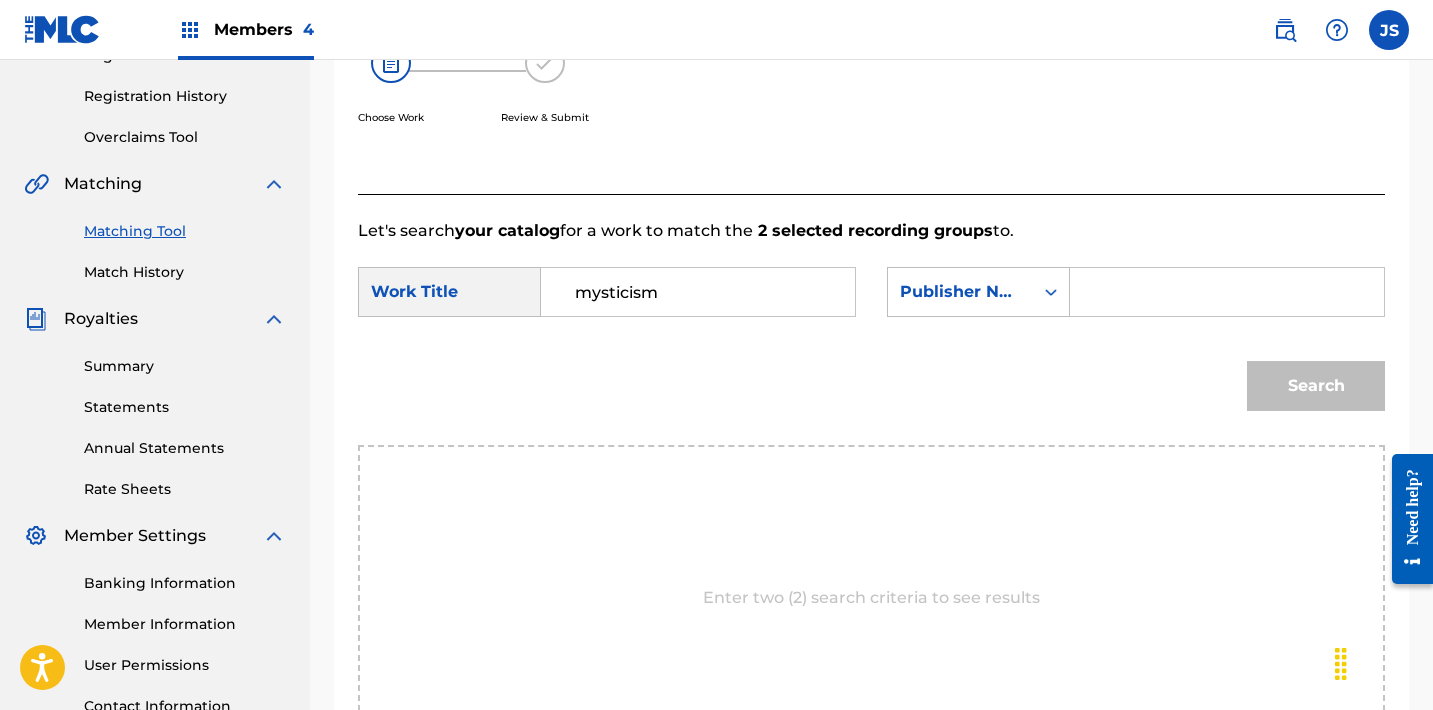 click at bounding box center (1227, 292) 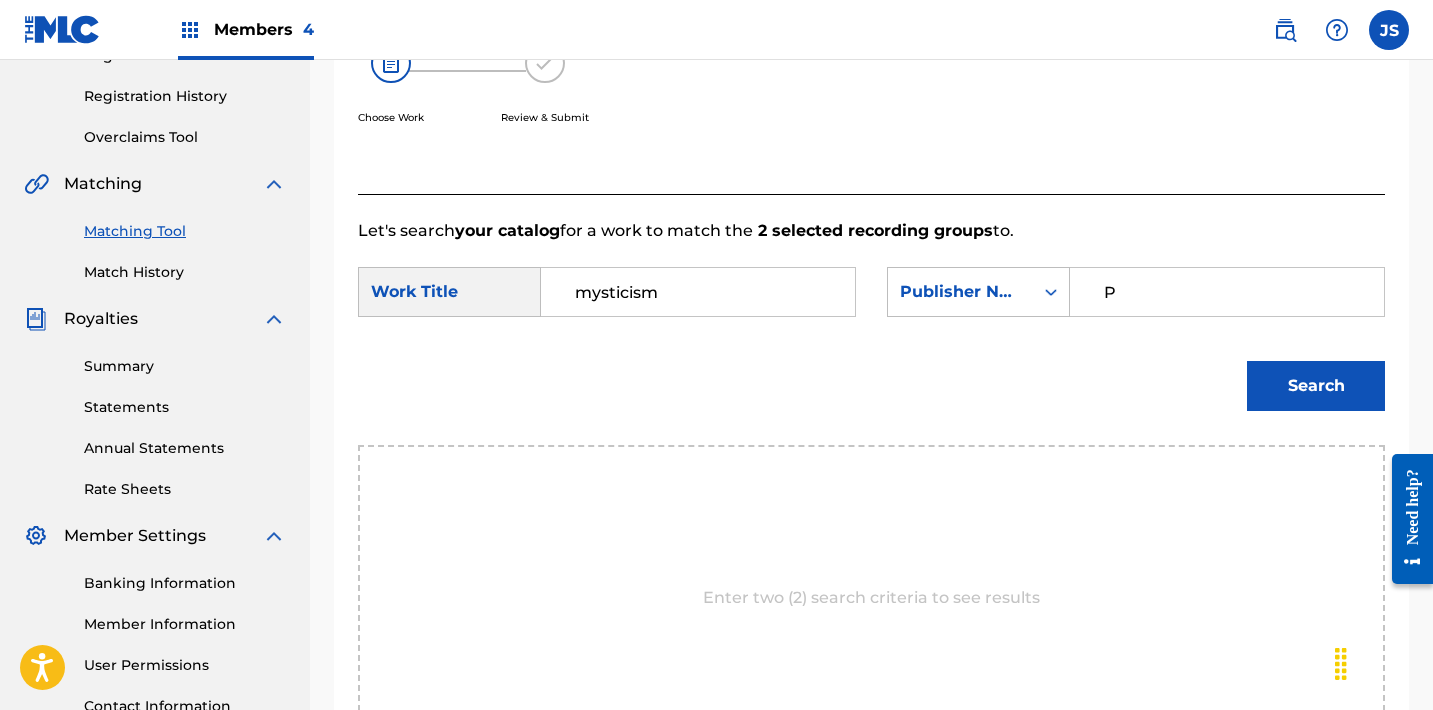 type on "POST MORTEM" 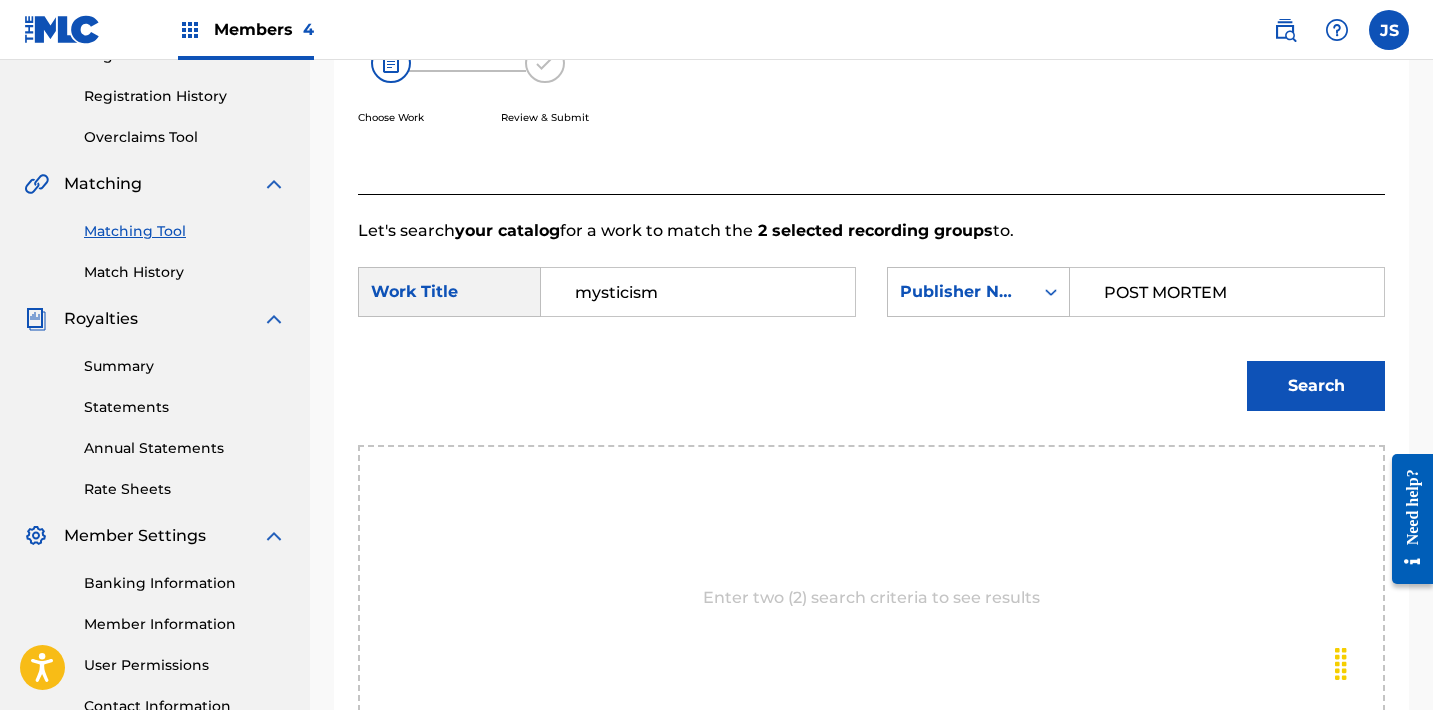 click on "Search" at bounding box center (1316, 386) 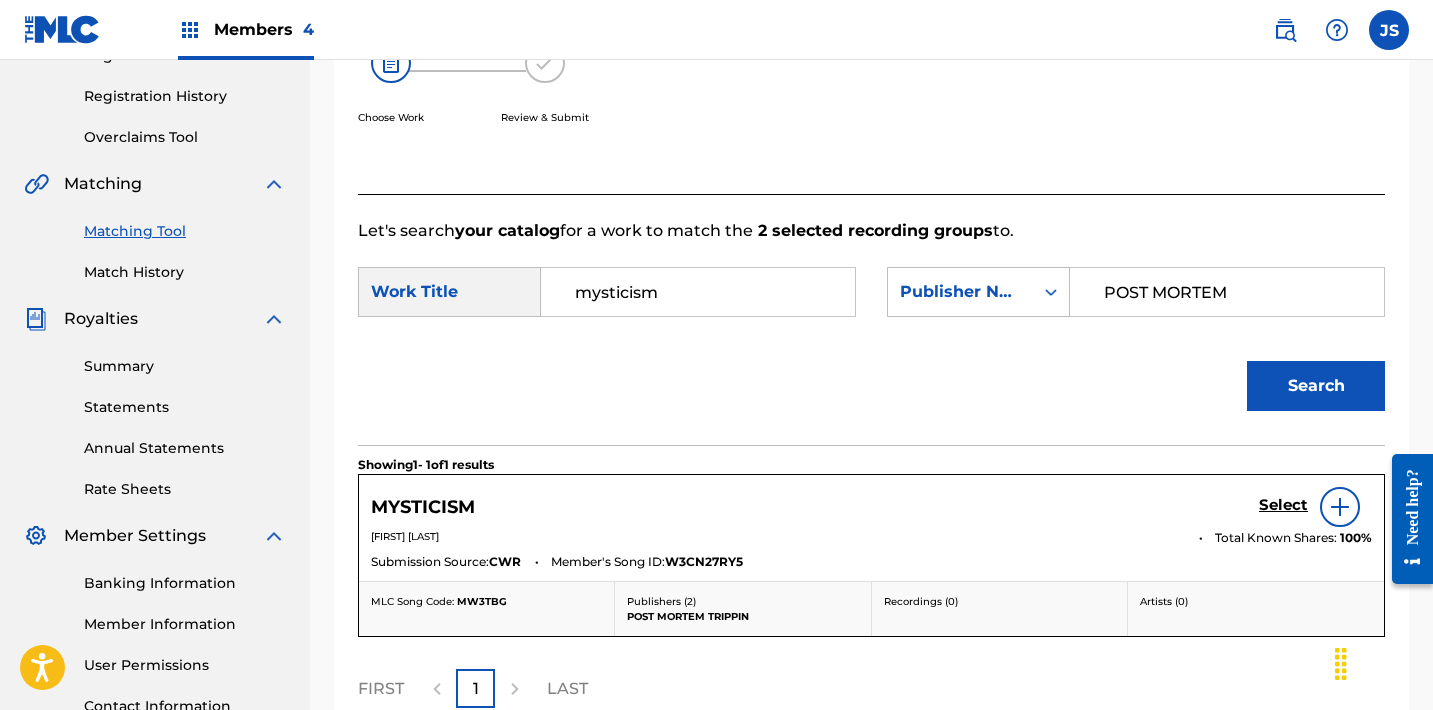 click on "Select" at bounding box center [1283, 505] 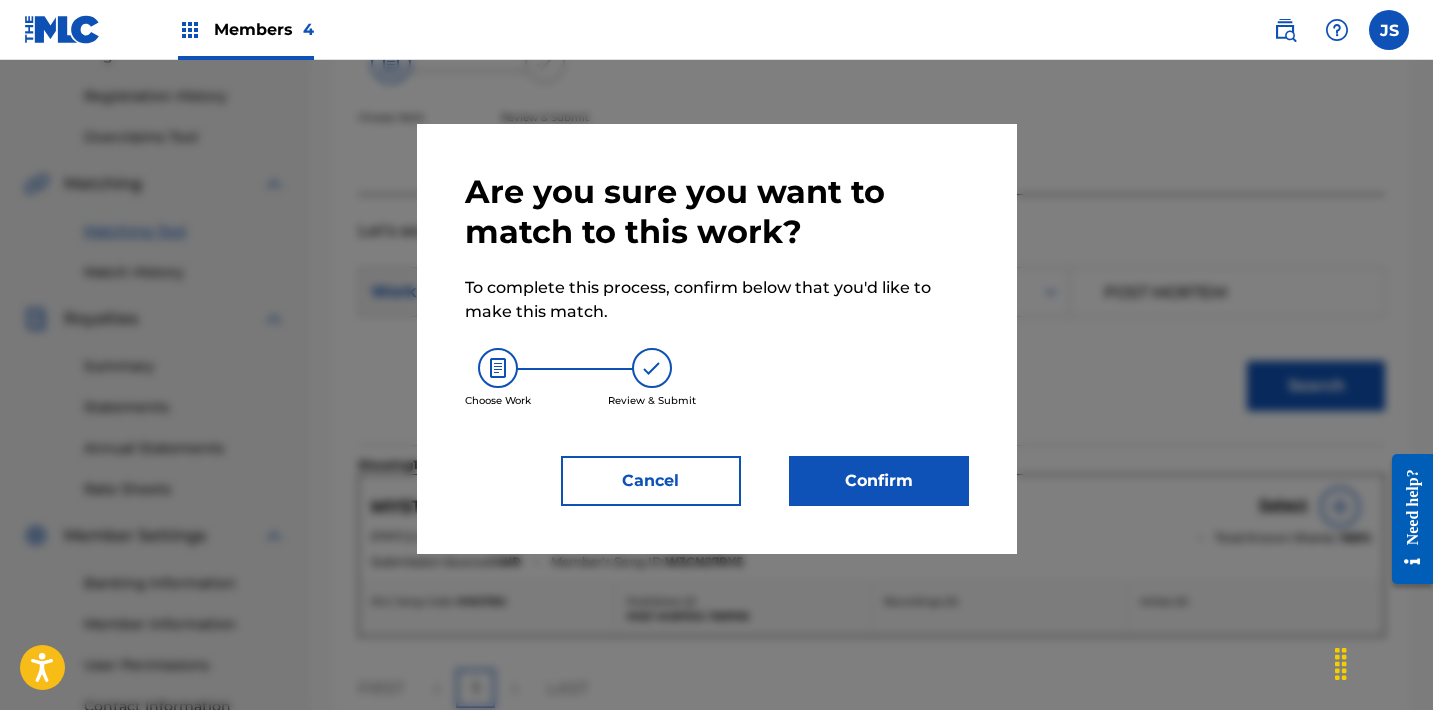 click on "Confirm" at bounding box center (879, 481) 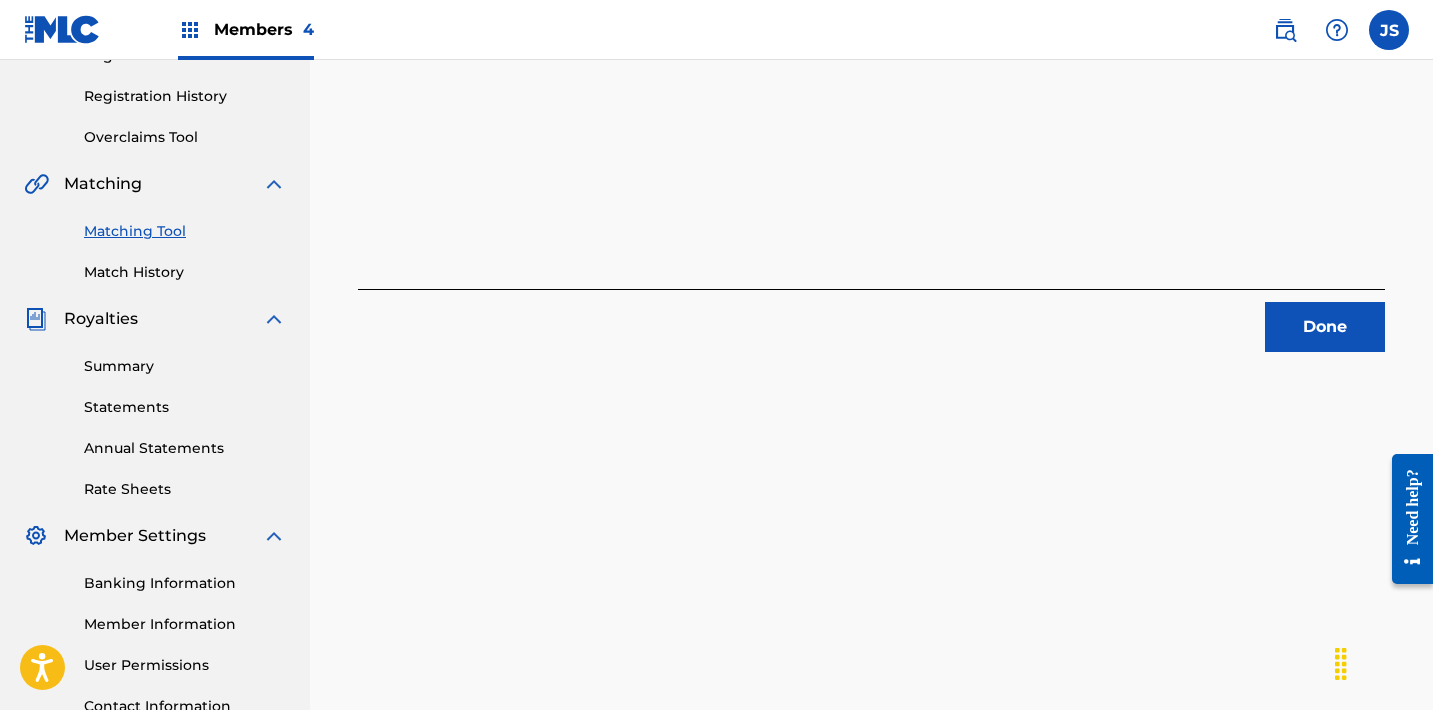 click on "Done" at bounding box center [1325, 327] 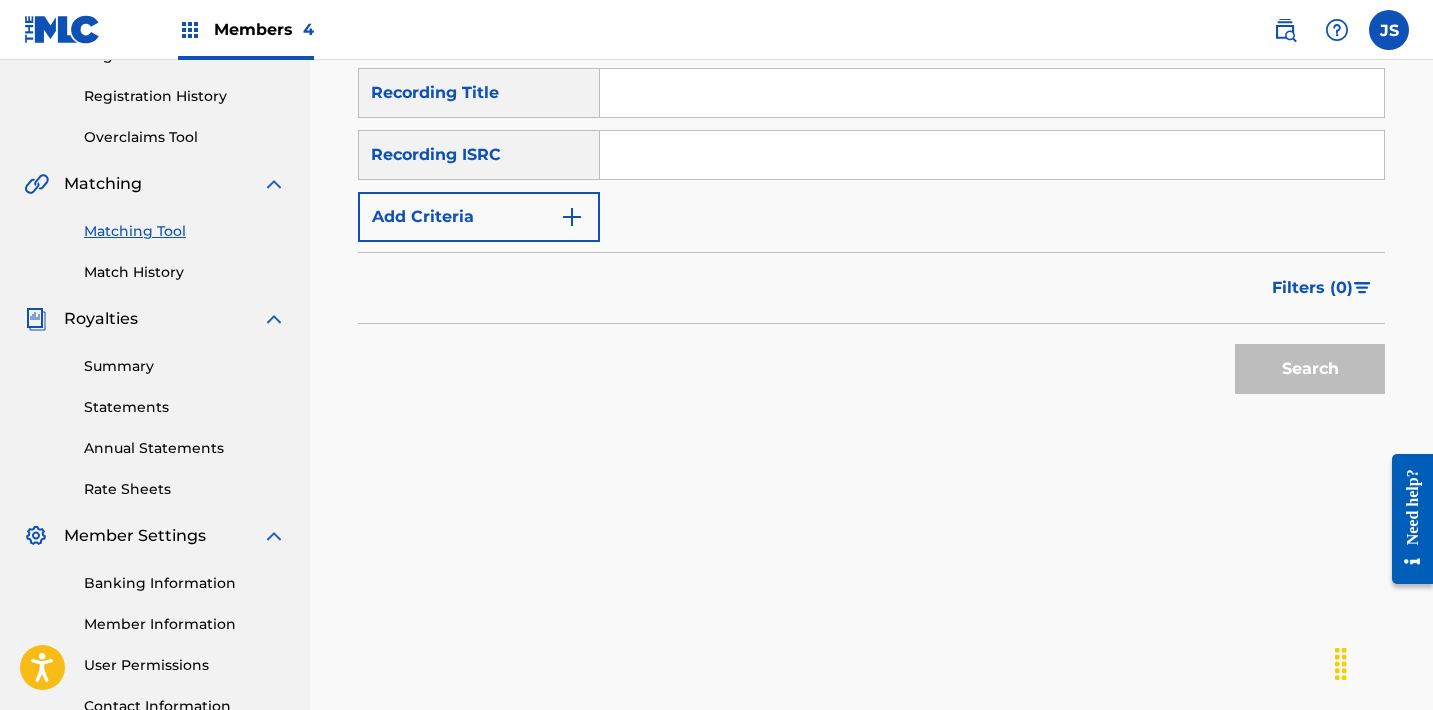 click at bounding box center (992, 155) 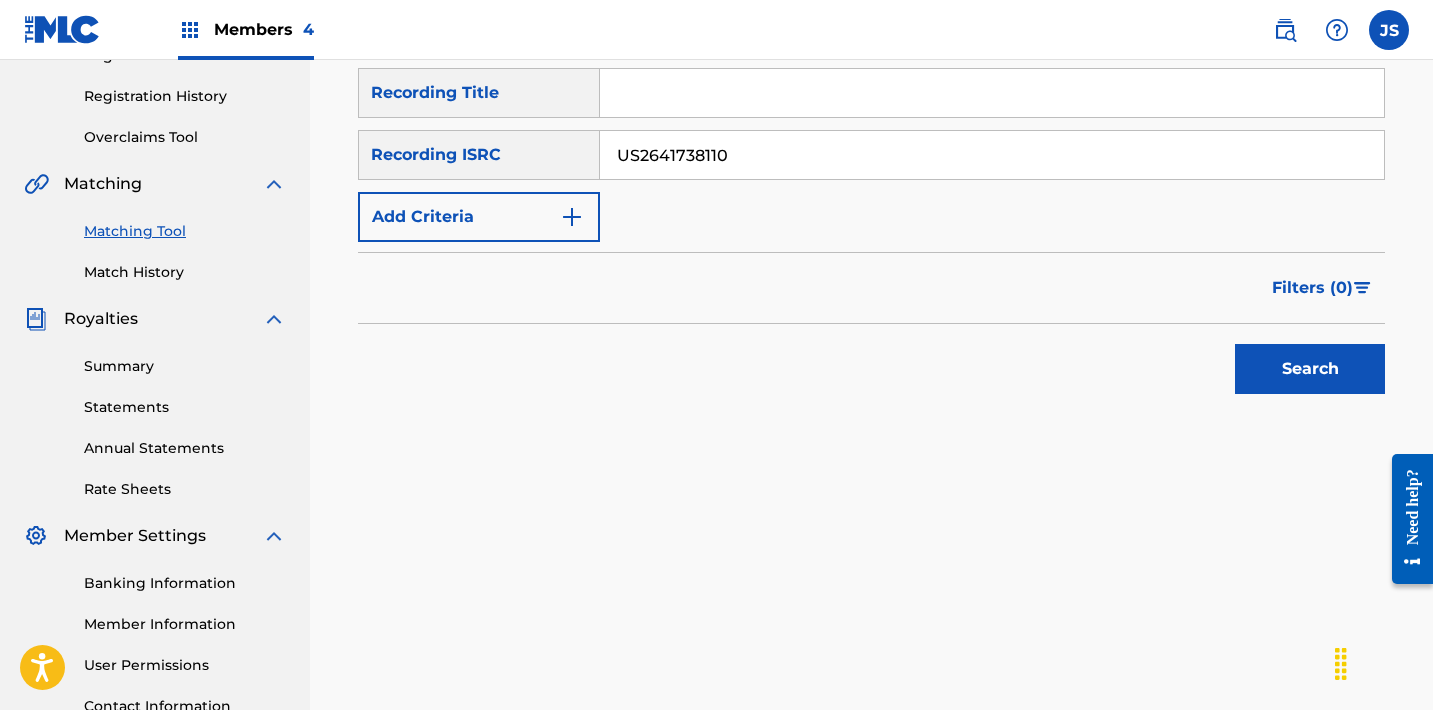 type on "US2641738110" 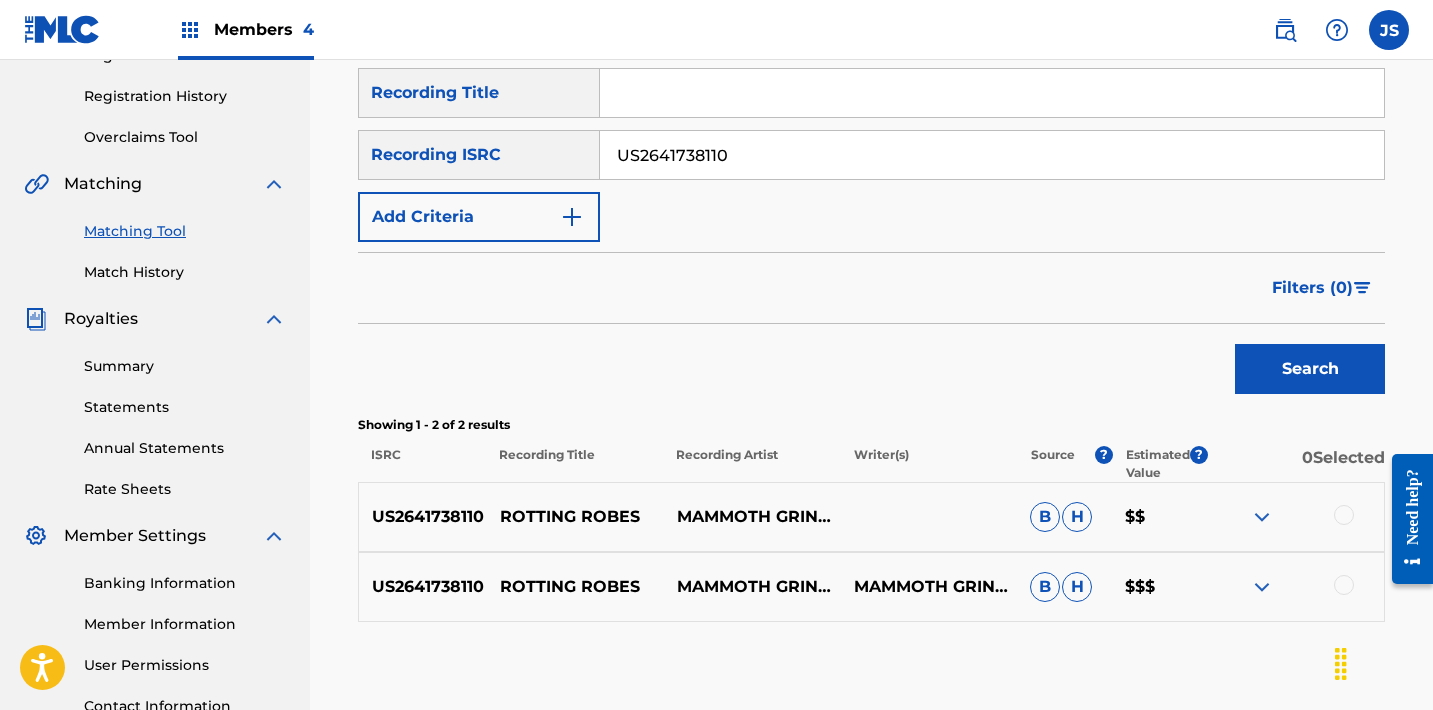 click at bounding box center [1344, 515] 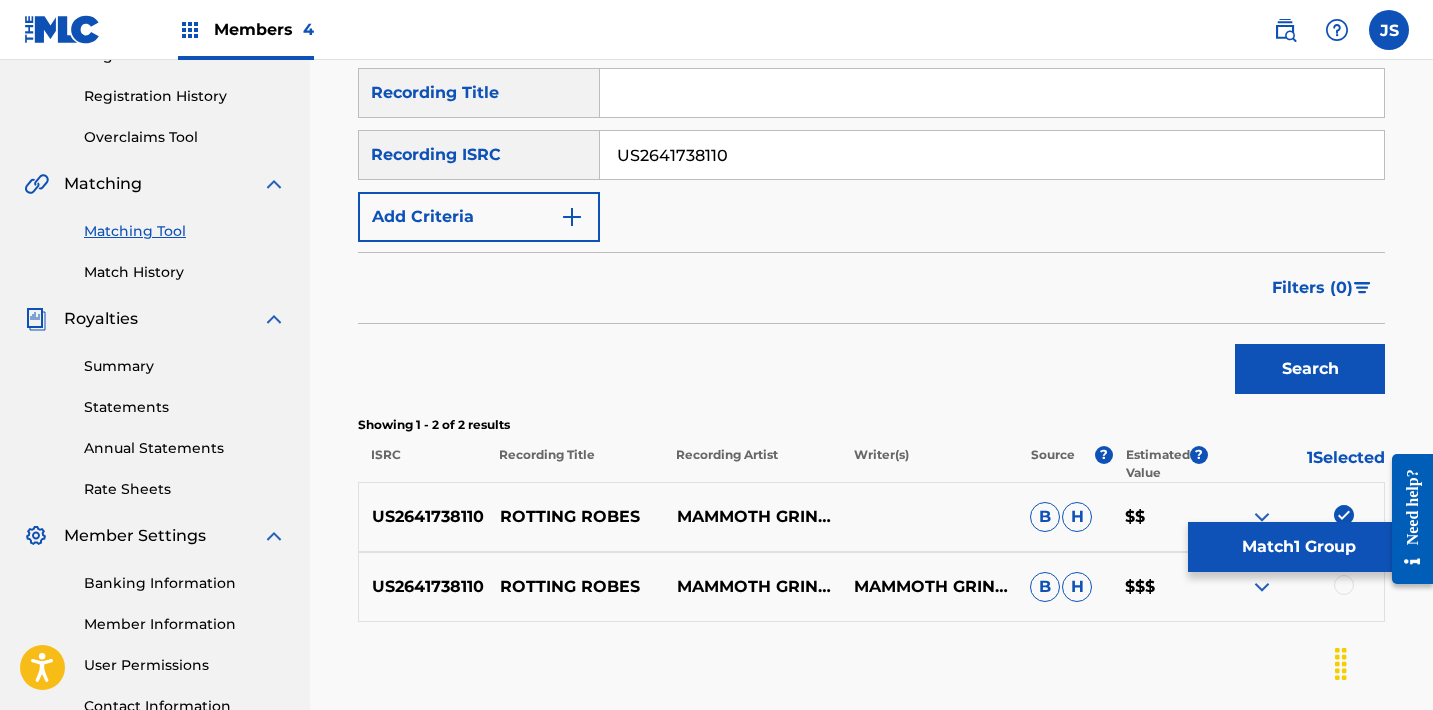 click at bounding box center [1344, 585] 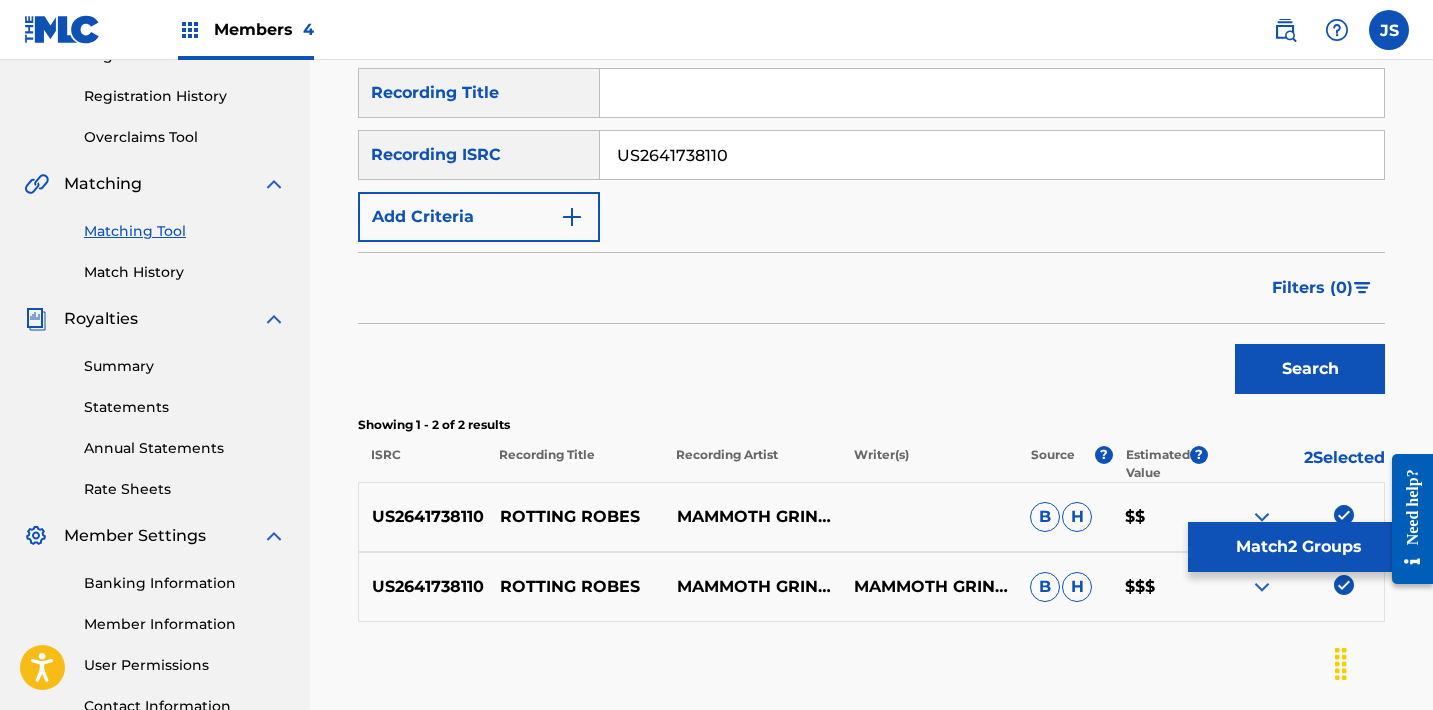 click on "Match  2 Groups" at bounding box center (1298, 547) 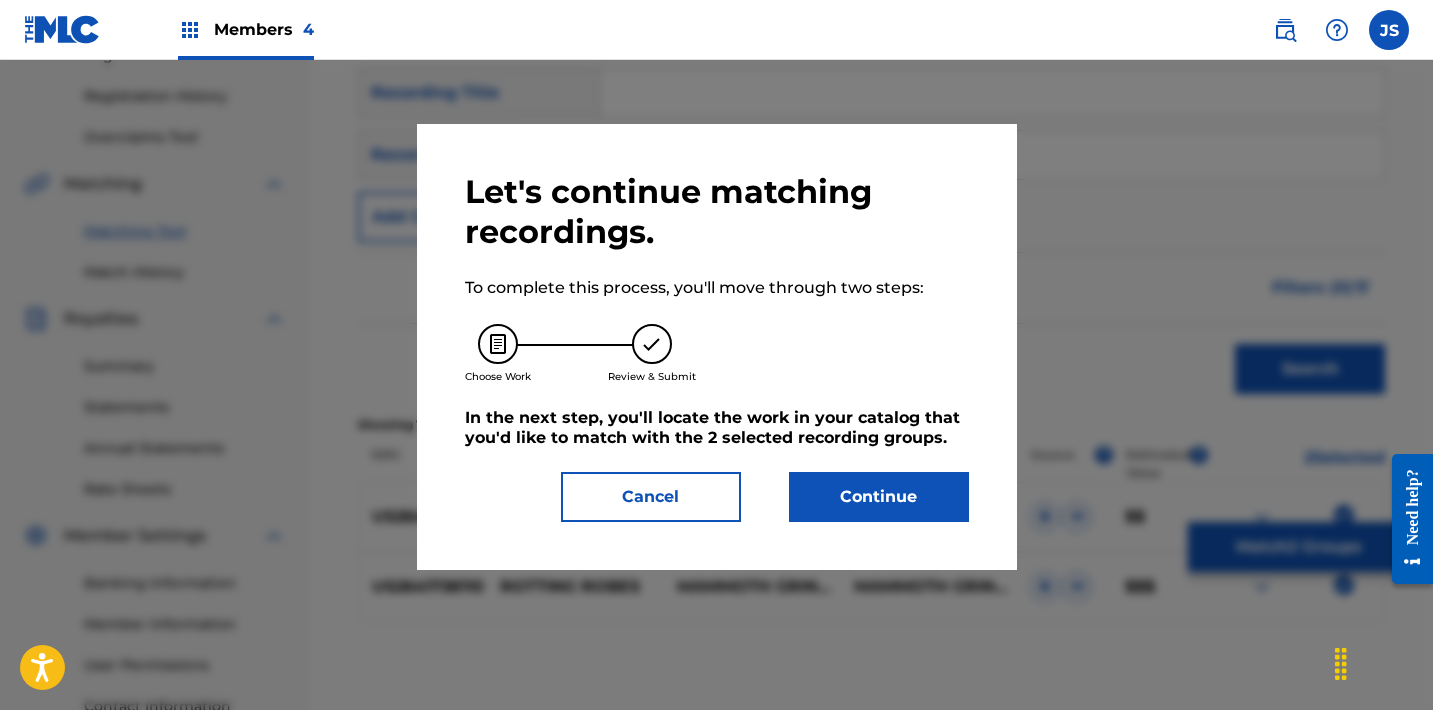 click on "Continue" at bounding box center (879, 497) 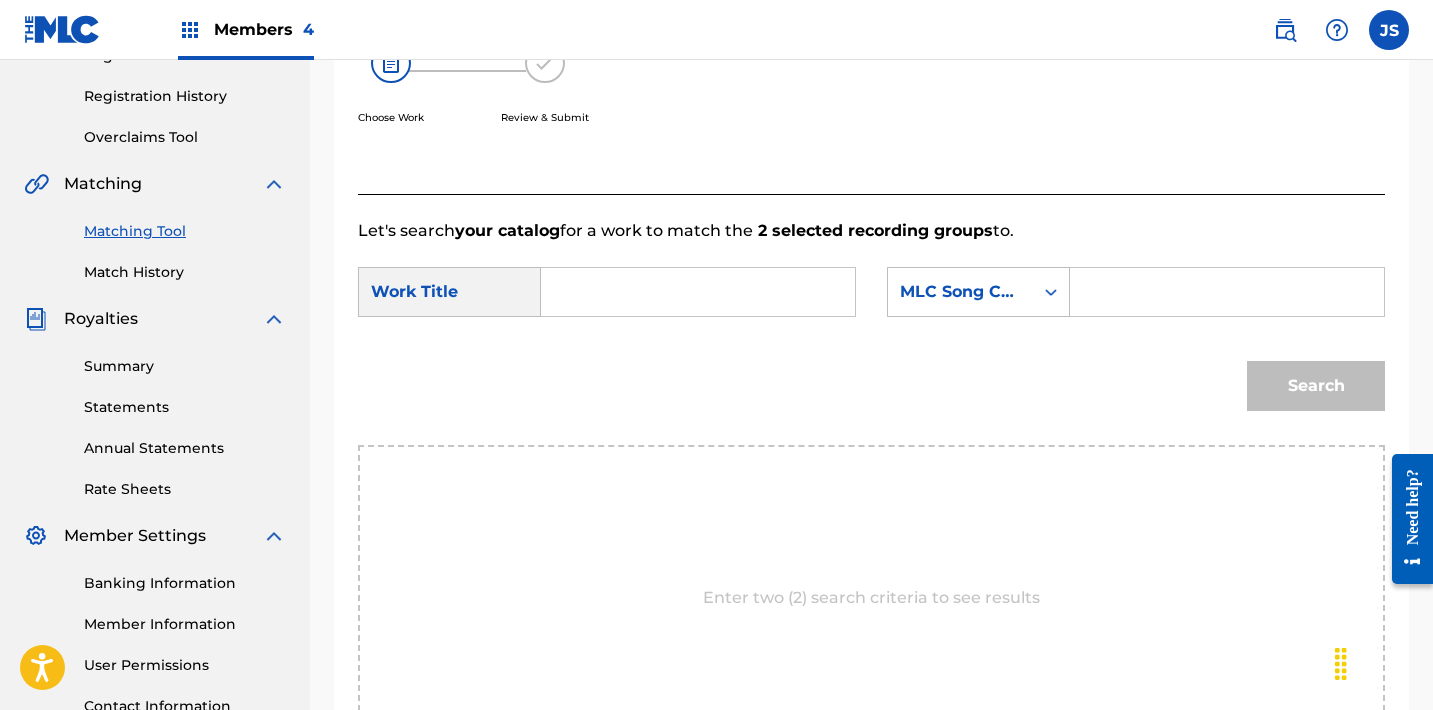 click at bounding box center (698, 292) 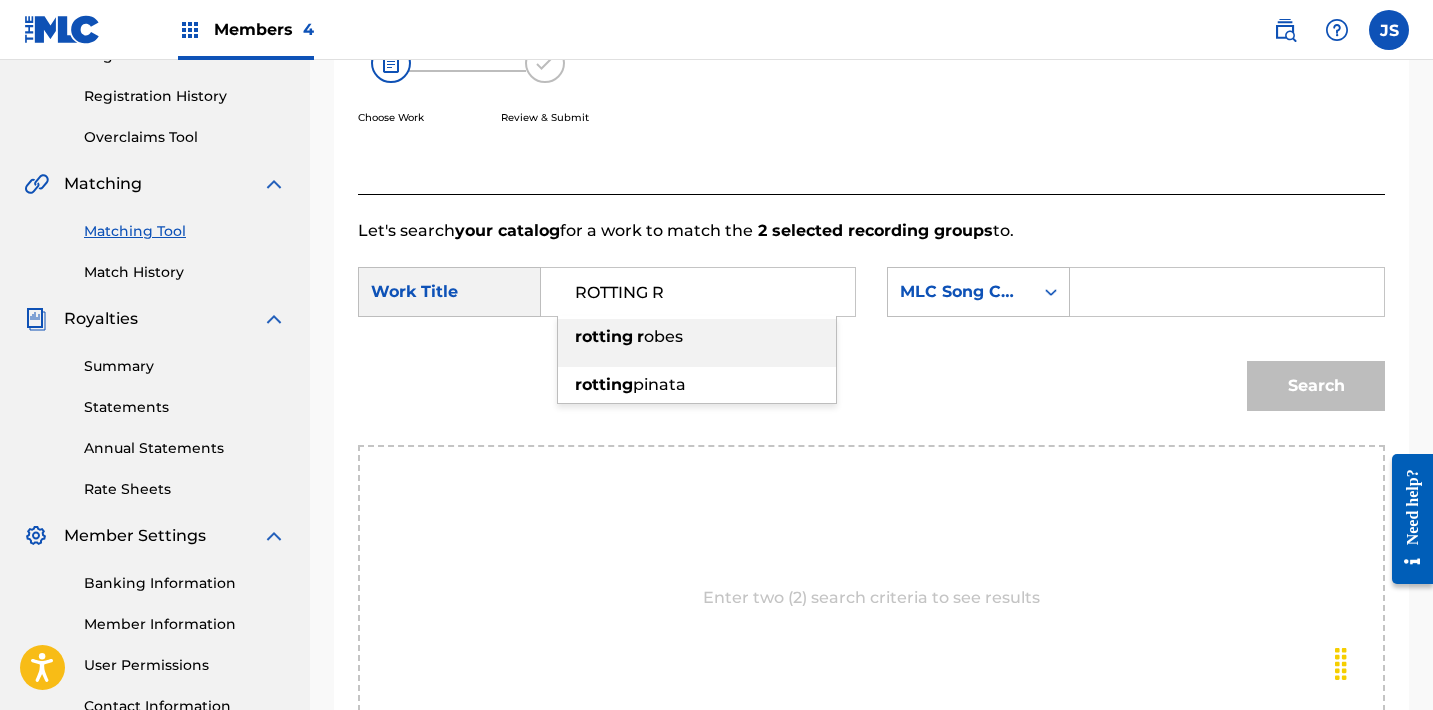 click on "rotting" at bounding box center (604, 336) 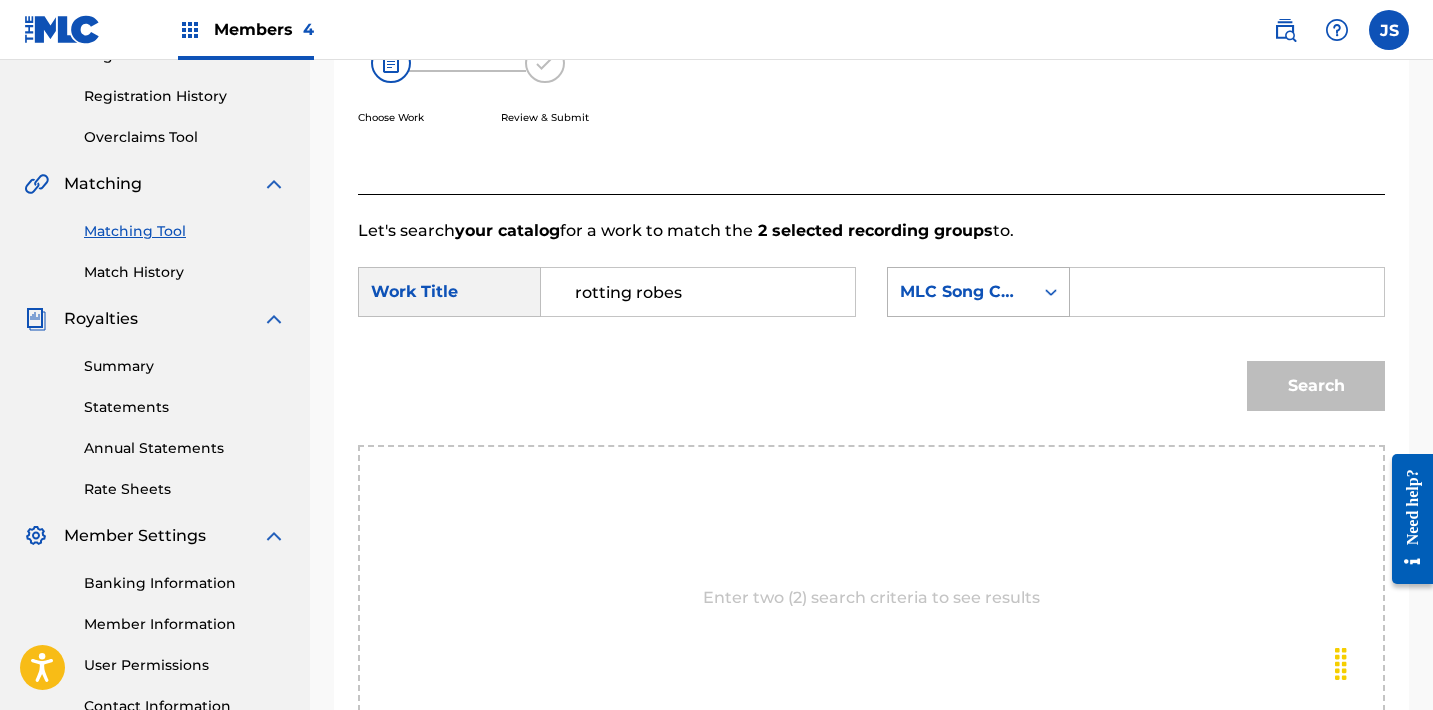 click on "MLC Song Code" at bounding box center (960, 292) 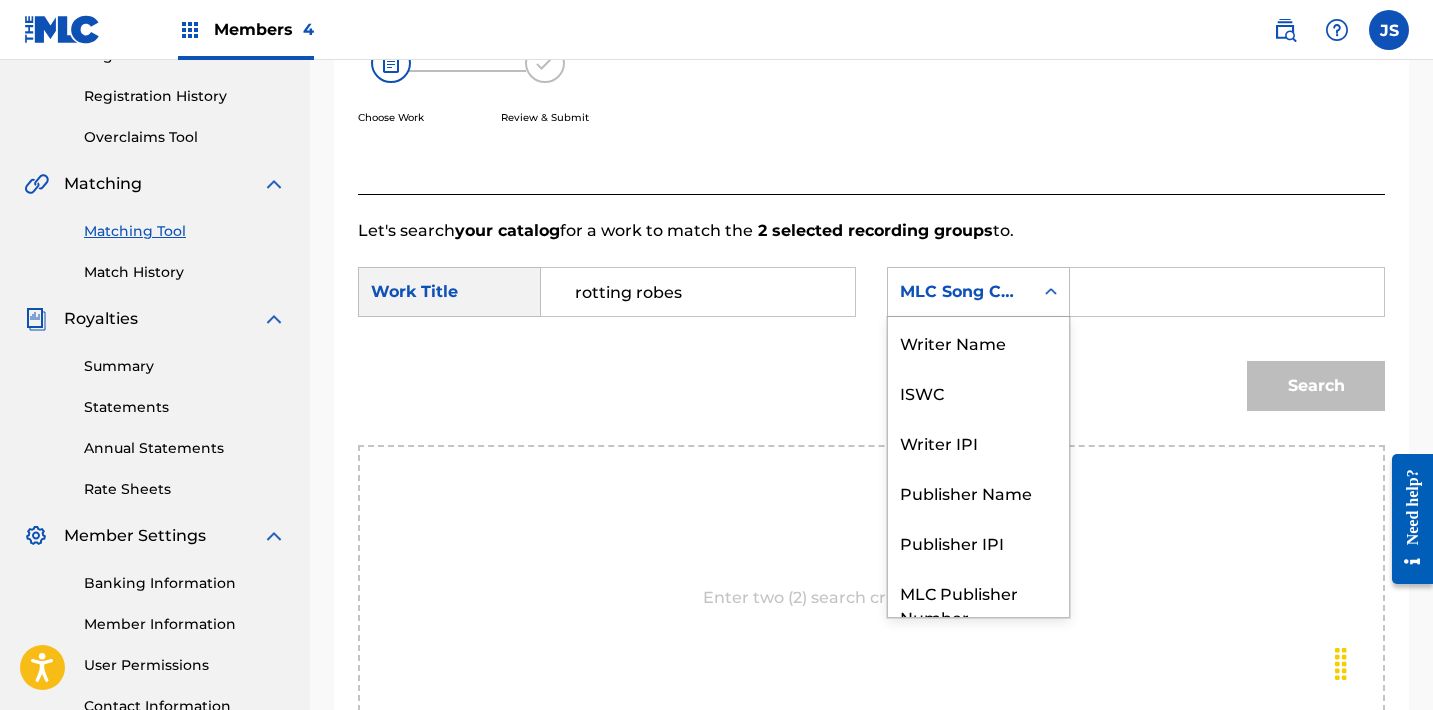 scroll, scrollTop: 74, scrollLeft: 0, axis: vertical 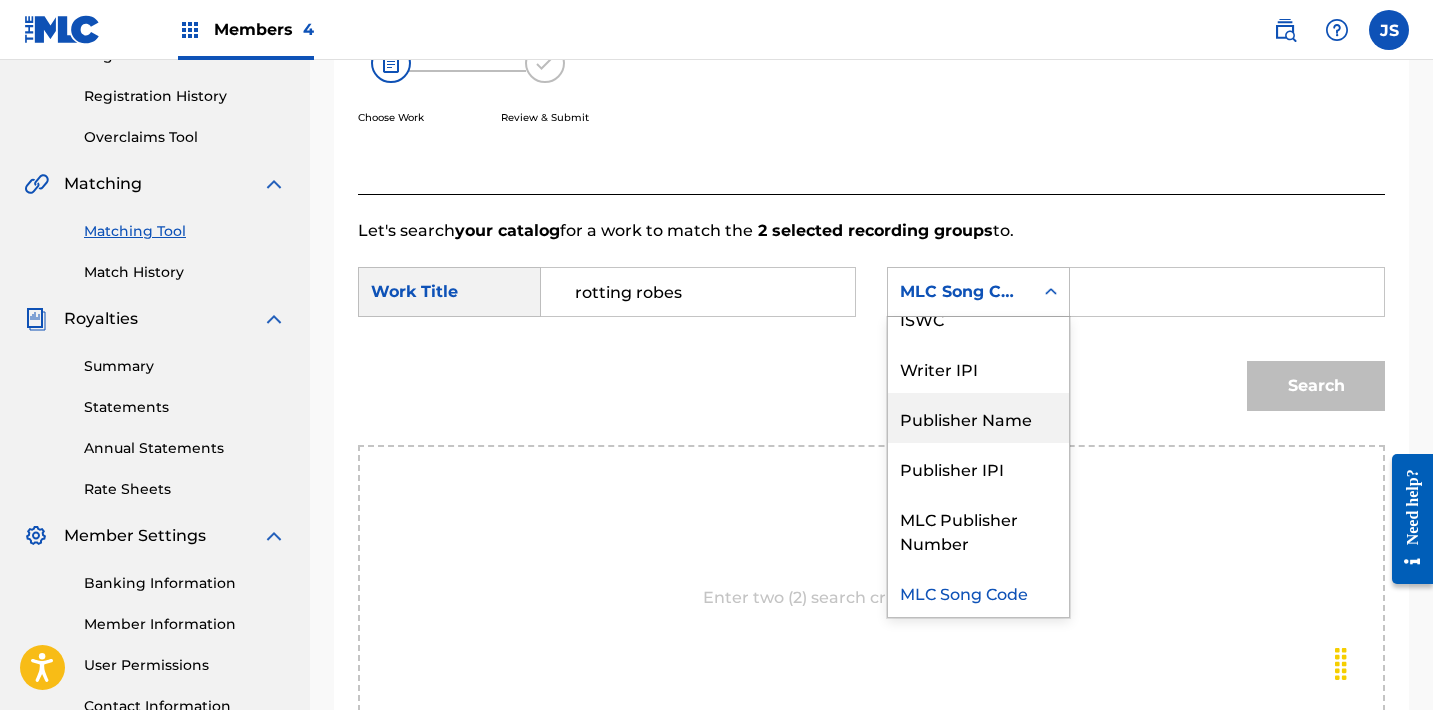 click on "Publisher Name" at bounding box center (978, 418) 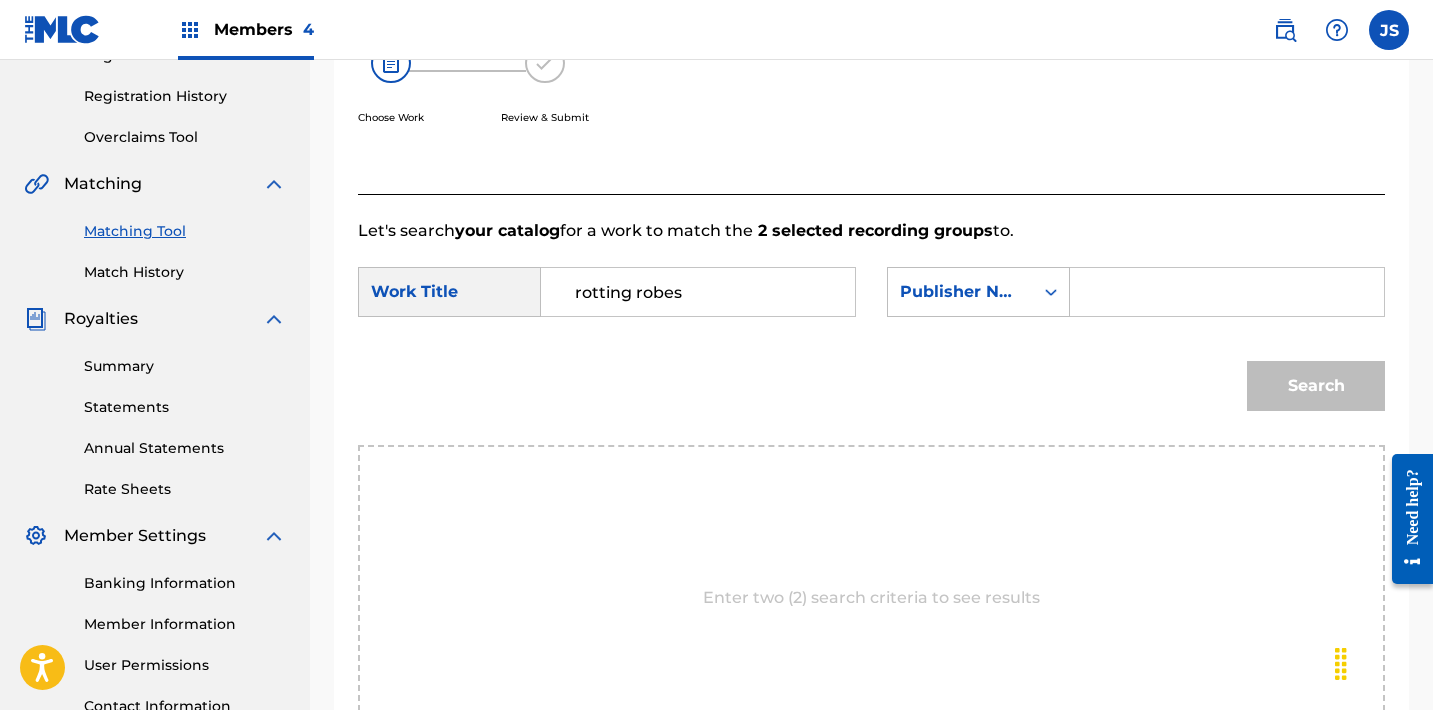 click at bounding box center [1227, 292] 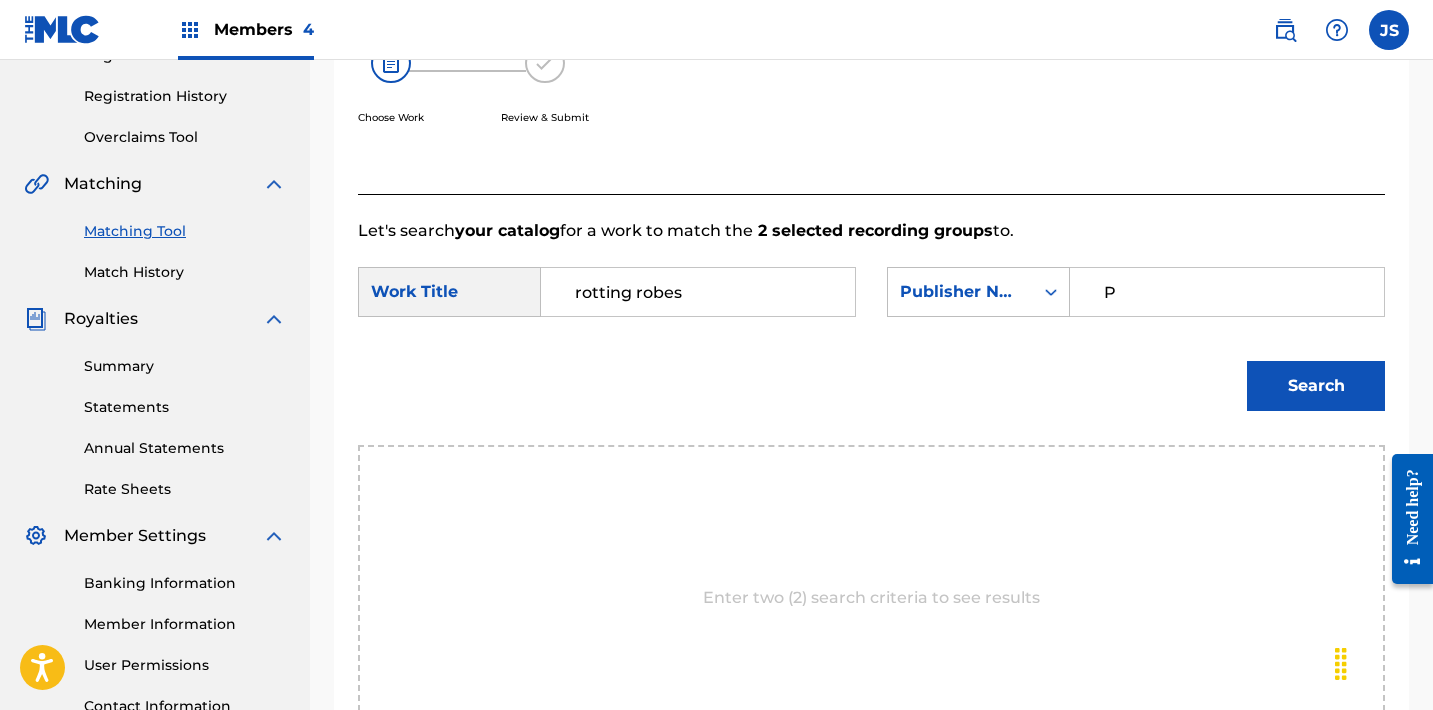 type on "POST MORTEM" 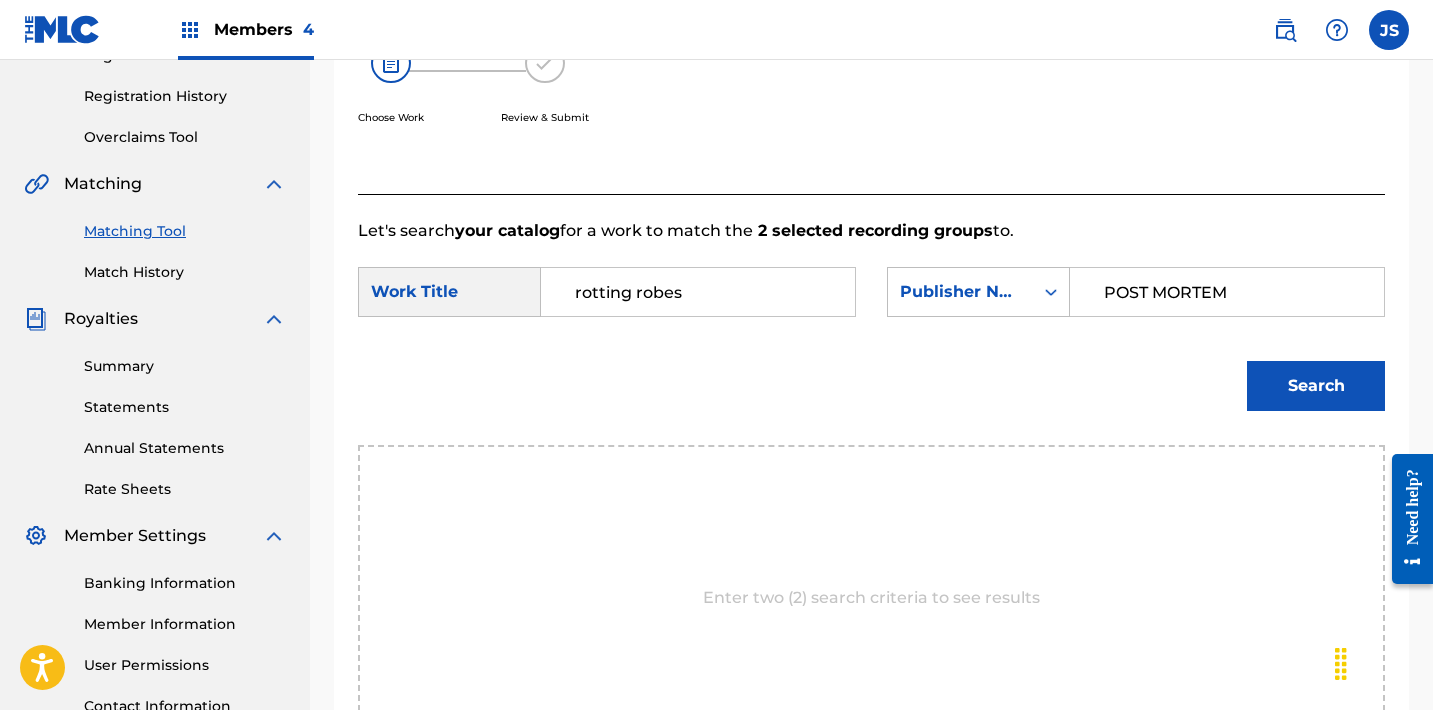 click on "Search" at bounding box center (1316, 386) 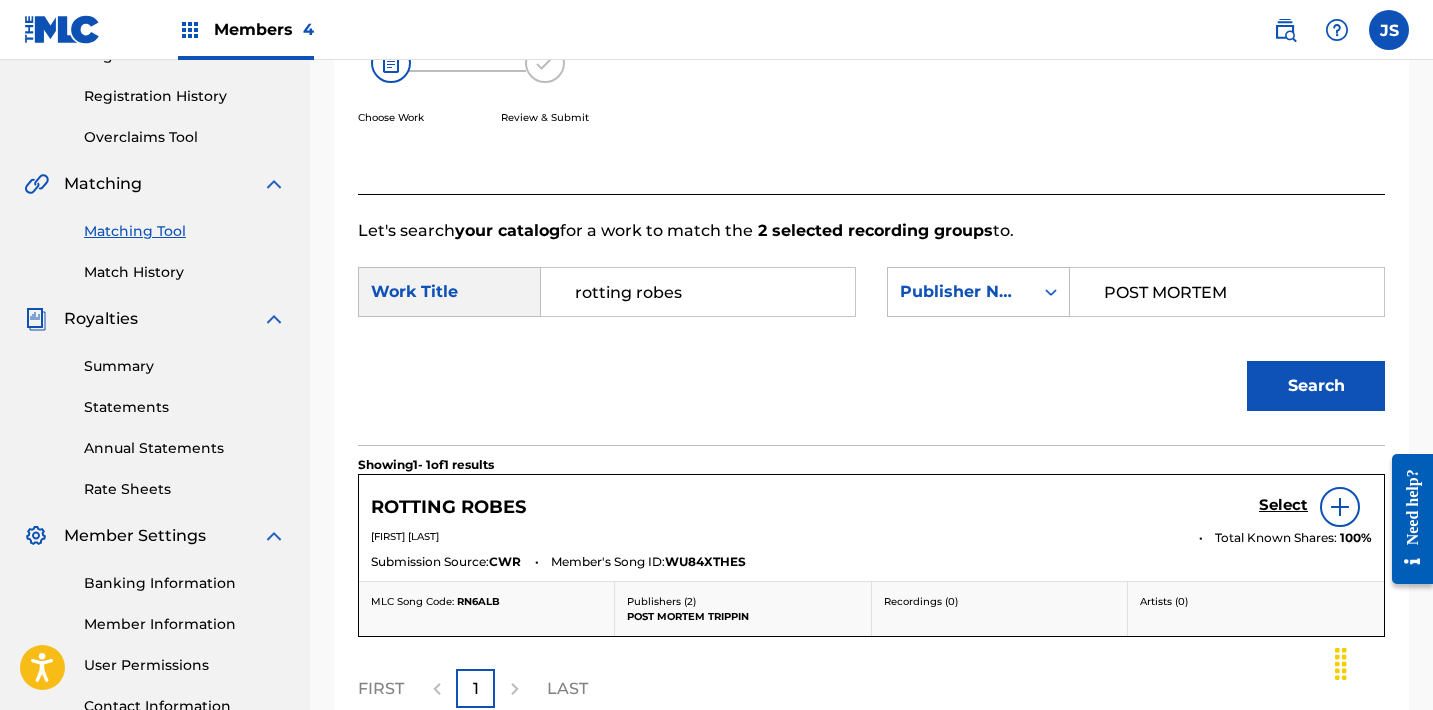 click on "Select" at bounding box center (1283, 505) 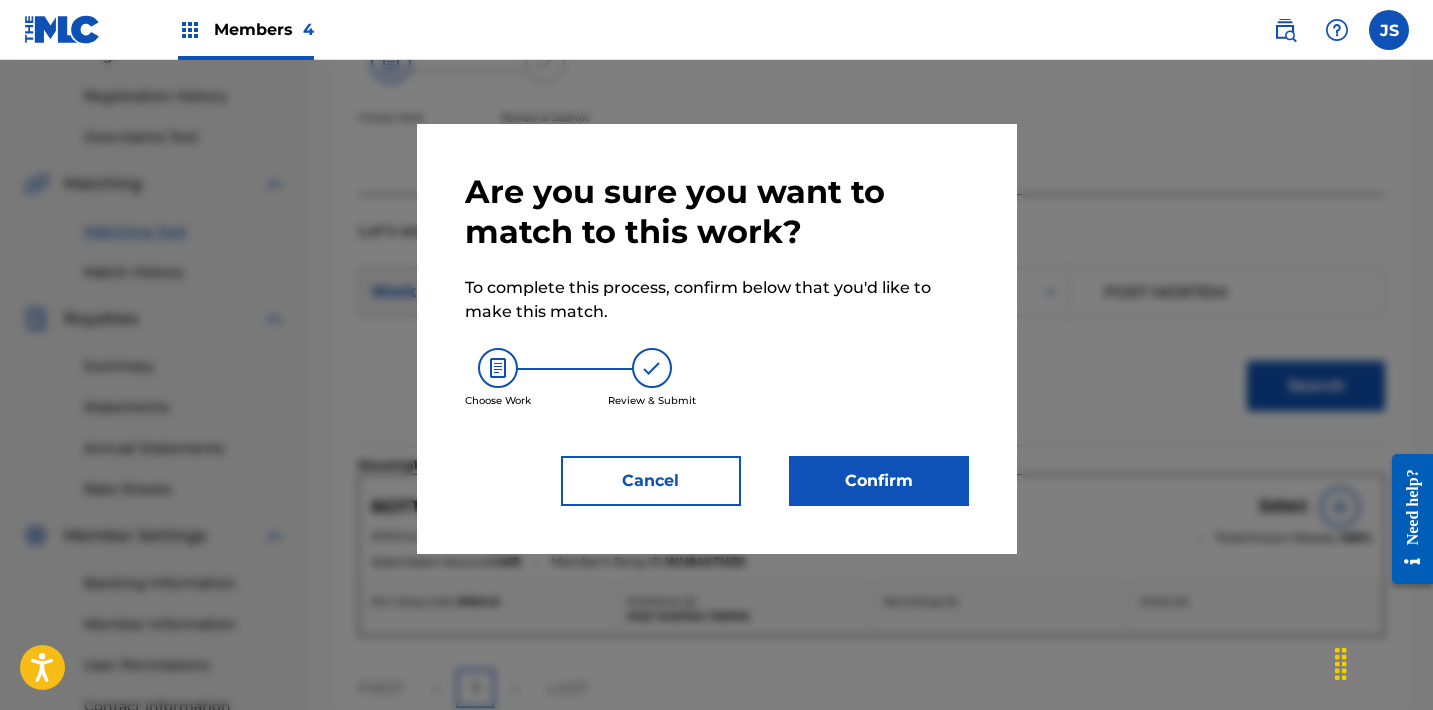 click on "Confirm" at bounding box center [879, 481] 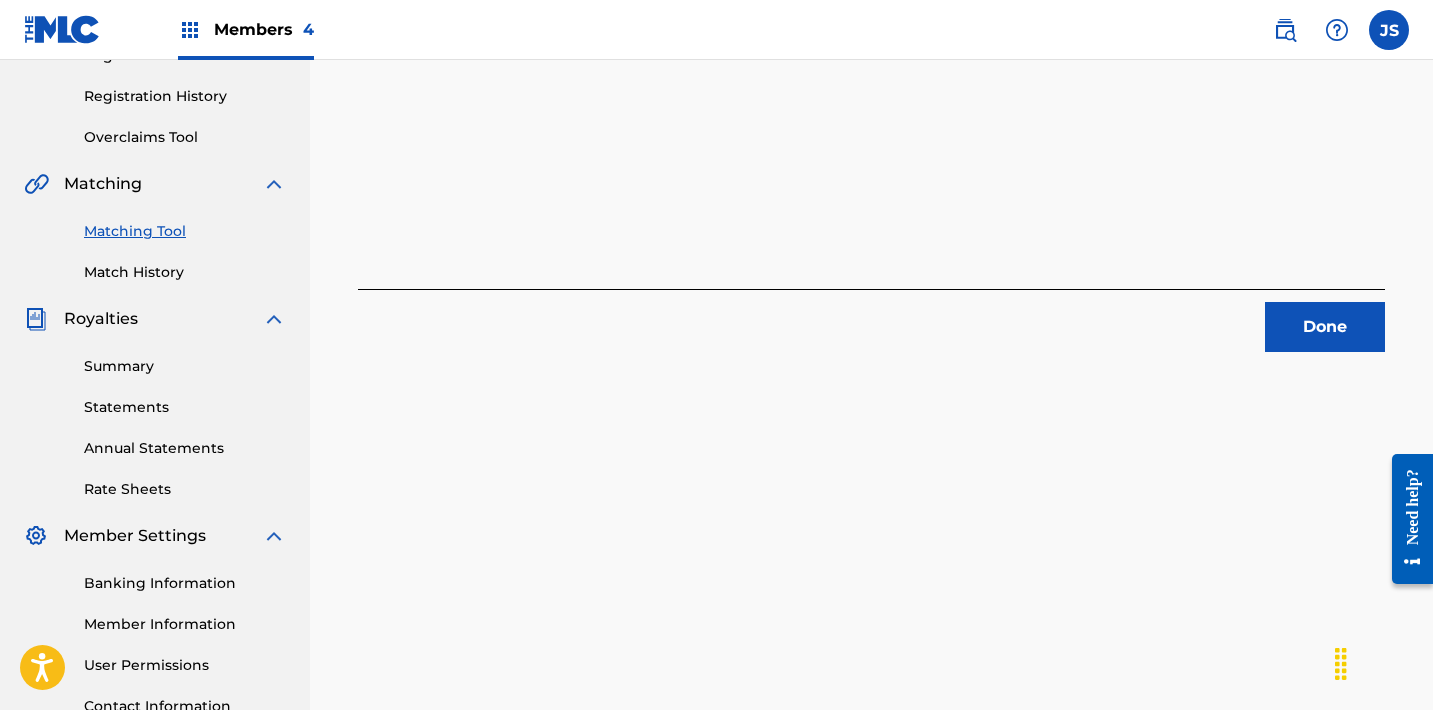 click on "Done" at bounding box center [1325, 327] 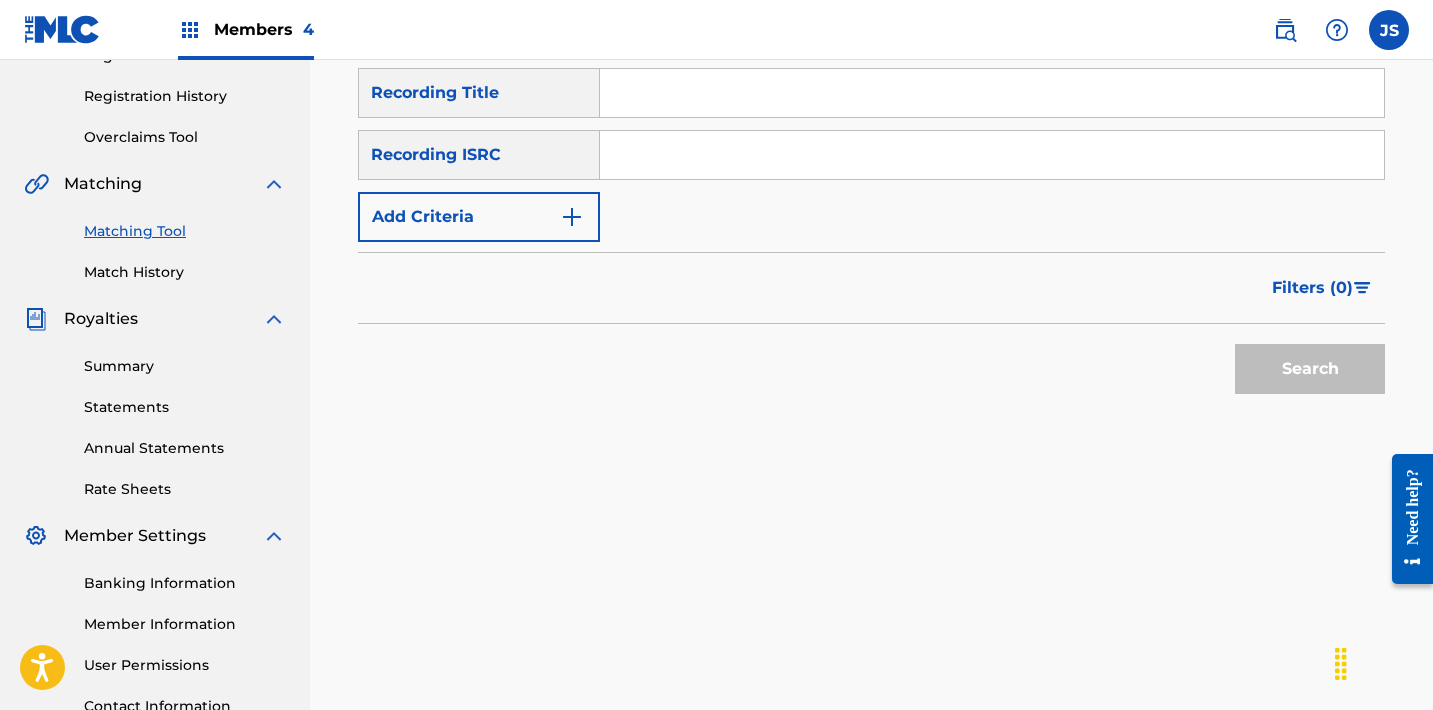 click at bounding box center (992, 155) 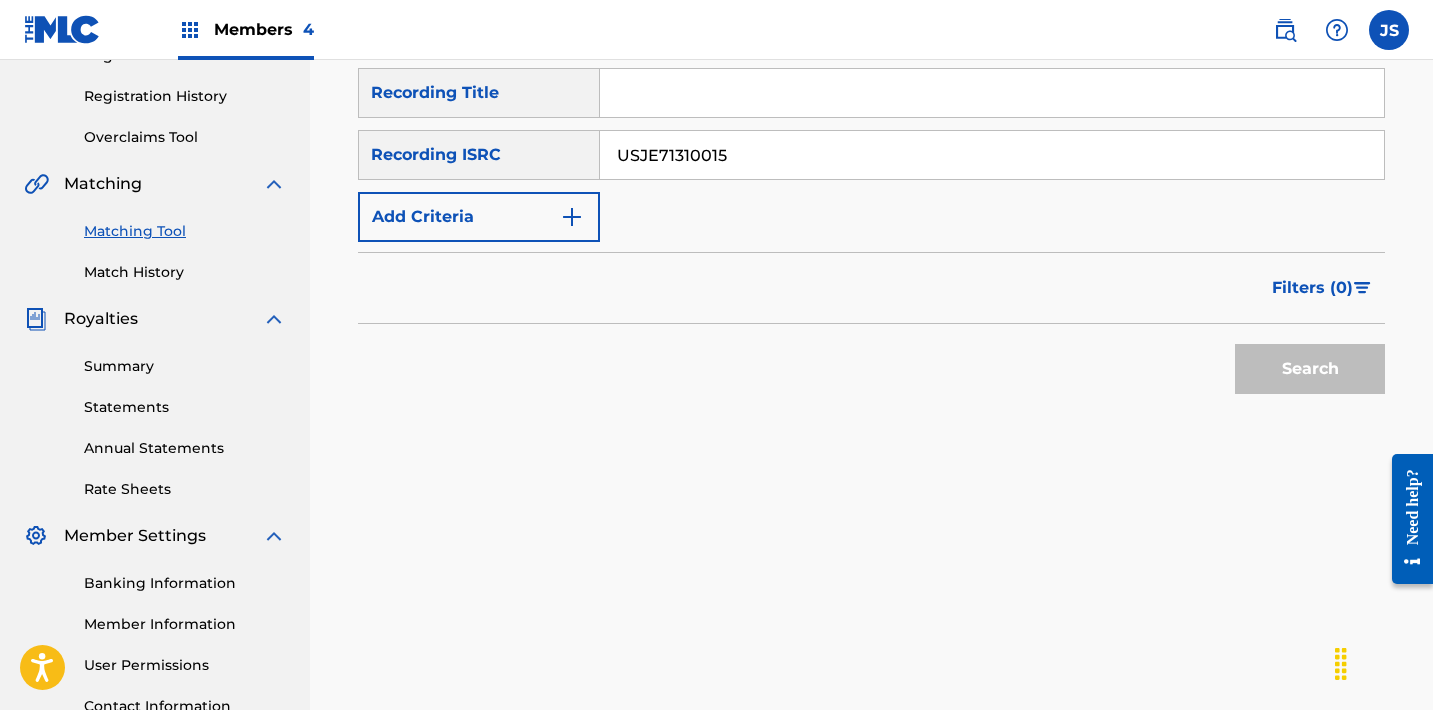 type on "USJE71310015" 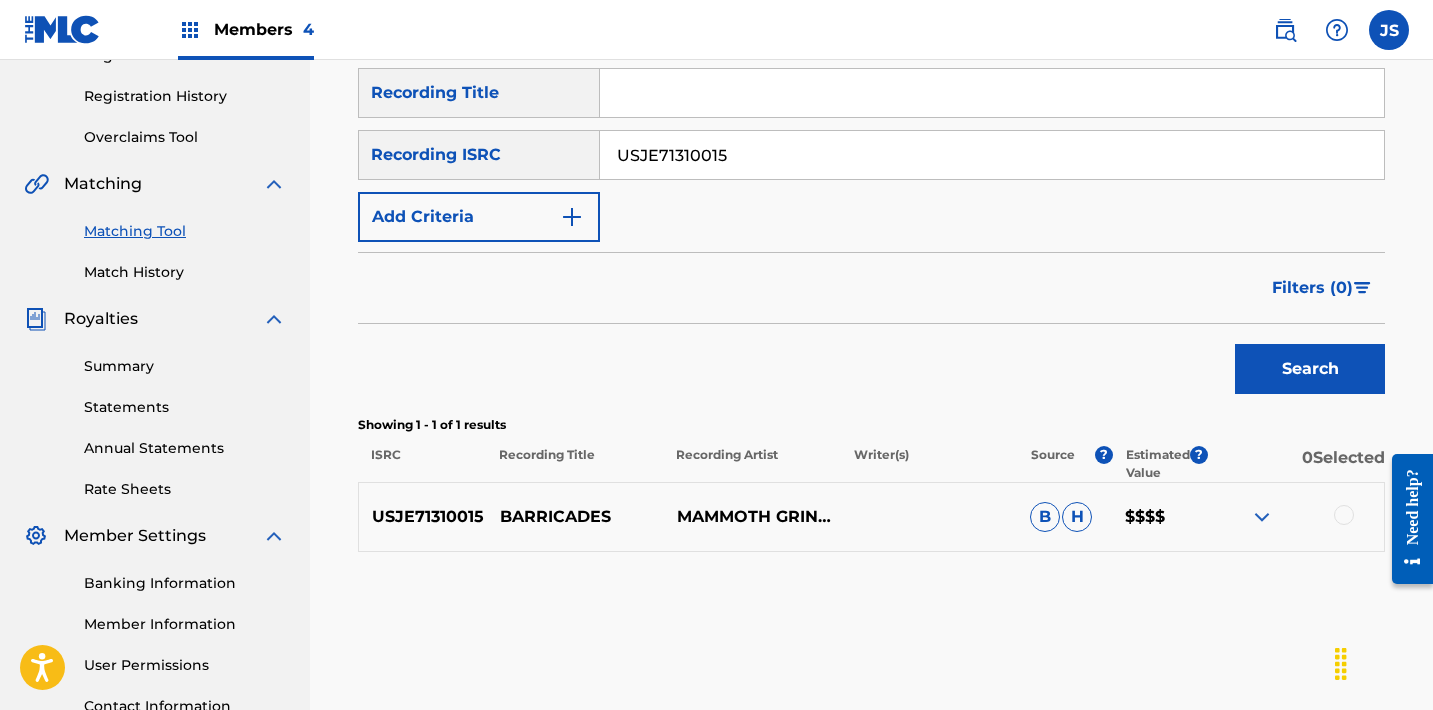 click at bounding box center (1344, 515) 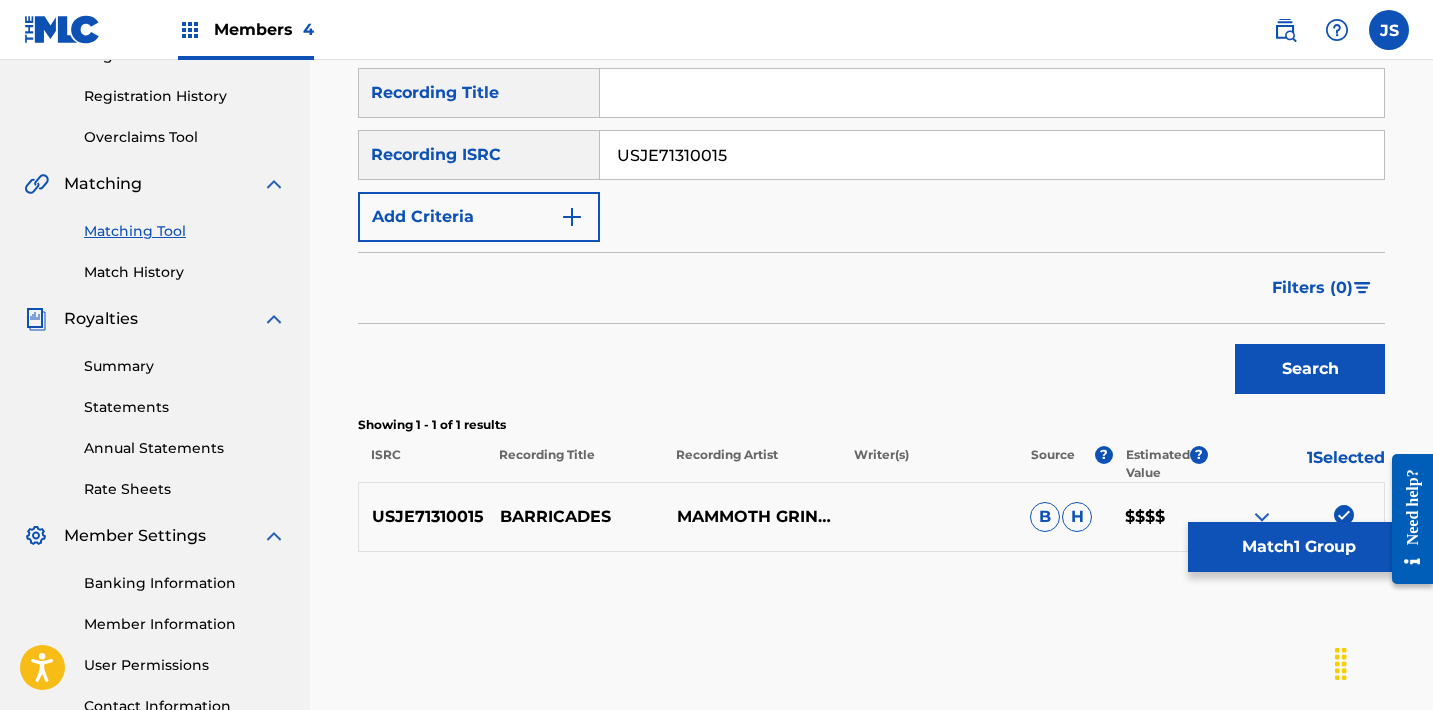 click on "Match  1 Group" at bounding box center [1298, 547] 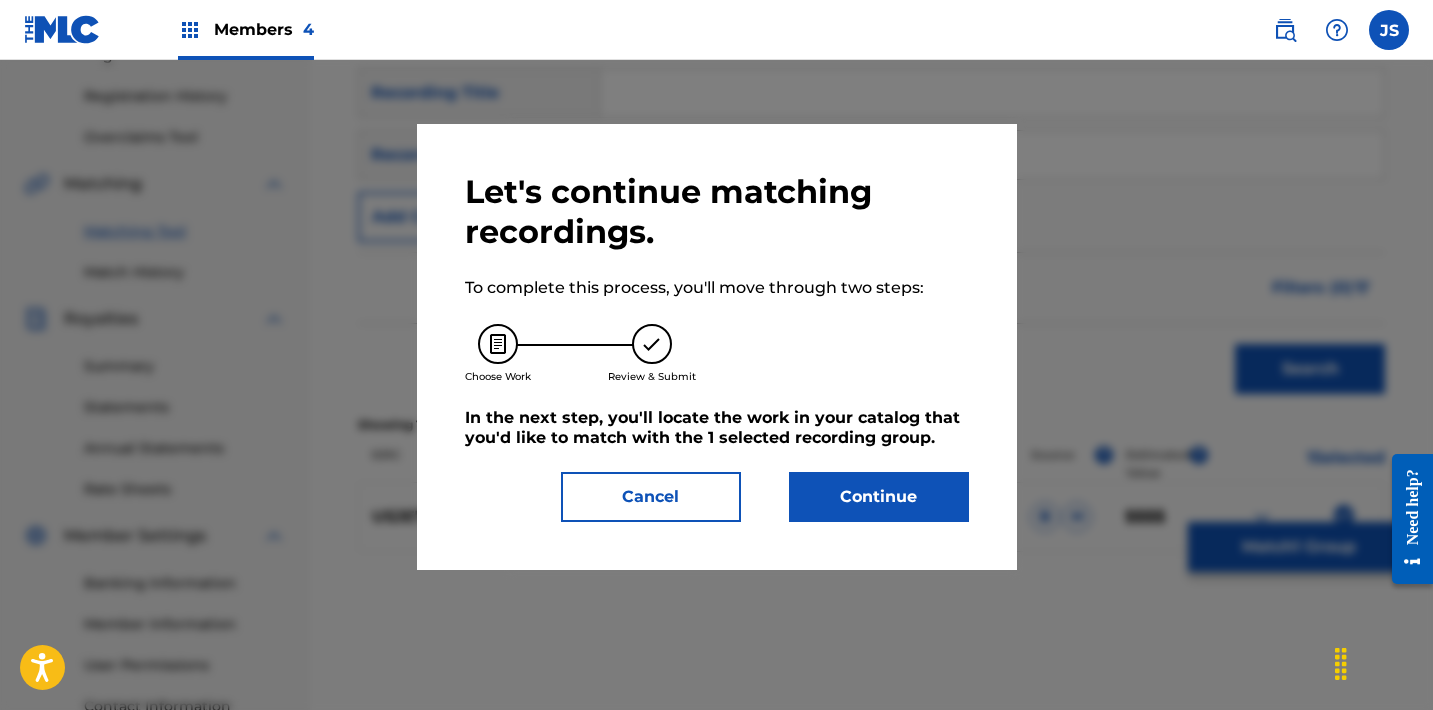 click on "Continue" at bounding box center (879, 497) 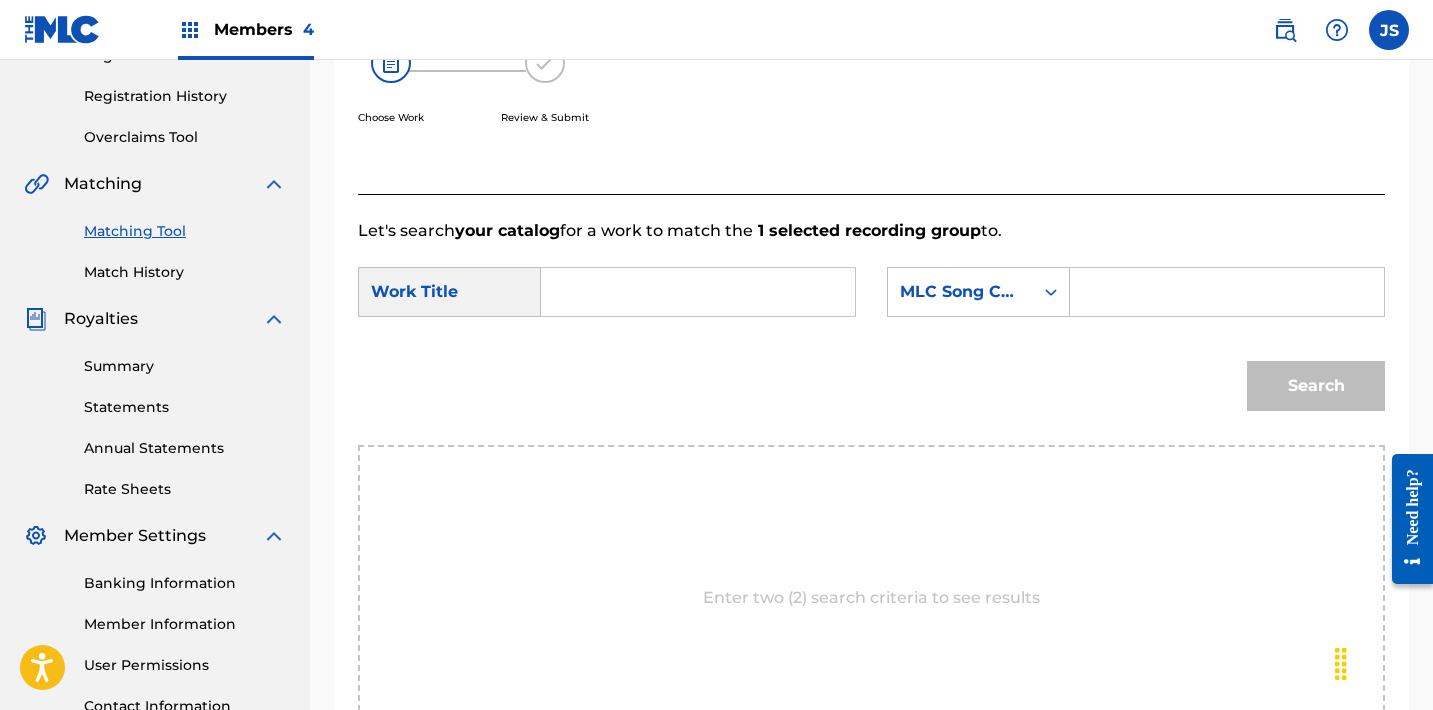 click at bounding box center (698, 292) 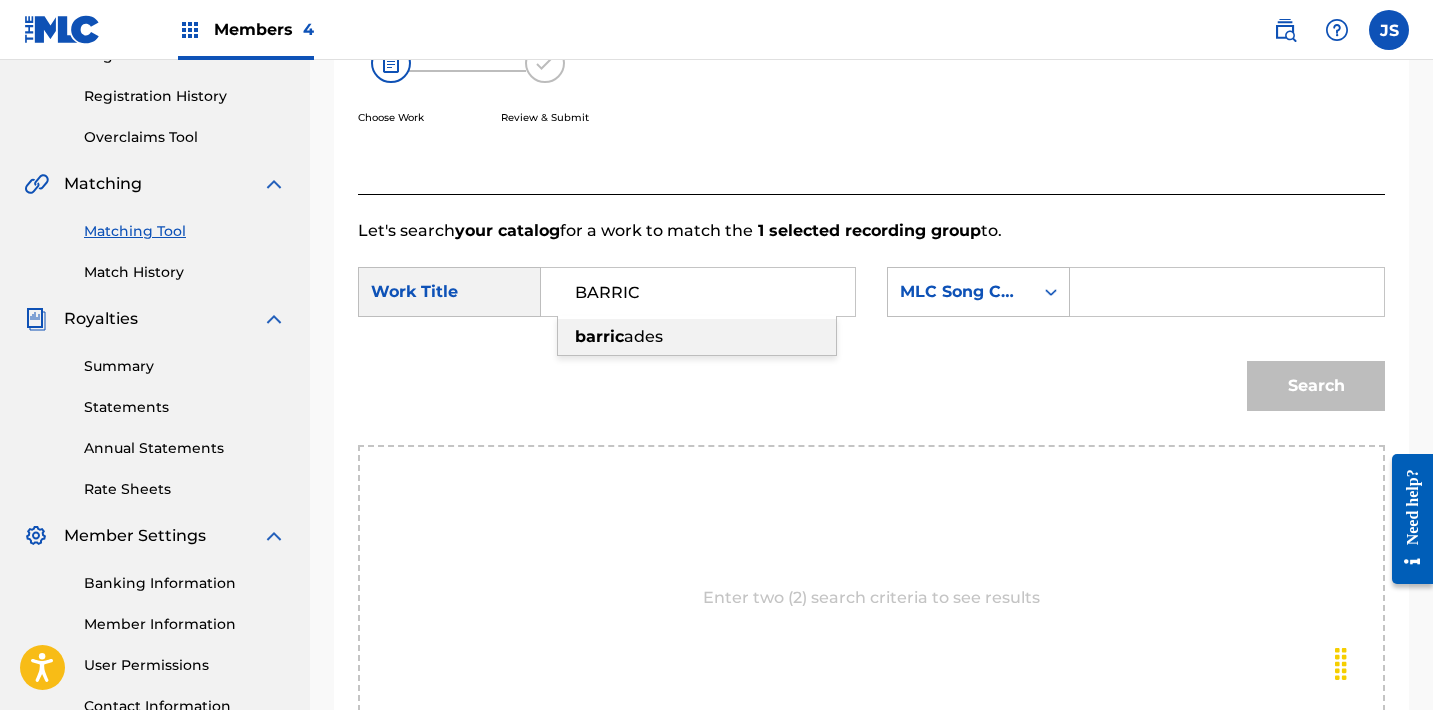 click on "ades" at bounding box center (643, 336) 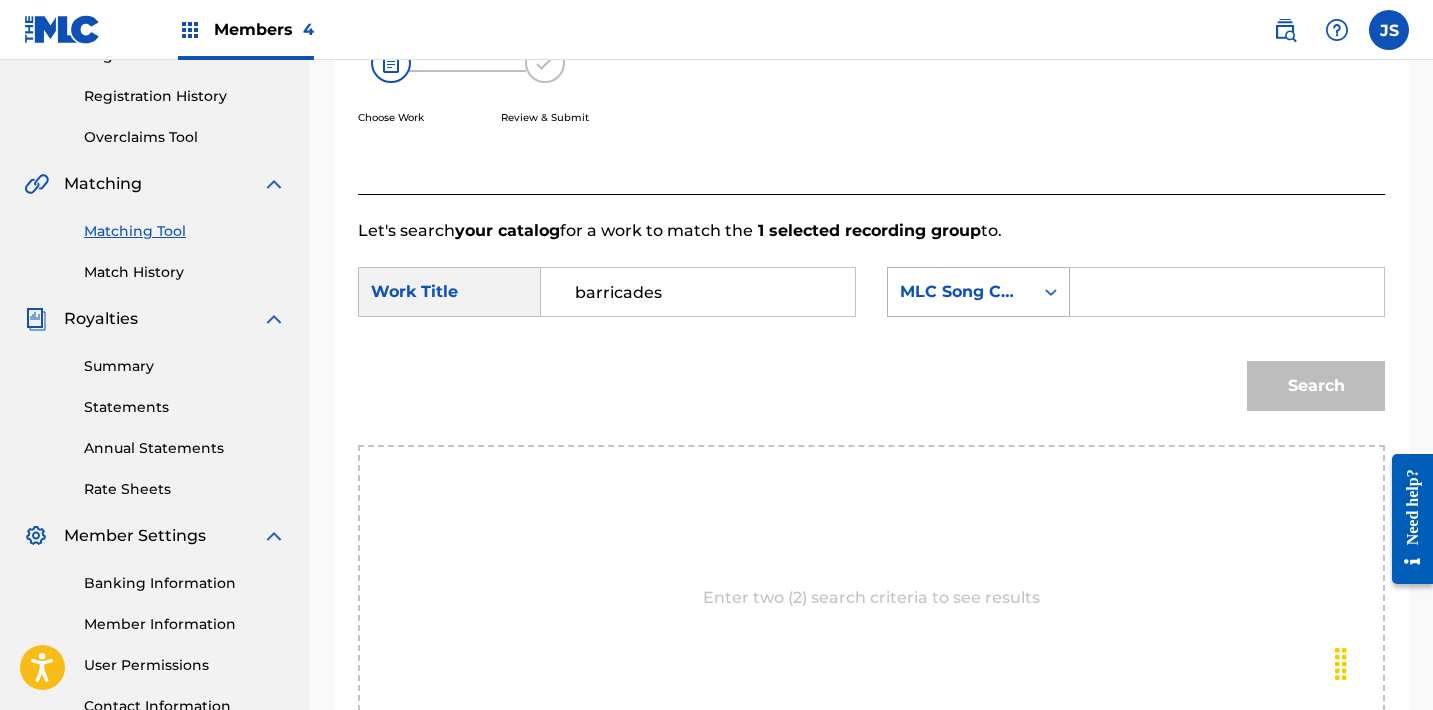 click on "MLC Song Code" at bounding box center (960, 292) 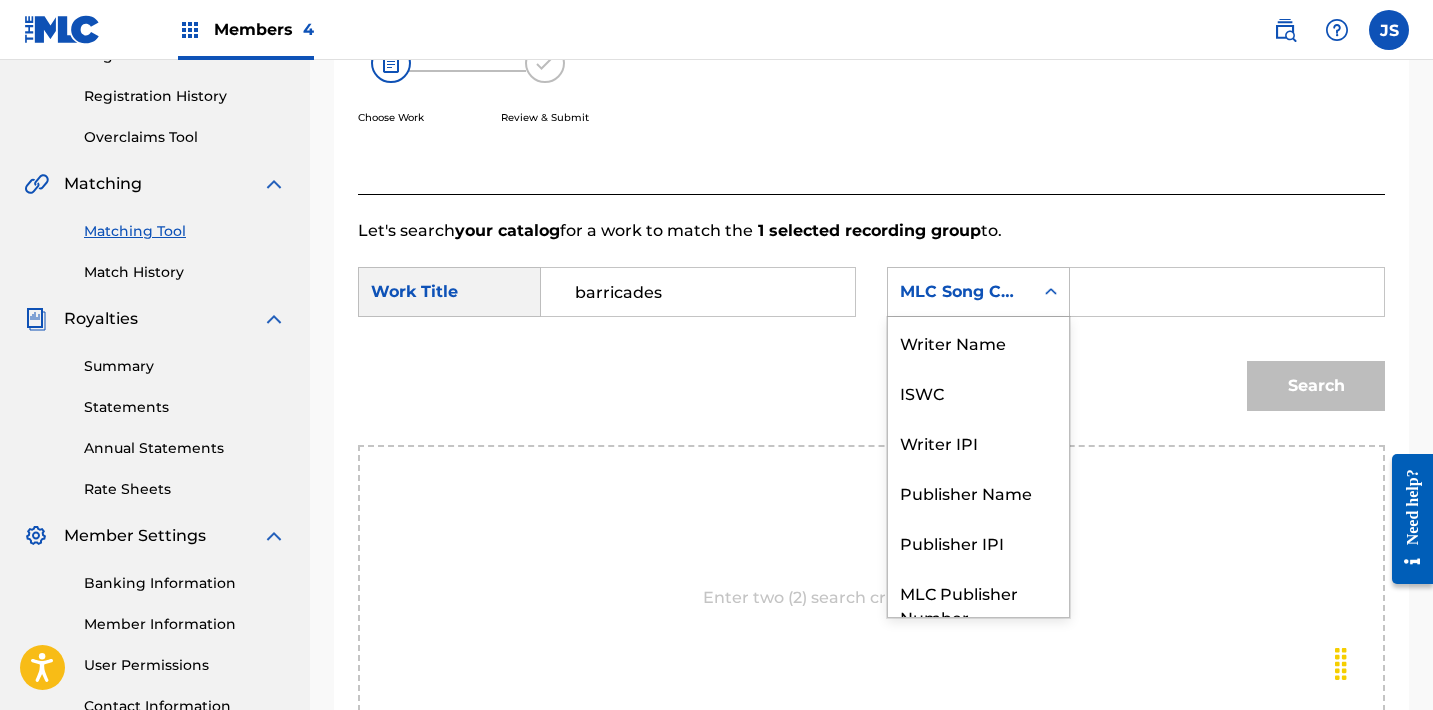 scroll, scrollTop: 74, scrollLeft: 0, axis: vertical 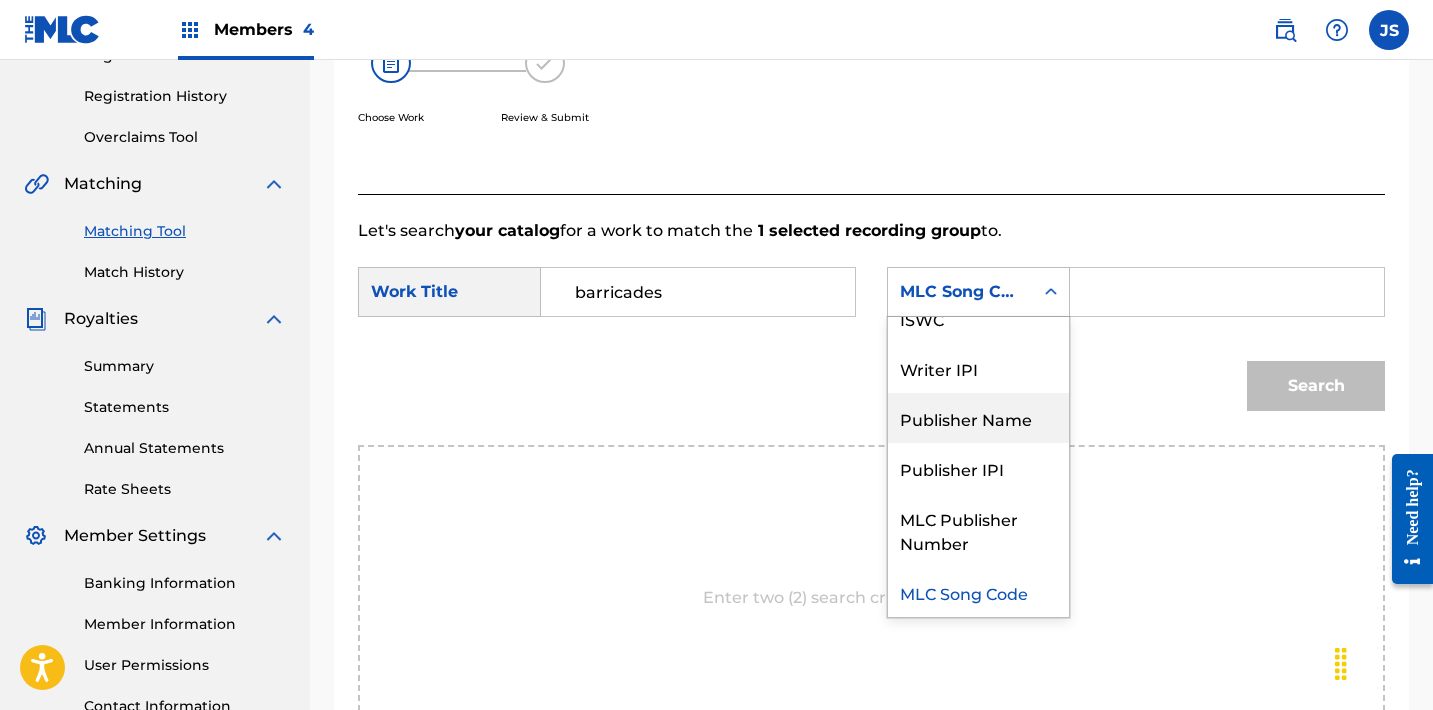 click on "Publisher Name" at bounding box center [978, 418] 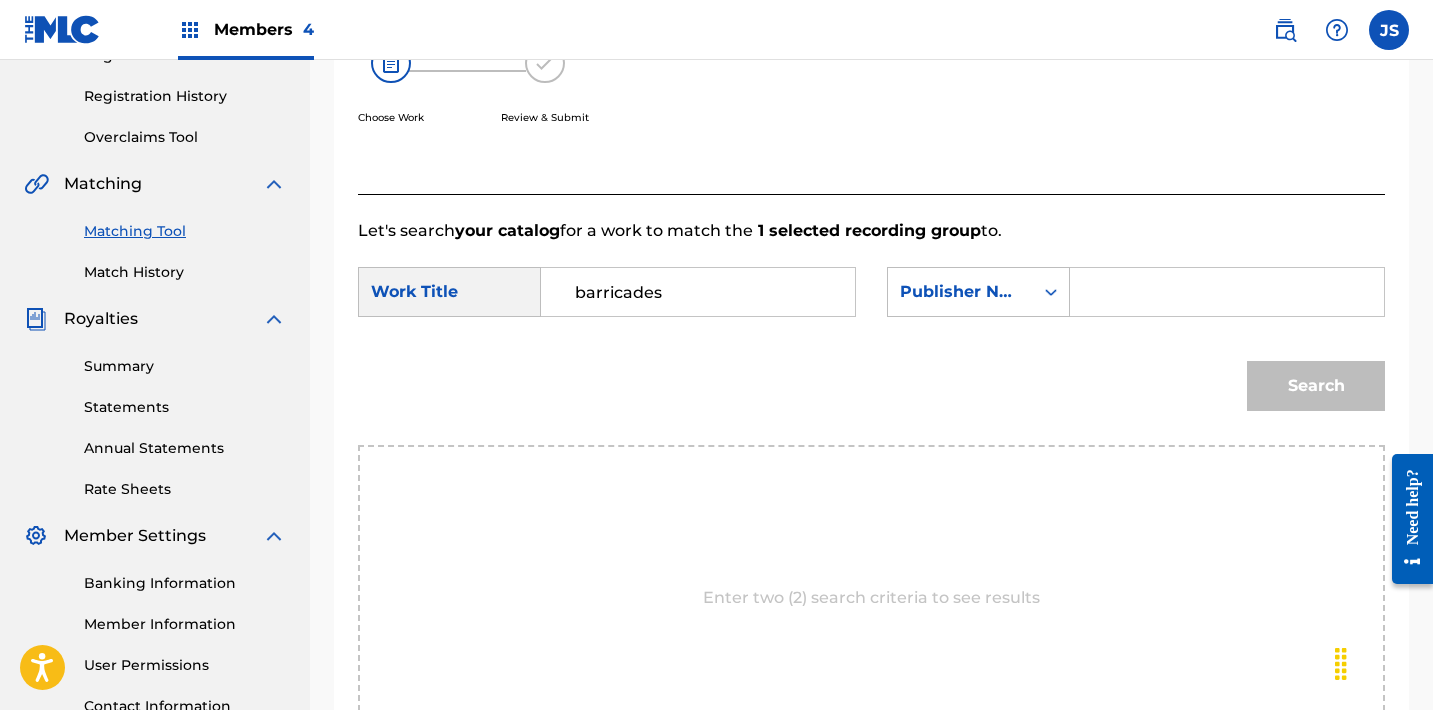 click at bounding box center (1227, 292) 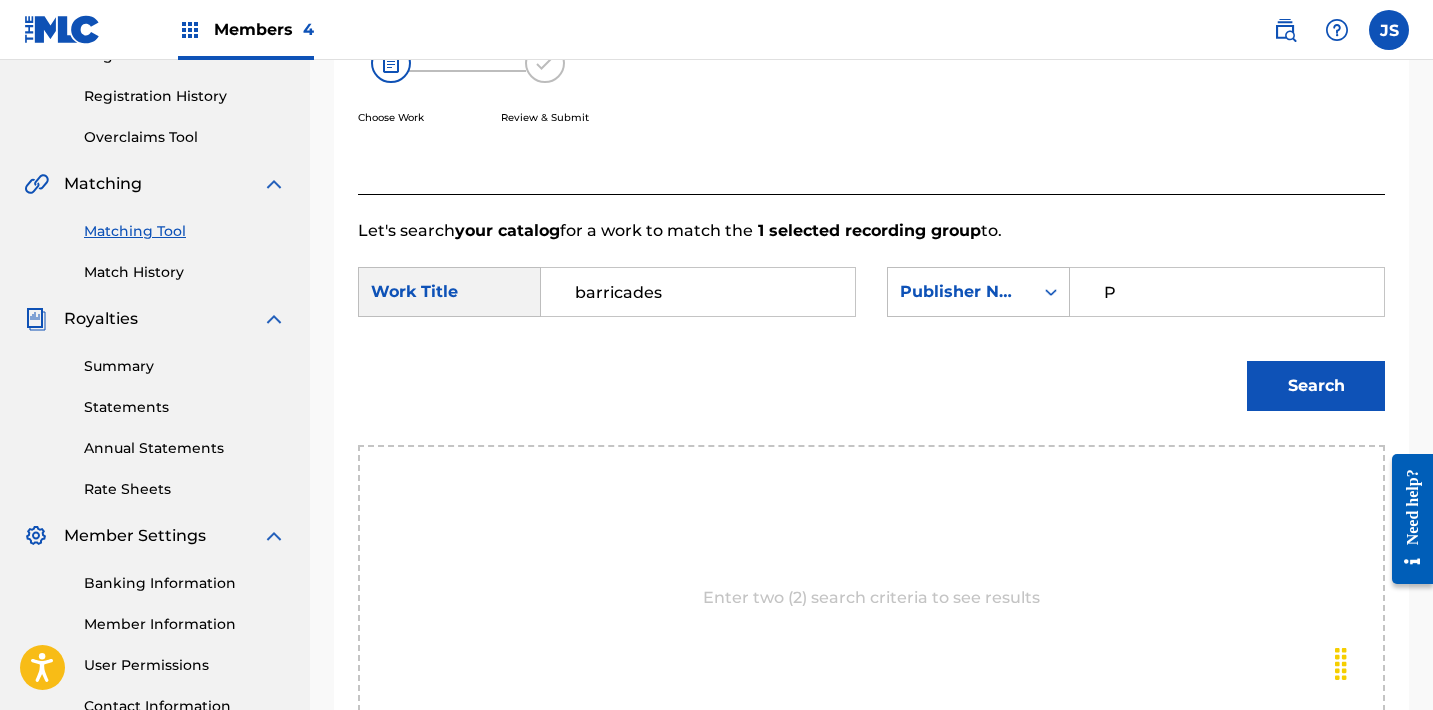 type on "POST MORTEM" 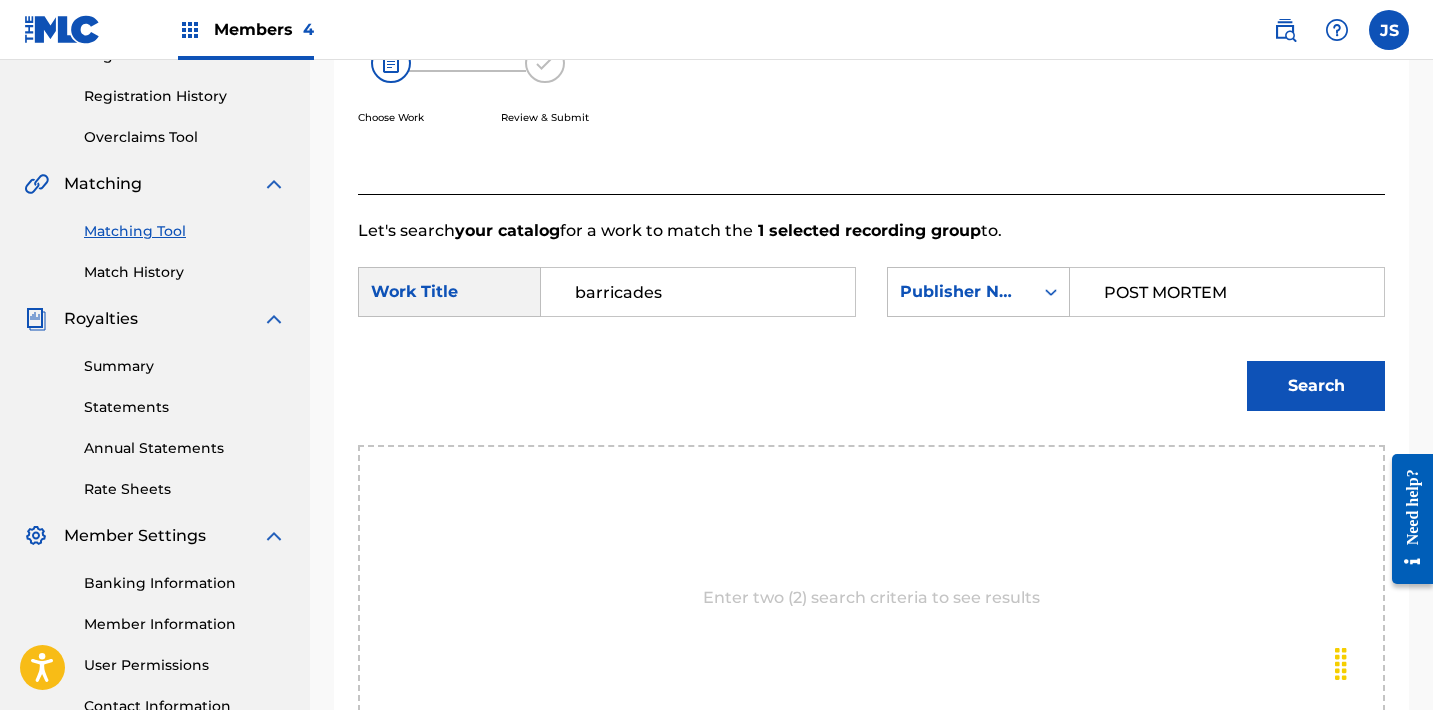 click on "Search" at bounding box center (1316, 386) 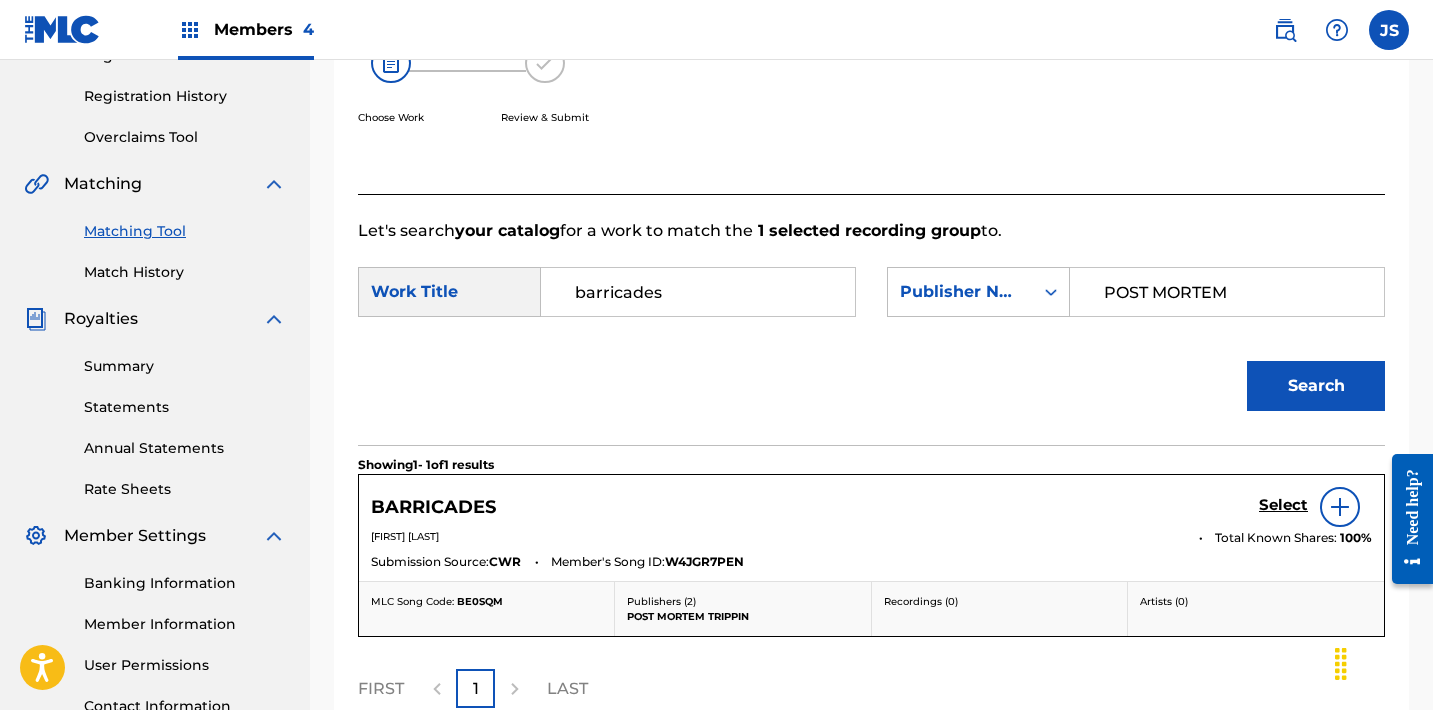 click on "Select" at bounding box center [1283, 505] 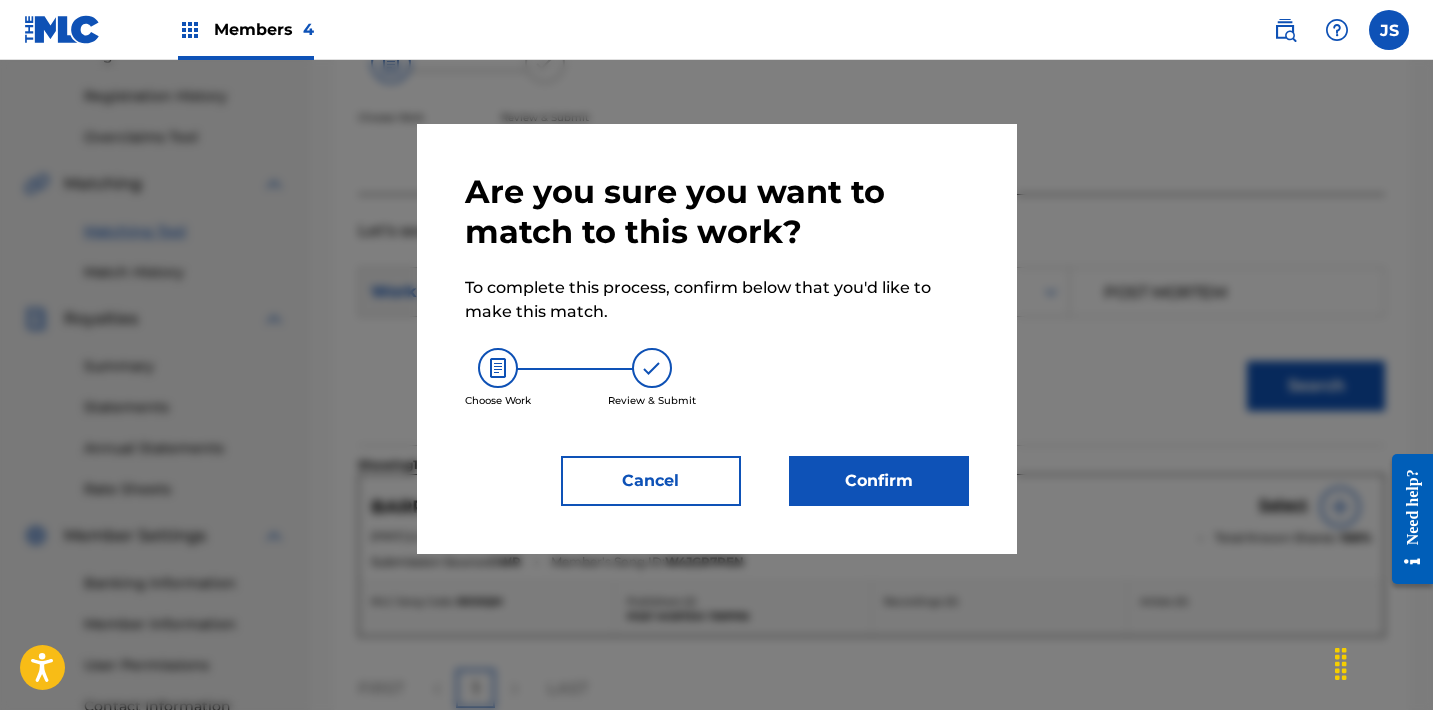 click on "Confirm" at bounding box center [879, 481] 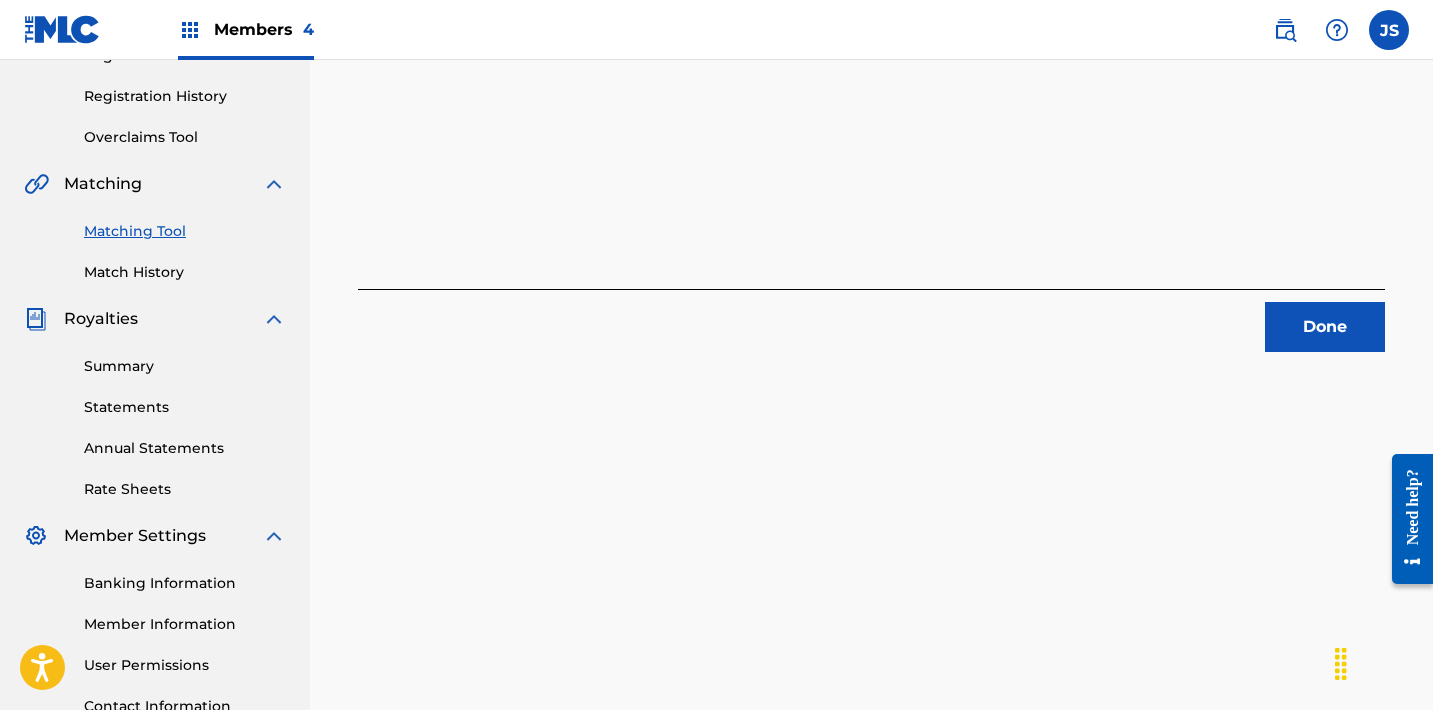 click on "Done" at bounding box center (1325, 327) 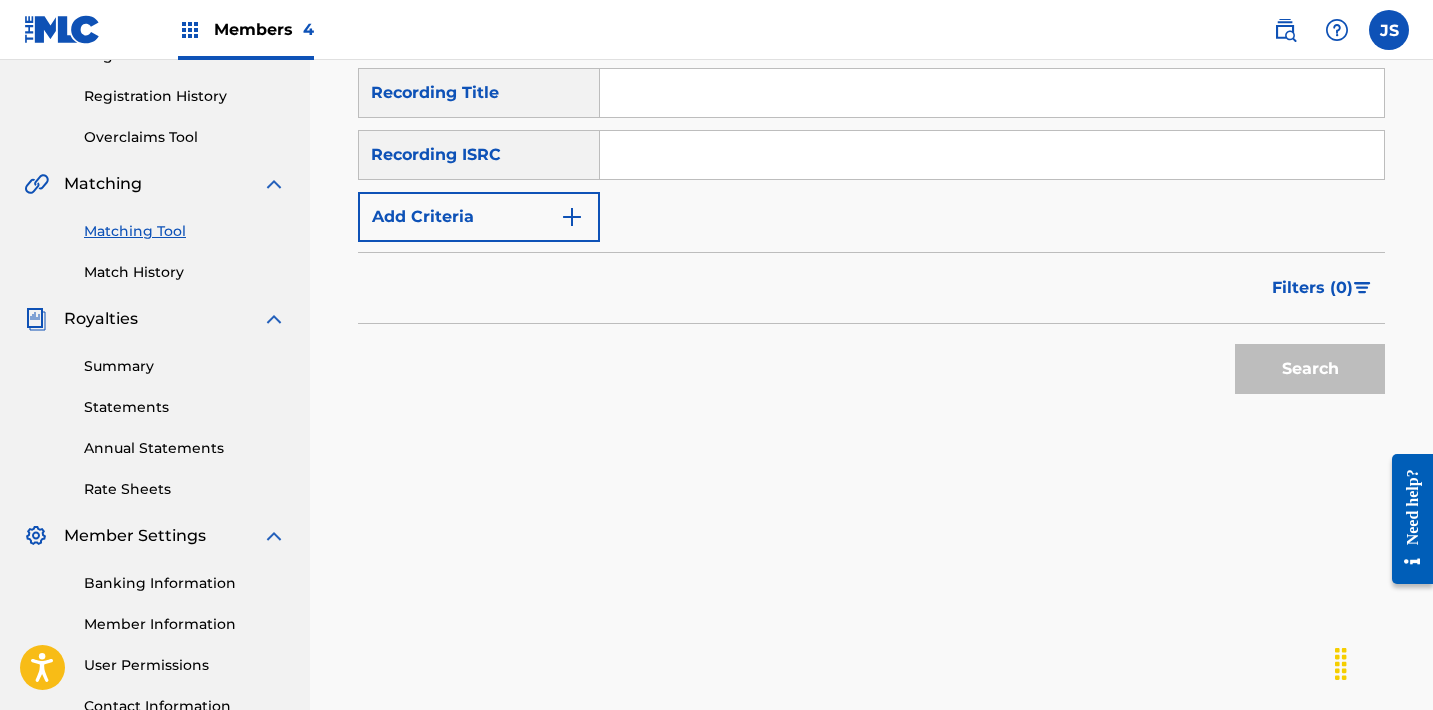 click at bounding box center (992, 93) 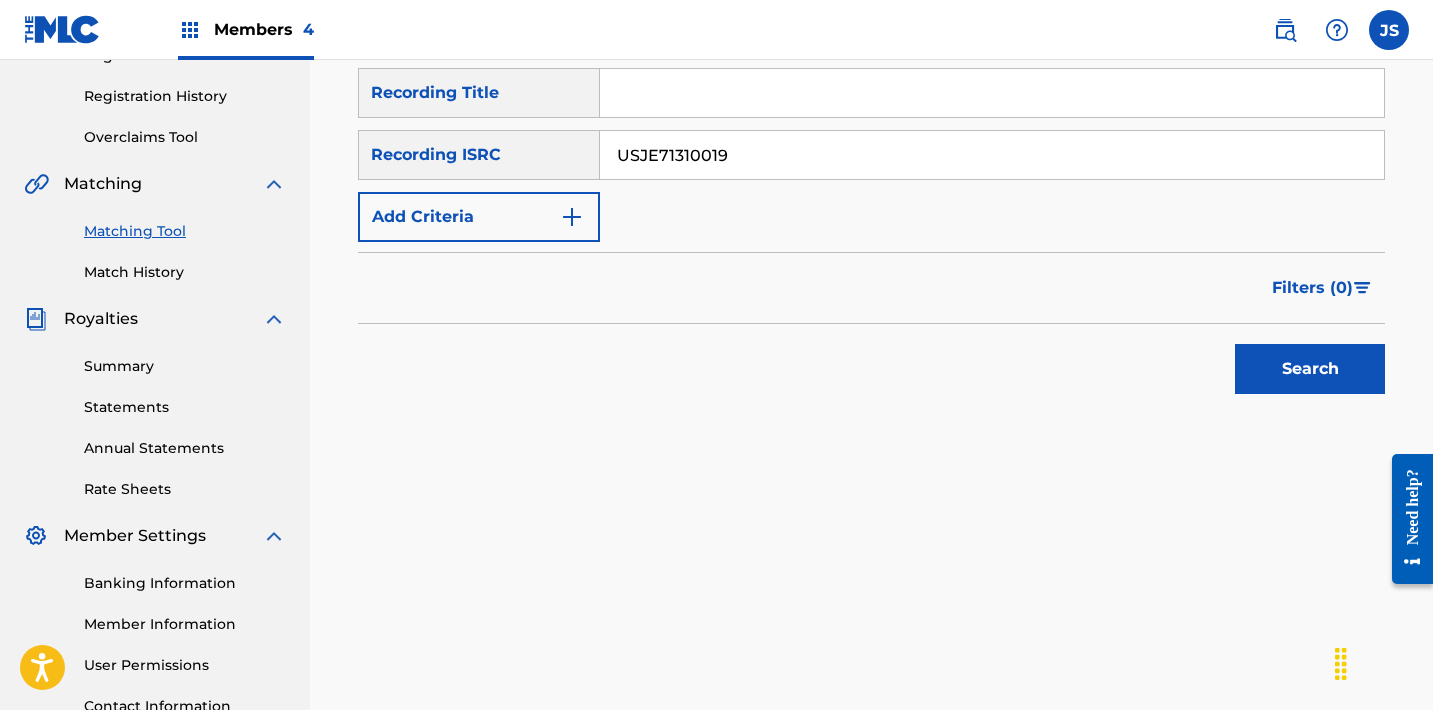 type on "USJE71310019" 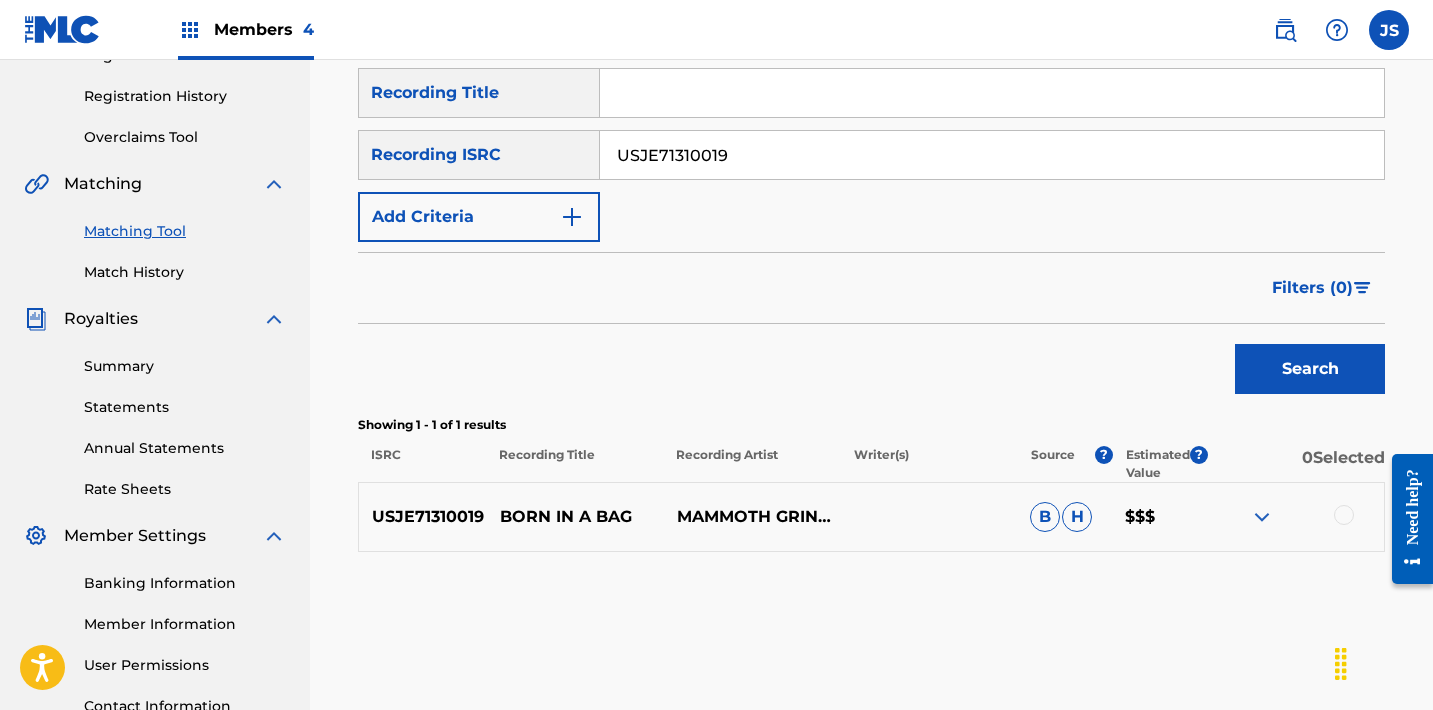 click at bounding box center (1344, 515) 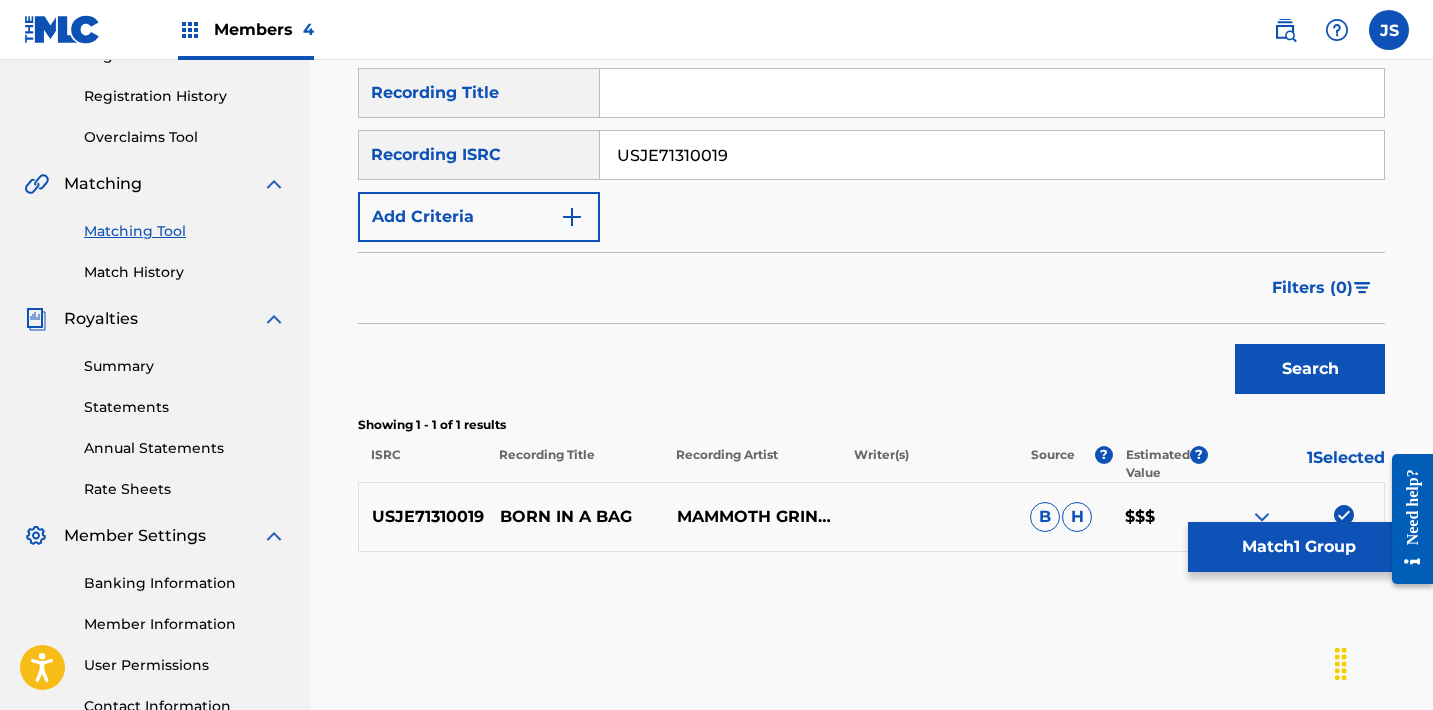 click on "Match  1 Group" at bounding box center (1298, 547) 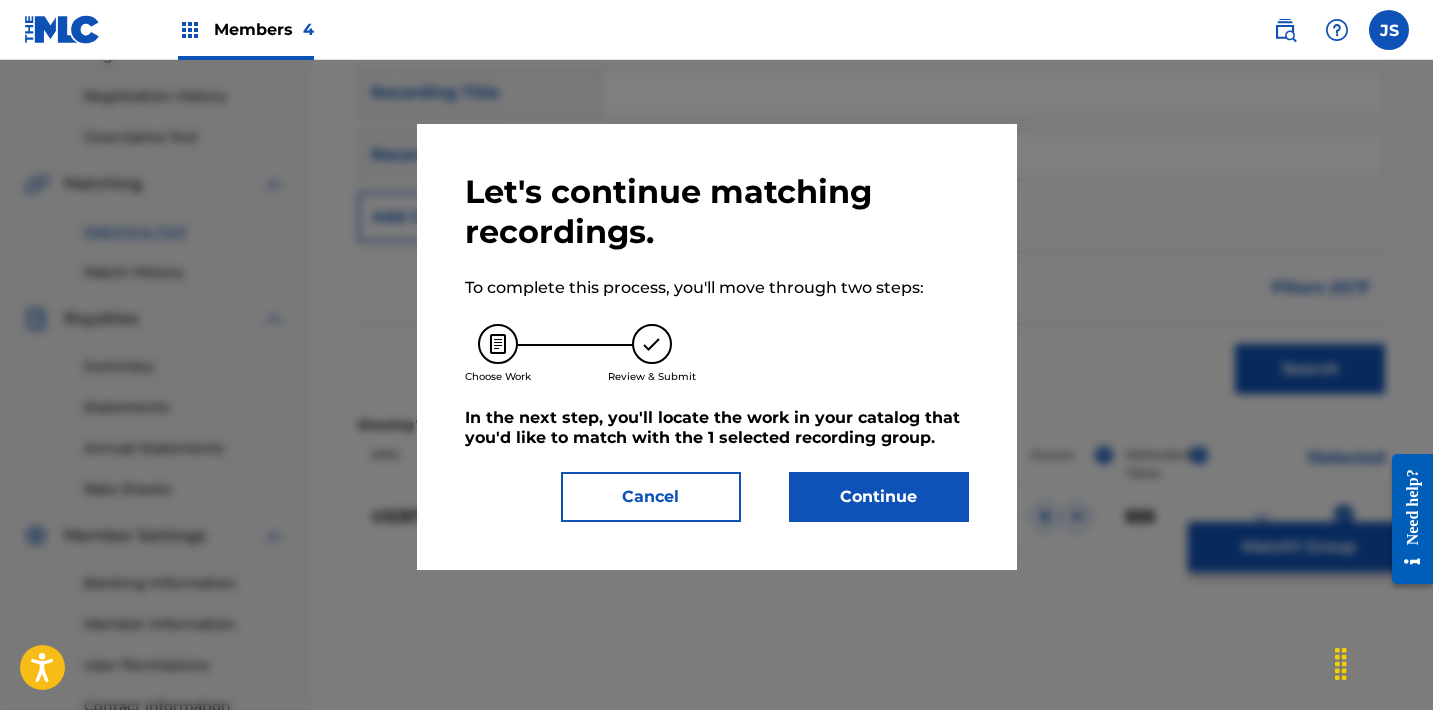 click on "Continue" at bounding box center (879, 497) 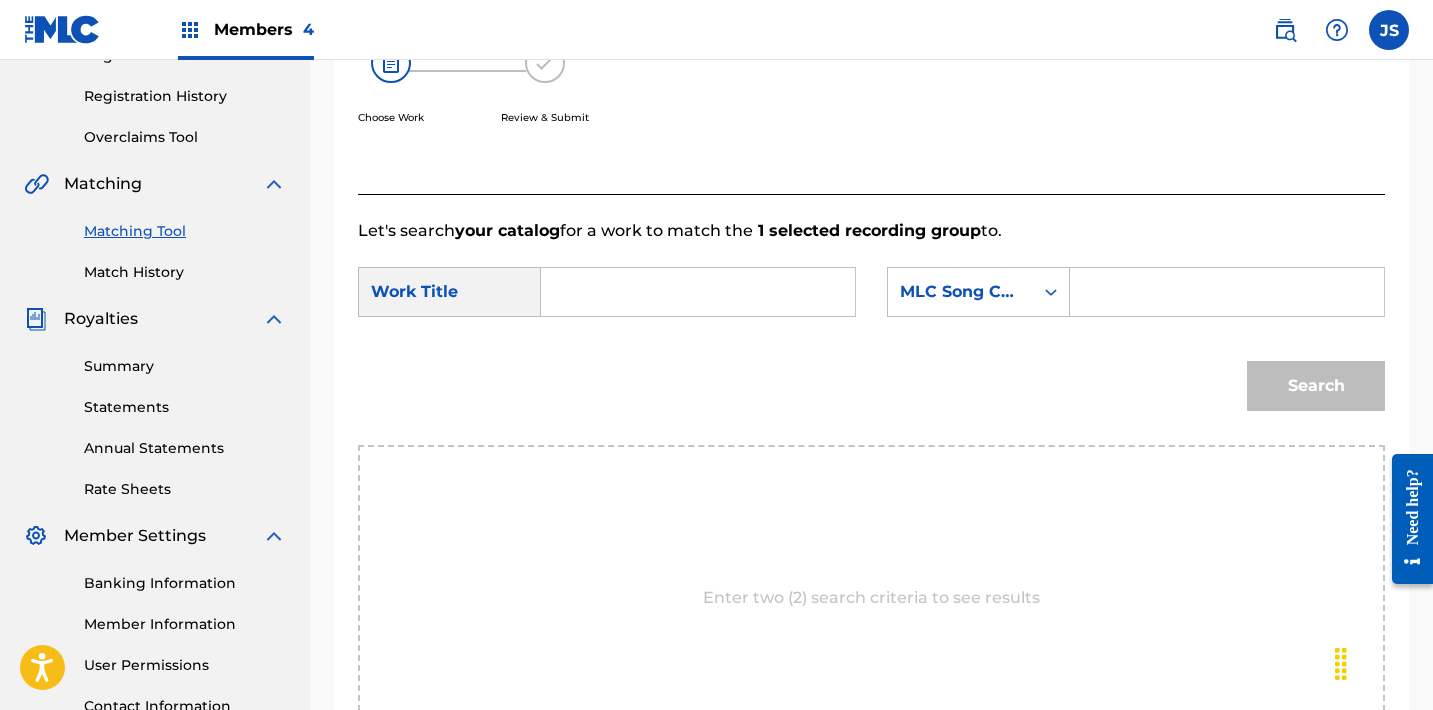 click at bounding box center (698, 292) 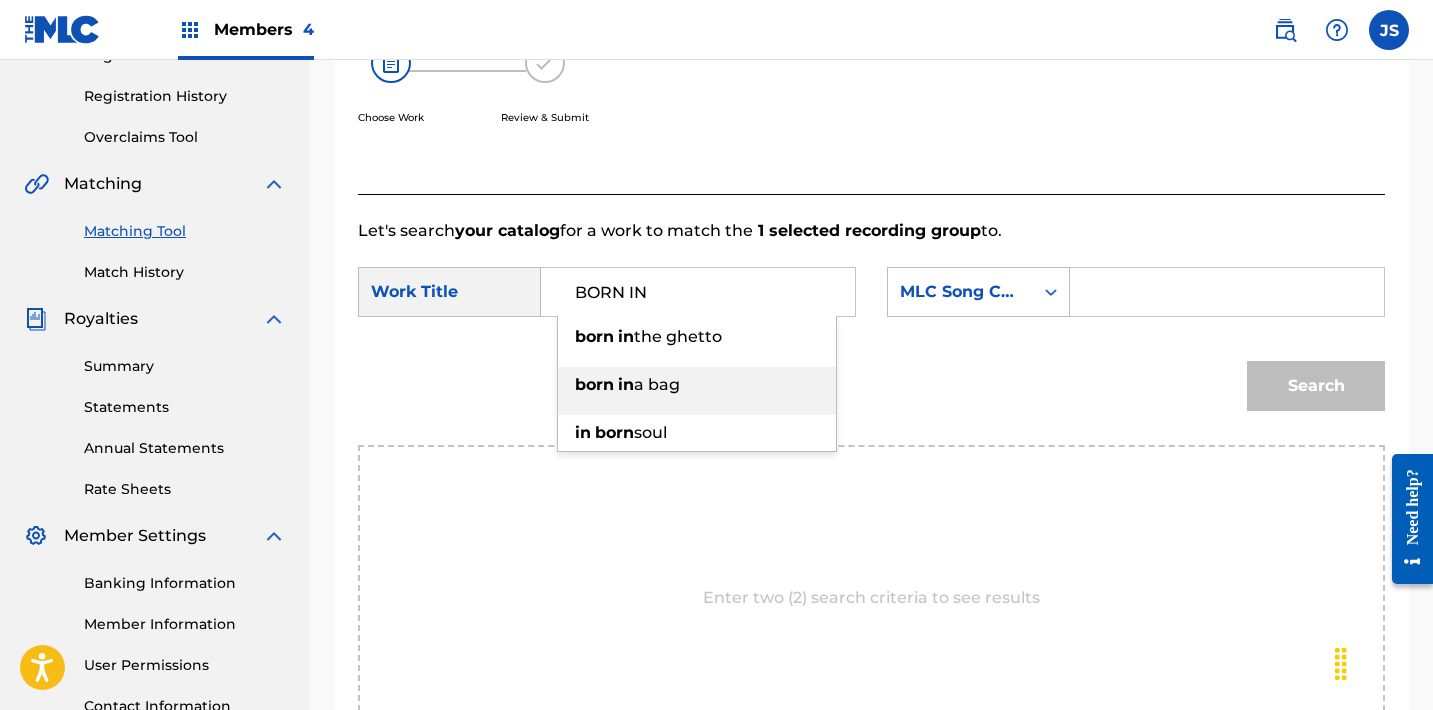 click on "a bag" at bounding box center [657, 384] 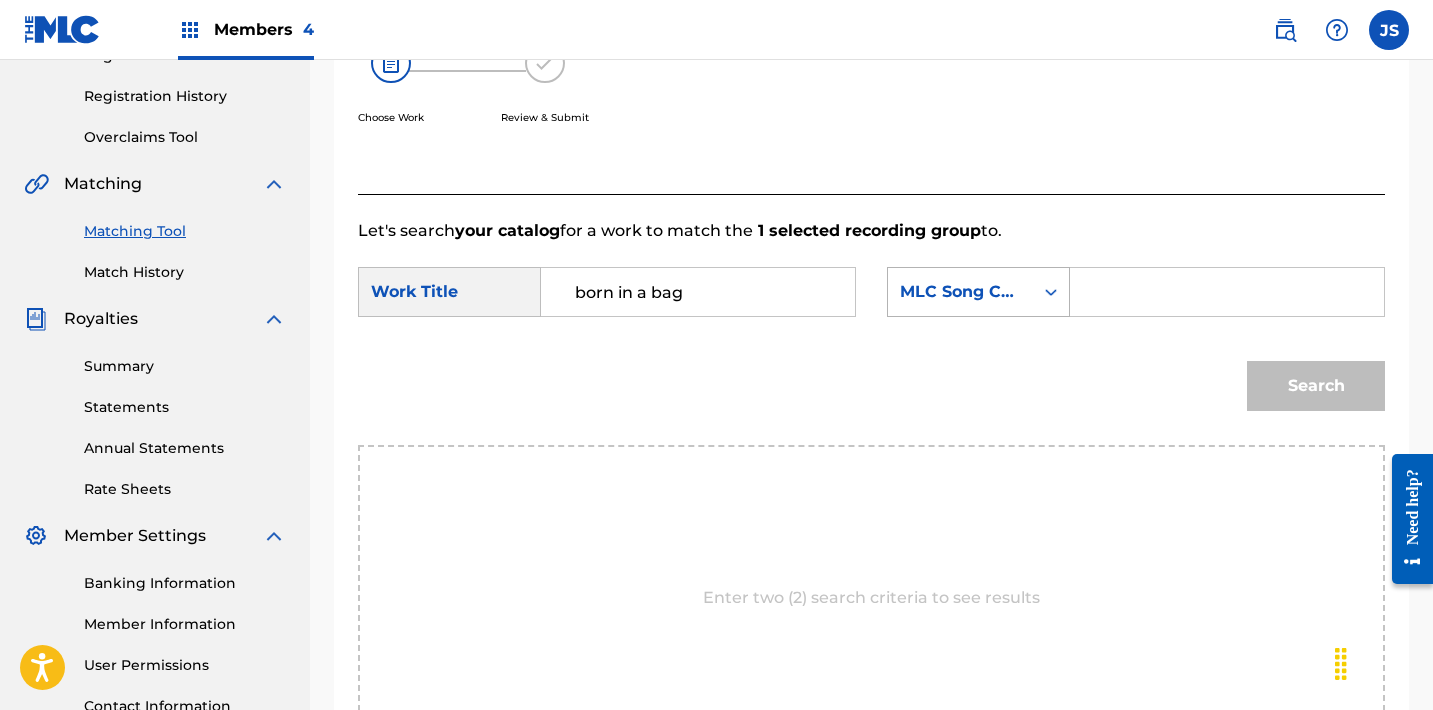 click on "MLC Song Code" at bounding box center [960, 292] 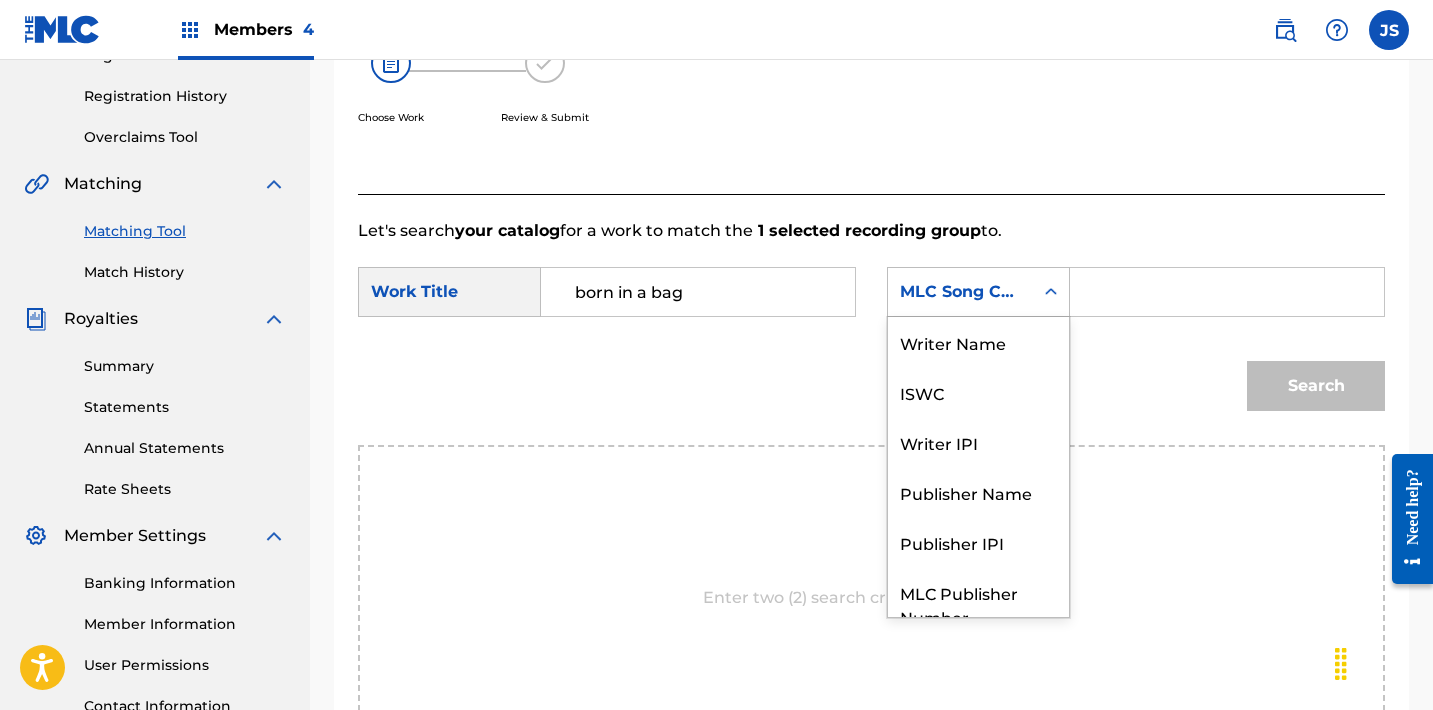 scroll, scrollTop: 74, scrollLeft: 0, axis: vertical 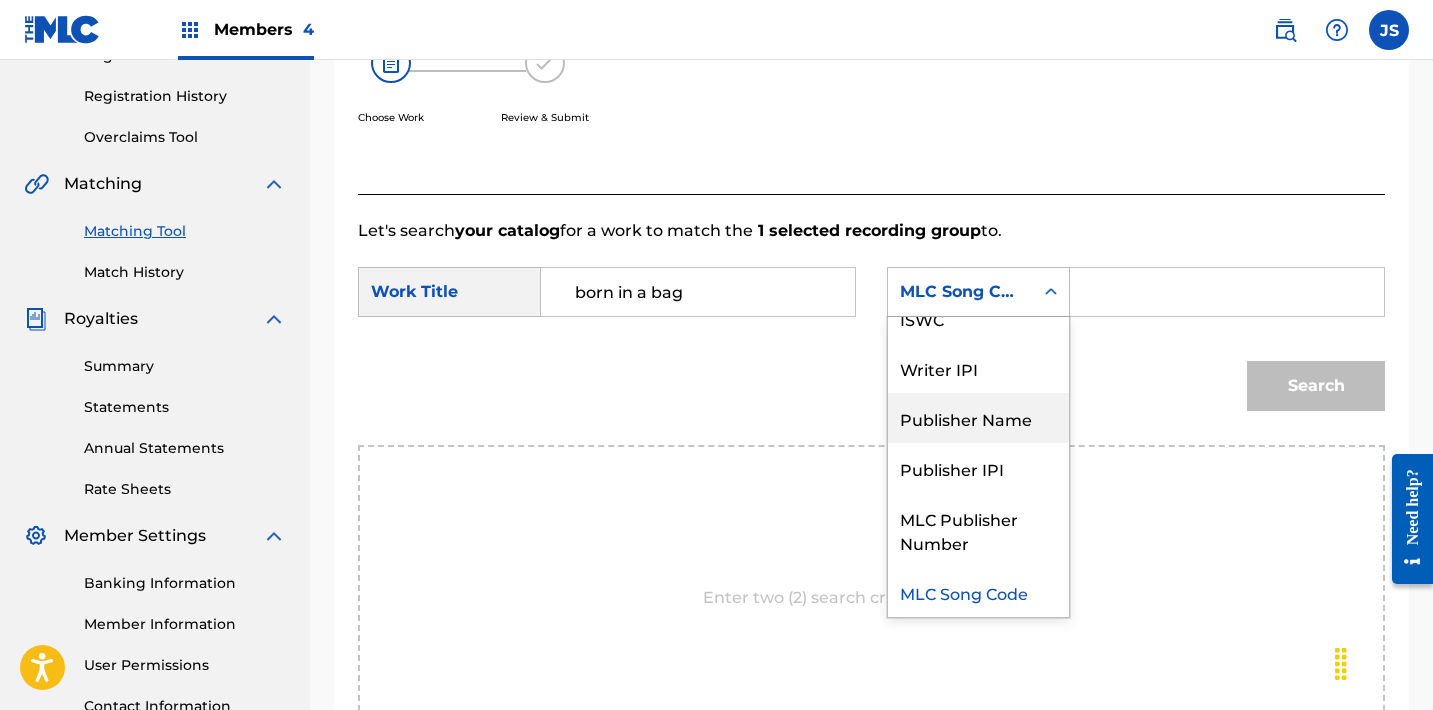 click on "Publisher Name" at bounding box center (978, 418) 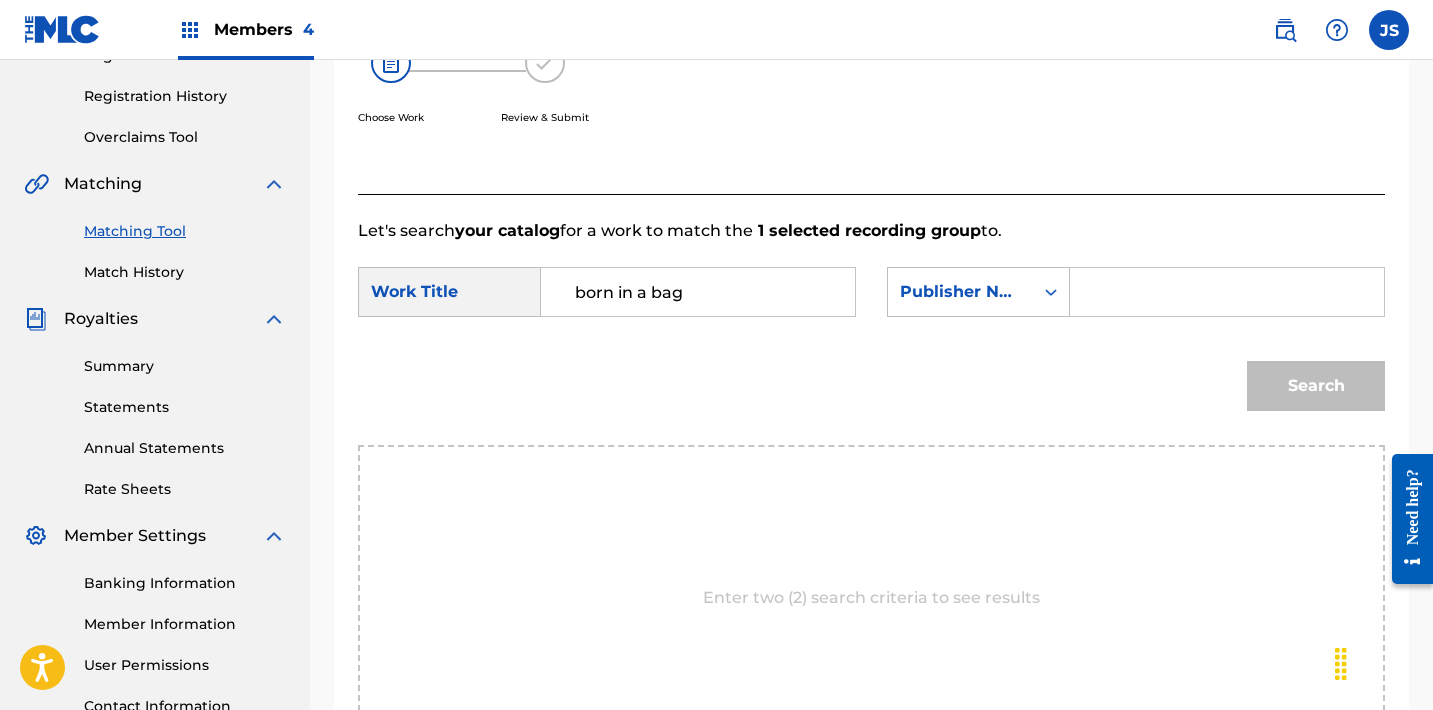 click at bounding box center (1227, 292) 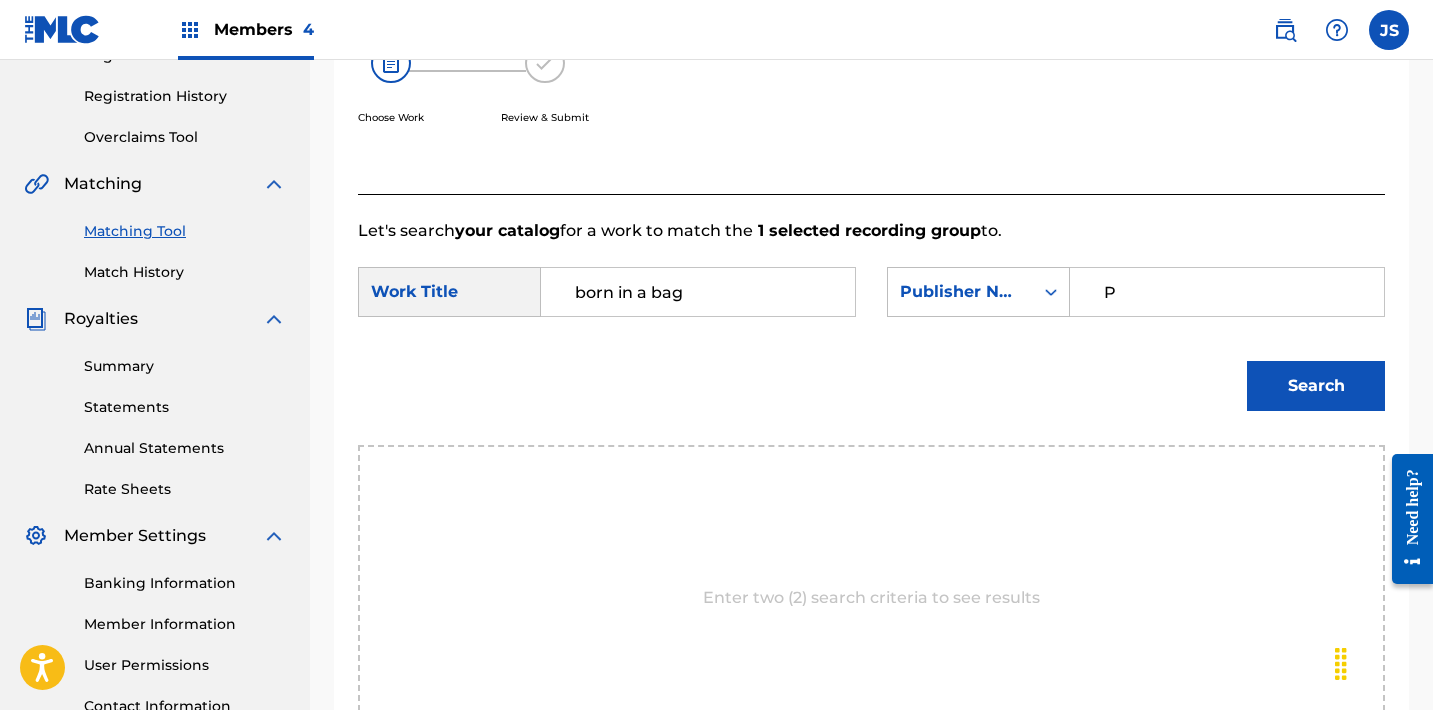 type on "POST MORTEM" 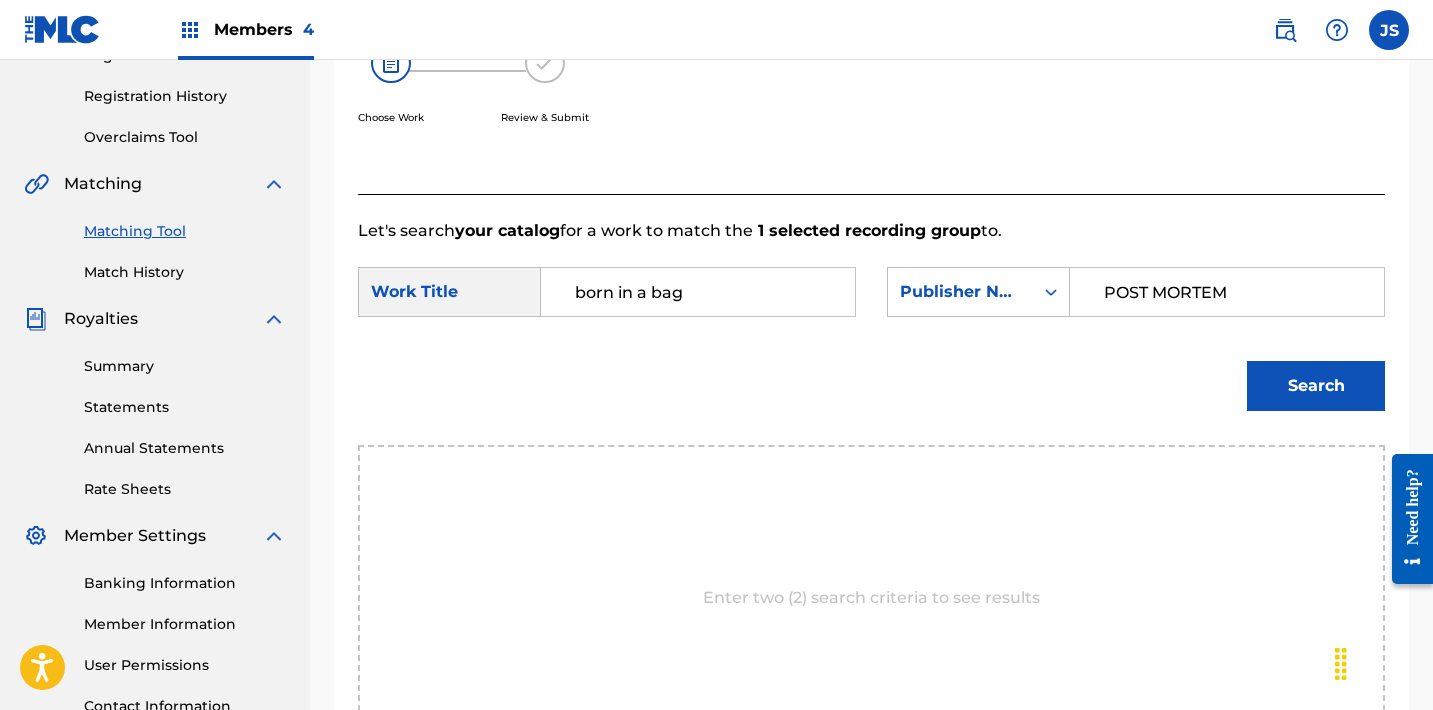 click on "Search" at bounding box center [1316, 386] 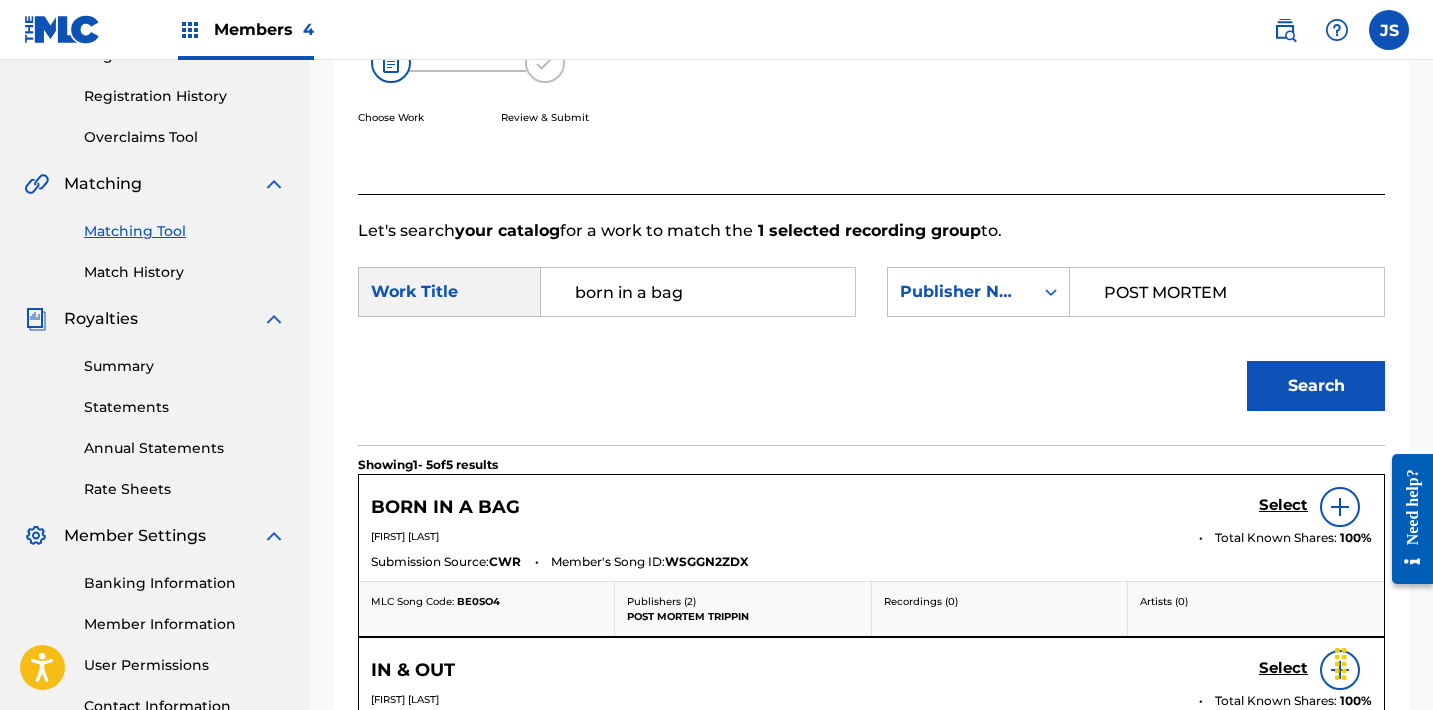 click on "Select" at bounding box center [1283, 505] 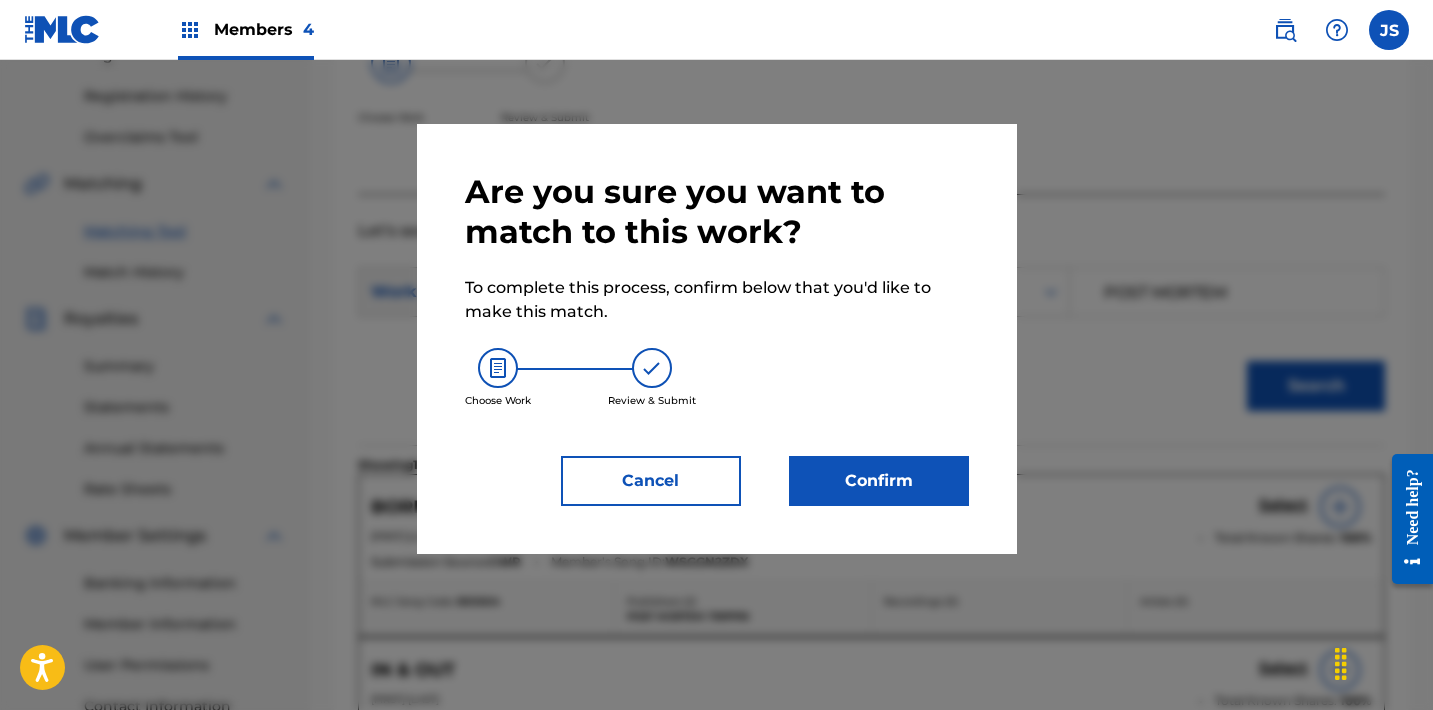 click on "Confirm" at bounding box center [879, 481] 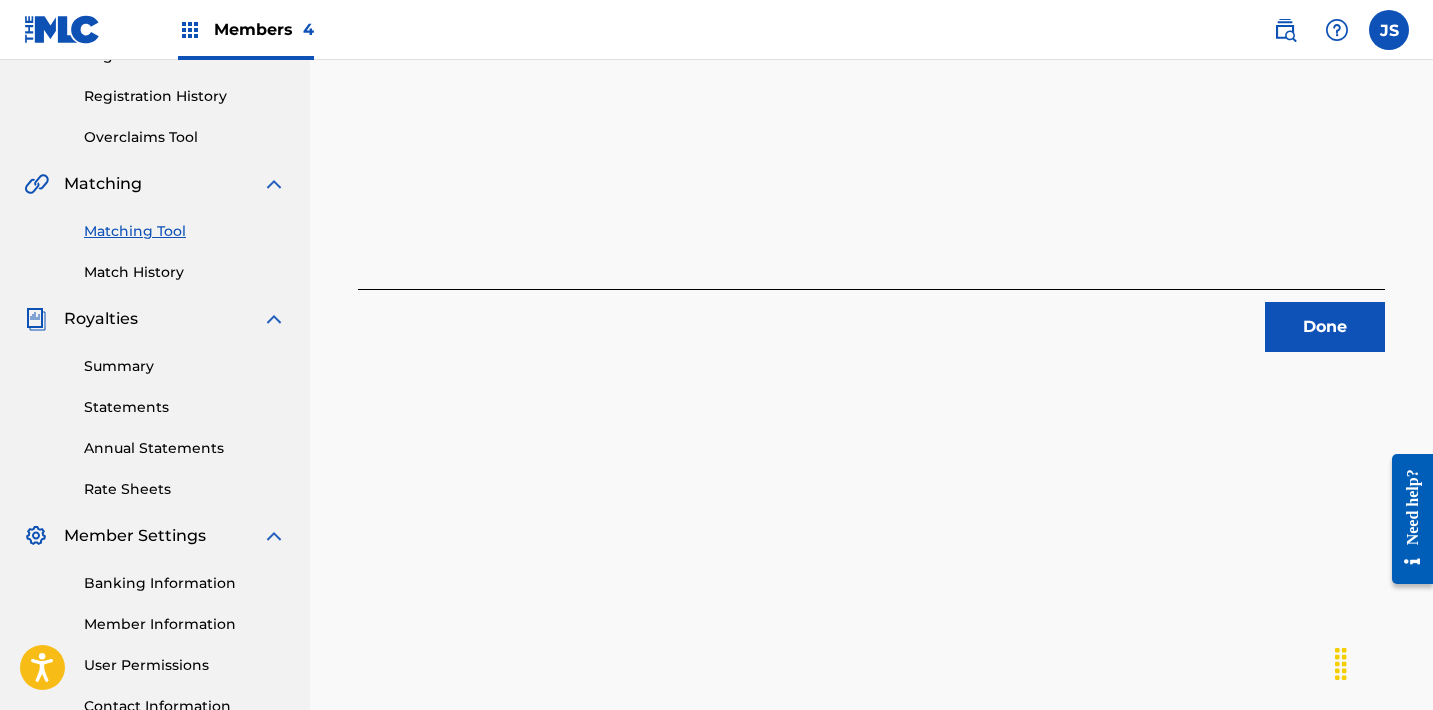 click on "Done" at bounding box center [1325, 327] 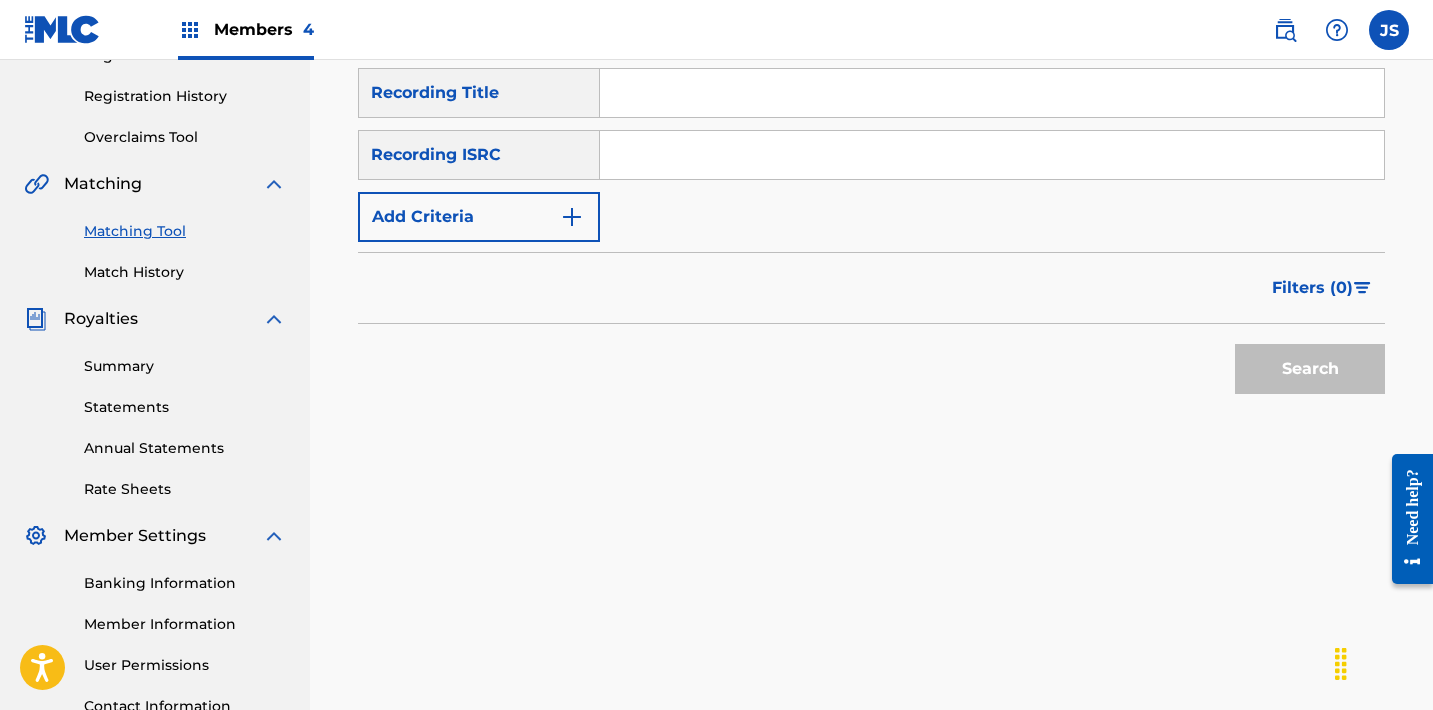 click at bounding box center (992, 155) 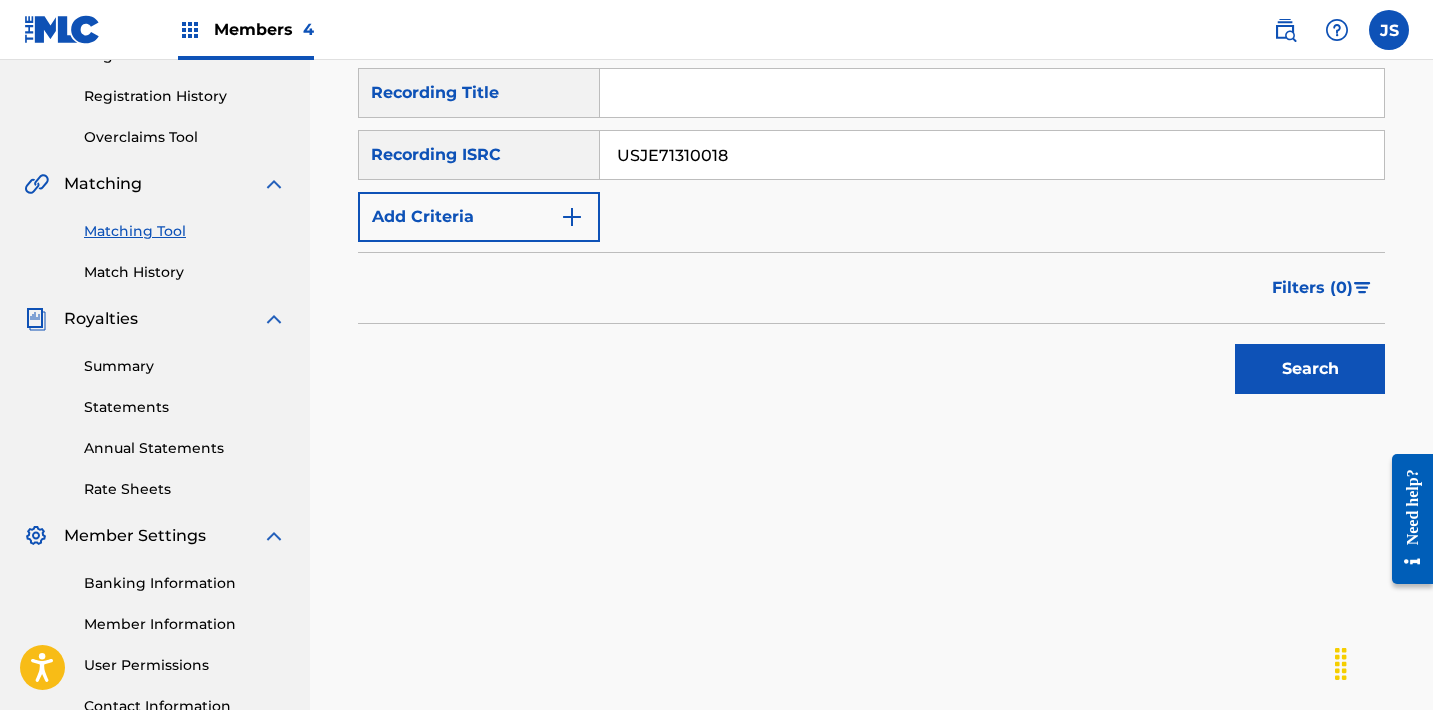 type on "USJE71310018" 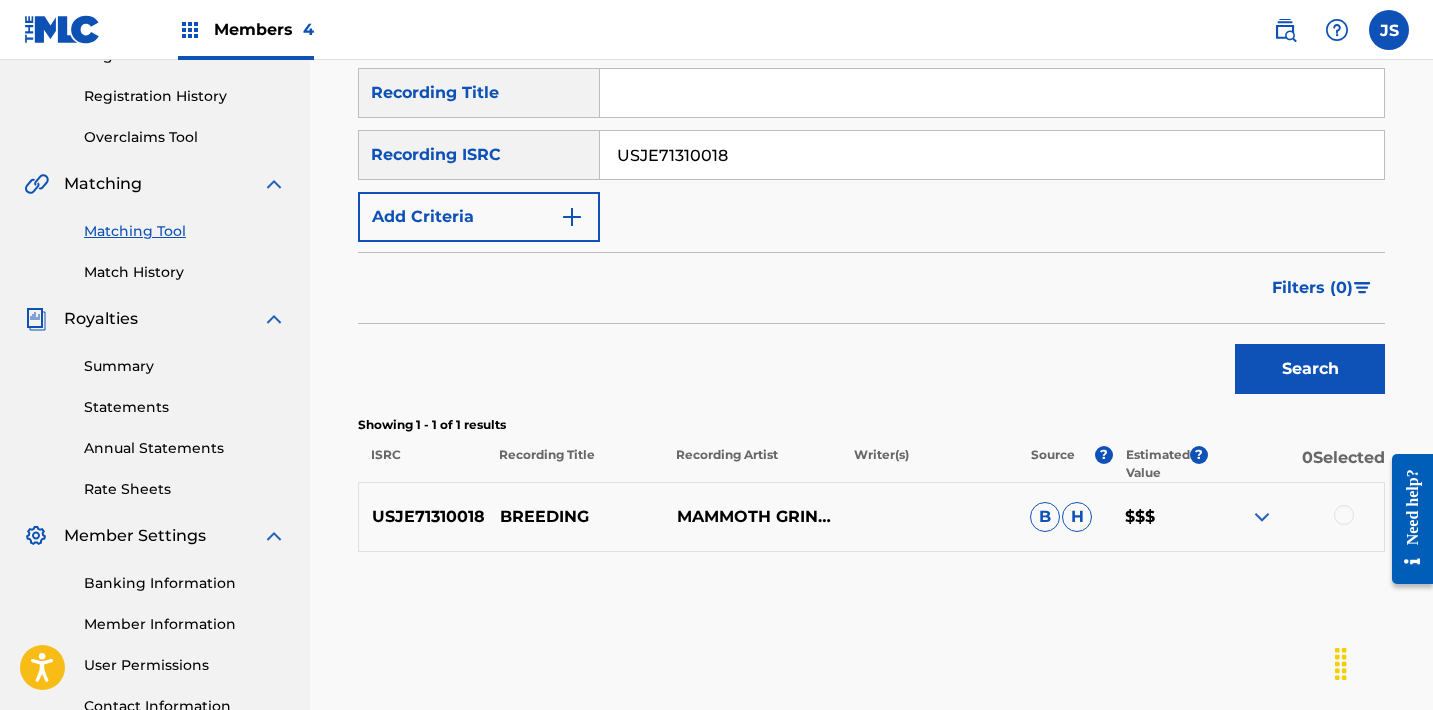 click at bounding box center (1344, 515) 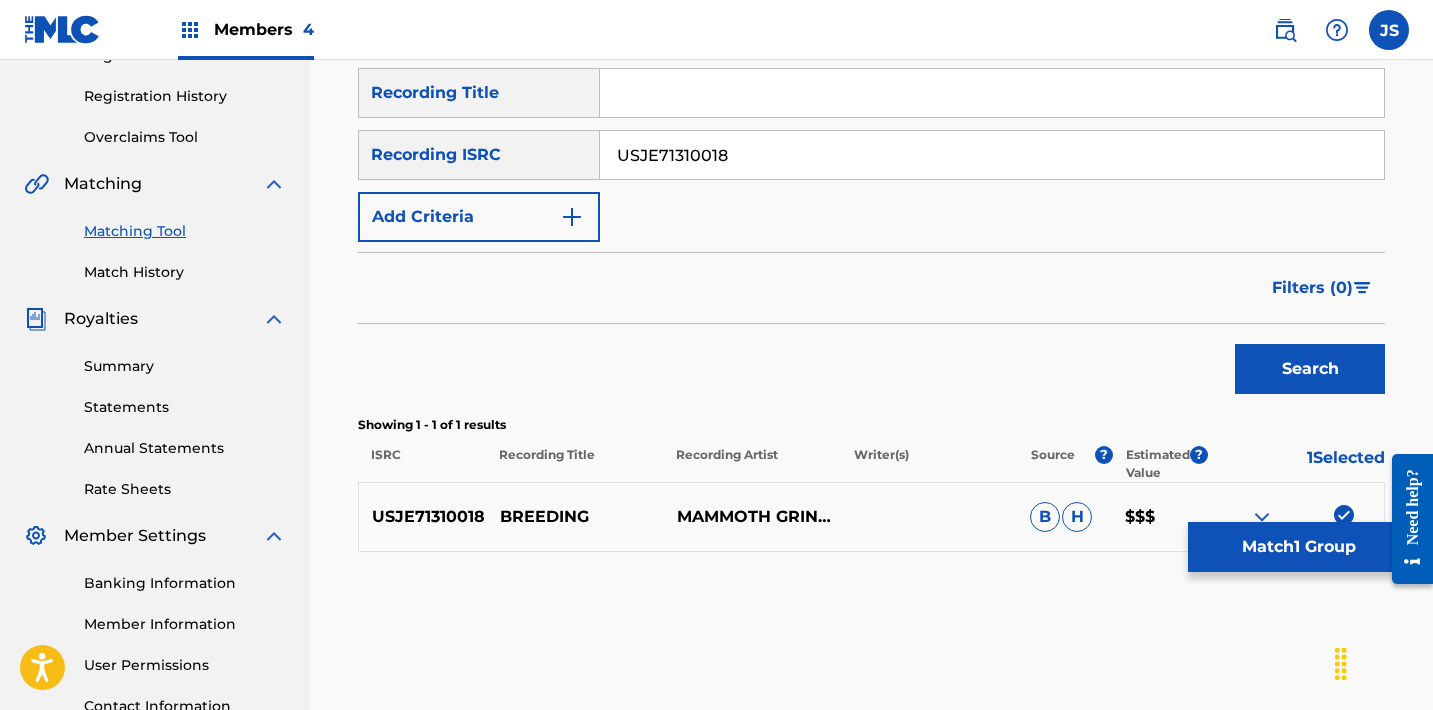 click on "Match  1 Group" at bounding box center (1298, 547) 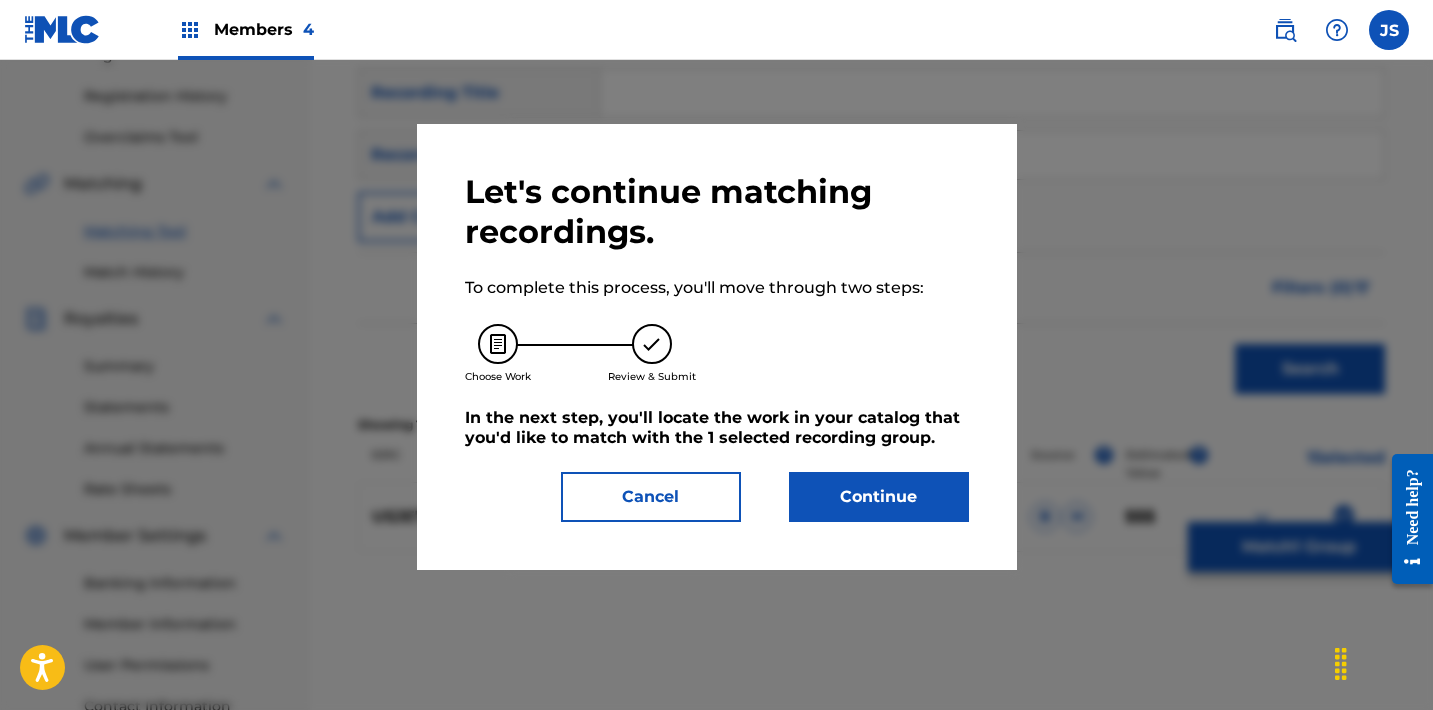 click on "Continue" at bounding box center [879, 497] 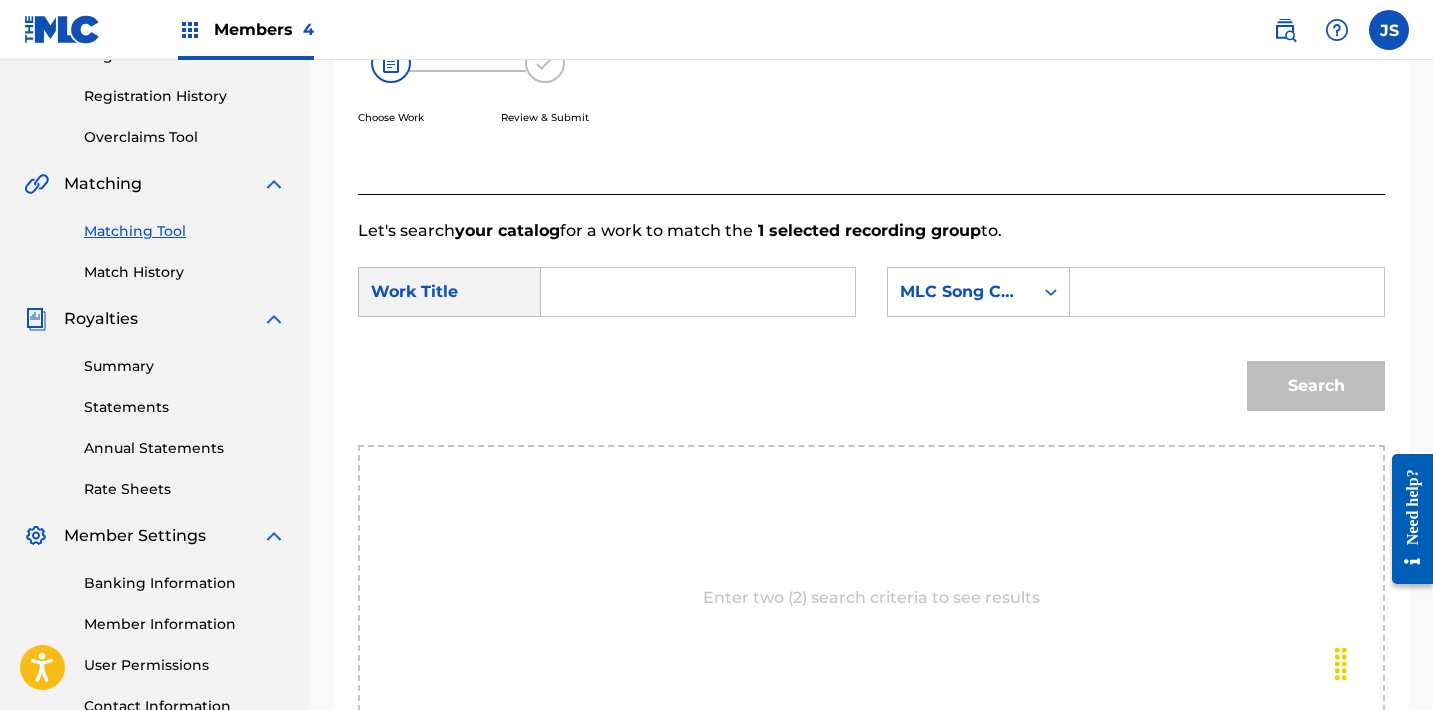 click at bounding box center (698, 292) 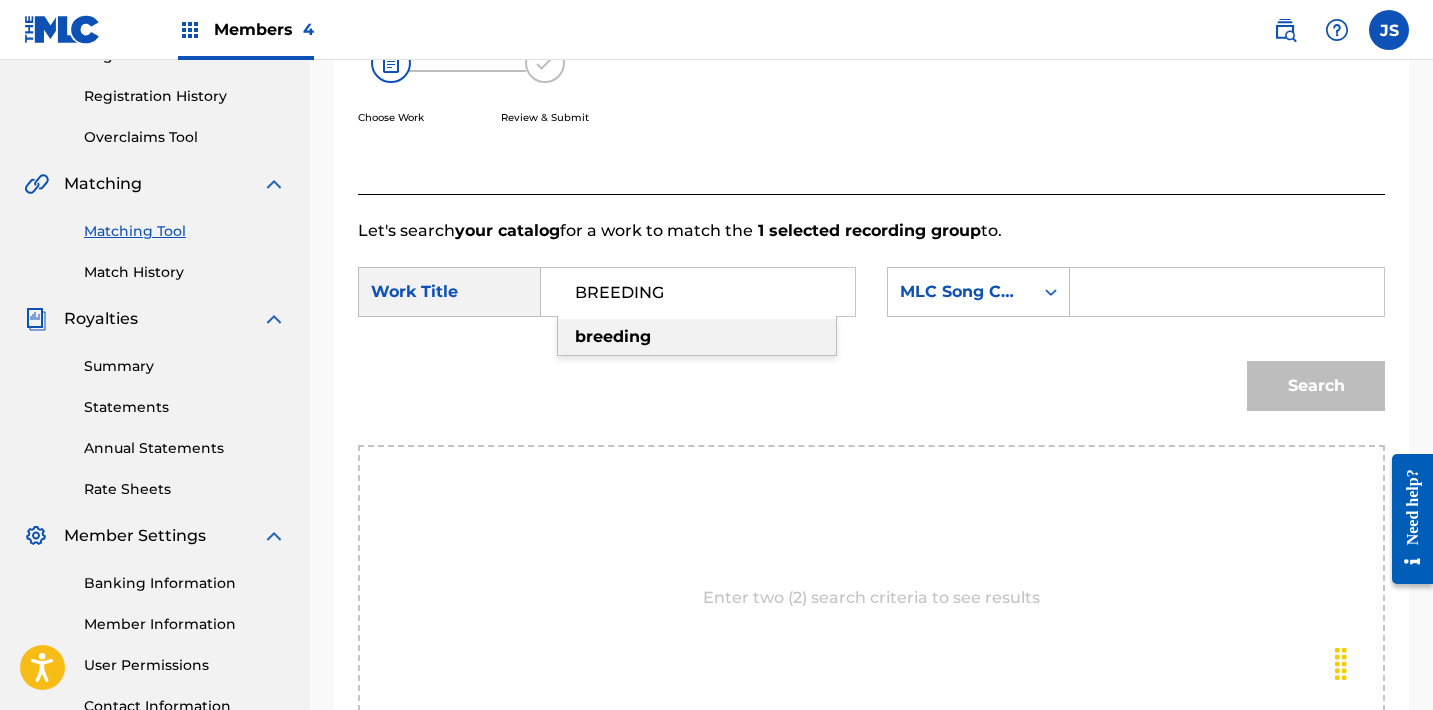 click on "breeding" at bounding box center [697, 337] 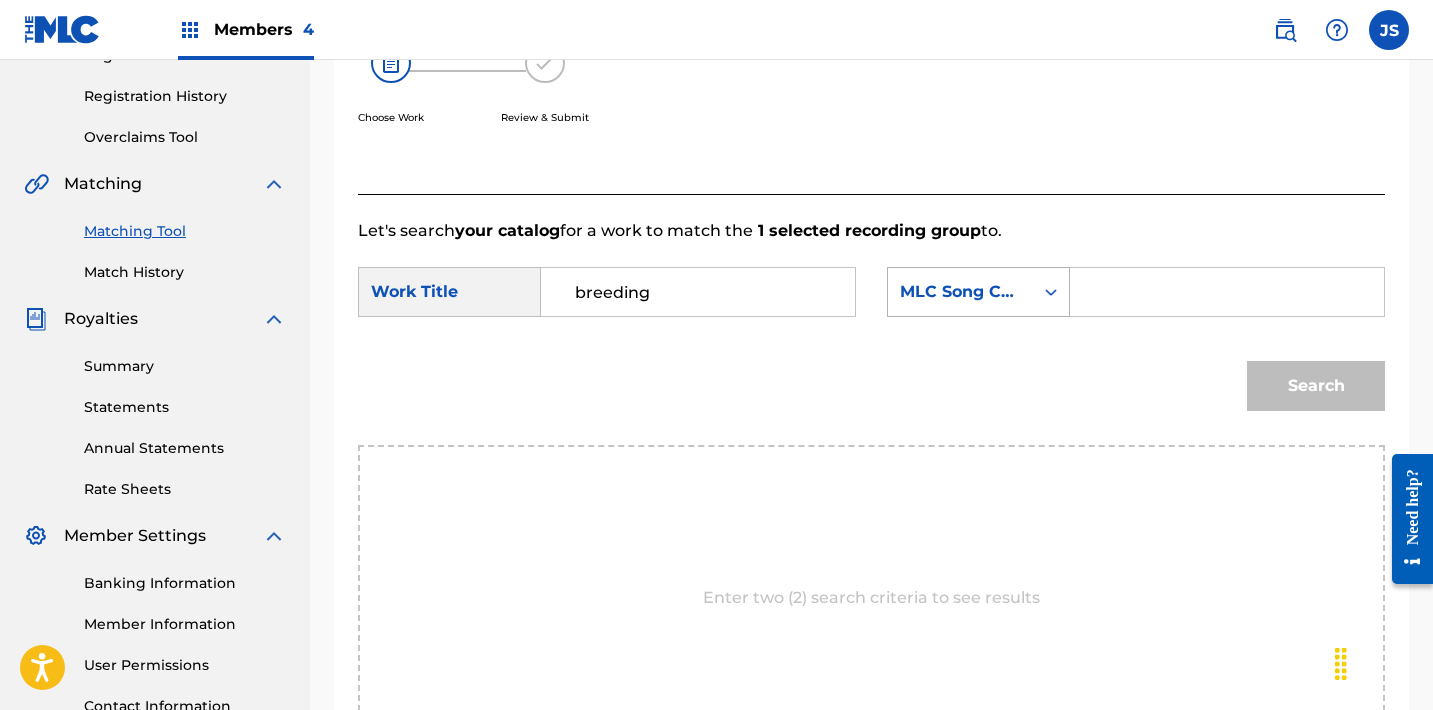 click on "MLC Song Code" at bounding box center (978, 292) 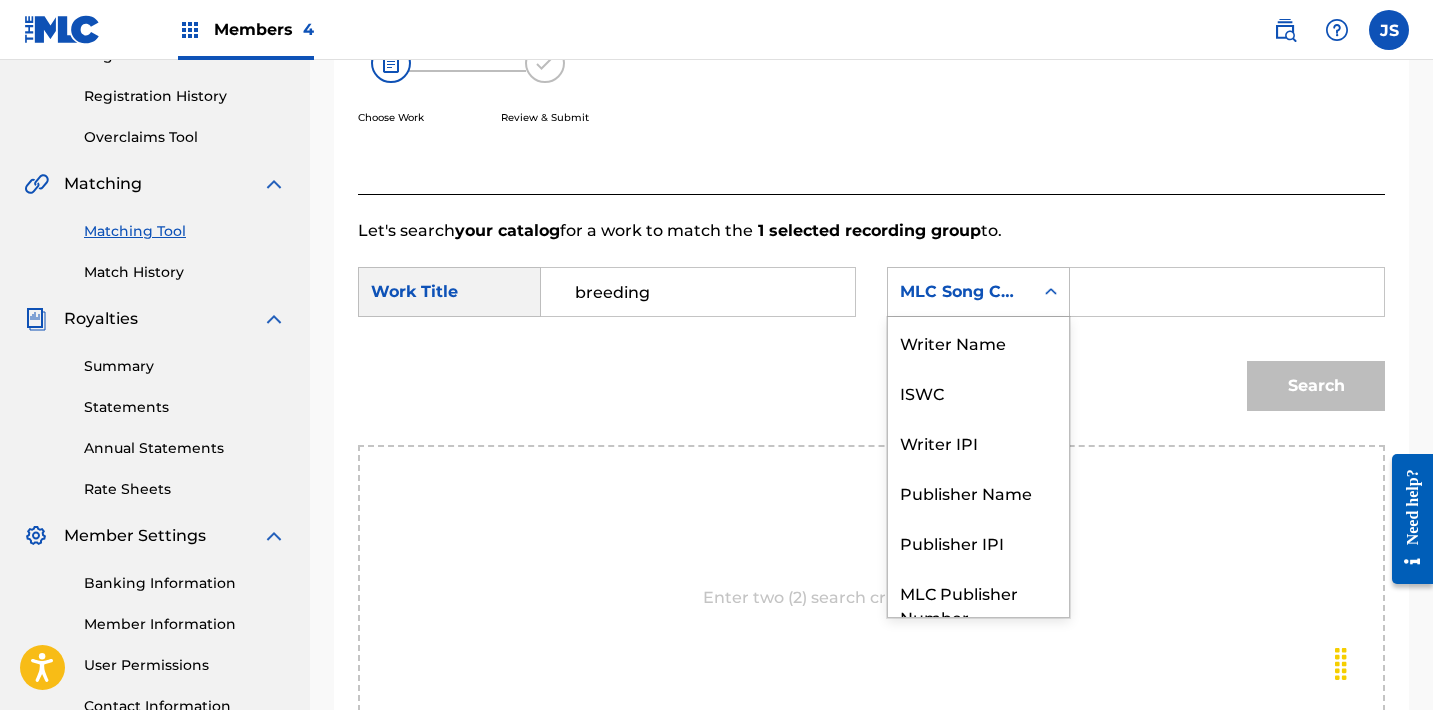 scroll, scrollTop: 74, scrollLeft: 0, axis: vertical 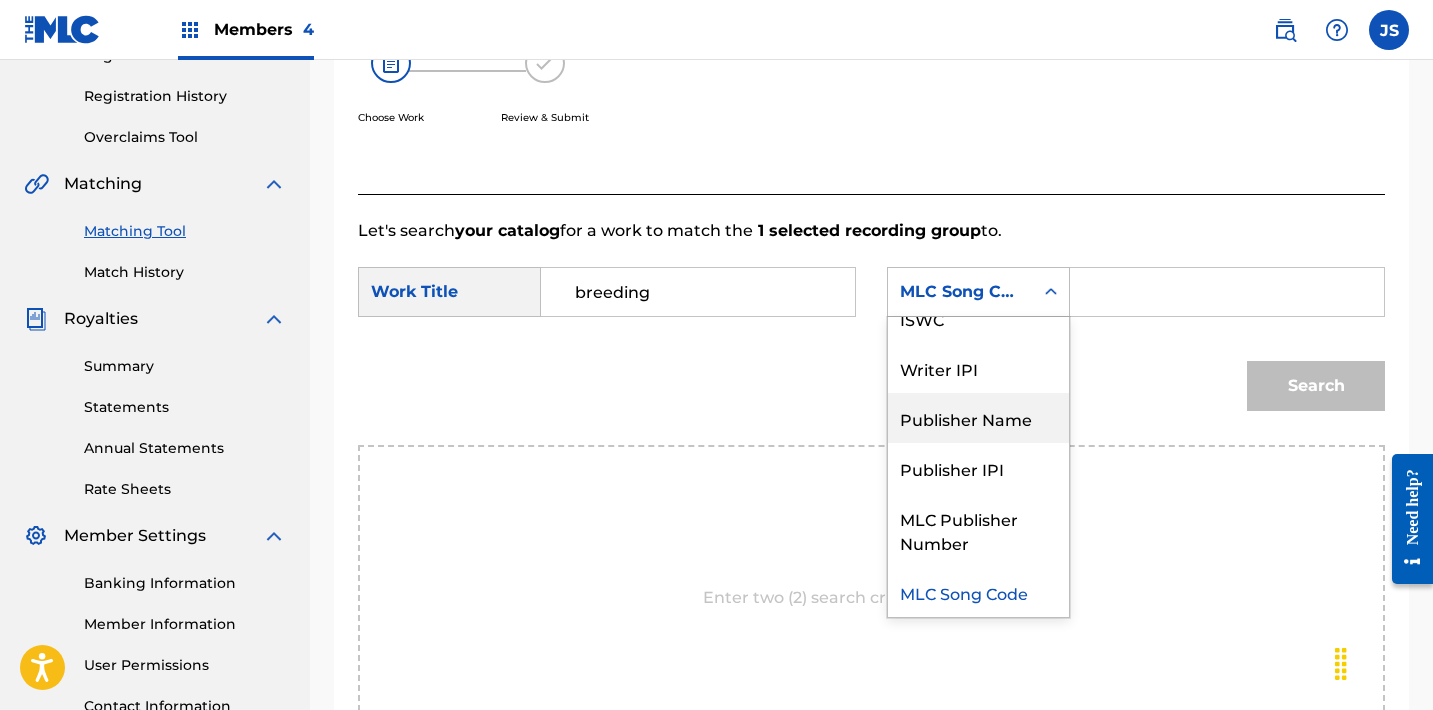 click on "Publisher Name" at bounding box center [978, 418] 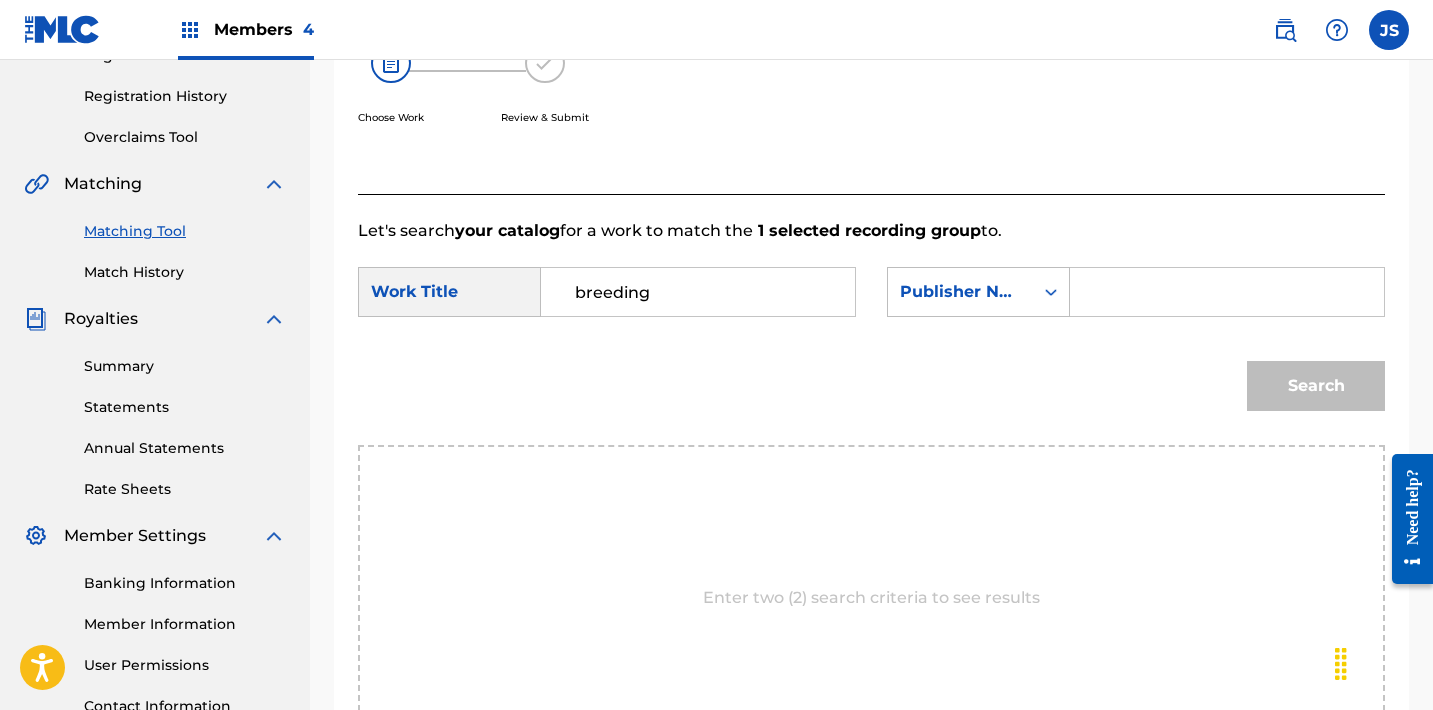 click at bounding box center [1227, 292] 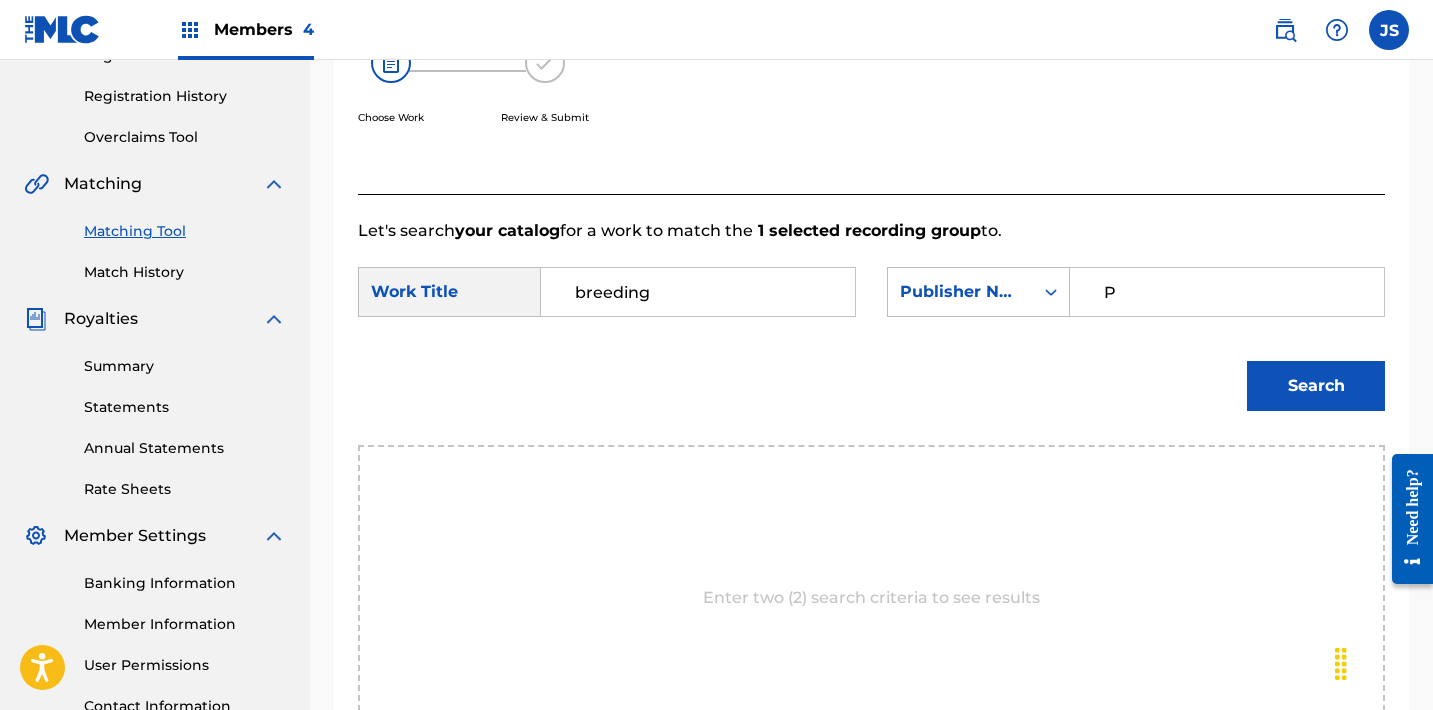 type on "POST MORTEM" 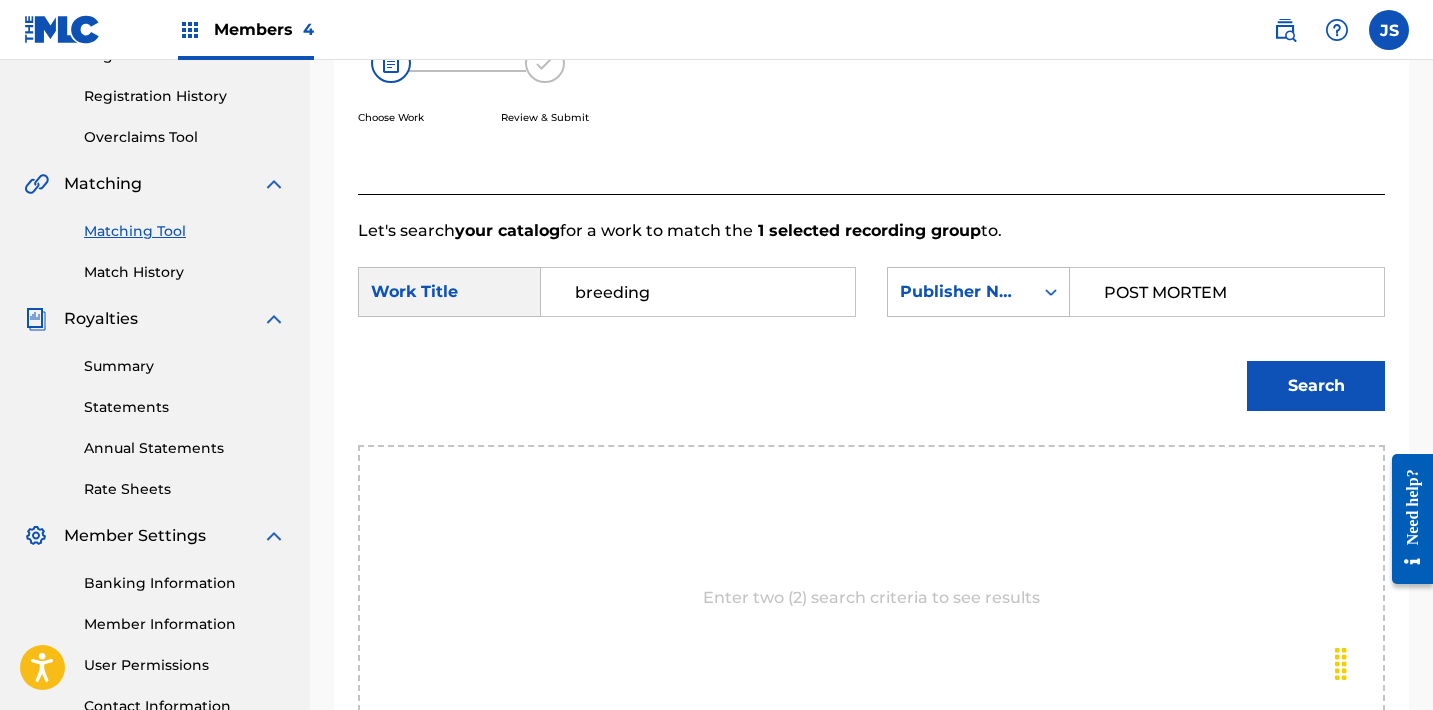 click on "Search" at bounding box center [1316, 386] 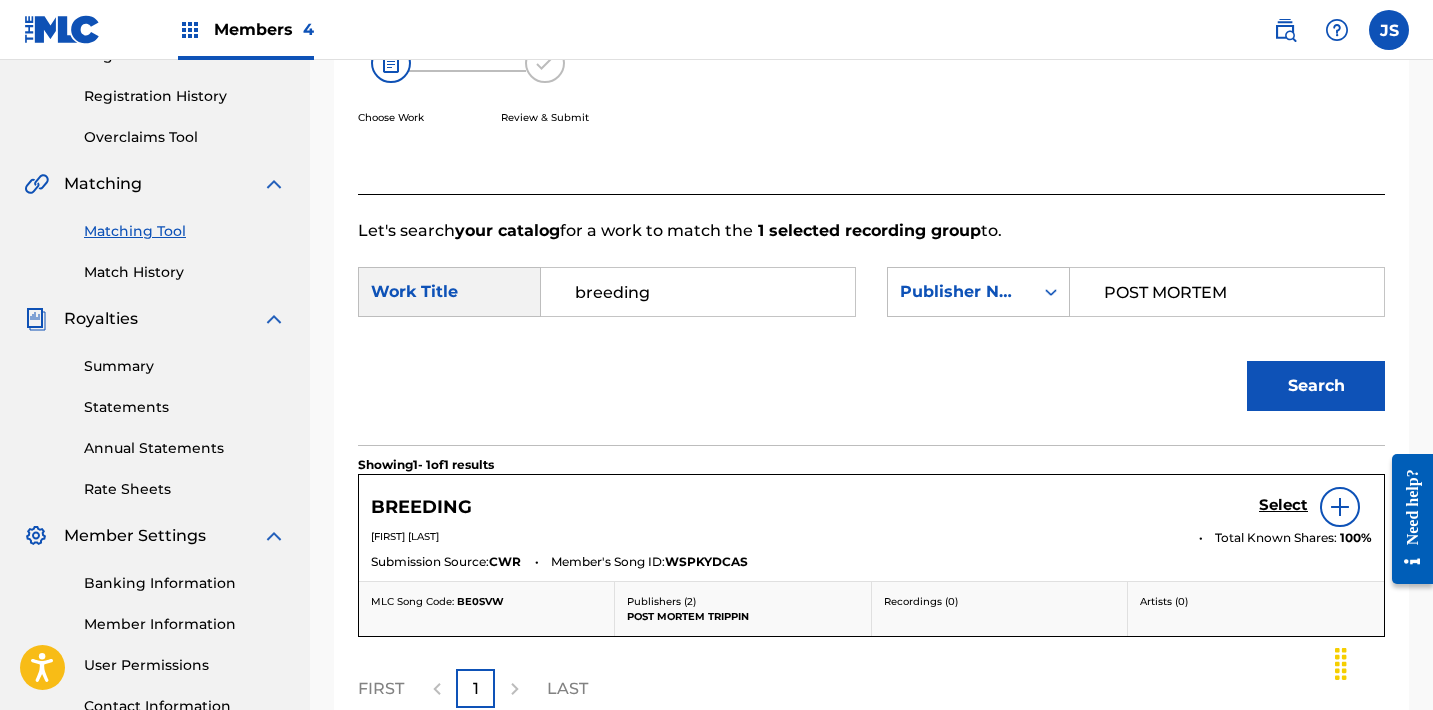 click on "Select" at bounding box center [1283, 505] 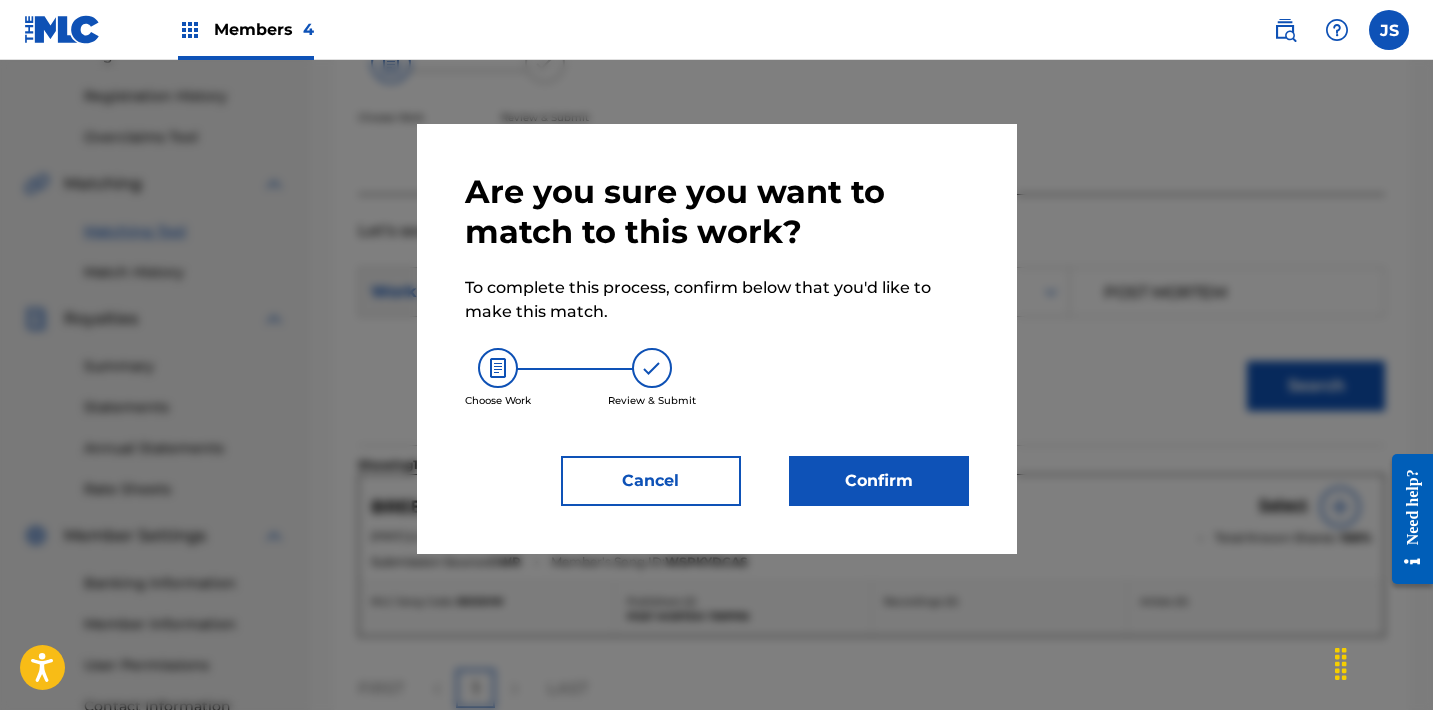 click on "Confirm" at bounding box center (879, 481) 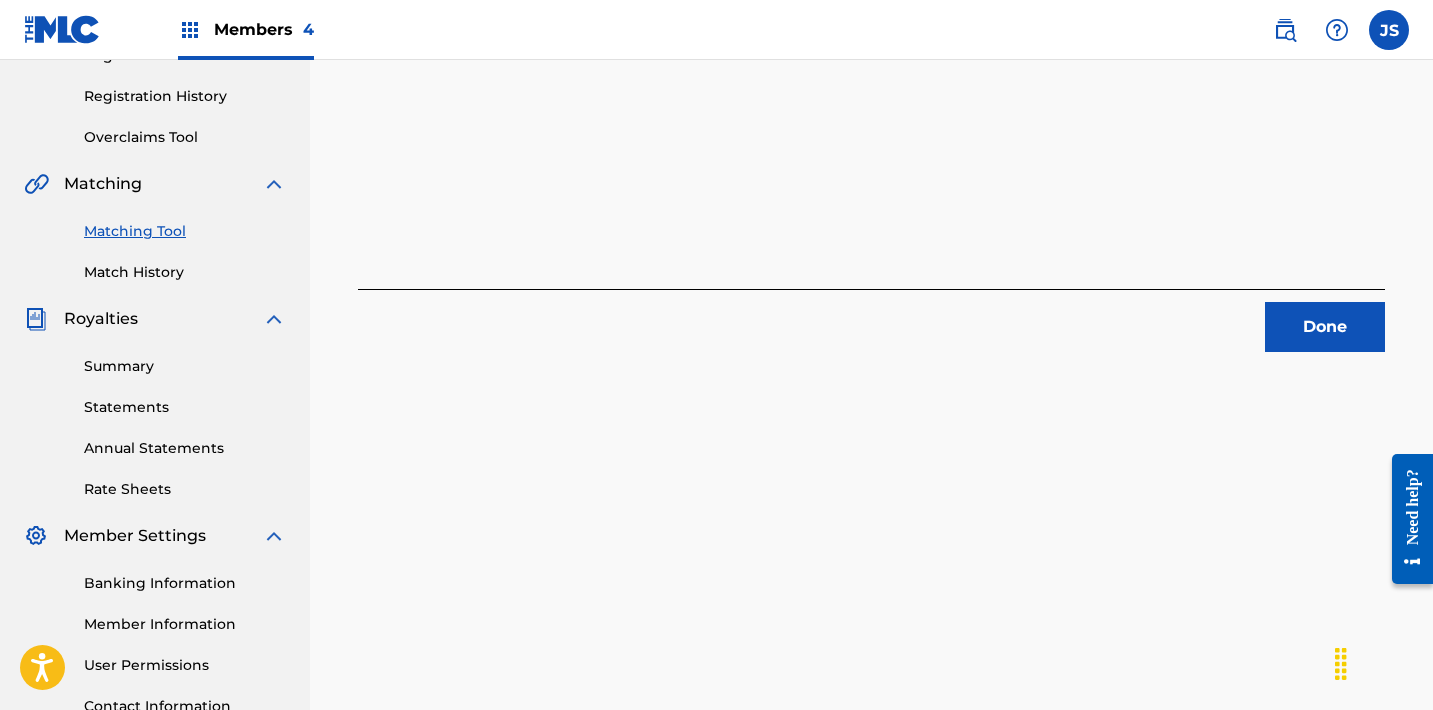 click on "Done" at bounding box center [1325, 327] 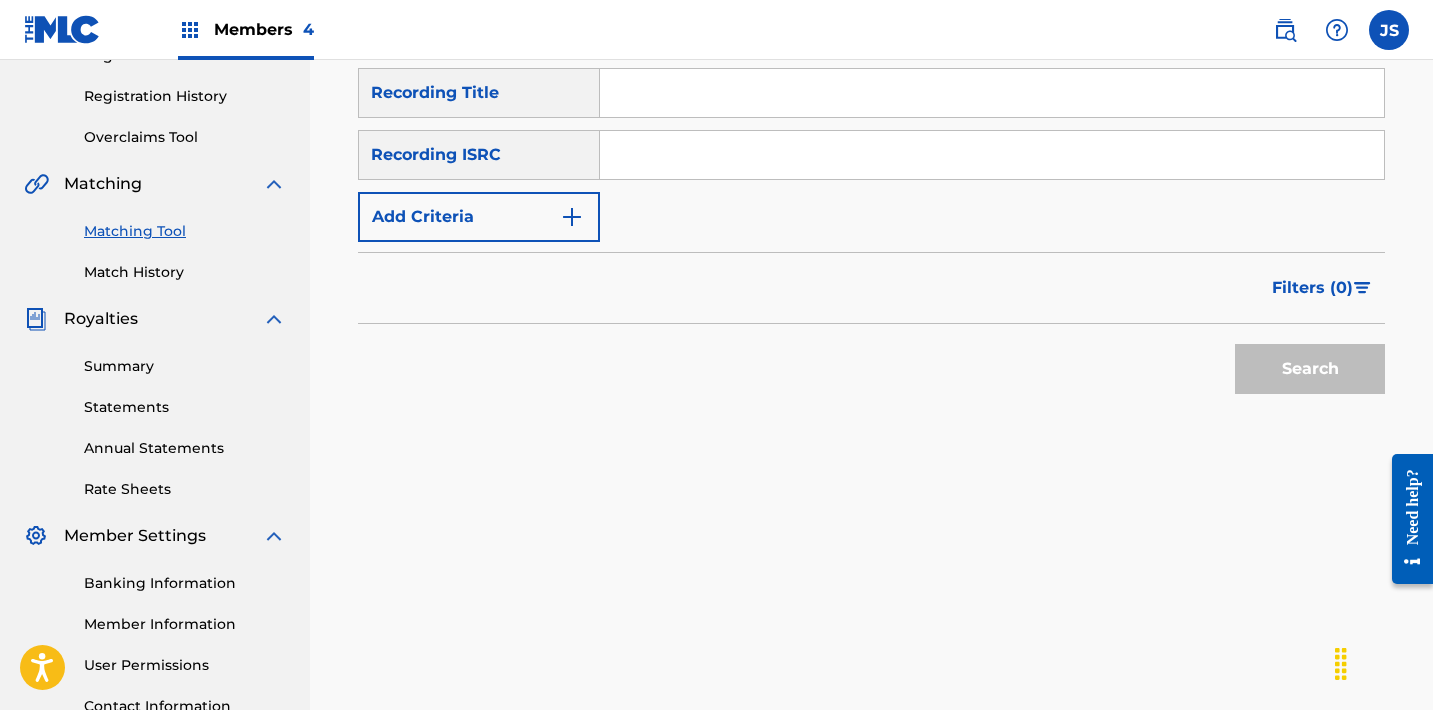 click at bounding box center (992, 155) 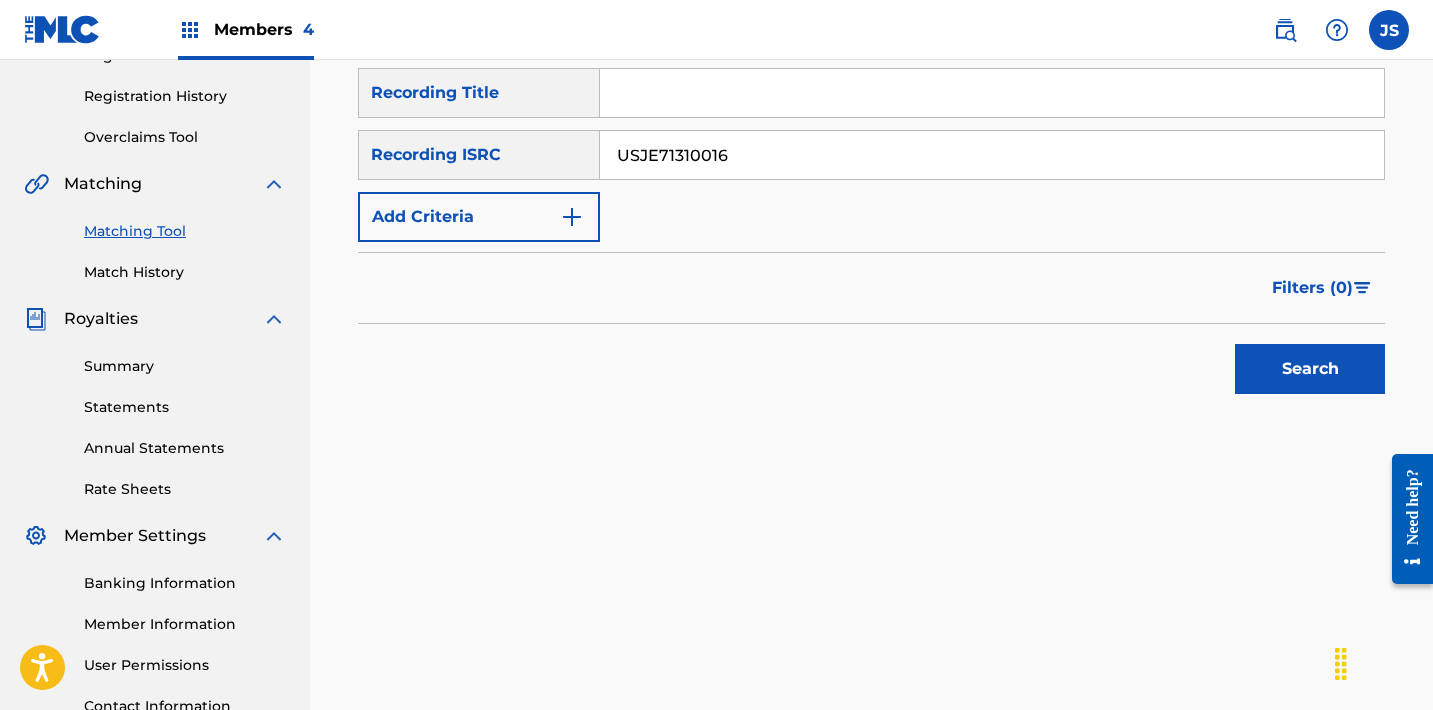 type on "USJE71310016" 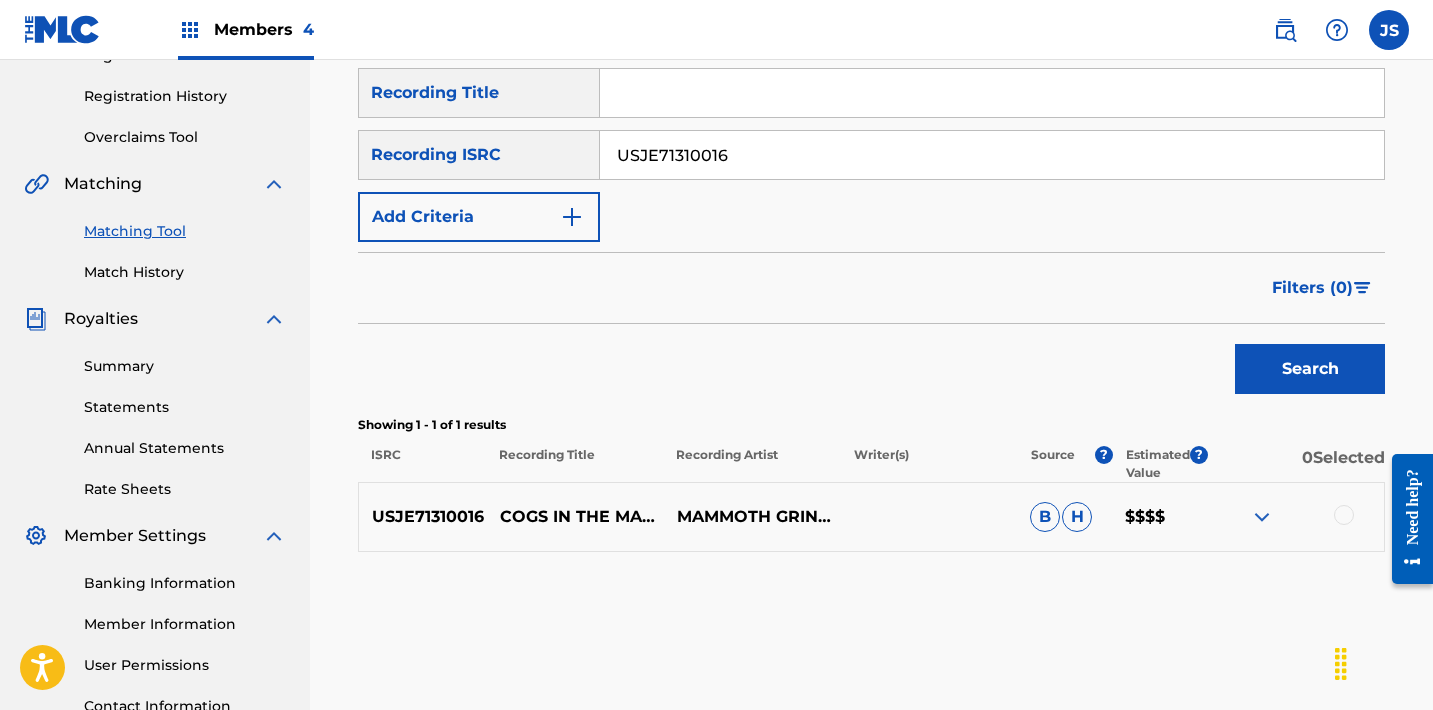 click at bounding box center [1344, 515] 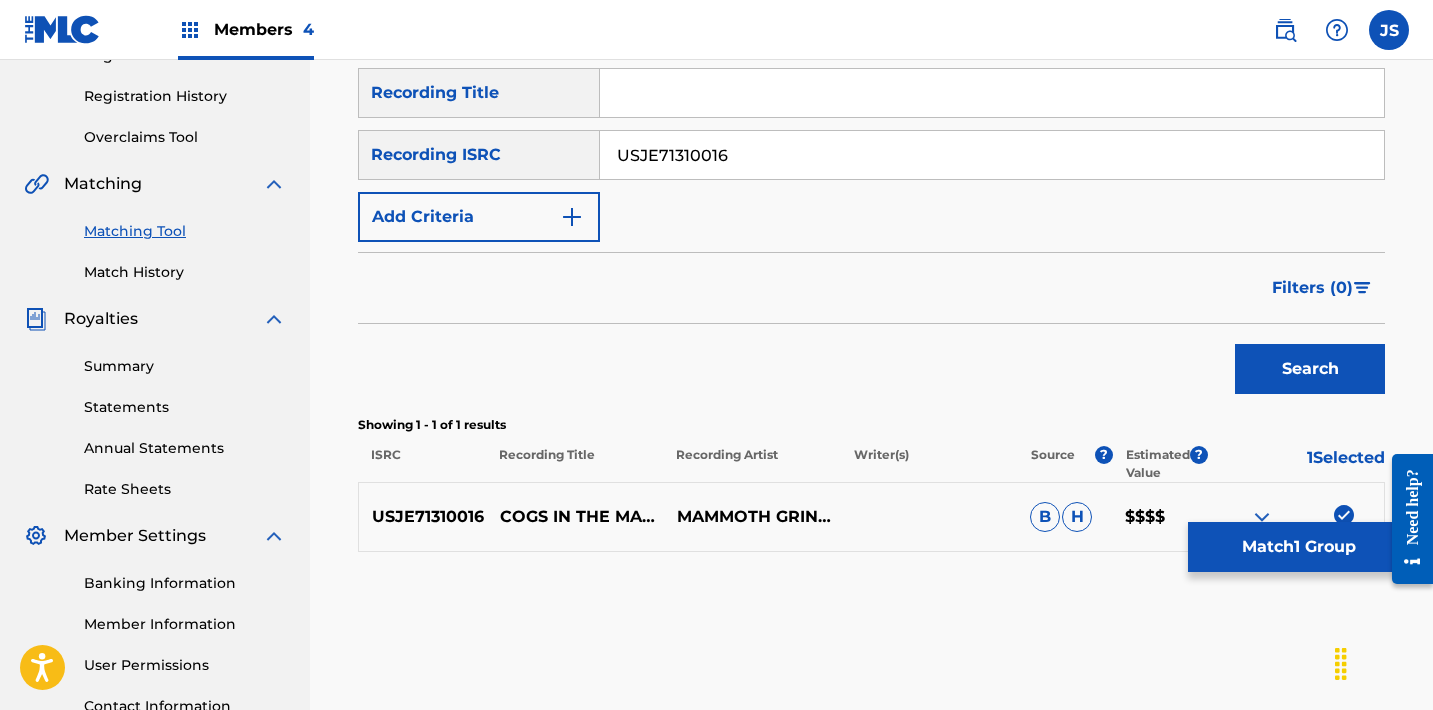 click on "Match  1 Group" at bounding box center (1298, 547) 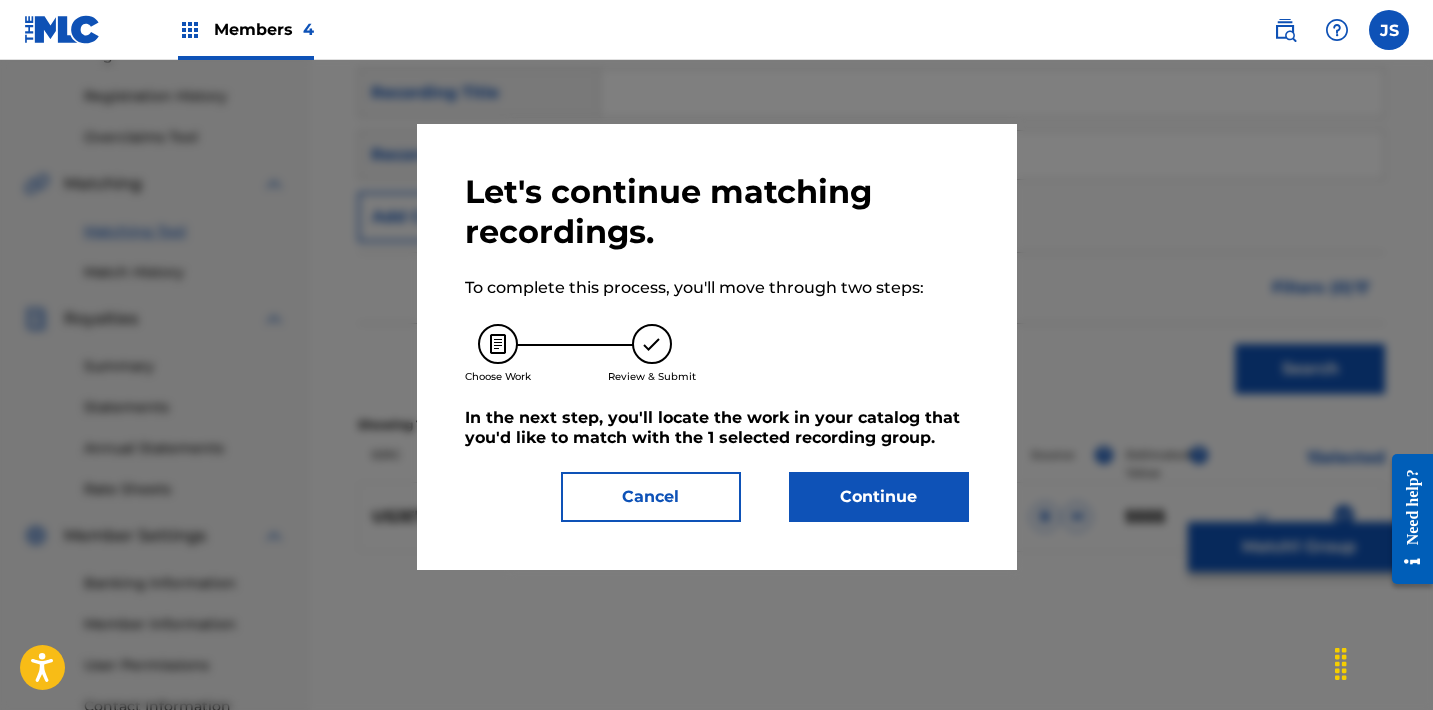click on "Continue" at bounding box center [879, 497] 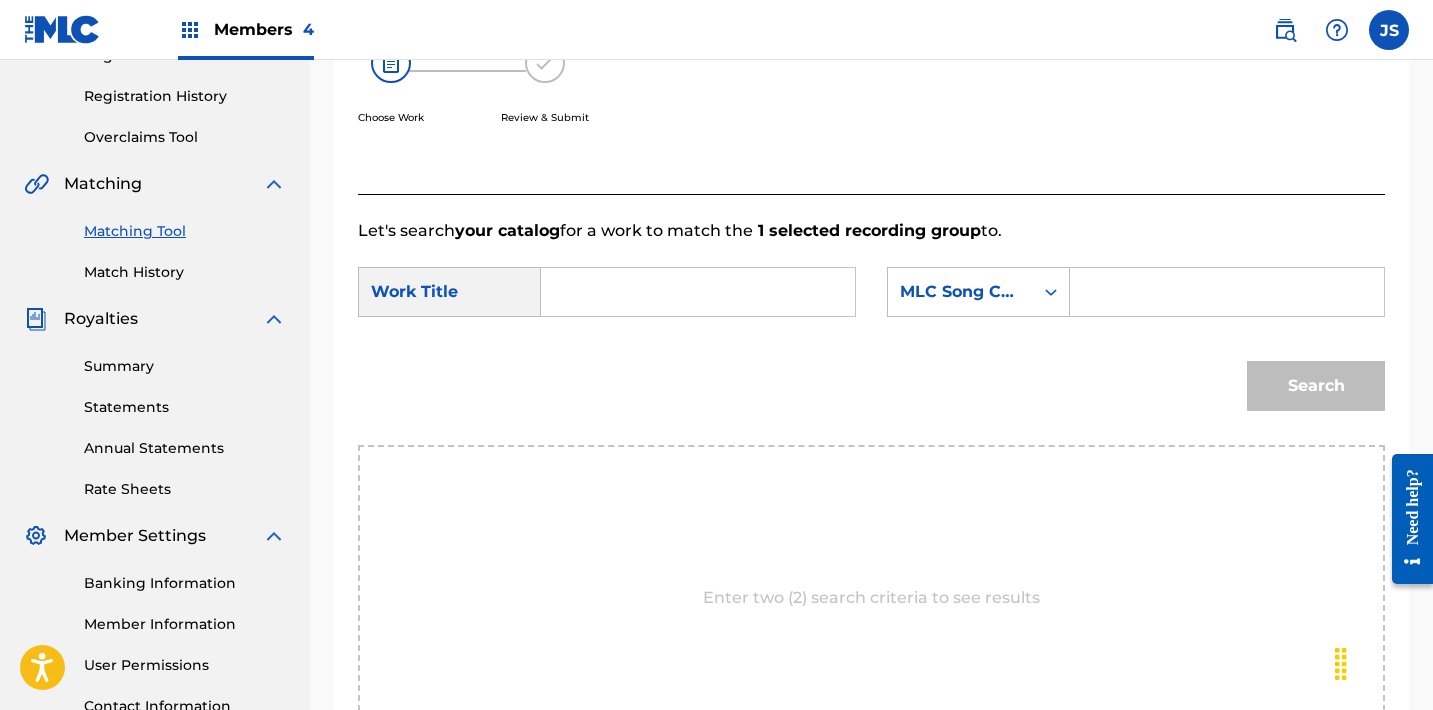 click at bounding box center [698, 292] 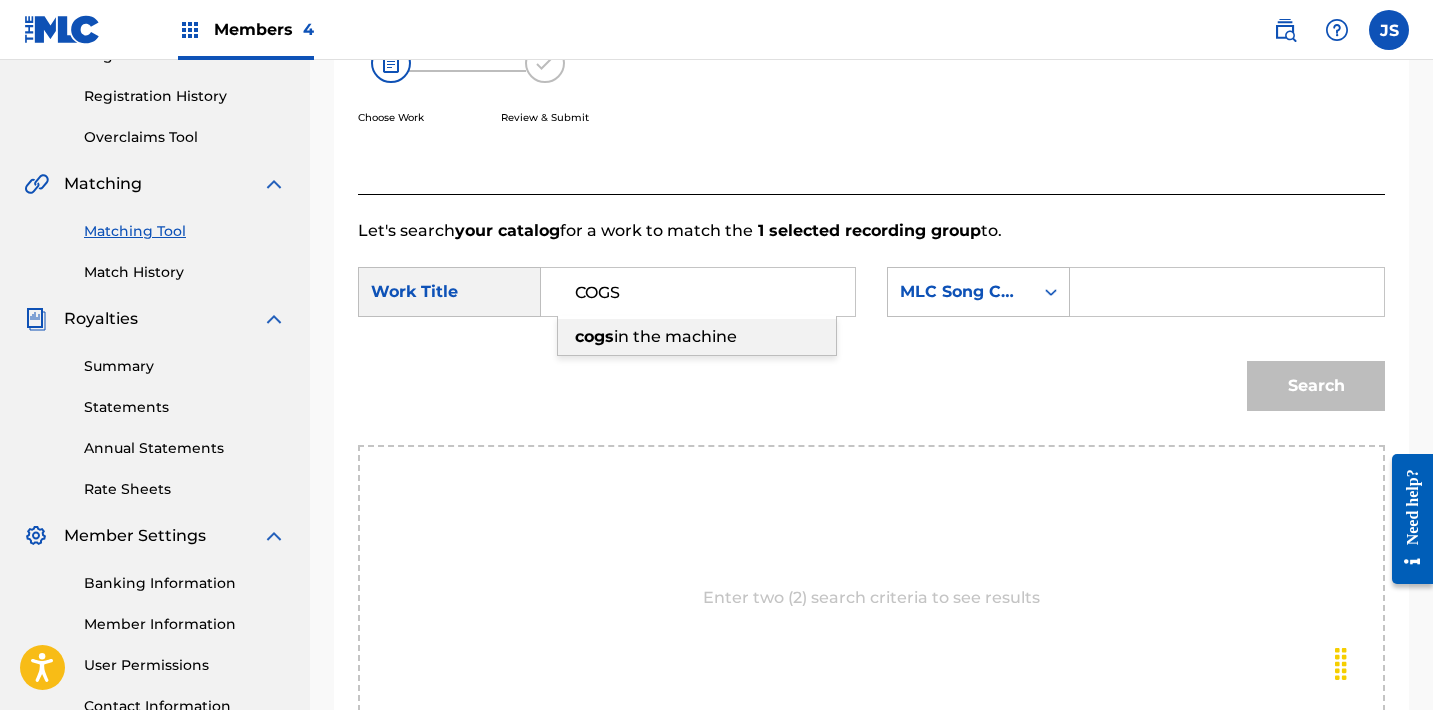 click on "in the machine" at bounding box center (675, 336) 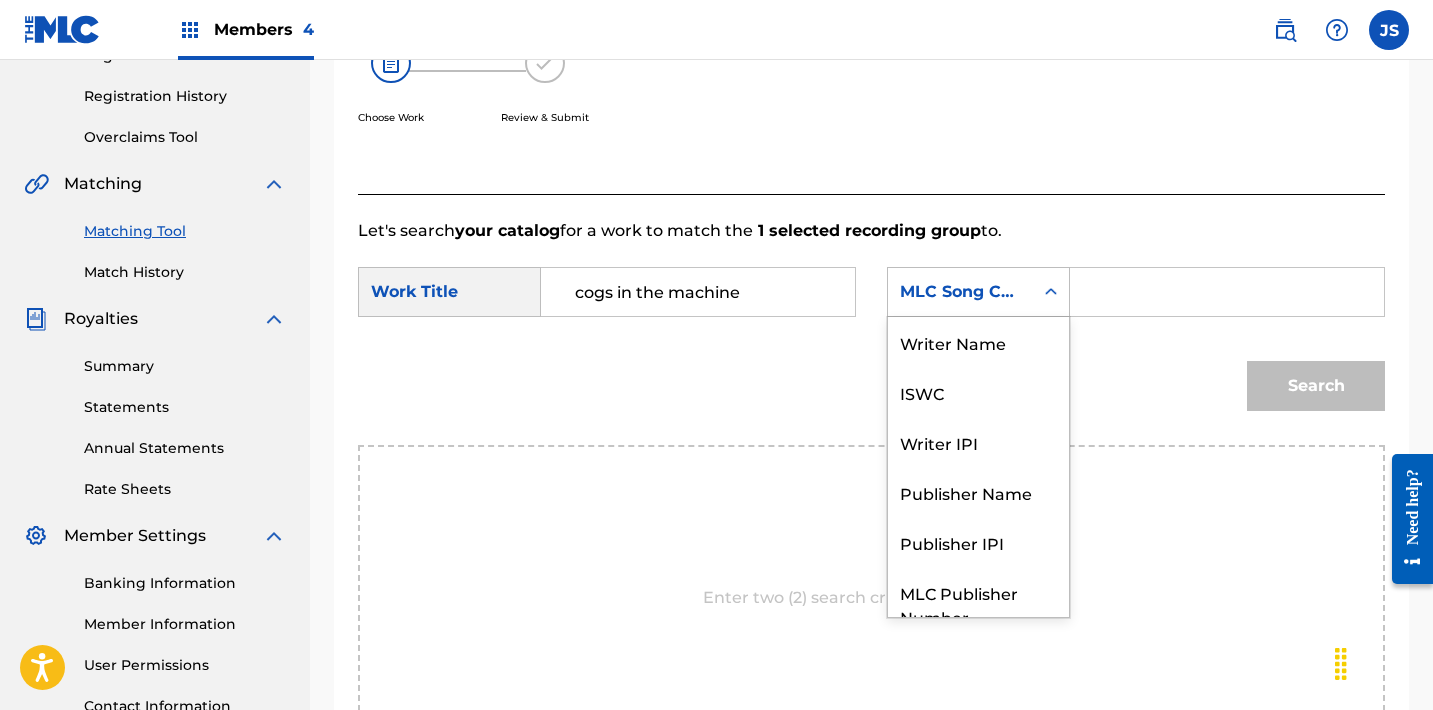 click on "MLC Song Code" at bounding box center (978, 292) 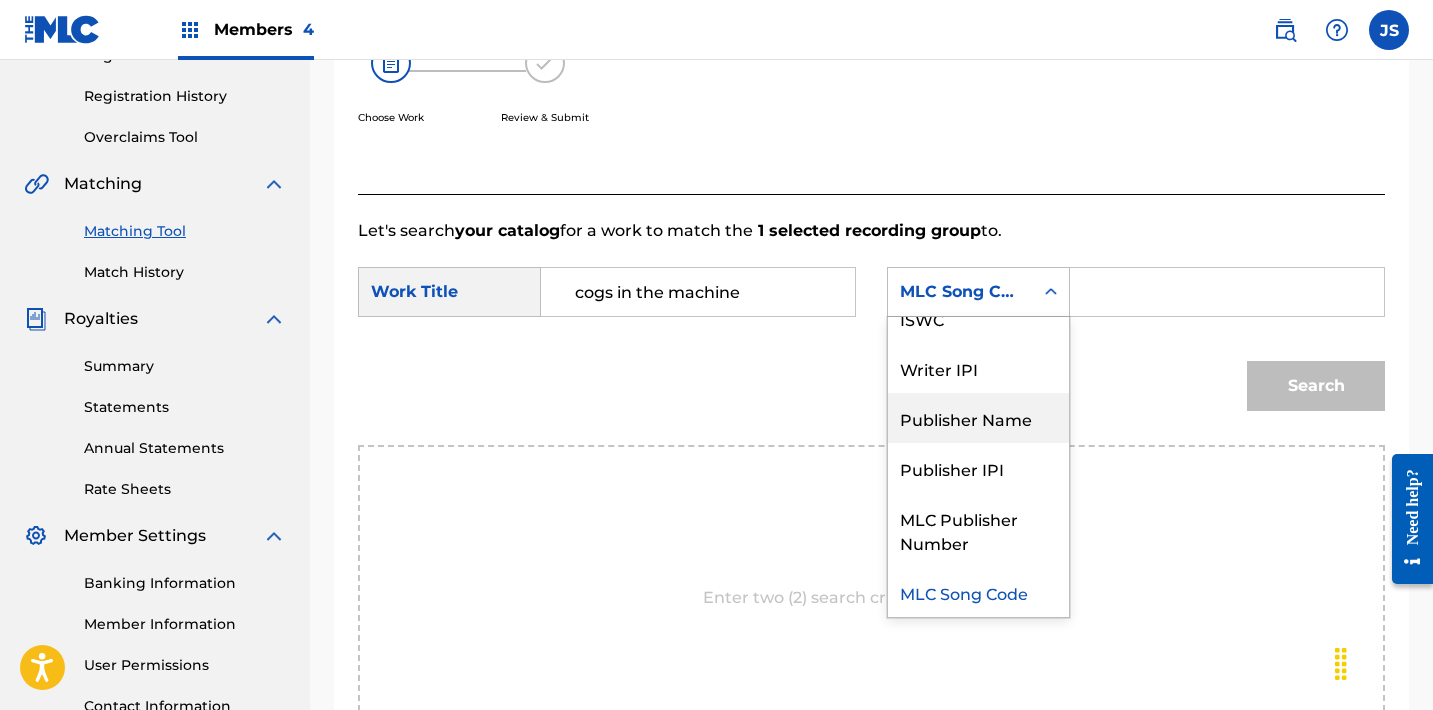 click on "Publisher Name" at bounding box center [978, 418] 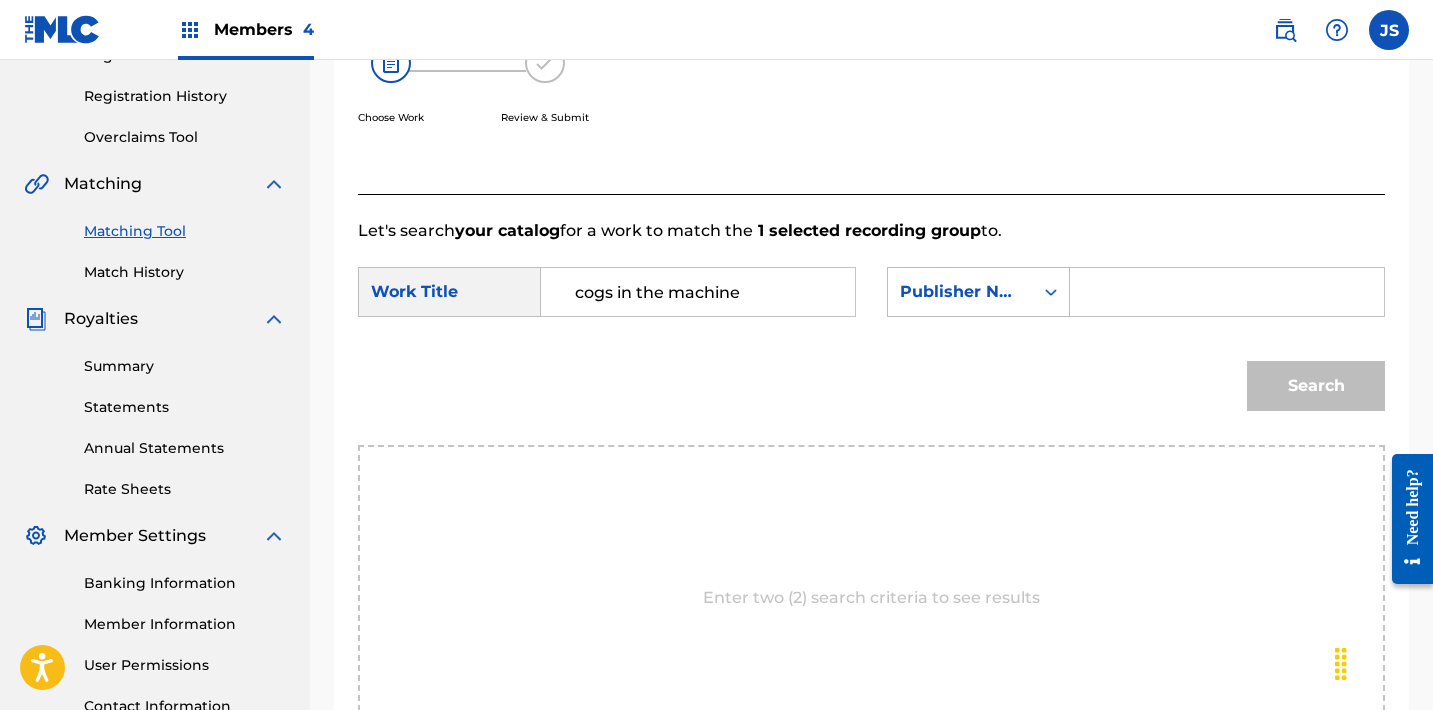 click at bounding box center [1227, 292] 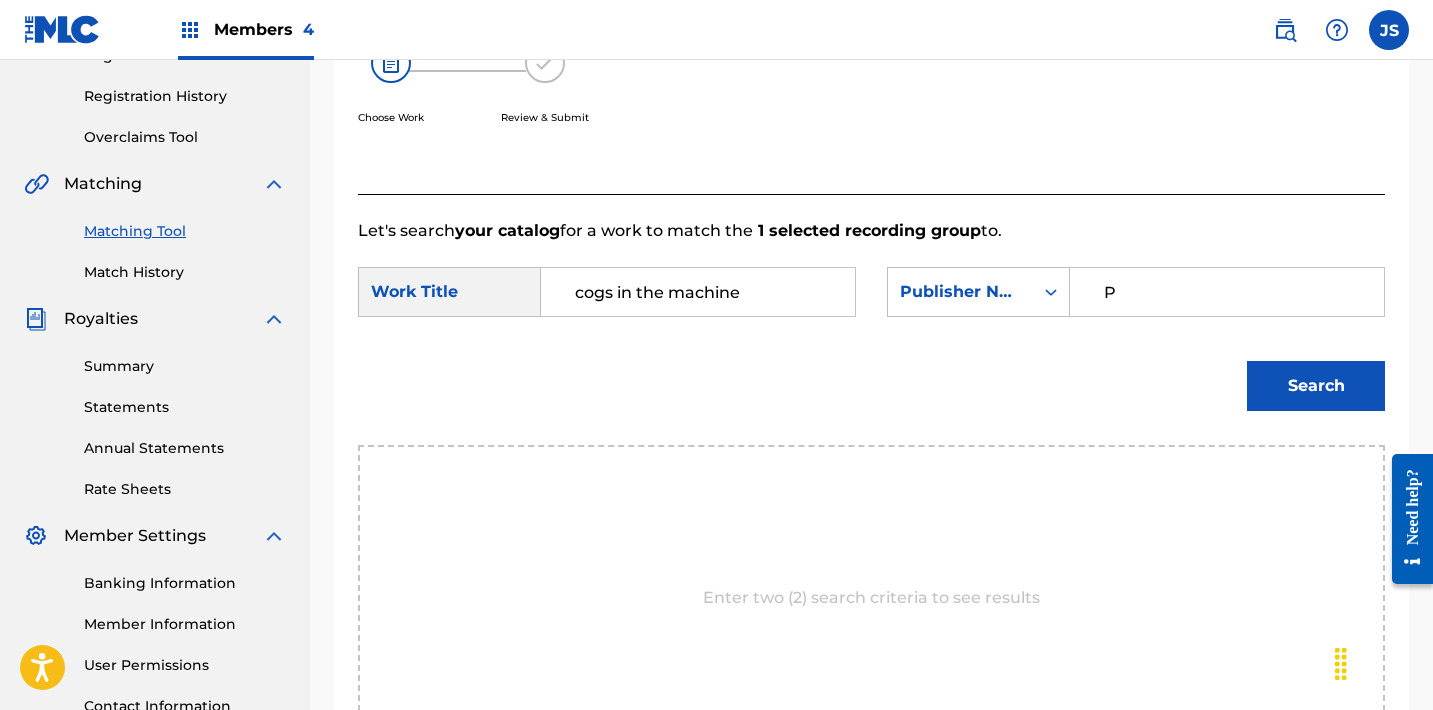 type on "POST MORTEM" 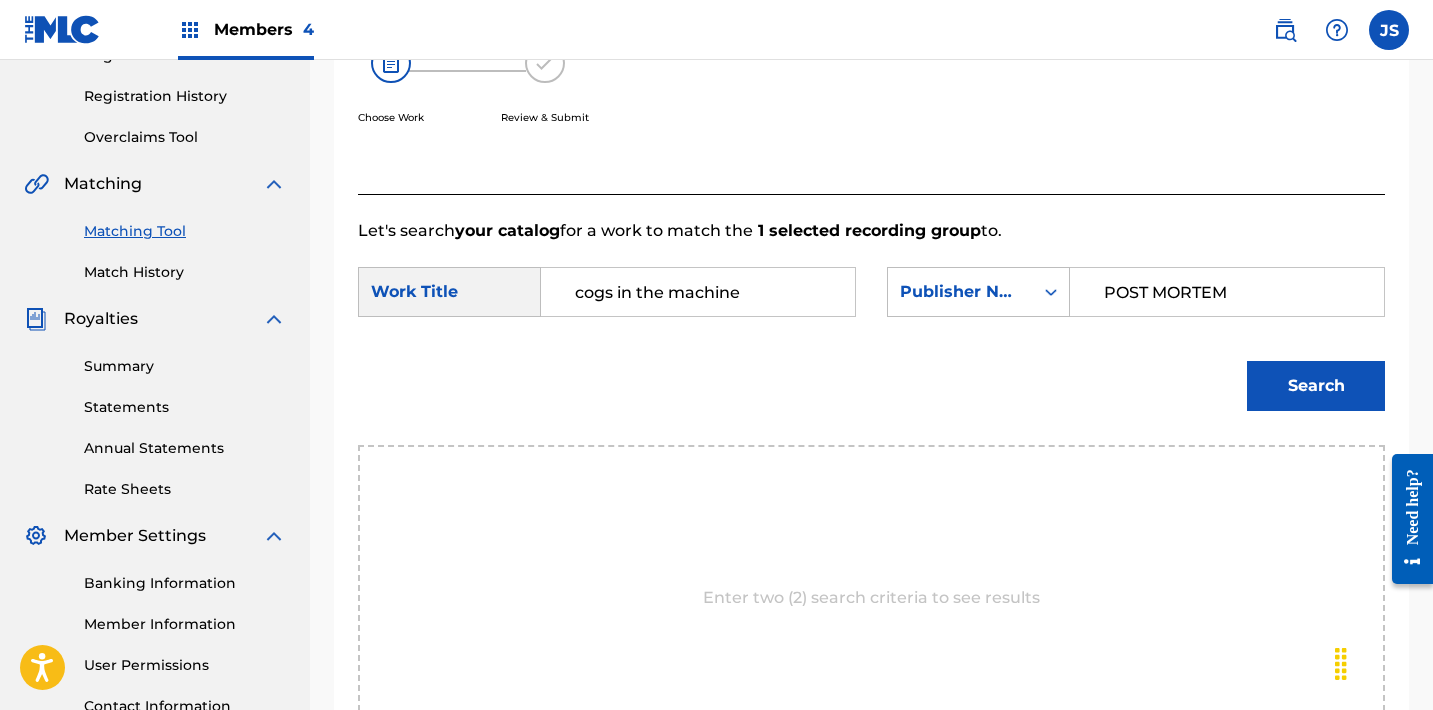 click on "Search" at bounding box center [1316, 386] 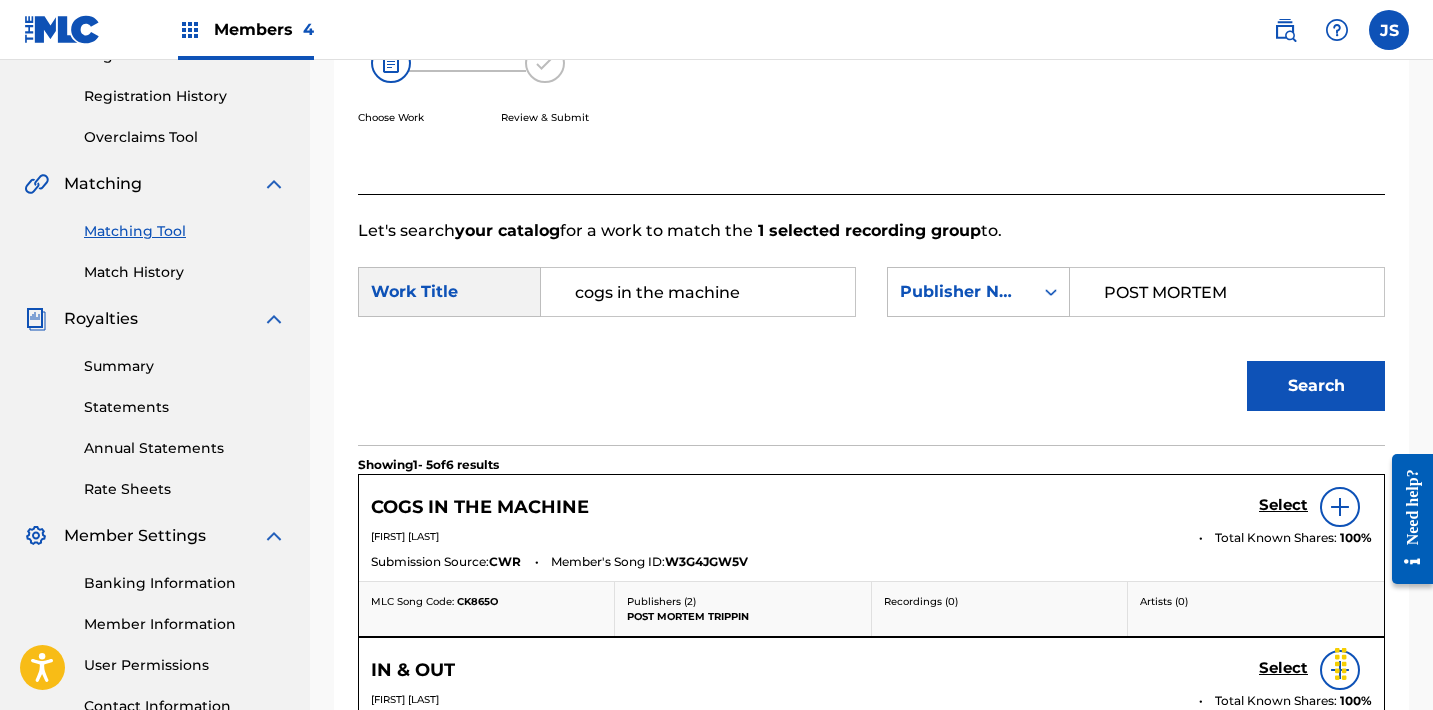click on "Select" at bounding box center [1283, 505] 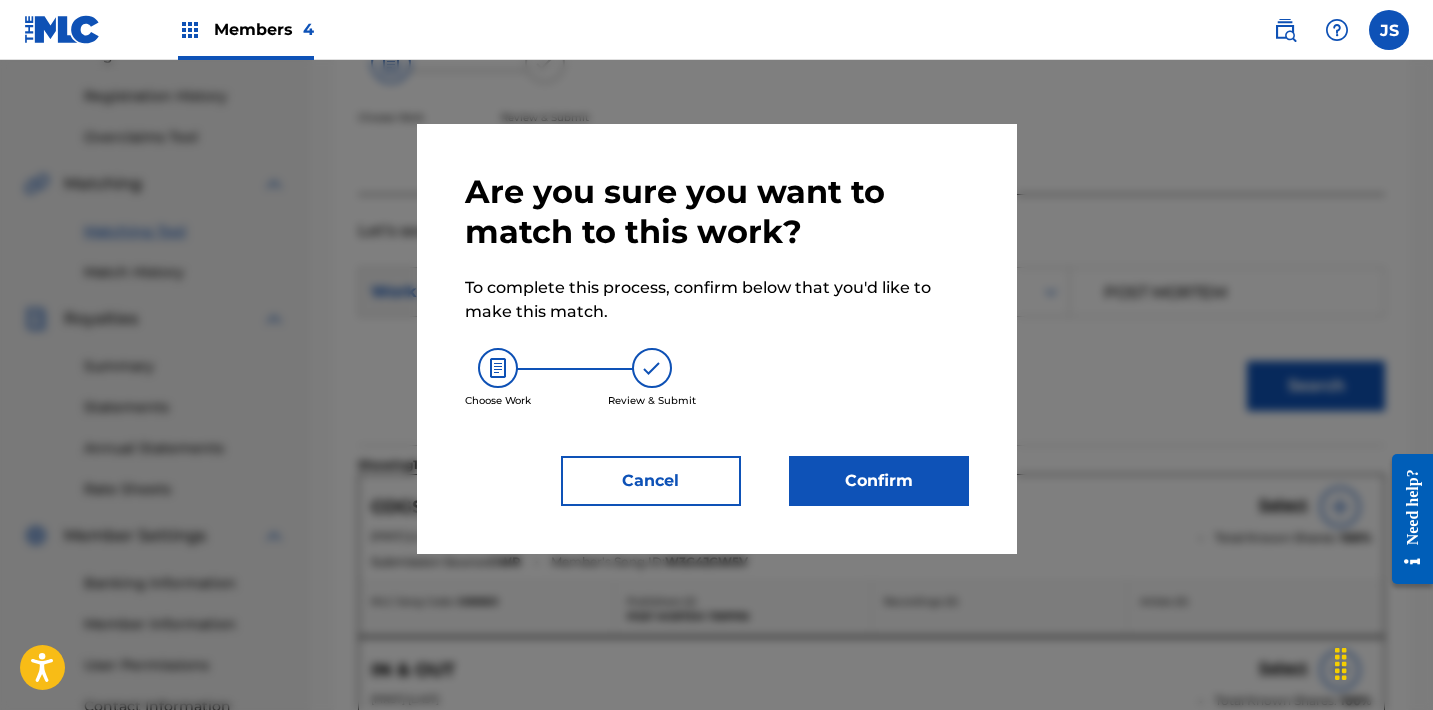 click on "Confirm" at bounding box center (879, 481) 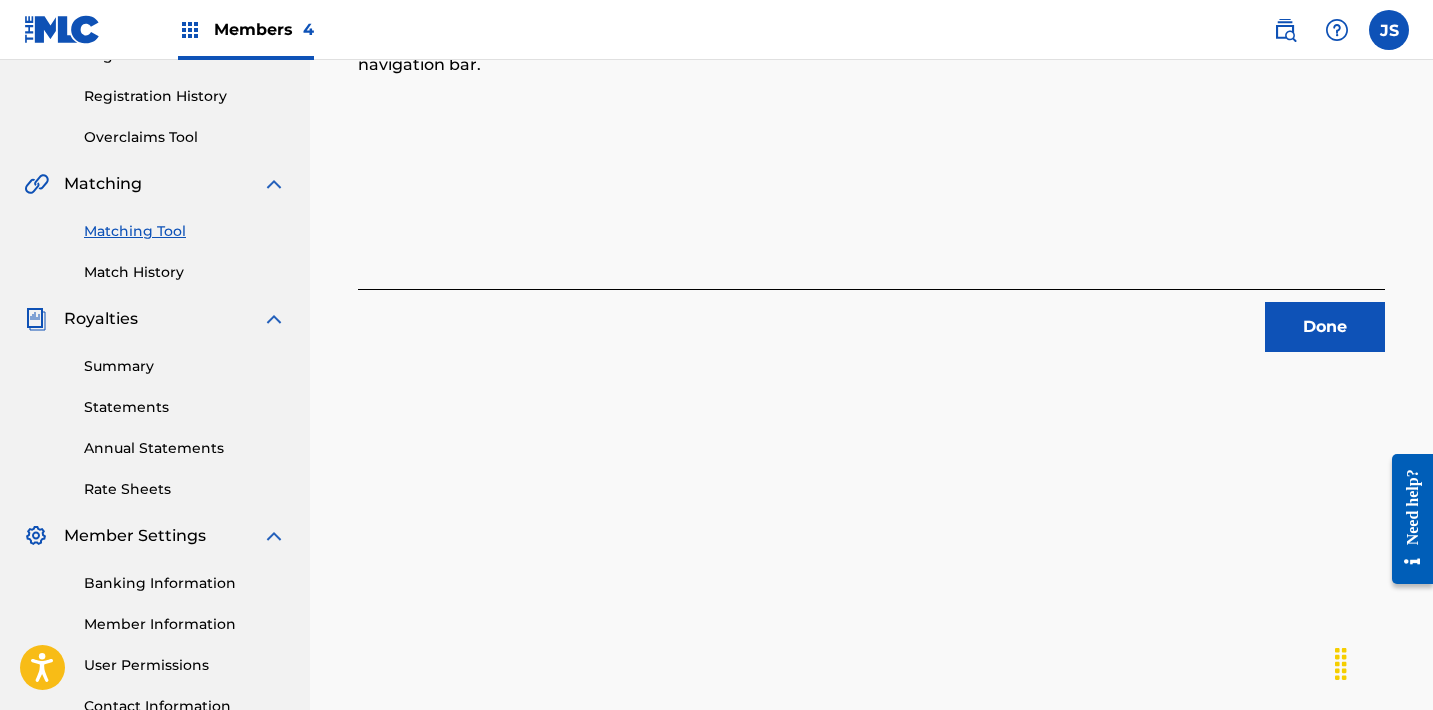 click on "Done" at bounding box center (1325, 327) 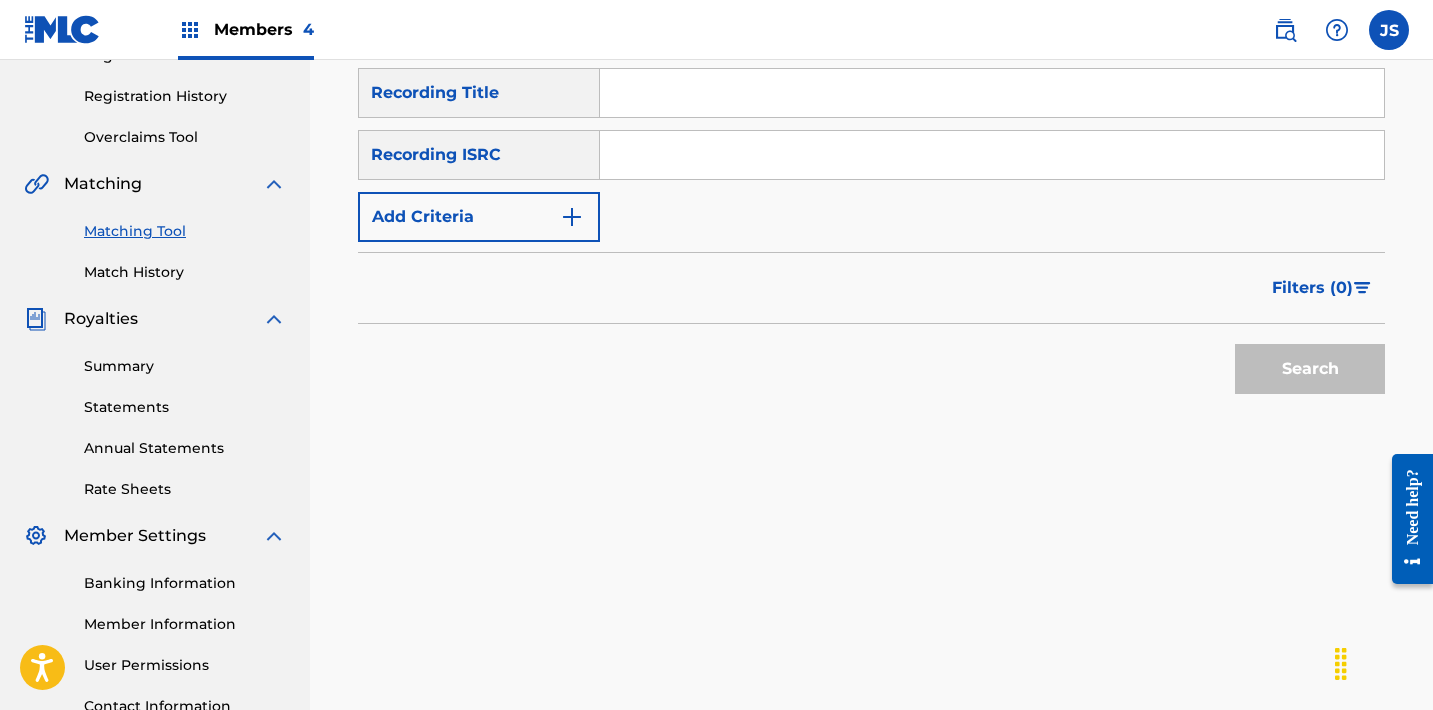 click at bounding box center [992, 155] 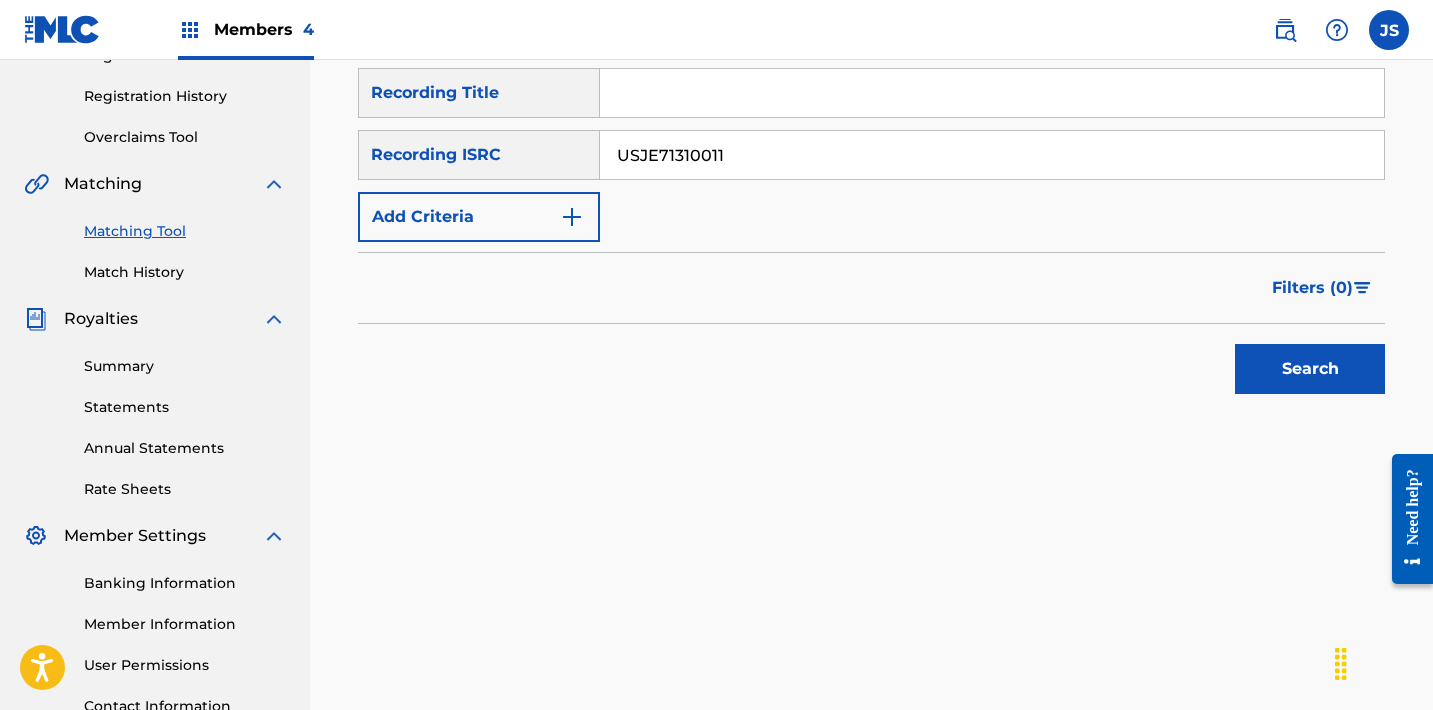 type on "USJE71310011" 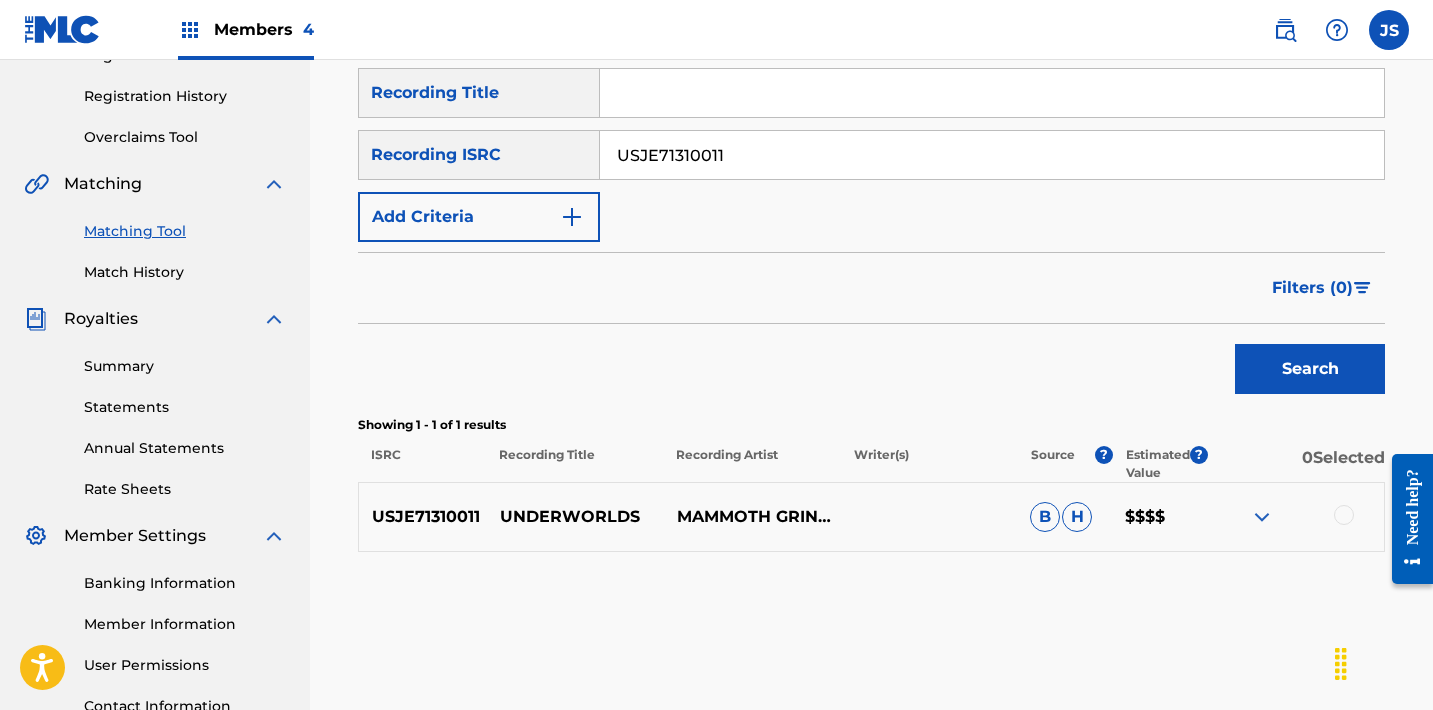 click at bounding box center (1344, 515) 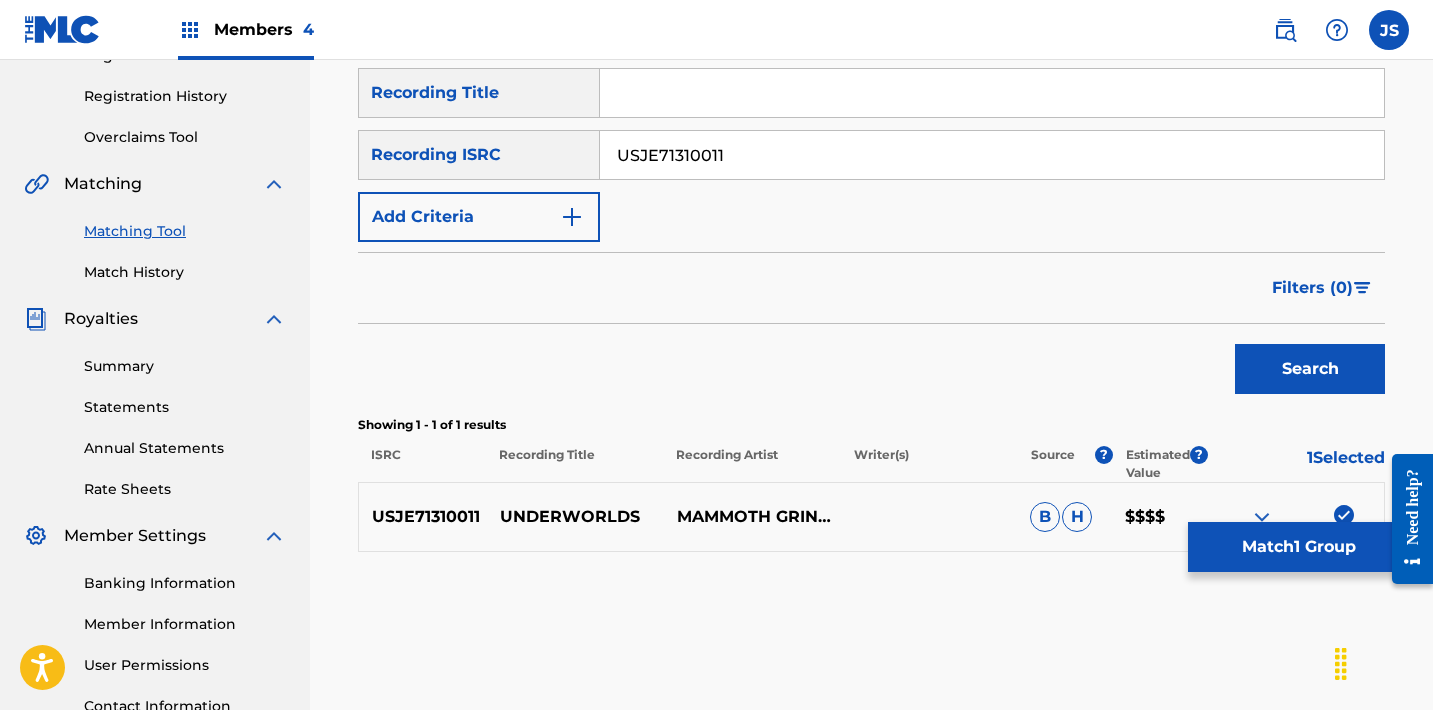 click on "Match  1 Group" at bounding box center [1298, 547] 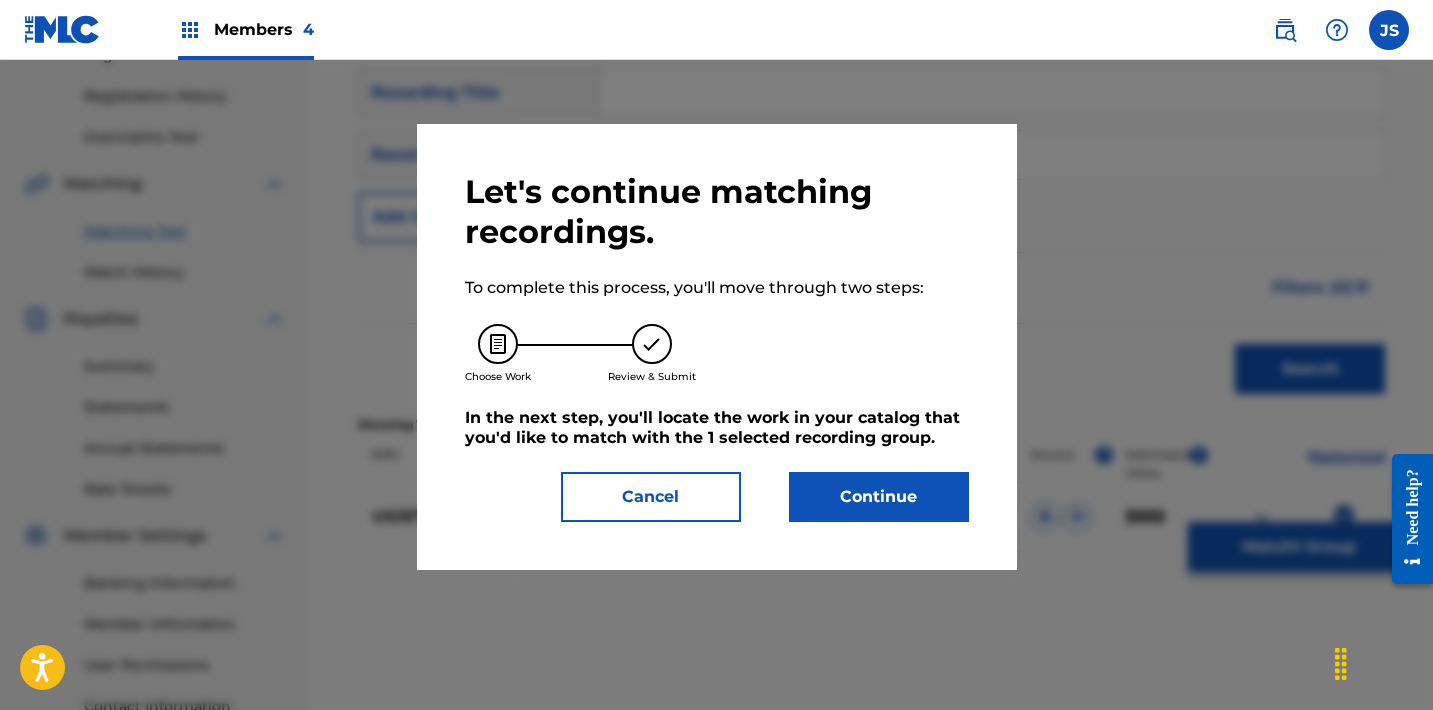 click on "Continue" at bounding box center [879, 497] 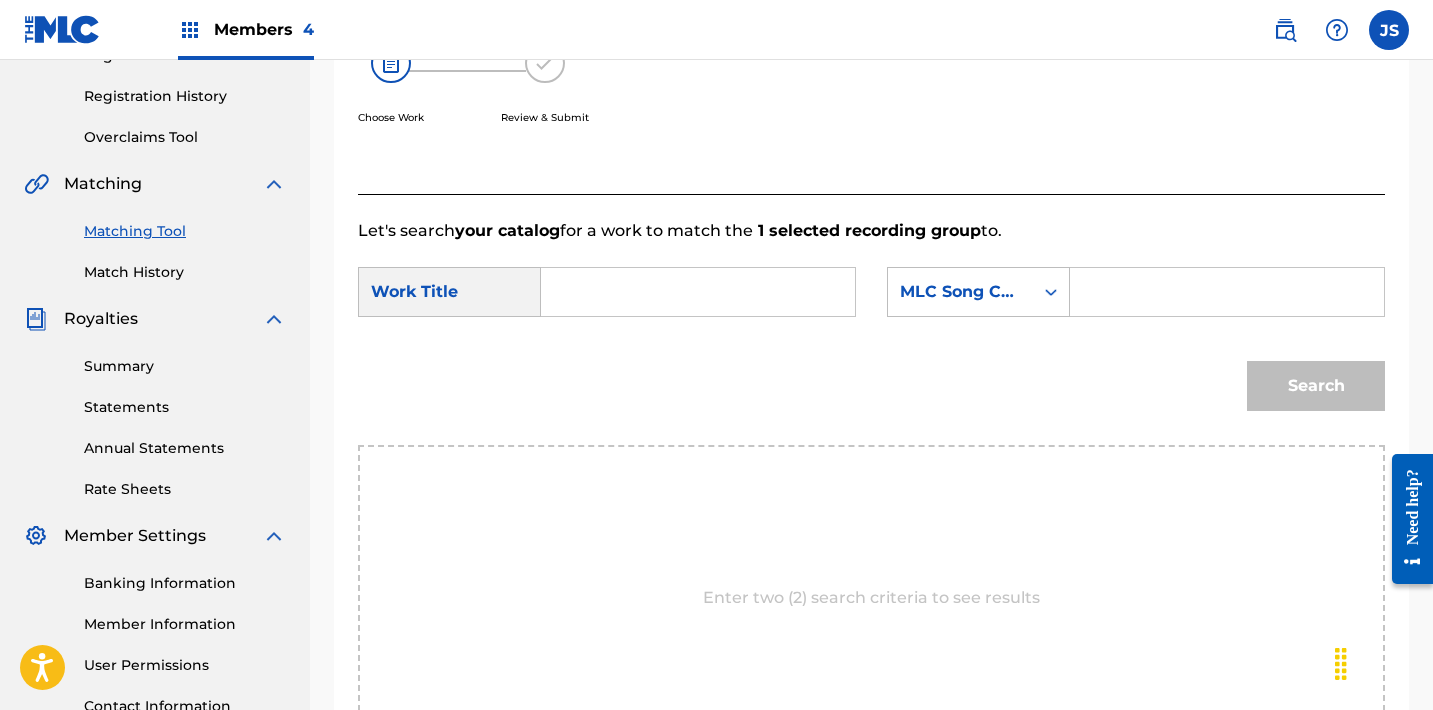 click at bounding box center (698, 292) 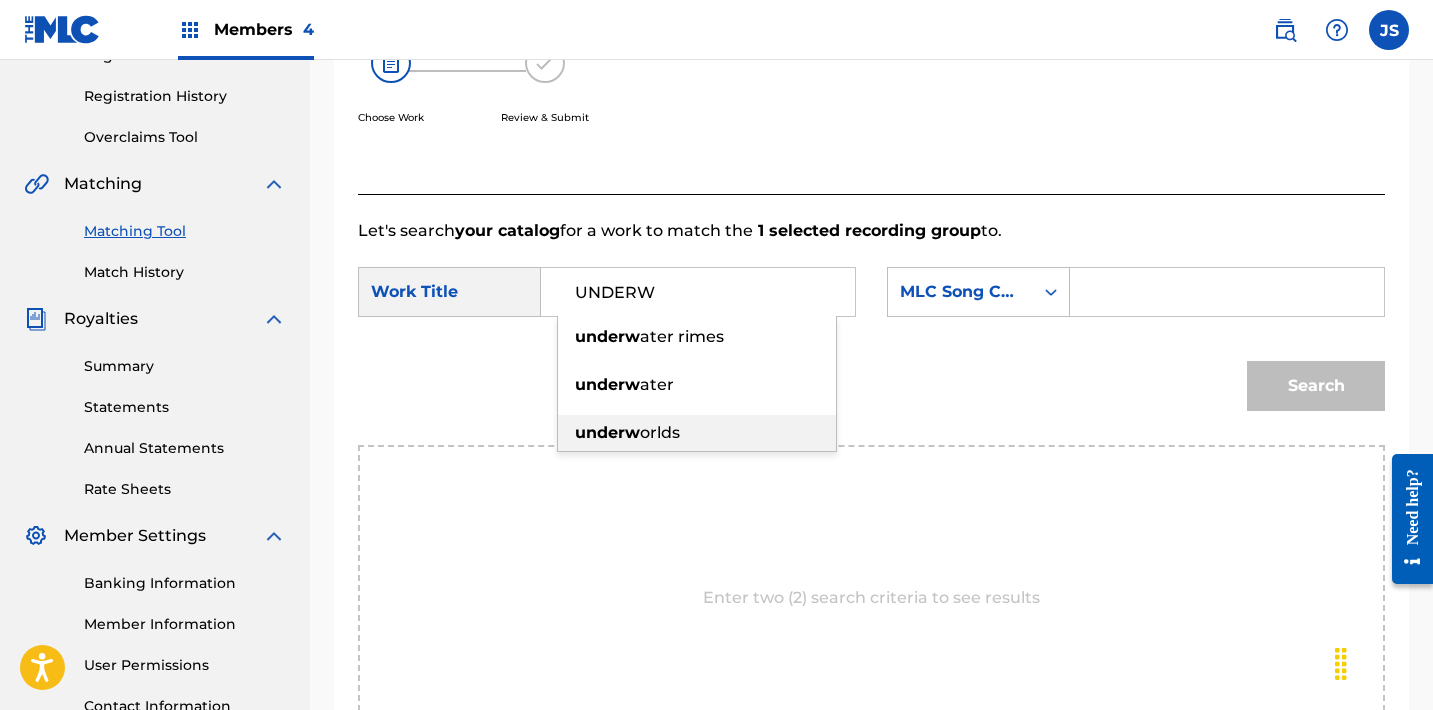 click on "orlds" at bounding box center [660, 432] 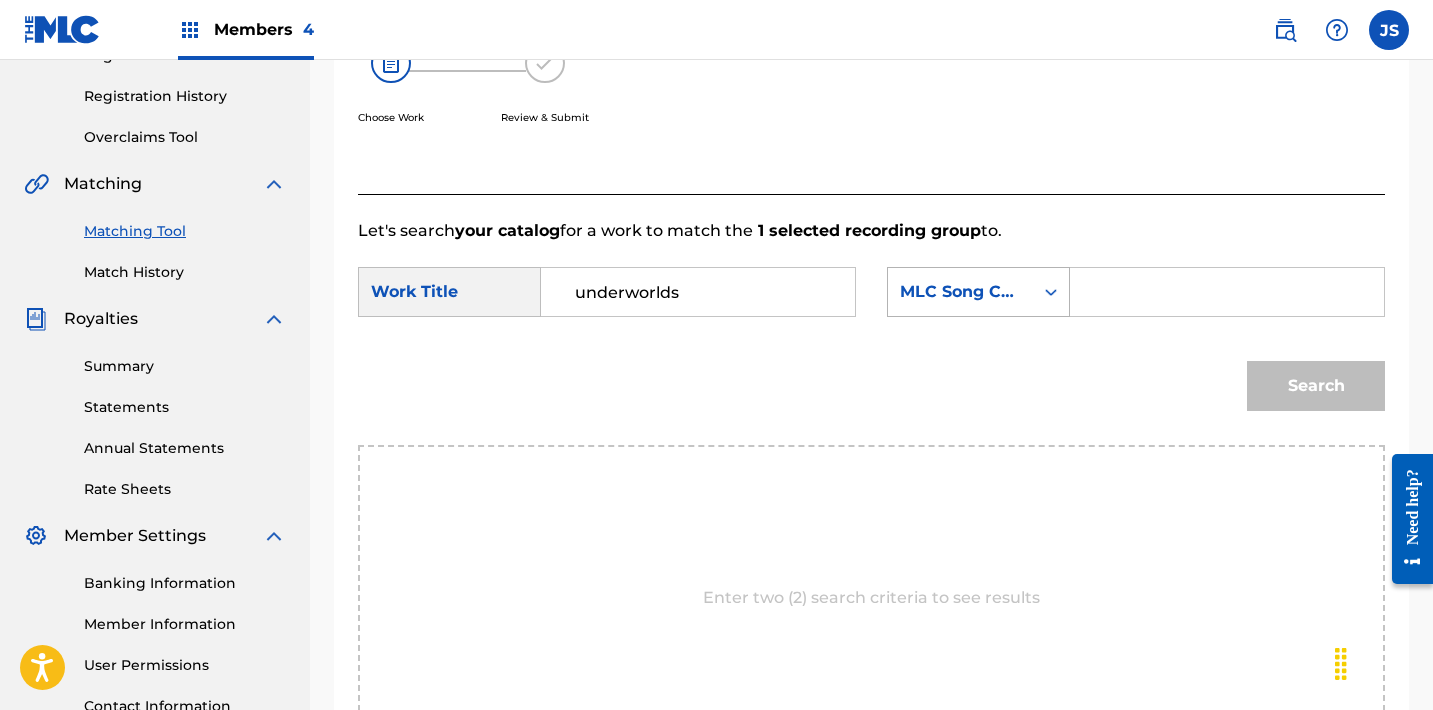 click on "MLC Song Code" at bounding box center (960, 292) 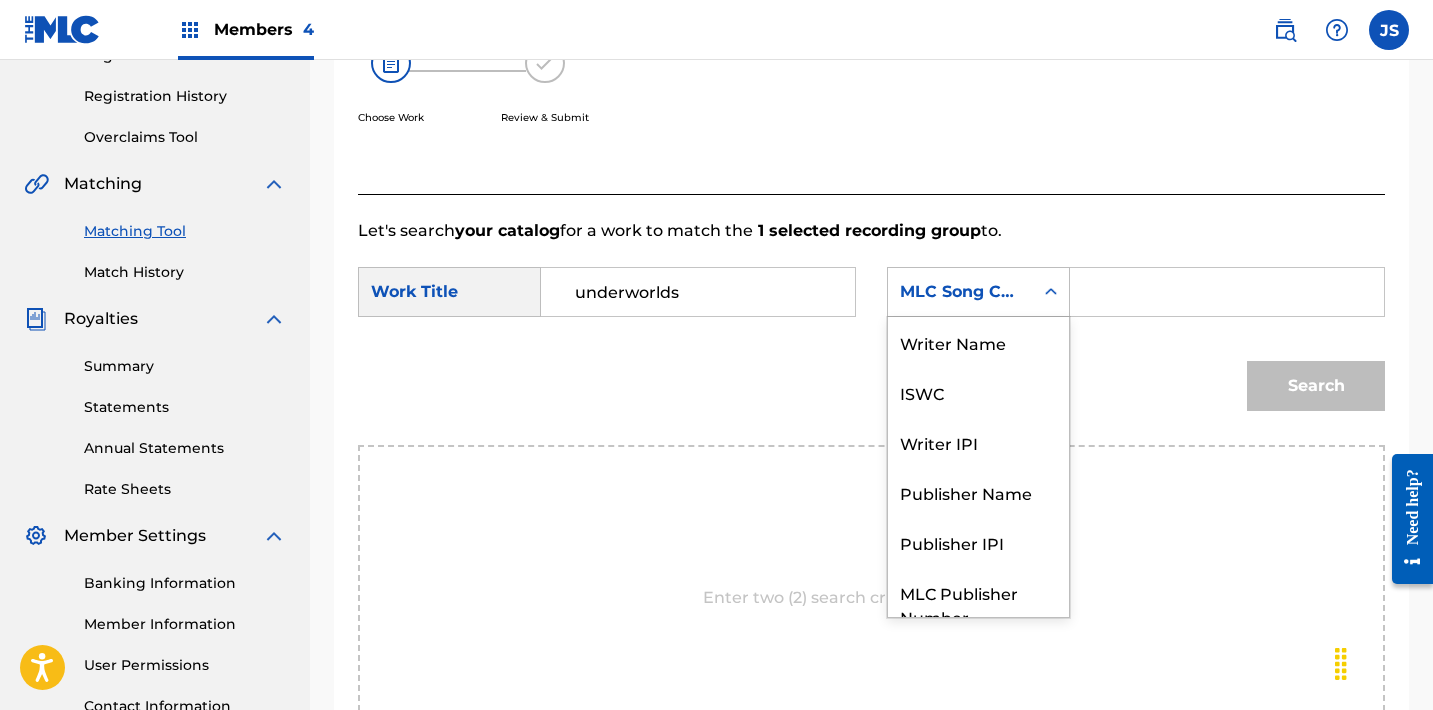 scroll, scrollTop: 74, scrollLeft: 0, axis: vertical 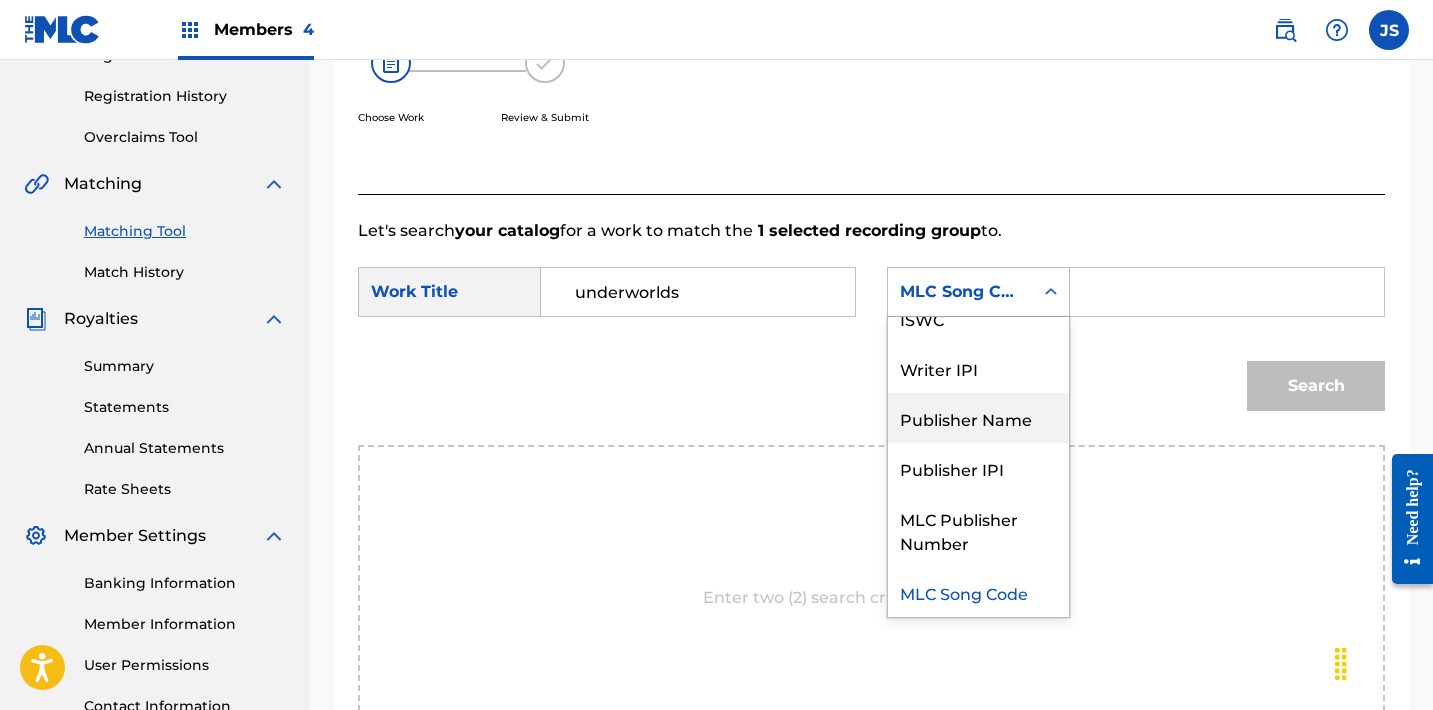 click on "Publisher Name" at bounding box center [978, 418] 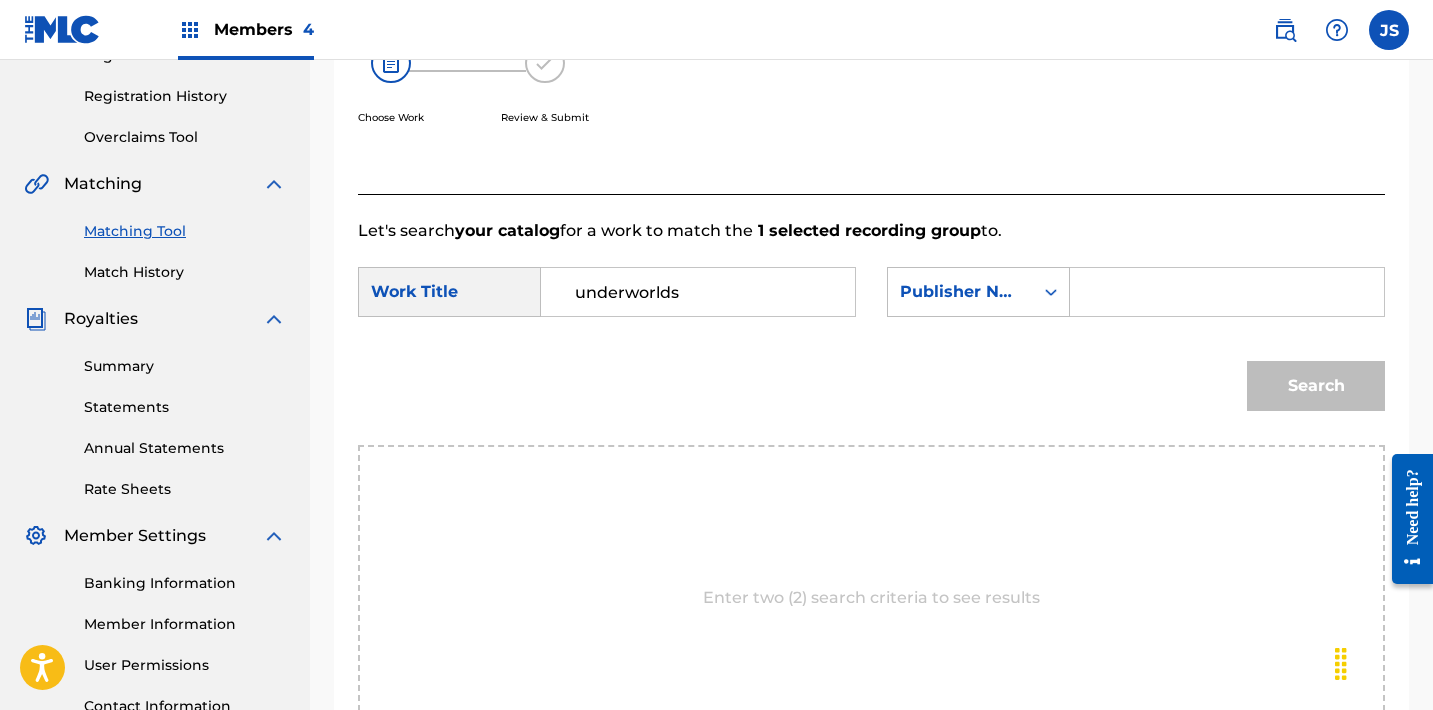 click at bounding box center [1227, 292] 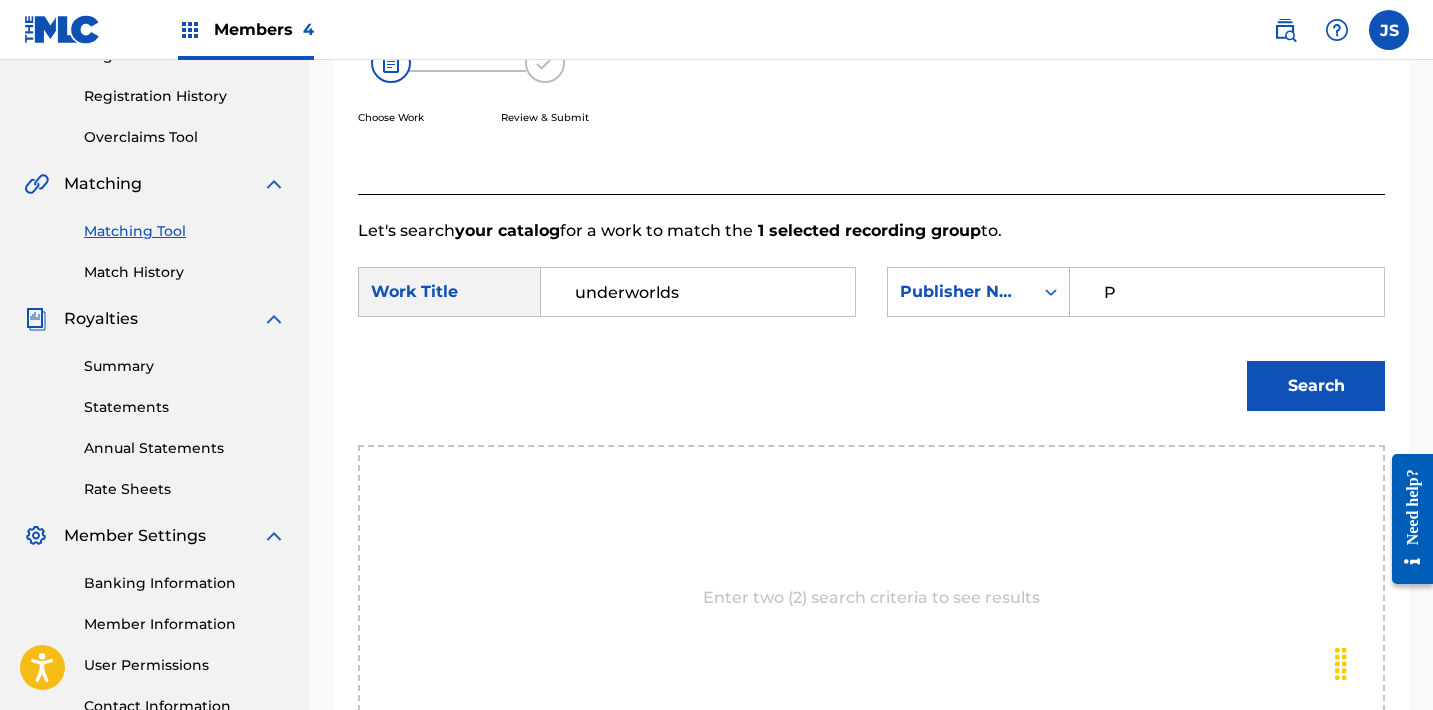 type on "POST MORTEM" 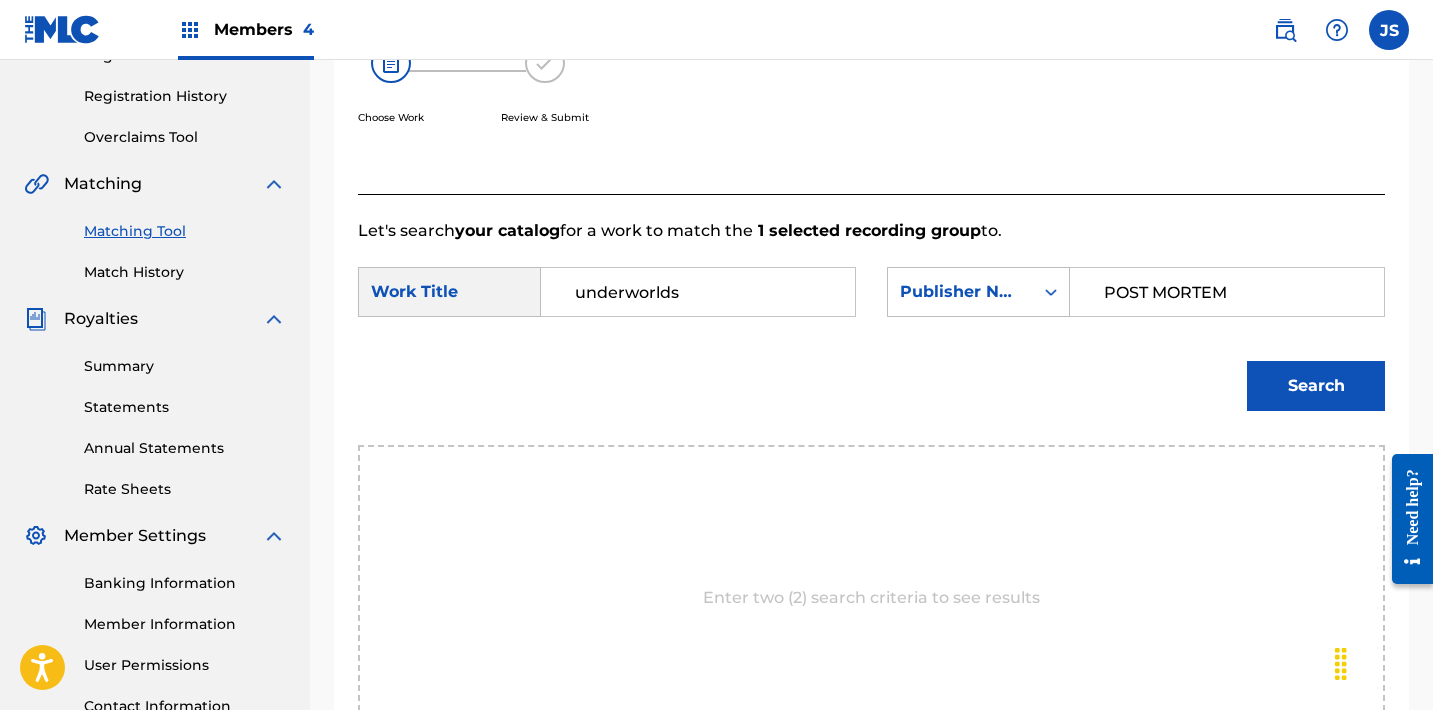 click on "Search" at bounding box center (1316, 386) 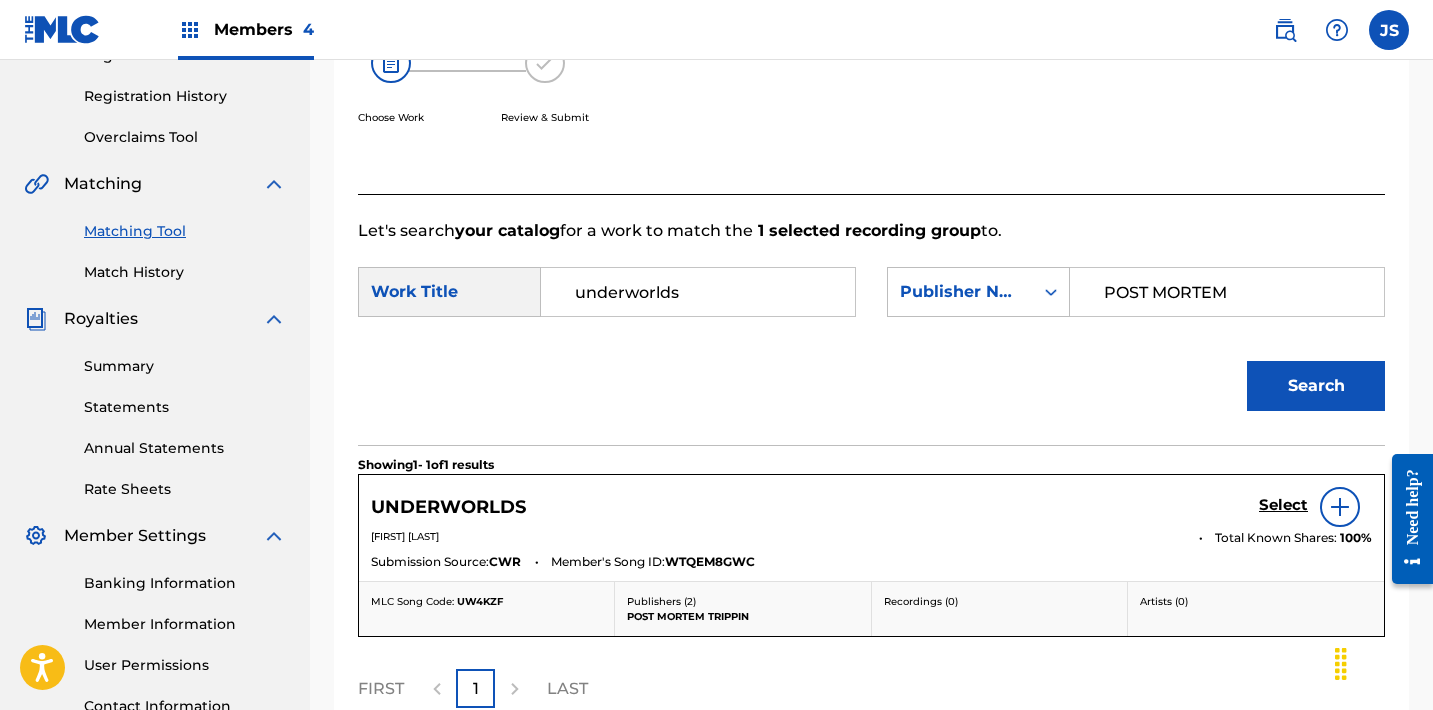 click on "Select" at bounding box center (1283, 505) 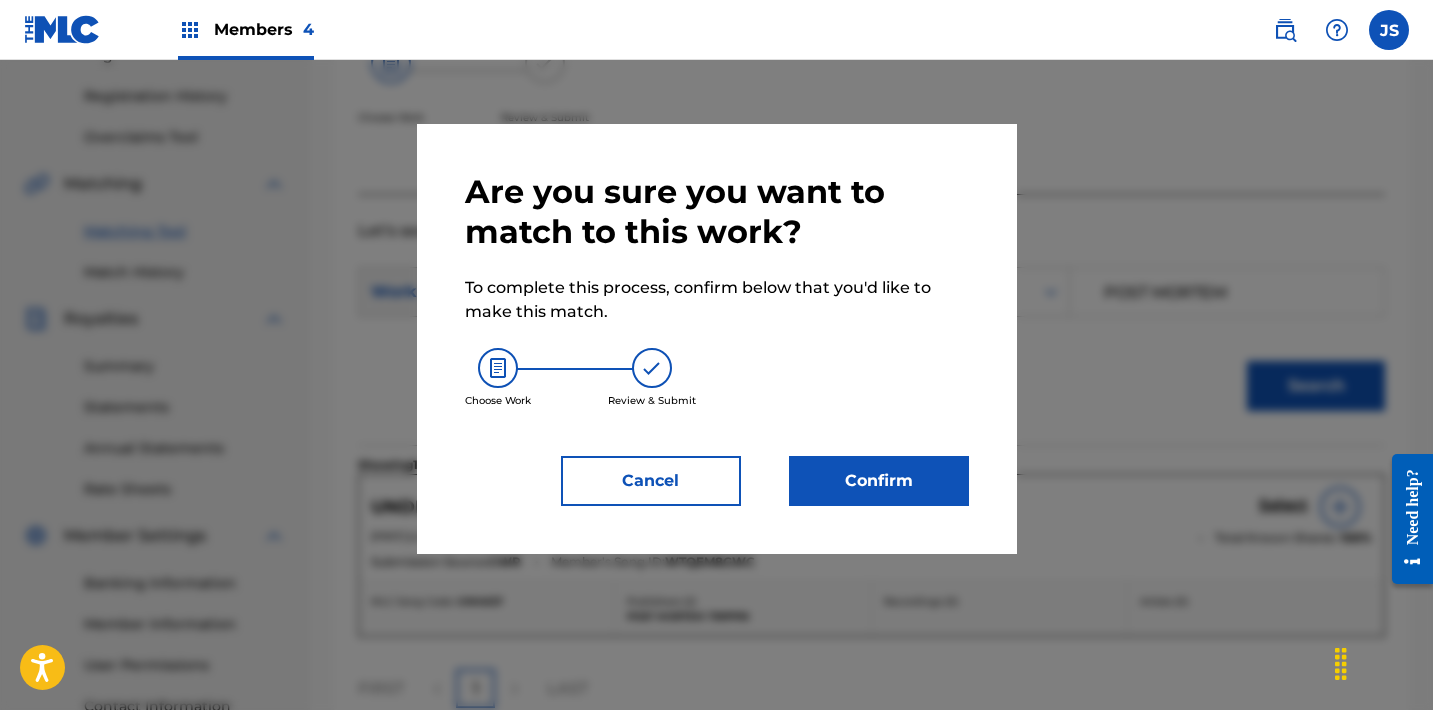 click on "Confirm" at bounding box center (879, 481) 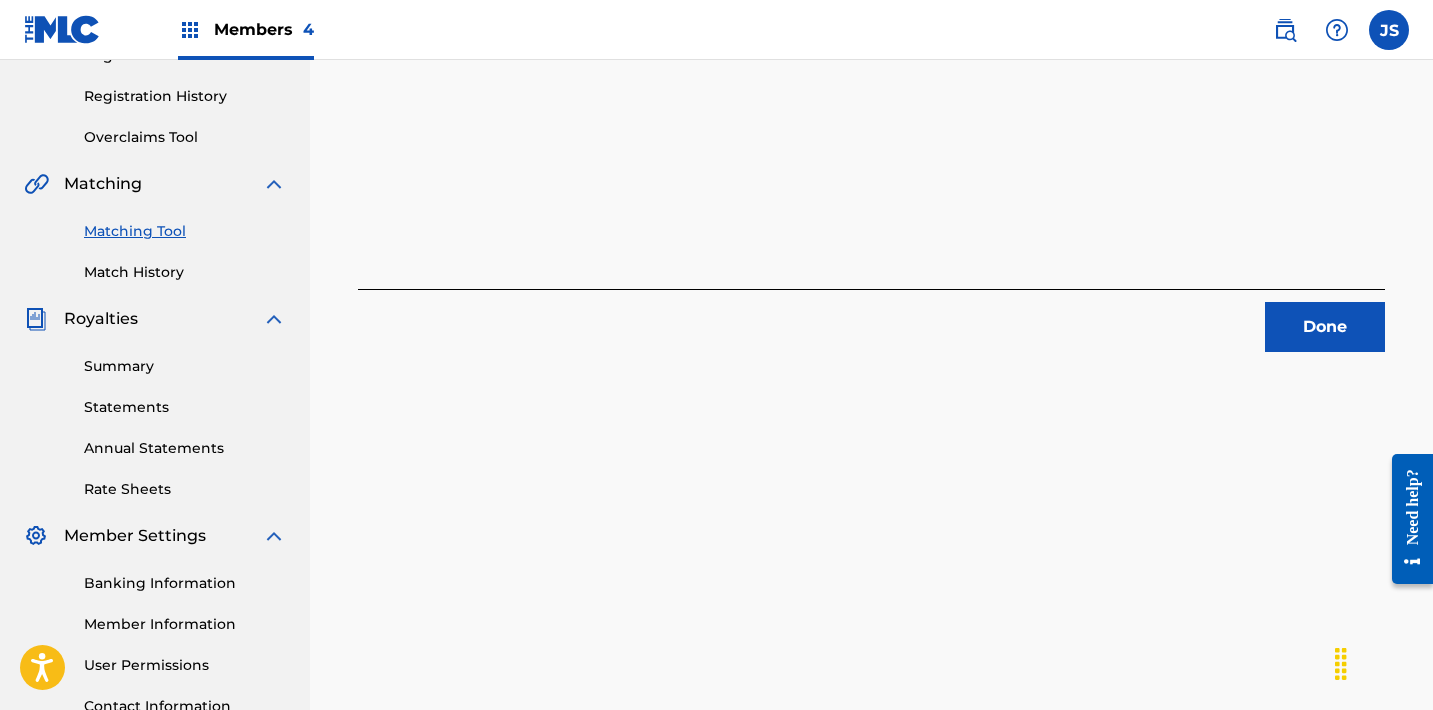 click on "Done" at bounding box center [1325, 327] 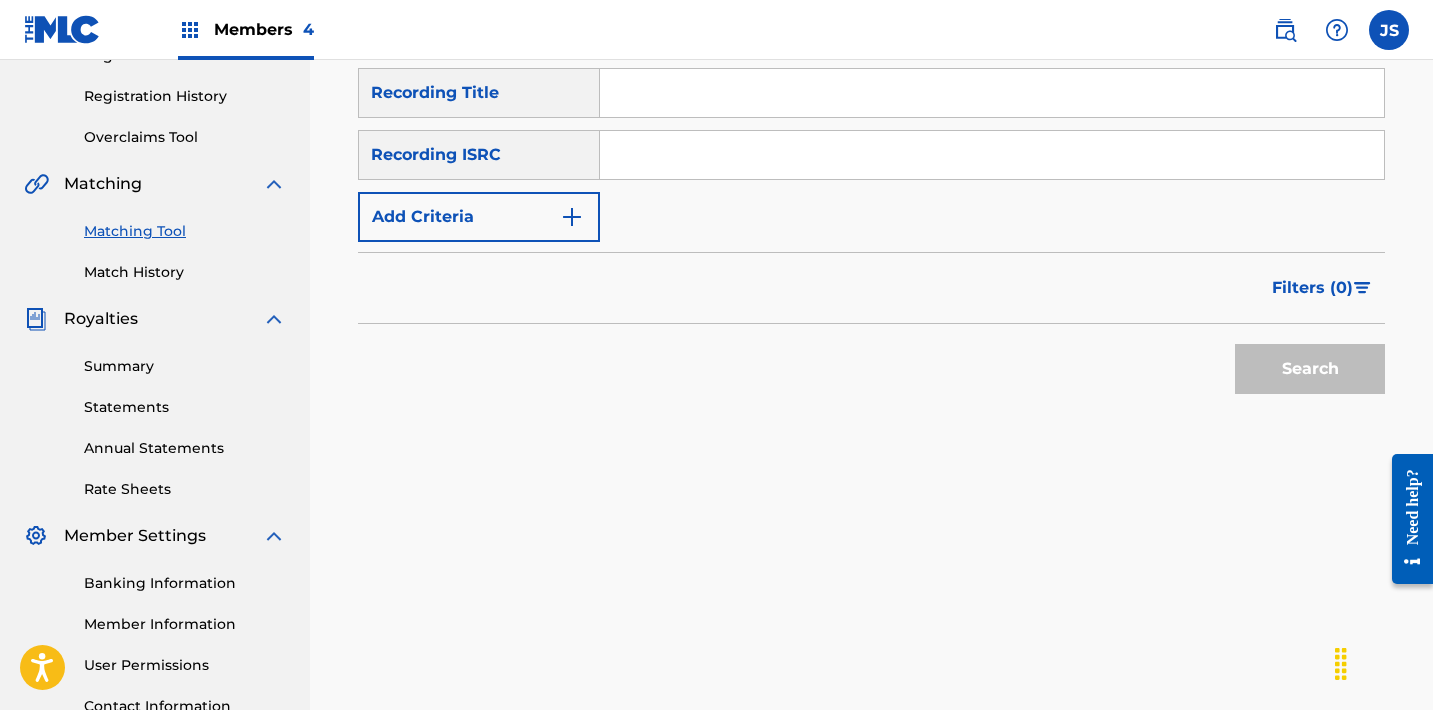 click at bounding box center [992, 155] 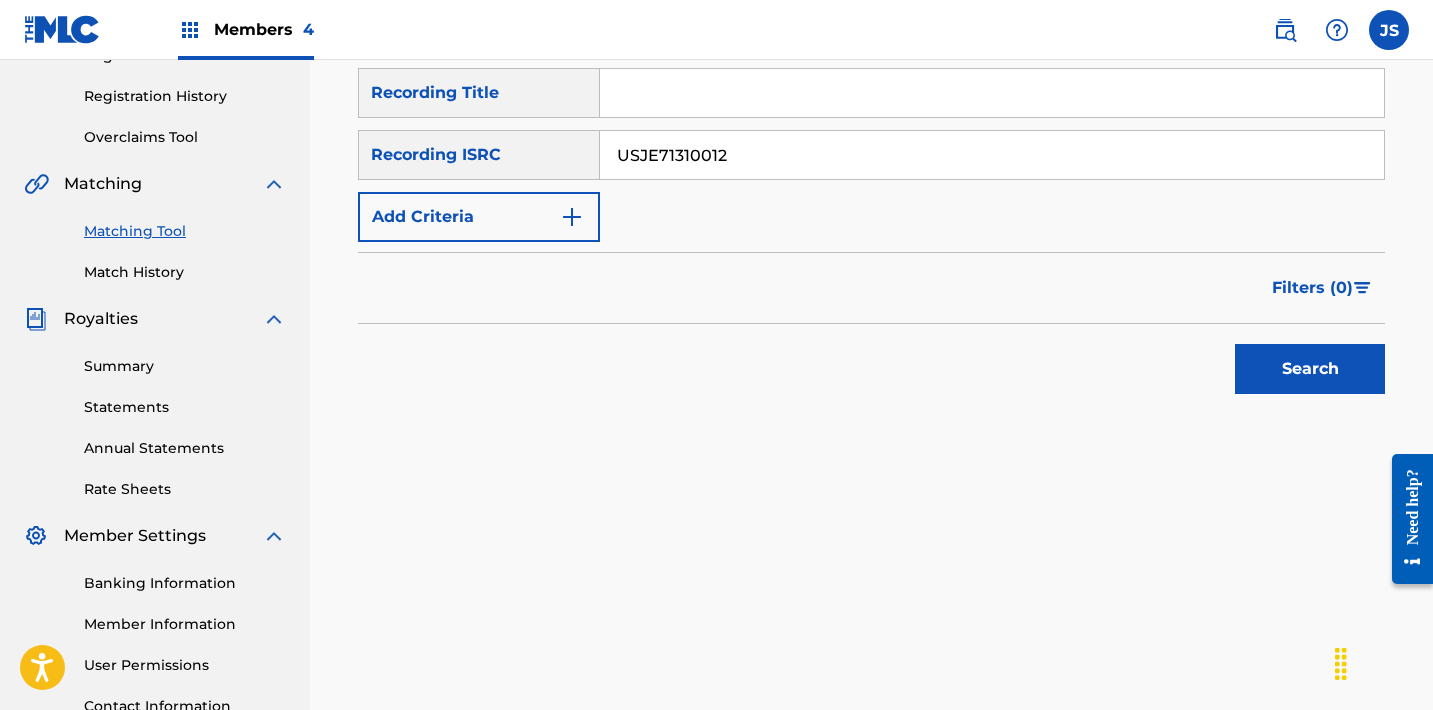 type on "USJE71310012" 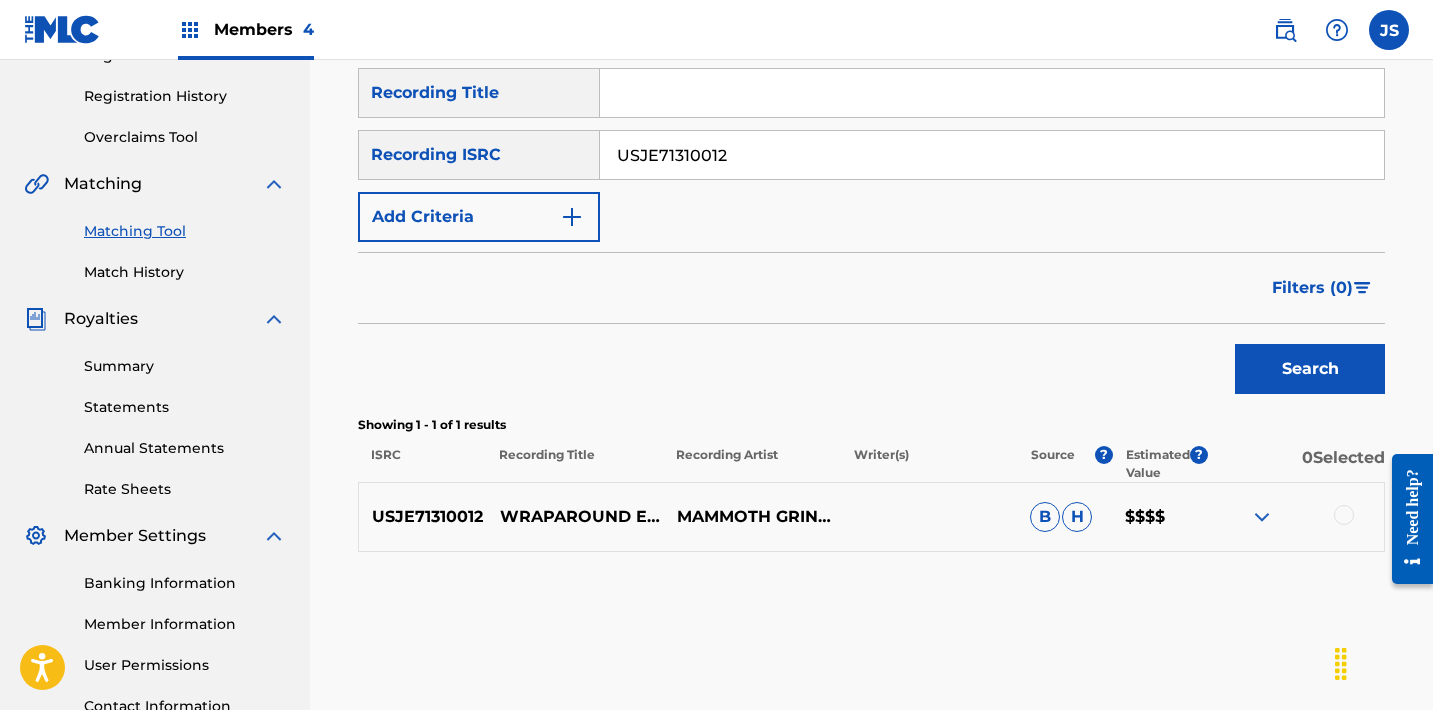 click at bounding box center [1344, 515] 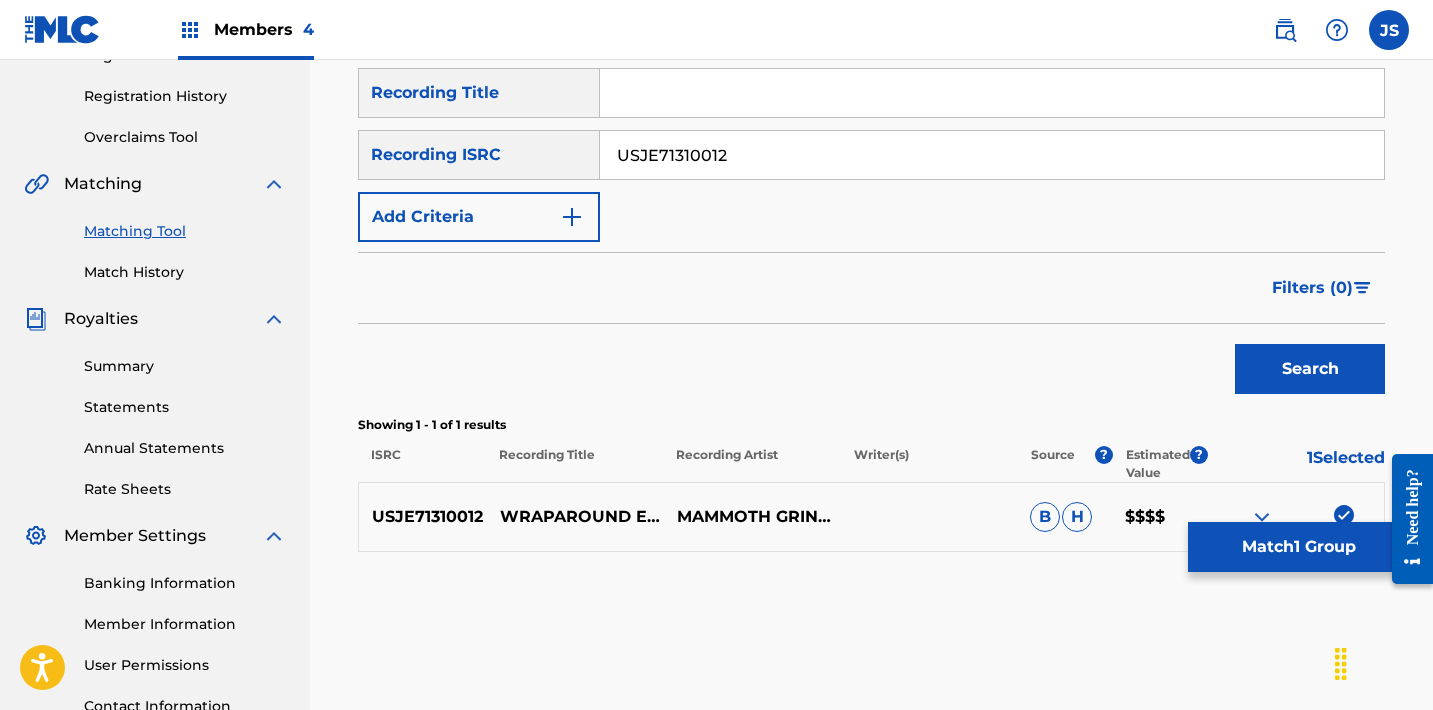 click on "Match  1 Group" at bounding box center [1298, 547] 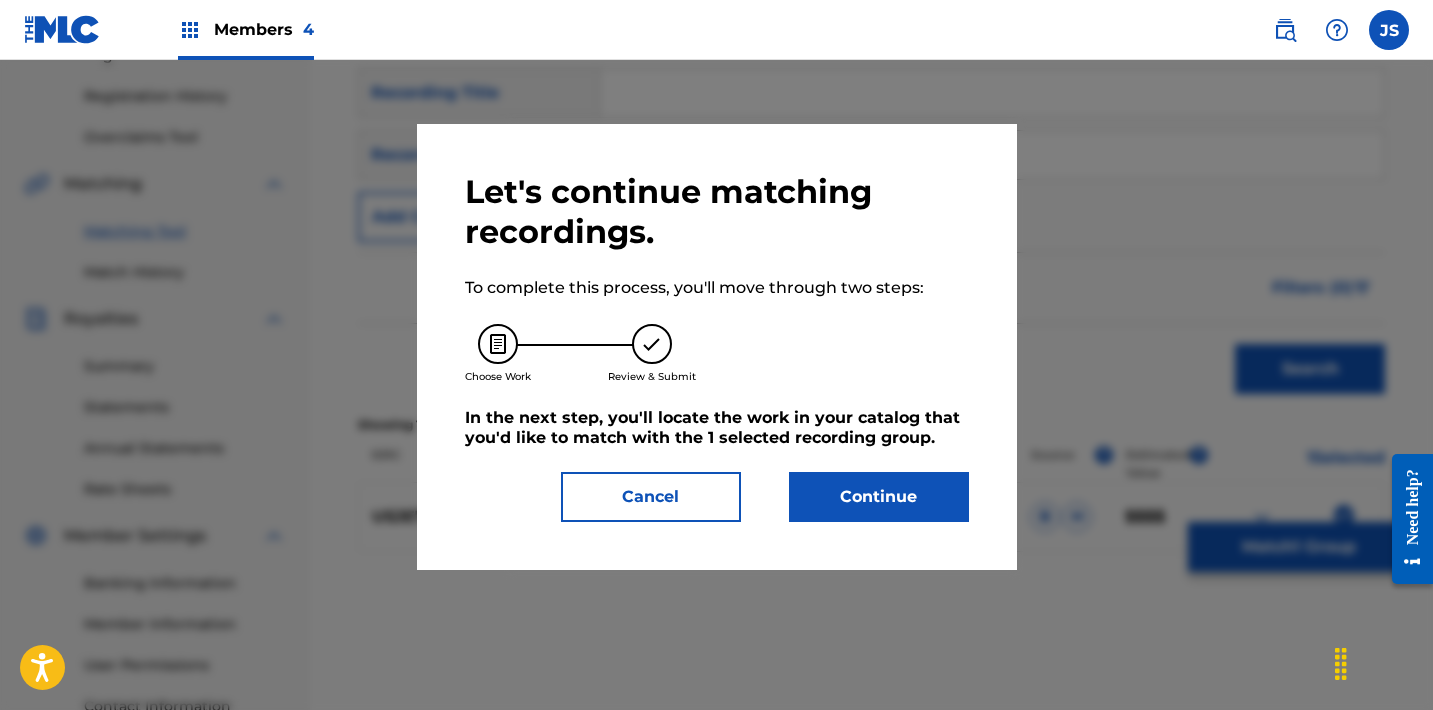 click on "Continue" at bounding box center (879, 497) 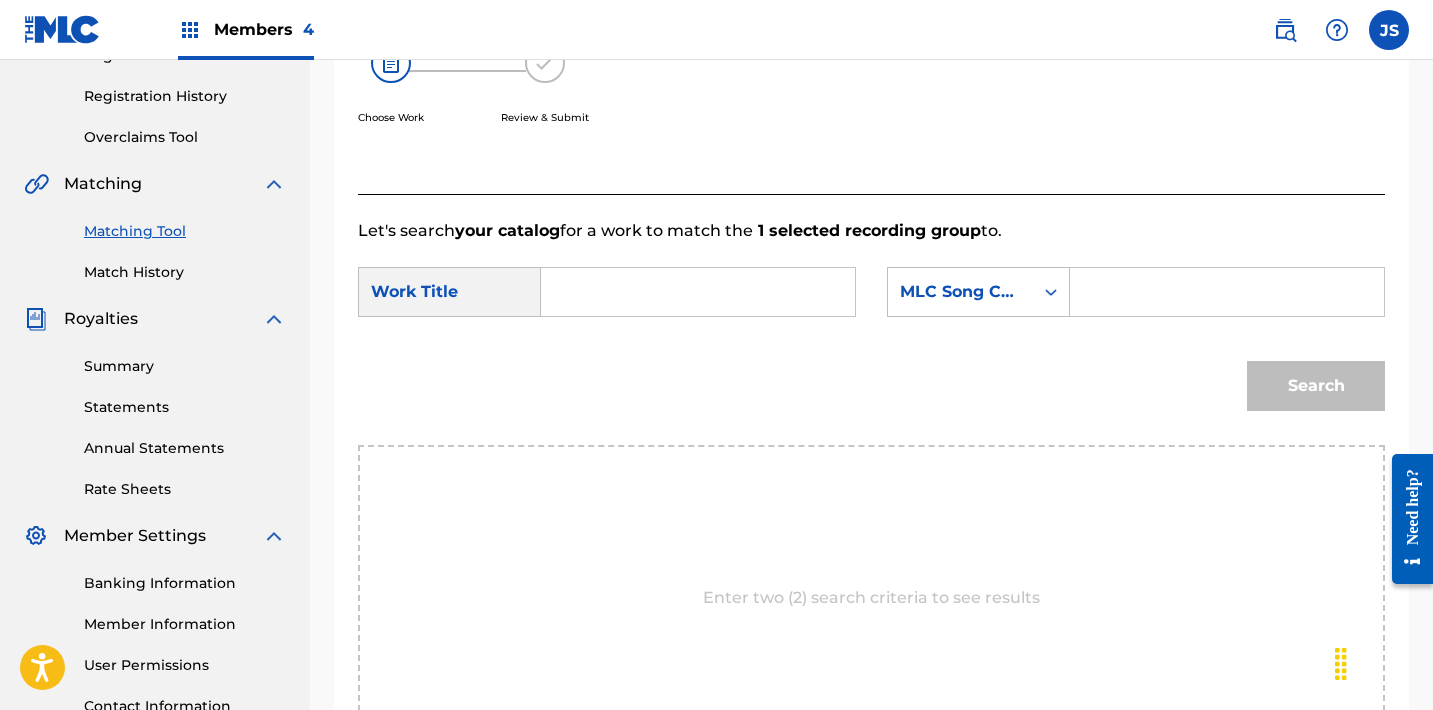 click at bounding box center [698, 292] 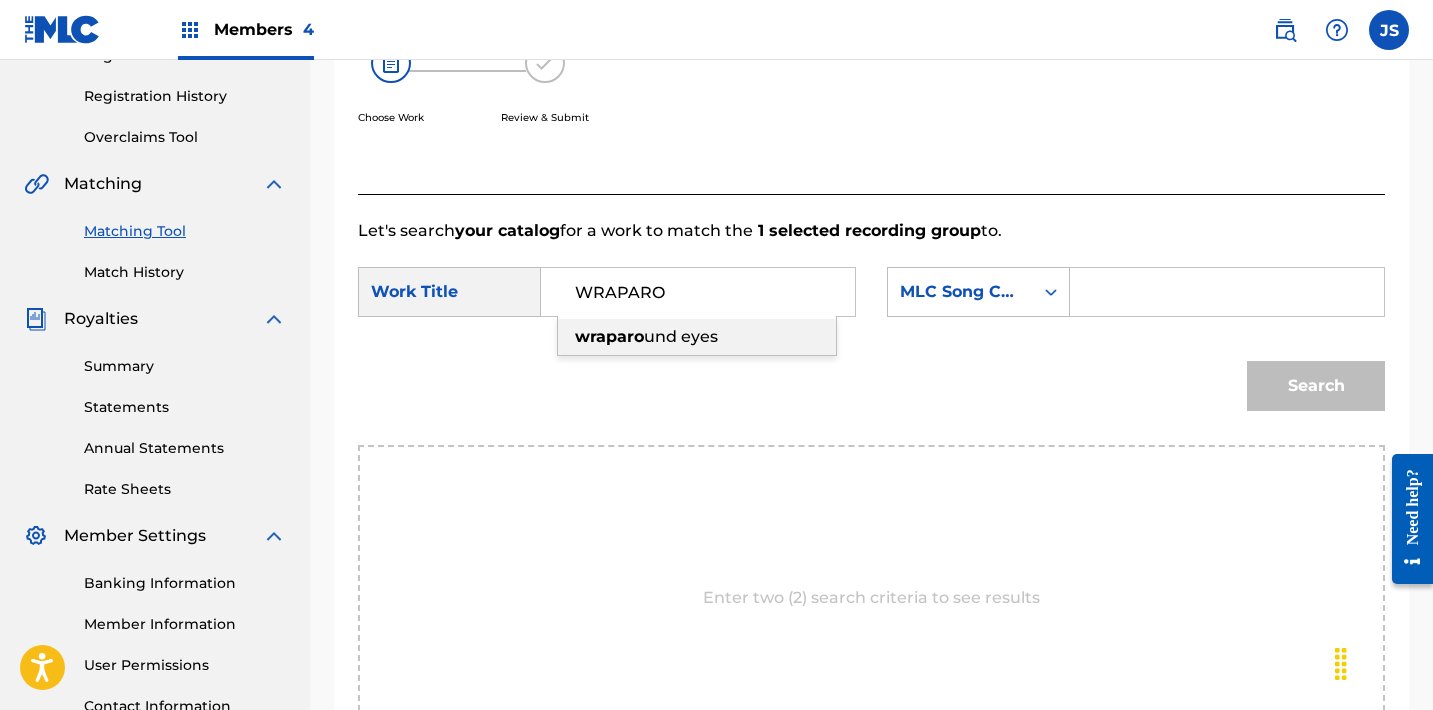 click on "wraparo und eyes" at bounding box center (697, 337) 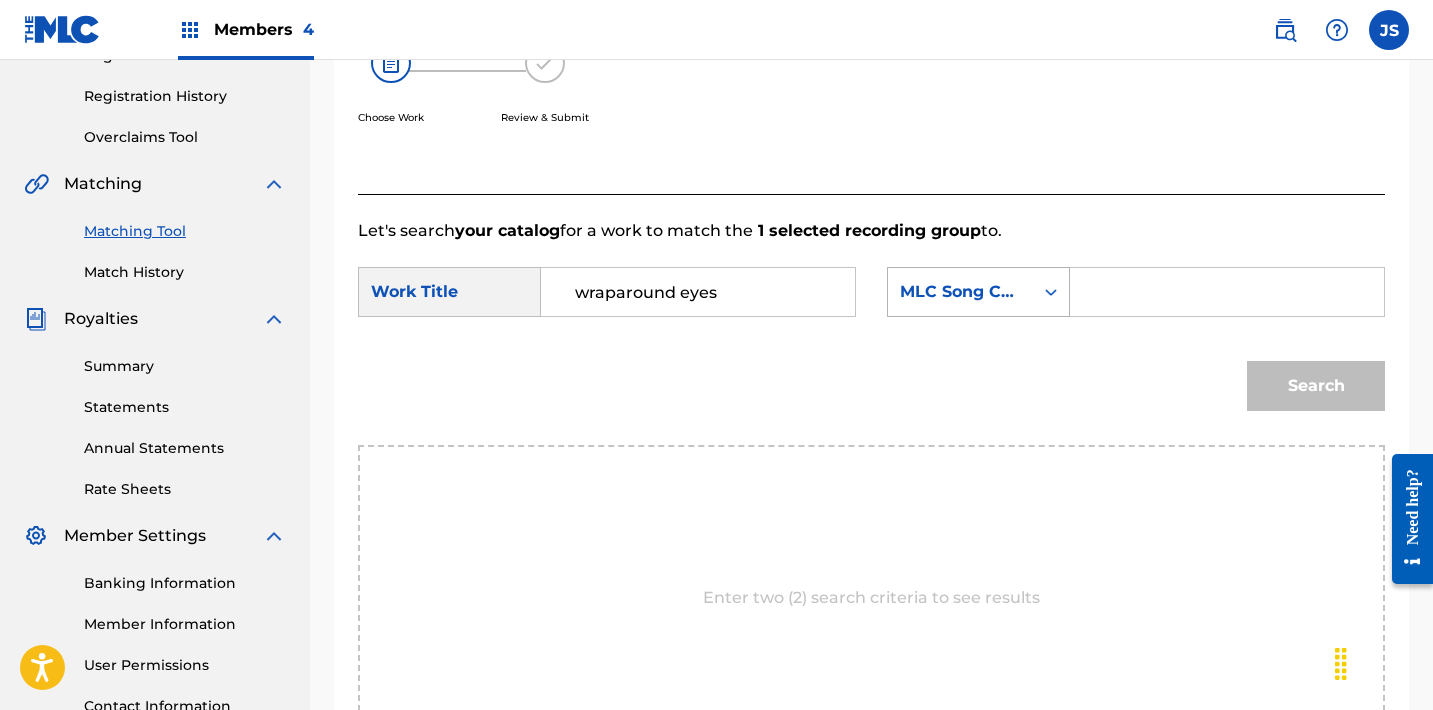 click on "MLC Song Code" at bounding box center [960, 292] 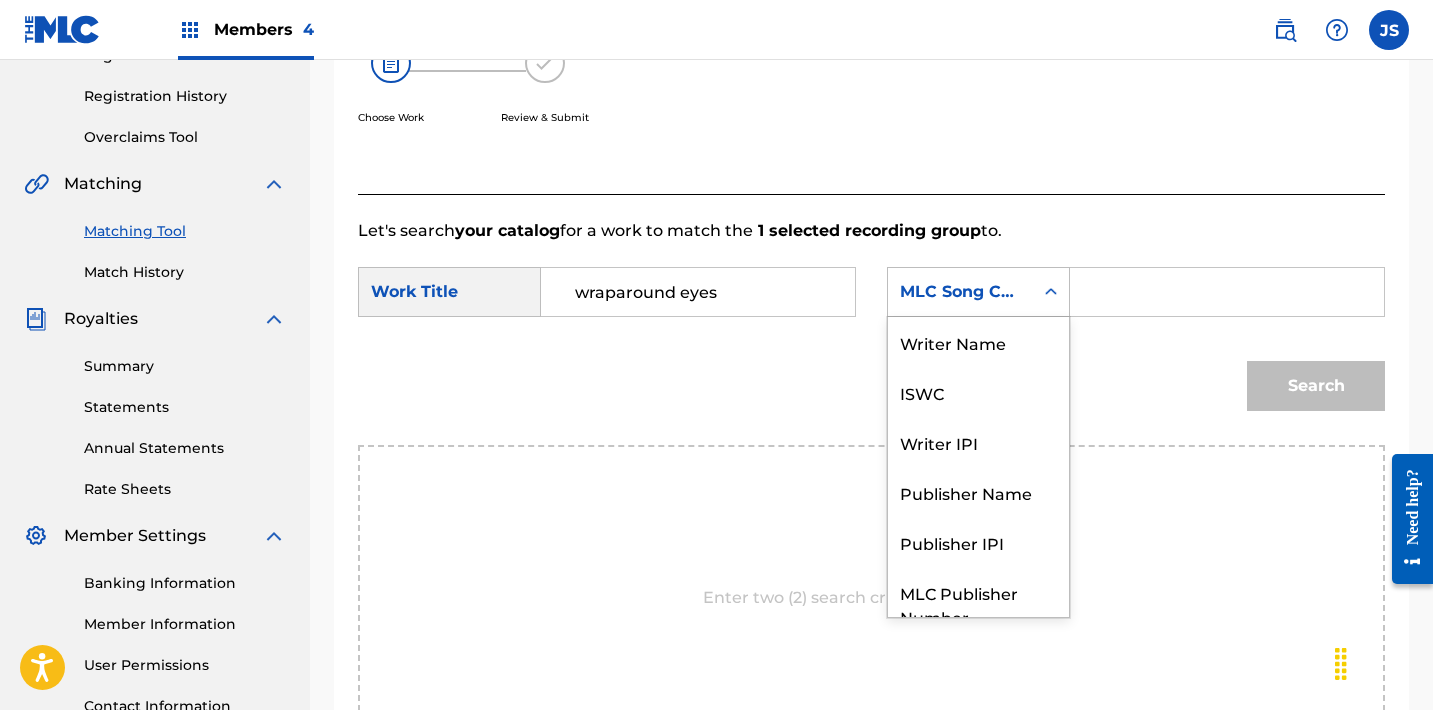 scroll, scrollTop: 74, scrollLeft: 0, axis: vertical 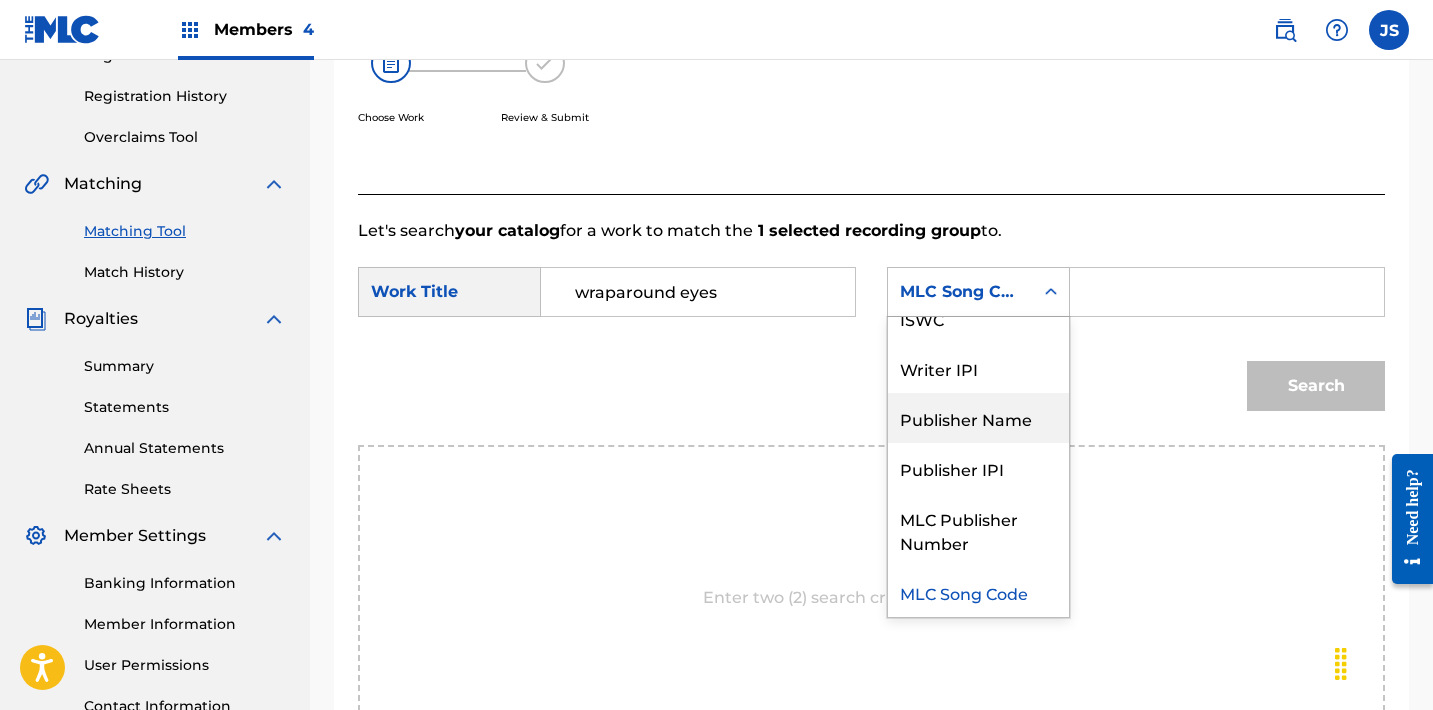click on "Publisher Name" at bounding box center [978, 418] 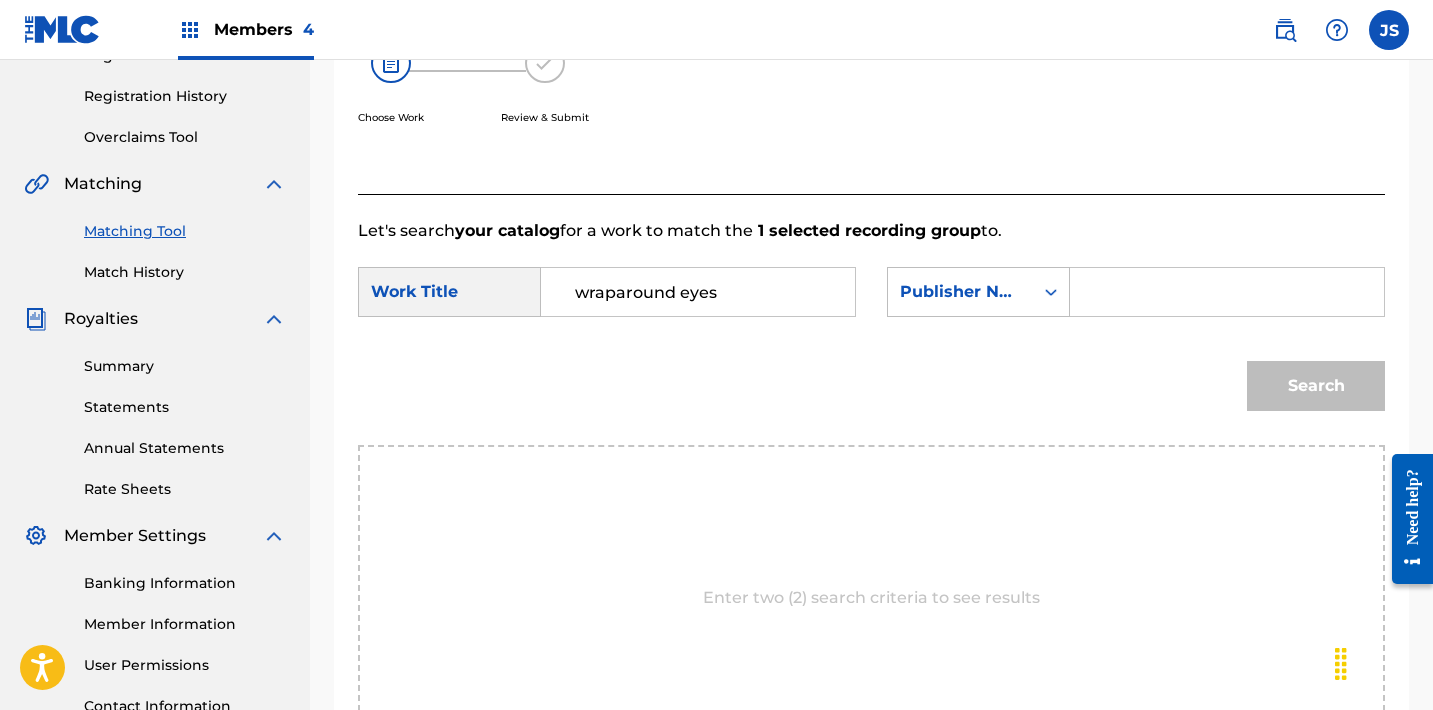 click at bounding box center (1227, 292) 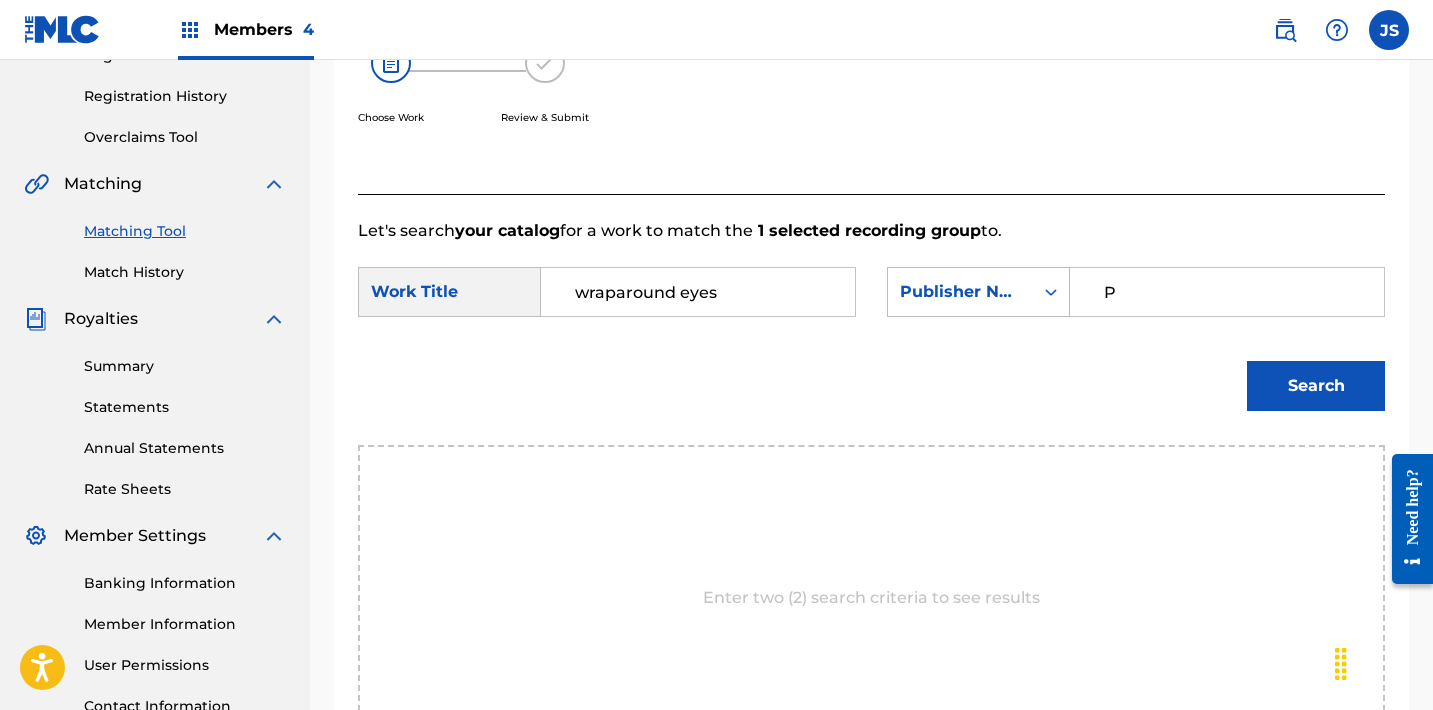 type on "POST MORTEM" 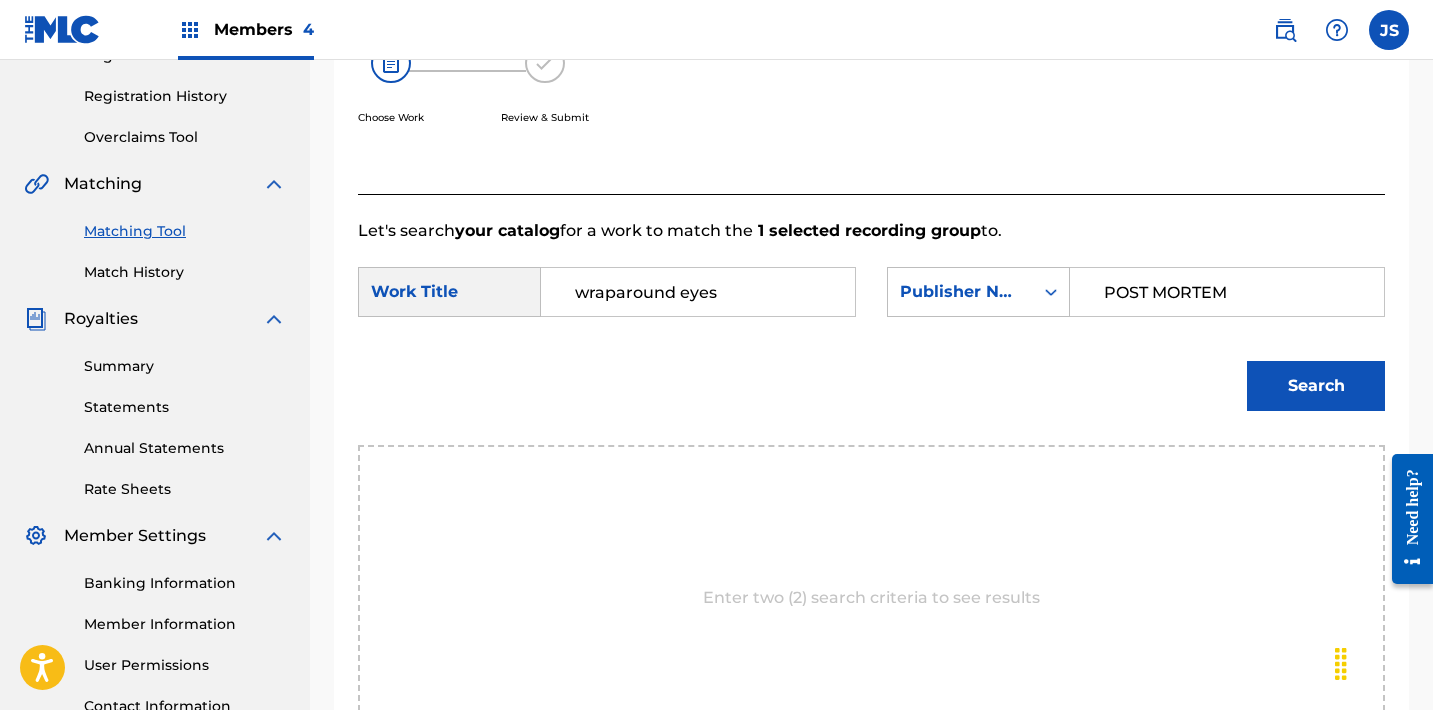 click on "Search" at bounding box center [1316, 386] 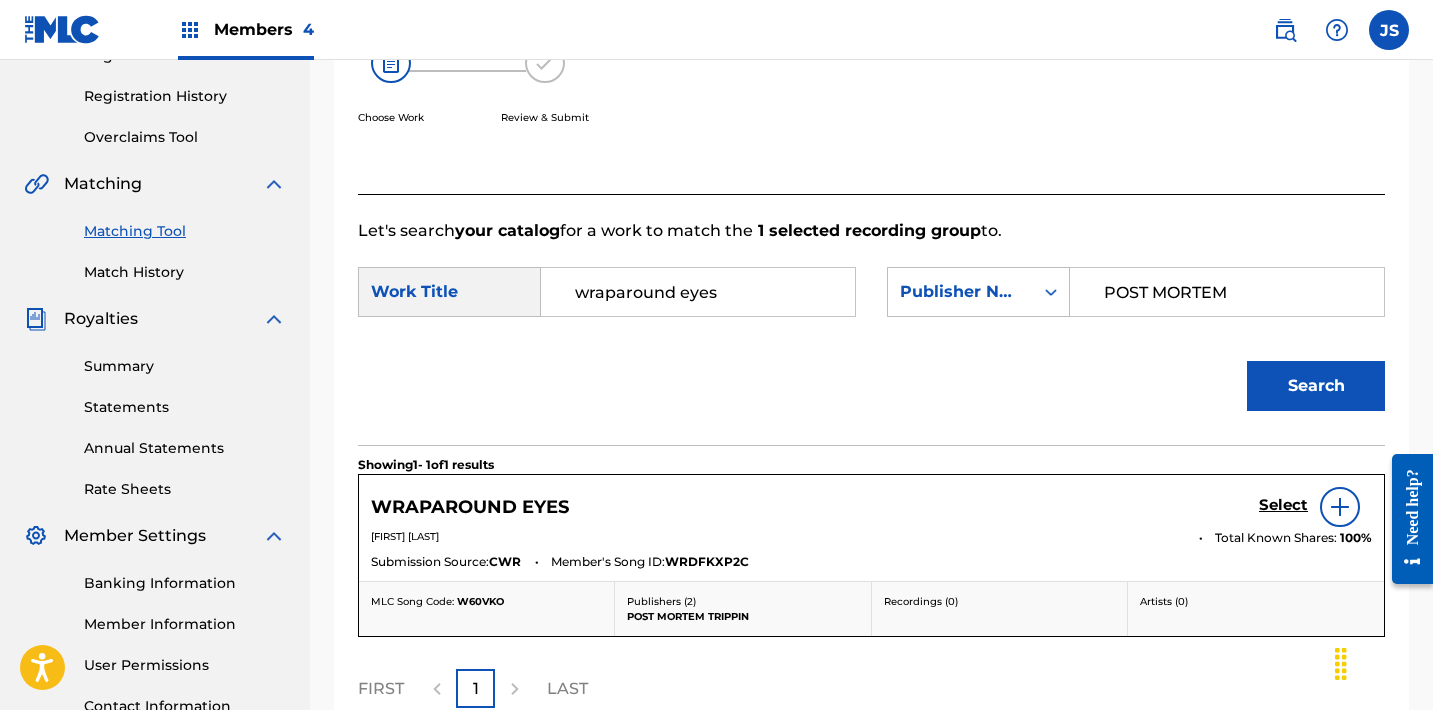 click on "Select" at bounding box center (1283, 505) 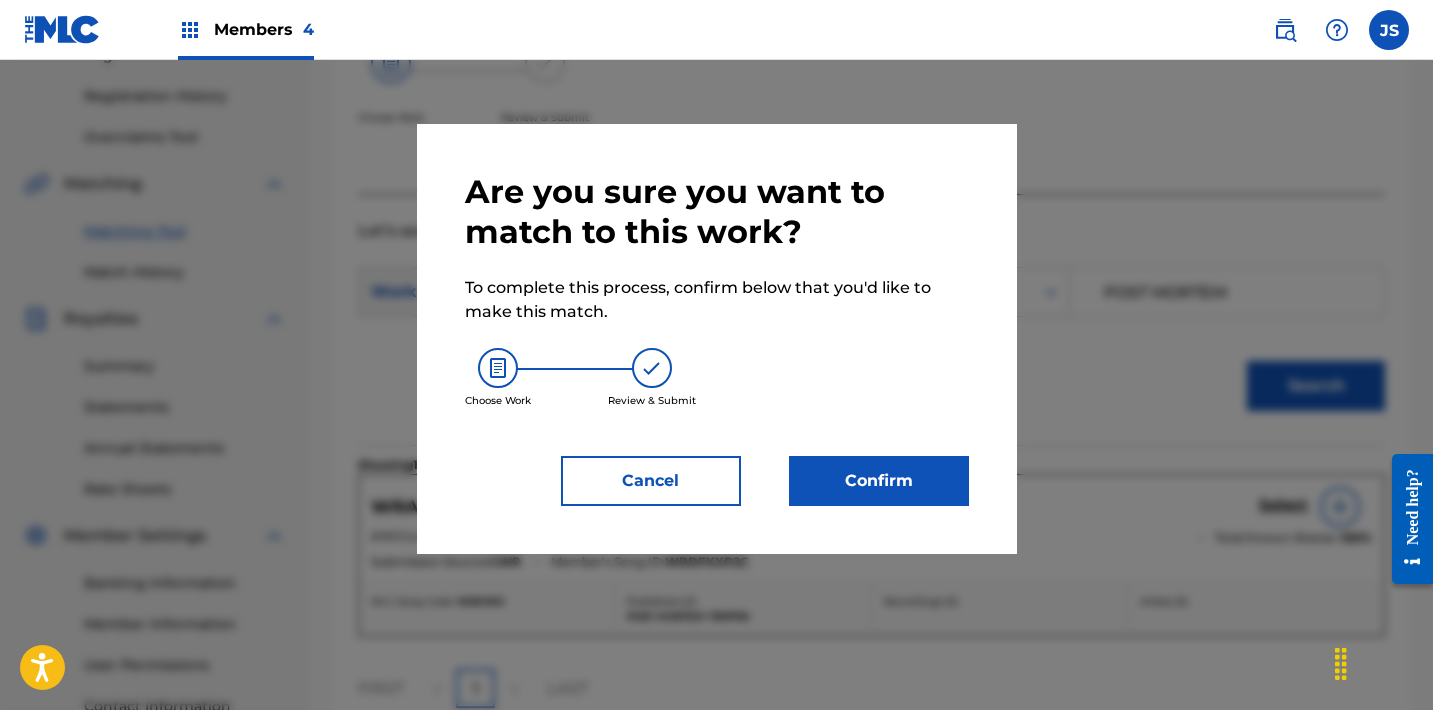 click on "Confirm" at bounding box center [879, 481] 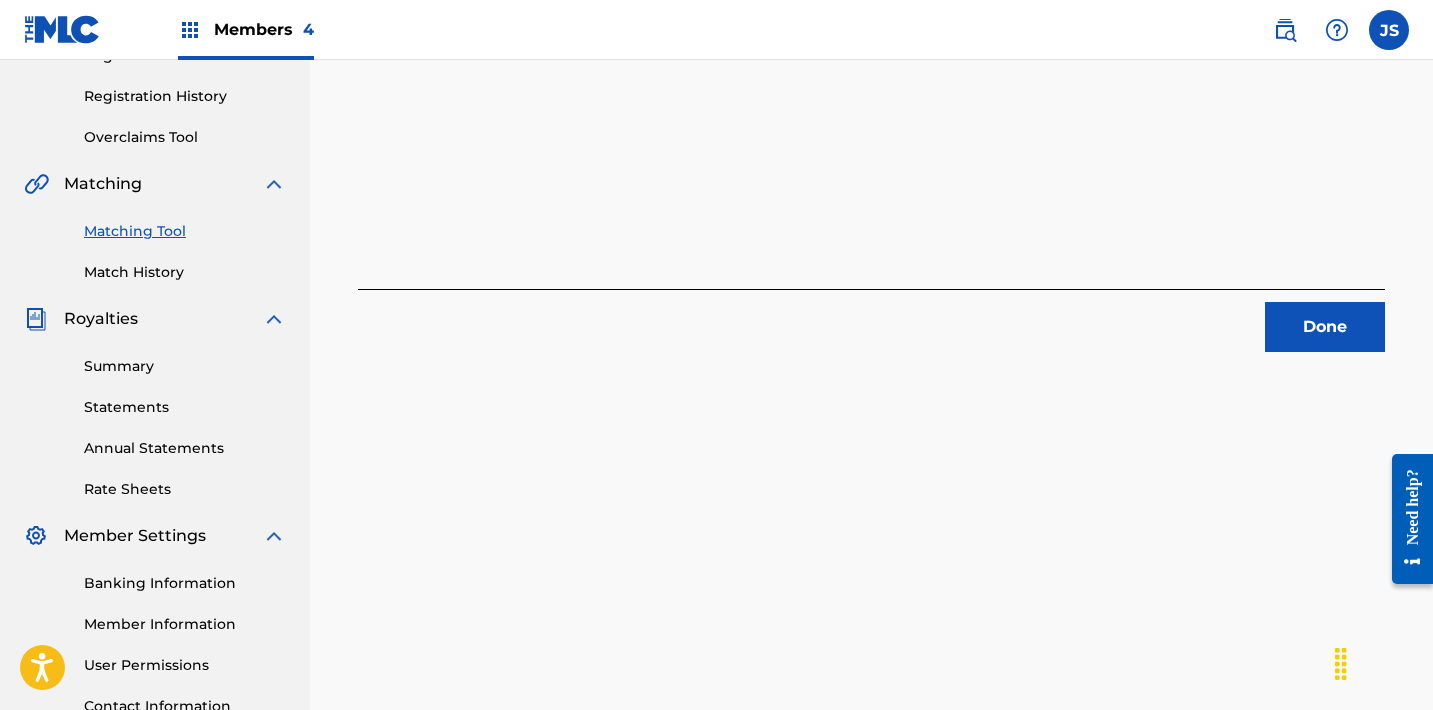 click on "Done" at bounding box center (1325, 327) 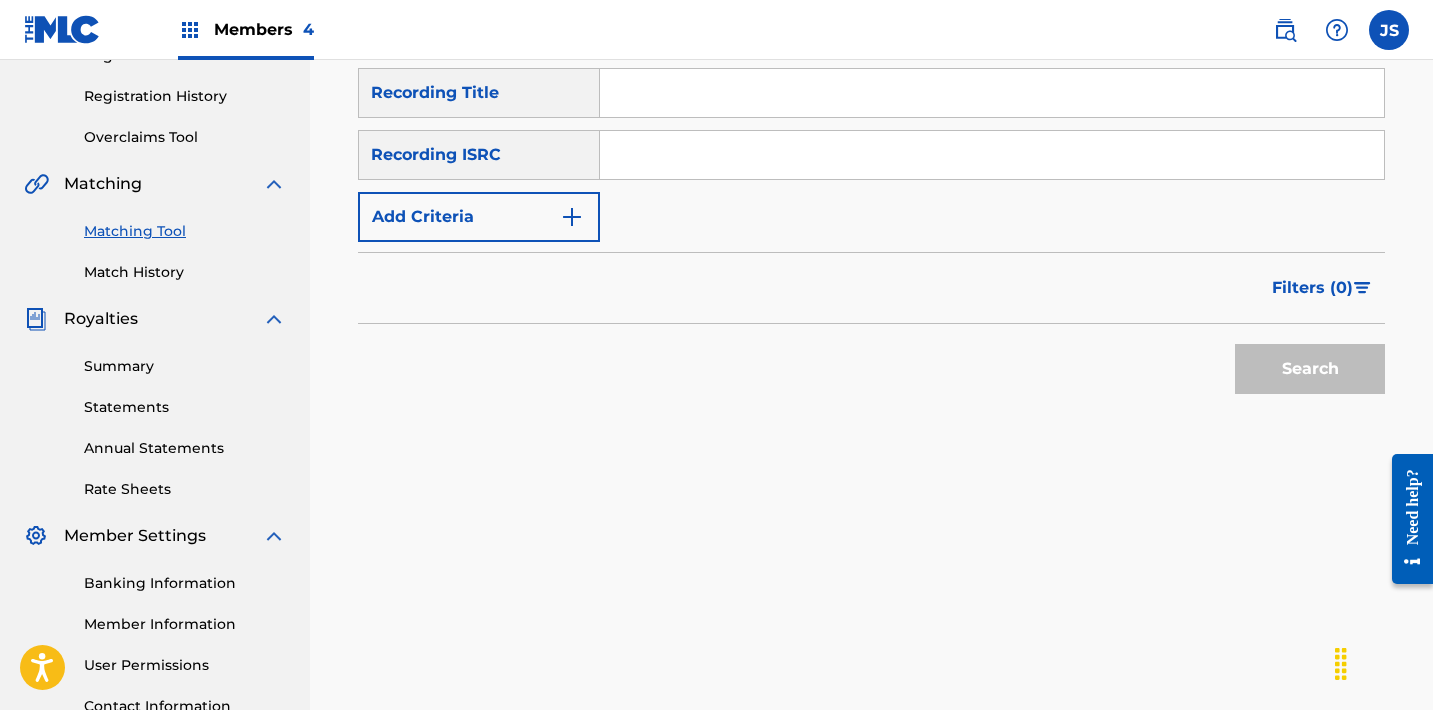click at bounding box center [992, 155] 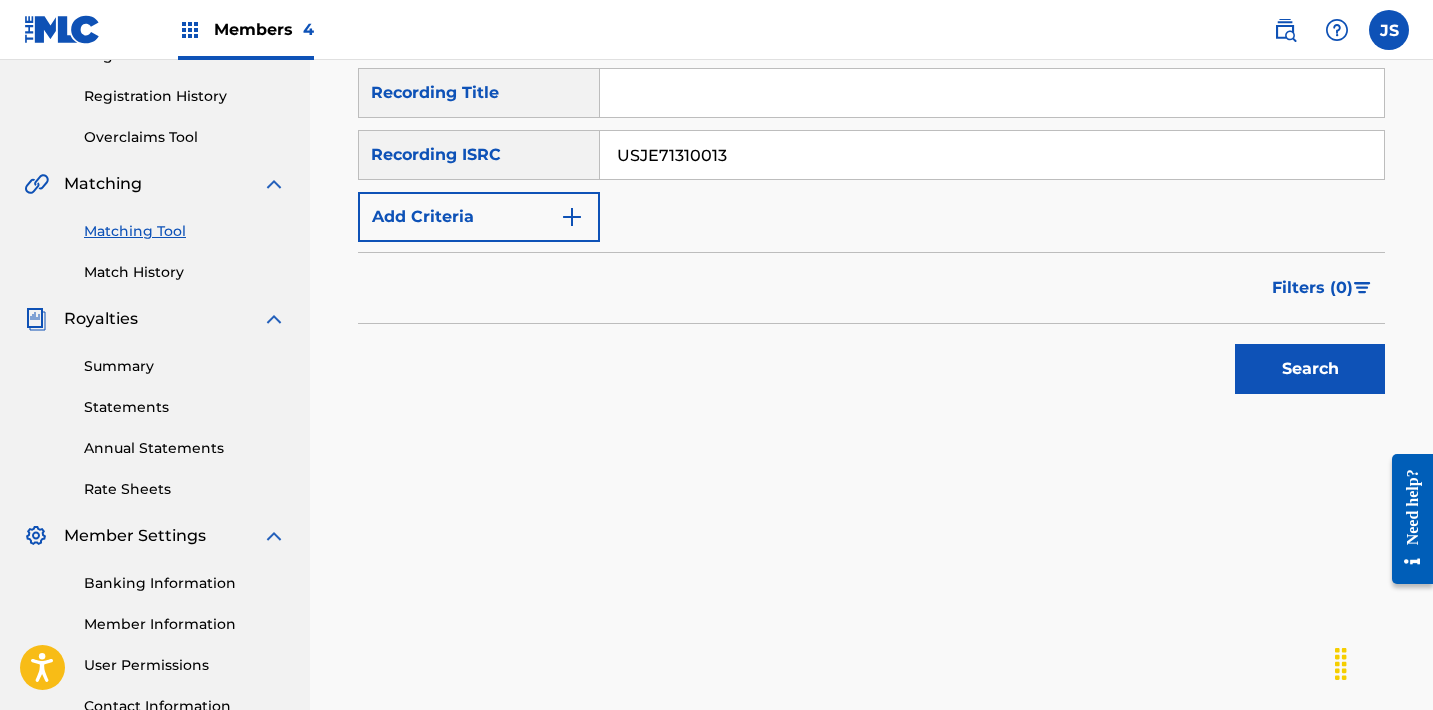 type on "USJE71310013" 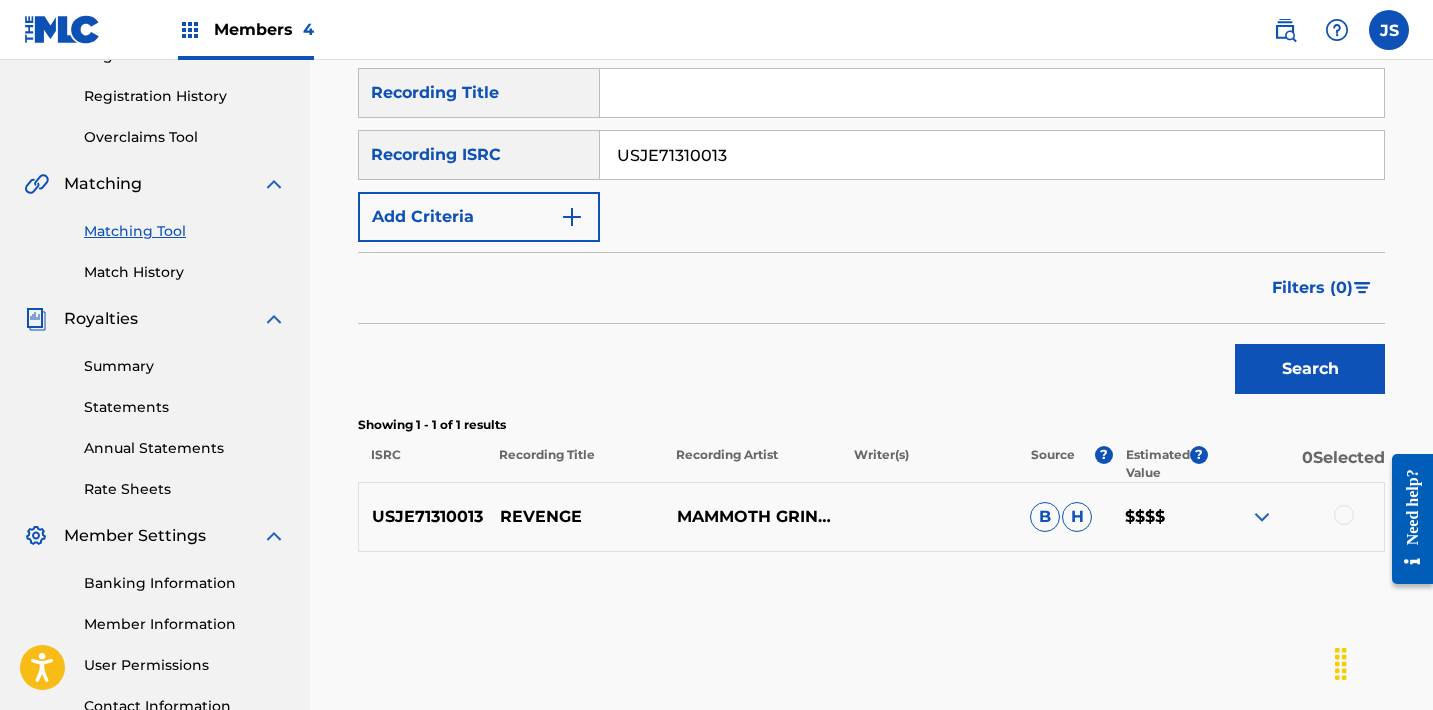 click at bounding box center (1344, 515) 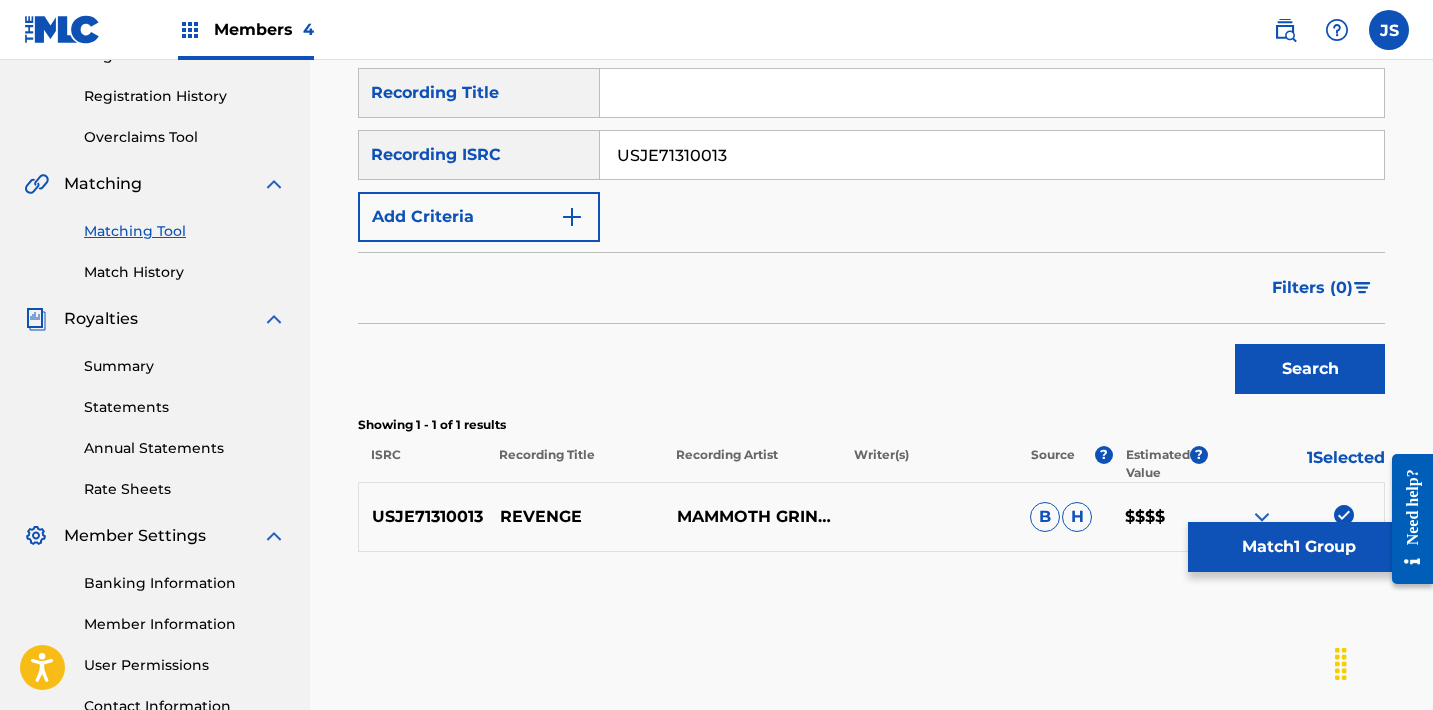 click on "Match  1 Group" at bounding box center [1298, 547] 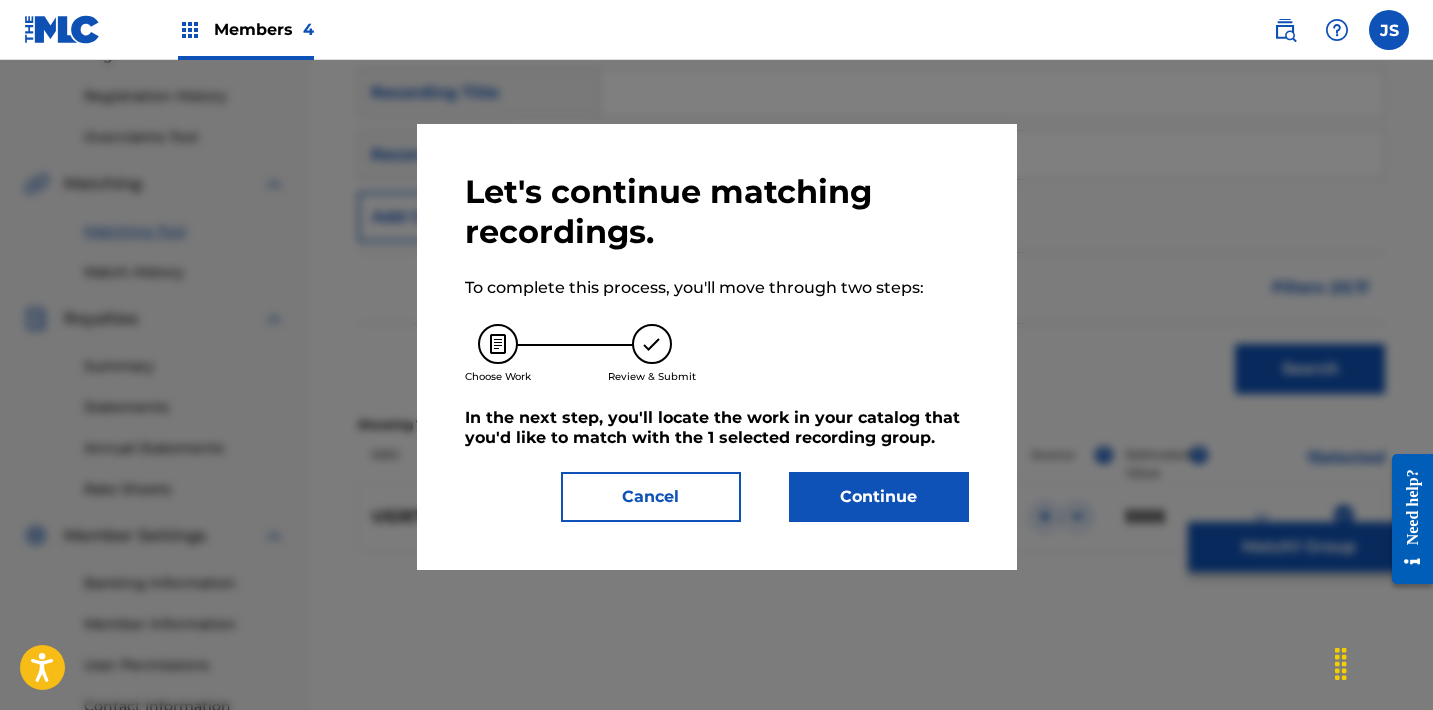 click on "Let's continue matching recordings. To complete this process, you'll move through two steps: Choose Work Review & Submit In the next step, you'll locate the work in your catalog that you'd like to match with the   1 selected recording group . Cancel Continue" at bounding box center (717, 347) 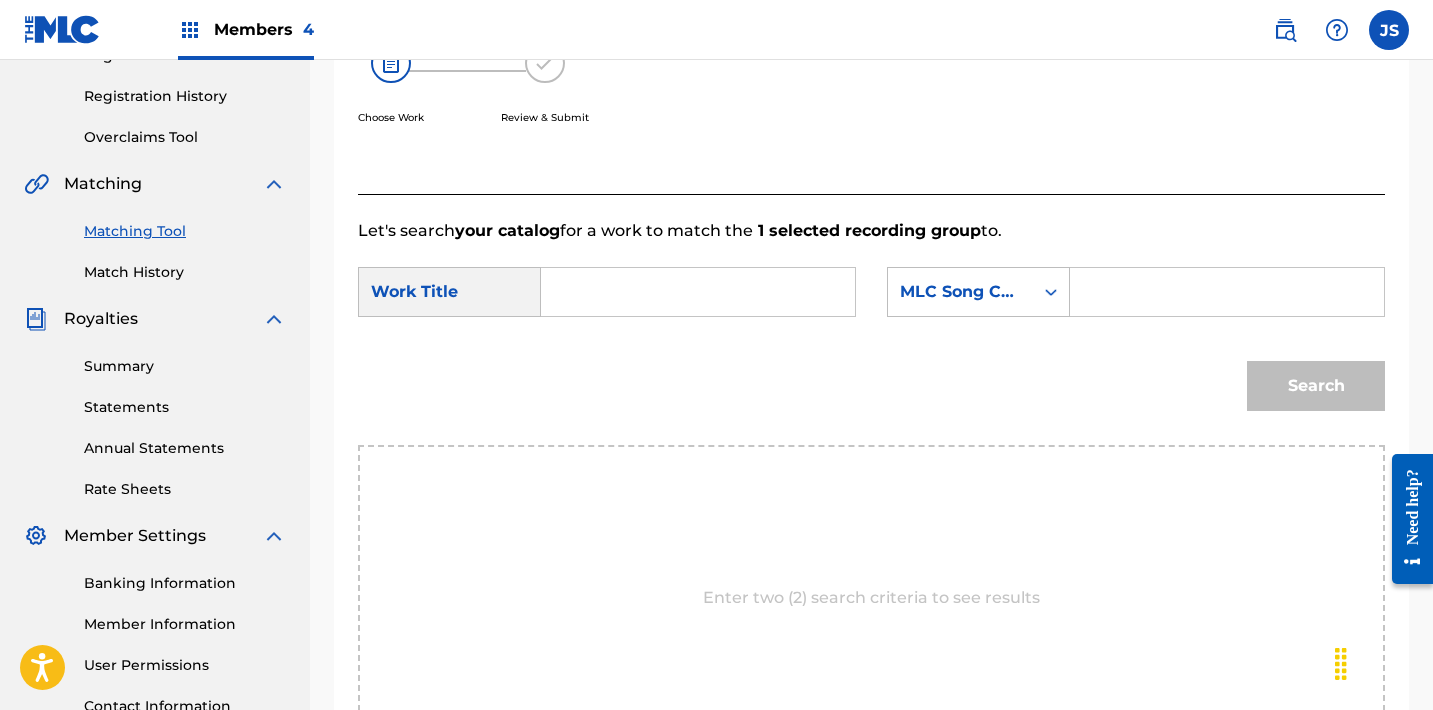 click at bounding box center [698, 292] 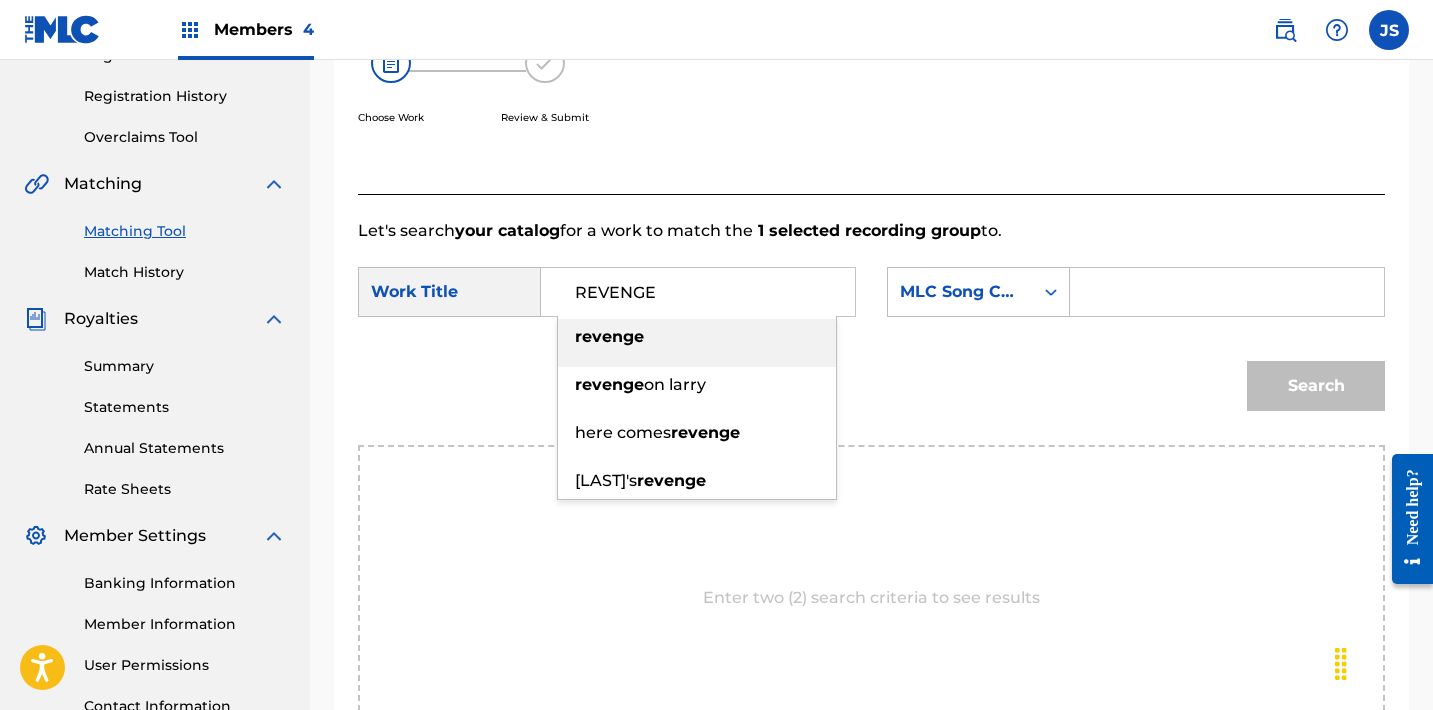 click on "revenge" at bounding box center [697, 337] 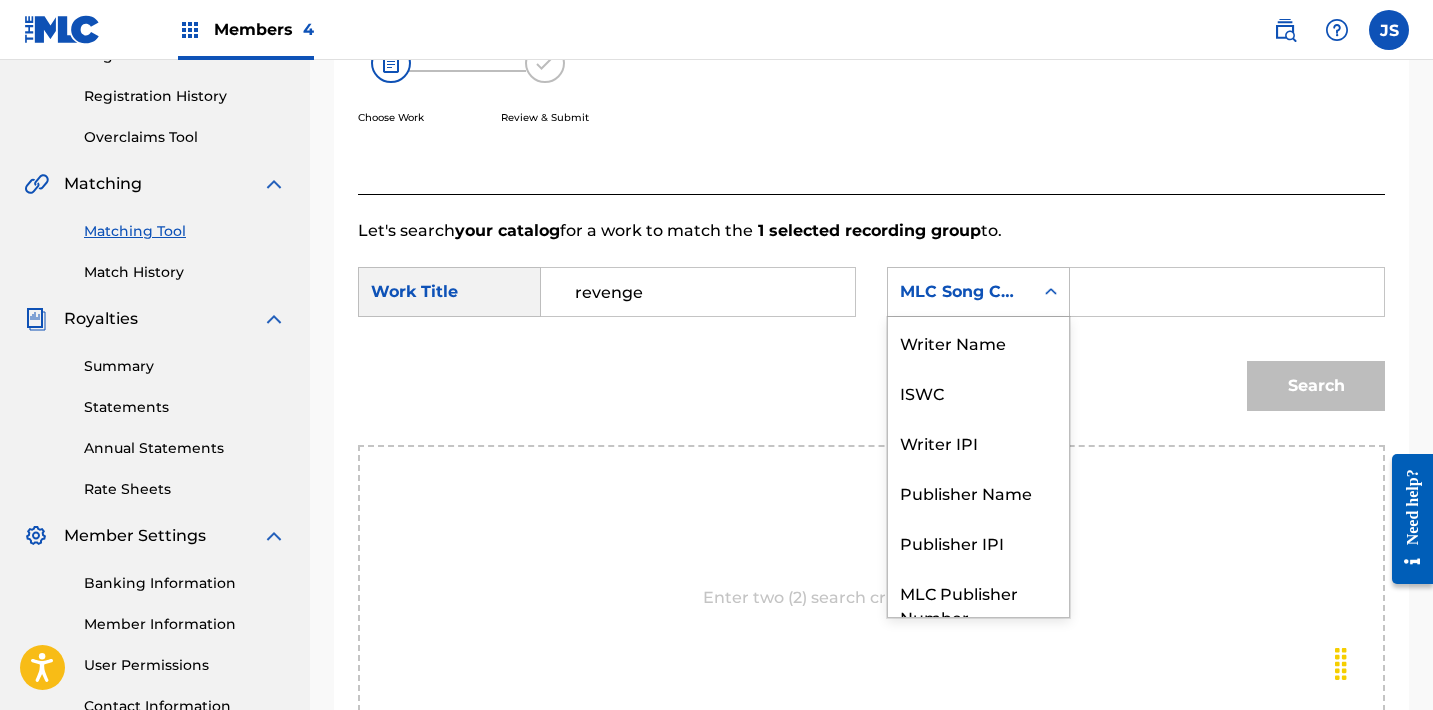 click on "MLC Song Code" at bounding box center (960, 292) 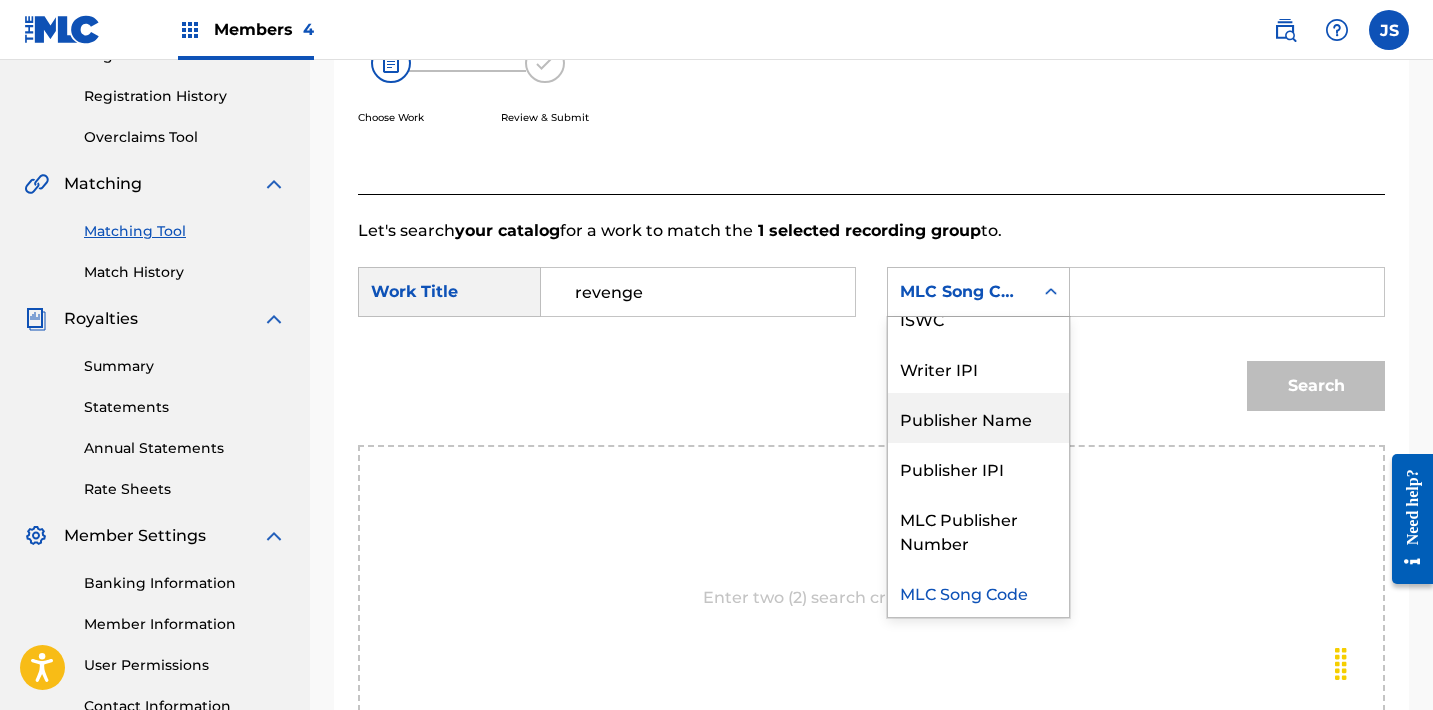 click on "Publisher Name" at bounding box center (978, 418) 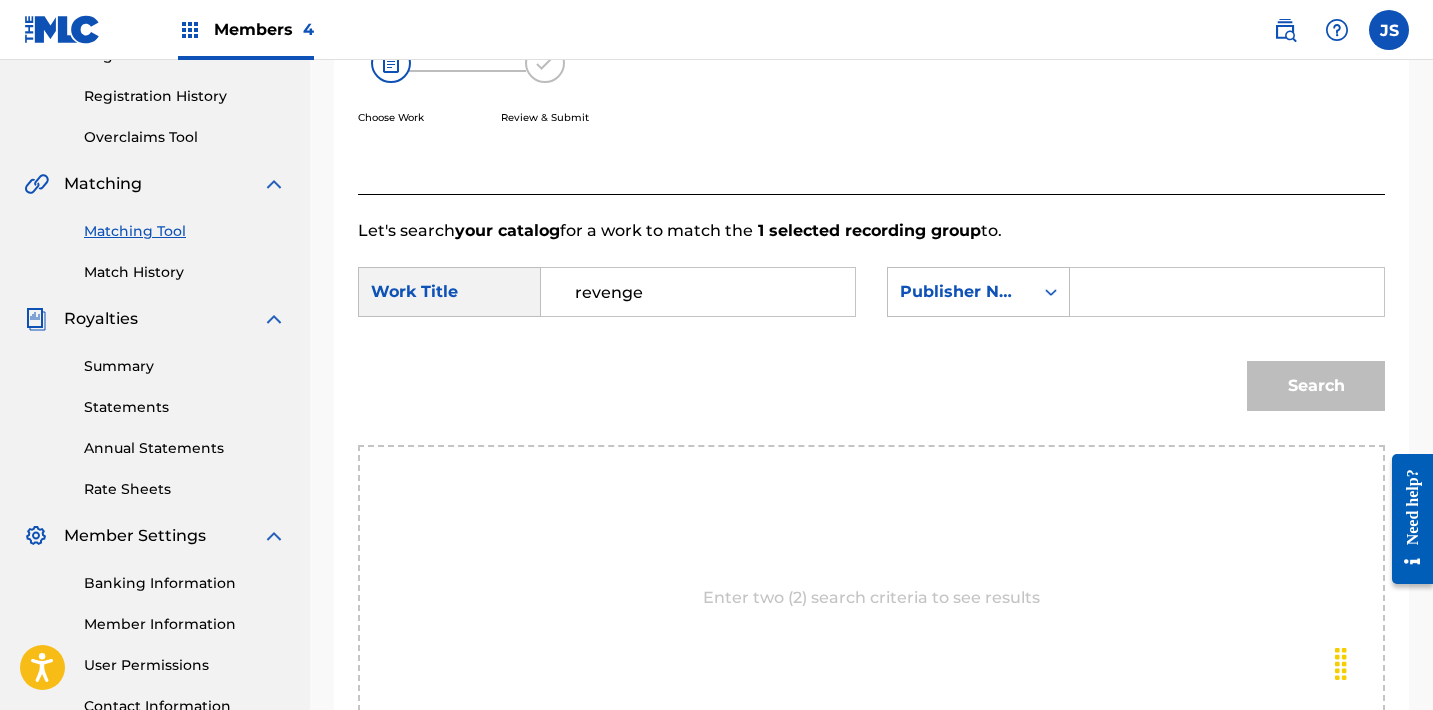 click at bounding box center [1227, 292] 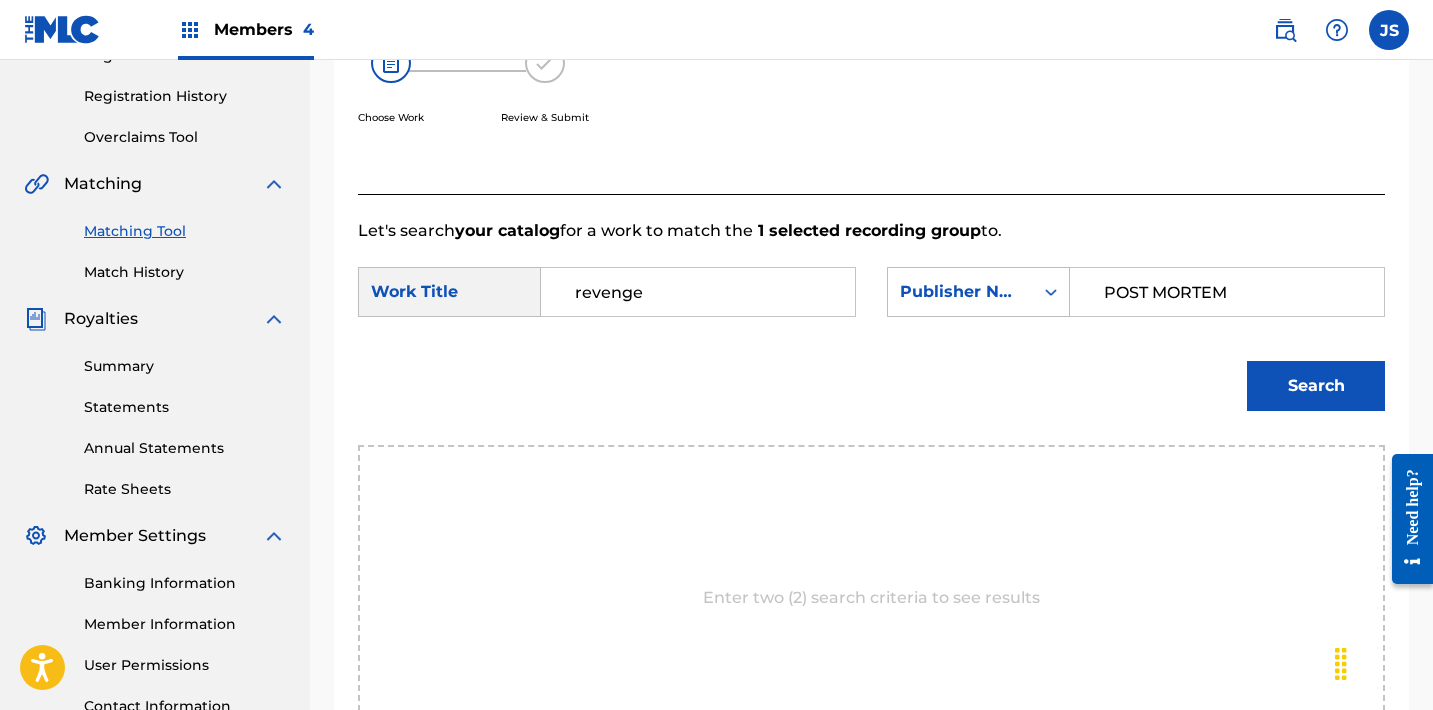 type on "POST MORTEM" 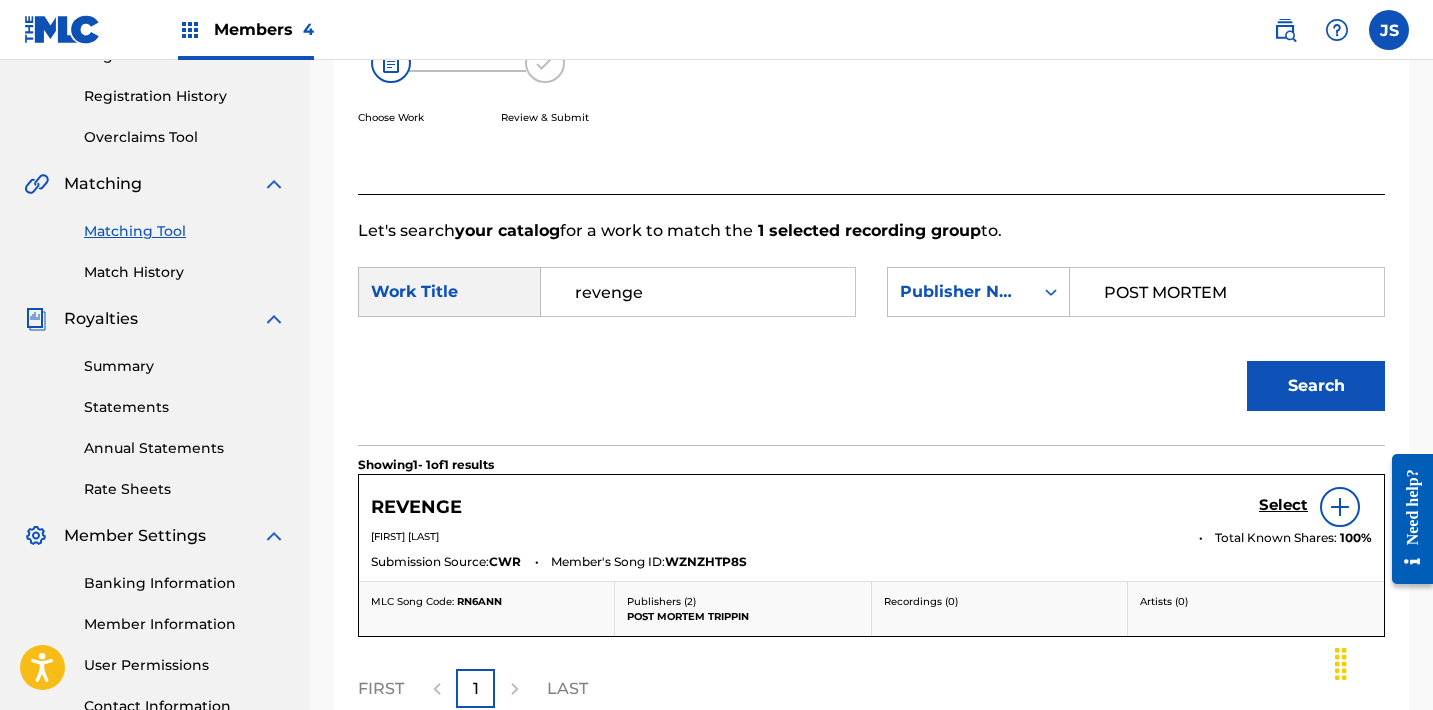 click on "Select" at bounding box center [1283, 505] 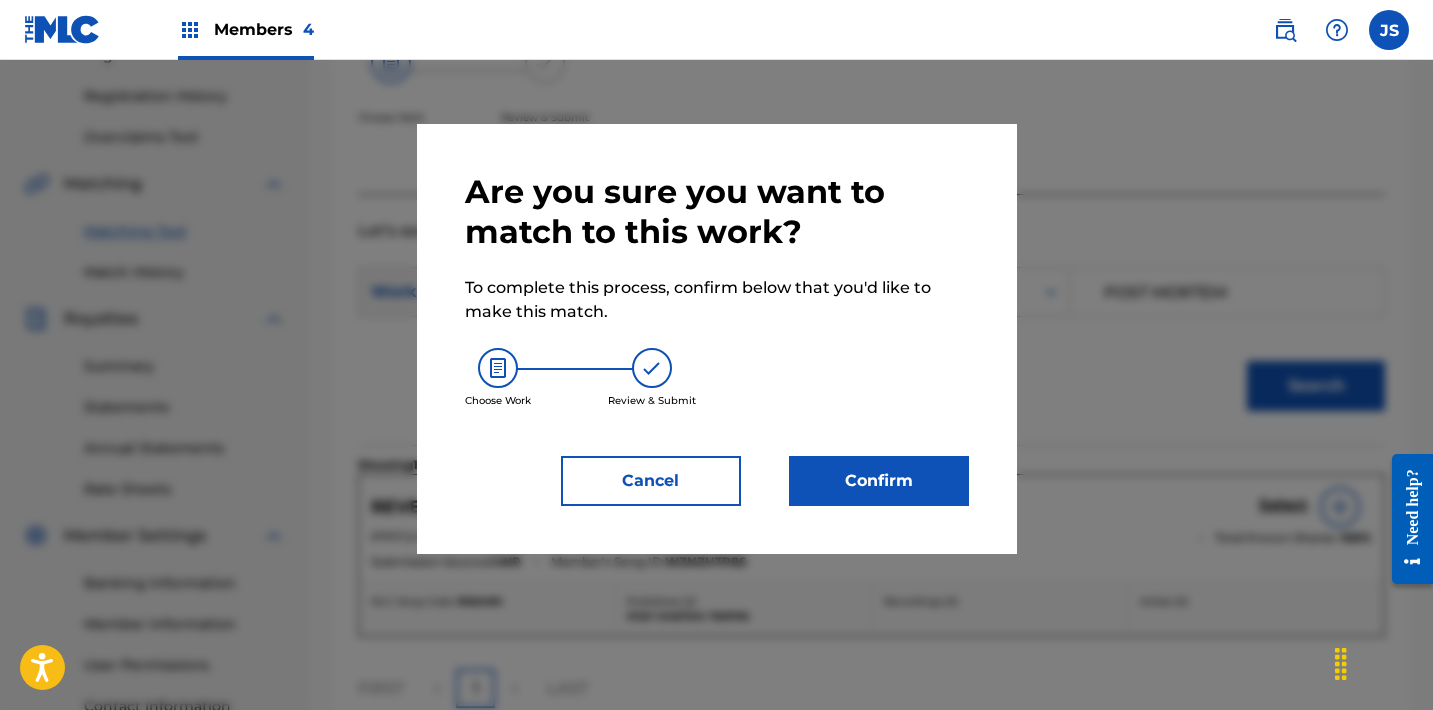 click on "Confirm" at bounding box center (879, 481) 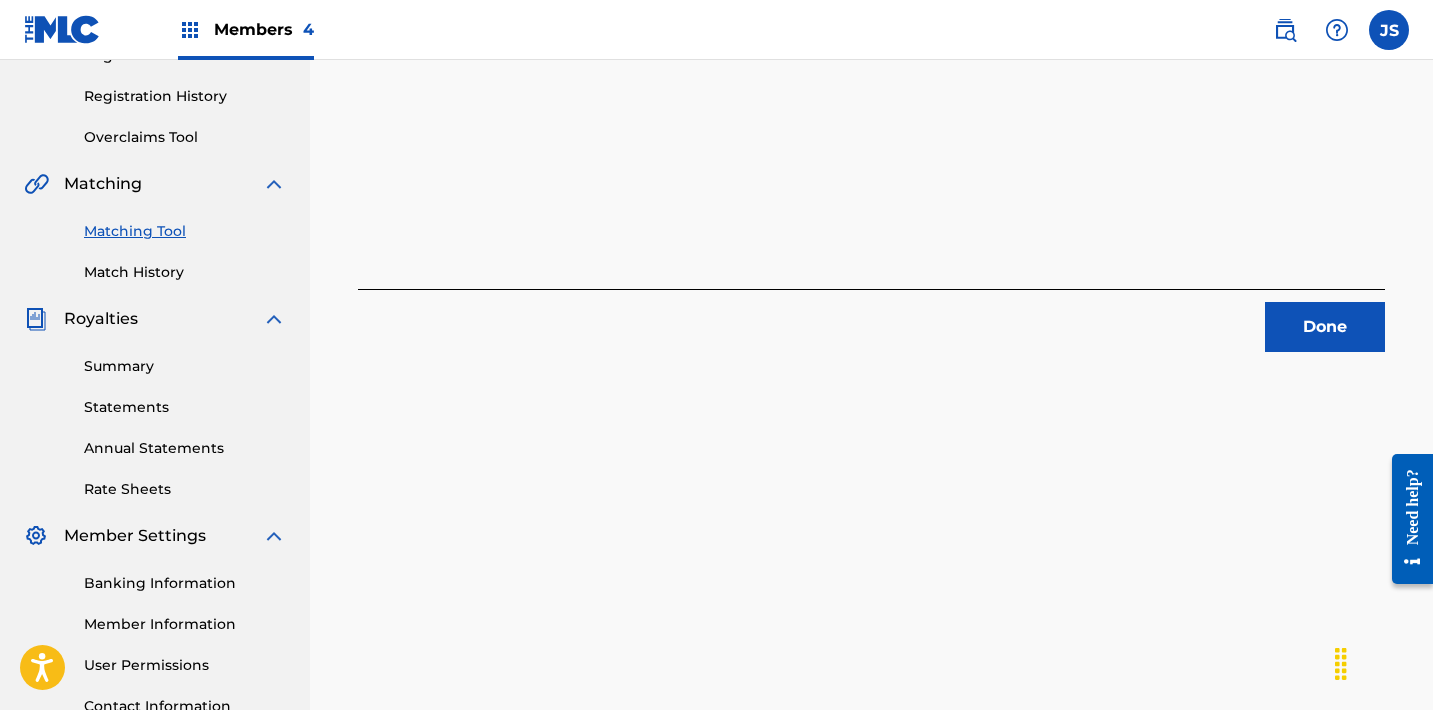 click on "Done" at bounding box center (1325, 327) 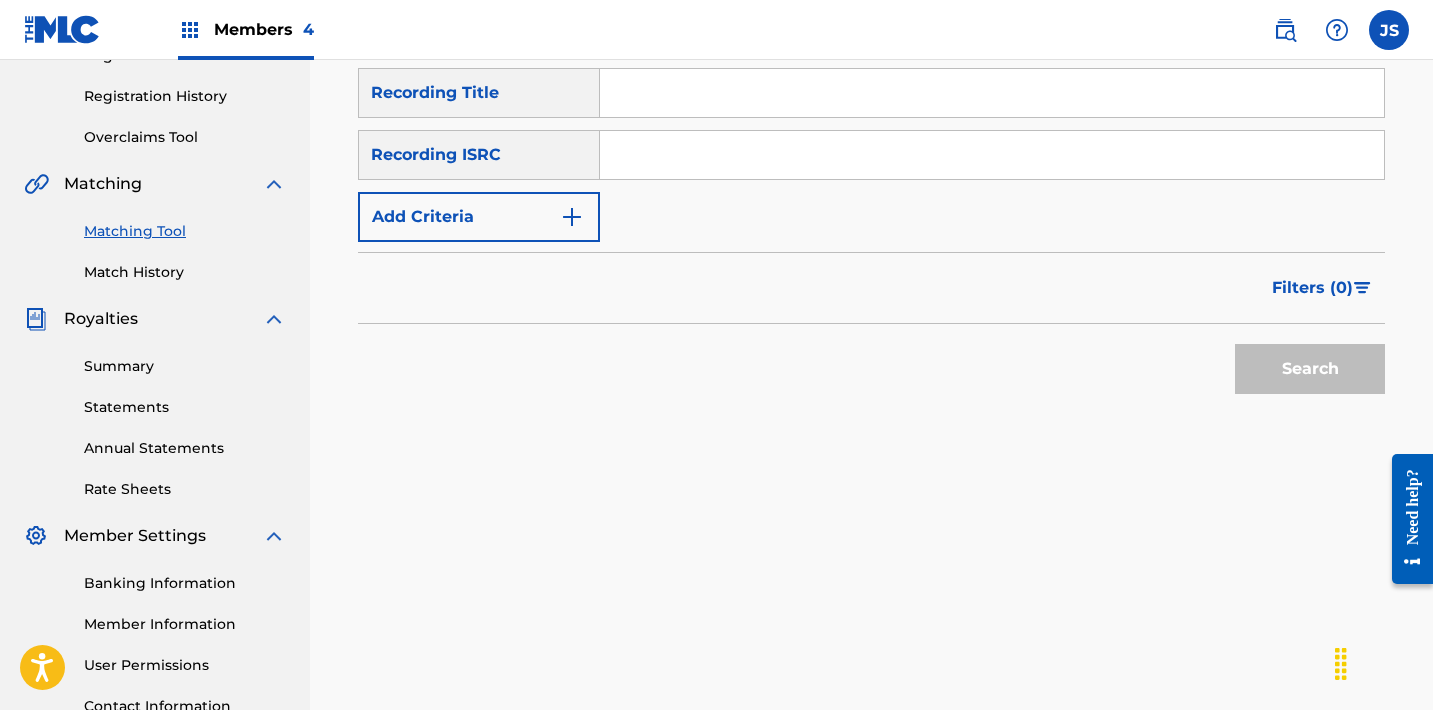 click at bounding box center [992, 155] 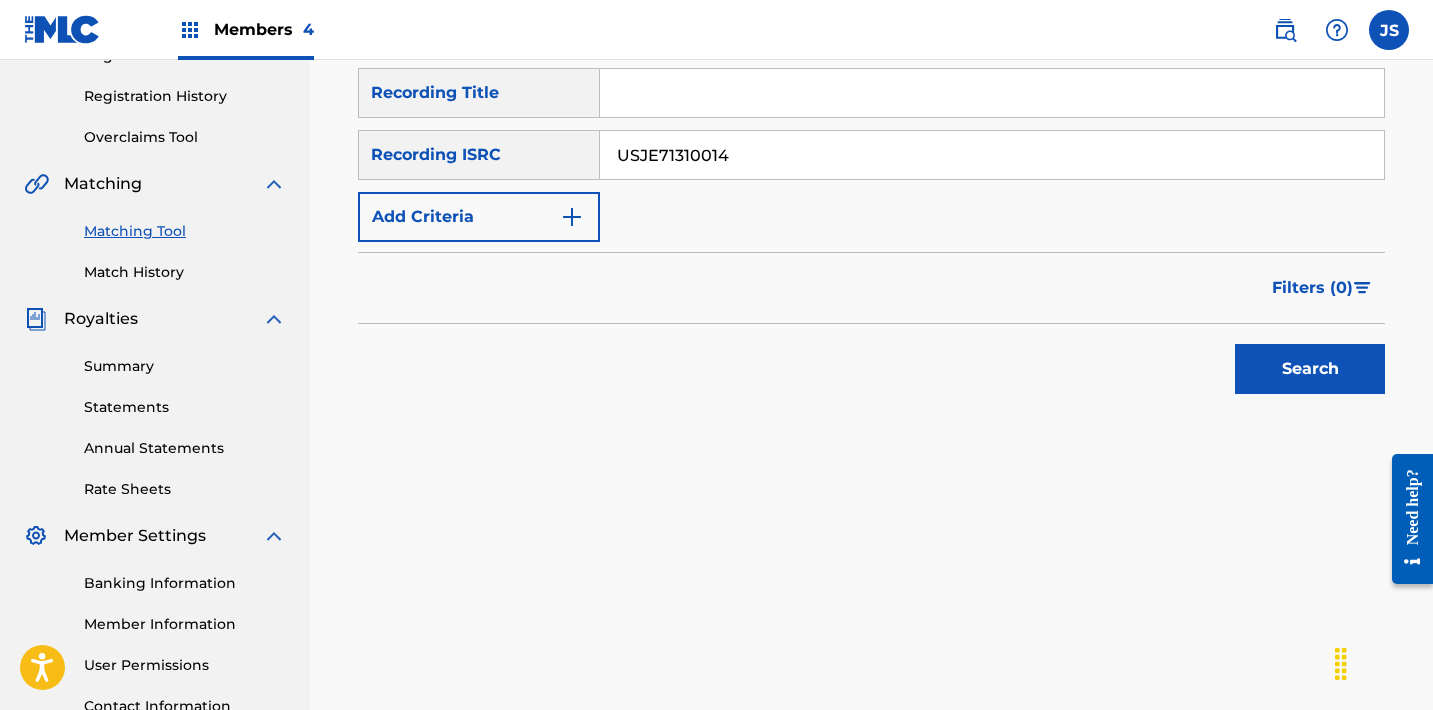 type on "USJE71310014" 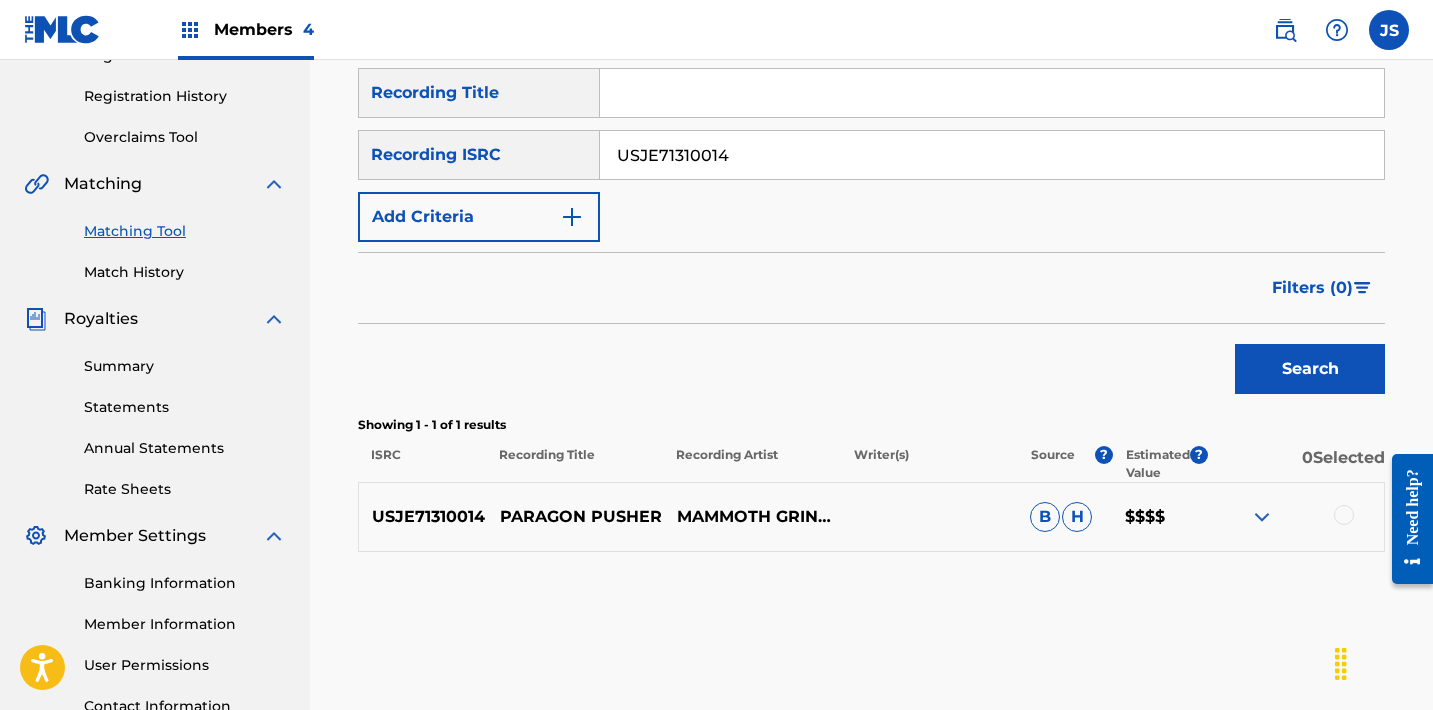 click at bounding box center (1344, 515) 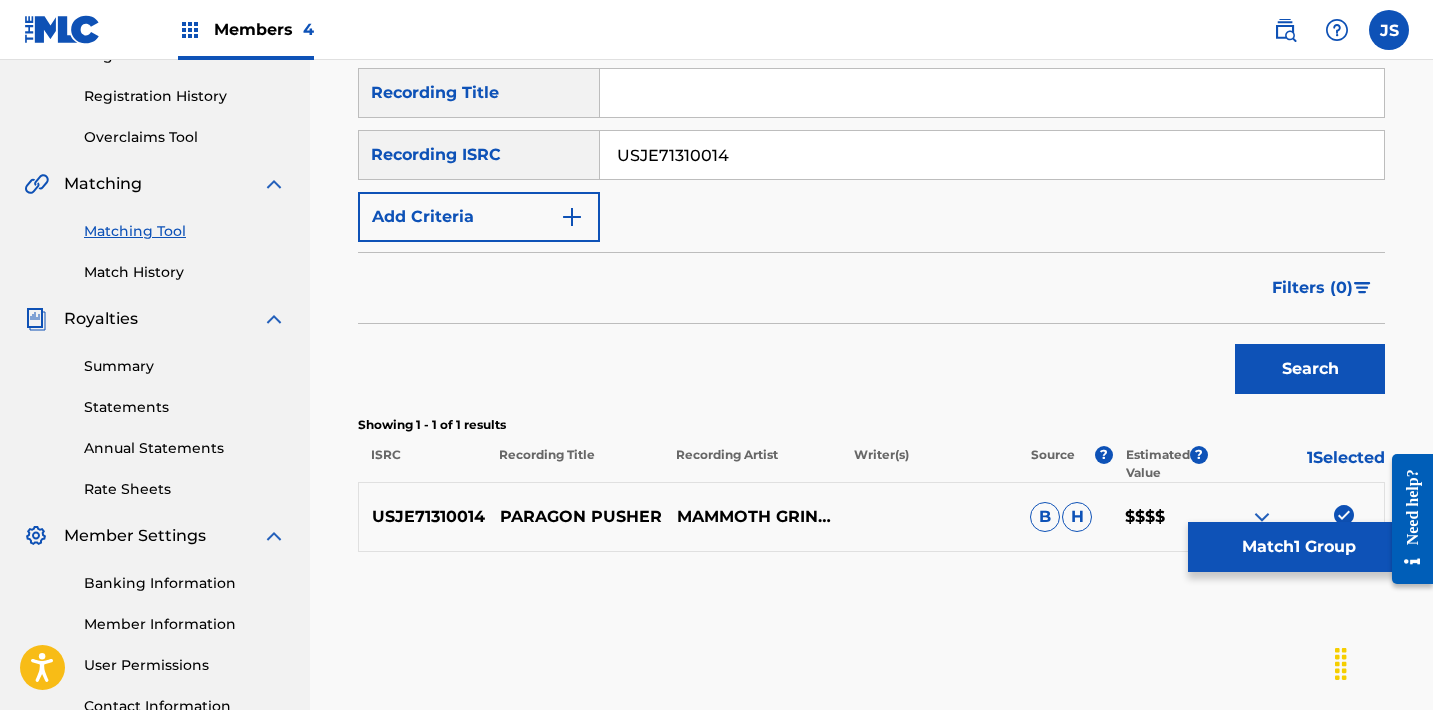 click on "Match  1 Group" at bounding box center (1298, 547) 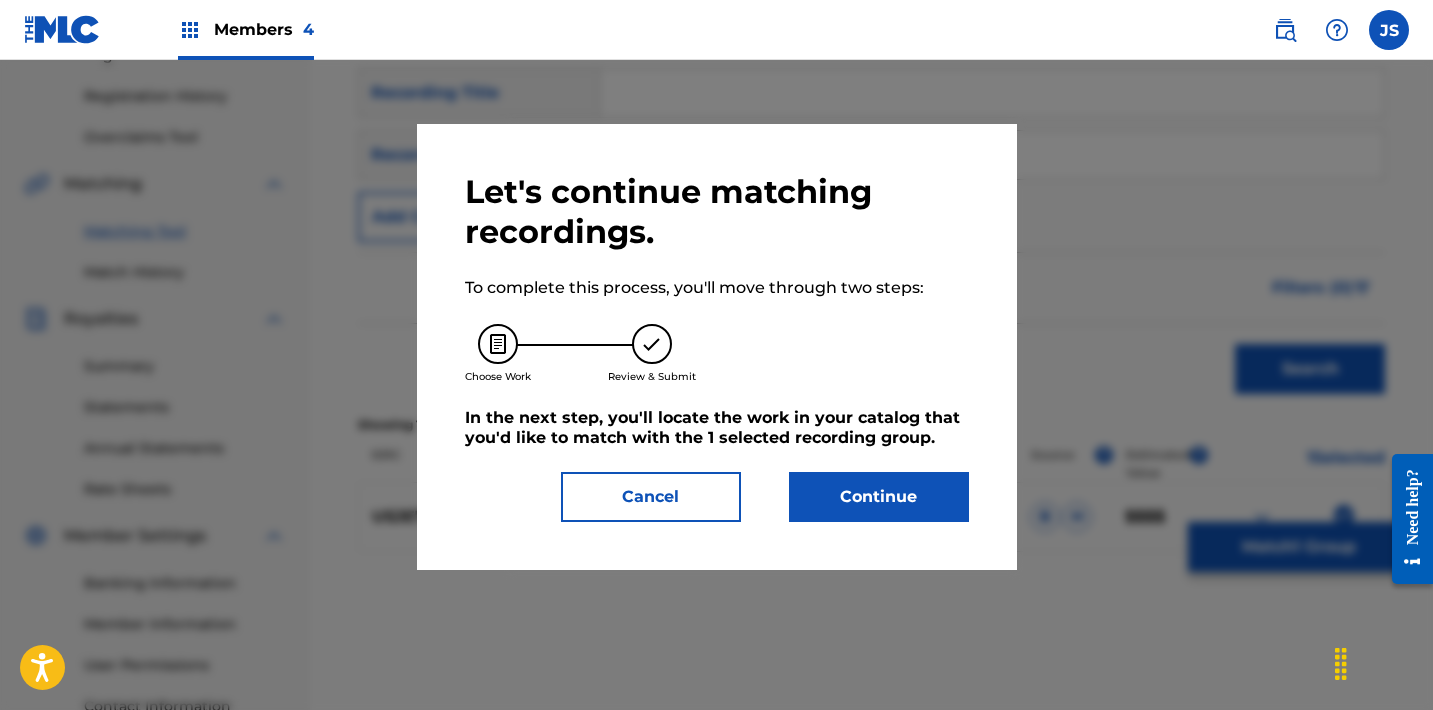 click on "Continue" at bounding box center (879, 497) 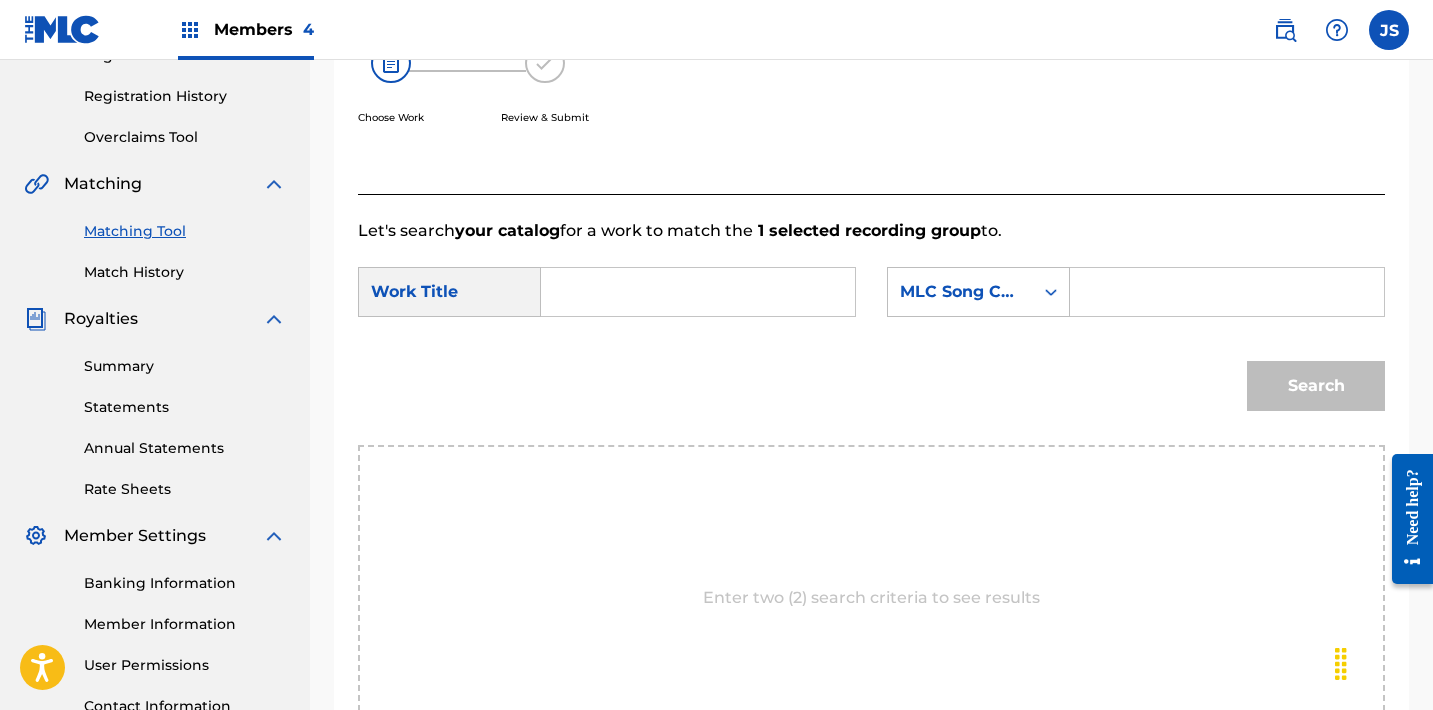 click on "Work Title SearchWithCriteriacbd72ac8-430a-43be-b43a-e8b27f367792 MLC Song Code" at bounding box center (871, 298) 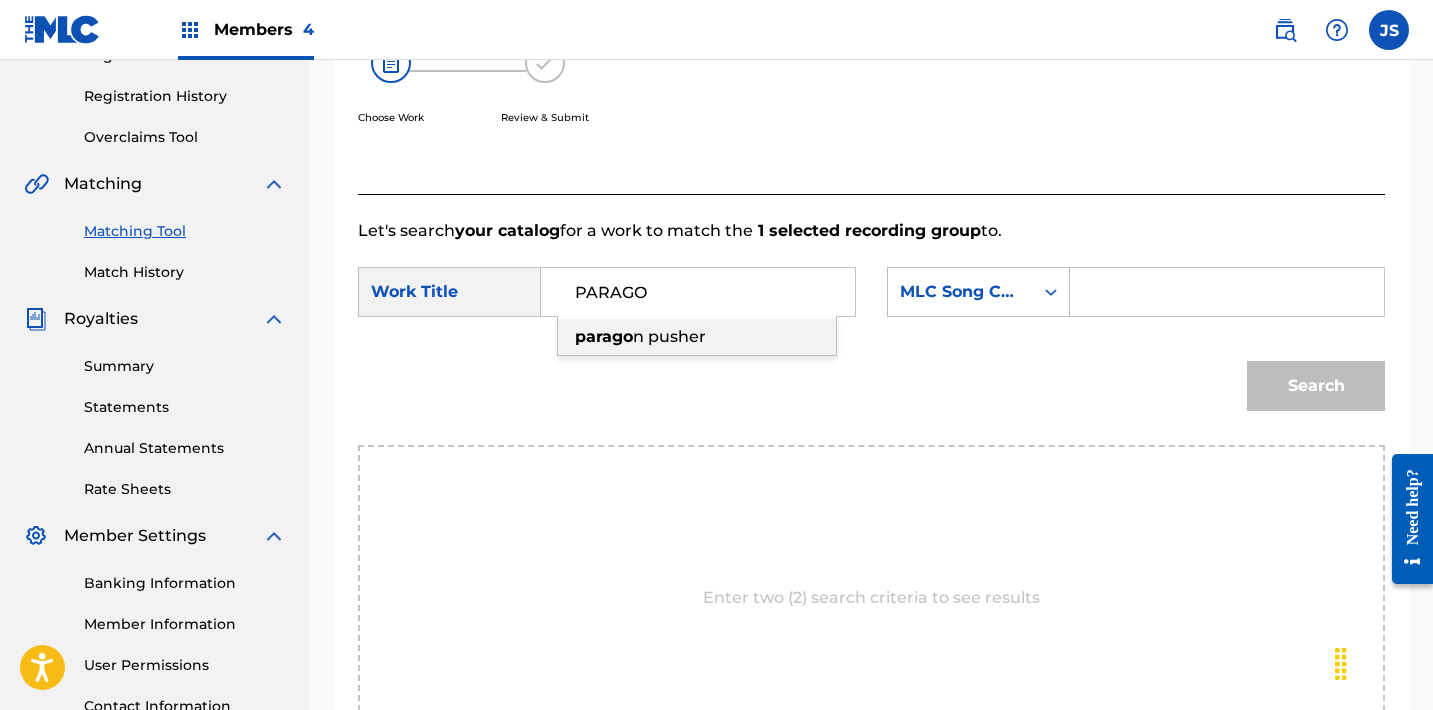 click on "n pusher" at bounding box center [669, 336] 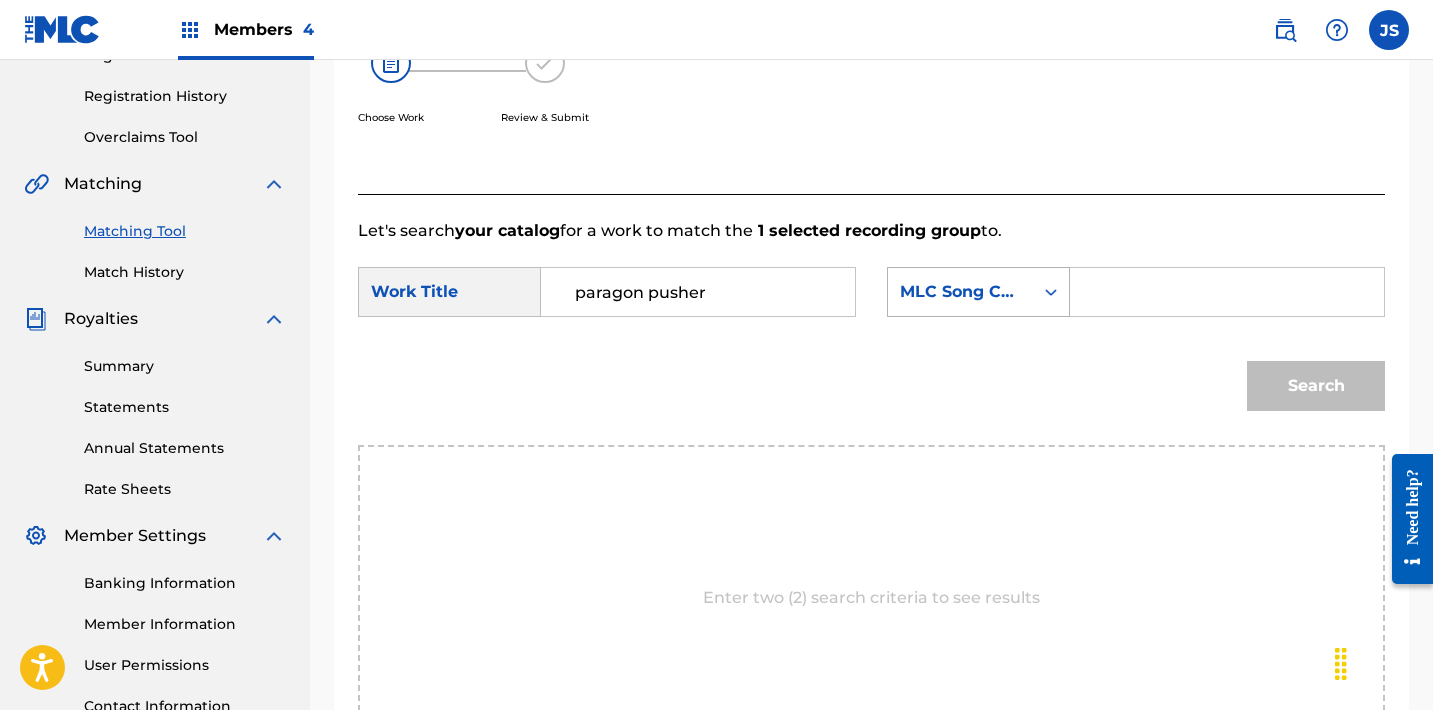 click on "MLC Song Code" at bounding box center (960, 292) 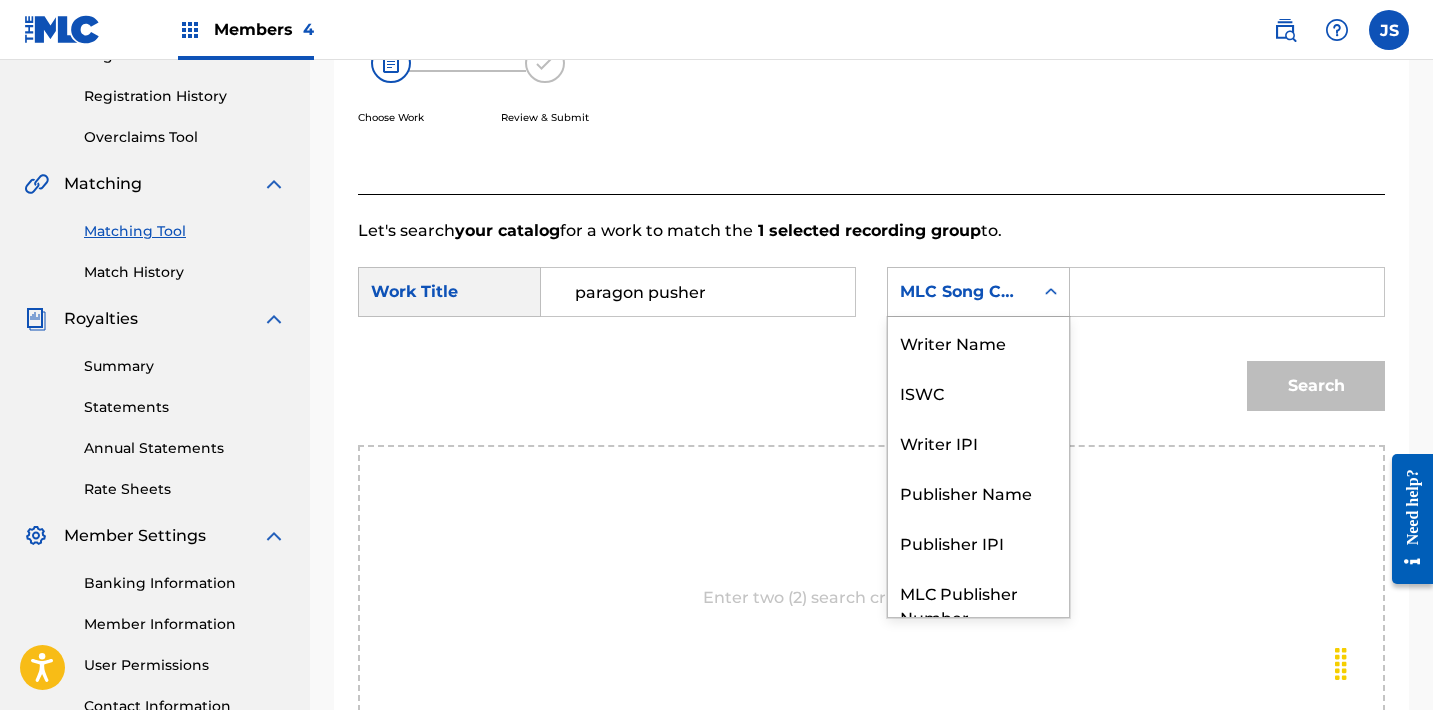 scroll, scrollTop: 74, scrollLeft: 0, axis: vertical 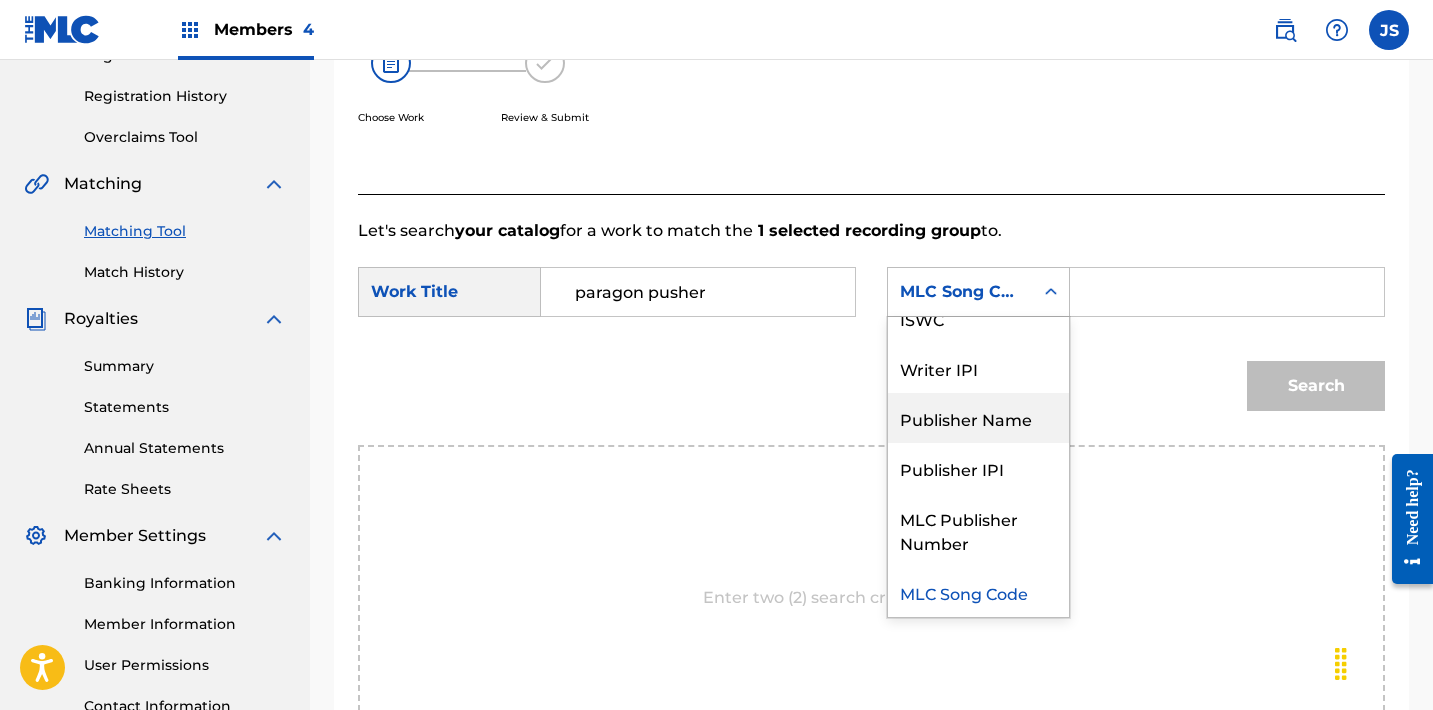 click on "Publisher Name" at bounding box center (978, 418) 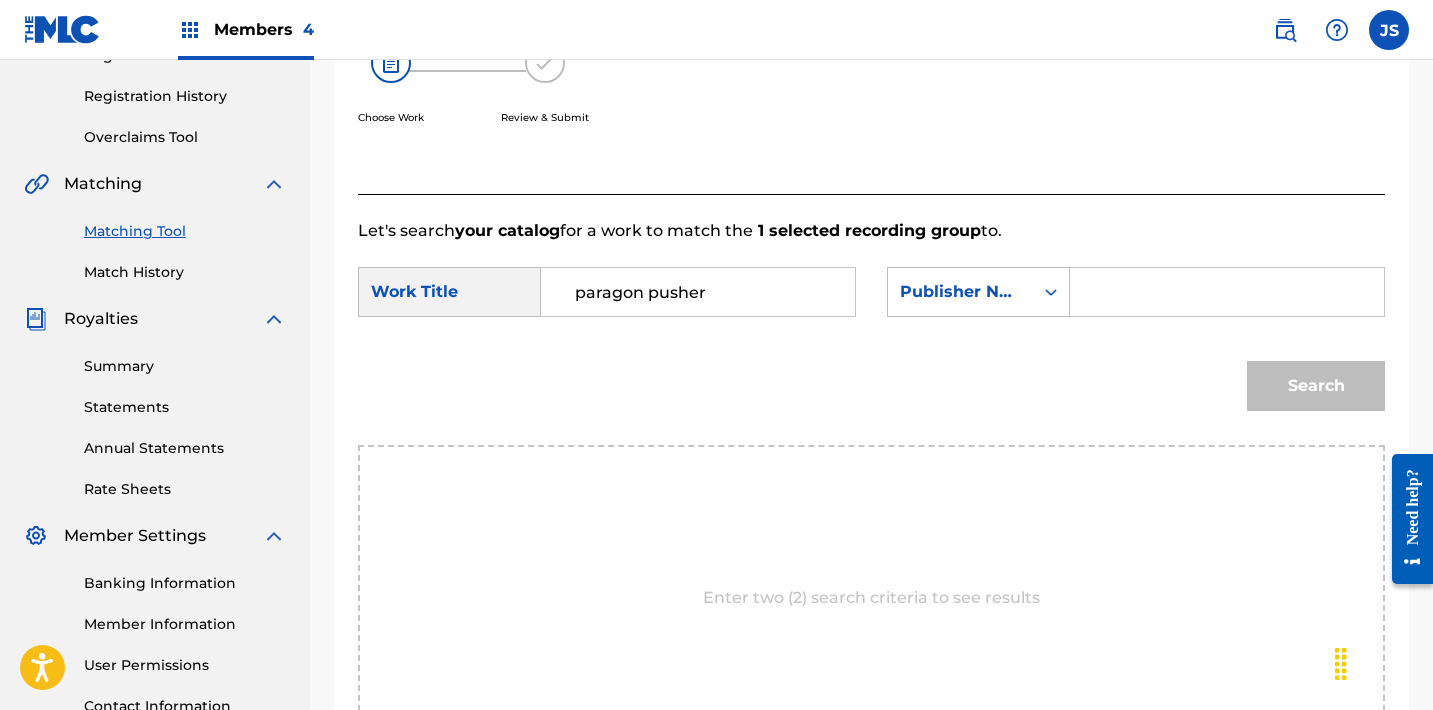 click at bounding box center [1227, 292] 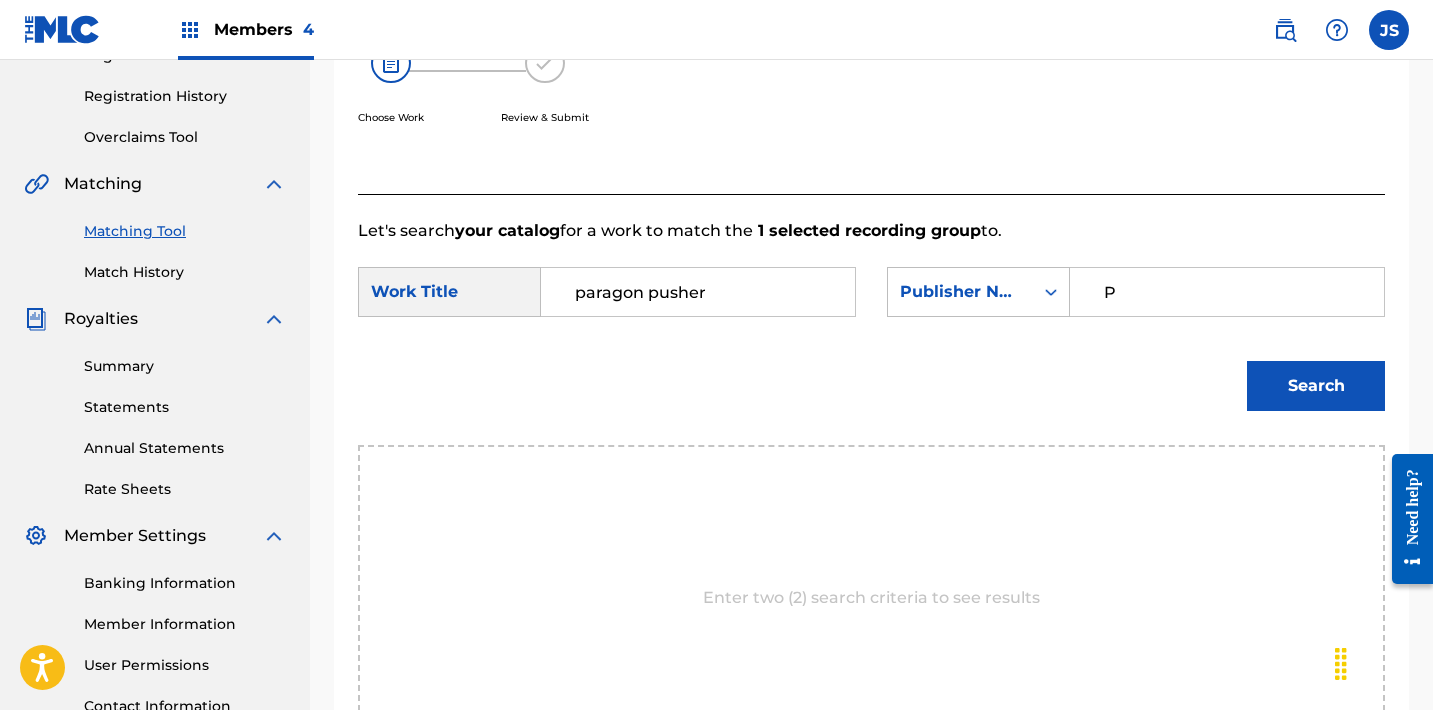 type on "POST MORTEM" 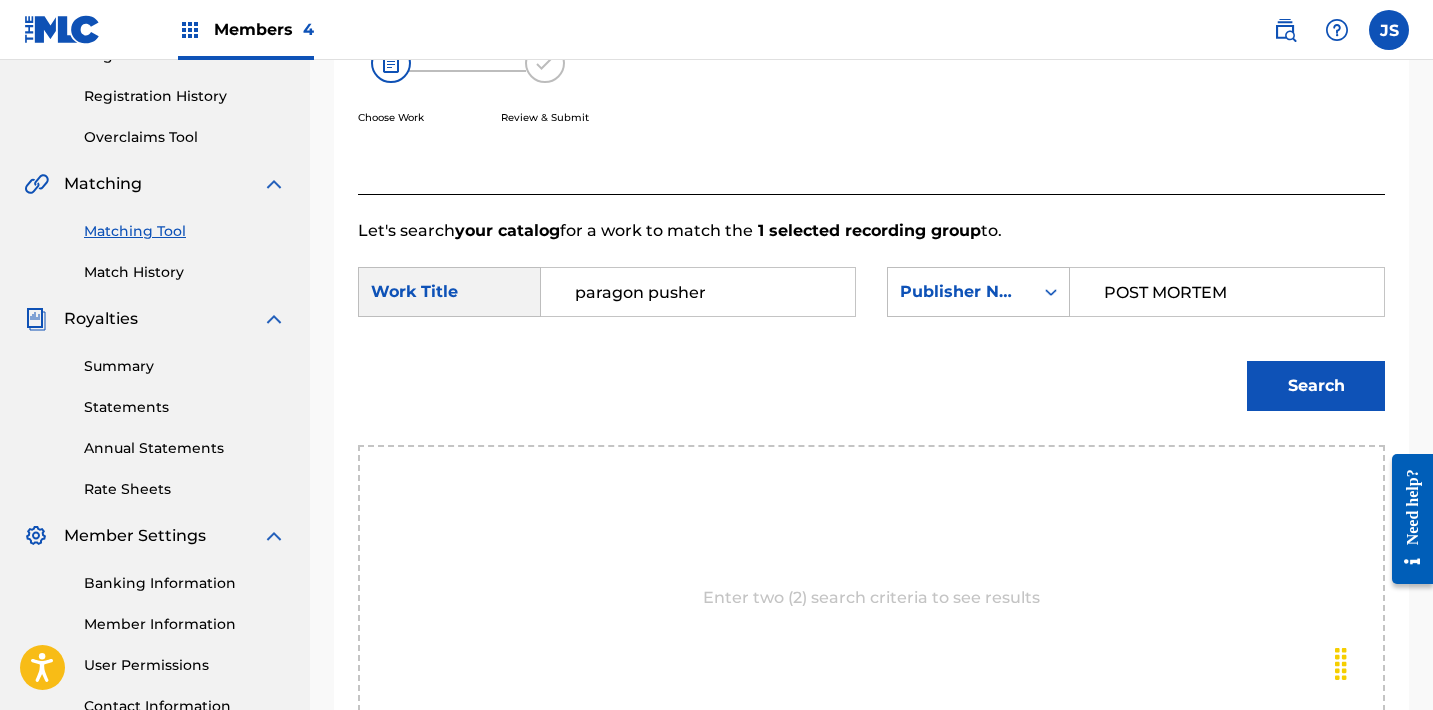 click on "Search" at bounding box center (1316, 386) 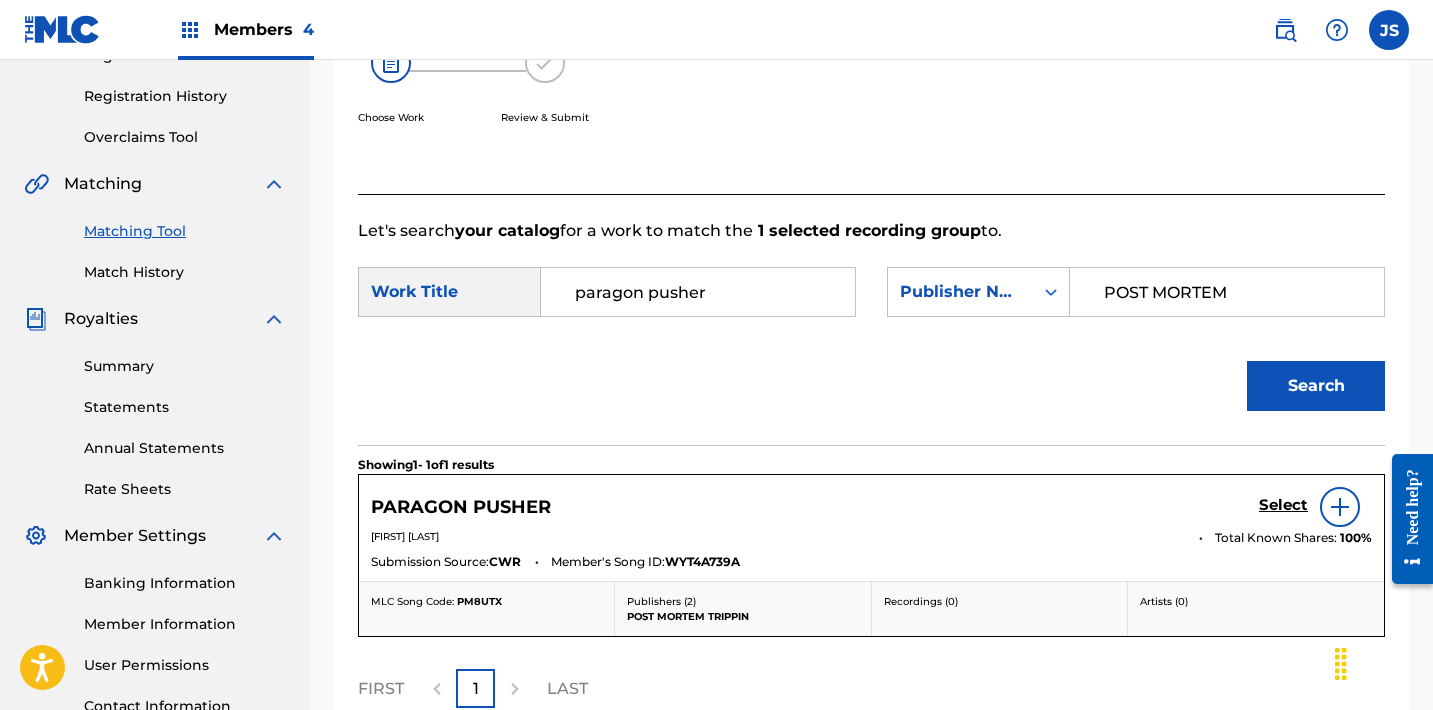 click on "Select" at bounding box center [1283, 505] 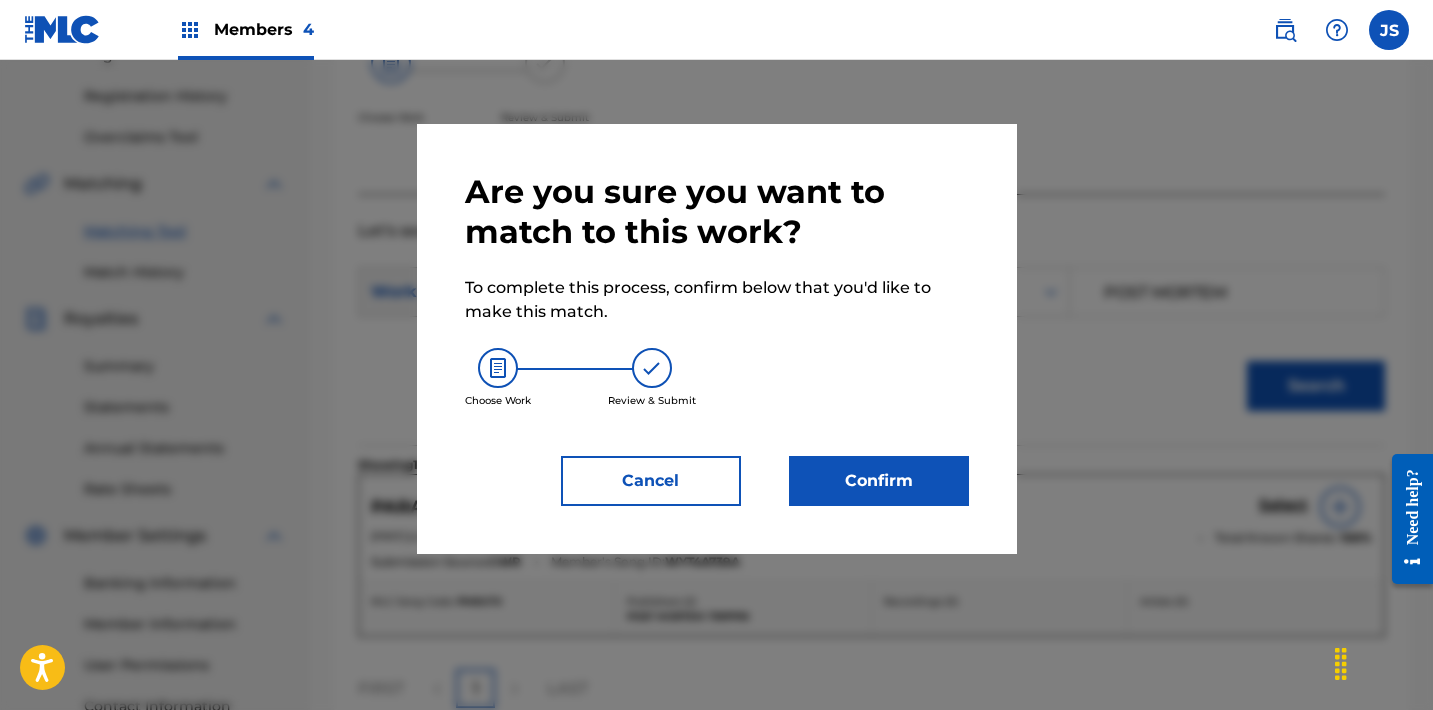 click on "Confirm" at bounding box center (879, 481) 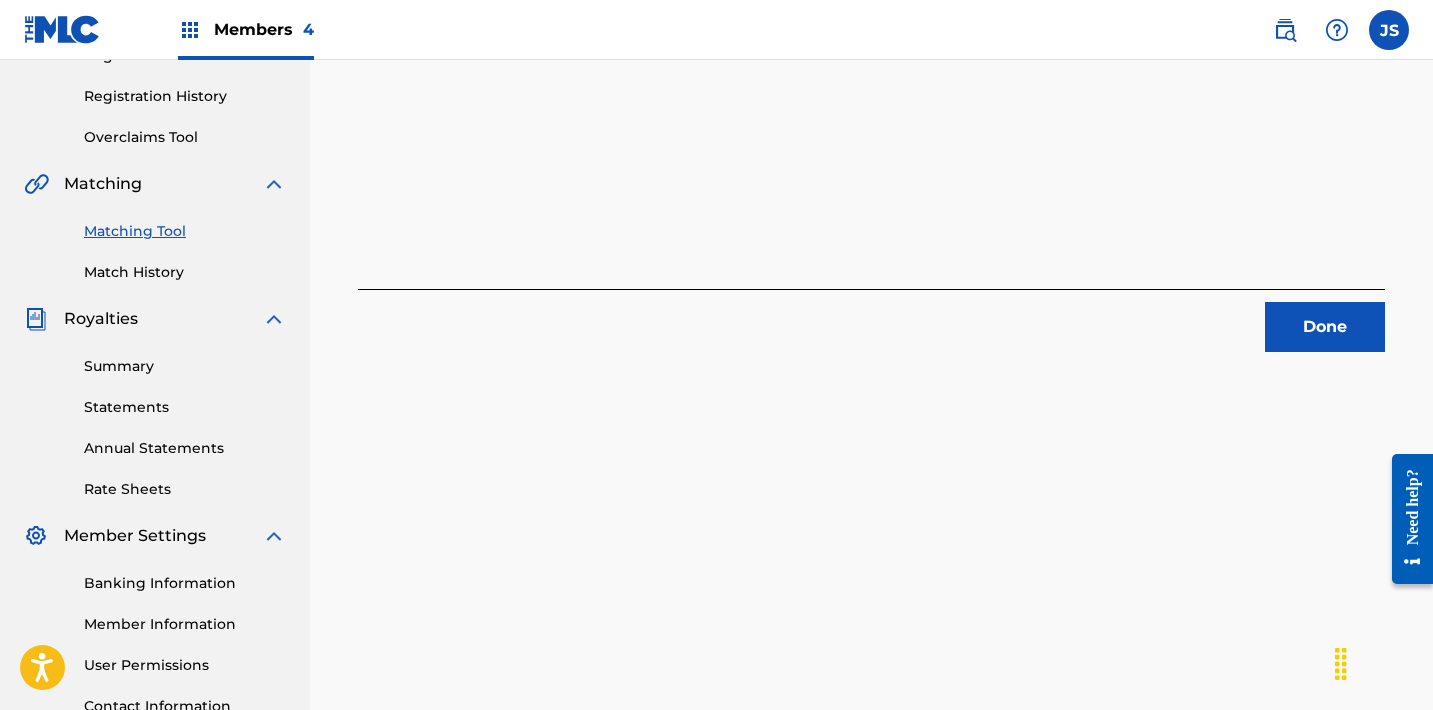 click on "1  Recording Groups   are pending usage match to the work  PARAGON PUSHER . Congratulations! You've matched recordings to your work. This match is now under review by our team. You can check its status by visiting the Match History tab in your Portal account navigation bar. Done" at bounding box center (871, 75) 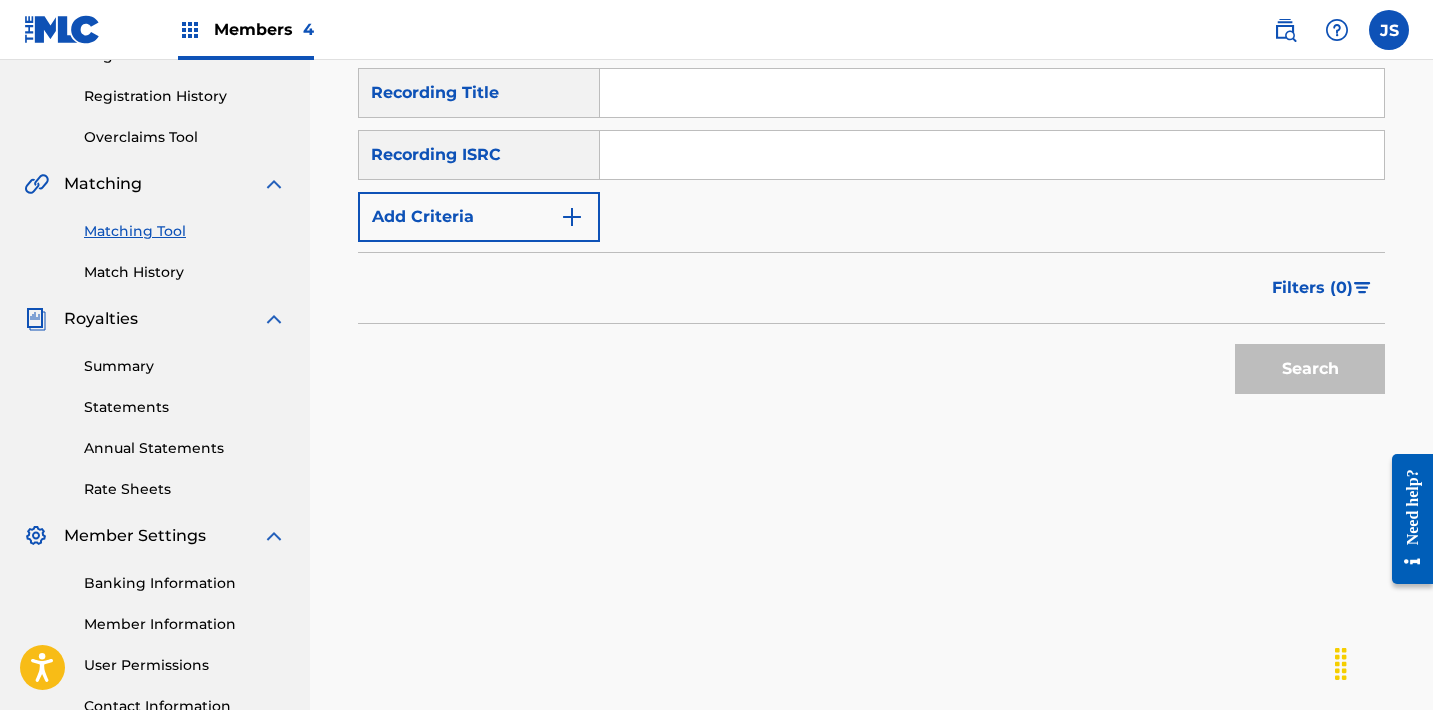click at bounding box center (992, 155) 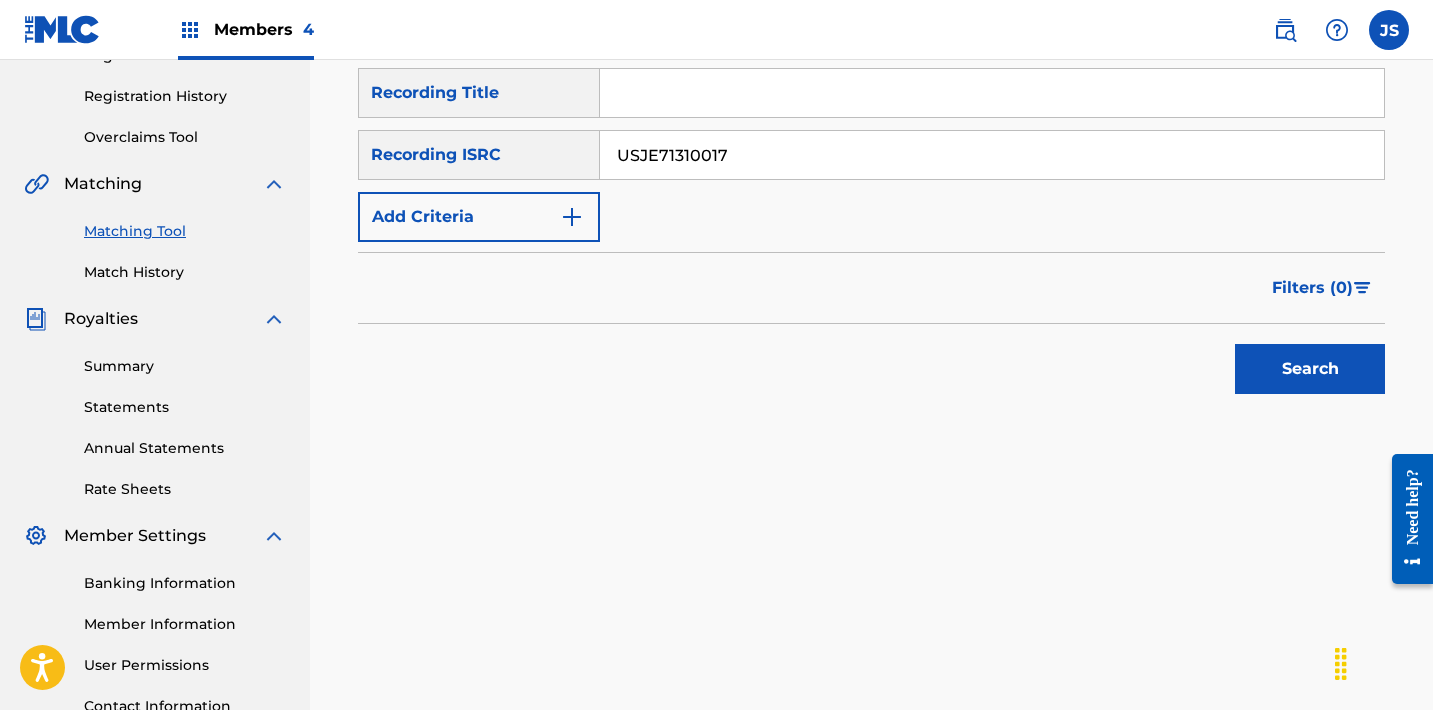 type on "USJE71310017" 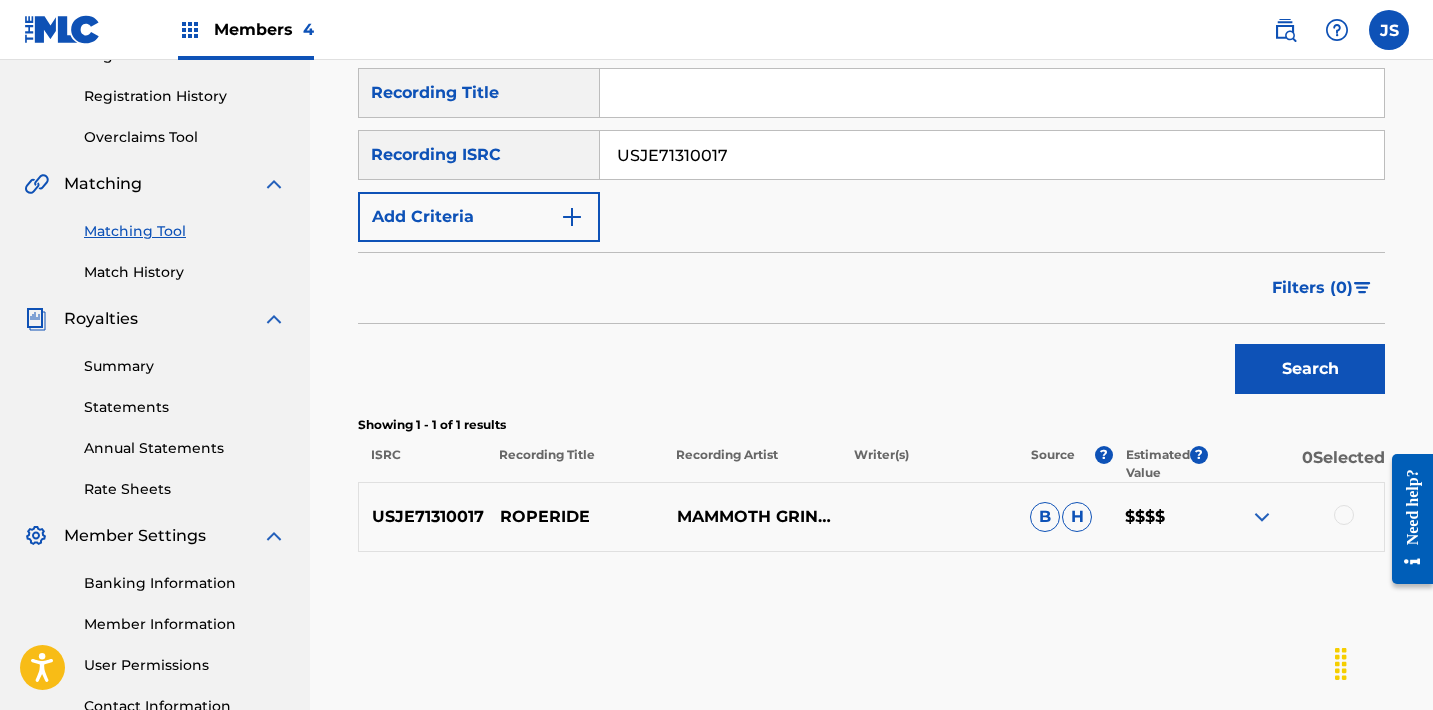 click at bounding box center [1295, 517] 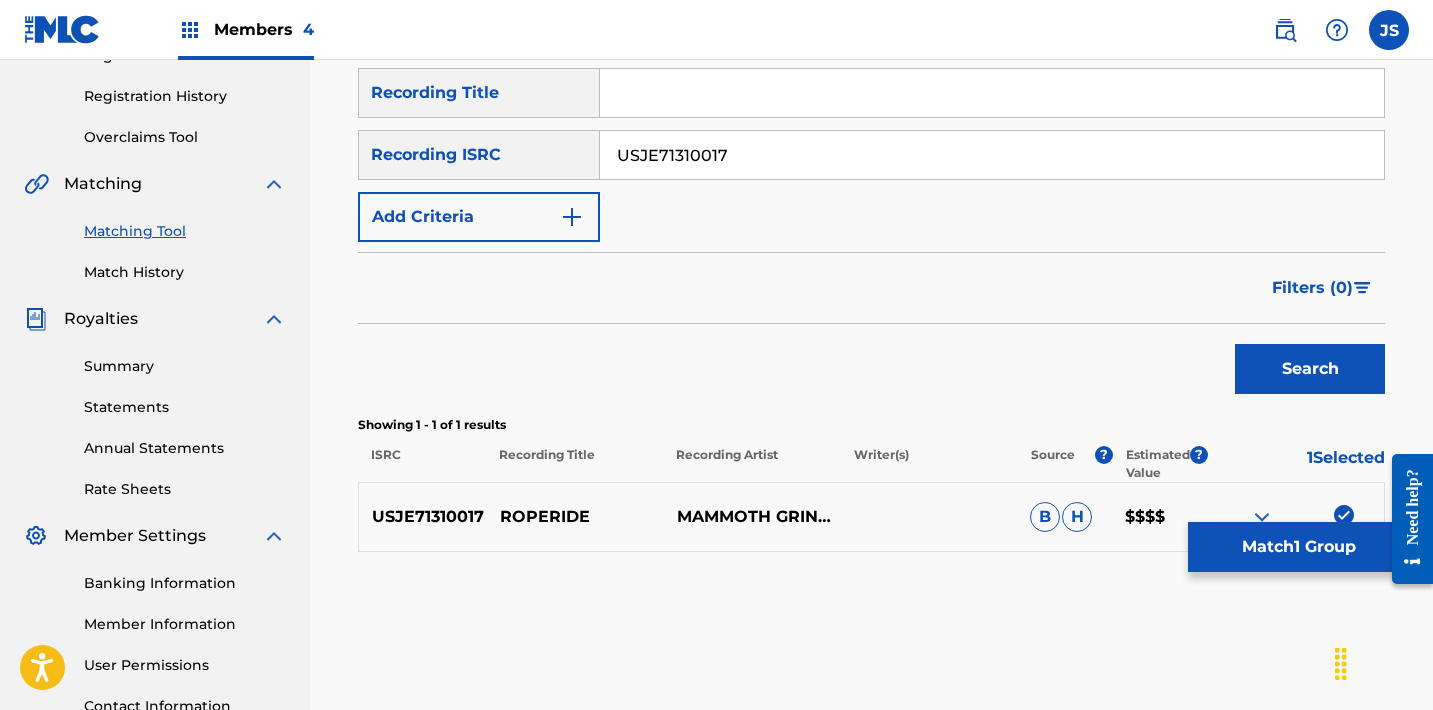 click on "Match  1 Group" at bounding box center (1298, 547) 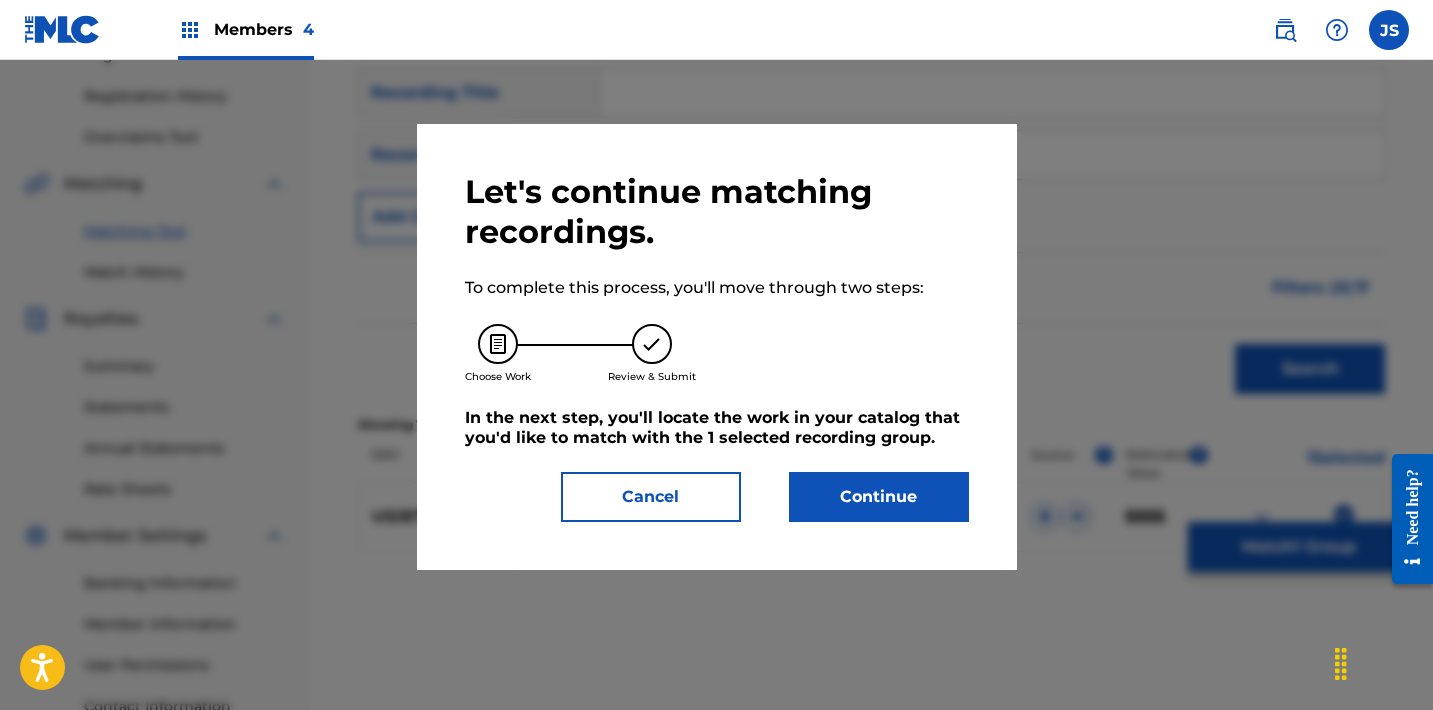 click on "Continue" at bounding box center [879, 497] 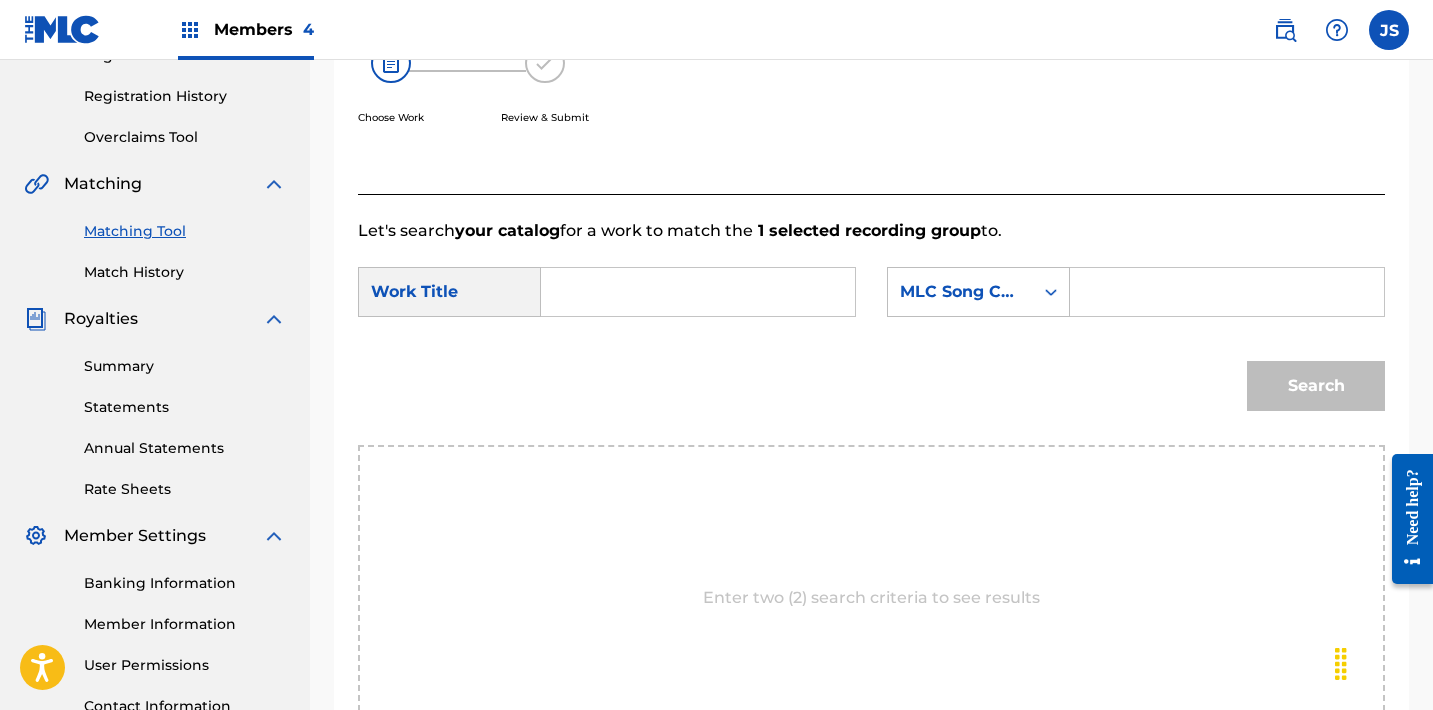 click at bounding box center [698, 292] 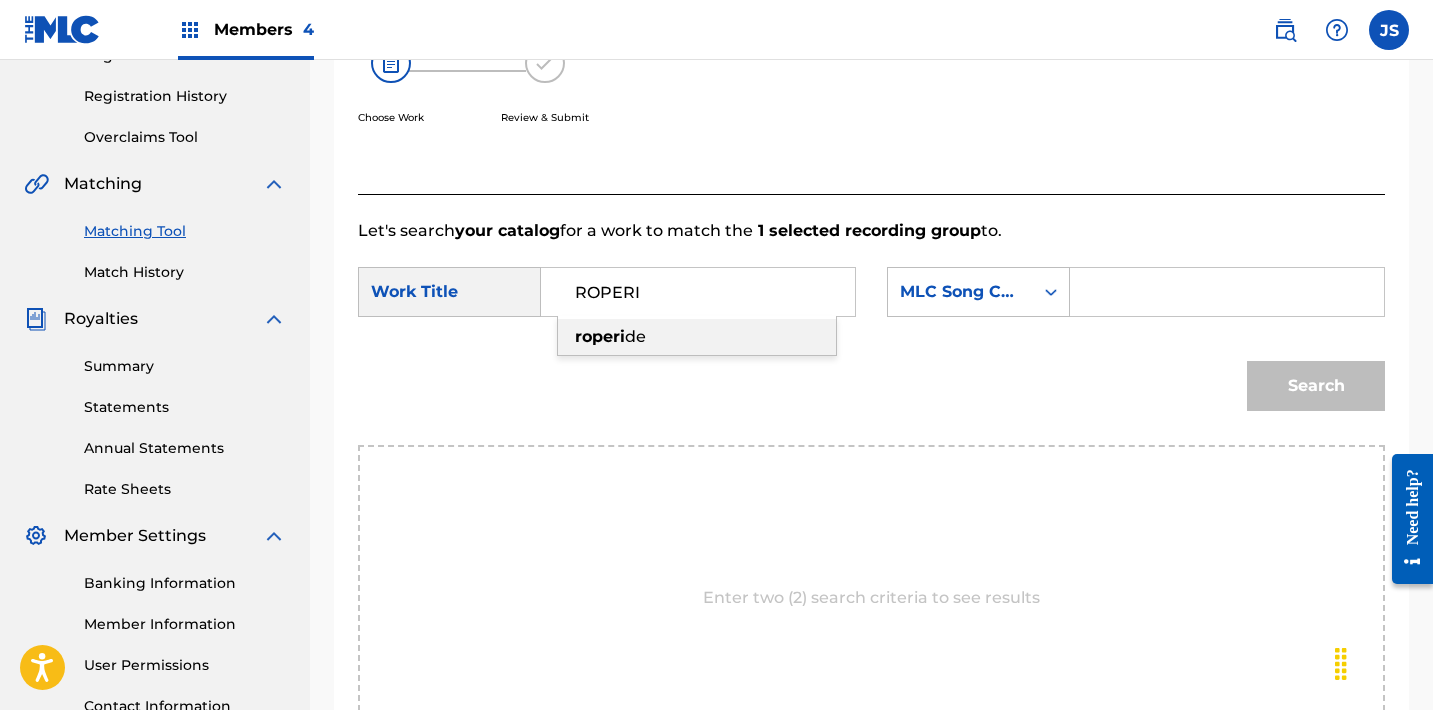 click on "roperi de" at bounding box center [697, 337] 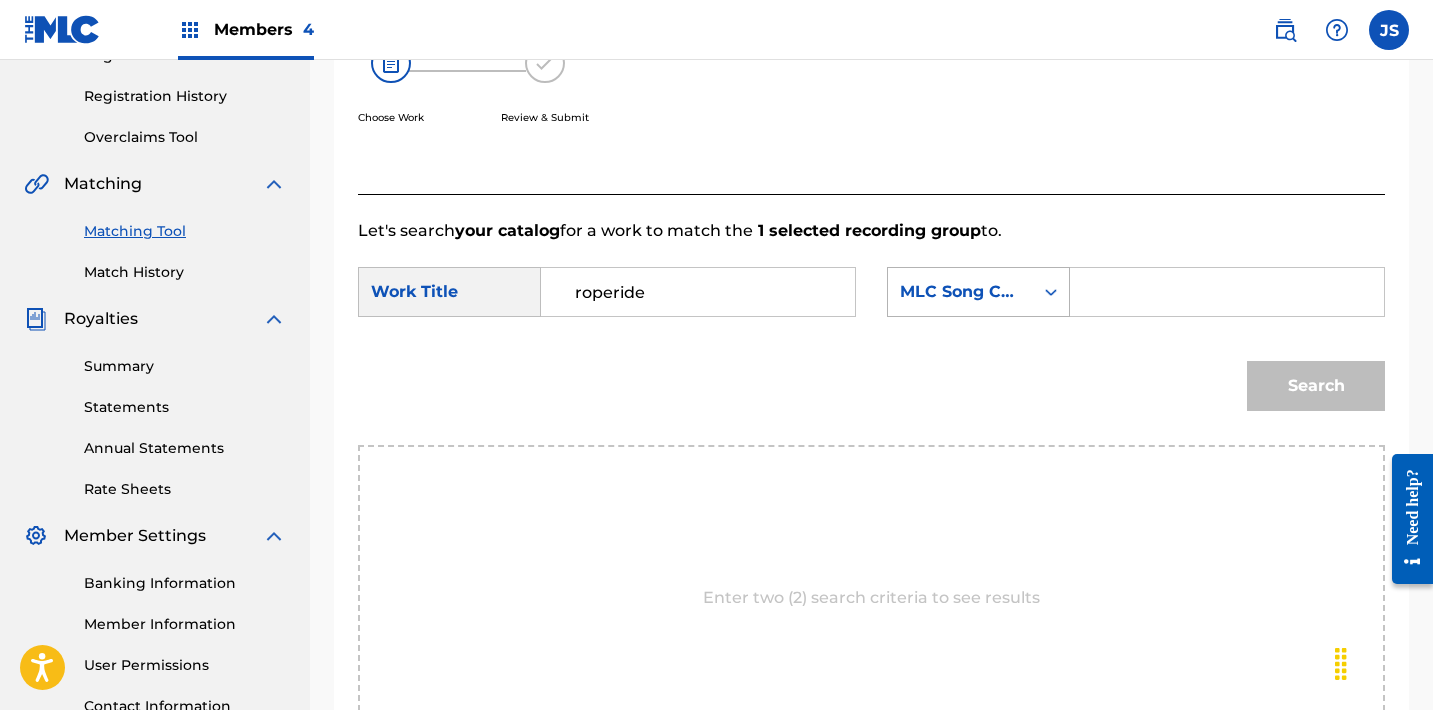 click on "MLC Song Code" at bounding box center [960, 292] 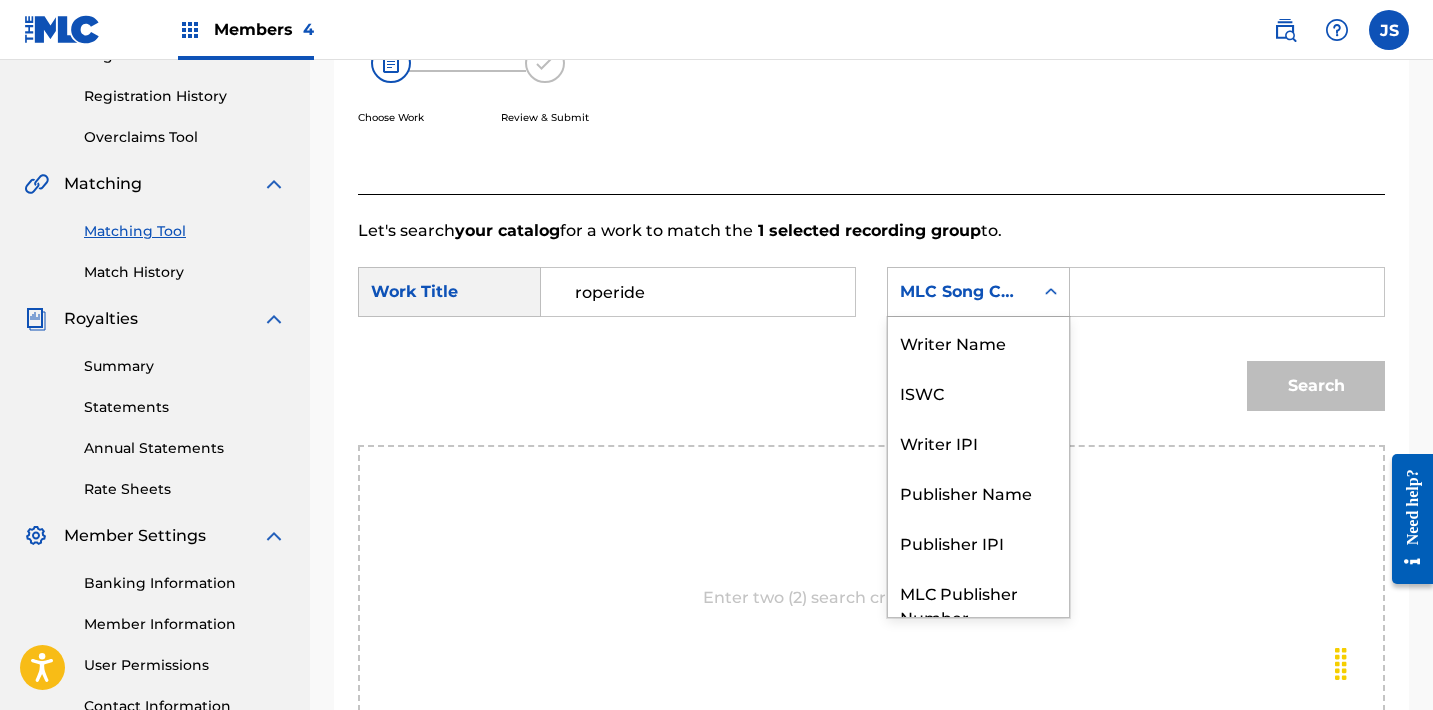 scroll, scrollTop: 74, scrollLeft: 0, axis: vertical 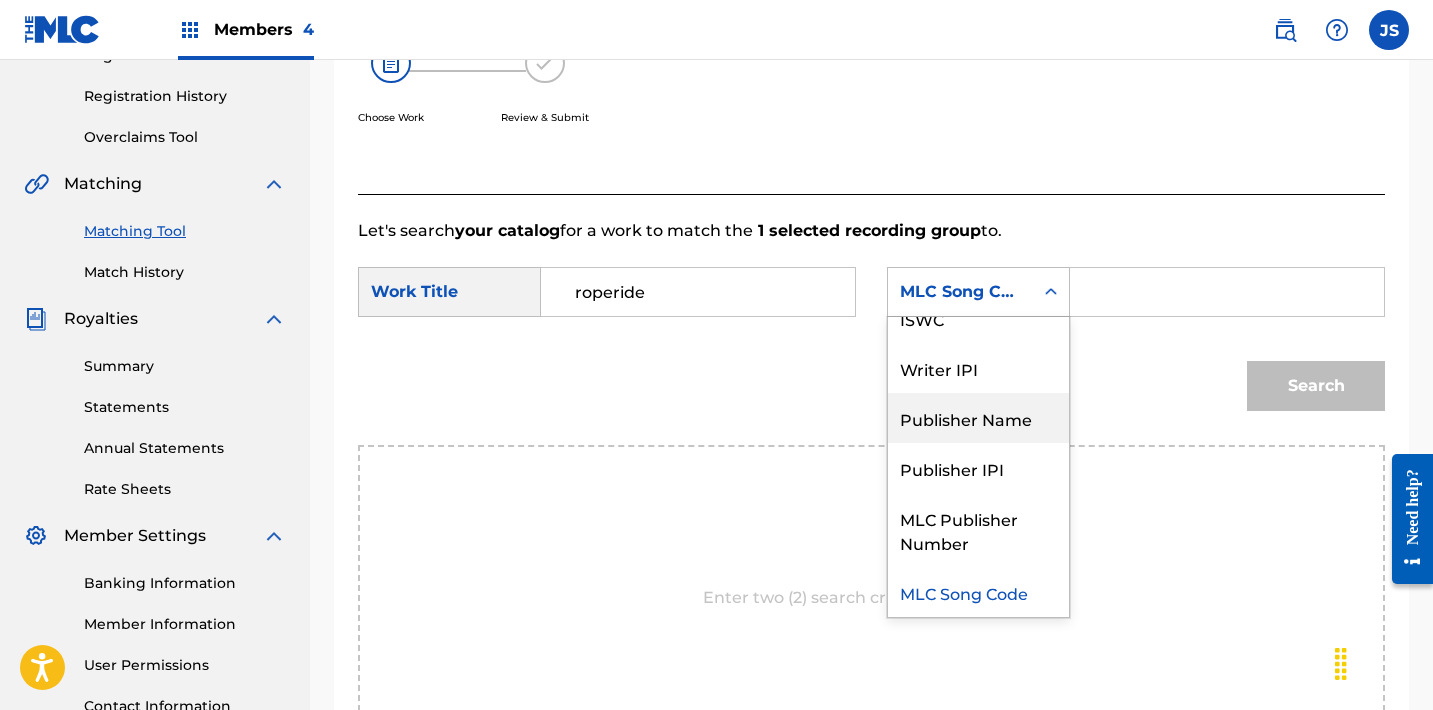 click on "Publisher Name" at bounding box center [978, 418] 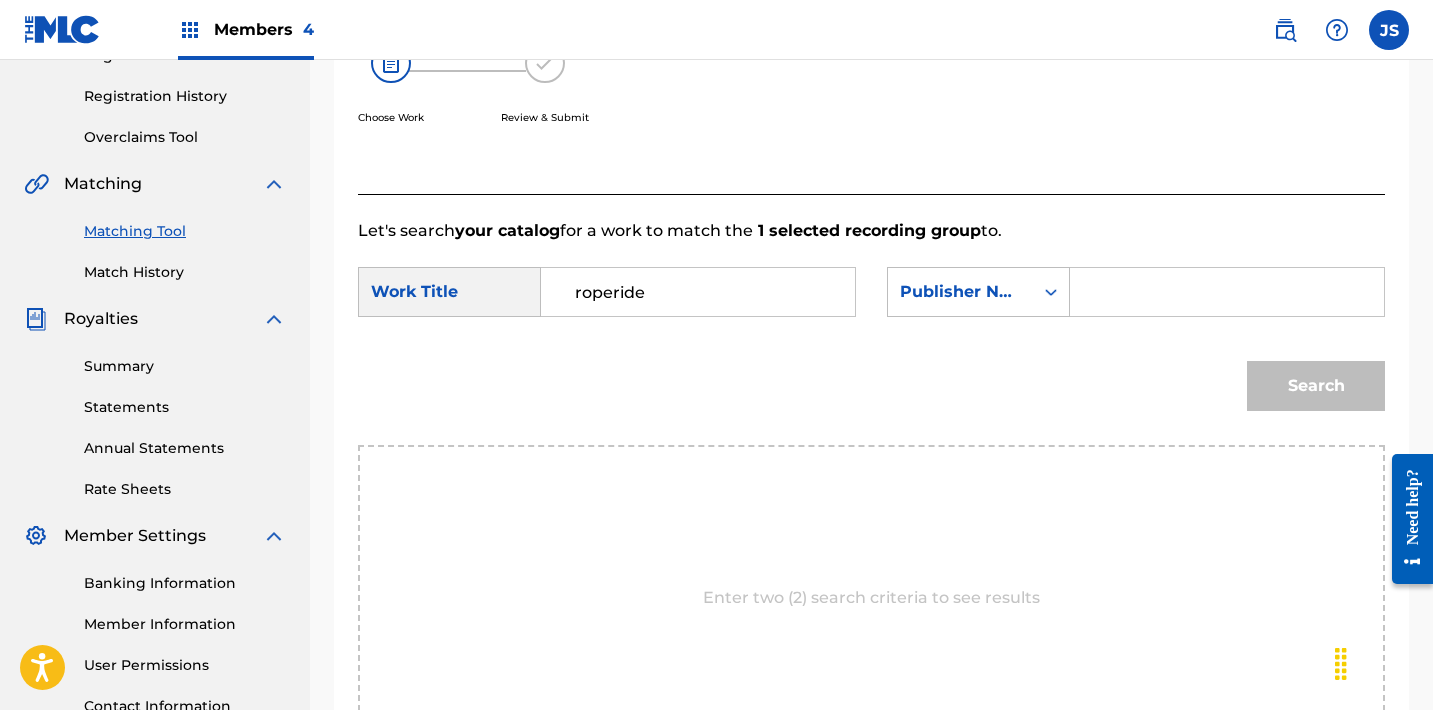 click at bounding box center [1227, 292] 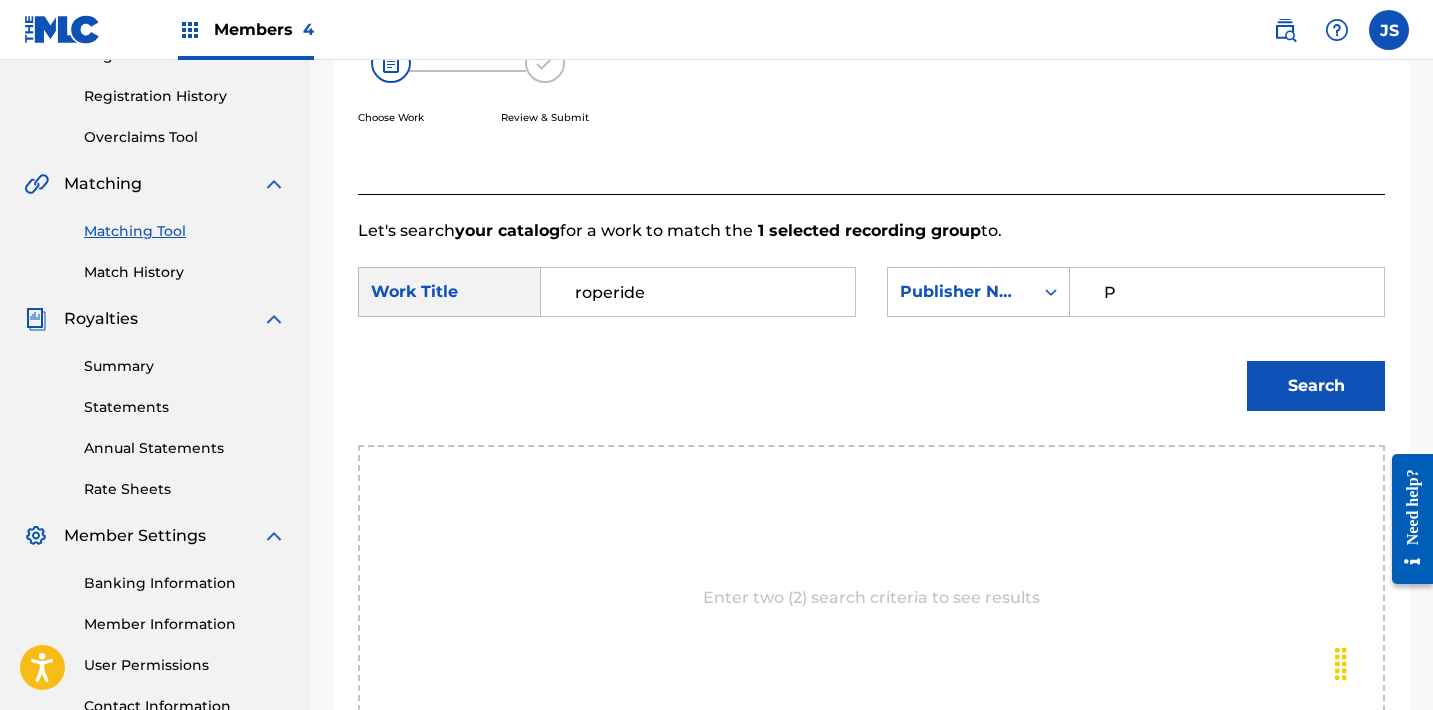 type on "POST MORTEM" 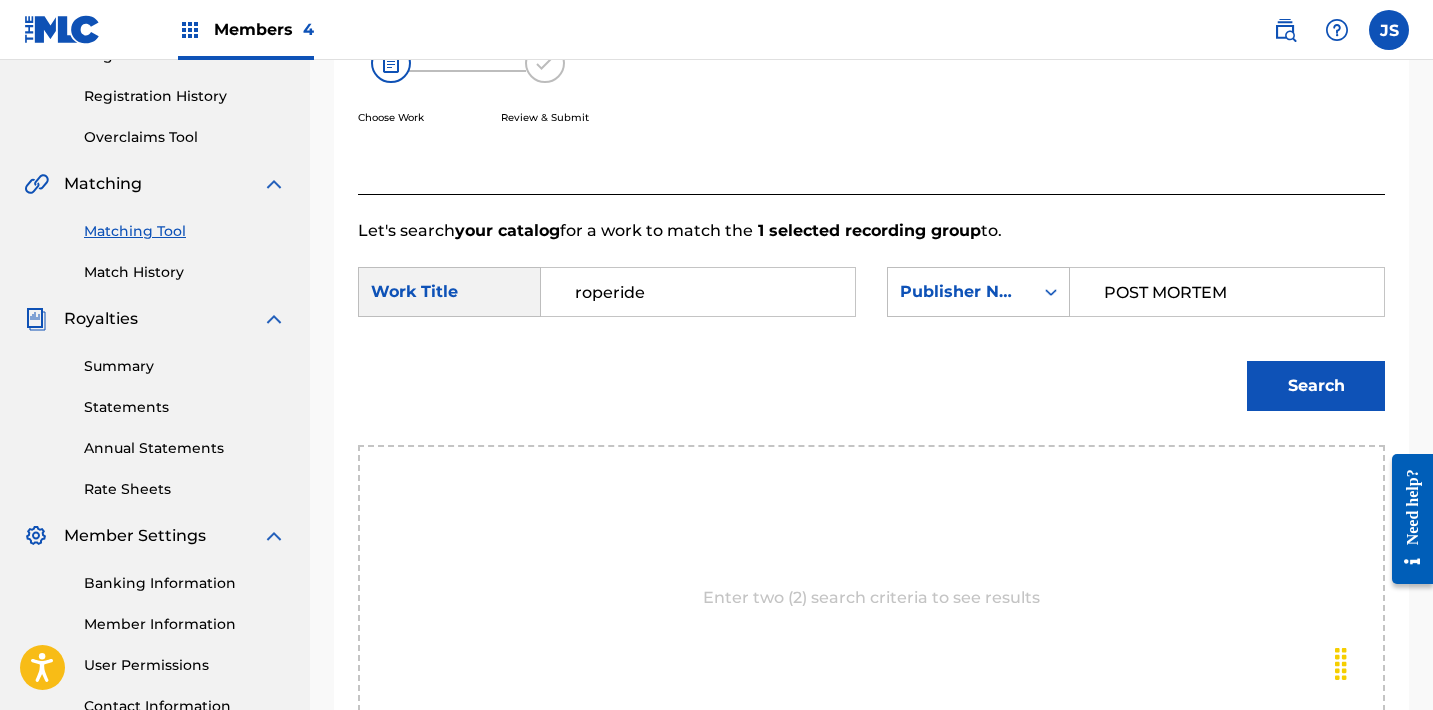 click on "Search" at bounding box center [1316, 386] 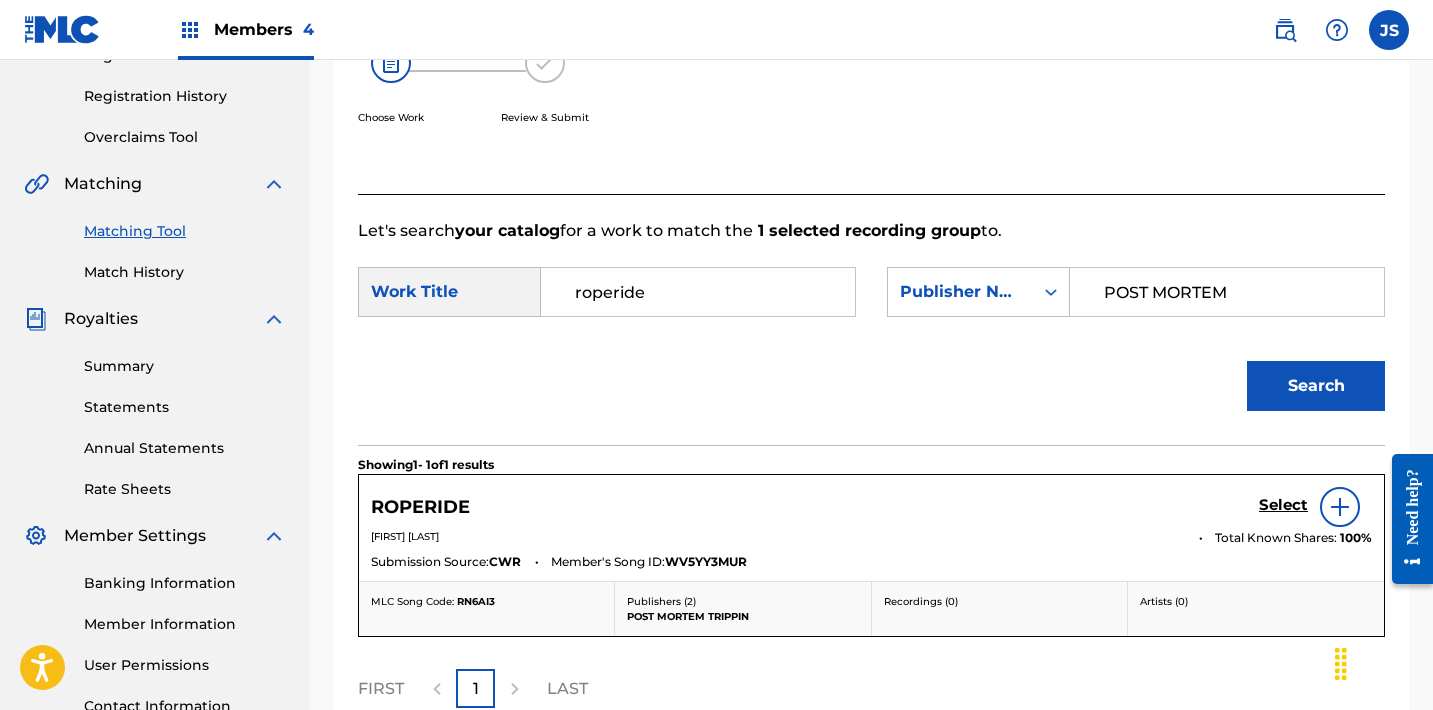 click on "Select" at bounding box center [1283, 505] 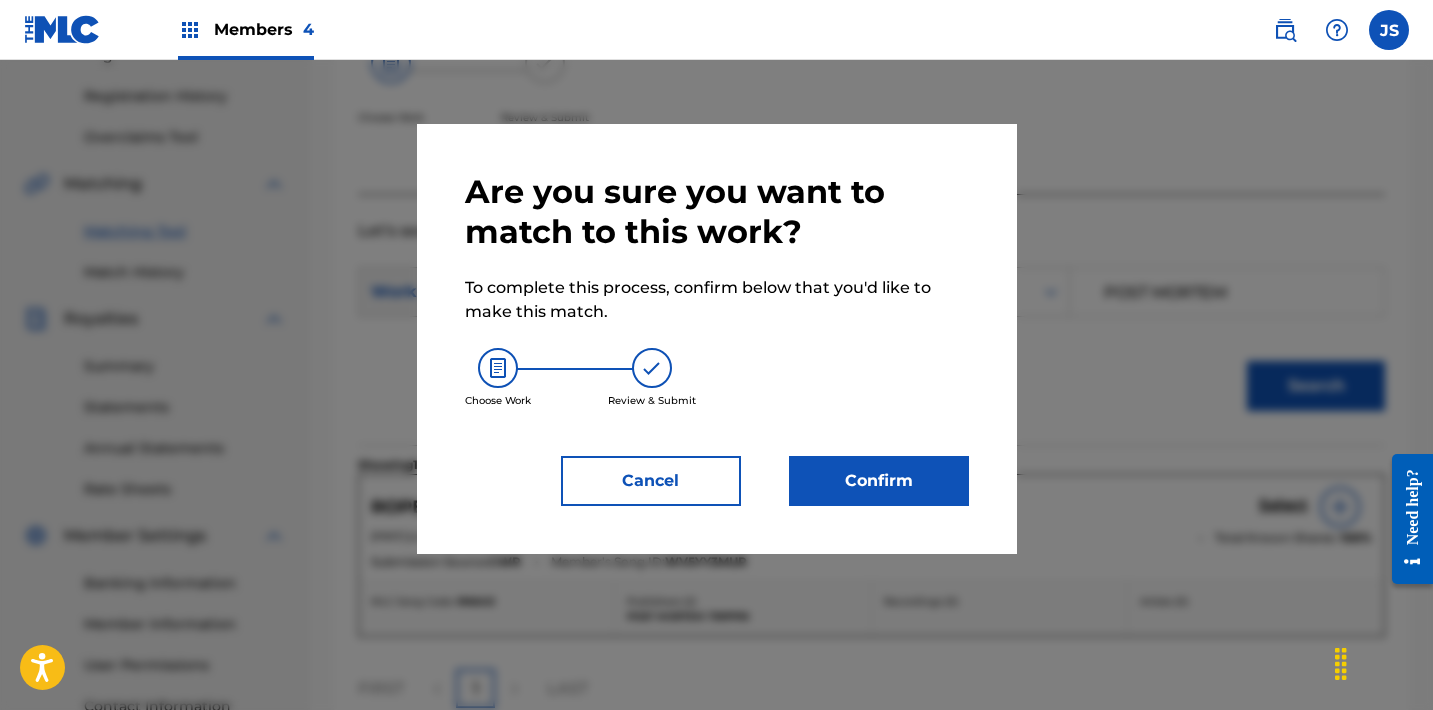 click on "Confirm" at bounding box center (879, 481) 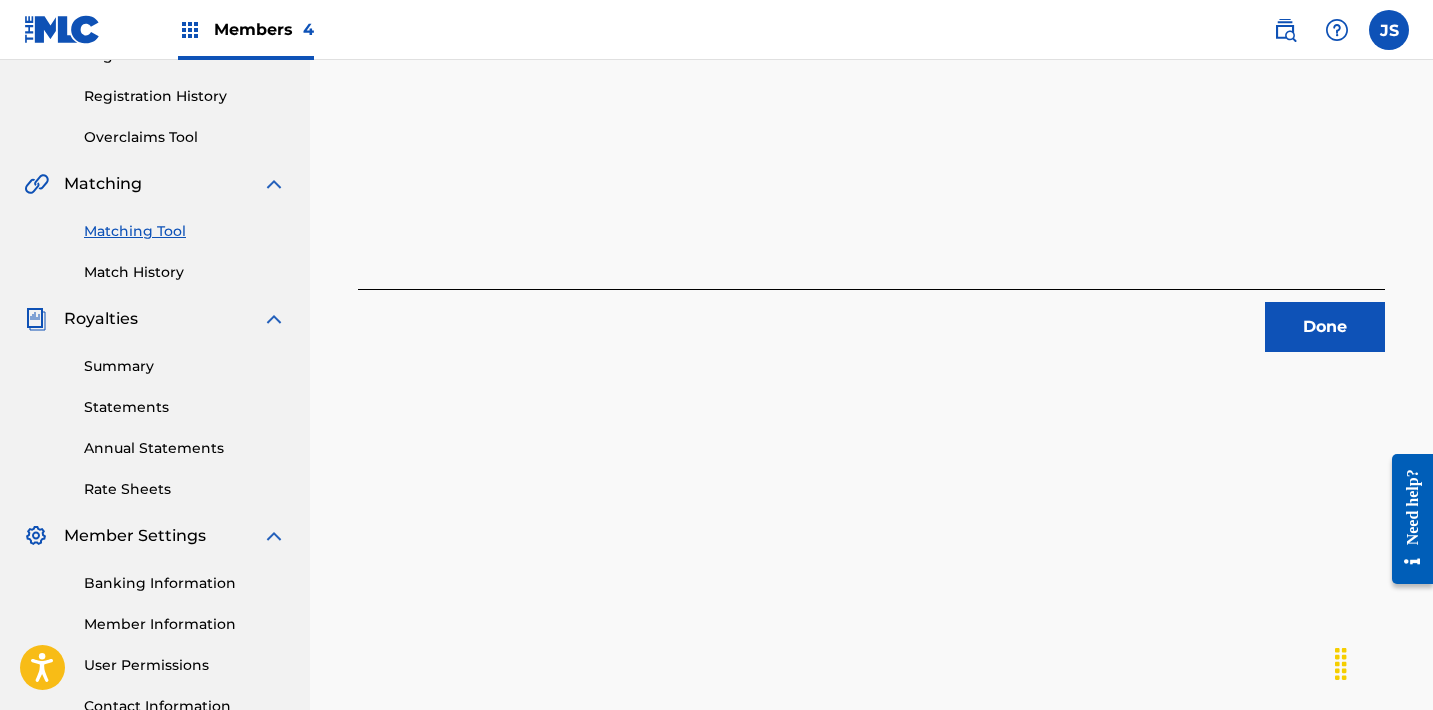 click on "Done" at bounding box center (1325, 327) 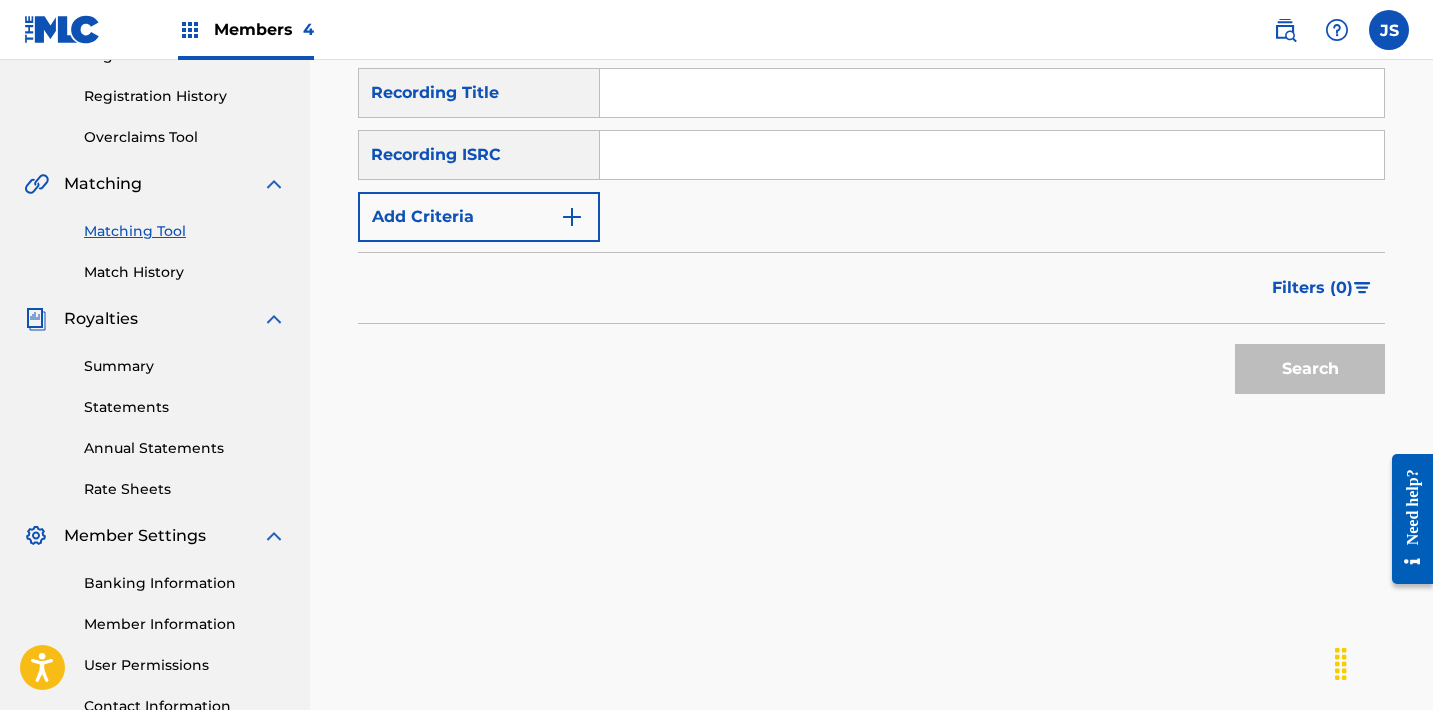 click at bounding box center [992, 155] 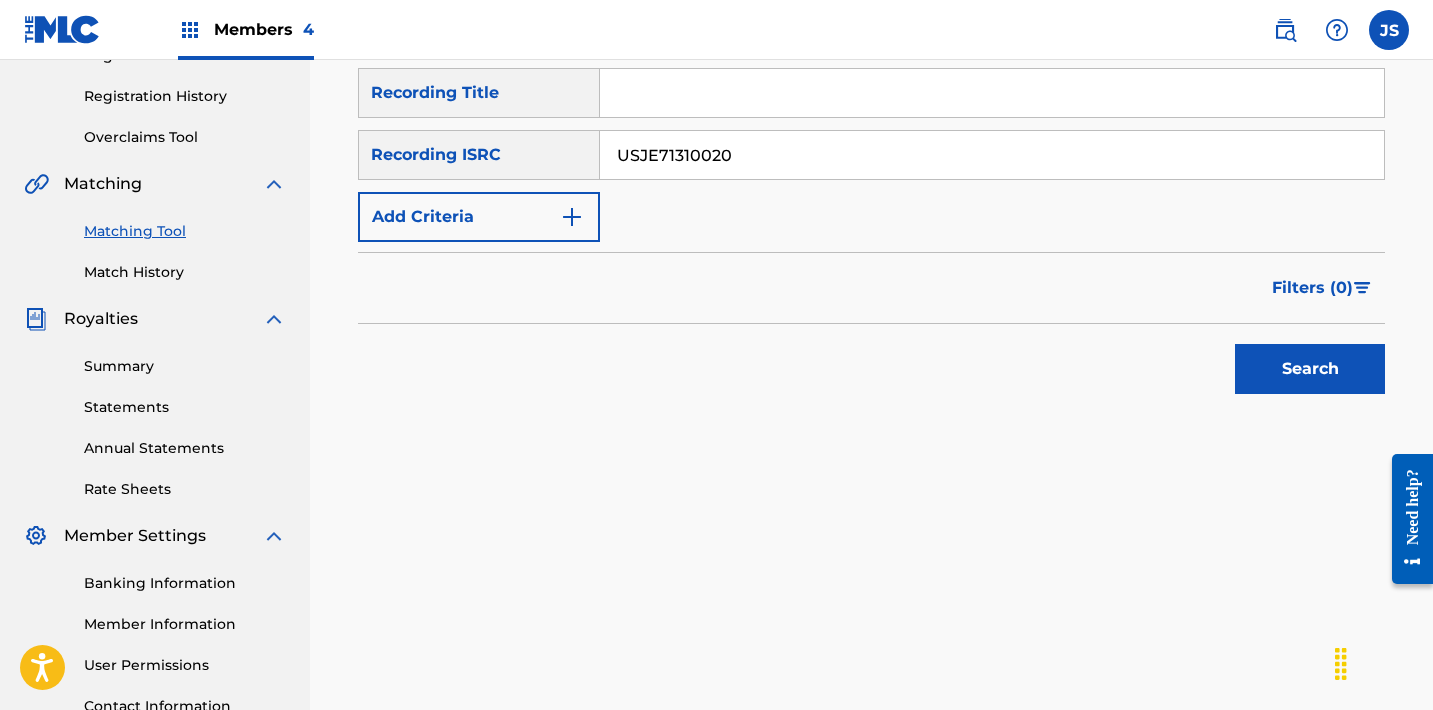 type on "USJE71310020" 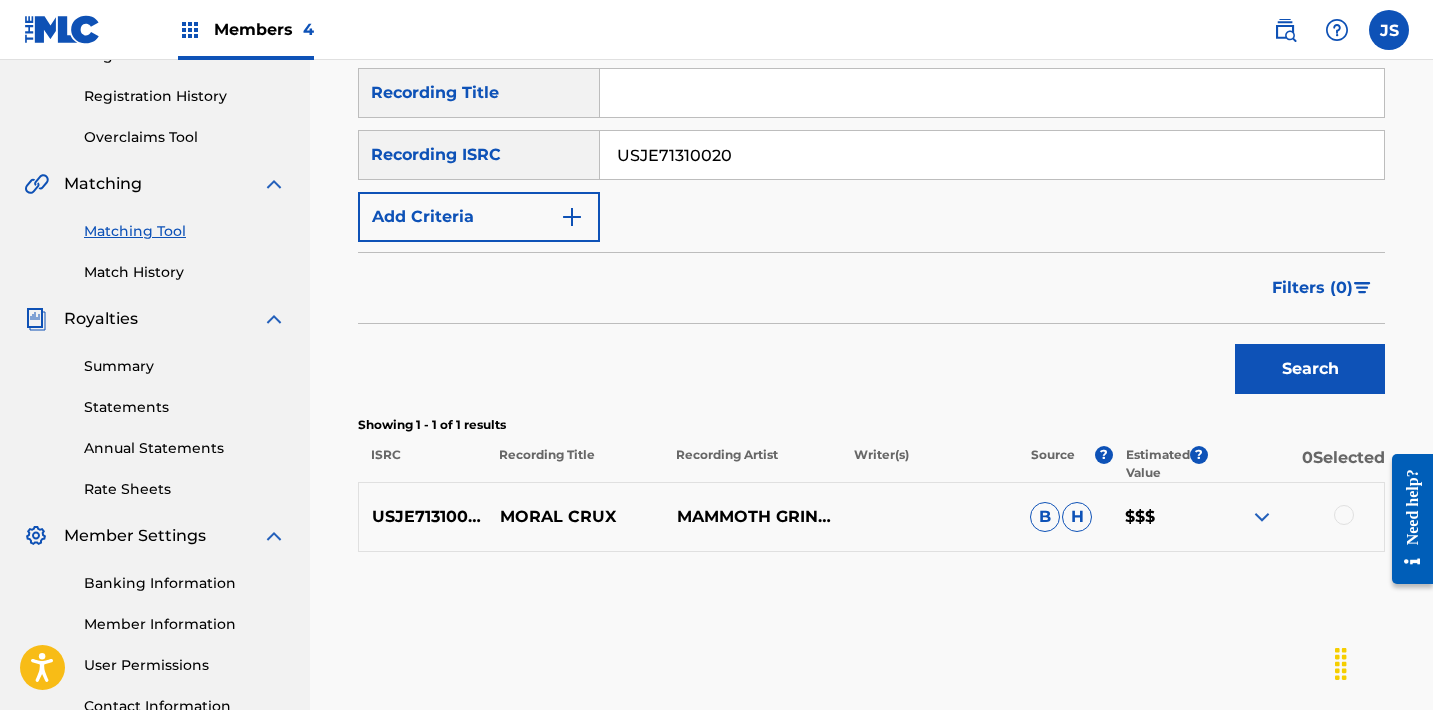 click at bounding box center (1344, 515) 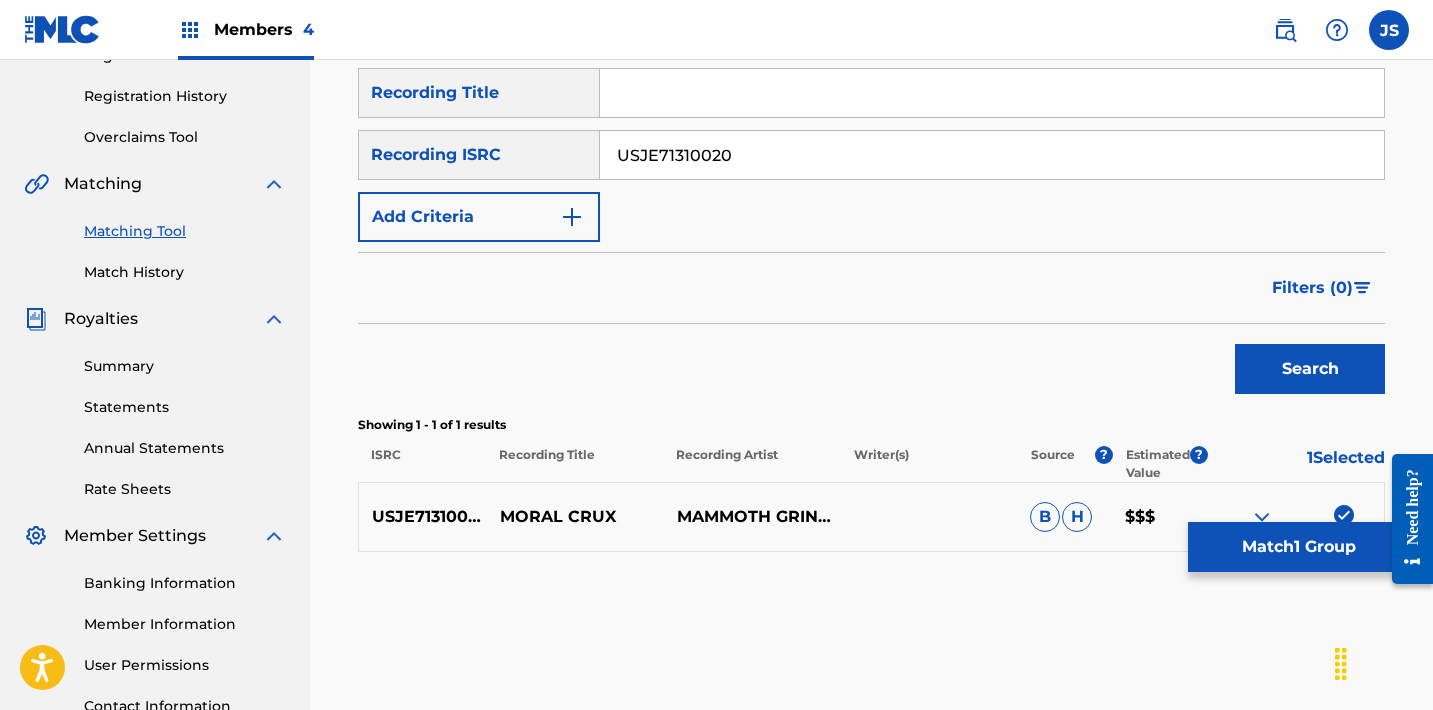 click on "Match  1 Group" at bounding box center [1298, 547] 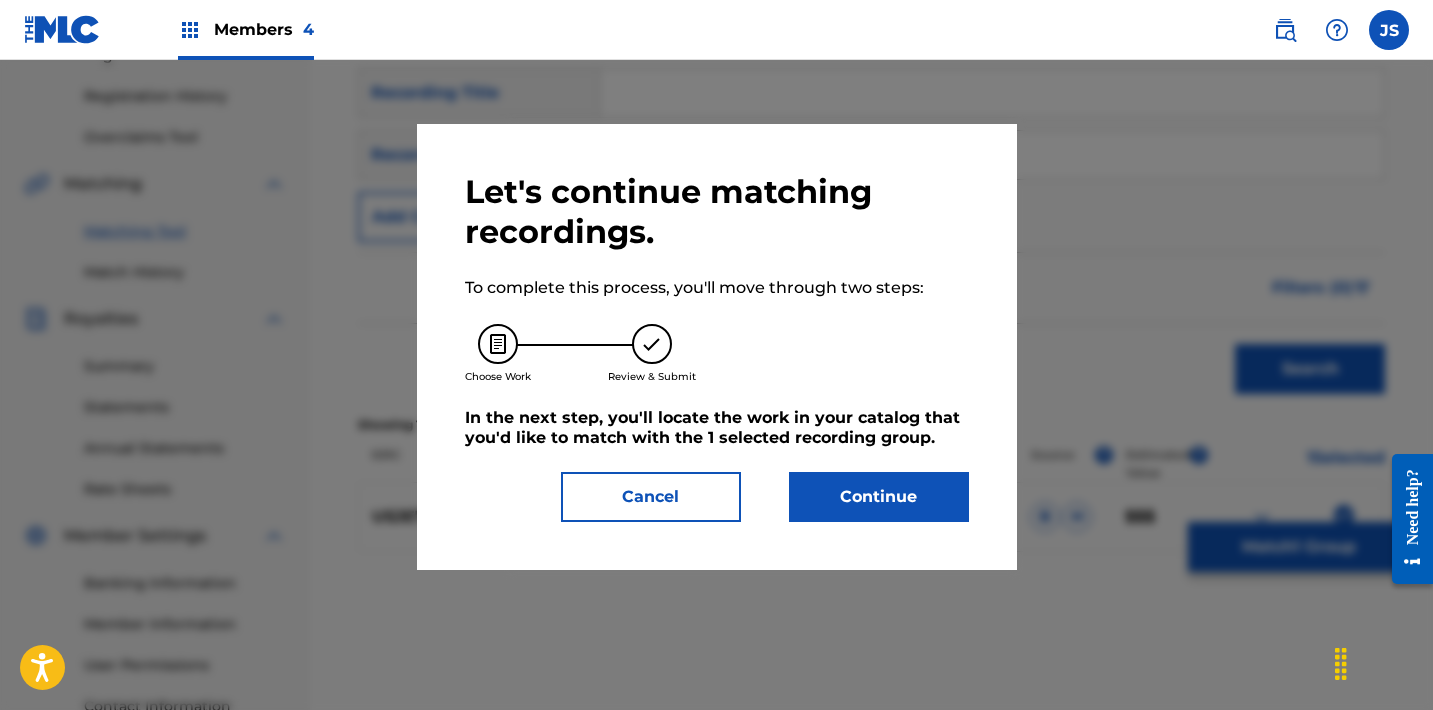 click on "Continue" at bounding box center (879, 497) 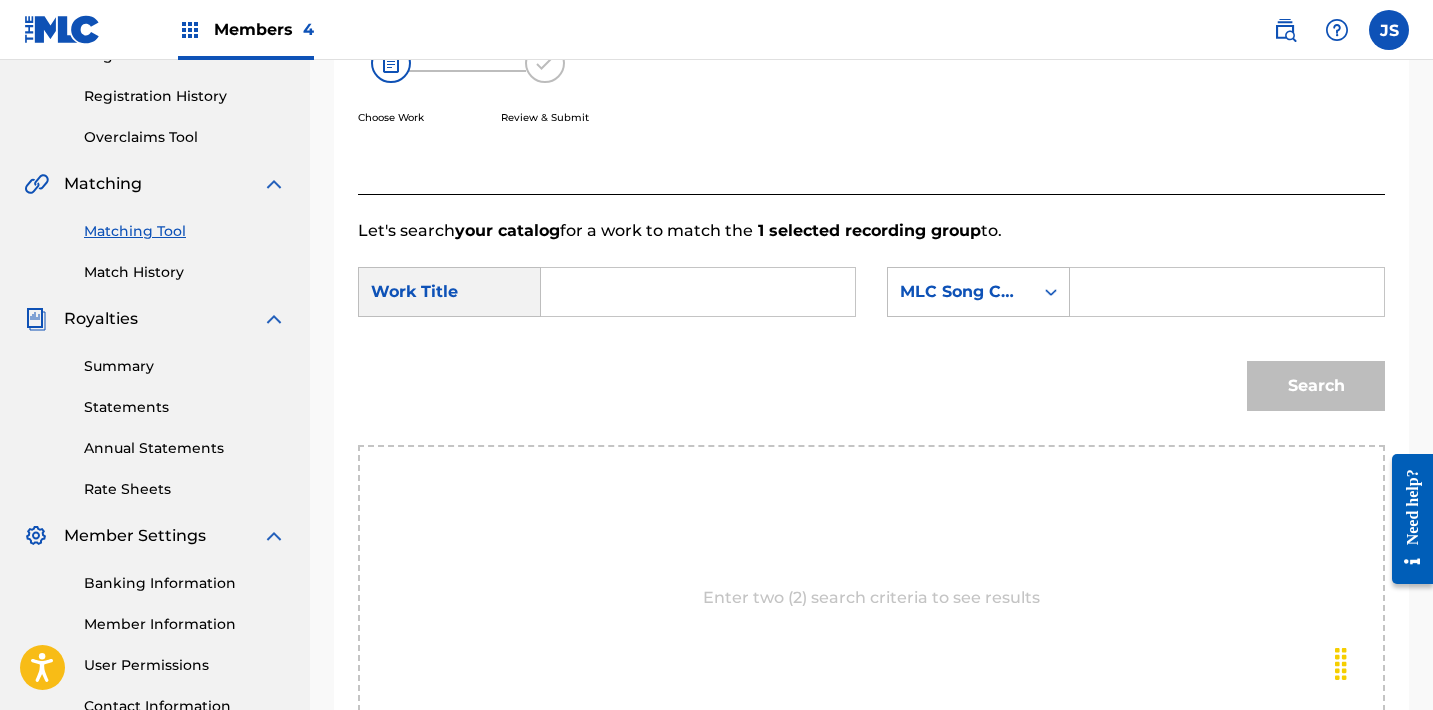 click at bounding box center [698, 292] 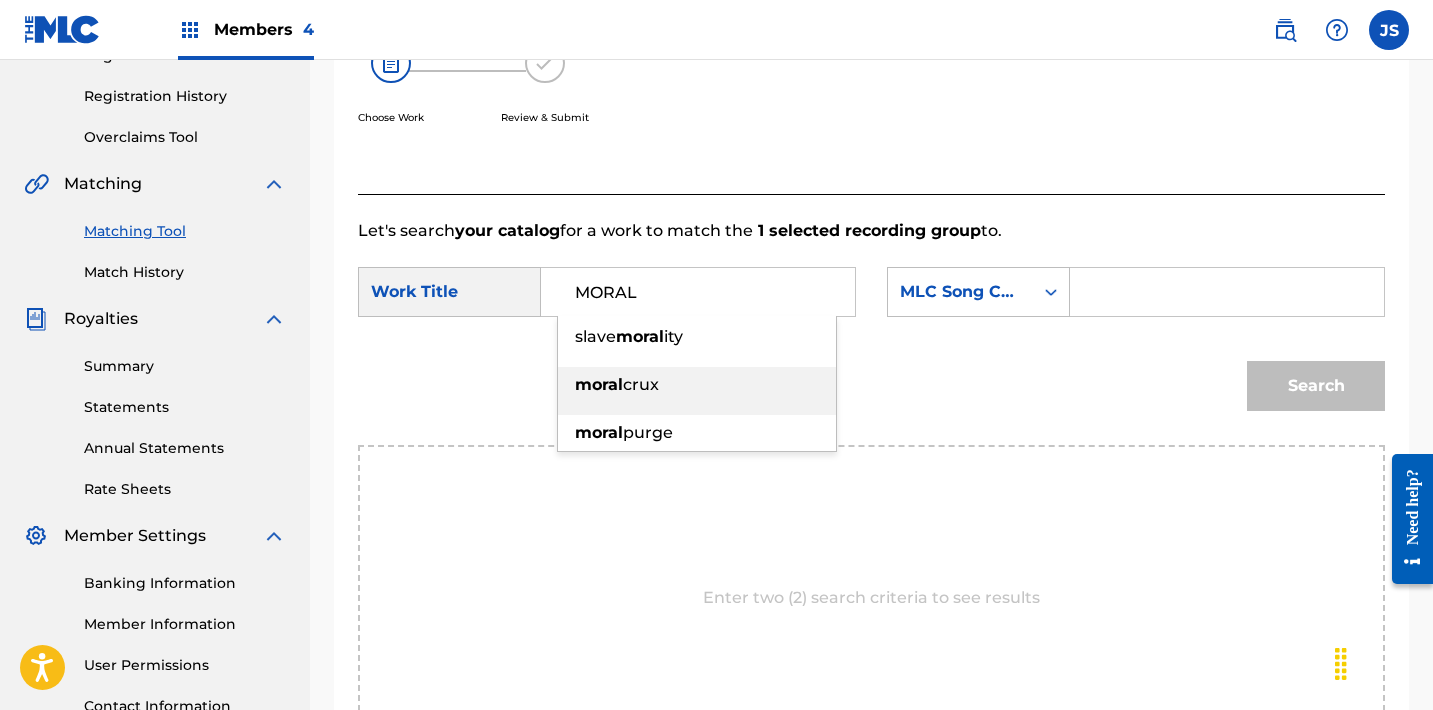 click on "crux" at bounding box center (641, 384) 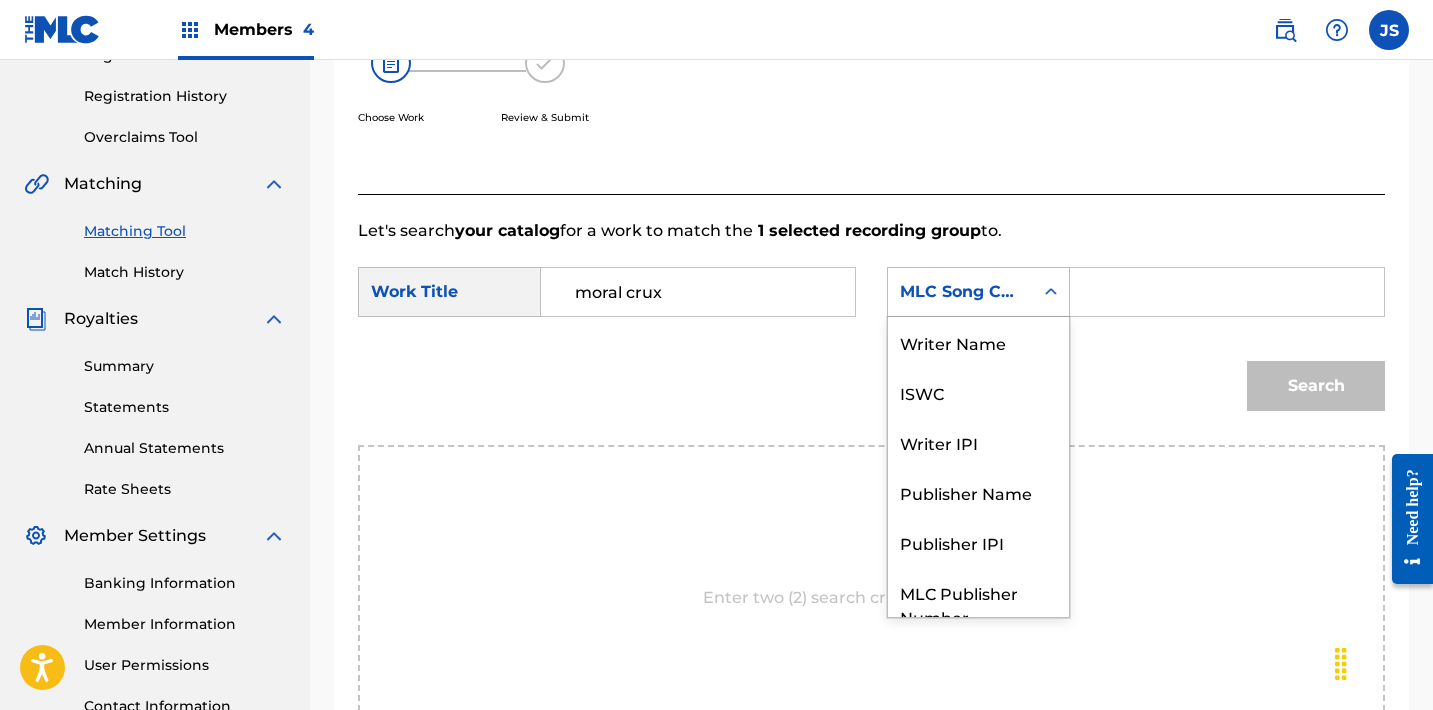 click on "MLC Song Code" at bounding box center (960, 292) 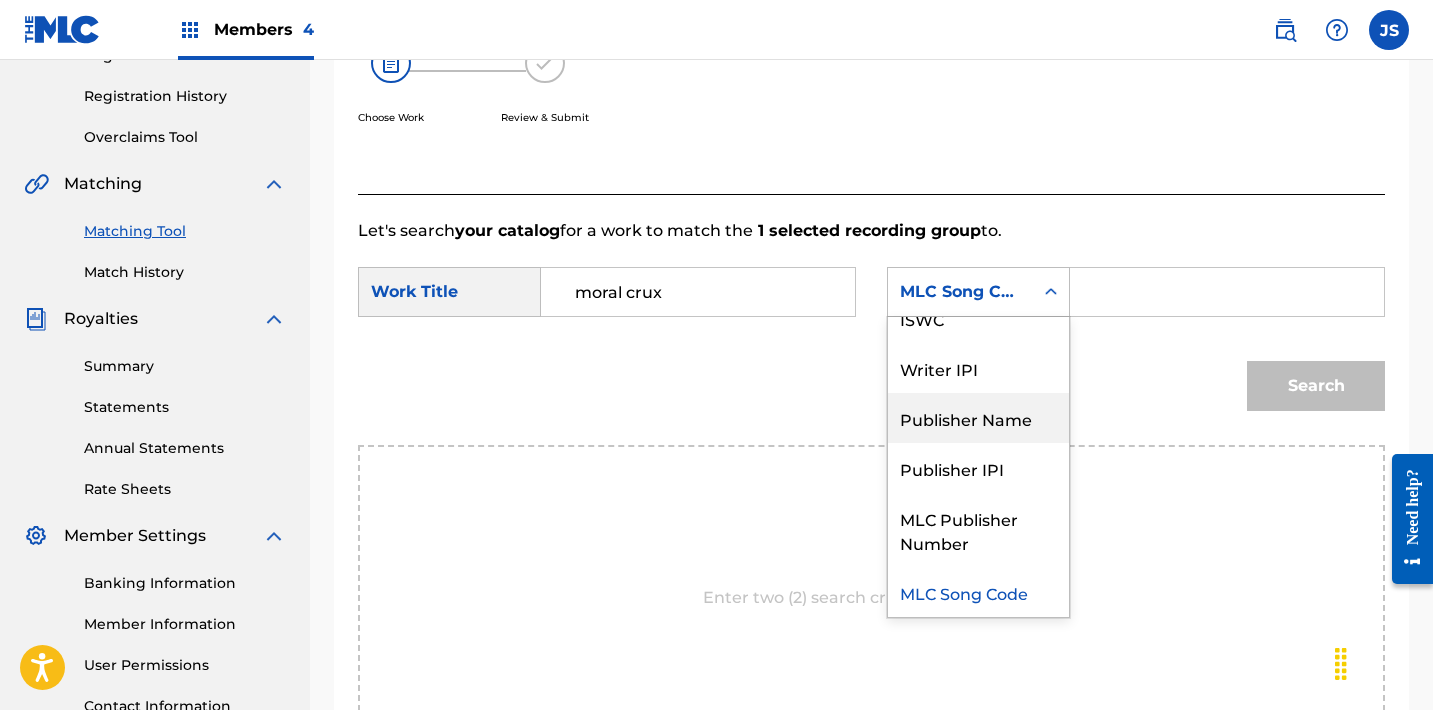 click on "Publisher Name" at bounding box center (978, 418) 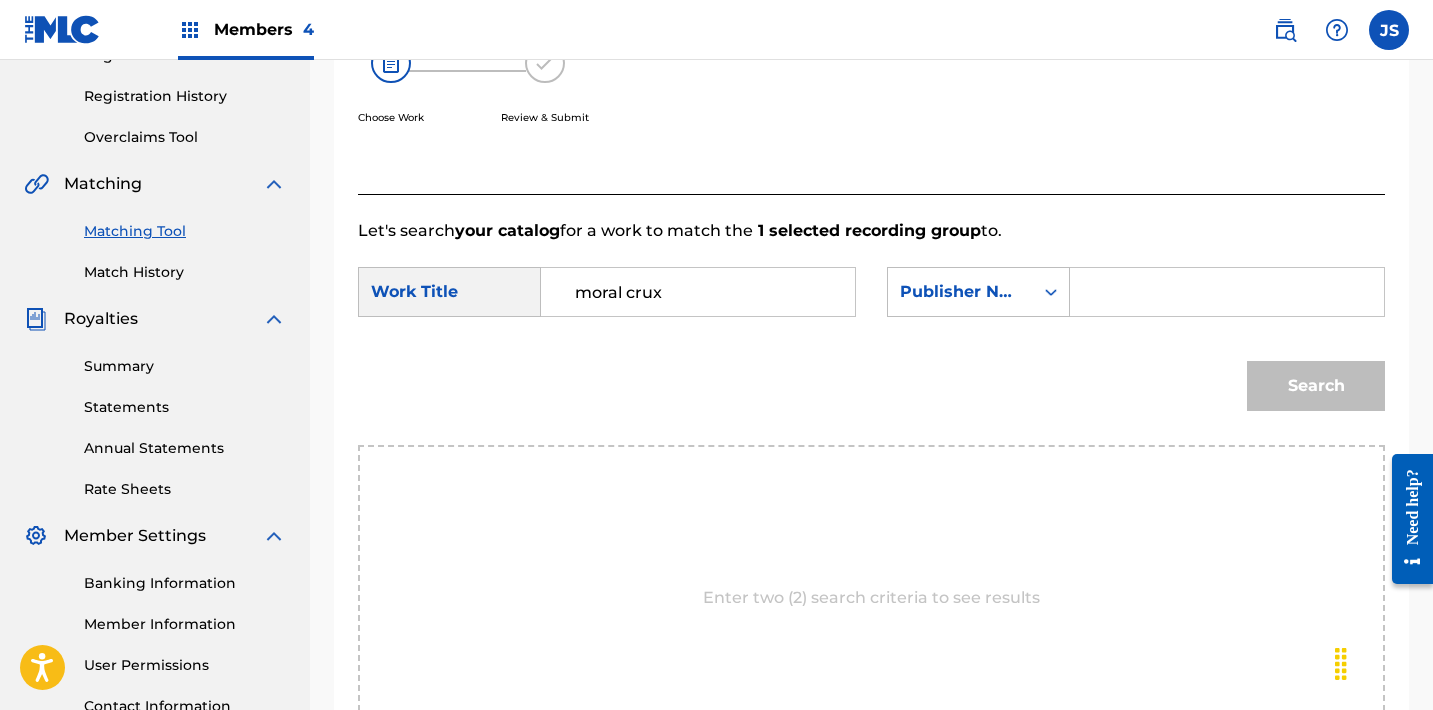 click at bounding box center (1227, 292) 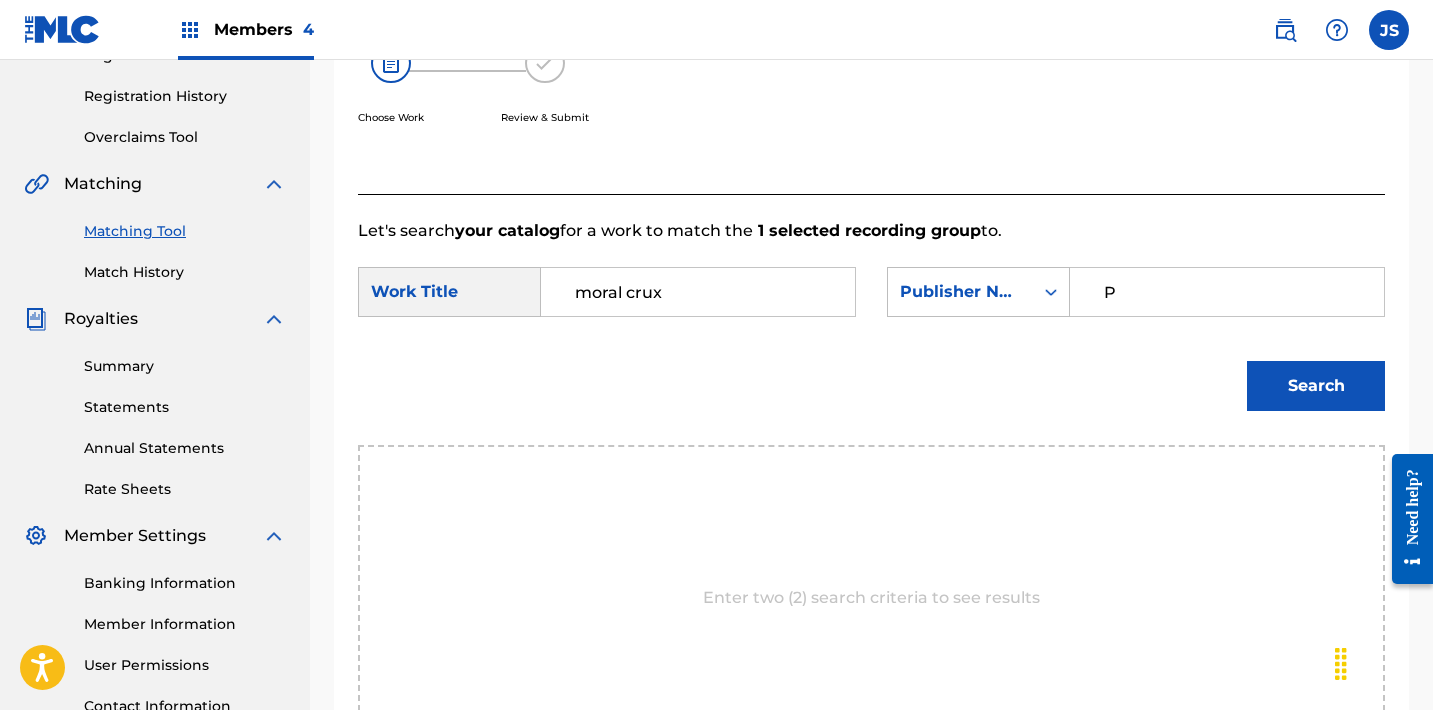 type on "POST MORTEM" 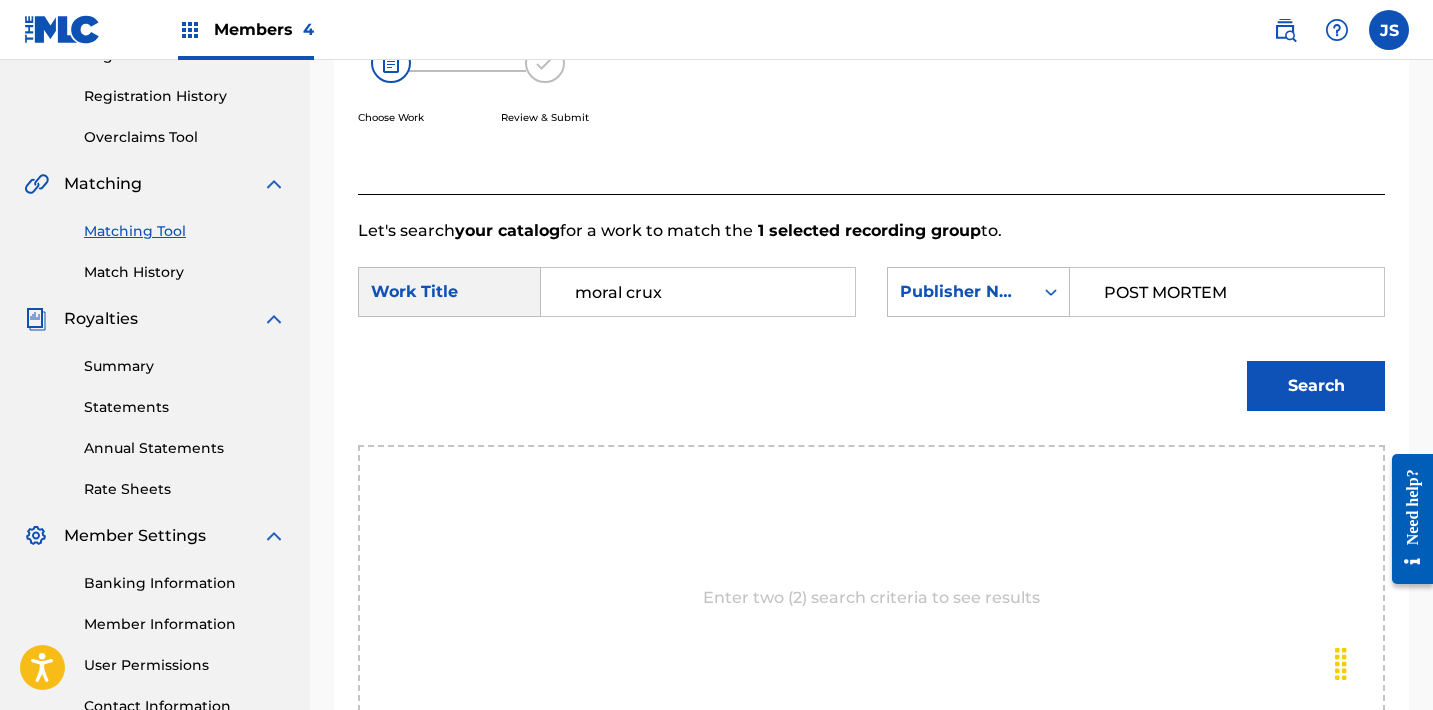 click on "Search" at bounding box center (1316, 386) 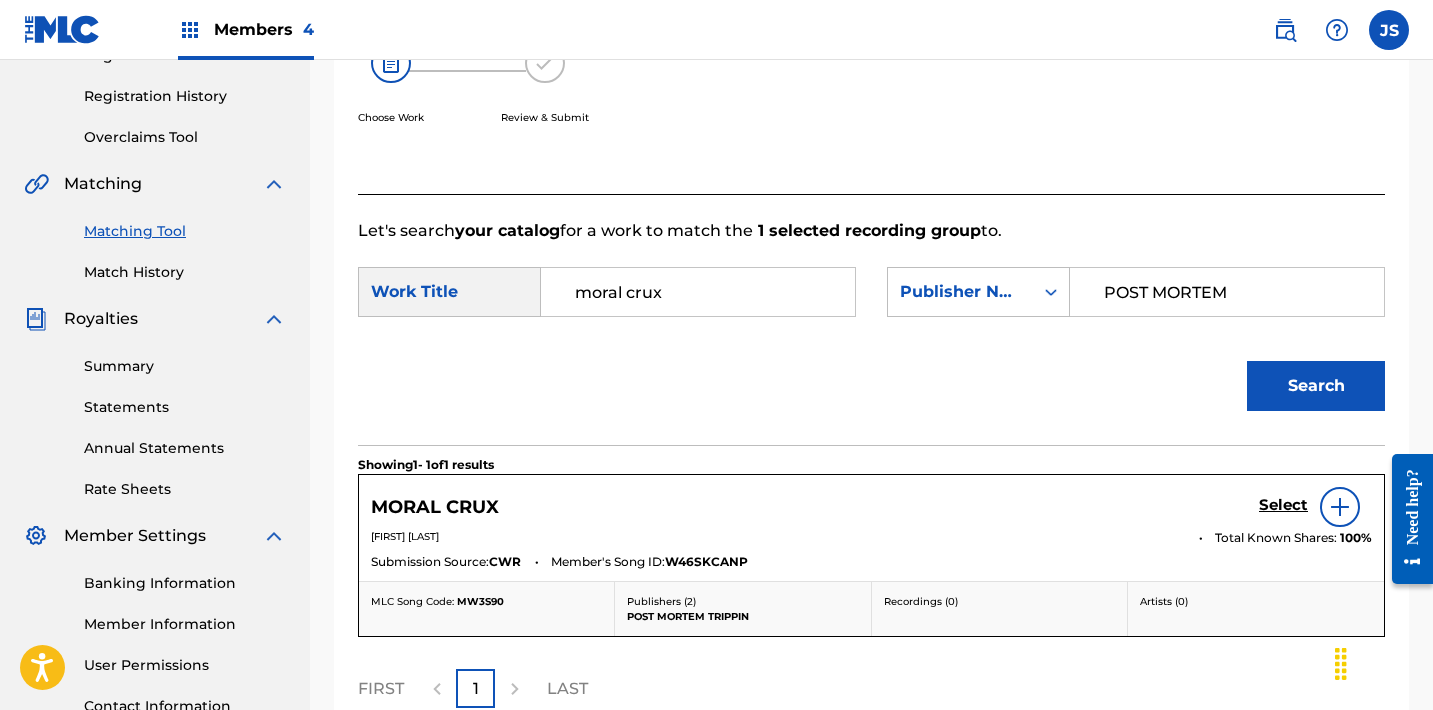 click on "Select" at bounding box center (1283, 505) 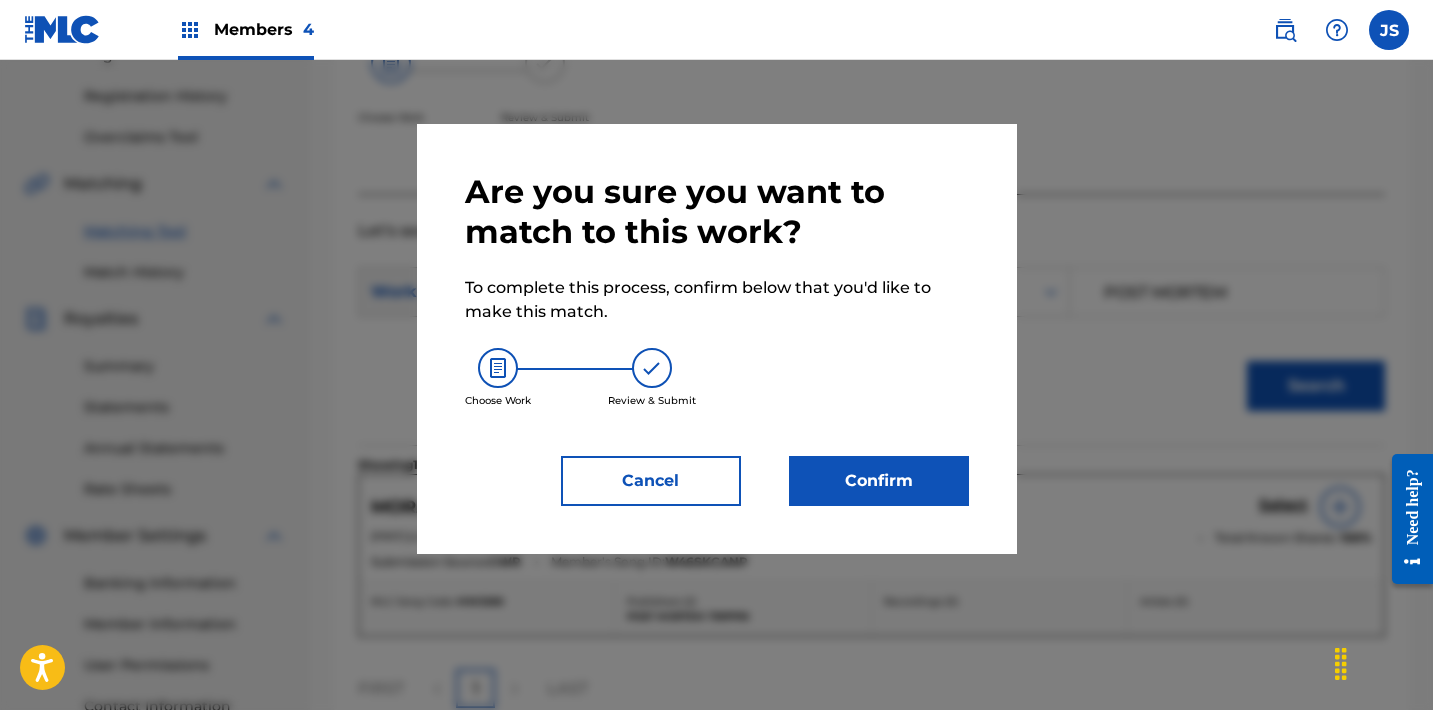 click on "Confirm" at bounding box center (879, 481) 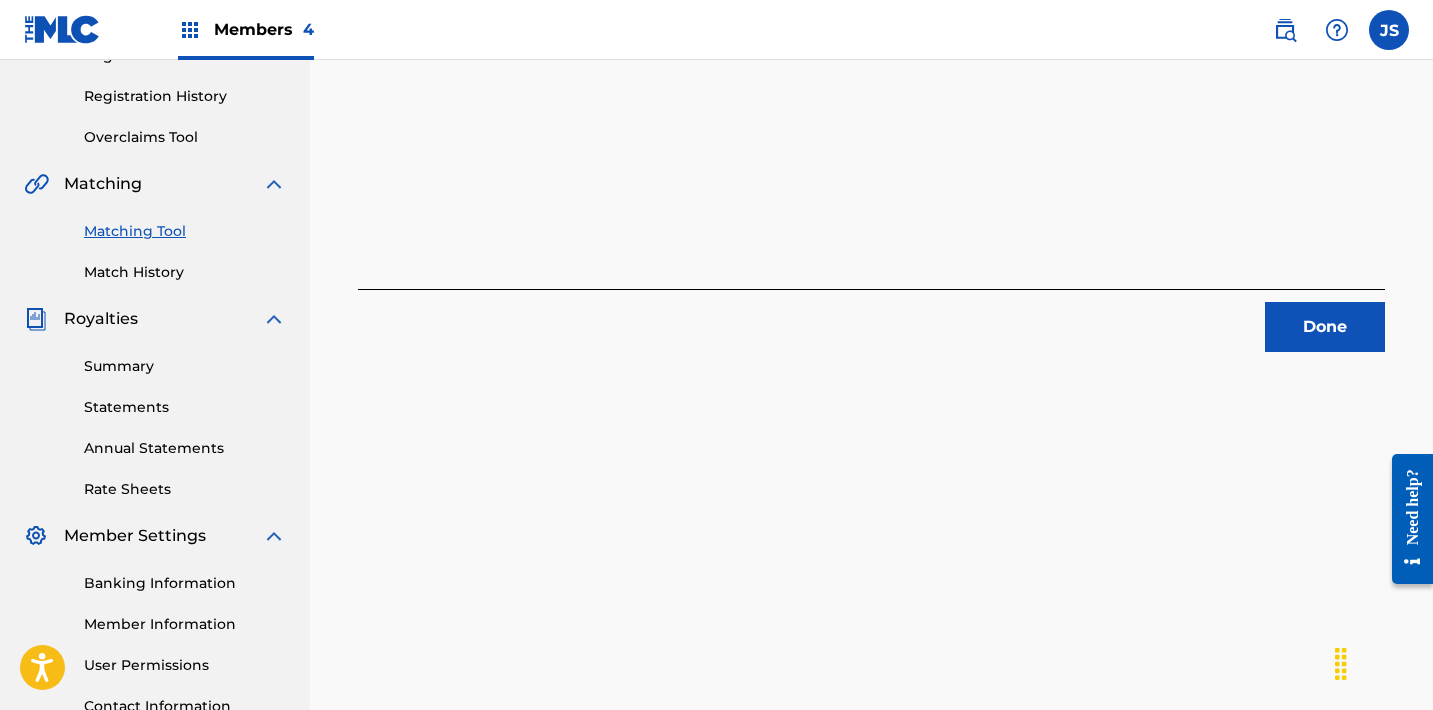 click on "Done" at bounding box center [1325, 327] 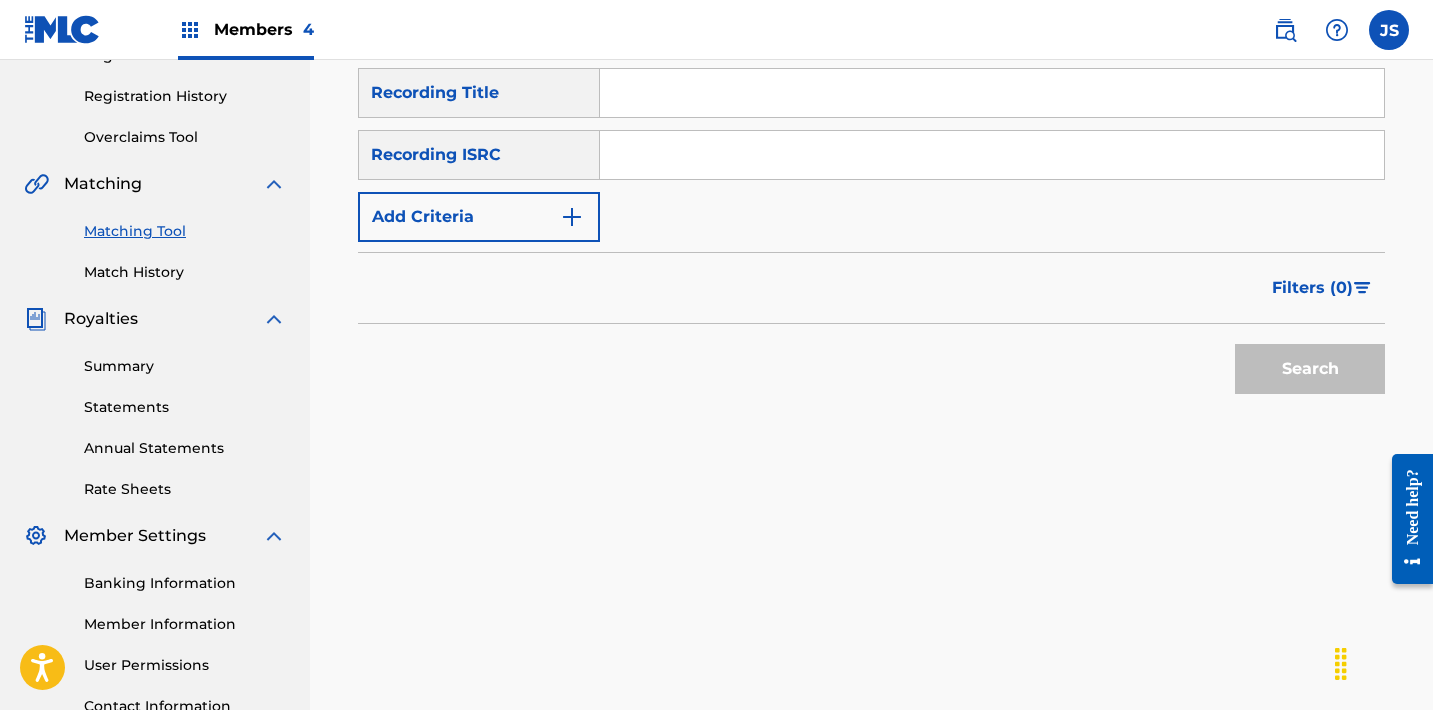 click at bounding box center (992, 155) 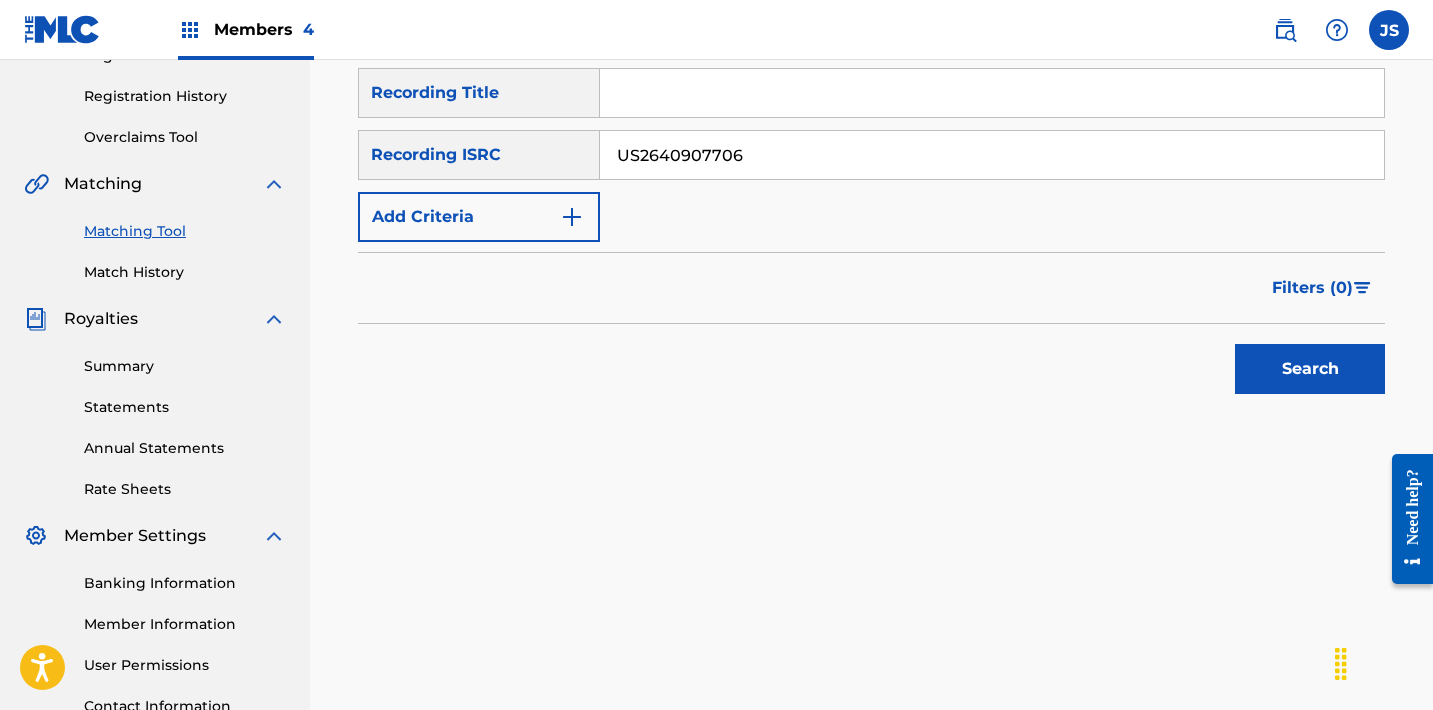 type on "US2640907706" 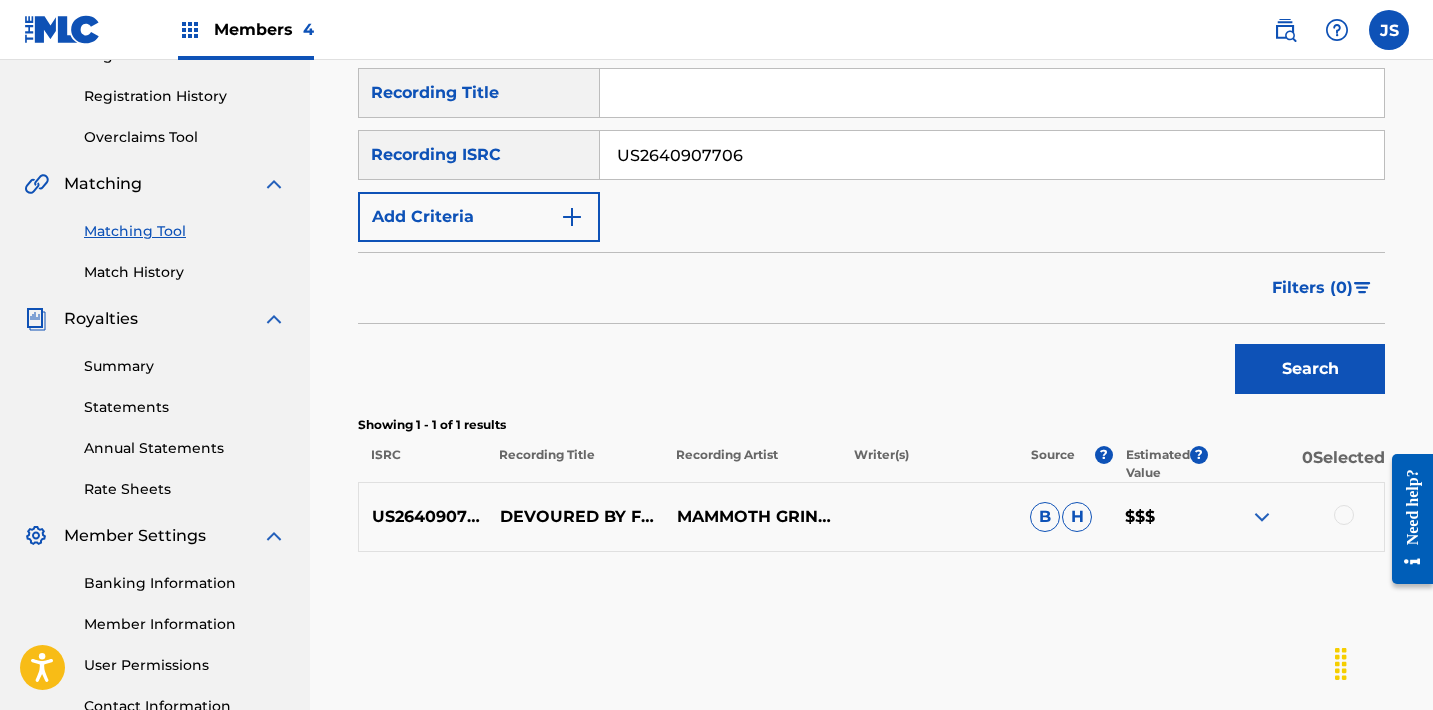 click at bounding box center [1344, 515] 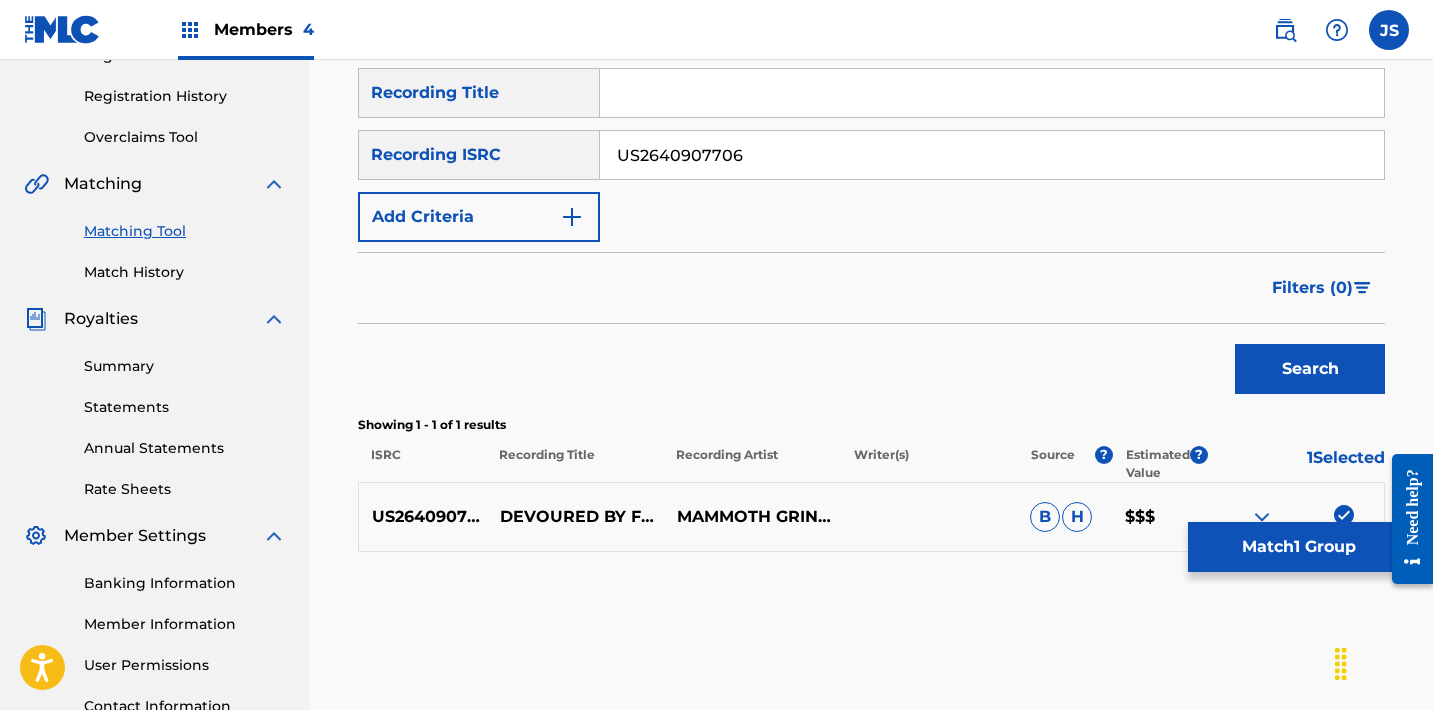 click on "Match  1 Group" at bounding box center (1298, 547) 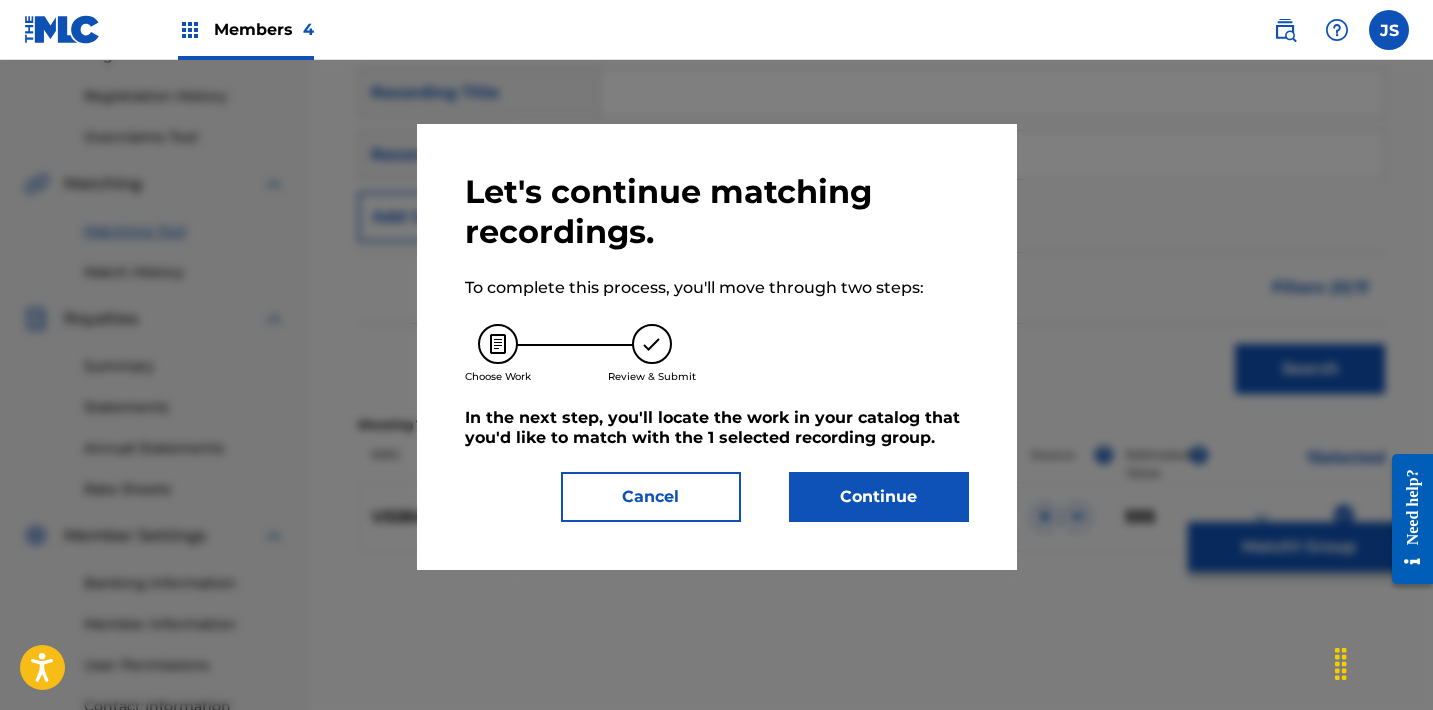 click on "Continue" at bounding box center [879, 497] 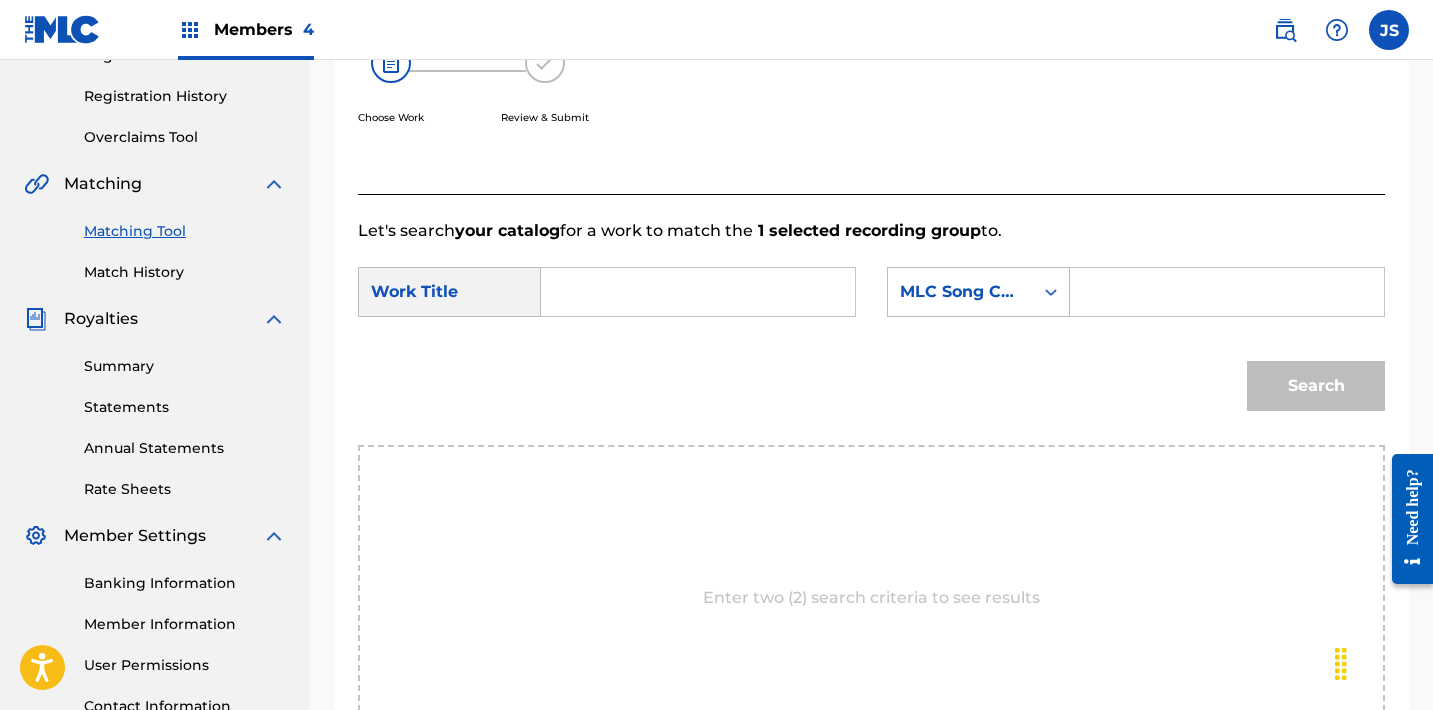 click at bounding box center [698, 292] 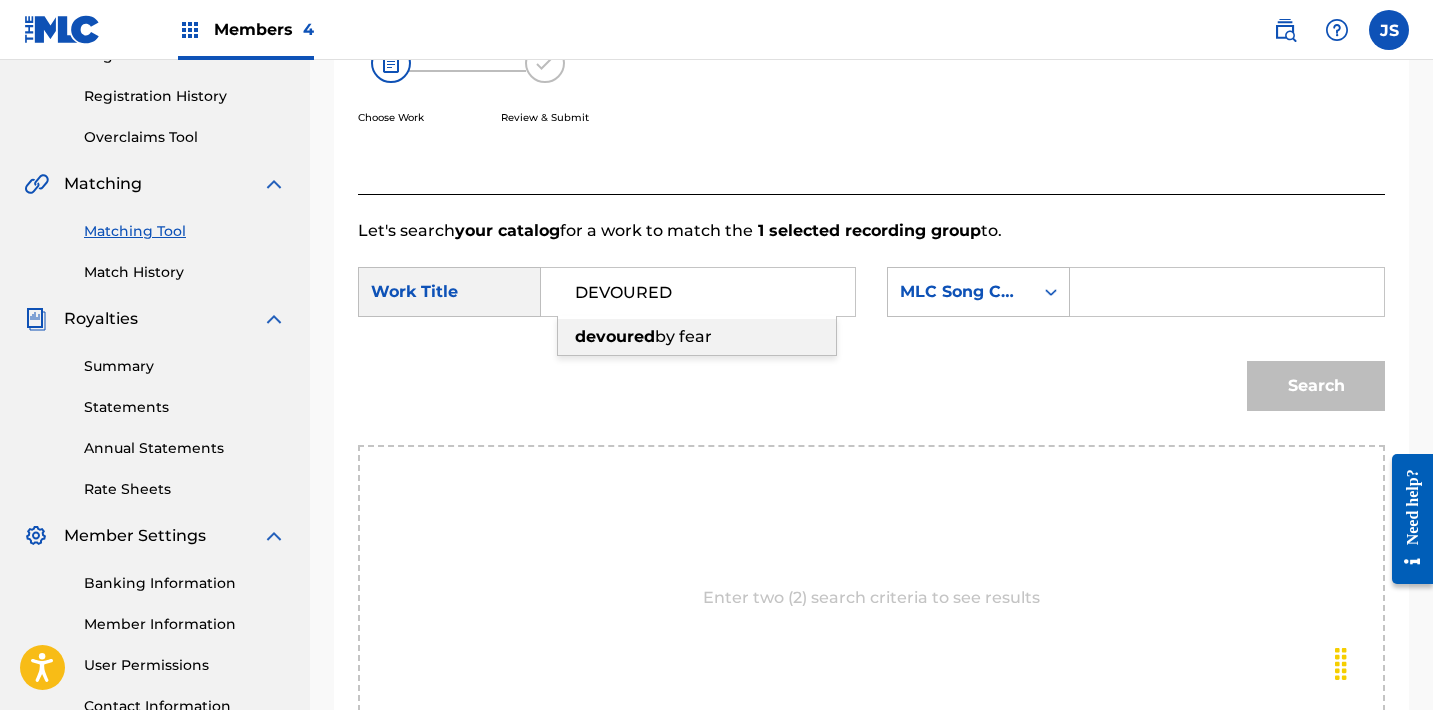 click on "devoured  by fear" at bounding box center [697, 337] 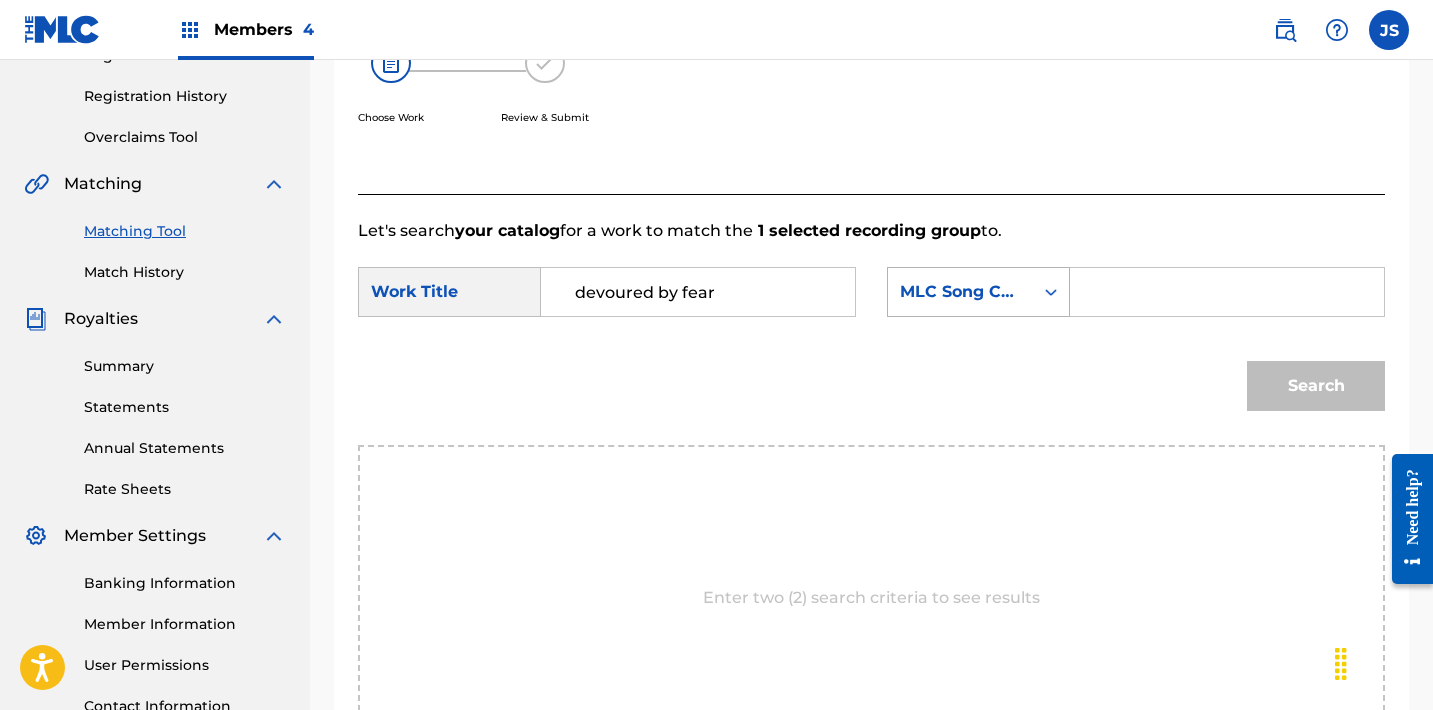 click on "MLC Song Code" at bounding box center (960, 292) 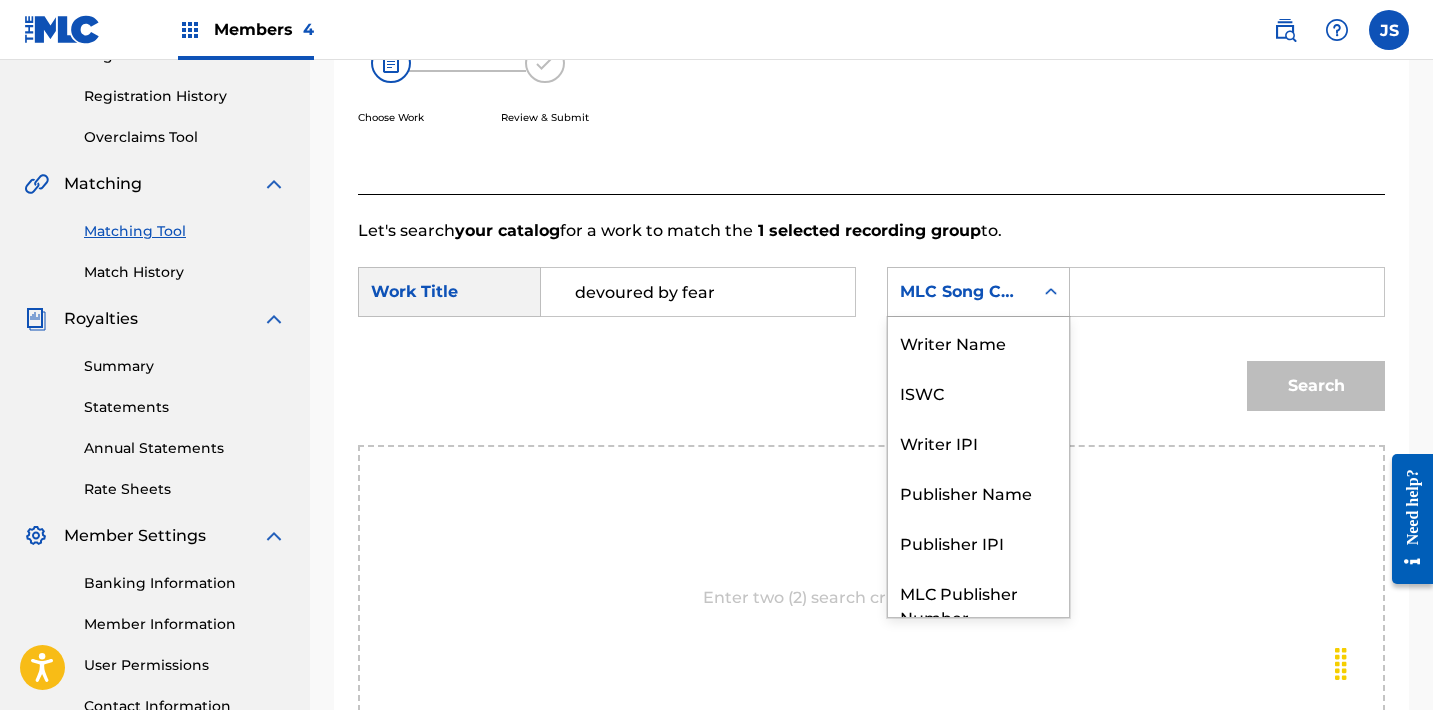 scroll, scrollTop: 74, scrollLeft: 0, axis: vertical 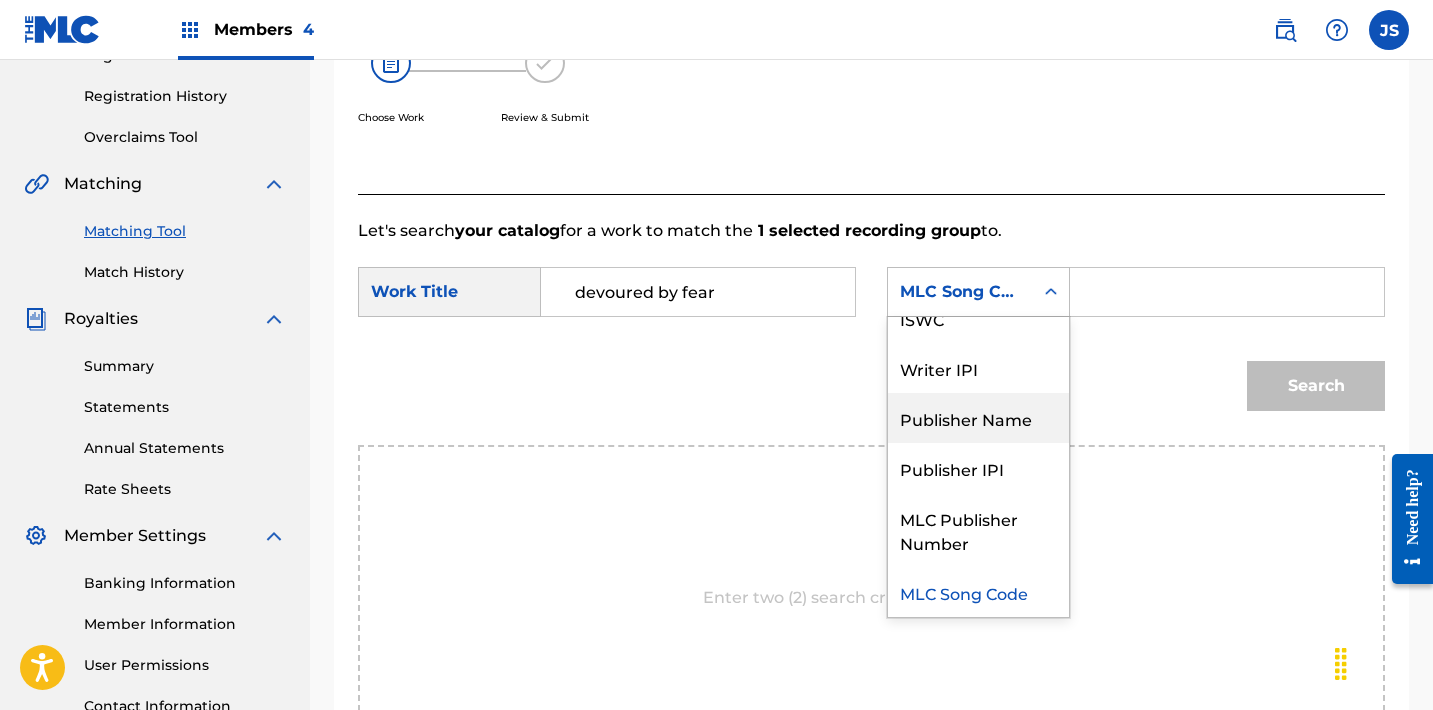 click on "Publisher Name" at bounding box center [978, 418] 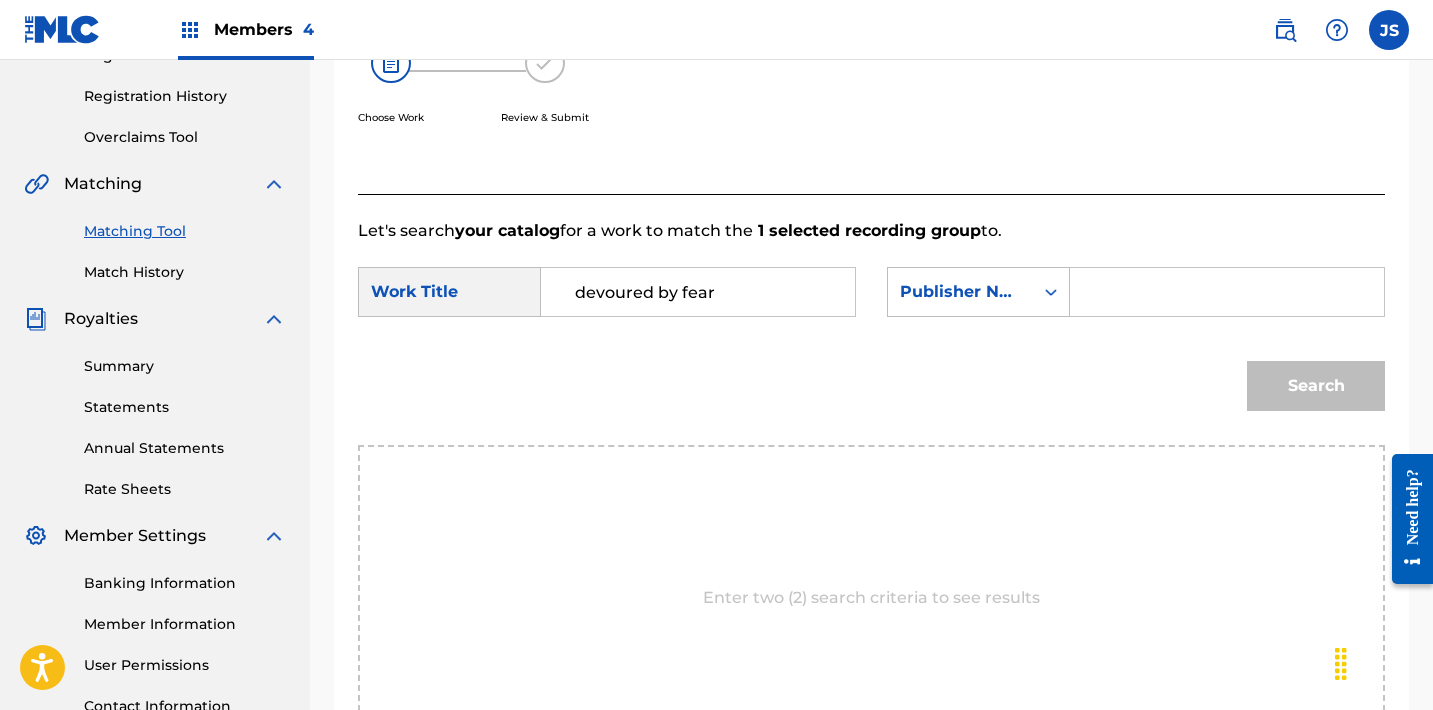 click at bounding box center (1227, 292) 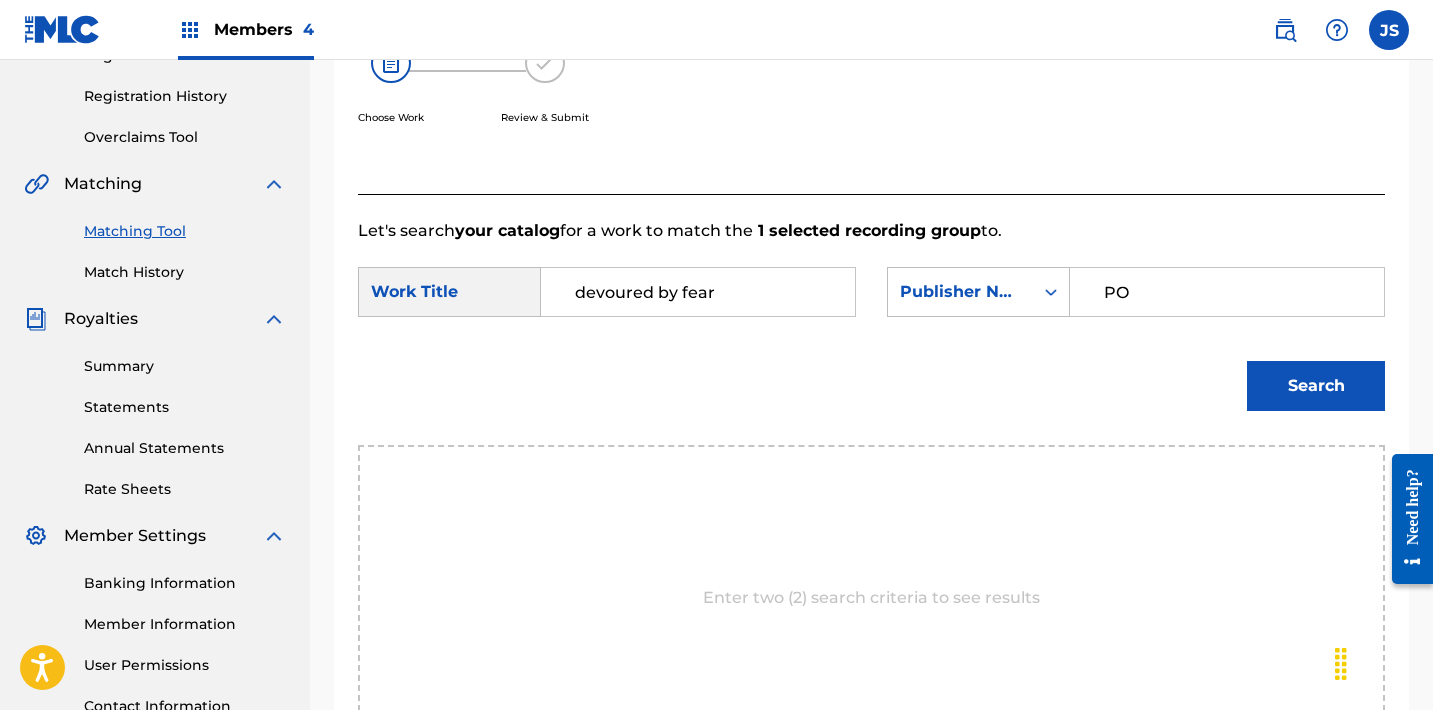 type on "POST MORTEM" 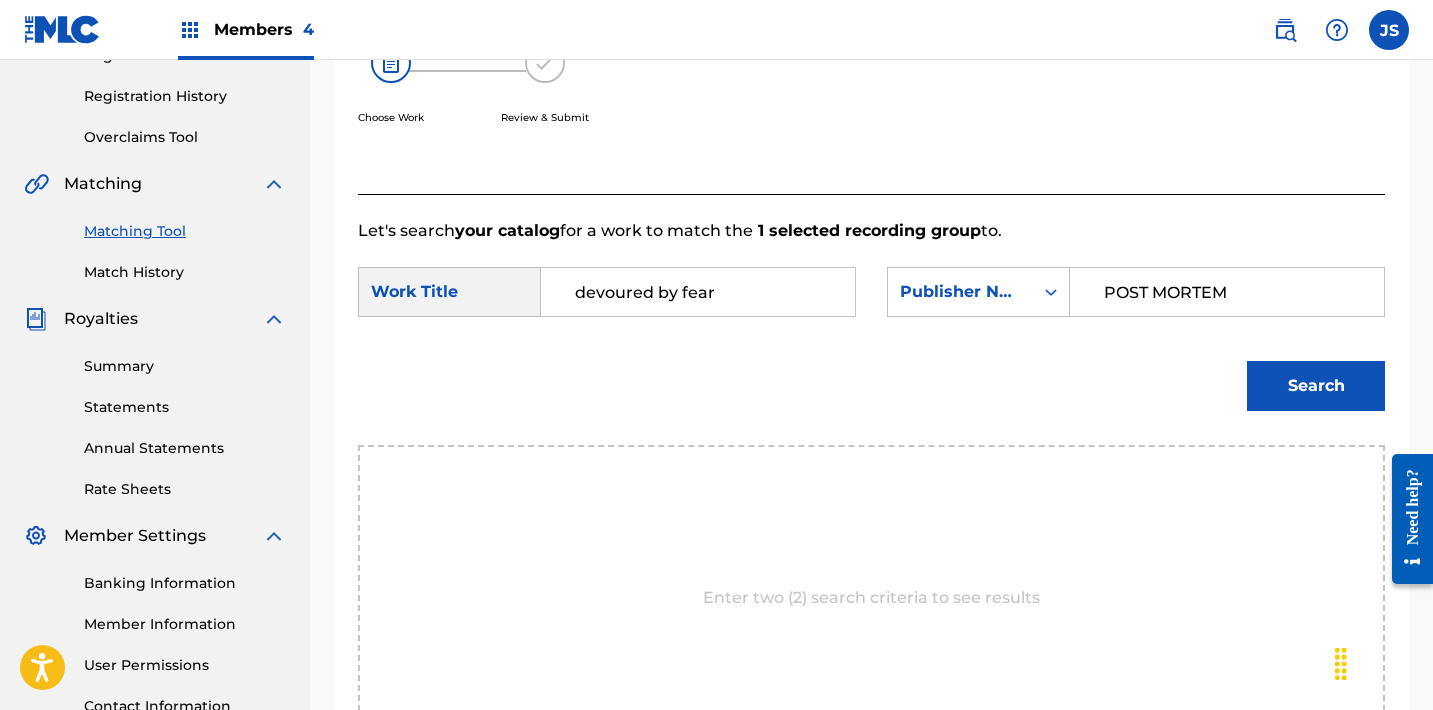 click on "Search" at bounding box center [1316, 386] 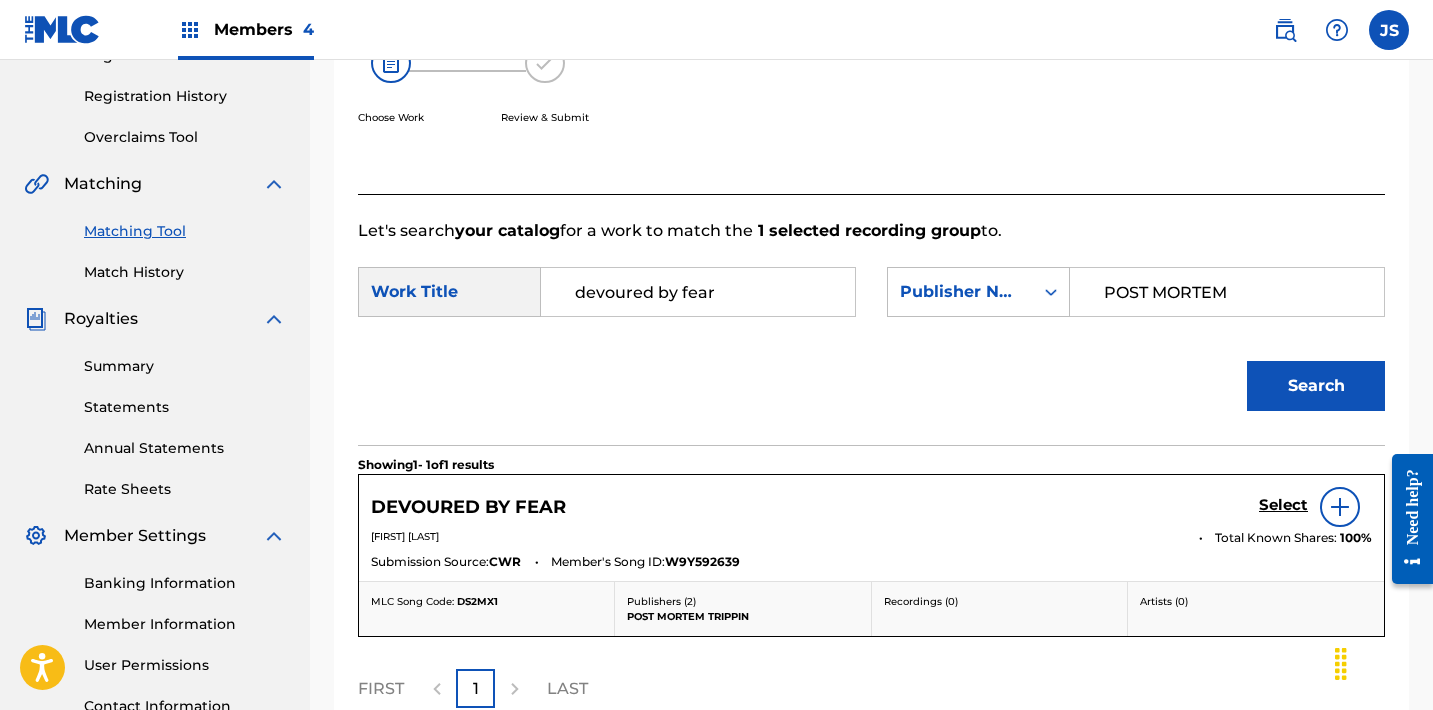 click on "Select" at bounding box center (1283, 505) 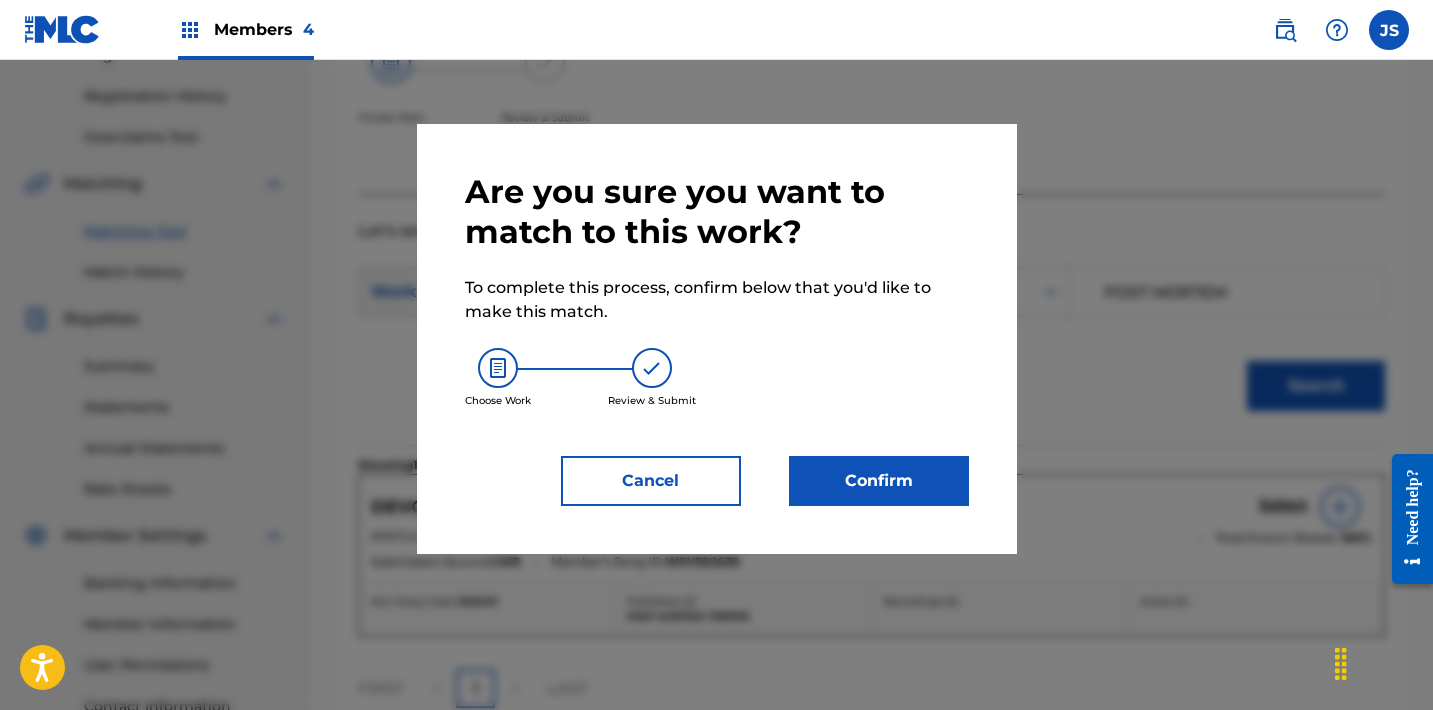 click on "Are you sure you want to match to this work? To complete this process, confirm below that you'd like to make this match. Choose Work Review & Submit Cancel Confirm" at bounding box center (717, 339) 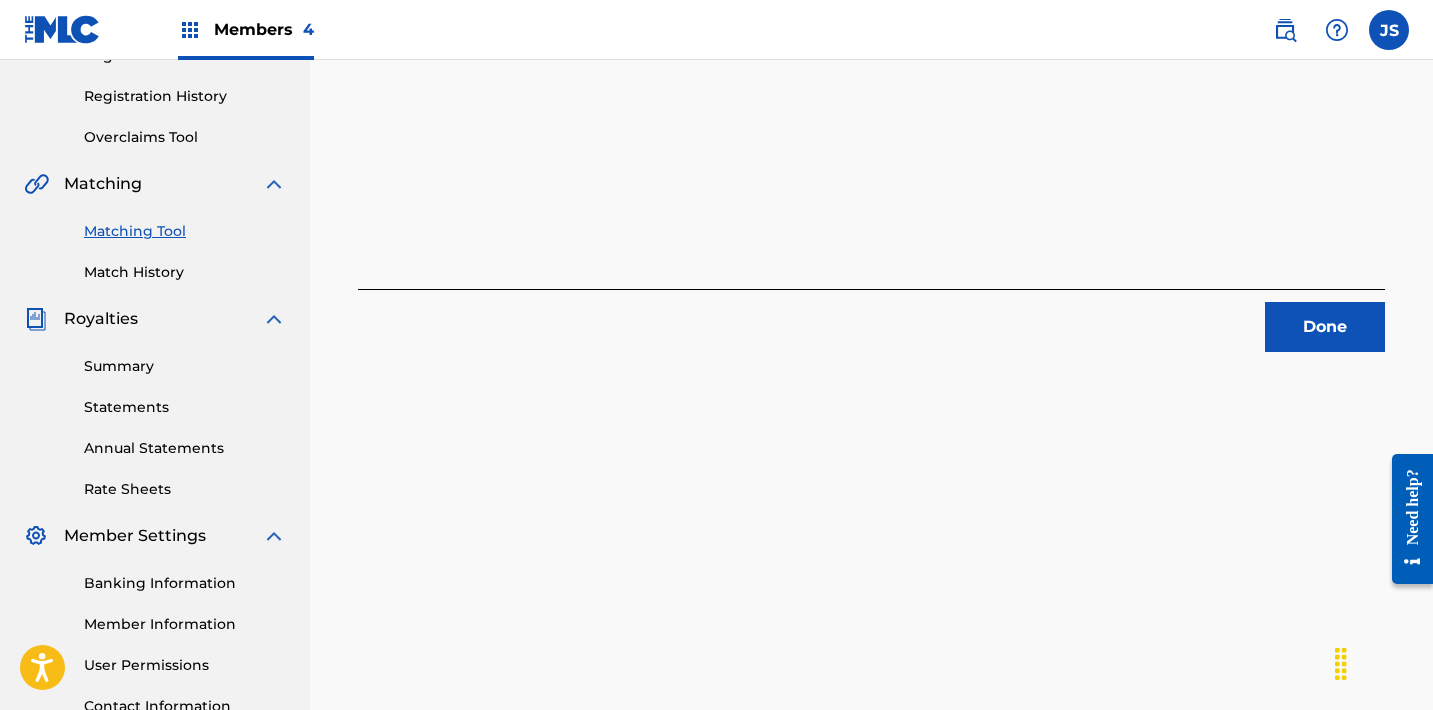click on "Done" at bounding box center (1325, 327) 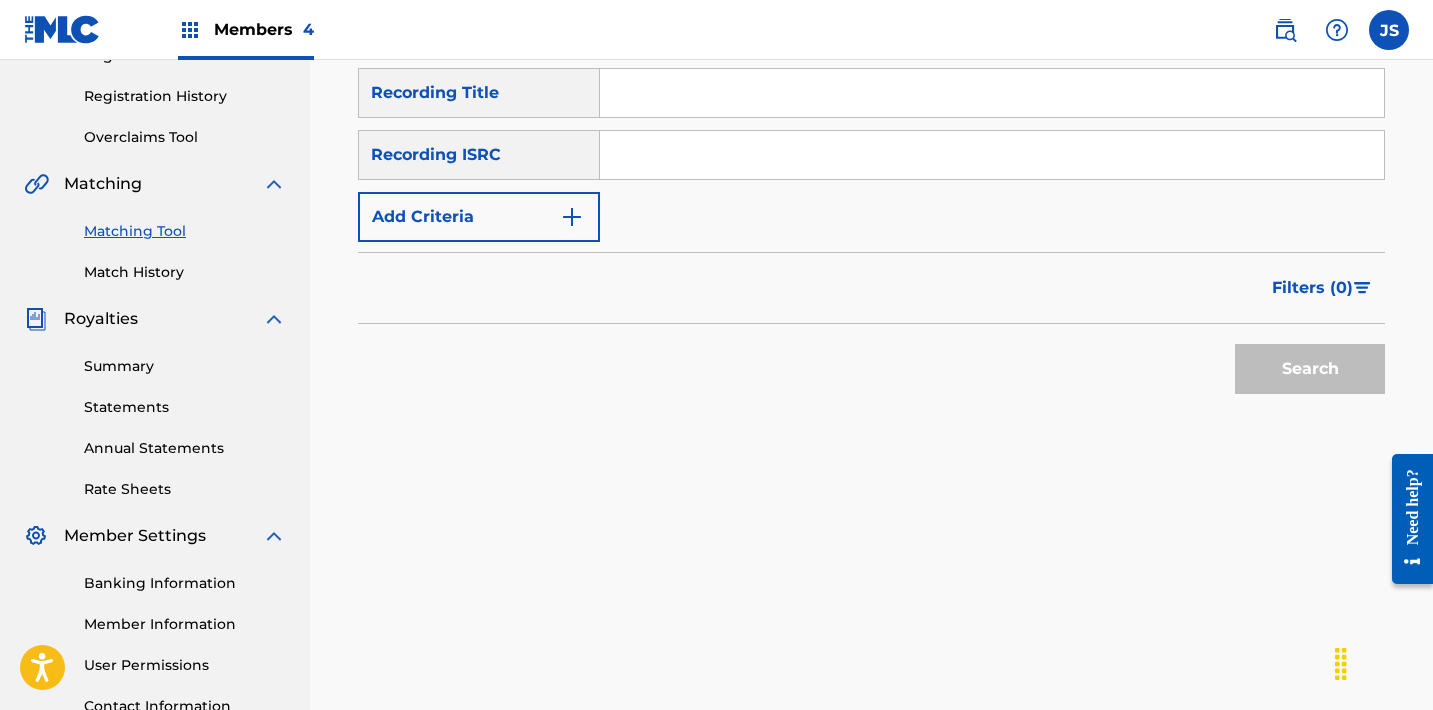 click at bounding box center [992, 155] 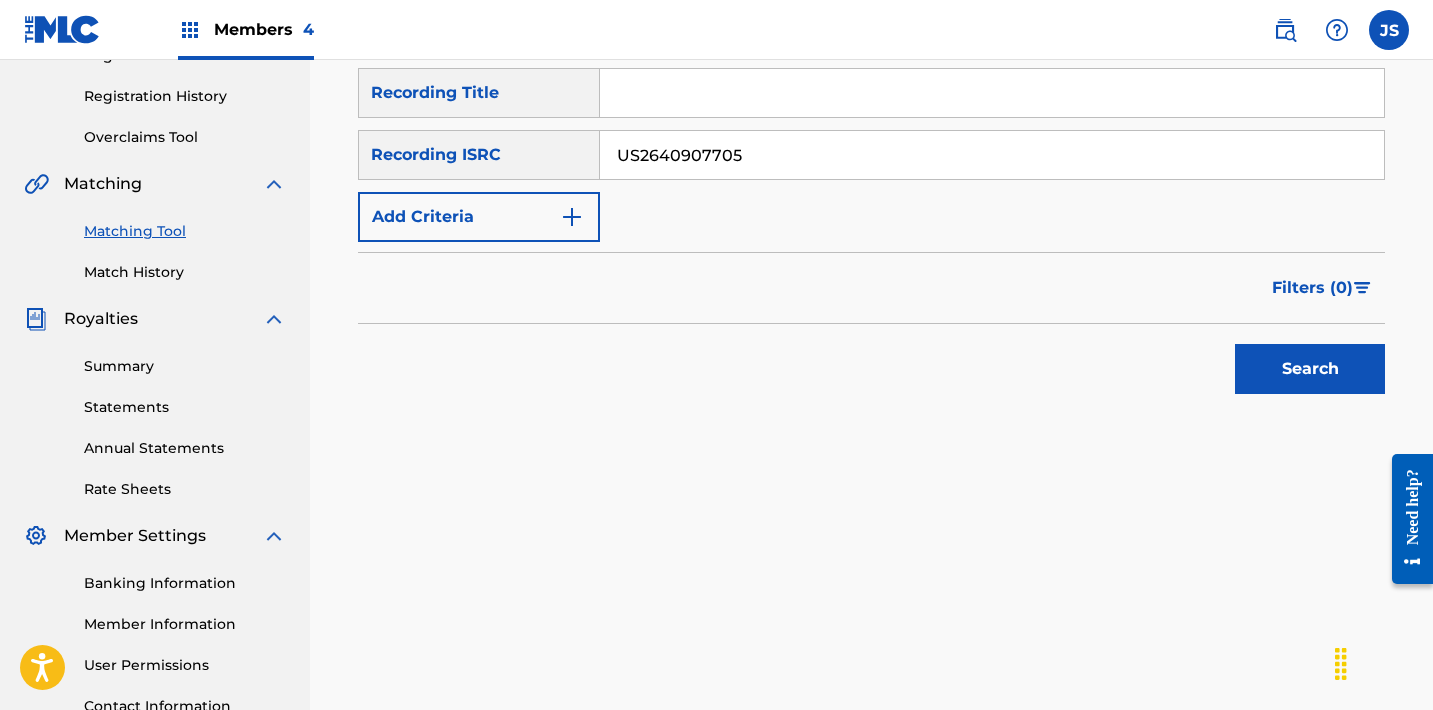 type on "US2640907705" 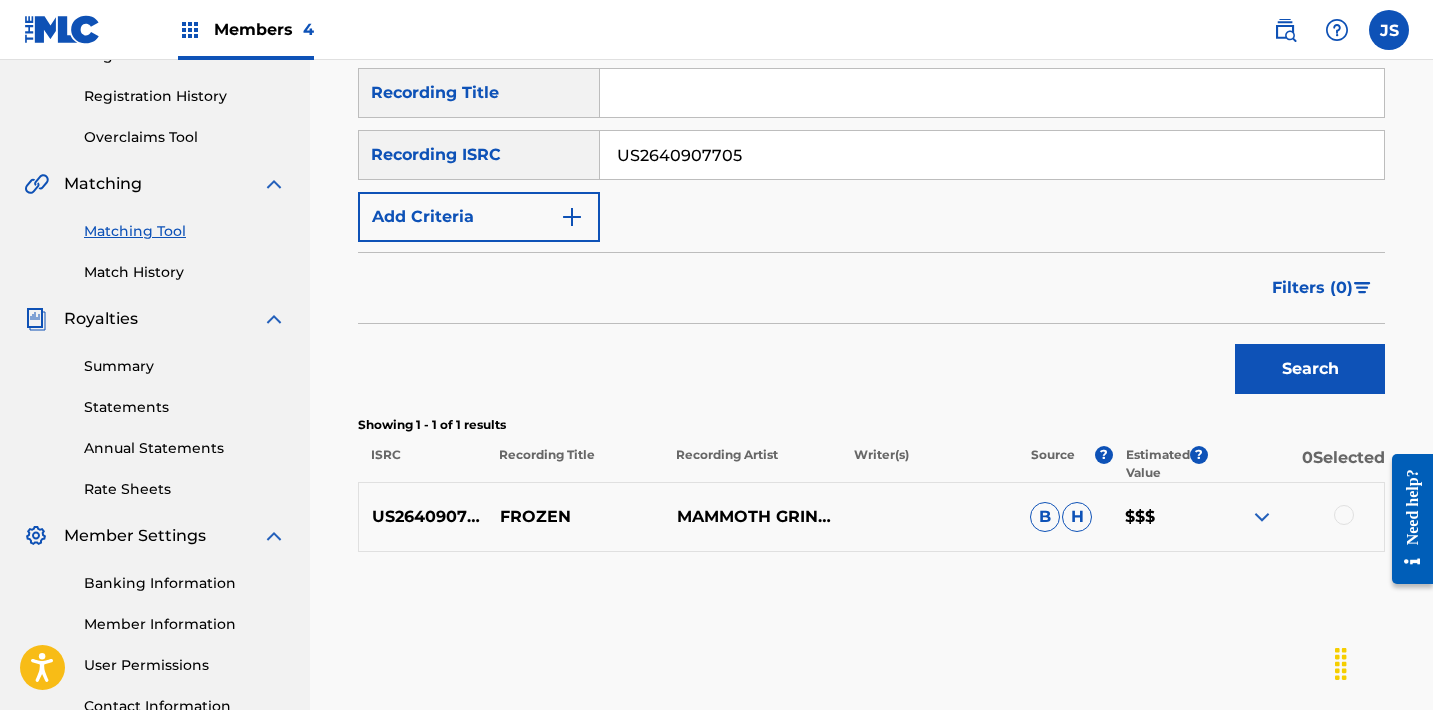 click at bounding box center [1344, 515] 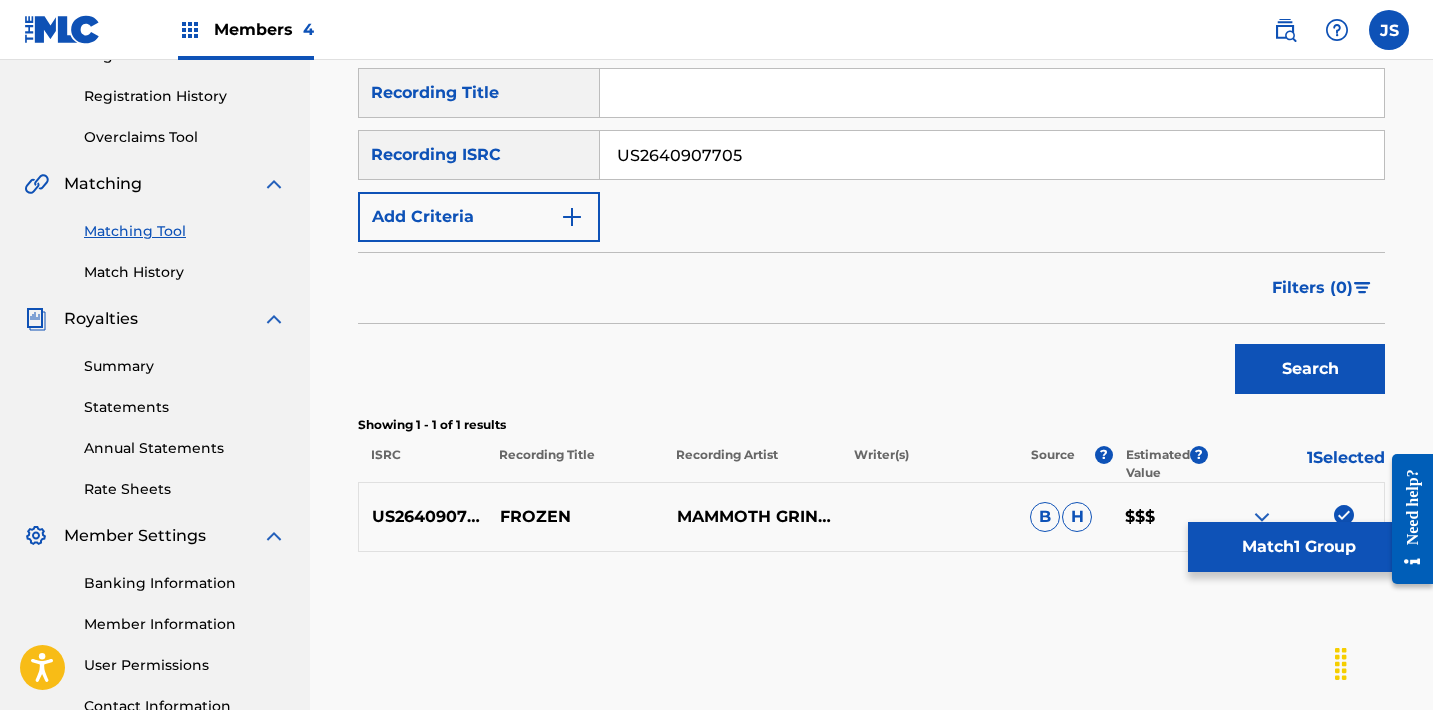 click on "Match  1 Group" at bounding box center (1298, 547) 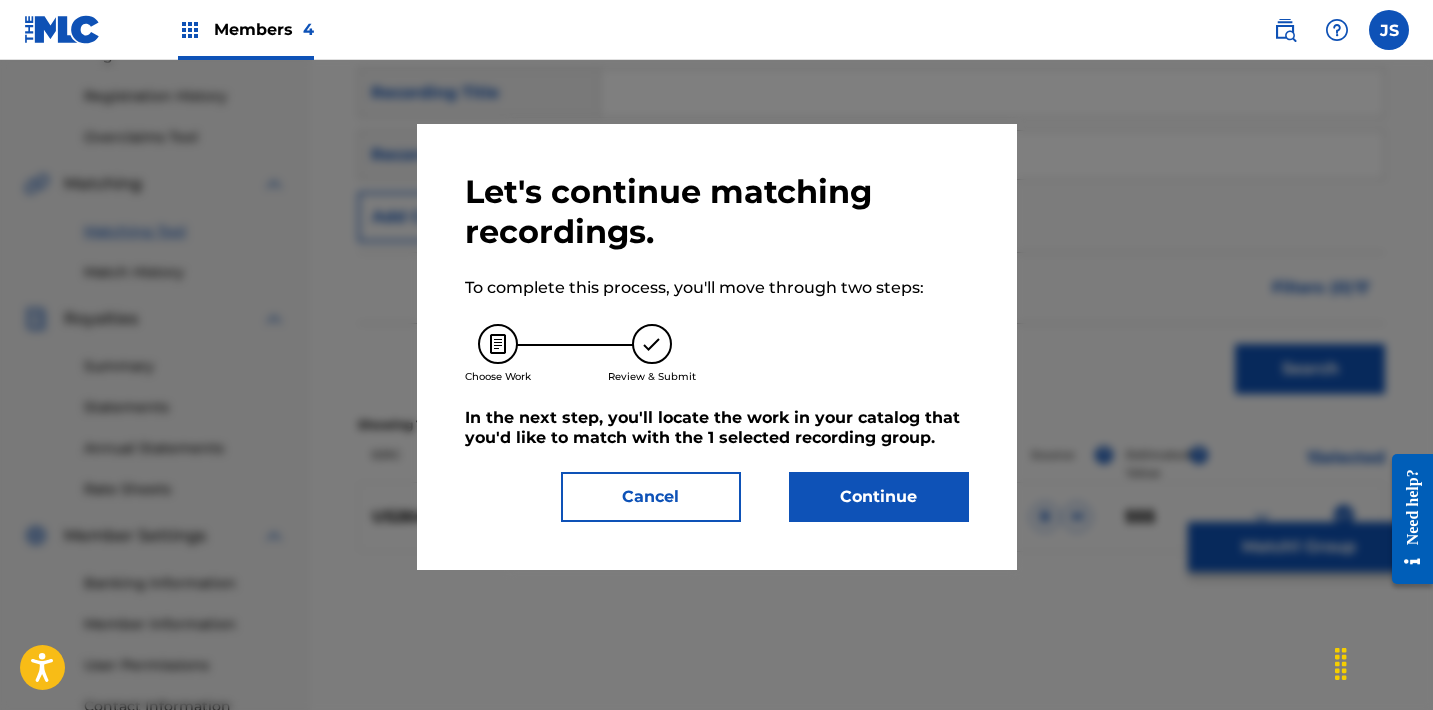 click on "Continue" at bounding box center [879, 497] 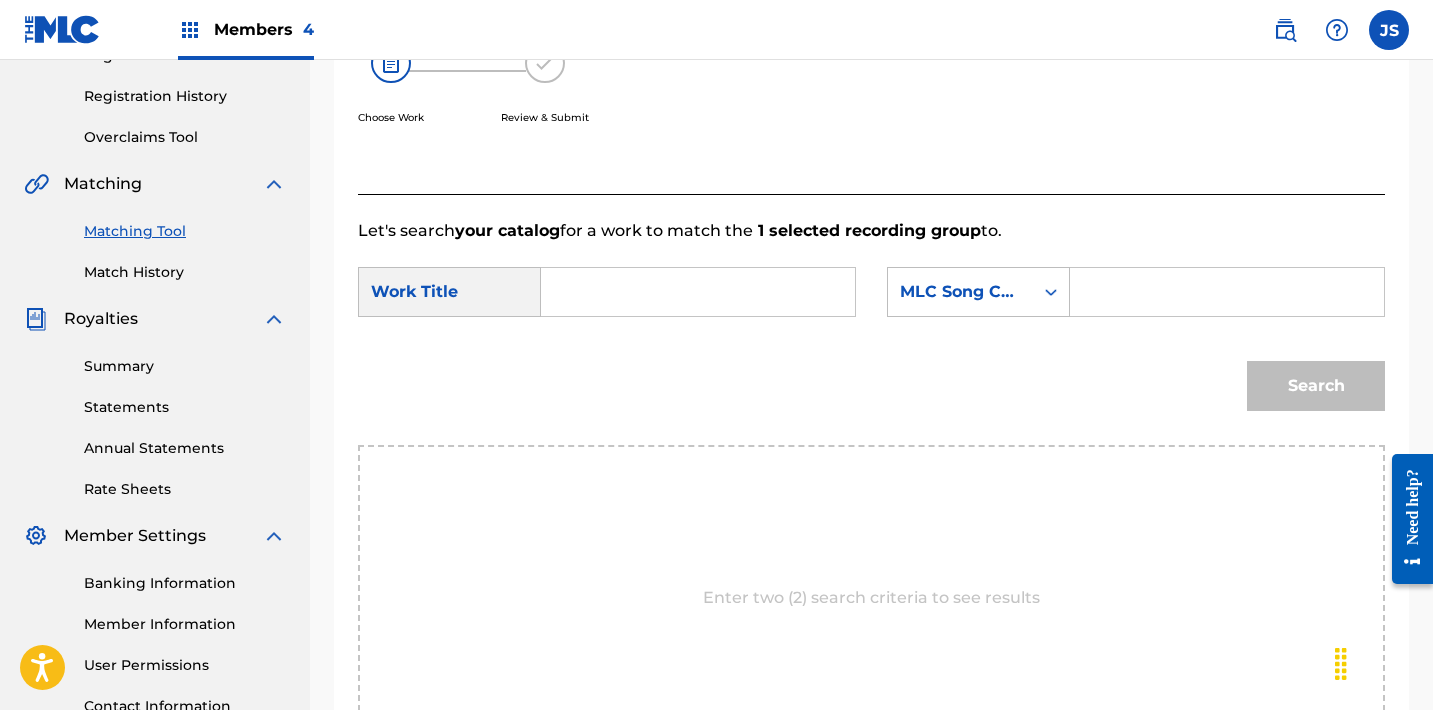click at bounding box center [698, 292] 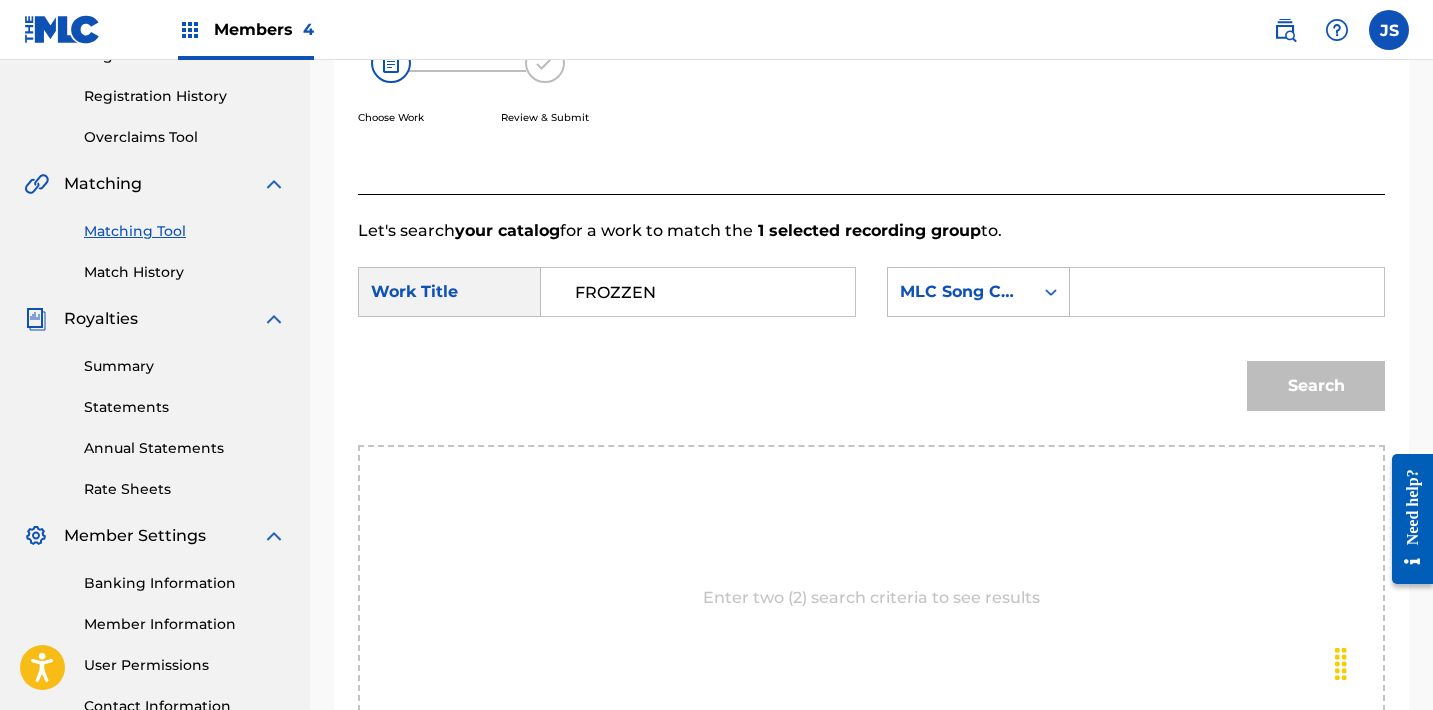 click on "FROZZEN" at bounding box center (698, 292) 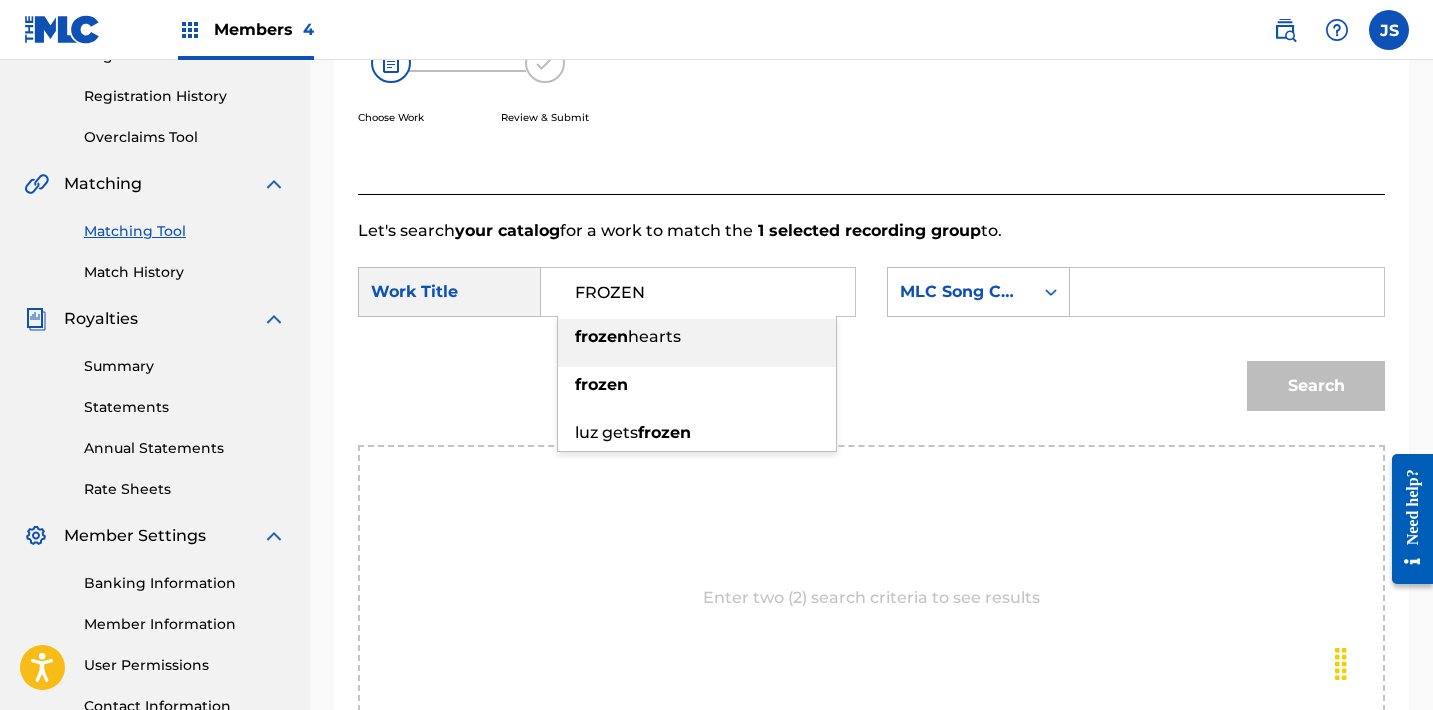 type on "FROZEN" 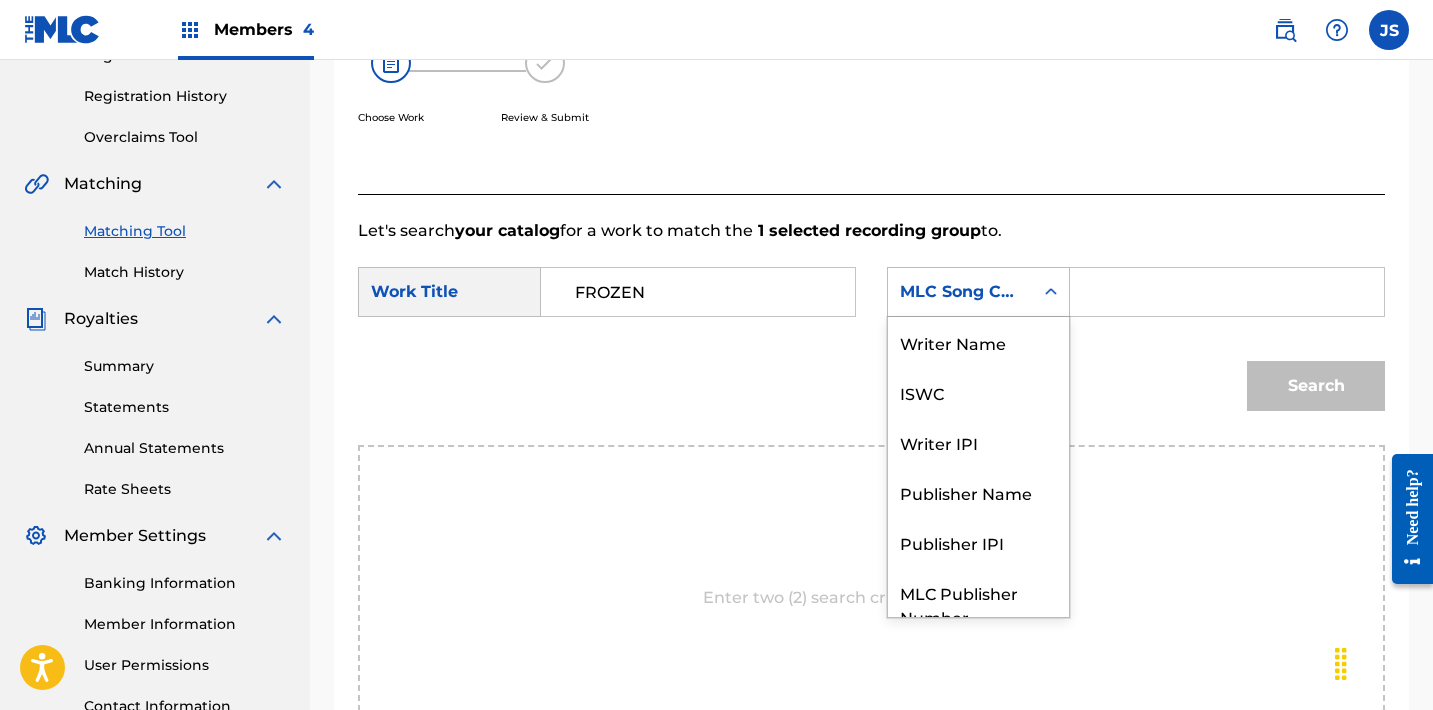 click on "MLC Song Code" at bounding box center [960, 292] 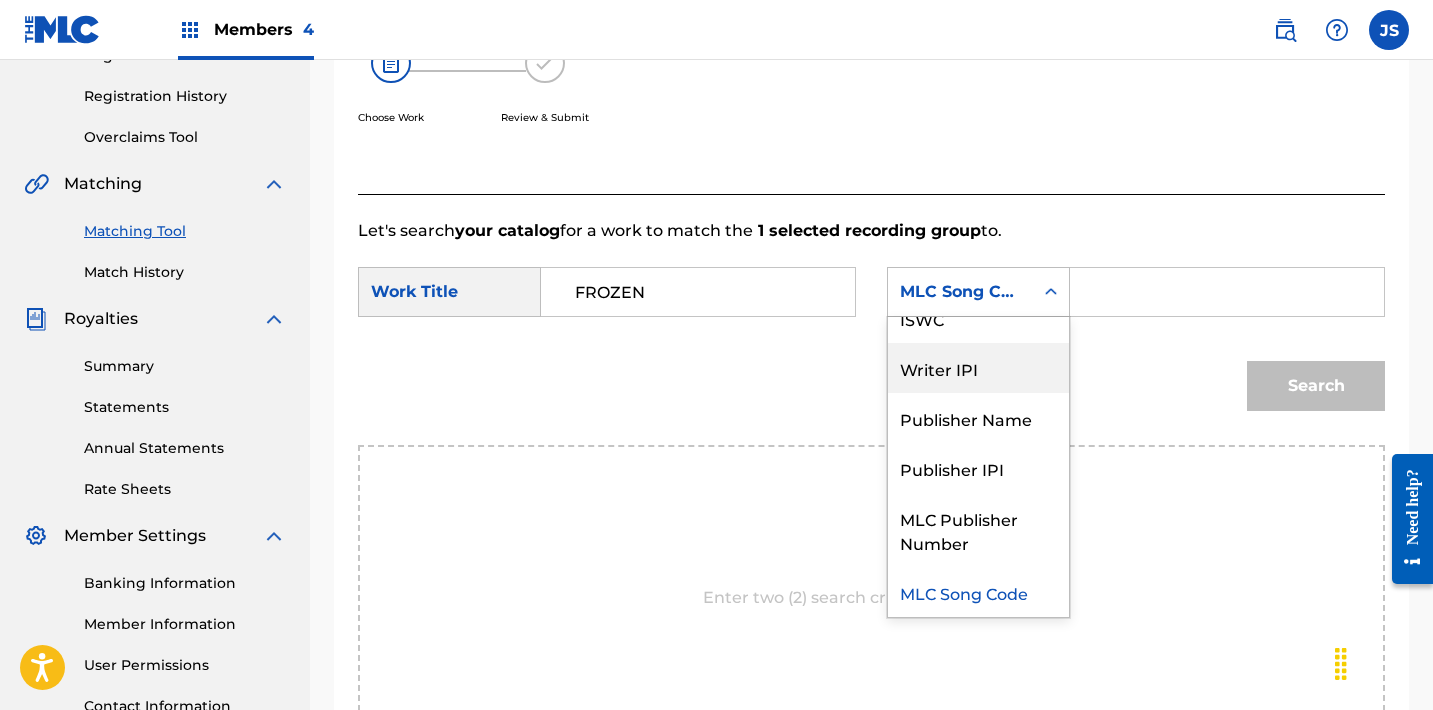 click on "Work Title questions i won't ask any more questions questions questions are forever 5m4 (lava questions ) malvado questions carlos Publisher Name EZ ACTION Search No results found. Back" at bounding box center (871, 344) 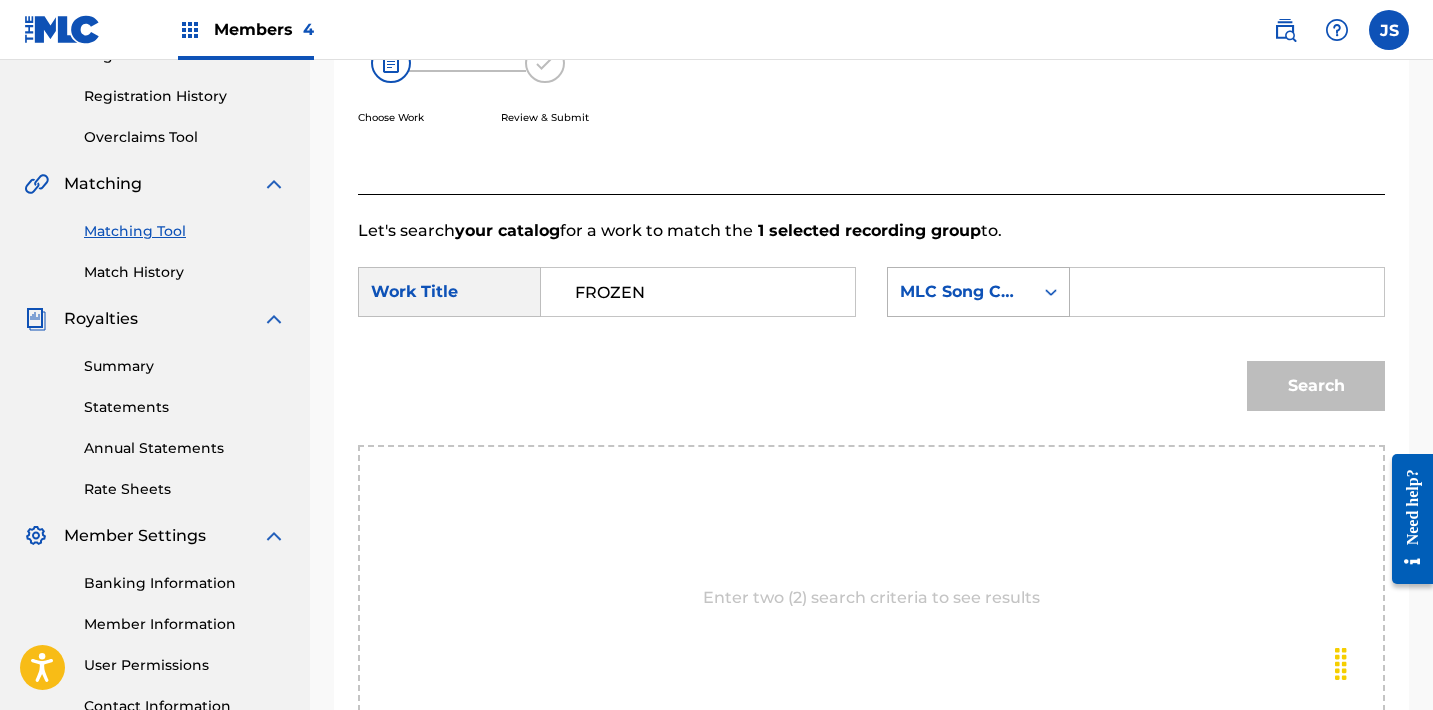 click at bounding box center [1051, 292] 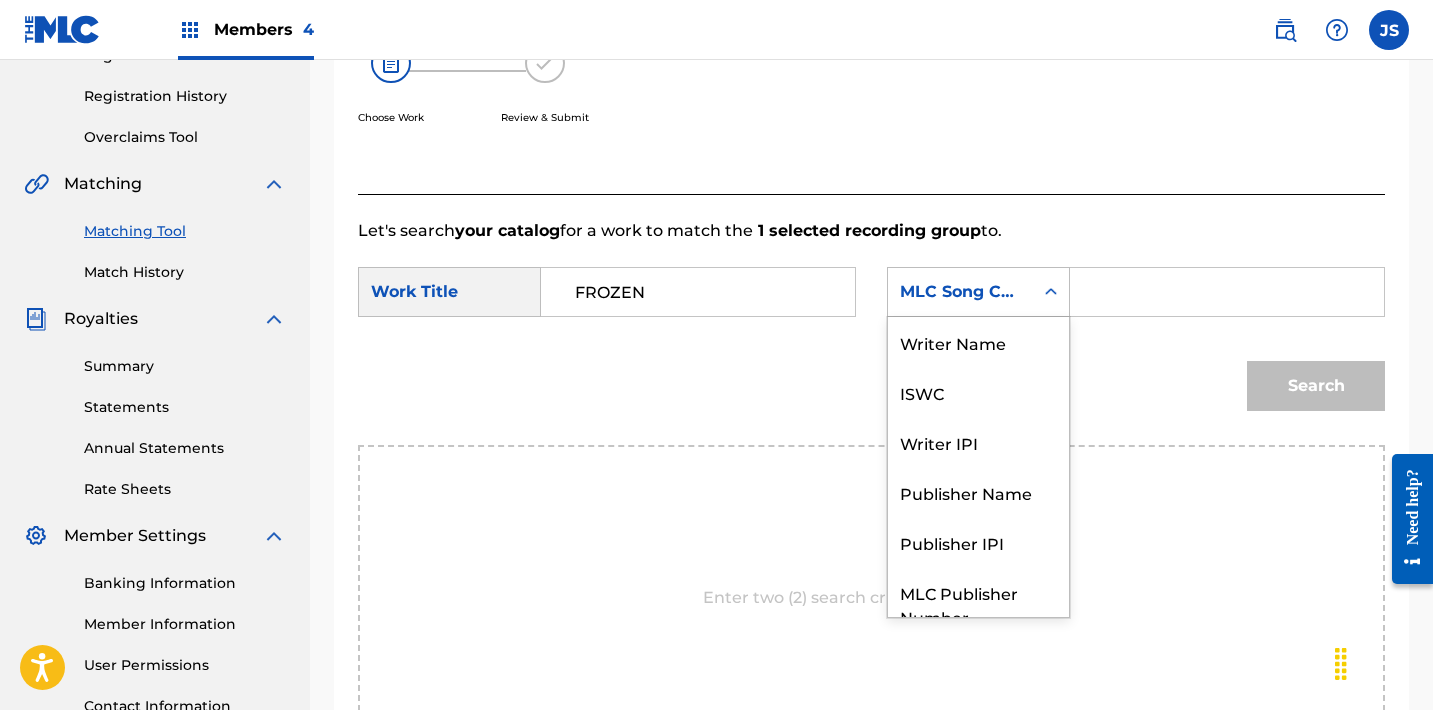 scroll, scrollTop: 74, scrollLeft: 0, axis: vertical 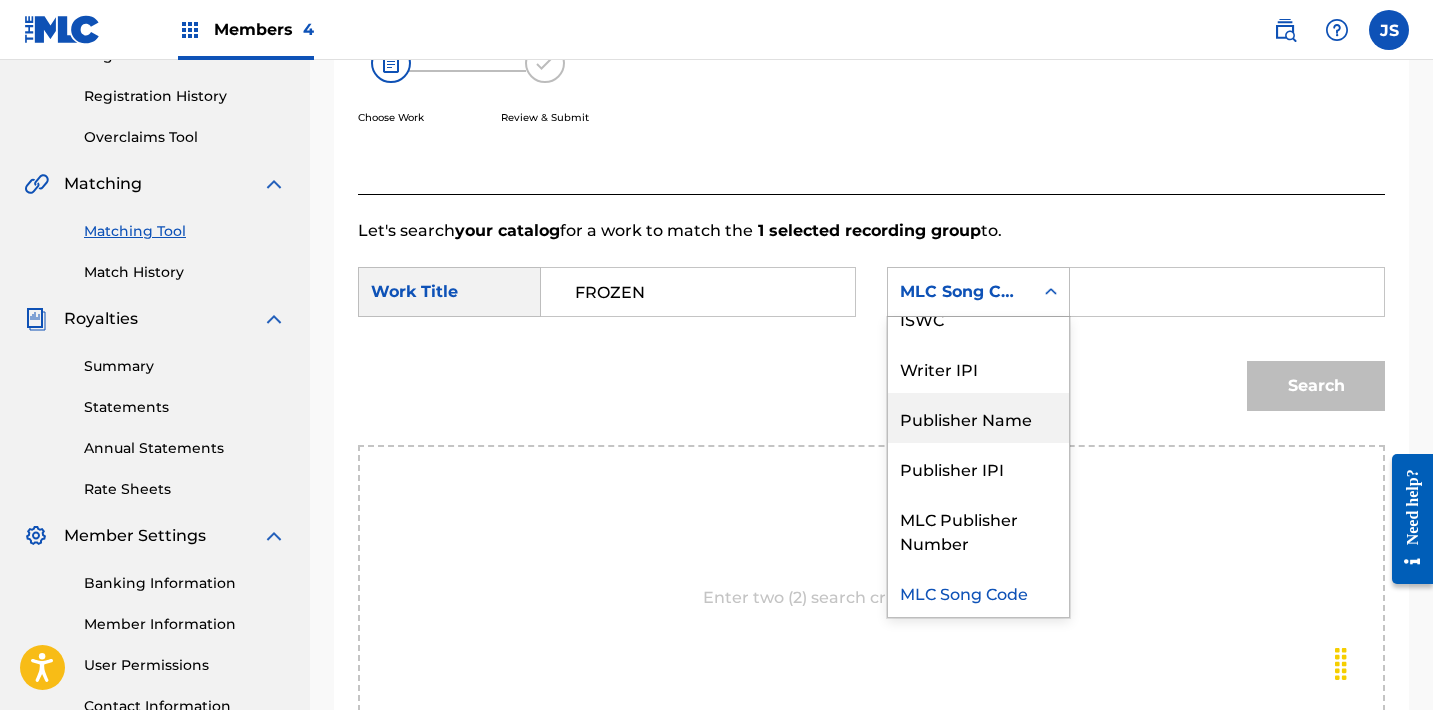 click on "Publisher Name" at bounding box center (978, 418) 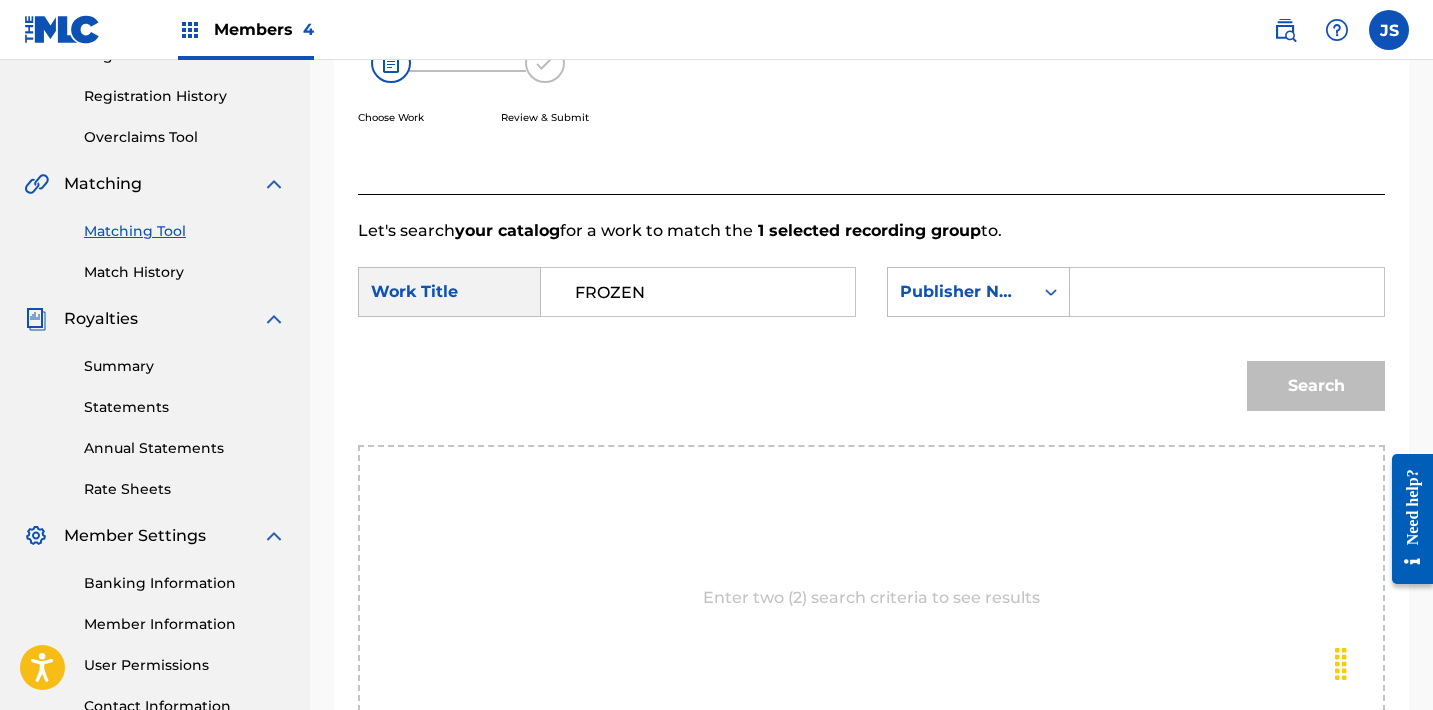 click at bounding box center (1227, 292) 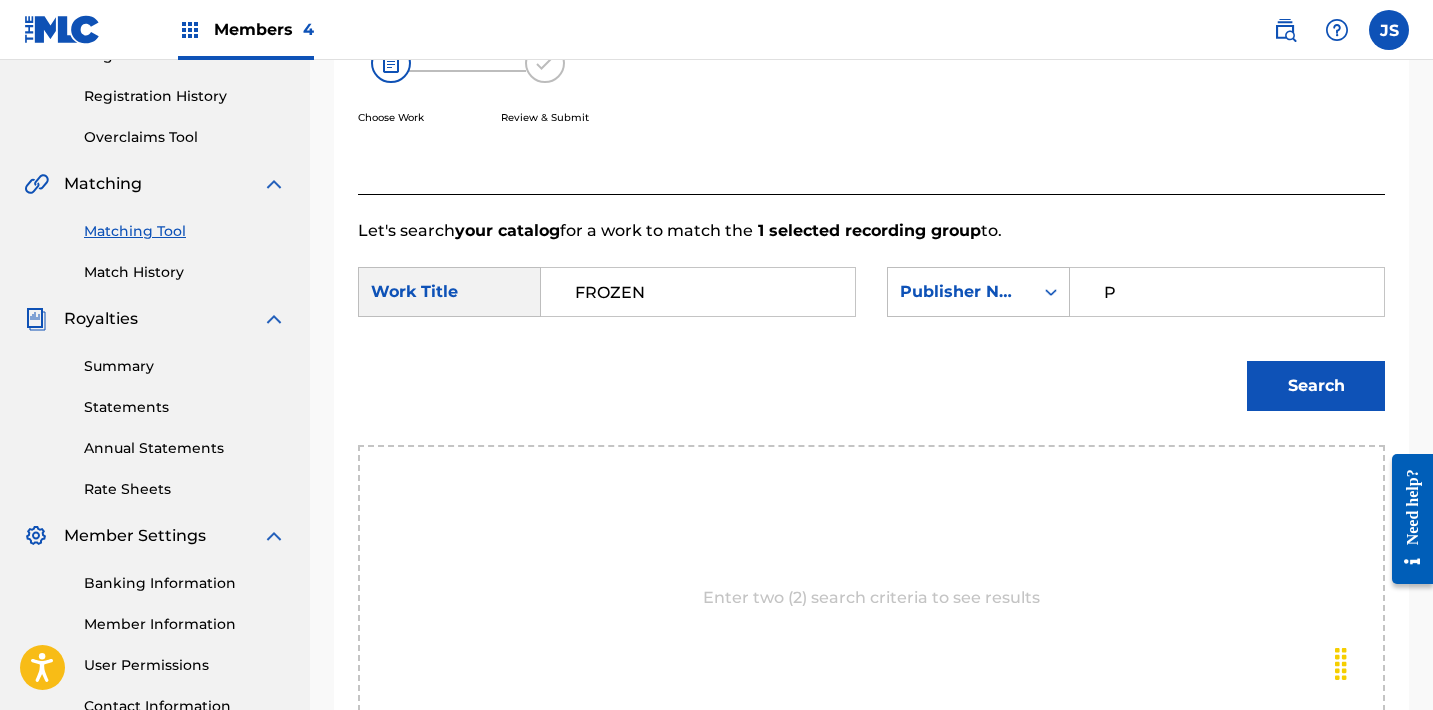 type on "POST MORTEM" 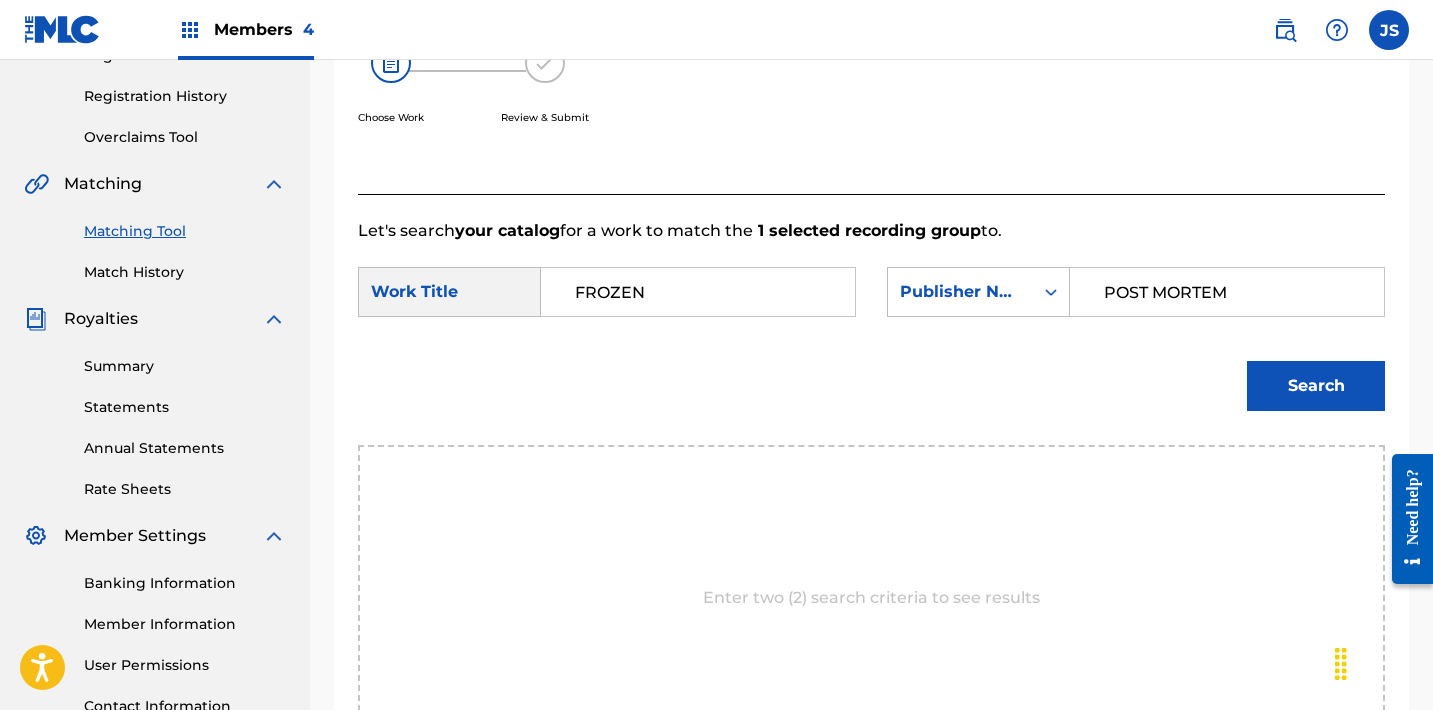 click on "Search" at bounding box center [1316, 386] 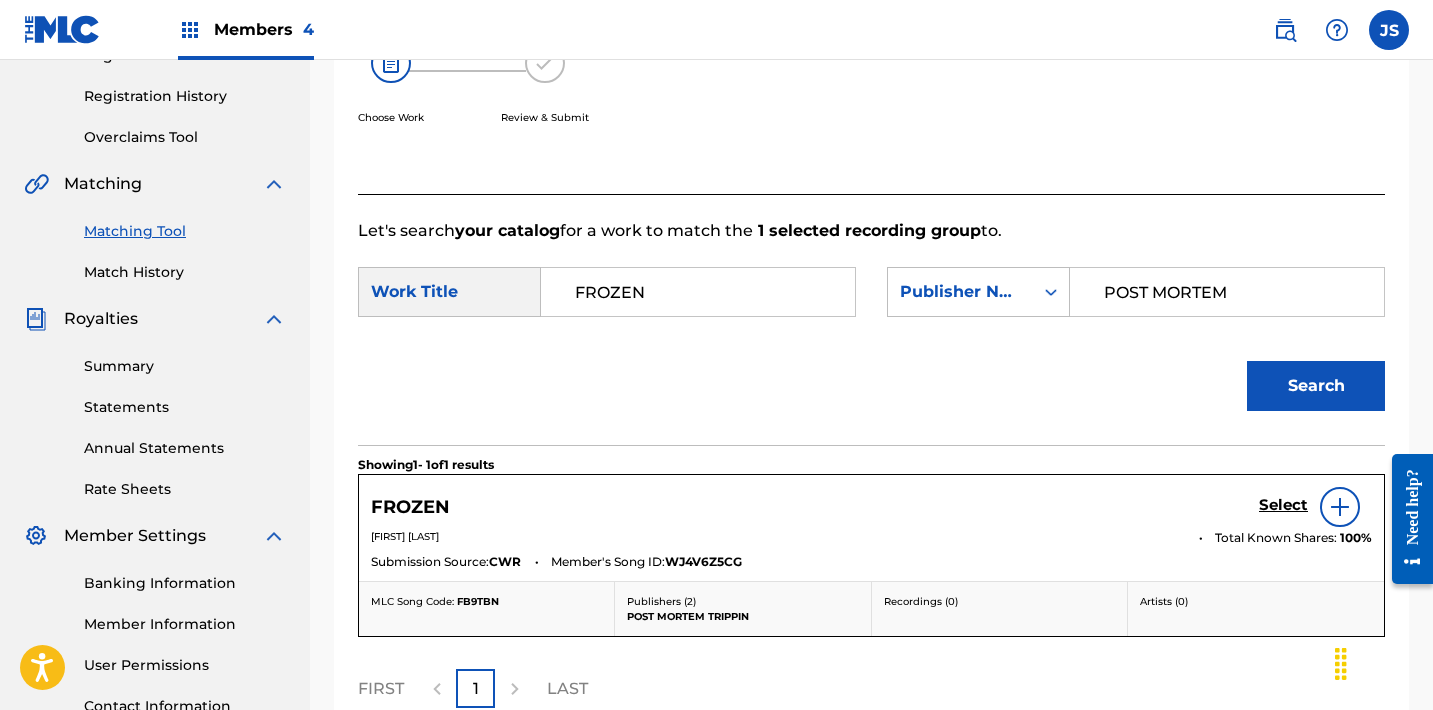 click on "Select" at bounding box center (1283, 505) 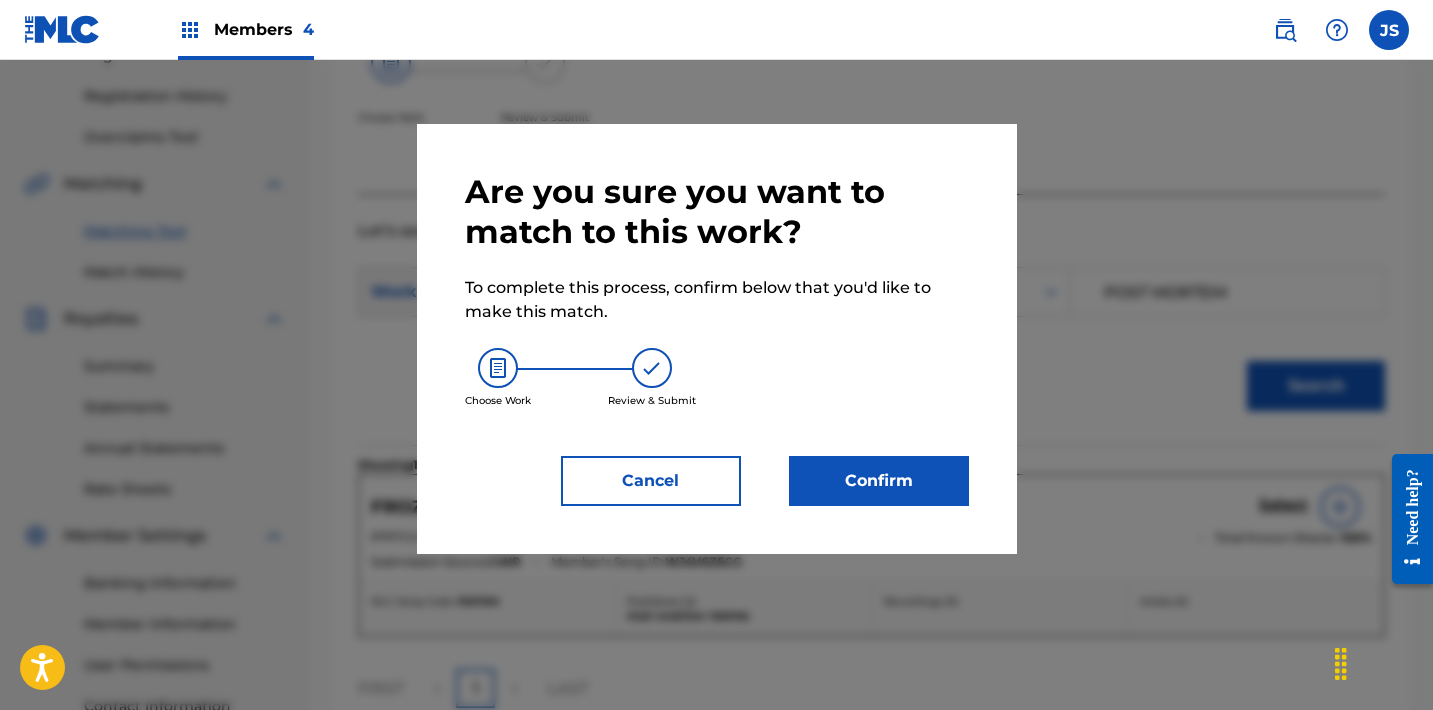 click on "Confirm" at bounding box center (879, 481) 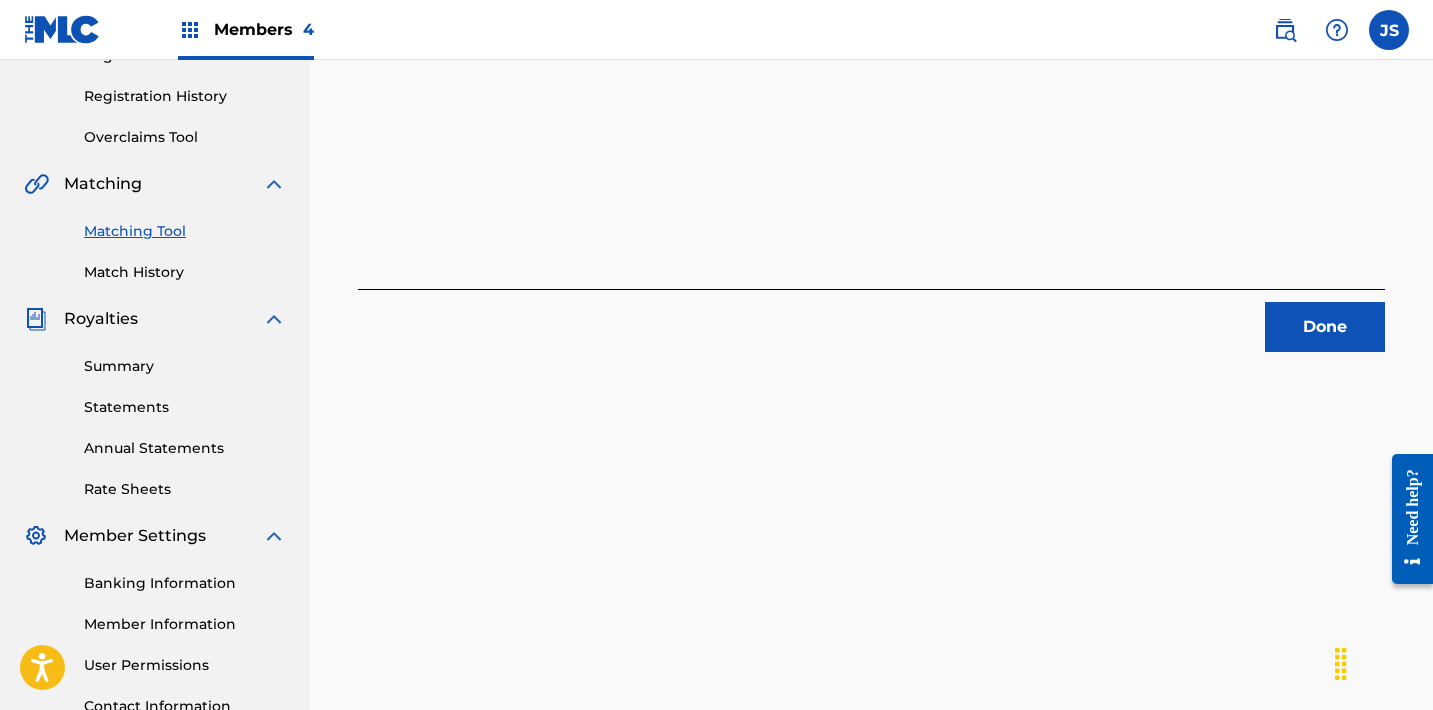 click on "Done" at bounding box center (1325, 327) 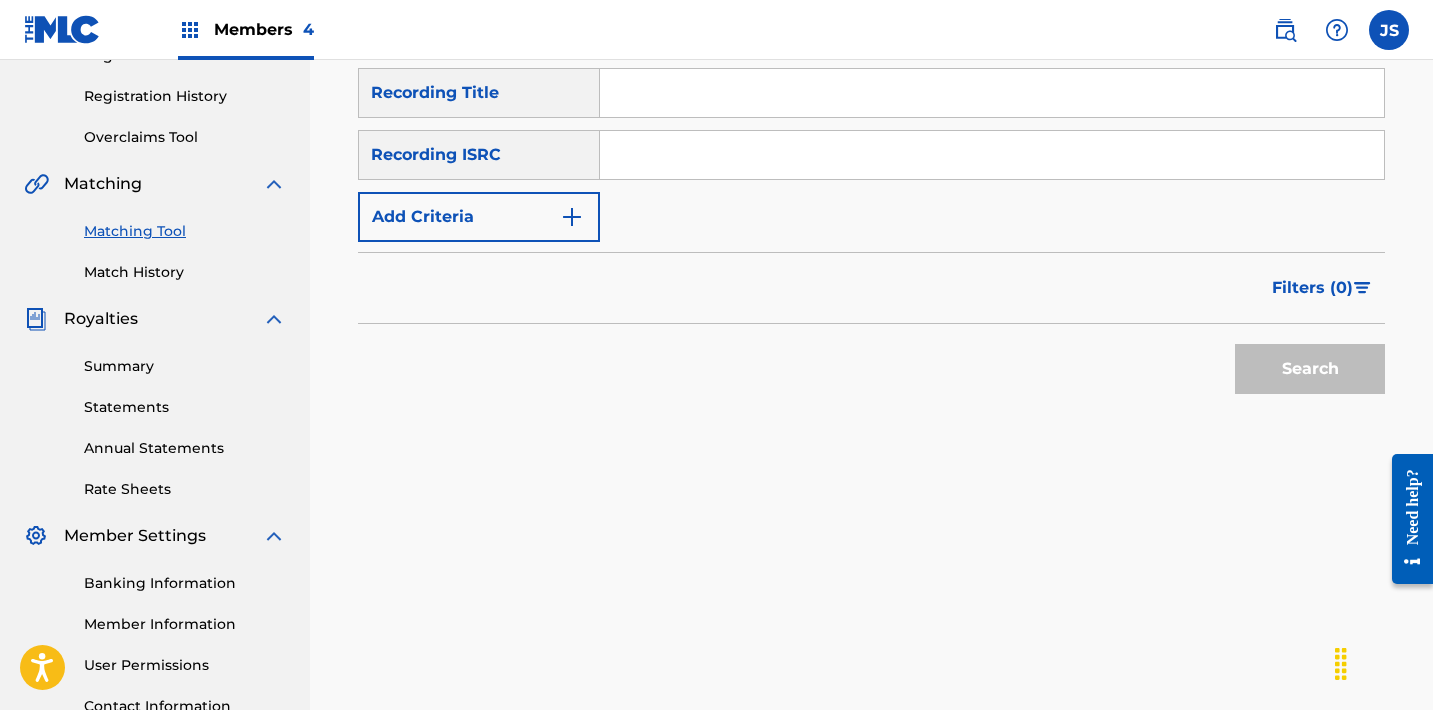 click at bounding box center [992, 155] 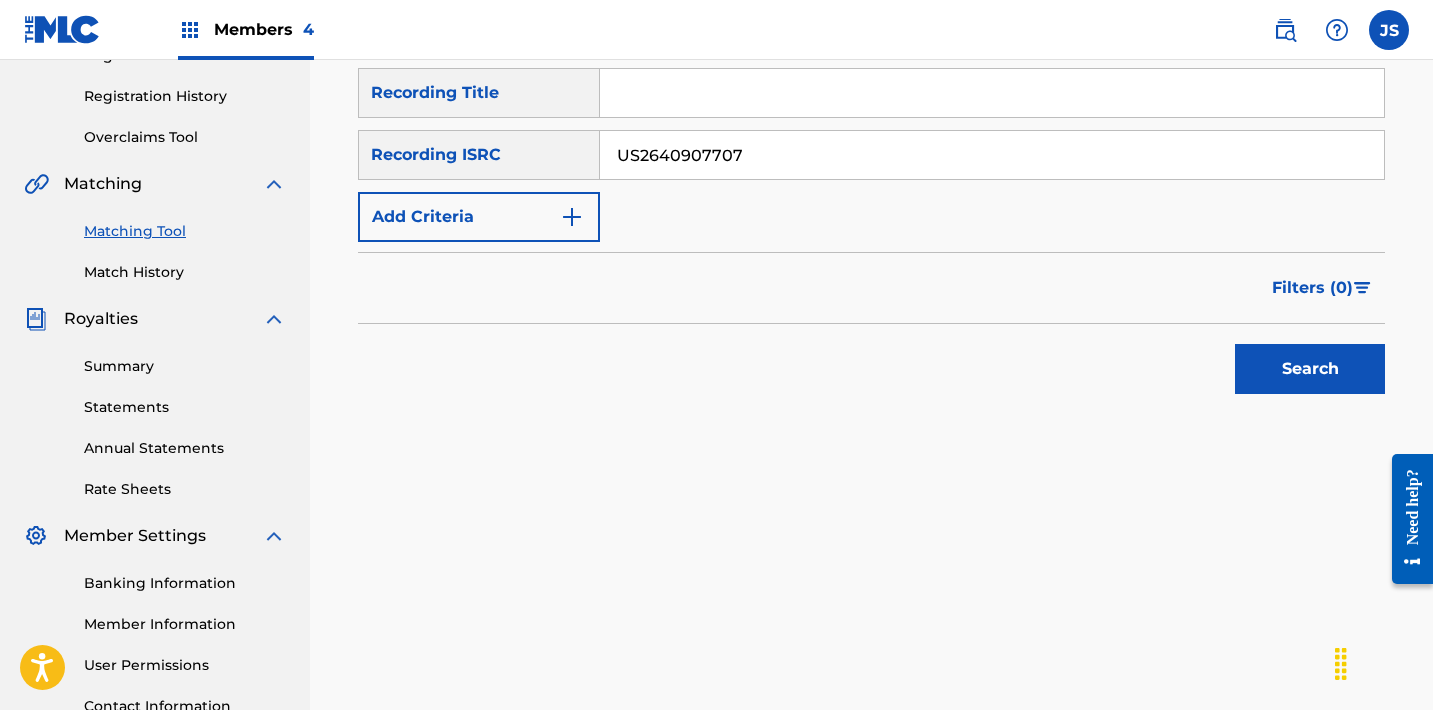 type on "US2640907707" 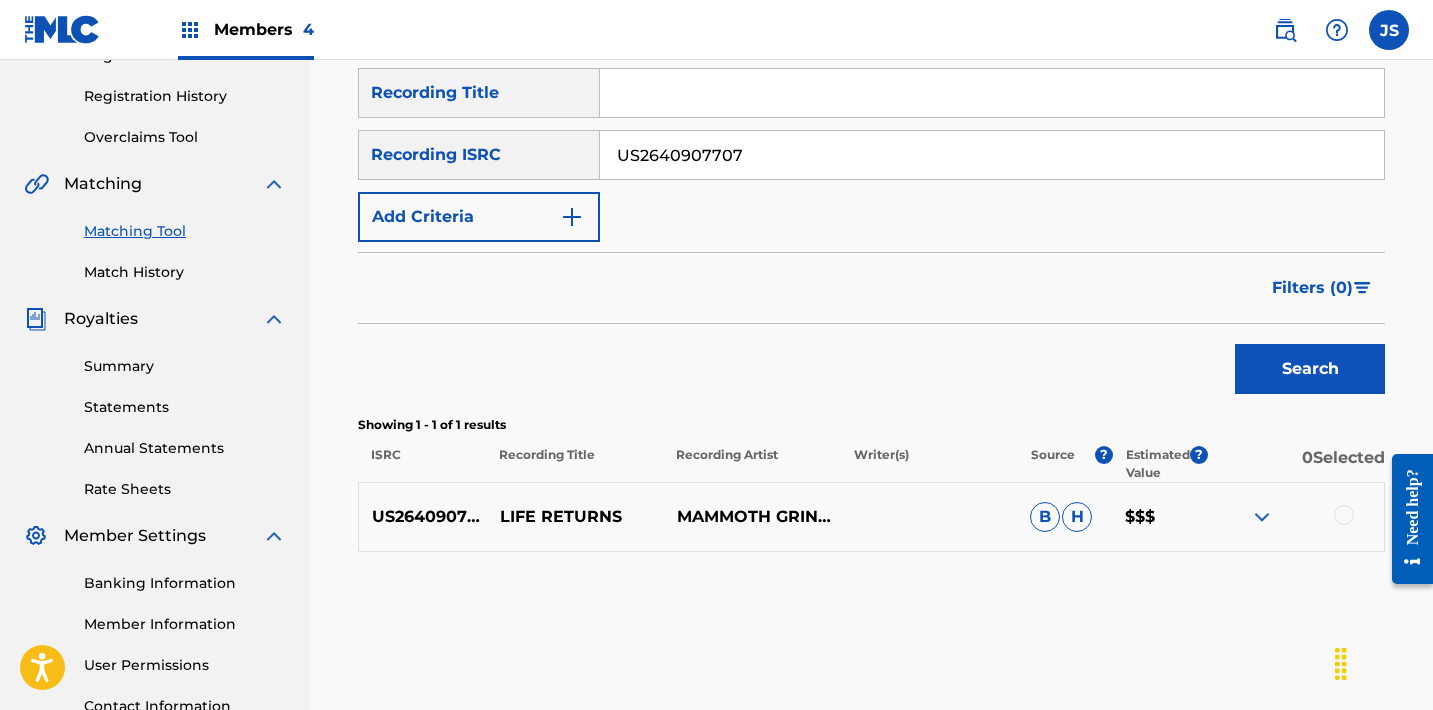click at bounding box center (1344, 515) 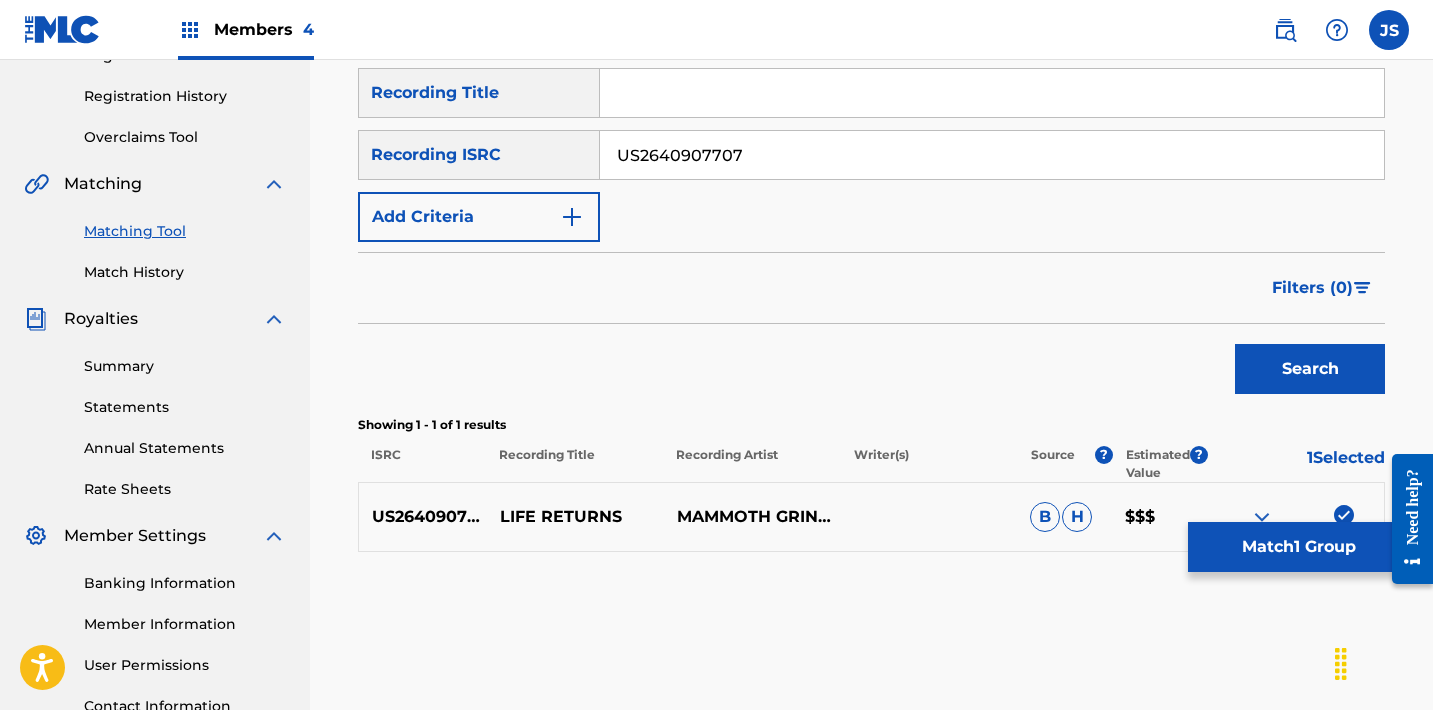 click on "Match  1 Group" at bounding box center [1298, 547] 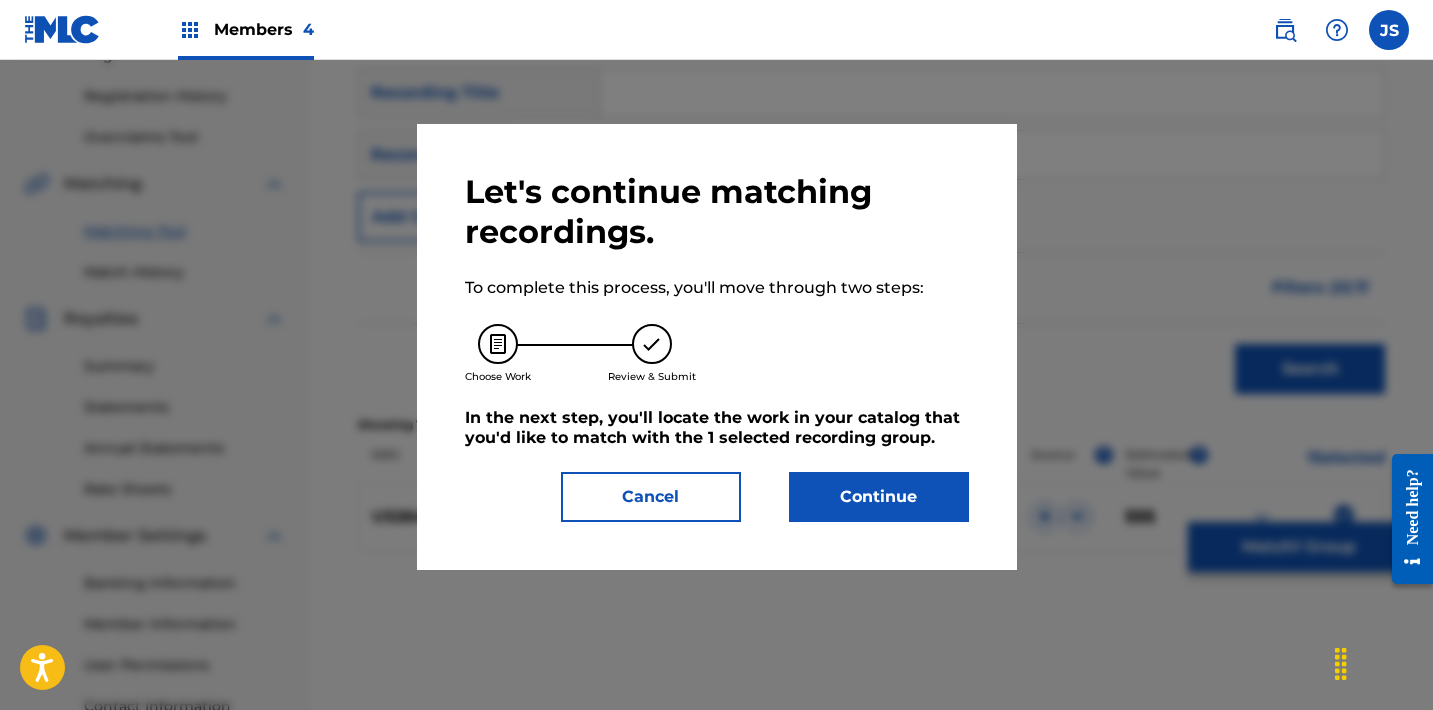 click on "Continue" at bounding box center (879, 497) 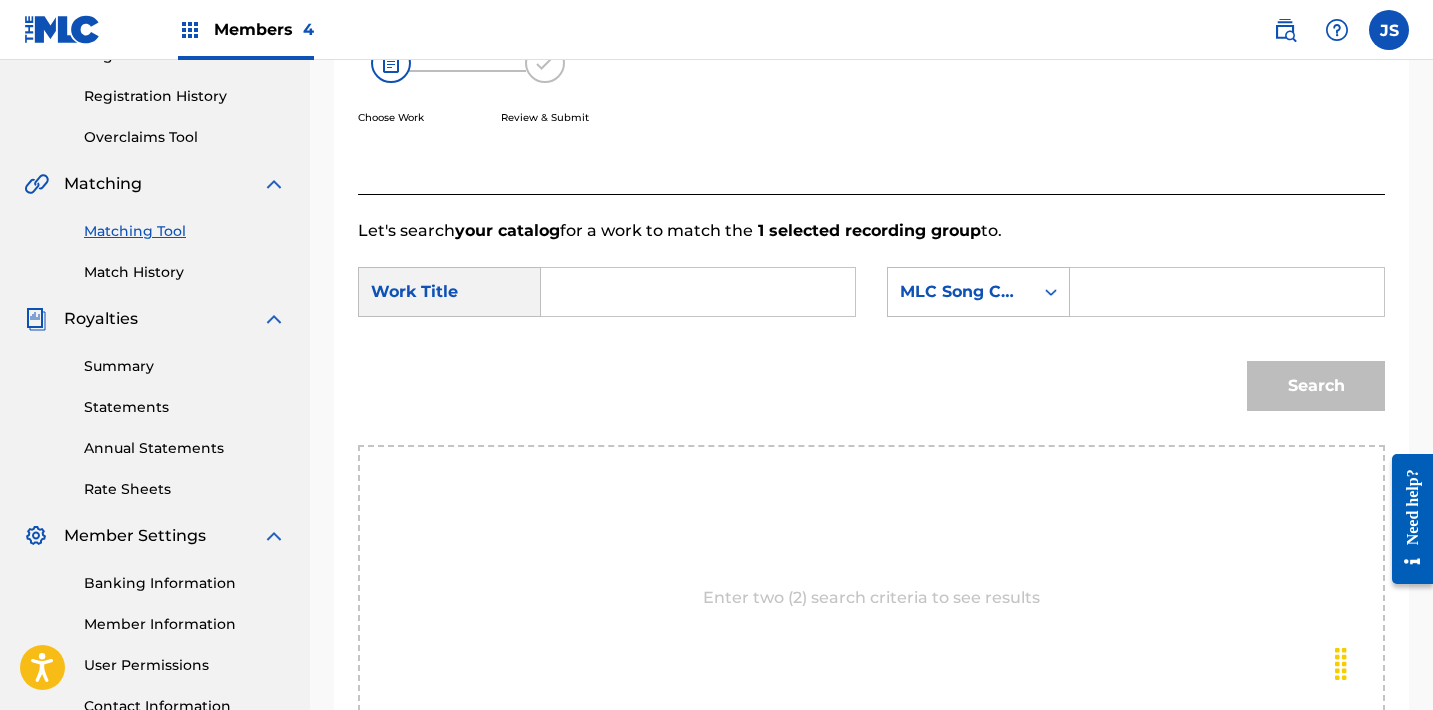 click at bounding box center (698, 292) 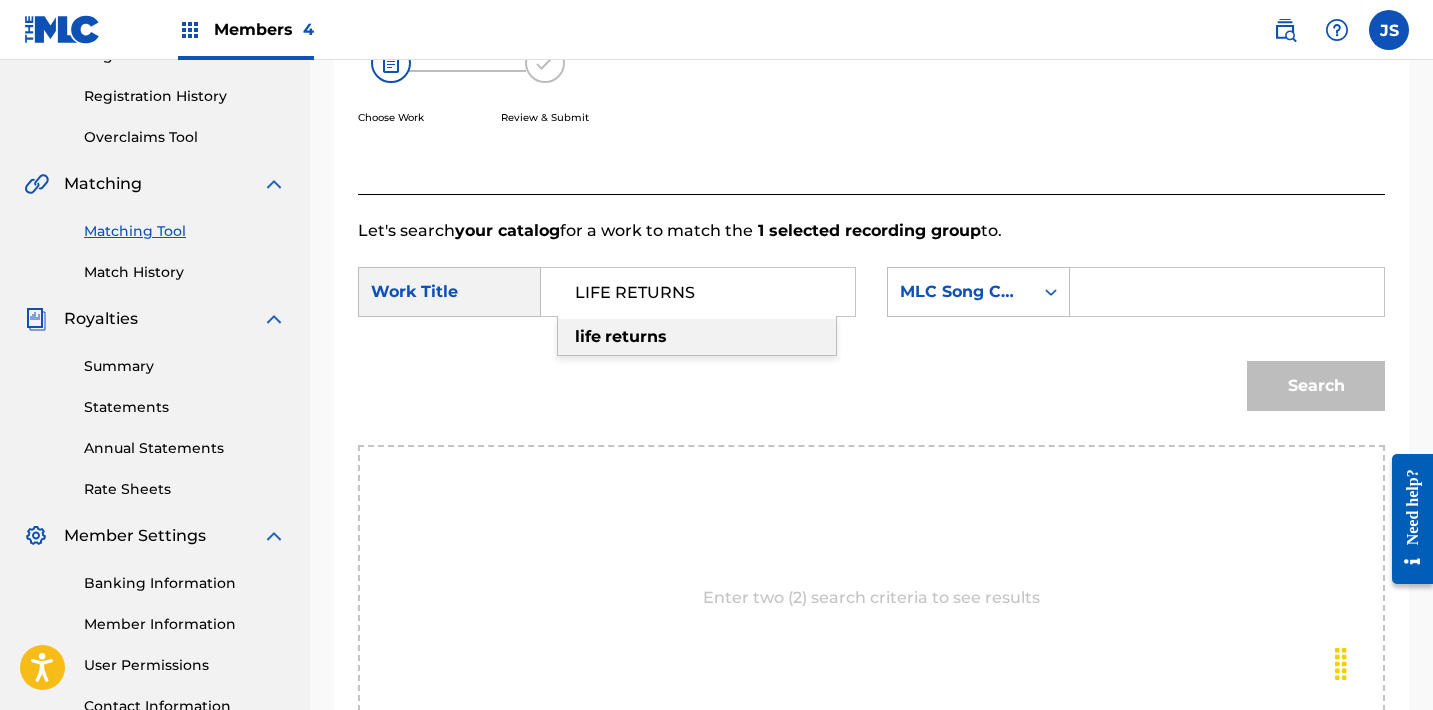 click on "life   returns" at bounding box center (697, 337) 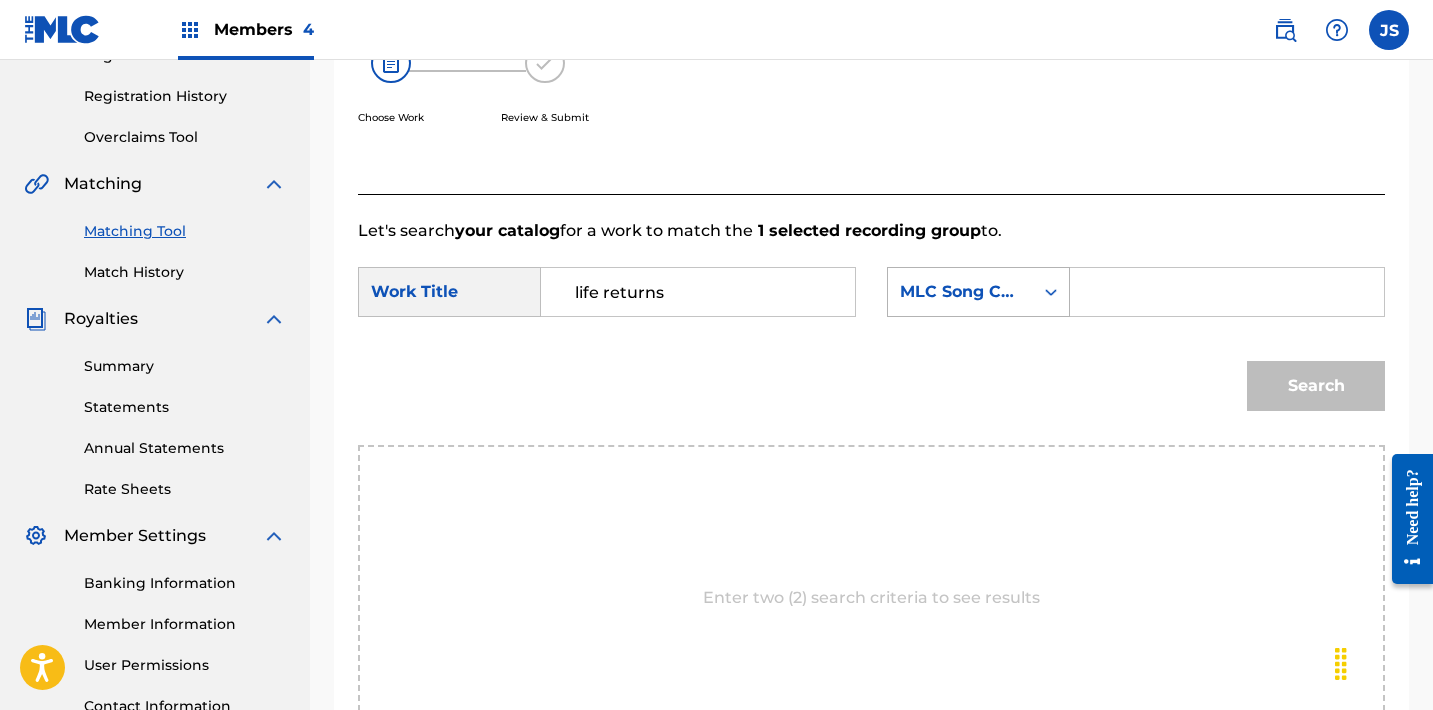 click on "MLC Song Code" at bounding box center (978, 292) 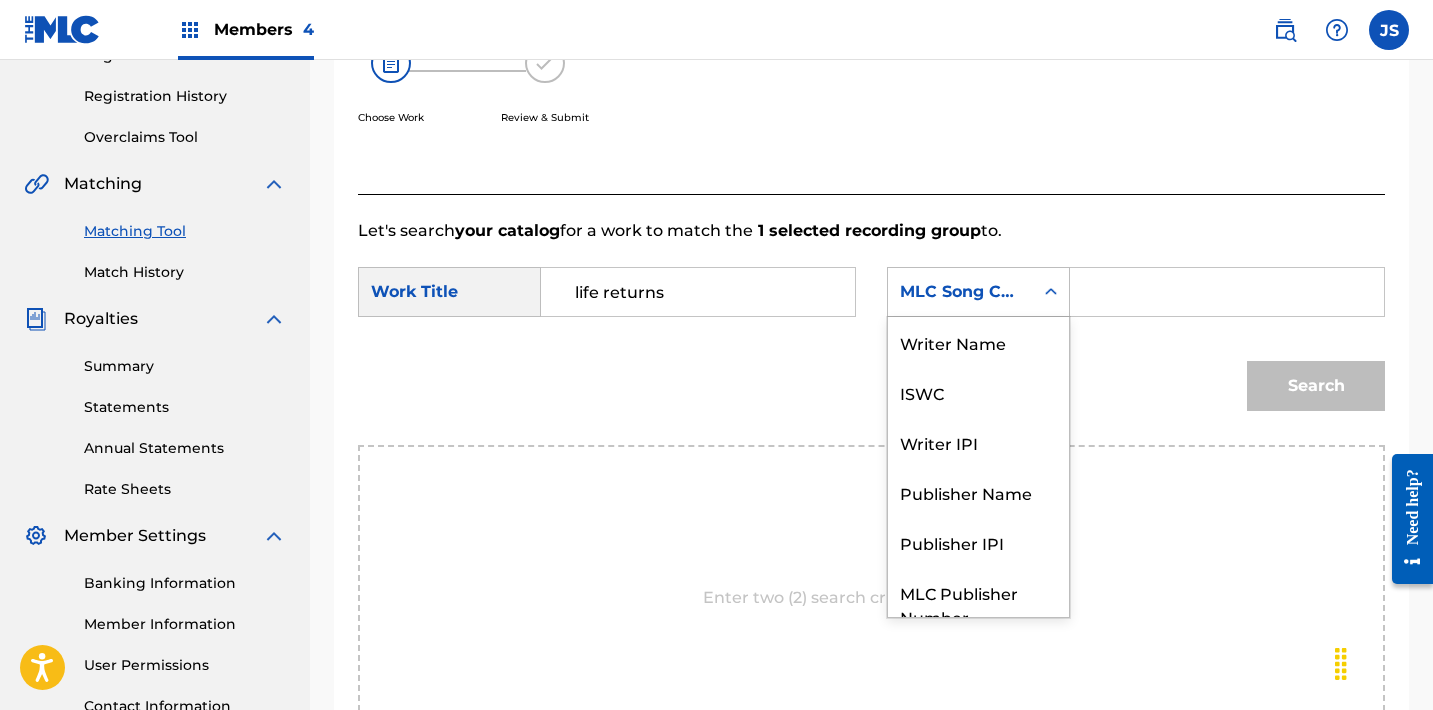 scroll, scrollTop: 74, scrollLeft: 0, axis: vertical 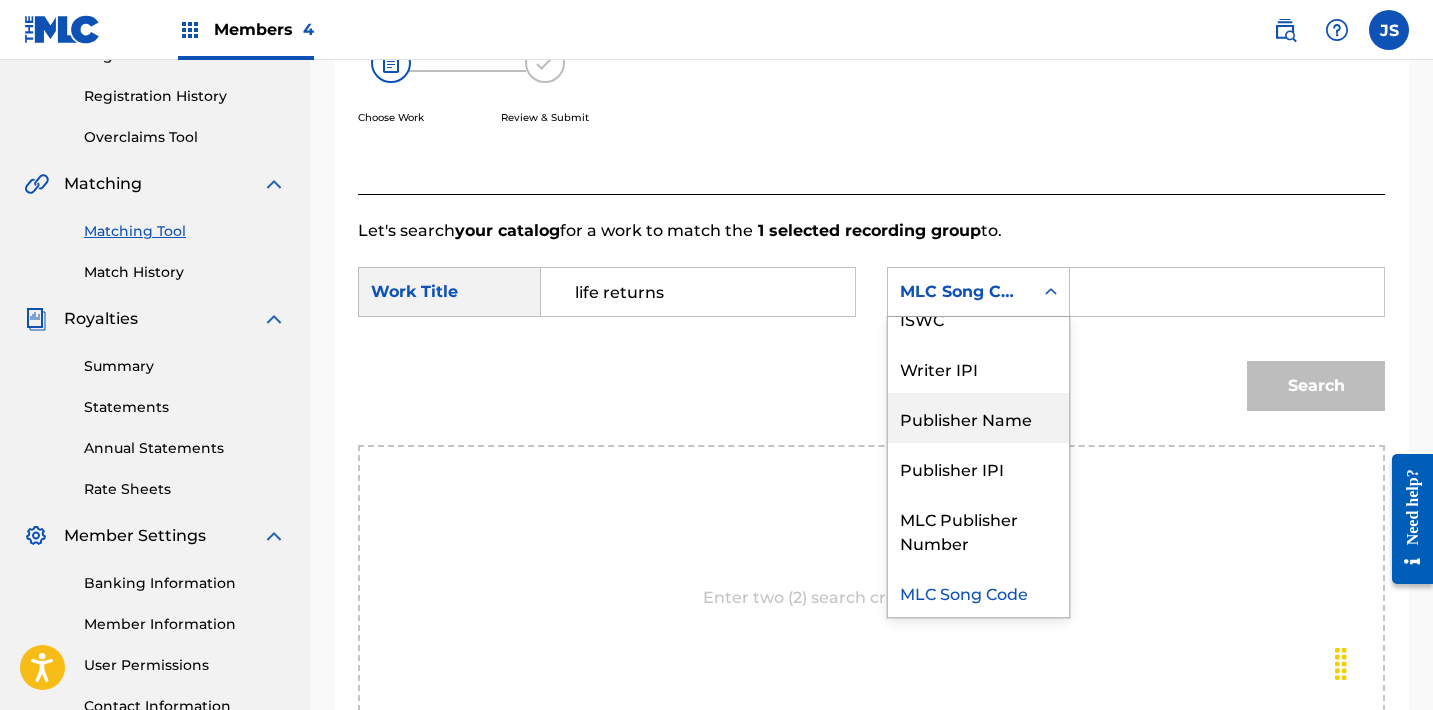 click on "Publisher Name" at bounding box center [978, 418] 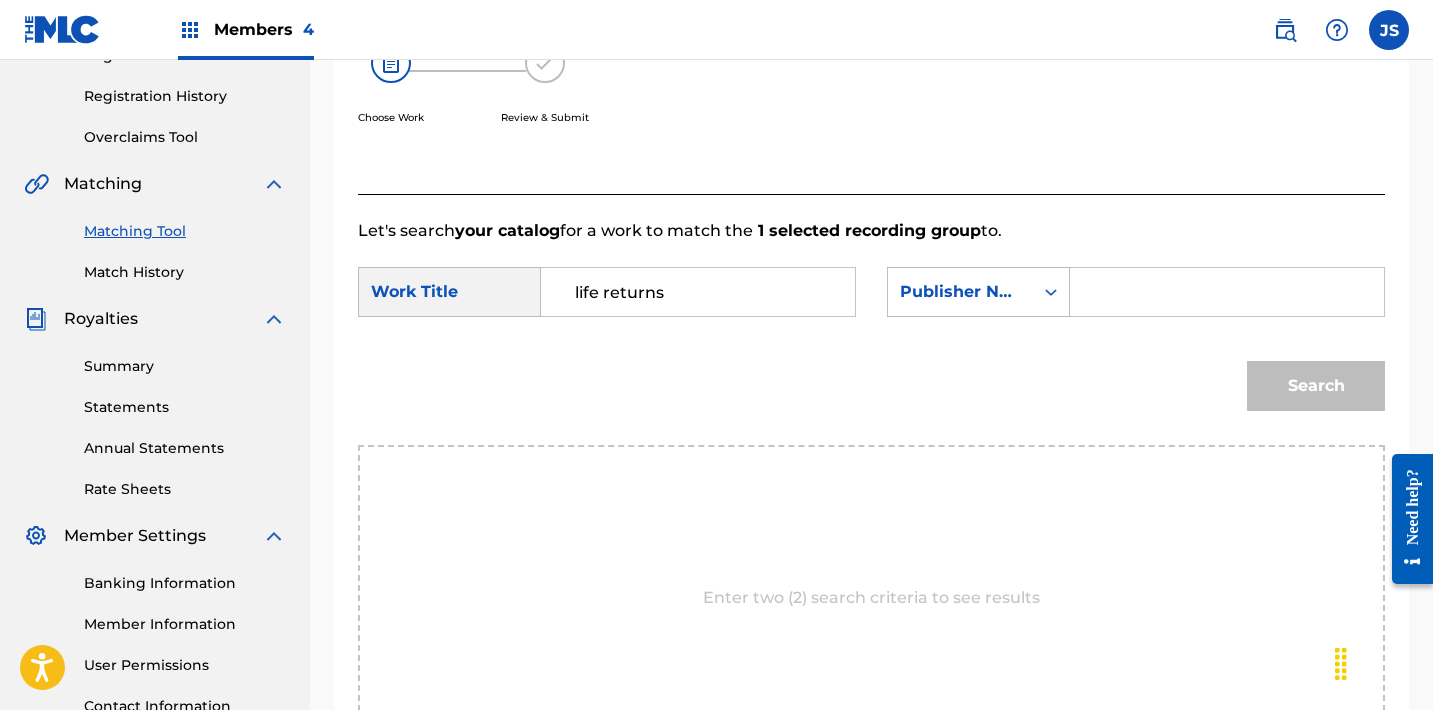 click at bounding box center (1227, 292) 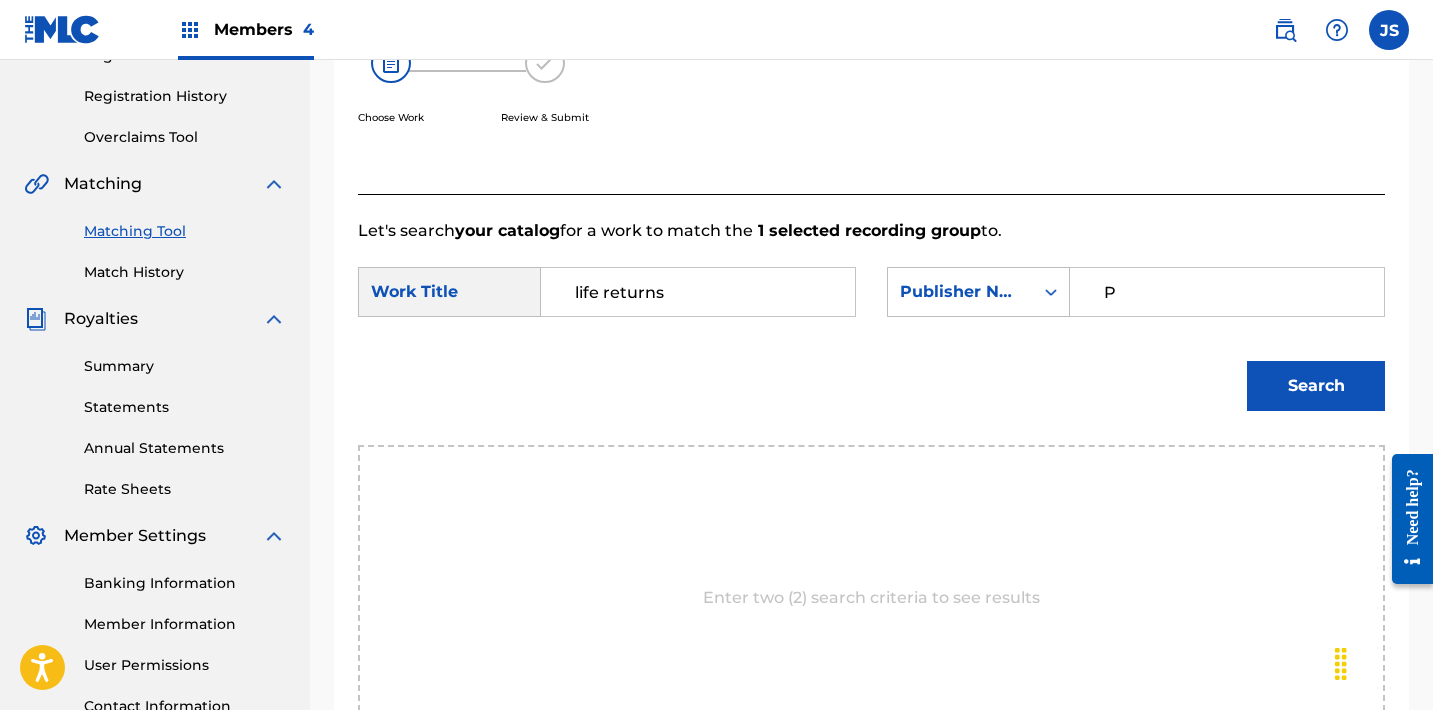 type on "POST MORTEM" 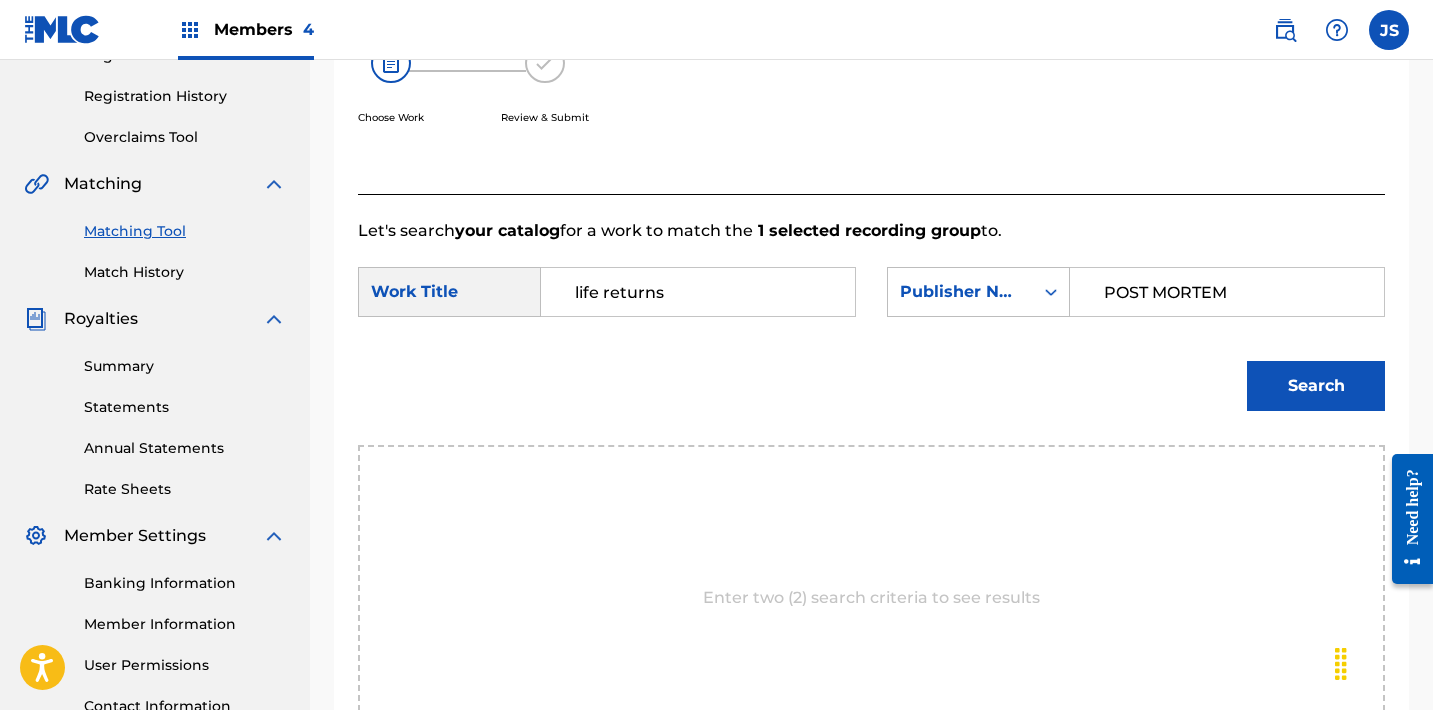 click on "Search" at bounding box center [1316, 386] 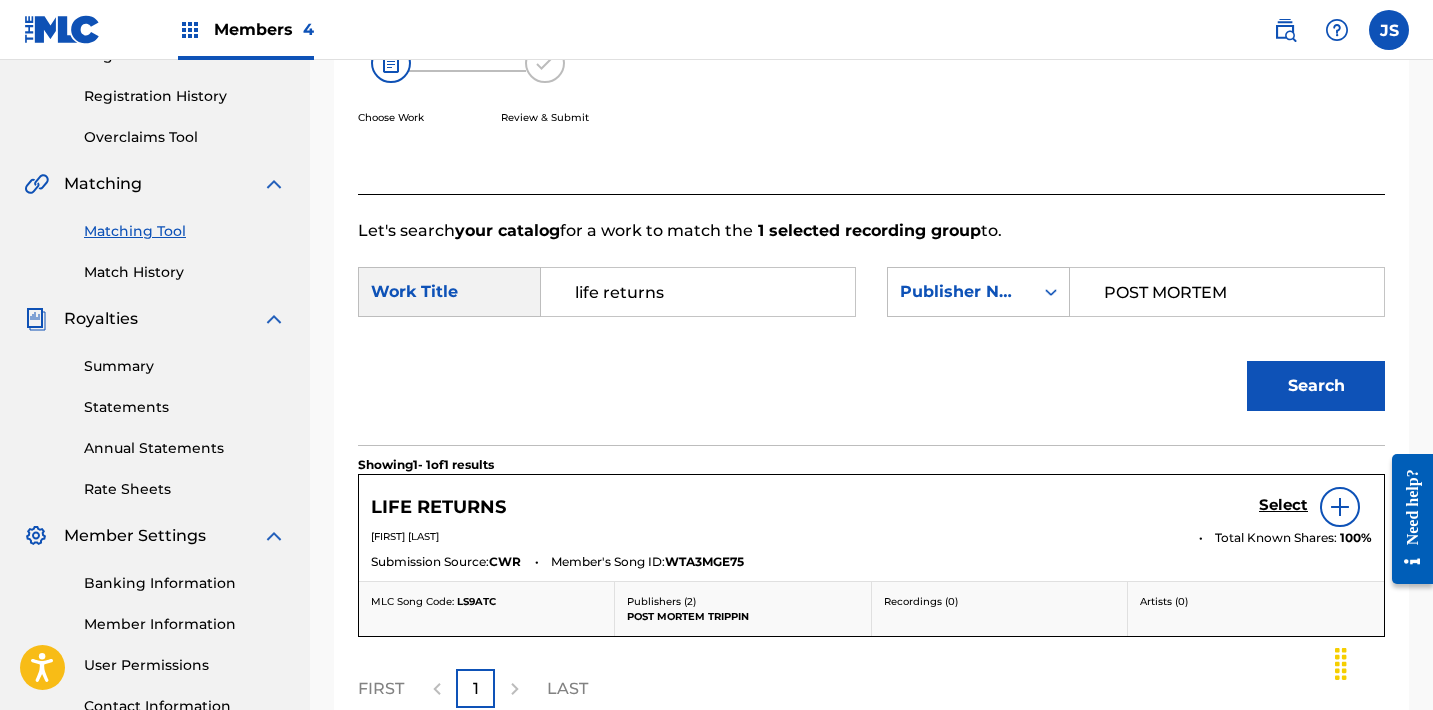 click on "Select" at bounding box center [1283, 505] 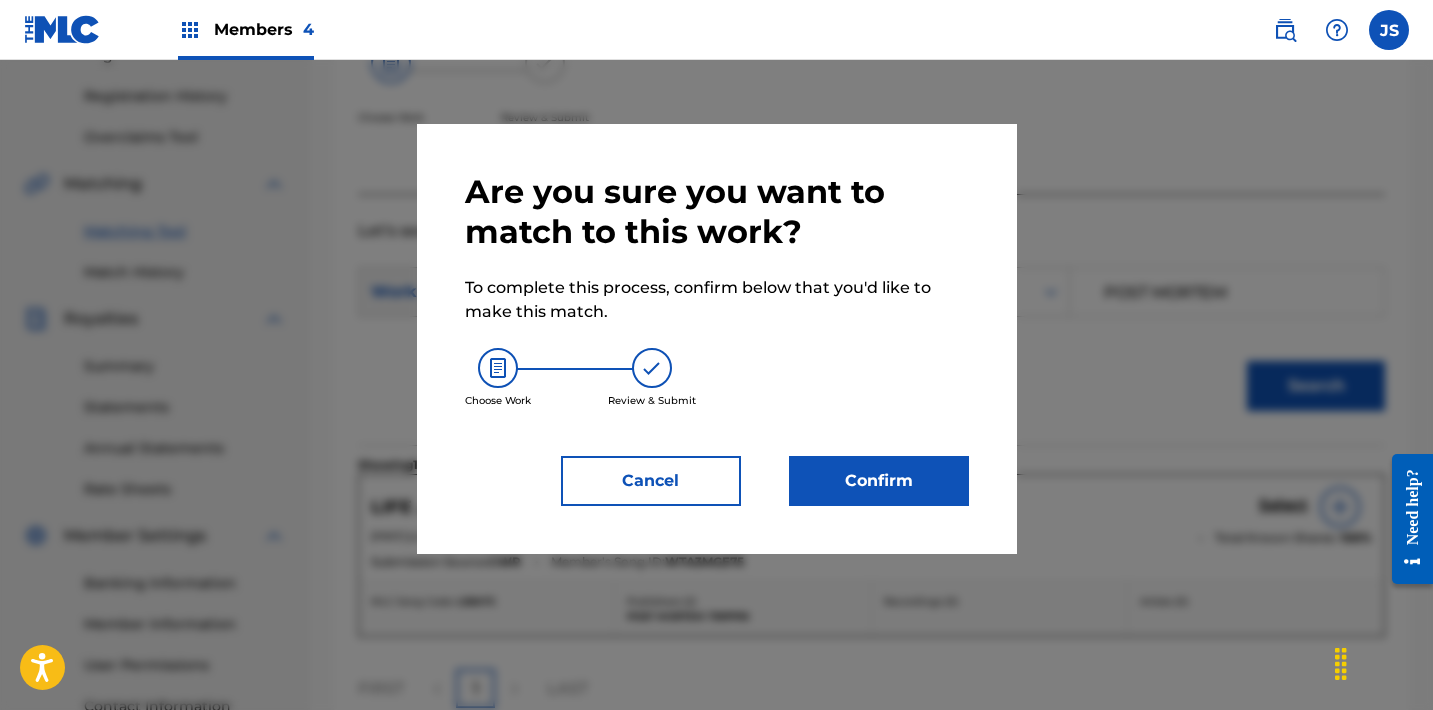 click on "Confirm" at bounding box center [879, 481] 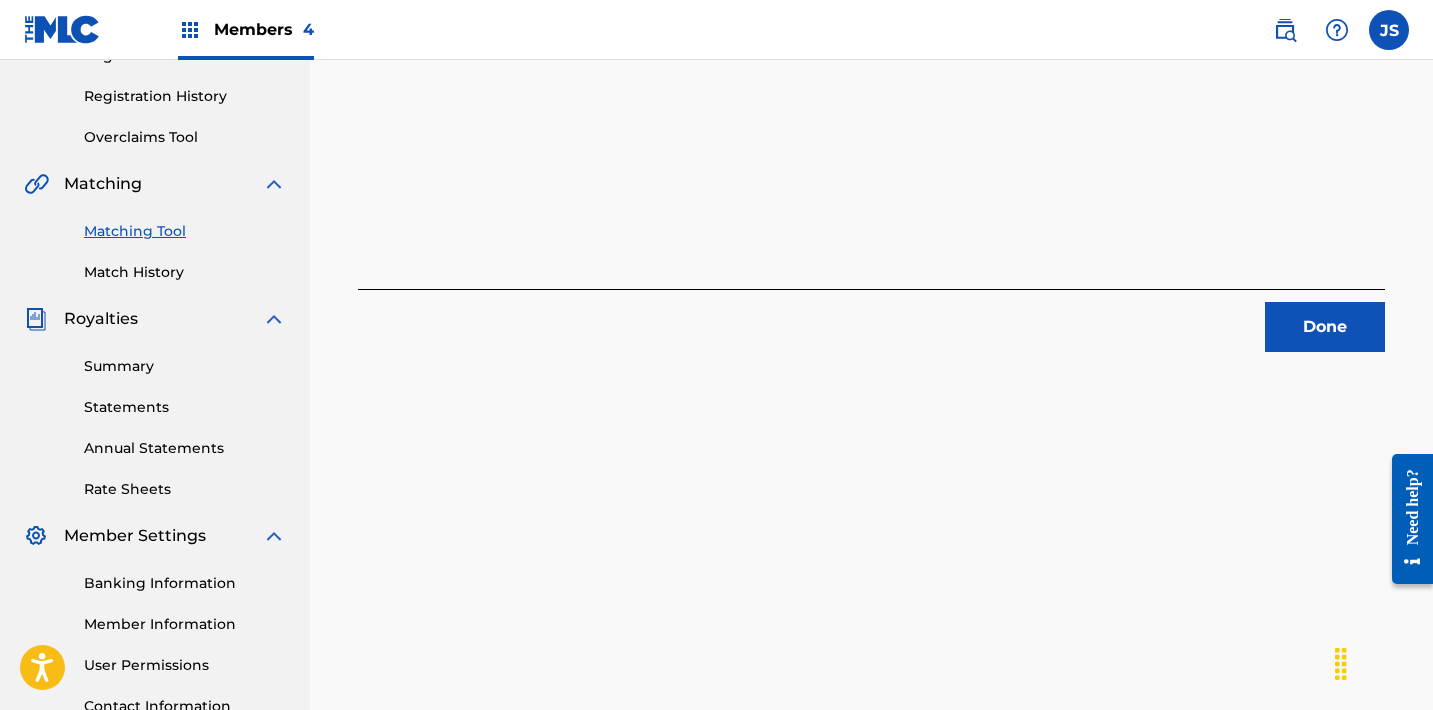click on "Done" at bounding box center [1325, 327] 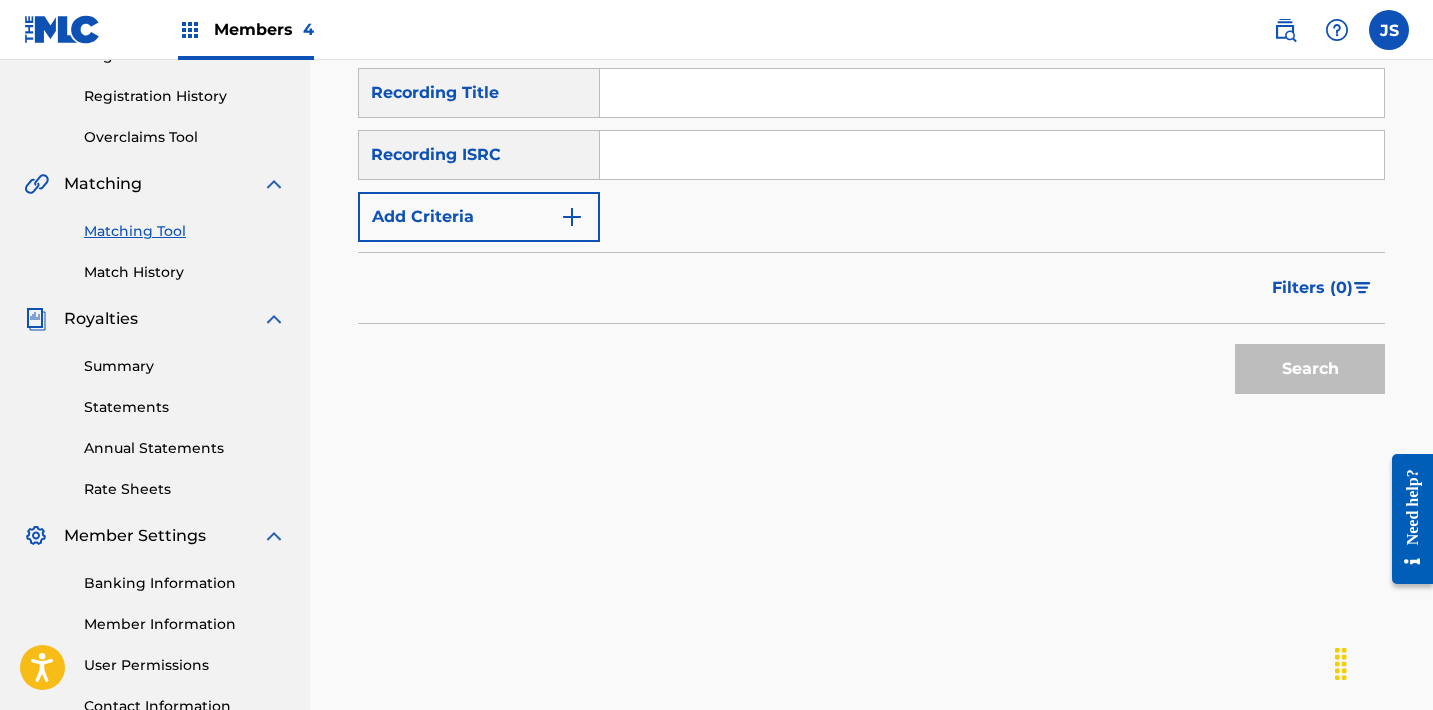 click at bounding box center (992, 155) 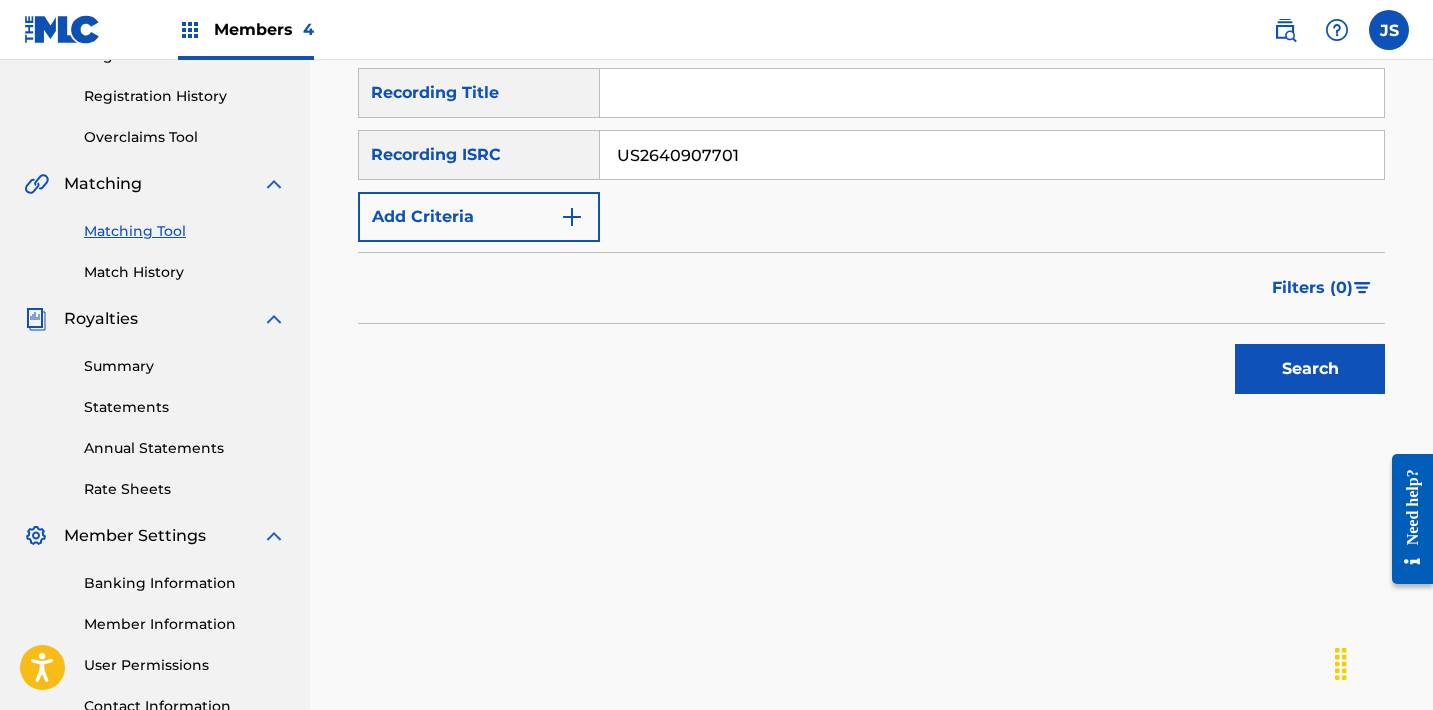 type on "US2640907701" 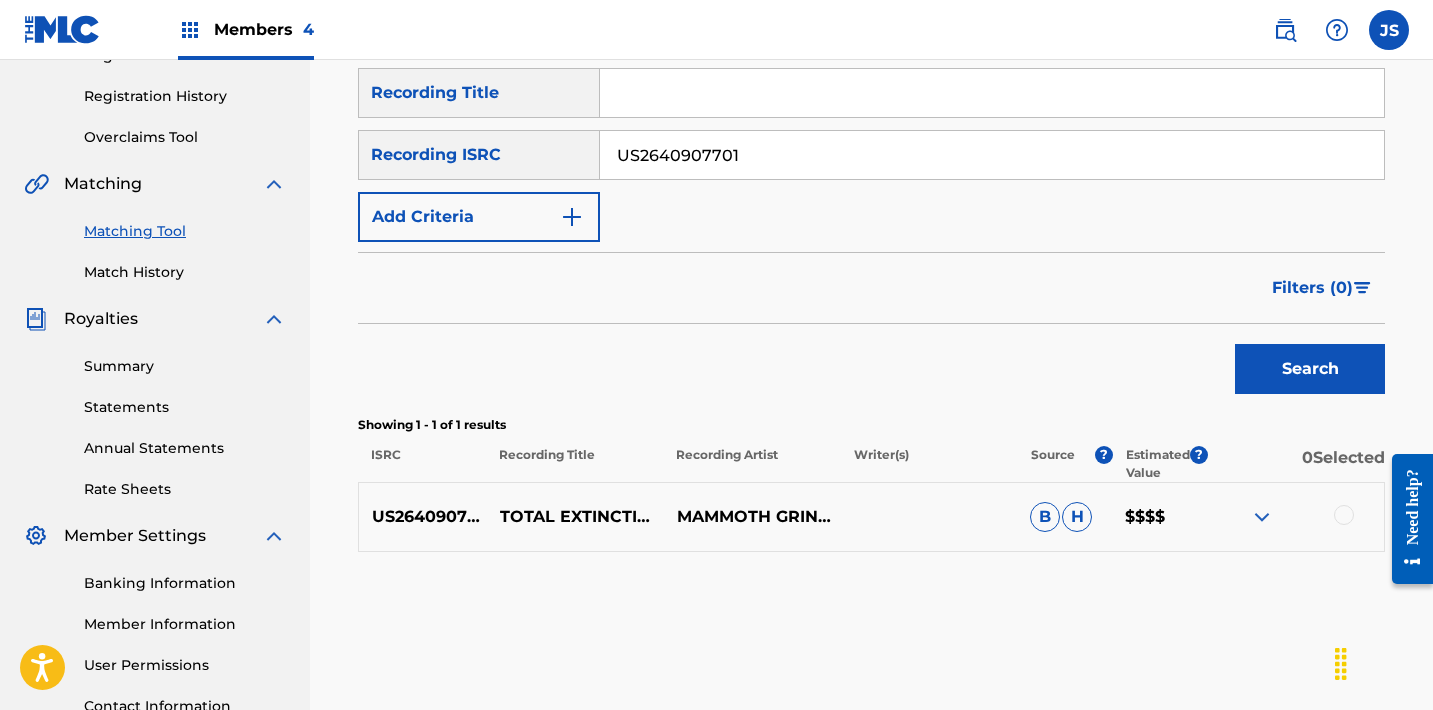 click at bounding box center [1344, 515] 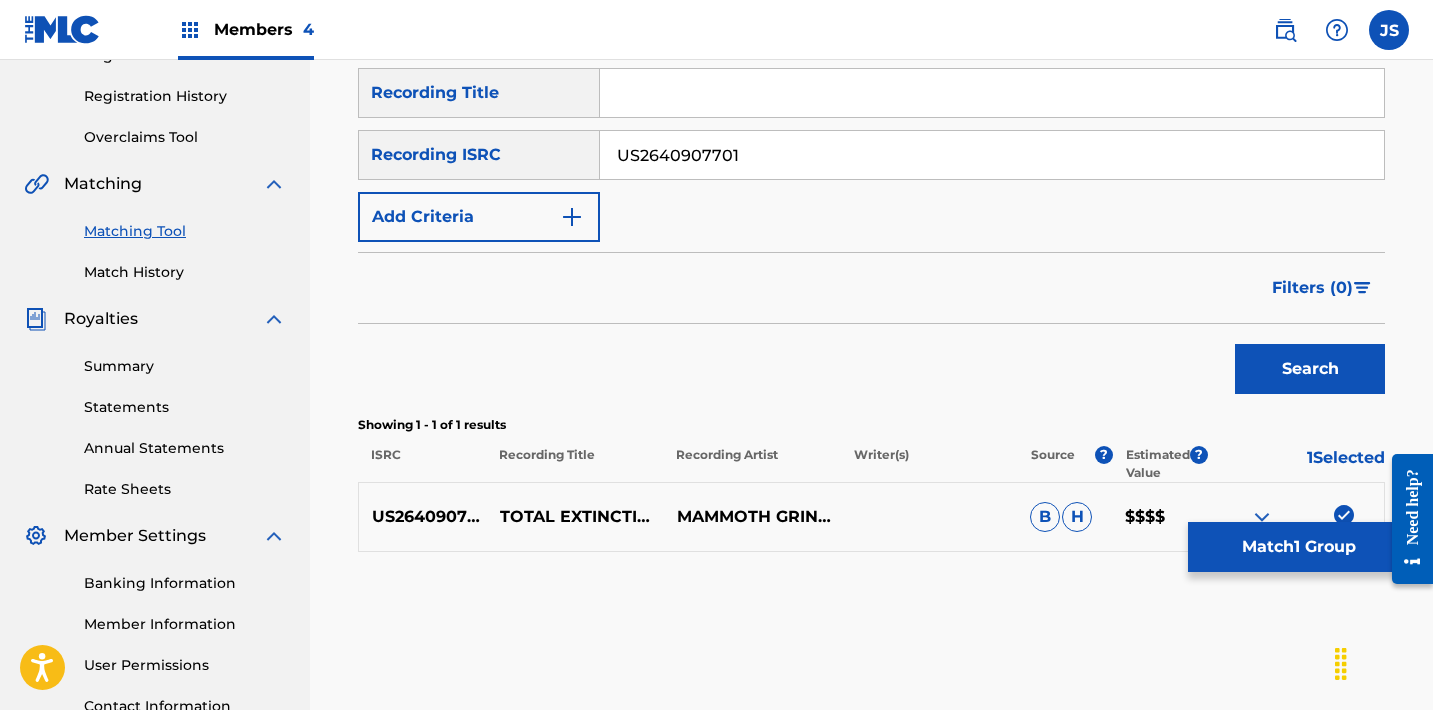 click on "Match  1 Group" at bounding box center [1298, 547] 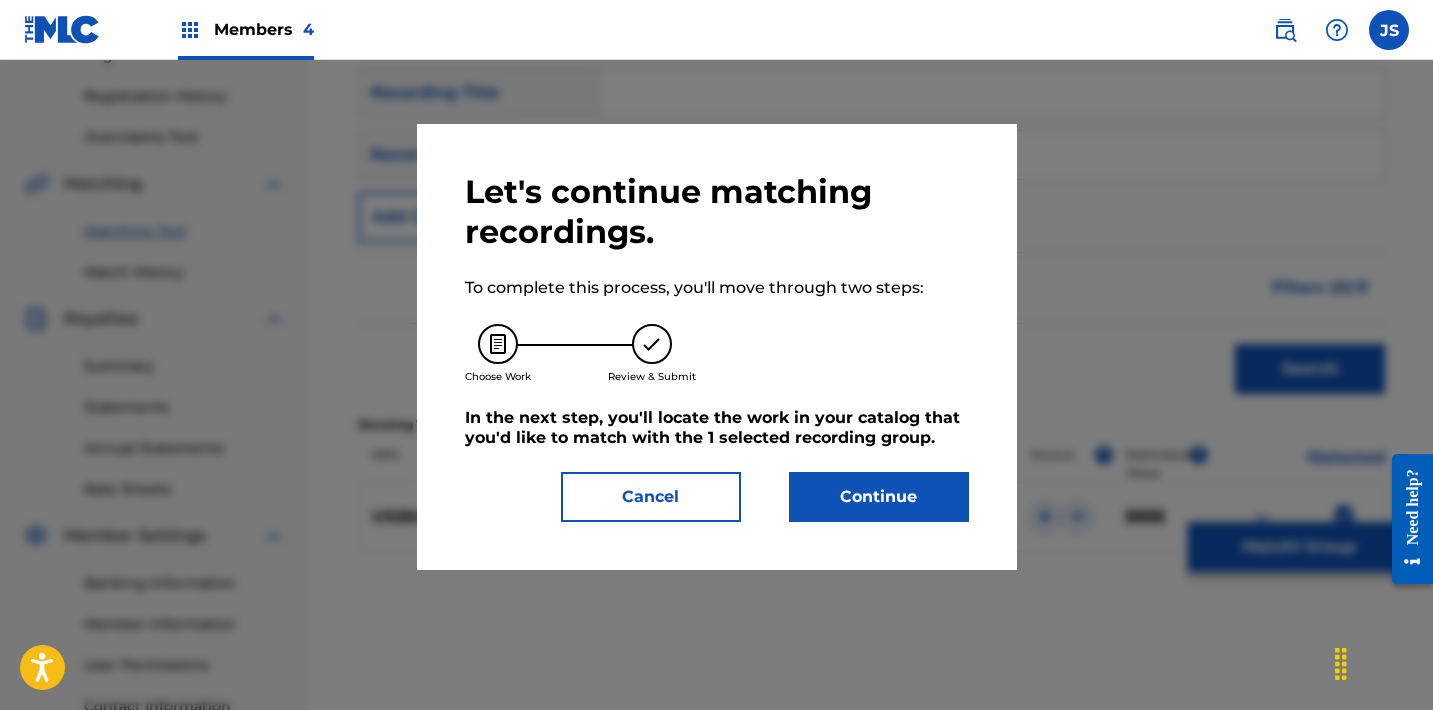 click on "Continue" at bounding box center (879, 497) 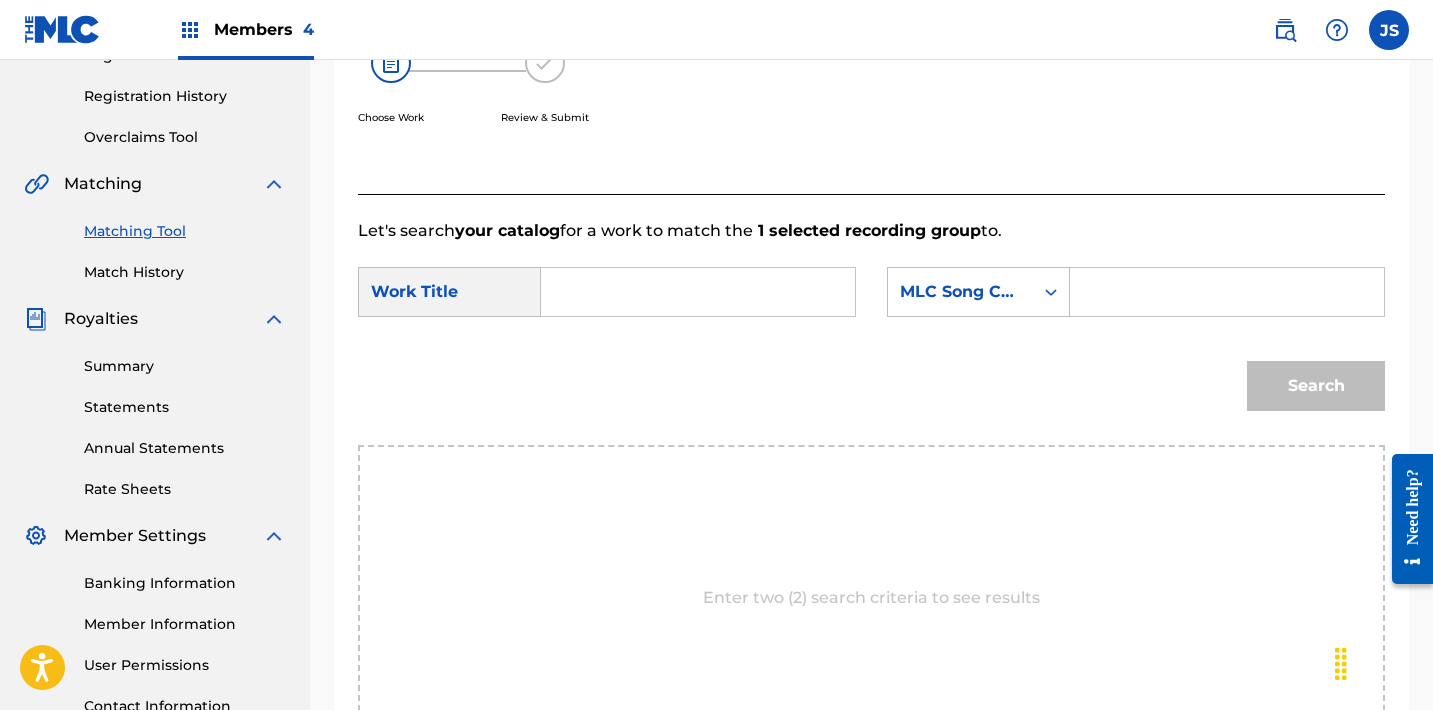 click at bounding box center [698, 292] 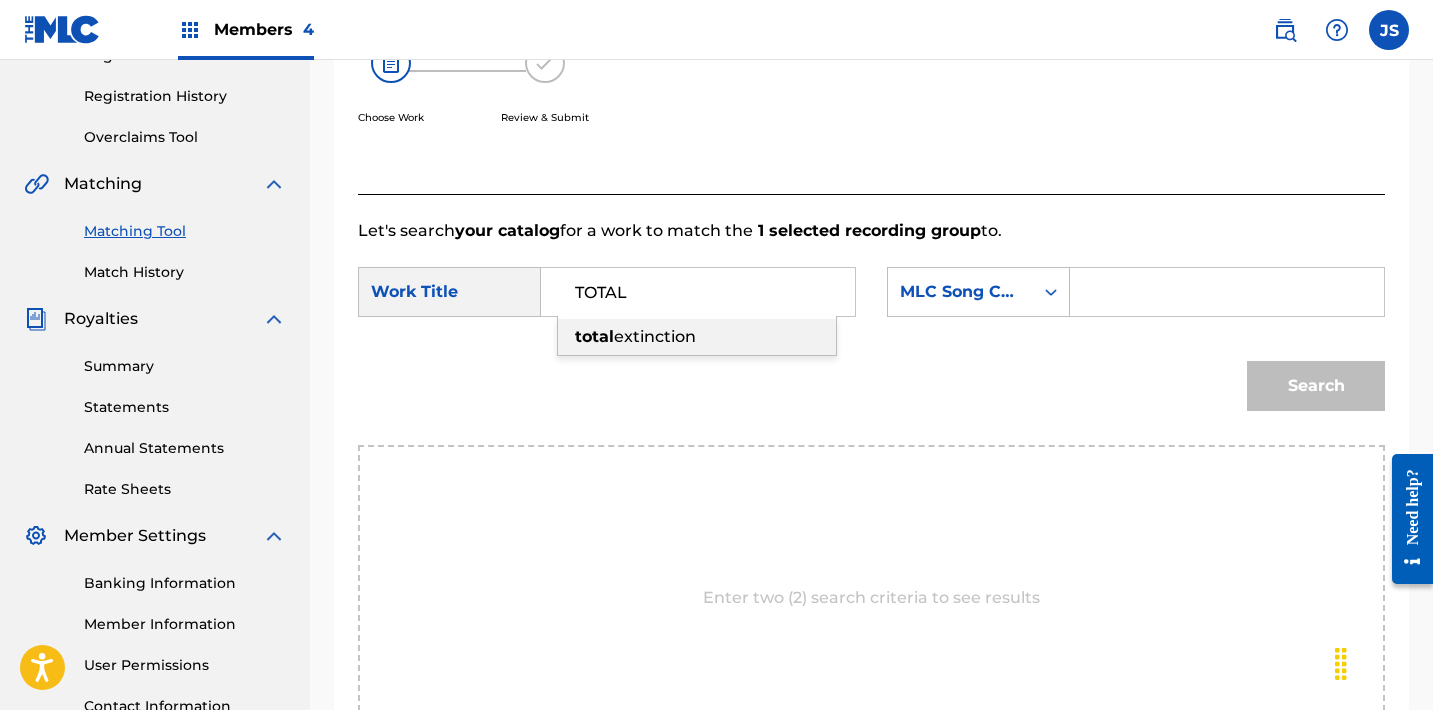 click on "total  extinction" at bounding box center [697, 337] 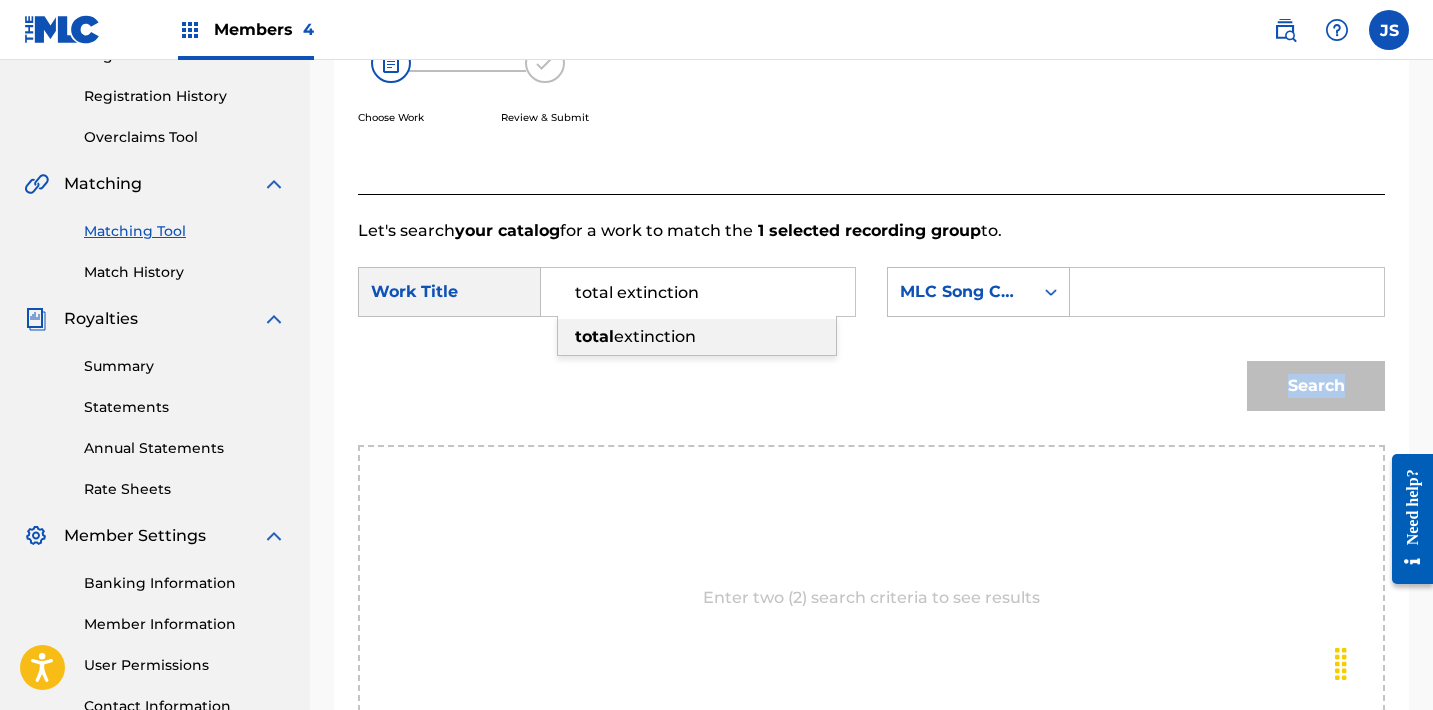 click on "Search" at bounding box center (871, 393) 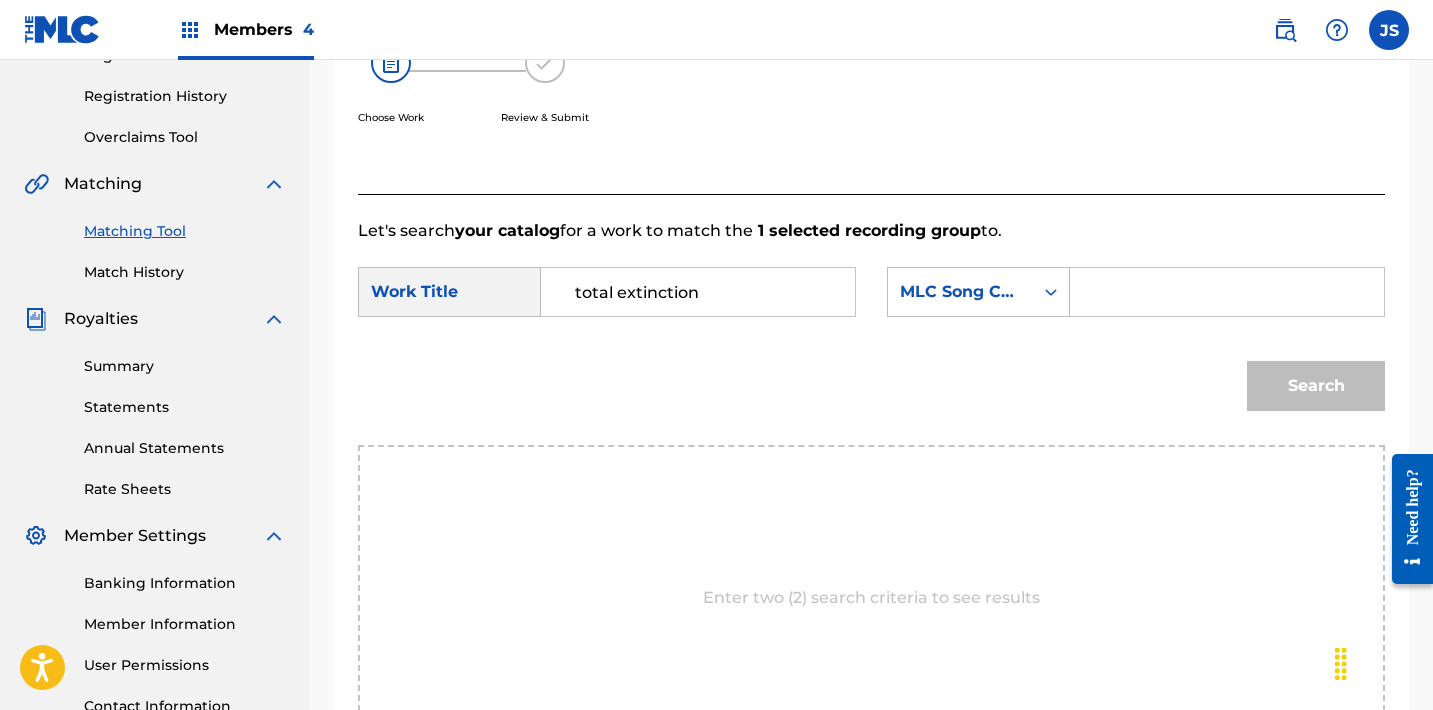 click on "SearchWithCriteria11319a20-7edb-4532-b041-ef59c573bc4a Work Title total extinction SearchWithCriteriacbd72ac8-430a-43be-b43a-e8b27f367792 MLC Song Code" at bounding box center [871, 298] 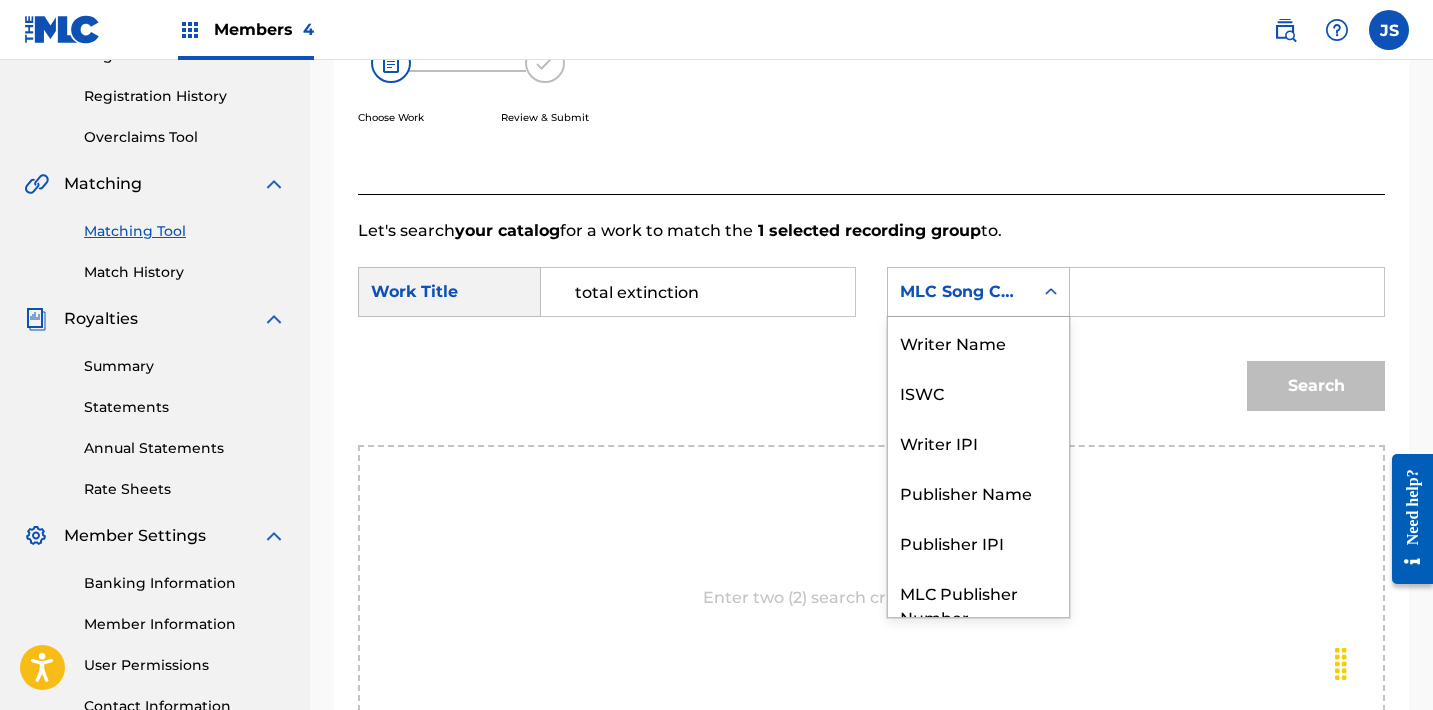 click on "MLC Song Code" at bounding box center [960, 292] 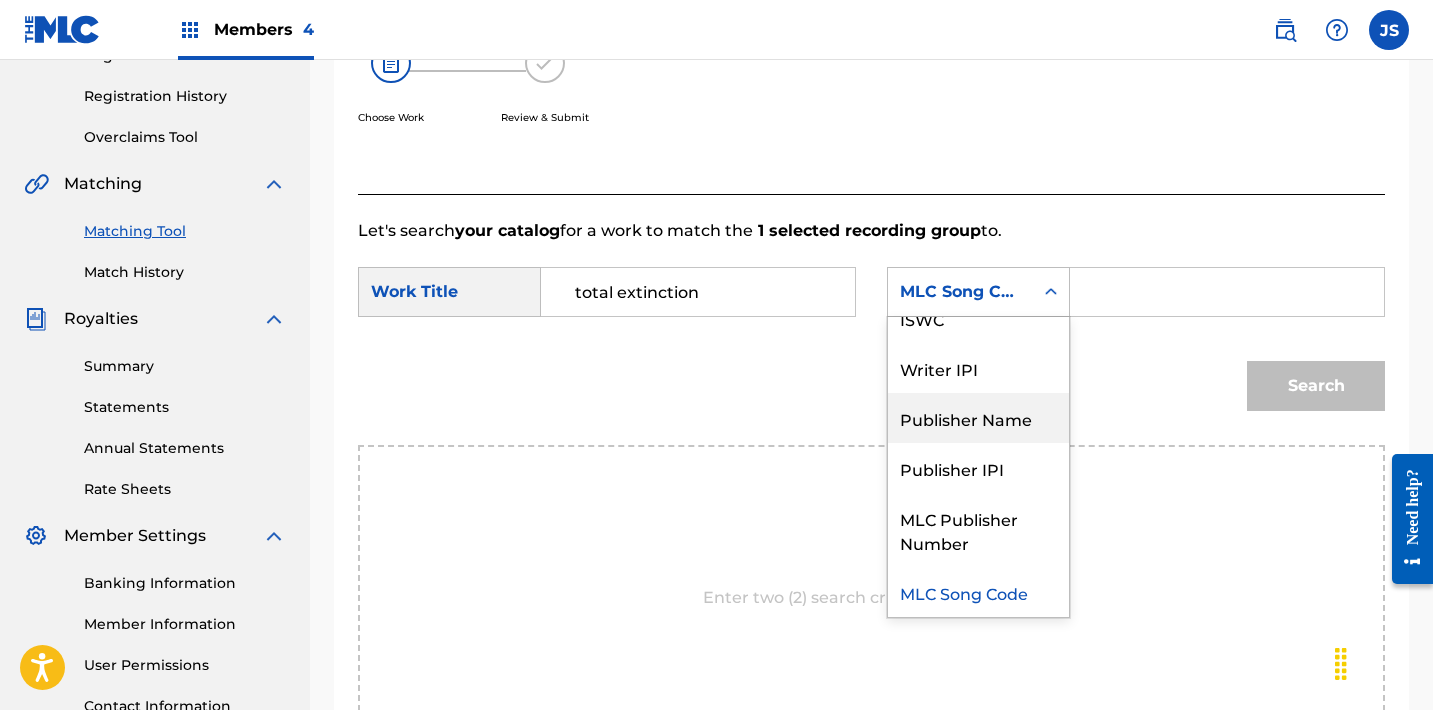 click on "Publisher Name" at bounding box center (978, 418) 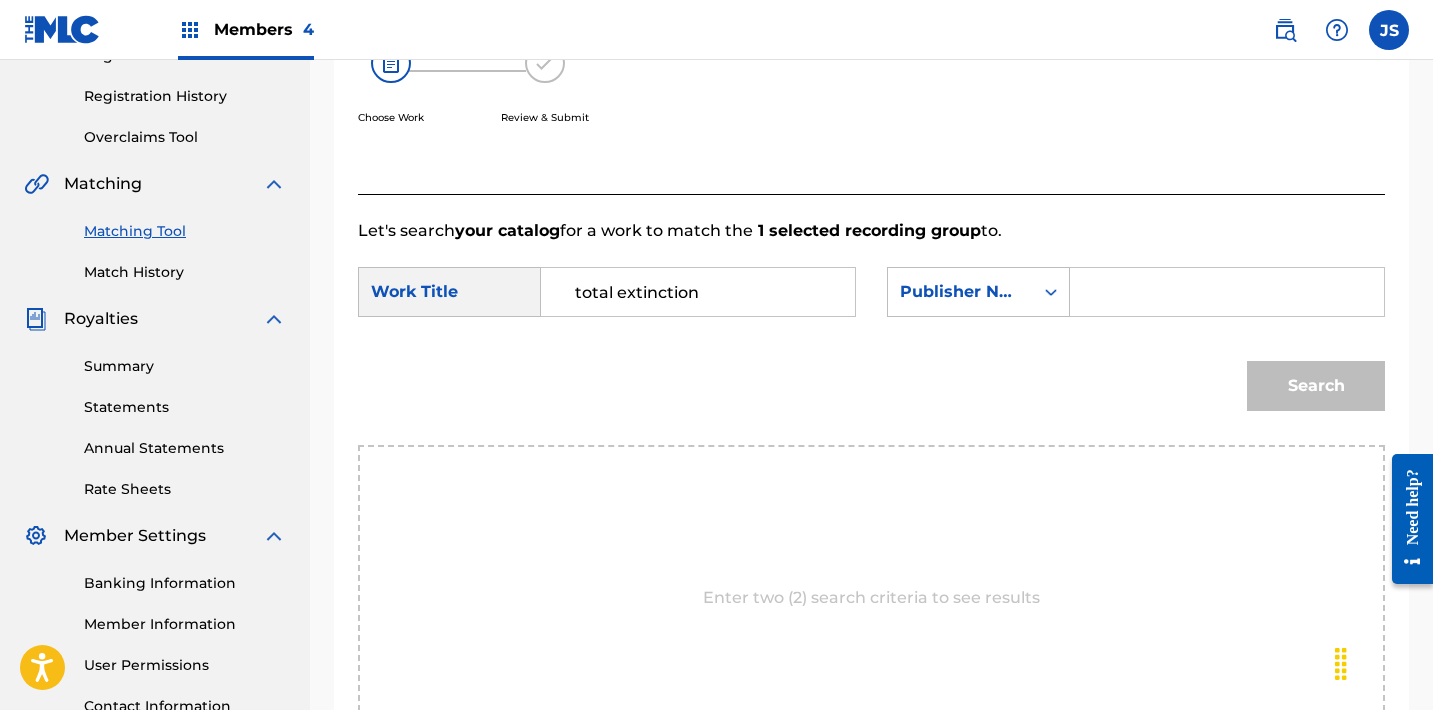 click at bounding box center [1227, 292] 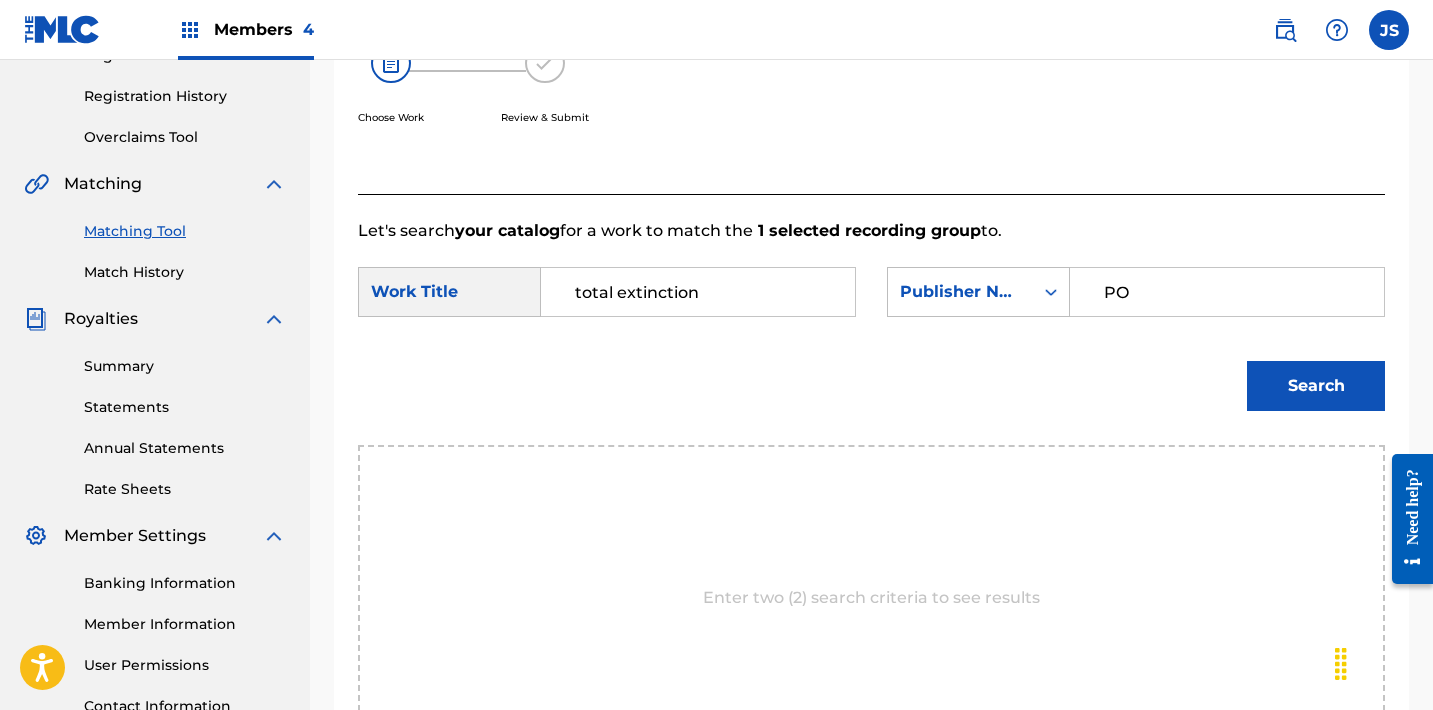type on "POST MORTEM" 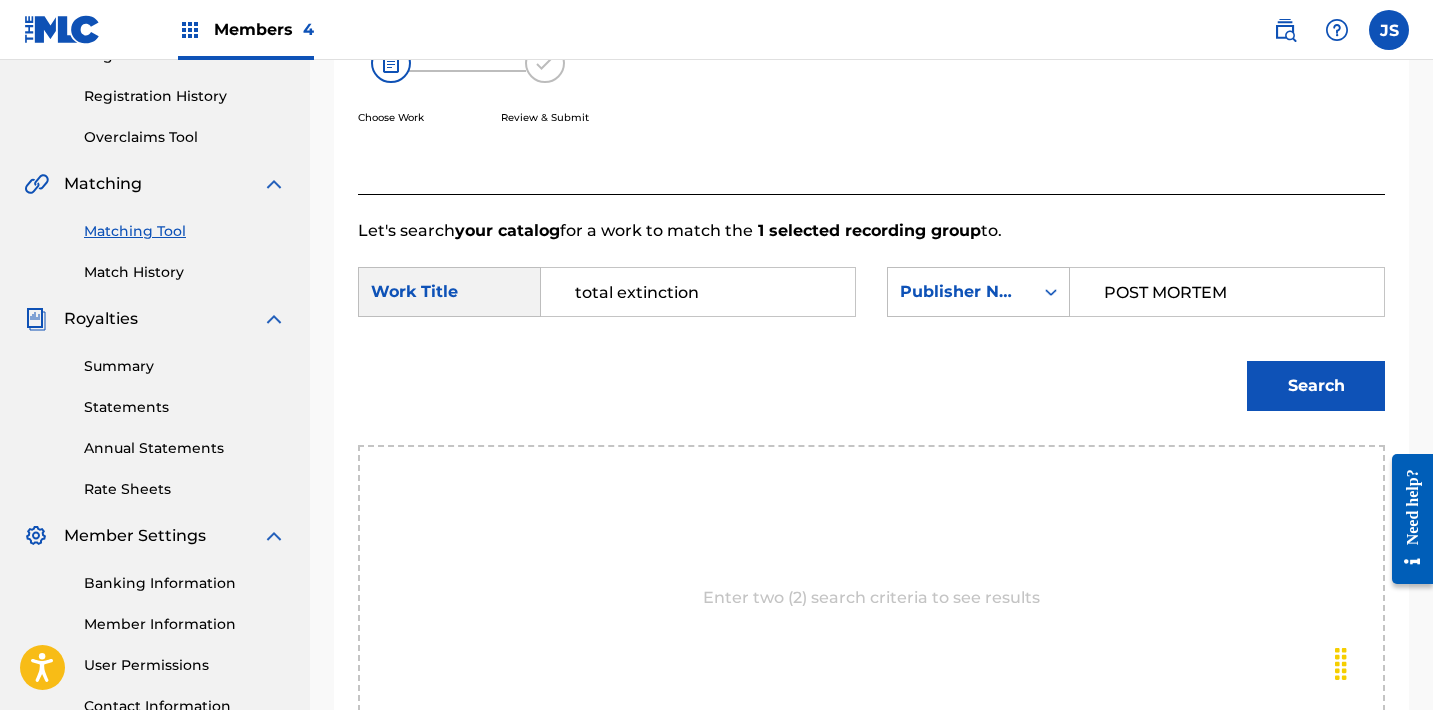 click on "Search" at bounding box center (1316, 386) 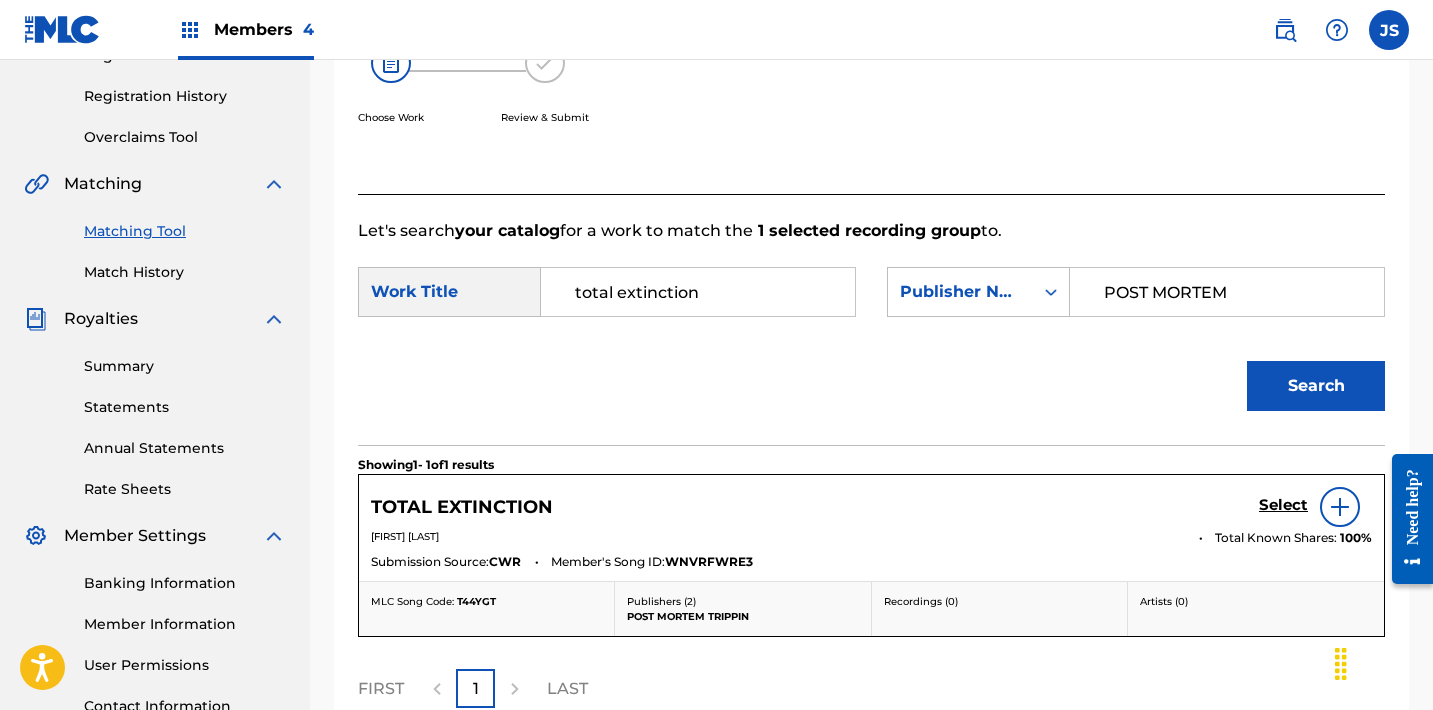 click on "Select" at bounding box center (1283, 505) 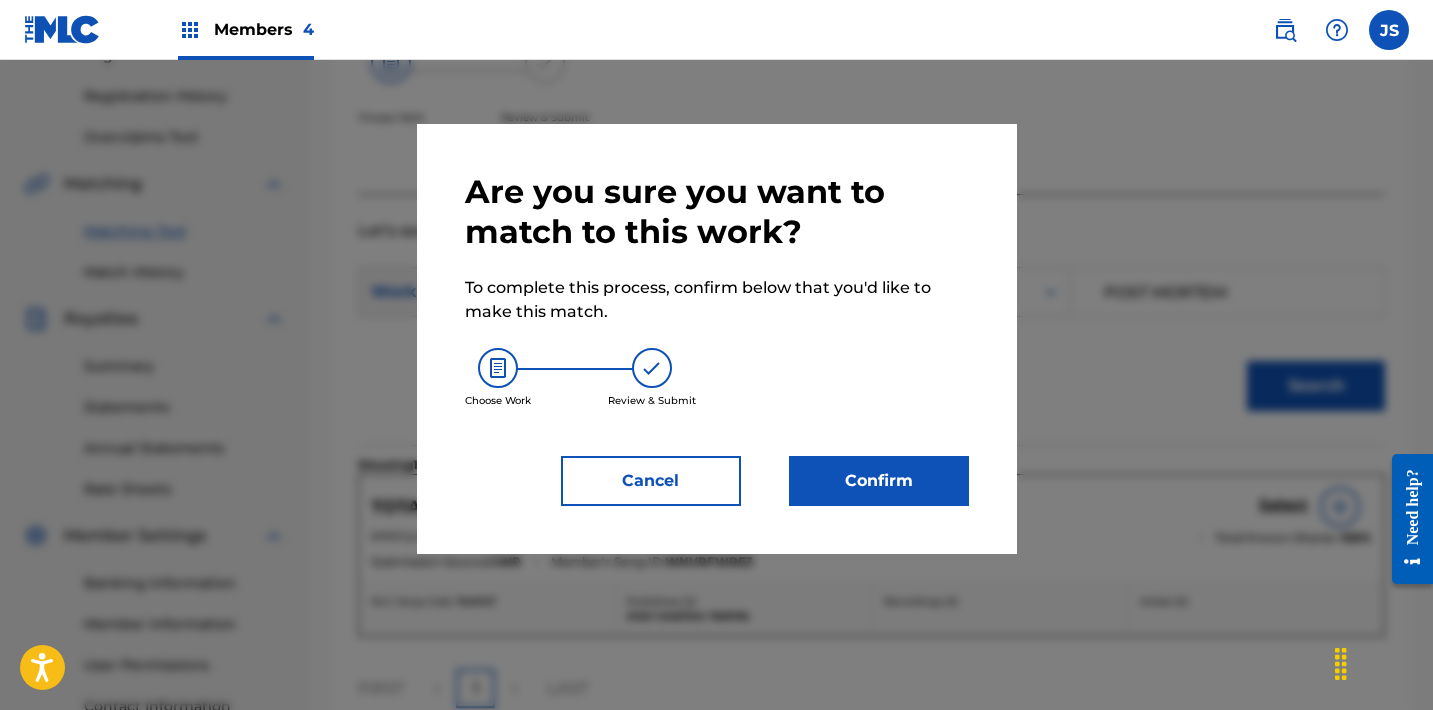 click on "Confirm" at bounding box center (879, 481) 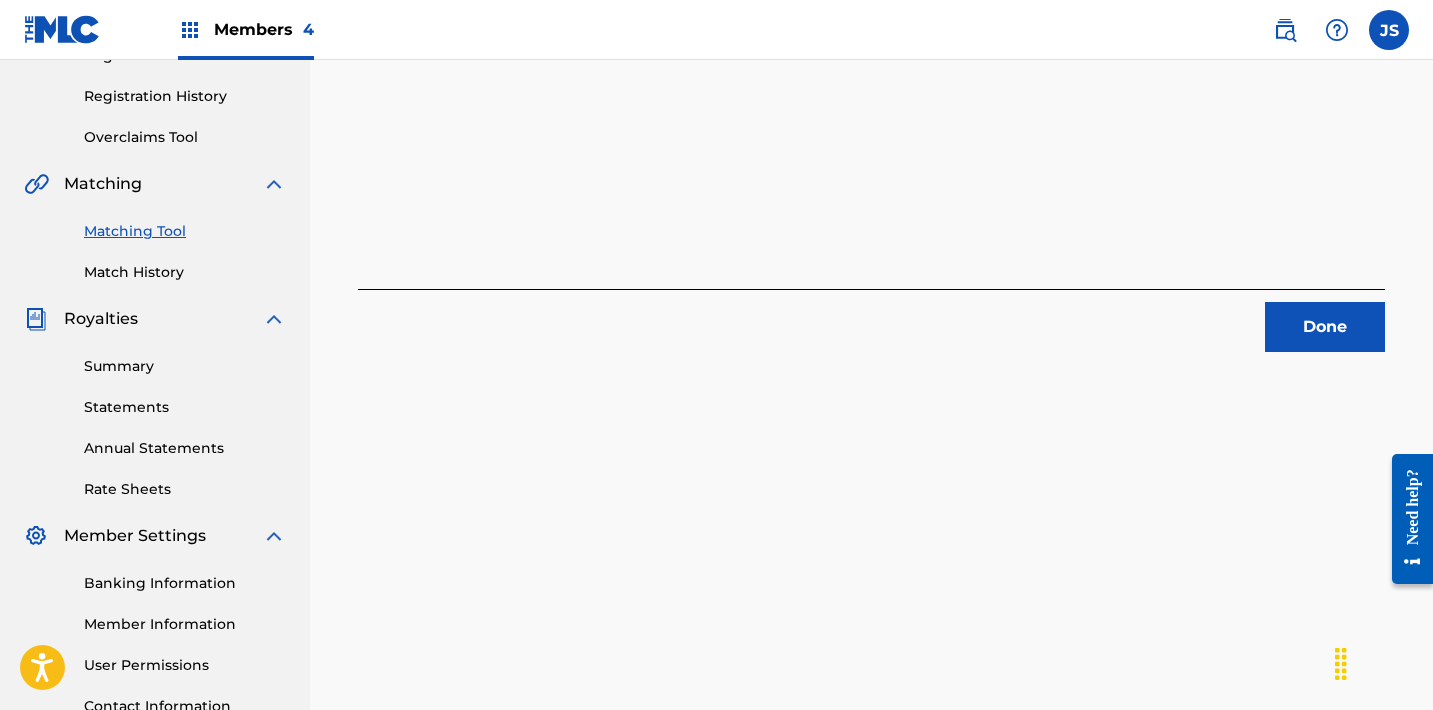 click on "Done" at bounding box center (1325, 327) 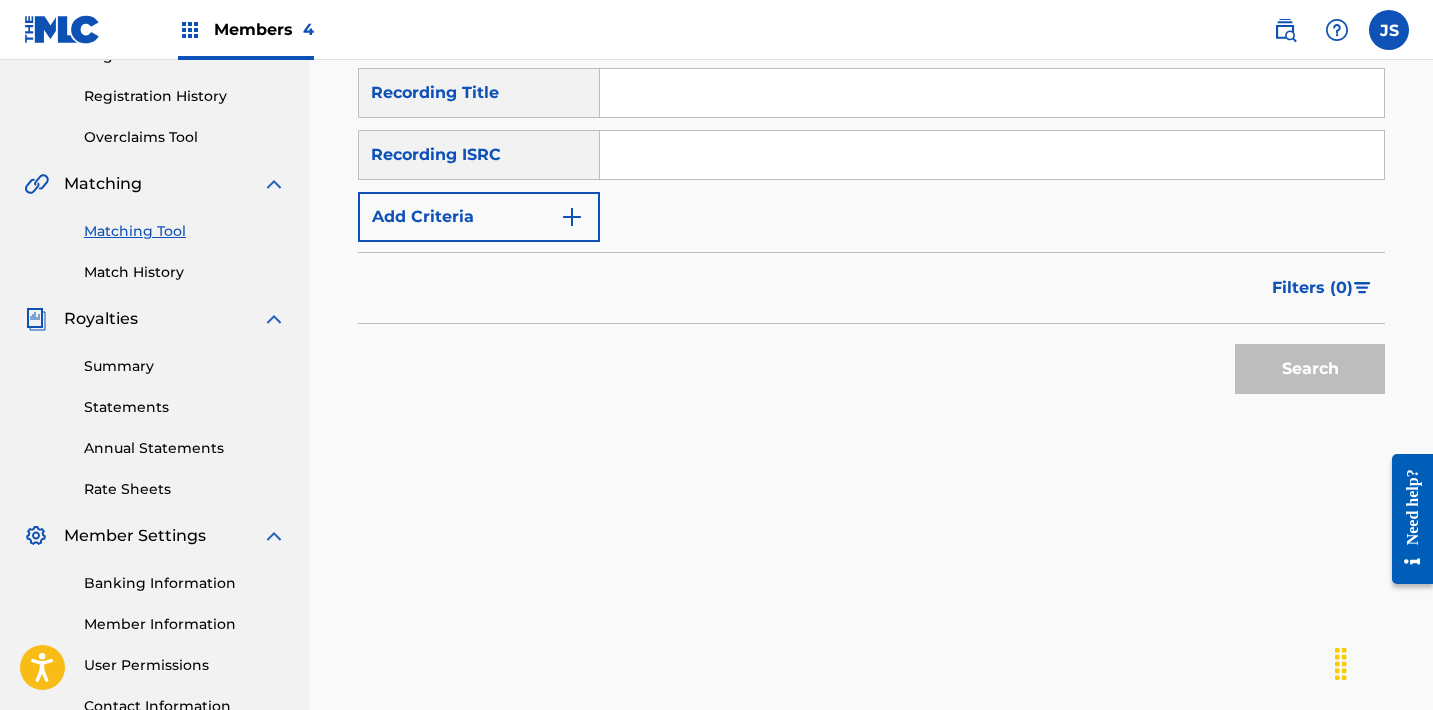 click at bounding box center [992, 155] 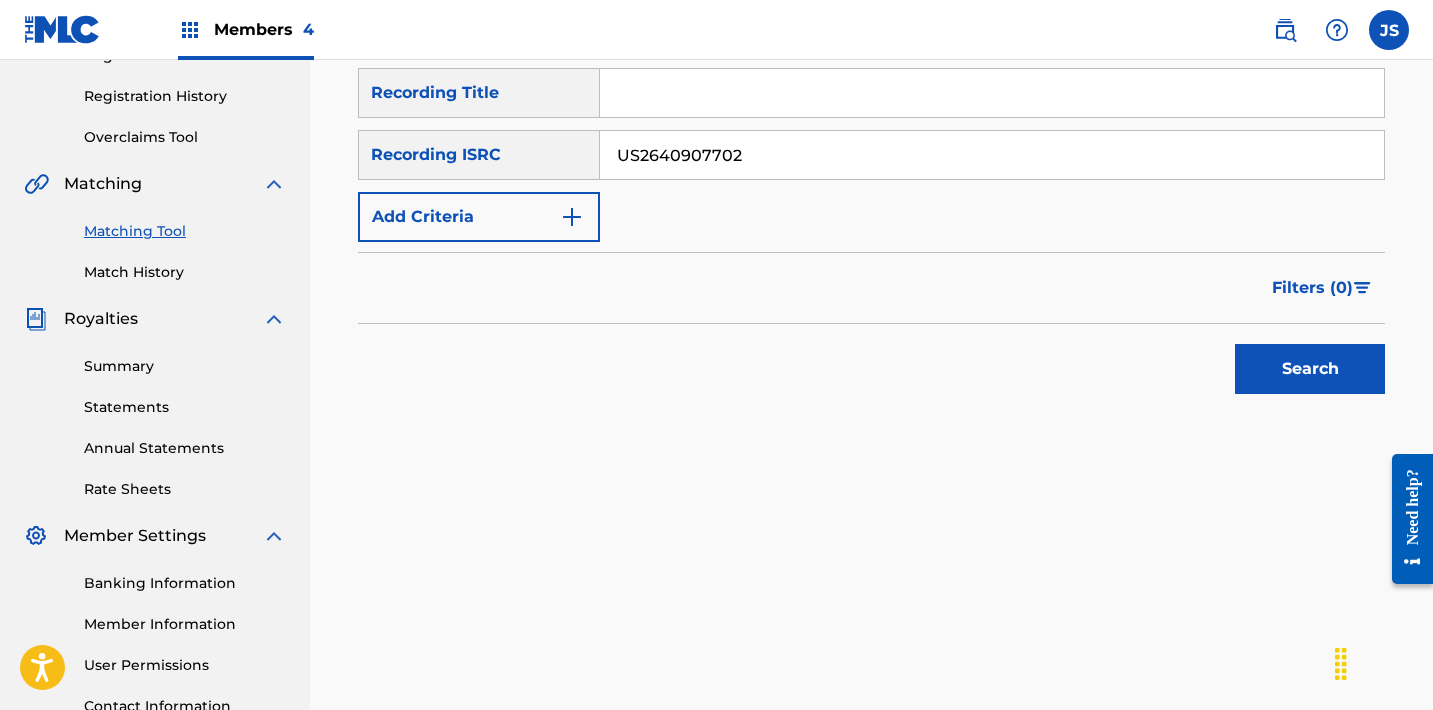 type on "US2640907702" 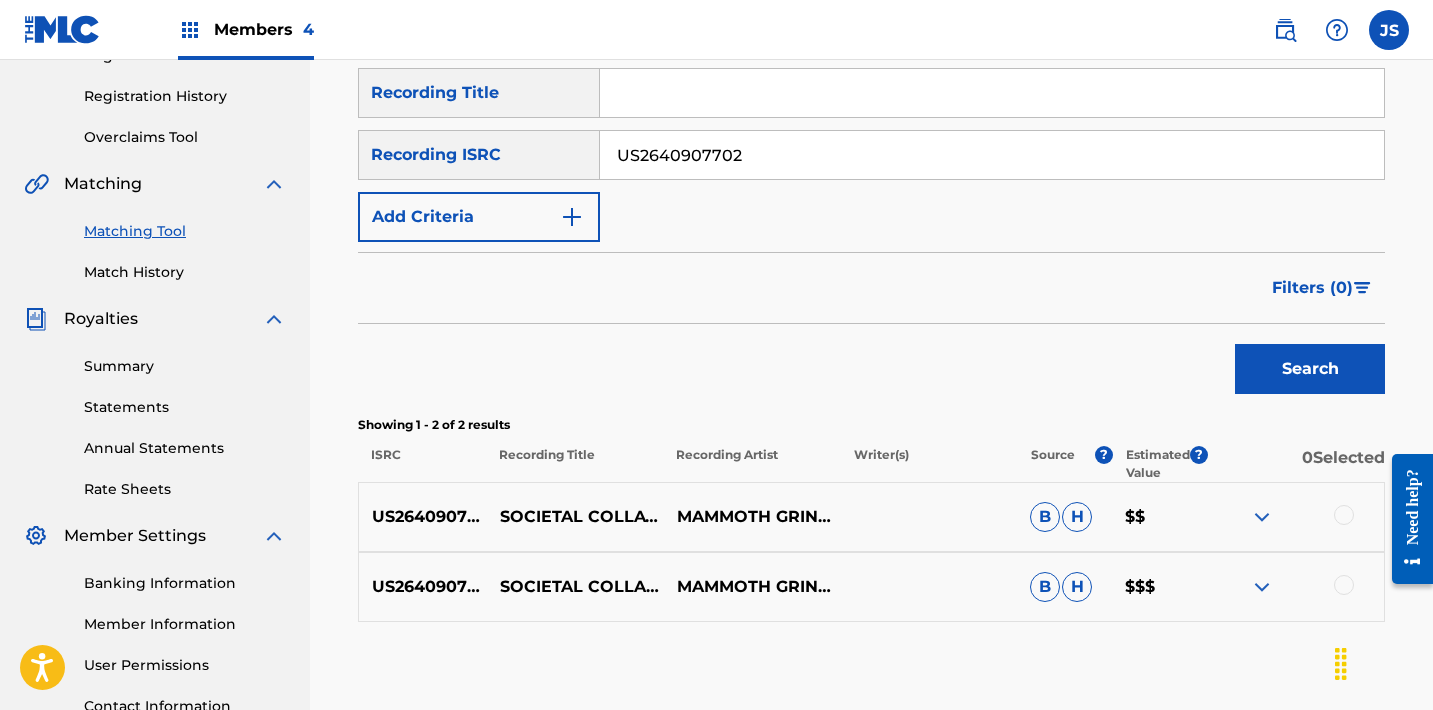 click at bounding box center [1344, 515] 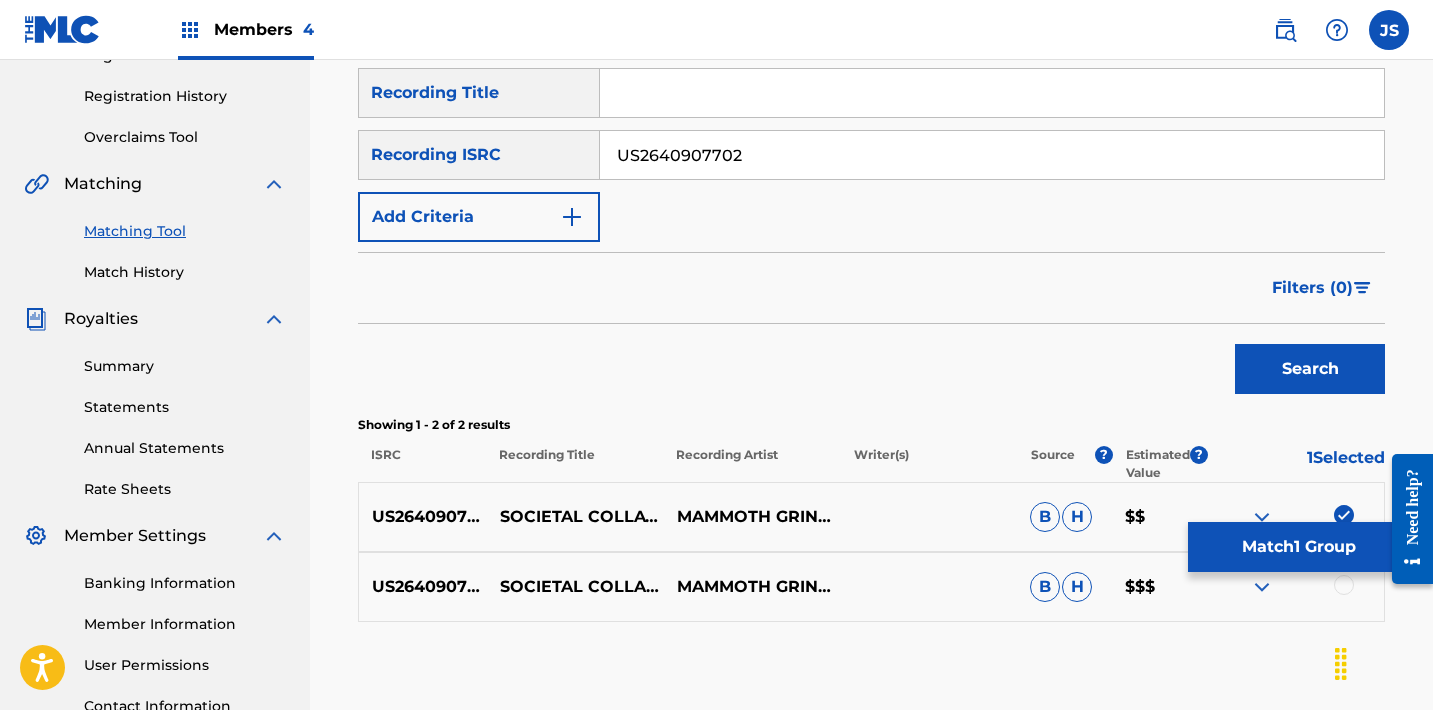 click at bounding box center [1344, 585] 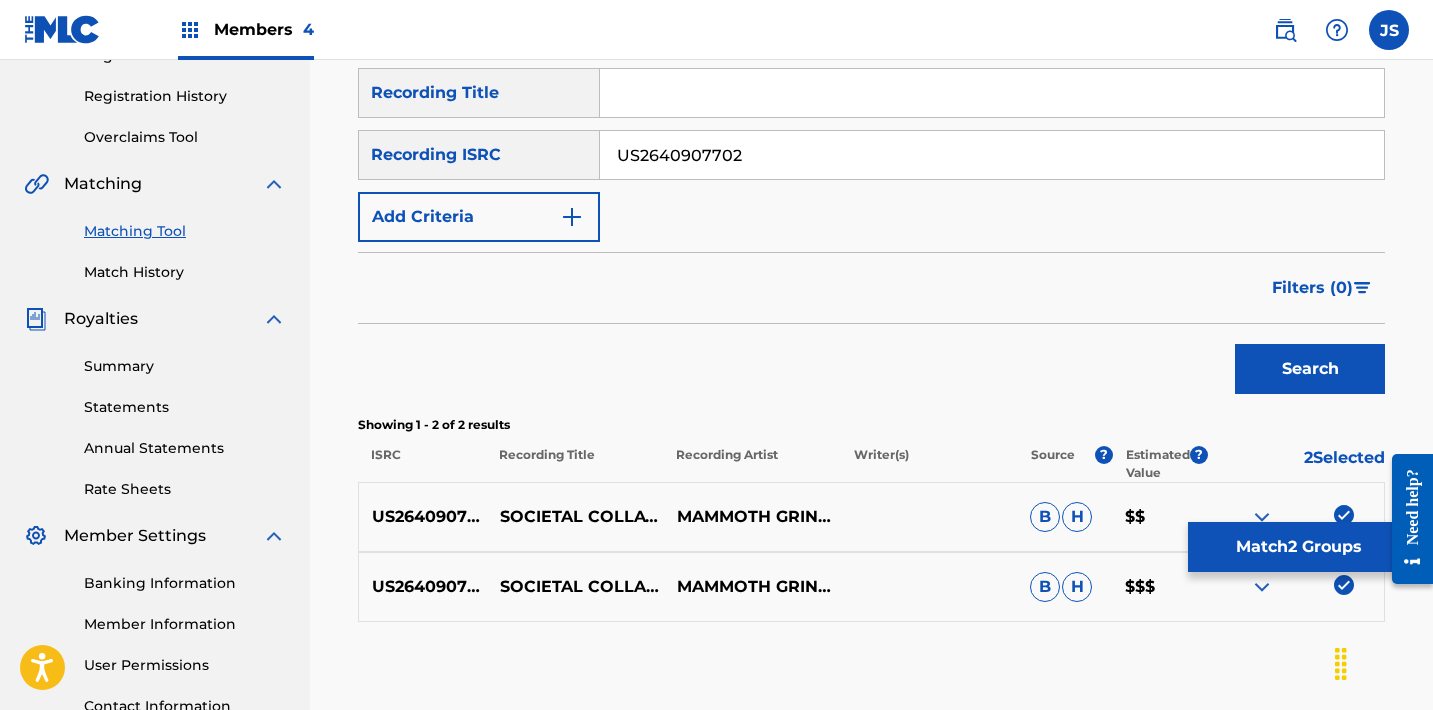 click on "Match  2 Groups" at bounding box center [1298, 547] 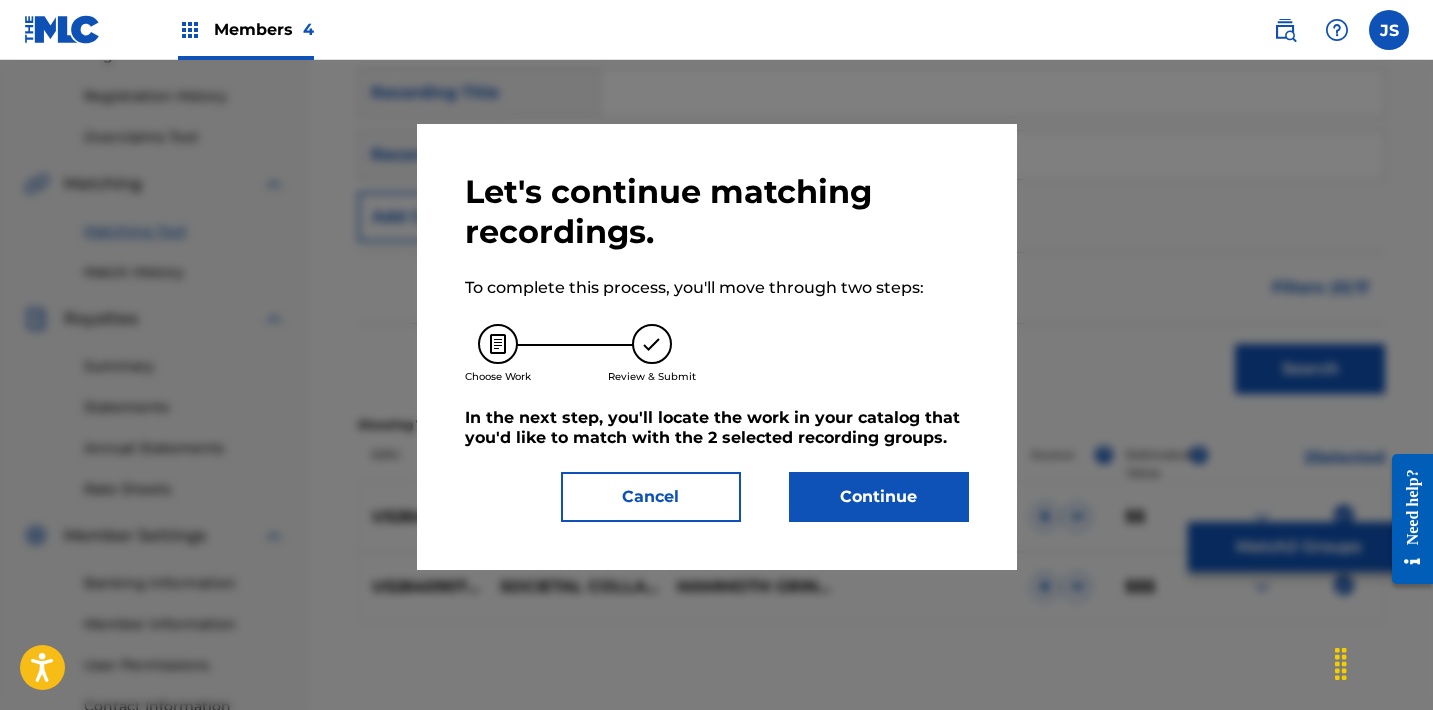 click on "Continue" at bounding box center (879, 497) 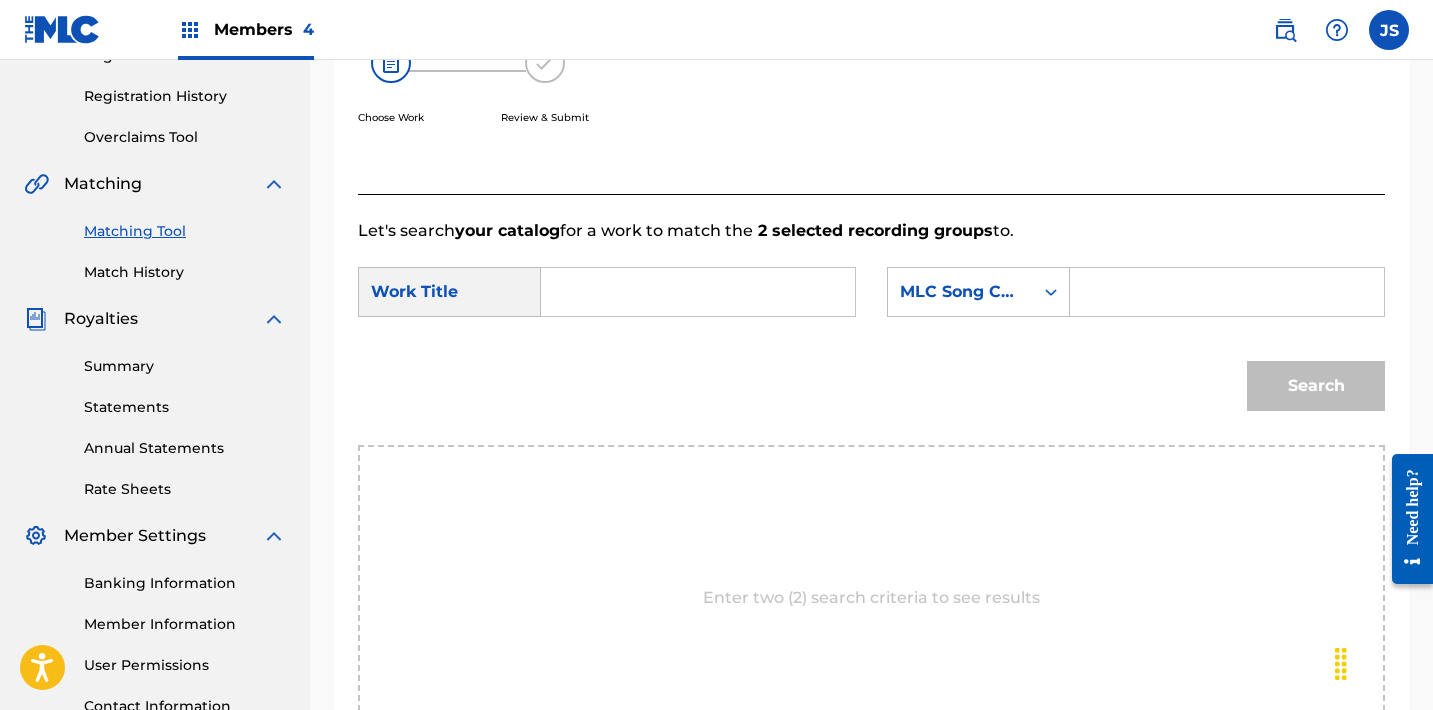 click at bounding box center [698, 292] 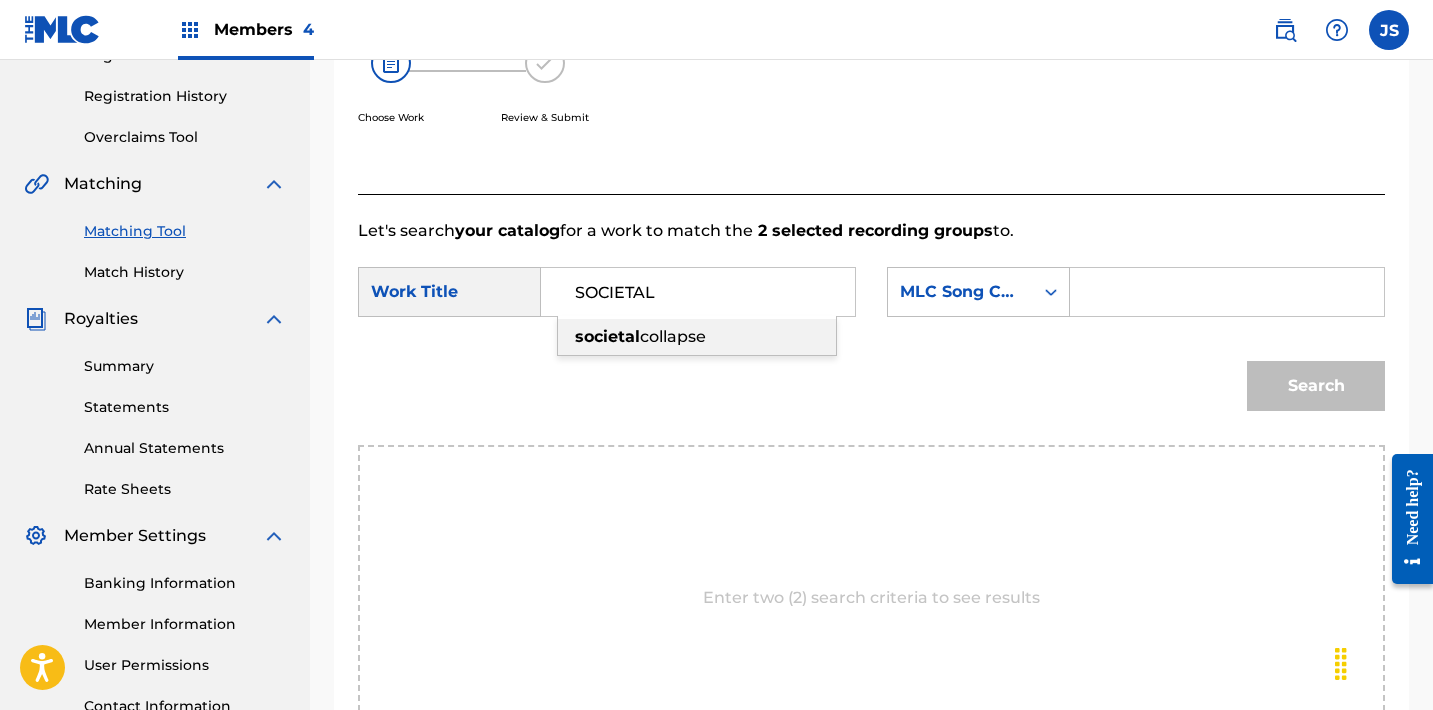 click on "societal  collapse" at bounding box center (697, 337) 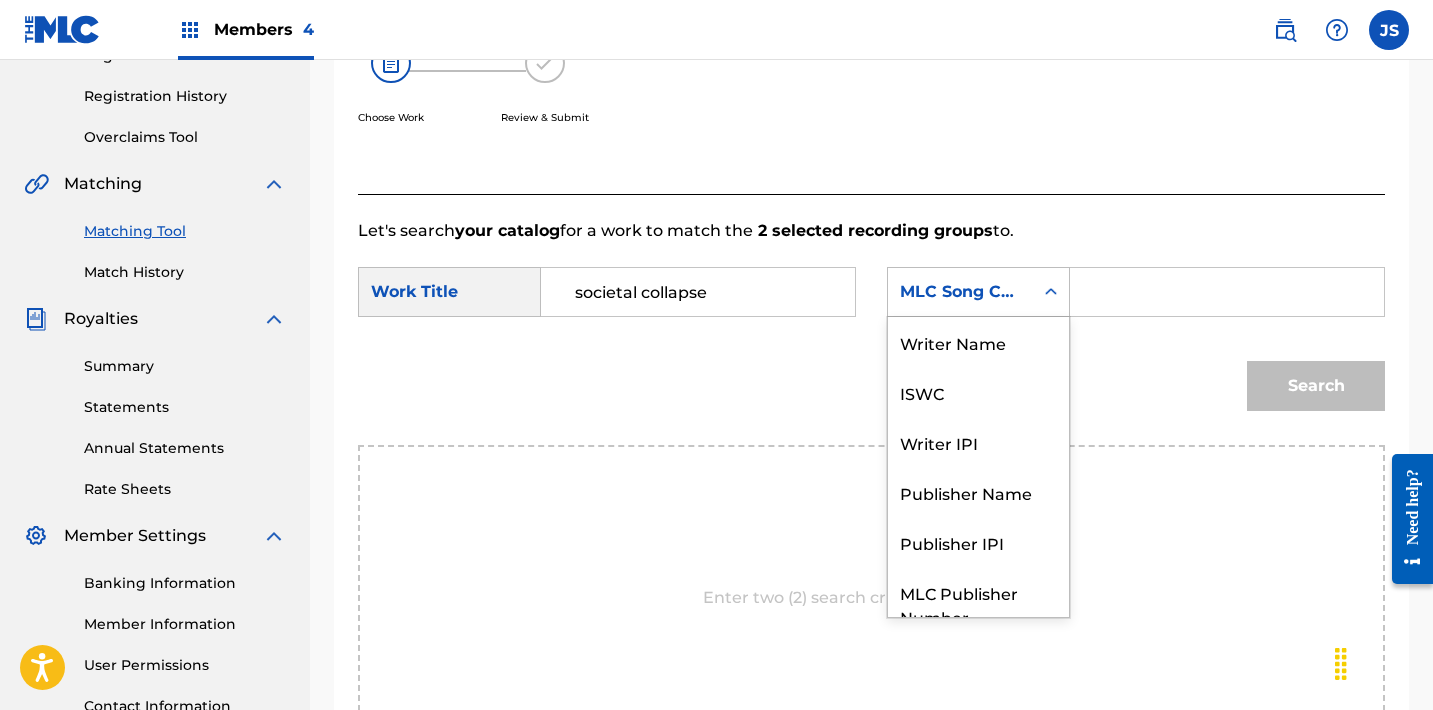 click on "MLC Song Code" at bounding box center [960, 292] 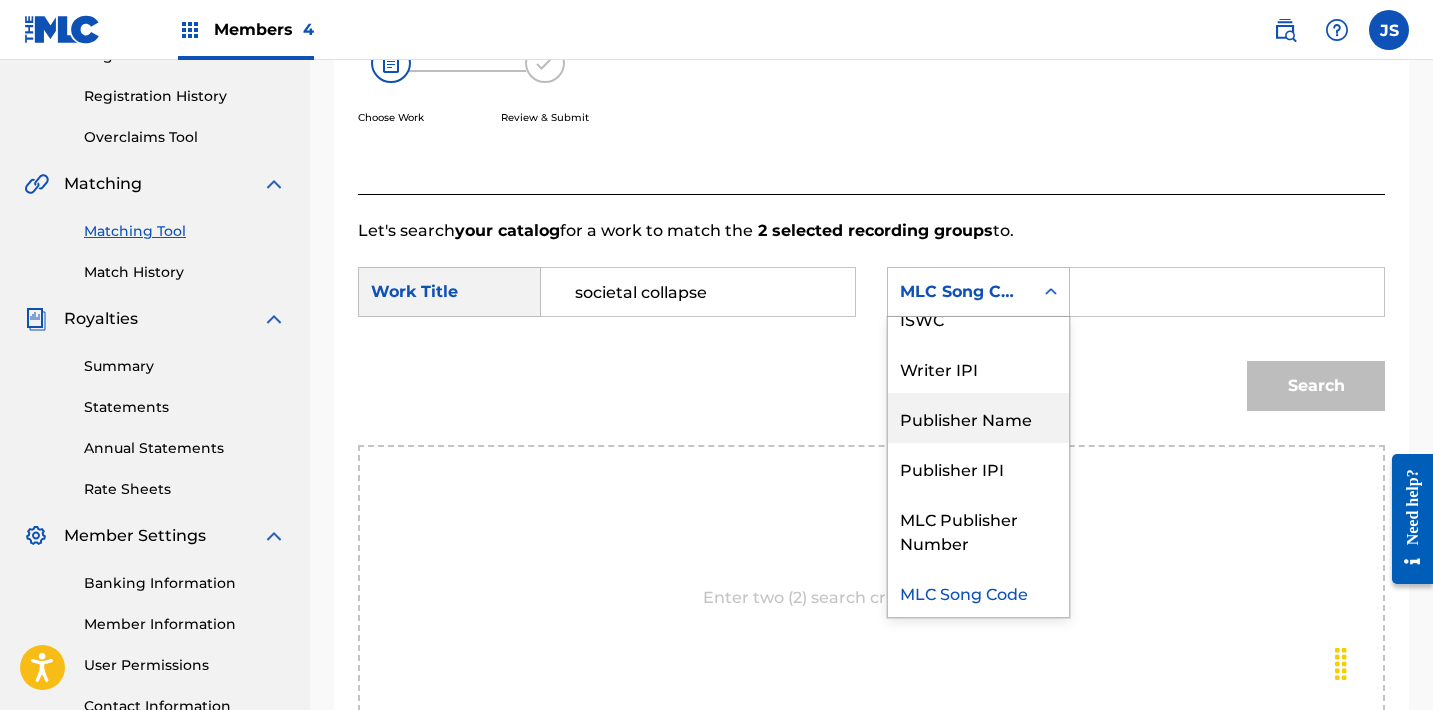 click on "Publisher Name" at bounding box center (978, 418) 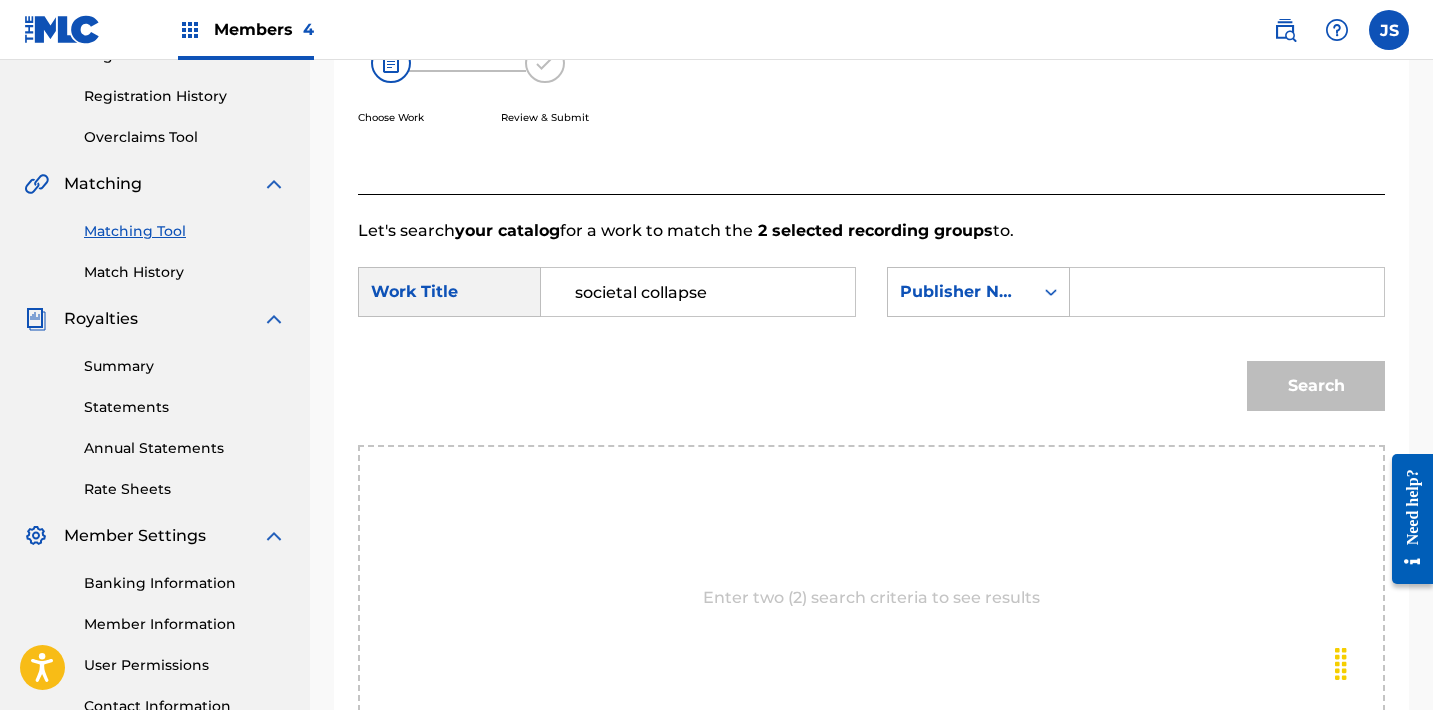 click at bounding box center [1227, 292] 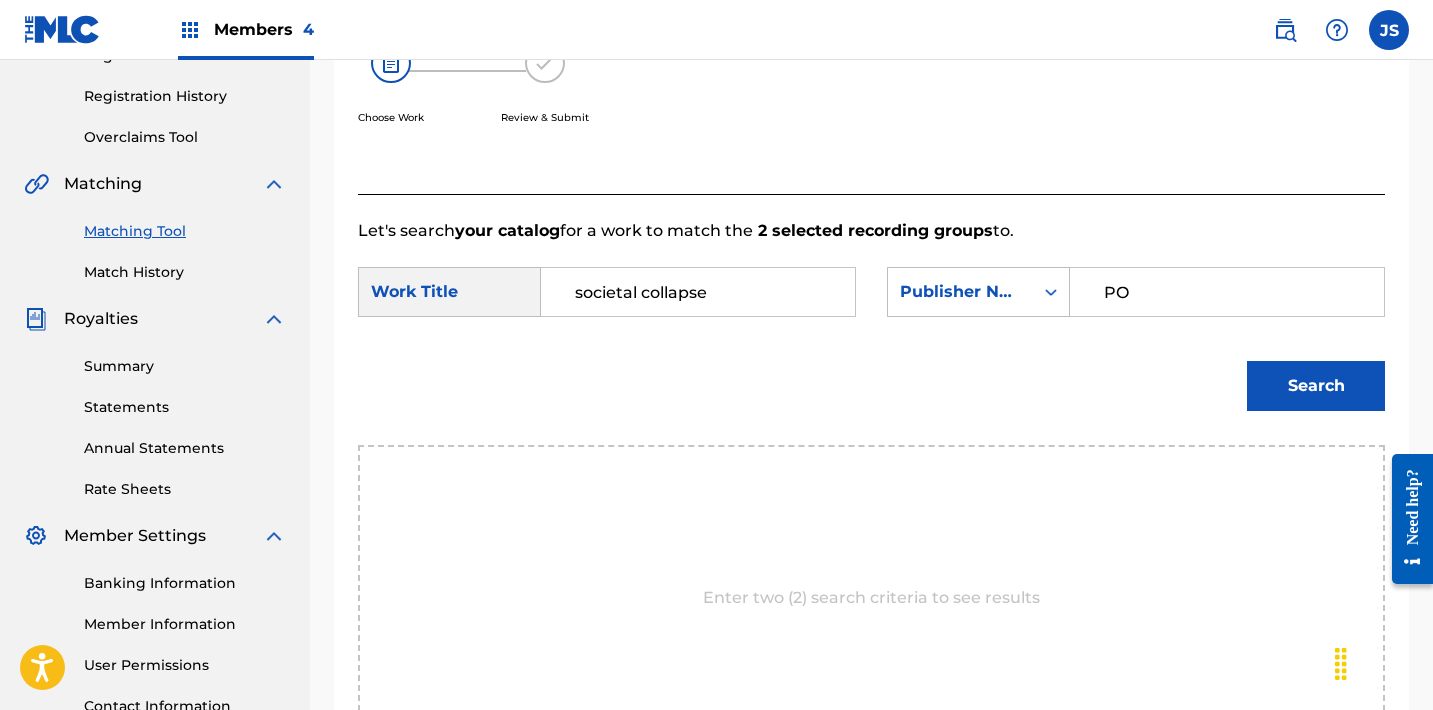 type on "POST MORTEM" 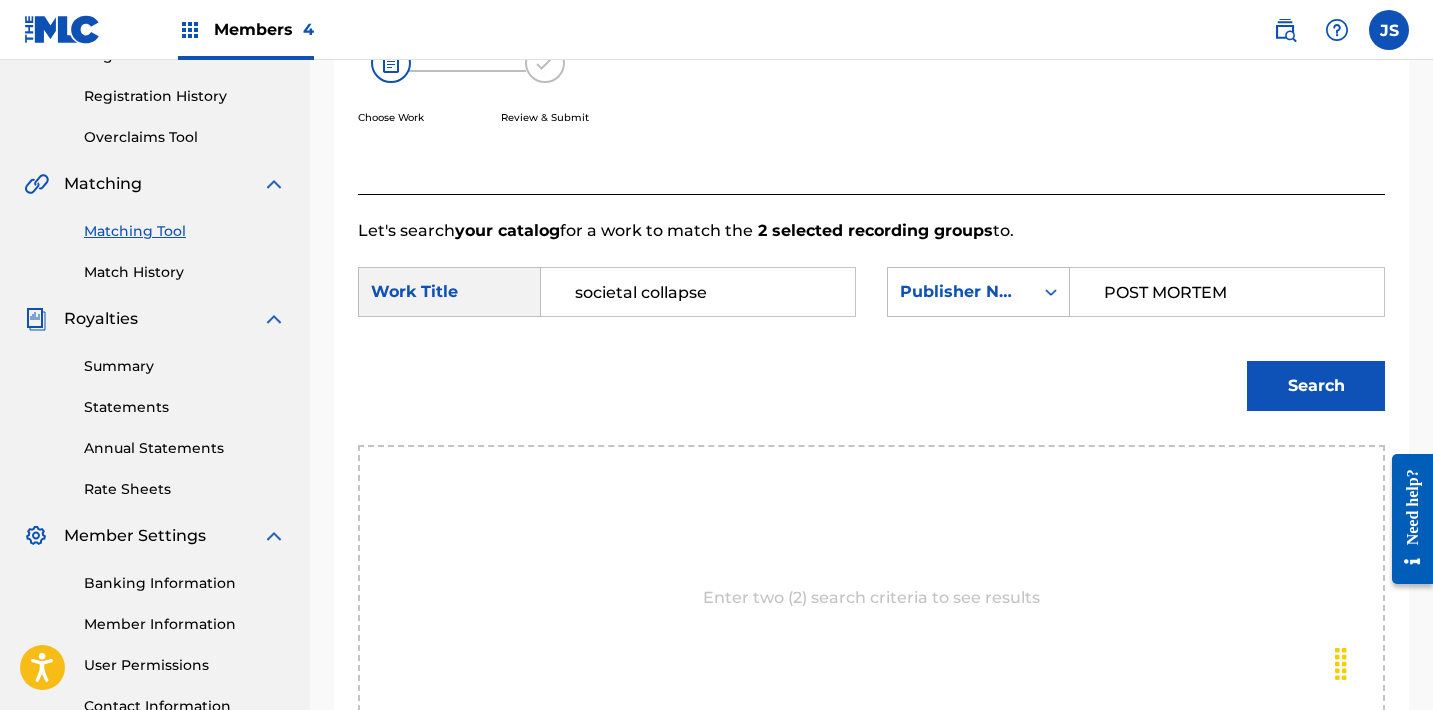 click on "Search" at bounding box center (1316, 386) 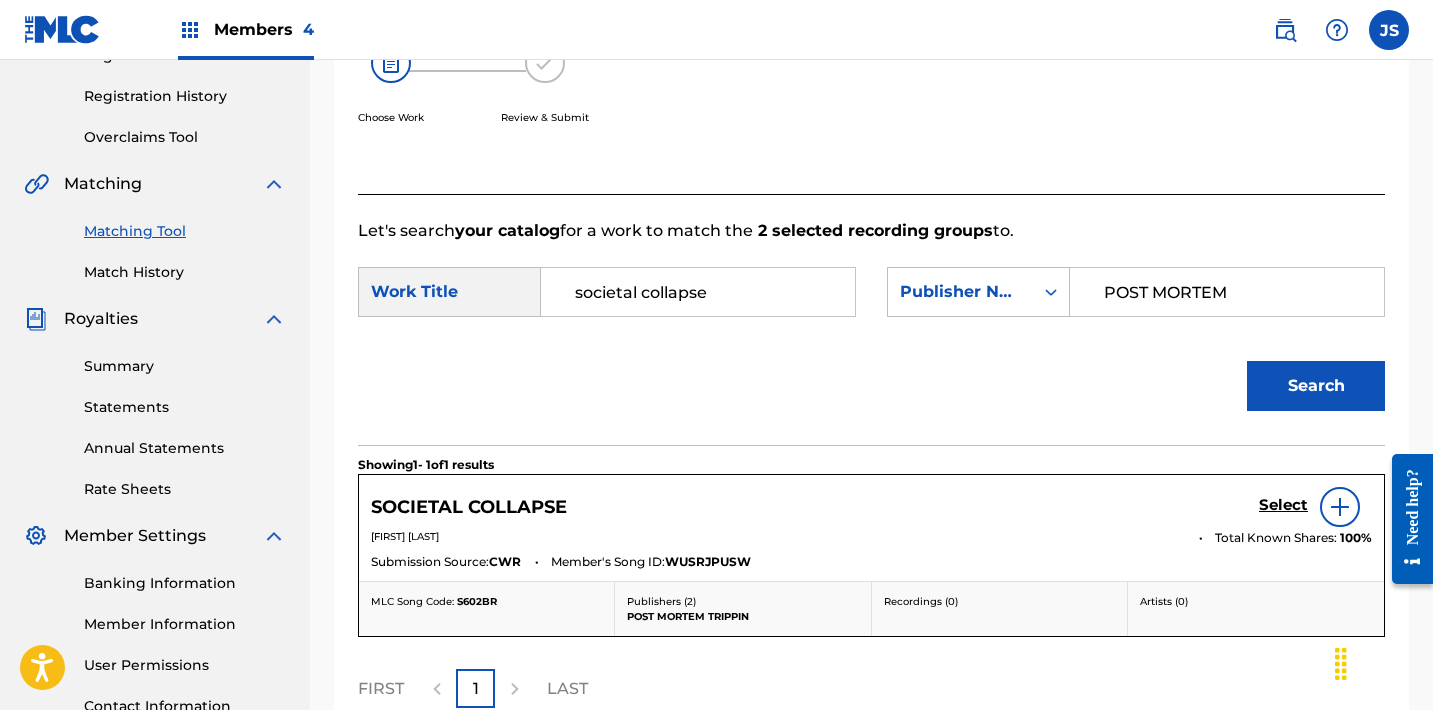 click on "Select" at bounding box center [1283, 505] 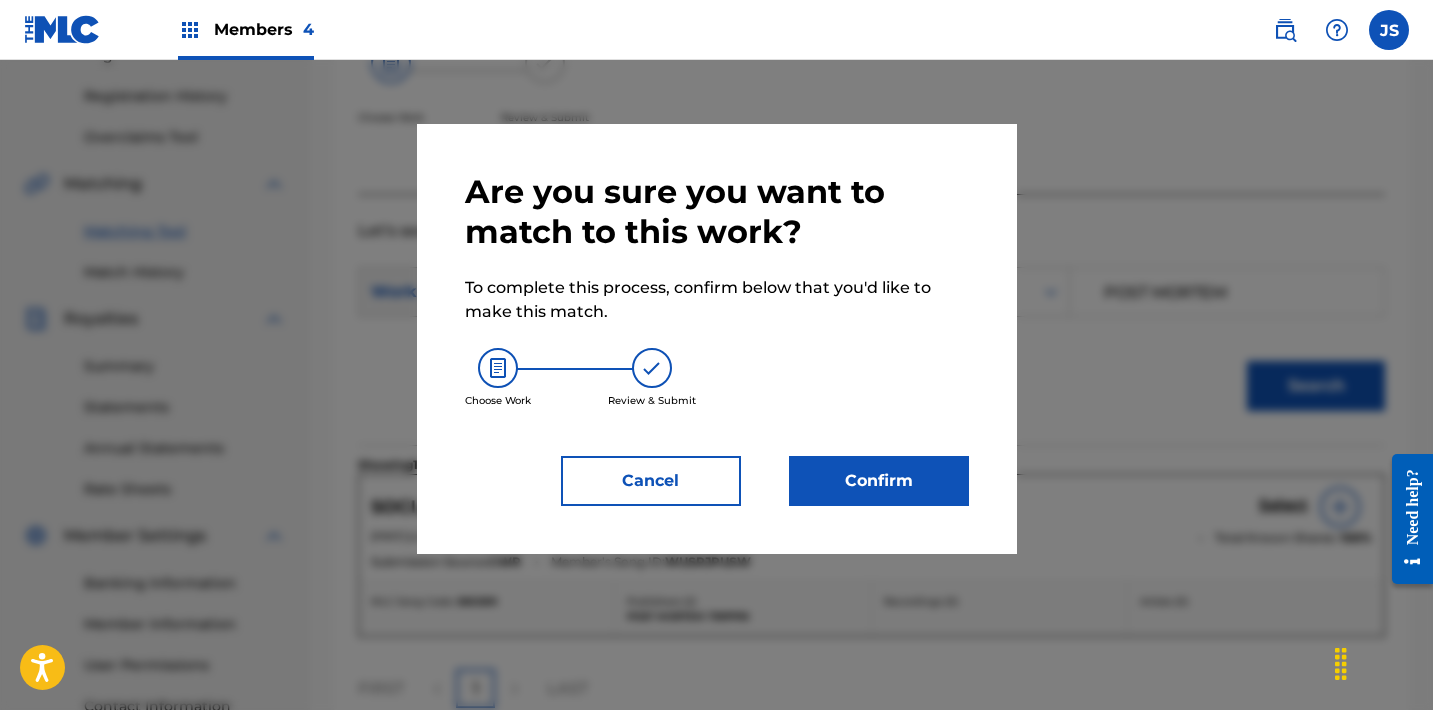 click on "Confirm" at bounding box center (879, 481) 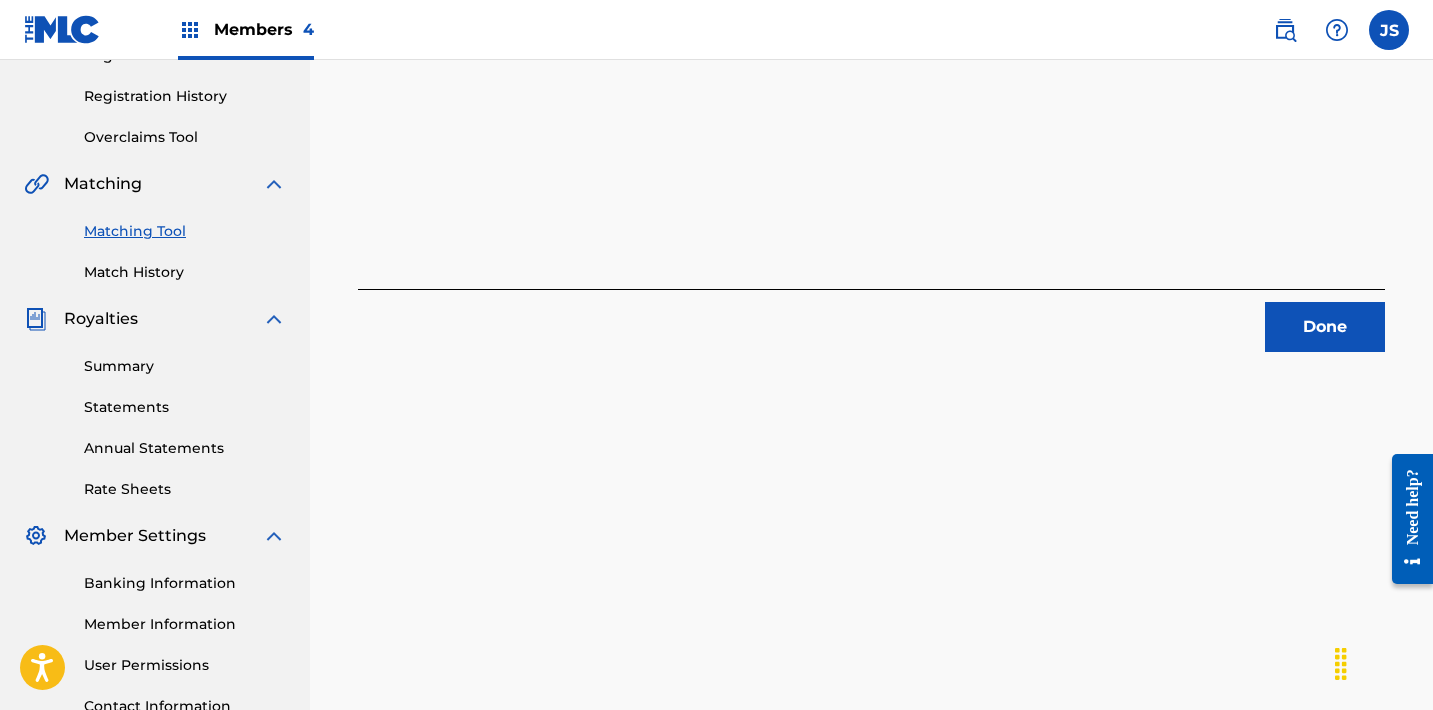 click on "Done" at bounding box center (1325, 327) 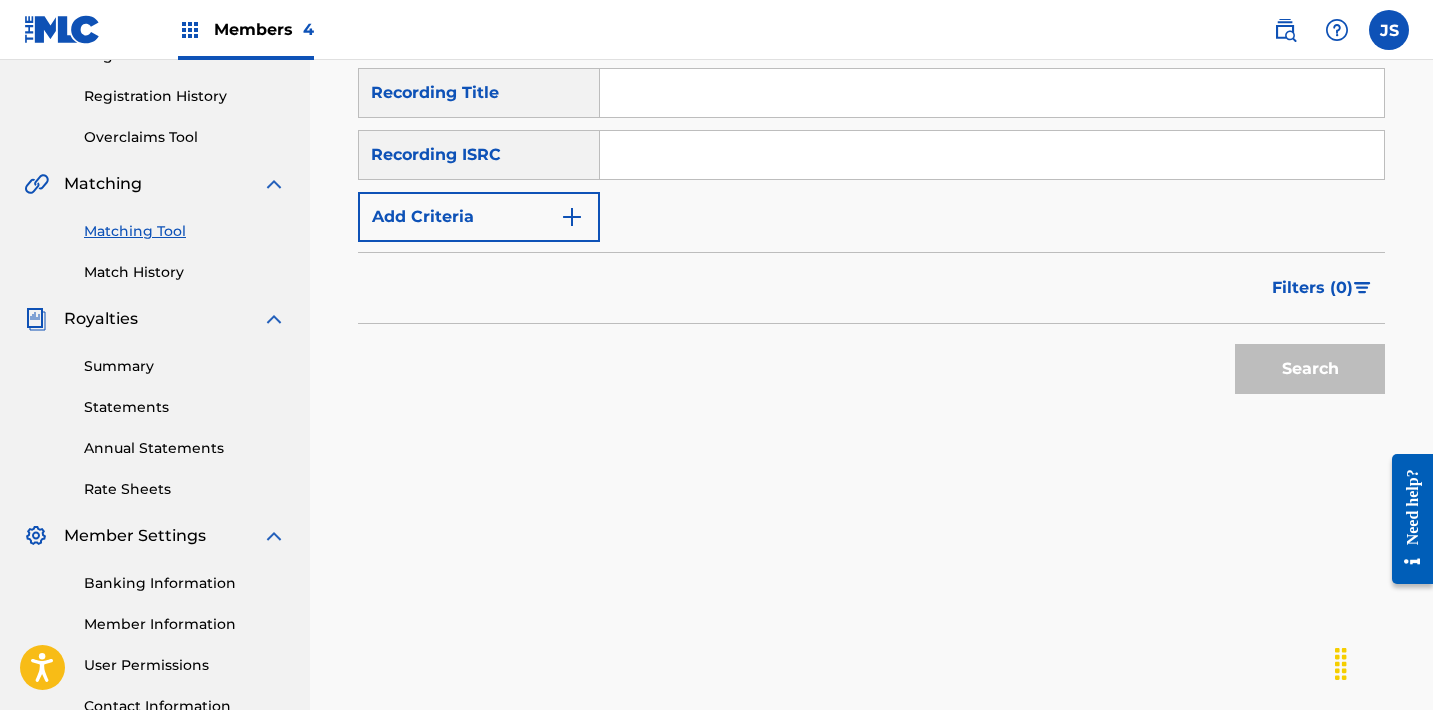 click at bounding box center (992, 155) 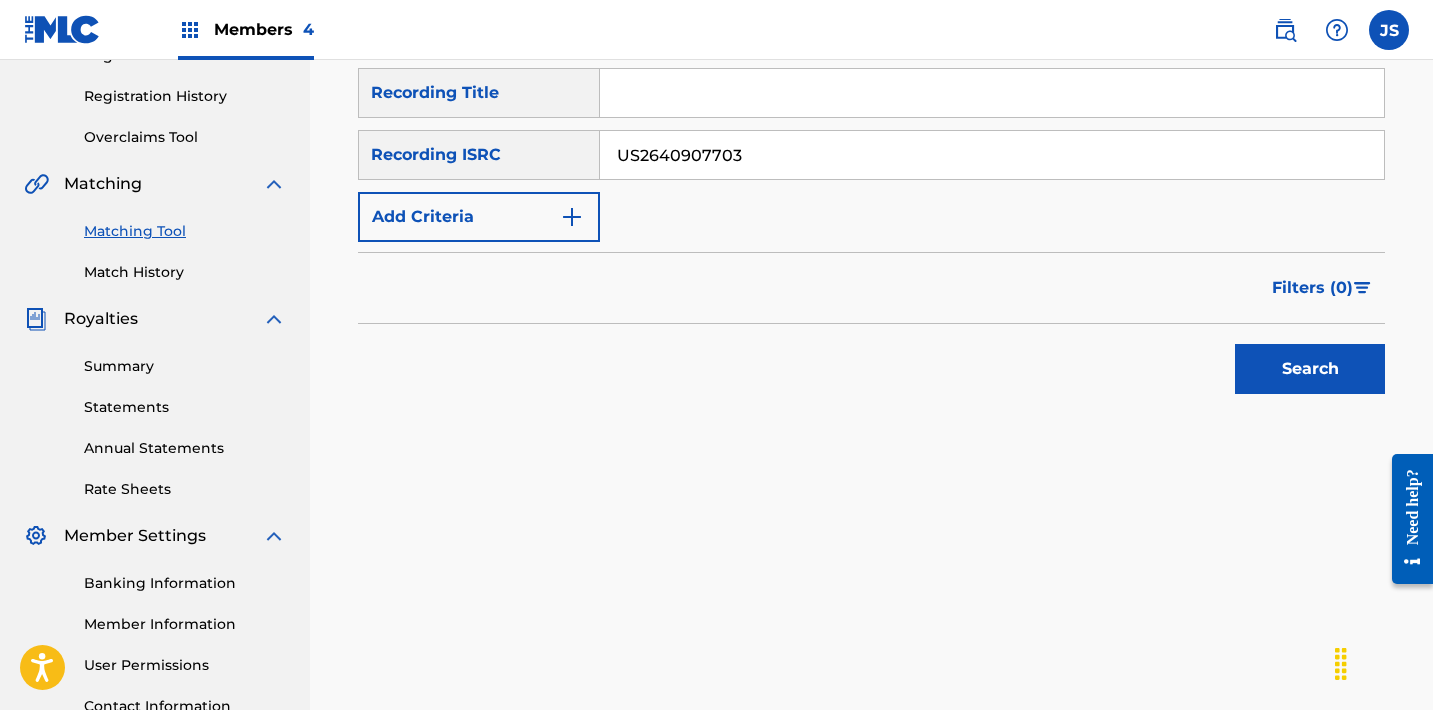 type on "US2640907703" 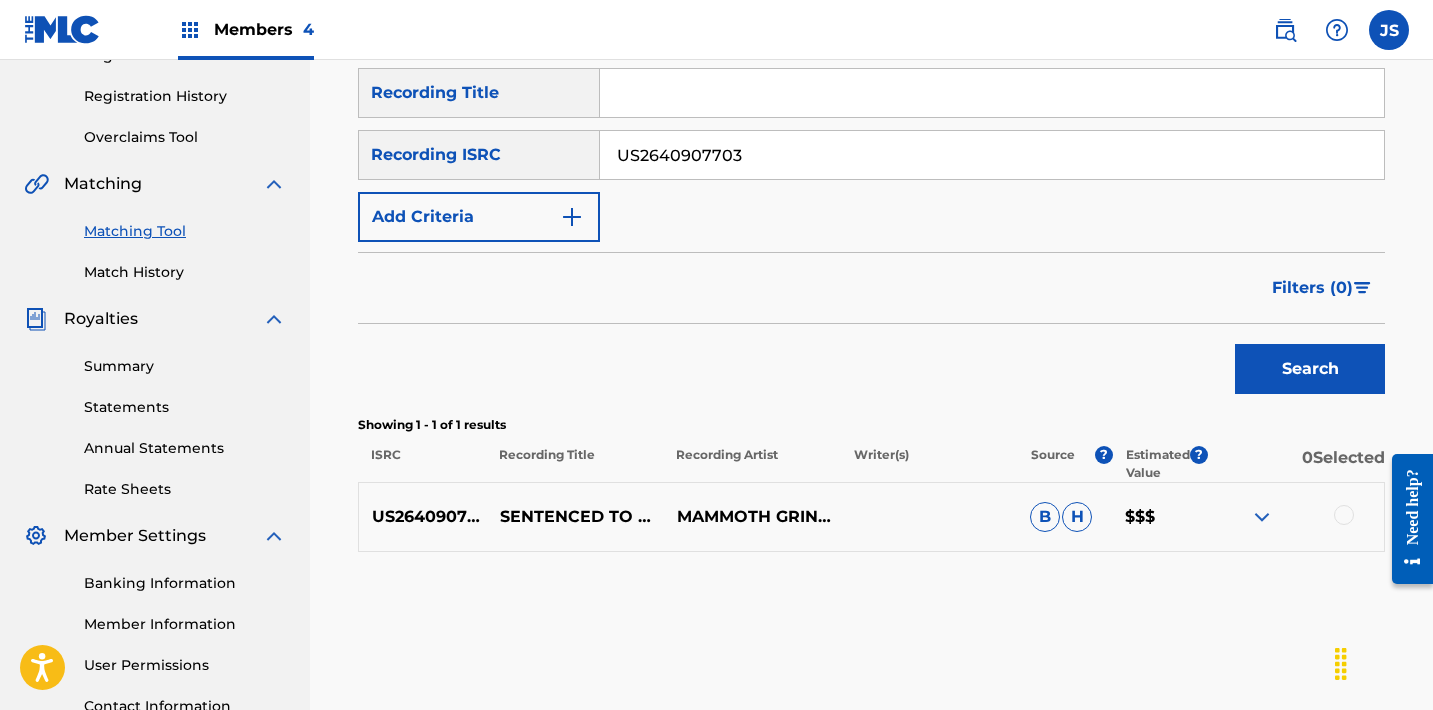click at bounding box center [1344, 515] 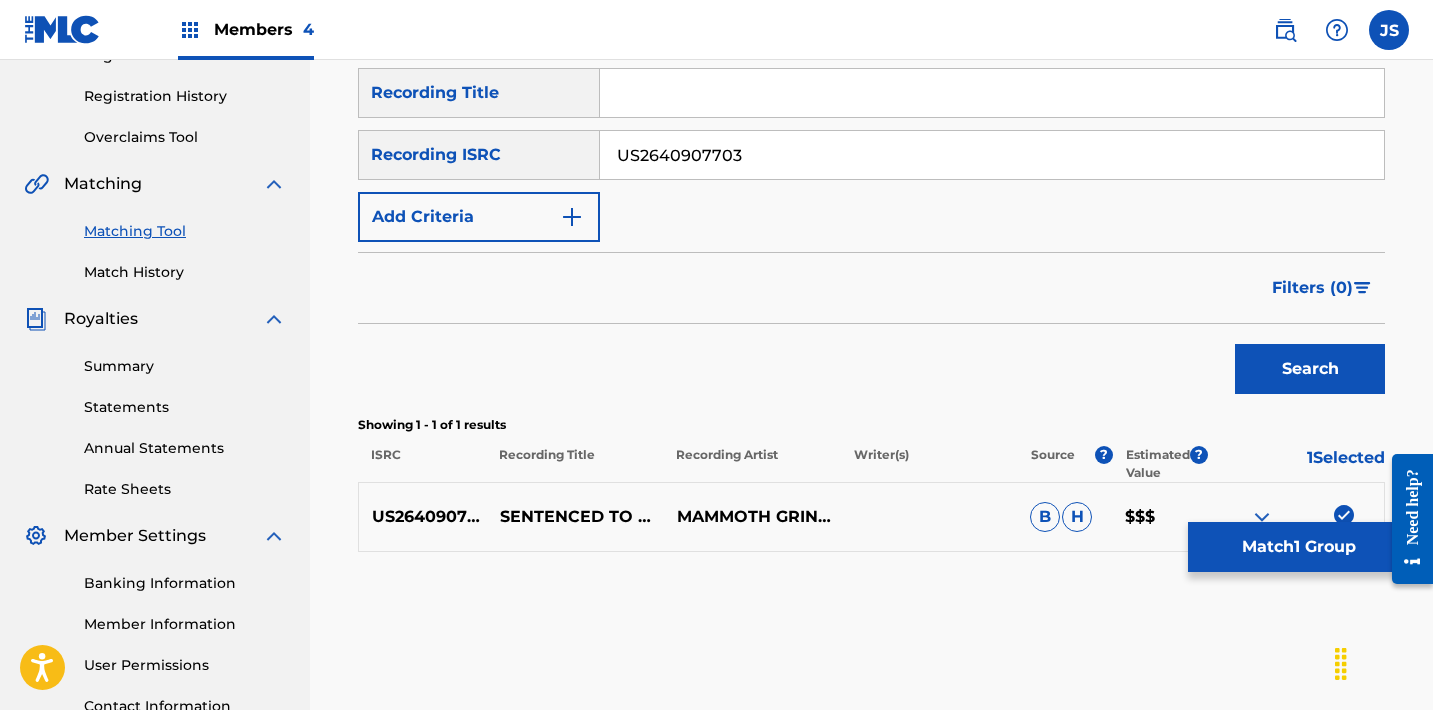 click on "Match  1 Group" at bounding box center [1298, 547] 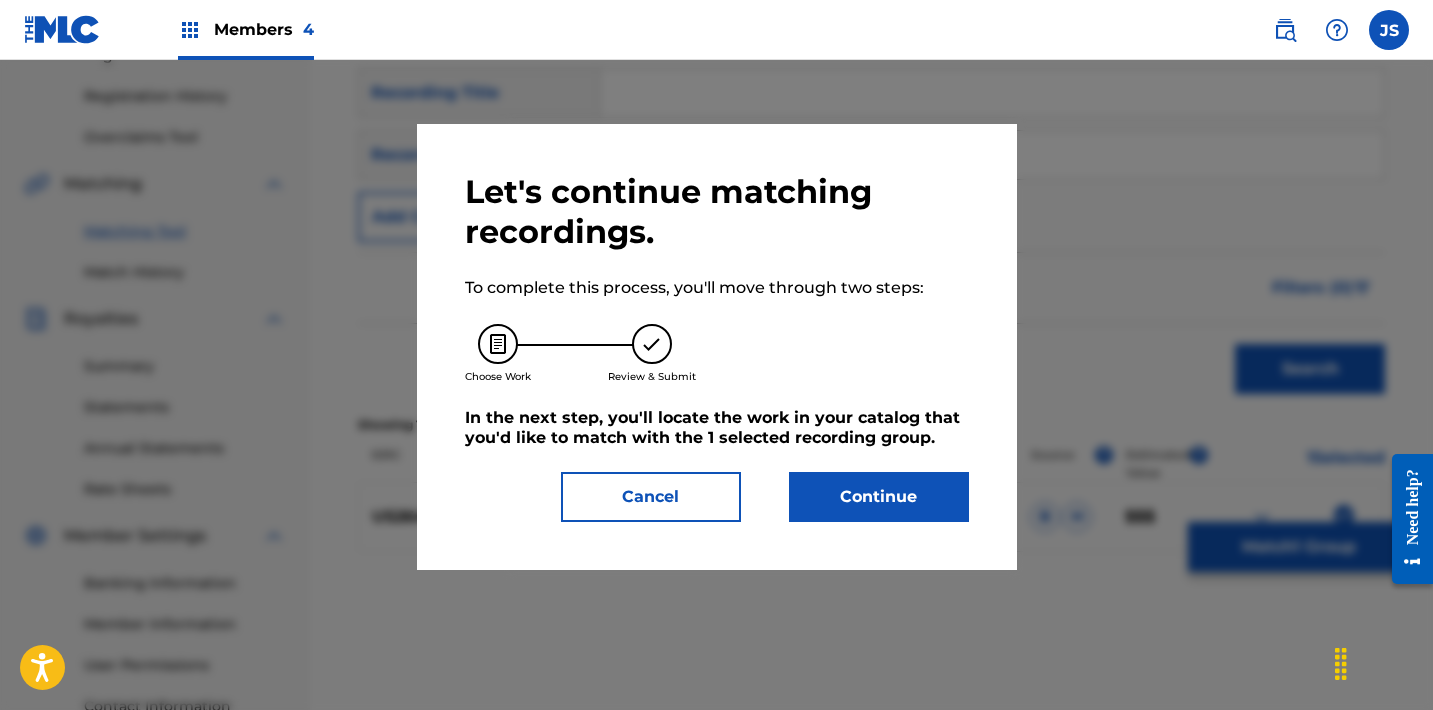 click on "Continue" at bounding box center [879, 497] 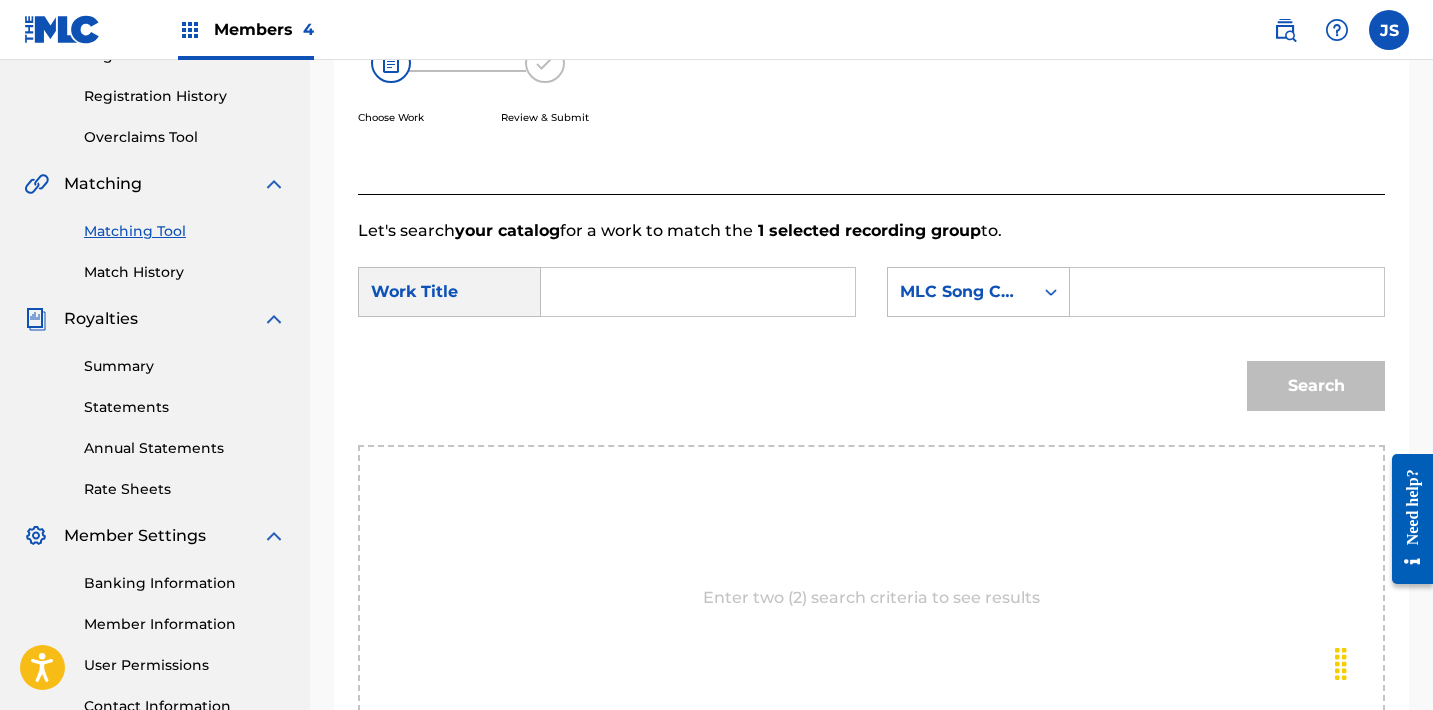 click at bounding box center [698, 292] 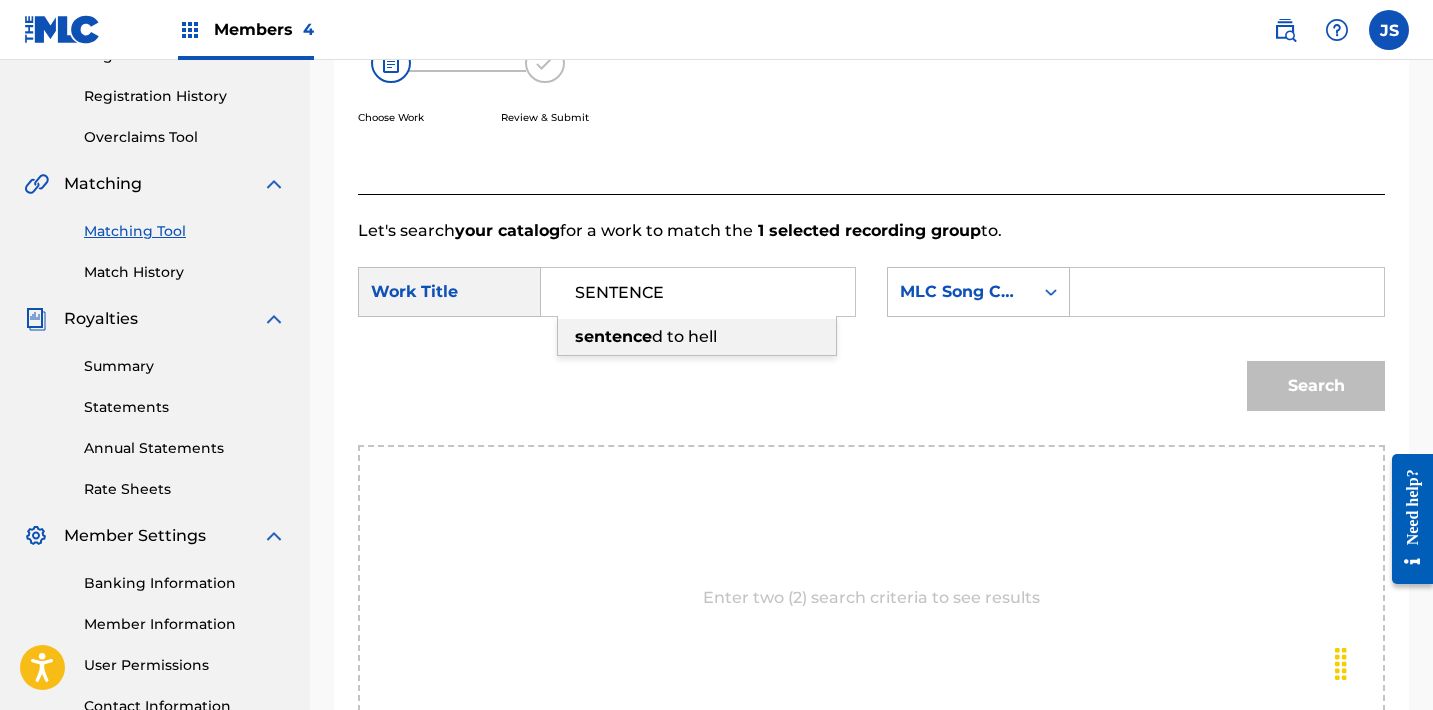 click on "d to hell" at bounding box center (684, 336) 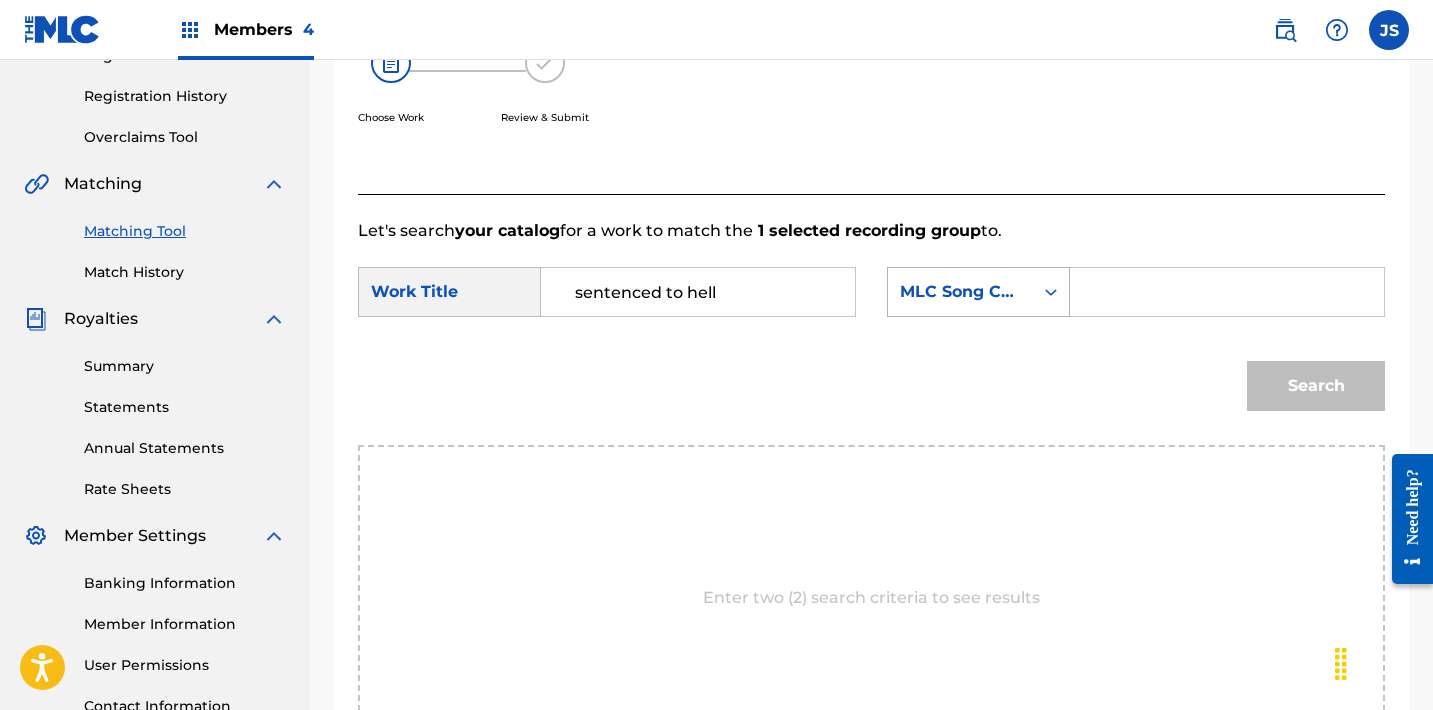 click on "MLC Song Code" at bounding box center [960, 292] 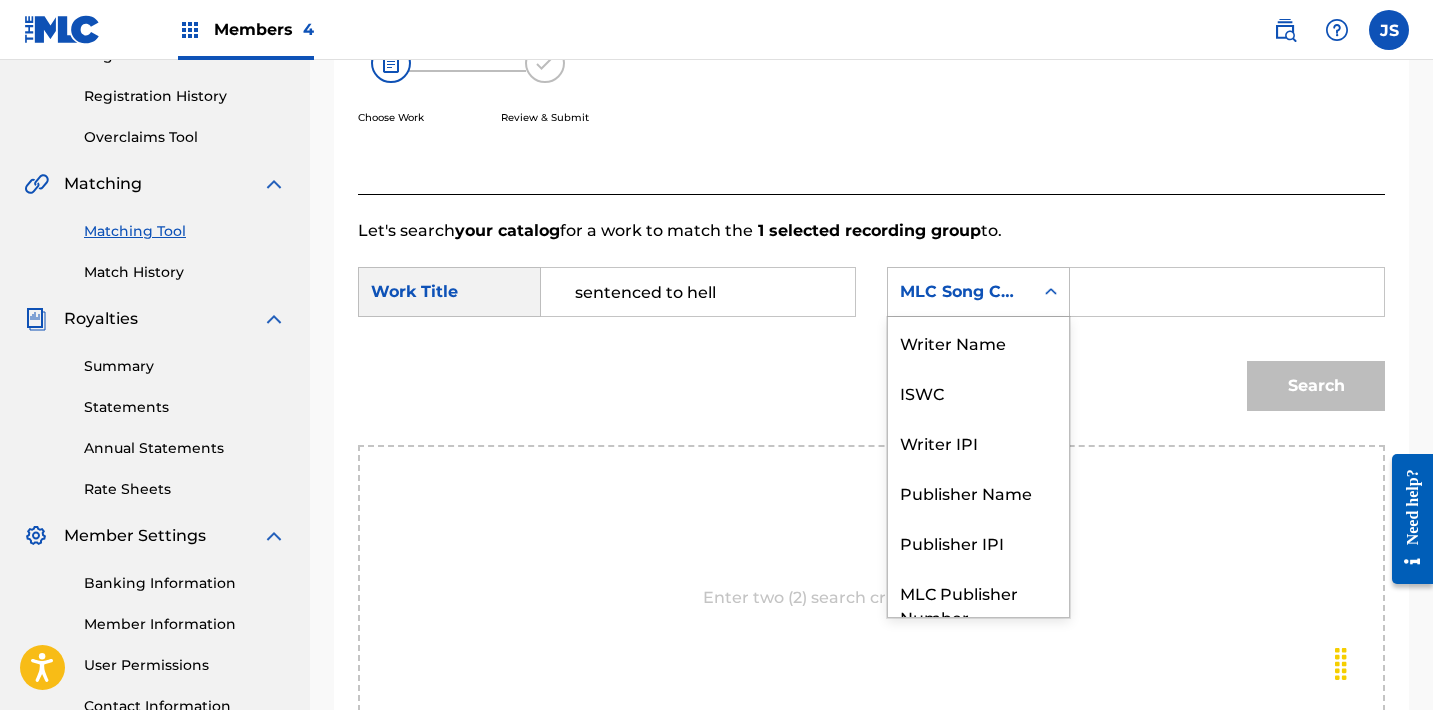scroll, scrollTop: 74, scrollLeft: 0, axis: vertical 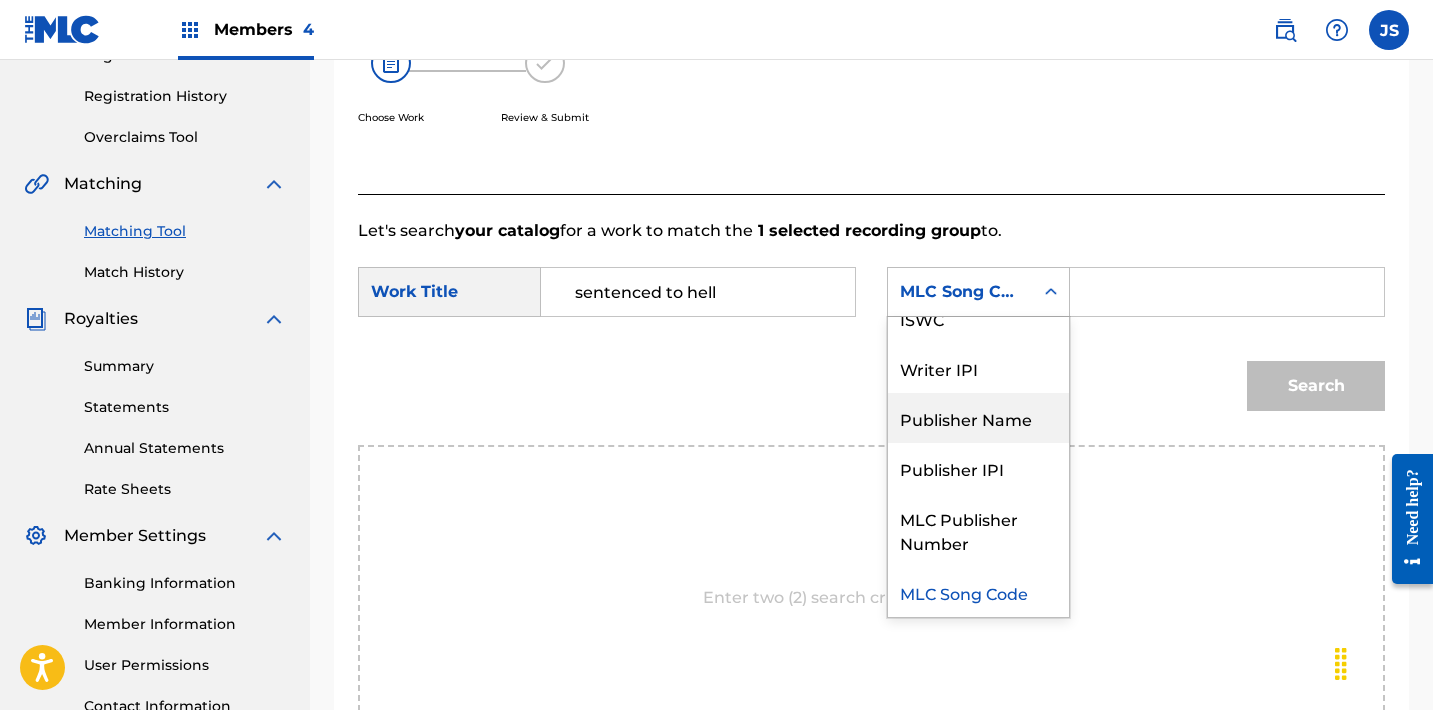 click on "Publisher Name" at bounding box center [978, 418] 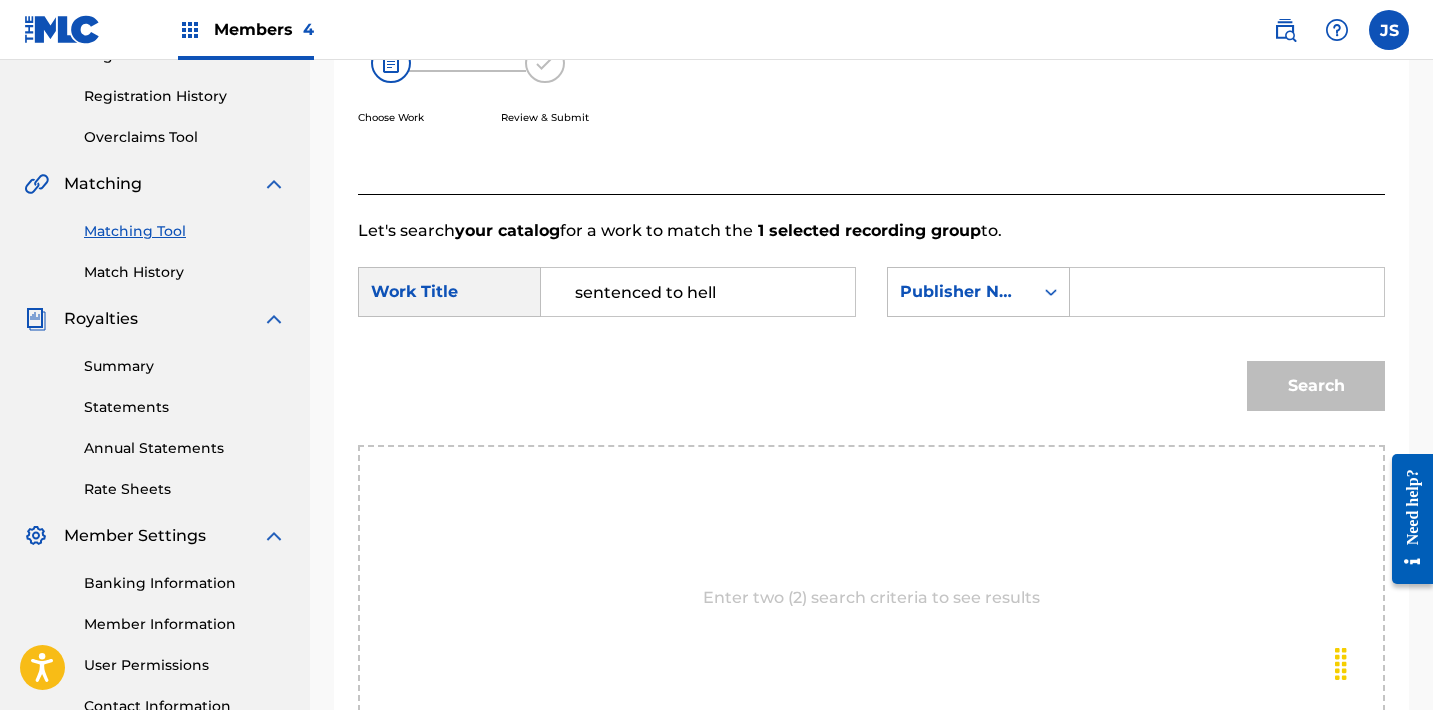 click on "SearchWithCriteria11319a20-7edb-4532-b041-ef59c573bc4a Work Title sentenced to hell SearchWithCriteria870694ac-1616-4b44-a3d1-58393ad2a25b Publisher Name Search" at bounding box center [871, 344] 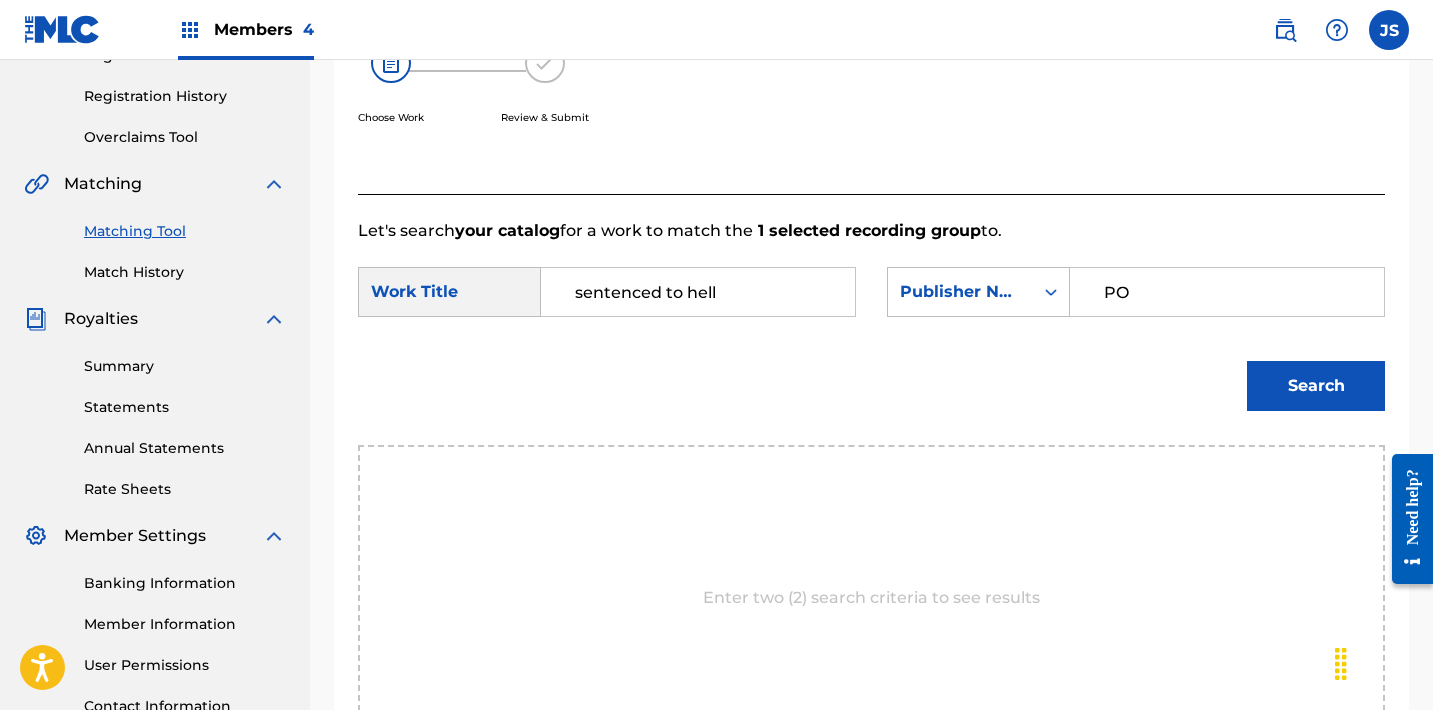 type on "POST MORTEM" 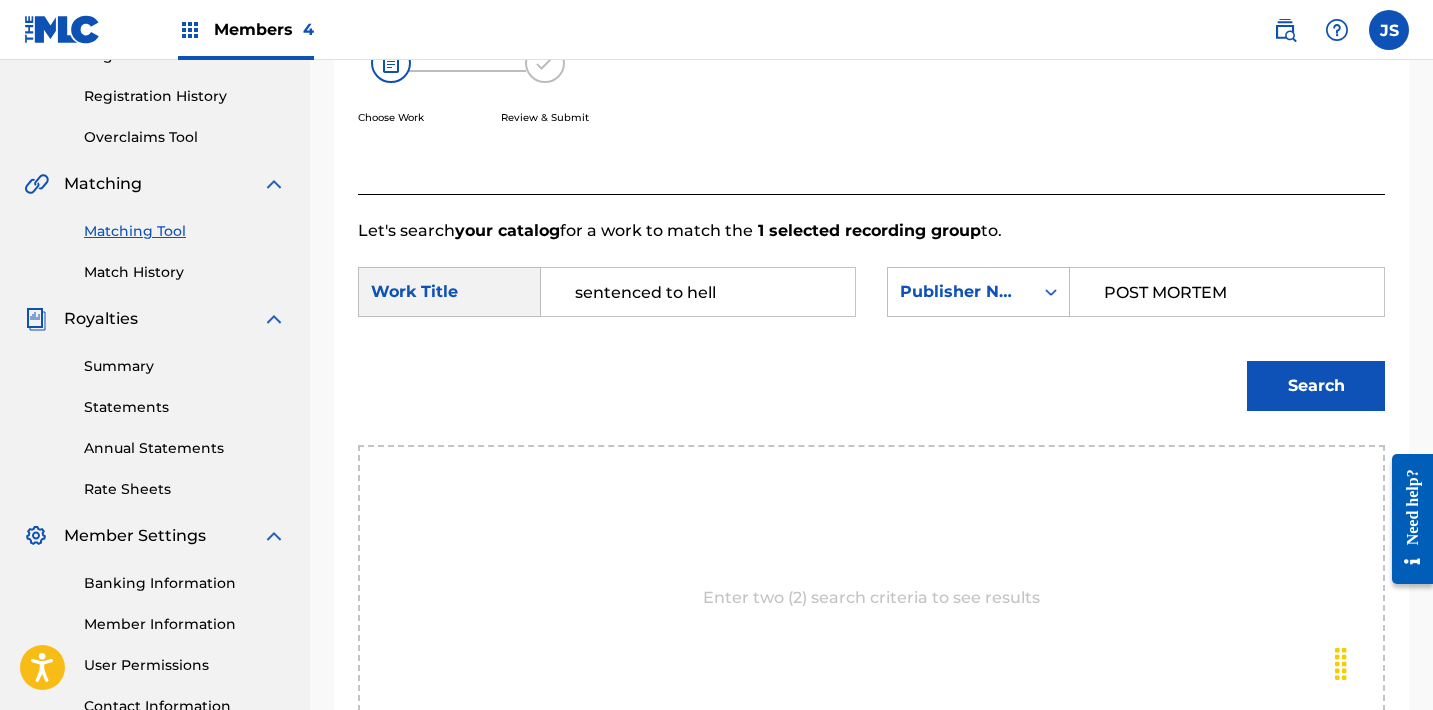 click on "Search" at bounding box center (1316, 386) 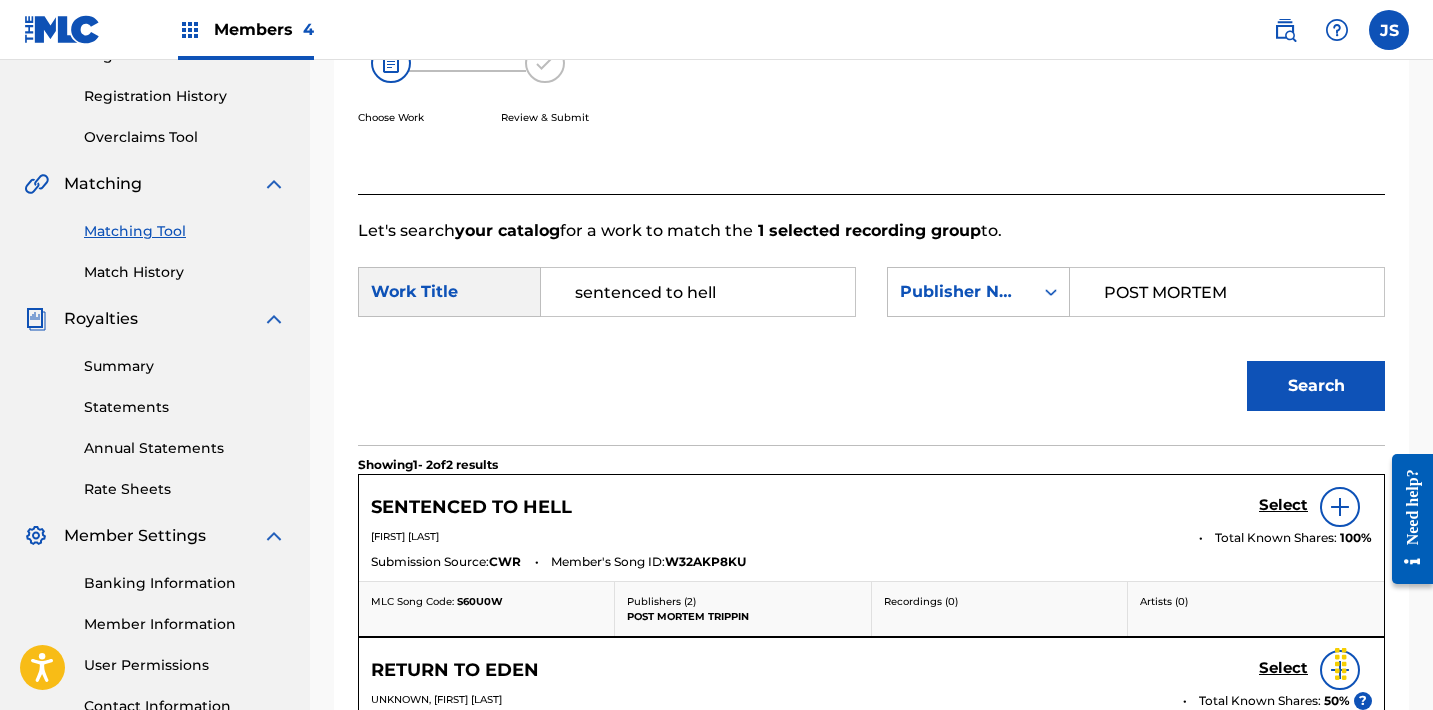click on "Select" at bounding box center [1283, 507] 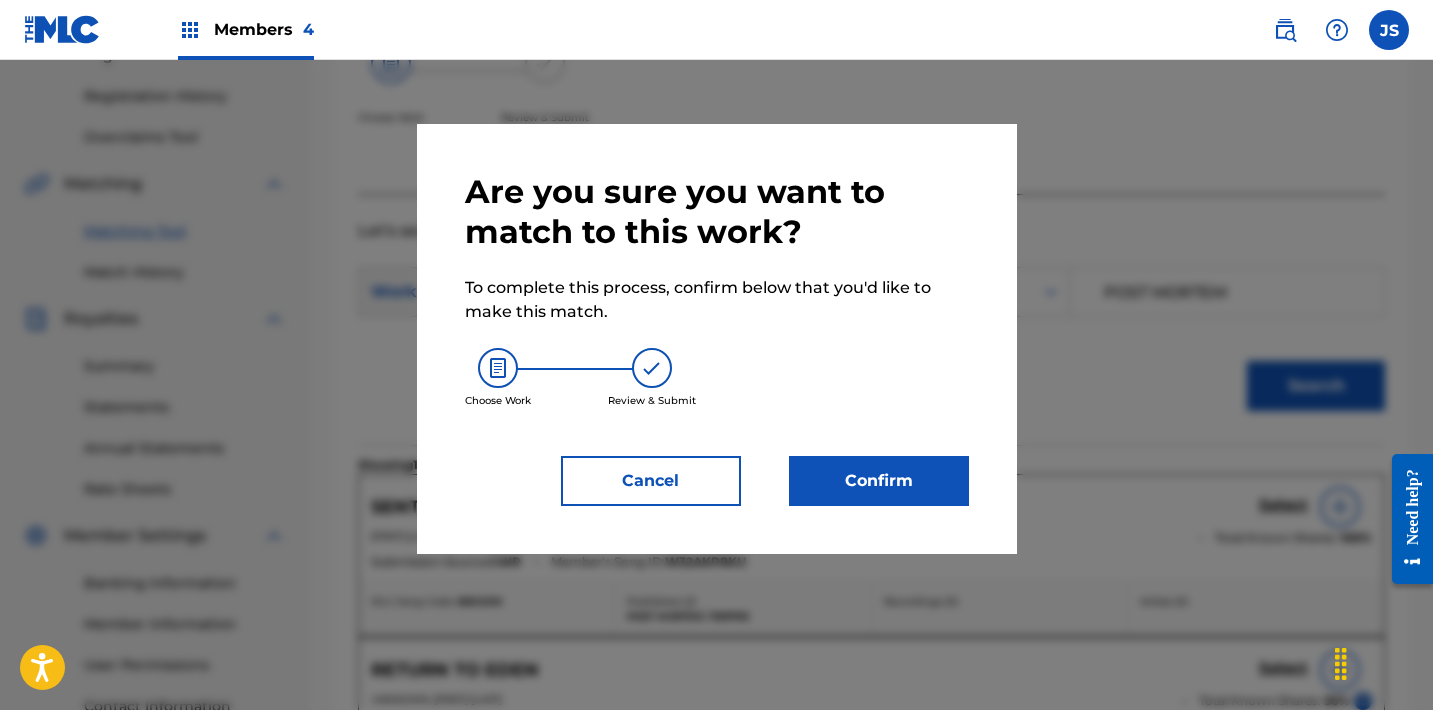 click on "Confirm" at bounding box center [879, 481] 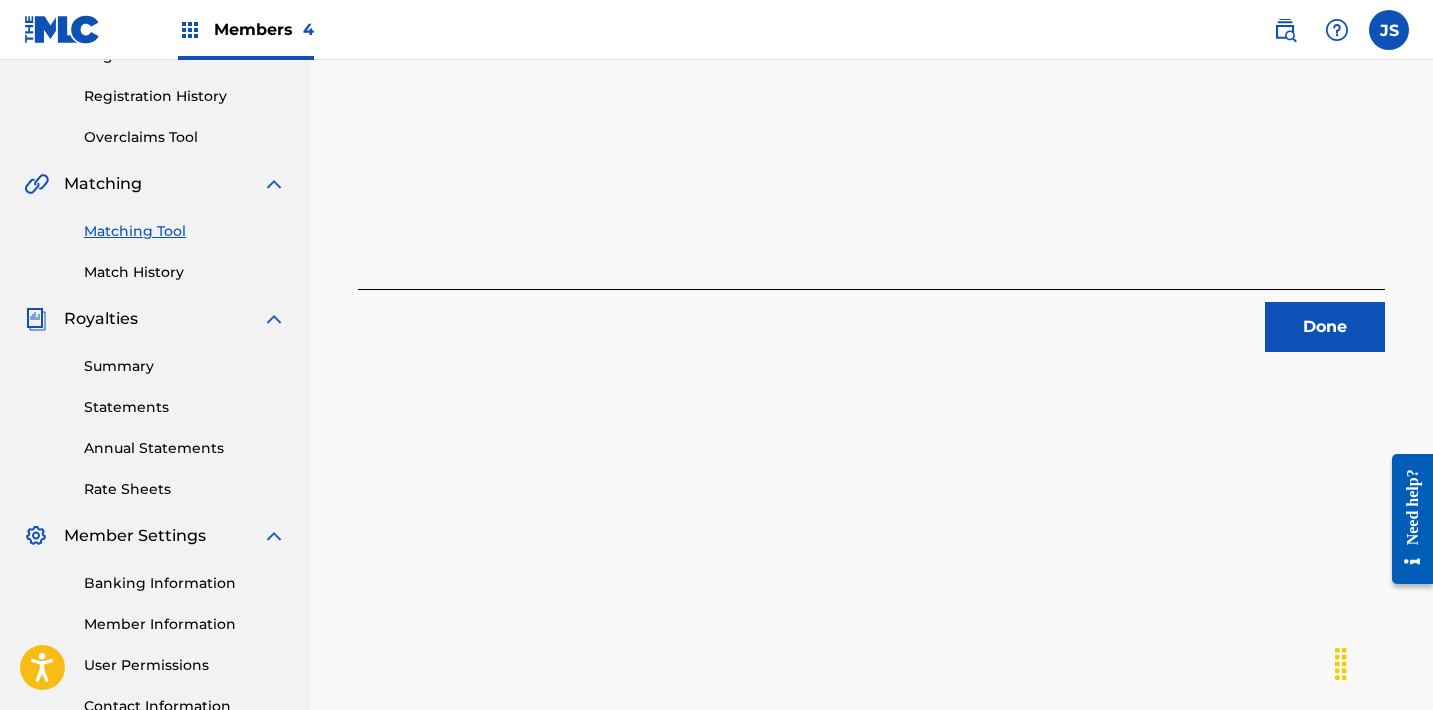 click on "Done" at bounding box center [1325, 327] 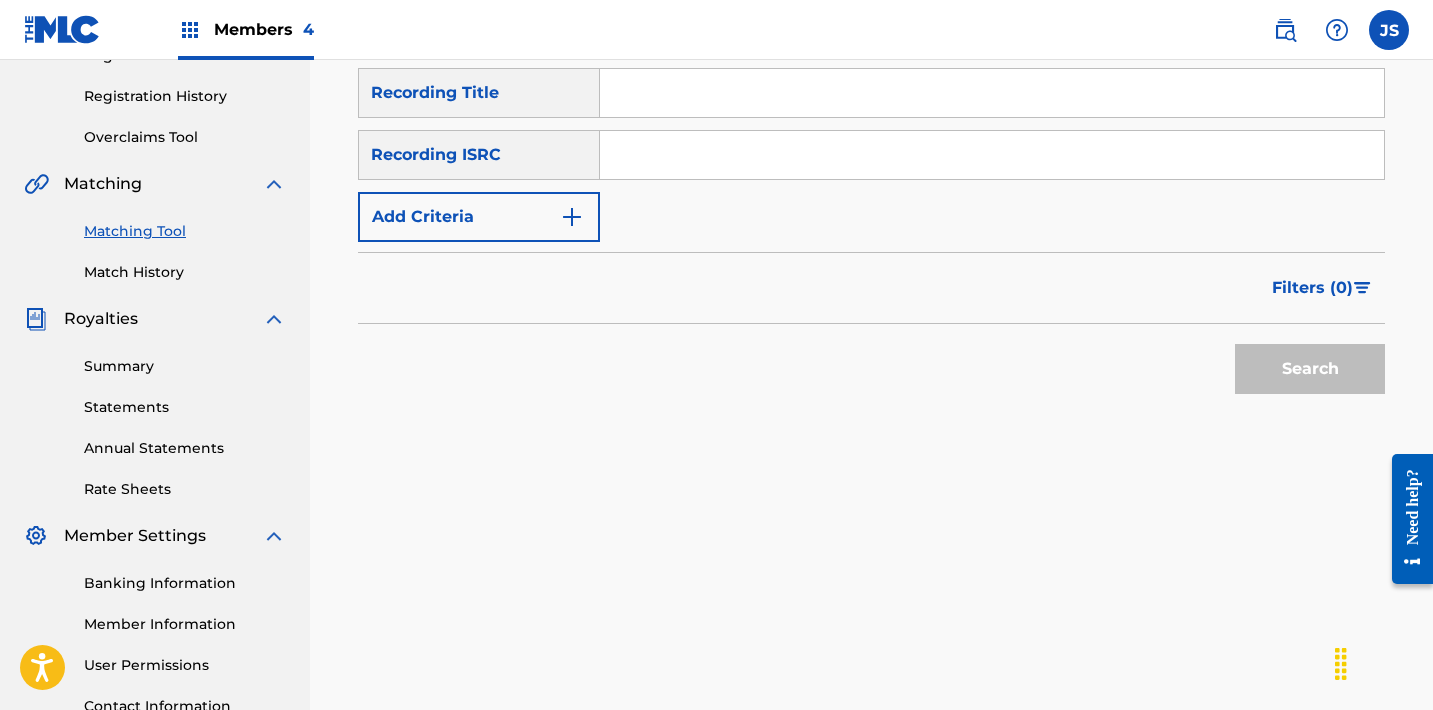 click at bounding box center (992, 155) 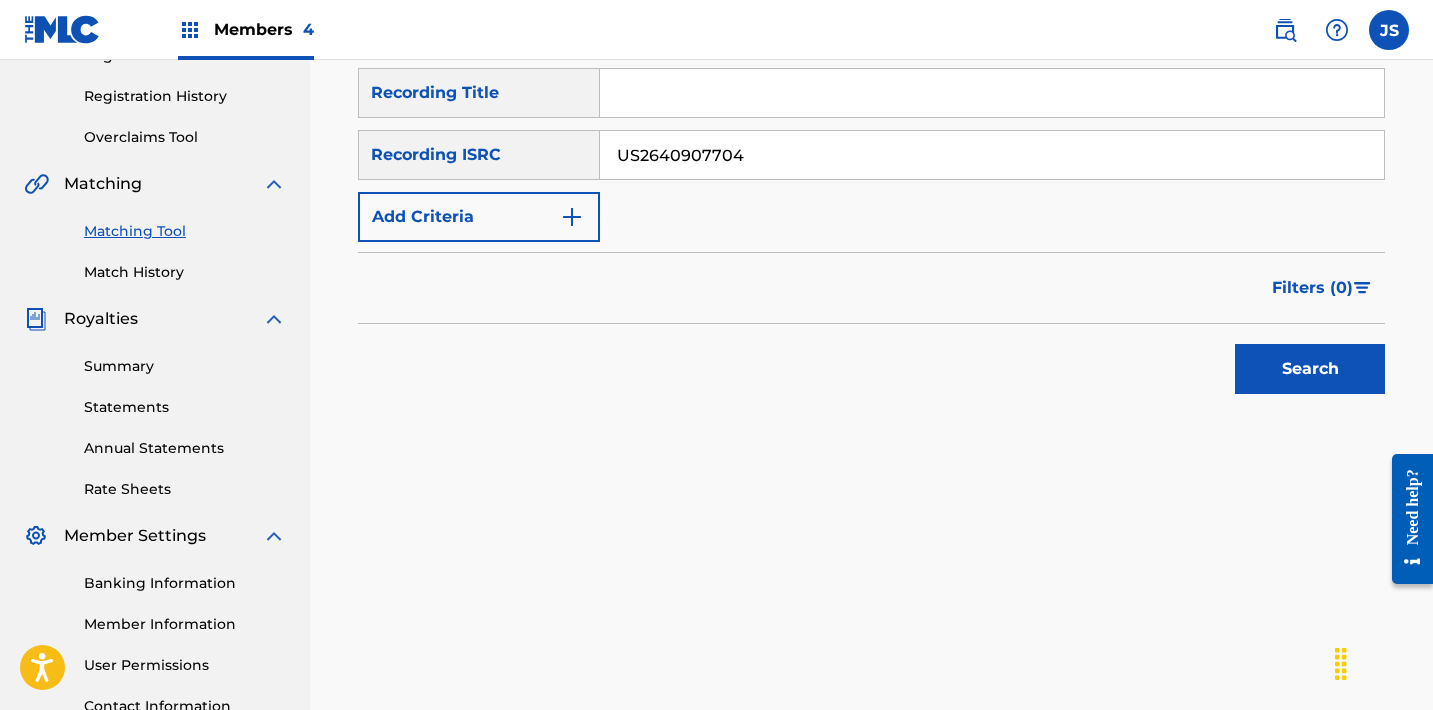 type on "US2640907704" 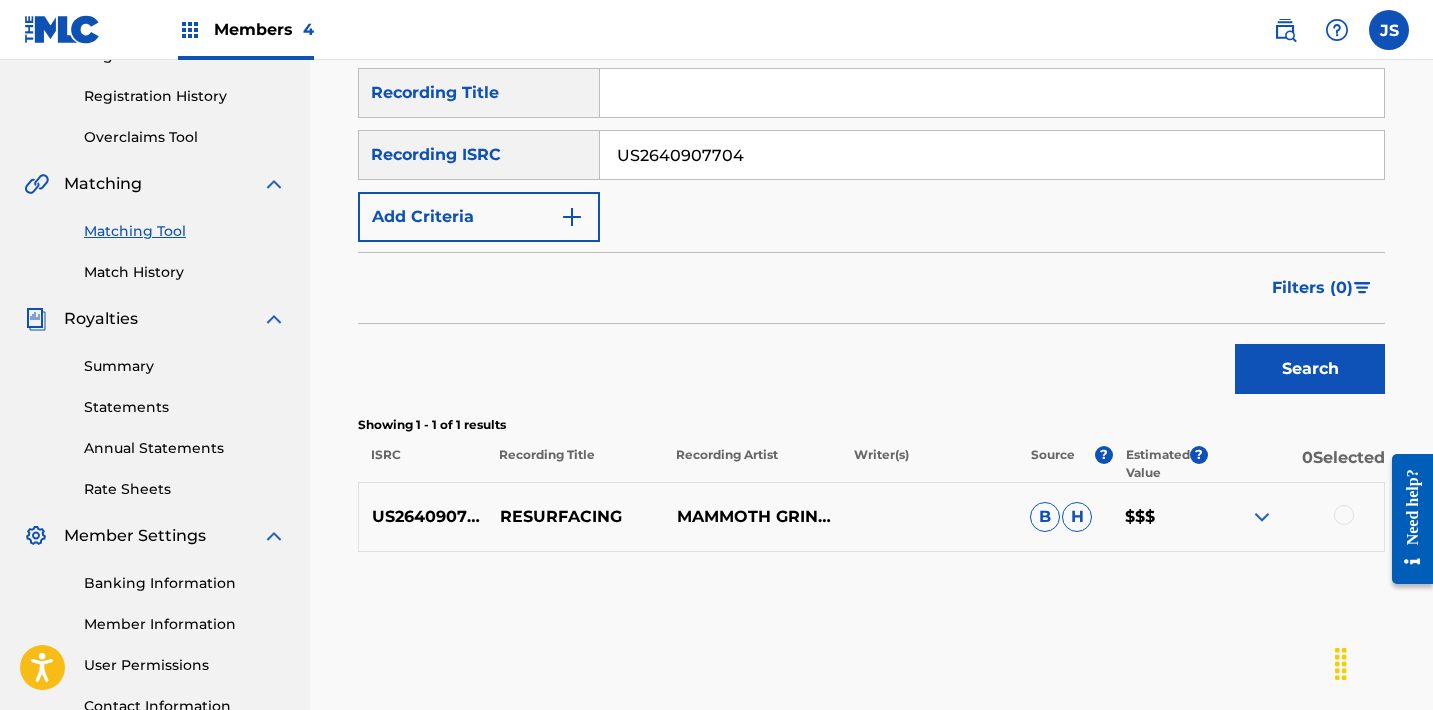 click at bounding box center (1344, 515) 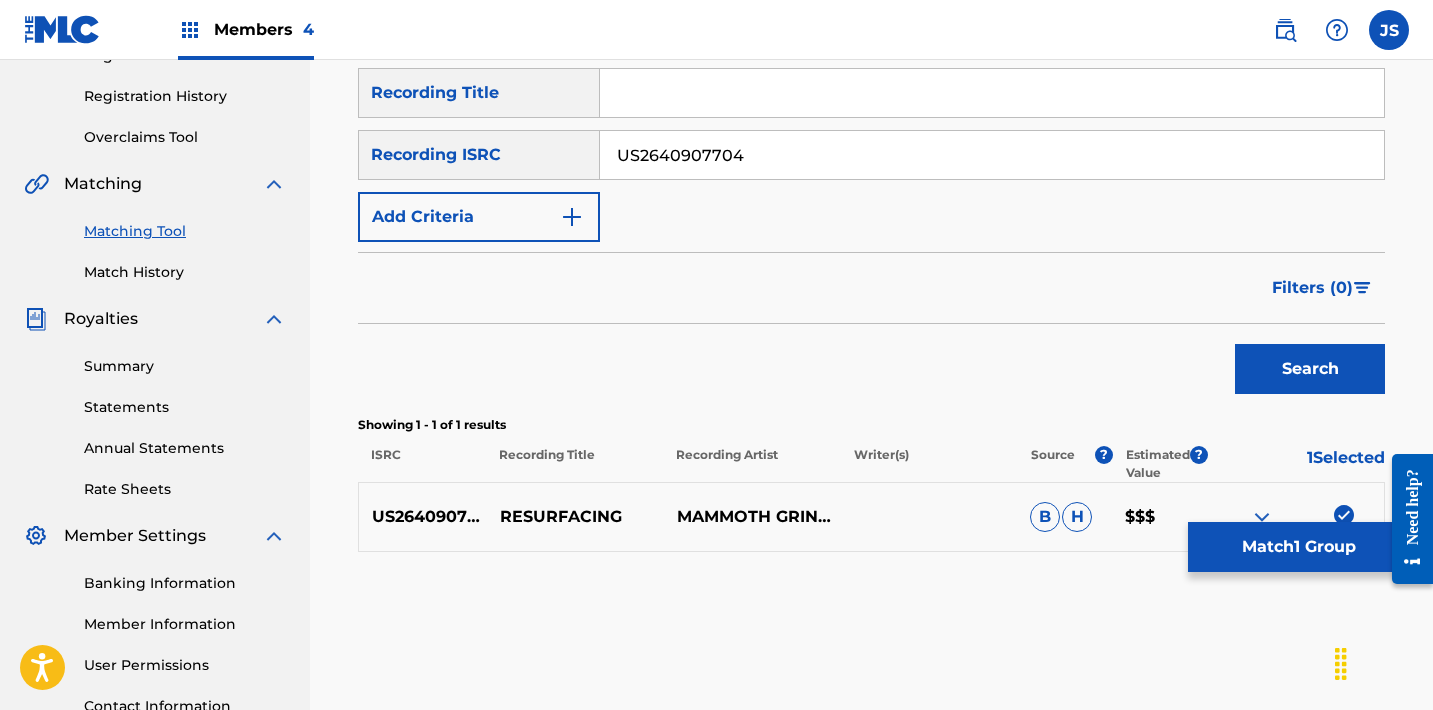 click on "Match  1 Group" at bounding box center (1298, 547) 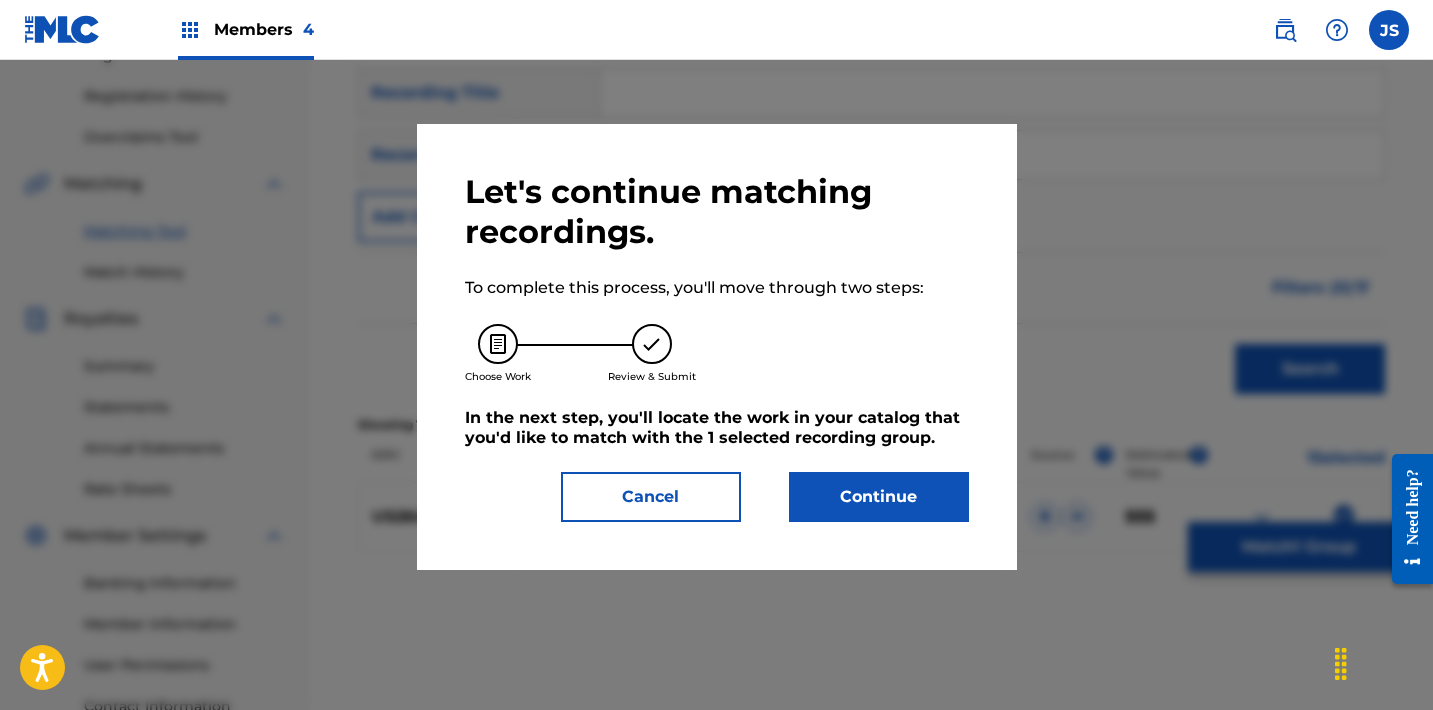 click on "Continue" at bounding box center (879, 497) 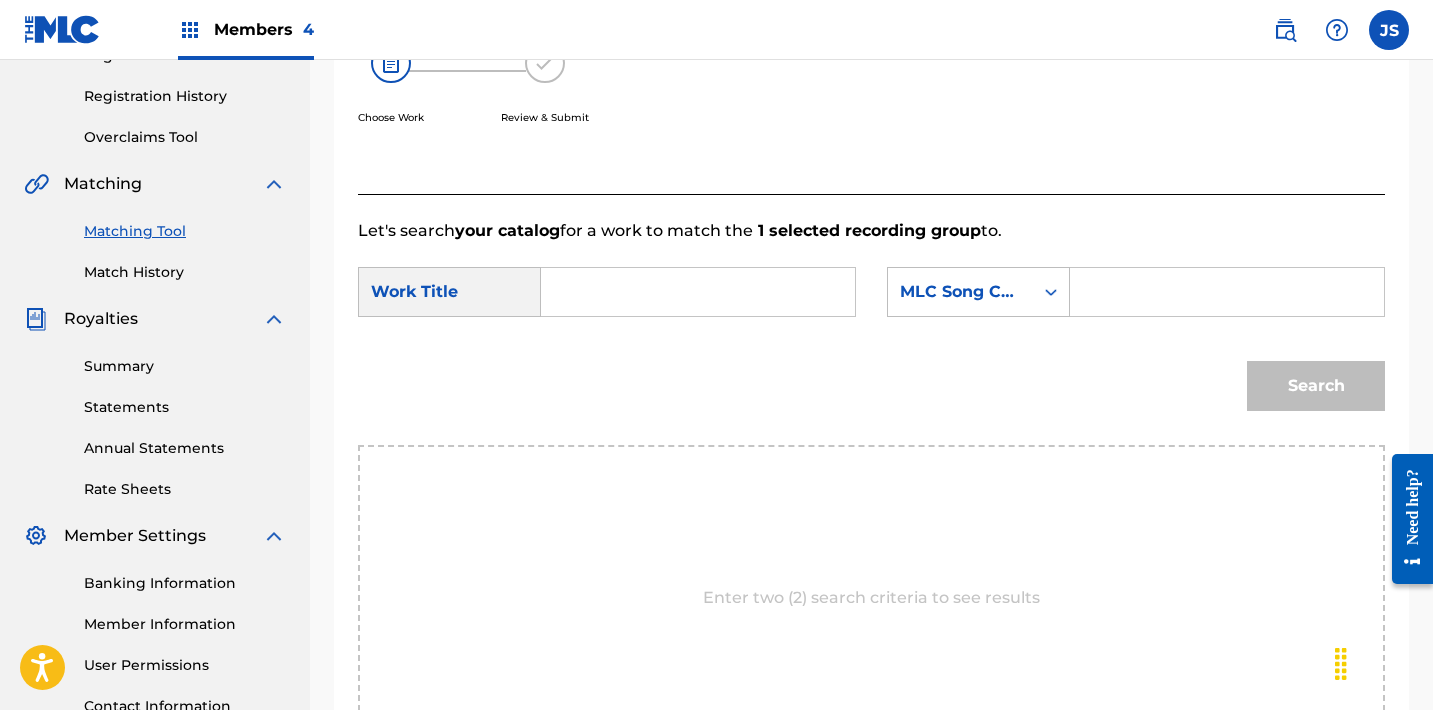 click at bounding box center (698, 292) 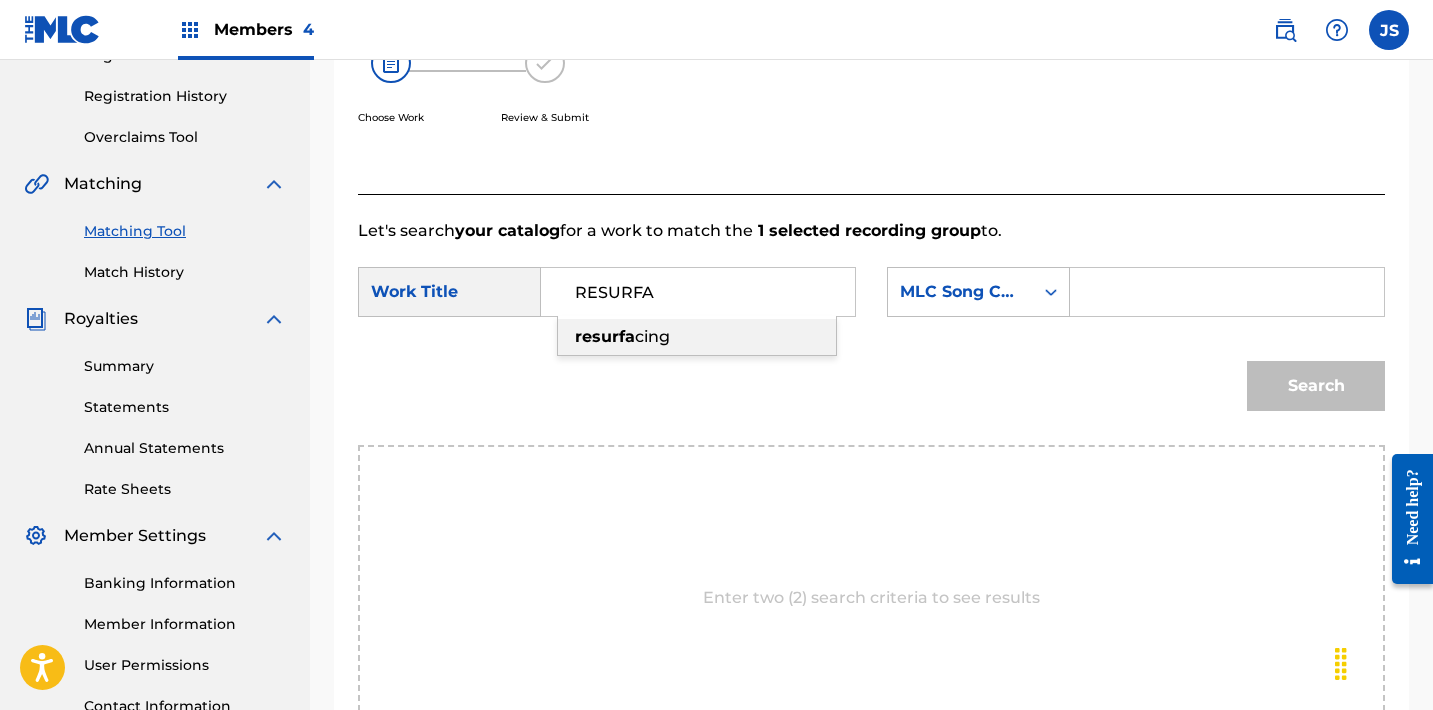 click on "resurfa" at bounding box center [605, 336] 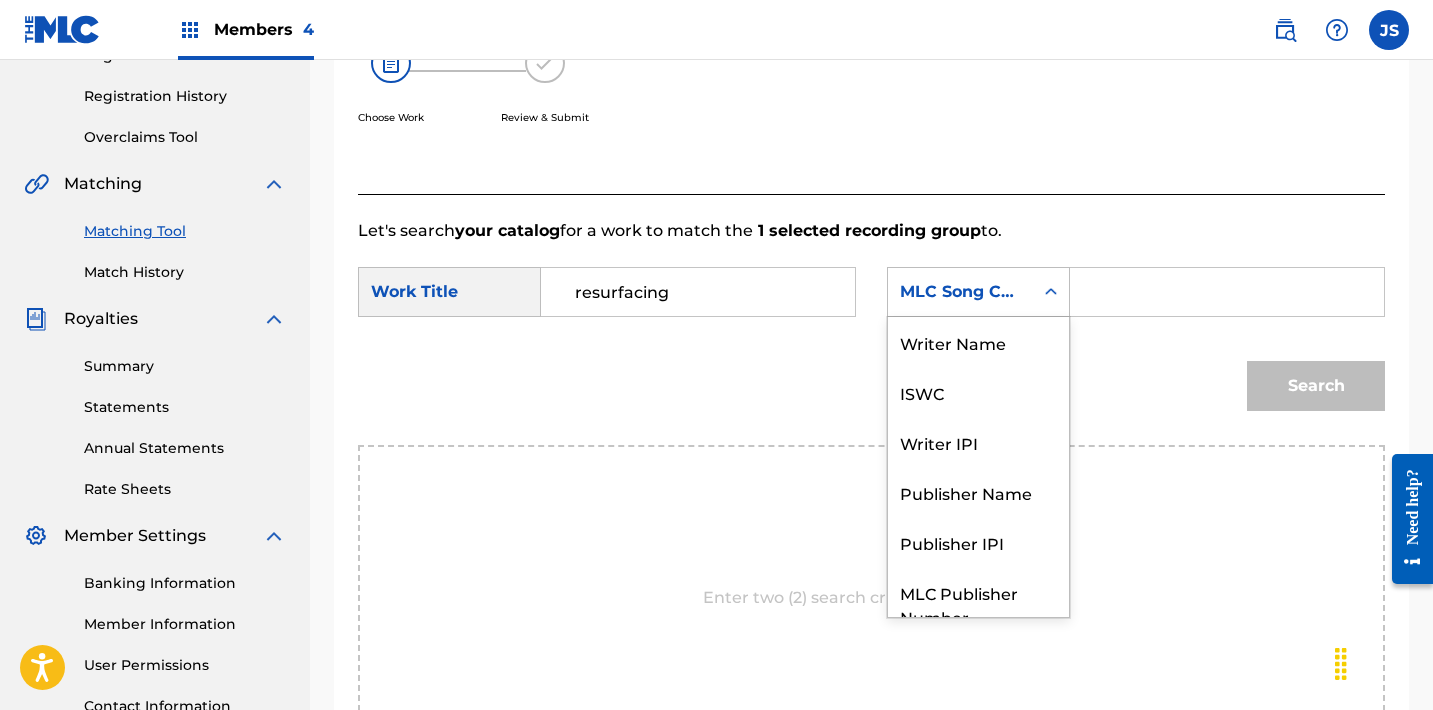 click on "MLC Song Code" at bounding box center (960, 292) 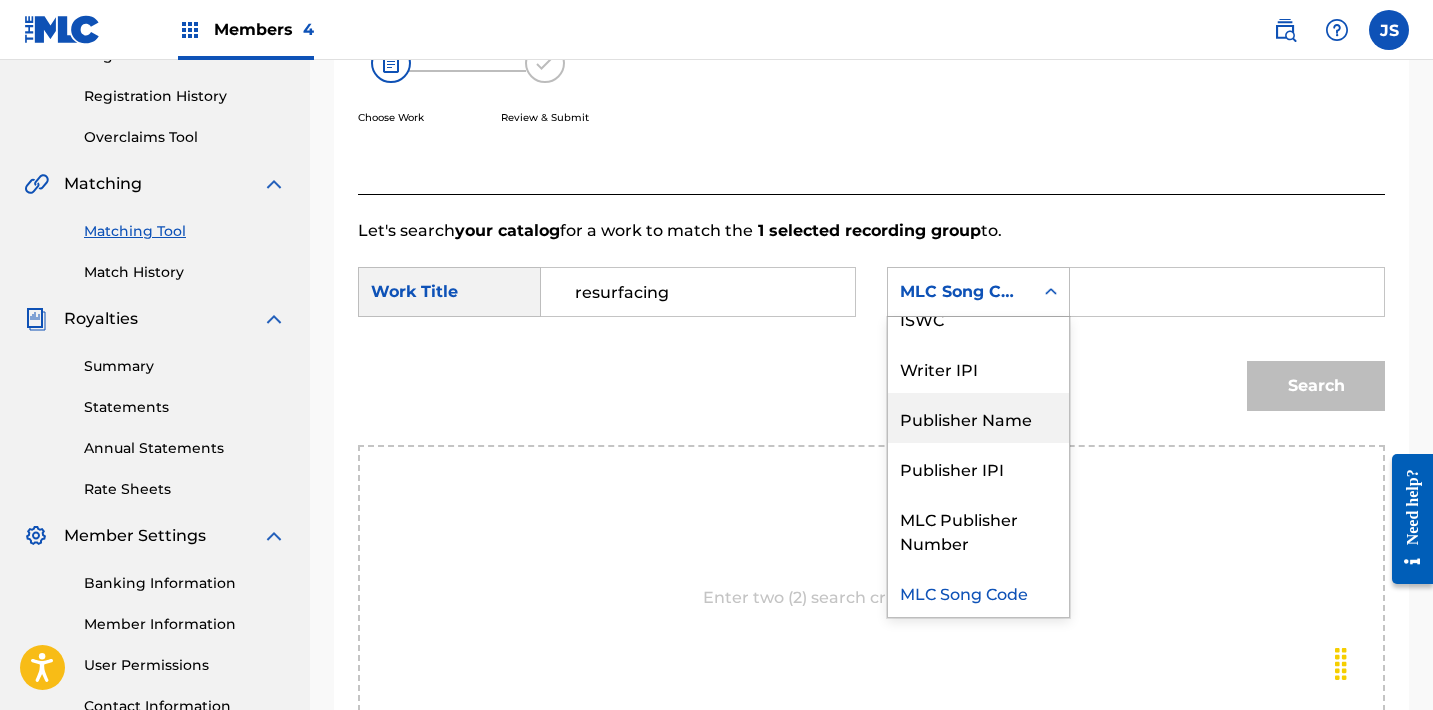 click on "Publisher Name" at bounding box center (978, 418) 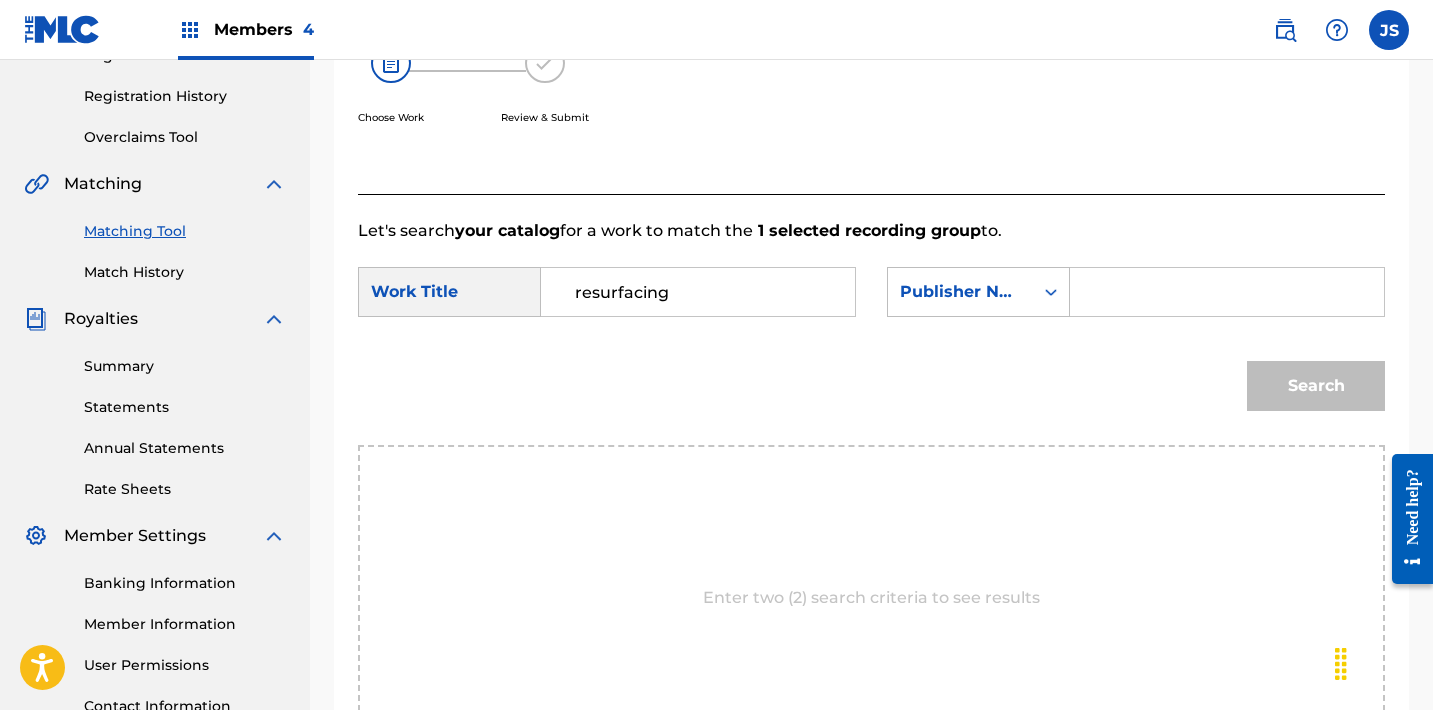 click at bounding box center (1227, 292) 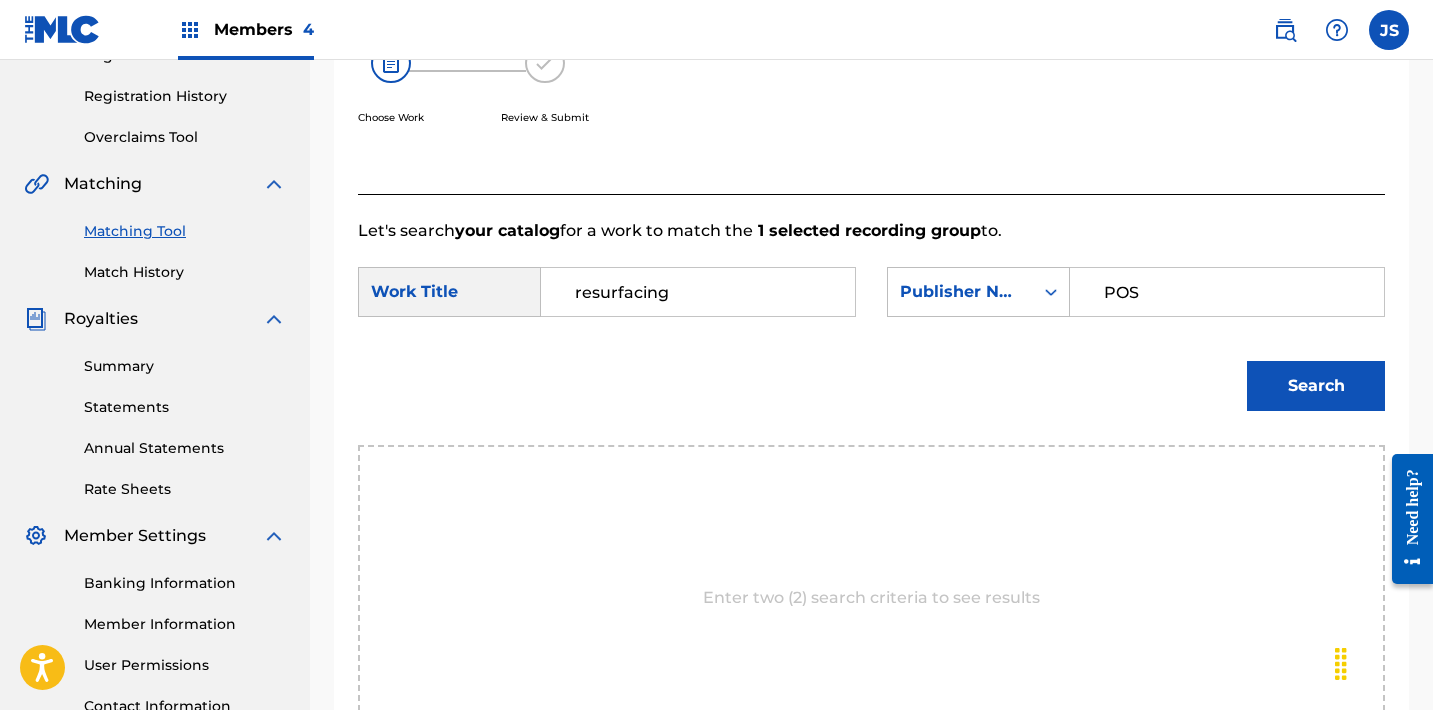 type on "POST MORTEM" 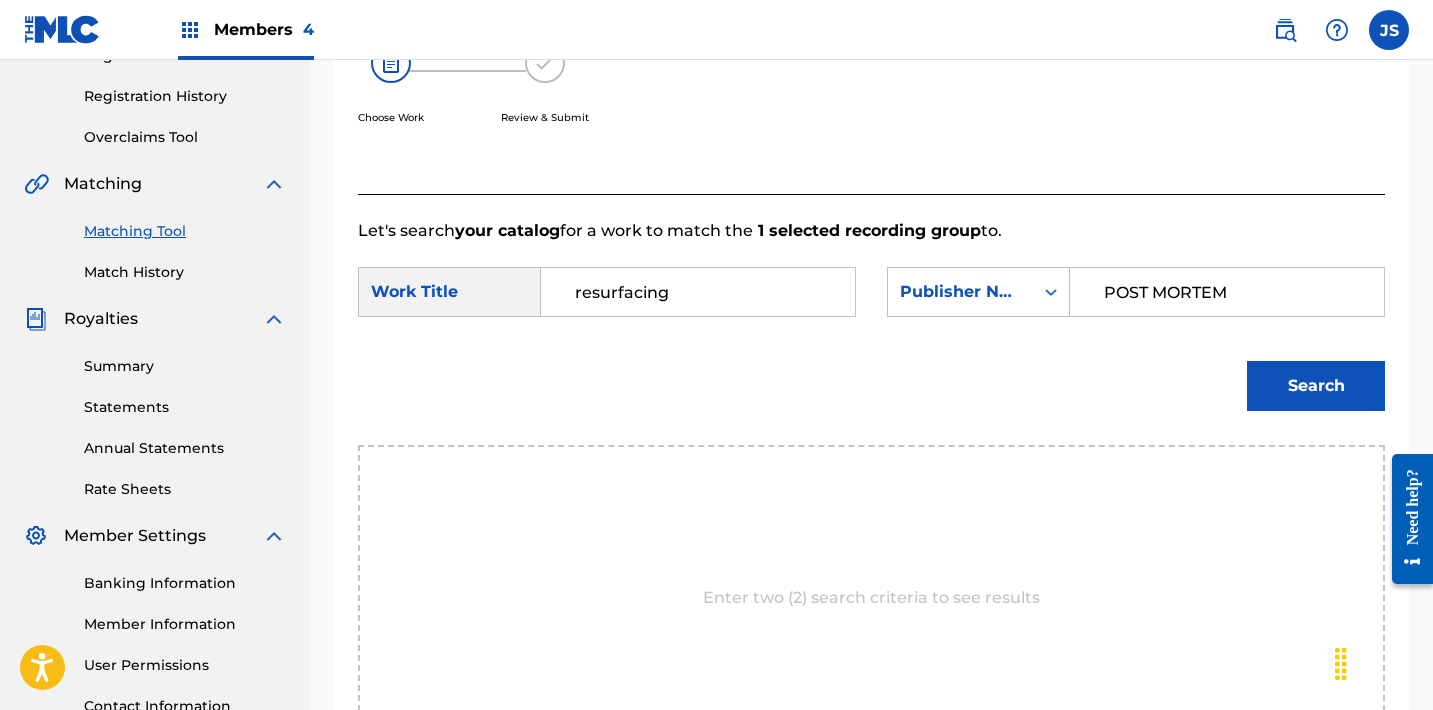 click on "Search" at bounding box center [1316, 386] 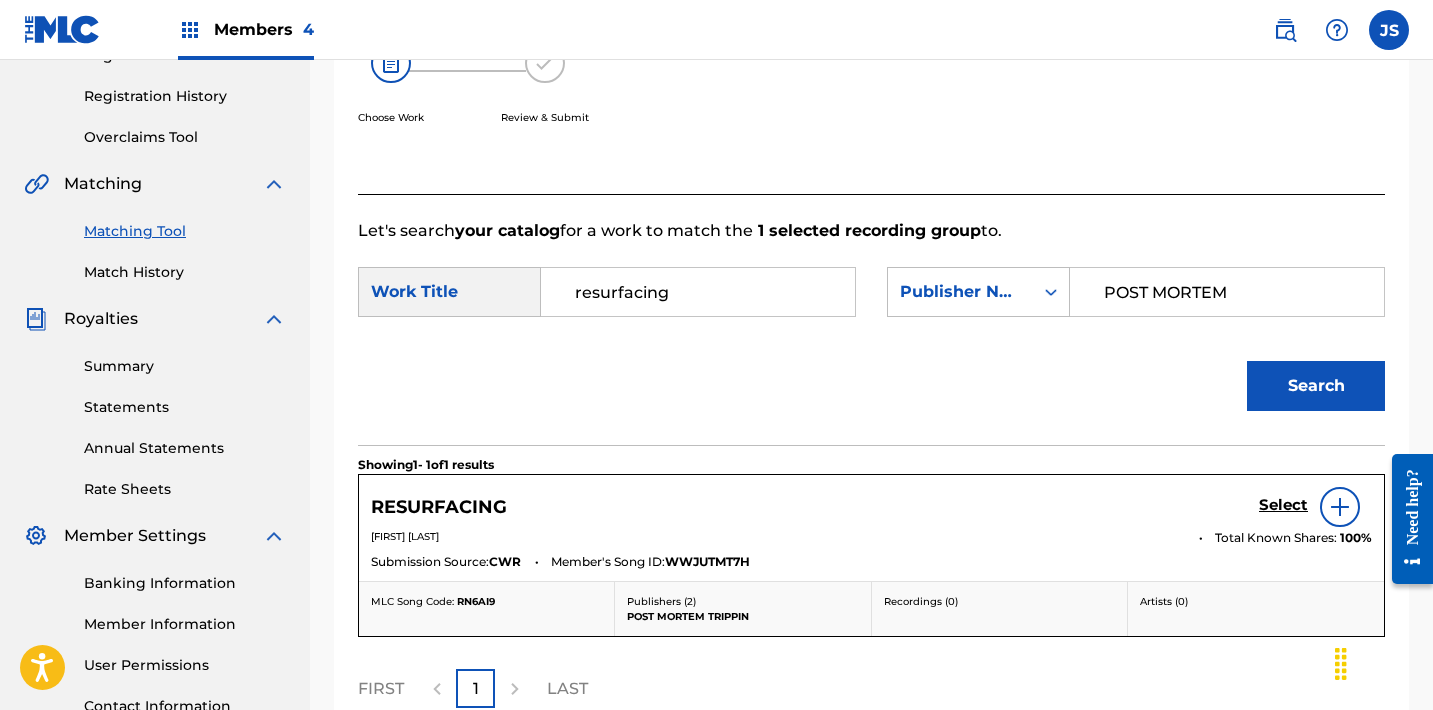 click on "Select" at bounding box center [1283, 505] 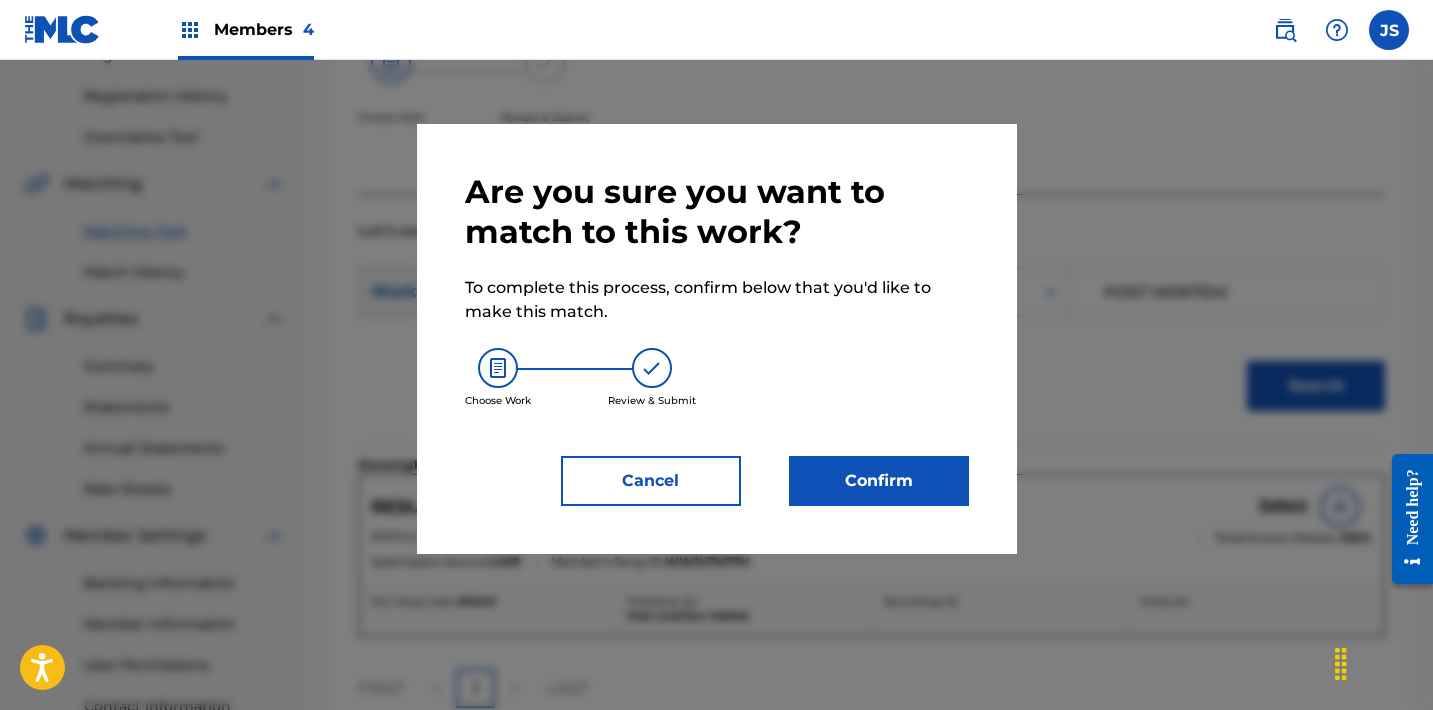 click on "Confirm" at bounding box center (879, 481) 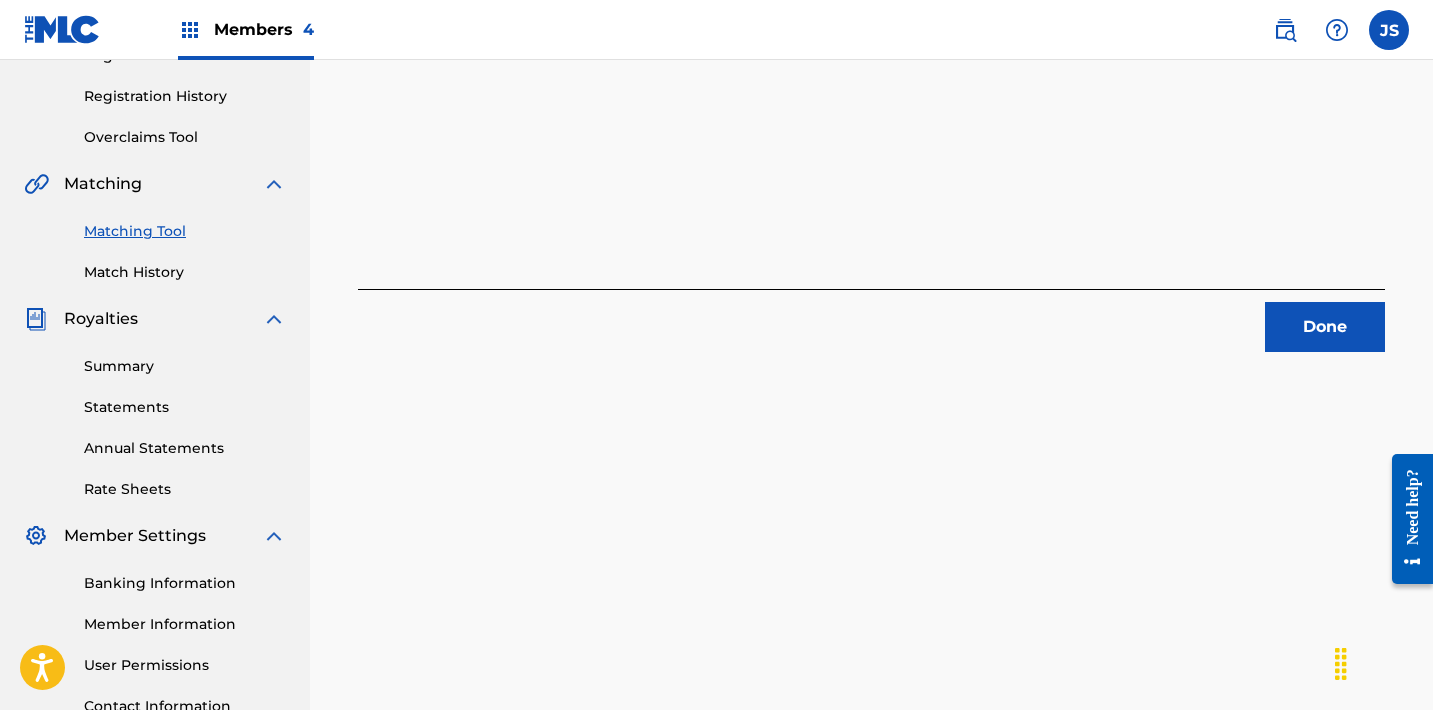 click on "Done" at bounding box center (1325, 327) 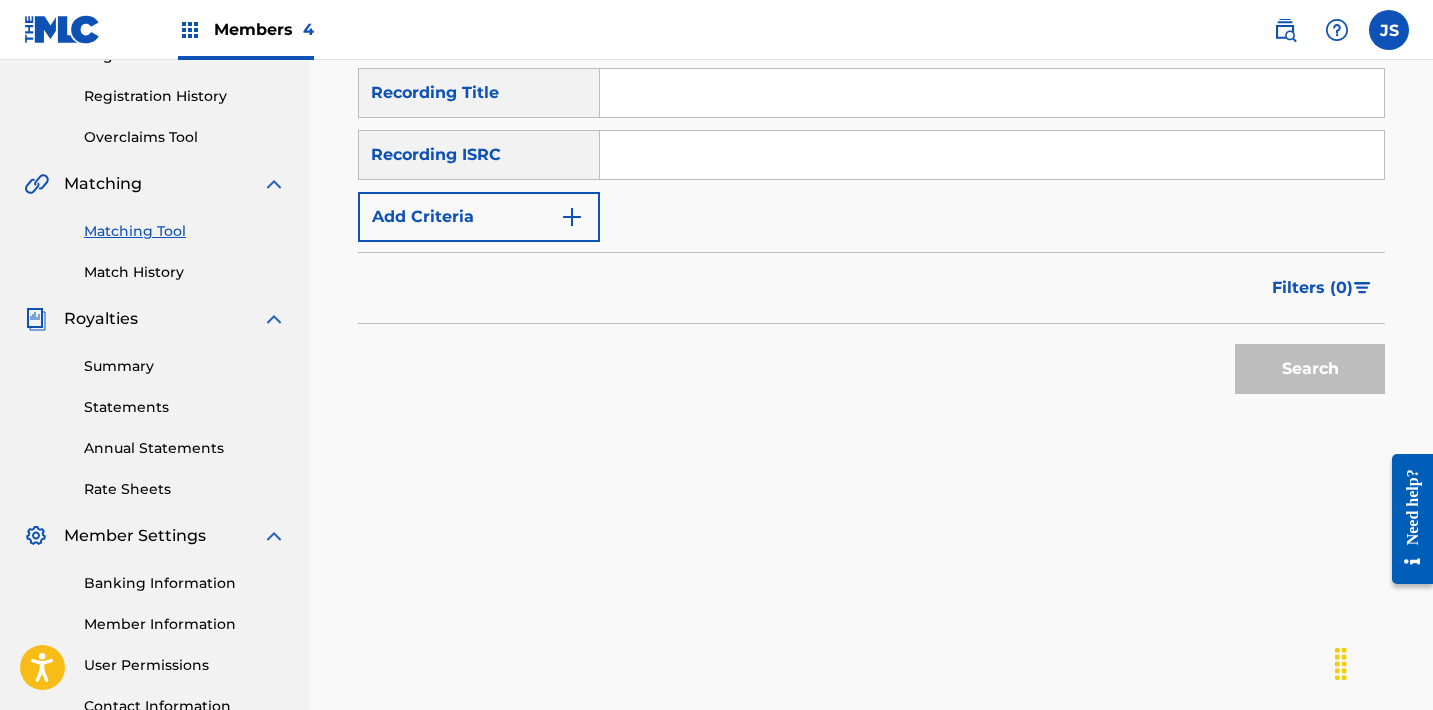 click at bounding box center (992, 155) 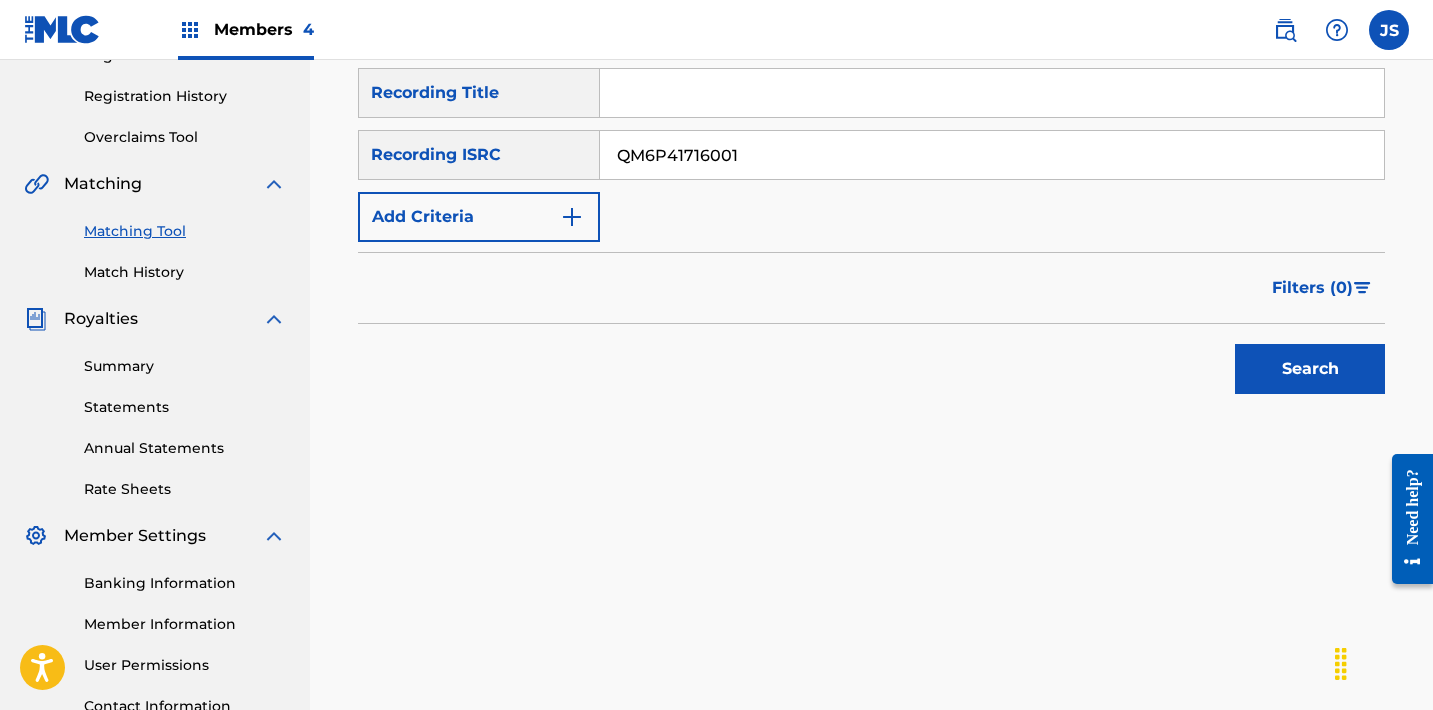 type on "QM6P41716001" 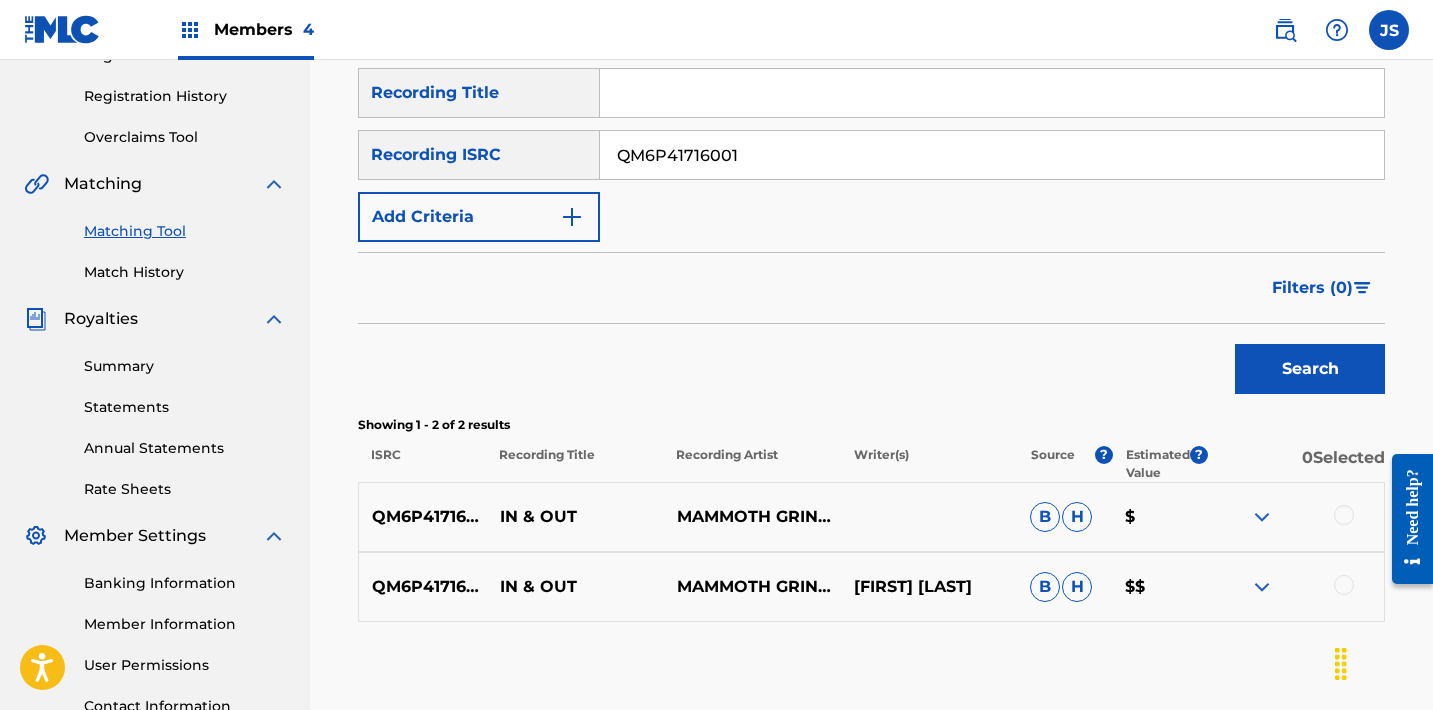 click at bounding box center (1344, 515) 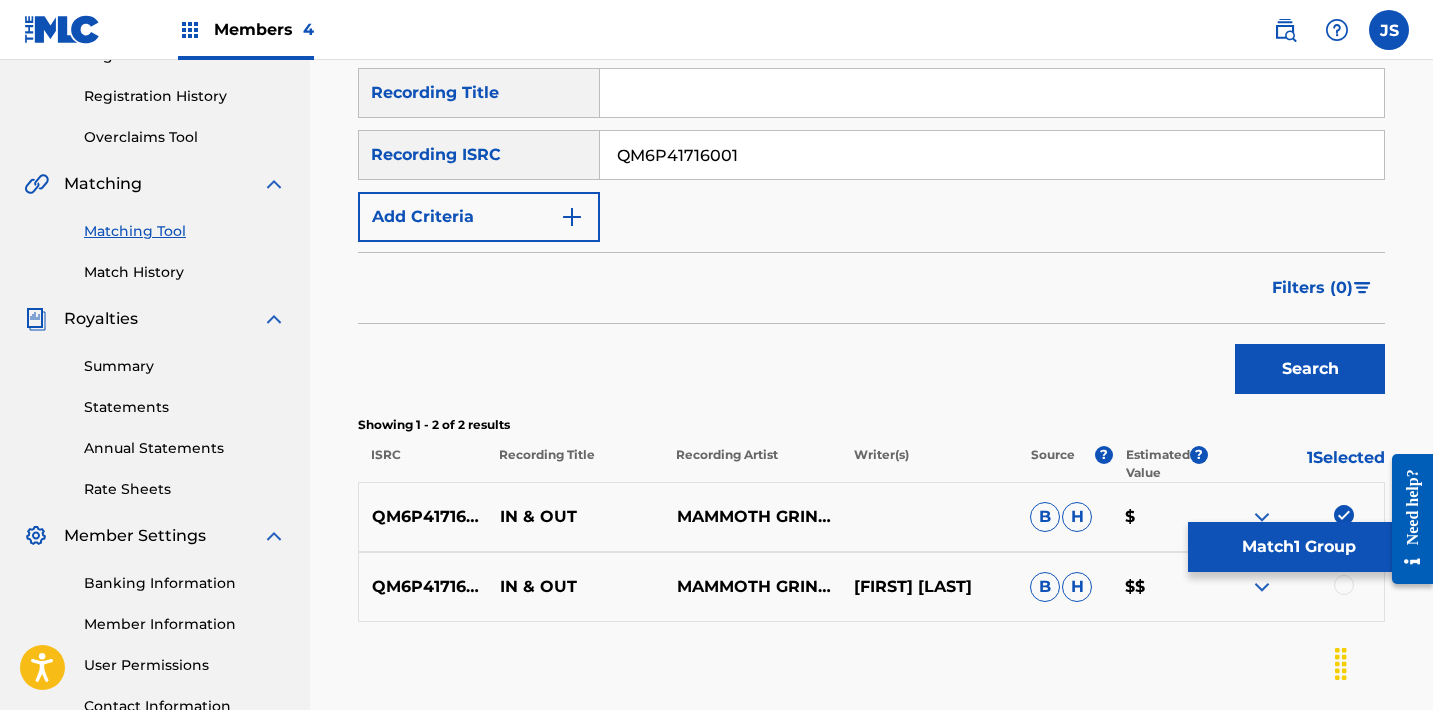click at bounding box center [1344, 585] 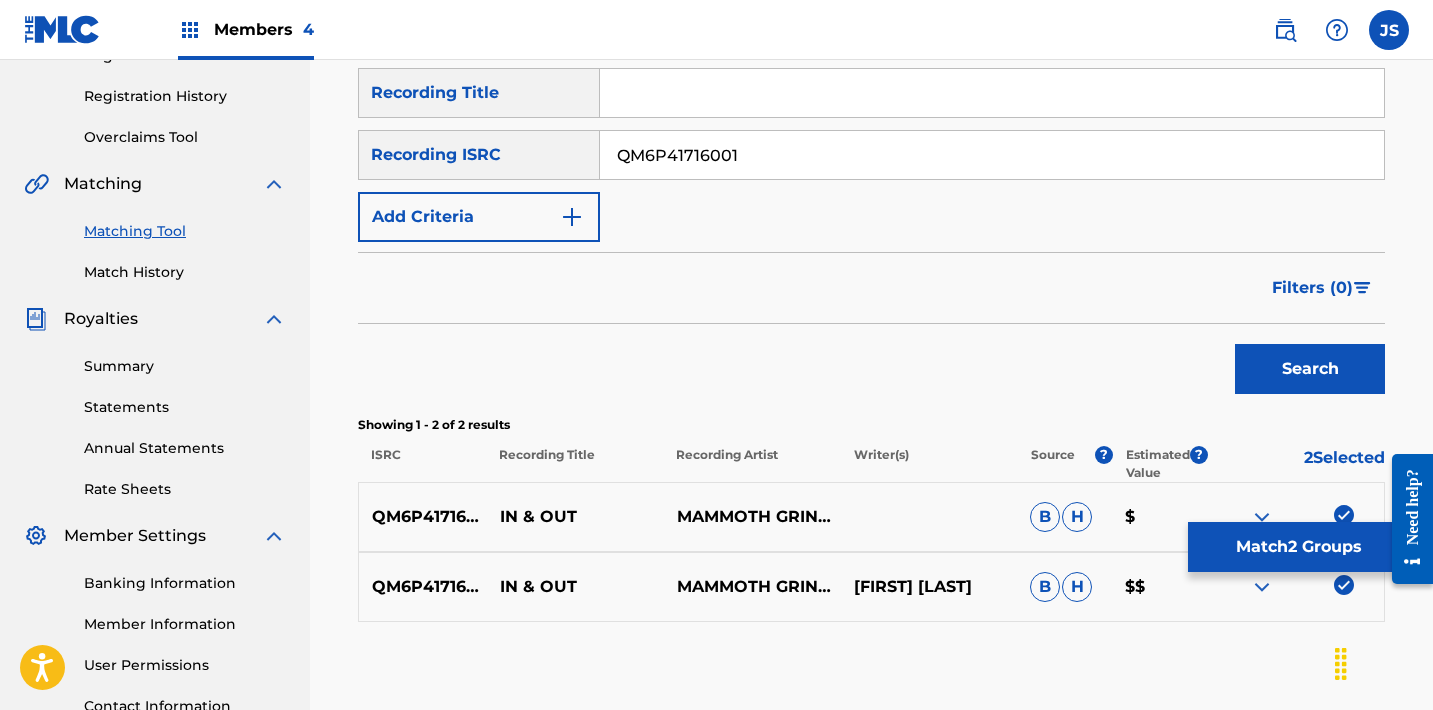 click on "Match  2 Groups" at bounding box center (1298, 547) 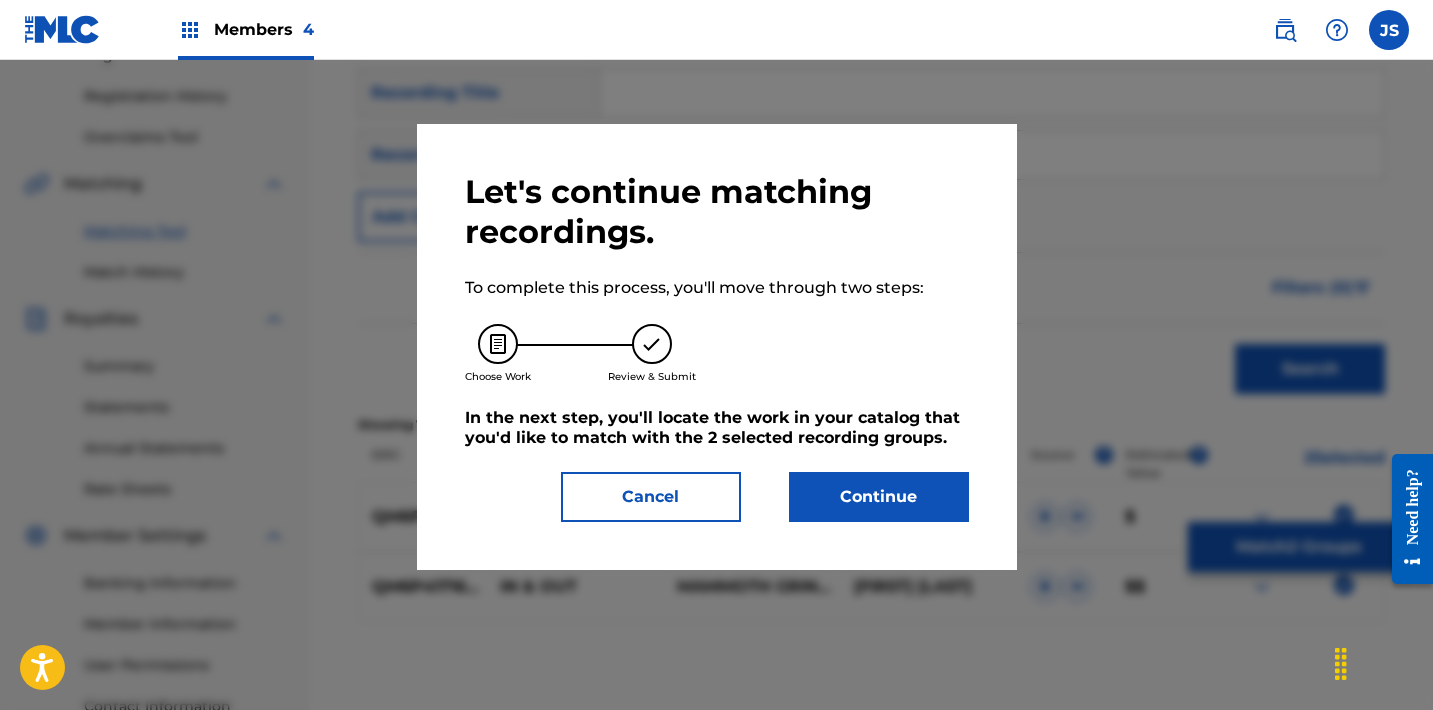 click on "Continue" at bounding box center [879, 497] 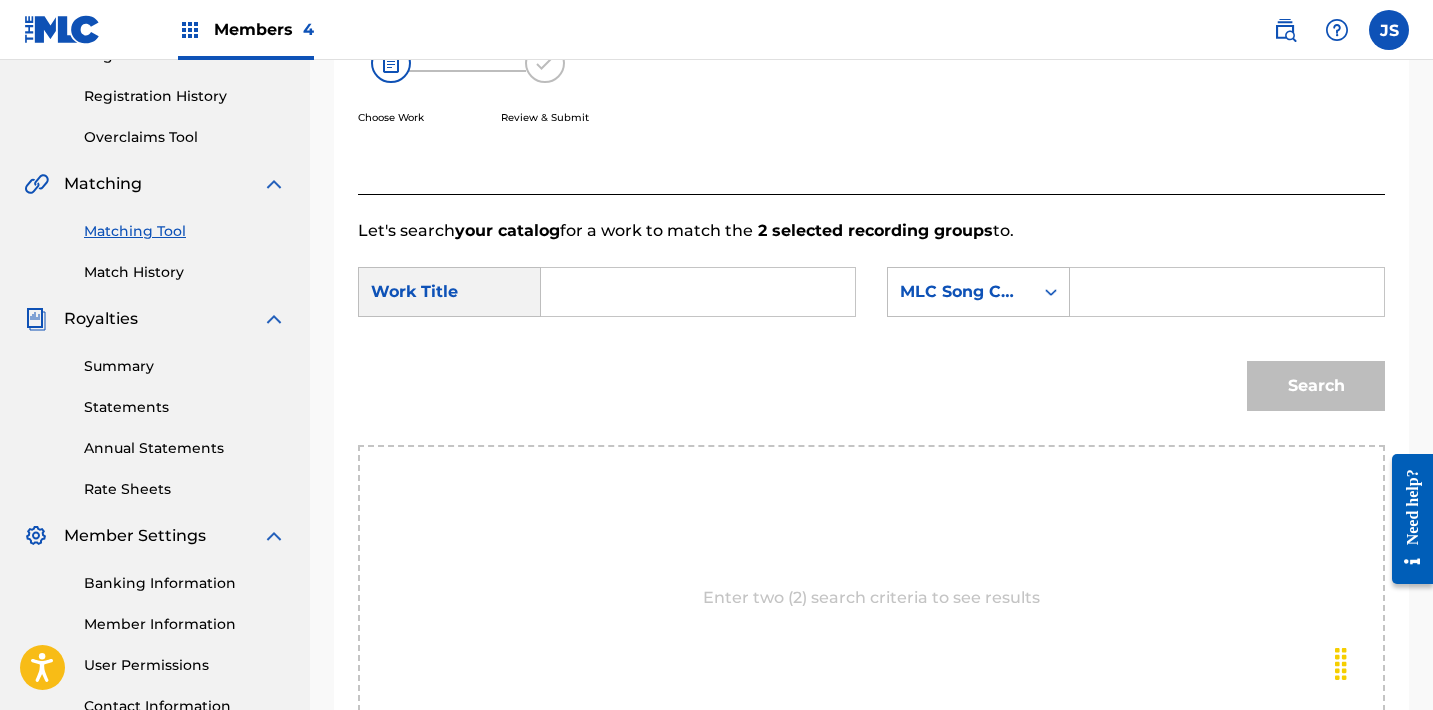 click at bounding box center (698, 292) 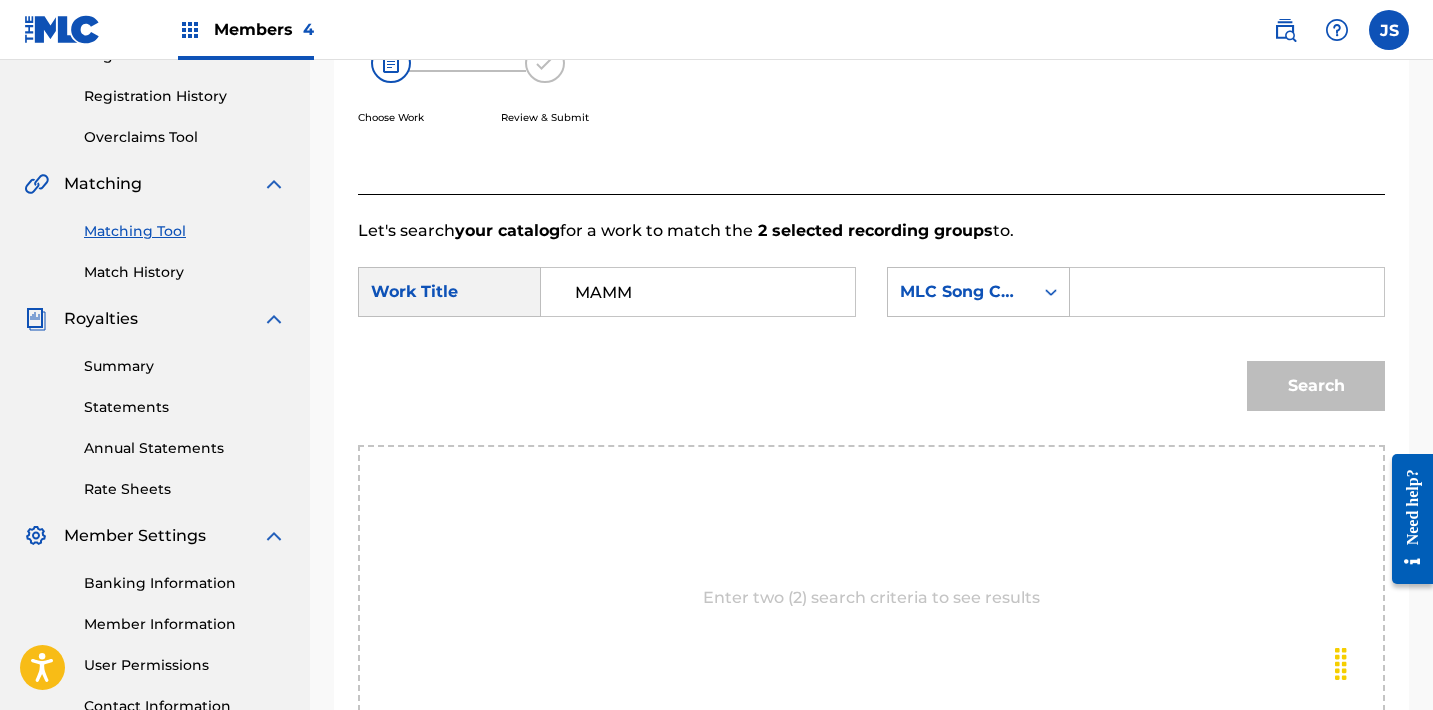 type on "MAMM" 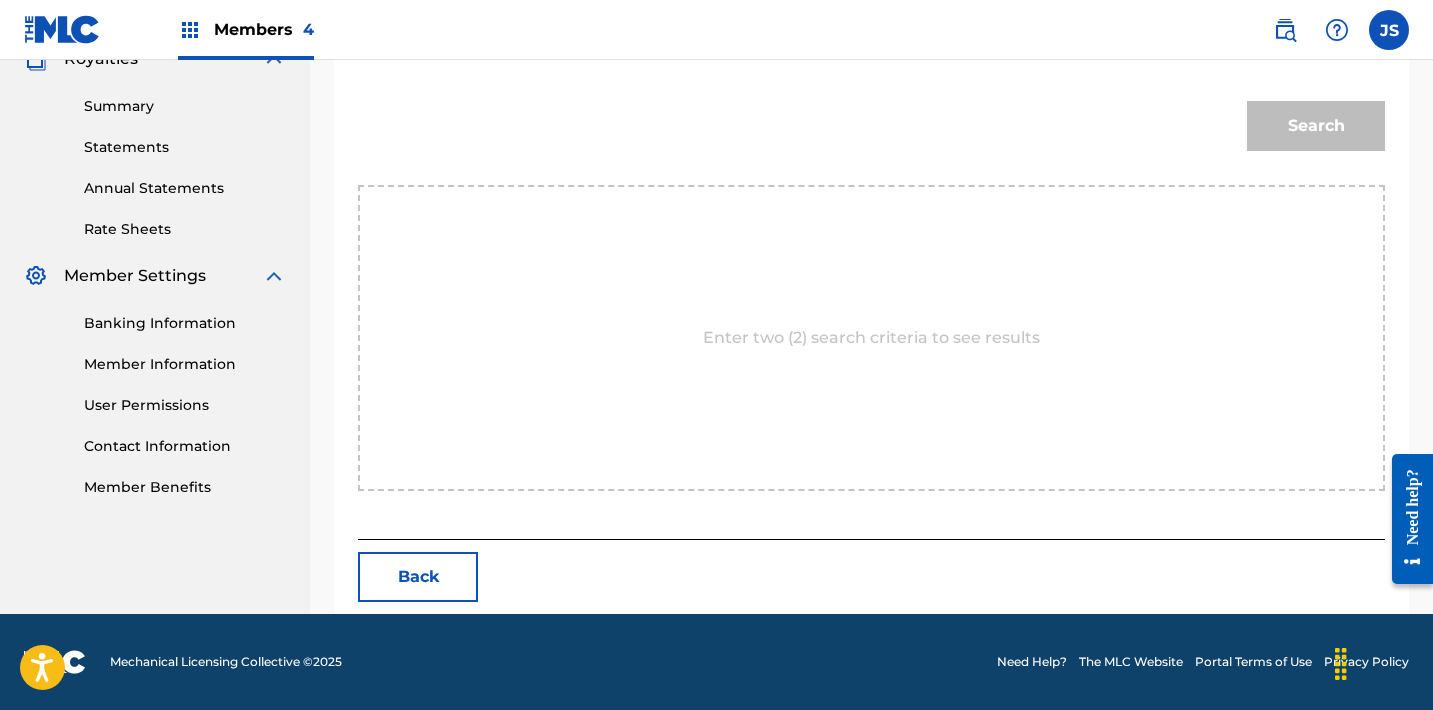 click on "Back" at bounding box center [418, 577] 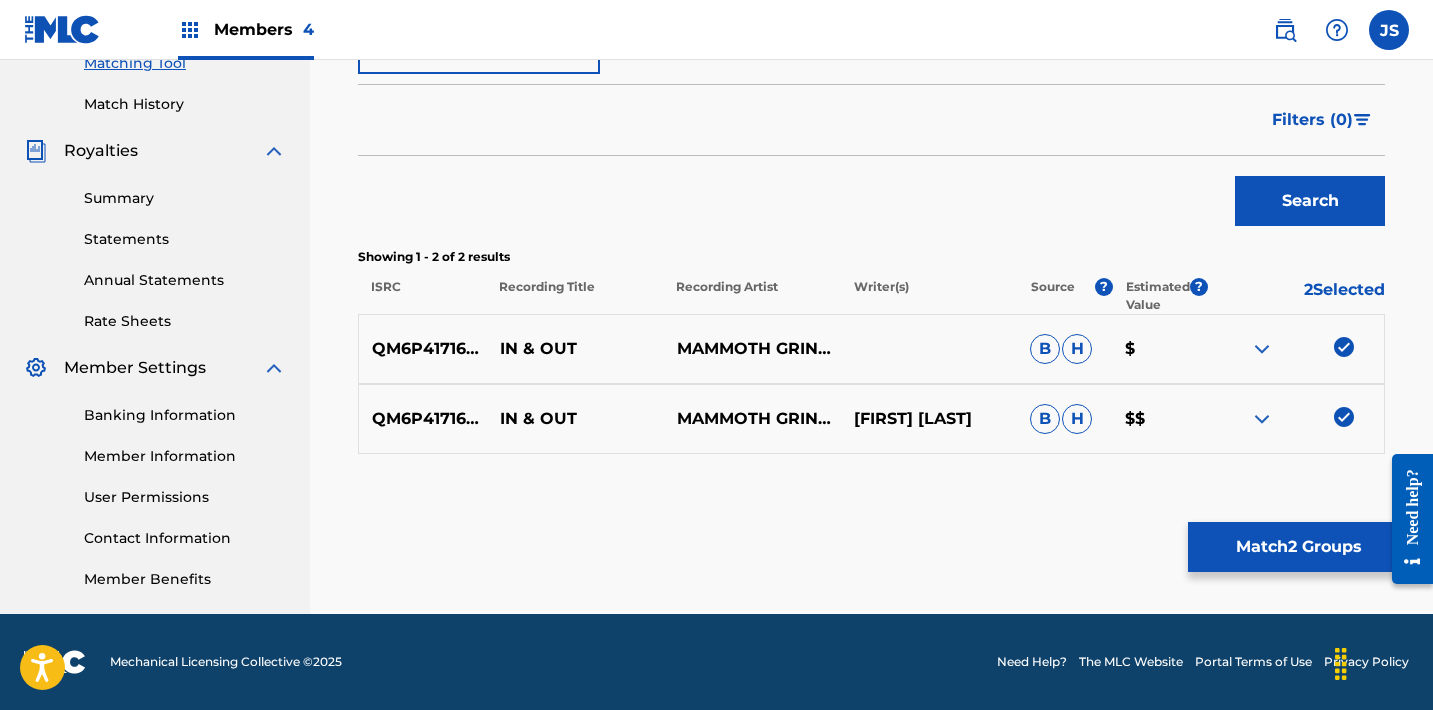 click on "Match  2 Groups" at bounding box center (1298, 547) 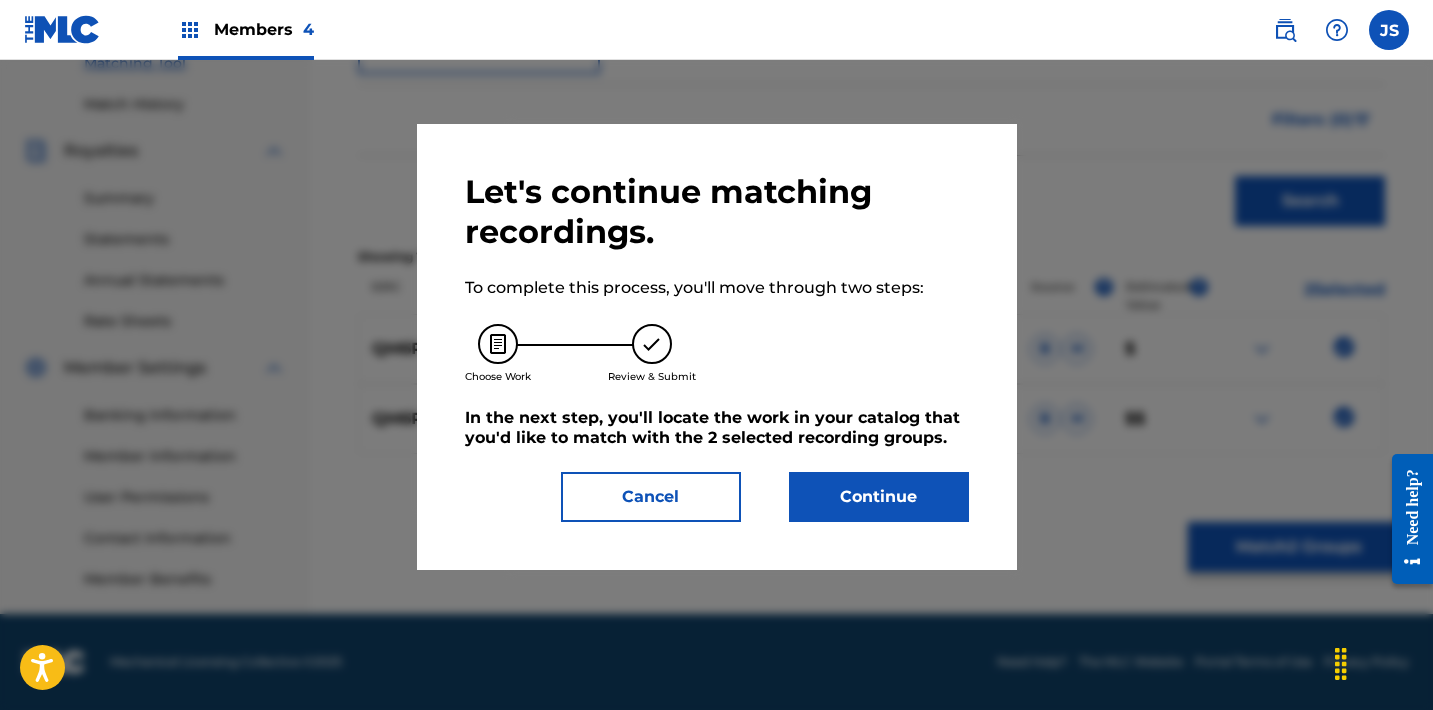 click on "Continue" at bounding box center (879, 497) 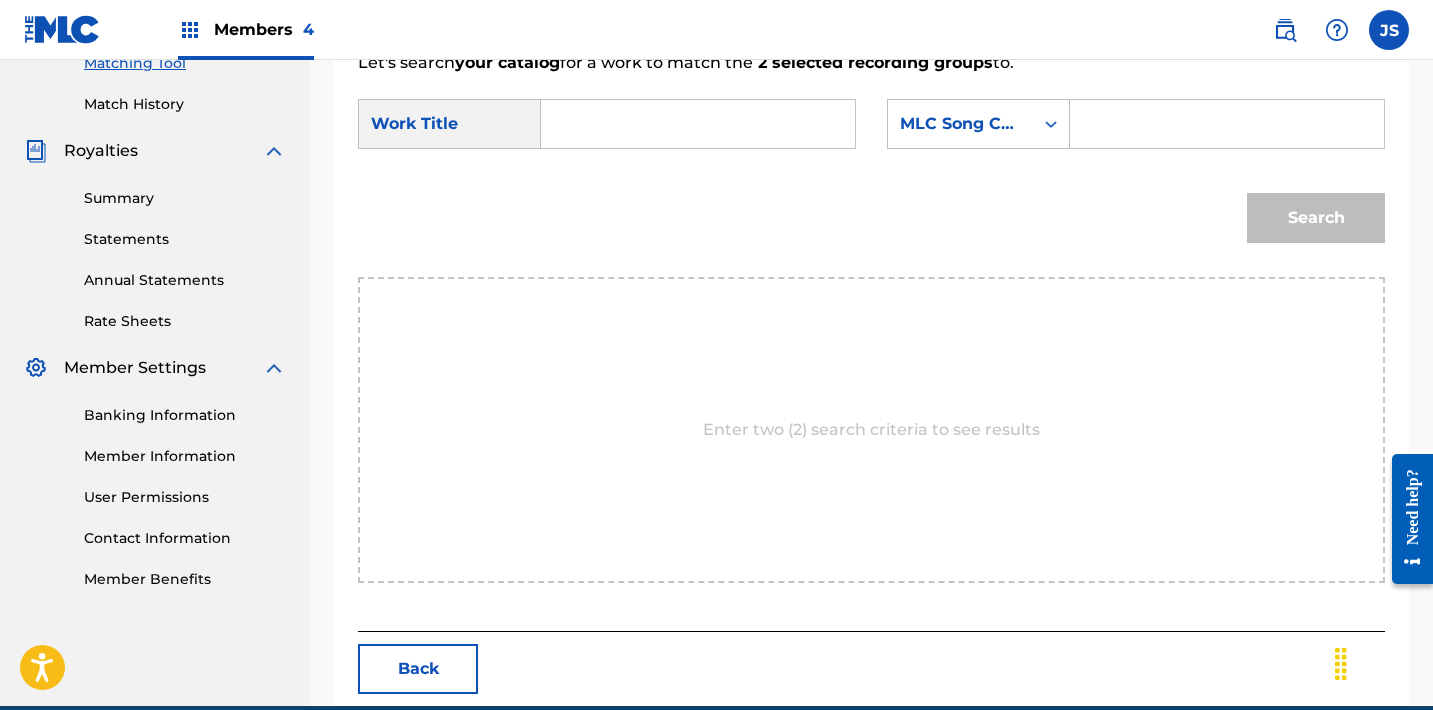 click at bounding box center (698, 124) 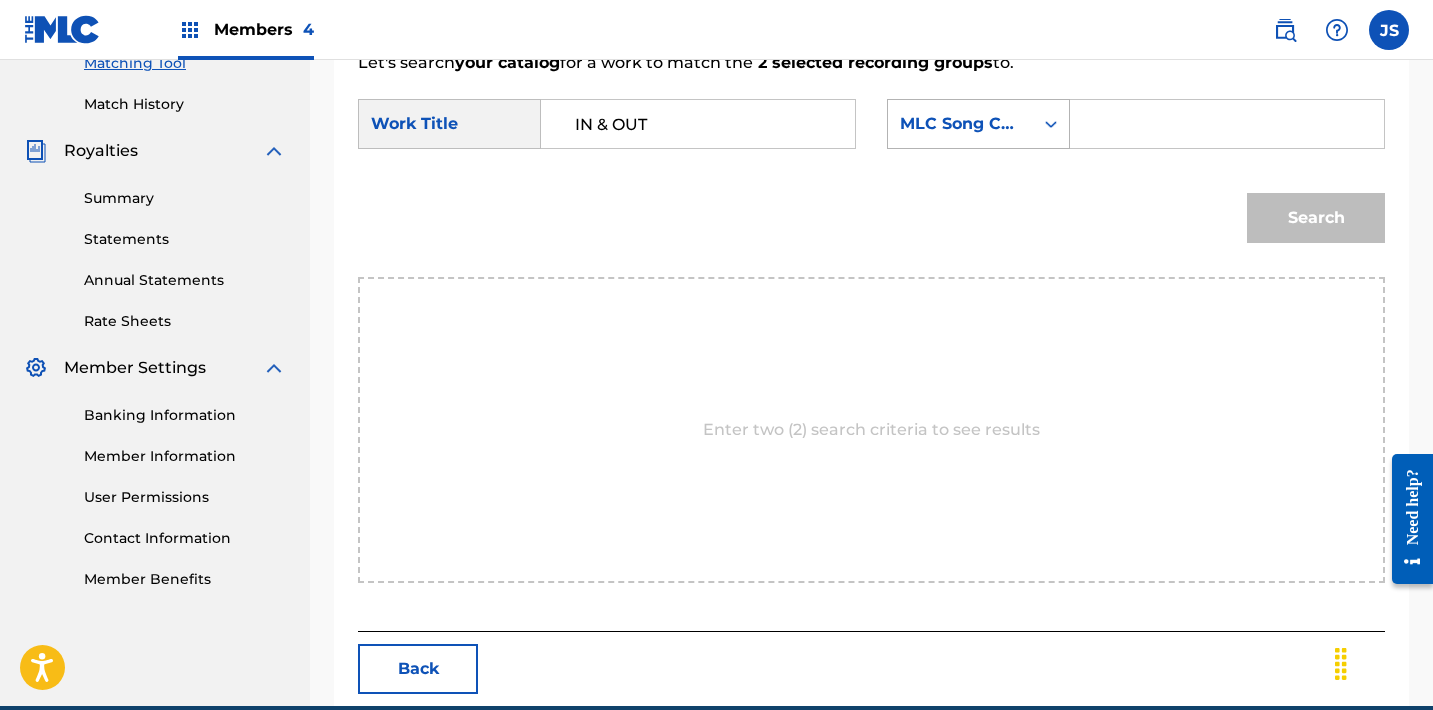 type on "IN & OUT" 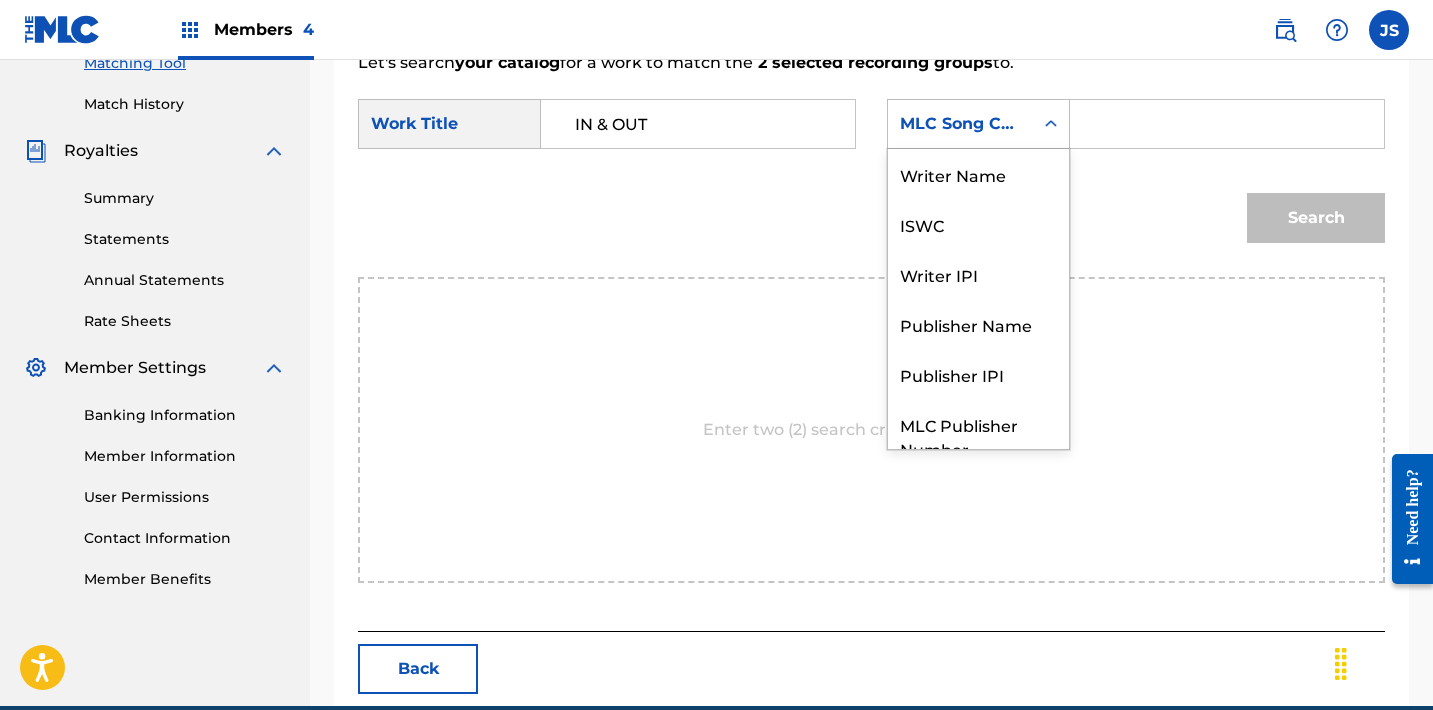 scroll, scrollTop: 74, scrollLeft: 0, axis: vertical 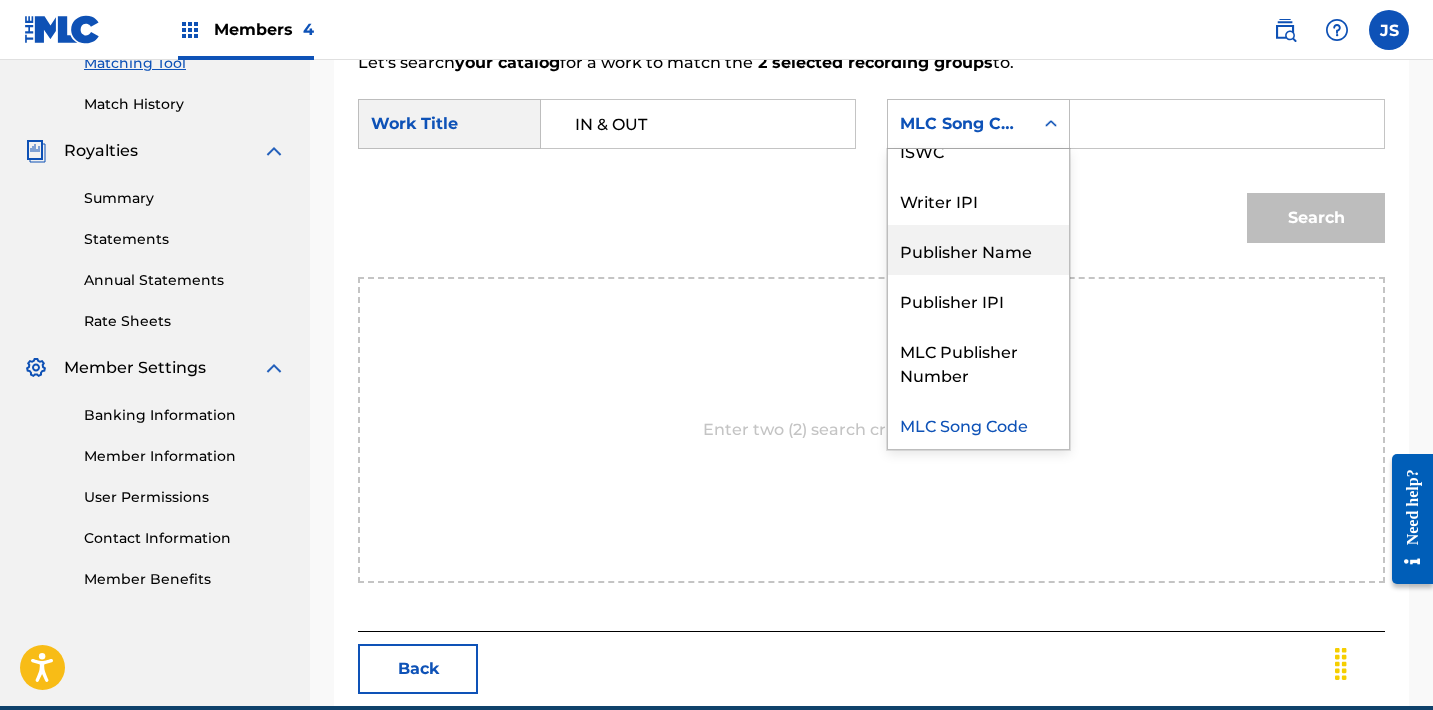 click on "Publisher Name" at bounding box center (978, 250) 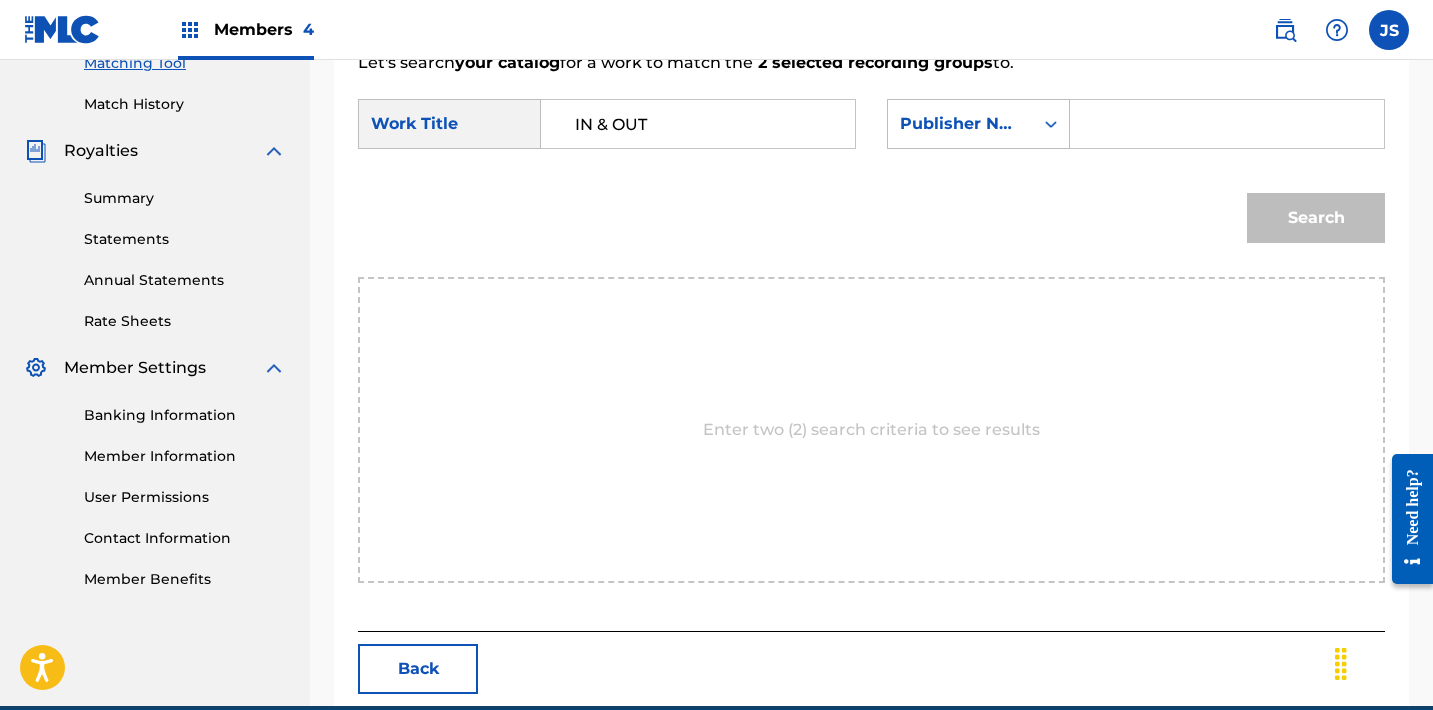 click at bounding box center [1227, 124] 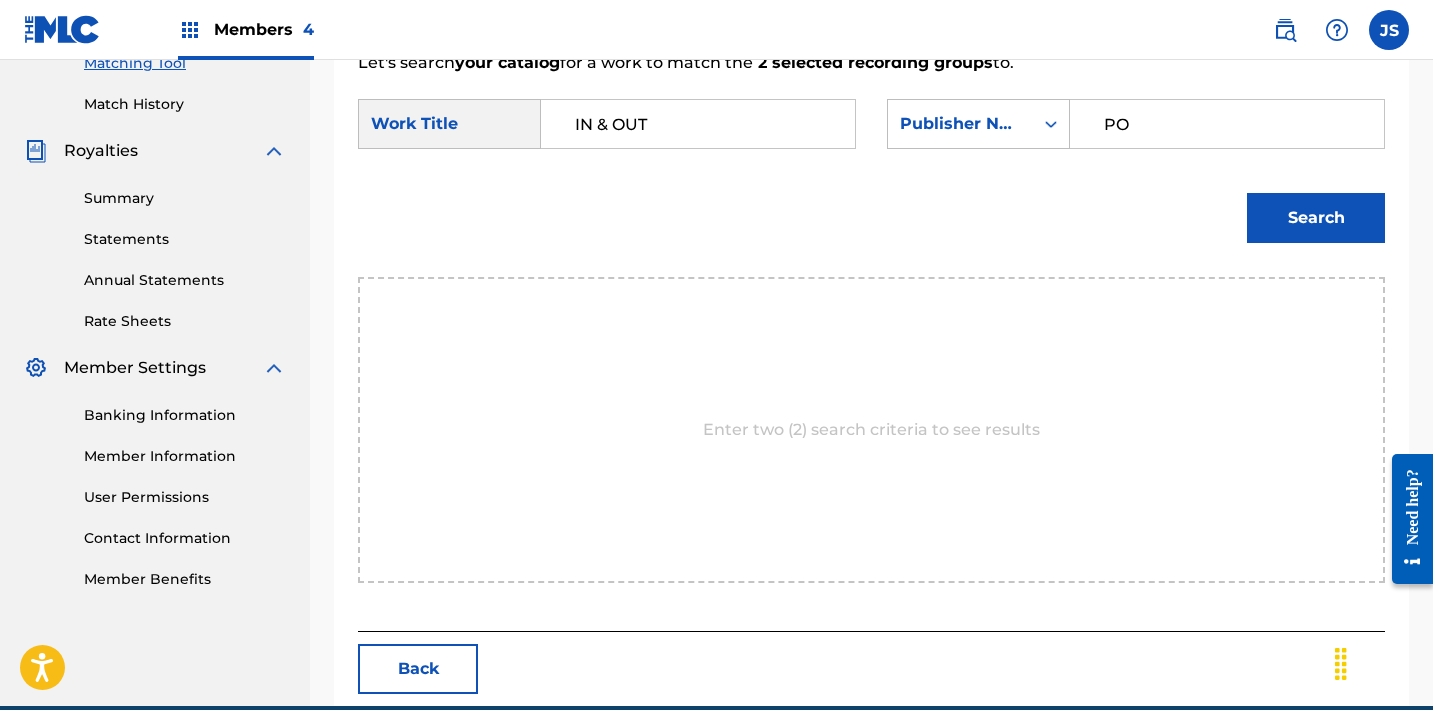 type on "POST MORTEM" 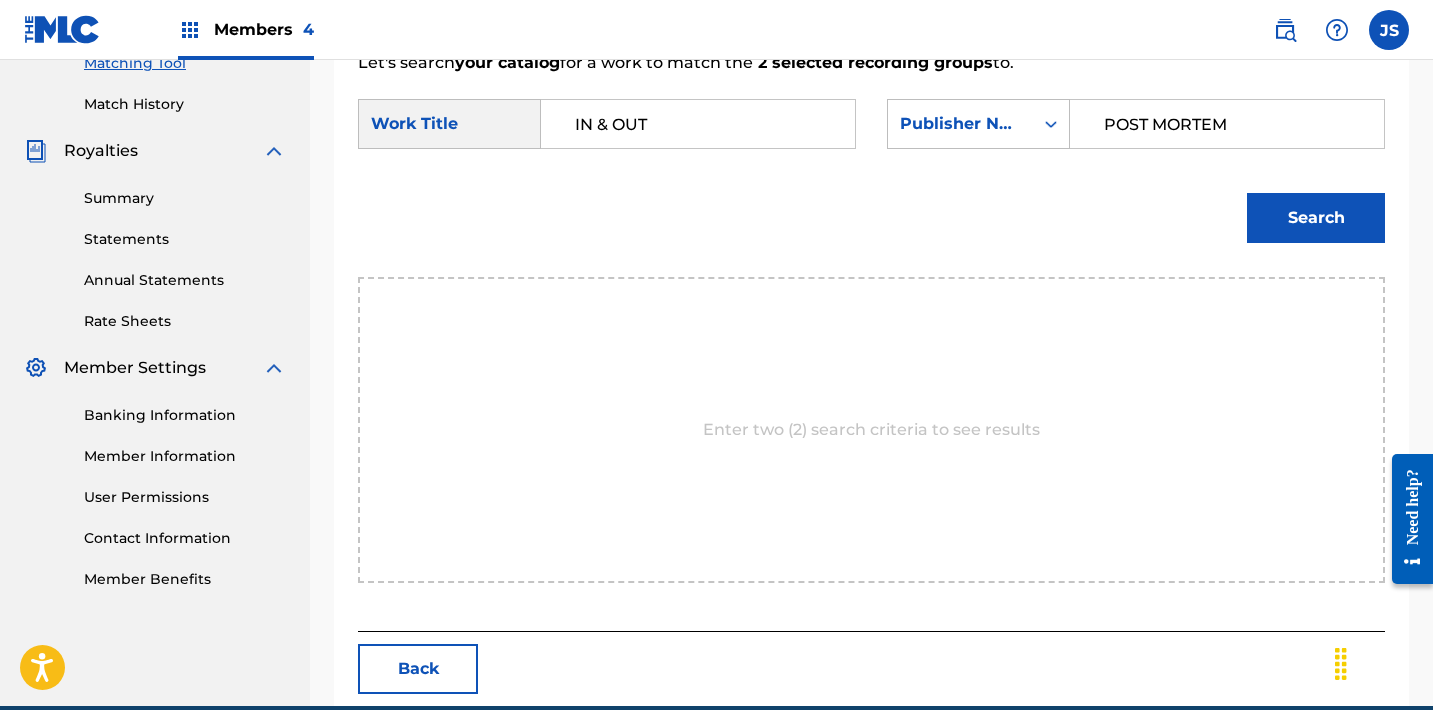 click on "Search" at bounding box center (1316, 218) 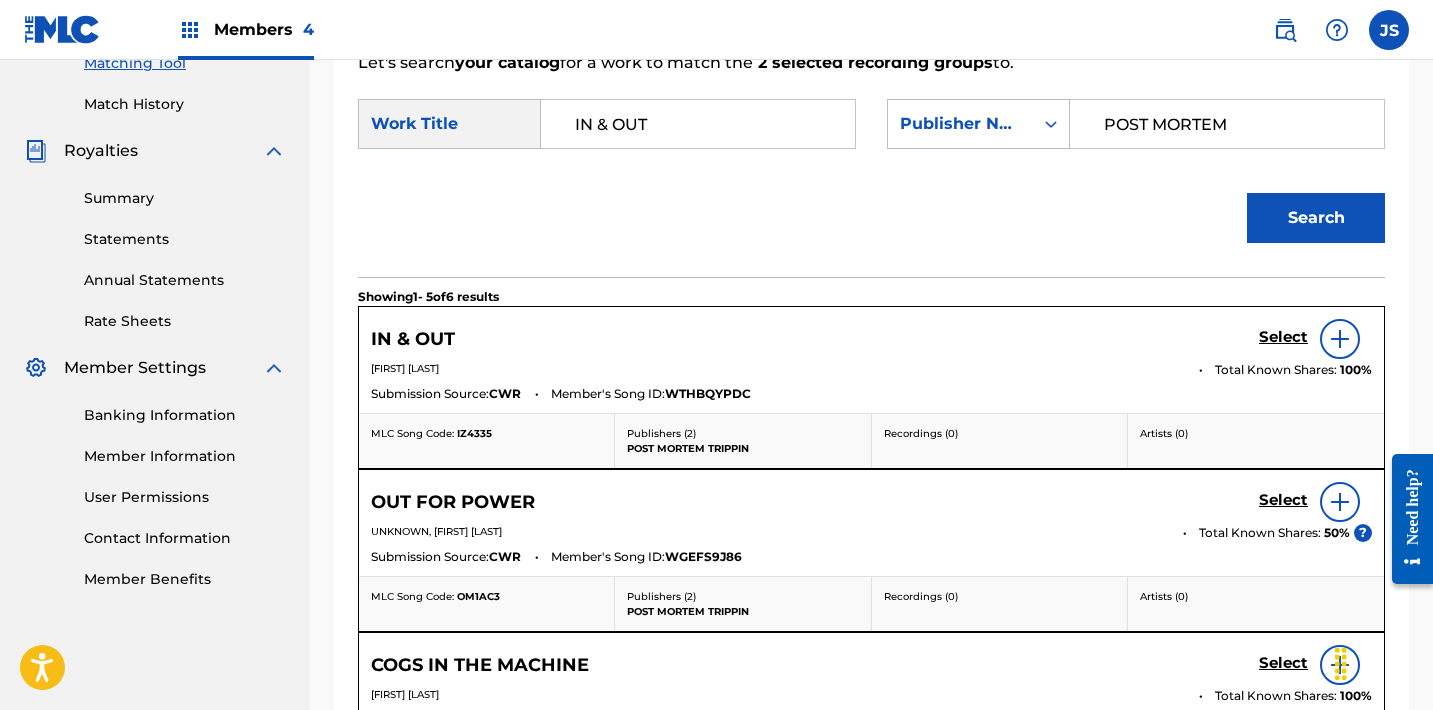 click on "Select" at bounding box center [1283, 337] 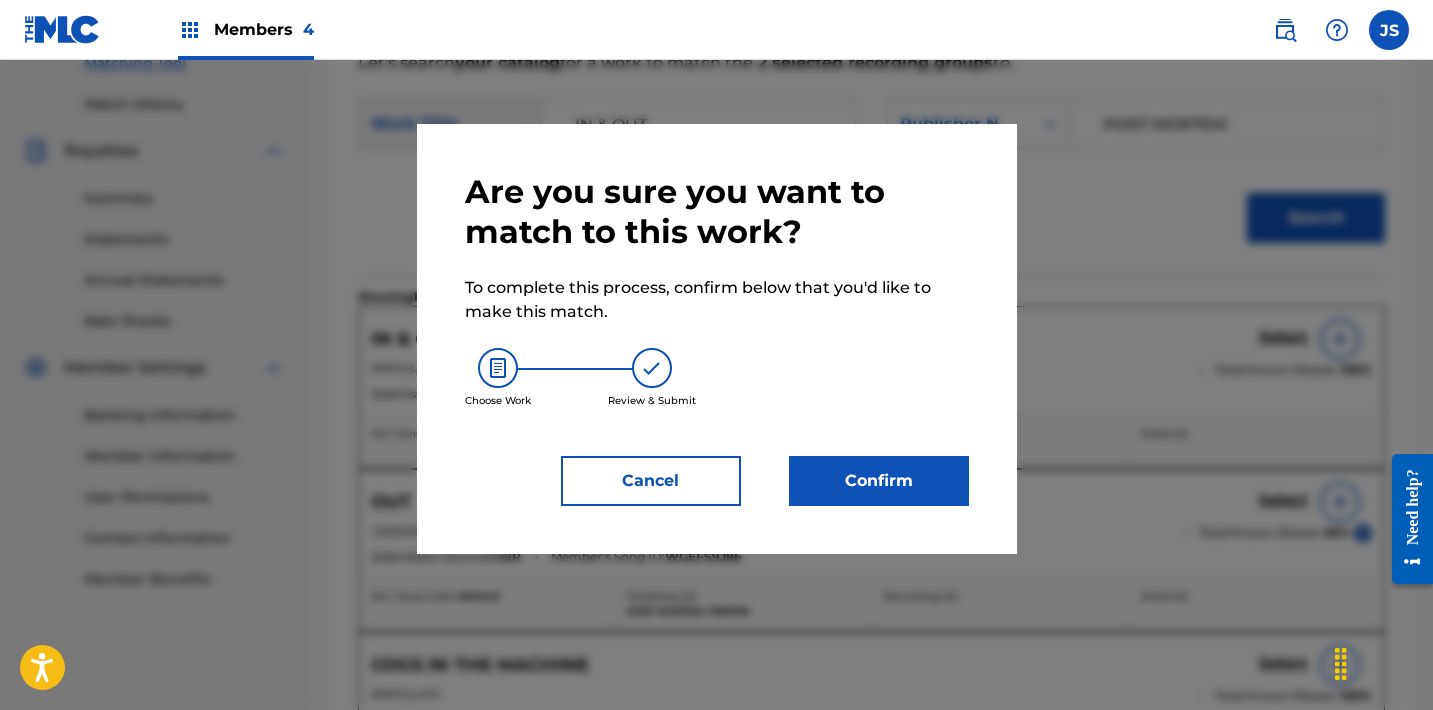 click on "Confirm" at bounding box center [879, 481] 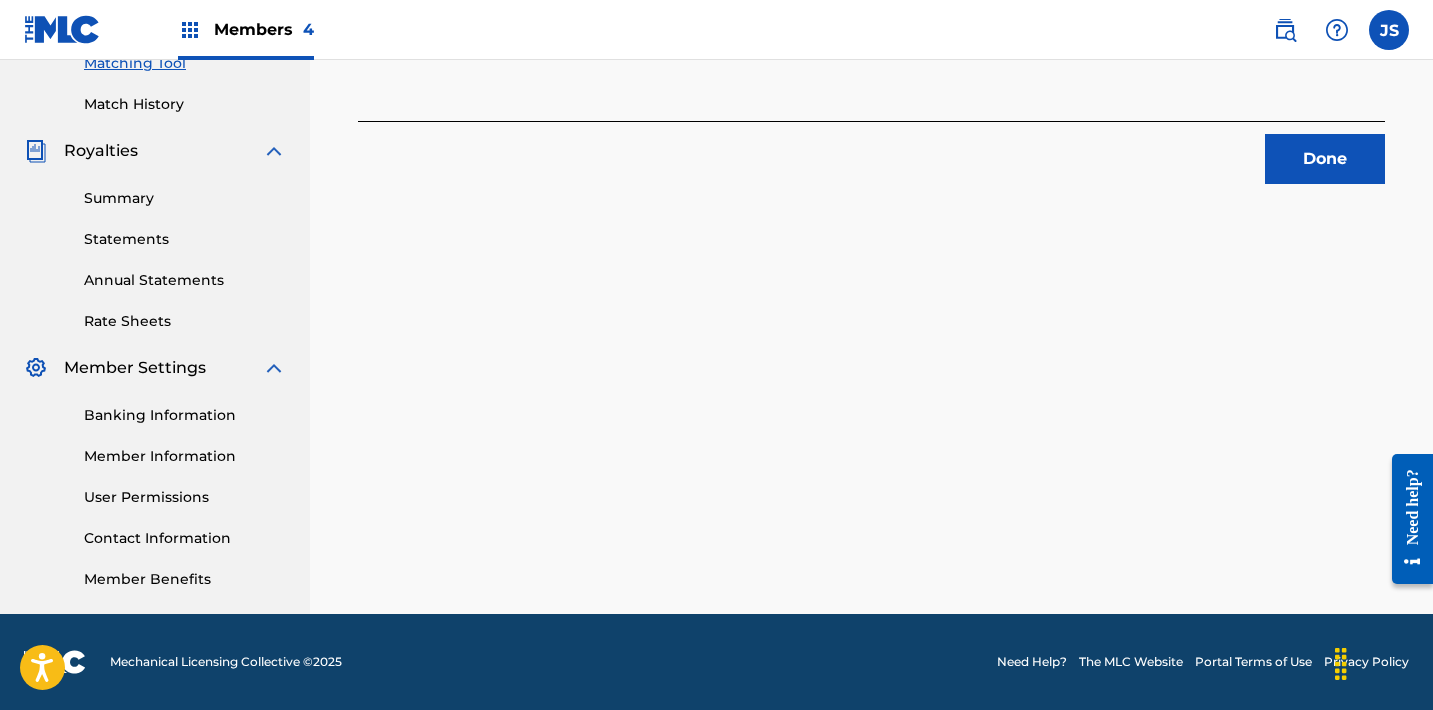 click on "Done" at bounding box center (1325, 159) 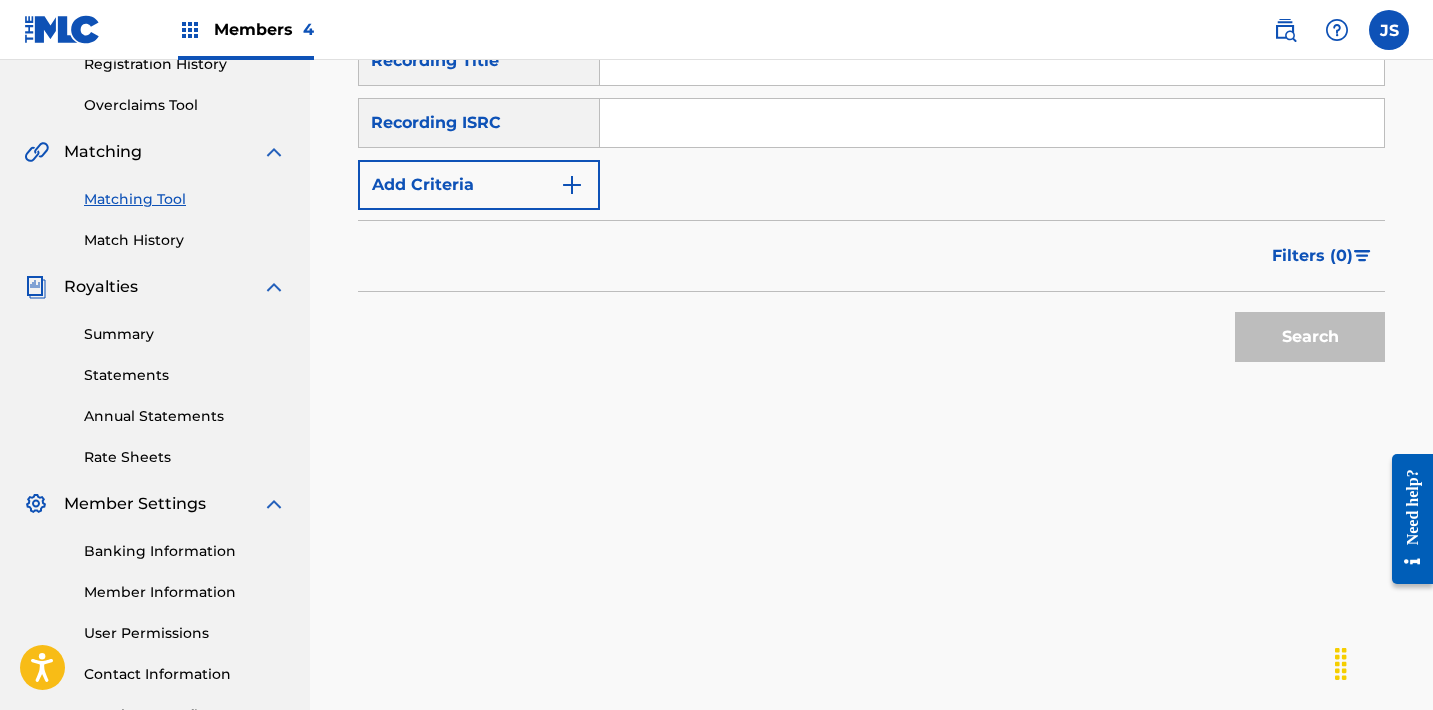 scroll, scrollTop: 352, scrollLeft: 0, axis: vertical 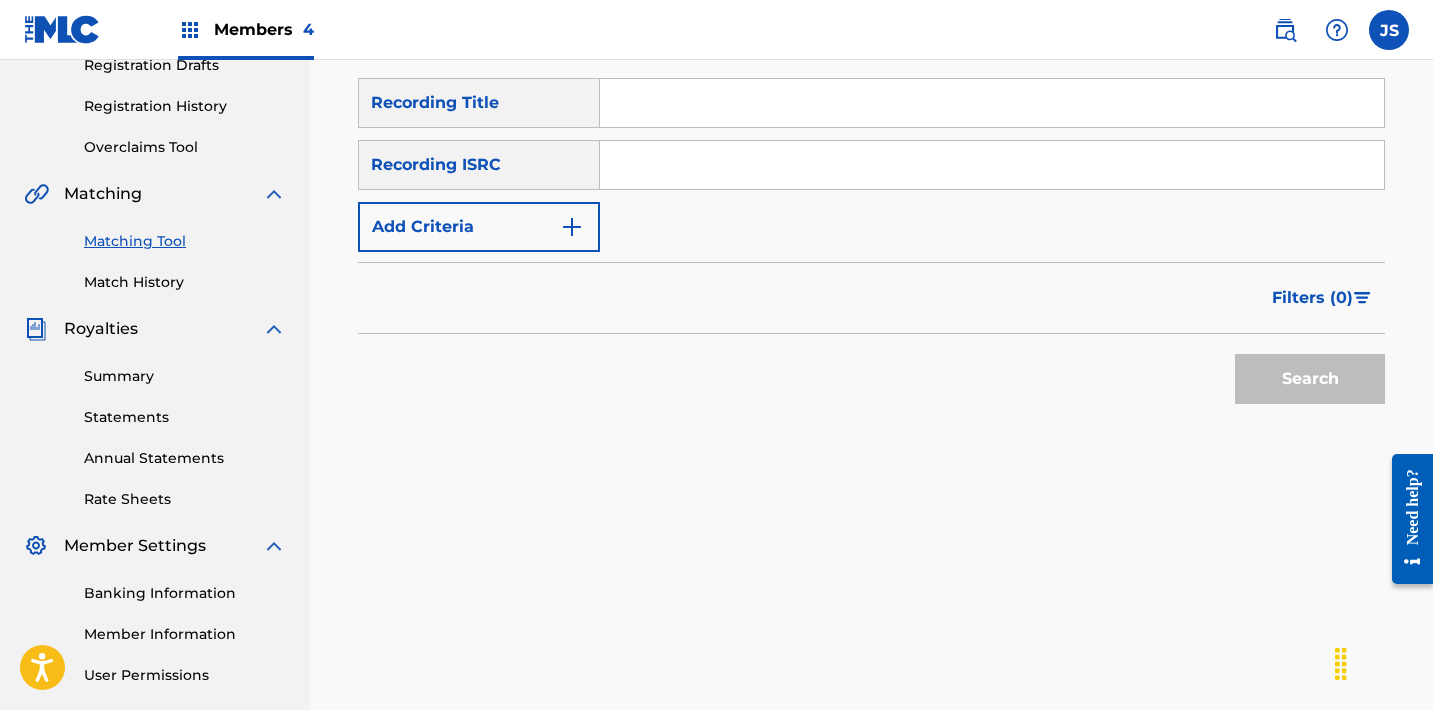 click at bounding box center (992, 165) 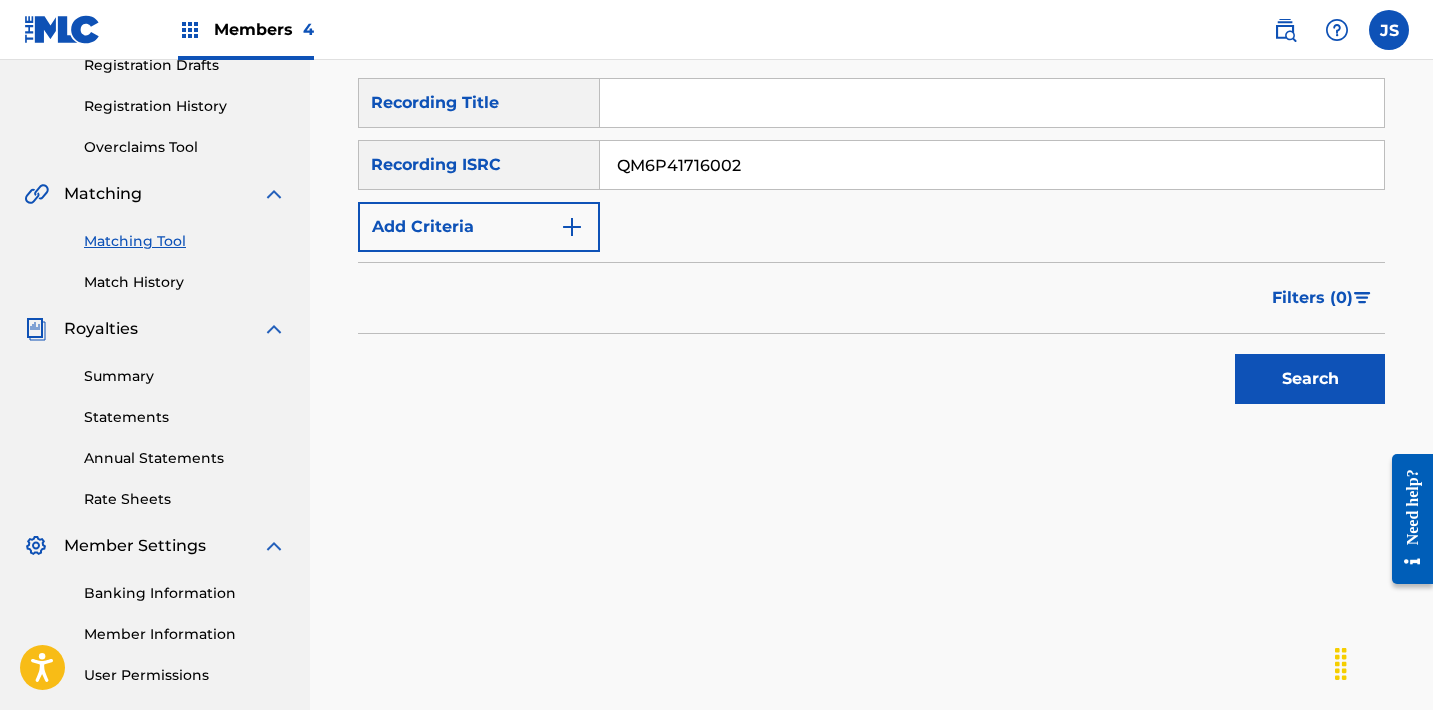 type on "QM6P41716002" 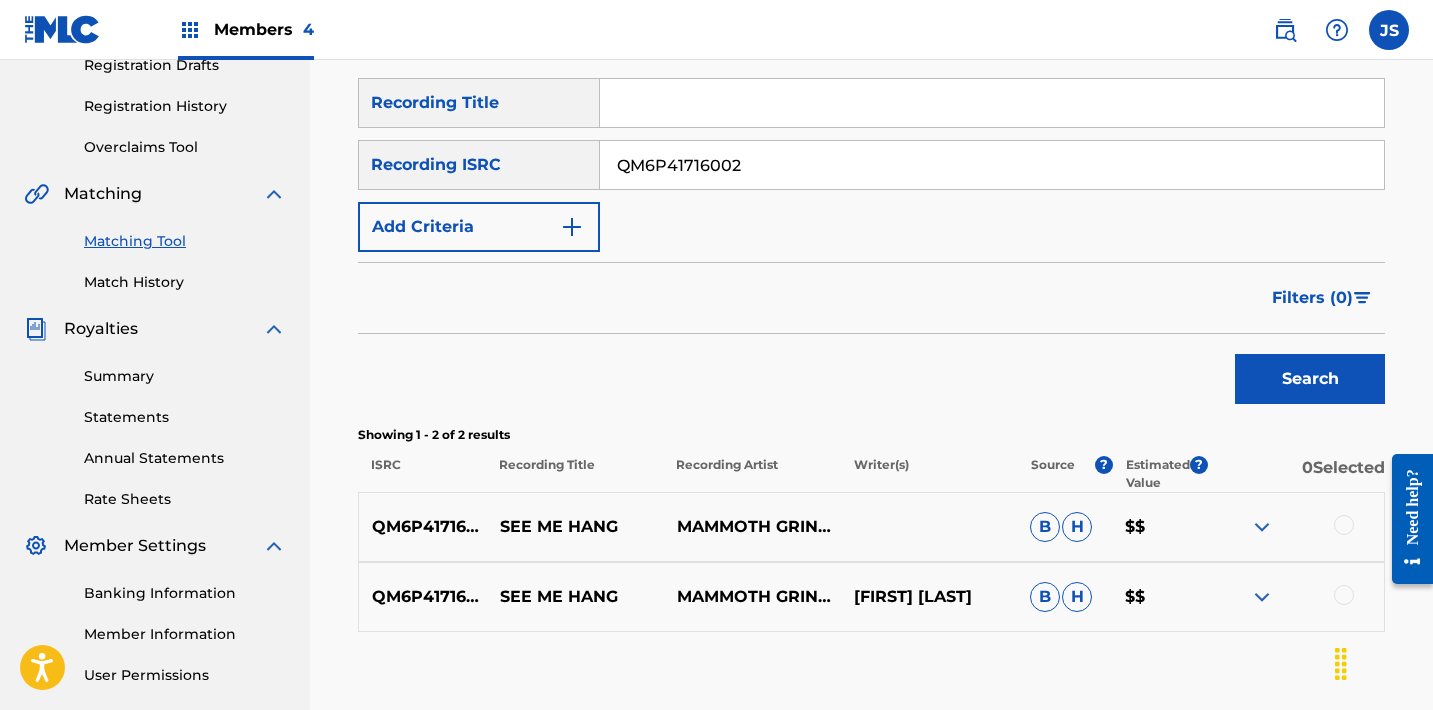 click at bounding box center (1344, 525) 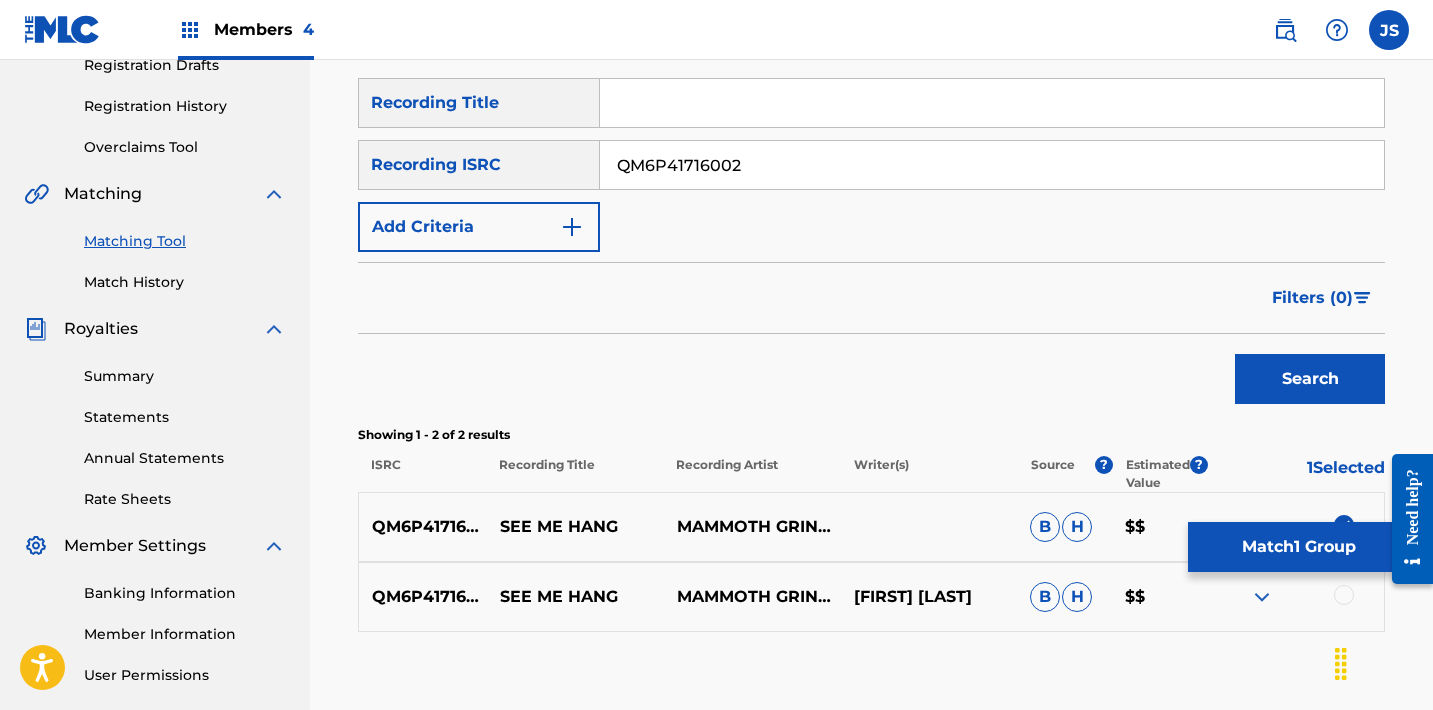 click at bounding box center (1344, 595) 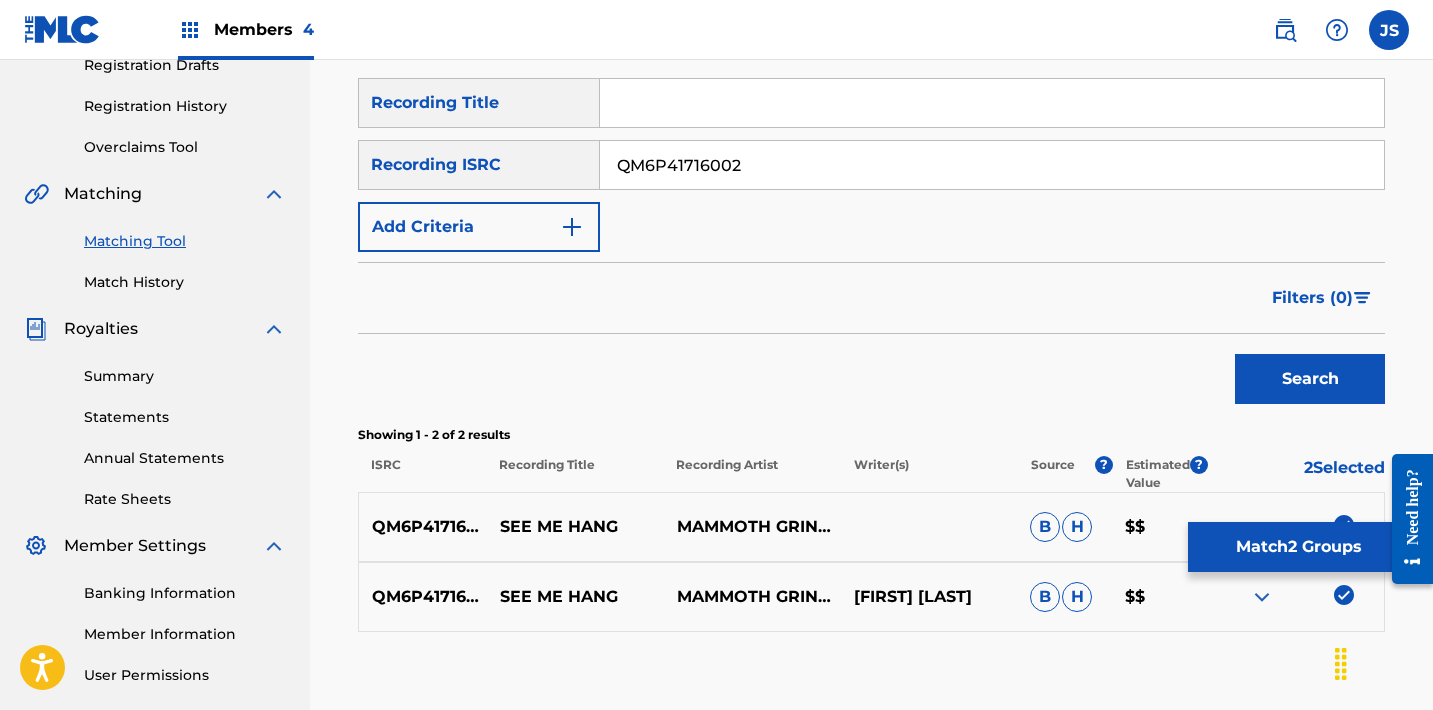 click on "Match  2 Groups" at bounding box center [1298, 547] 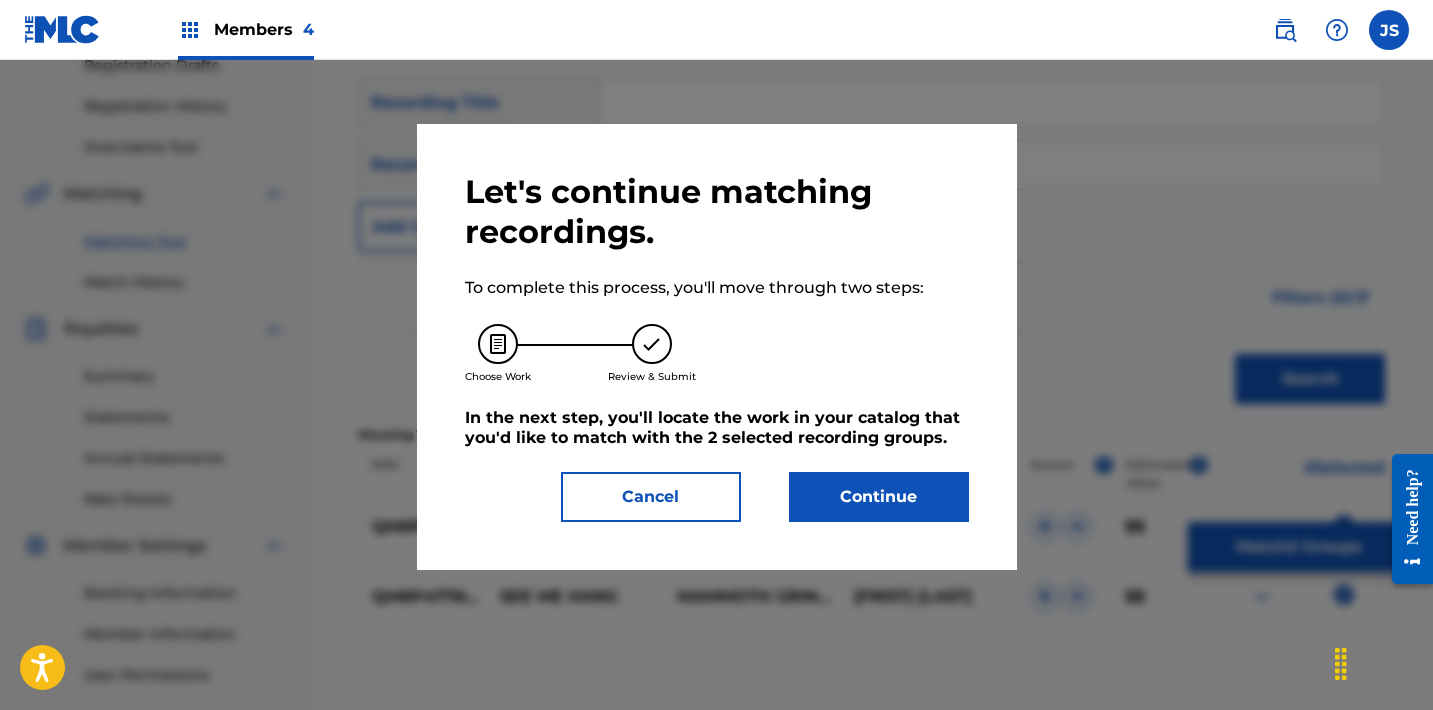 click on "Continue" at bounding box center [879, 497] 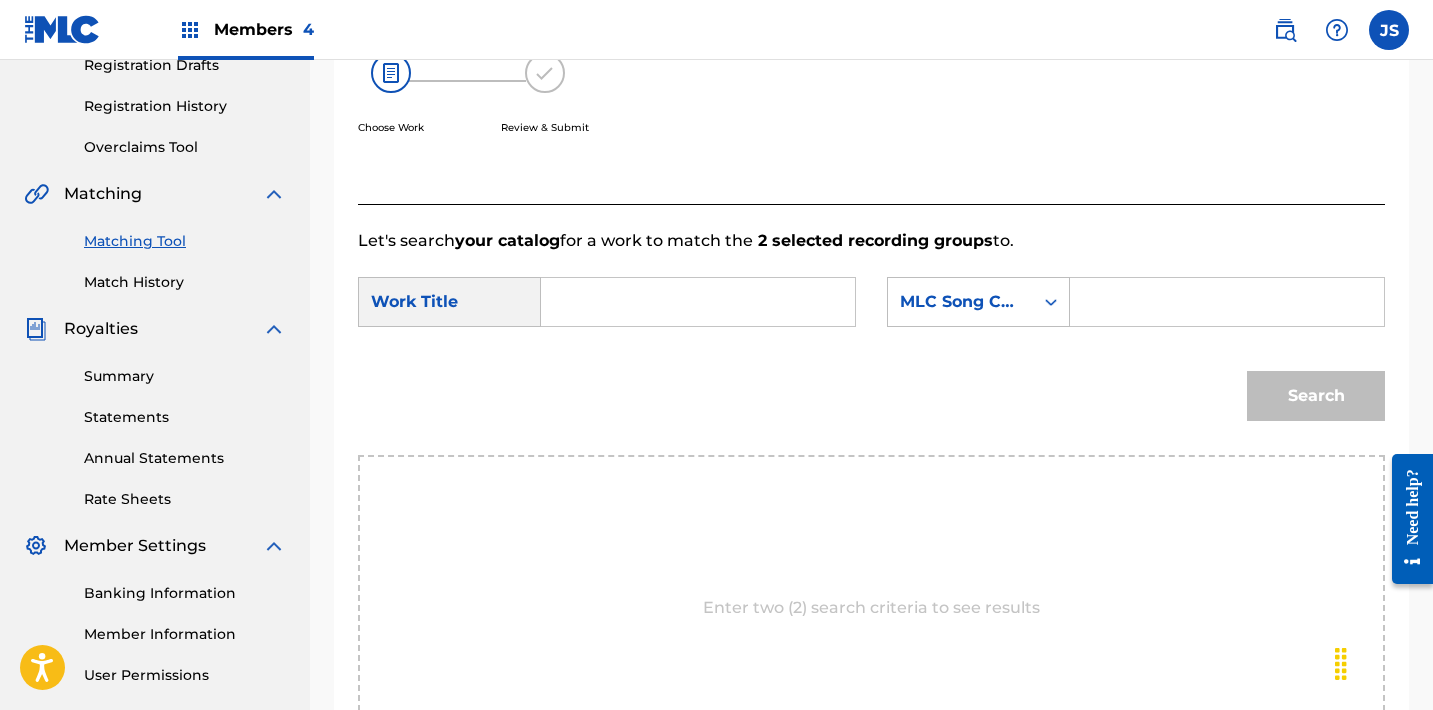 click on "Work Title SearchWithCriteriacbd72ac8-430a-43be-b43a-e8b27f367792 MLC Song Code" at bounding box center (871, 308) 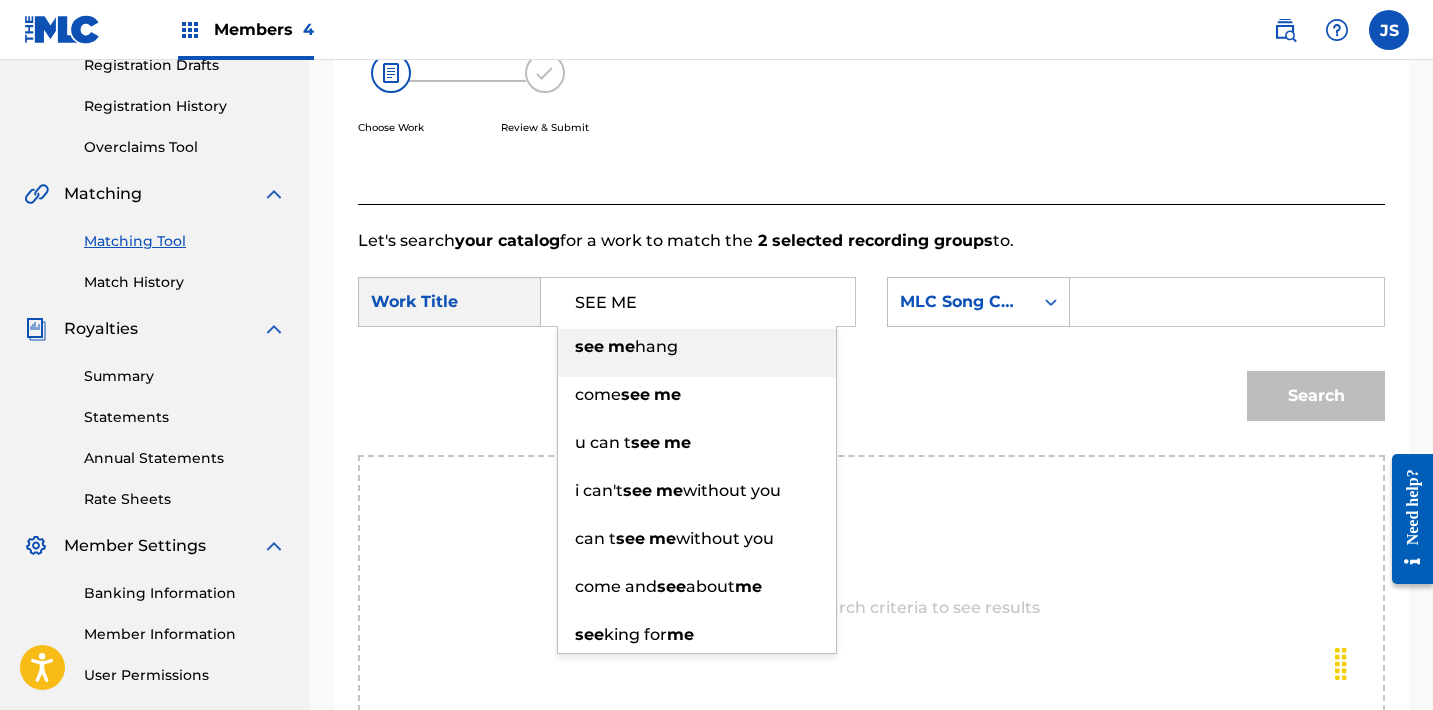 click on "see   me  hang" at bounding box center [697, 347] 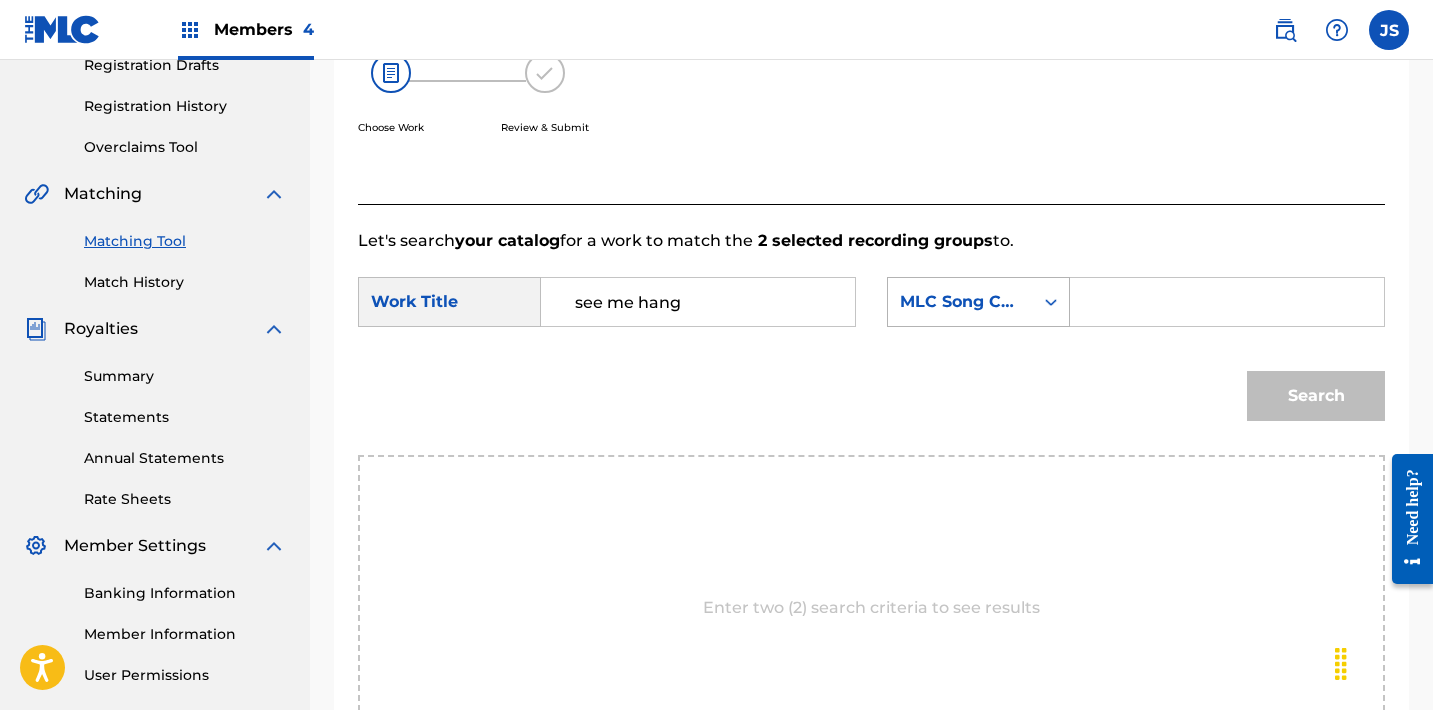 click on "MLC Song Code" at bounding box center [960, 302] 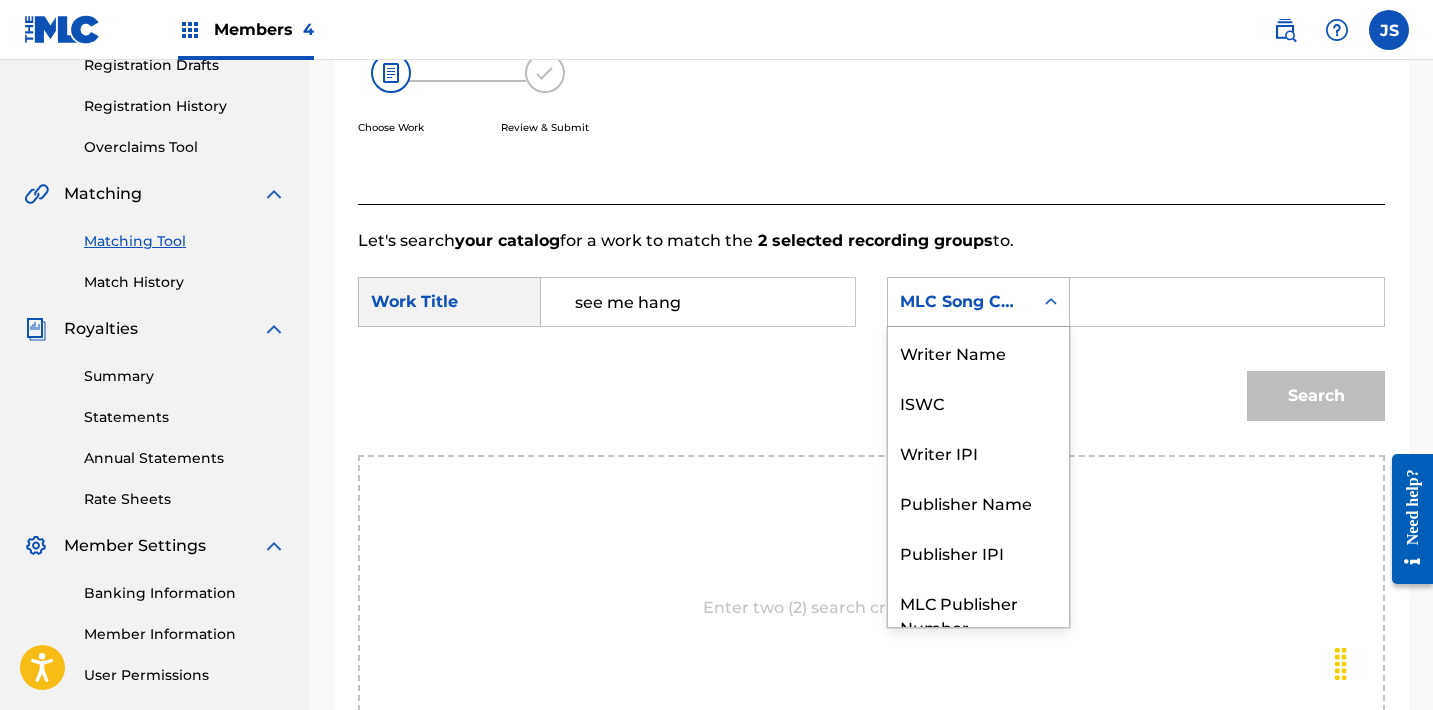 scroll, scrollTop: 74, scrollLeft: 0, axis: vertical 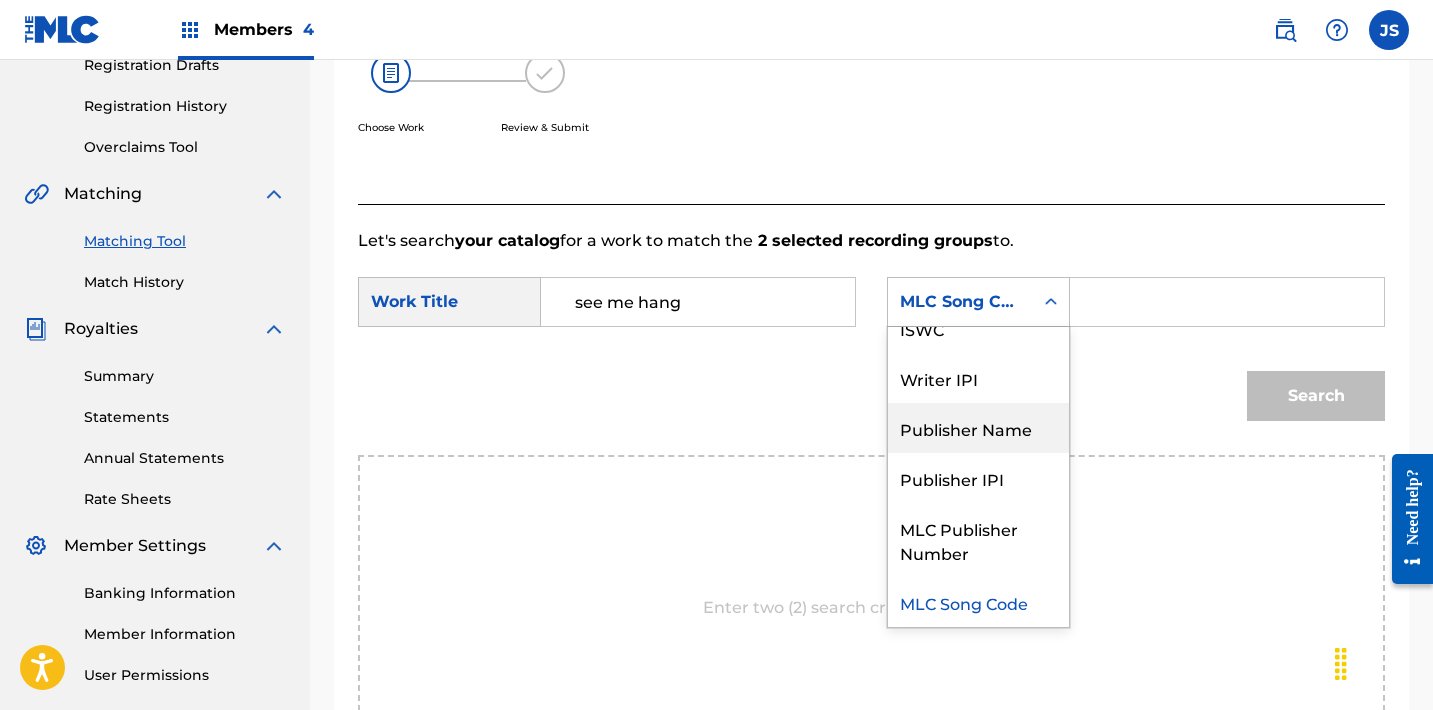 click on "Publisher Name" at bounding box center [978, 428] 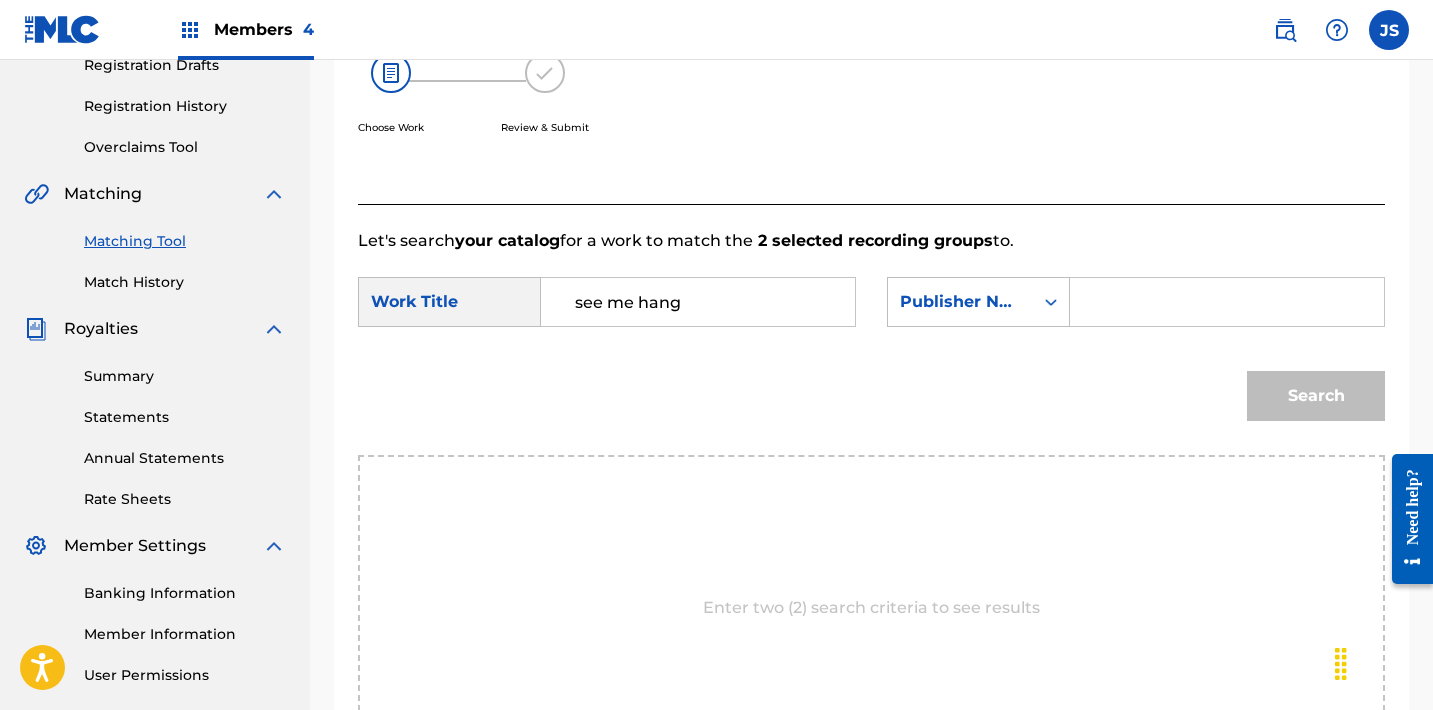click at bounding box center (1227, 302) 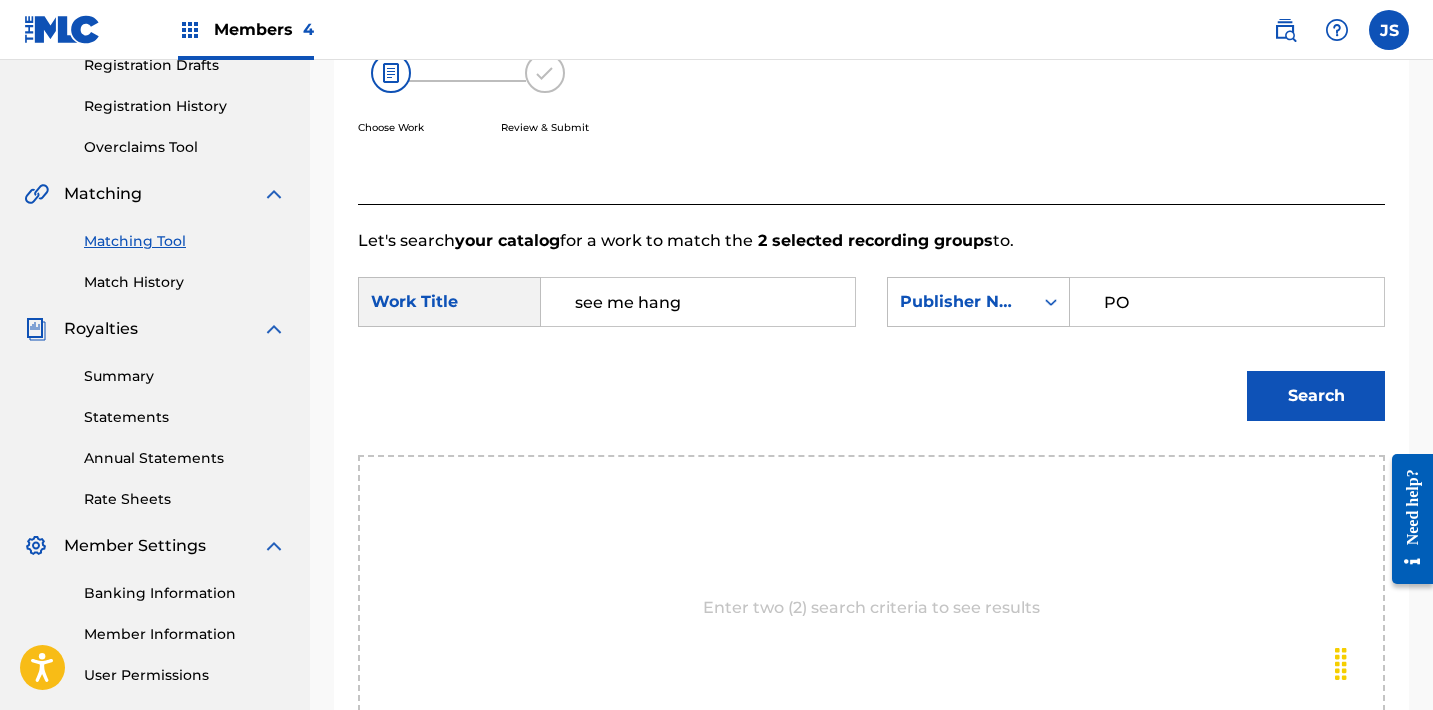 type on "POST MORTEM" 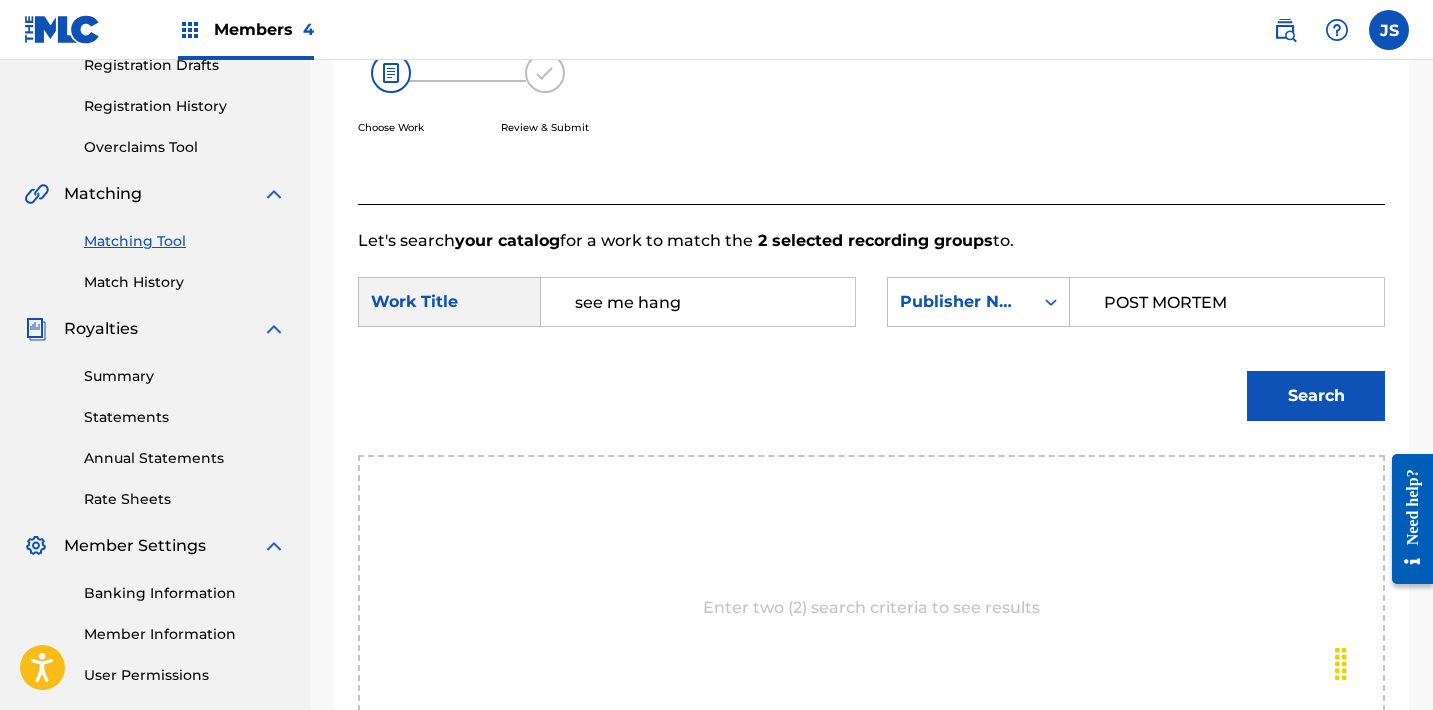 click on "Search" at bounding box center (1316, 396) 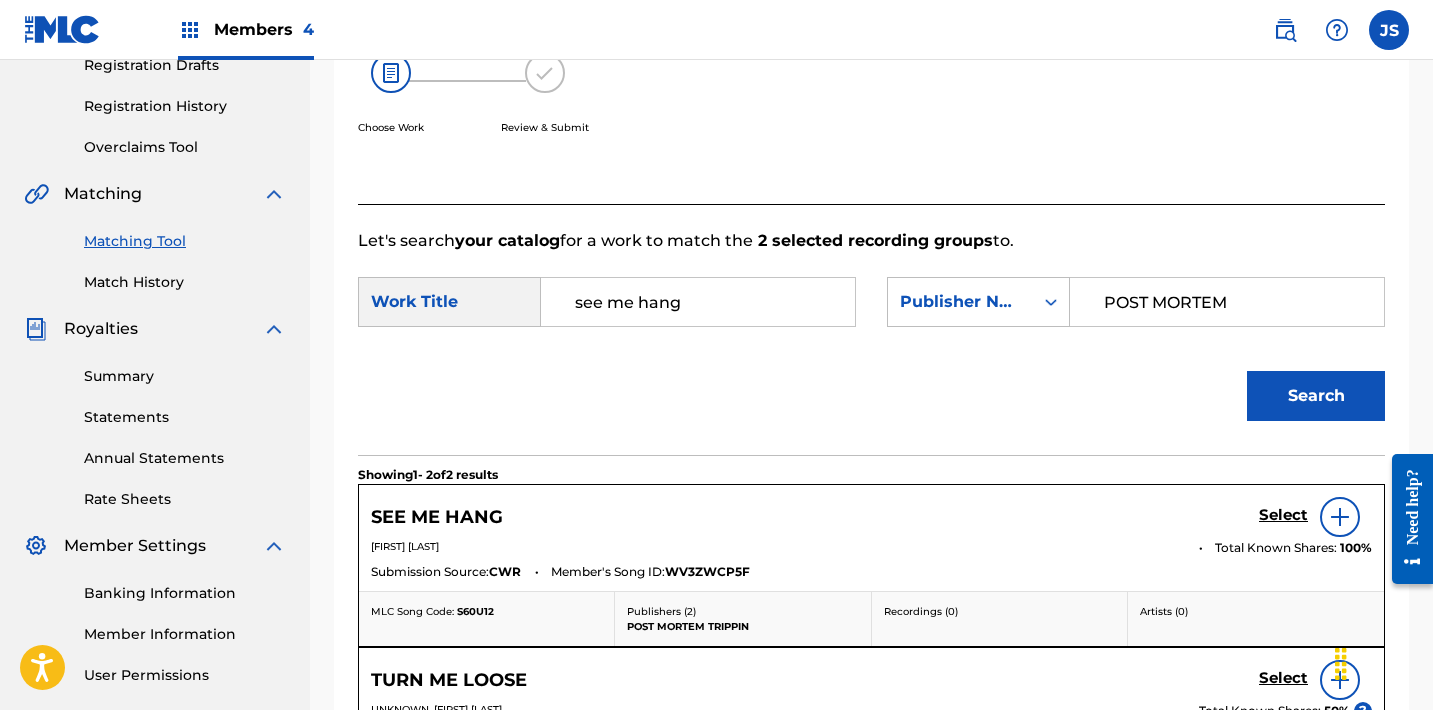 click on "Select" at bounding box center [1283, 515] 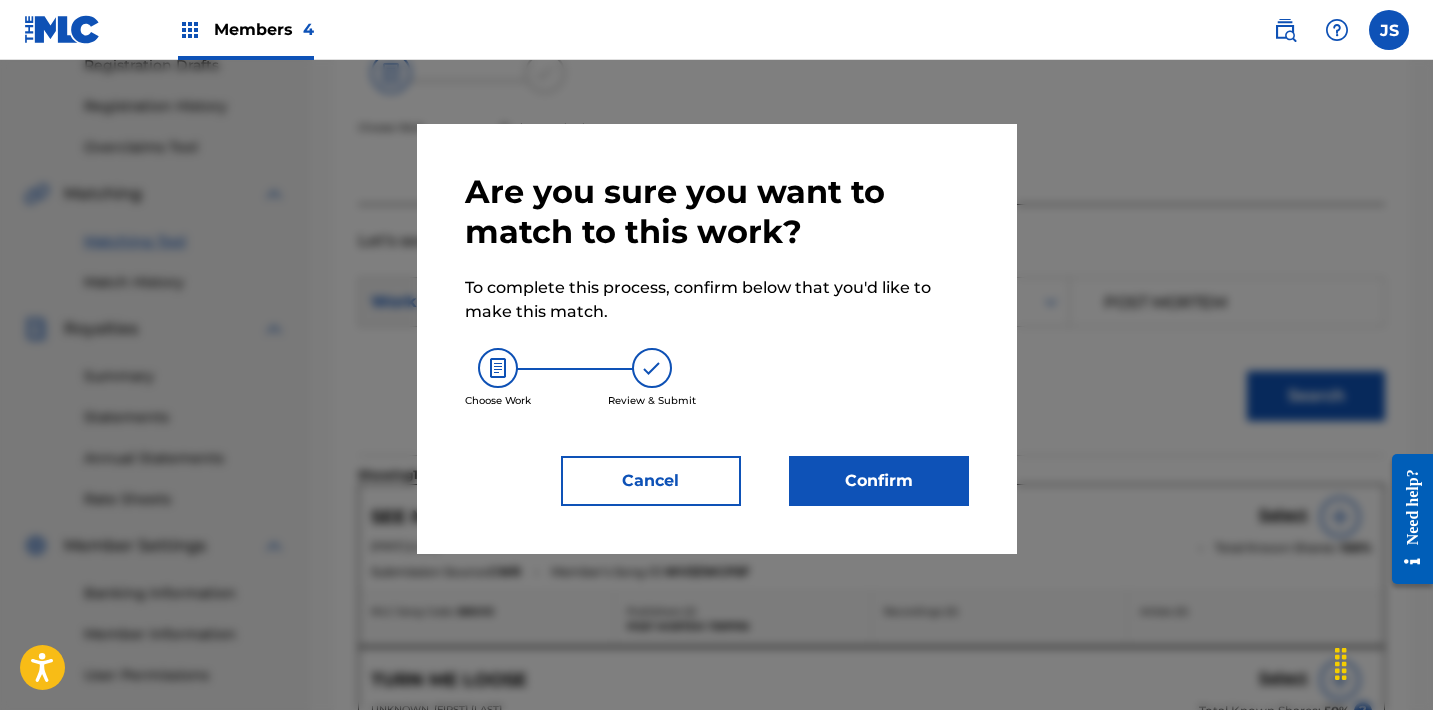 click on "Confirm" at bounding box center [879, 481] 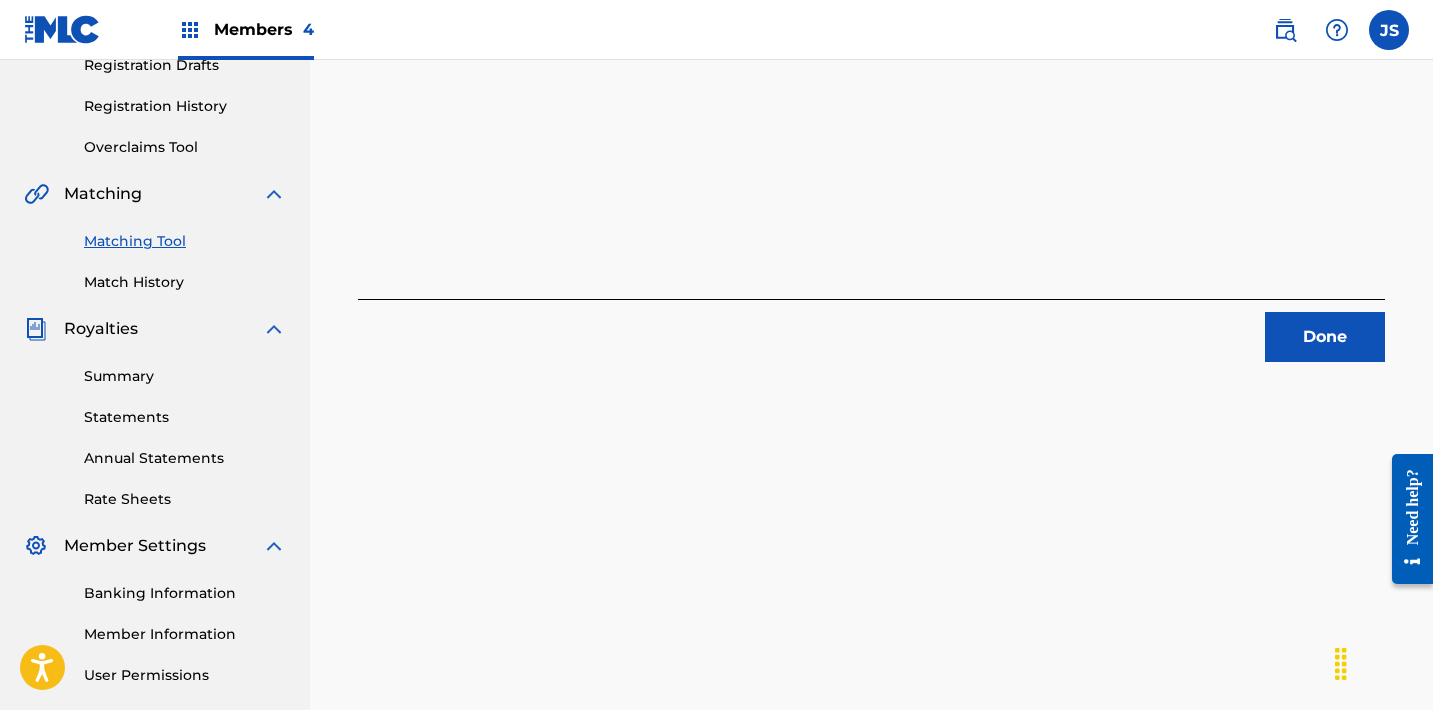 click on "Done" at bounding box center (1325, 337) 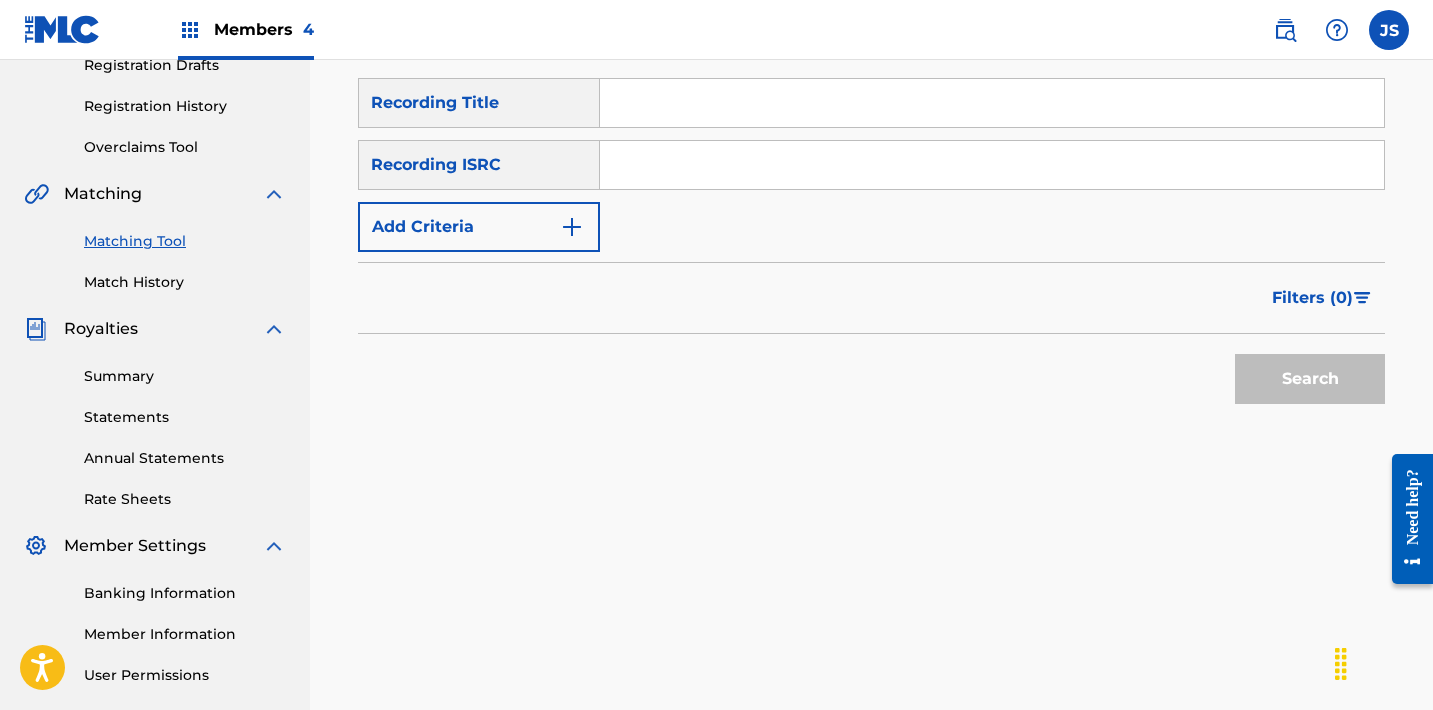 click at bounding box center (992, 165) 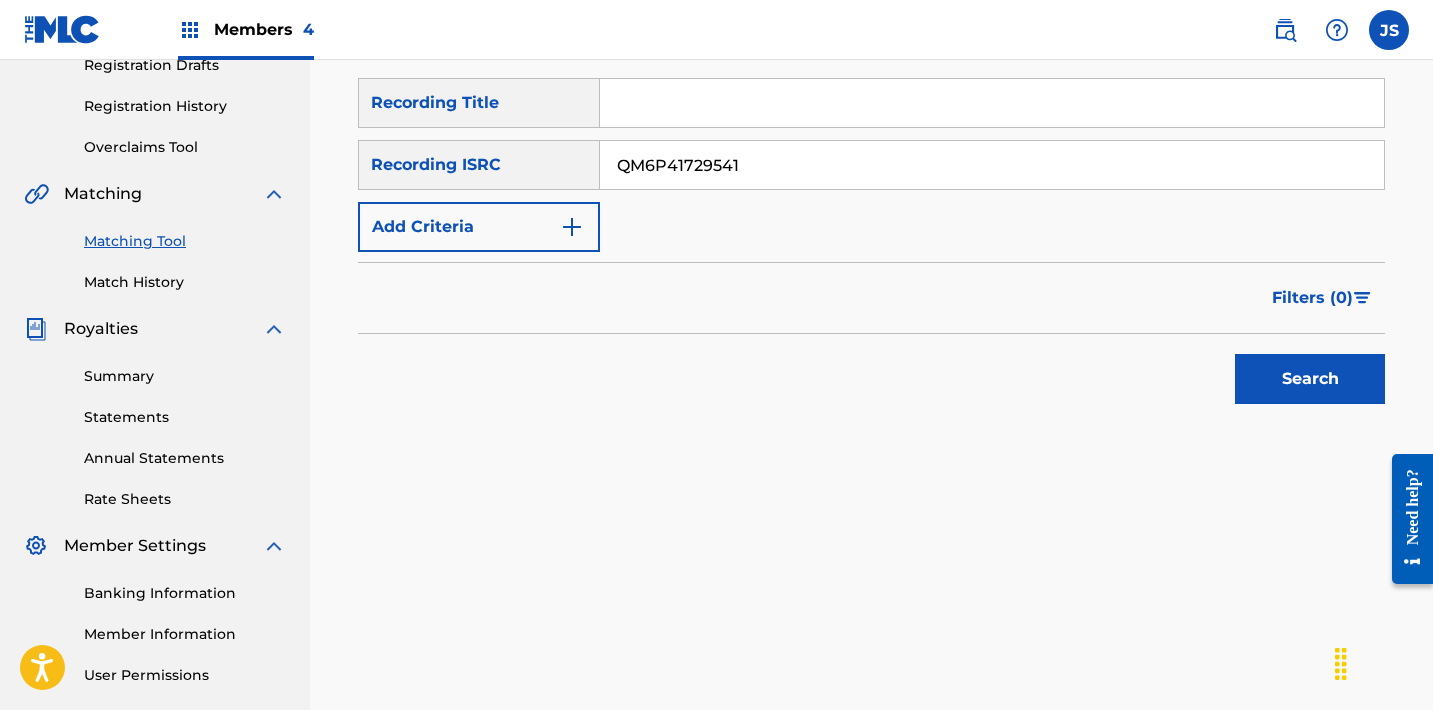 type on "QM6P41729541" 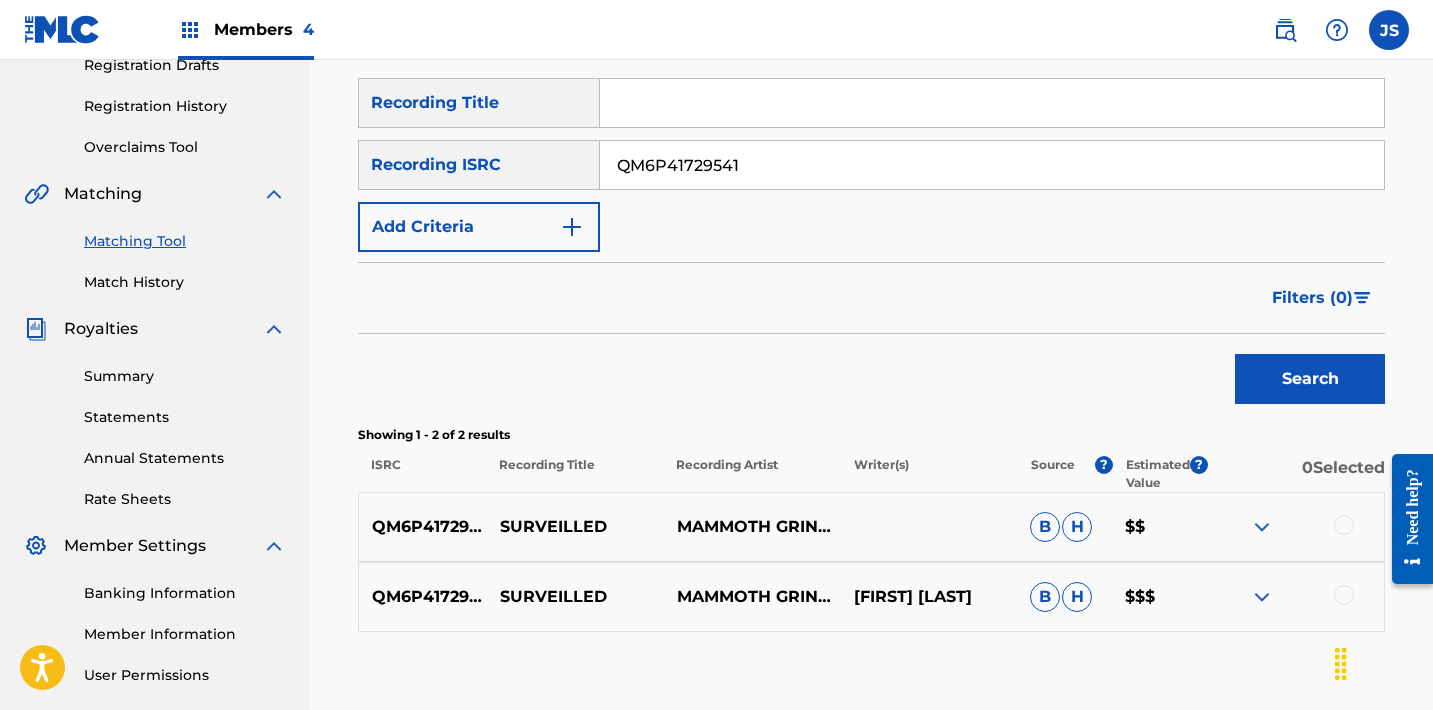 click at bounding box center [1344, 525] 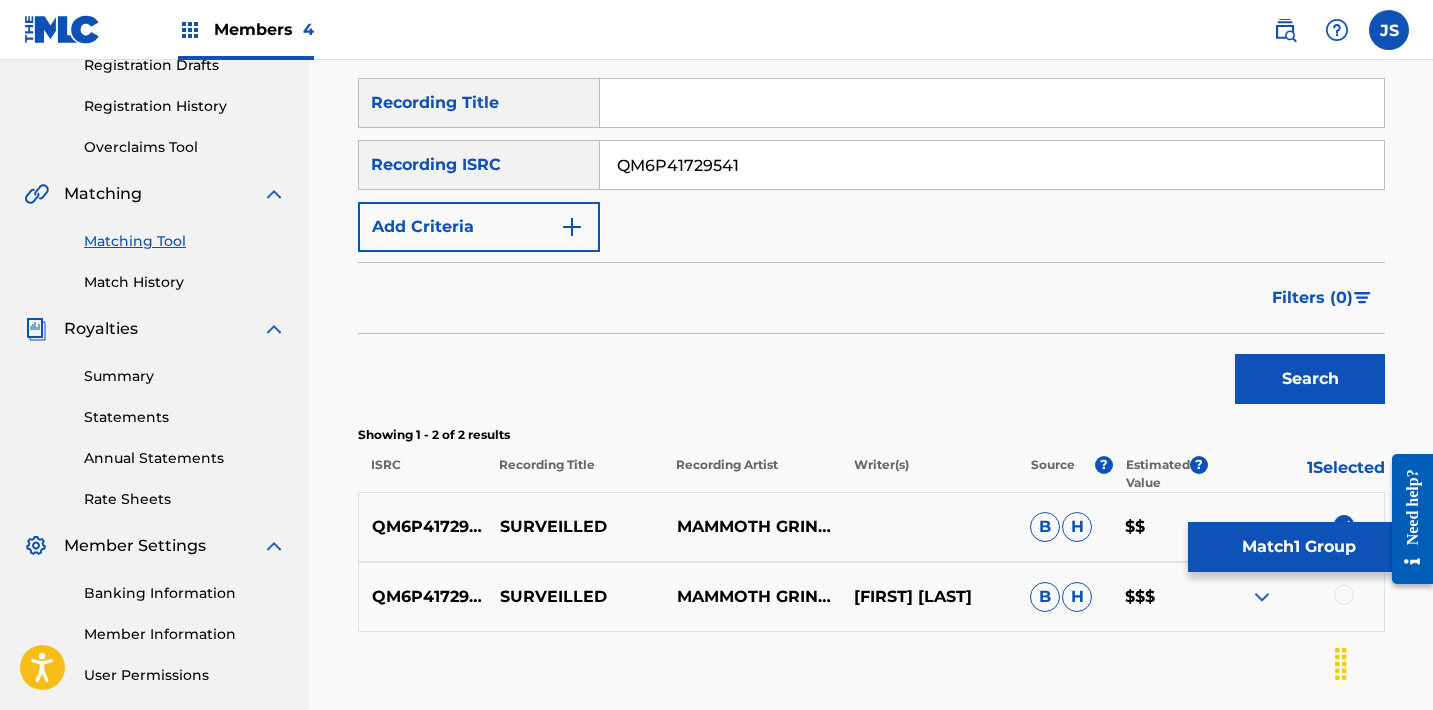 click at bounding box center [1344, 595] 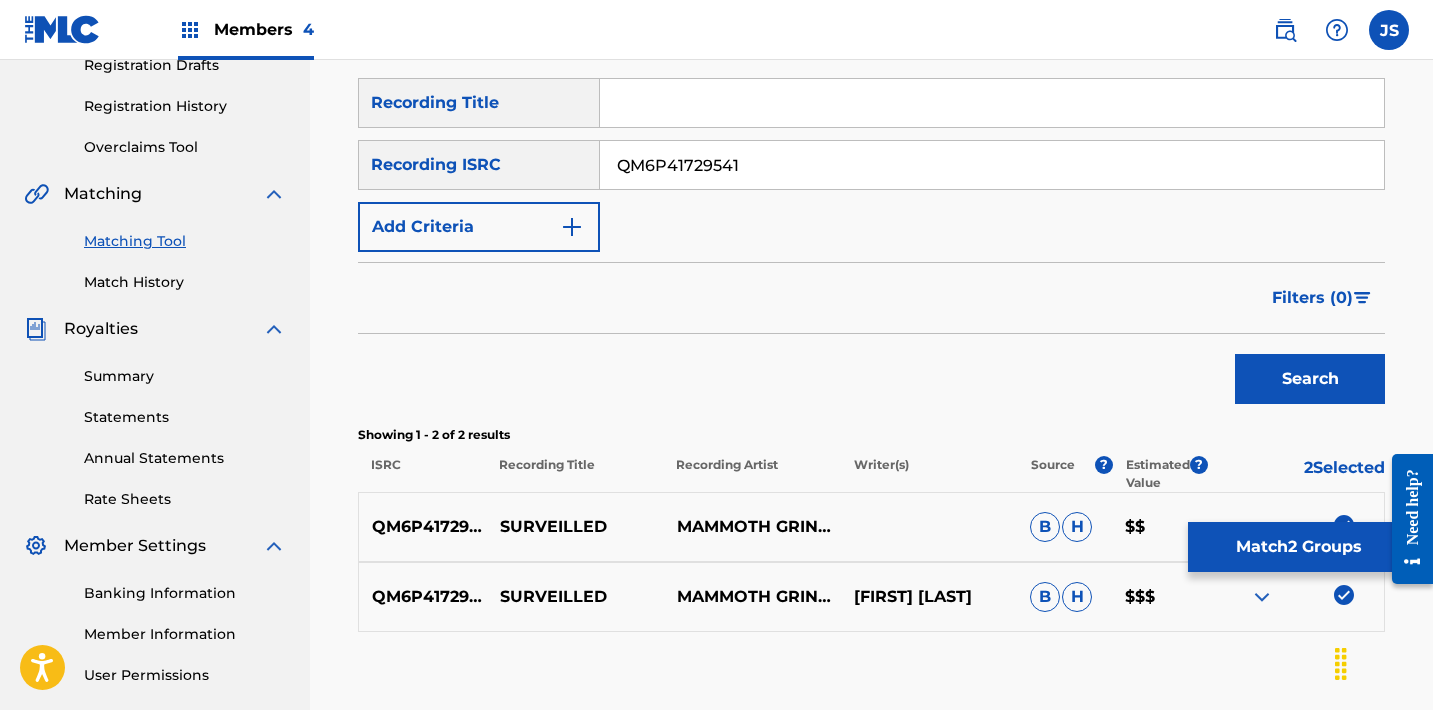 click on "Match  2 Groups" at bounding box center [1298, 547] 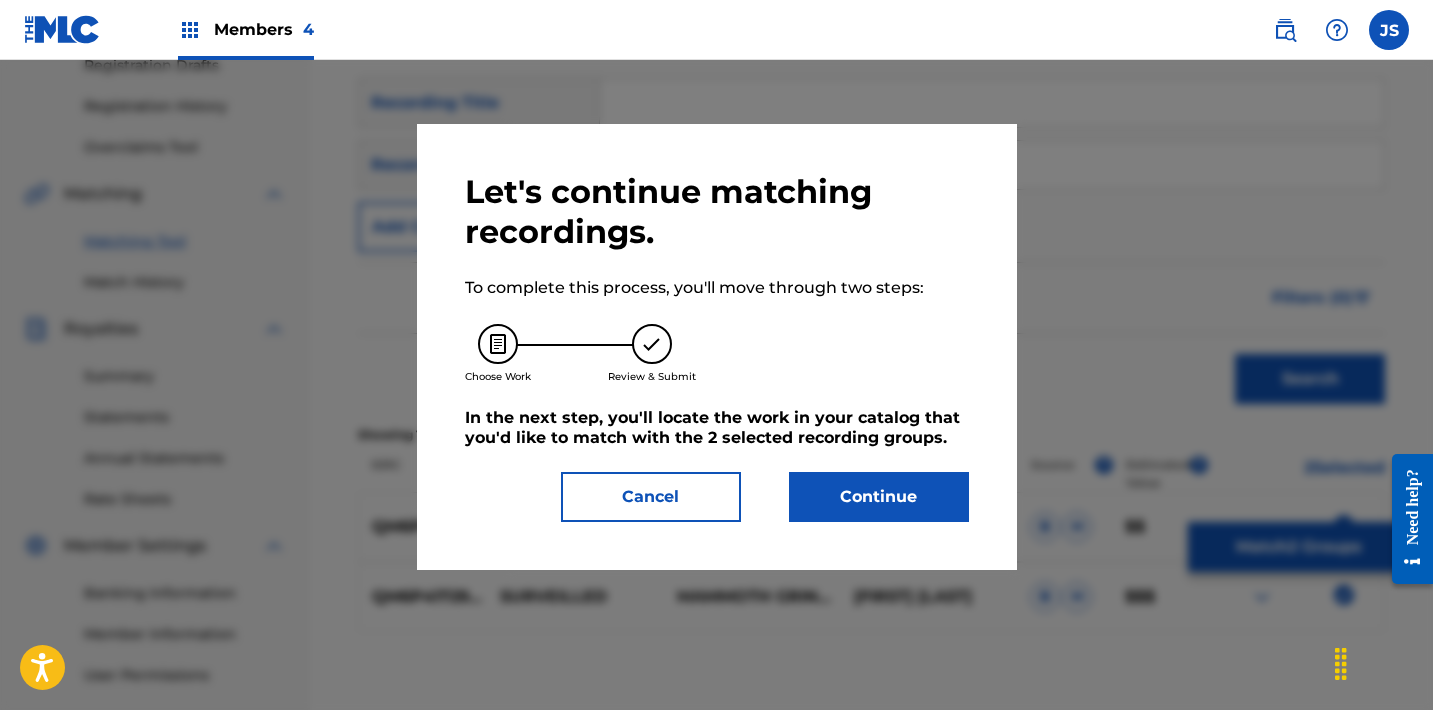click on "Continue" at bounding box center (879, 497) 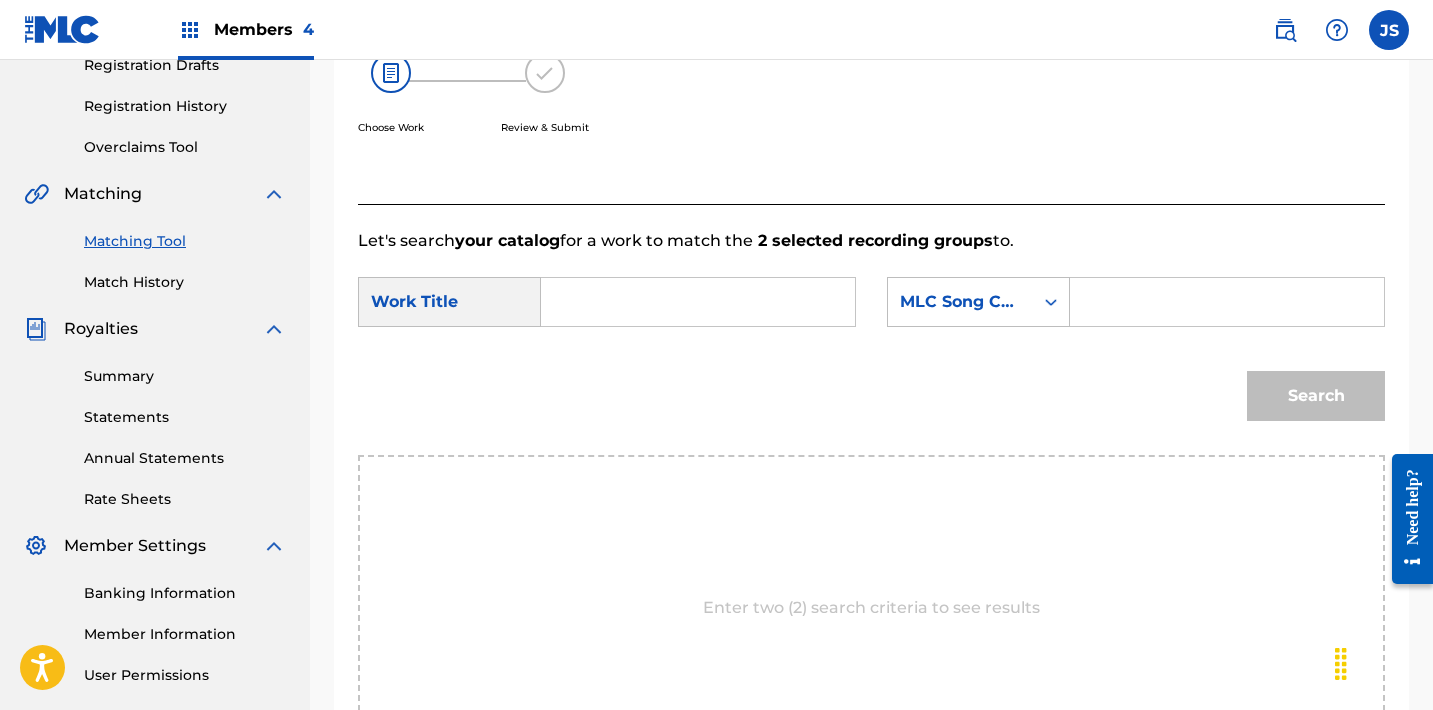 click at bounding box center (698, 302) 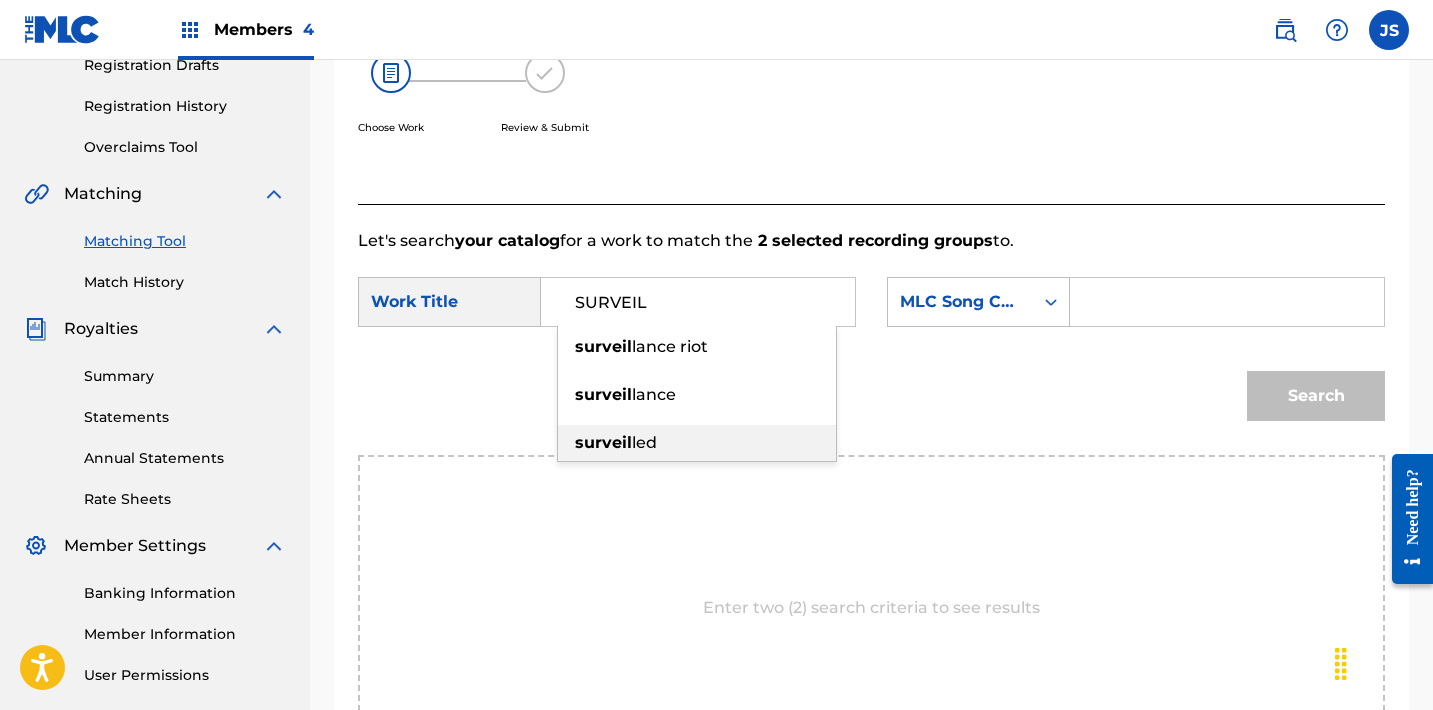 click on "led" at bounding box center (644, 442) 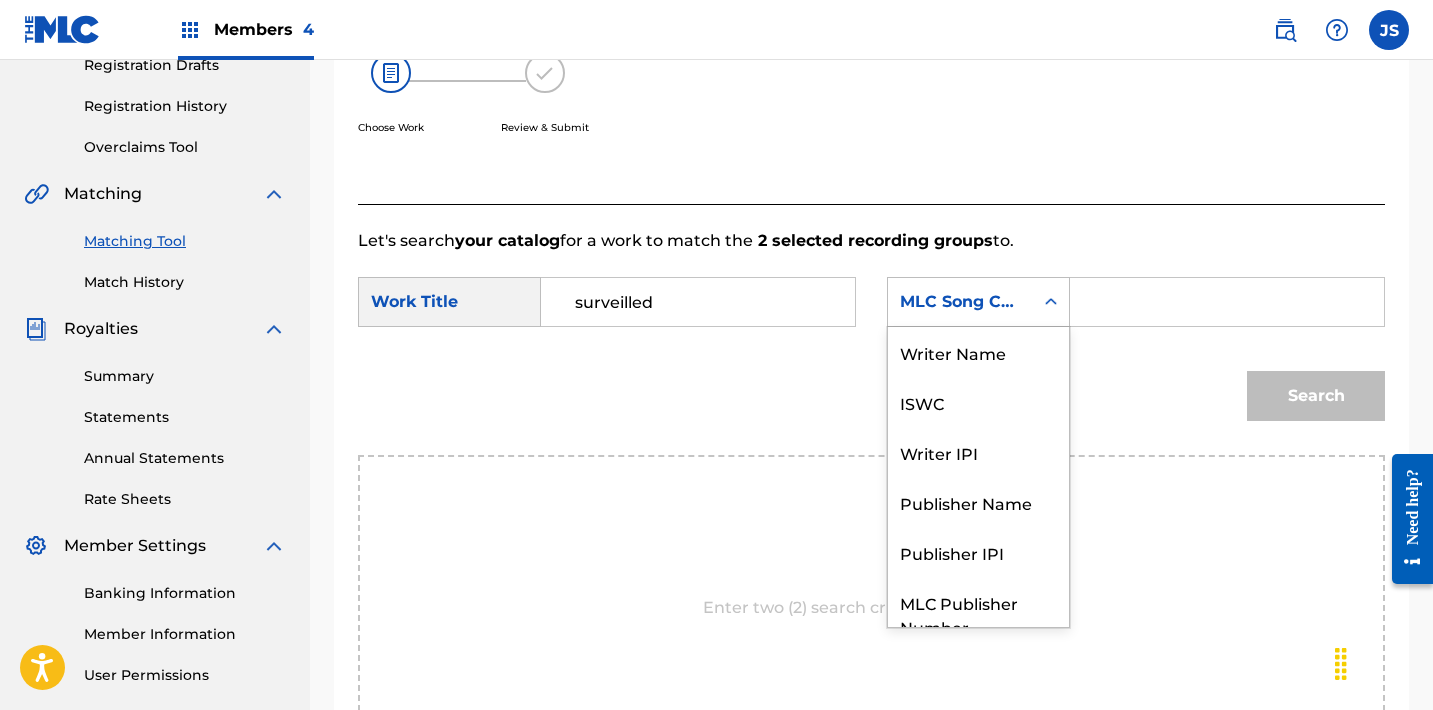 click on "MLC Song Code" at bounding box center (960, 302) 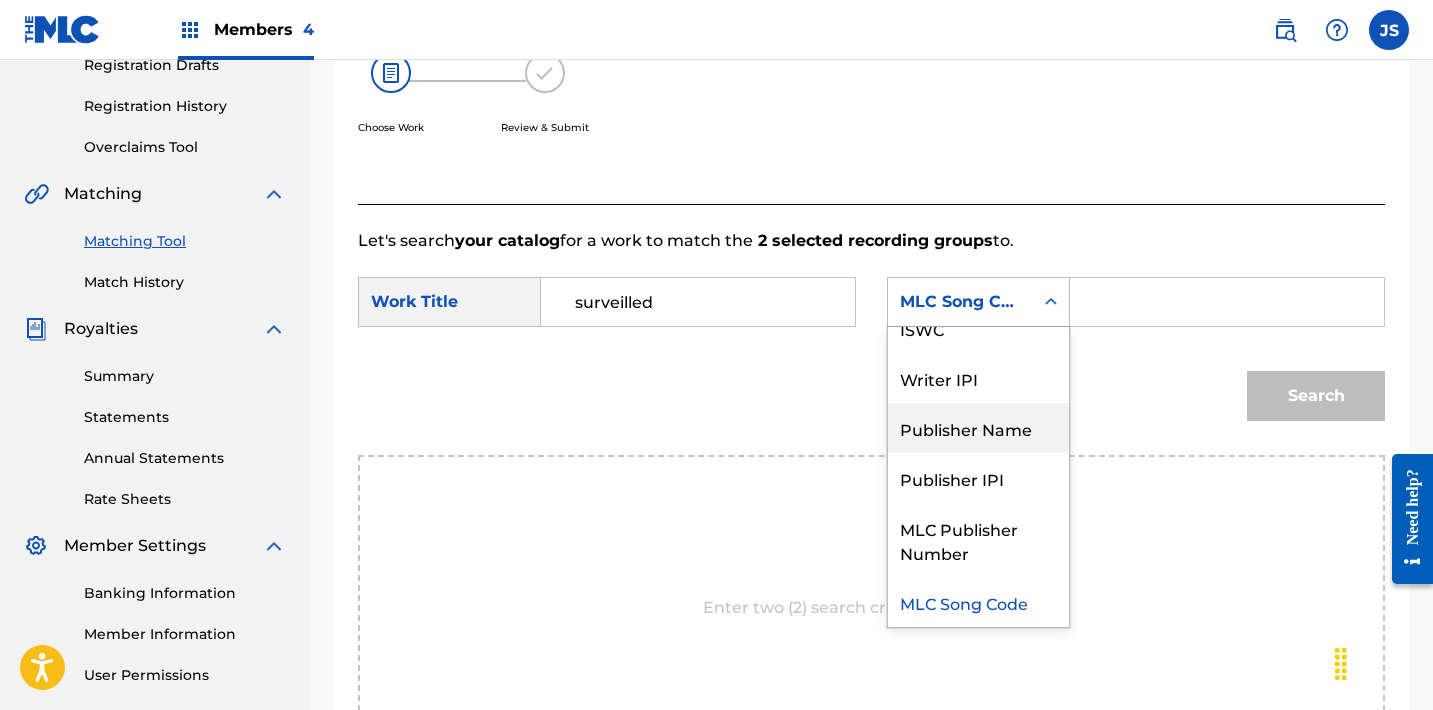 click on "Publisher Name" at bounding box center [978, 428] 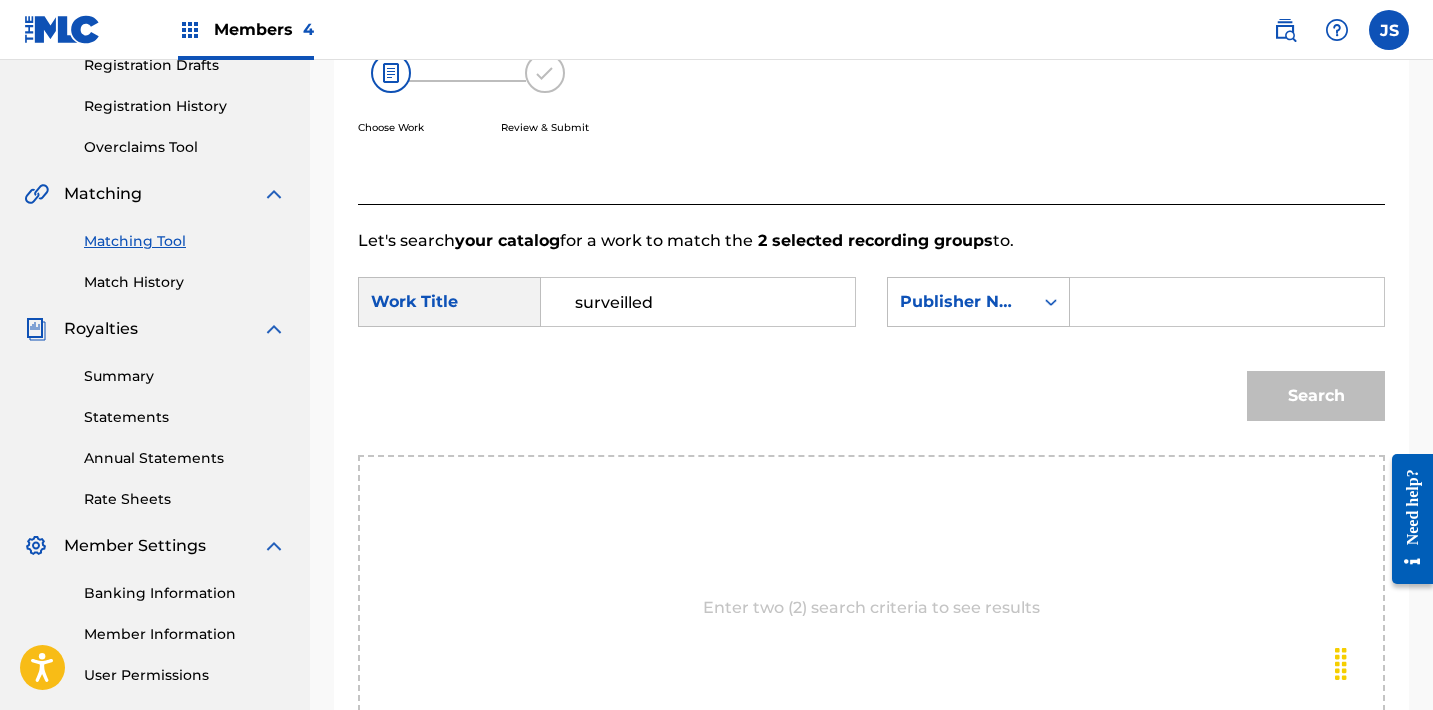 click at bounding box center [1227, 302] 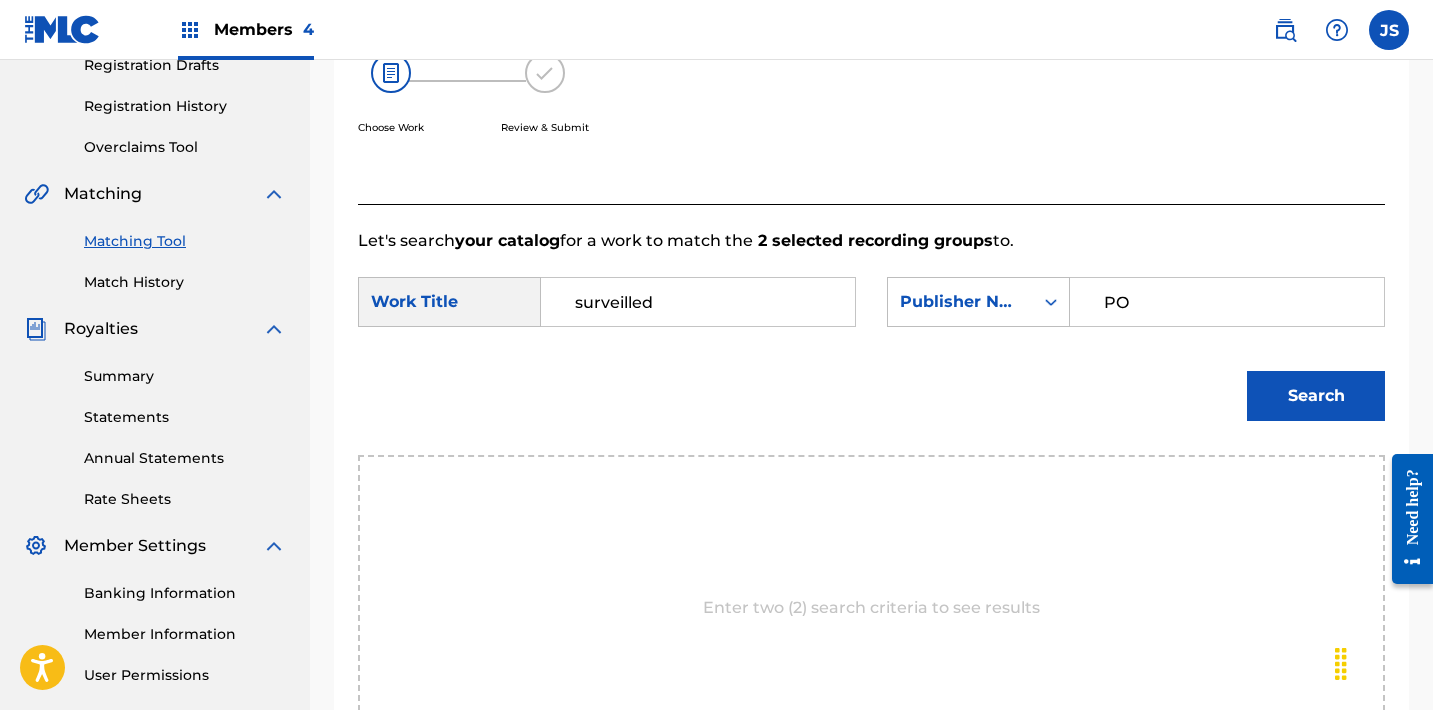 type on "POST MORTEM" 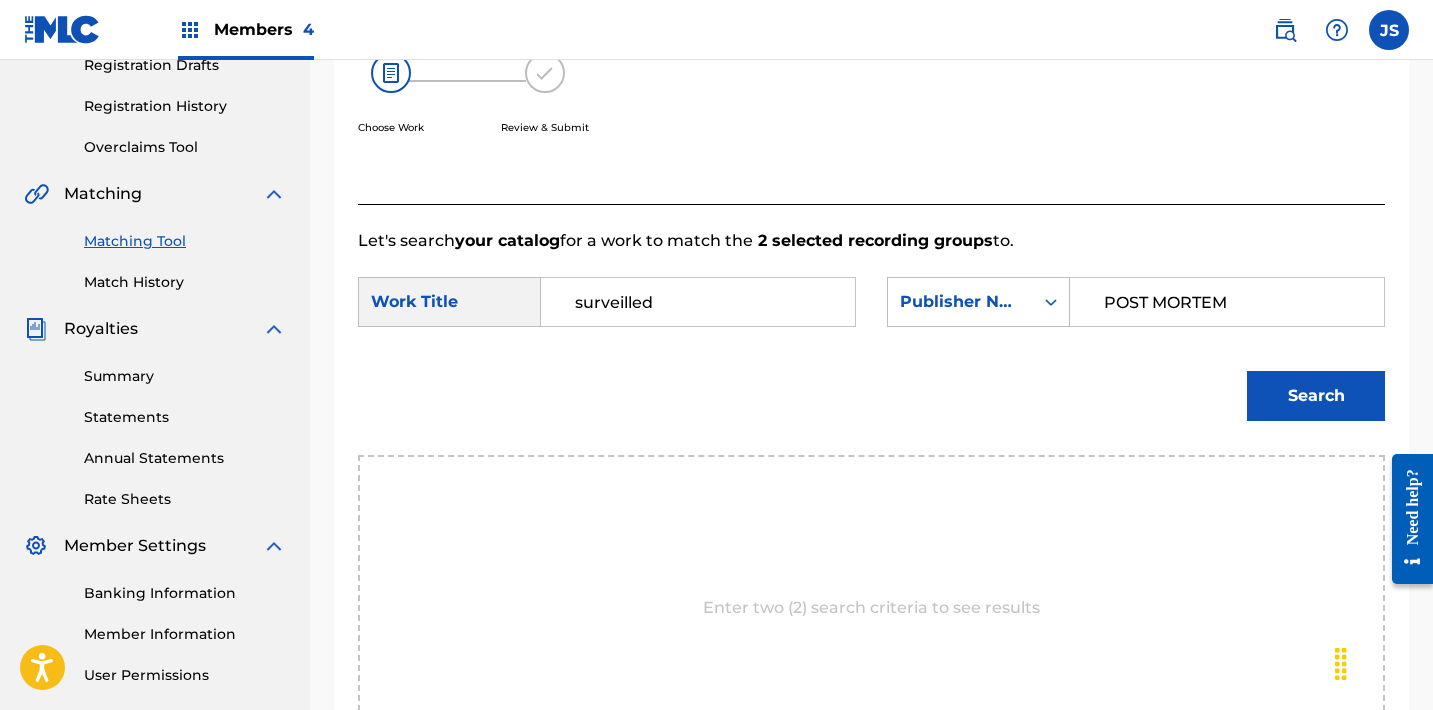 click on "Search" at bounding box center [1316, 396] 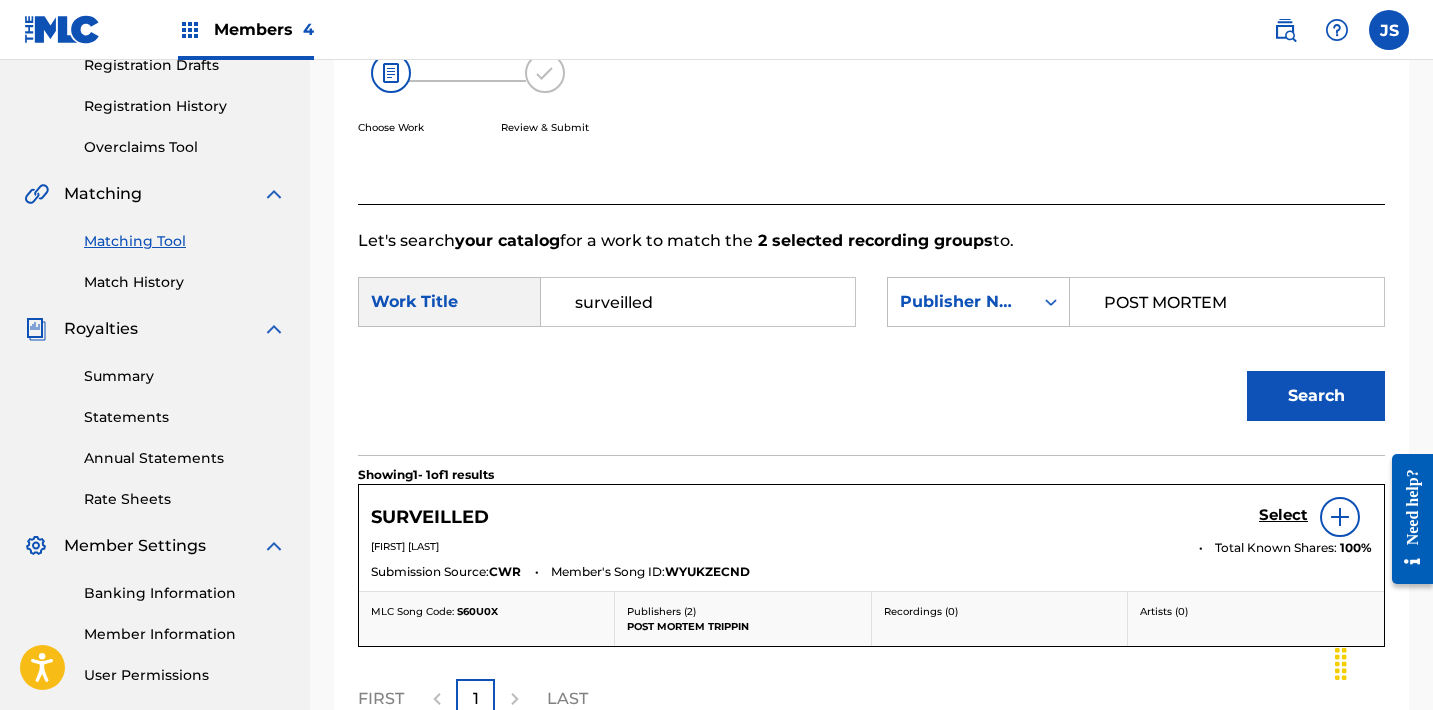 click on "Select" at bounding box center (1283, 515) 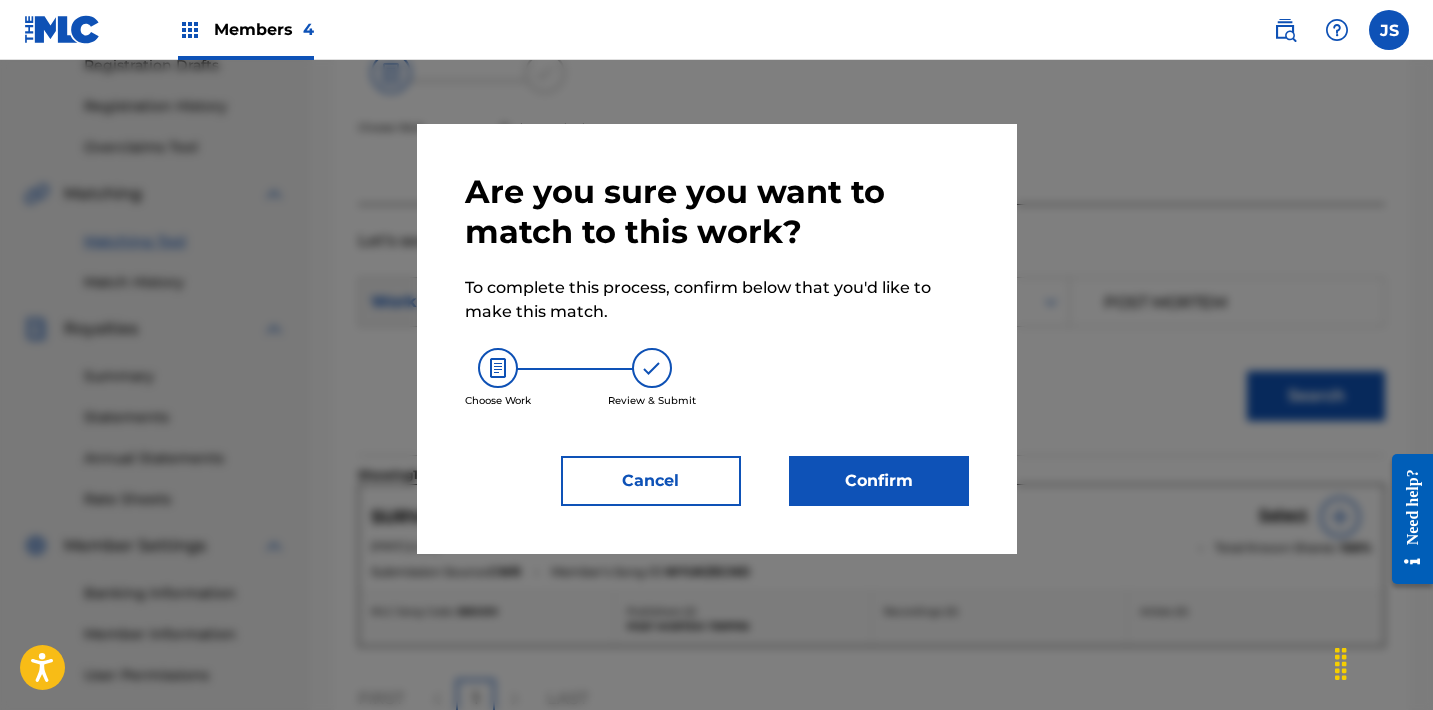 click on "Confirm" at bounding box center [879, 481] 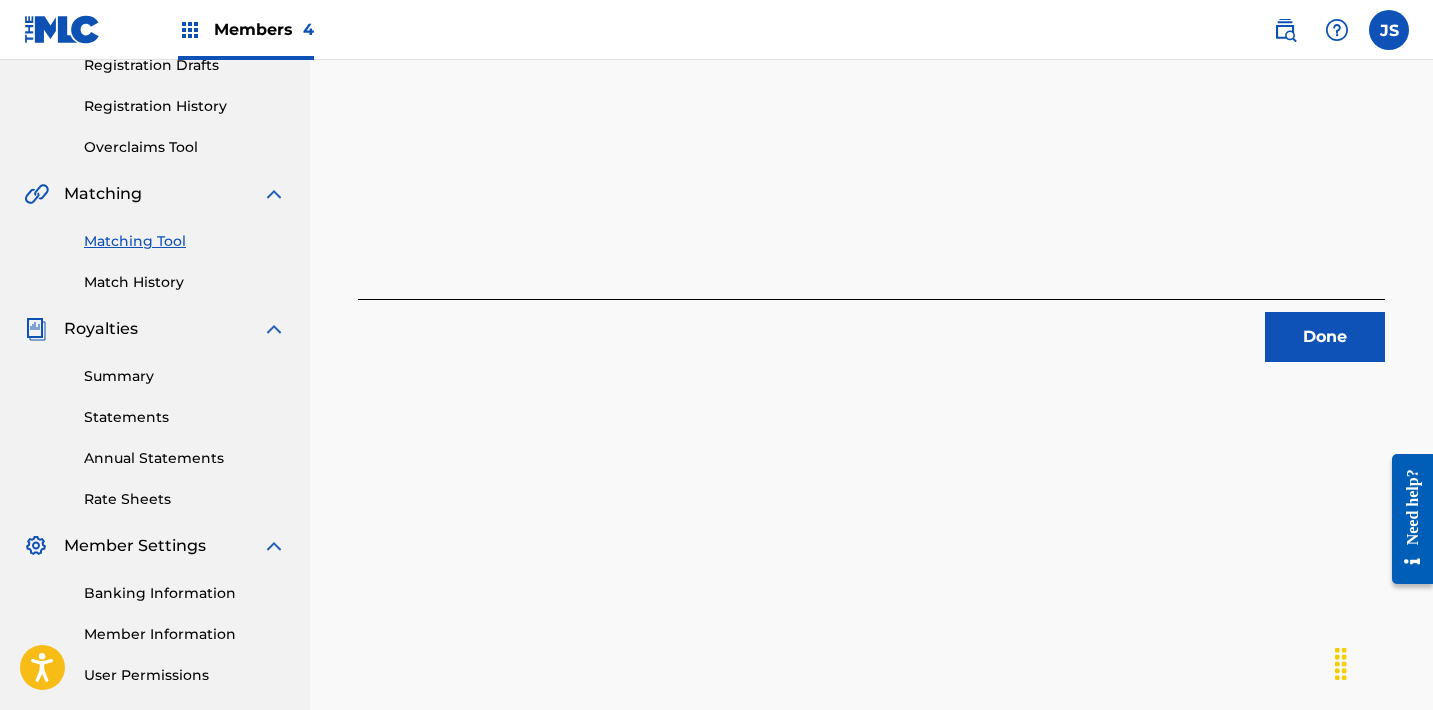 click on "Done" at bounding box center [1325, 337] 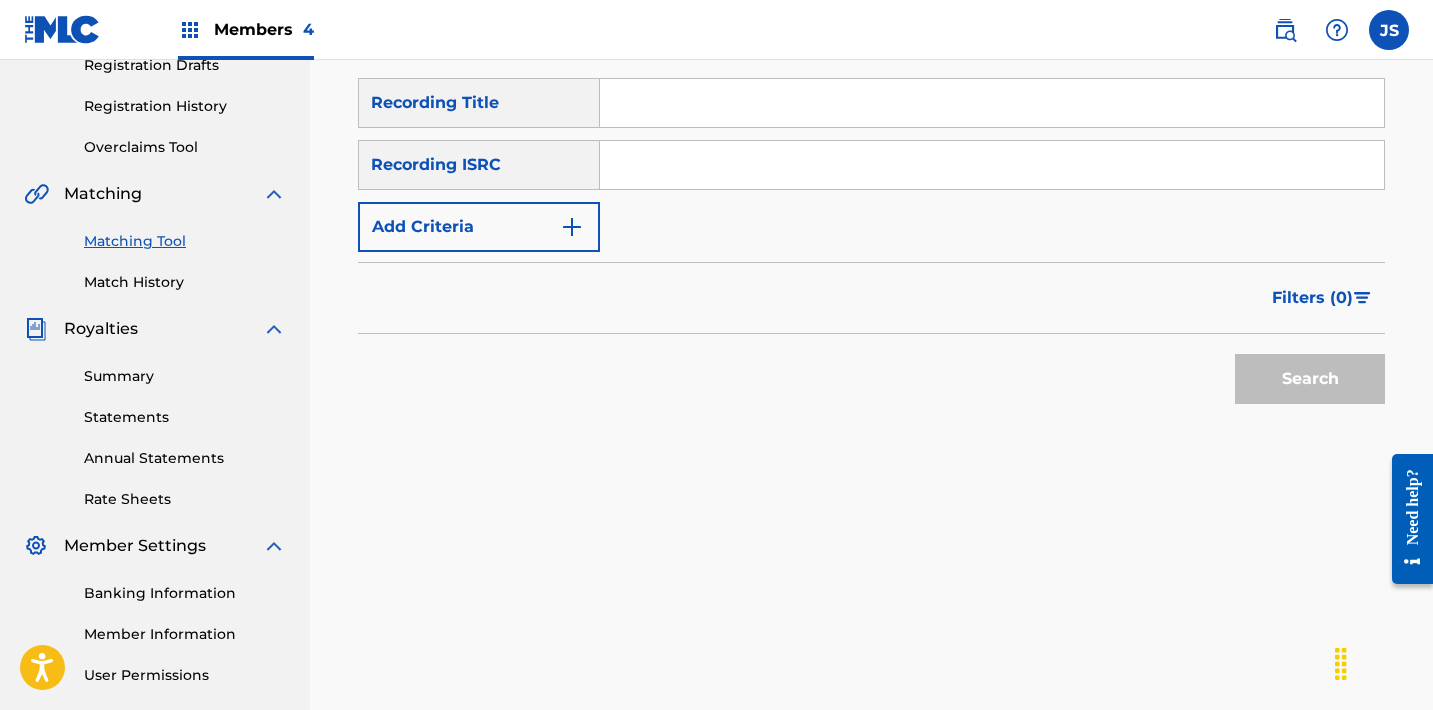 click at bounding box center (992, 165) 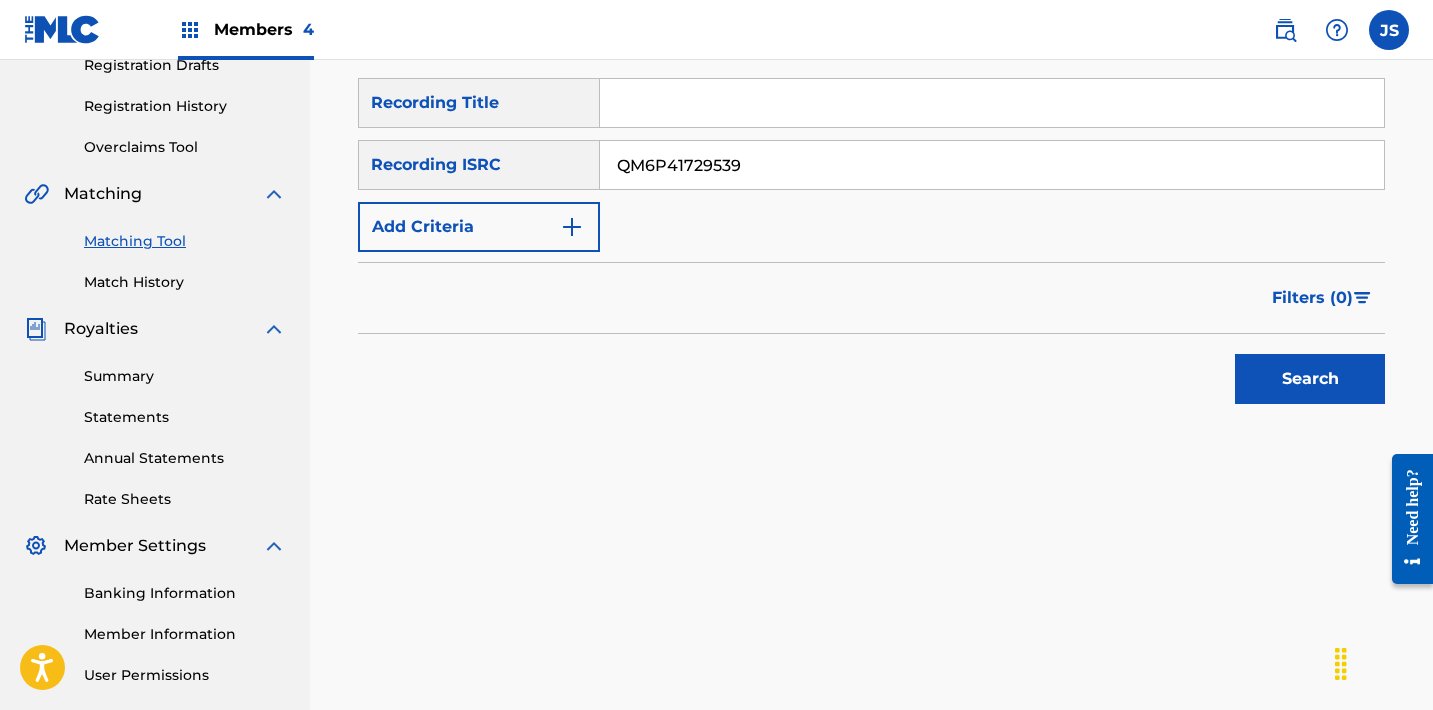 type on "QM6P41729539" 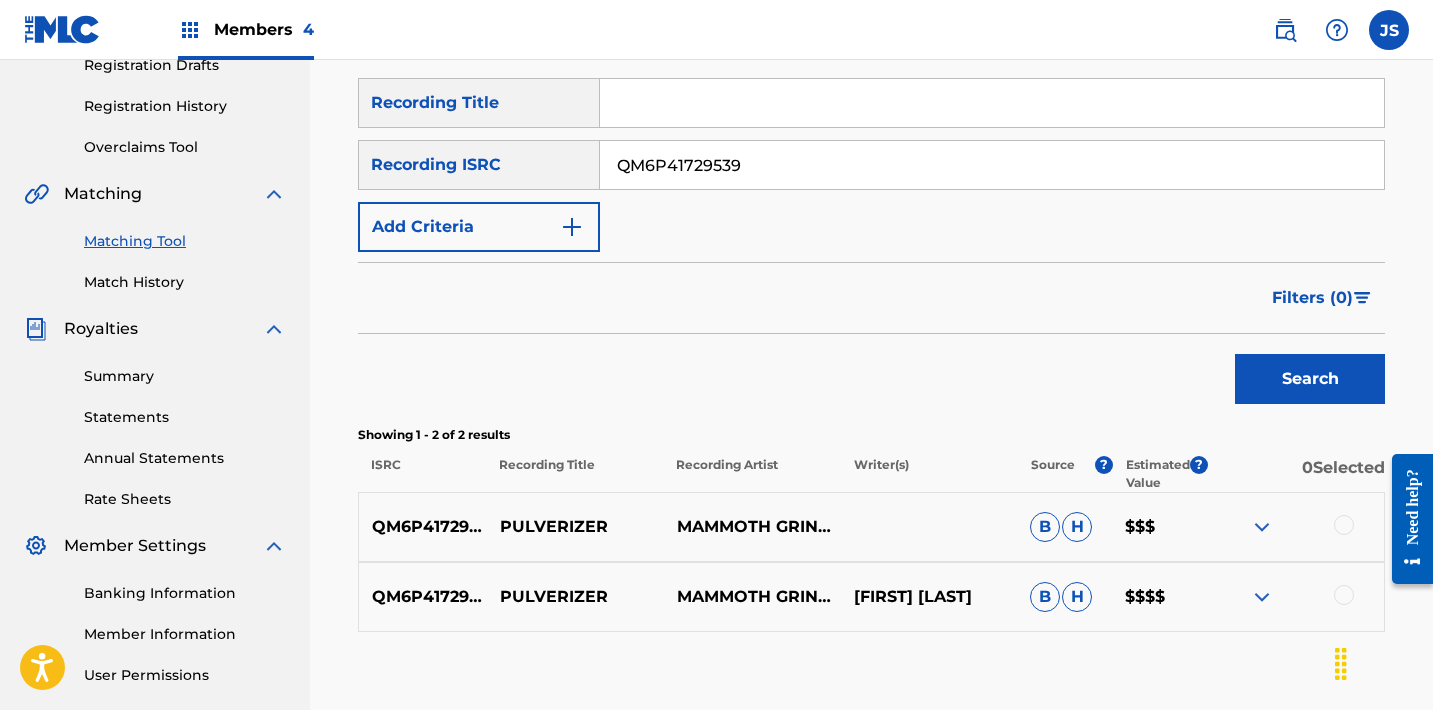 click at bounding box center [1344, 525] 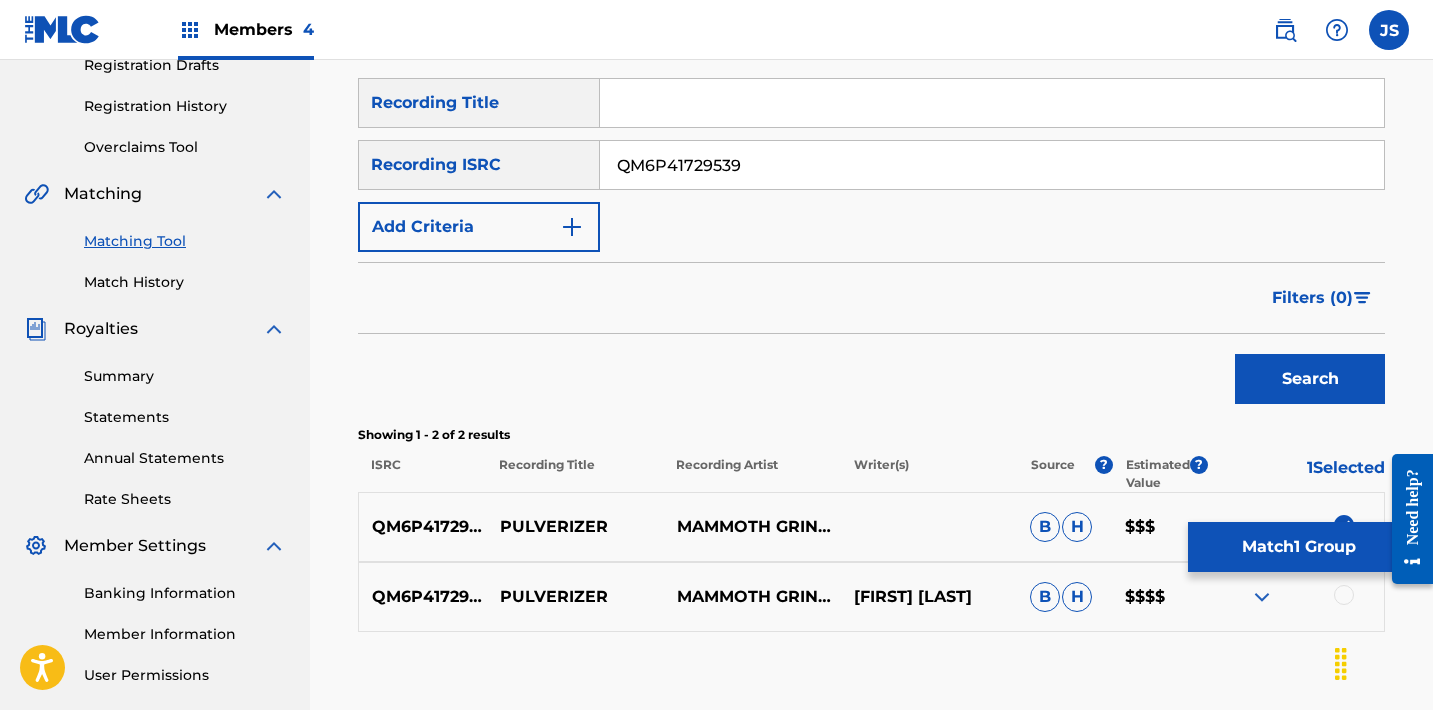 click at bounding box center (1344, 595) 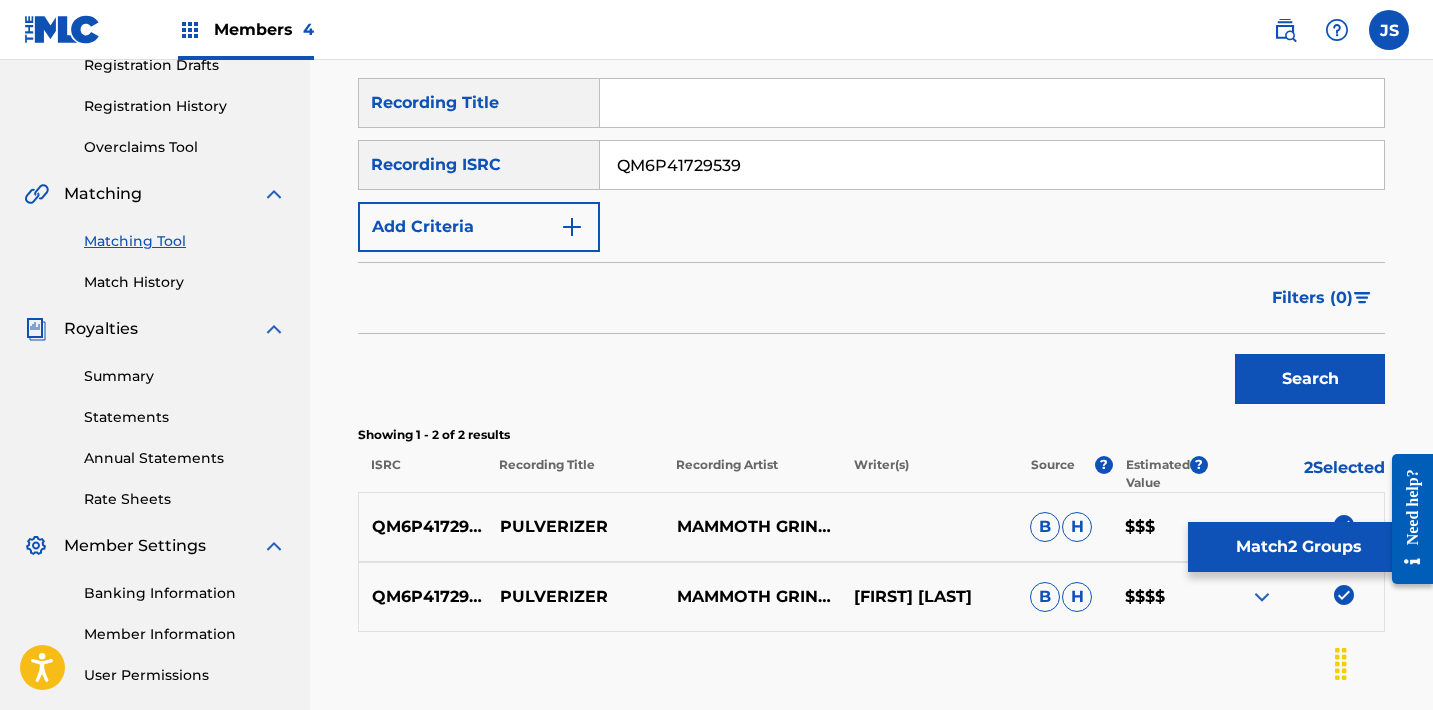 click on "Match  2 Groups" at bounding box center (1298, 547) 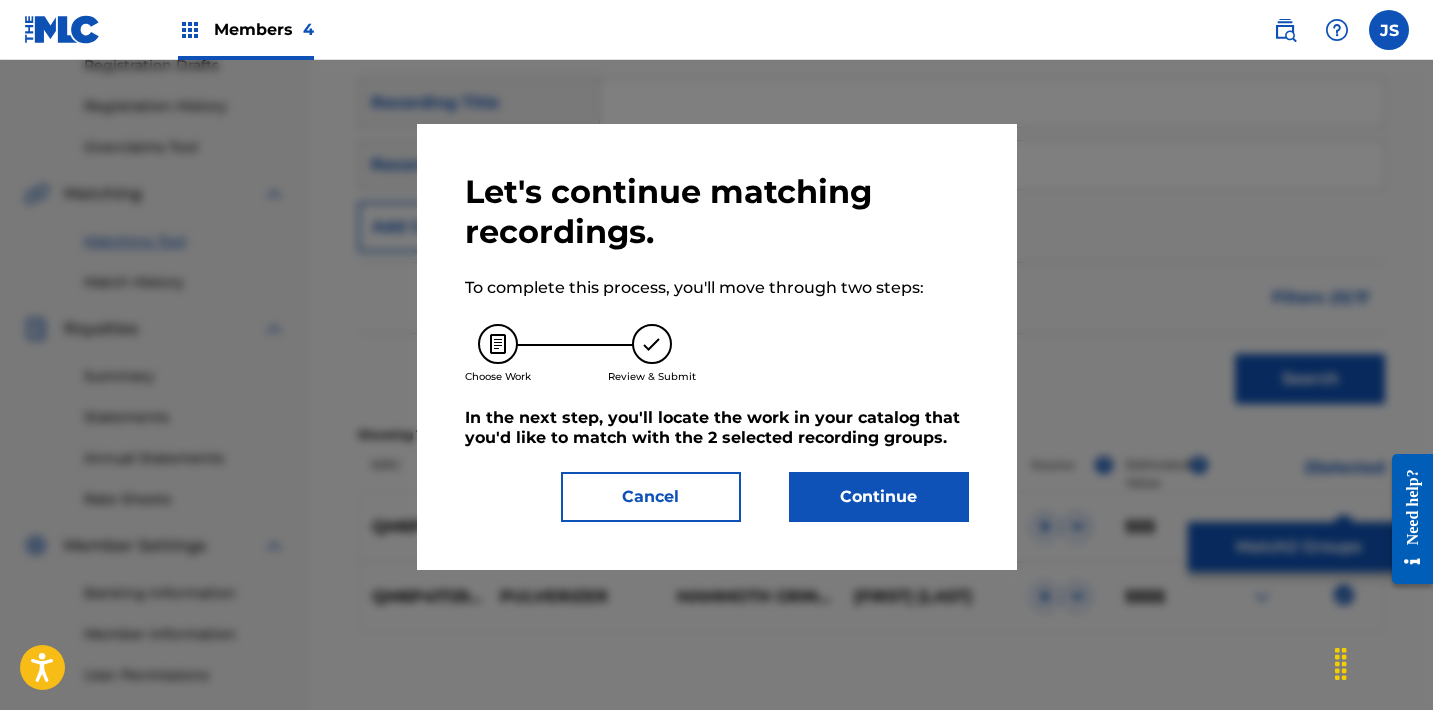 click on "Continue" at bounding box center (879, 497) 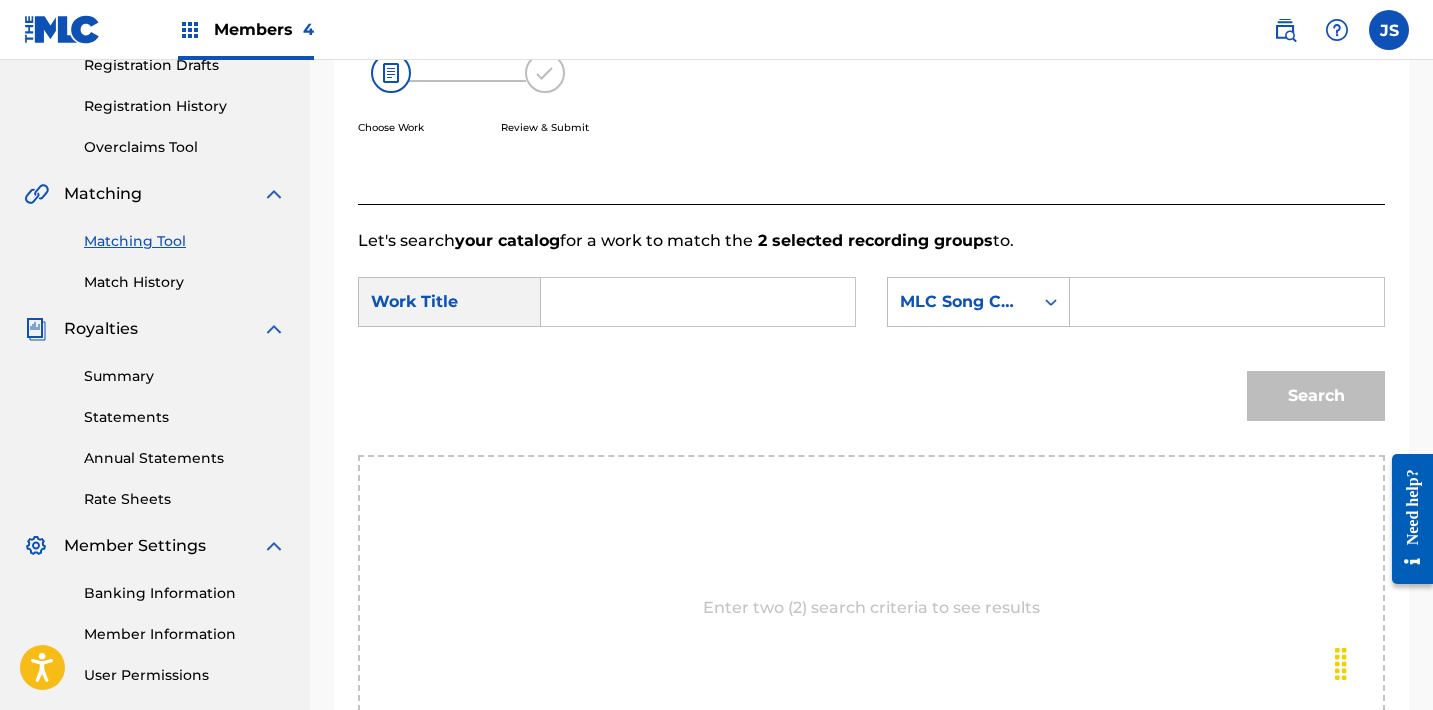 click at bounding box center (698, 302) 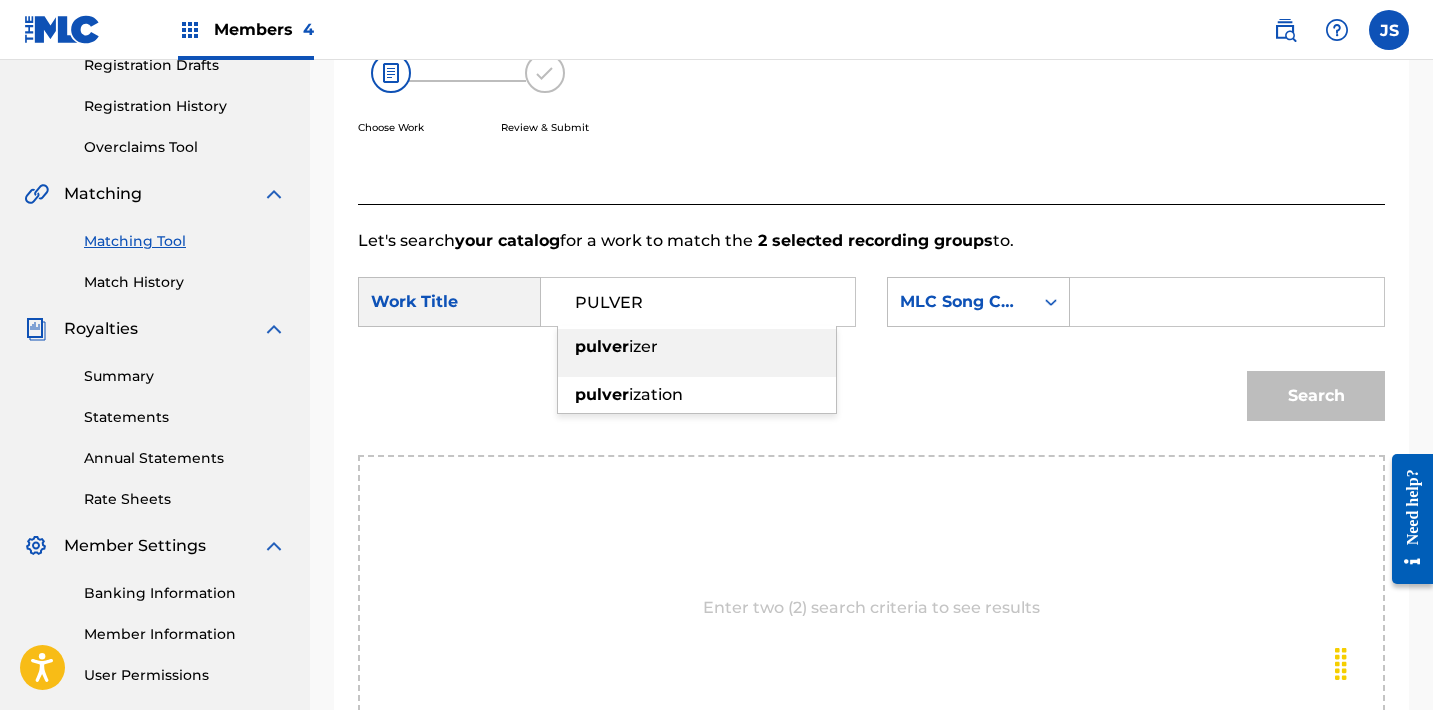 click on "izer" at bounding box center [643, 346] 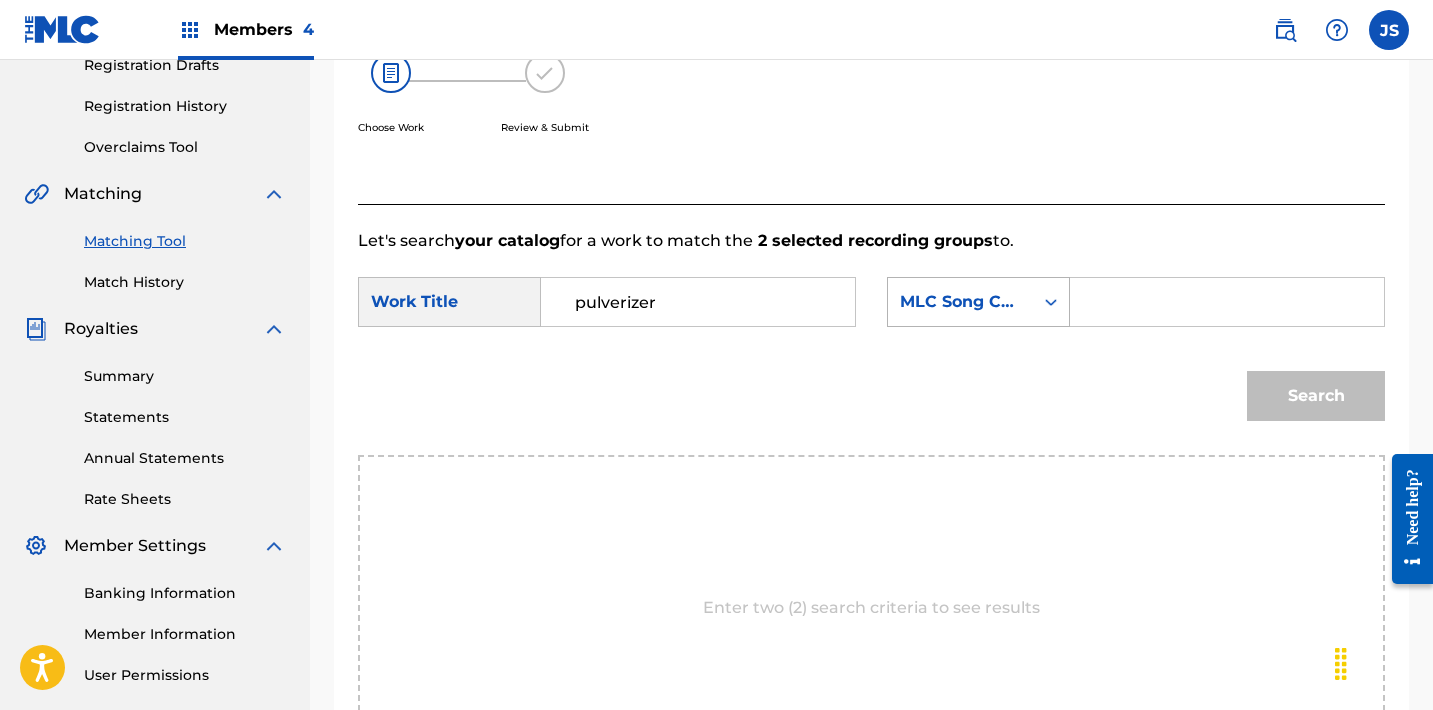 click on "MLC Song Code" at bounding box center [978, 302] 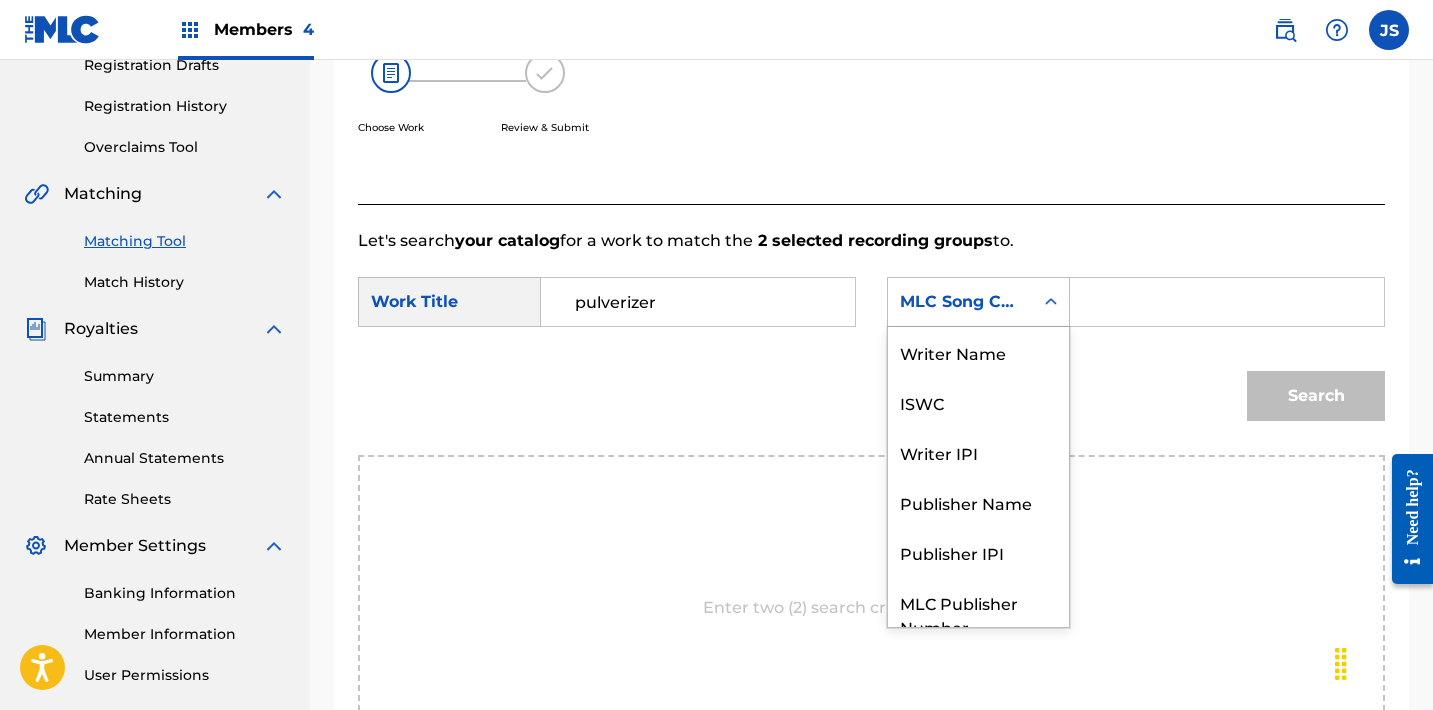 scroll, scrollTop: 74, scrollLeft: 0, axis: vertical 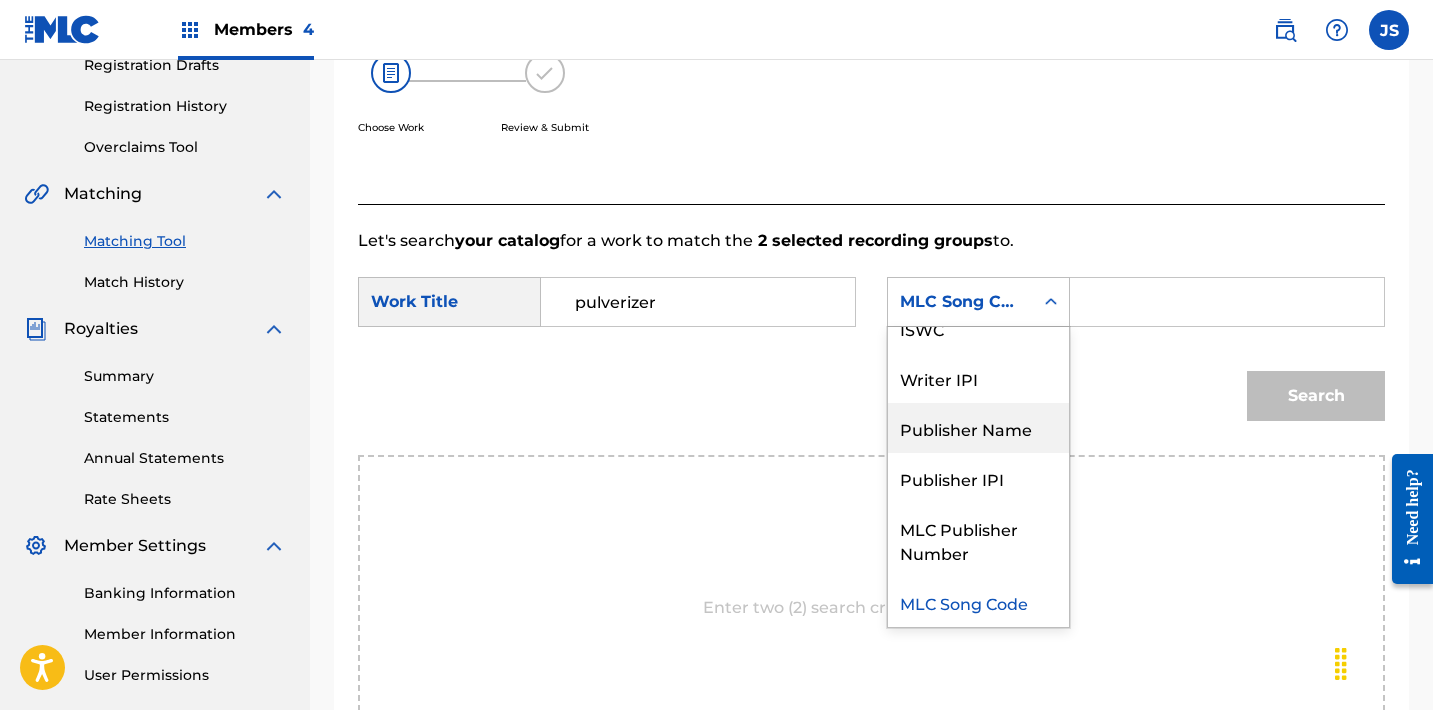 click on "Publisher Name" at bounding box center [978, 428] 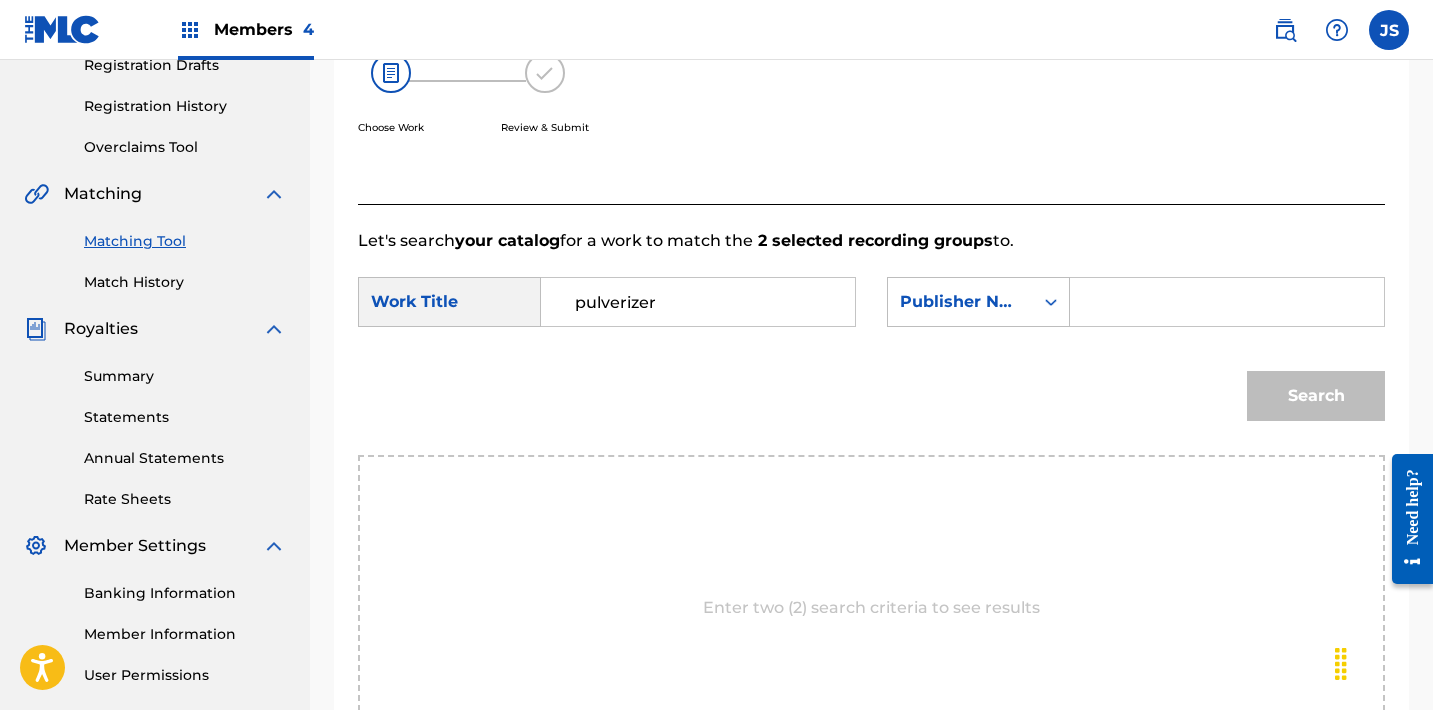 click at bounding box center (1227, 302) 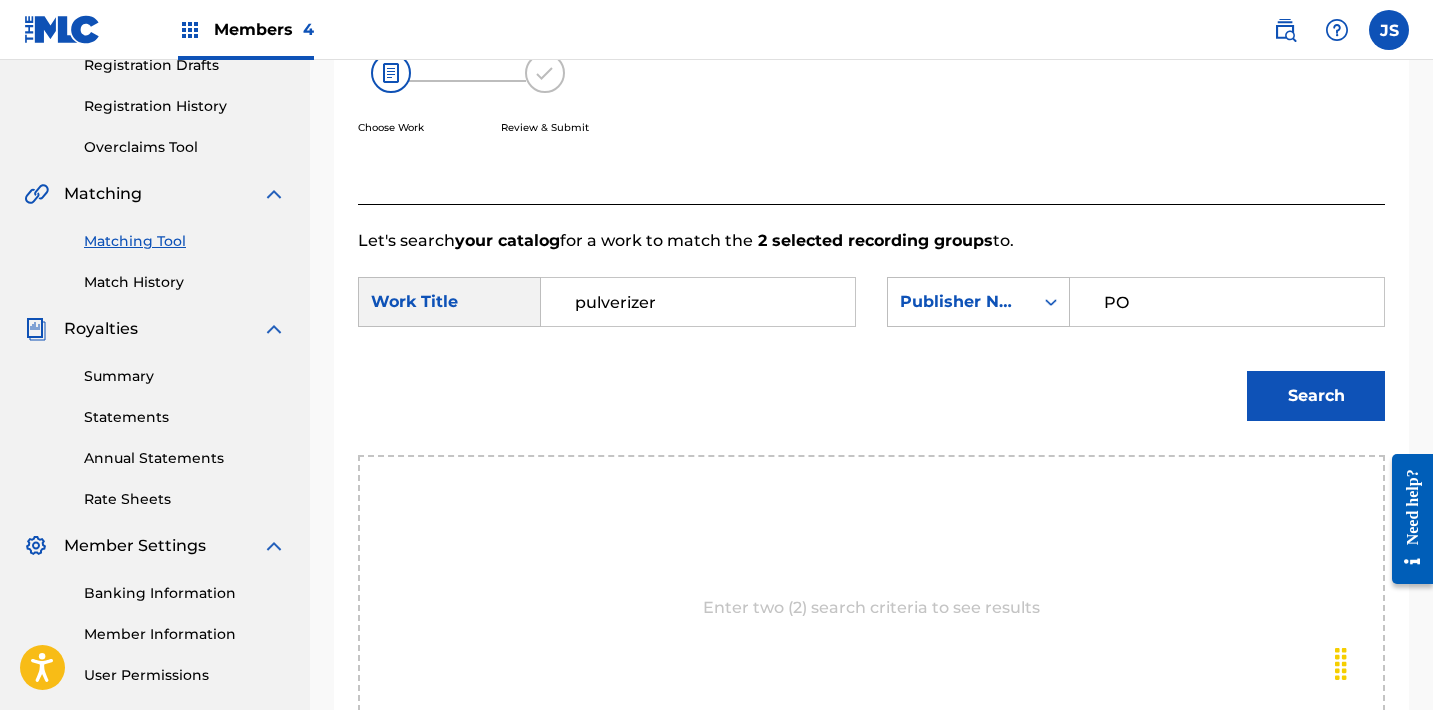 type on "POST MORTEM" 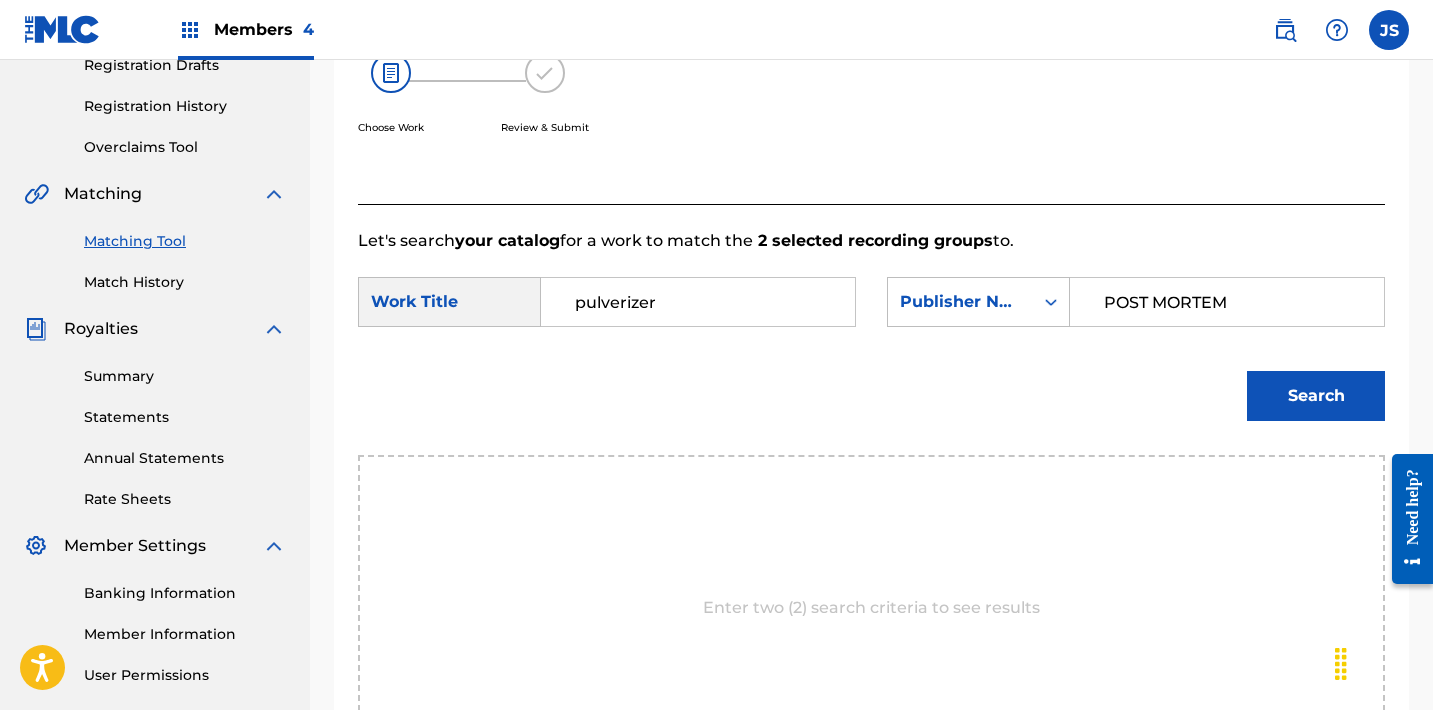 click on "Search" at bounding box center [1316, 396] 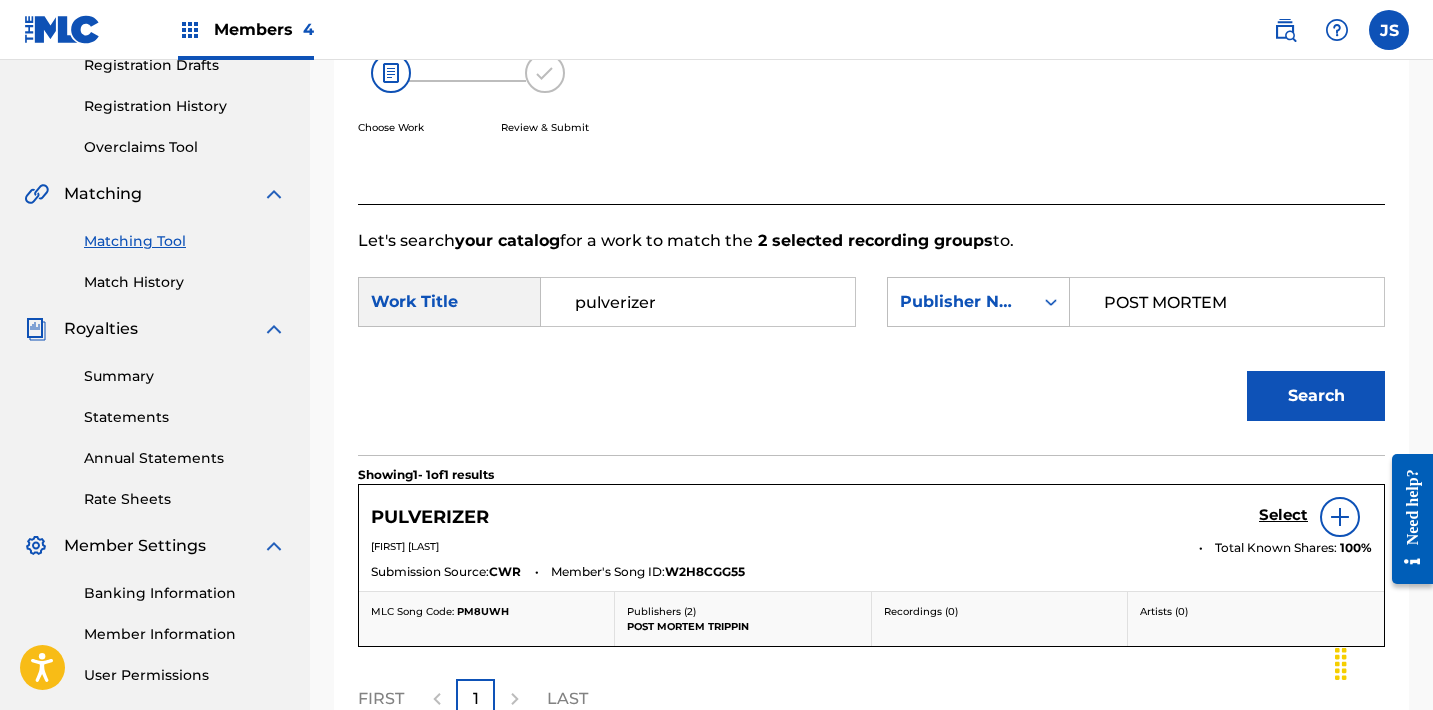 click on "Select" at bounding box center (1283, 515) 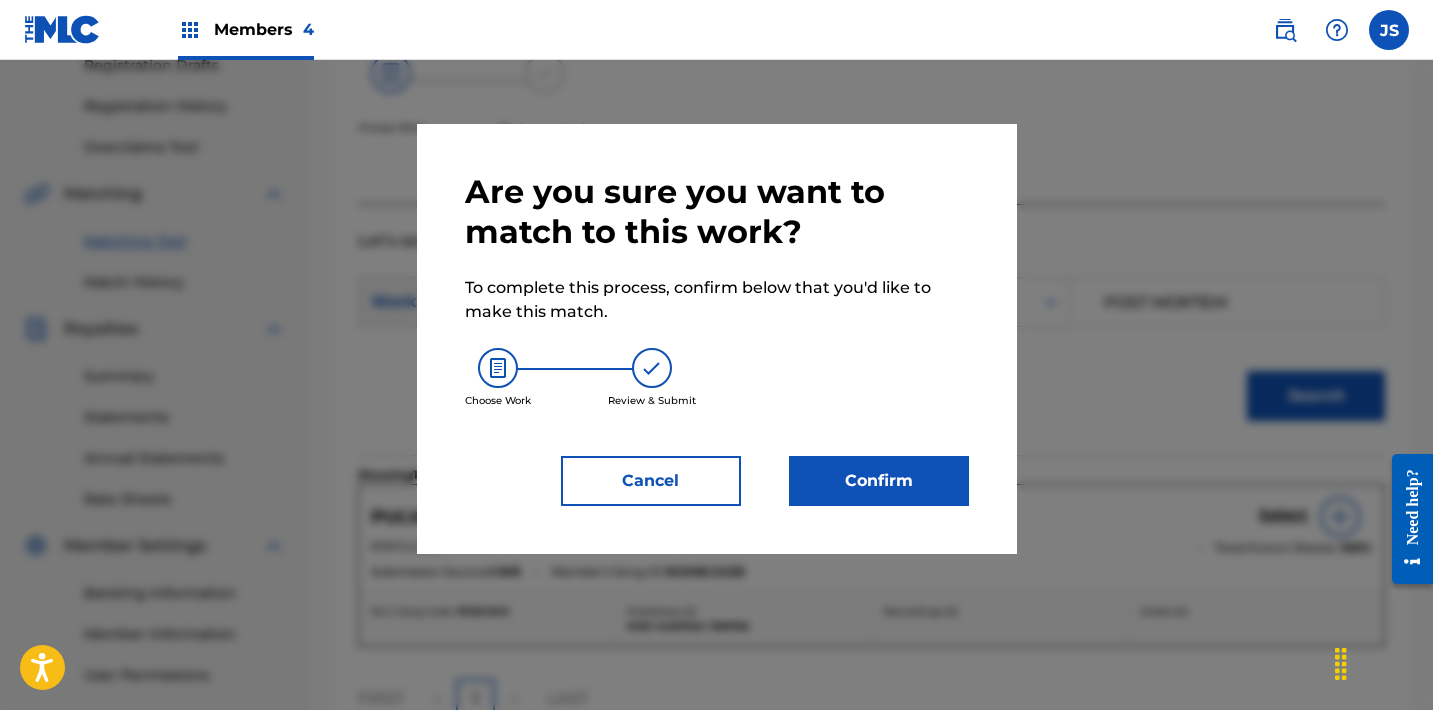 click on "Are you sure you want to match to this work? To complete this process, confirm below that you'd like to make this match. Choose Work Review & Submit Cancel Confirm" at bounding box center (717, 339) 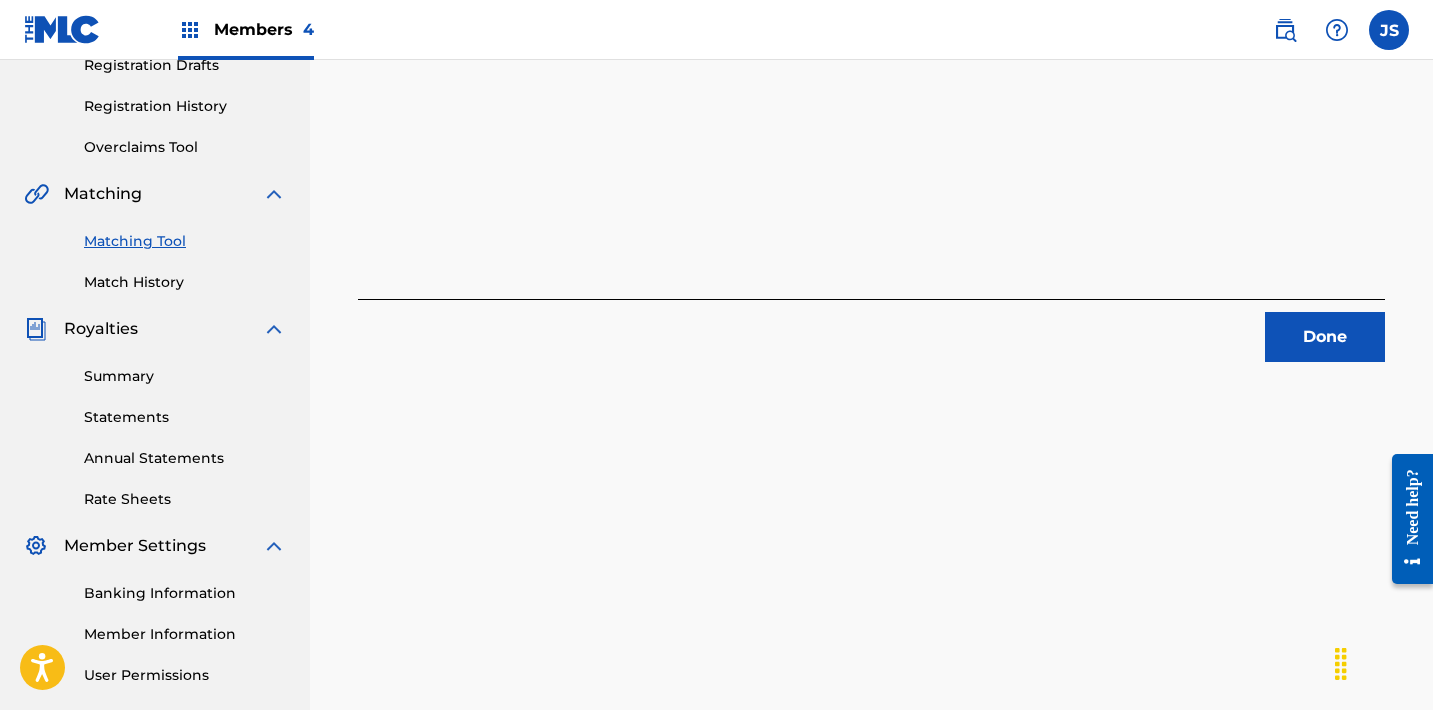 click on "Done" at bounding box center [1325, 337] 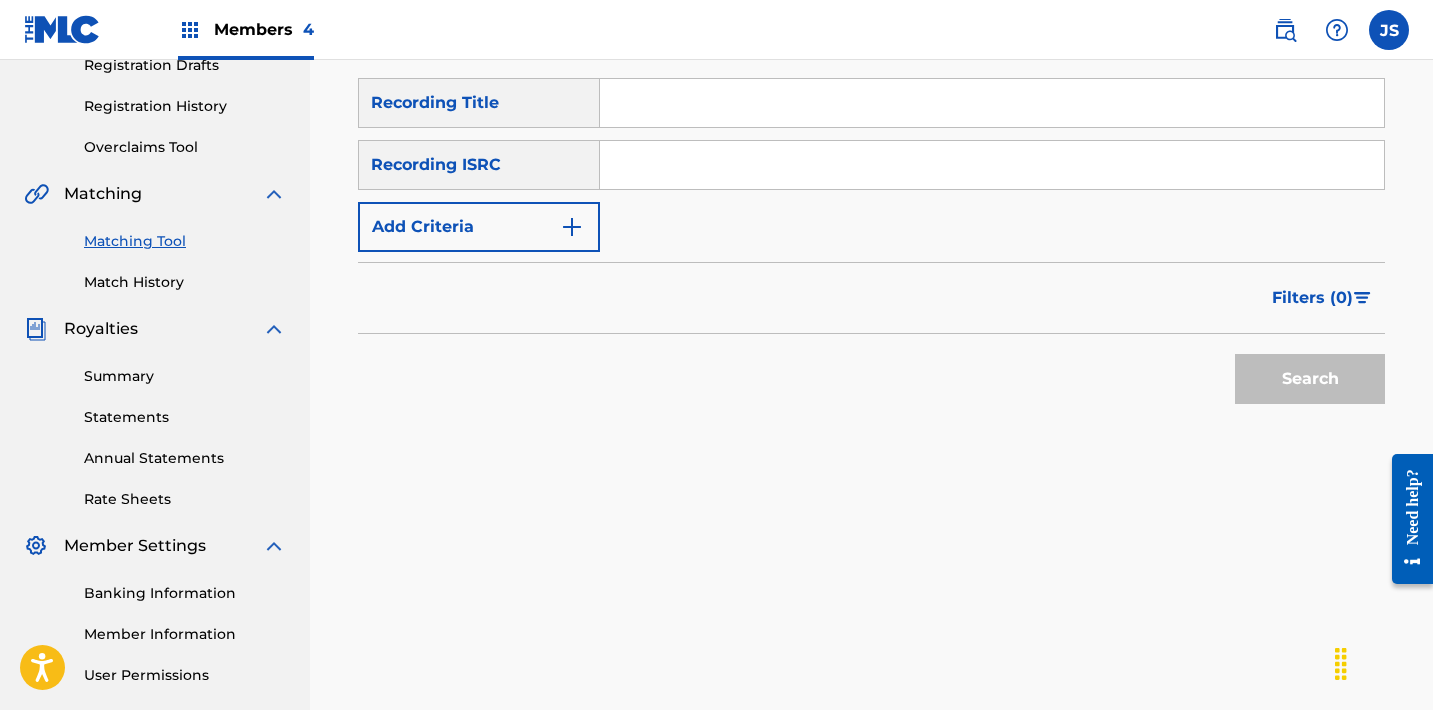 click at bounding box center [992, 165] 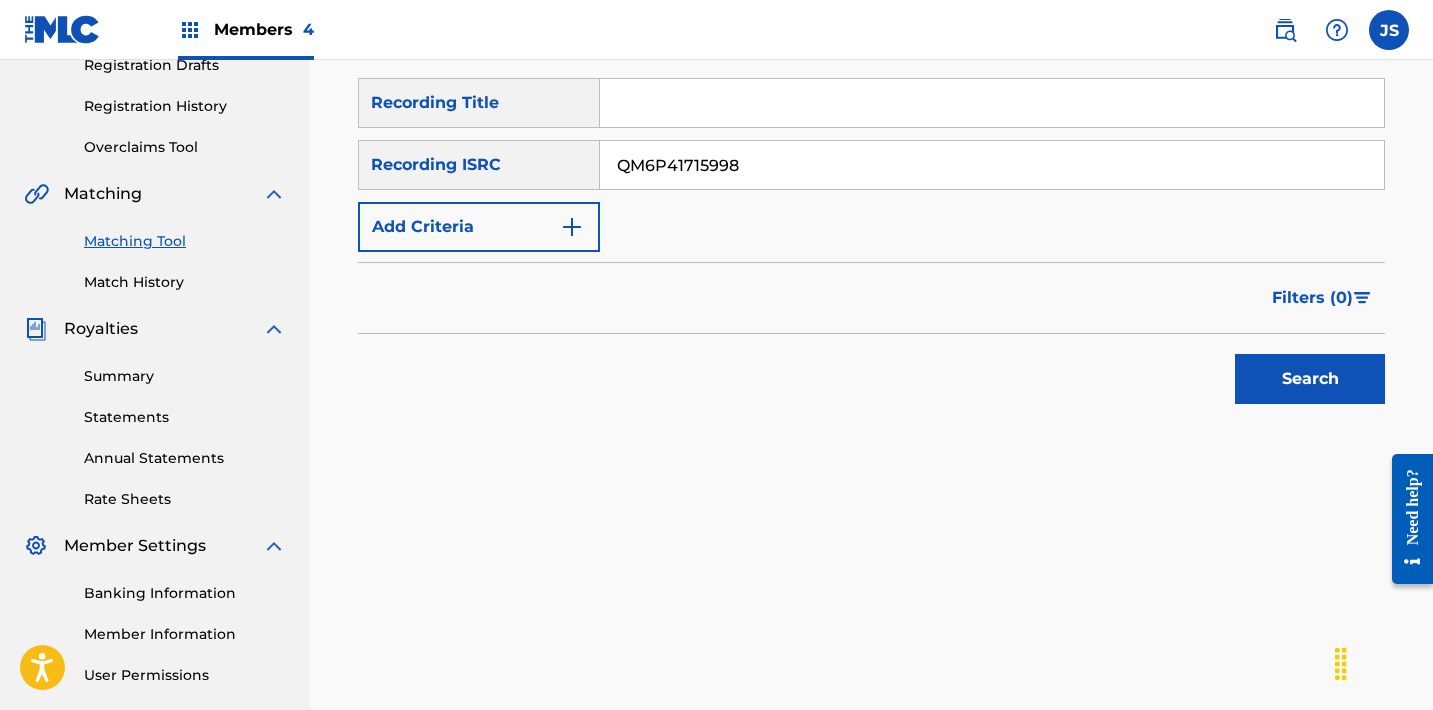 type on "QM6P41715998" 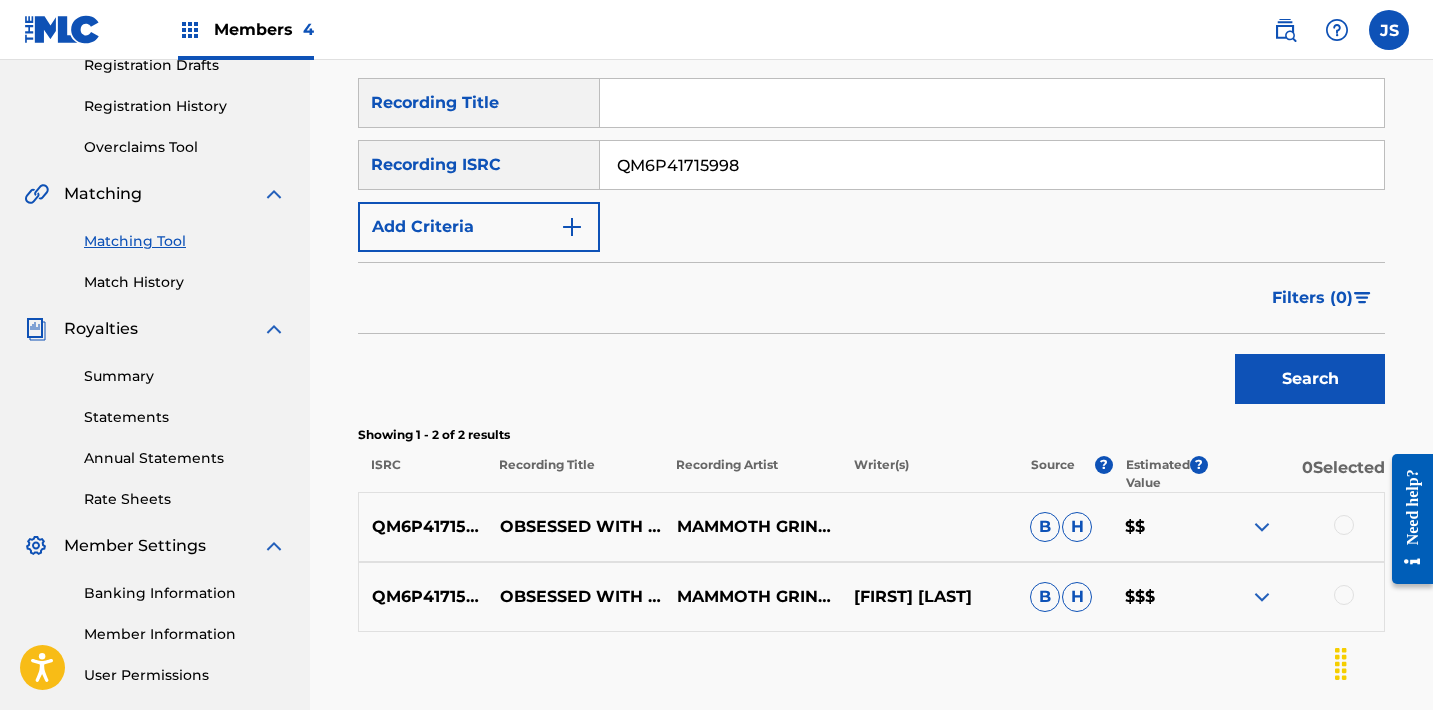 click at bounding box center (1344, 525) 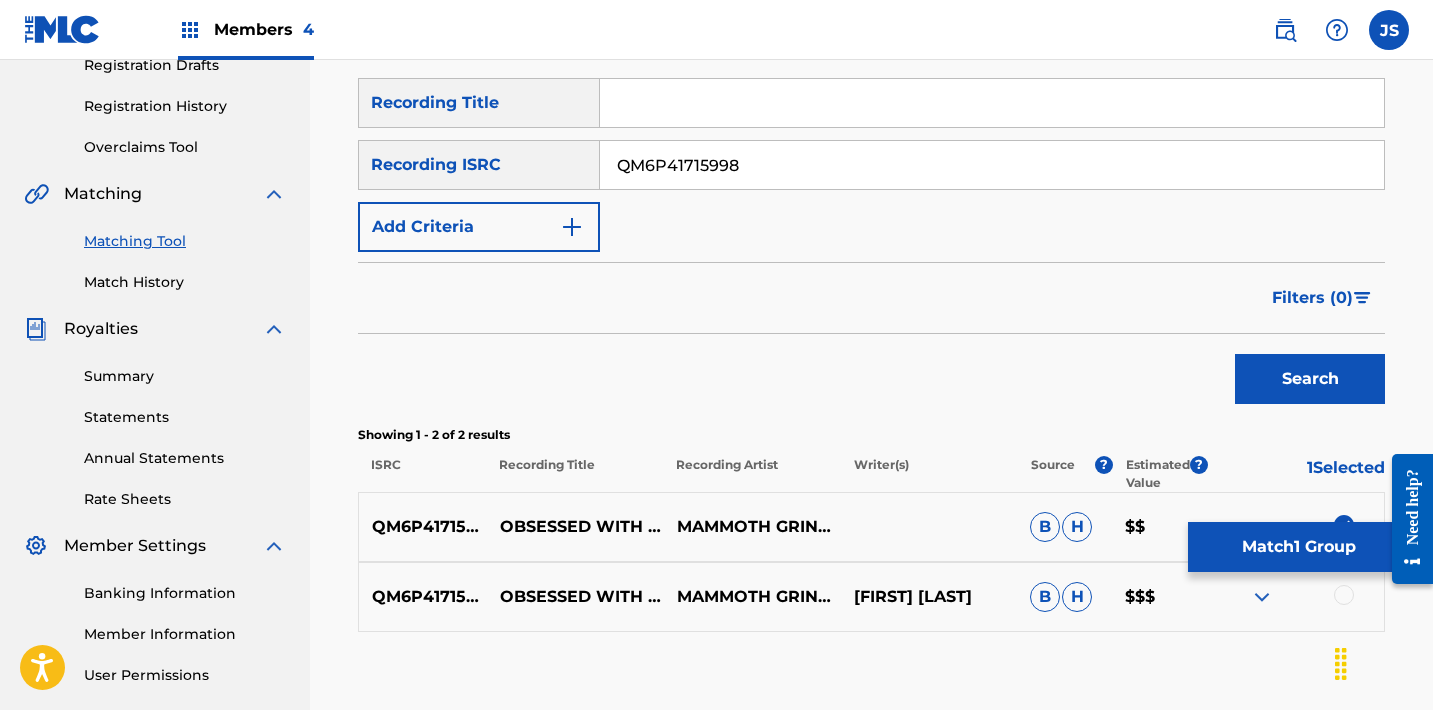 click at bounding box center (1344, 595) 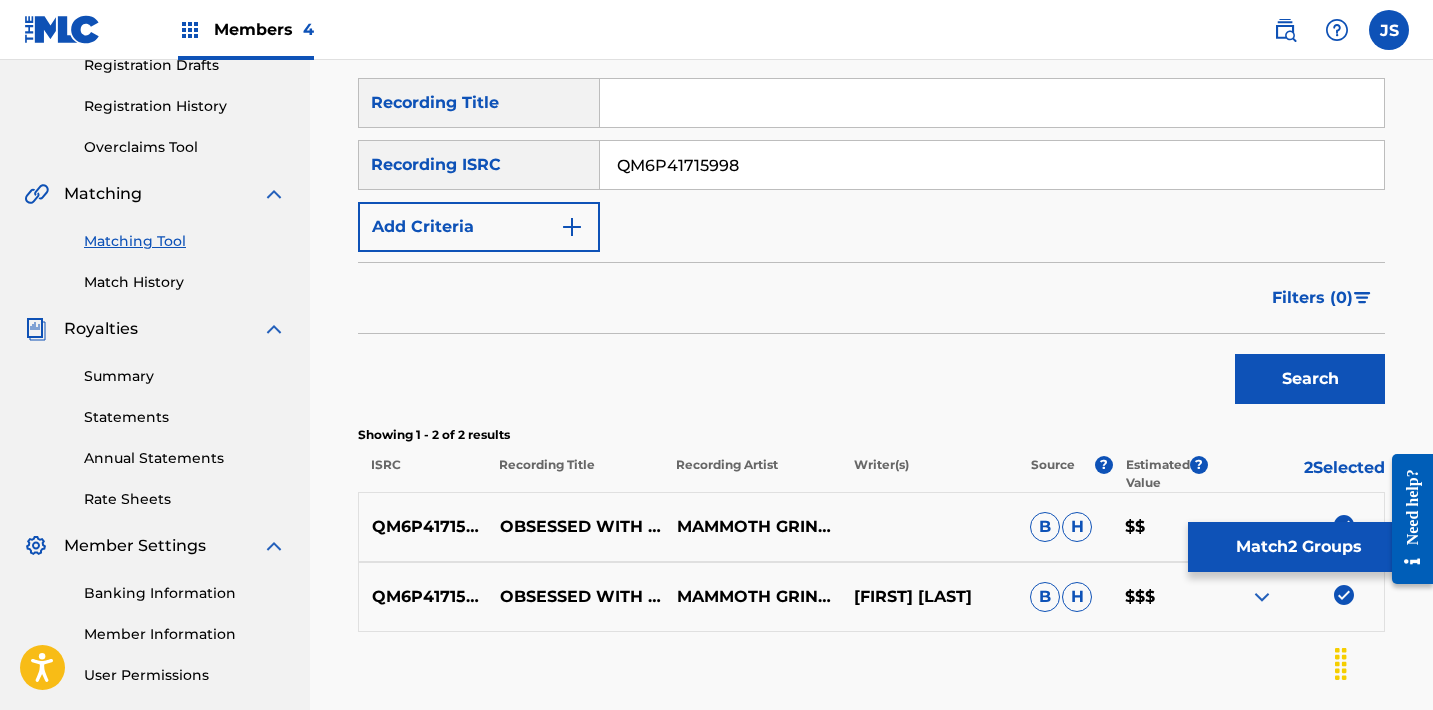 click on "Match  2 Groups" at bounding box center [1298, 547] 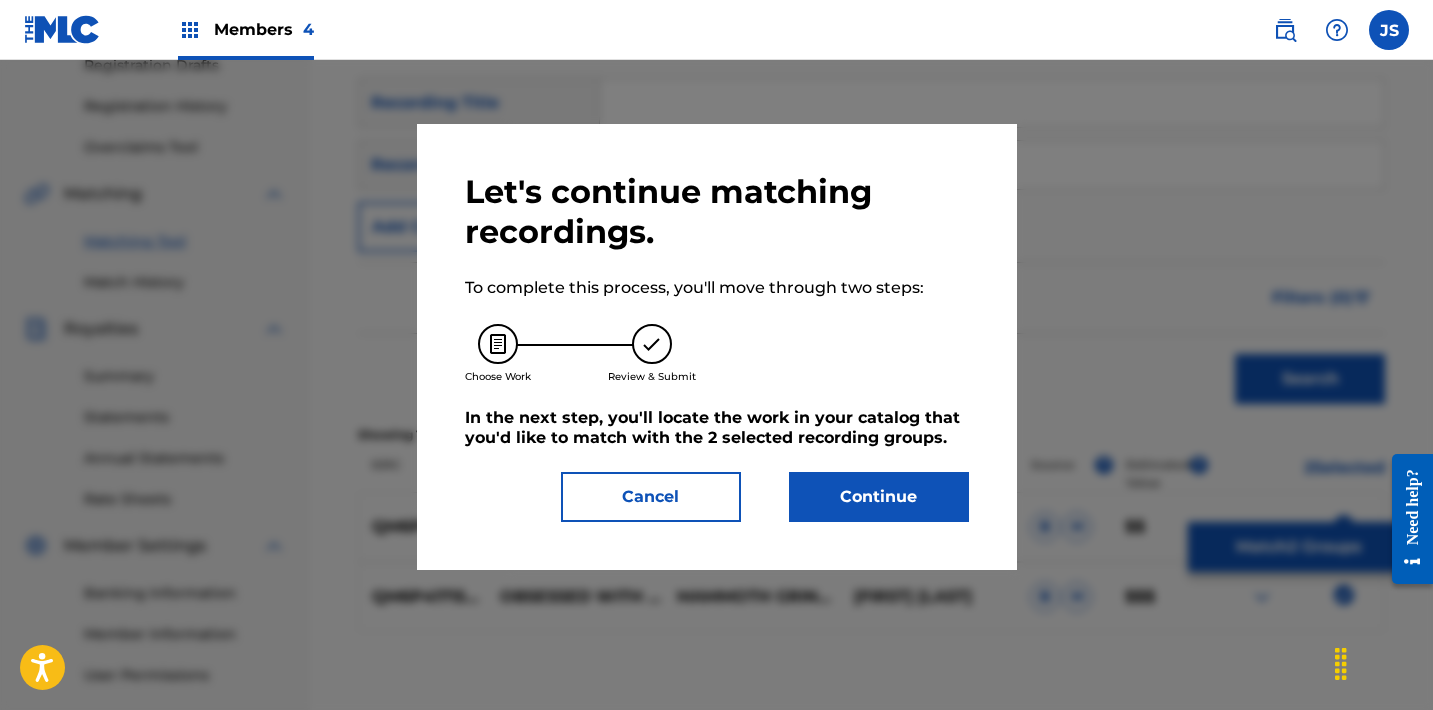click on "Continue" at bounding box center (879, 497) 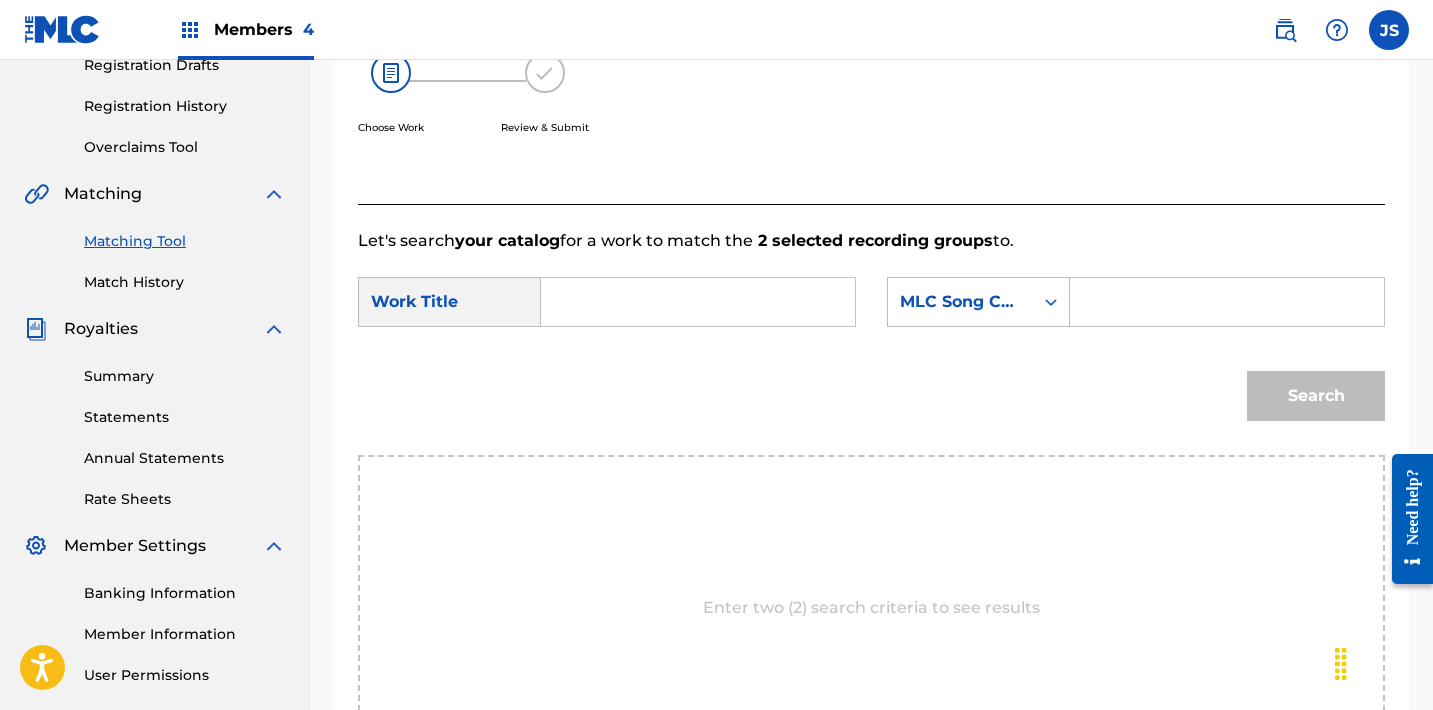 click at bounding box center (698, 302) 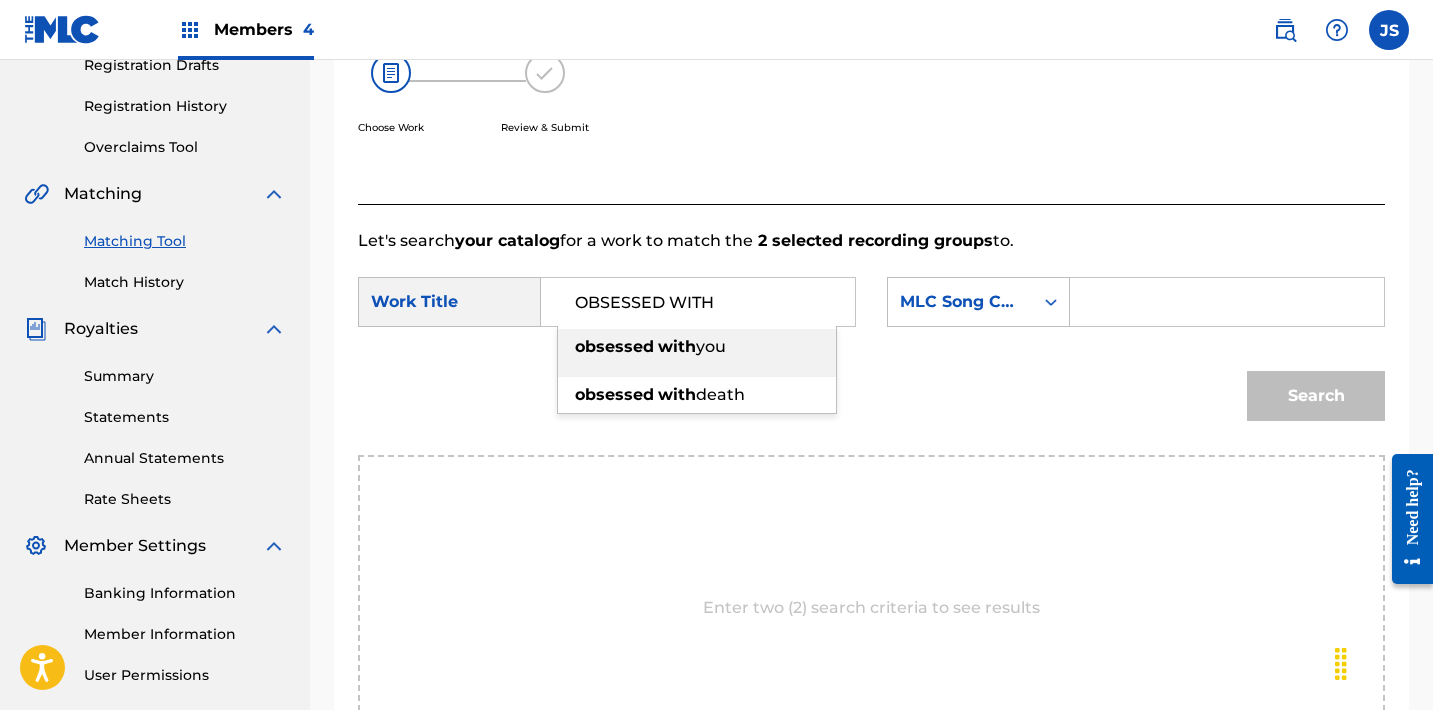 click on "obsessed   with  death" at bounding box center [697, 395] 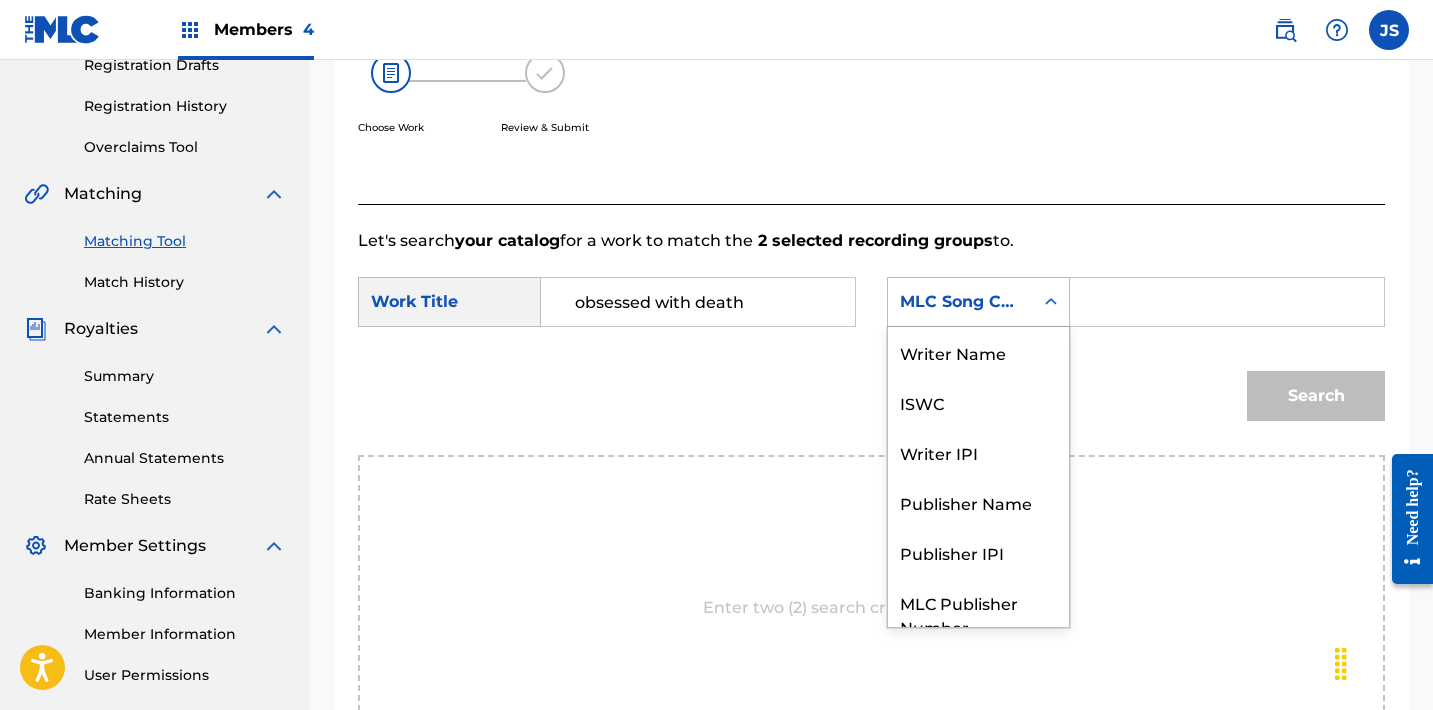 click on "MLC Song Code" at bounding box center (960, 302) 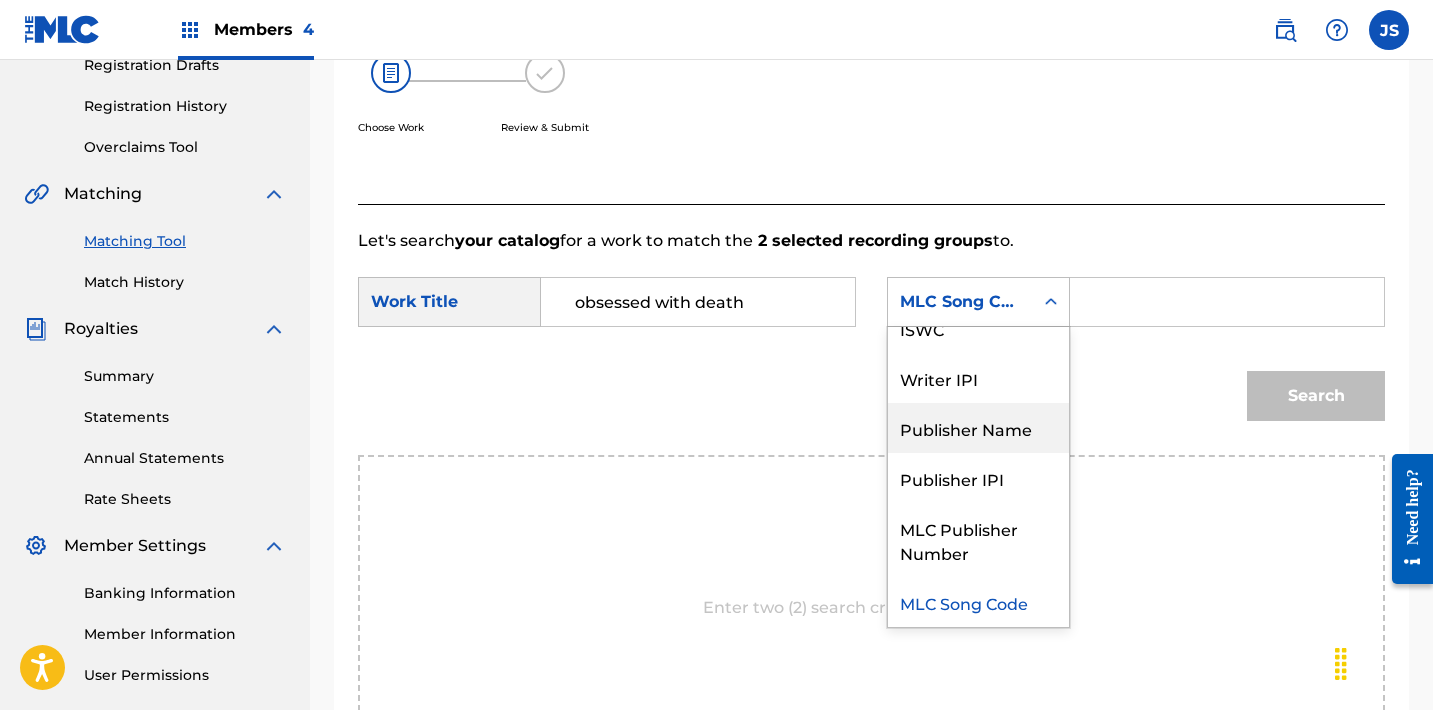 click on "Publisher Name" at bounding box center [978, 428] 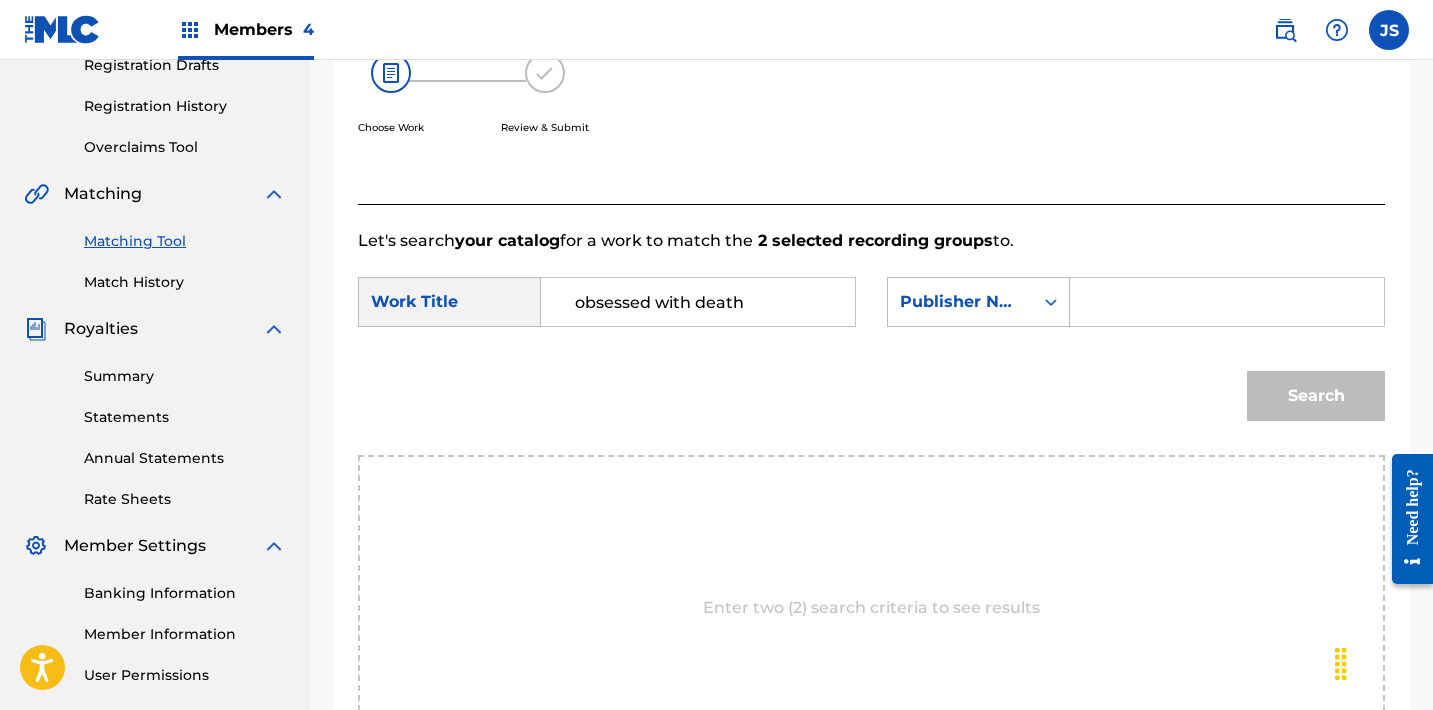 click at bounding box center [1227, 302] 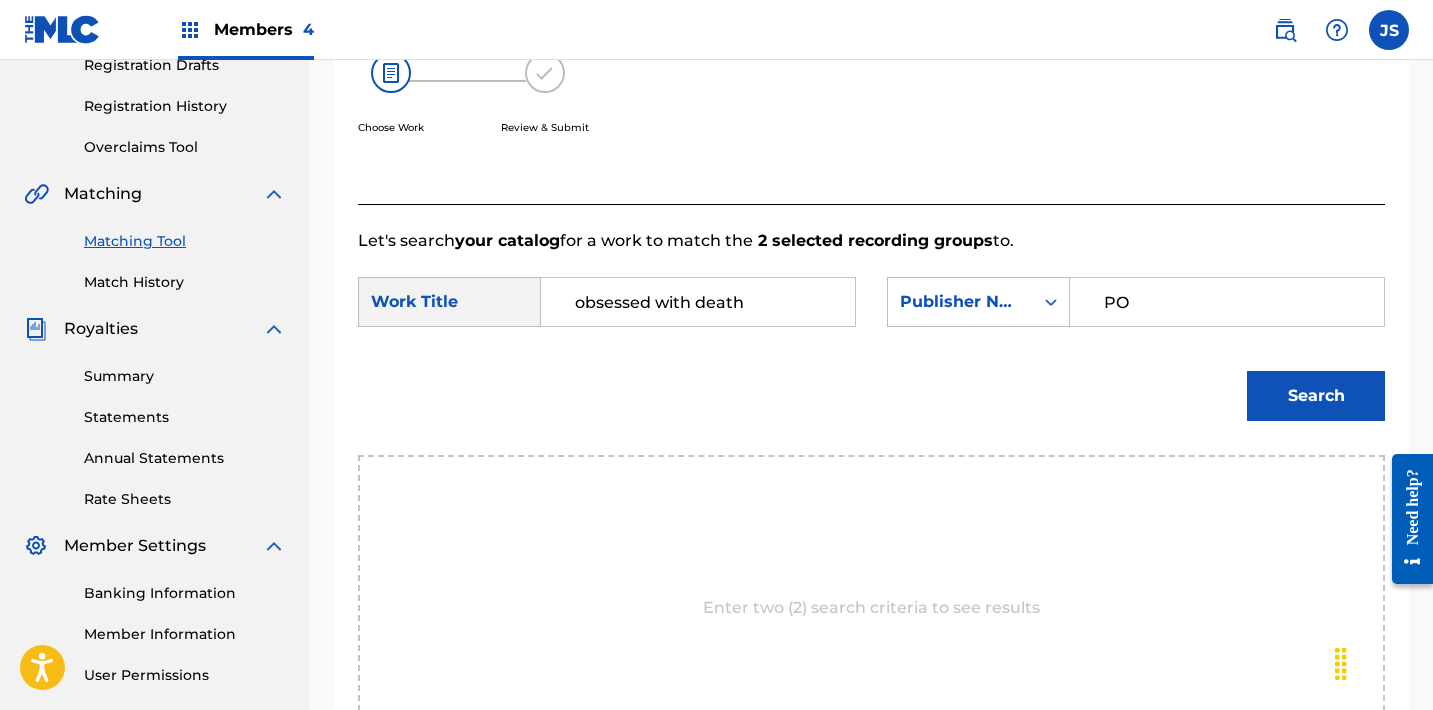 type on "POST MORTEM" 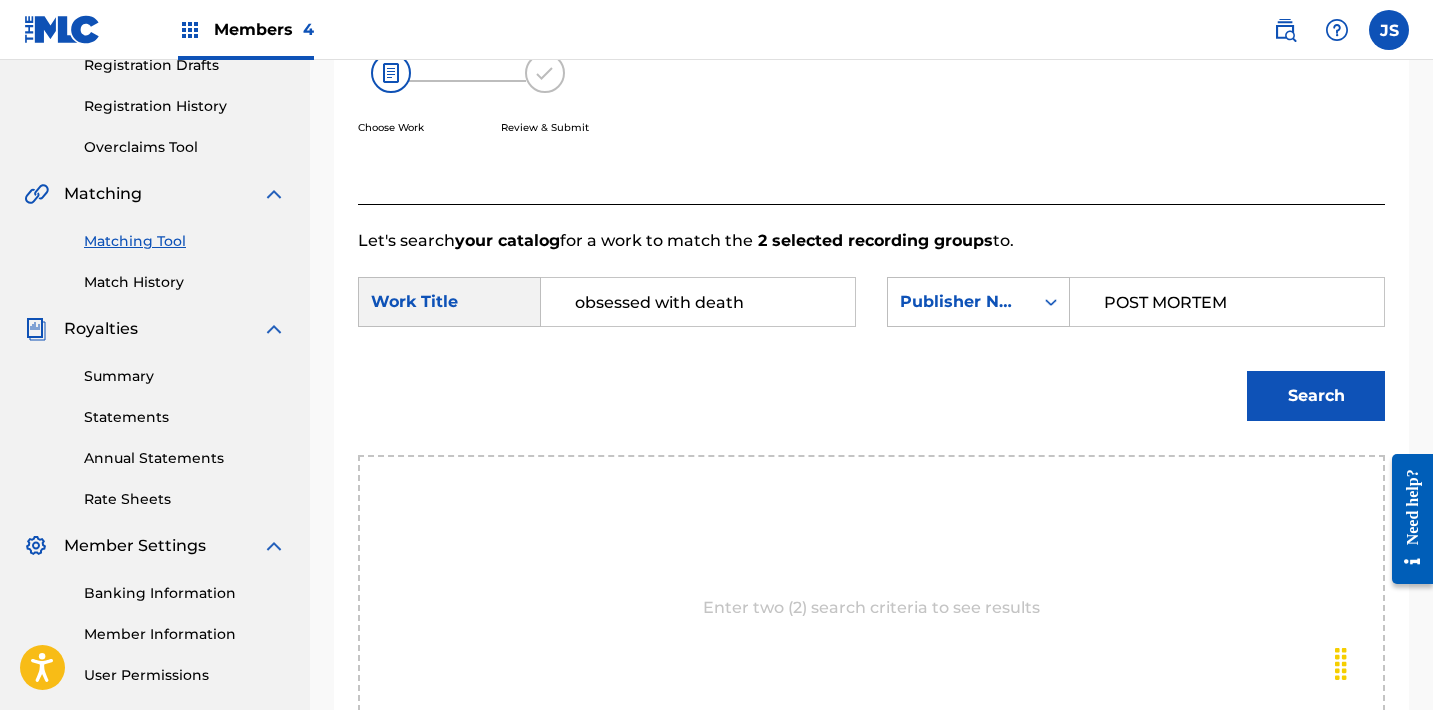 click on "Search" at bounding box center [1316, 396] 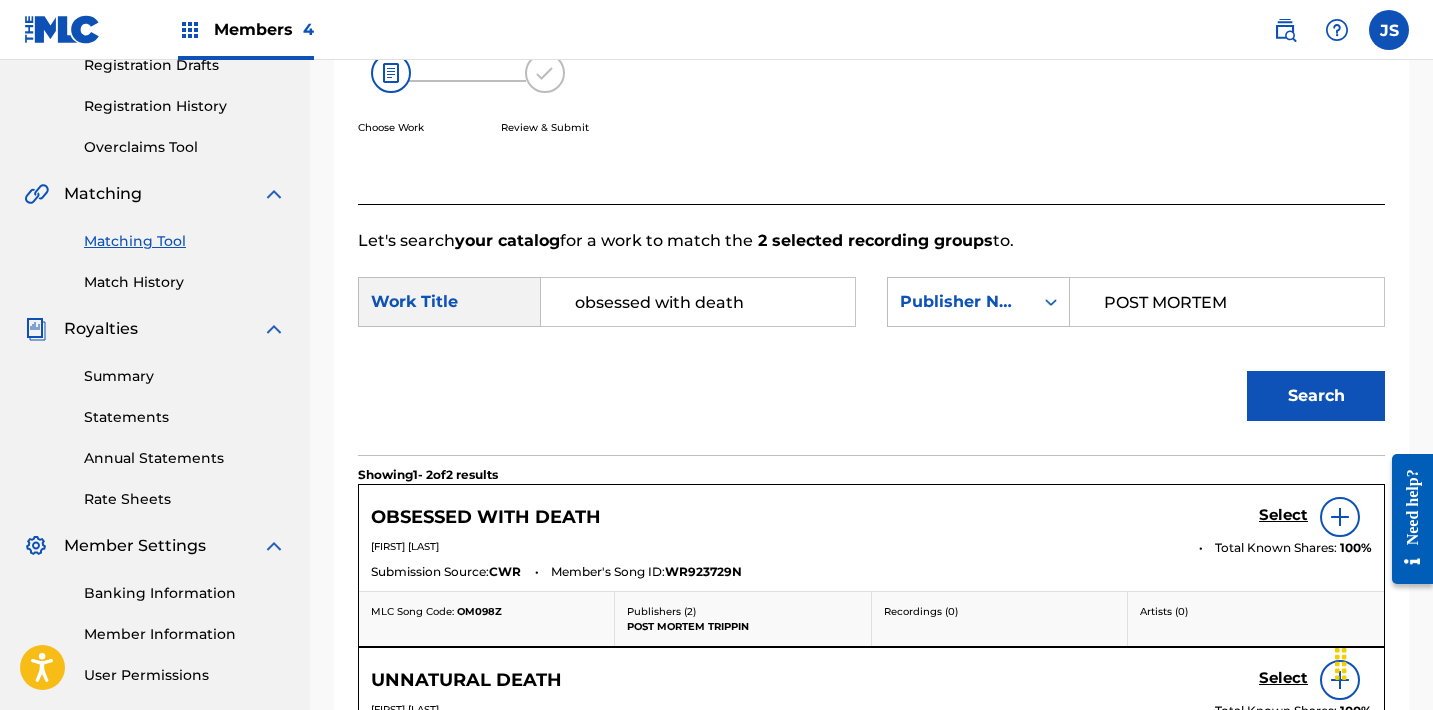 click on "Select" at bounding box center (1283, 515) 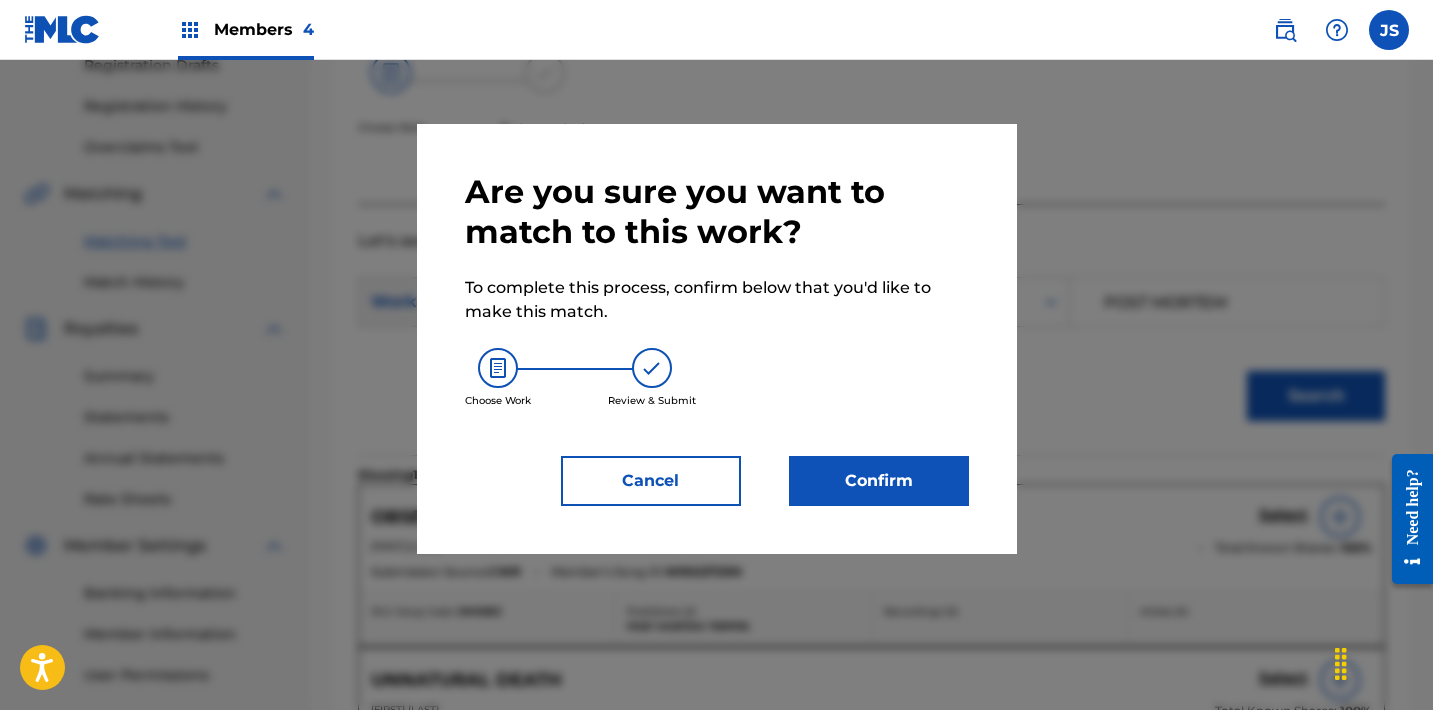 click on "Confirm" at bounding box center [879, 481] 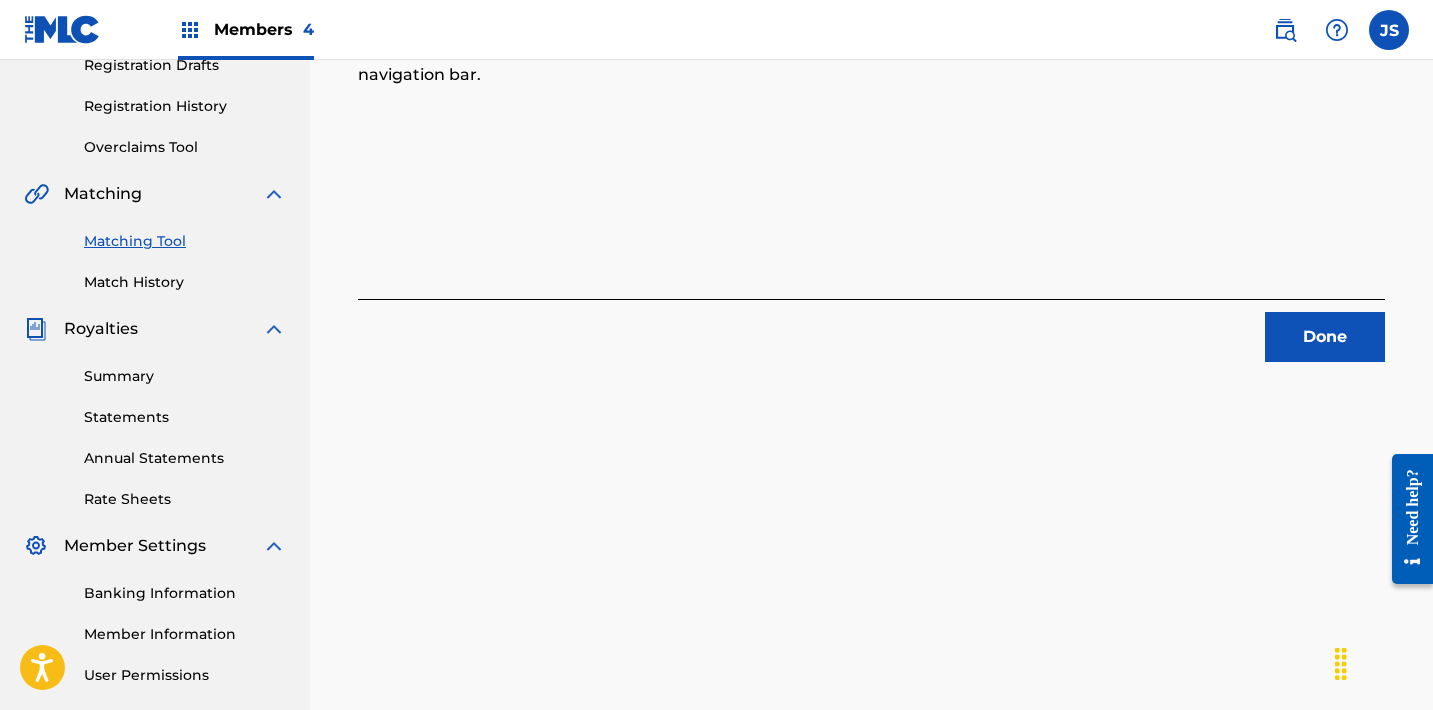 click on "2  Recording Groups   are pending usage match to the work  OBSESSED WITH DEATH . Congratulations! You've matched recordings to your work. This match is now under review by our team. You can check its status by visiting the Match History tab in your Portal account navigation bar. Done" at bounding box center [871, 275] 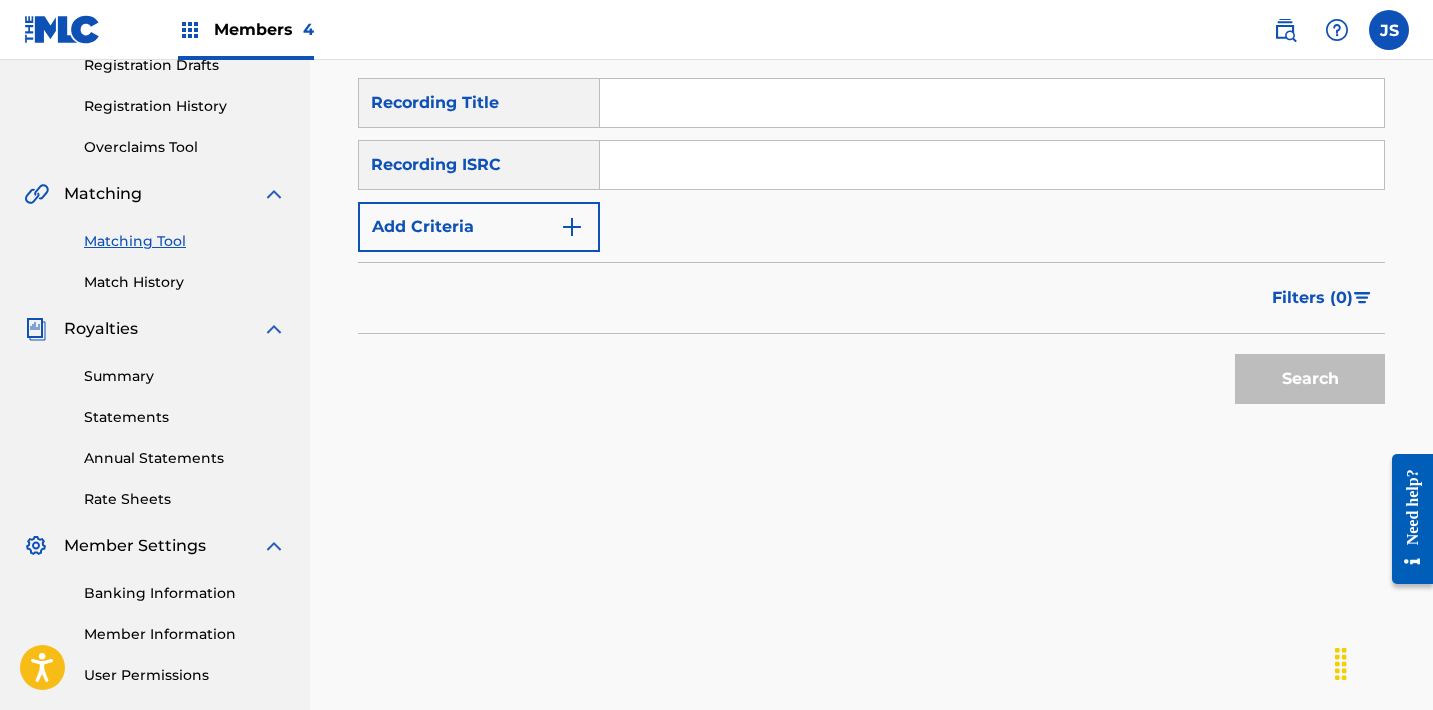click at bounding box center (992, 165) 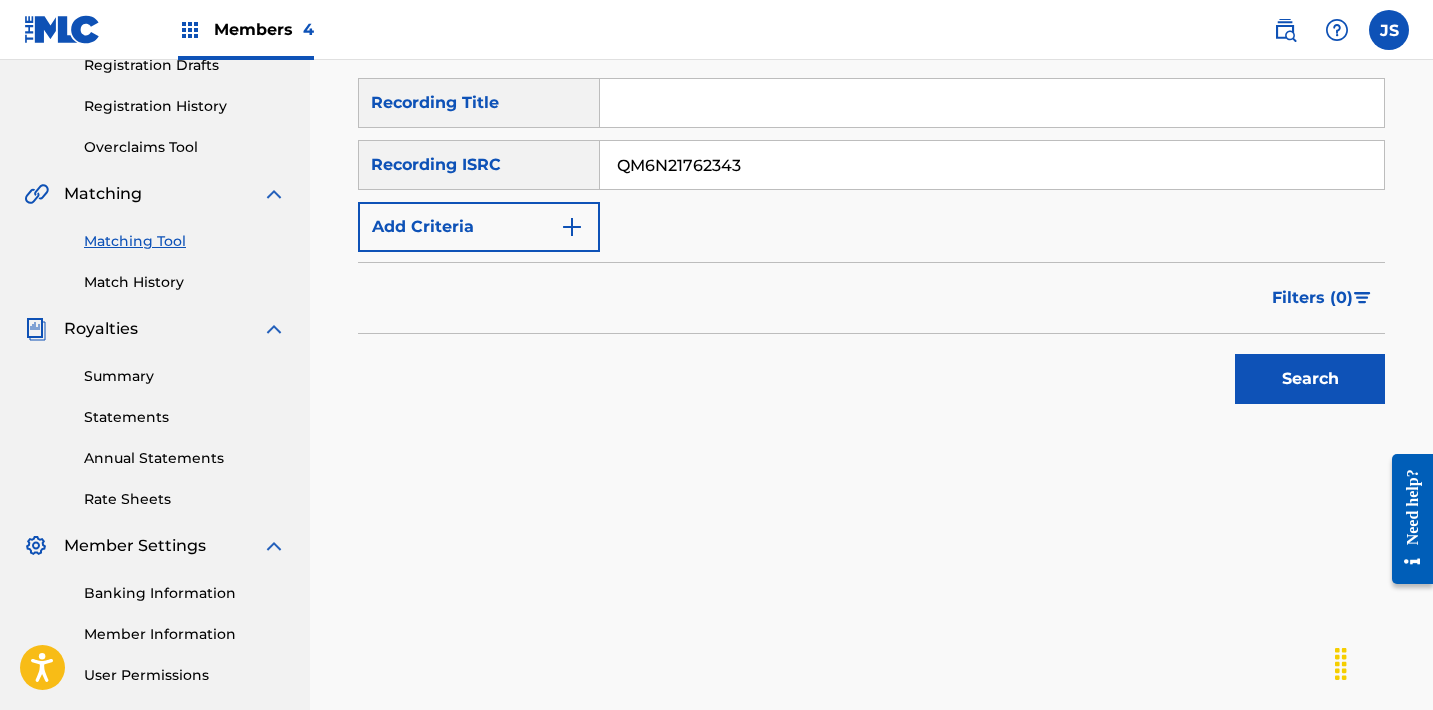 type on "QM6N21762343" 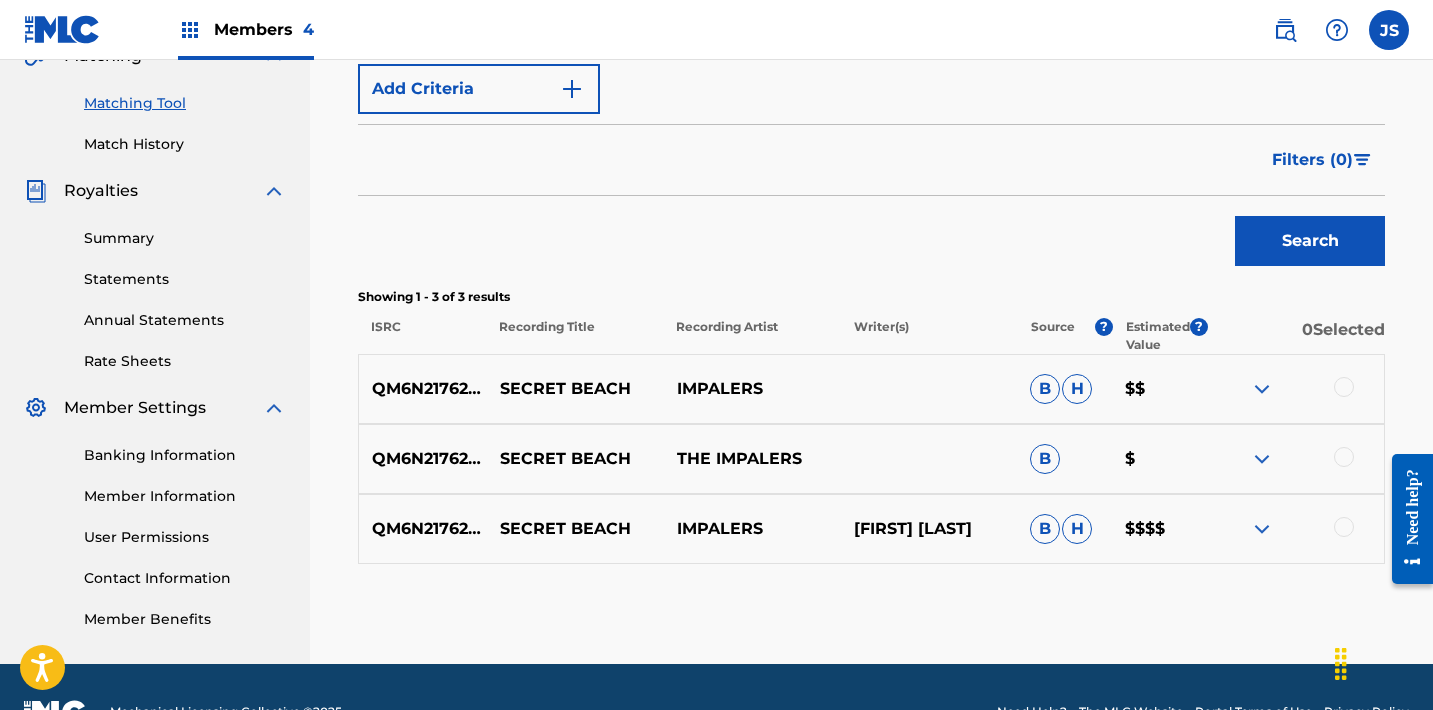 scroll, scrollTop: 496, scrollLeft: 0, axis: vertical 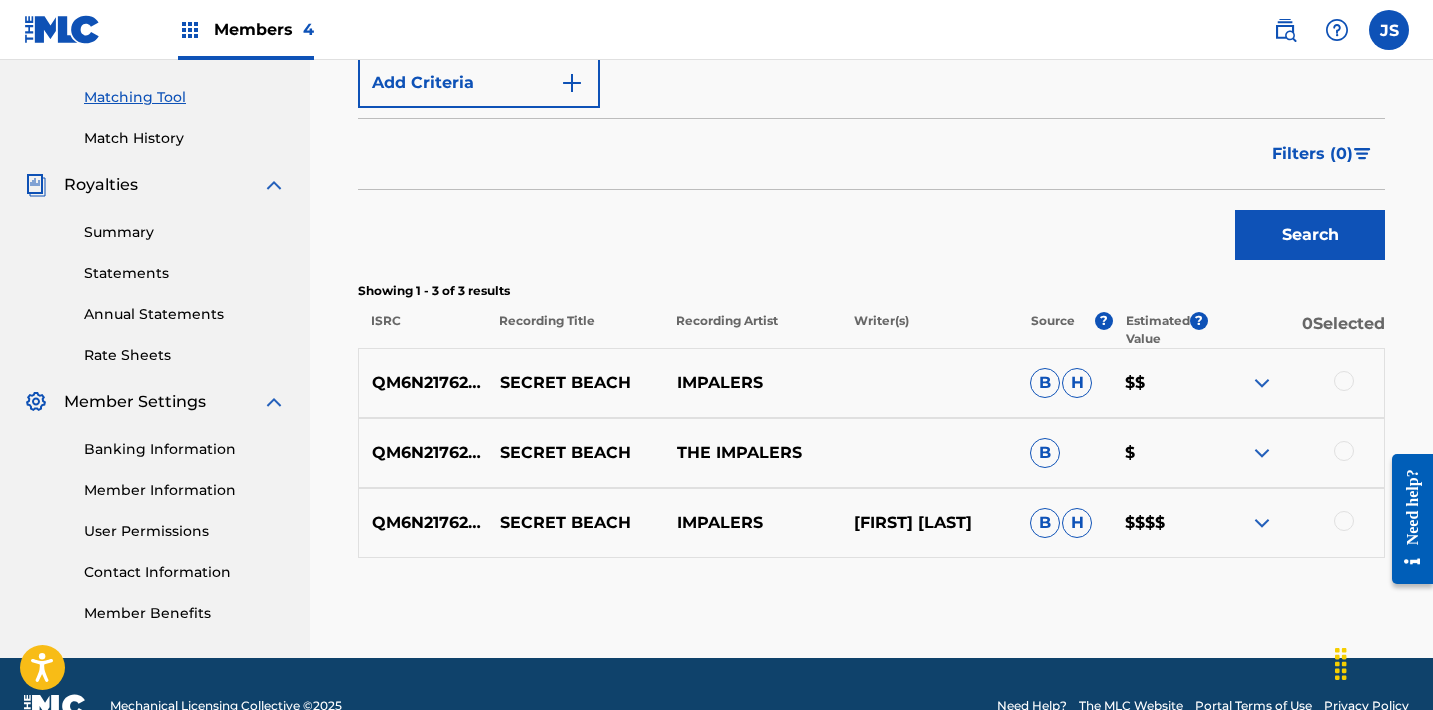click at bounding box center [1344, 521] 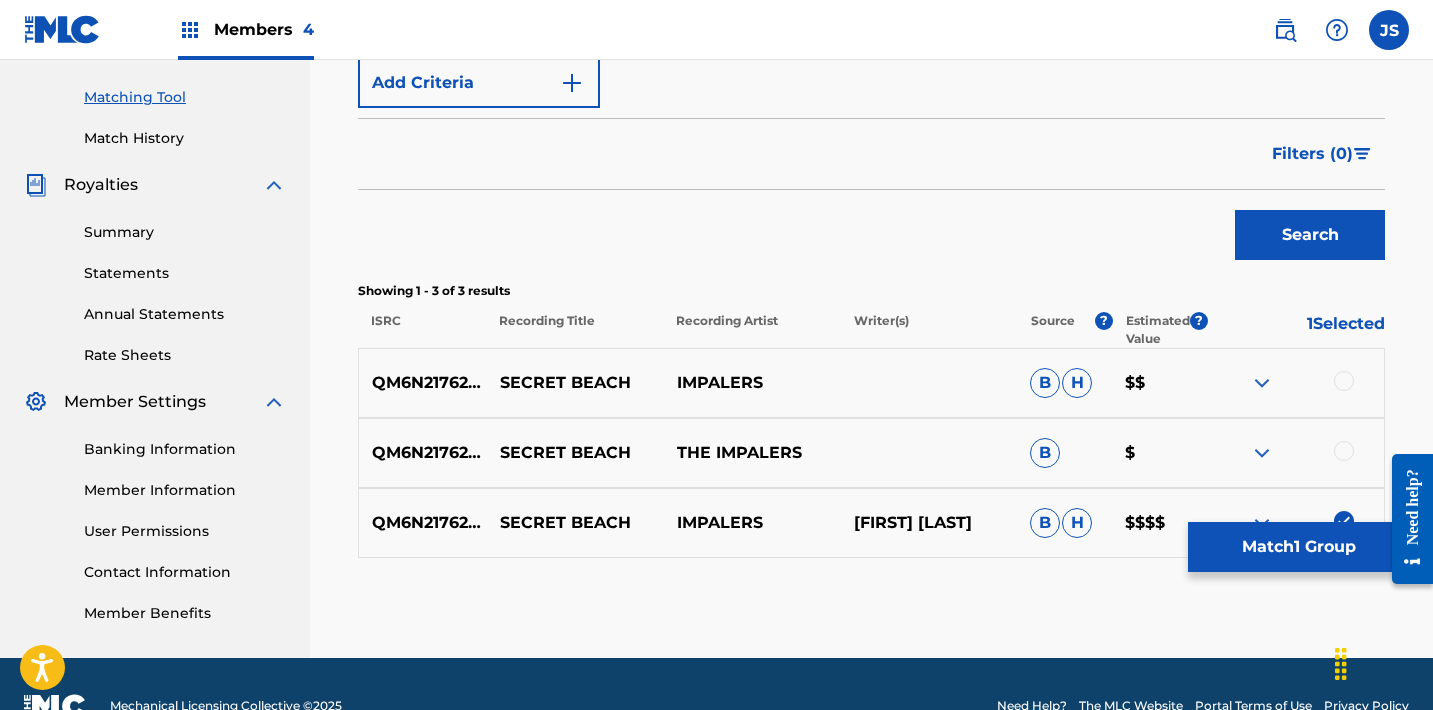 click at bounding box center [1295, 453] 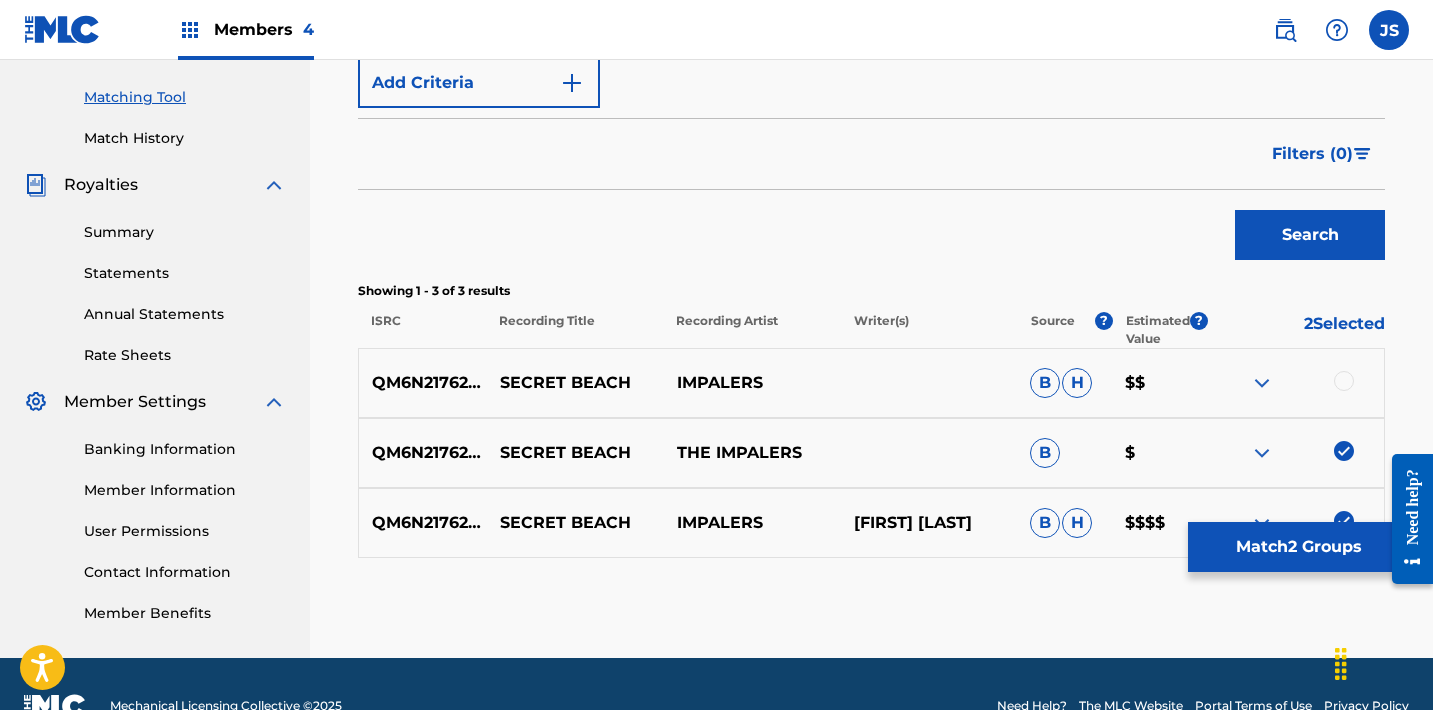 click at bounding box center (1344, 381) 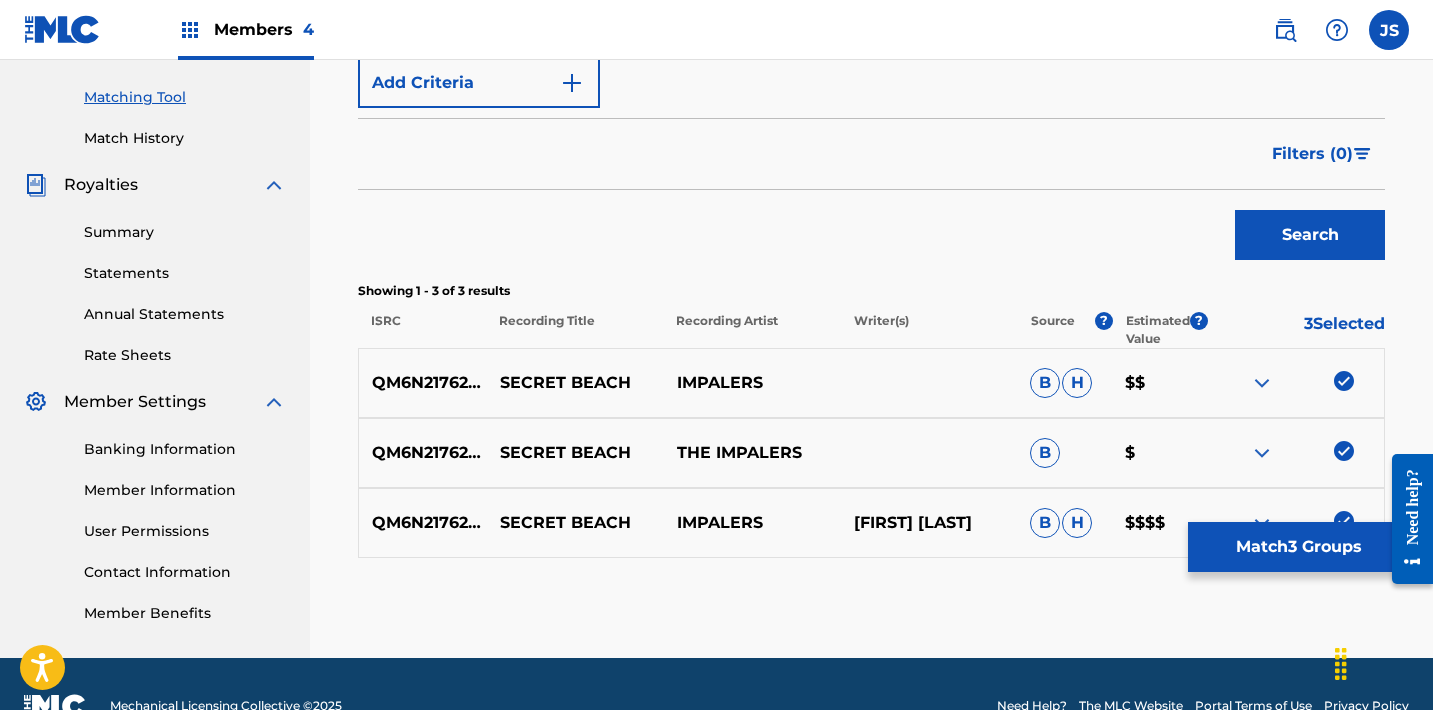 click on "Match  3 Groups" at bounding box center (1298, 547) 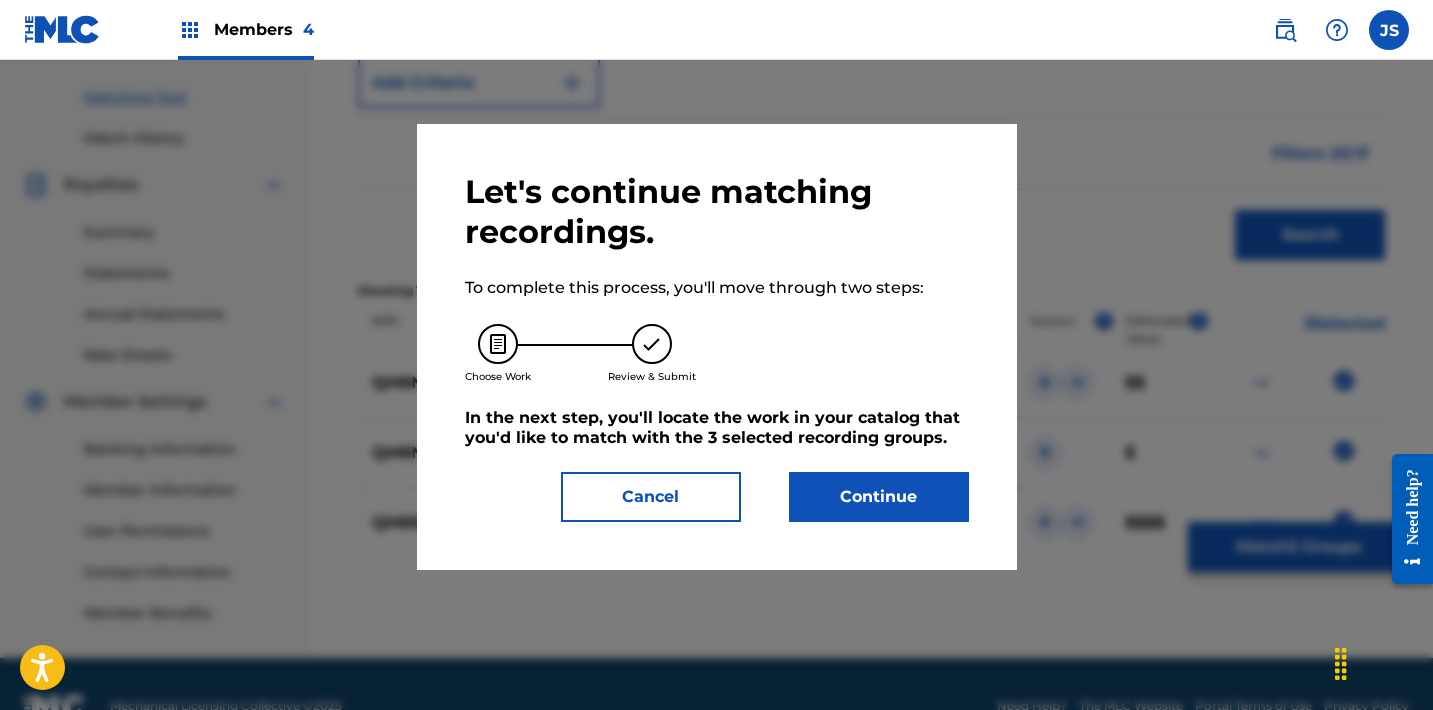 click on "Continue" at bounding box center [879, 497] 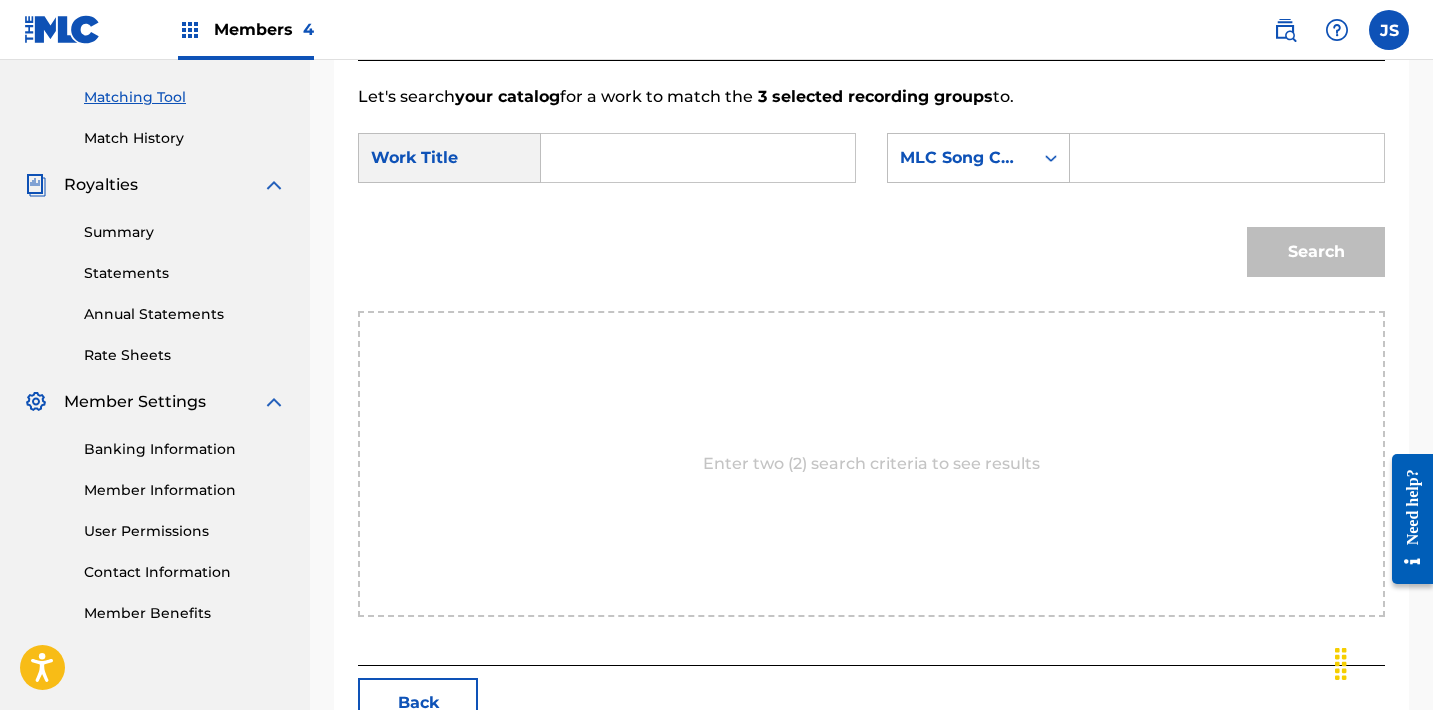 click at bounding box center [698, 158] 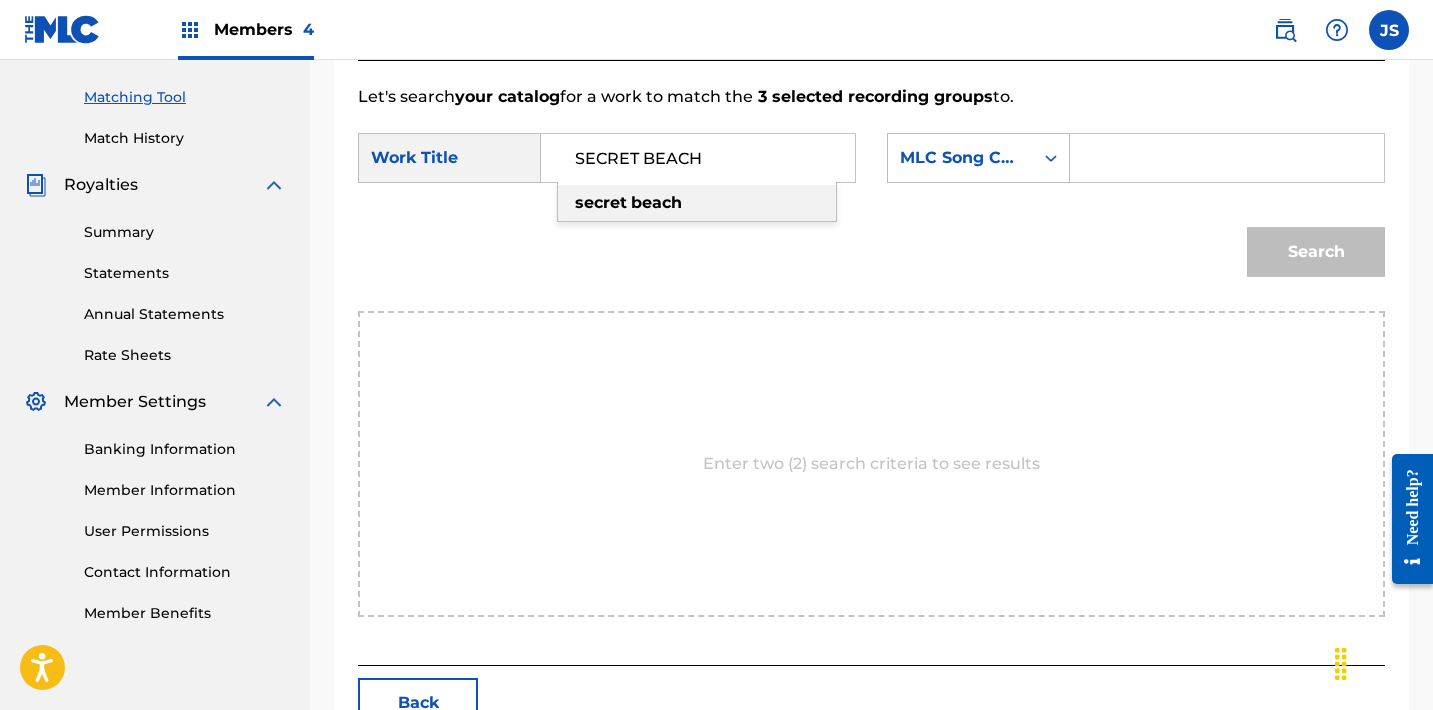 click on "secret" at bounding box center [601, 202] 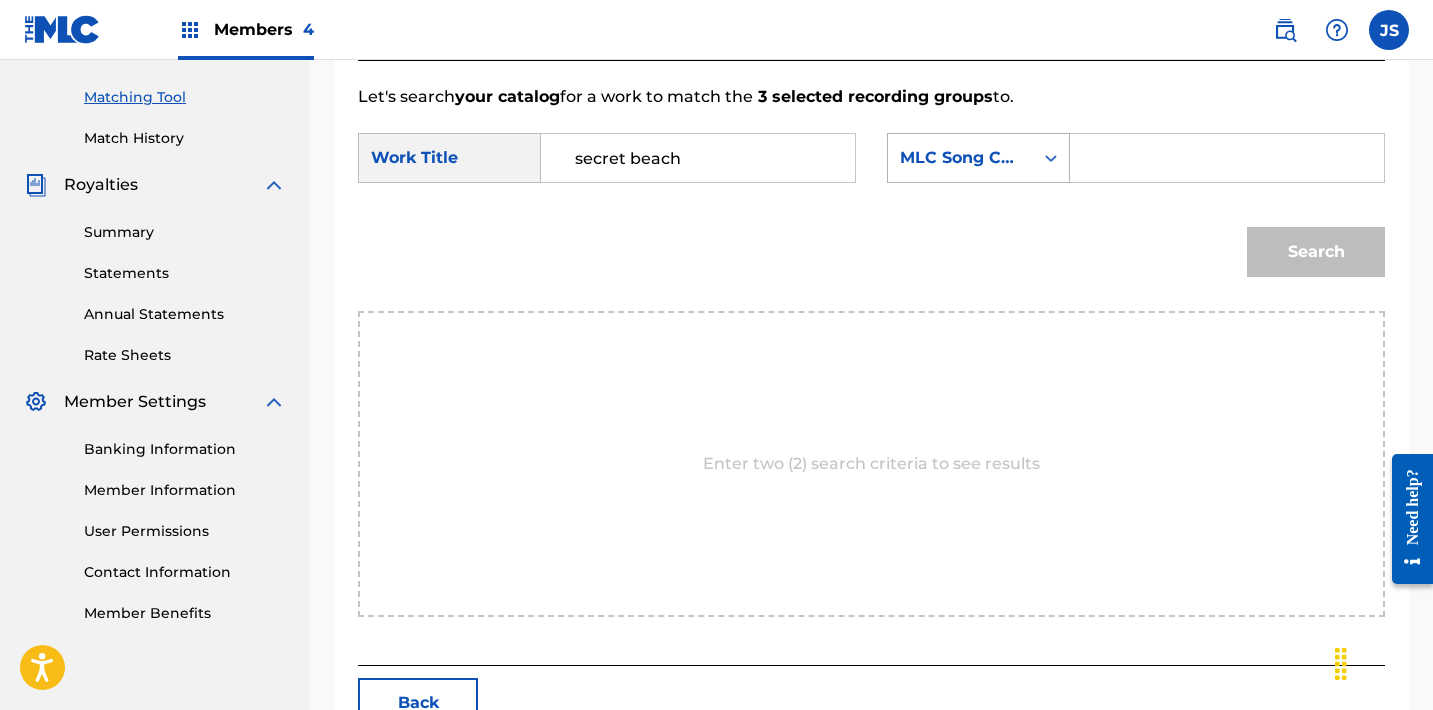 click on "MLC Song Code" at bounding box center (960, 158) 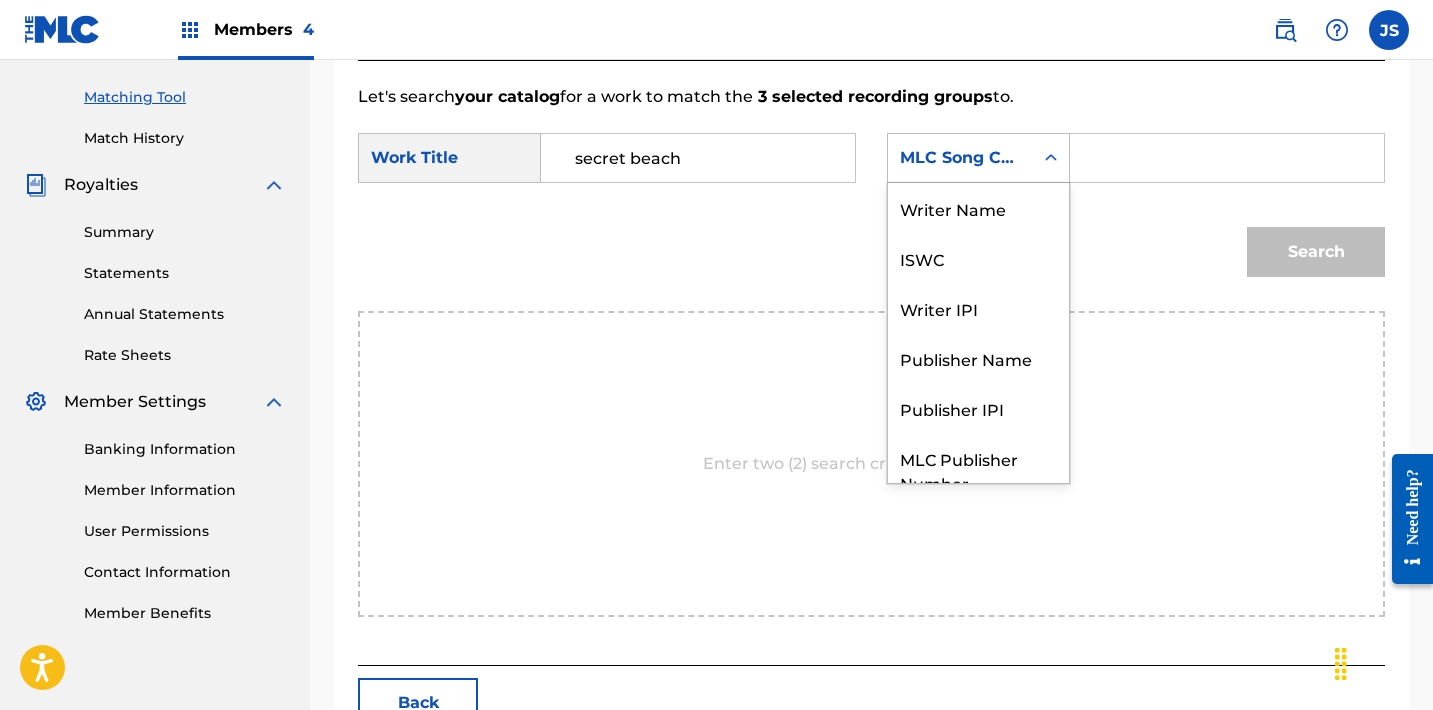 scroll, scrollTop: 74, scrollLeft: 0, axis: vertical 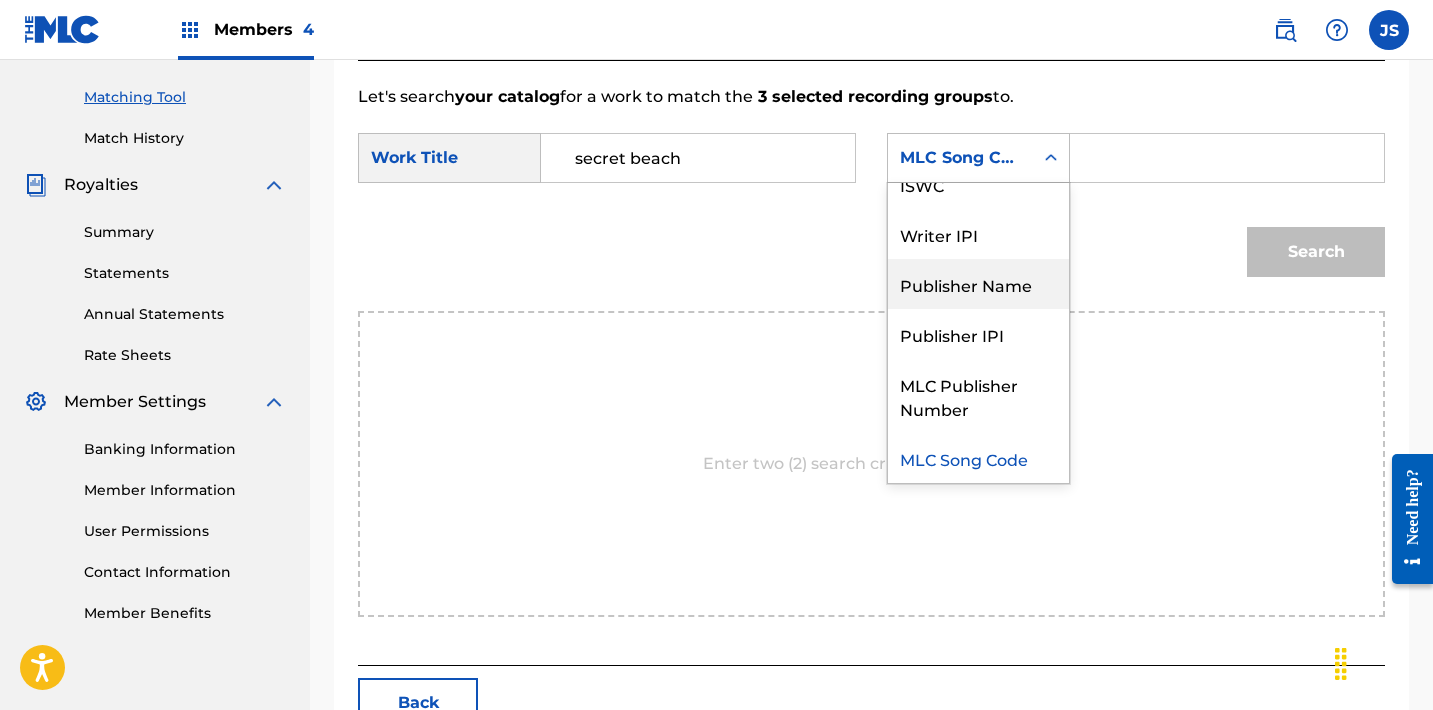click on "Publisher Name" at bounding box center (978, 284) 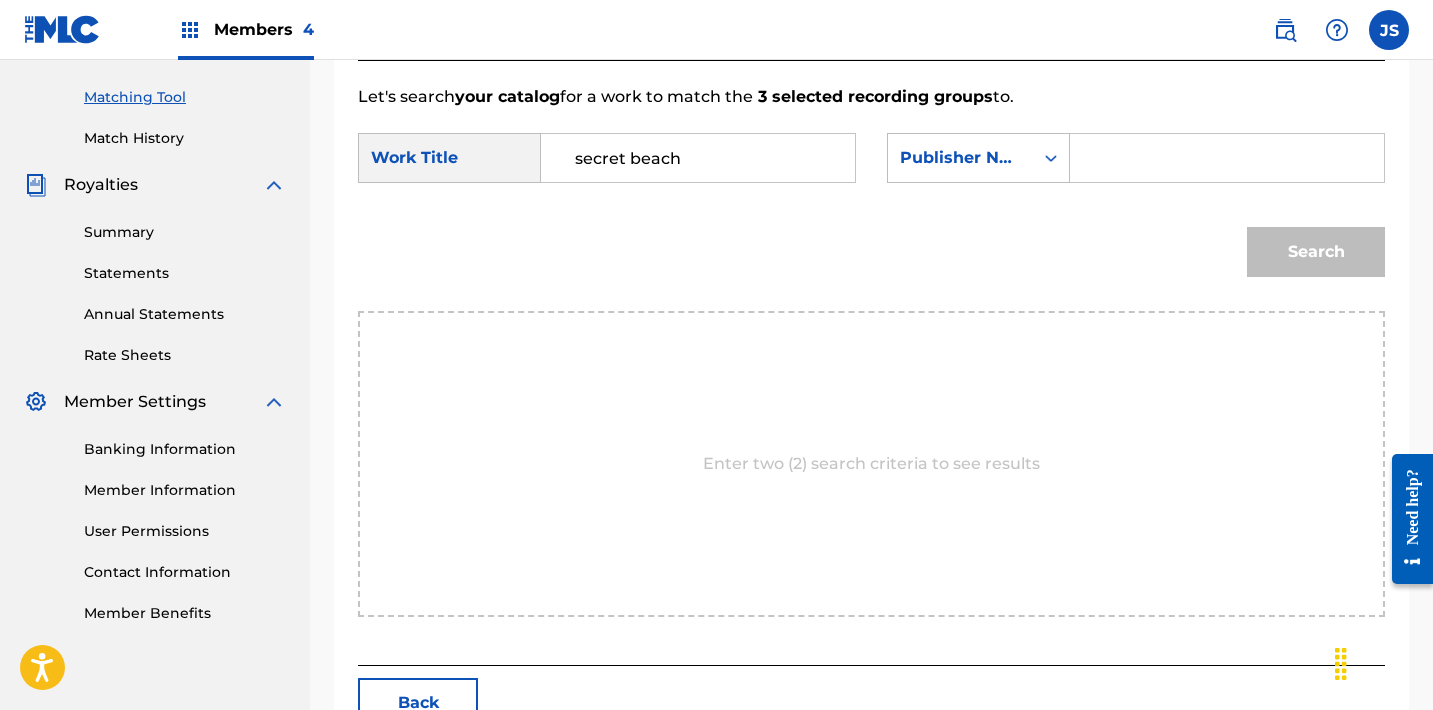 click at bounding box center [1227, 158] 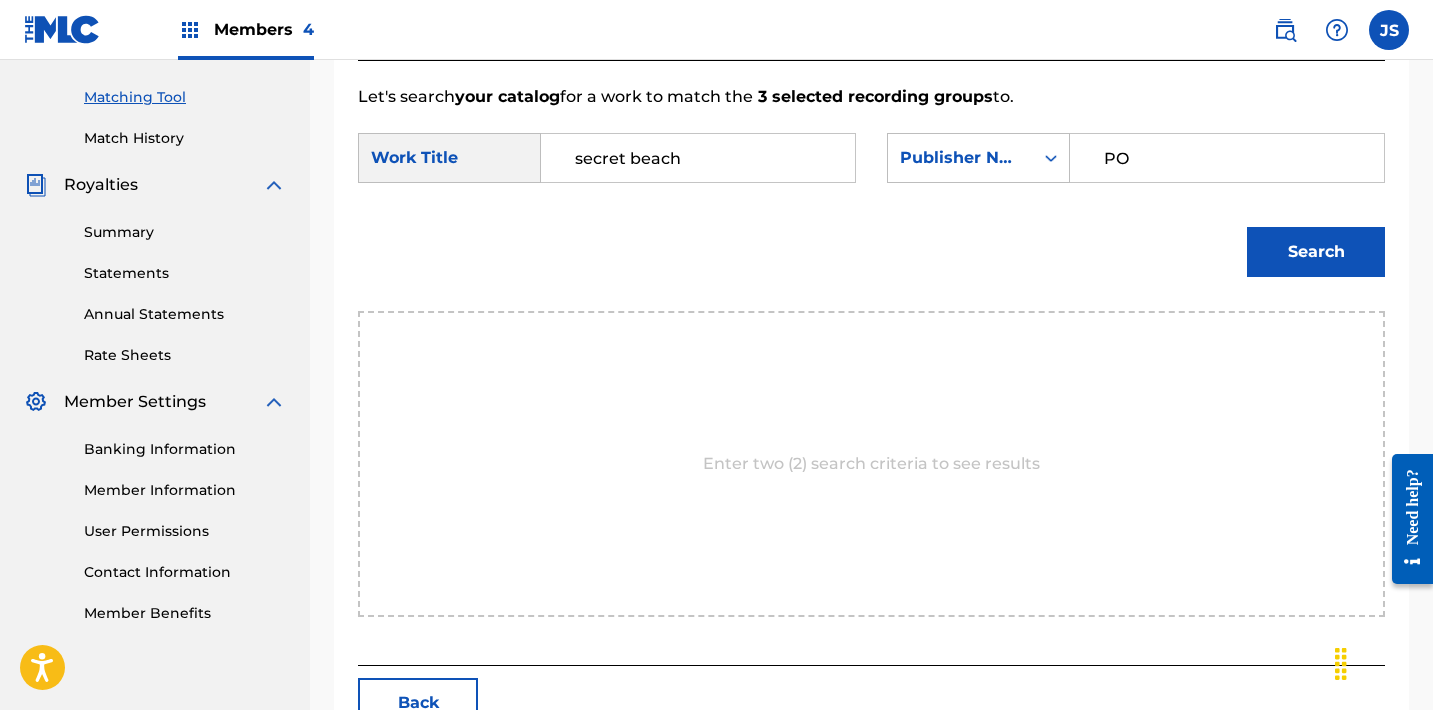 type on "POST MORTEM" 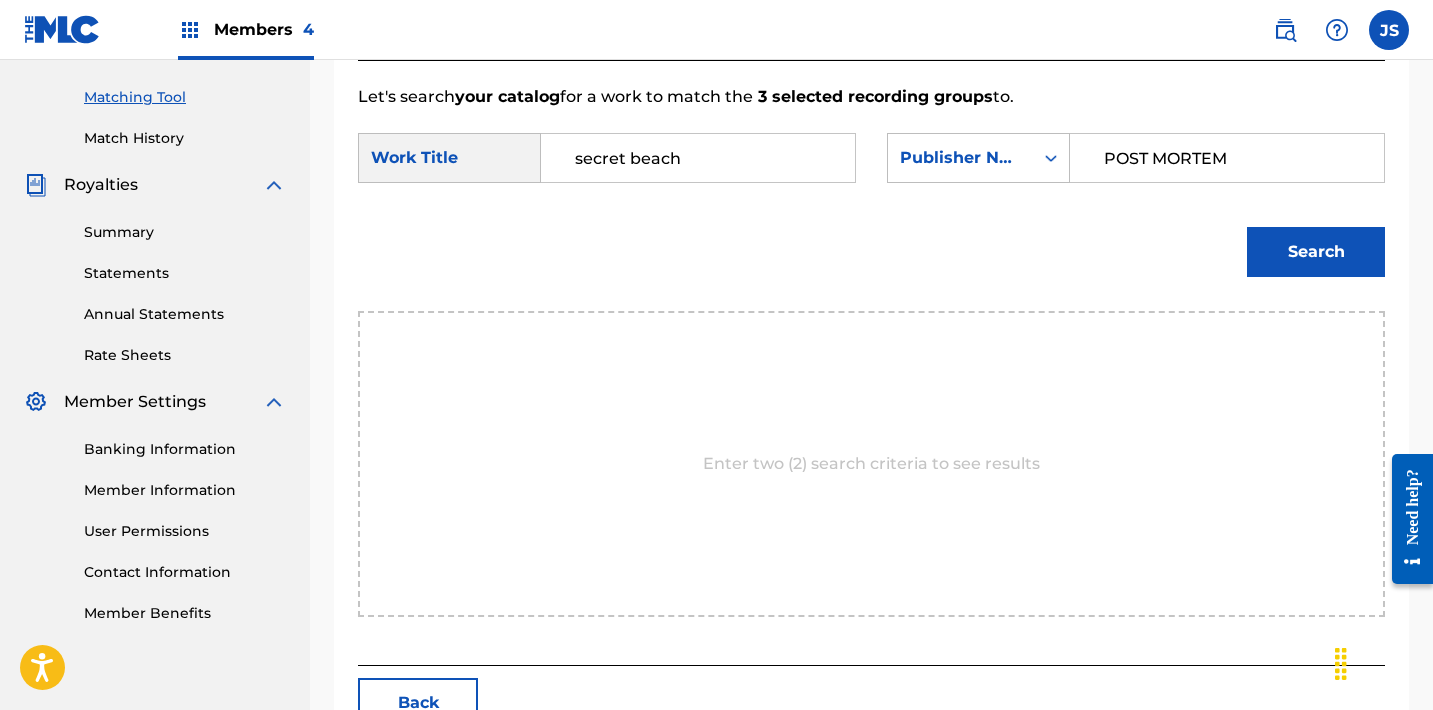 click on "Search" at bounding box center (1316, 252) 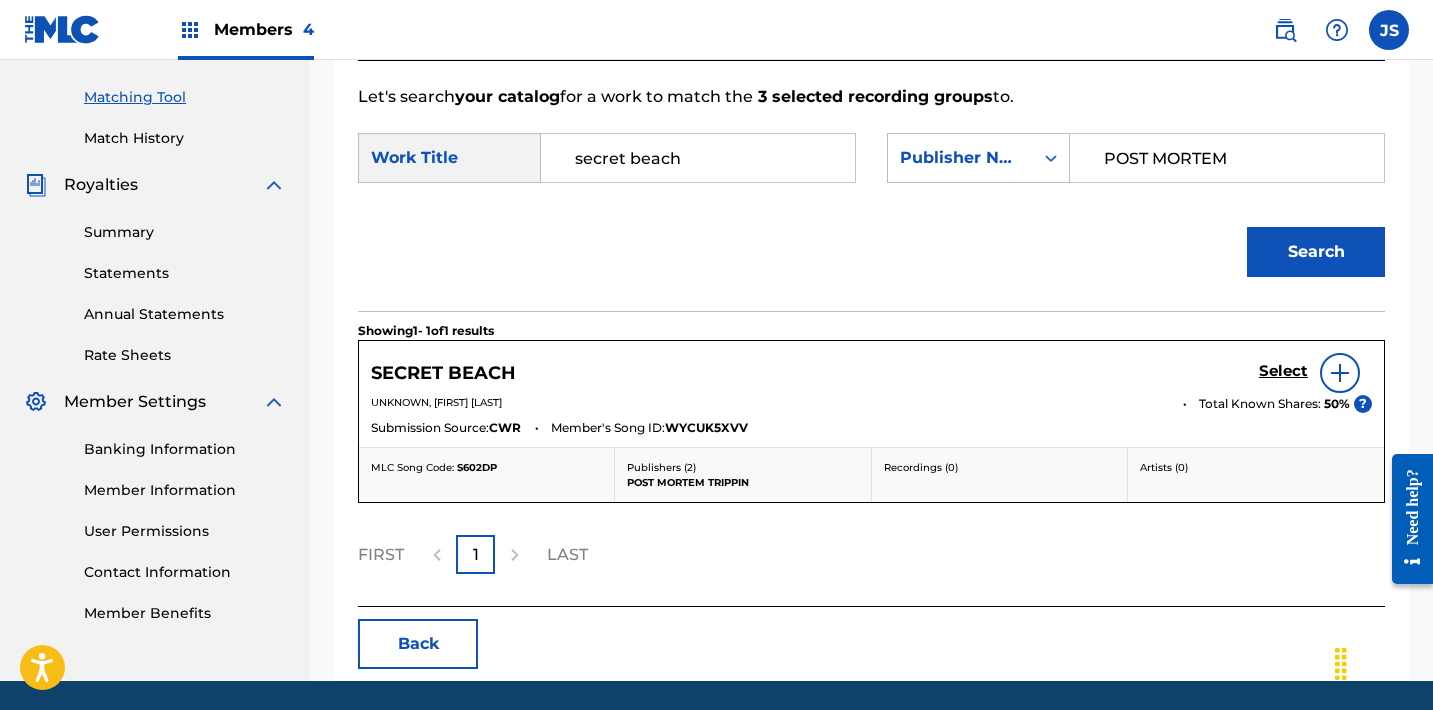 click on "Select" at bounding box center (1283, 371) 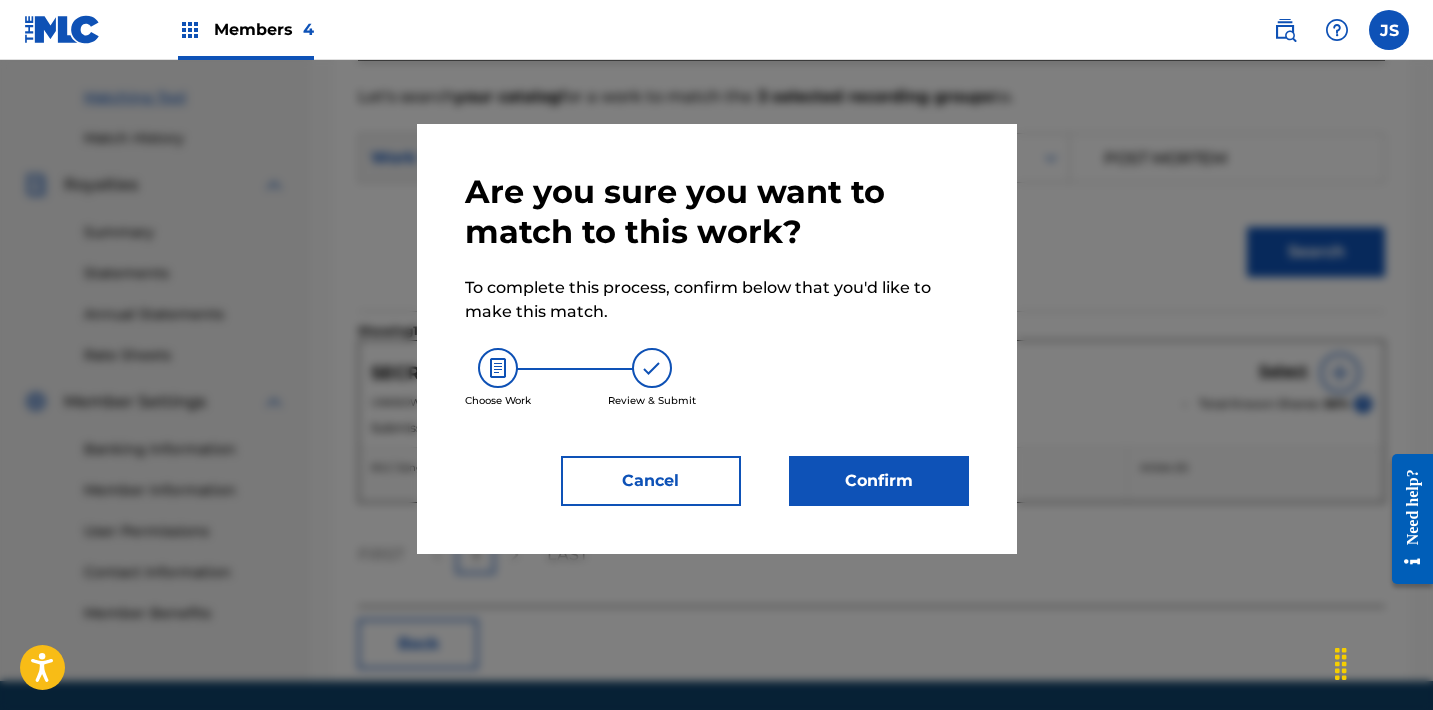 click on "Confirm" at bounding box center [879, 481] 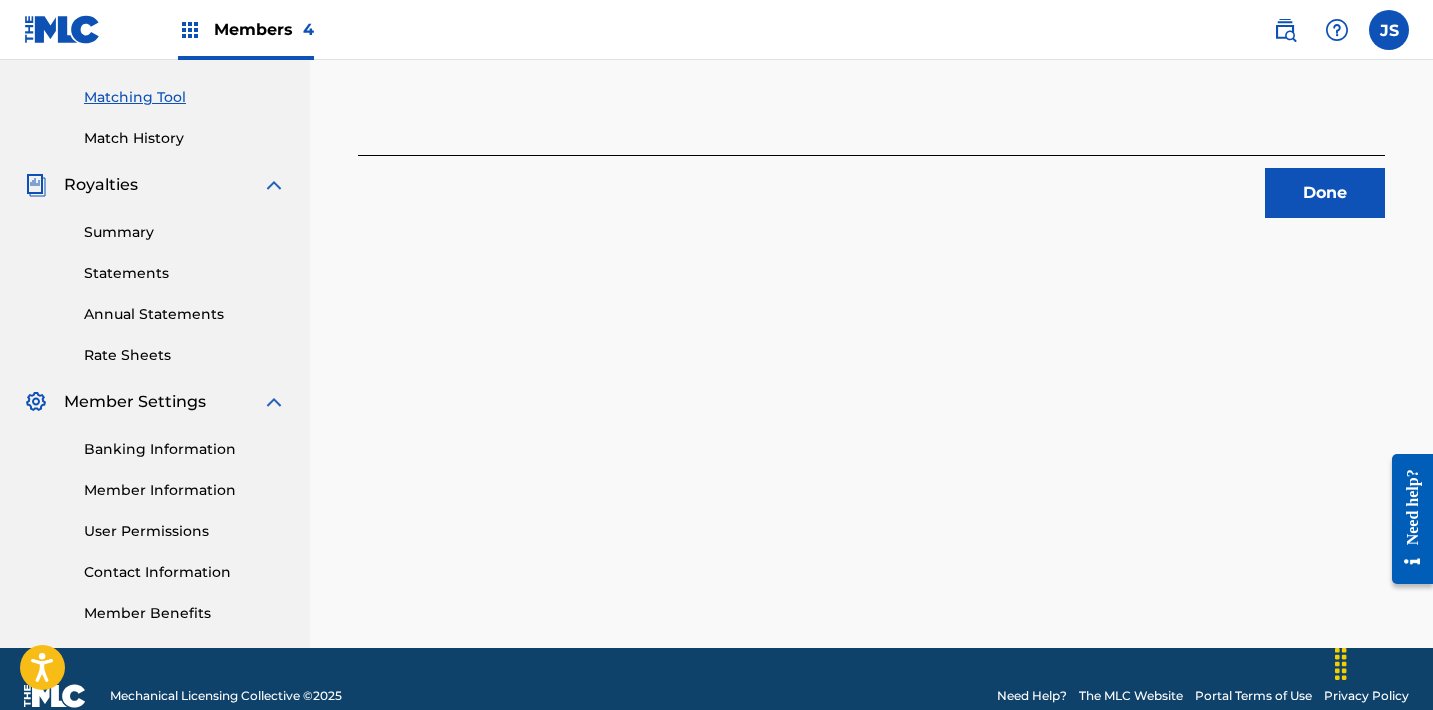 click on "Done" at bounding box center [1325, 193] 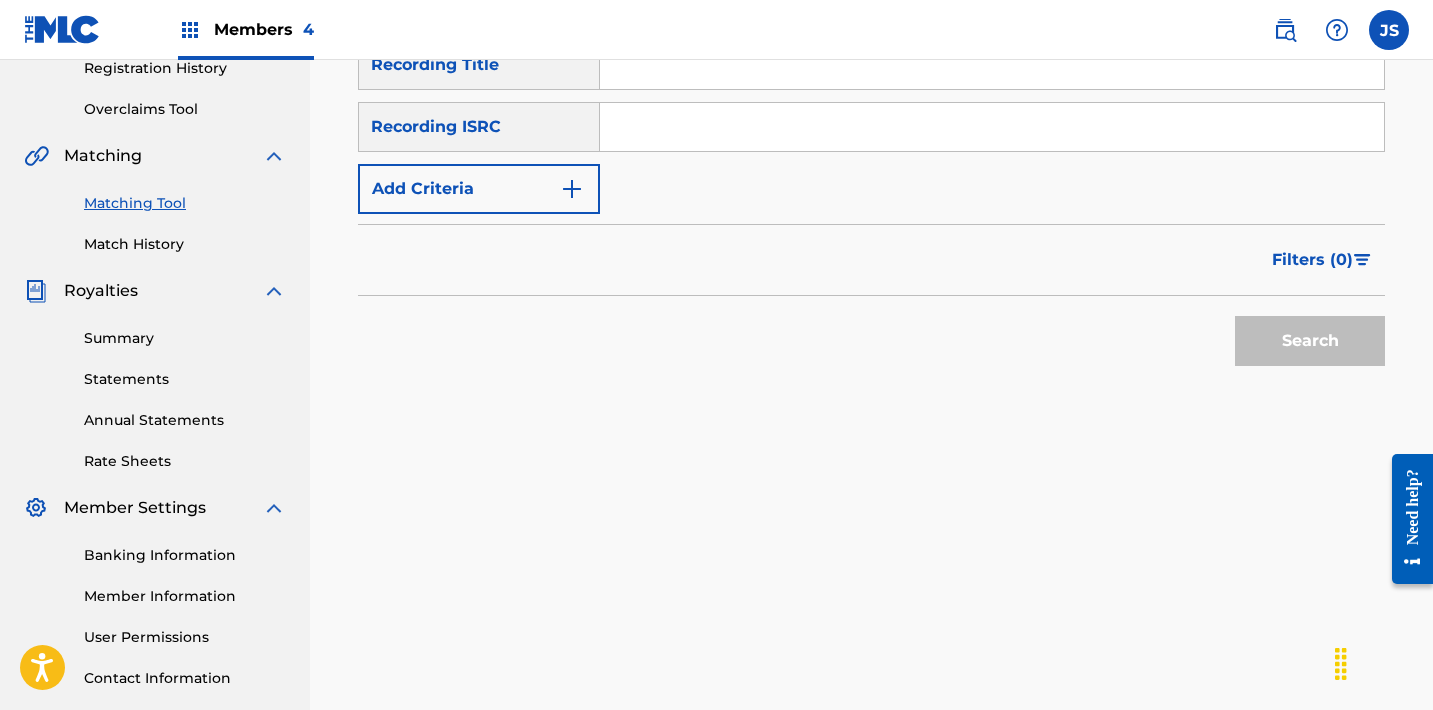 scroll, scrollTop: 385, scrollLeft: 0, axis: vertical 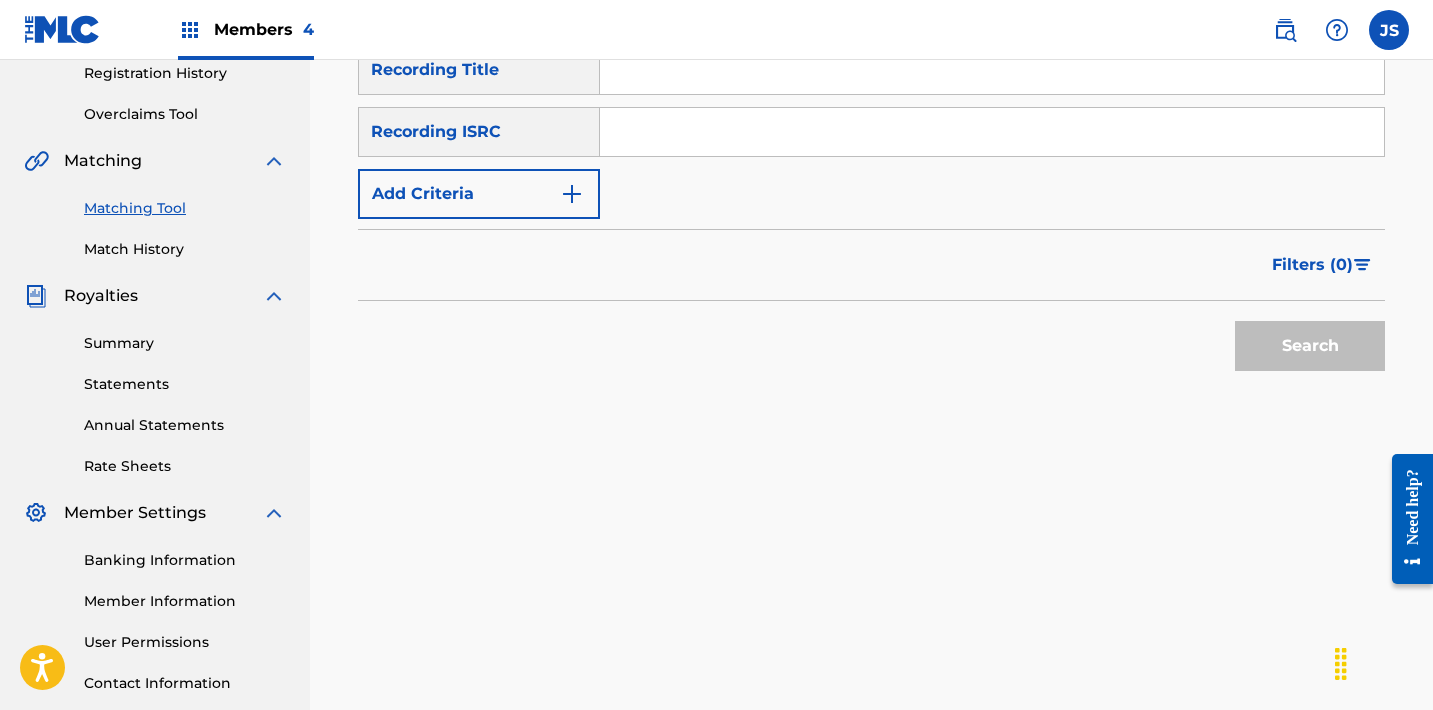 click at bounding box center [992, 132] 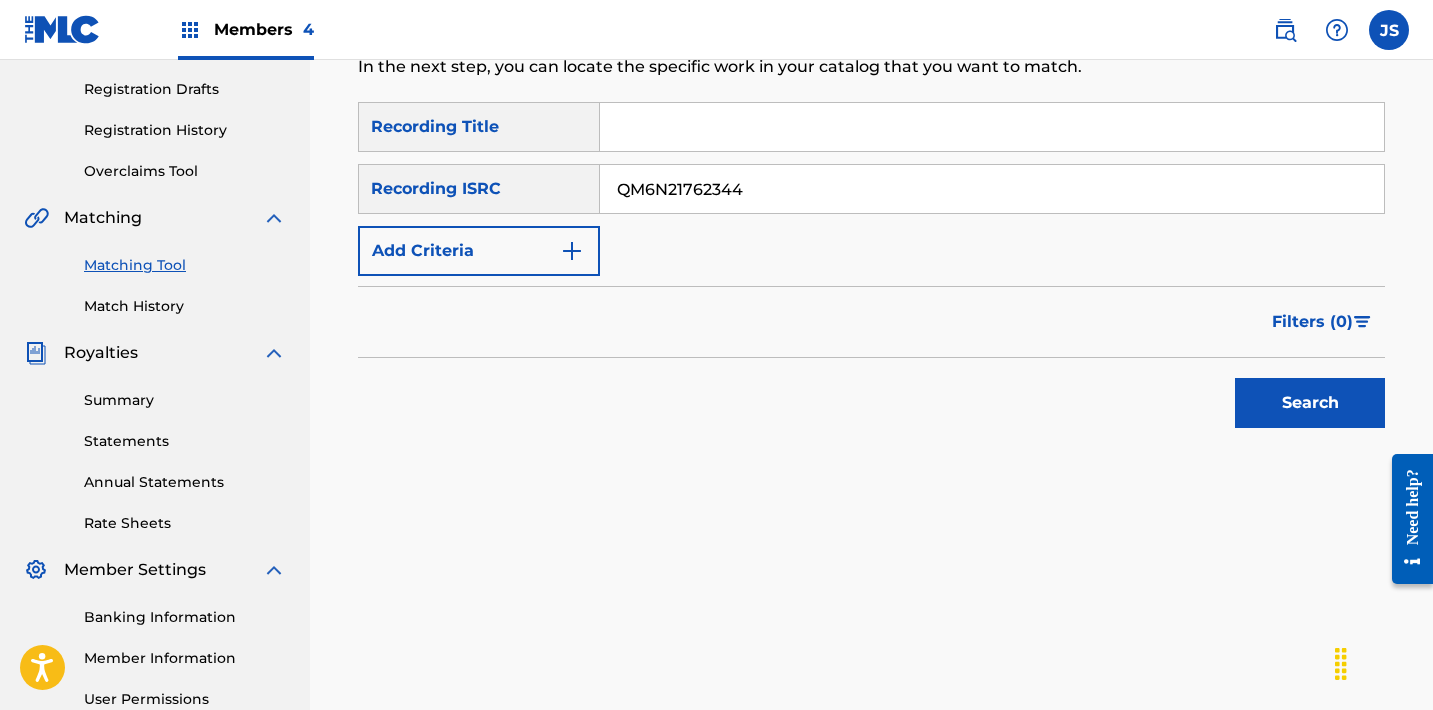 scroll, scrollTop: 327, scrollLeft: 0, axis: vertical 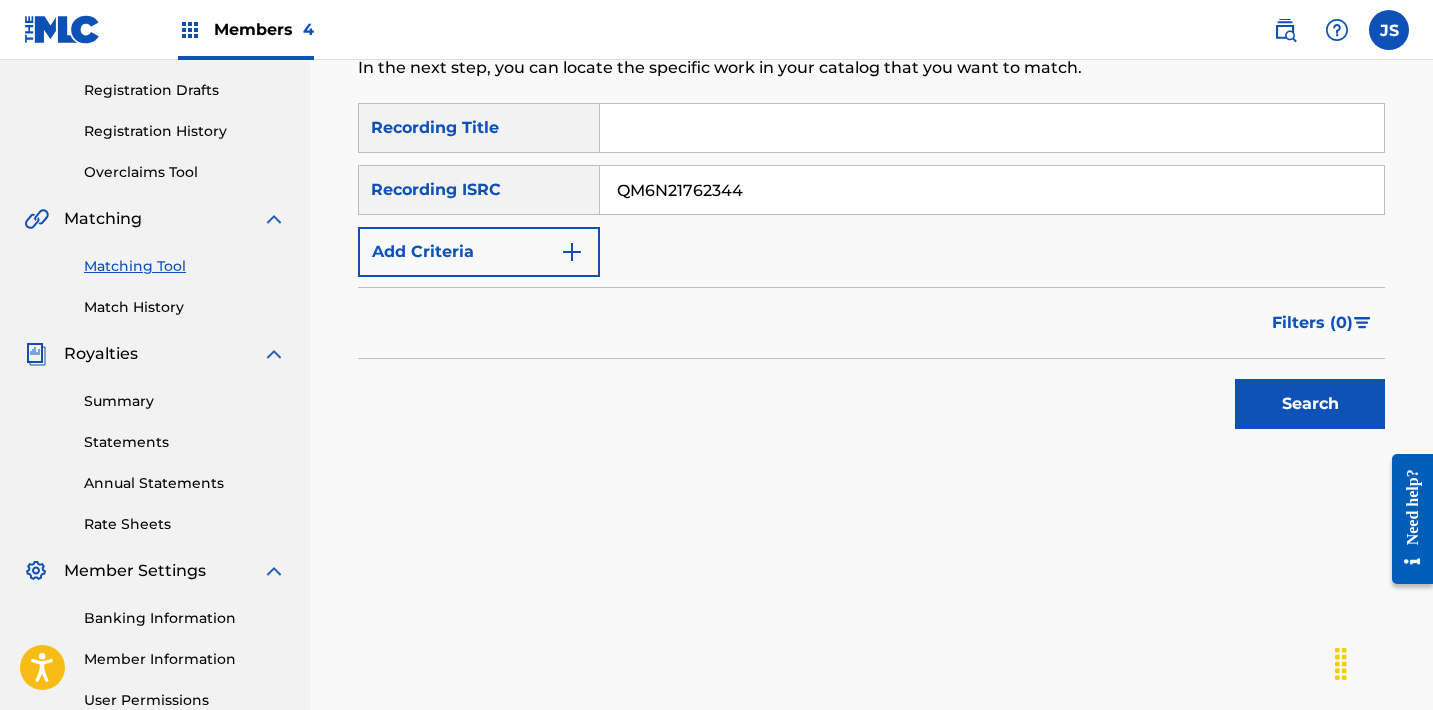 type on "QM6N21762344" 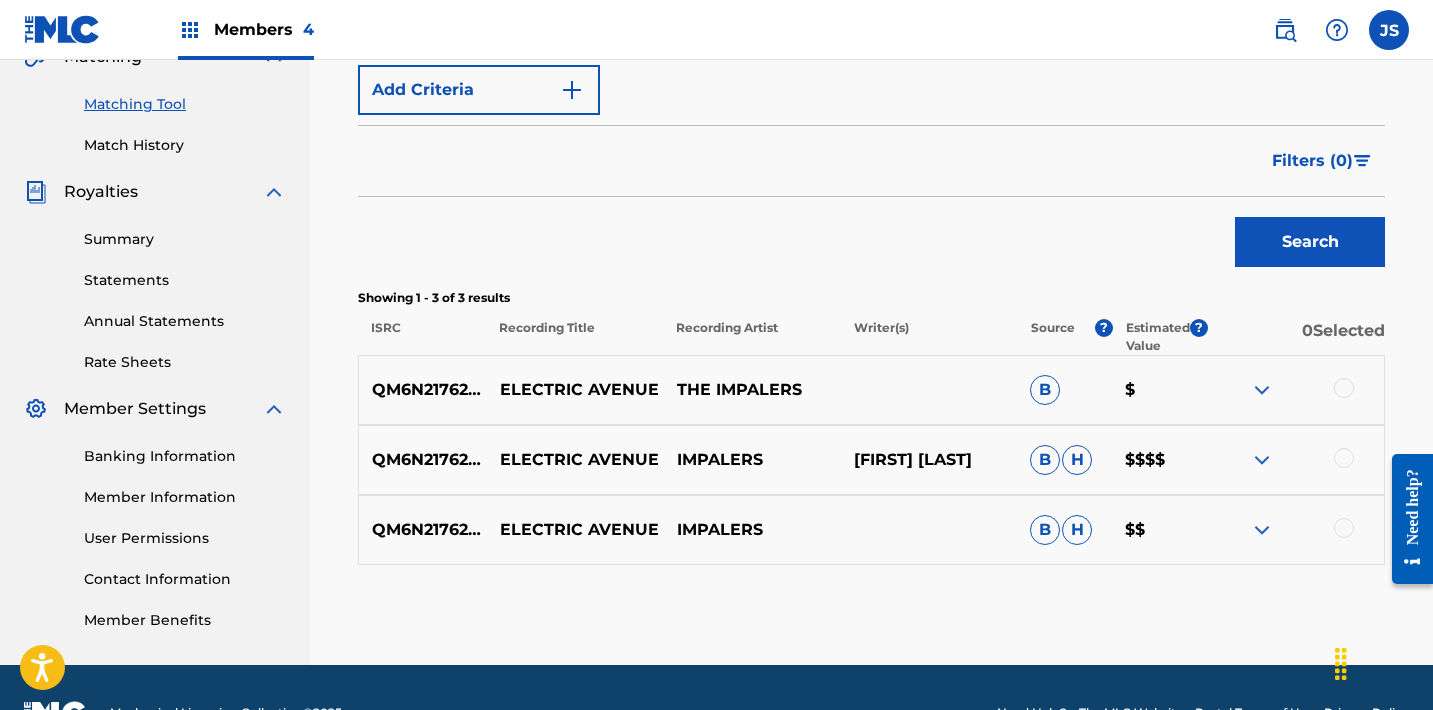 scroll, scrollTop: 490, scrollLeft: 0, axis: vertical 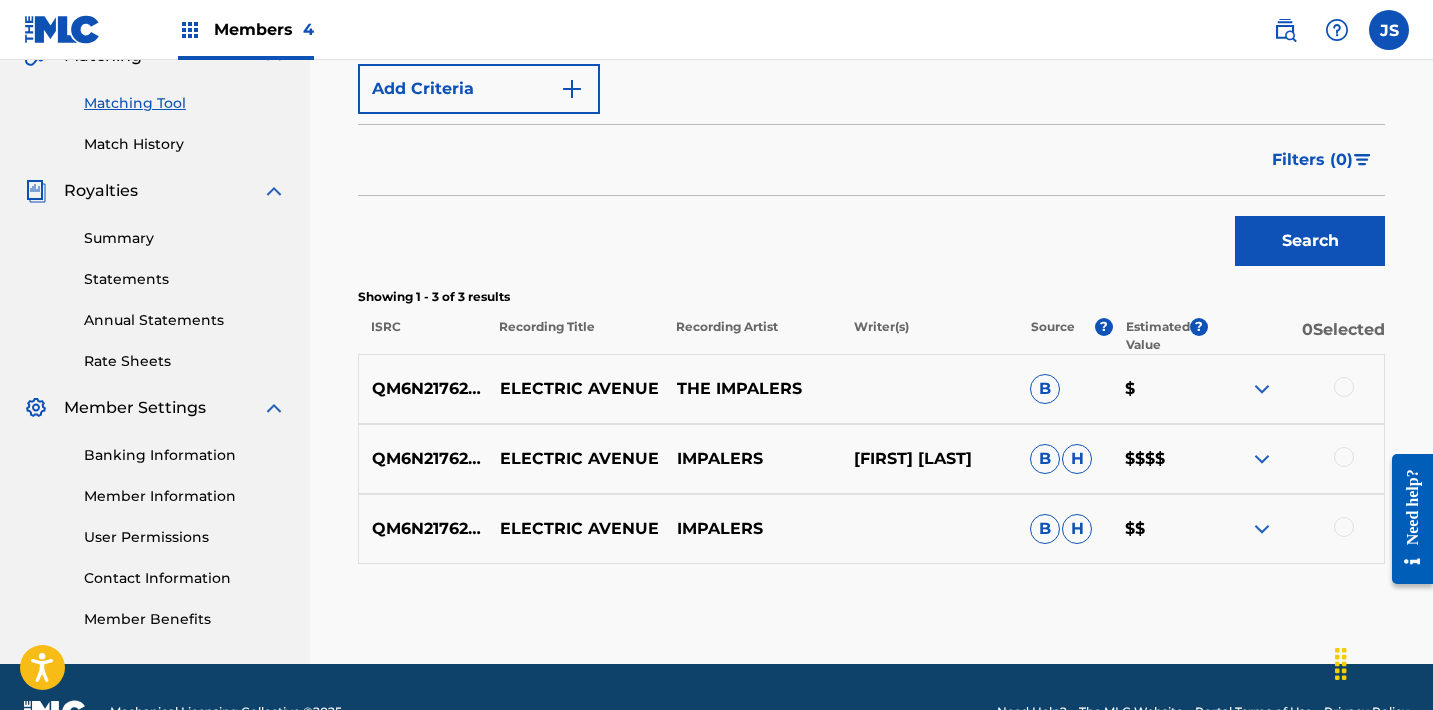 click at bounding box center [1344, 387] 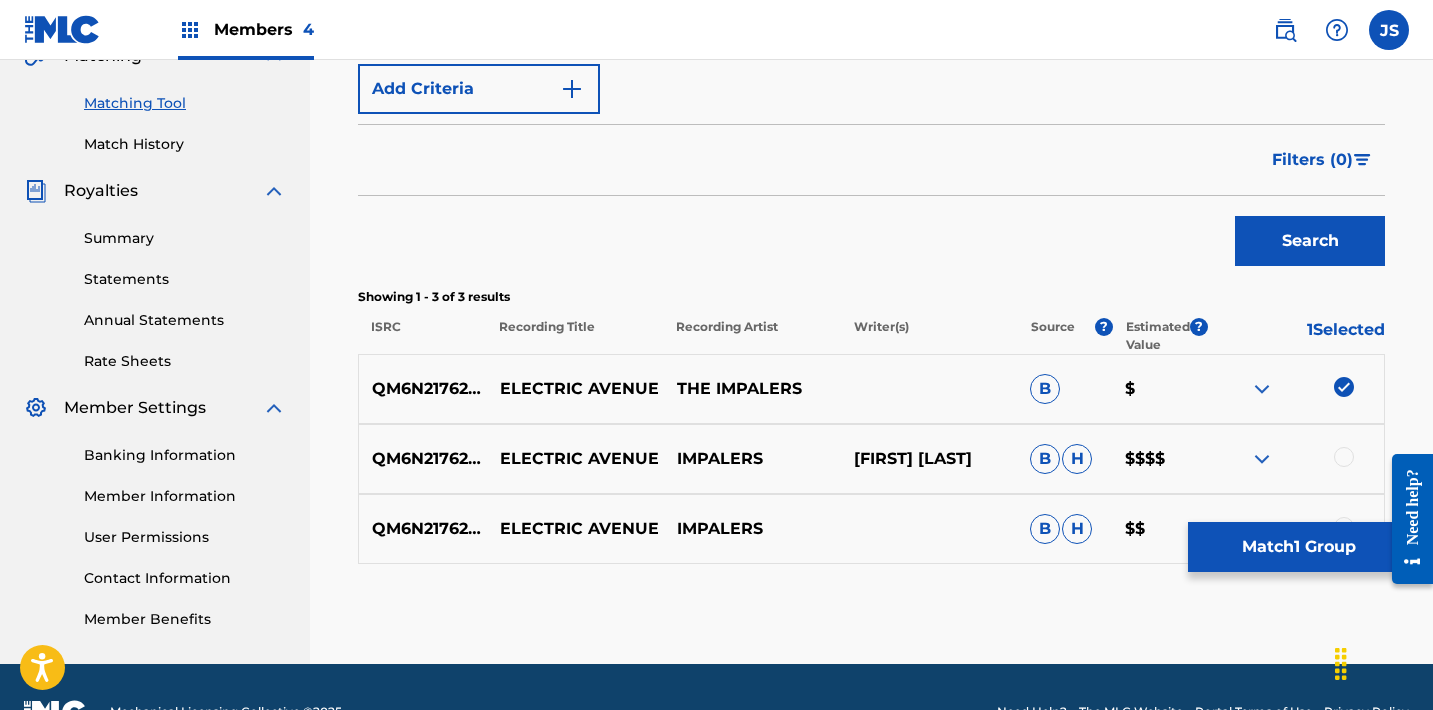 click at bounding box center [1295, 459] 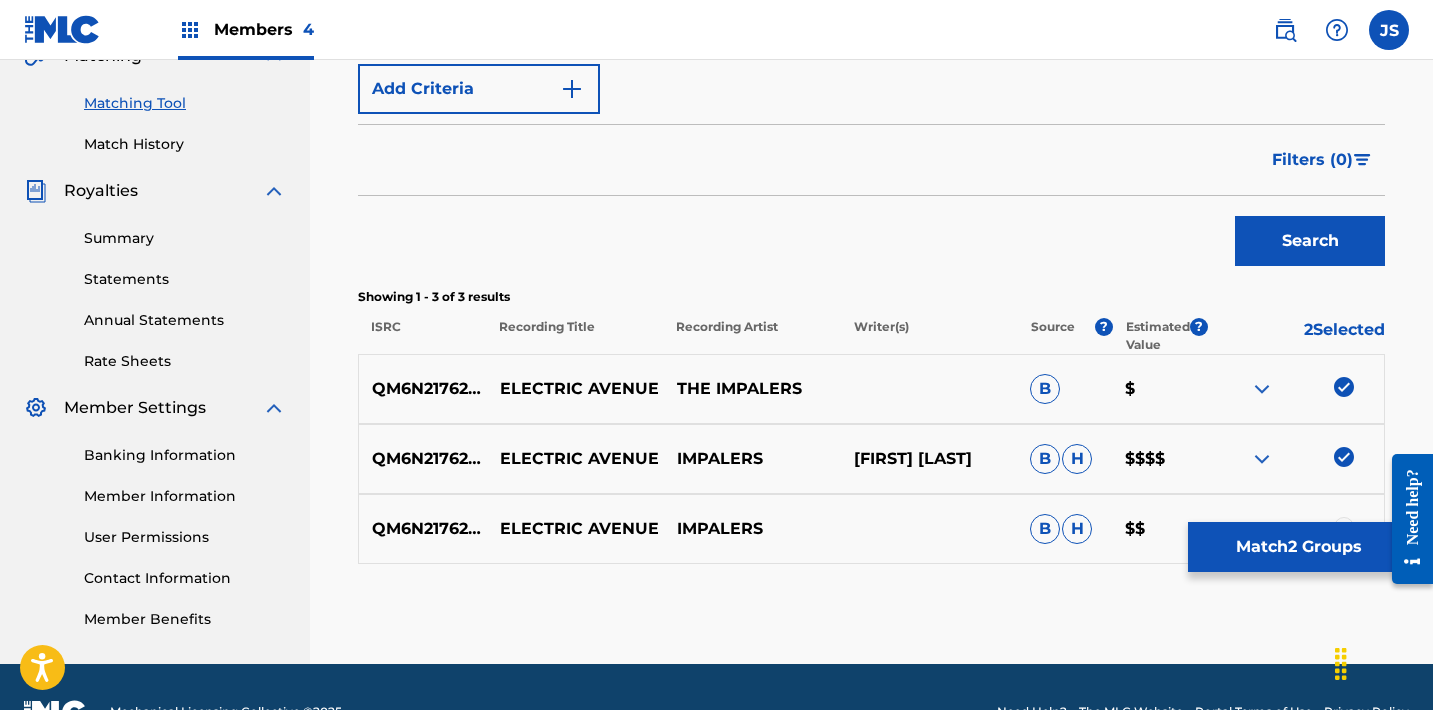 scroll, scrollTop: 540, scrollLeft: 0, axis: vertical 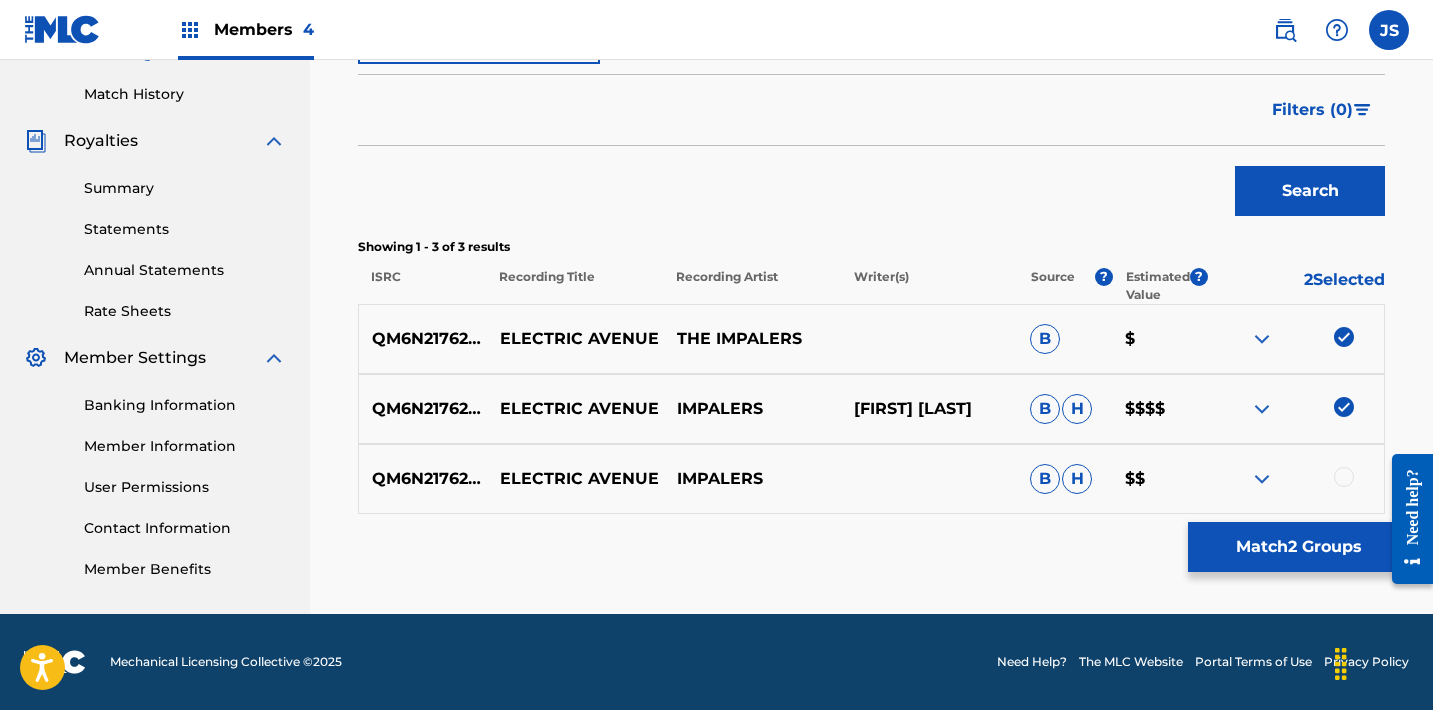 click at bounding box center [1344, 477] 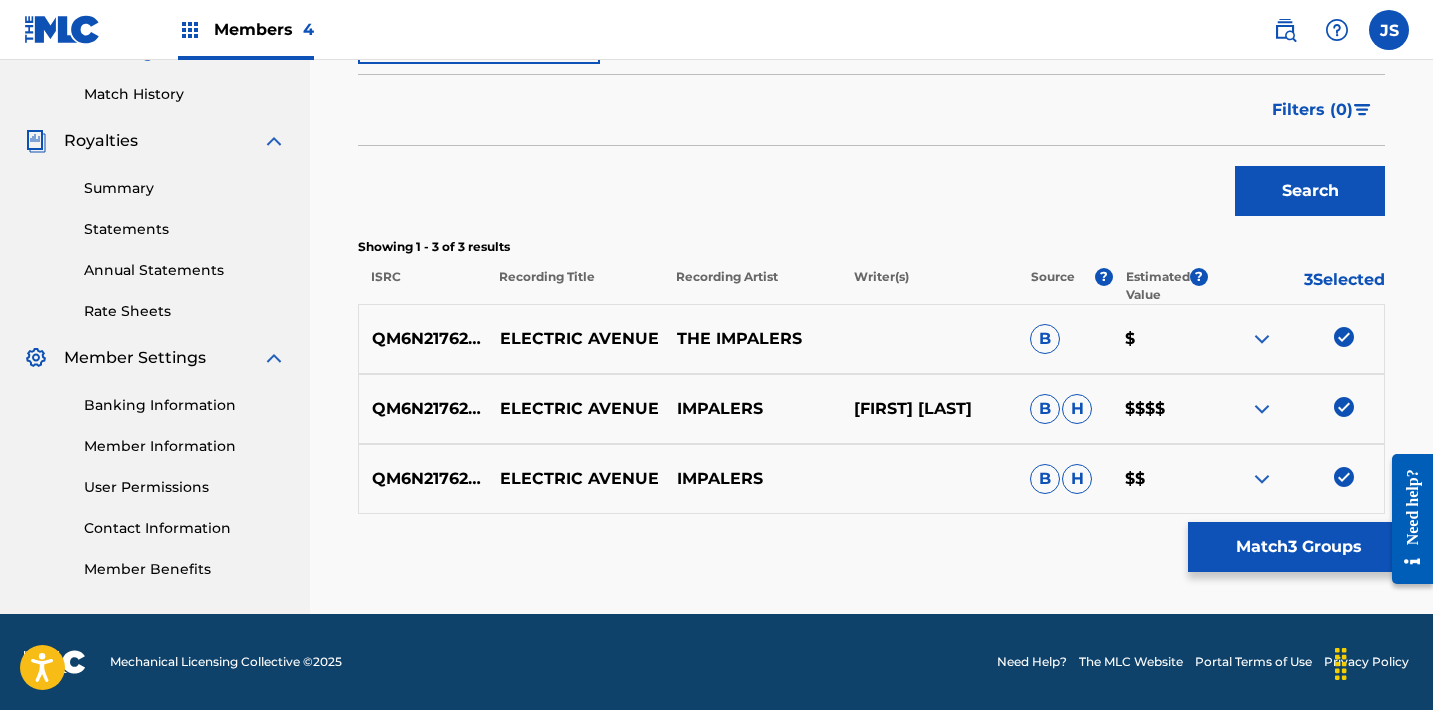click on "Match  3 Groups" at bounding box center (1298, 547) 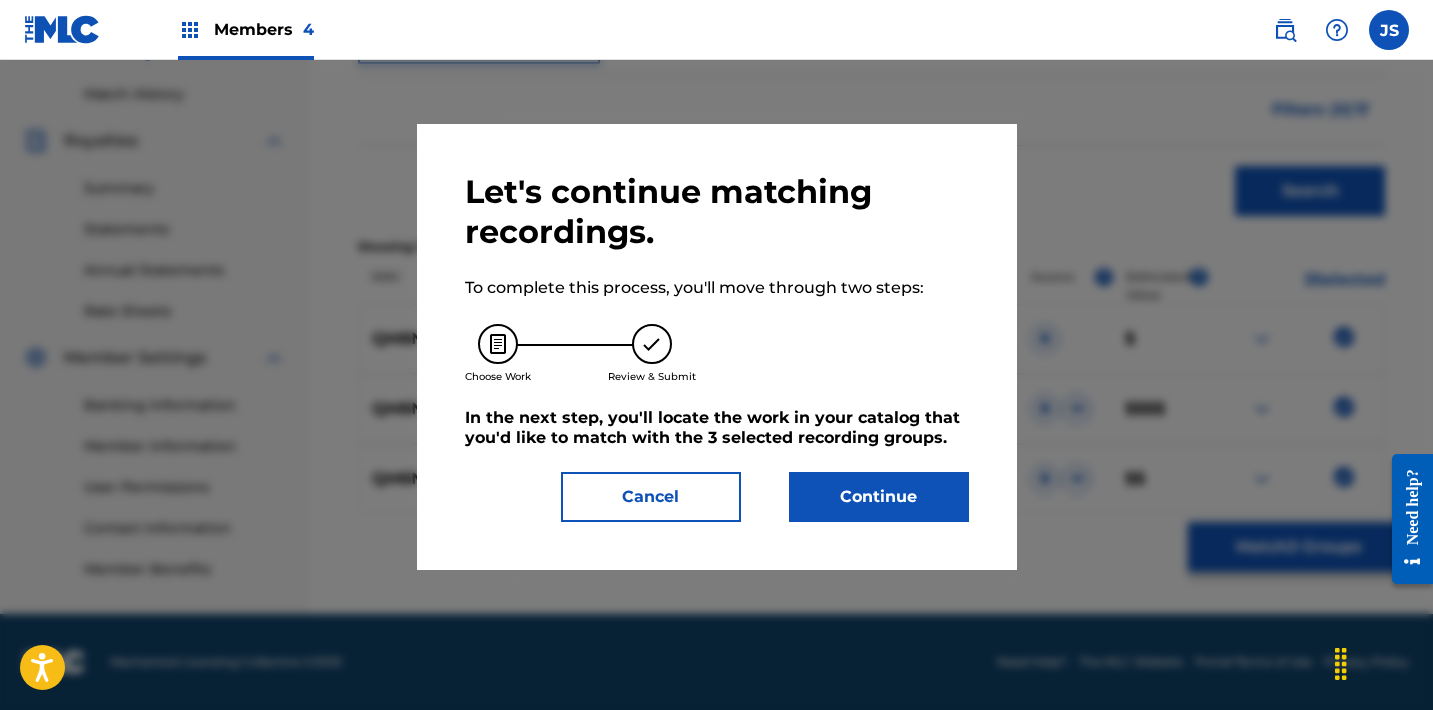 click on "Continue" at bounding box center [879, 497] 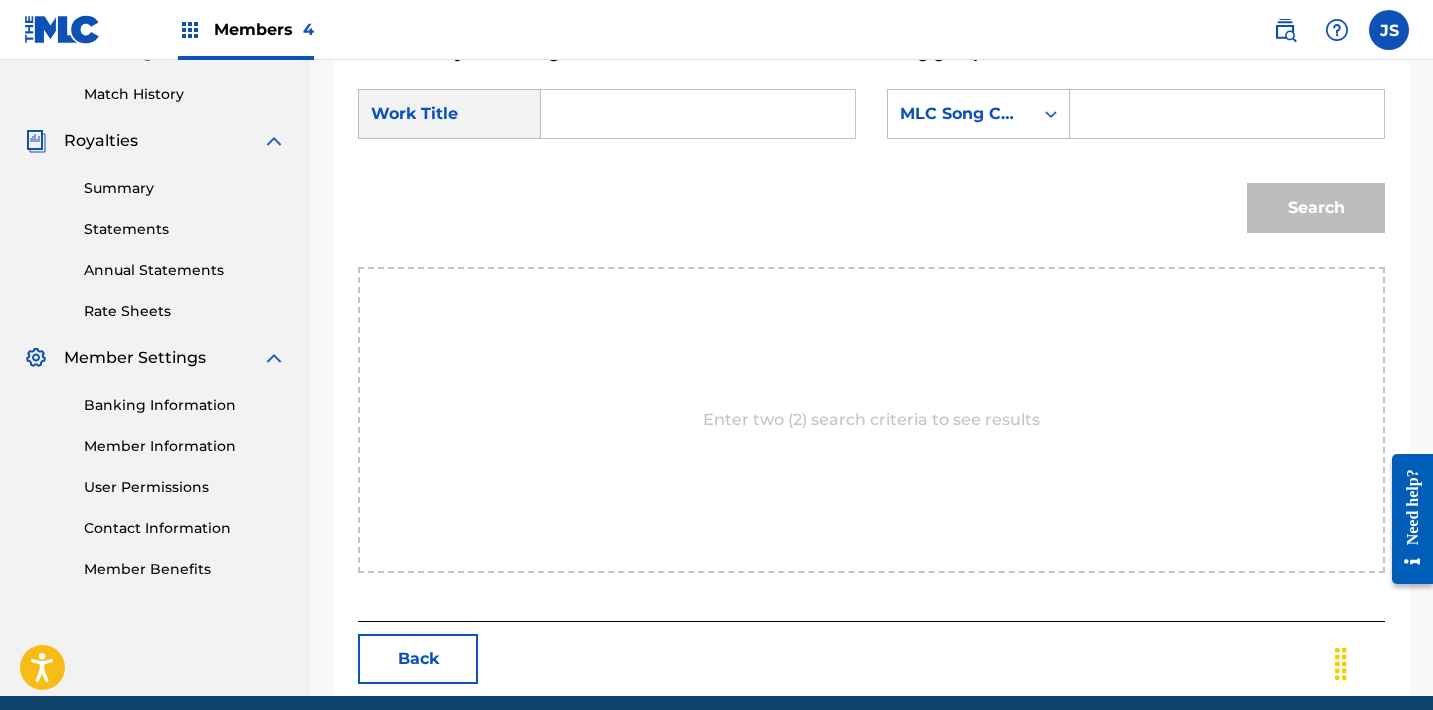 click at bounding box center (698, 114) 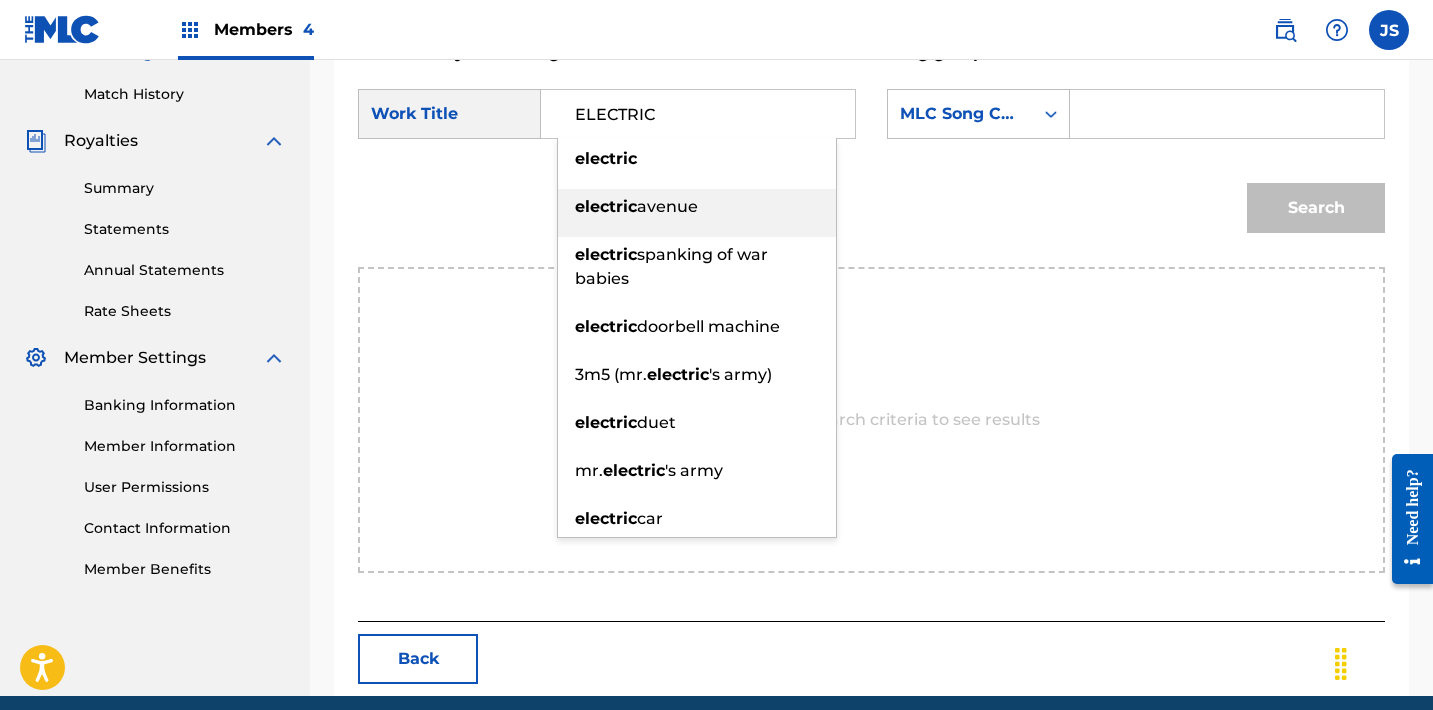 click on "electric  avenue" at bounding box center (697, 207) 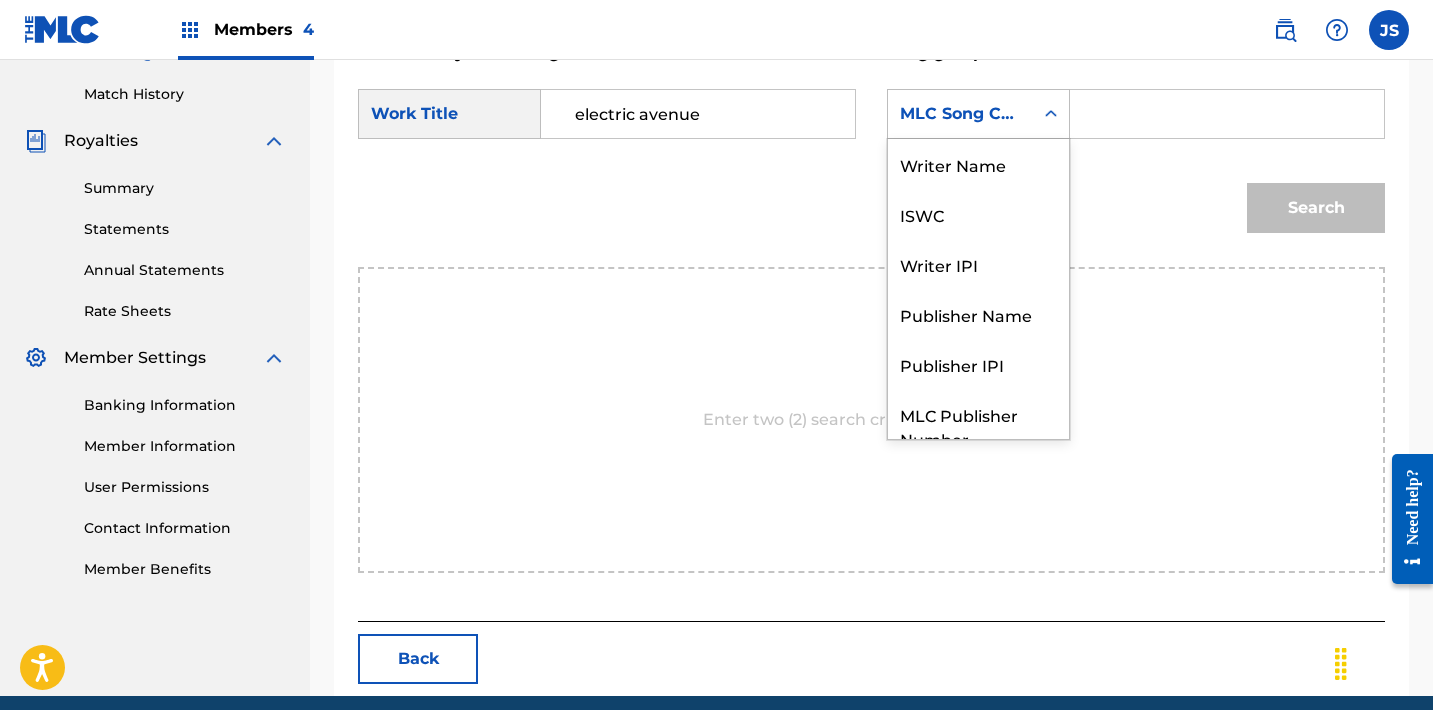 click on "MLC Song Code" at bounding box center (960, 114) 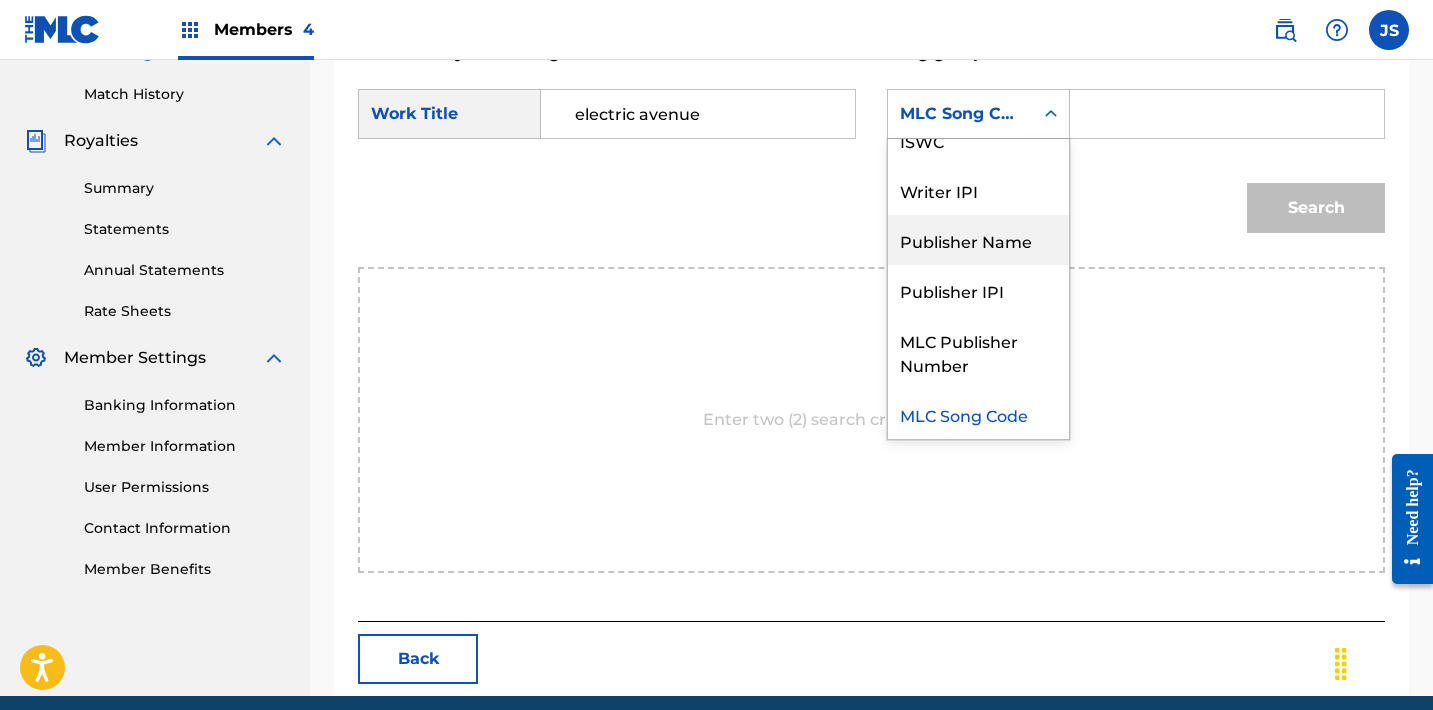 click on "Publisher Name" at bounding box center [978, 240] 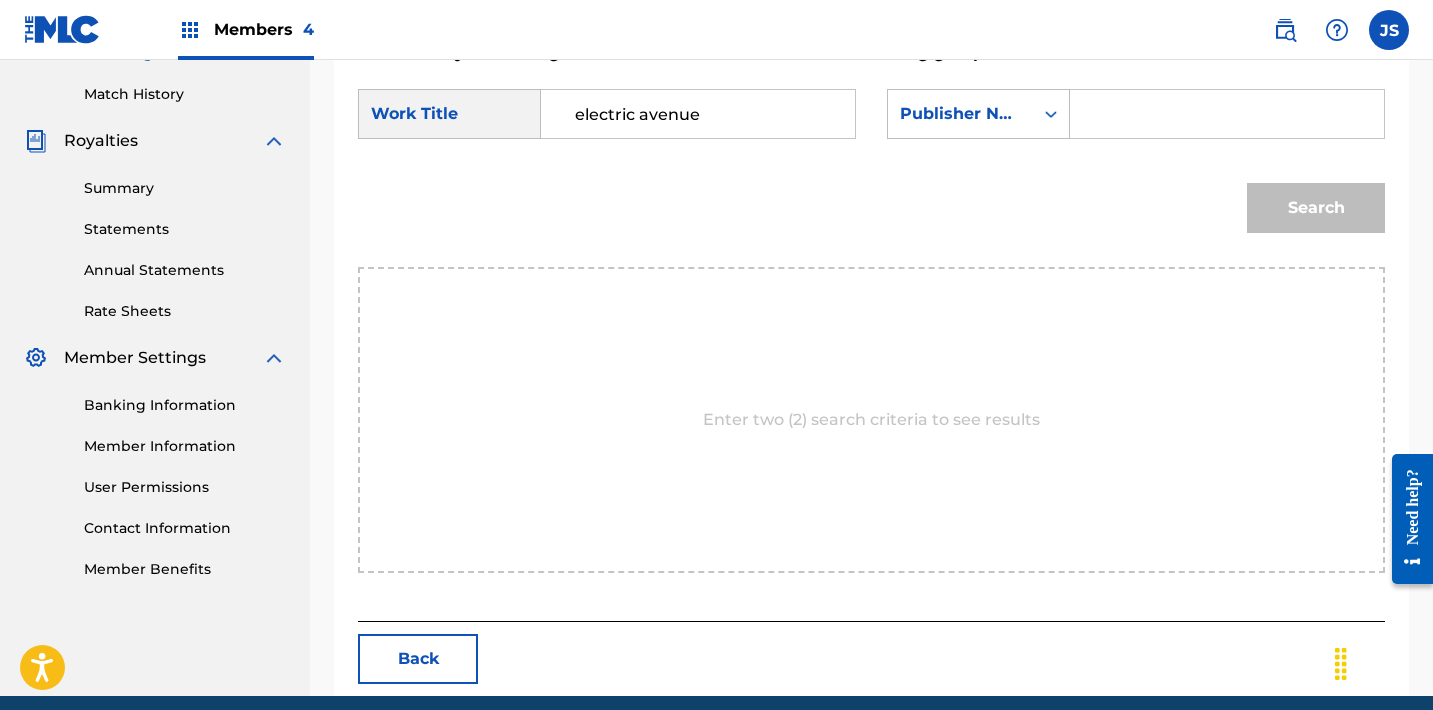 click at bounding box center [1227, 114] 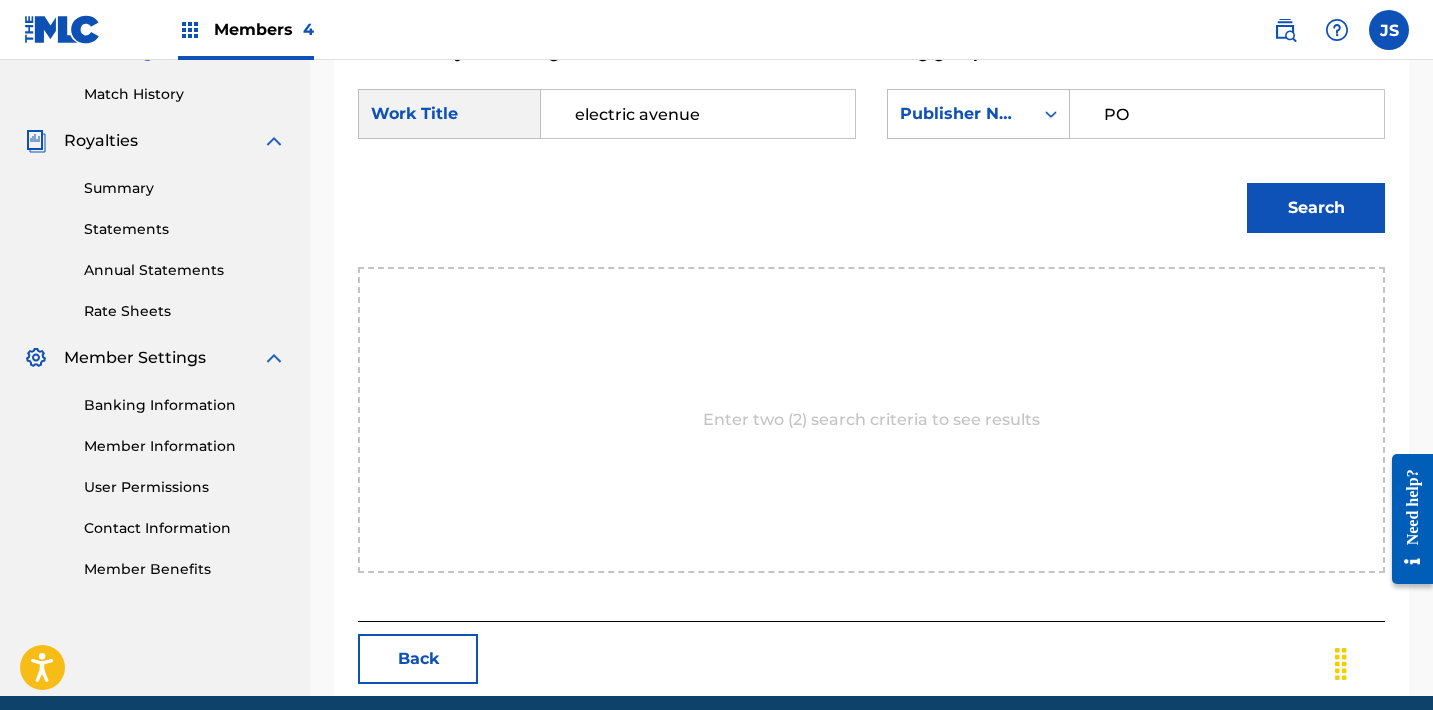 type on "POST MORTEM" 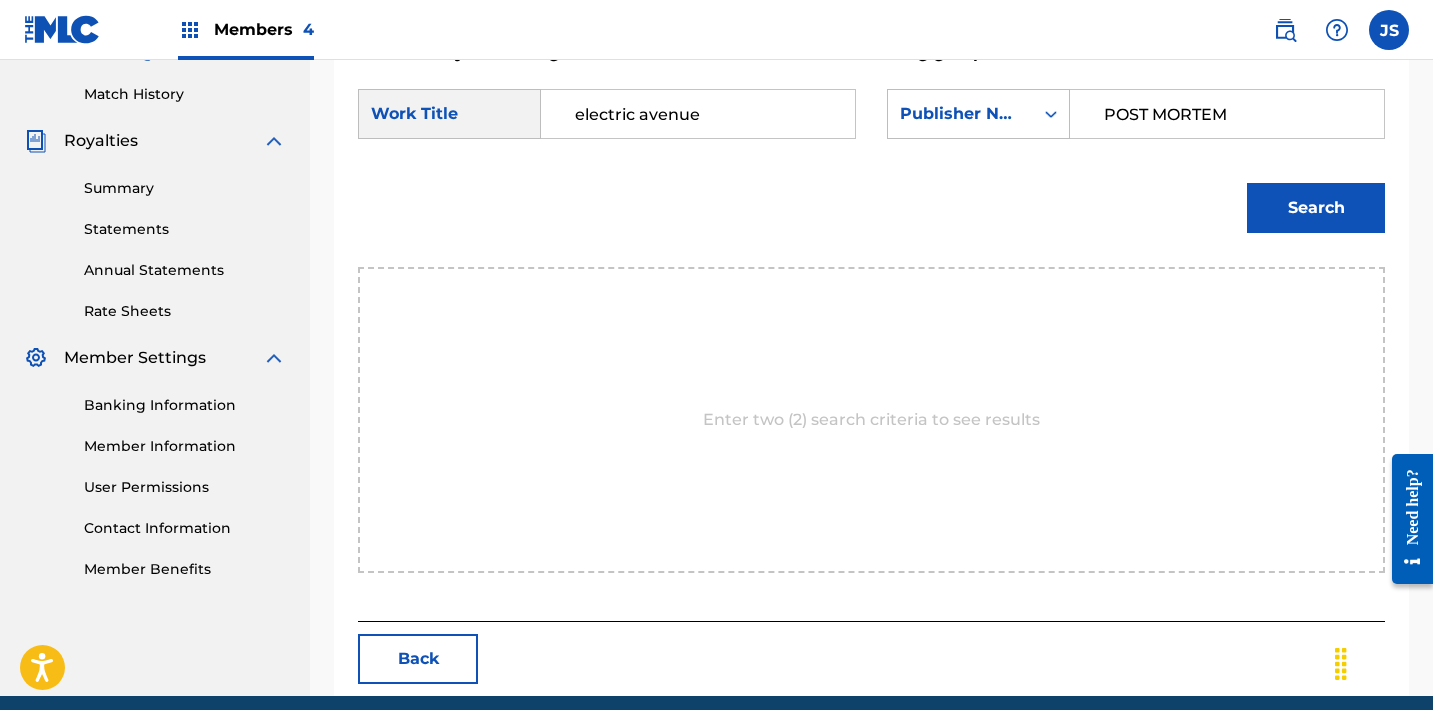 click on "Search" at bounding box center (1316, 208) 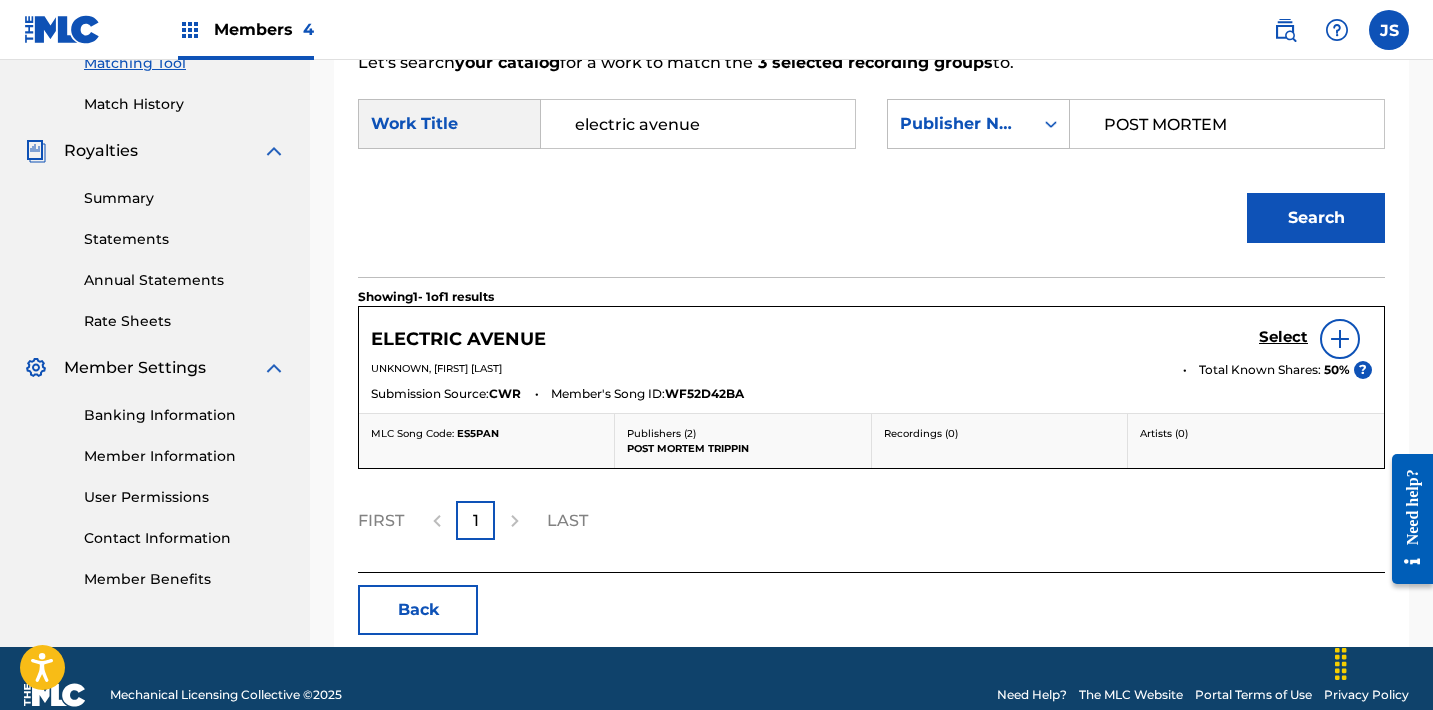 scroll, scrollTop: 540, scrollLeft: 0, axis: vertical 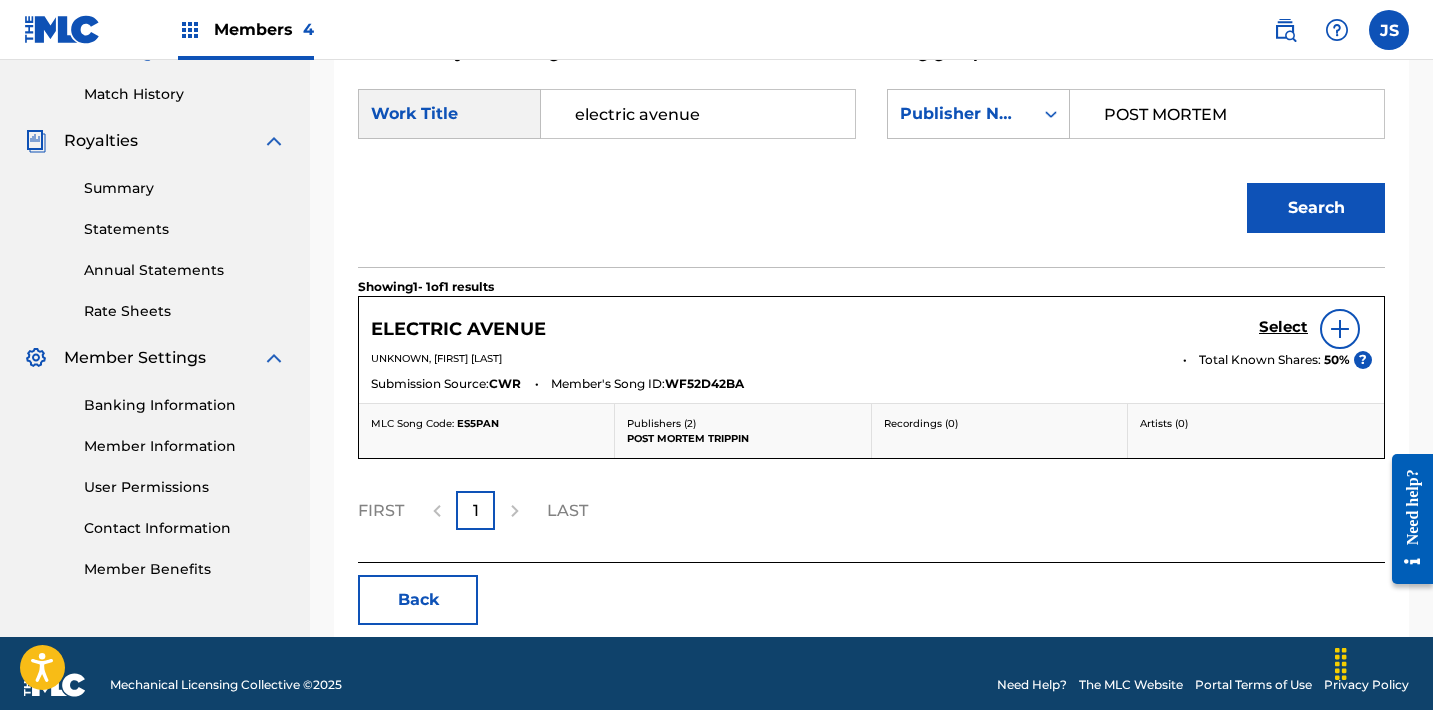click on "Select" at bounding box center (1283, 327) 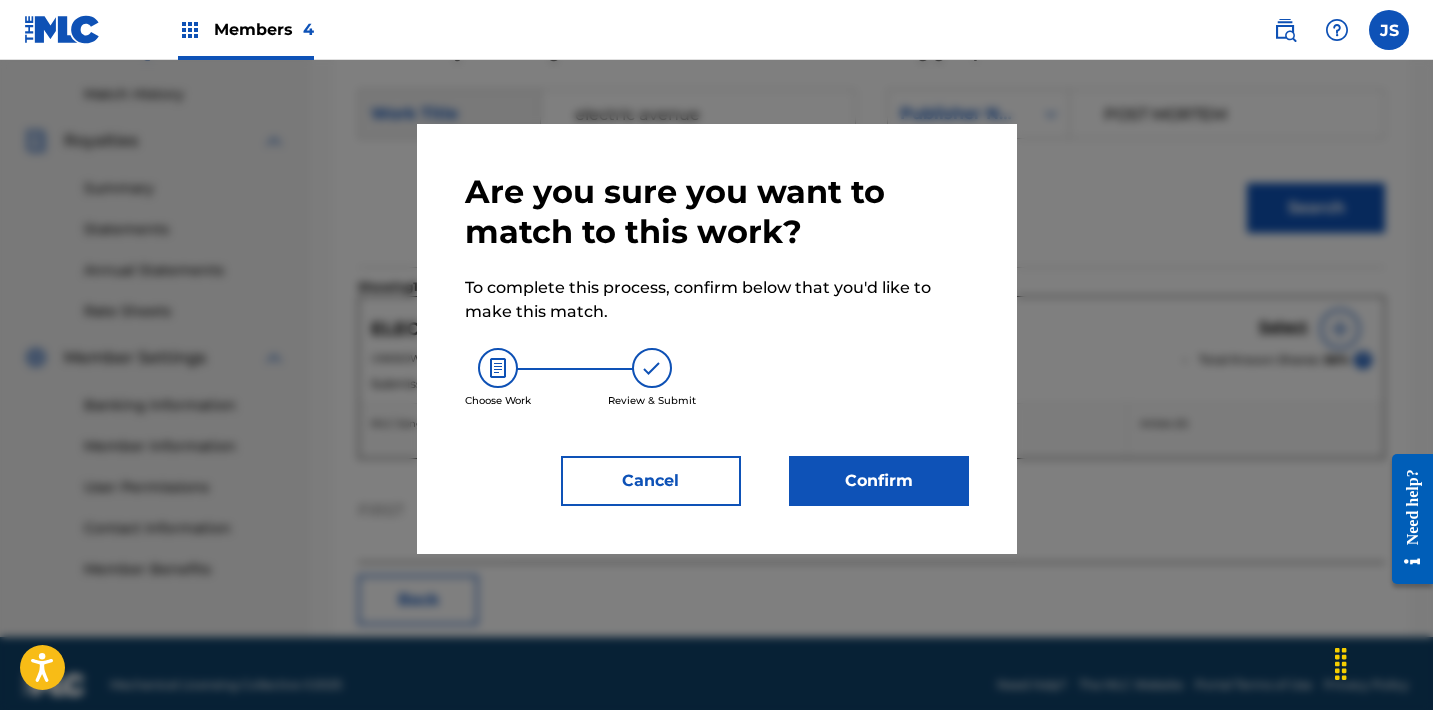 click on "Confirm" at bounding box center (879, 481) 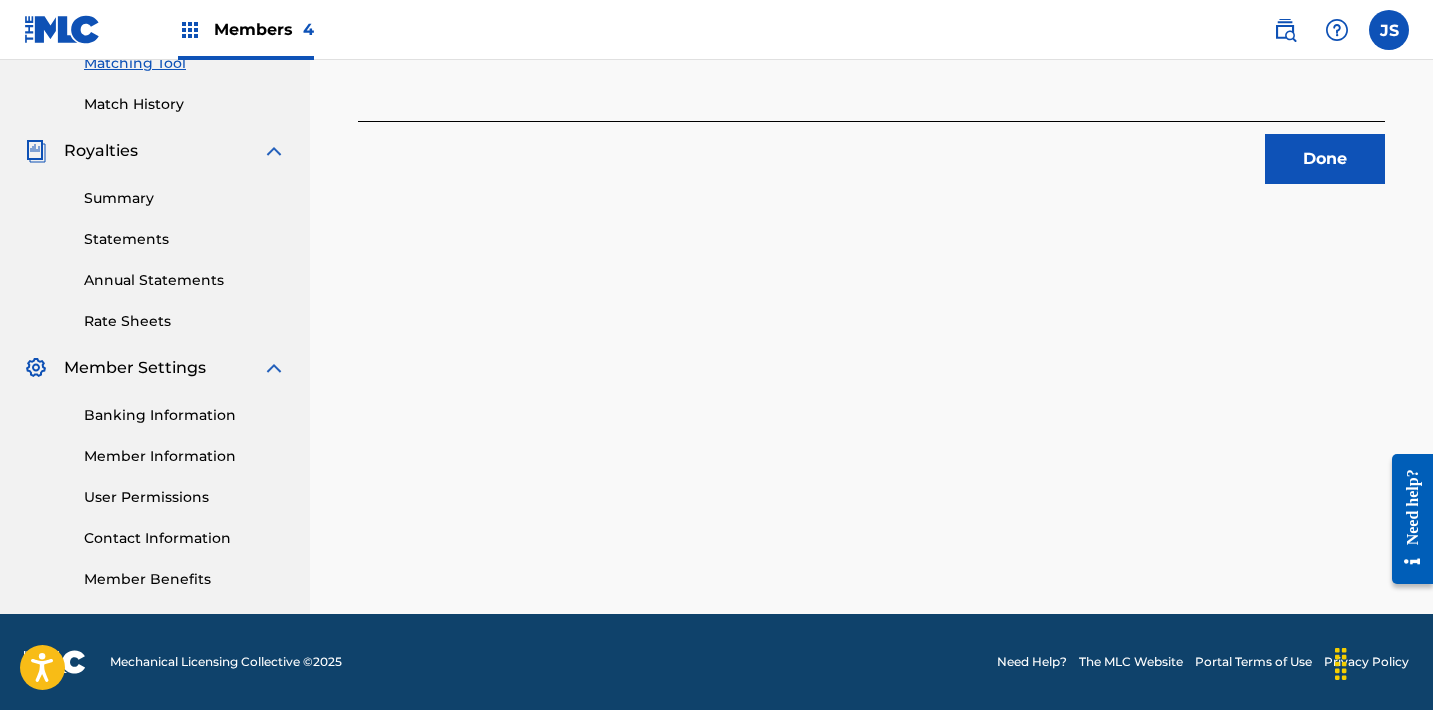 click on "Done" at bounding box center (1325, 159) 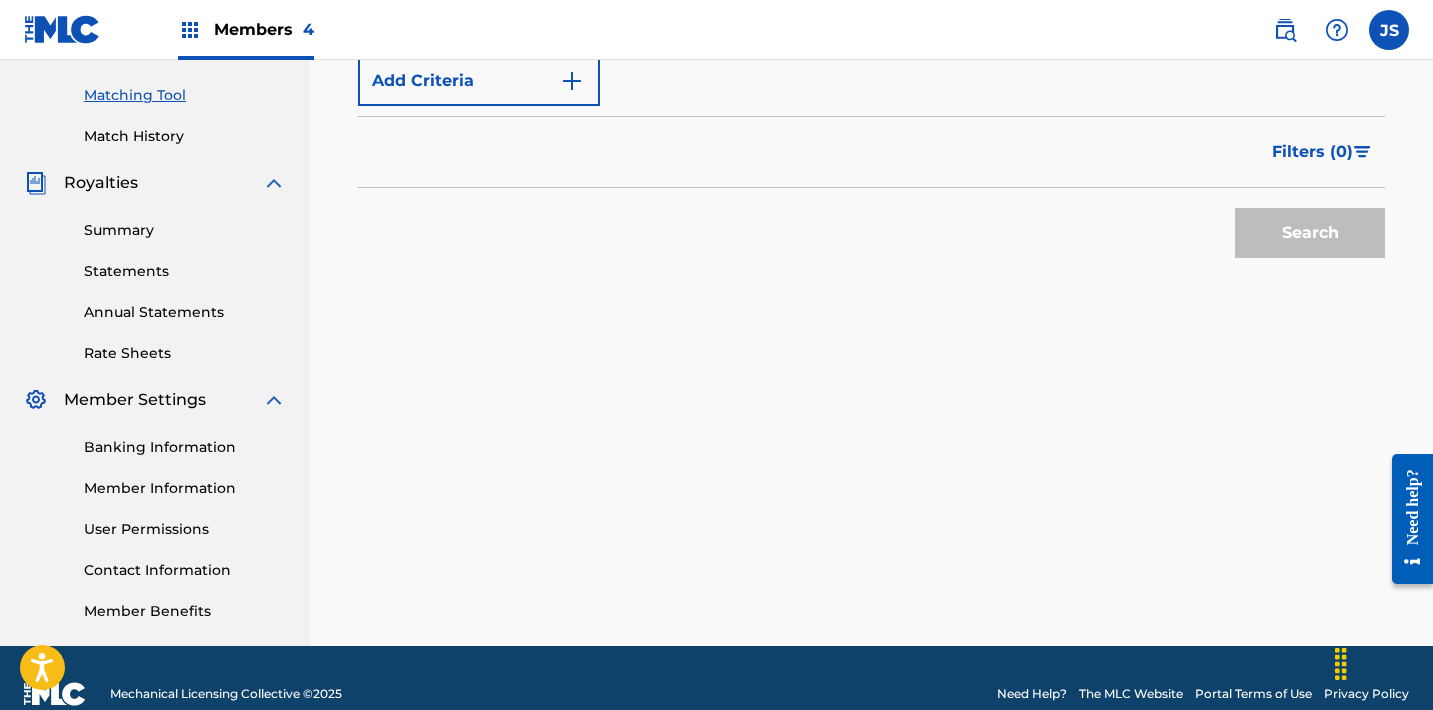 scroll, scrollTop: 397, scrollLeft: 0, axis: vertical 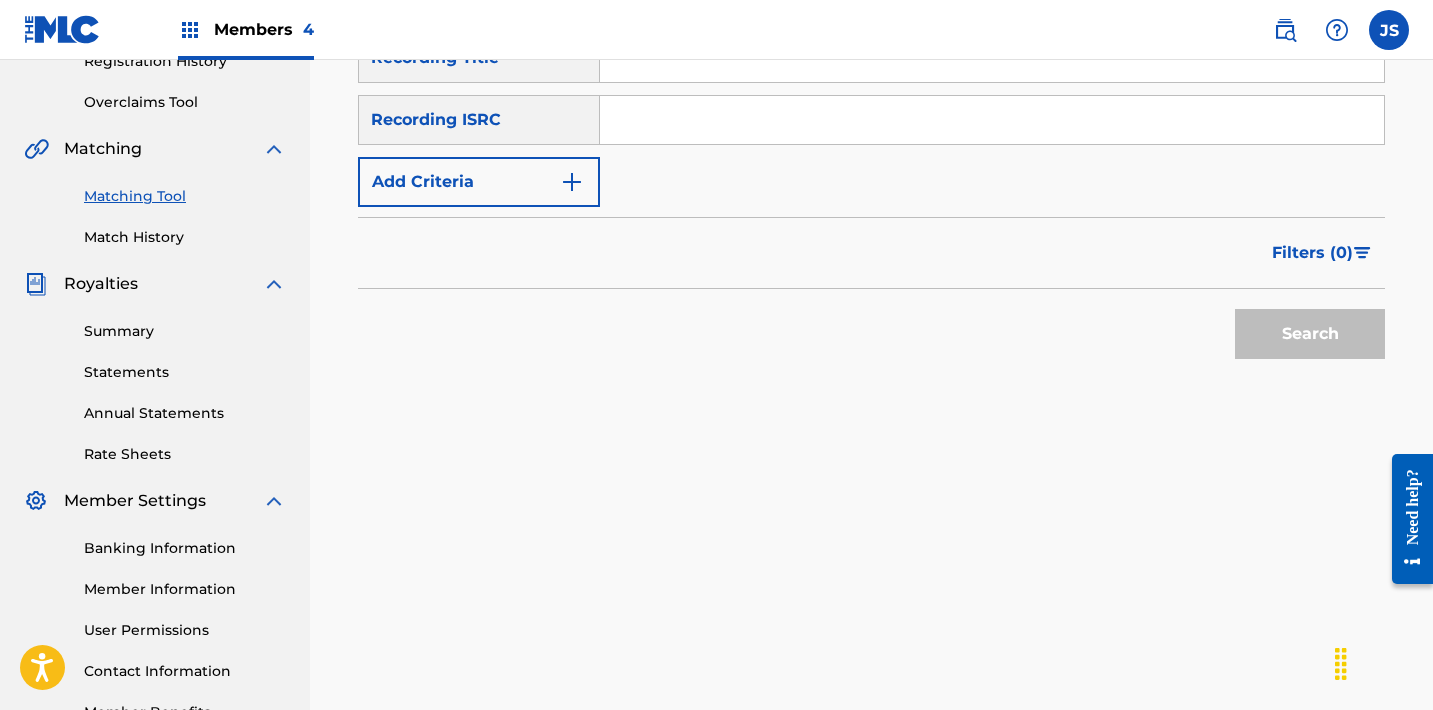 click at bounding box center (992, 120) 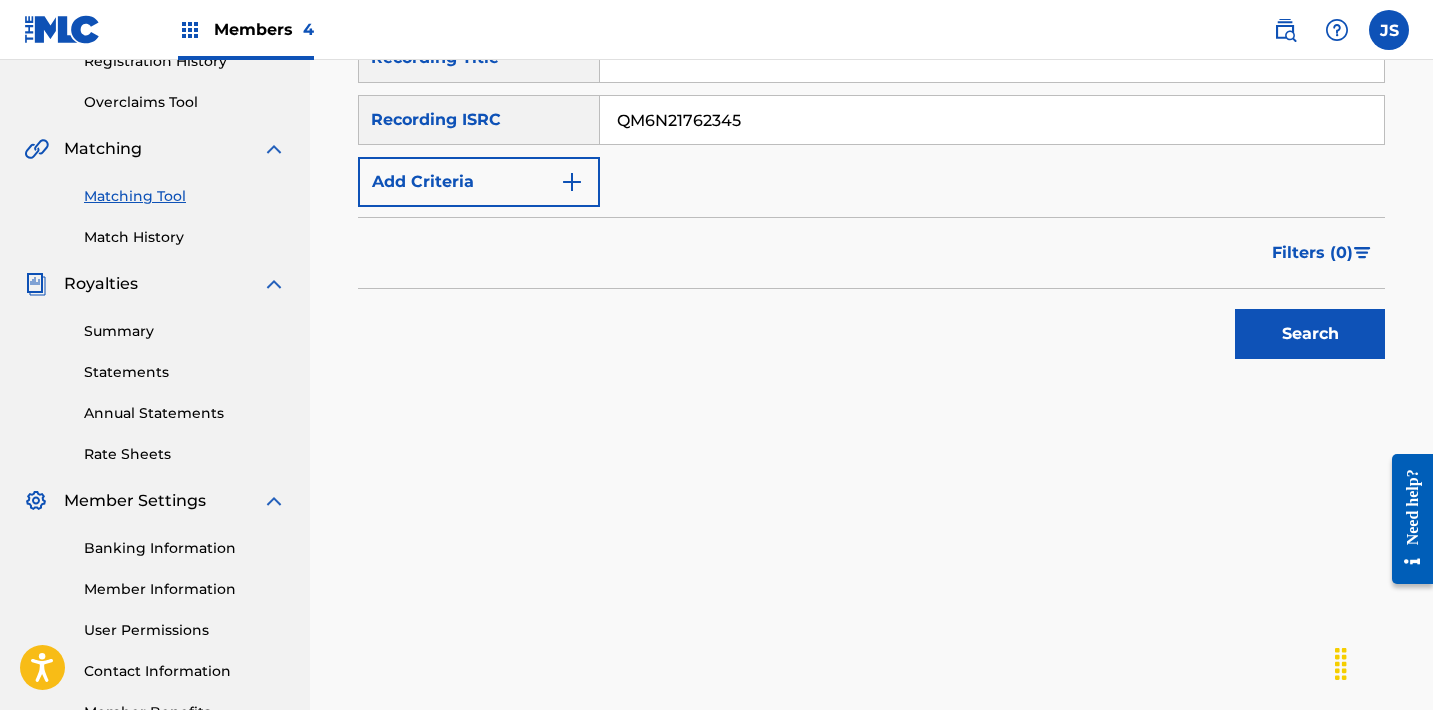 type on "QM6N21762345" 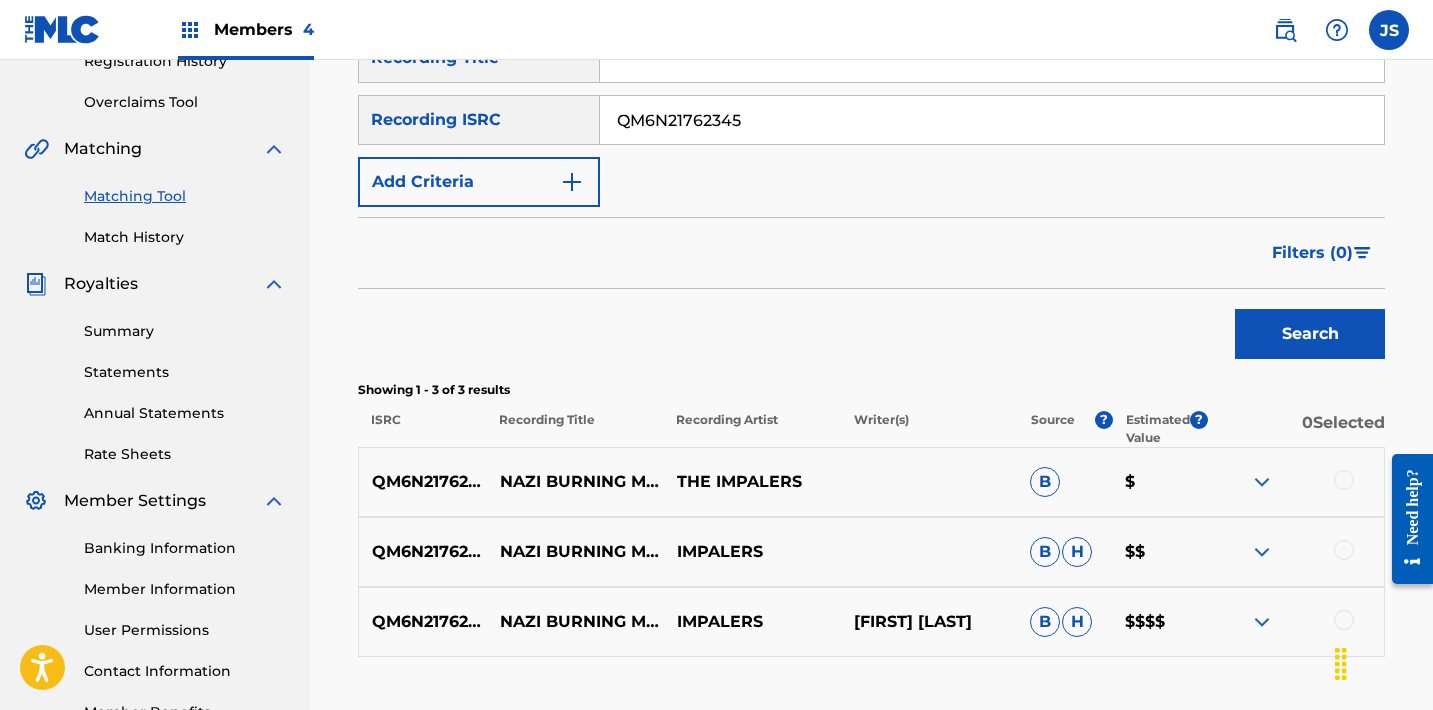 click at bounding box center (1344, 480) 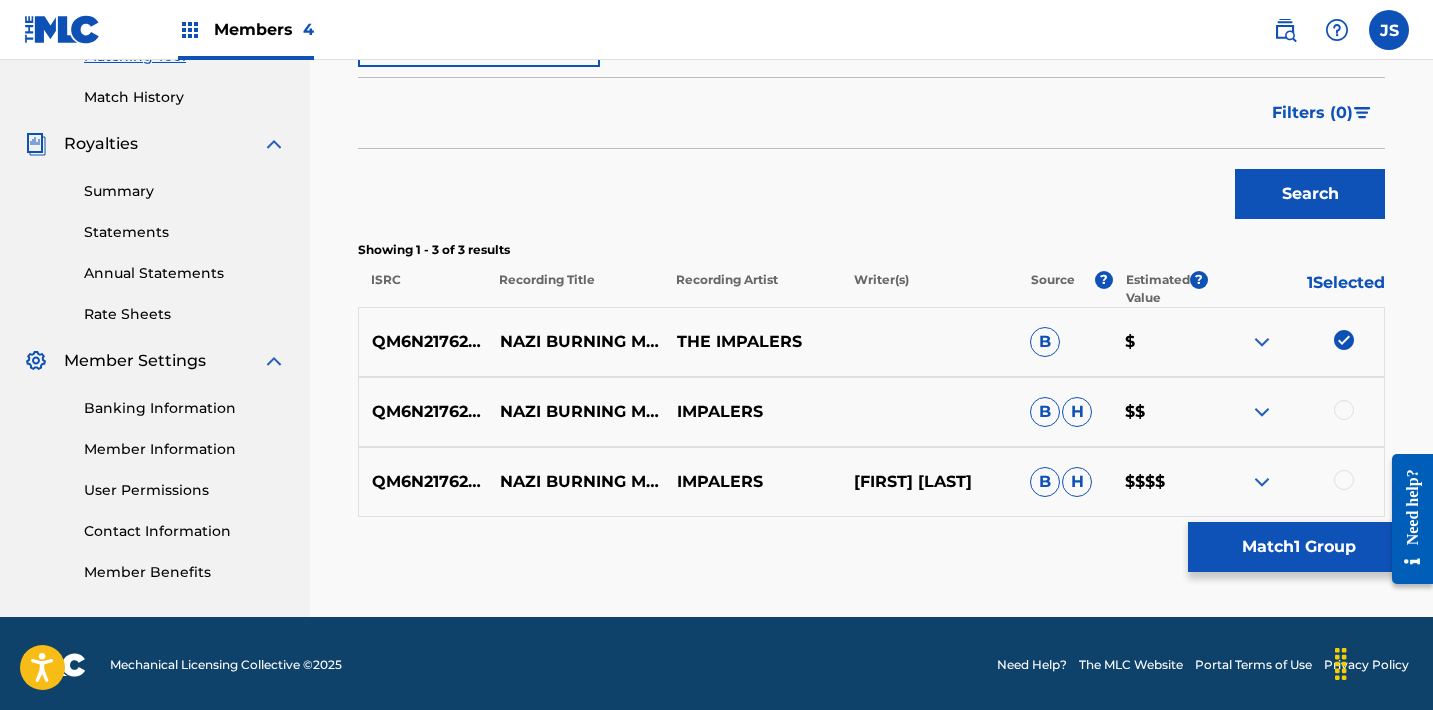 scroll, scrollTop: 540, scrollLeft: 0, axis: vertical 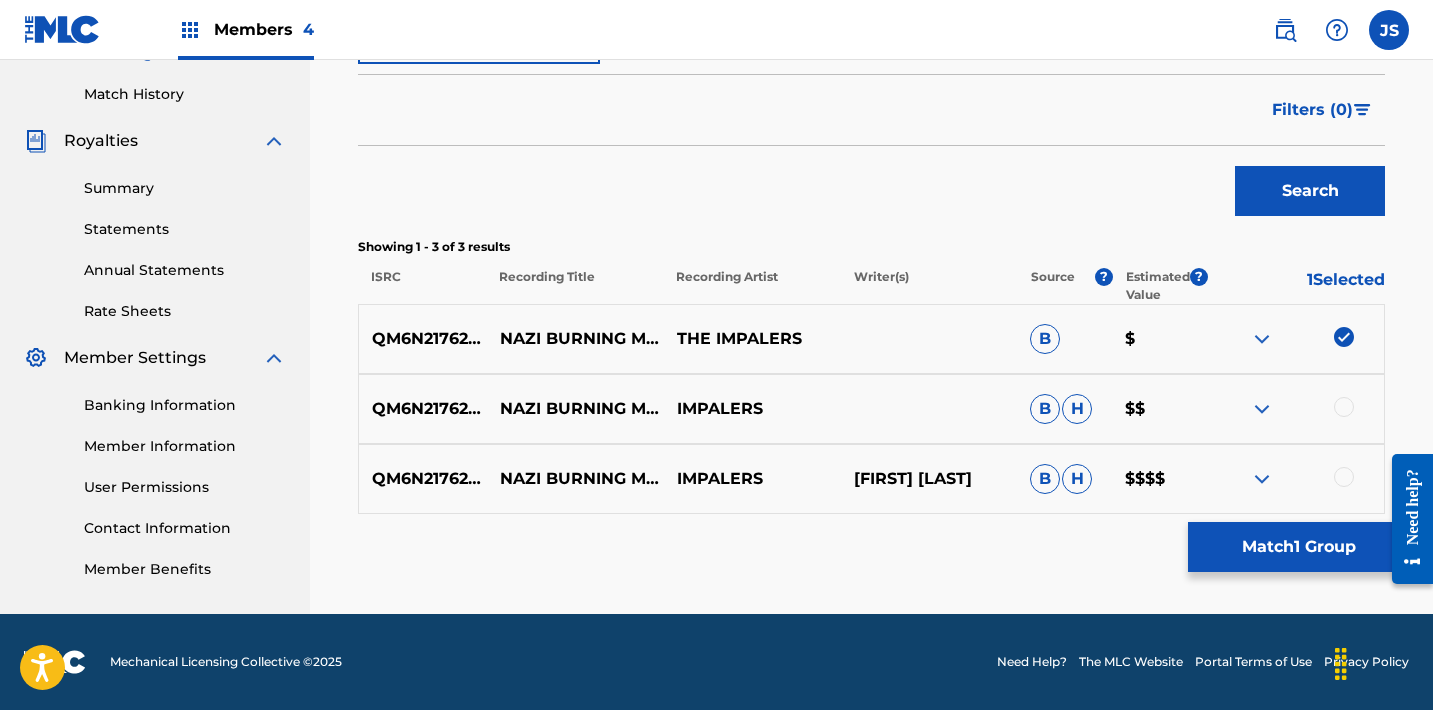 click at bounding box center [1295, 479] 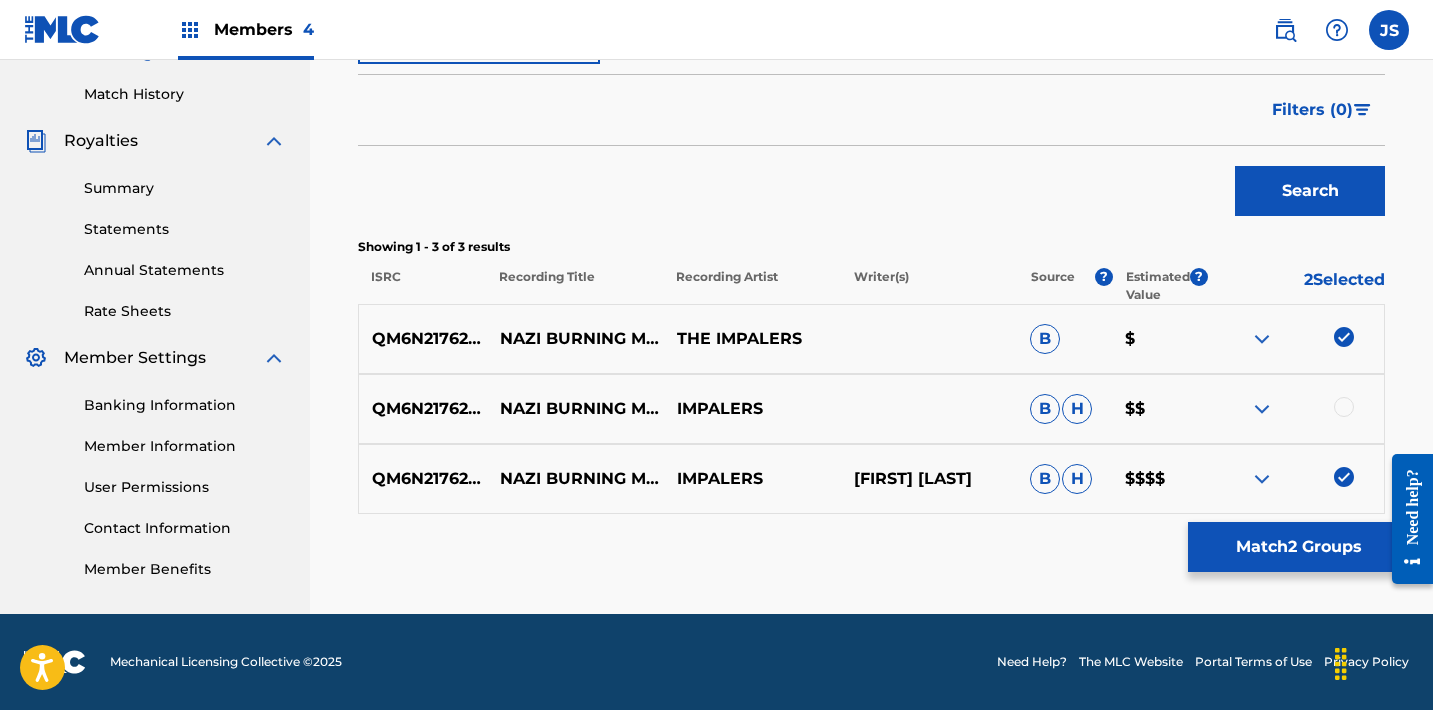 click at bounding box center (1344, 407) 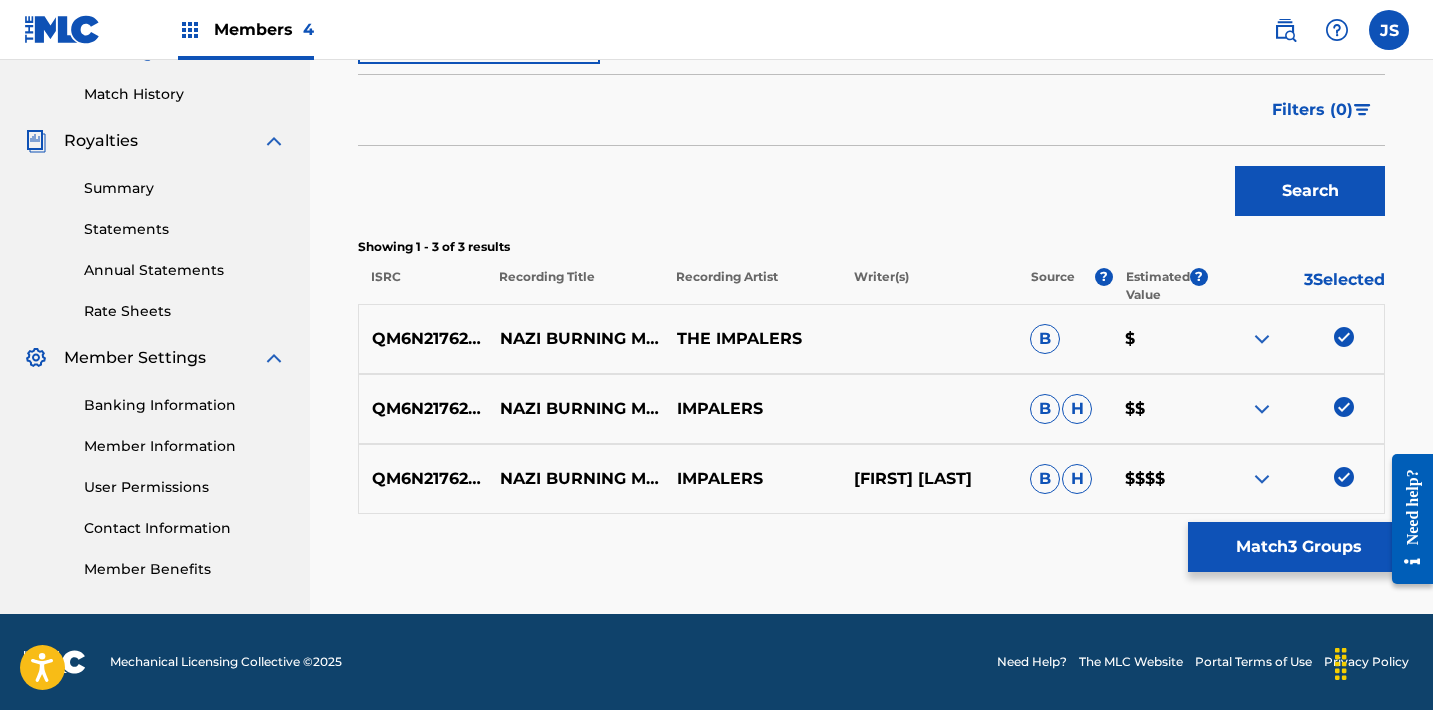 click on "Match  3 Groups" at bounding box center [1298, 547] 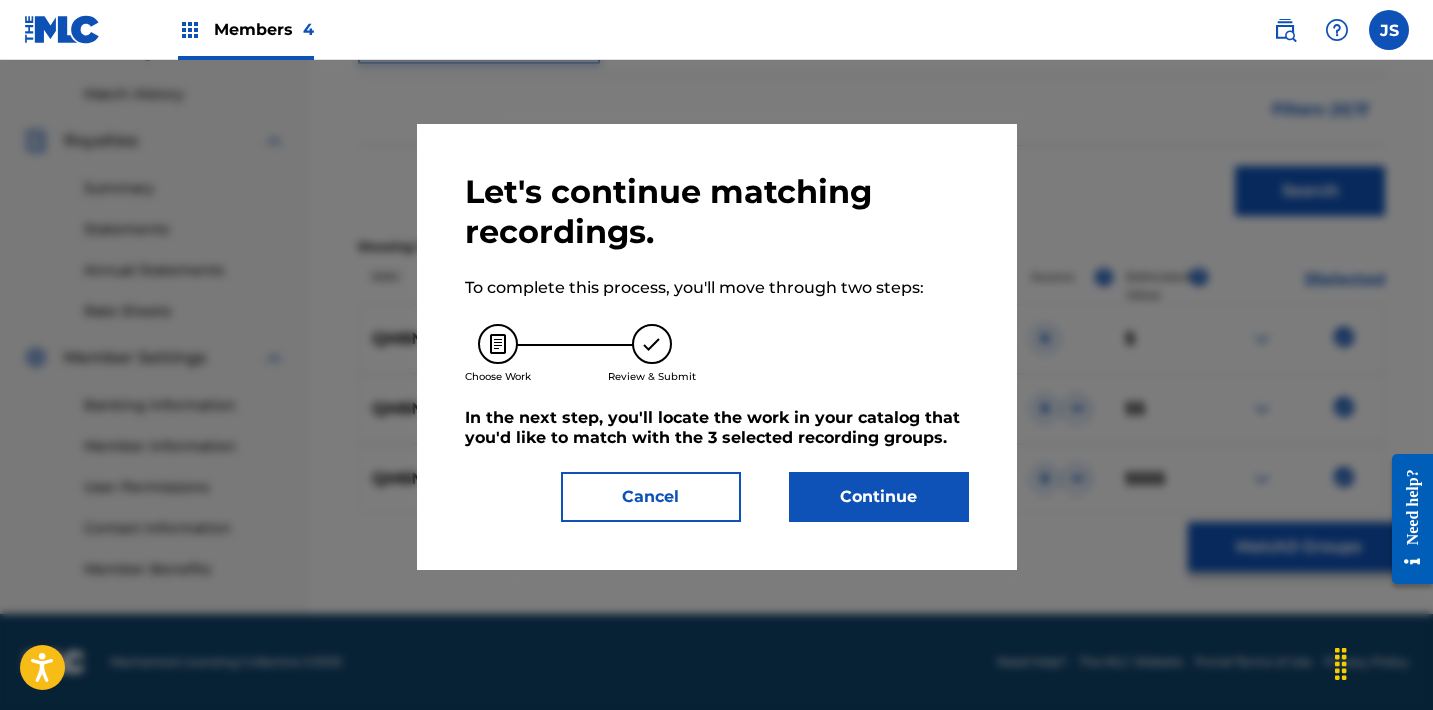 click on "Continue" at bounding box center (879, 497) 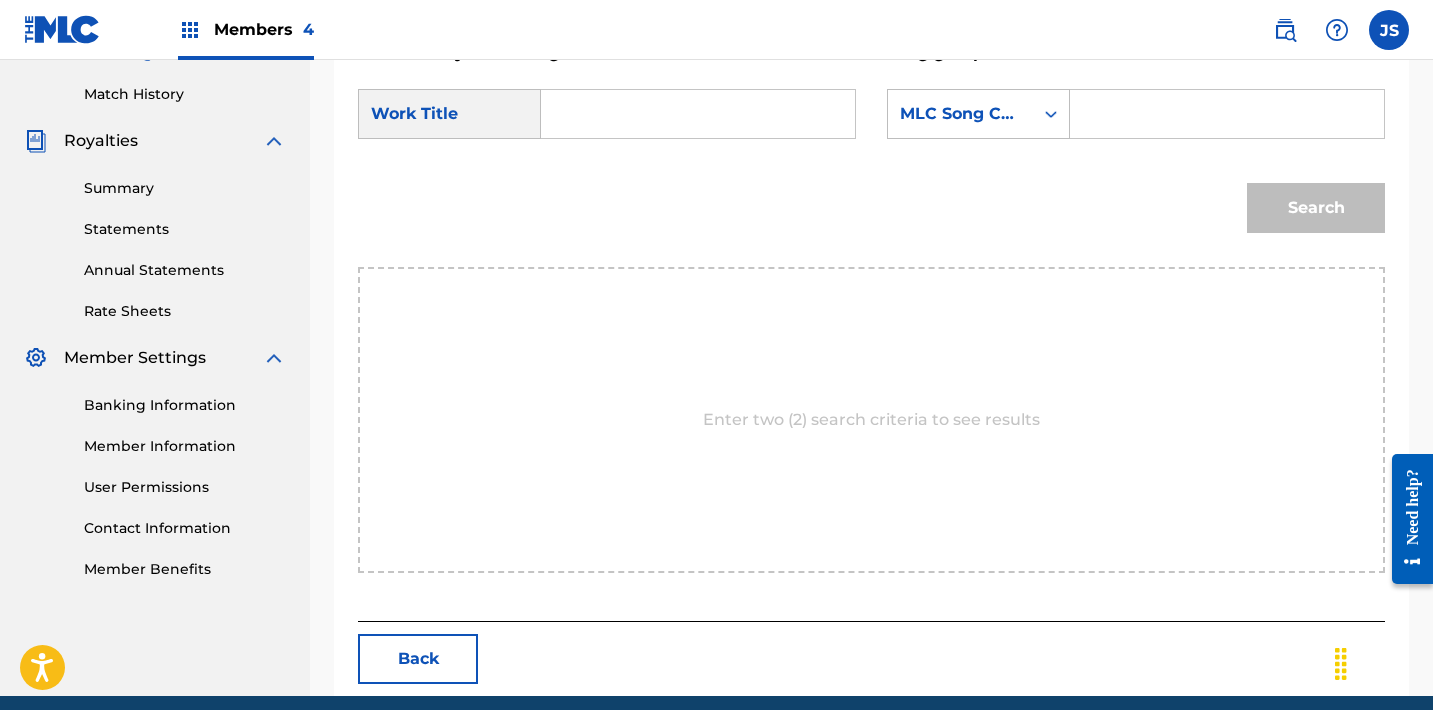 click at bounding box center (698, 114) 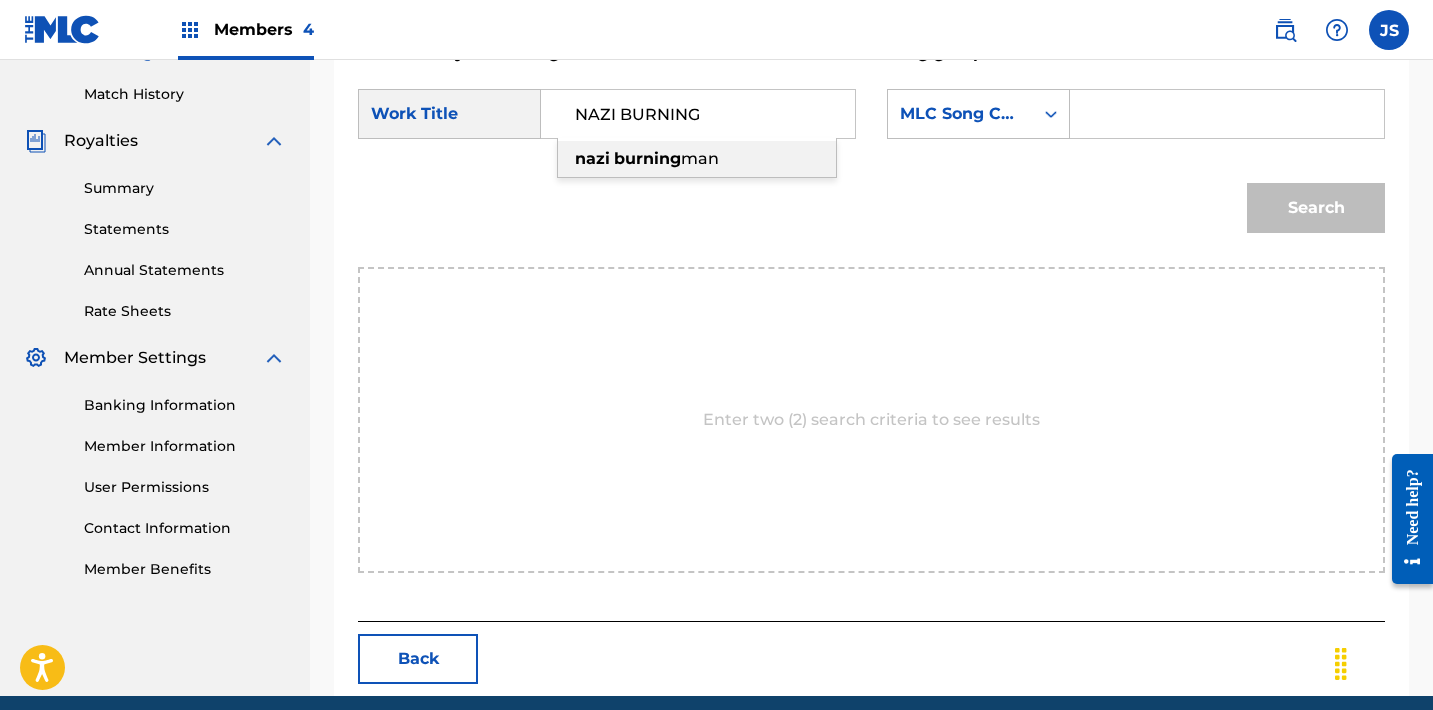 click on "nazi" at bounding box center [592, 158] 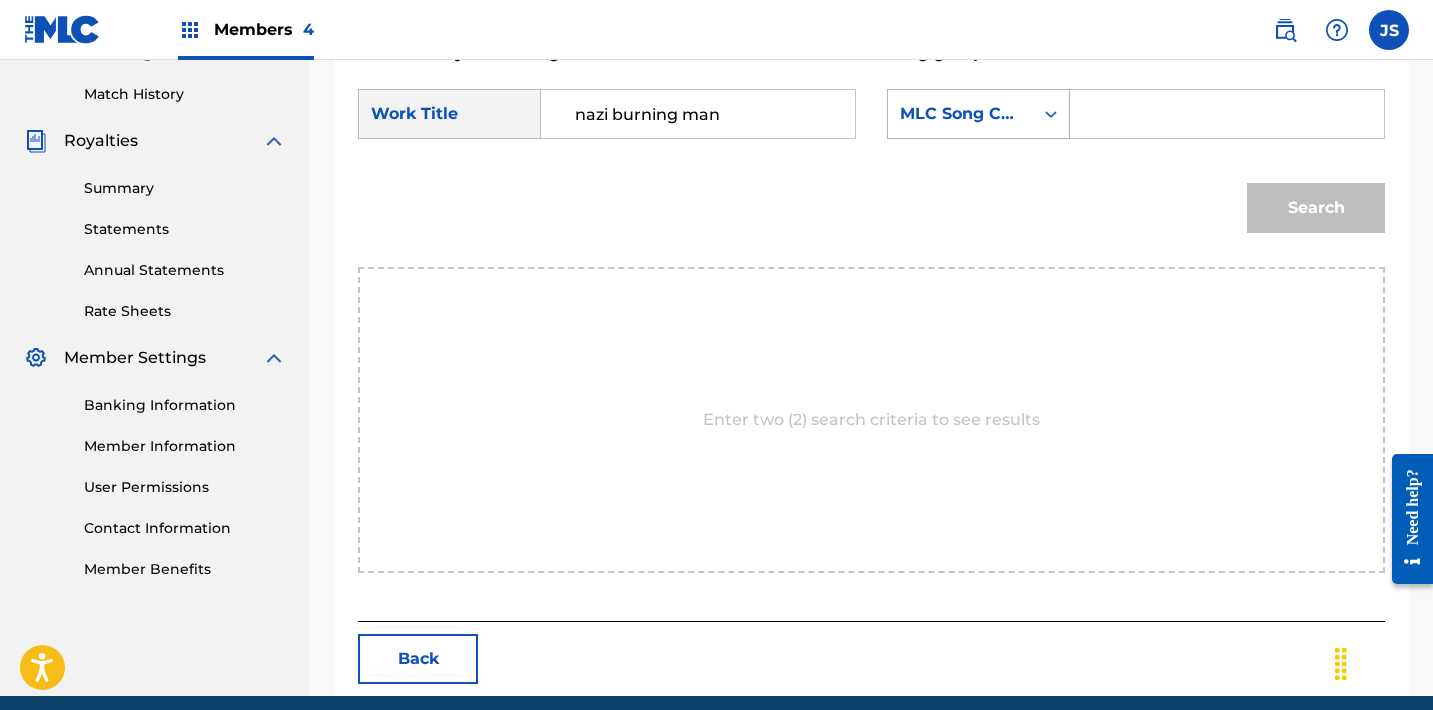 click on "MLC Song Code" at bounding box center (960, 114) 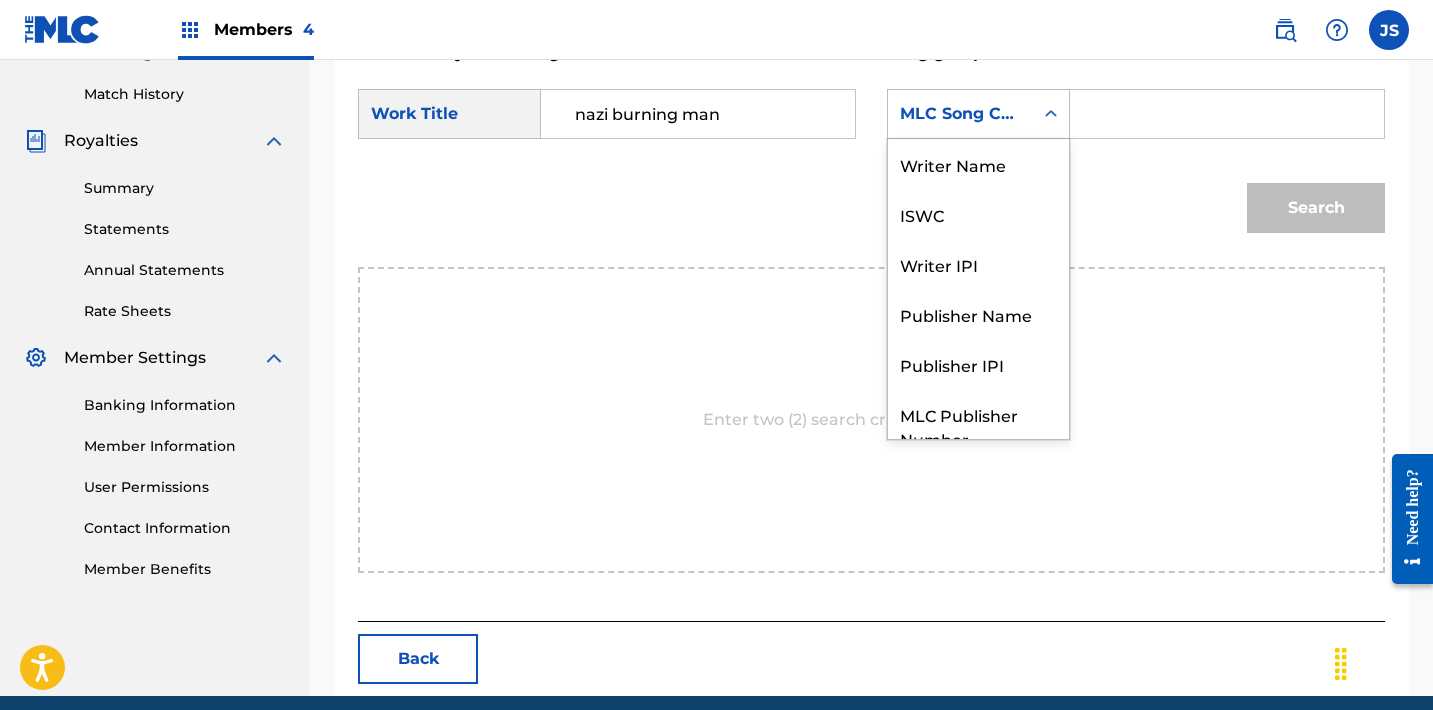 scroll, scrollTop: 74, scrollLeft: 0, axis: vertical 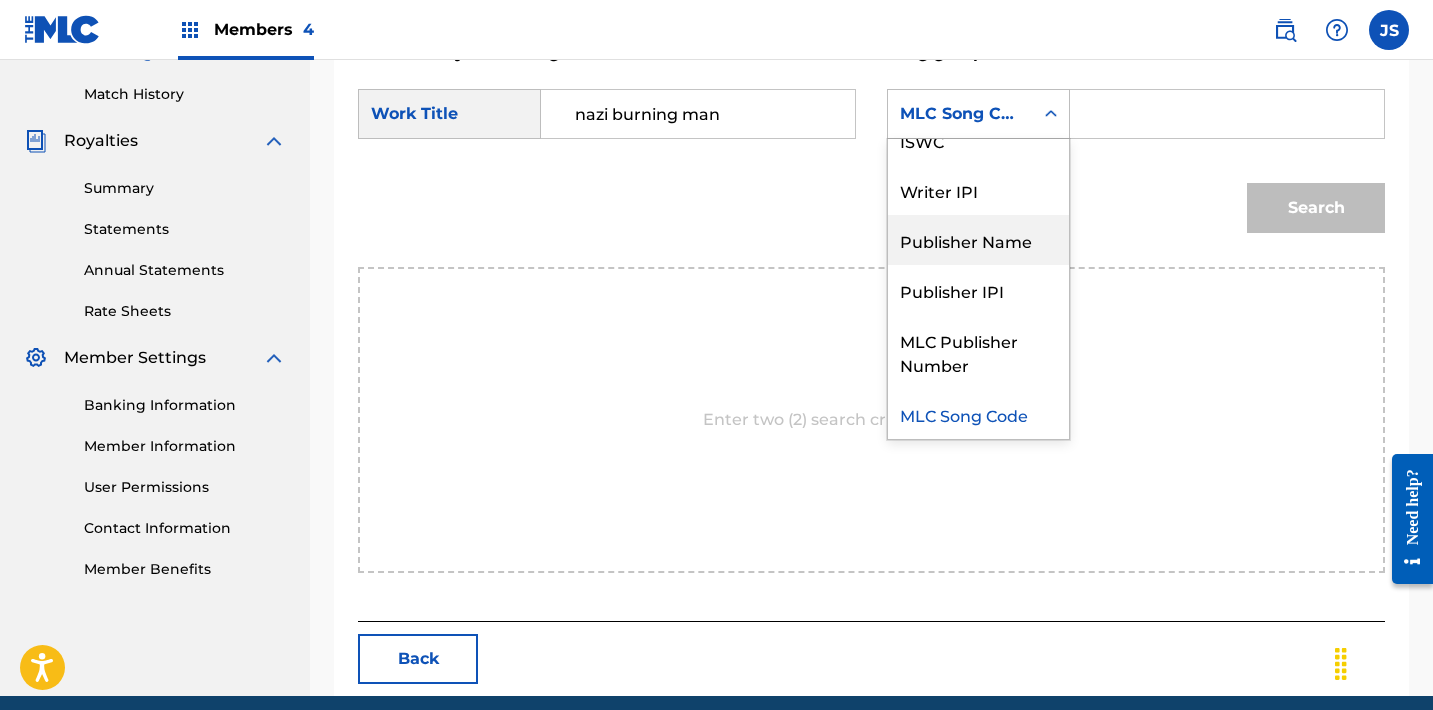 click on "Publisher Name" at bounding box center (978, 240) 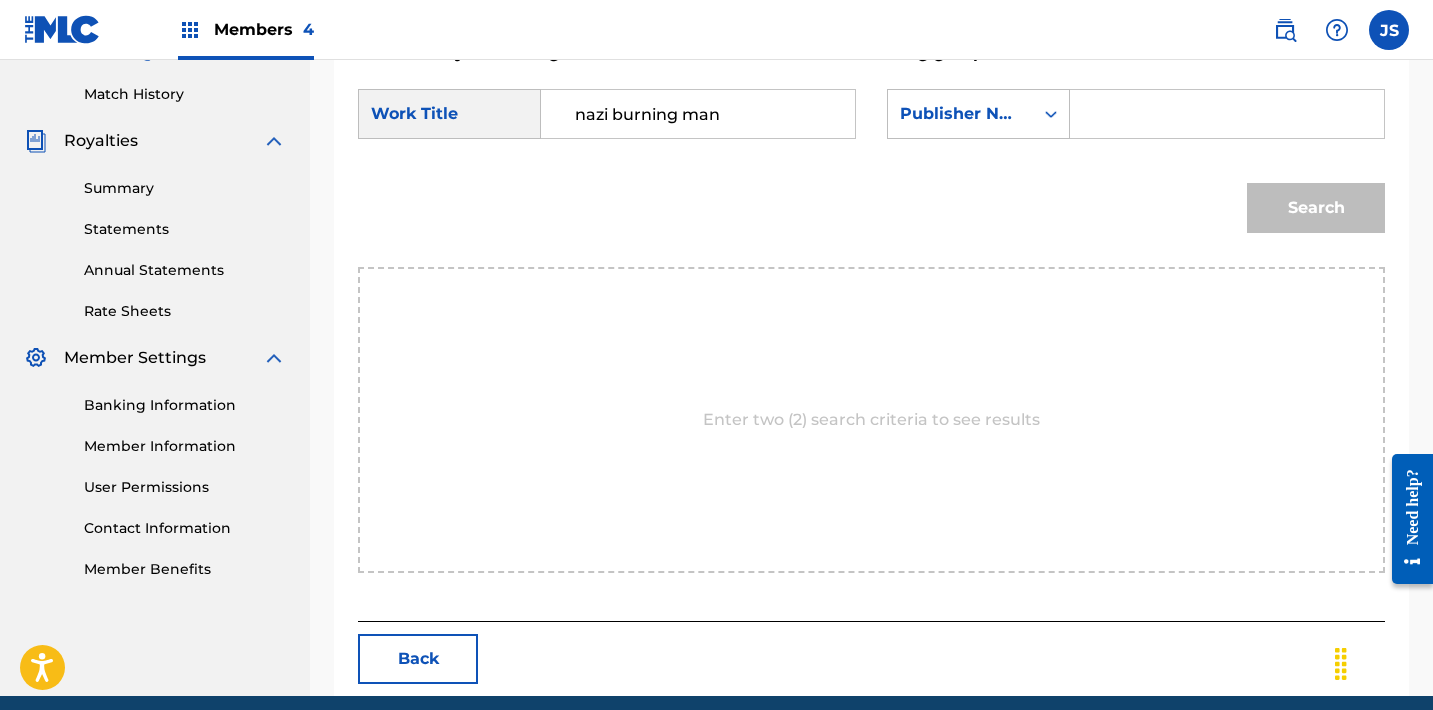 click at bounding box center [1227, 114] 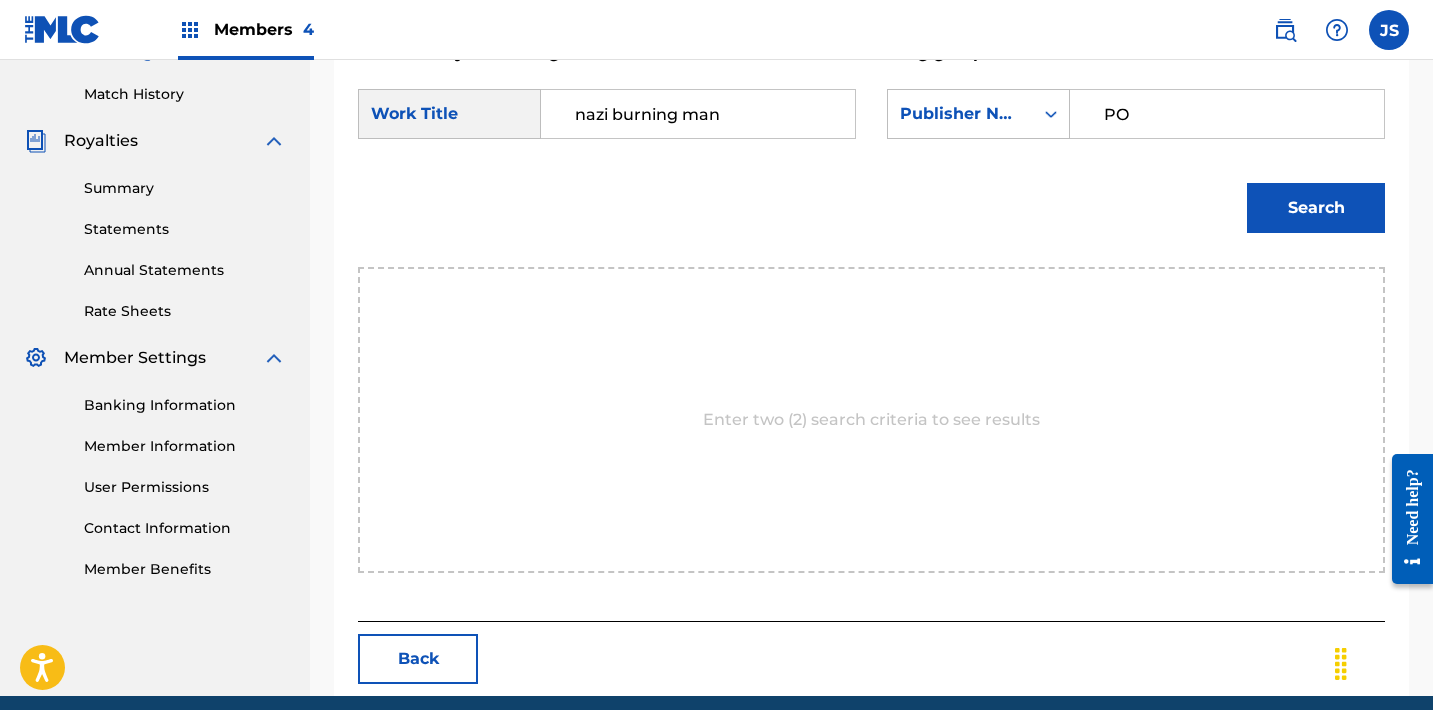 type on "POST MORTEM" 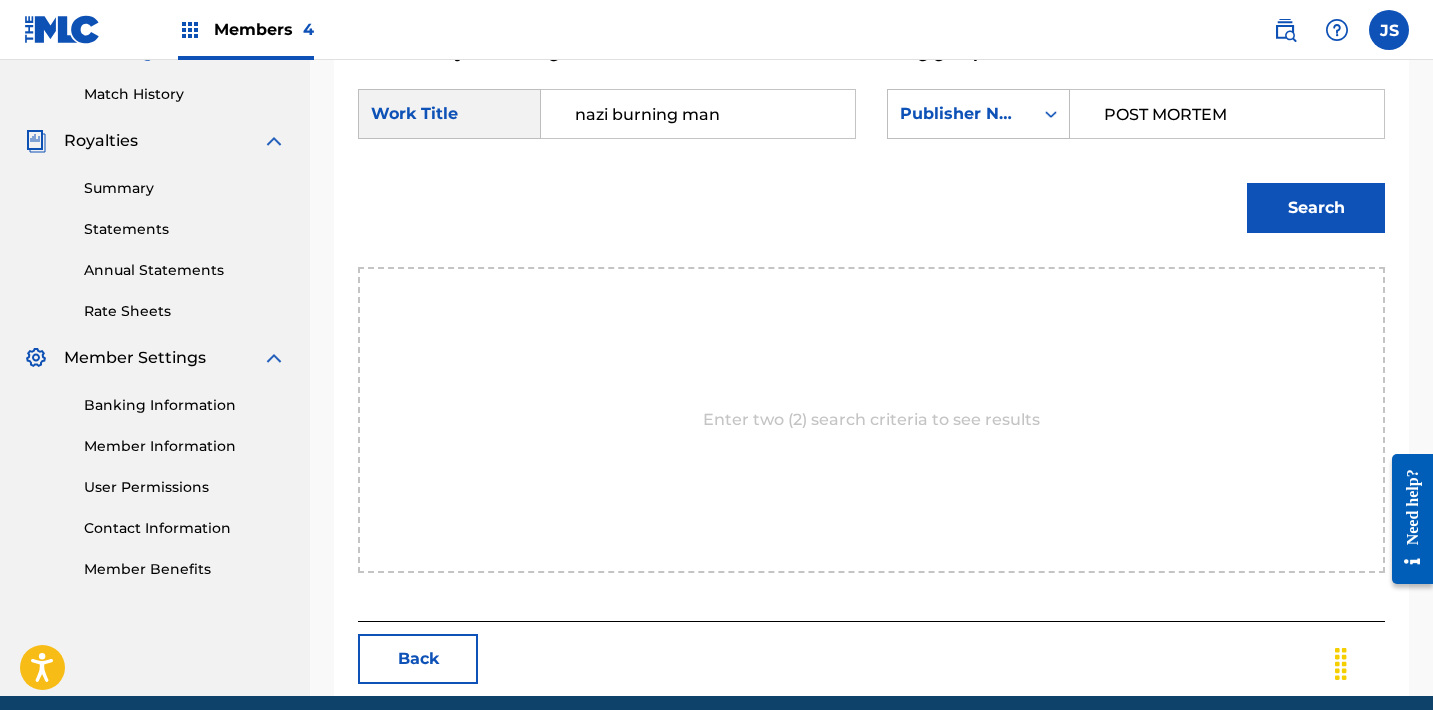 click on "Search" at bounding box center (1316, 208) 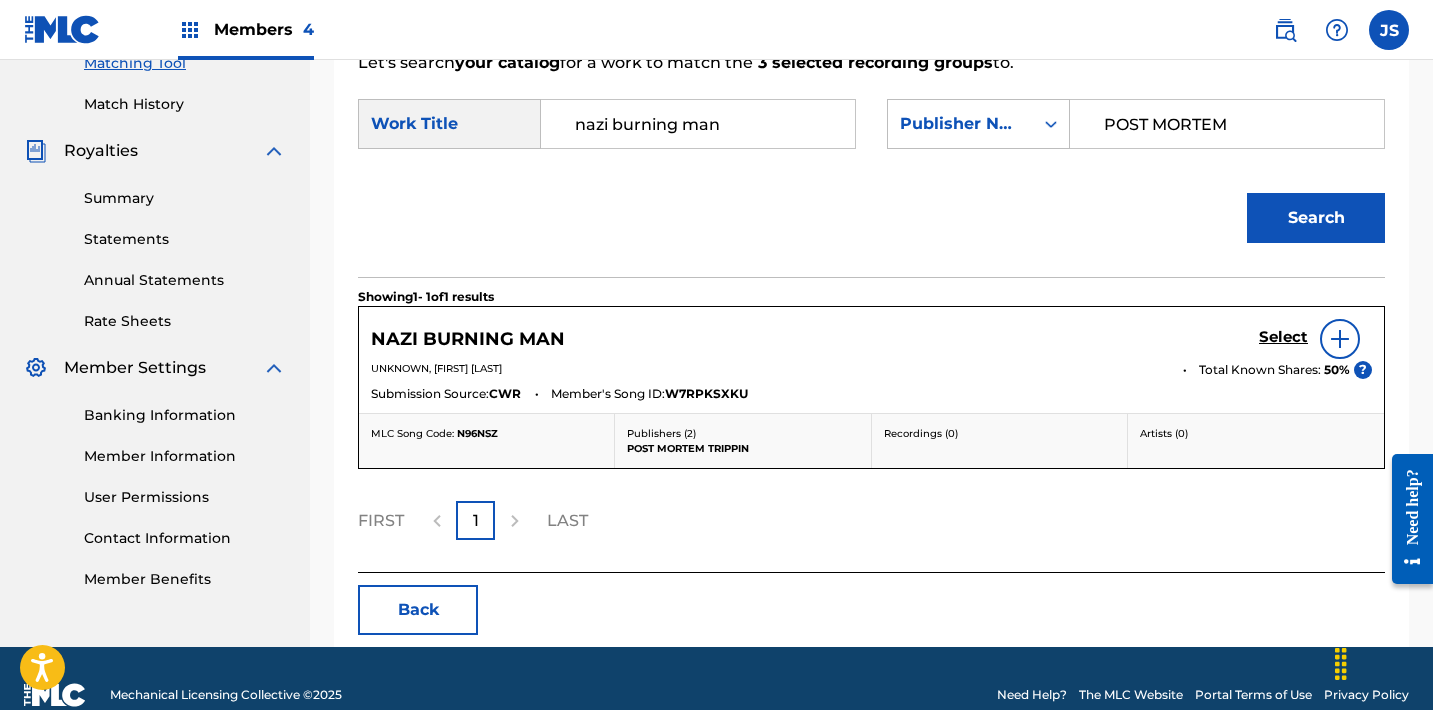 scroll, scrollTop: 540, scrollLeft: 0, axis: vertical 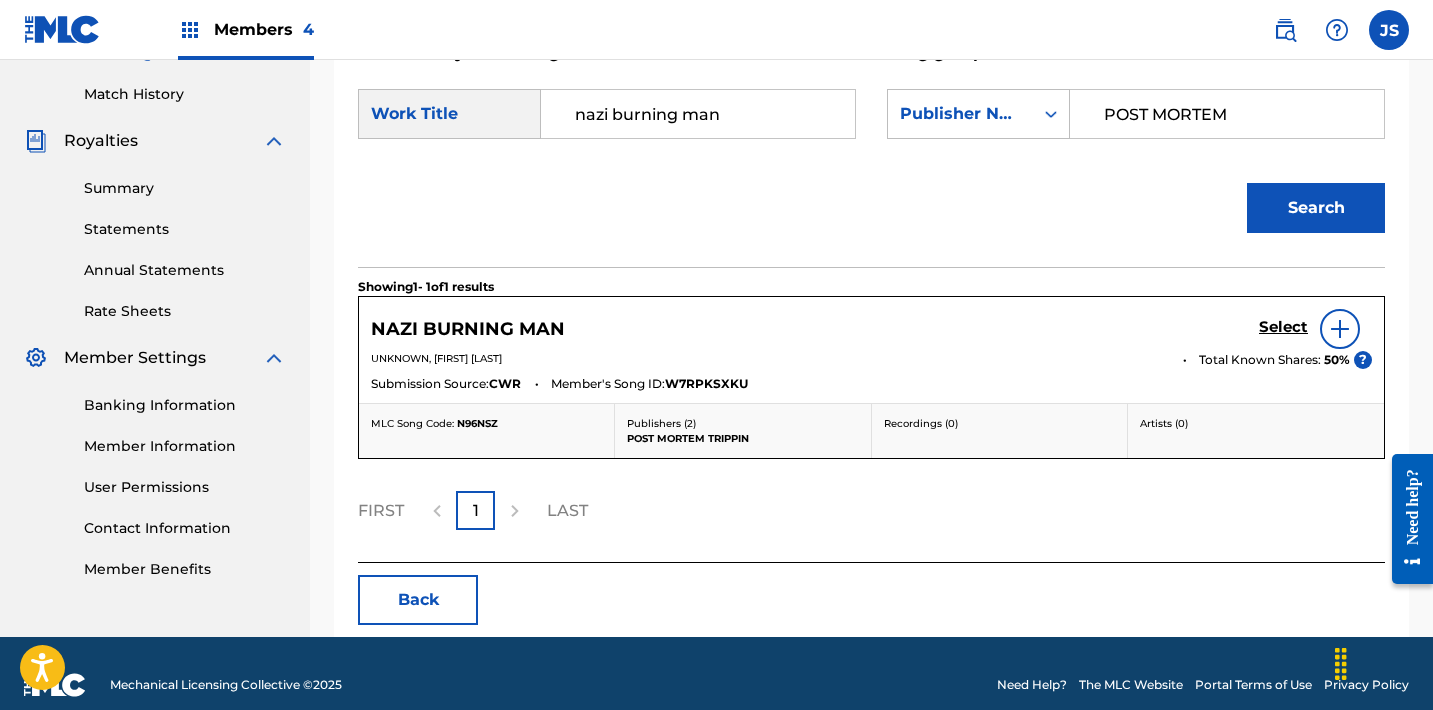 click on "Select" at bounding box center [1283, 327] 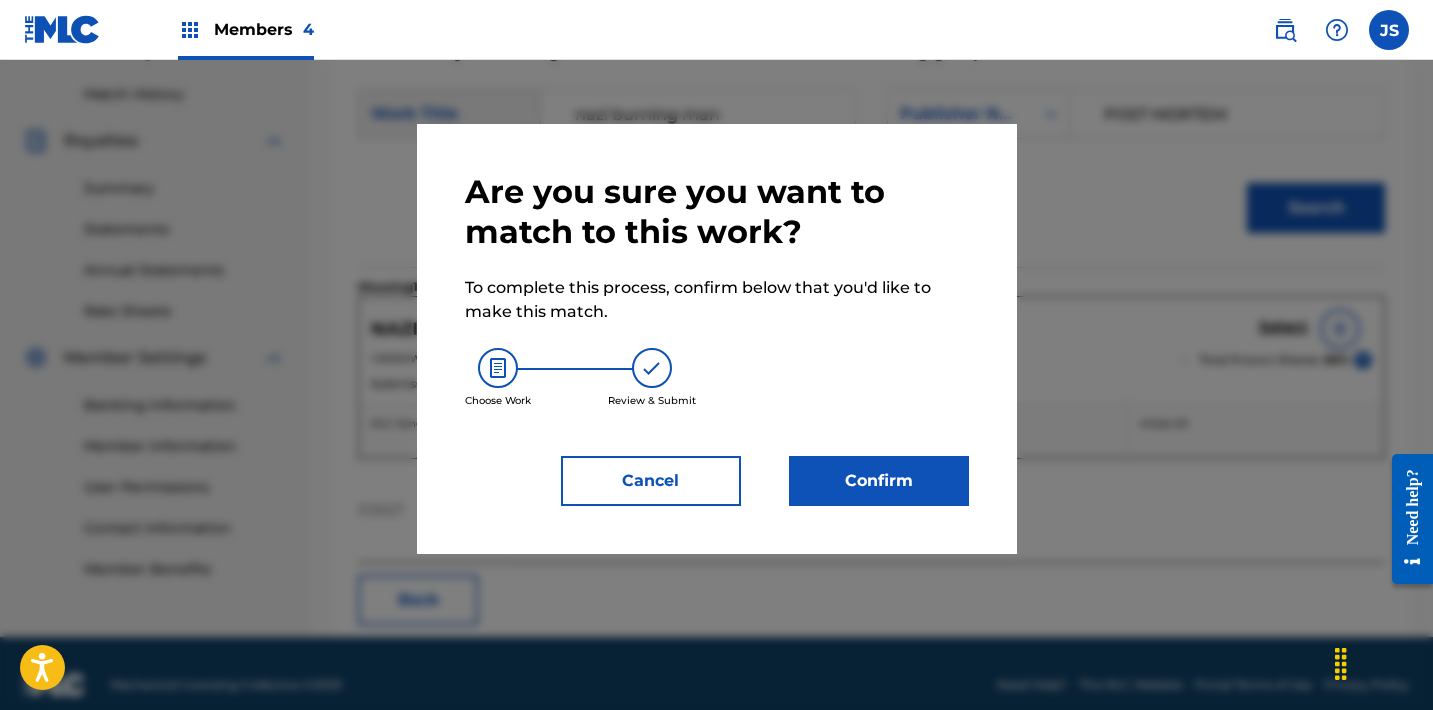 click on "Confirm" at bounding box center [879, 481] 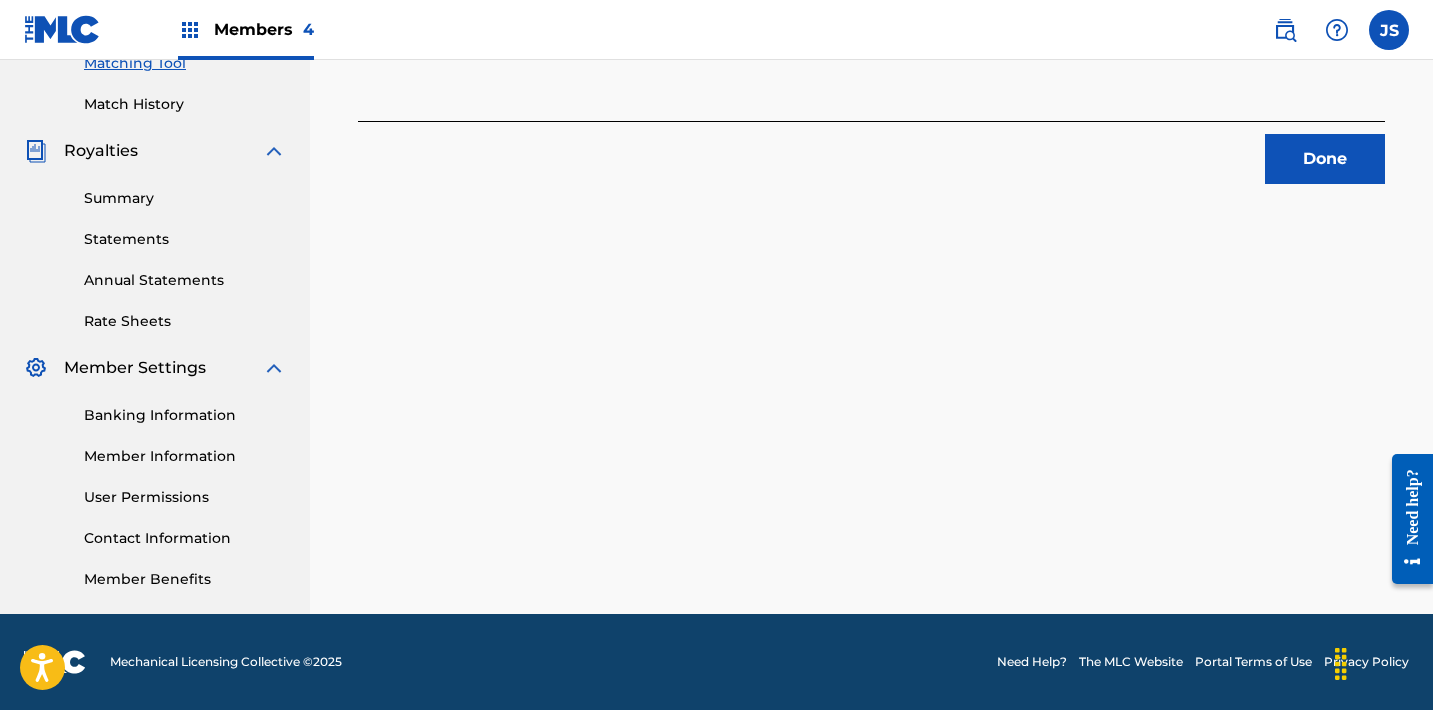 click on "Done" at bounding box center (1325, 159) 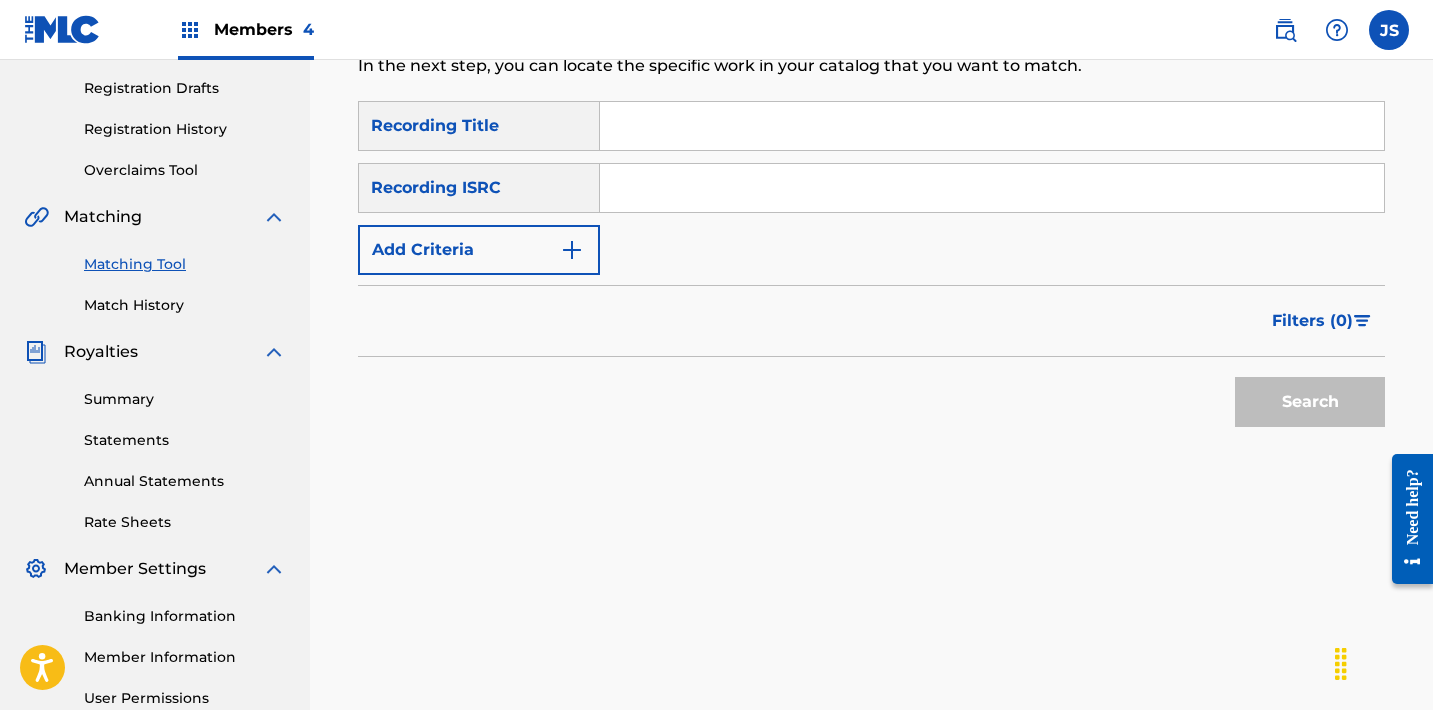 scroll, scrollTop: 328, scrollLeft: 0, axis: vertical 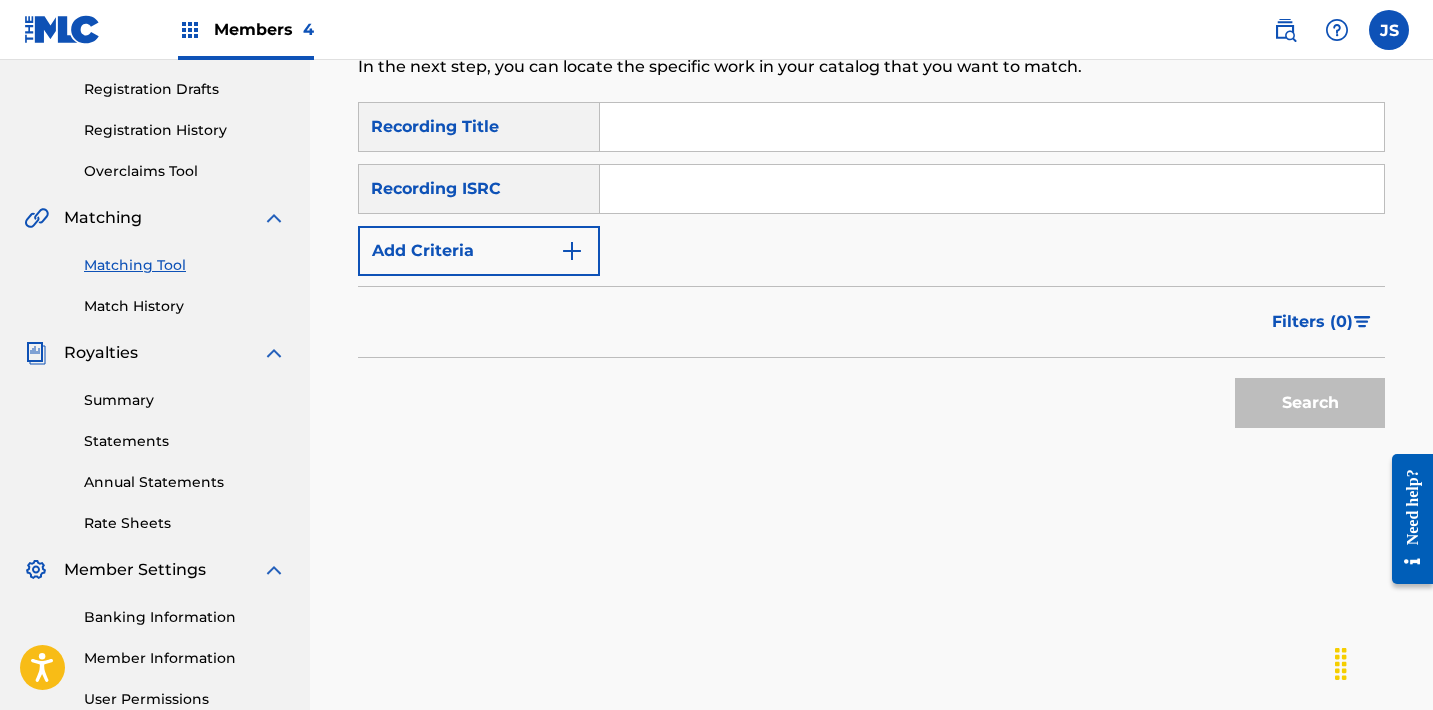 click at bounding box center (992, 189) 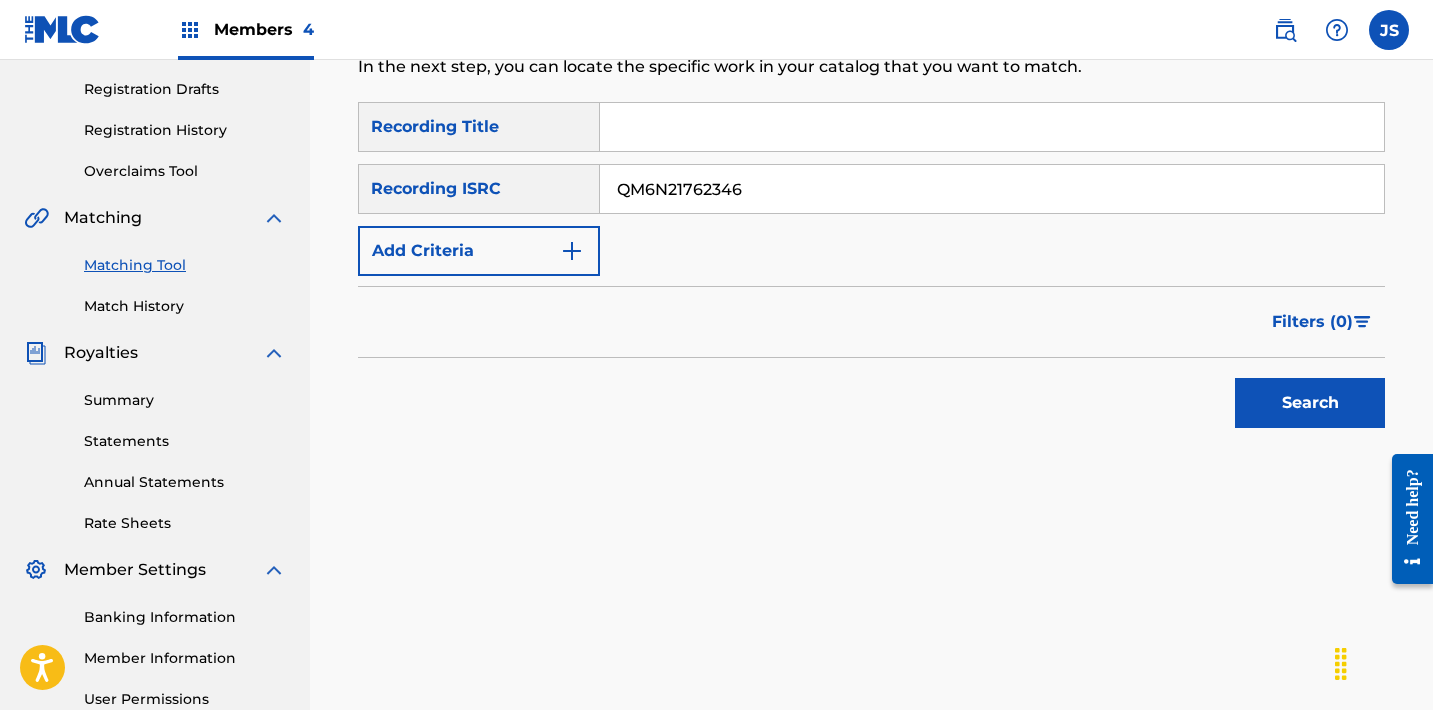 type on "QM6N21762346" 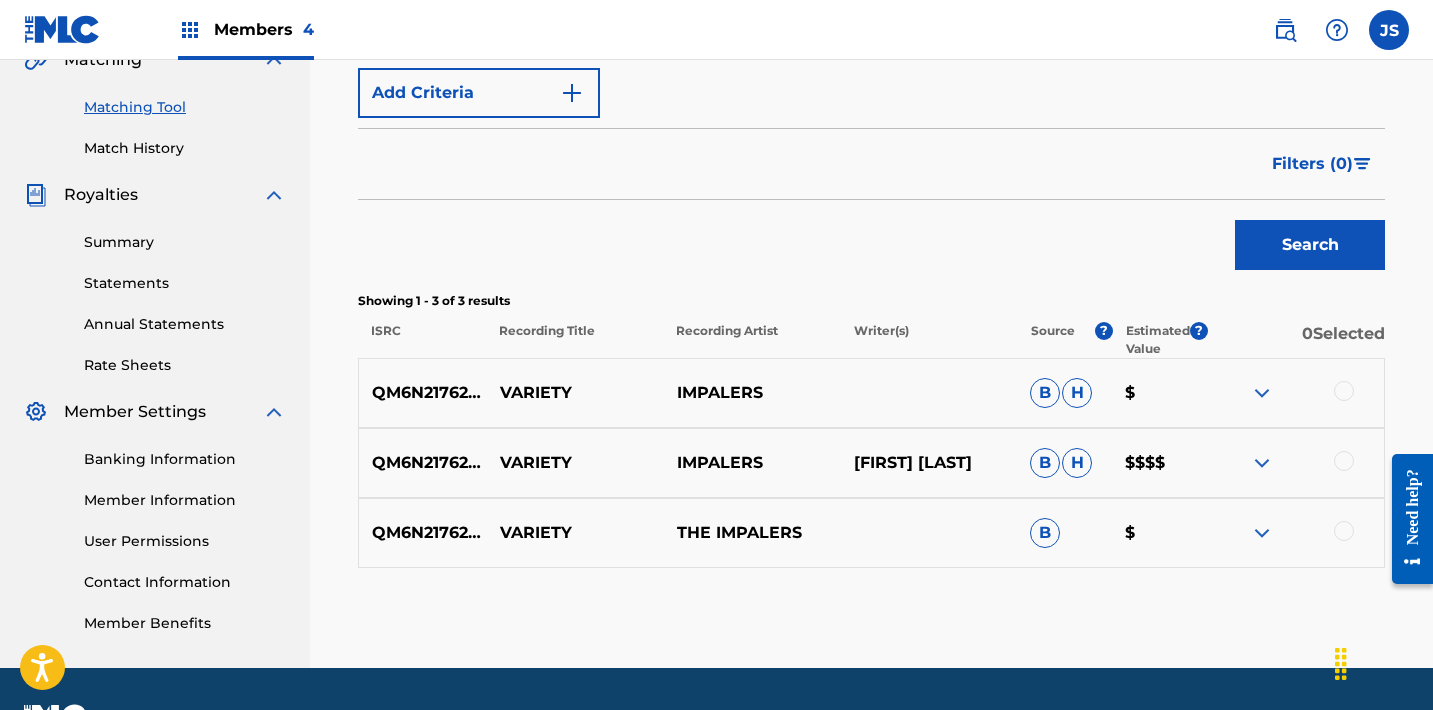 scroll, scrollTop: 487, scrollLeft: 0, axis: vertical 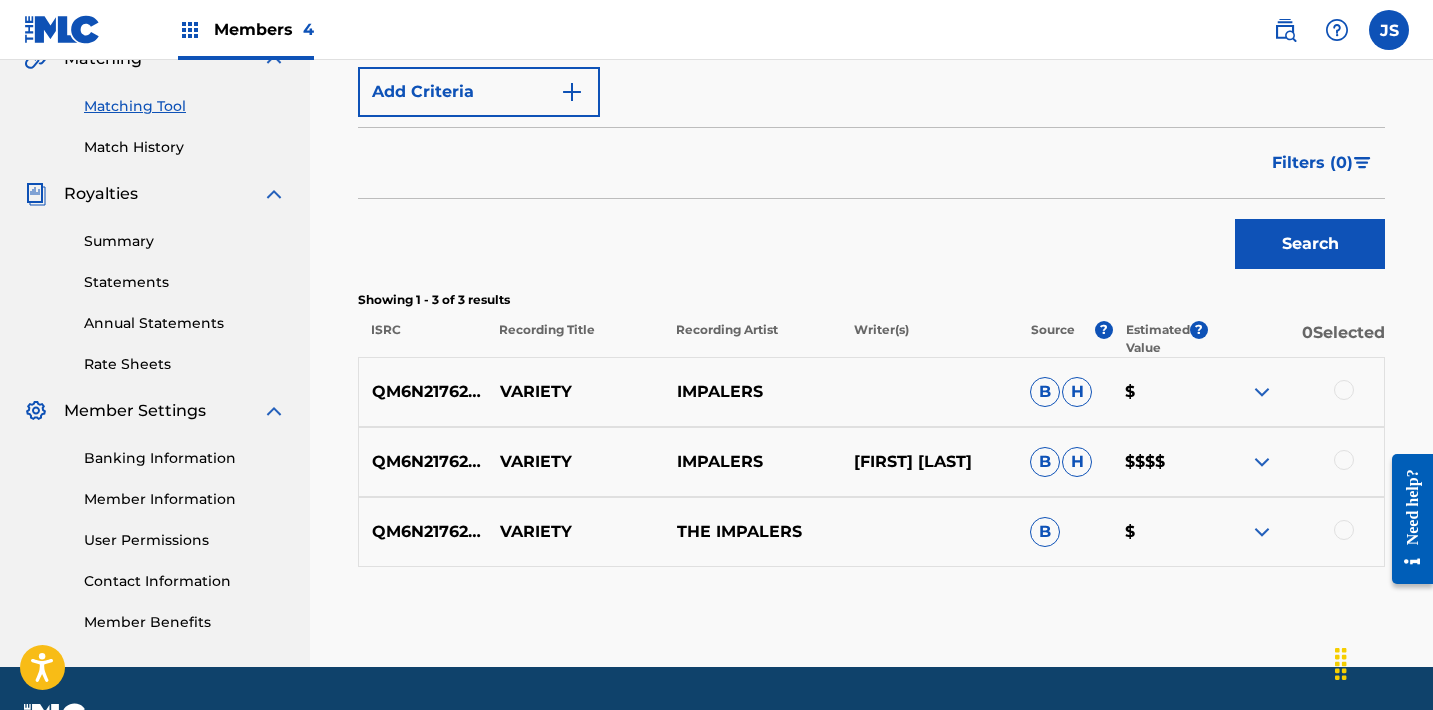click at bounding box center [1344, 390] 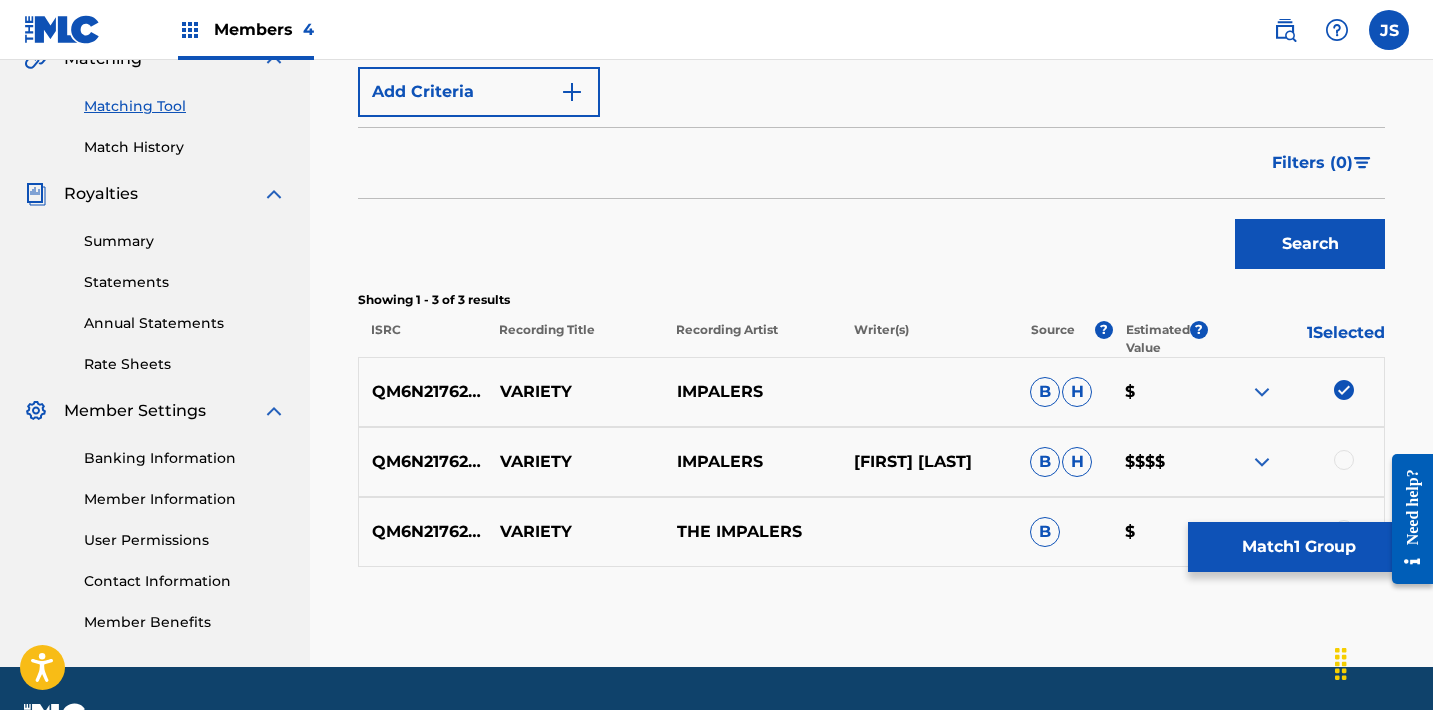 click at bounding box center (1344, 460) 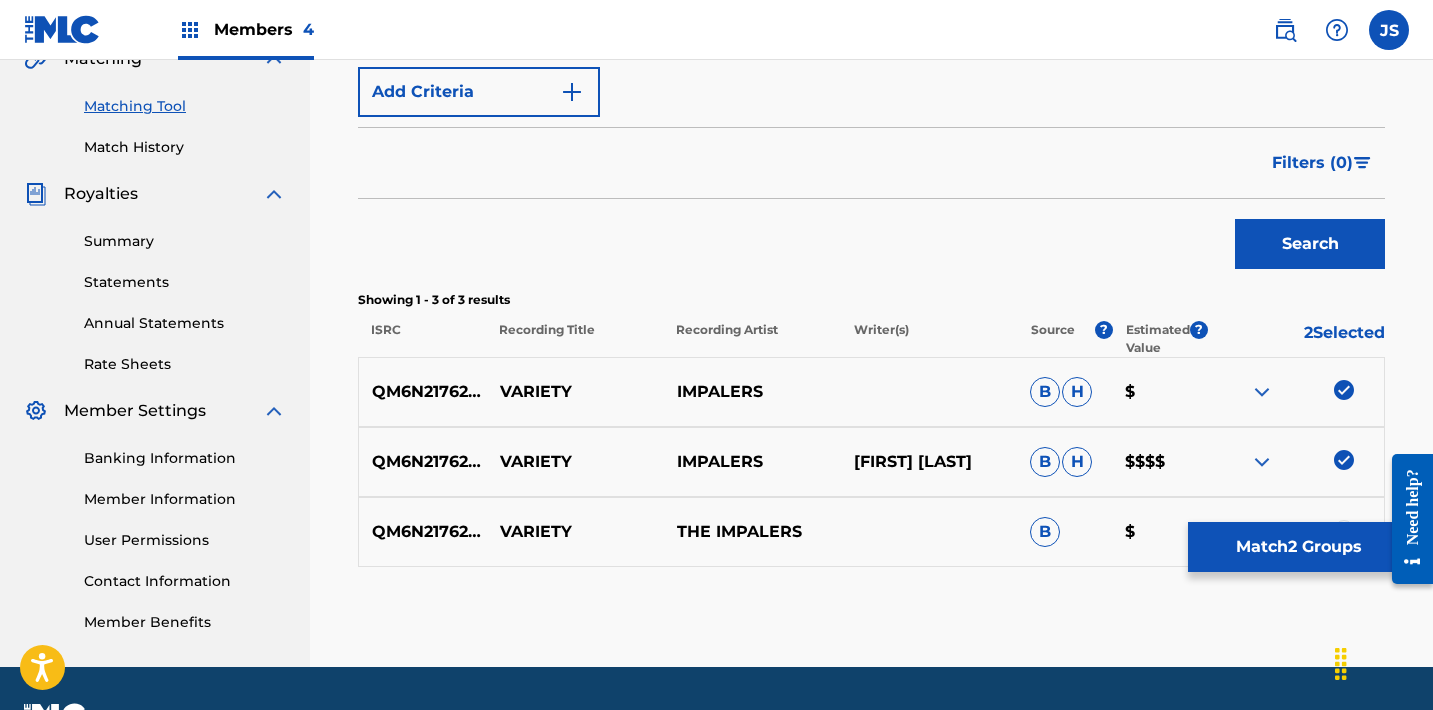 scroll, scrollTop: 540, scrollLeft: 0, axis: vertical 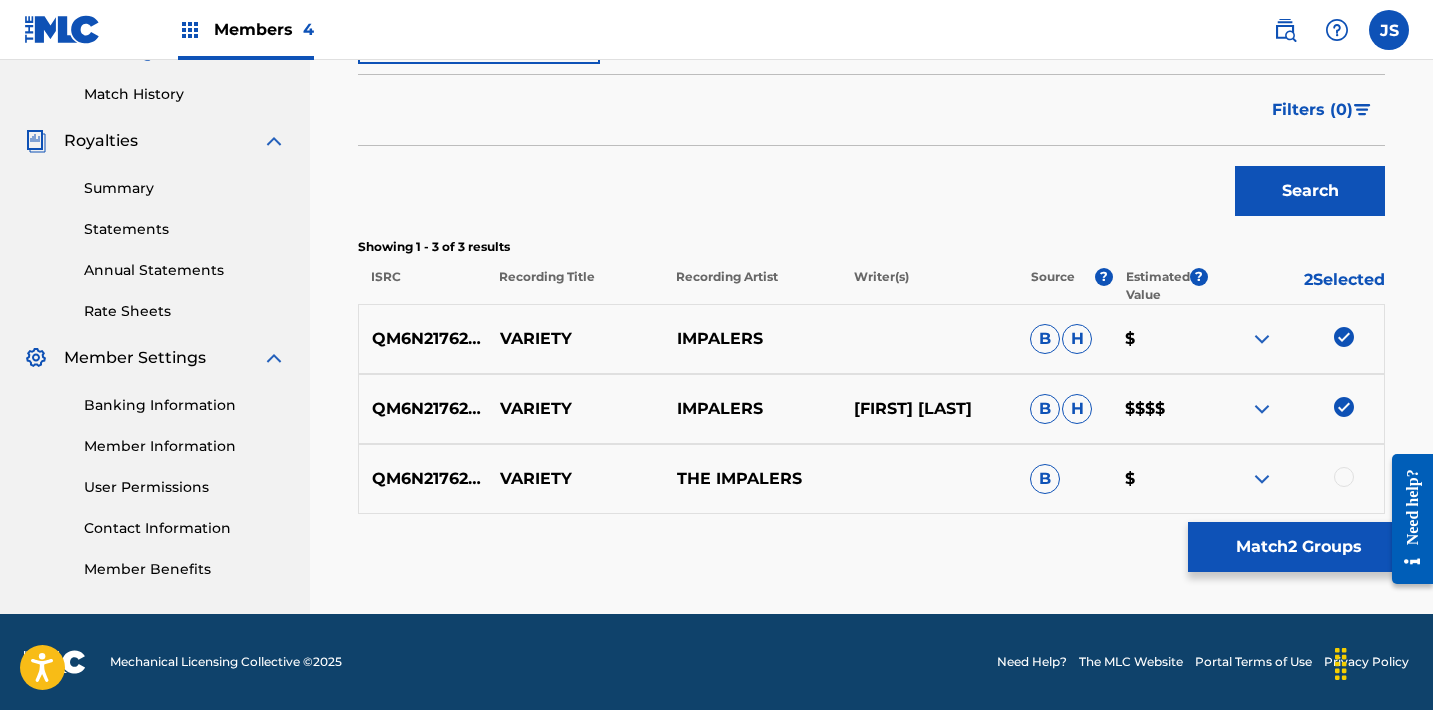 click at bounding box center [1344, 477] 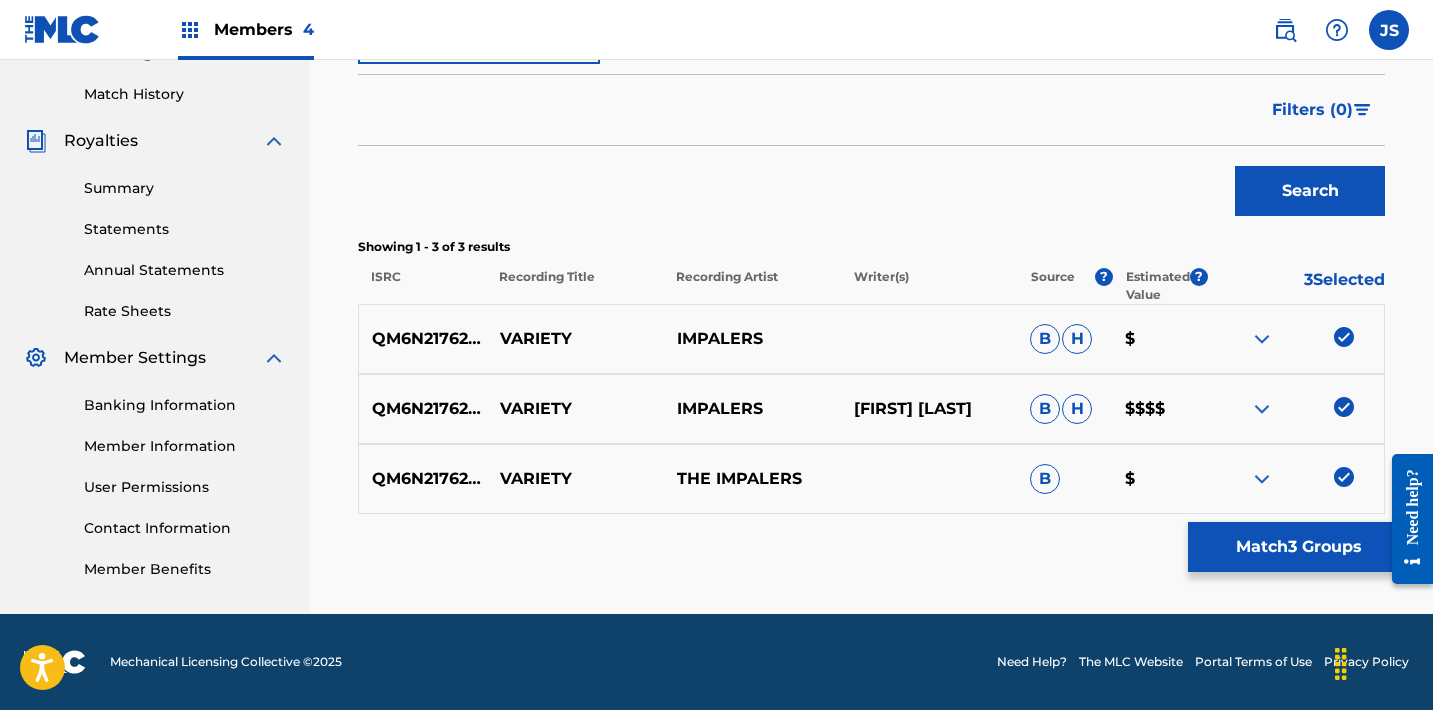 click on "Match  3 Groups" at bounding box center [1298, 547] 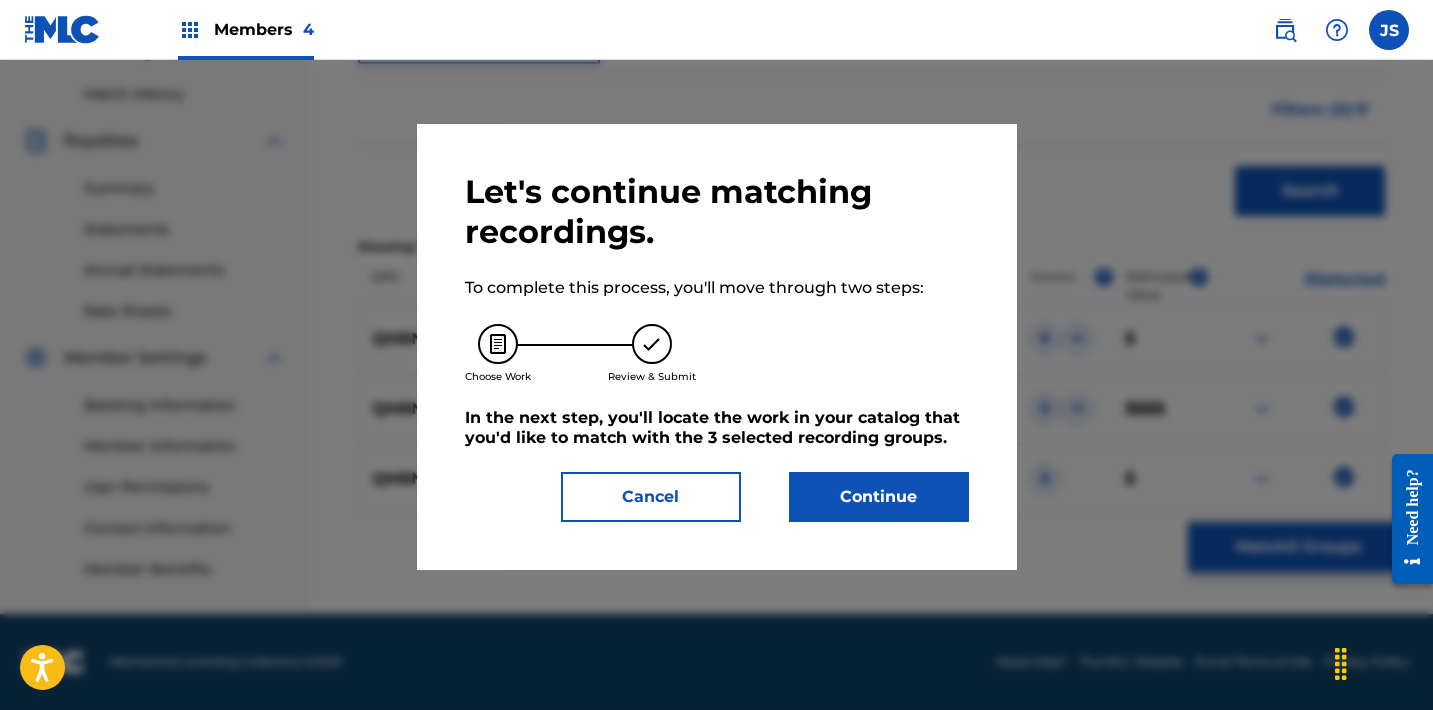 click on "Continue" at bounding box center (879, 497) 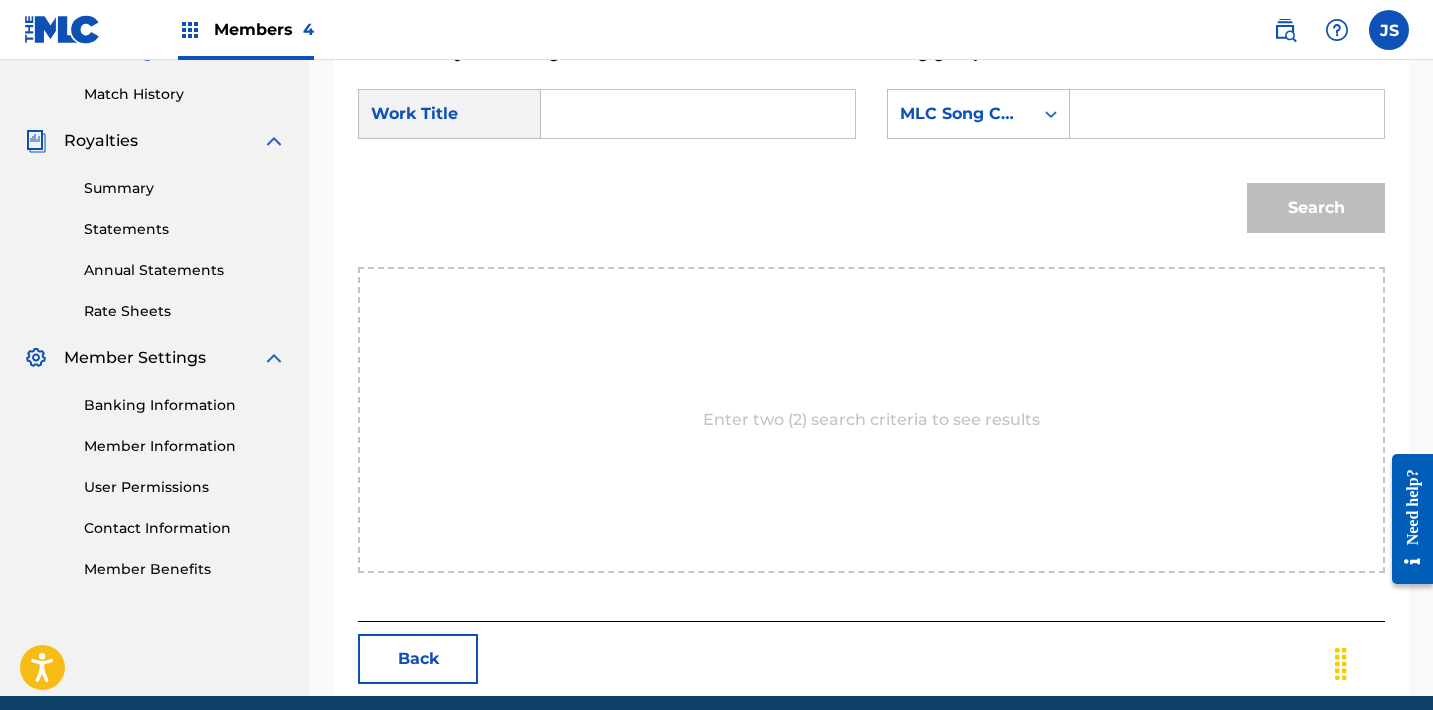 click at bounding box center (698, 114) 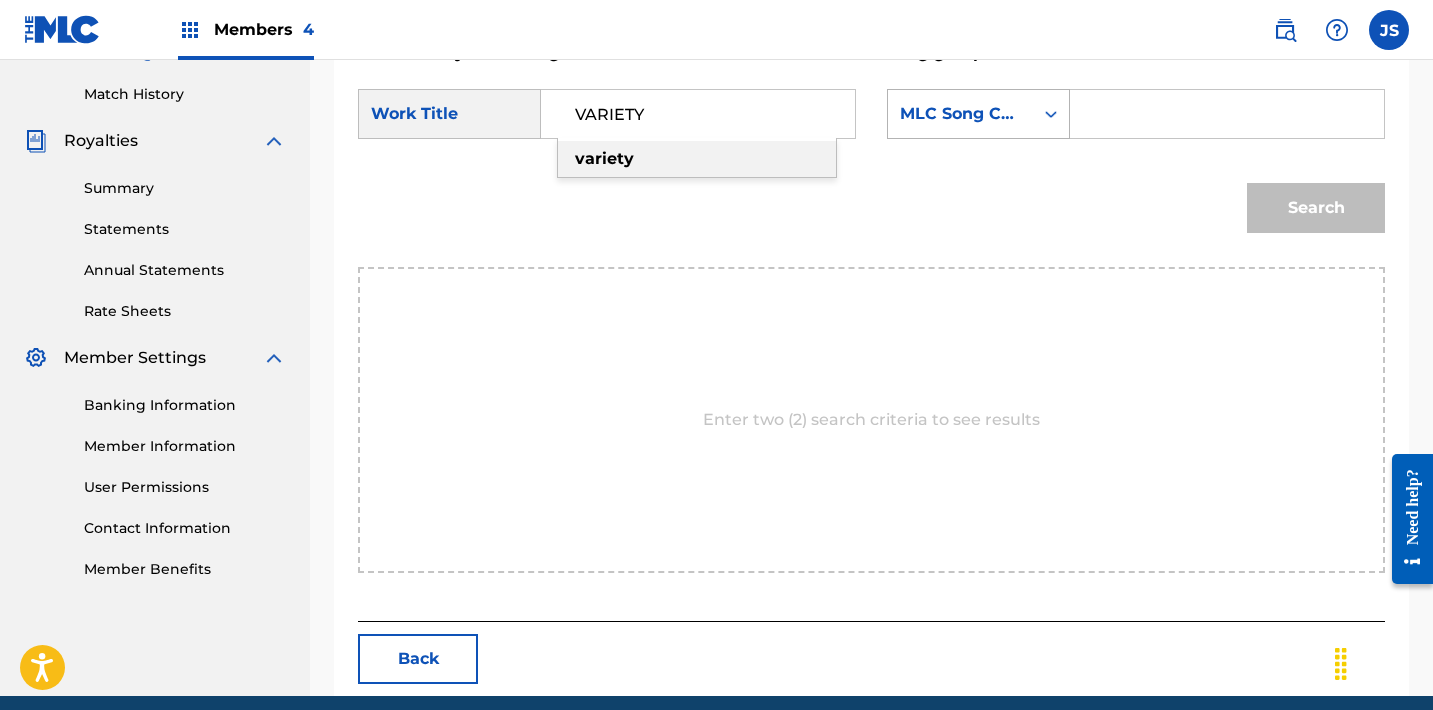 type on "VARIETY" 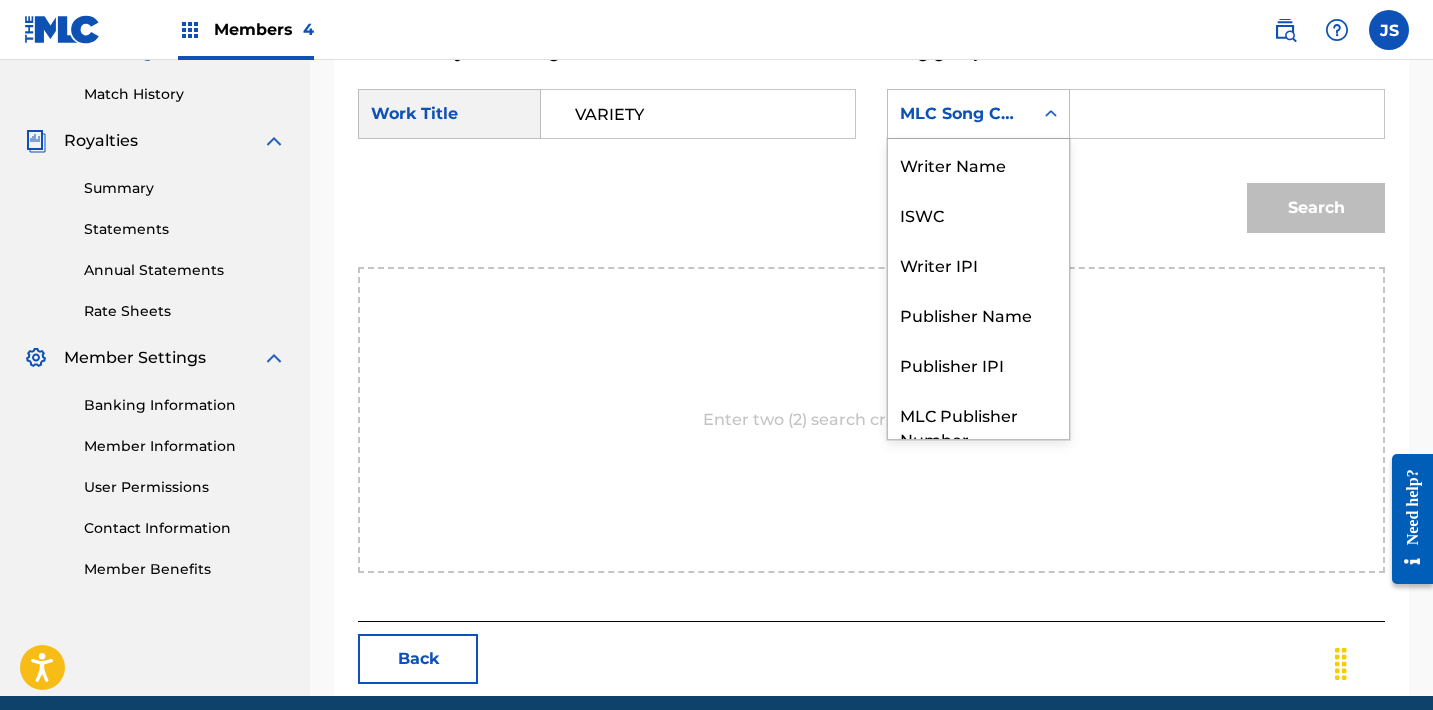 click on "MLC Song Code" at bounding box center (960, 114) 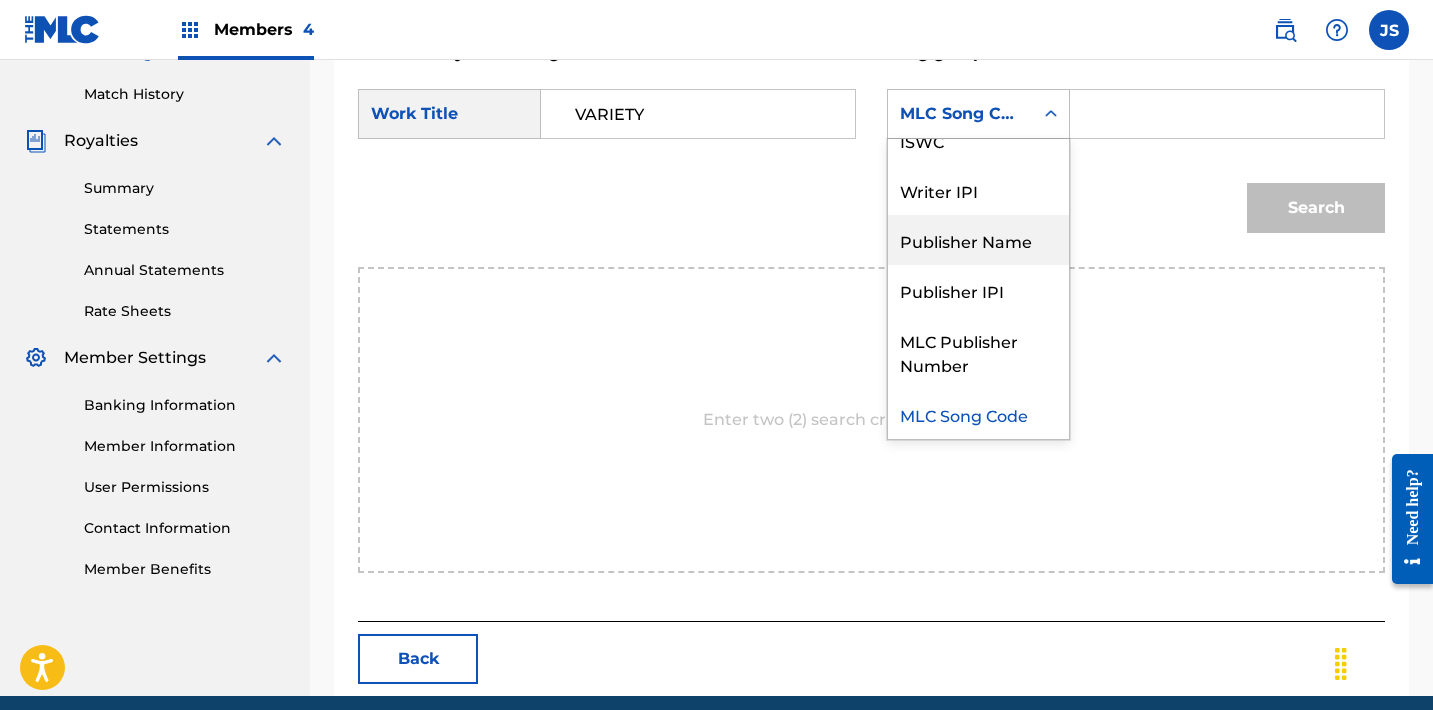 click on "Publisher Name" at bounding box center (978, 240) 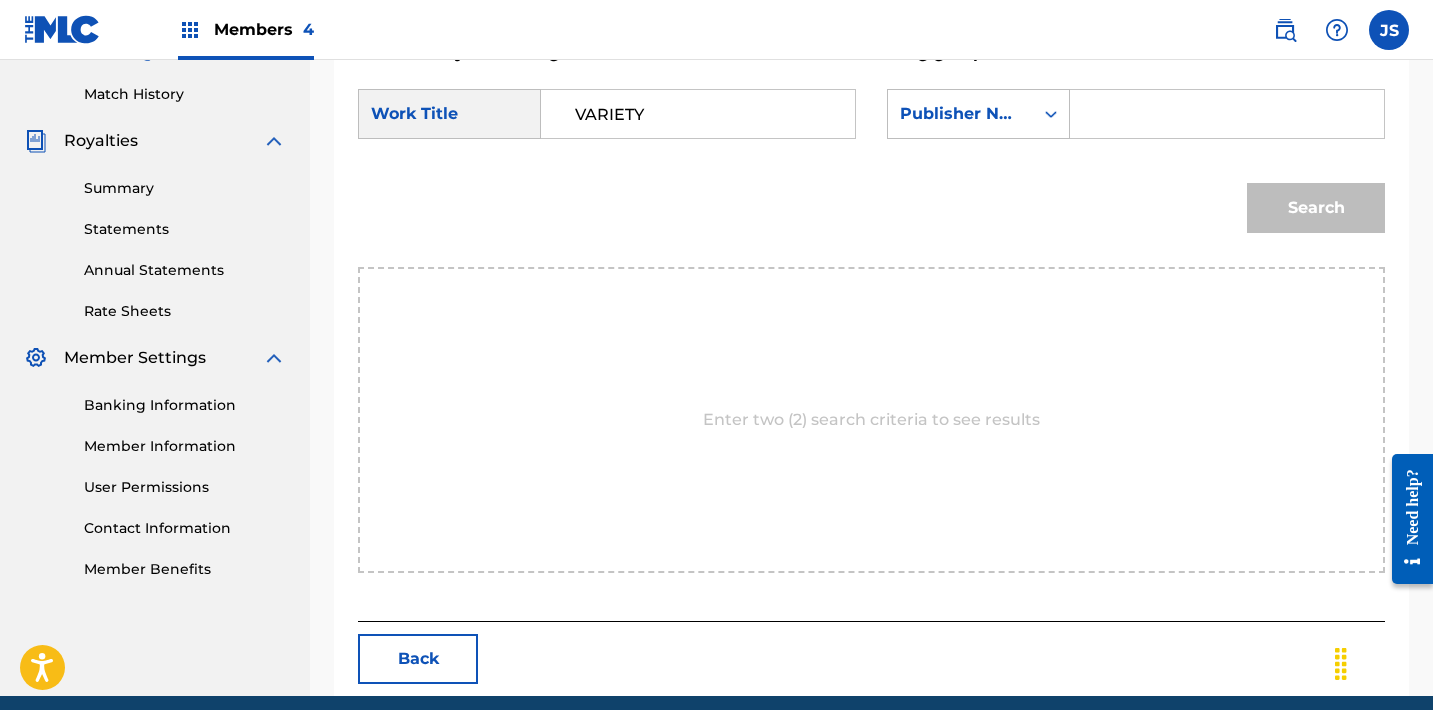 click at bounding box center [1227, 114] 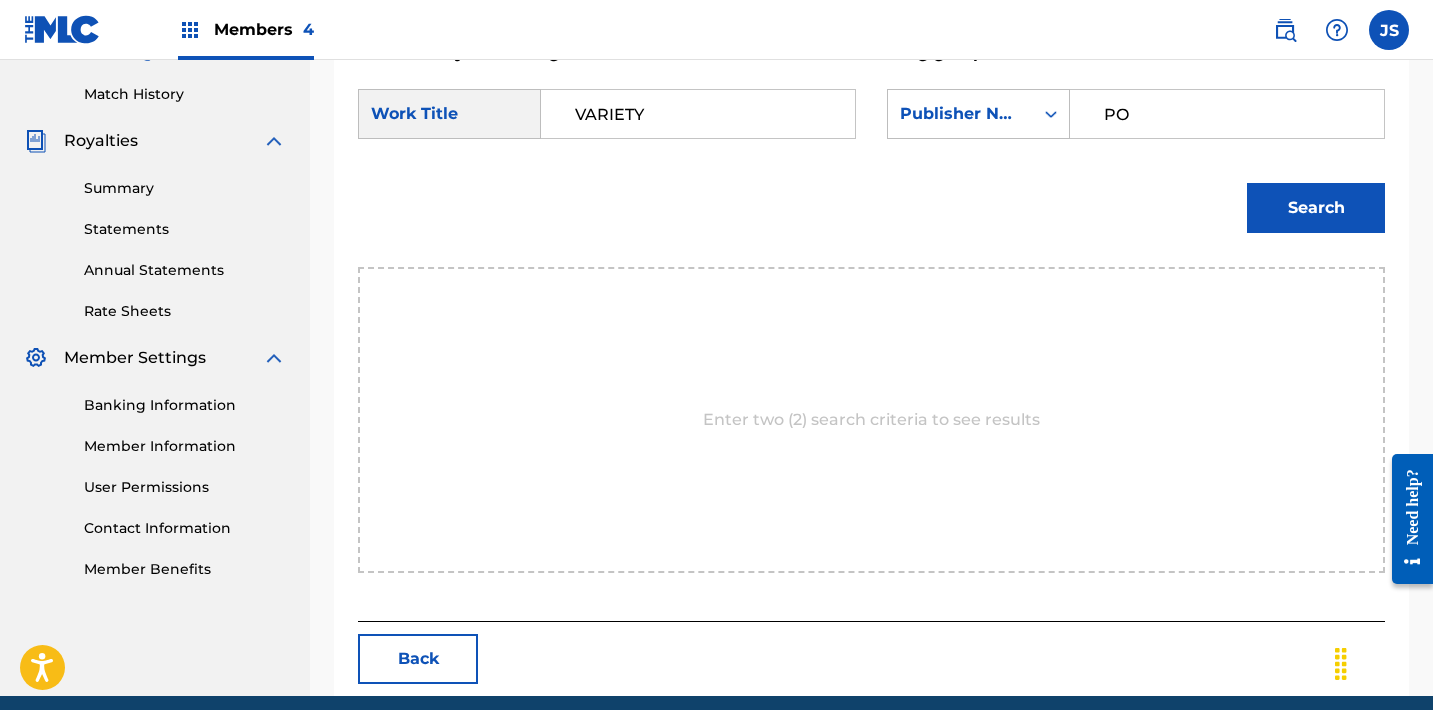 type on "POST MORTEM" 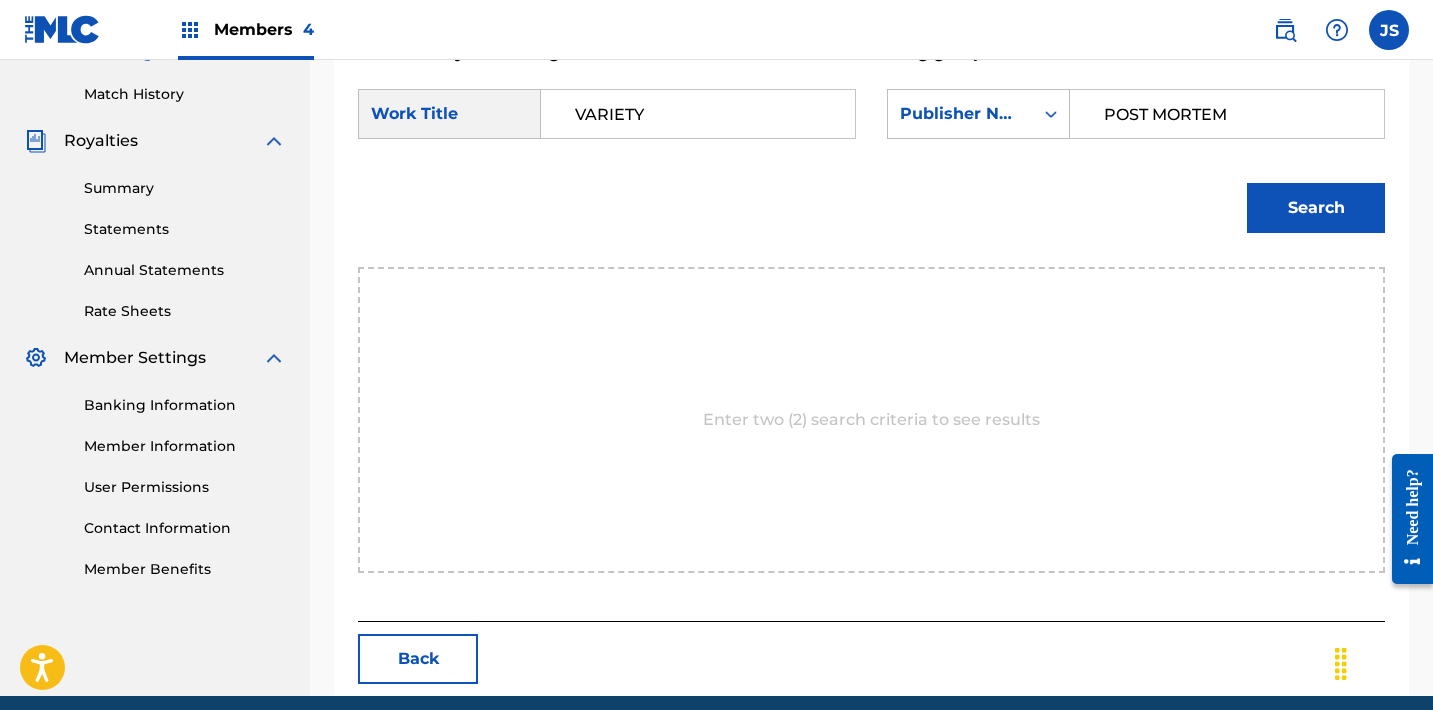 click on "Search" at bounding box center [1316, 208] 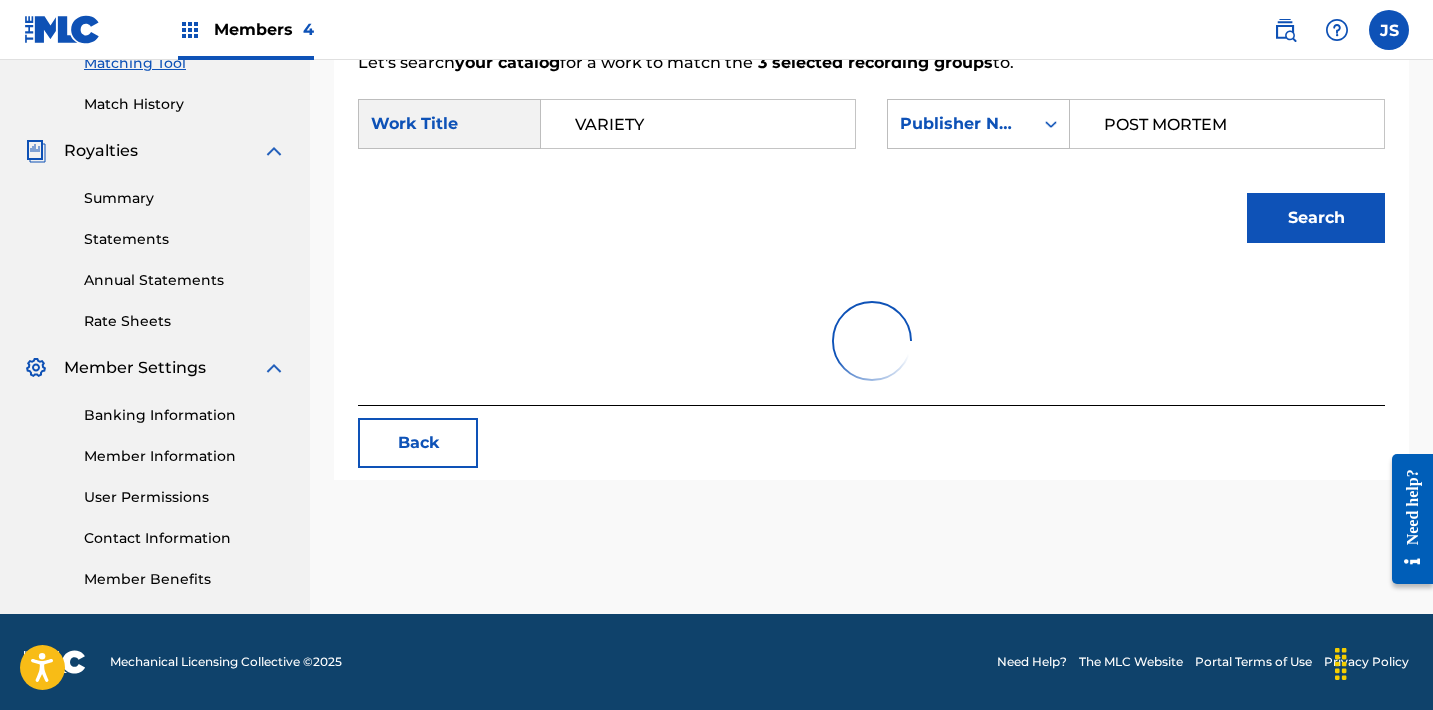scroll, scrollTop: 540, scrollLeft: 0, axis: vertical 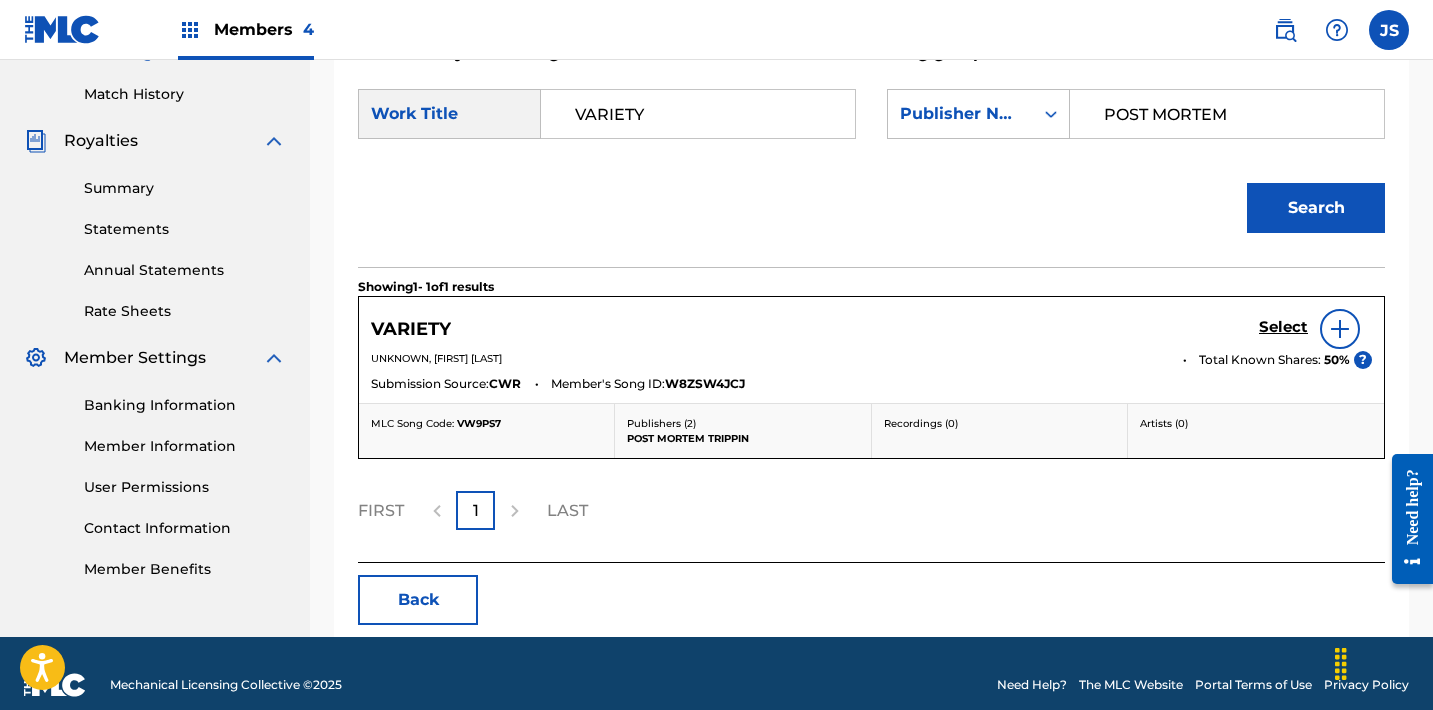 click on "Select" at bounding box center [1283, 327] 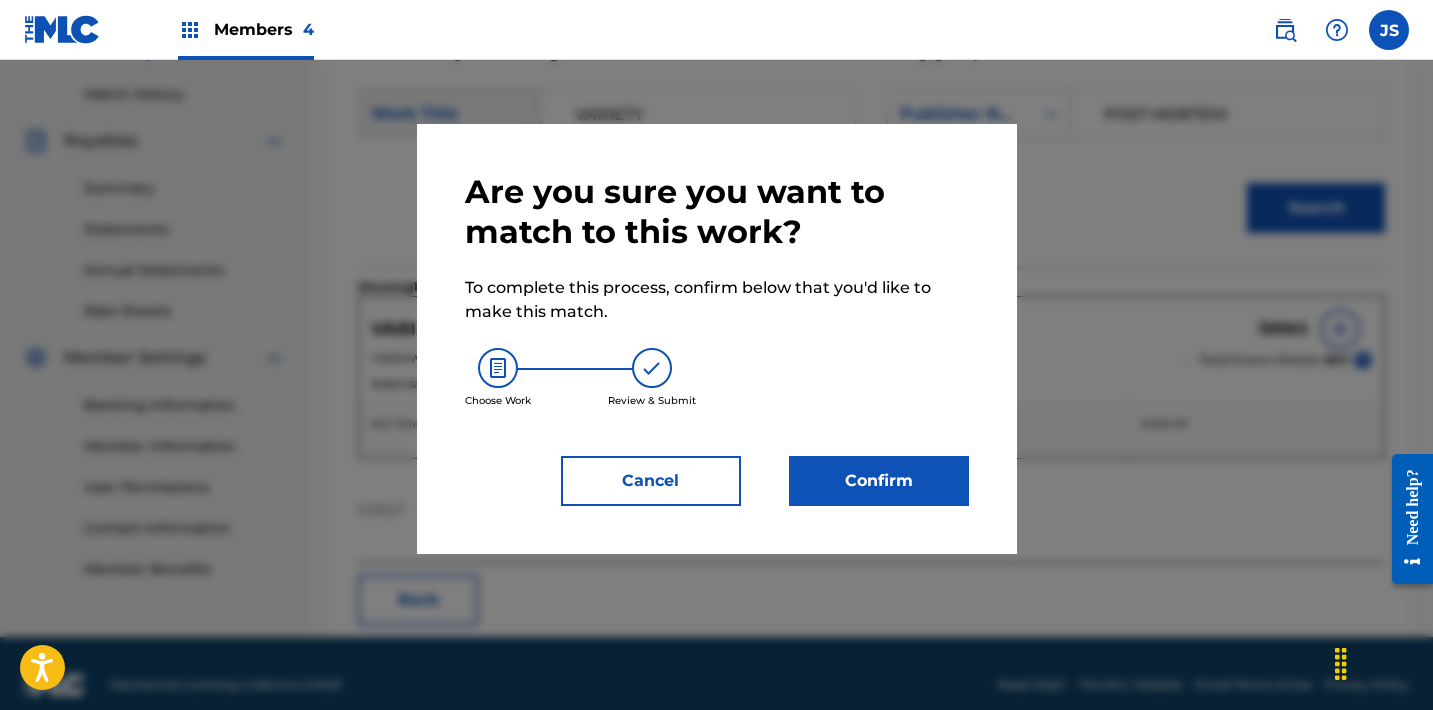click on "Are you sure you want to match to this work? To complete this process, confirm below that you'd like to make this match. Choose Work Review & Submit Cancel Confirm" at bounding box center [717, 339] 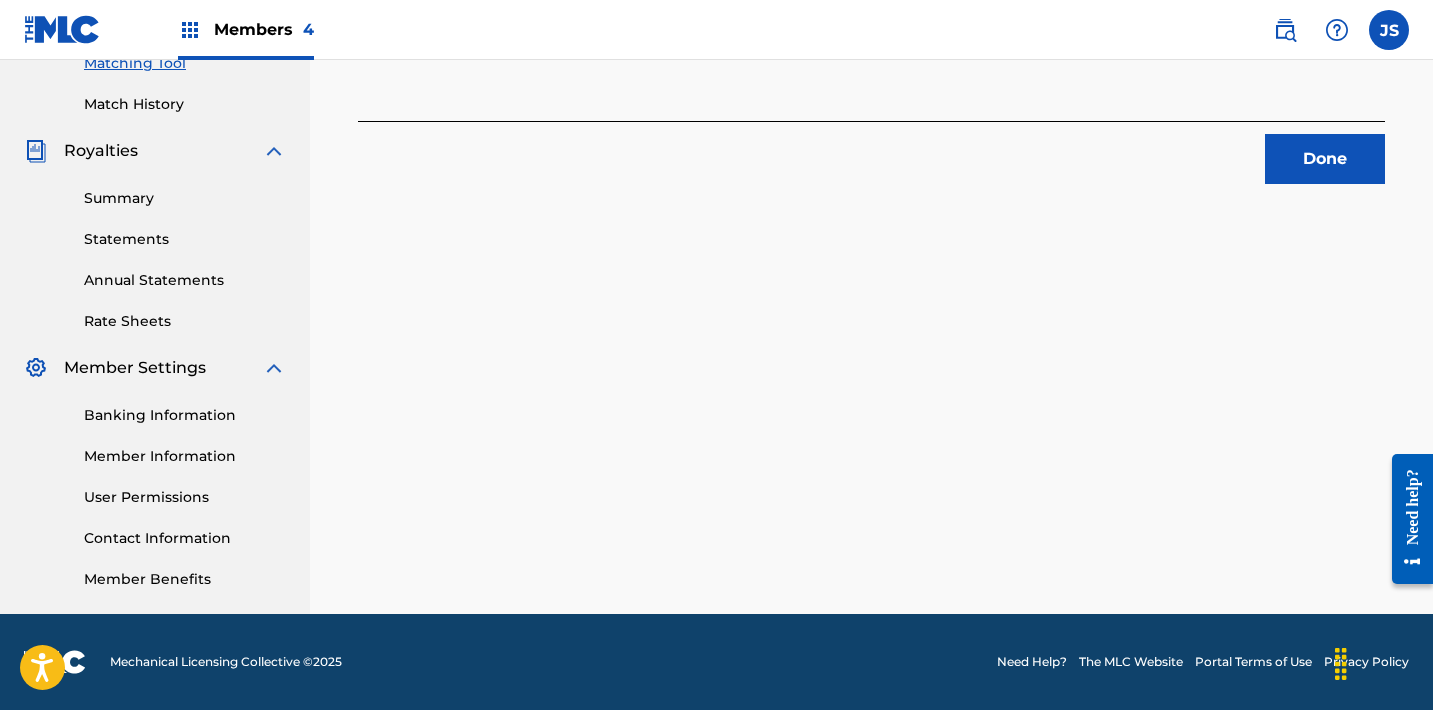 click on "Done" at bounding box center [1325, 159] 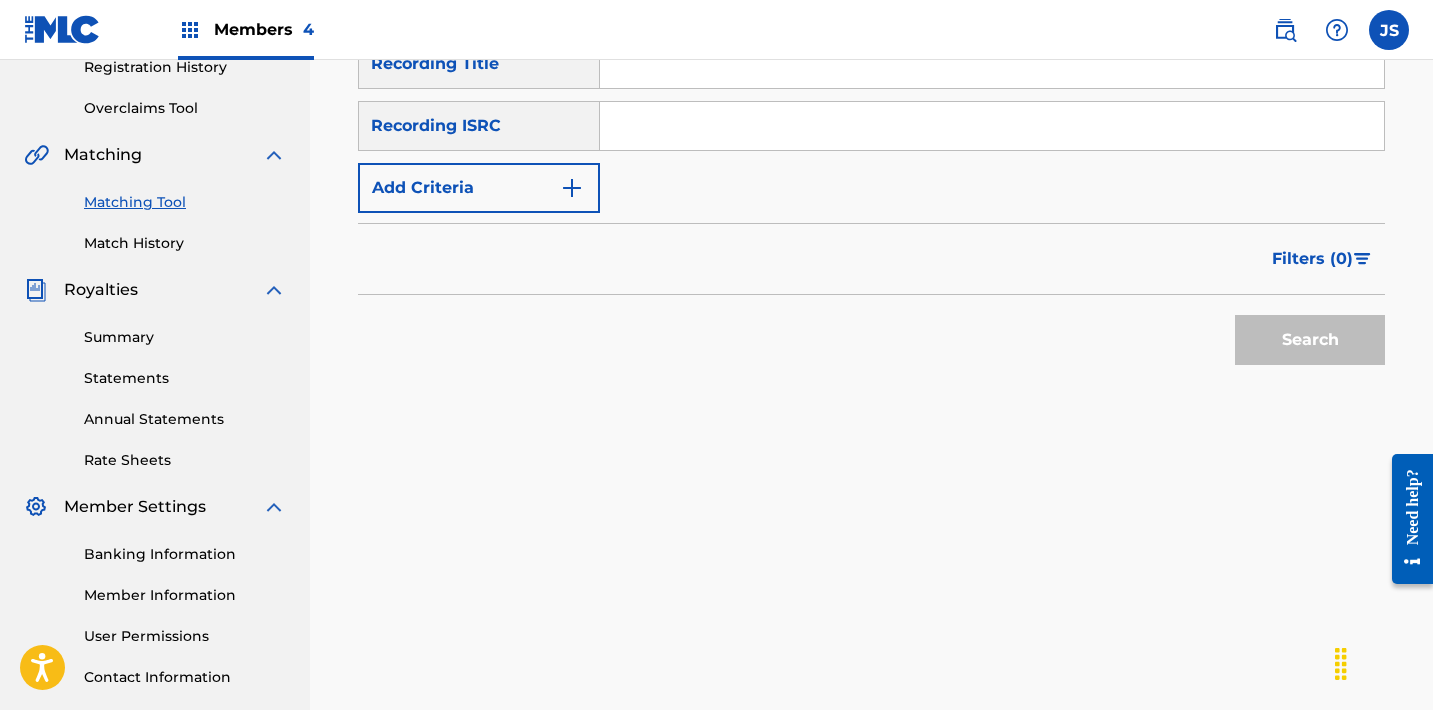 scroll, scrollTop: 389, scrollLeft: 0, axis: vertical 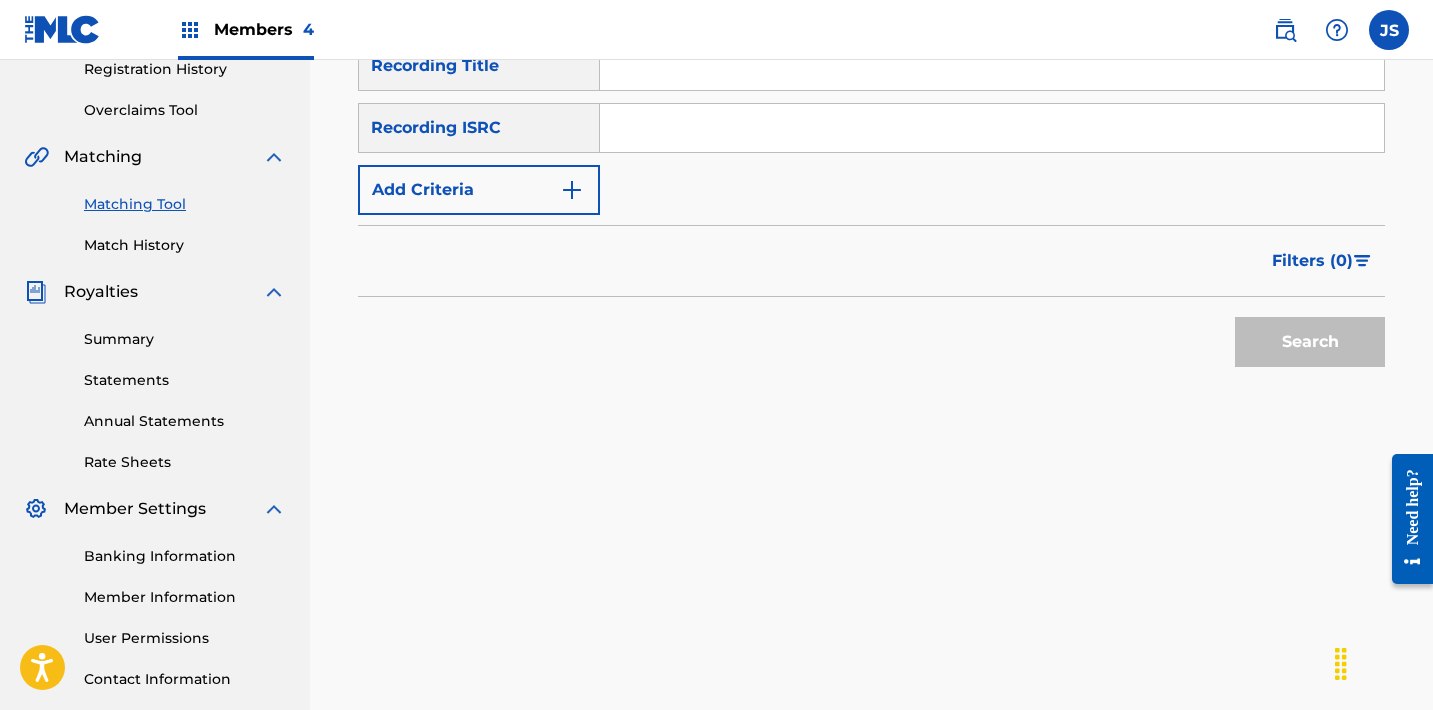 click at bounding box center (992, 128) 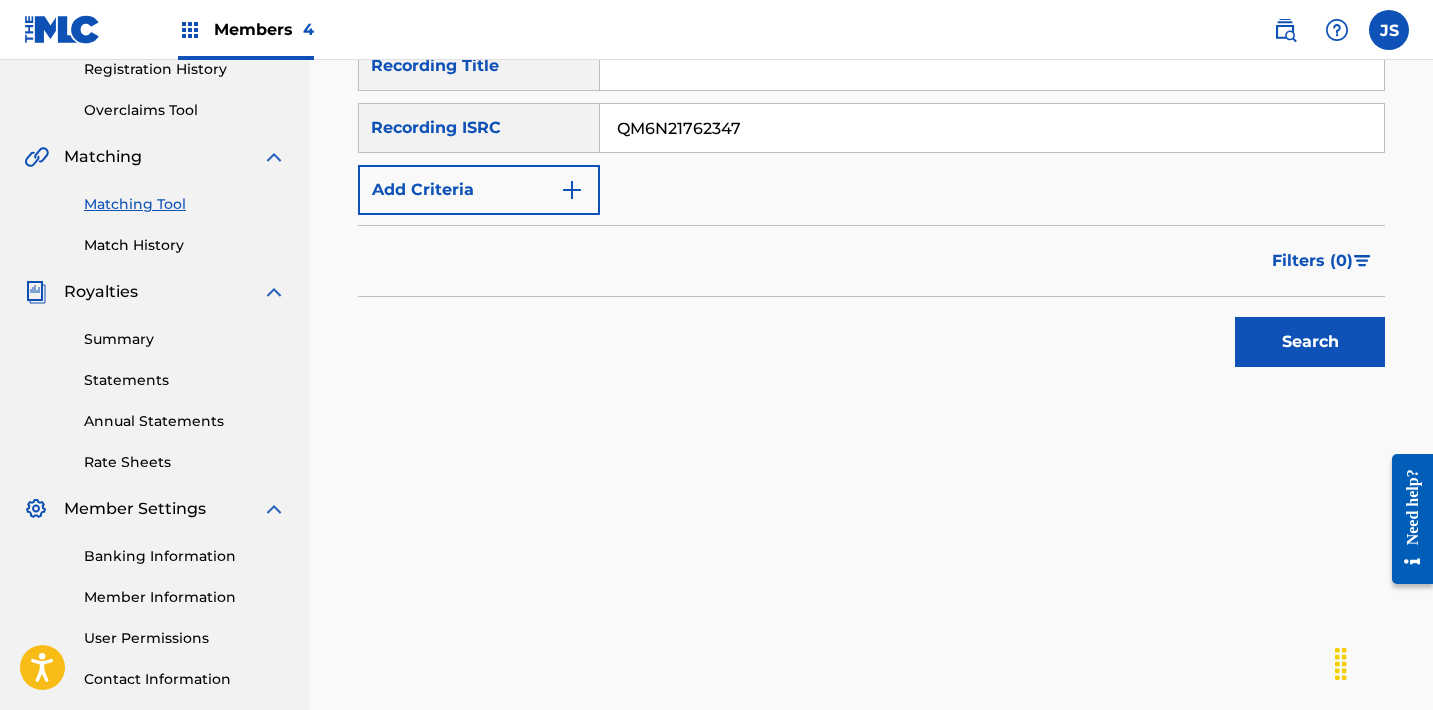 type on "QM6N21762347" 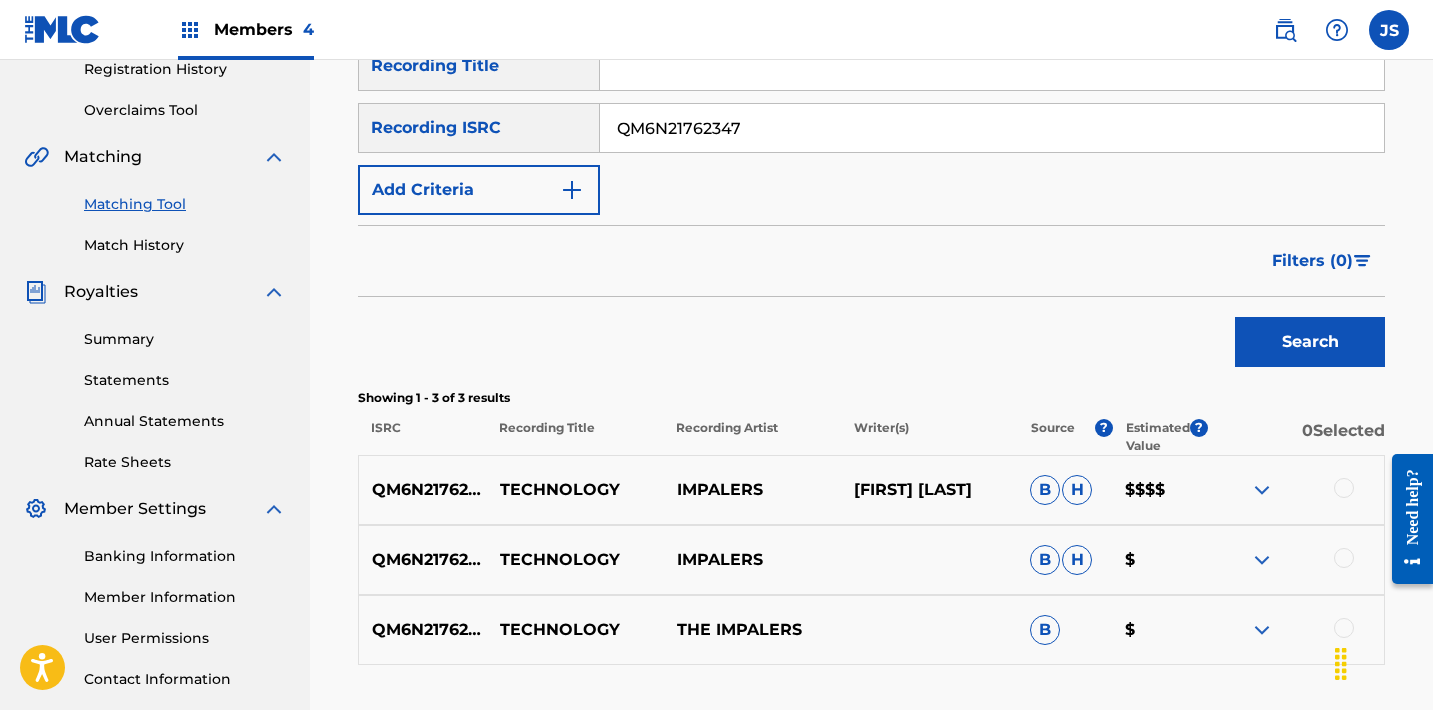 click on "QM6N21762347 TECHNOLOGY IMPALERS [FIRST] [LAST] B H $$$$" at bounding box center [871, 490] 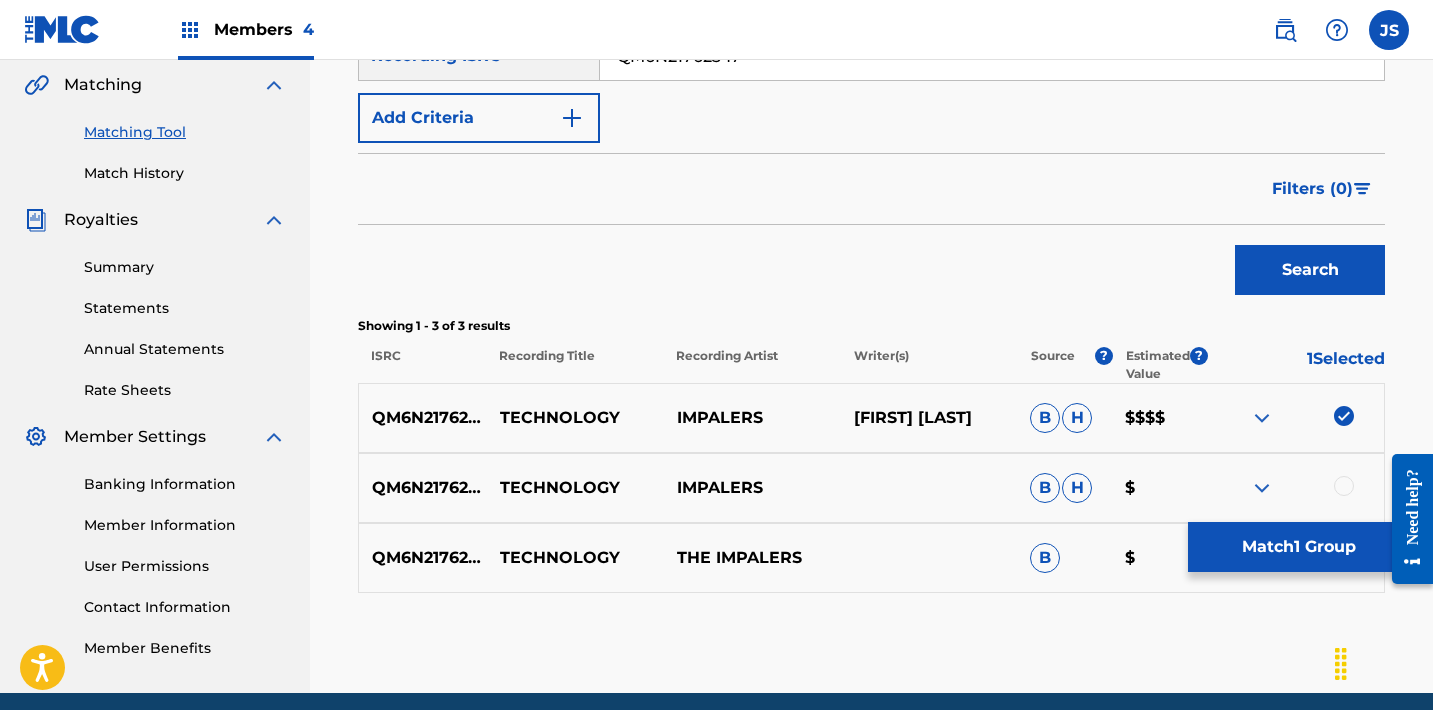 scroll, scrollTop: 540, scrollLeft: 0, axis: vertical 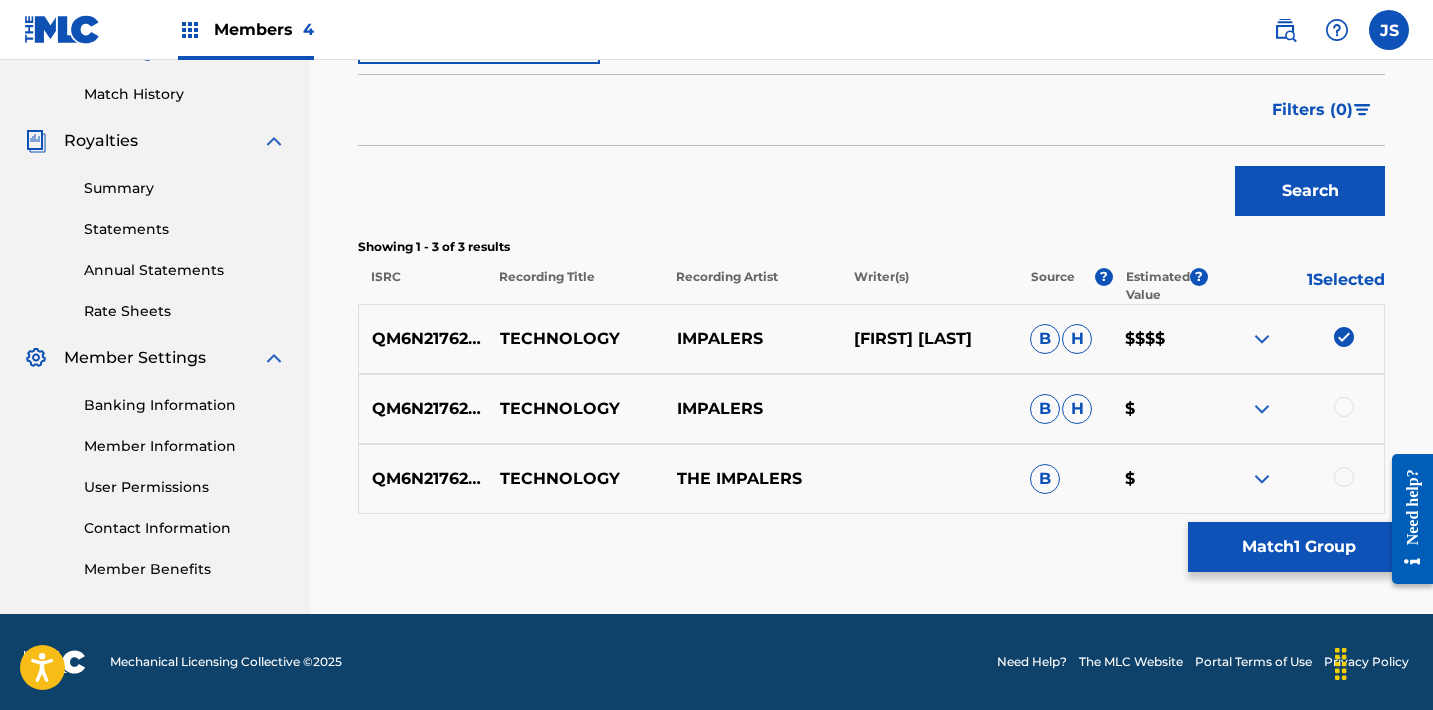 click at bounding box center [1344, 477] 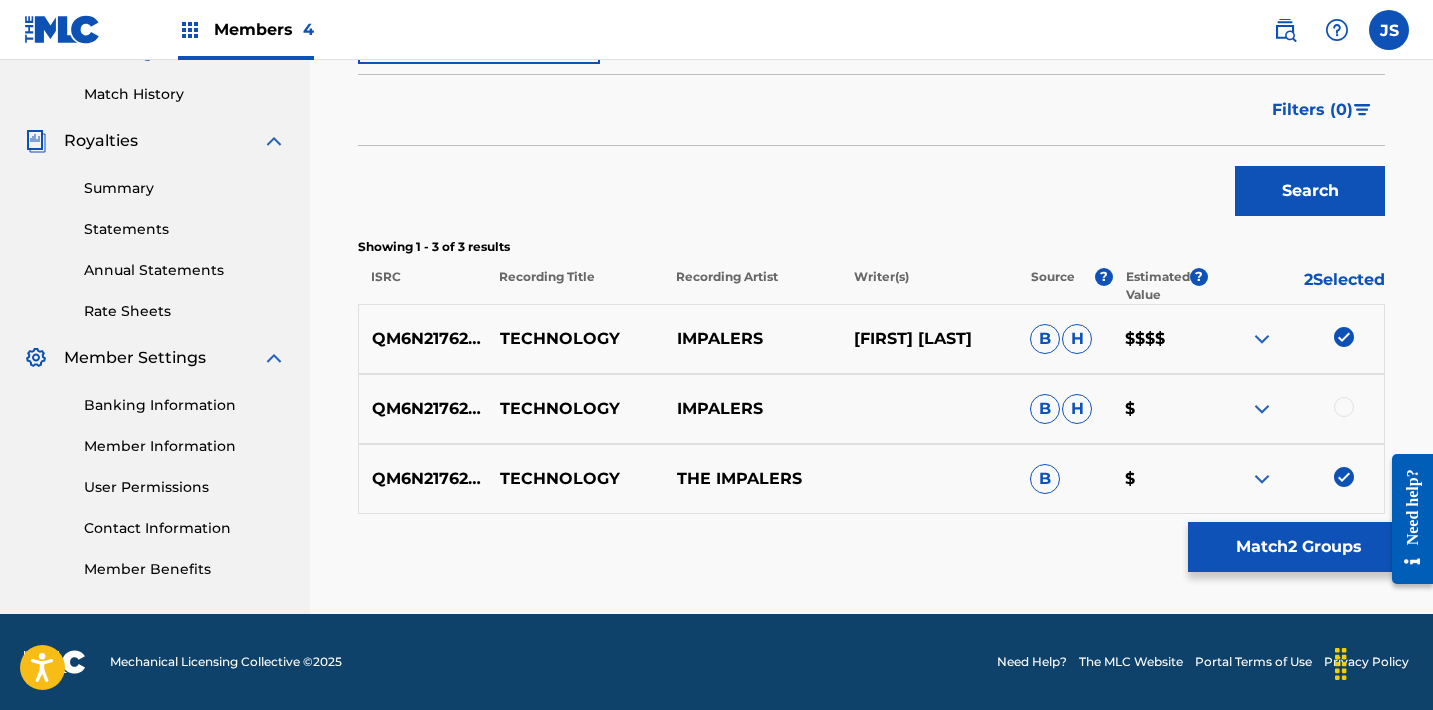 click at bounding box center (1344, 407) 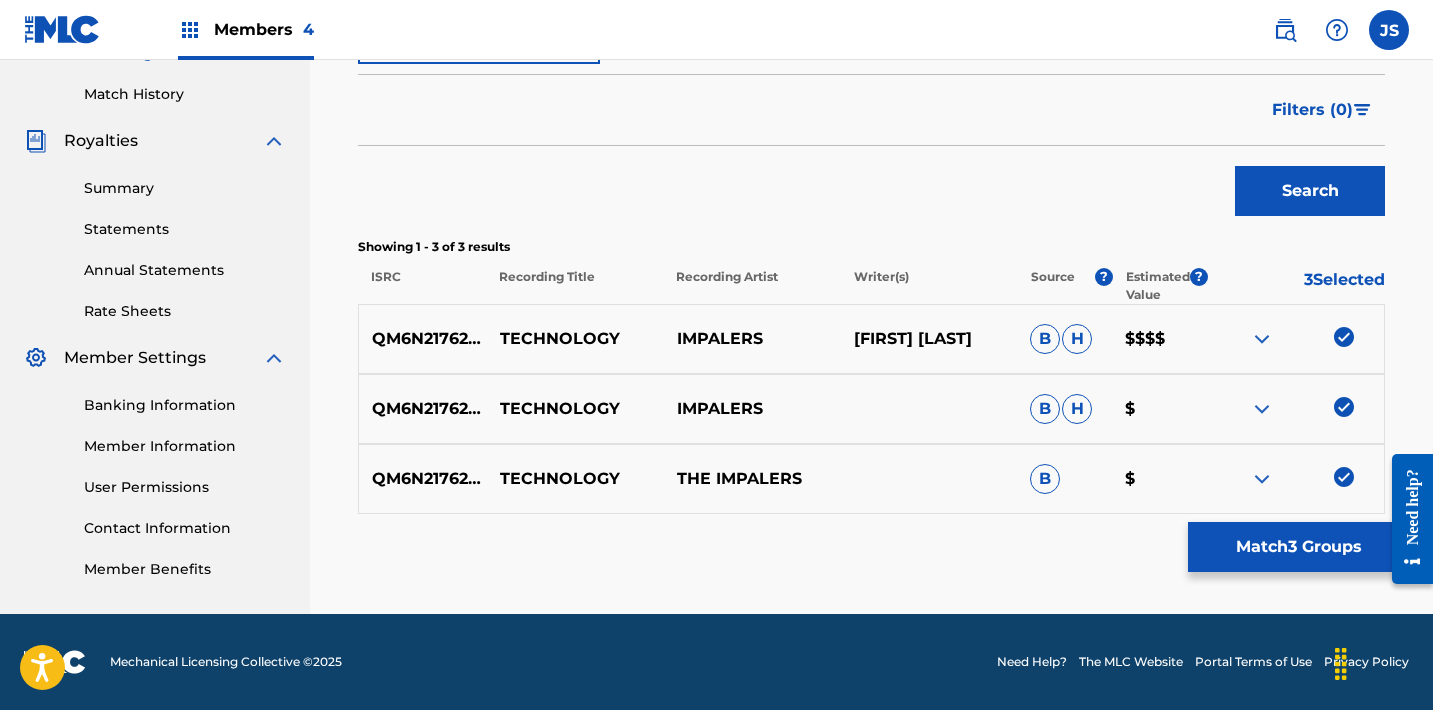 click on "Match  3 Groups" at bounding box center (1298, 547) 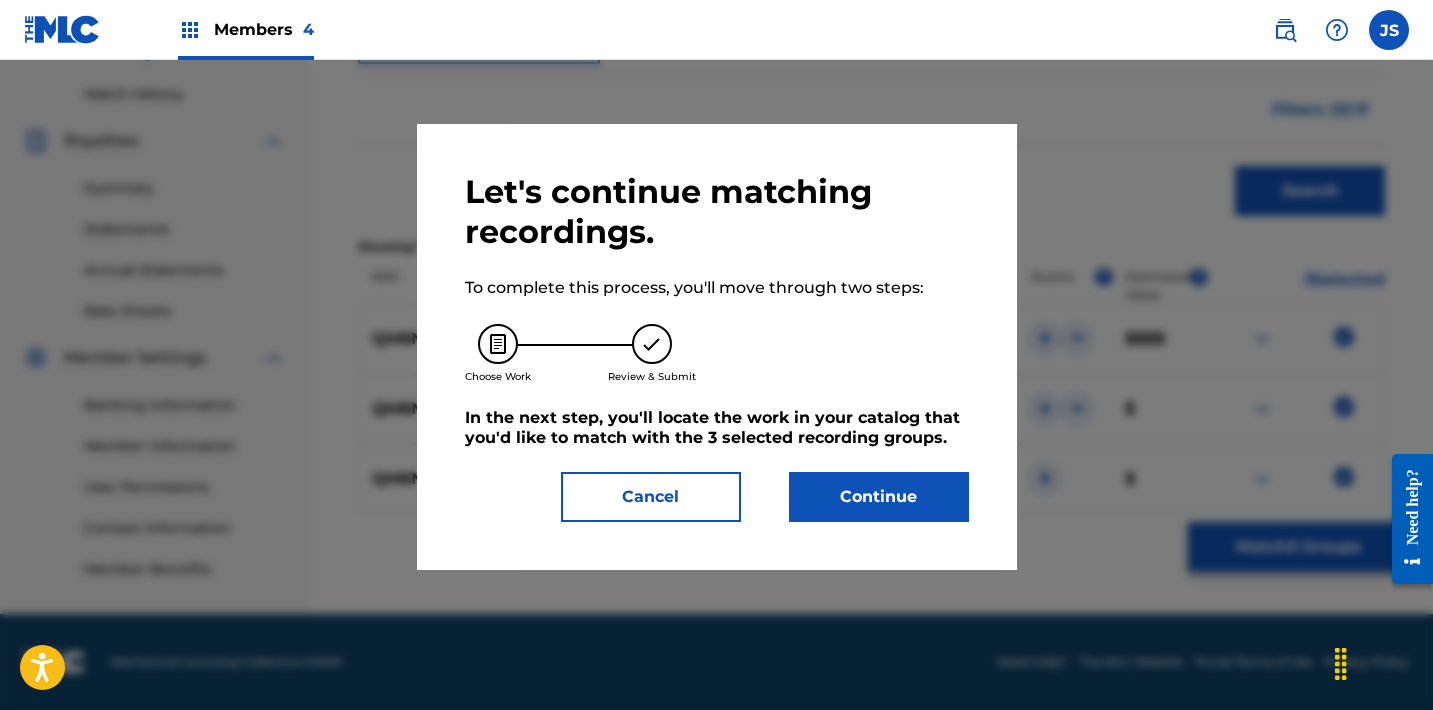 click on "Continue" at bounding box center [879, 497] 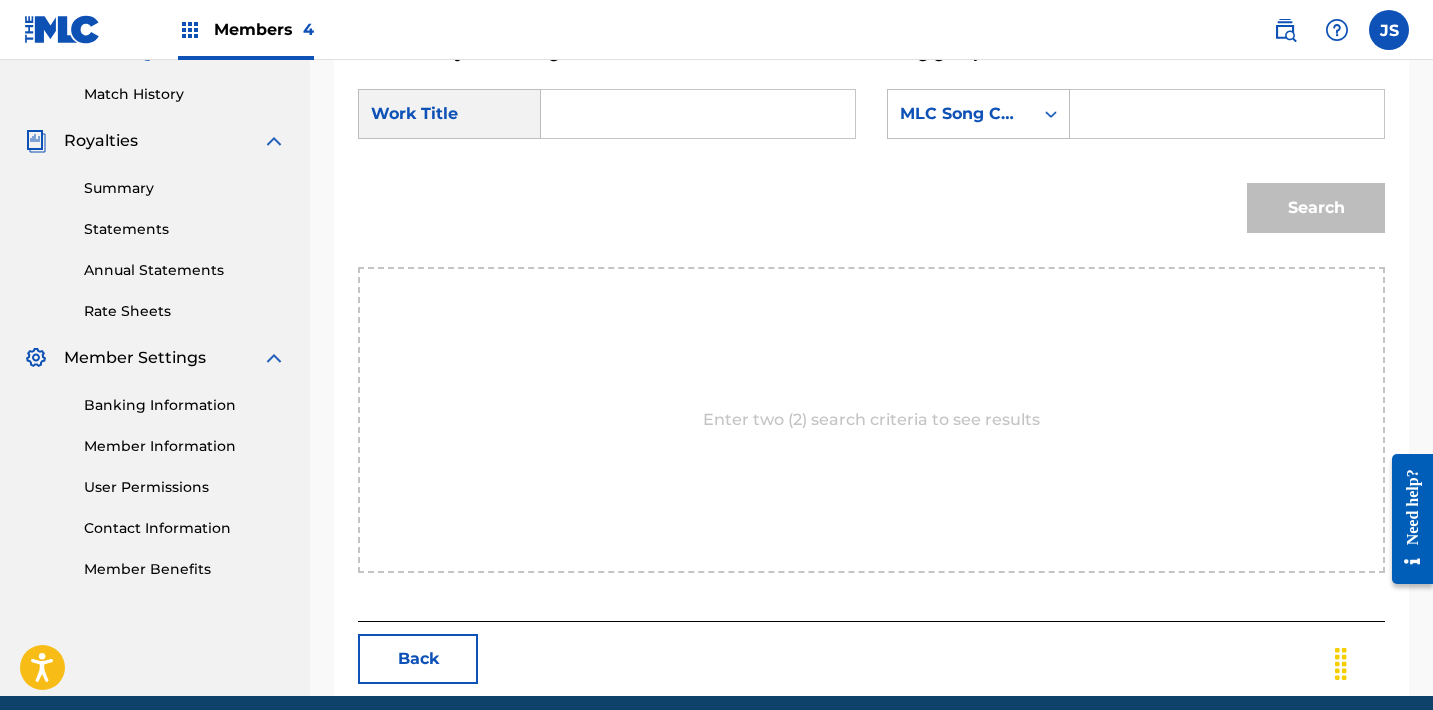 click at bounding box center [698, 114] 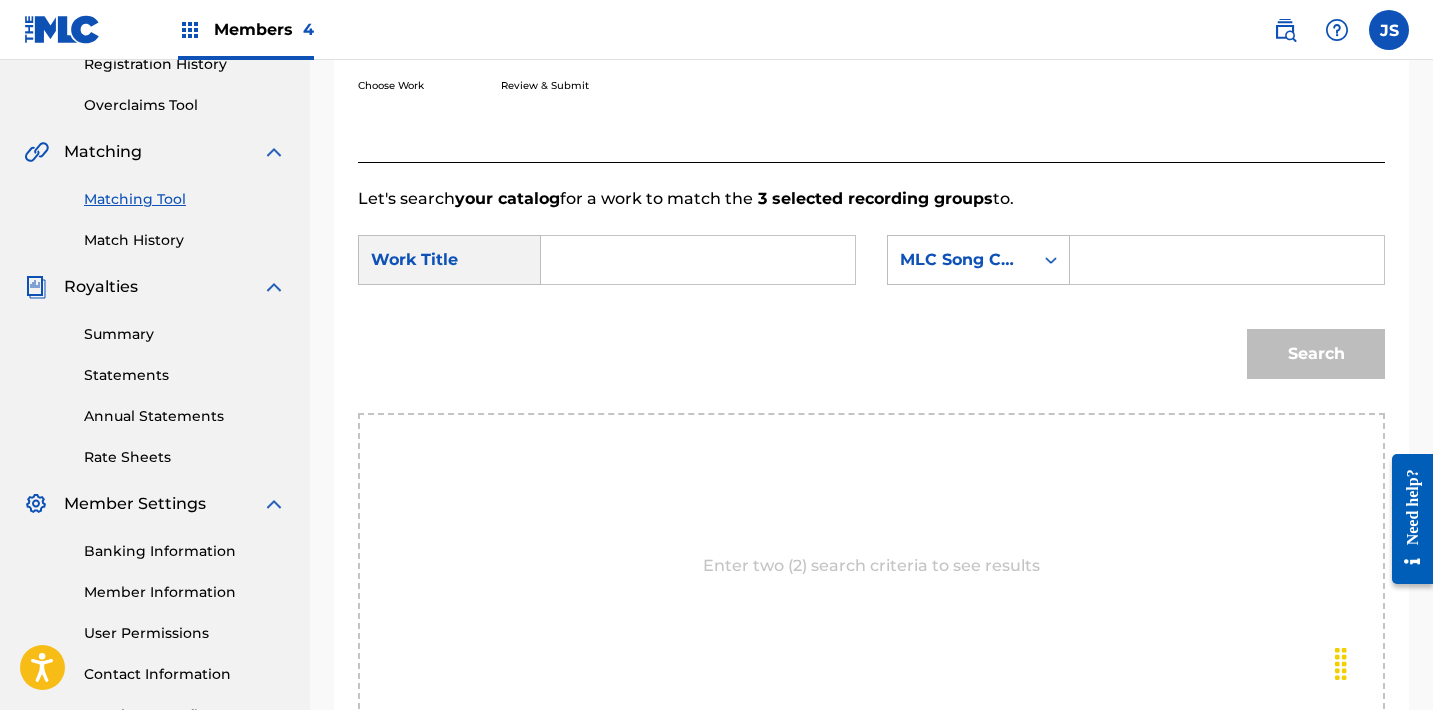 scroll, scrollTop: 347, scrollLeft: 0, axis: vertical 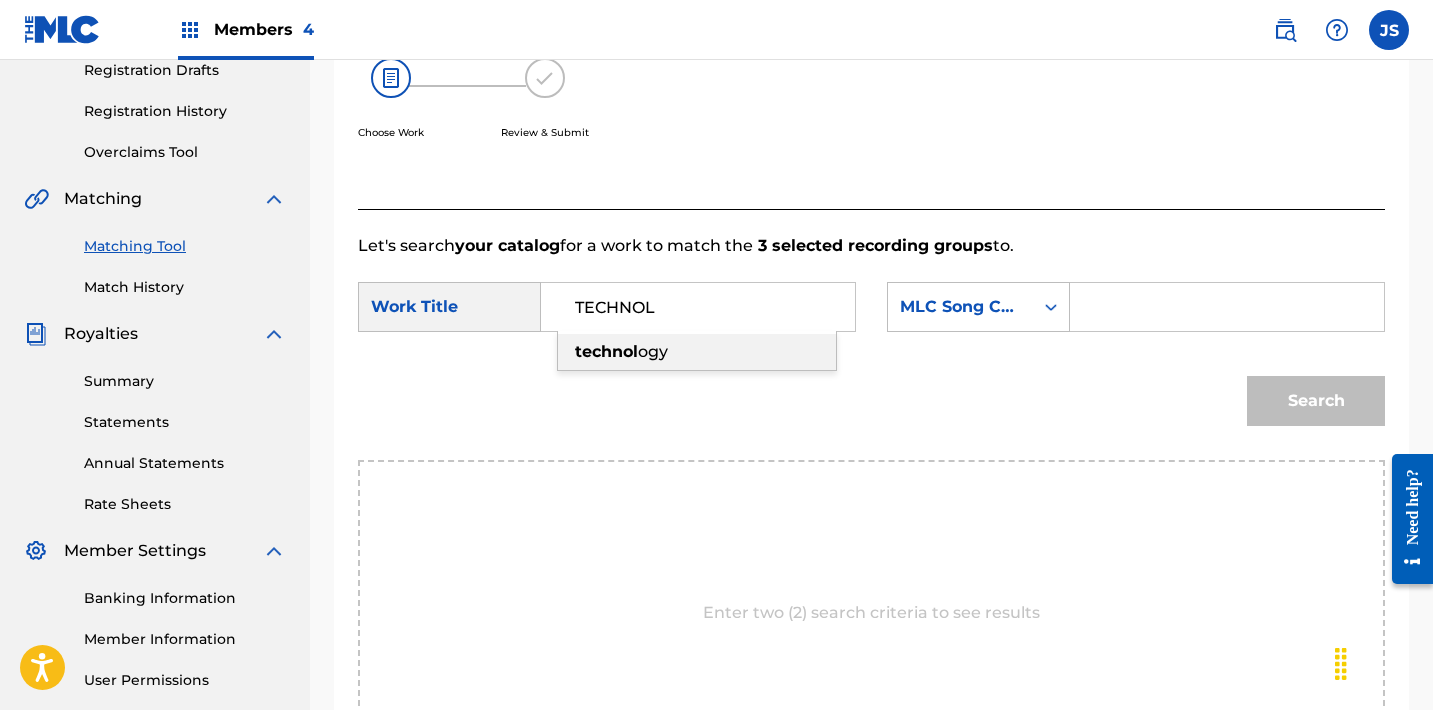click on "ogy" at bounding box center (653, 351) 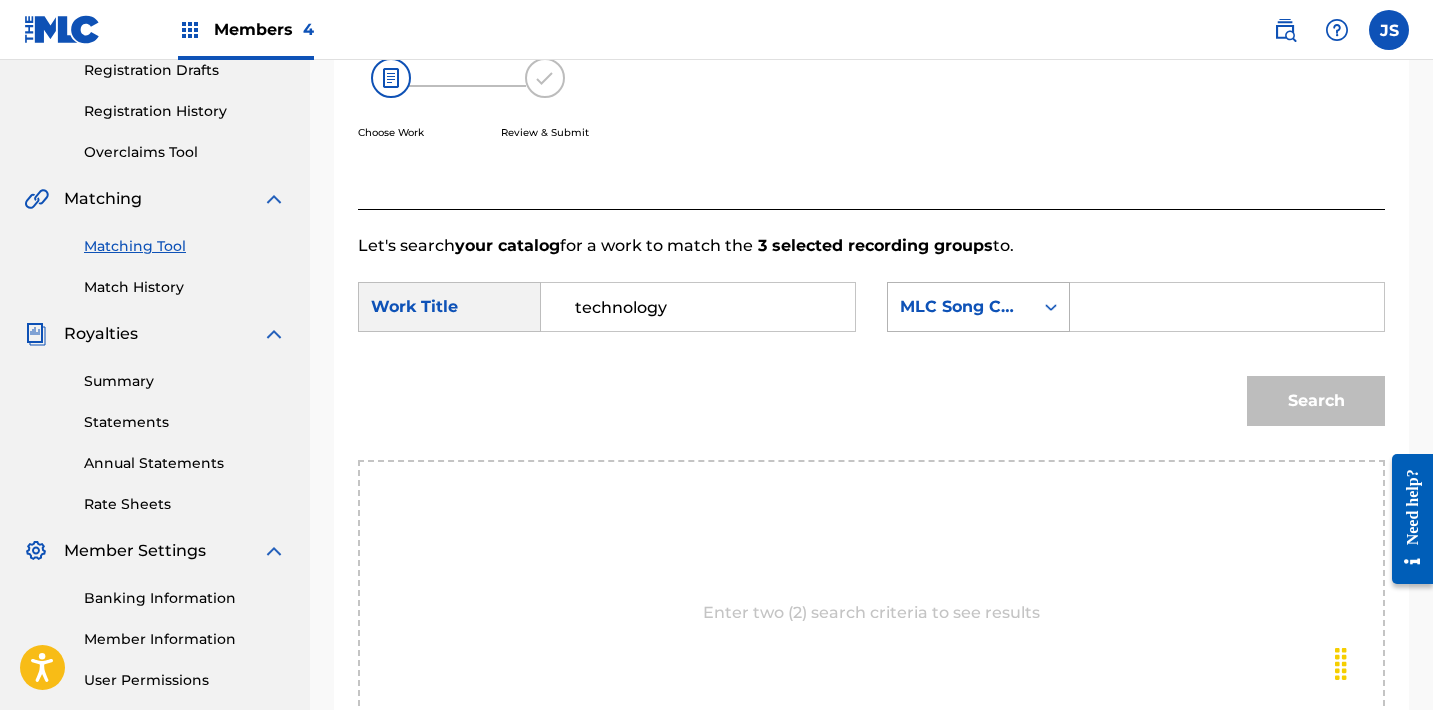 click on "MLC Song Code" at bounding box center (960, 307) 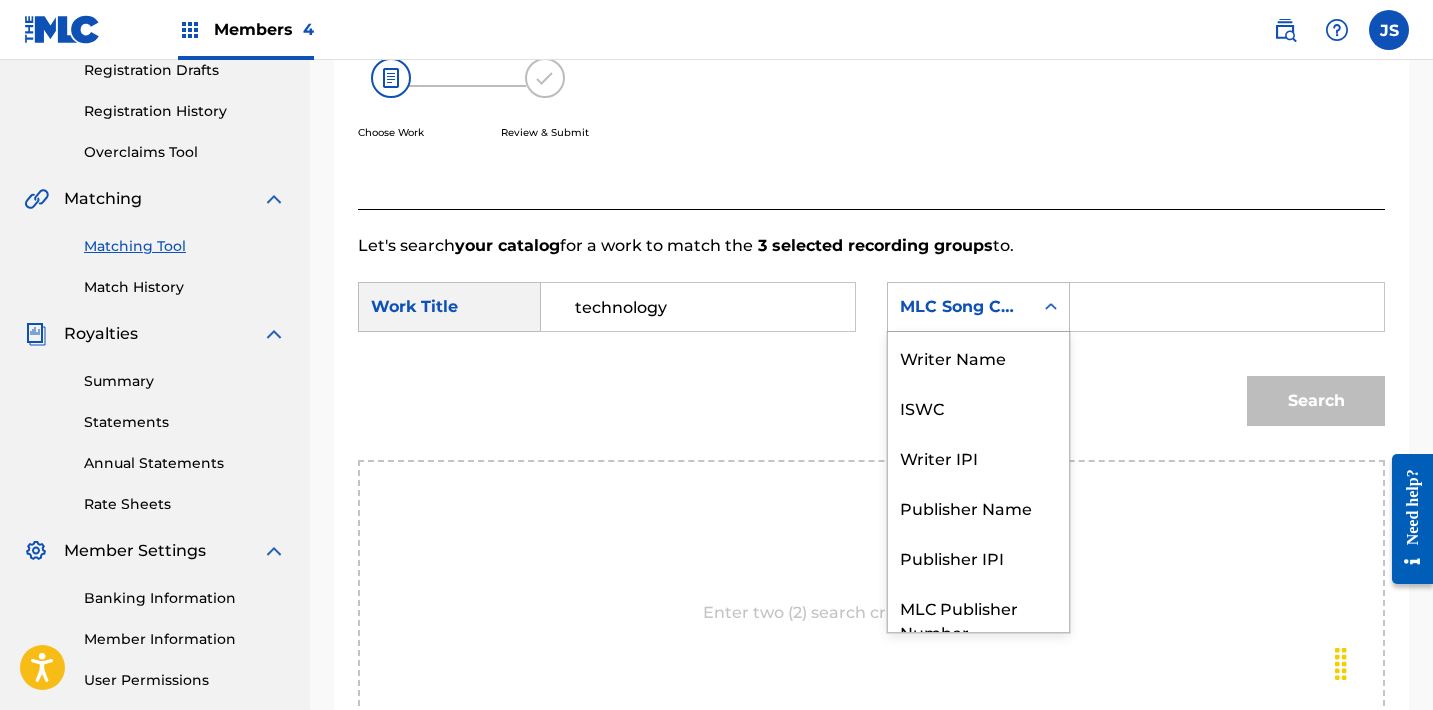 scroll, scrollTop: 74, scrollLeft: 0, axis: vertical 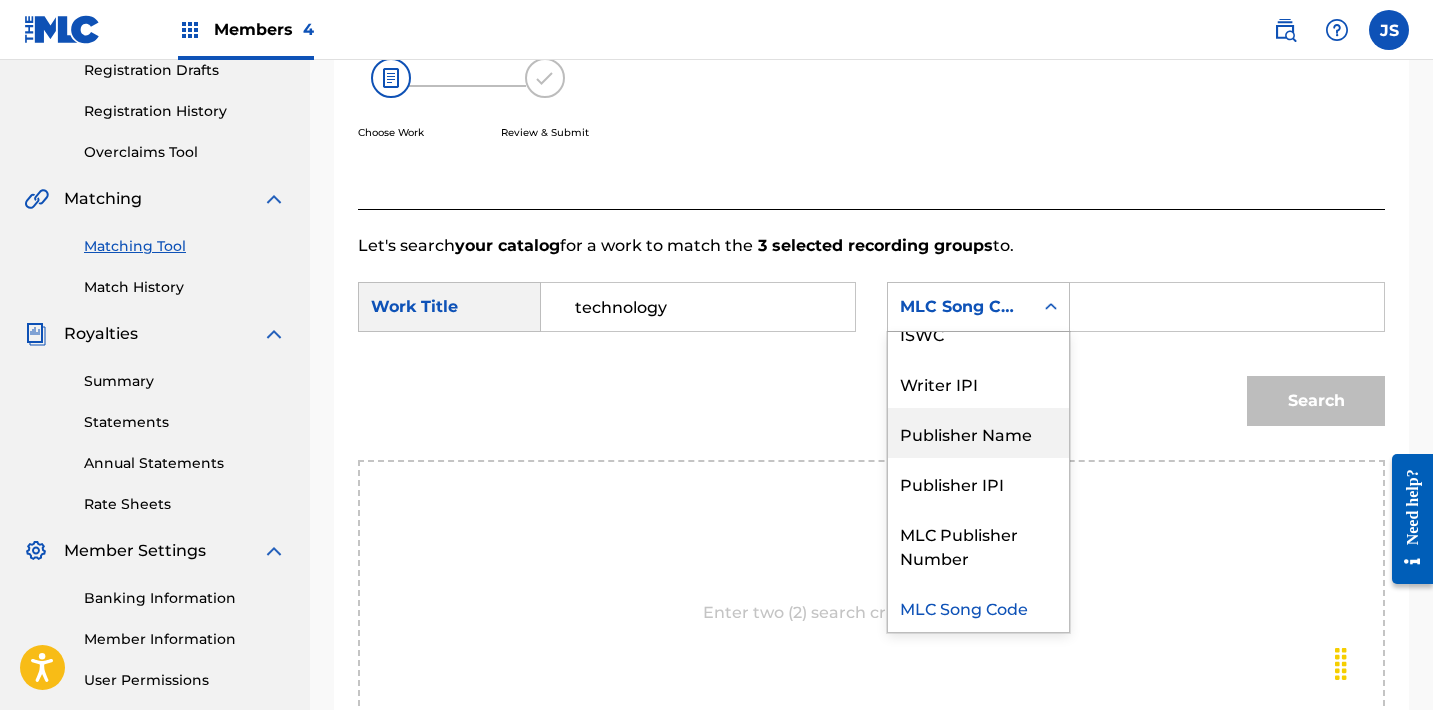 click on "Publisher Name" at bounding box center (978, 433) 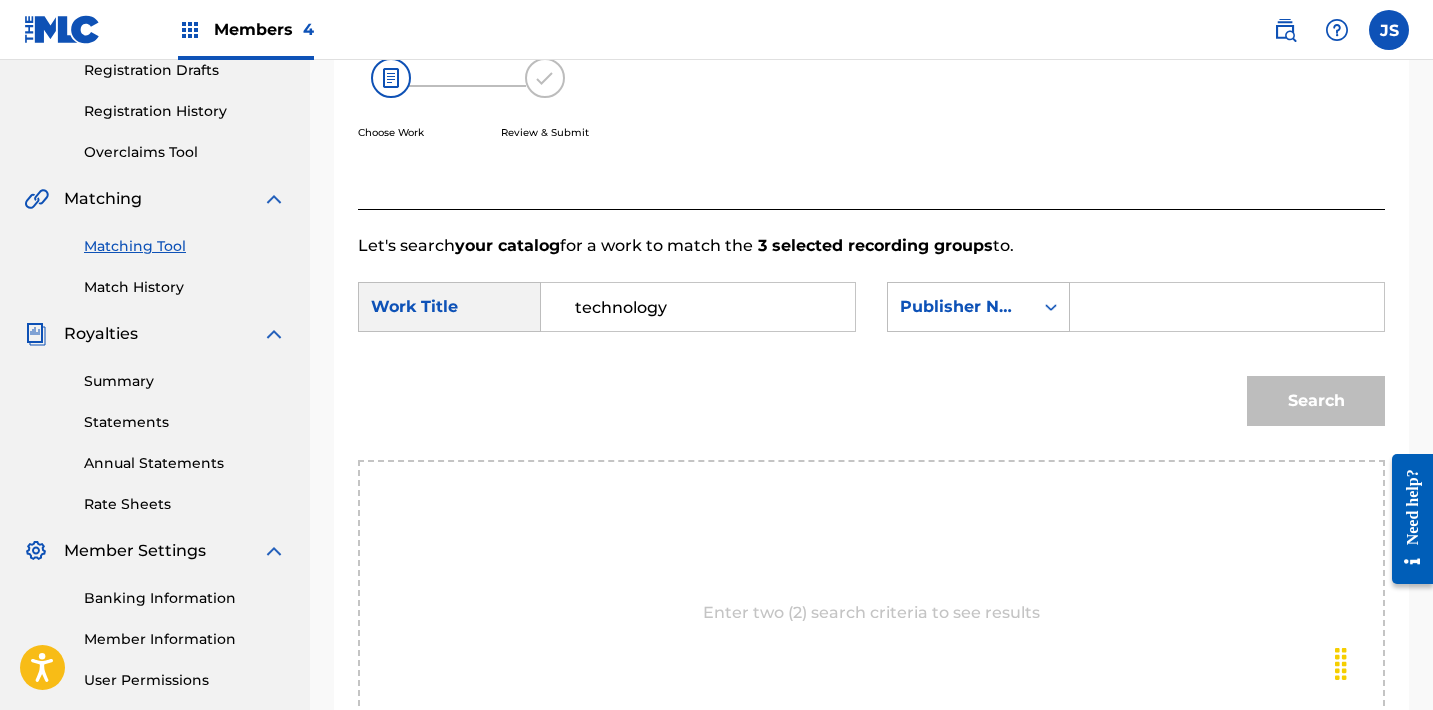 click at bounding box center [1227, 307] 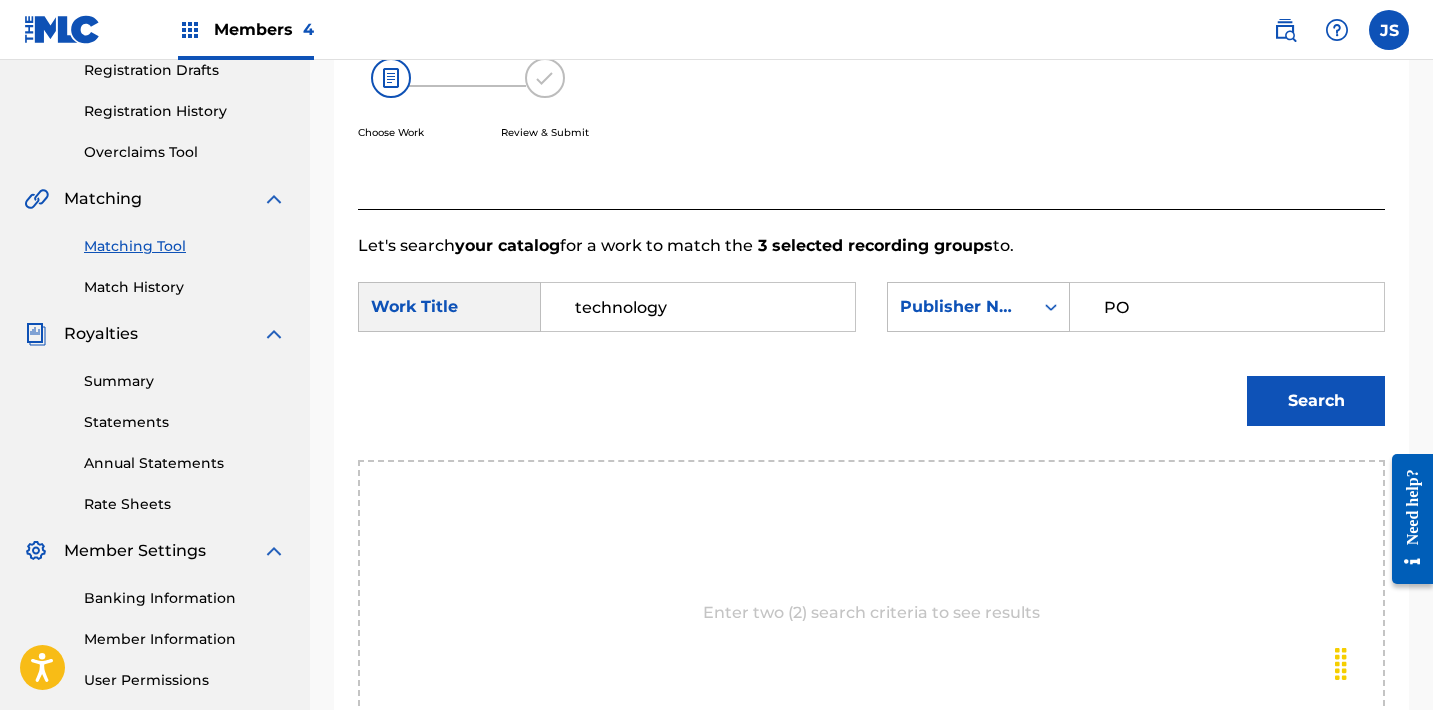 type on "POST MORTEM" 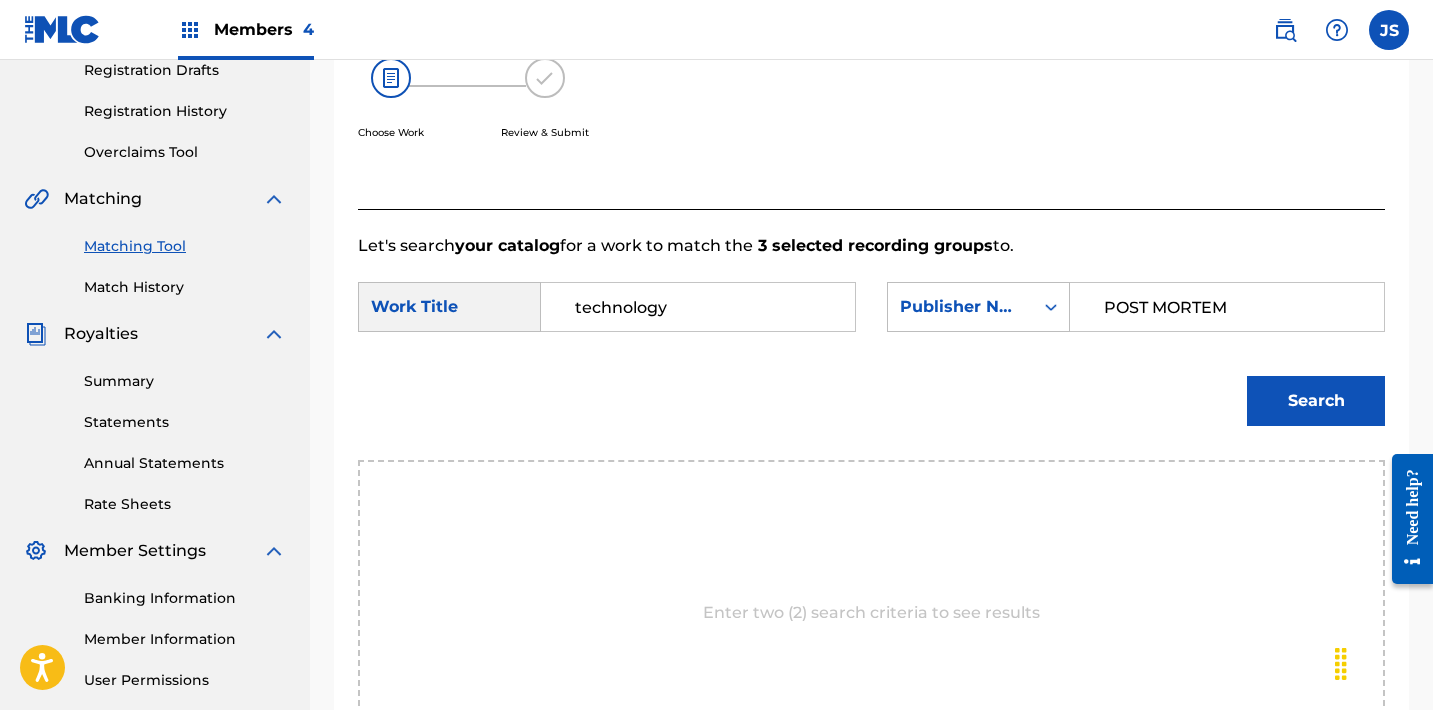 click on "Search" at bounding box center (1316, 401) 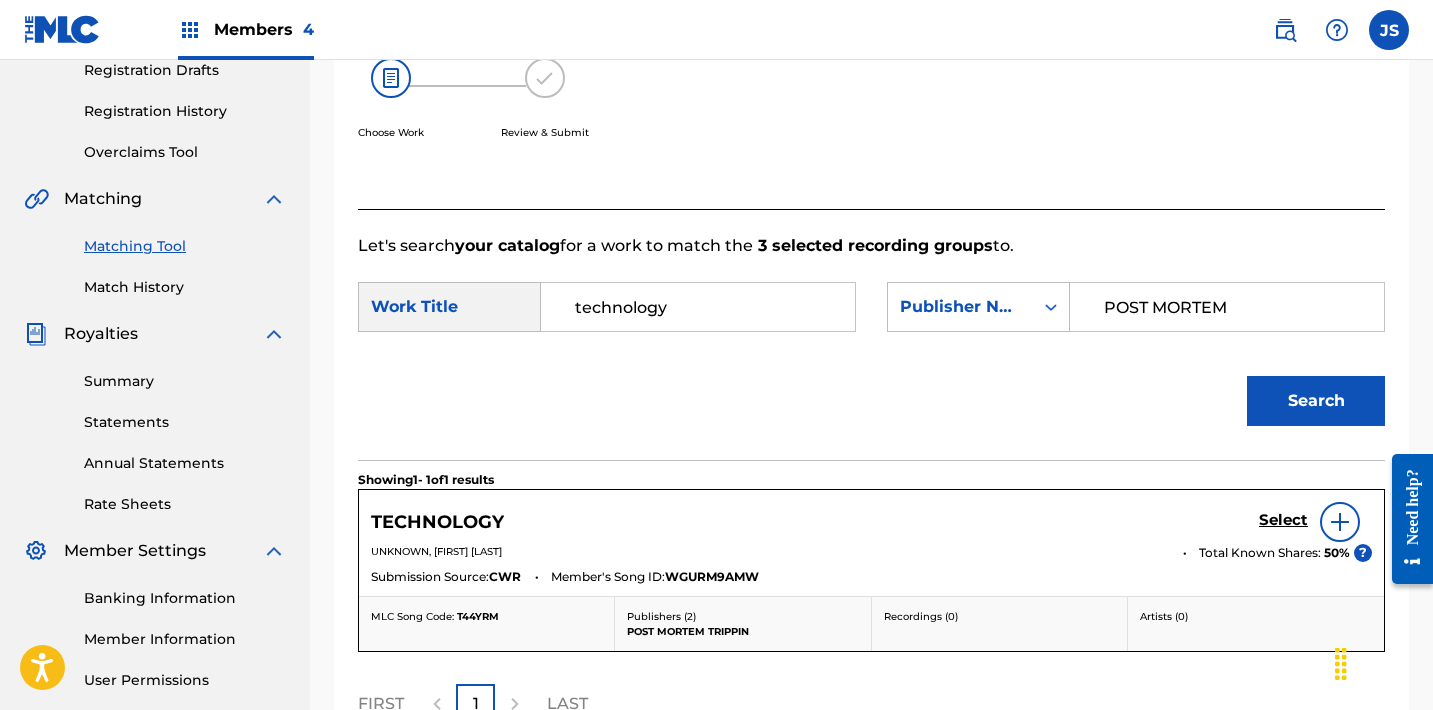 click on "Select" at bounding box center [1283, 520] 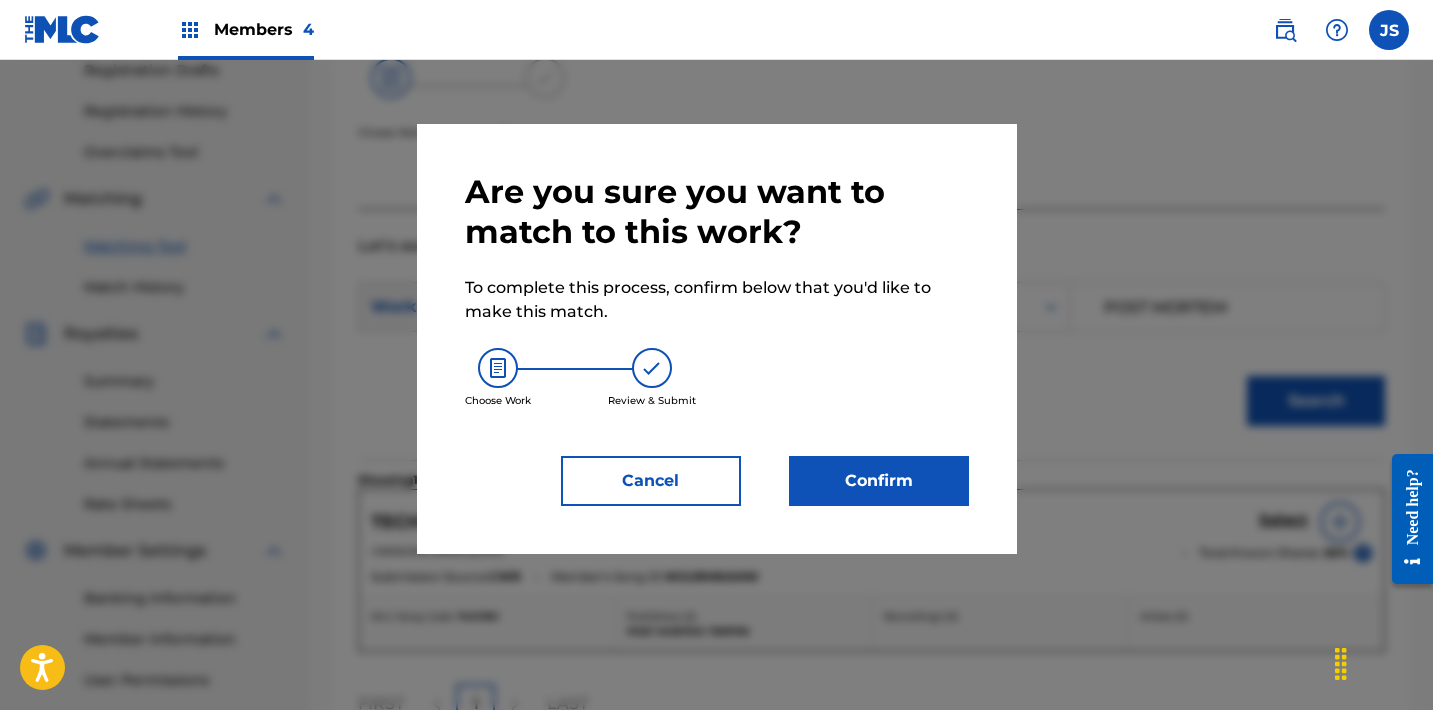 click on "Confirm" at bounding box center (879, 481) 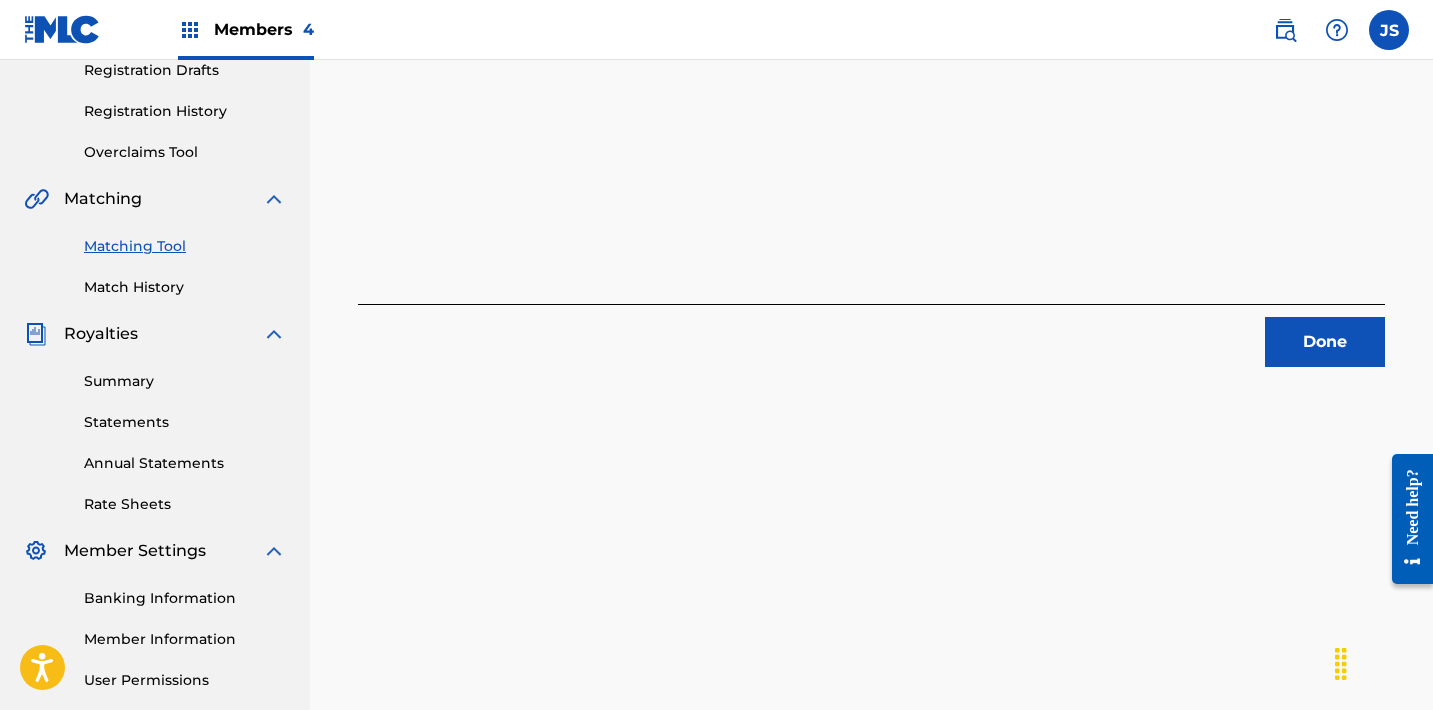 click on "Done" at bounding box center [871, 335] 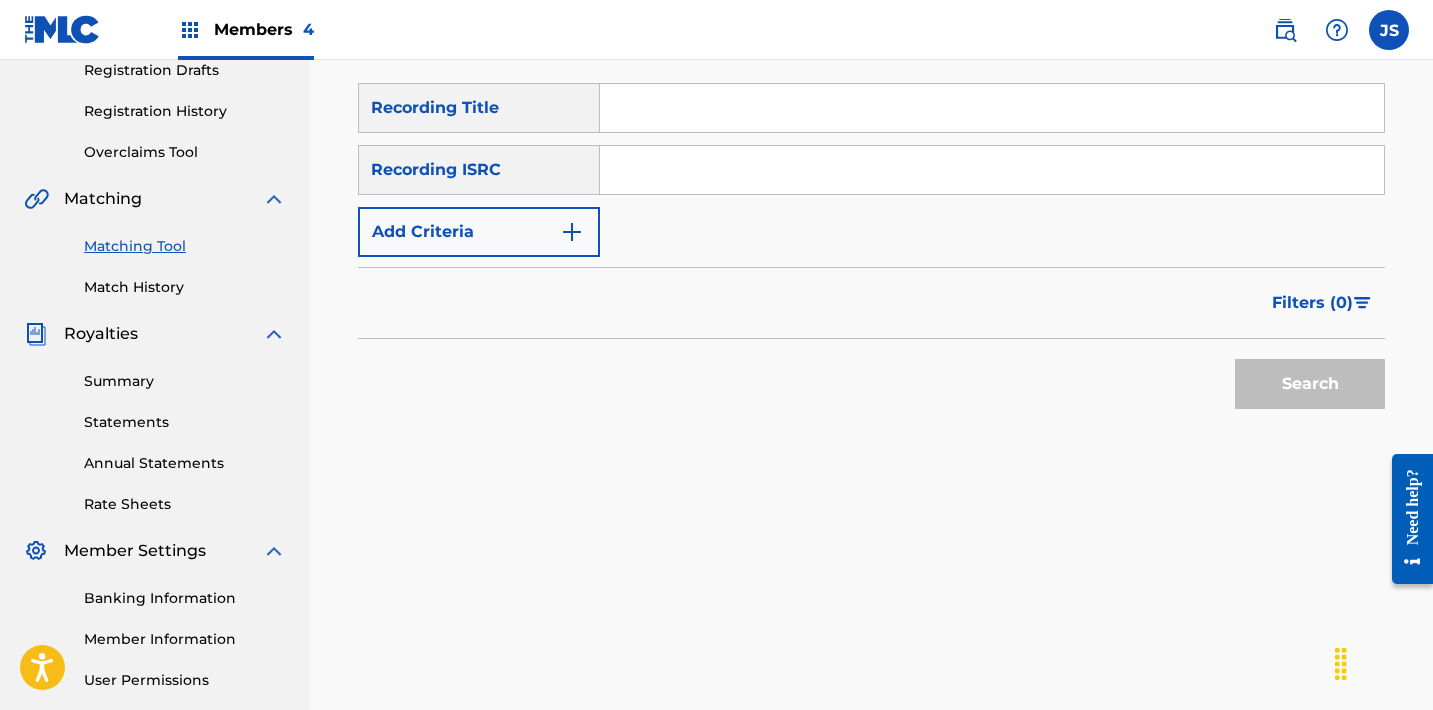 click at bounding box center (992, 170) 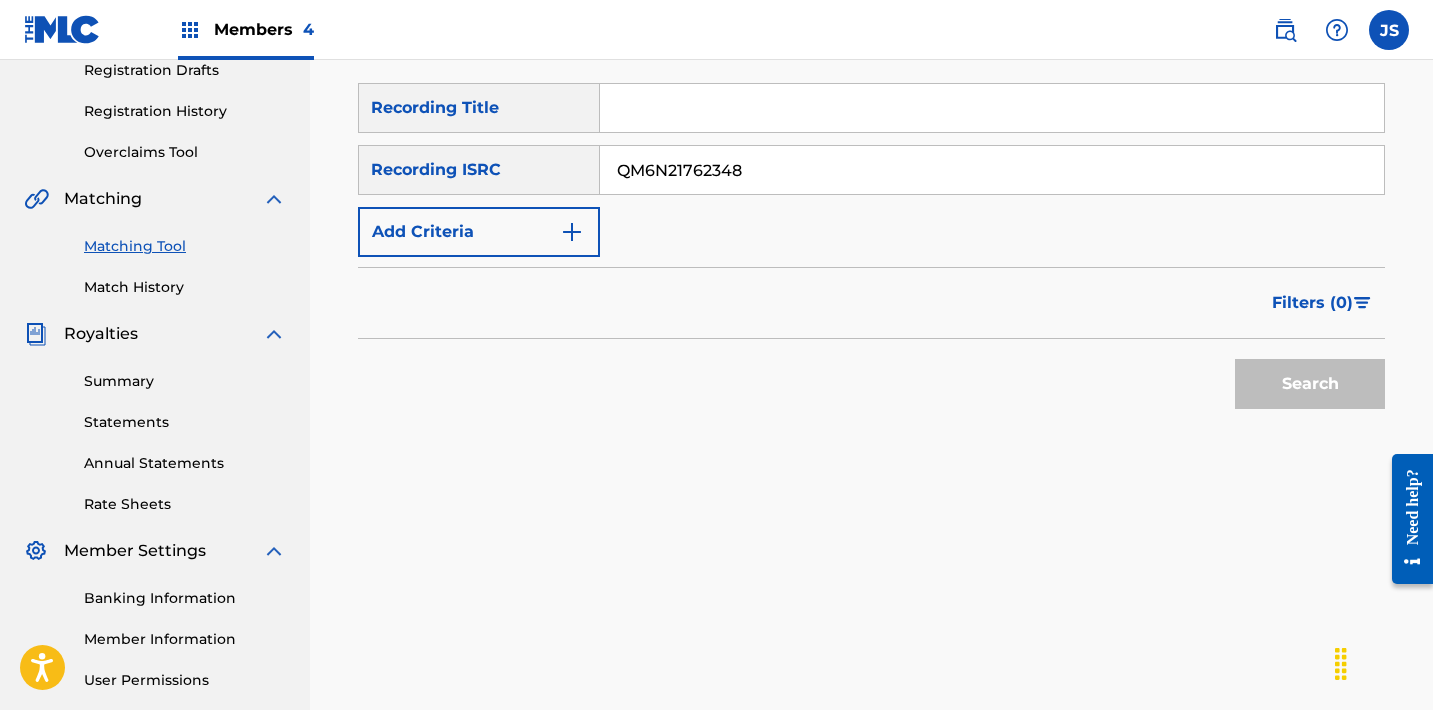 type on "QM6N21762348" 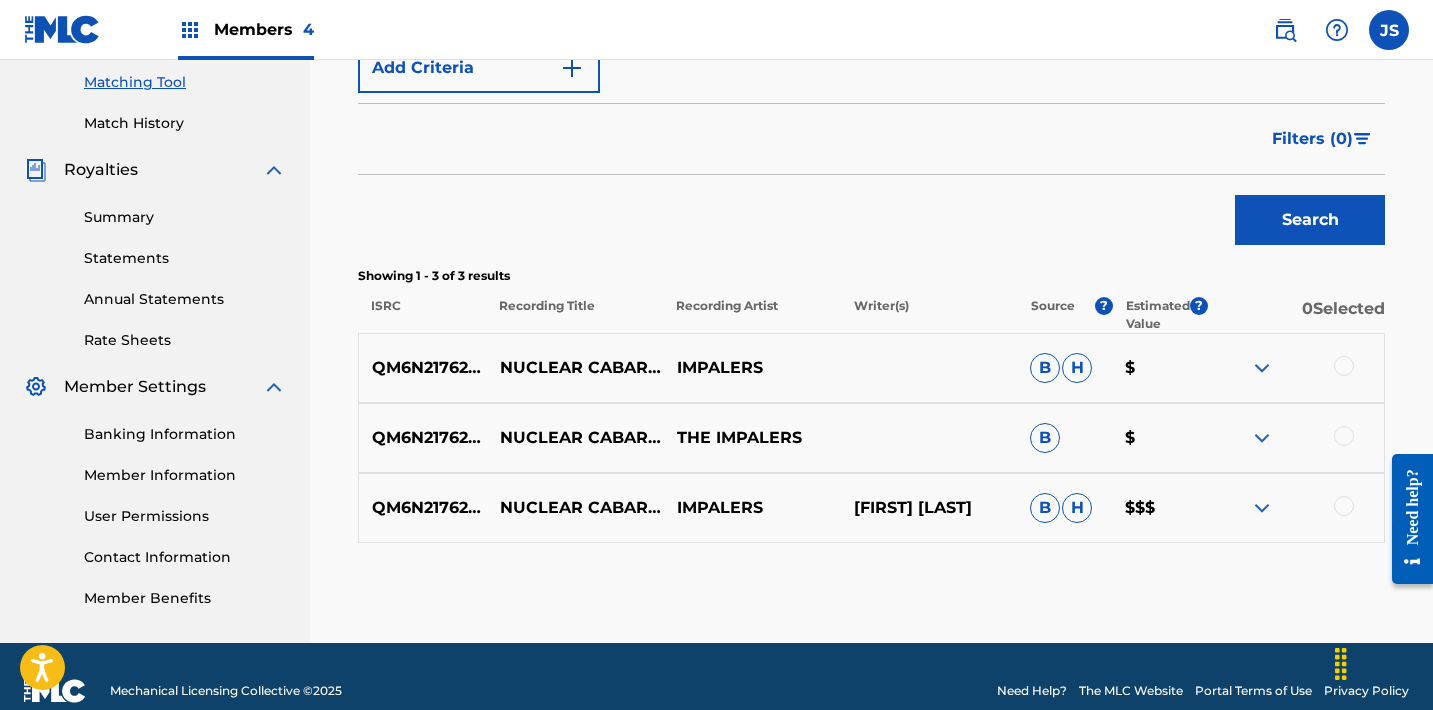 scroll, scrollTop: 512, scrollLeft: 0, axis: vertical 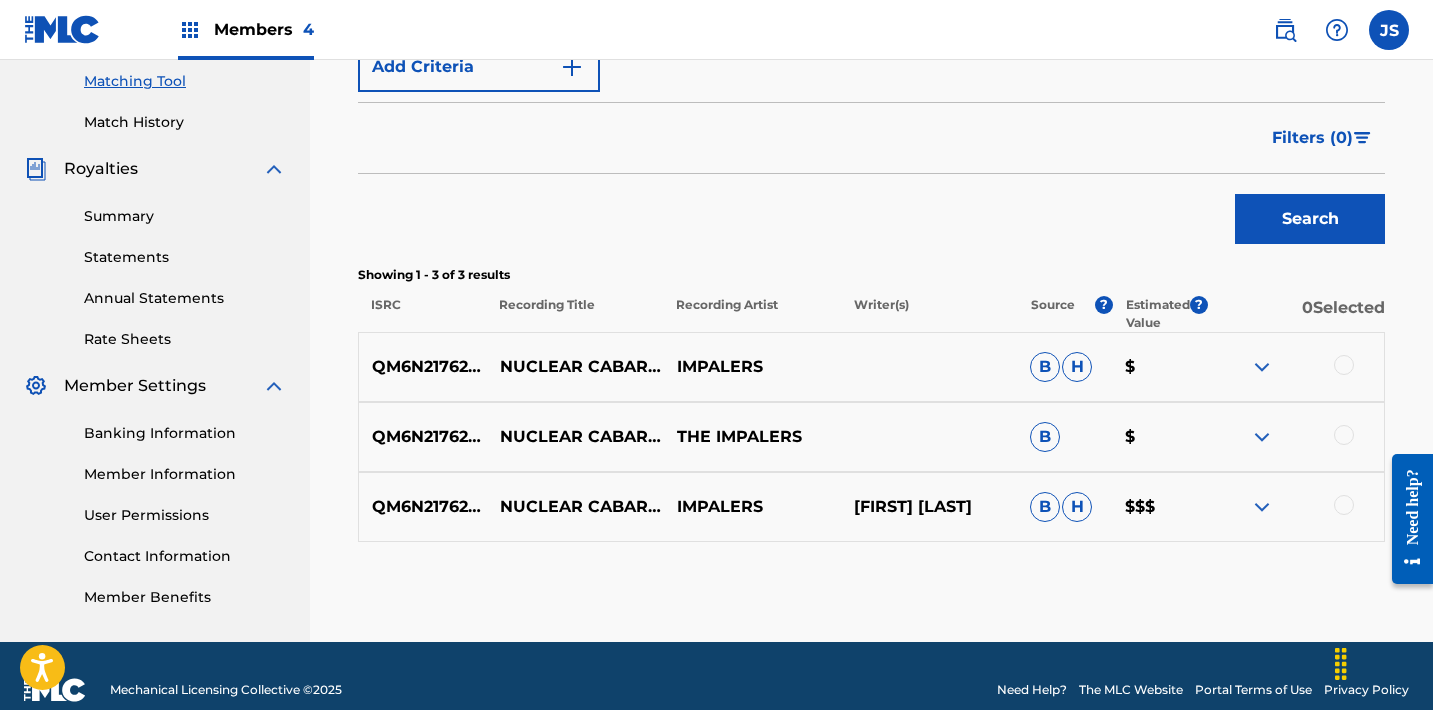click at bounding box center [1344, 365] 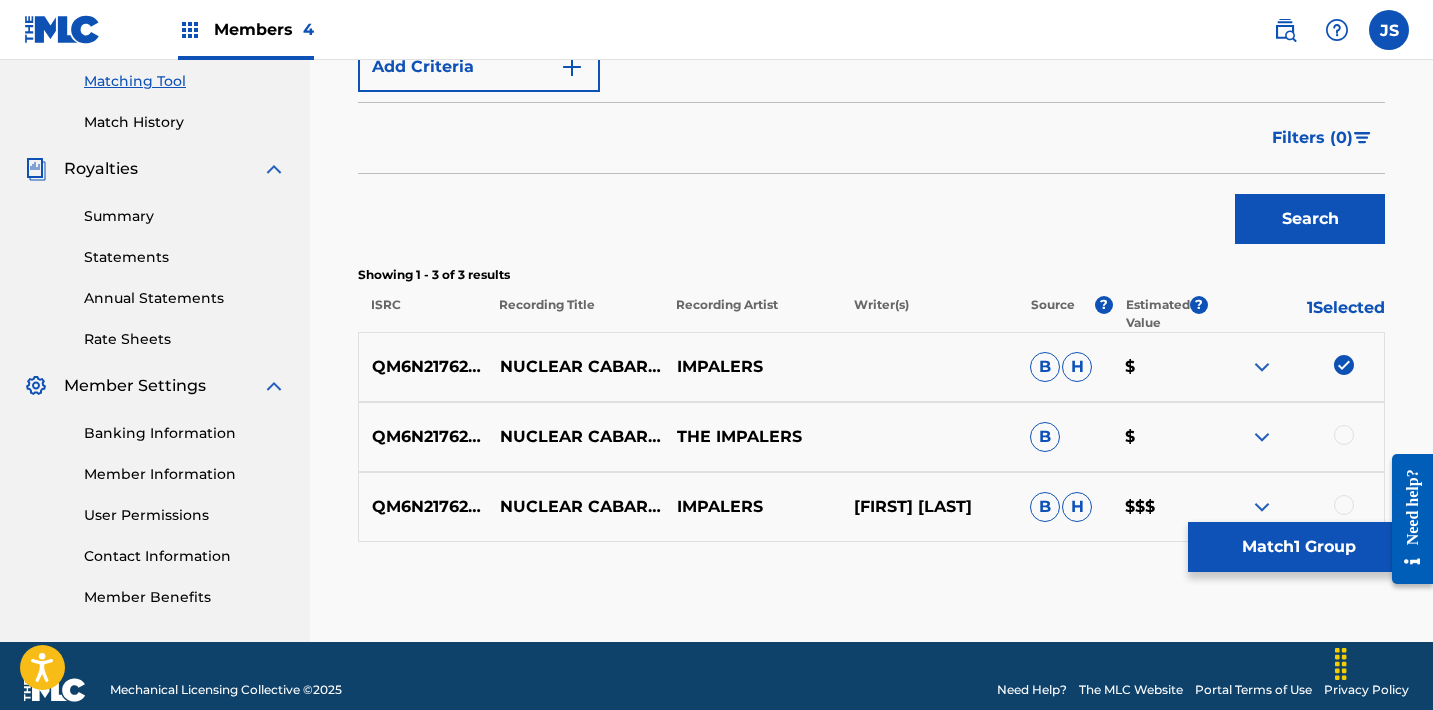 click at bounding box center [1344, 435] 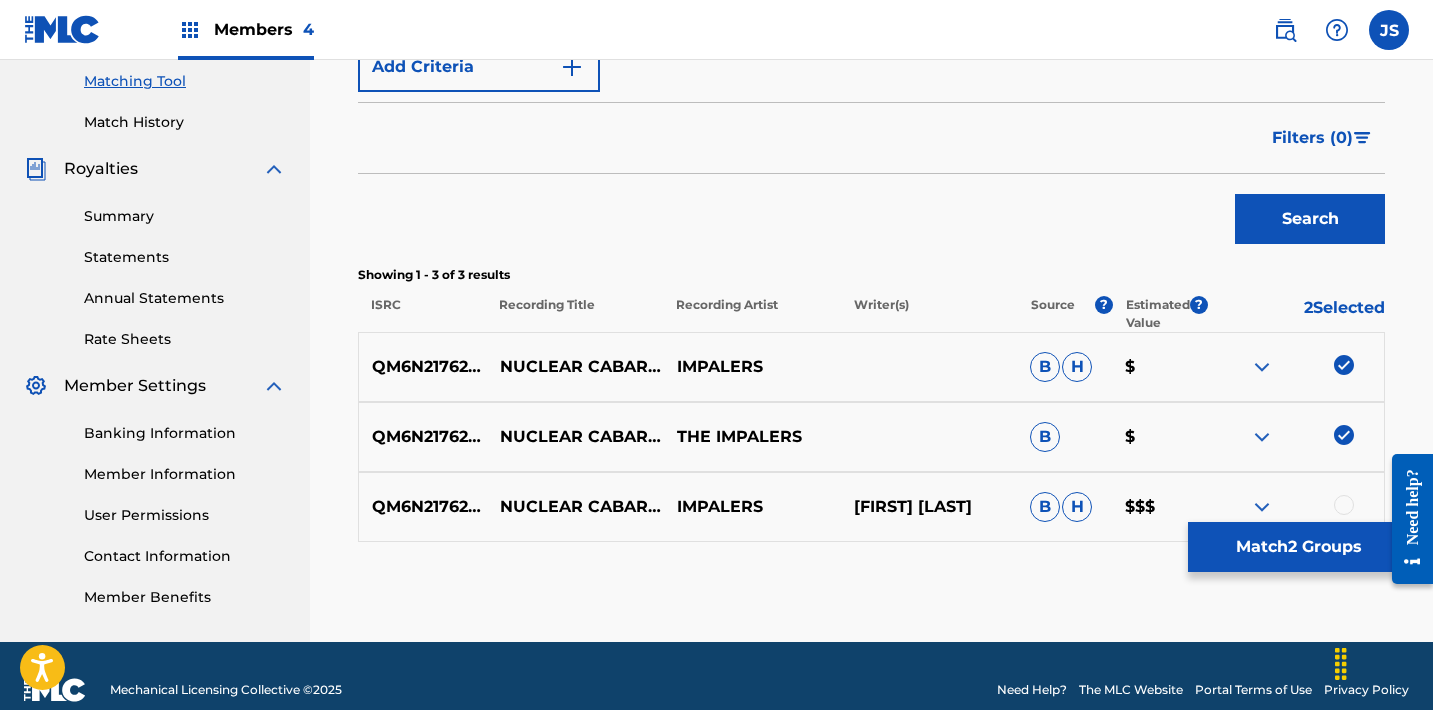click at bounding box center (1344, 505) 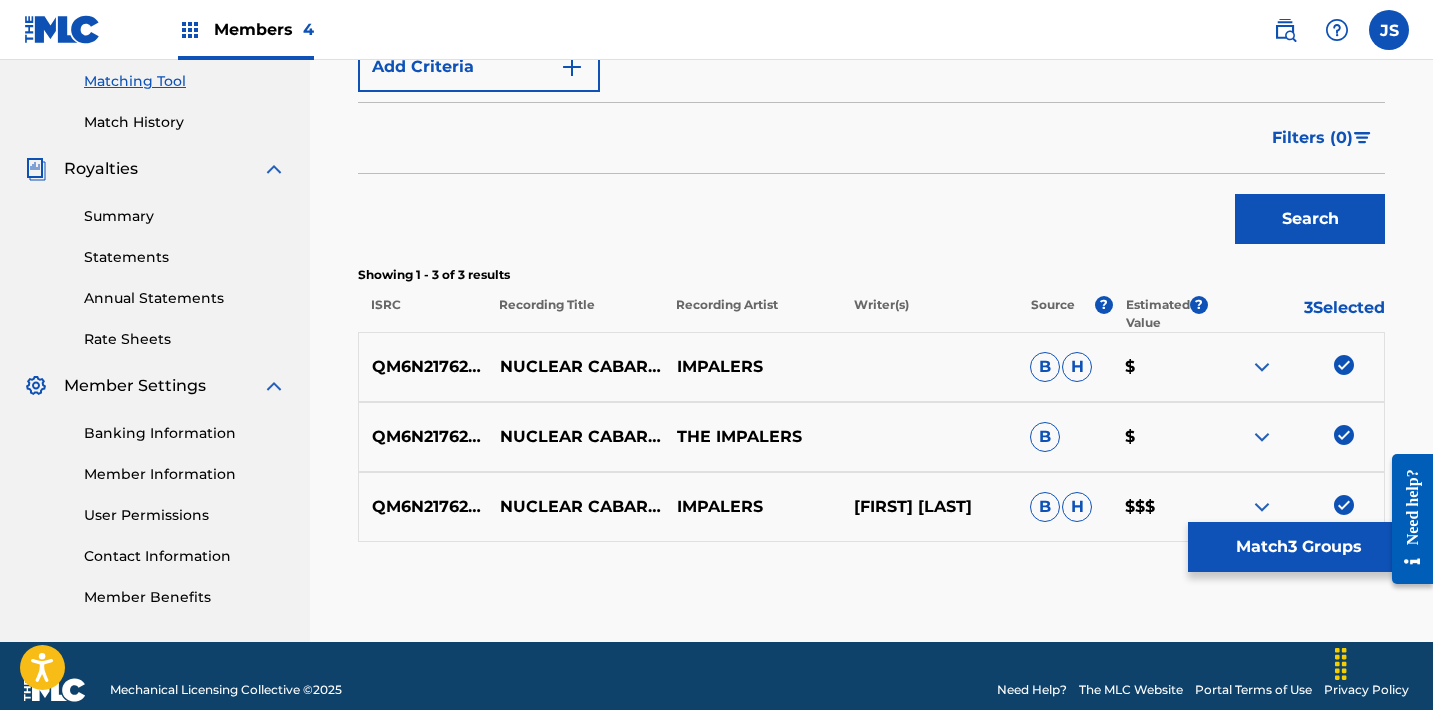 click on "Match  3 Groups" at bounding box center (1298, 547) 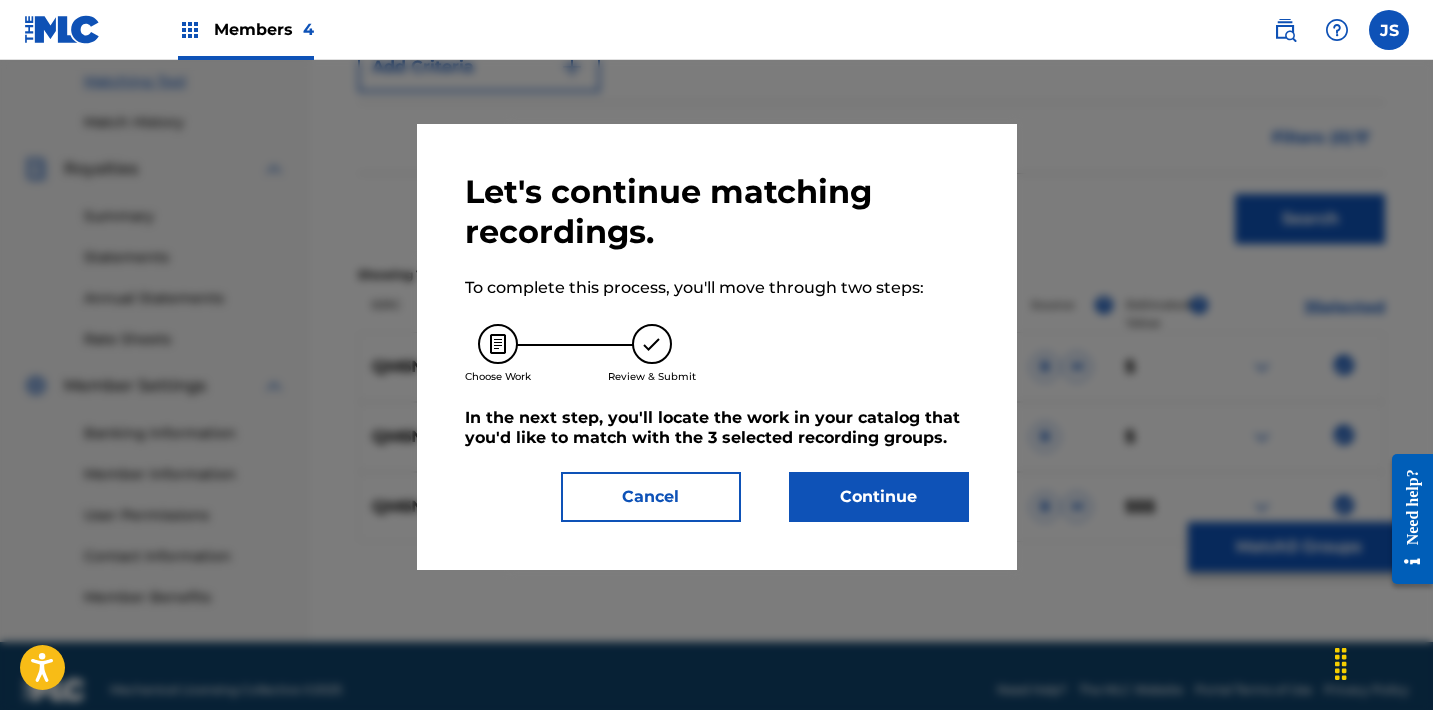 click on "Continue" at bounding box center [879, 497] 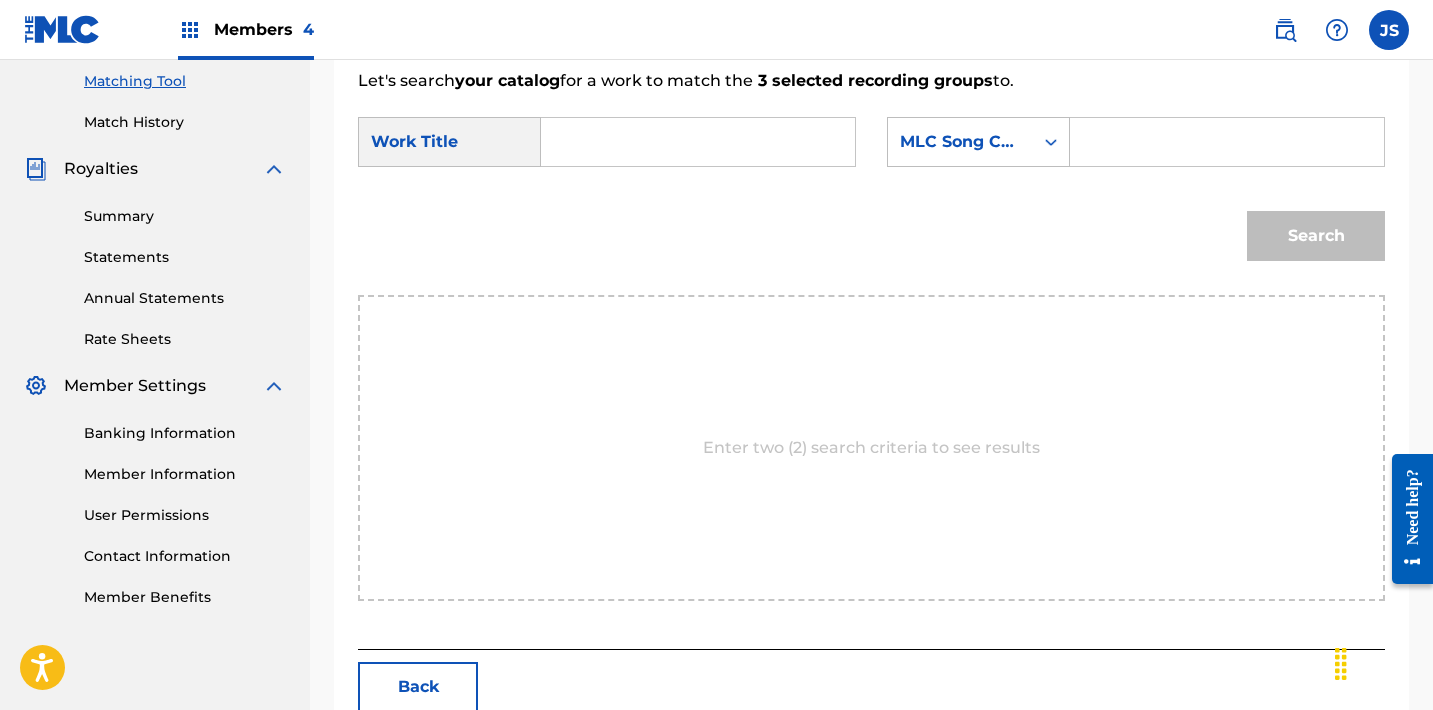 click at bounding box center (698, 142) 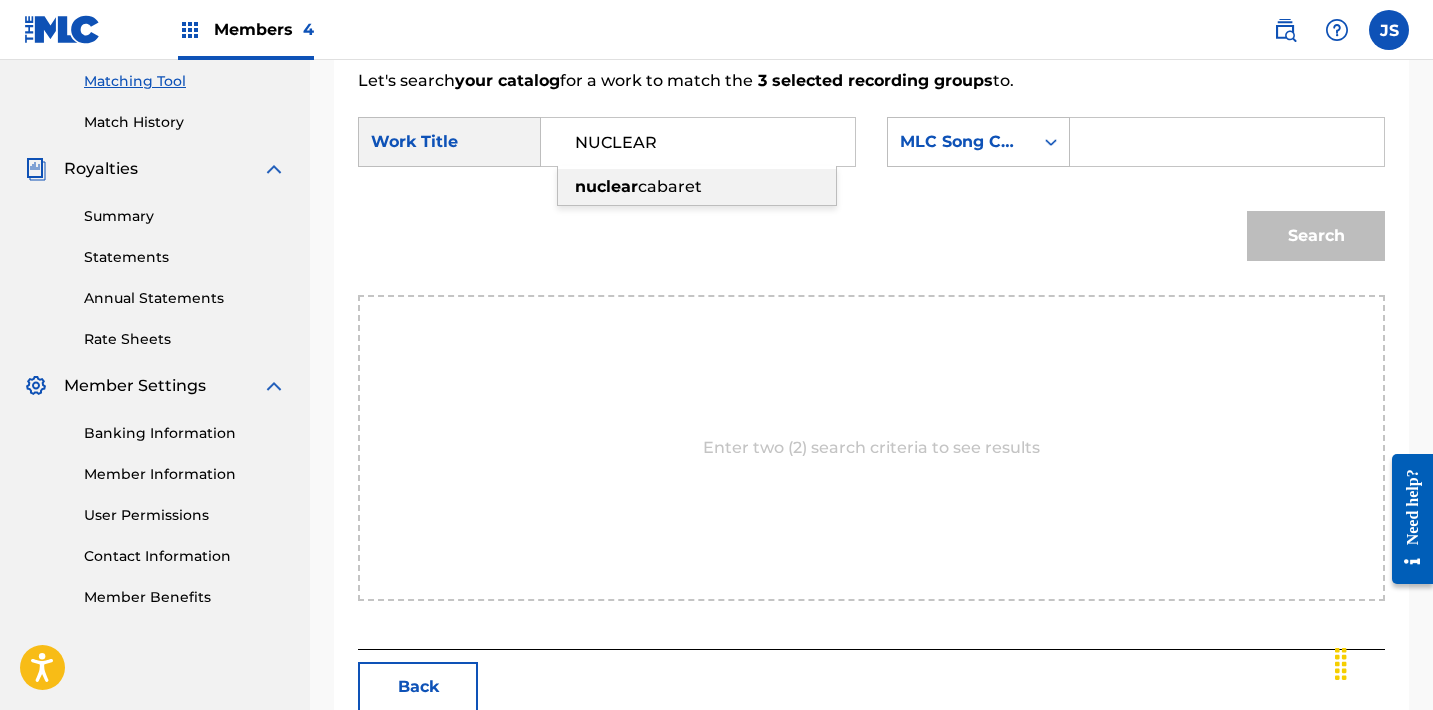 click on "nuclear  cabaret" at bounding box center [697, 187] 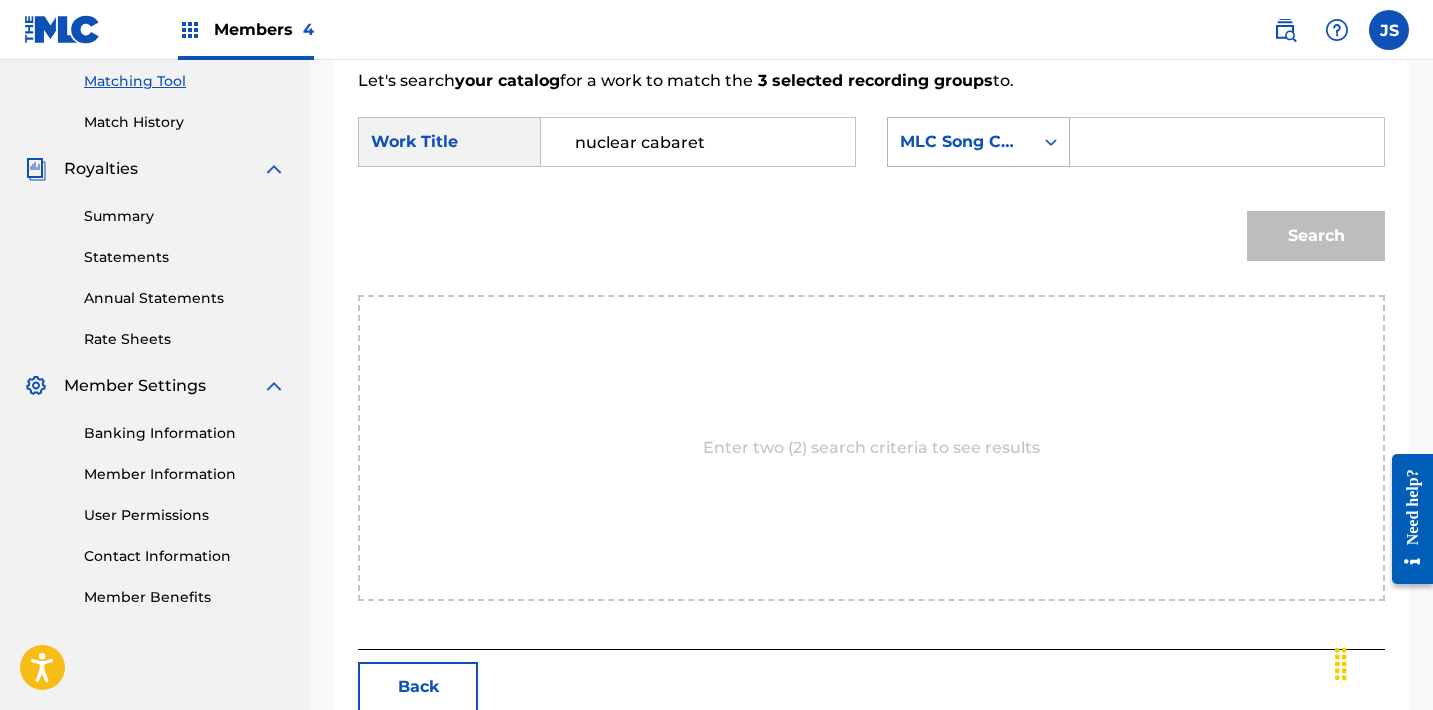 click on "MLC Song Code" at bounding box center (960, 142) 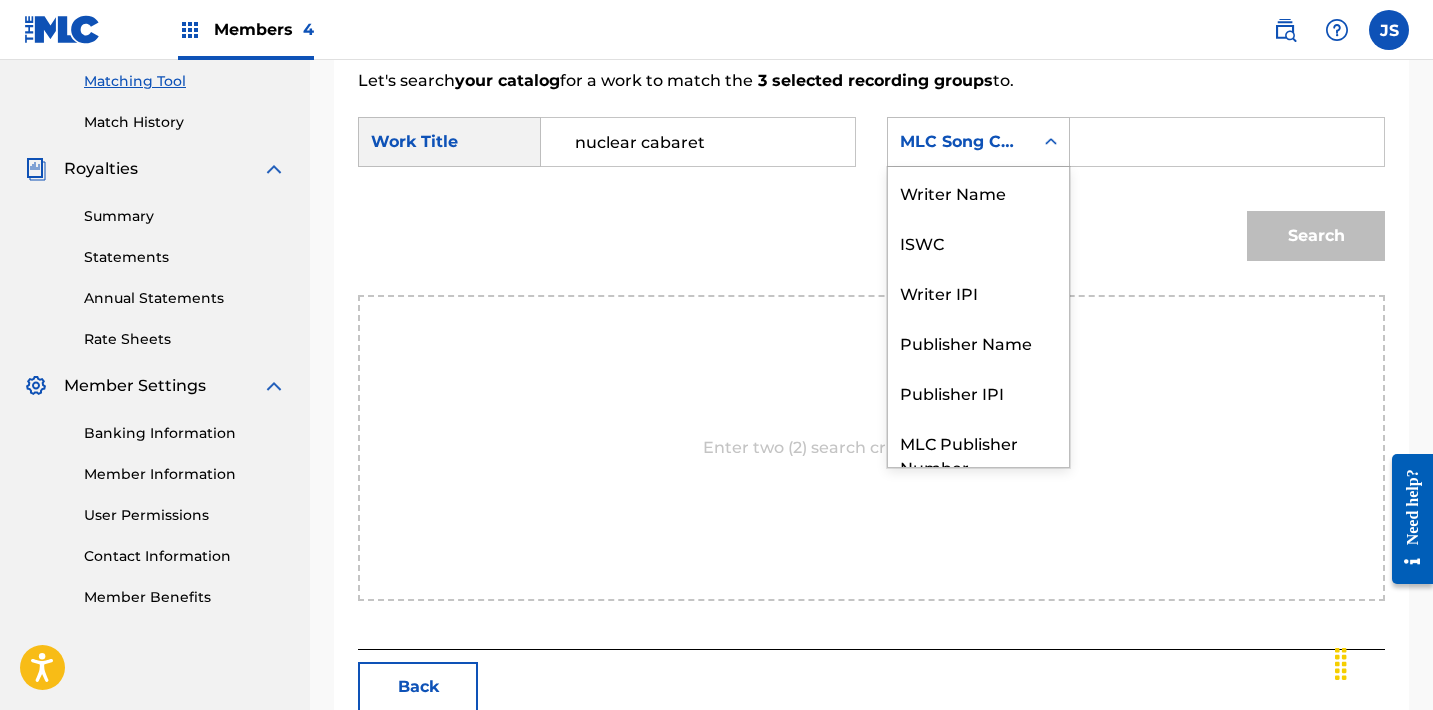 scroll, scrollTop: 74, scrollLeft: 0, axis: vertical 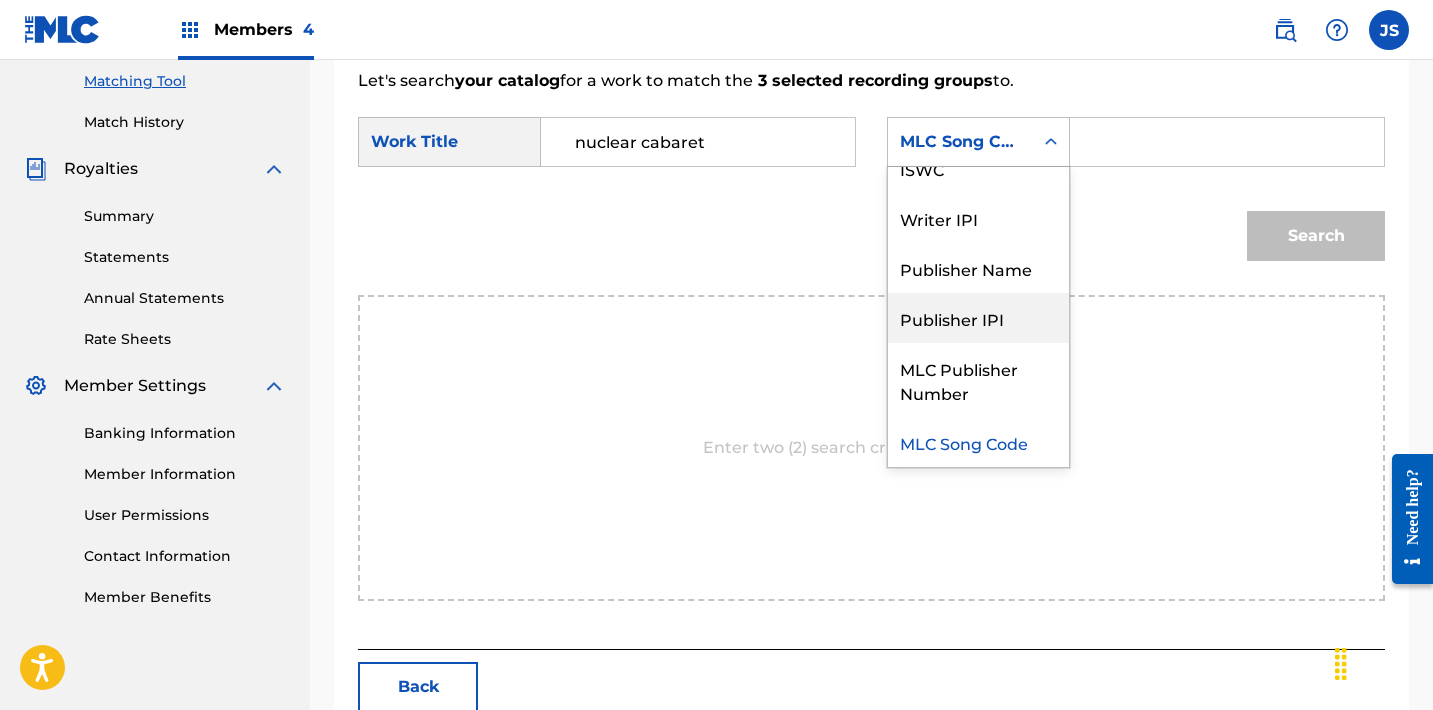 click on "Publisher IPI" at bounding box center (978, 318) 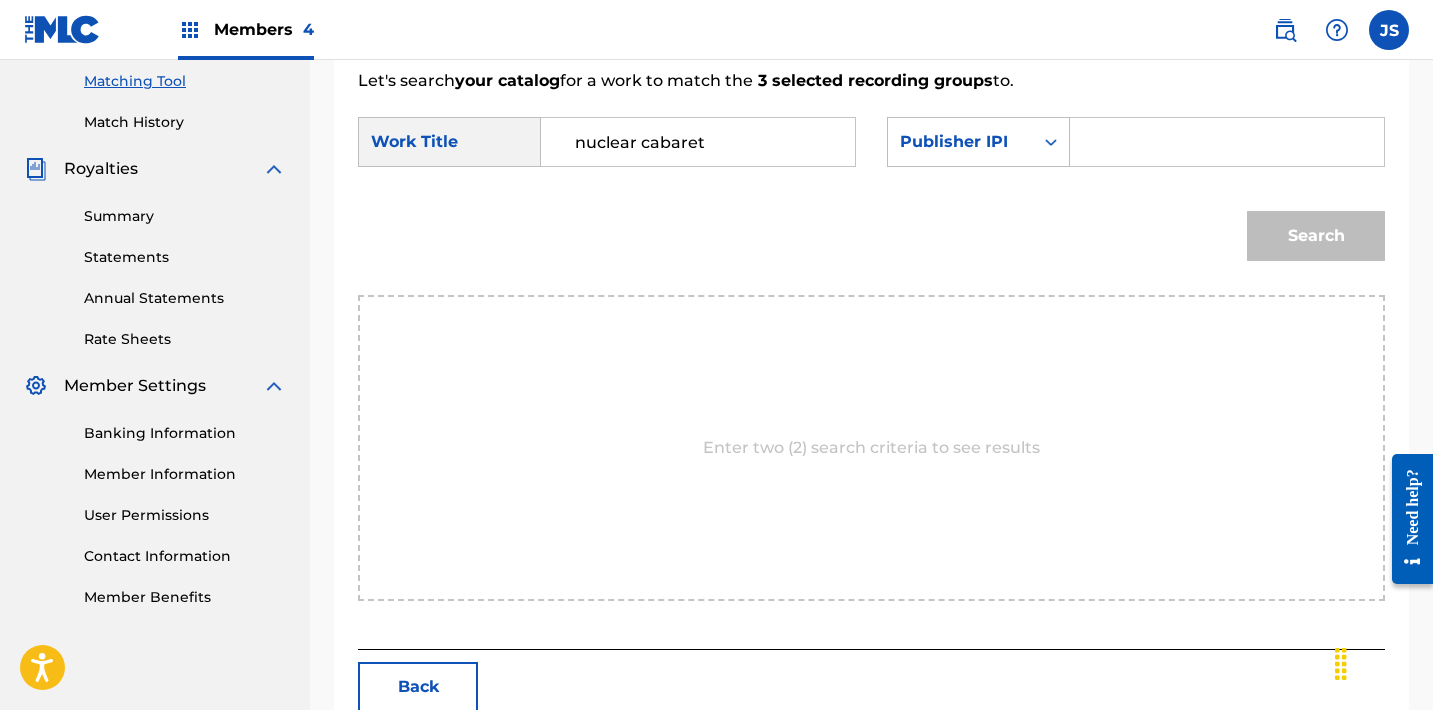 click on "3 selected recording groups" at bounding box center (873, 80) 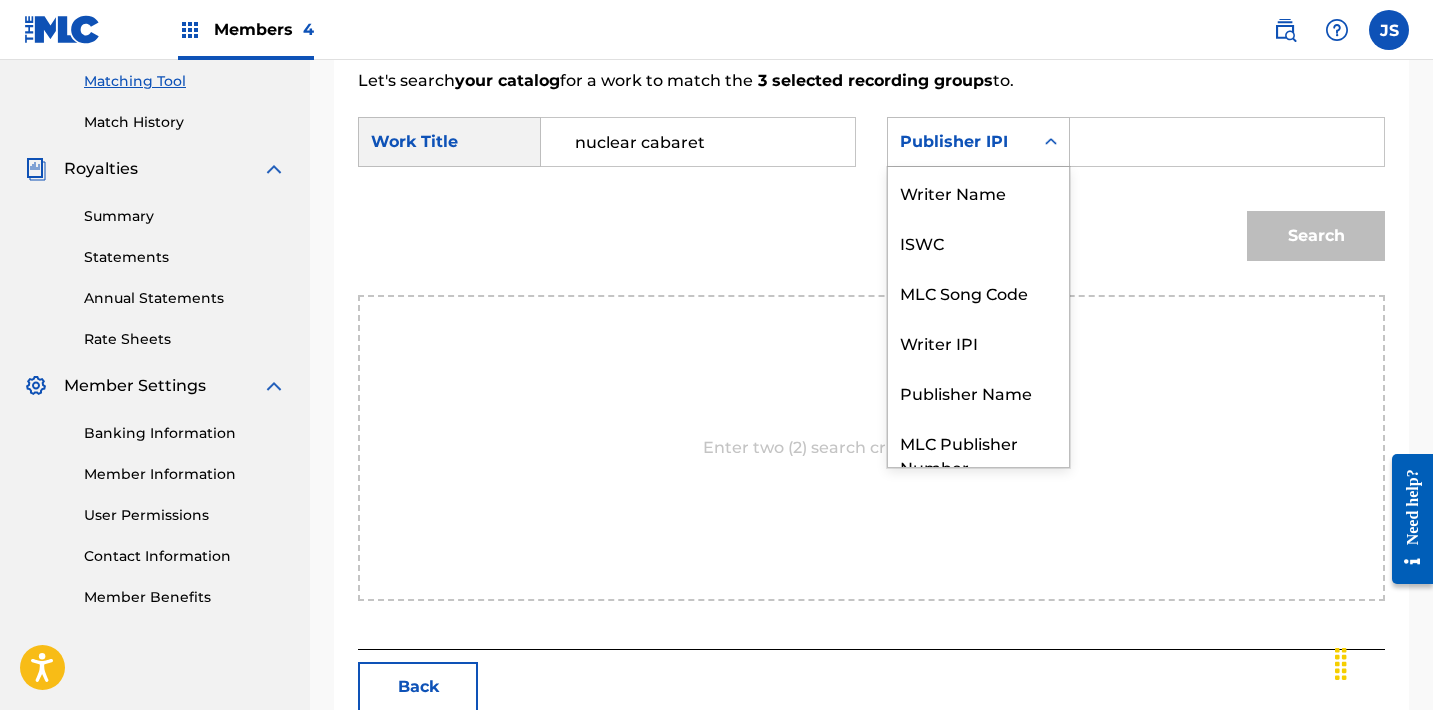 click on "Publisher IPI" at bounding box center (960, 142) 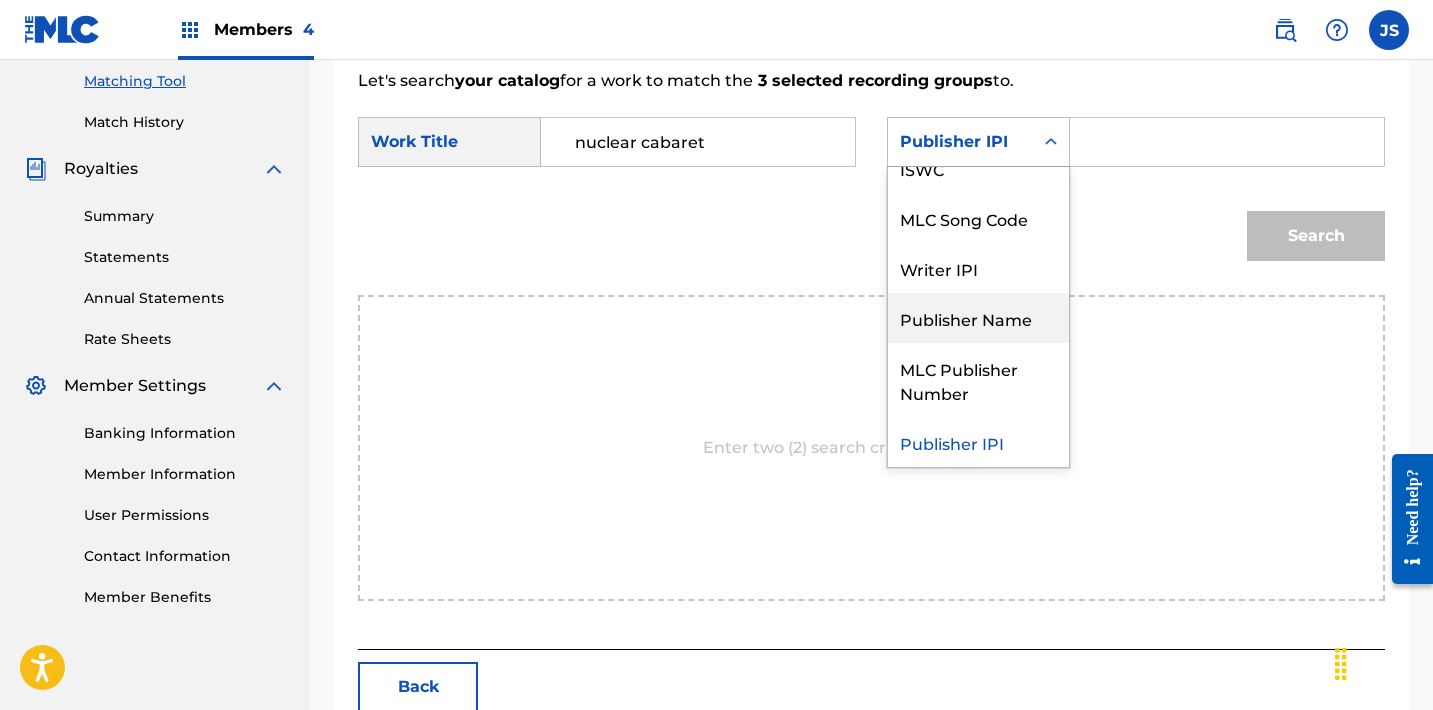 click on "Publisher Name" at bounding box center (978, 318) 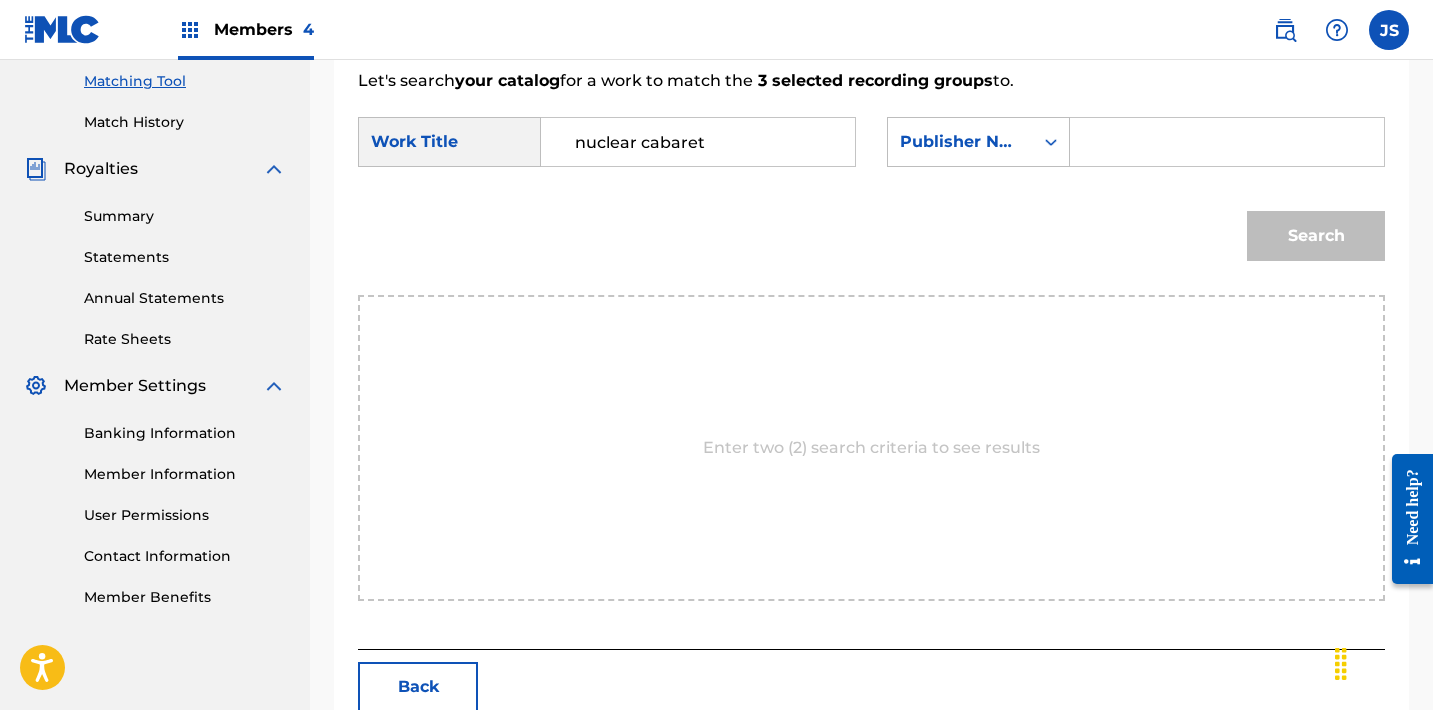 click at bounding box center [1227, 142] 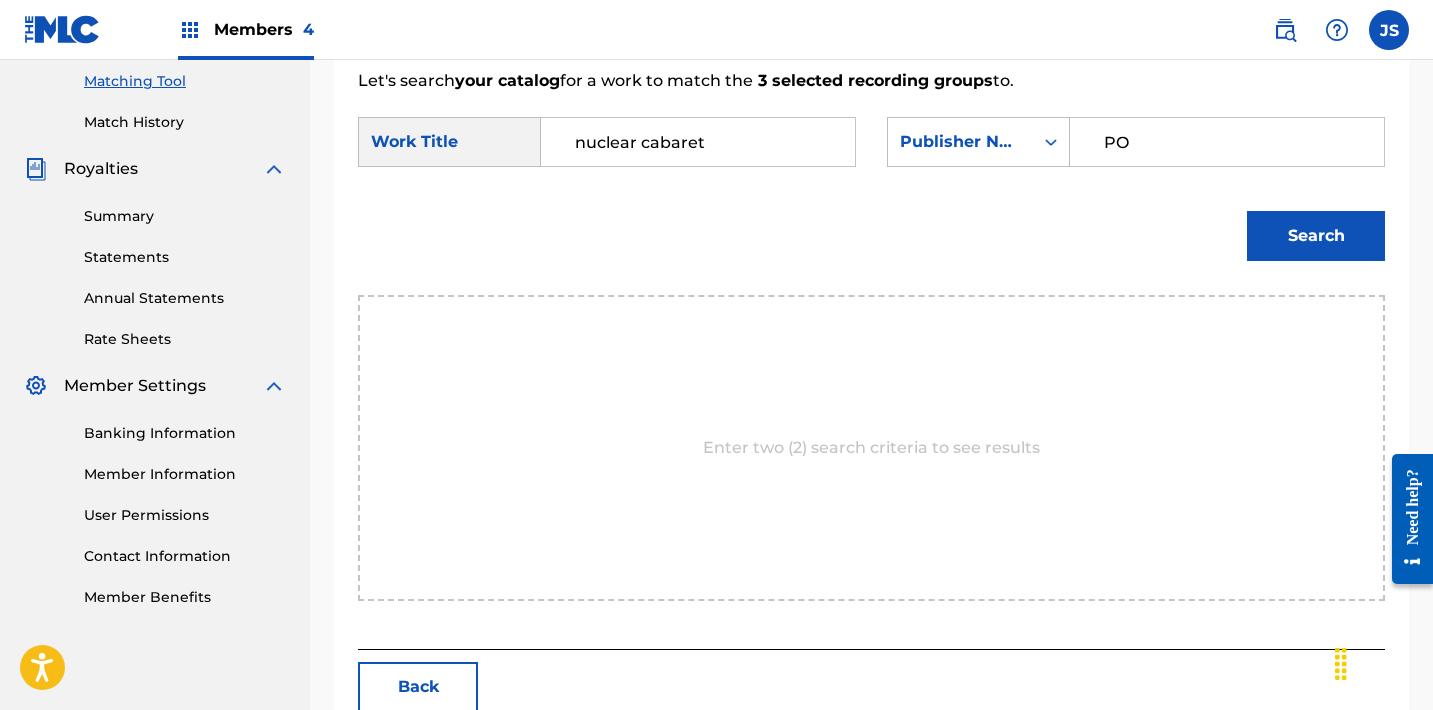 type on "POST MORTEM" 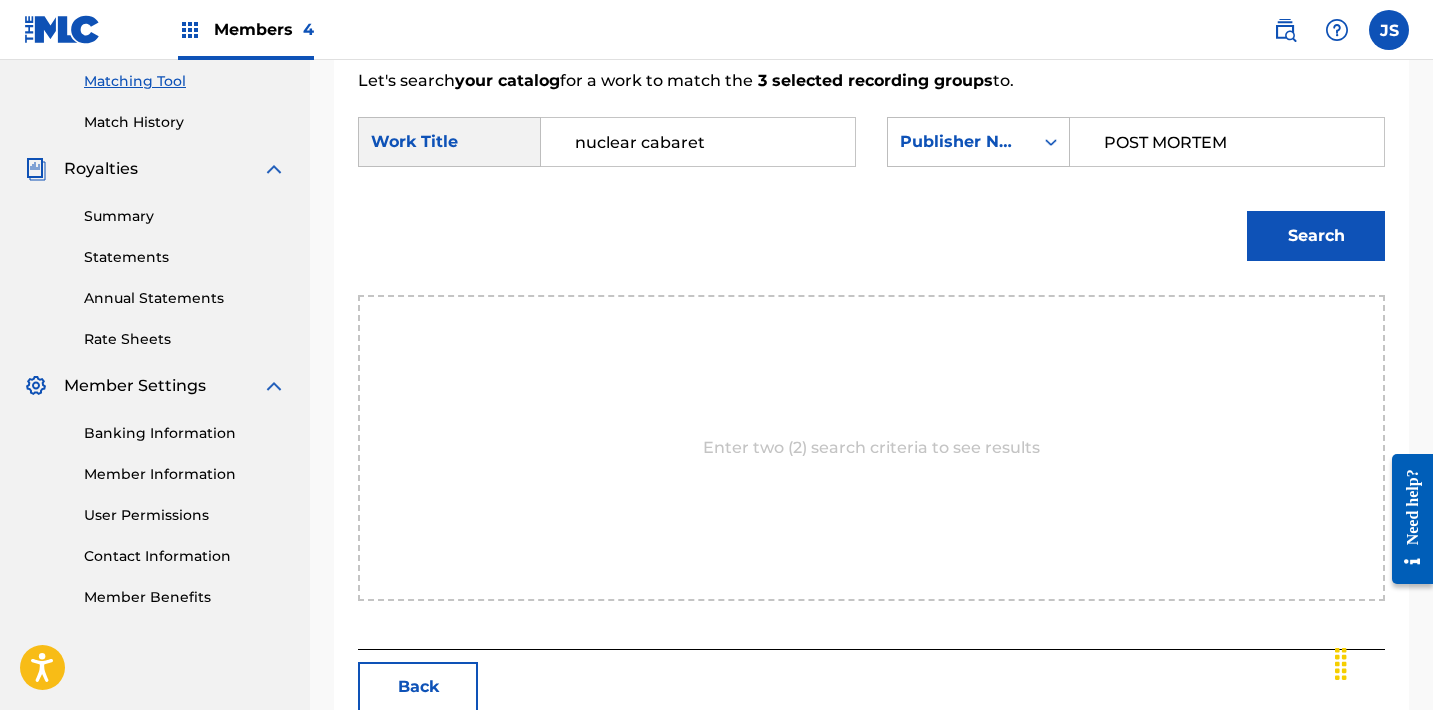click on "Search" at bounding box center (1316, 236) 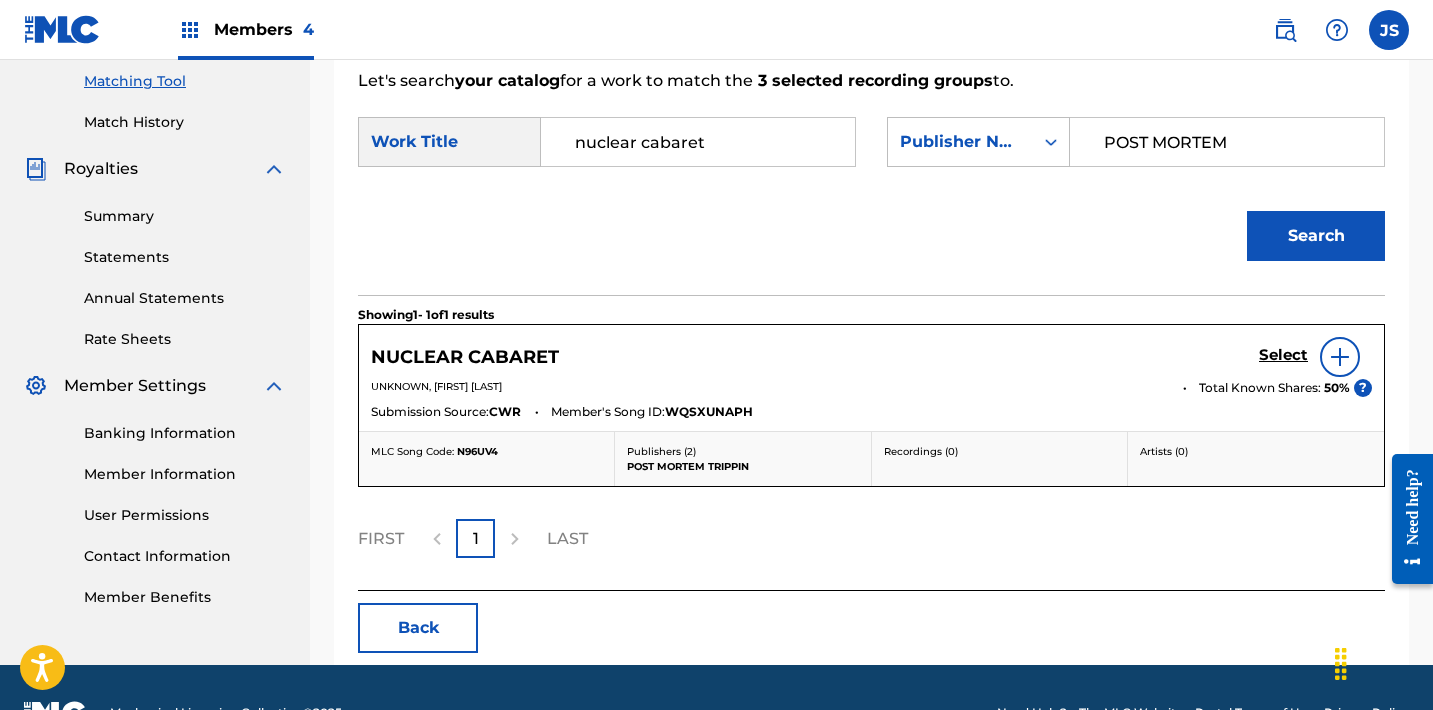 click on "Select" at bounding box center (1283, 355) 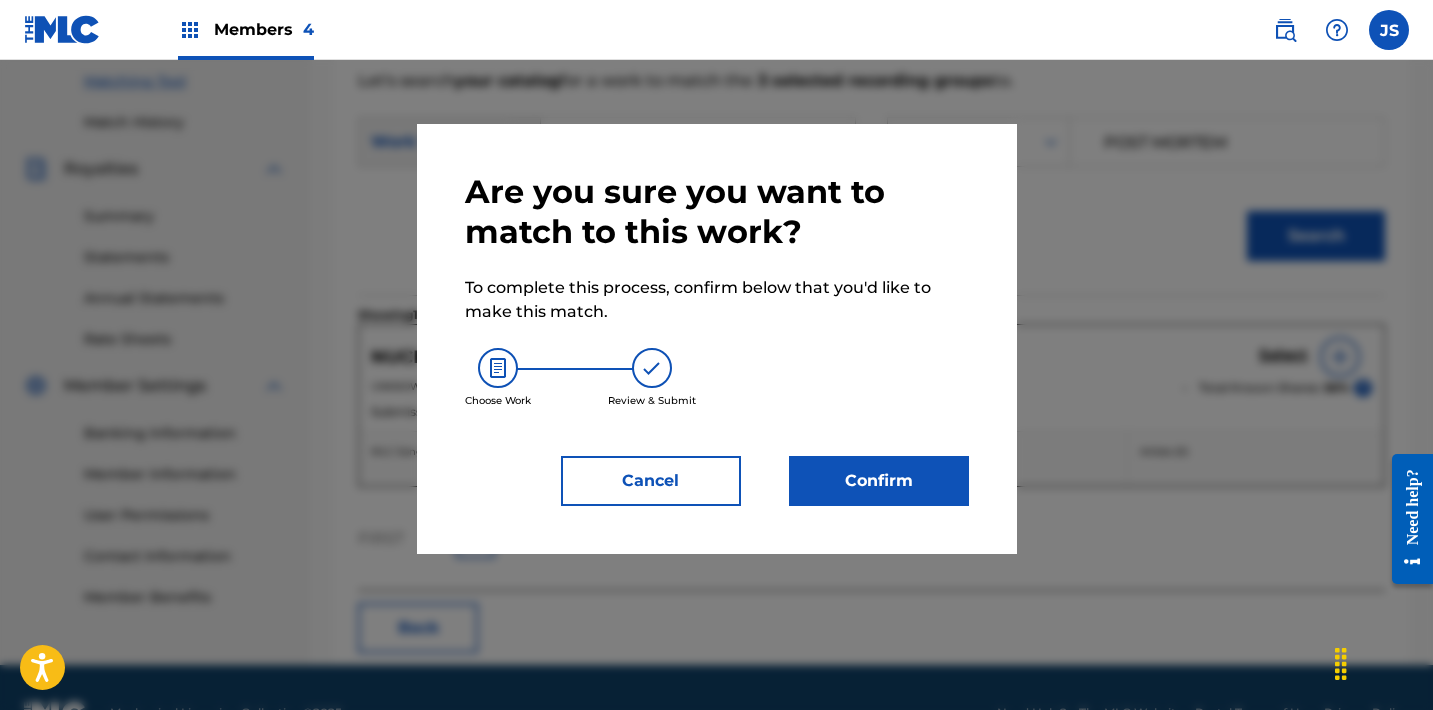 click on "Confirm" at bounding box center [879, 481] 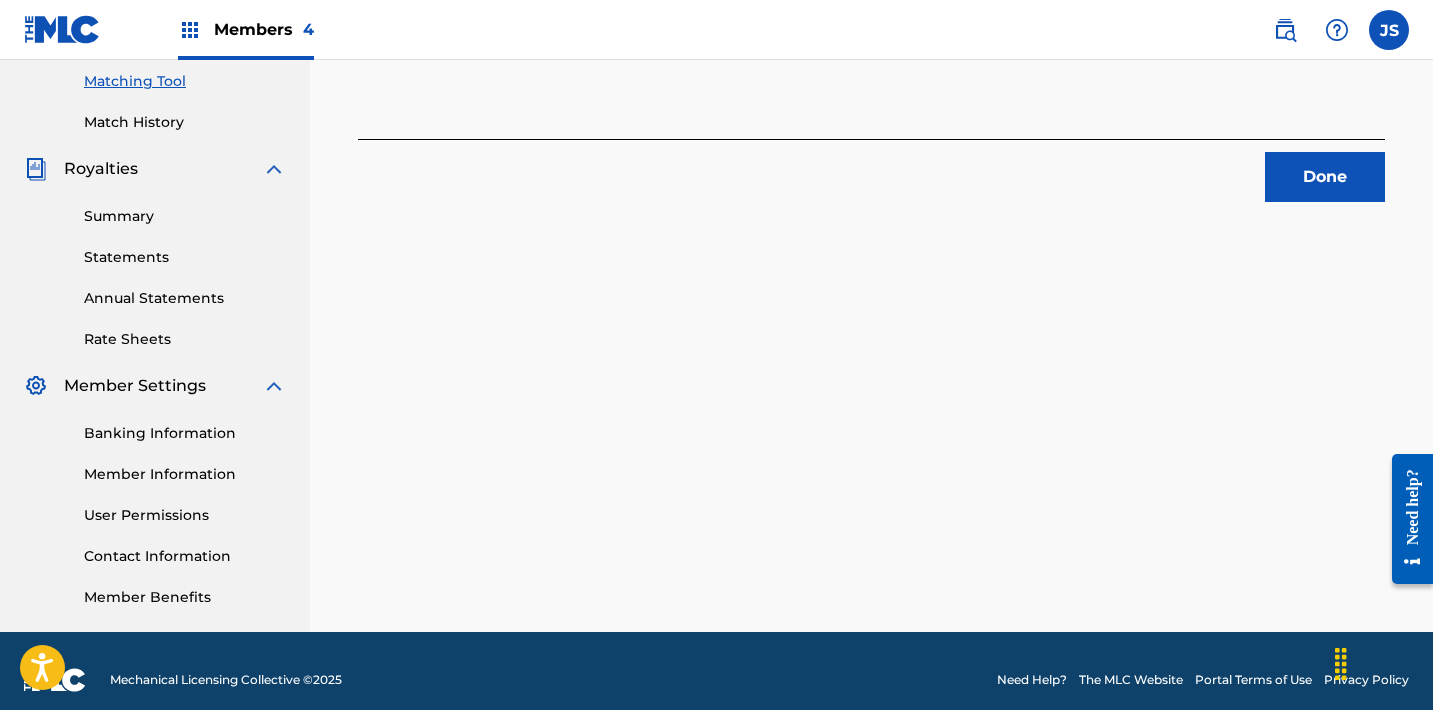 click on "Done" at bounding box center (1325, 177) 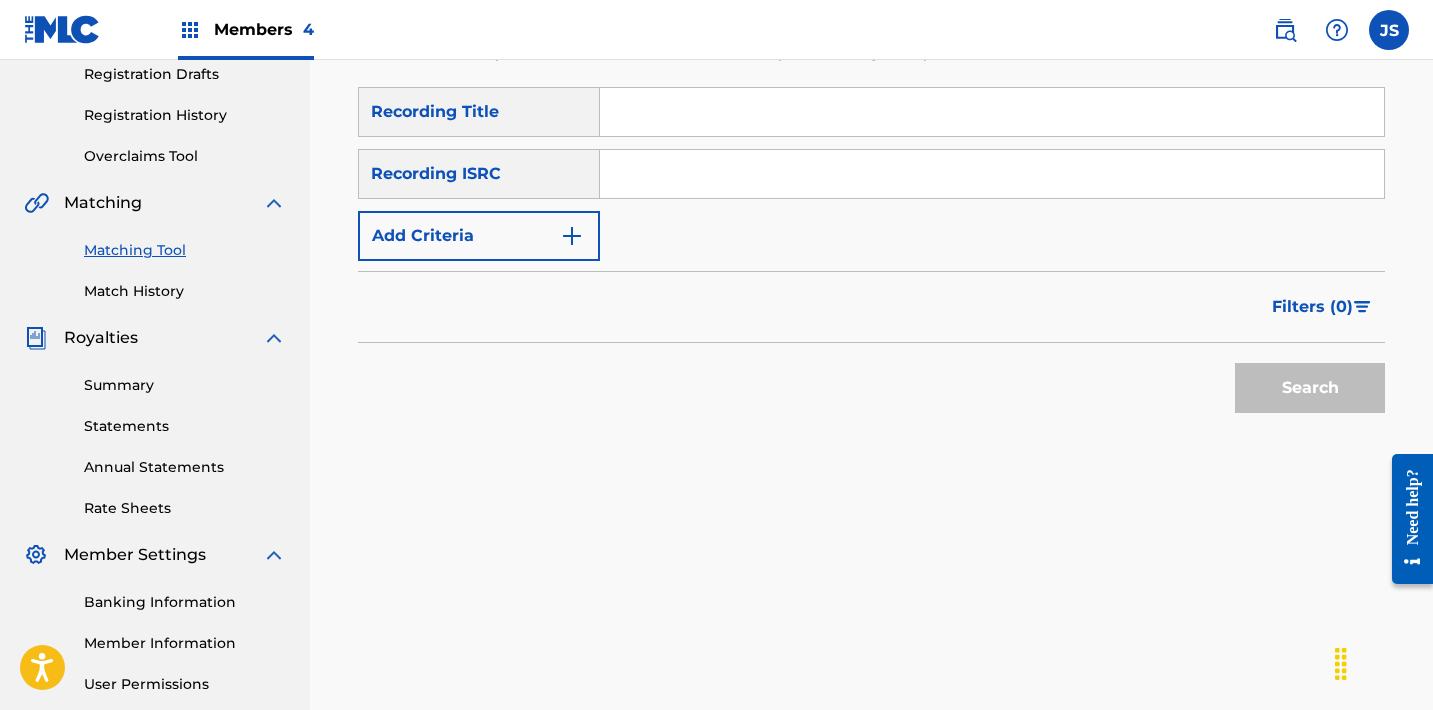scroll, scrollTop: 312, scrollLeft: 0, axis: vertical 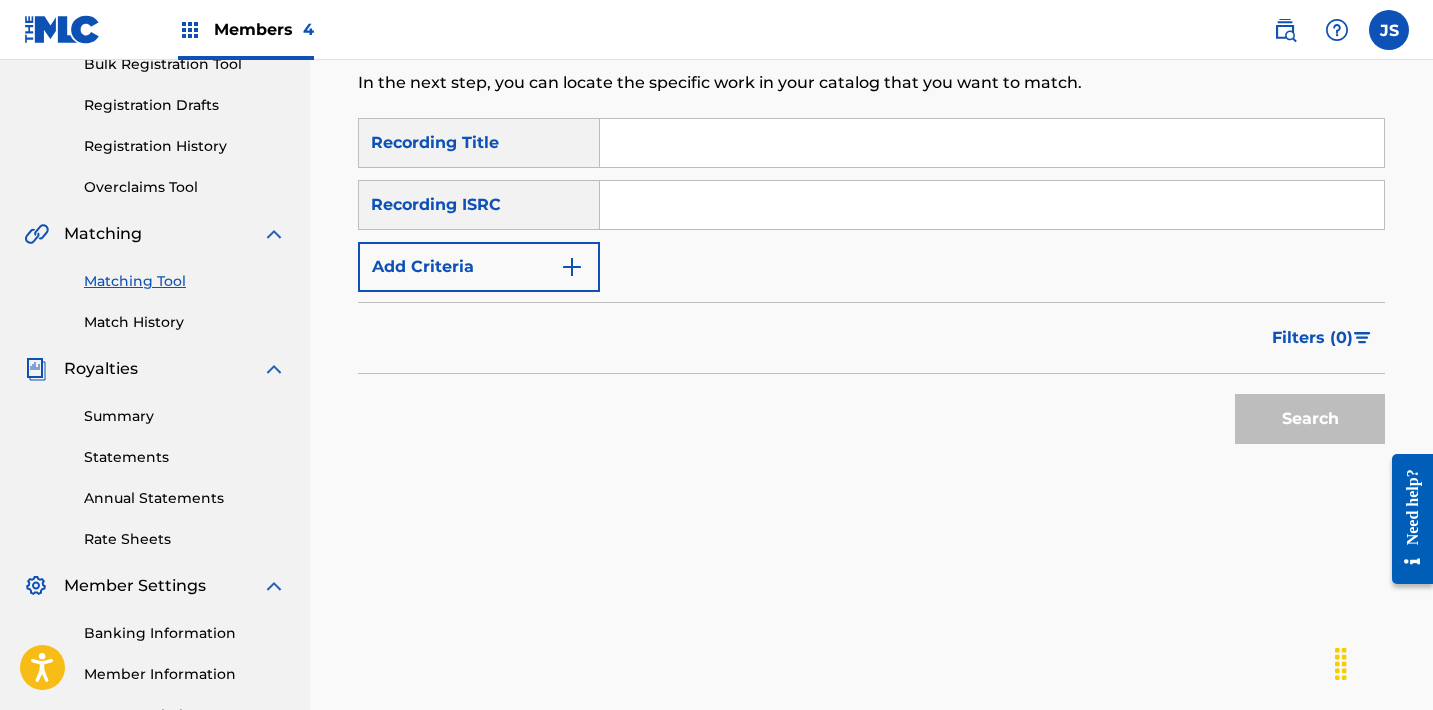 click at bounding box center [992, 205] 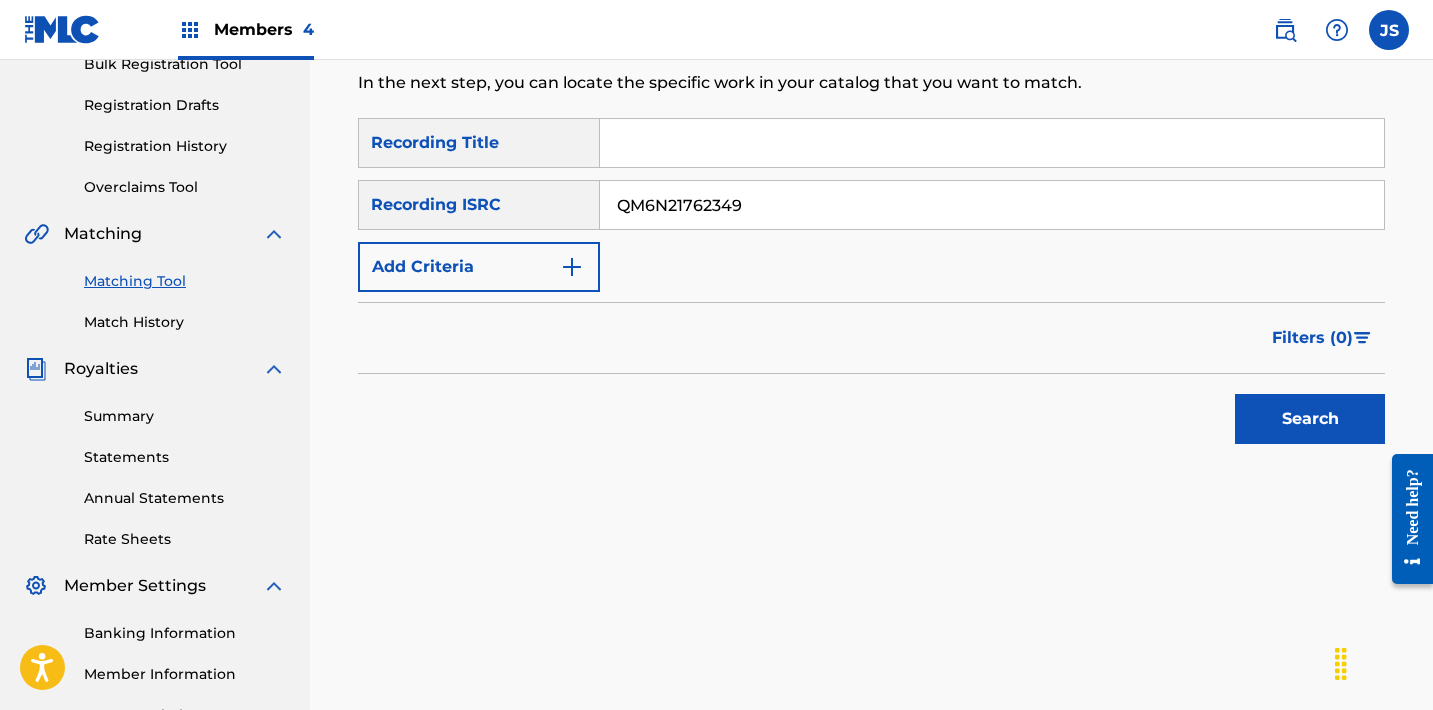 type on "QM6N21762349" 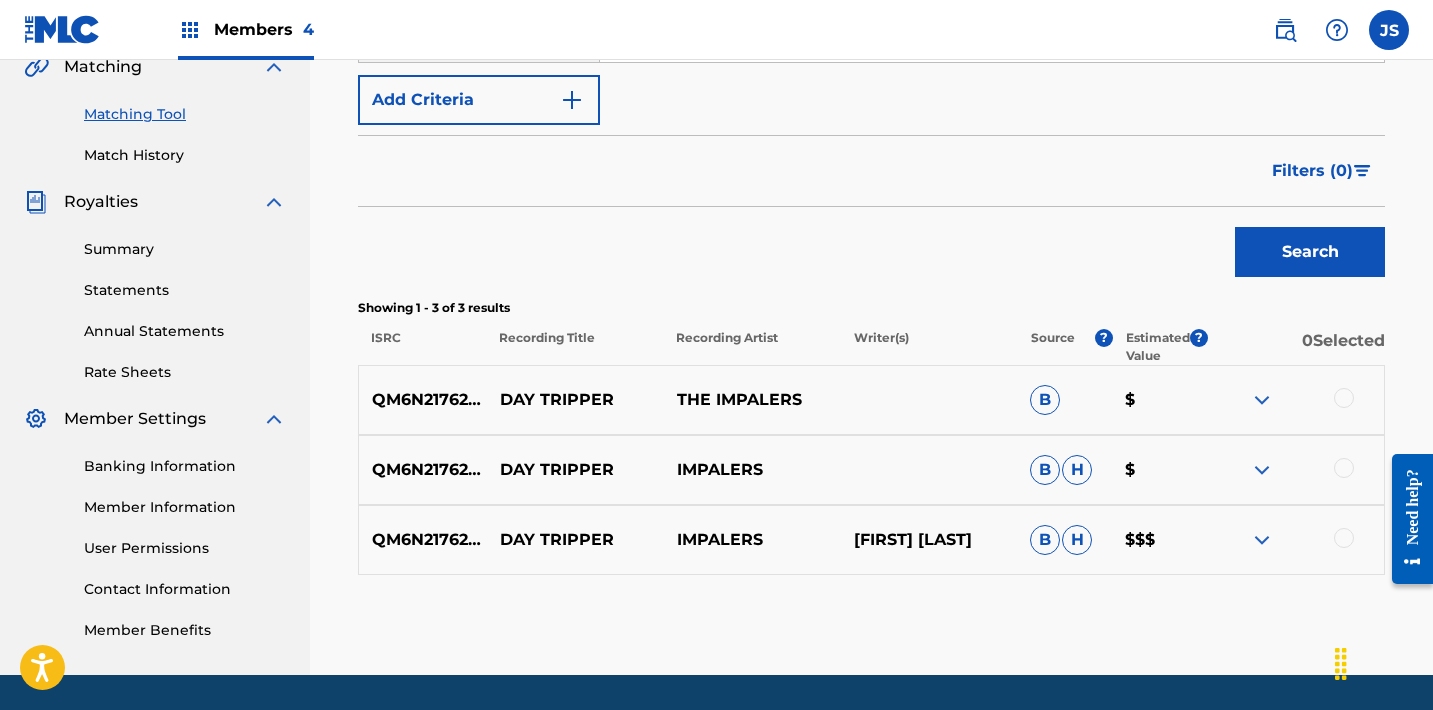 scroll, scrollTop: 484, scrollLeft: 0, axis: vertical 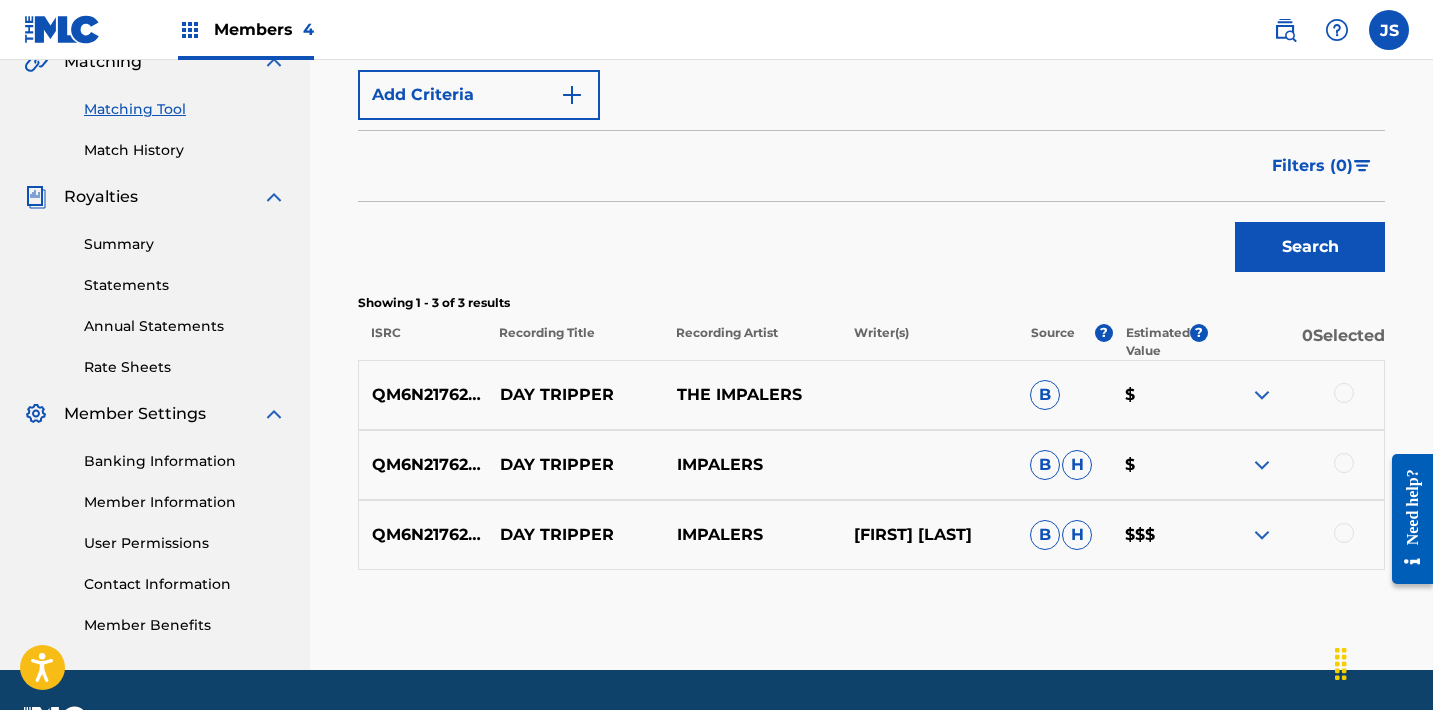 click at bounding box center [1295, 535] 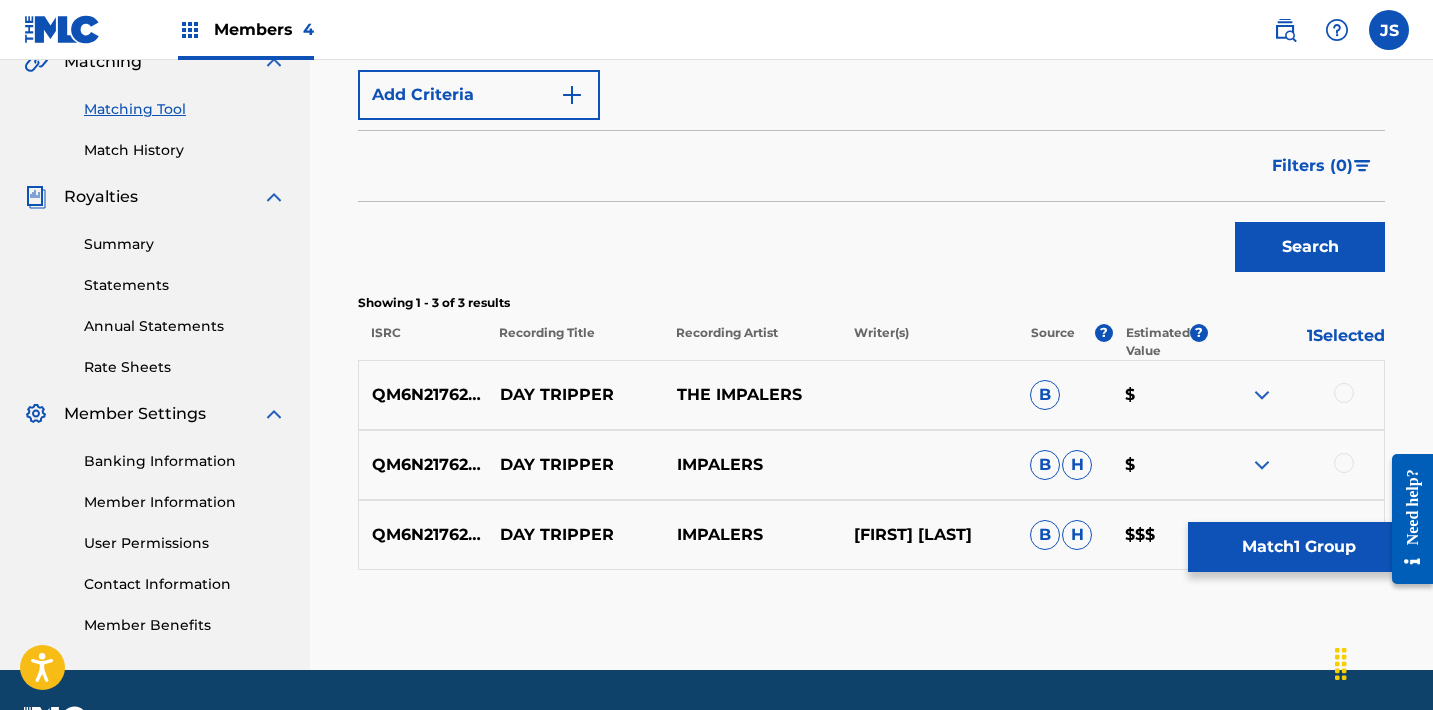 click at bounding box center (1344, 463) 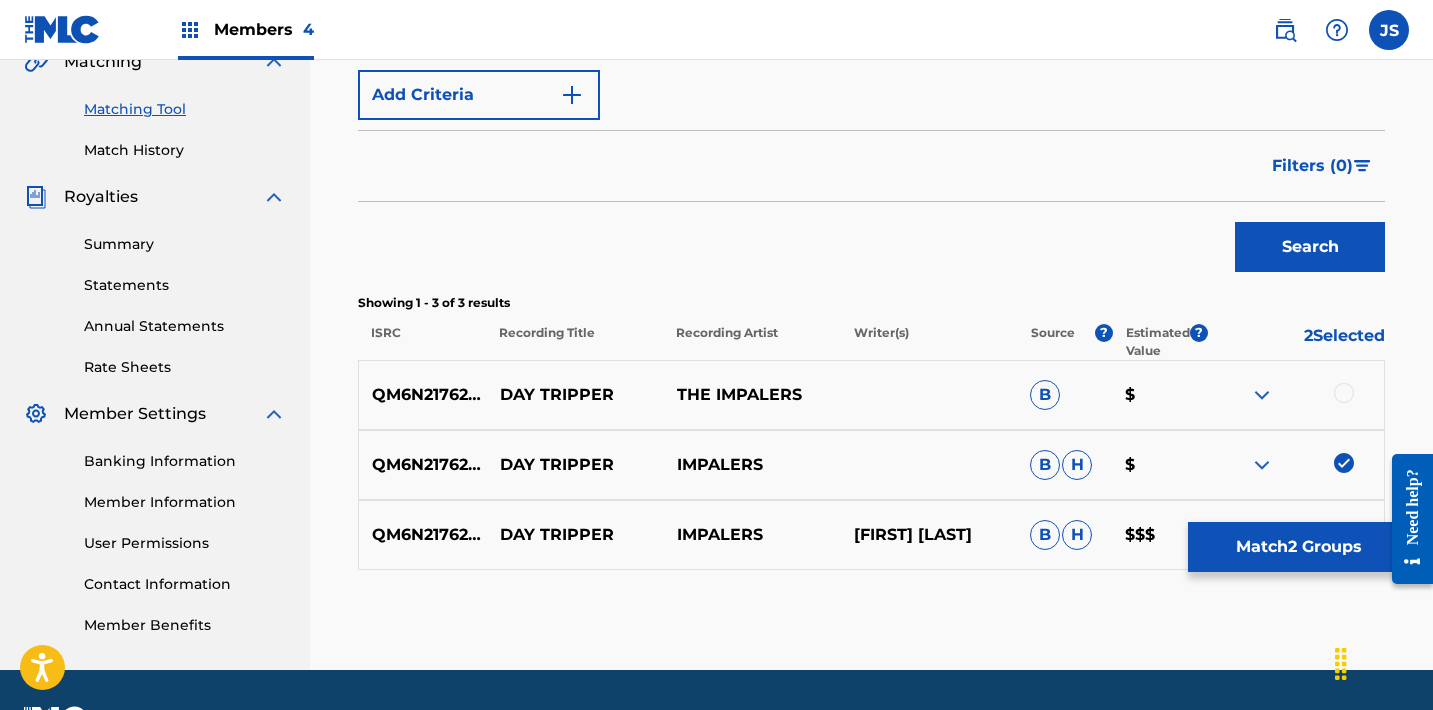 click at bounding box center (1344, 393) 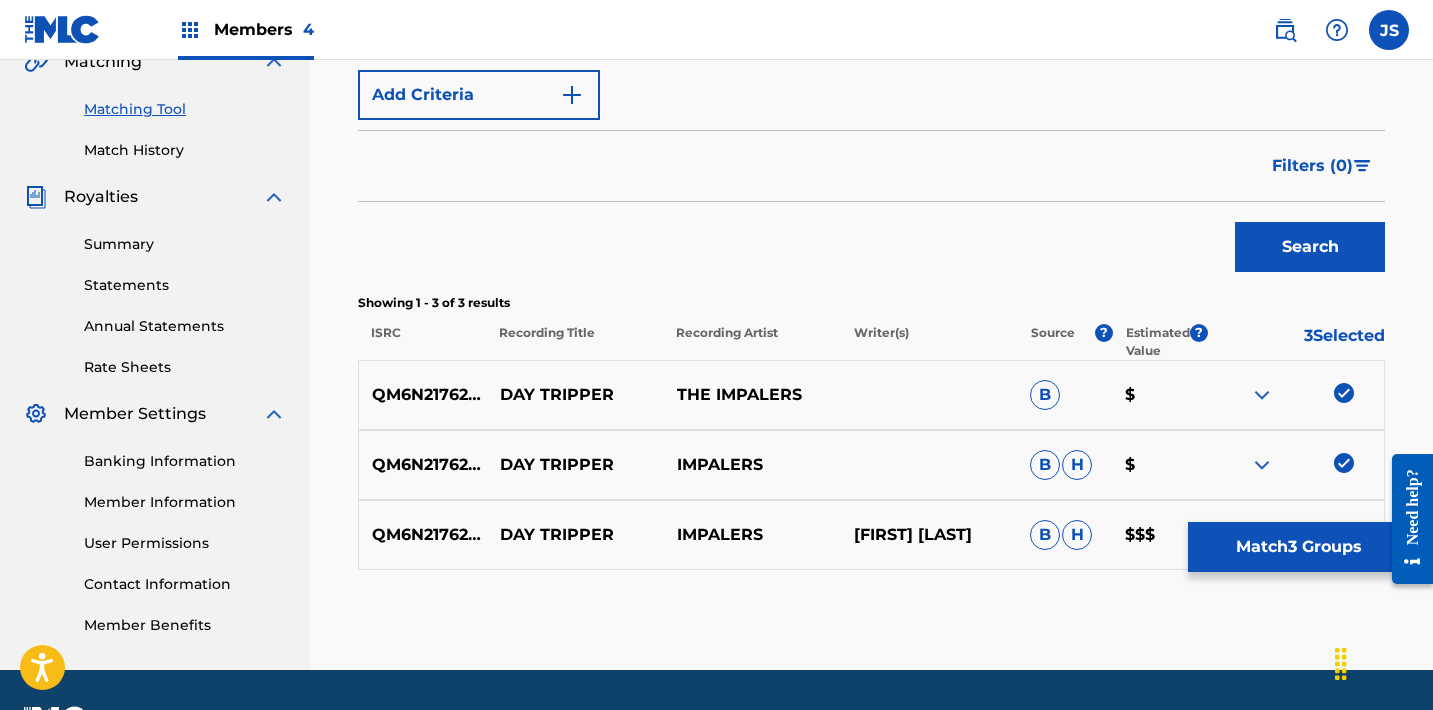 click on "Match  3 Groups" at bounding box center (1298, 547) 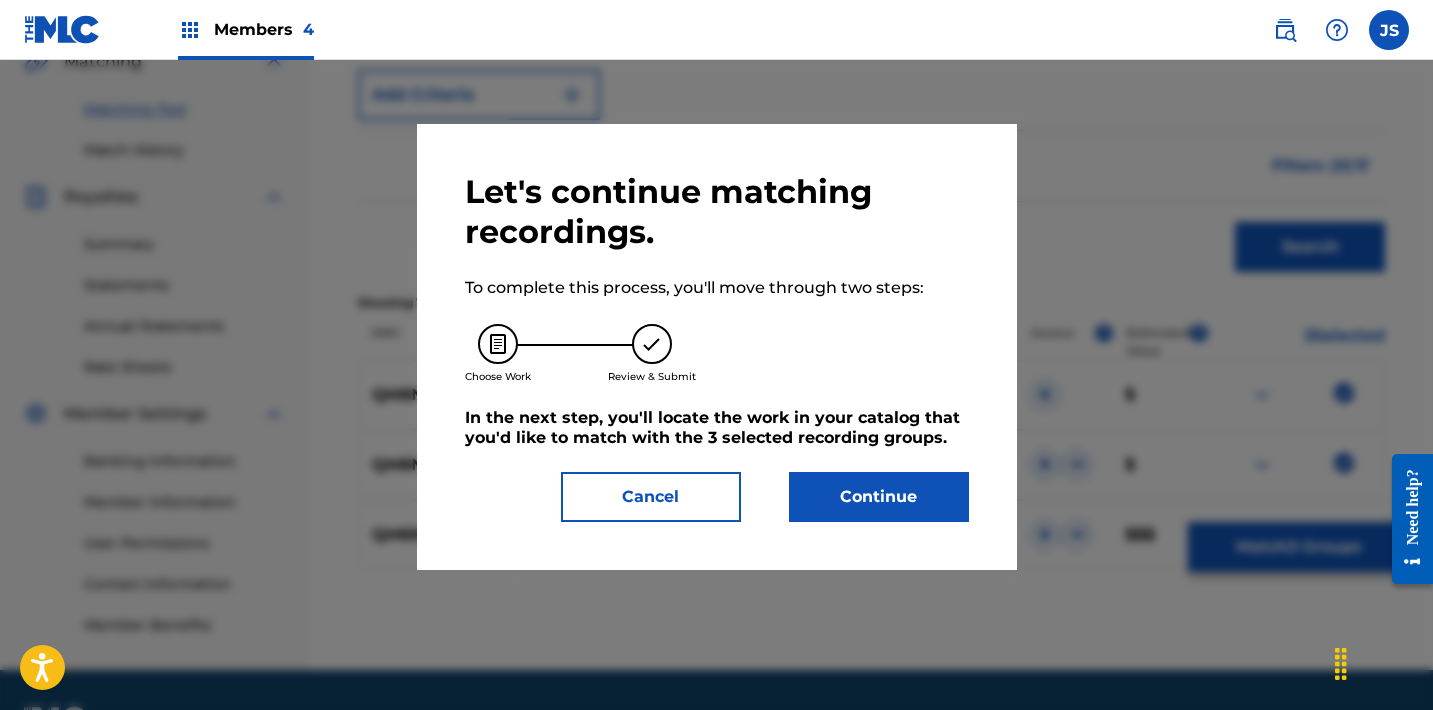 click on "Cancel" at bounding box center (651, 497) 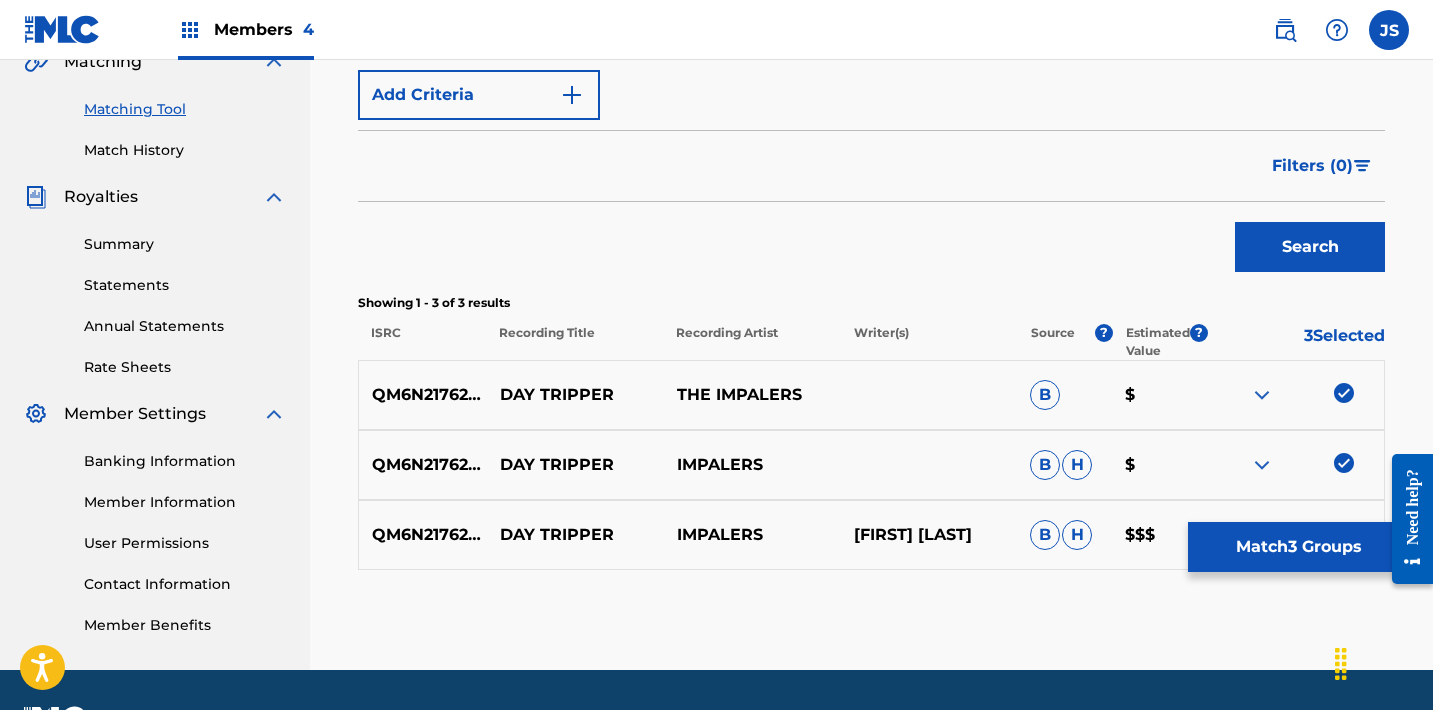 click on "Match  3 Groups" at bounding box center [1298, 547] 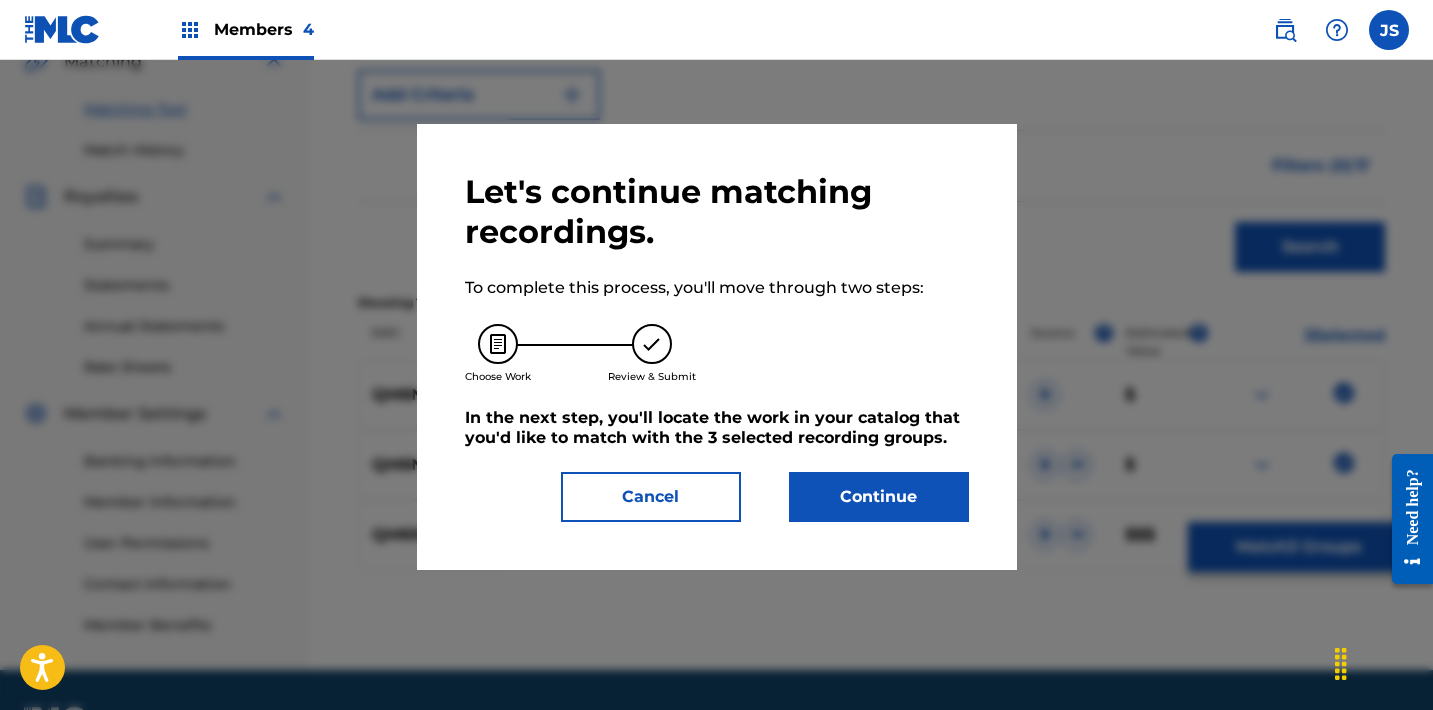 click on "Continue" at bounding box center (879, 497) 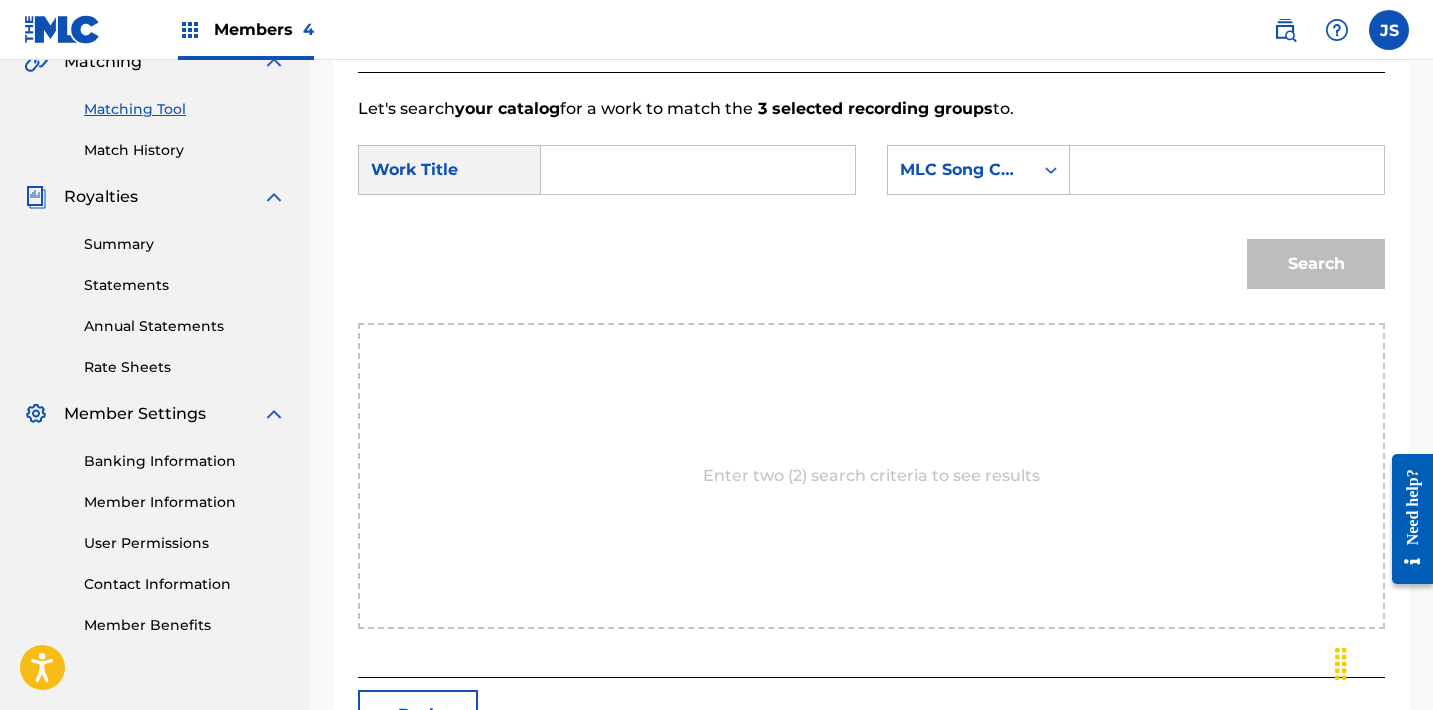 click at bounding box center [698, 170] 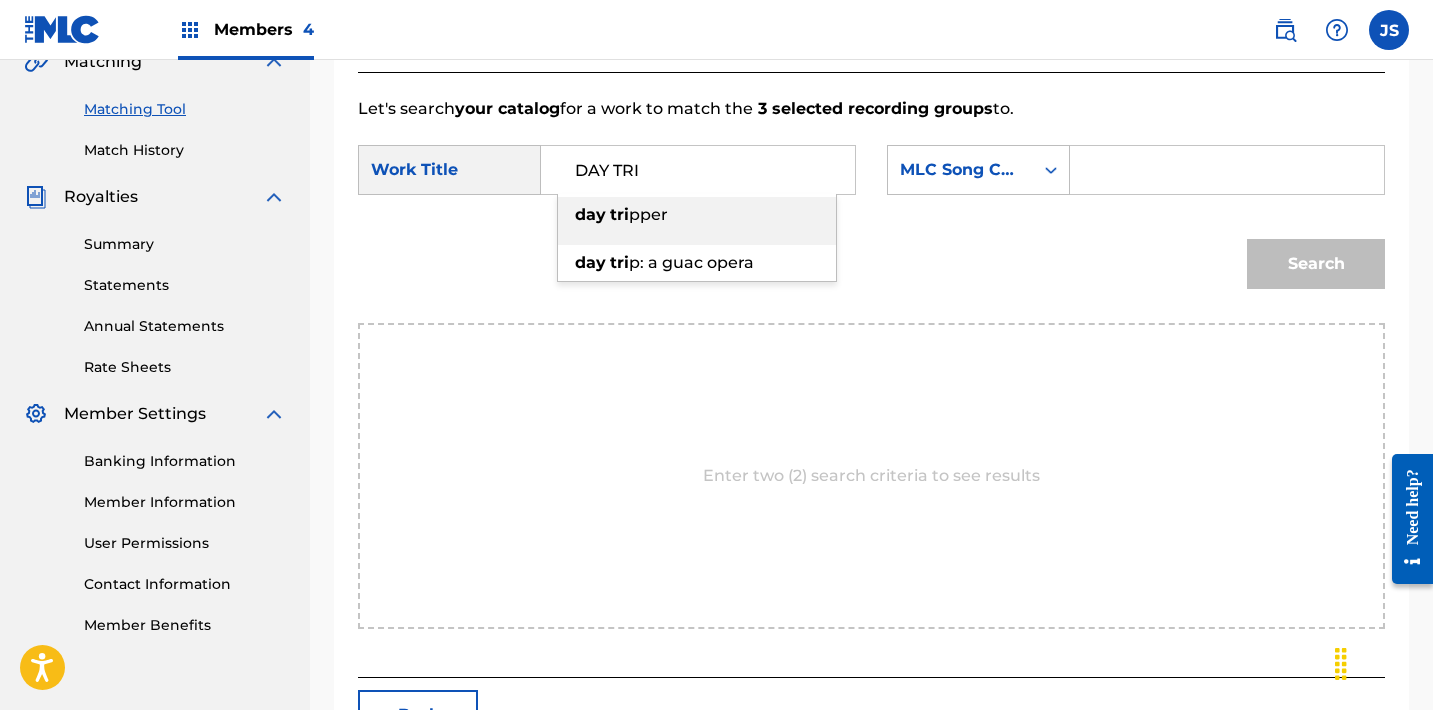 click on "pper" at bounding box center (648, 214) 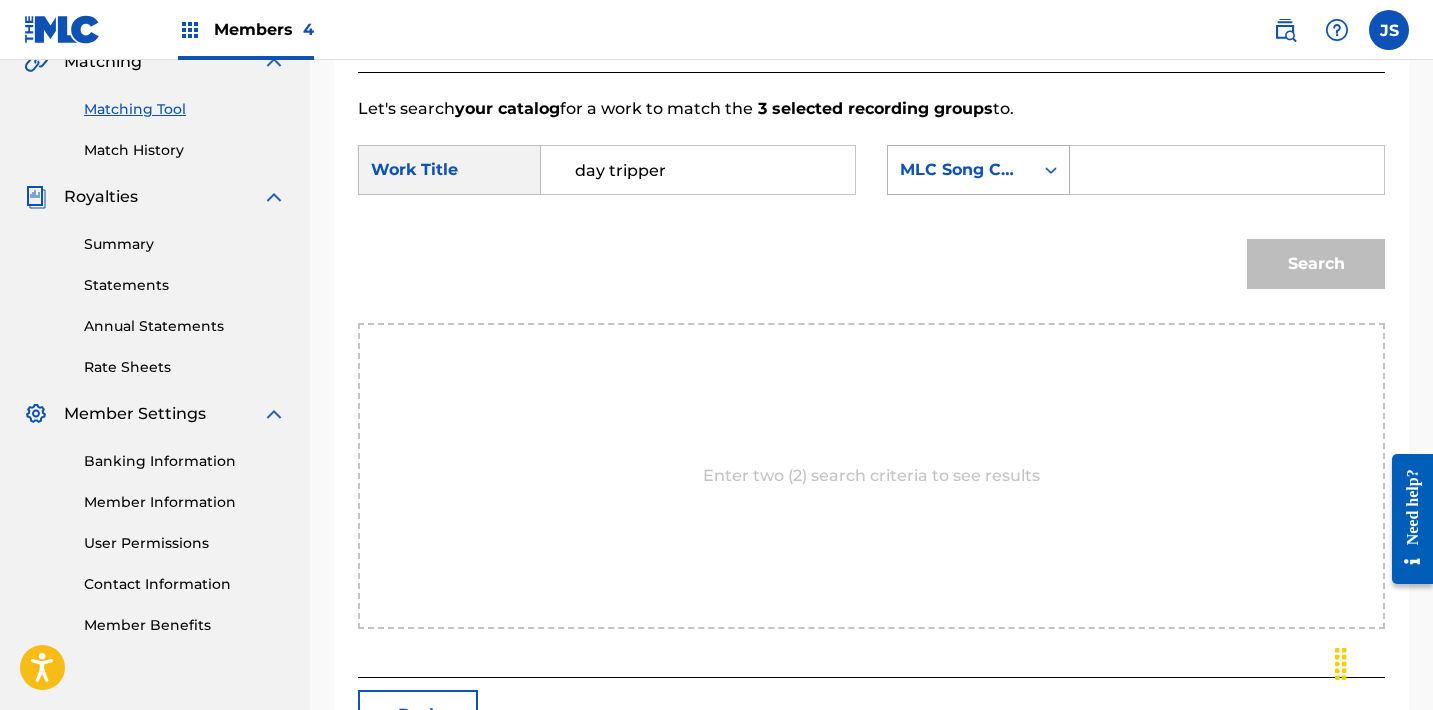 click on "MLC Song Code" at bounding box center [978, 170] 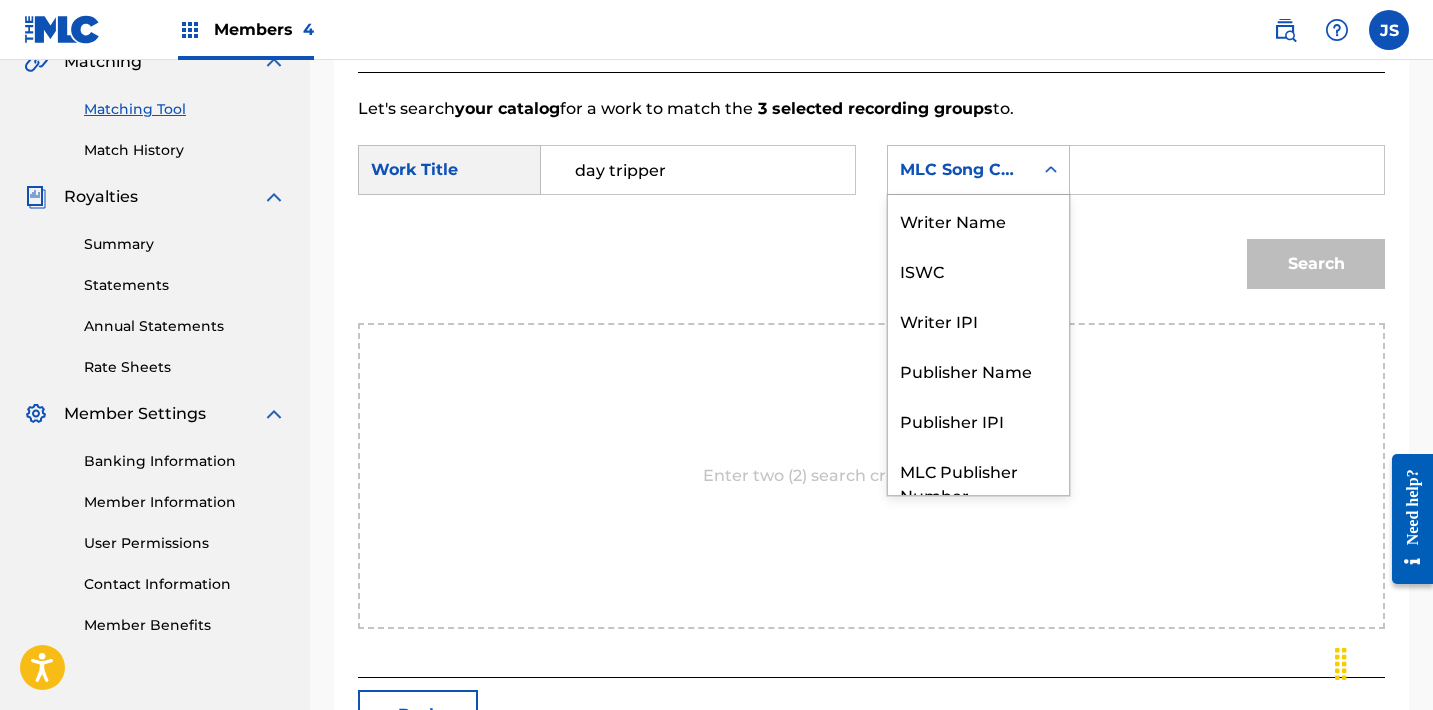 scroll, scrollTop: 74, scrollLeft: 0, axis: vertical 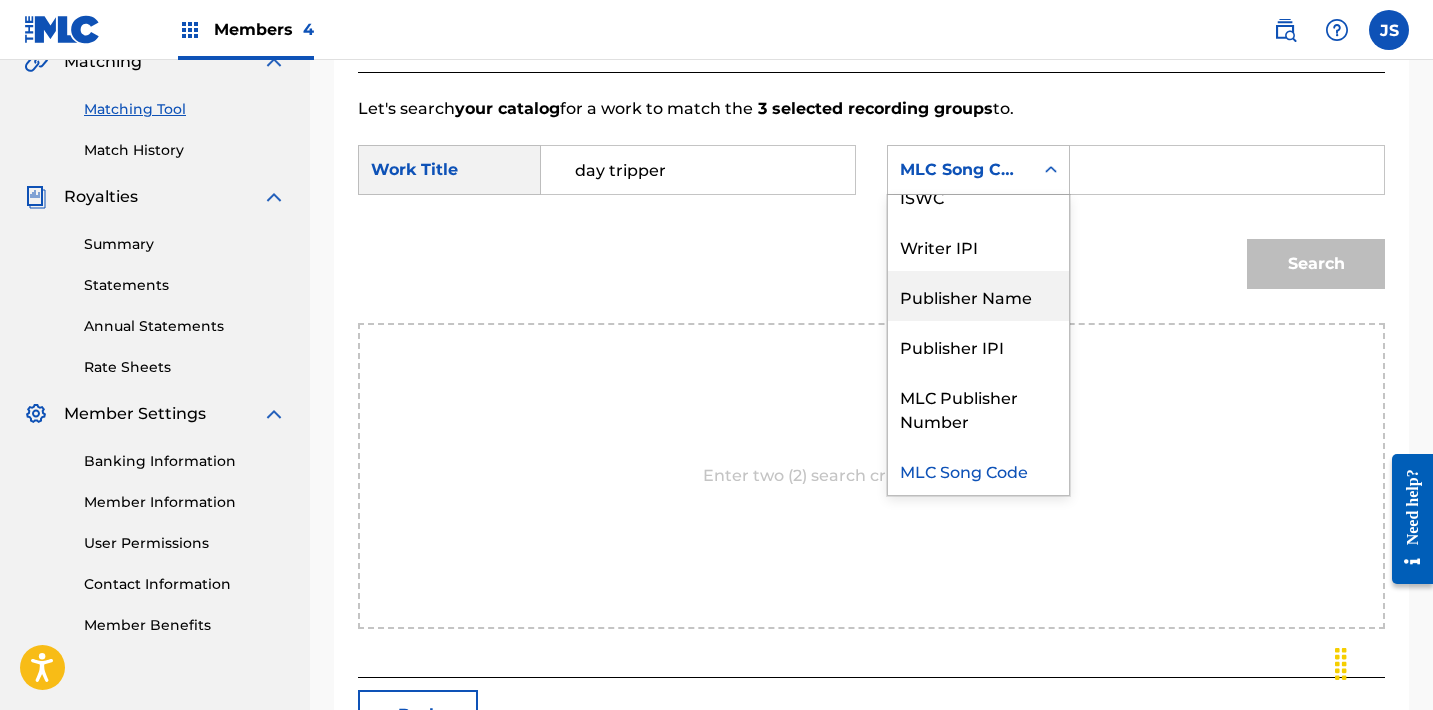 click on "Publisher Name" at bounding box center [978, 296] 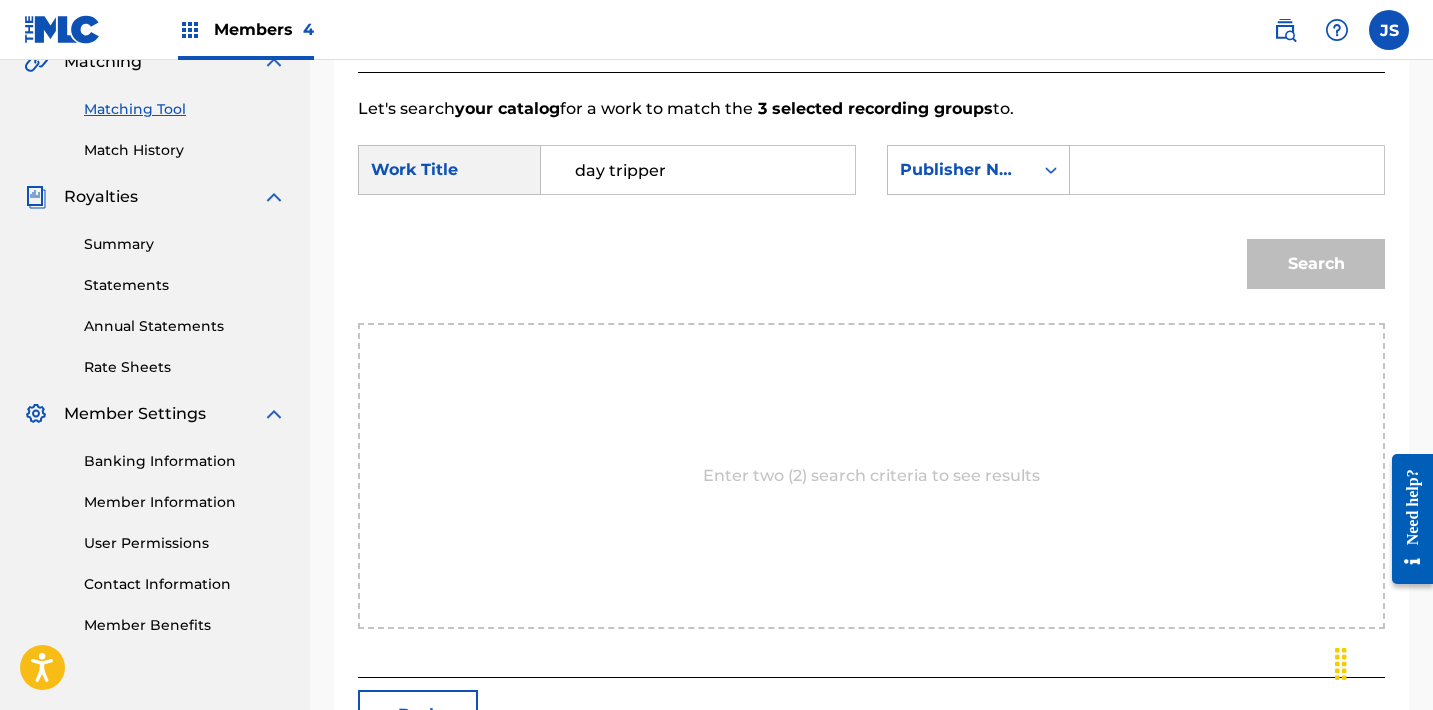 click at bounding box center [1227, 170] 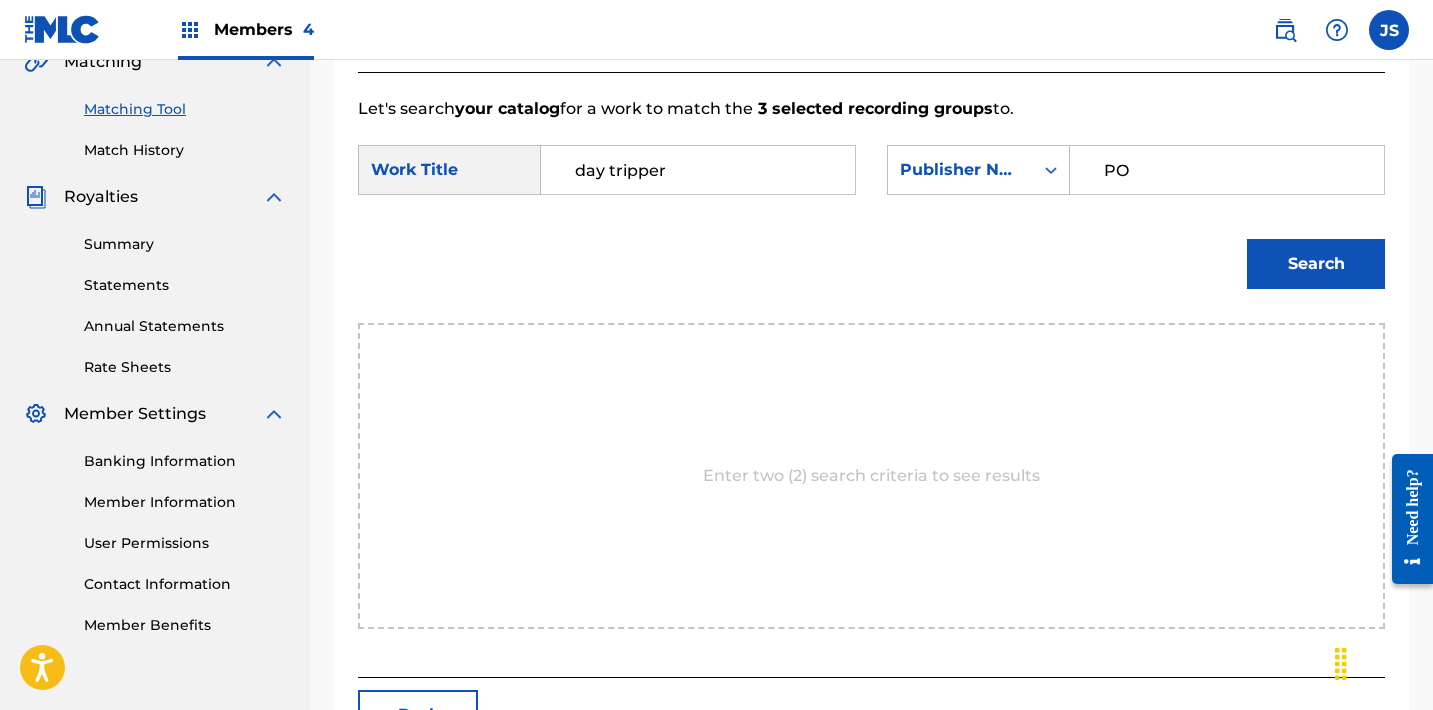 type on "POST MORTEM" 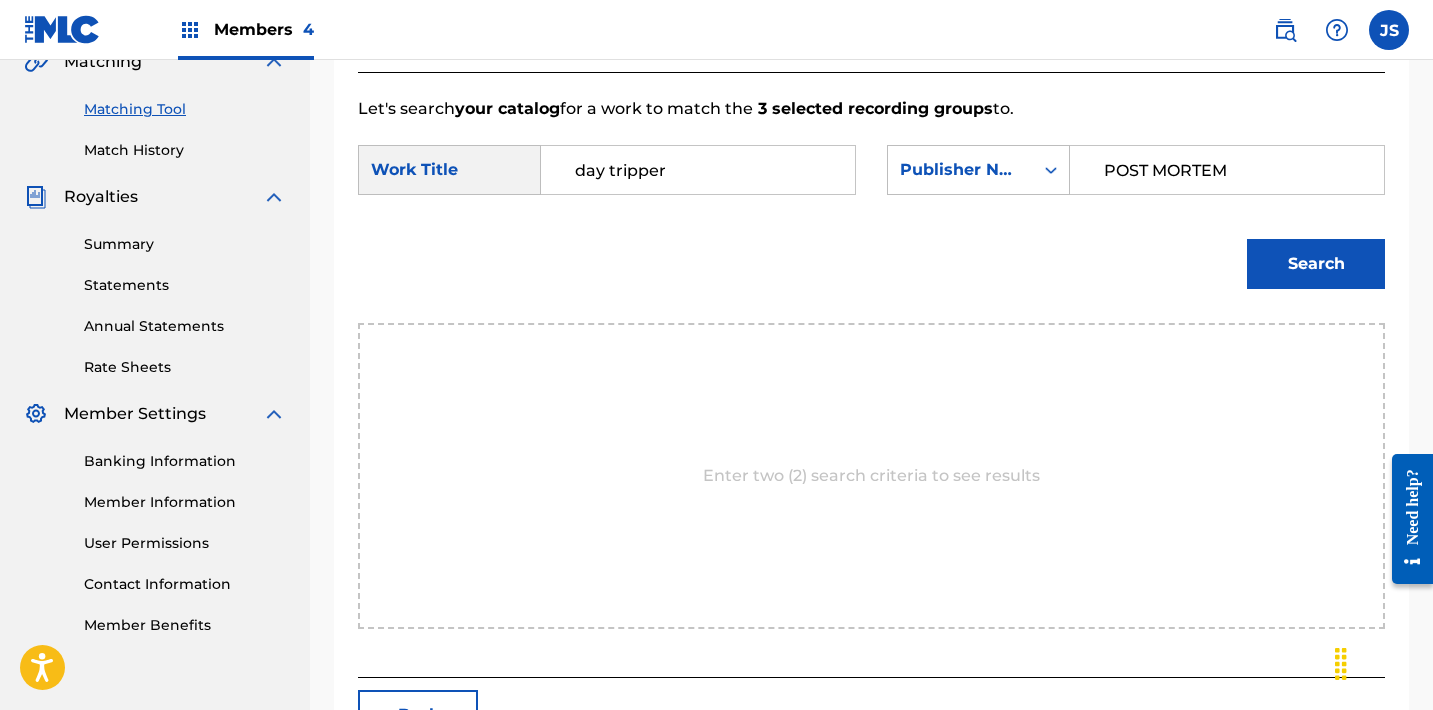 click on "Search" at bounding box center [1316, 264] 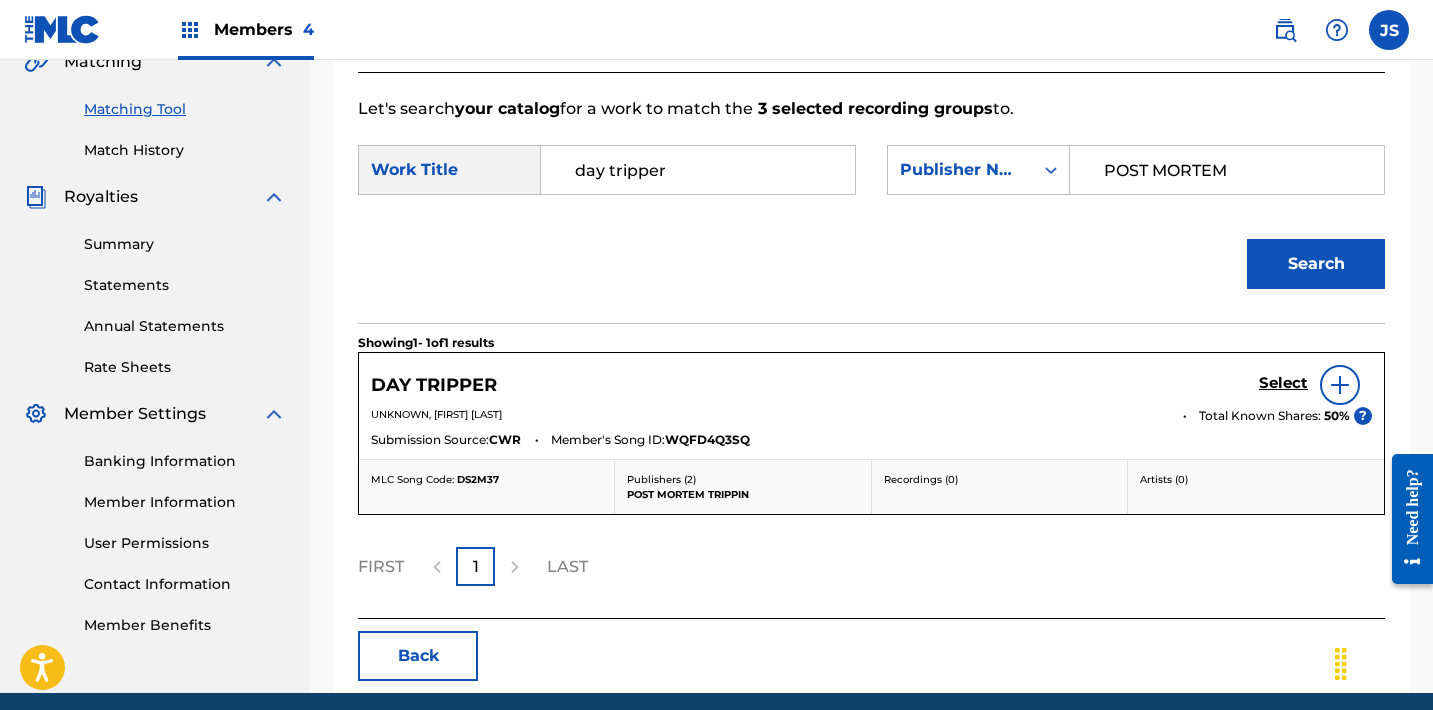 click on "Select" at bounding box center (1283, 383) 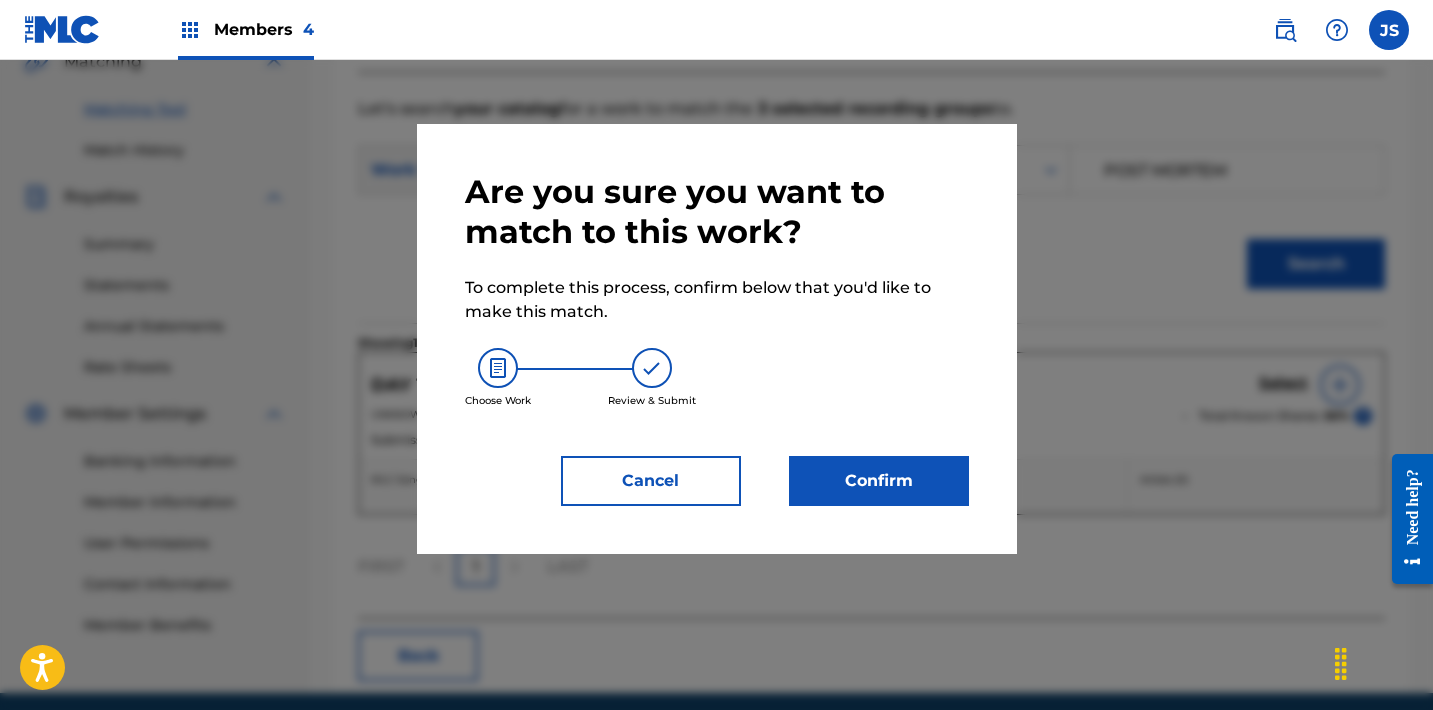 click on "Confirm" at bounding box center [879, 481] 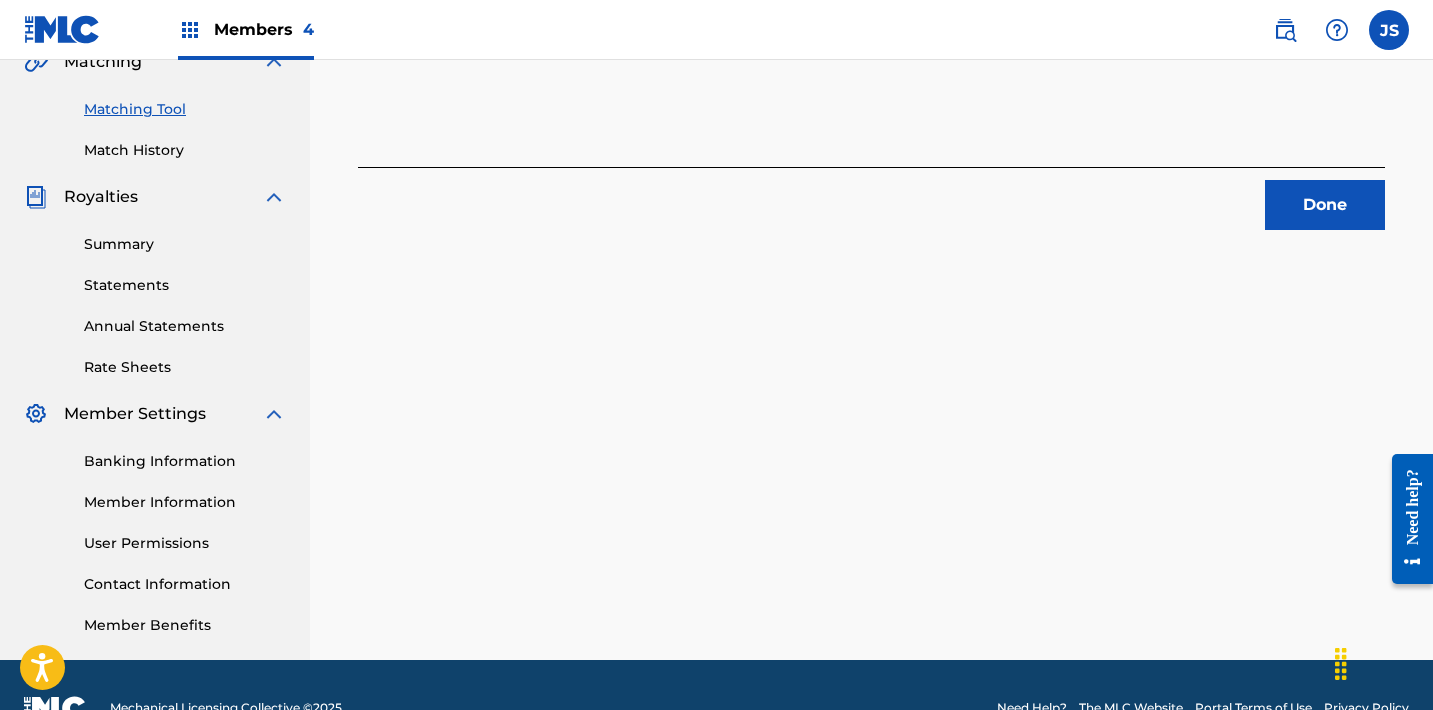 click on "Done" at bounding box center [871, 198] 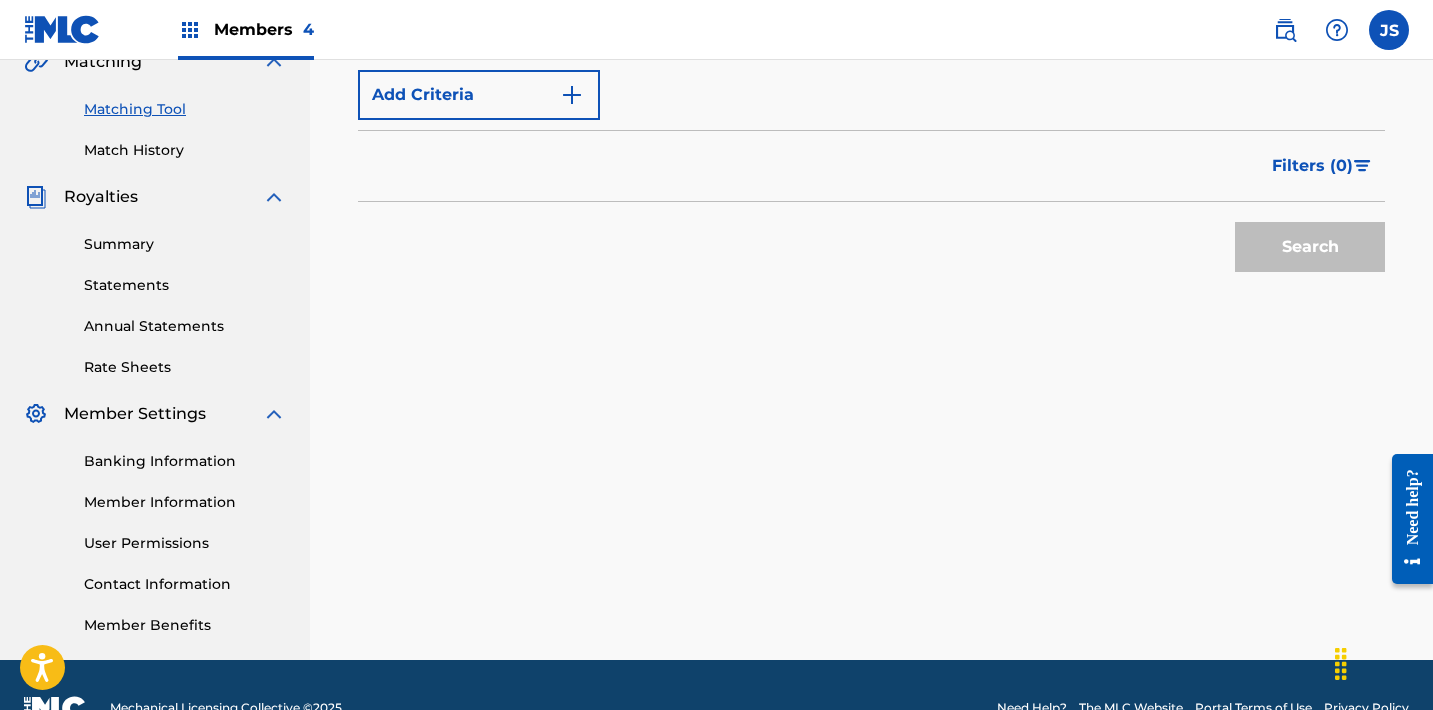 scroll, scrollTop: 343, scrollLeft: 0, axis: vertical 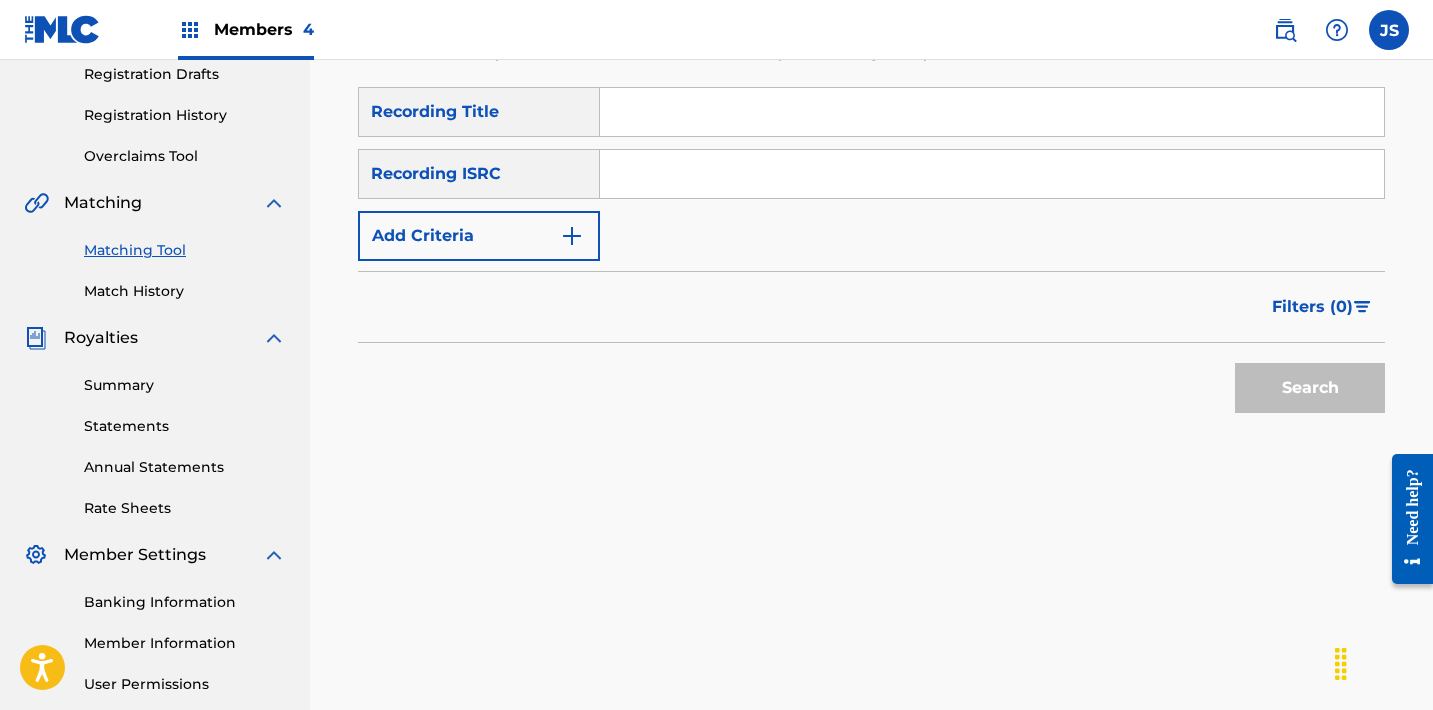 click at bounding box center (992, 174) 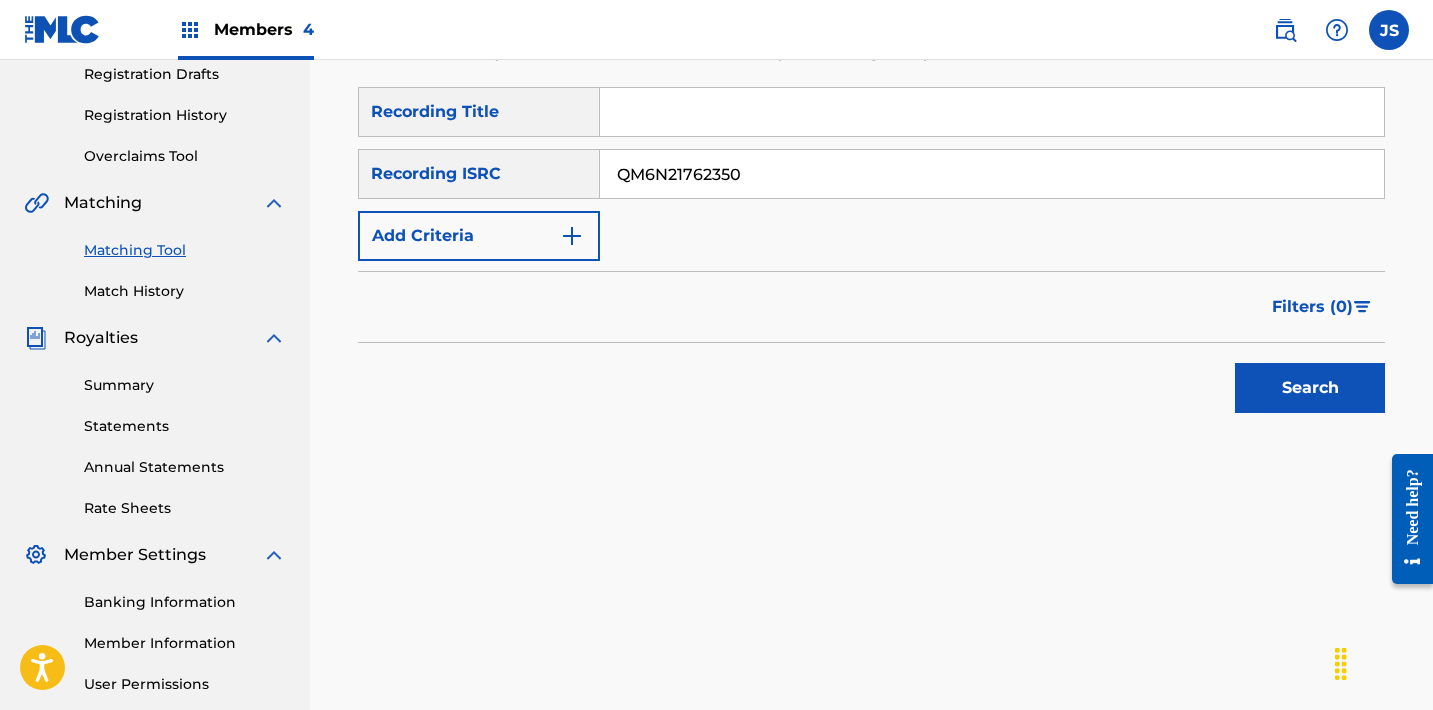 type on "QM6N21762350" 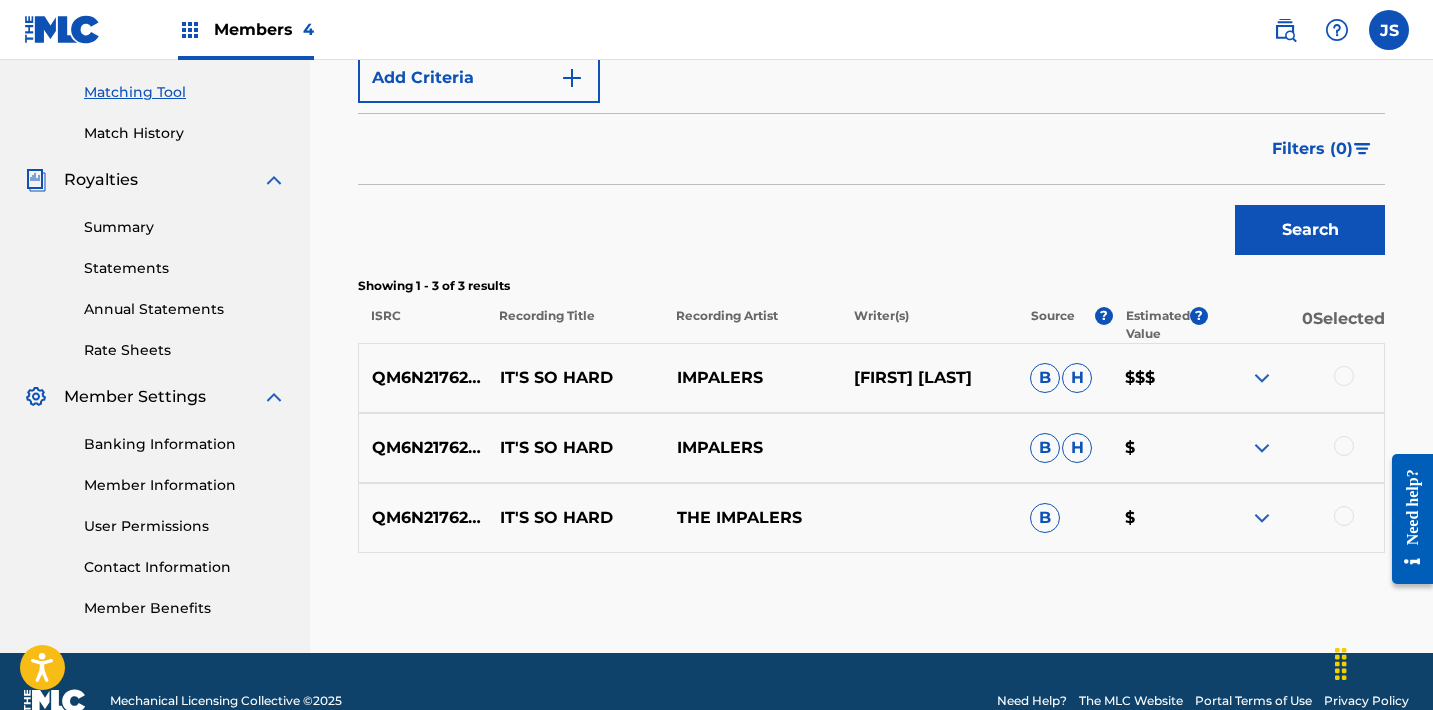 scroll, scrollTop: 522, scrollLeft: 0, axis: vertical 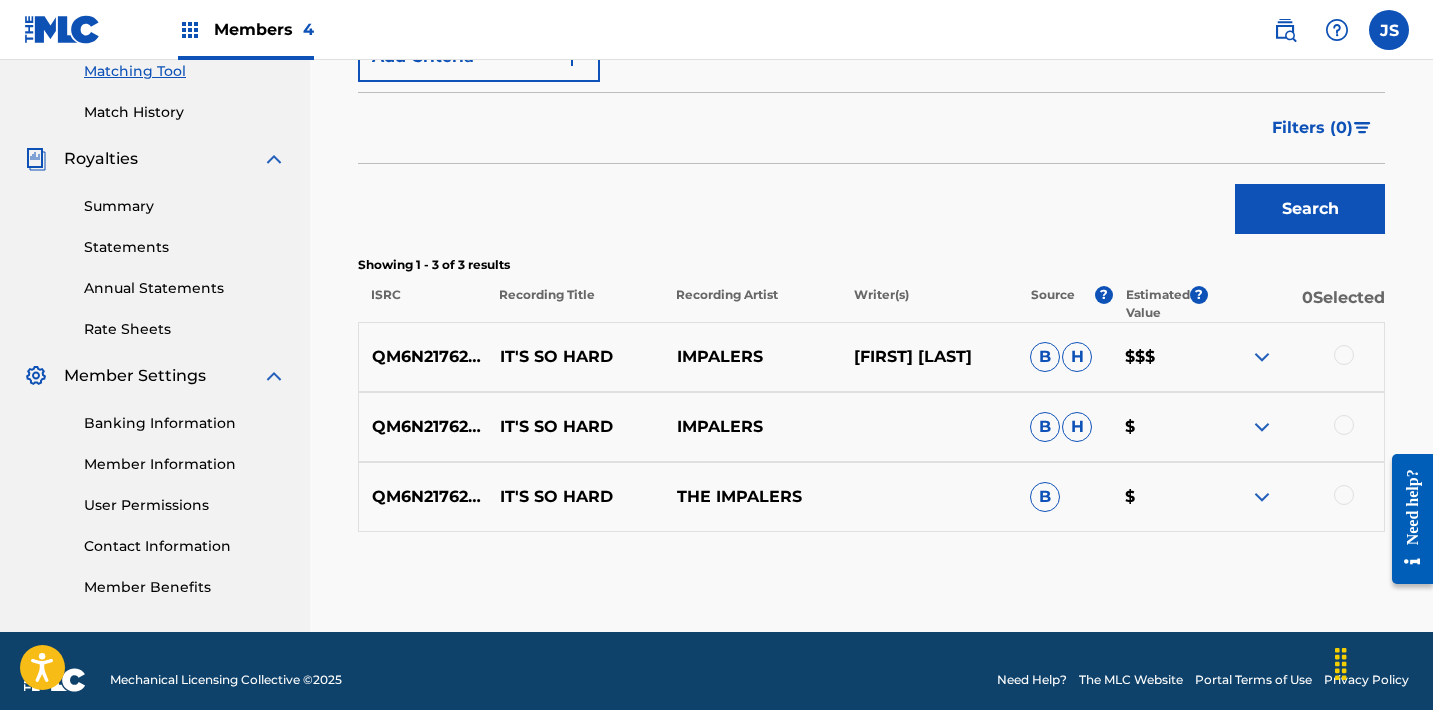 click at bounding box center [1295, 497] 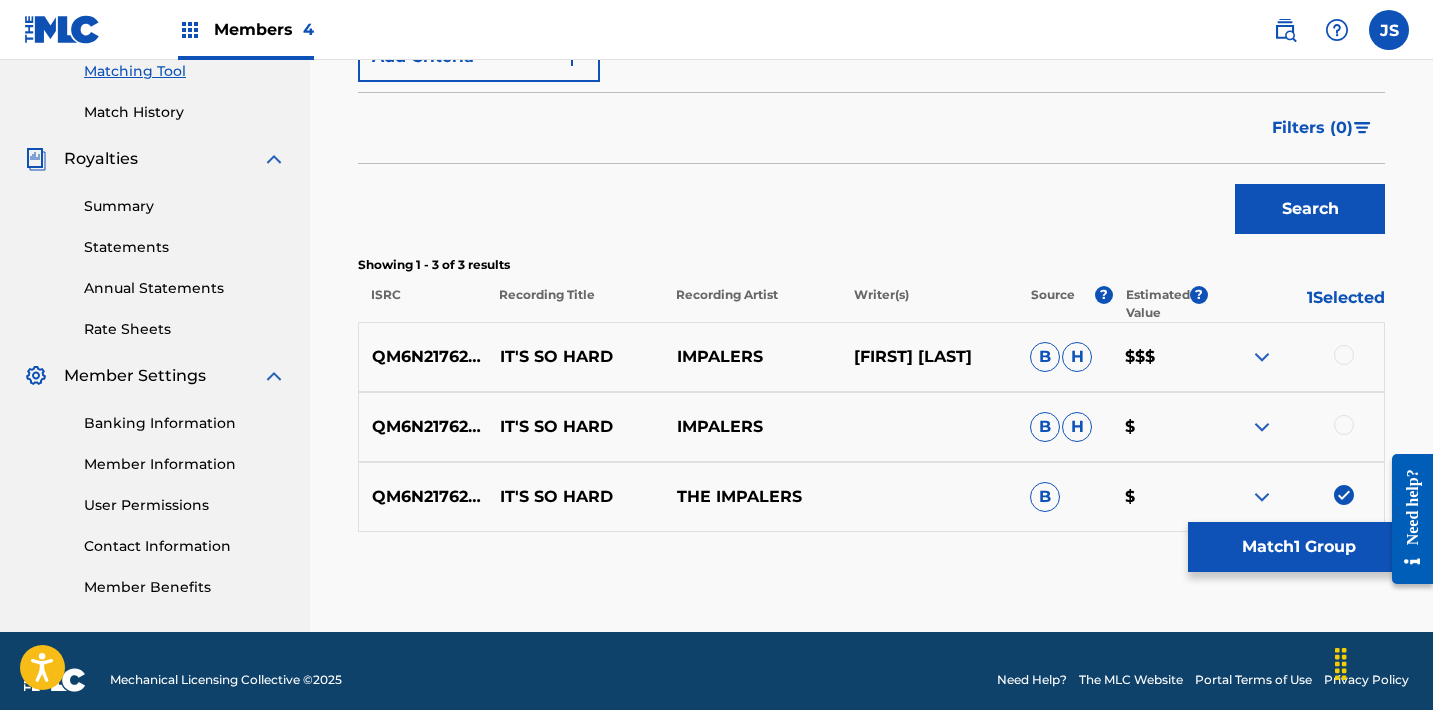 click at bounding box center [1344, 425] 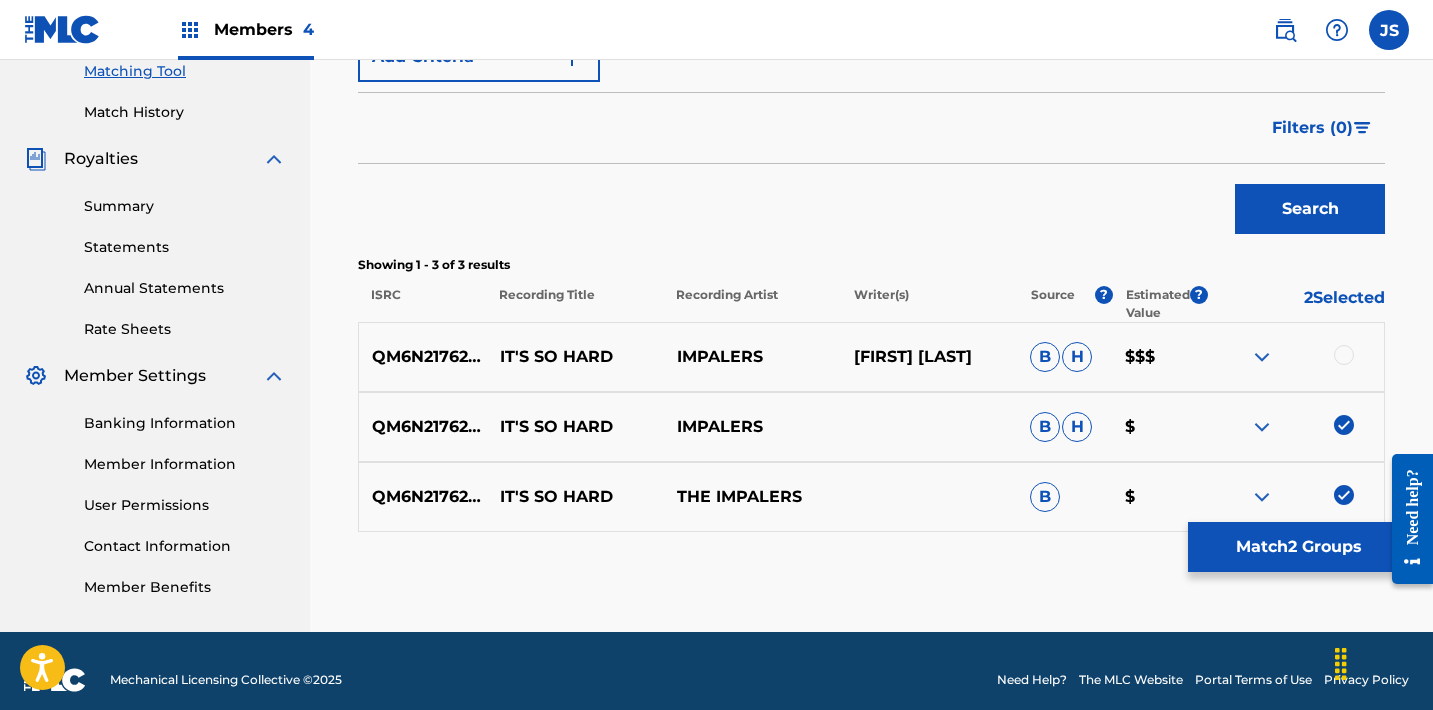 click on "QM6N21762350 IT'S SO HARD IMPALERS [FIRST] [LAST] B H $$$" at bounding box center [871, 357] 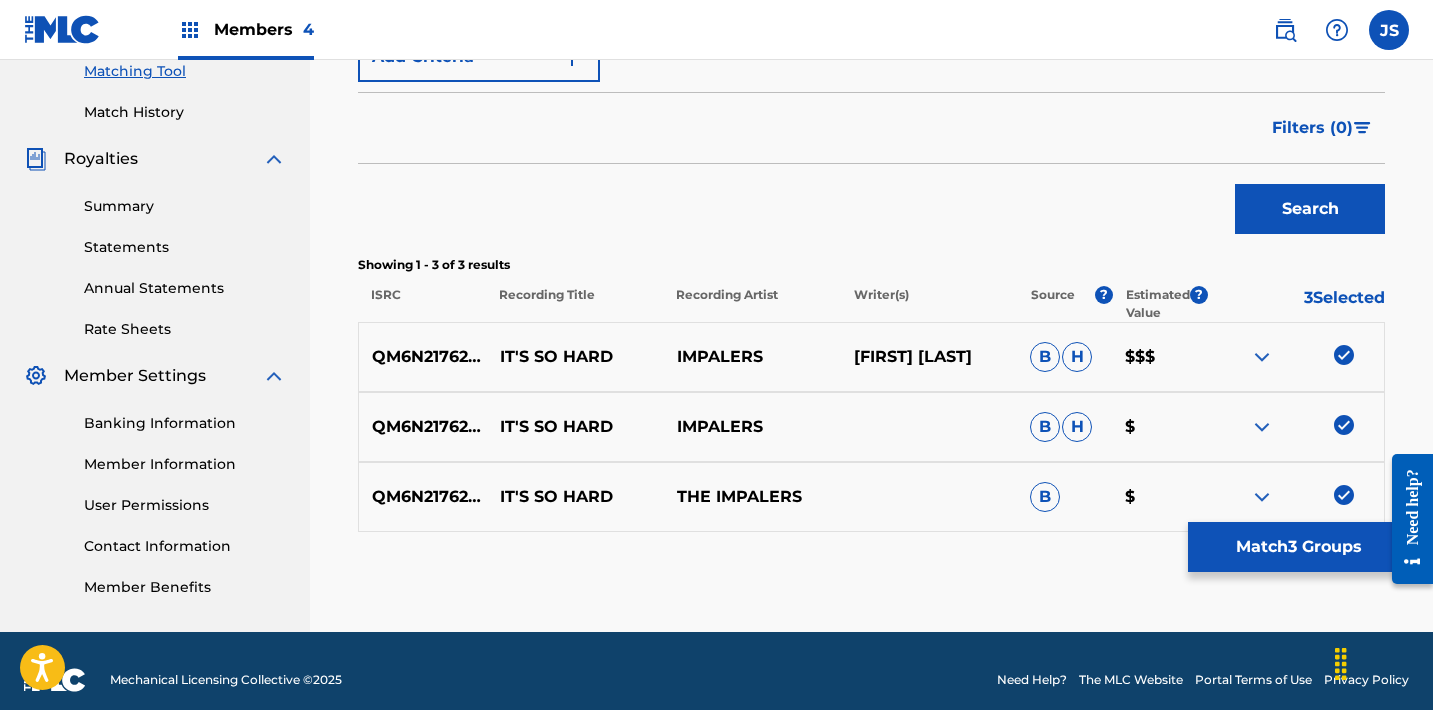 click on "Match  3 Groups" at bounding box center [1298, 547] 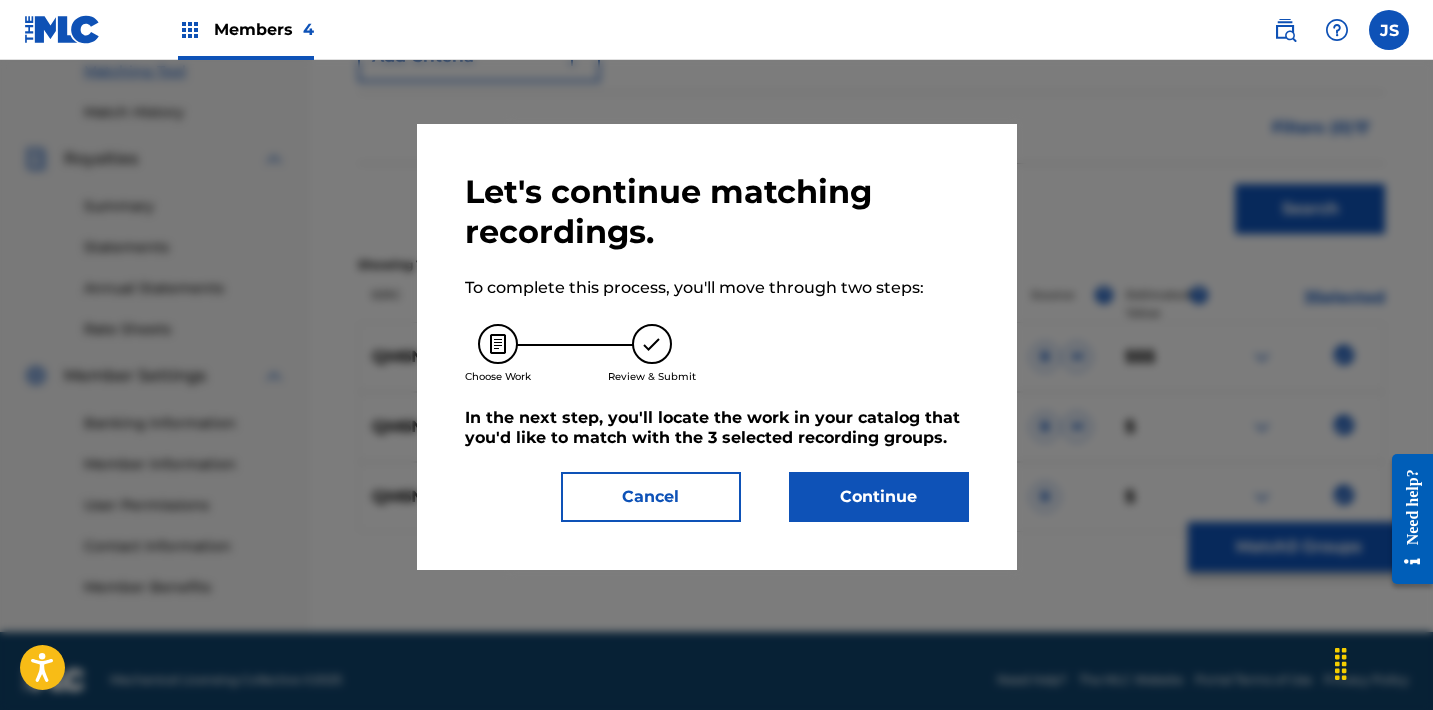 click on "Continue" at bounding box center (879, 497) 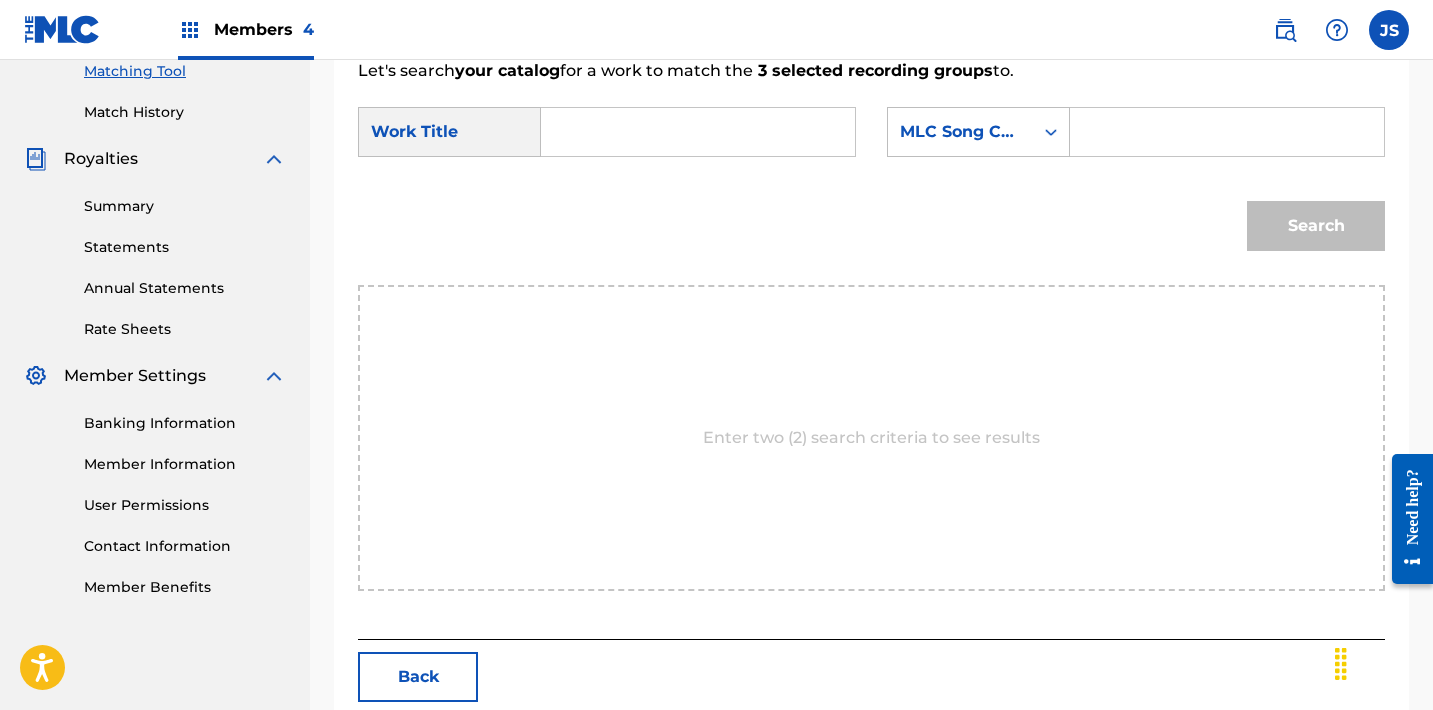 click at bounding box center [698, 132] 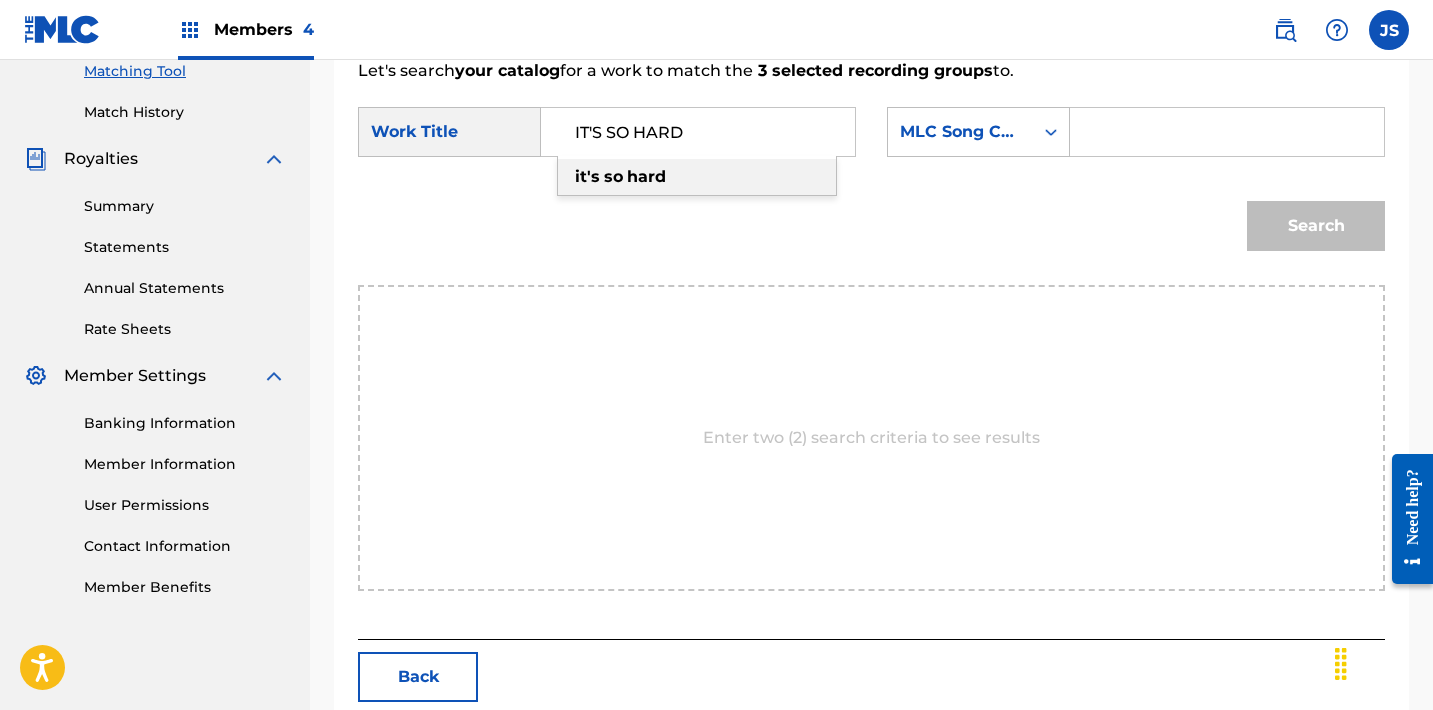 click on "hard" at bounding box center (646, 176) 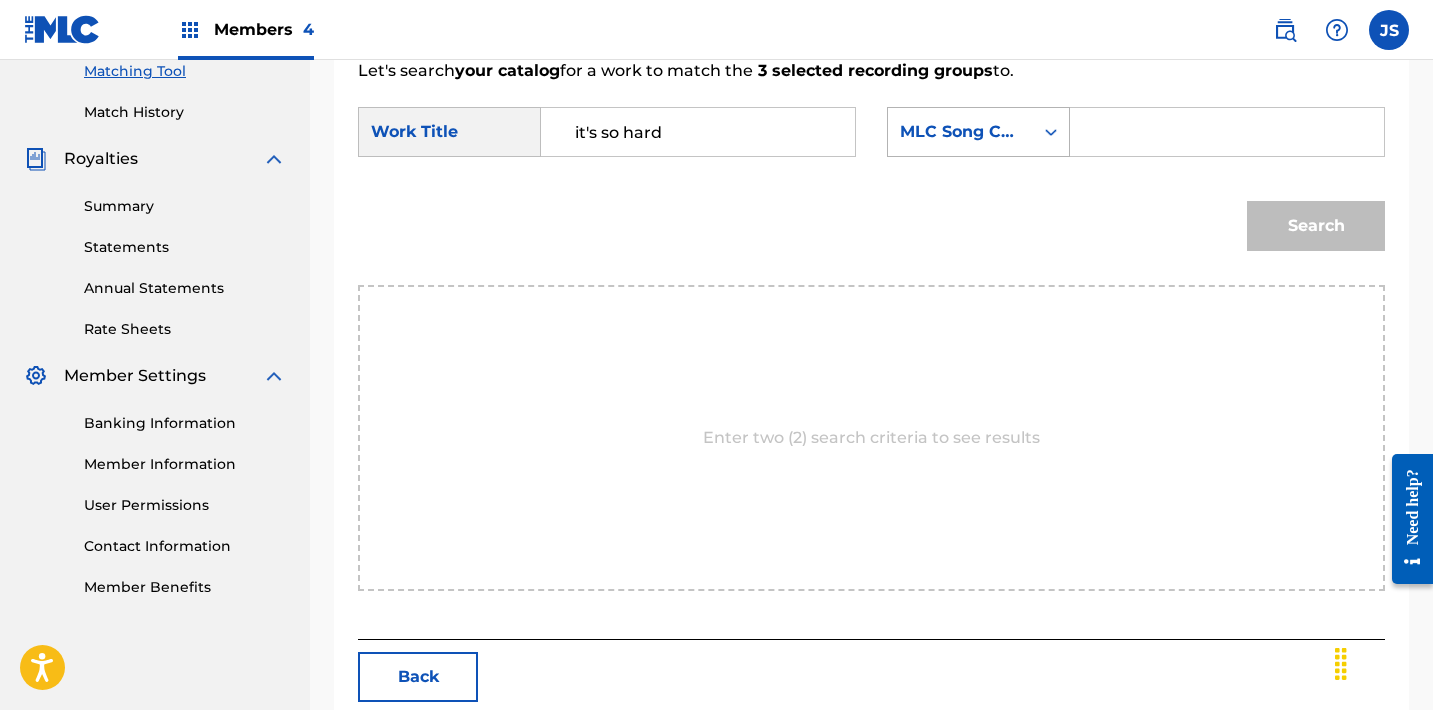 click on "MLC Song Code" at bounding box center [960, 132] 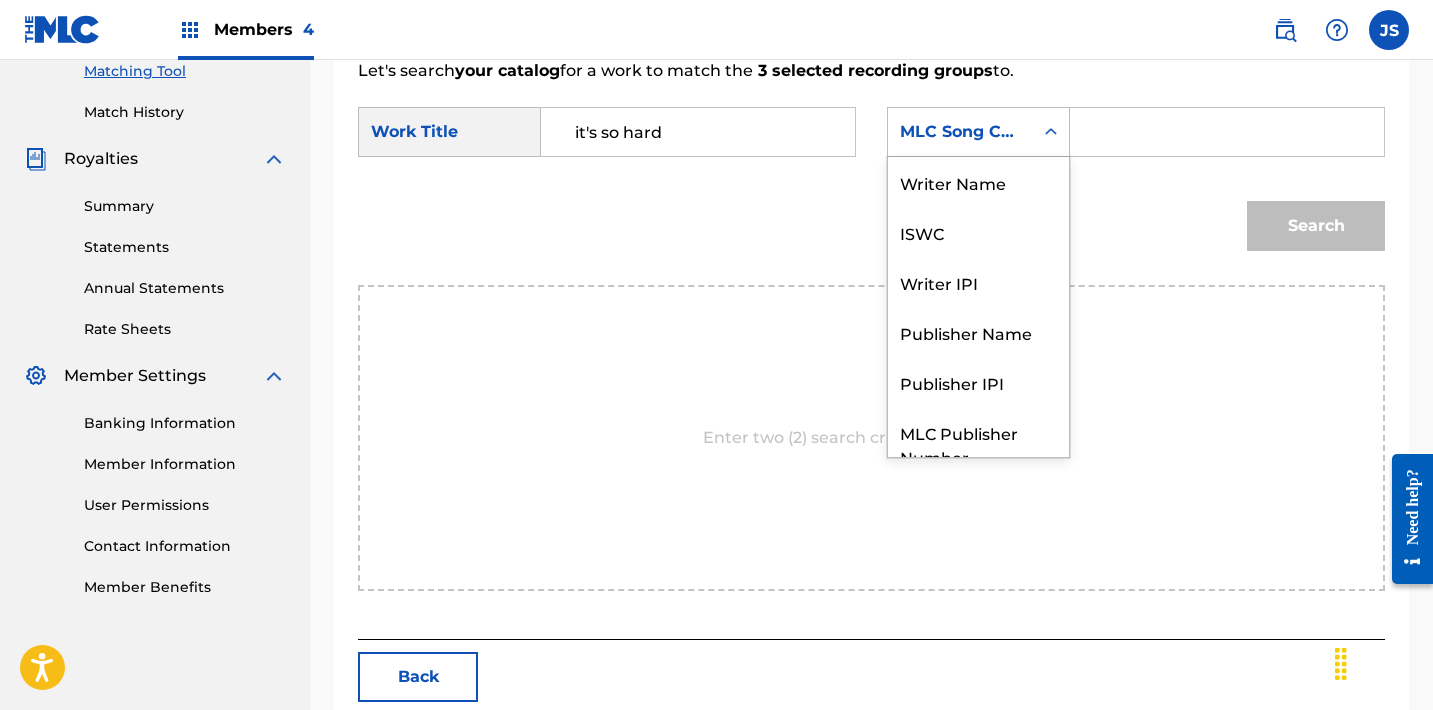 scroll, scrollTop: 74, scrollLeft: 0, axis: vertical 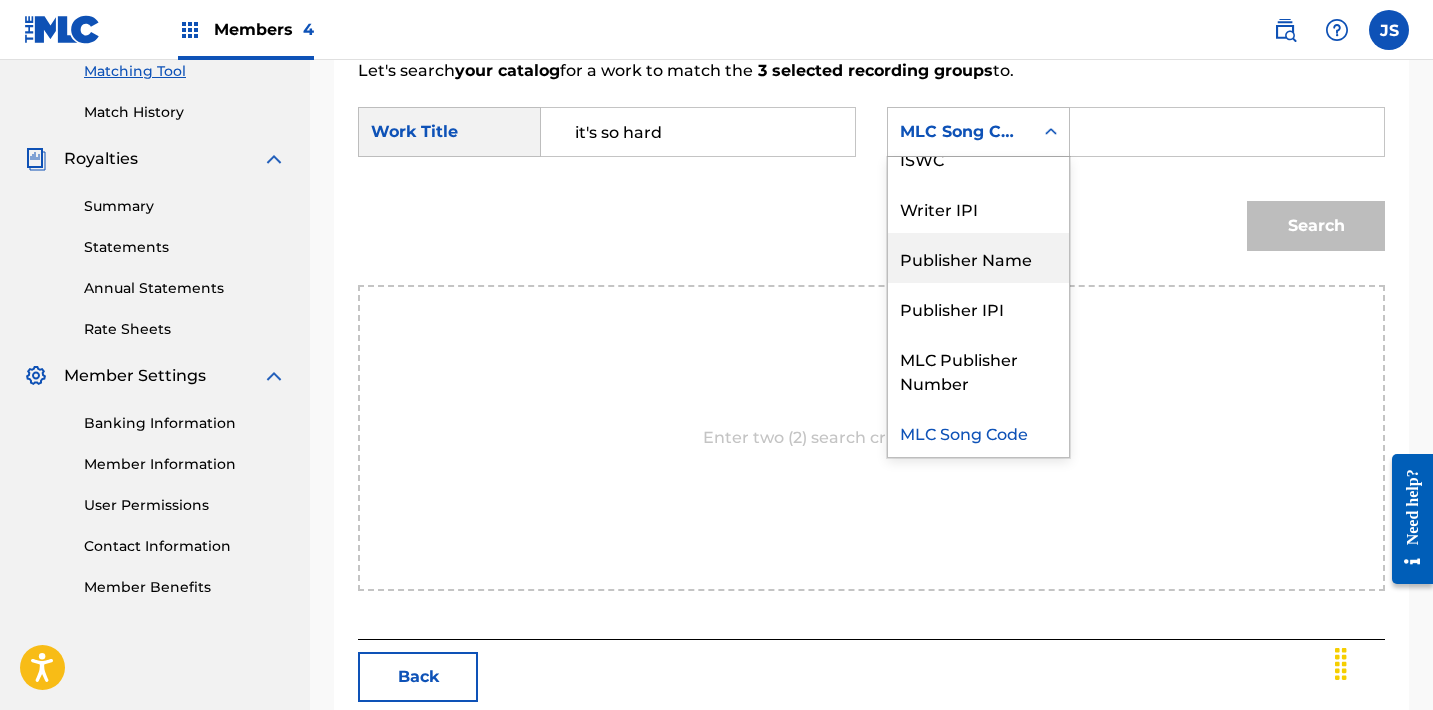 click on "Publisher Name" at bounding box center (978, 258) 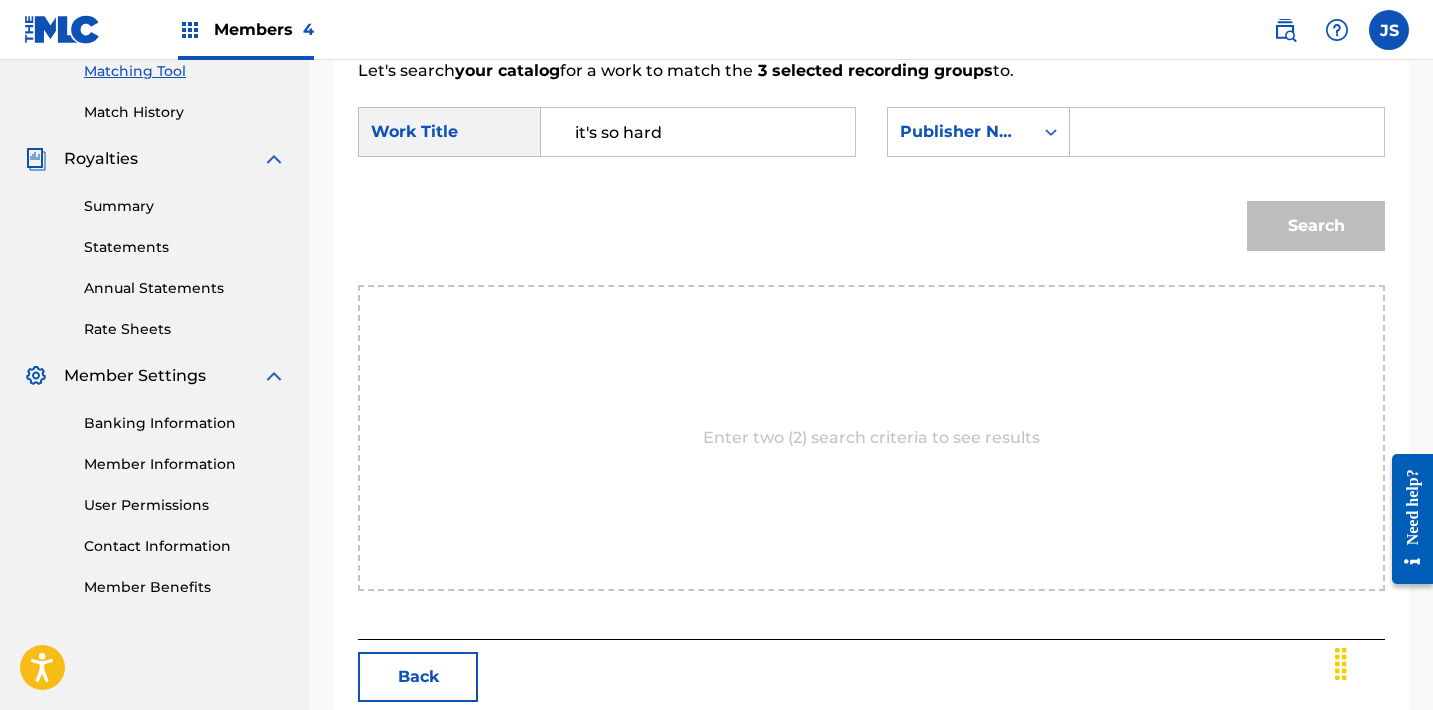 click at bounding box center (1227, 132) 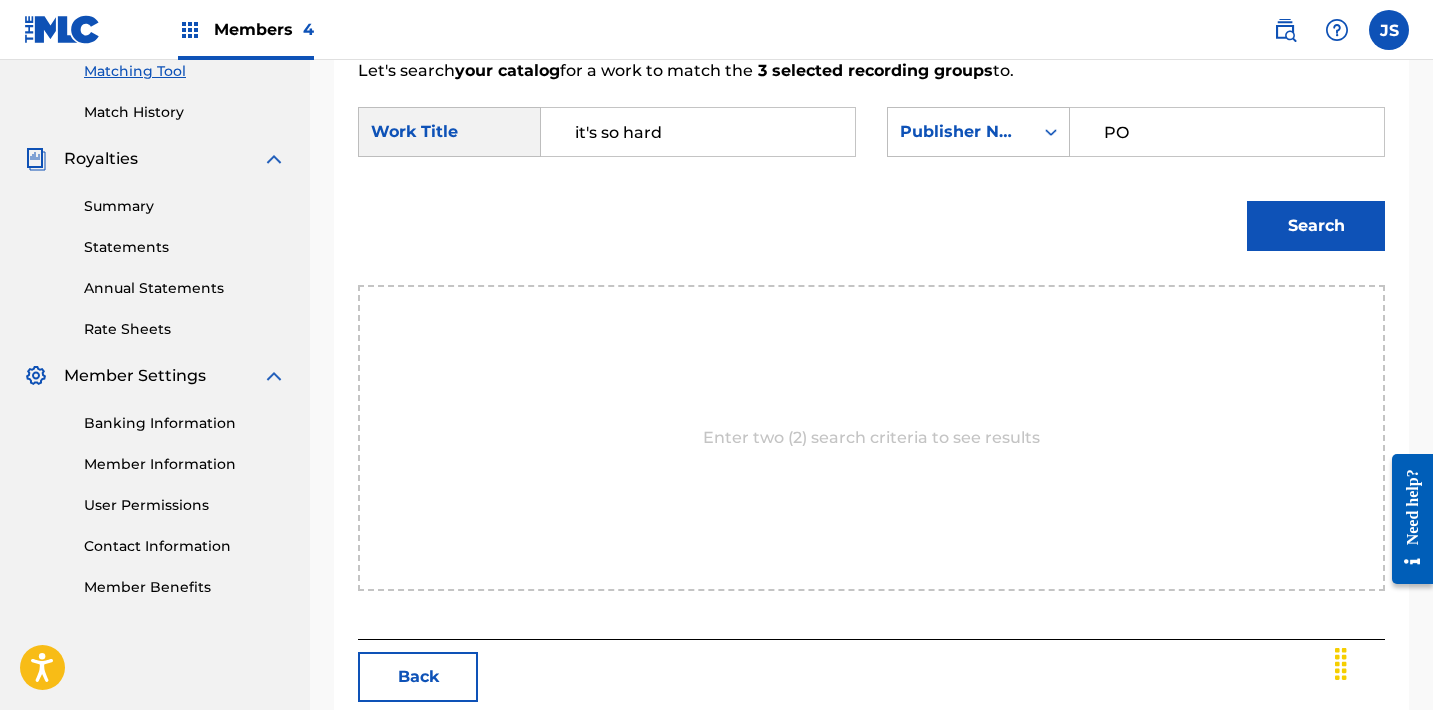 type on "POST MORTEM" 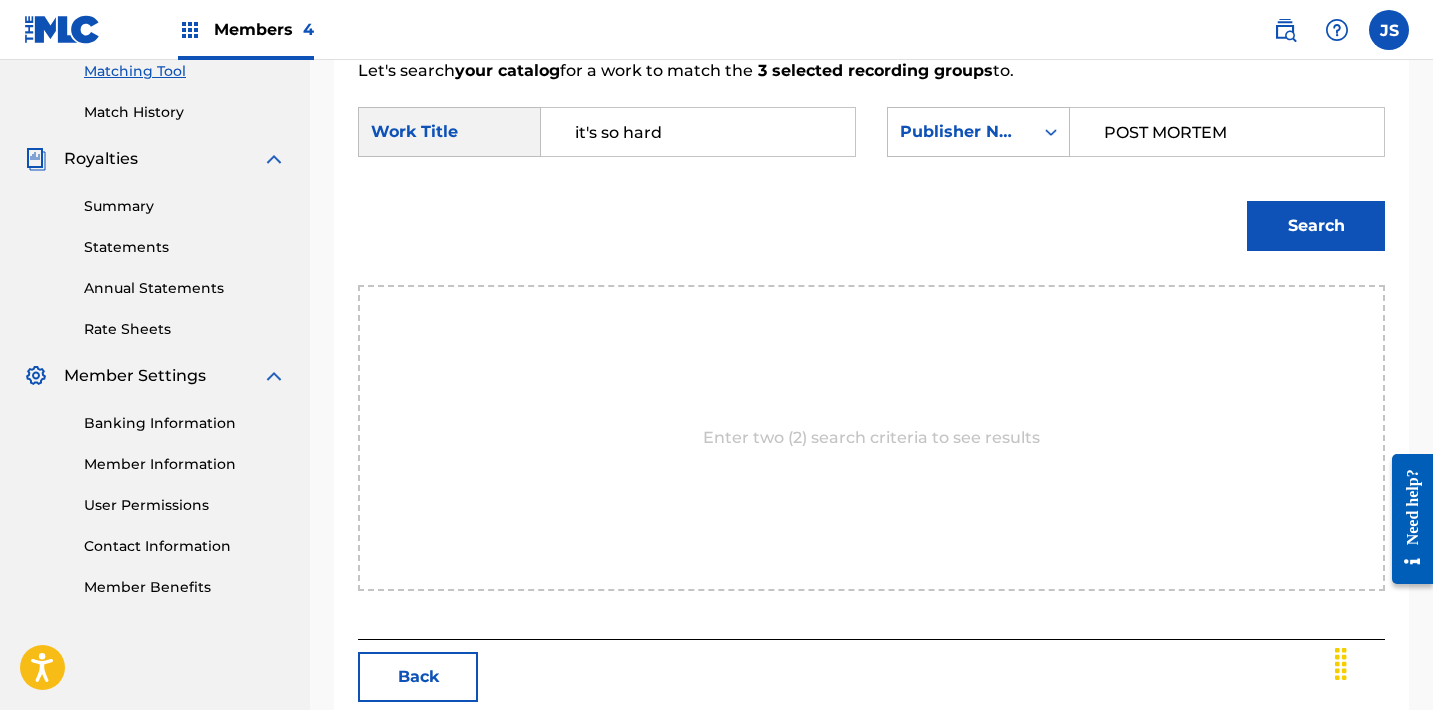 click on "Search" at bounding box center (1316, 226) 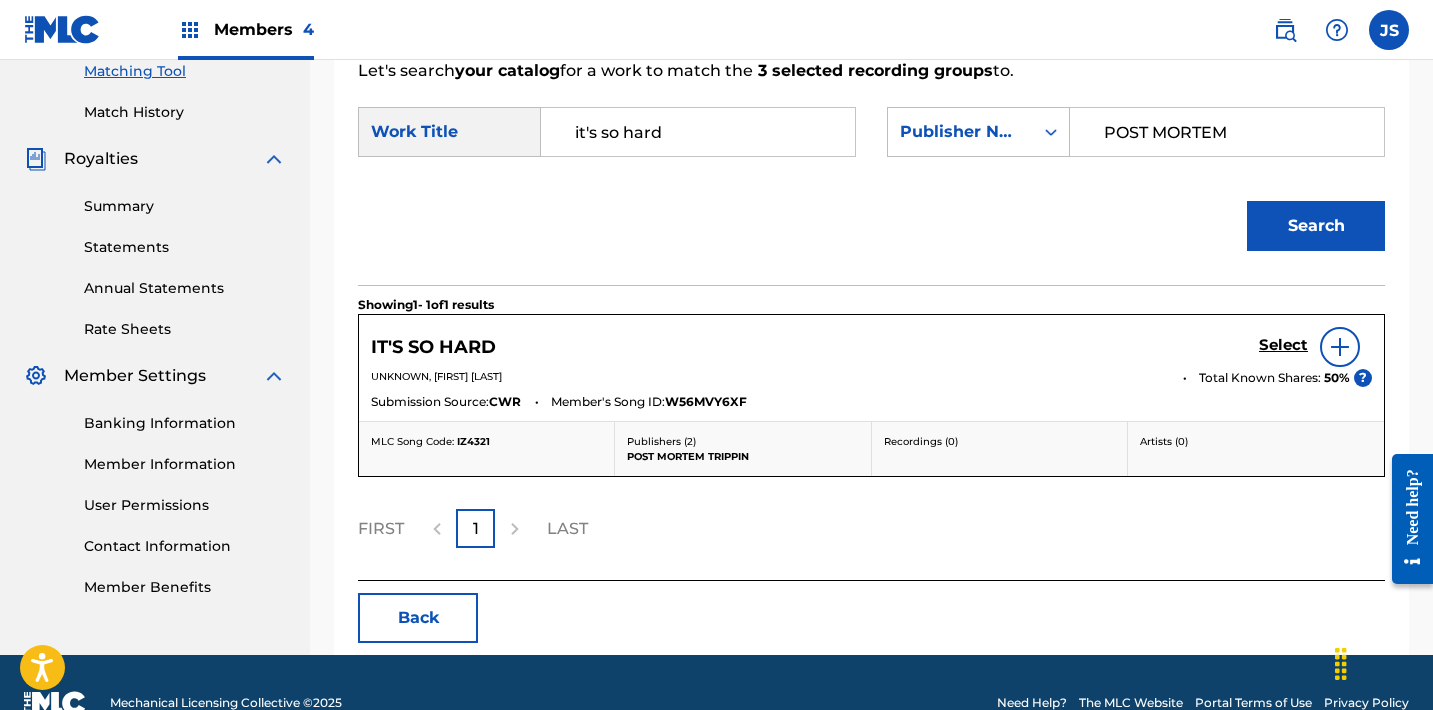 click on "Select" at bounding box center (1283, 345) 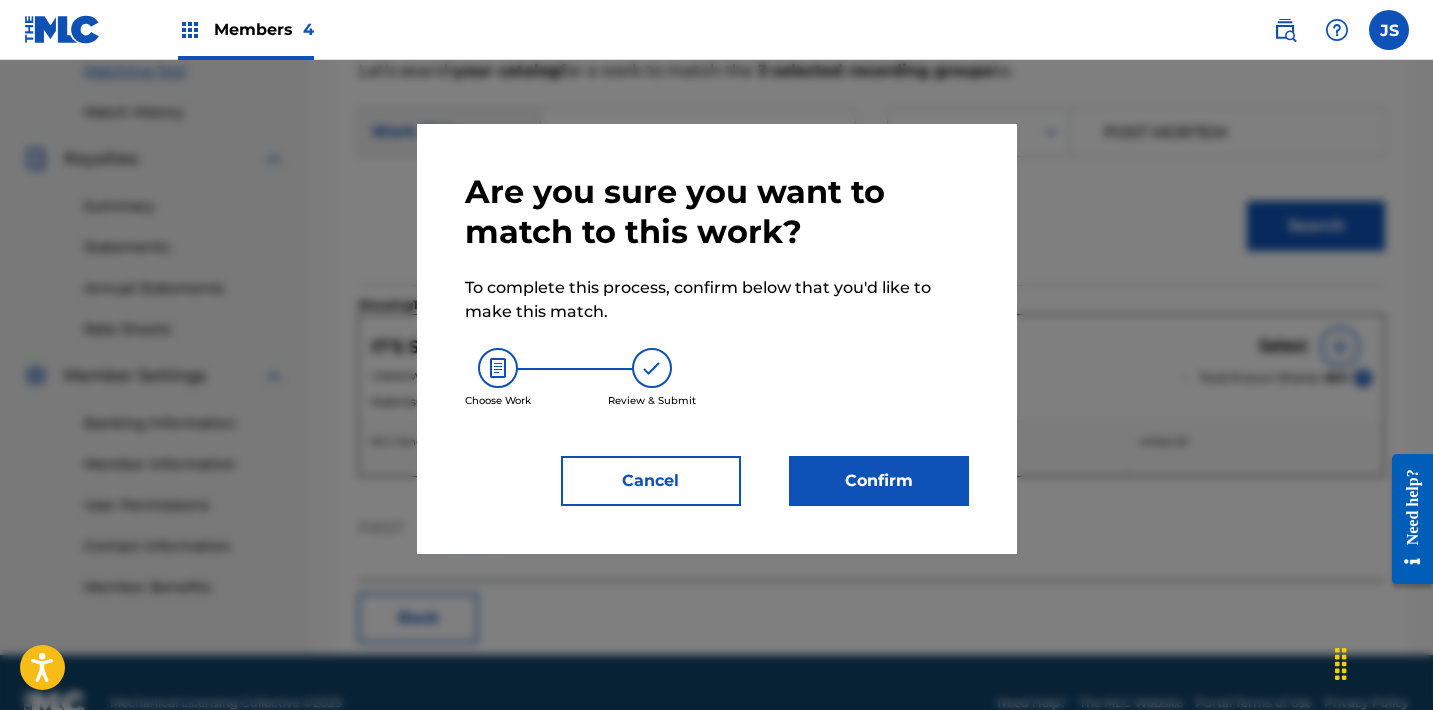 click on "Confirm" at bounding box center (879, 481) 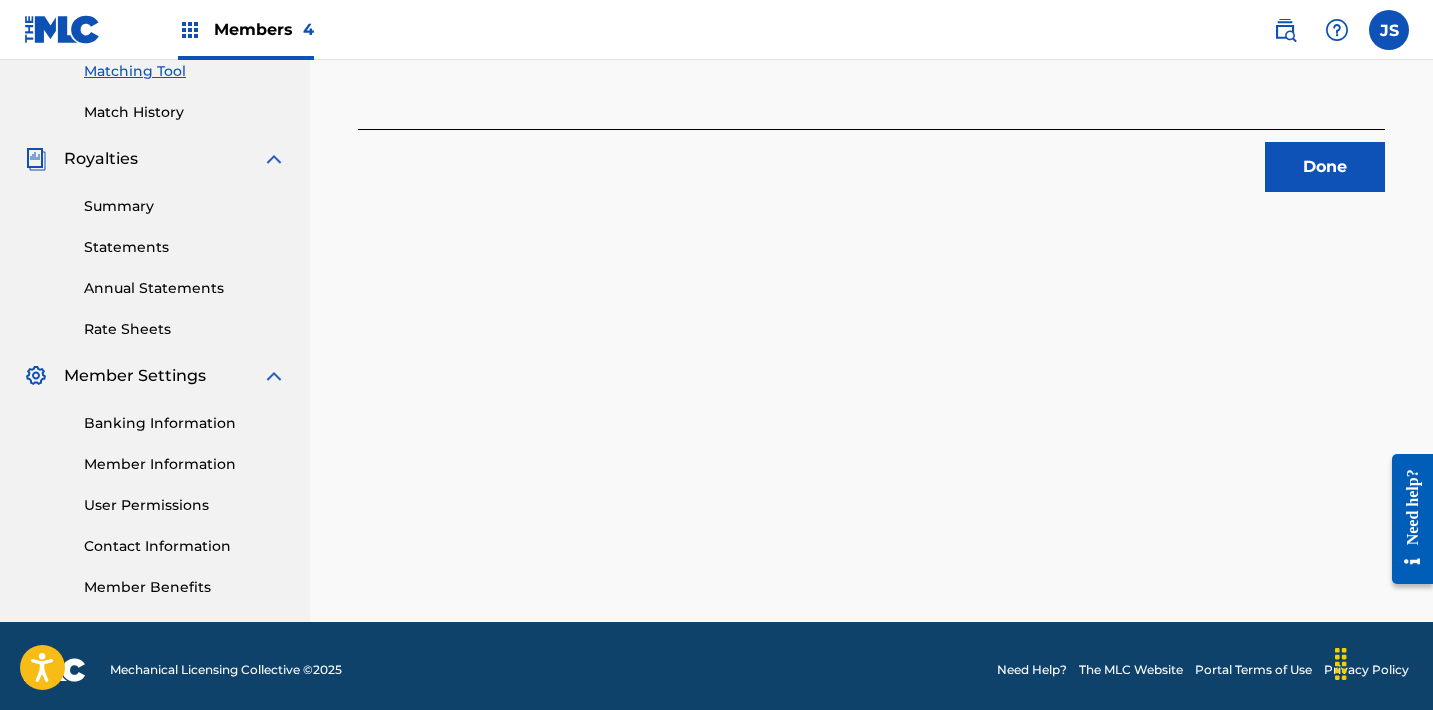 click on "Done" at bounding box center (1325, 167) 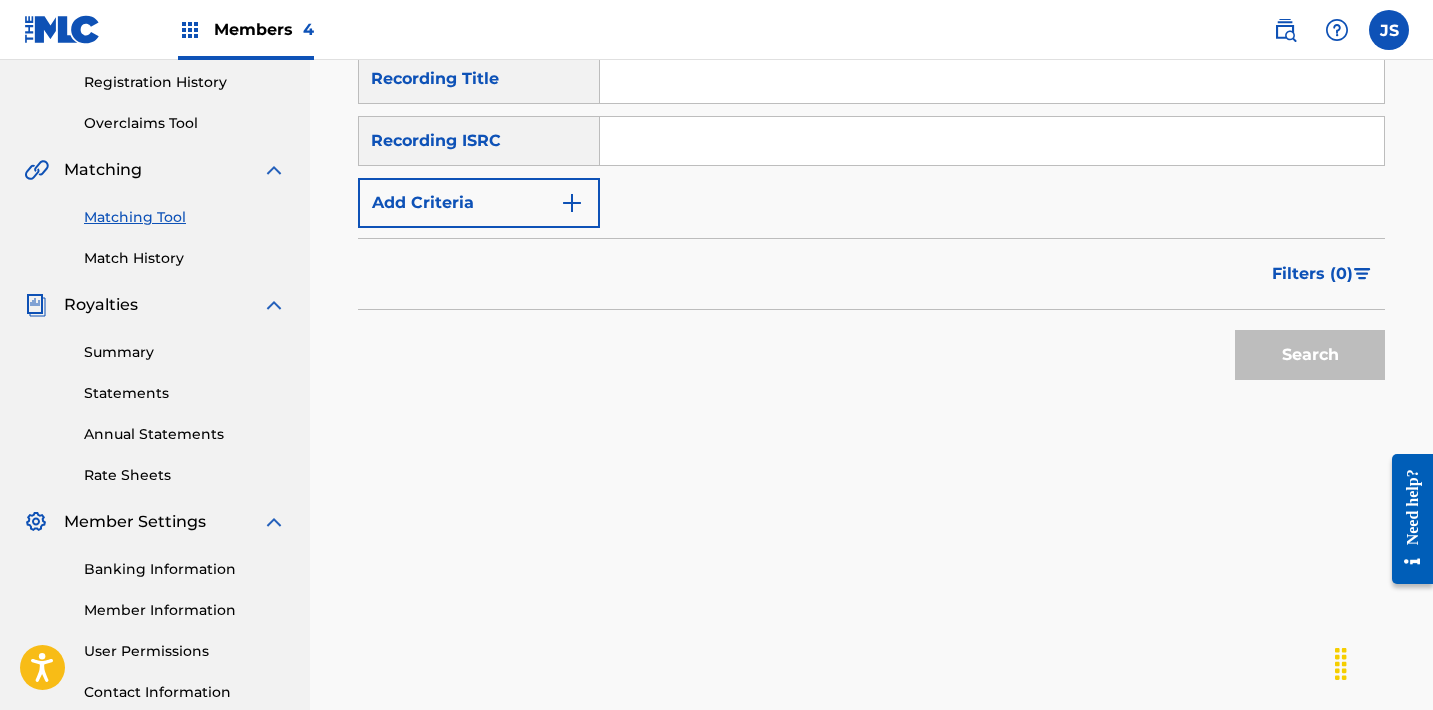 scroll, scrollTop: 377, scrollLeft: 0, axis: vertical 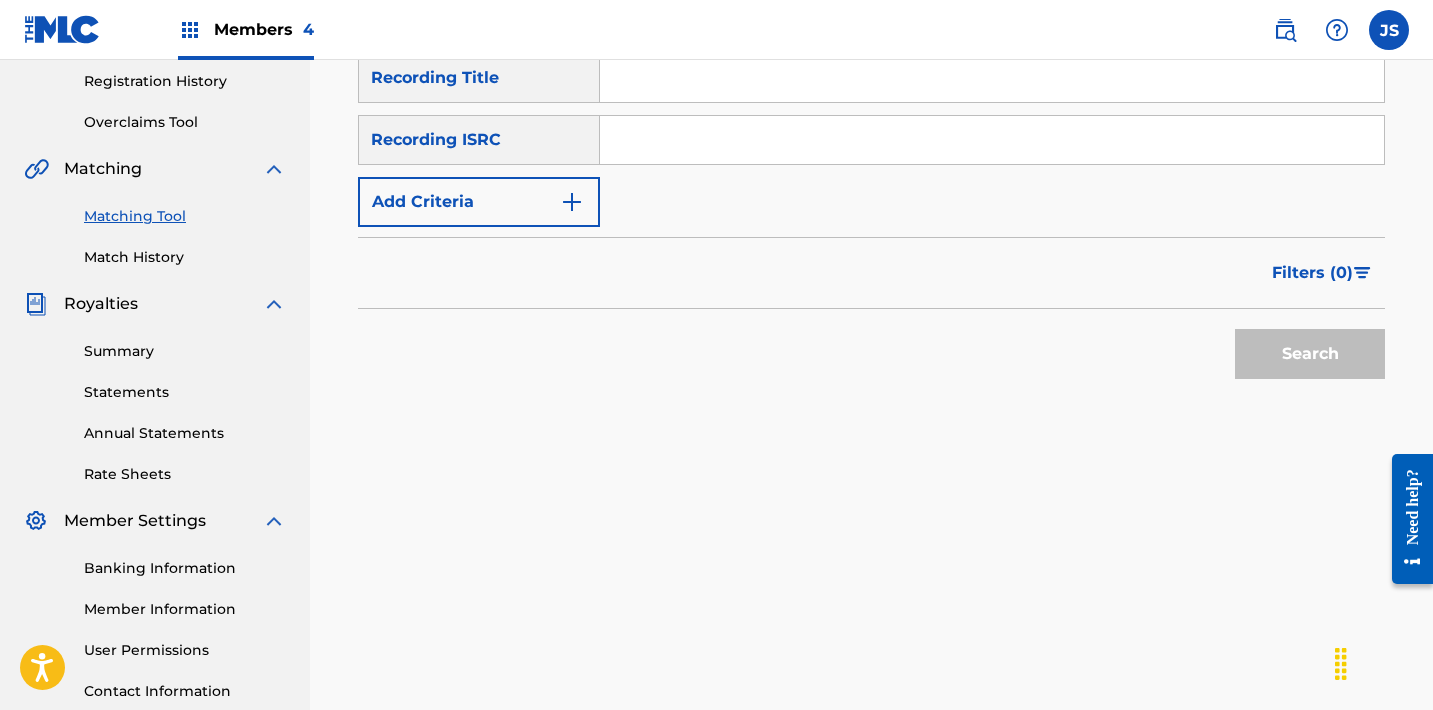 click at bounding box center (992, 140) 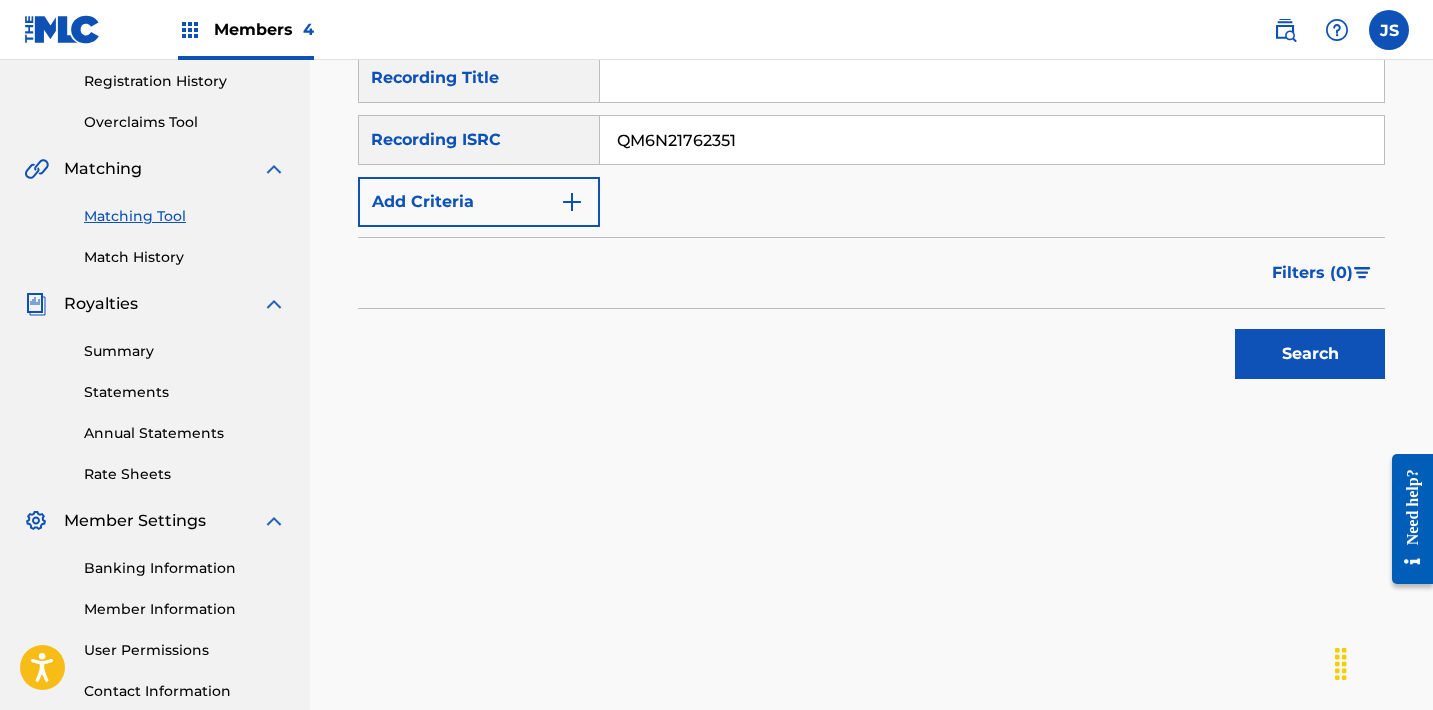 type on "QM6N21762351" 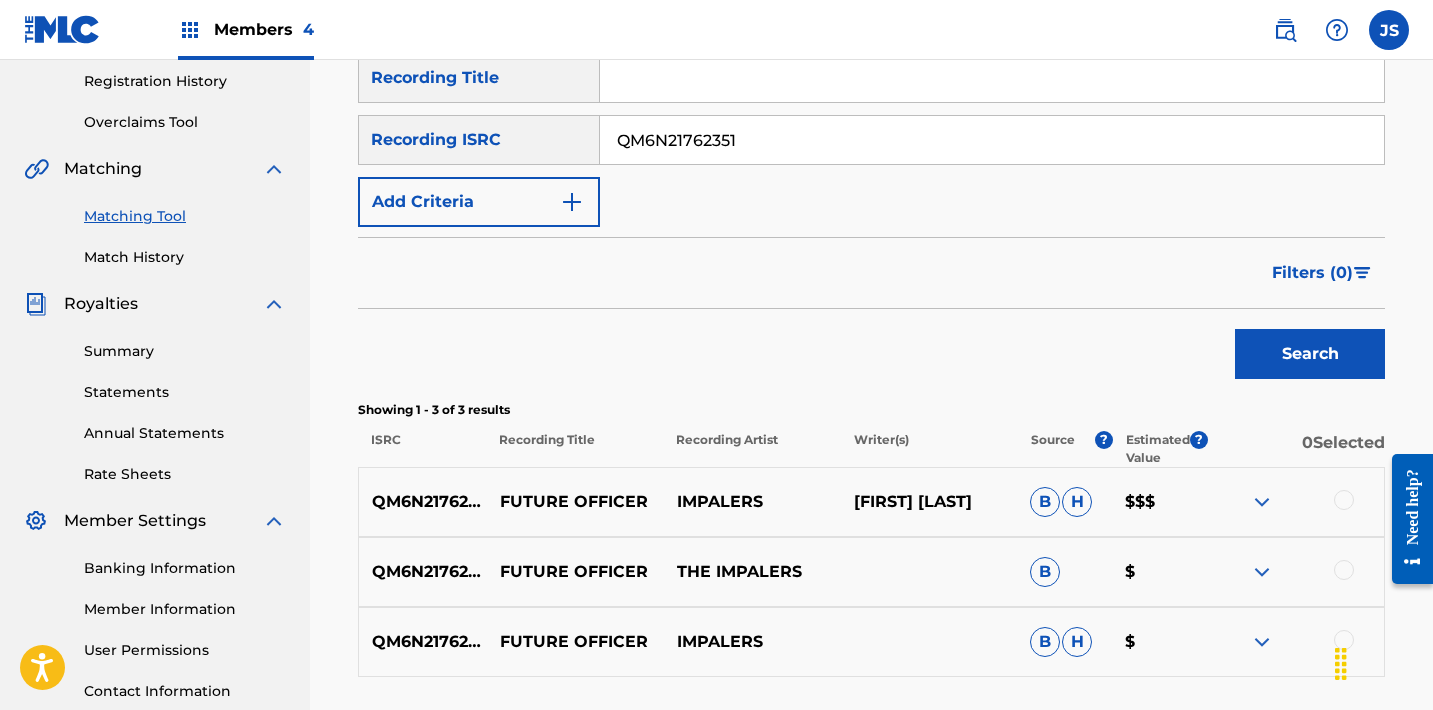 click at bounding box center [1344, 500] 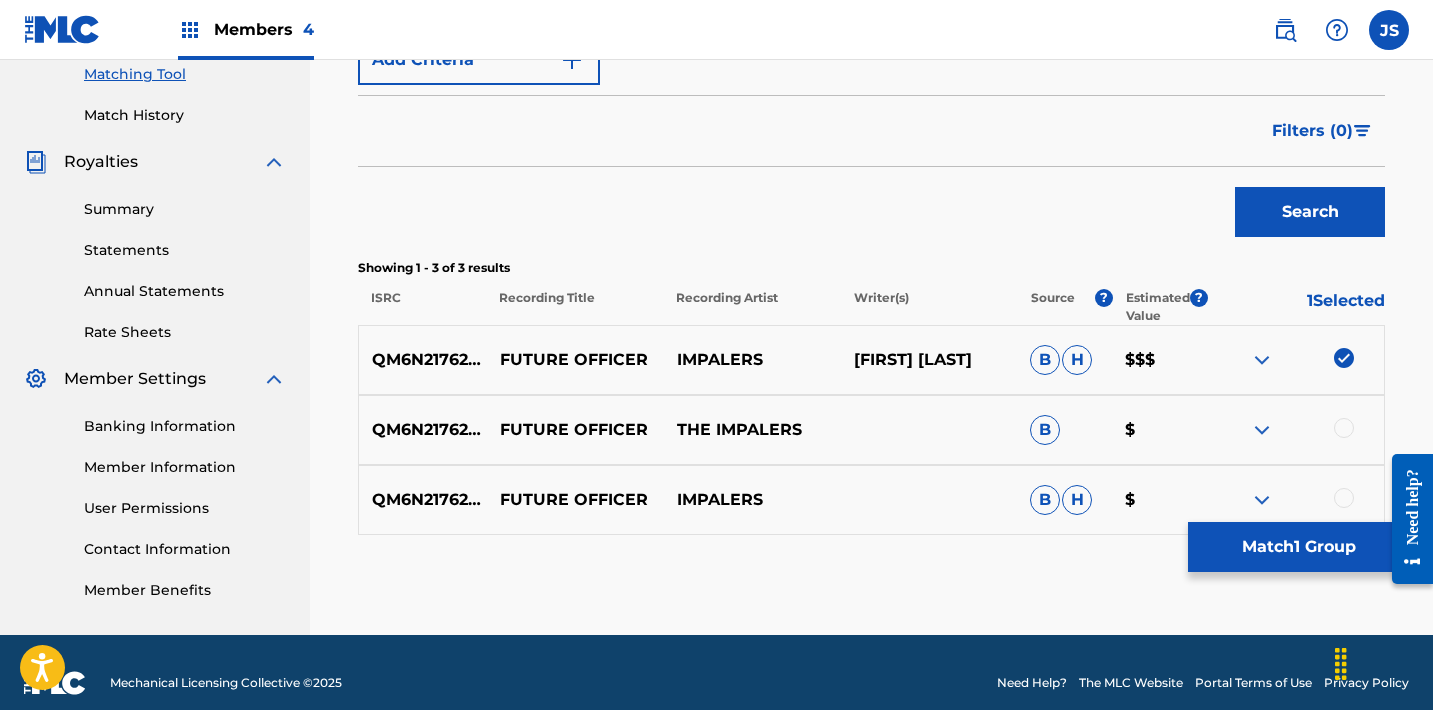 scroll, scrollTop: 540, scrollLeft: 0, axis: vertical 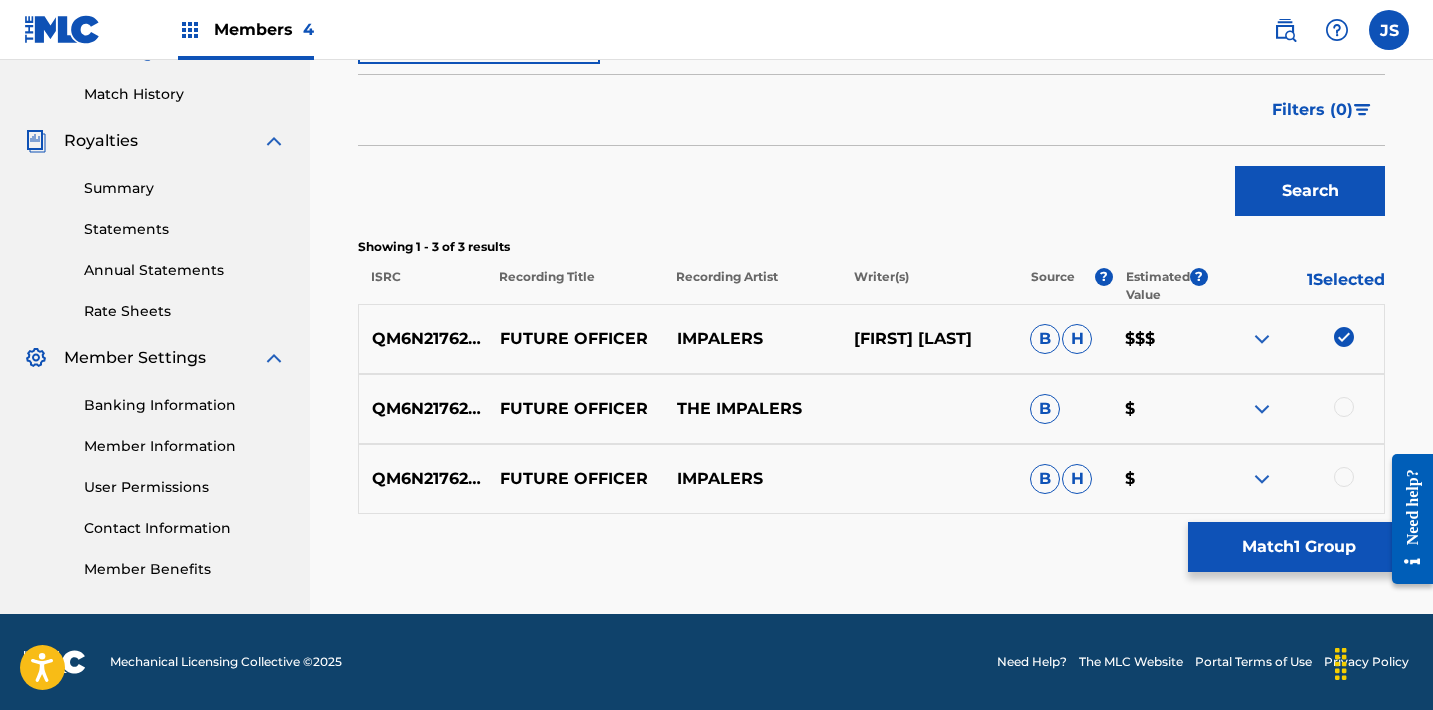 click at bounding box center (1344, 477) 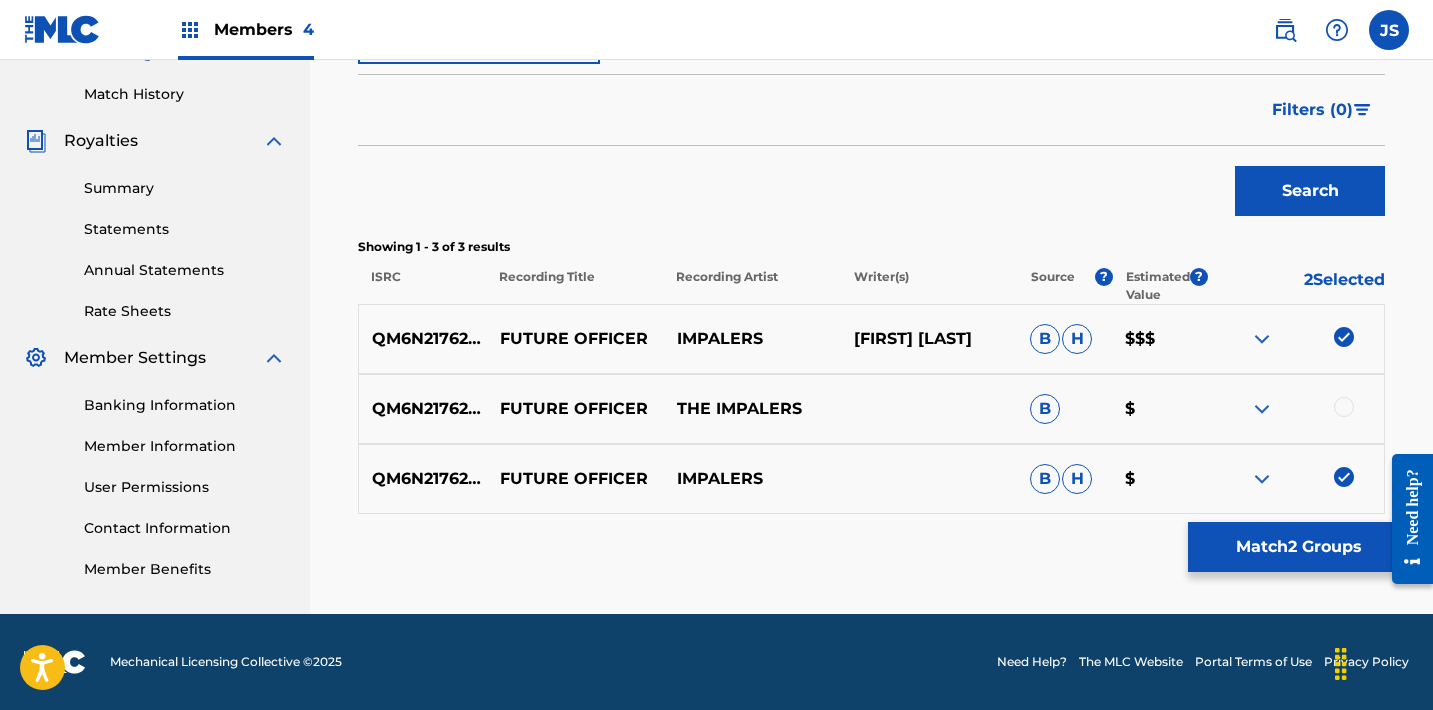 click at bounding box center (1344, 407) 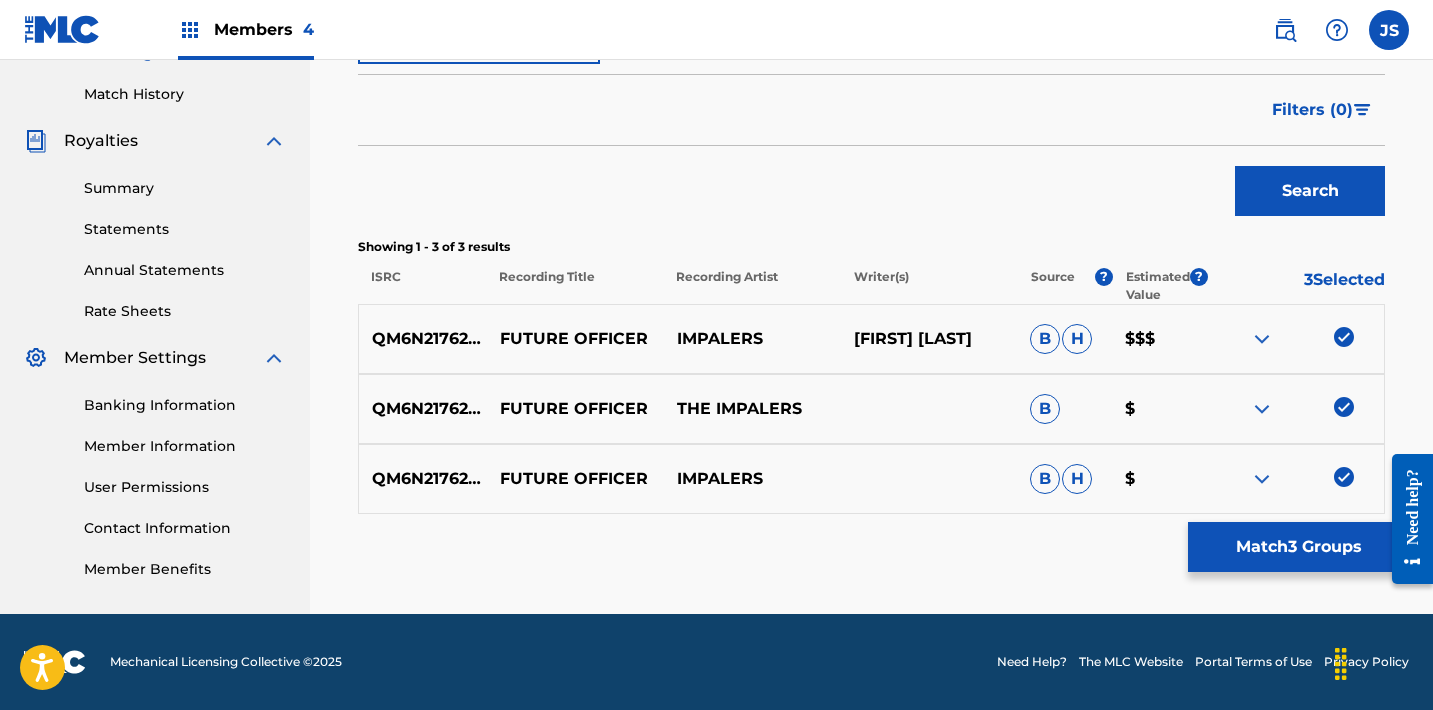 click on "Match  3 Groups" at bounding box center [1298, 547] 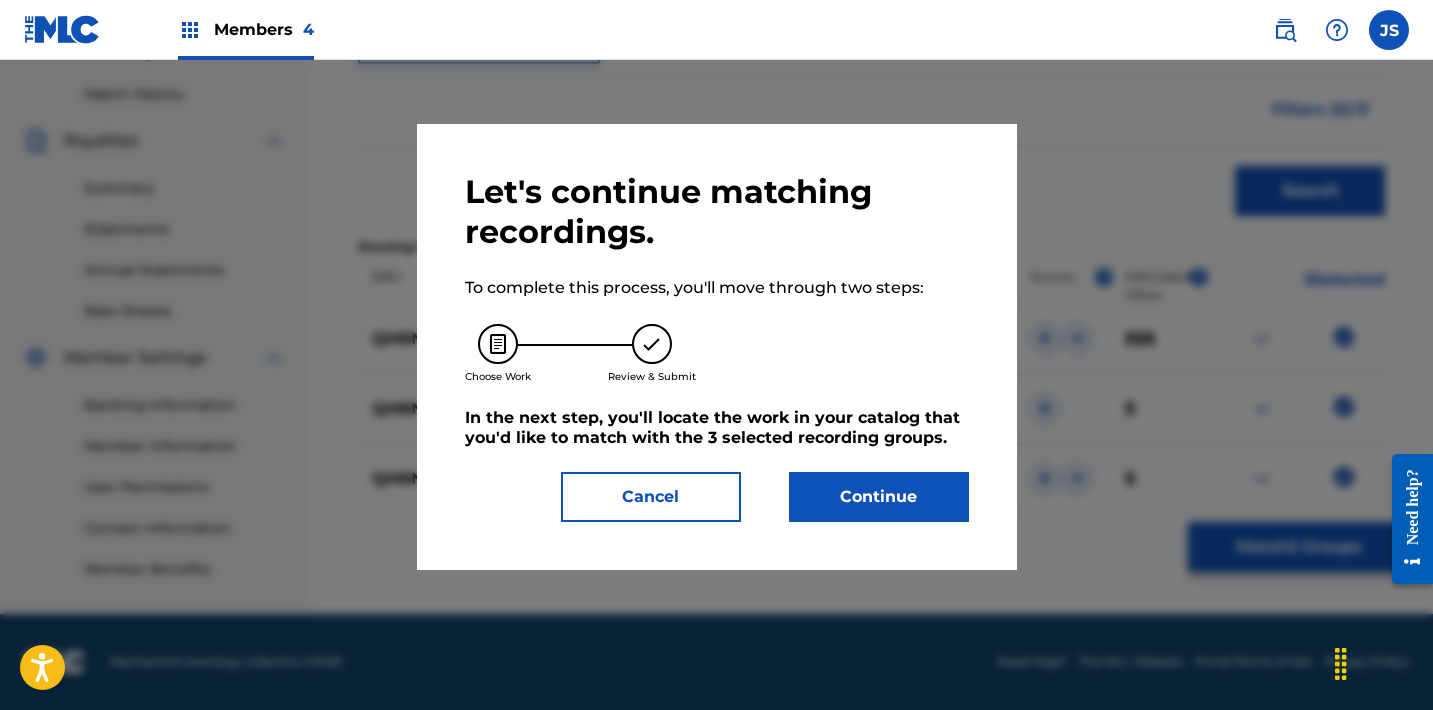 click on "Continue" at bounding box center (879, 497) 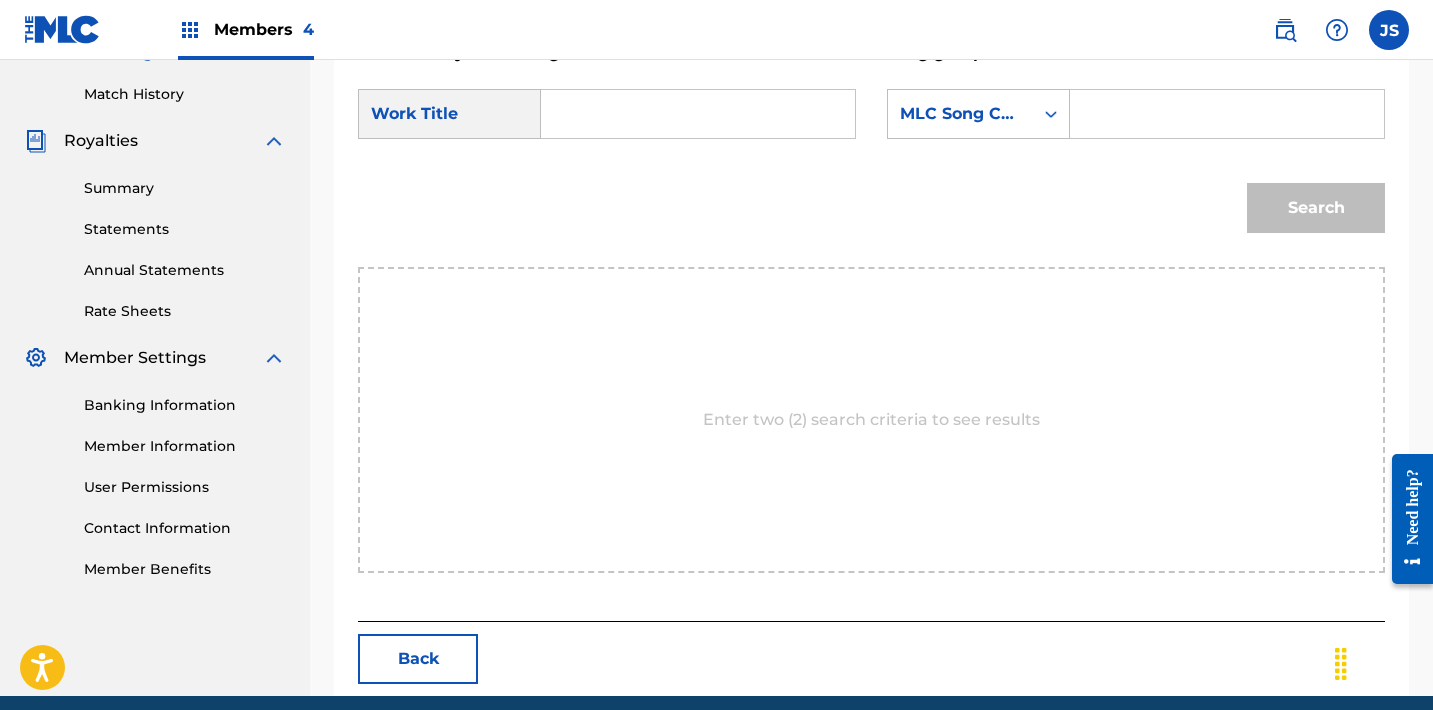 click at bounding box center (698, 114) 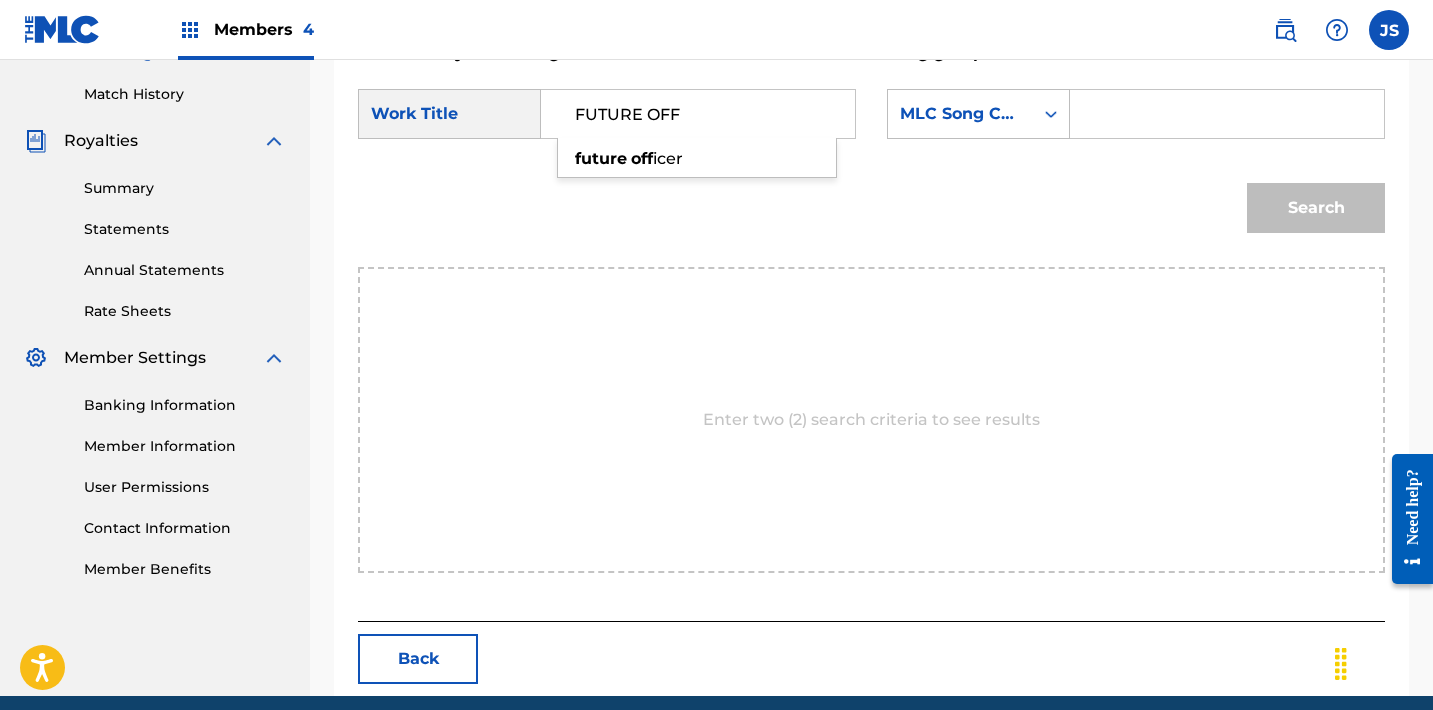 click on "future   off icer" at bounding box center [697, 159] 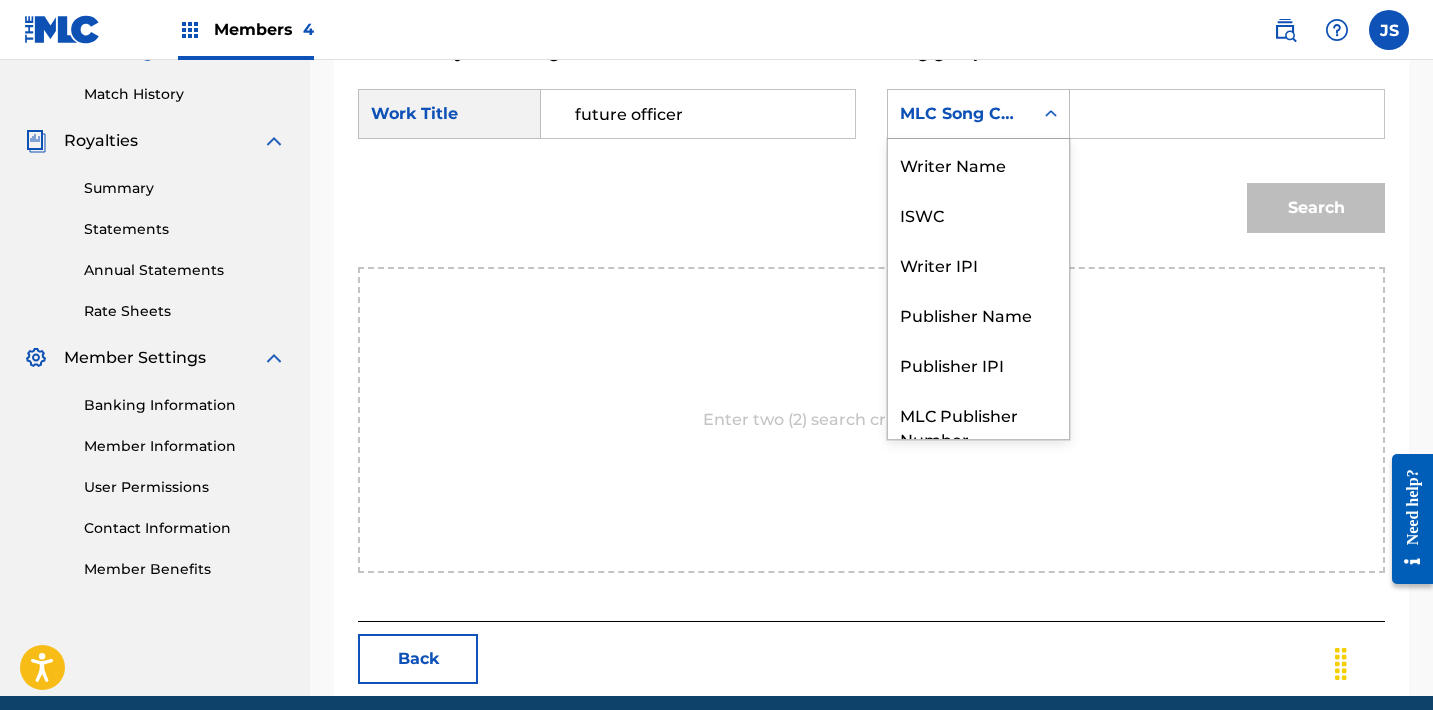click on "MLC Song Code" at bounding box center (960, 114) 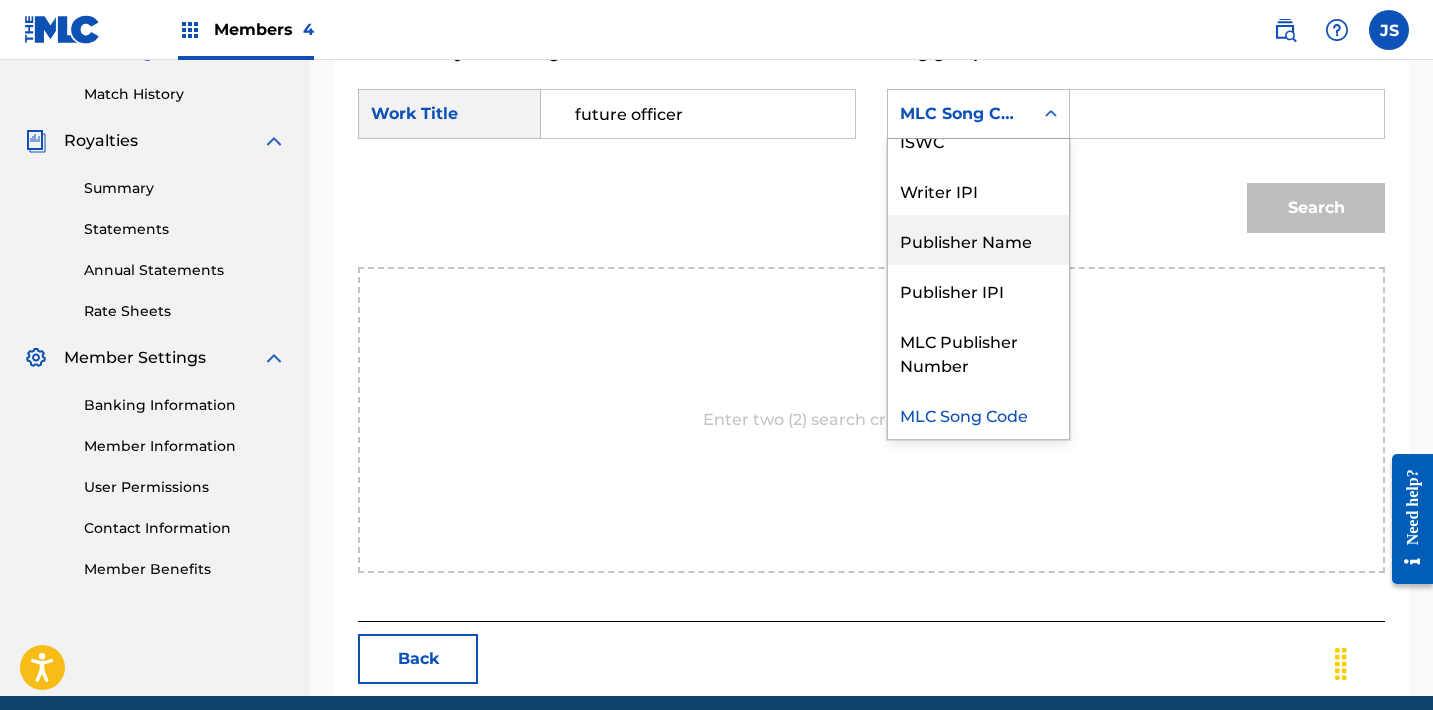 click on "Publisher Name" at bounding box center [978, 240] 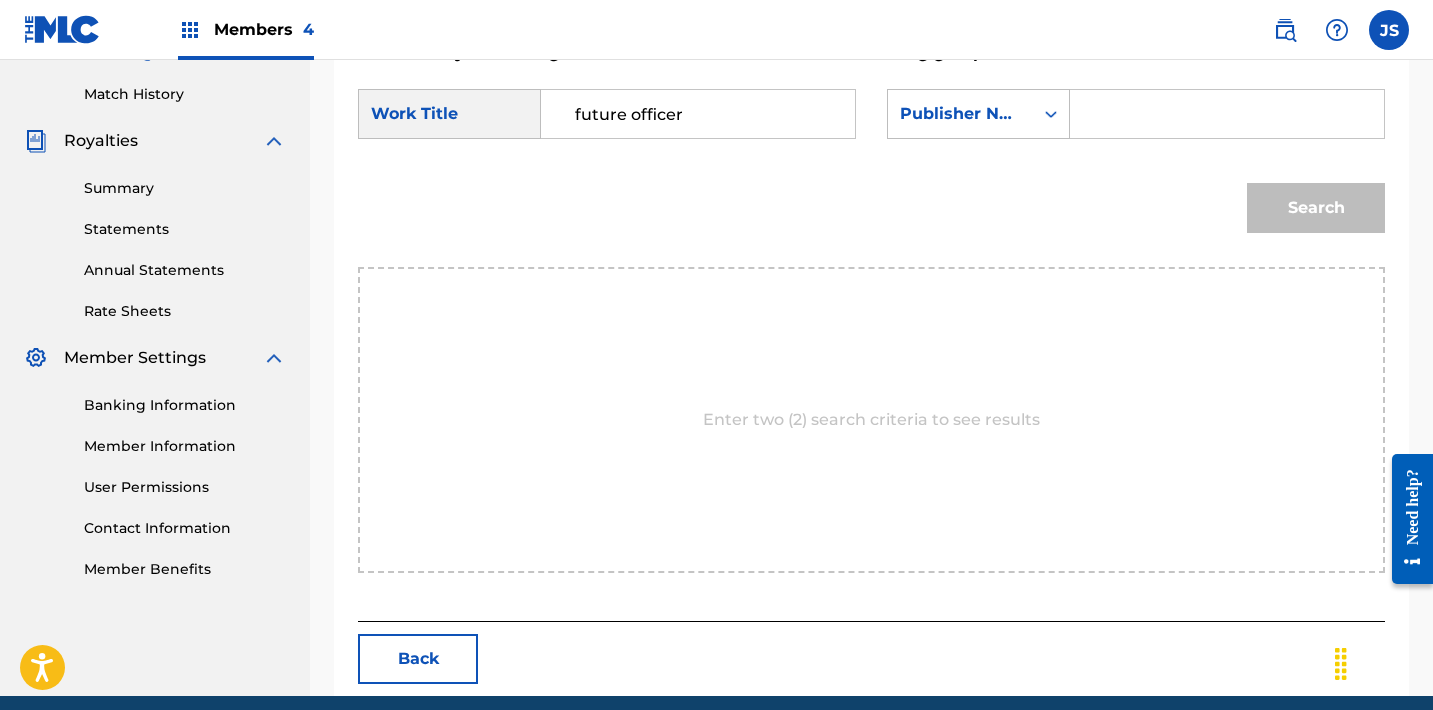 click at bounding box center [1227, 114] 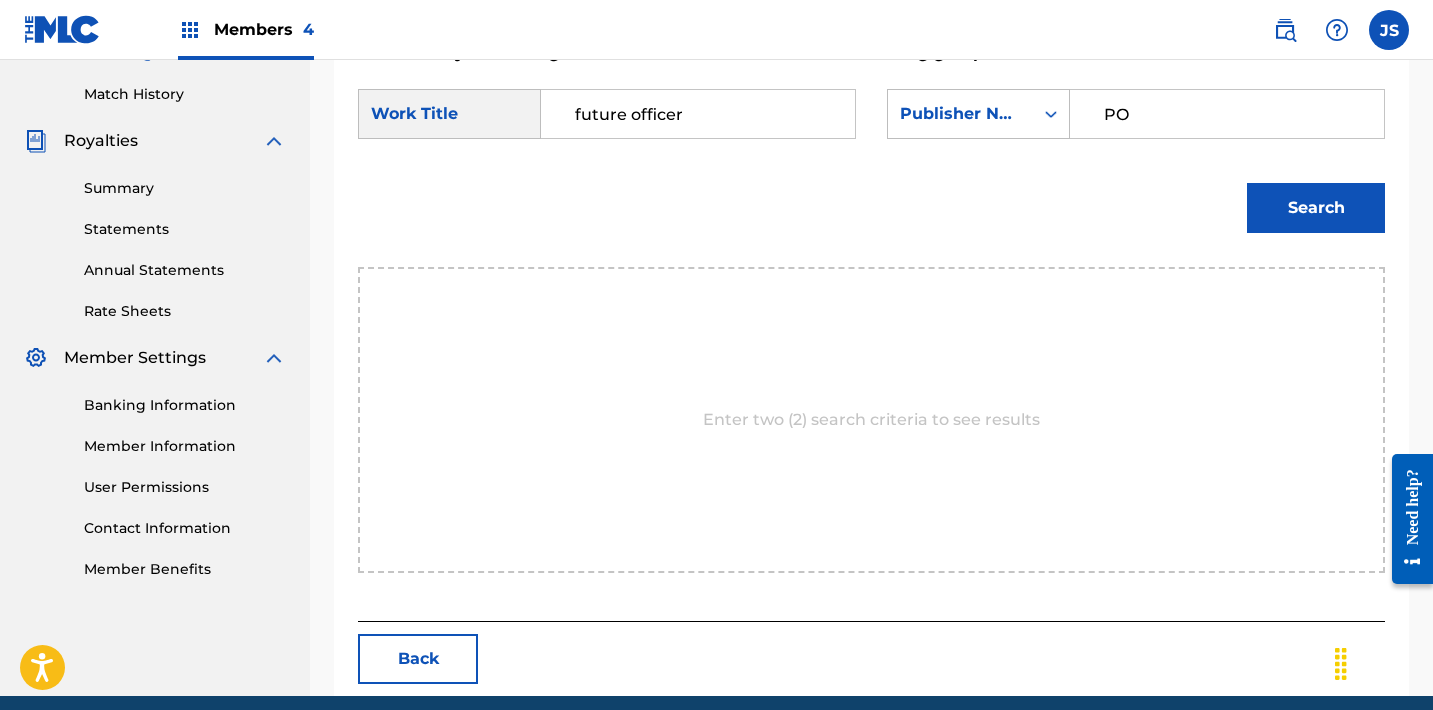 type on "POST MORTEM" 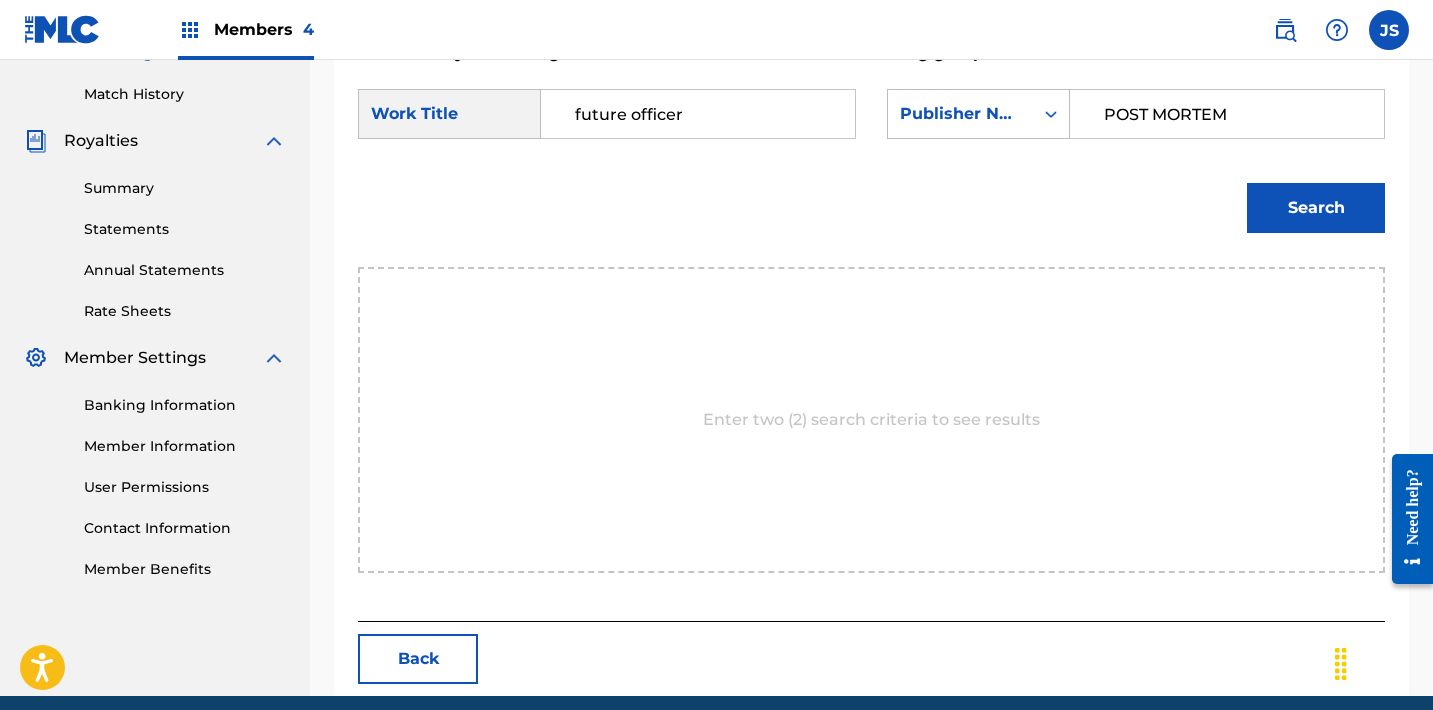 click on "Search" at bounding box center [1316, 208] 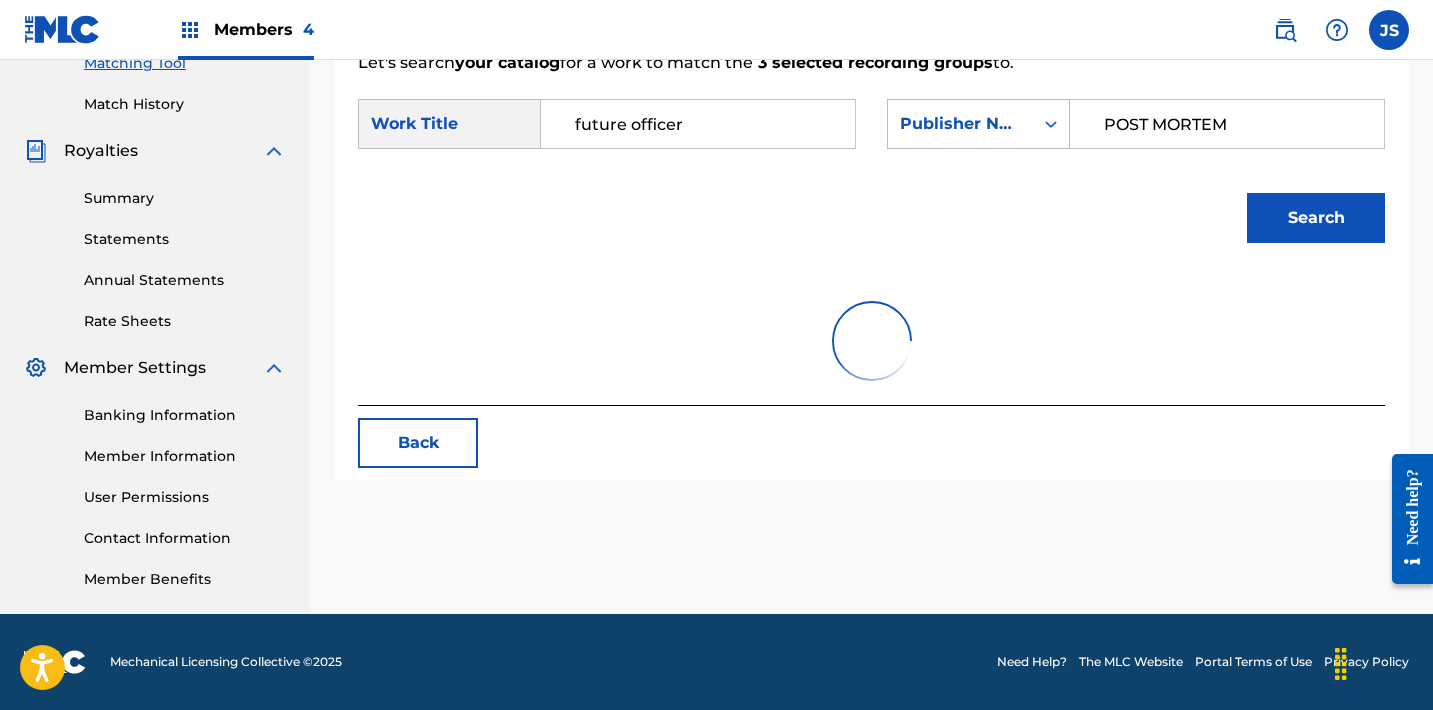 scroll, scrollTop: 540, scrollLeft: 0, axis: vertical 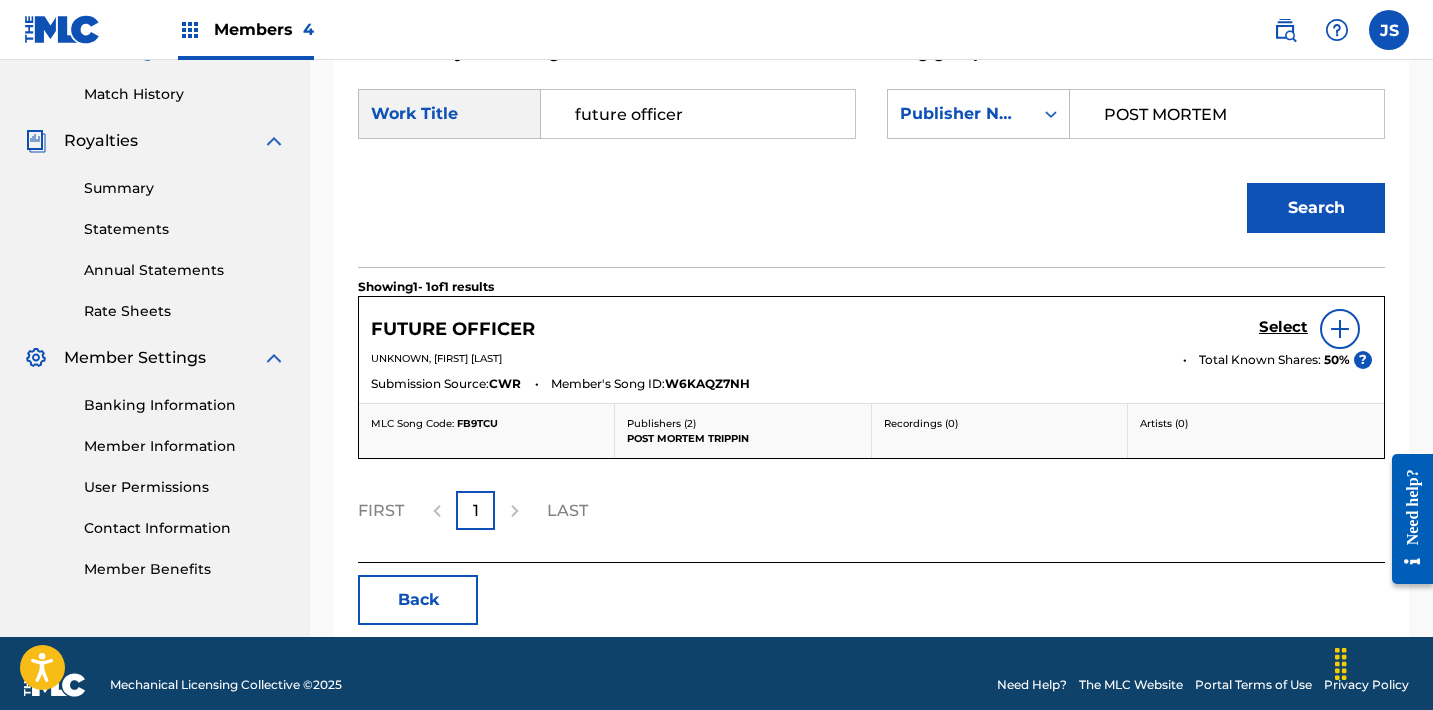 click on "Select" at bounding box center [1283, 327] 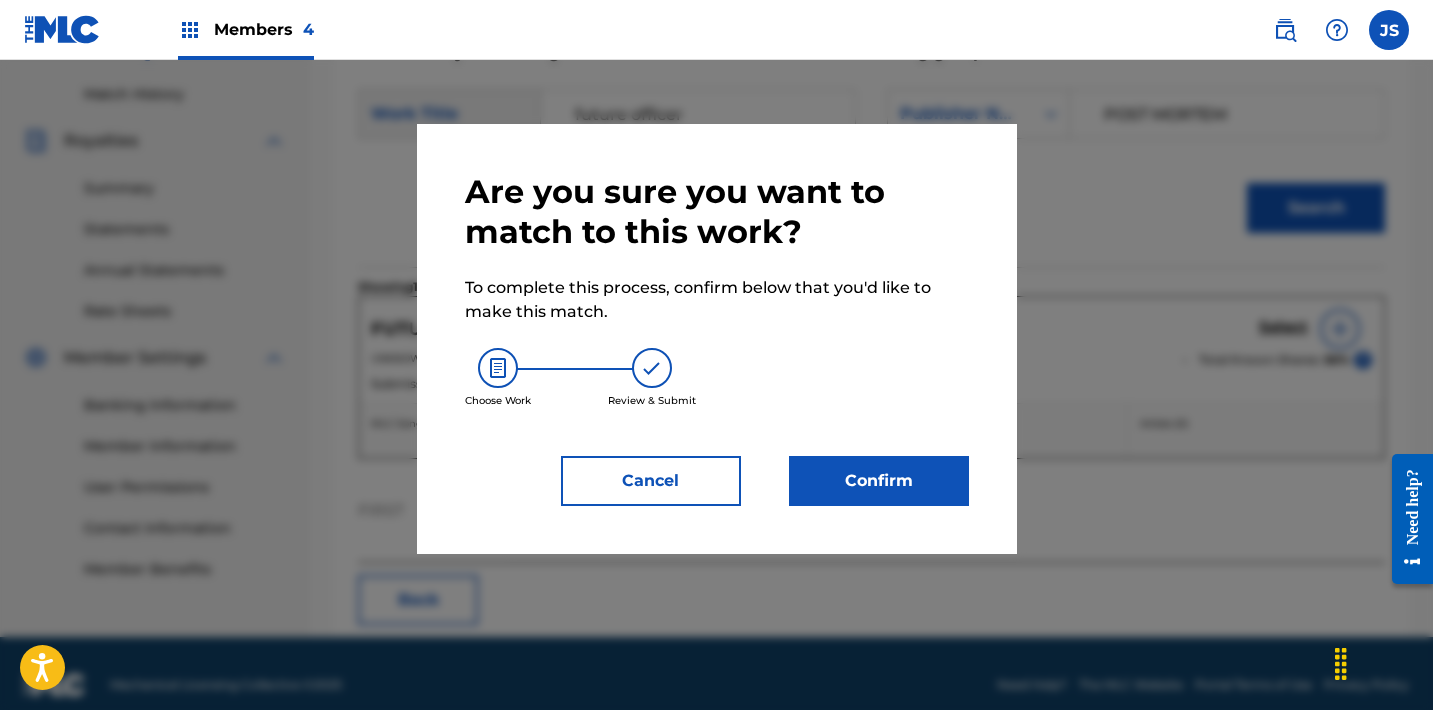 click on "Confirm" at bounding box center (879, 481) 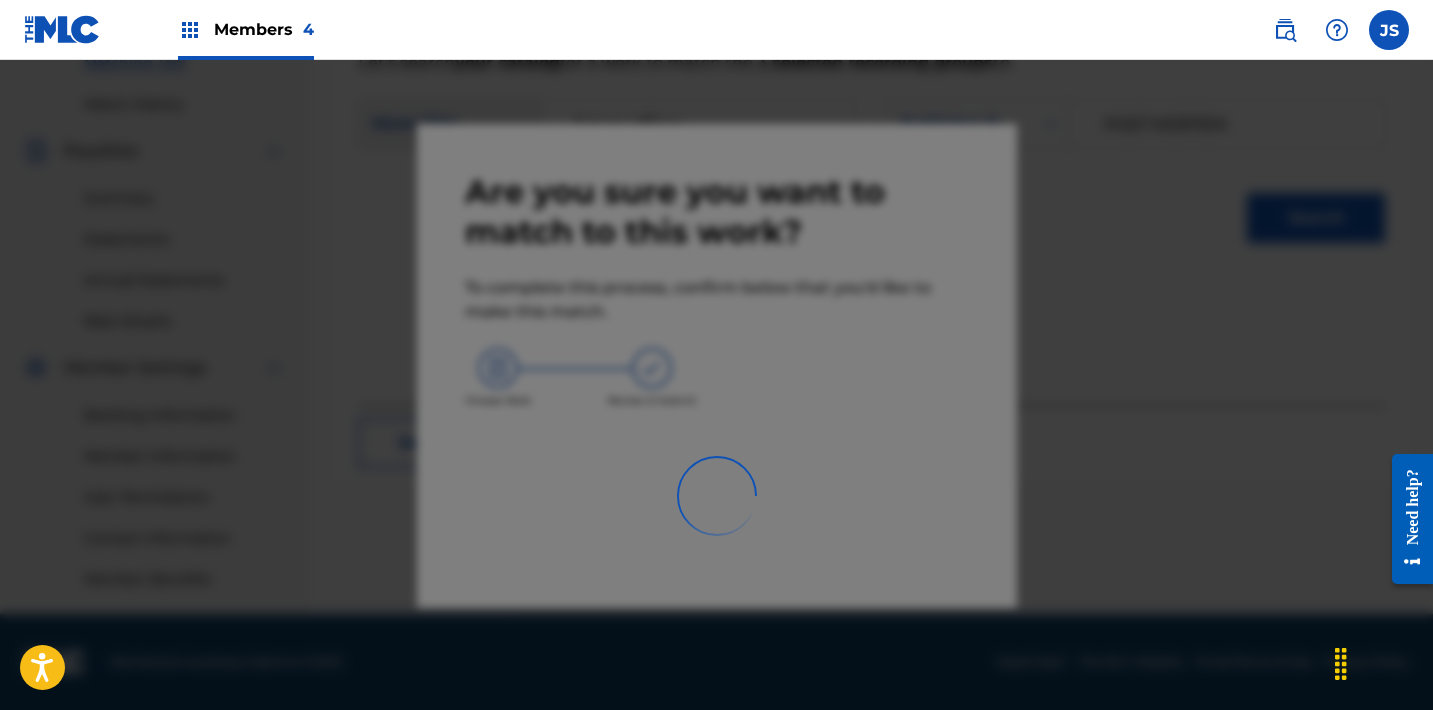 scroll, scrollTop: 530, scrollLeft: 0, axis: vertical 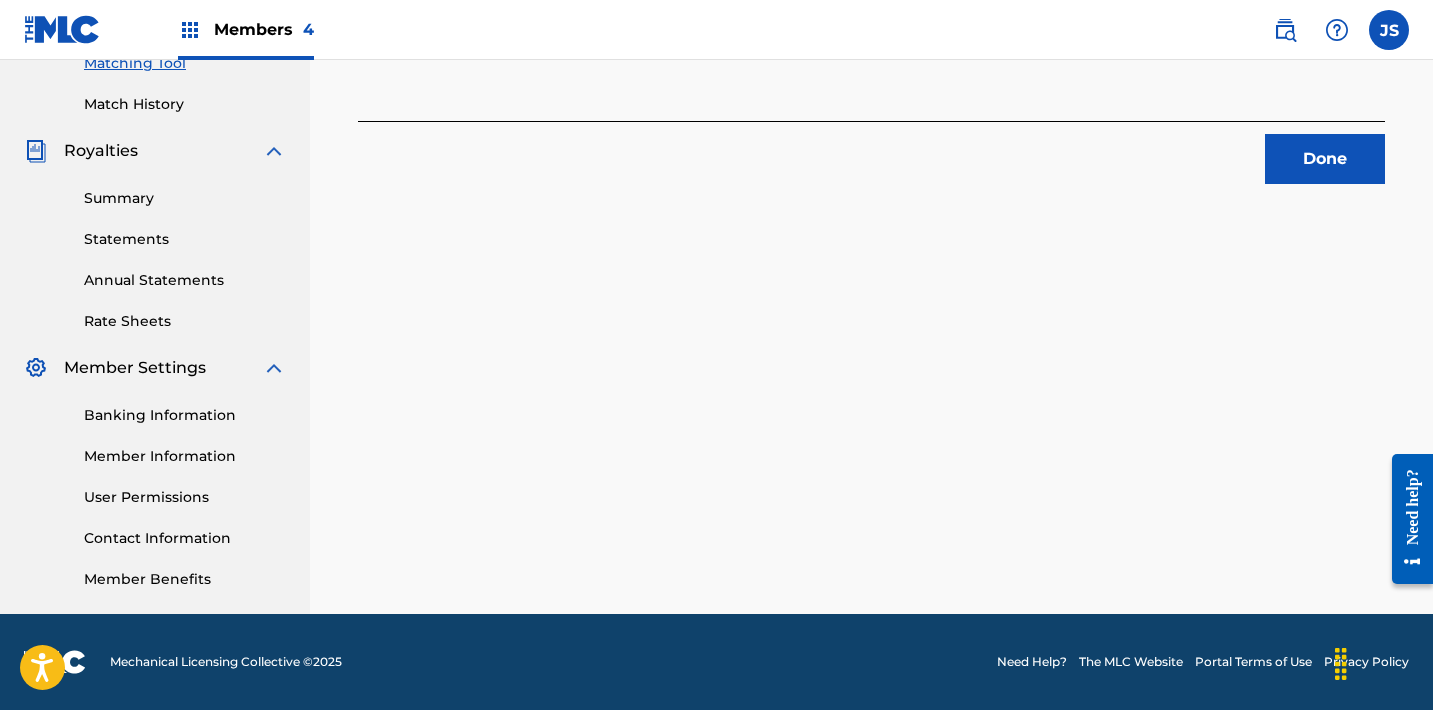 click on "Done" at bounding box center (1325, 159) 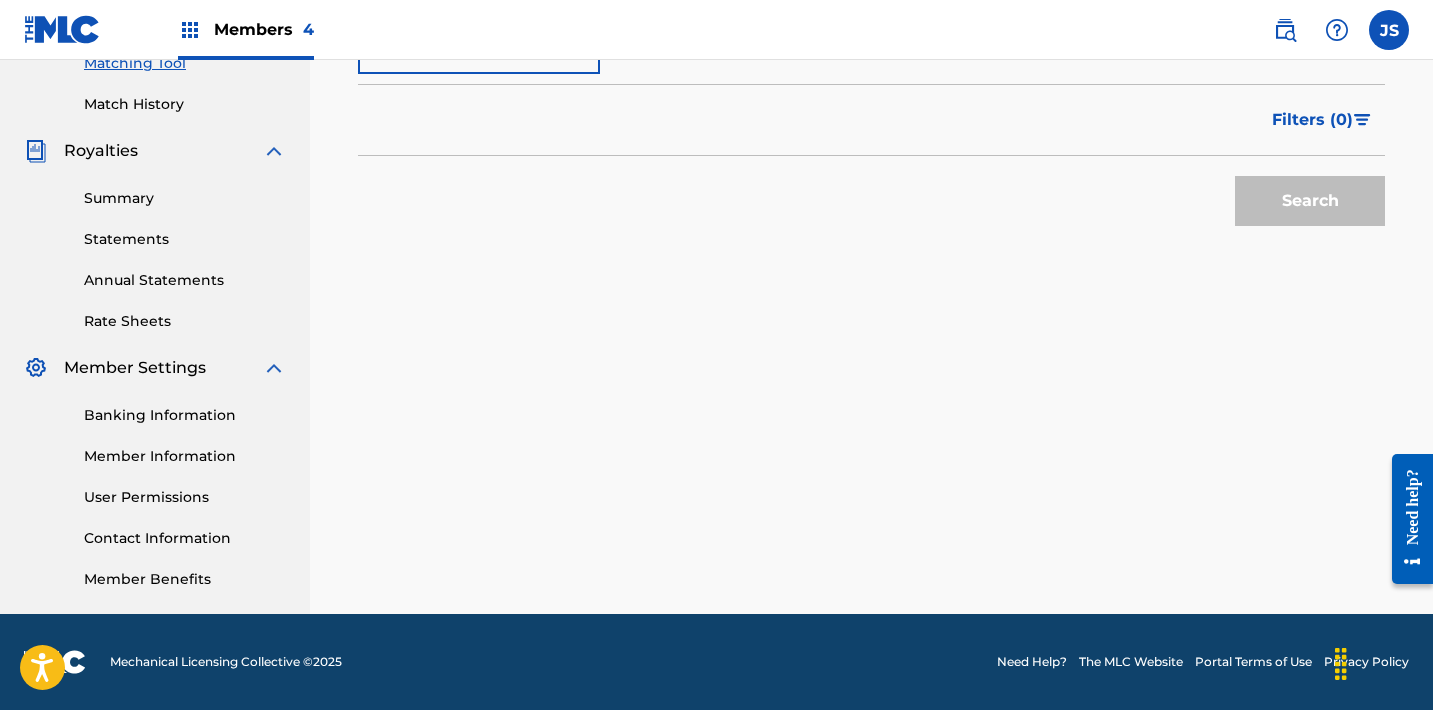 scroll, scrollTop: 354, scrollLeft: 0, axis: vertical 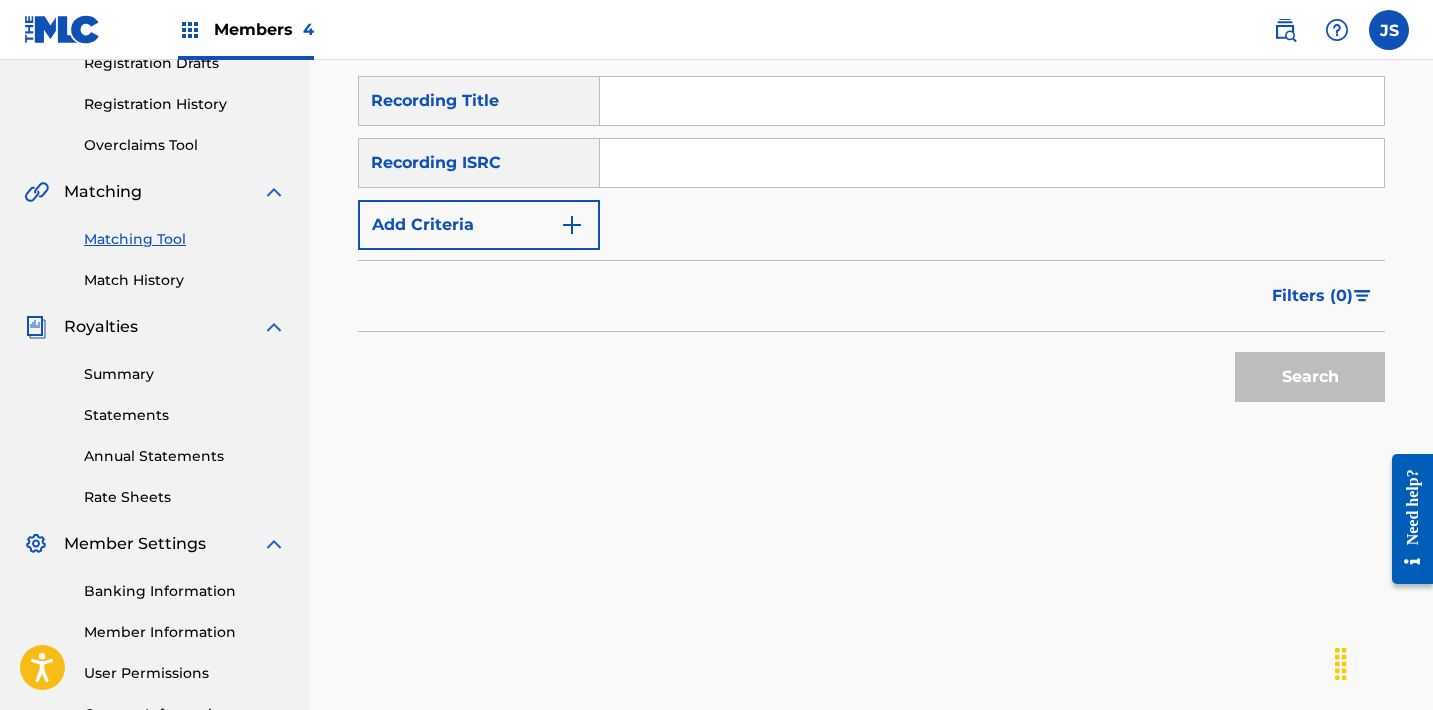click at bounding box center [992, 163] 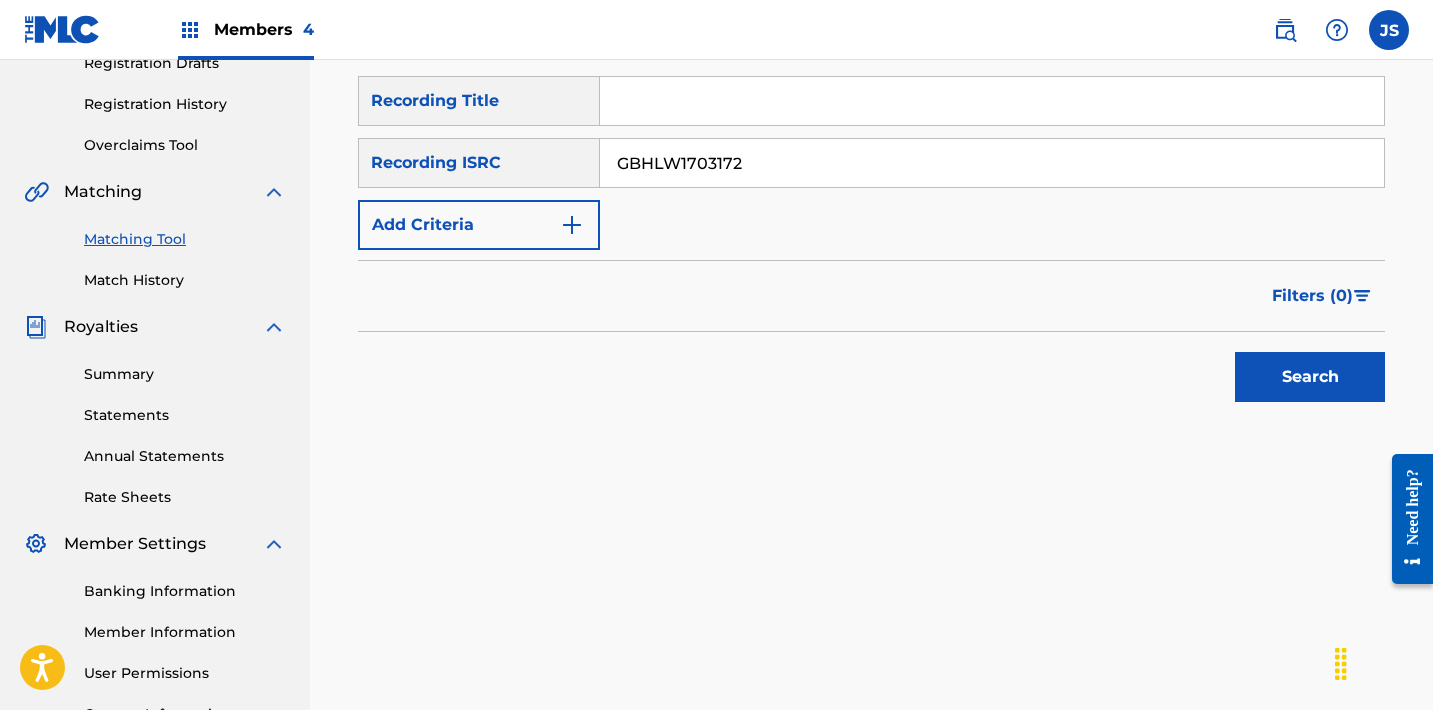 type on "GBHLW1703172" 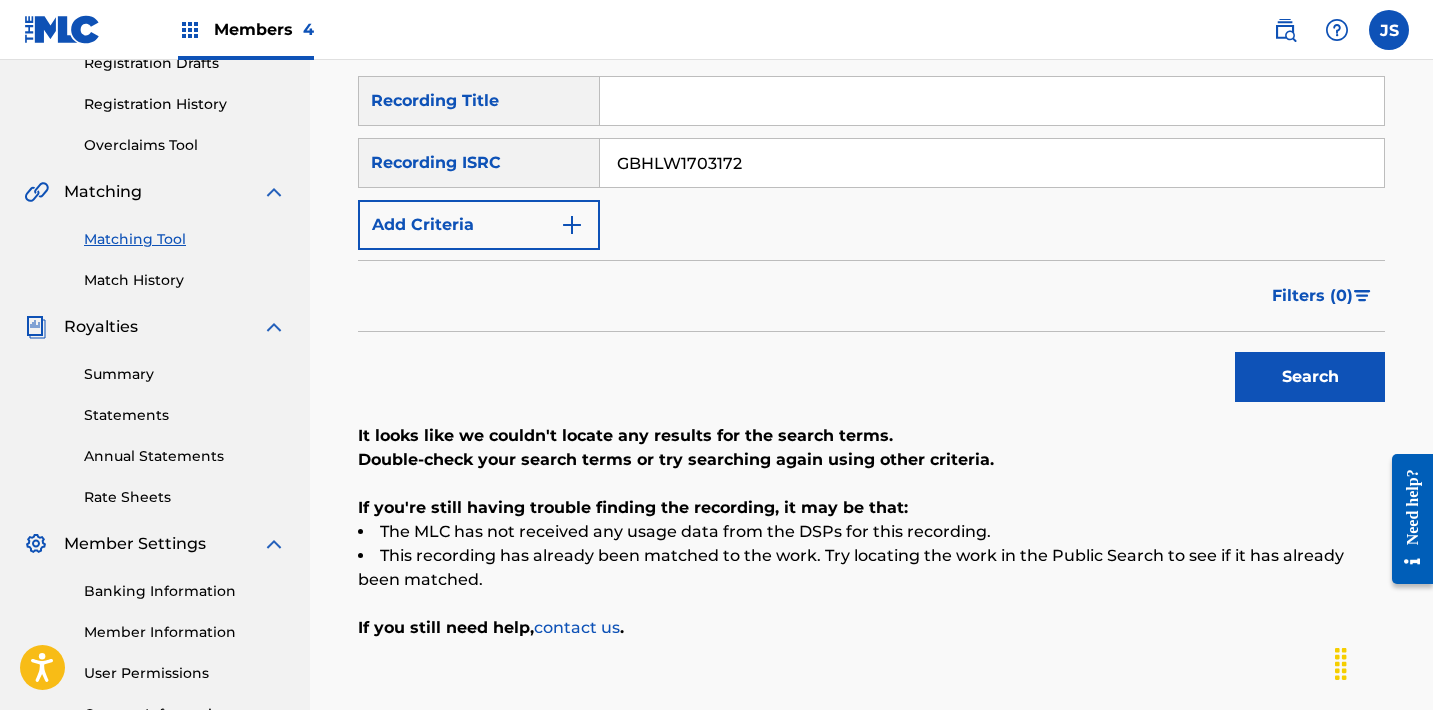 click at bounding box center (992, 101) 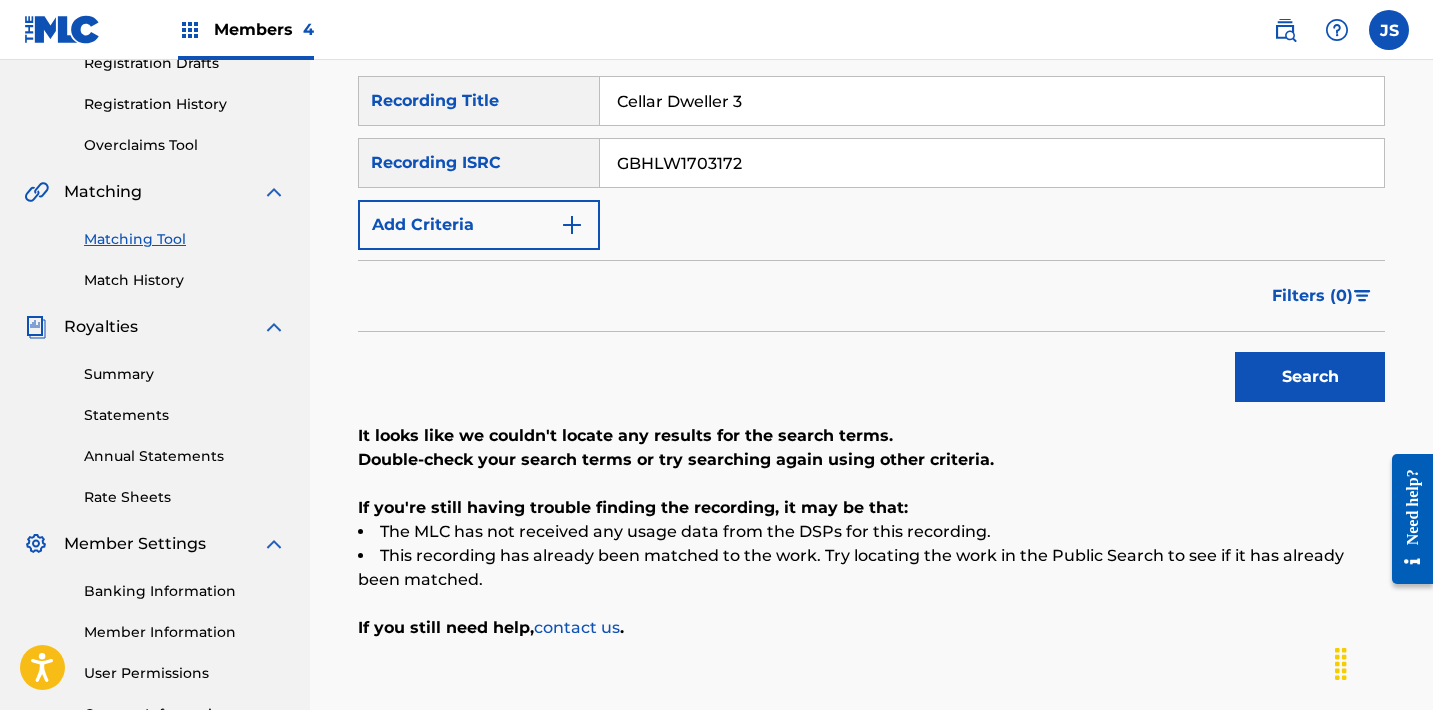 type on "Cellar Dweller 3" 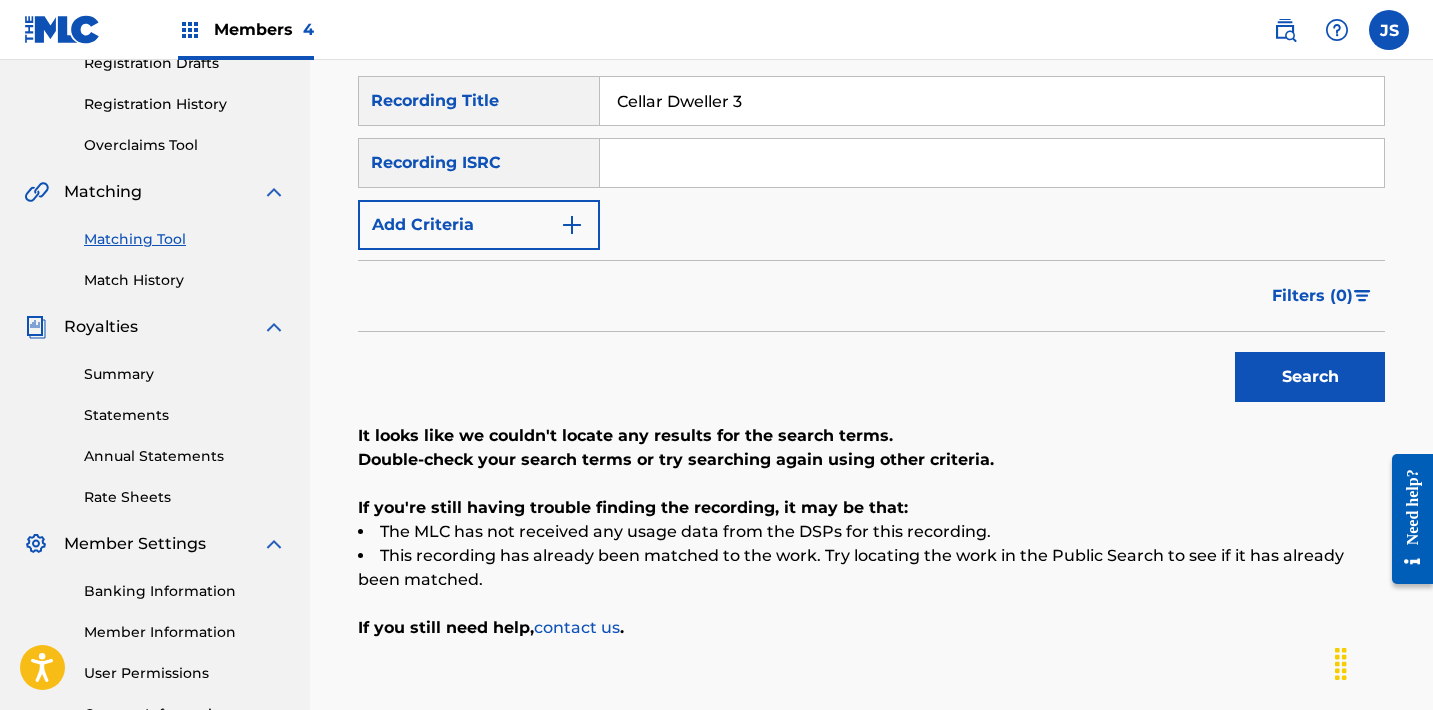 type 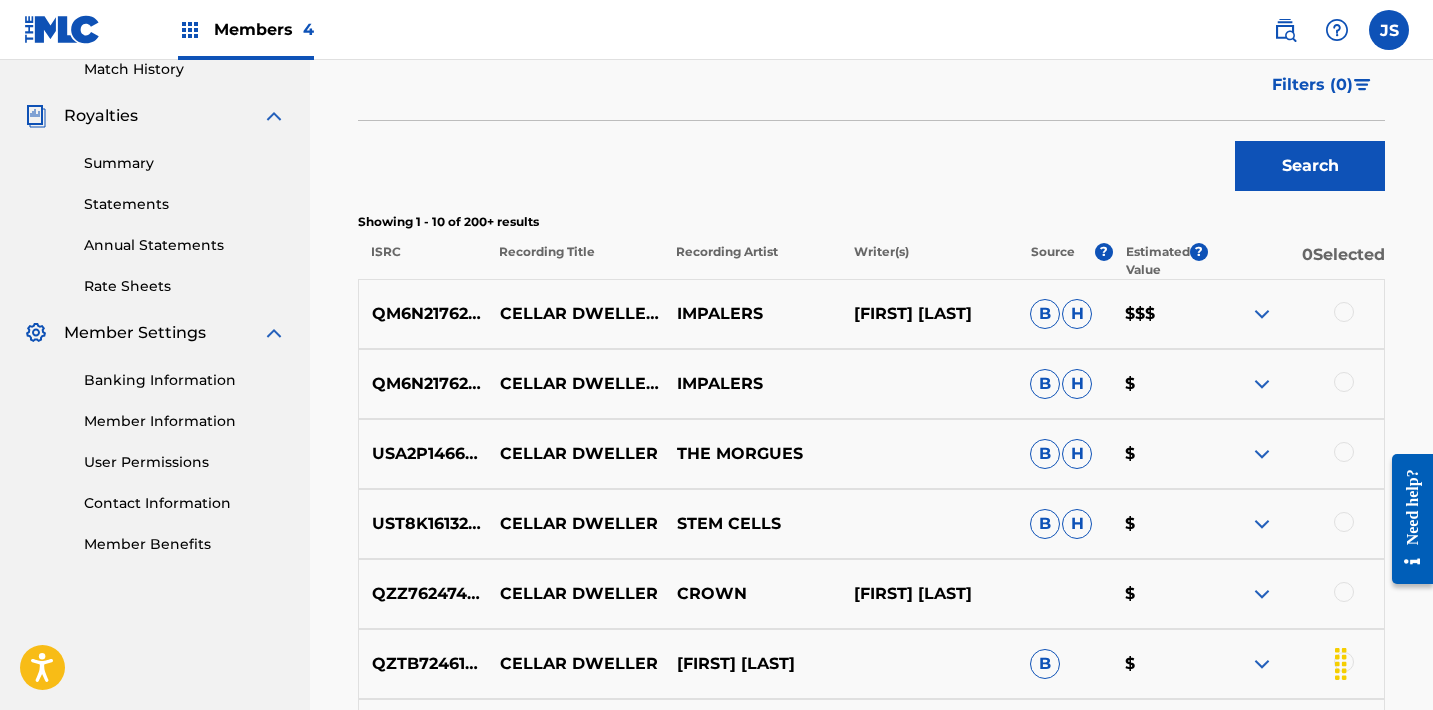scroll, scrollTop: 605, scrollLeft: 0, axis: vertical 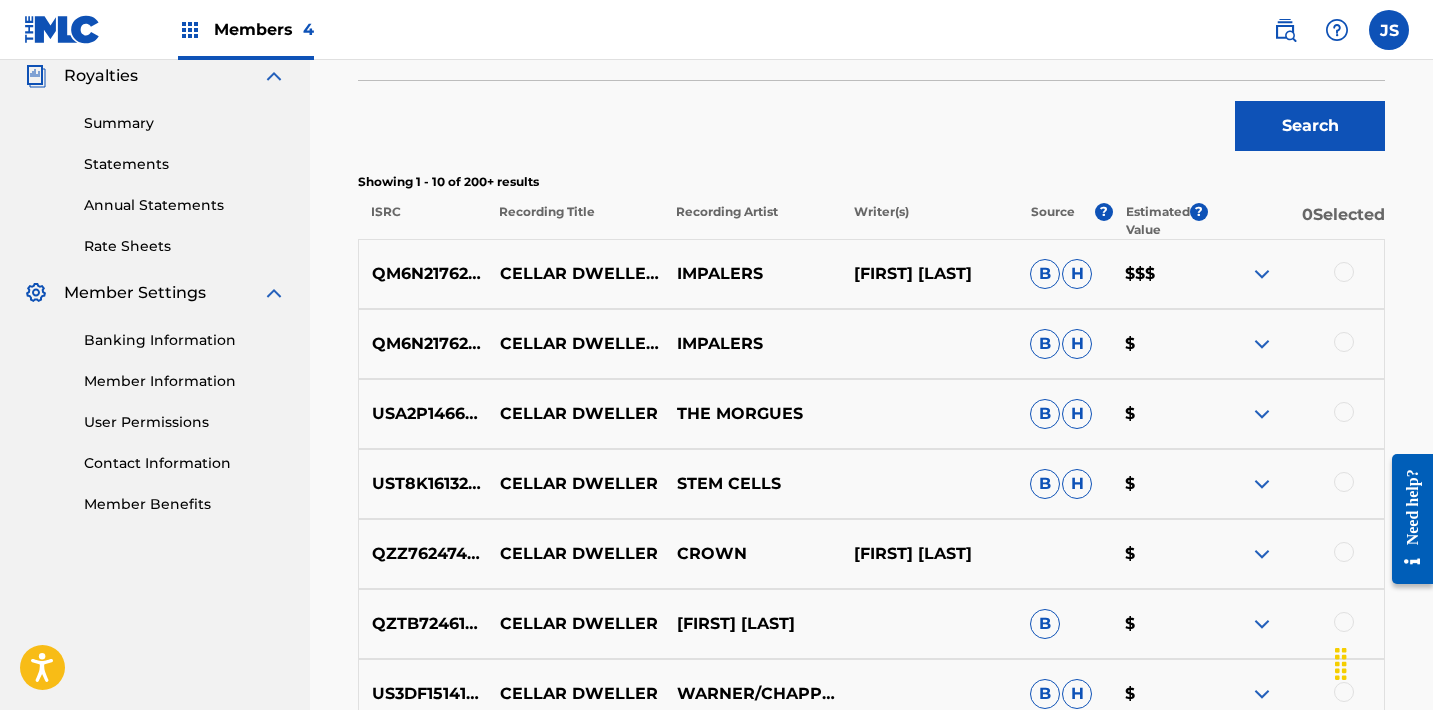click at bounding box center (1344, 272) 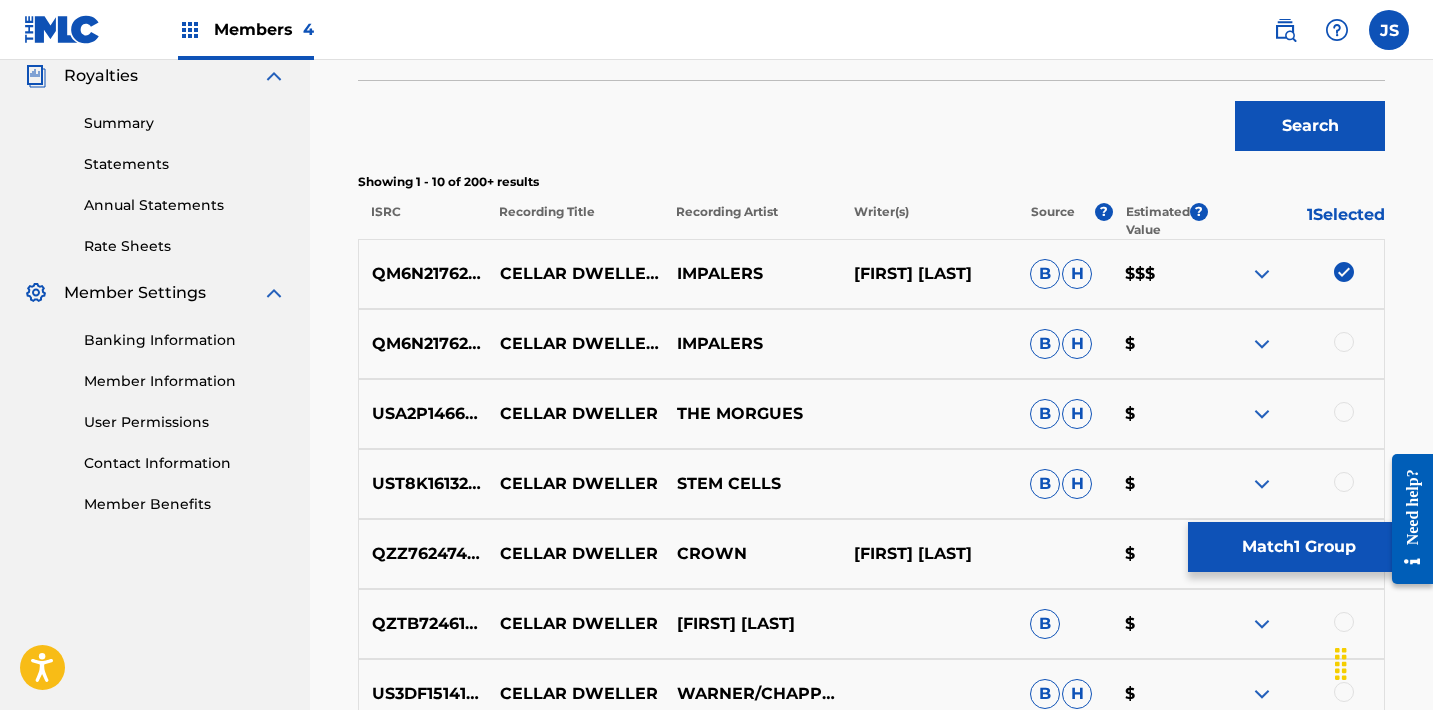 click at bounding box center (1295, 344) 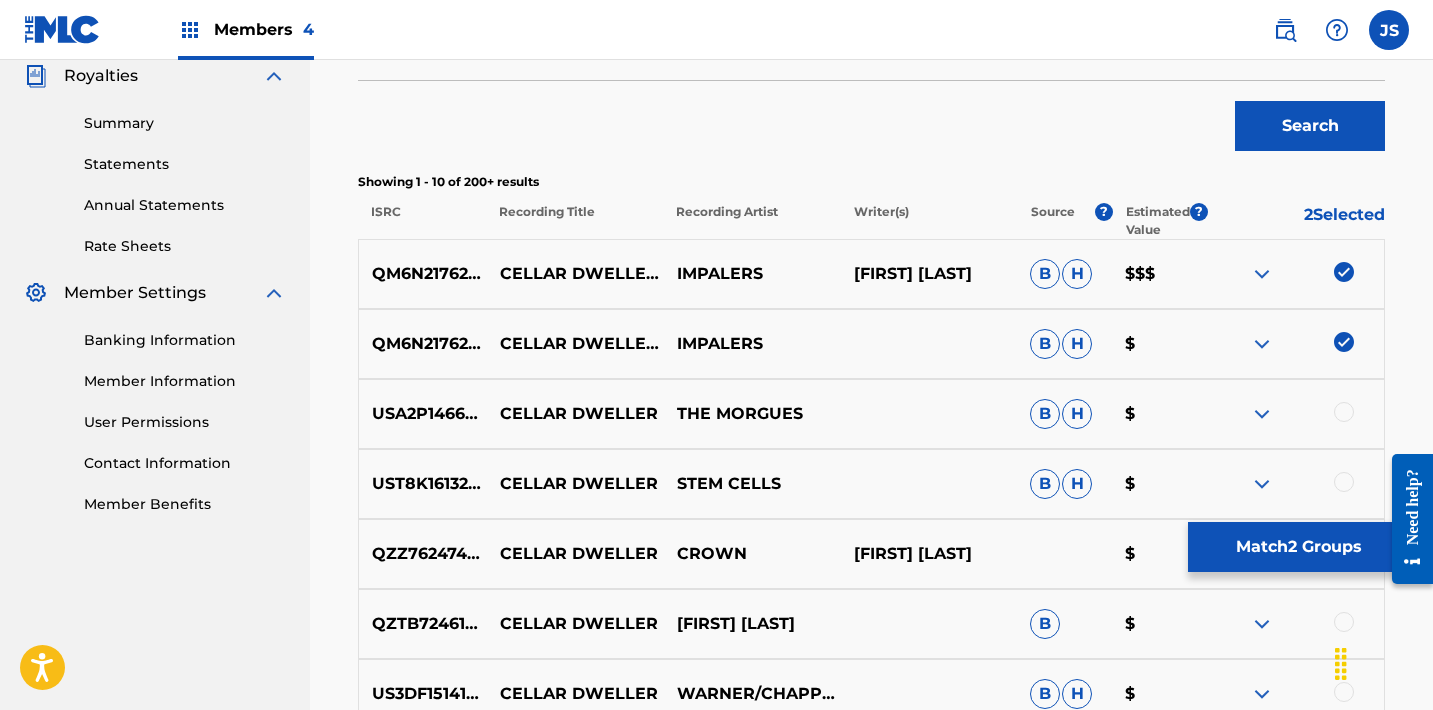 click on "QM6N21762352" at bounding box center (423, 274) 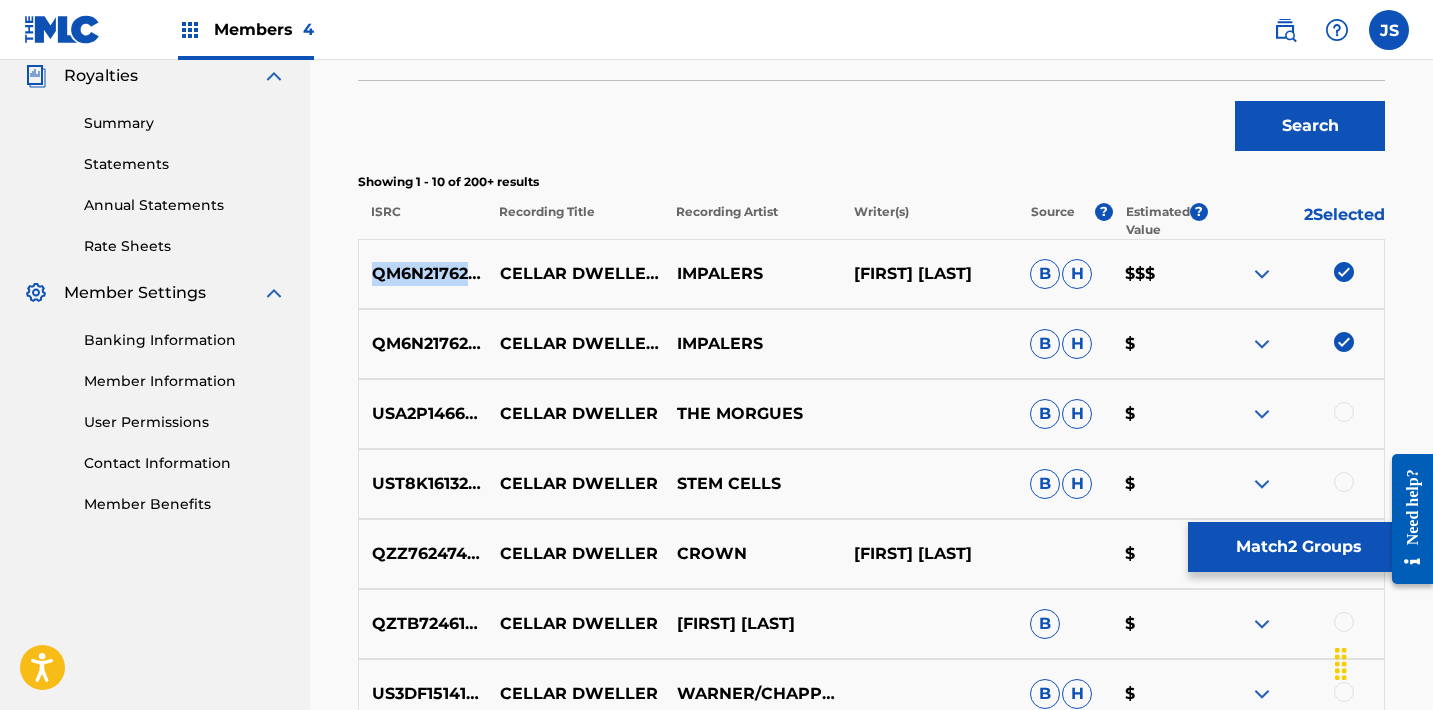 click on "QM6N21762352" at bounding box center (423, 274) 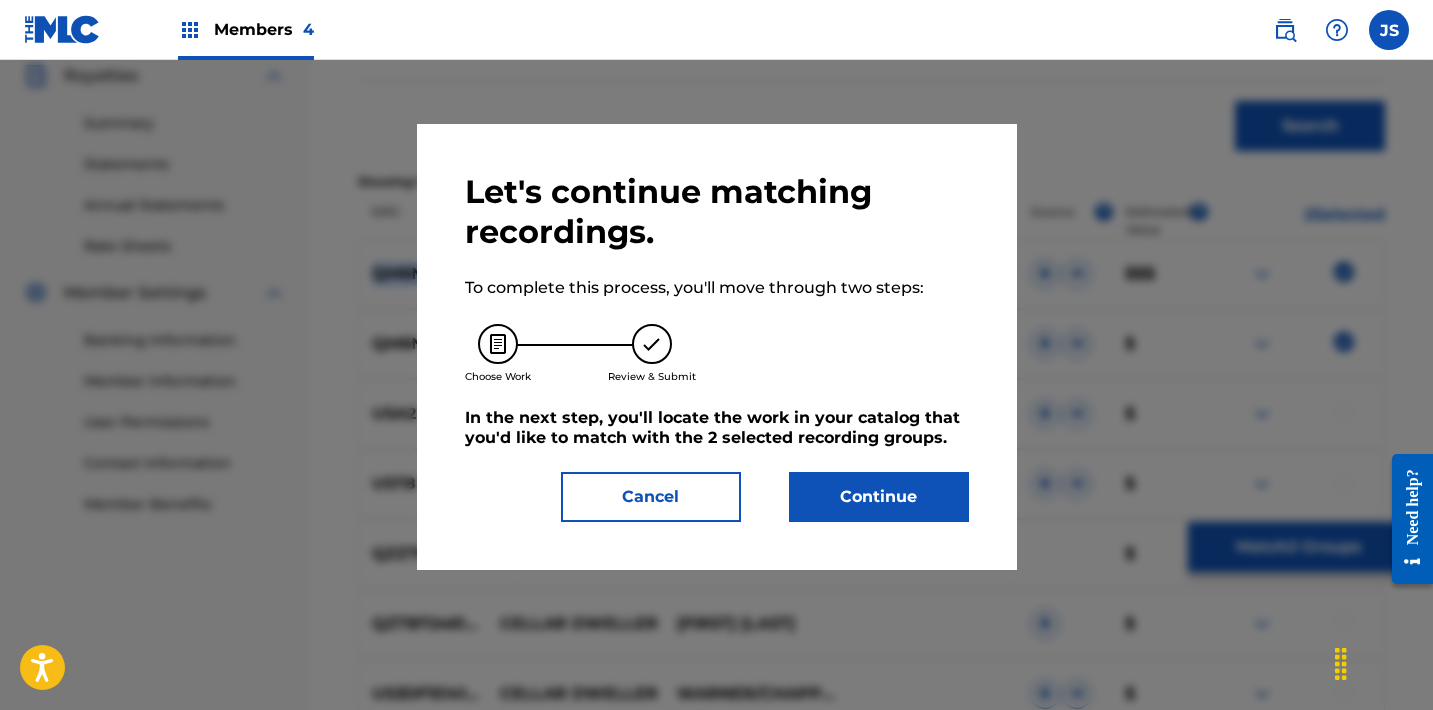 click on "Continue" at bounding box center [879, 497] 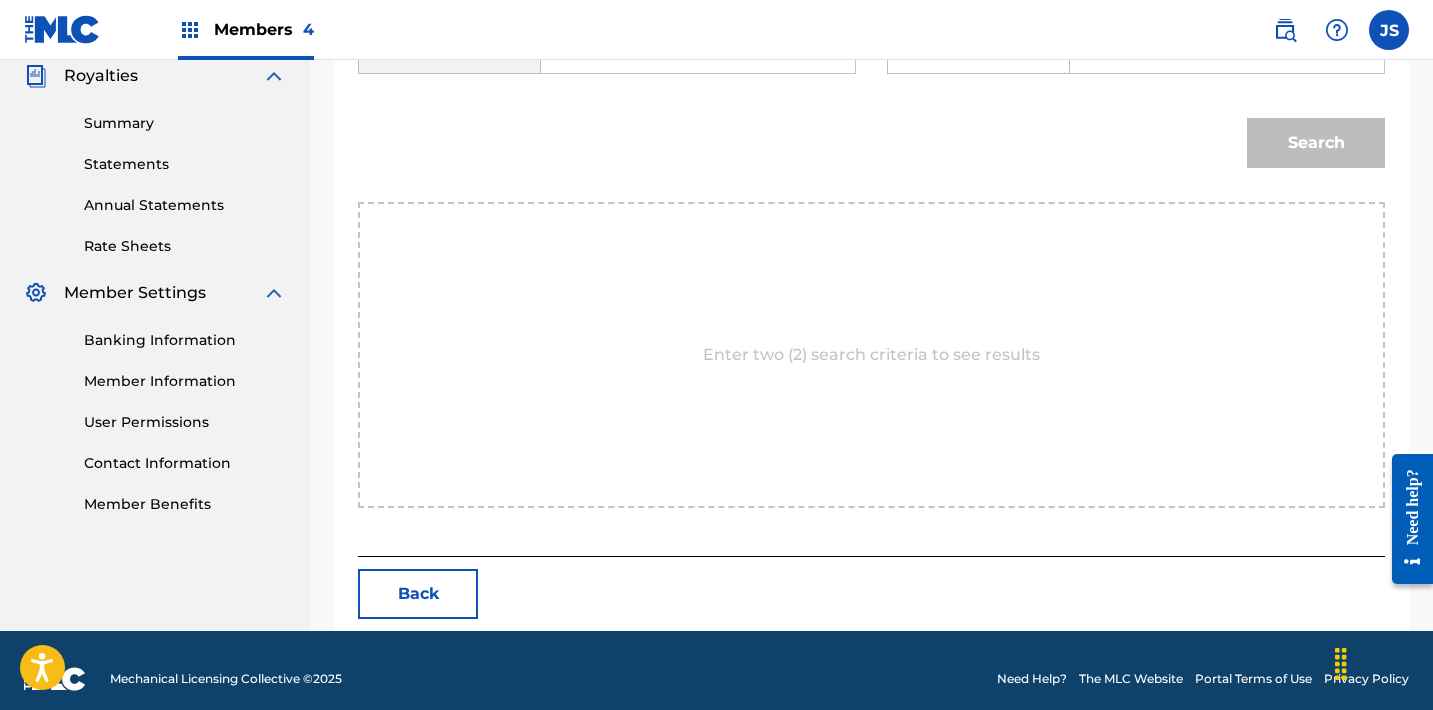 click at bounding box center (698, 49) 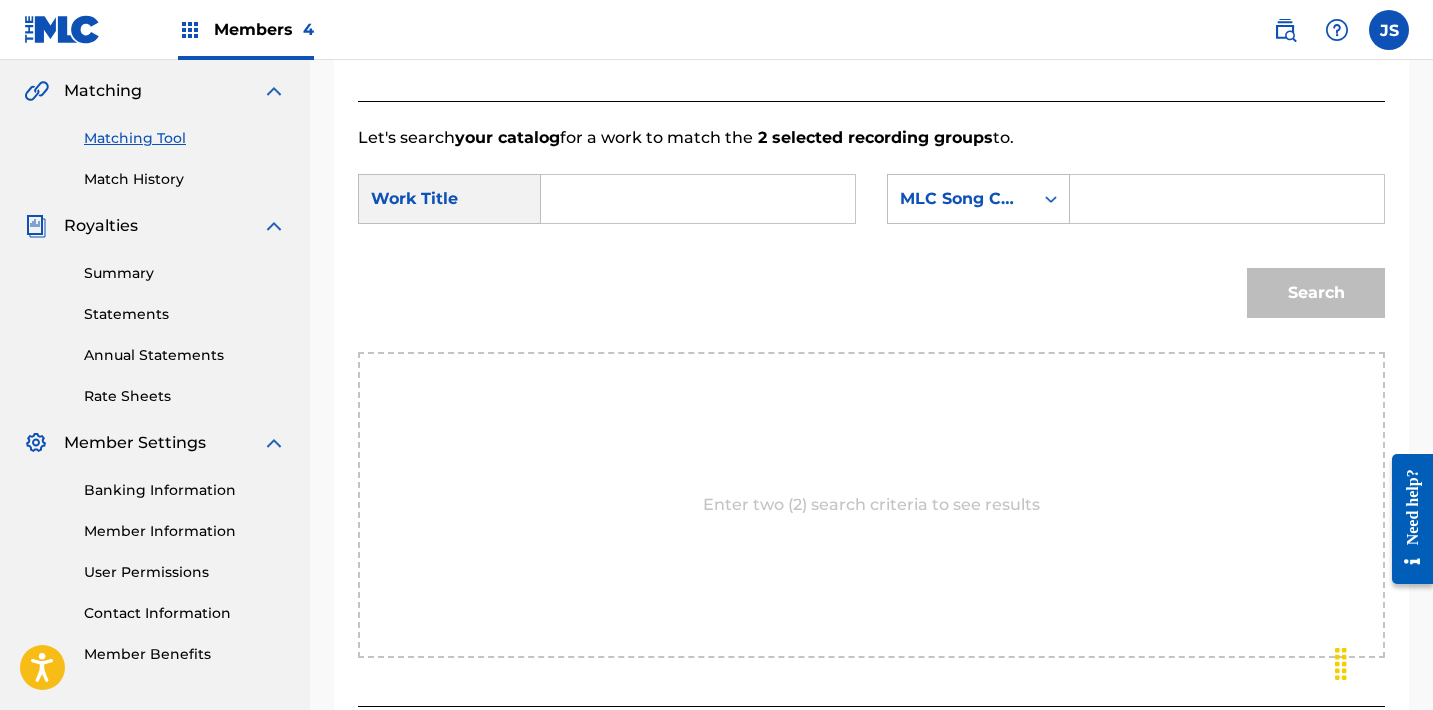 scroll, scrollTop: 453, scrollLeft: 0, axis: vertical 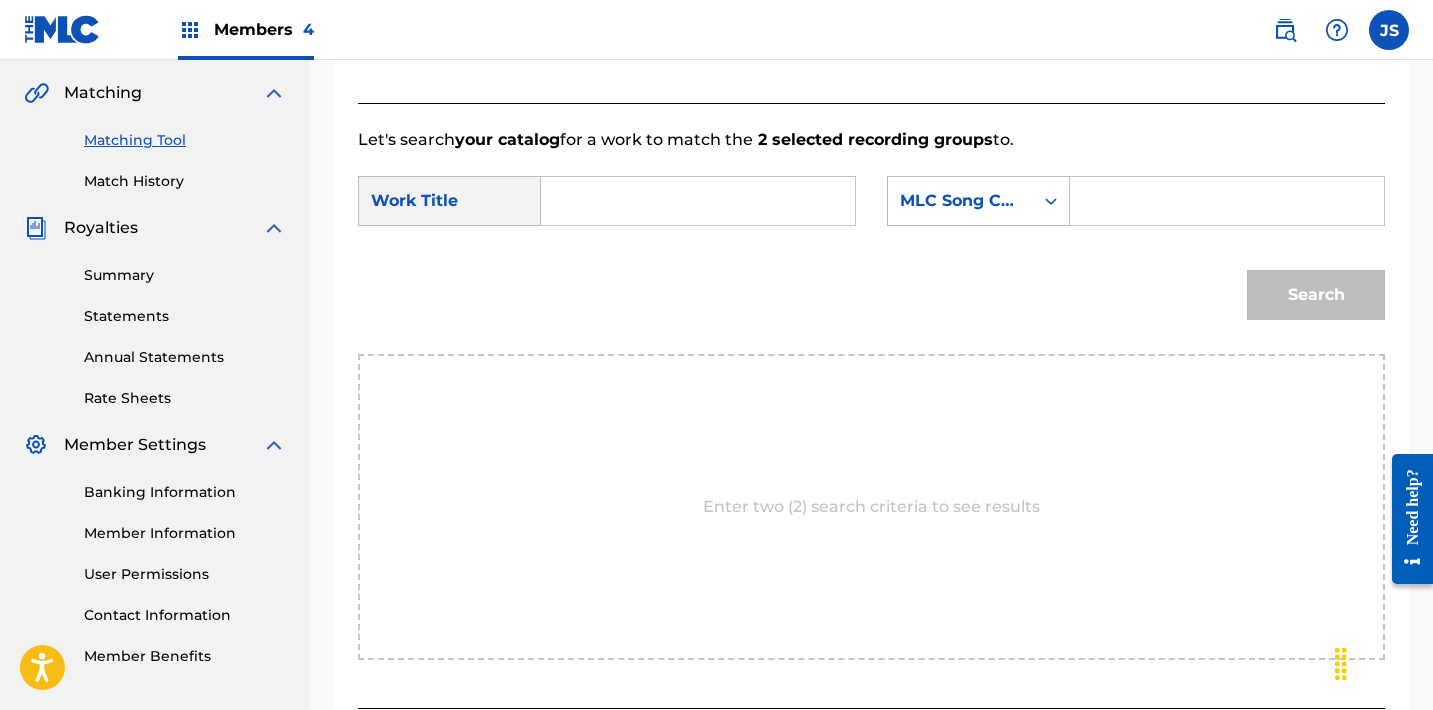 click at bounding box center (698, 201) 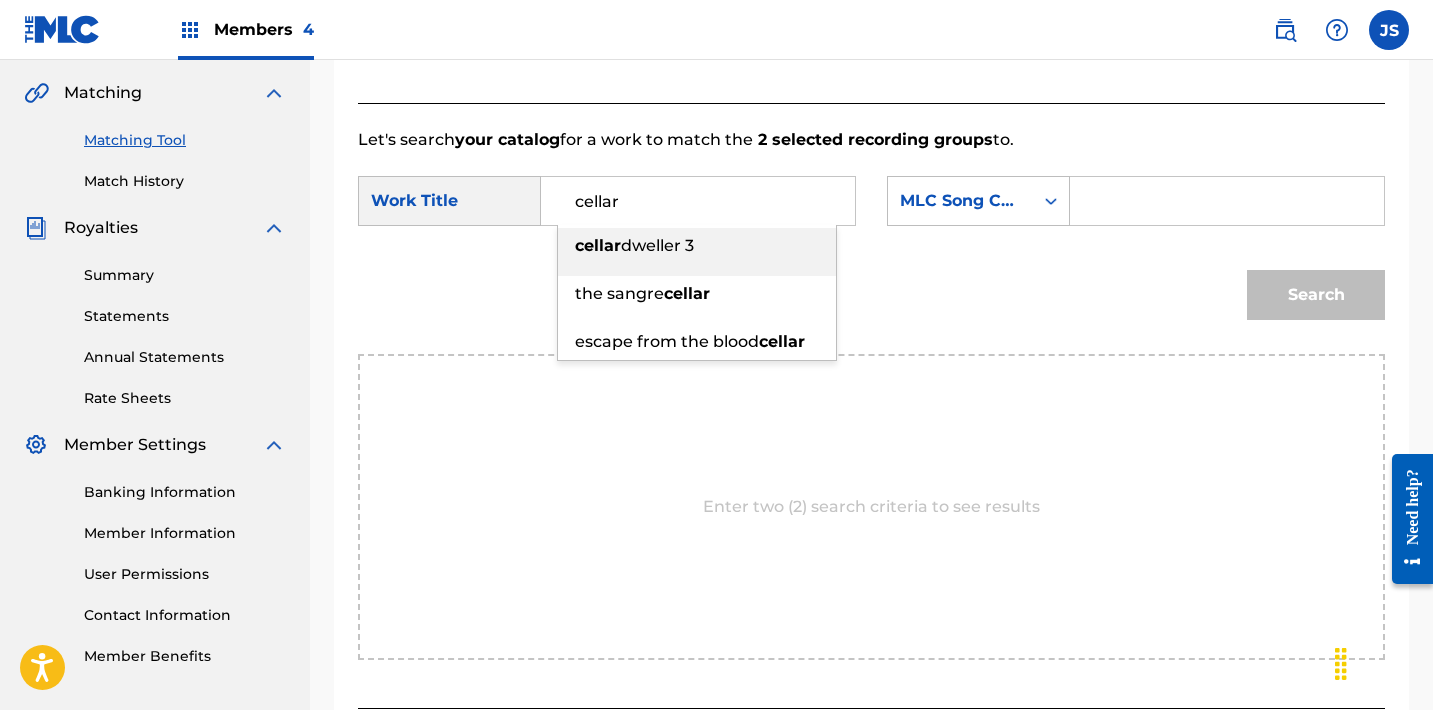 click on "dweller 3" at bounding box center (657, 245) 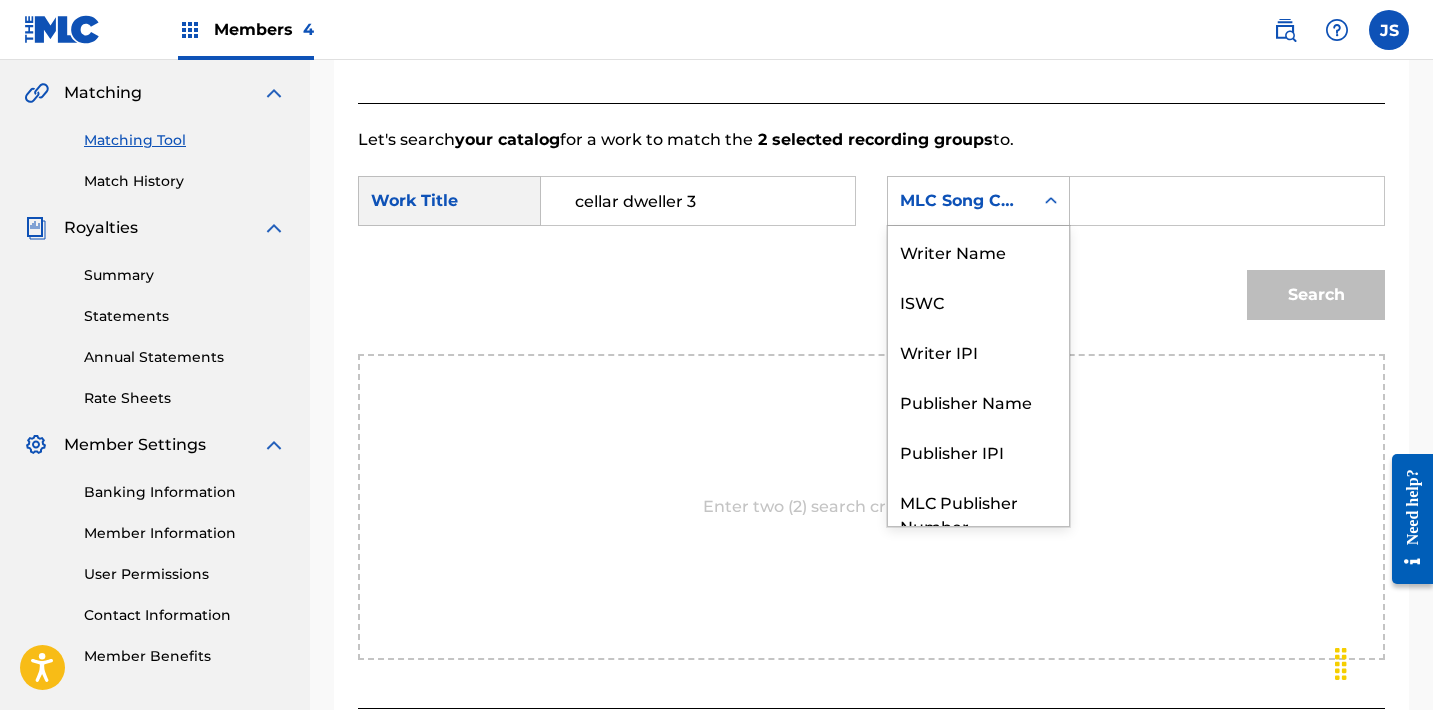click on "MLC Song Code" at bounding box center [960, 201] 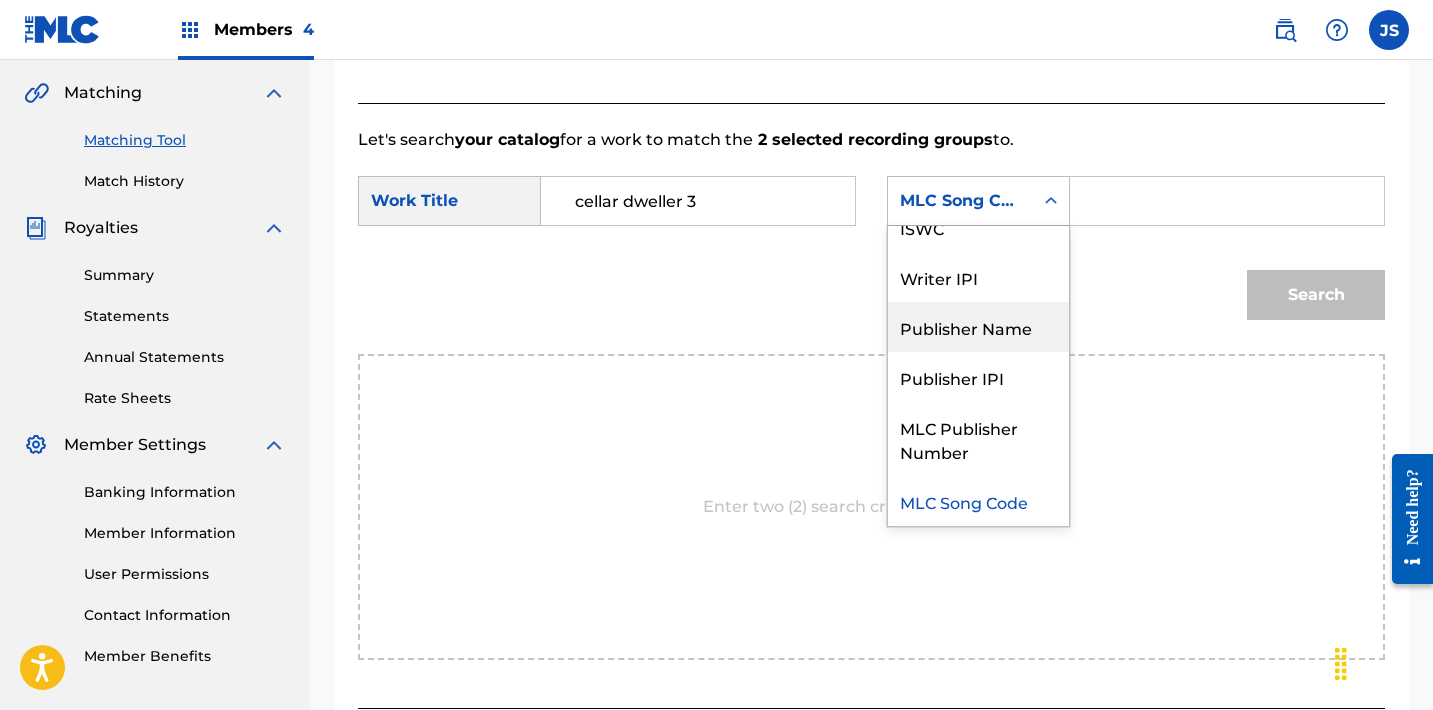 click on "Publisher Name" at bounding box center (978, 327) 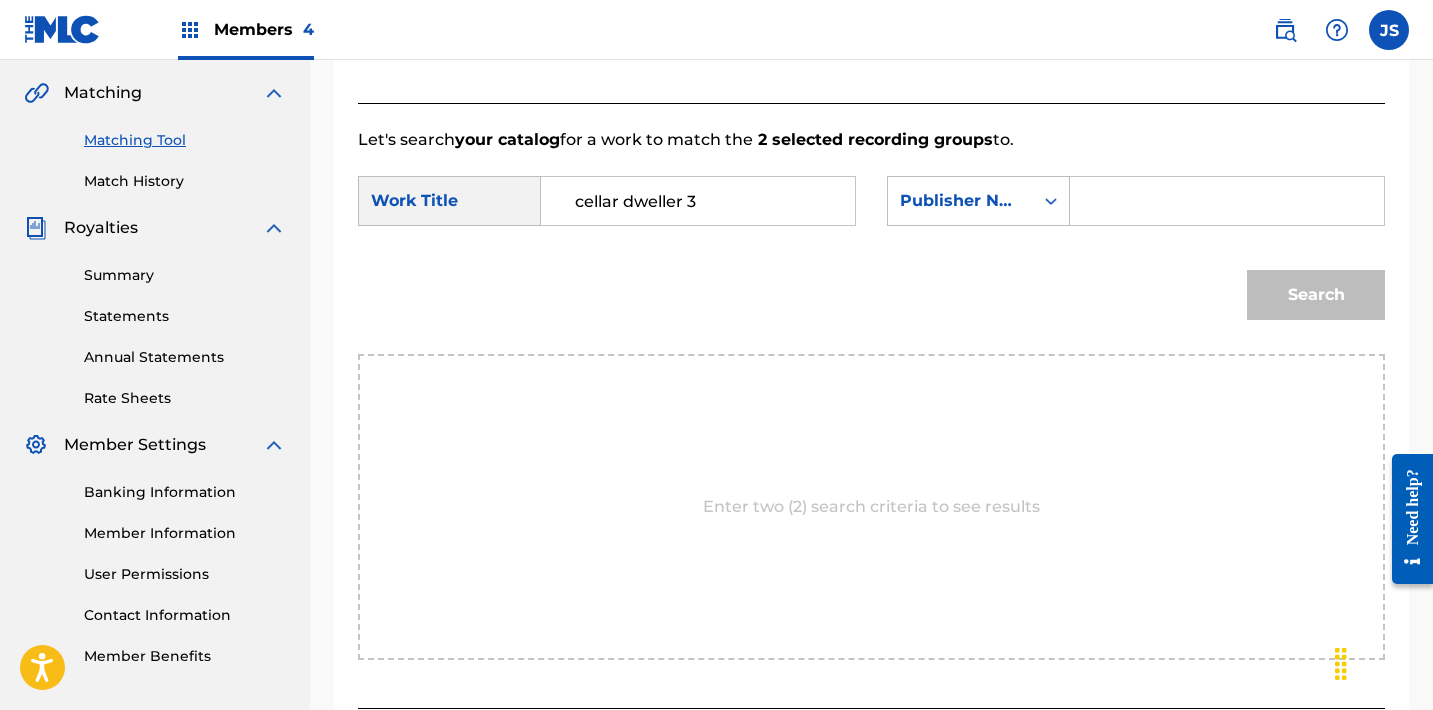 click at bounding box center [1227, 201] 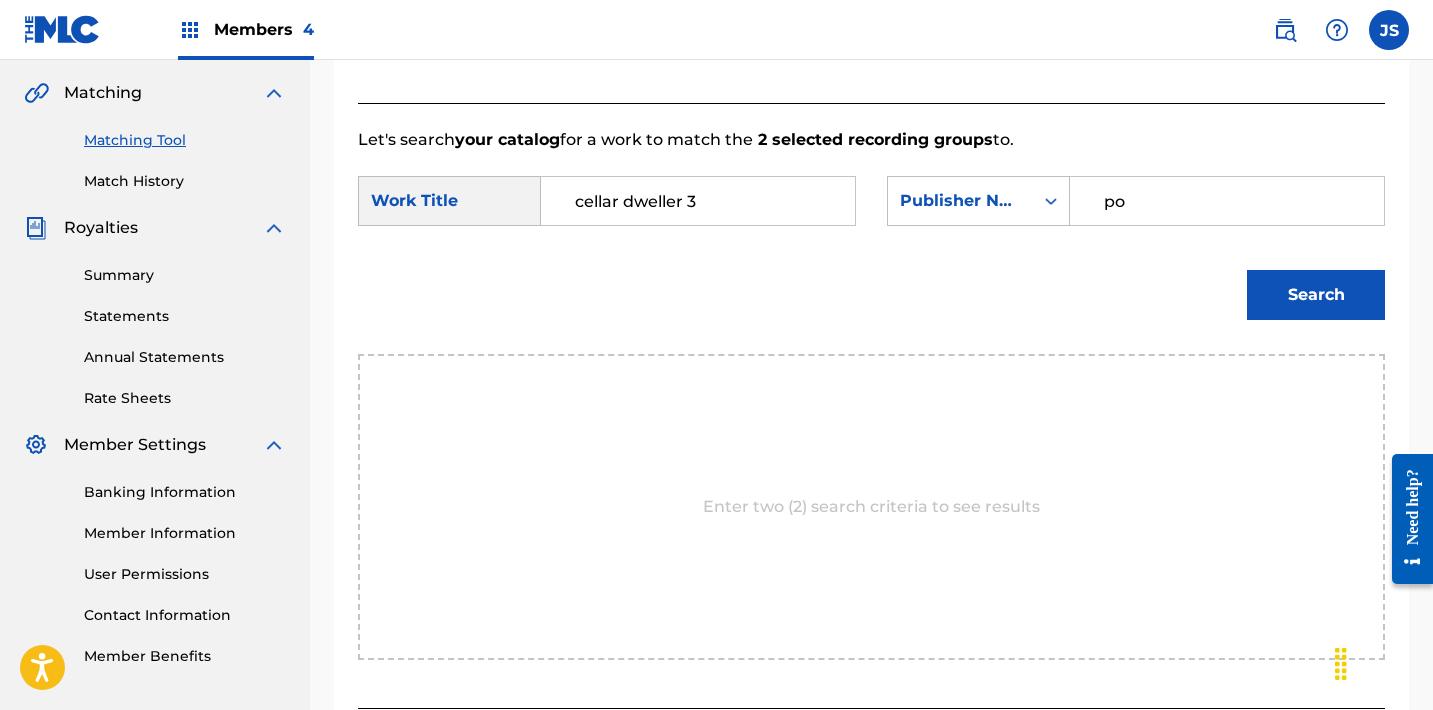 type on "POST MORTEM" 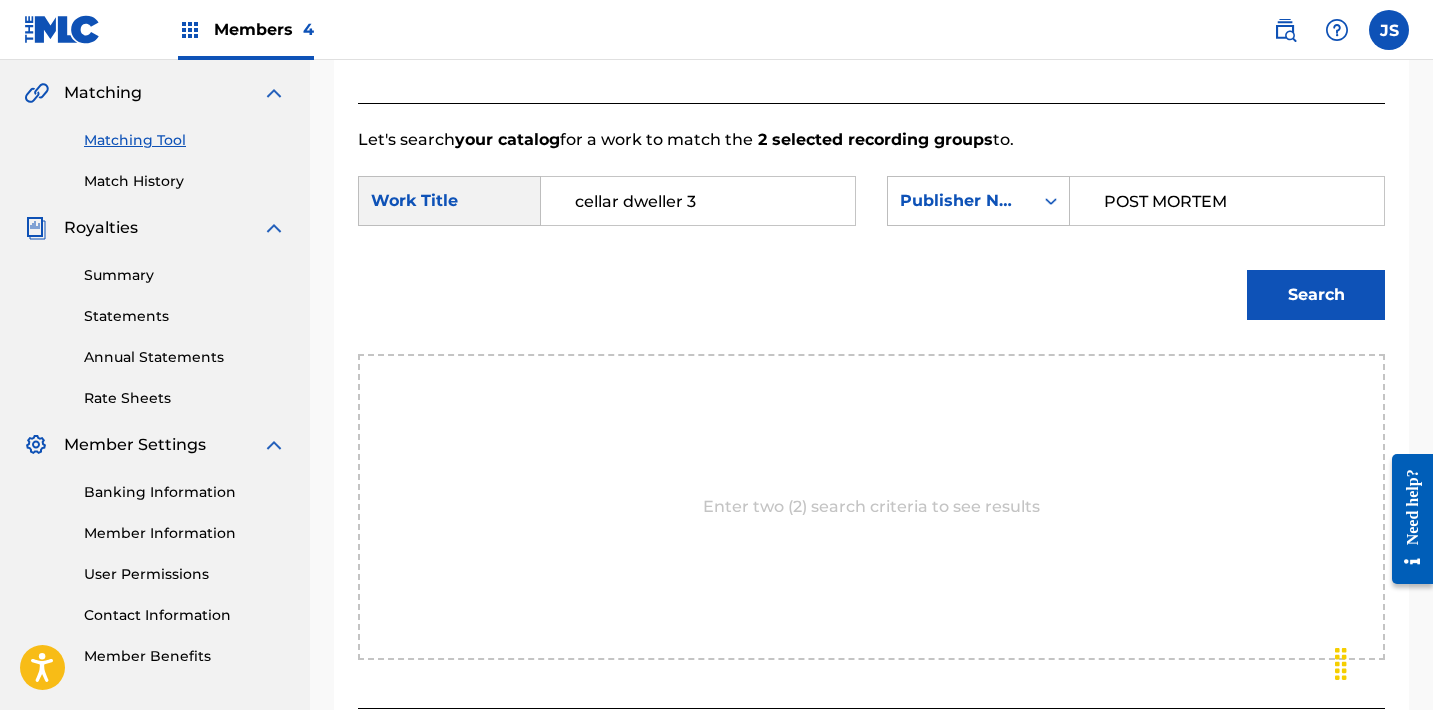 click on "Search" at bounding box center [1316, 295] 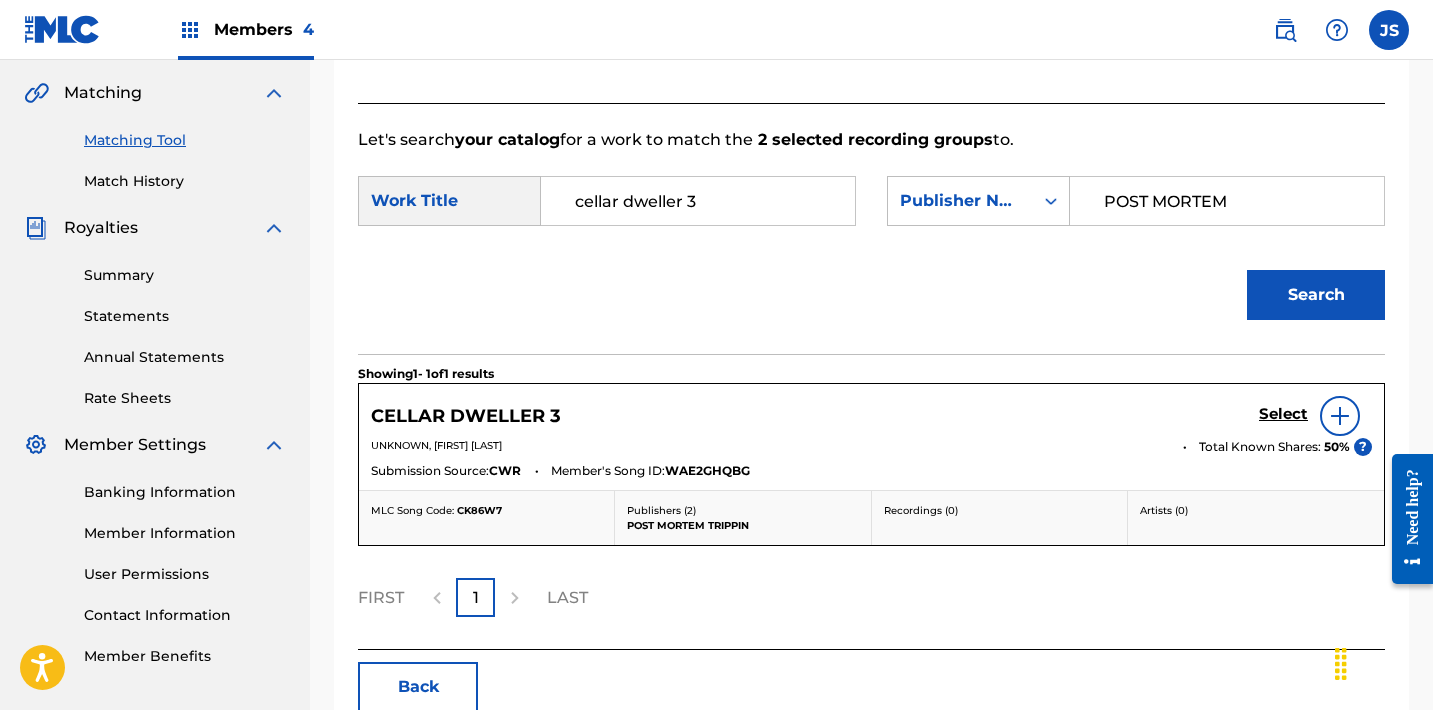 click on "Select" at bounding box center [1283, 414] 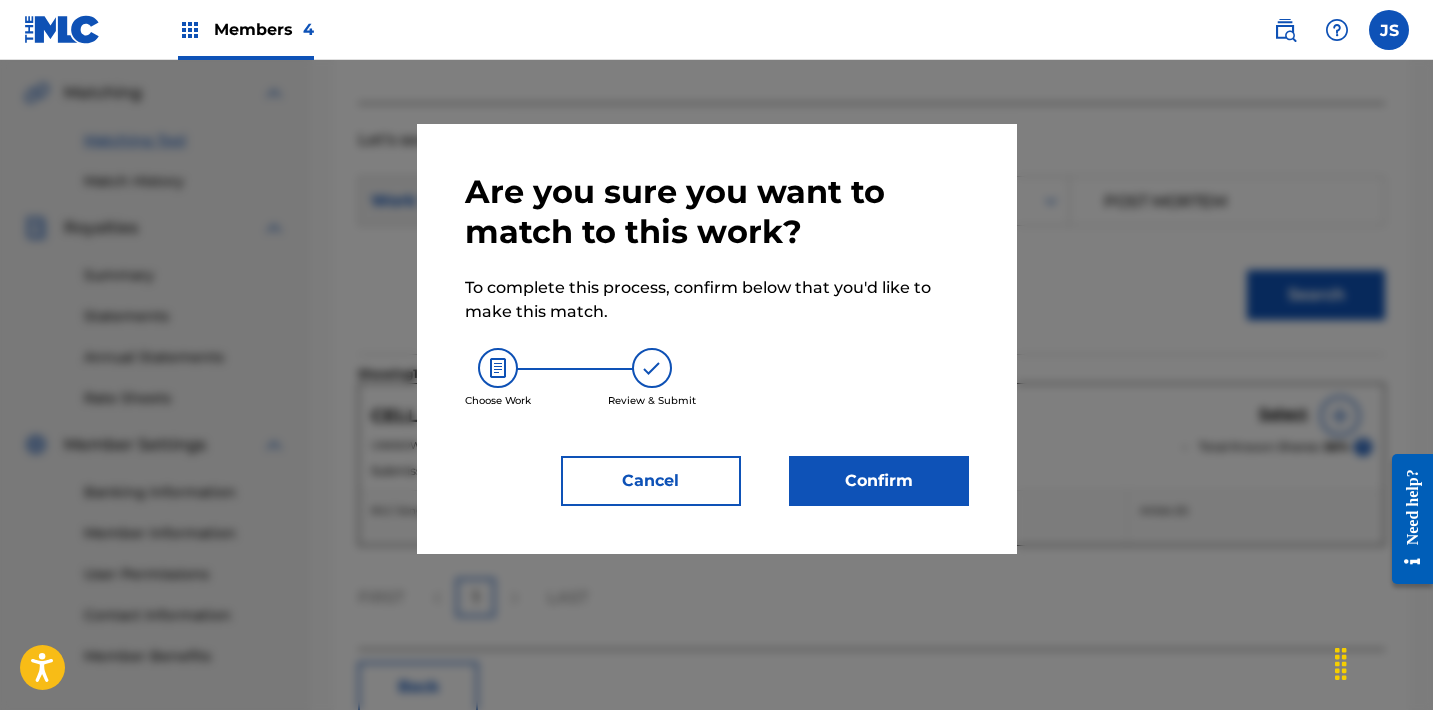 click on "Confirm" at bounding box center (879, 481) 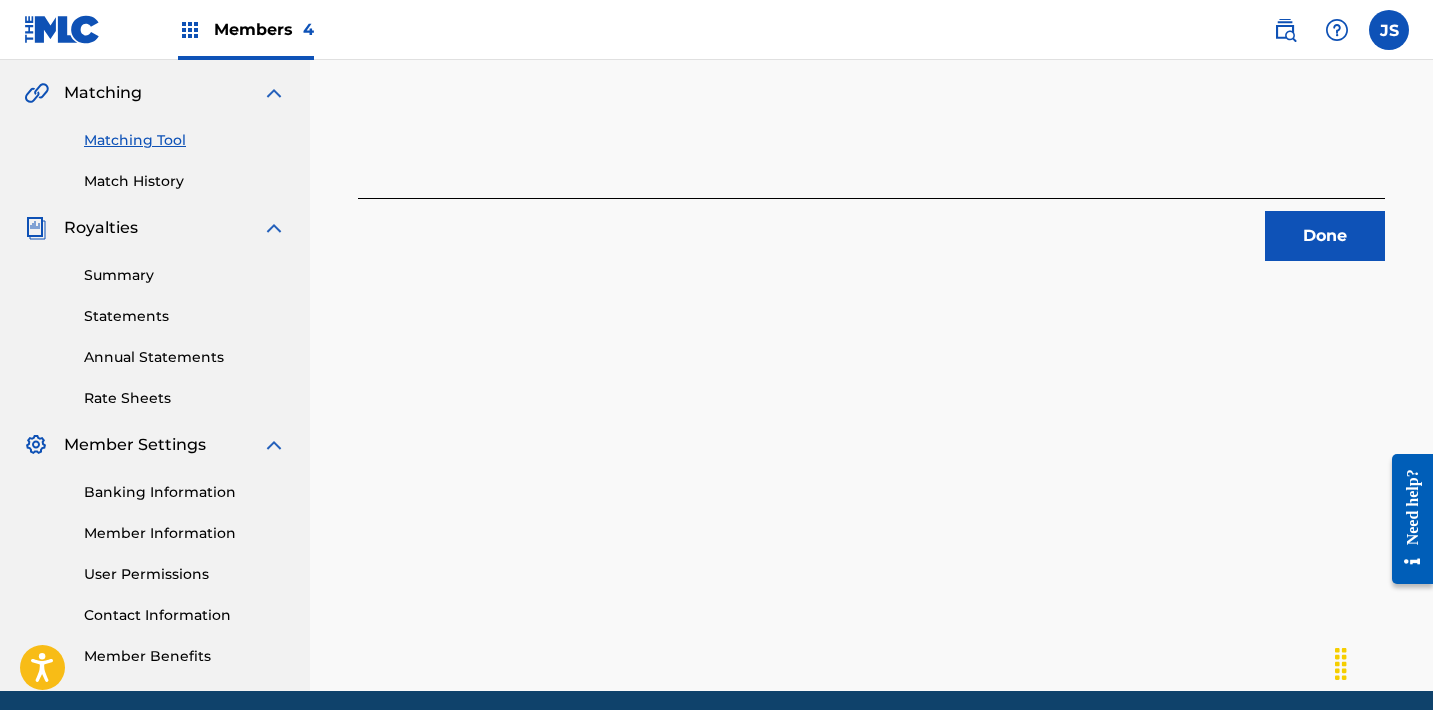 click on "Done" at bounding box center (1325, 236) 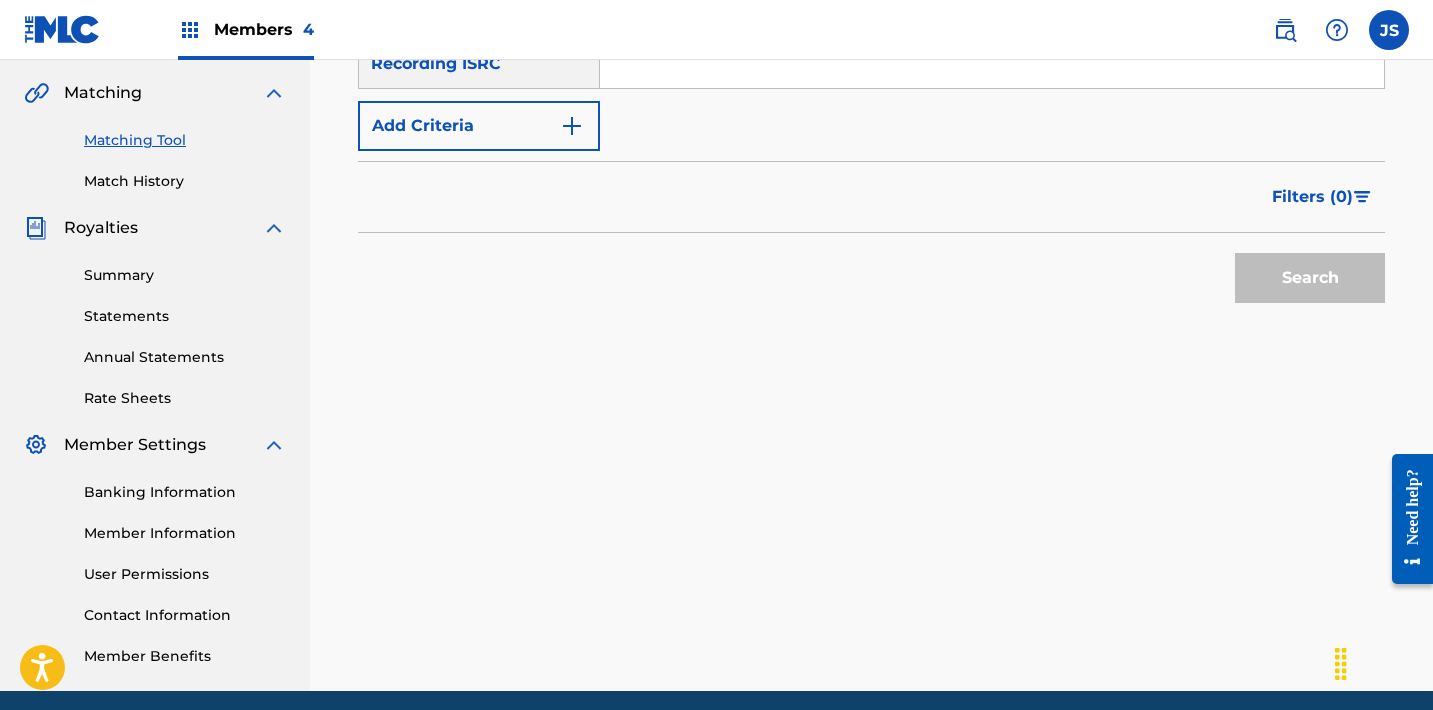 click at bounding box center (992, 64) 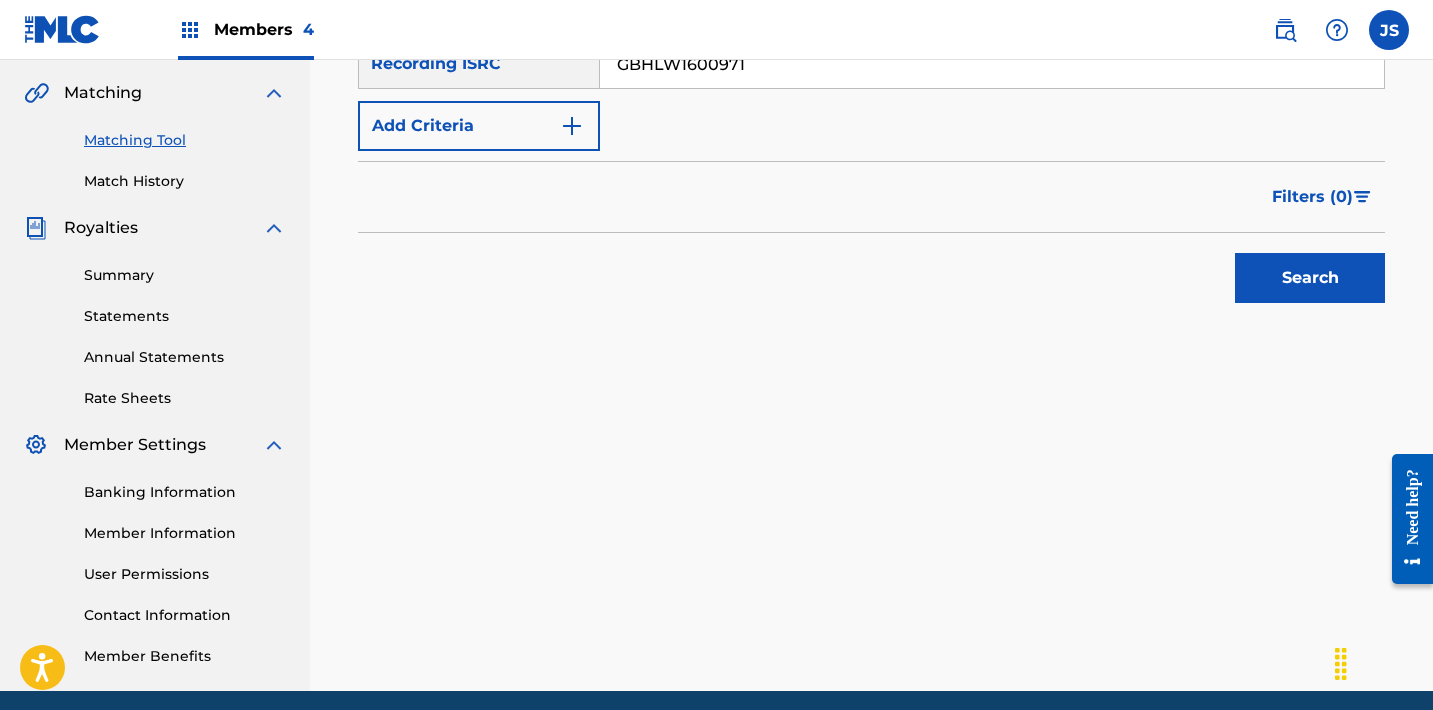 click on "GBHLW1600971" at bounding box center (992, 64) 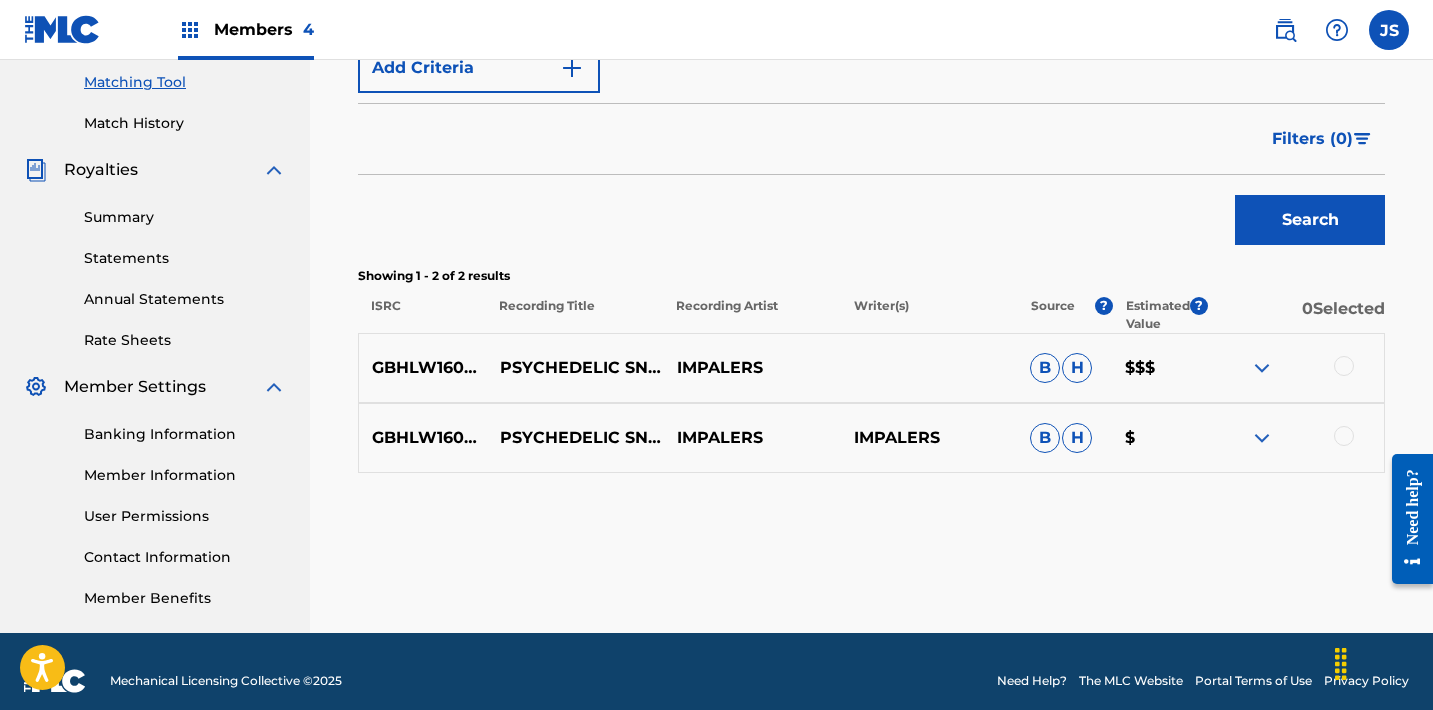 scroll, scrollTop: 509, scrollLeft: 0, axis: vertical 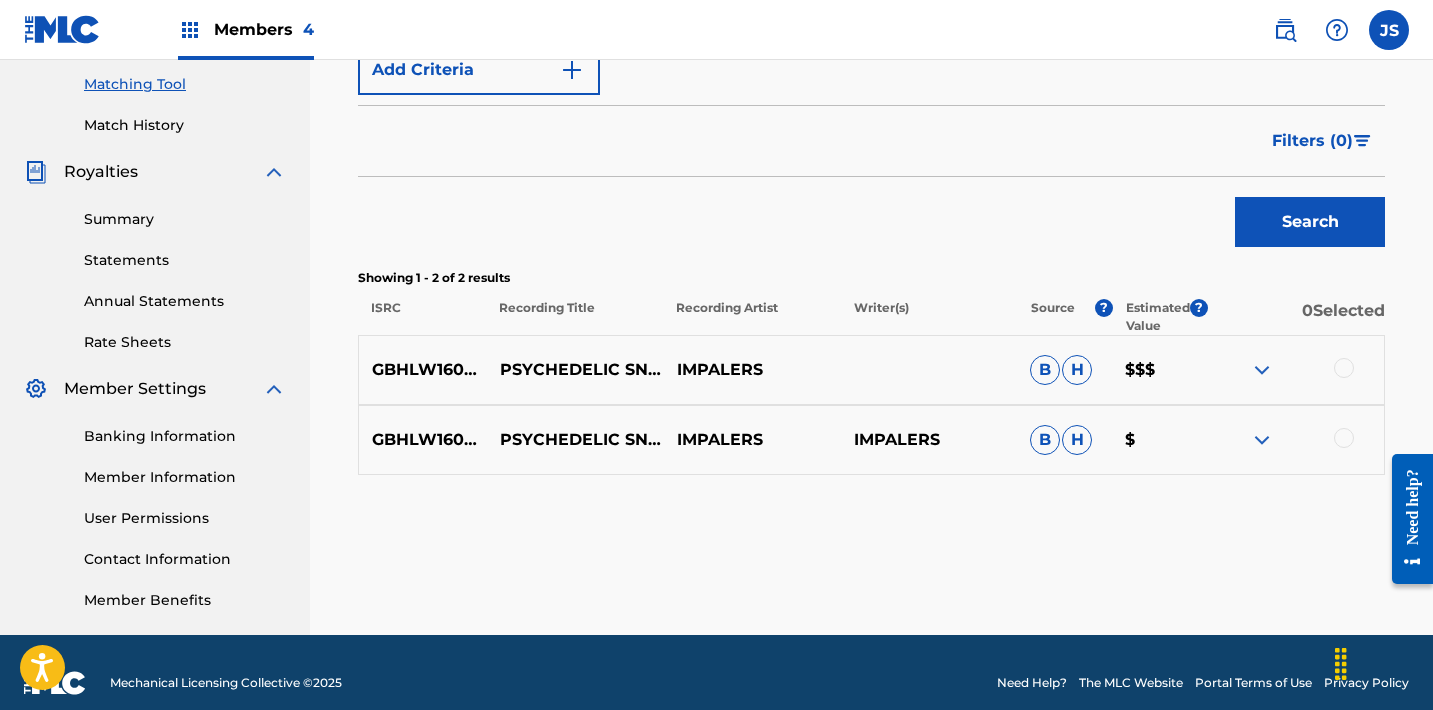 click at bounding box center [1344, 368] 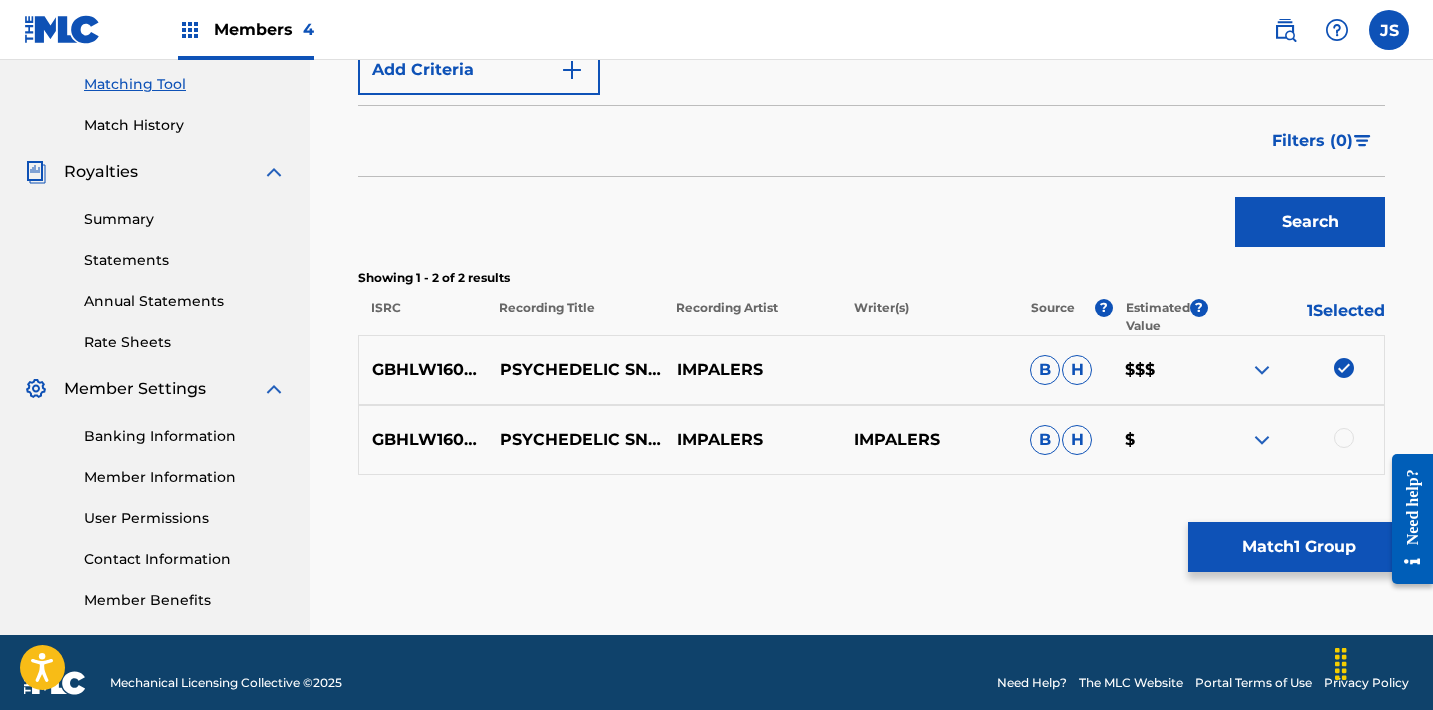 click at bounding box center [1344, 438] 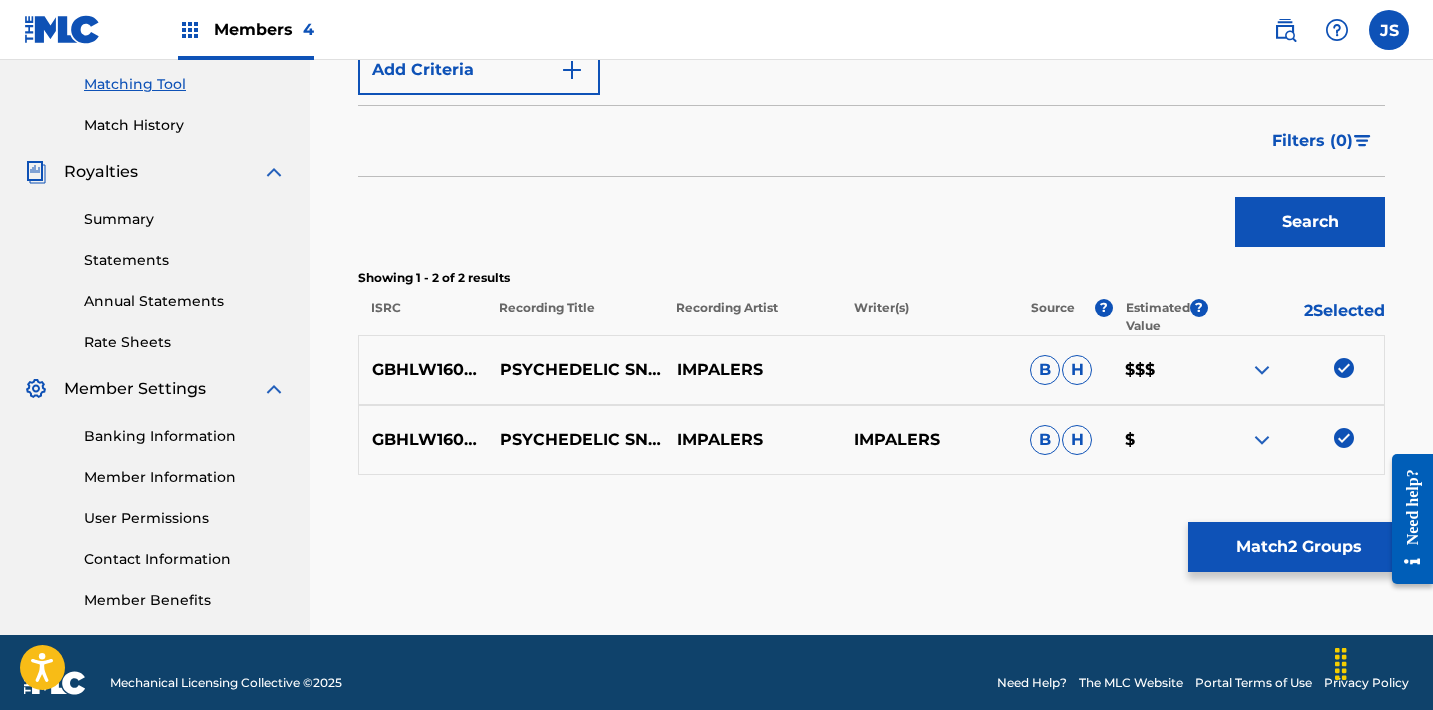 click on "Match  2 Groups" at bounding box center (1298, 547) 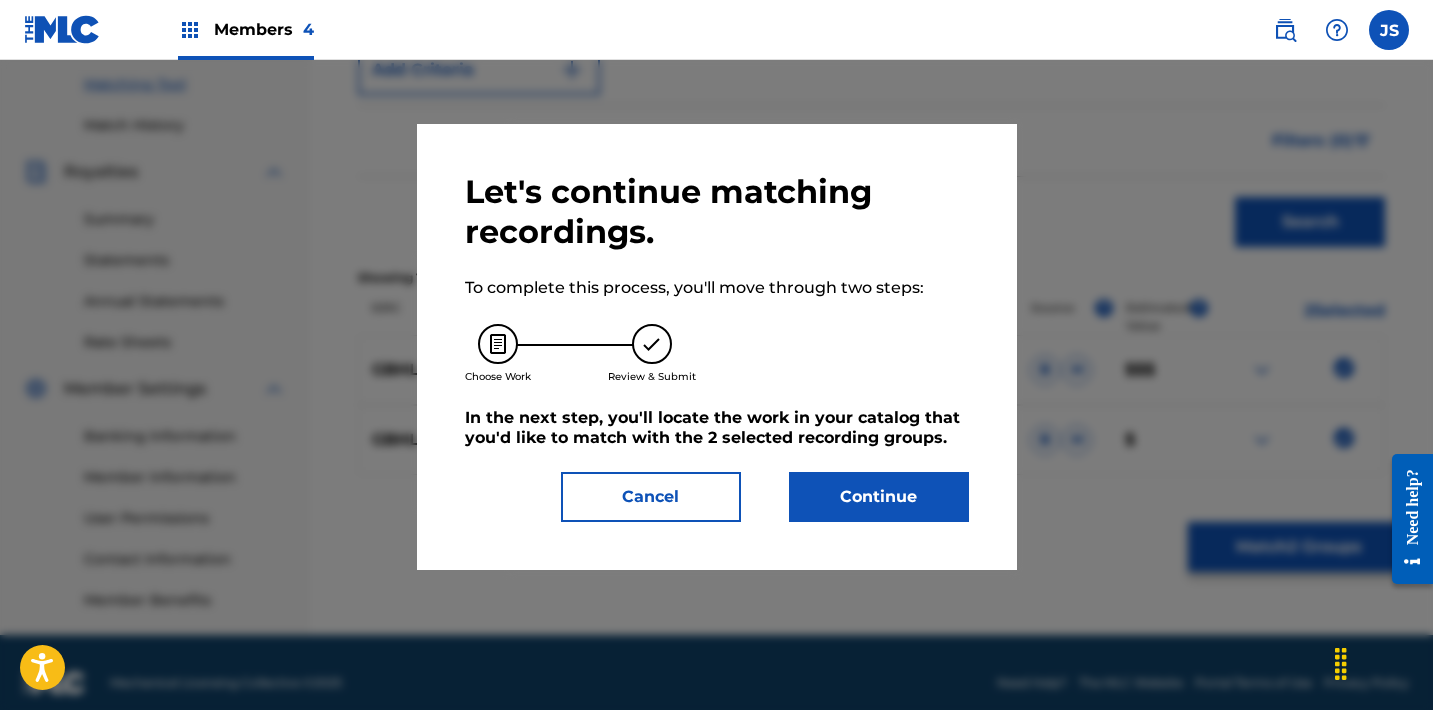 click on "Continue" at bounding box center (879, 497) 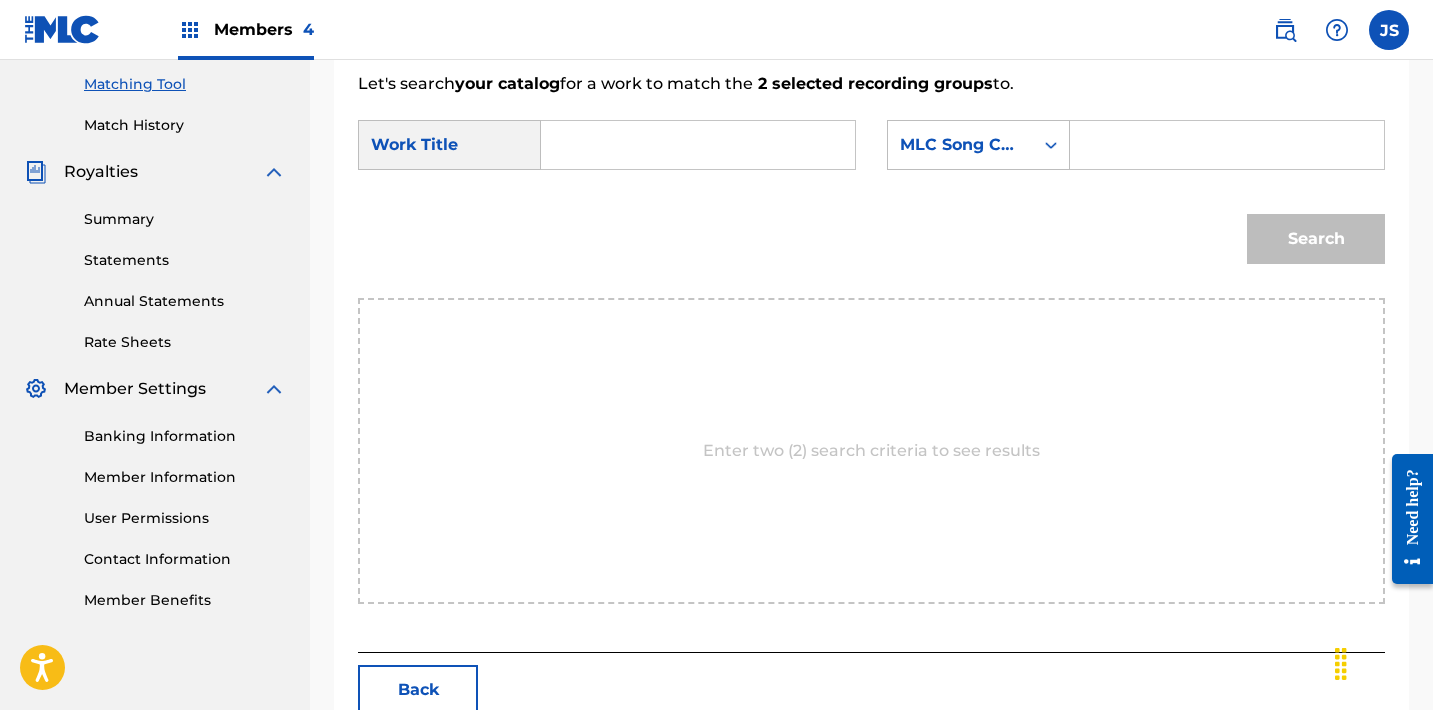 click at bounding box center (698, 145) 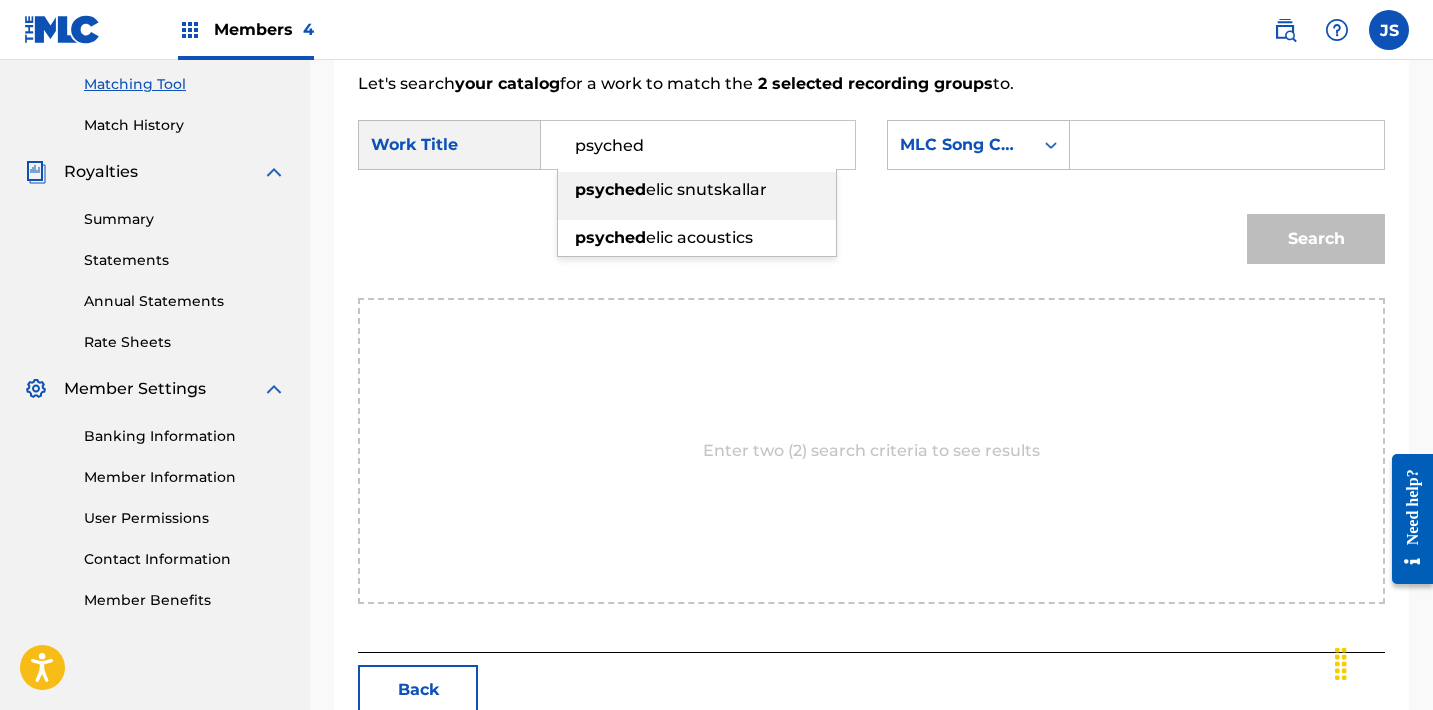 click on "psyched elic snutskallar" at bounding box center [697, 190] 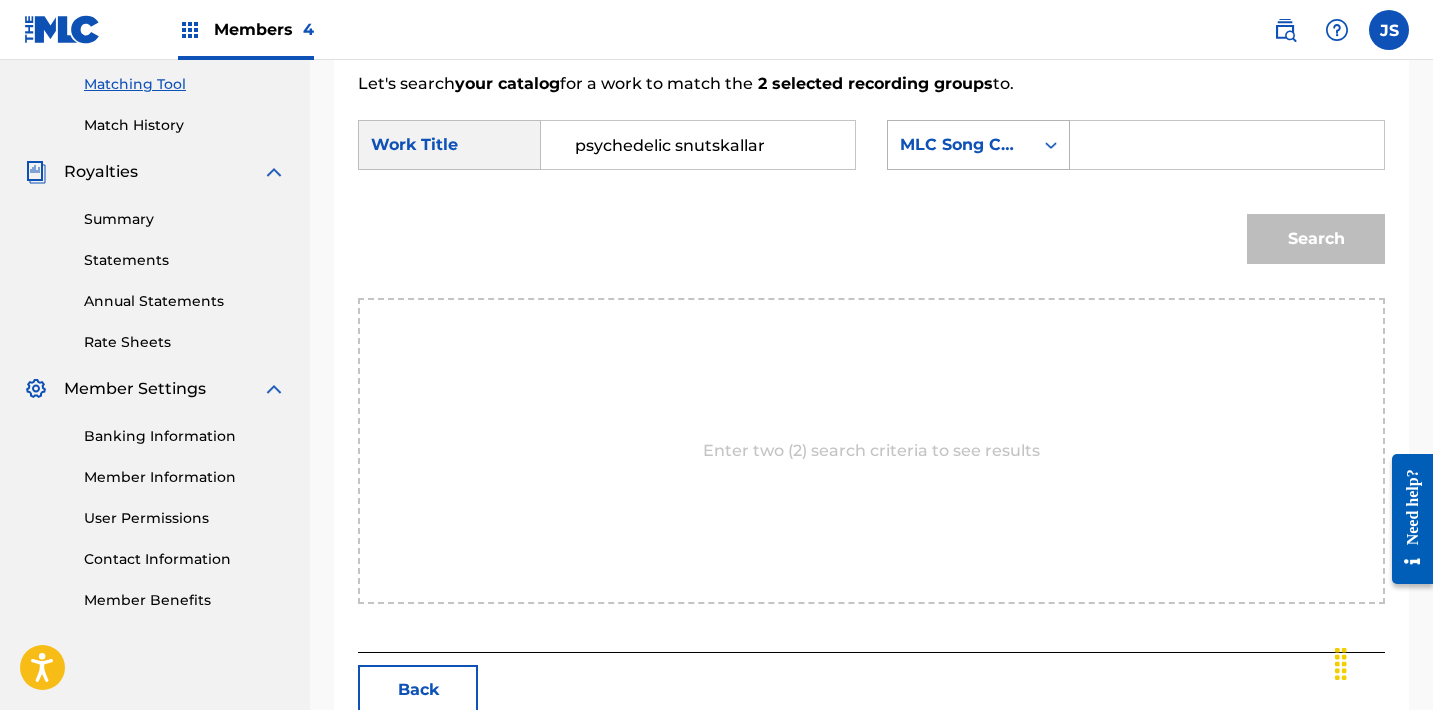 click on "MLC Song Code" at bounding box center (960, 145) 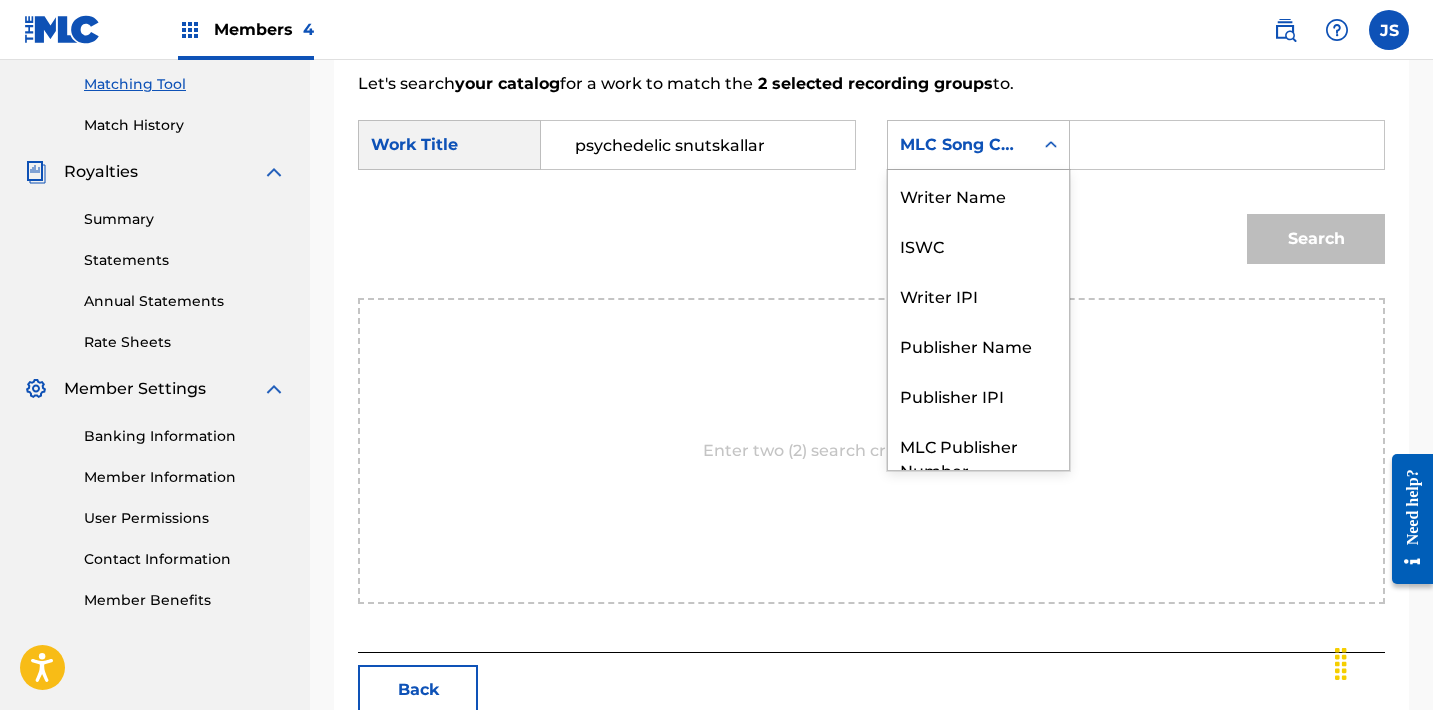 scroll, scrollTop: 74, scrollLeft: 0, axis: vertical 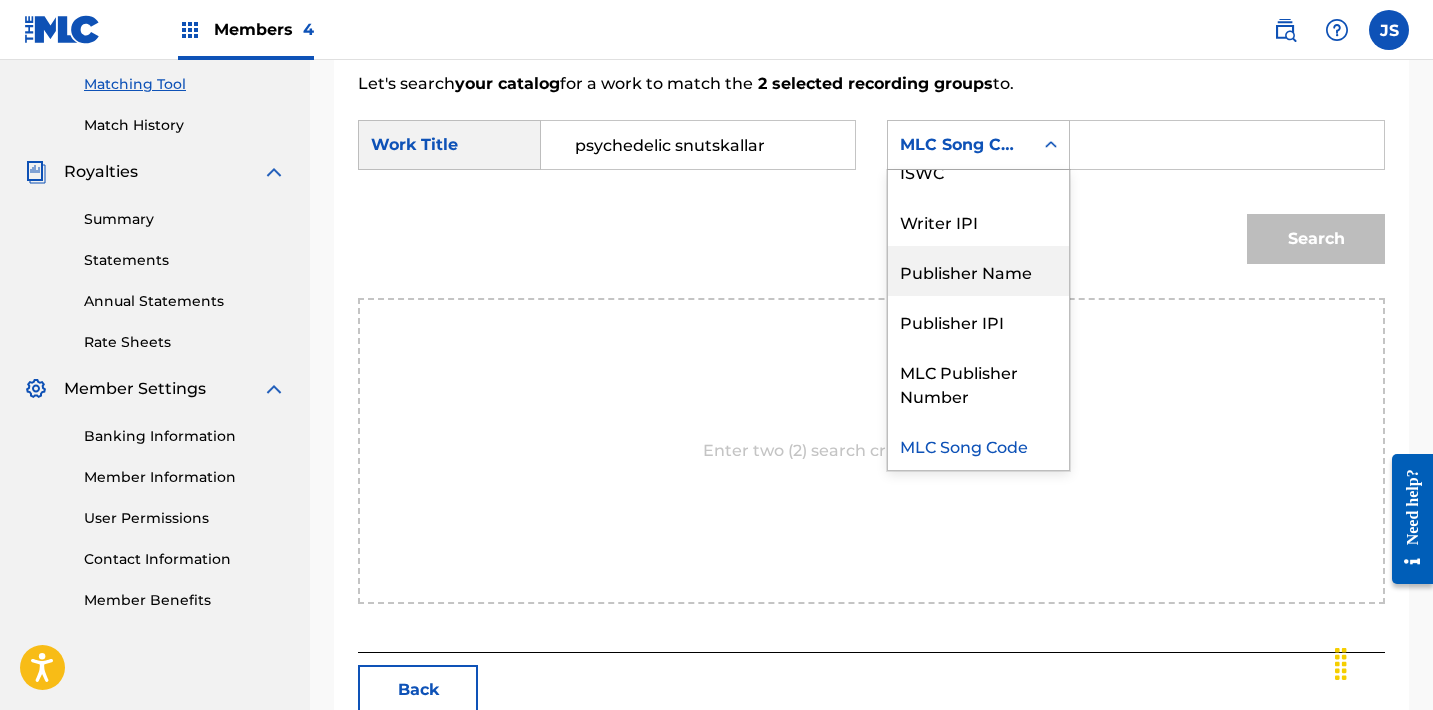 click on "Publisher Name" at bounding box center (978, 271) 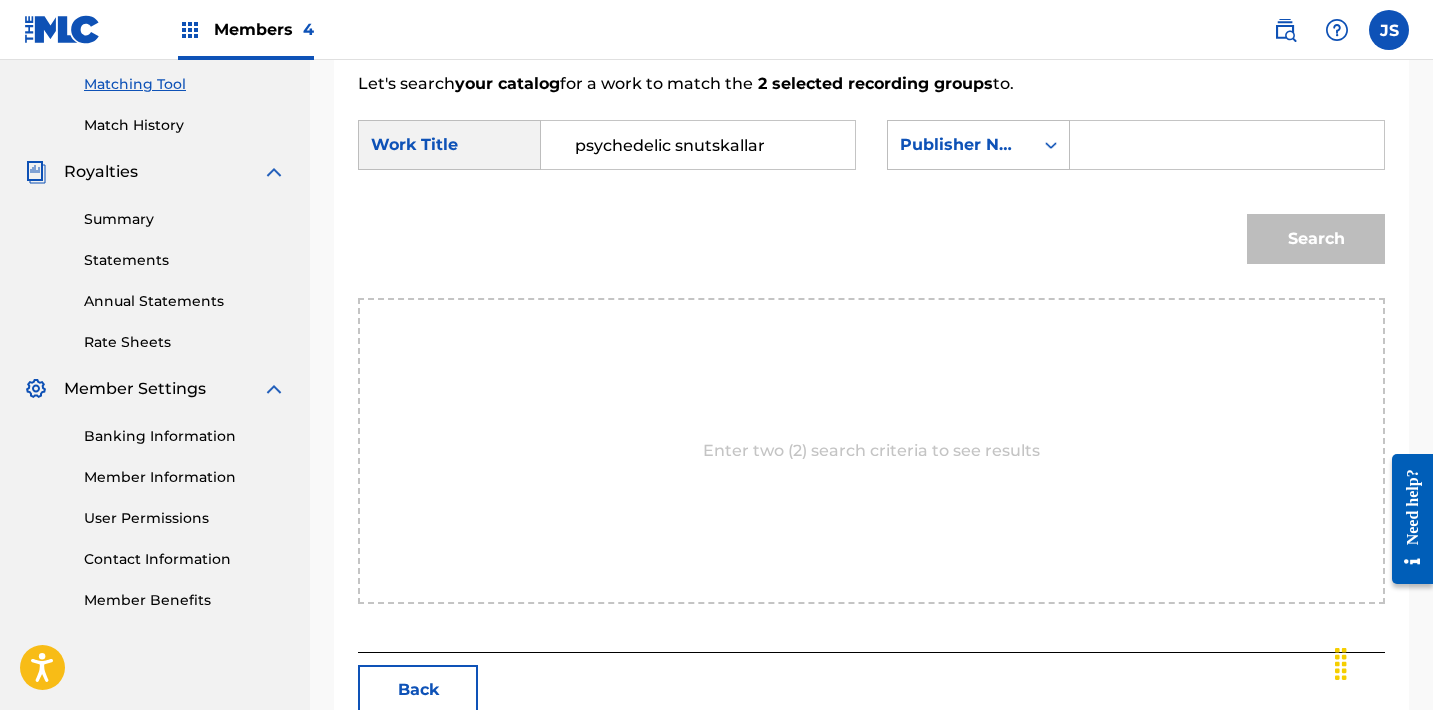 click at bounding box center [1227, 145] 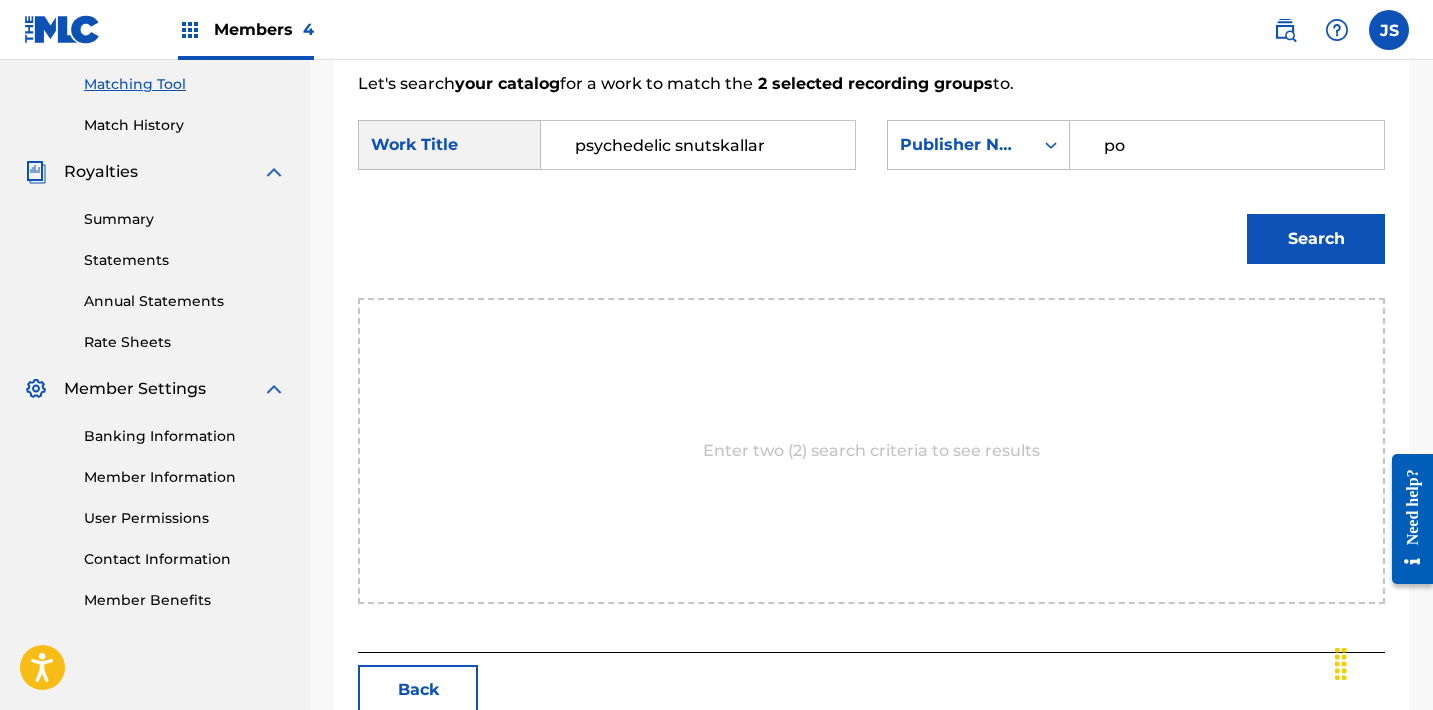 type on "POST MORTEM" 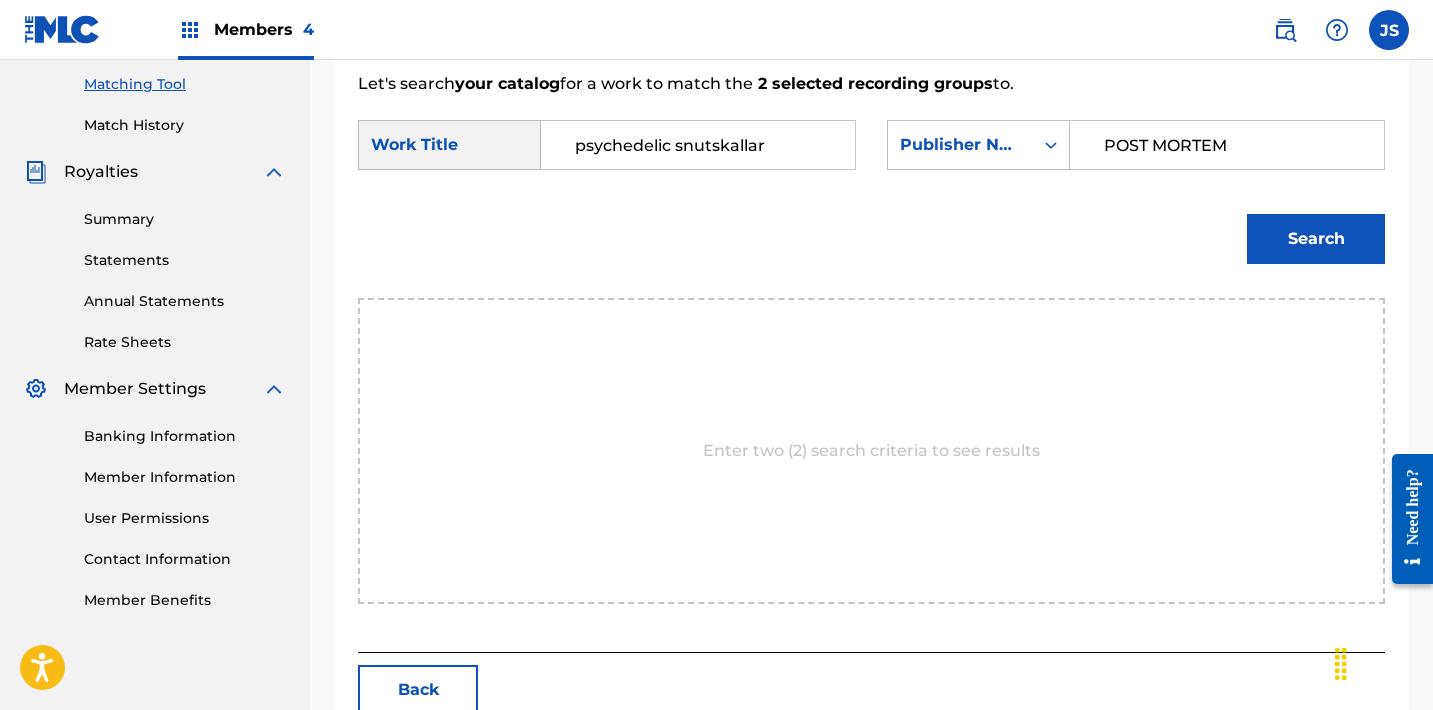 click on "Search" at bounding box center [1316, 239] 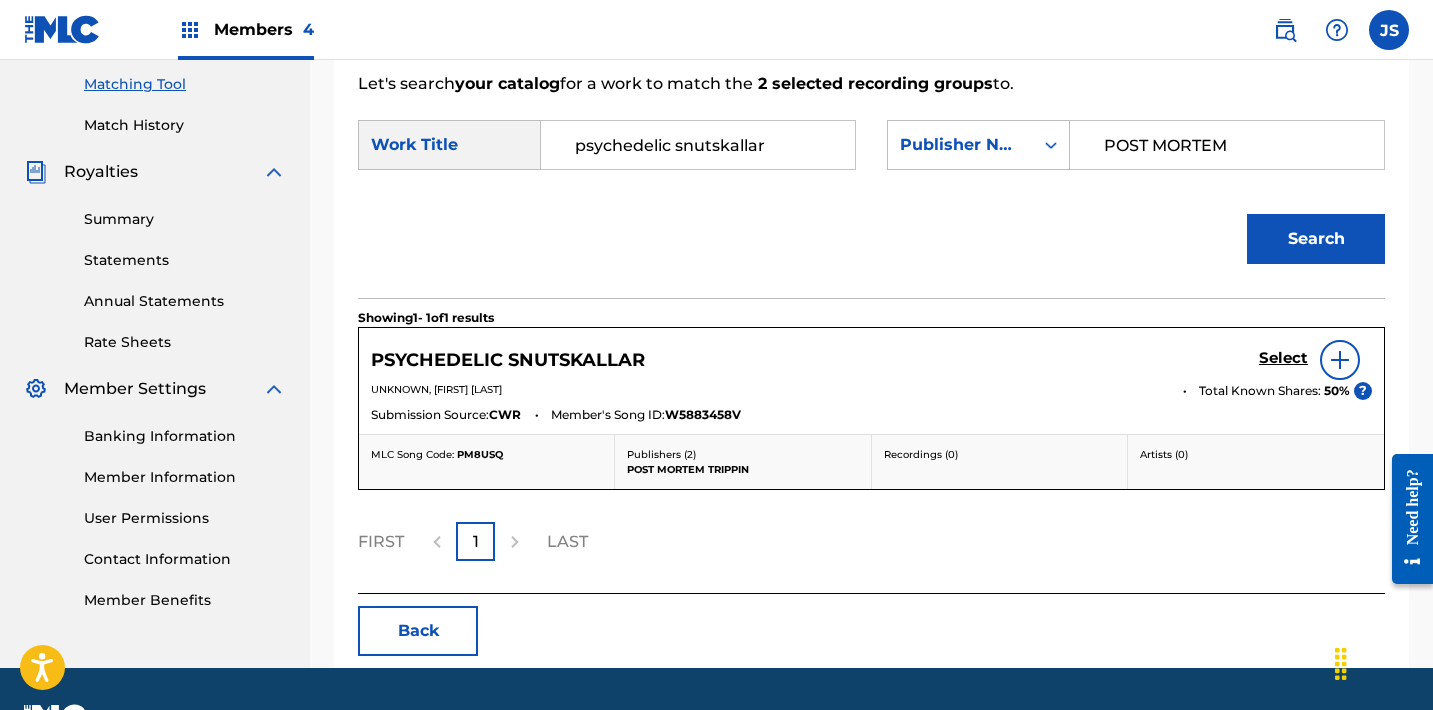 click on "Select" at bounding box center (1283, 358) 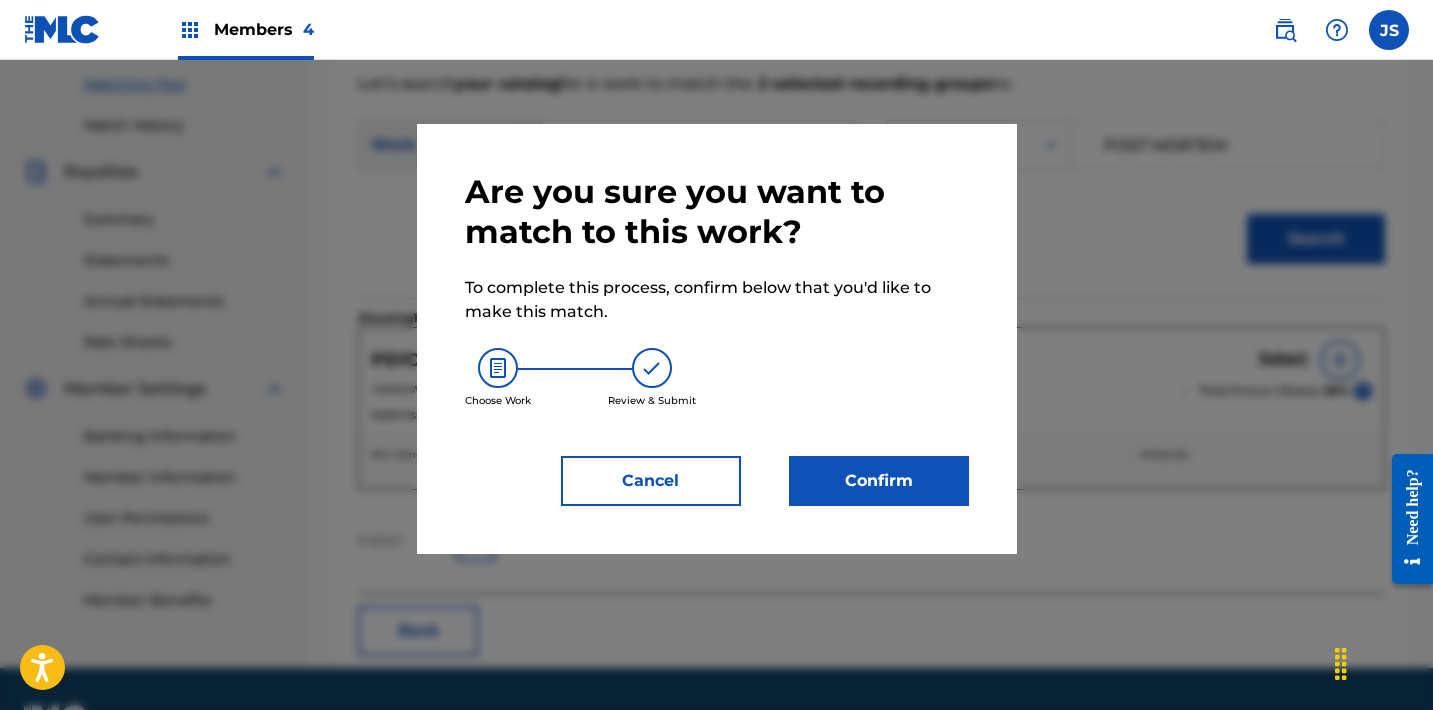 click on "Confirm" at bounding box center (879, 481) 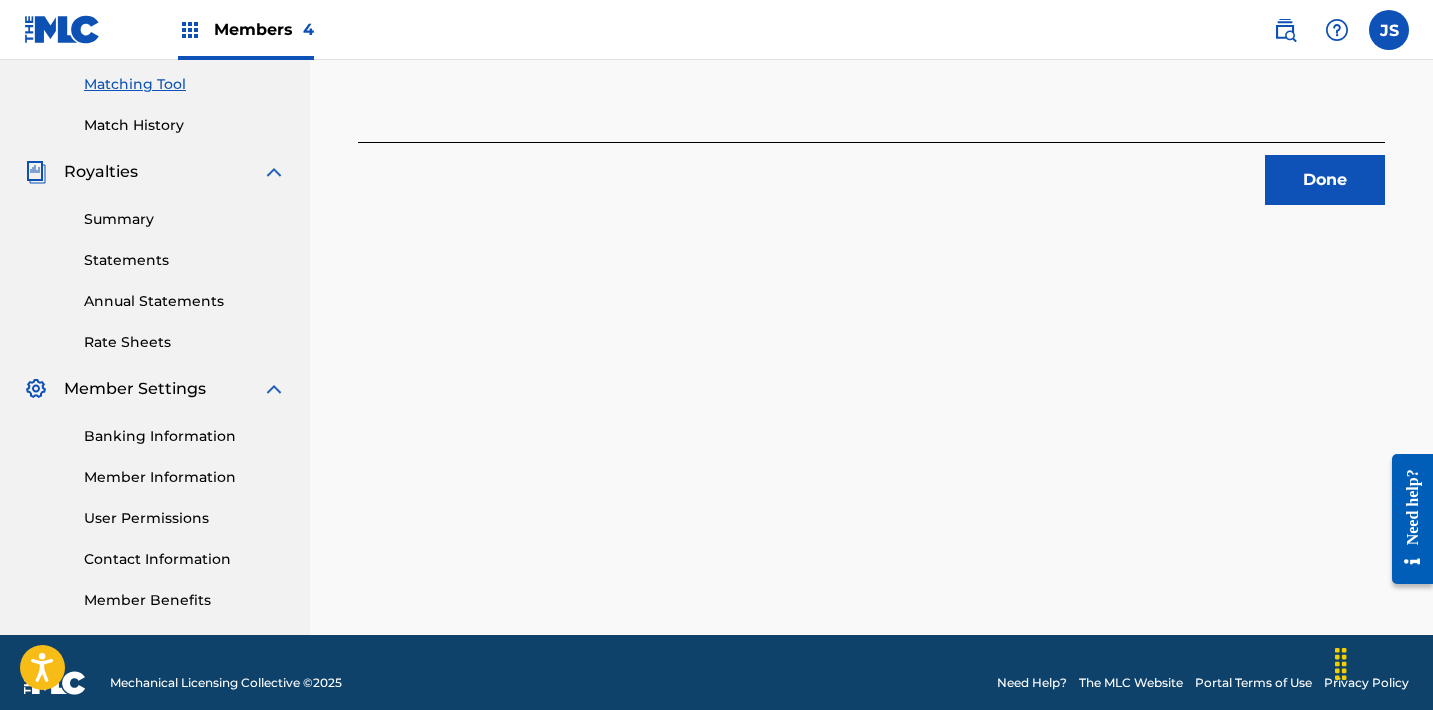 click on "Done" at bounding box center (1325, 180) 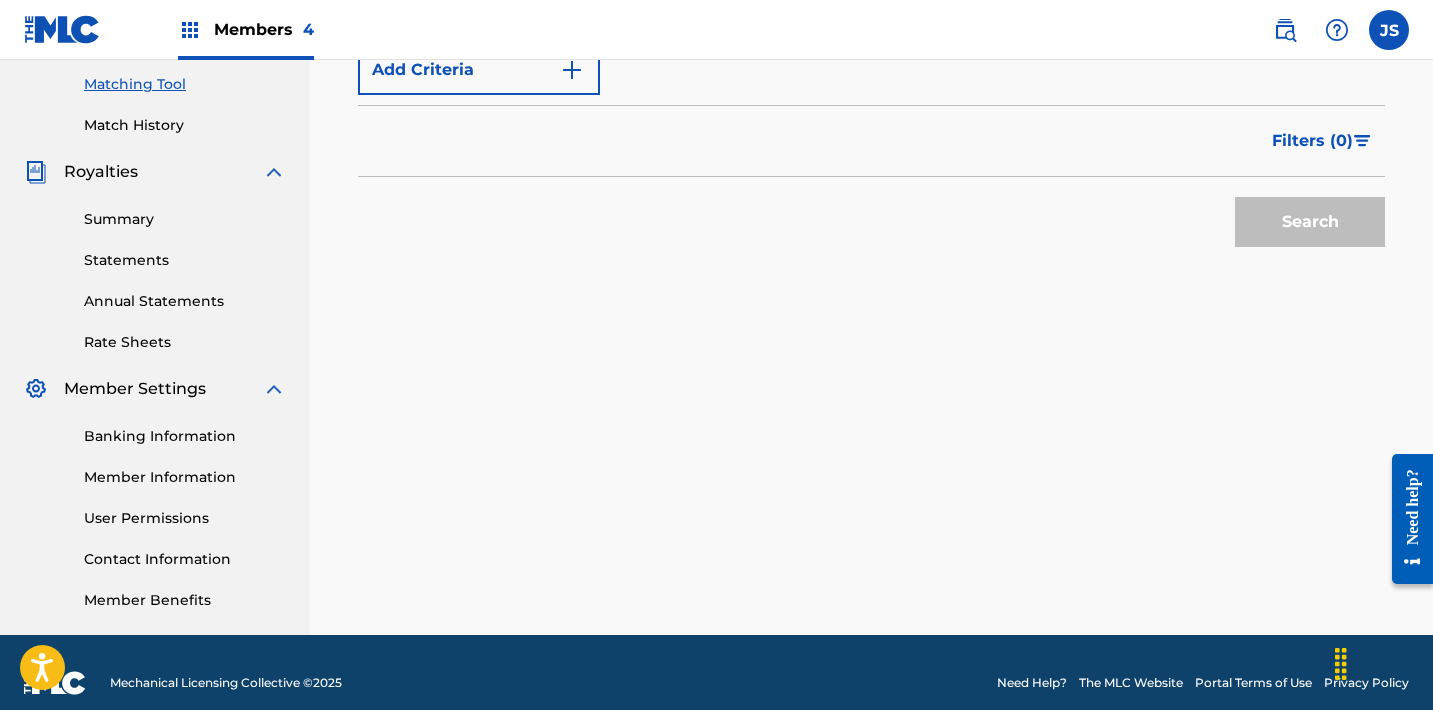 scroll, scrollTop: 342, scrollLeft: 0, axis: vertical 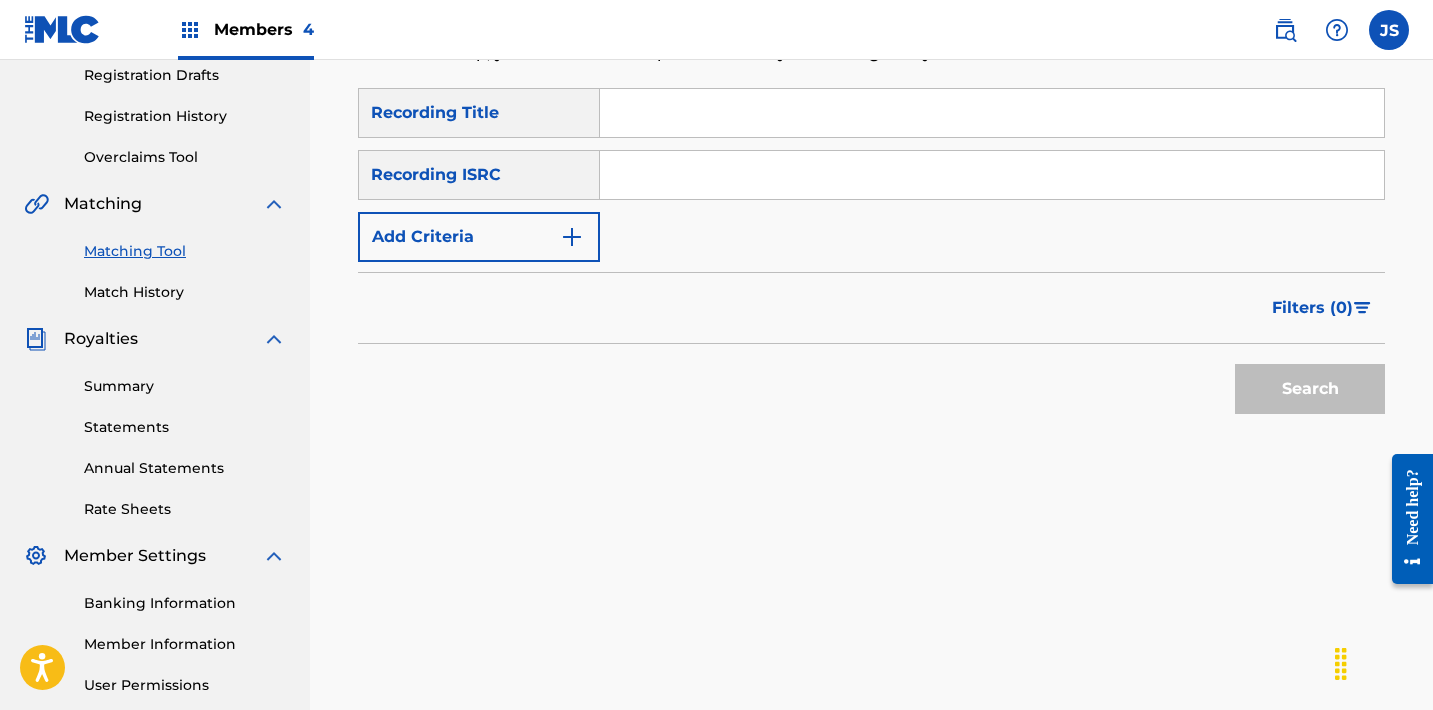 click at bounding box center [992, 175] 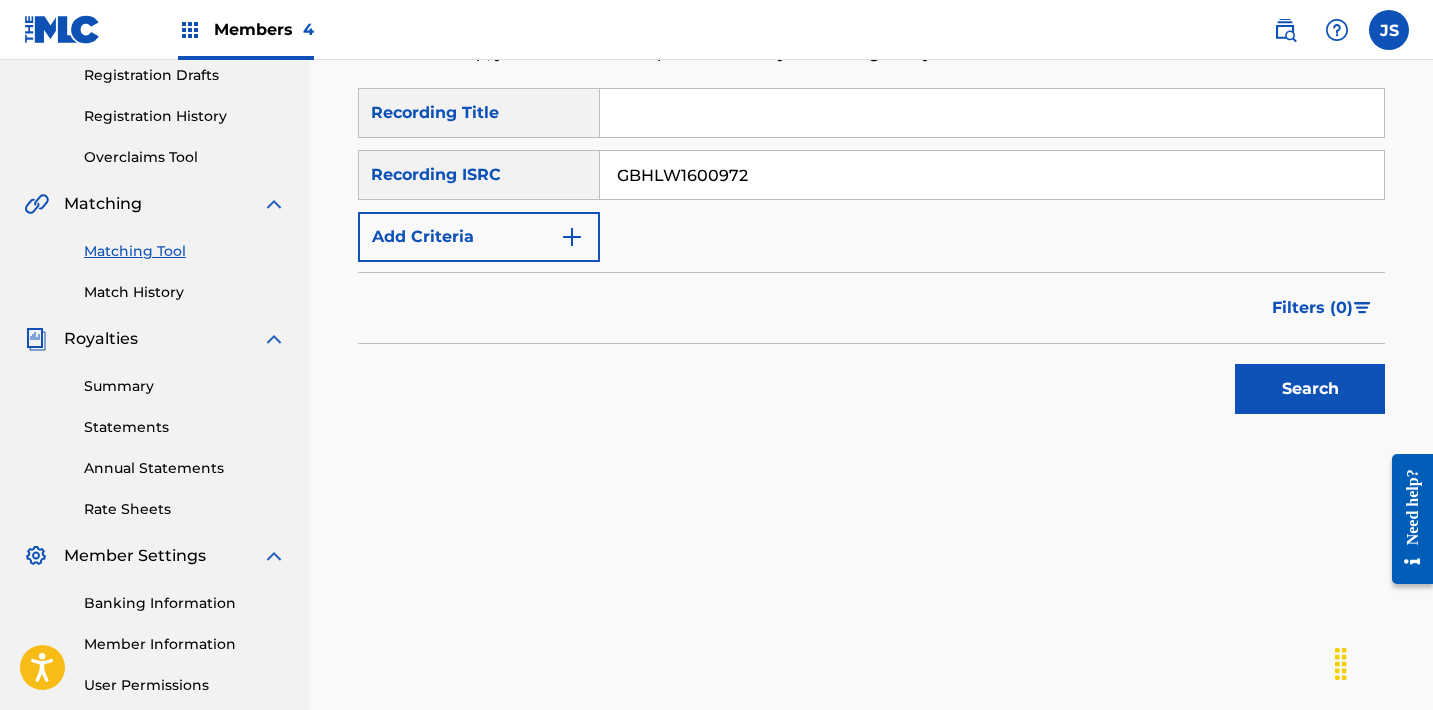 type on "GBHLW1600972" 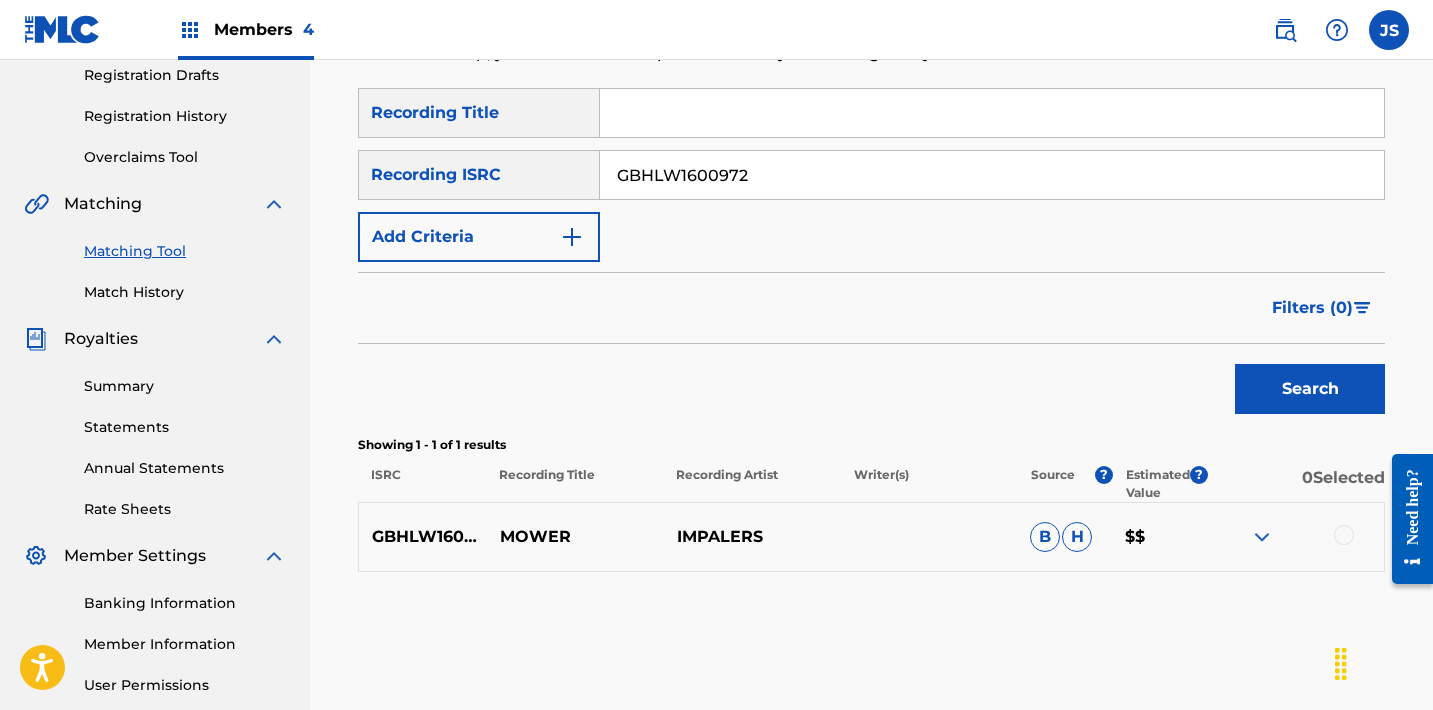 click at bounding box center (1344, 535) 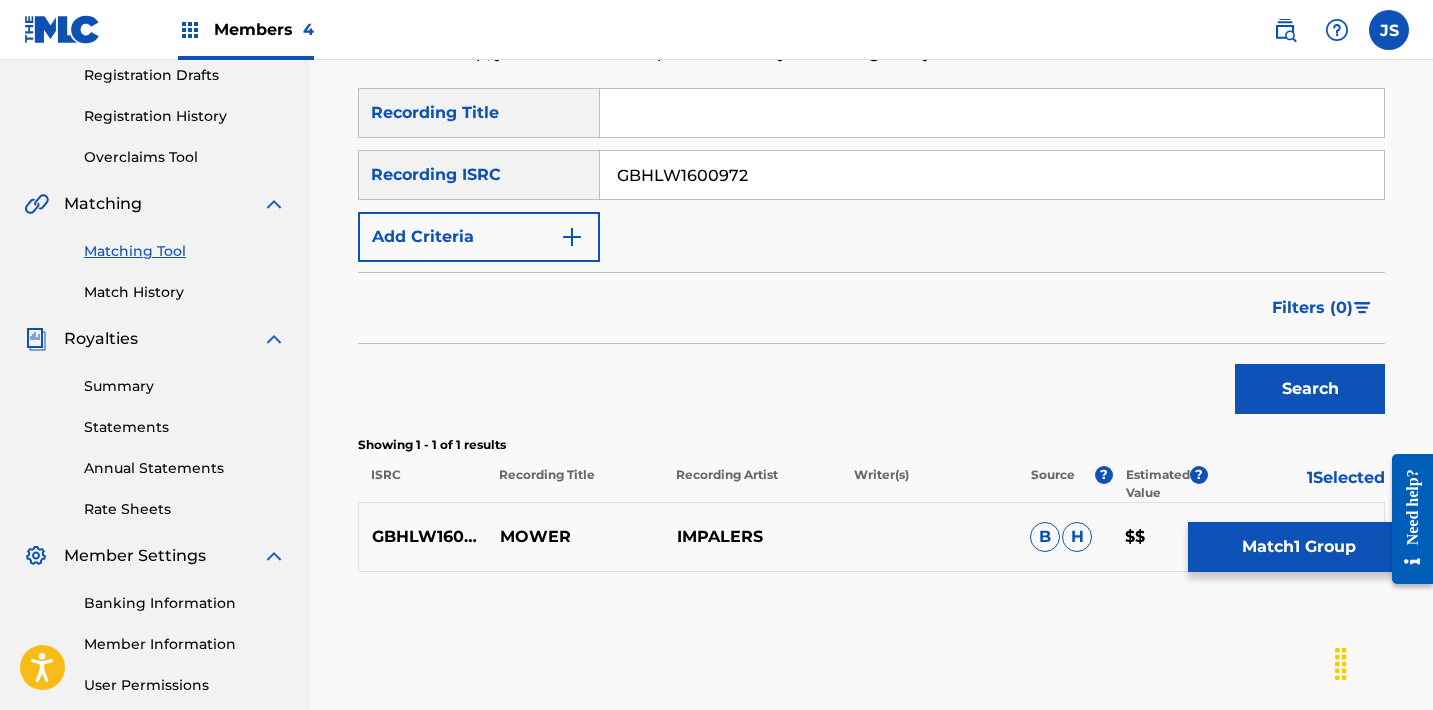 click on "Match  1 Group" at bounding box center [1298, 547] 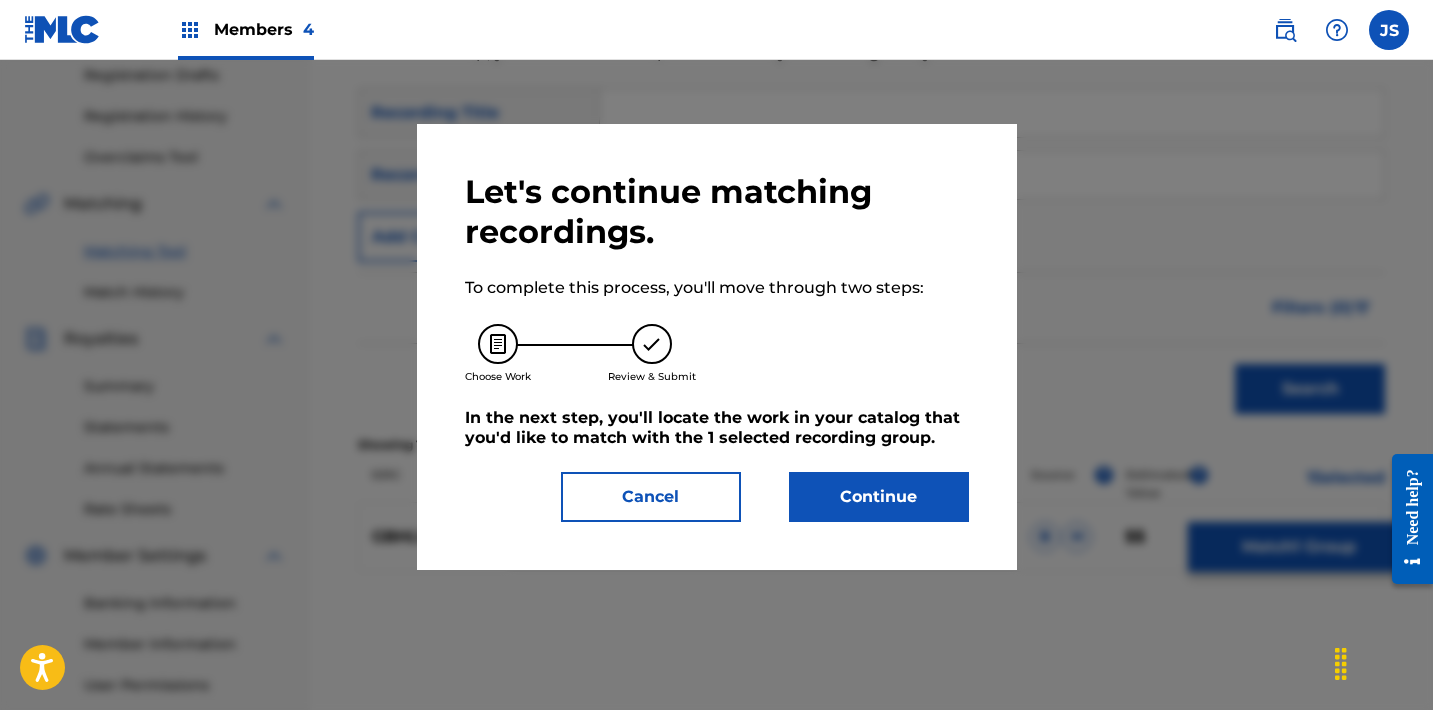 click on "Continue" at bounding box center (879, 497) 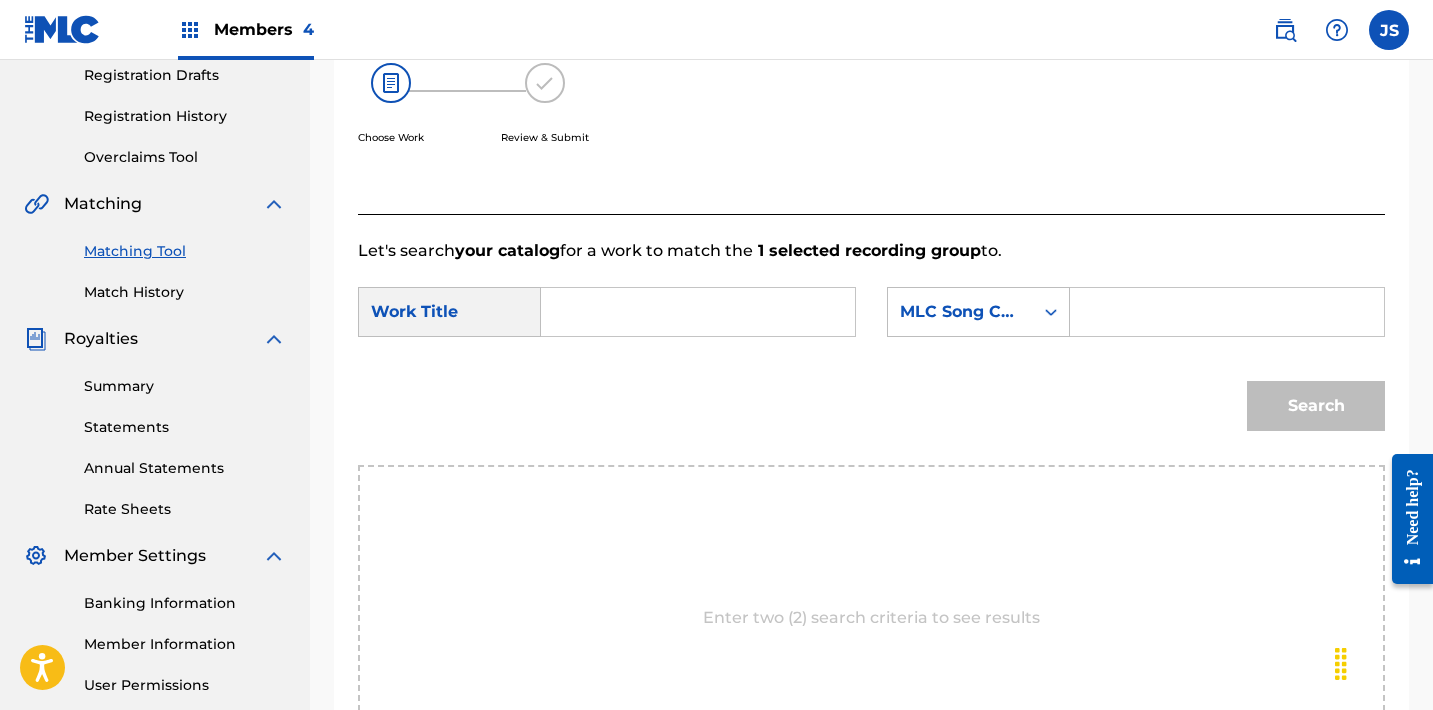 click at bounding box center (698, 312) 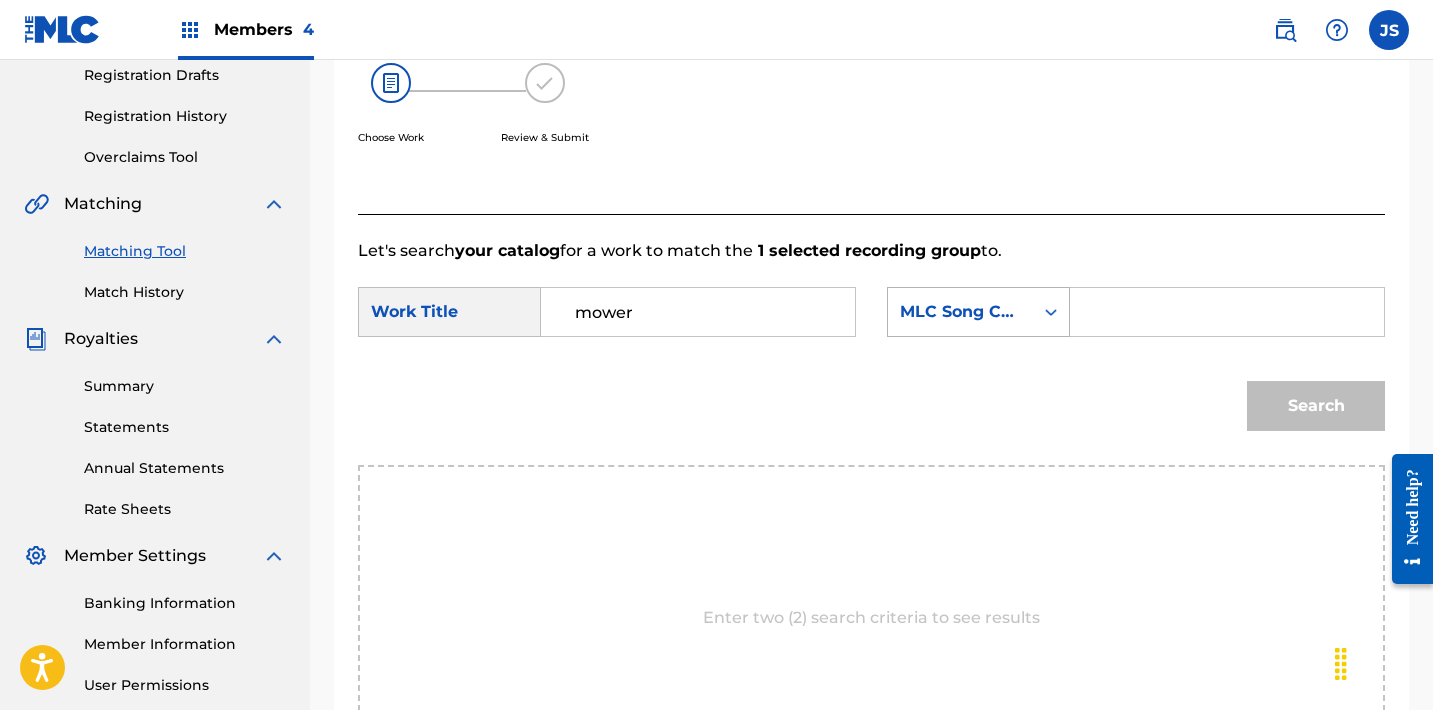 type on "mower" 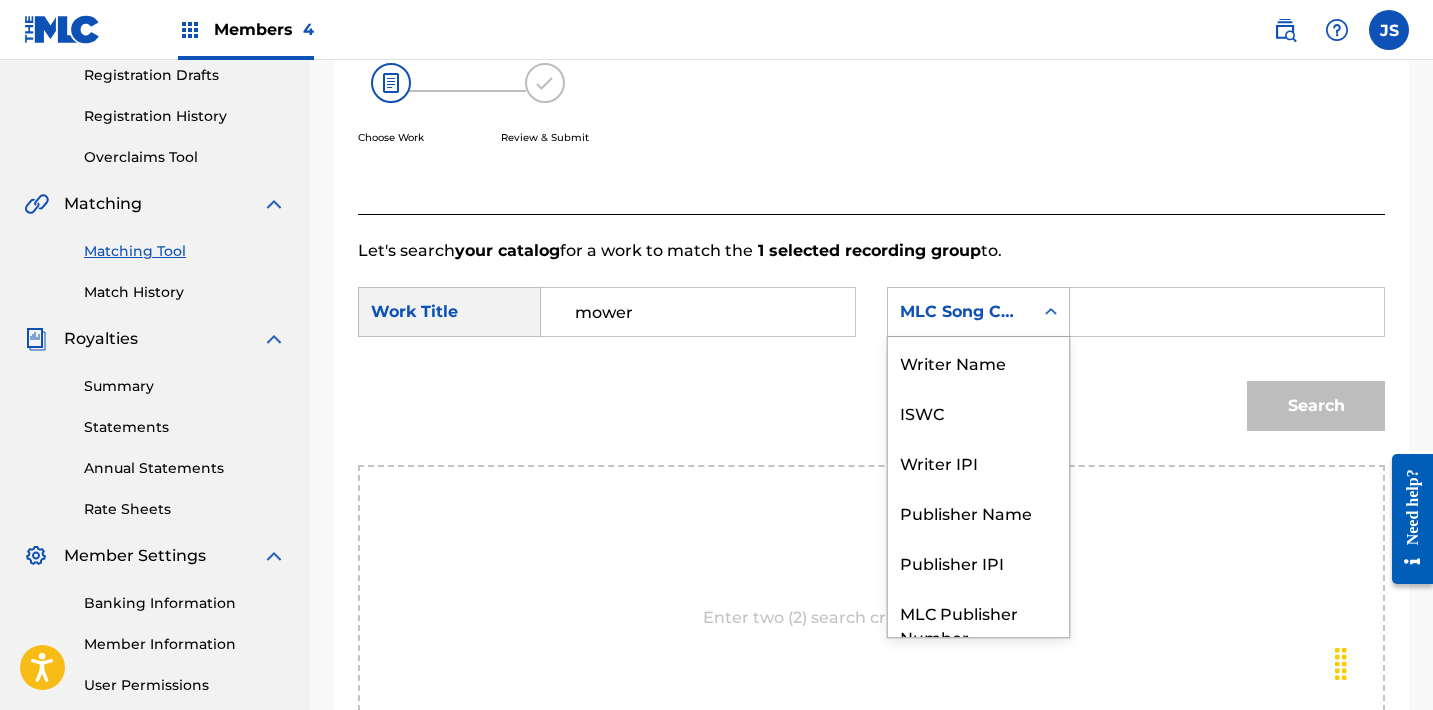 scroll, scrollTop: 74, scrollLeft: 0, axis: vertical 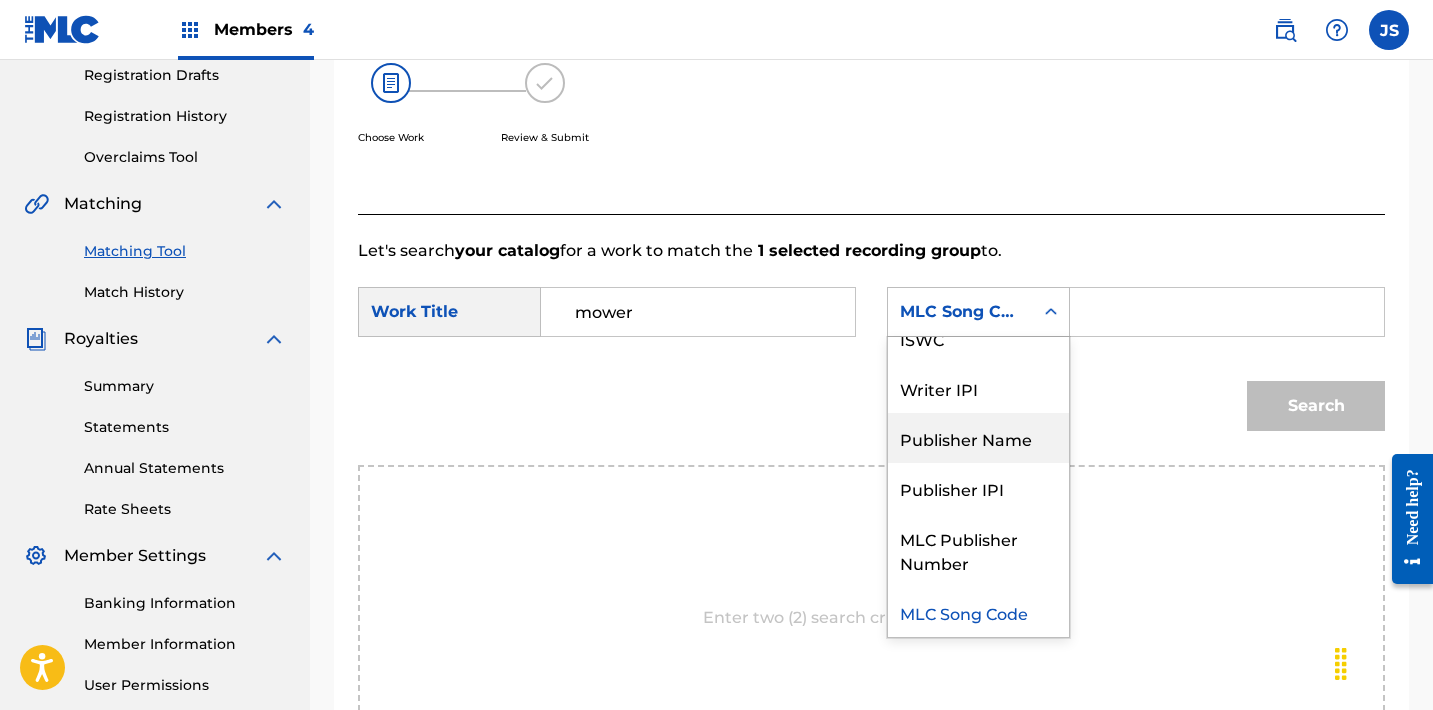 click on "Publisher Name" at bounding box center (978, 438) 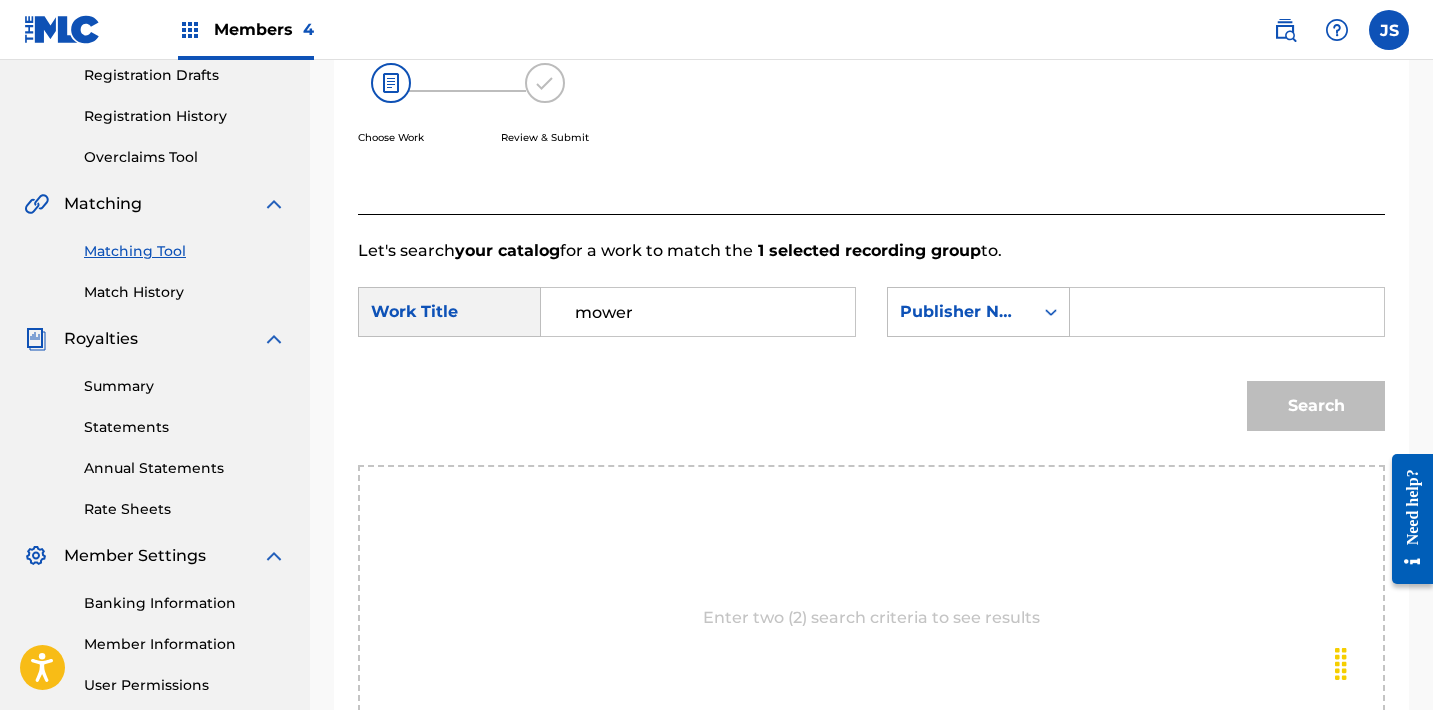 click at bounding box center (1227, 312) 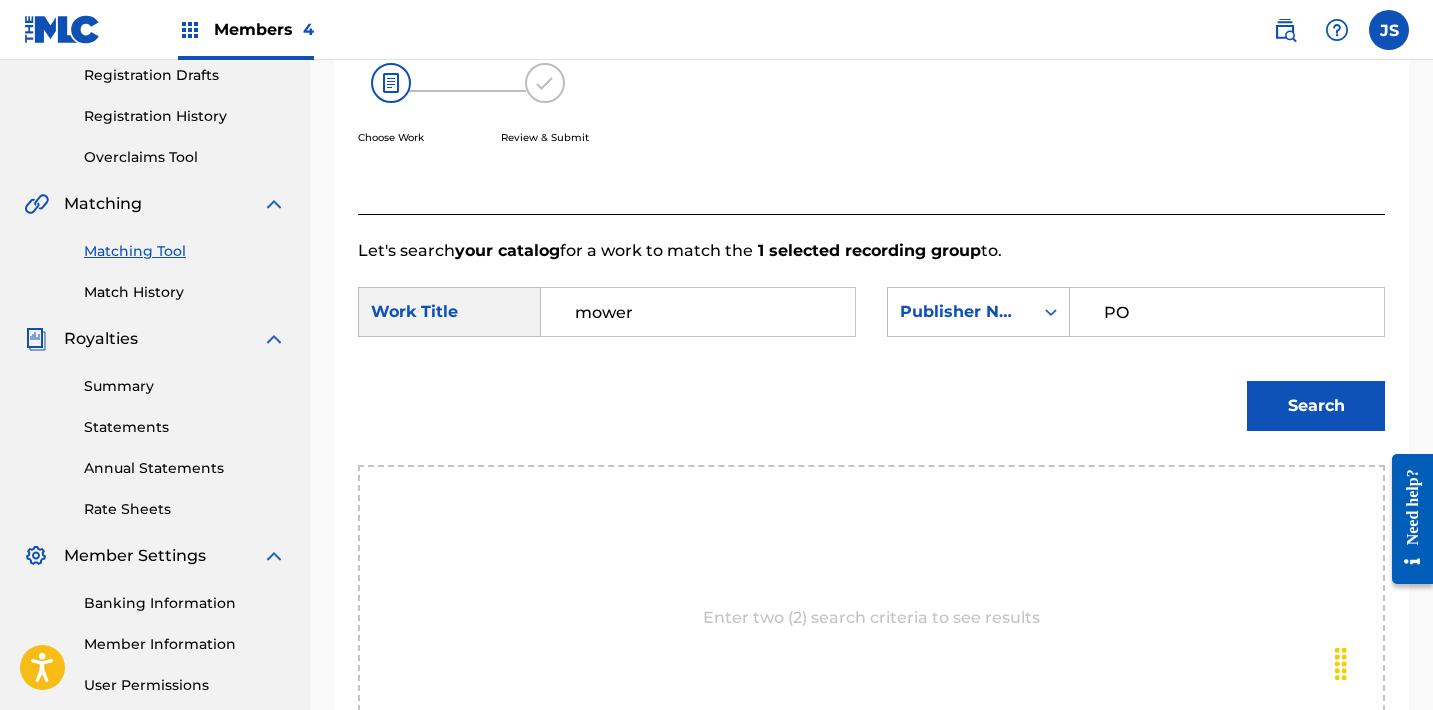type on "POST MORTEM" 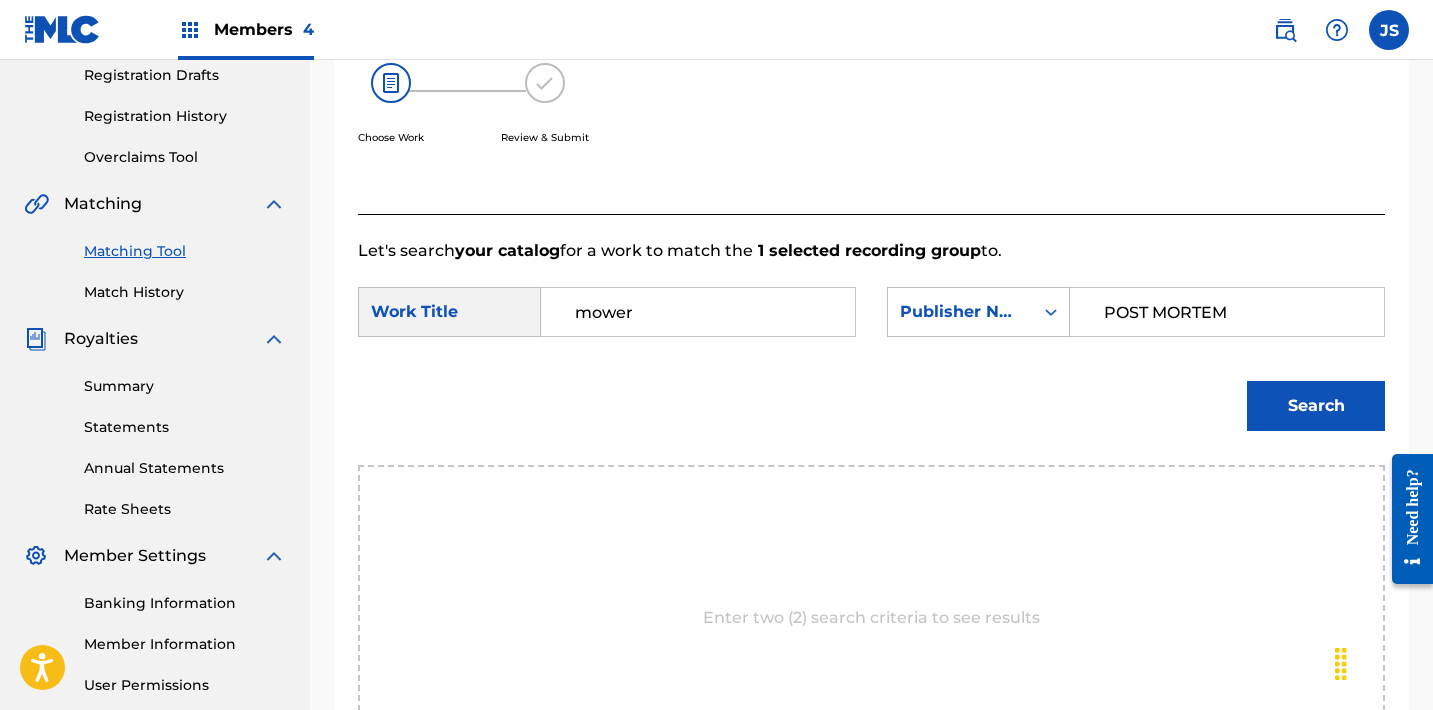 click on "Search" at bounding box center (1316, 406) 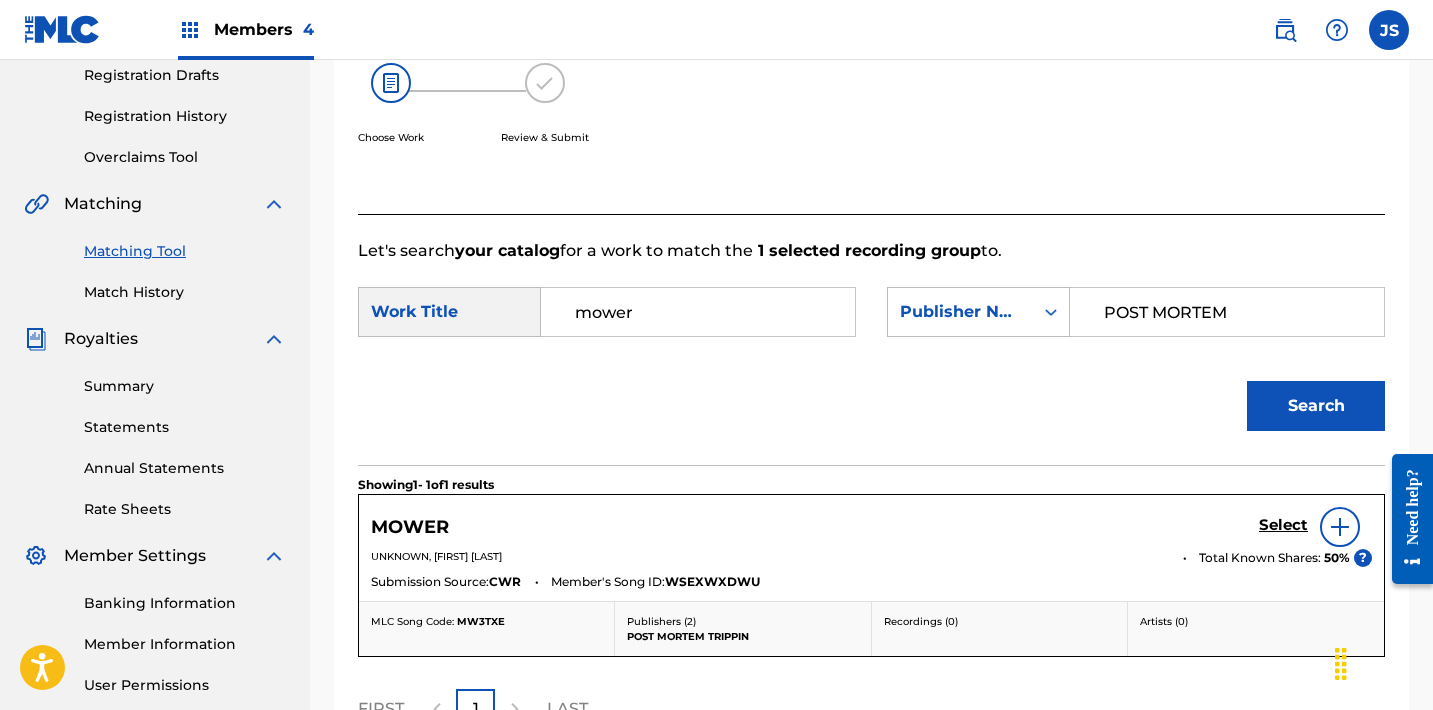 click on "Select" at bounding box center (1283, 525) 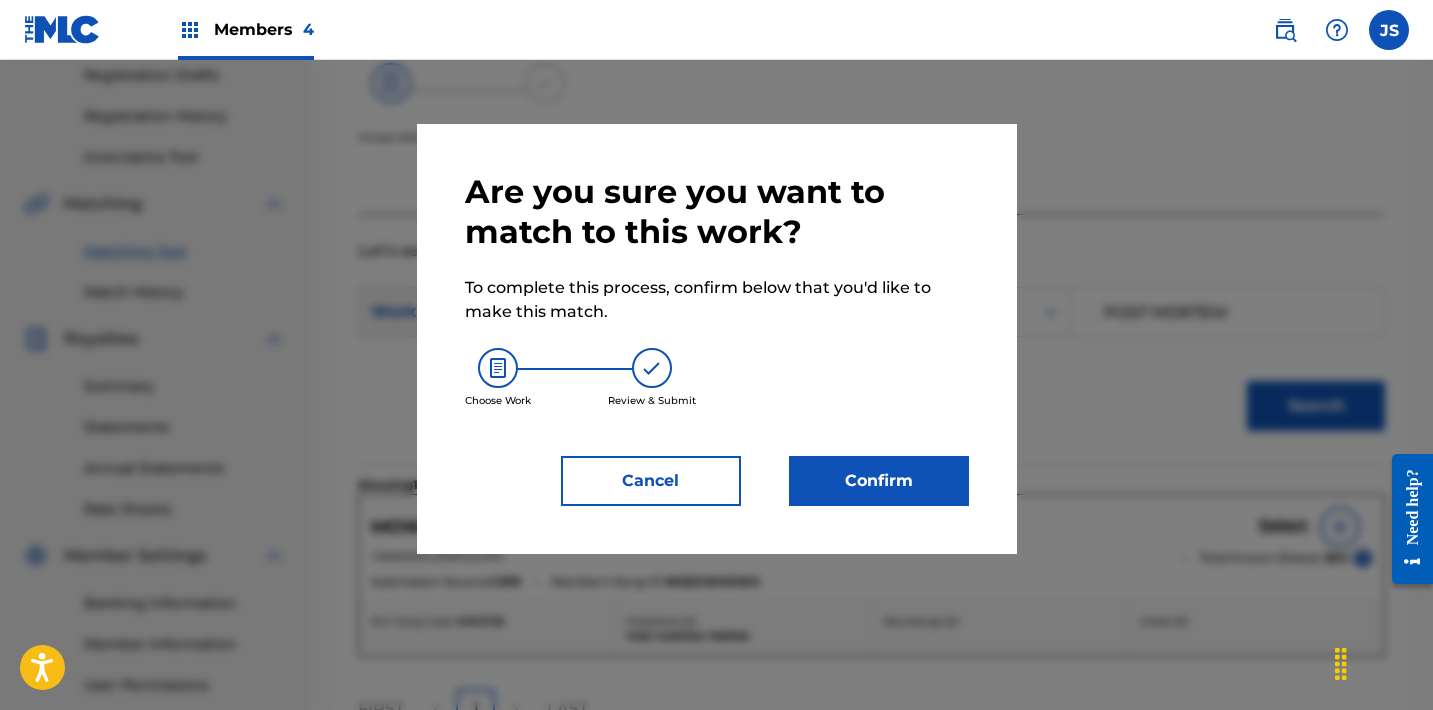 click on "Confirm" at bounding box center [879, 481] 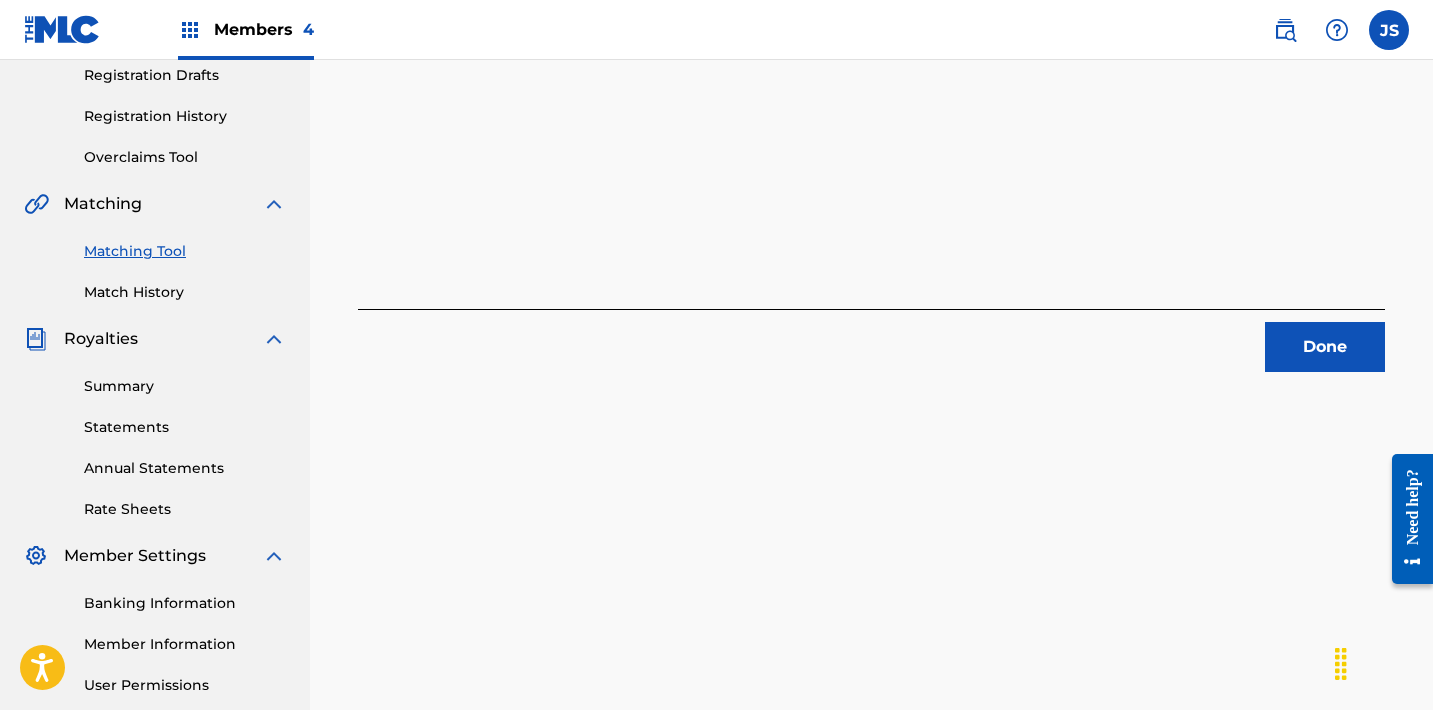 click on "Done" at bounding box center (1325, 347) 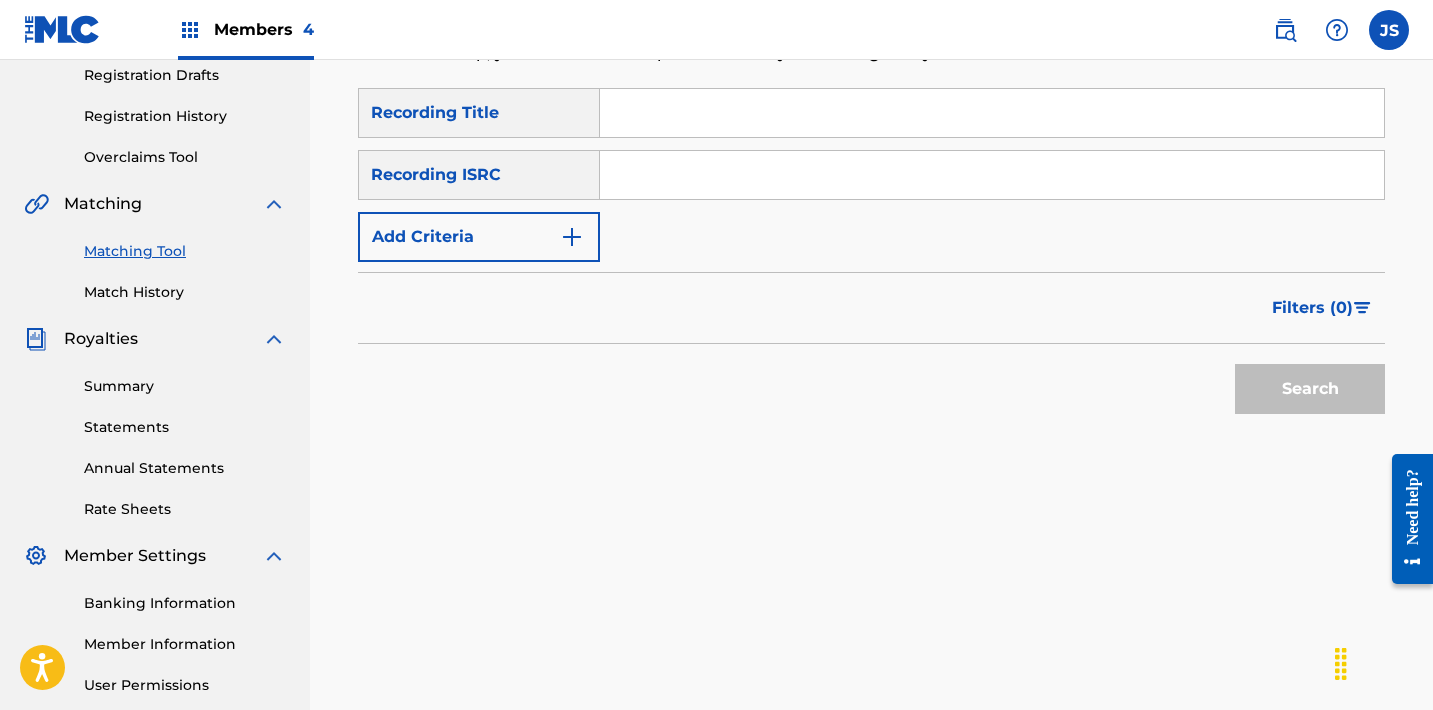 click at bounding box center [992, 175] 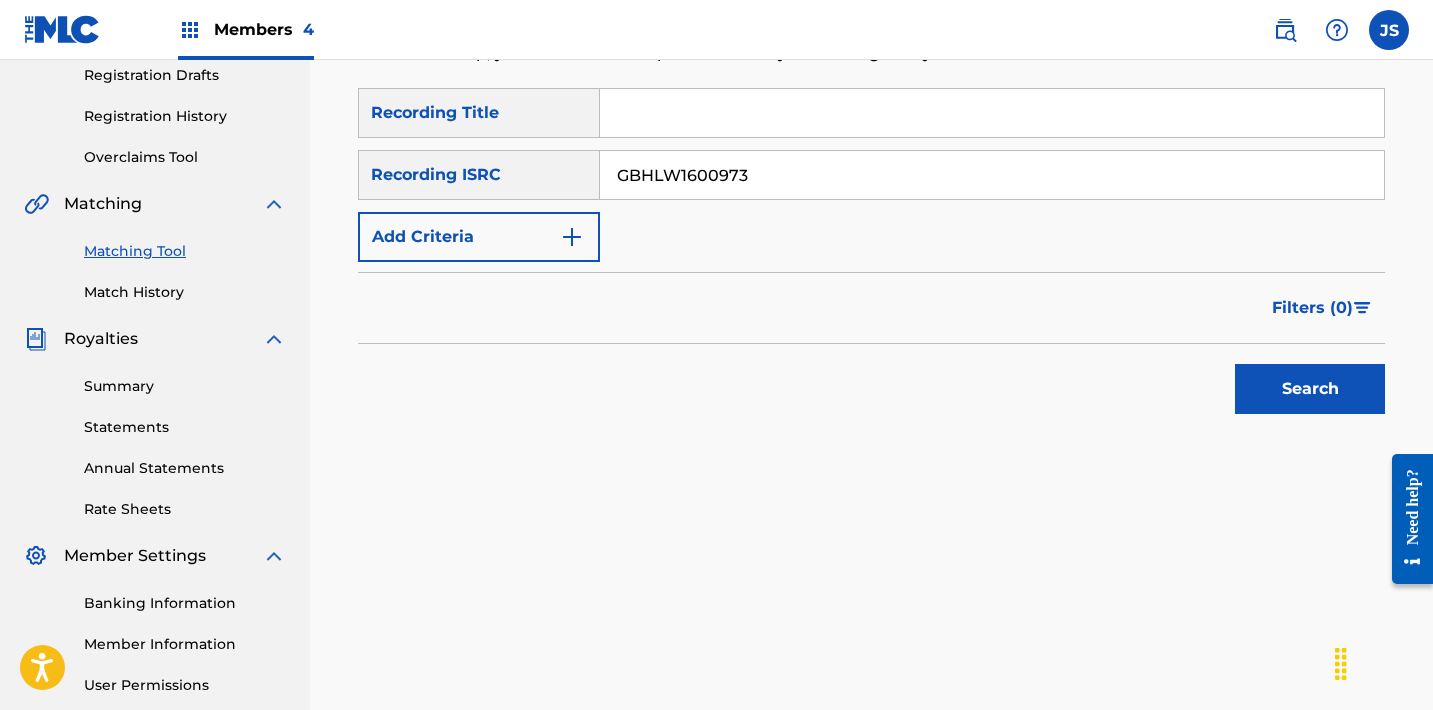 type on "GBHLW1600973" 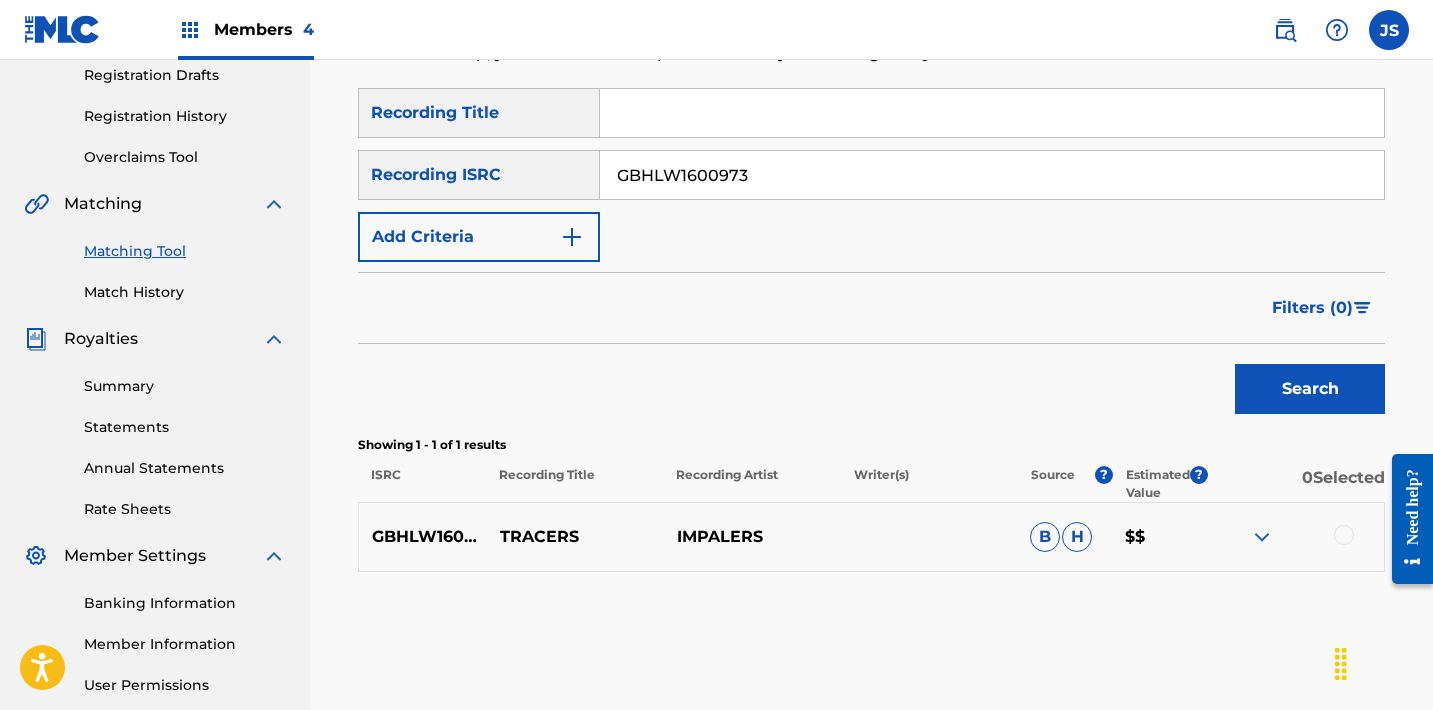 click at bounding box center [1295, 537] 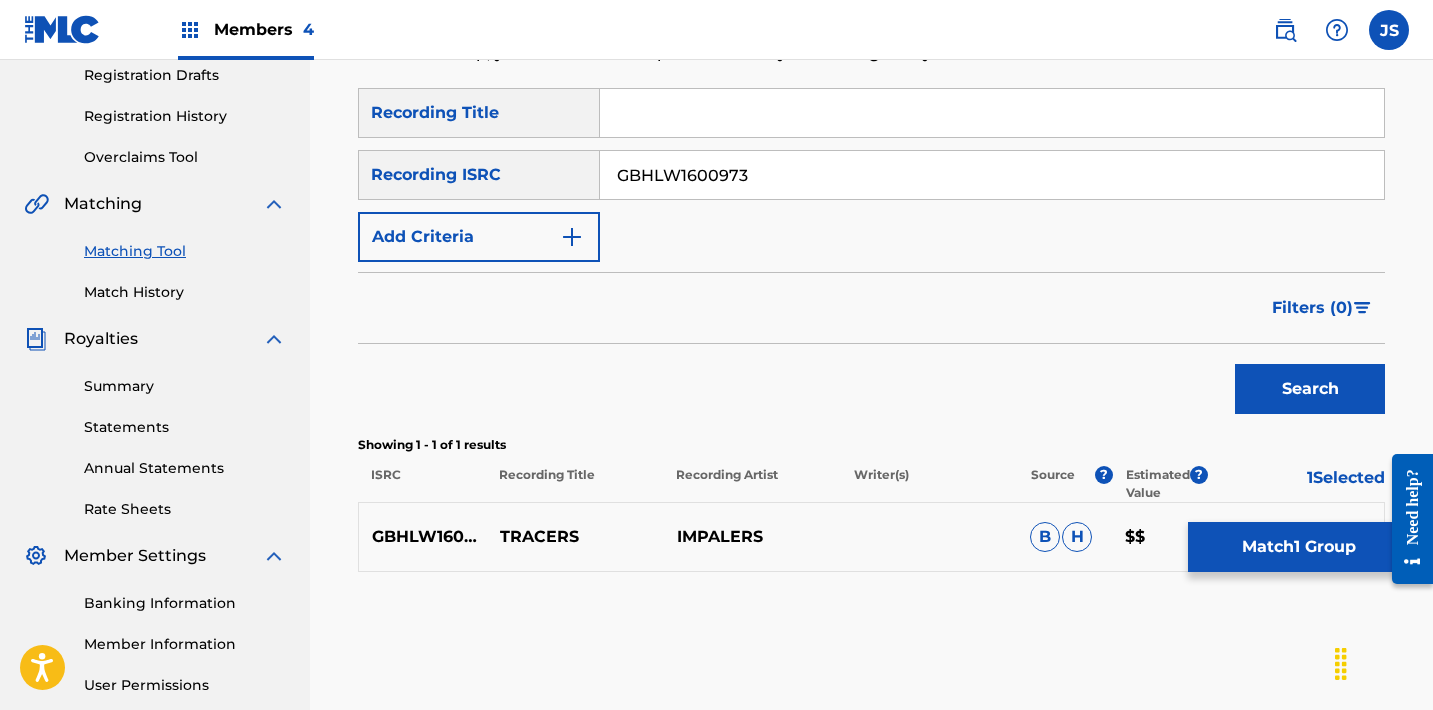 click on "Match  1 Group" at bounding box center [1298, 547] 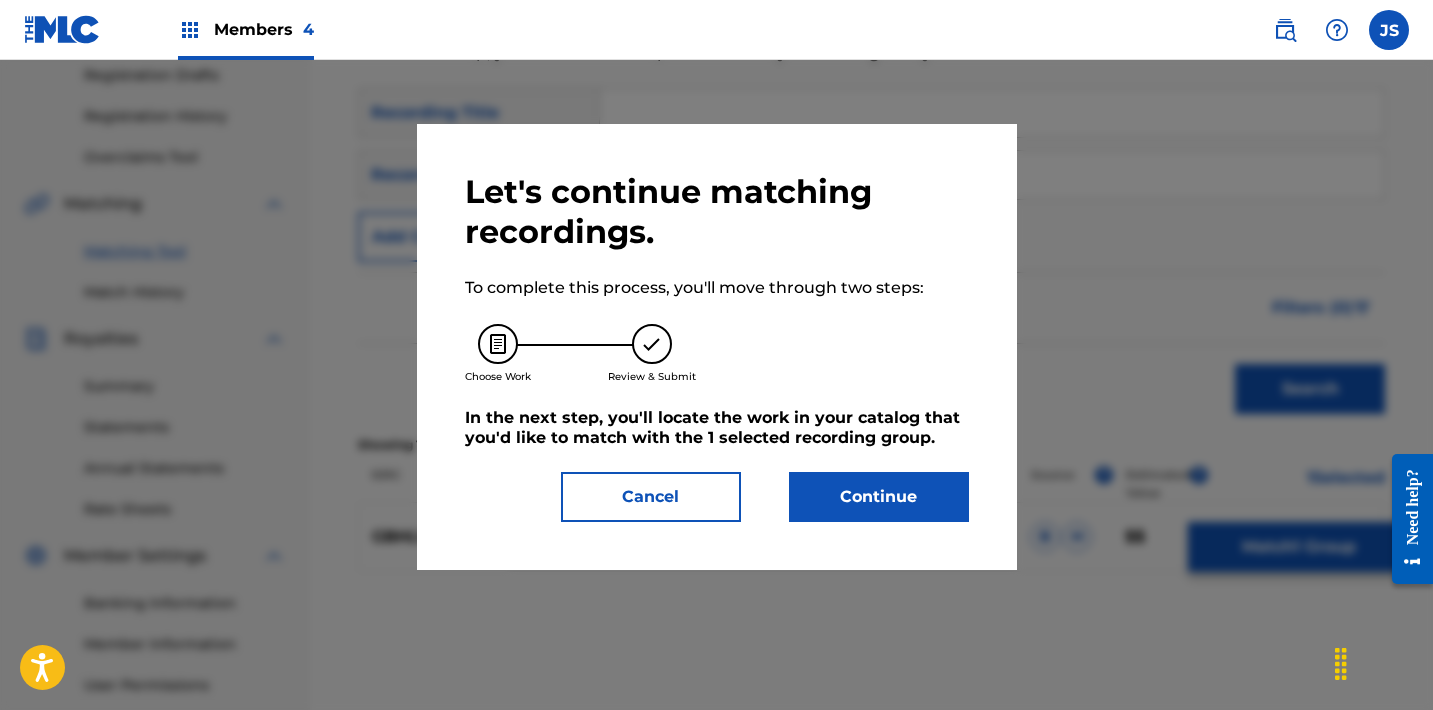 click on "Continue" at bounding box center [879, 497] 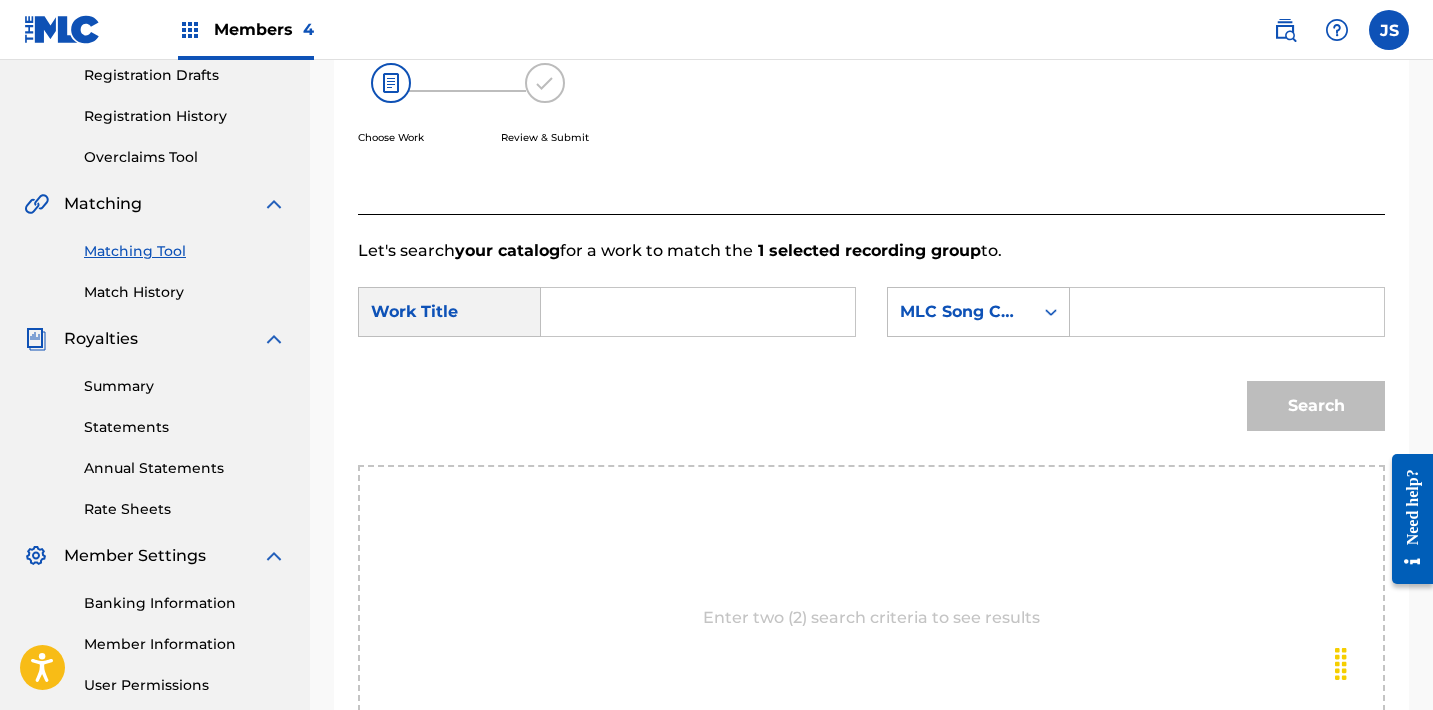 click at bounding box center (698, 312) 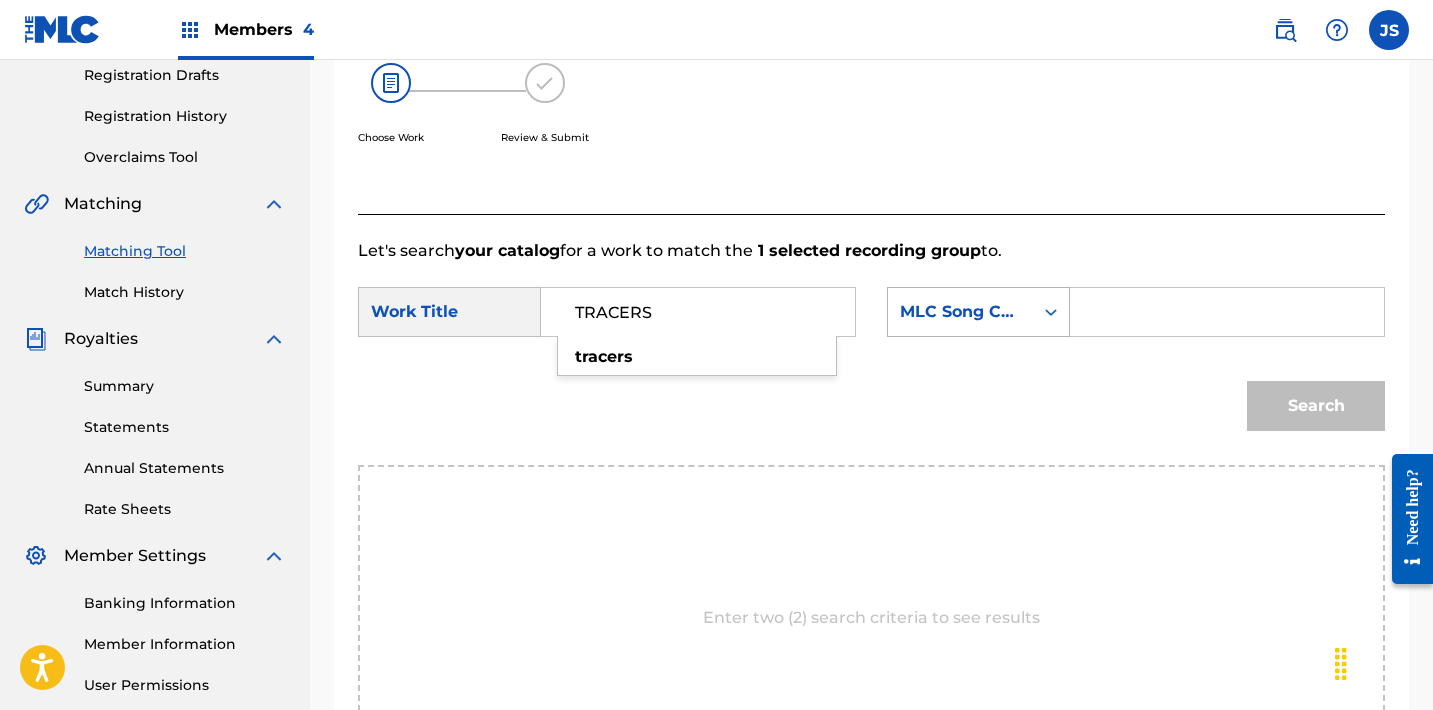 type on "TRACERS" 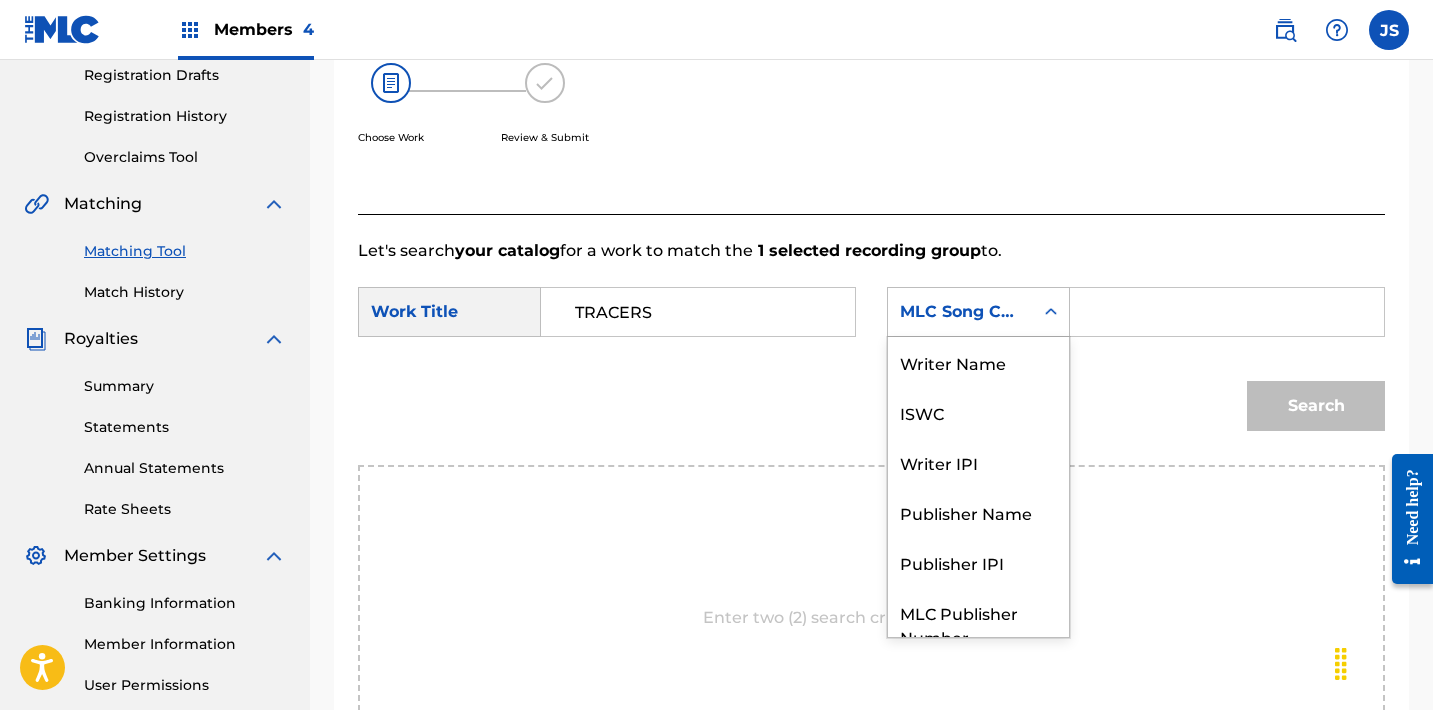 click on "MLC Song Code" at bounding box center (960, 312) 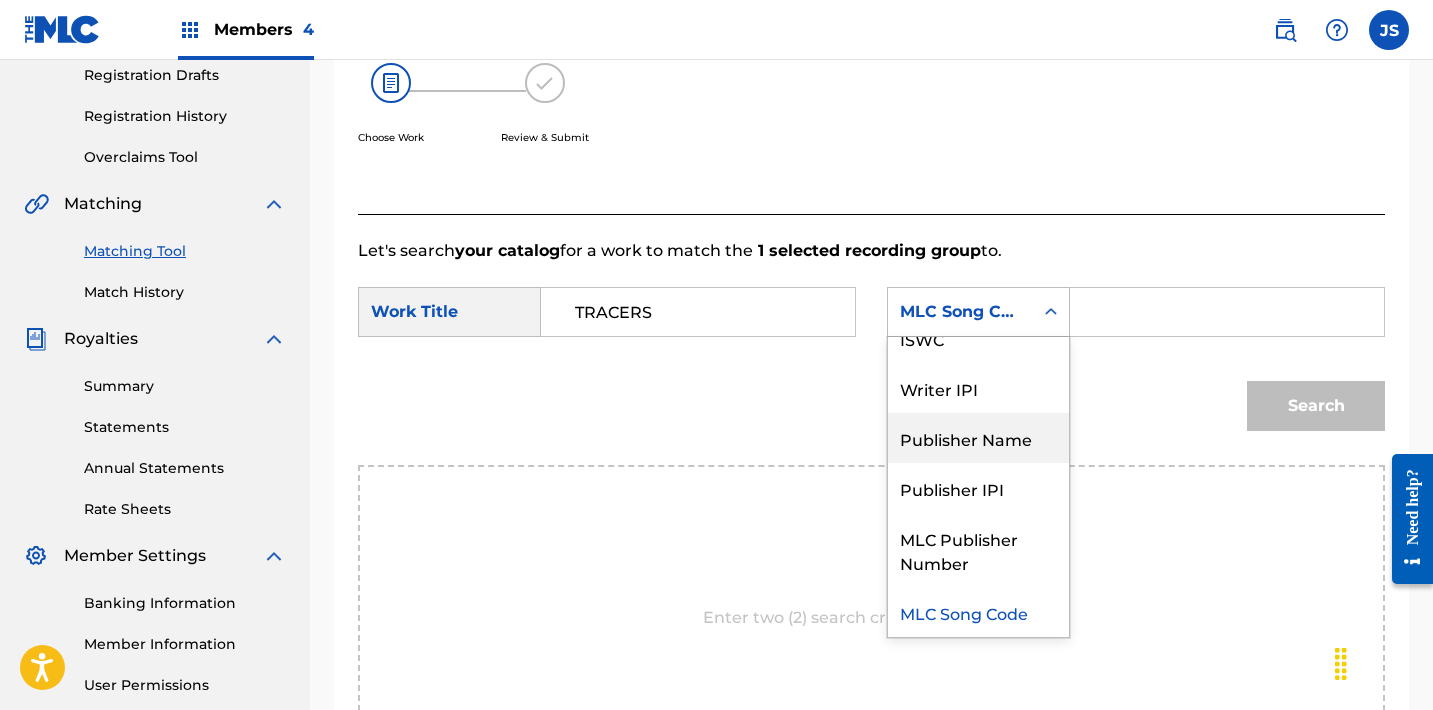 click on "Publisher Name" at bounding box center (978, 438) 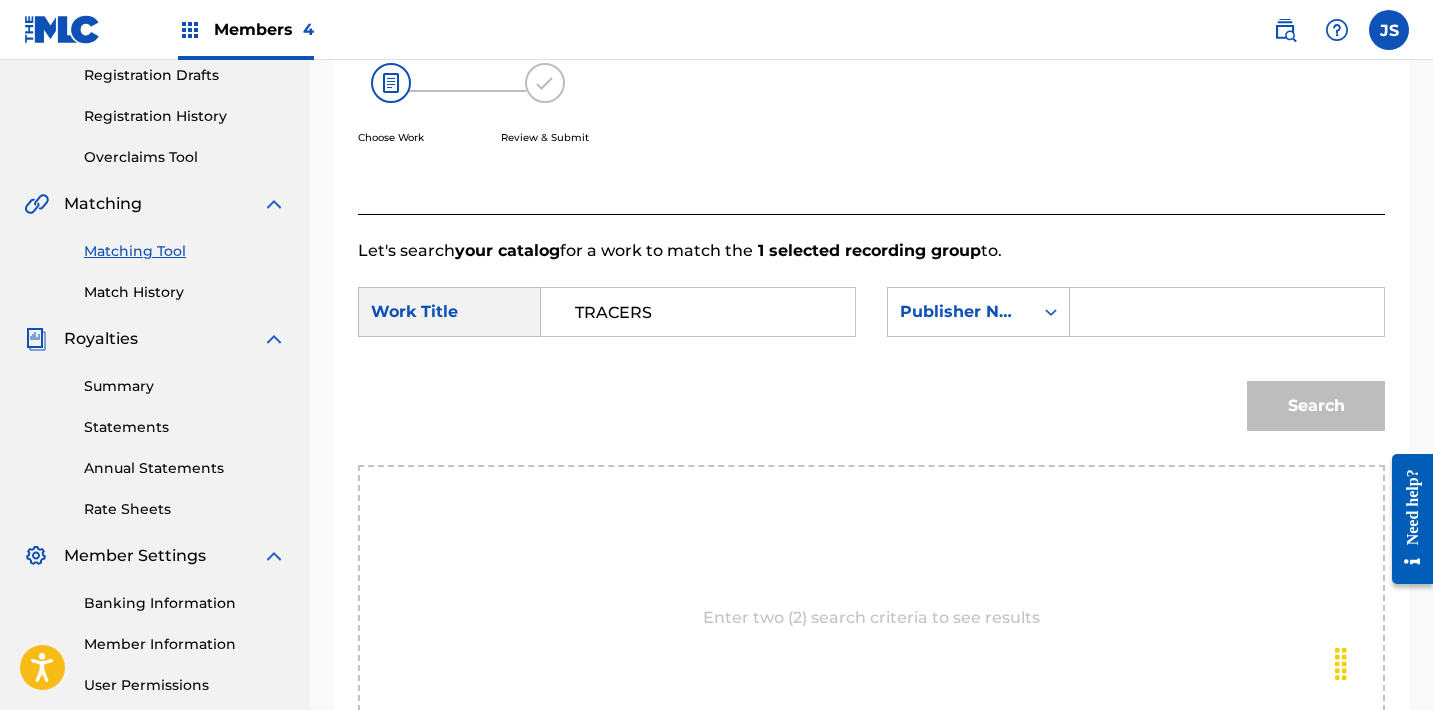 click at bounding box center [1227, 312] 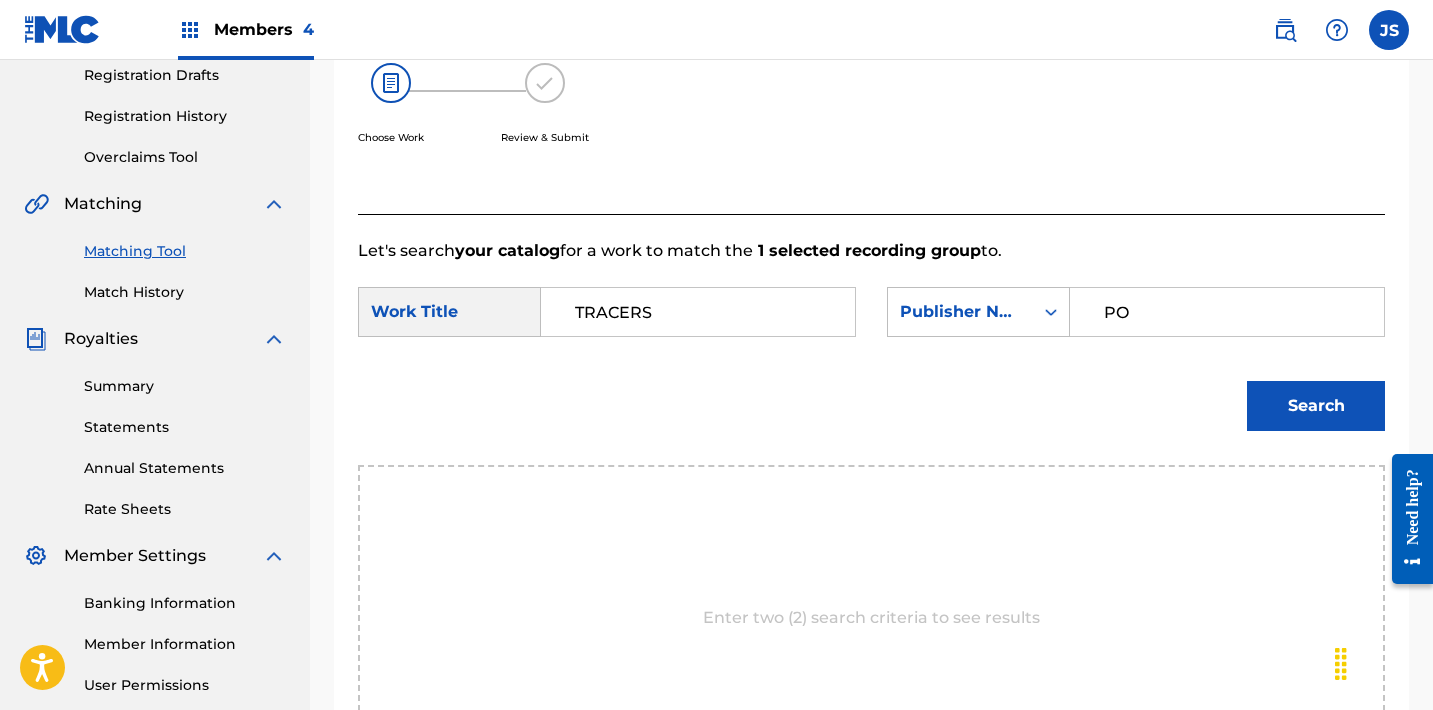 type on "POST MORTEM" 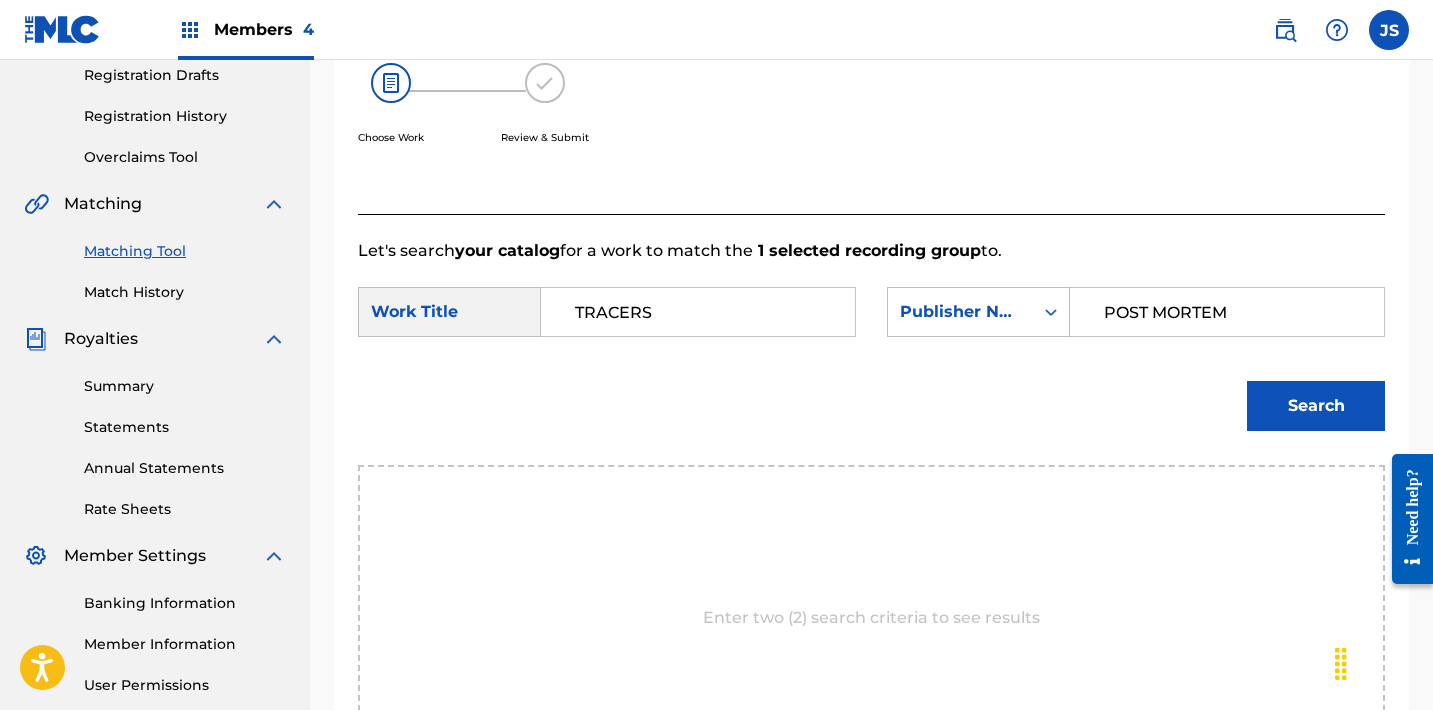 click on "Search" at bounding box center [1316, 406] 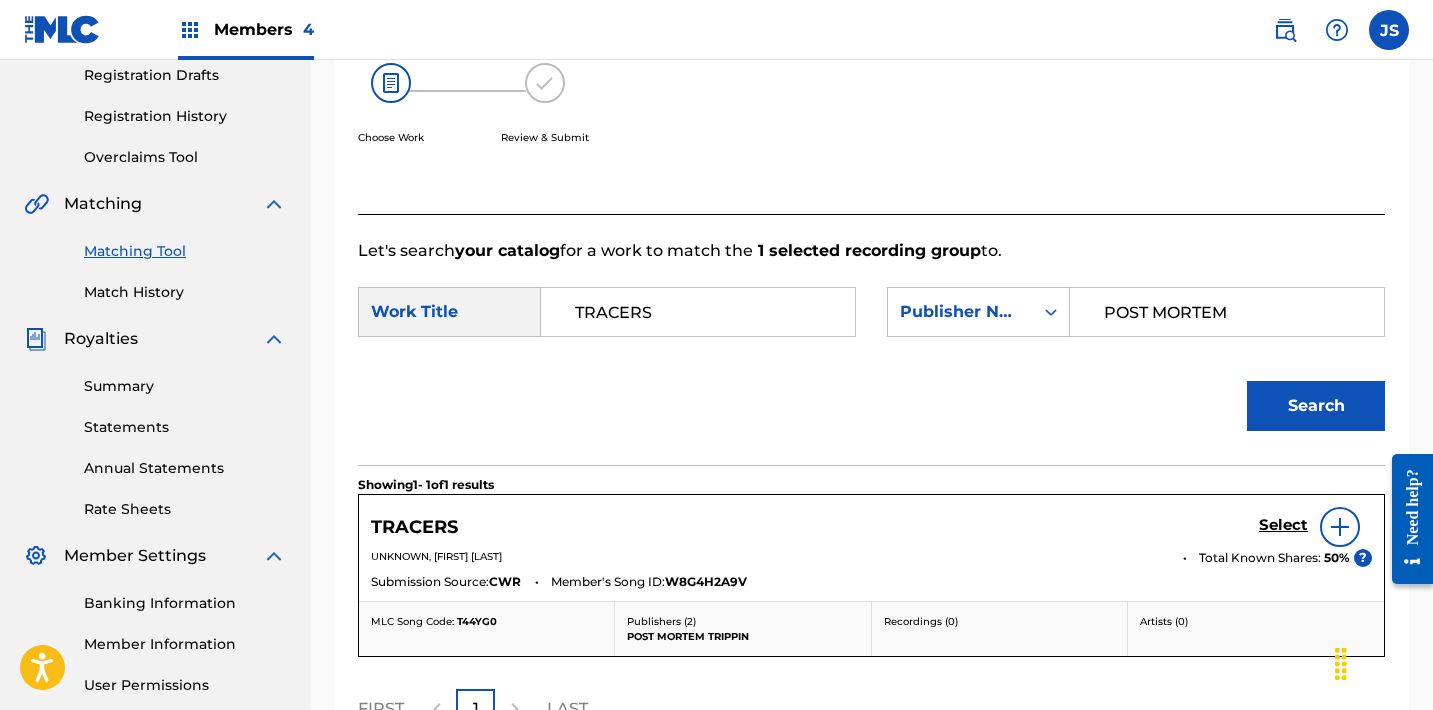 click on "Select" at bounding box center [1283, 525] 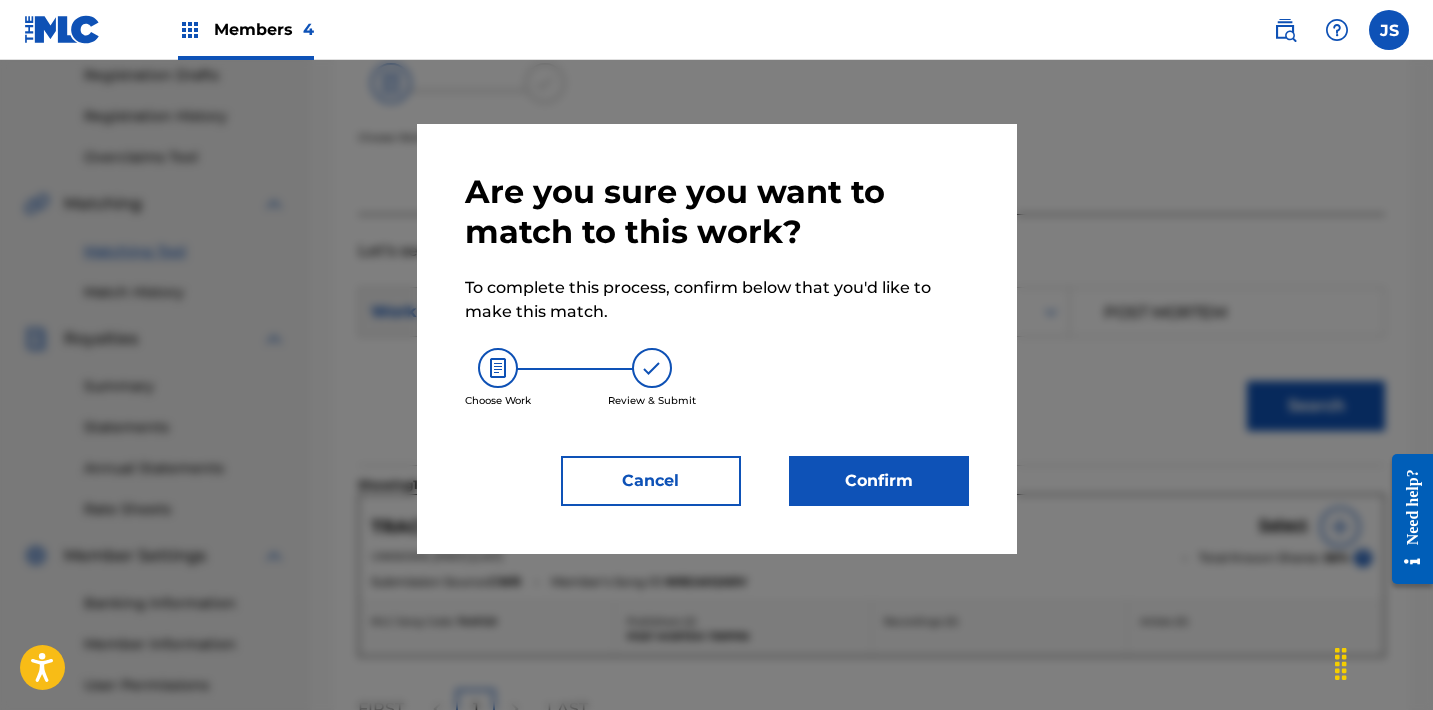 click on "Confirm" at bounding box center [879, 481] 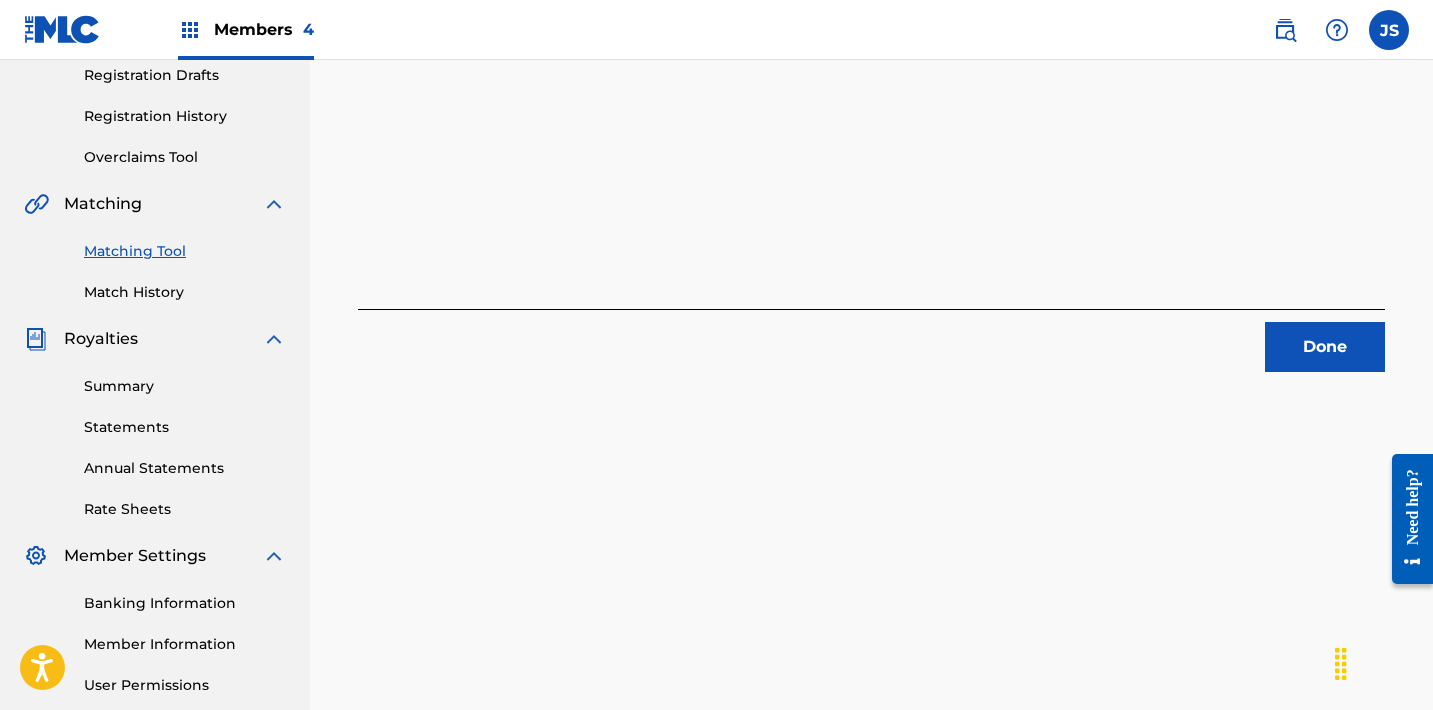 click on "Done" at bounding box center [1325, 347] 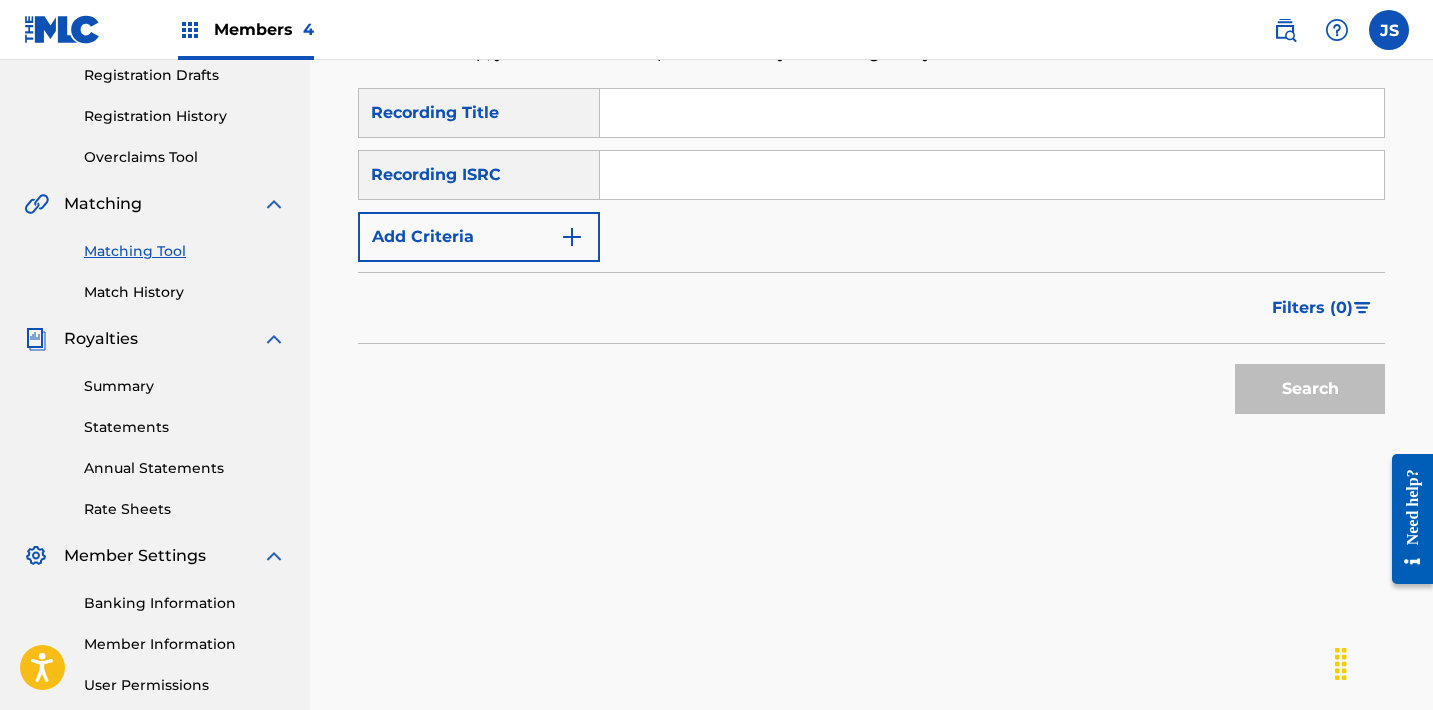 click at bounding box center [992, 175] 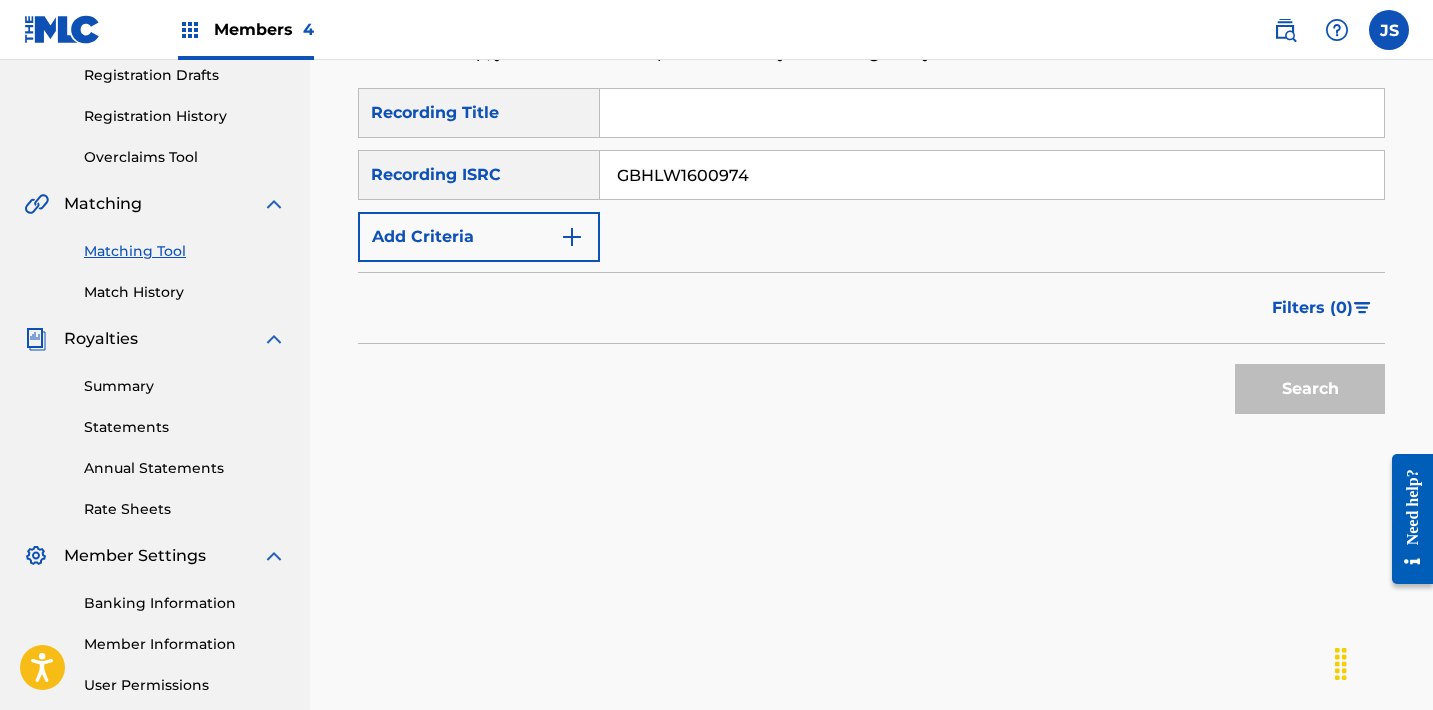 type on "GBHLW1600974" 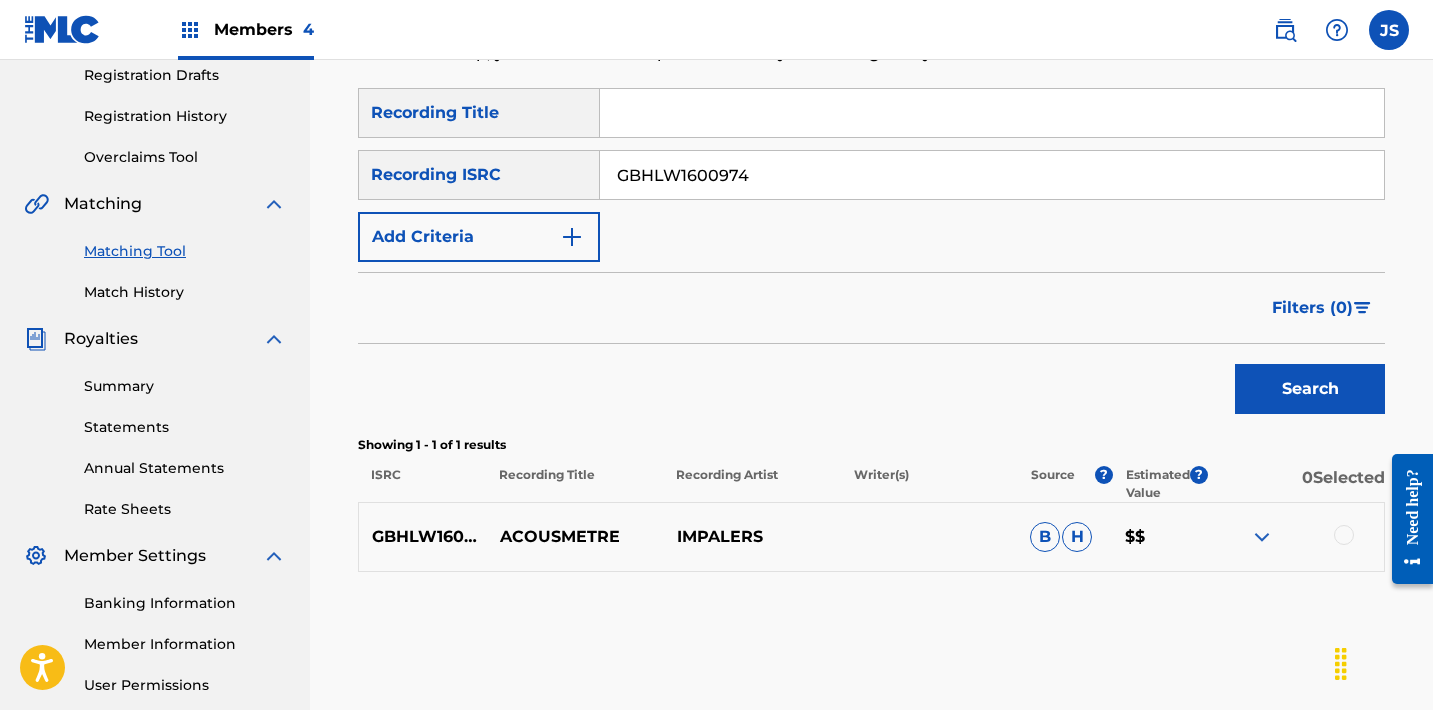 click at bounding box center [1344, 535] 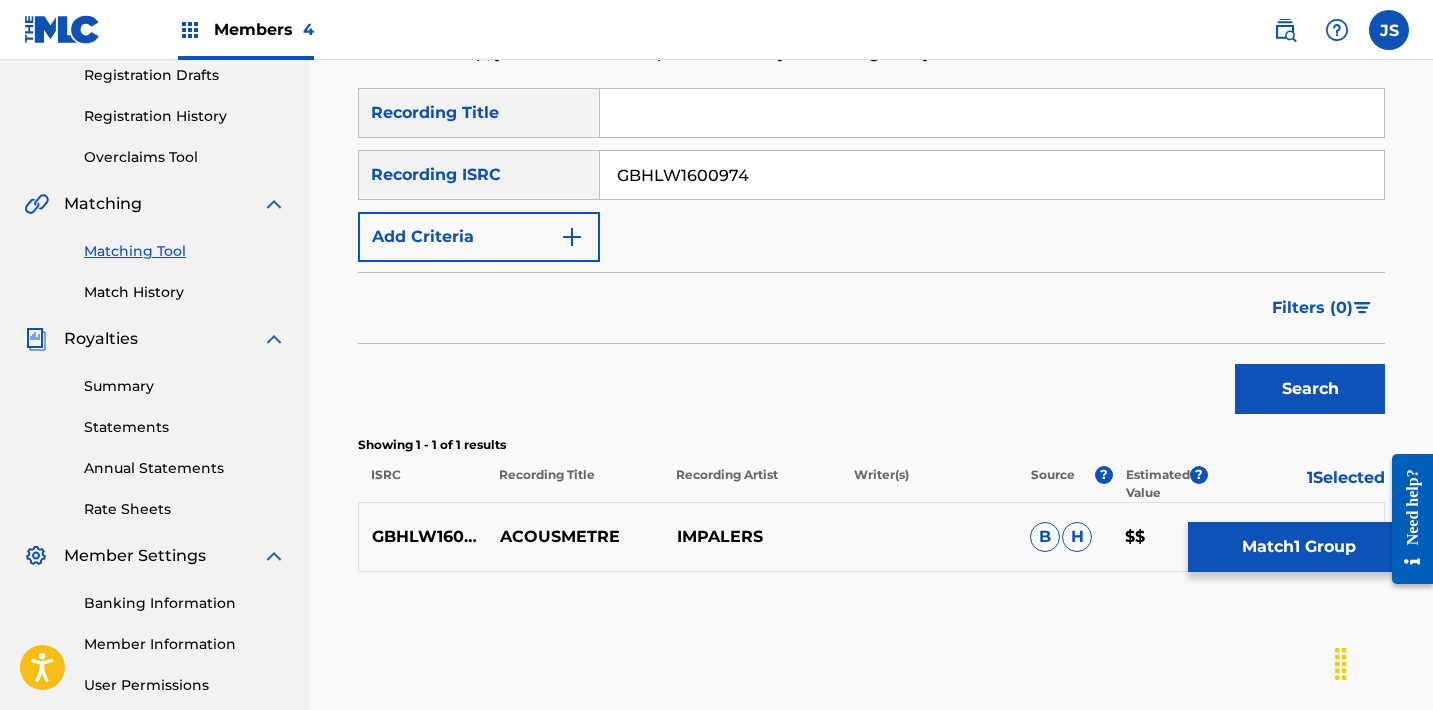 click on "Match  1 Group" at bounding box center [1298, 547] 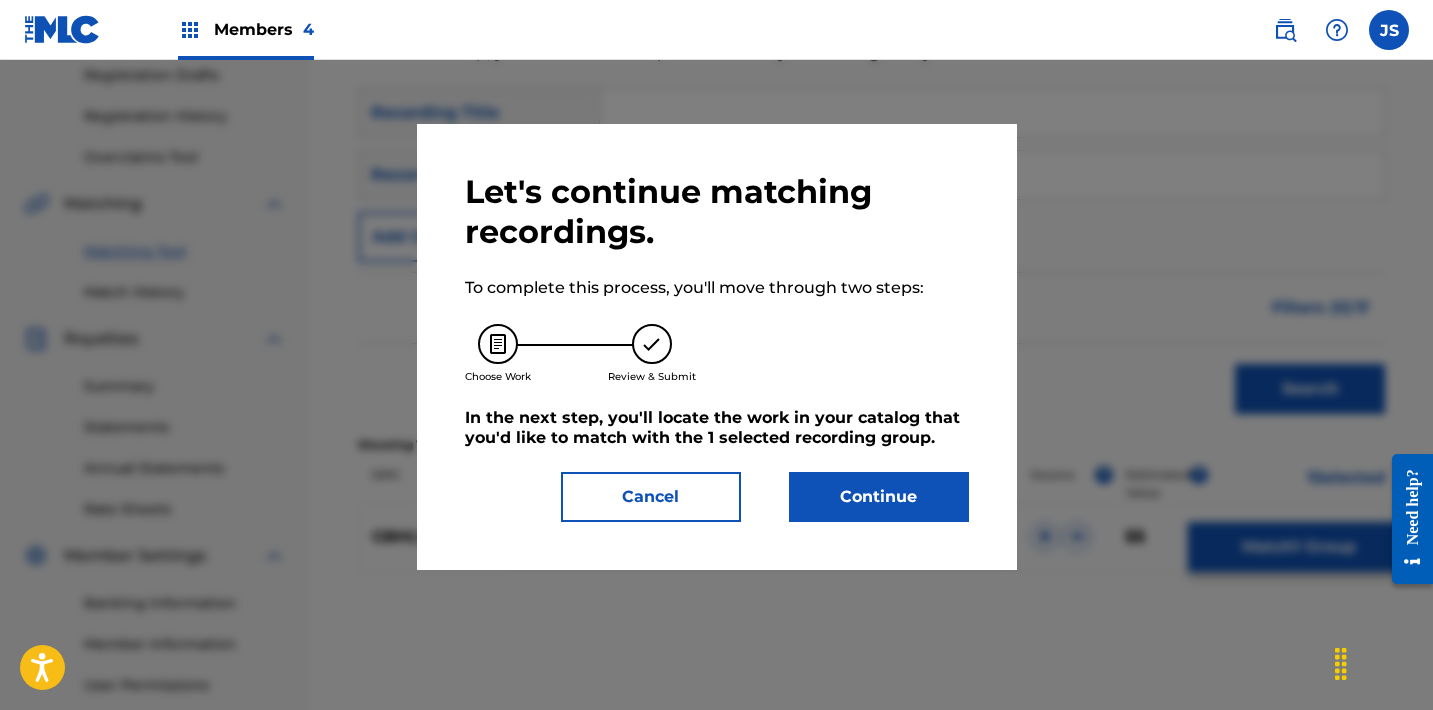 click on "Continue" at bounding box center (879, 497) 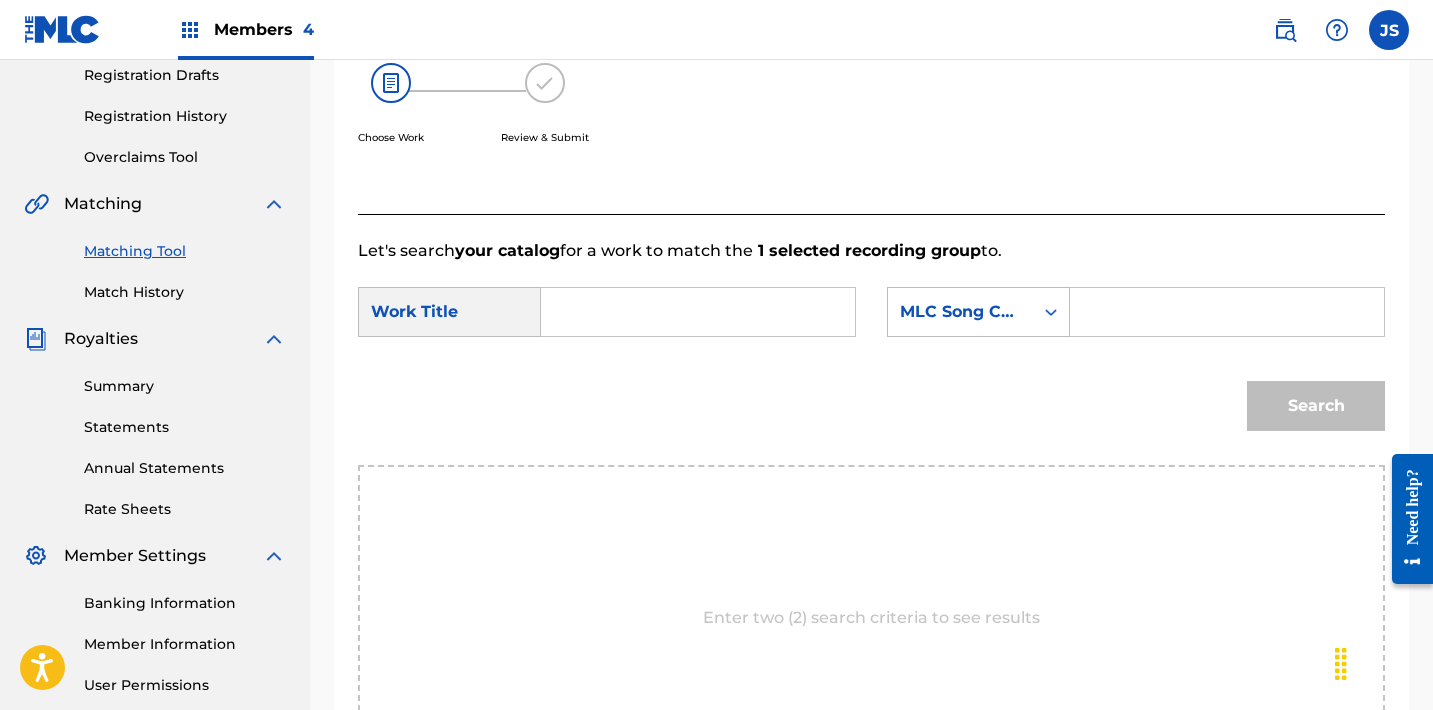 click at bounding box center [698, 312] 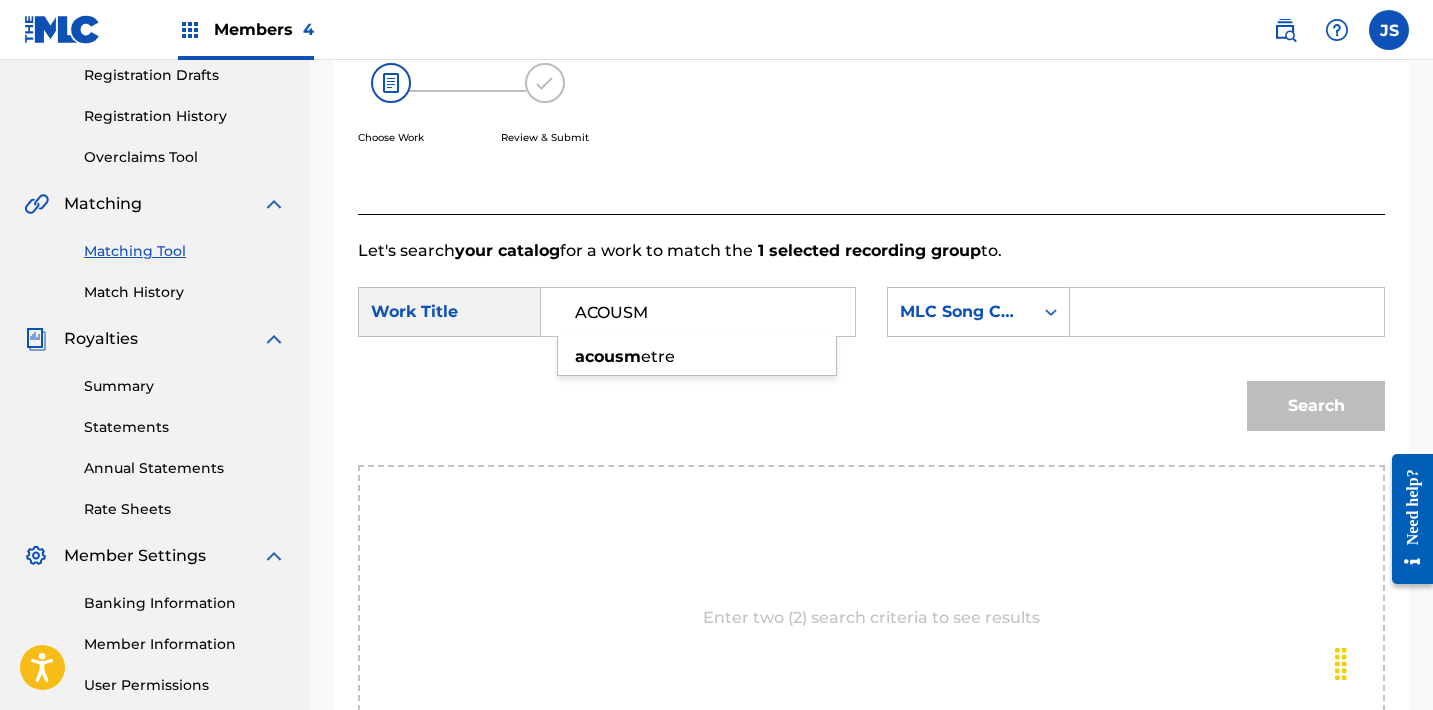 click on "acousm etre" at bounding box center [697, 357] 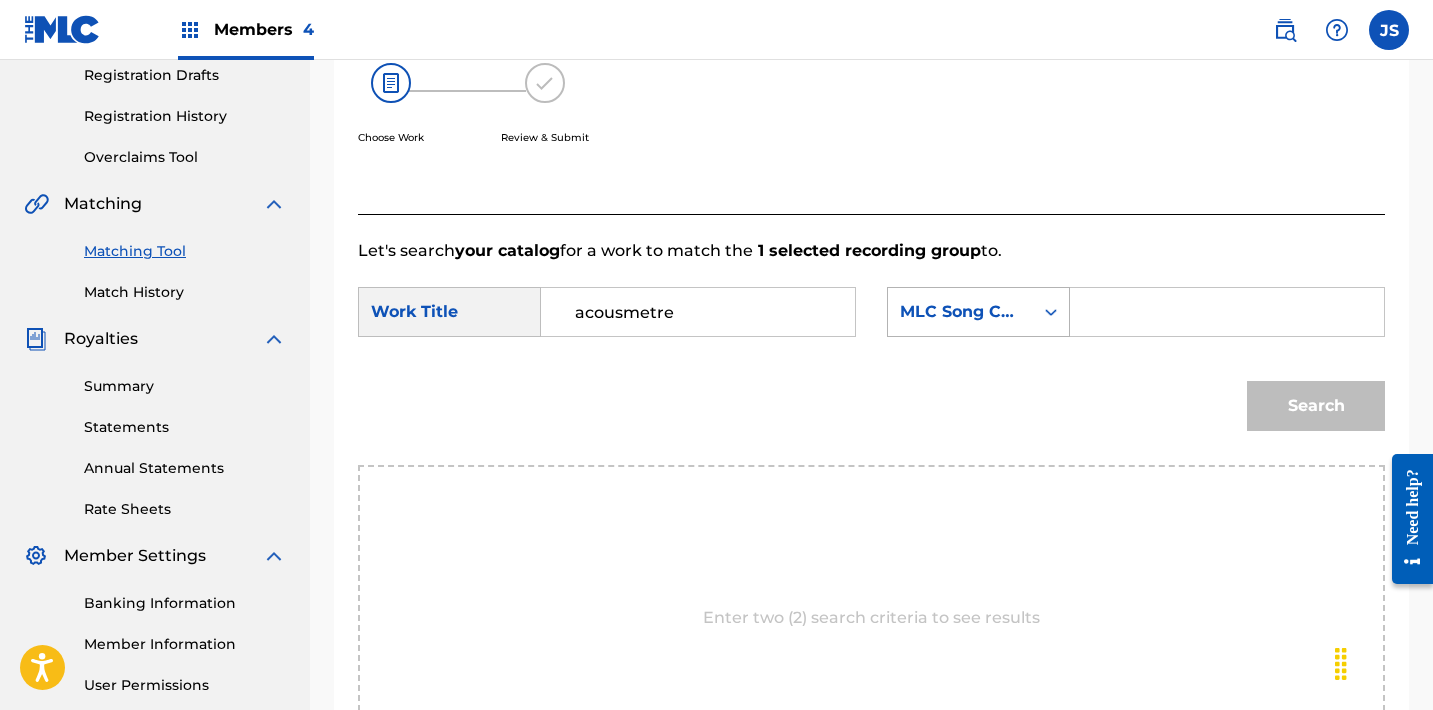 click on "MLC Song Code" at bounding box center [978, 312] 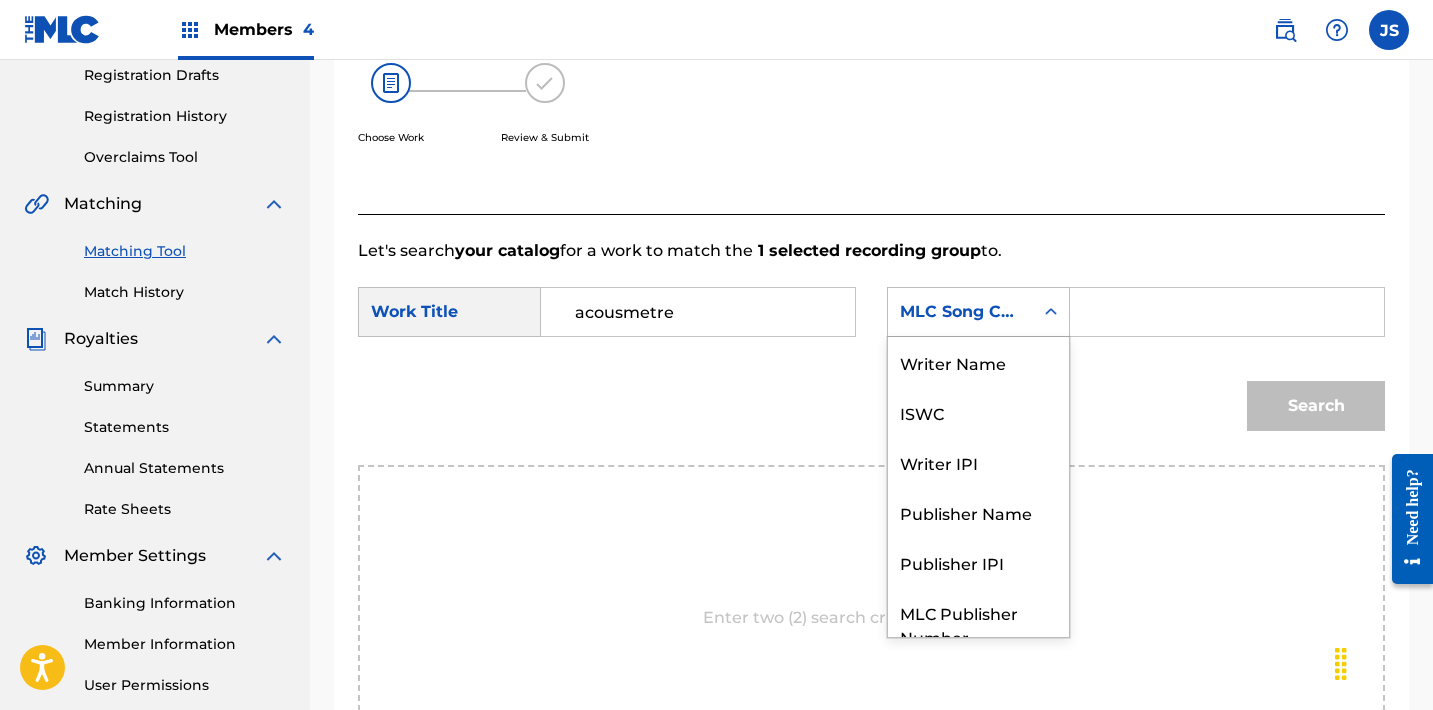 scroll, scrollTop: 74, scrollLeft: 0, axis: vertical 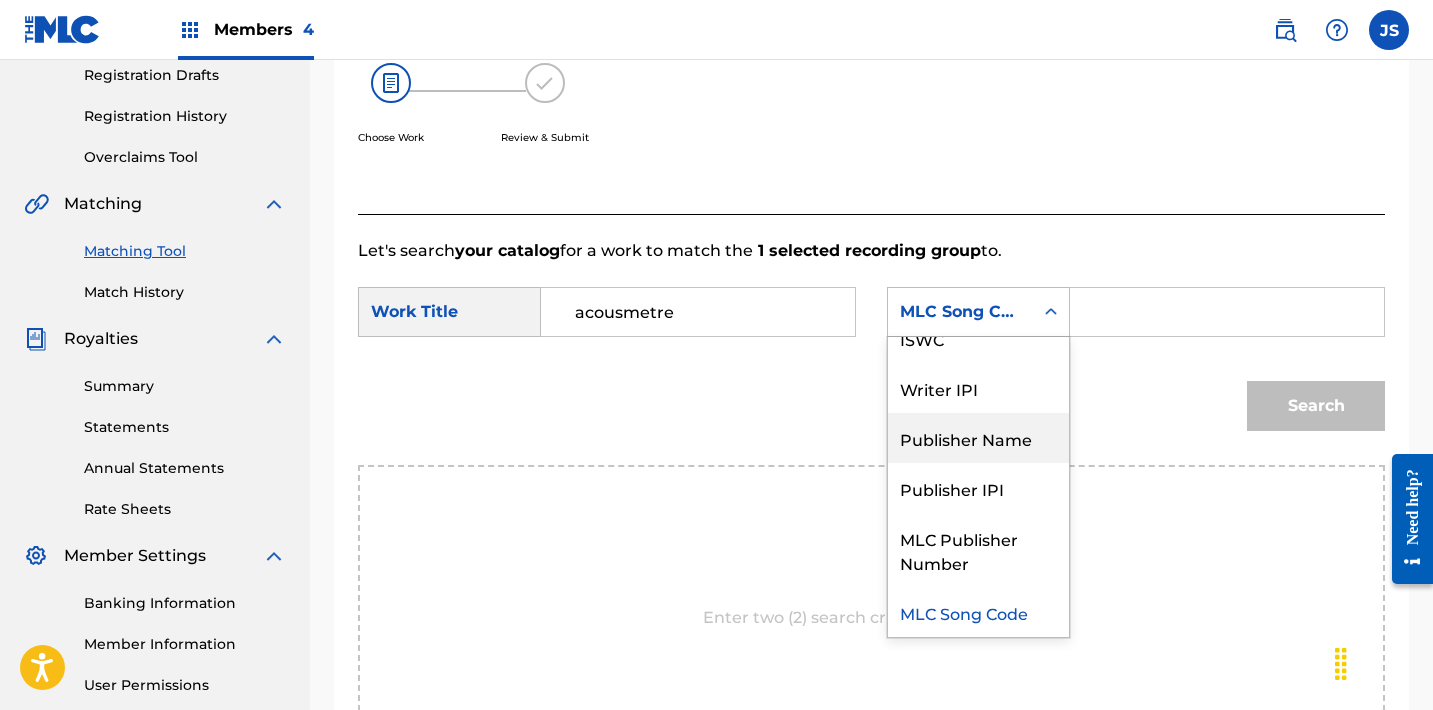 click on "Publisher Name" at bounding box center (978, 438) 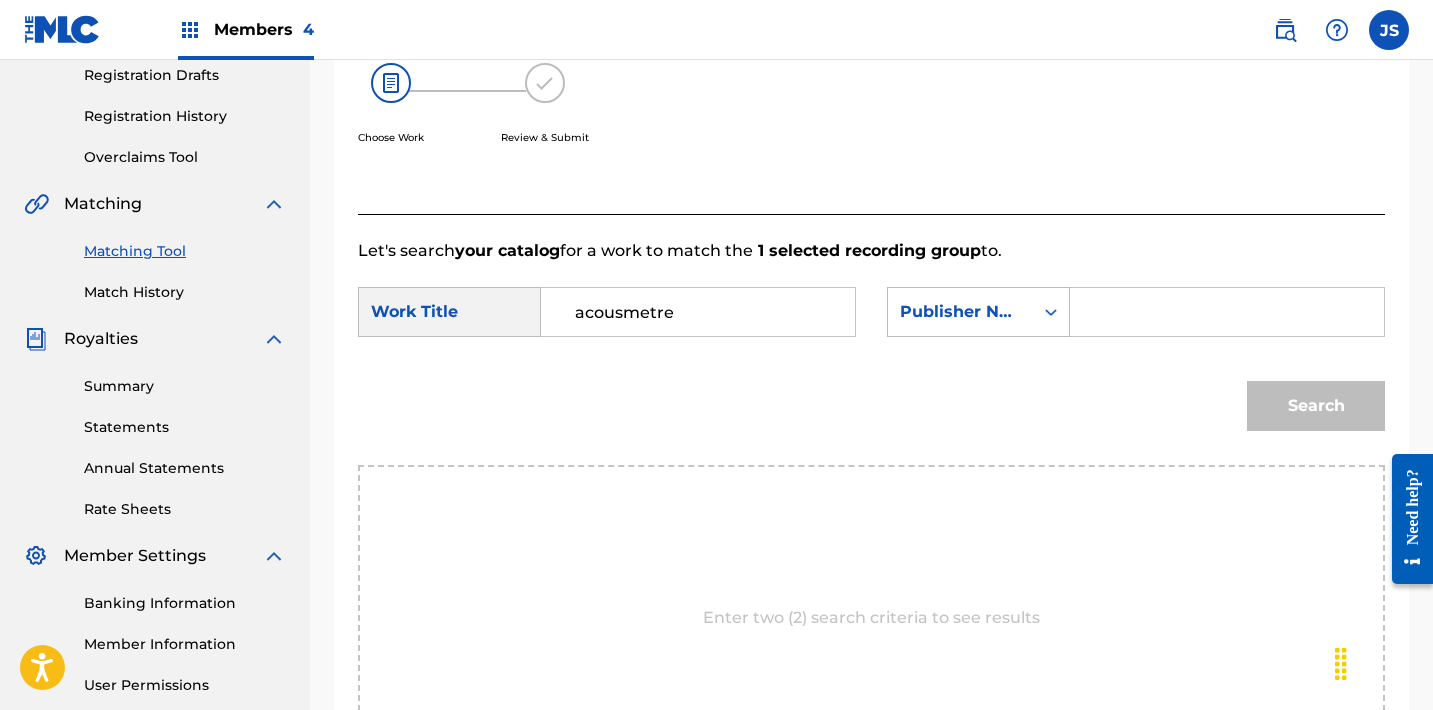 click at bounding box center [1227, 312] 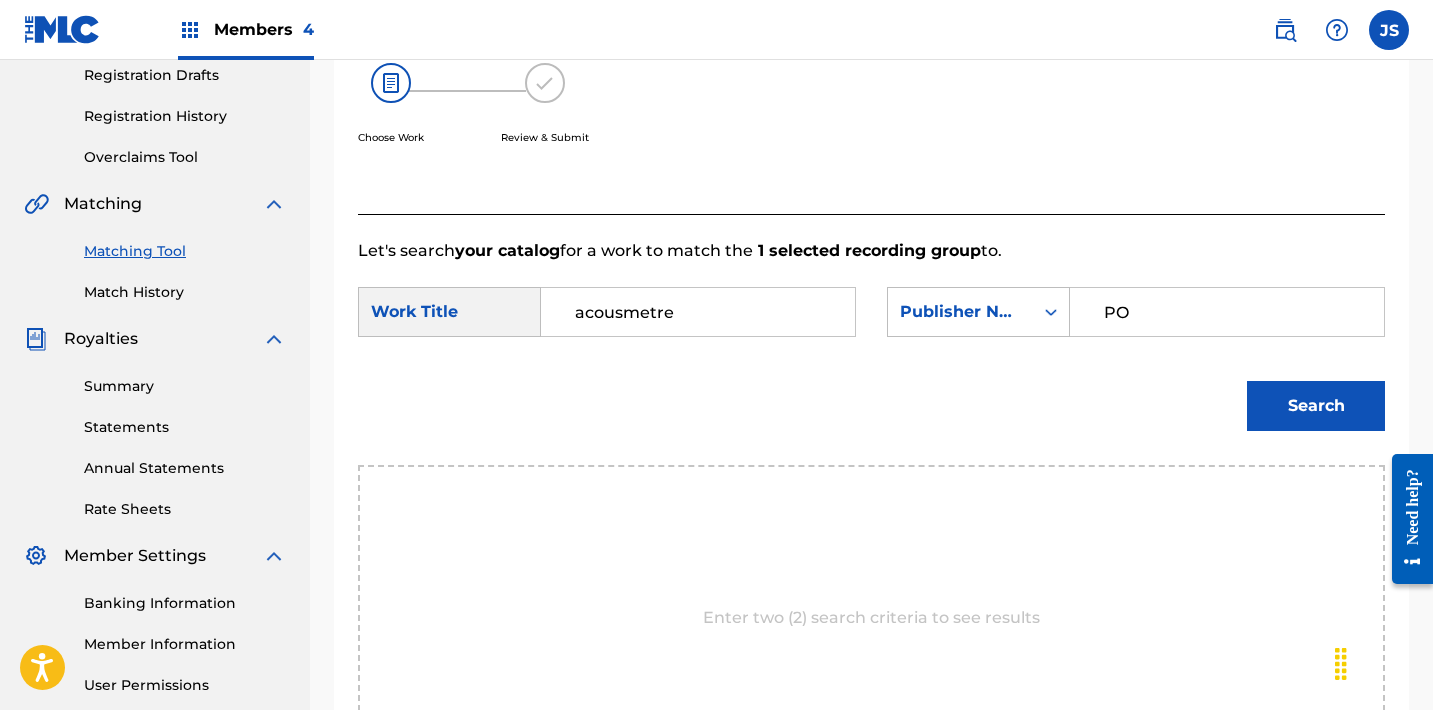 type on "POST MORTEM" 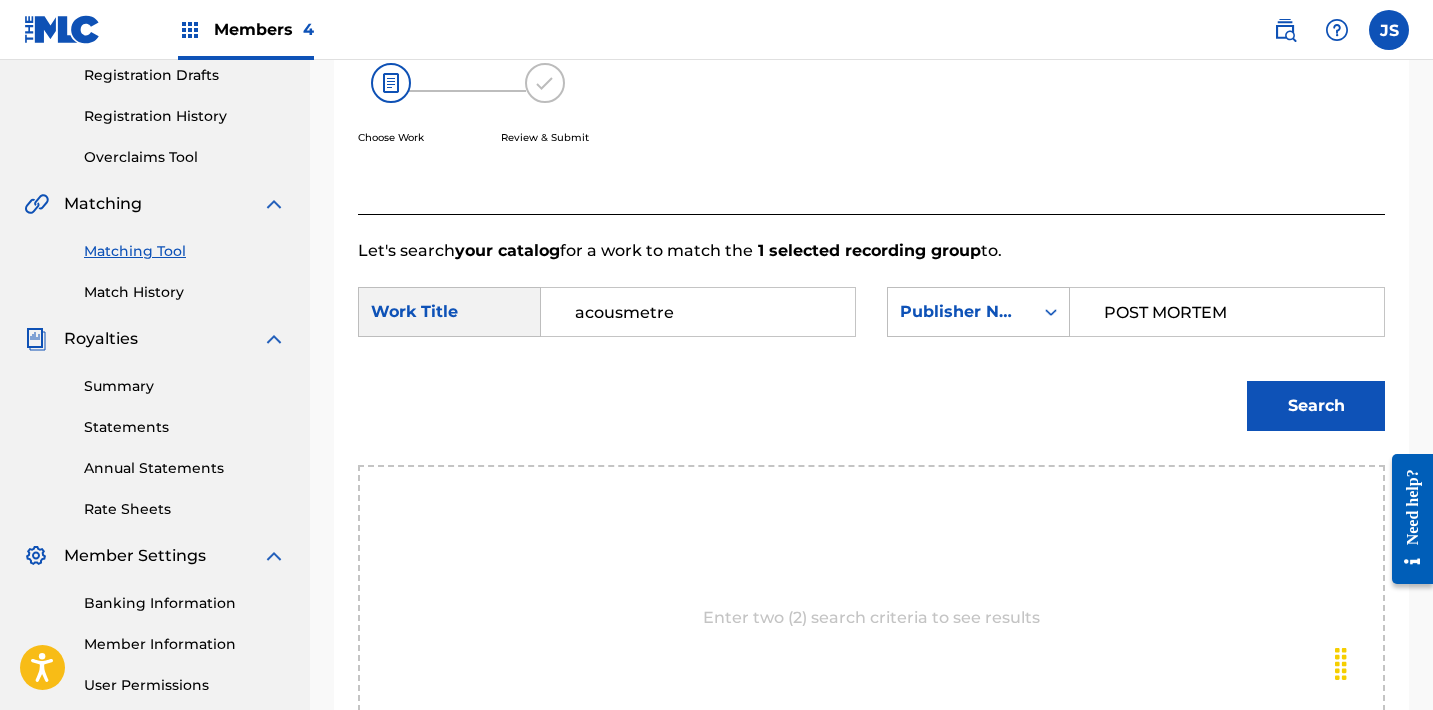 click on "Search" at bounding box center (1316, 406) 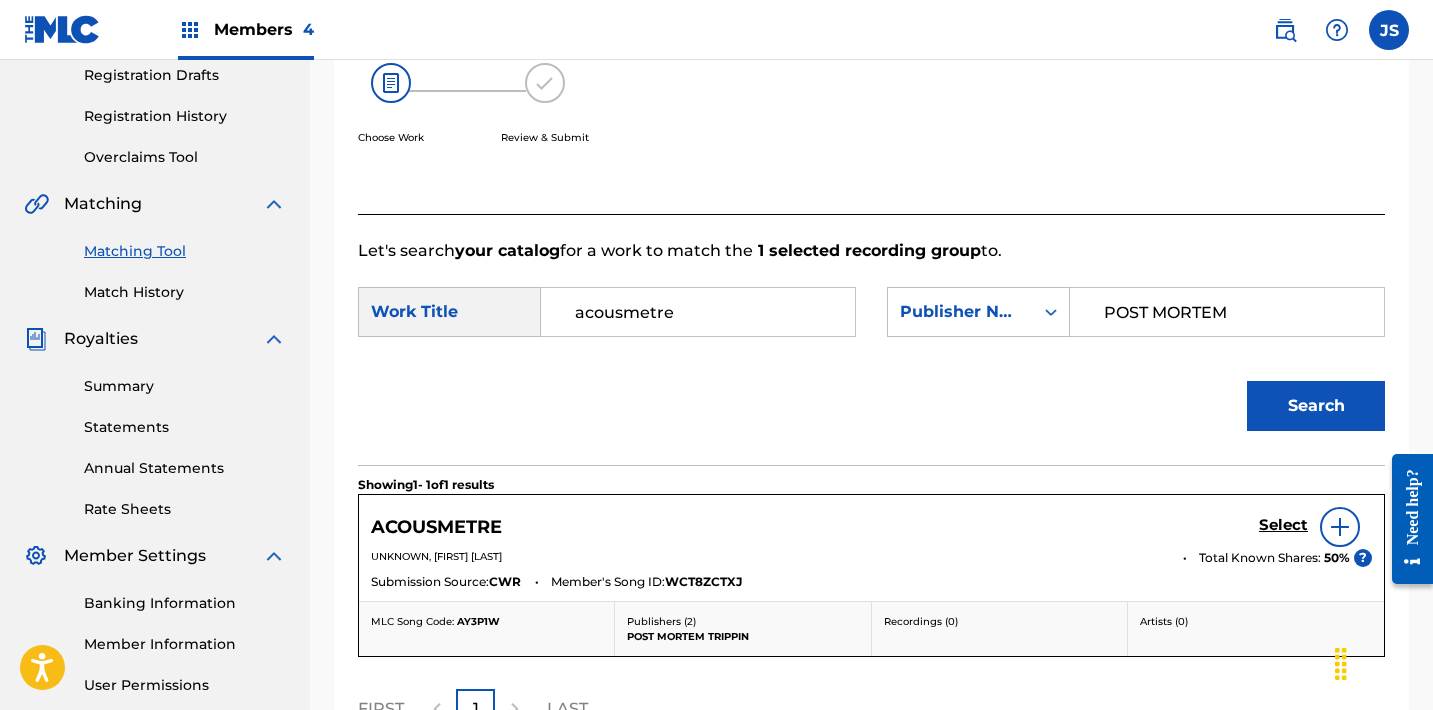 click on "Select" at bounding box center (1283, 525) 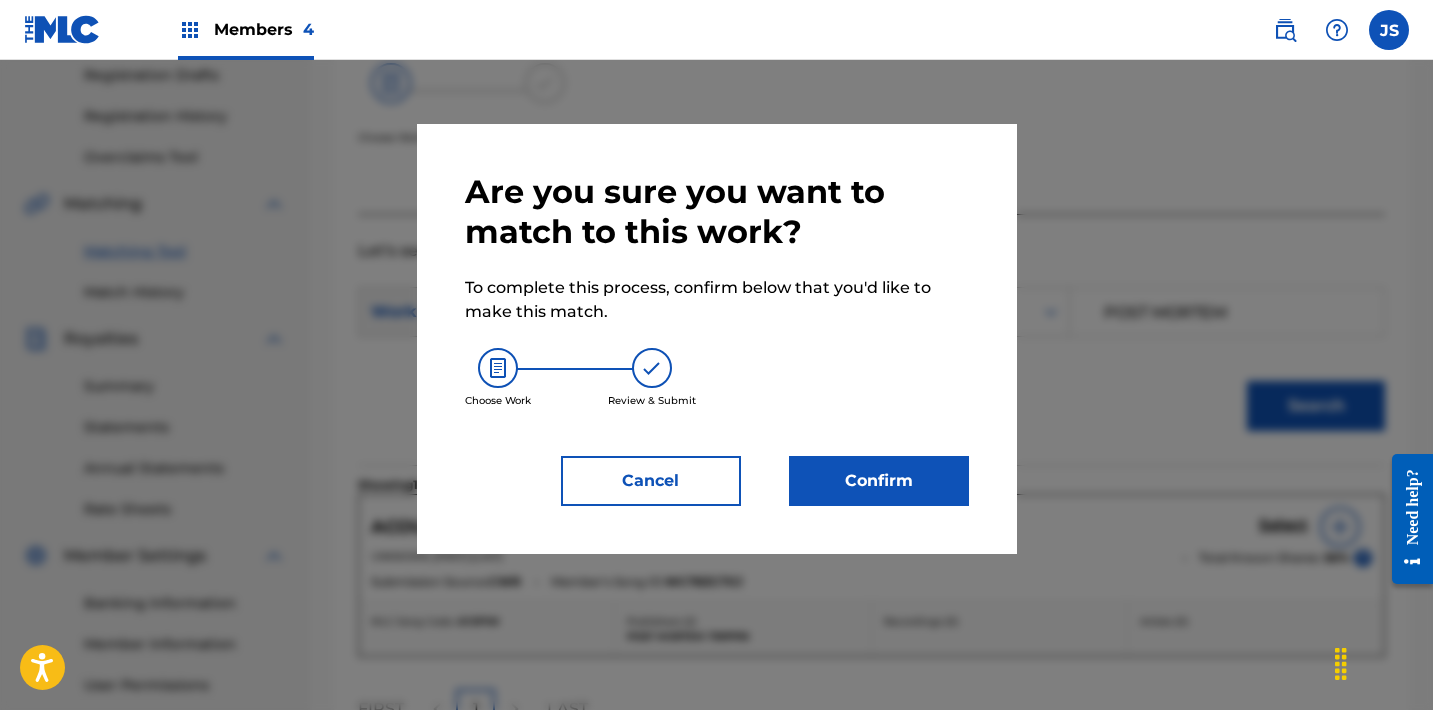 click on "Confirm" at bounding box center (879, 481) 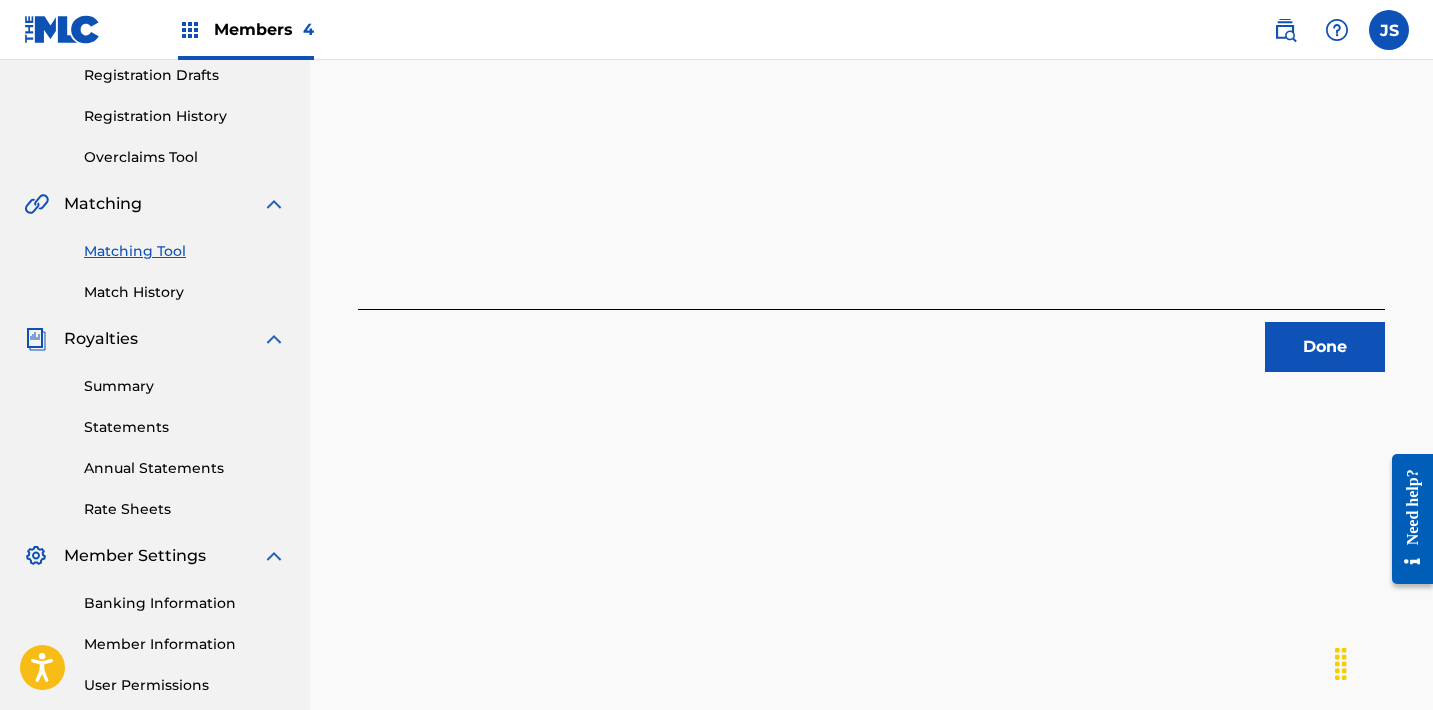 click on "Done" at bounding box center [1325, 347] 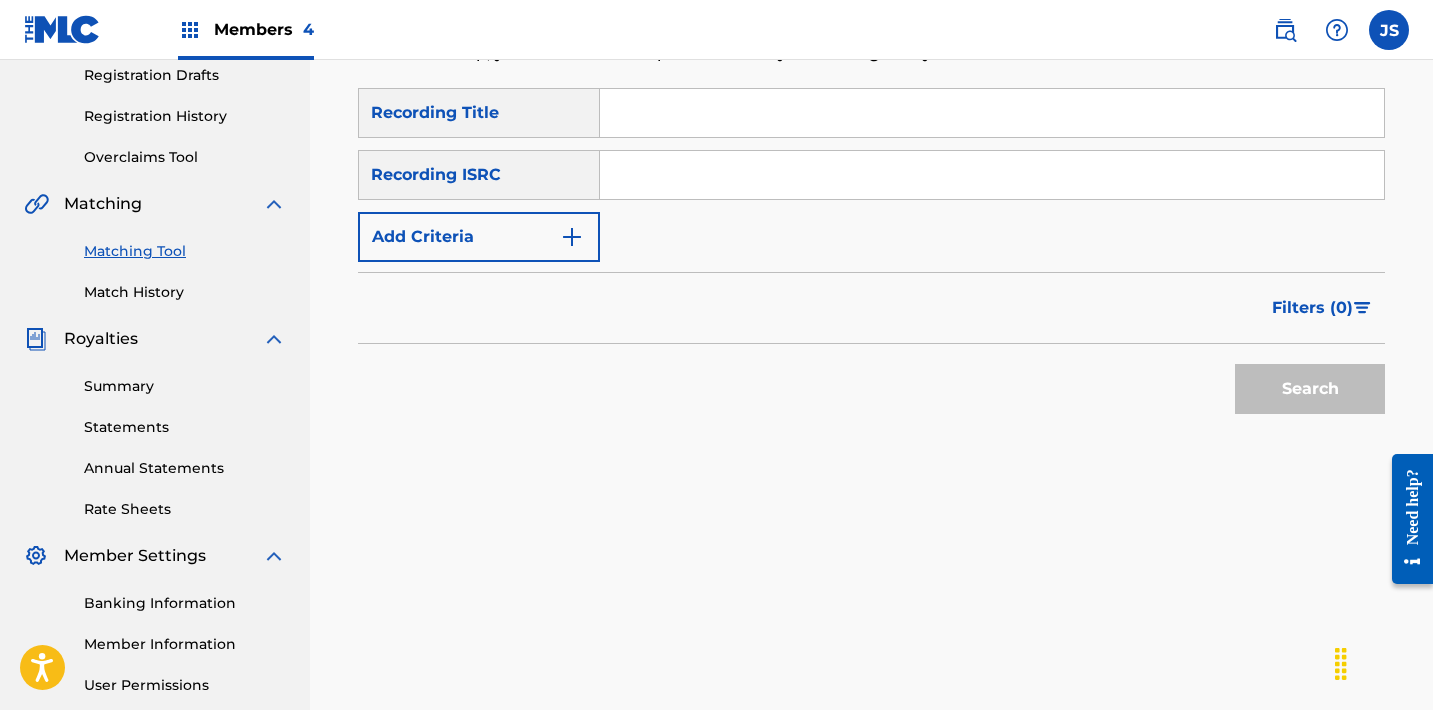 click at bounding box center [992, 175] 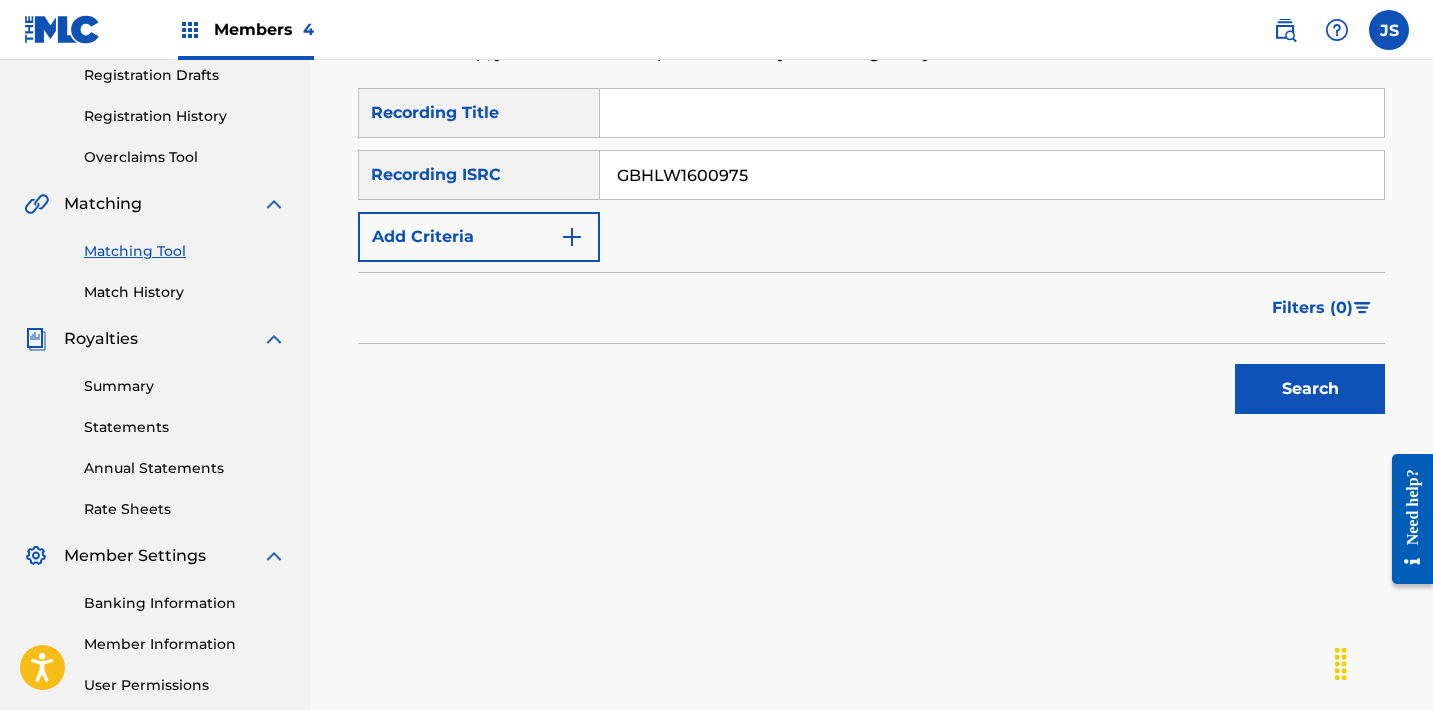 type on "GBHLW1600975" 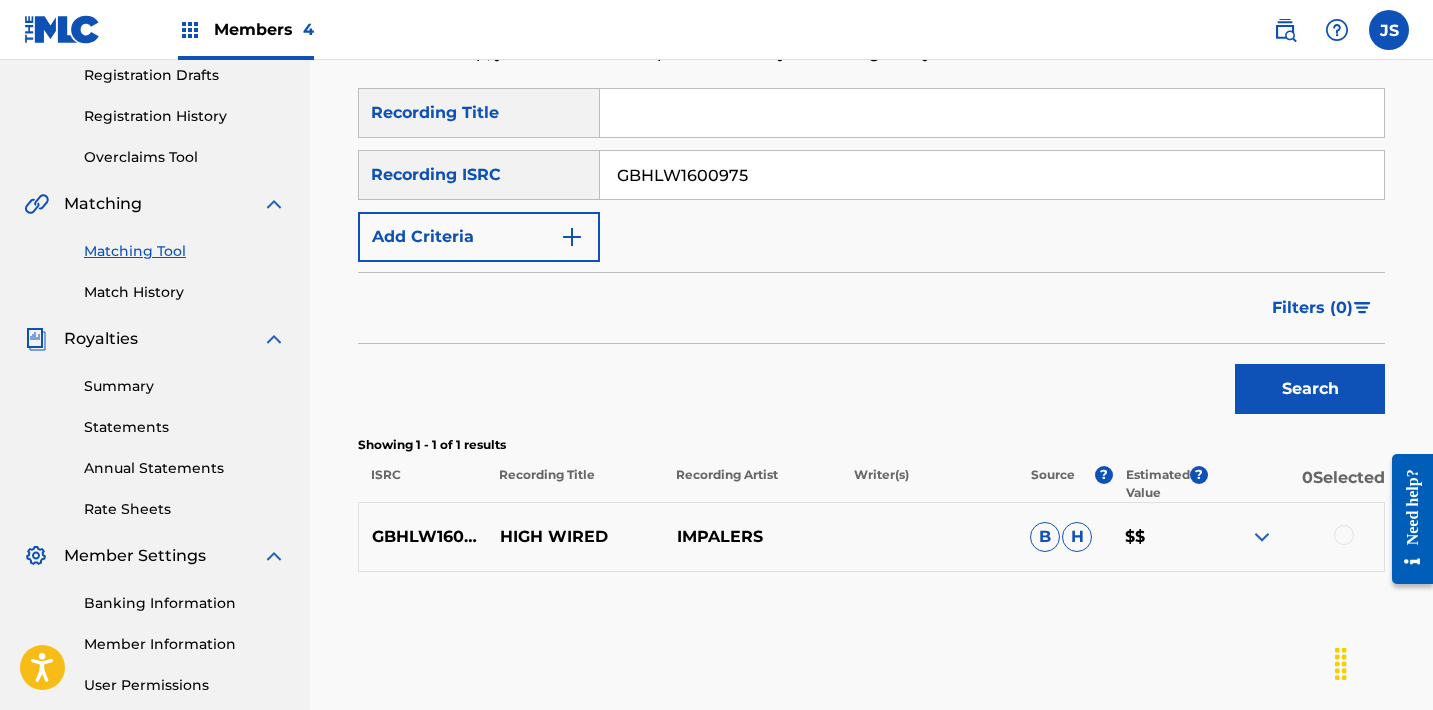 click at bounding box center [1344, 535] 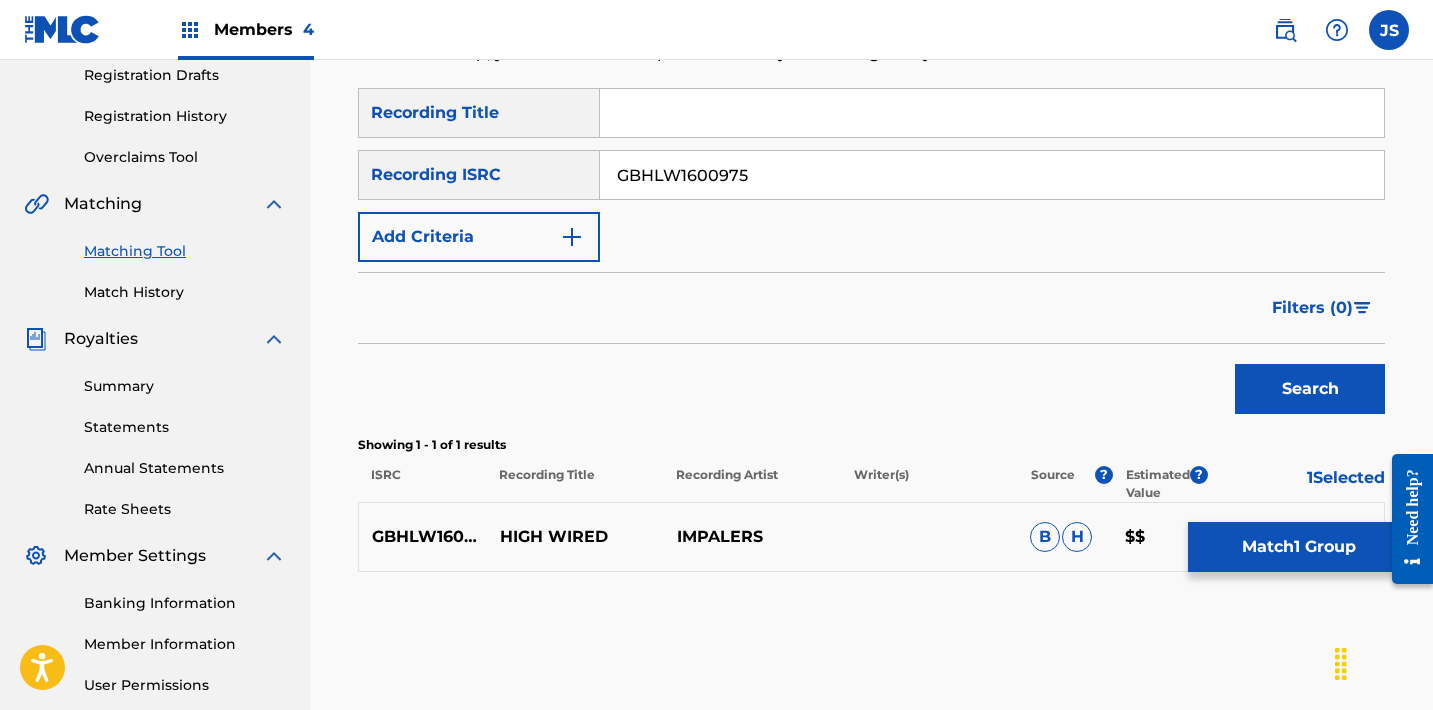 click on "Match  1 Group" at bounding box center [1298, 547] 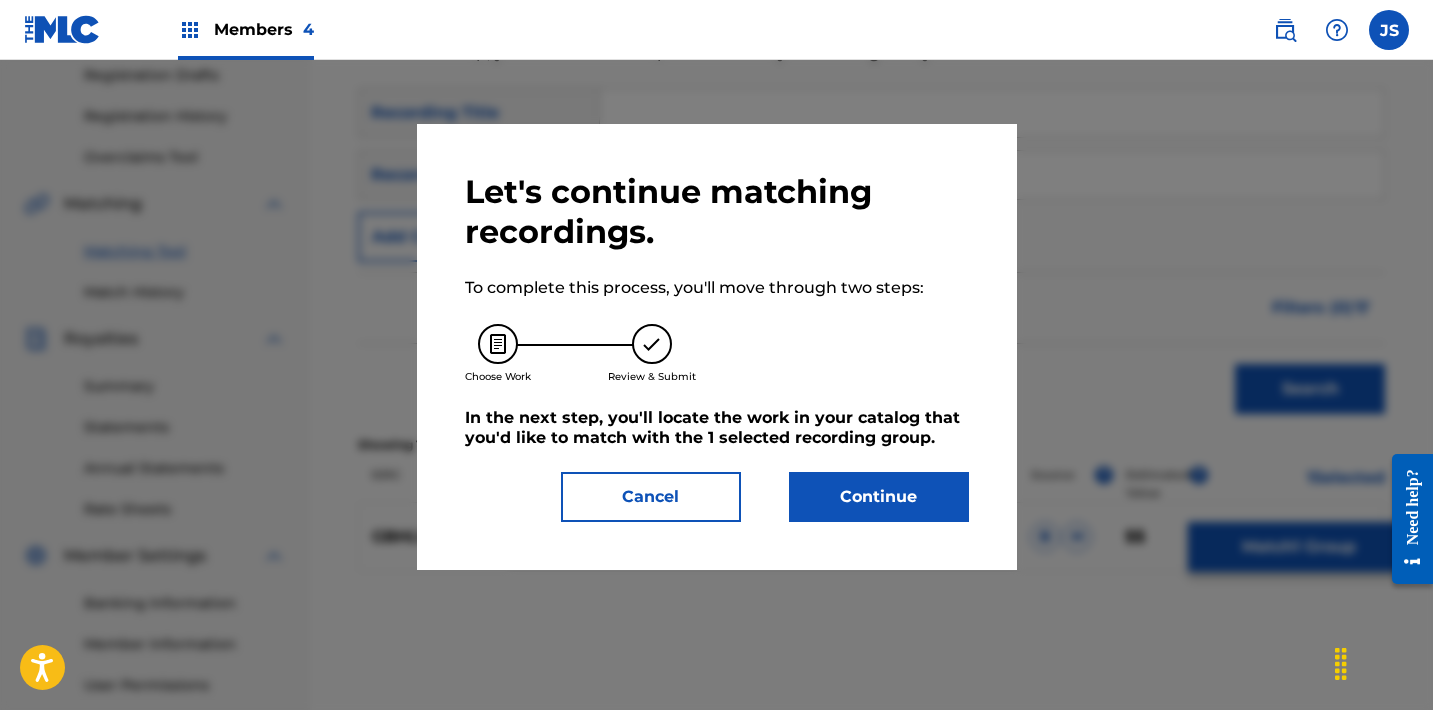 click on "Continue" at bounding box center (879, 497) 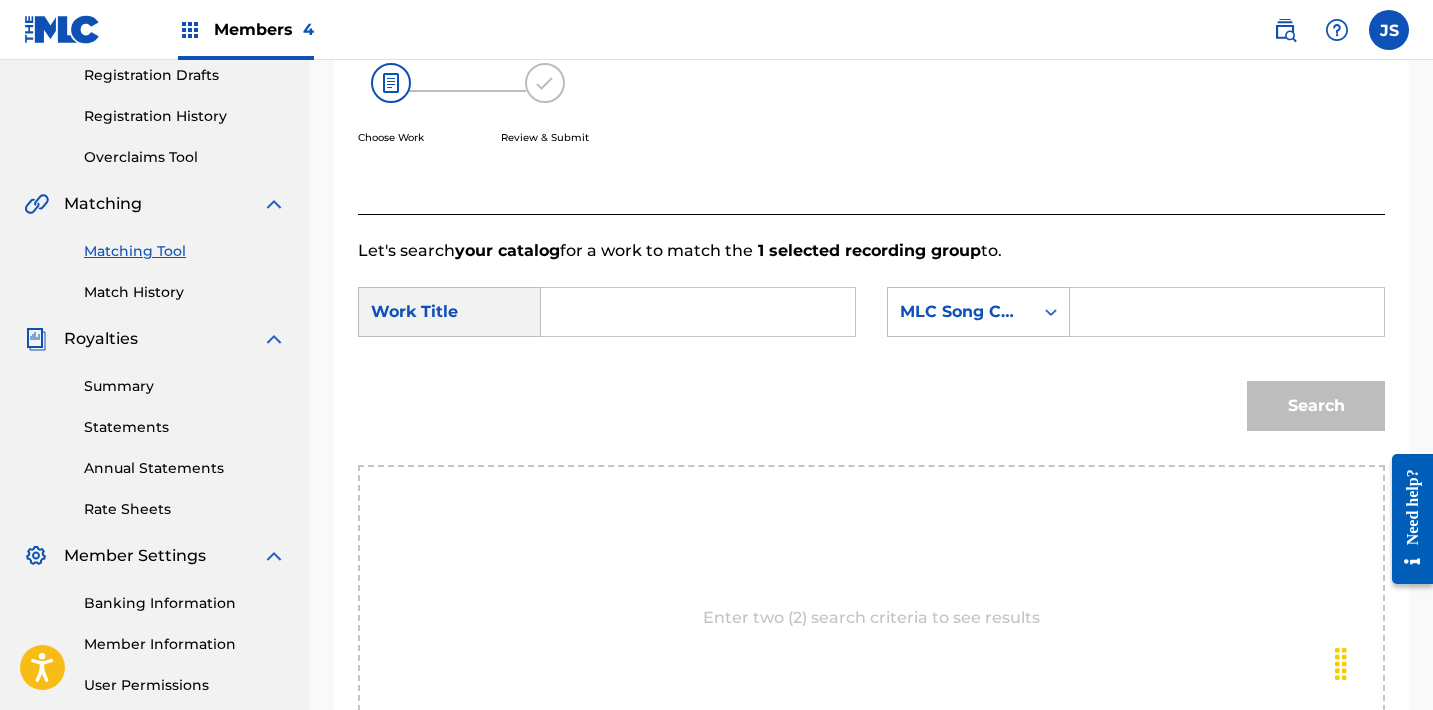 click at bounding box center [698, 312] 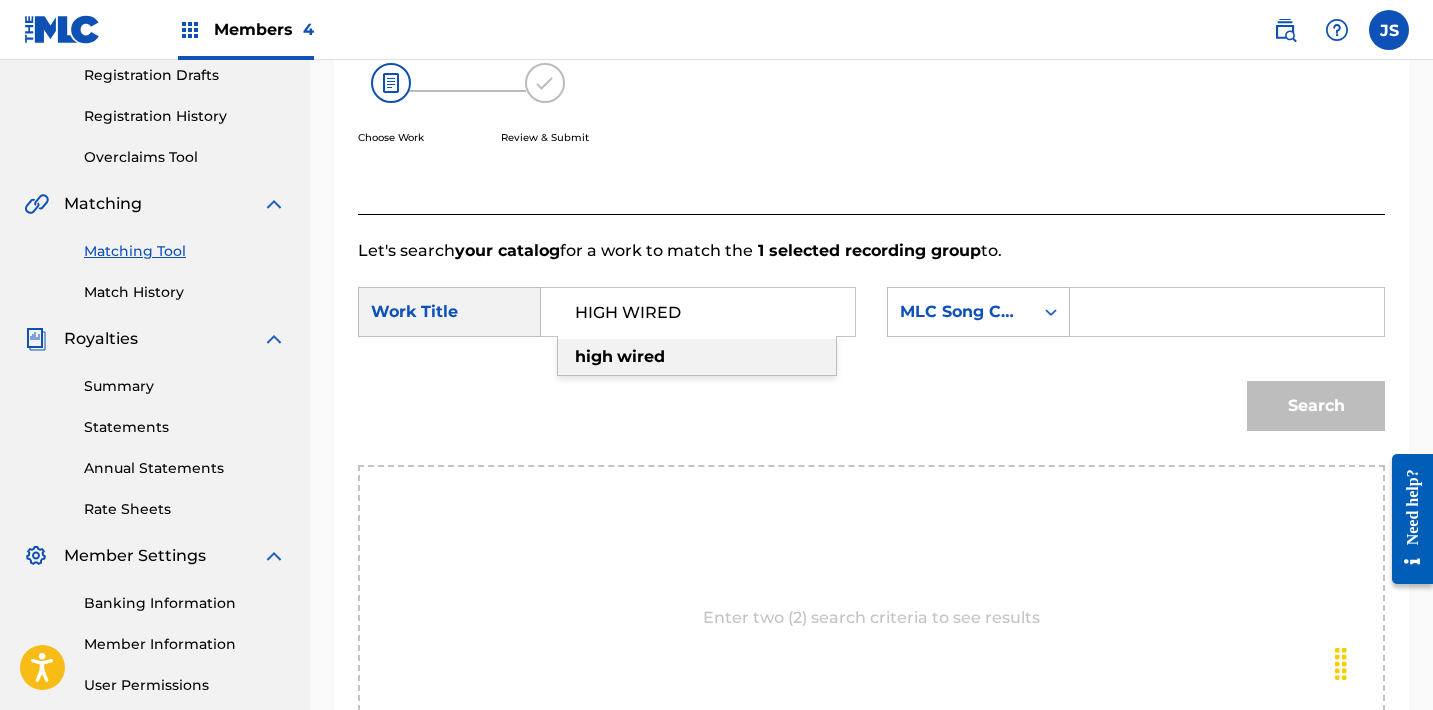 click on "wired" at bounding box center [641, 356] 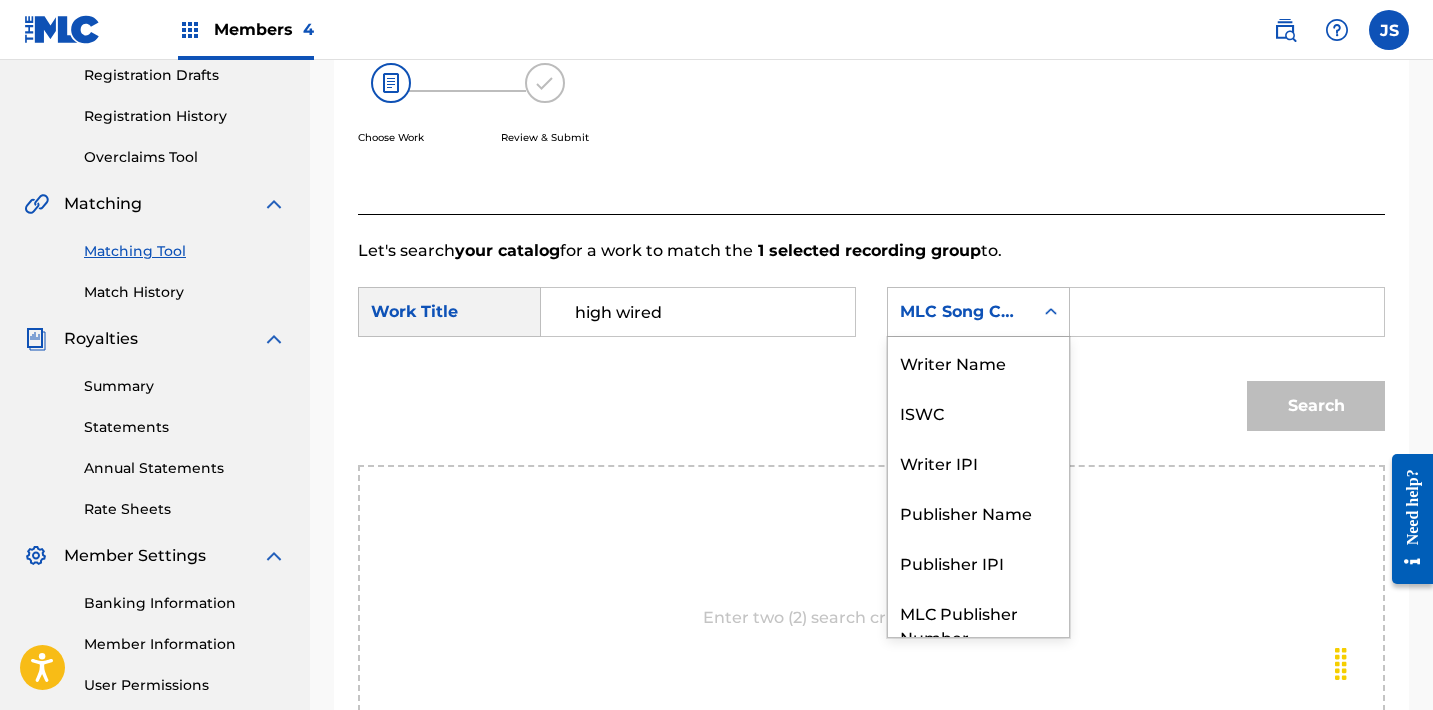 click on "MLC Song Code" at bounding box center [960, 312] 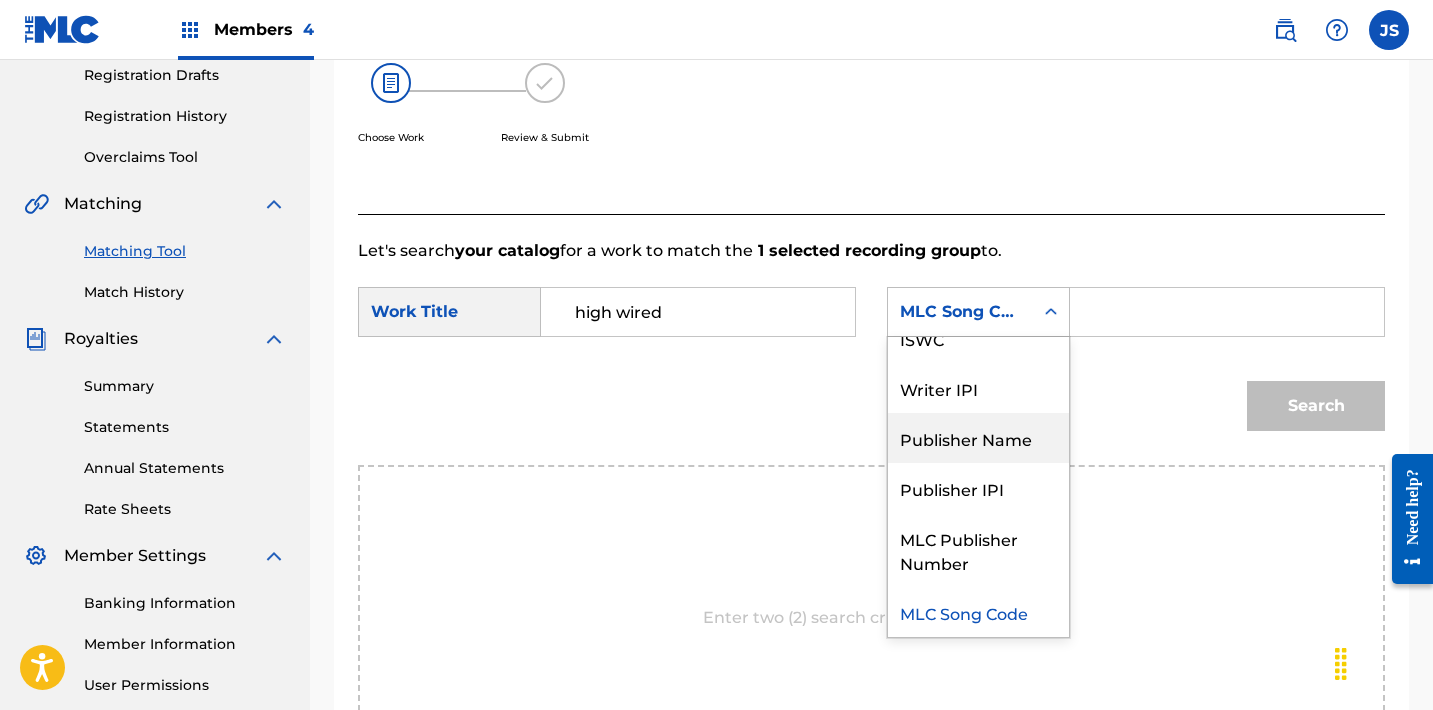 click on "Publisher Name" at bounding box center (978, 438) 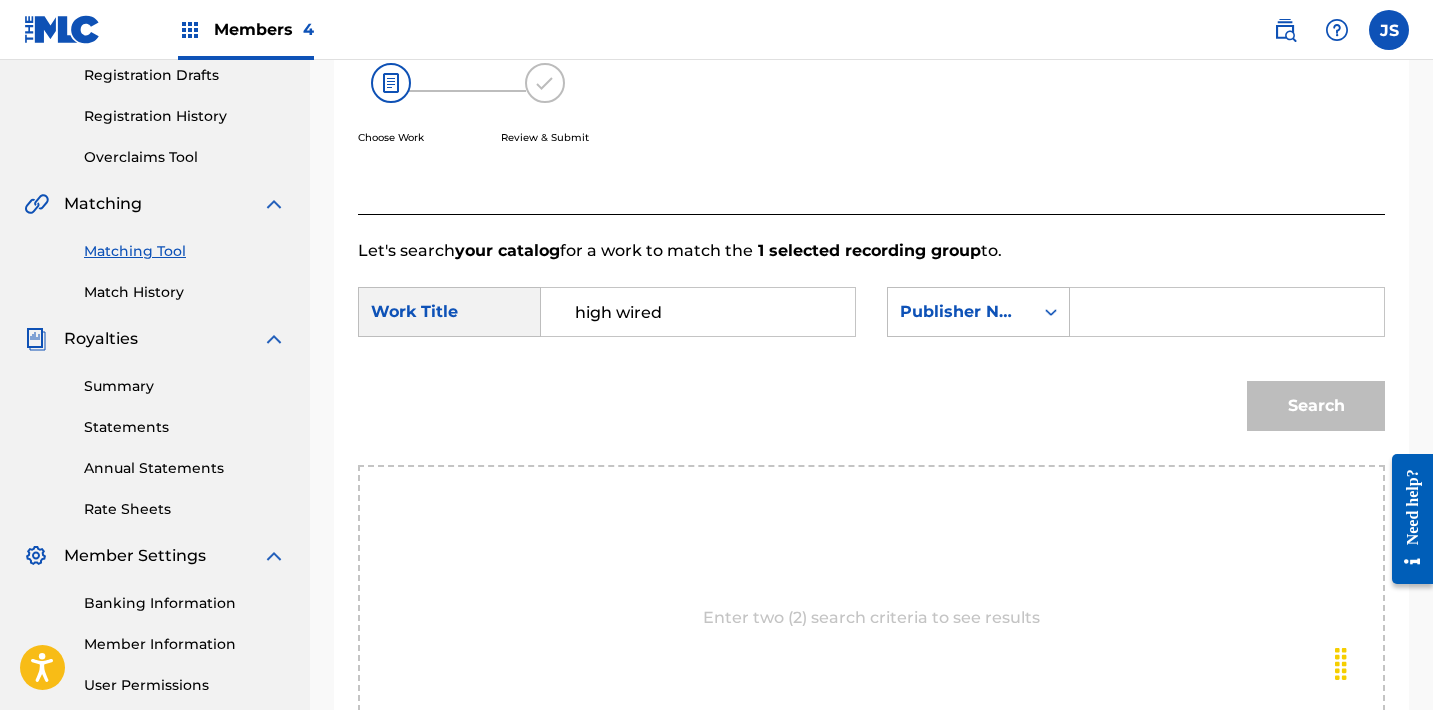 click at bounding box center [1227, 312] 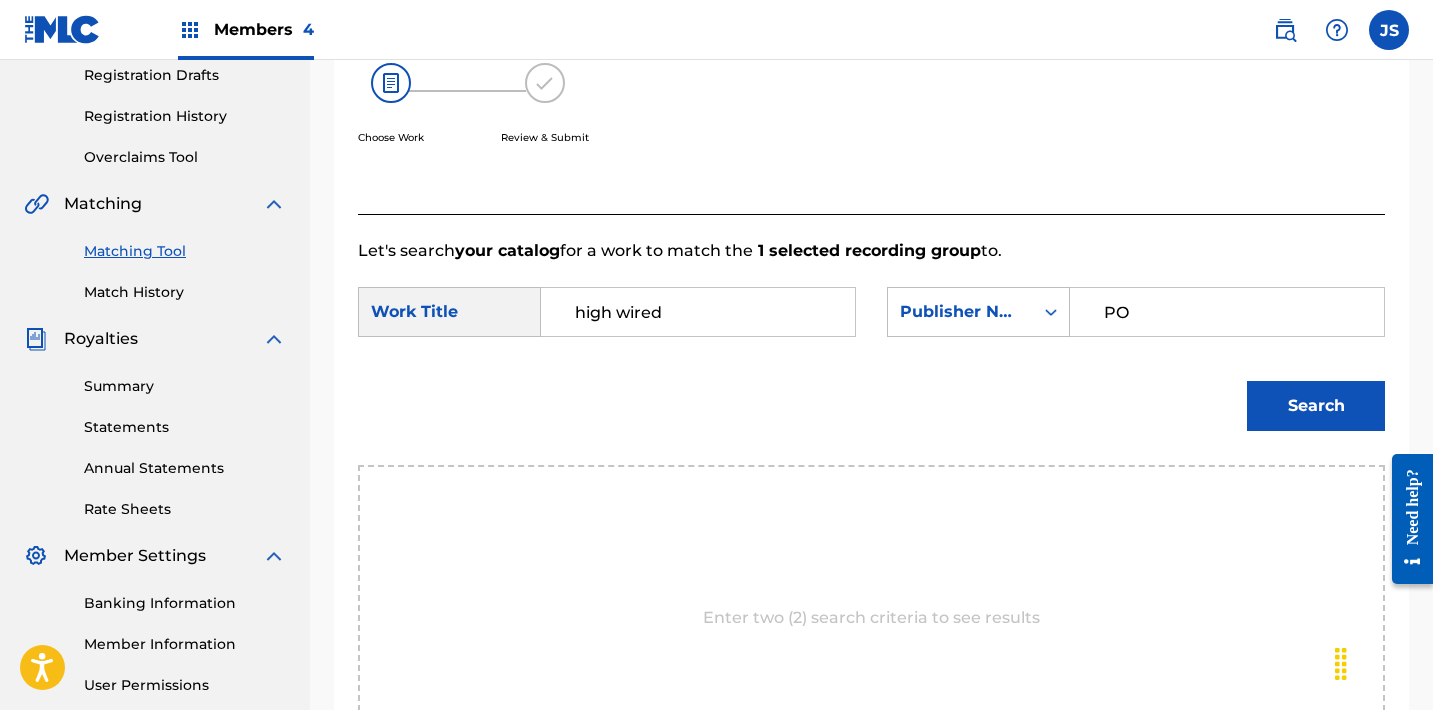 type on "POST MORTEM" 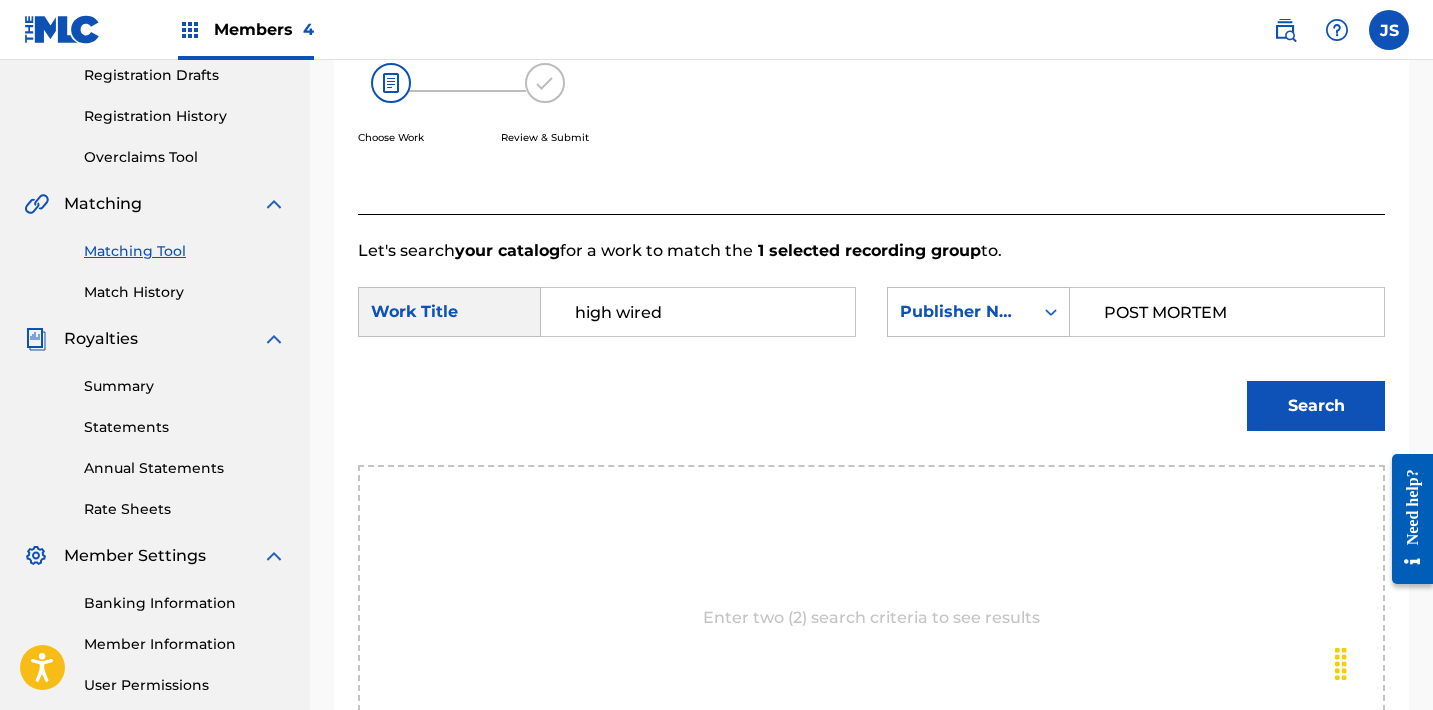 click on "Search" at bounding box center [1316, 406] 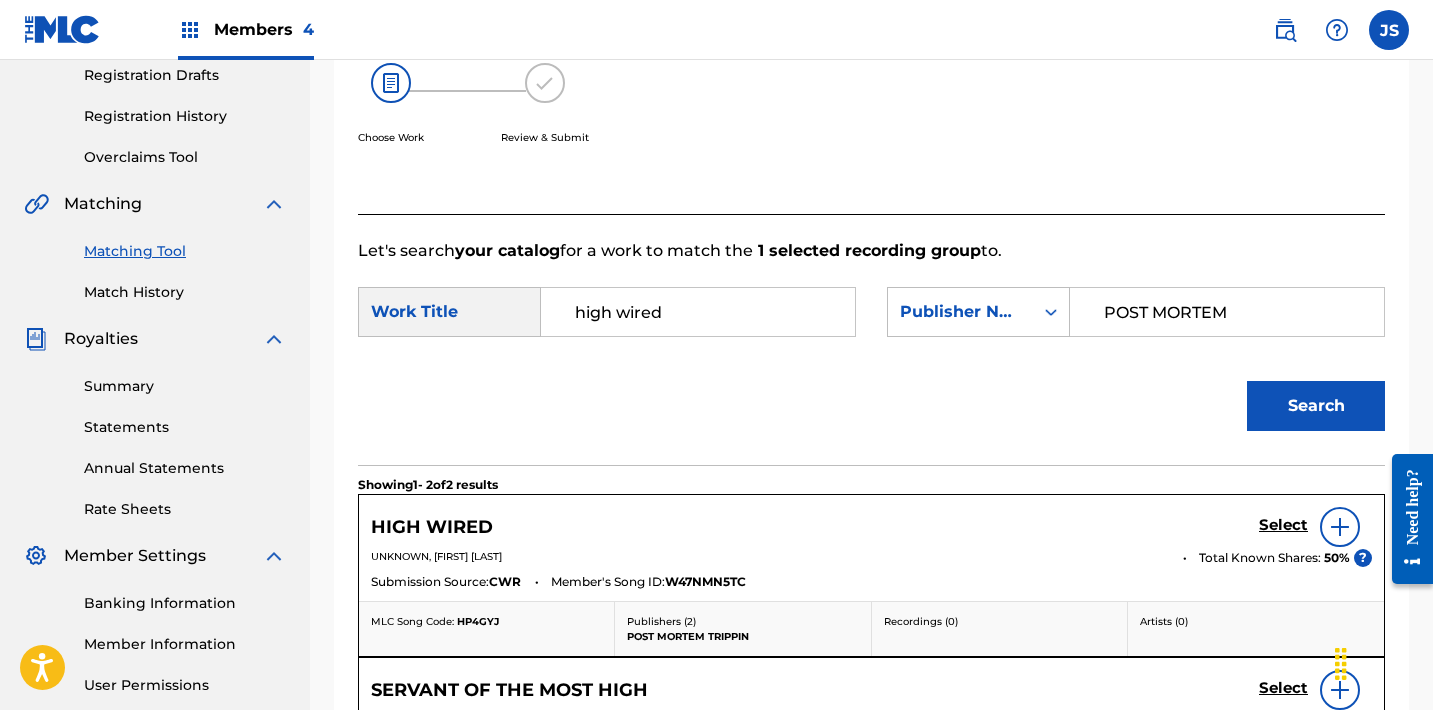 click on "Select" at bounding box center (1283, 525) 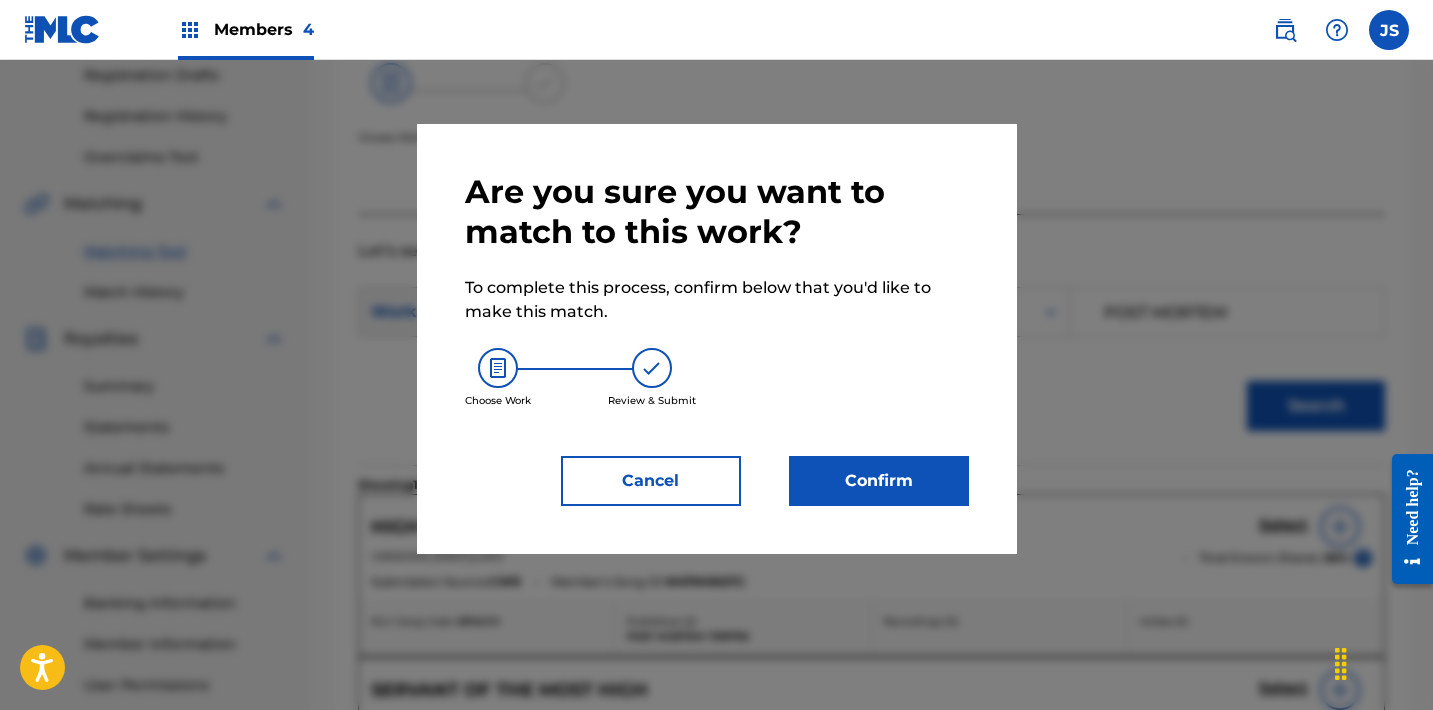 click on "Confirm" at bounding box center [879, 481] 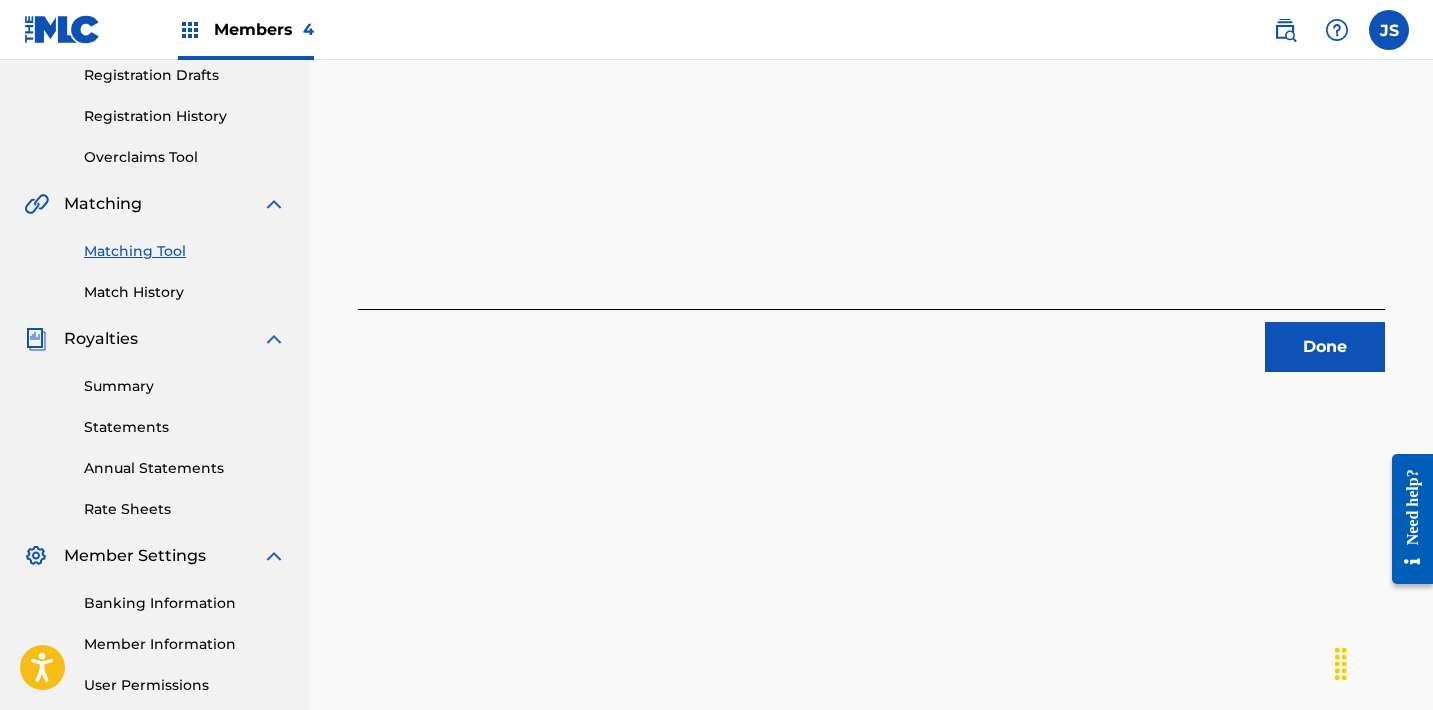 click on "Done" at bounding box center (1325, 347) 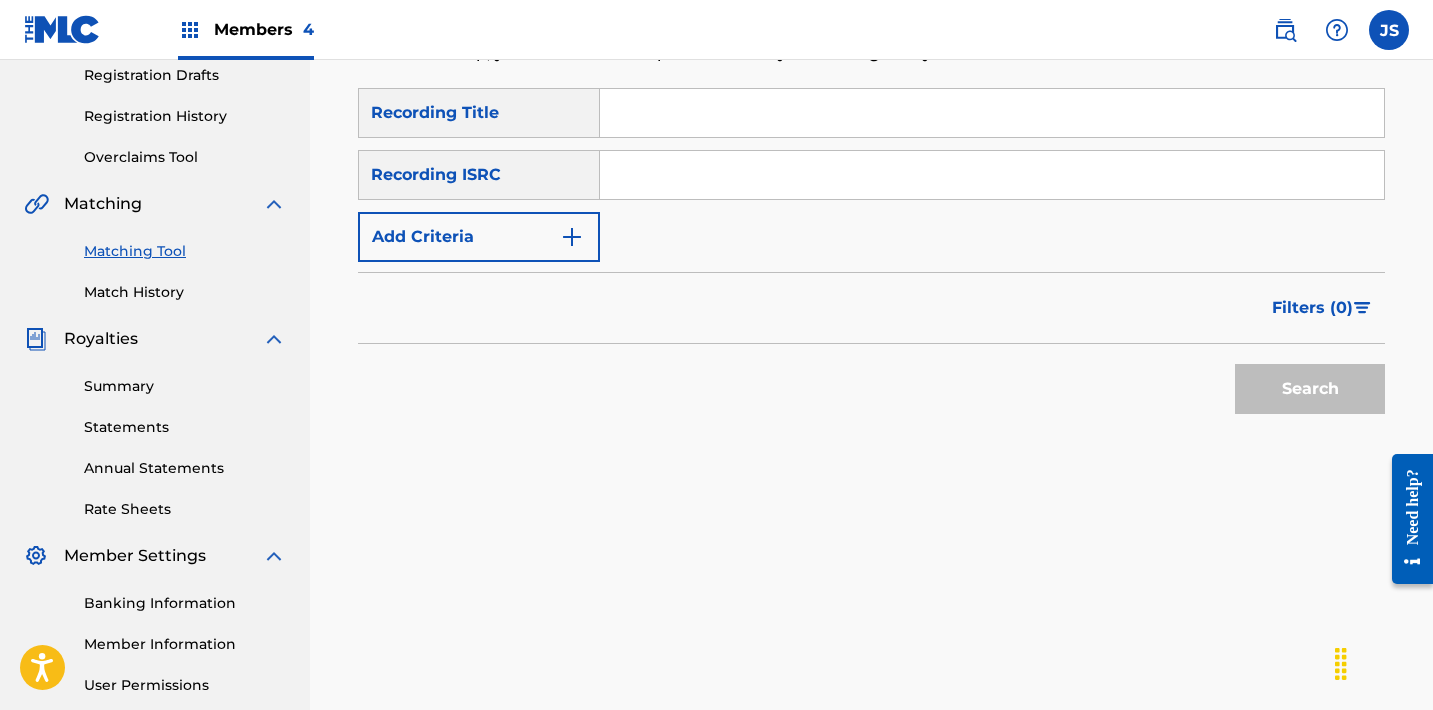 click at bounding box center [992, 175] 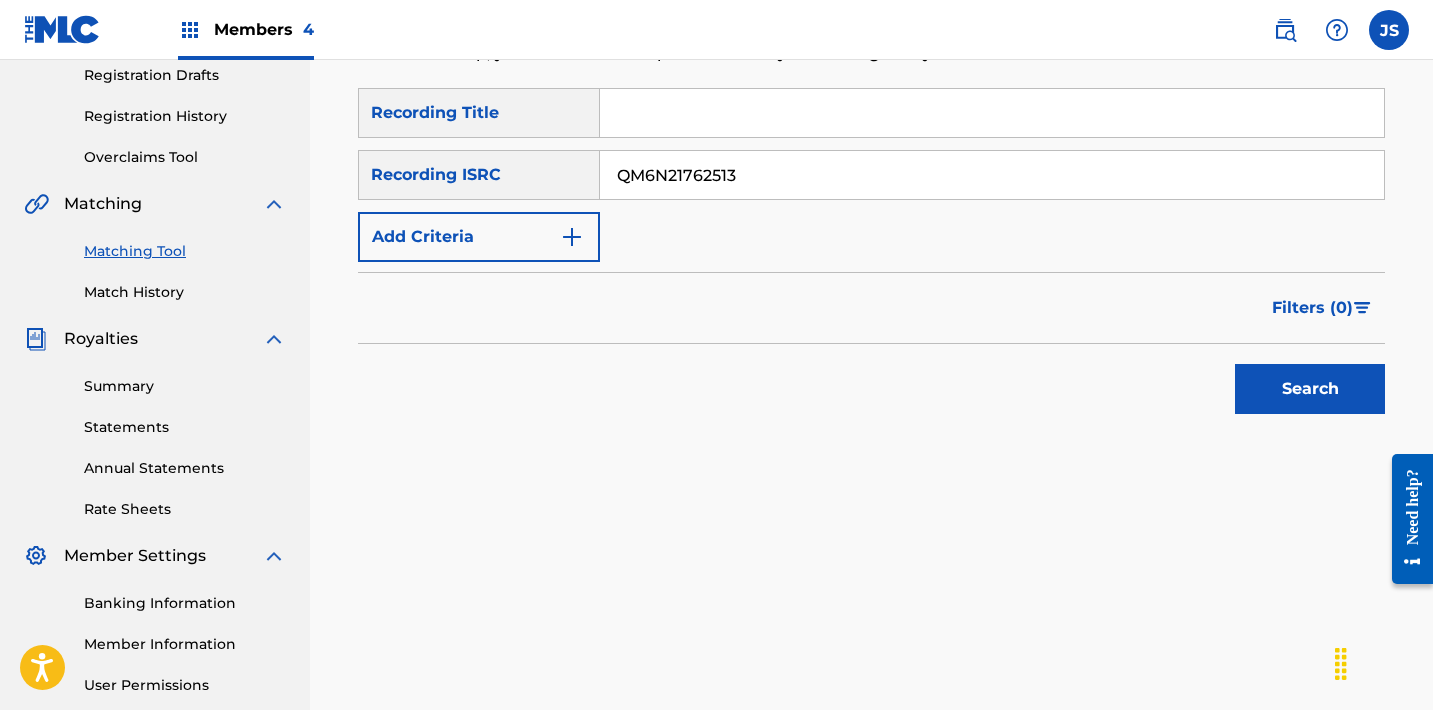type on "QM6N21762513" 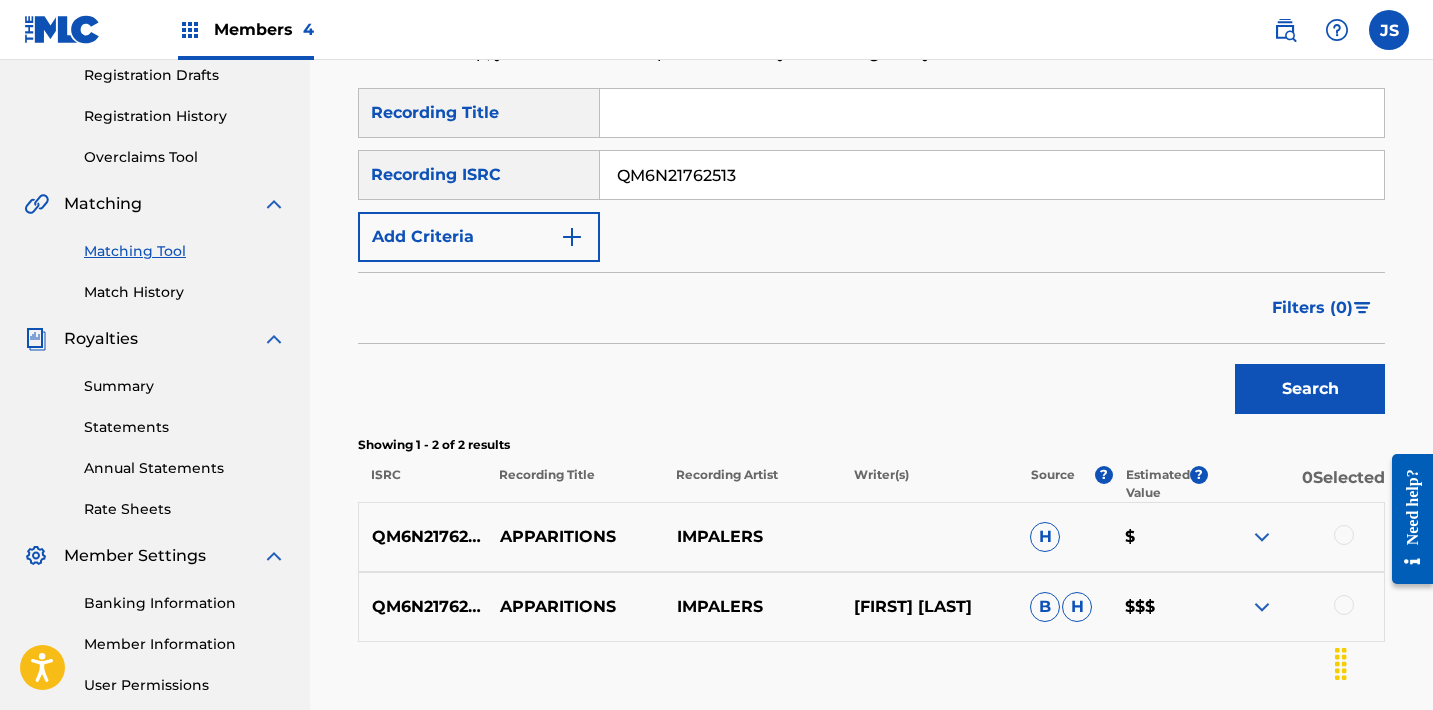 click at bounding box center [1344, 535] 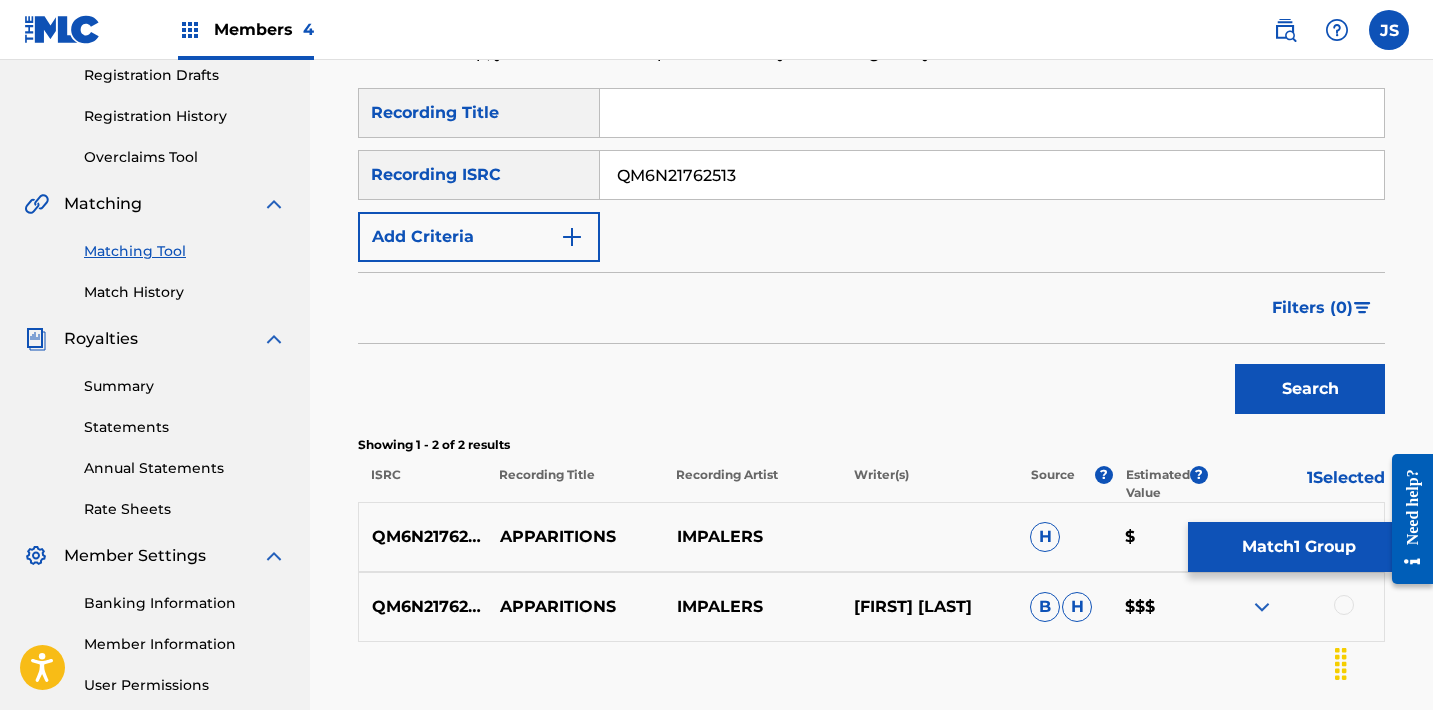 click at bounding box center (1344, 605) 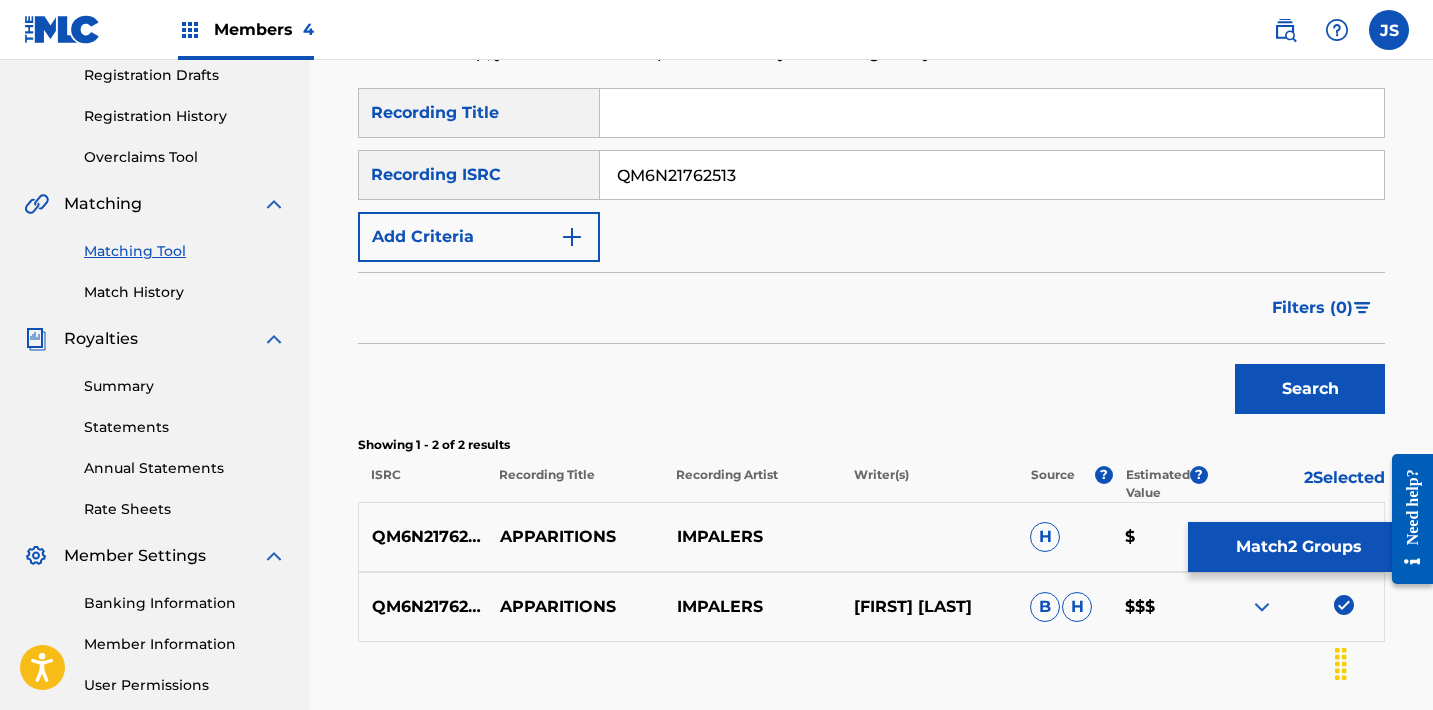 click on "Match  2 Groups" at bounding box center [1298, 547] 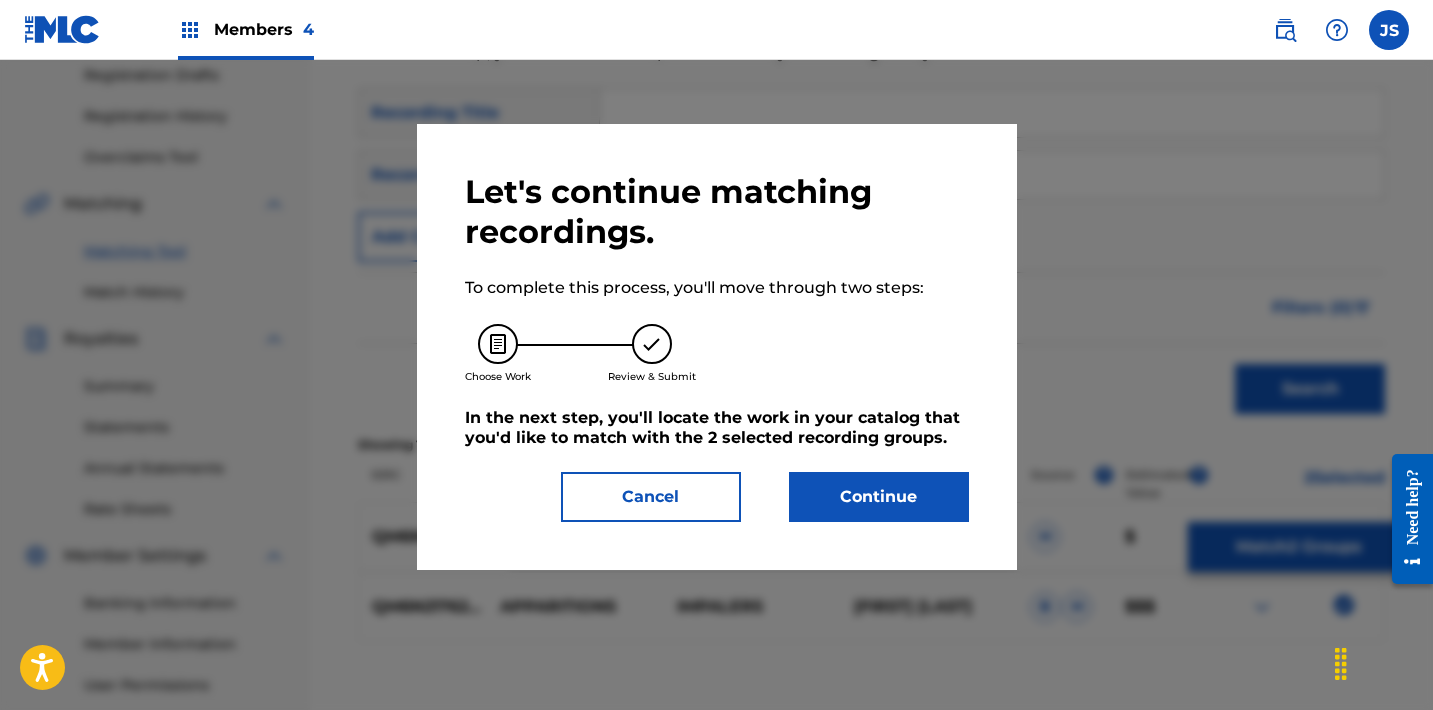 click on "Continue" at bounding box center (879, 497) 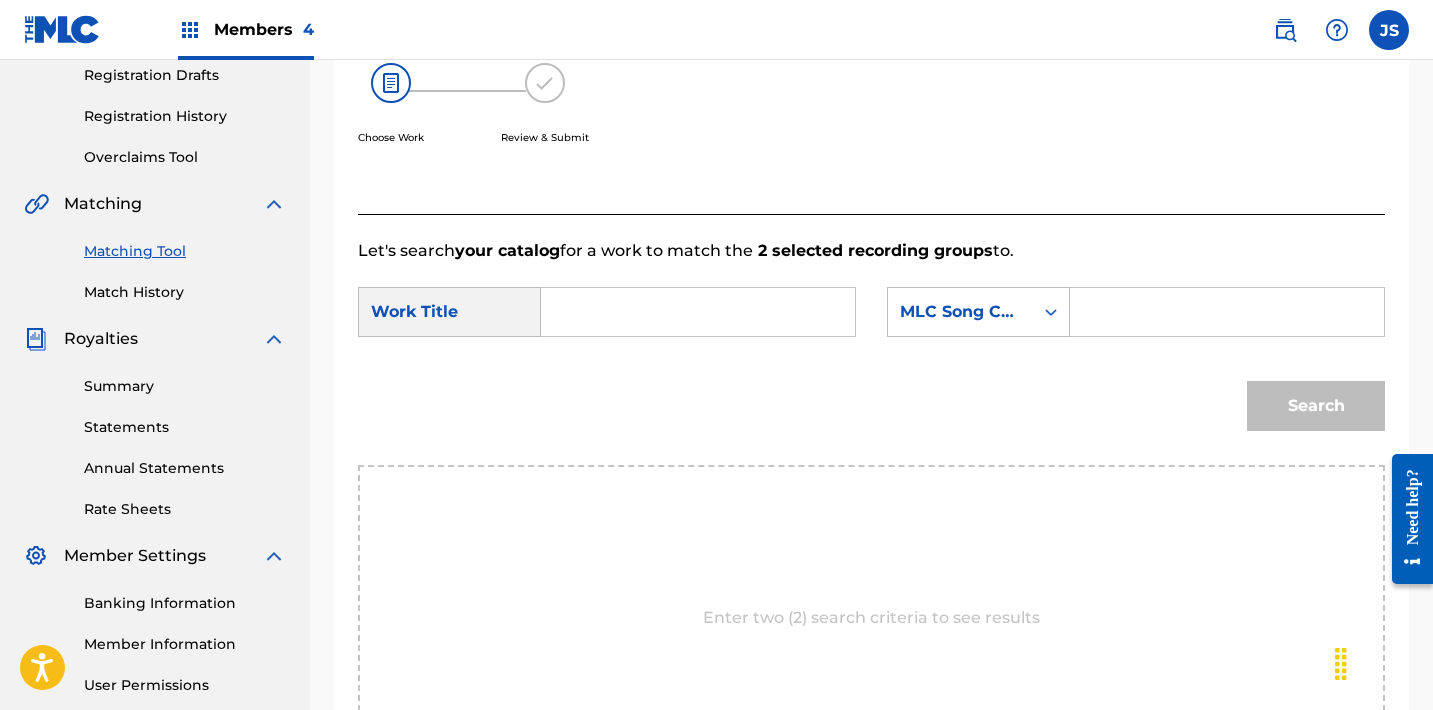 click at bounding box center (698, 312) 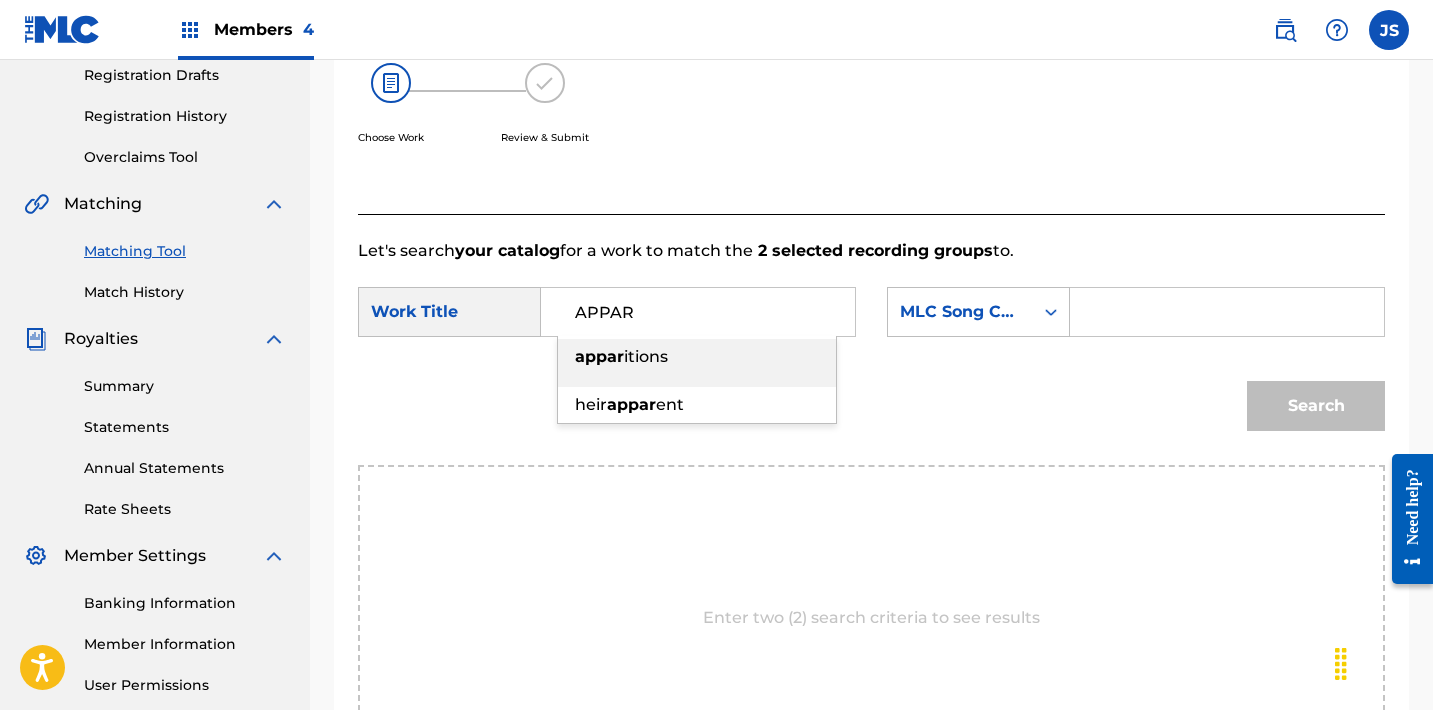 click on "appar itions" at bounding box center (697, 357) 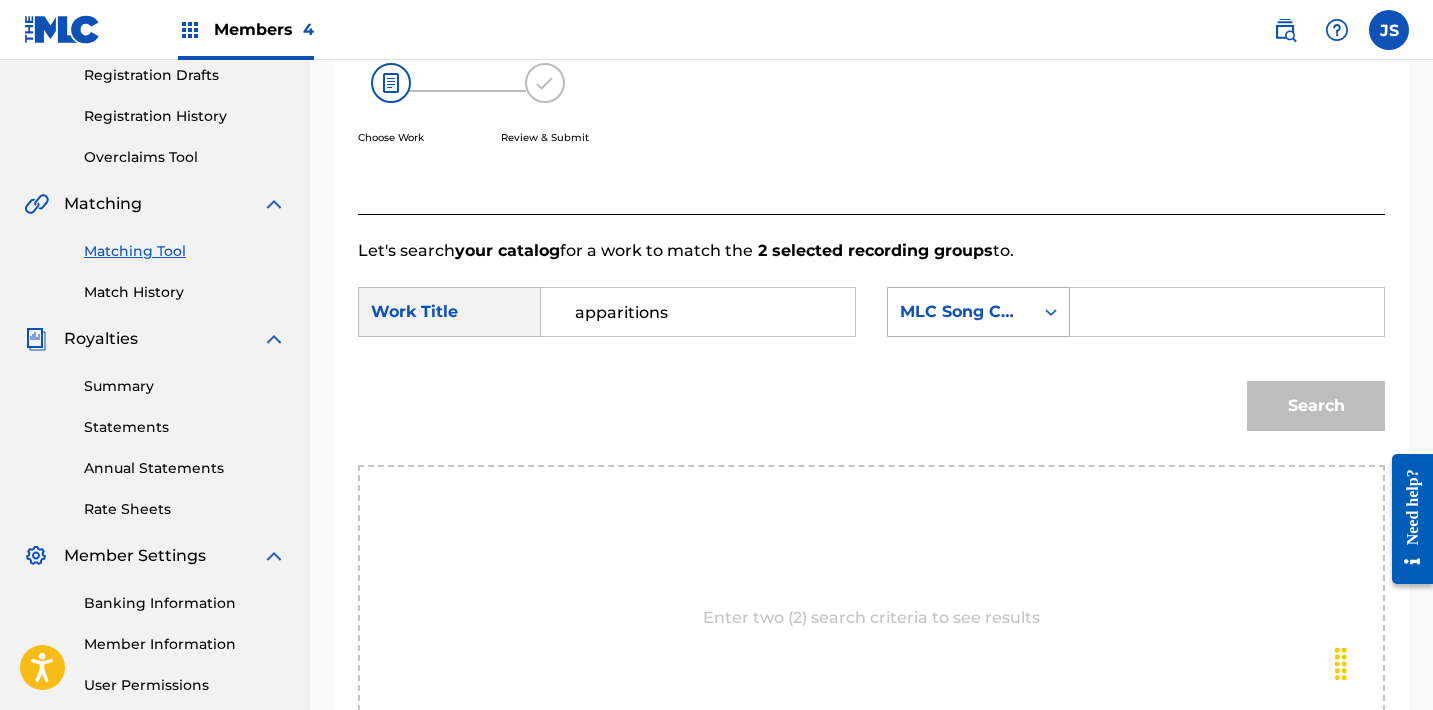 click on "MLC Song Code" at bounding box center (960, 312) 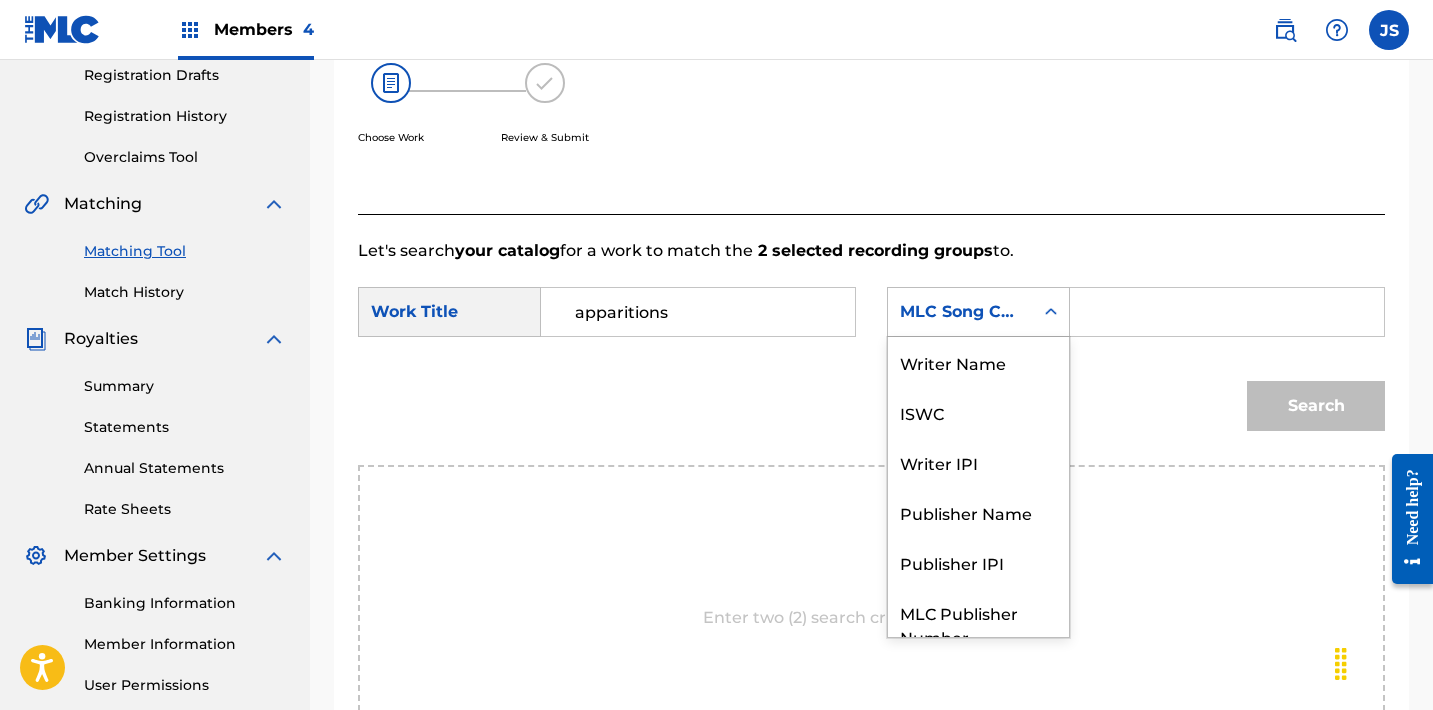 scroll, scrollTop: 74, scrollLeft: 0, axis: vertical 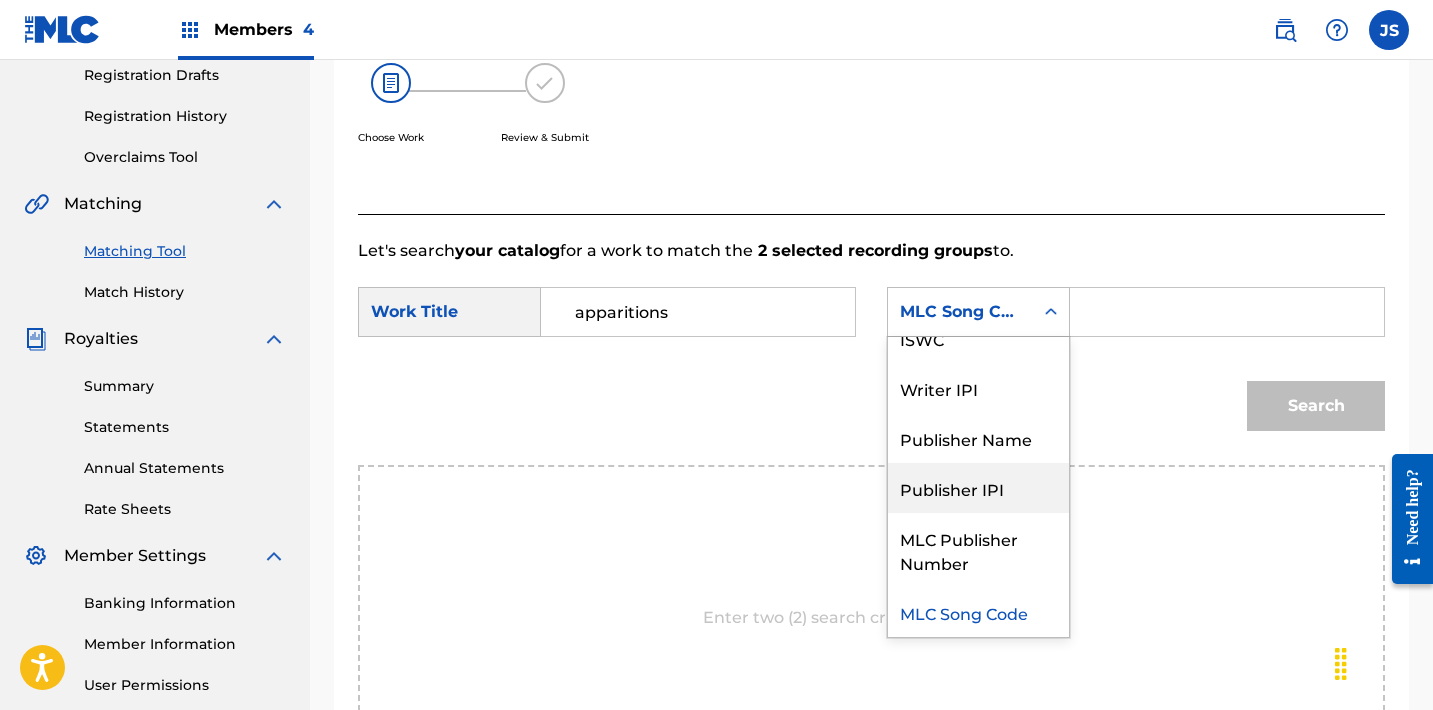 click 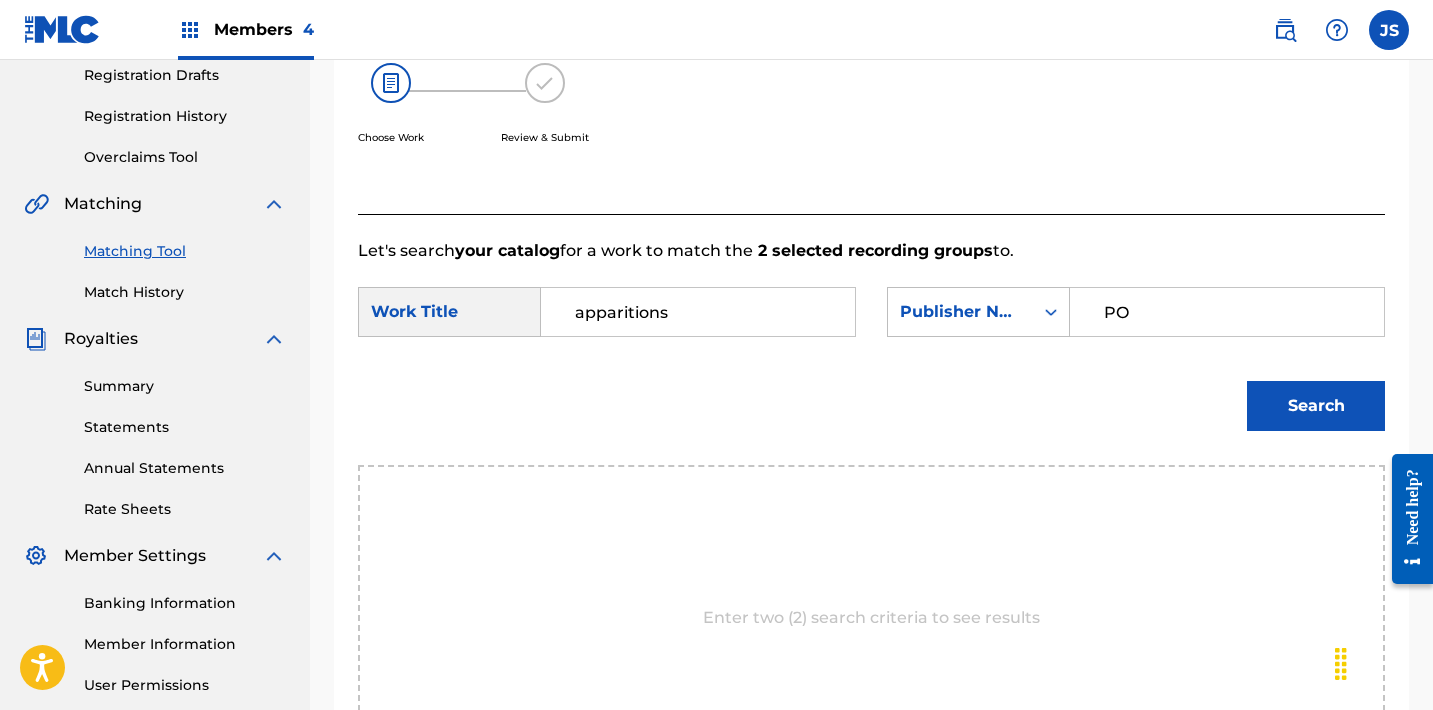 type on "POST MORTEM" 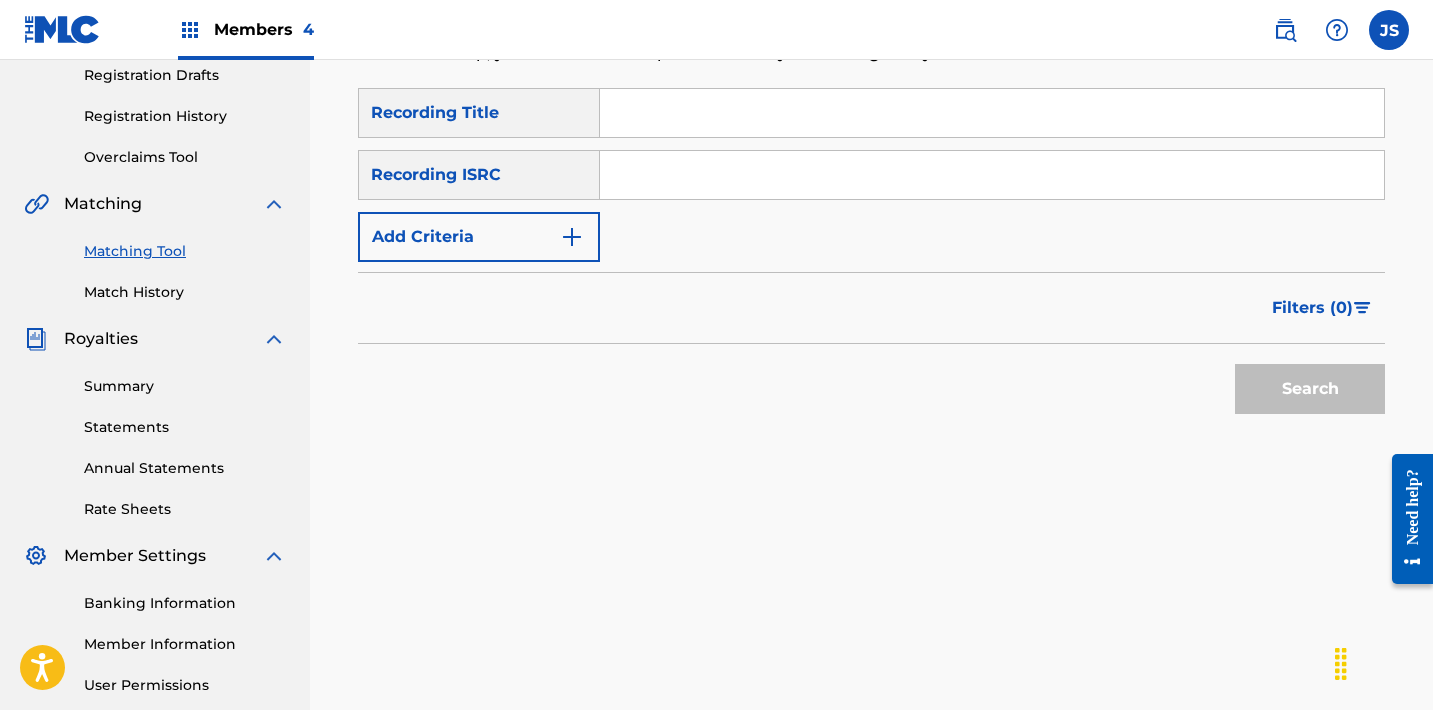 paste on "QM6N21762514" 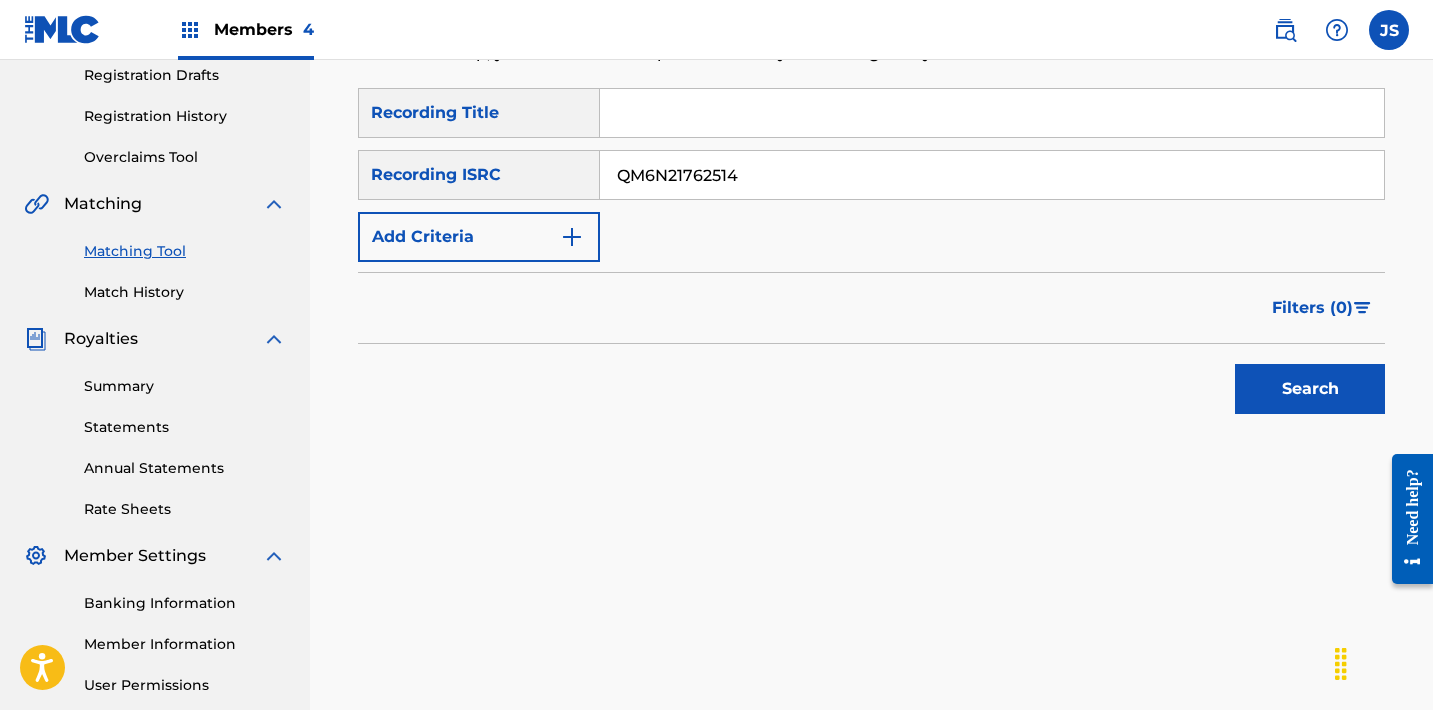 type on "QM6N21762514" 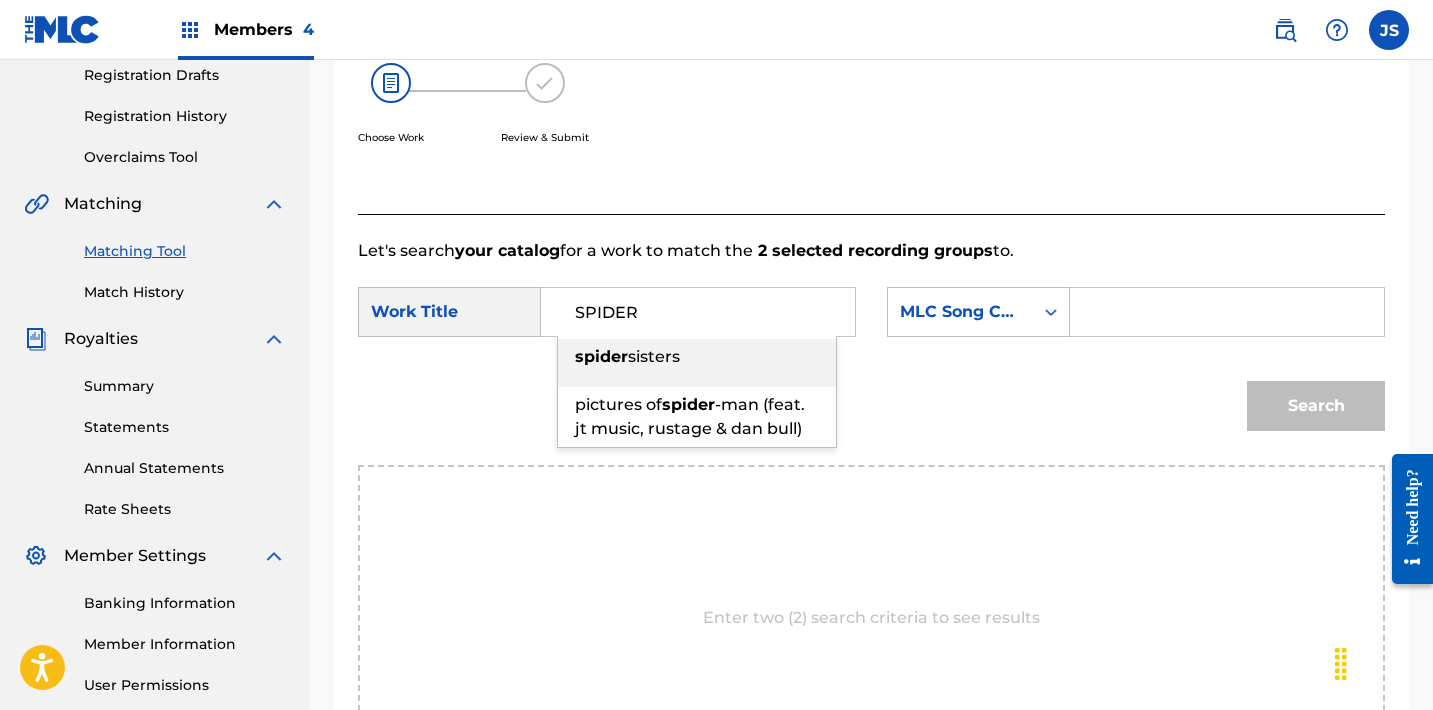 type on "spider sisters" 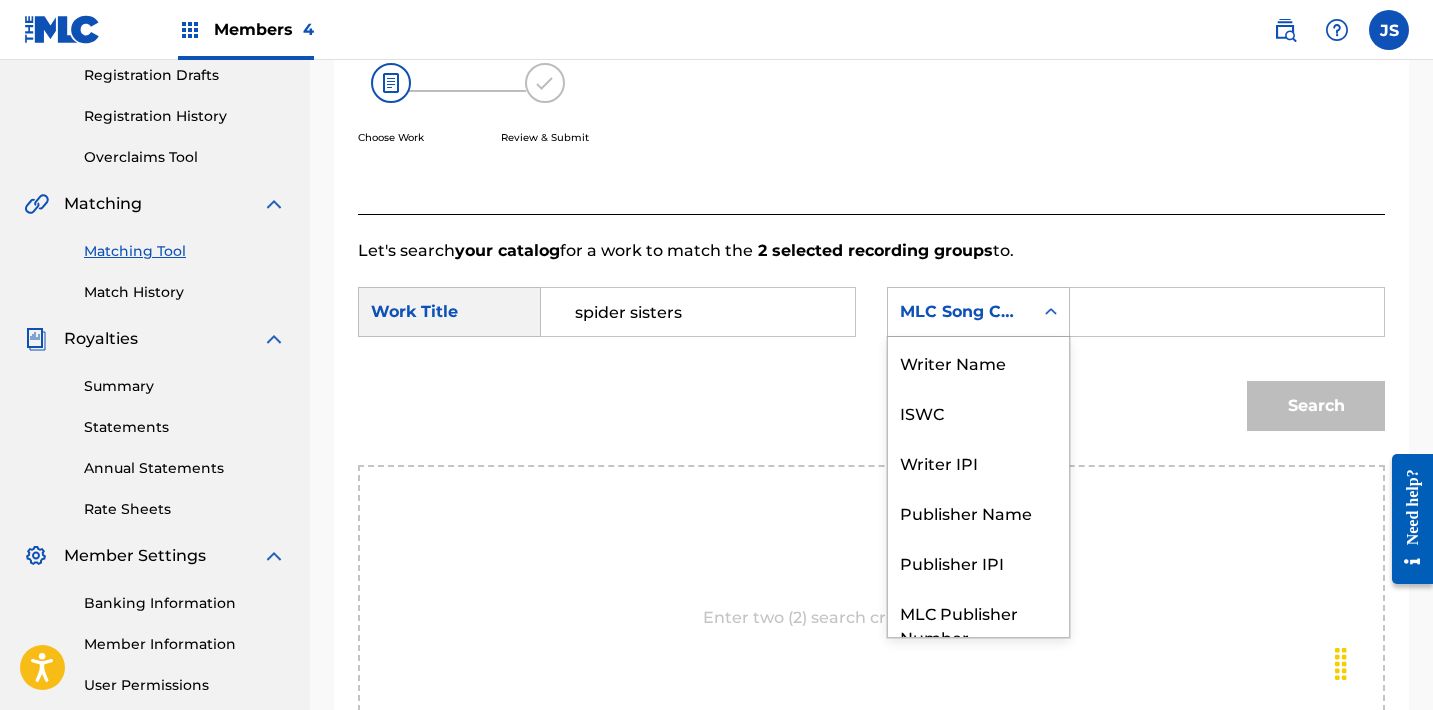 scroll, scrollTop: 74, scrollLeft: 0, axis: vertical 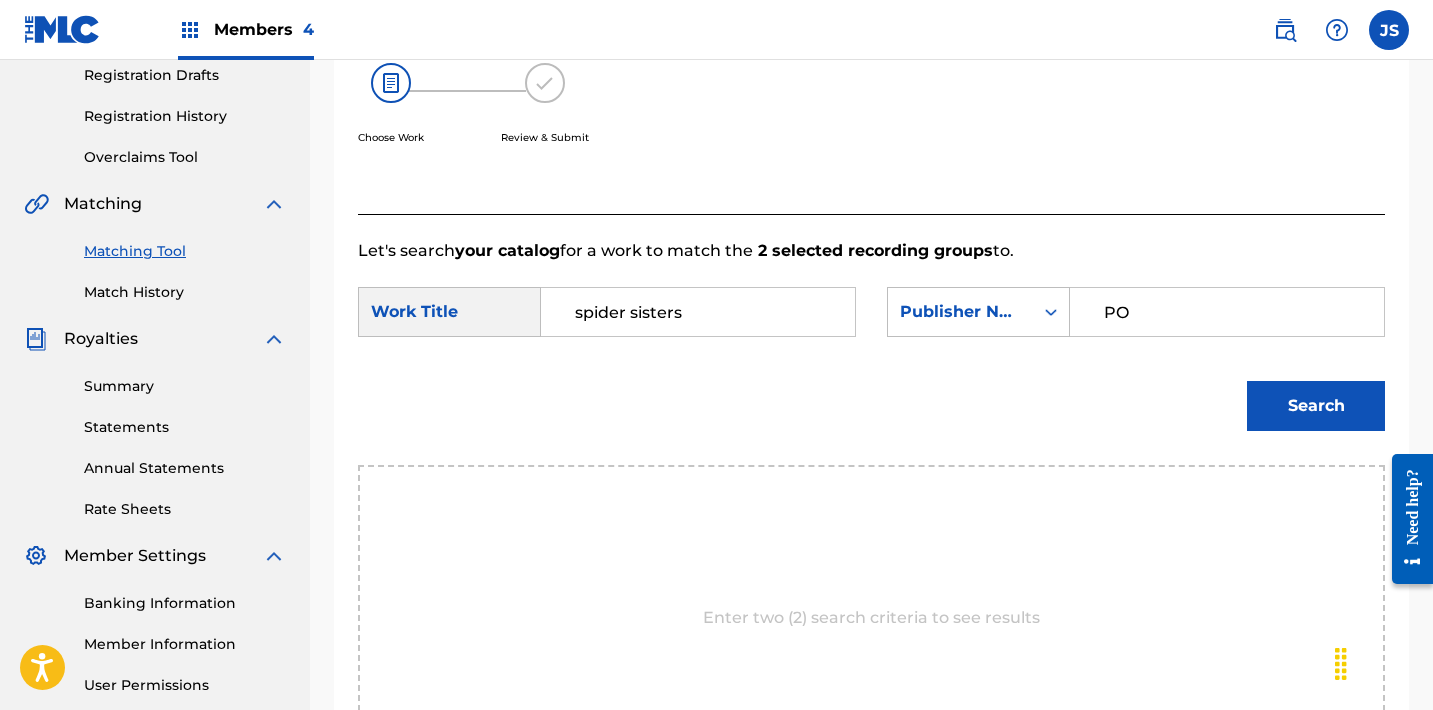 type on "POST MORTEM" 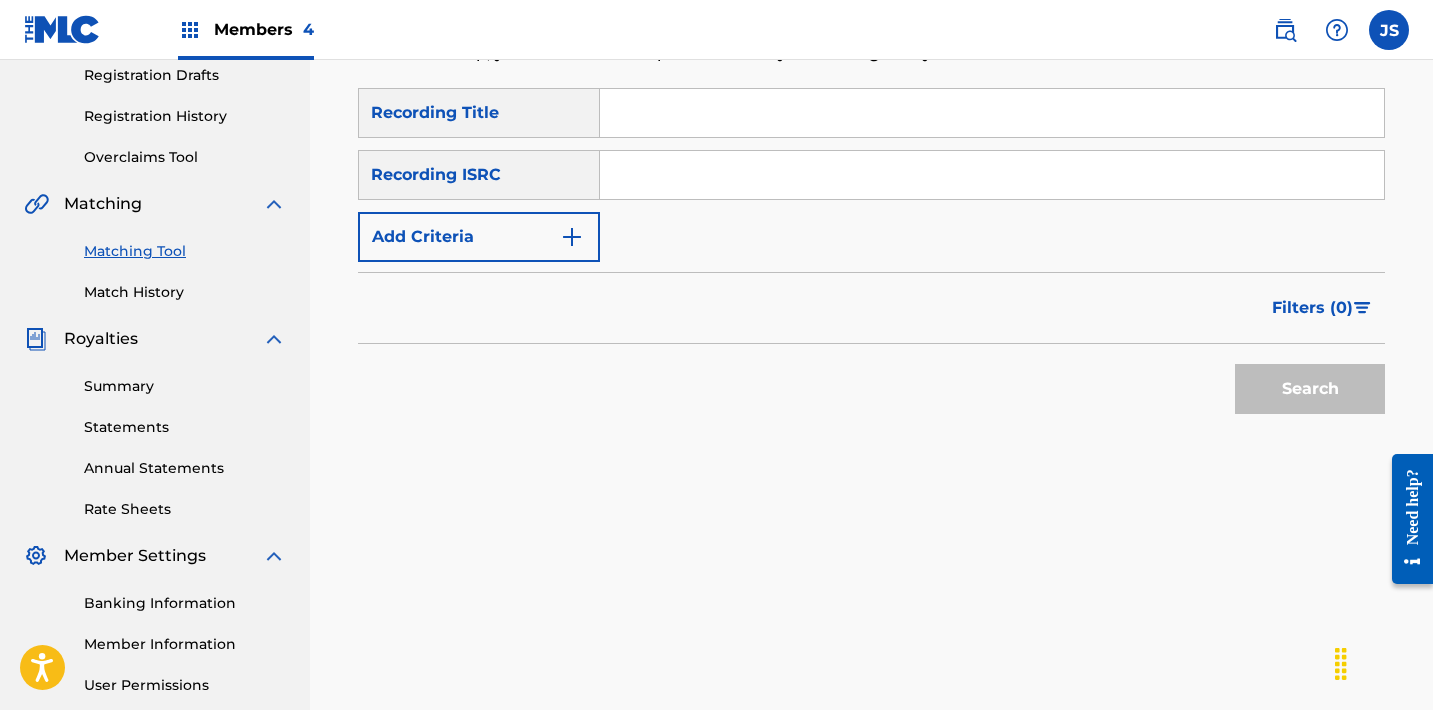 paste on "QM6N21762515" 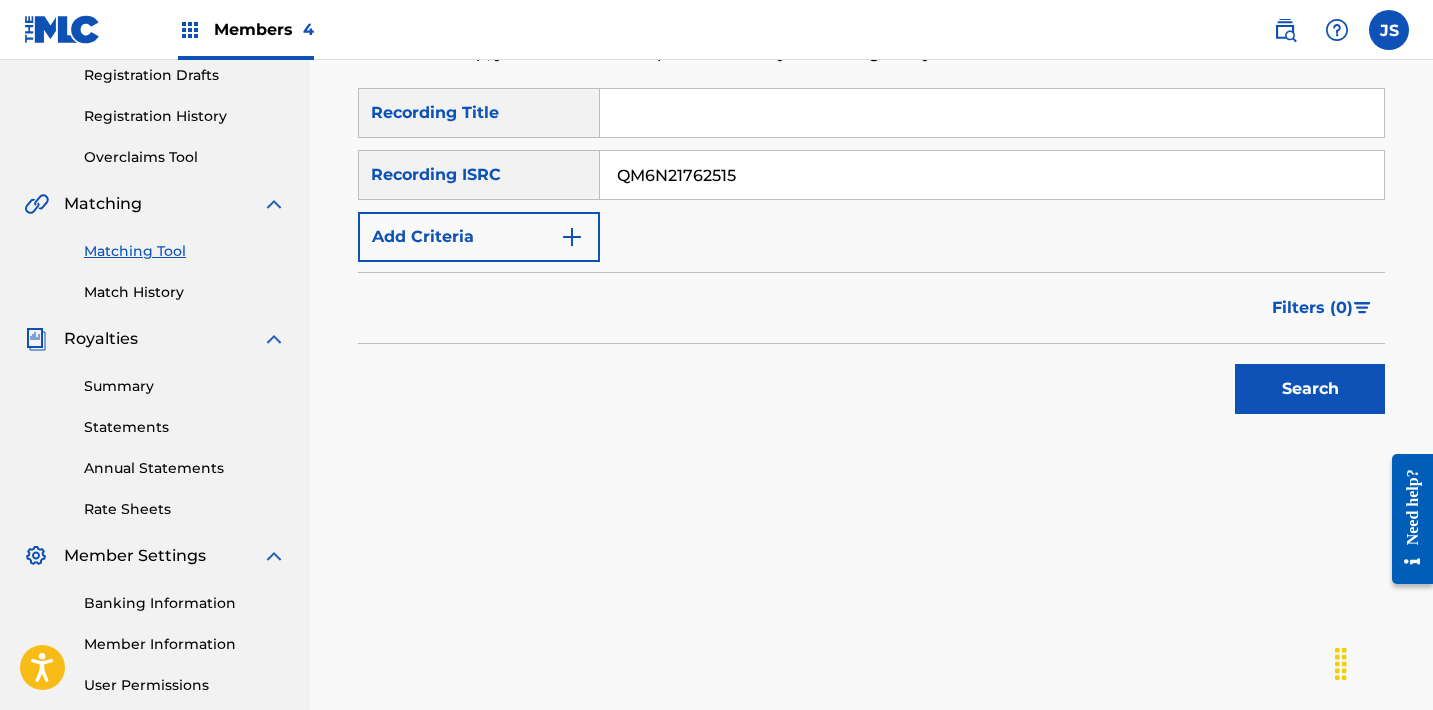 type on "QM6N21762515" 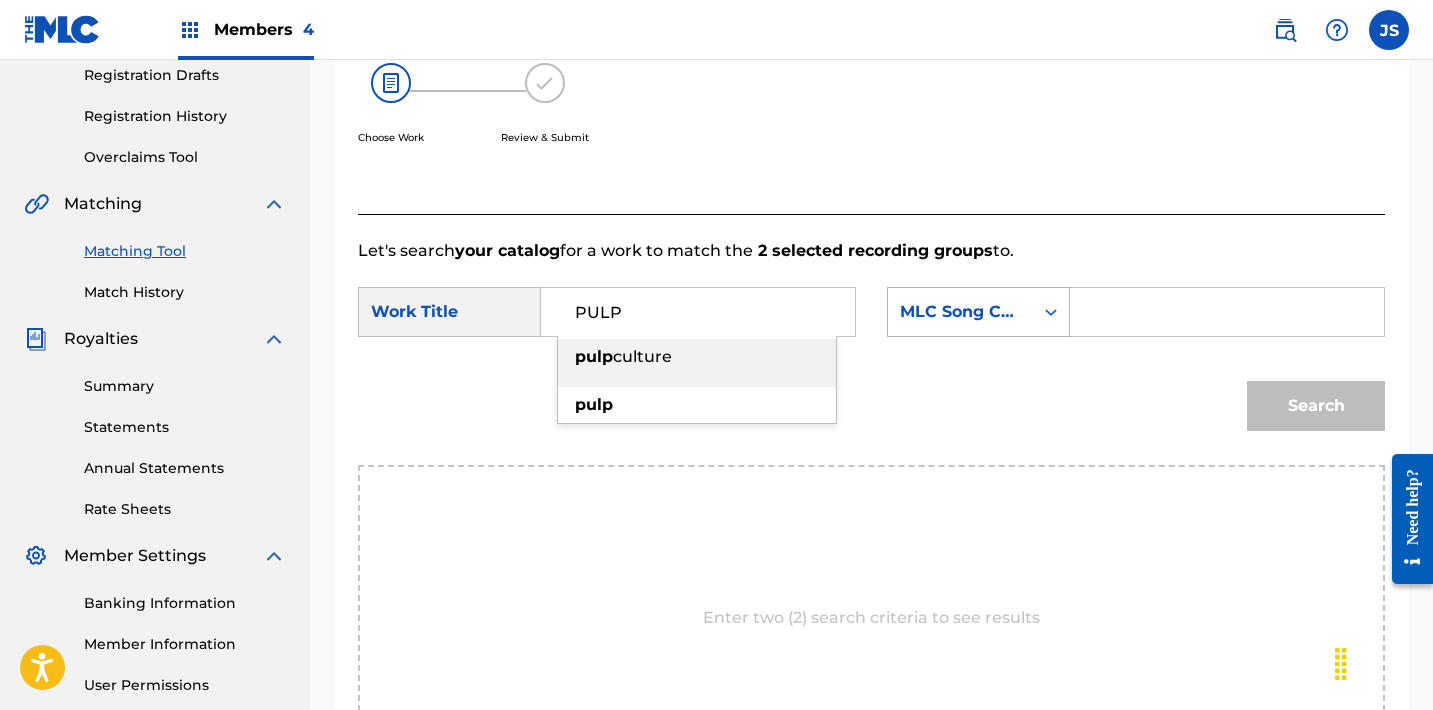 type on "PULP" 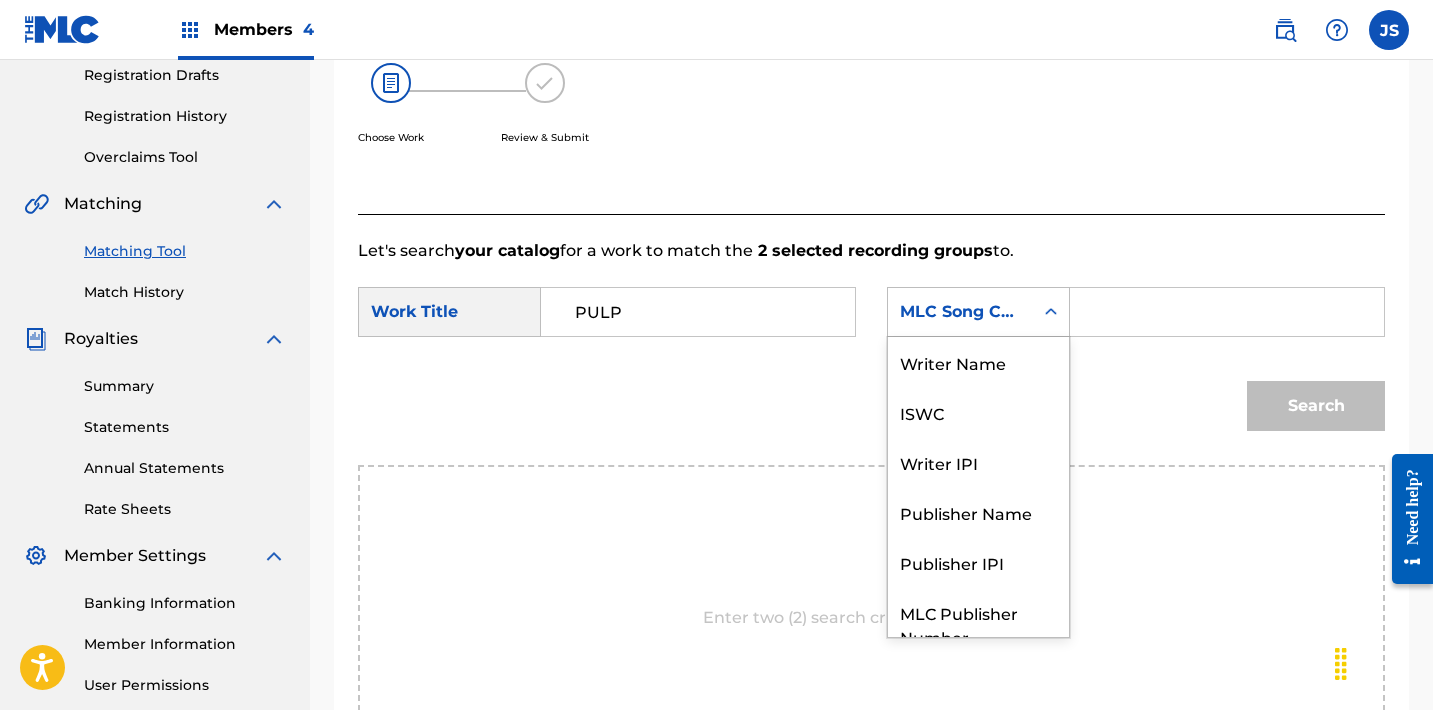 scroll, scrollTop: 74, scrollLeft: 0, axis: vertical 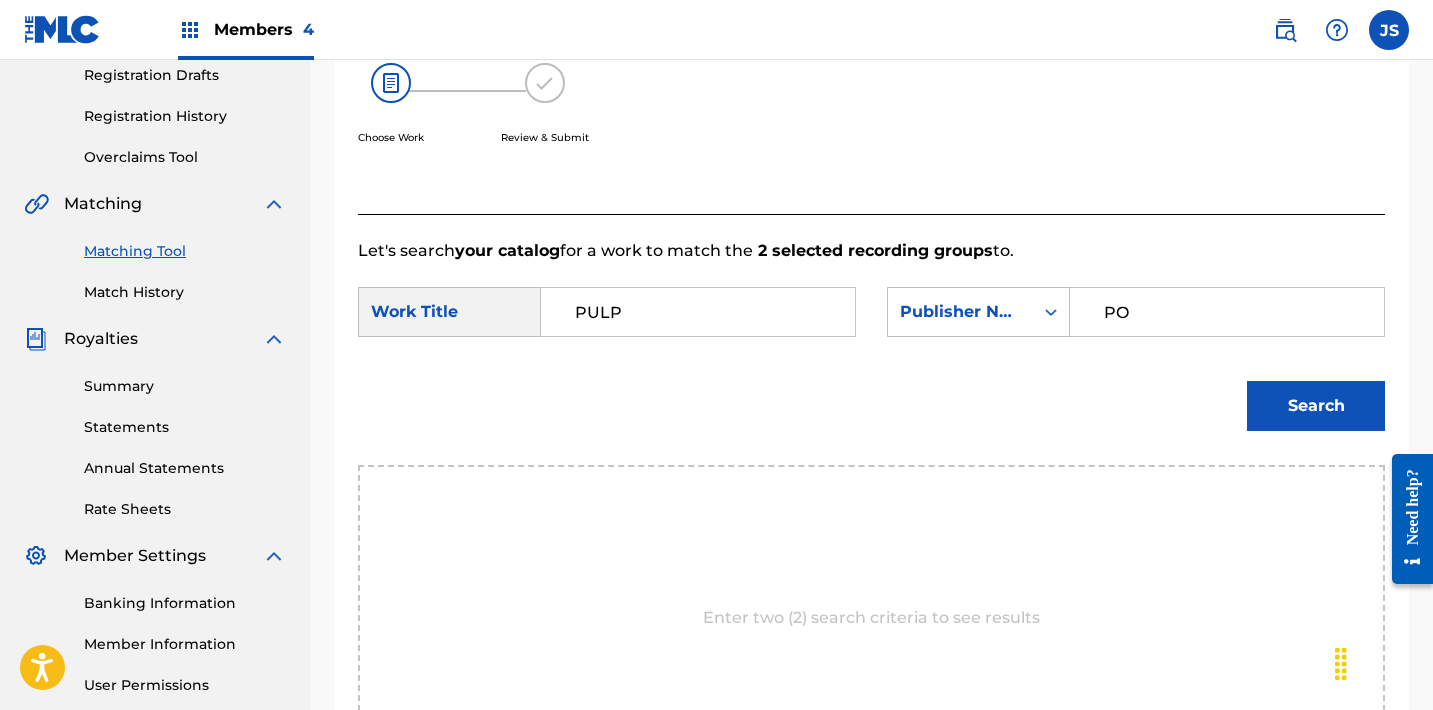 type on "POST MORTEM" 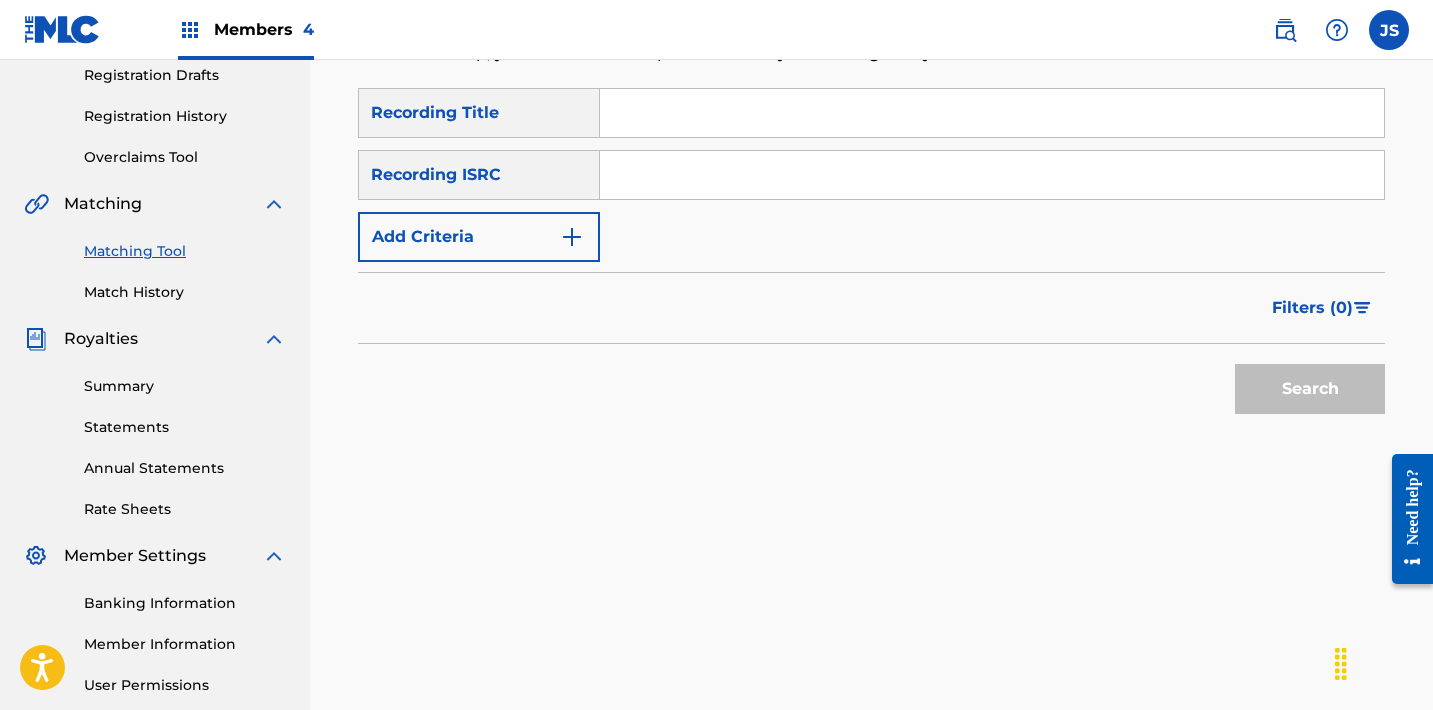 paste on "QM6N21762516" 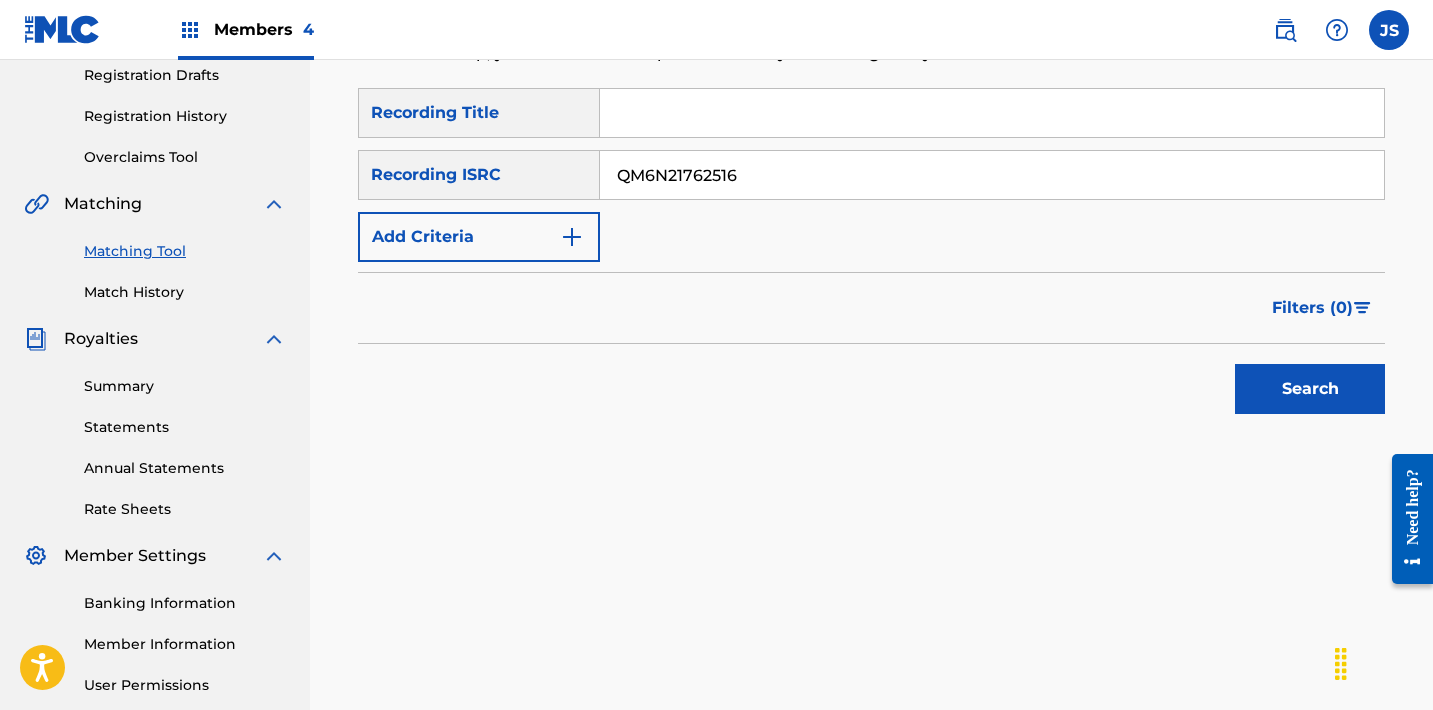 type on "QM6N21762516" 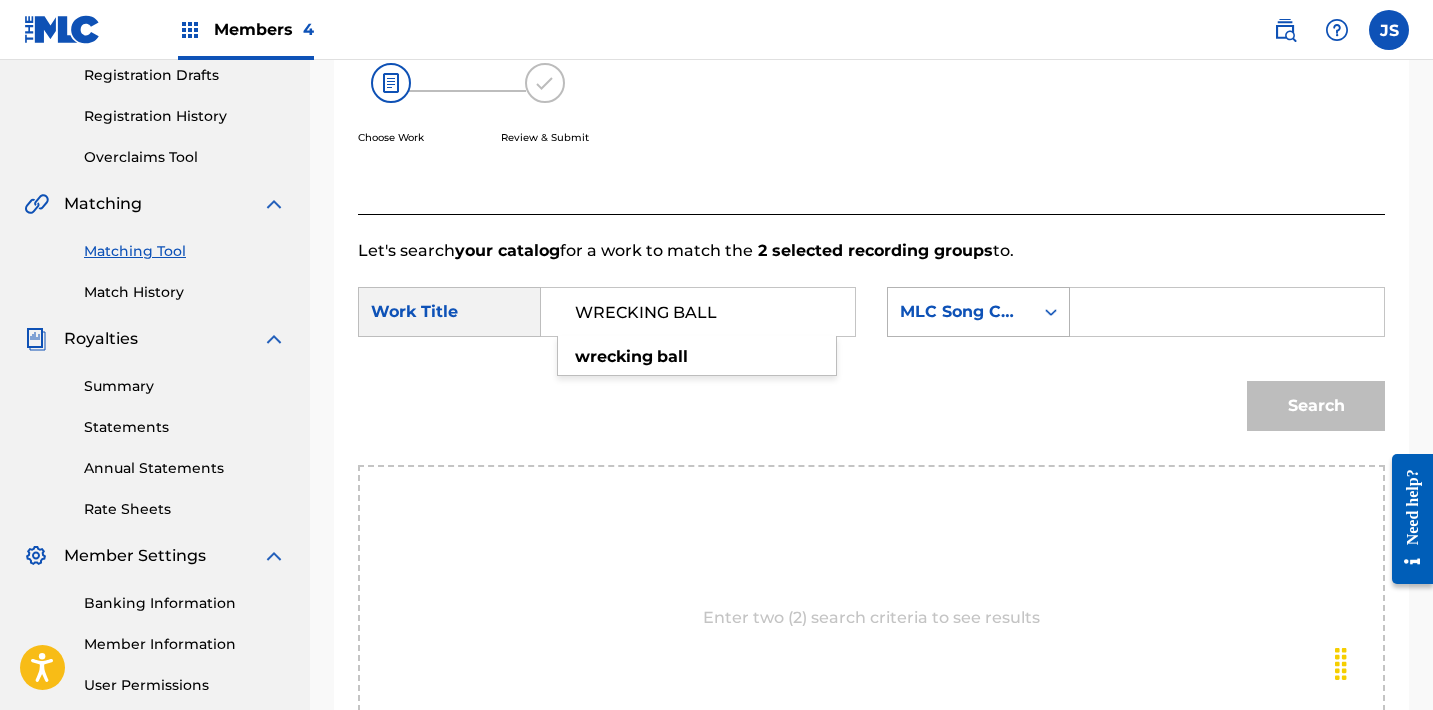 type on "WRECKING BALL" 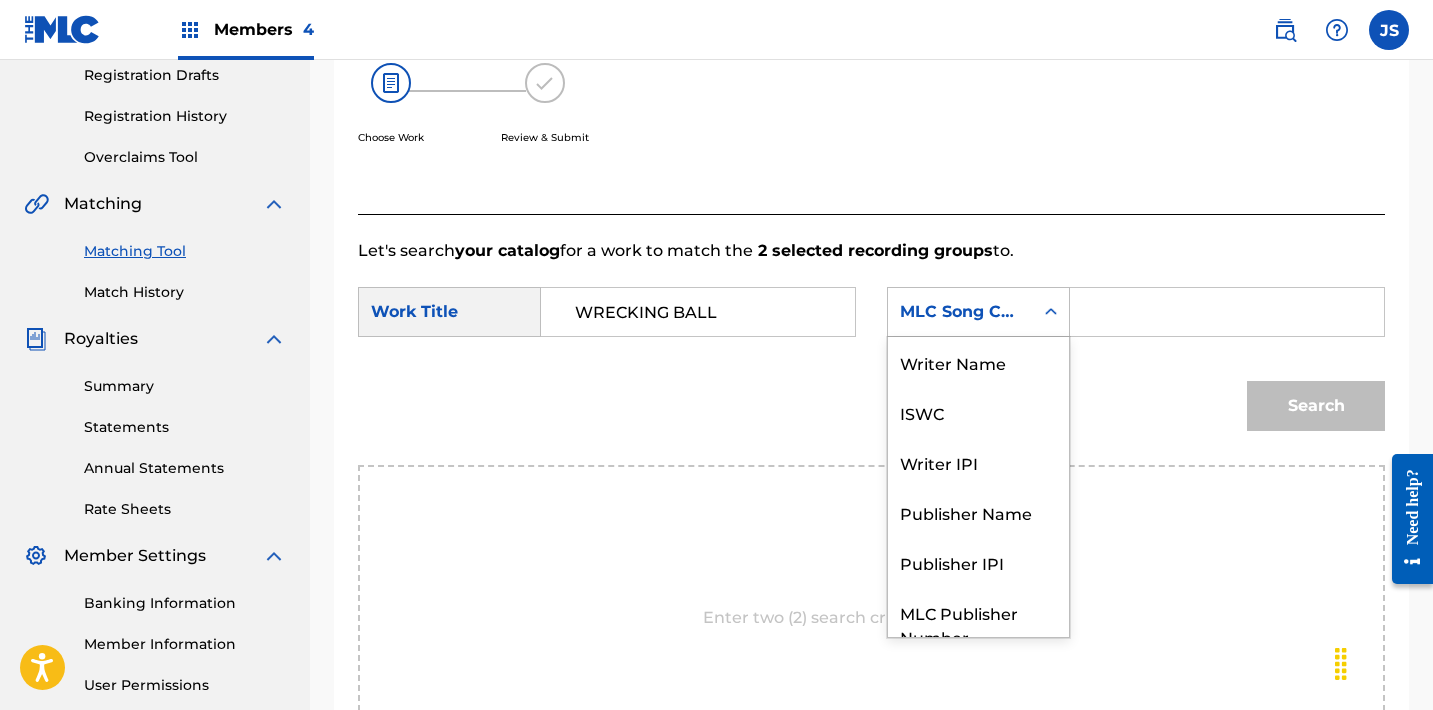 scroll, scrollTop: 74, scrollLeft: 0, axis: vertical 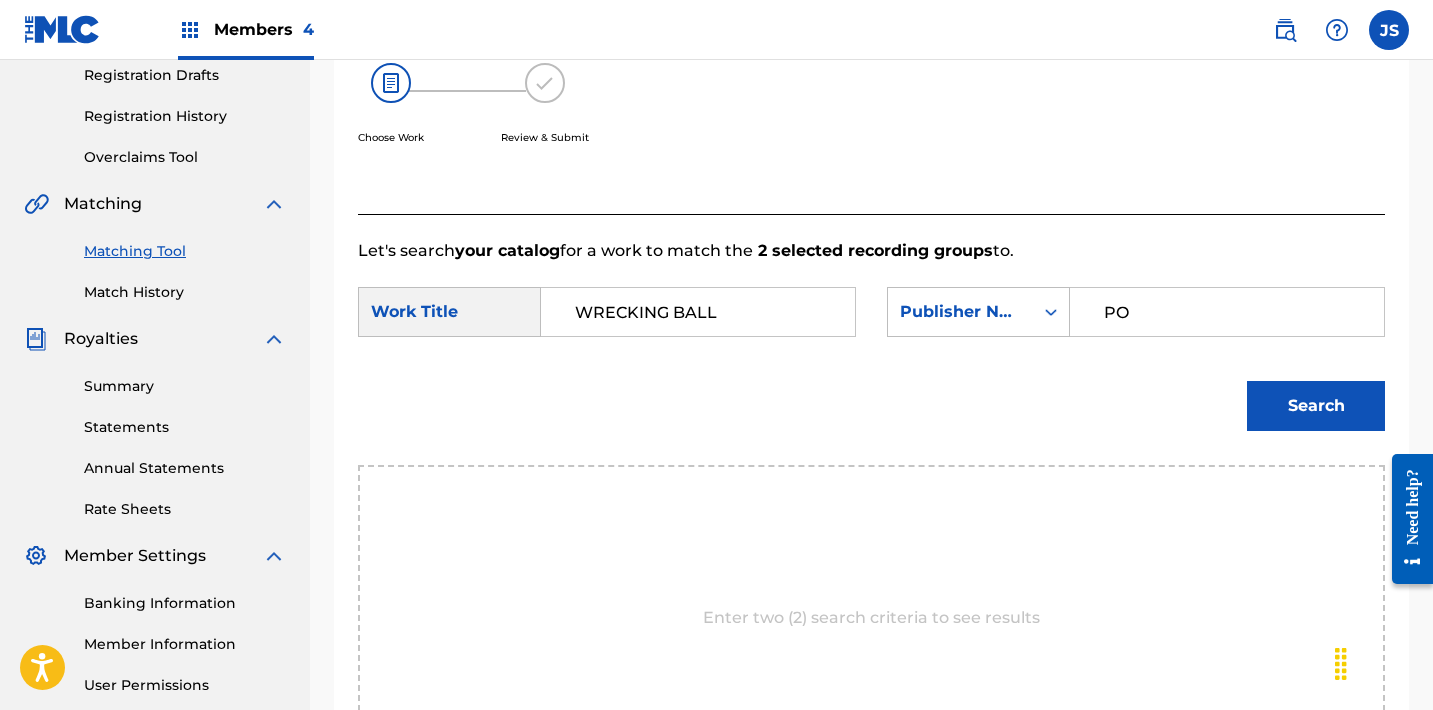 type on "POST MORTEM" 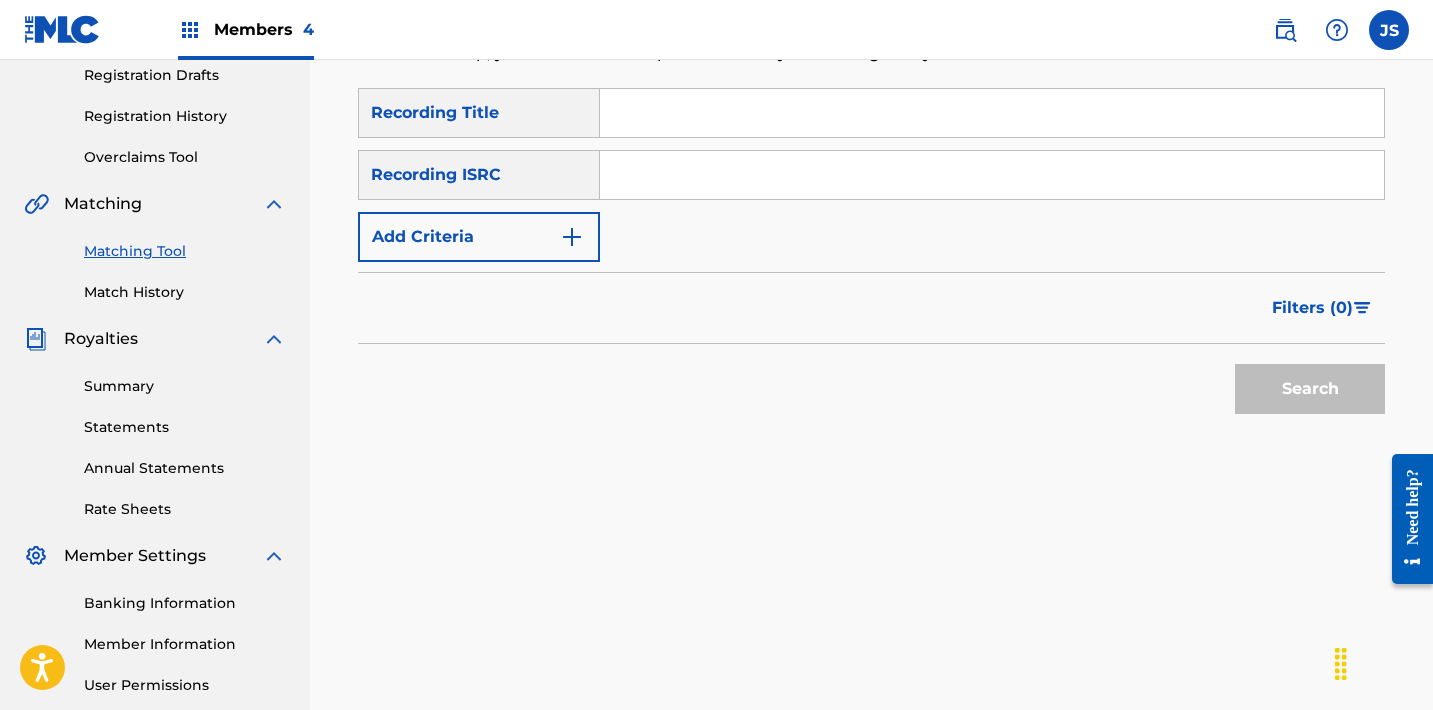 paste on "QM6N21762517" 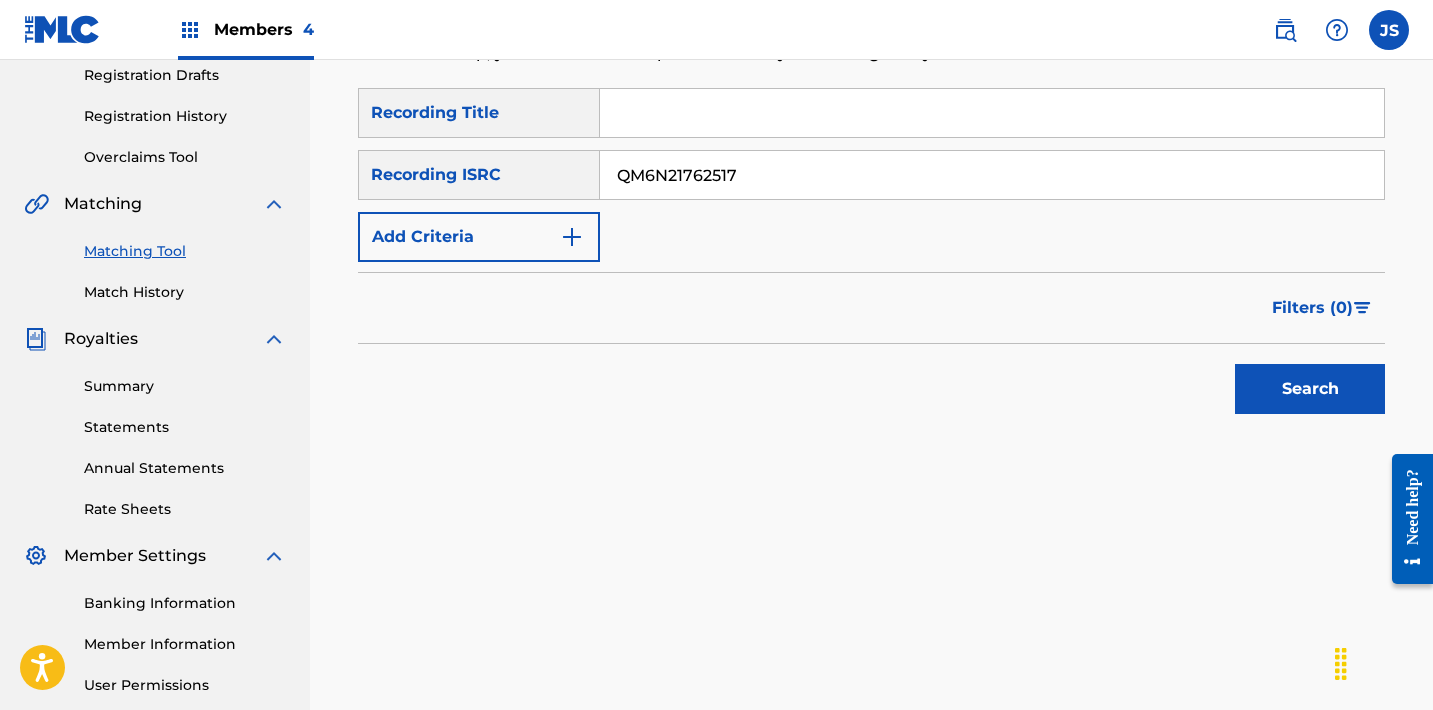 type on "QM6N21762517" 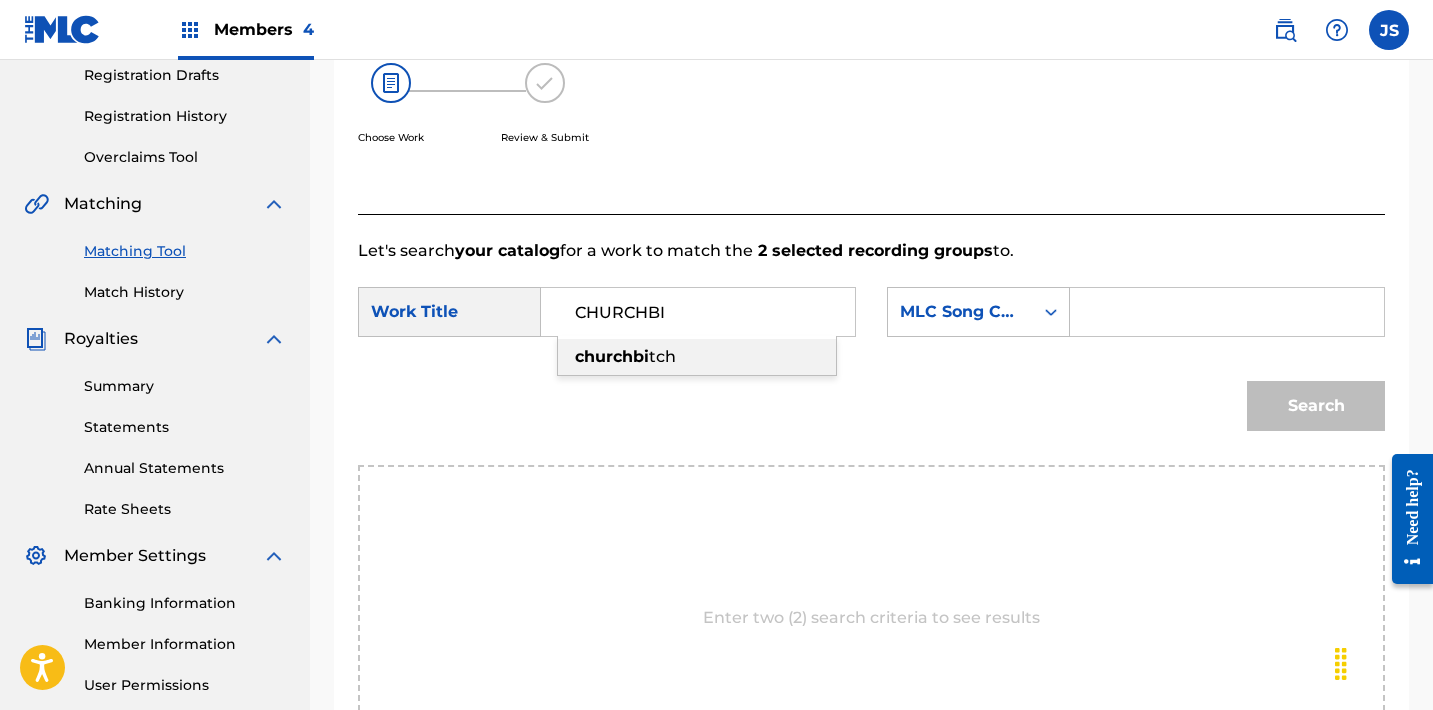 type on "churchbitch" 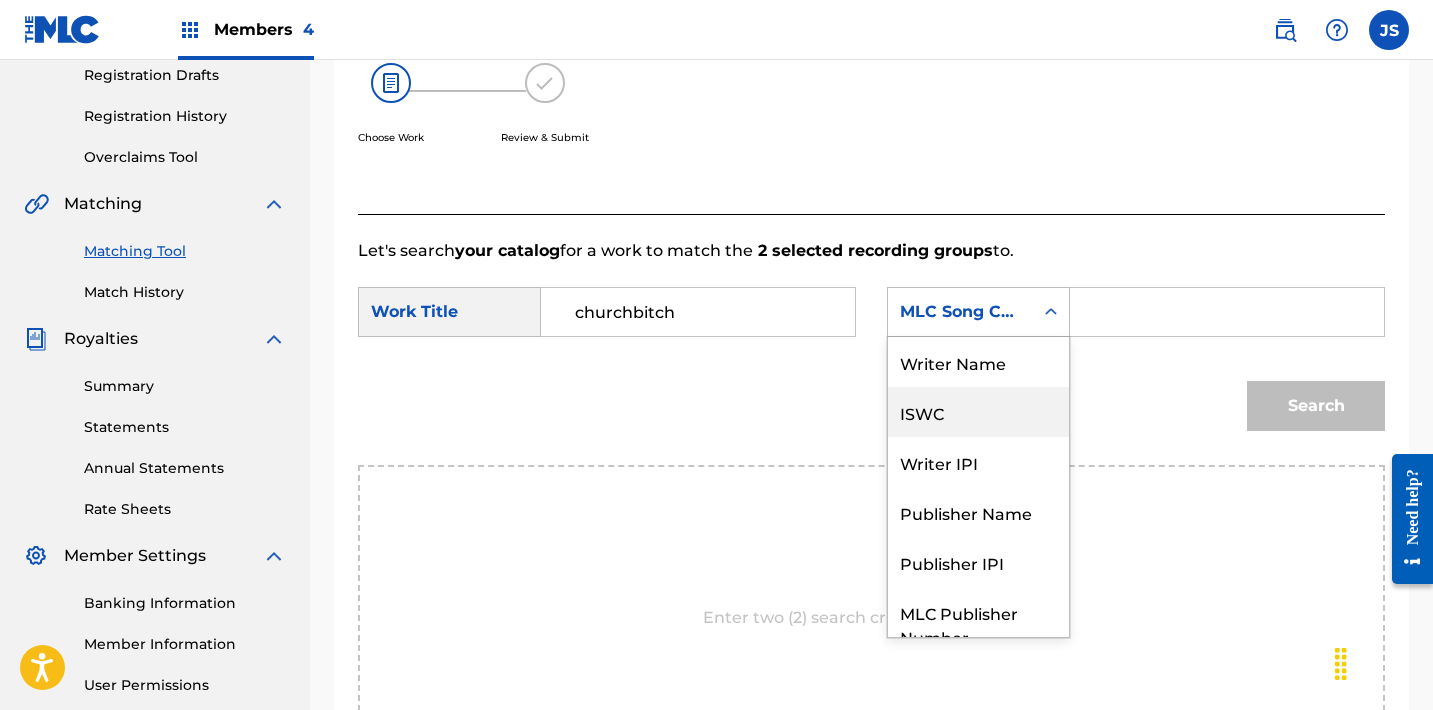 scroll, scrollTop: 74, scrollLeft: 0, axis: vertical 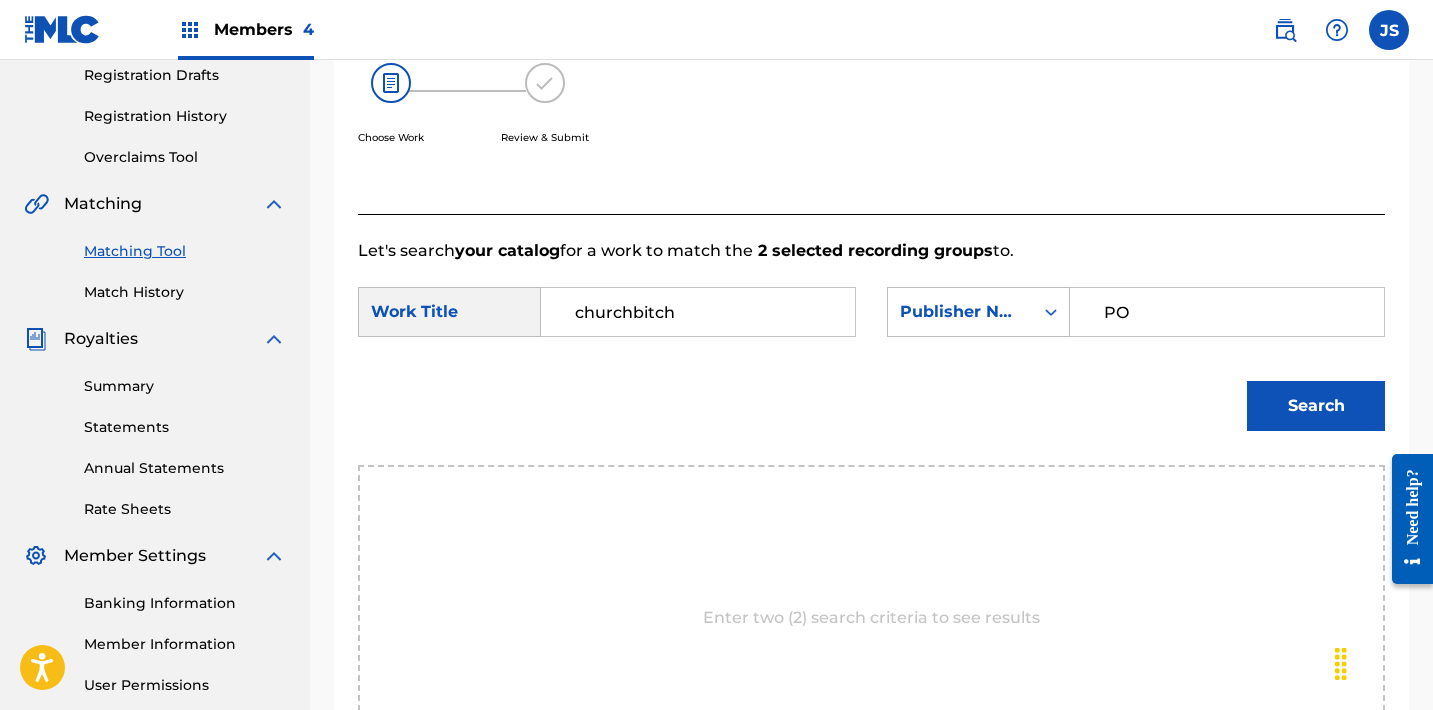 type on "POST MORTEM" 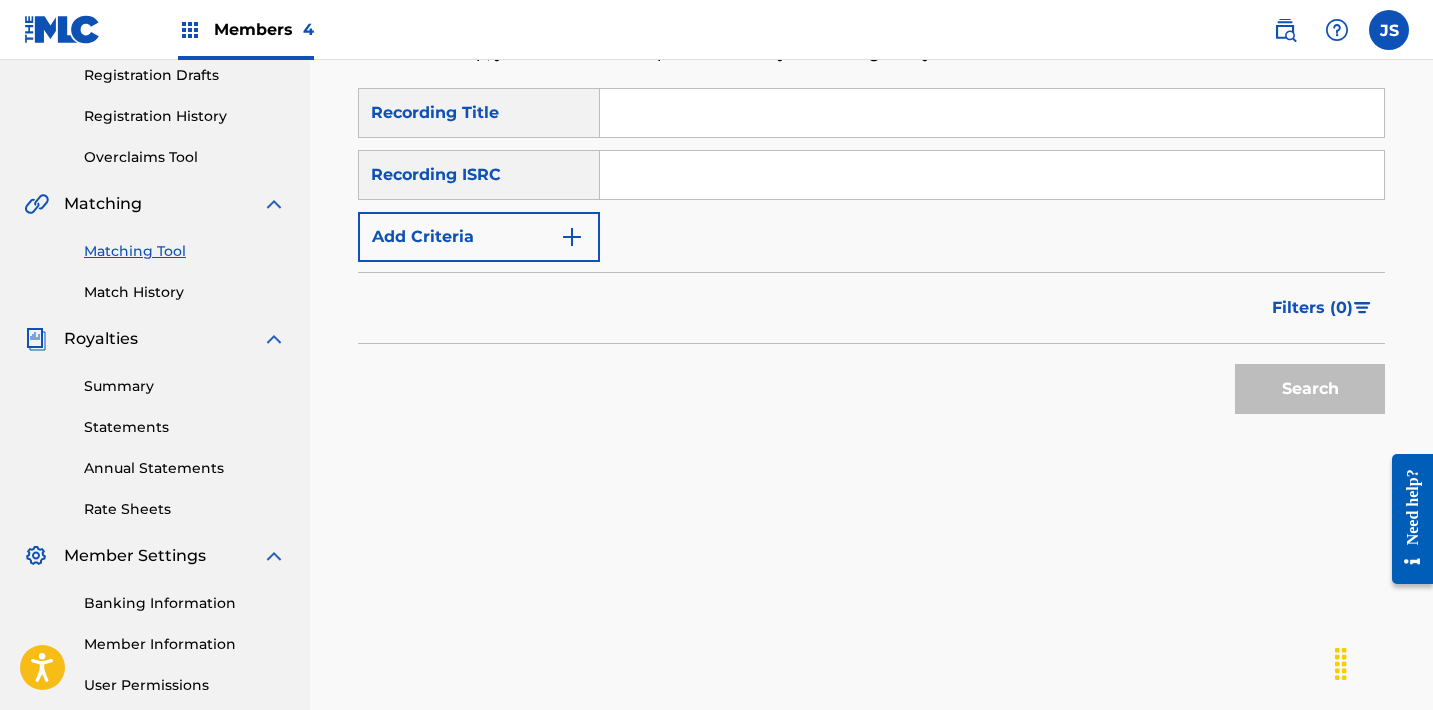 paste on "QM6N21762518" 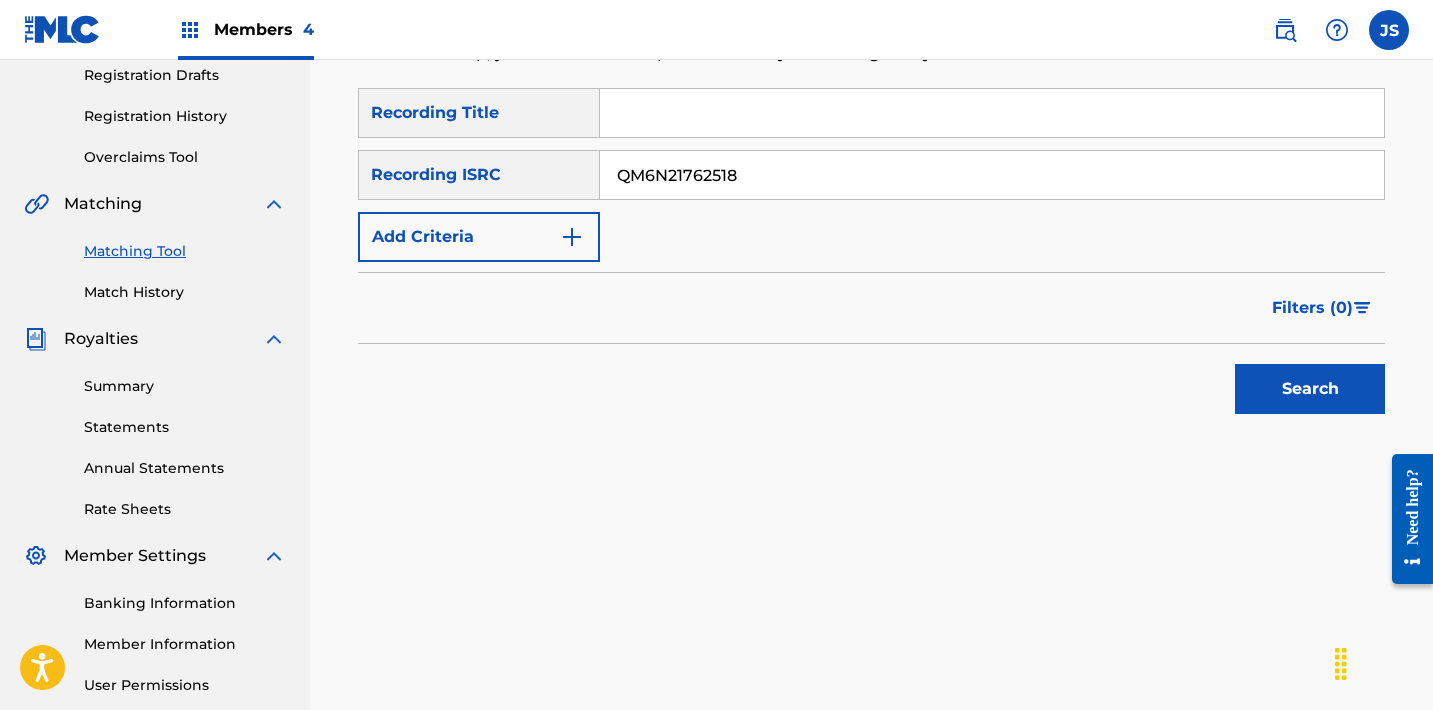 type on "QM6N21762518" 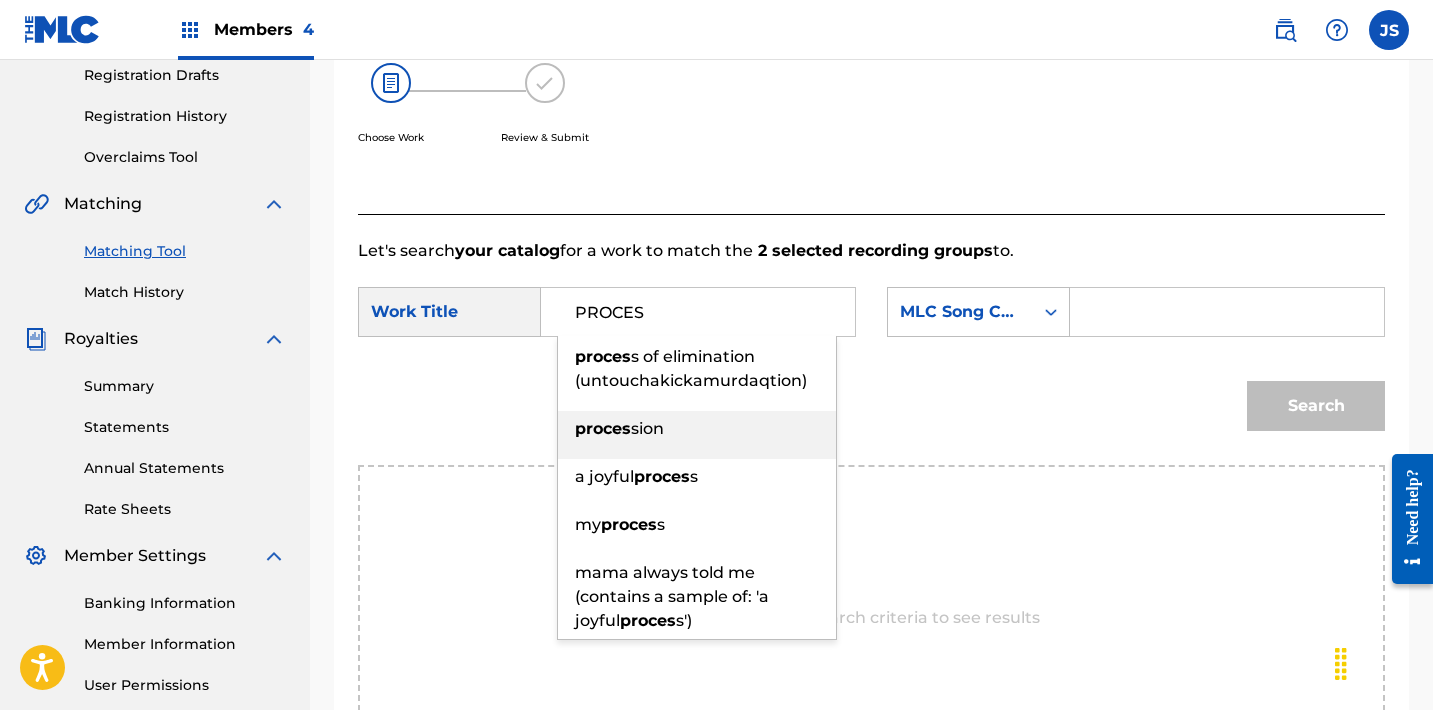type on "procession" 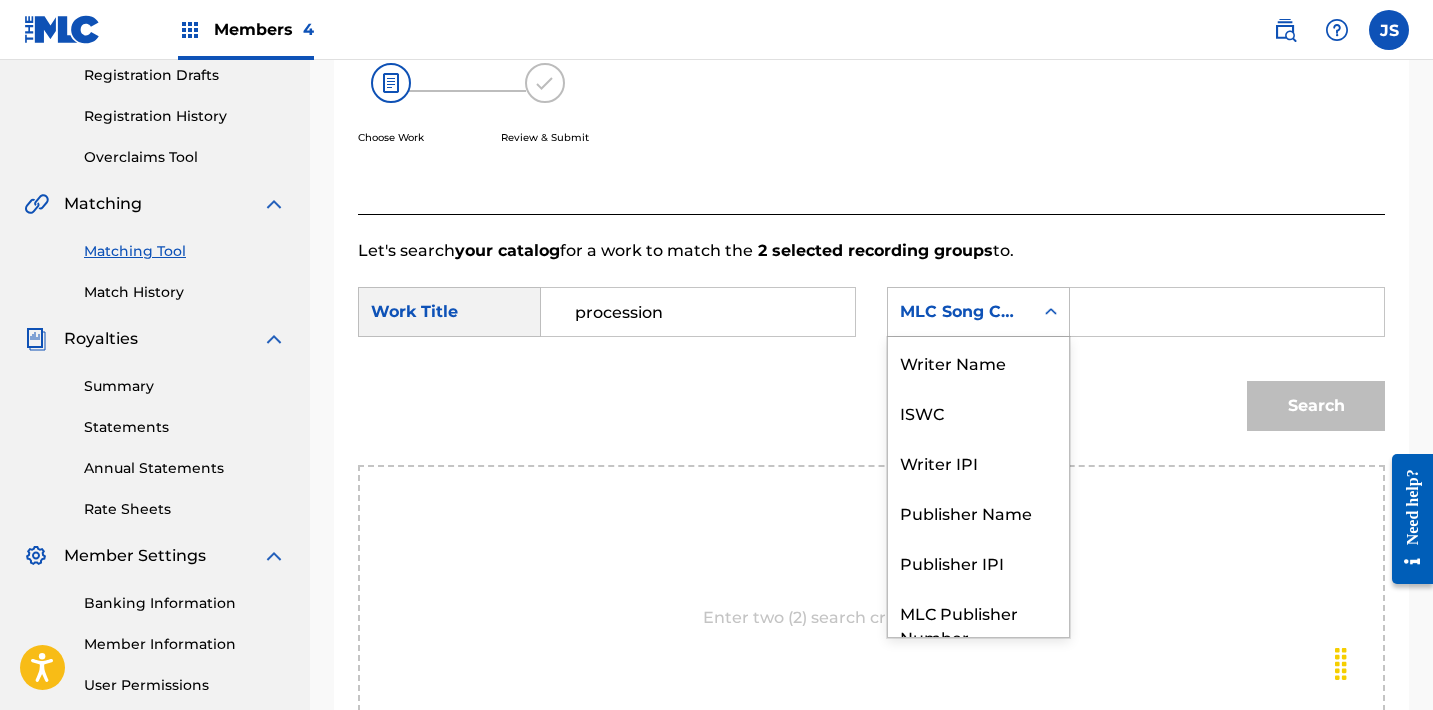 scroll, scrollTop: 74, scrollLeft: 0, axis: vertical 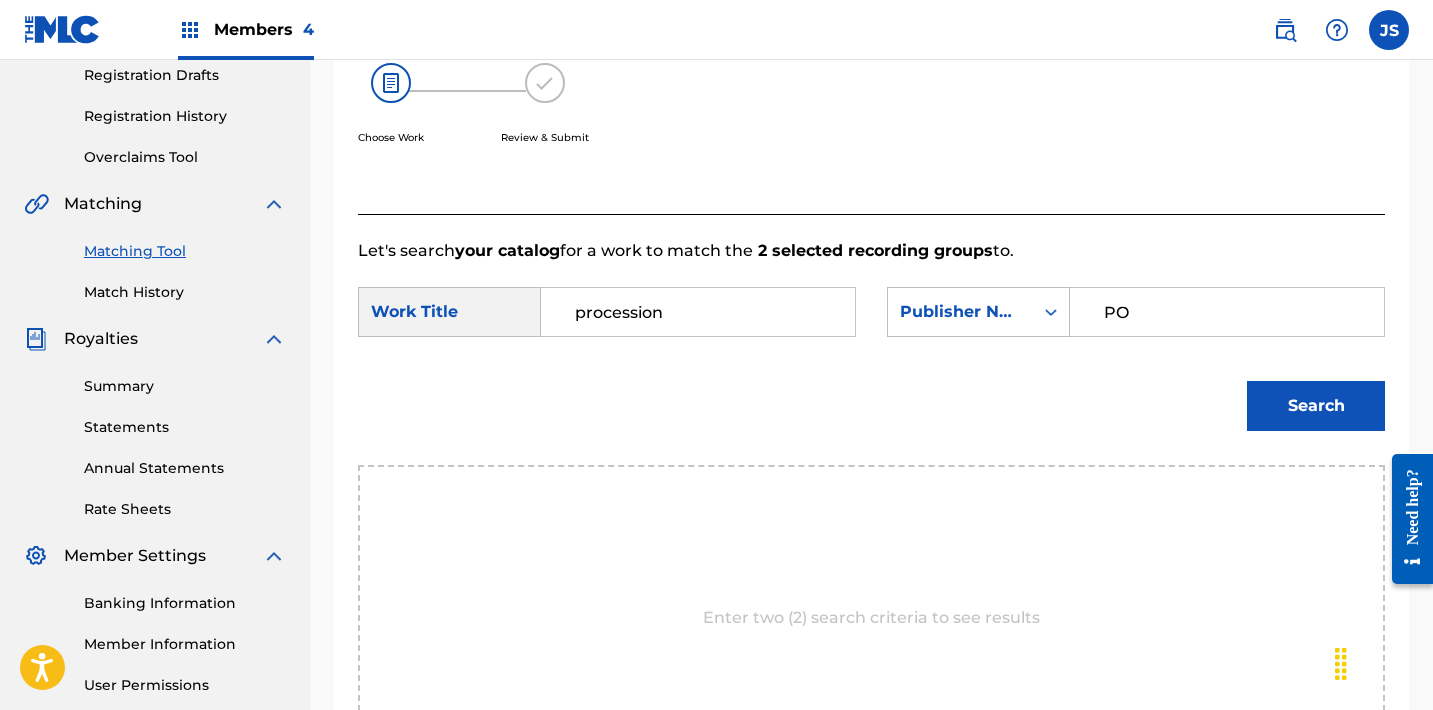type on "POST MORTEM" 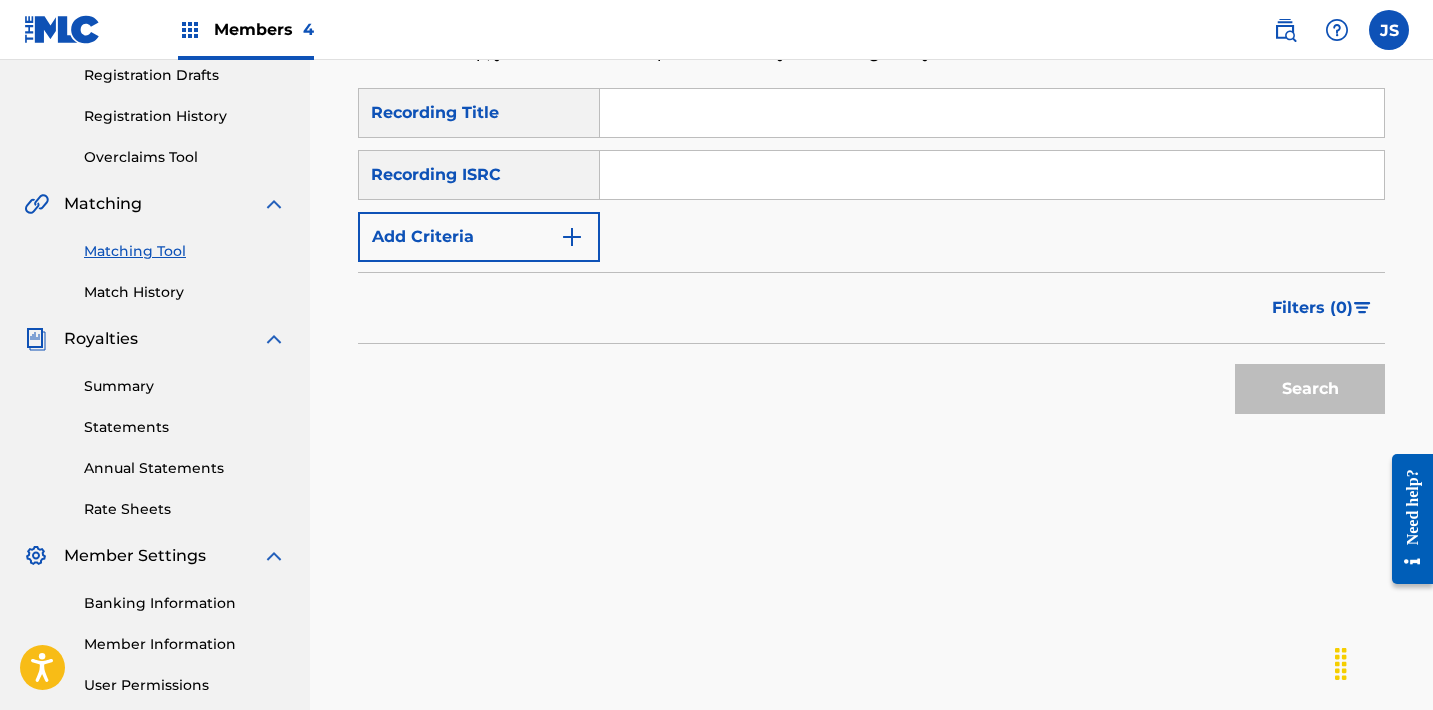 paste on "QM6N21762519" 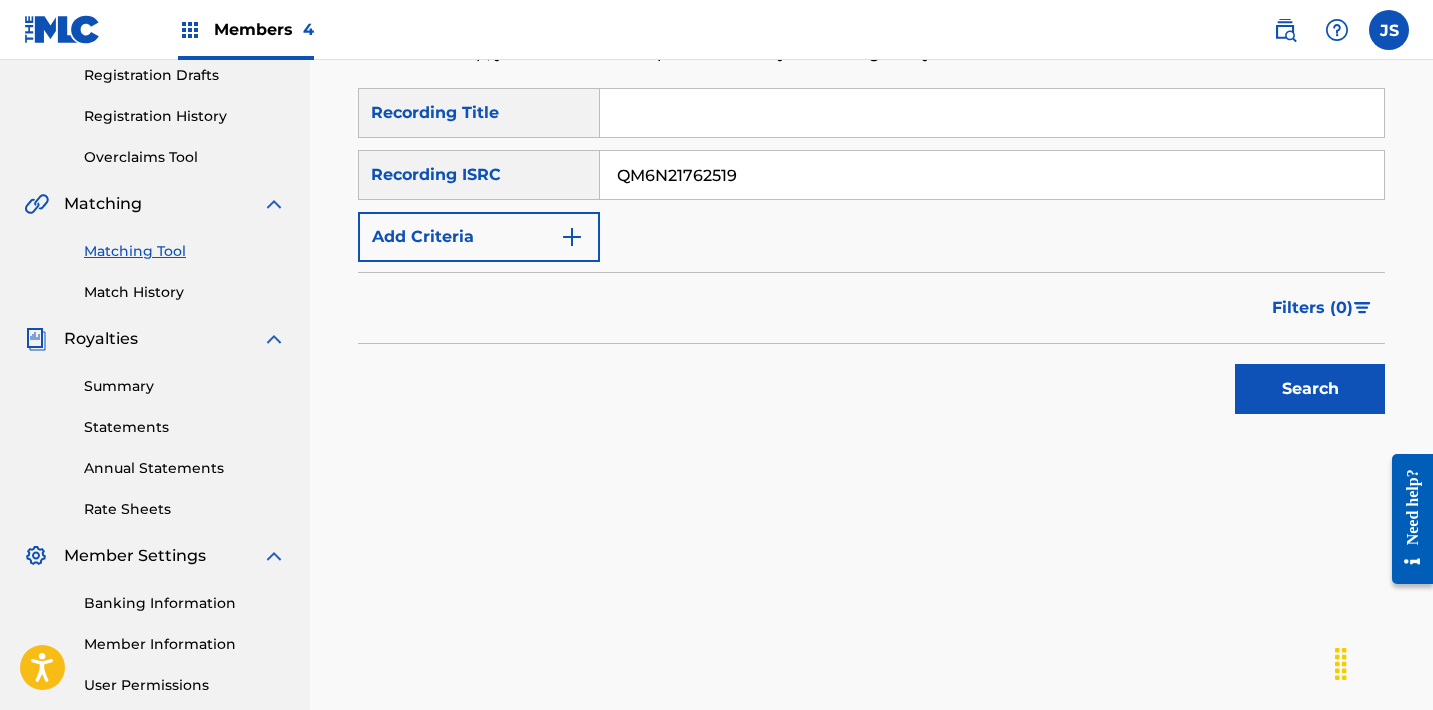 type on "QM6N21762519" 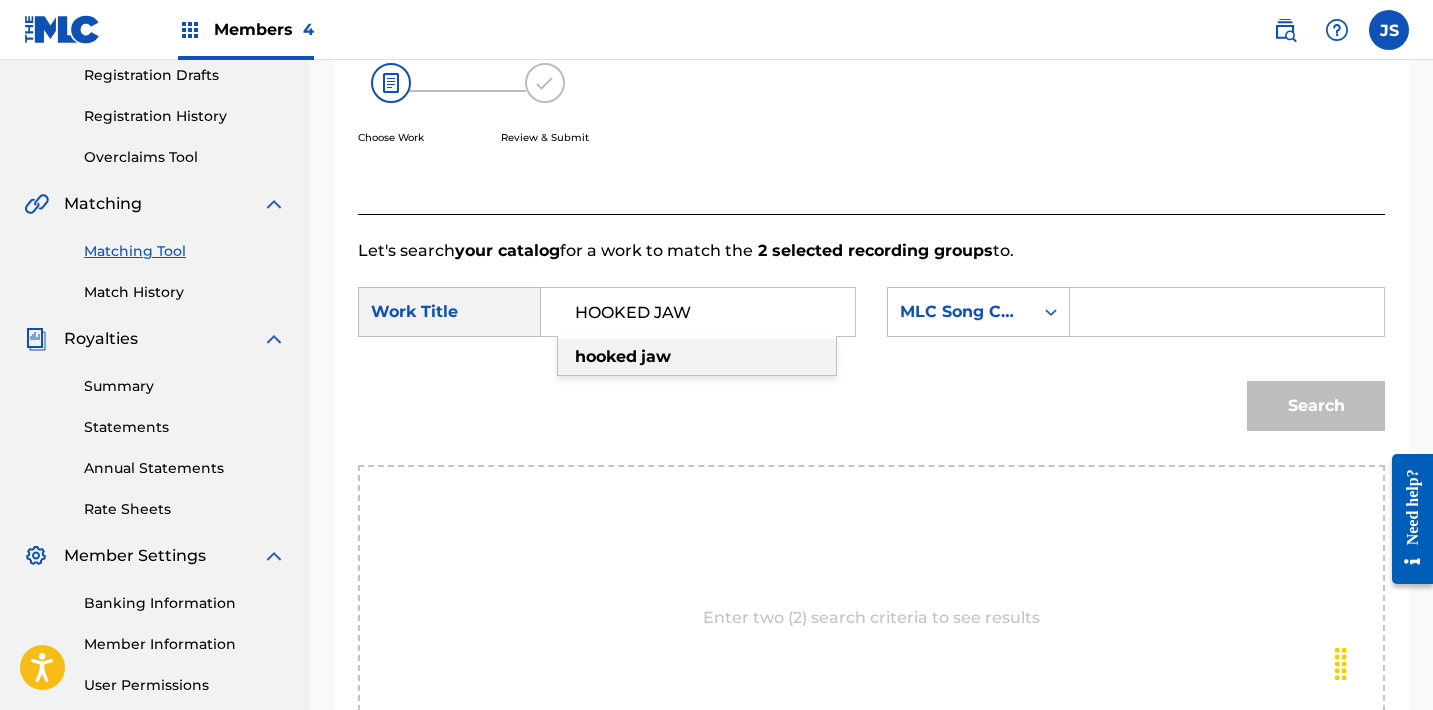 type on "hooked jaw" 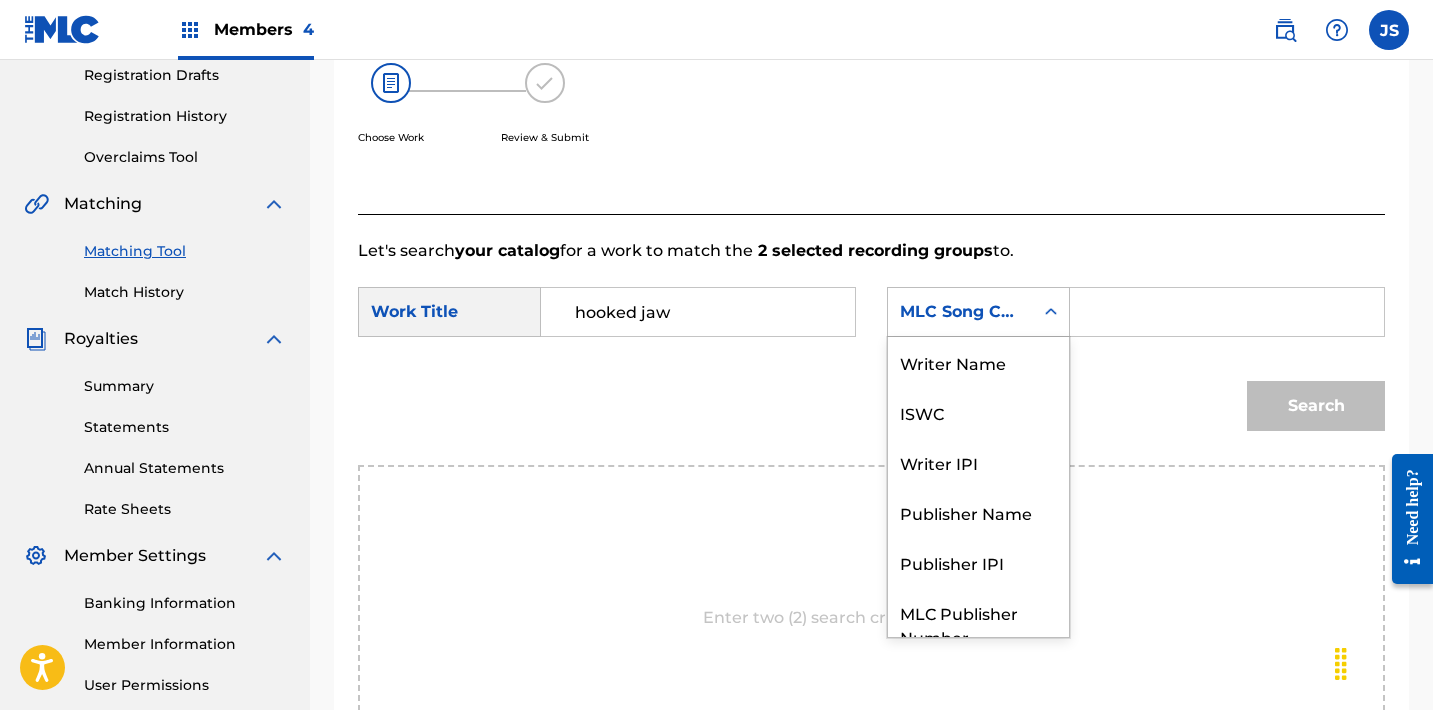 scroll, scrollTop: 74, scrollLeft: 0, axis: vertical 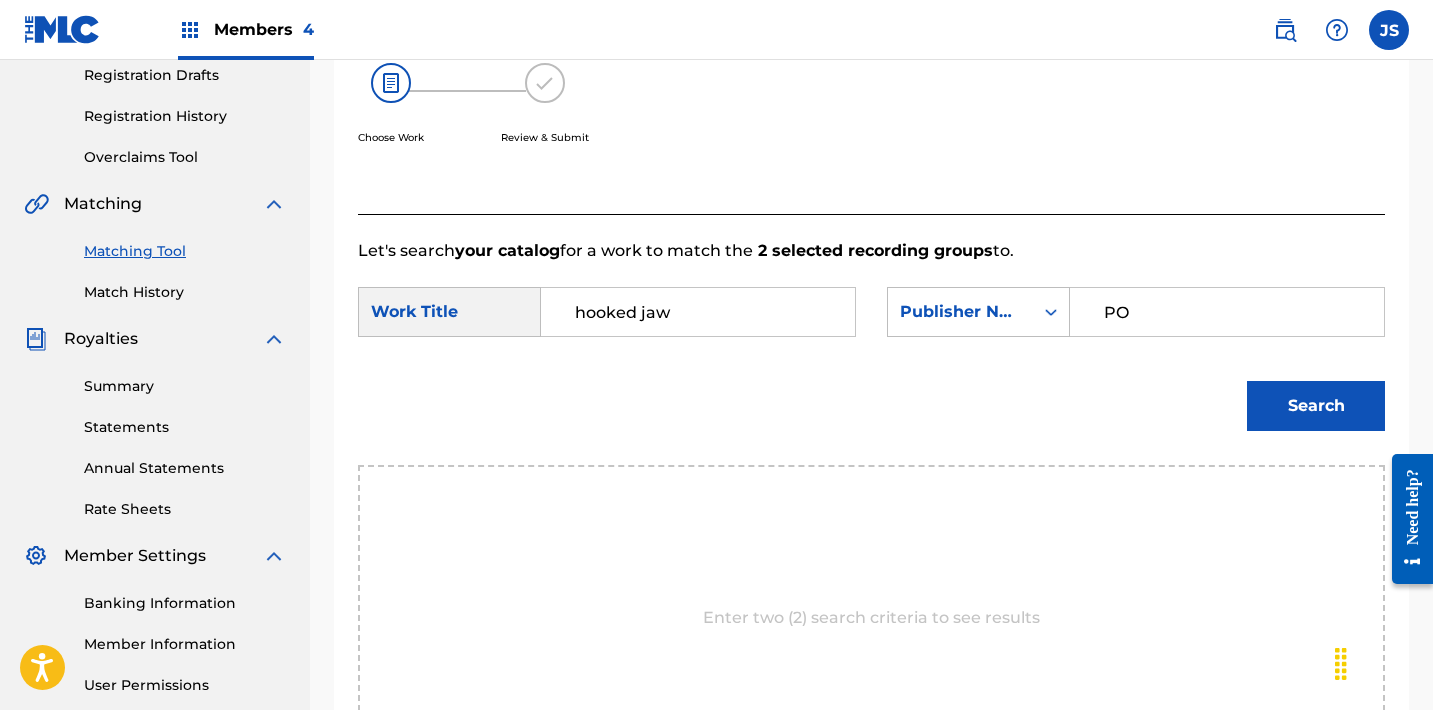 type on "POST MORTEM" 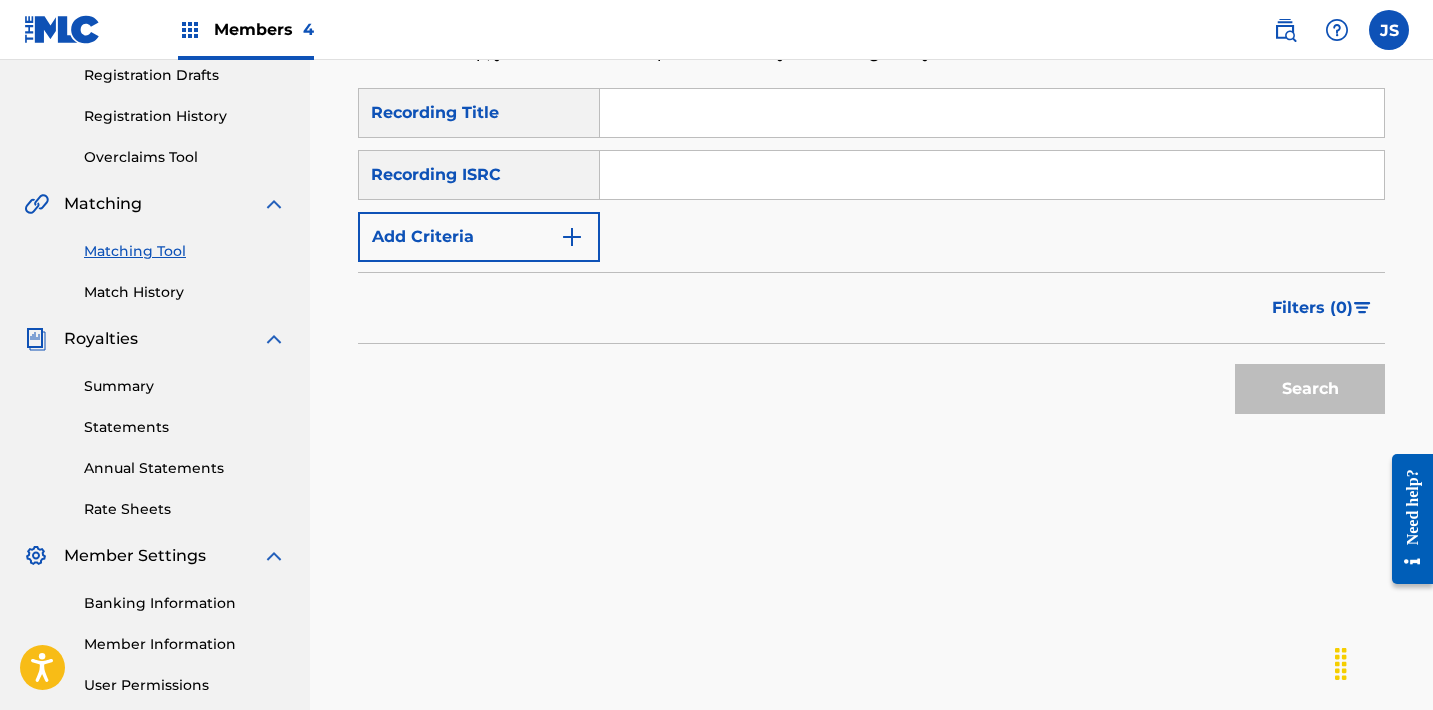 paste on "QM6N21762520" 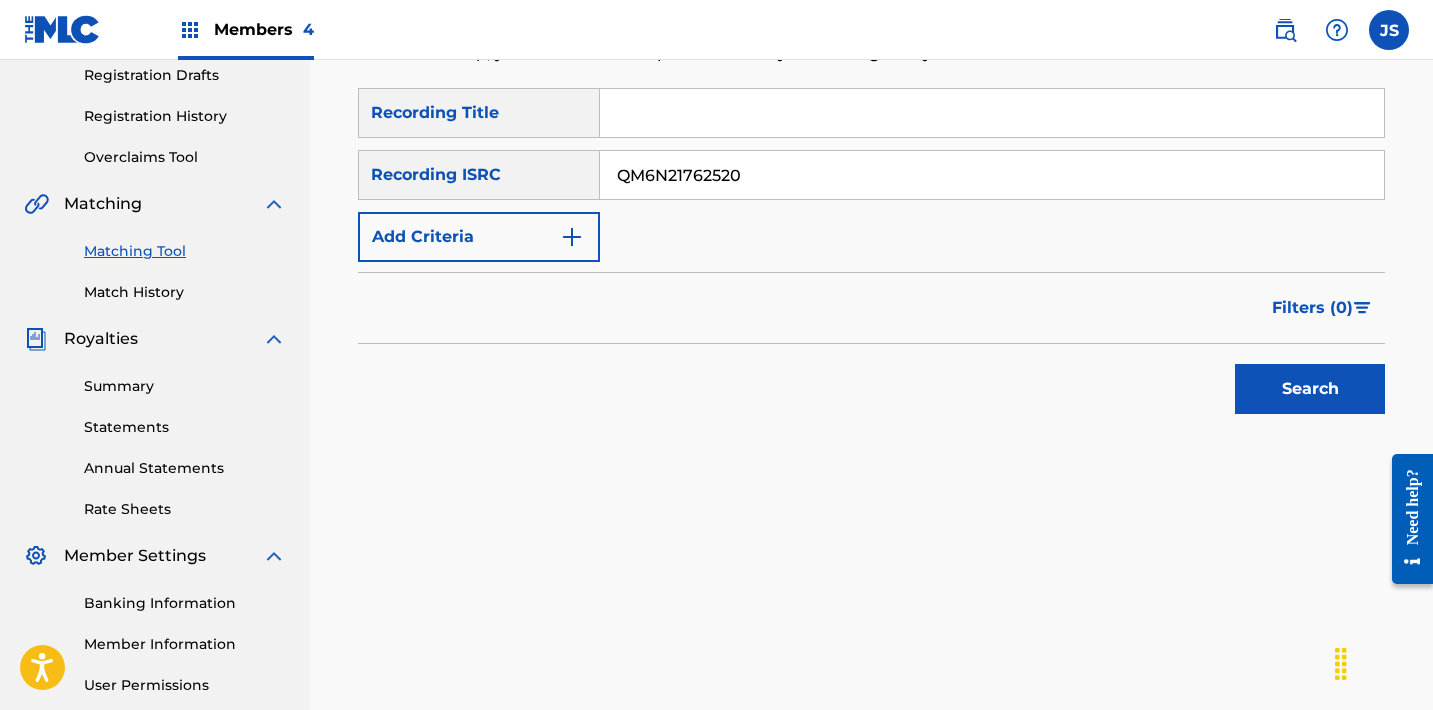 type on "QM6N21762520" 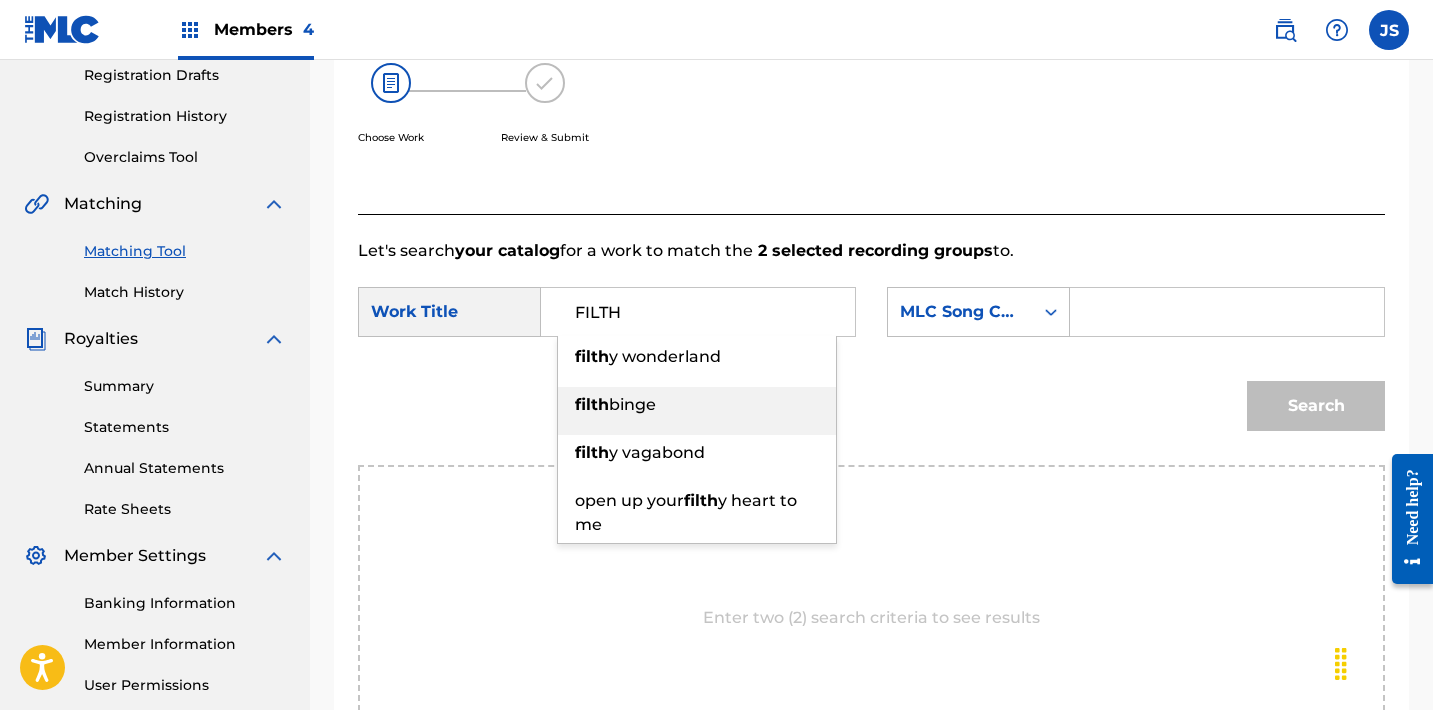type on "filth binge" 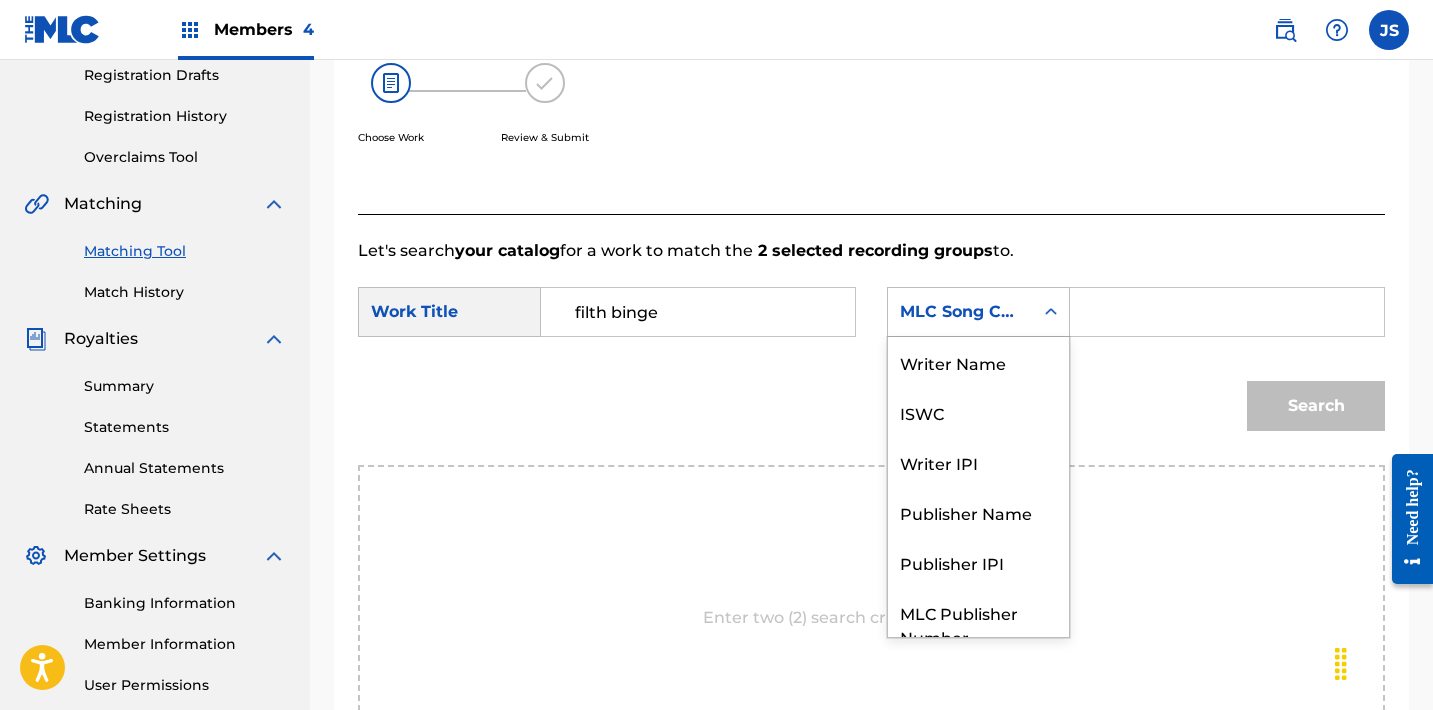 scroll, scrollTop: 74, scrollLeft: 0, axis: vertical 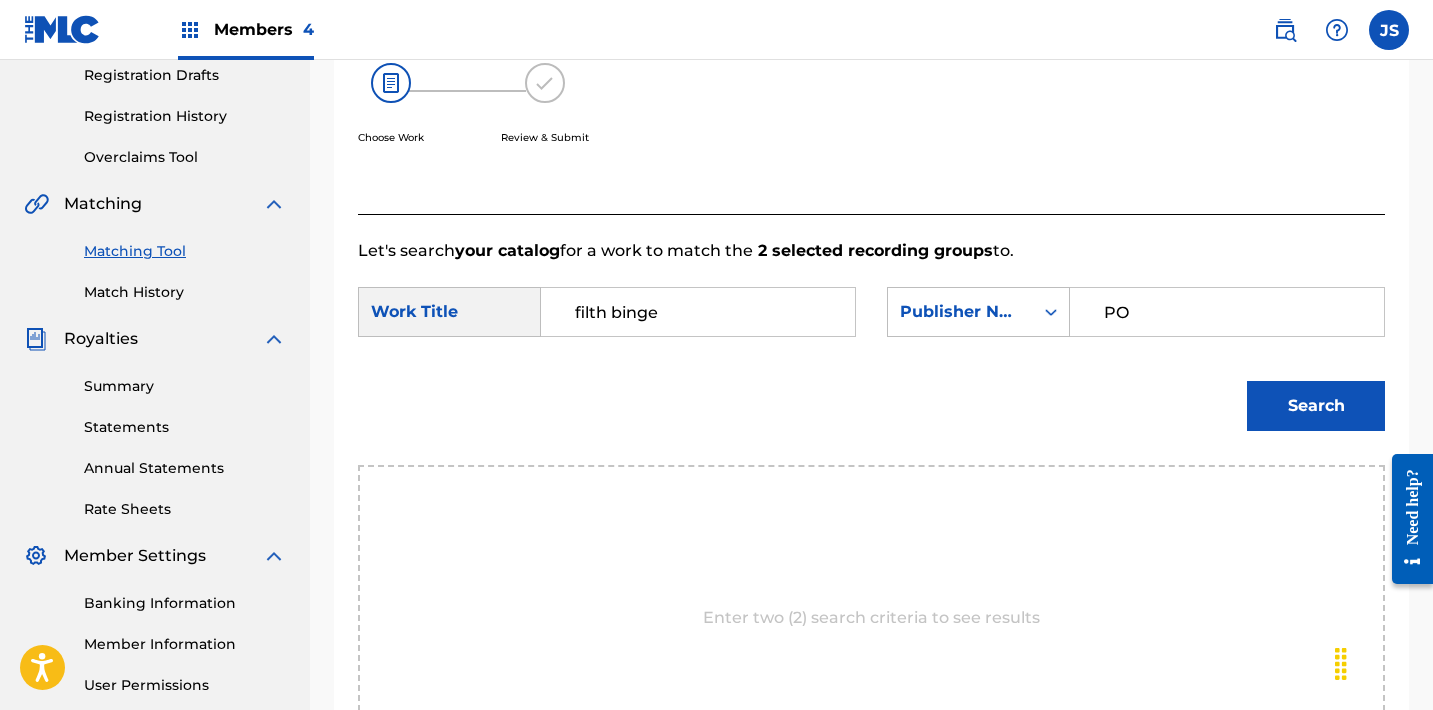 type on "POST MORTEM" 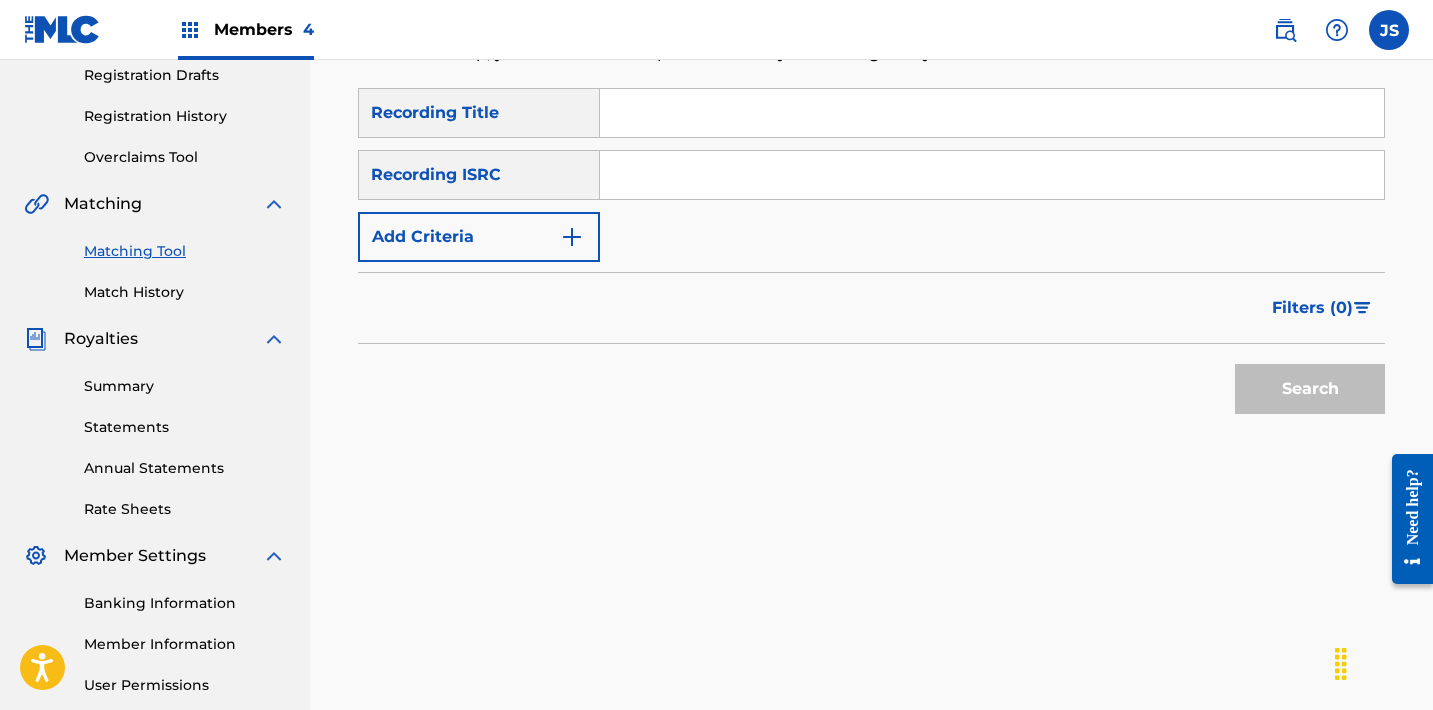 paste on "QM6N21762521" 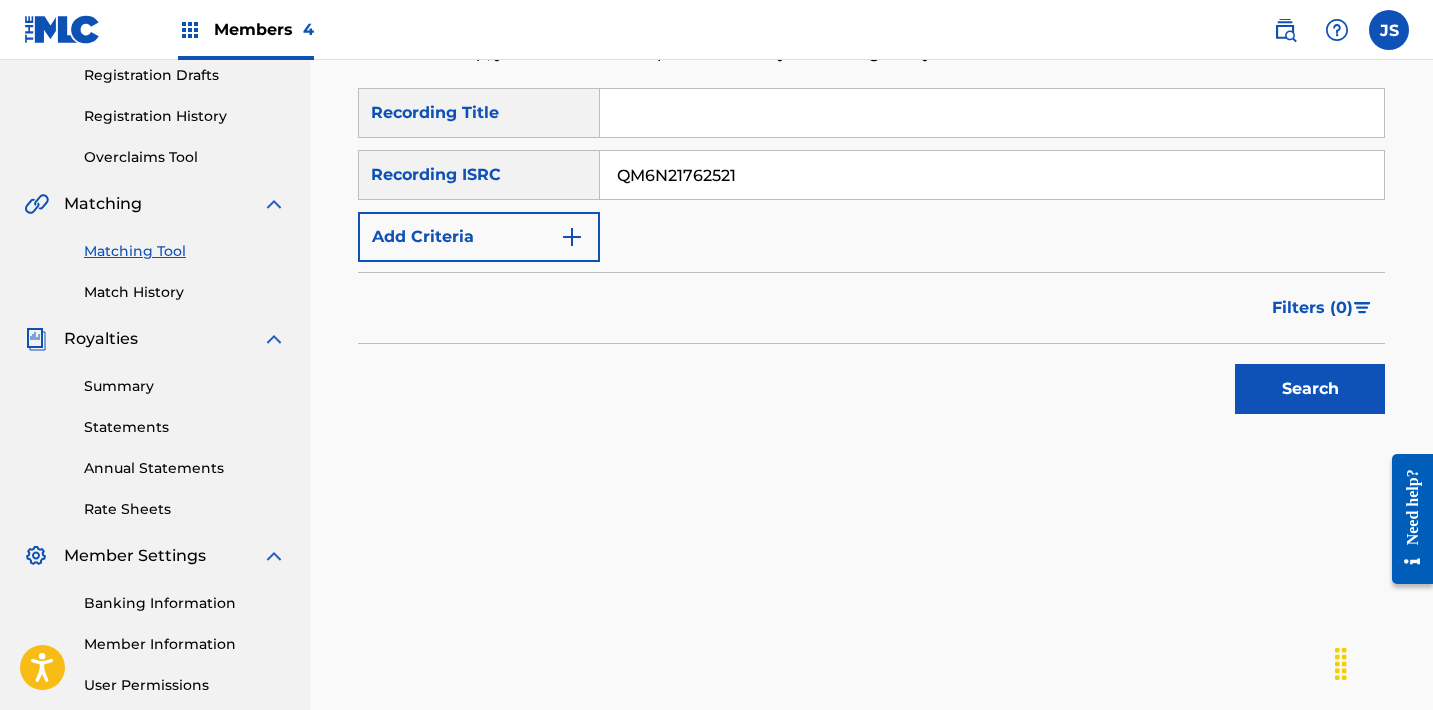 type on "QM6N21762521" 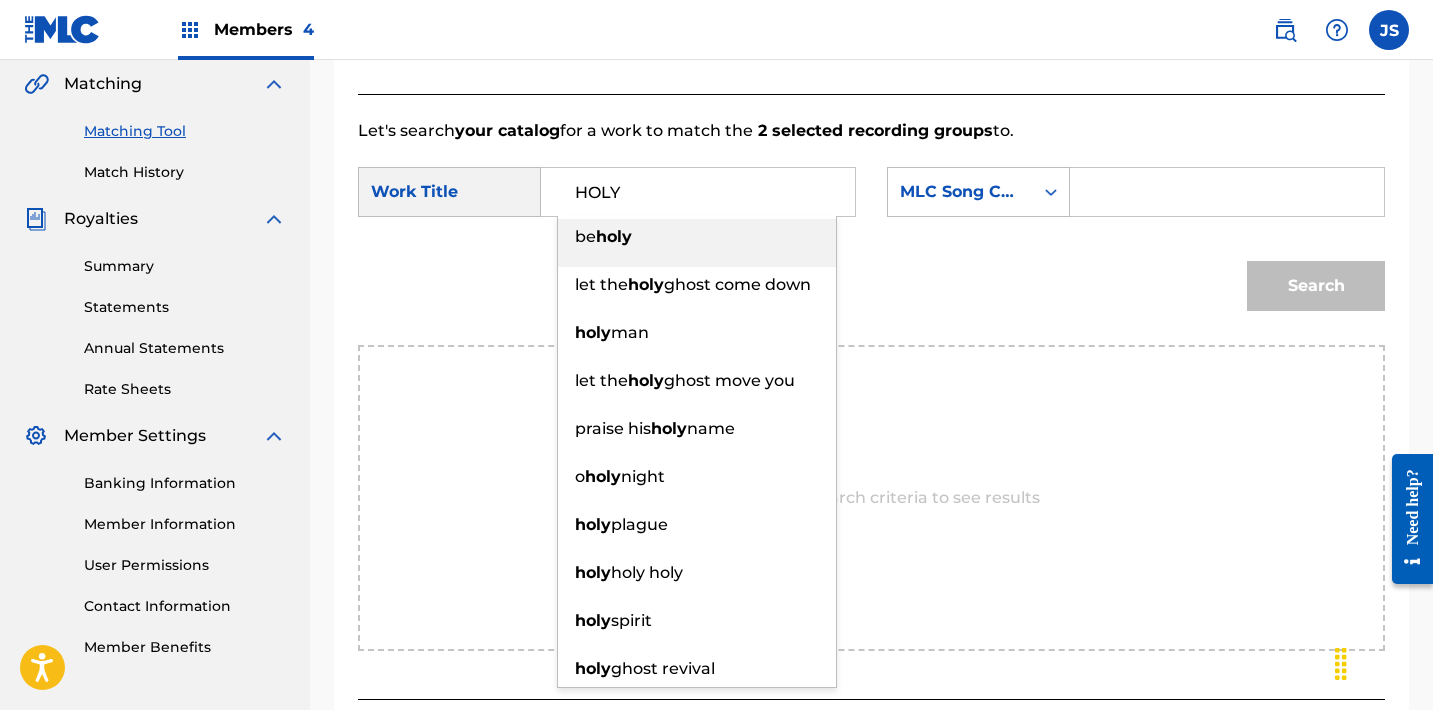 scroll, scrollTop: 498, scrollLeft: 0, axis: vertical 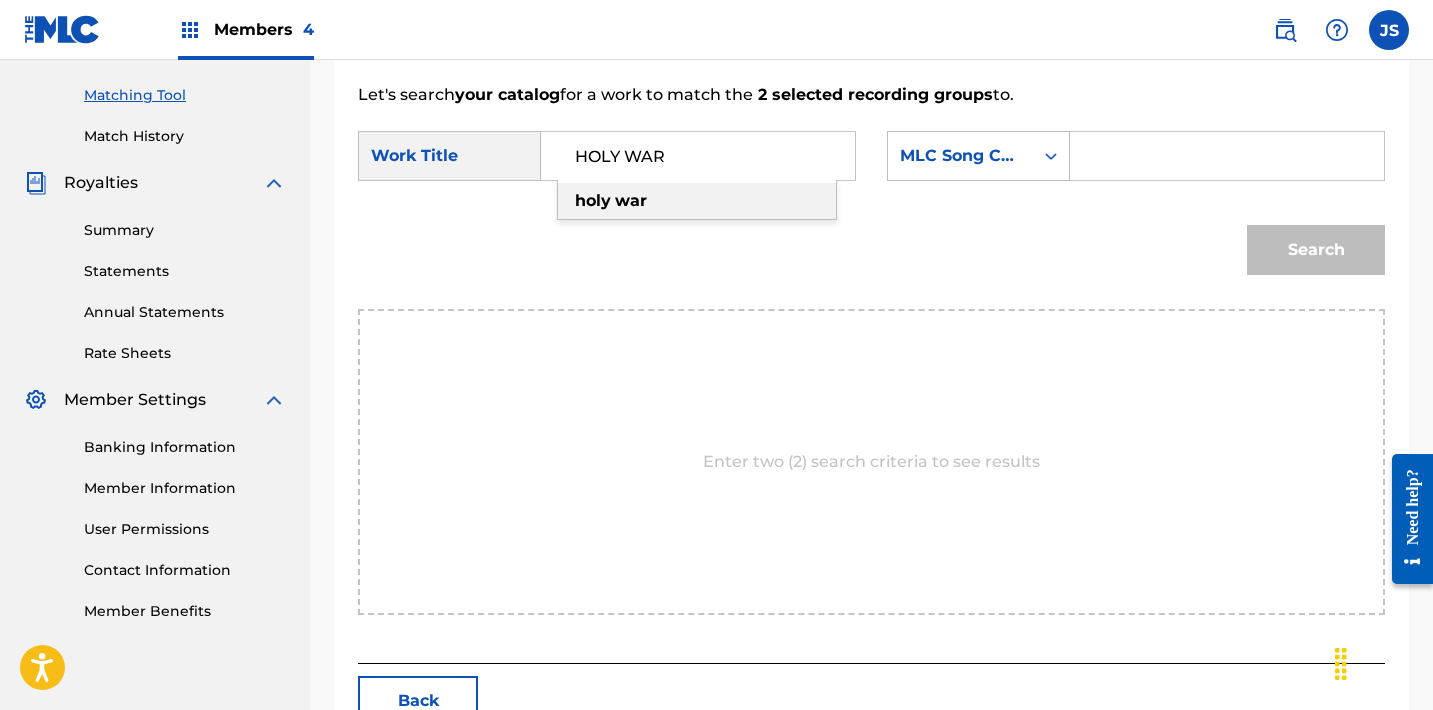 type on "holy war" 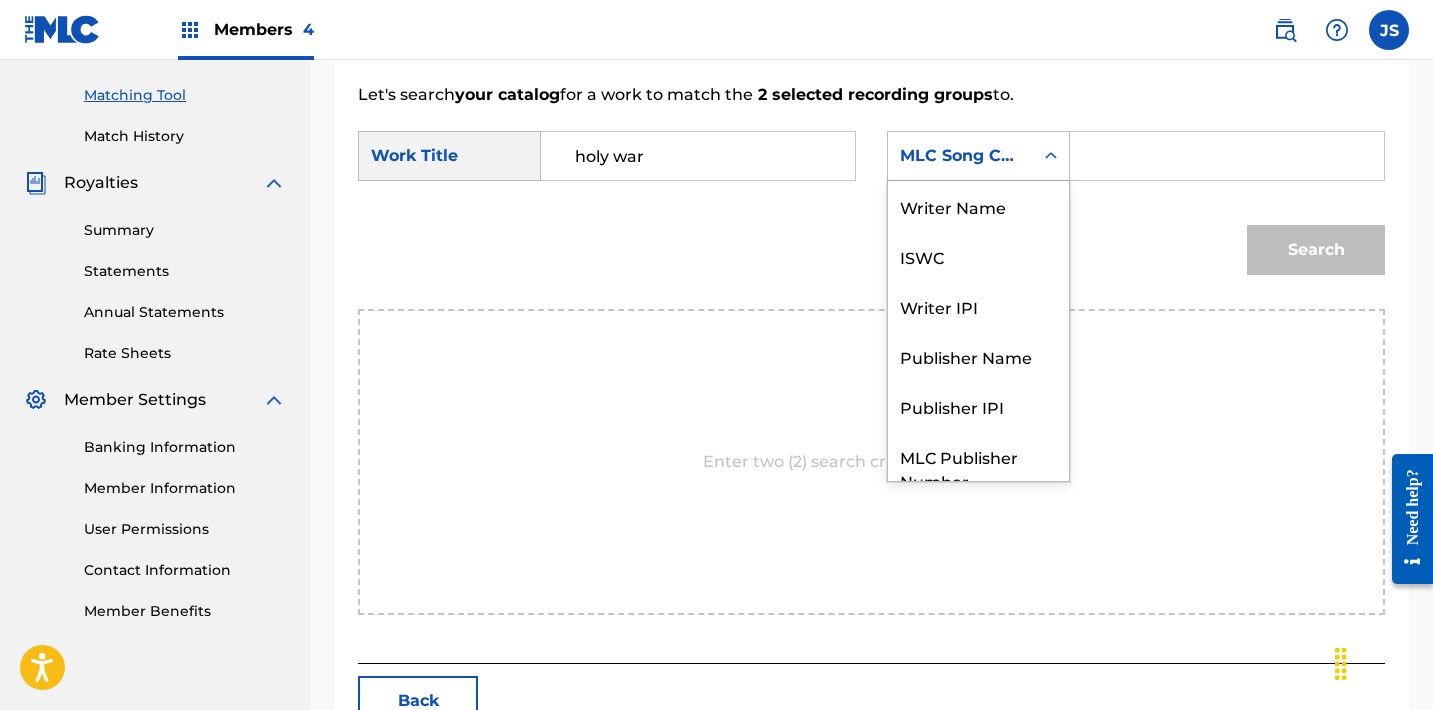 scroll, scrollTop: 74, scrollLeft: 0, axis: vertical 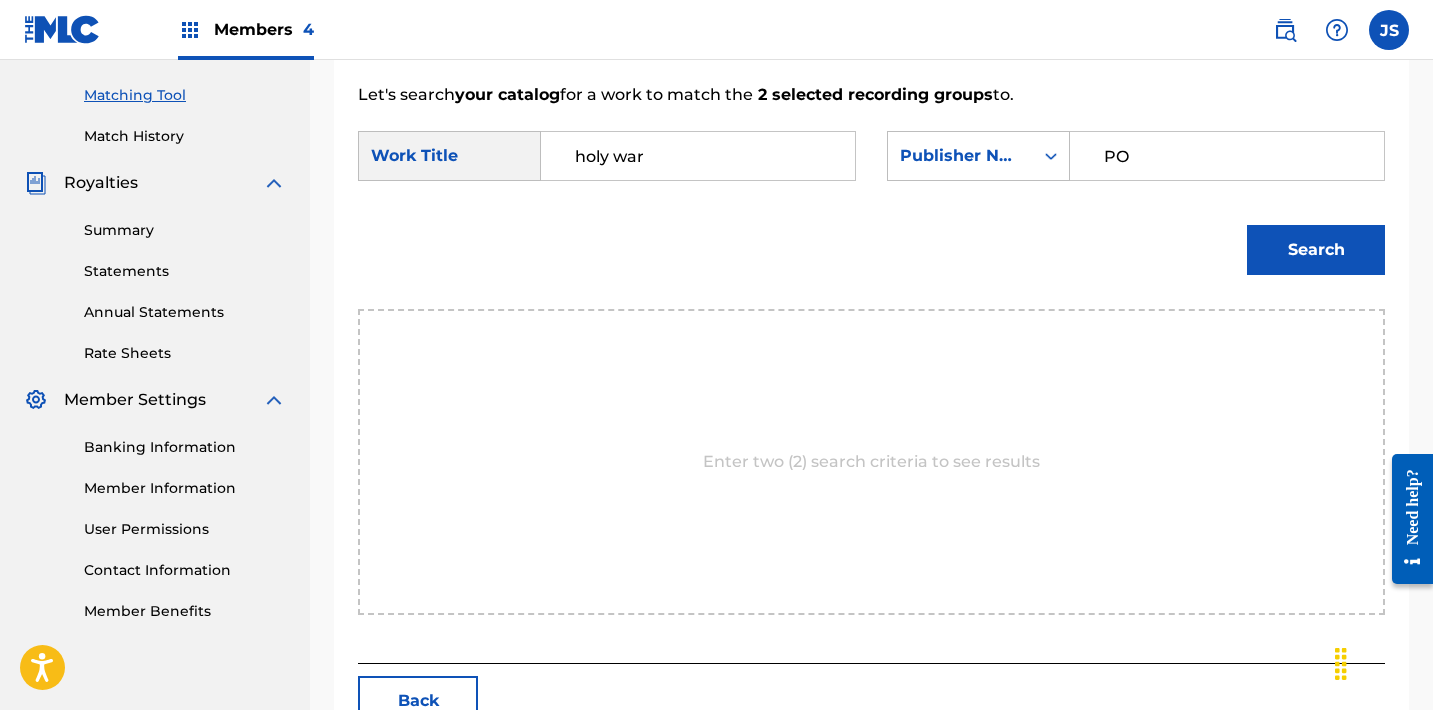 type on "POST MORTEM" 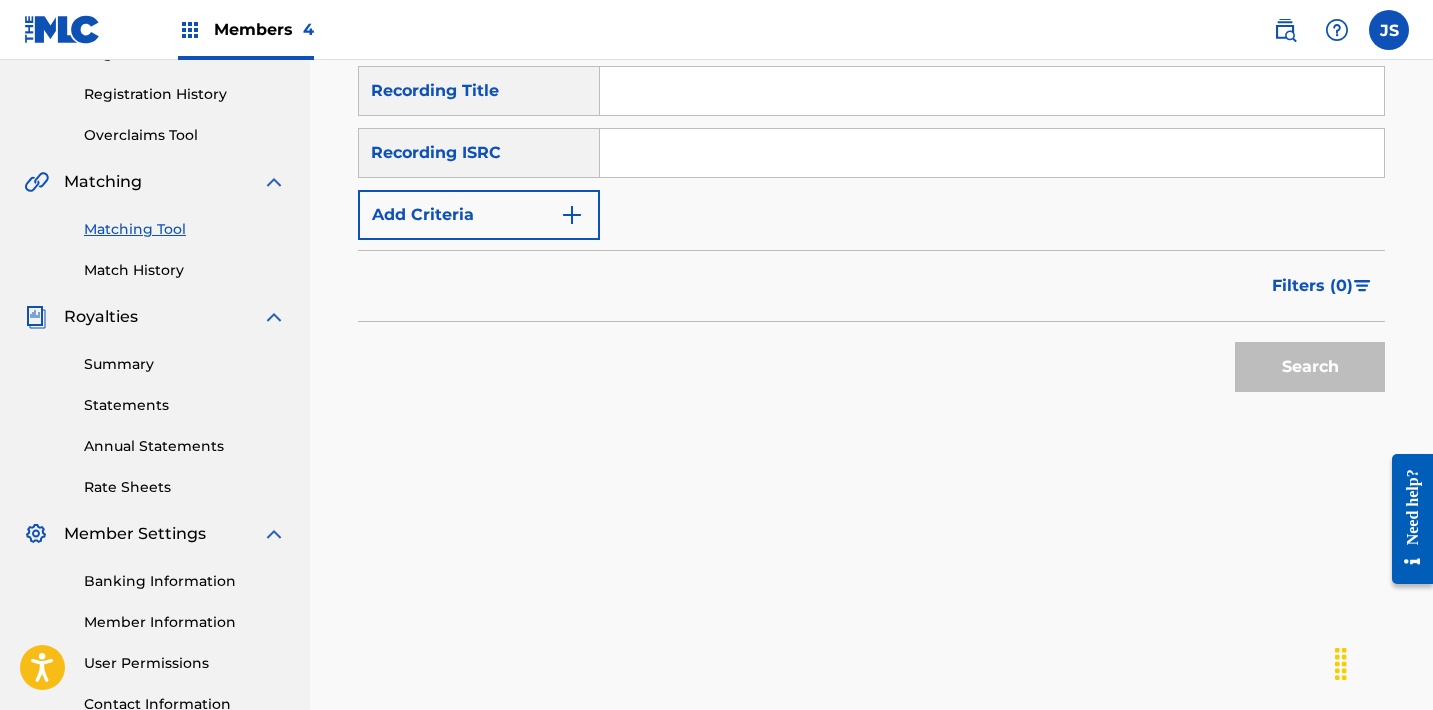 scroll, scrollTop: 351, scrollLeft: 0, axis: vertical 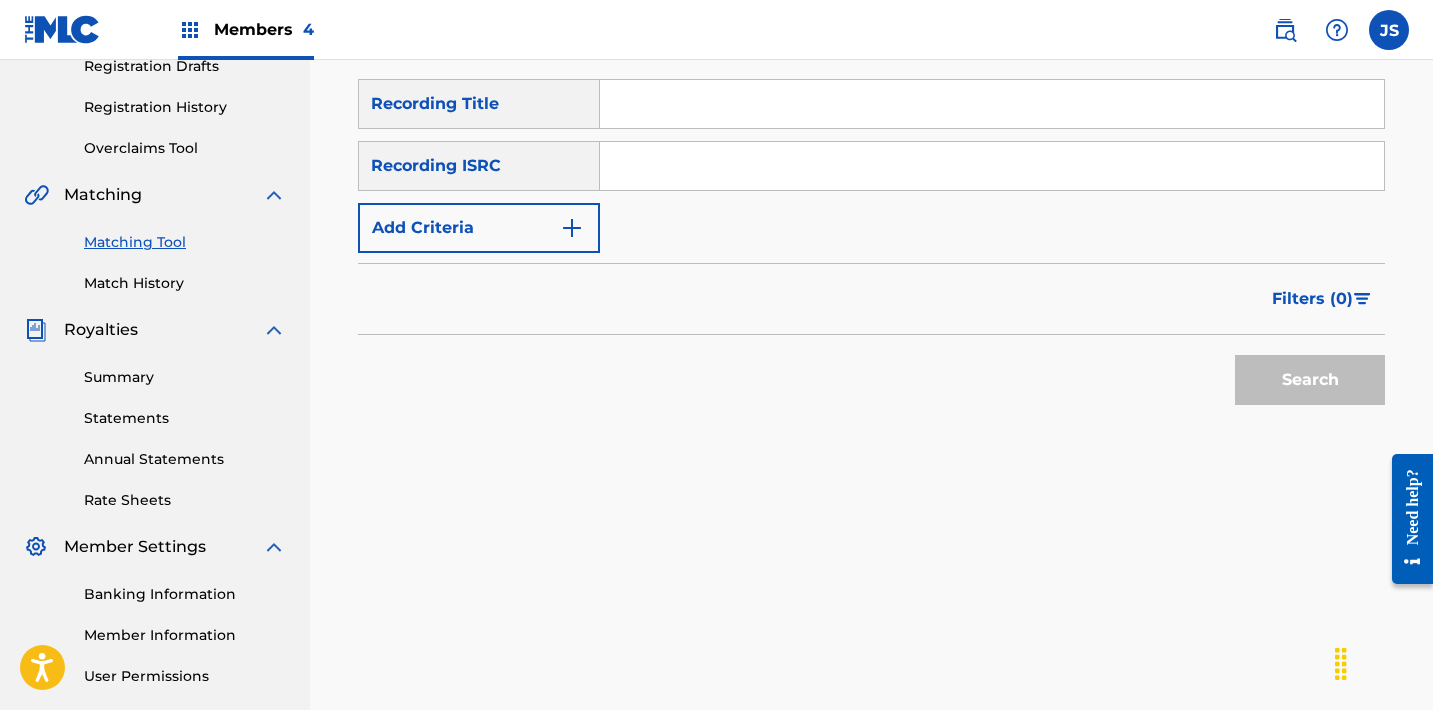 paste on "QM6N21762522" 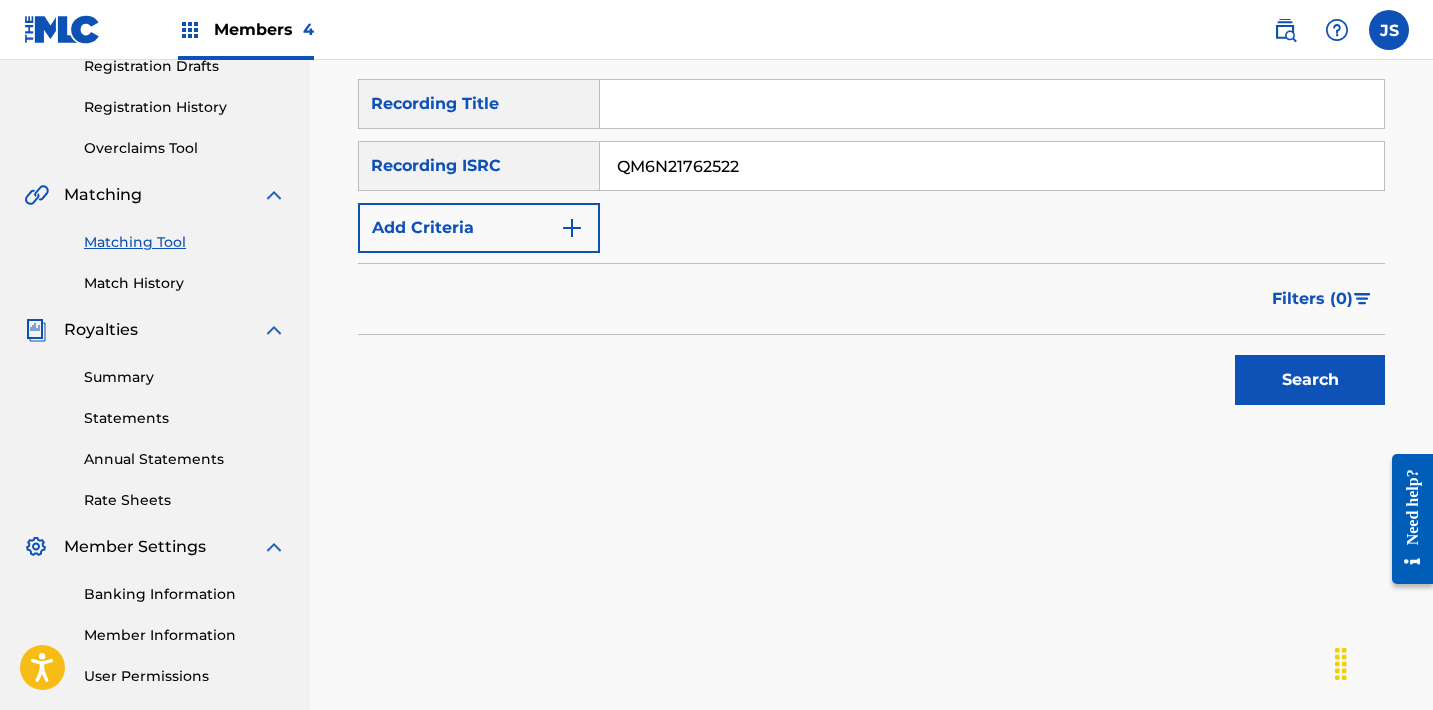 type on "QM6N21762522" 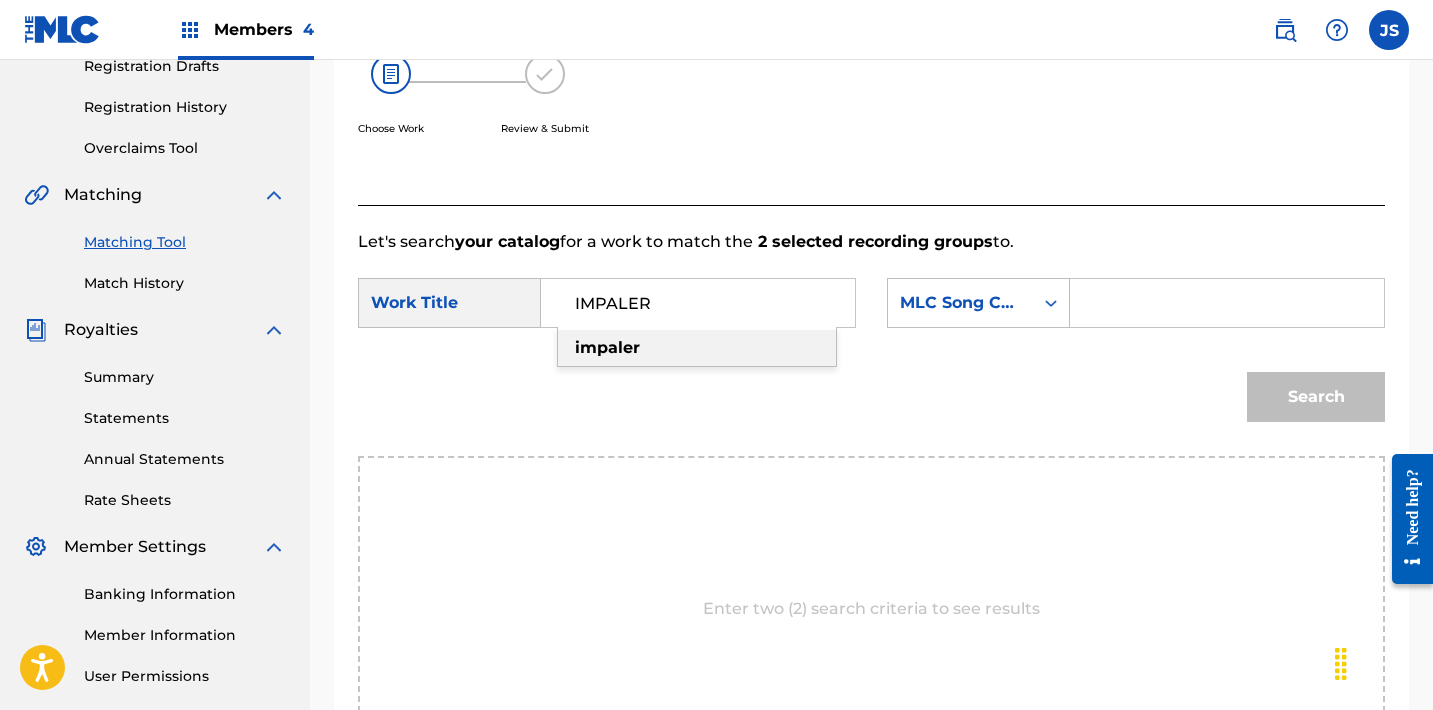 type on "impaler" 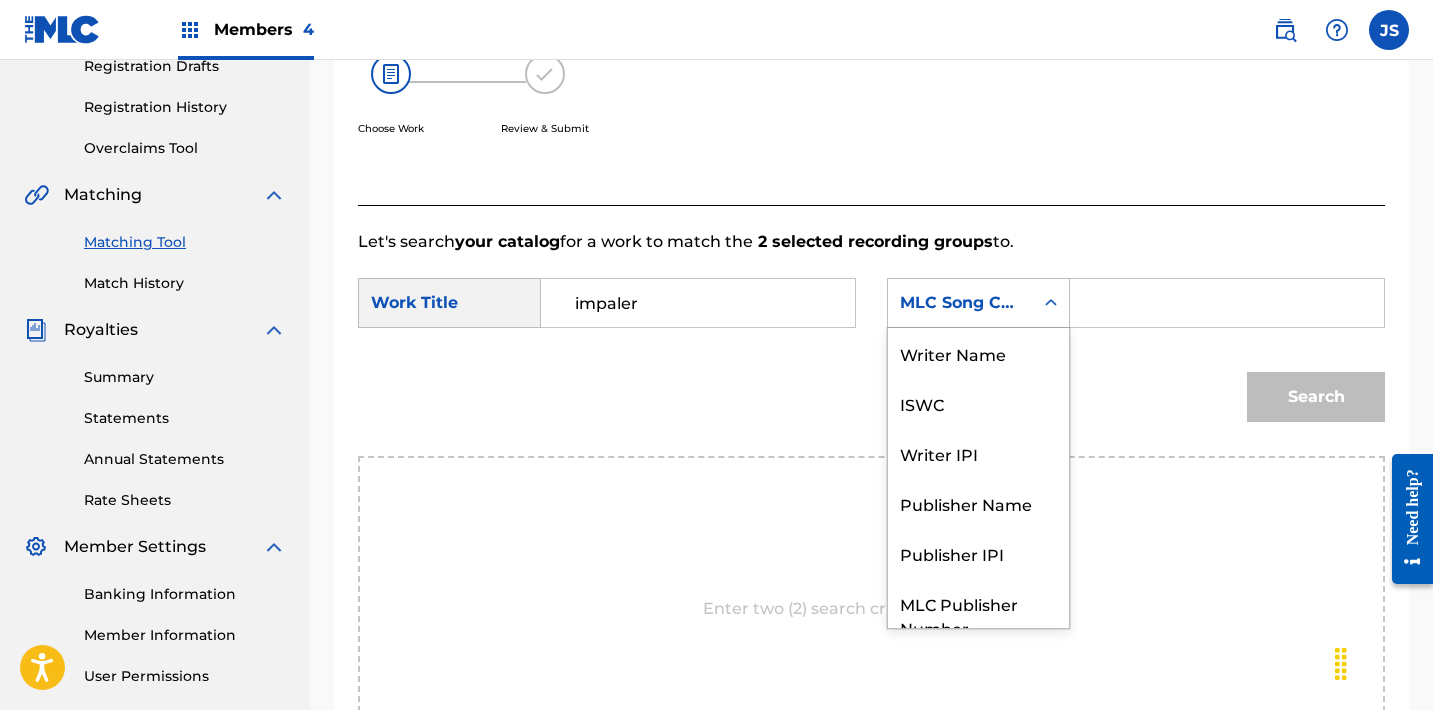 scroll, scrollTop: 74, scrollLeft: 0, axis: vertical 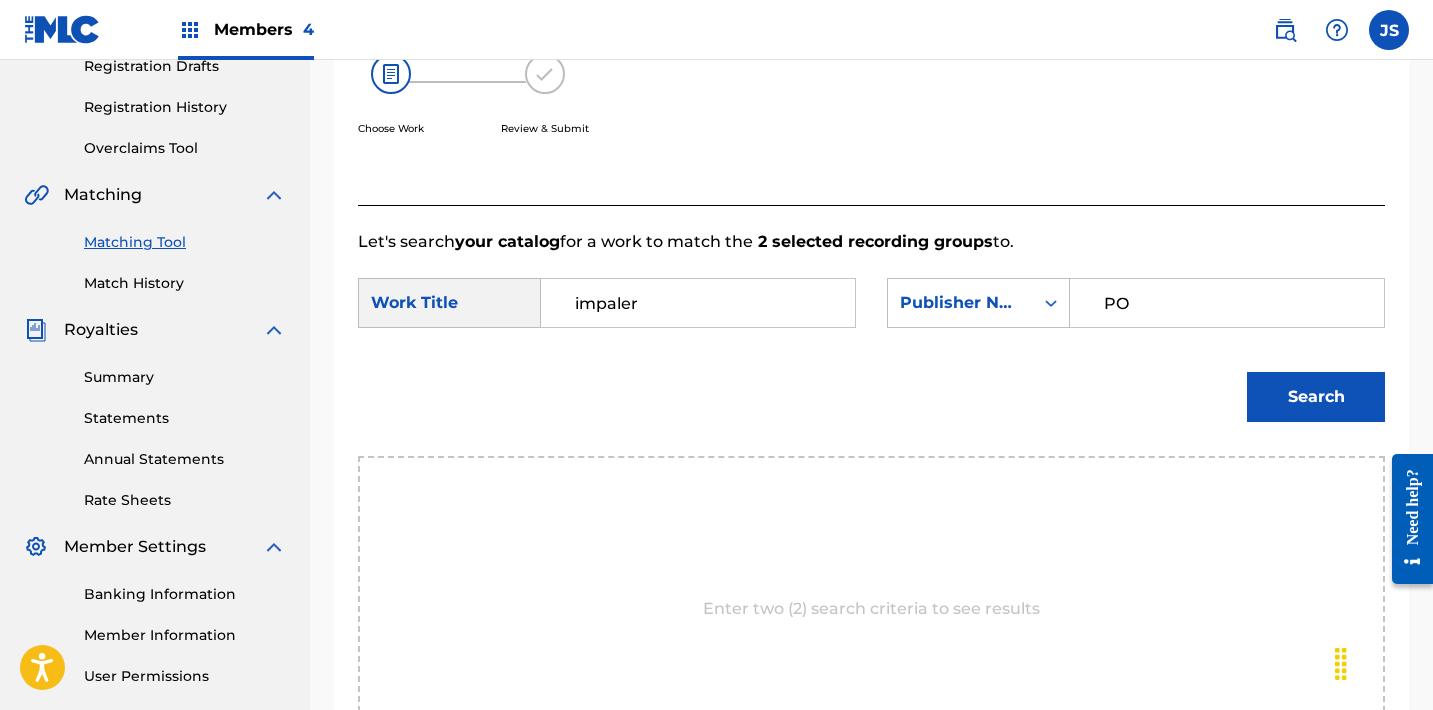 type on "POST MORTEM" 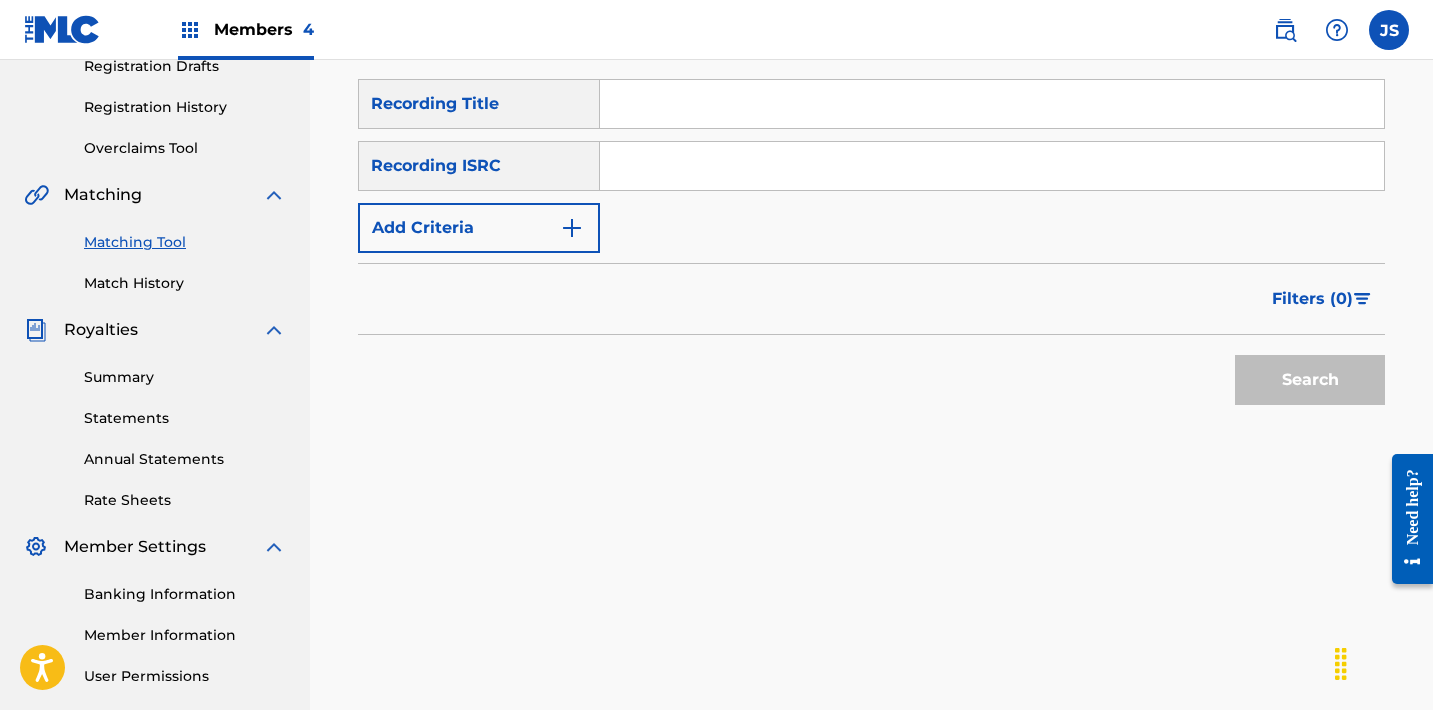paste on "QM6N21762453" 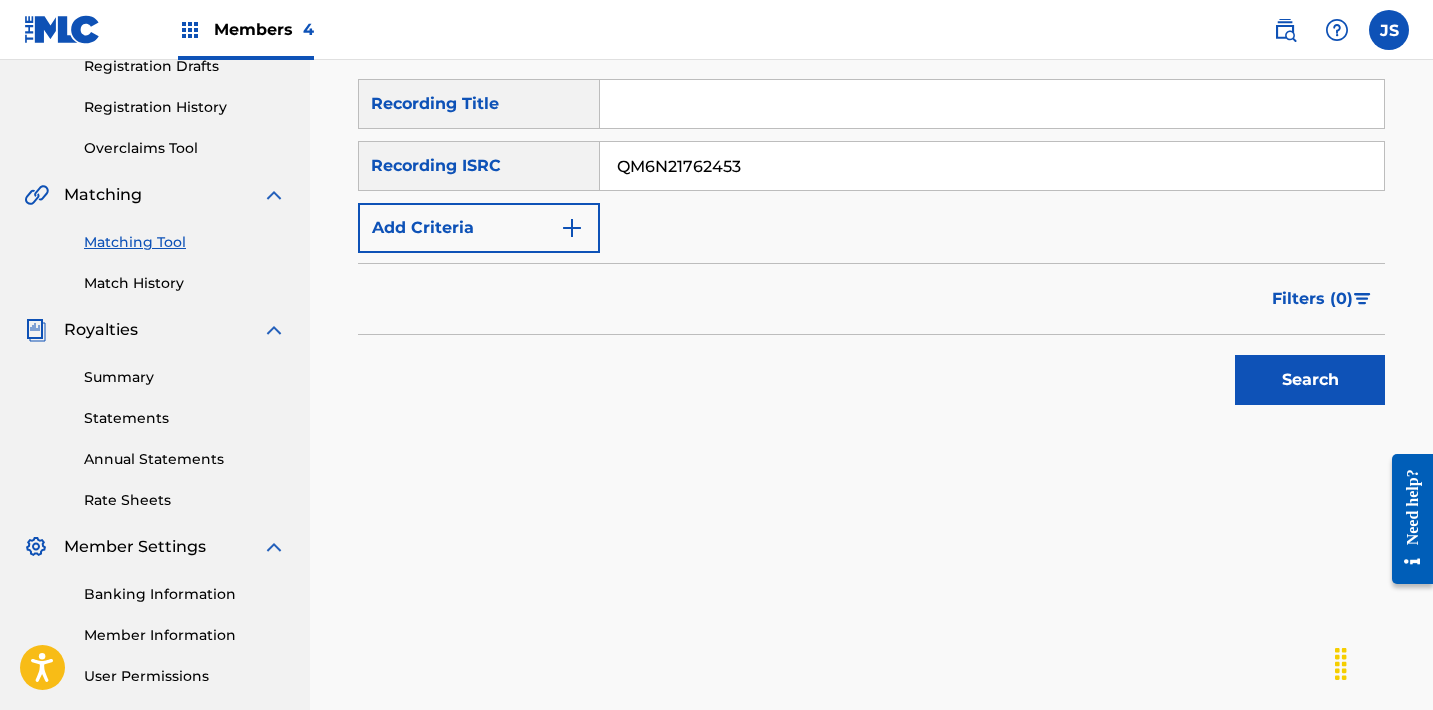 type on "QM6N21762453" 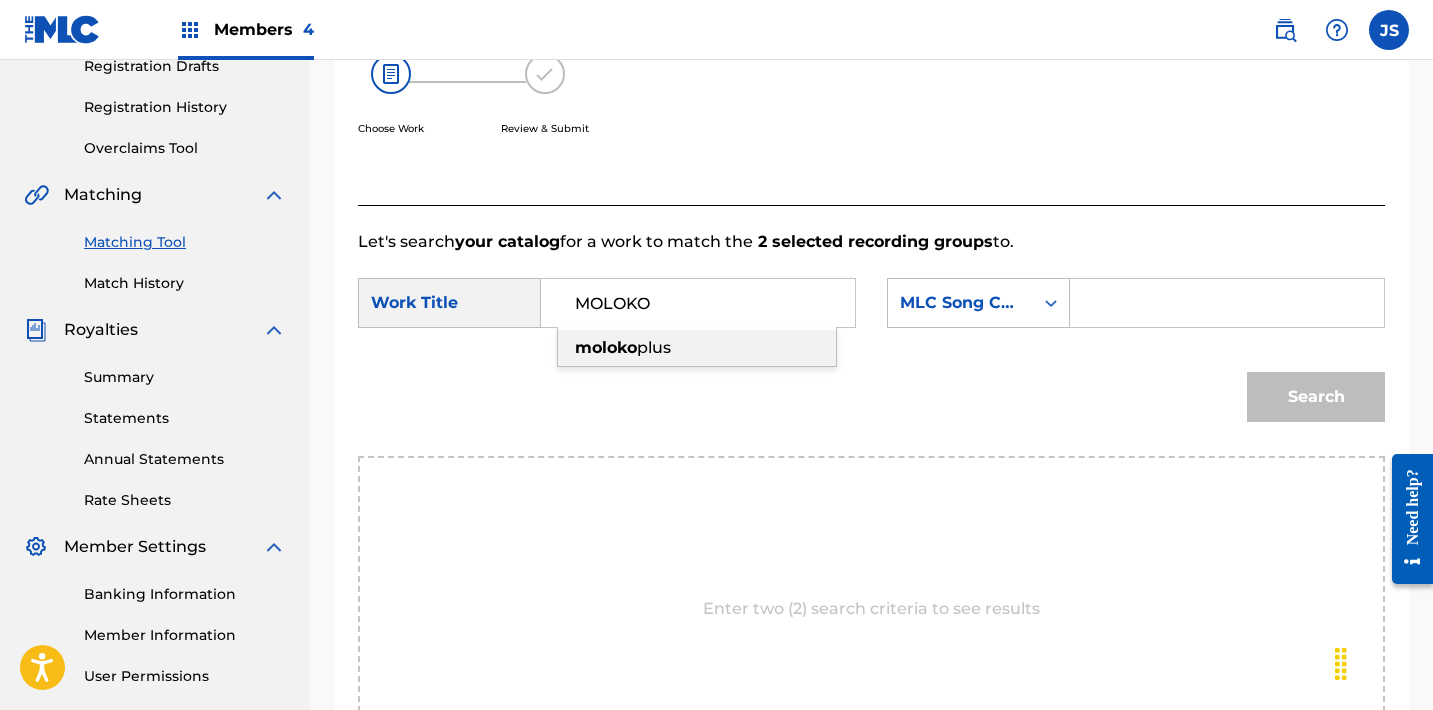 type on "moloko plus" 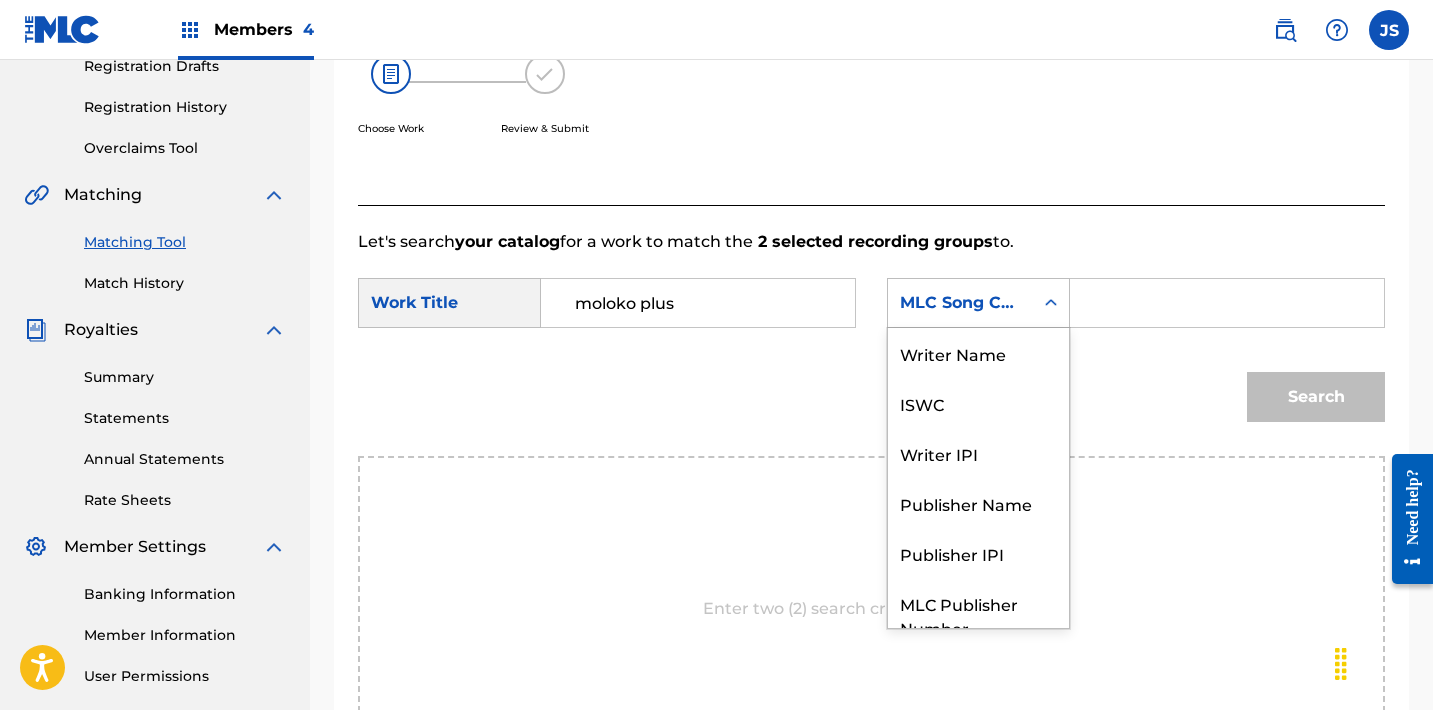scroll, scrollTop: 74, scrollLeft: 0, axis: vertical 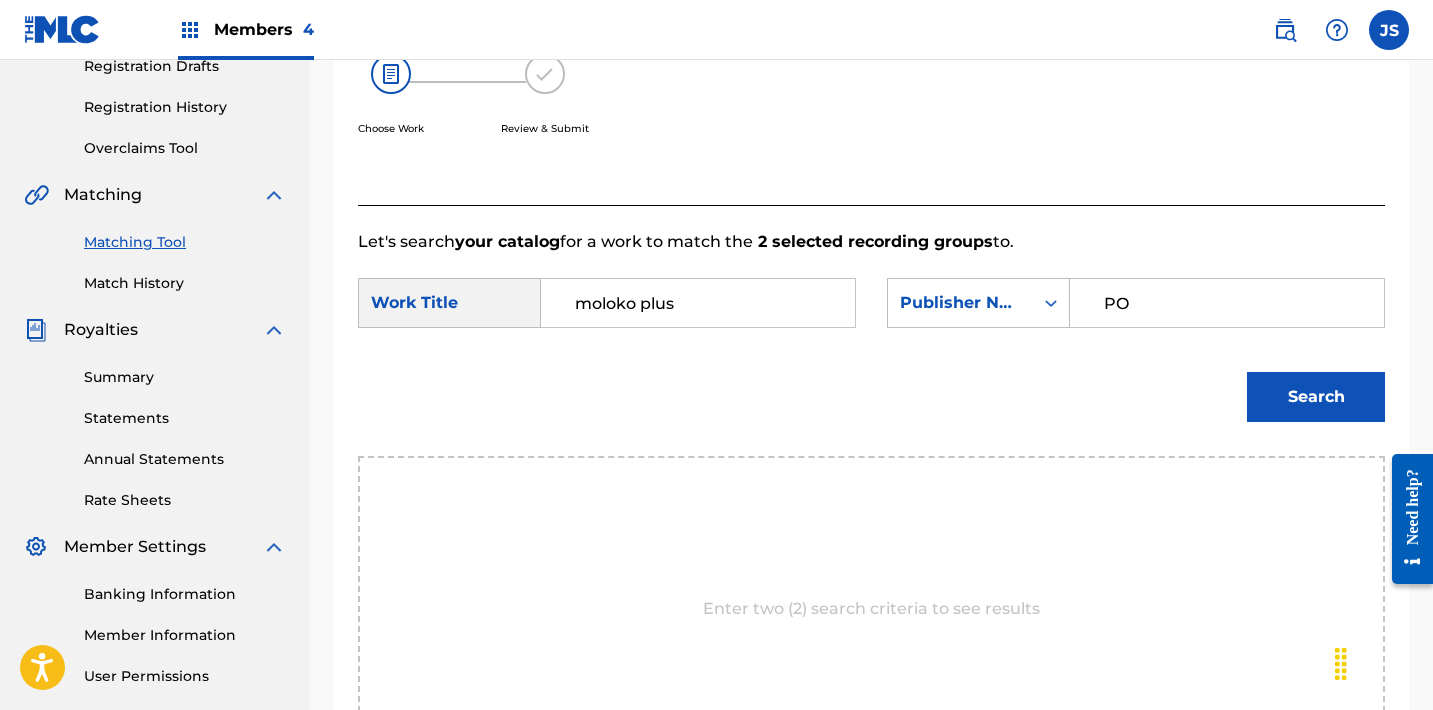 type on "POST MORTEM" 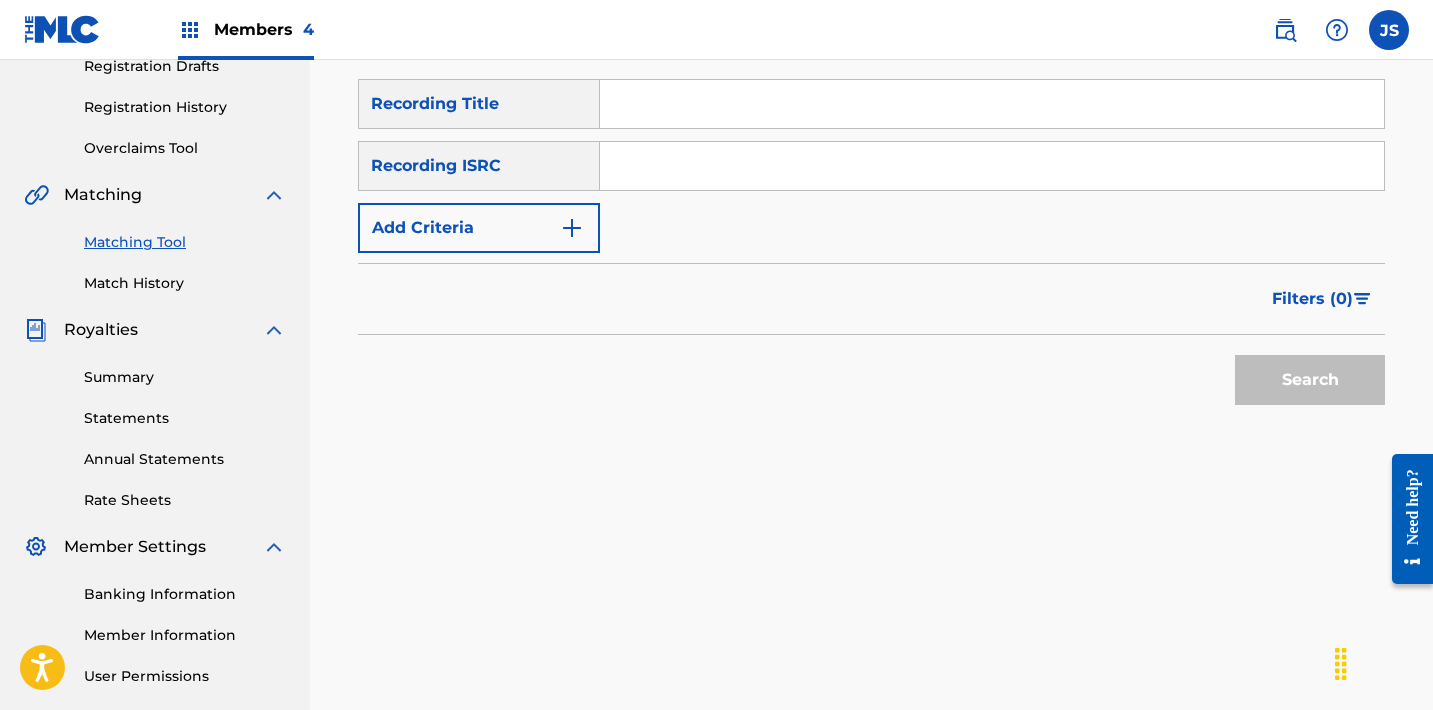 paste on "QM6N21762454" 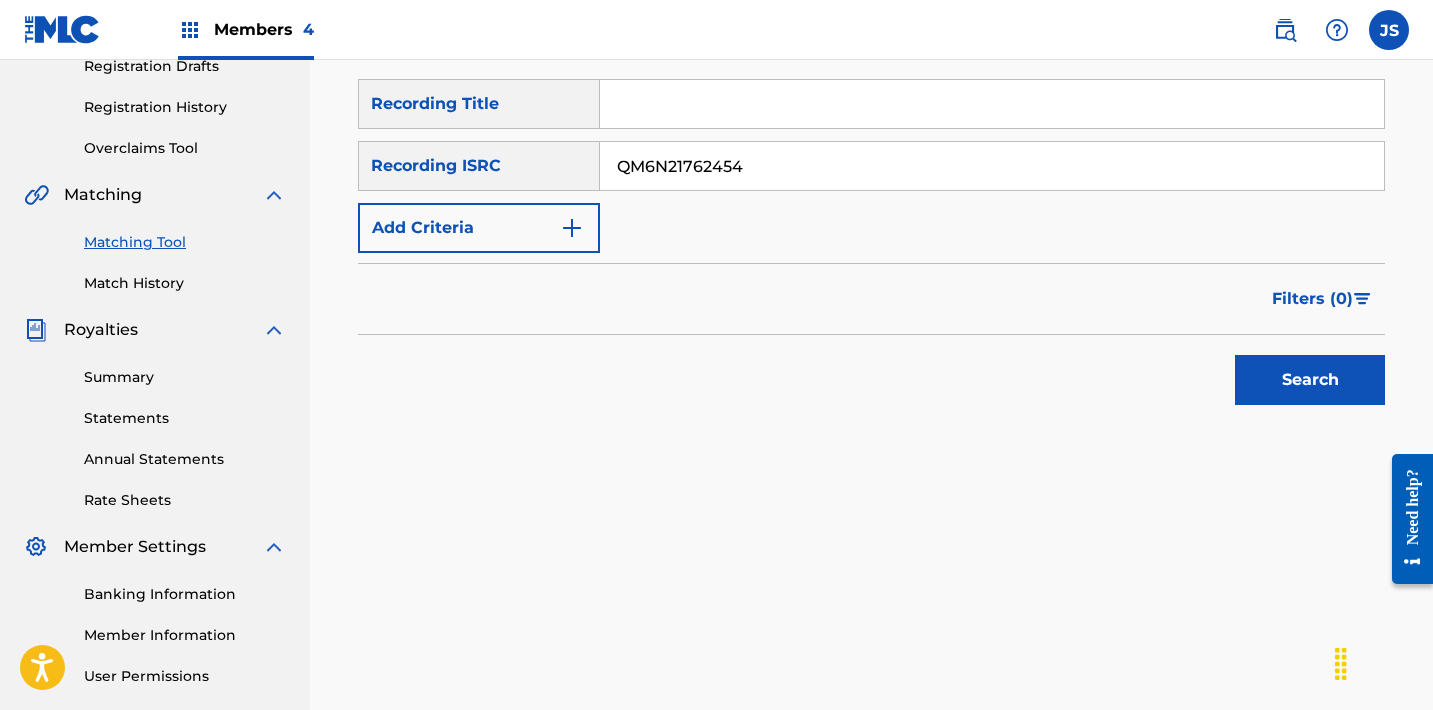 type on "QM6N21762454" 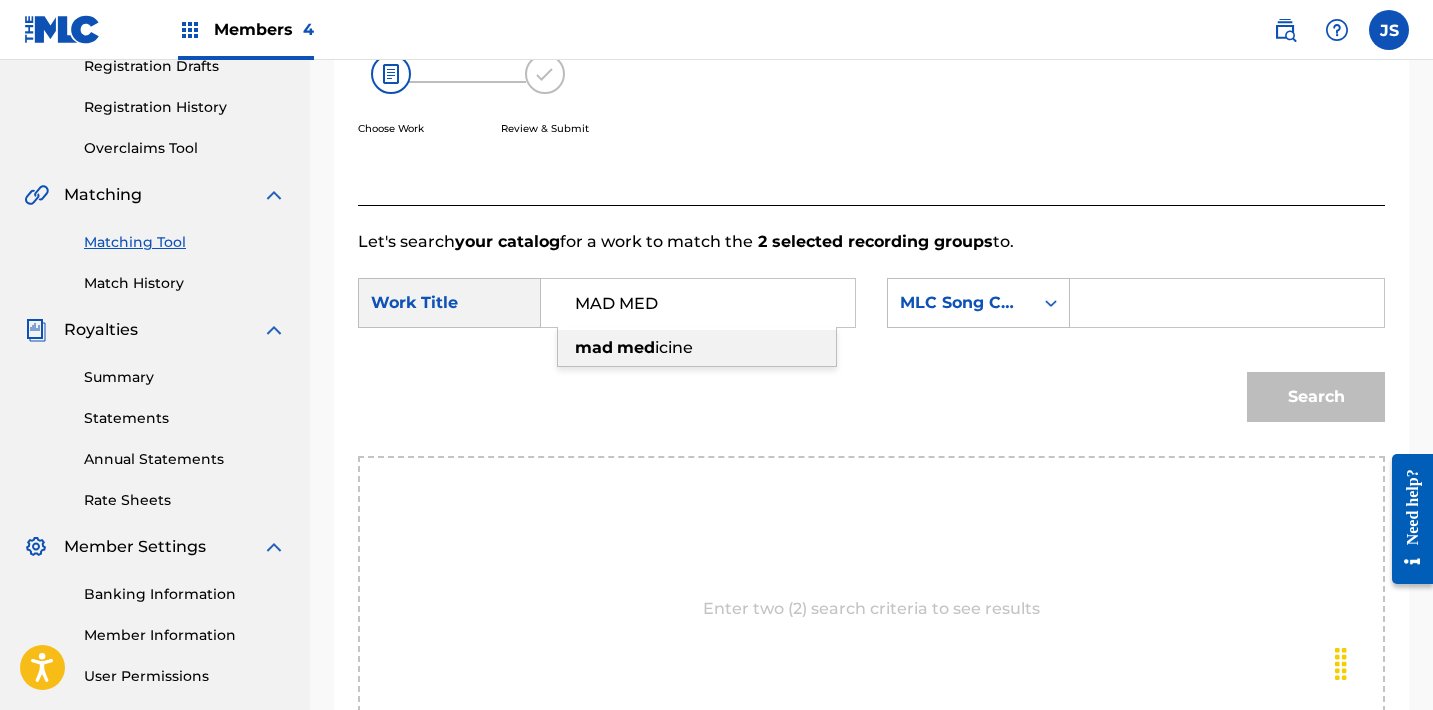 type on "mad medicine" 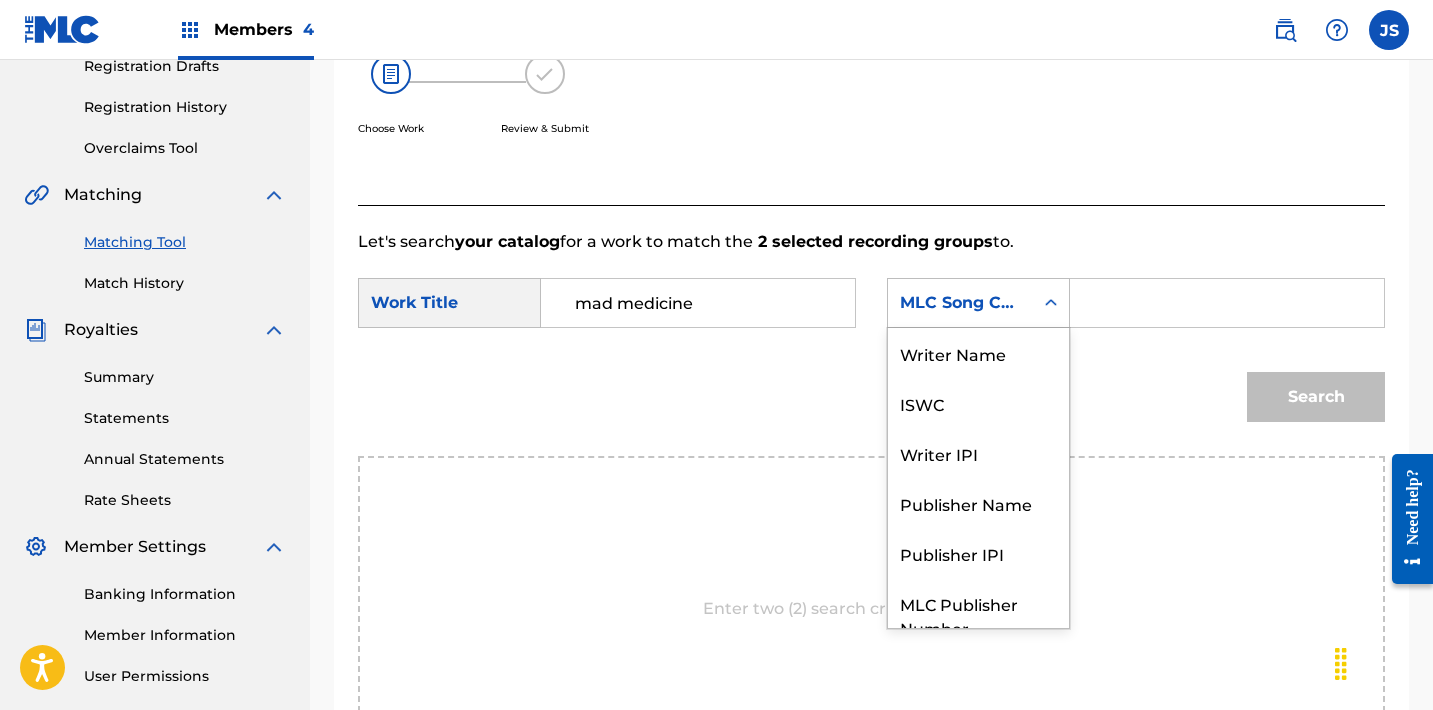 scroll, scrollTop: 74, scrollLeft: 0, axis: vertical 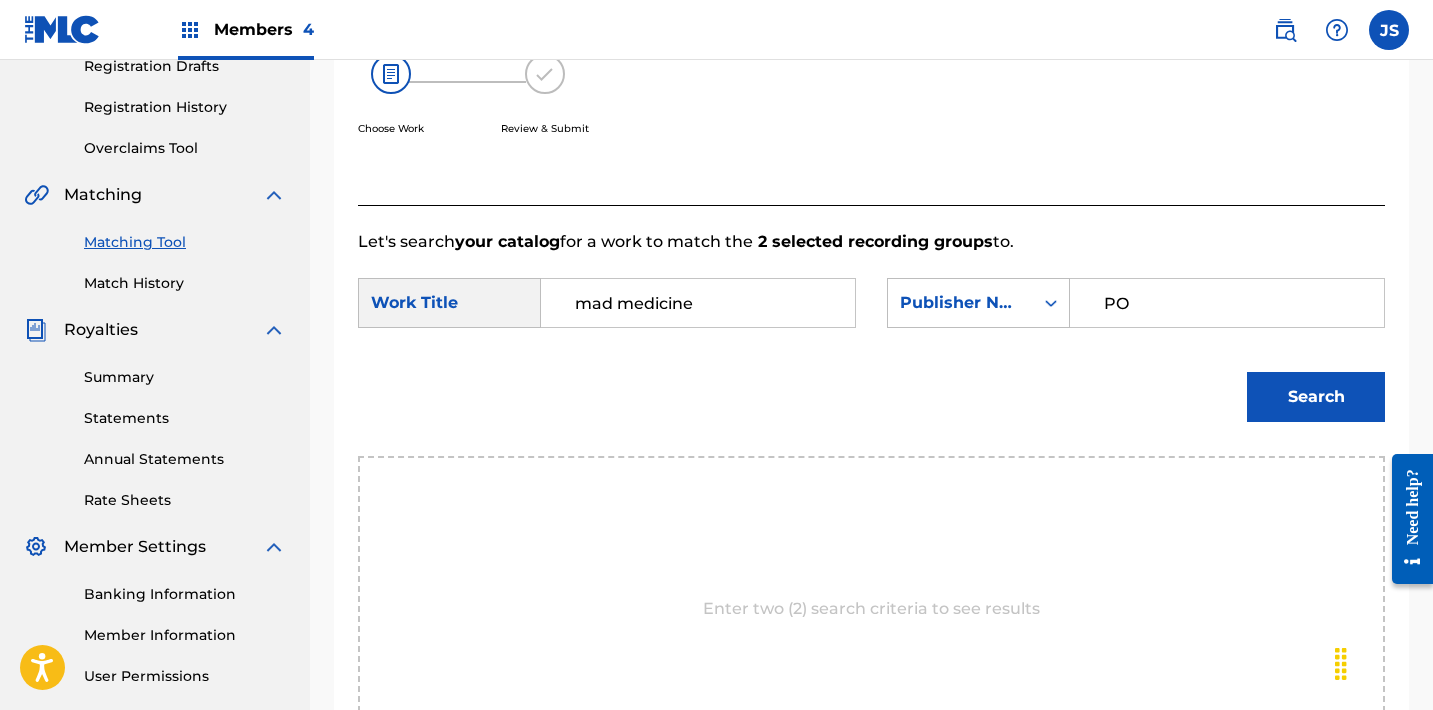type on "POST MORTEM" 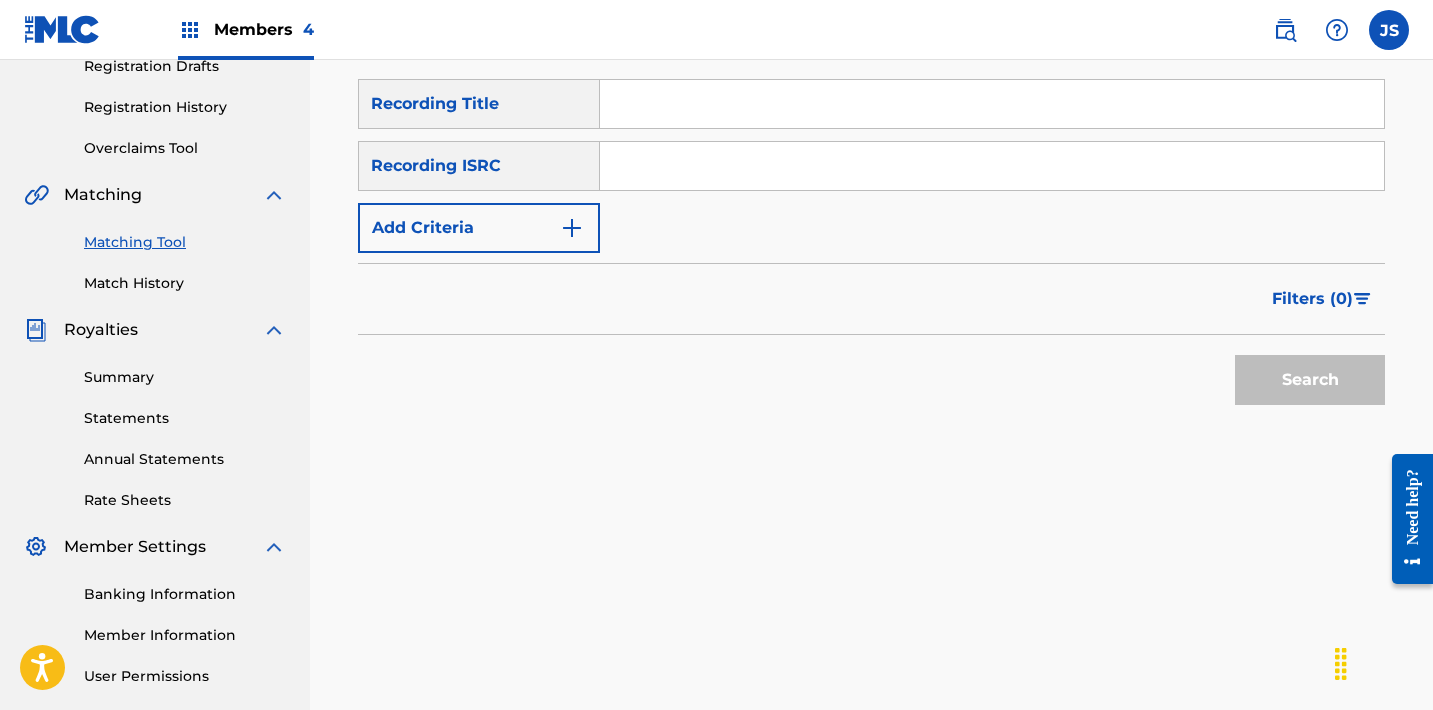 paste on "QM6N21762455" 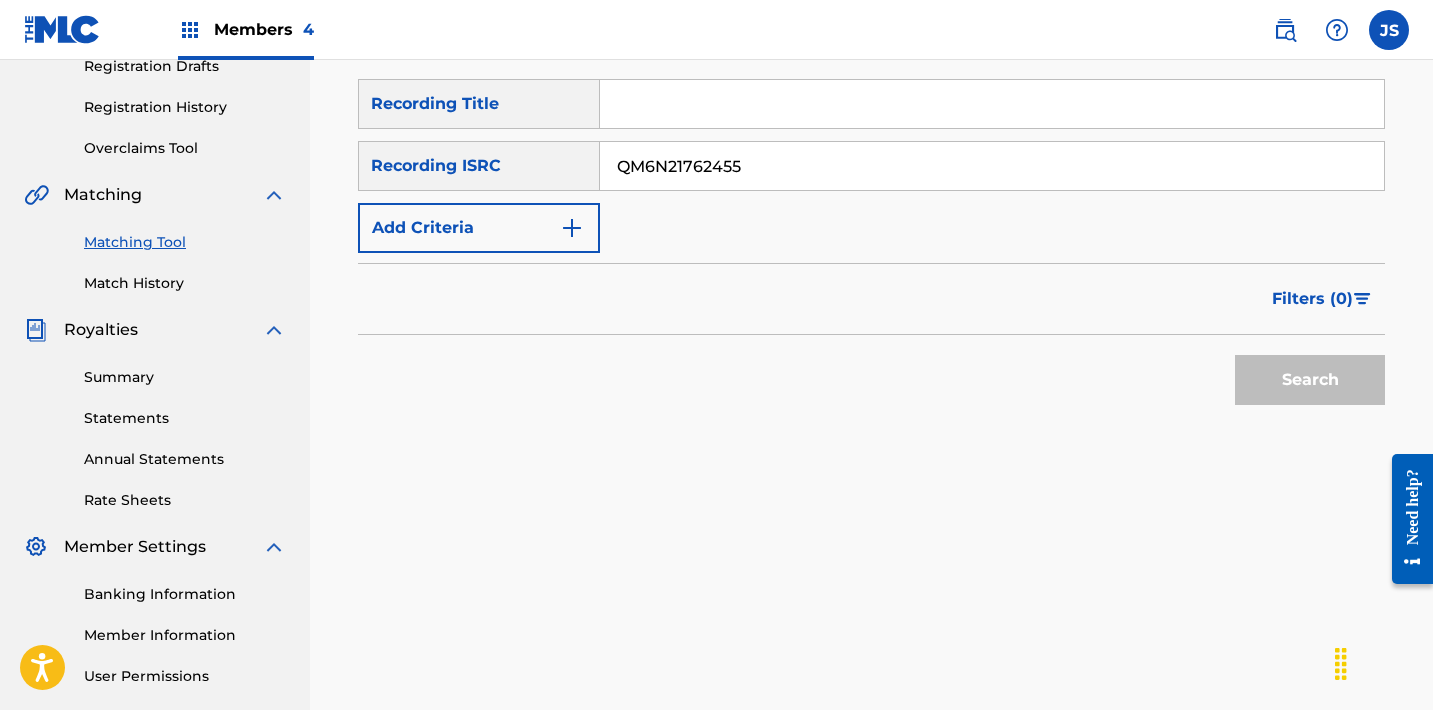 type on "QM6N21762455" 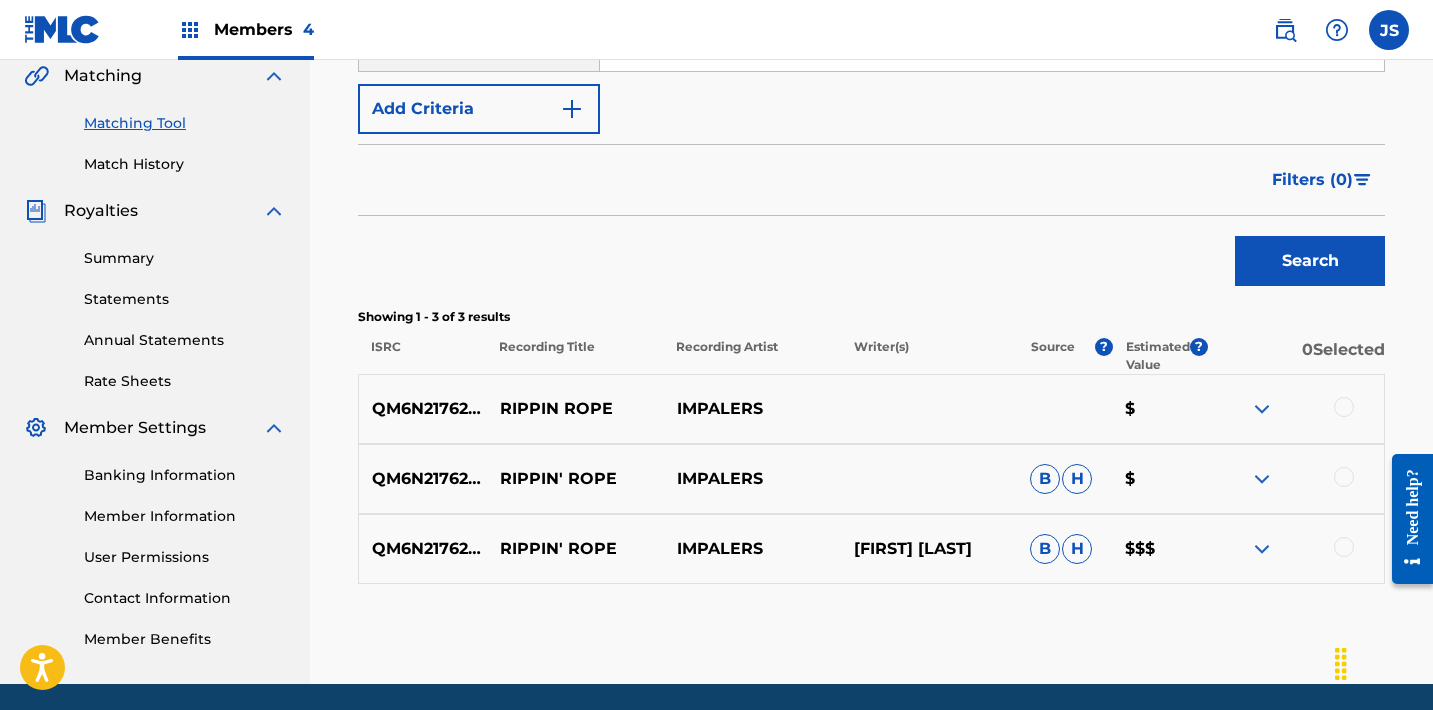 scroll, scrollTop: 506, scrollLeft: 0, axis: vertical 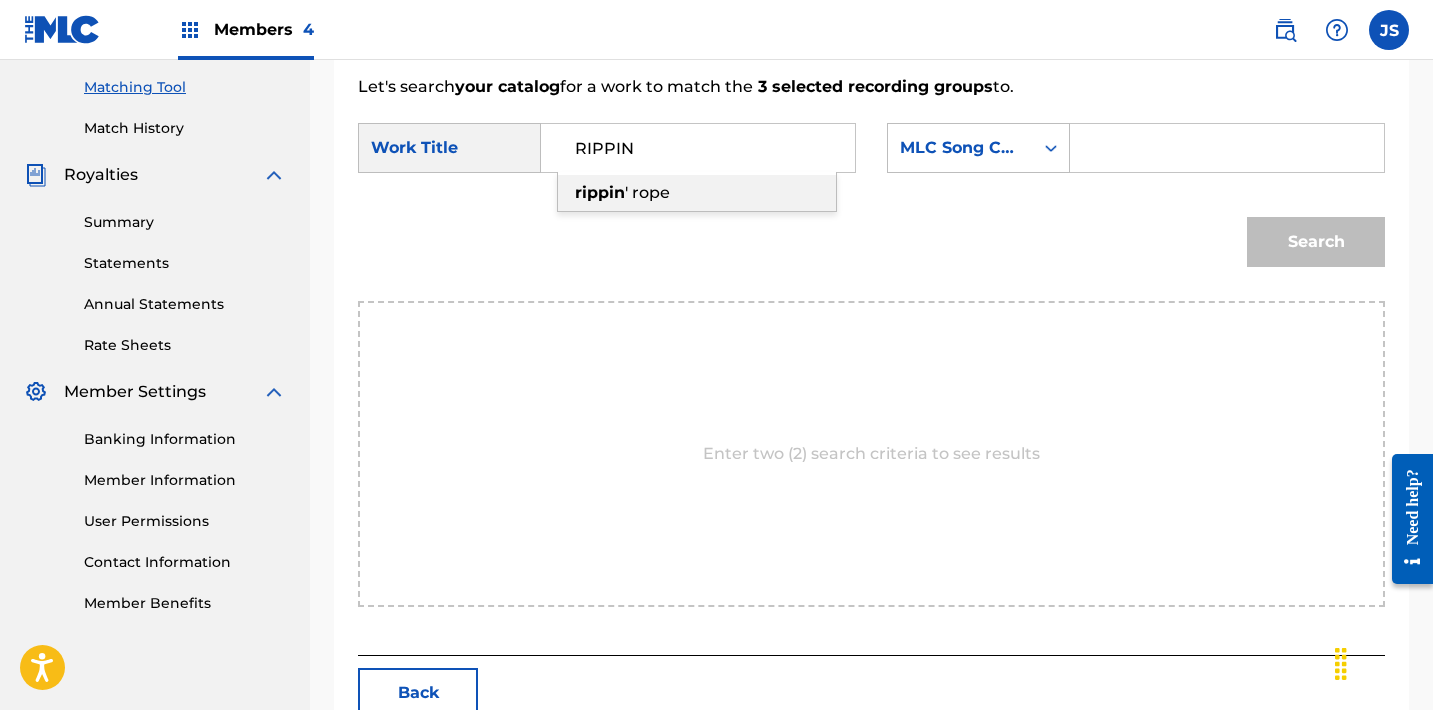 type on "rippin' rope" 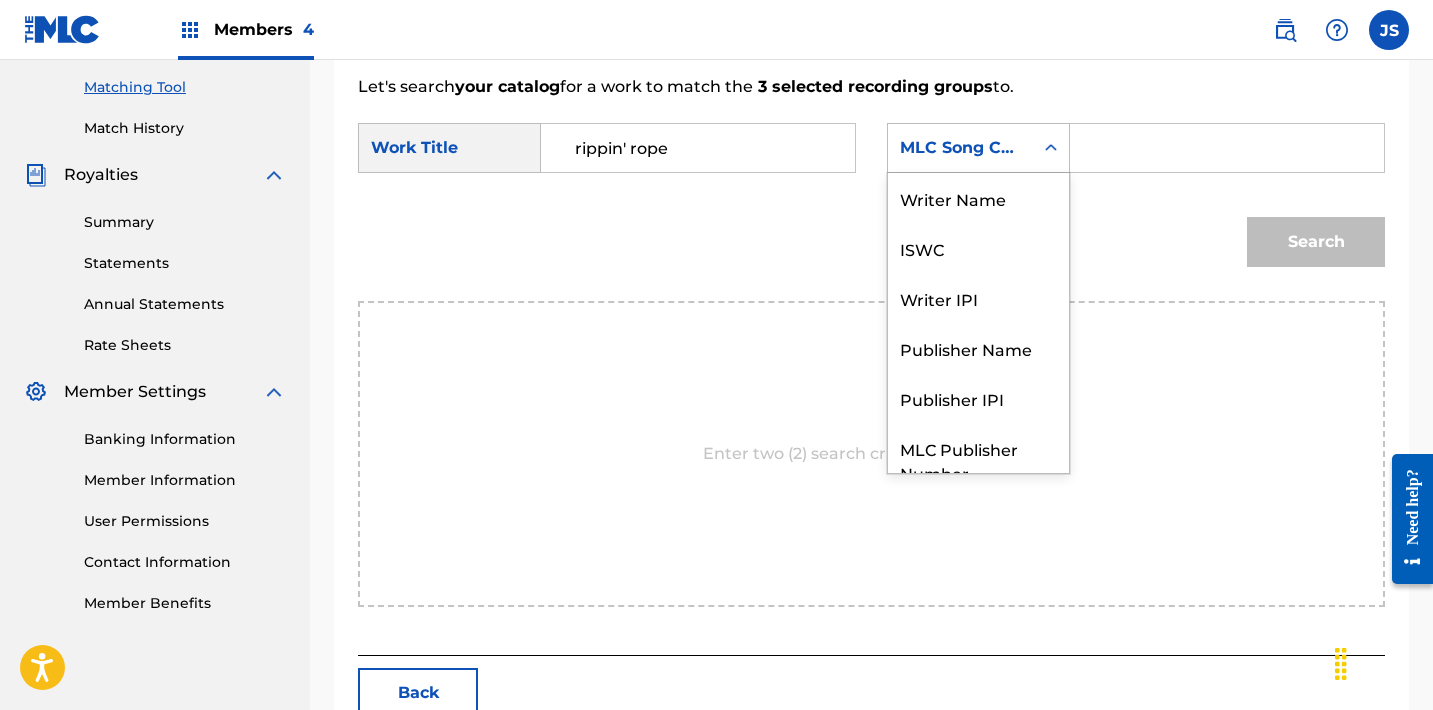 scroll, scrollTop: 74, scrollLeft: 0, axis: vertical 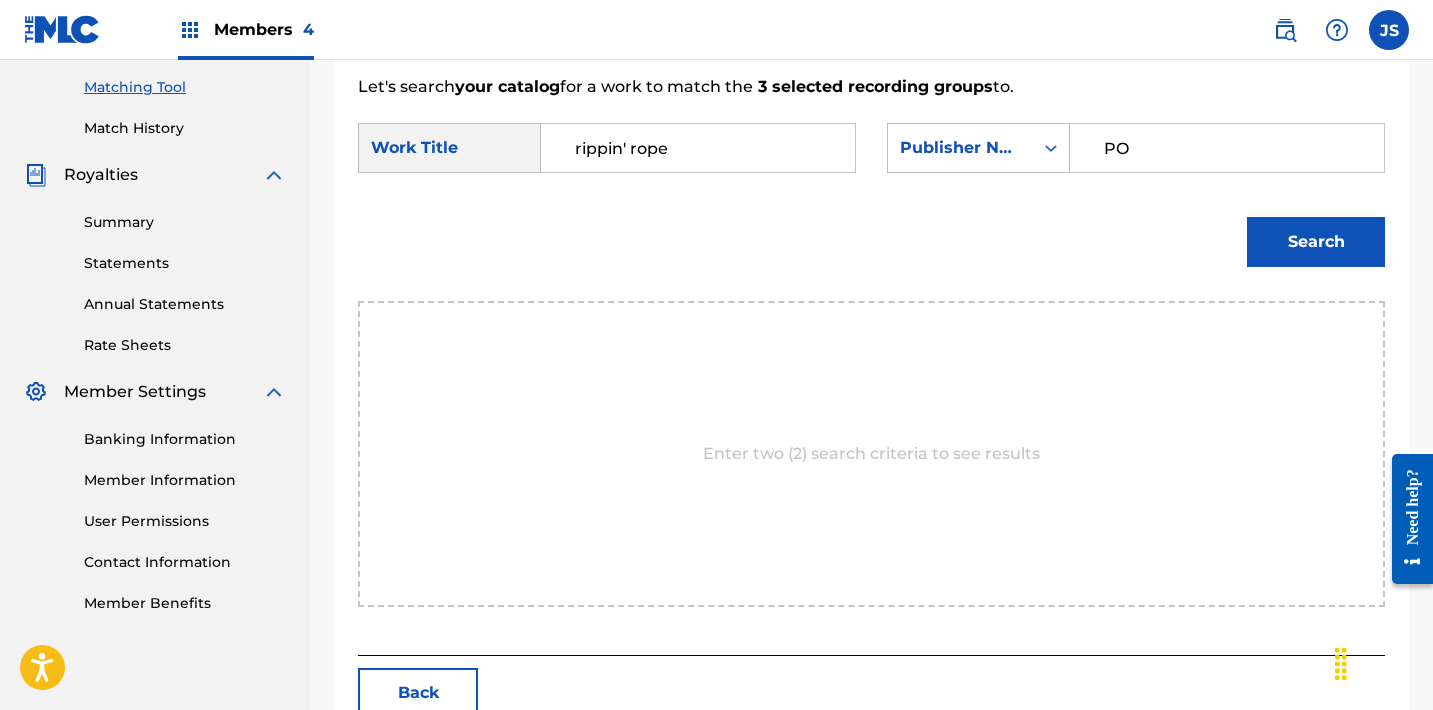 type on "POST MORTEM" 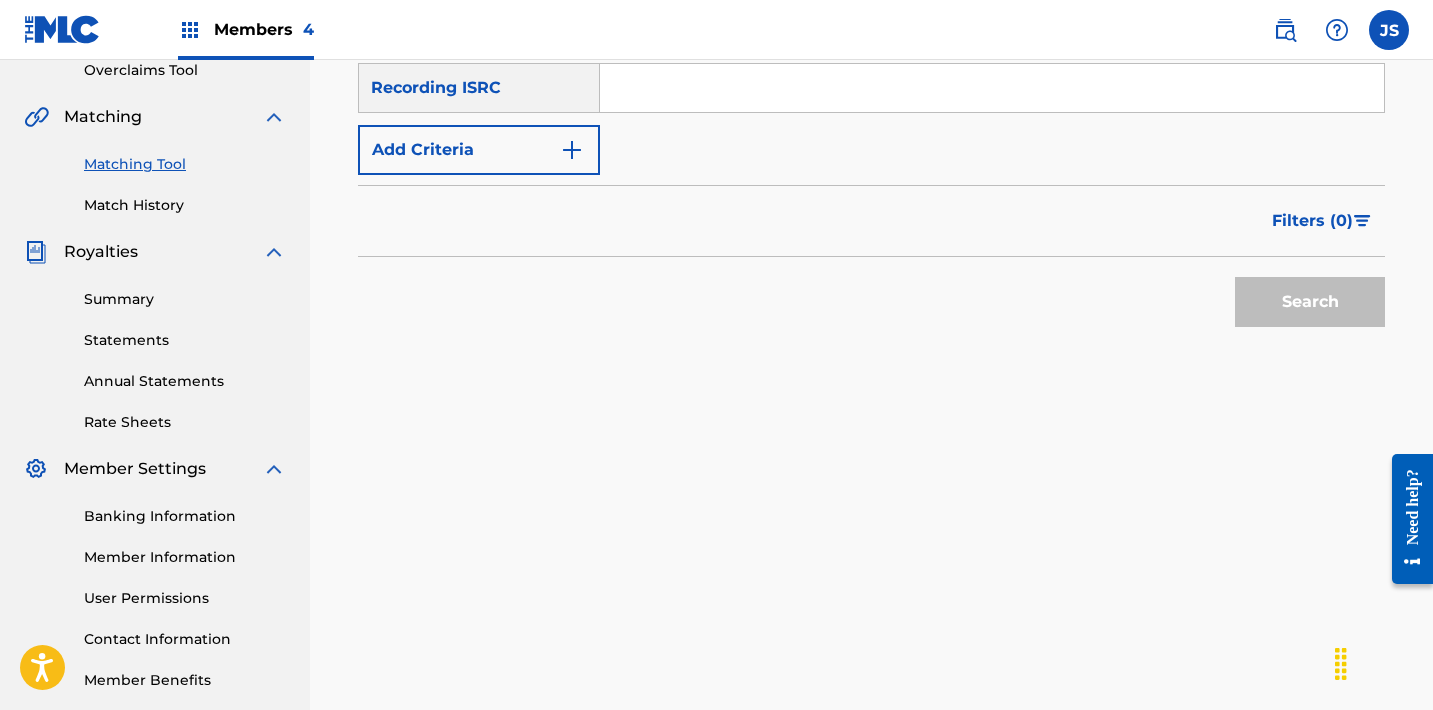 scroll, scrollTop: 430, scrollLeft: 0, axis: vertical 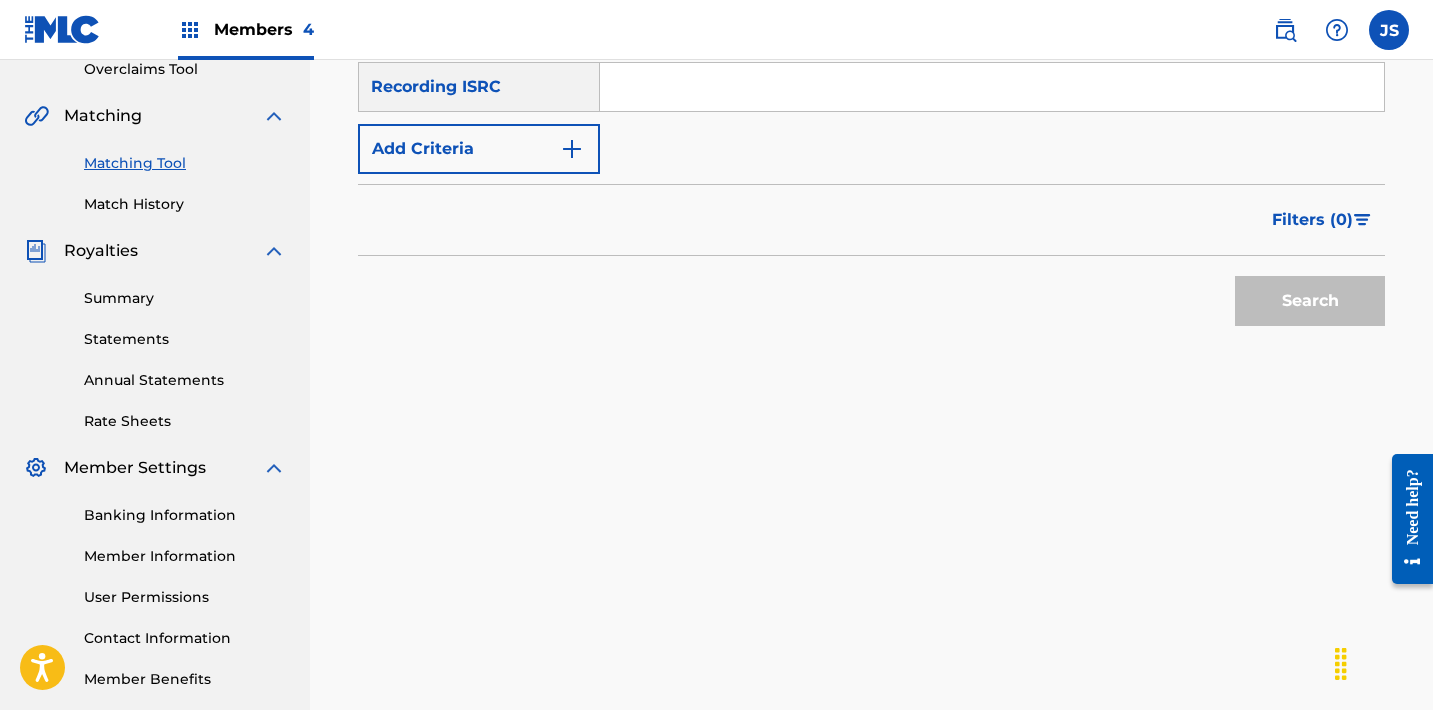 paste on "QM6N21762456" 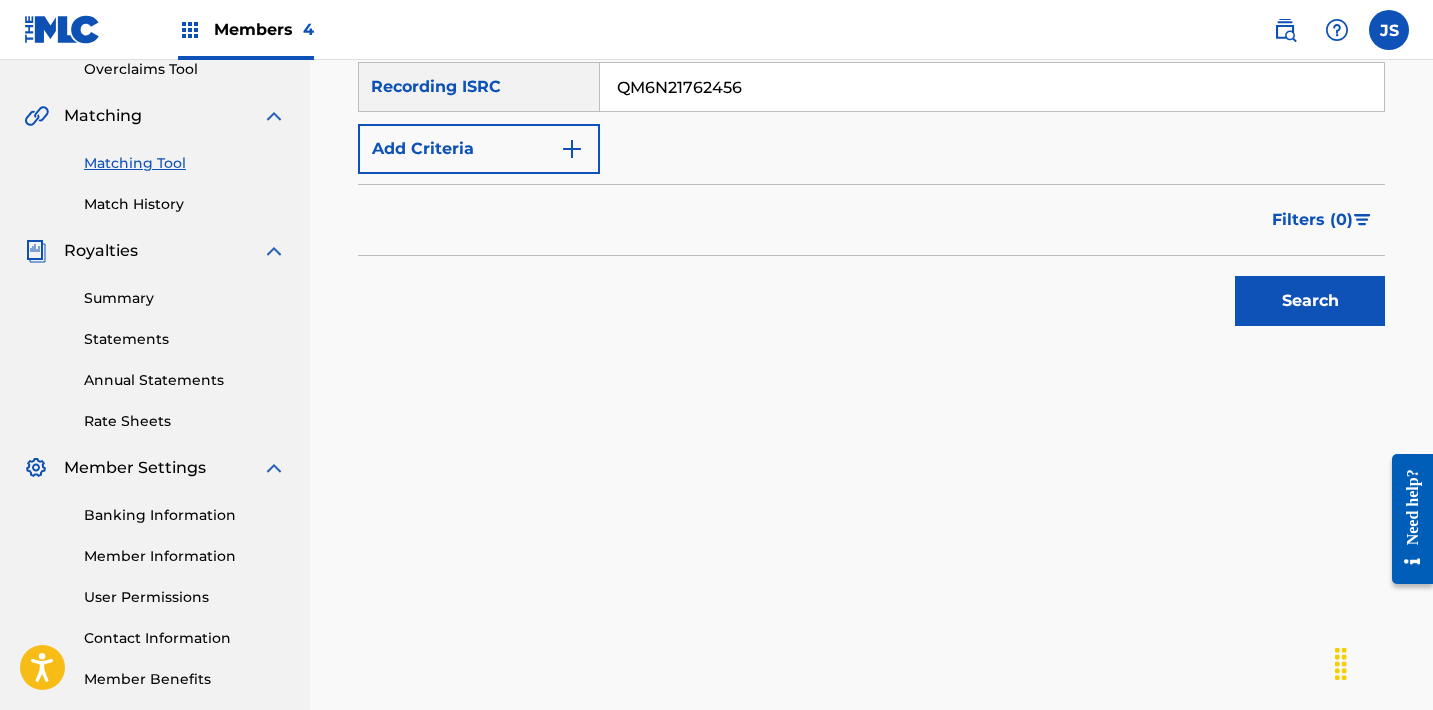 type on "QM6N21762456" 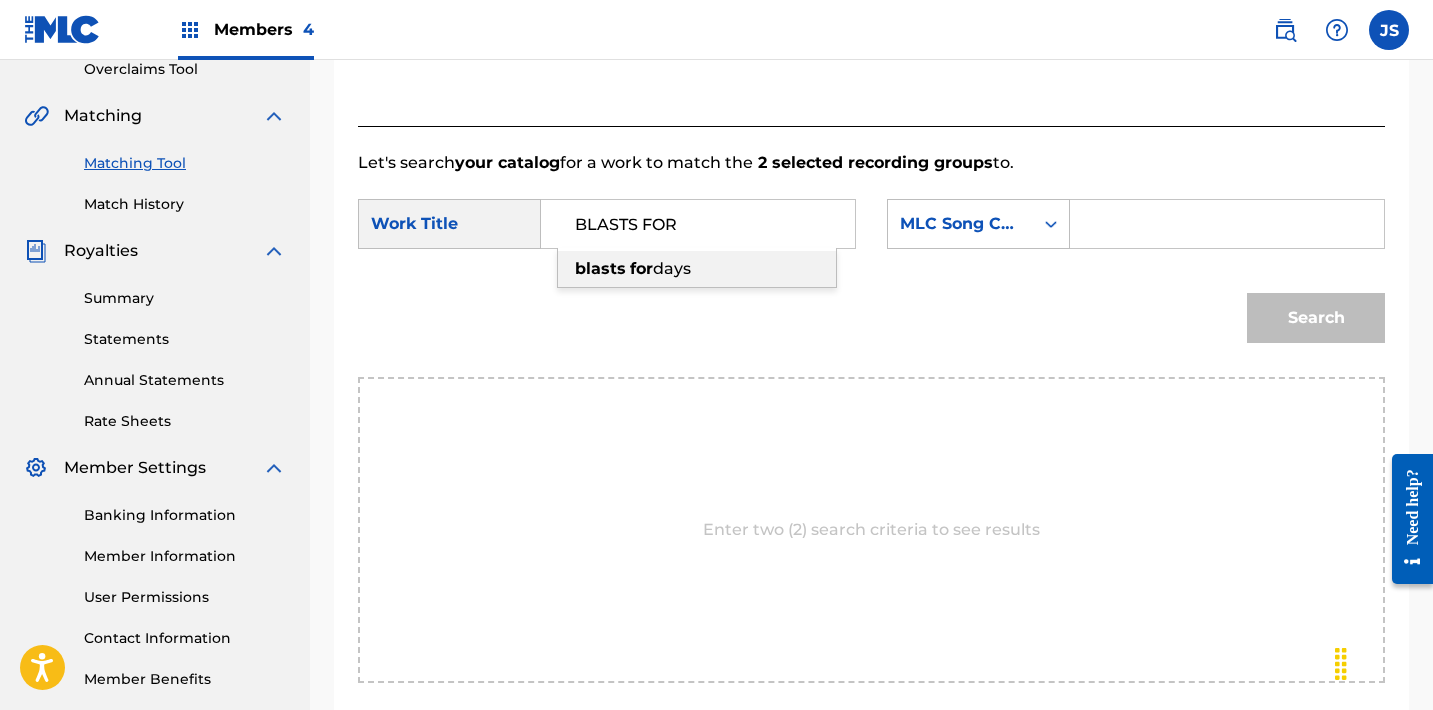 type on "blasts for days" 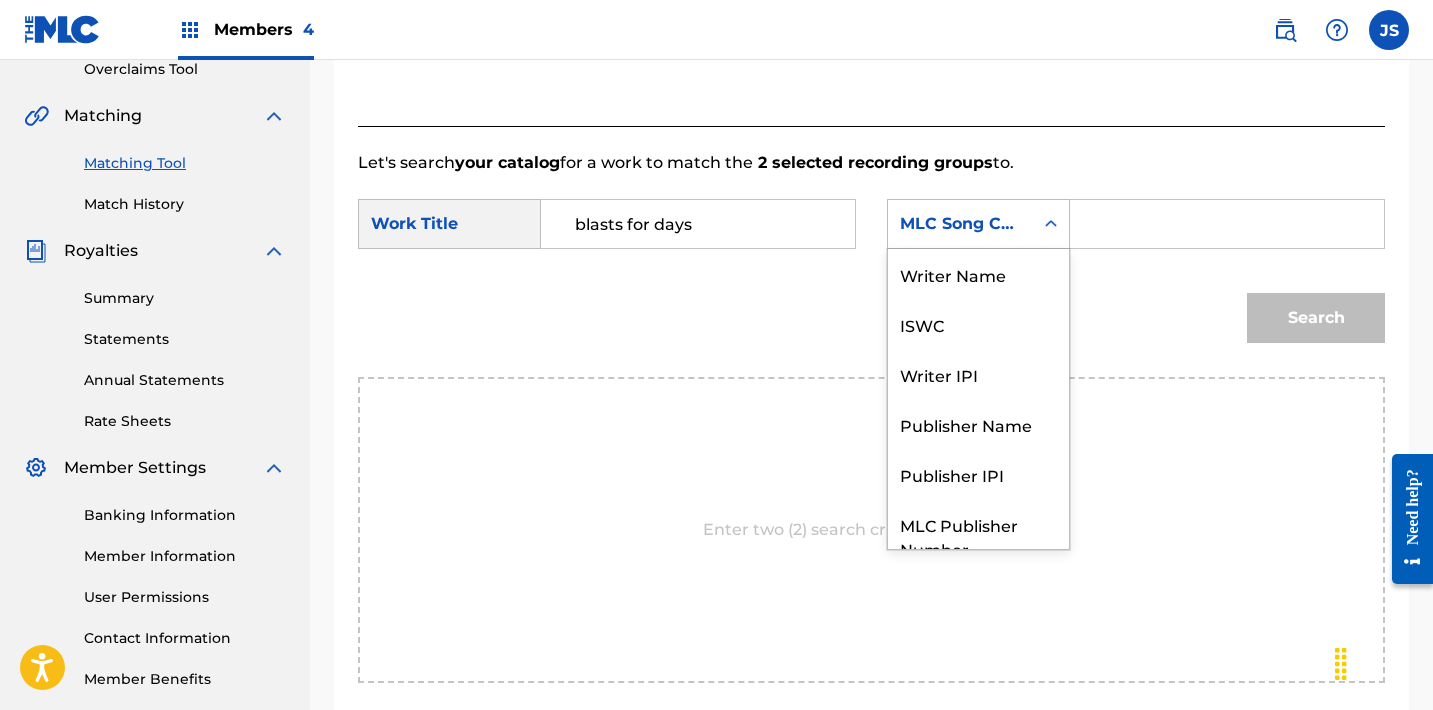 scroll, scrollTop: 74, scrollLeft: 0, axis: vertical 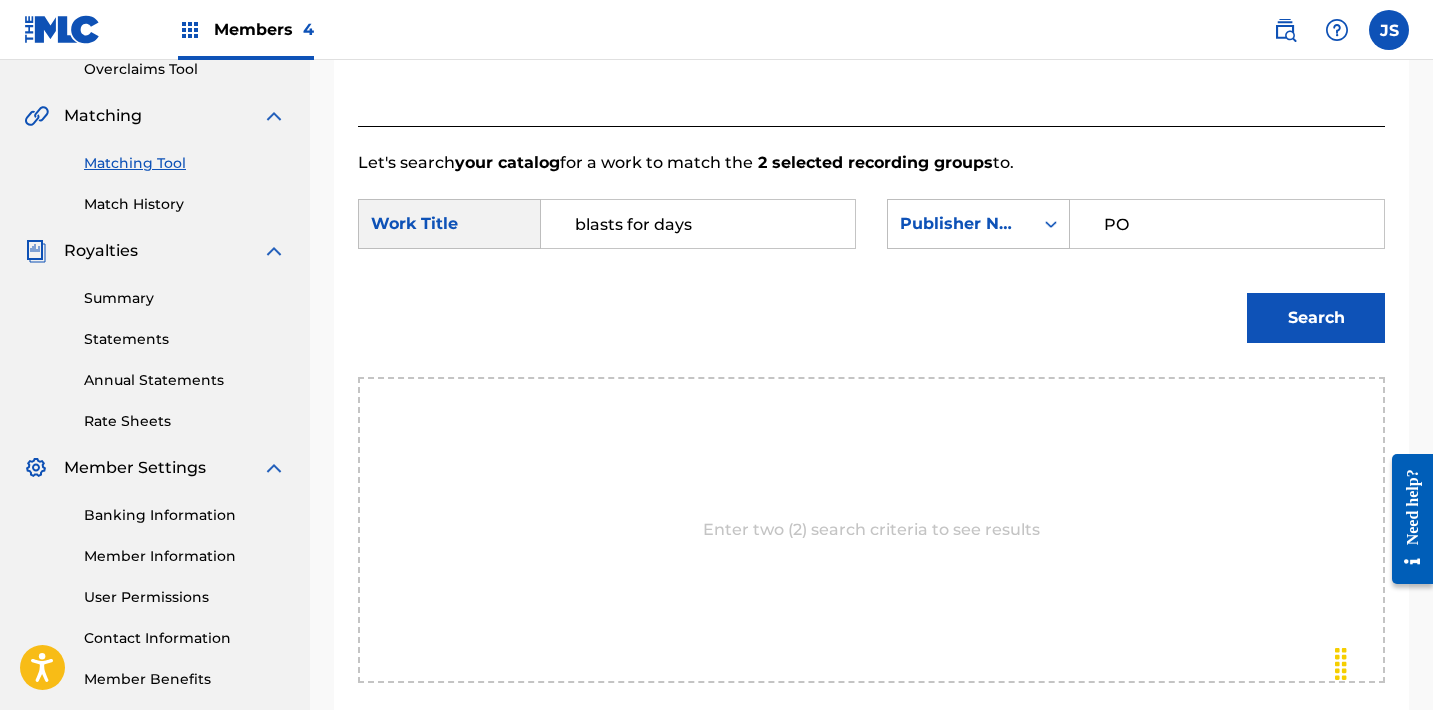 type on "POST MORTEM" 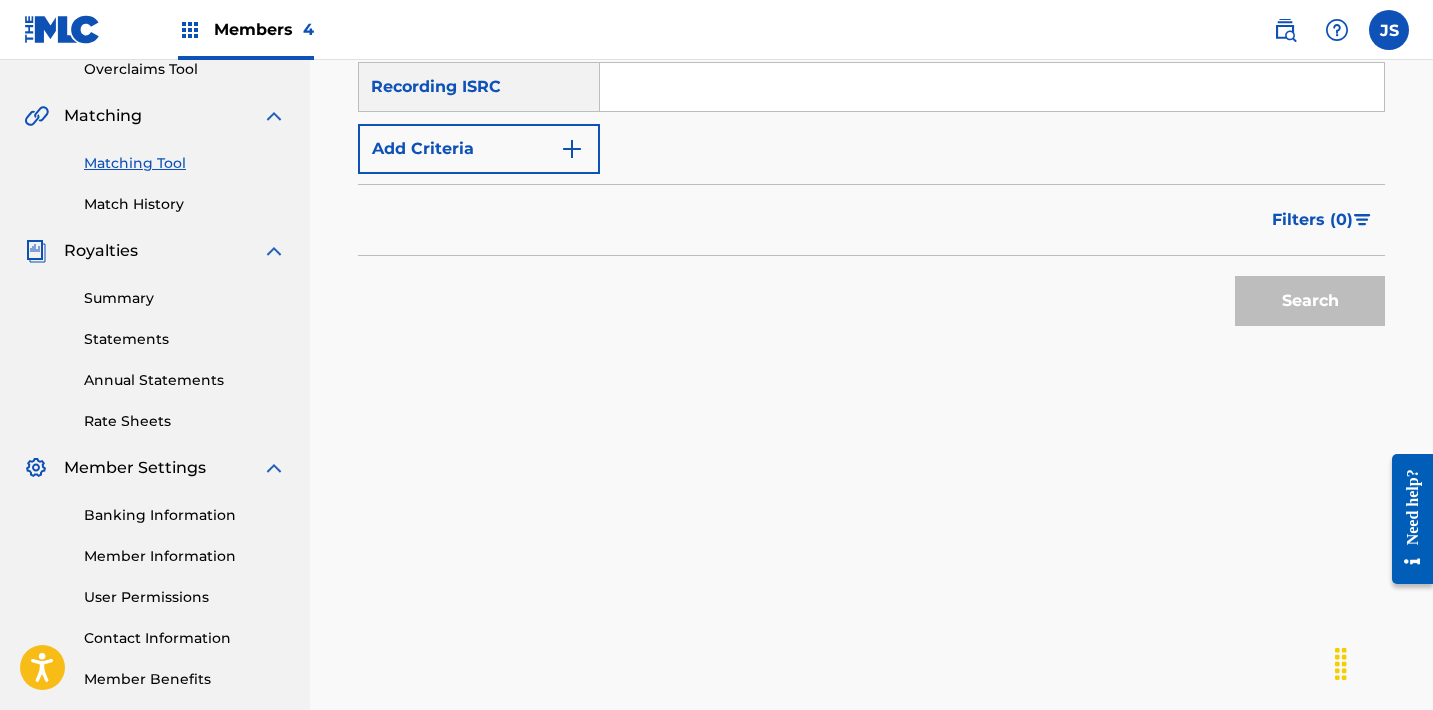 paste on "QM6N21762457" 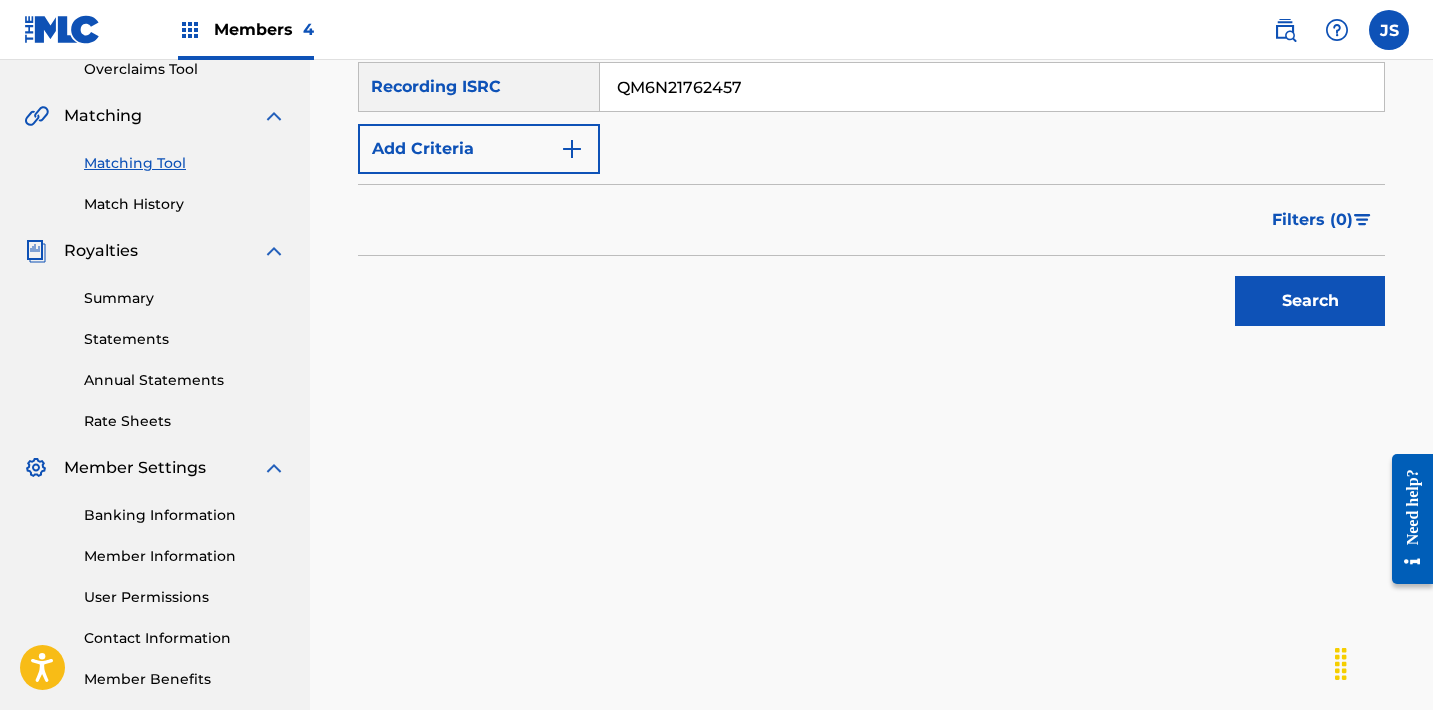 type on "QM6N21762457" 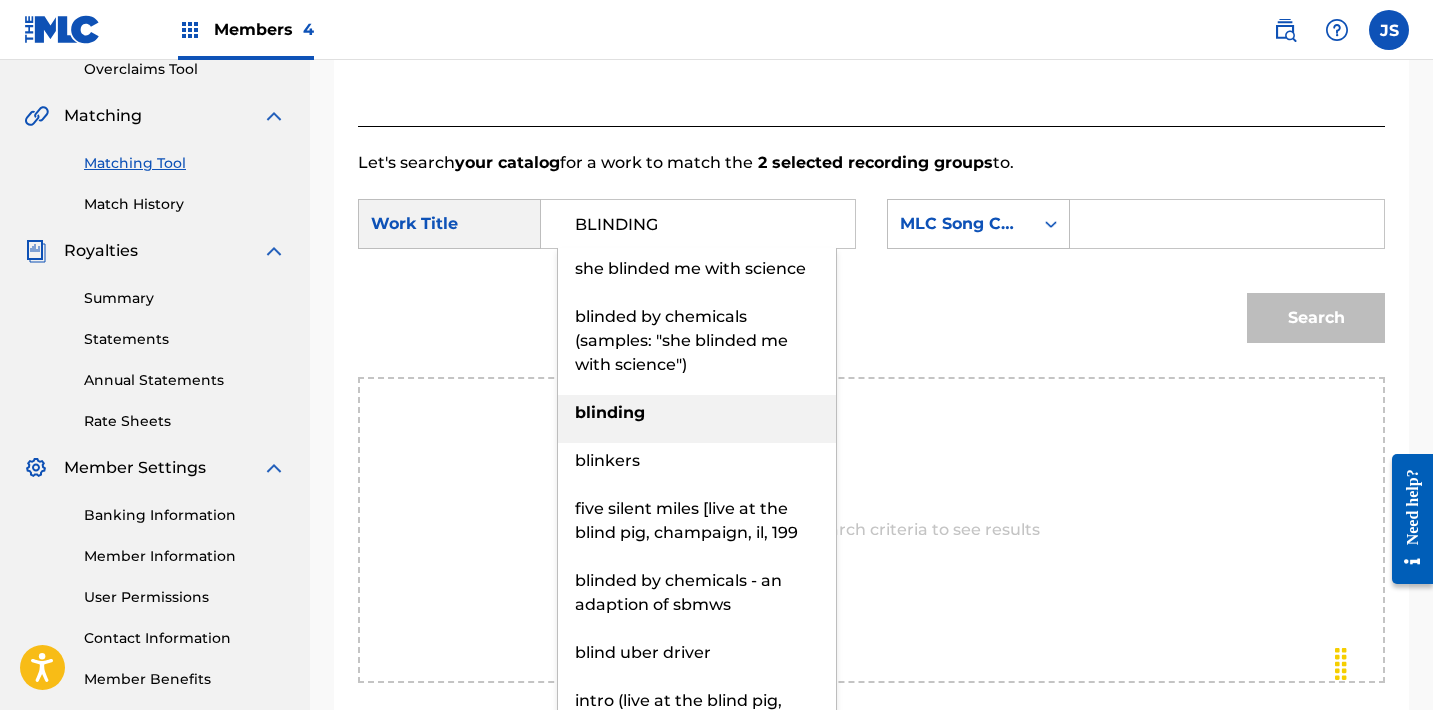 type on "blinding" 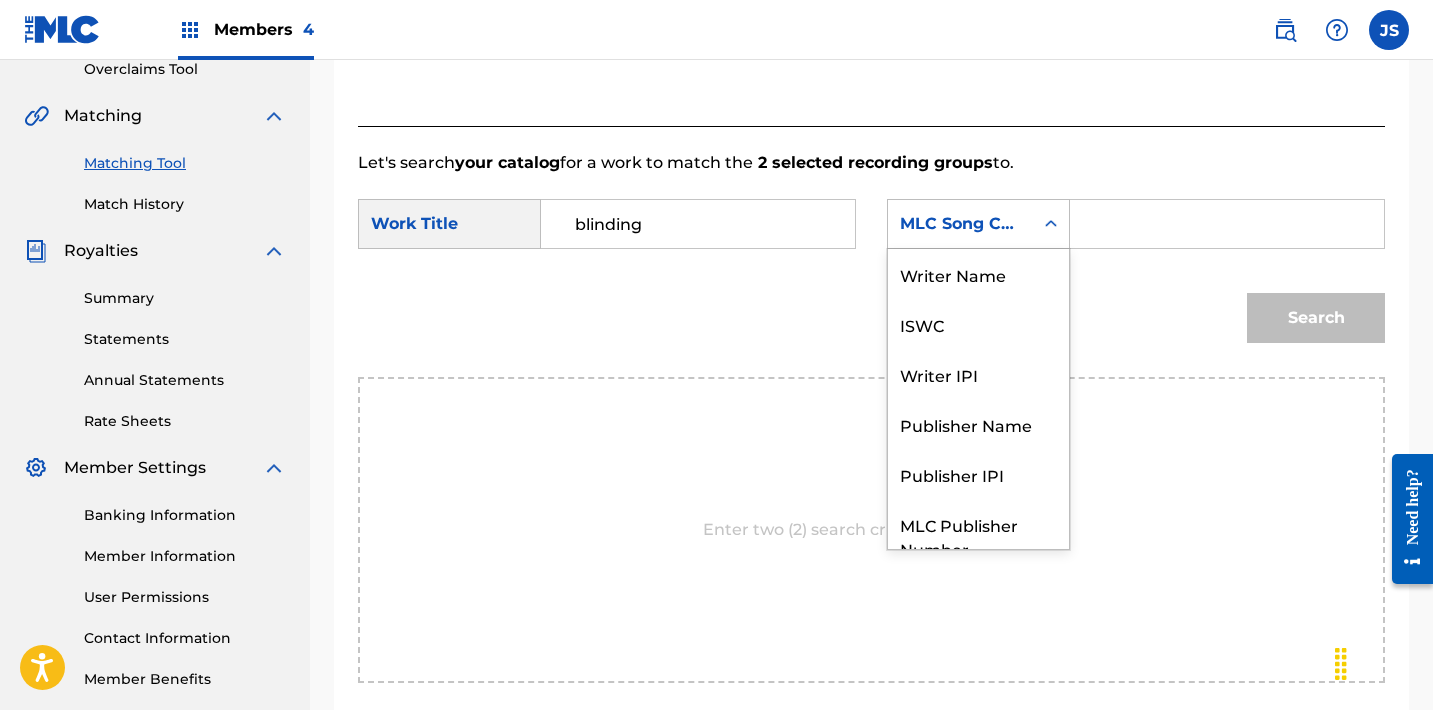 scroll, scrollTop: 74, scrollLeft: 0, axis: vertical 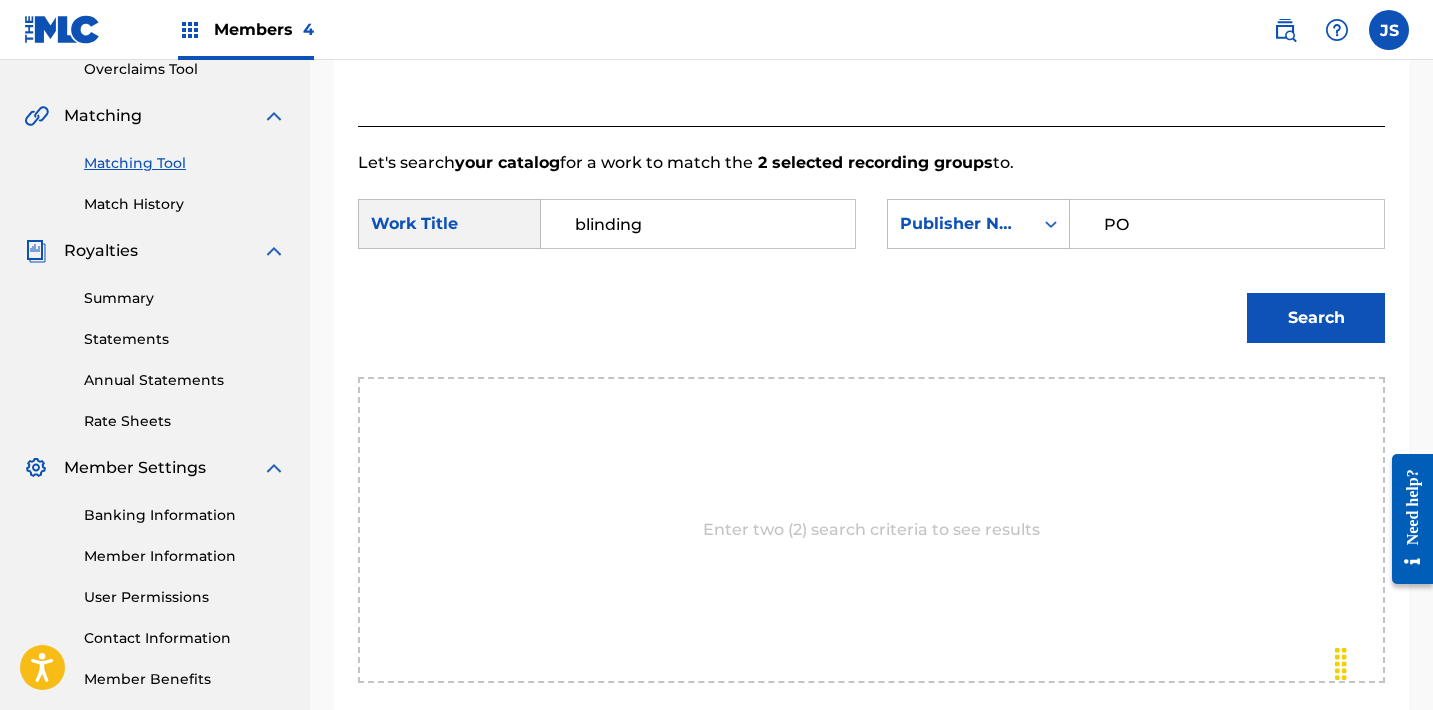 type on "POST MORTEM" 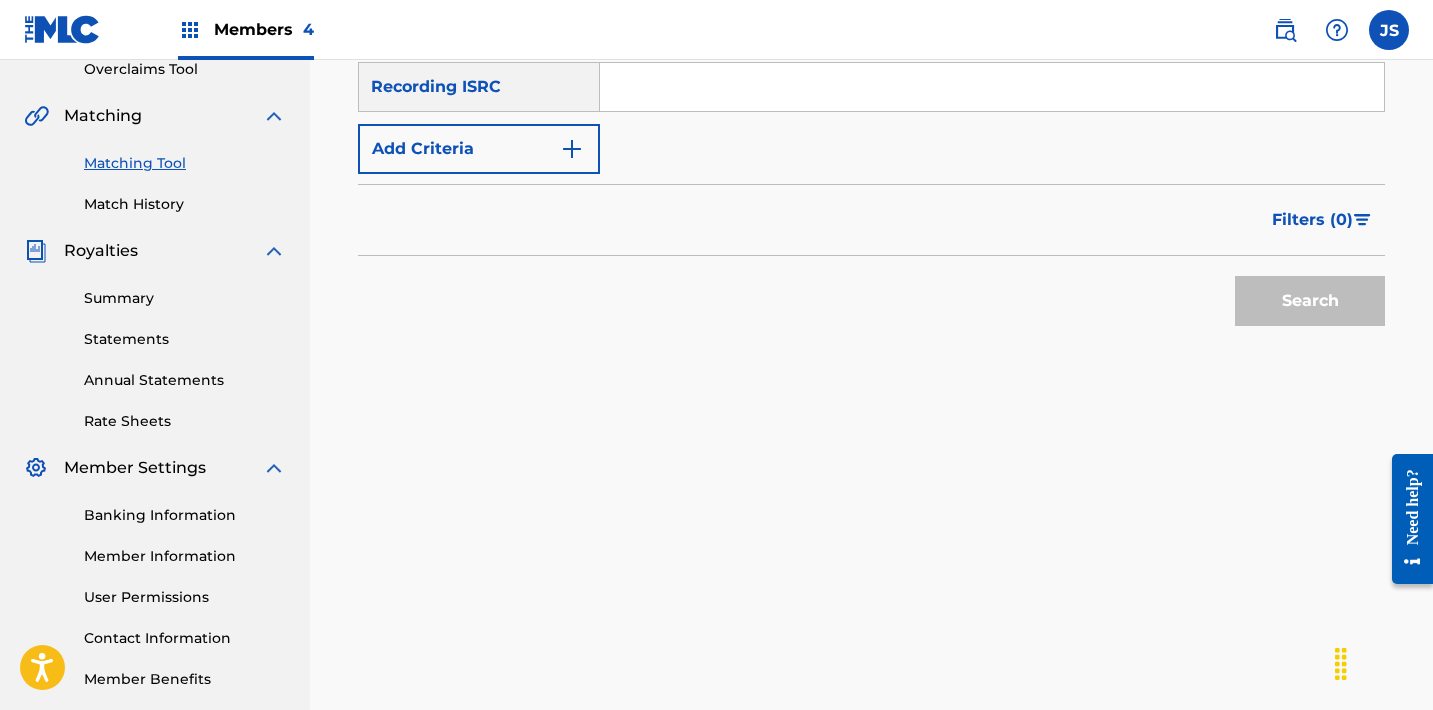 paste on "QM6N21762388" 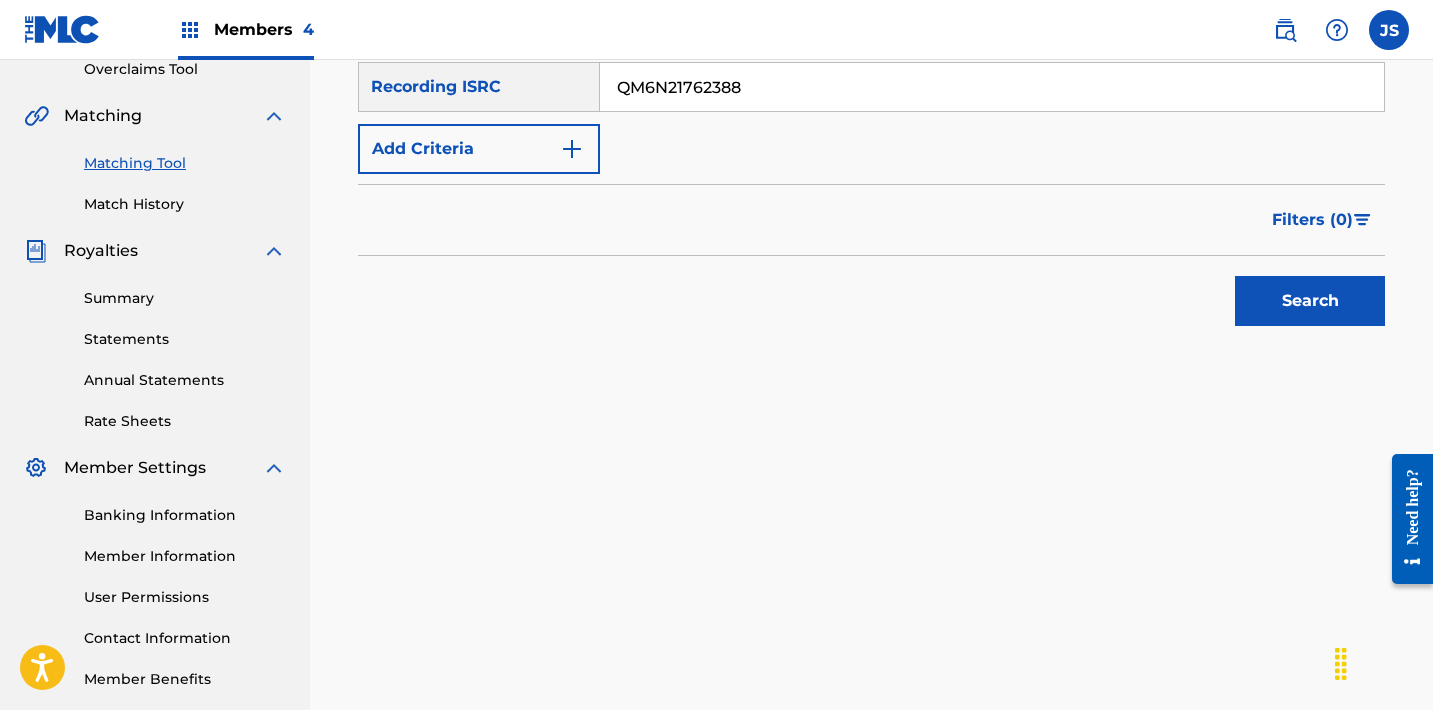 type on "QM6N21762388" 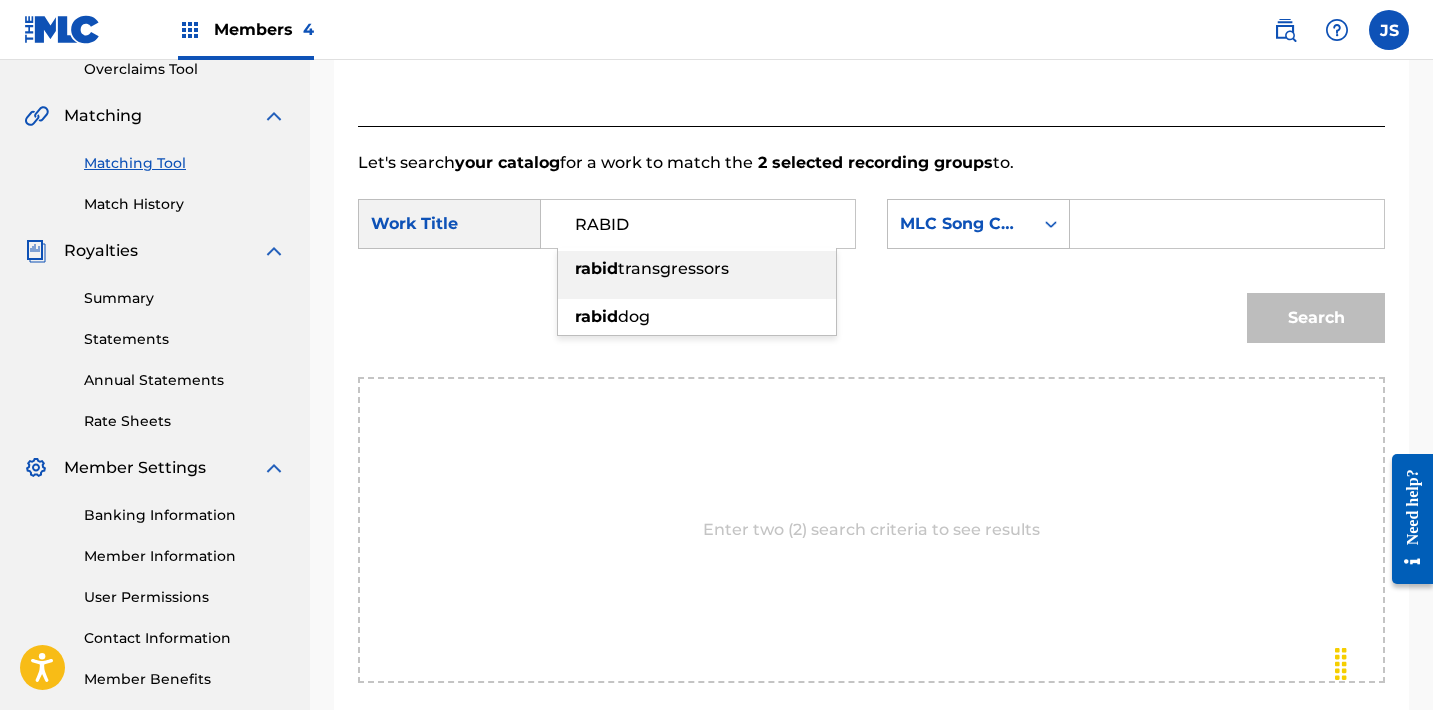 type on "rabid transgressors" 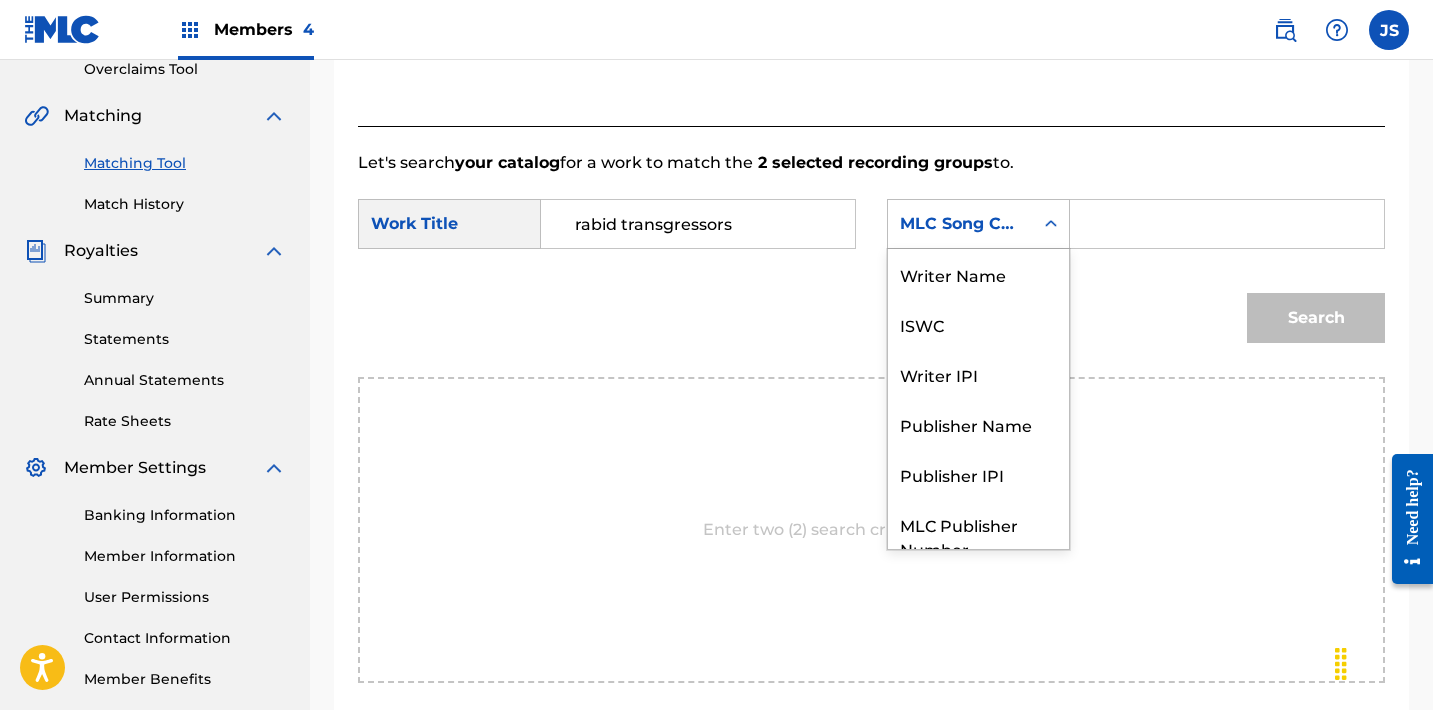 scroll, scrollTop: 74, scrollLeft: 0, axis: vertical 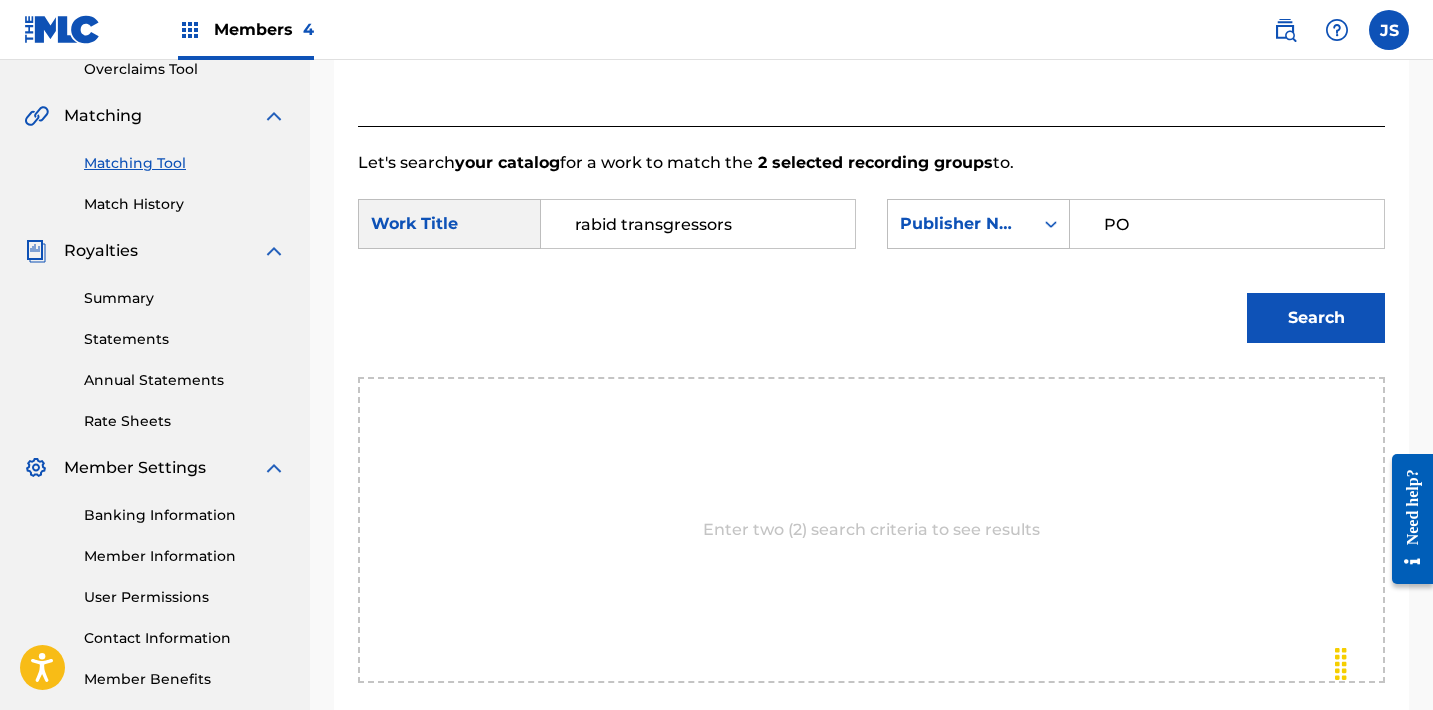 type on "POST MORTEM" 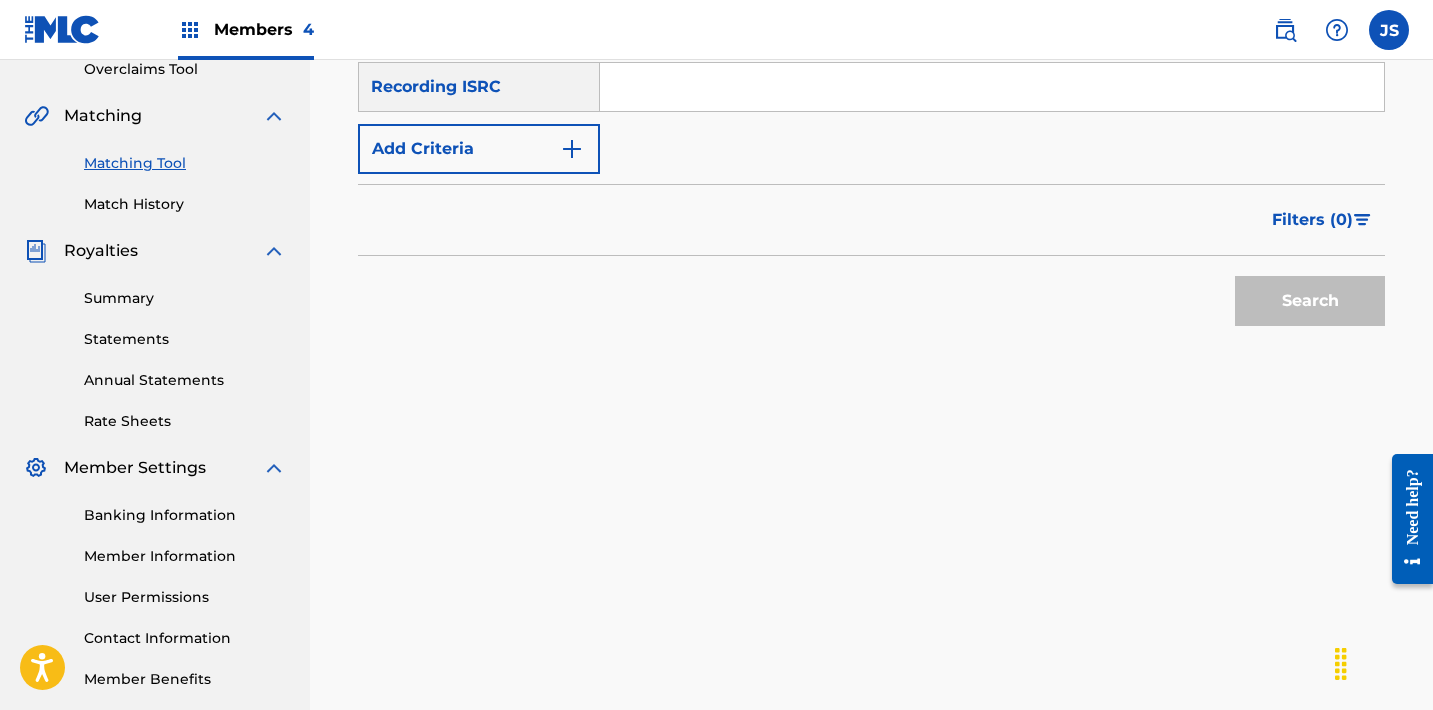 paste on "QM6N21762389" 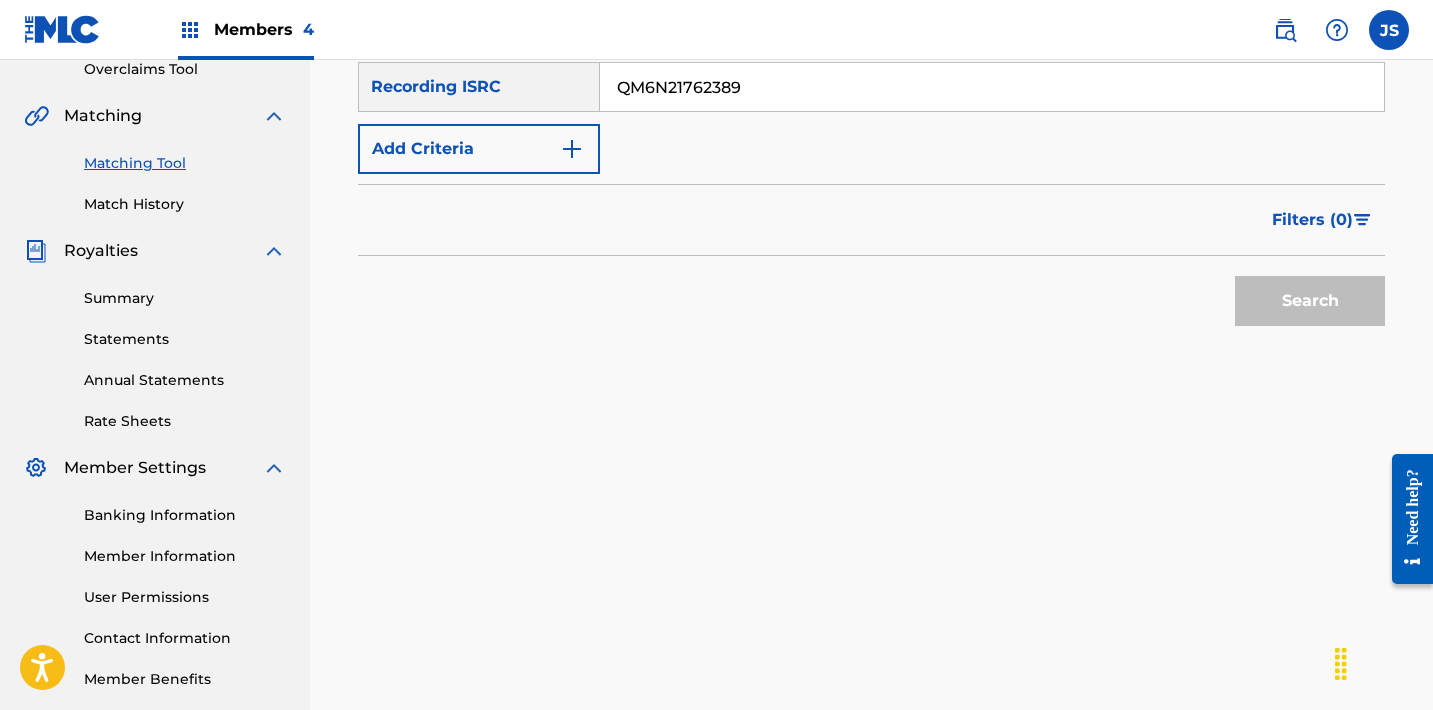 type on "QM6N21762389" 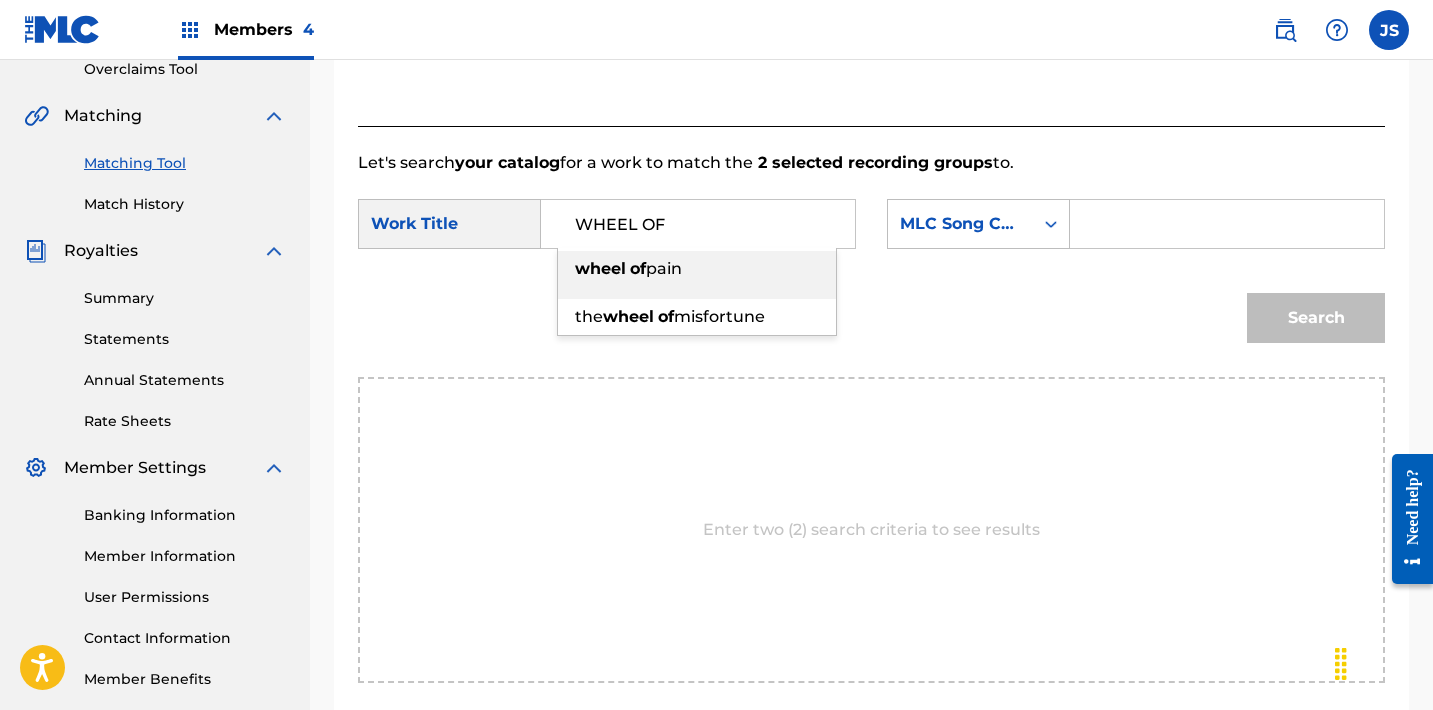 type on "wheel of pain" 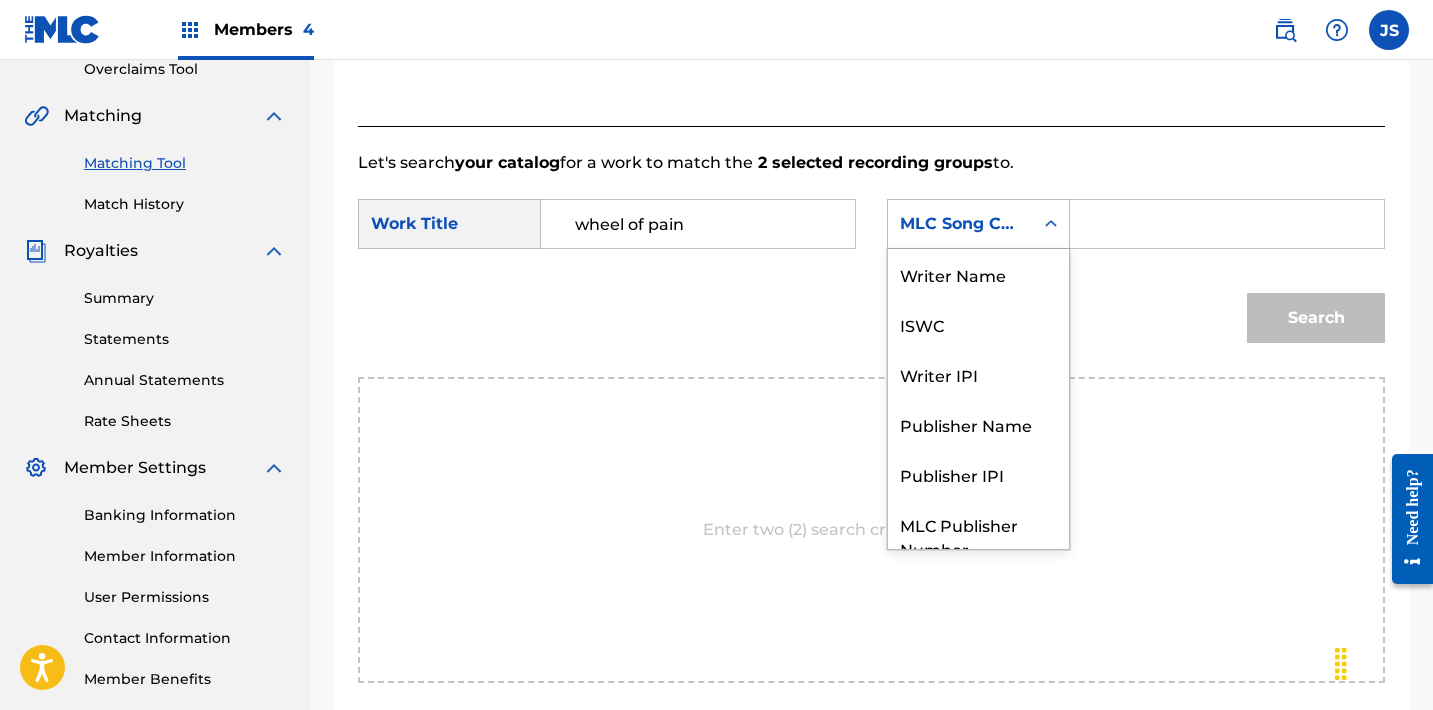 scroll, scrollTop: 74, scrollLeft: 0, axis: vertical 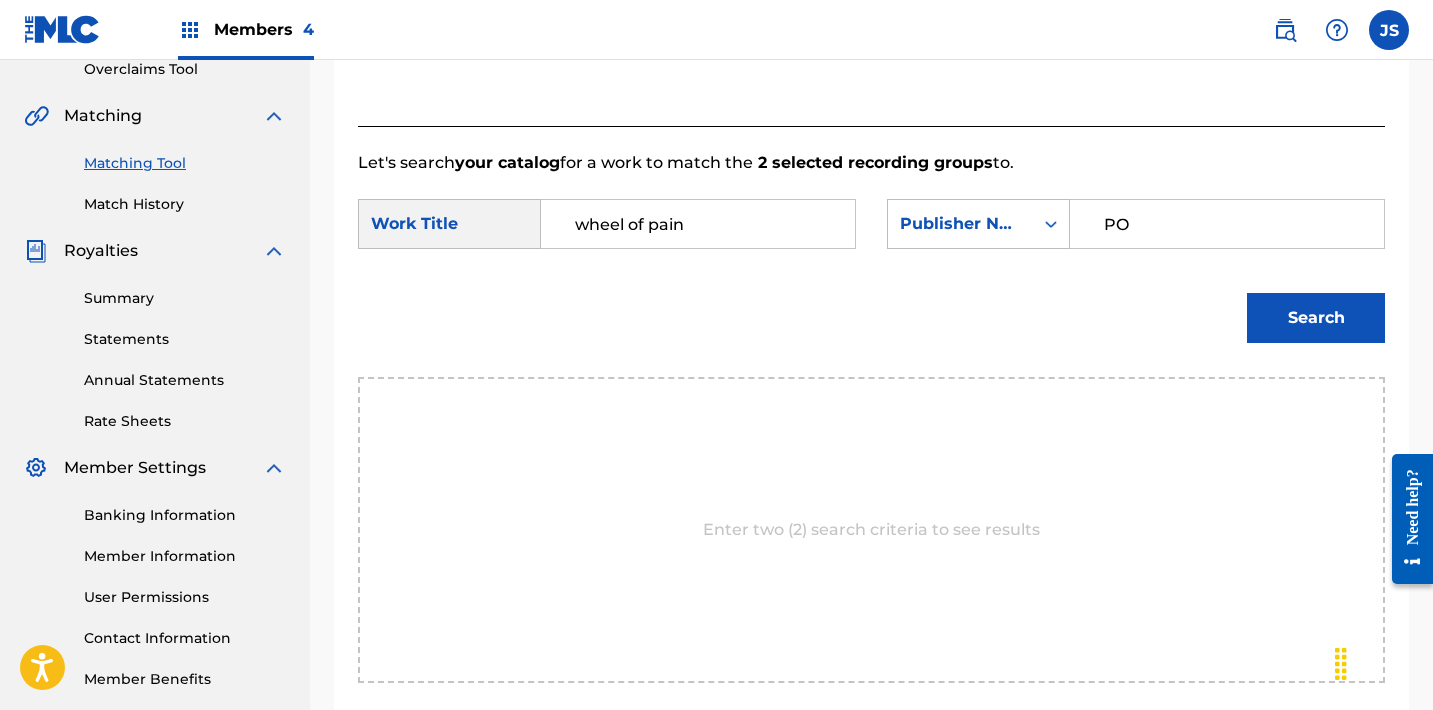 type on "POST MORTEM" 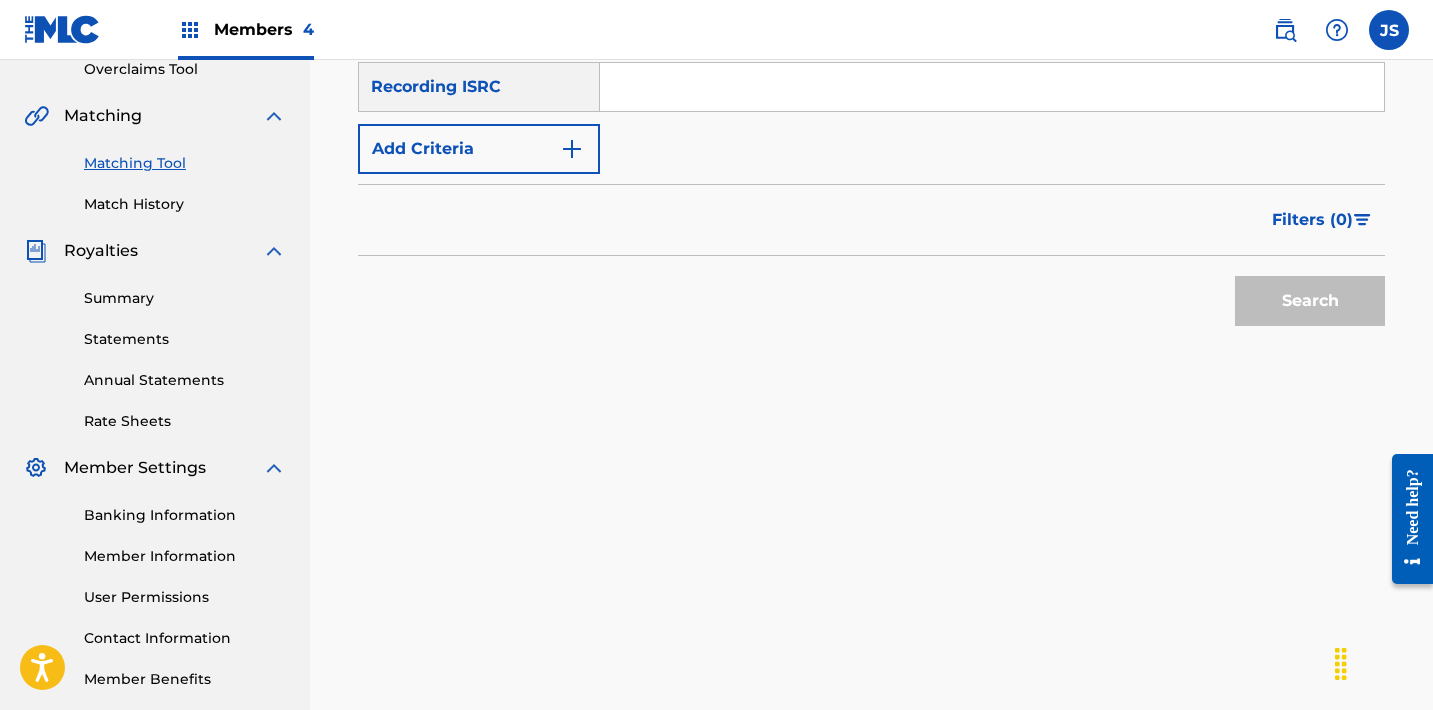 paste on "QM6N21762390" 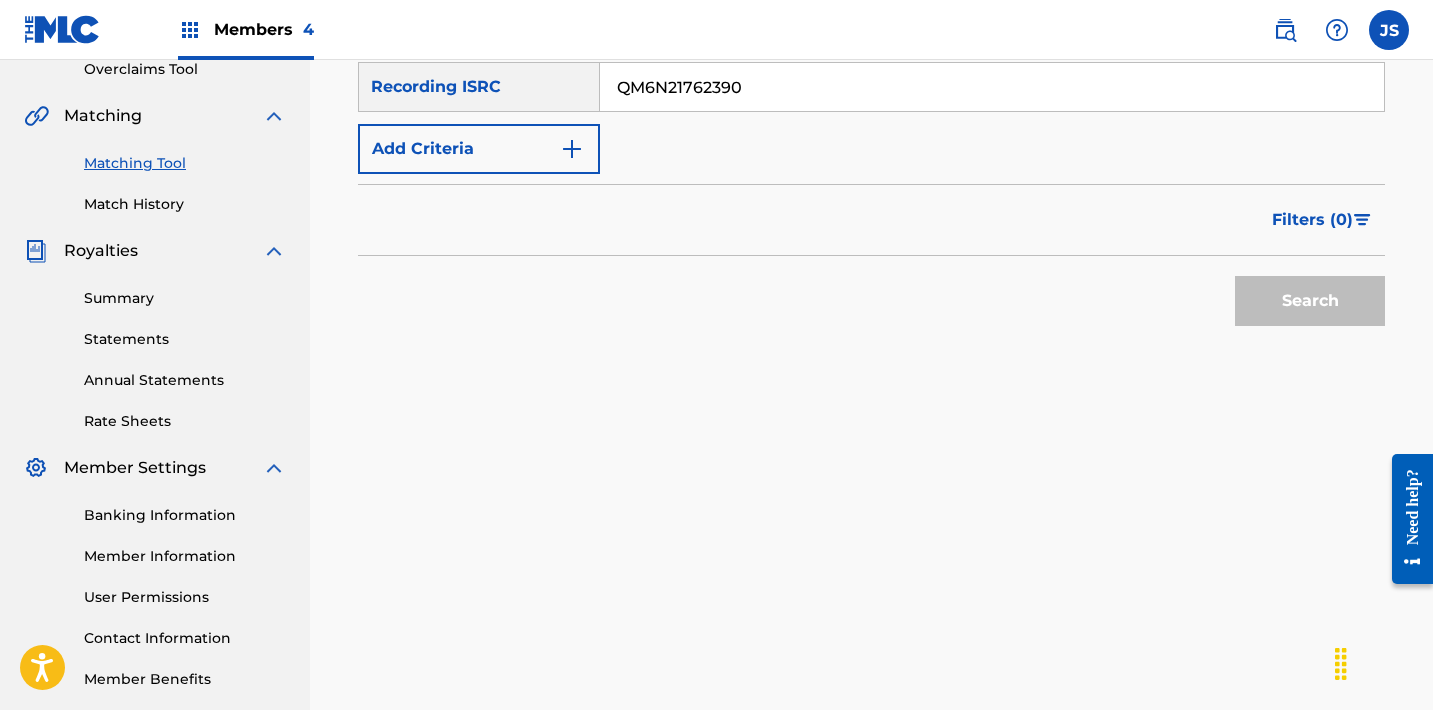 type on "QM6N21762390" 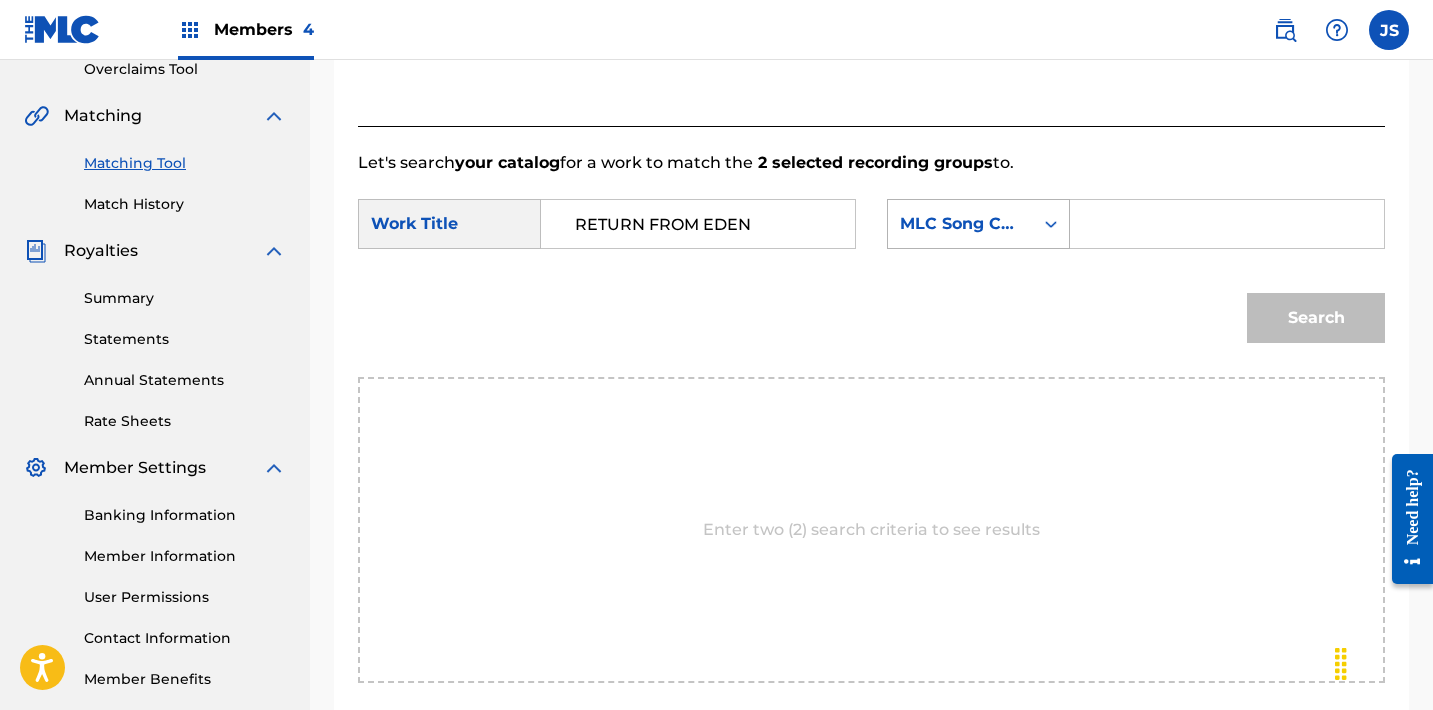type on "RETURN FROM EDEN" 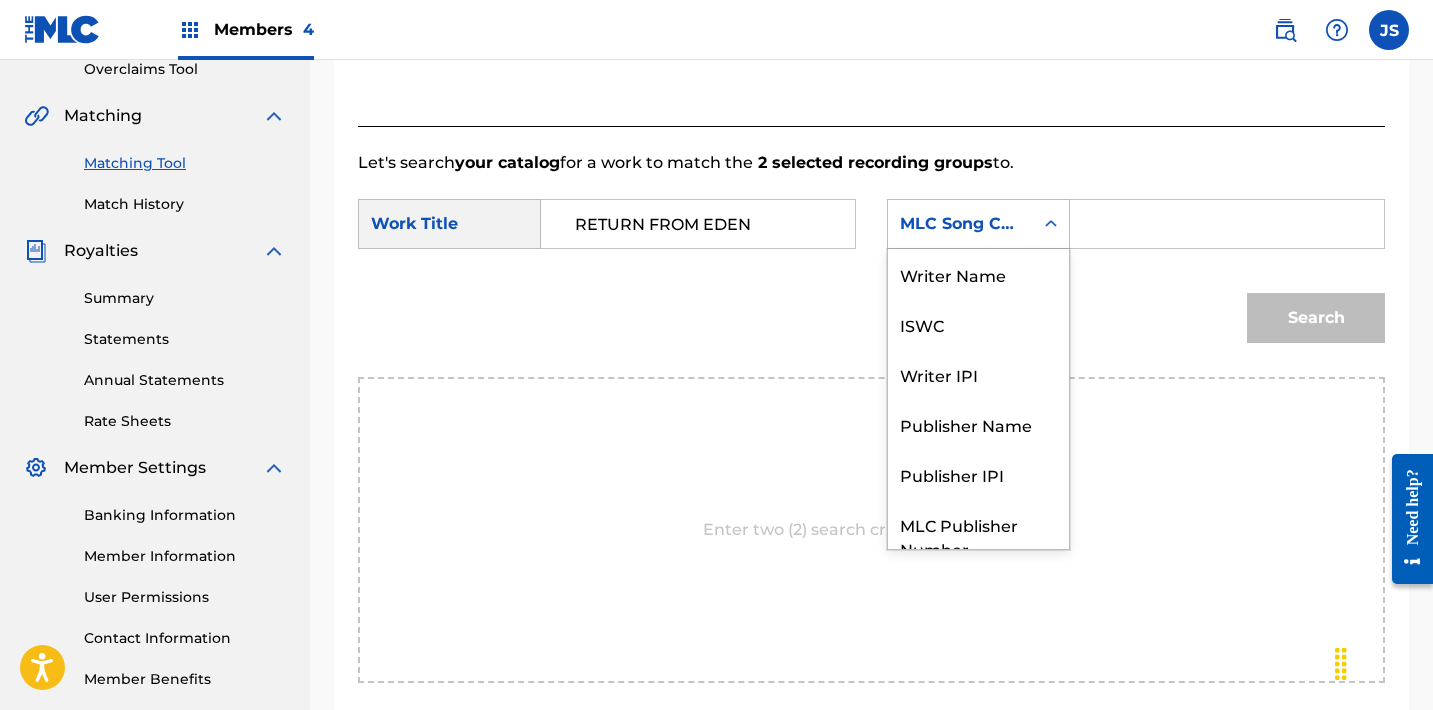 scroll, scrollTop: 74, scrollLeft: 0, axis: vertical 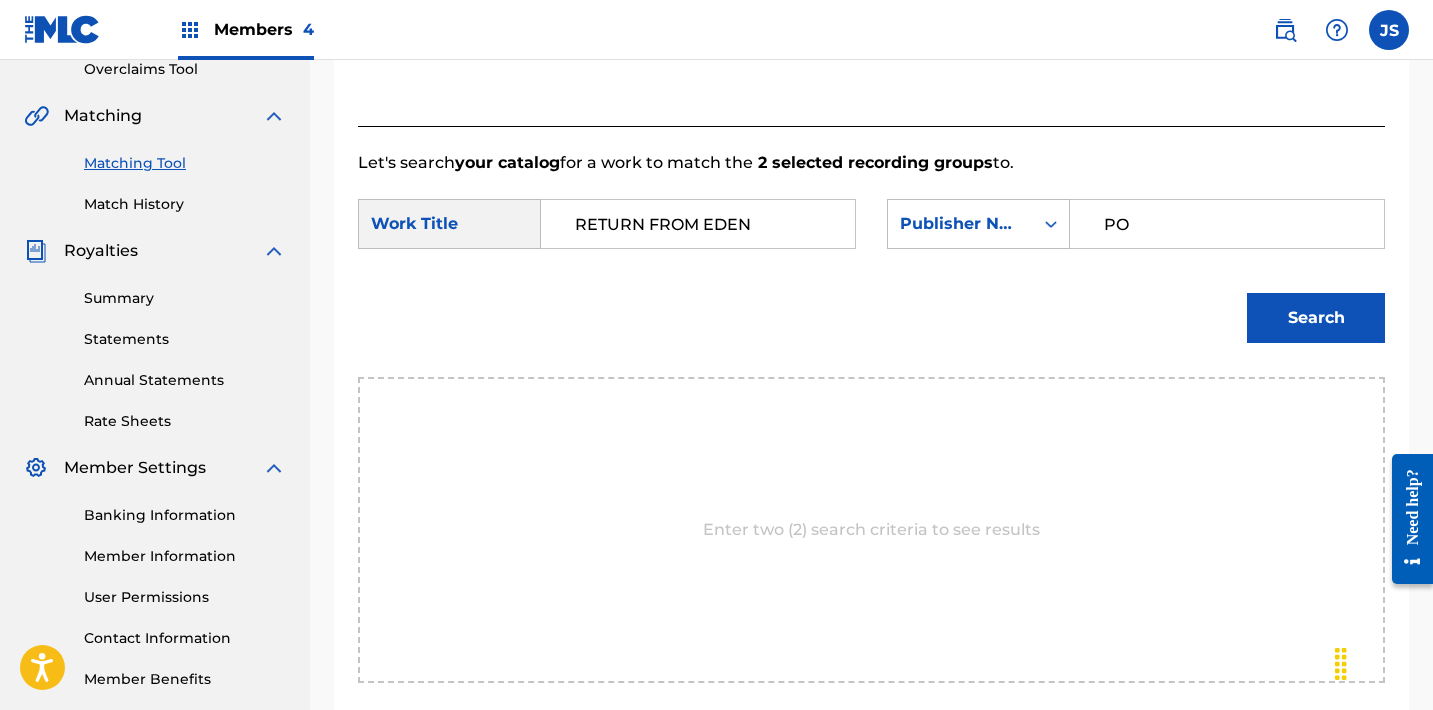 type on "POST MORTEM" 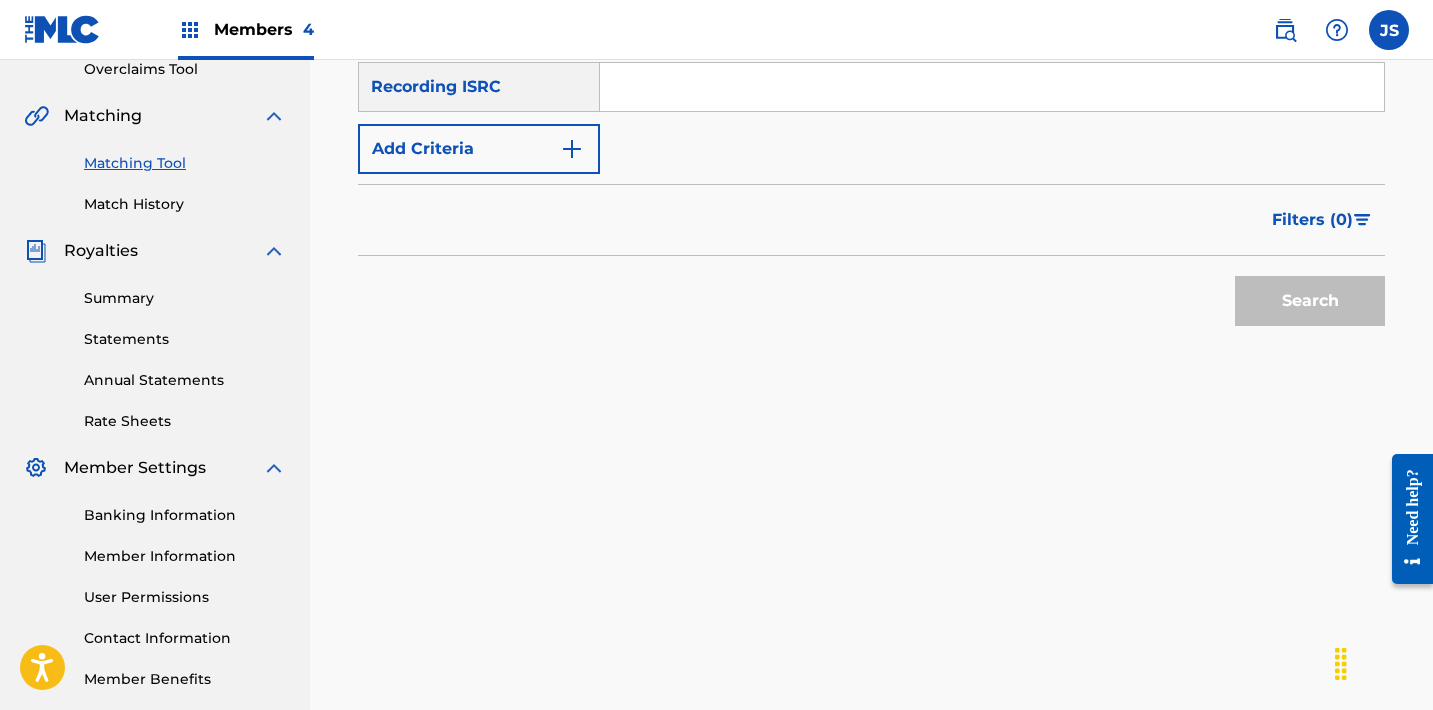 paste on "QM6N21762391" 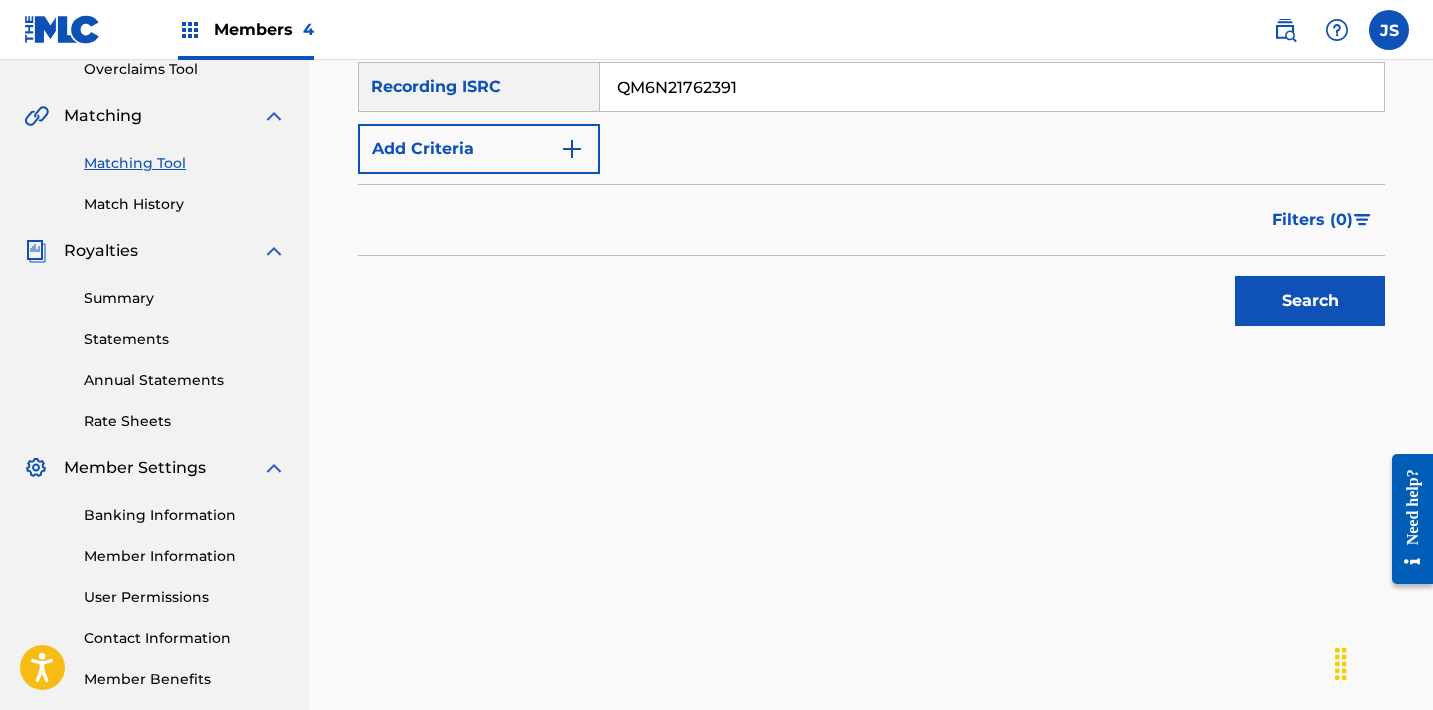 type on "QM6N21762391" 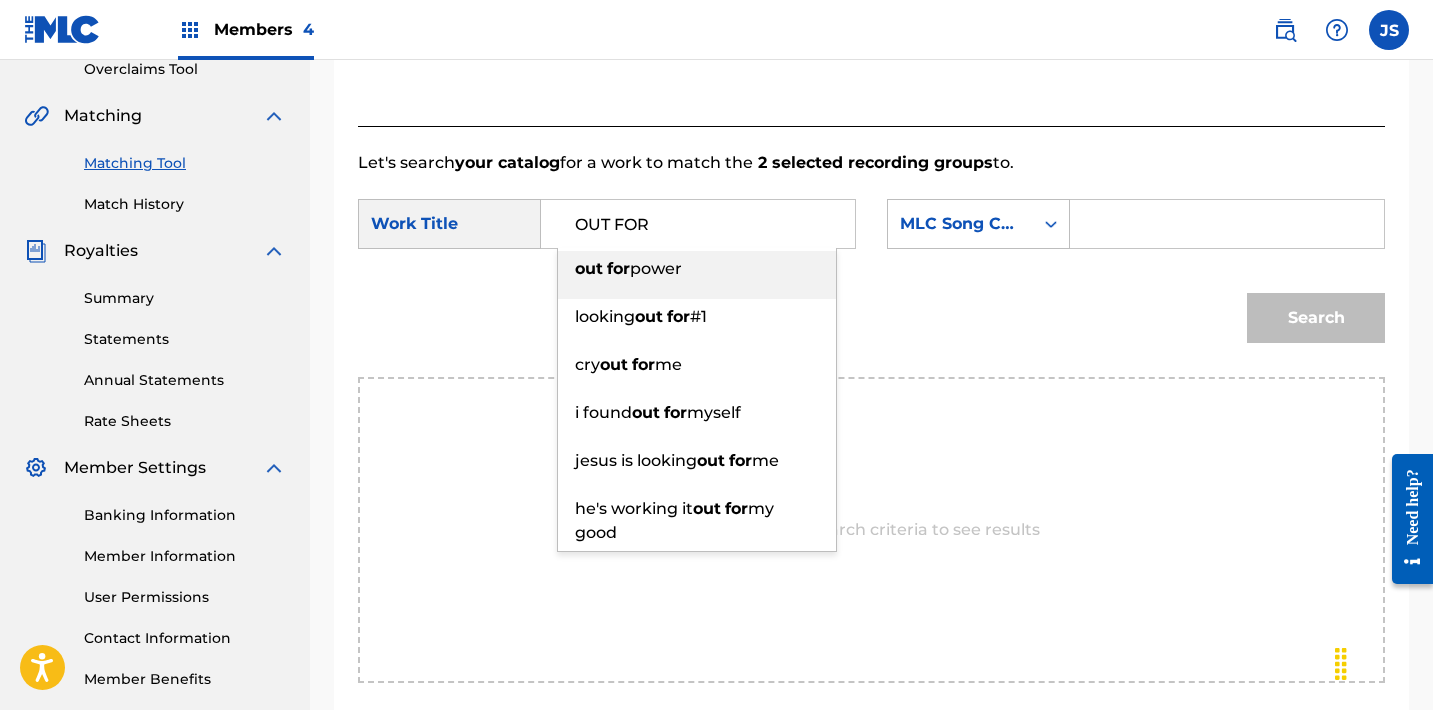 type on "out for power" 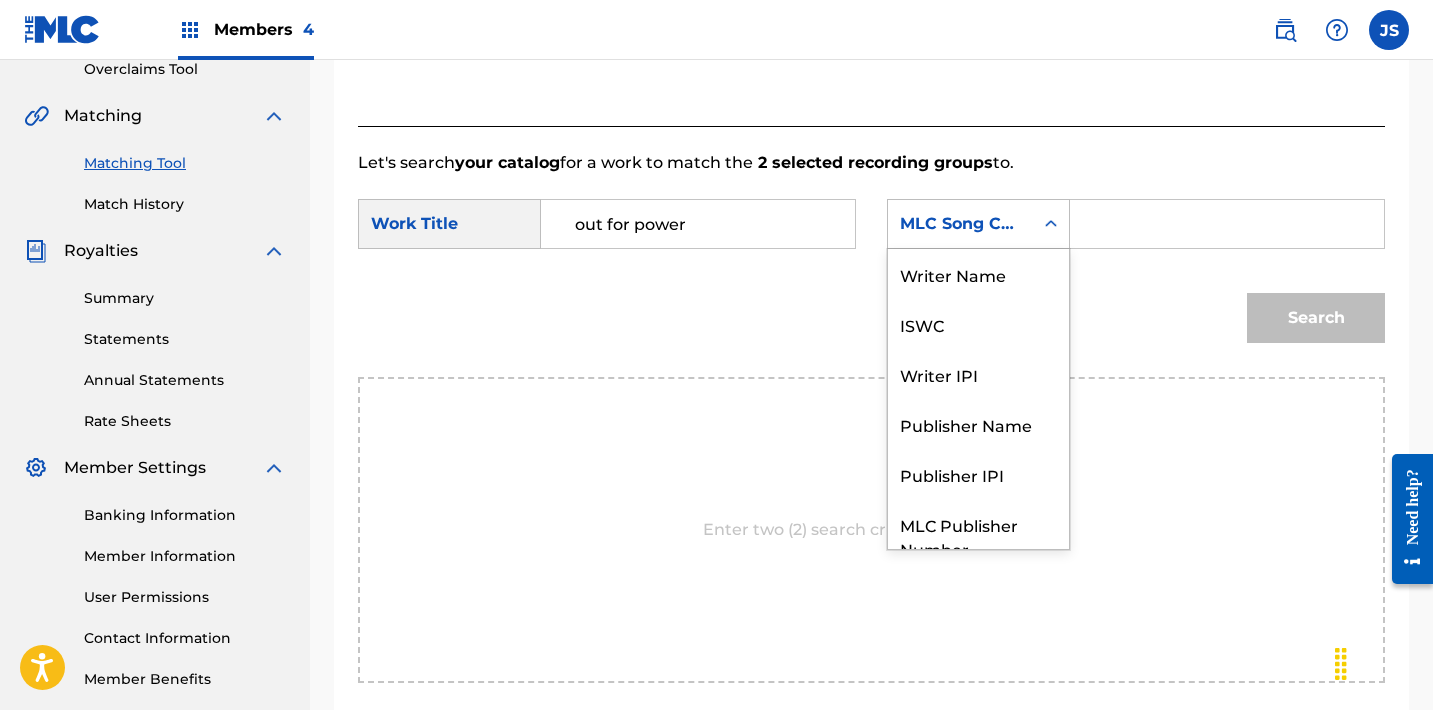 scroll, scrollTop: 74, scrollLeft: 0, axis: vertical 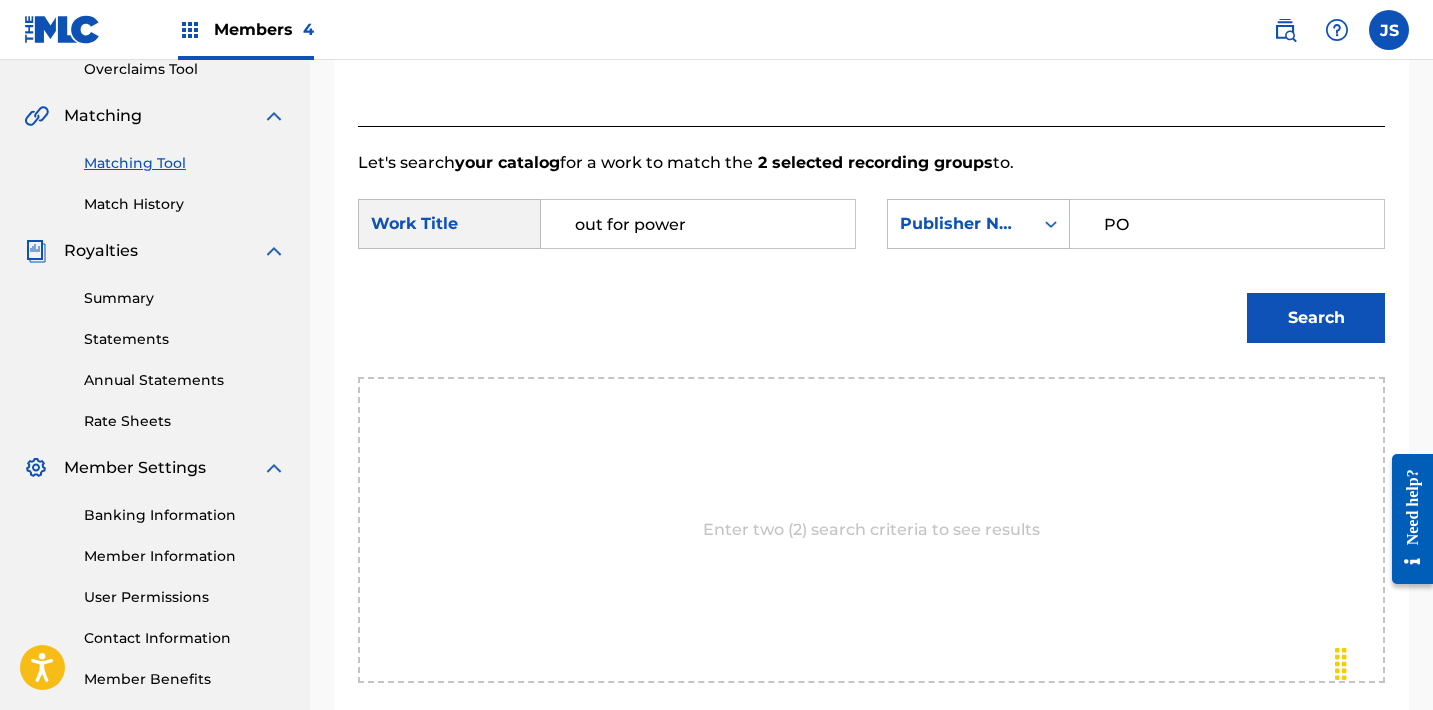 type on "POST MORTEM" 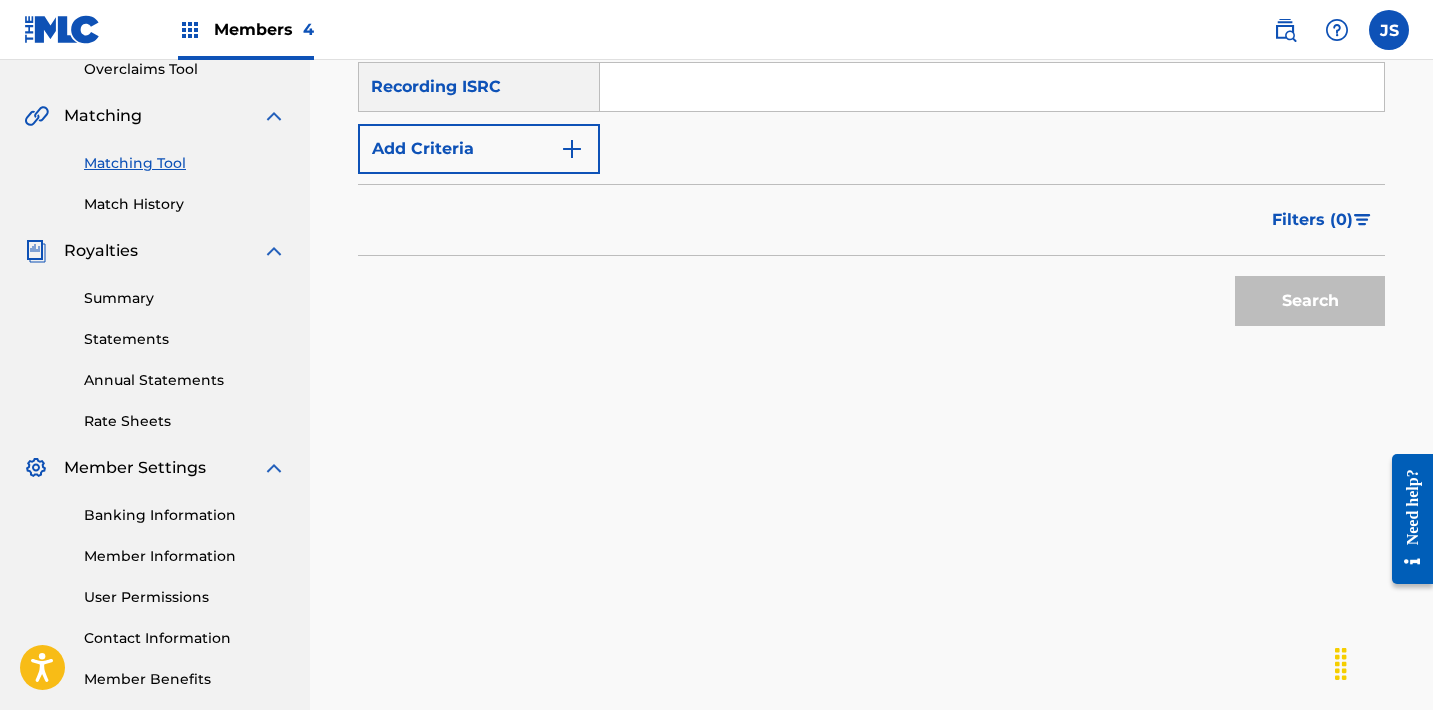 paste on "QM6N21762392" 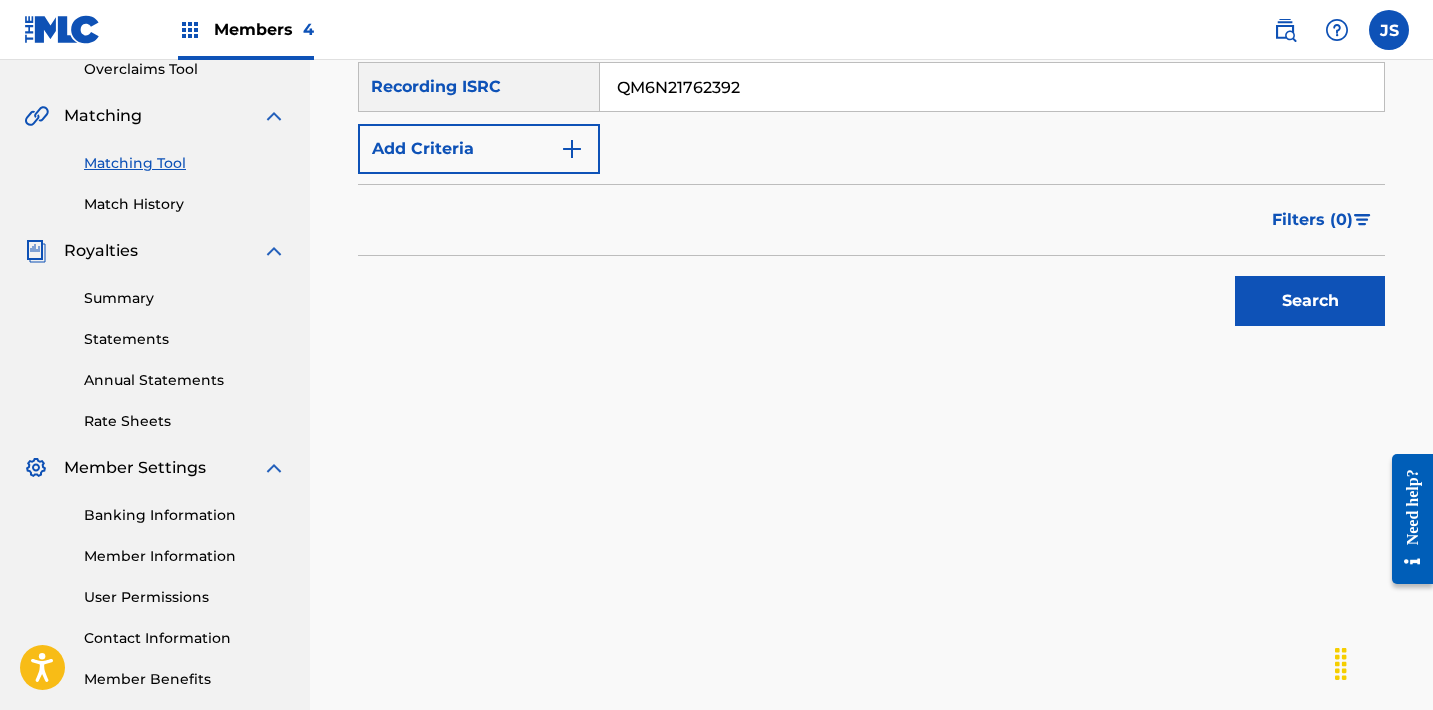 type 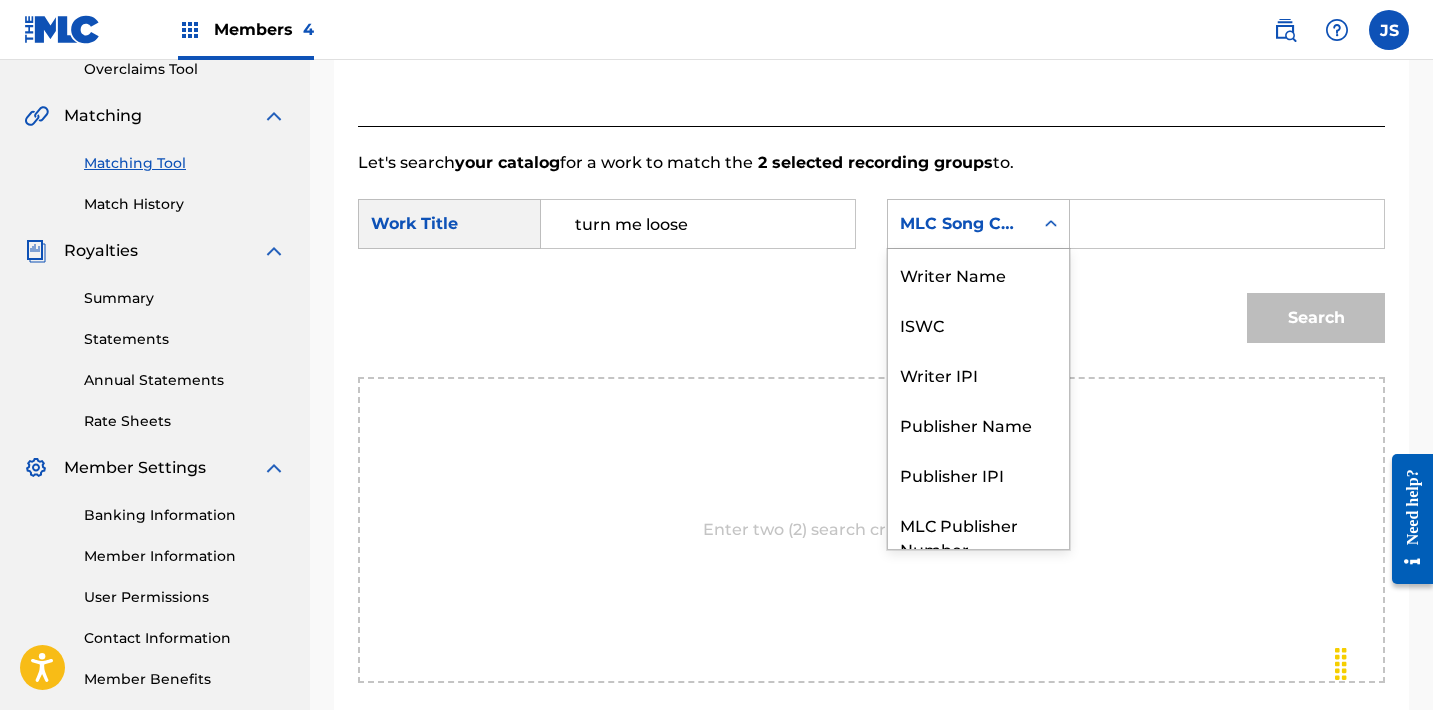 scroll, scrollTop: 74, scrollLeft: 0, axis: vertical 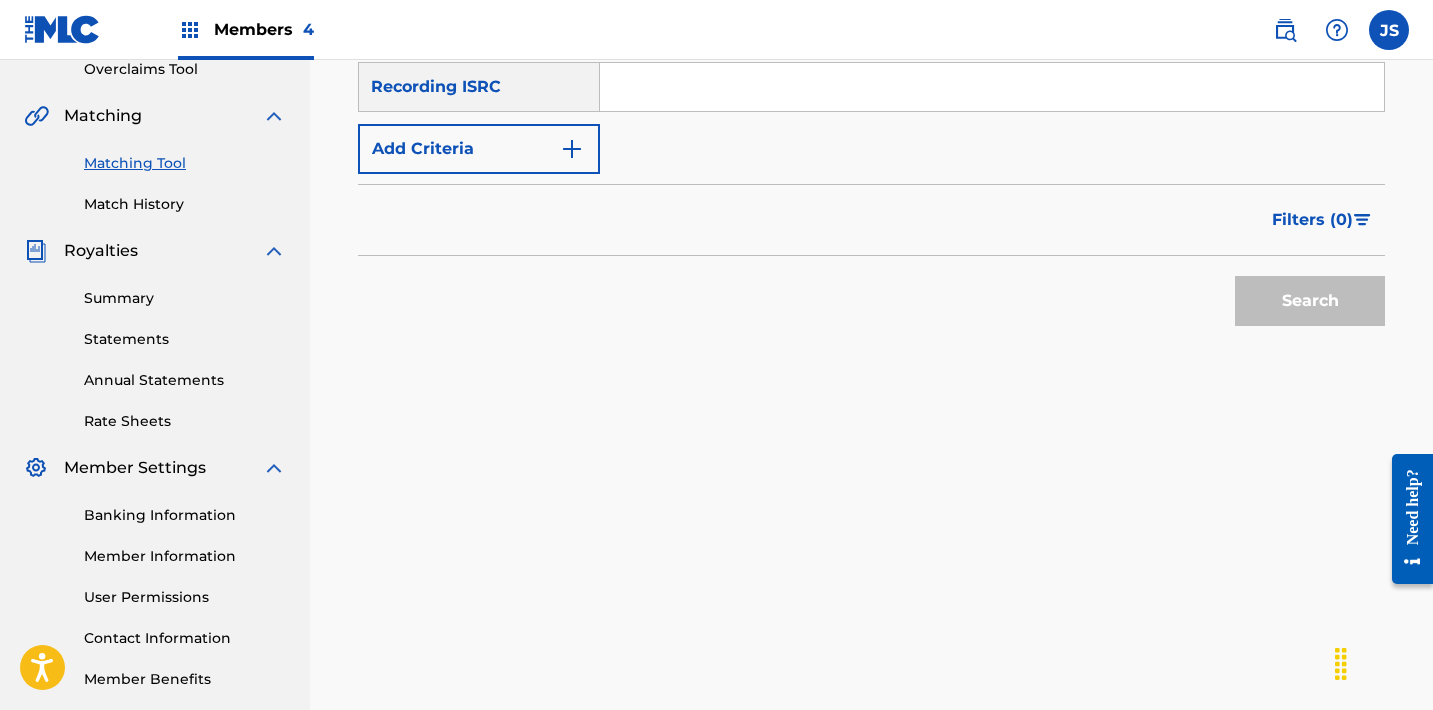 paste on "QM4TW1845013" 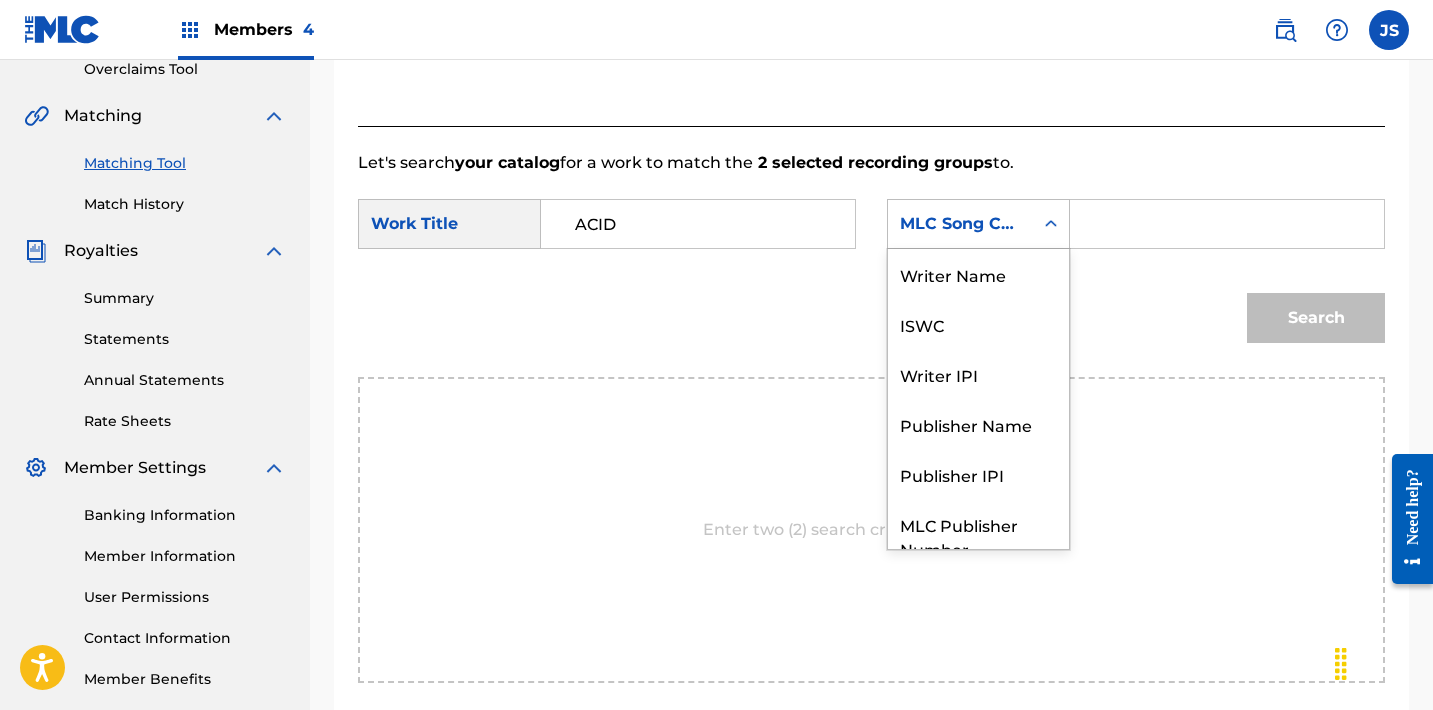 scroll, scrollTop: 74, scrollLeft: 0, axis: vertical 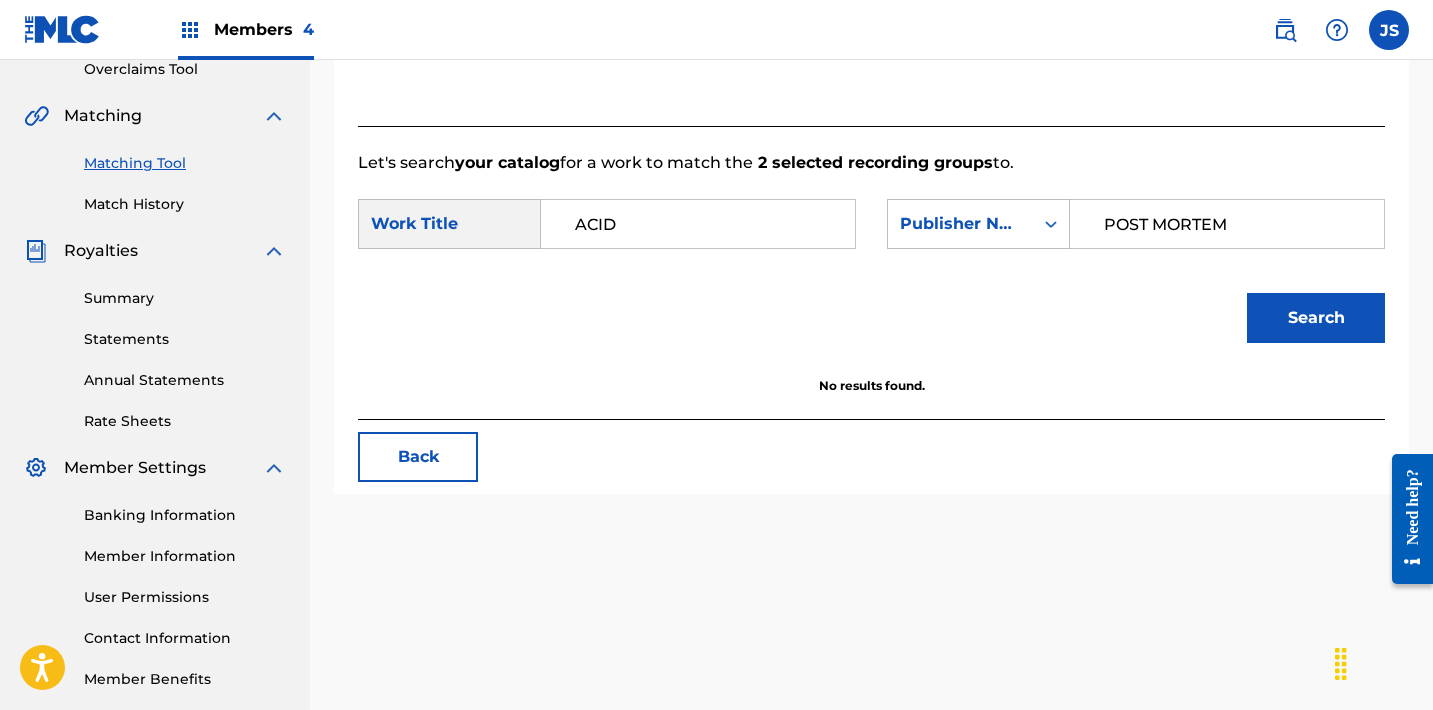 paste on "EZ Action" 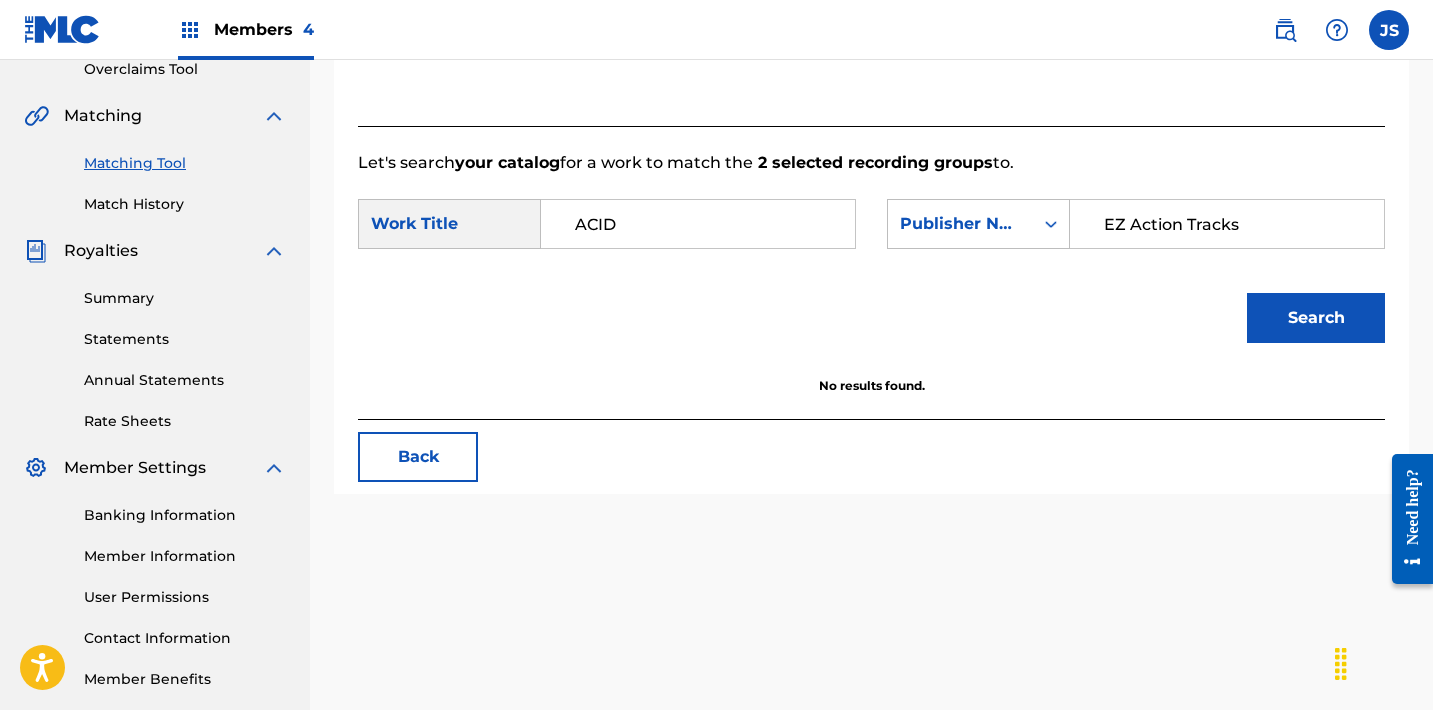drag, startPoint x: 1243, startPoint y: 230, endPoint x: 1135, endPoint y: 226, distance: 108.07405 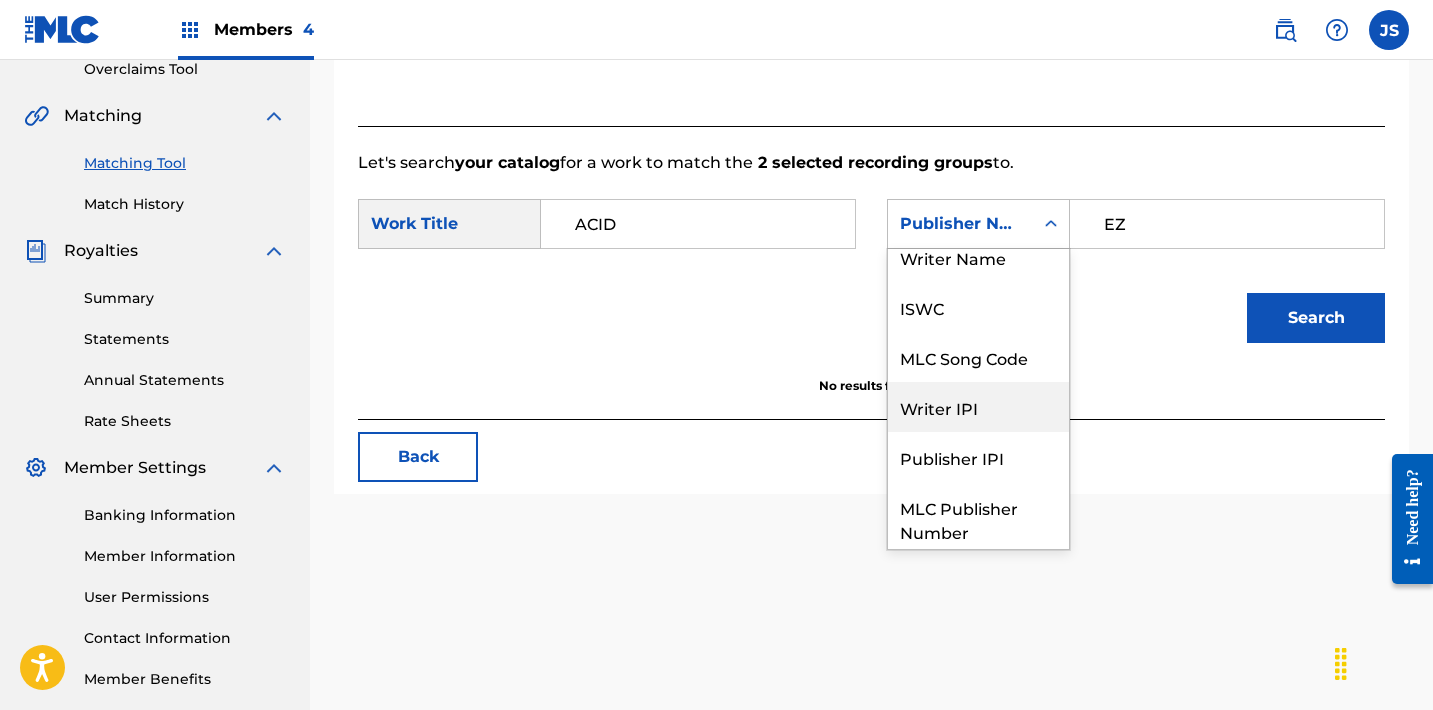 scroll, scrollTop: 0, scrollLeft: 0, axis: both 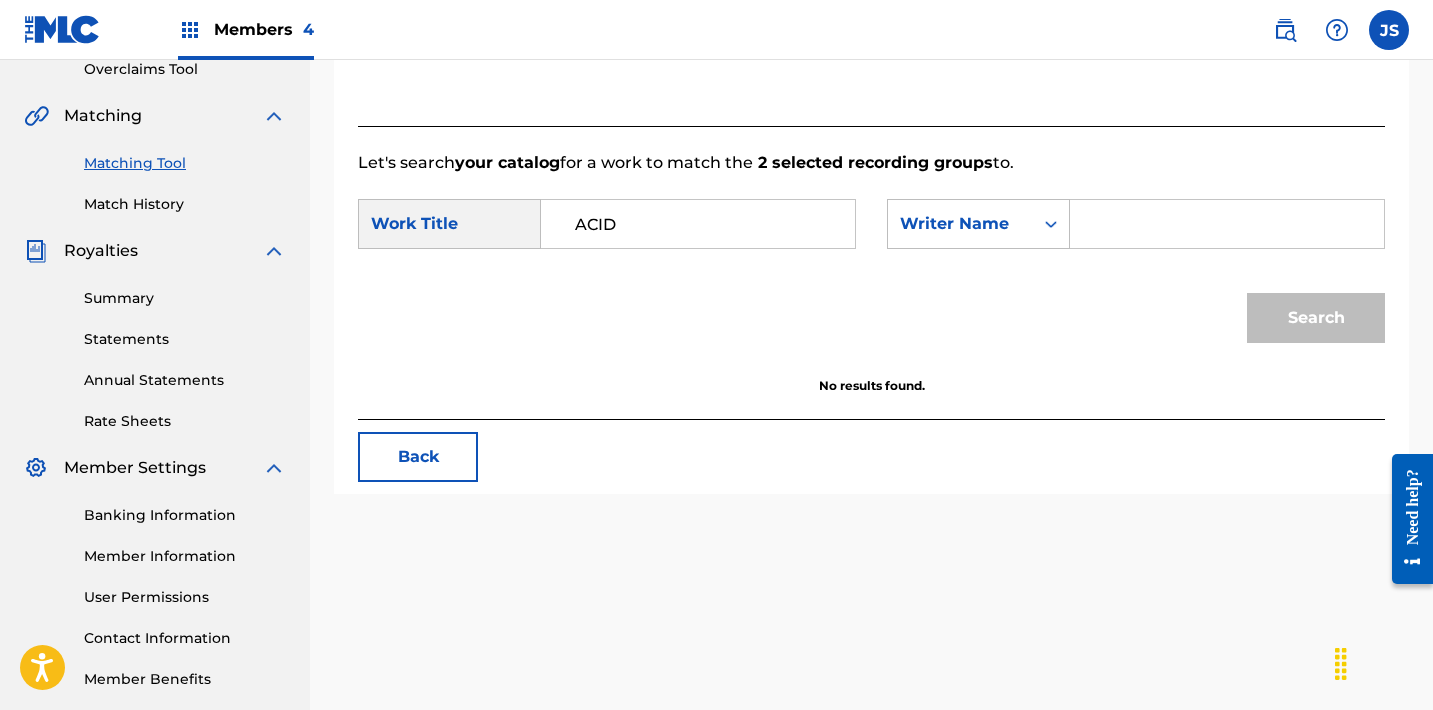 paste on "Ibanez" 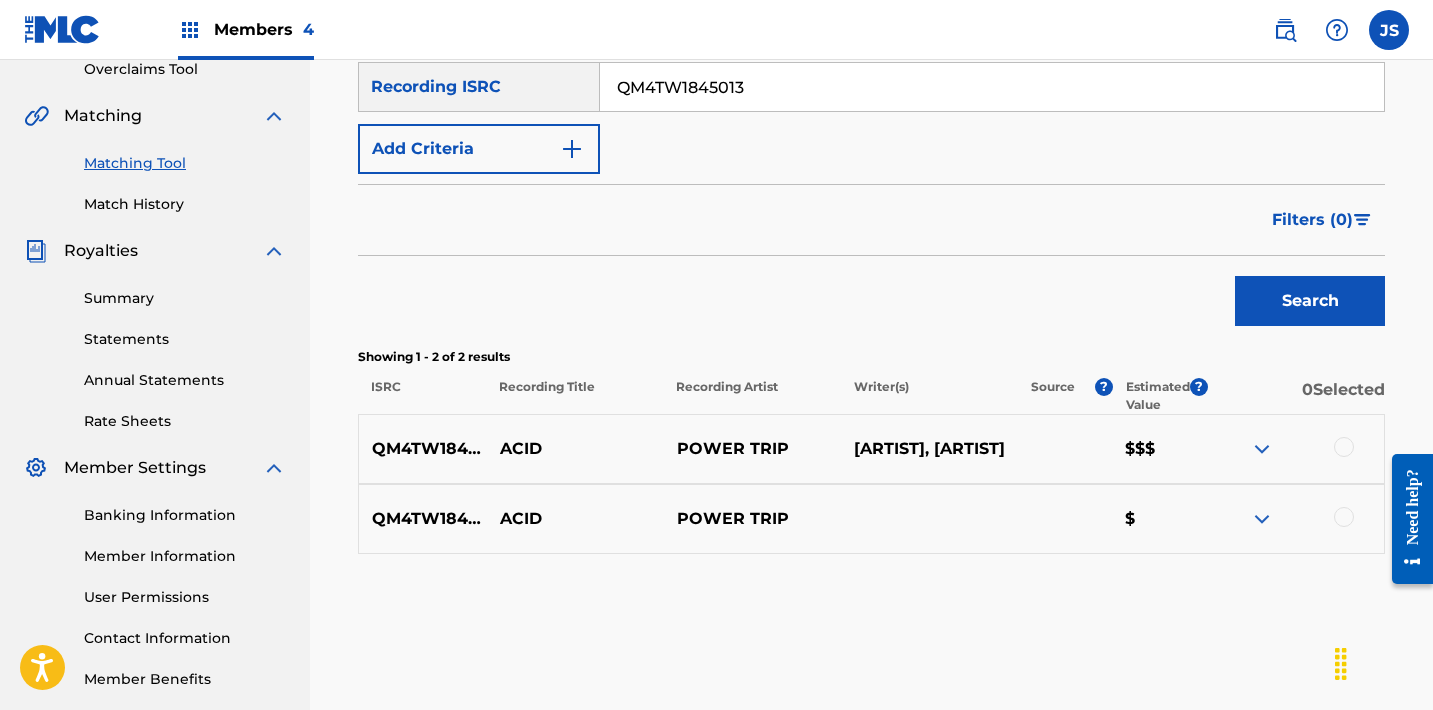 paste on "0" 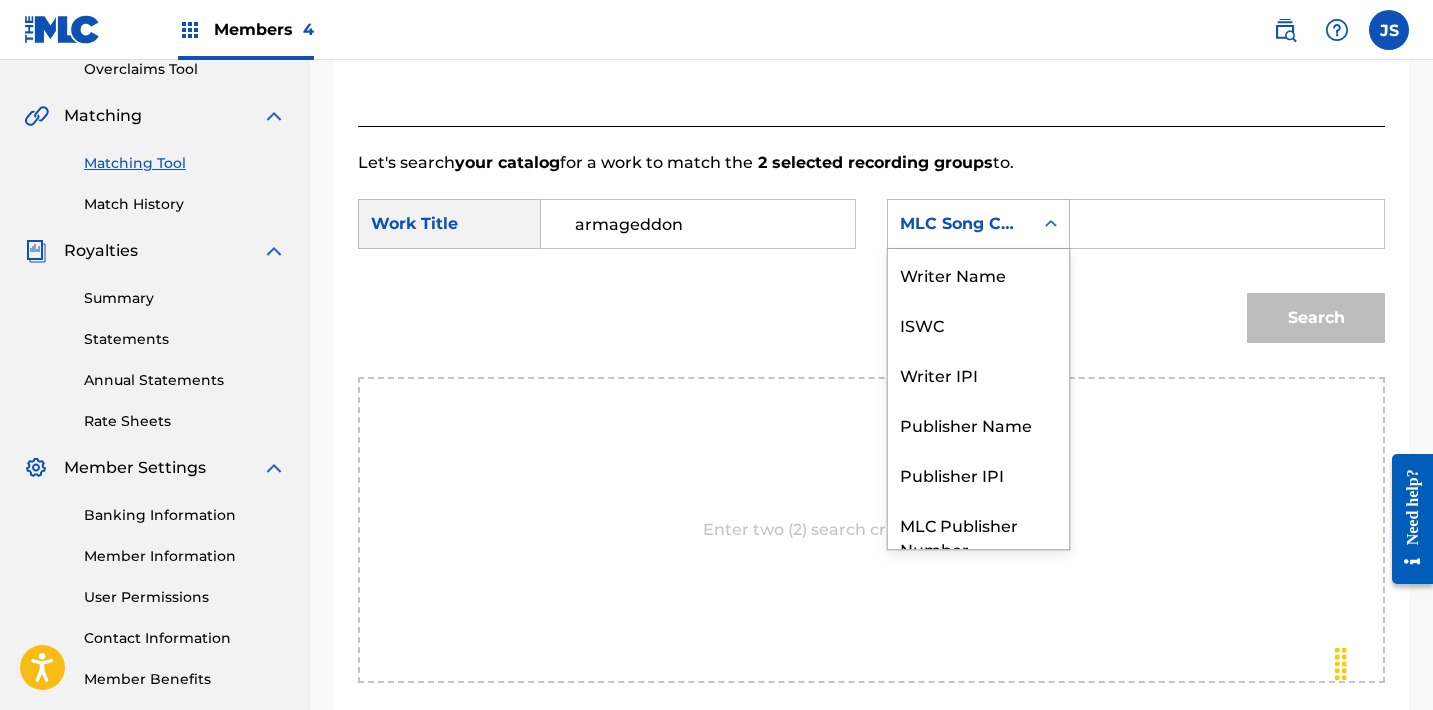 scroll, scrollTop: 74, scrollLeft: 0, axis: vertical 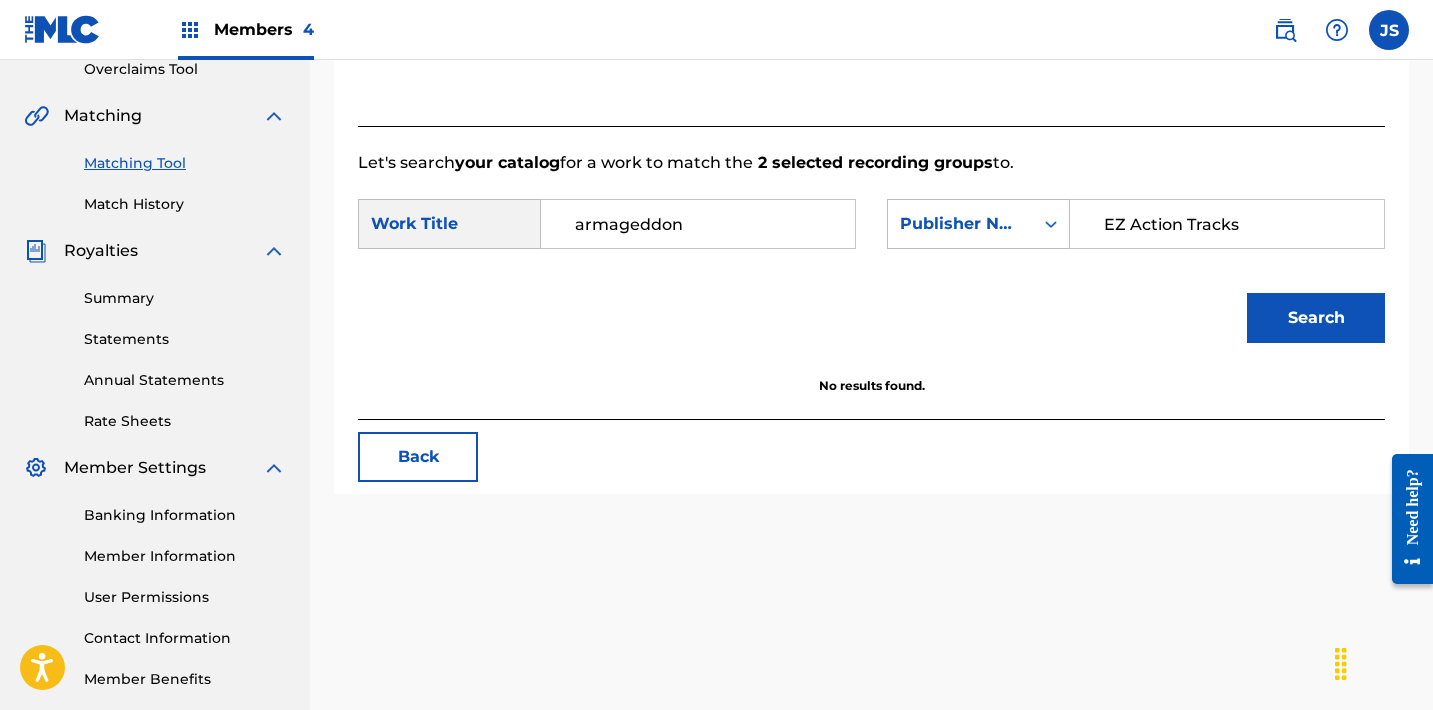 drag, startPoint x: 1263, startPoint y: 230, endPoint x: 1182, endPoint y: 231, distance: 81.00617 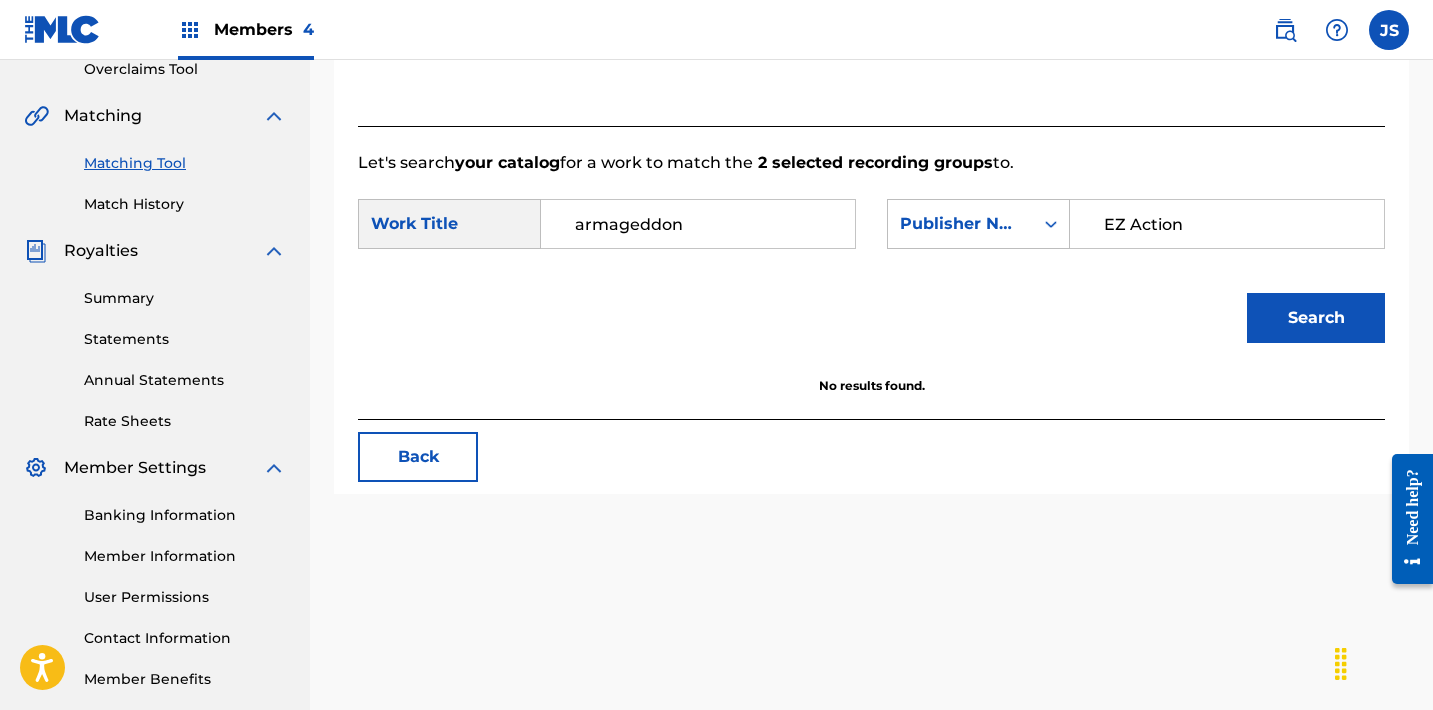 scroll, scrollTop: 0, scrollLeft: 0, axis: both 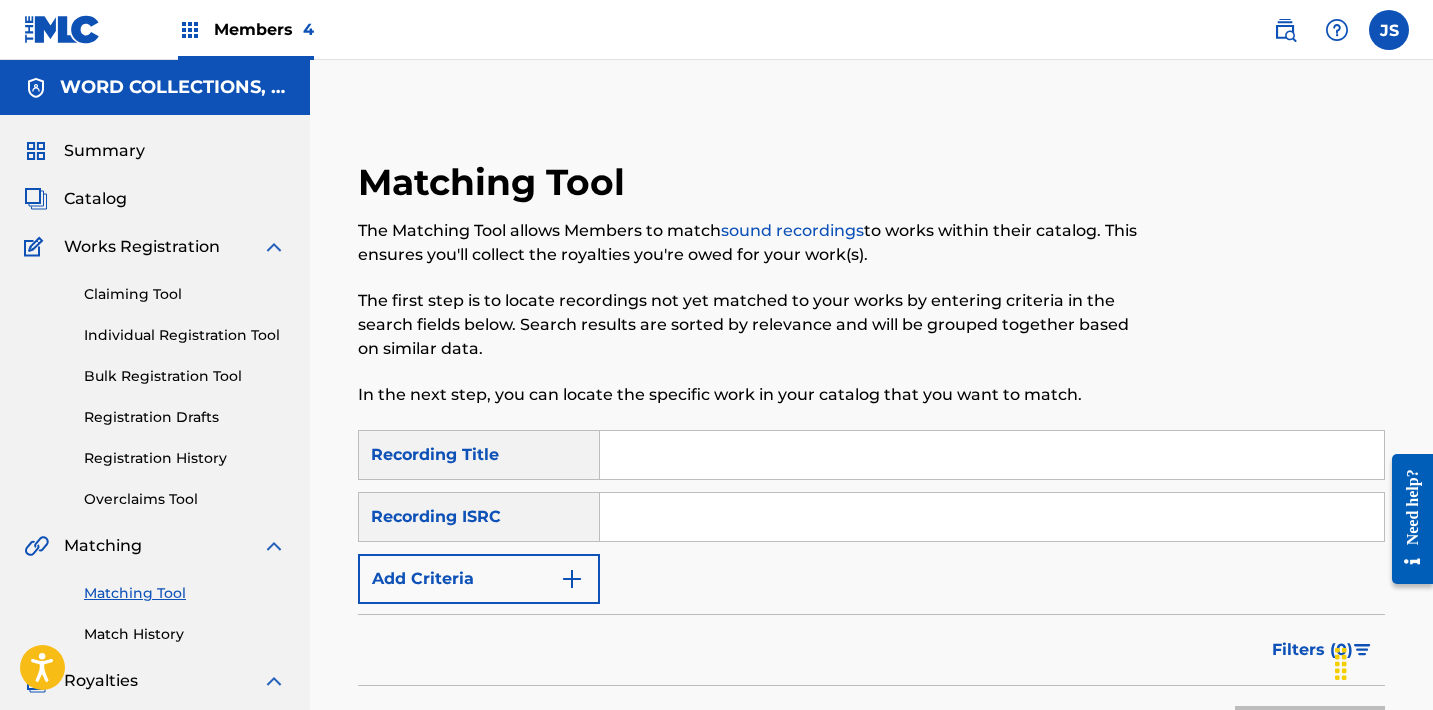 paste on "Divine Apprehension" 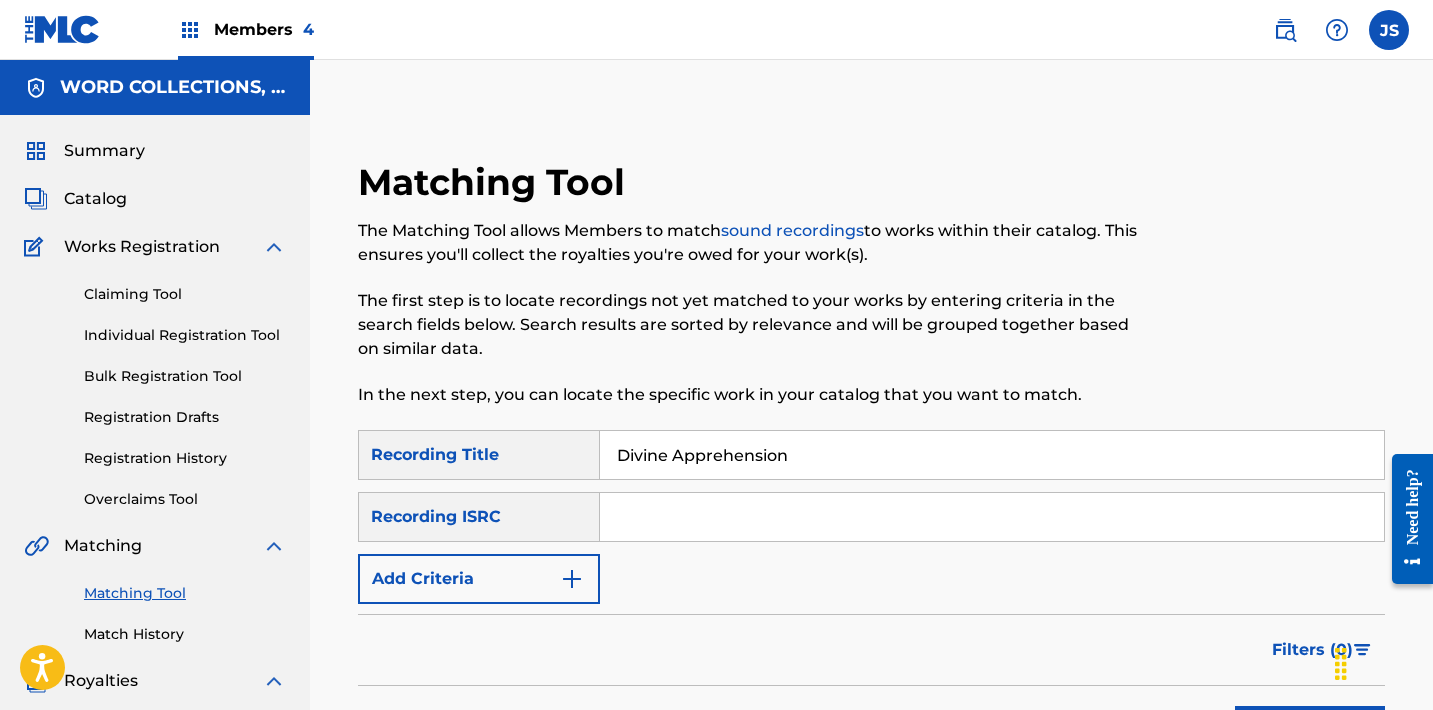 paste on "USKSV1603201" 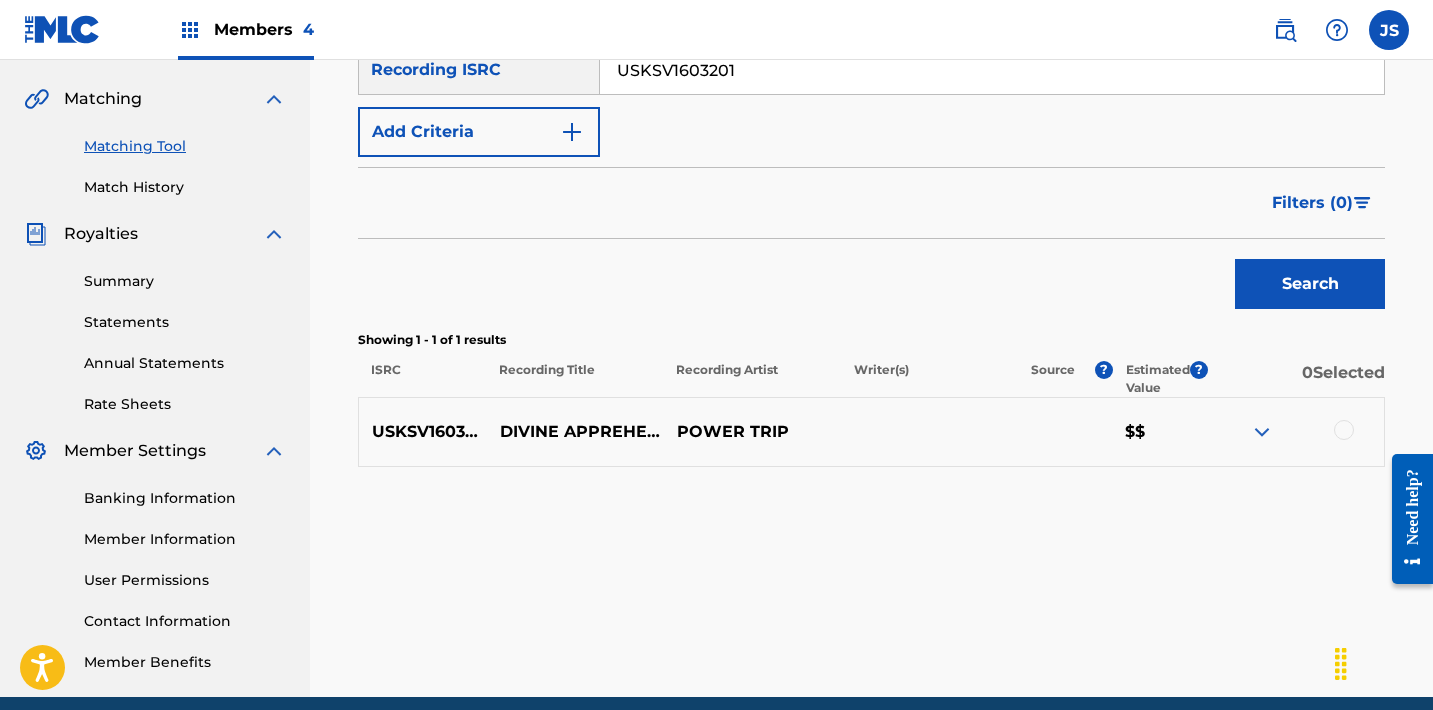 scroll, scrollTop: 472, scrollLeft: 0, axis: vertical 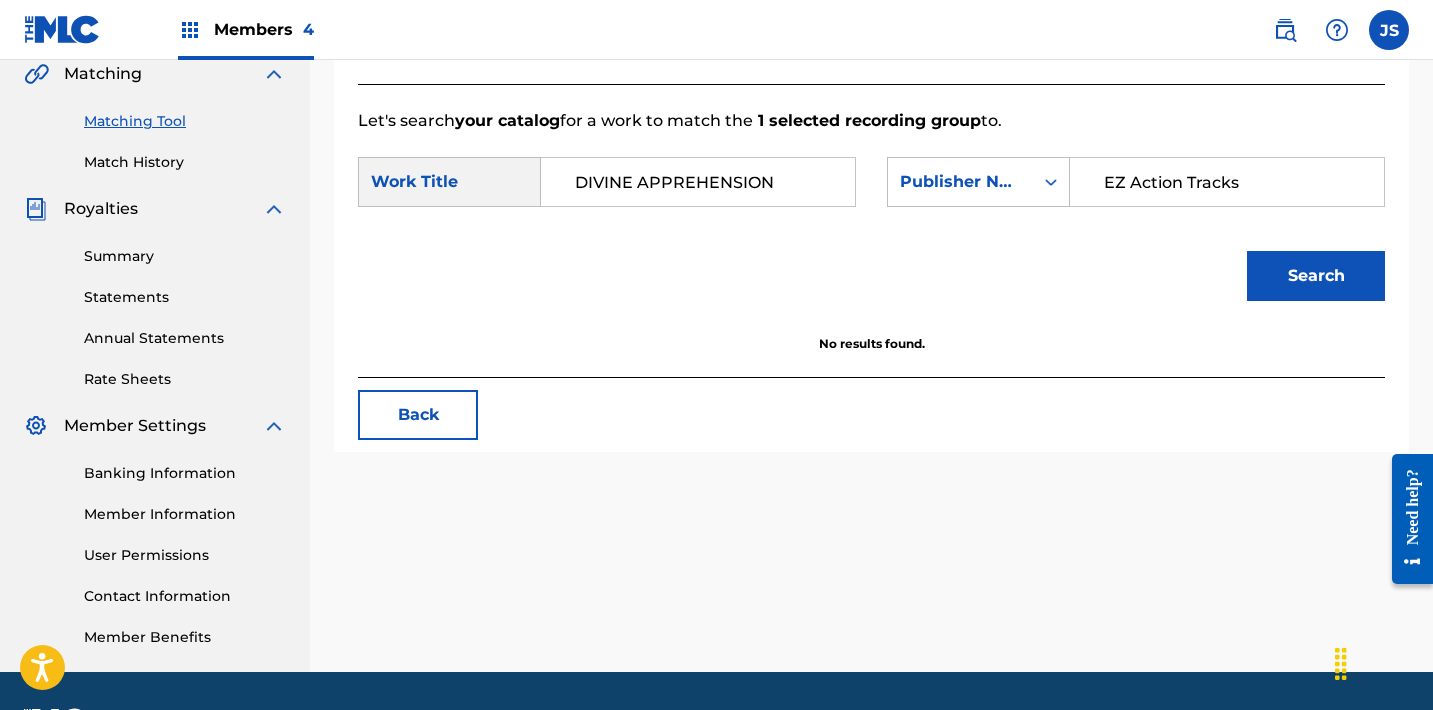 drag, startPoint x: 1185, startPoint y: 187, endPoint x: 1390, endPoint y: 181, distance: 205.08778 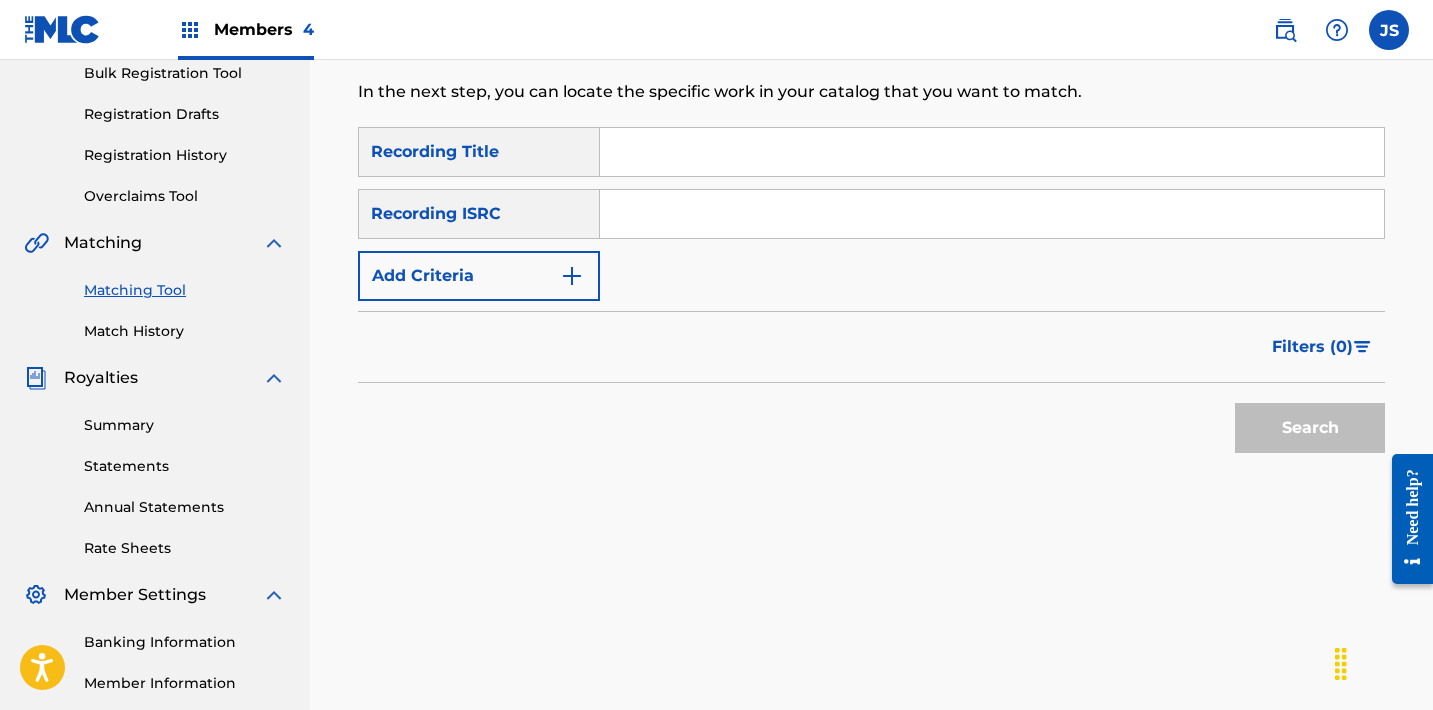 scroll, scrollTop: 302, scrollLeft: 0, axis: vertical 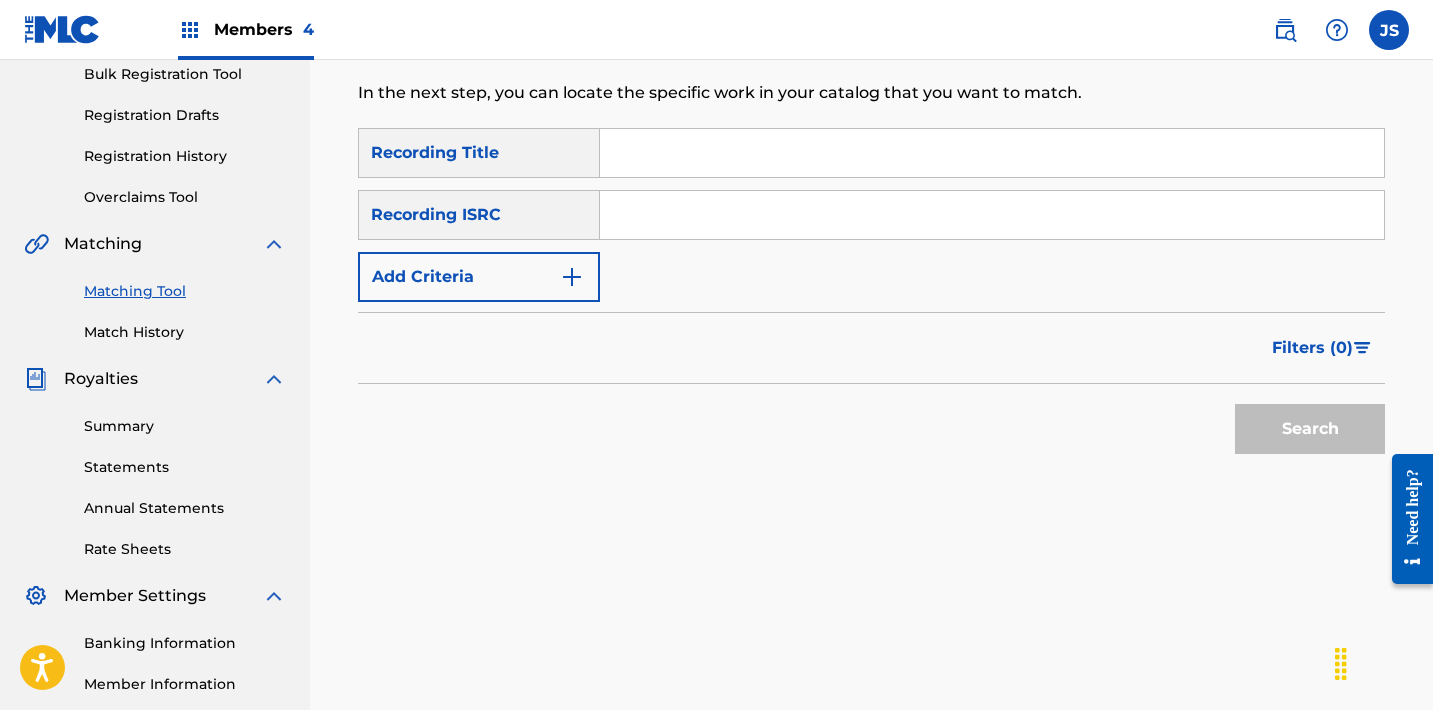 paste on "USQY51086117" 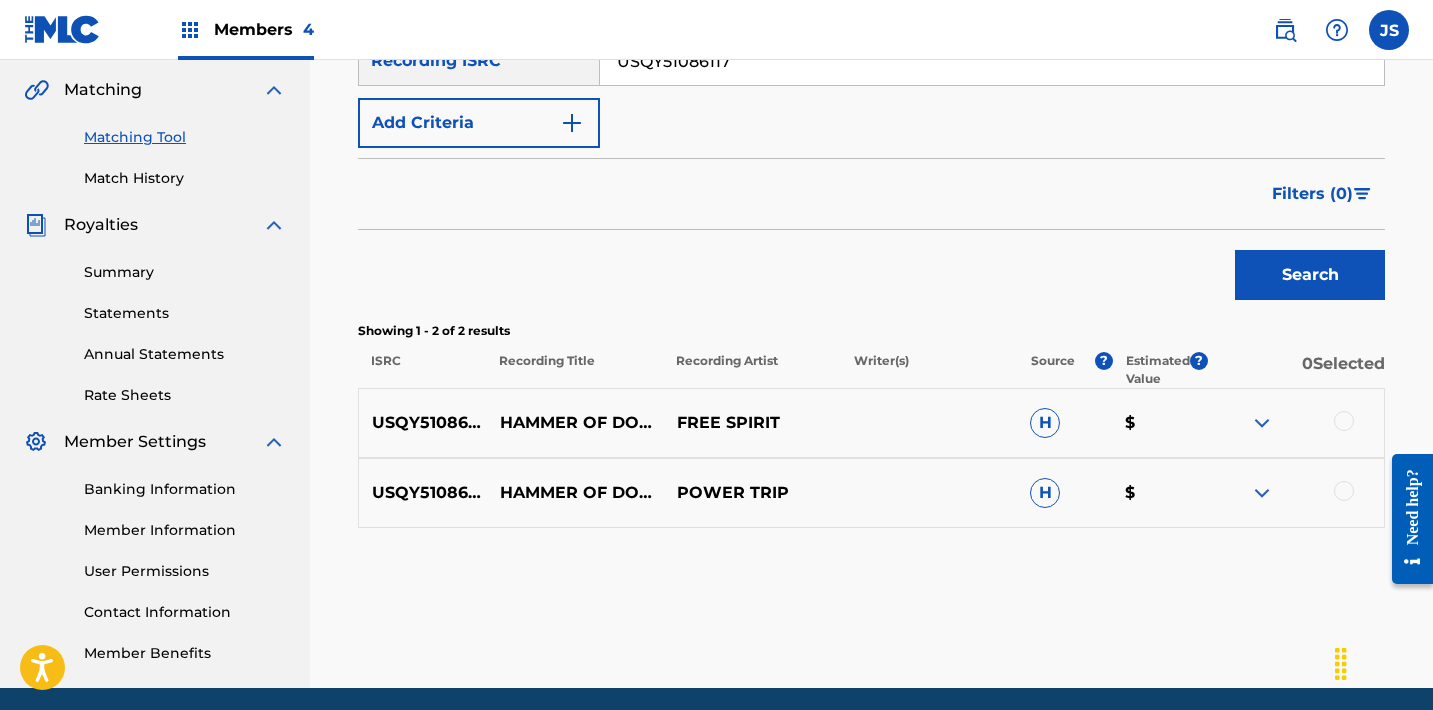scroll, scrollTop: 514, scrollLeft: 0, axis: vertical 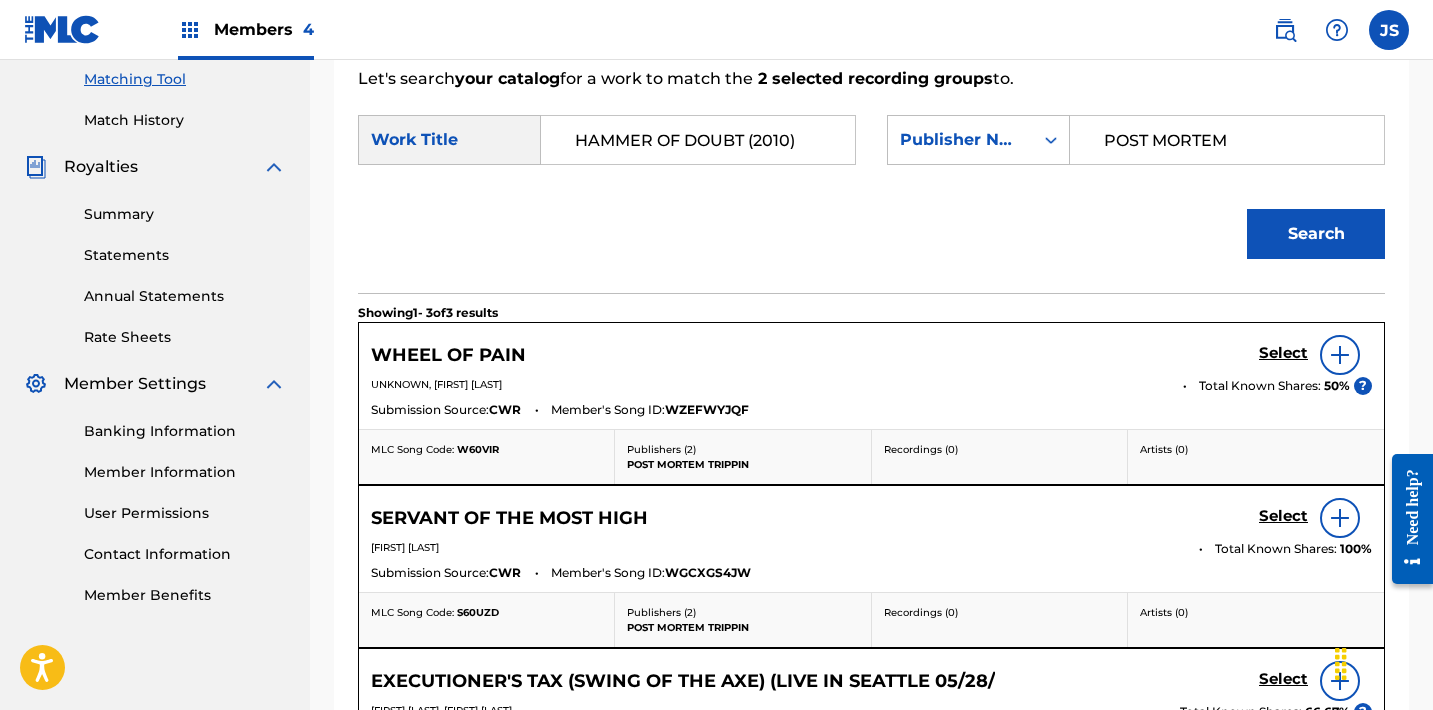 drag, startPoint x: 806, startPoint y: 141, endPoint x: 751, endPoint y: 142, distance: 55.00909 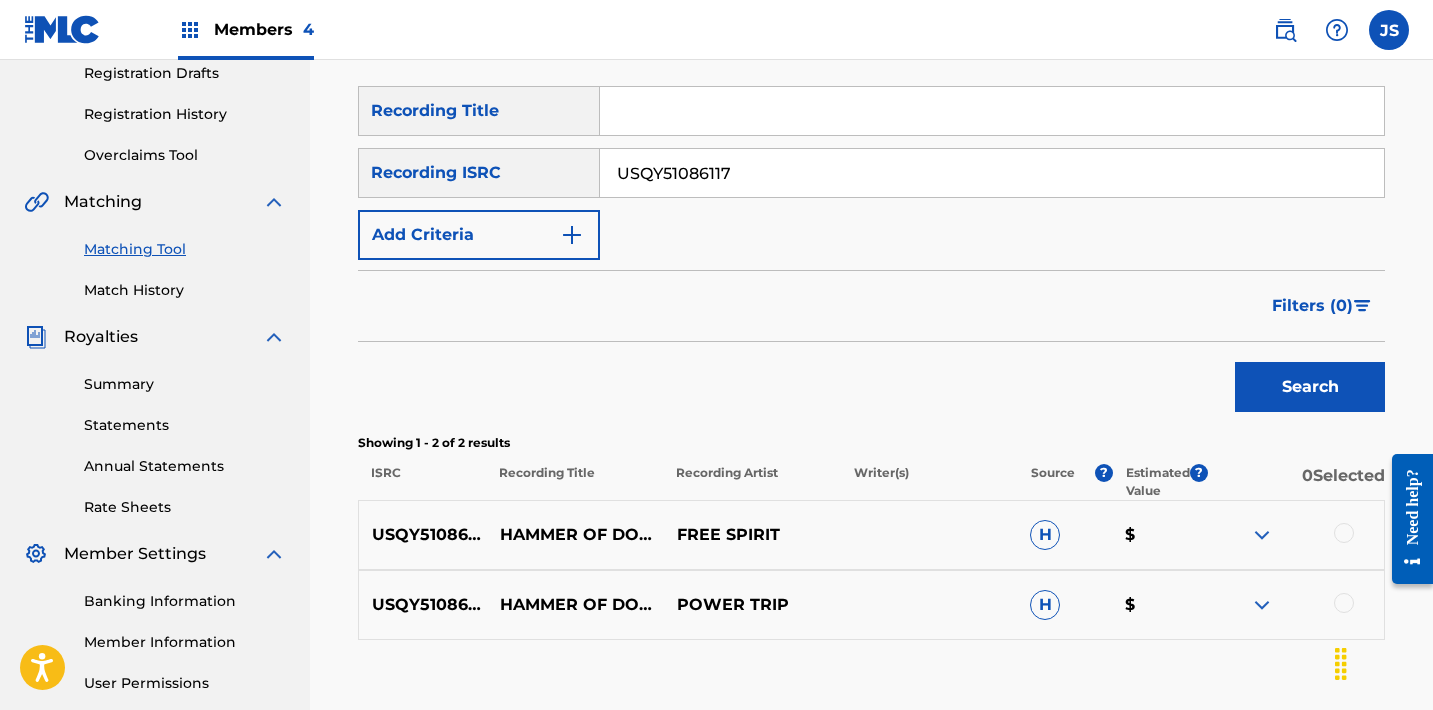 scroll, scrollTop: 340, scrollLeft: 0, axis: vertical 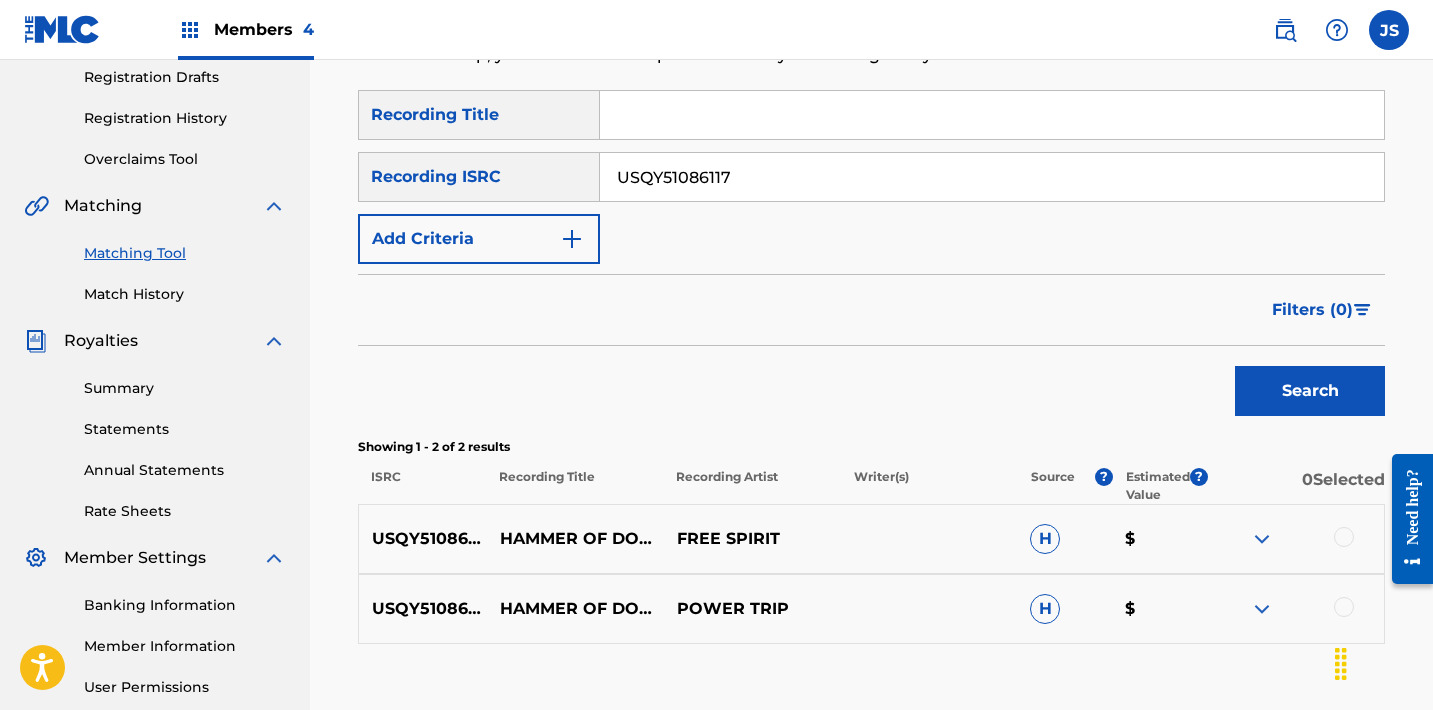 paste on "Lake of Fire" 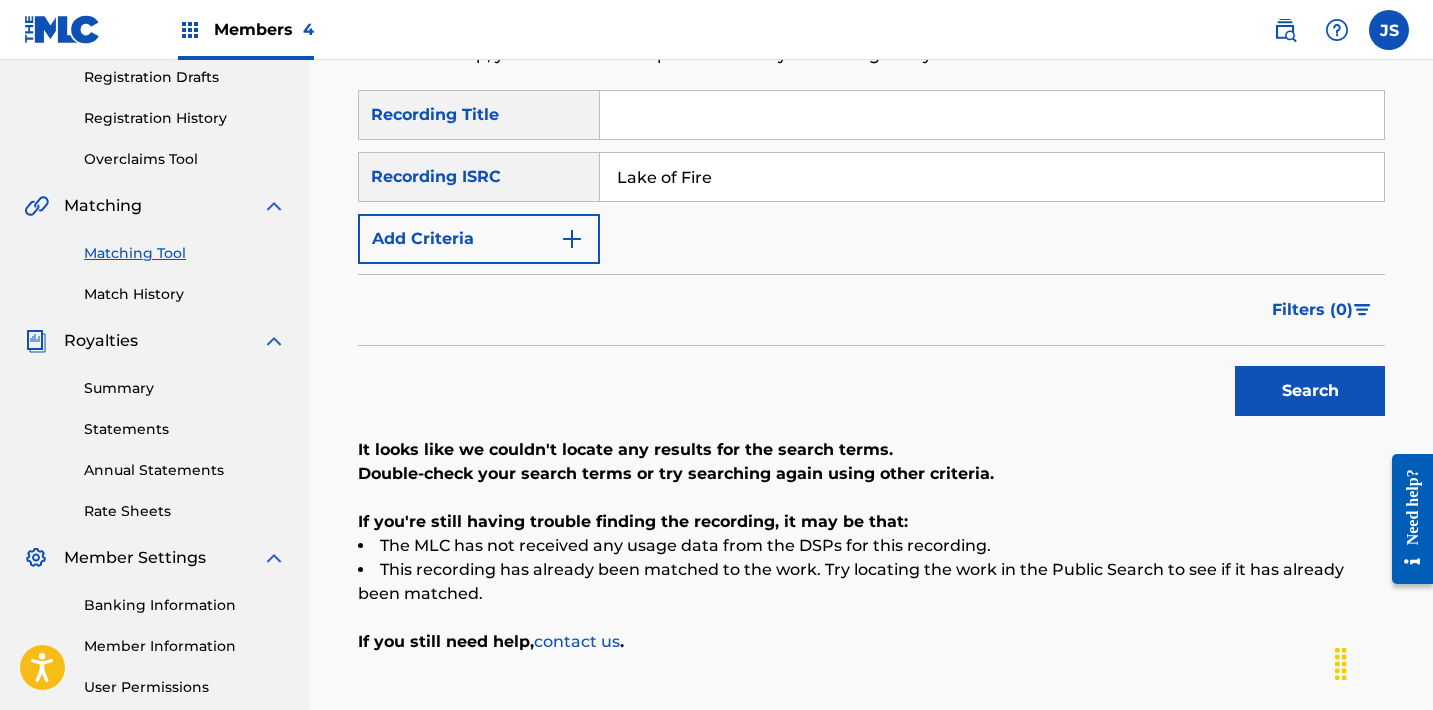 paste on "QM4TW1845011" 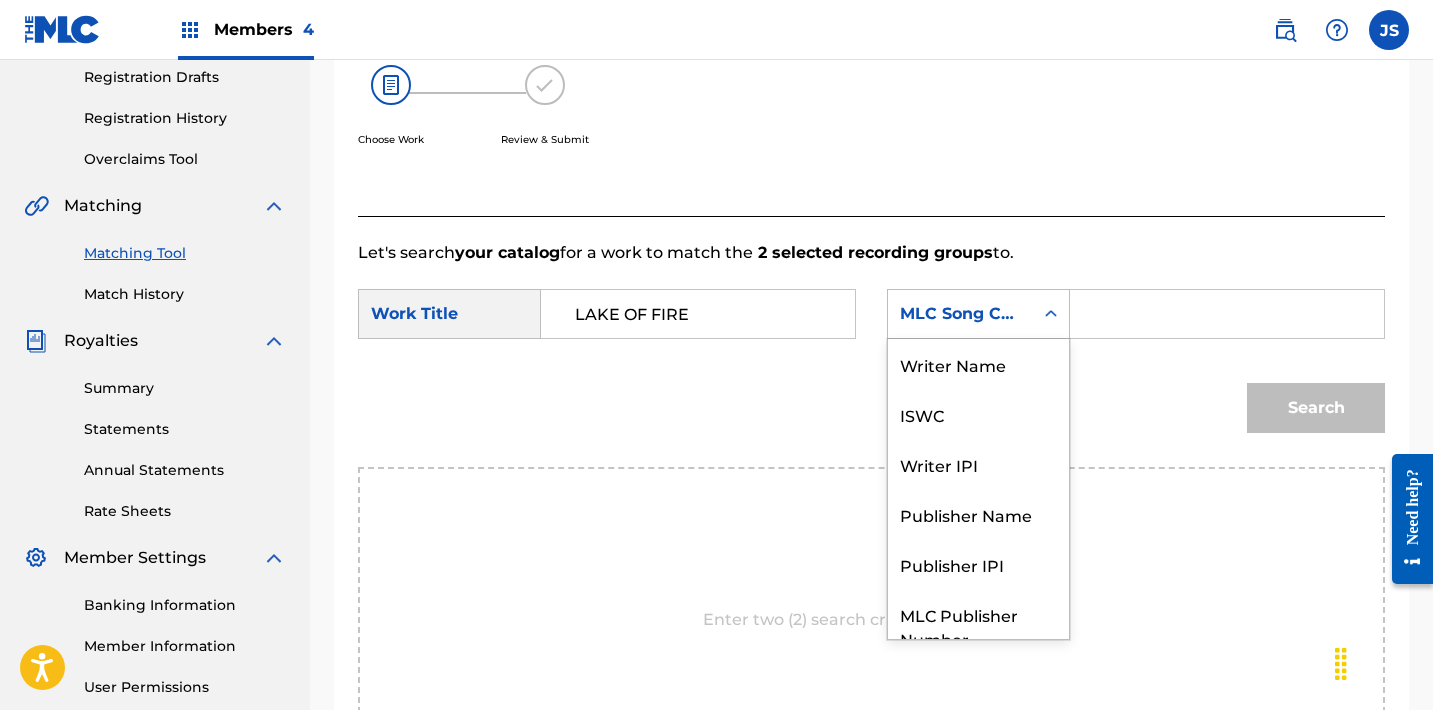 scroll, scrollTop: 74, scrollLeft: 0, axis: vertical 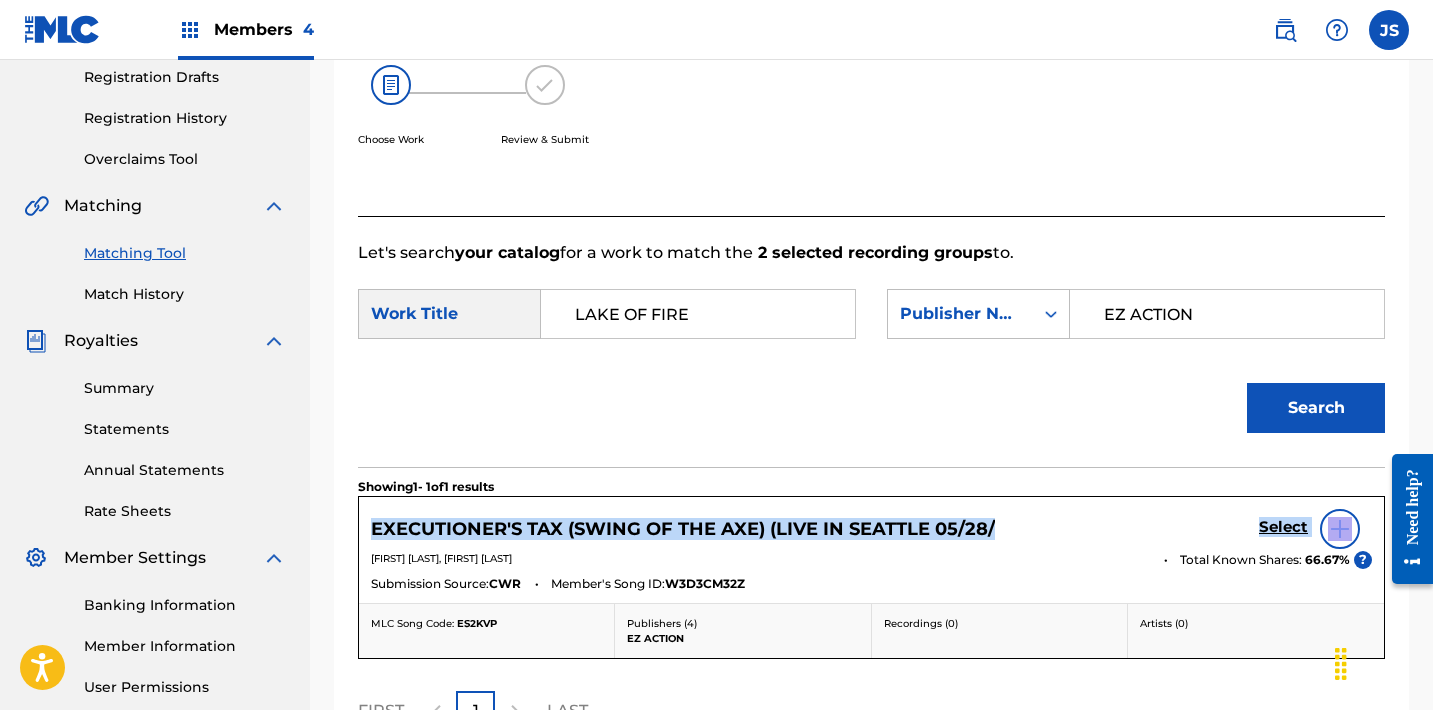 drag, startPoint x: 362, startPoint y: 533, endPoint x: 981, endPoint y: 549, distance: 619.2067 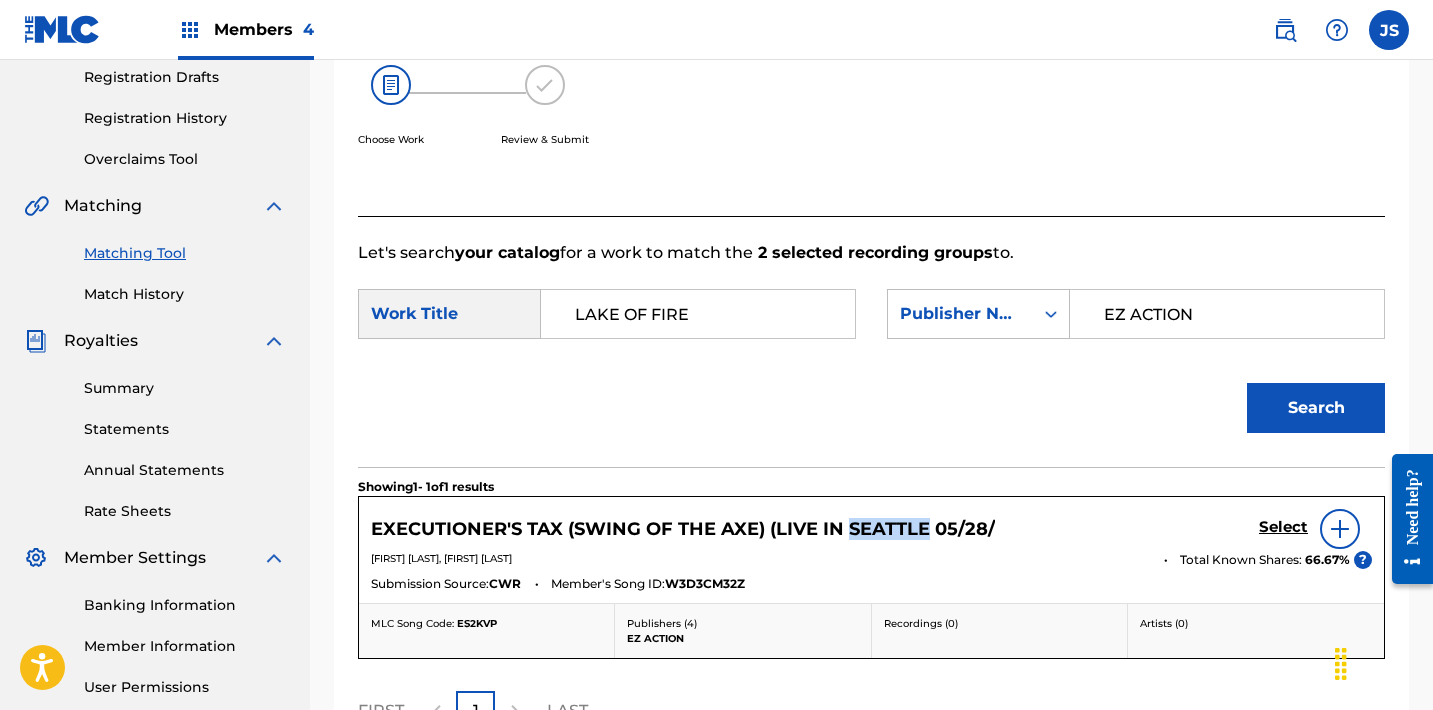 copy on "SEATTLE" 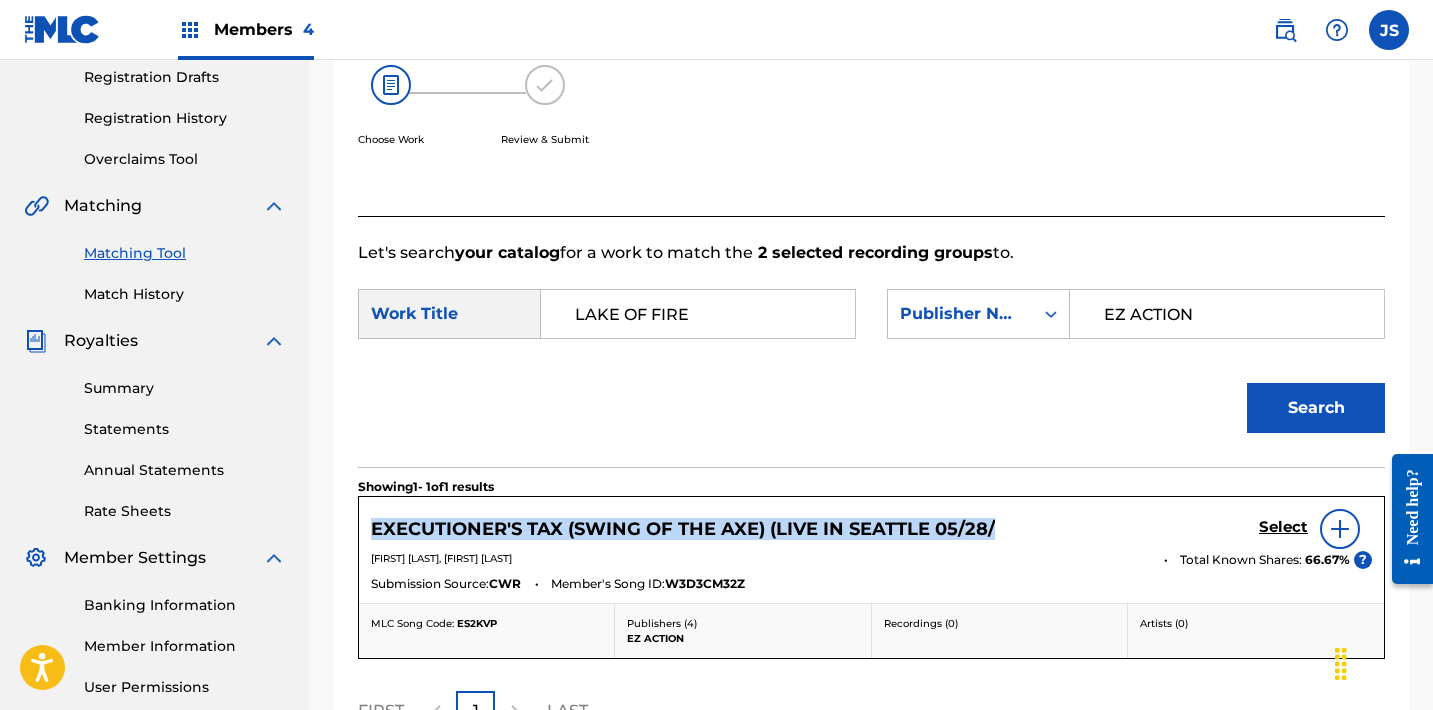 drag, startPoint x: 1039, startPoint y: 518, endPoint x: 370, endPoint y: 526, distance: 669.04785 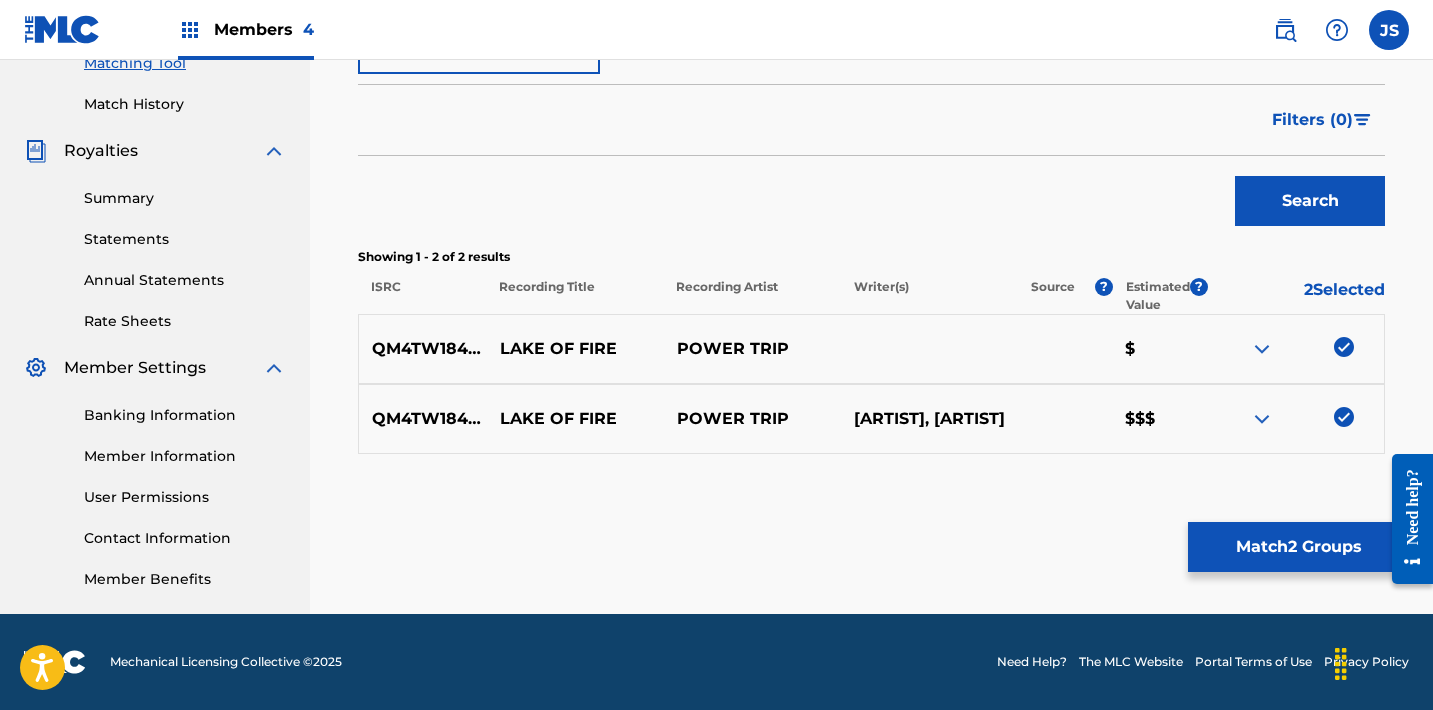 scroll, scrollTop: 530, scrollLeft: 0, axis: vertical 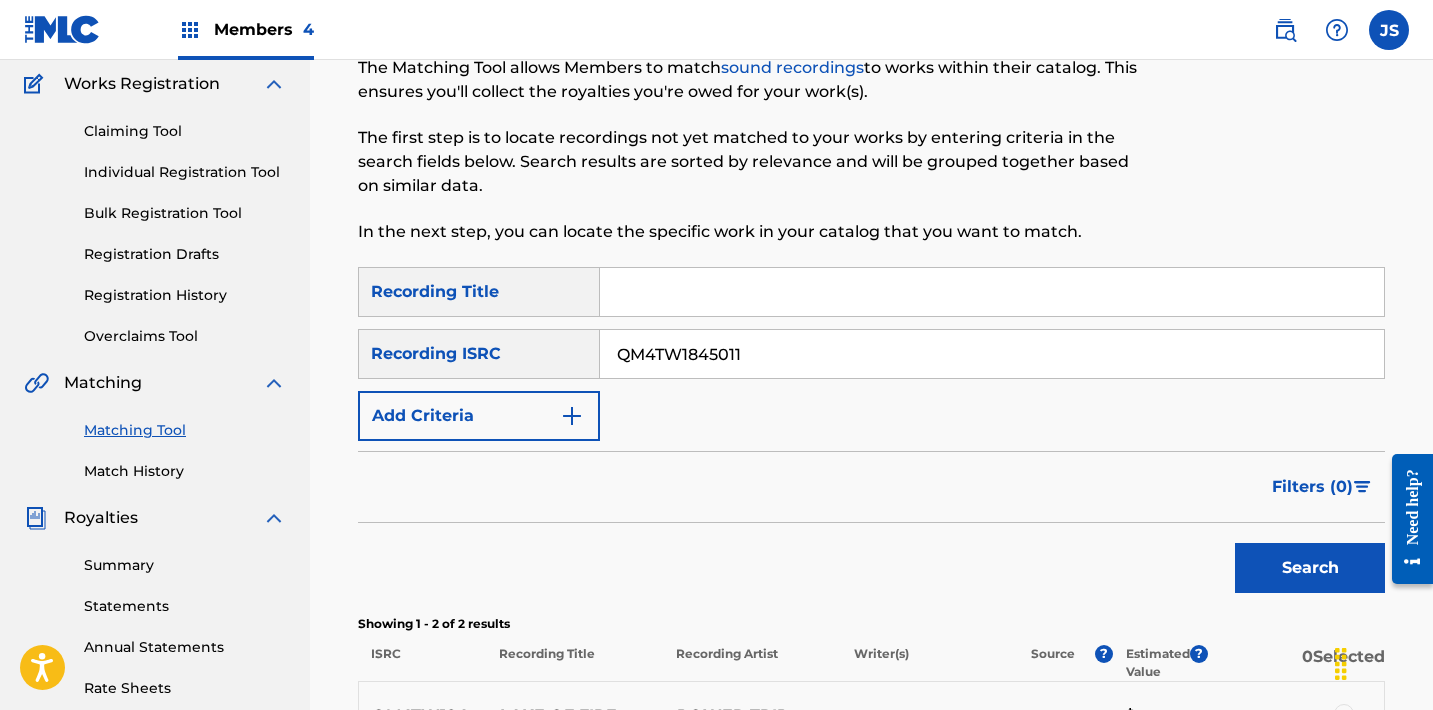 paste on "USKSV160320" 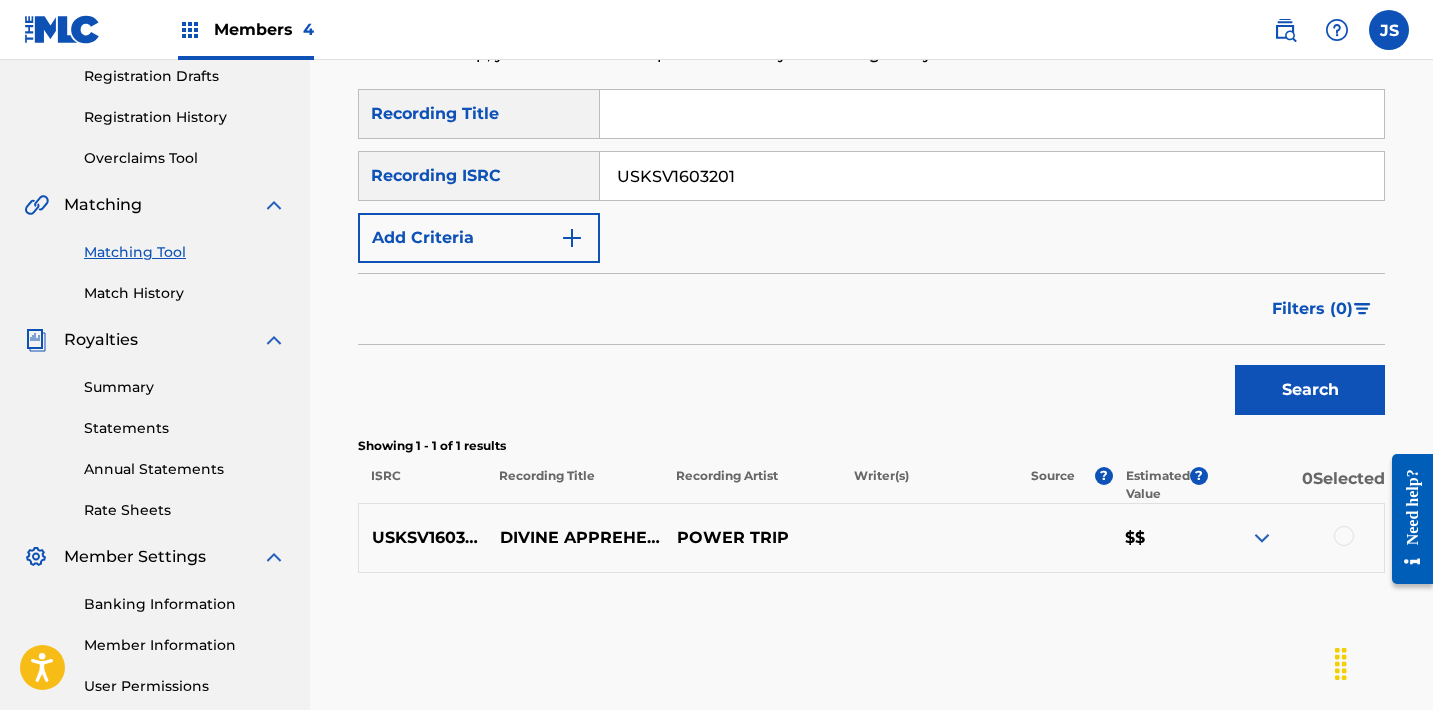 scroll, scrollTop: 457, scrollLeft: 0, axis: vertical 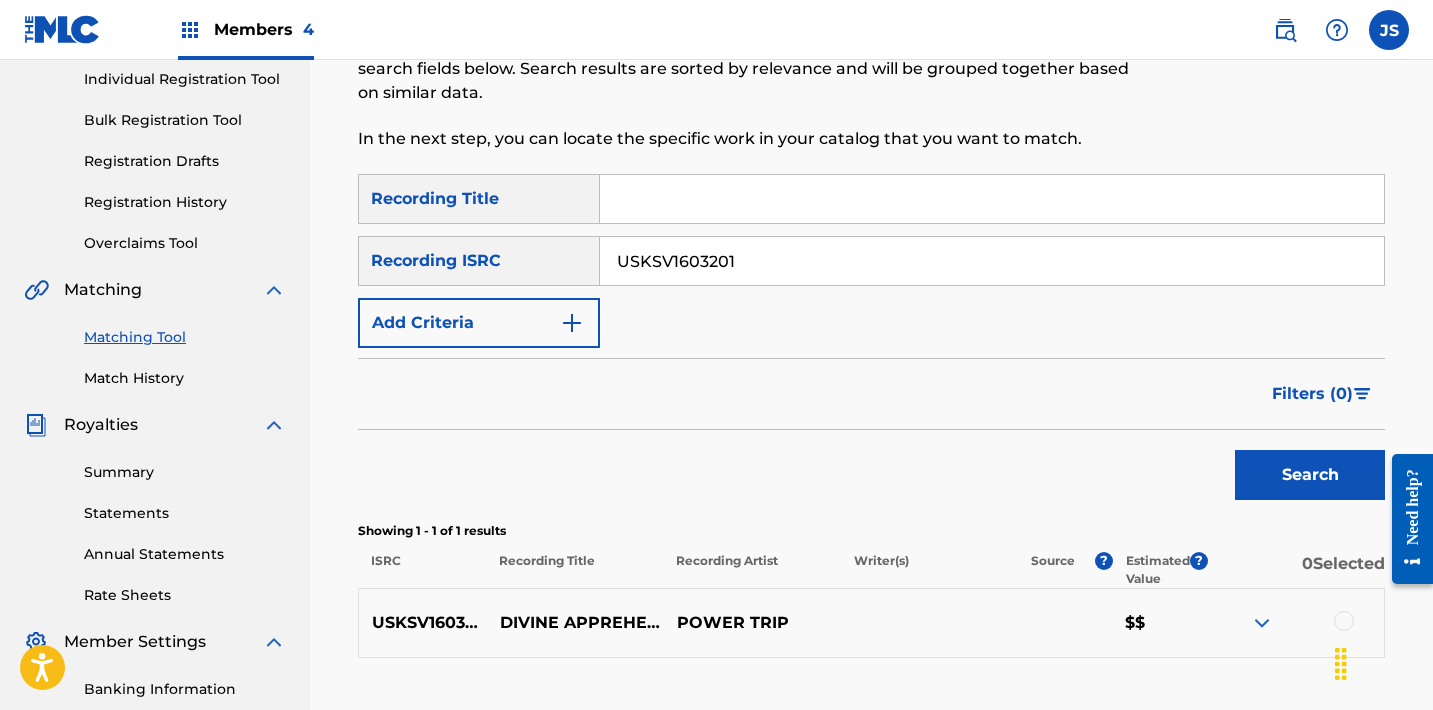 paste on "Hammer of Doubt (2010)" 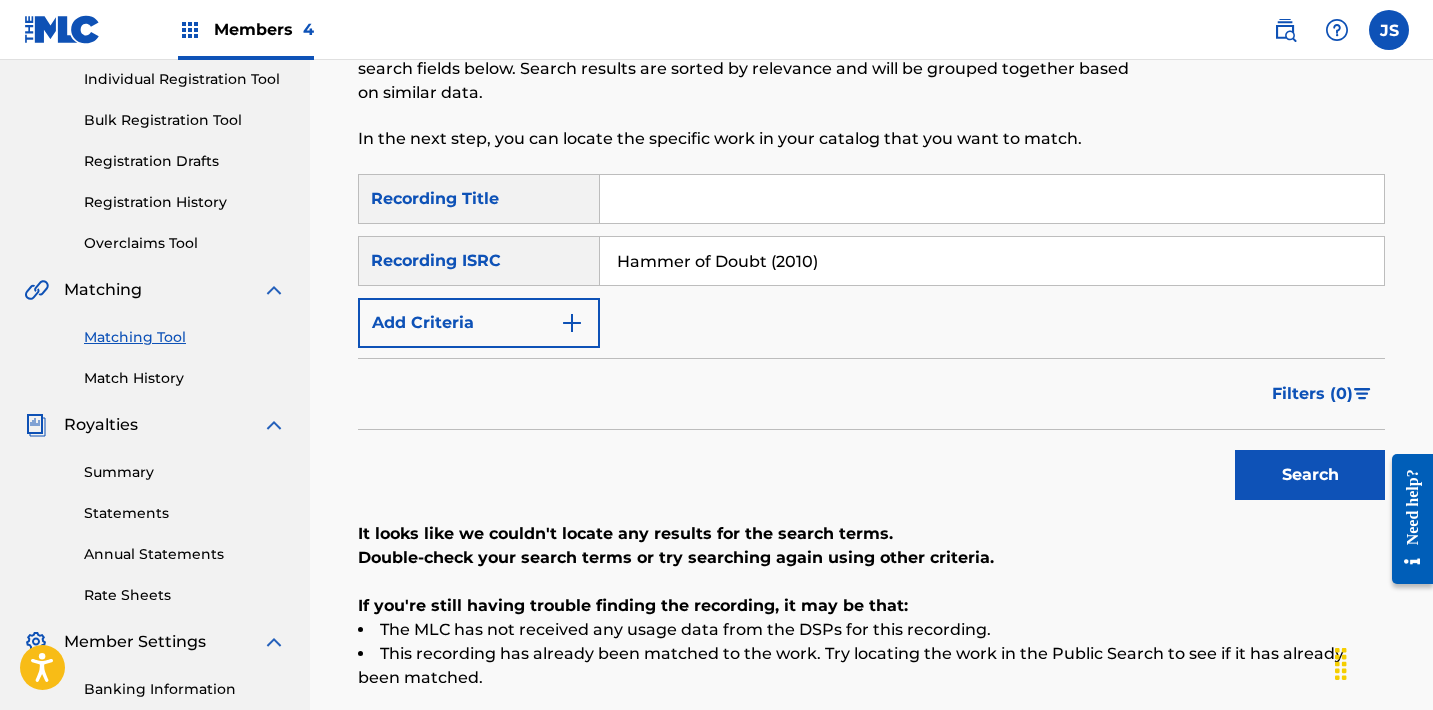 paste on "USQY51086117" 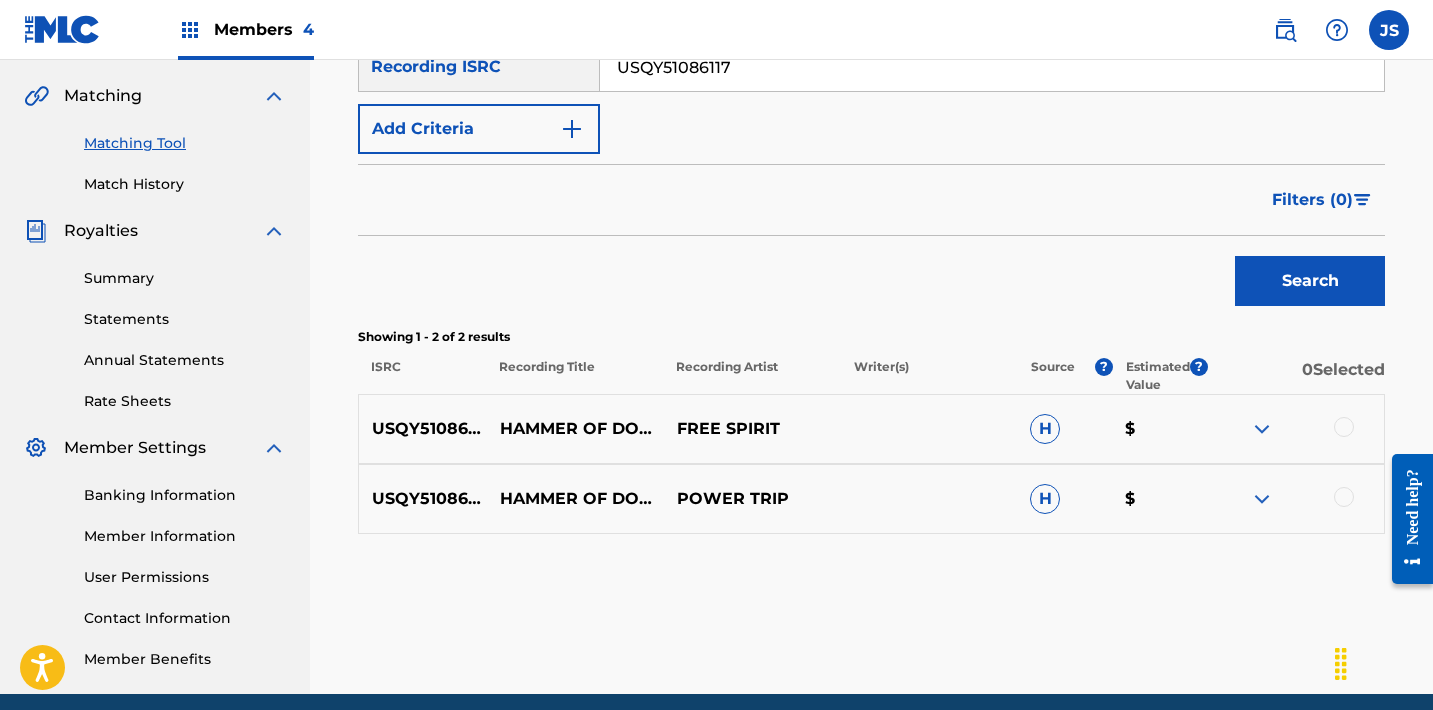 scroll, scrollTop: 458, scrollLeft: 0, axis: vertical 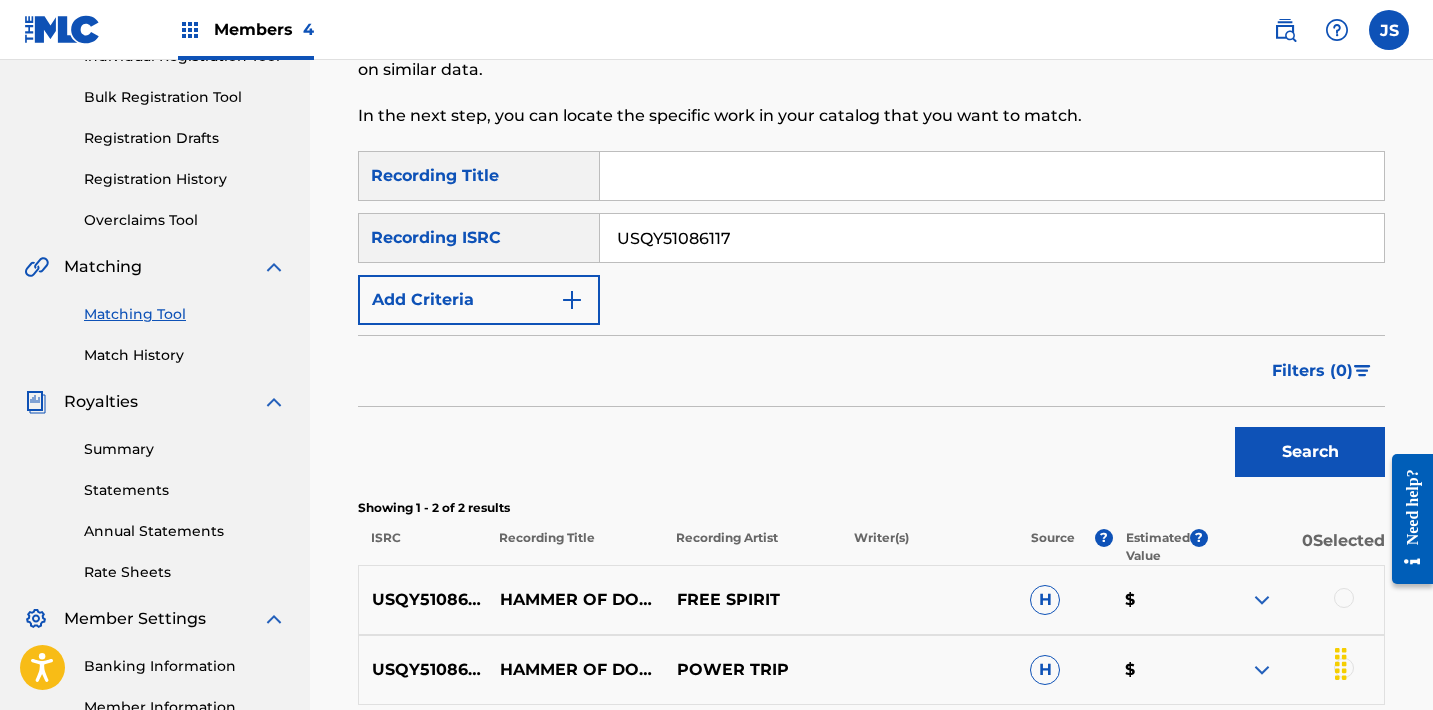 paste on "QM4TW1845011" 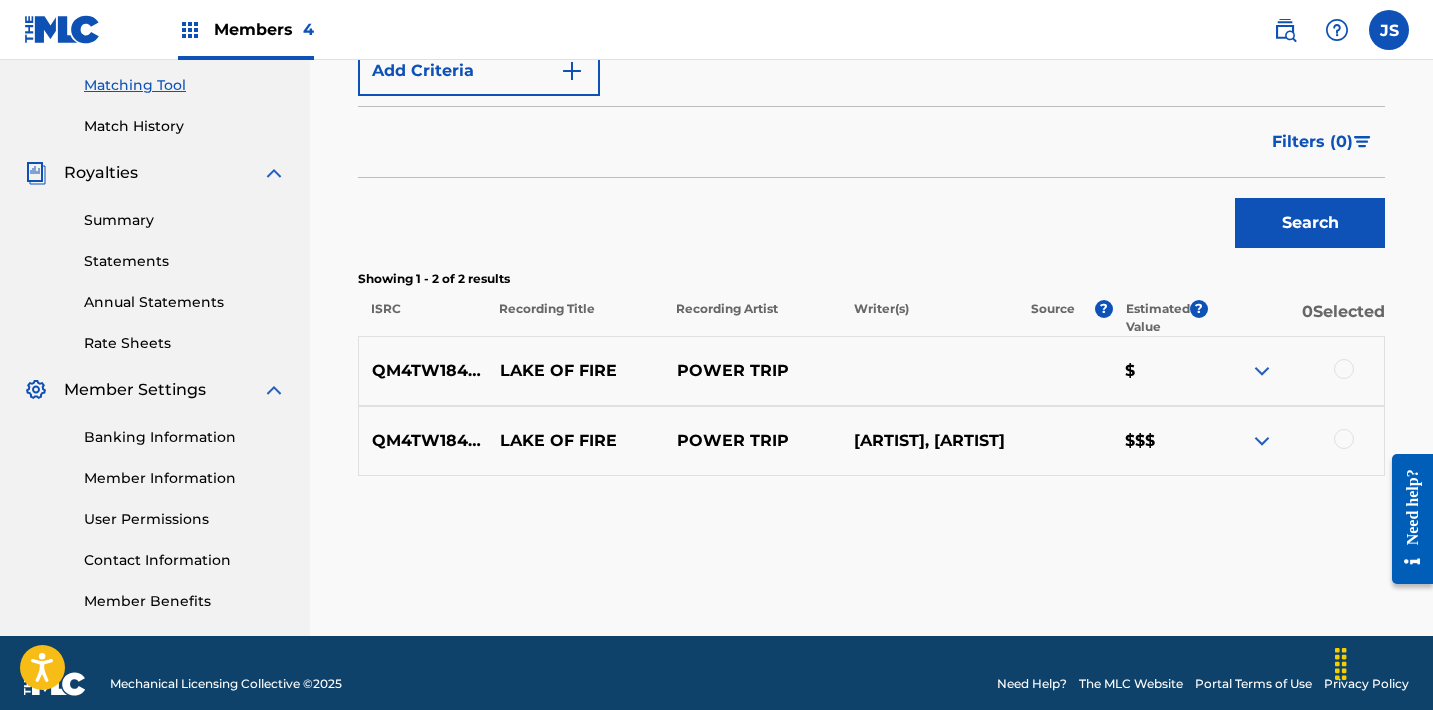 scroll, scrollTop: 513, scrollLeft: 0, axis: vertical 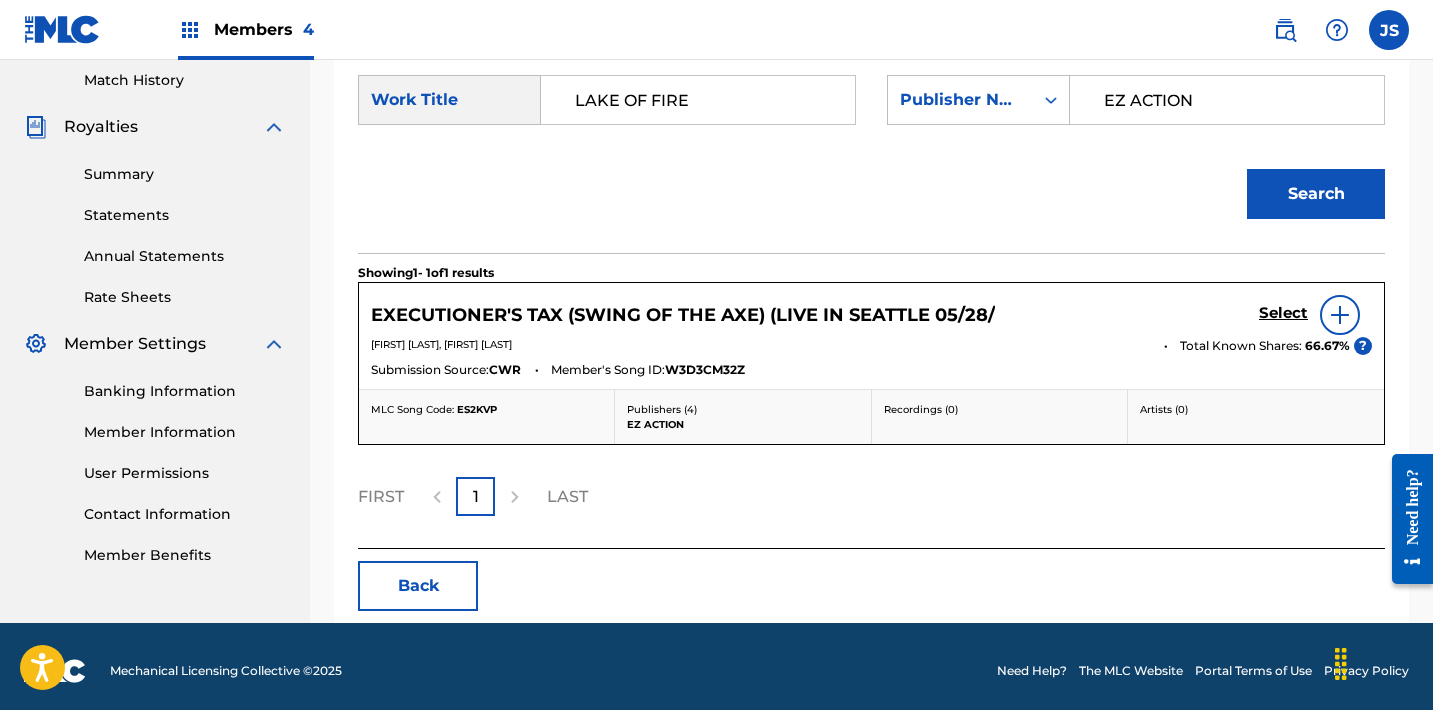 click on "Back" at bounding box center (418, 586) 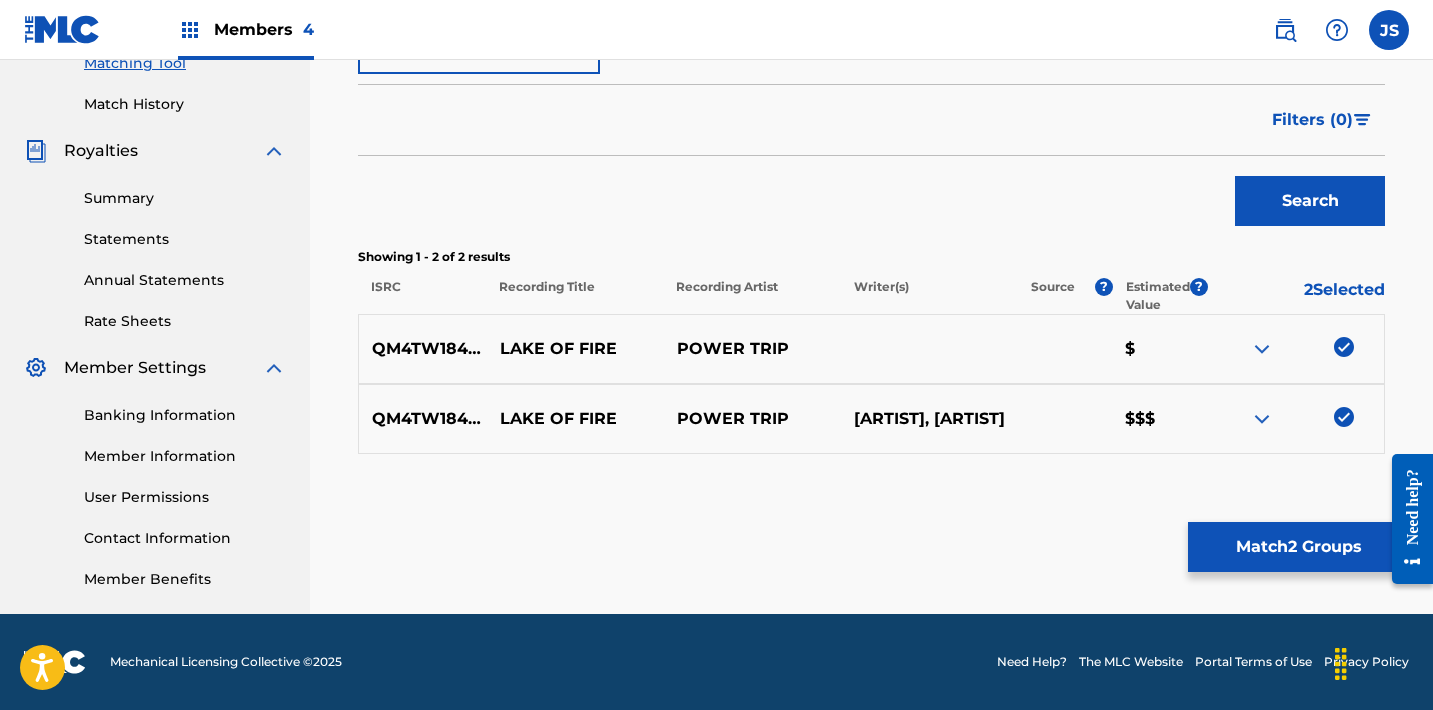 click at bounding box center [1344, 417] 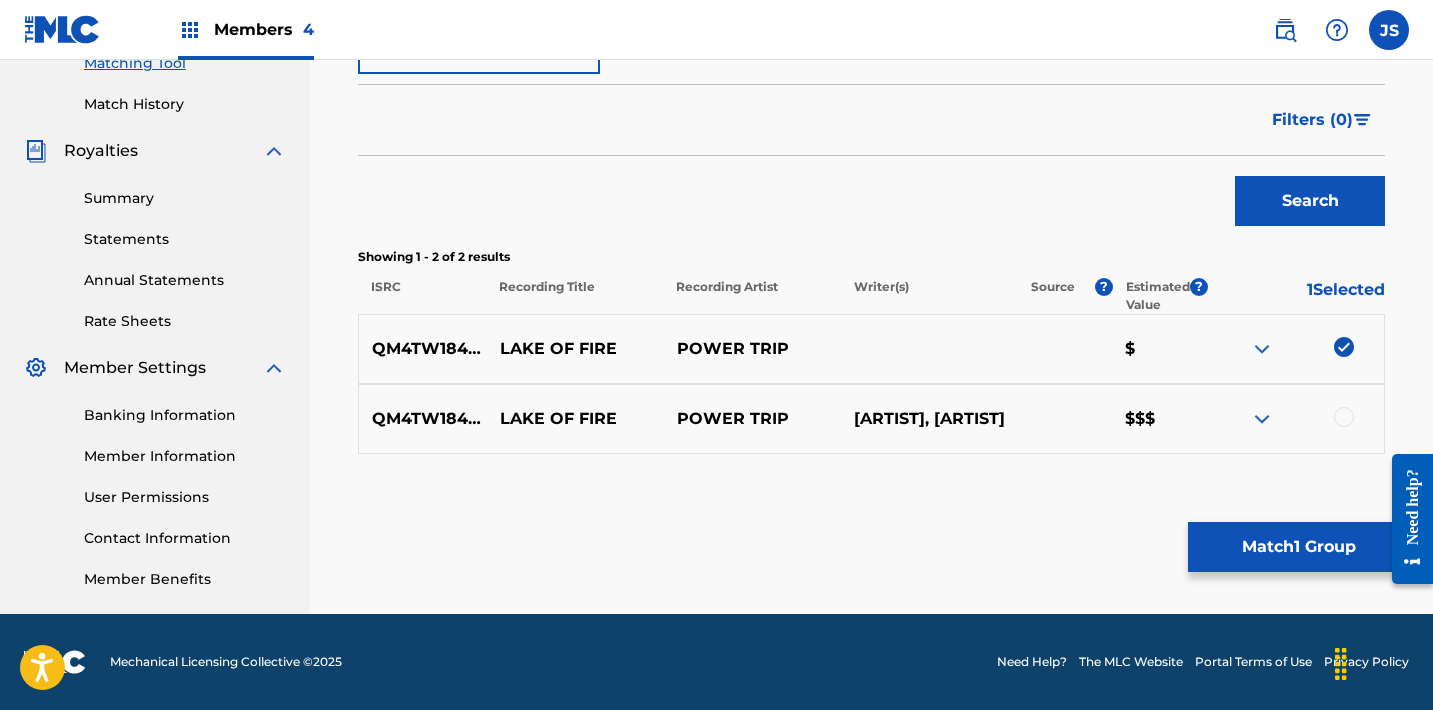 click at bounding box center (1344, 347) 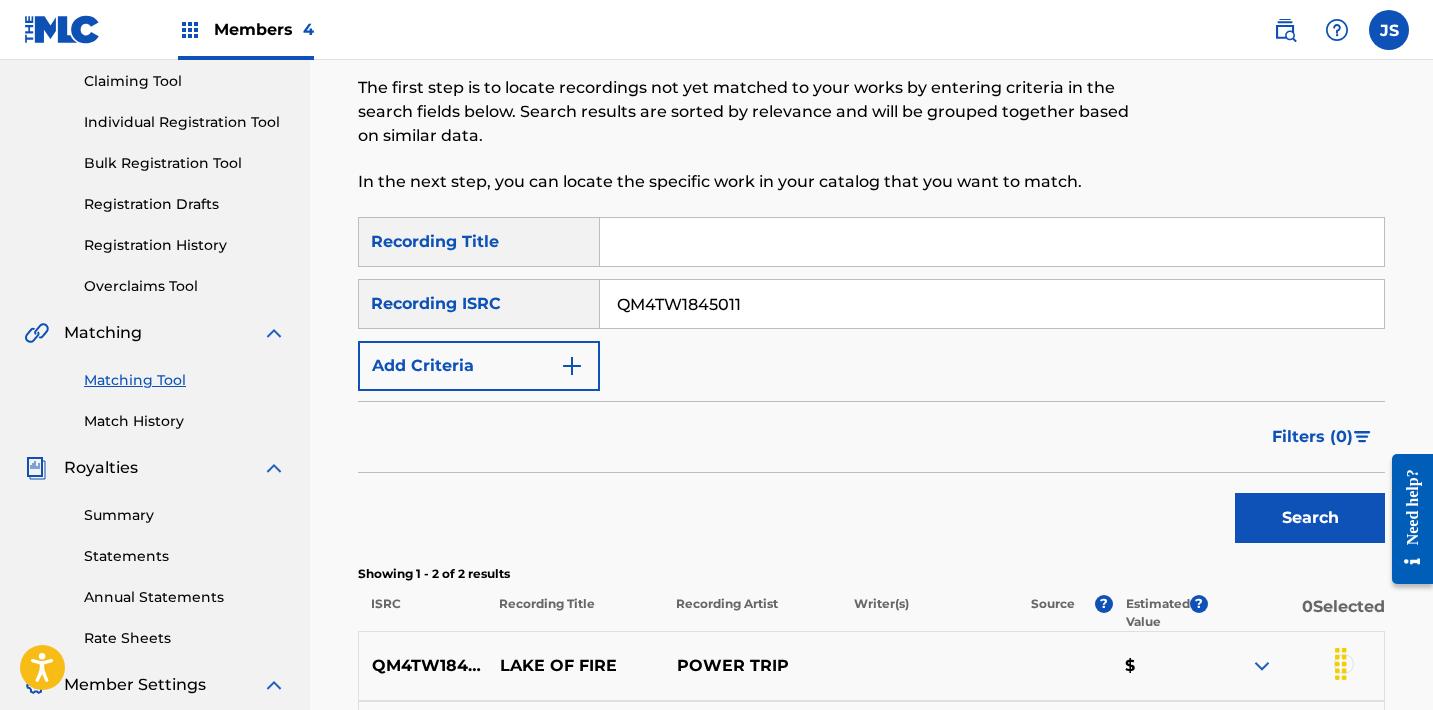 scroll, scrollTop: 212, scrollLeft: 0, axis: vertical 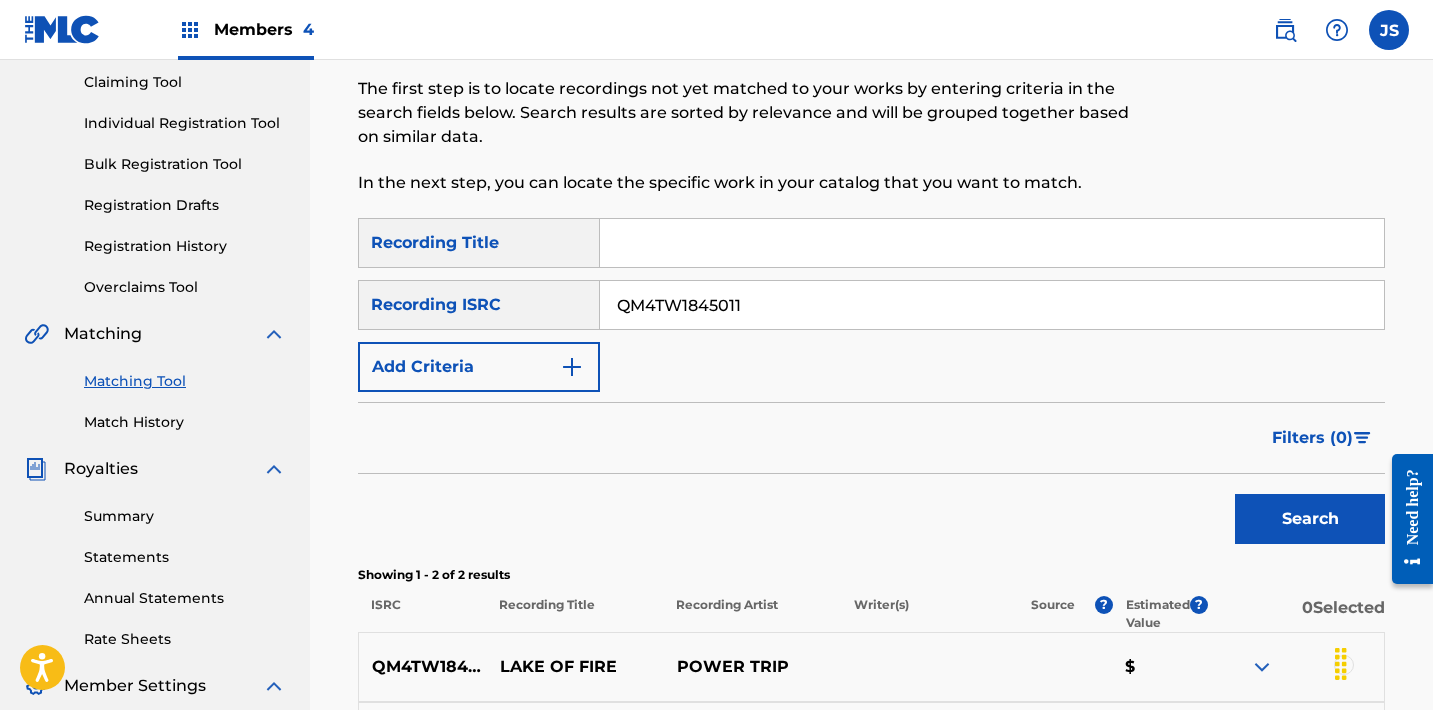 click on "QM4TW1845011" at bounding box center [992, 305] 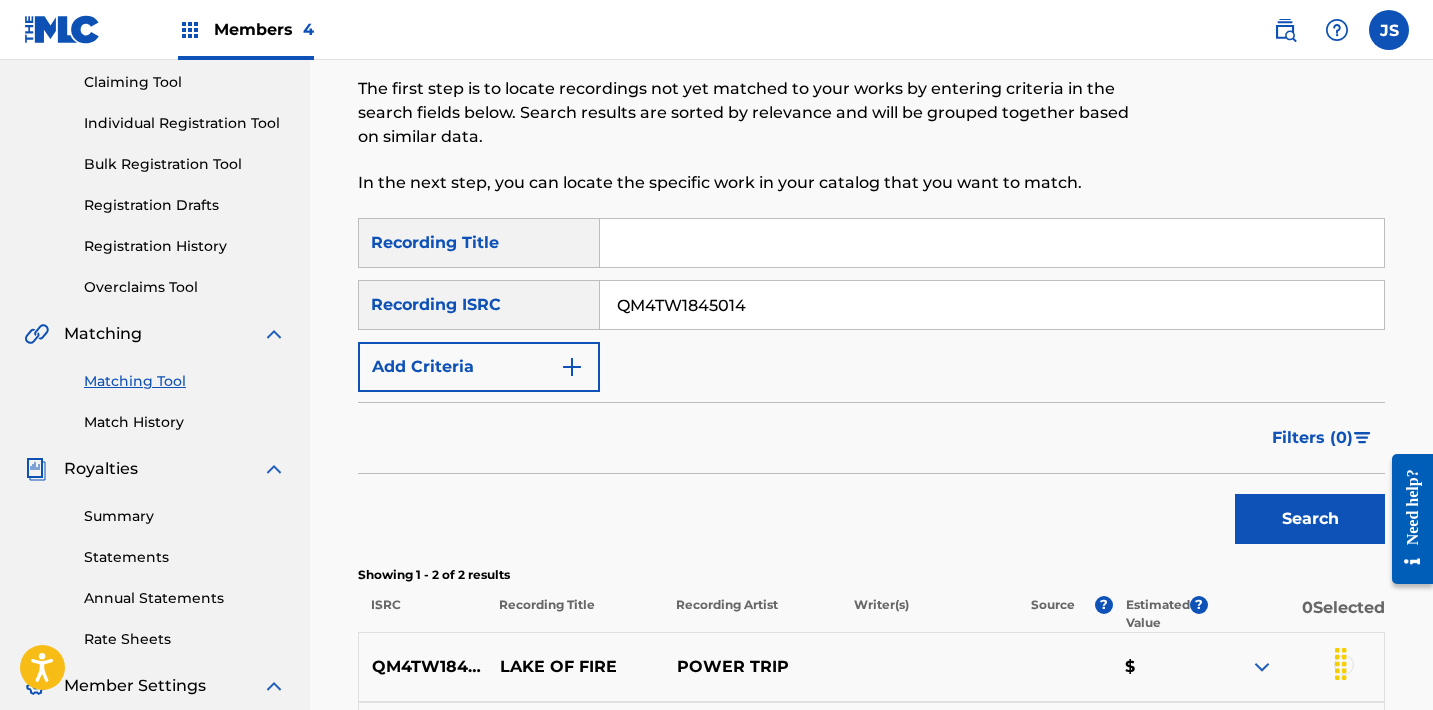 click on "Search" at bounding box center [1310, 519] 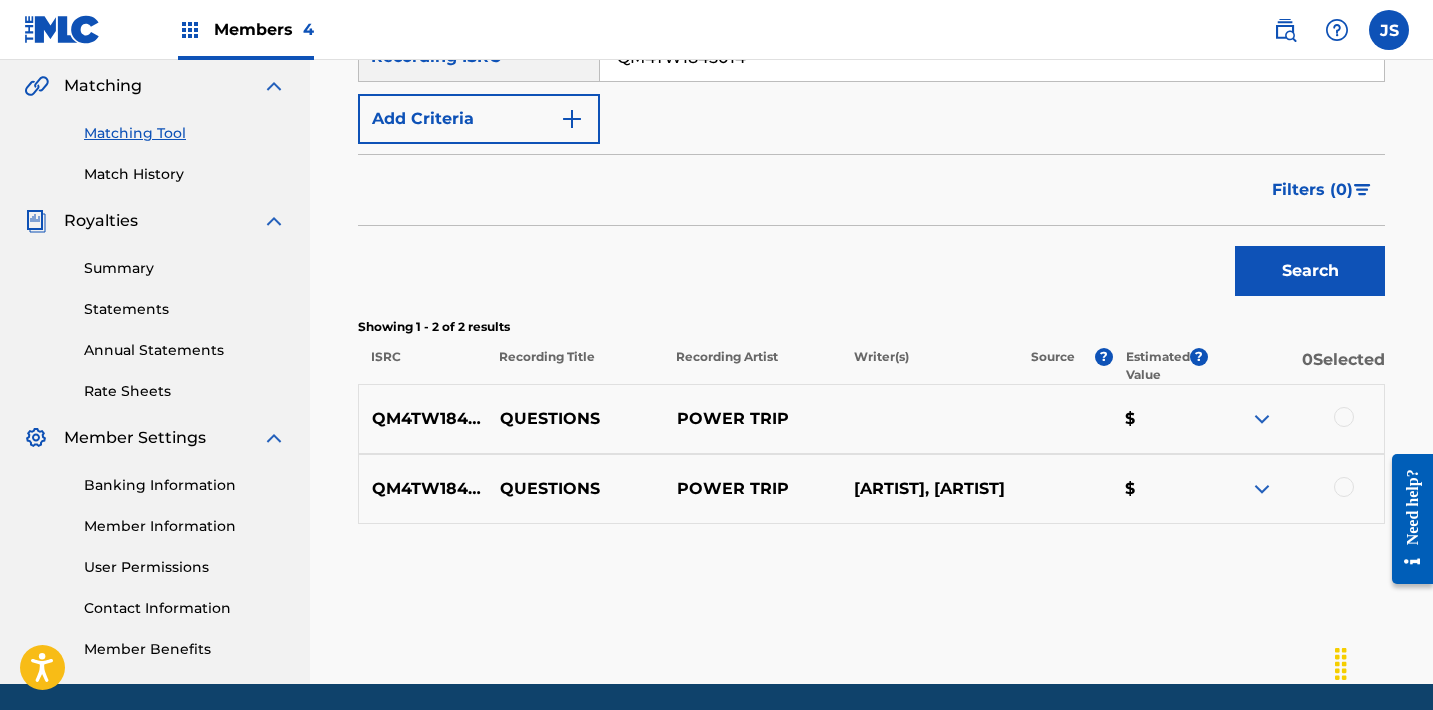 scroll, scrollTop: 530, scrollLeft: 0, axis: vertical 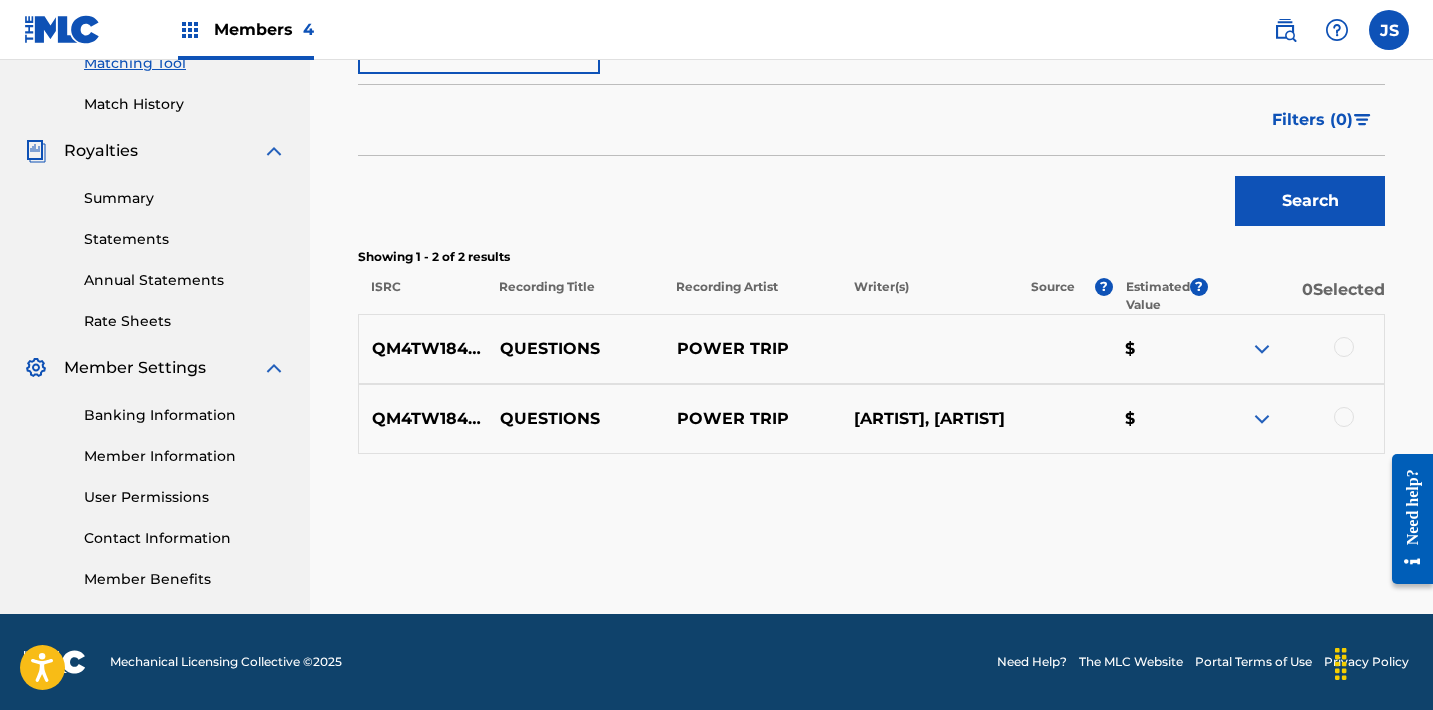 click at bounding box center [1344, 347] 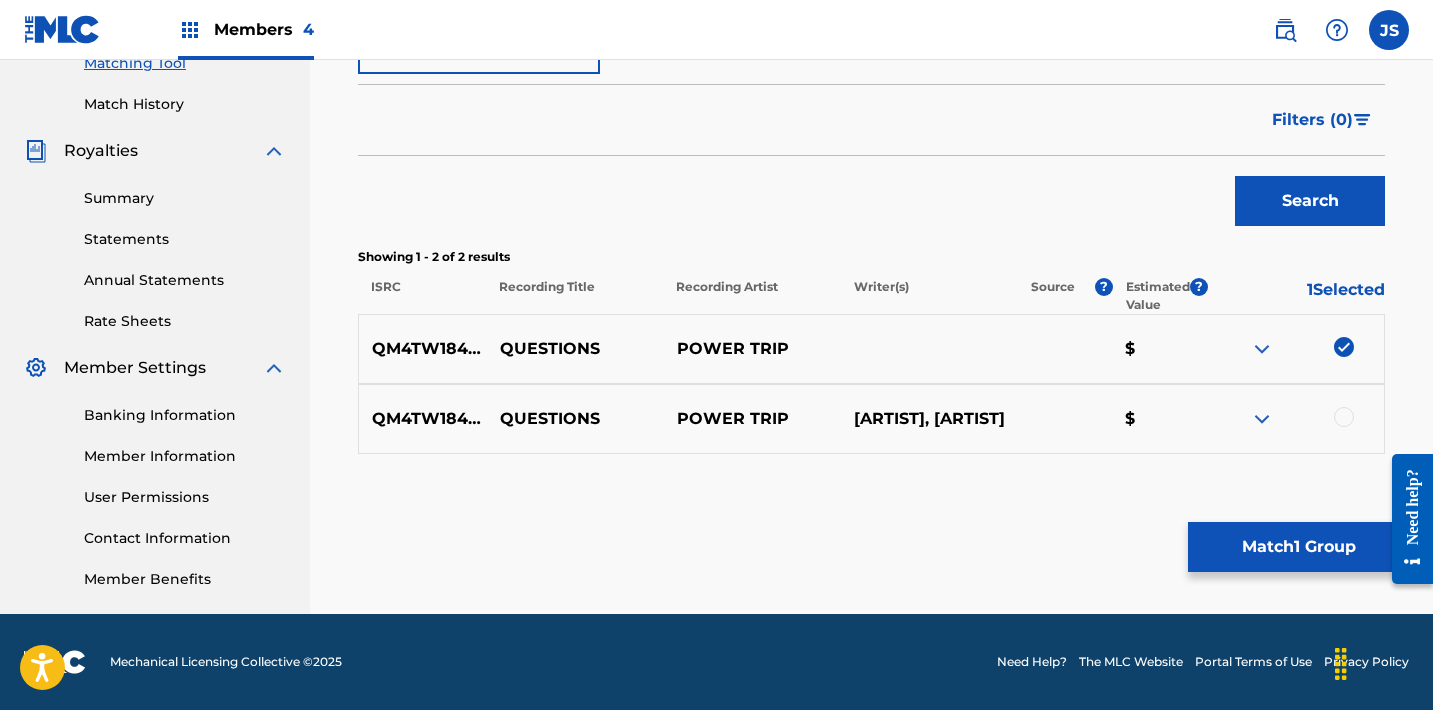 click at bounding box center (1344, 417) 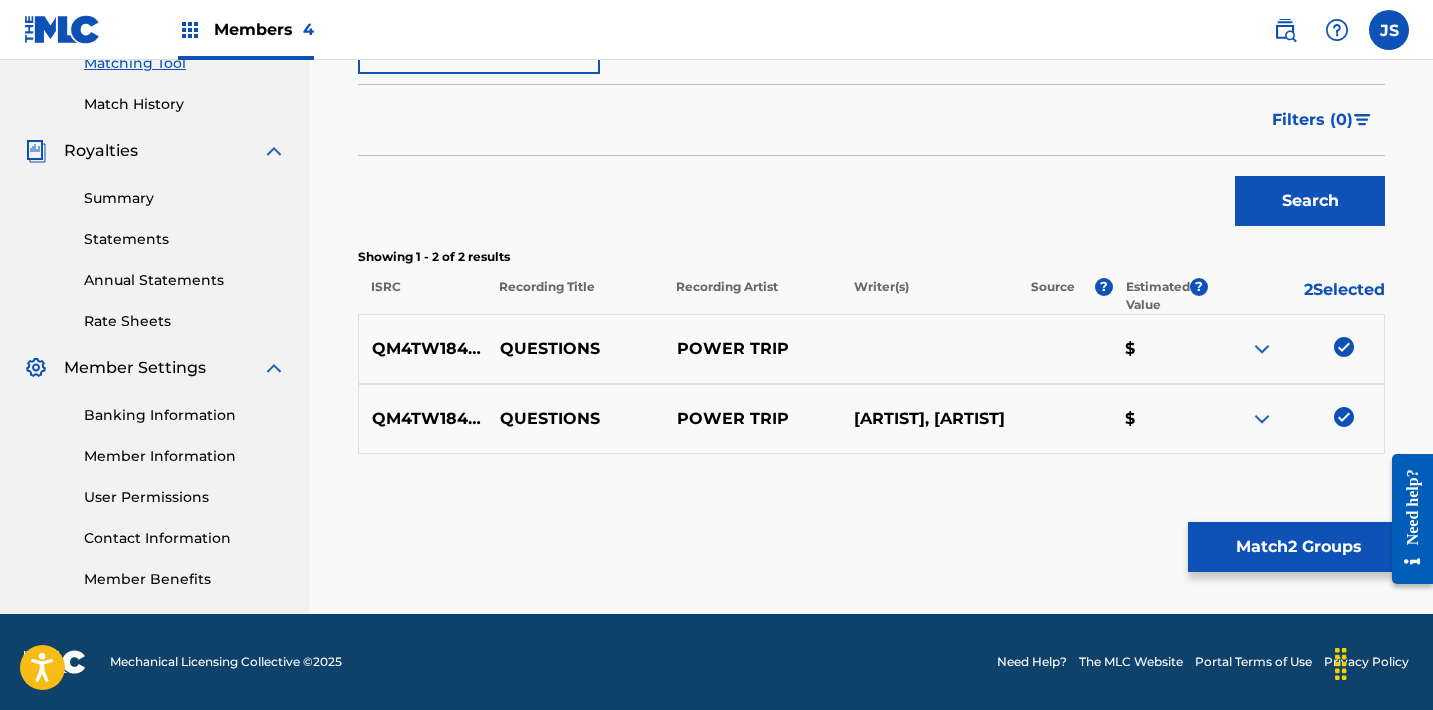 click on "Match  2 Groups" at bounding box center [1298, 547] 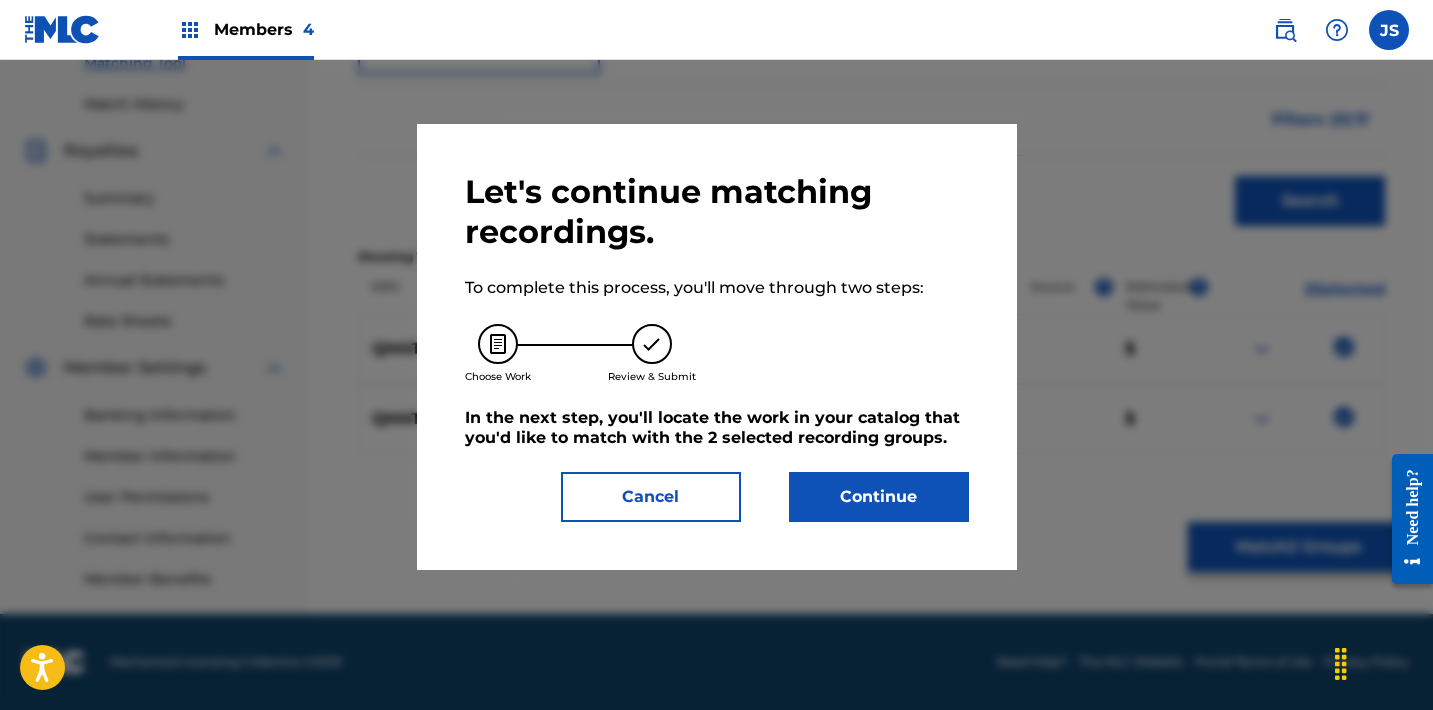 click on "Continue" at bounding box center (879, 497) 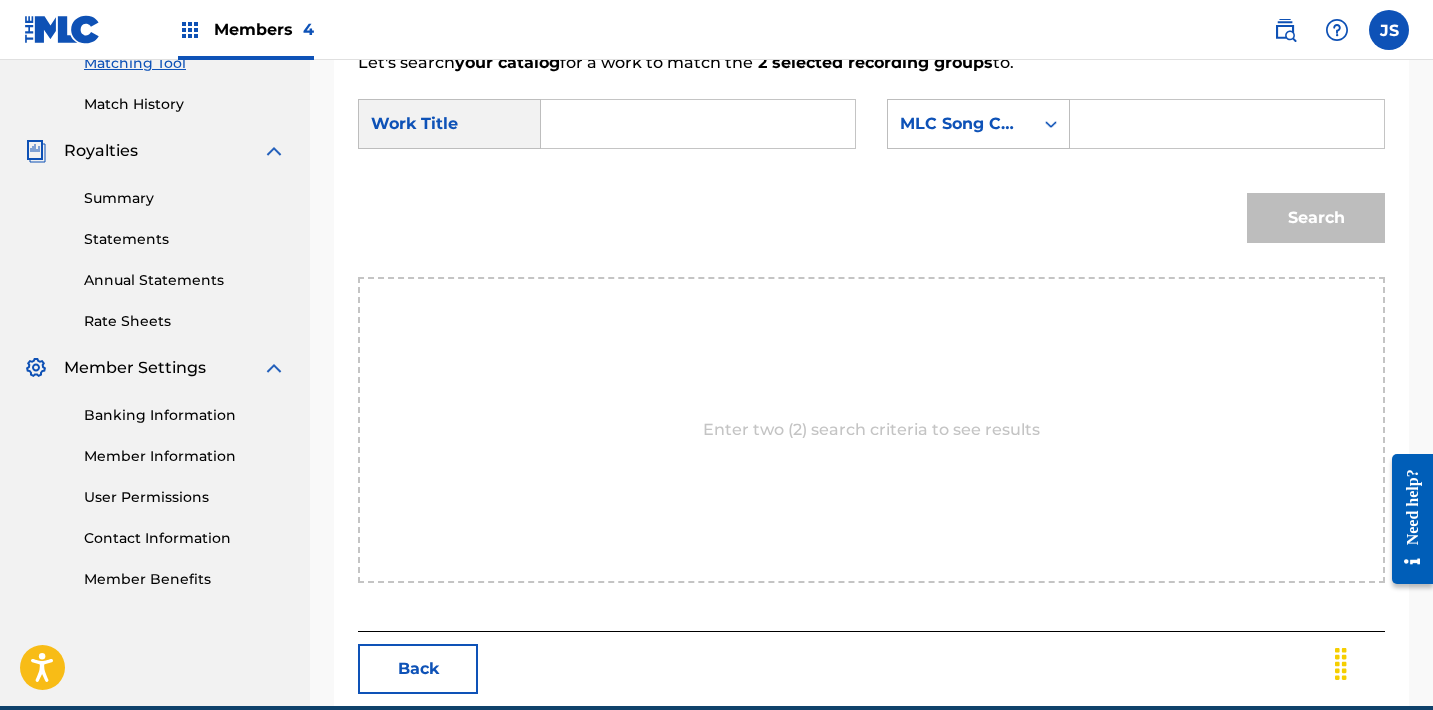 click at bounding box center (698, 124) 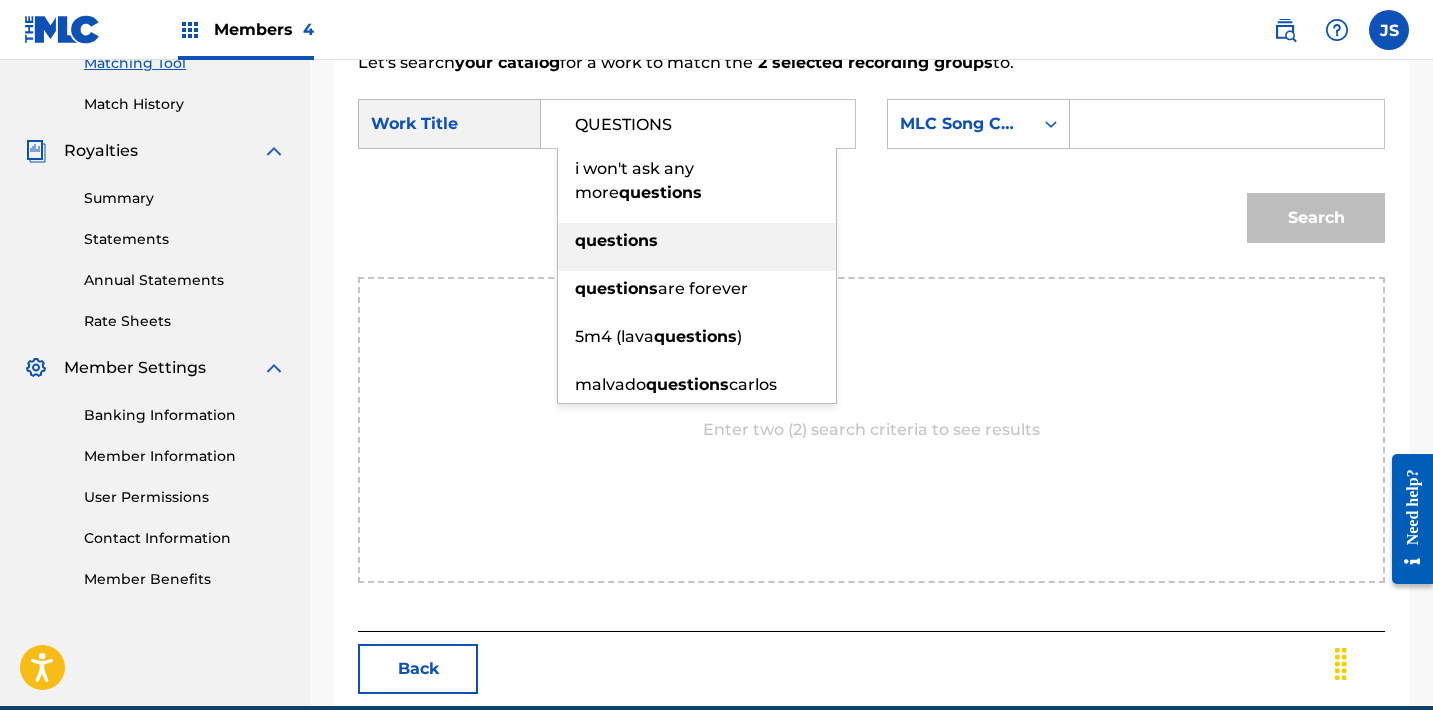 click on "questions" at bounding box center (616, 240) 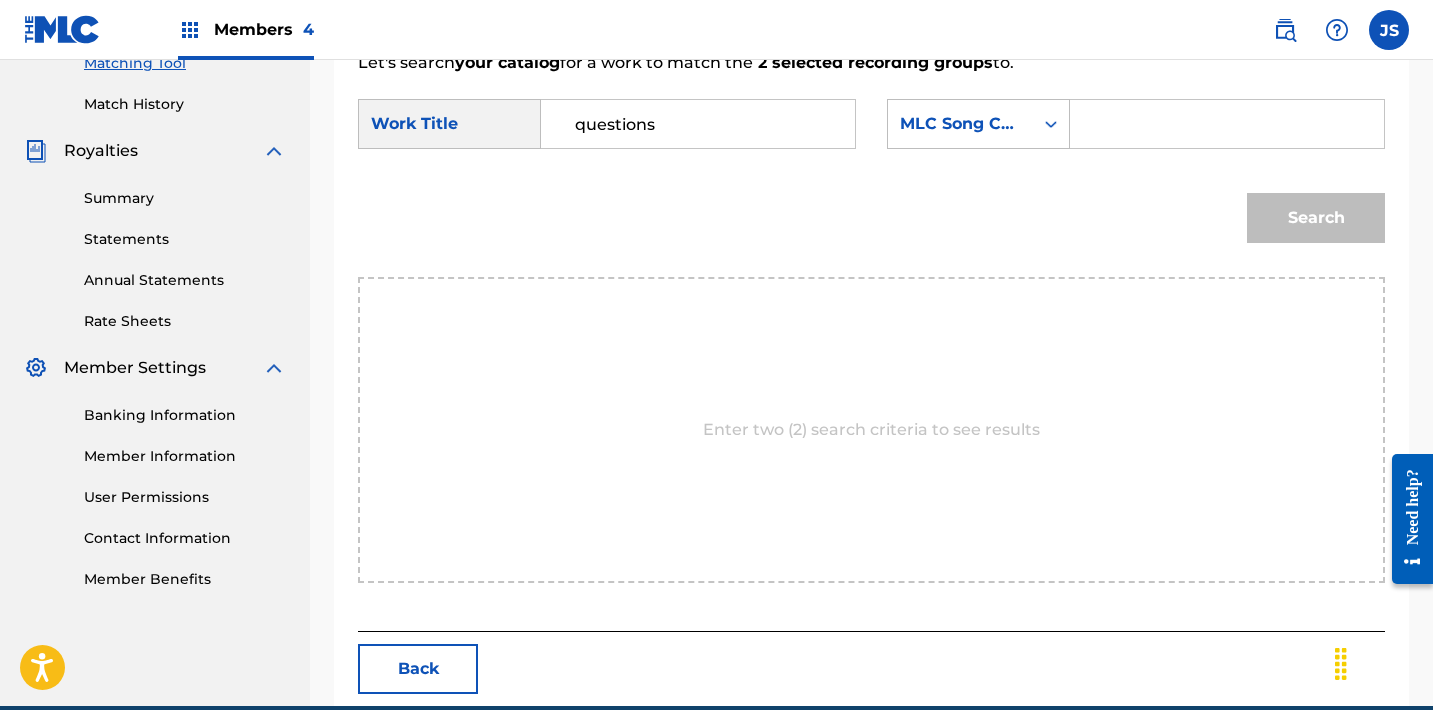 click at bounding box center [1227, 124] 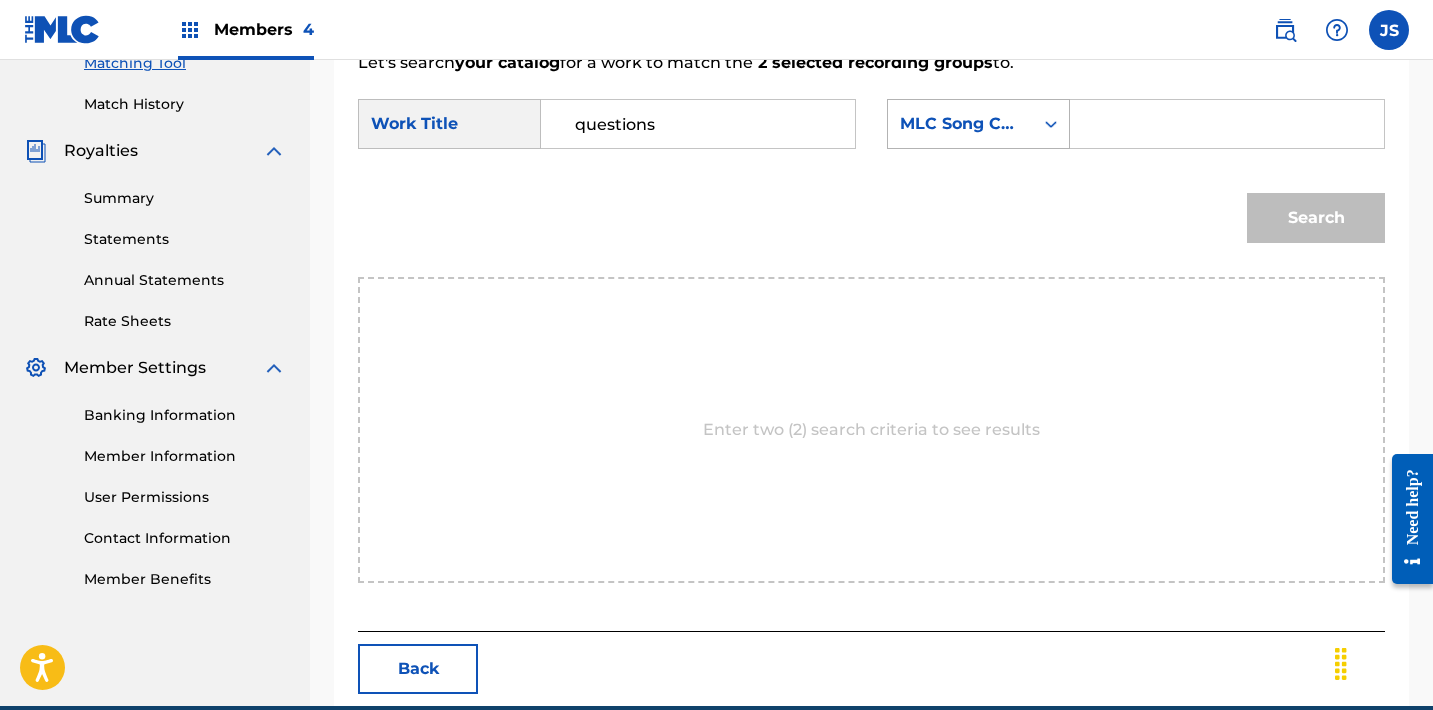 click on "MLC Song Code" at bounding box center [978, 124] 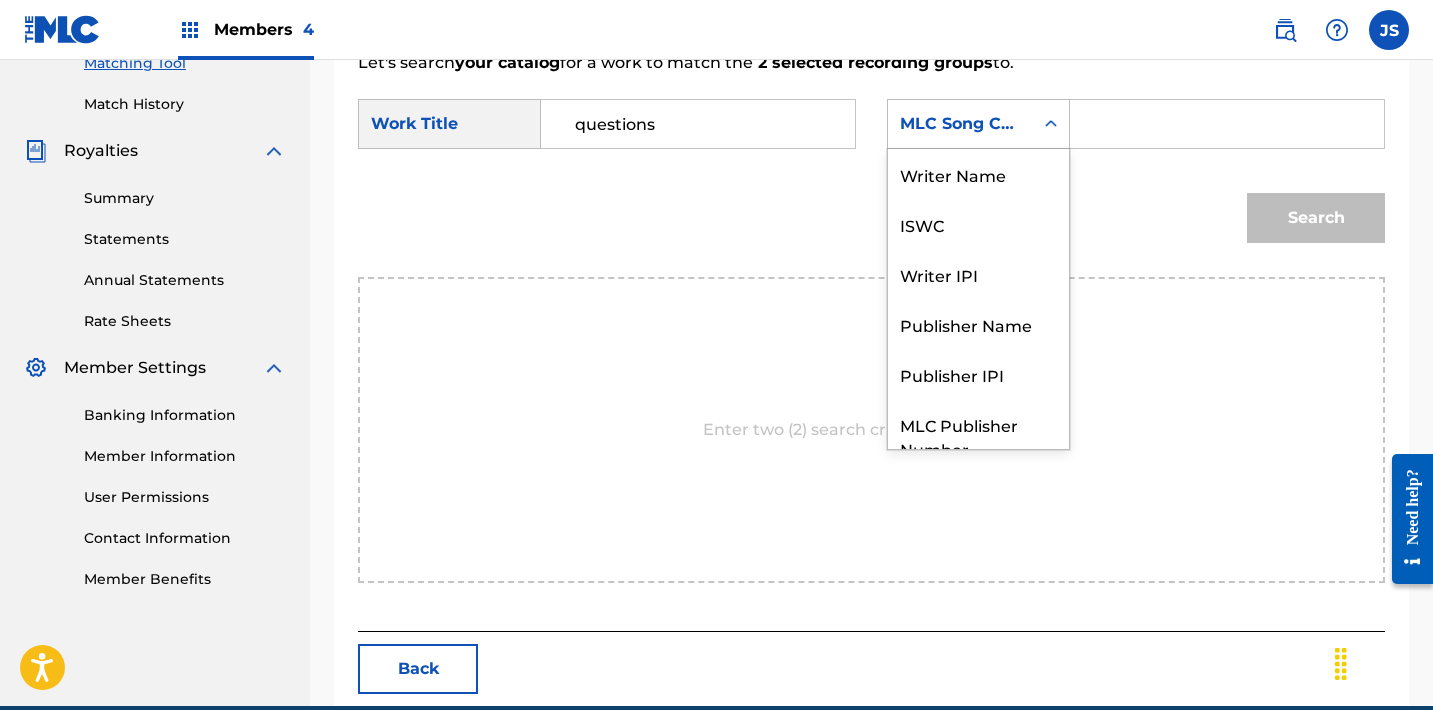 scroll, scrollTop: 74, scrollLeft: 0, axis: vertical 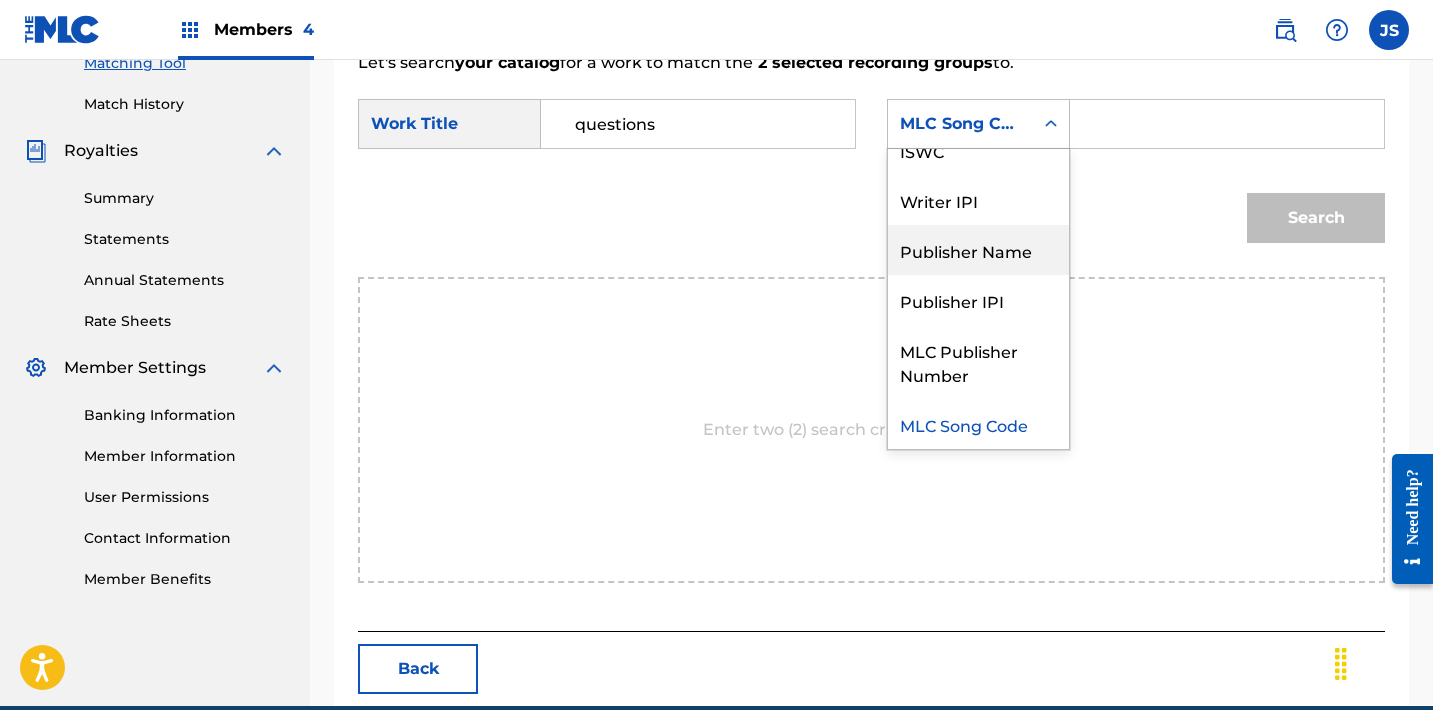 click on "Publisher Name" at bounding box center [978, 250] 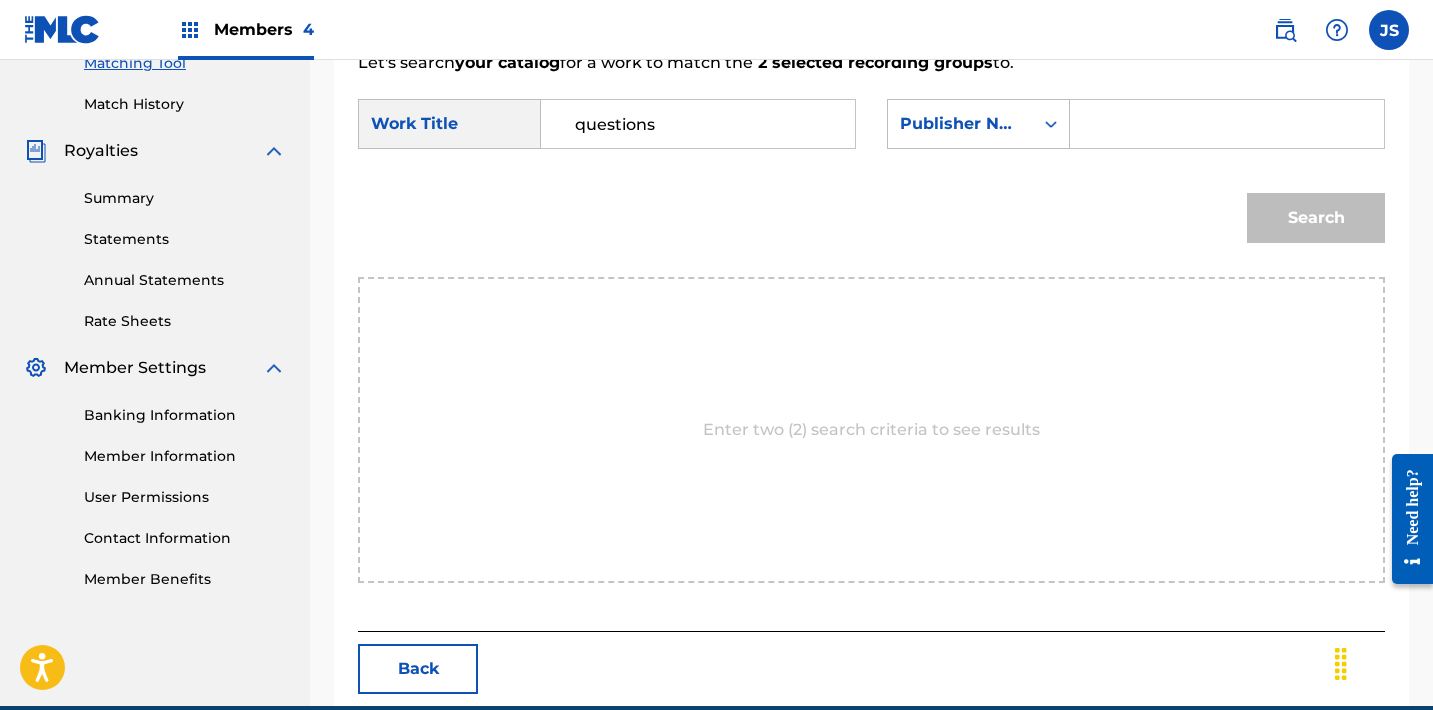 click at bounding box center (1227, 124) 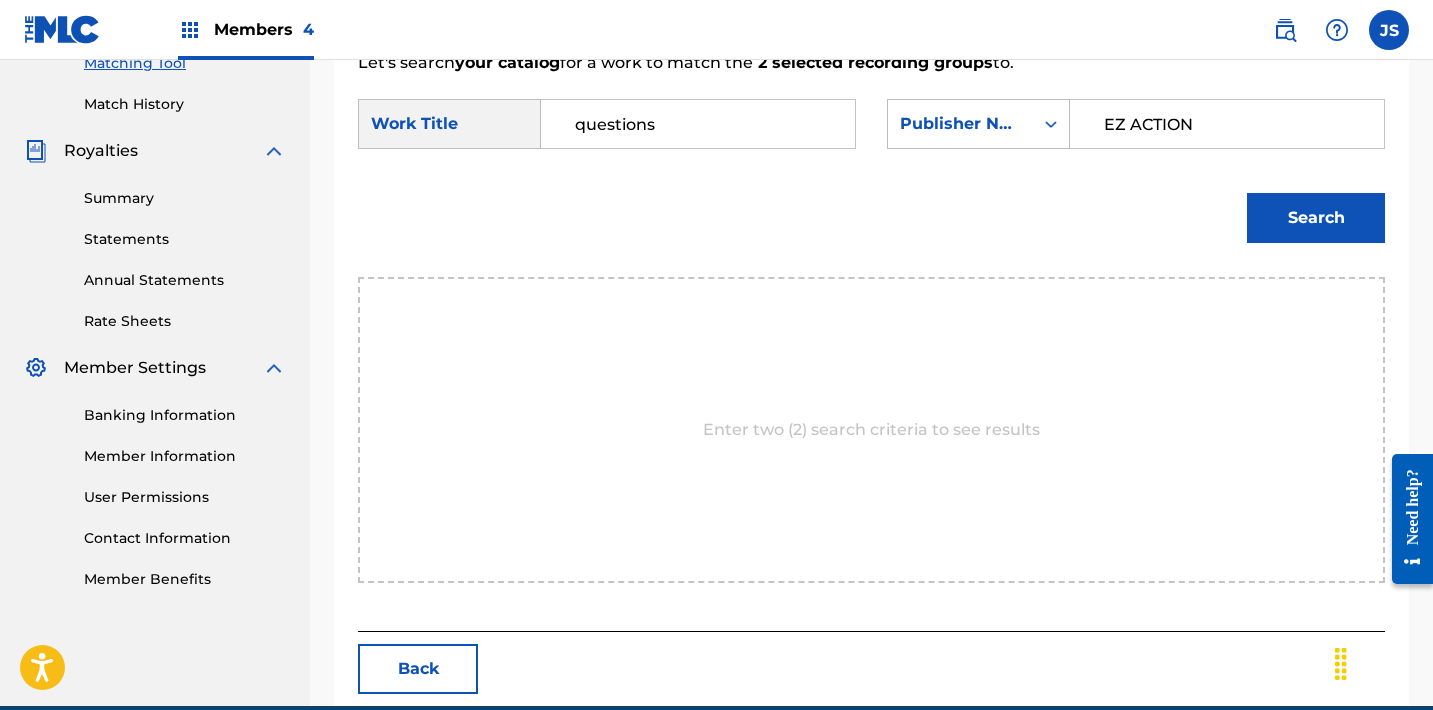 click on "Search" at bounding box center [1316, 218] 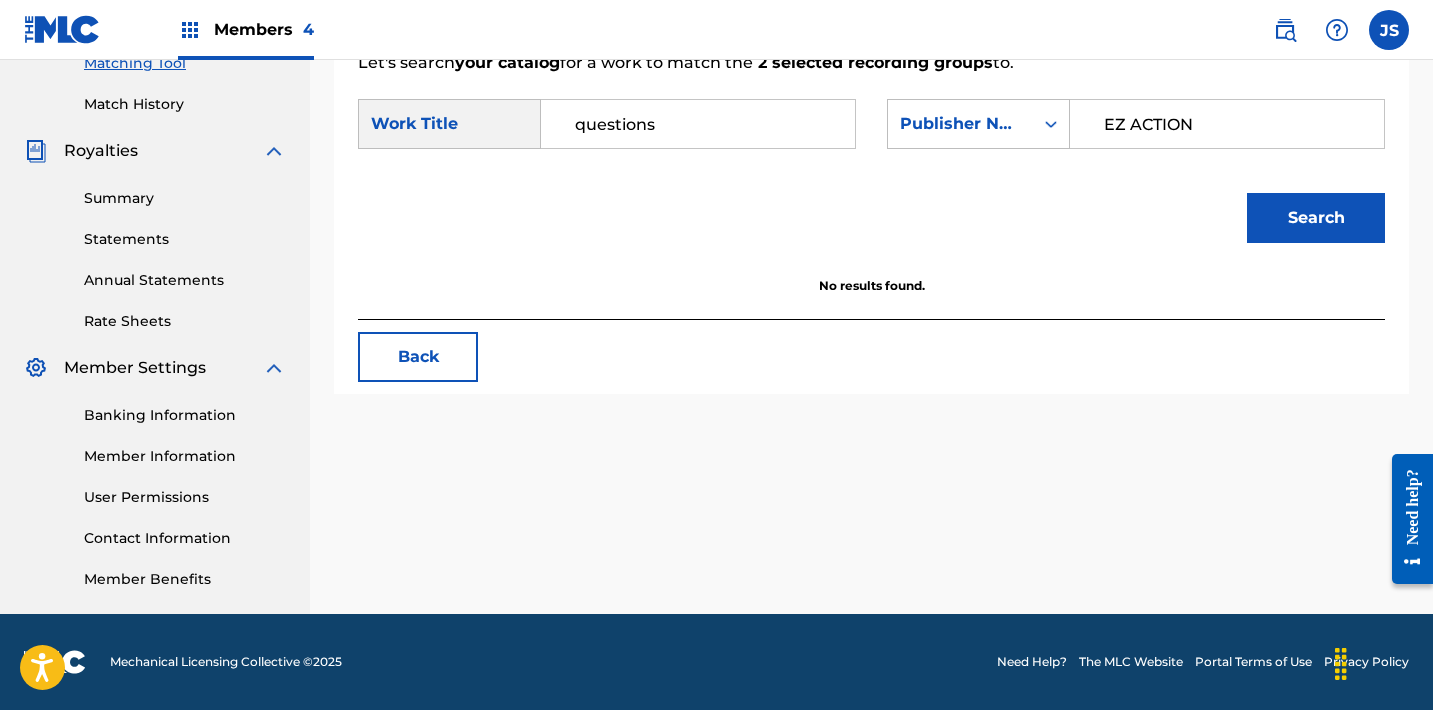 click on "questions" at bounding box center [698, 124] 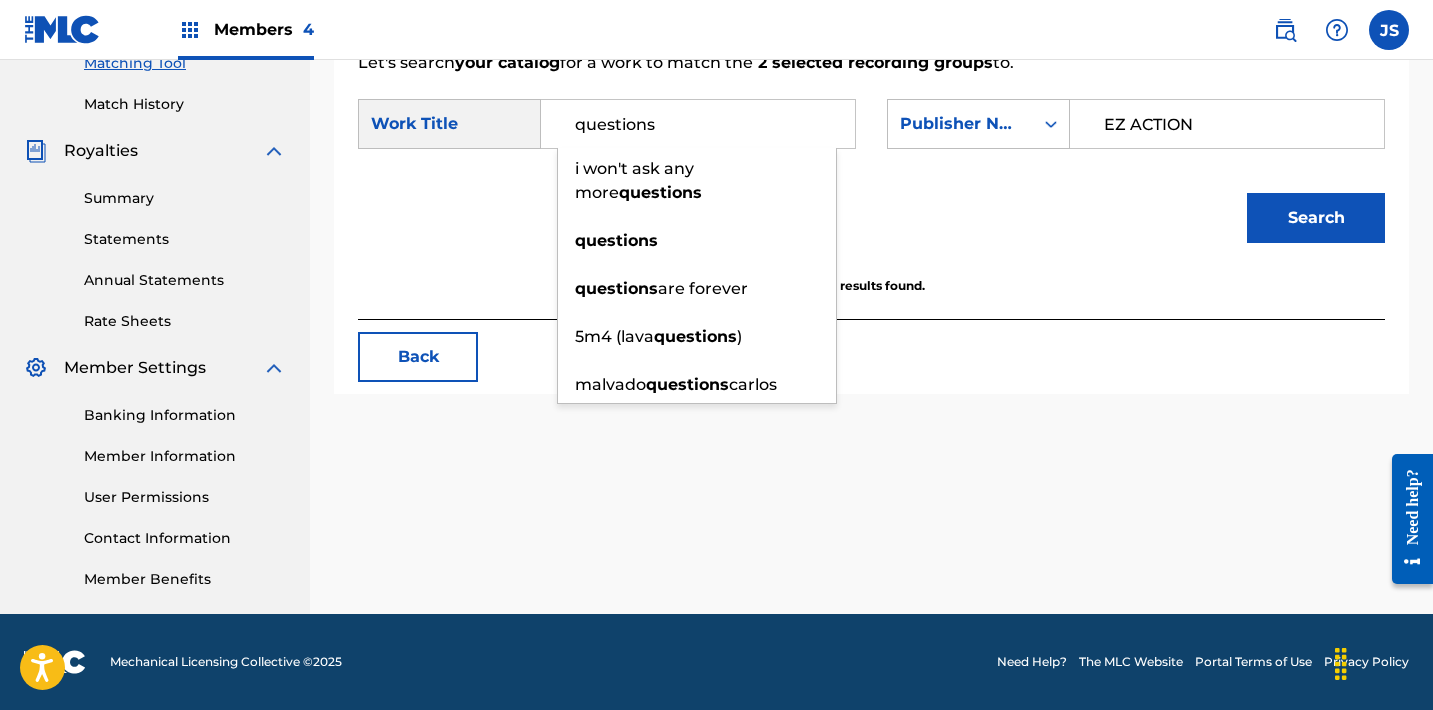 click on "Match Usage - Select Work In this step, you will locate the work you'd like to match with your selected sound recording(s). Two criteria are required to search. If you do not have The MLC Song Code, click the down arrow to select another search criteria. To expand full details for the work, click the blue plus sign ( + ). To select a work, click Select. Choose Work Review & Submit Let's search your catalog for a work to match the 2 selected recording groups to. Work Title questions i won't ask any more questions questions questions are forever 5m4 (lava questions ) malvado questions carlos Publisher Name EZ ACTION Search No results found. Back" at bounding box center (871, 12) 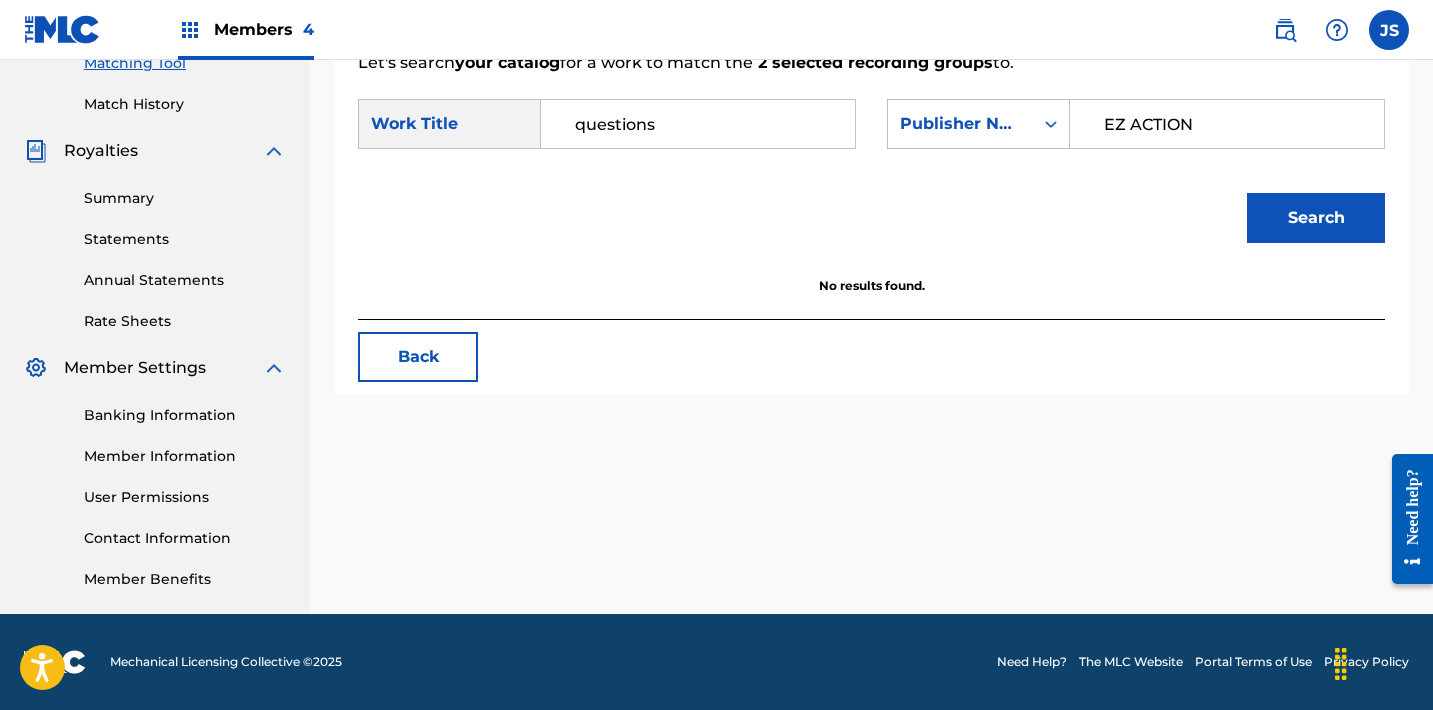 click on "Back" at bounding box center [418, 357] 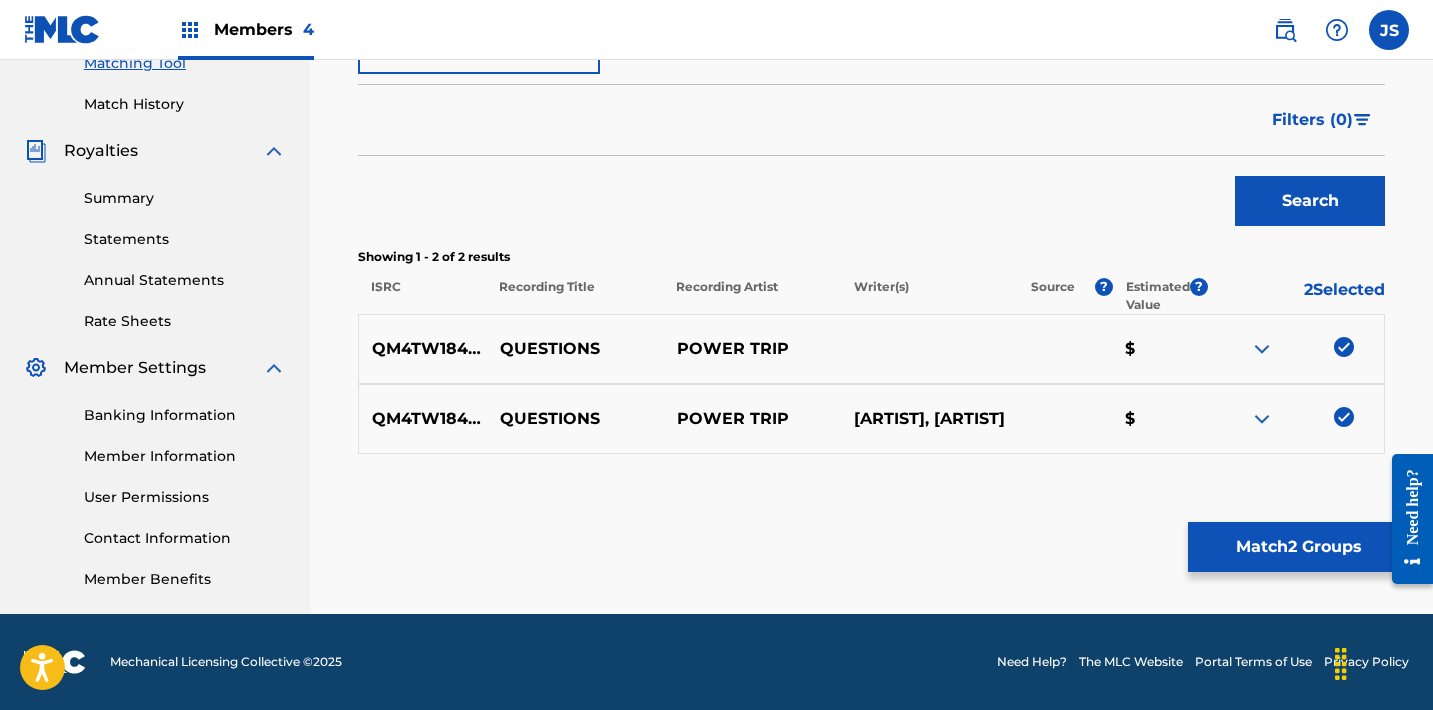 click at bounding box center (1344, 347) 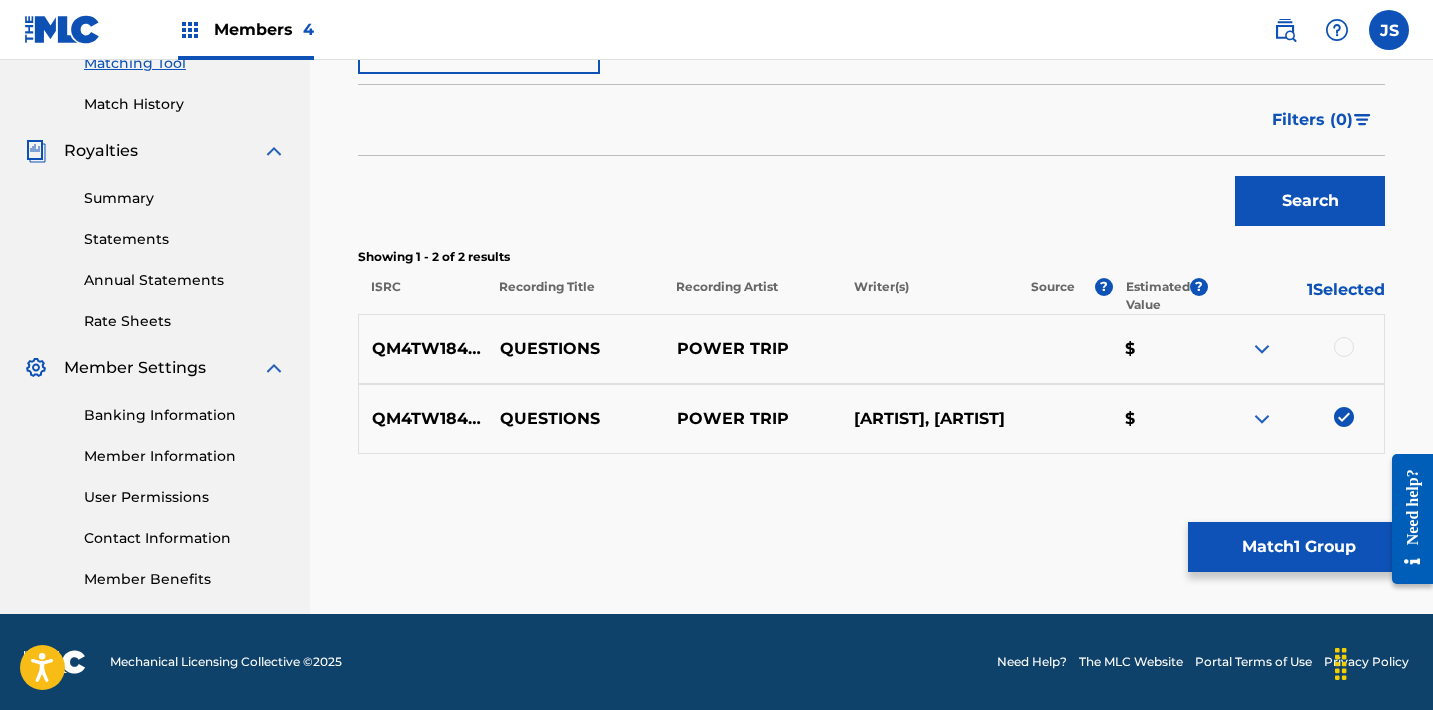 click at bounding box center [1344, 417] 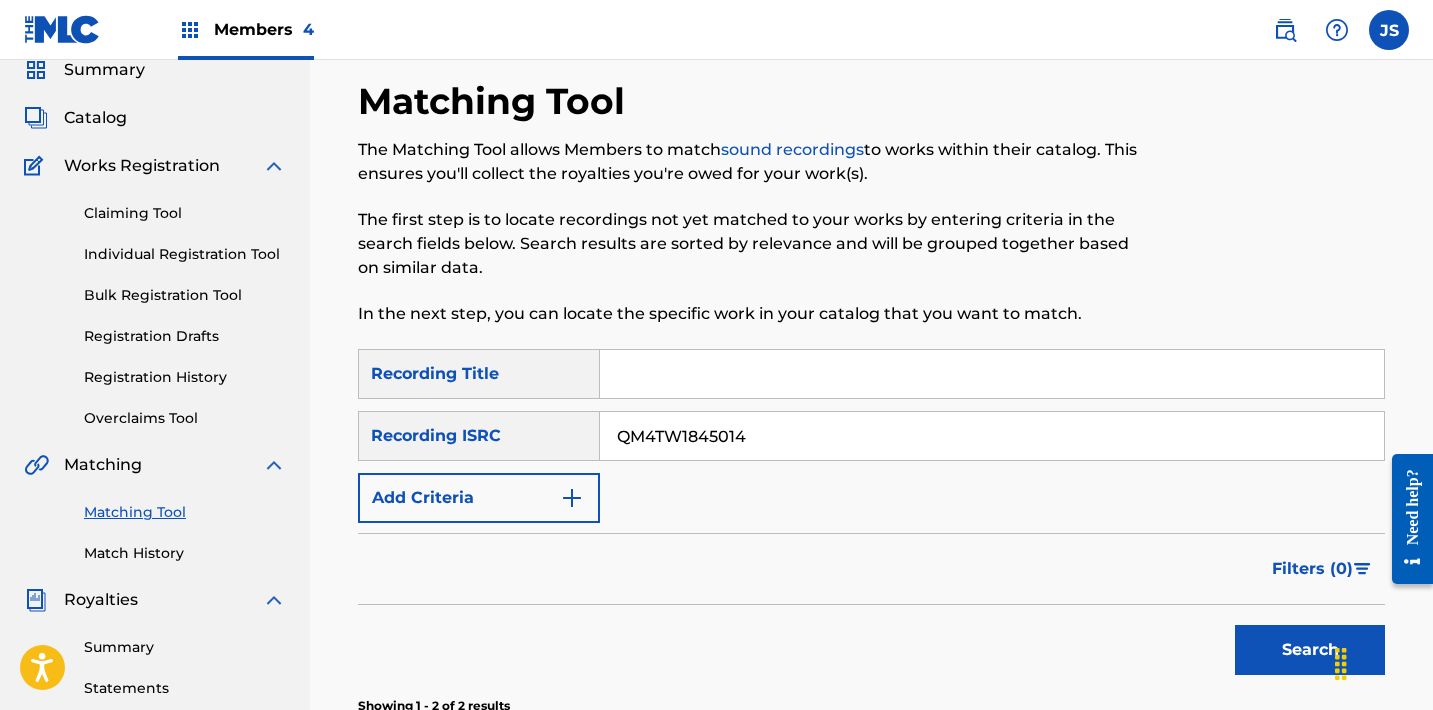 scroll, scrollTop: 0, scrollLeft: 0, axis: both 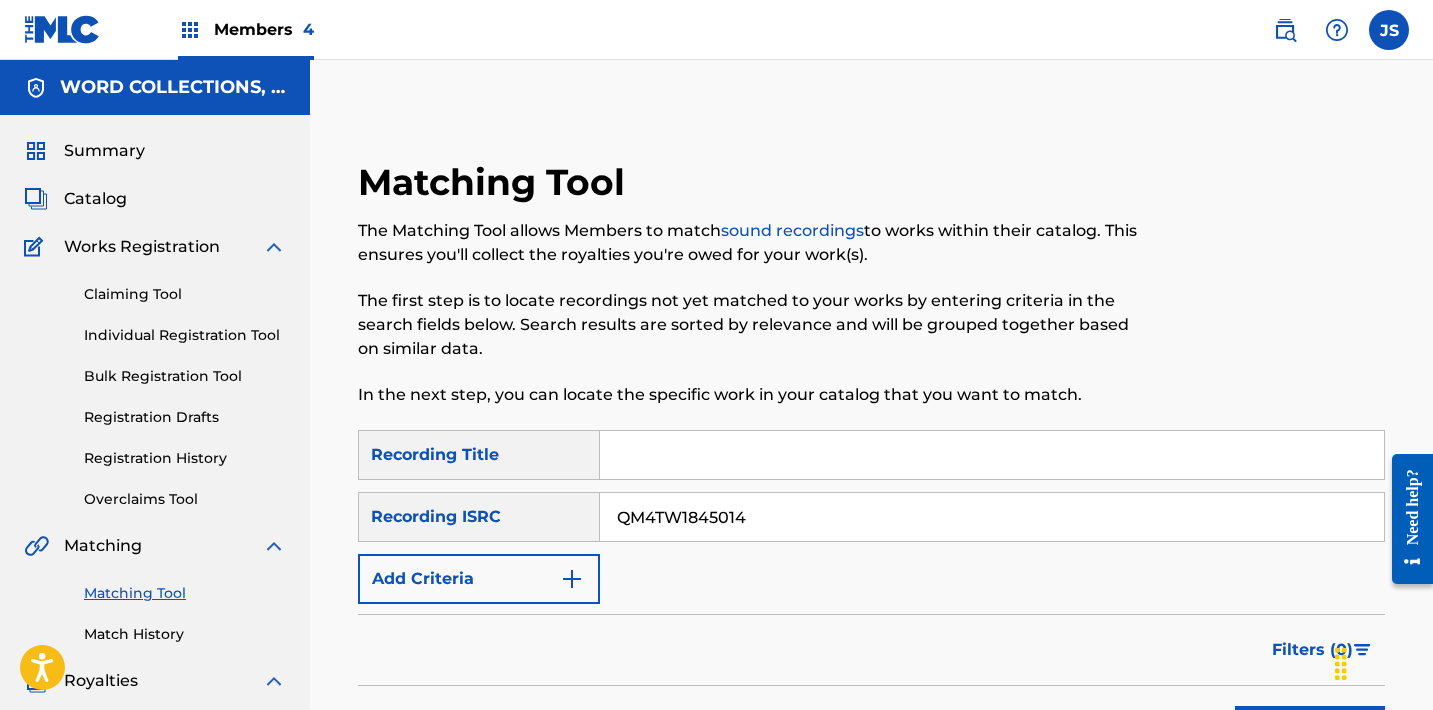 click on "SearchWithCriteriaddc6c10e-d2ec-4051-8ec4-5b7627a71835 Recording Title SearchWithCriteria47f3d4ef-c134-498c-88fd-e79b430d0d35 Recording ISRC QM4TW1845014 Add Criteria" at bounding box center (871, 517) 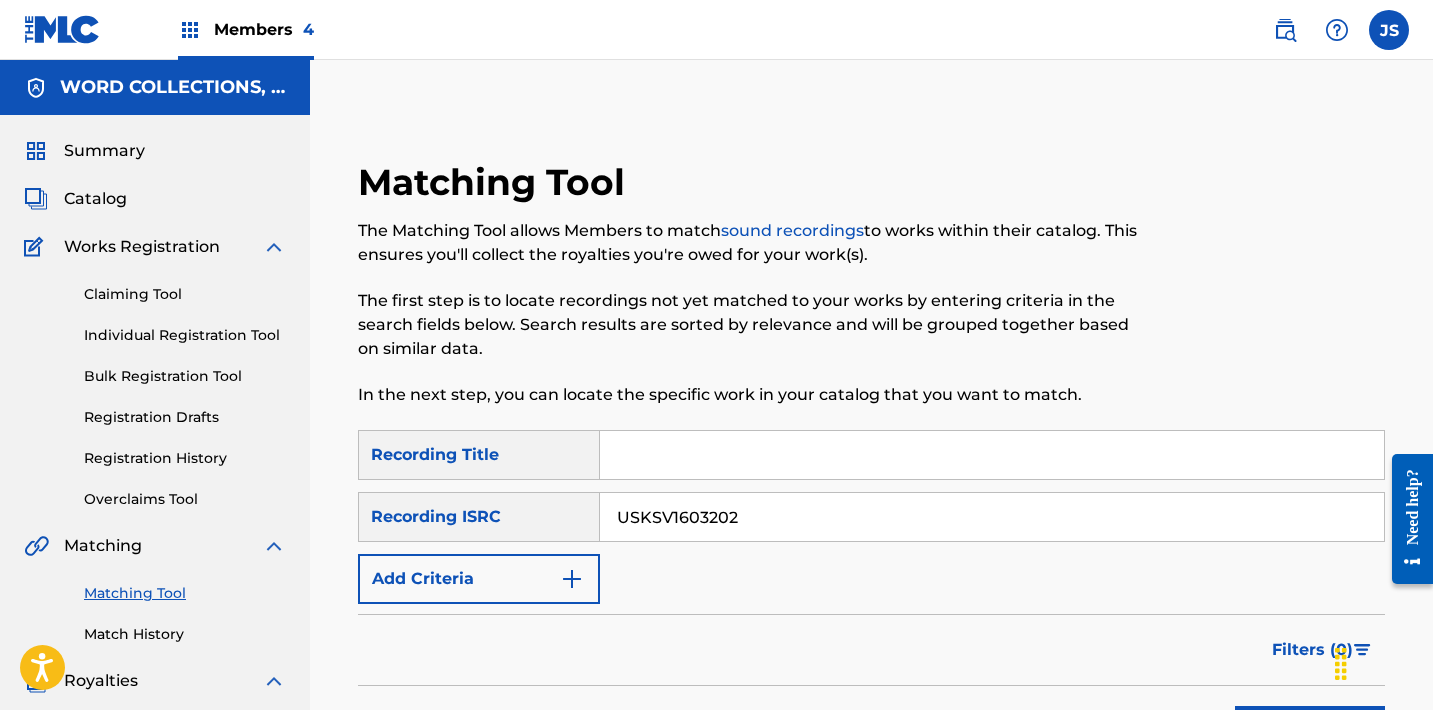 click on "Search" at bounding box center [1310, 731] 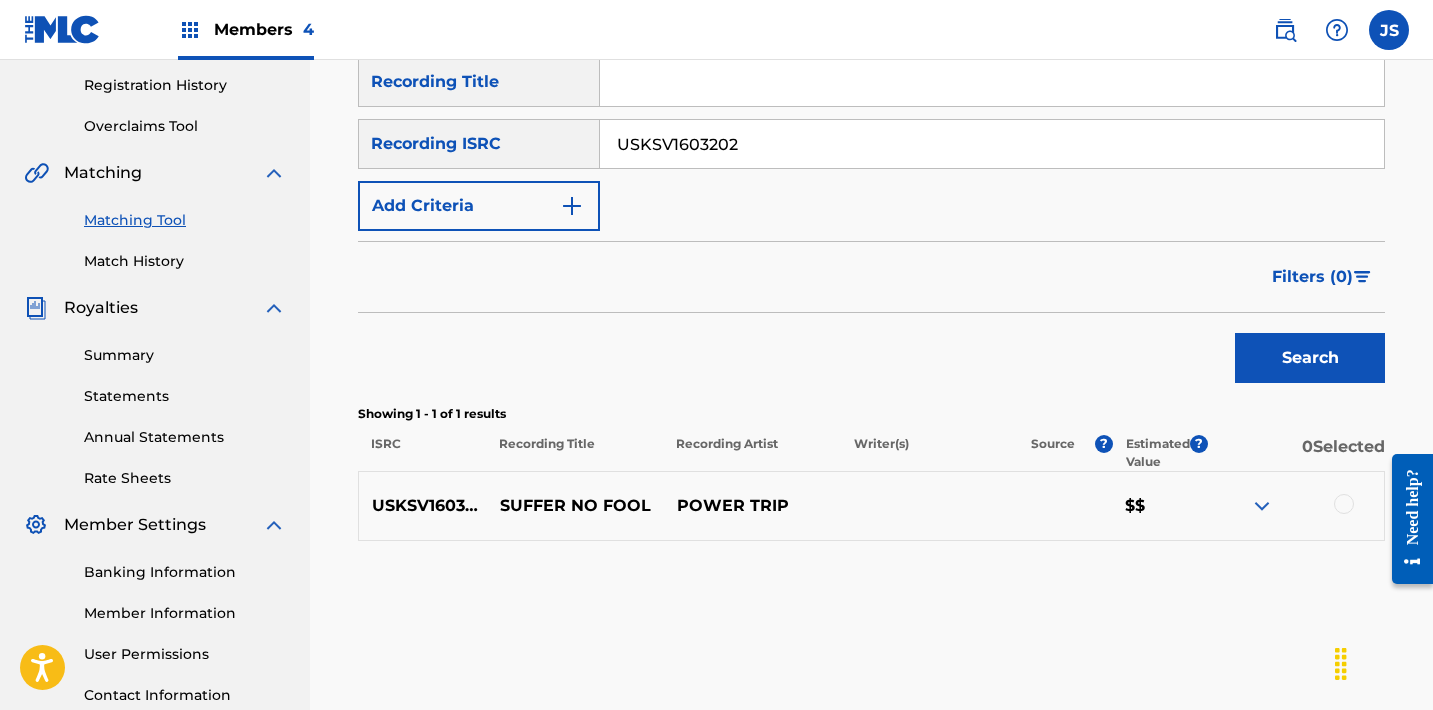scroll, scrollTop: 390, scrollLeft: 0, axis: vertical 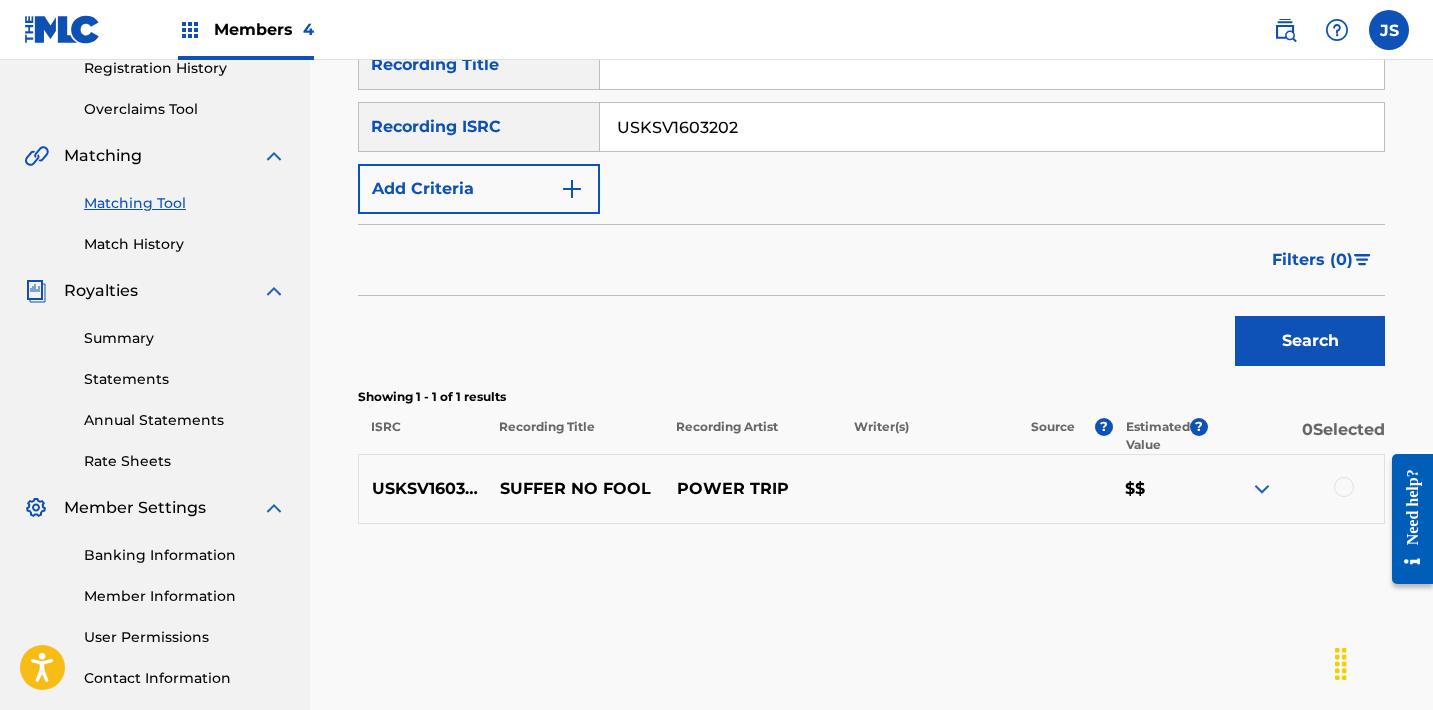 click at bounding box center (1344, 487) 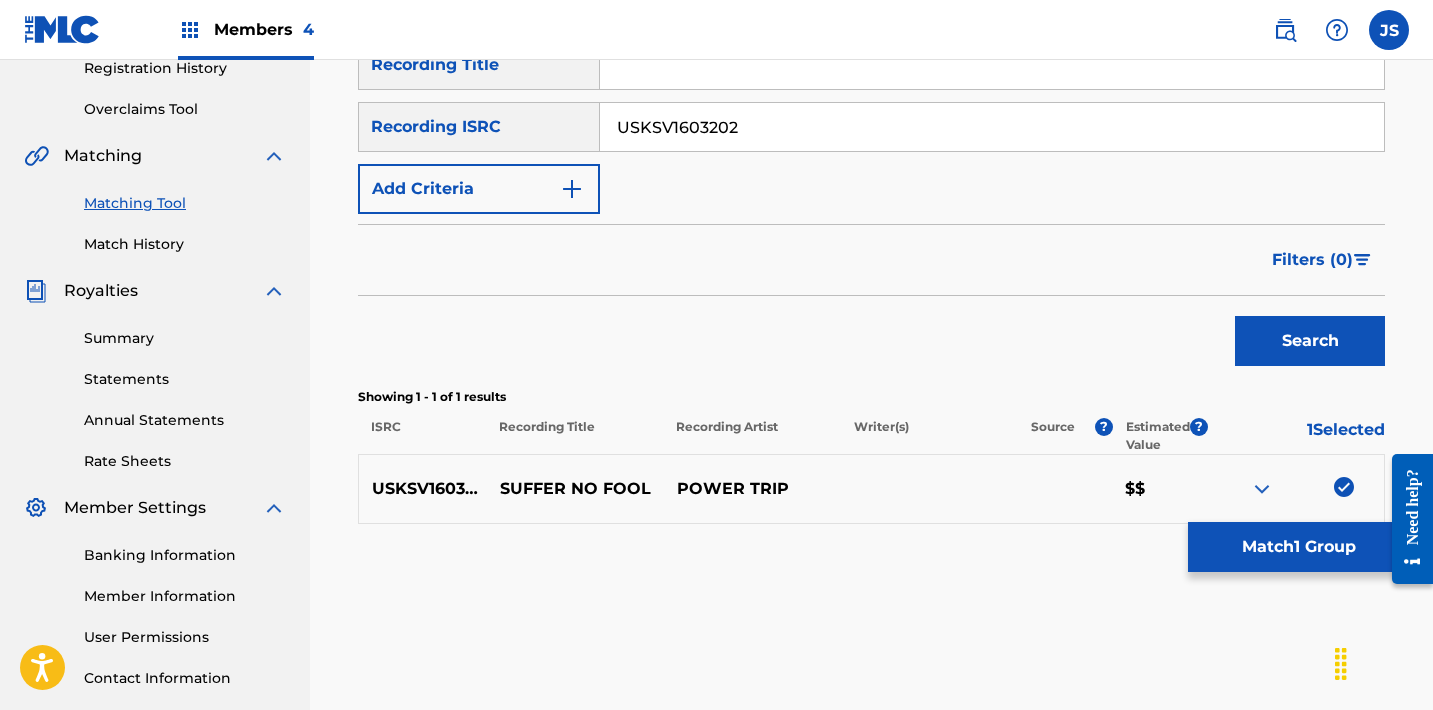 click on "Match  1 Group" at bounding box center (1298, 547) 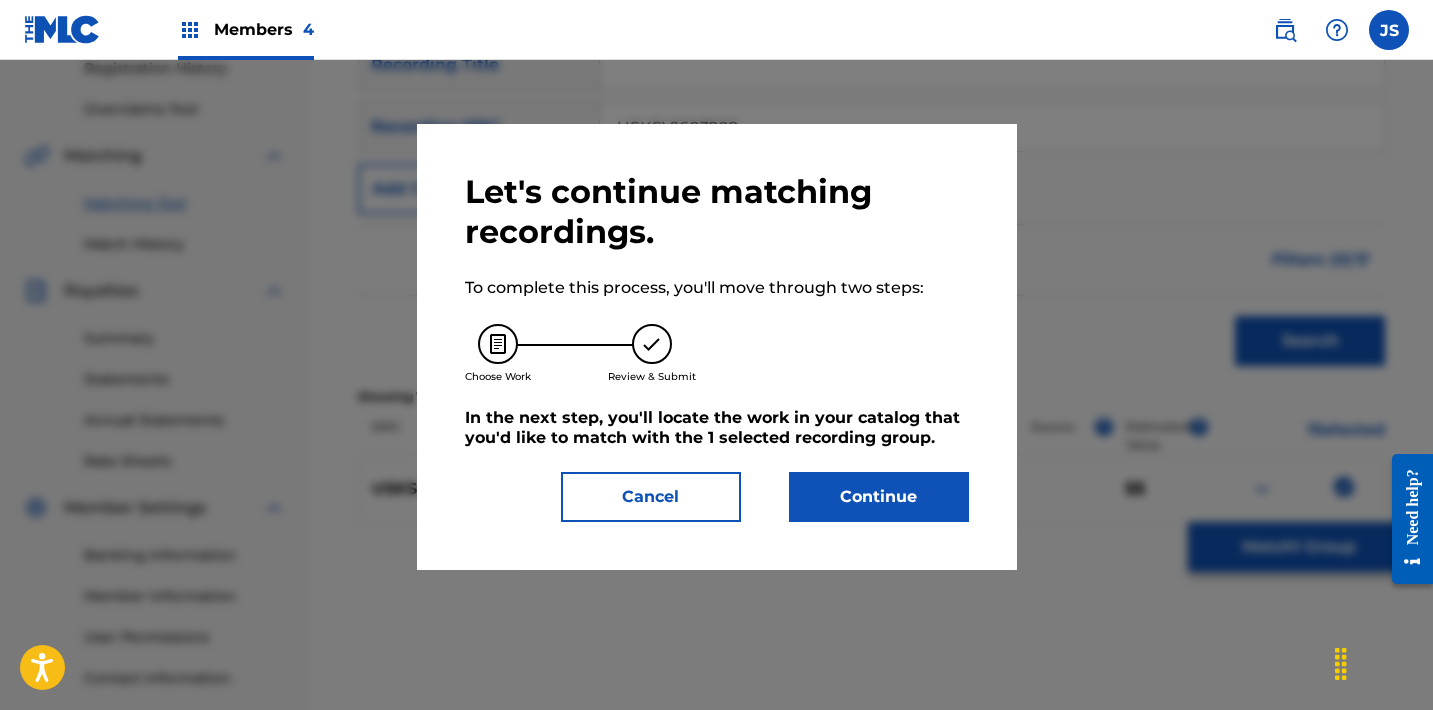 click on "Continue" at bounding box center [879, 497] 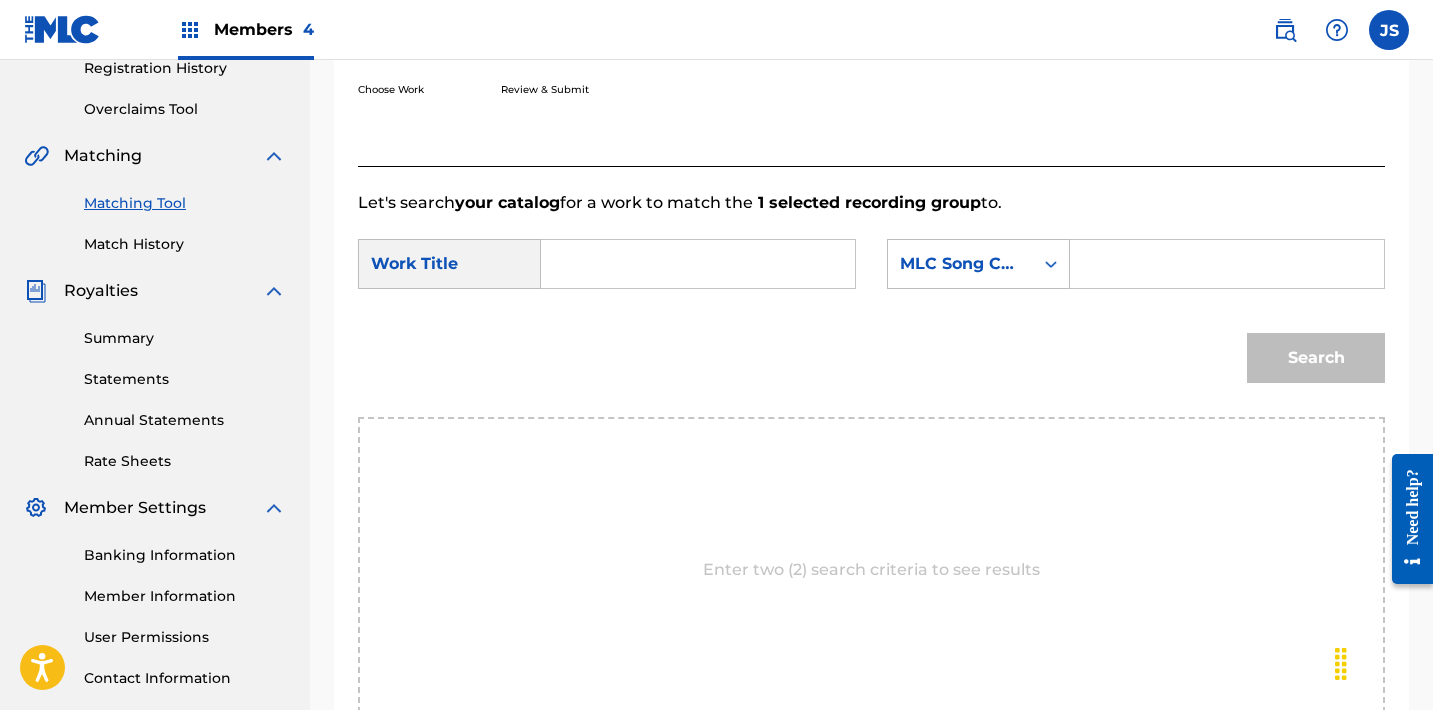 click at bounding box center (698, 264) 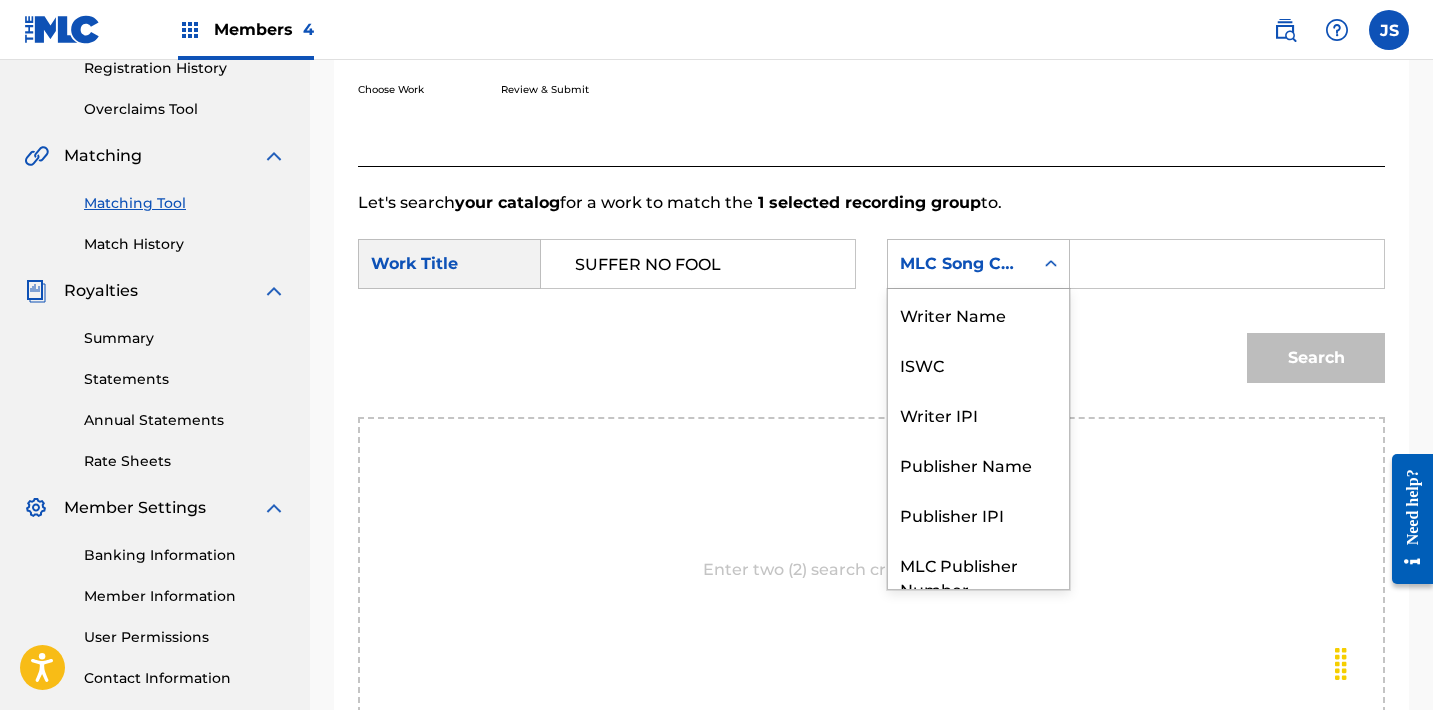 click on "MLC Song Code" at bounding box center (960, 264) 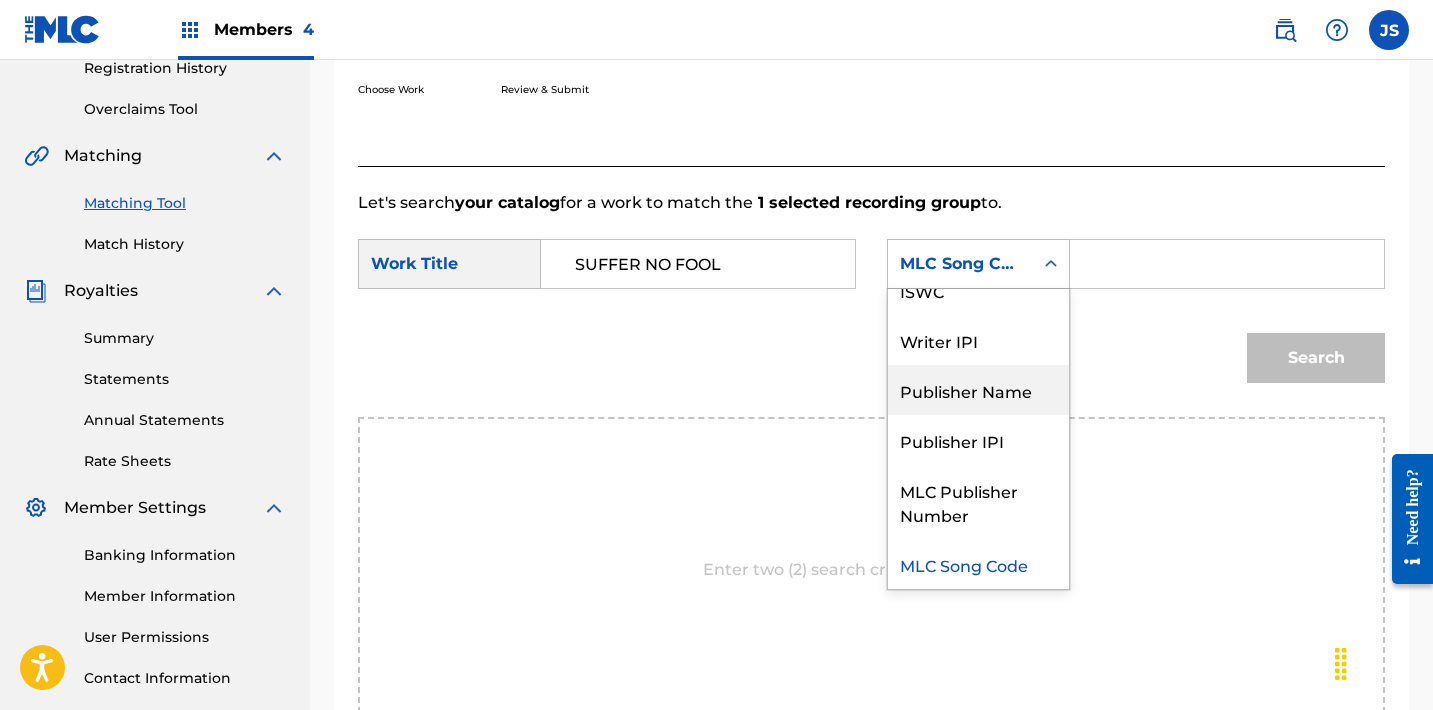 click on "Publisher Name" at bounding box center (978, 390) 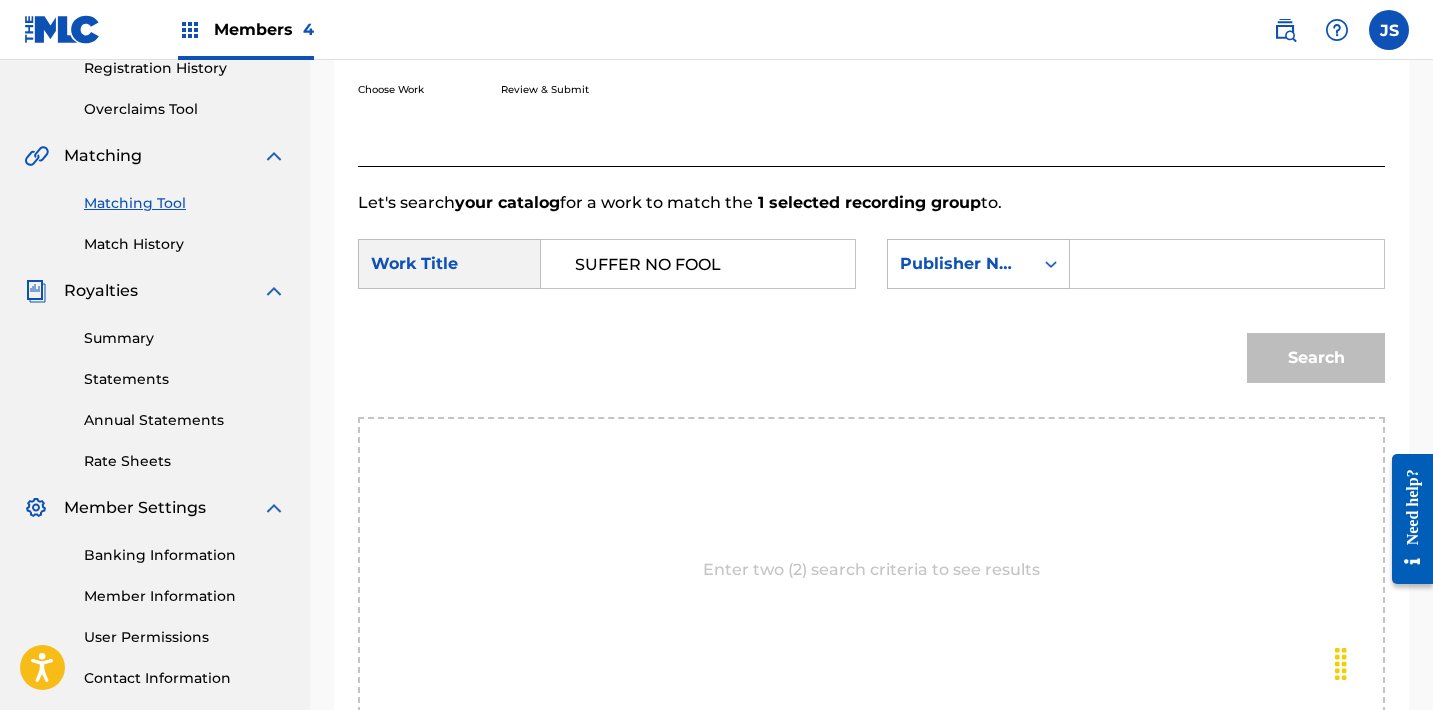 click at bounding box center (1227, 264) 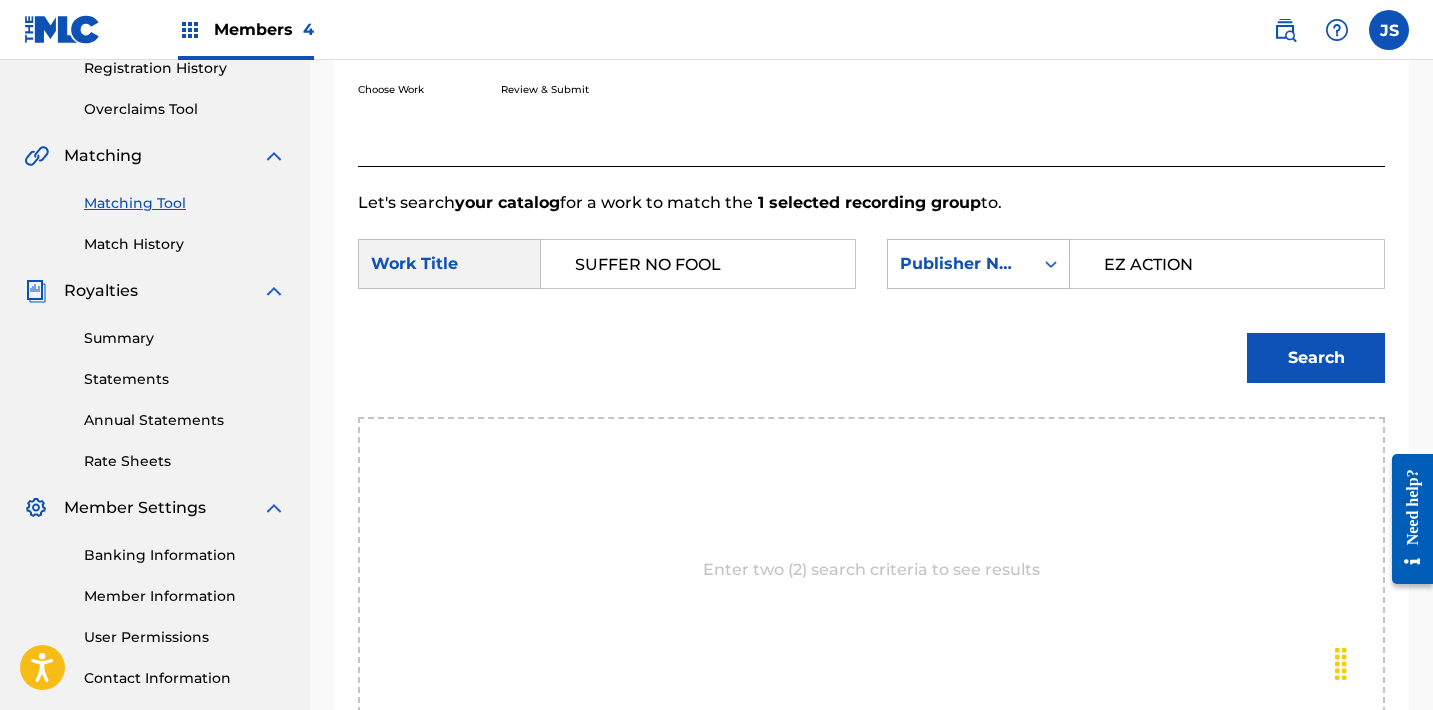click on "Search" at bounding box center (1316, 358) 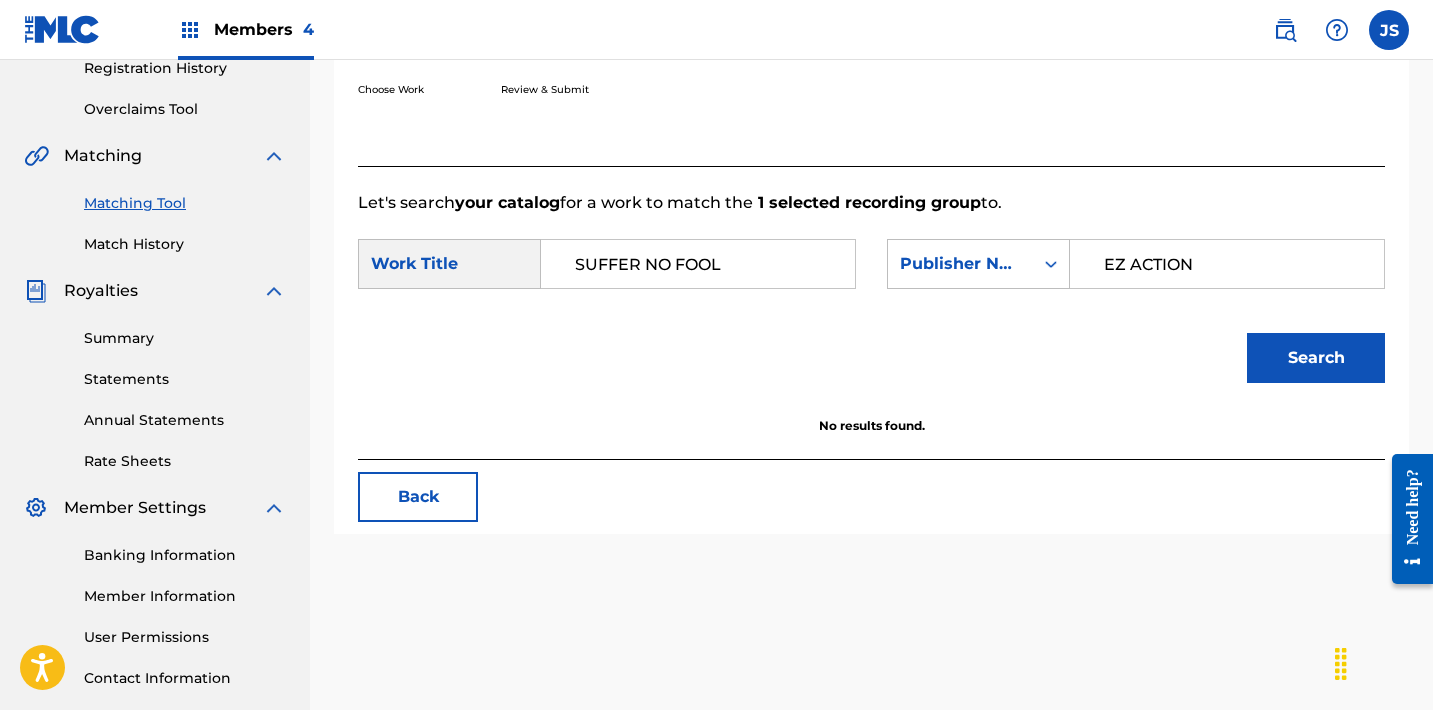 click on "EZ ACTION" at bounding box center (1227, 264) 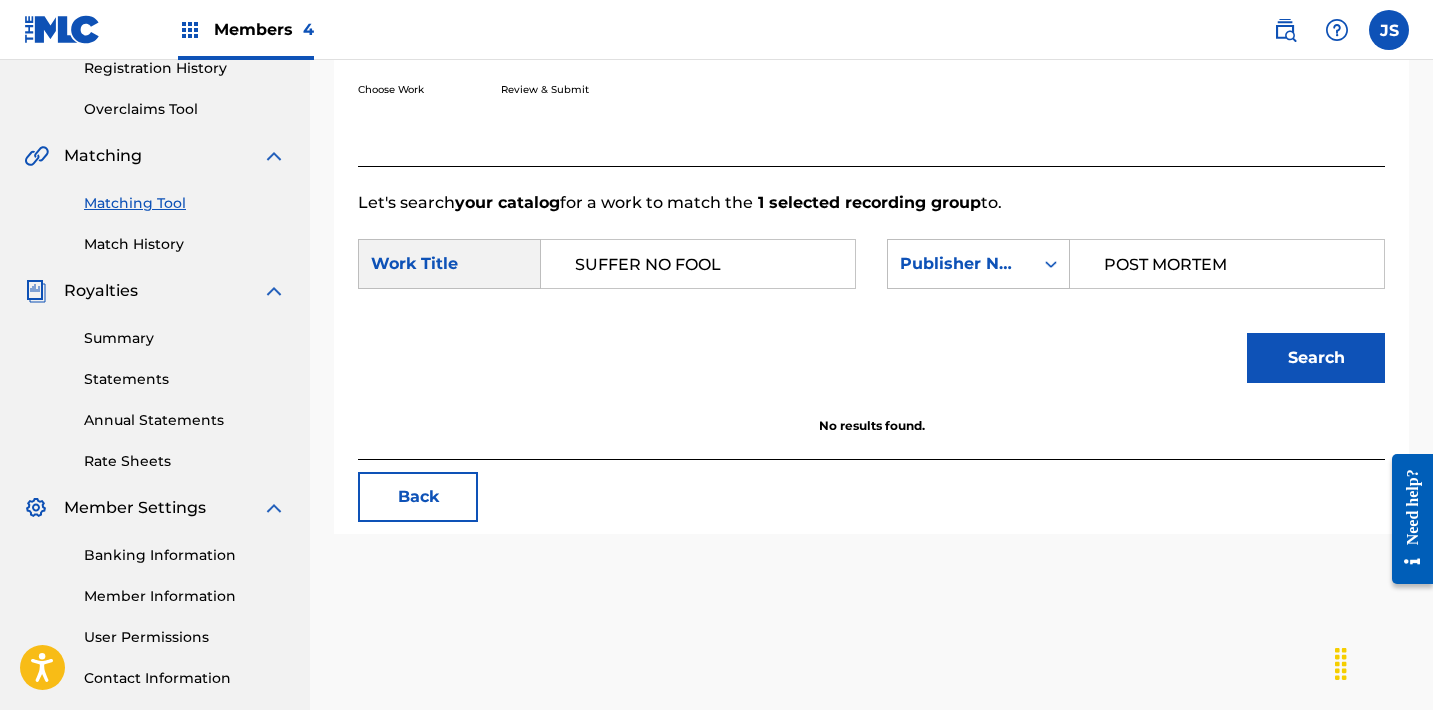 click on "Search" at bounding box center (1316, 358) 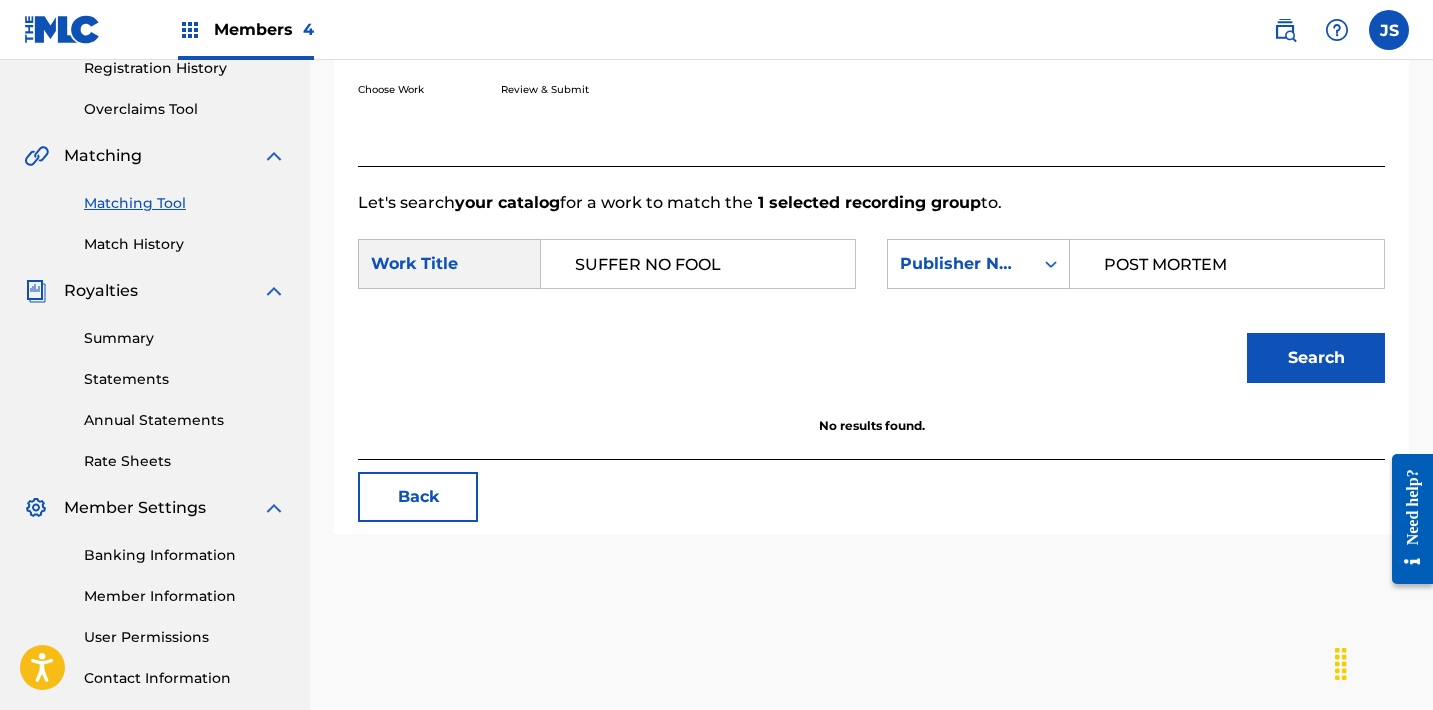 click on "Back" at bounding box center (418, 497) 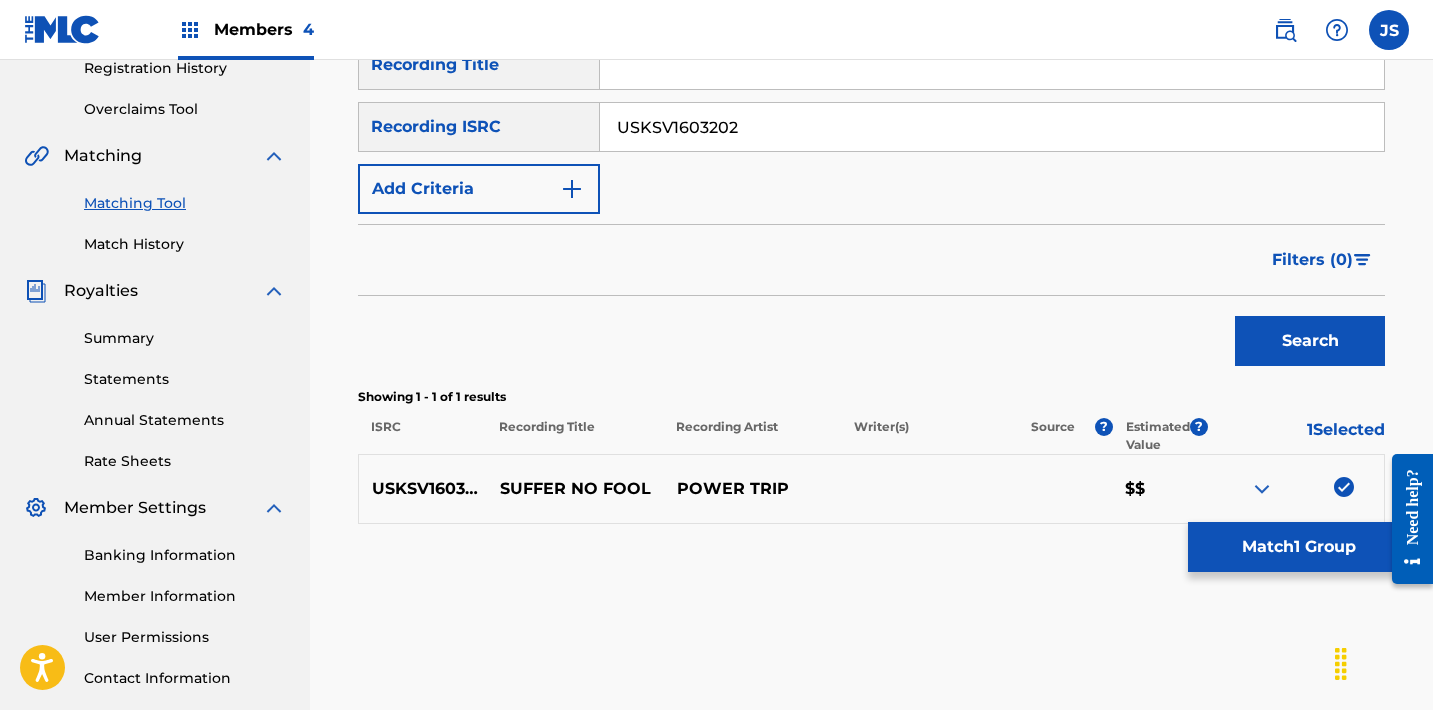 click at bounding box center [1344, 487] 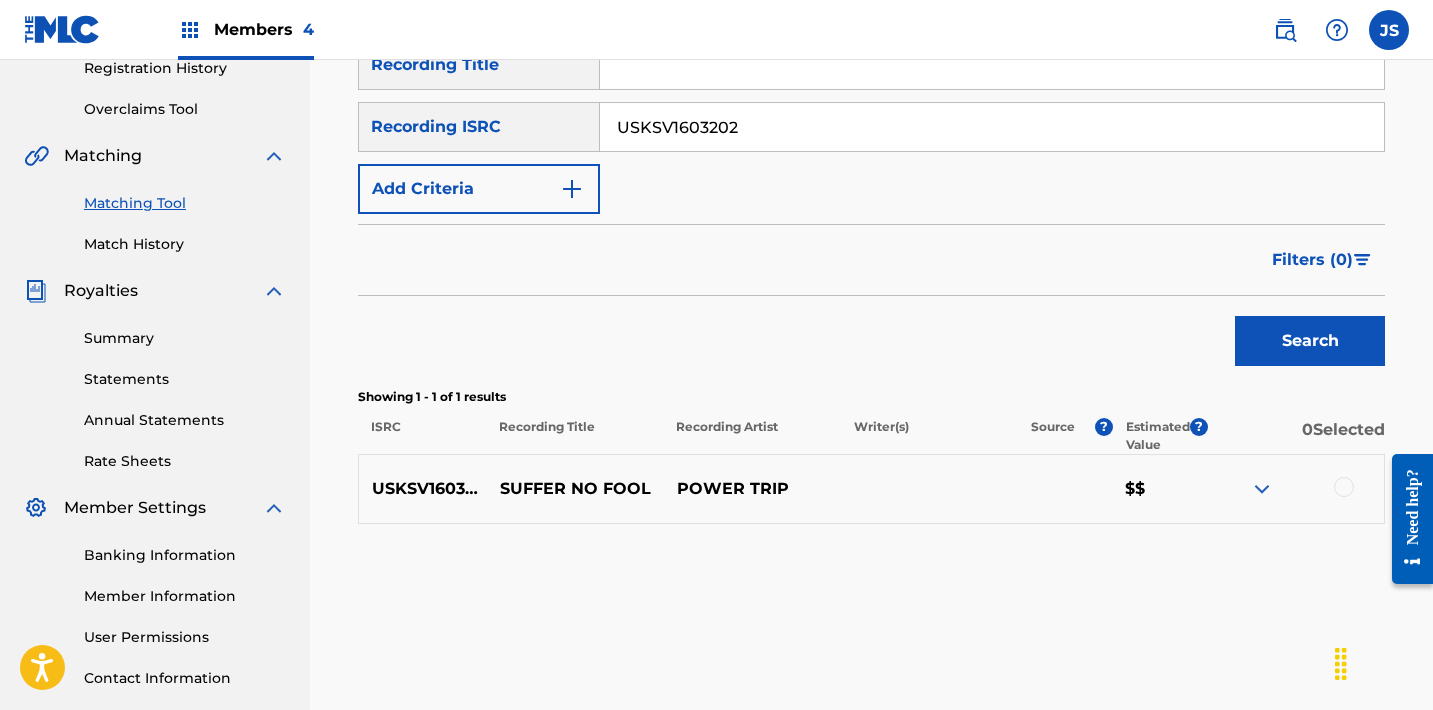 scroll, scrollTop: 248, scrollLeft: 0, axis: vertical 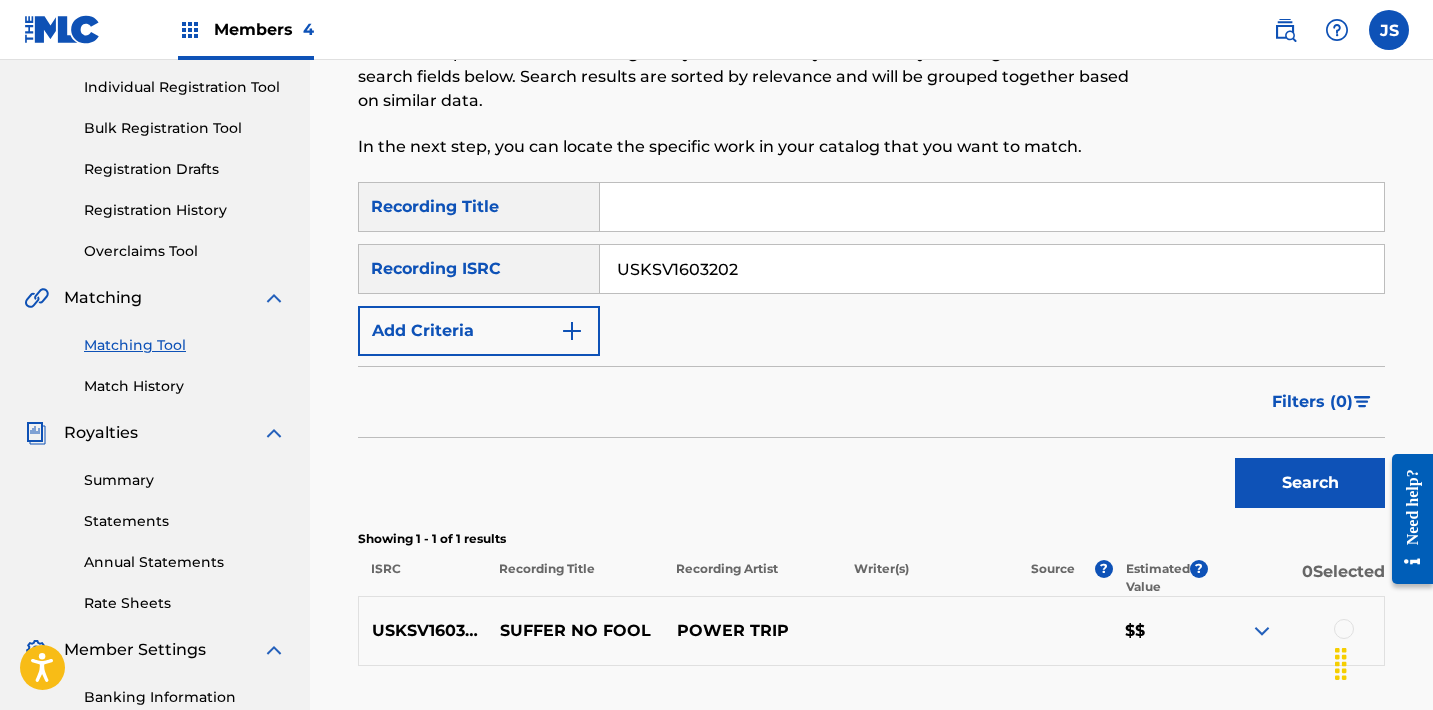 click on "USKSV1603202" at bounding box center (992, 269) 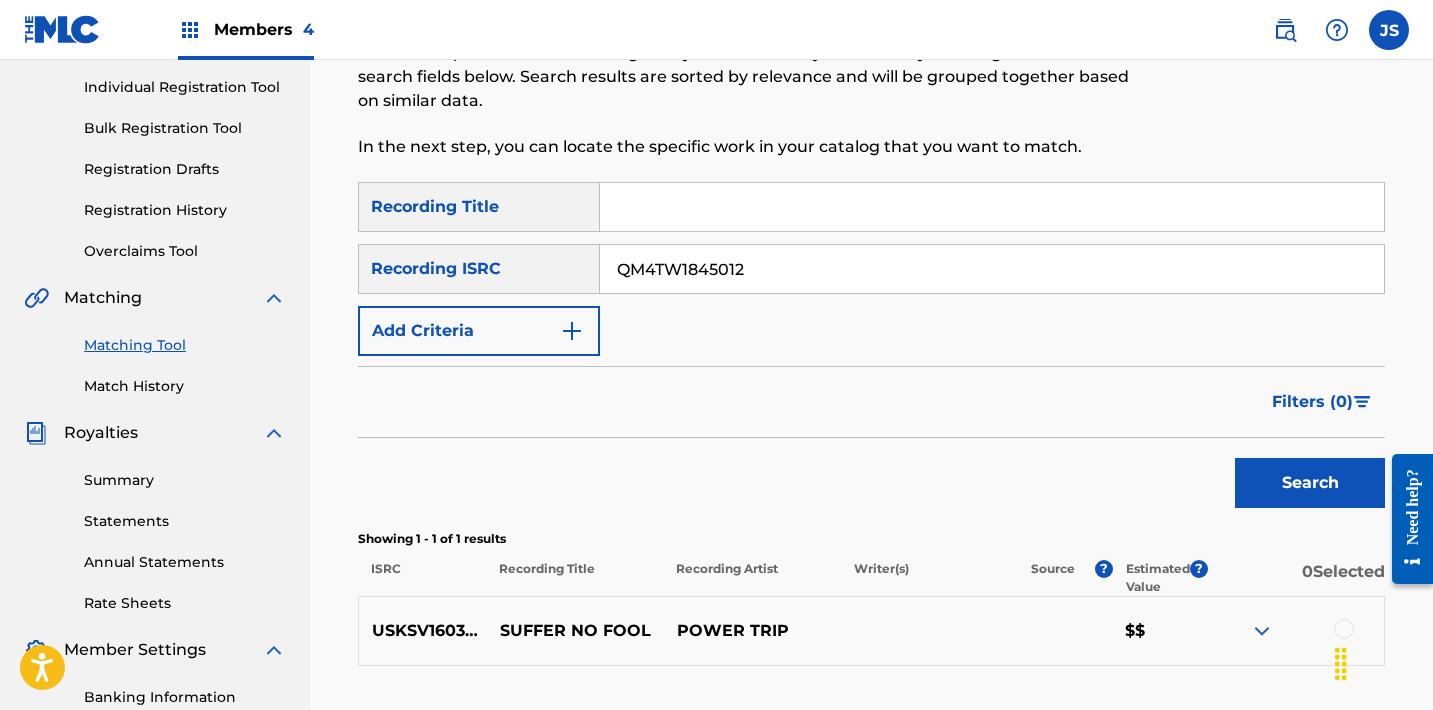 click on "Search" at bounding box center [1310, 483] 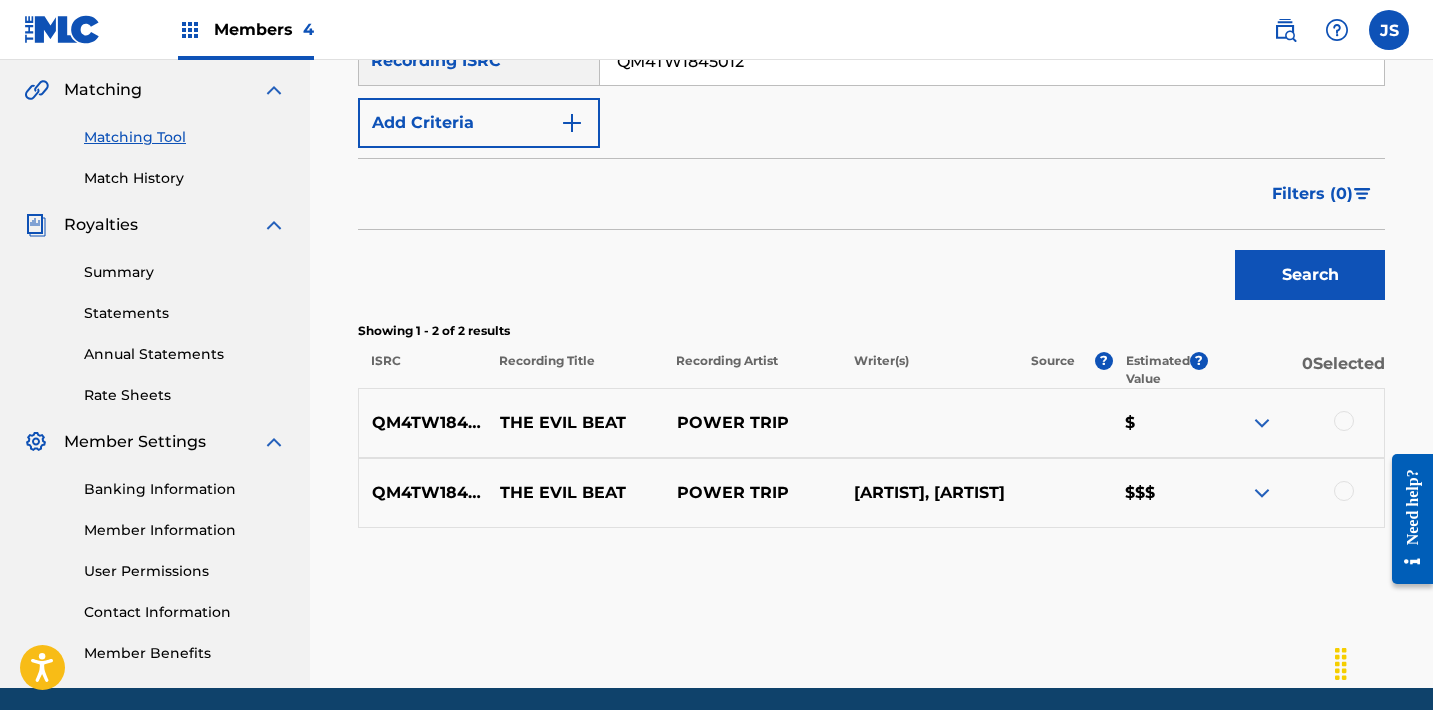 scroll, scrollTop: 469, scrollLeft: 0, axis: vertical 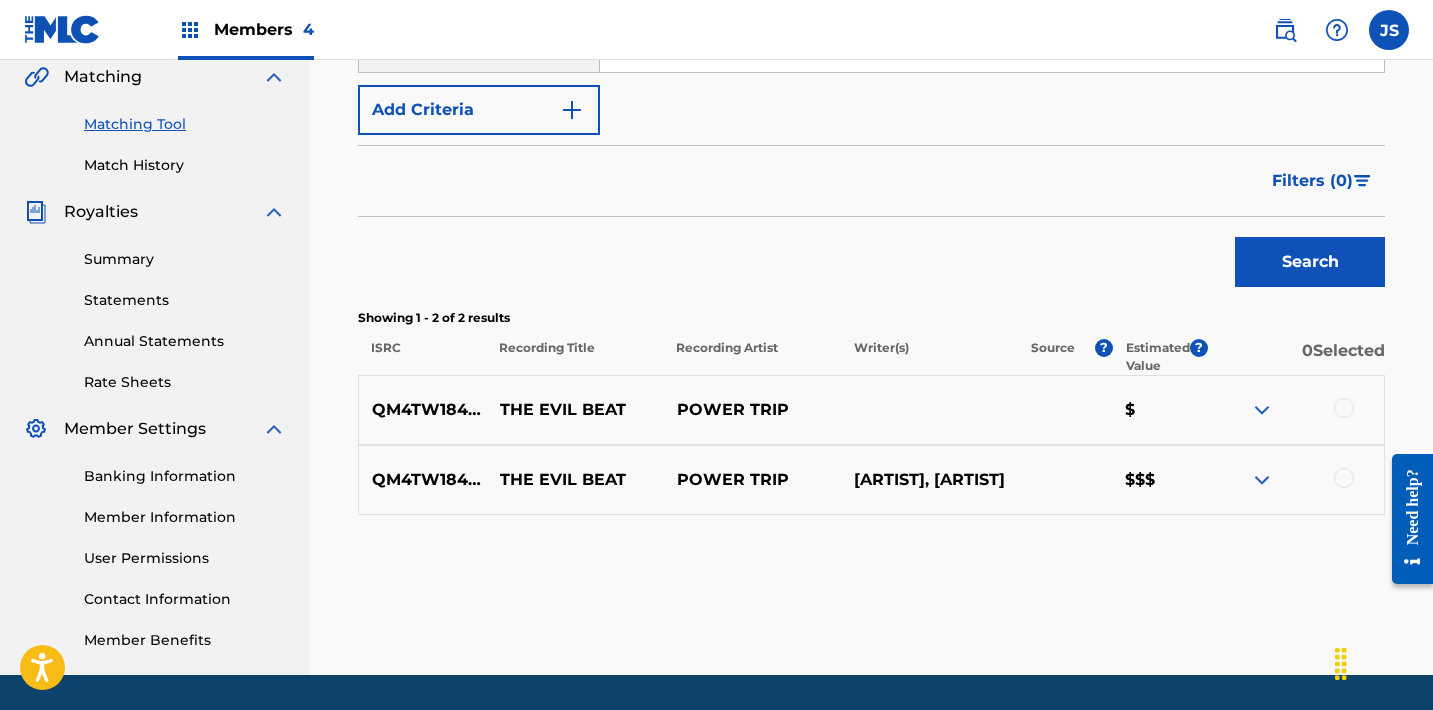 click at bounding box center [1344, 408] 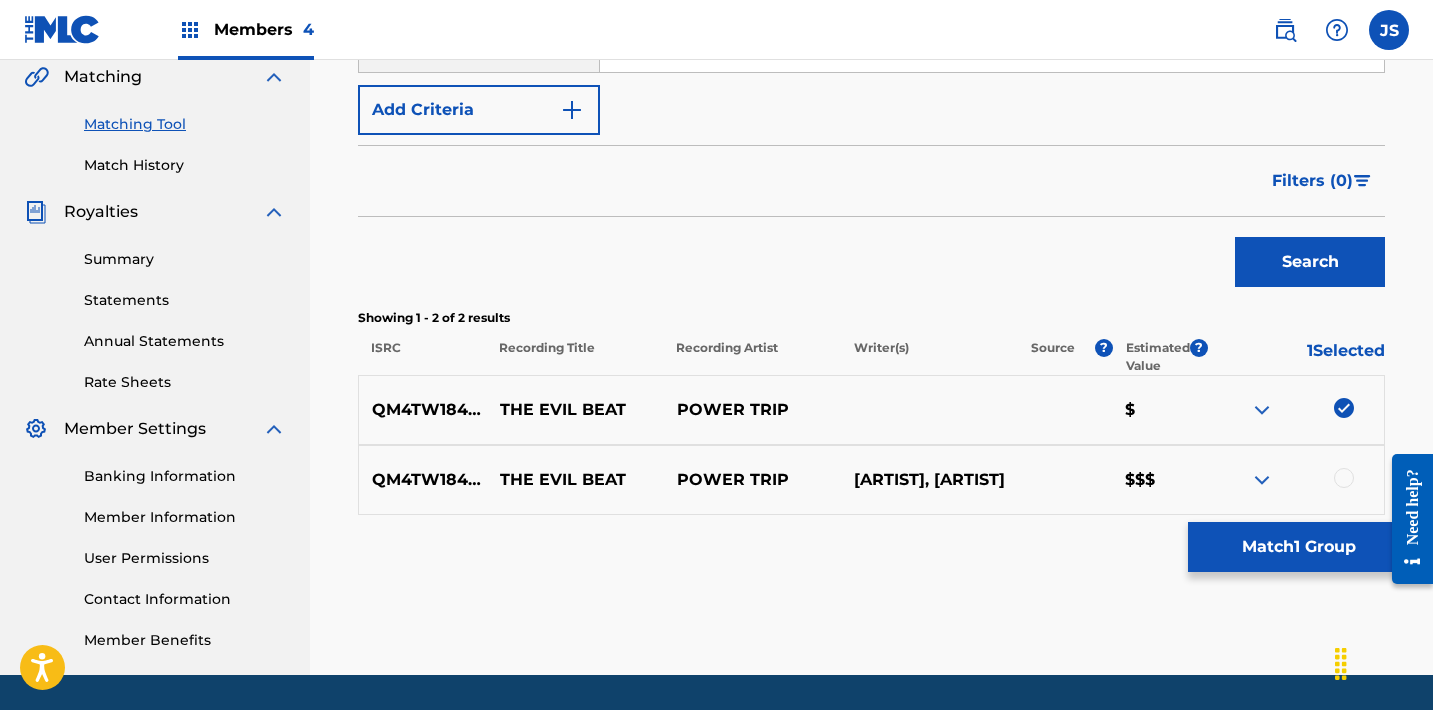 click at bounding box center (1344, 478) 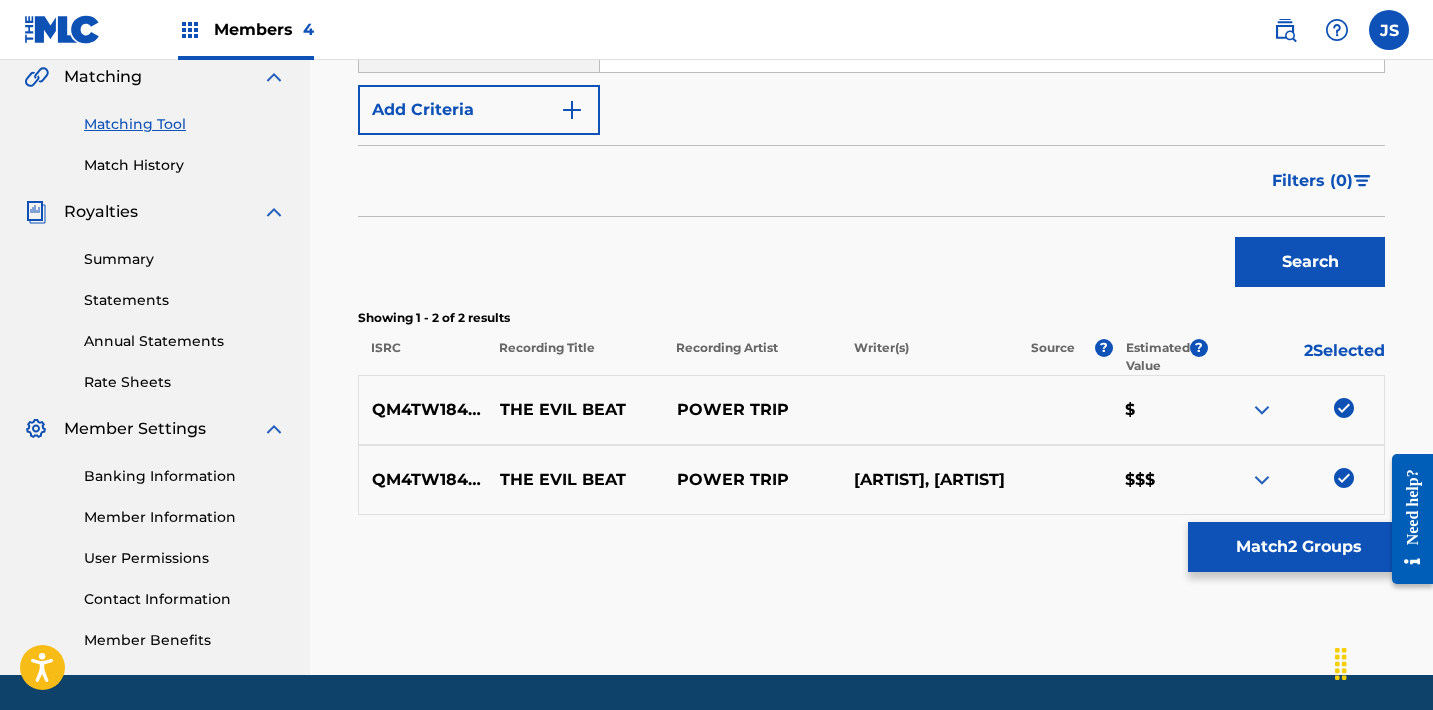 click on "Match  2 Groups" at bounding box center [1298, 547] 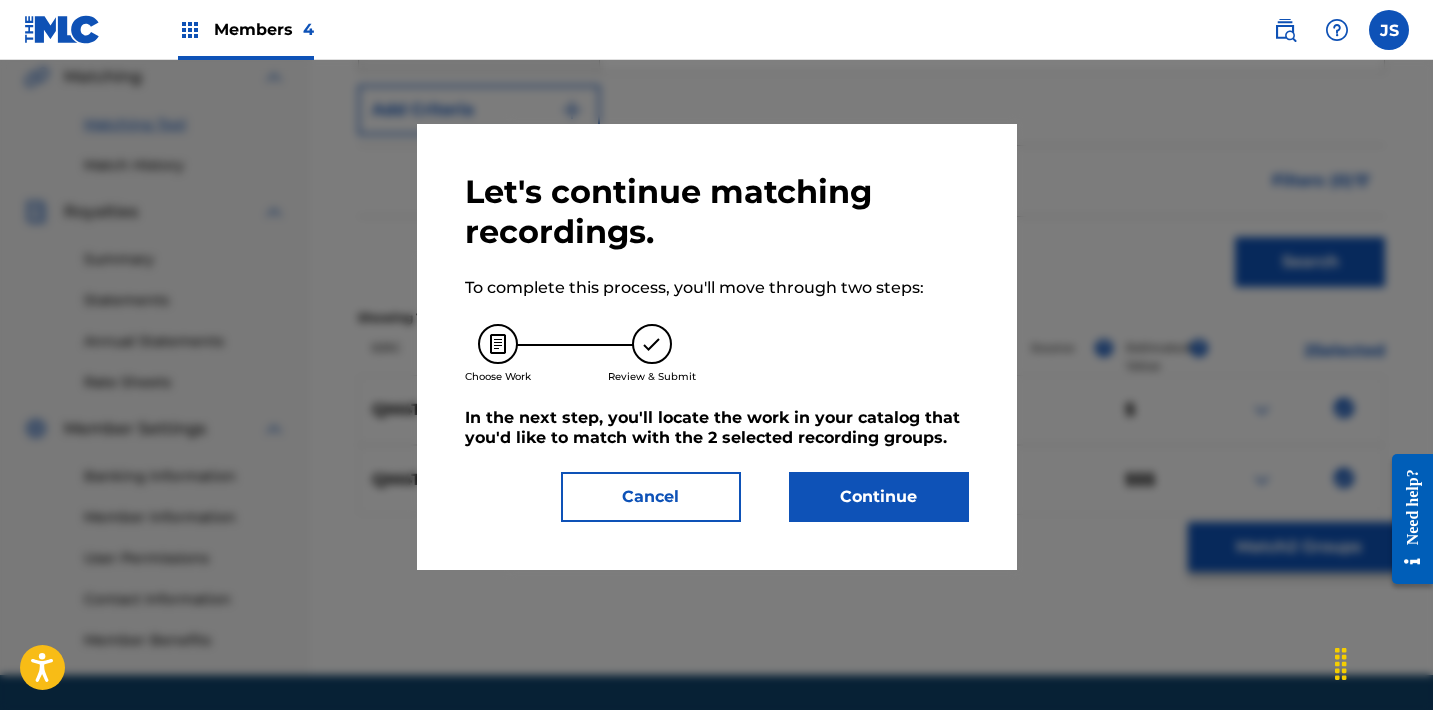 click on "Continue" at bounding box center [879, 497] 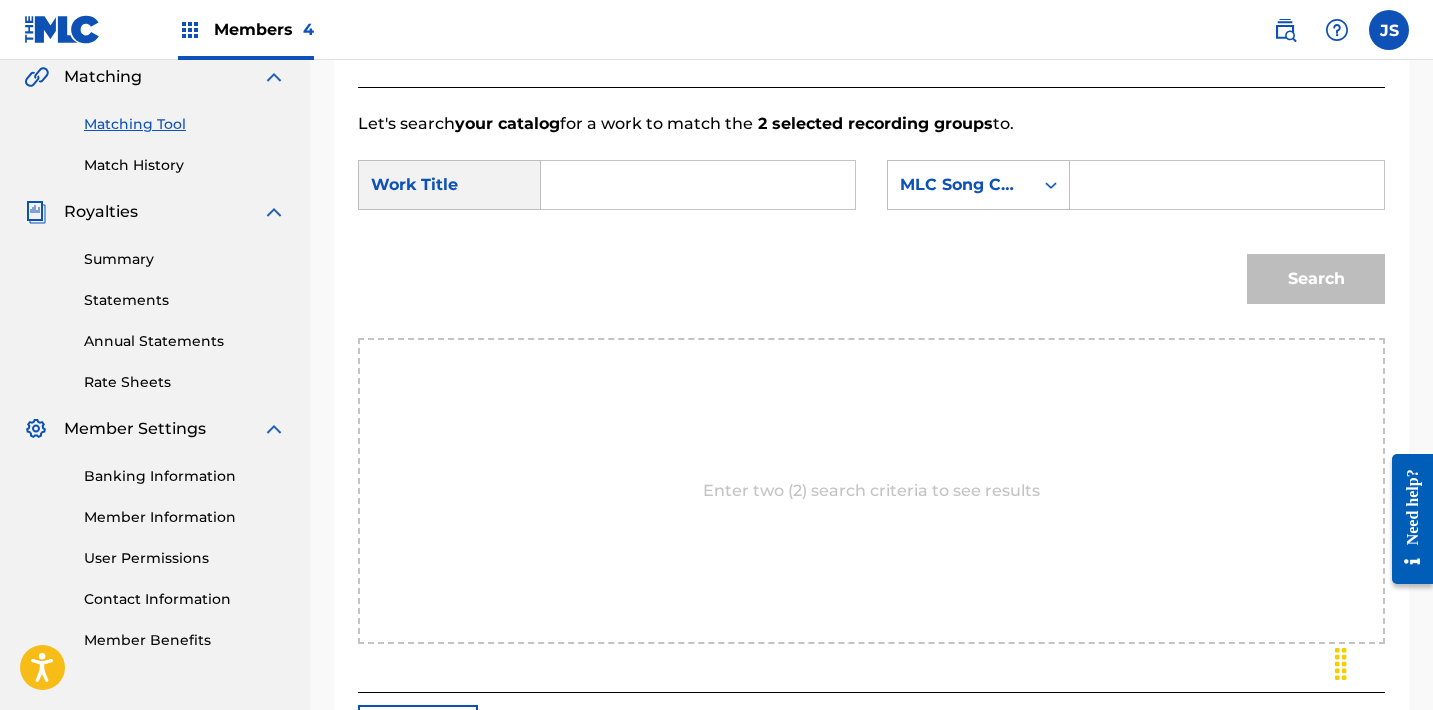 click at bounding box center [698, 185] 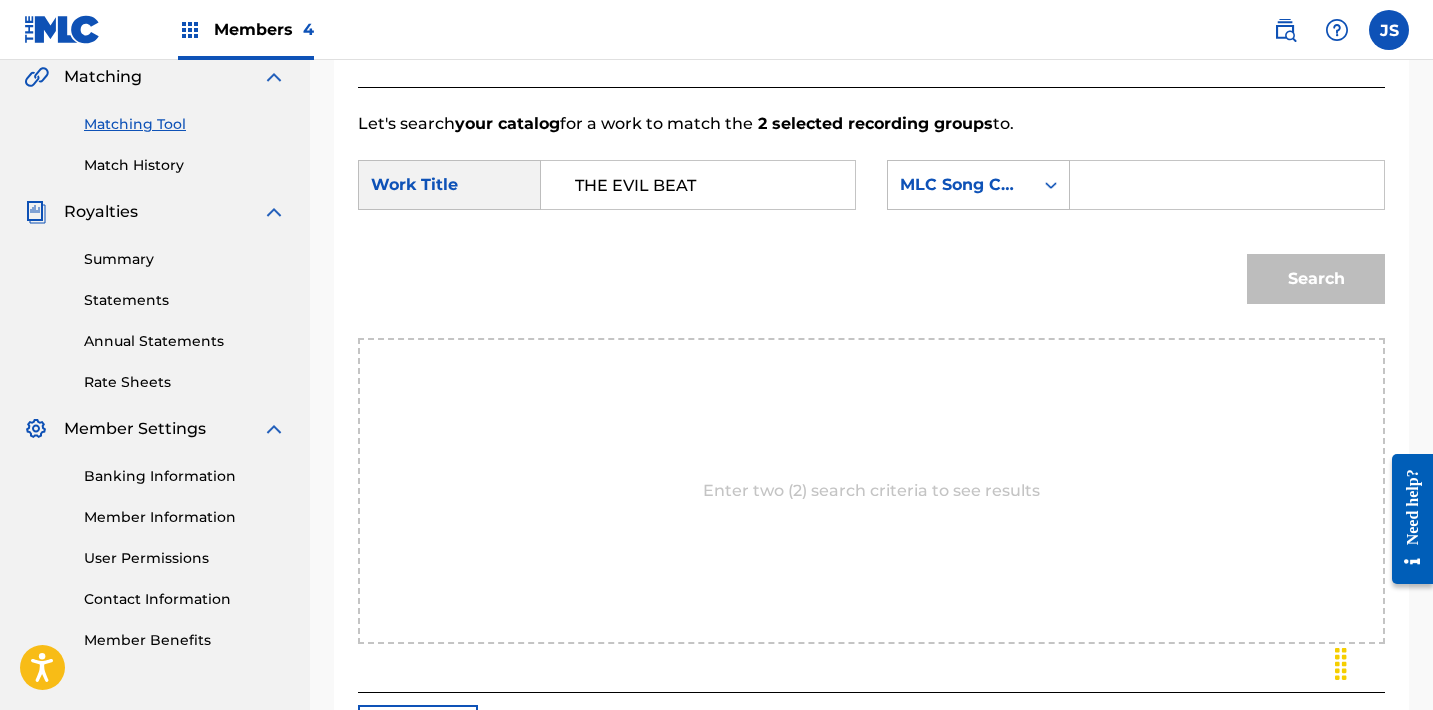 click at bounding box center [1227, 185] 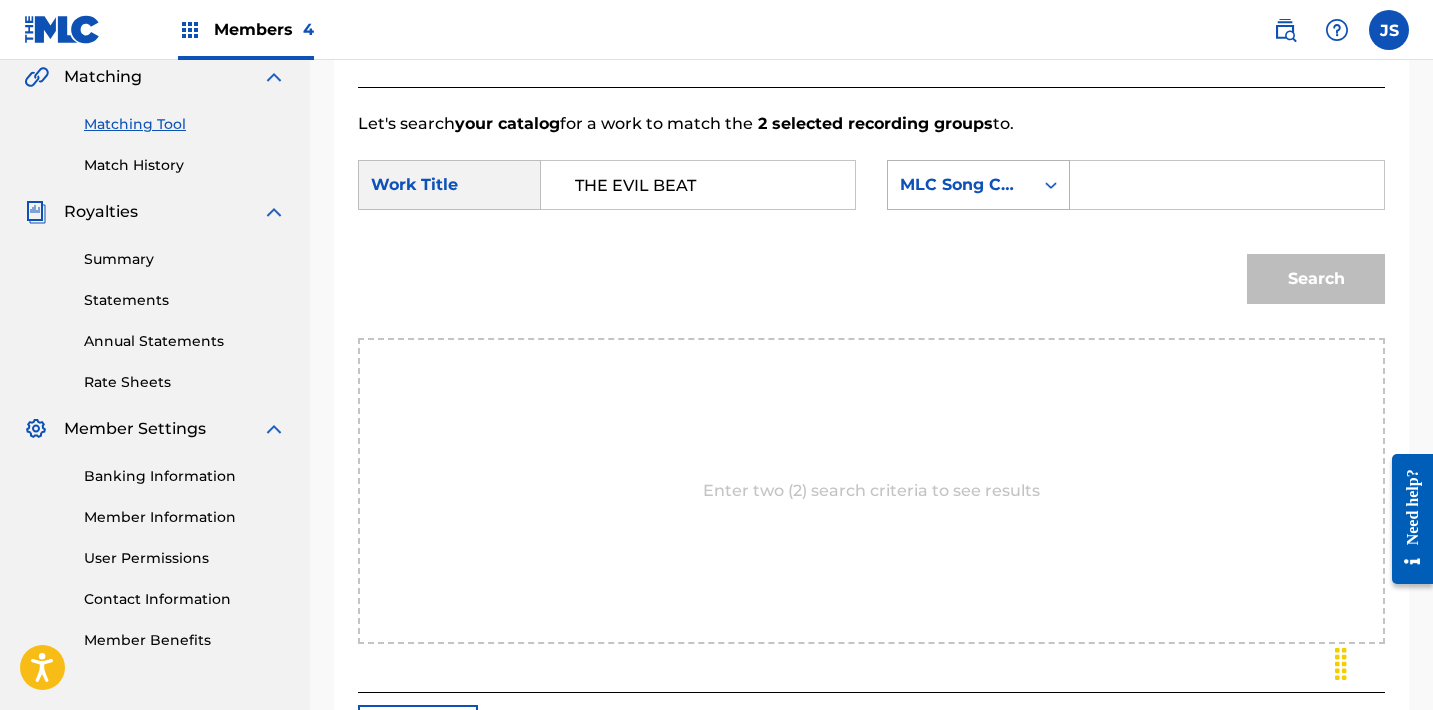 click on "MLC Song Code" at bounding box center [960, 185] 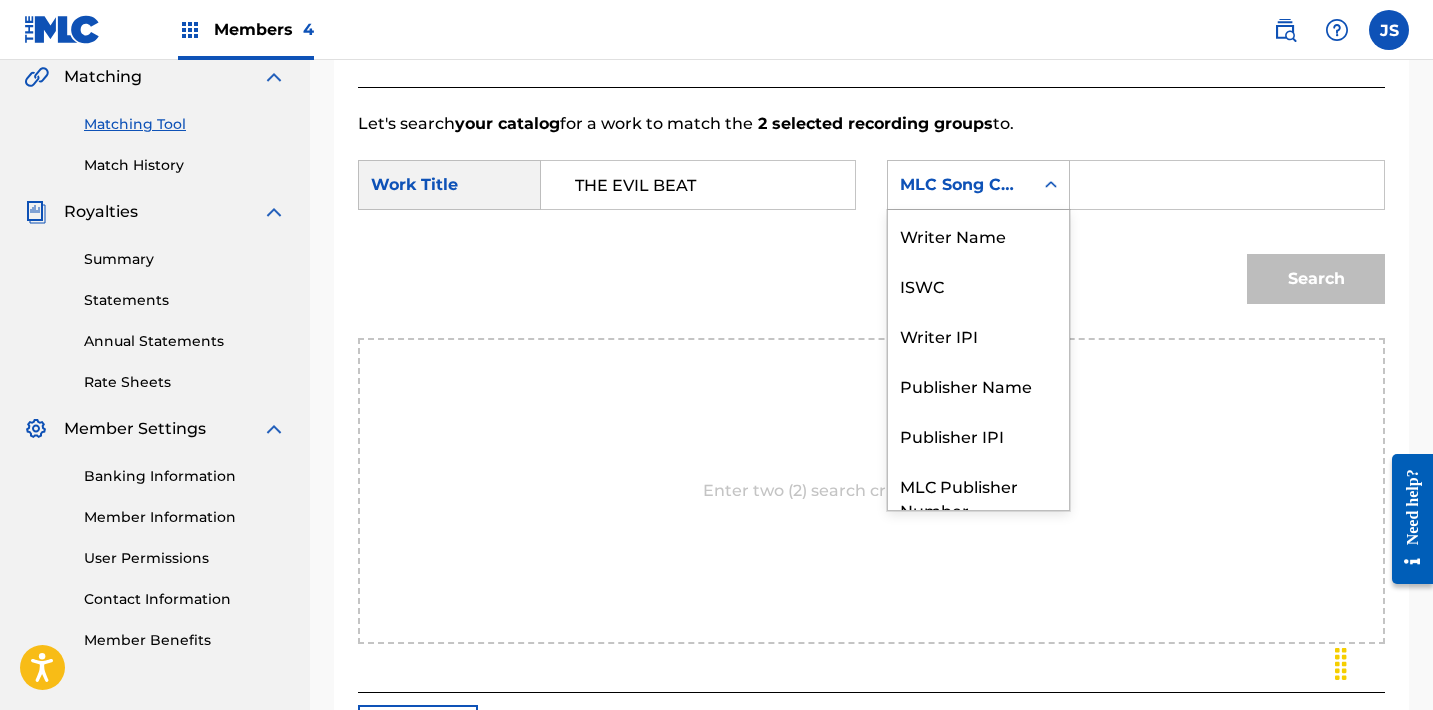 scroll, scrollTop: 74, scrollLeft: 0, axis: vertical 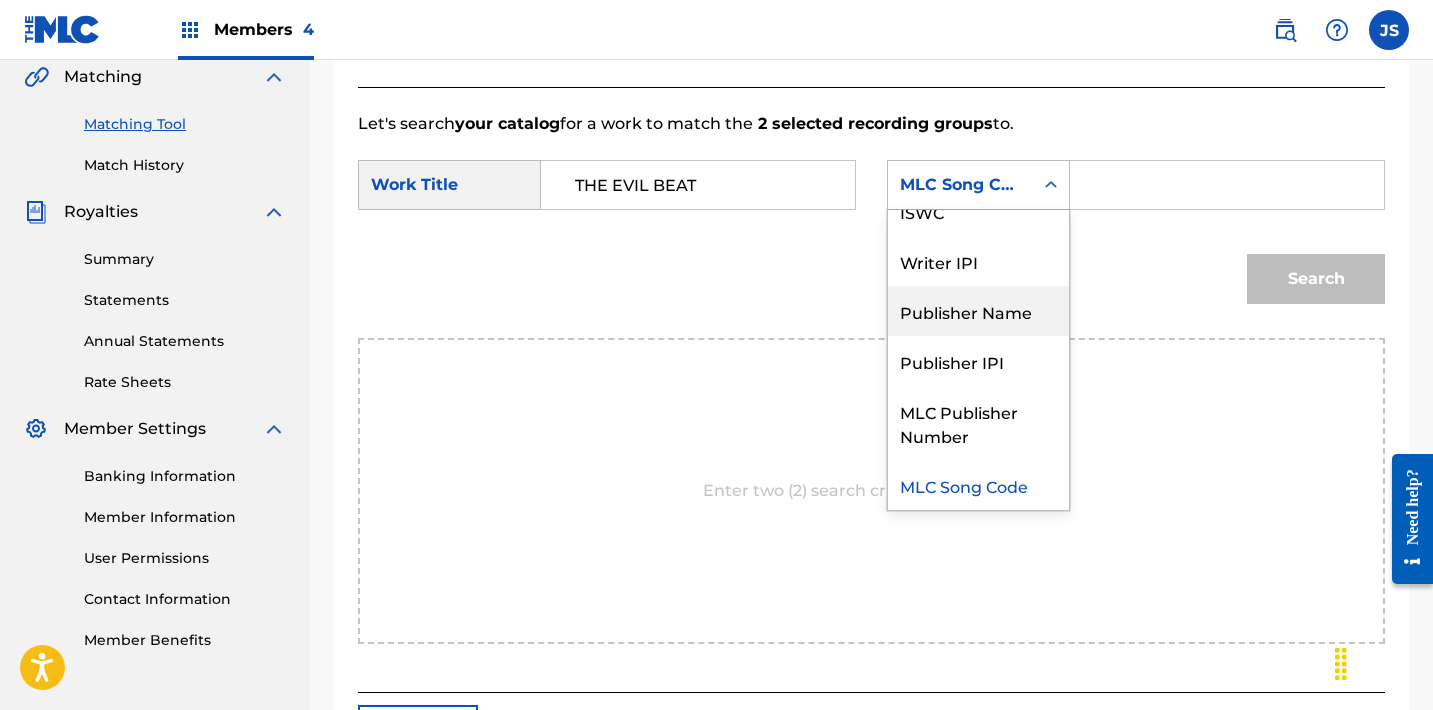 click on "Publisher Name" at bounding box center (978, 311) 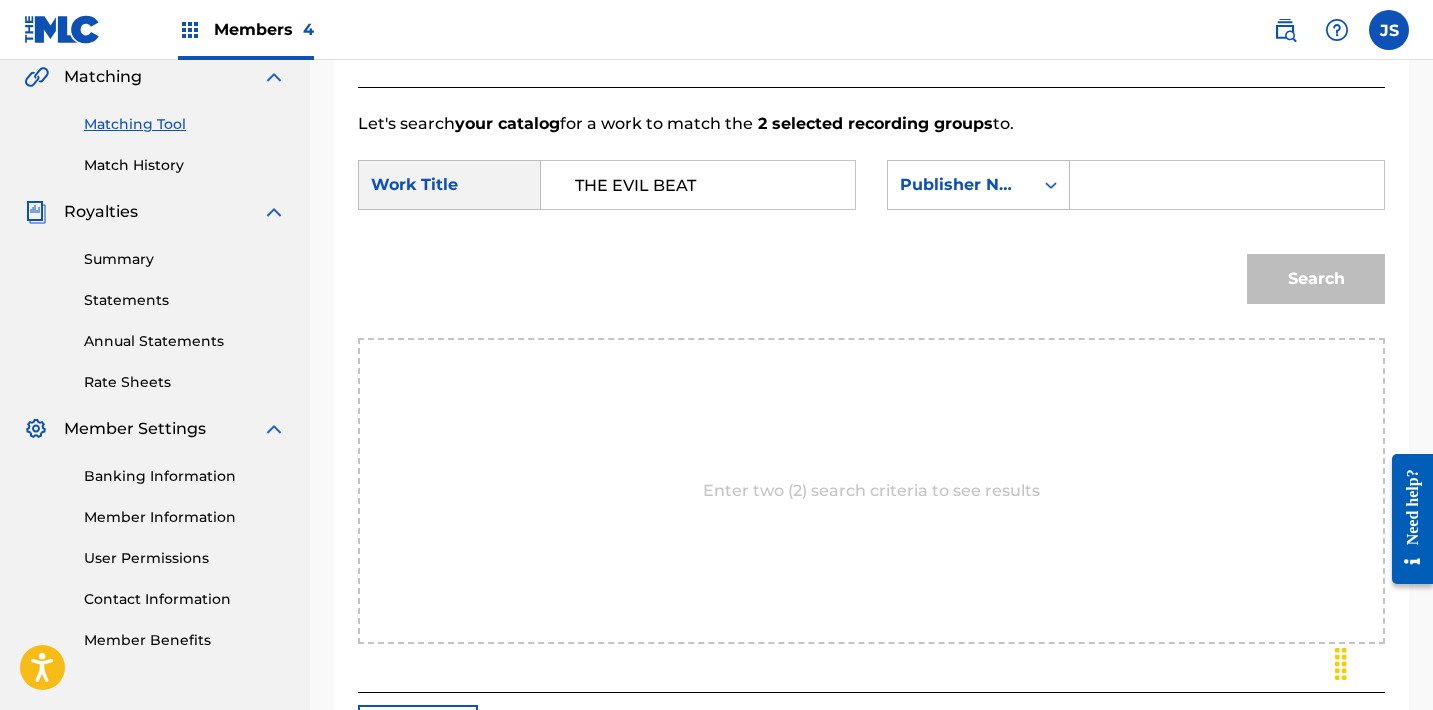 click at bounding box center (1227, 185) 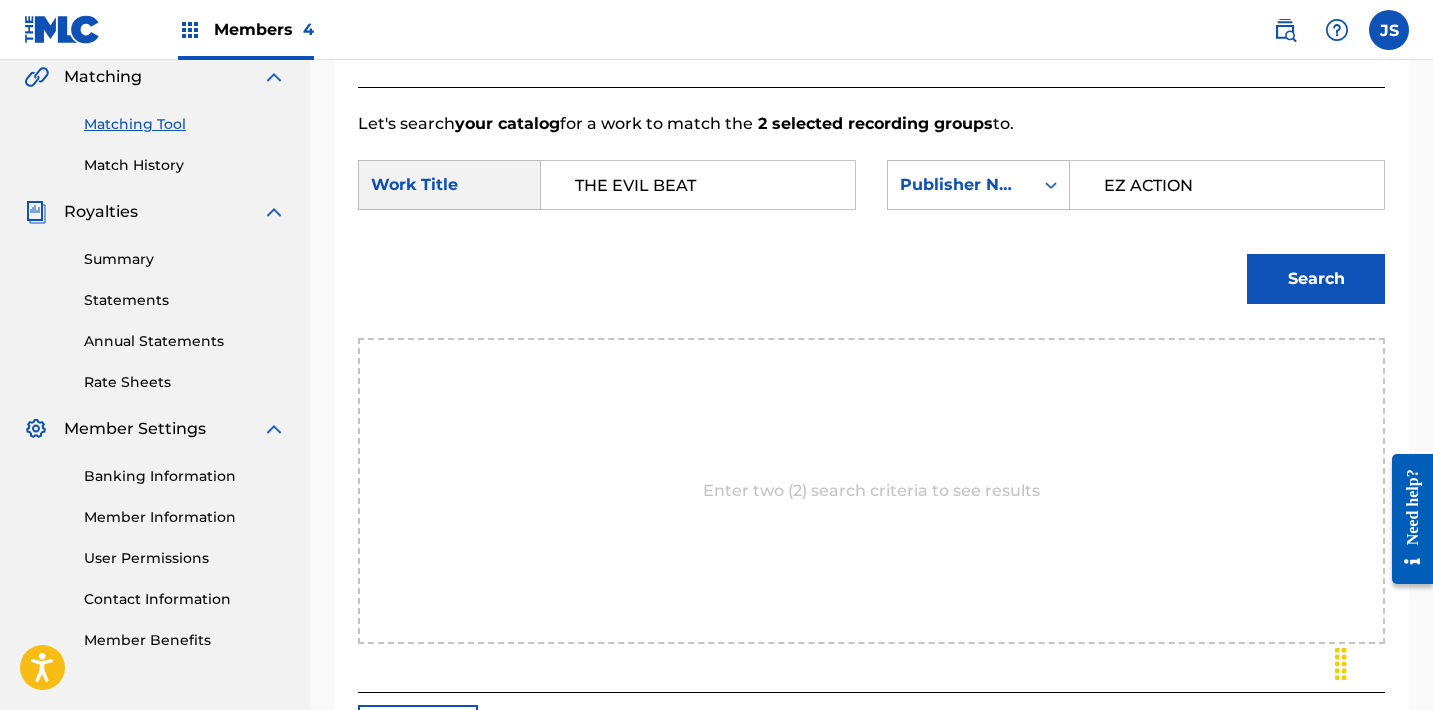 click on "Search" at bounding box center [1316, 279] 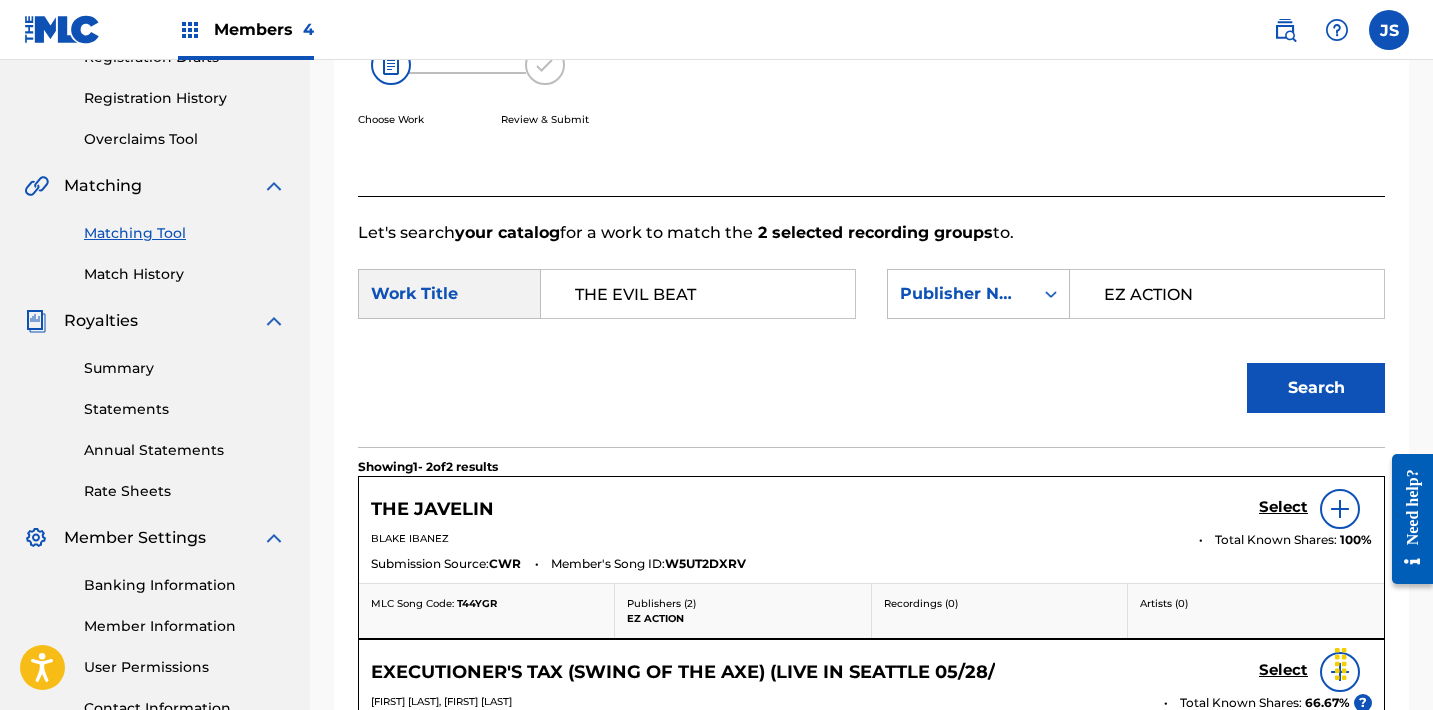scroll, scrollTop: 188, scrollLeft: 0, axis: vertical 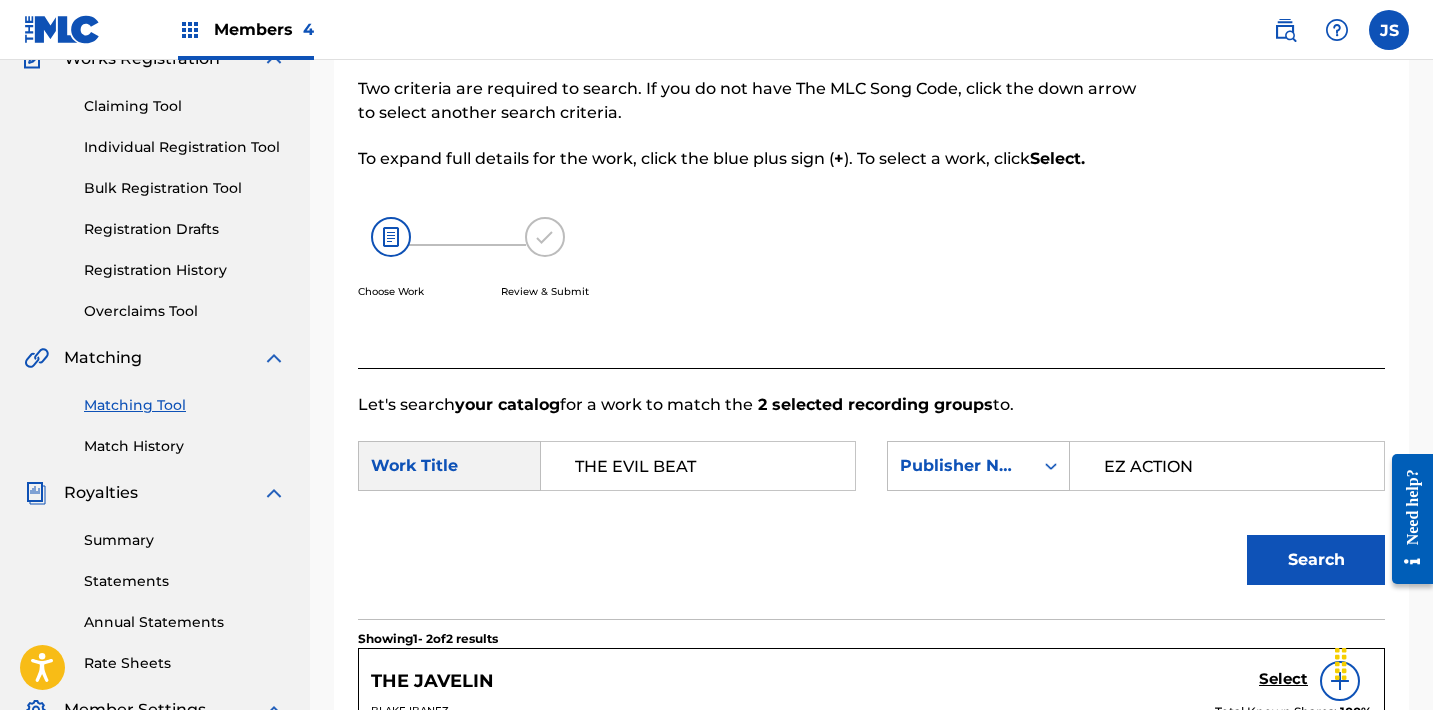 click on "THE EVIL BEAT" at bounding box center [698, 466] 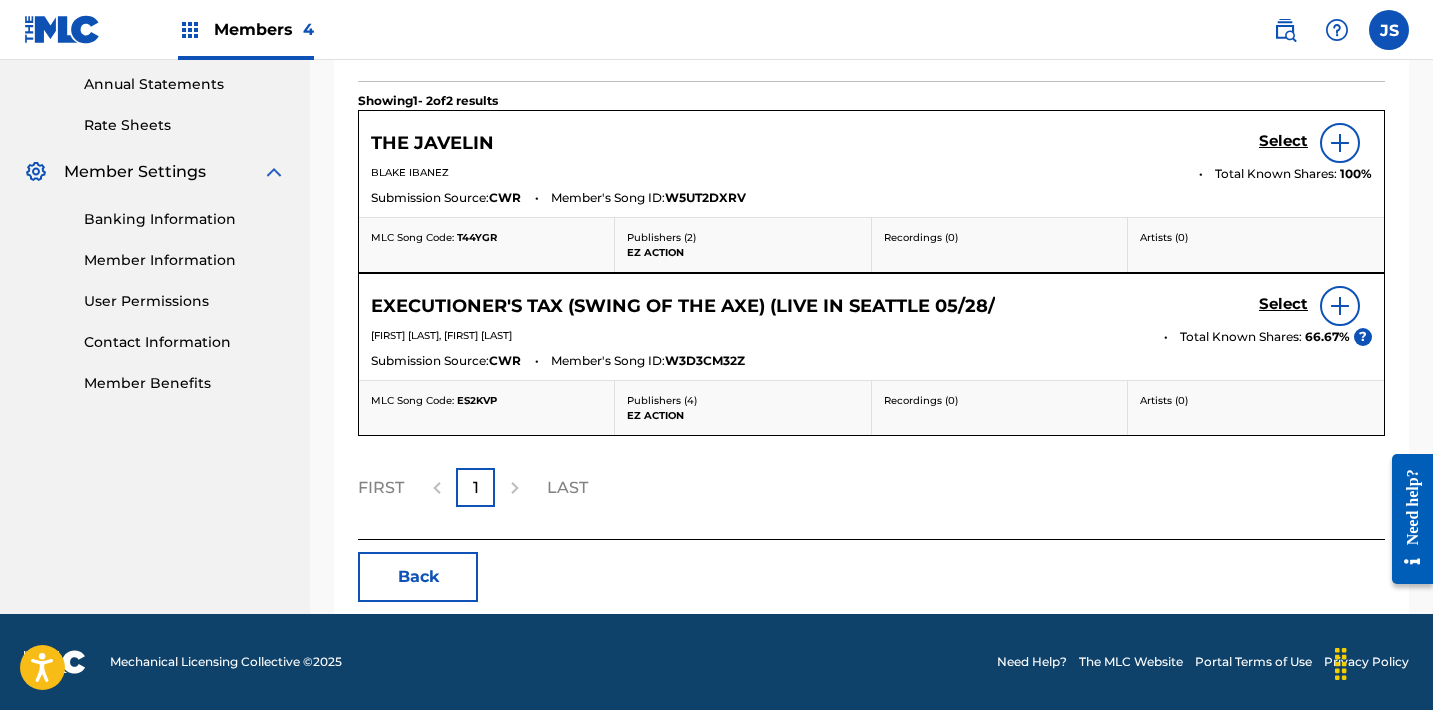 click on "Back" at bounding box center [418, 577] 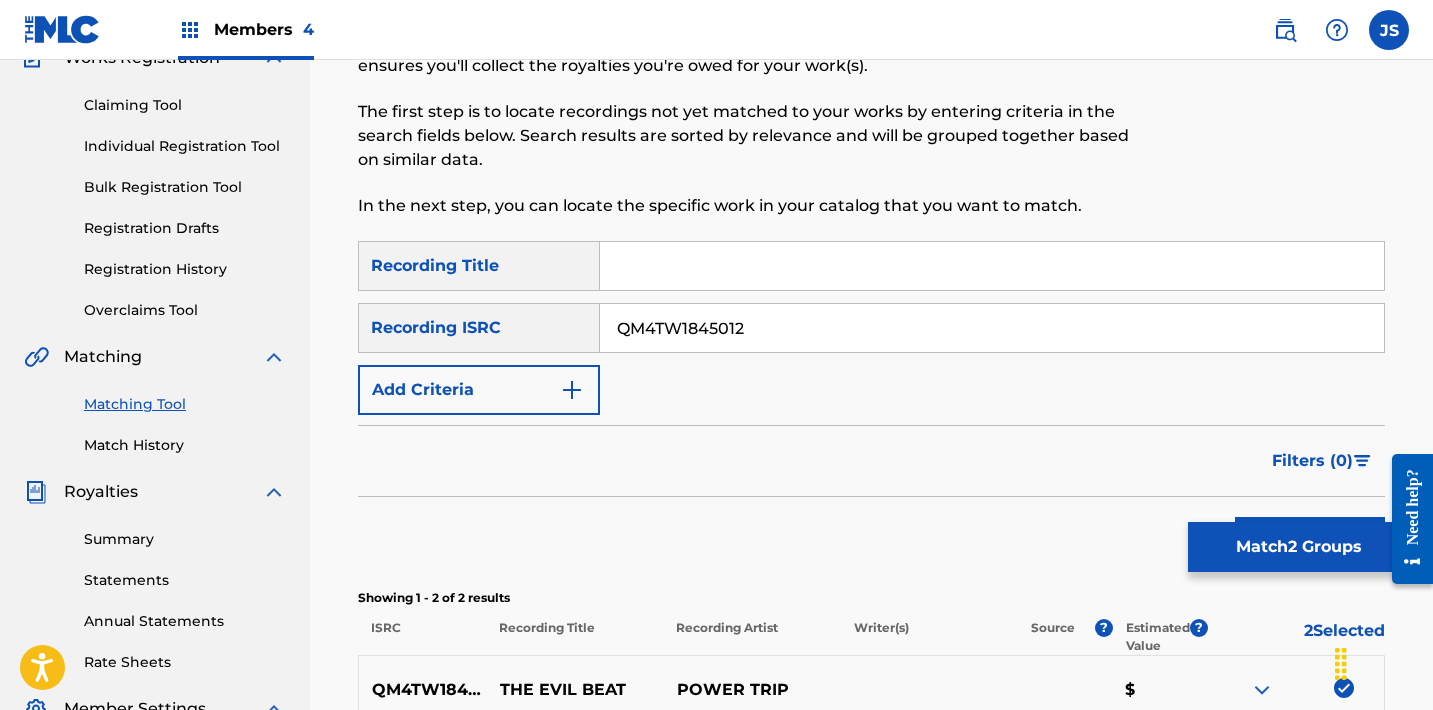 scroll, scrollTop: 188, scrollLeft: 0, axis: vertical 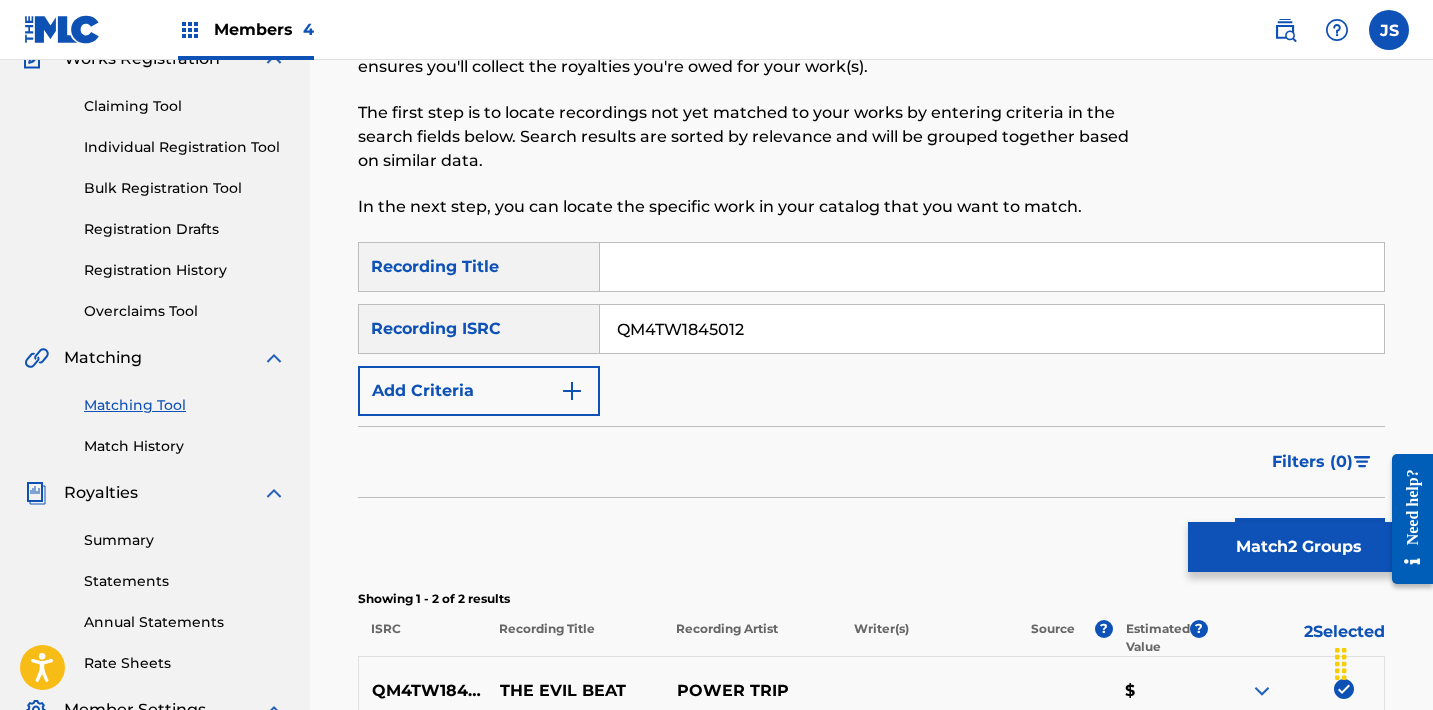 click on "QM4TW1845012" at bounding box center (992, 329) 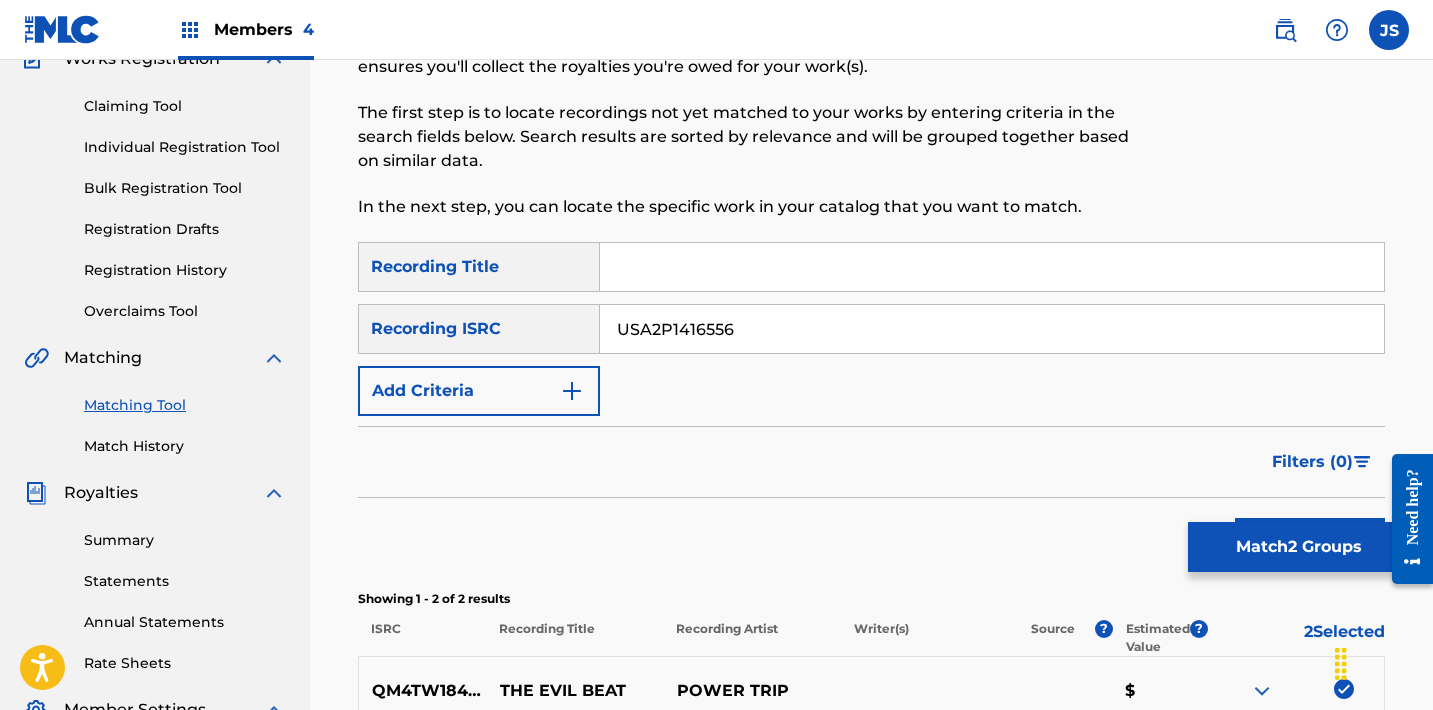 click on "Search" at bounding box center [1310, 543] 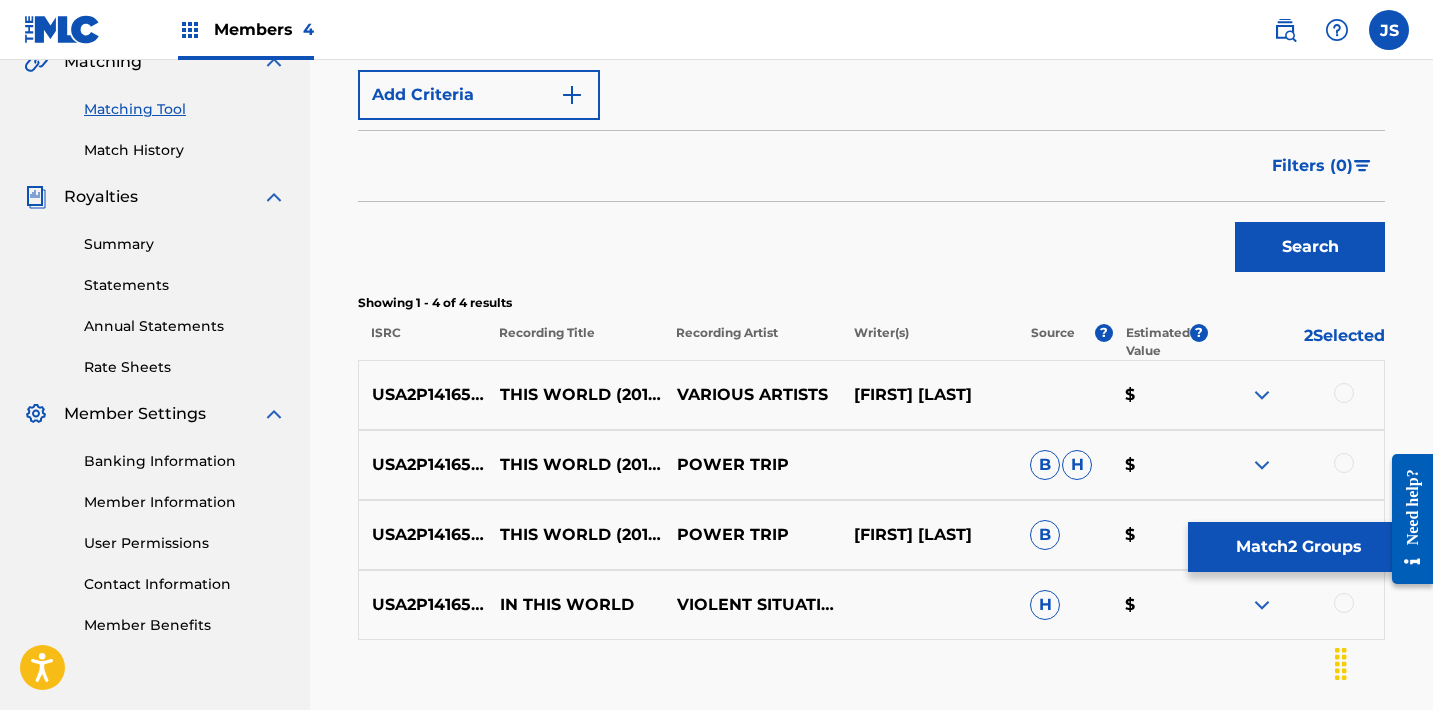 scroll, scrollTop: 508, scrollLeft: 0, axis: vertical 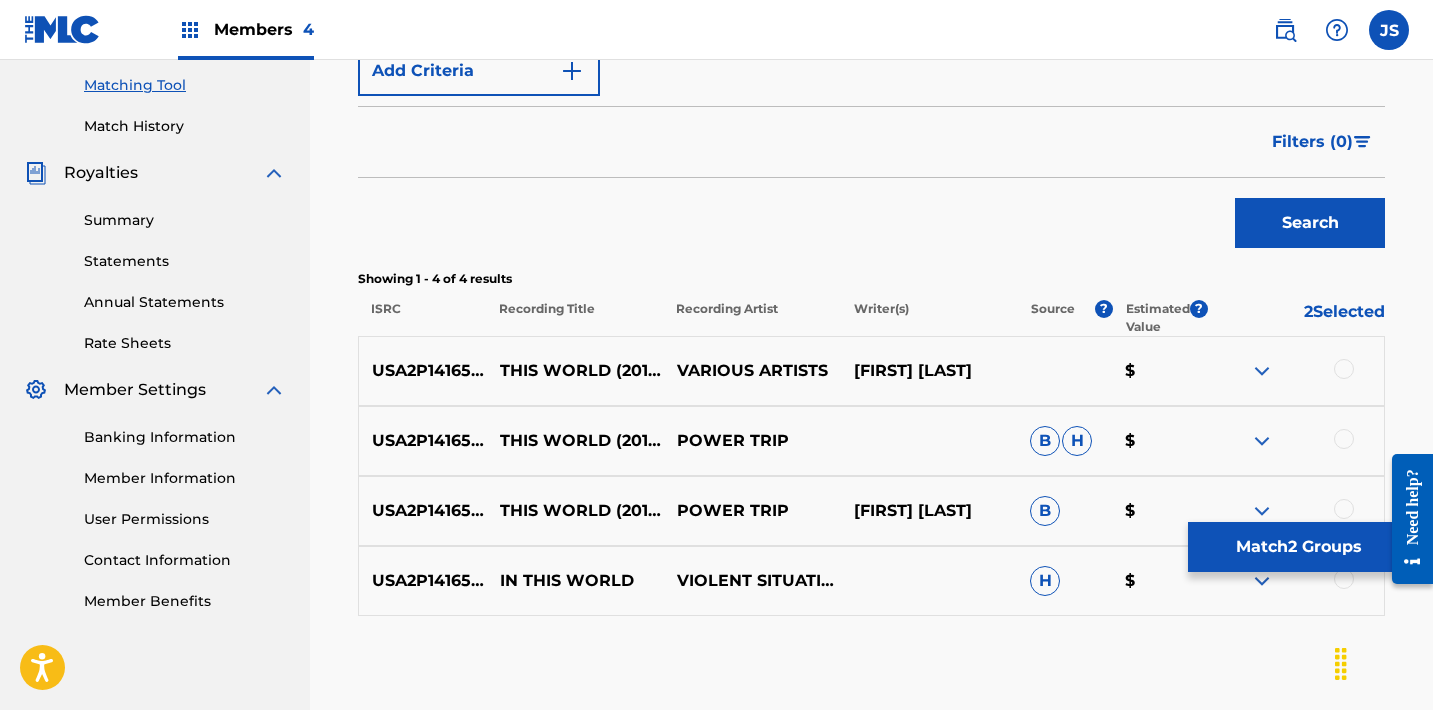 click at bounding box center [1295, 371] 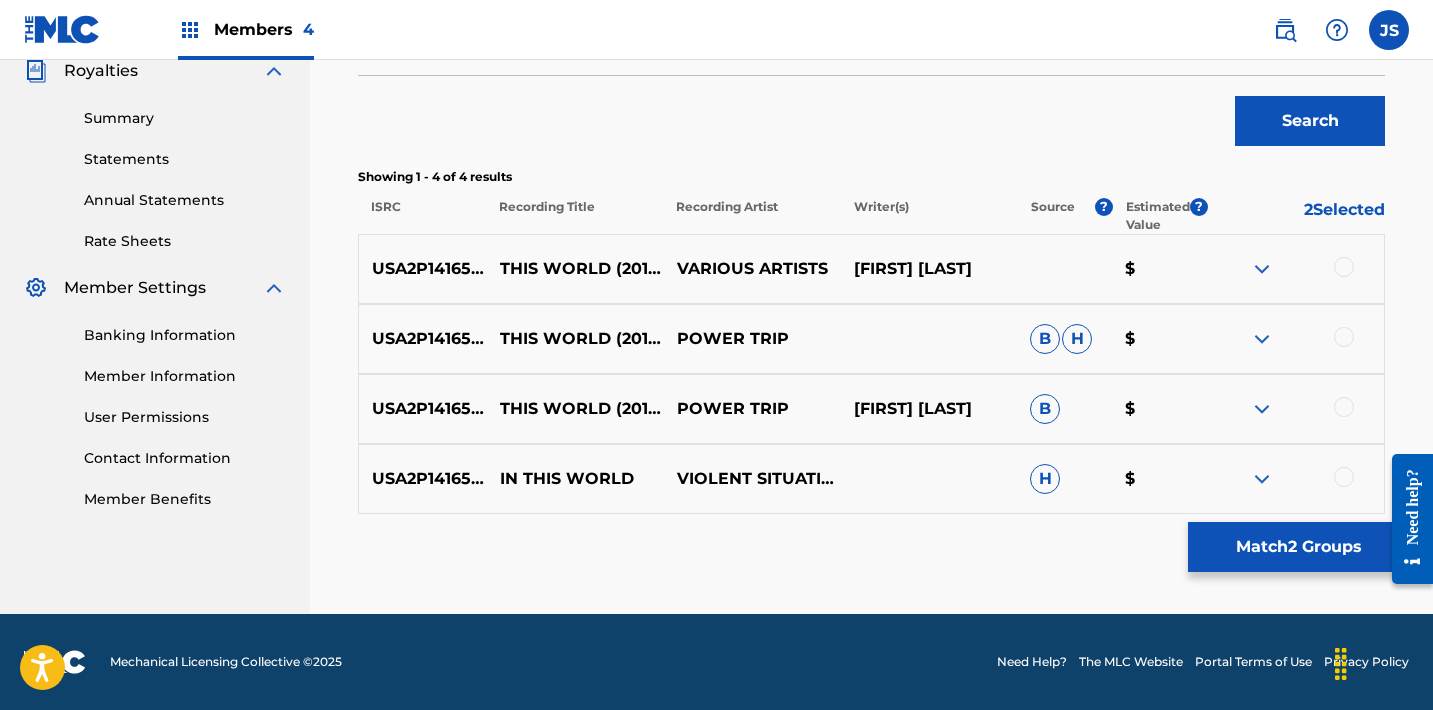 click at bounding box center (1344, 477) 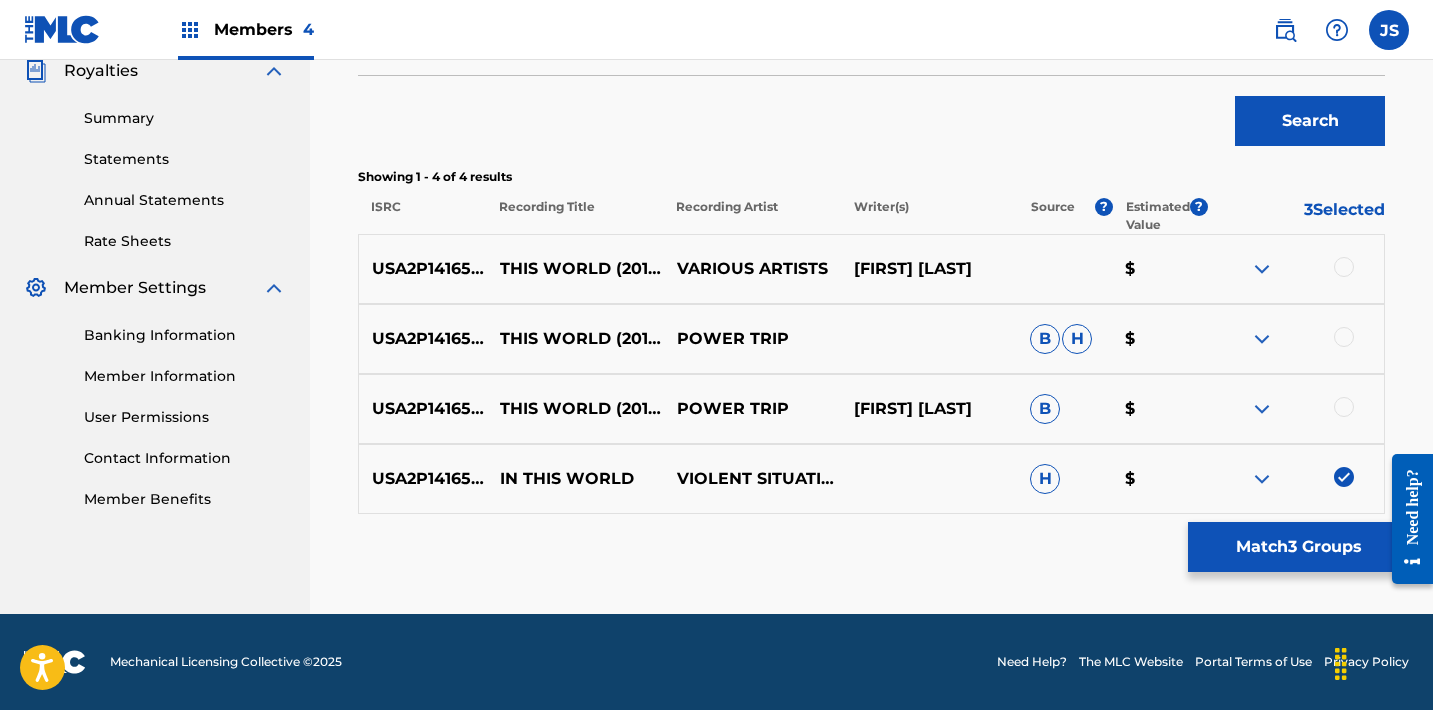 click at bounding box center [1344, 407] 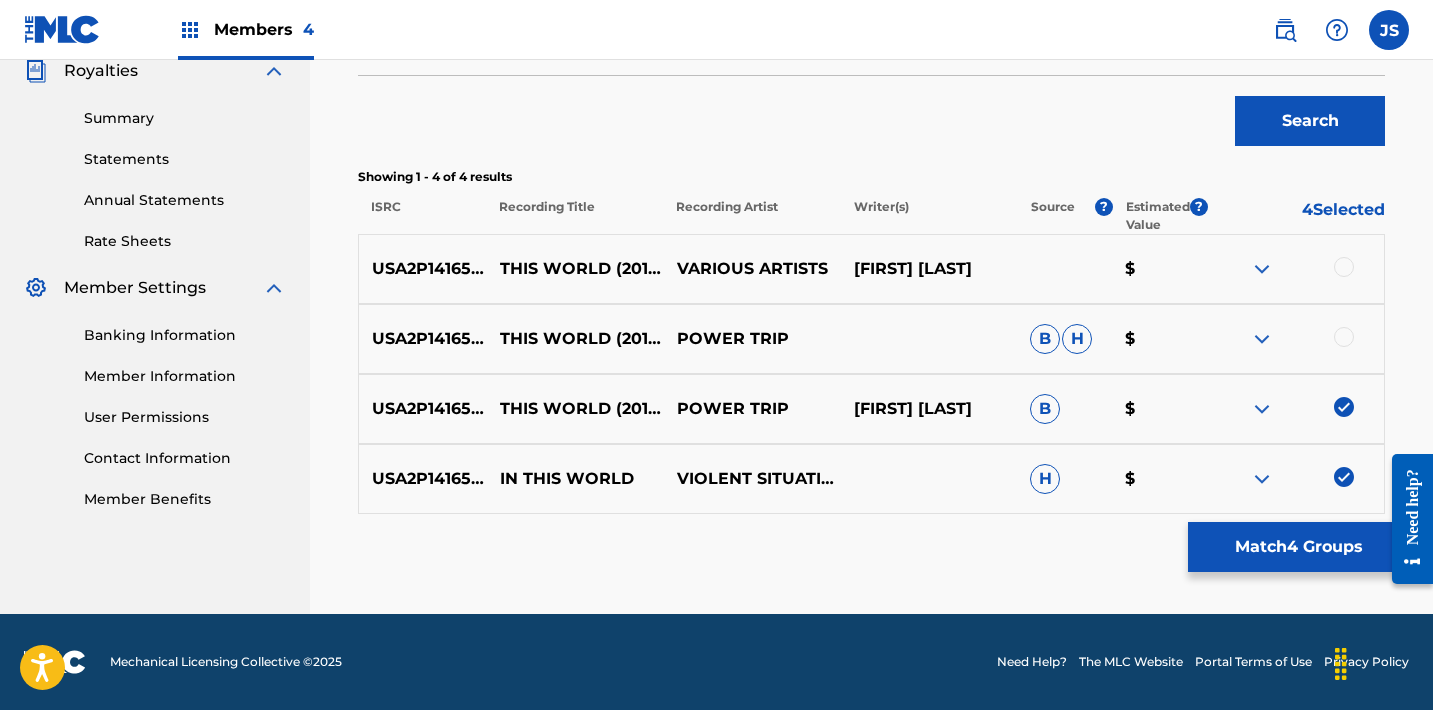 click at bounding box center [1344, 337] 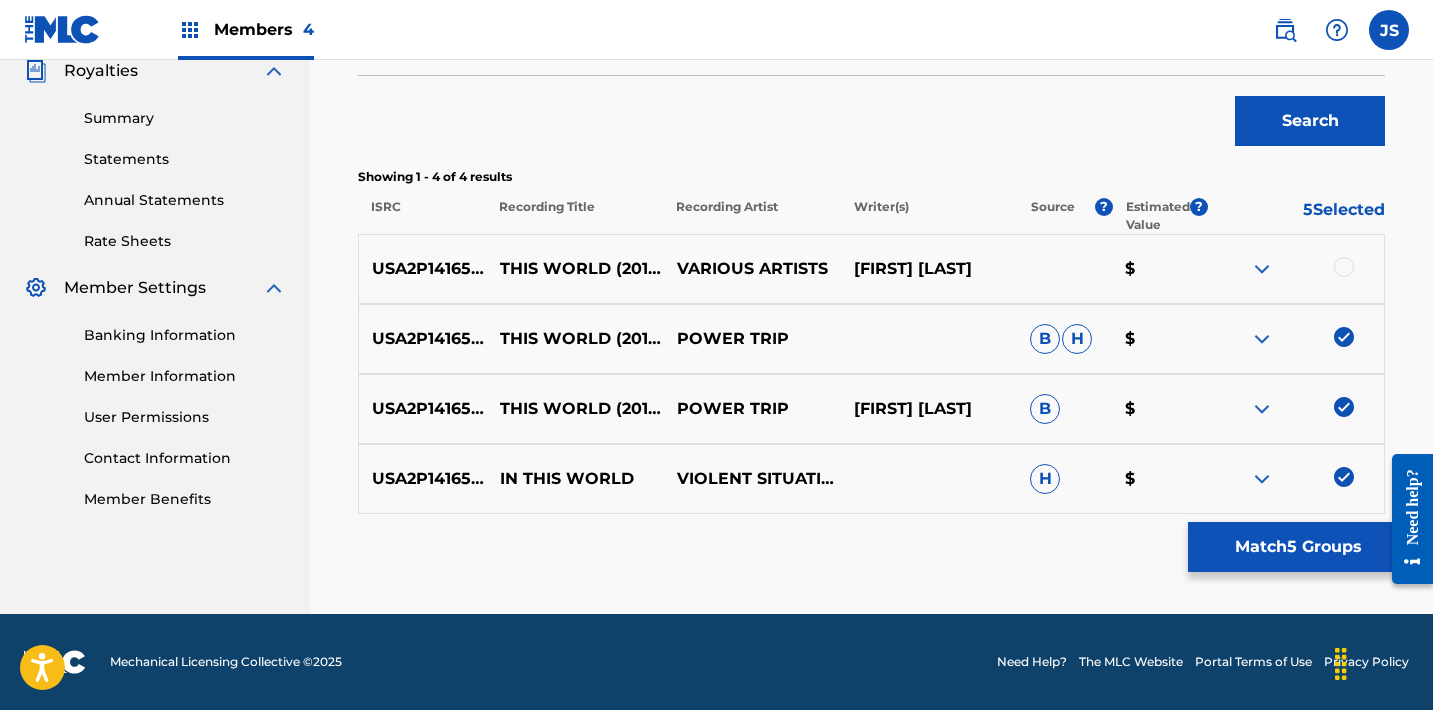 click at bounding box center (1344, 267) 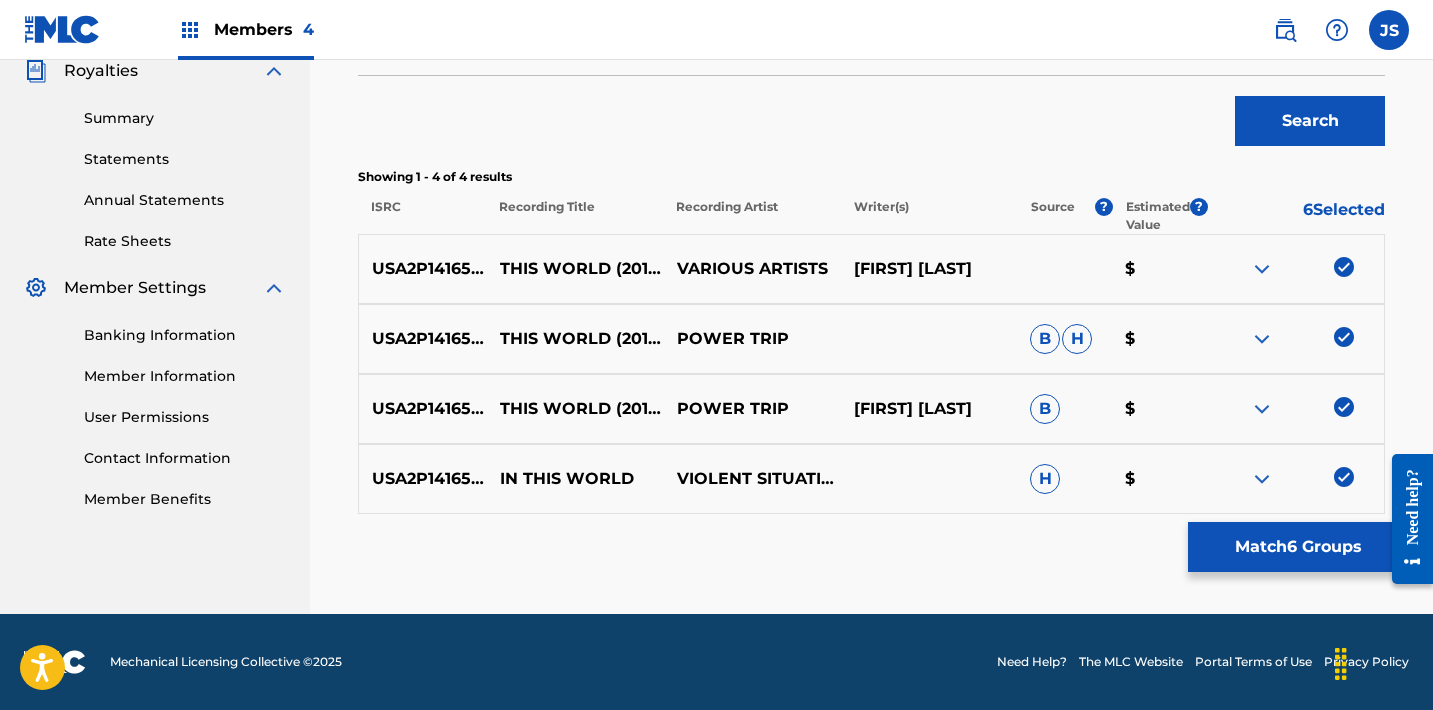 click on "Match  6 Groups" at bounding box center [1298, 547] 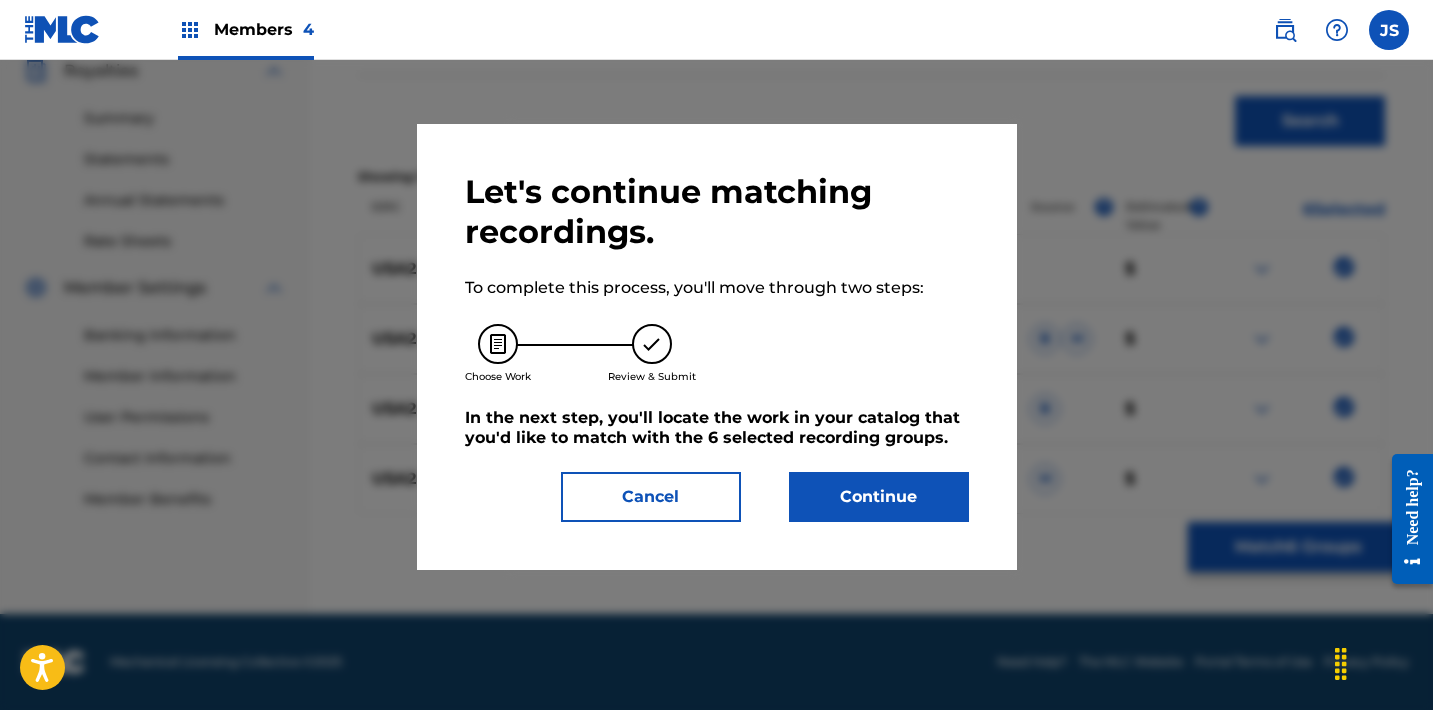 click on "Continue" at bounding box center [879, 497] 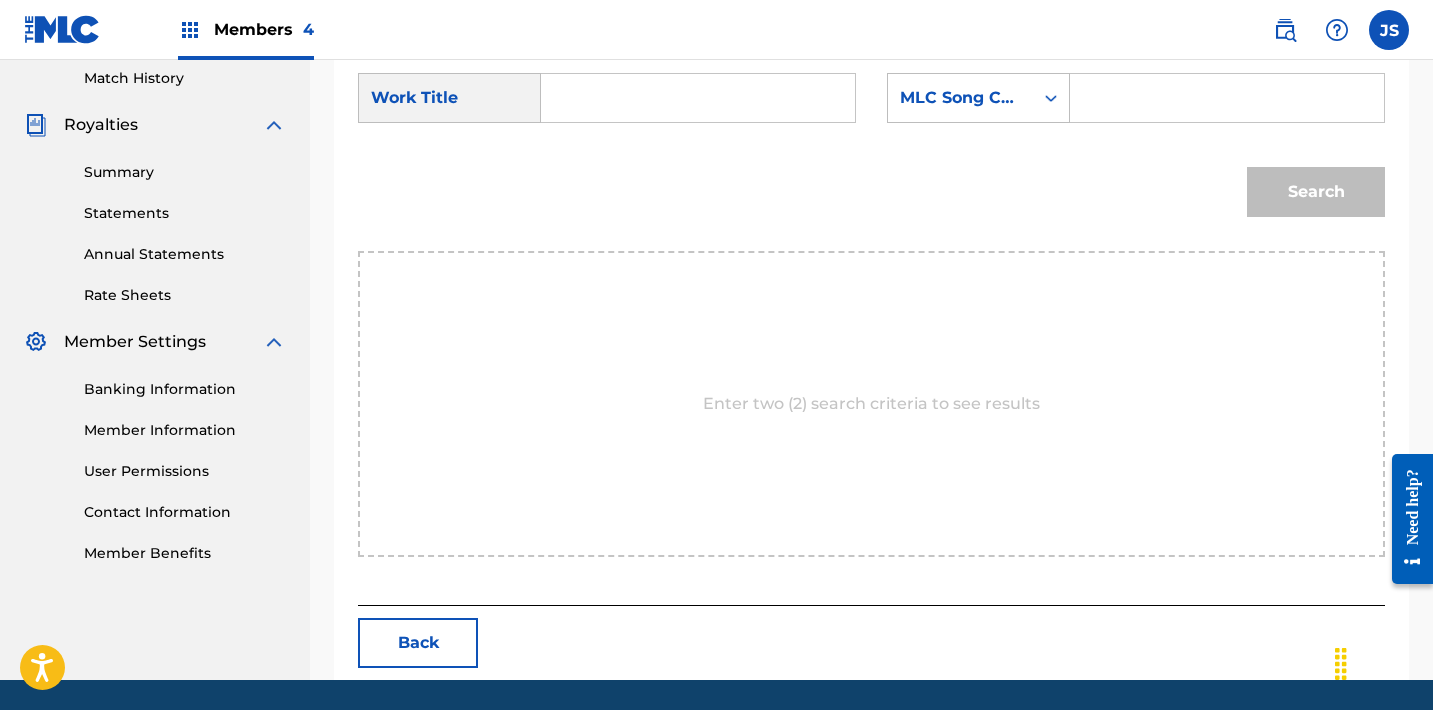 scroll, scrollTop: 567, scrollLeft: 0, axis: vertical 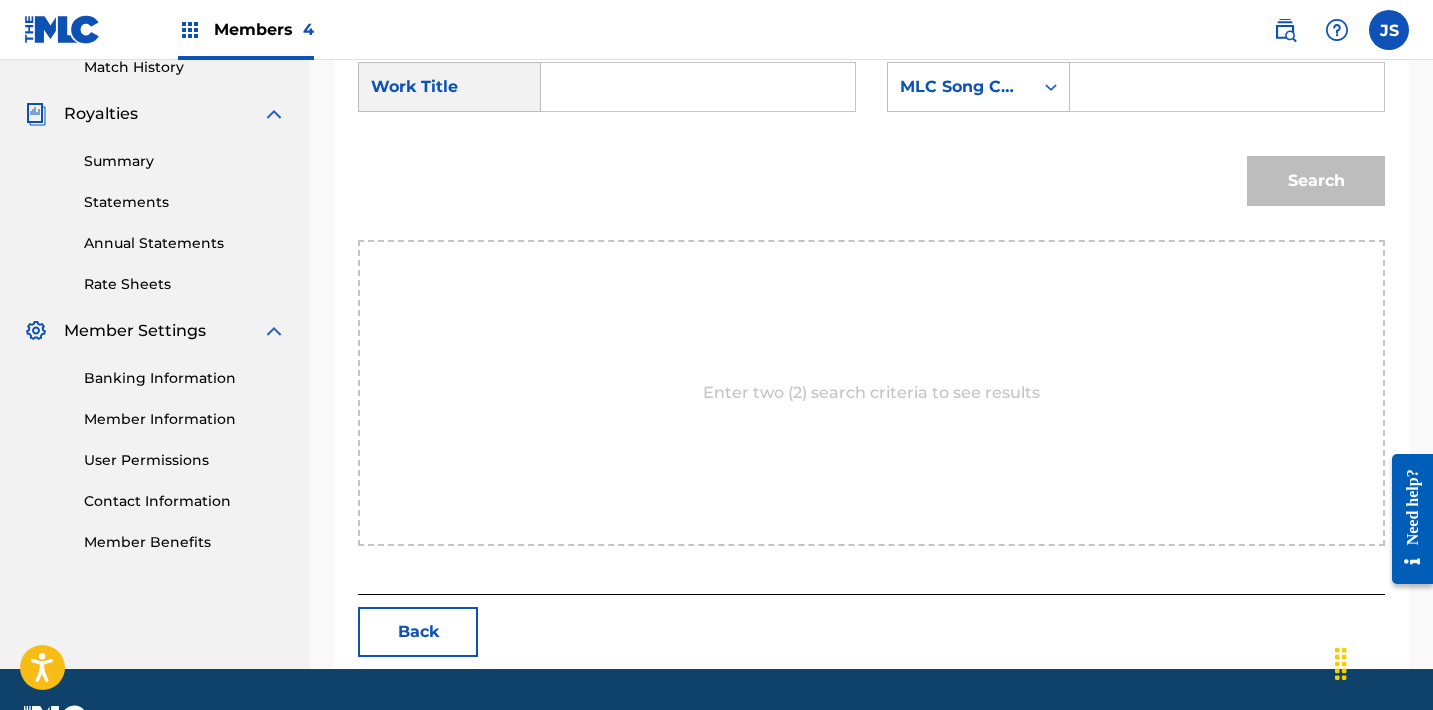 click at bounding box center (698, 87) 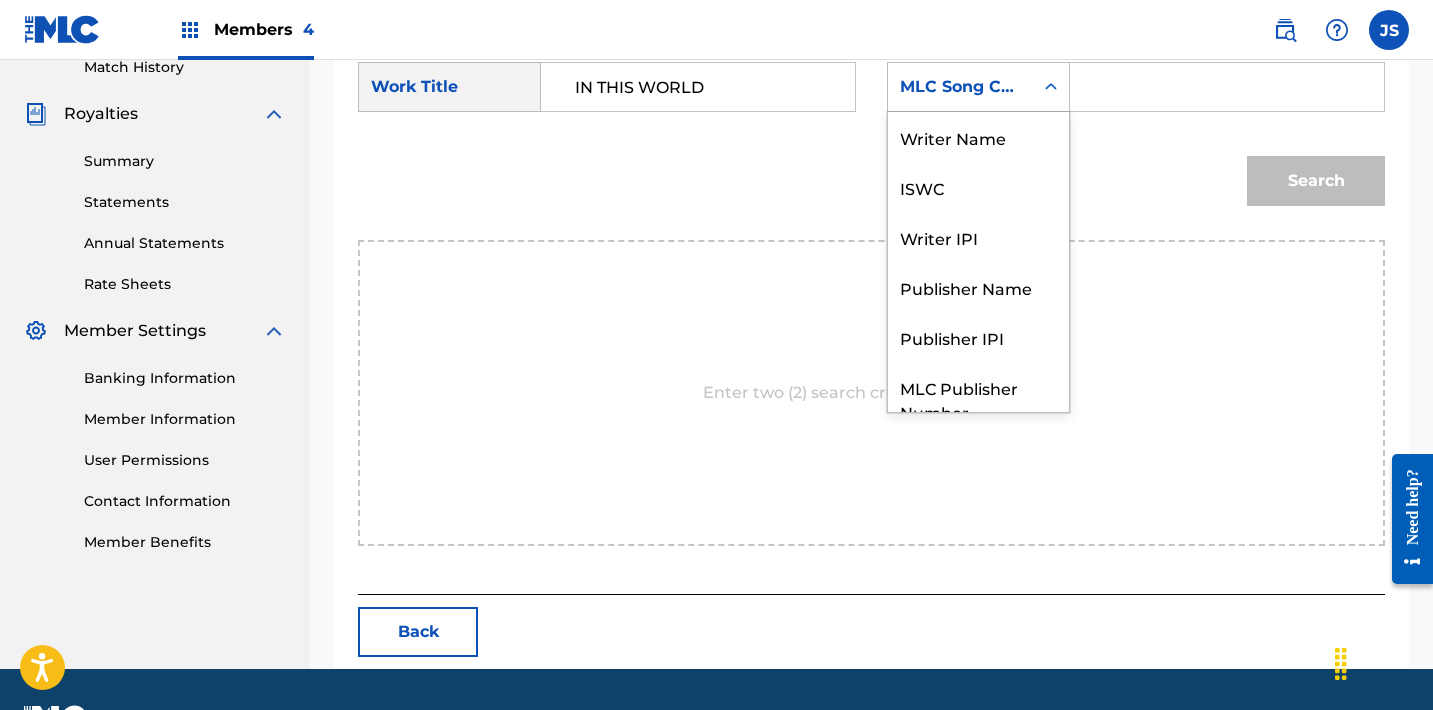 click on "MLC Song Code" at bounding box center (960, 87) 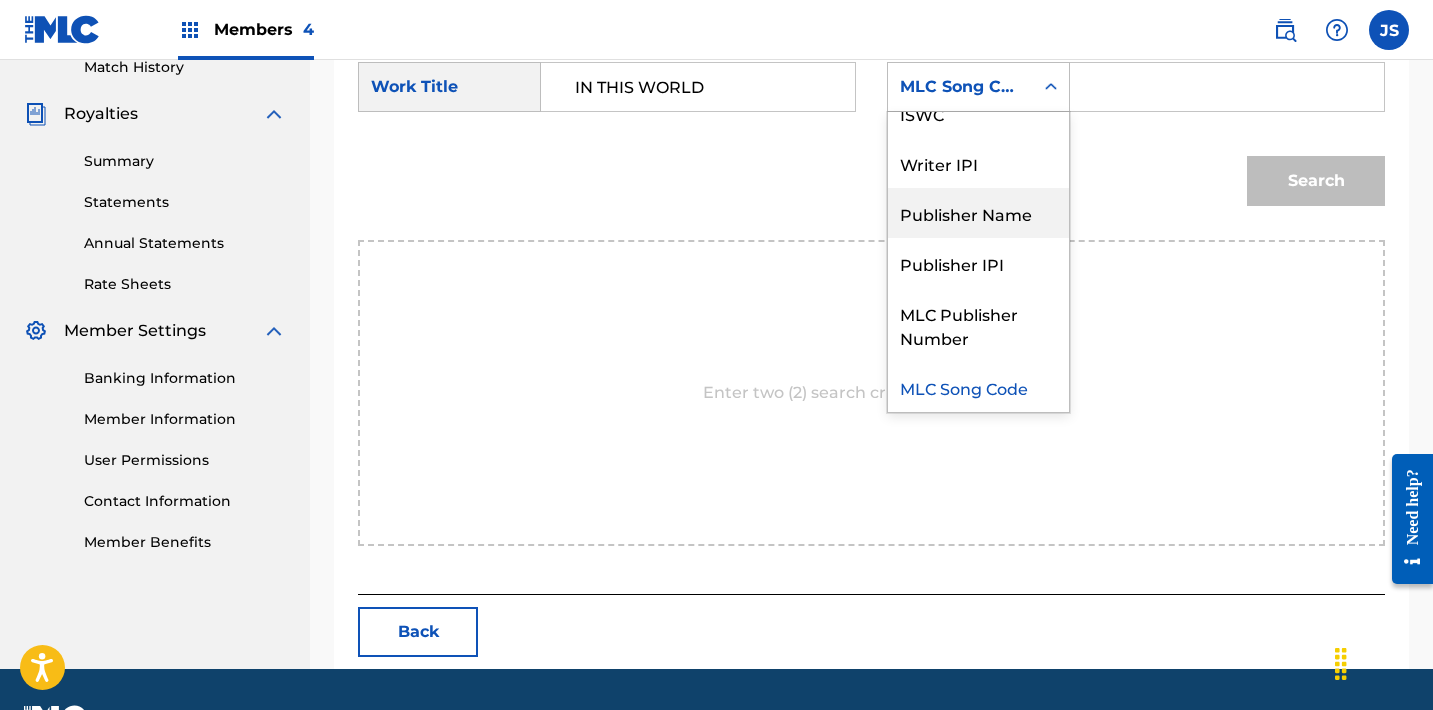 click on "Publisher Name" at bounding box center (978, 213) 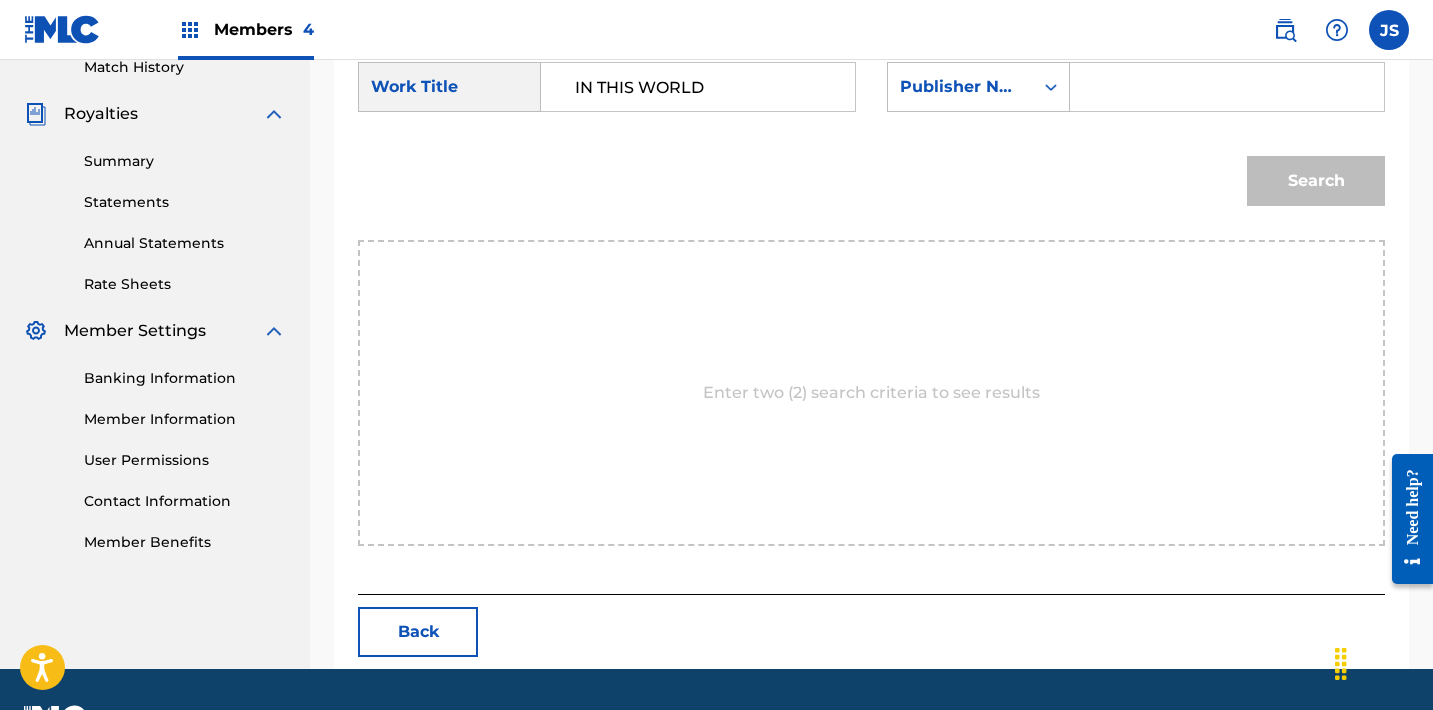 click at bounding box center (1227, 87) 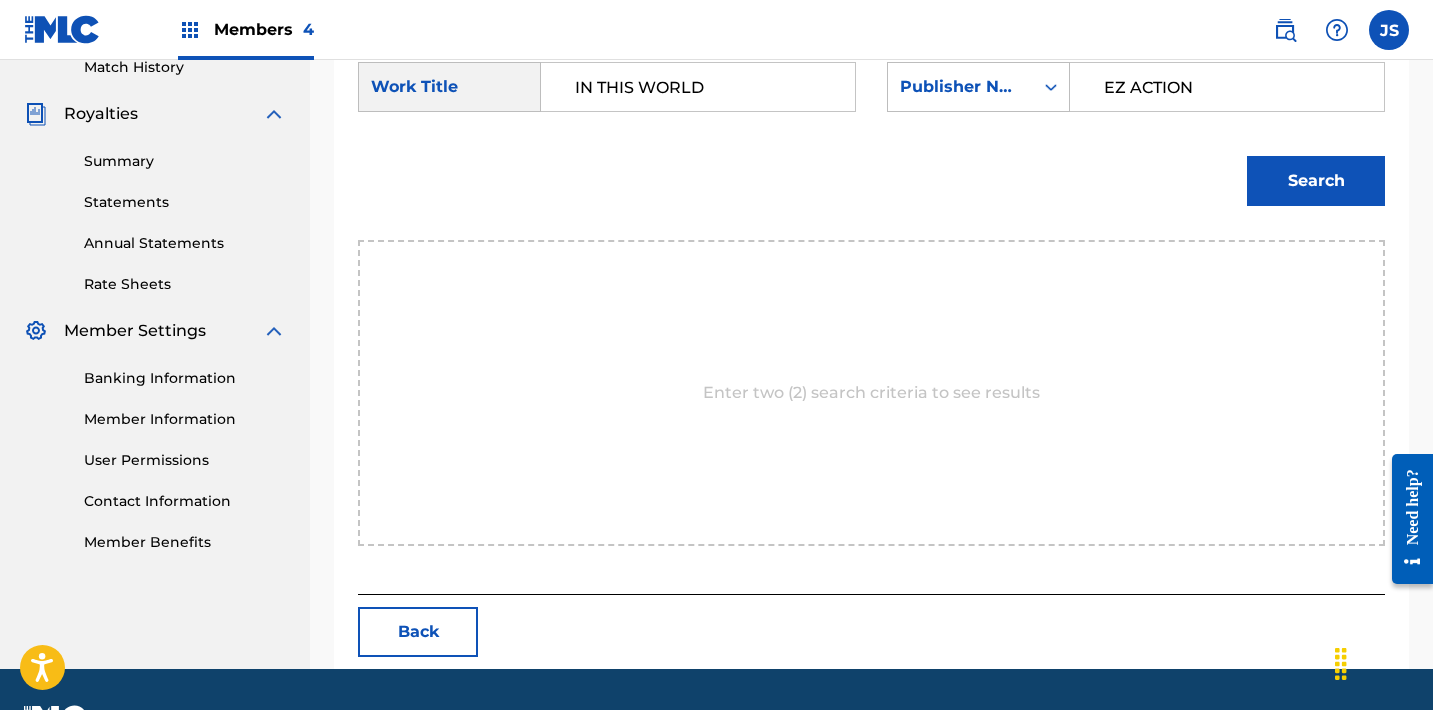 click on "Search" at bounding box center (1316, 181) 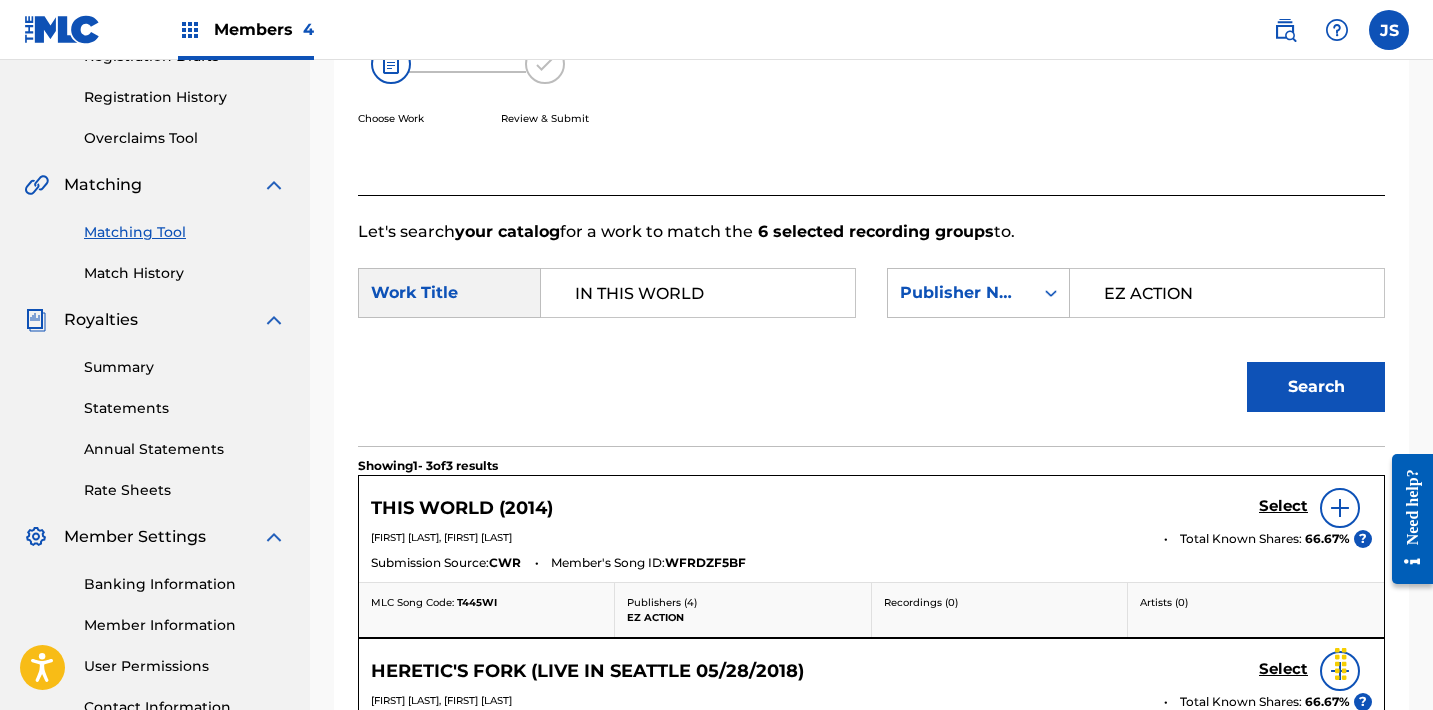 scroll, scrollTop: 322, scrollLeft: 0, axis: vertical 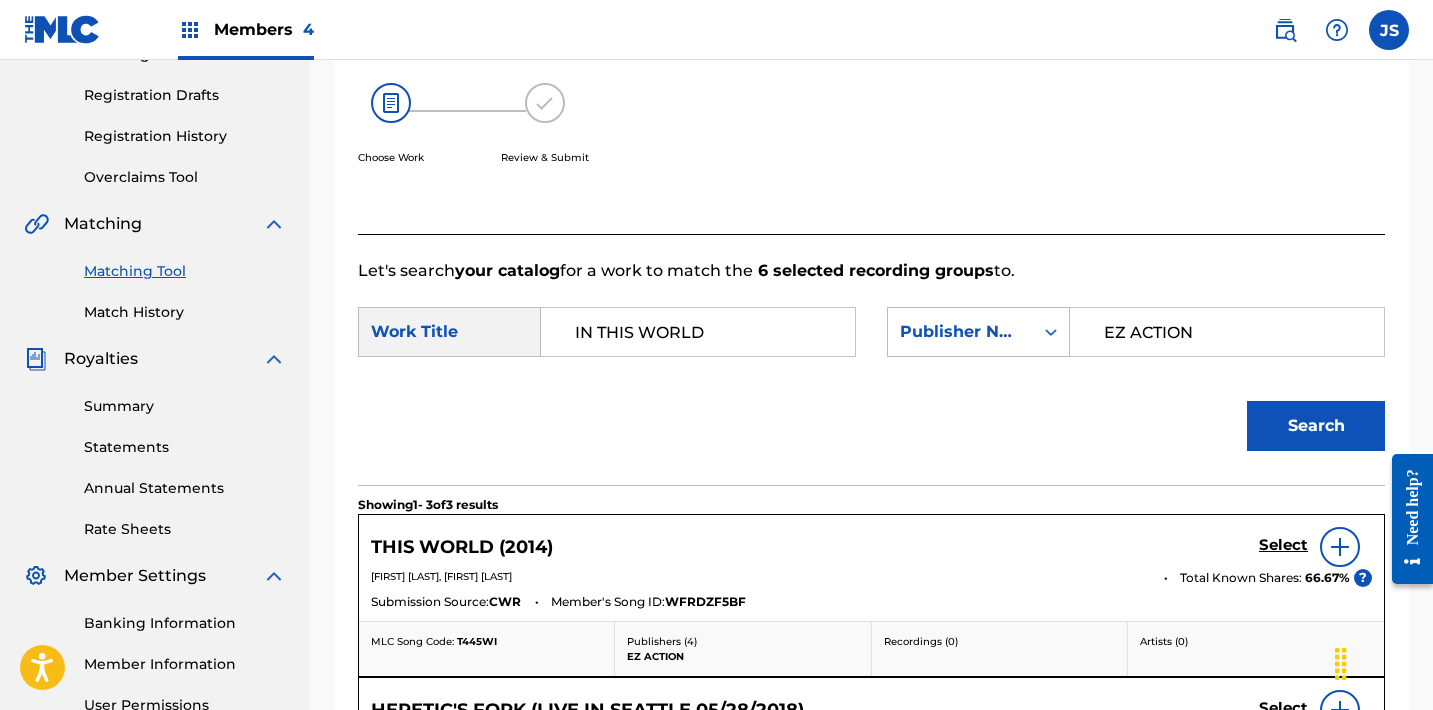 click on "SearchWithCriteria11319a20-7edb-4532-b041-ef59c573bc4a Work Title IN THIS WORLD SearchWithCriteriad4cfd8f0-529a-4897-9f8b-0aaa63033553 Publisher Name EZ ACTION Search" at bounding box center [871, 384] 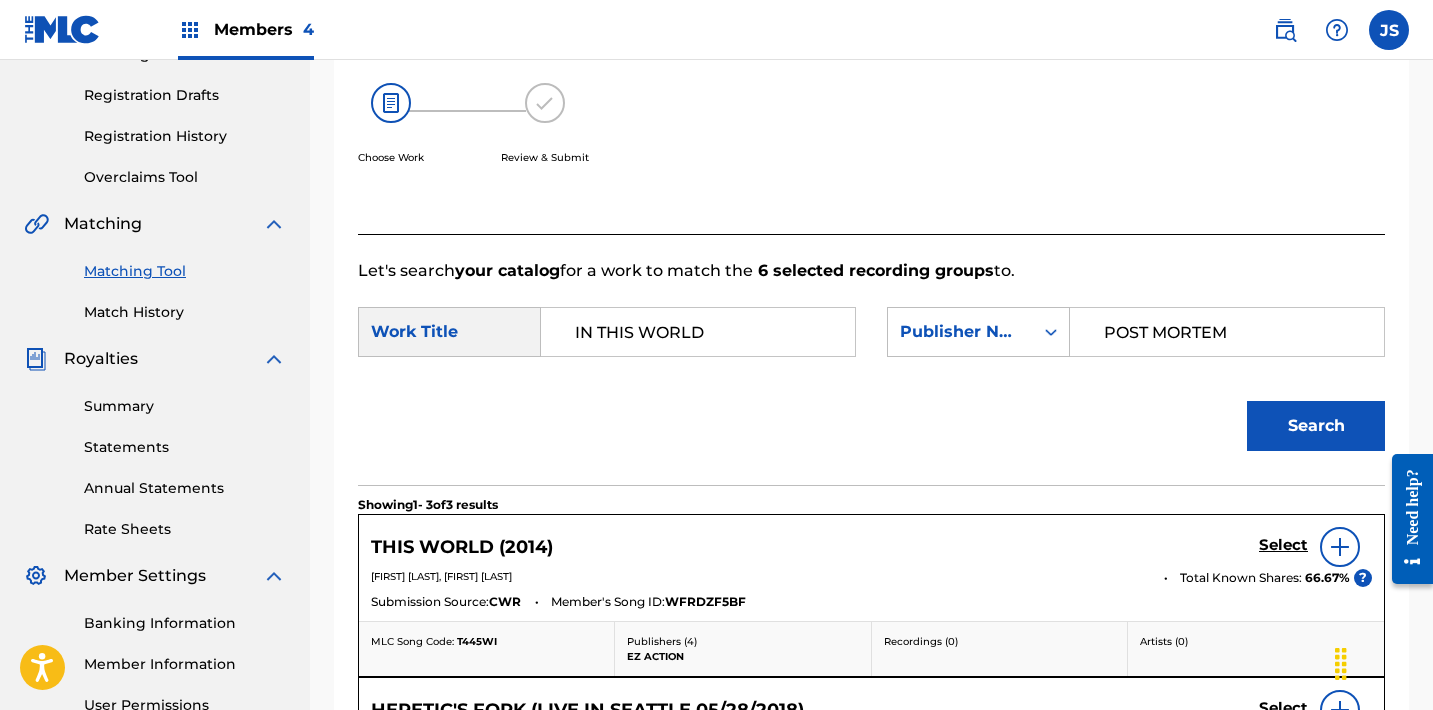 click on "Search" at bounding box center [1316, 426] 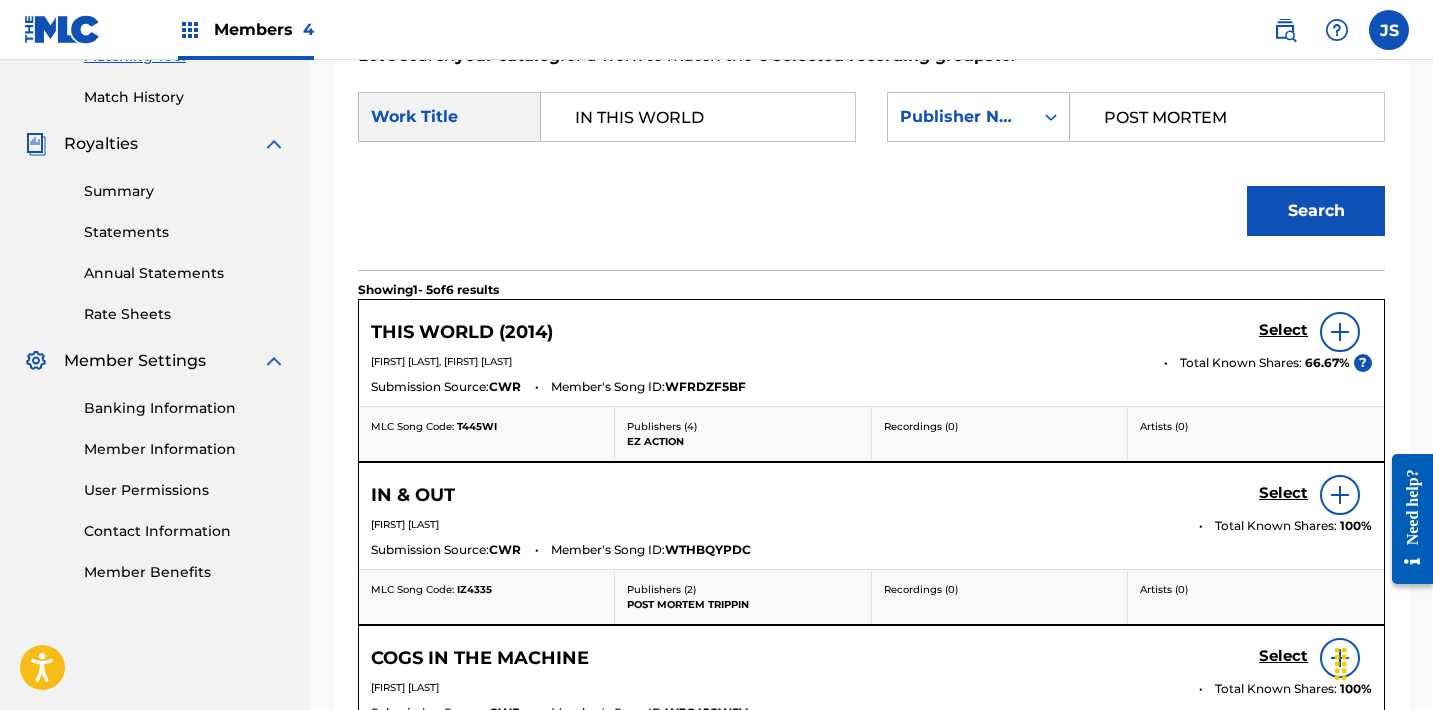 scroll, scrollTop: 539, scrollLeft: 0, axis: vertical 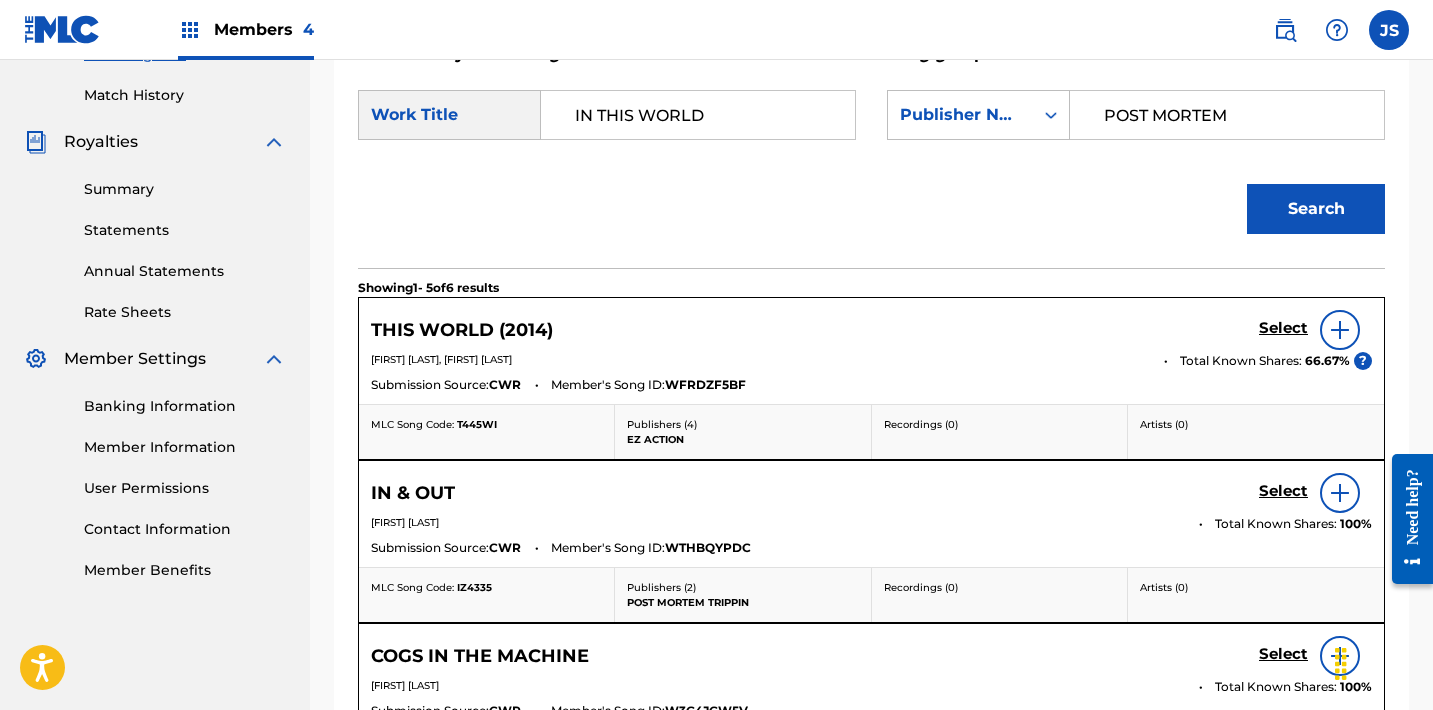 click on "IN THIS WORLD" at bounding box center [698, 115] 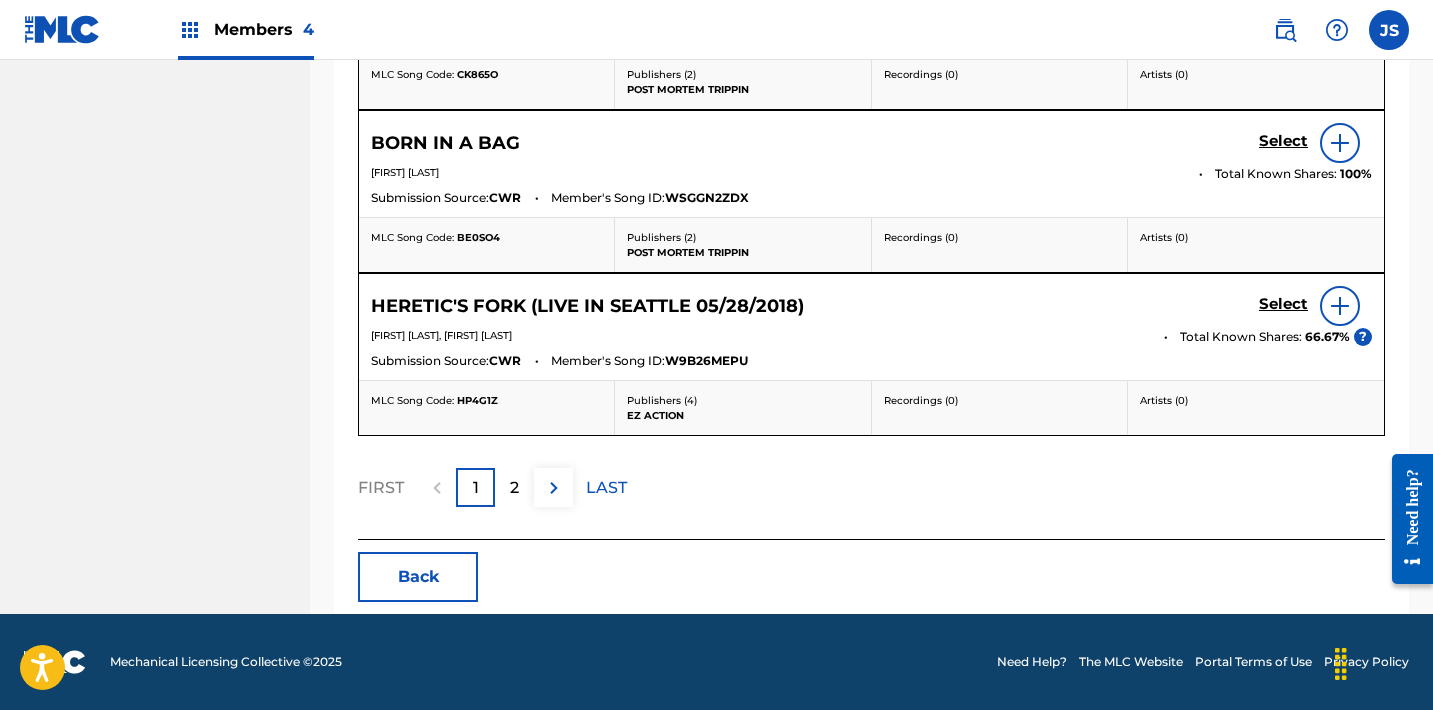 click on "Back" at bounding box center [418, 577] 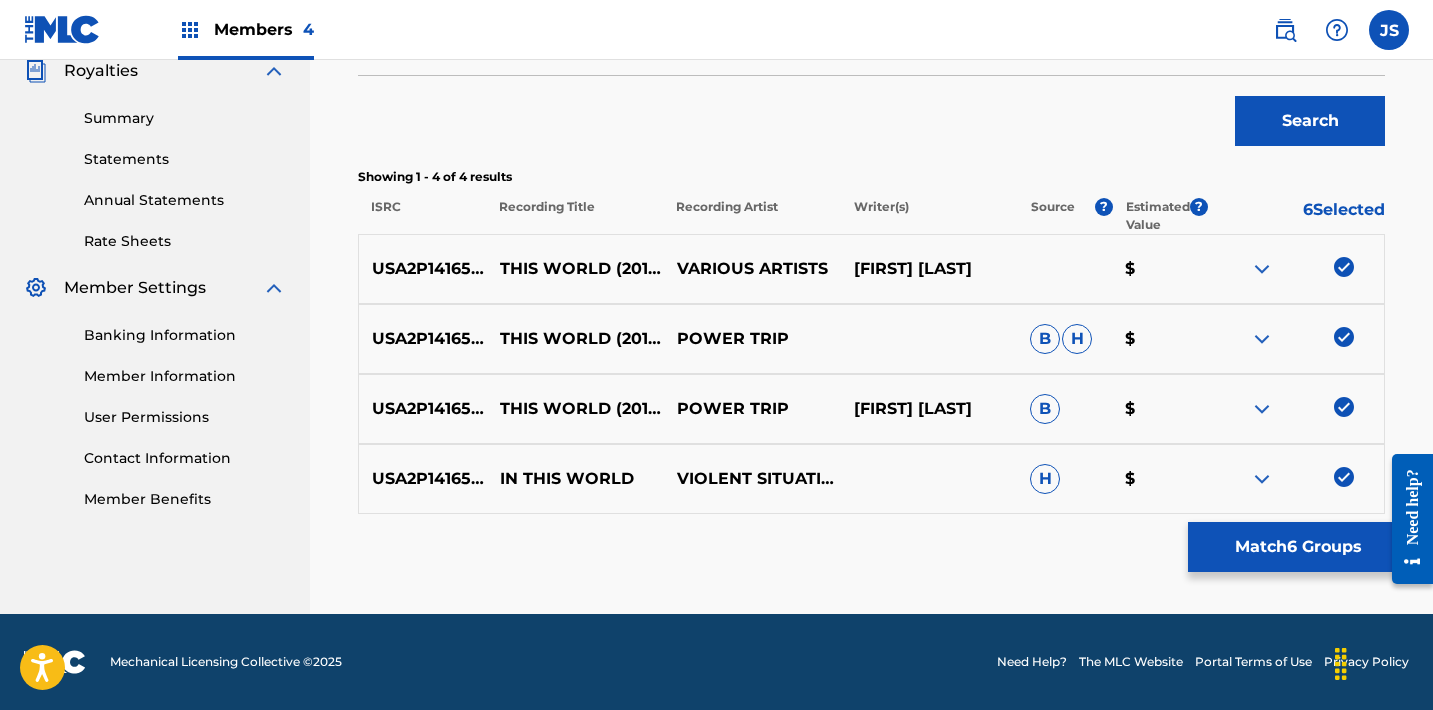 scroll, scrollTop: 610, scrollLeft: 0, axis: vertical 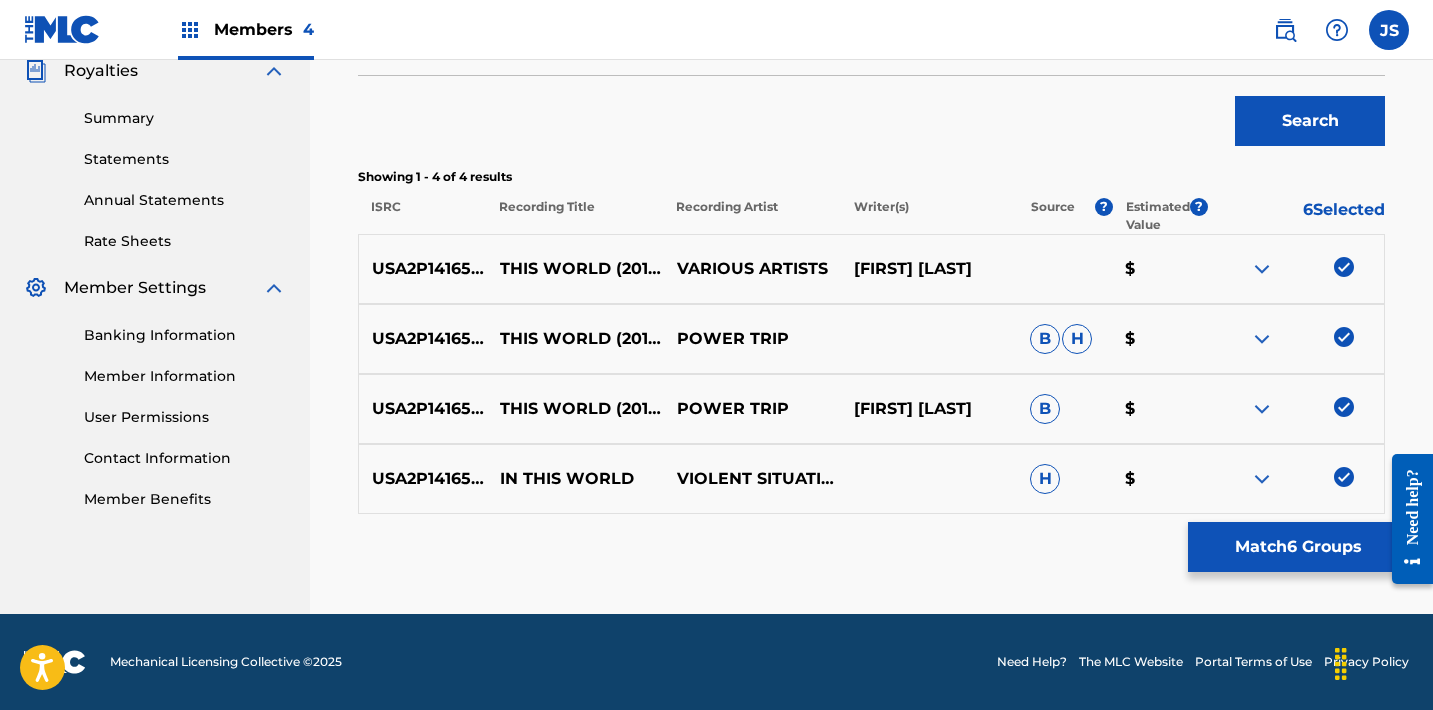 click at bounding box center (1344, 477) 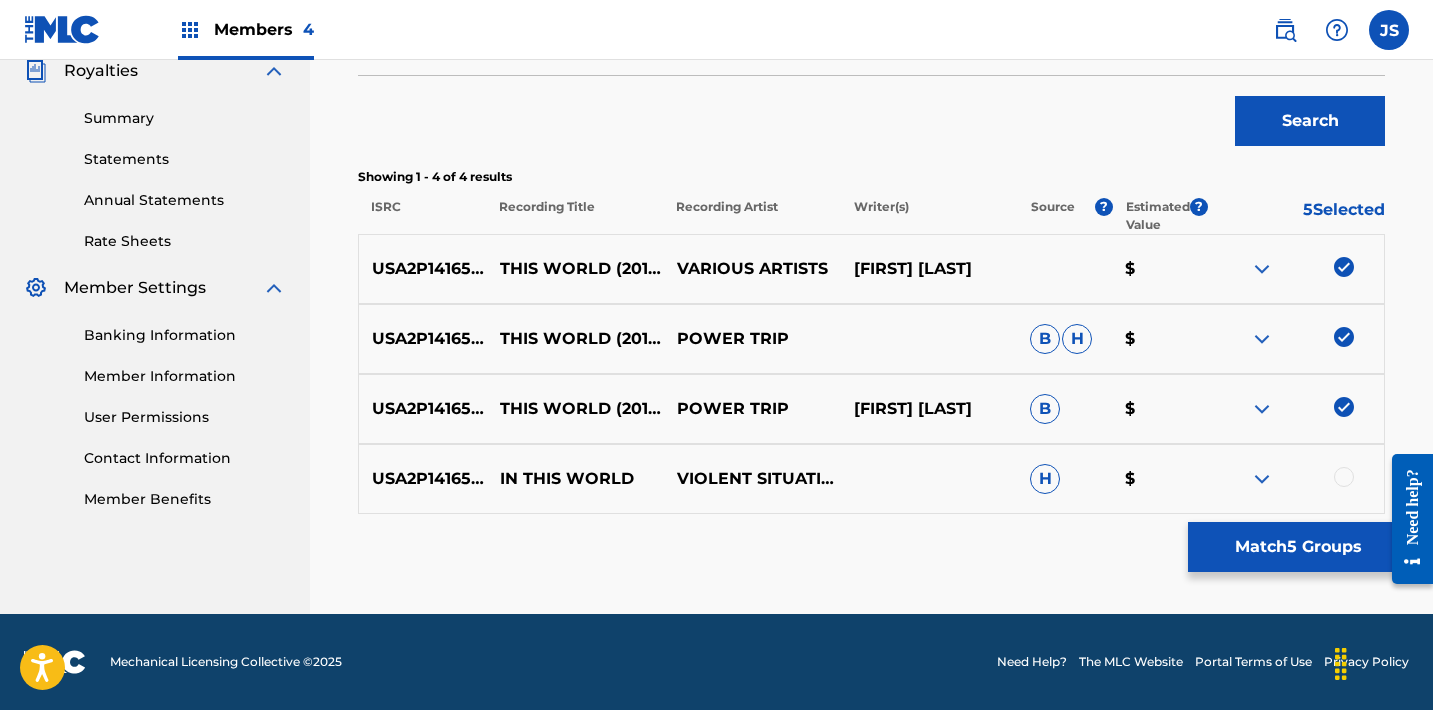 click at bounding box center (1344, 407) 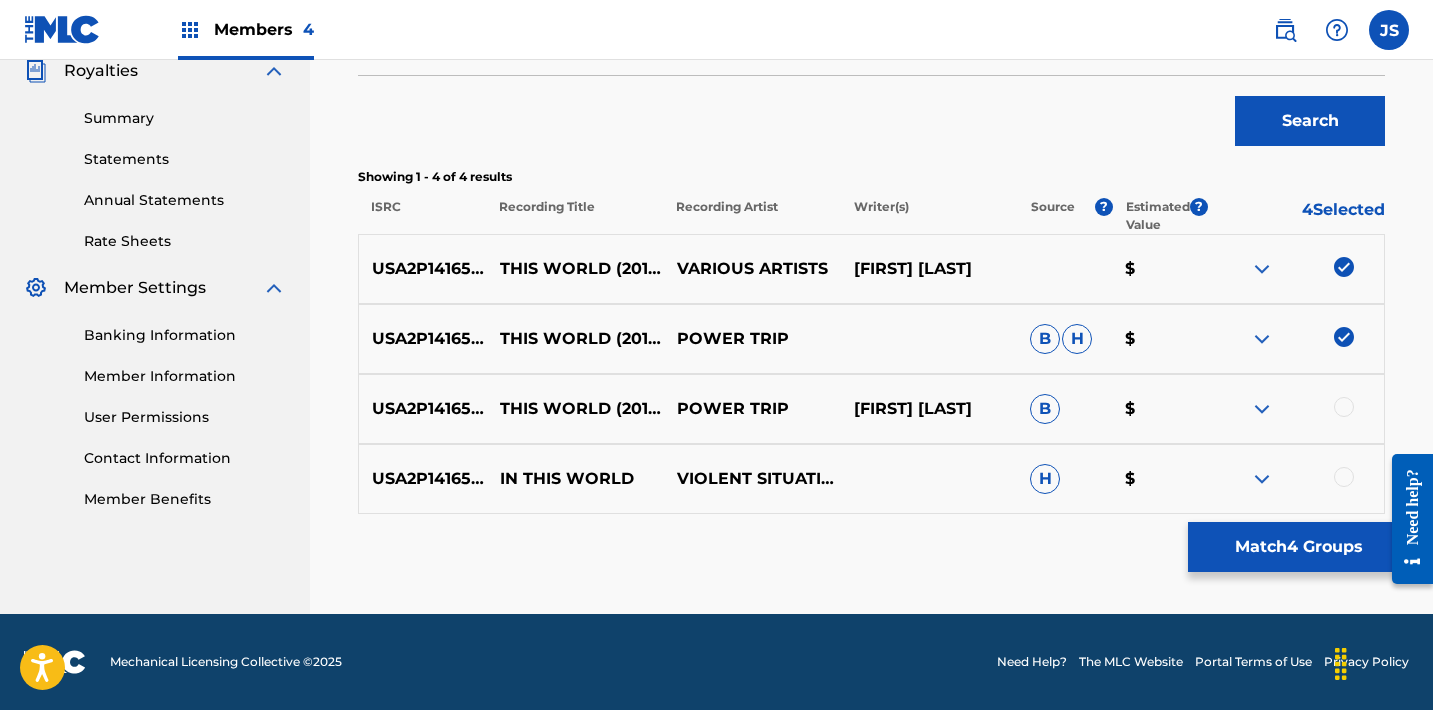 click at bounding box center (1344, 337) 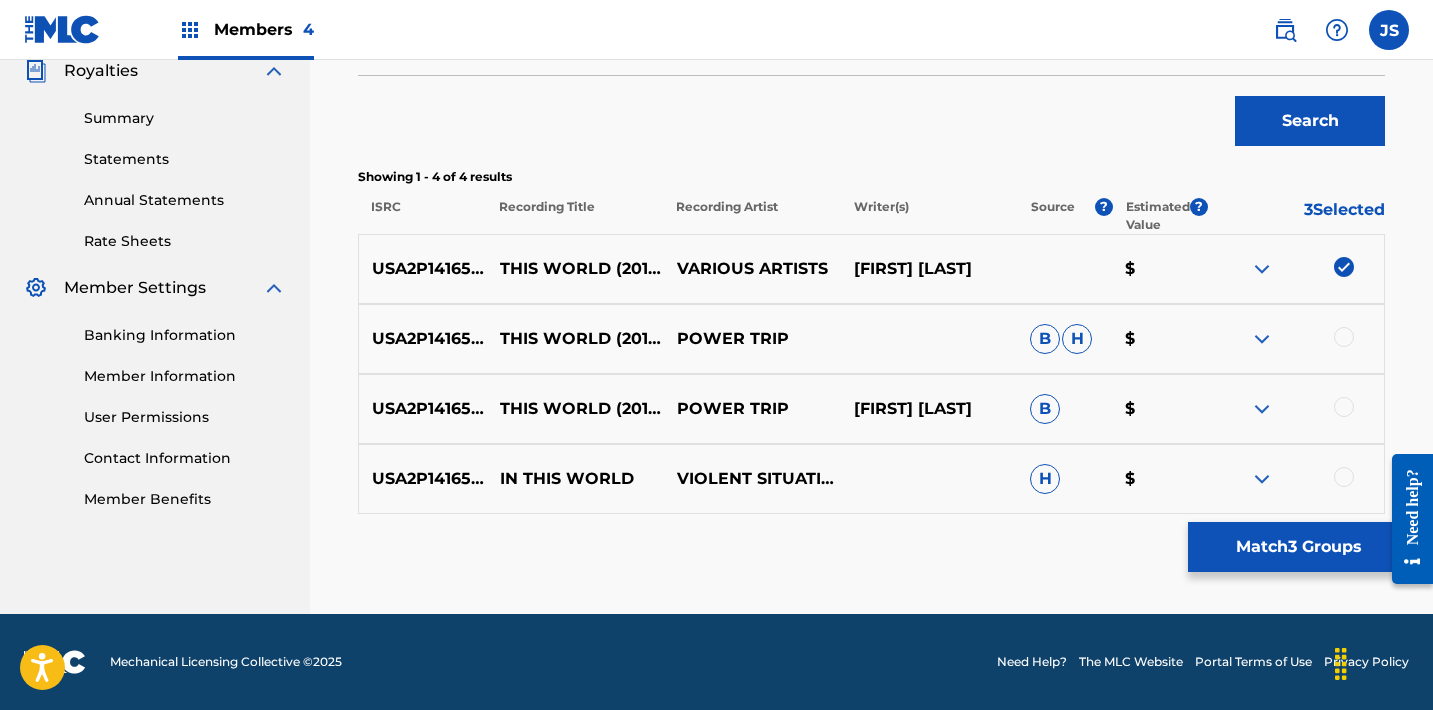 click at bounding box center [1344, 267] 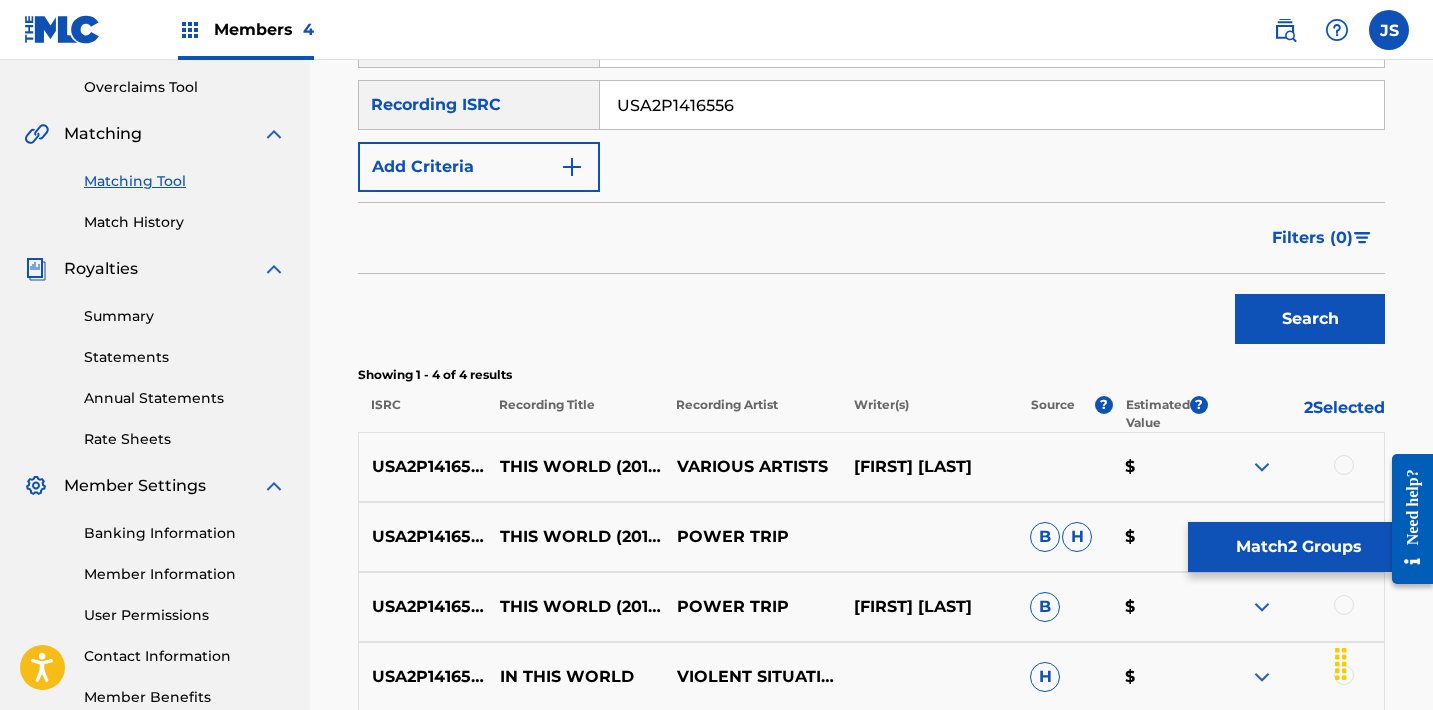 scroll, scrollTop: 410, scrollLeft: 0, axis: vertical 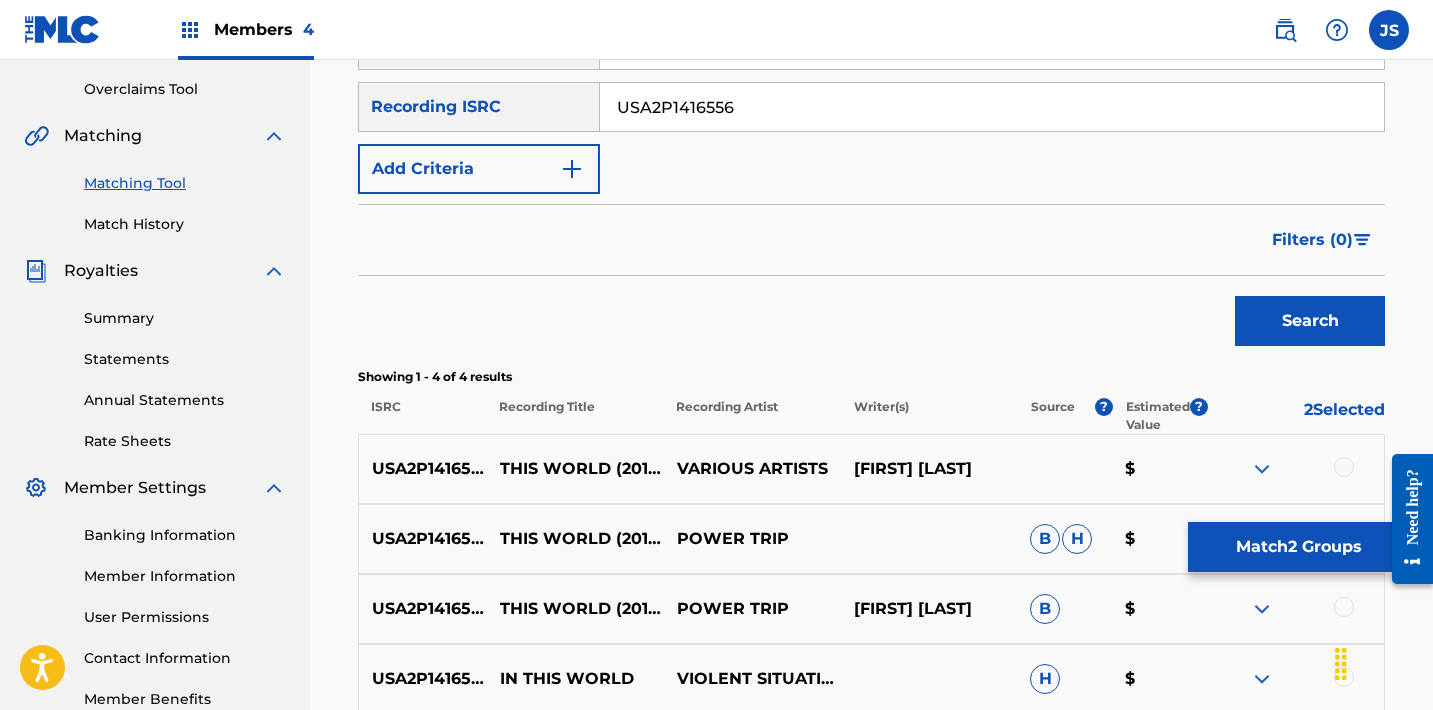 click on "USA2P1416556" at bounding box center [992, 107] 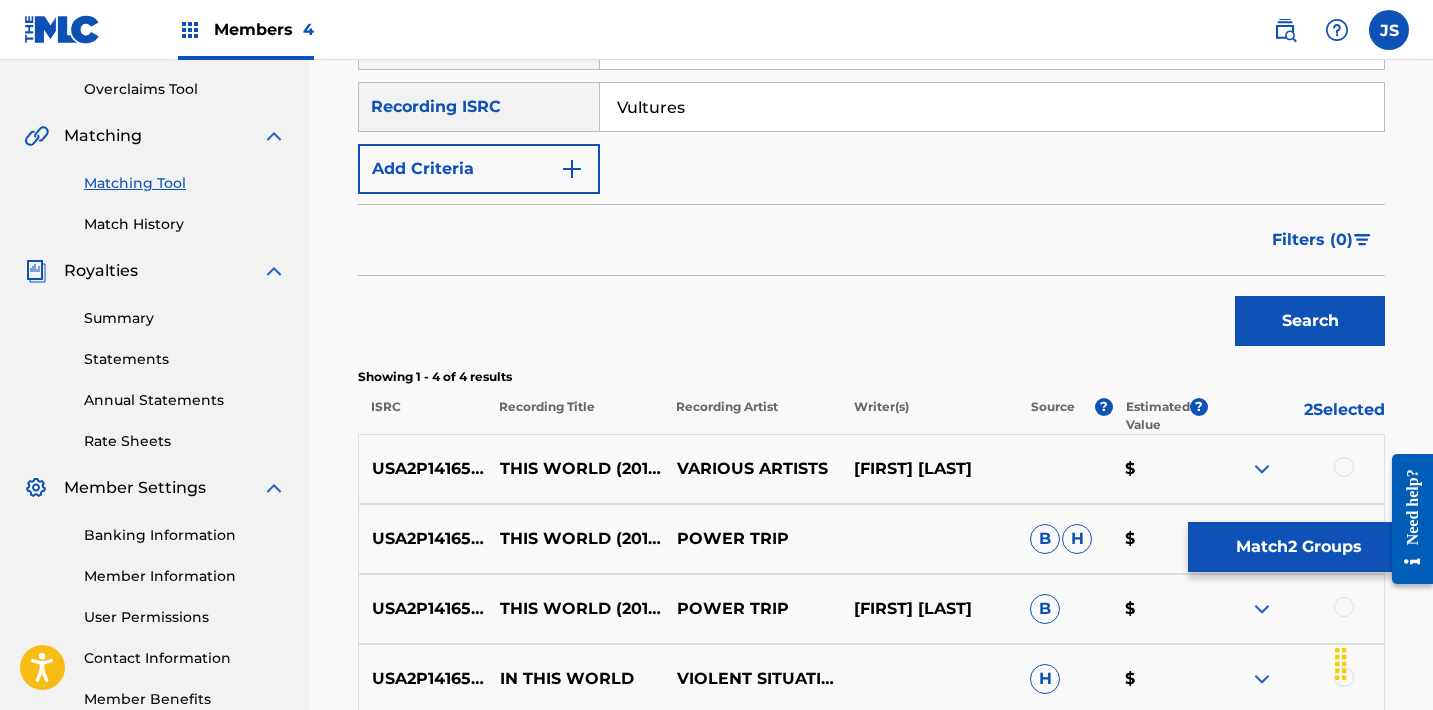 click on "Search" at bounding box center [1310, 321] 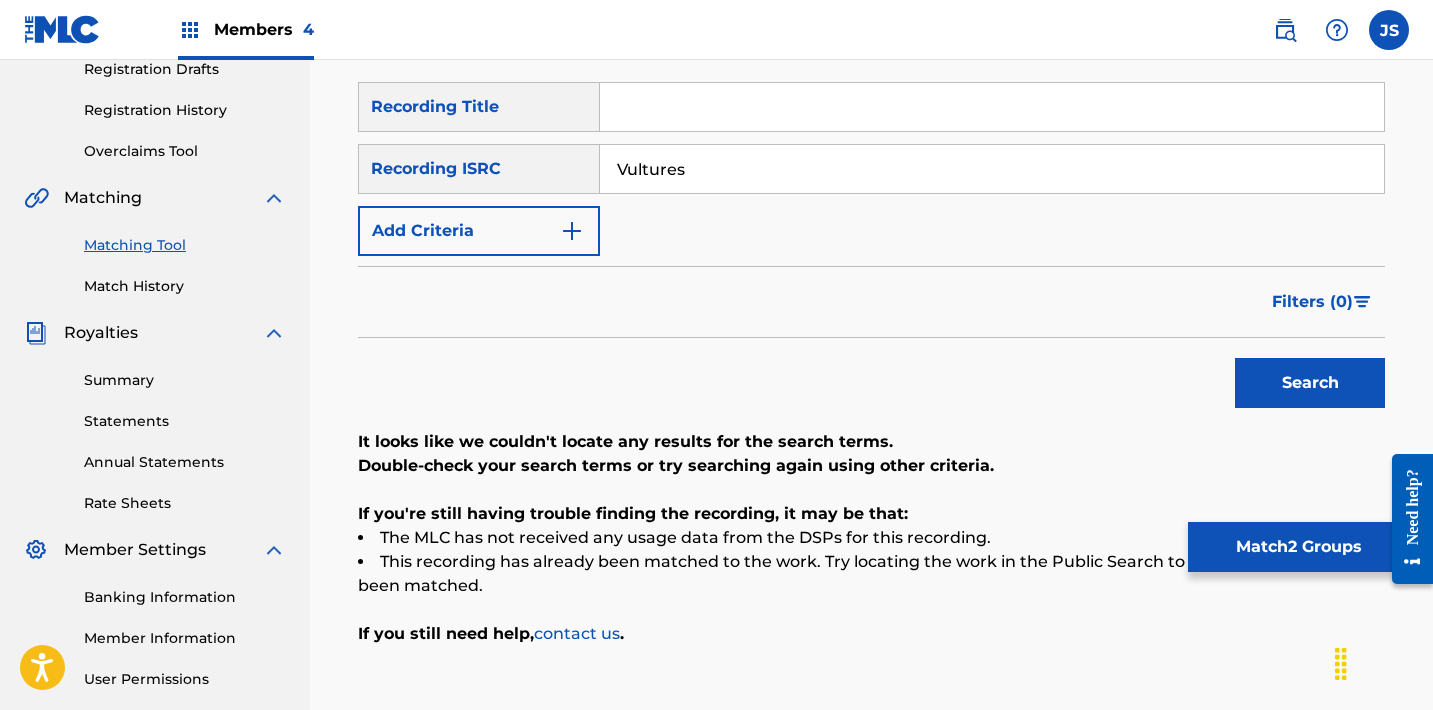scroll, scrollTop: 337, scrollLeft: 0, axis: vertical 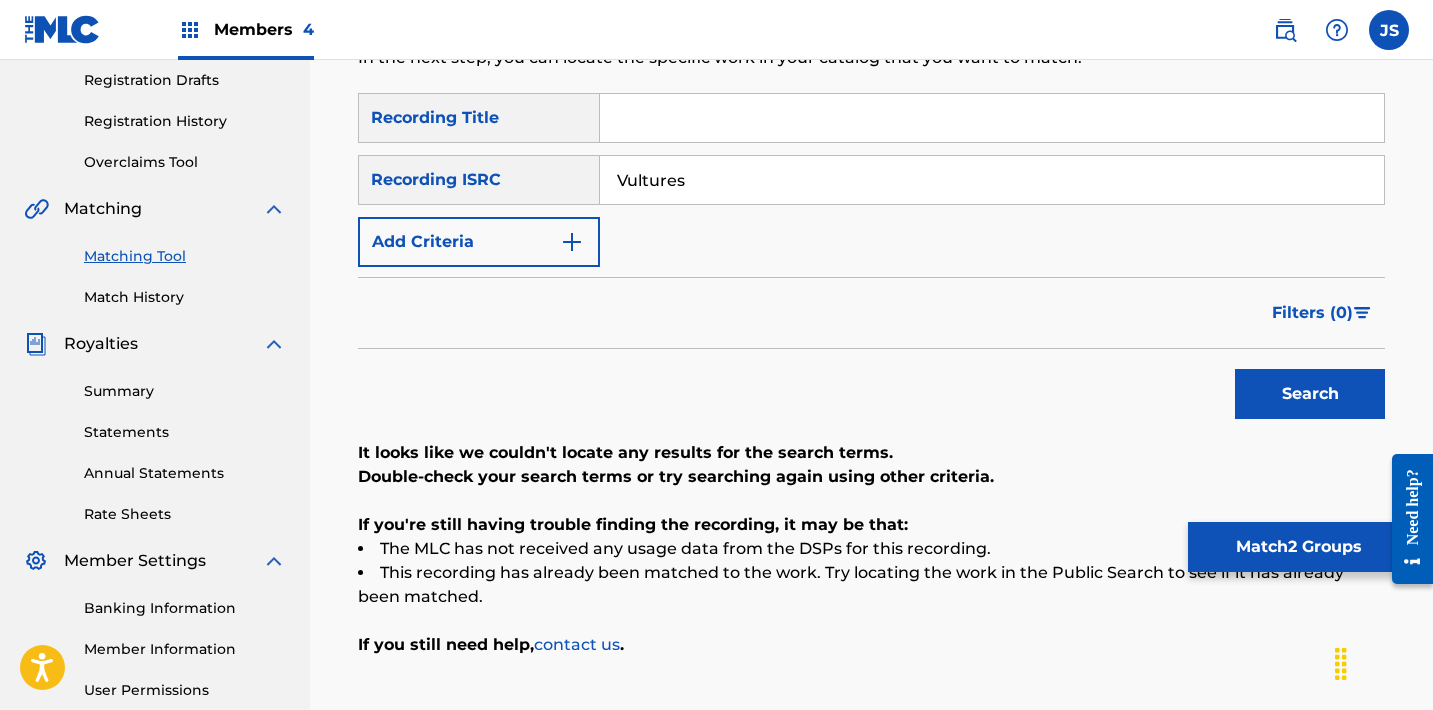 click on "Vultures" at bounding box center [992, 180] 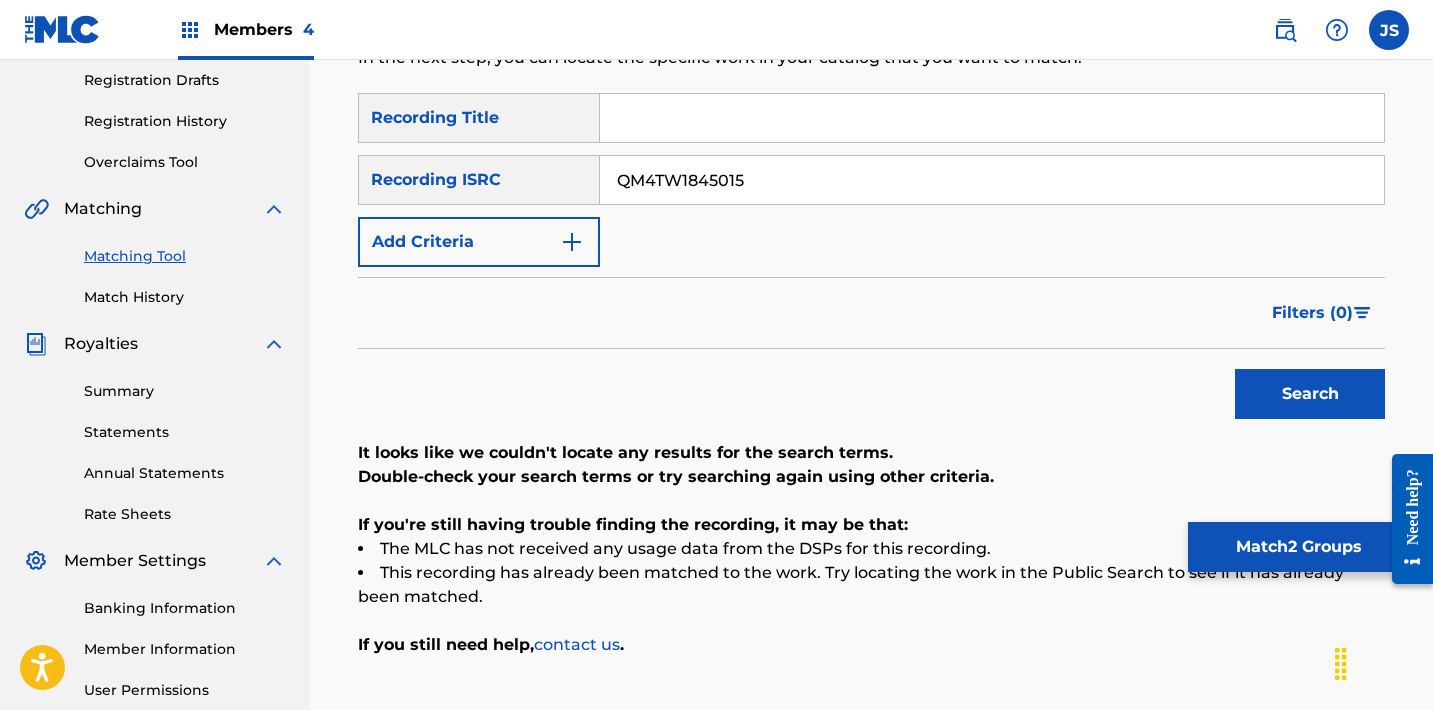 click on "Search" at bounding box center [1310, 394] 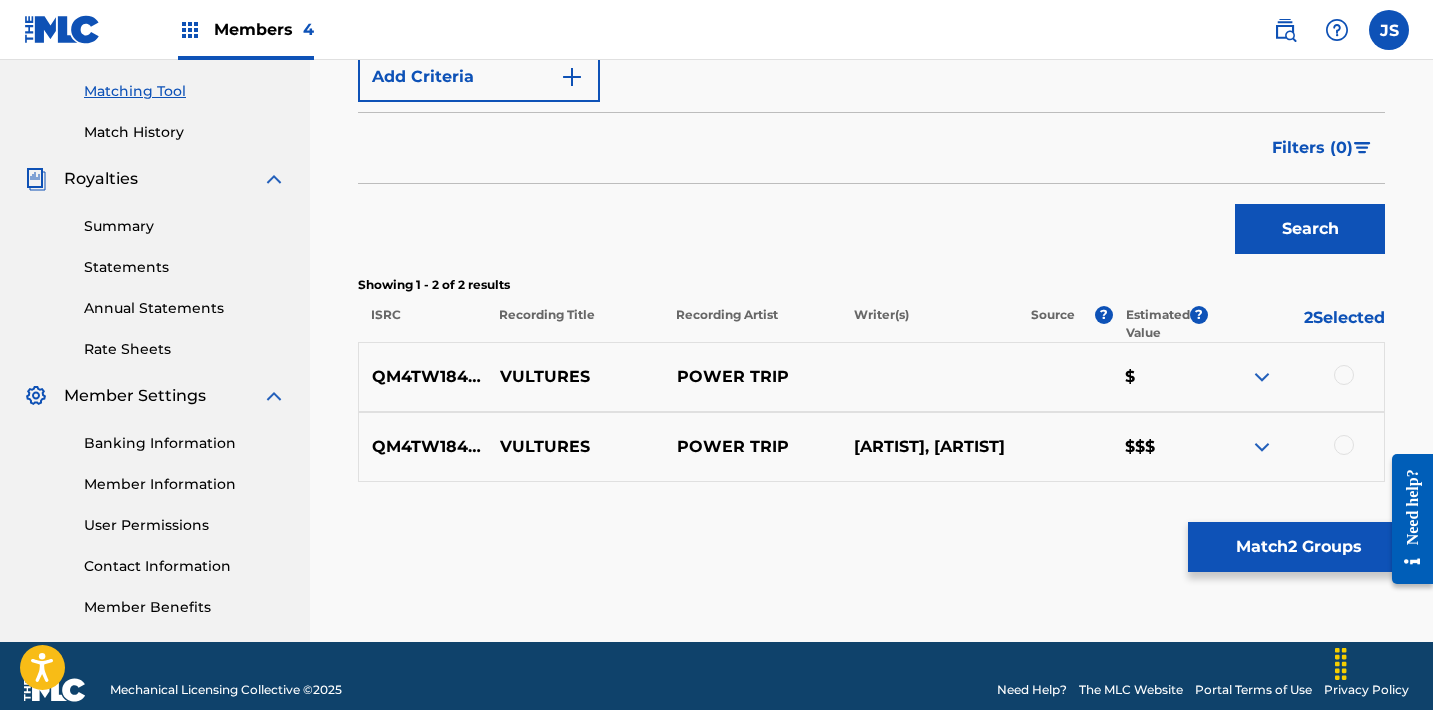 scroll, scrollTop: 530, scrollLeft: 0, axis: vertical 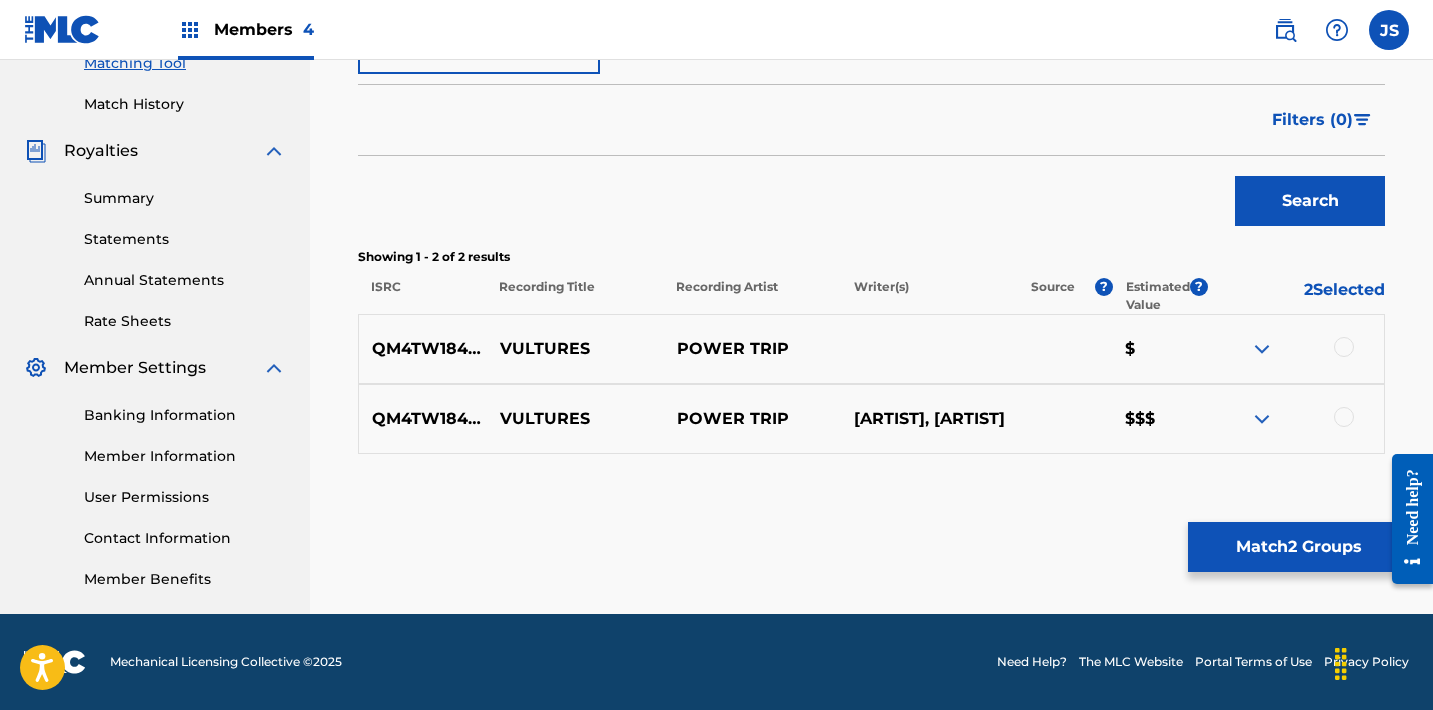 click at bounding box center (1344, 417) 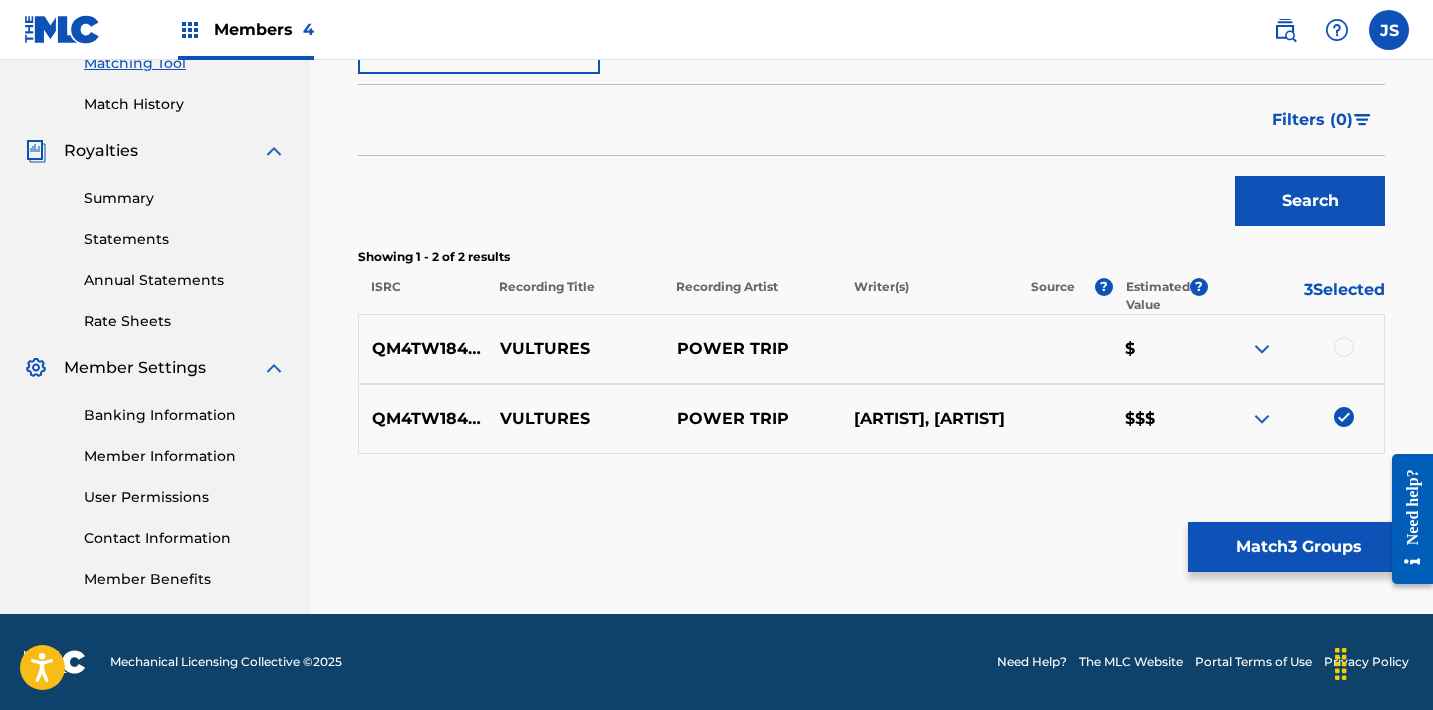 click at bounding box center [1344, 347] 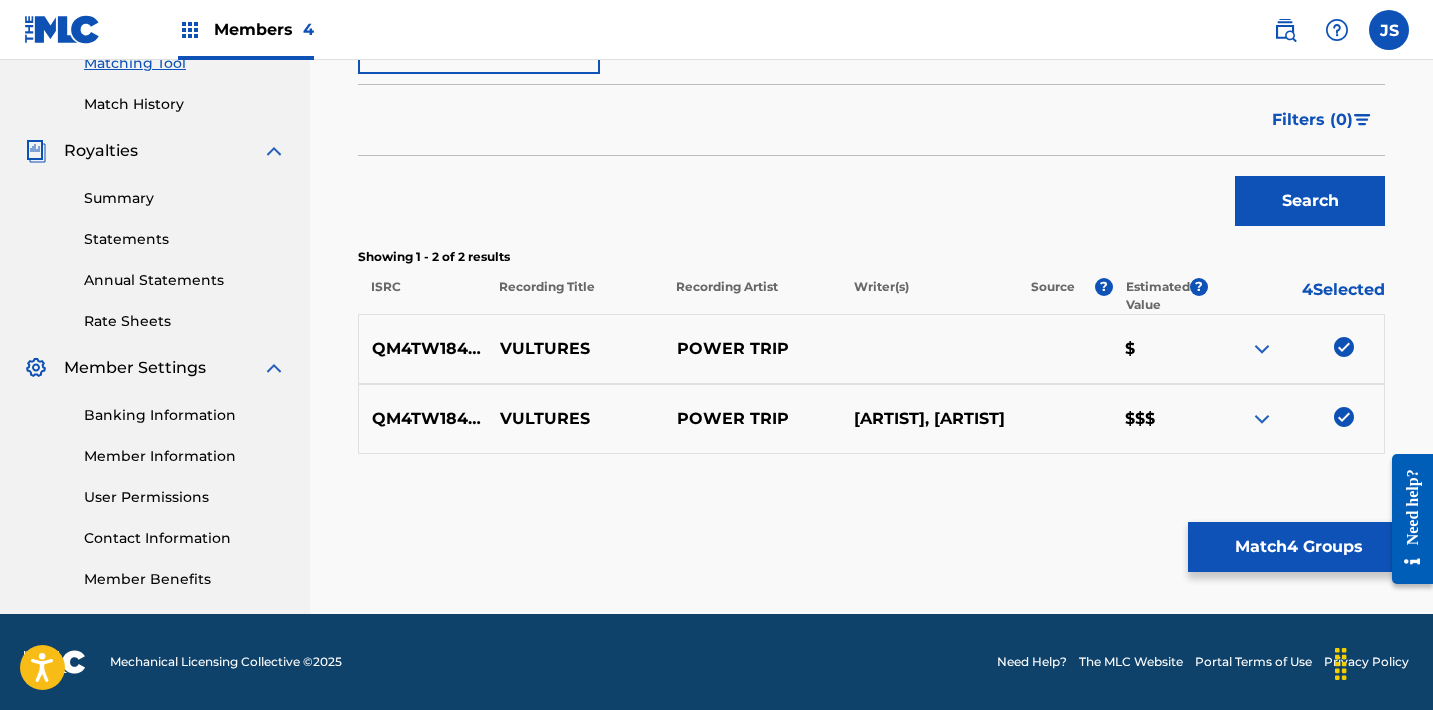 click on "Match  4 Groups" at bounding box center (1298, 547) 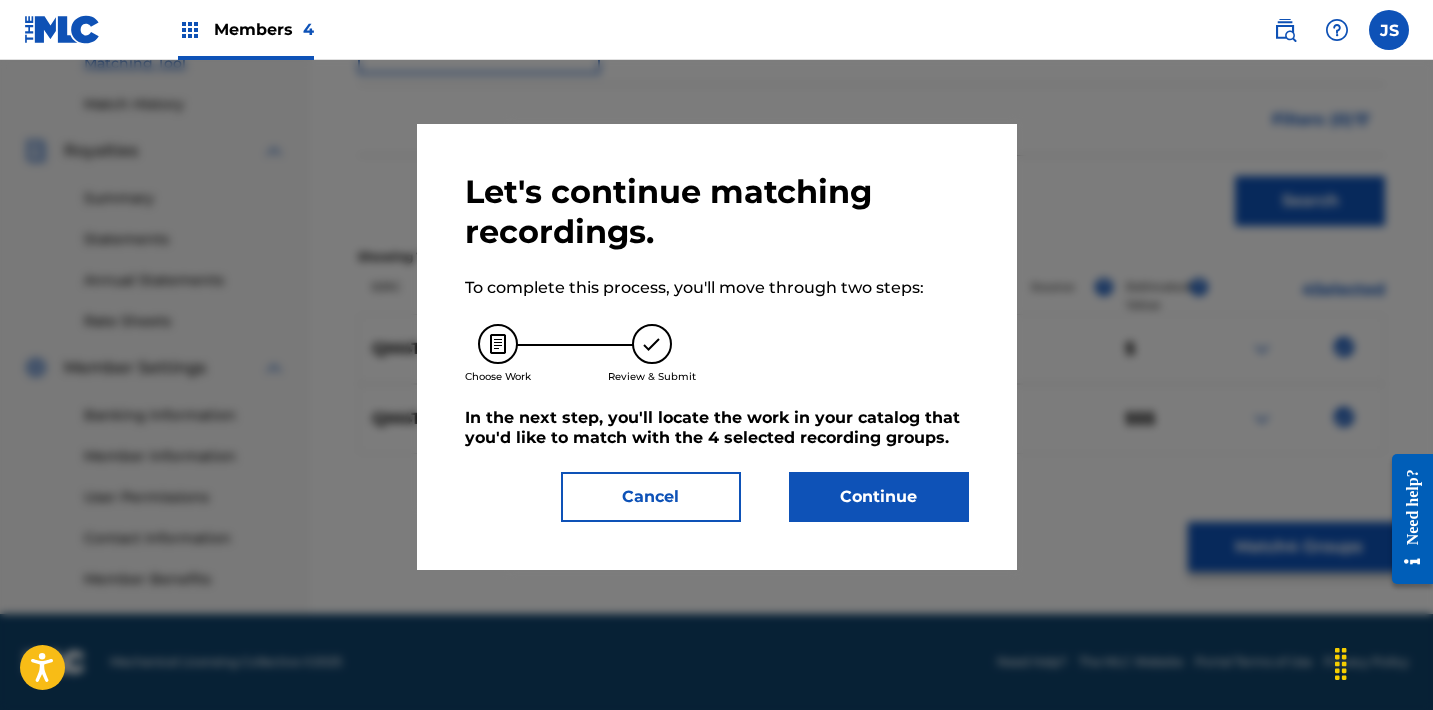 click on "Continue" at bounding box center (879, 497) 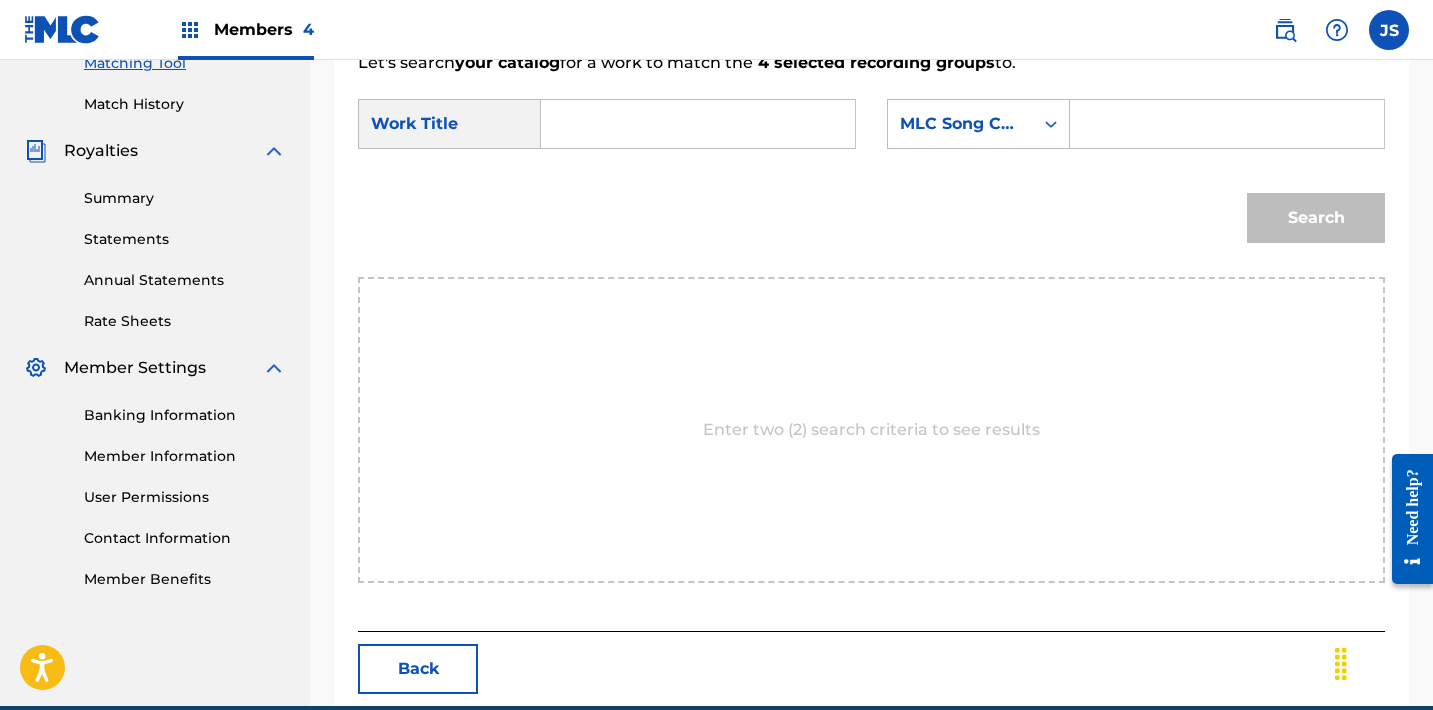 click at bounding box center (698, 124) 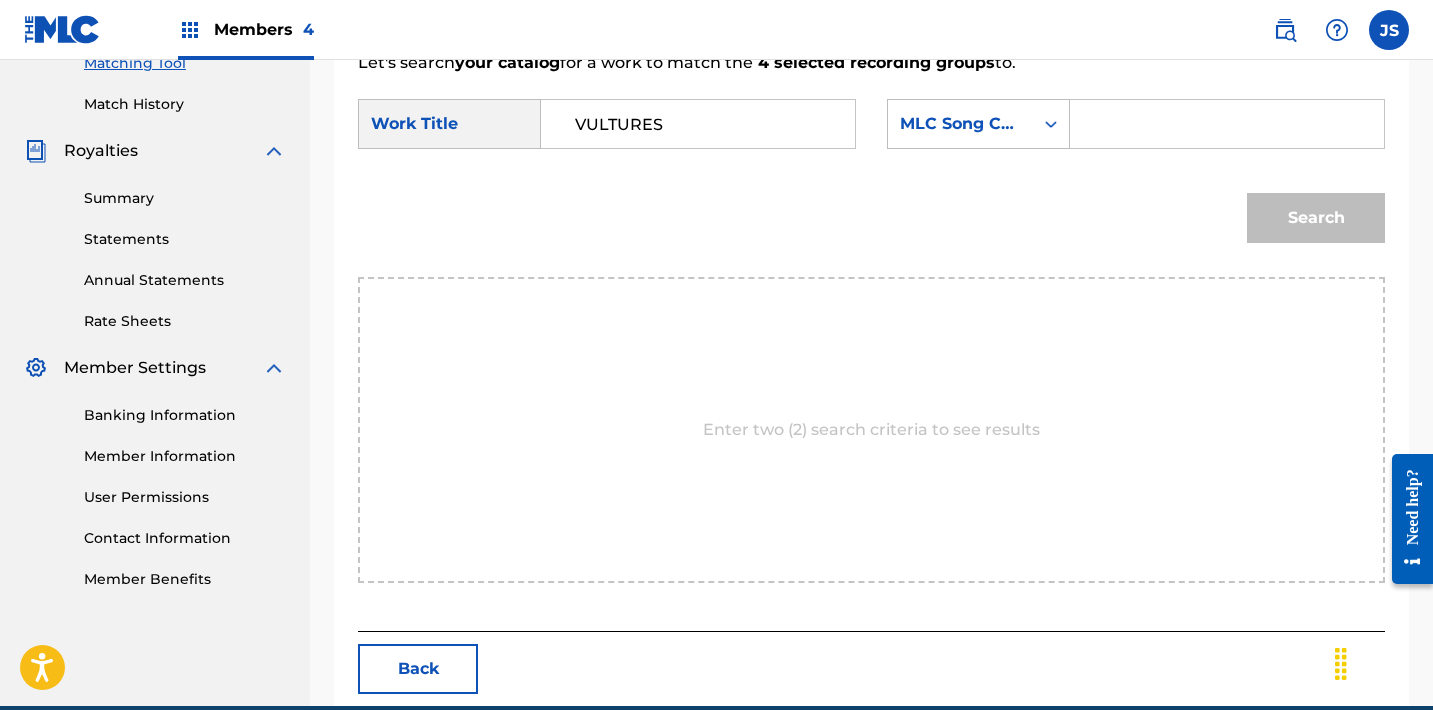 click at bounding box center [1227, 124] 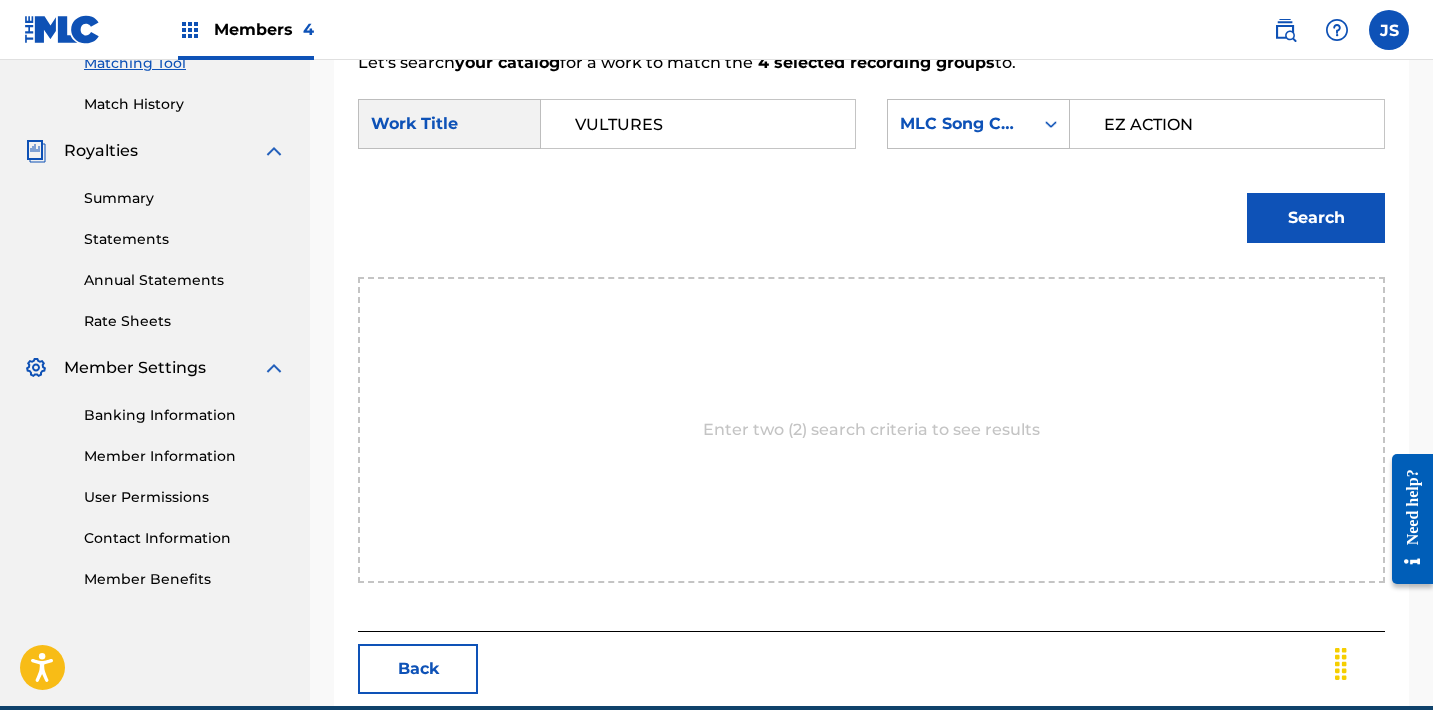 click on "Search" at bounding box center [1316, 218] 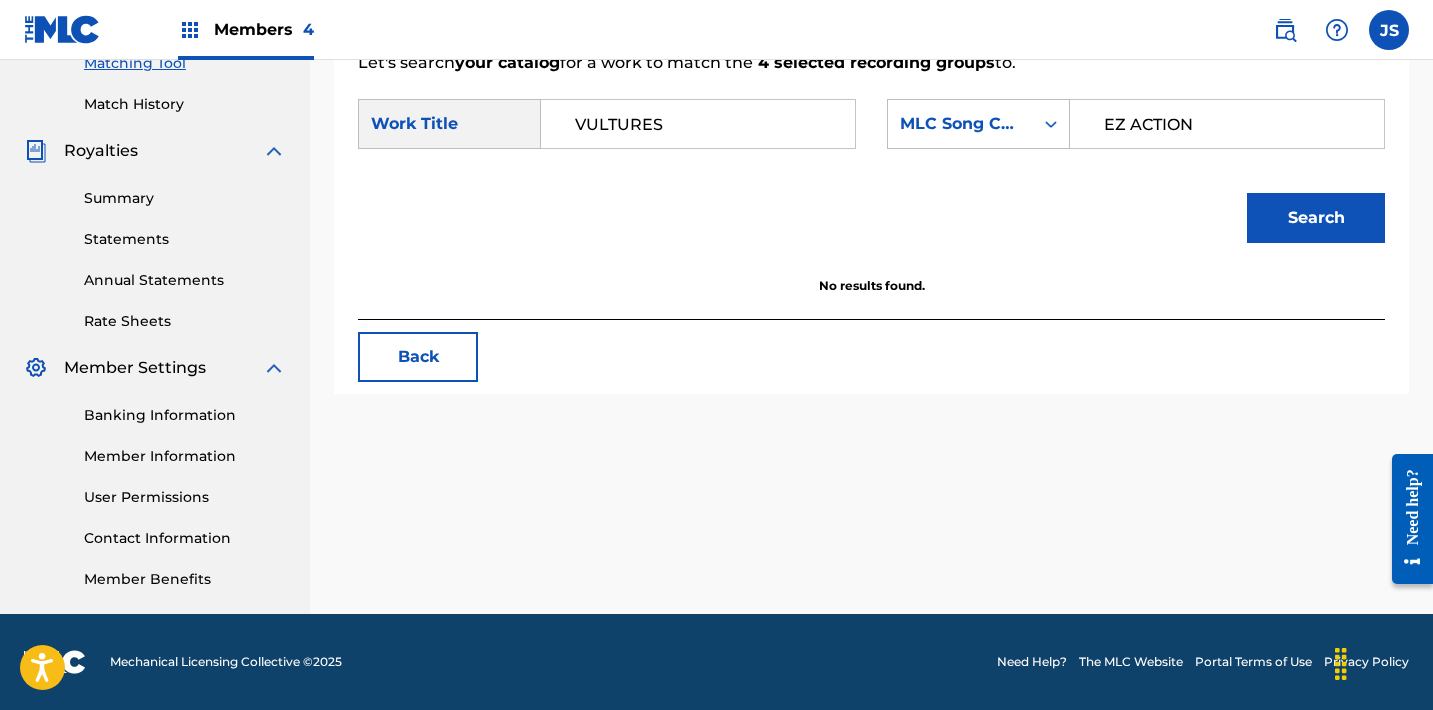 click on "Back" at bounding box center [418, 357] 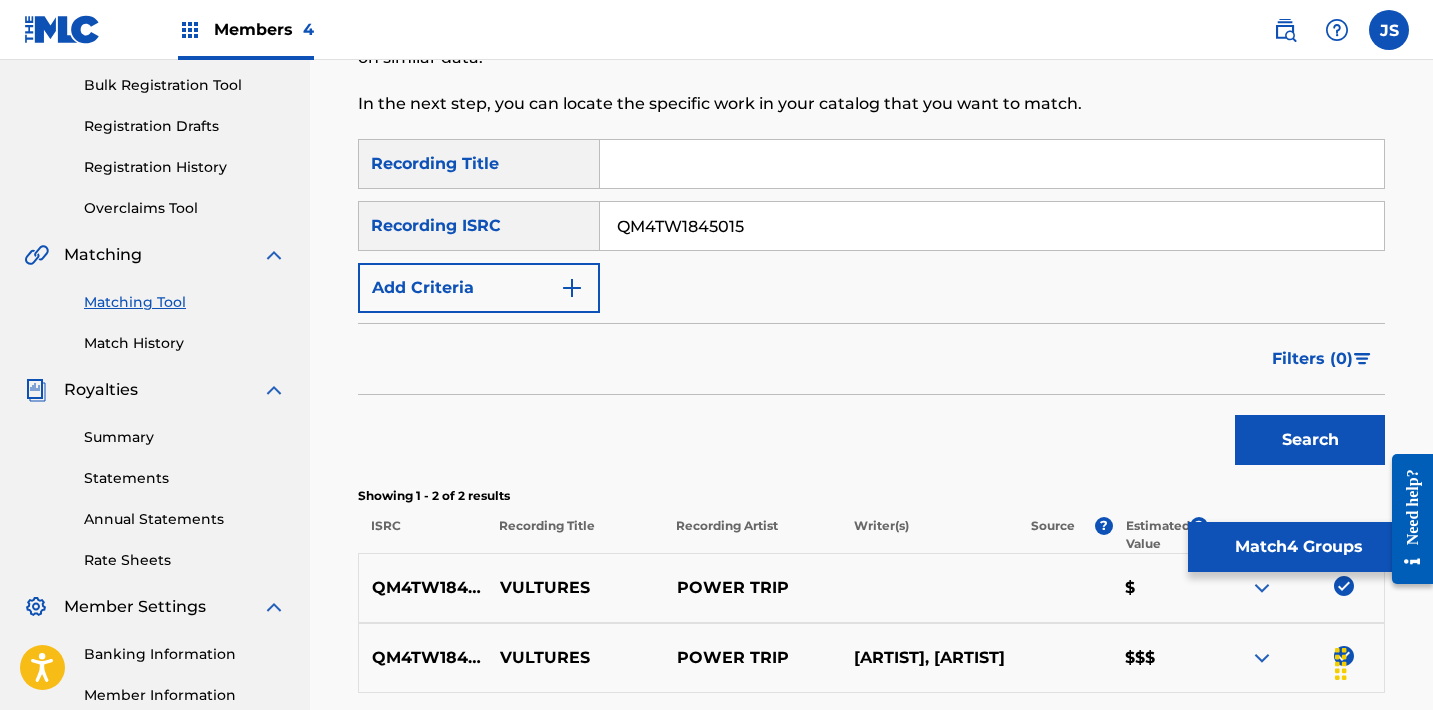 scroll, scrollTop: 188, scrollLeft: 0, axis: vertical 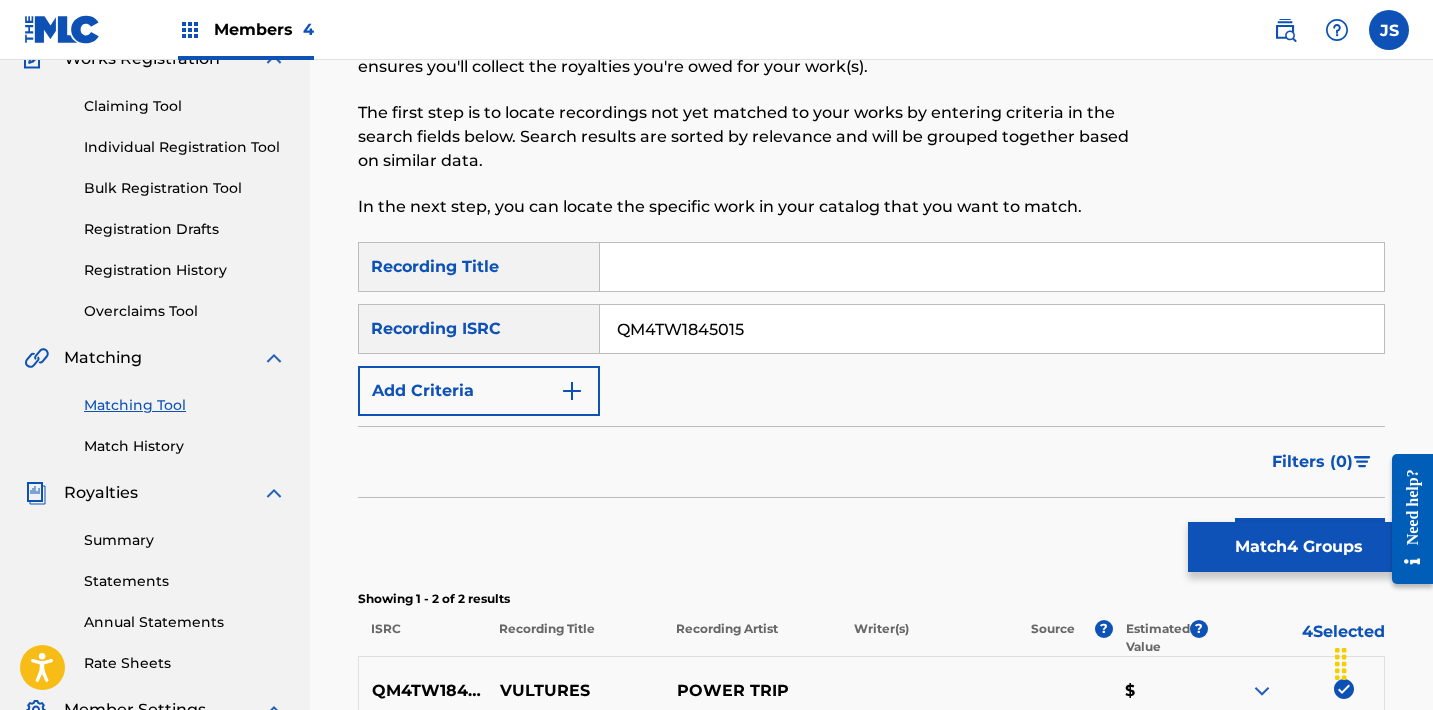 click on "QM4TW1845015" at bounding box center [992, 329] 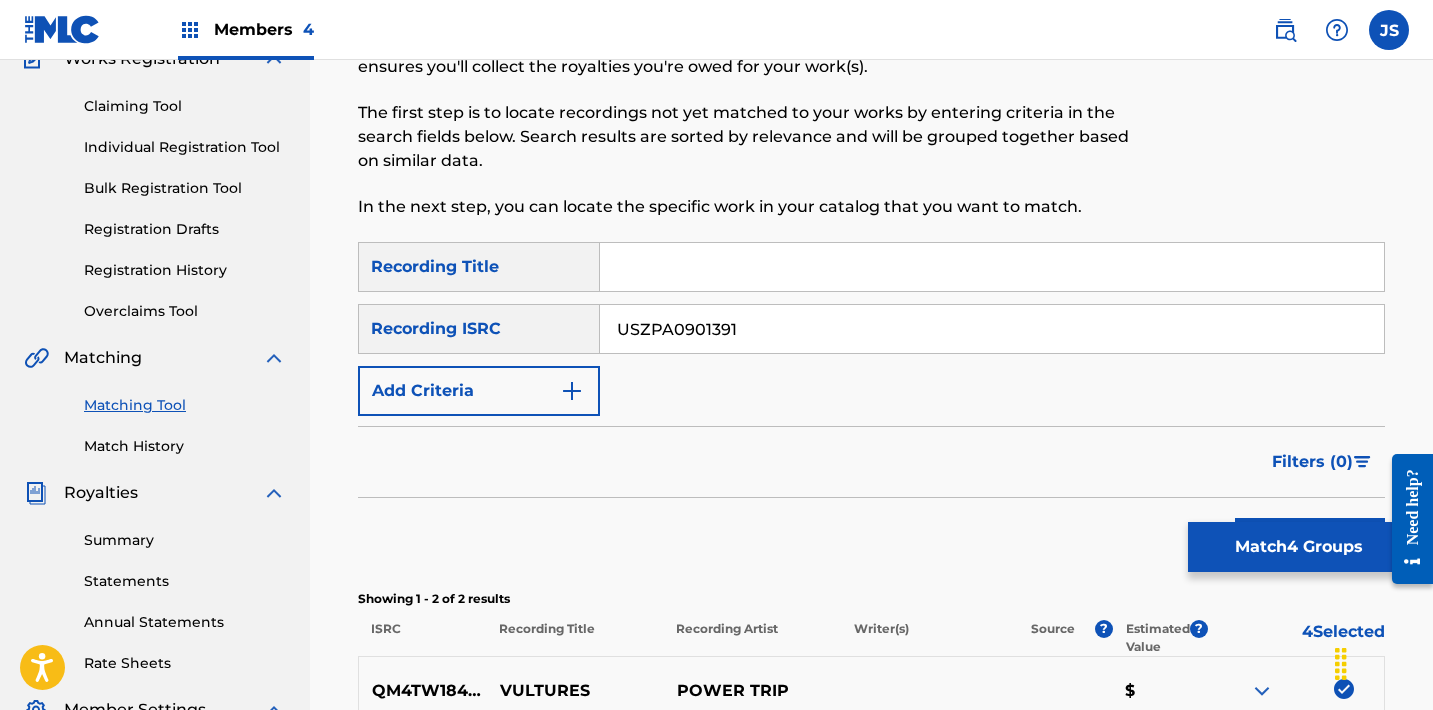 click on "Search" at bounding box center [1310, 543] 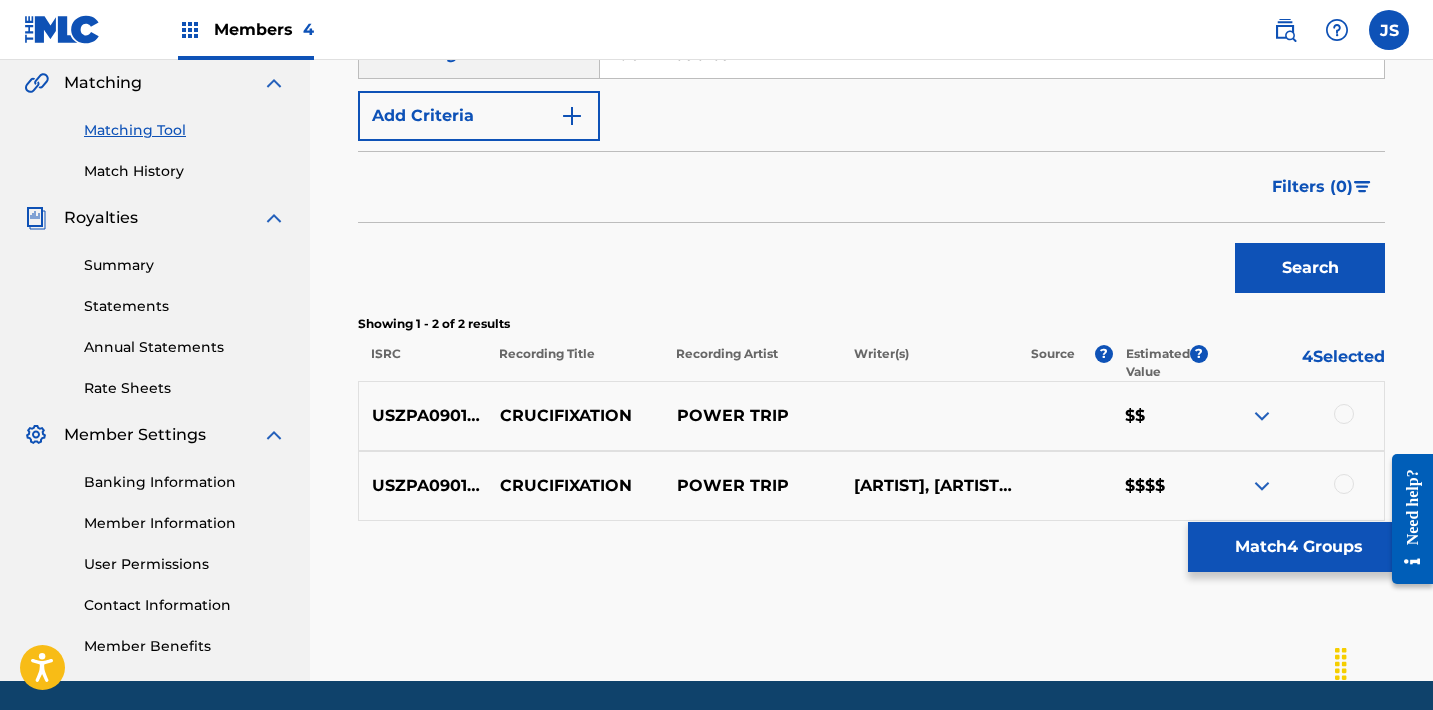 scroll, scrollTop: 464, scrollLeft: 0, axis: vertical 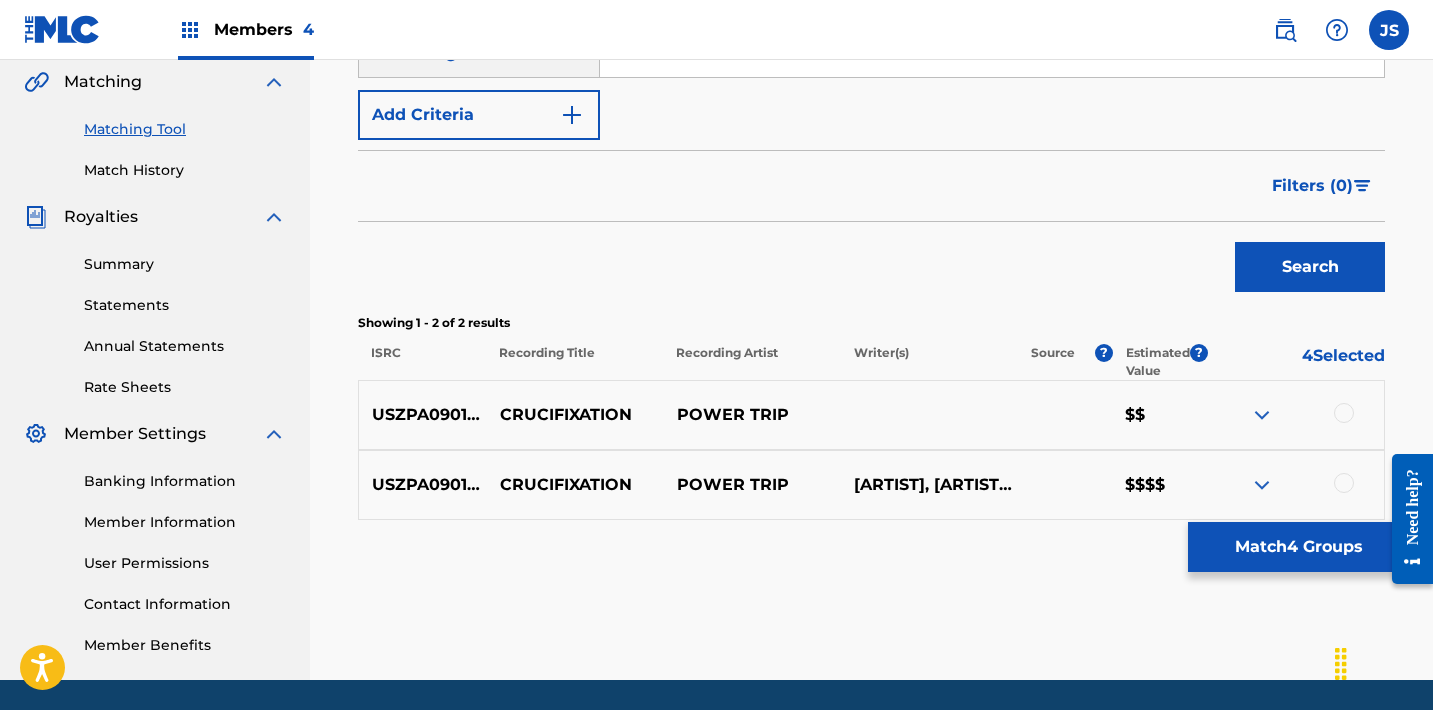 click at bounding box center [1295, 415] 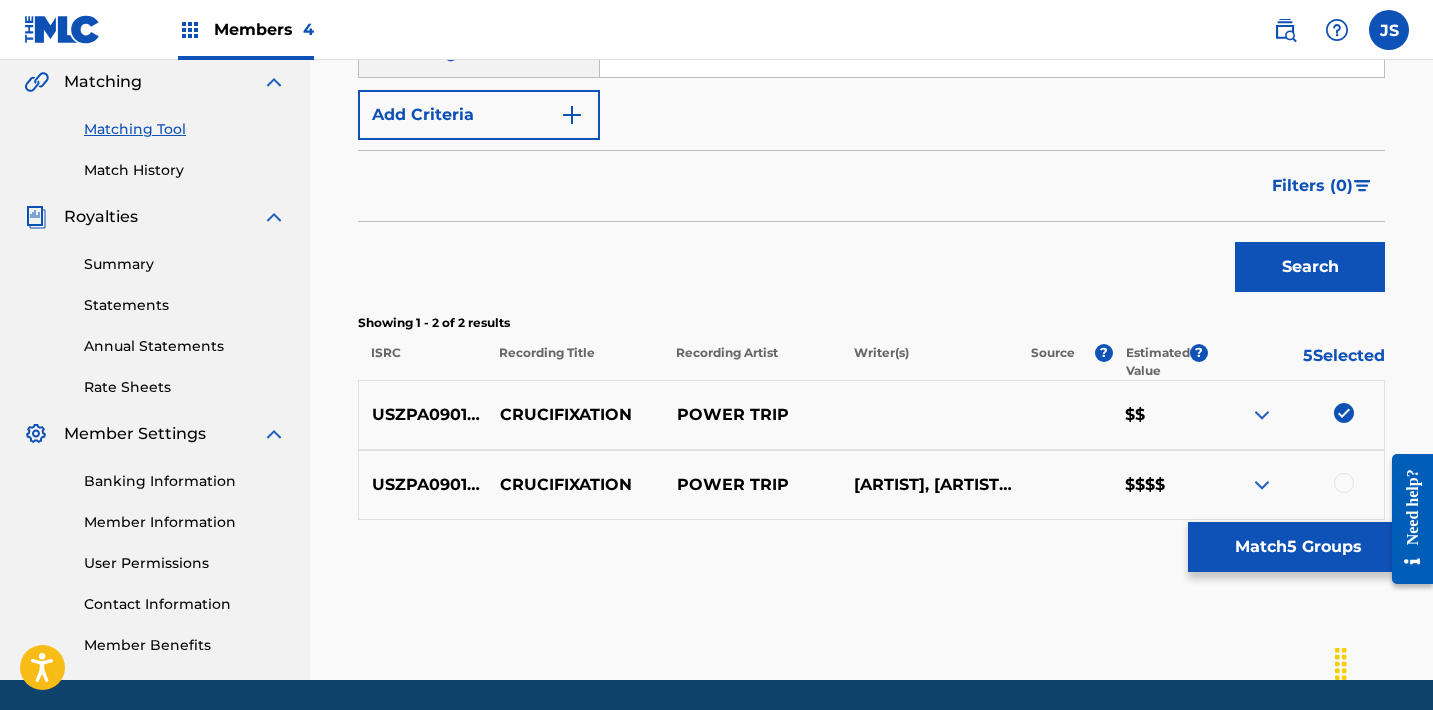 click at bounding box center [1344, 483] 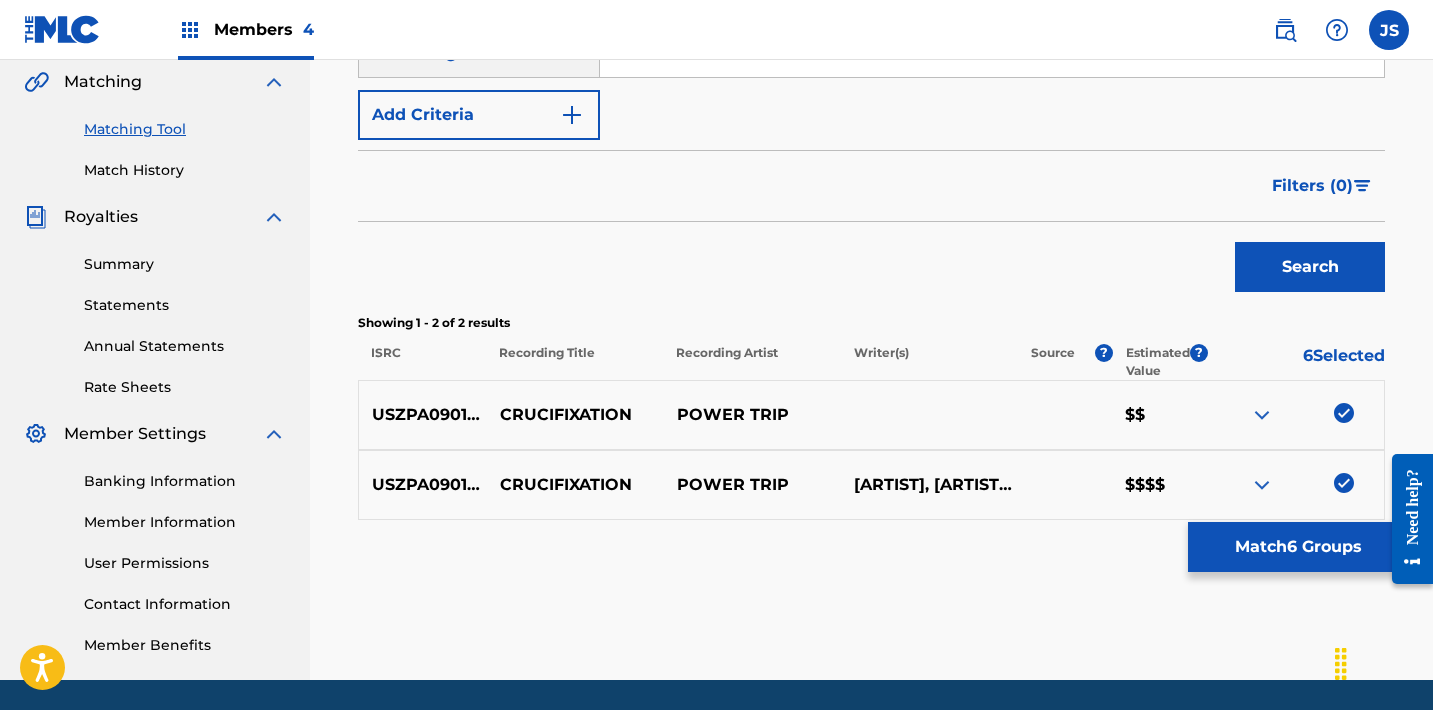 click on "Match  6 Groups" at bounding box center [1298, 547] 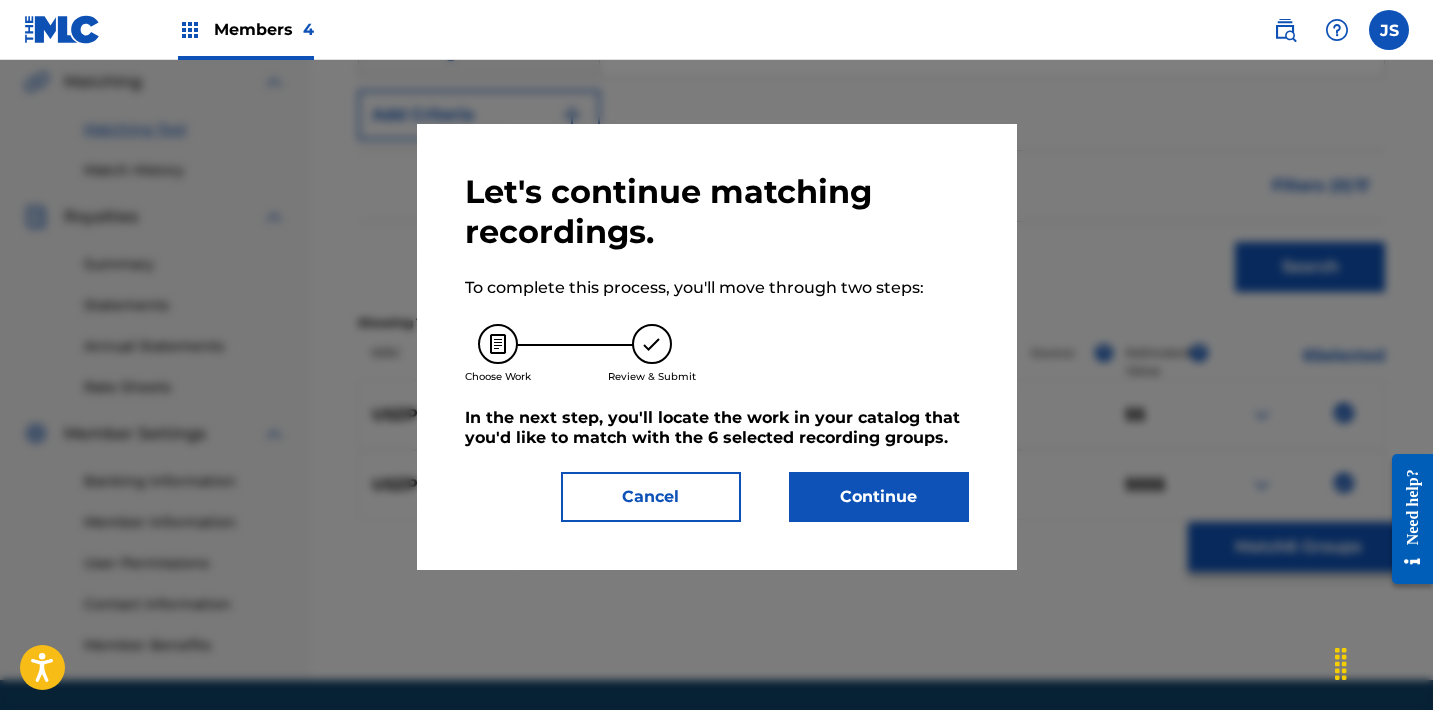 click on "Cancel" at bounding box center [651, 497] 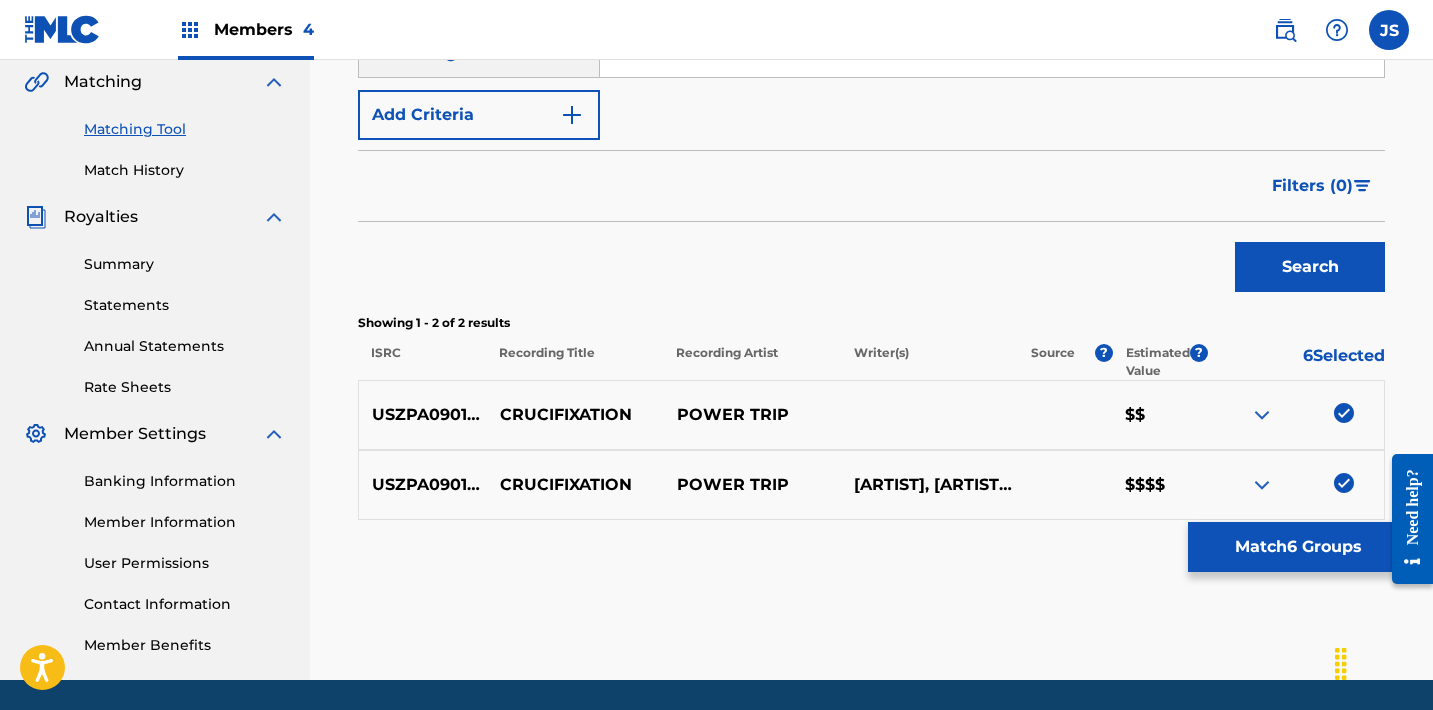 click at bounding box center [1344, 483] 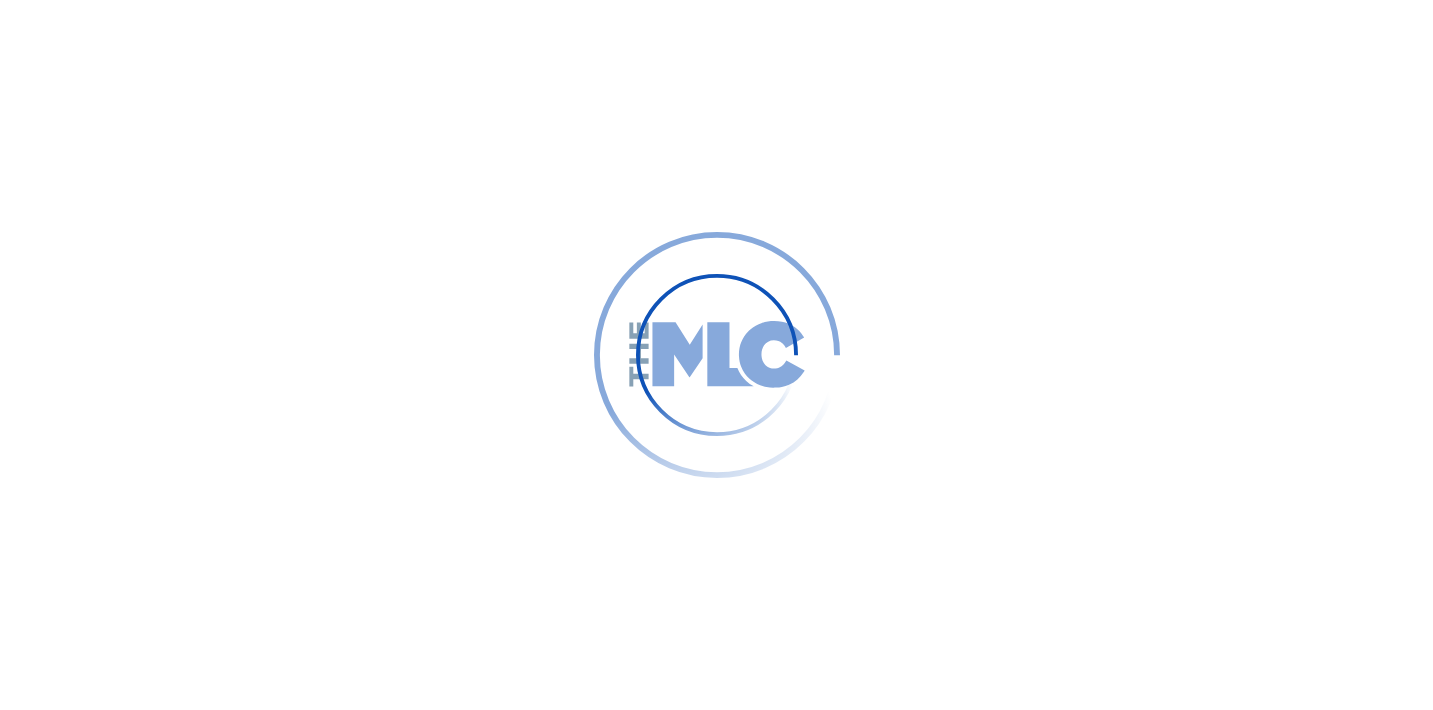 scroll, scrollTop: 0, scrollLeft: 0, axis: both 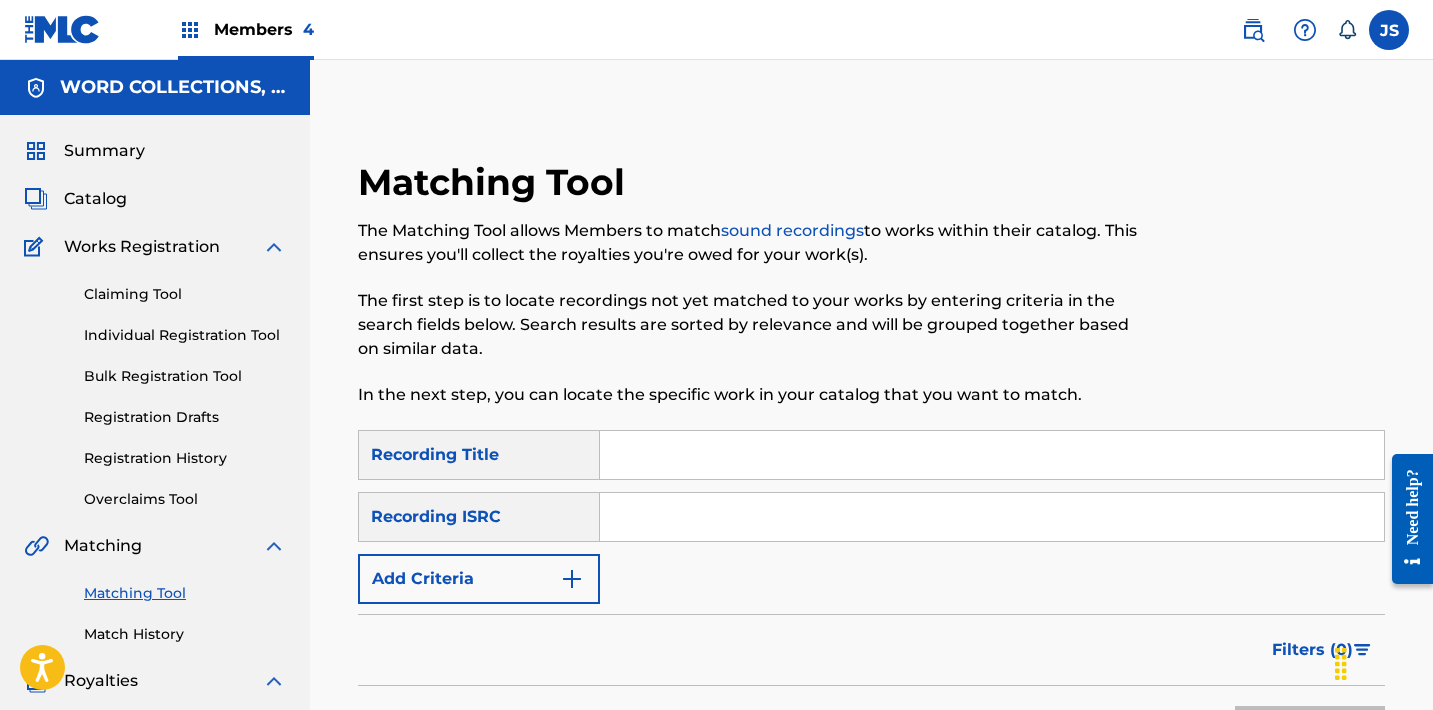click at bounding box center (992, 517) 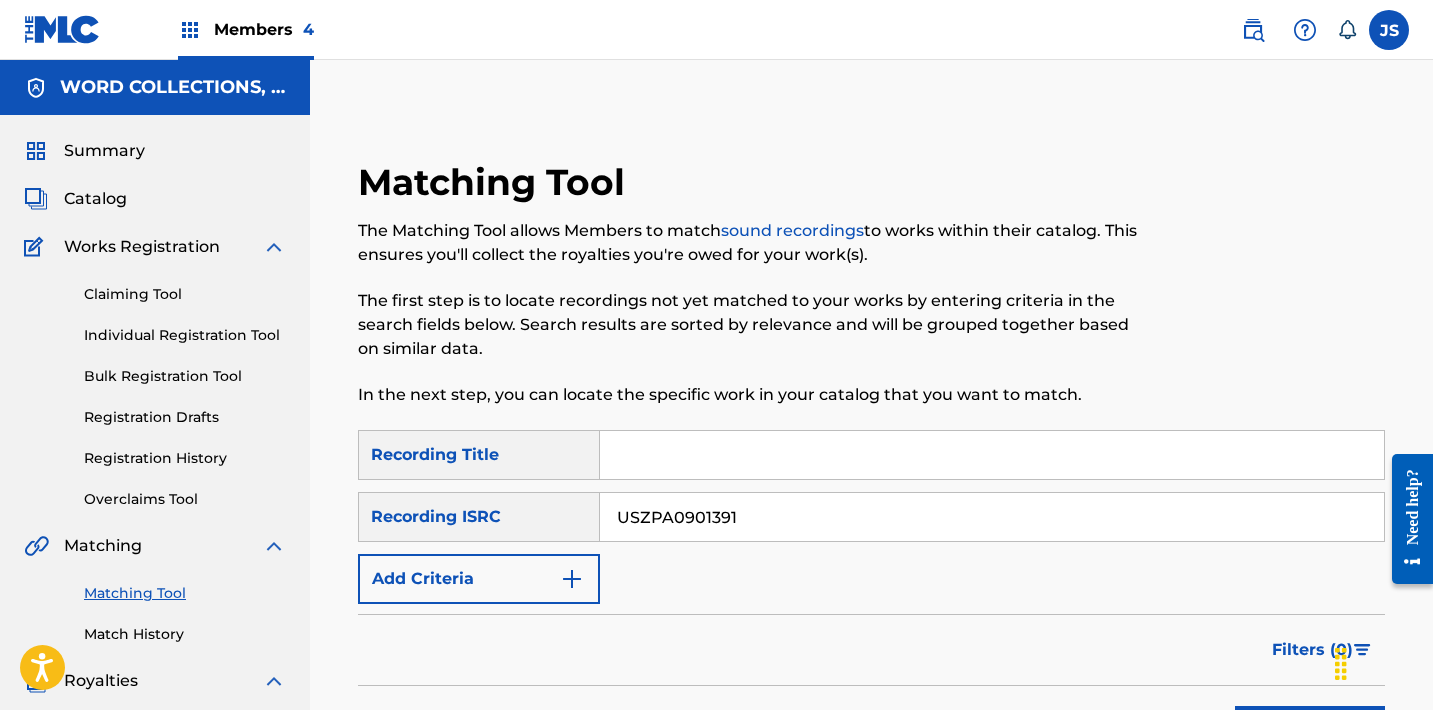 type on "USZPA0901391" 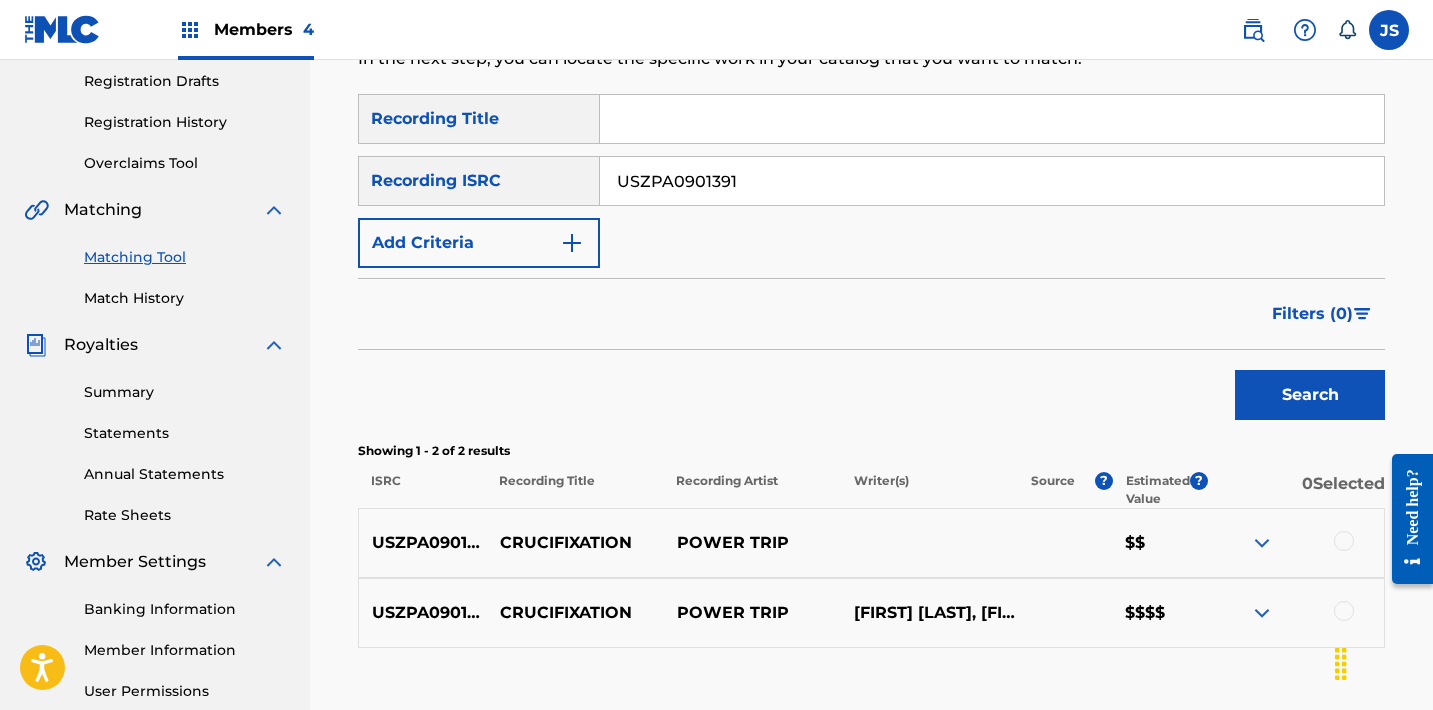 scroll, scrollTop: 464, scrollLeft: 0, axis: vertical 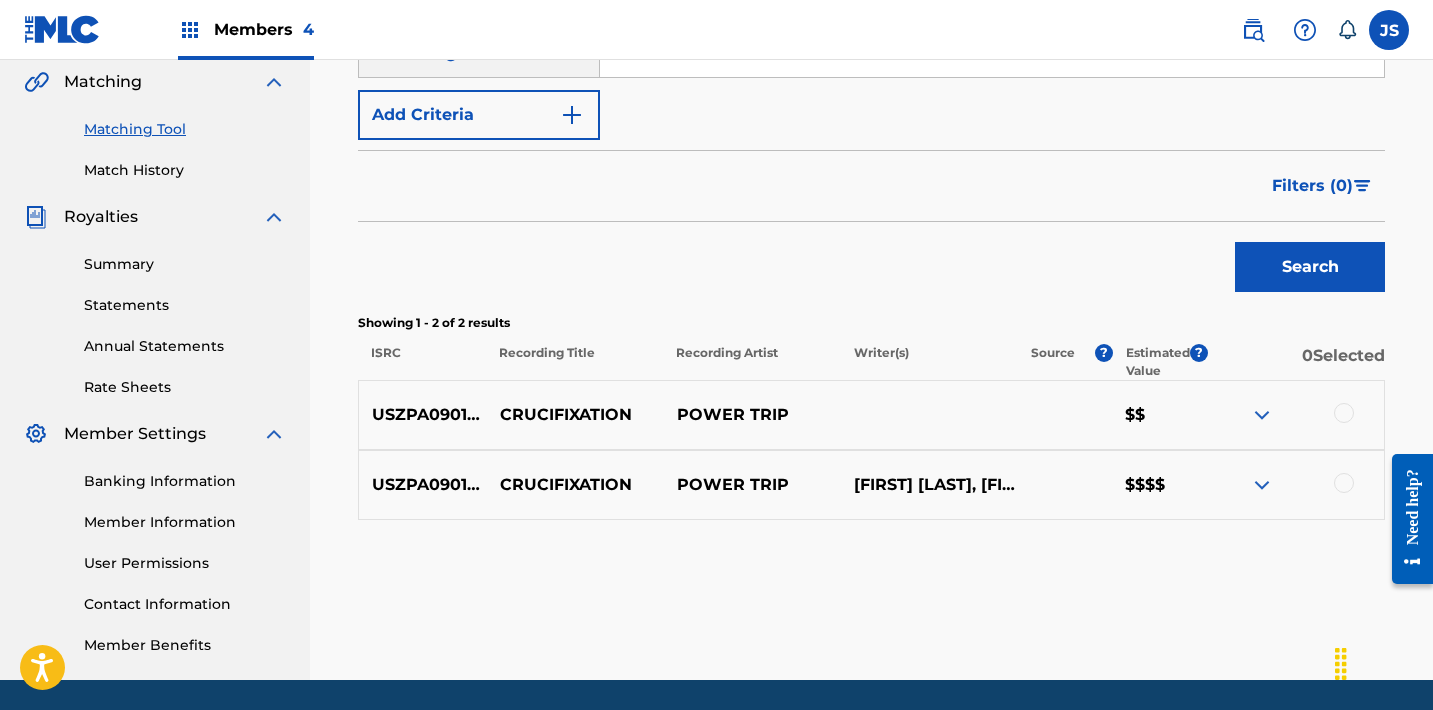 click at bounding box center [1295, 485] 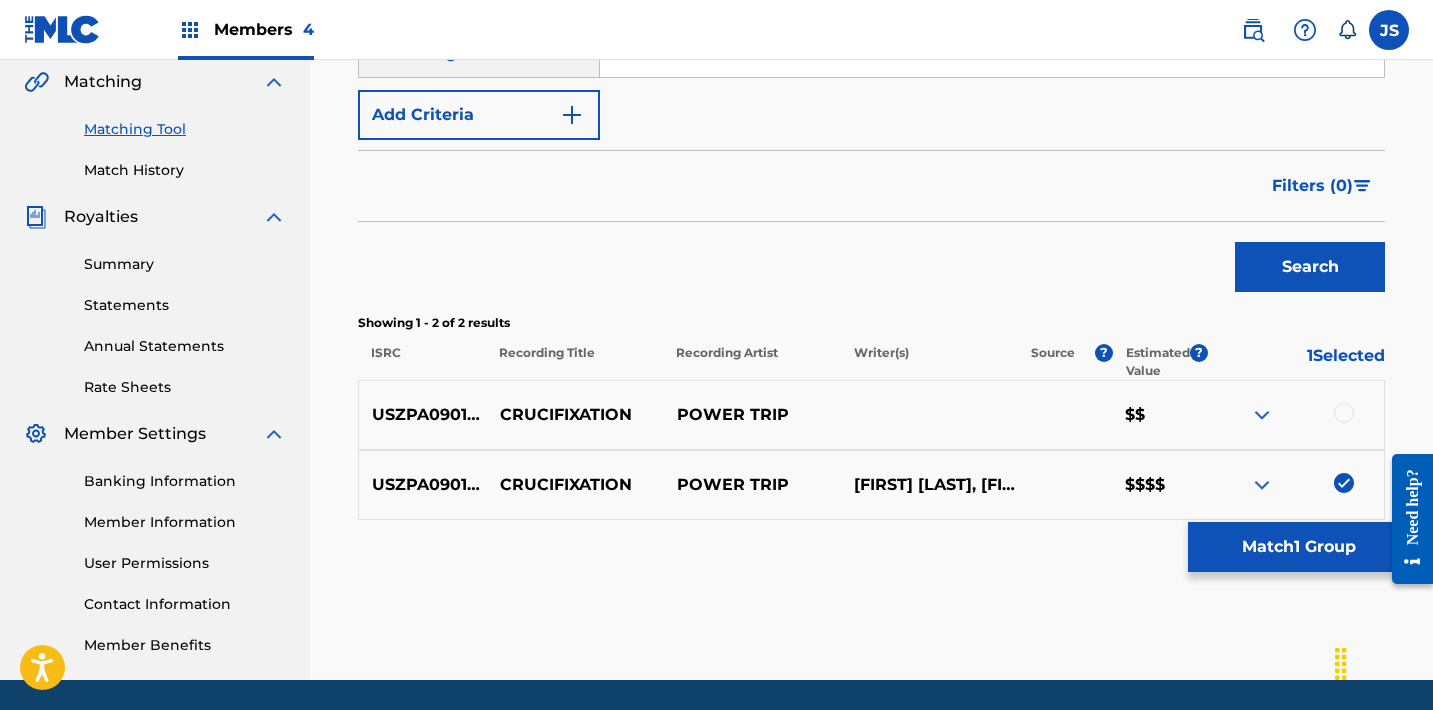 click at bounding box center [1344, 413] 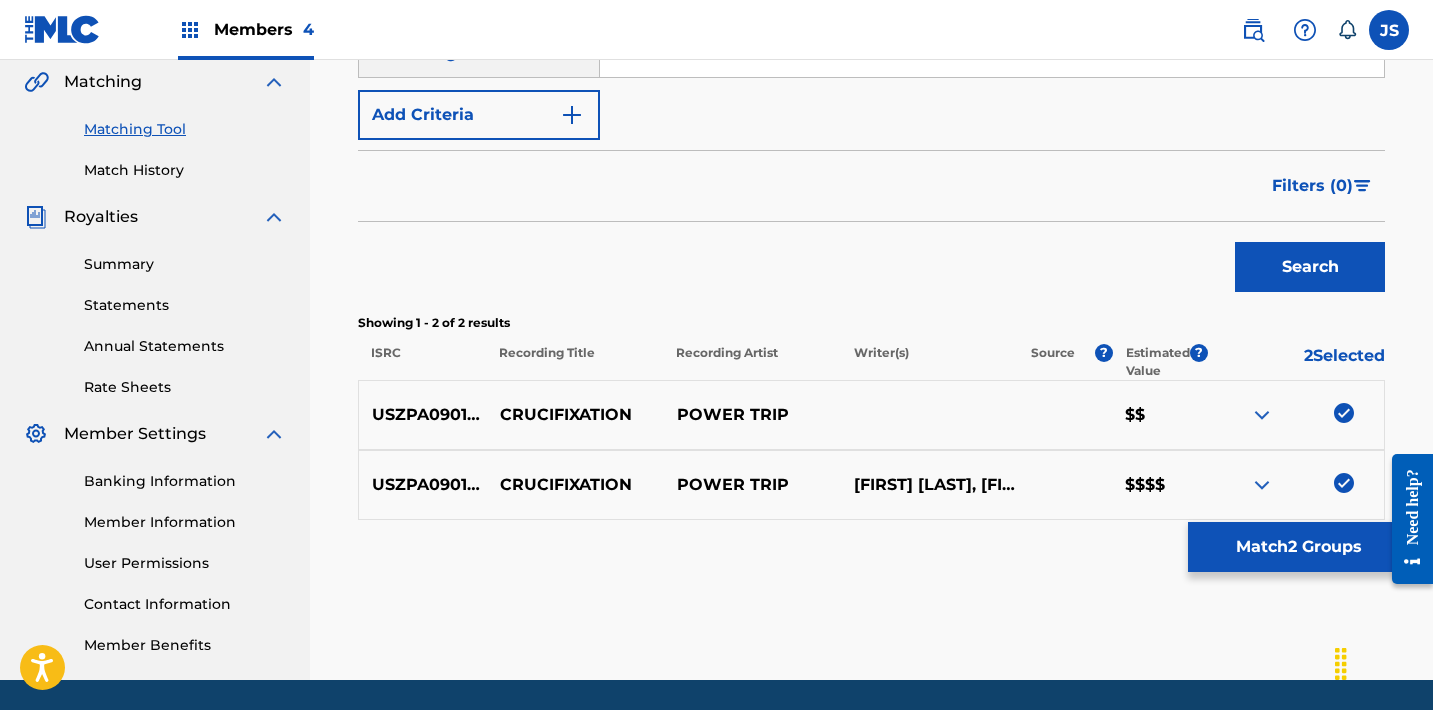 click on "Match  2 Groups" at bounding box center (1298, 547) 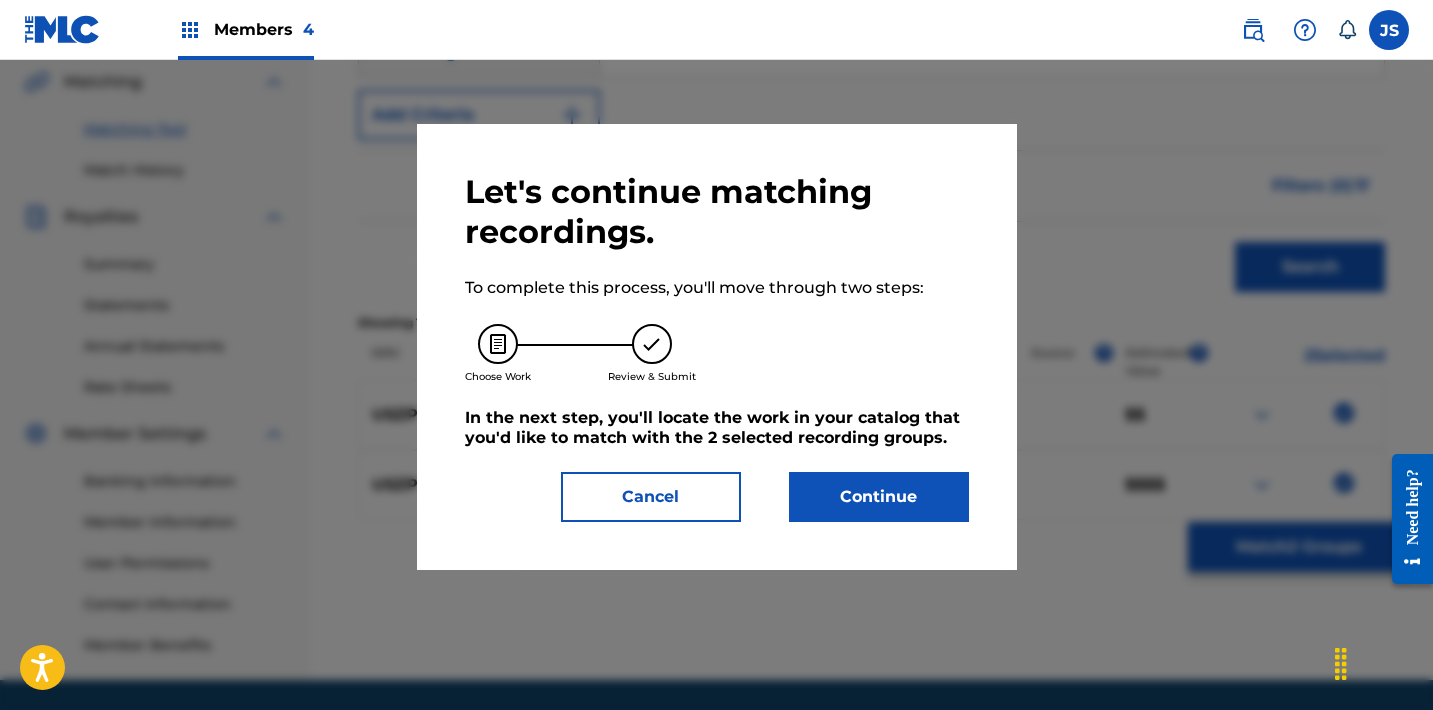 click on "Continue" at bounding box center (879, 497) 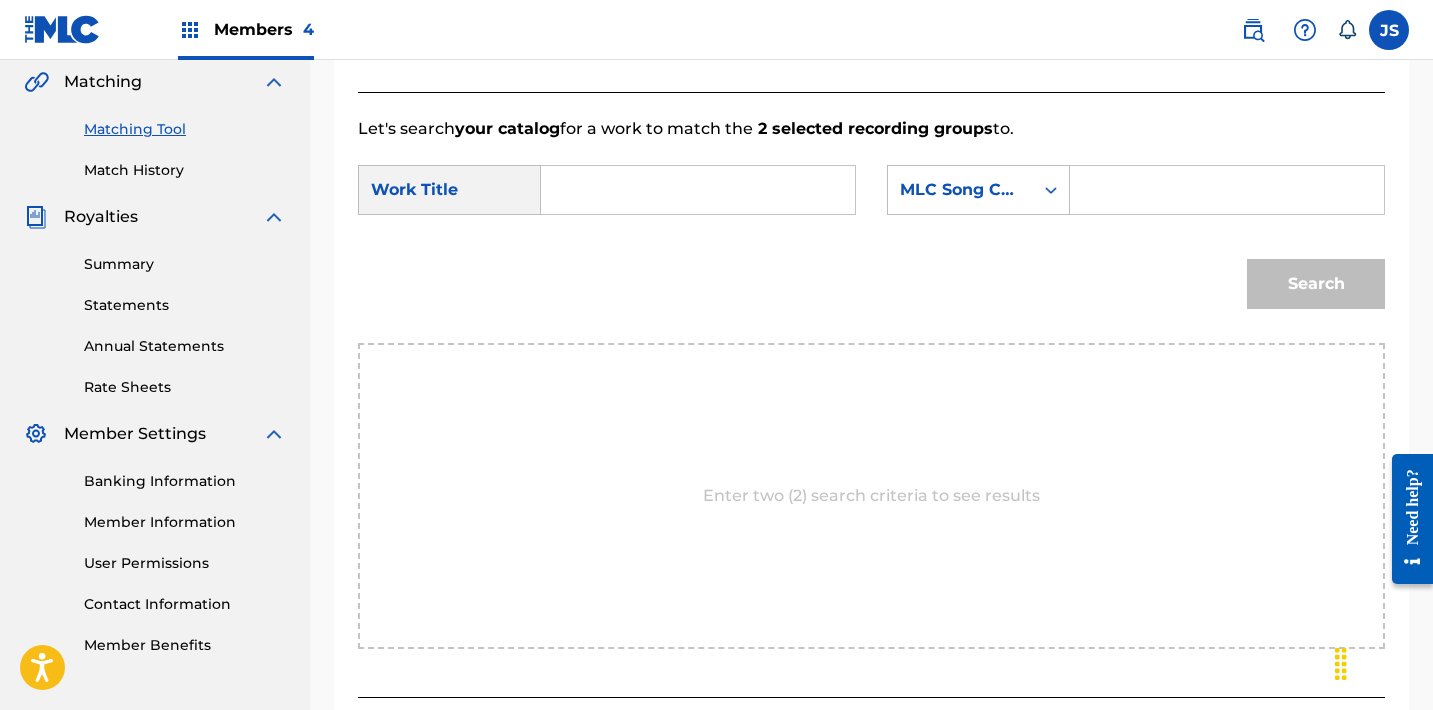 click at bounding box center [698, 190] 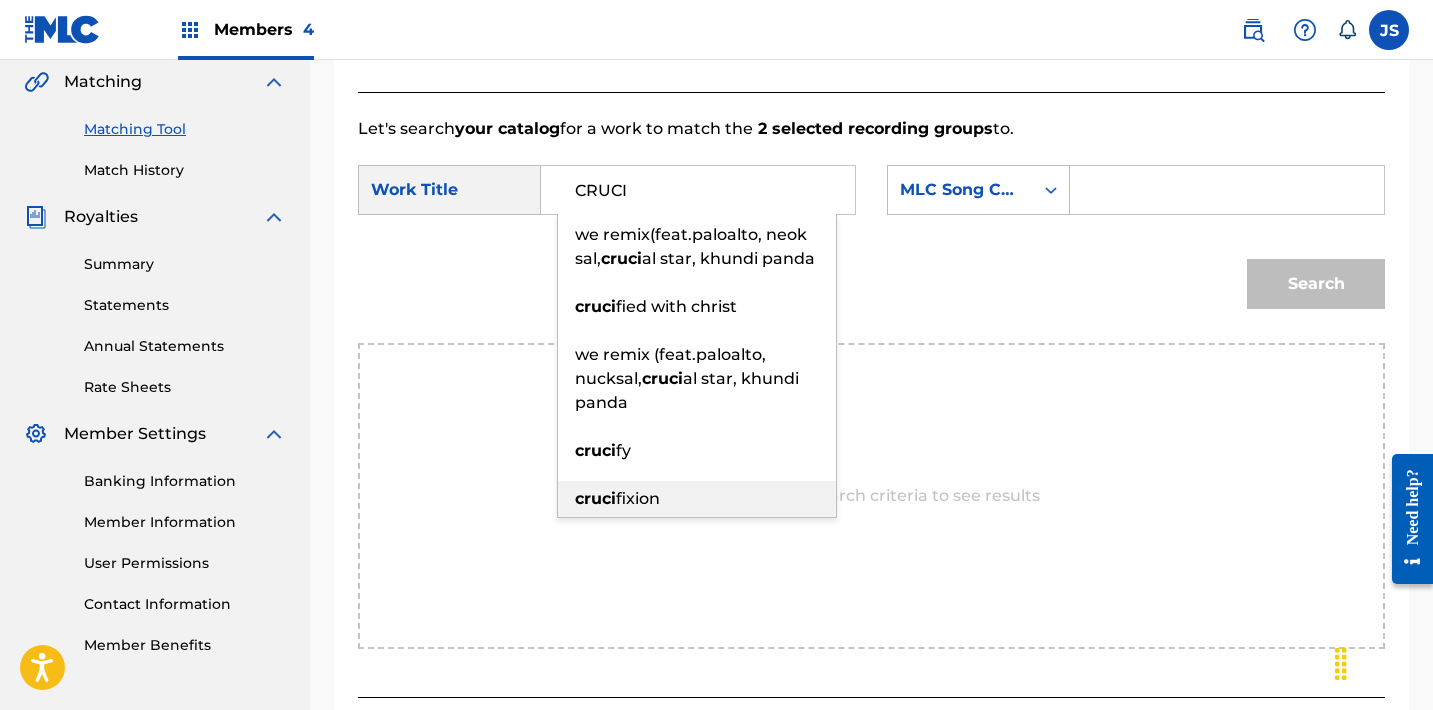 click on "fixion" at bounding box center (638, 498) 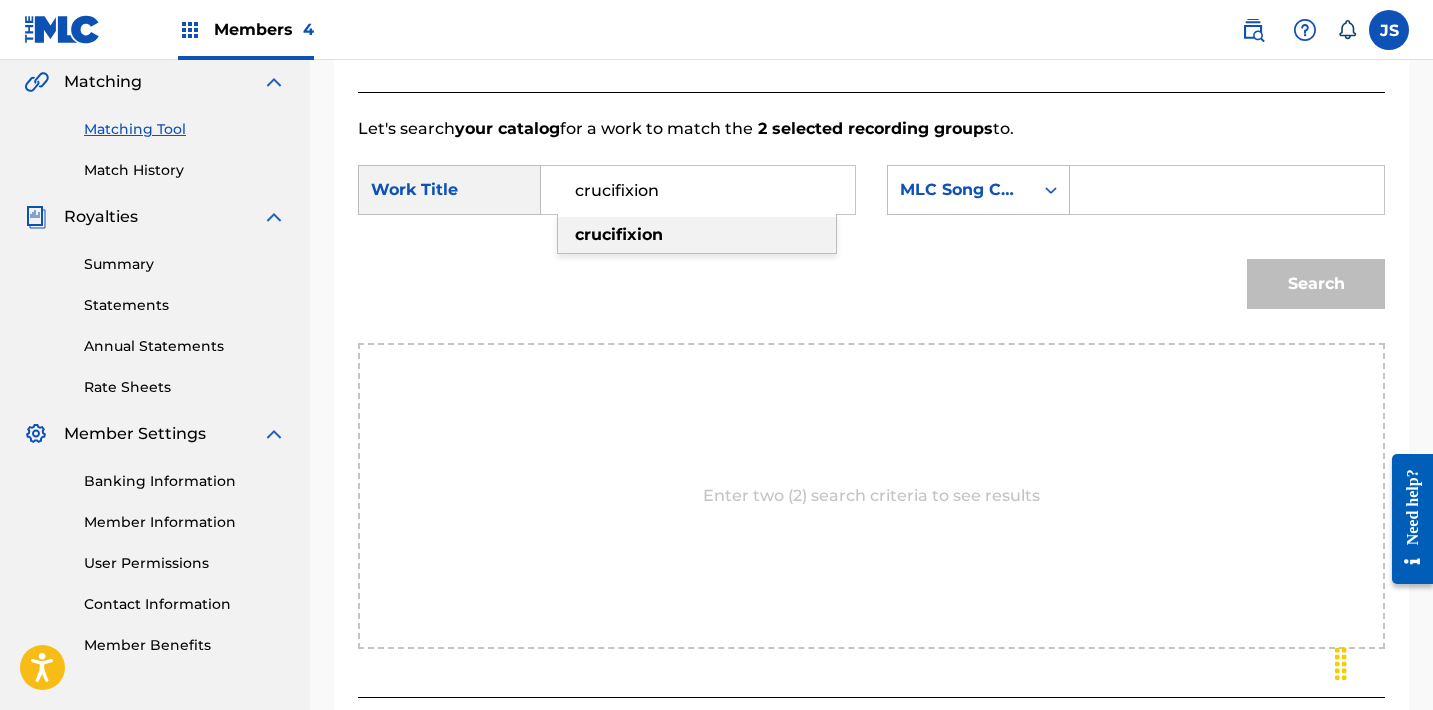 click at bounding box center [1227, 190] 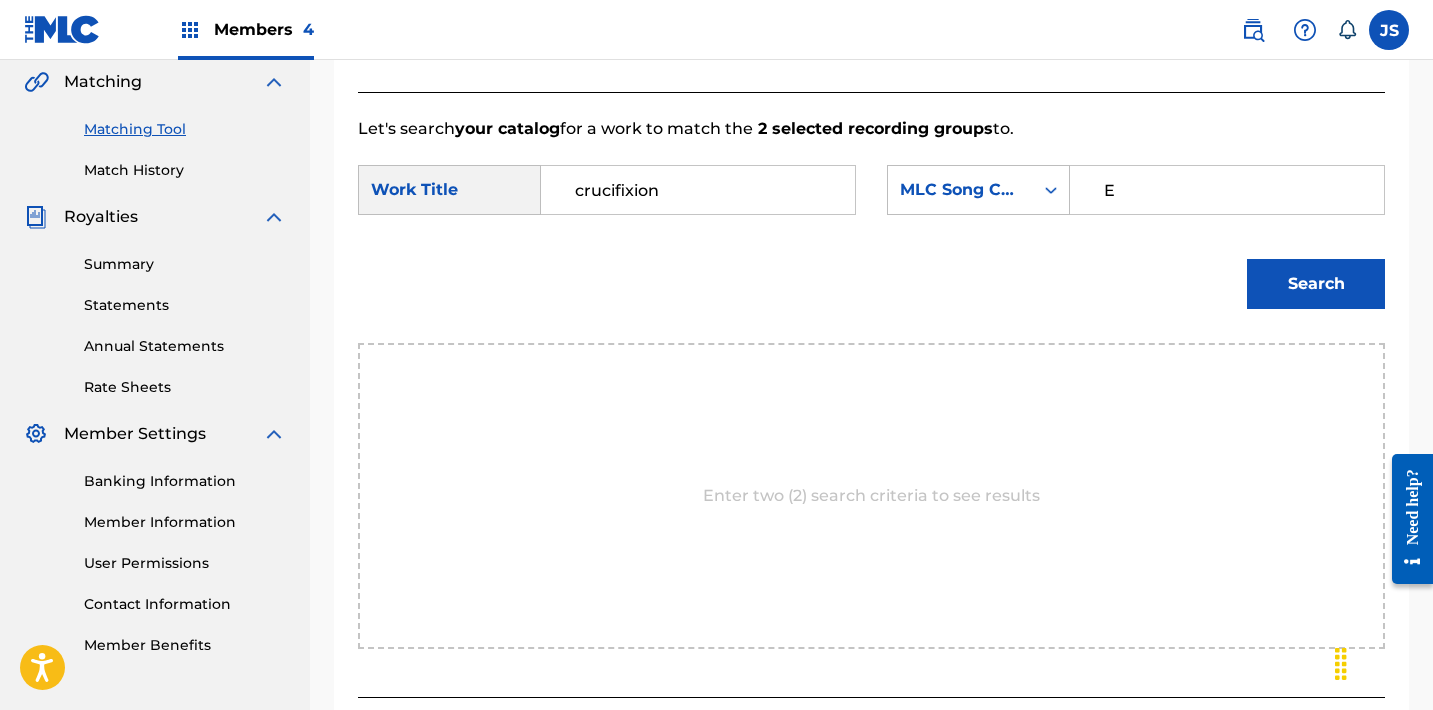 type on "EZ ACTION" 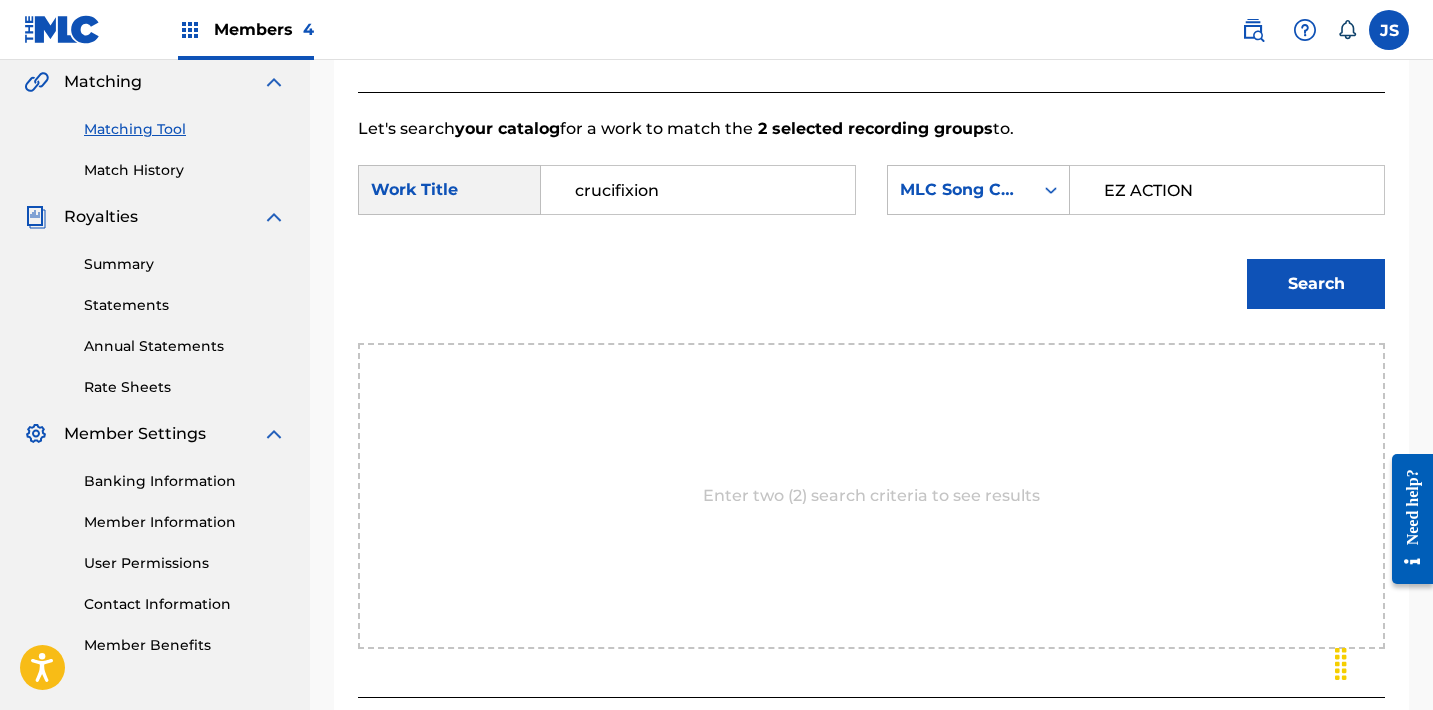 click on "Search" at bounding box center (1316, 284) 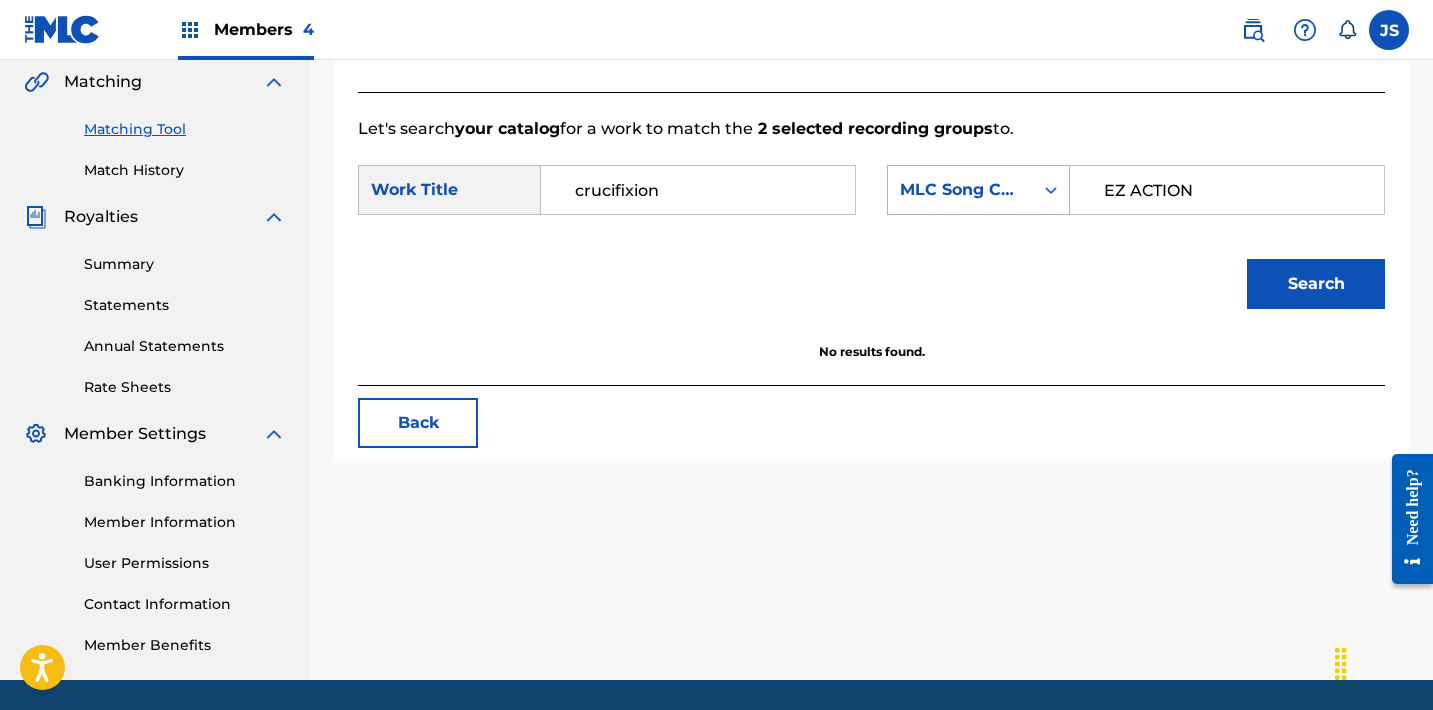click on "MLC Song Code" at bounding box center (960, 190) 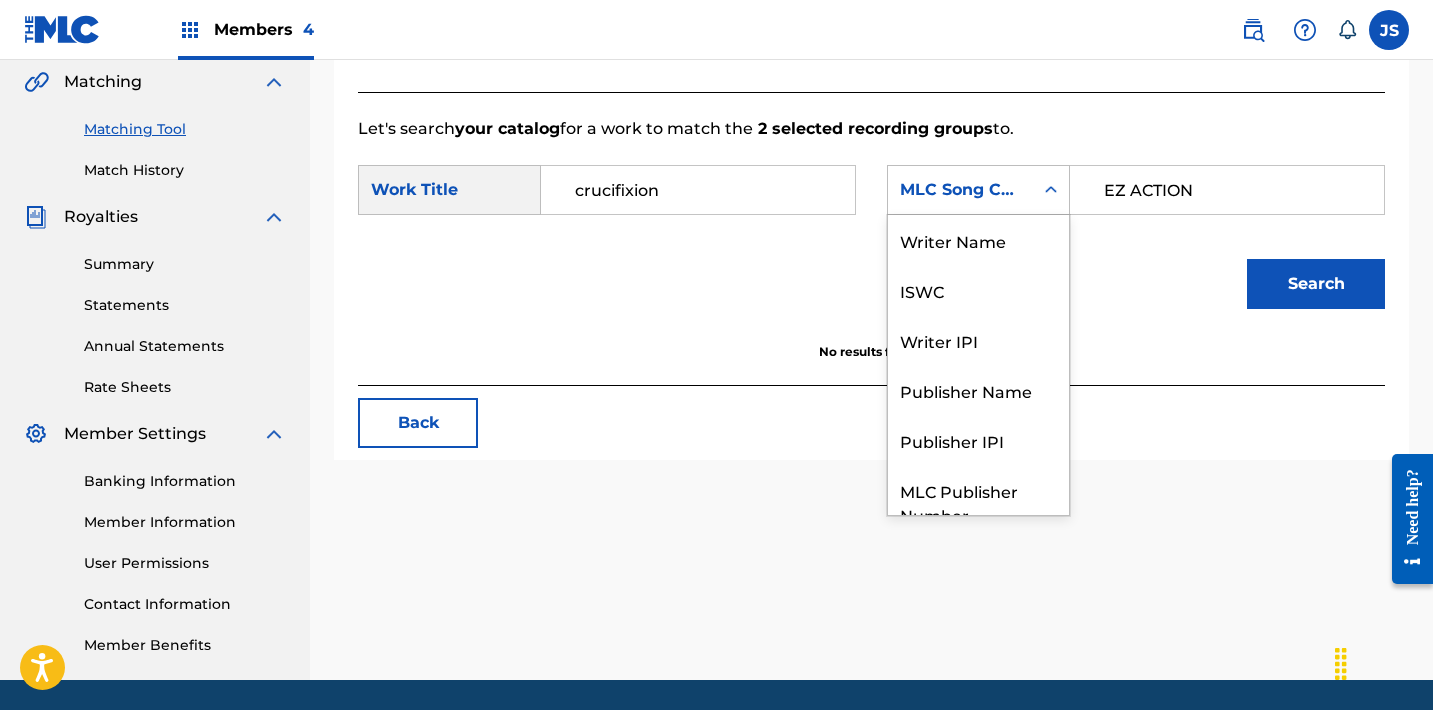 scroll, scrollTop: 74, scrollLeft: 0, axis: vertical 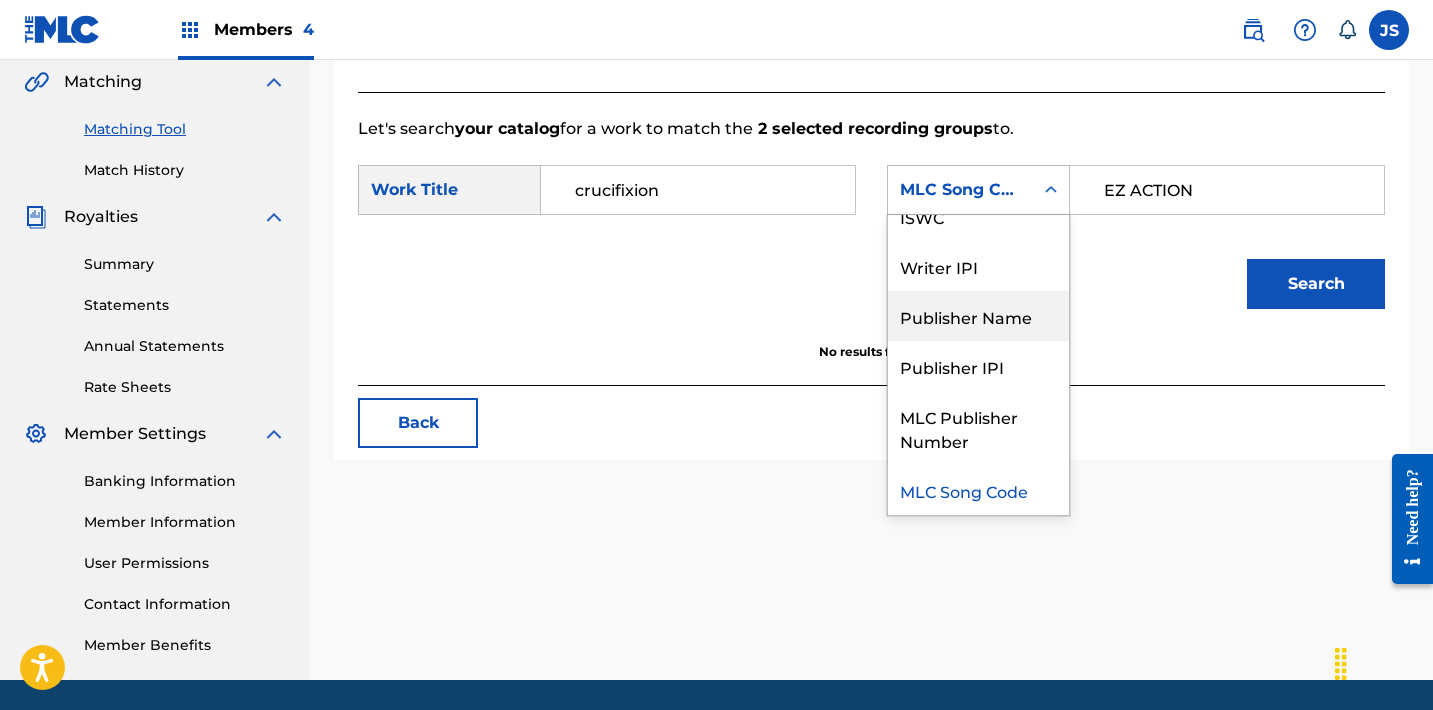 click on "Publisher Name" at bounding box center [978, 316] 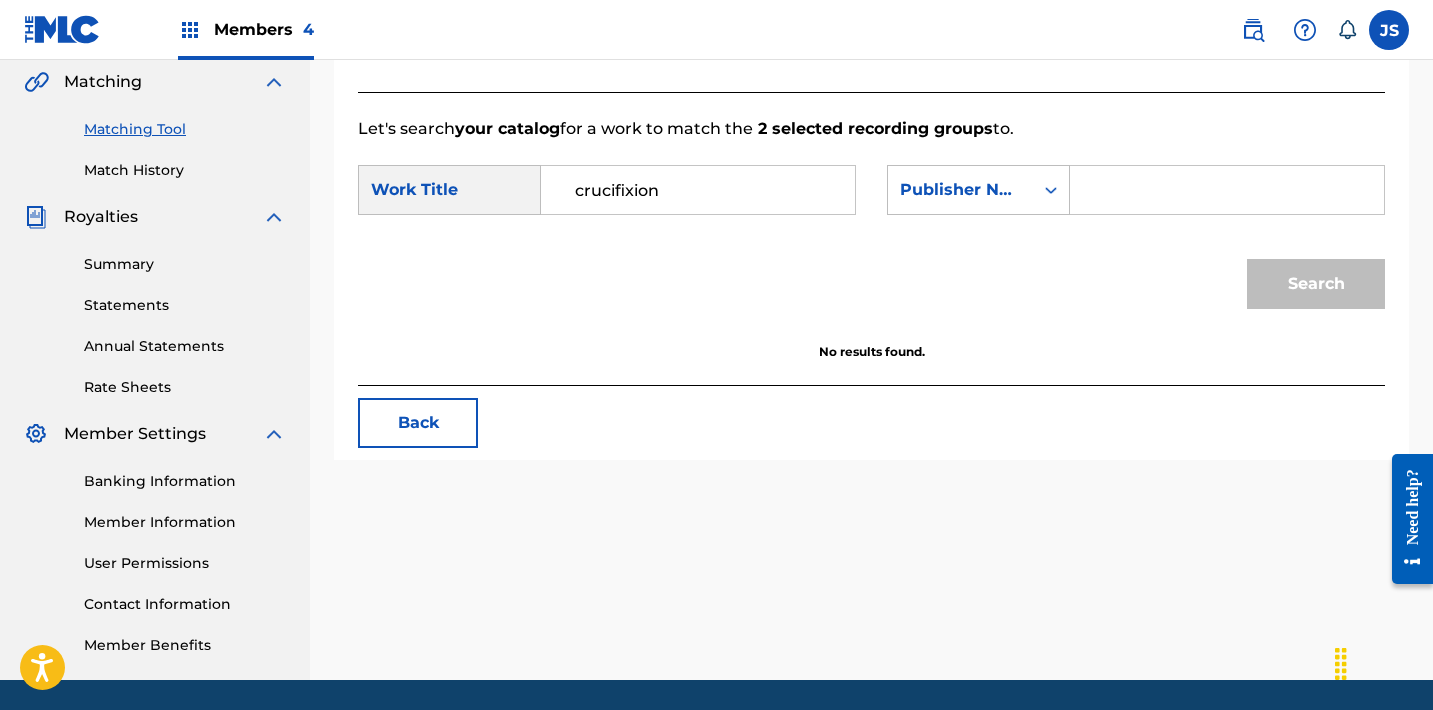 click at bounding box center (1227, 190) 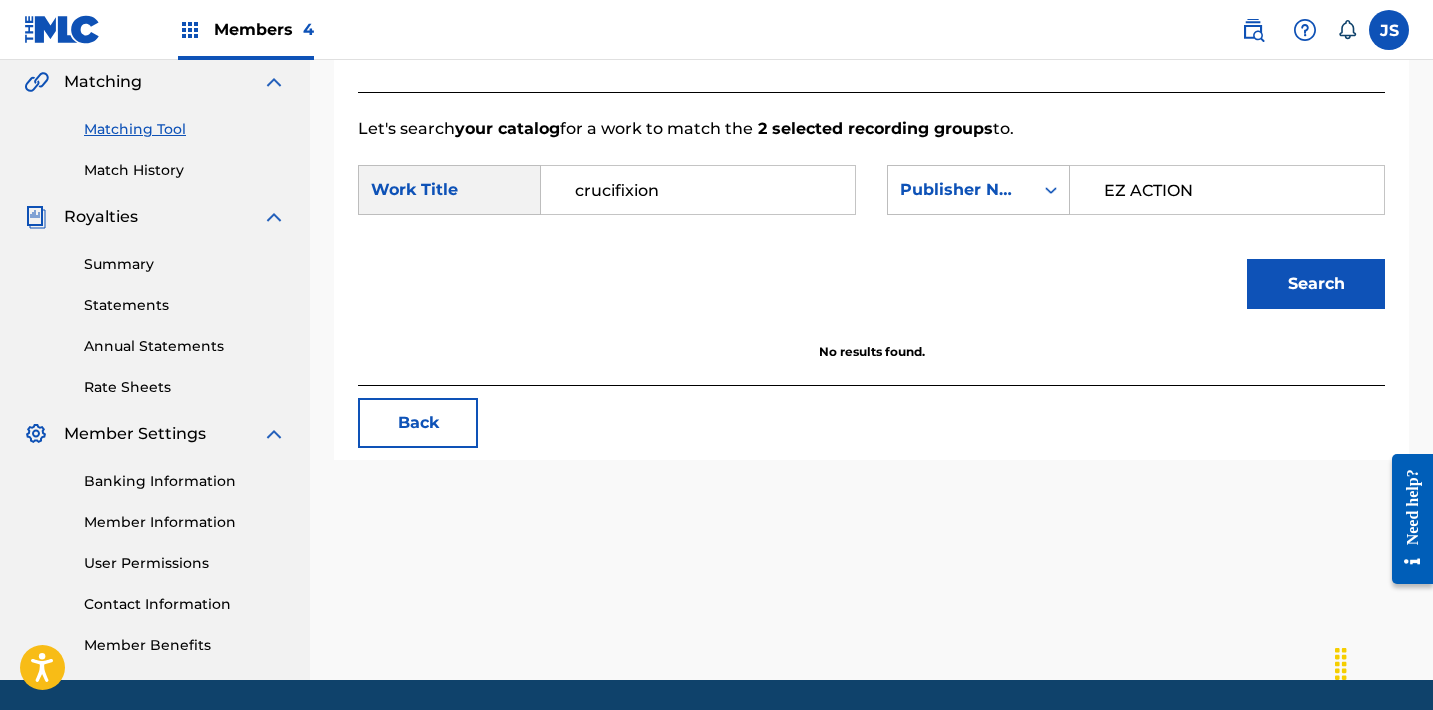 click on "Search" at bounding box center (1316, 284) 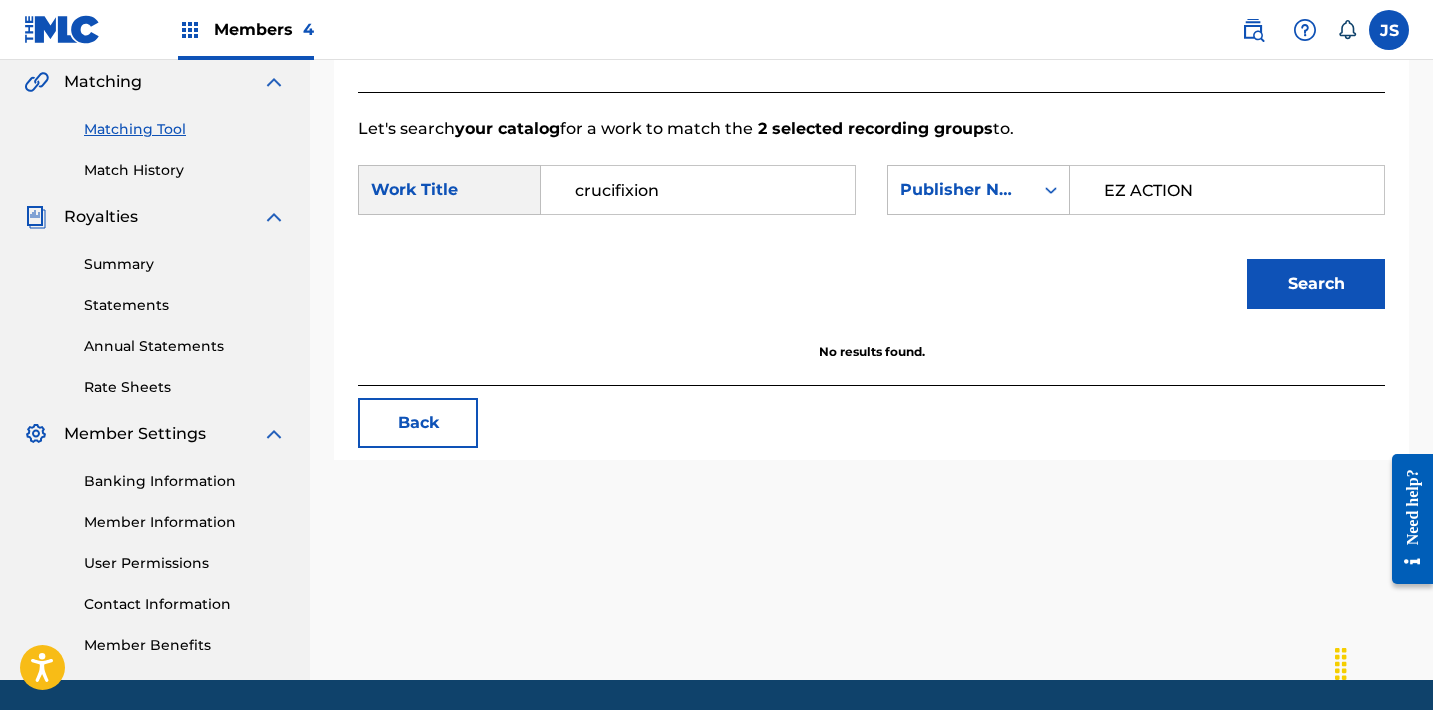 click on "Search" at bounding box center [1316, 284] 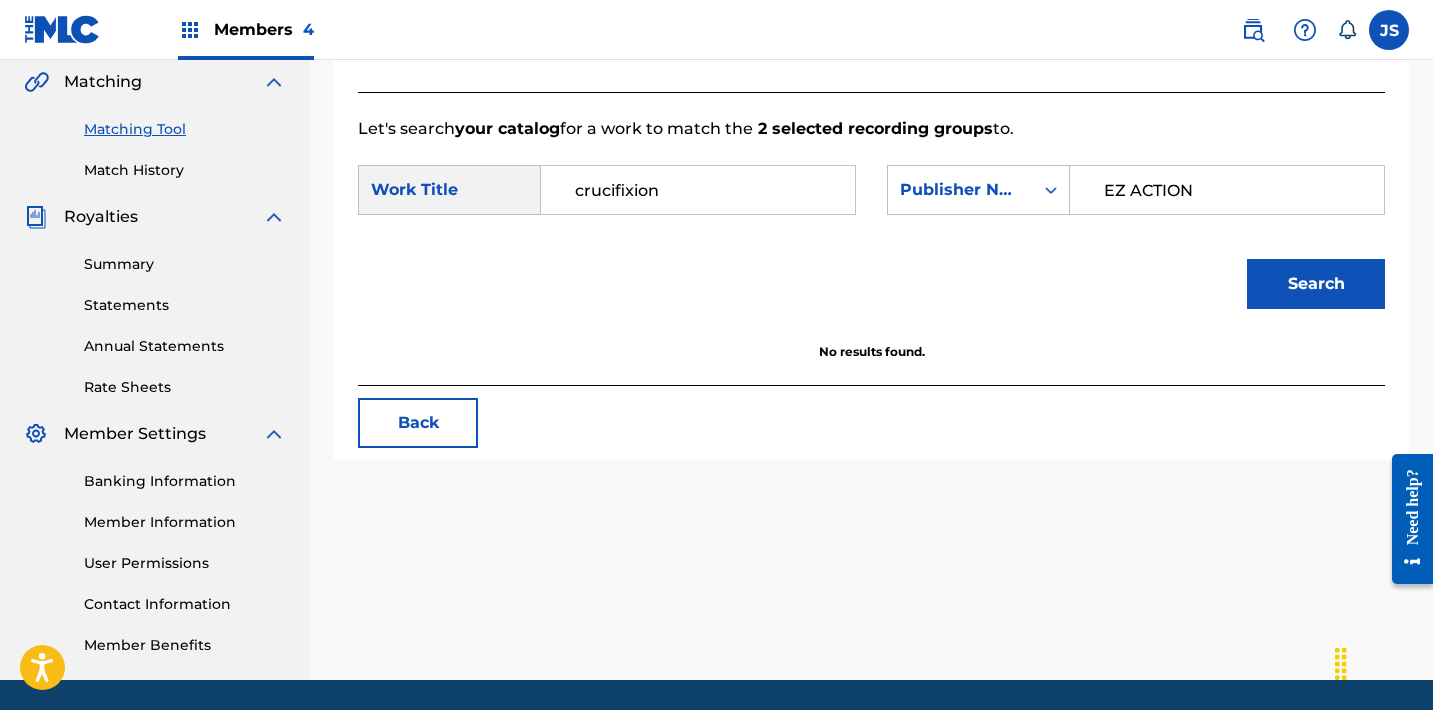 click on "EZ ACTION" at bounding box center (1227, 190) 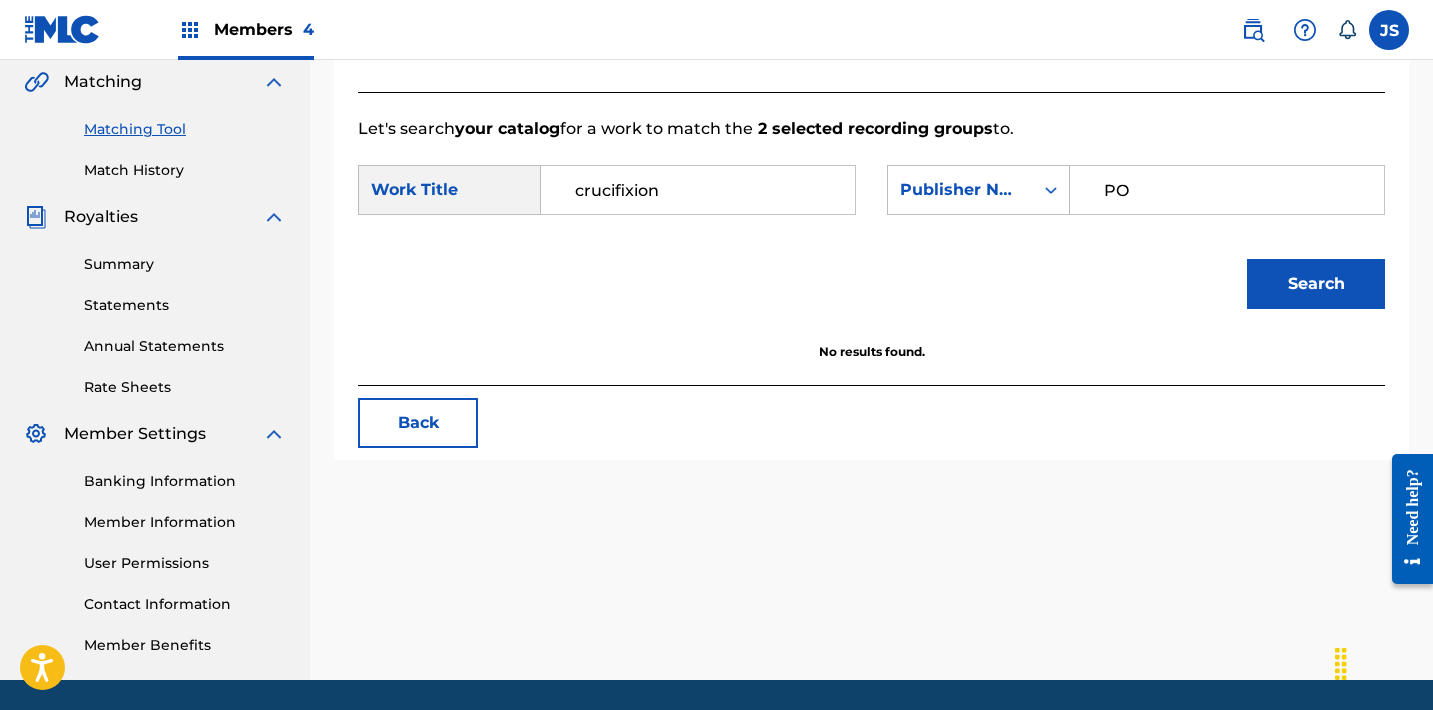 type on "POST MORTEM" 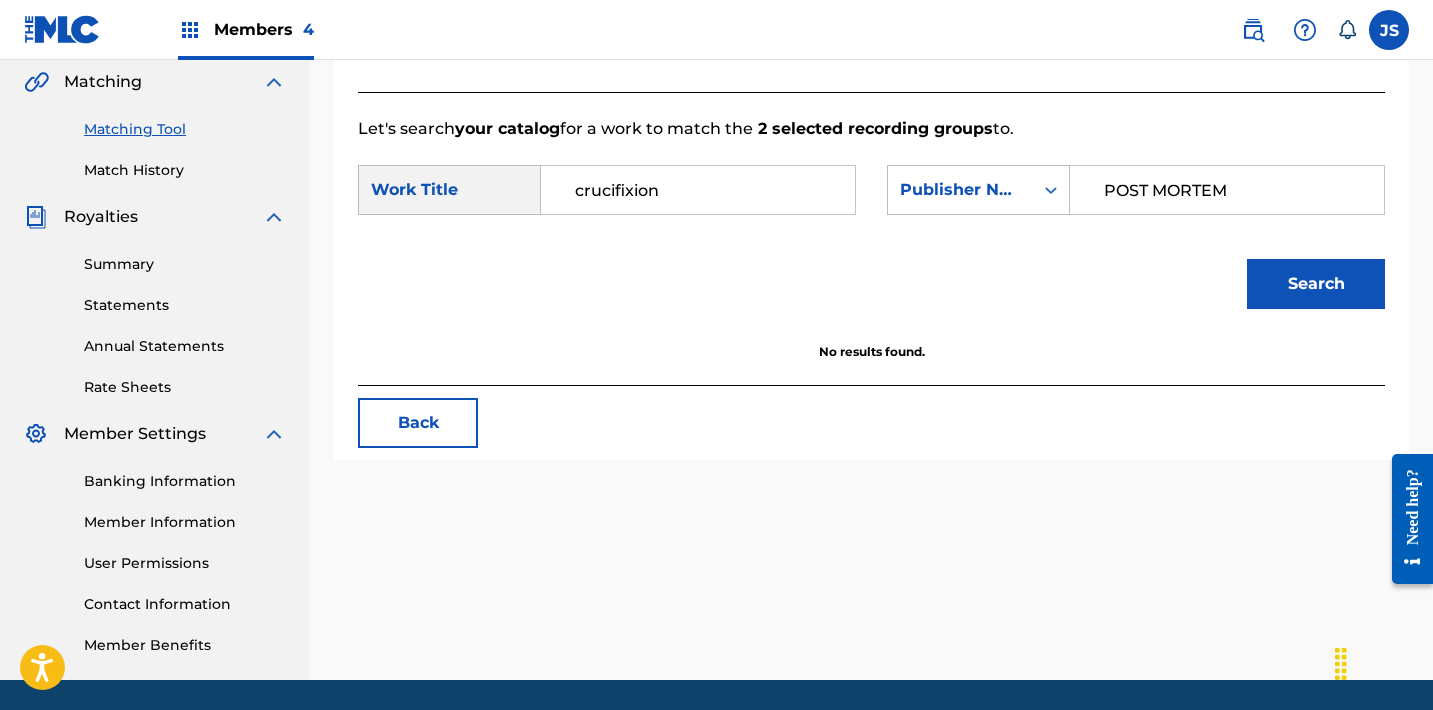 click on "Search" at bounding box center [1316, 284] 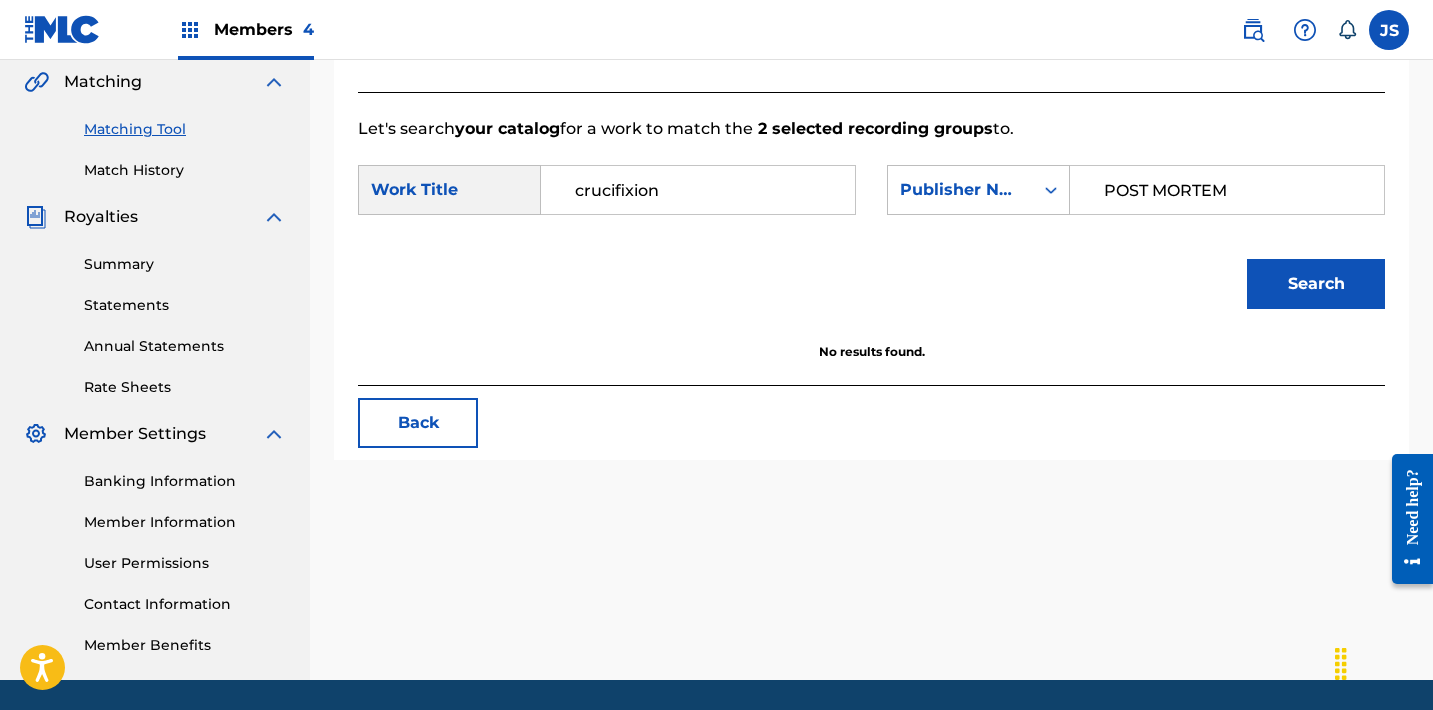 click on "Back" at bounding box center [418, 423] 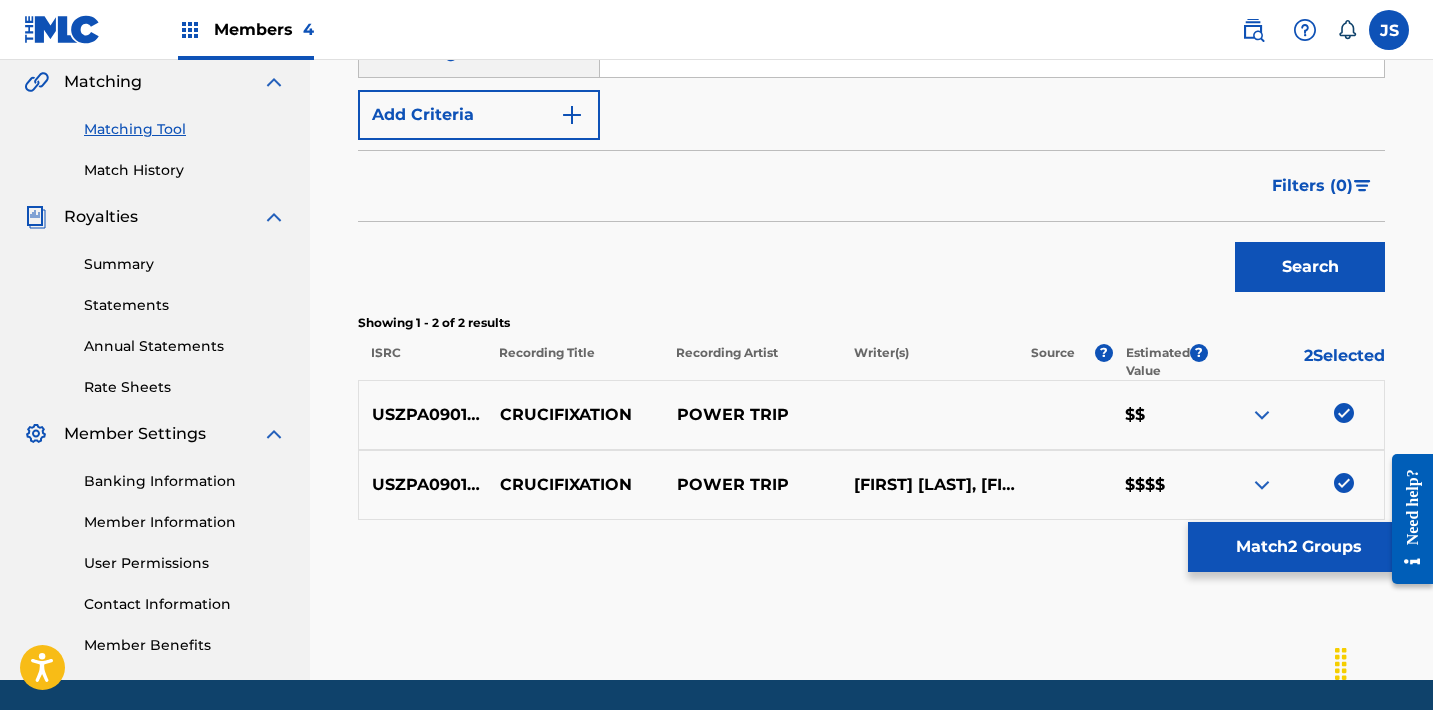 click at bounding box center (1344, 413) 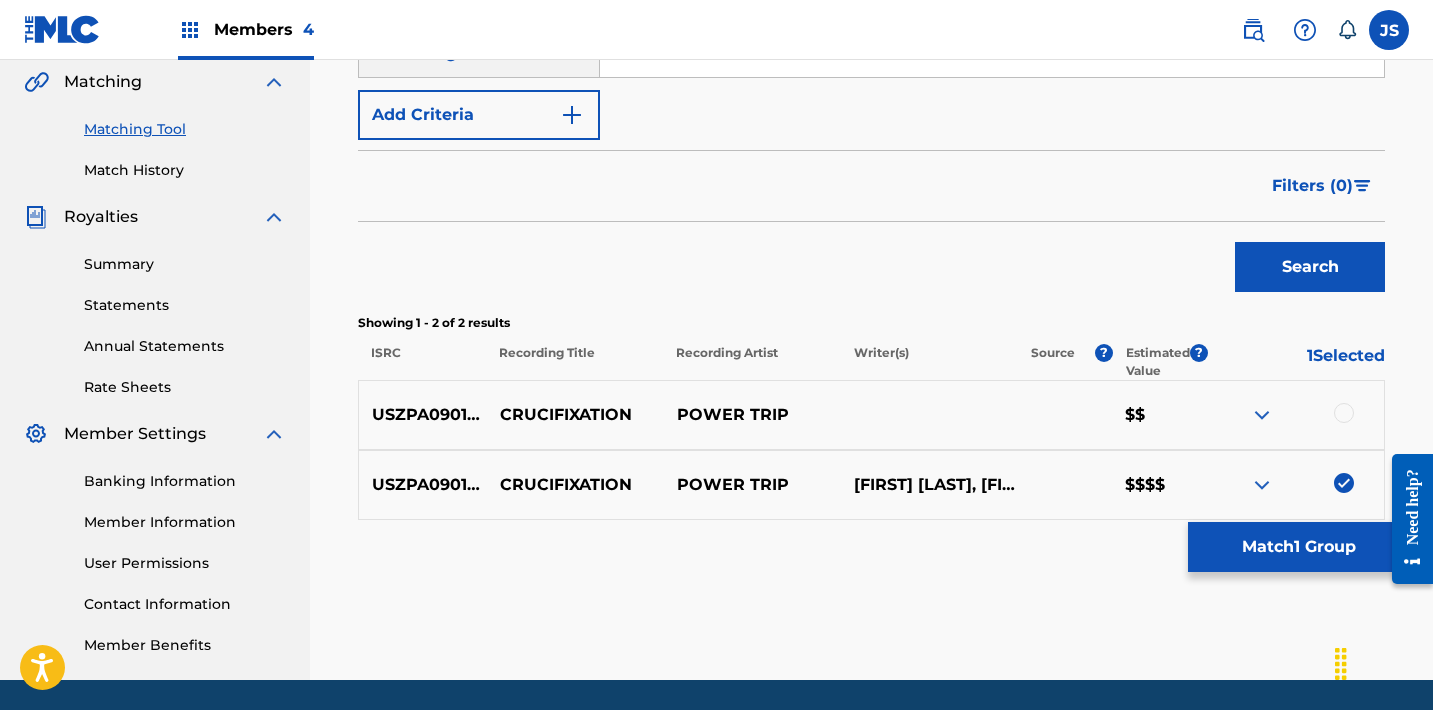 click at bounding box center [1344, 483] 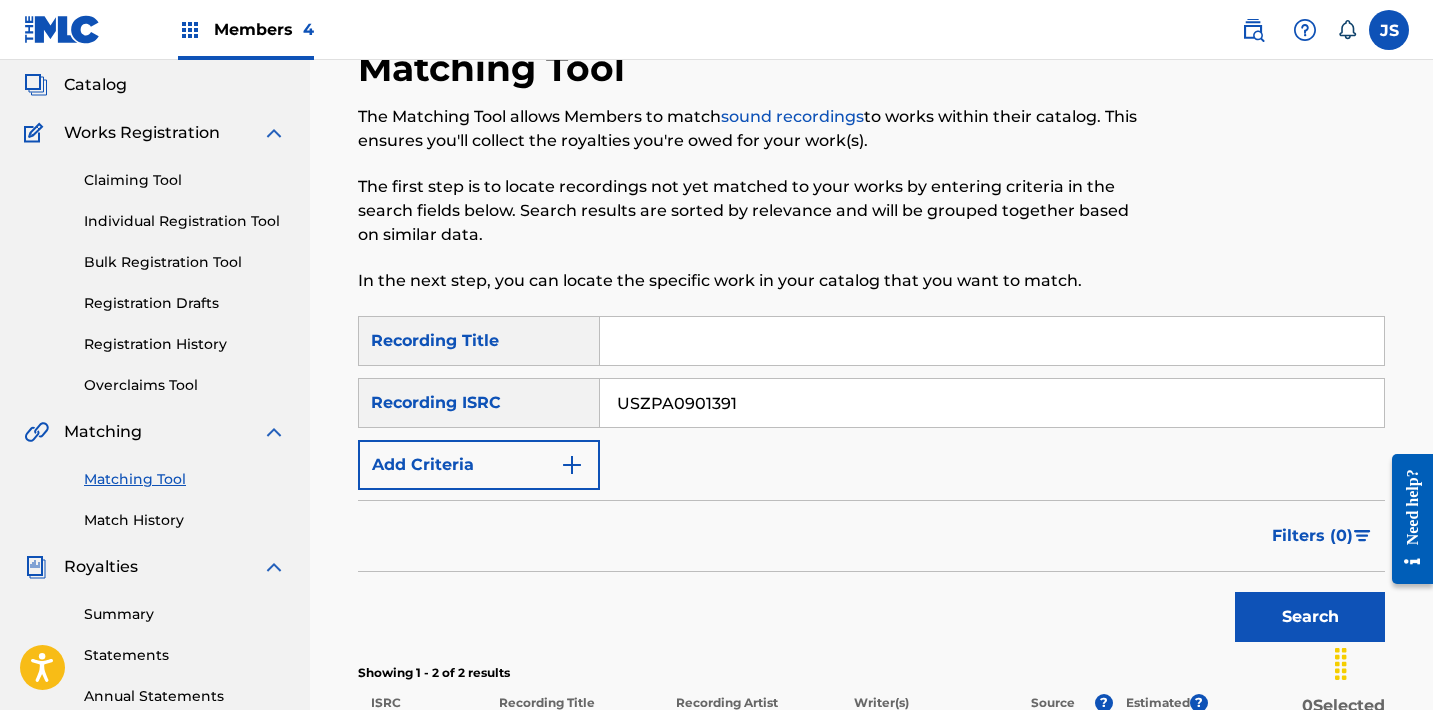scroll, scrollTop: 0, scrollLeft: 0, axis: both 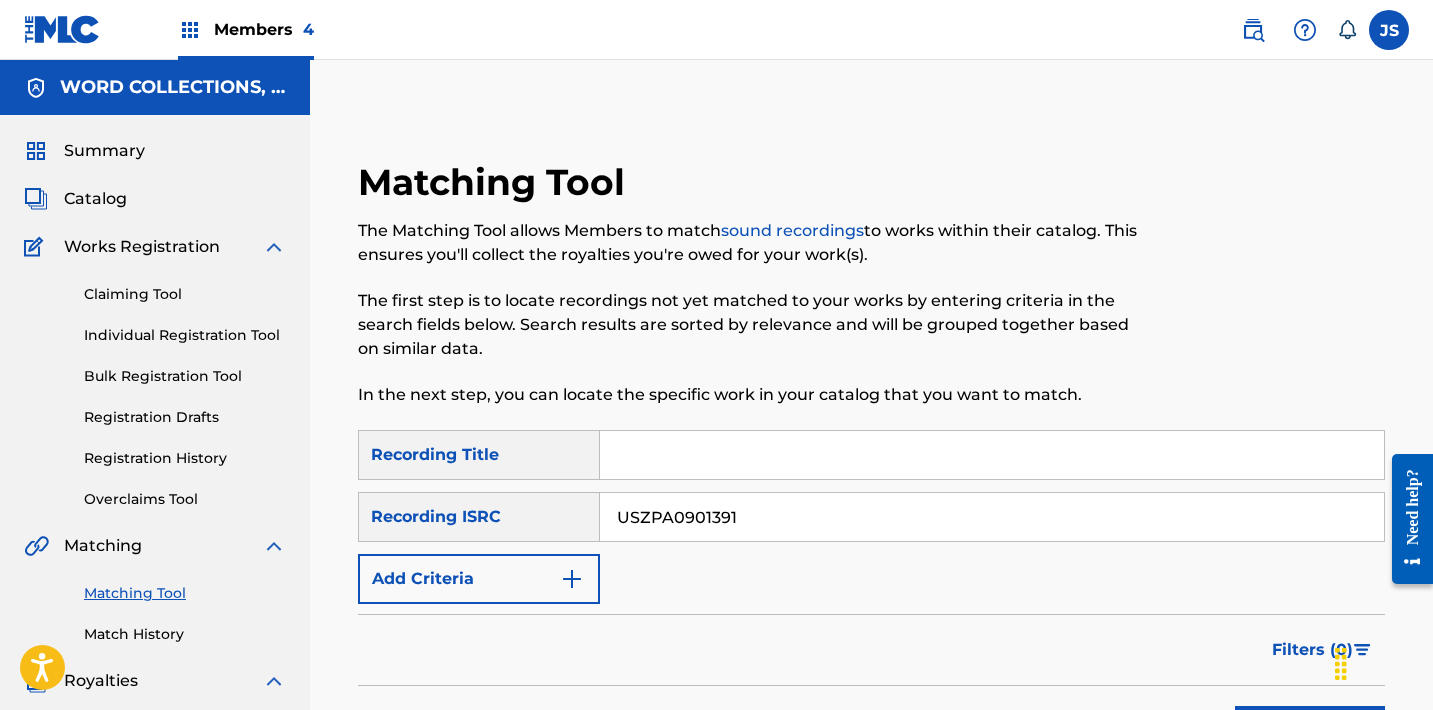 click on "USZPA0901391" at bounding box center (992, 517) 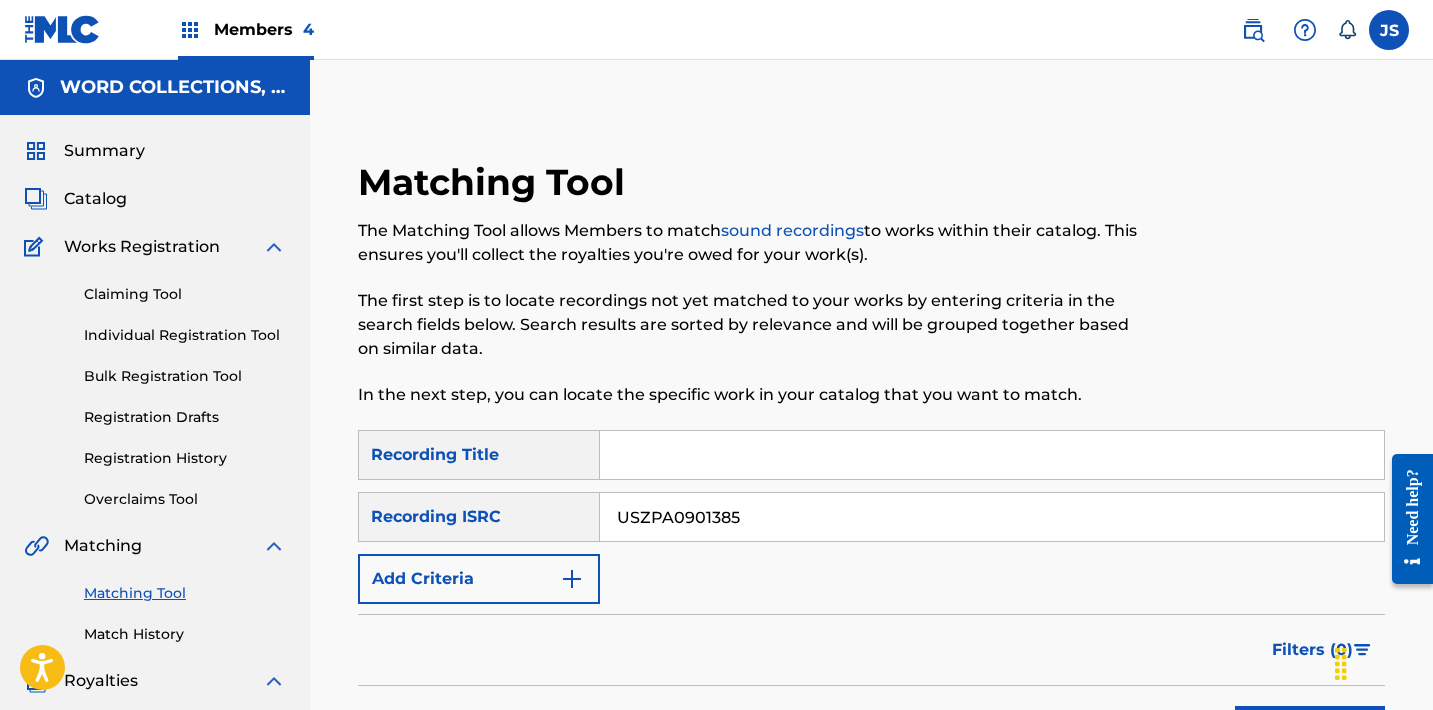 type on "USZPA0901385" 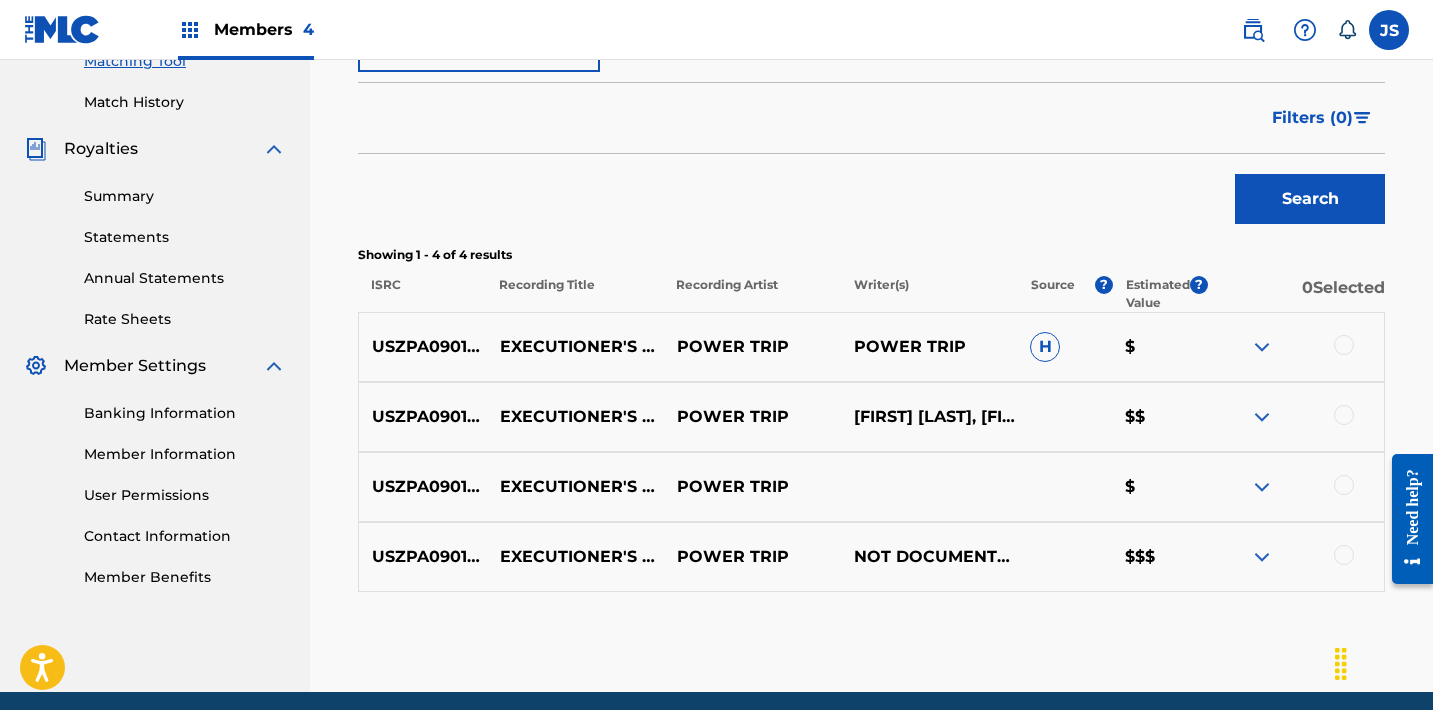 scroll, scrollTop: 610, scrollLeft: 0, axis: vertical 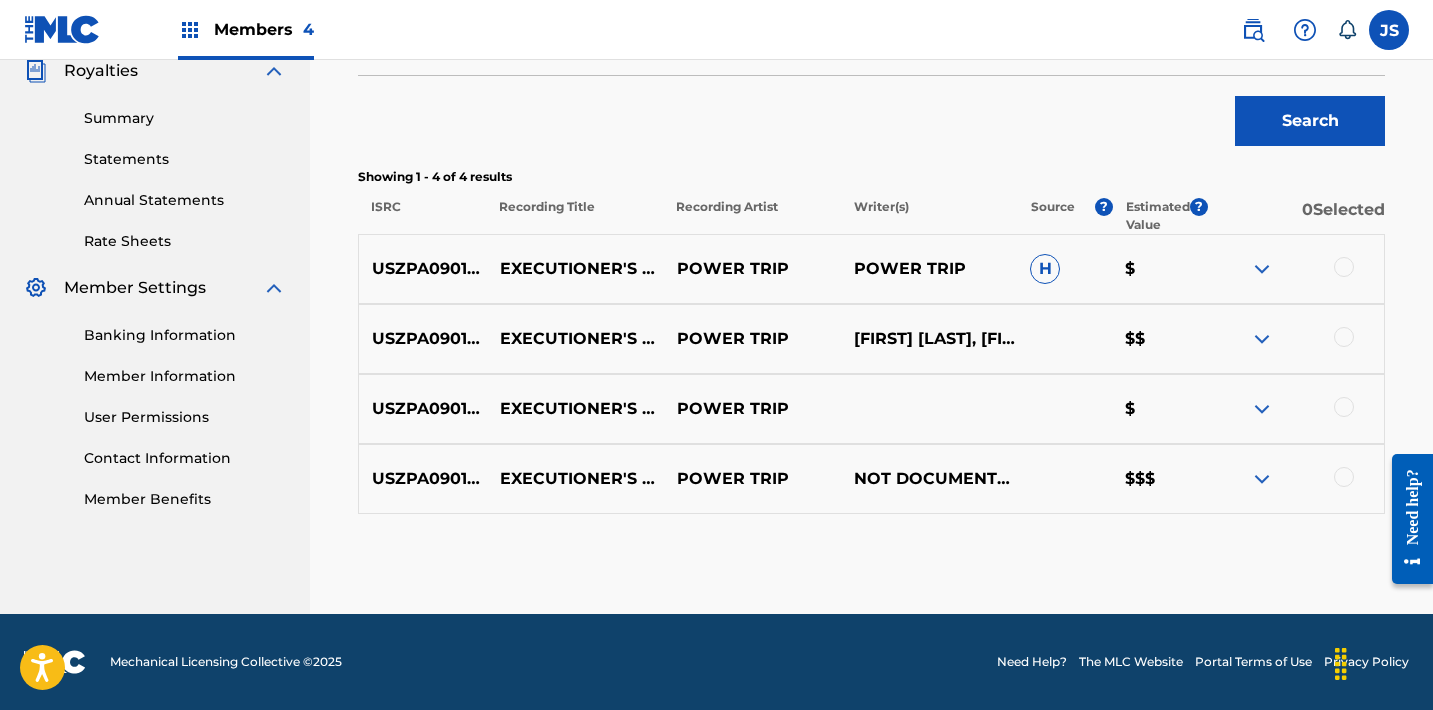 click at bounding box center (1344, 477) 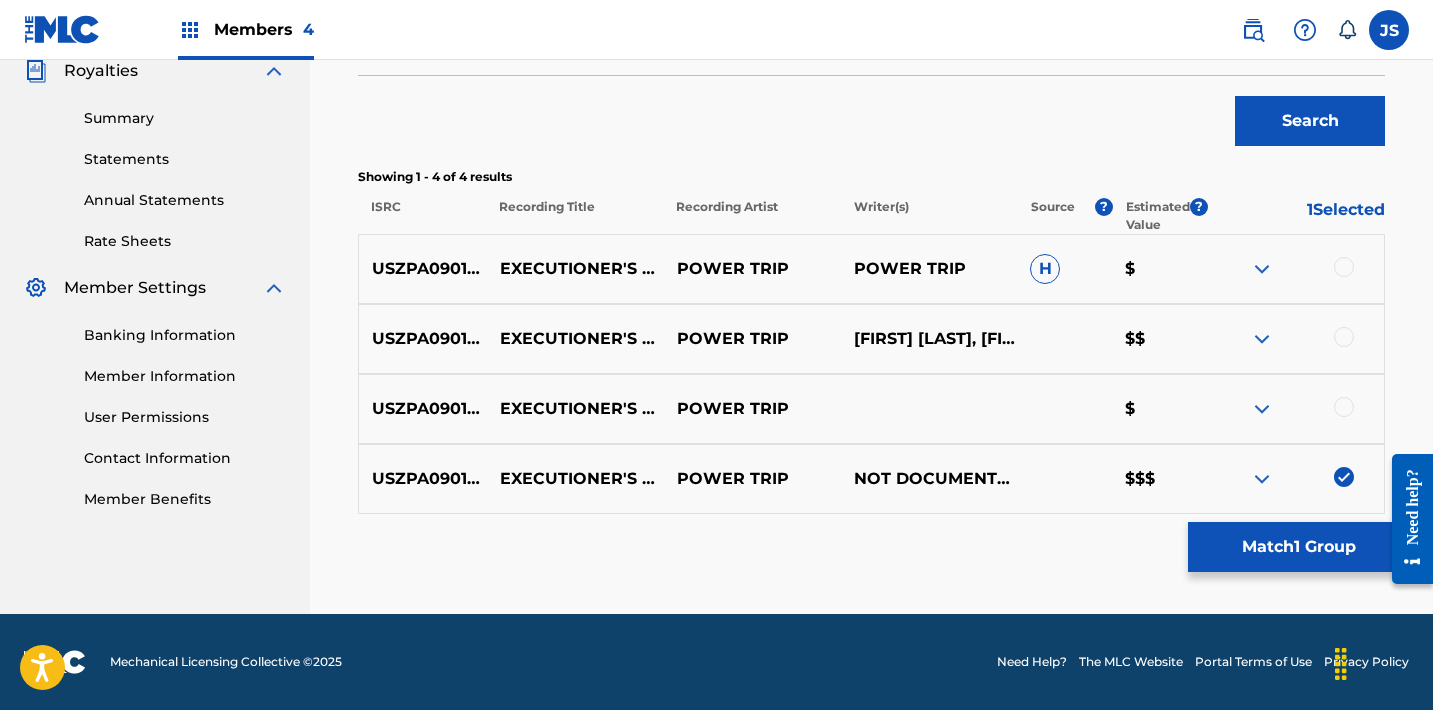 click on "USZPA0901385 EXECUTIONER'S TAX (SWING OF THE AXE) POWER TRIP $" at bounding box center [871, 409] 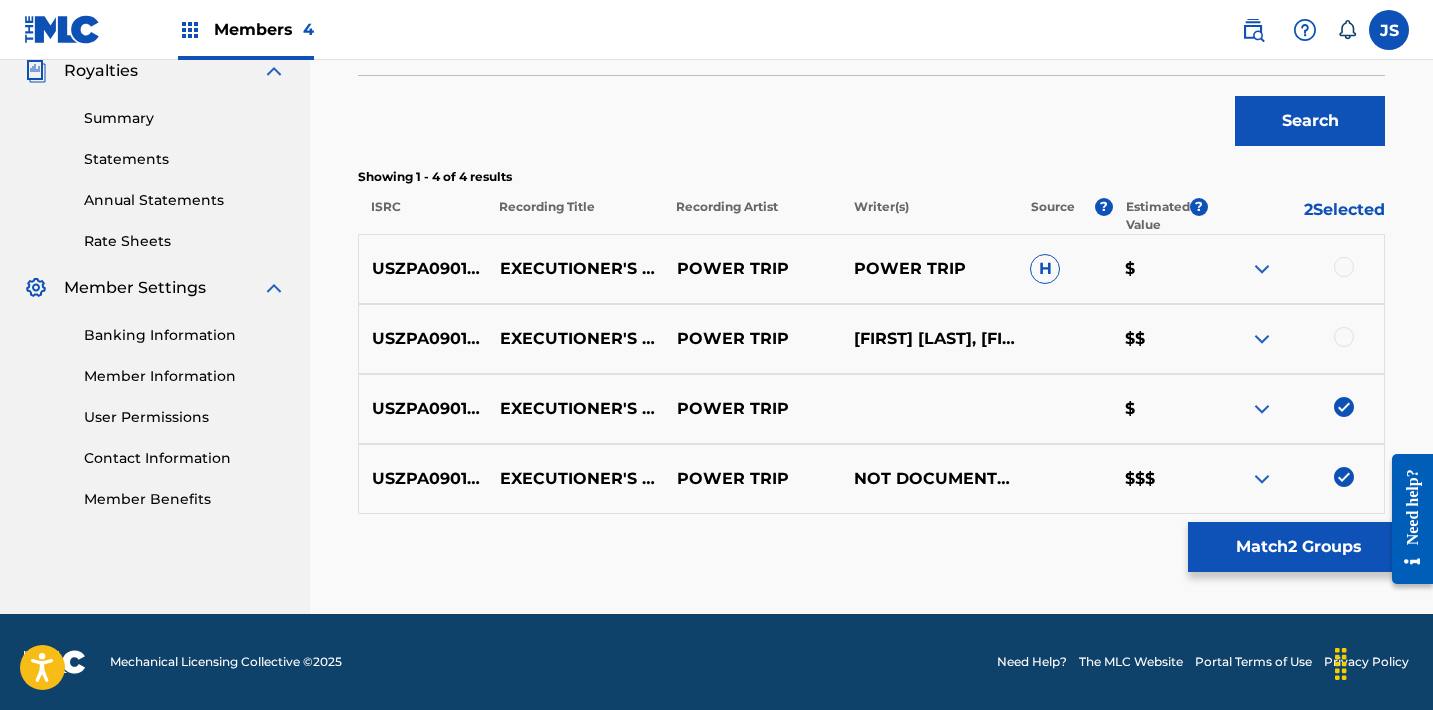 click at bounding box center [1344, 337] 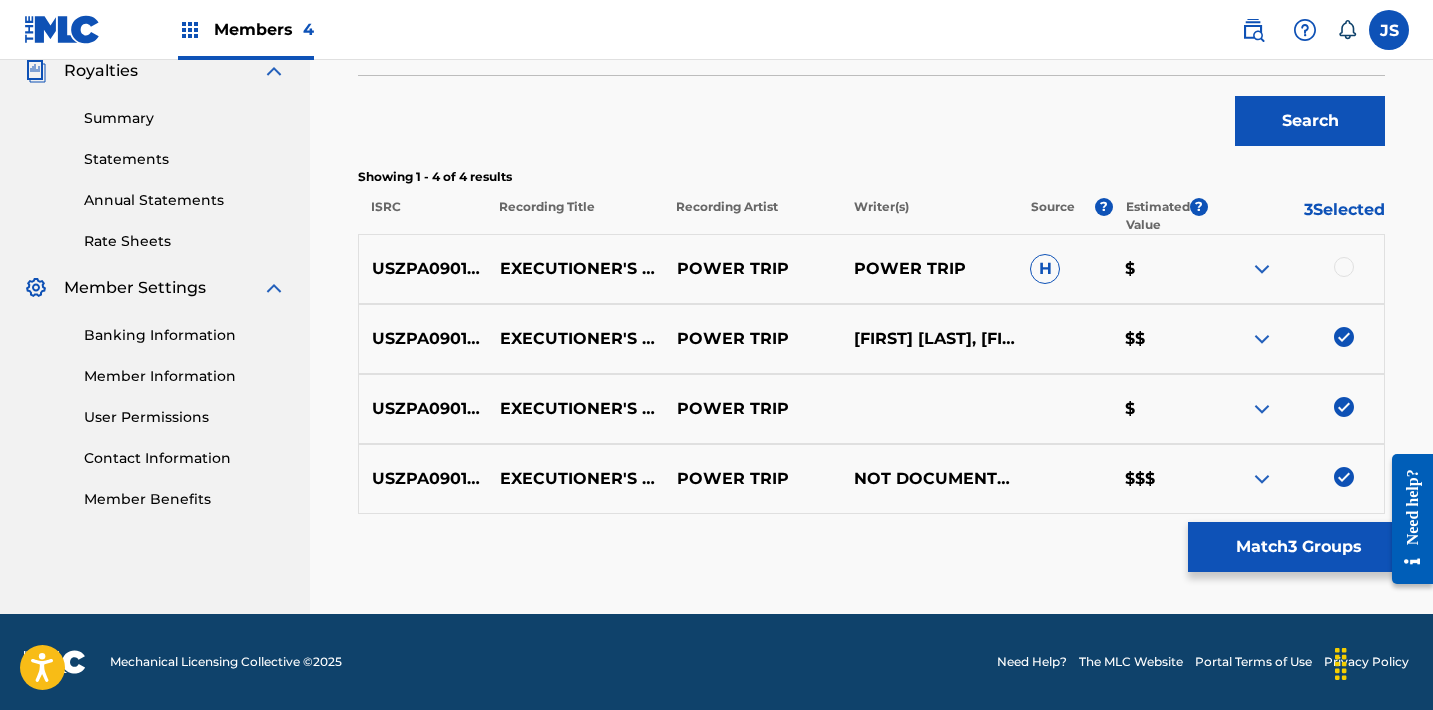 click at bounding box center [1344, 267] 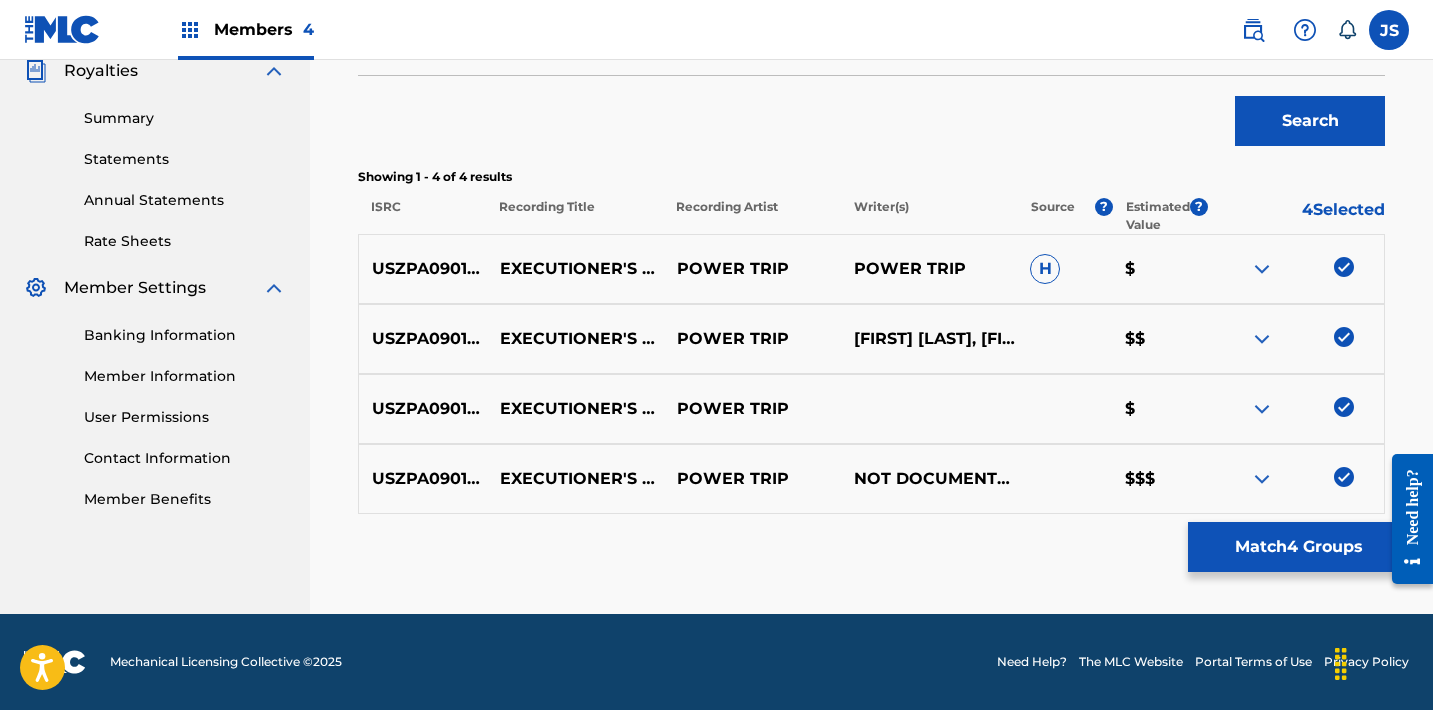 click on "Match  4 Groups" at bounding box center (1298, 547) 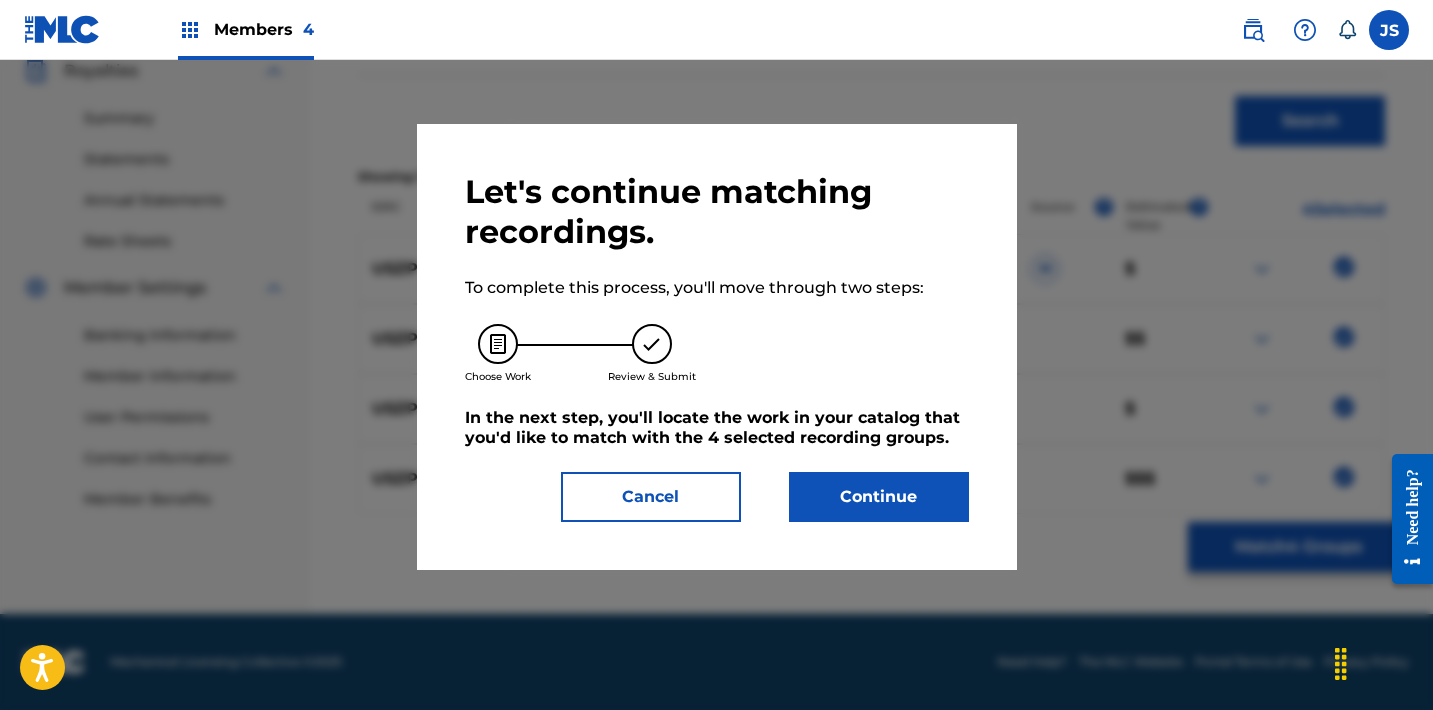 click on "Continue" at bounding box center [879, 497] 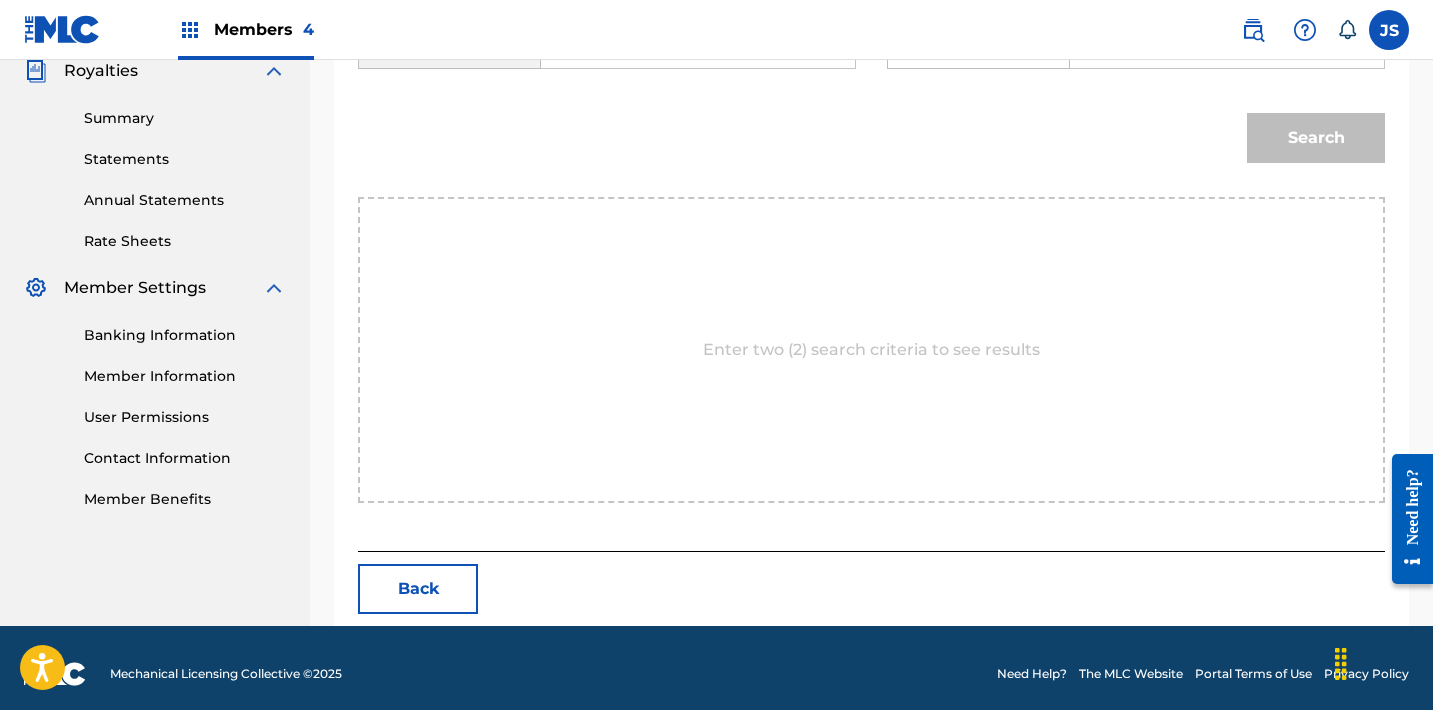 scroll, scrollTop: 510, scrollLeft: 0, axis: vertical 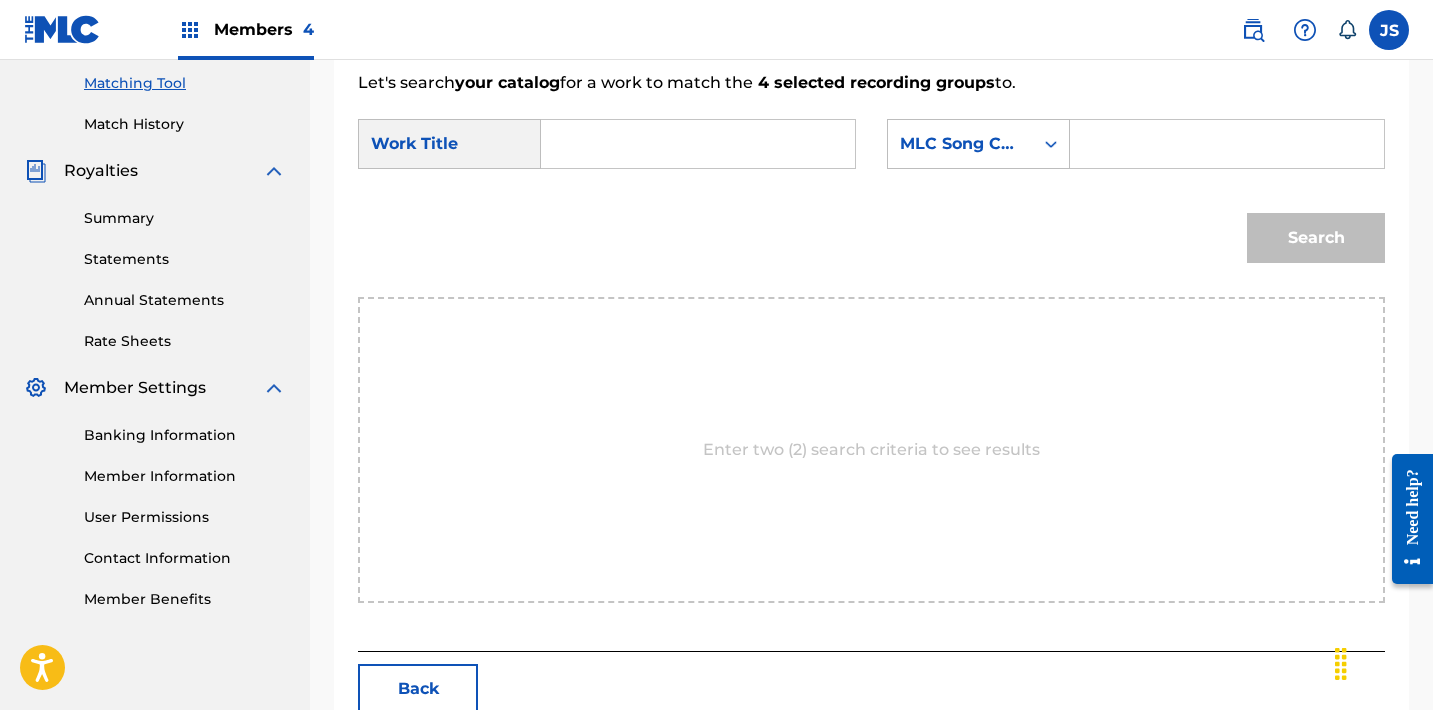 click at bounding box center (698, 144) 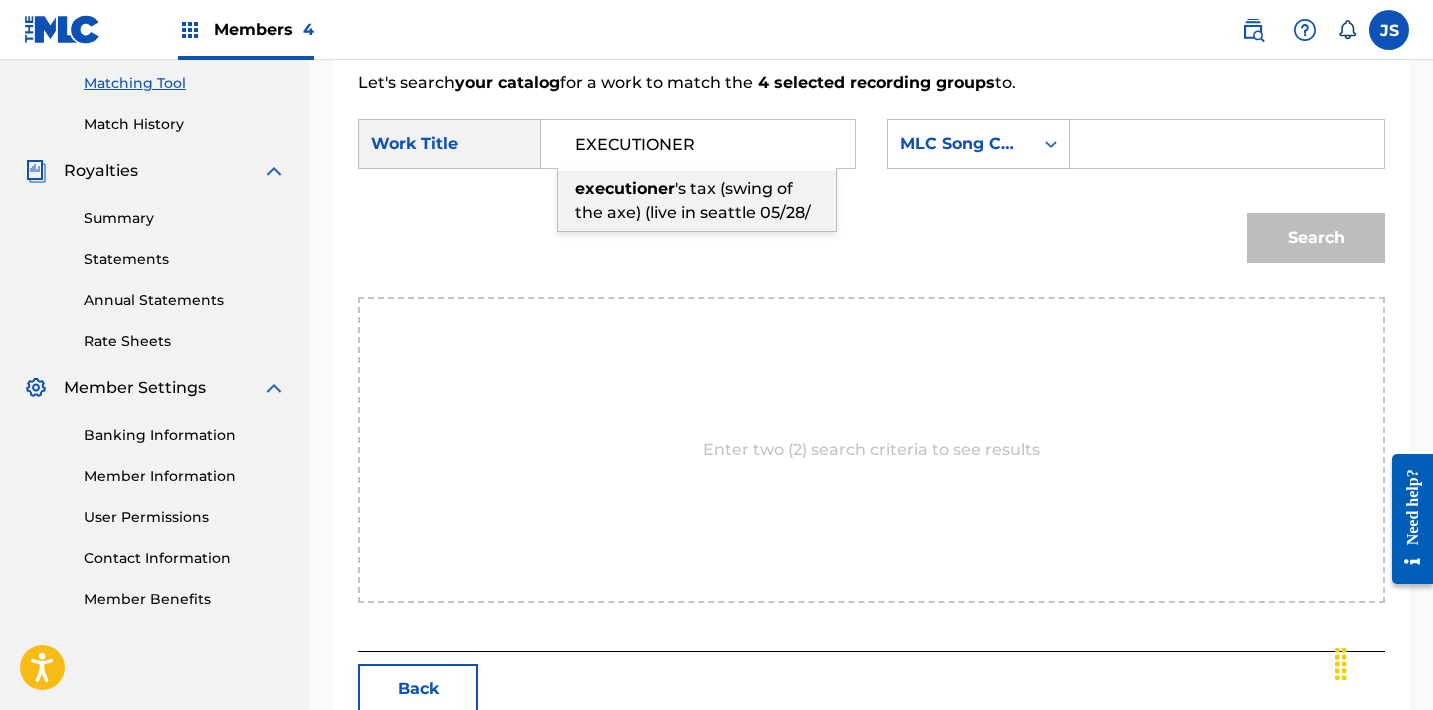 click on "'s tax (swing of the axe) (live in seattle 05/28/" at bounding box center [693, 200] 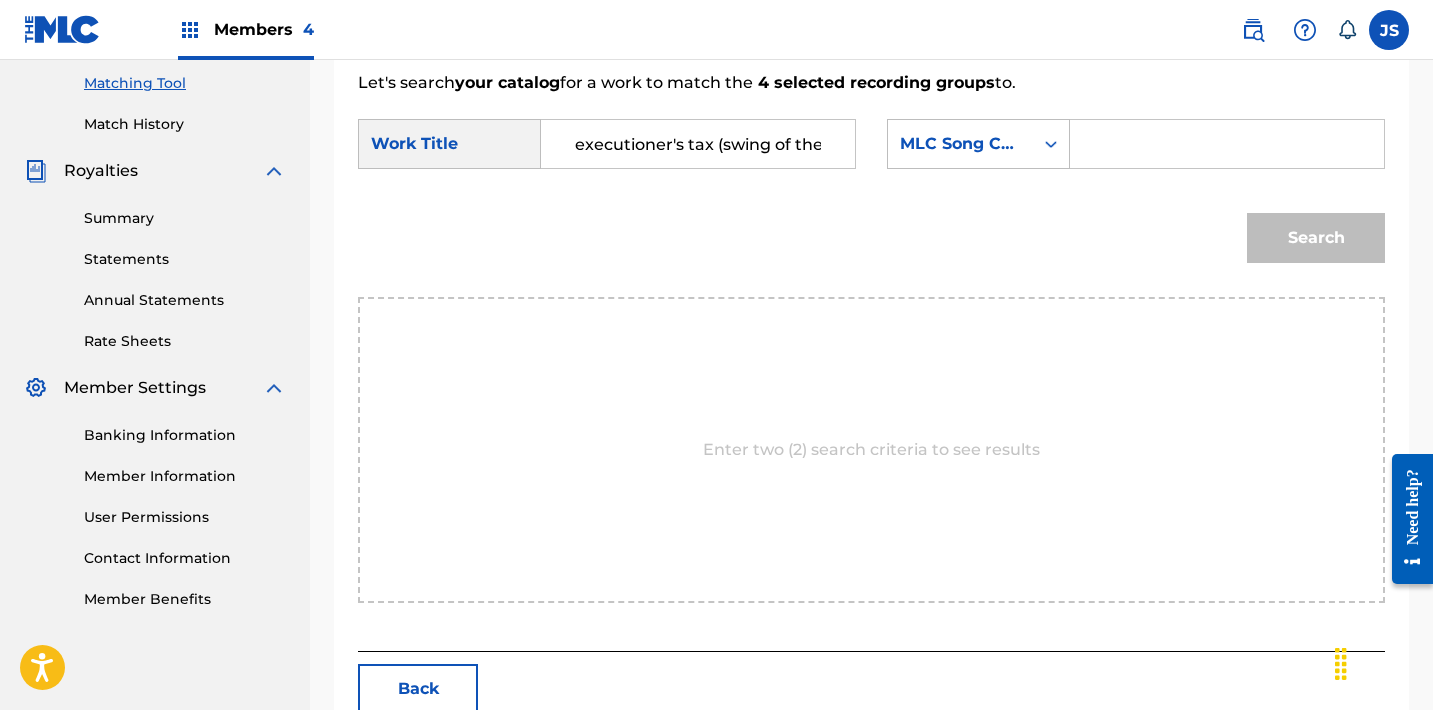 click on "SearchWithCriteria93d7a6a3-7077-4cb4-b6ad-7fc8c0ed82b4 Work Title executioner's tax (swing of the axe) (live in seattle 05/28/ SearchWithCriteria07ae10e9-3401-48eb-ac7c-7b37be17054e MLC Song Code" at bounding box center (871, 150) 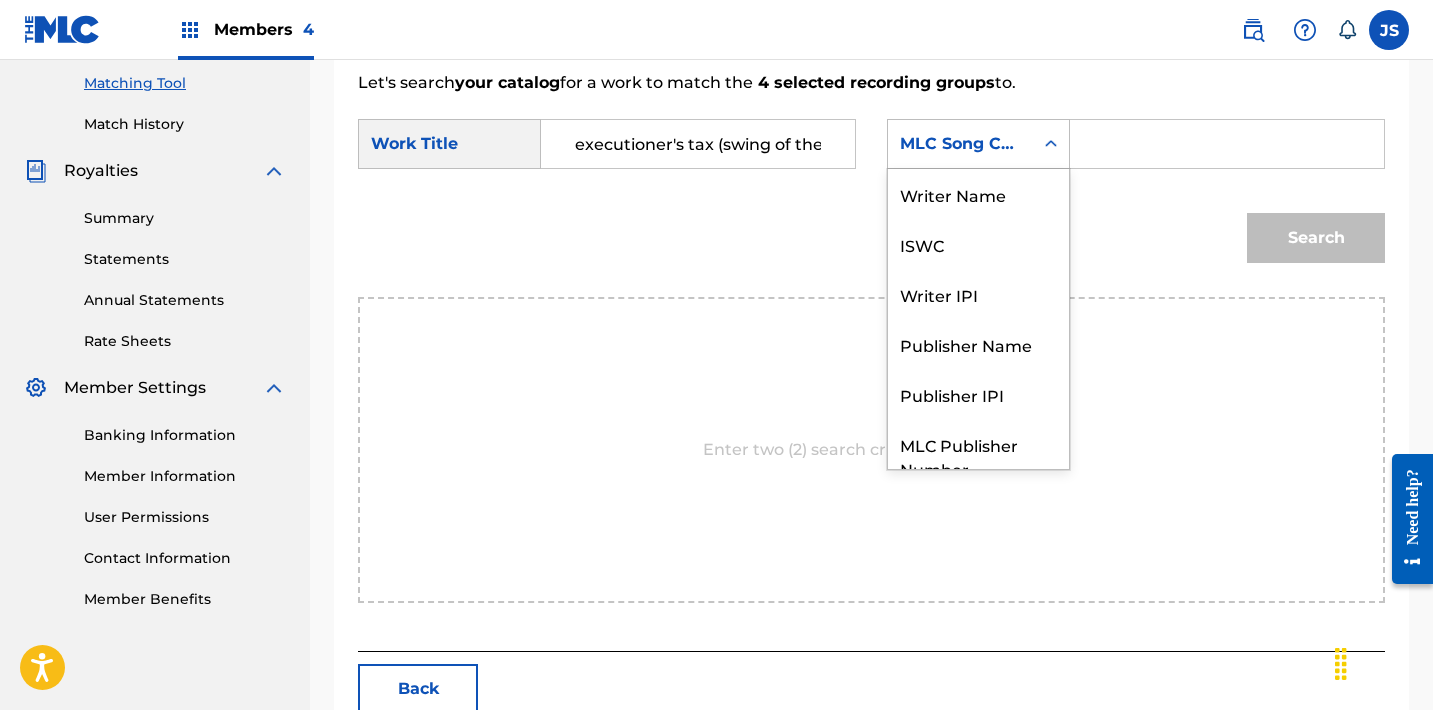 click on "MLC Song Code" at bounding box center (960, 144) 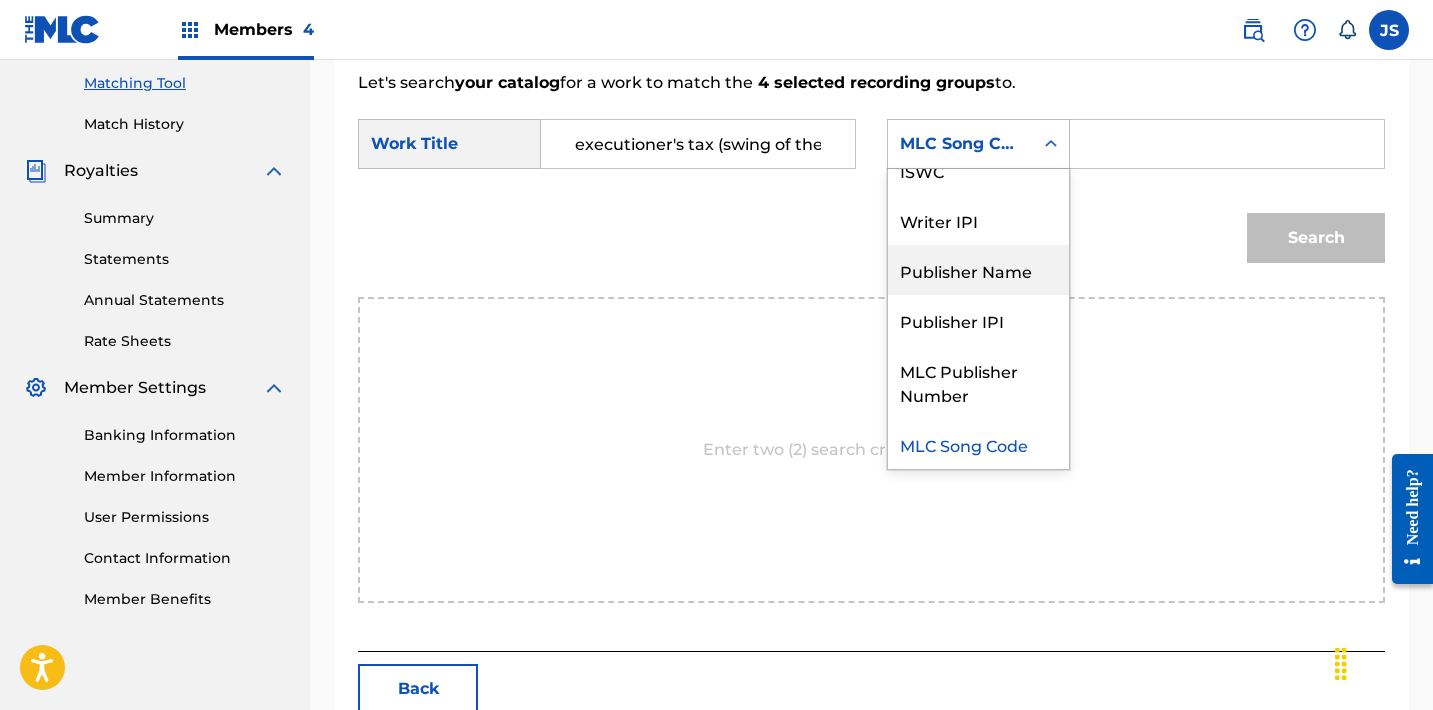click on "Publisher Name" at bounding box center (978, 270) 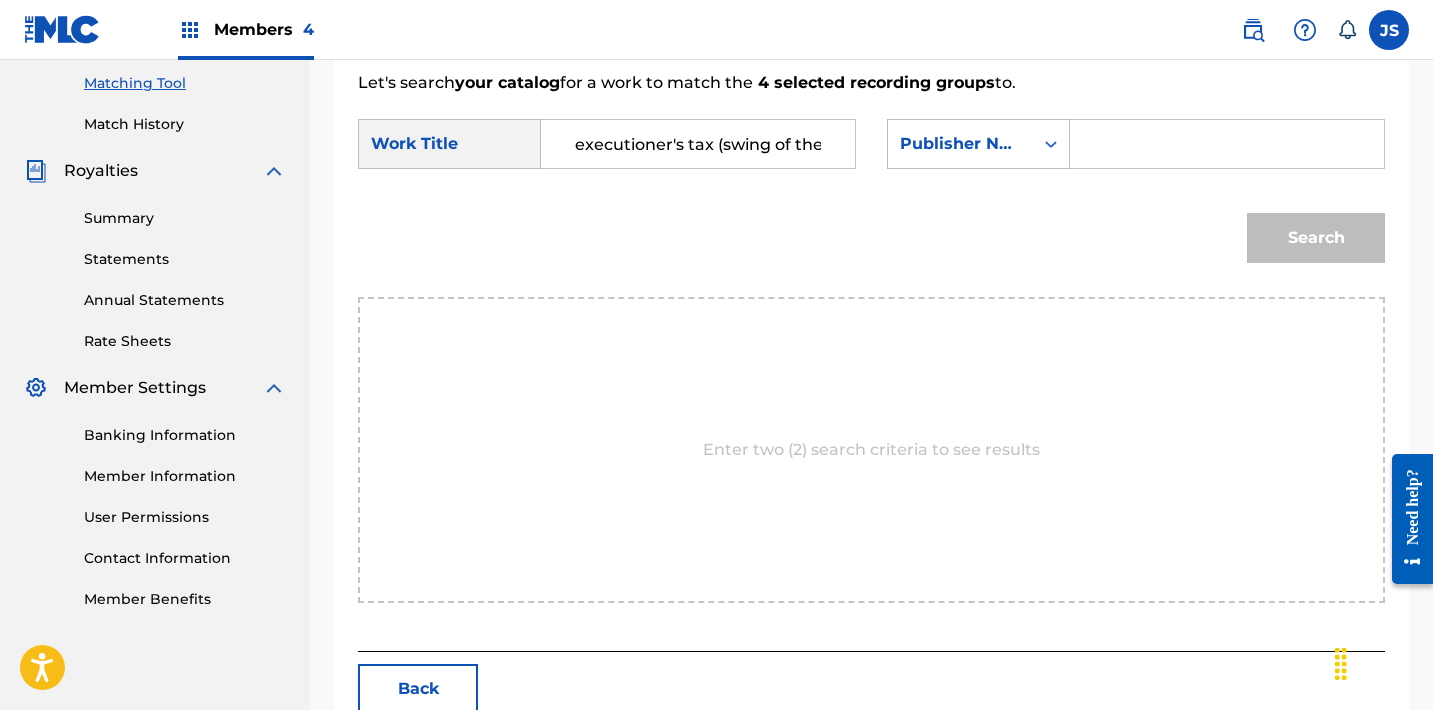 click at bounding box center [1227, 144] 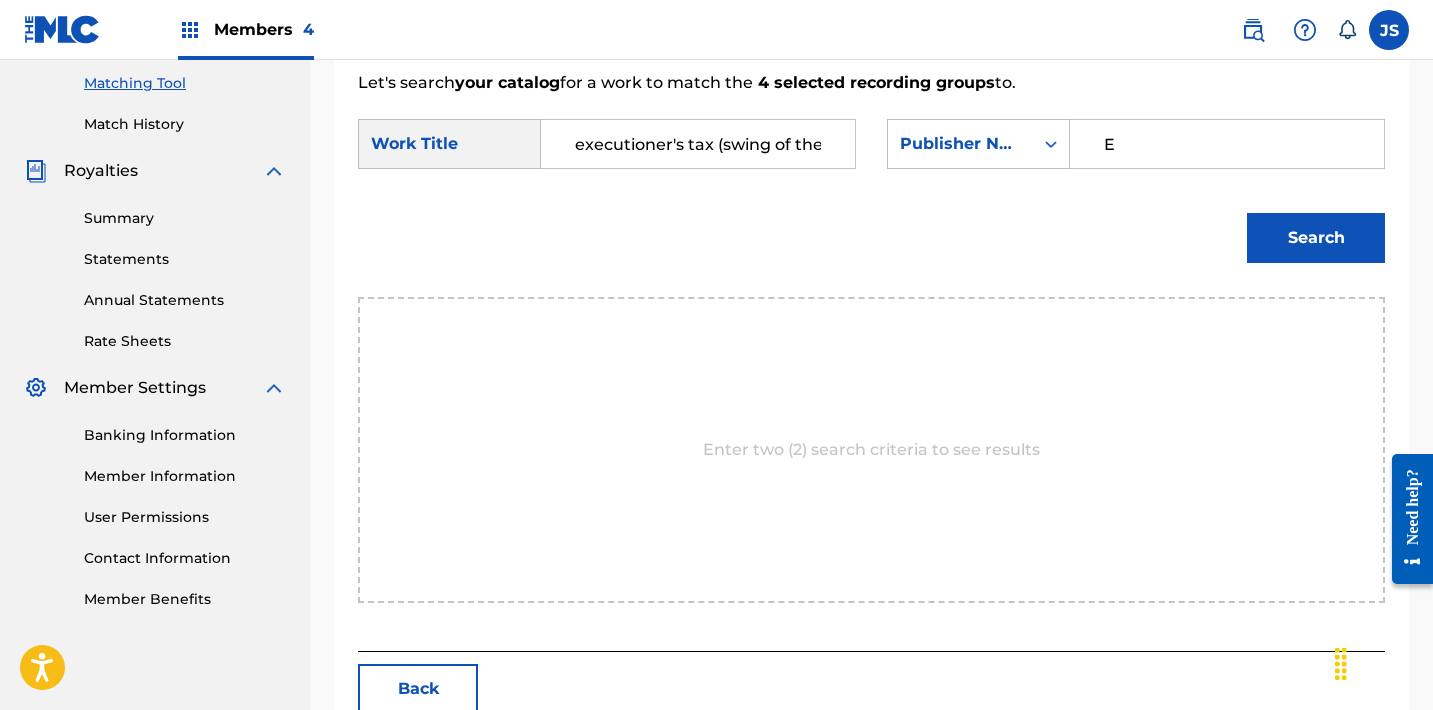 type on "EZ ACTION" 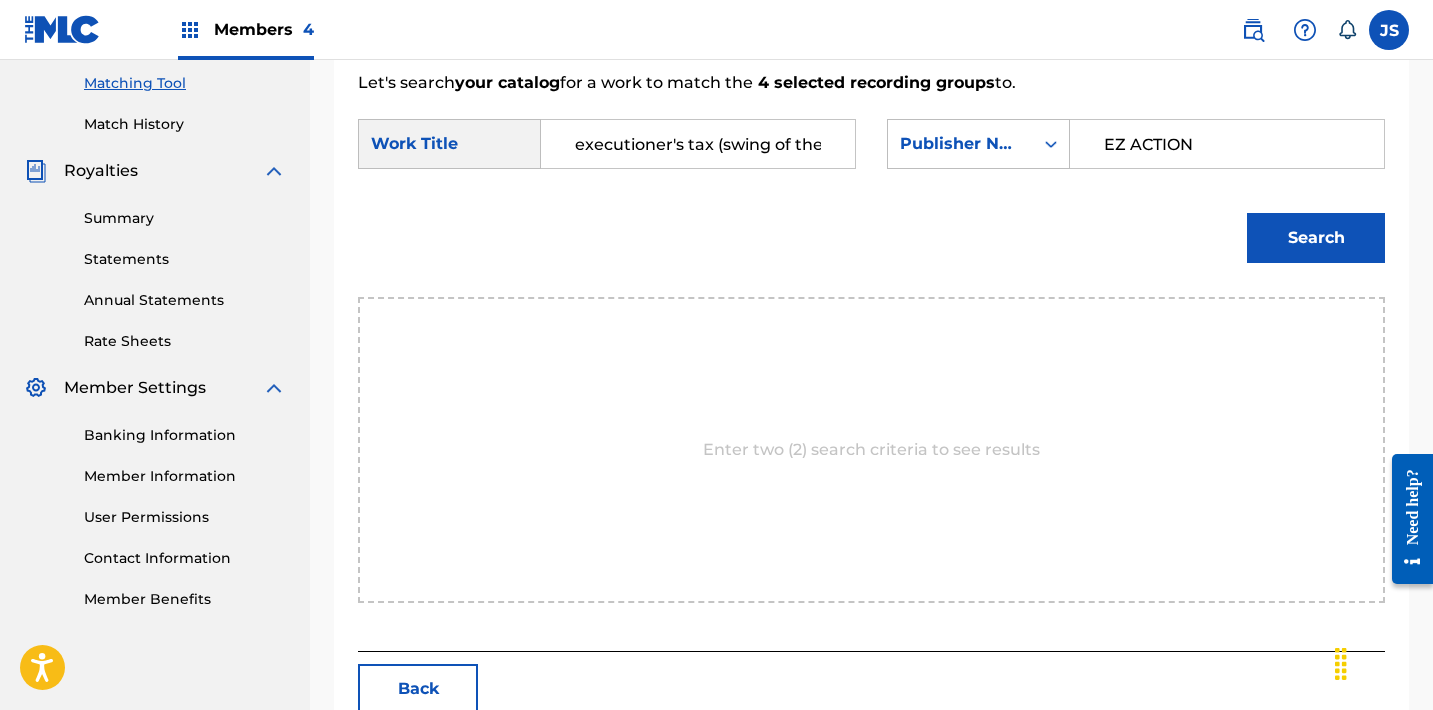 click on "Search" at bounding box center [1316, 238] 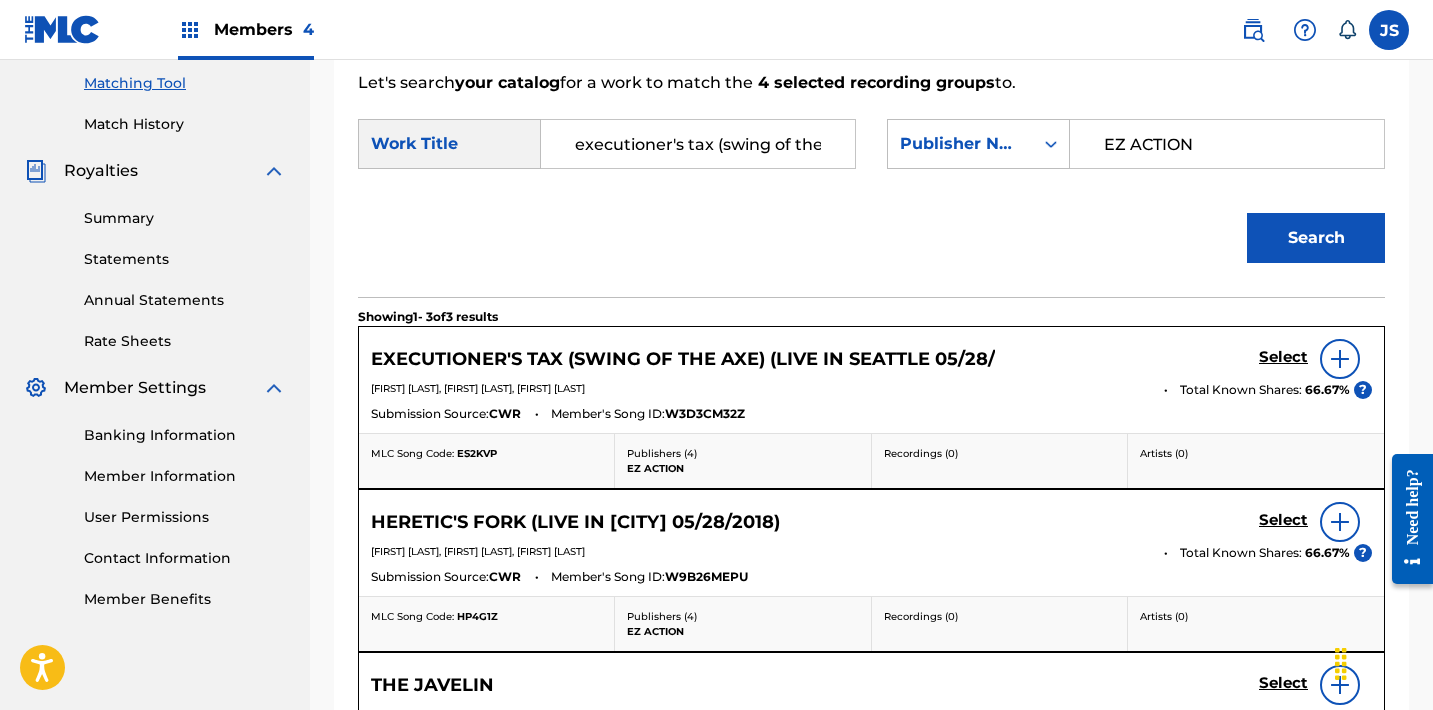 click on "Select" at bounding box center (1283, 357) 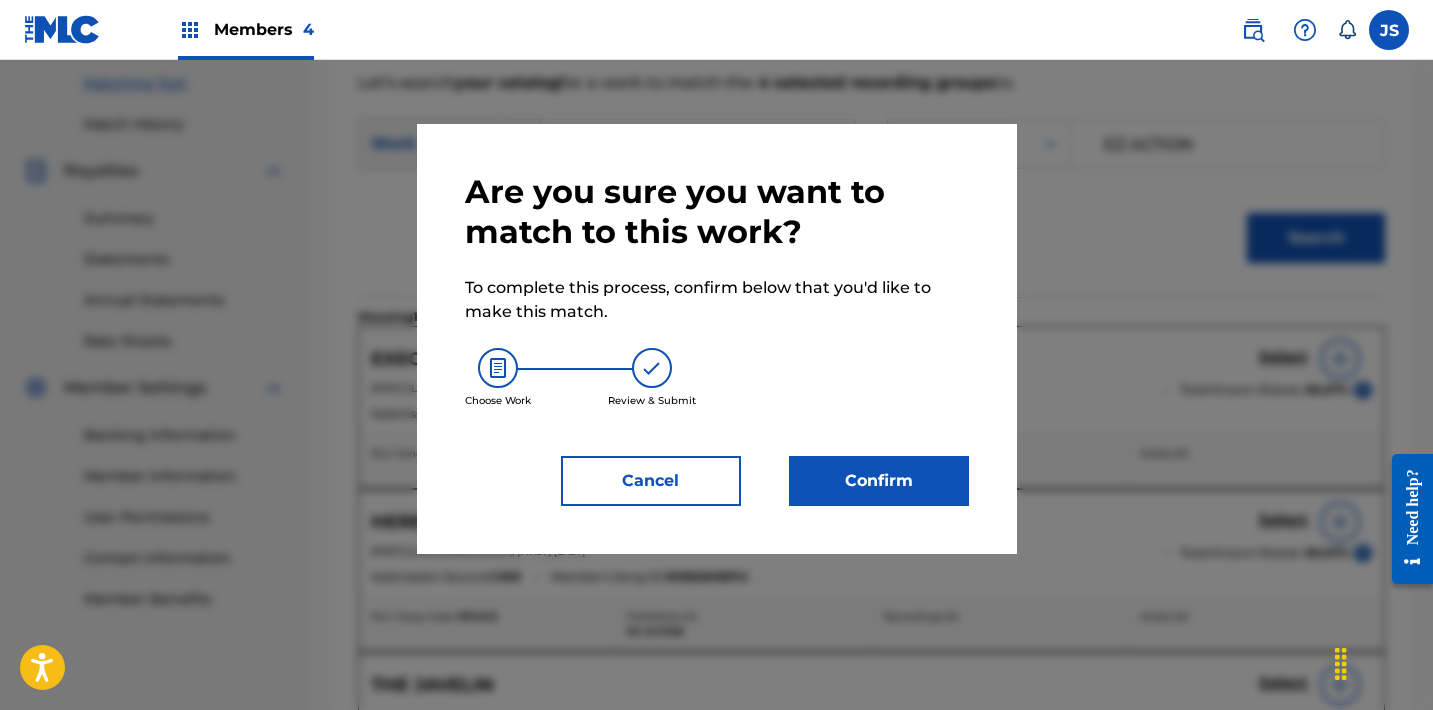 click on "Confirm" at bounding box center [879, 481] 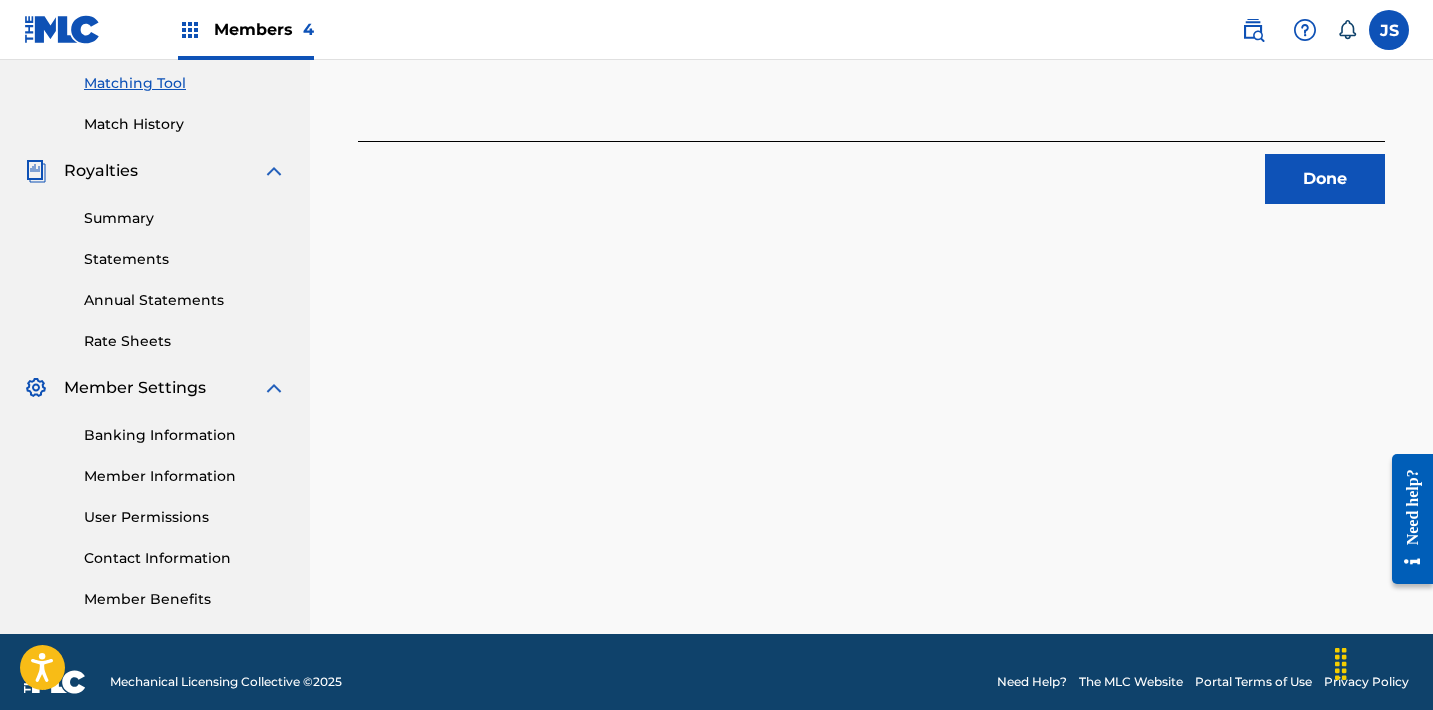 click on "Done" at bounding box center [1325, 179] 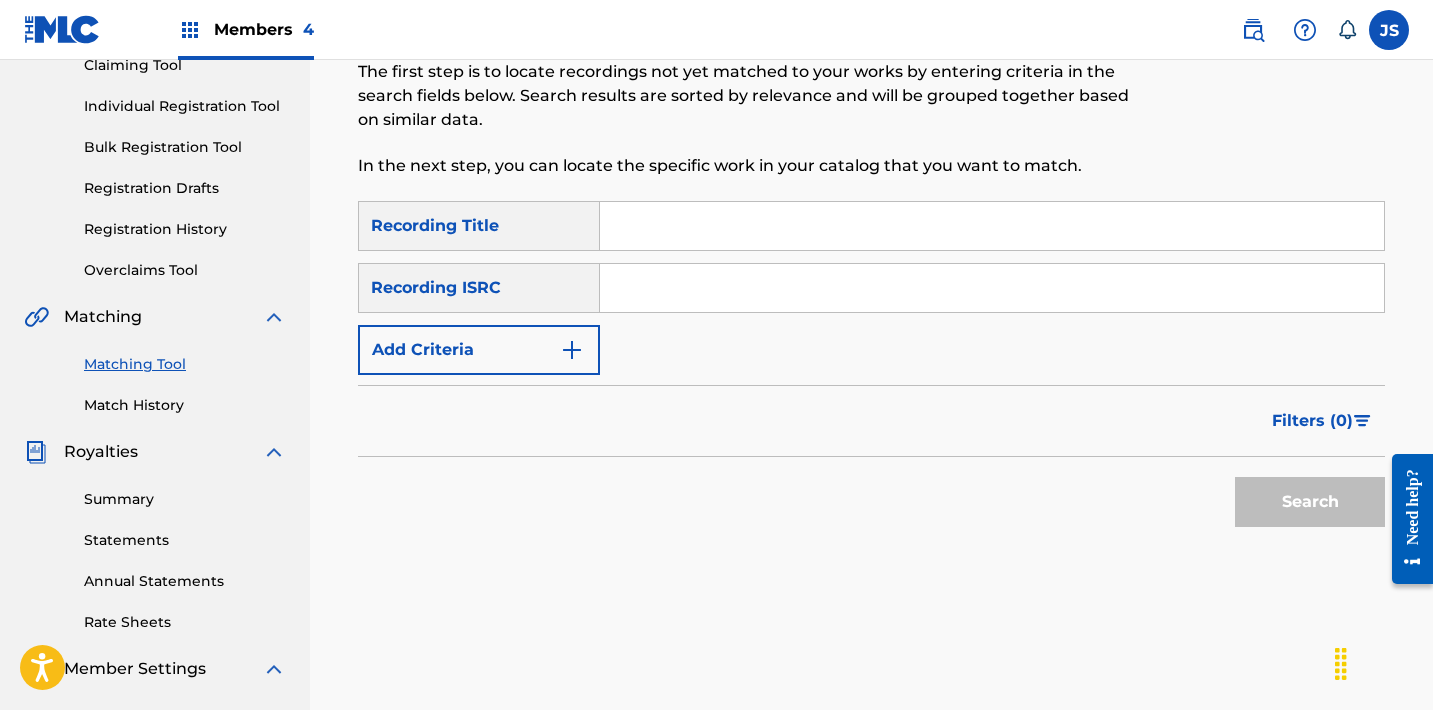 scroll, scrollTop: 197, scrollLeft: 0, axis: vertical 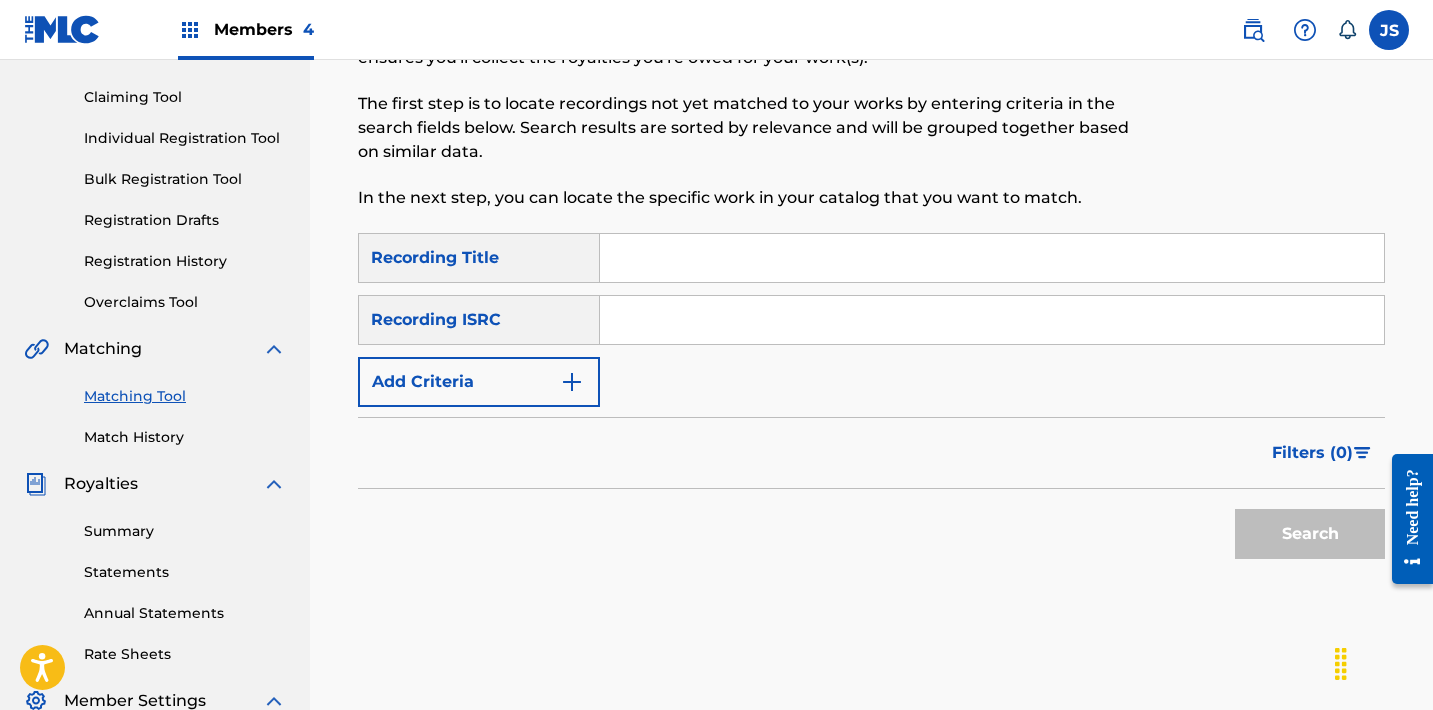 click at bounding box center [992, 320] 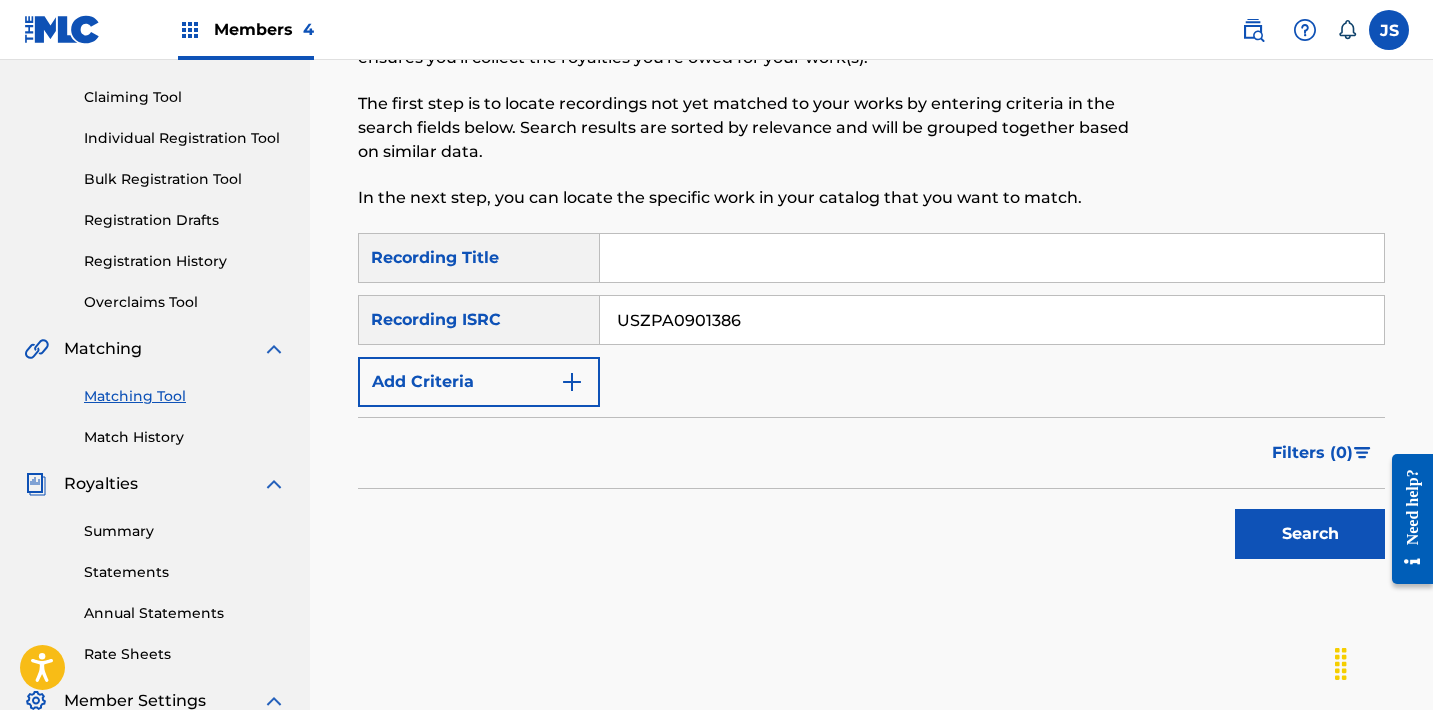 type on "USZPA0901386" 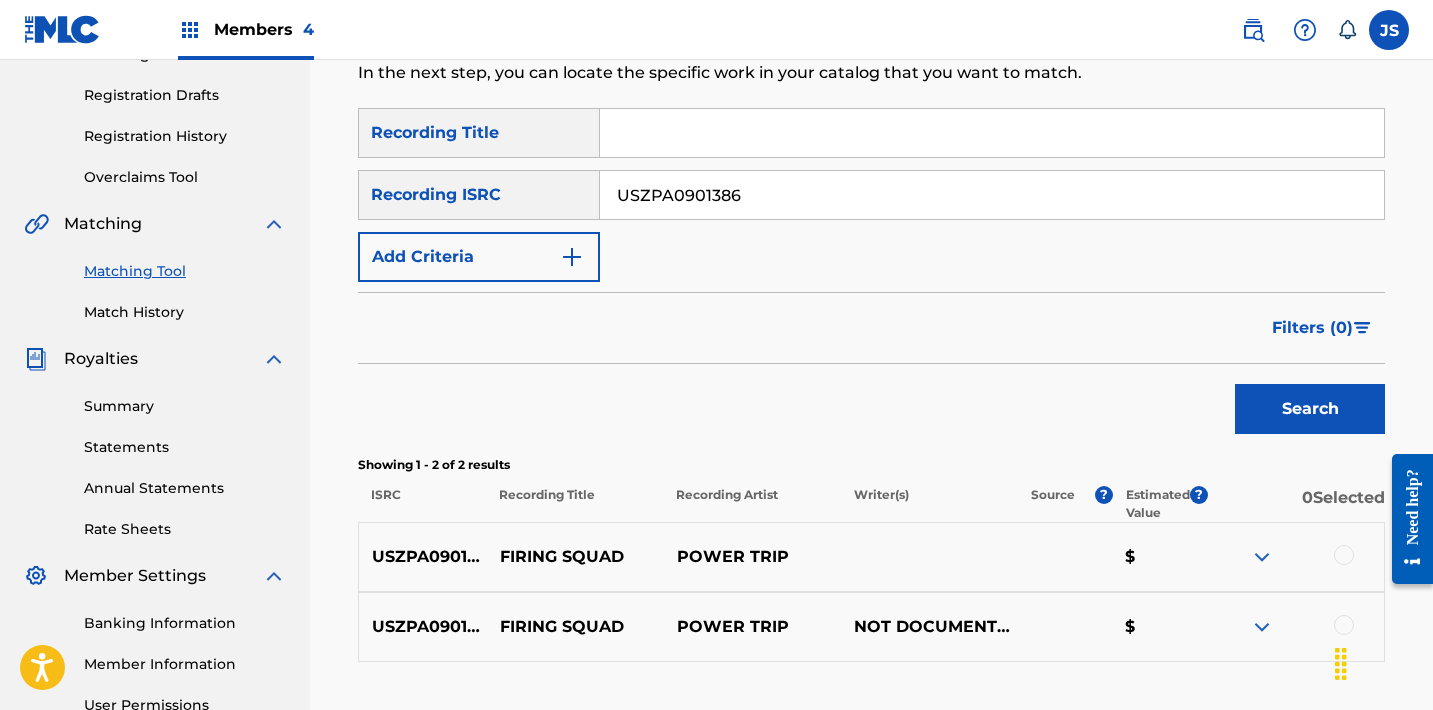 scroll, scrollTop: 427, scrollLeft: 0, axis: vertical 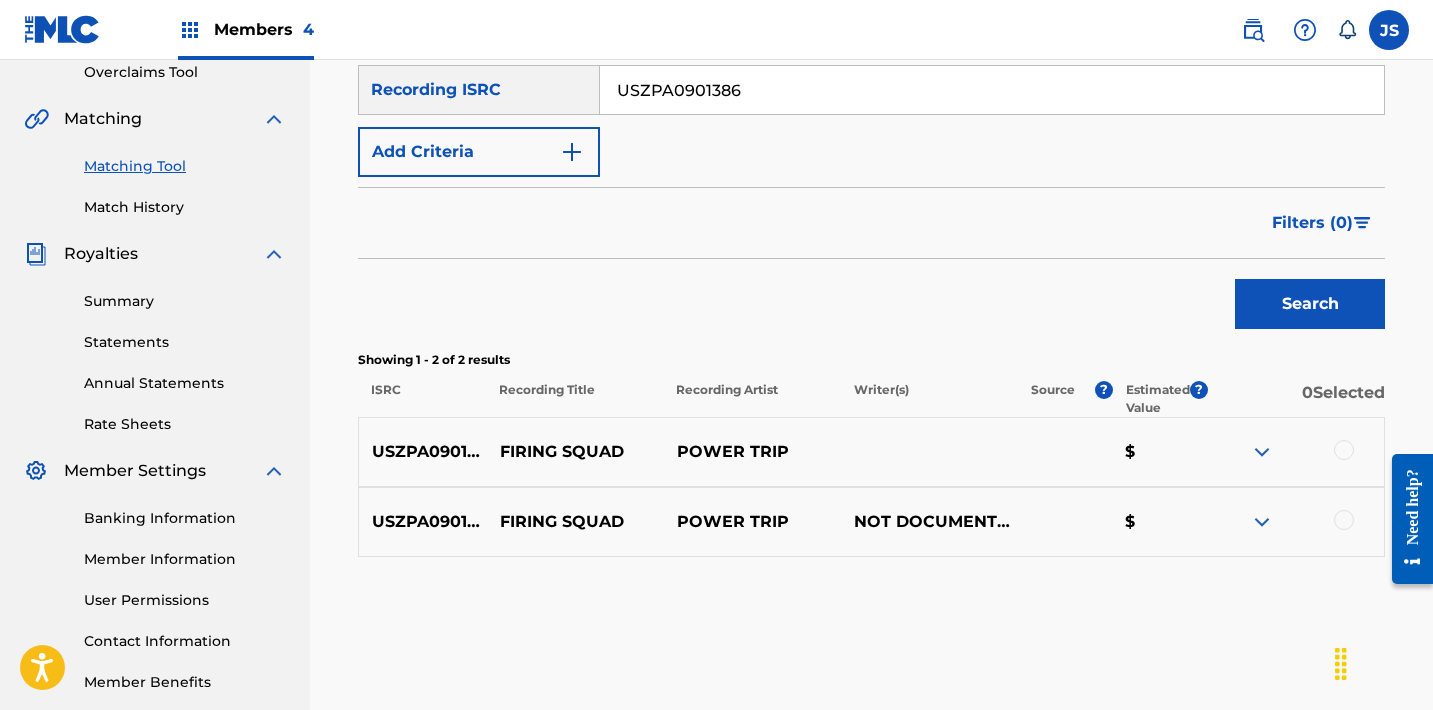click at bounding box center [1344, 450] 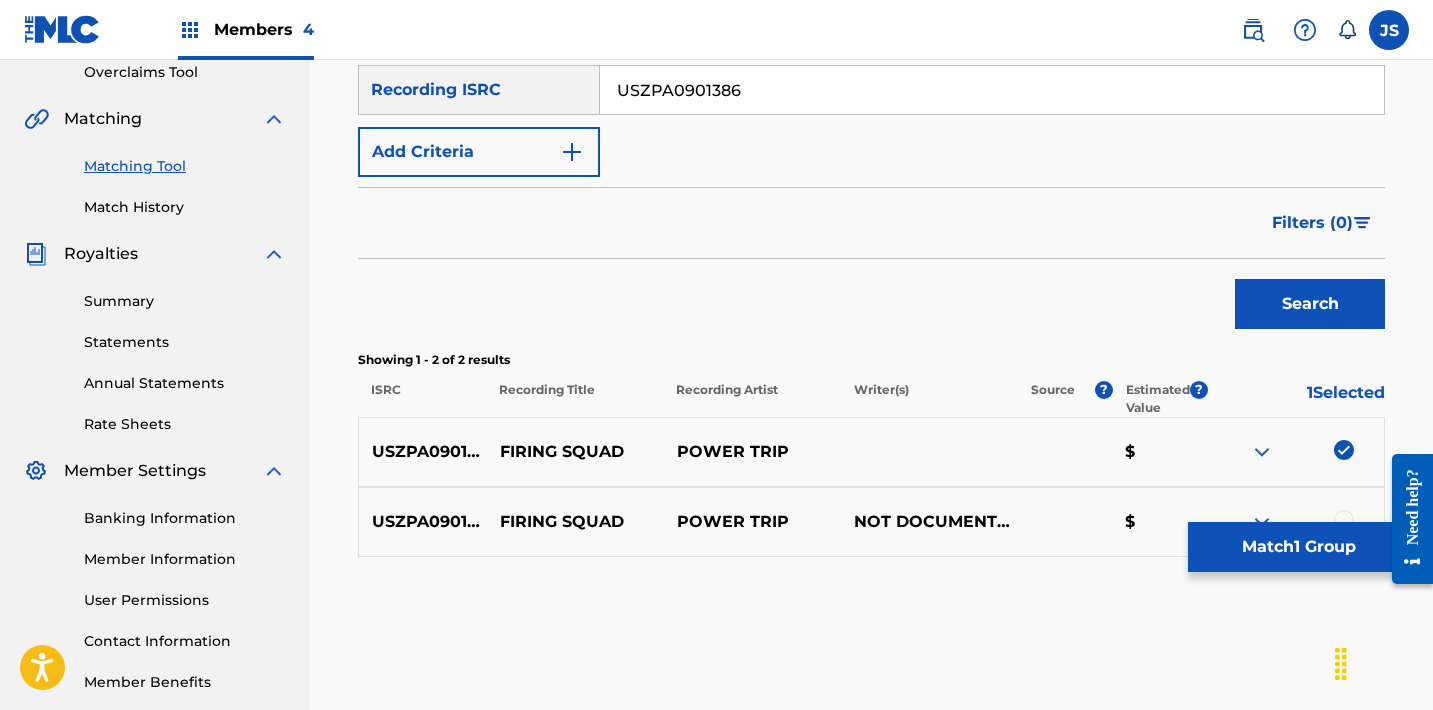 click at bounding box center [1344, 520] 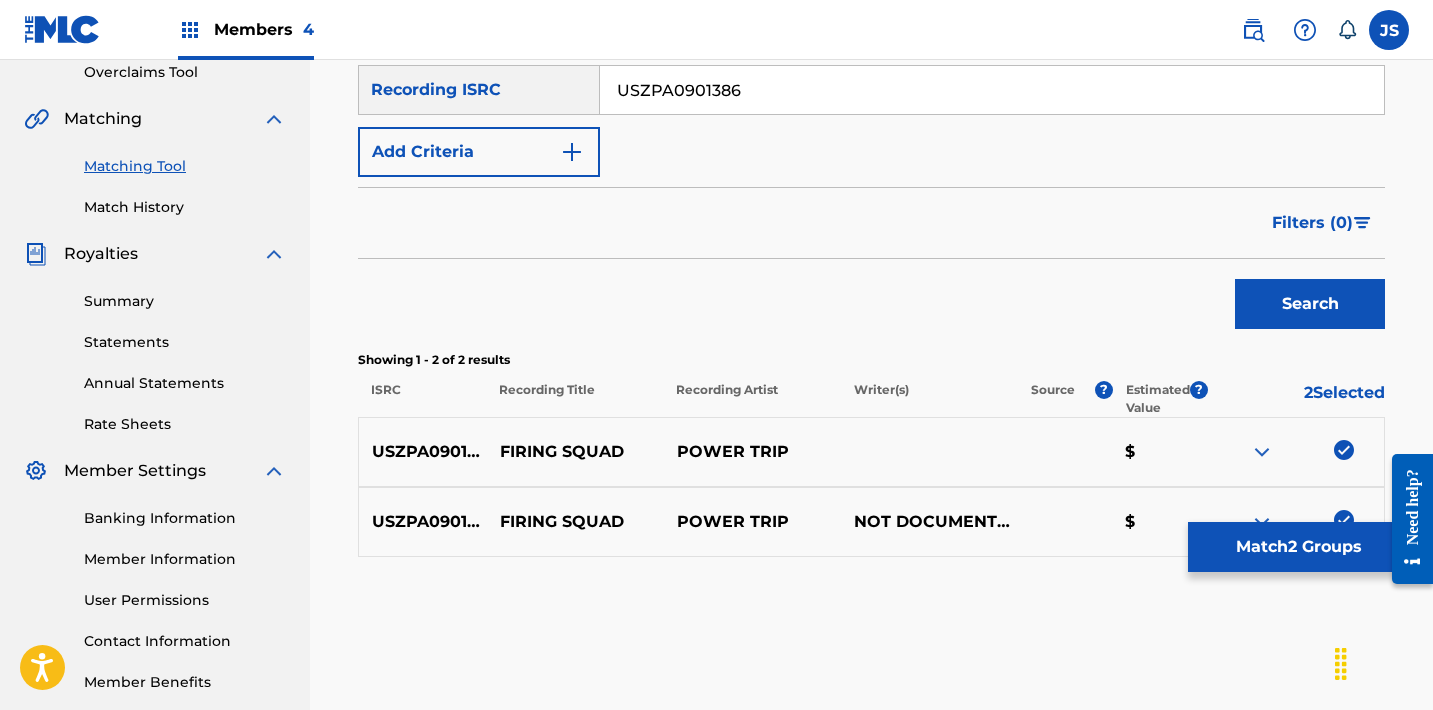click on "Match  2 Groups" at bounding box center (1298, 547) 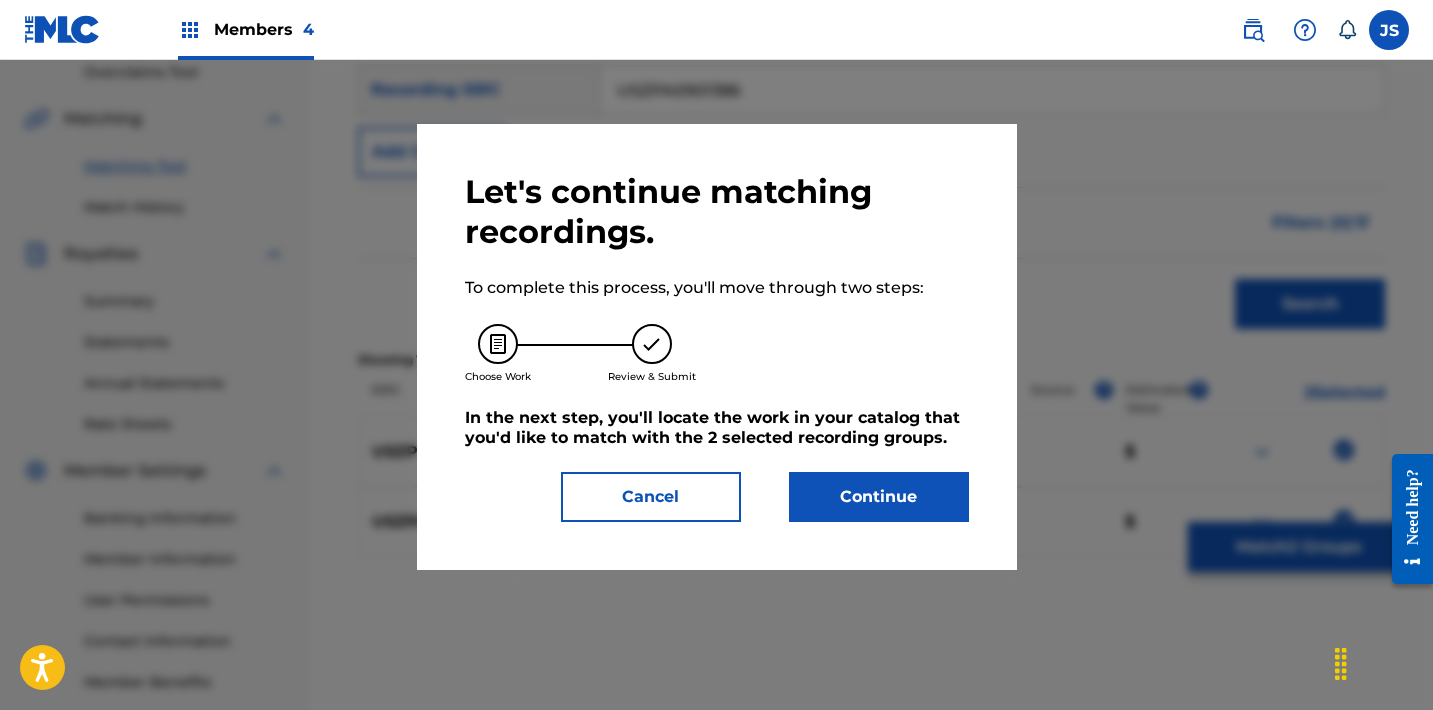 click on "Continue" at bounding box center [879, 497] 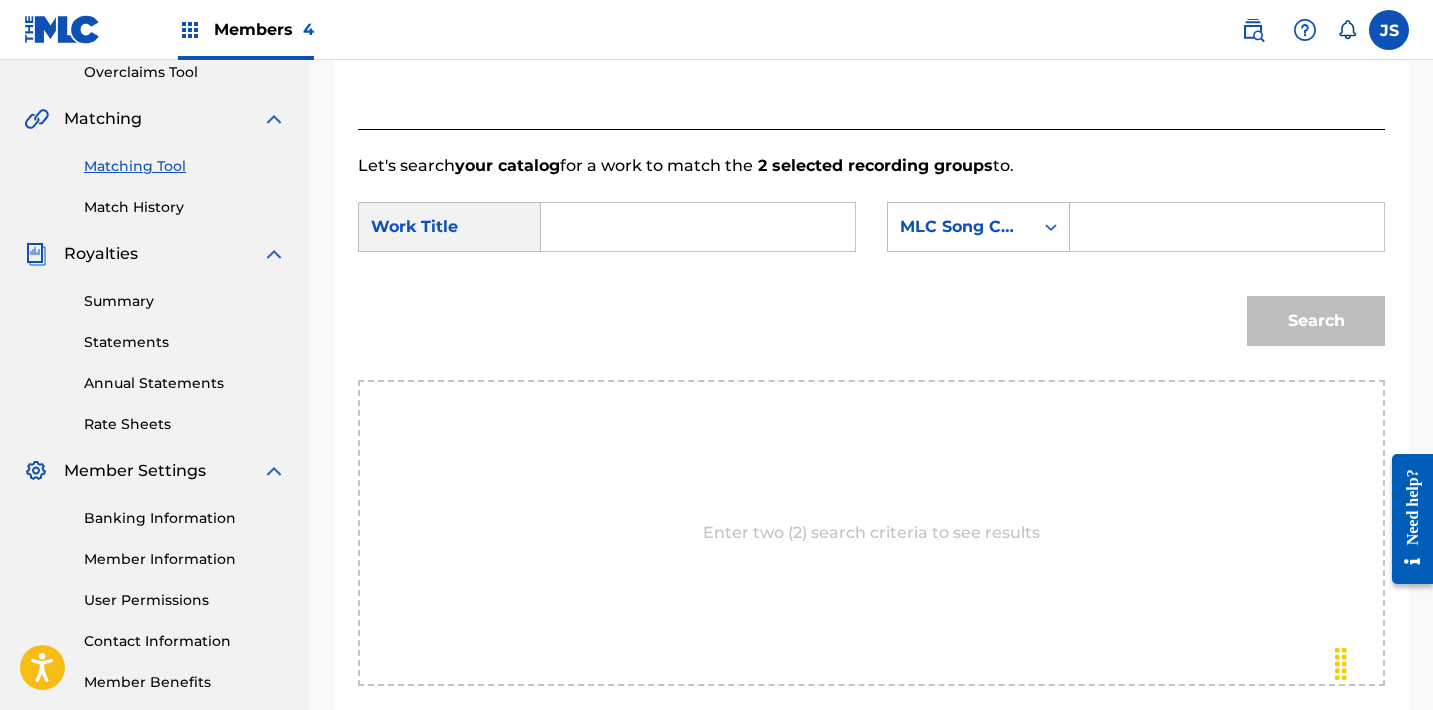 click at bounding box center [698, 227] 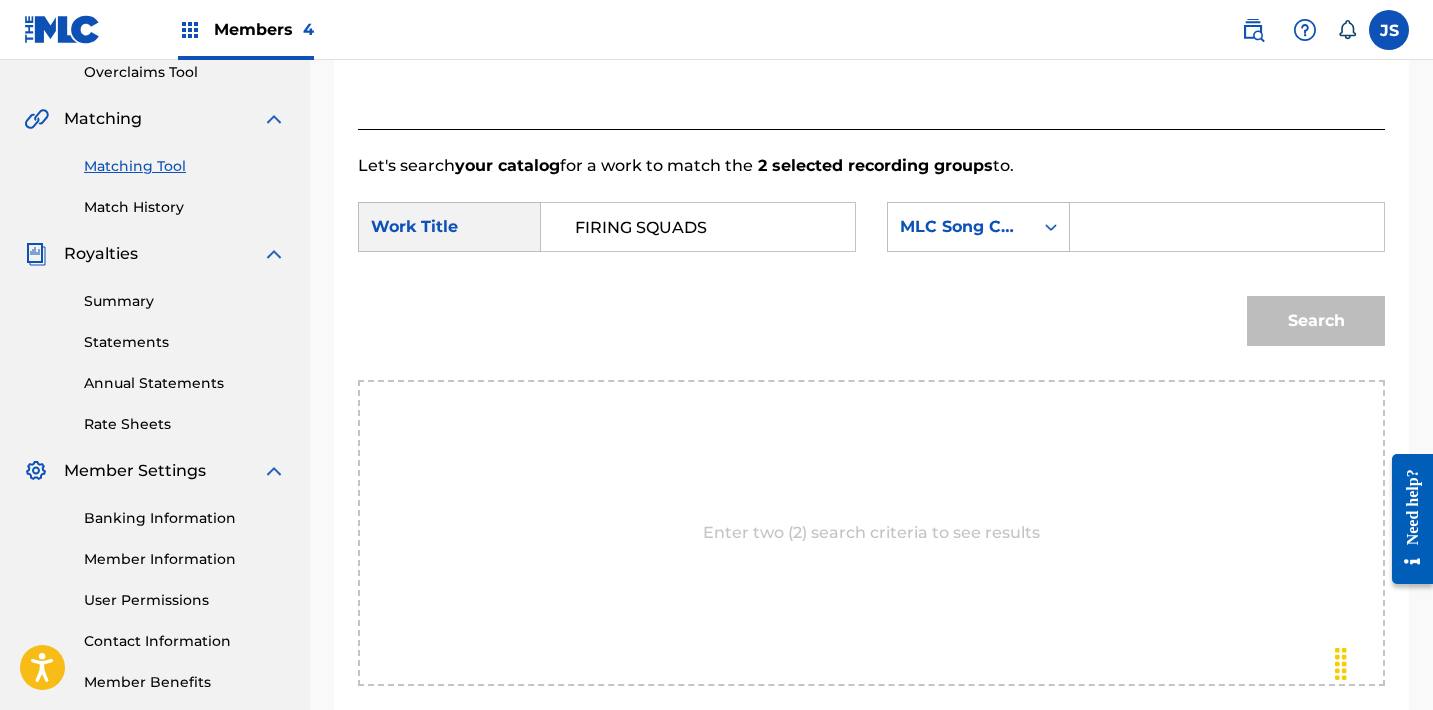 type on "FIRING SQUADS" 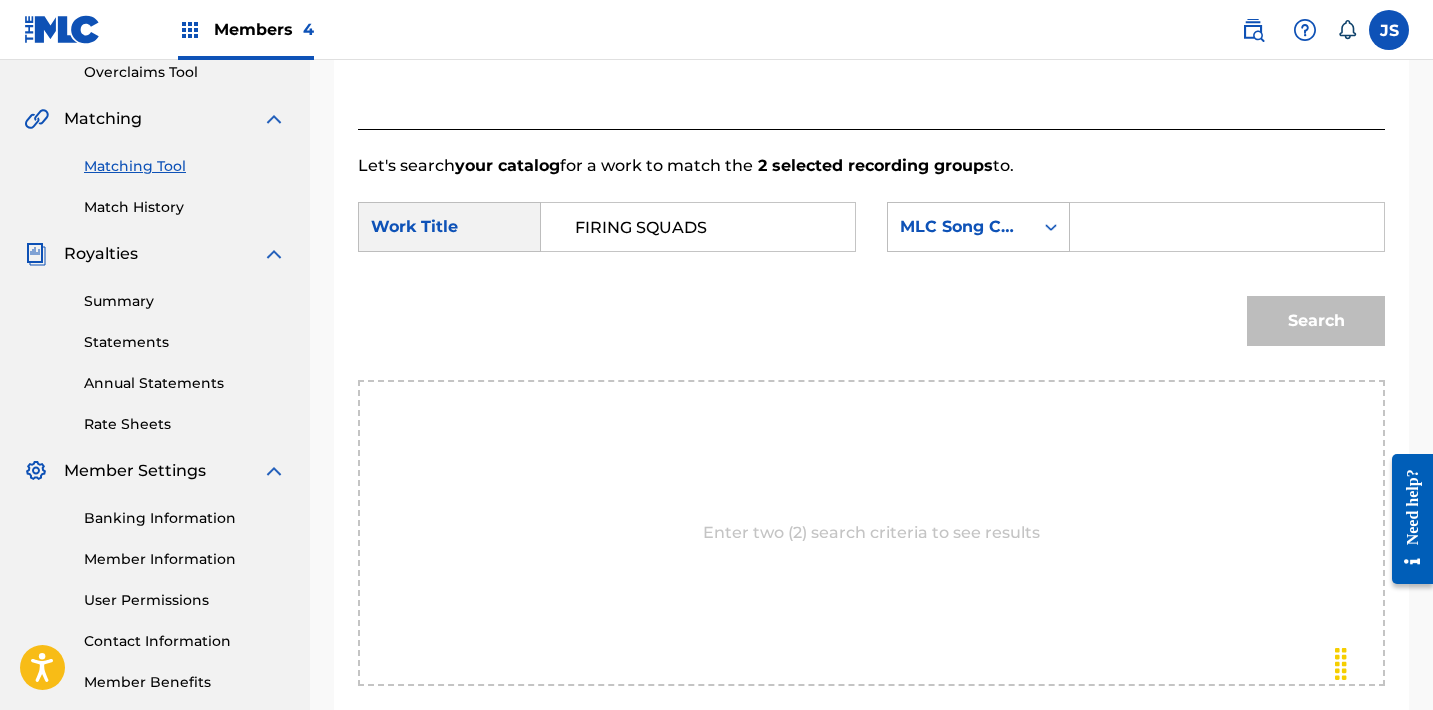click at bounding box center [1227, 227] 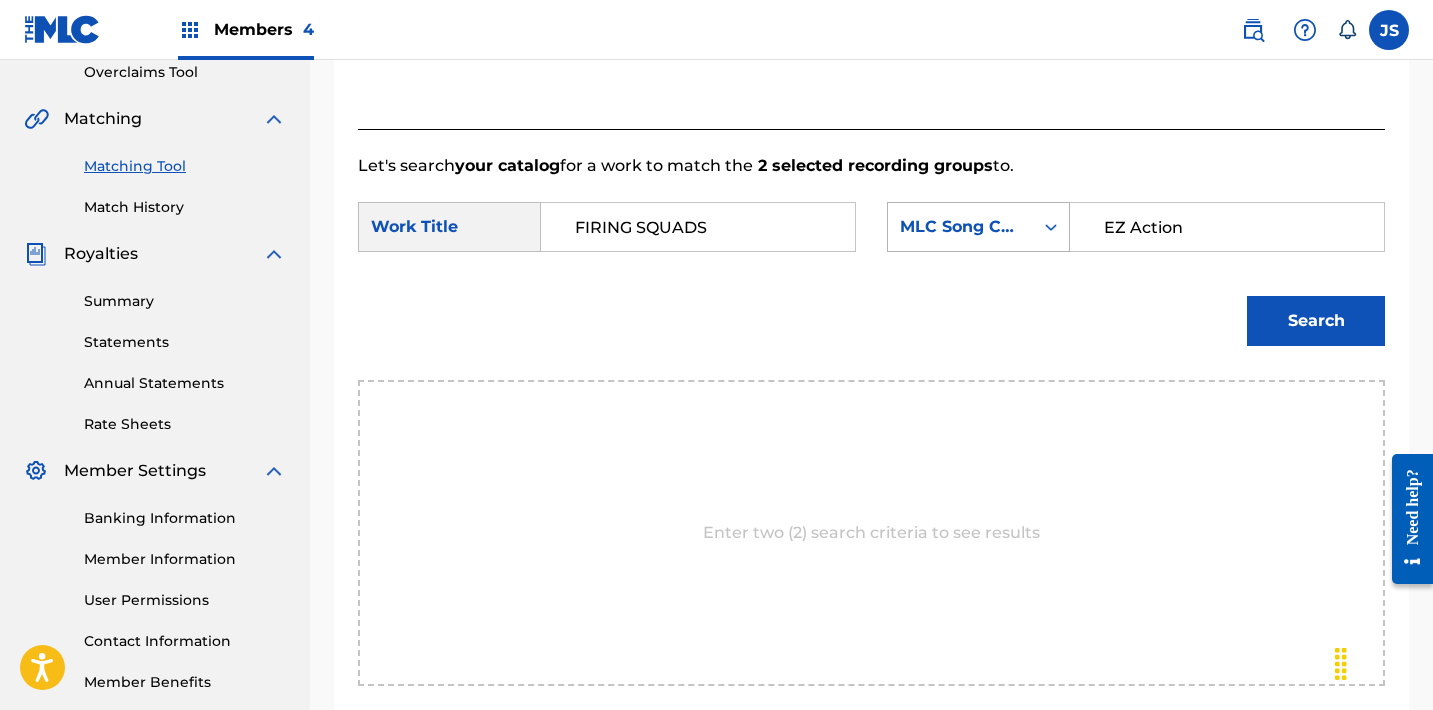 type on "EZ Action" 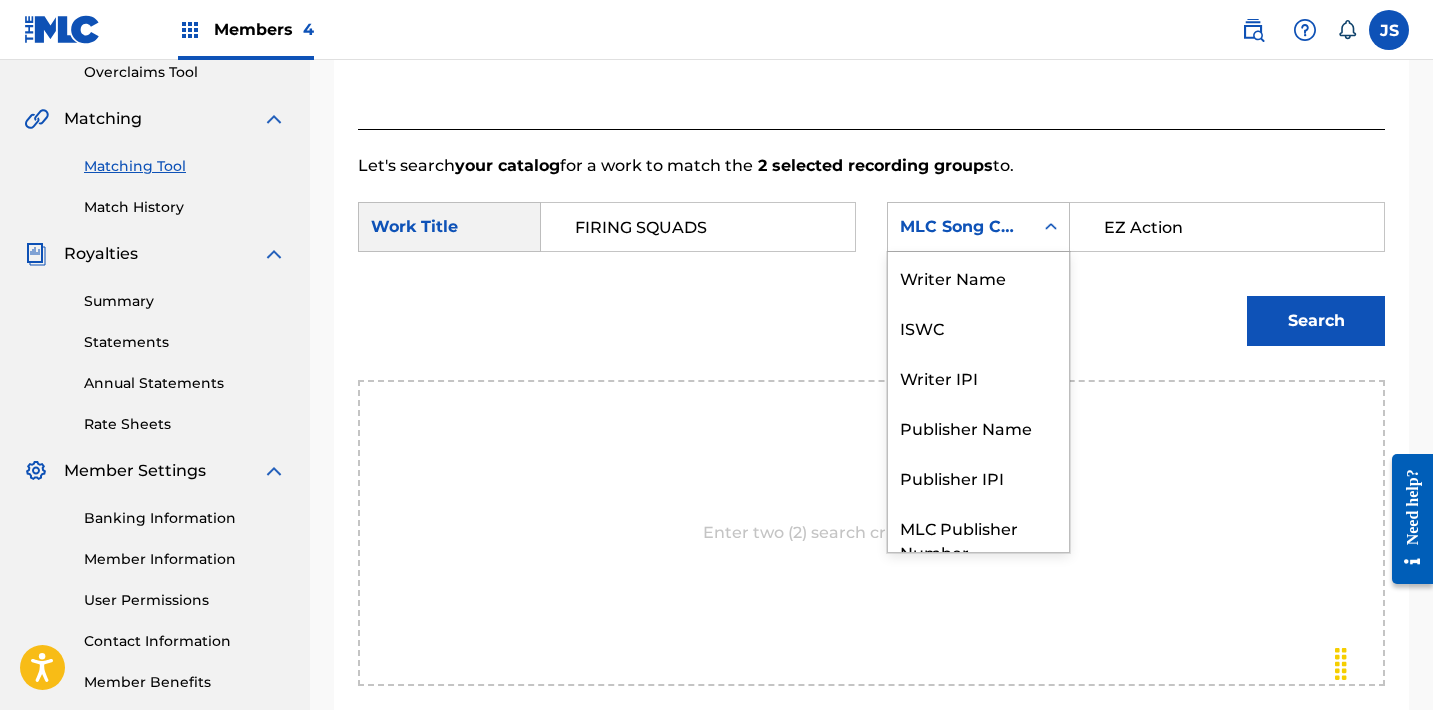 scroll, scrollTop: 74, scrollLeft: 0, axis: vertical 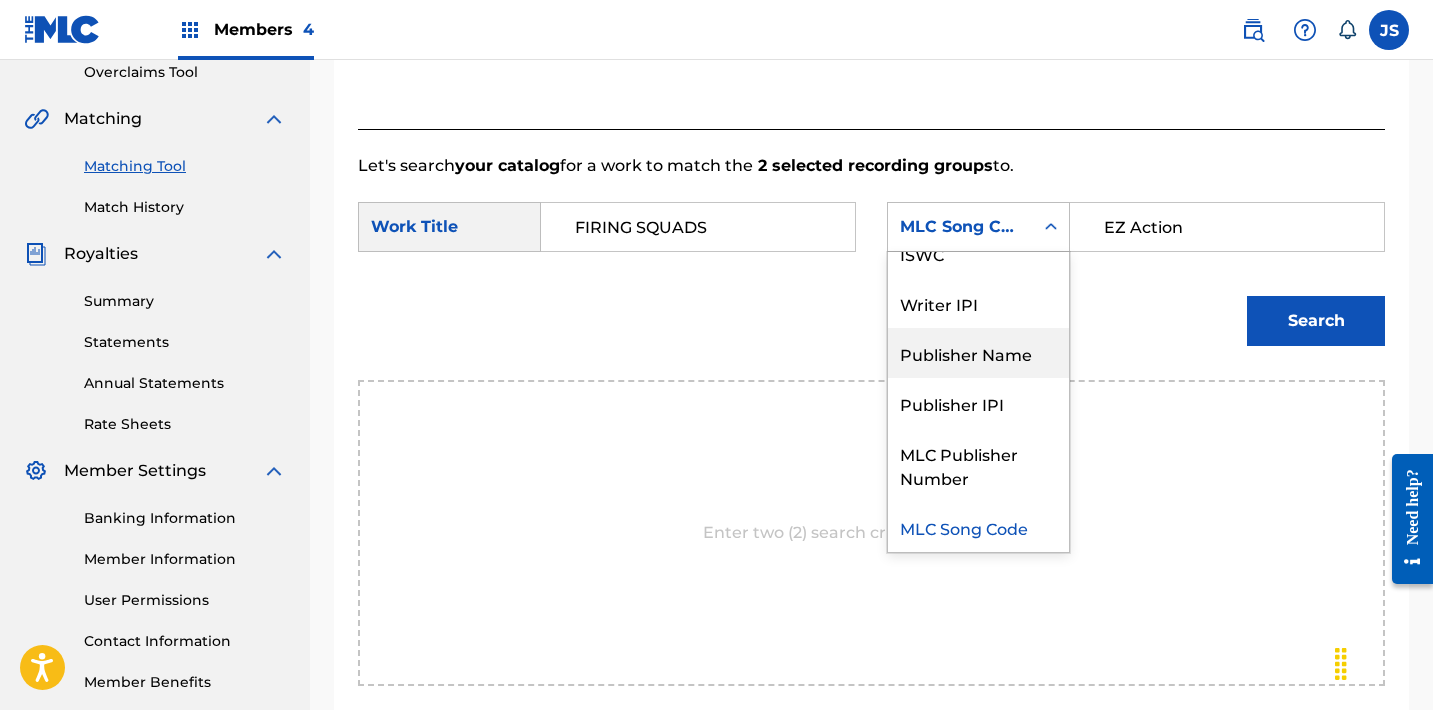 click on "Publisher Name" at bounding box center [978, 353] 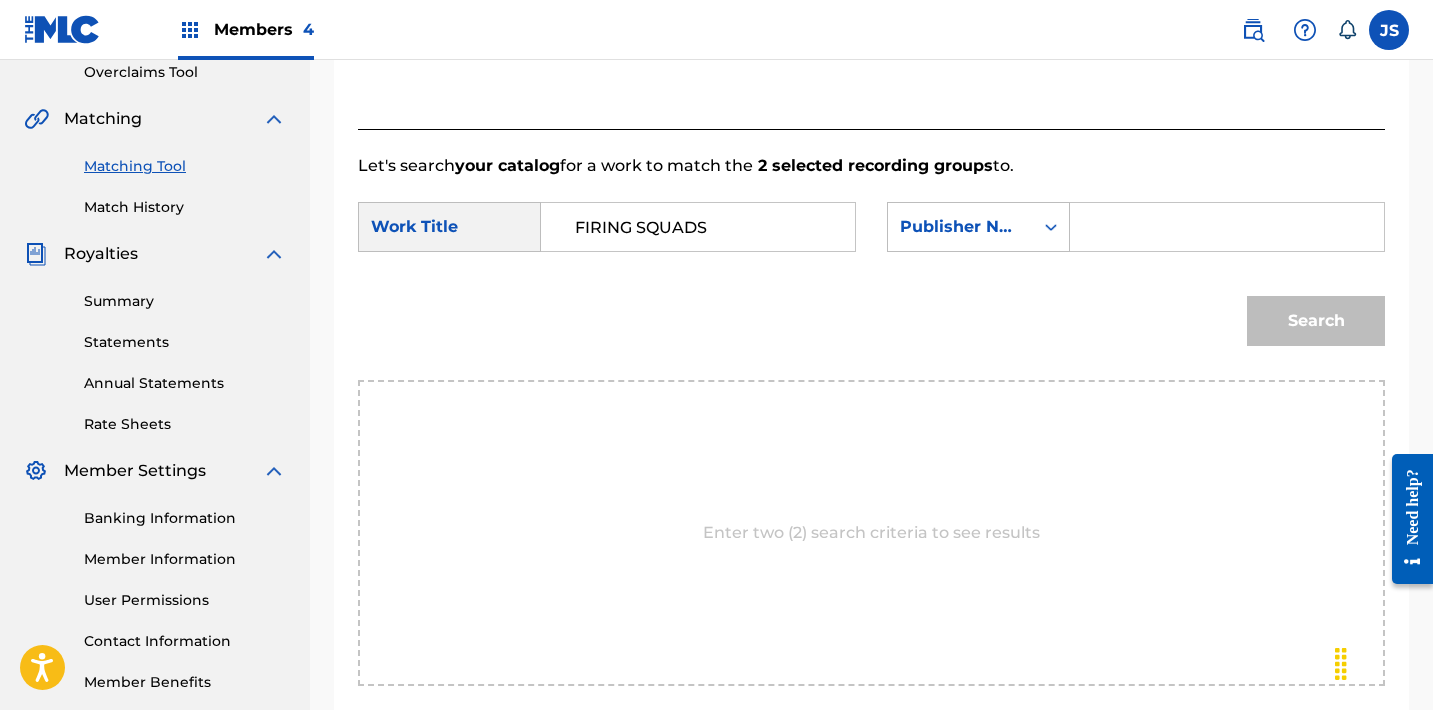 click at bounding box center (1227, 227) 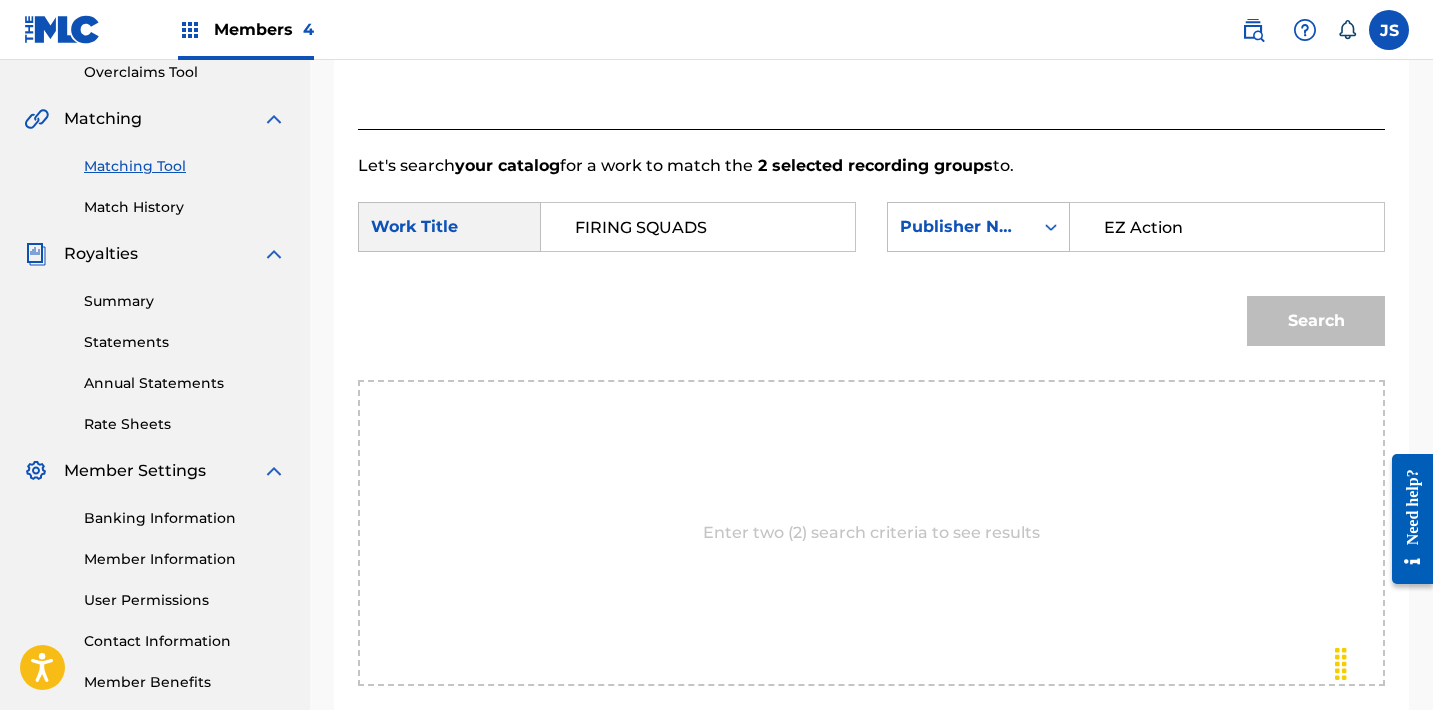 click on "Search" at bounding box center (1316, 321) 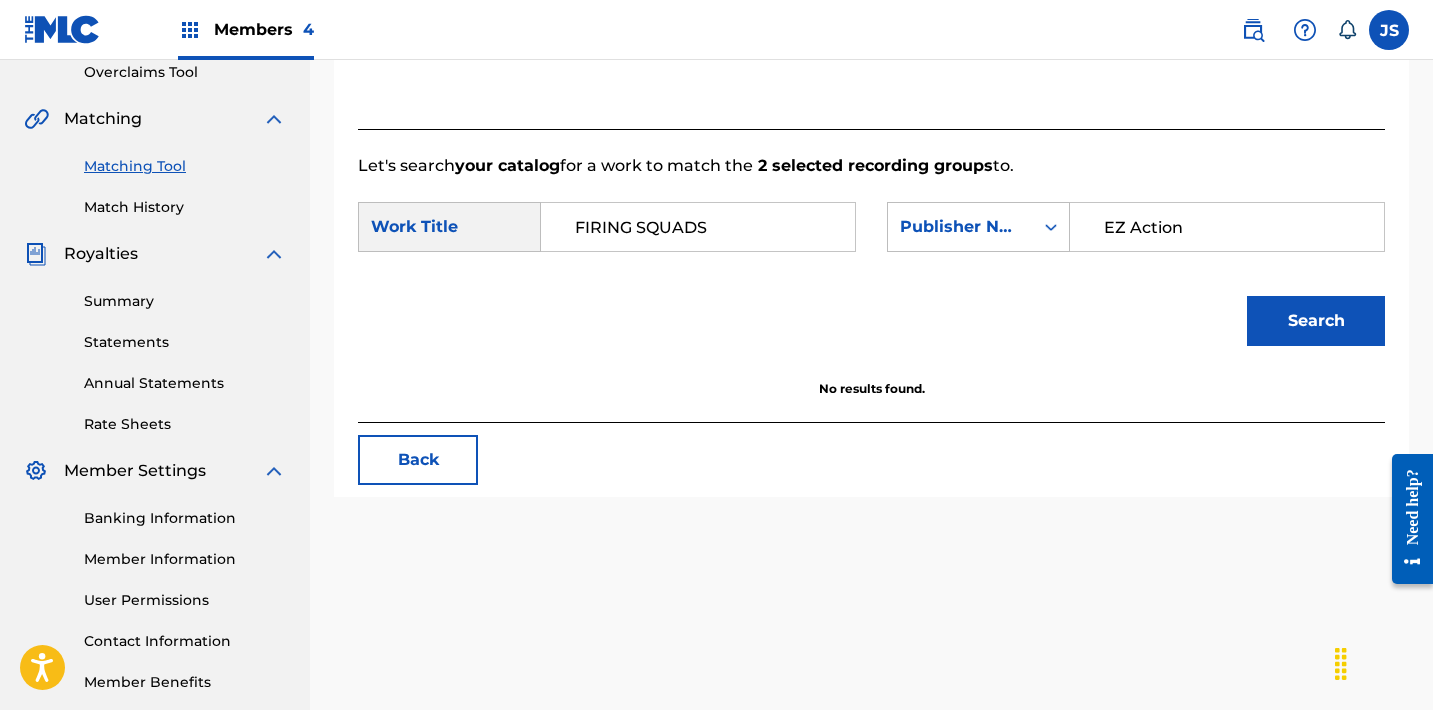click on "EZ Action" at bounding box center [1227, 227] 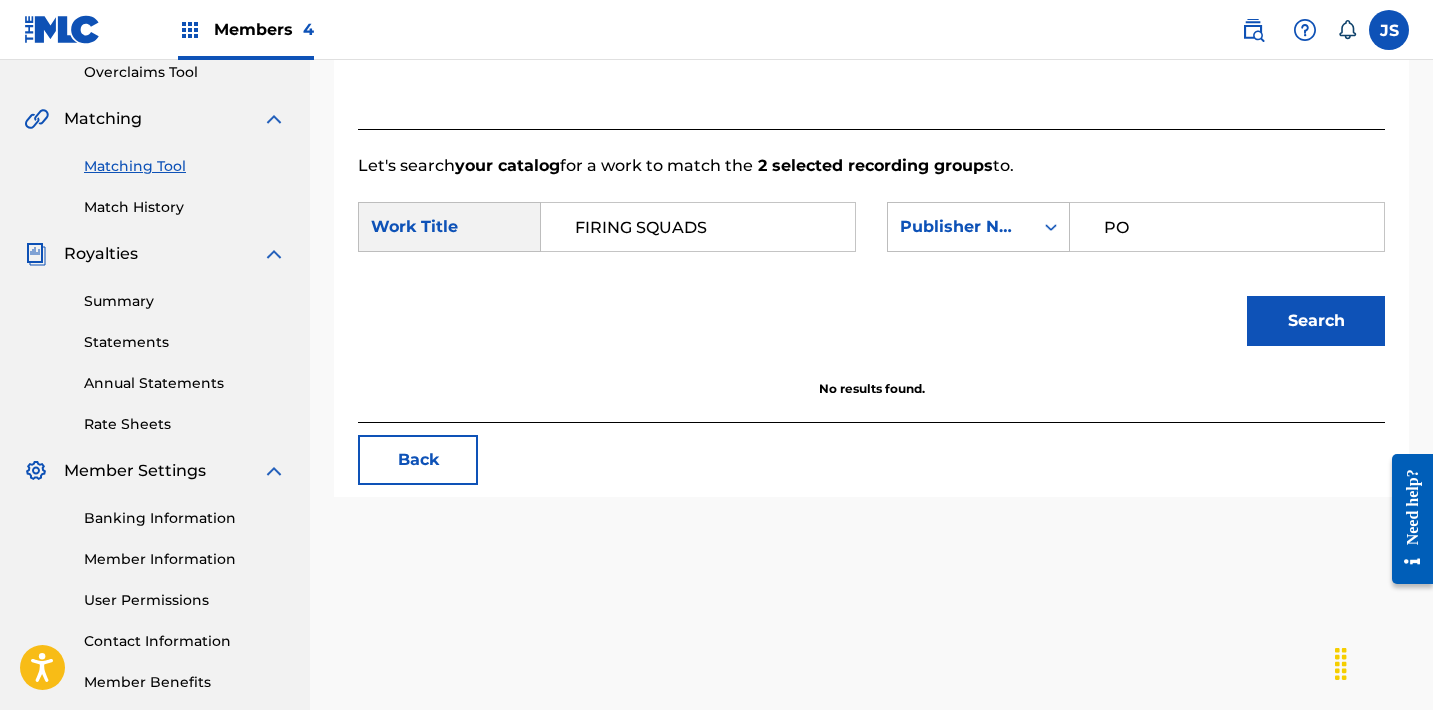 type on "POST MORTEM" 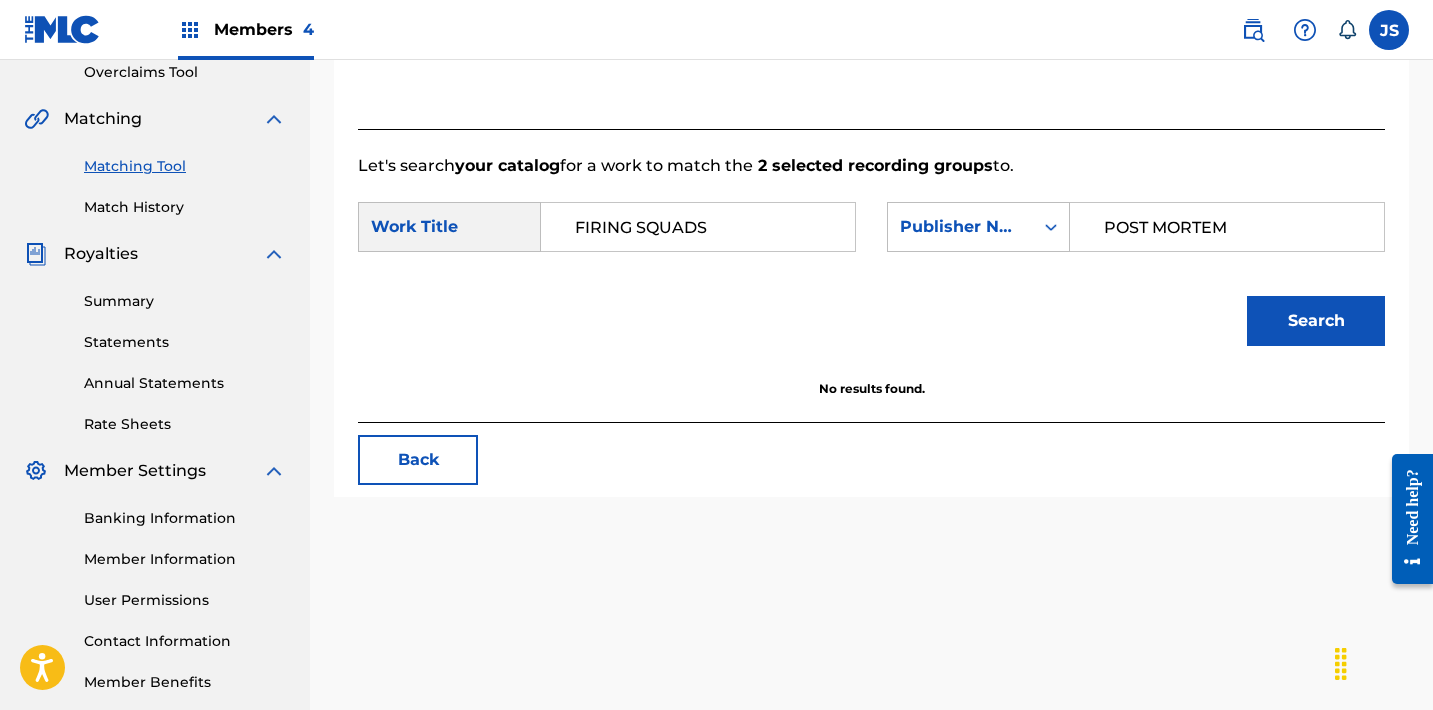 click on "Search" at bounding box center [1316, 321] 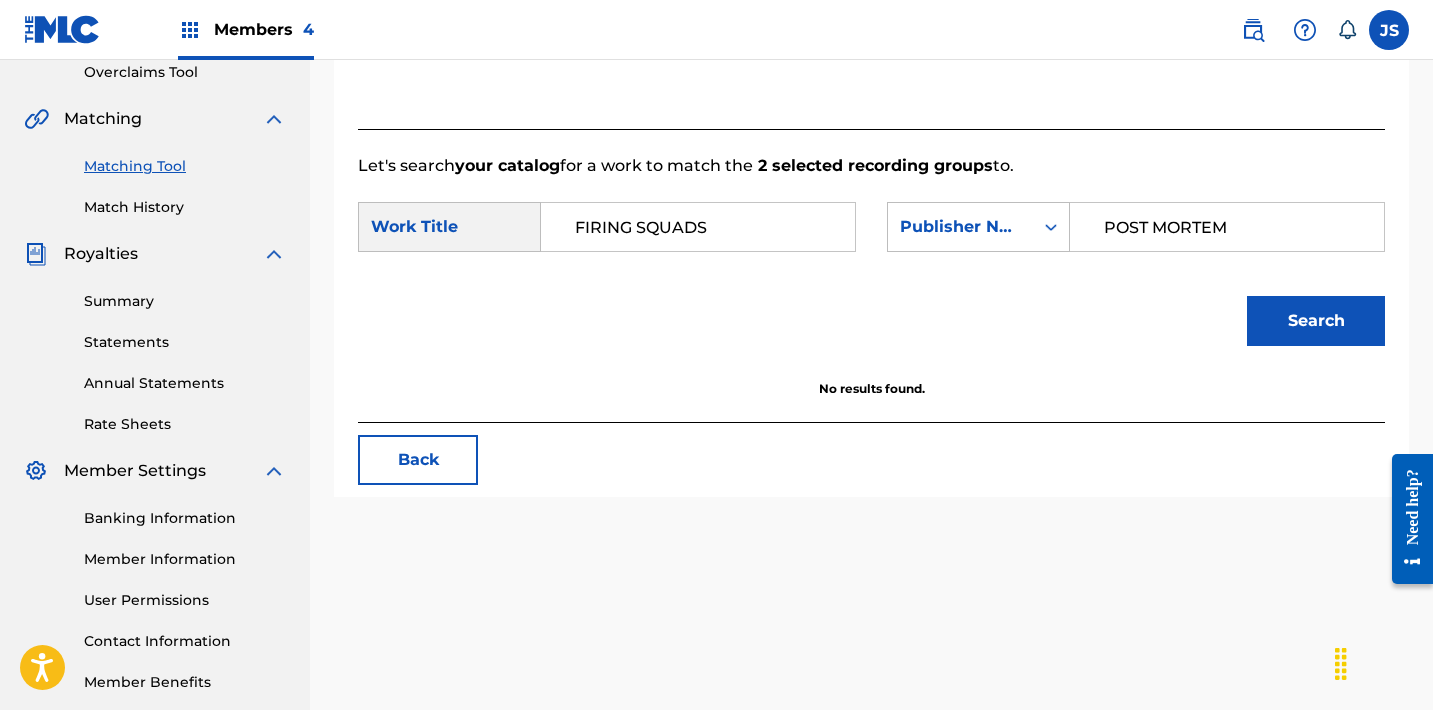 click on "Back" at bounding box center [418, 460] 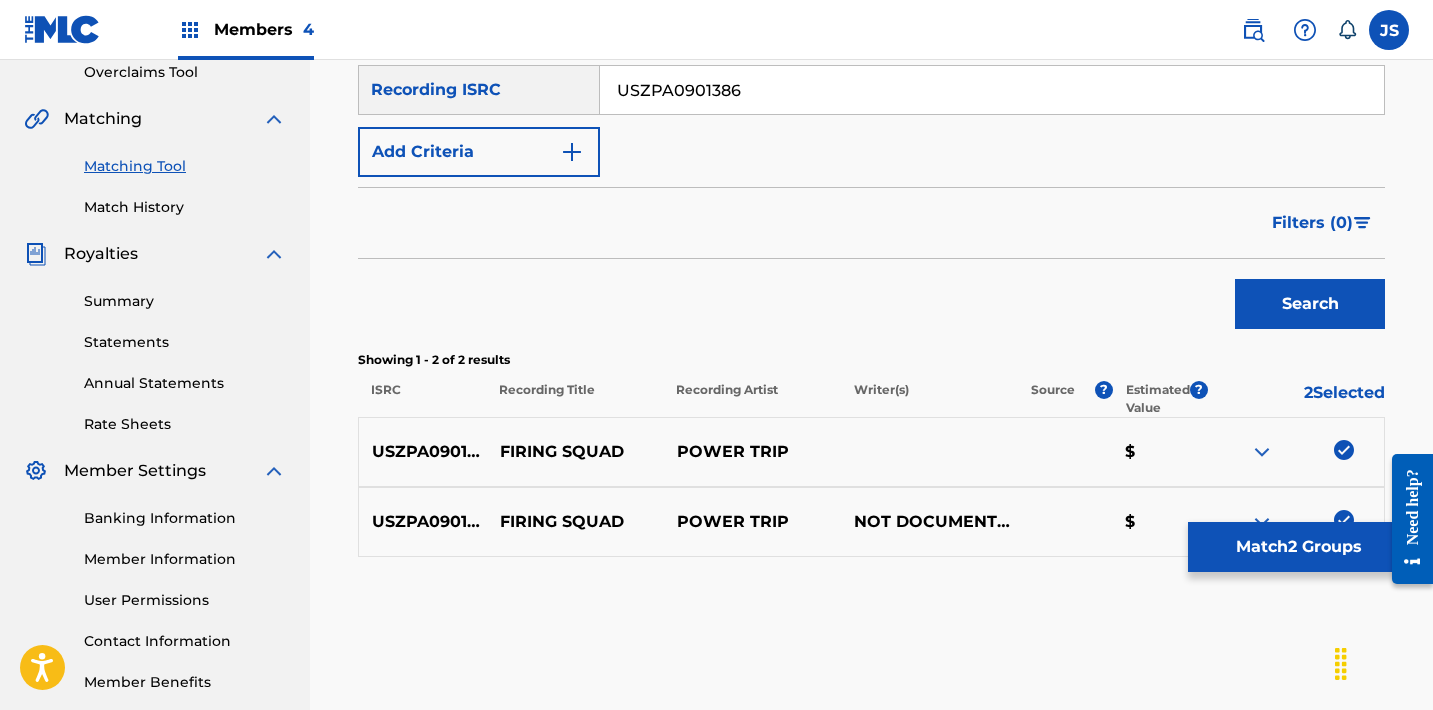 click at bounding box center [1344, 450] 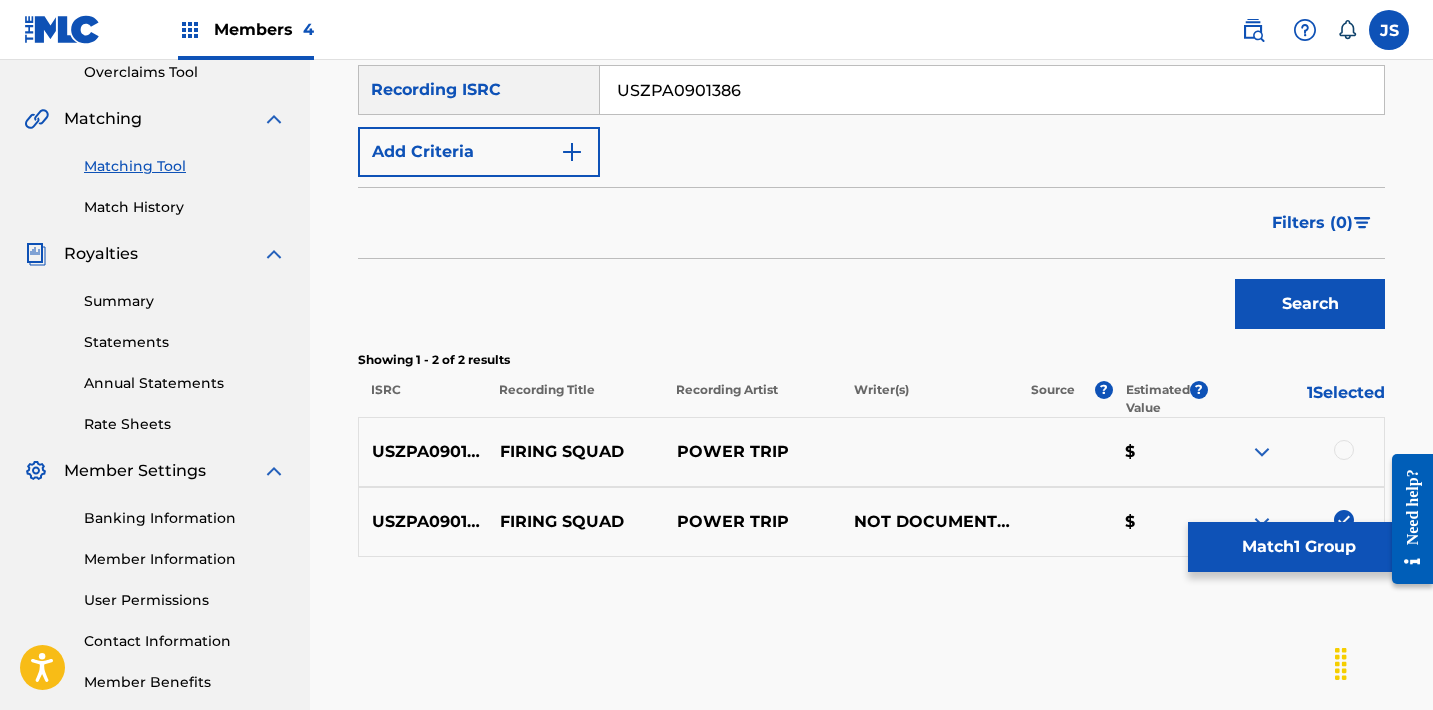 click on "USZPA0901386 FIRING SQUAD POWER TRIP NOT DOCUMENTED $" at bounding box center (871, 522) 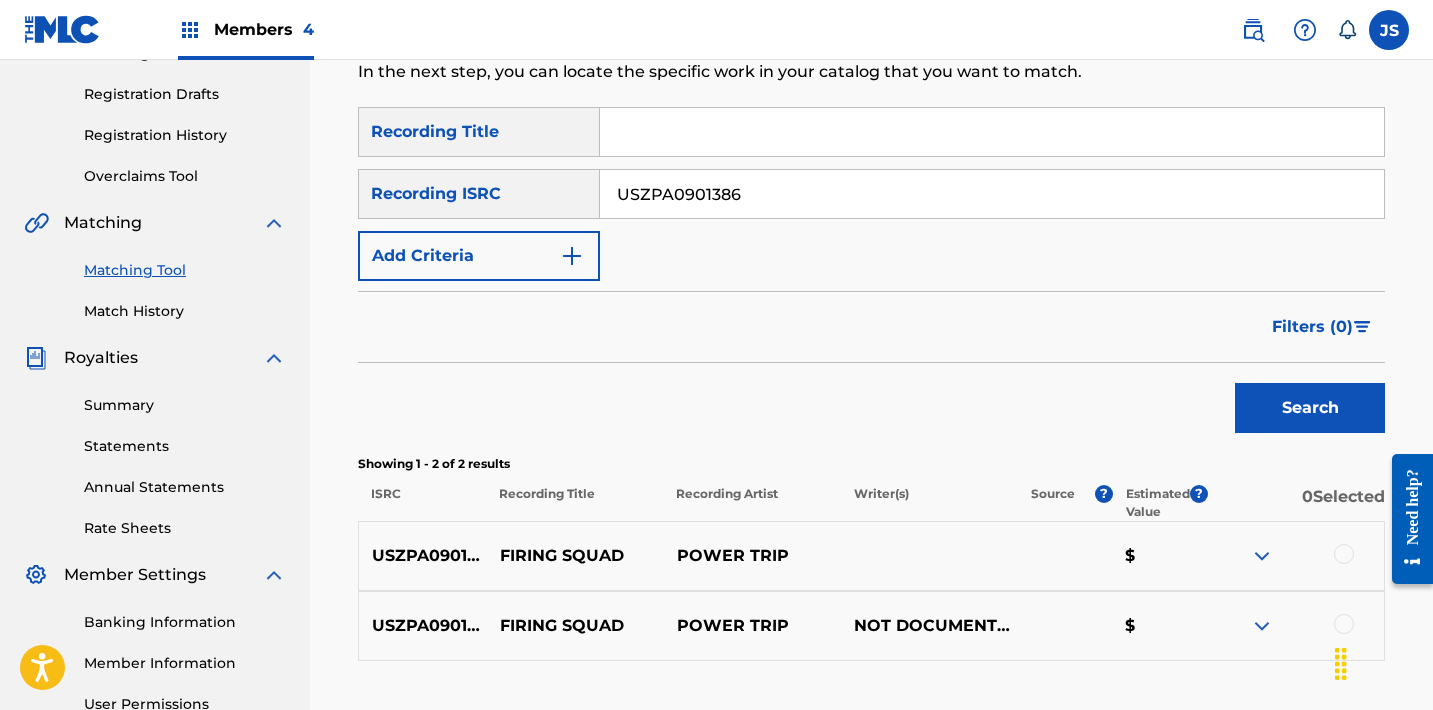 scroll, scrollTop: 300, scrollLeft: 0, axis: vertical 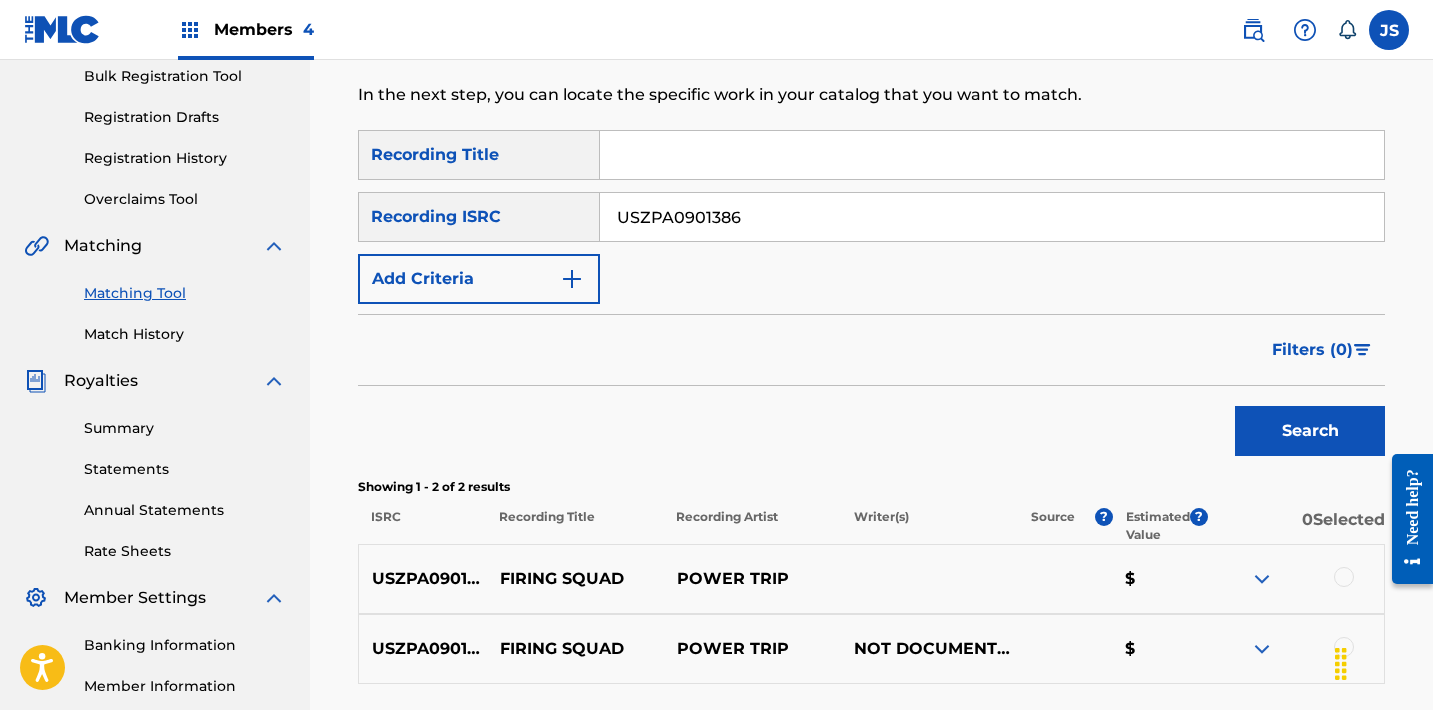click on "USZPA0901386" at bounding box center (992, 217) 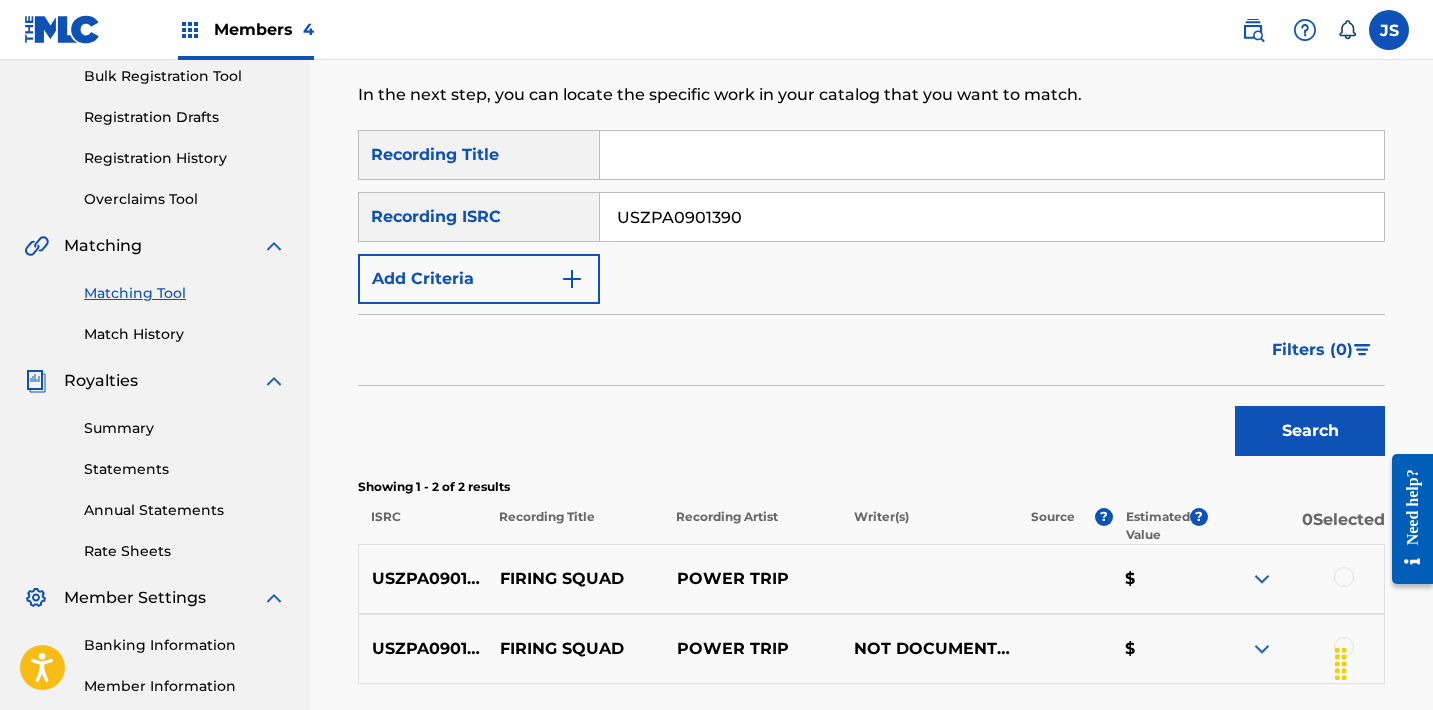 type on "USZPA0901390" 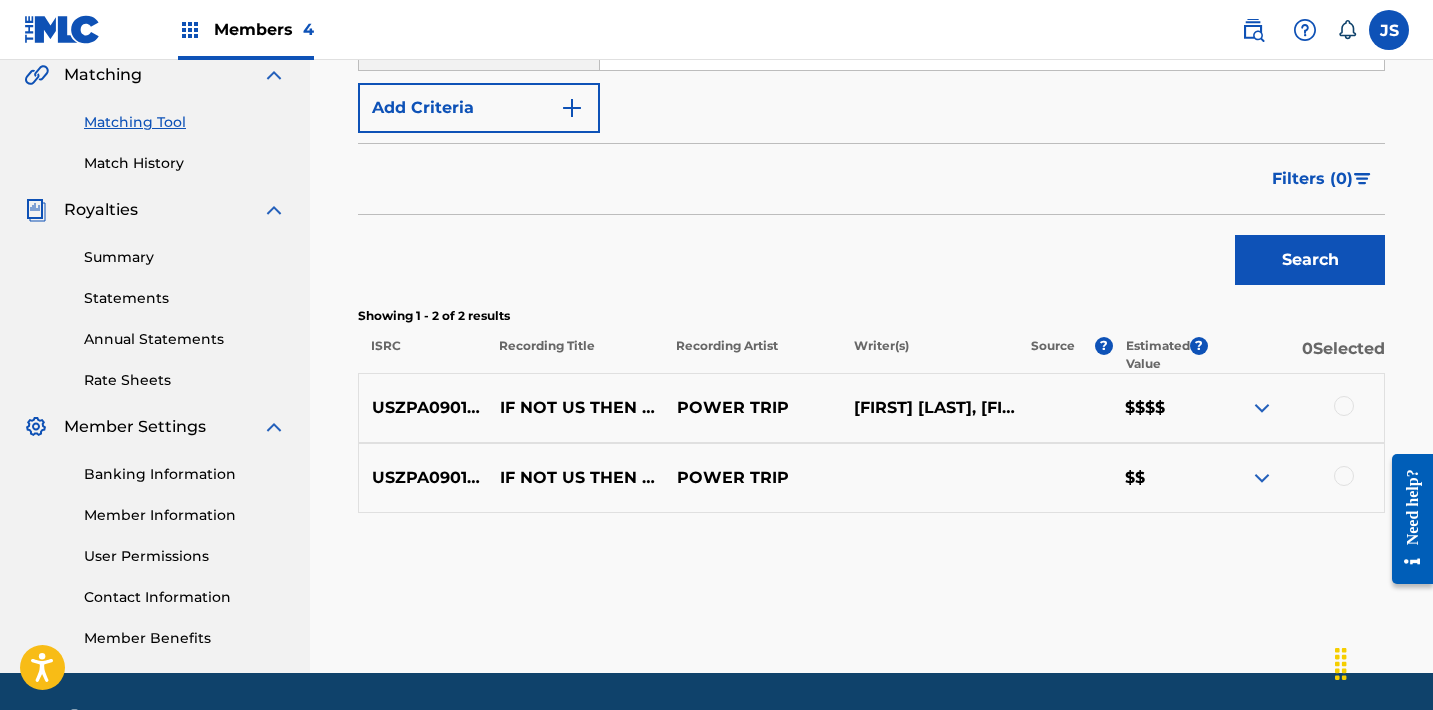 scroll, scrollTop: 472, scrollLeft: 0, axis: vertical 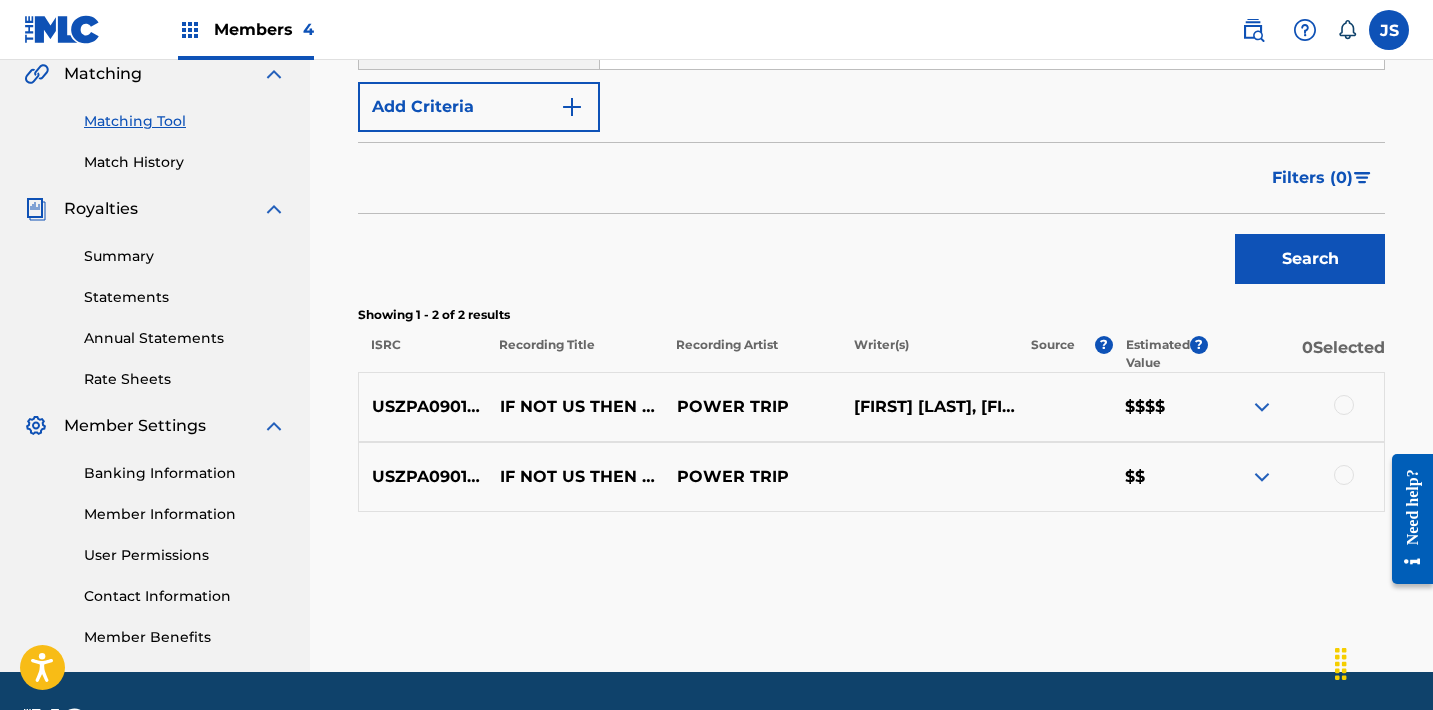 click at bounding box center [1344, 475] 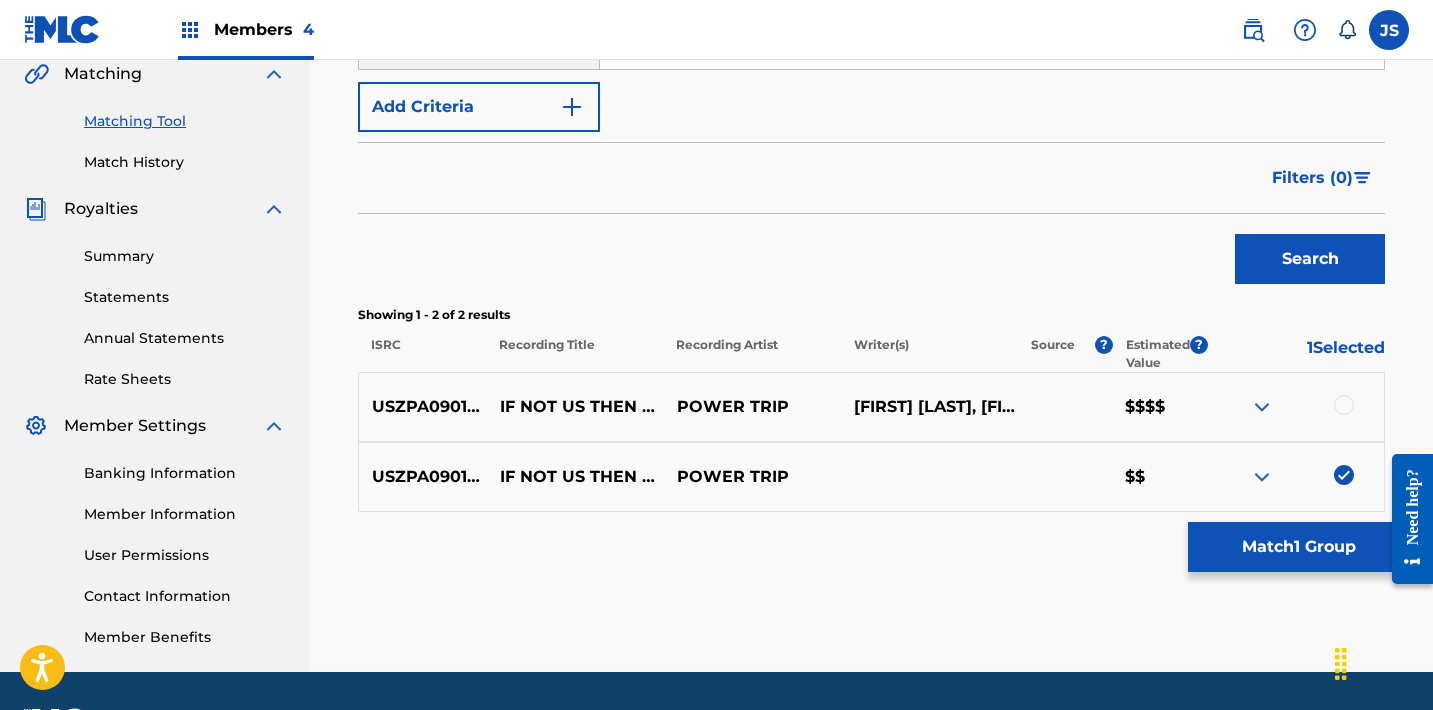 click at bounding box center (1295, 407) 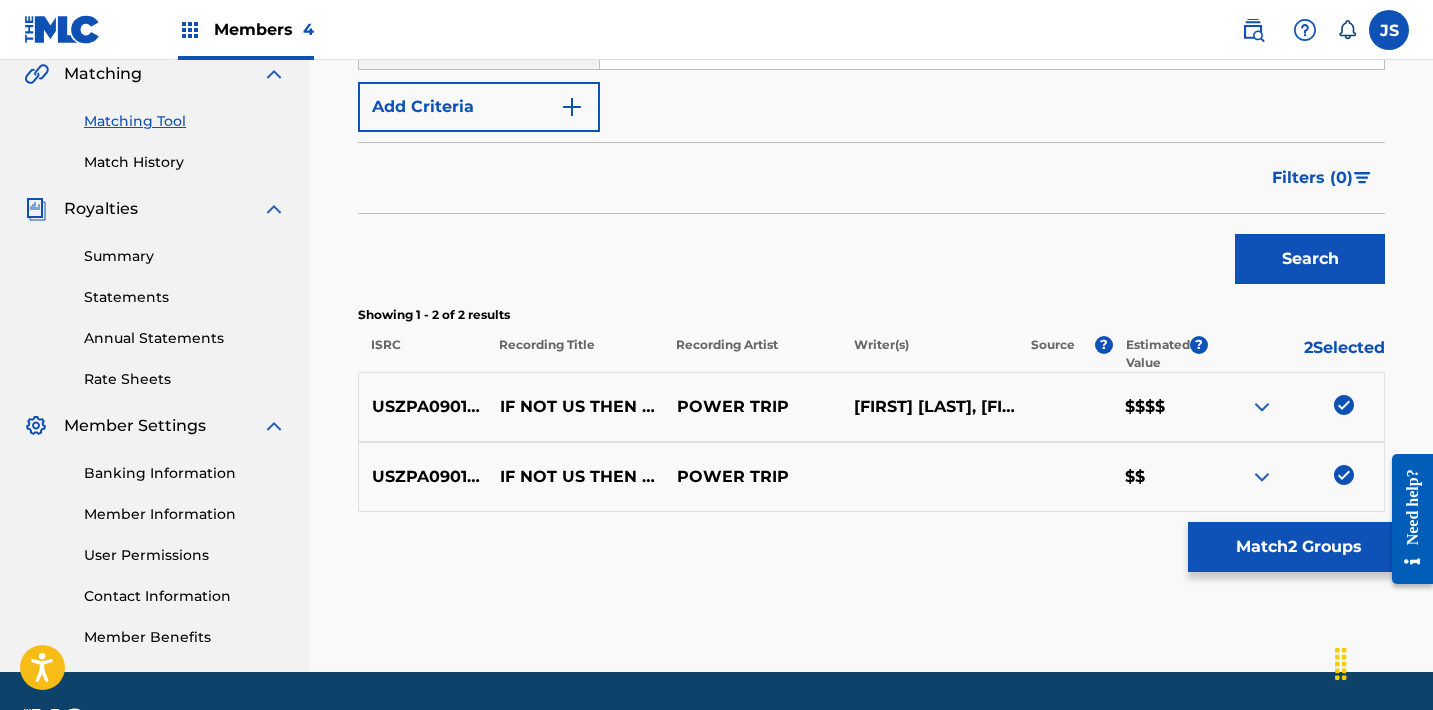 click on "Match  2 Groups" at bounding box center (1298, 547) 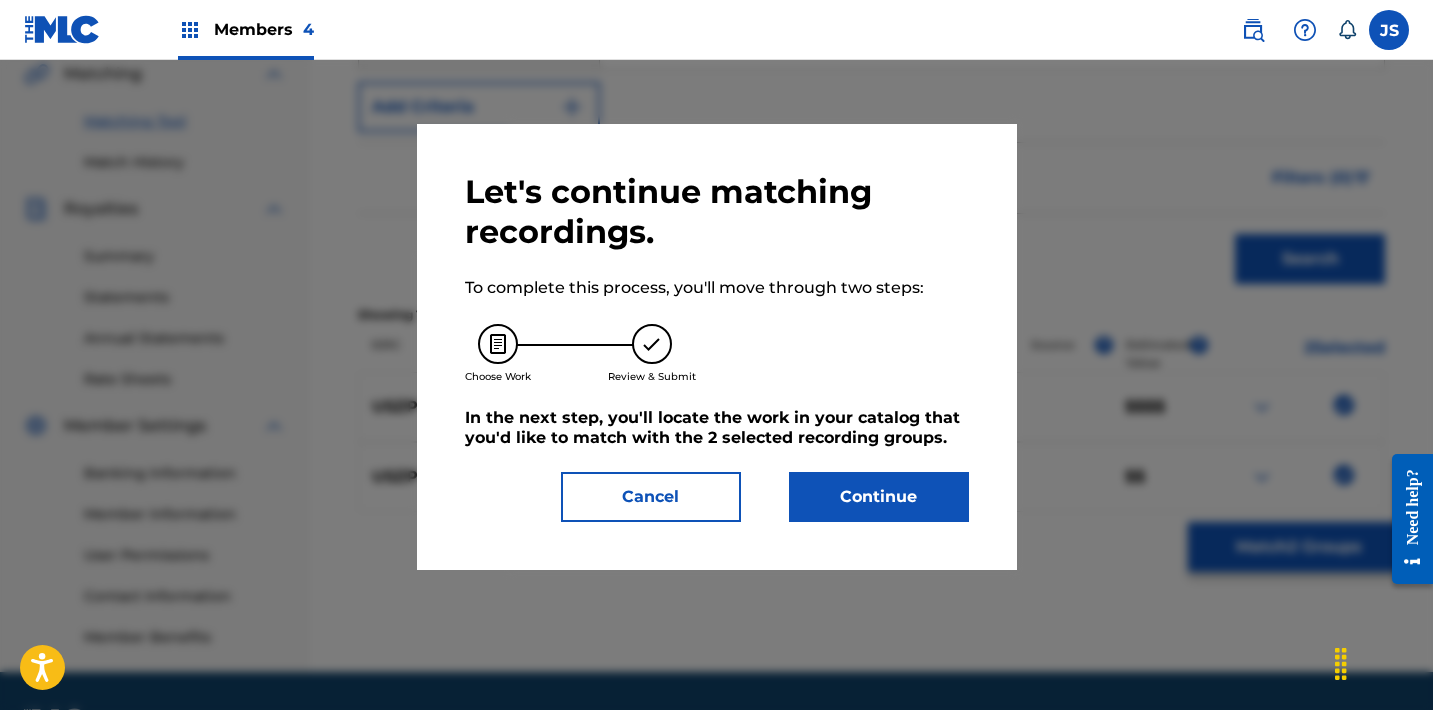 click on "Continue" at bounding box center [879, 497] 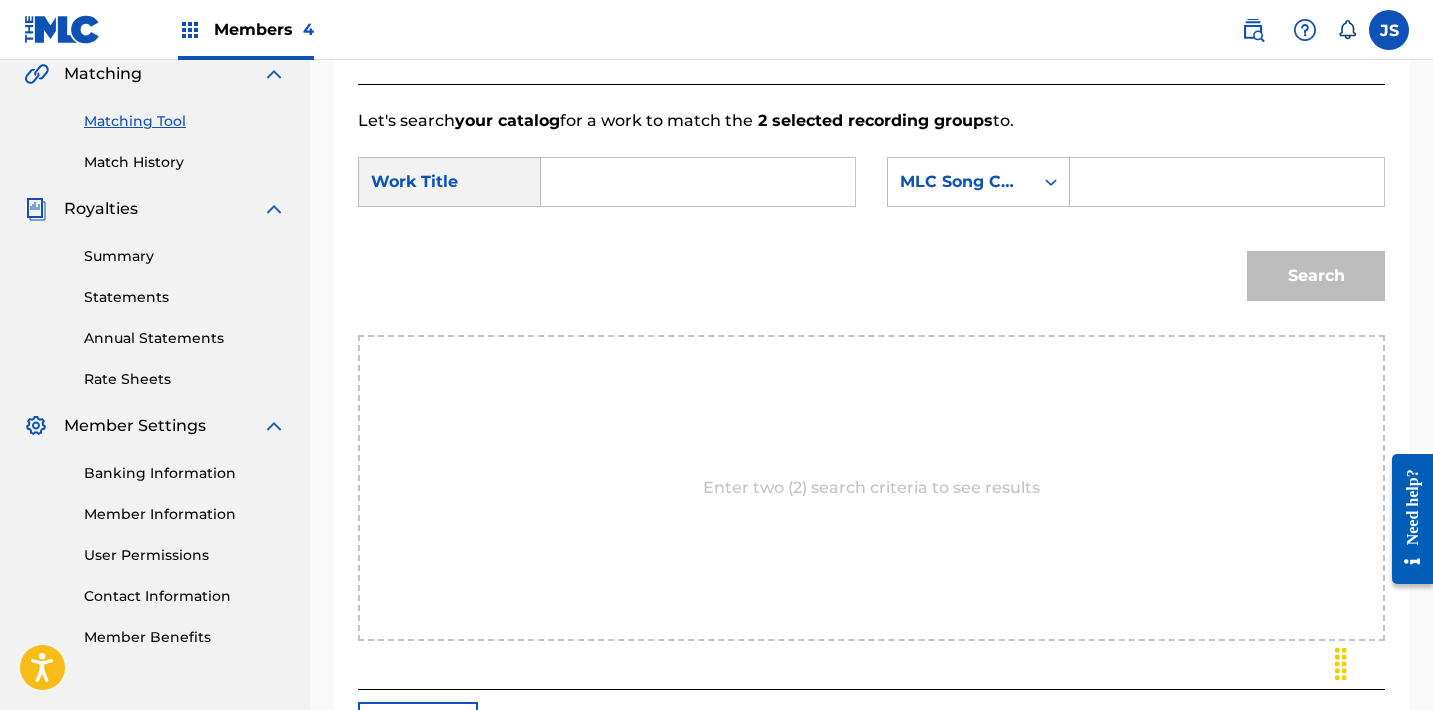 click at bounding box center [698, 182] 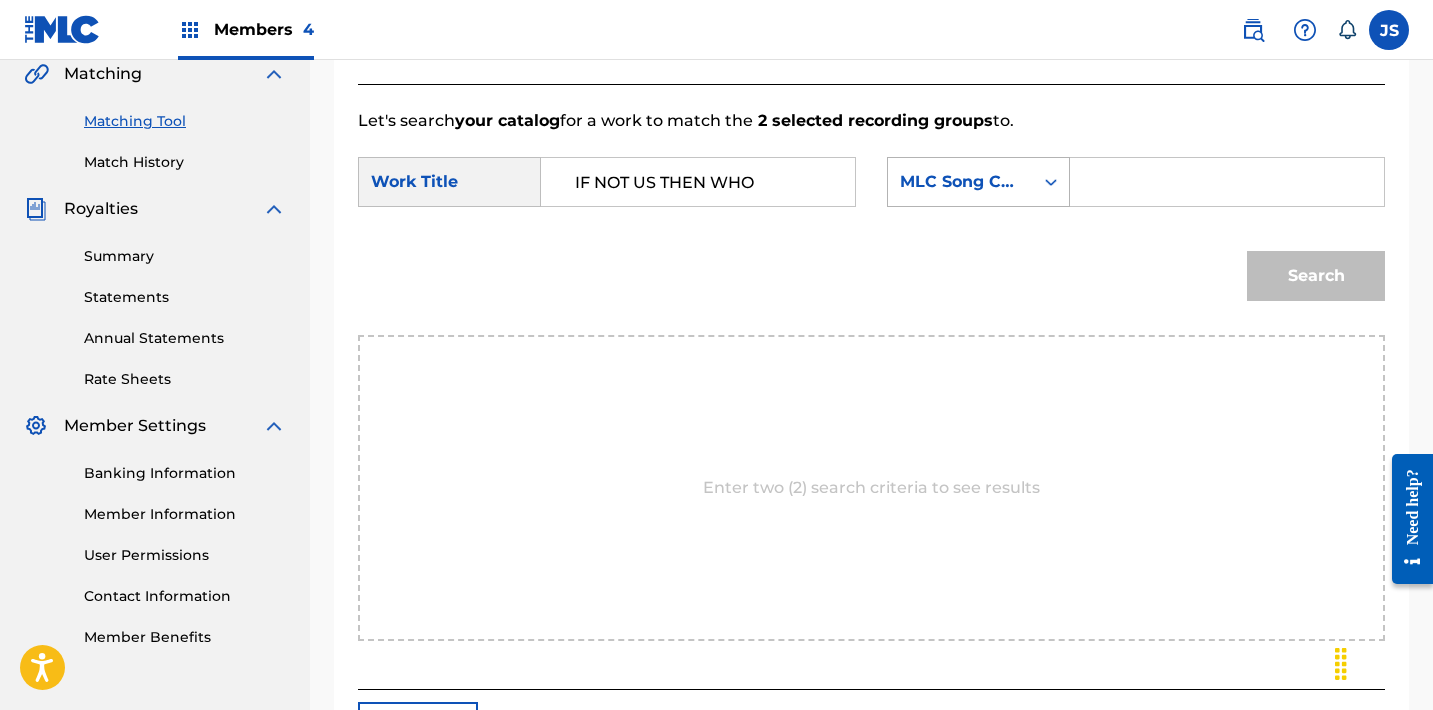 type on "IF NOT US THEN WHO" 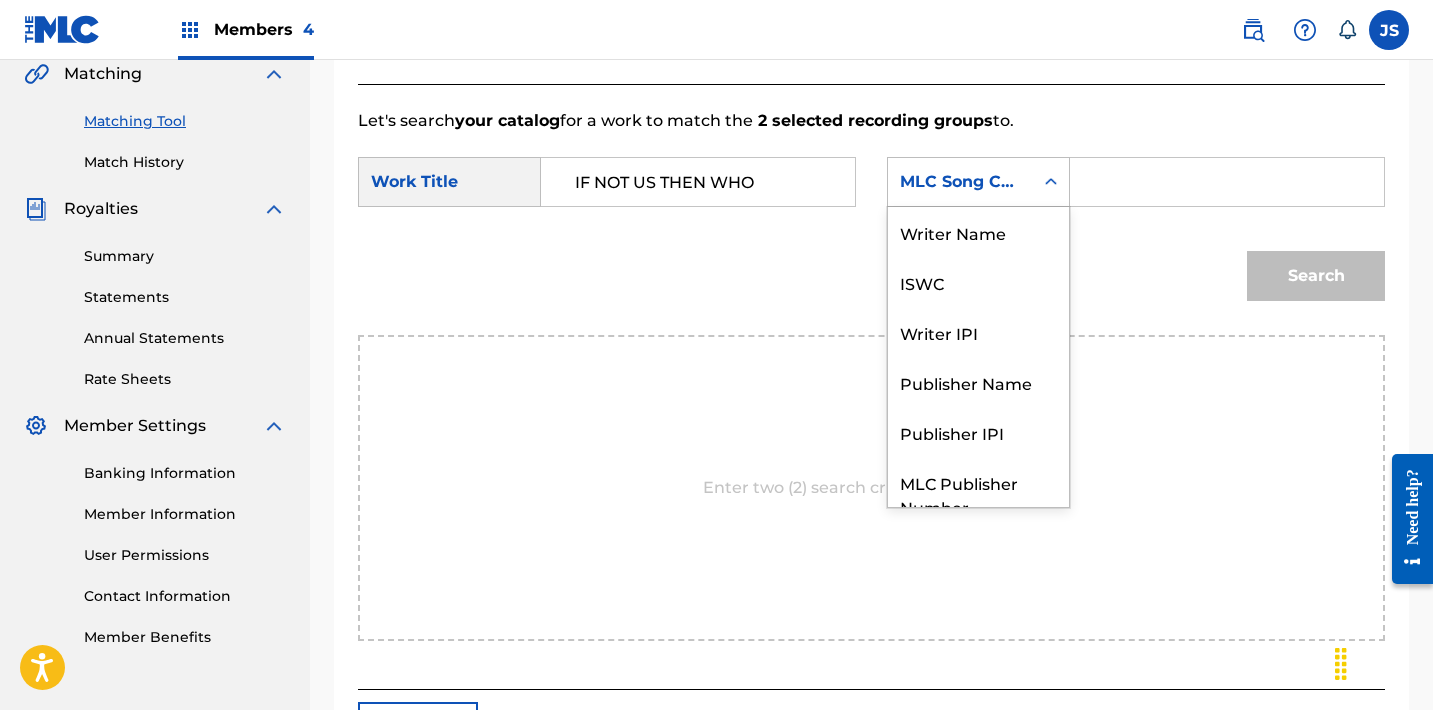 scroll, scrollTop: 74, scrollLeft: 0, axis: vertical 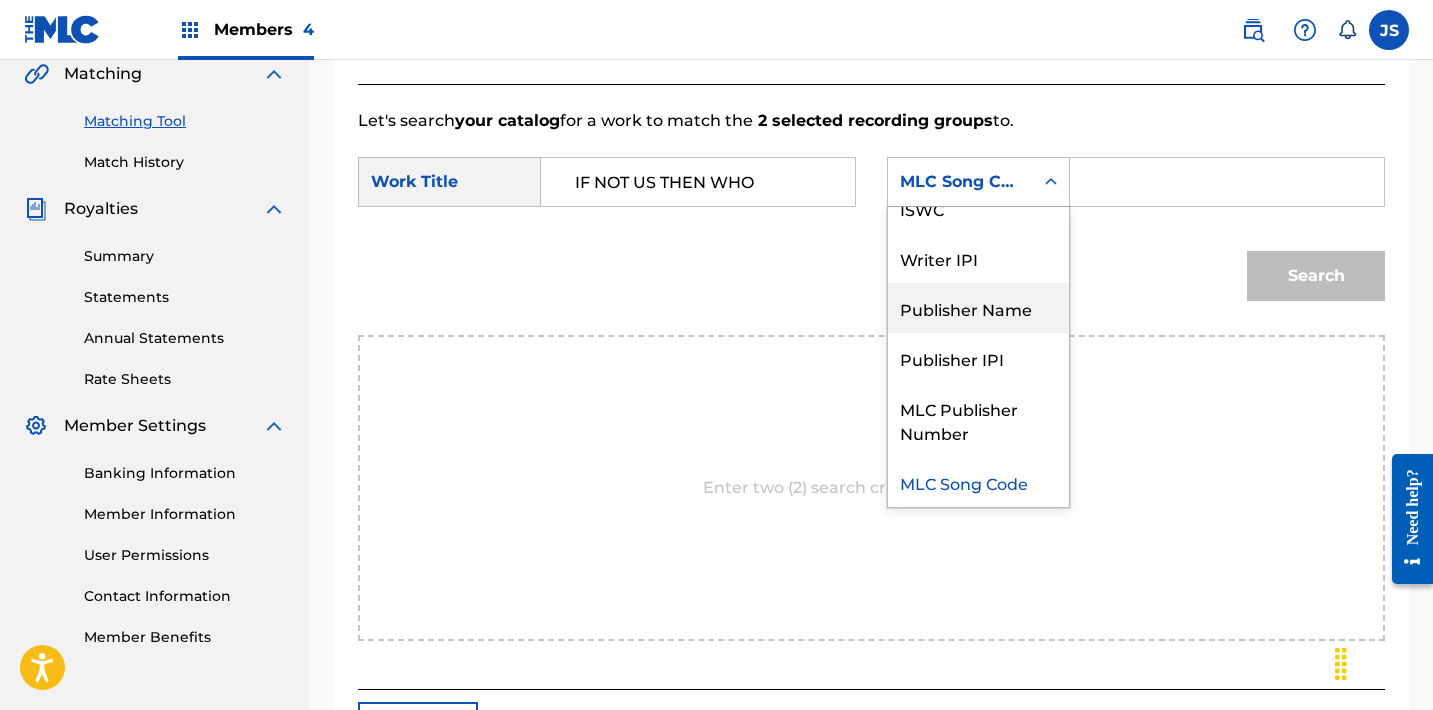 click on "Publisher Name" at bounding box center [978, 308] 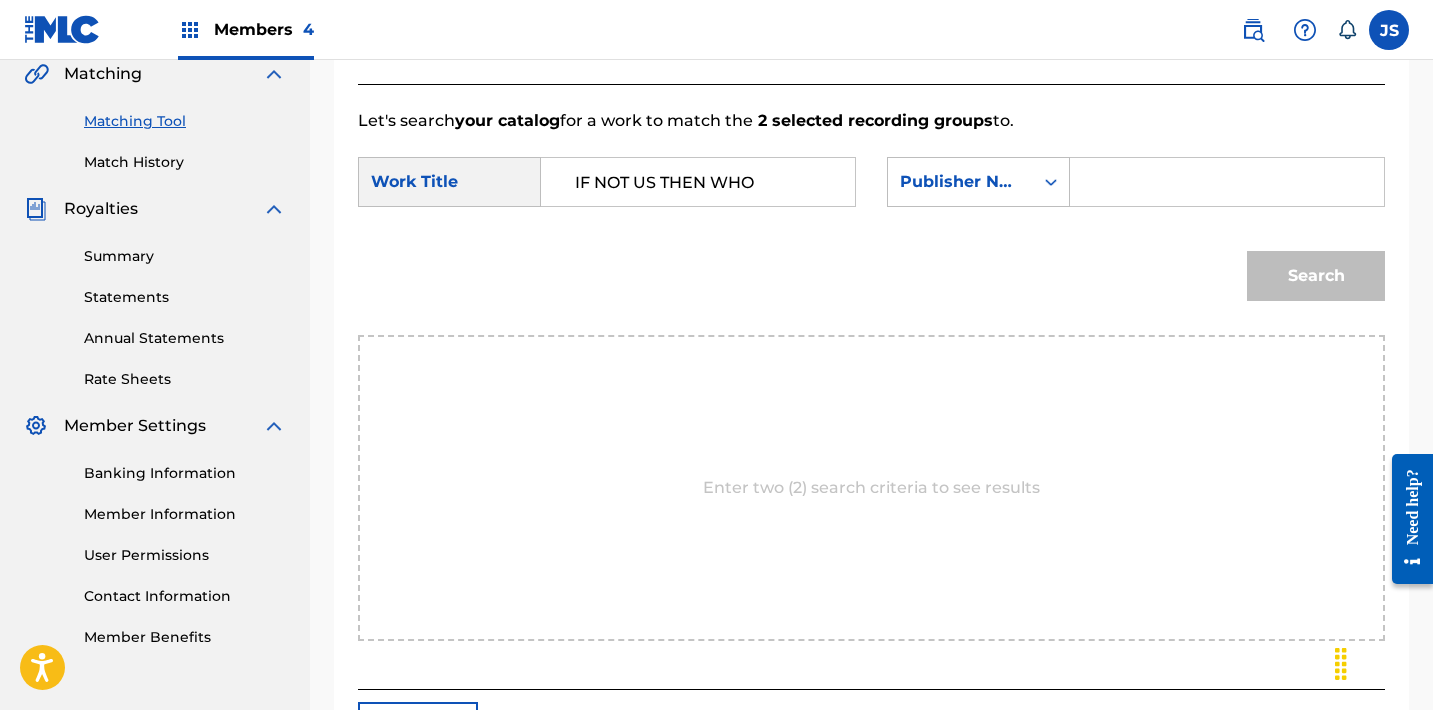 click at bounding box center [1227, 182] 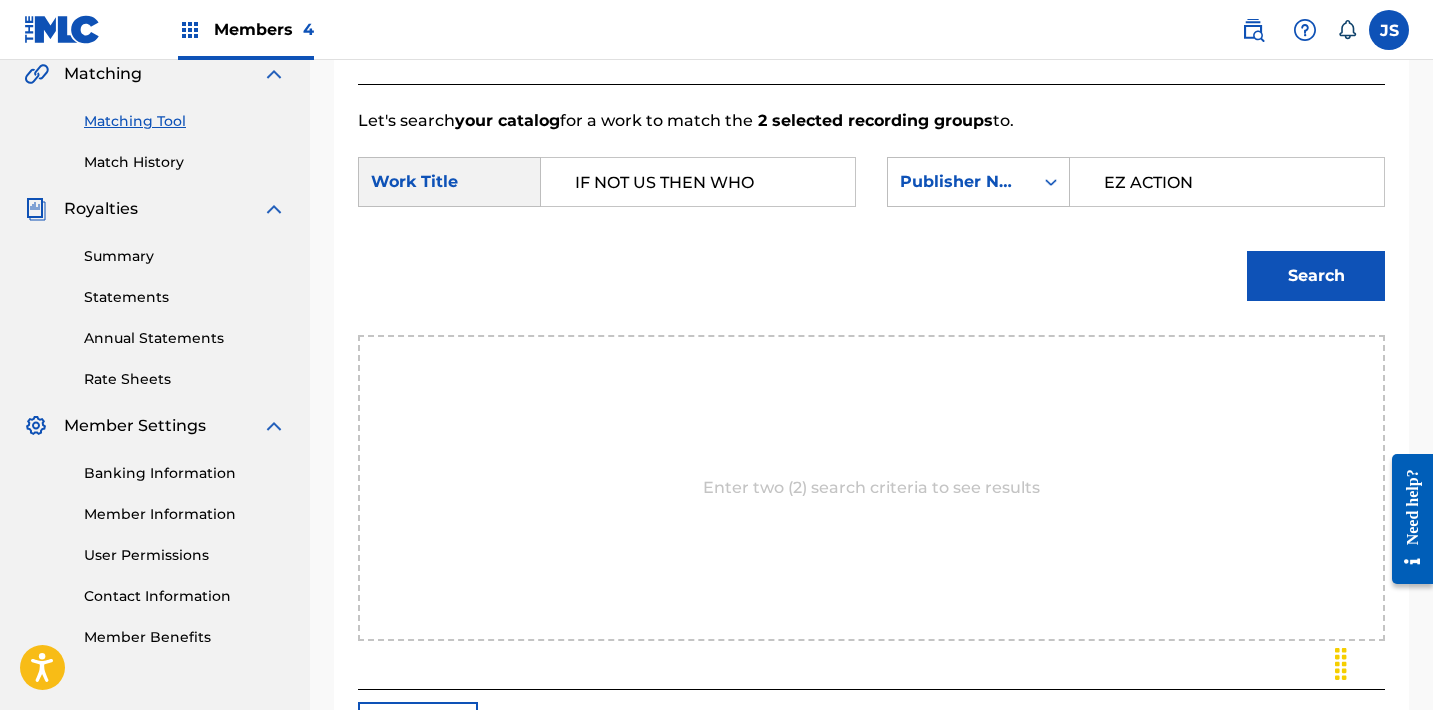 click on "Search" at bounding box center [1316, 276] 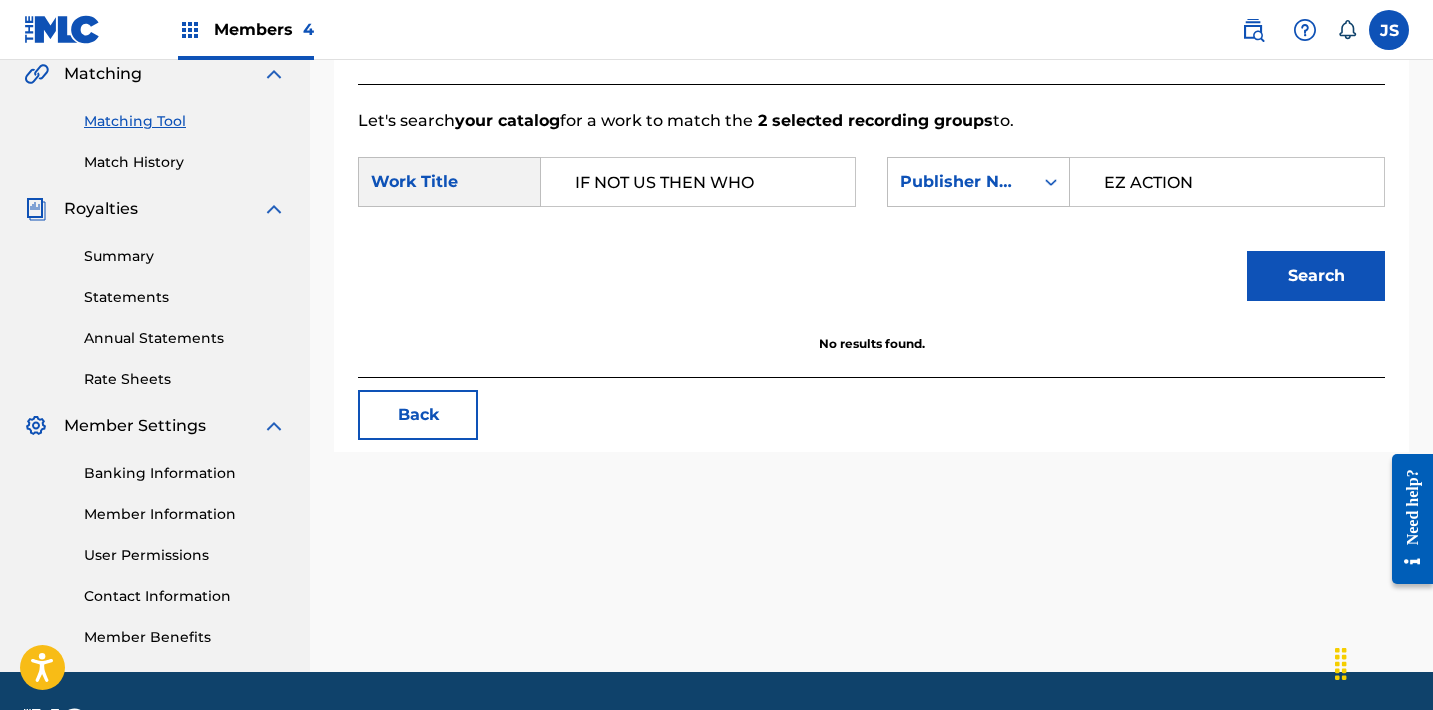 click on "EZ ACTION" at bounding box center (1227, 182) 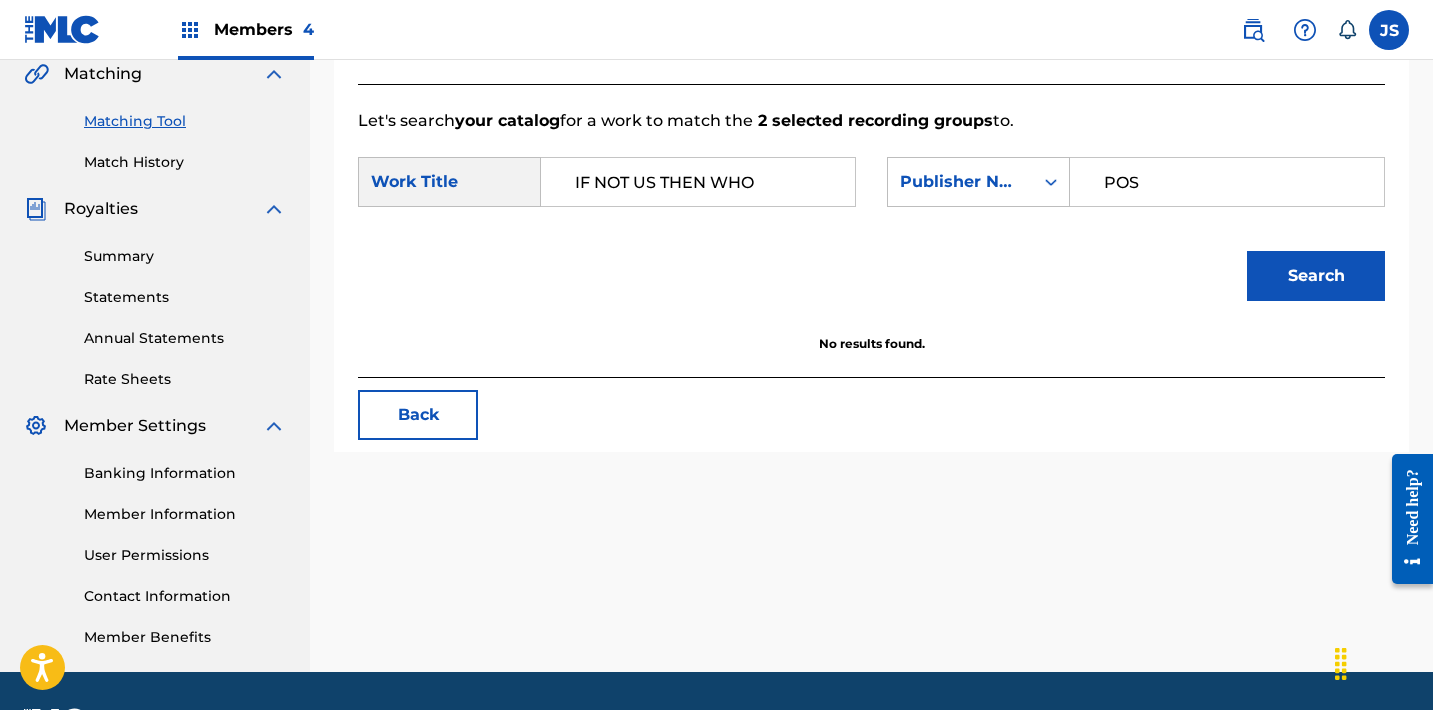 type on "POST MORTEM" 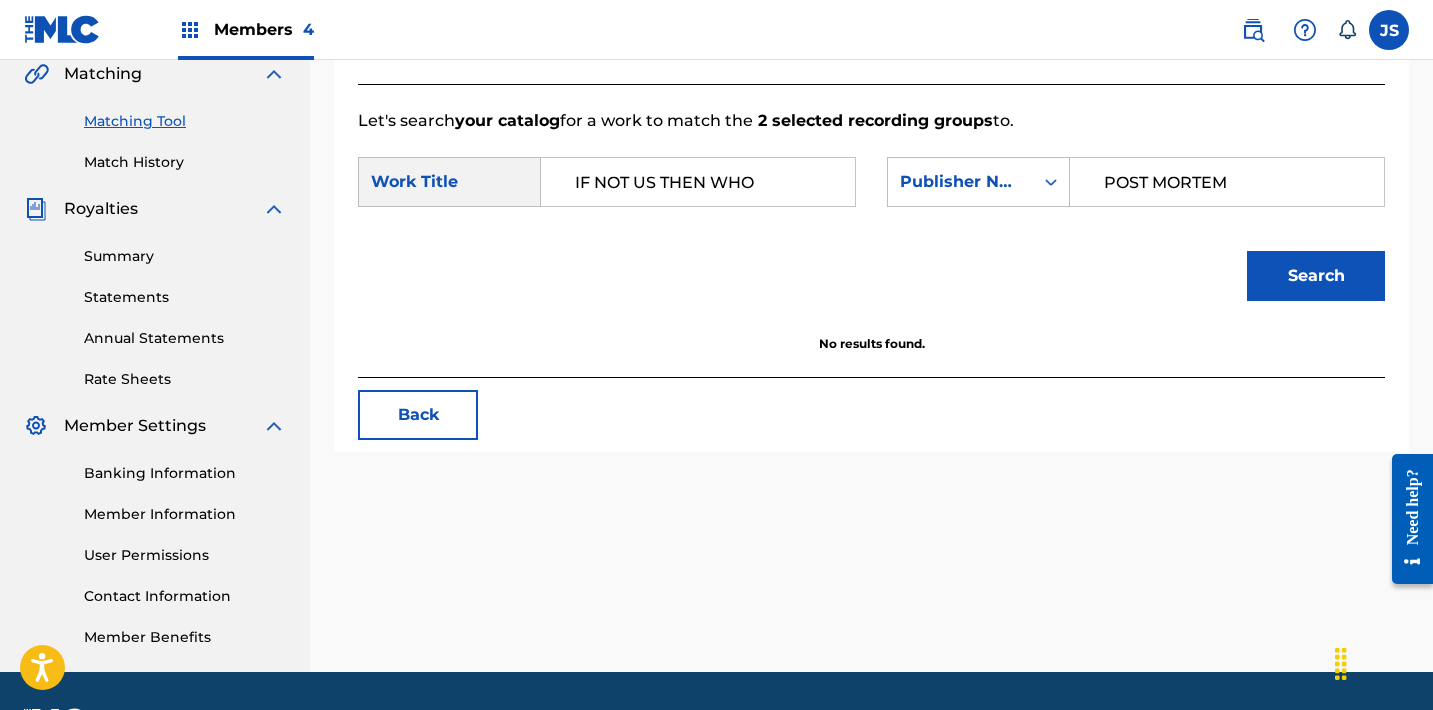 click on "Search" at bounding box center (1316, 276) 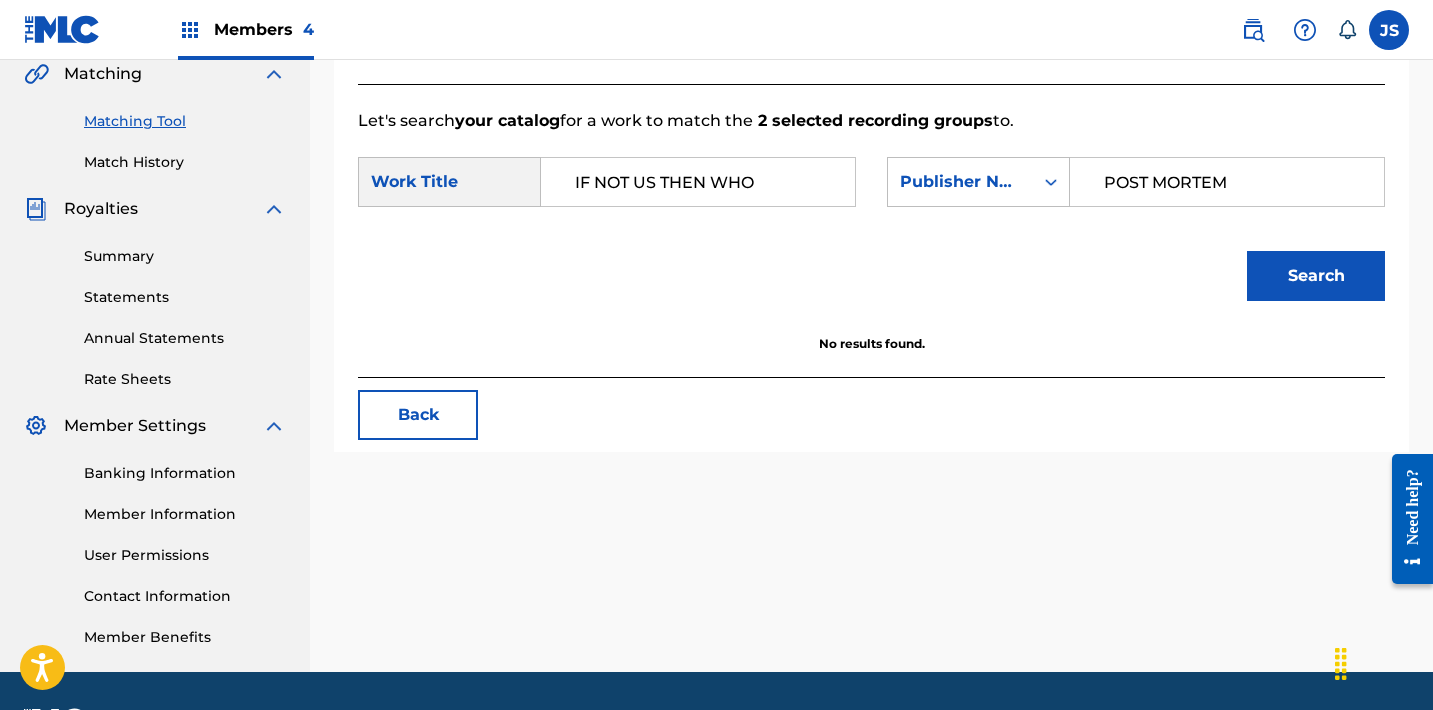 click on "Back" at bounding box center (418, 415) 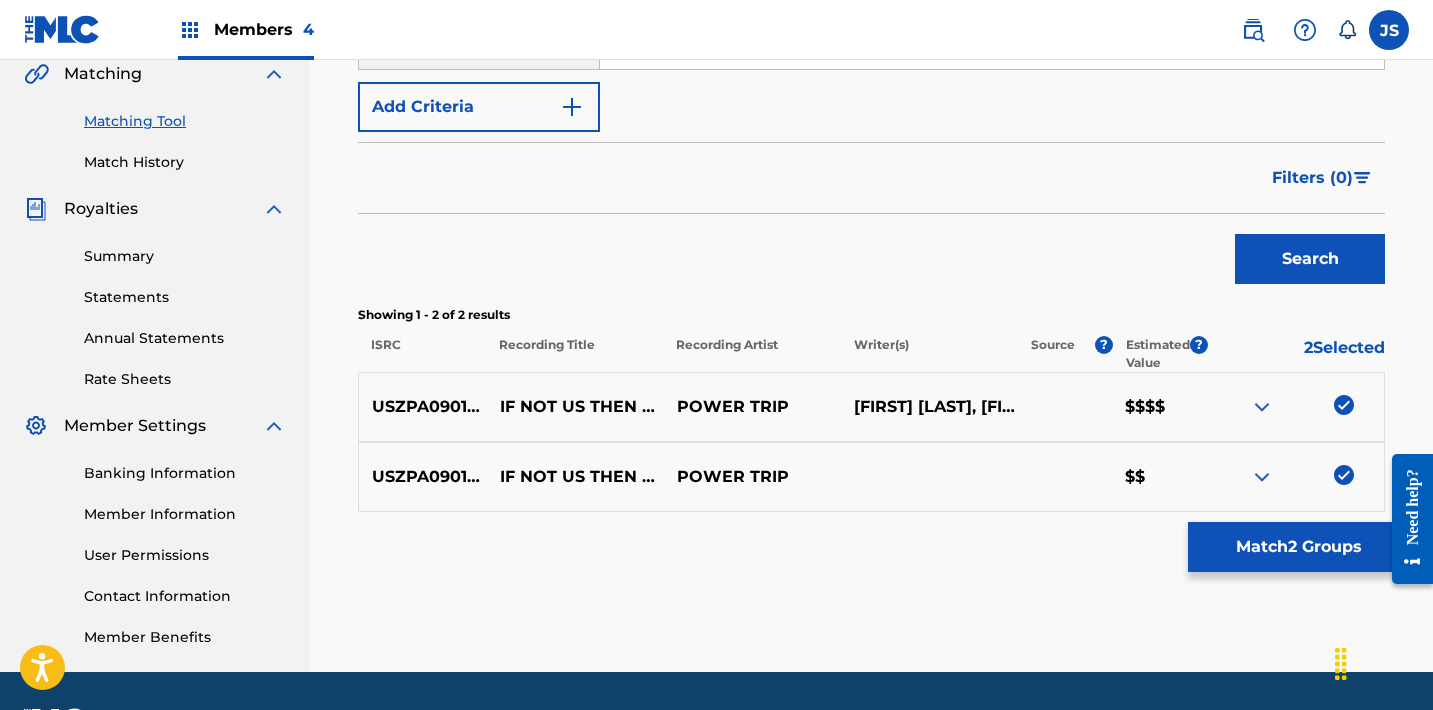 click at bounding box center [1344, 405] 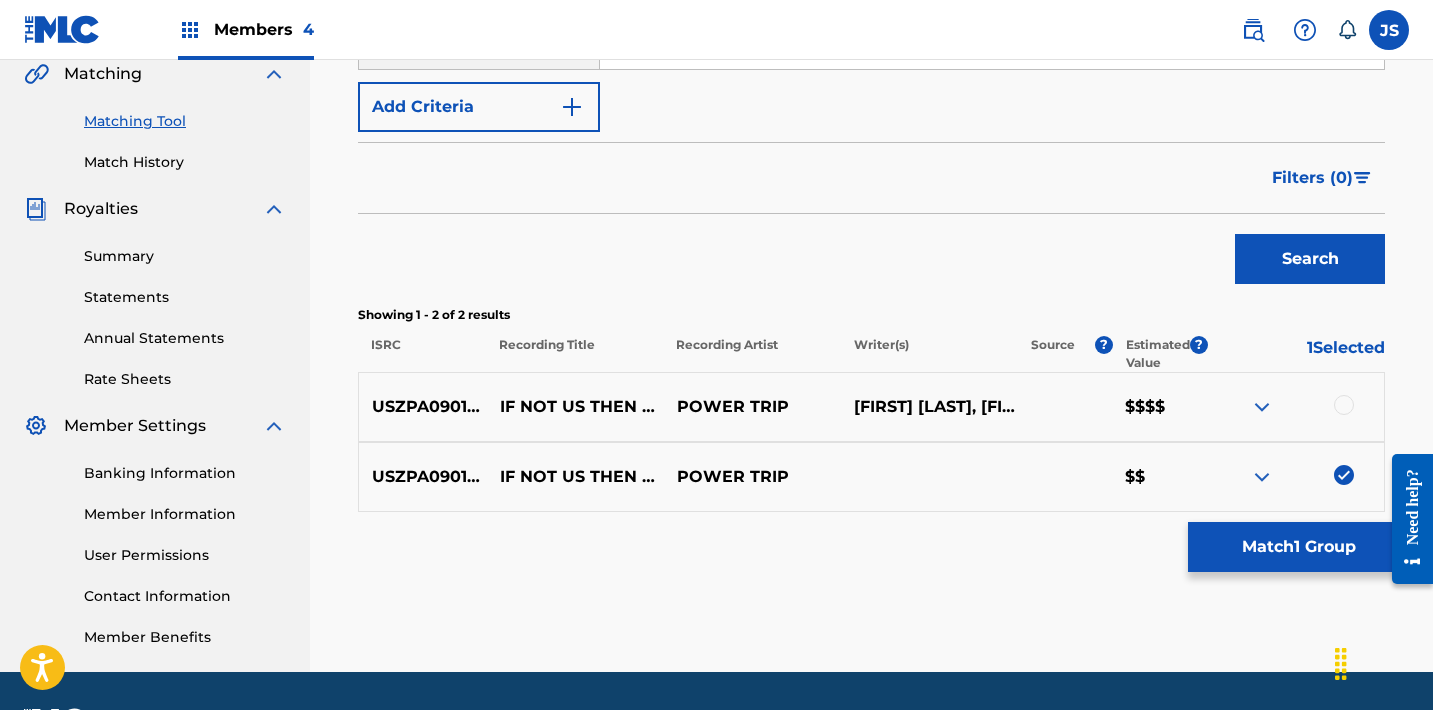 click at bounding box center [1344, 475] 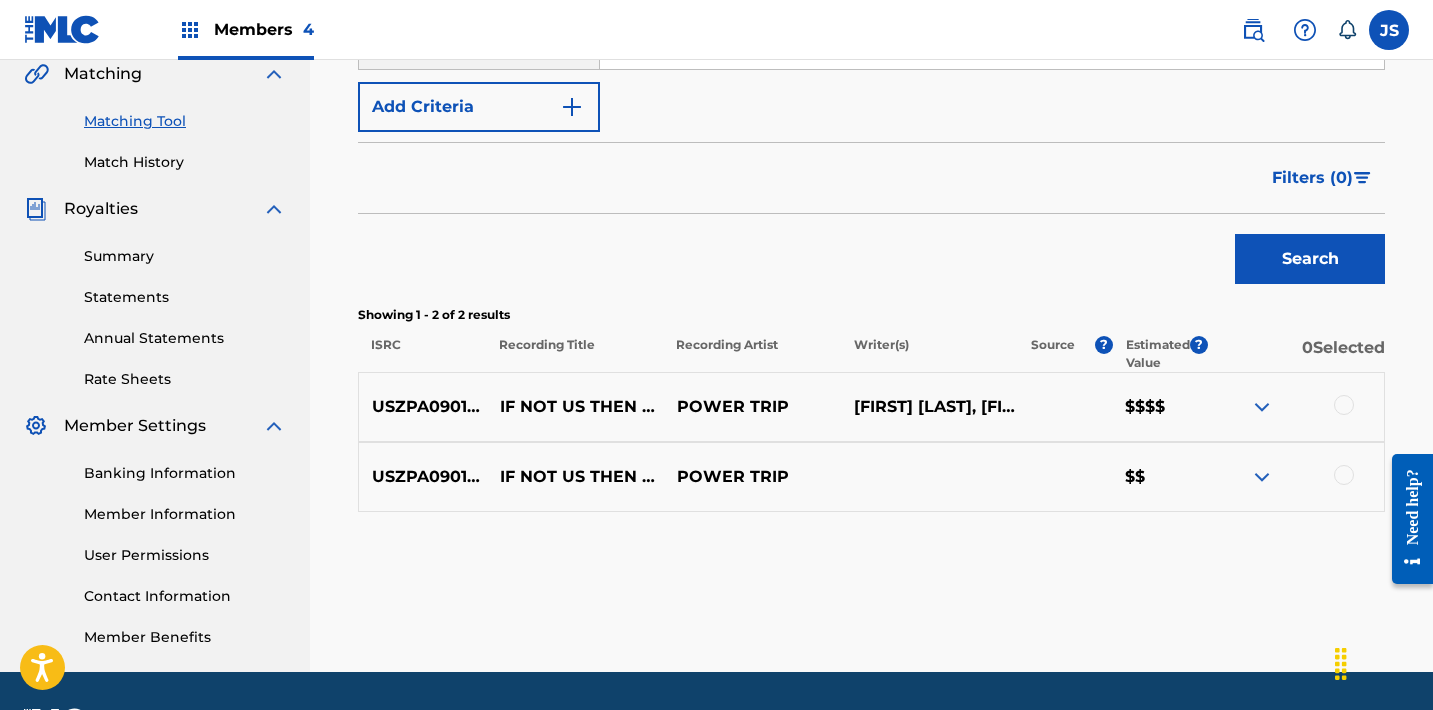 scroll, scrollTop: 349, scrollLeft: 0, axis: vertical 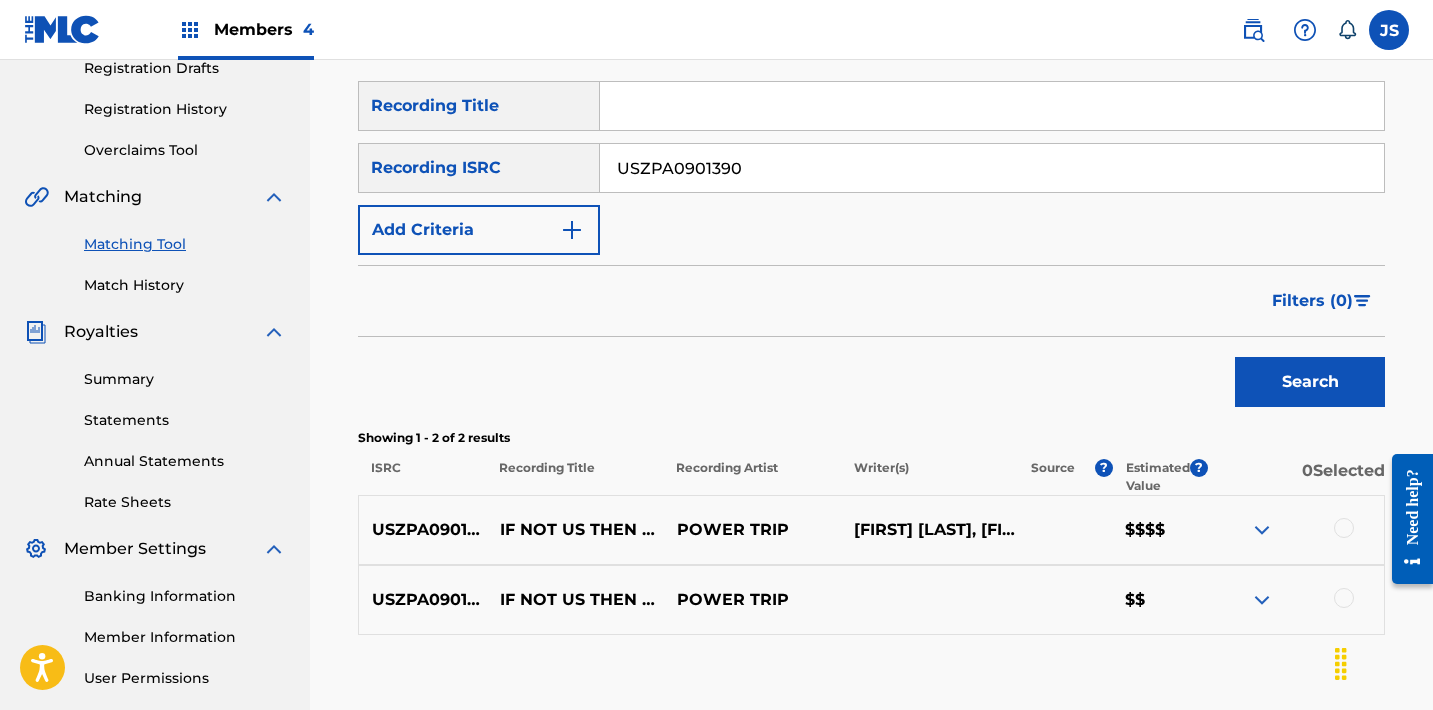 click on "USZPA0901390" at bounding box center [992, 168] 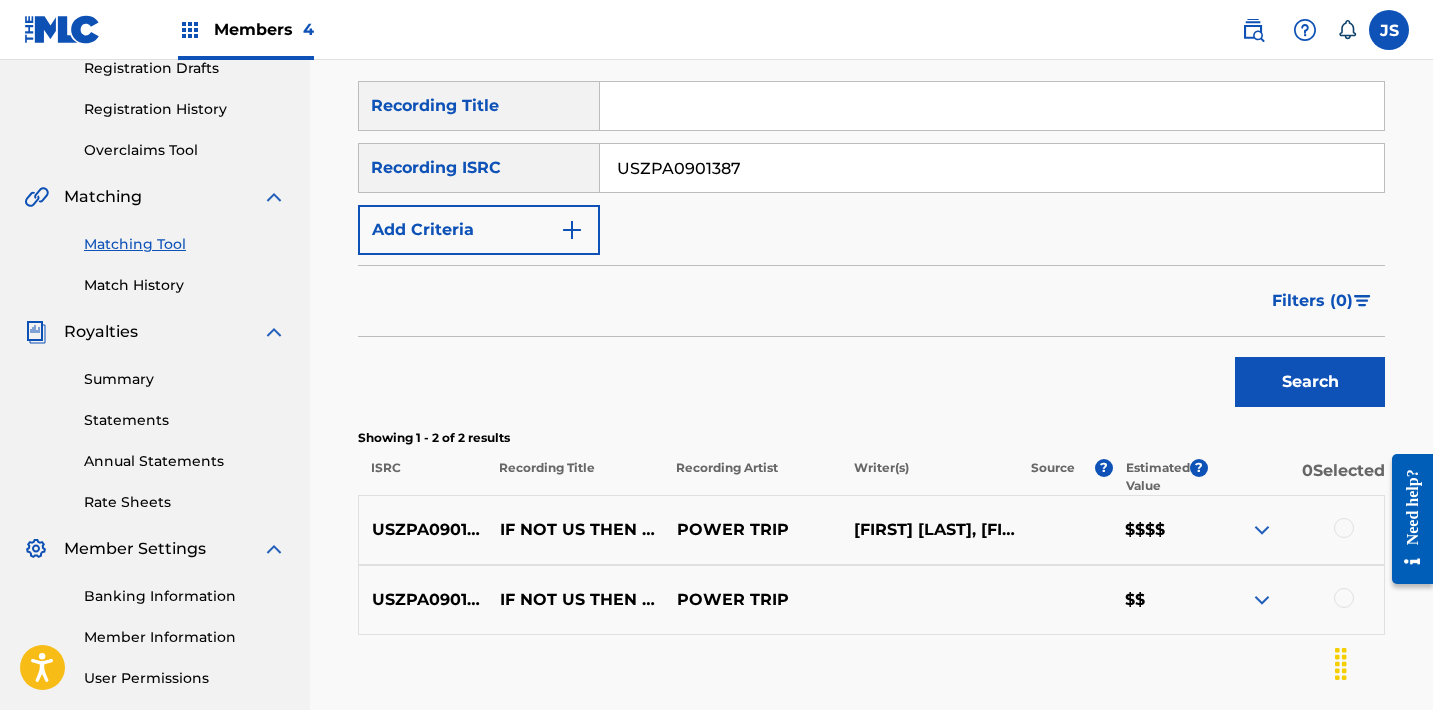 type on "USZPA0901387" 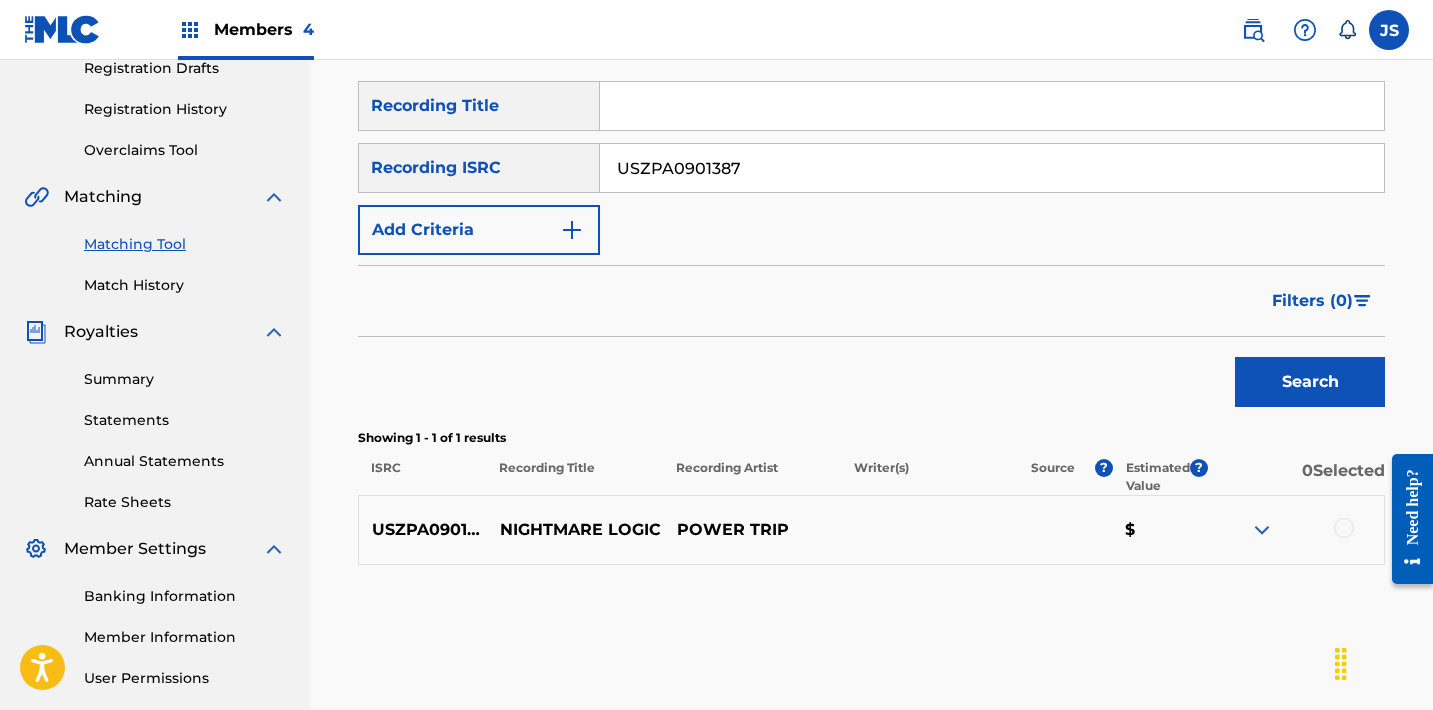 click at bounding box center [1344, 528] 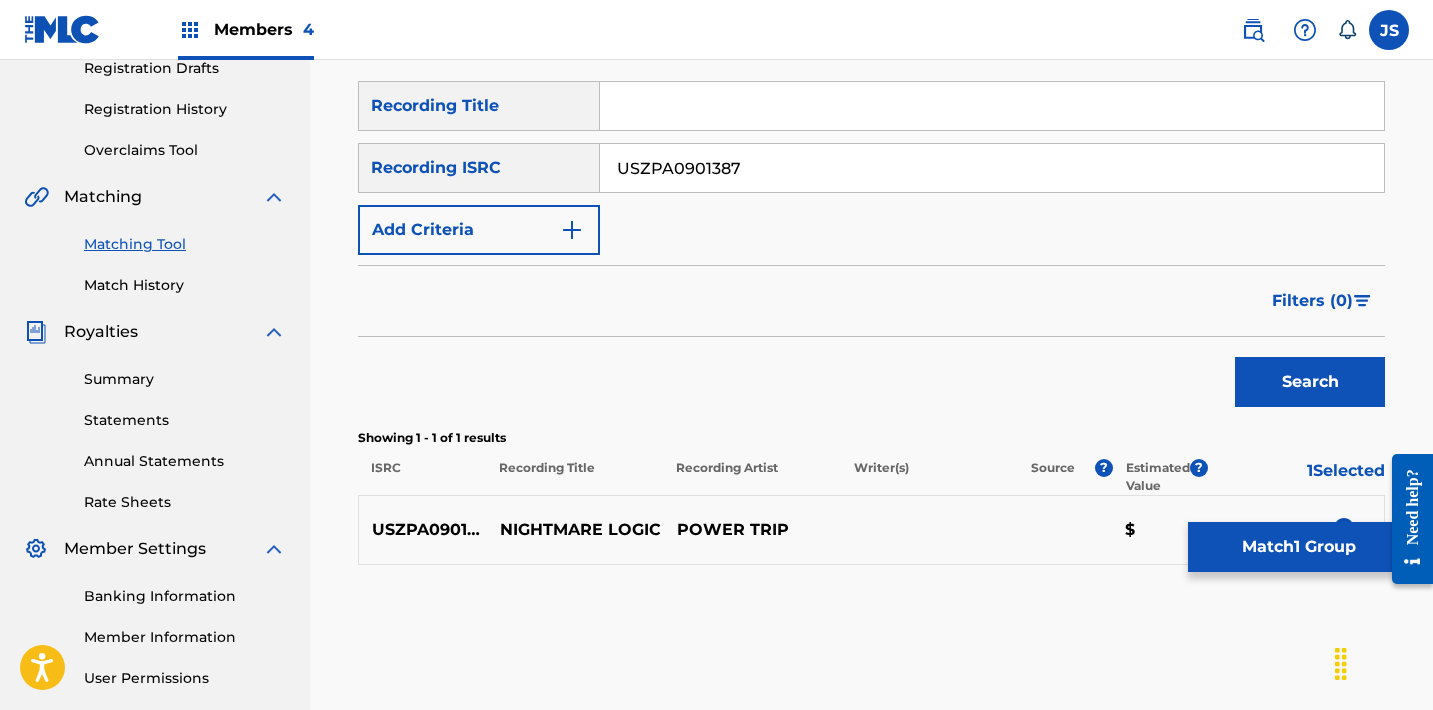 click on "Match  1 Group" at bounding box center [1298, 547] 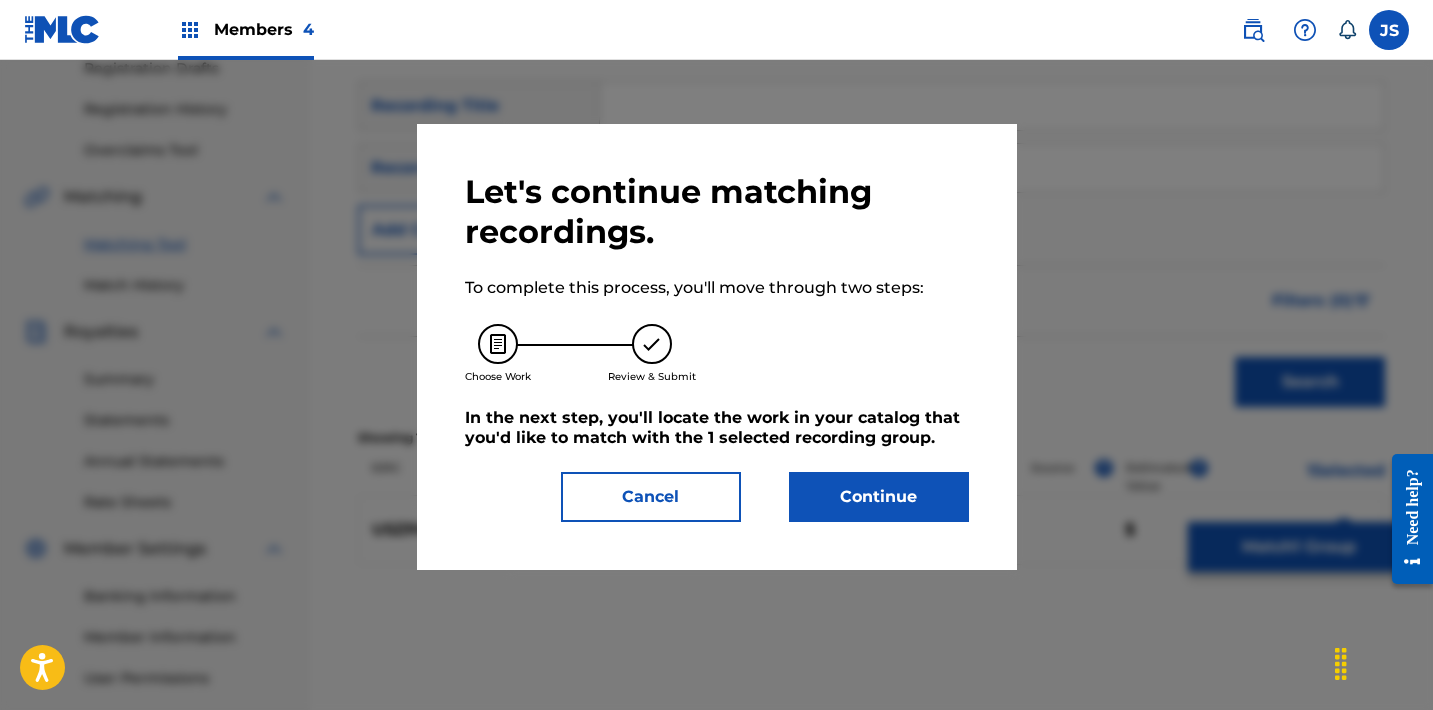 click on "Continue" at bounding box center [879, 497] 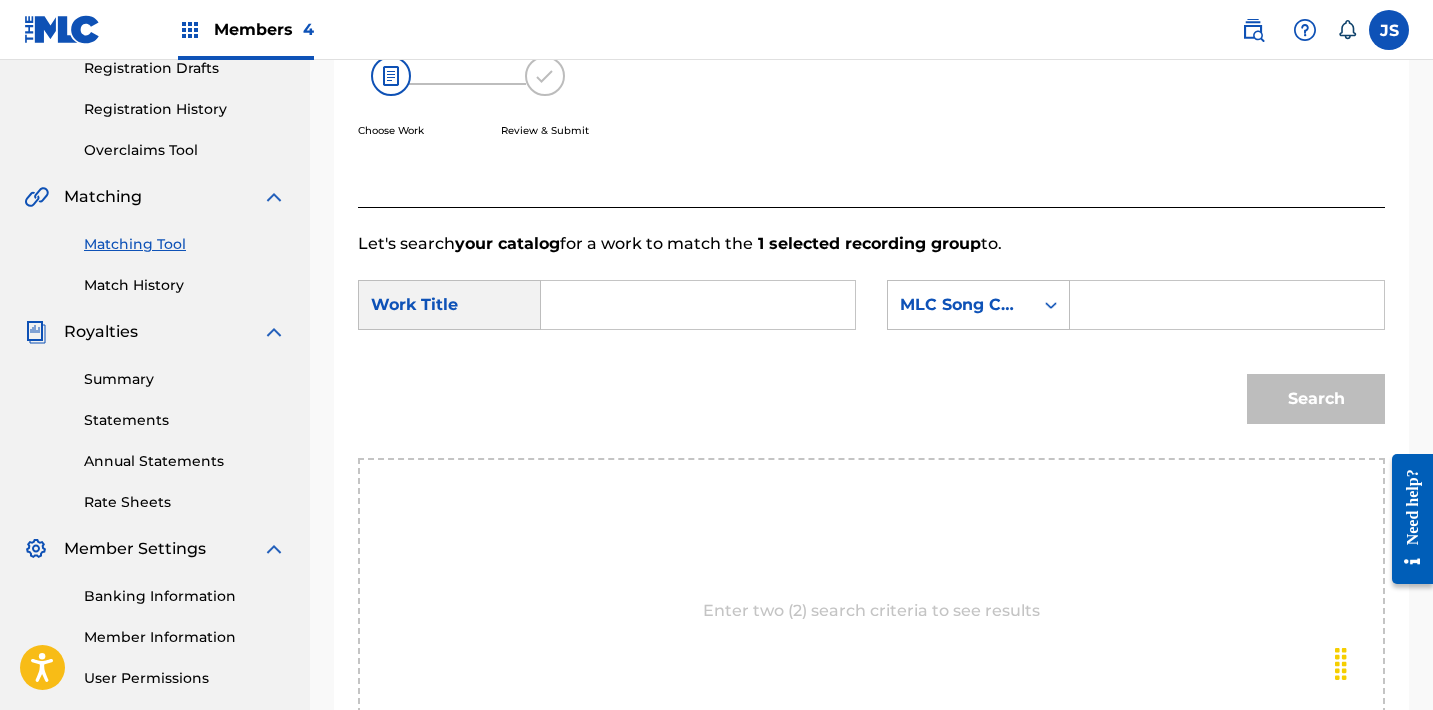 click at bounding box center (698, 305) 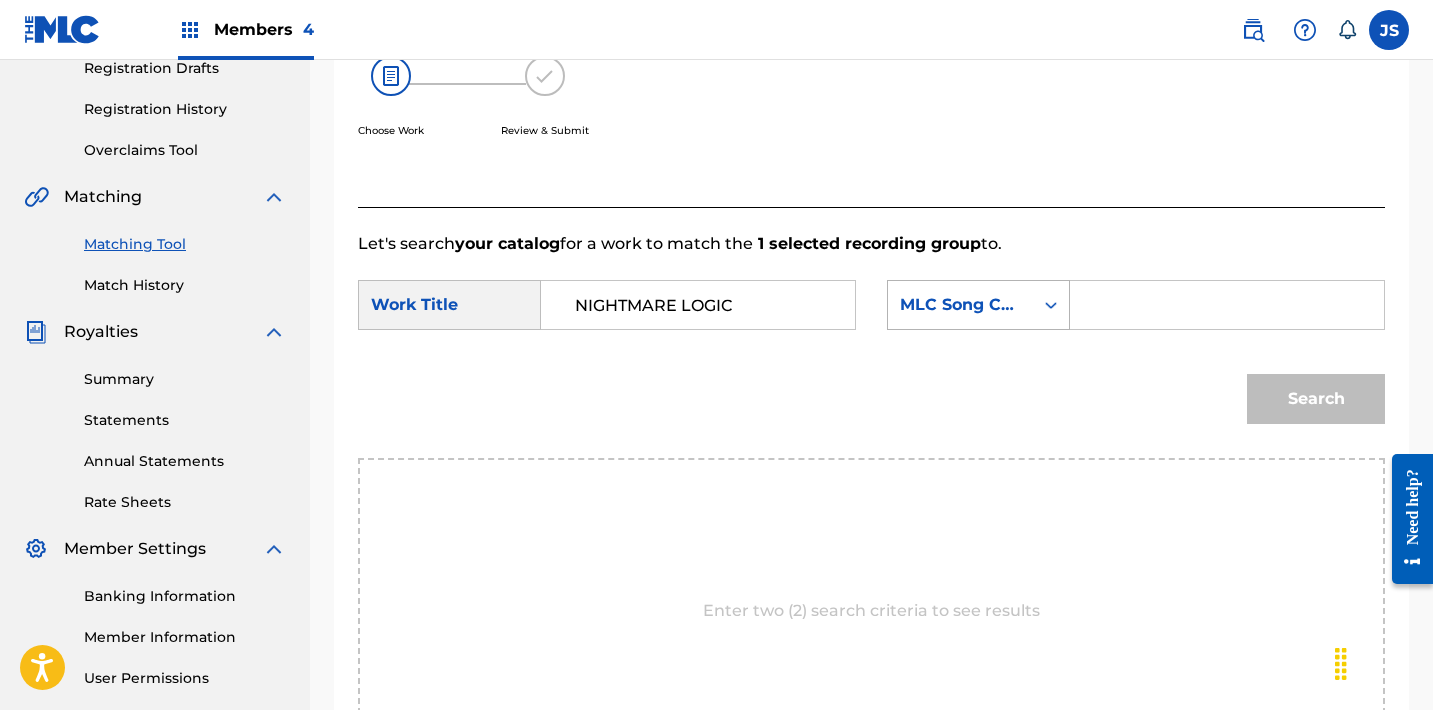 type on "NIGHTMARE LOGIC" 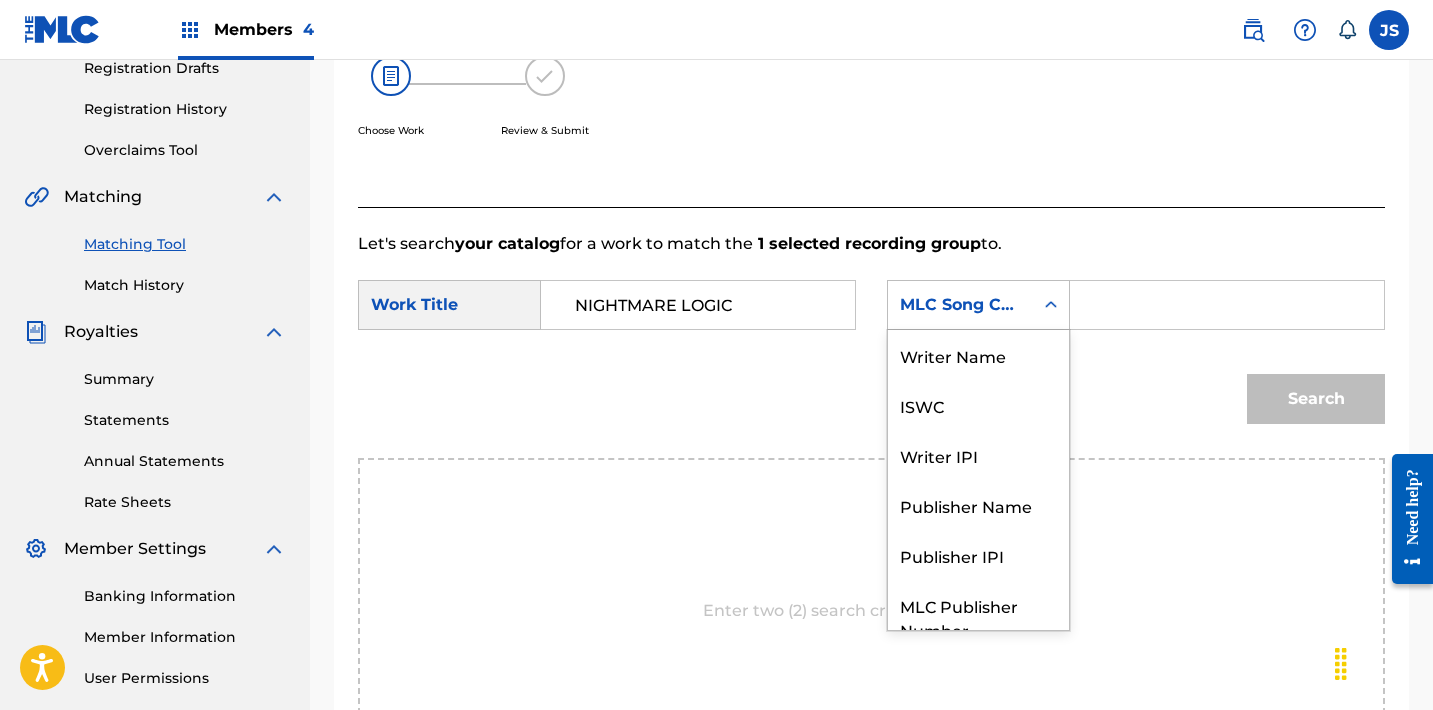 click on "MLC Song Code" at bounding box center (960, 305) 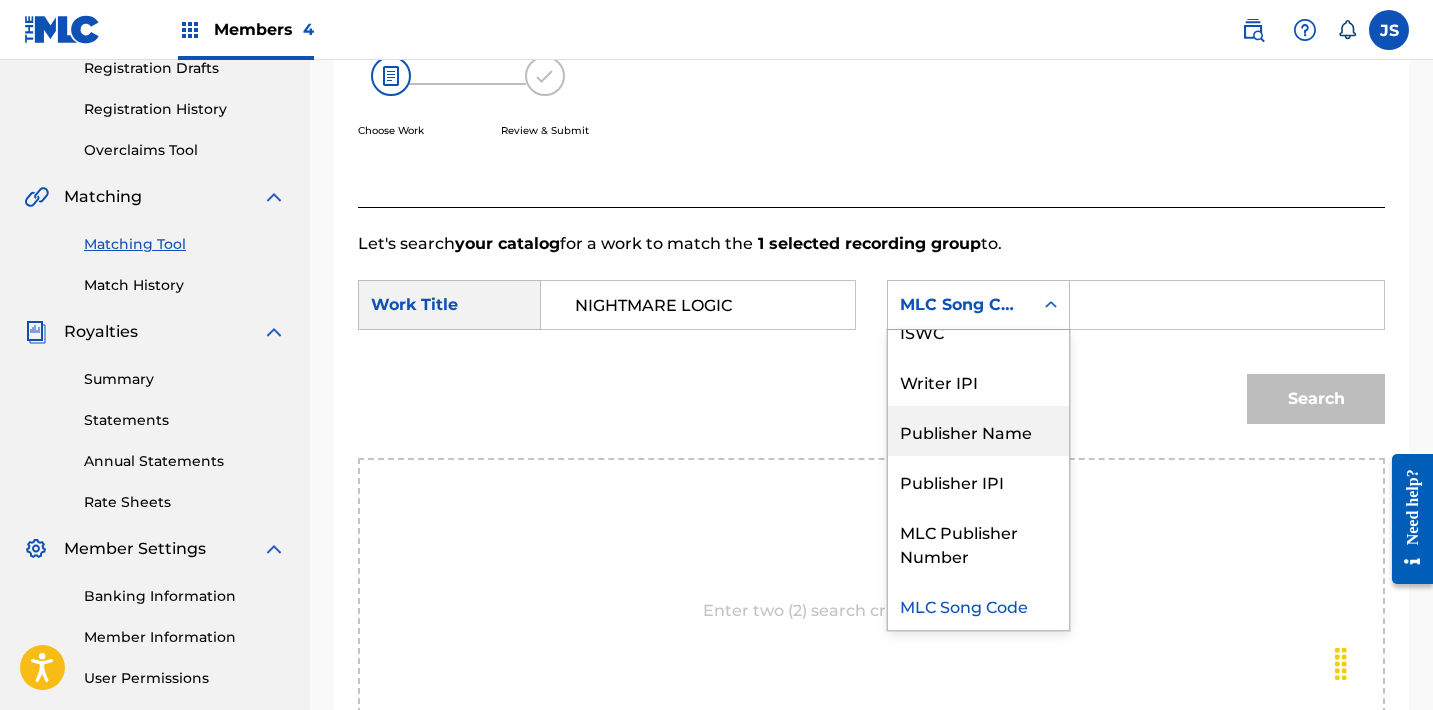 click on "Publisher Name" at bounding box center (978, 431) 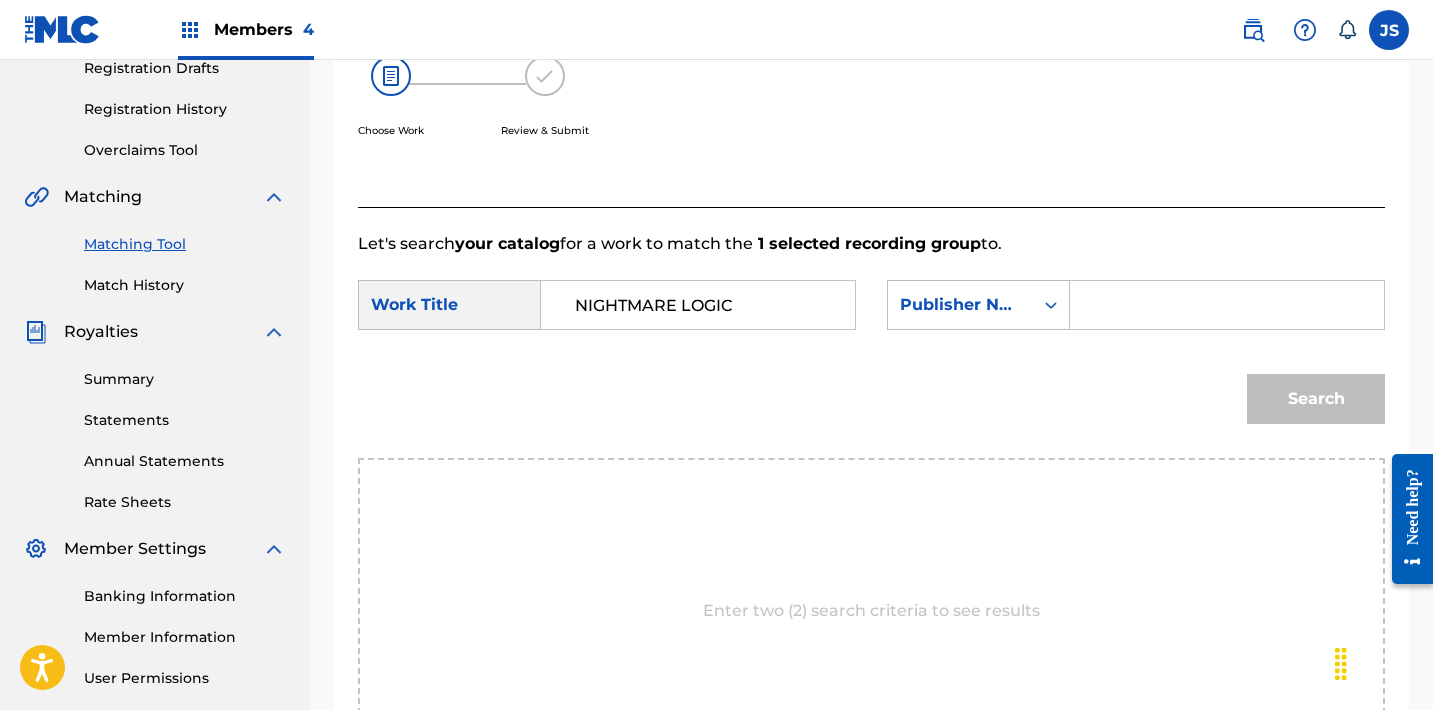 click at bounding box center (1227, 305) 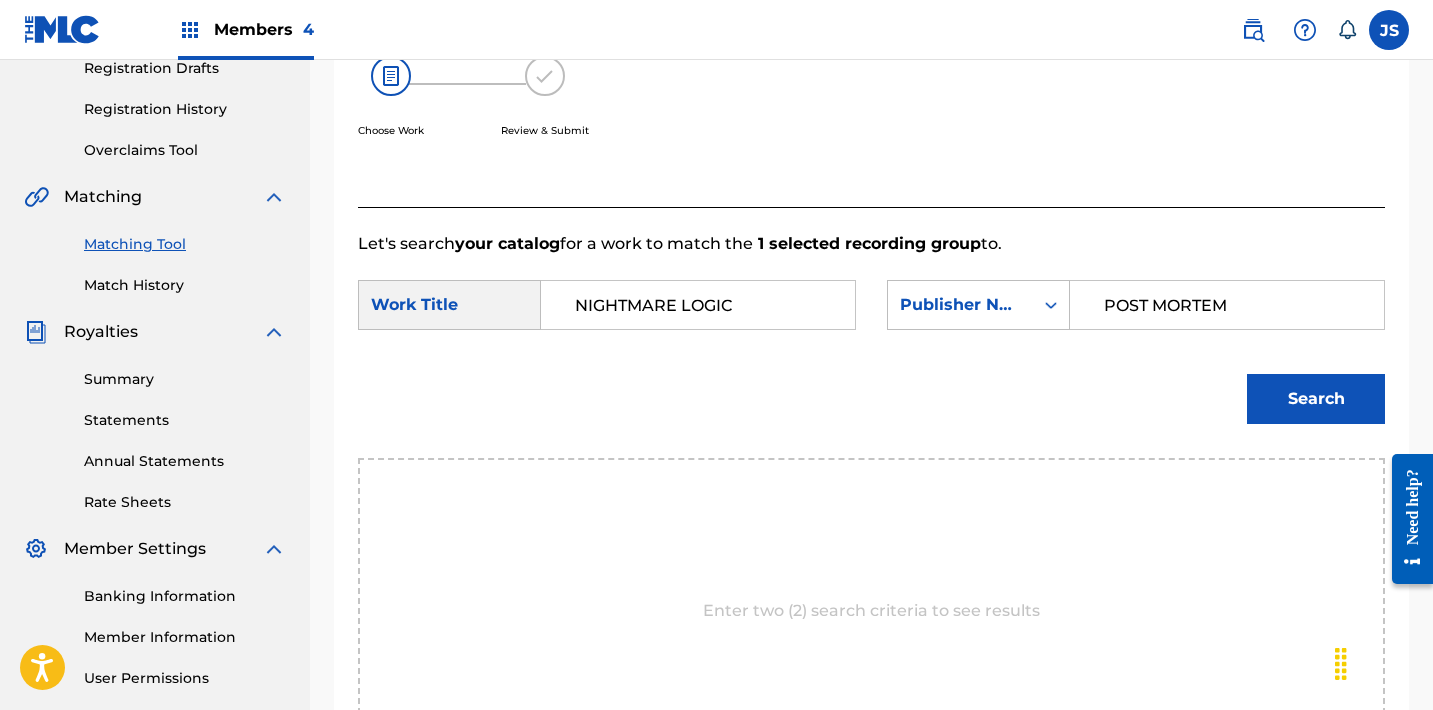 click on "Search" at bounding box center (1316, 399) 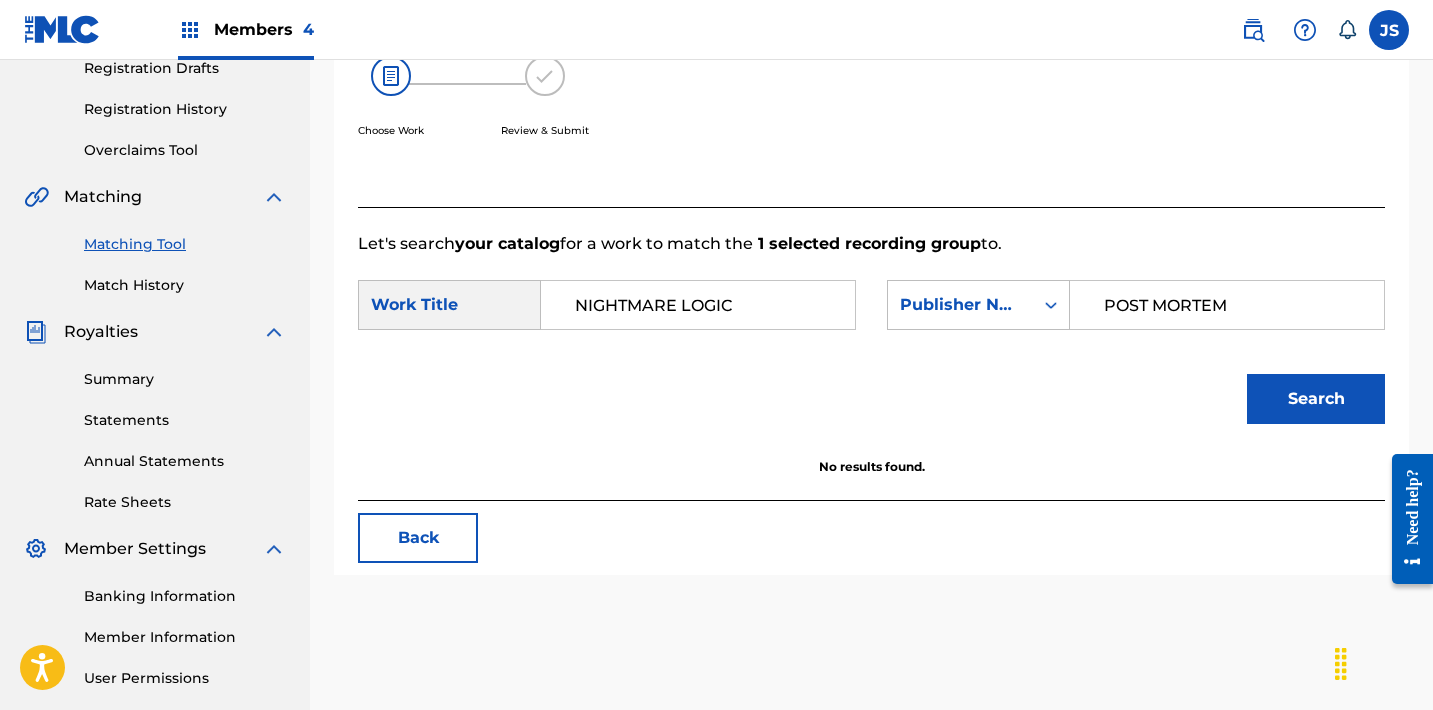 click on "POST MORTEM" at bounding box center (1227, 305) 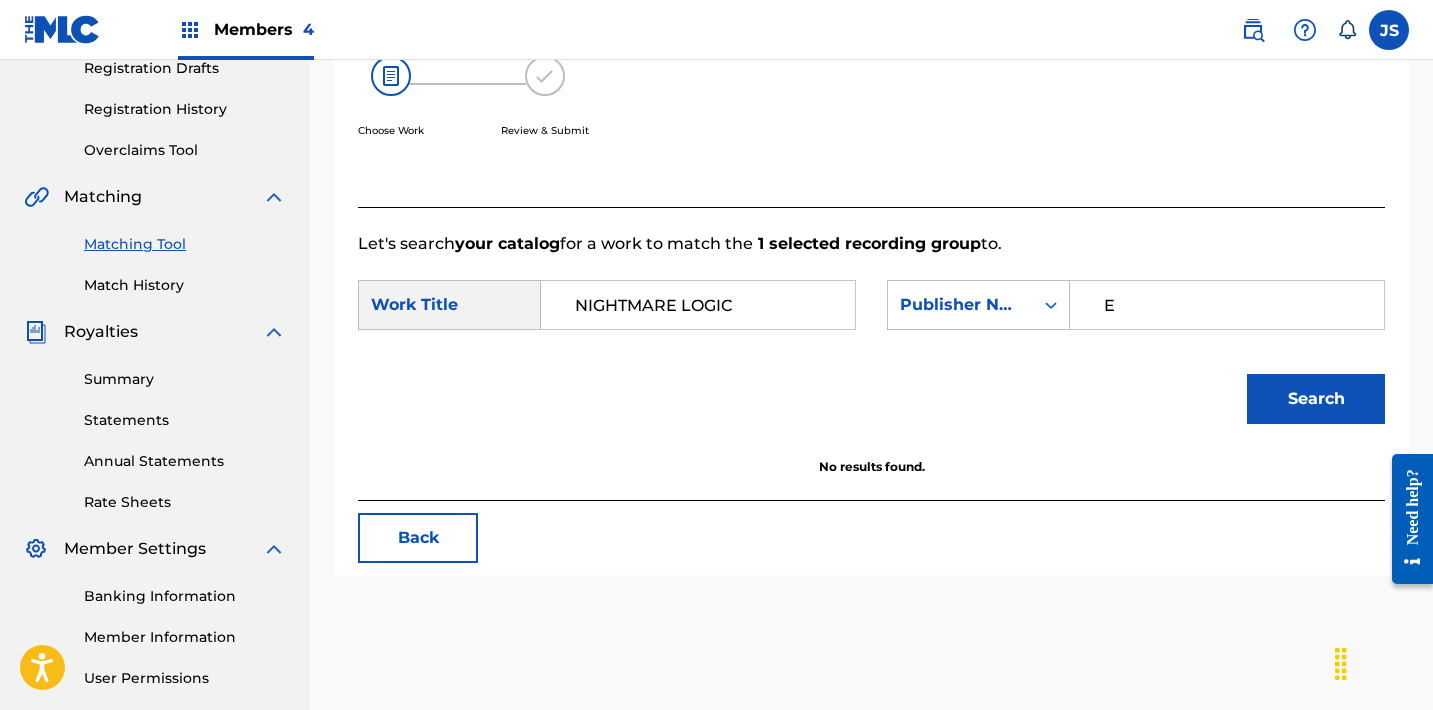 type on "EZ ACTION" 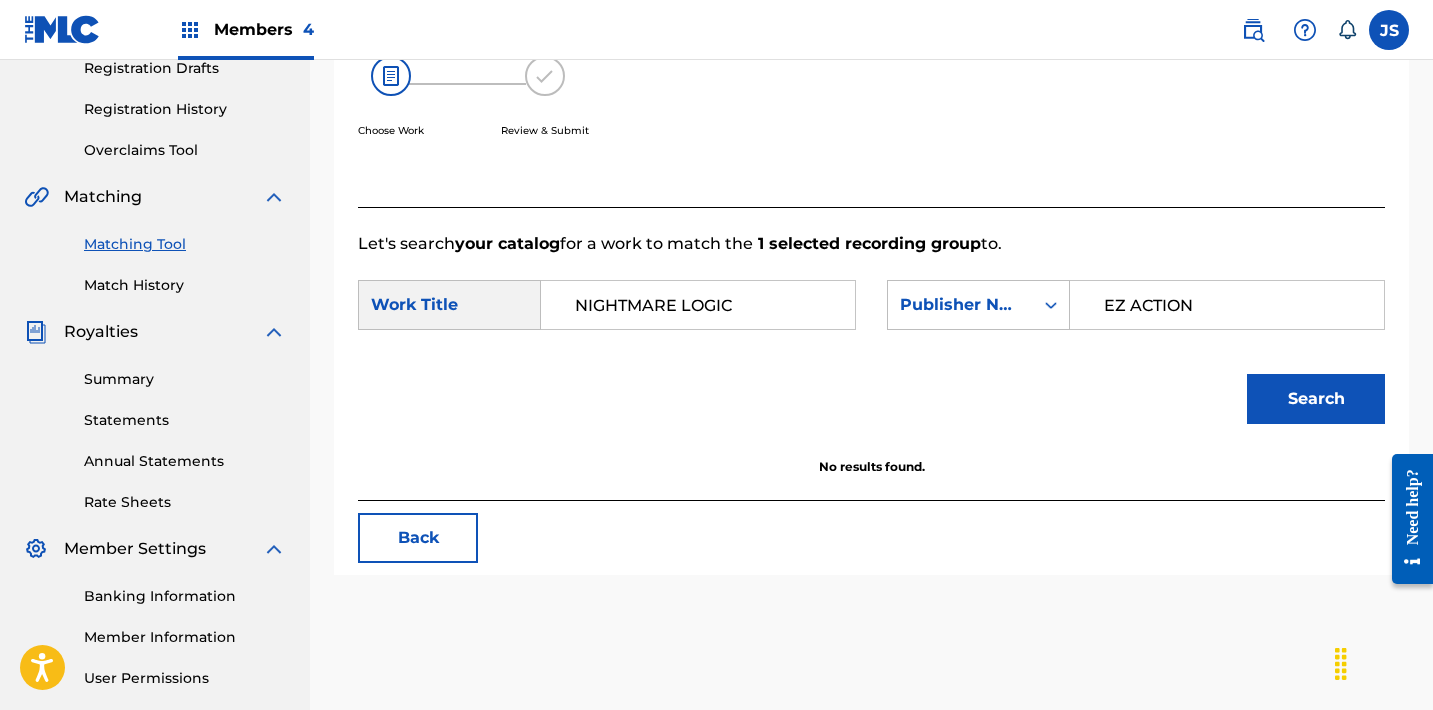 click on "Search" at bounding box center [1316, 399] 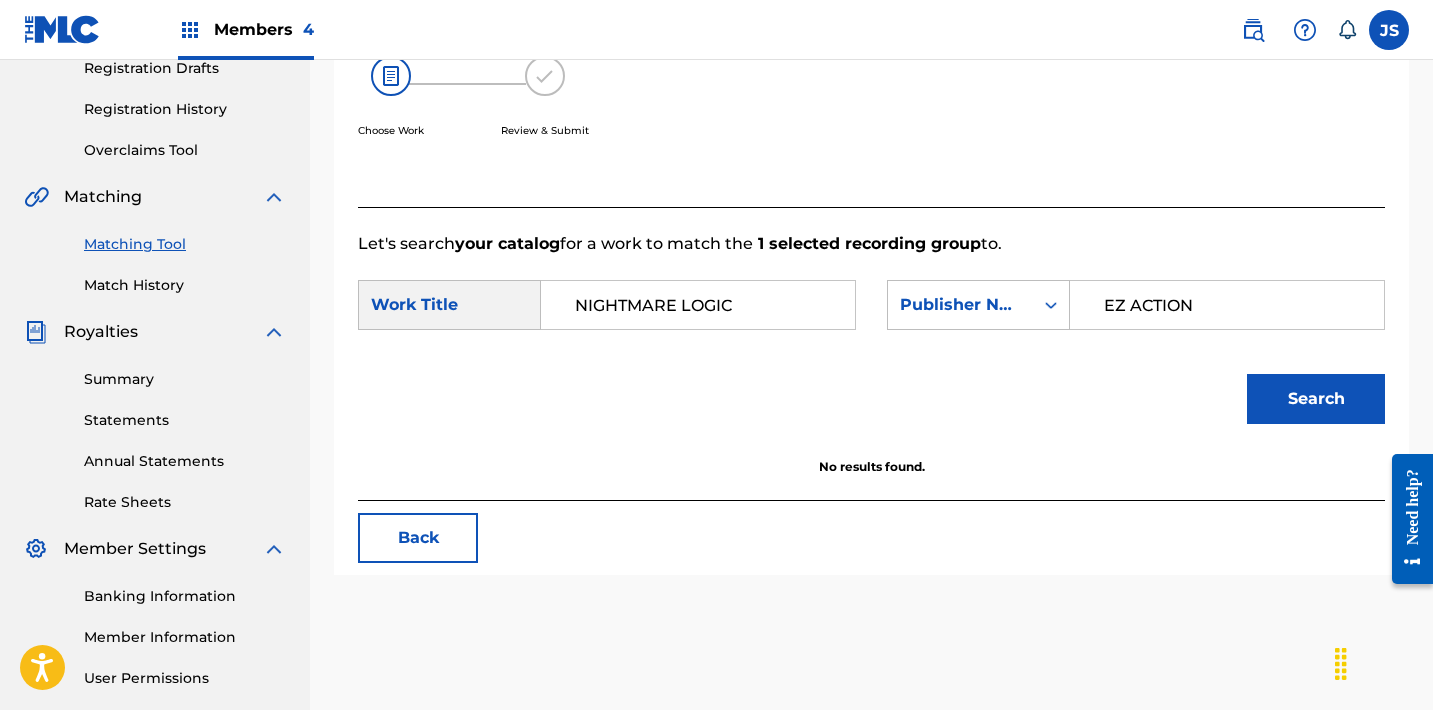 click on "Back" at bounding box center [418, 538] 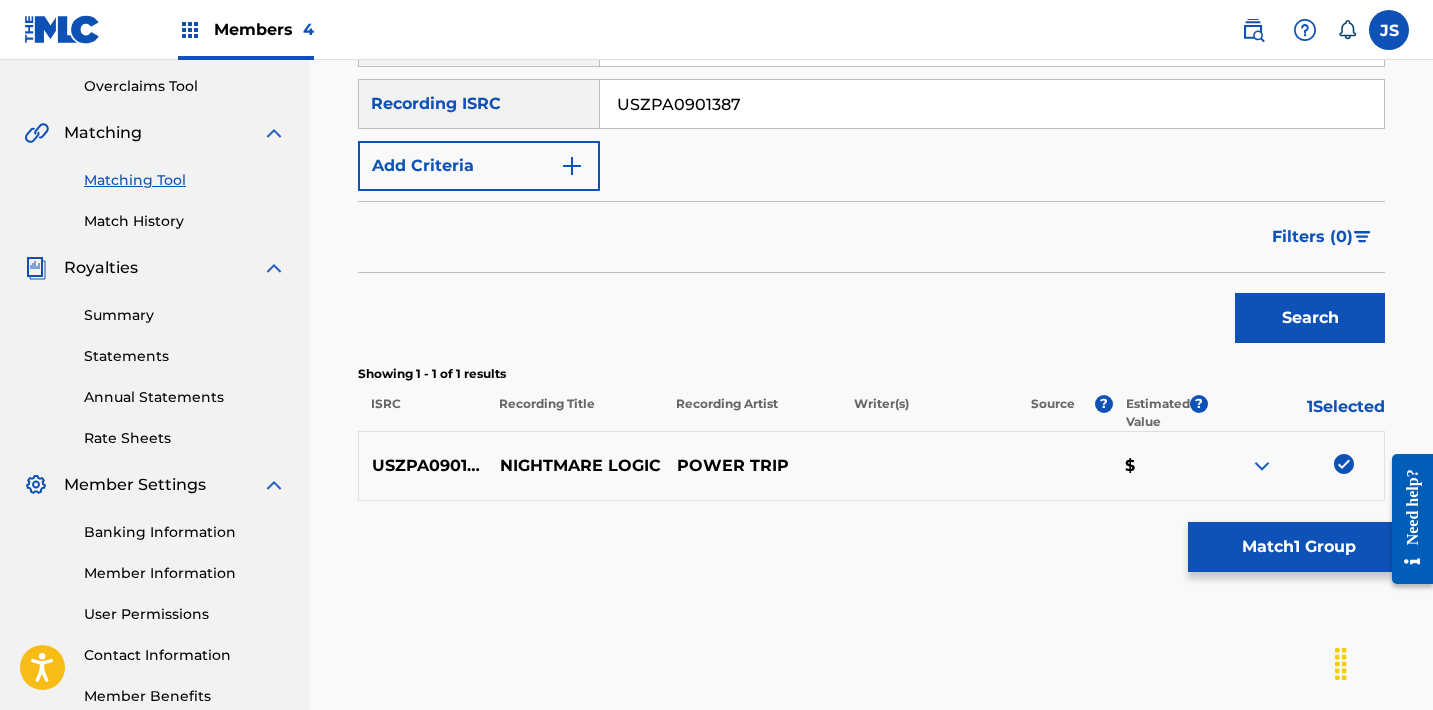 click at bounding box center [1344, 464] 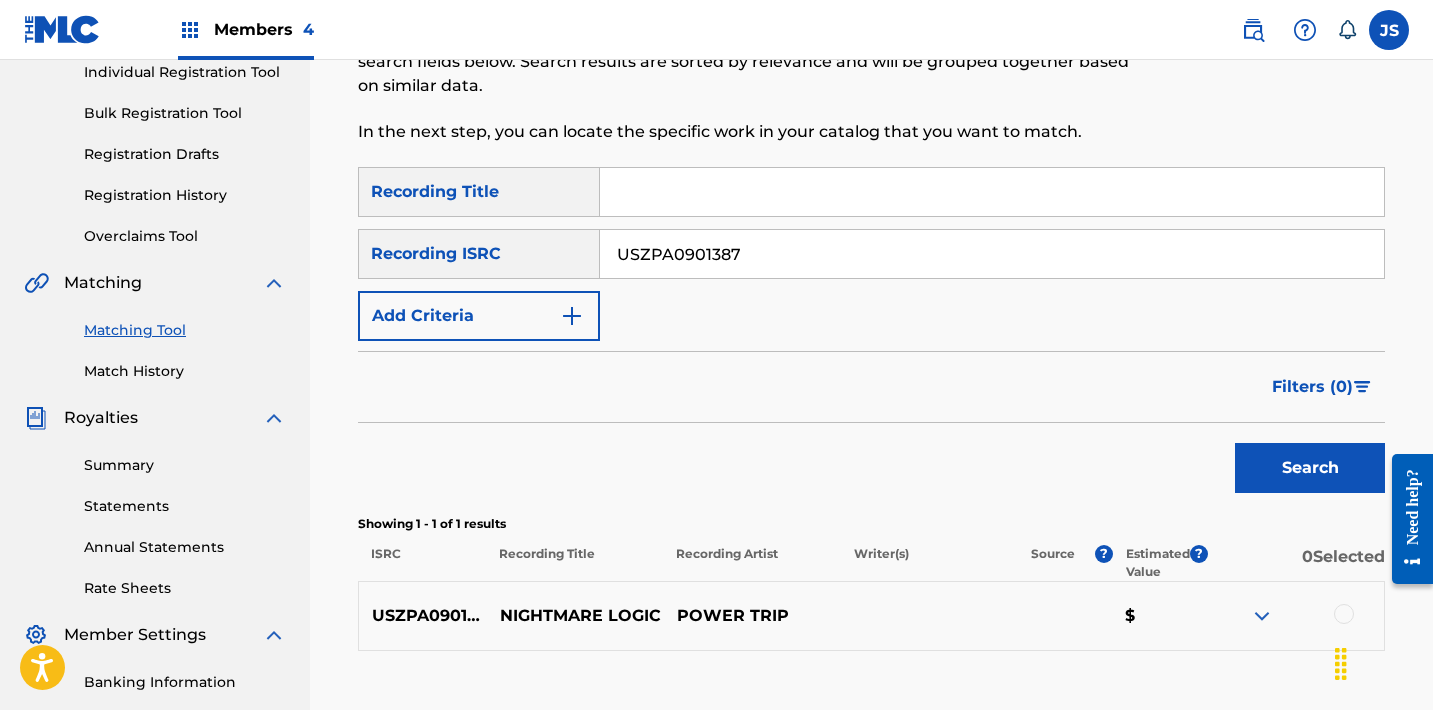 scroll, scrollTop: 259, scrollLeft: 0, axis: vertical 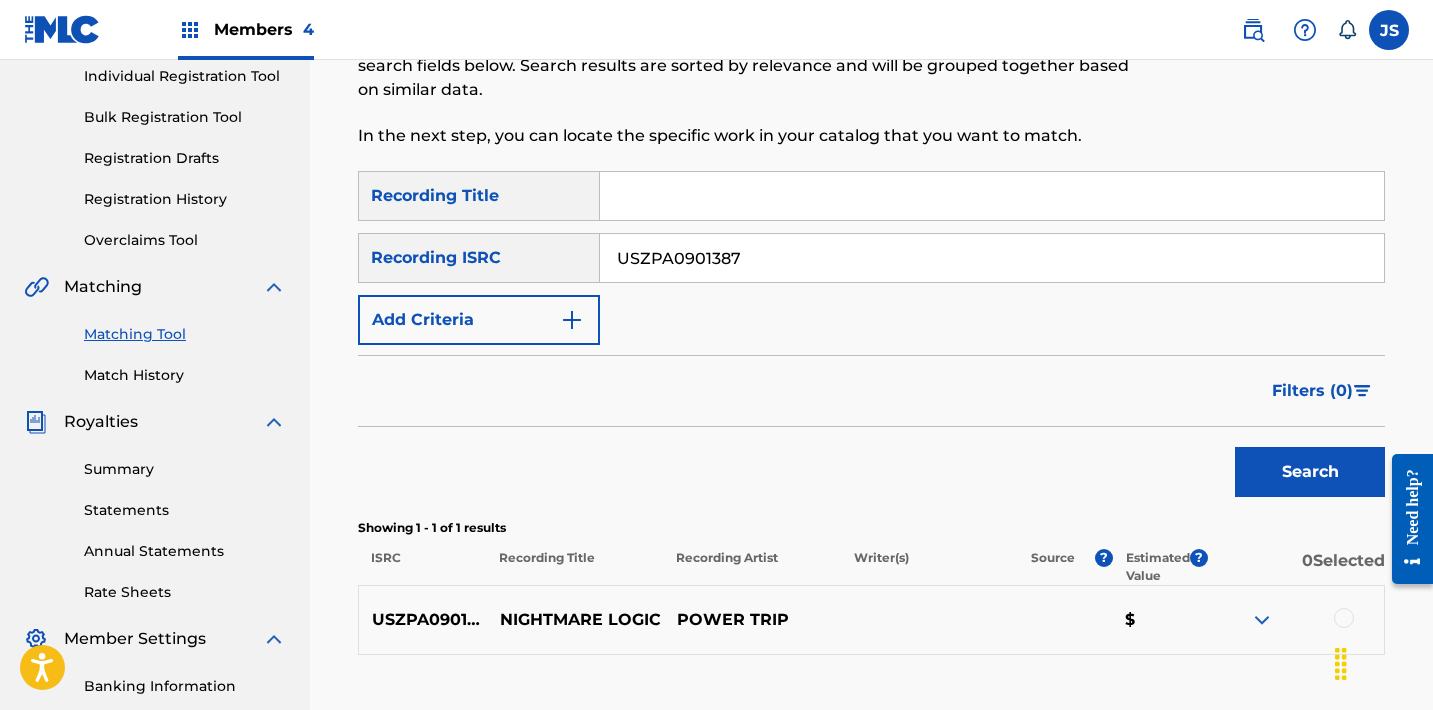 click on "USZPA0901387" at bounding box center (992, 258) 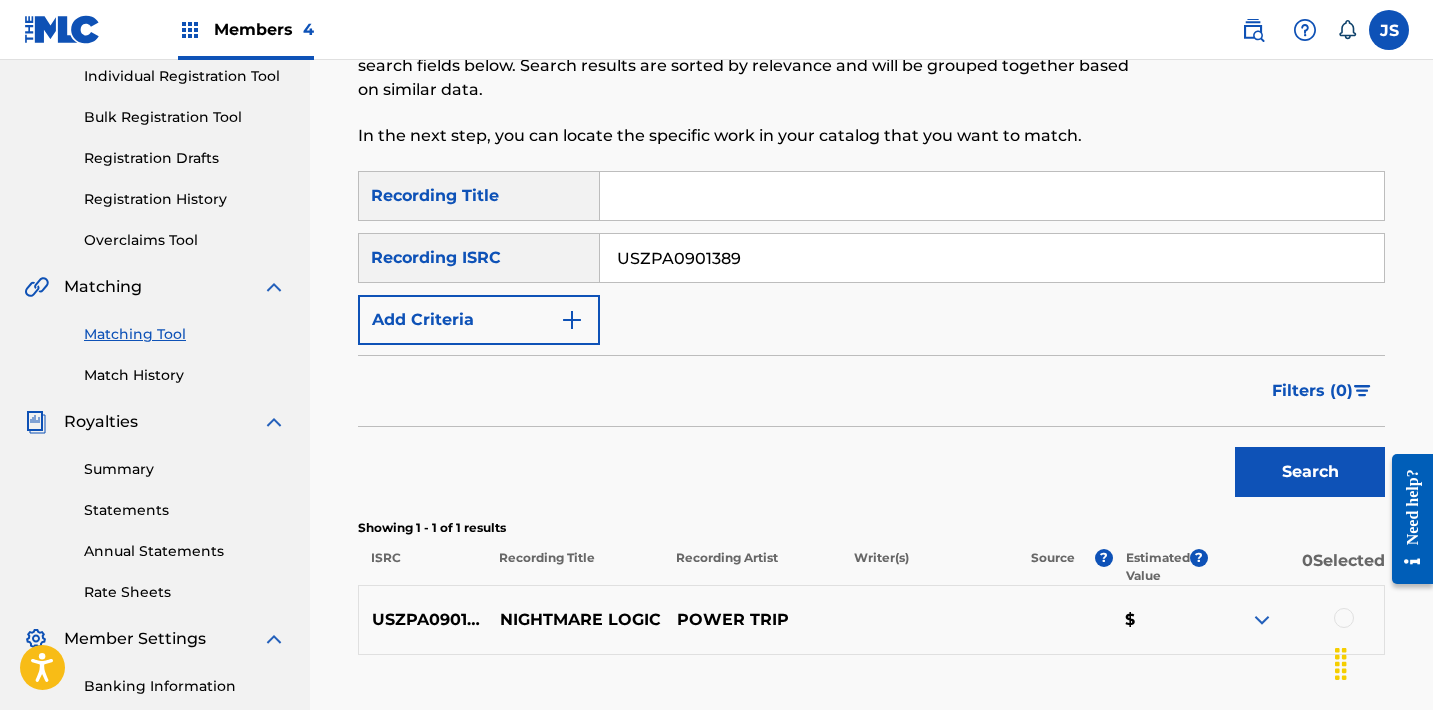type on "USZPA0901389" 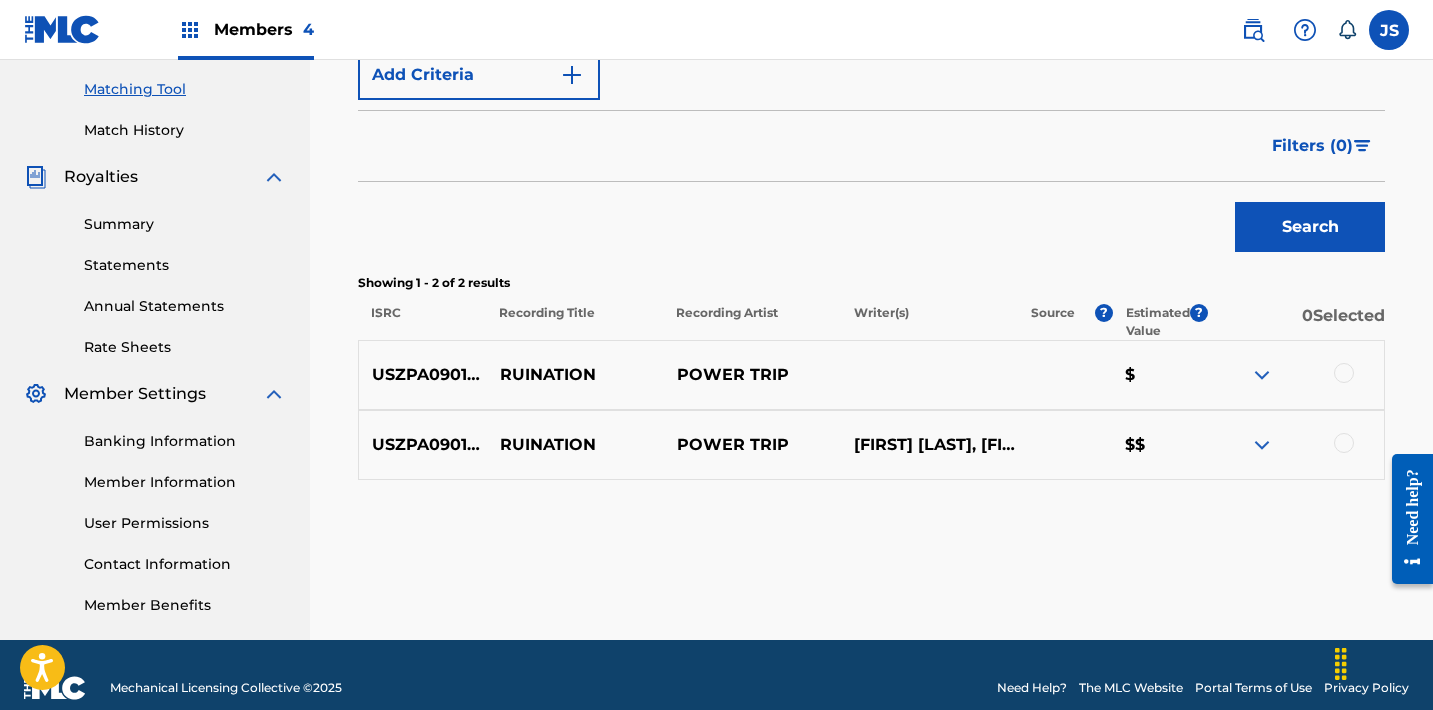 scroll, scrollTop: 509, scrollLeft: 0, axis: vertical 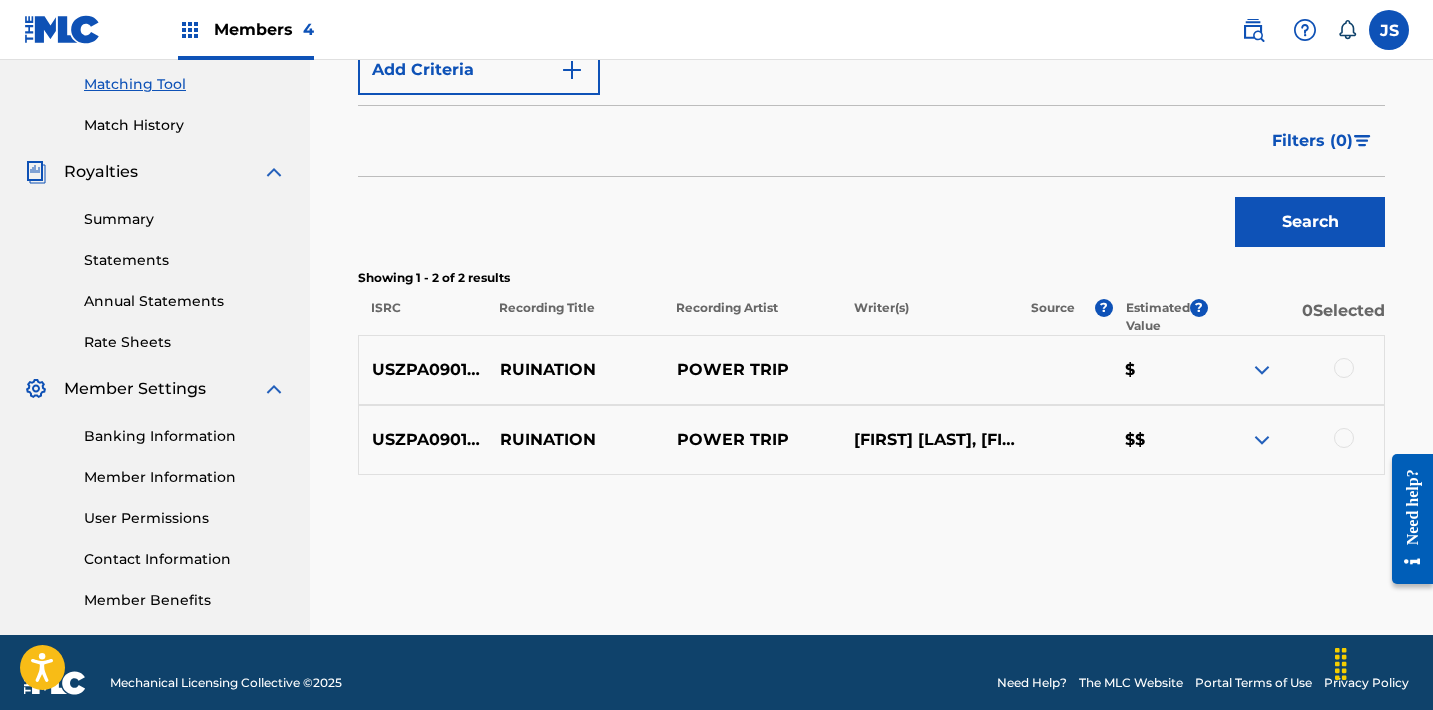click at bounding box center [1344, 438] 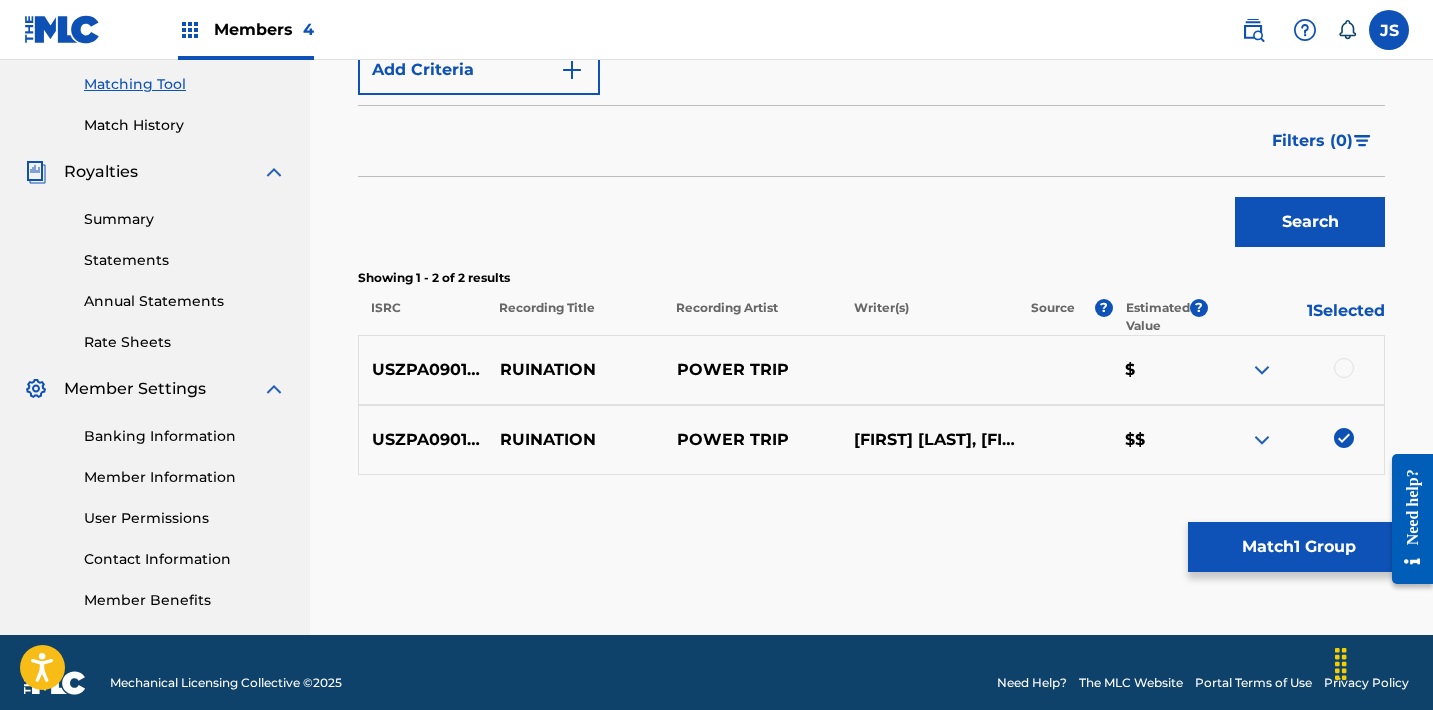 click at bounding box center (1344, 368) 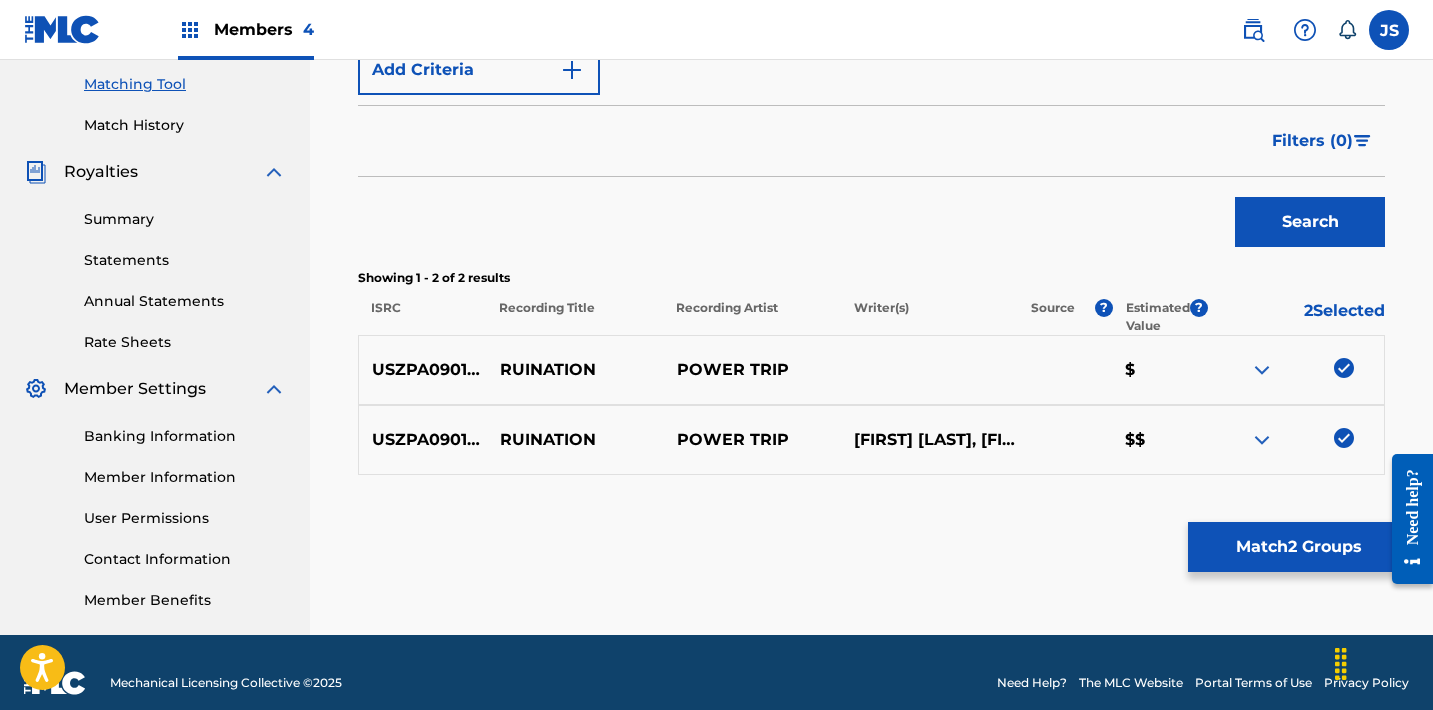 click on "Match  2 Groups" at bounding box center (1298, 547) 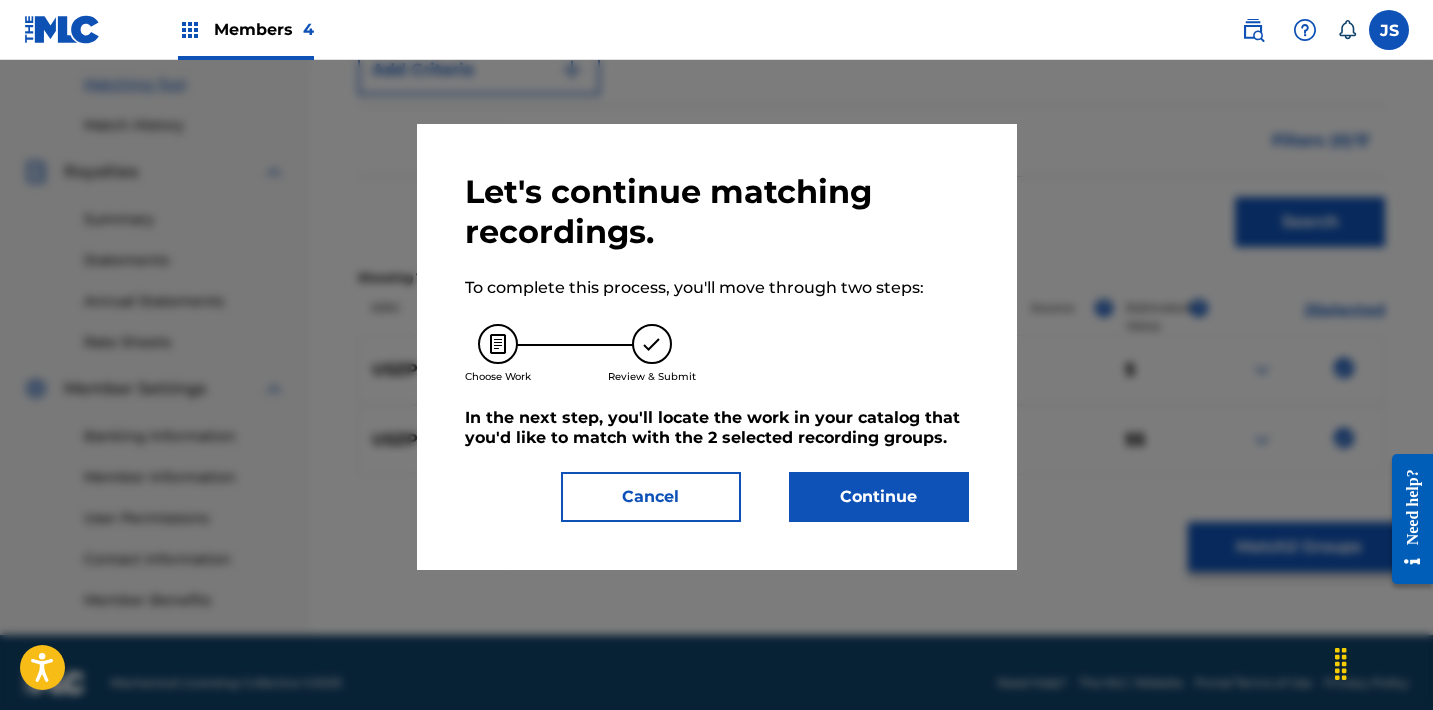 click on "Continue" at bounding box center [879, 497] 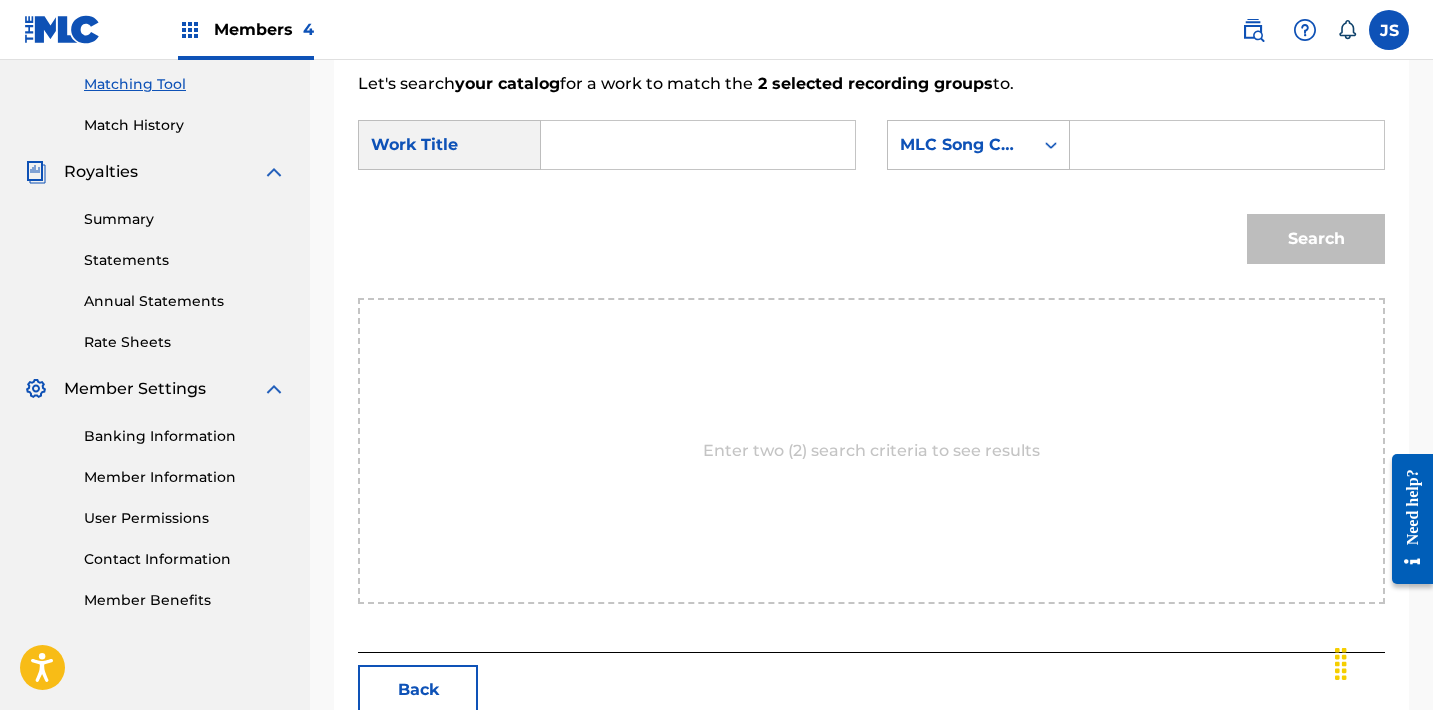 click at bounding box center (698, 145) 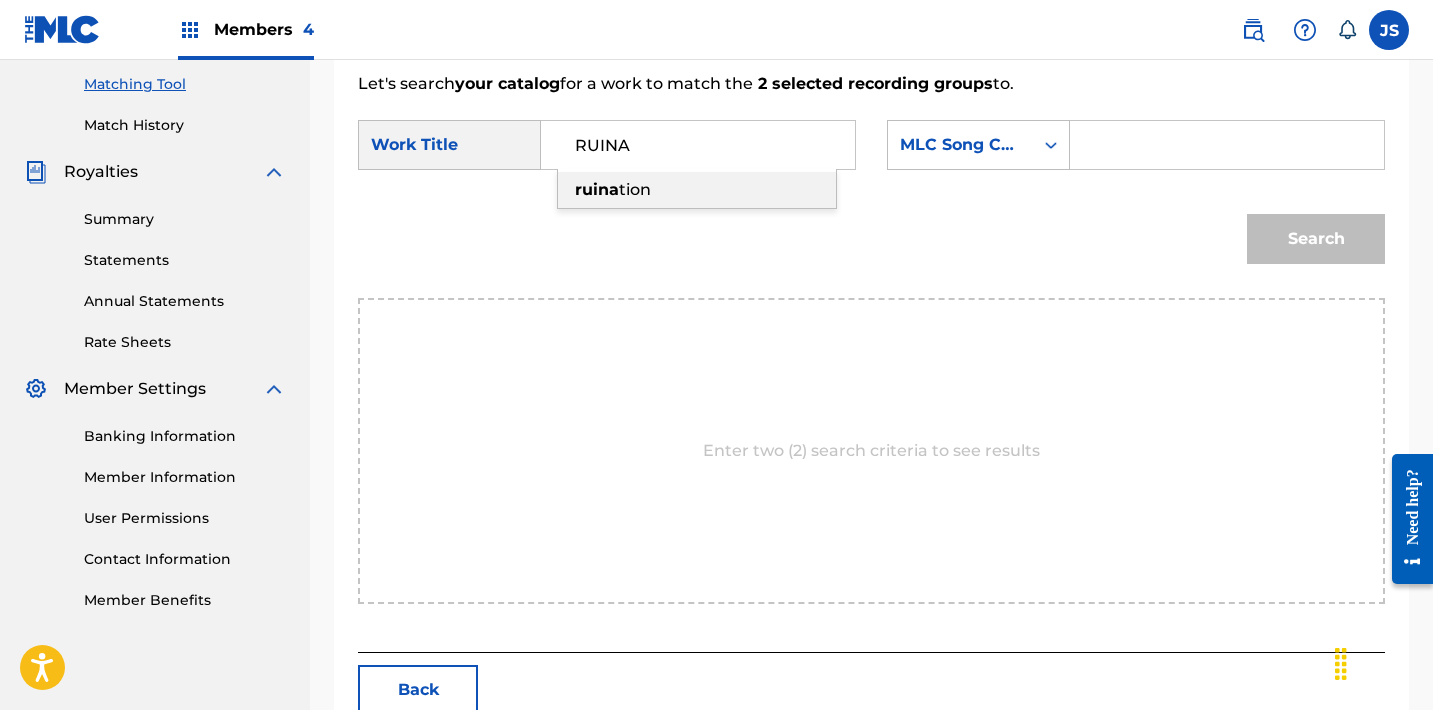 click on "tion" at bounding box center [635, 189] 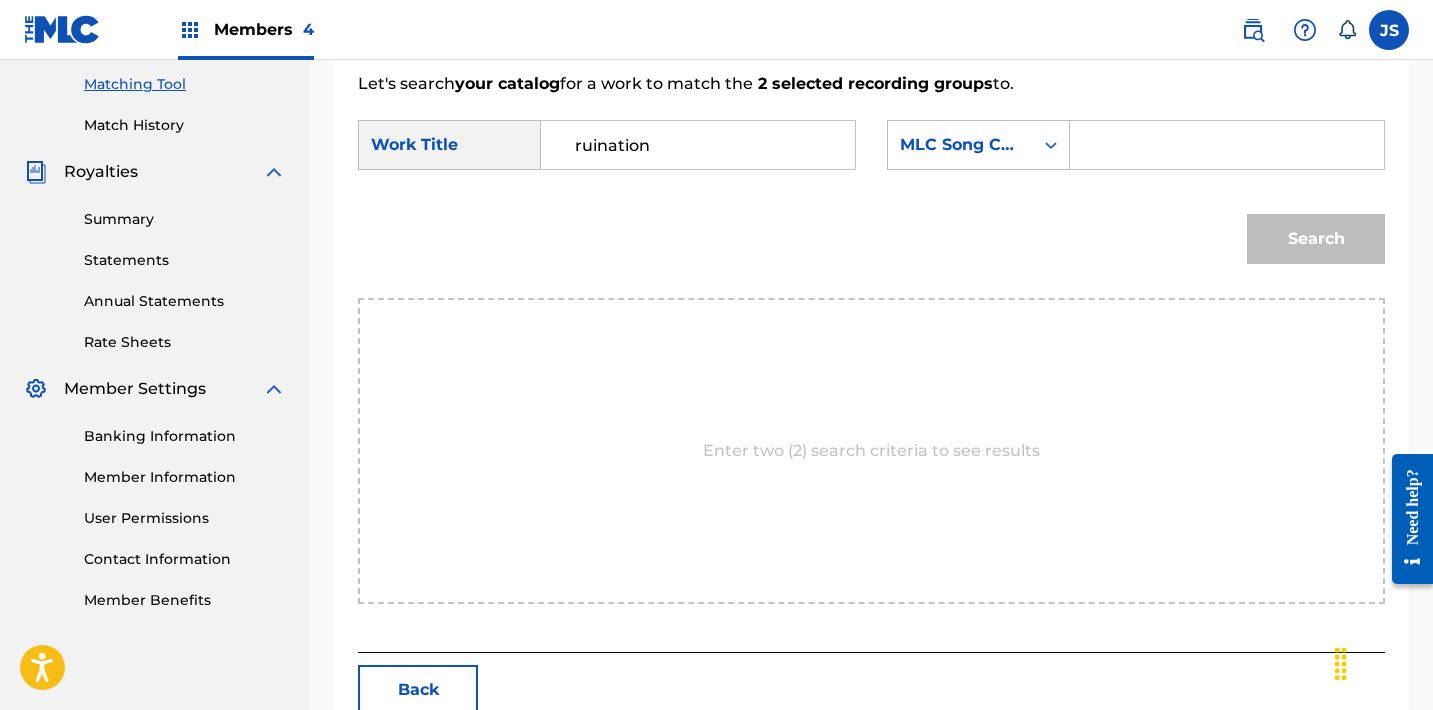 click at bounding box center [1227, 145] 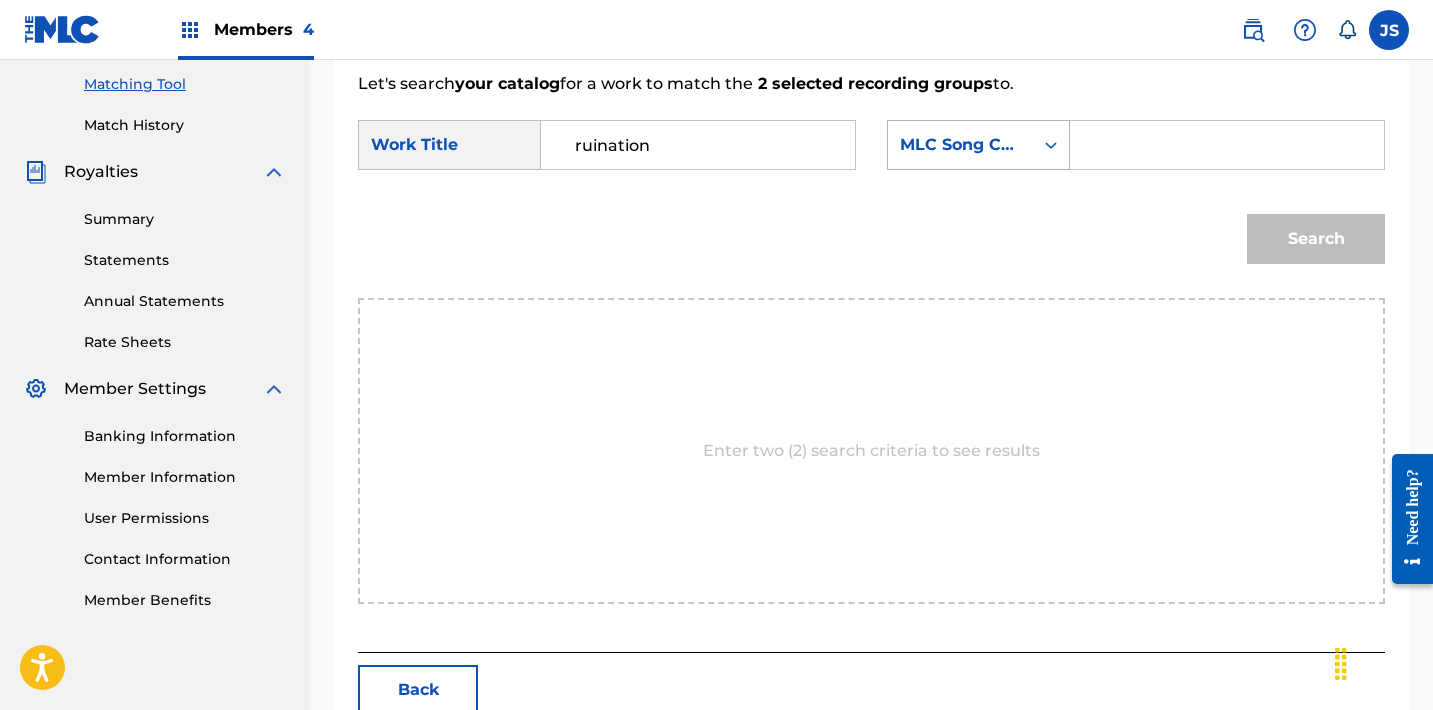 click on "MLC Song Code" at bounding box center [960, 145] 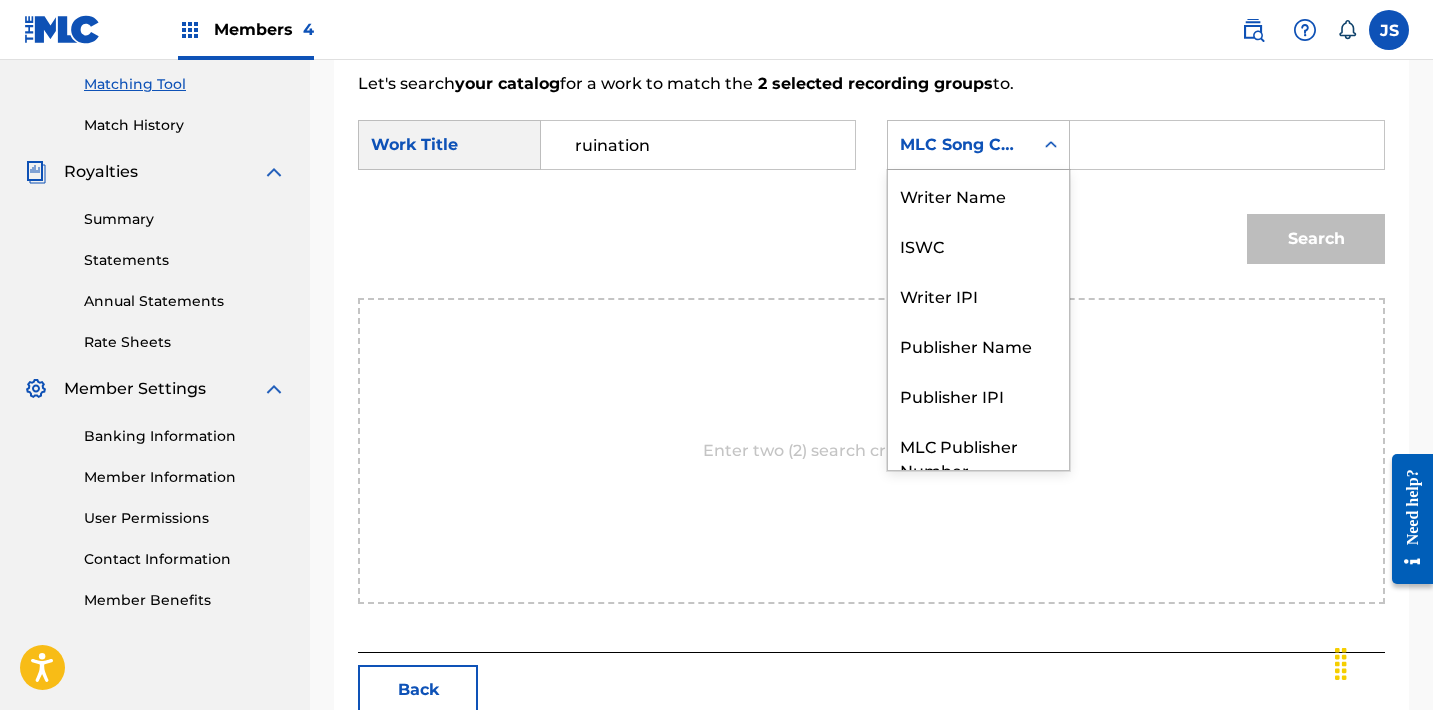 scroll, scrollTop: 74, scrollLeft: 0, axis: vertical 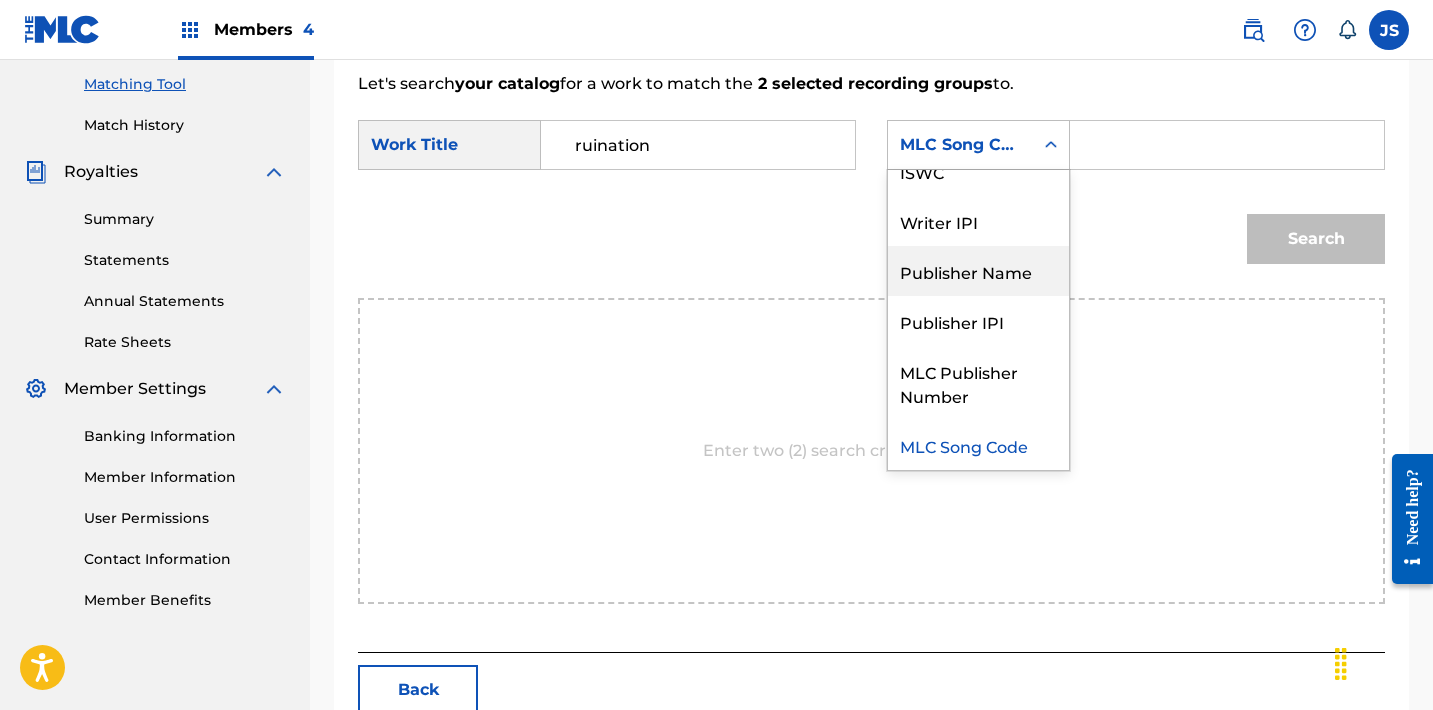 click on "Publisher Name" at bounding box center (978, 271) 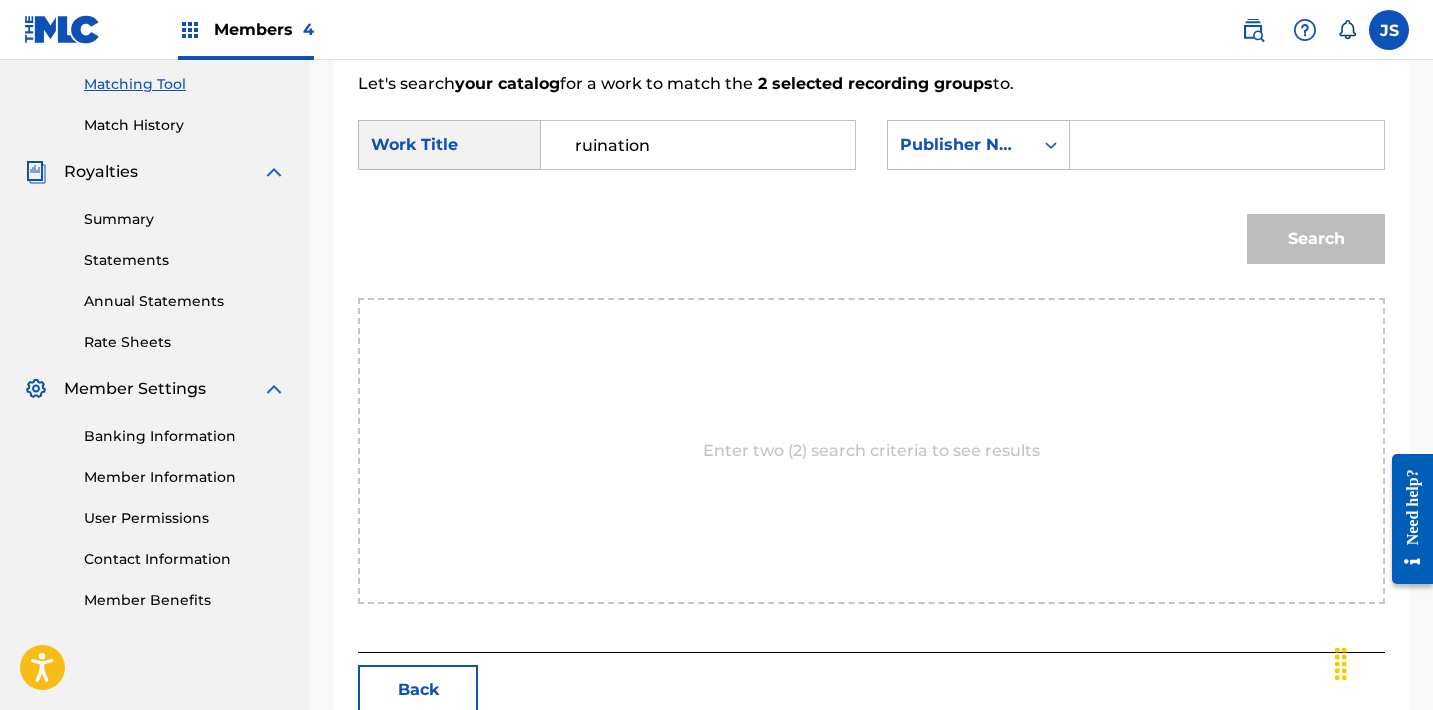 click on "SearchWithCriteria93d7a6a3-7077-4cb4-b6ad-7fc8c0ed82b4 Work Title ruination SearchWithCriteriae0252b86-752b-4b74-aced-2b5b54ae65de Publisher Name Search" at bounding box center (871, 197) 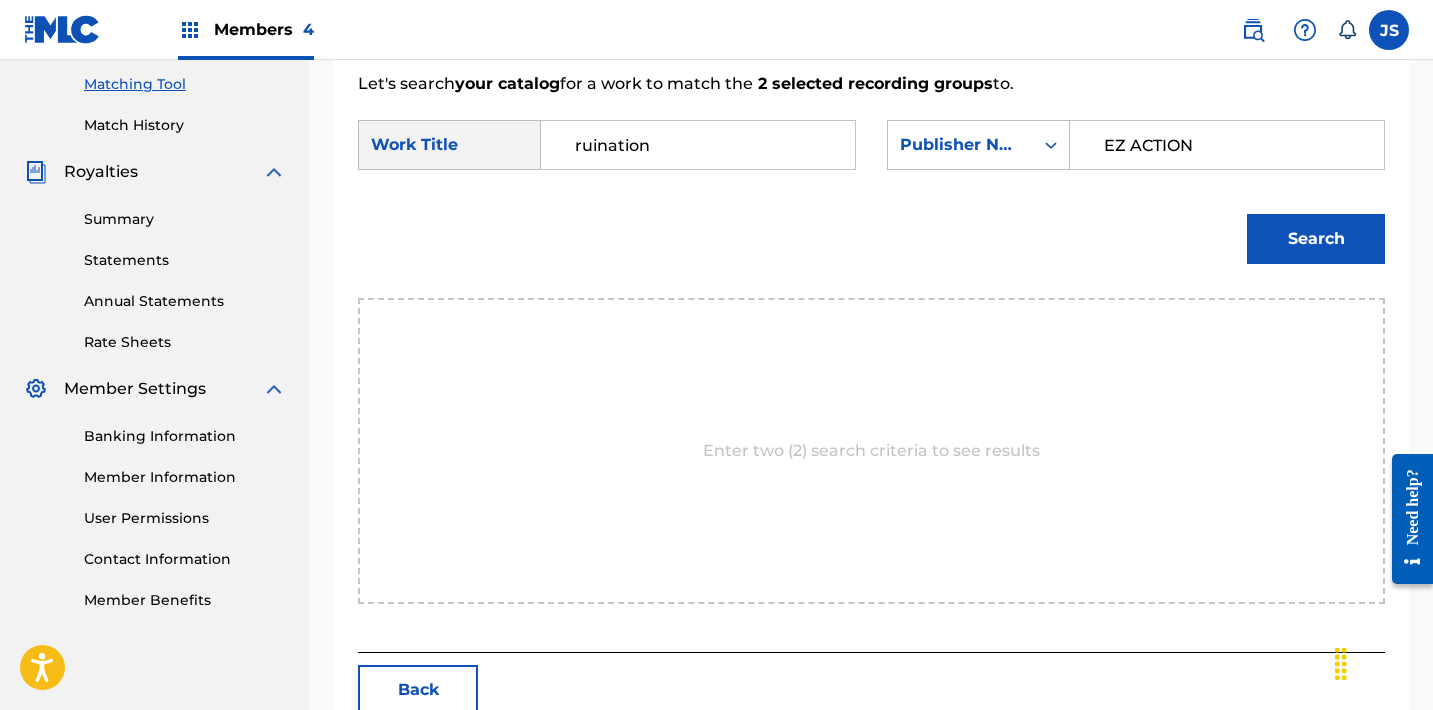 click on "Search" at bounding box center (1316, 239) 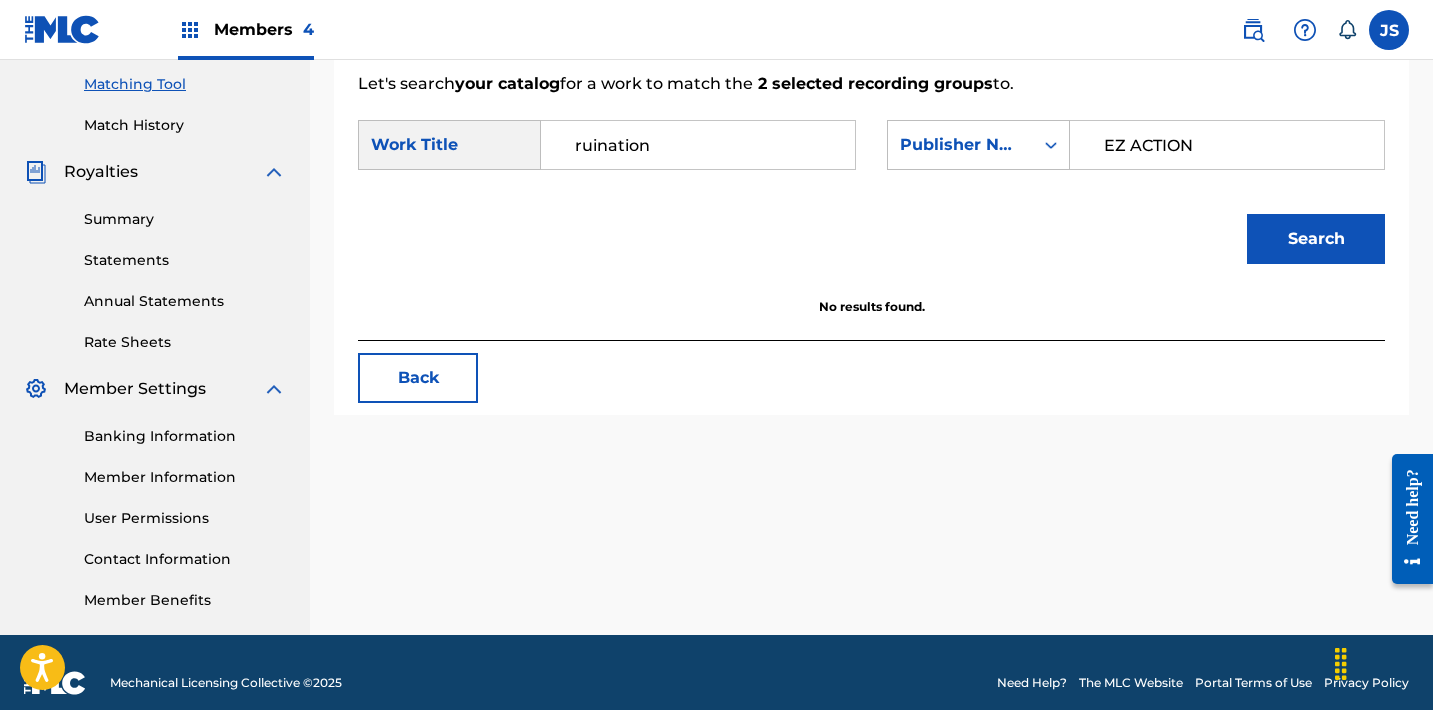 click on "EZ ACTION" at bounding box center (1227, 145) 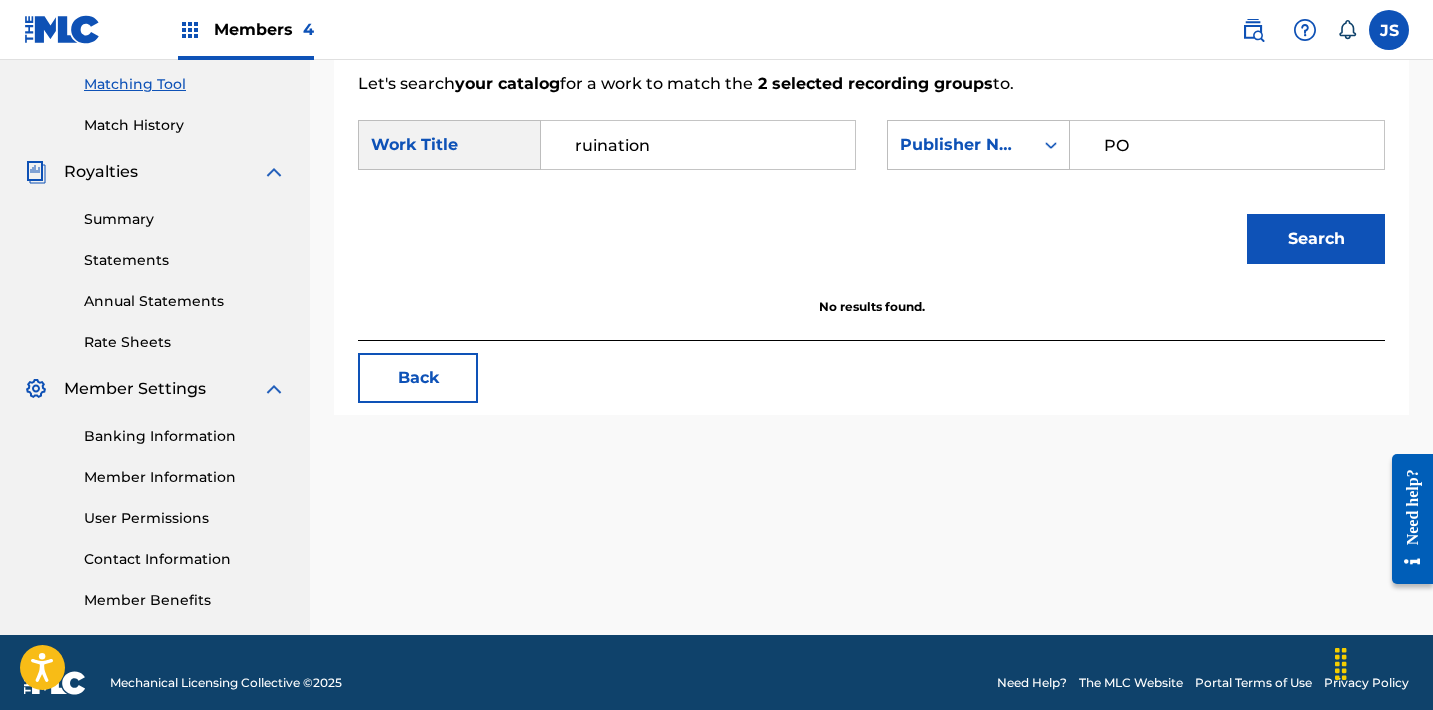 type on "POST MORTEM" 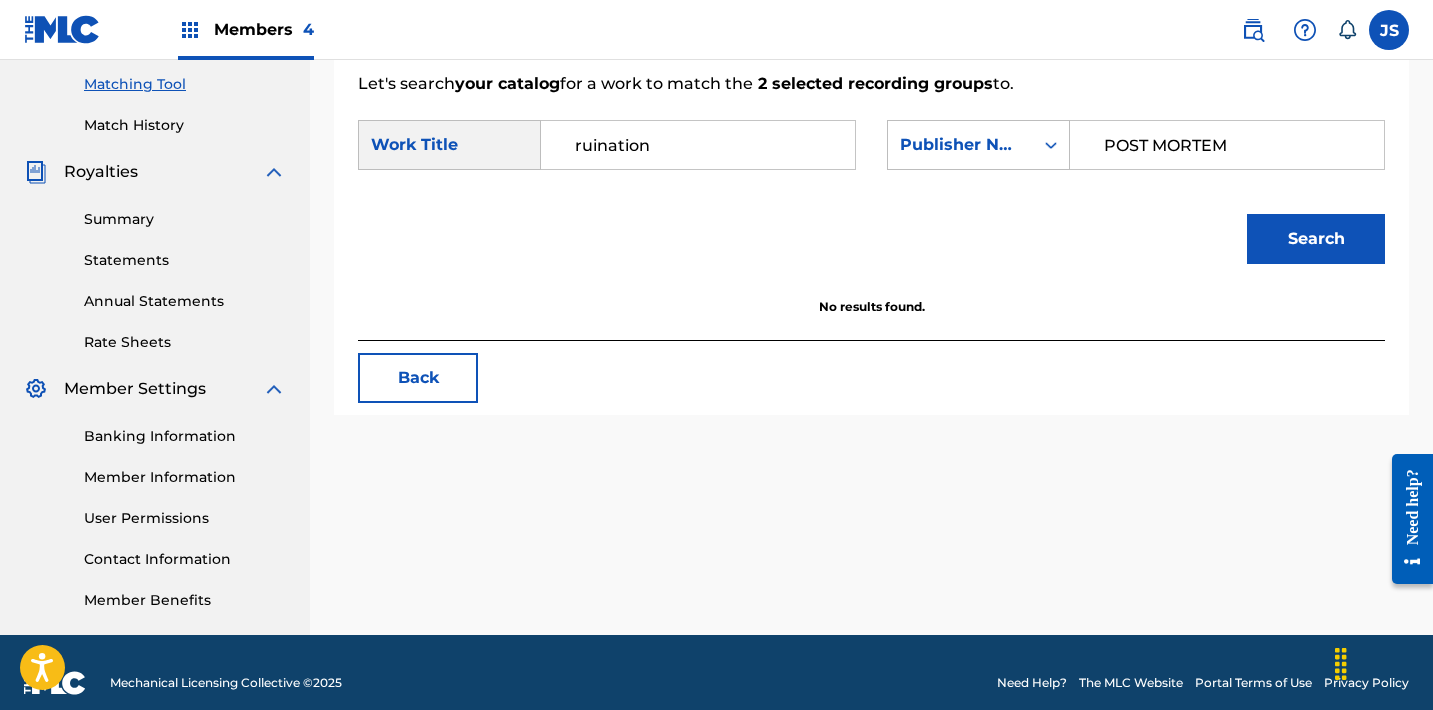 click on "Search" at bounding box center (1316, 239) 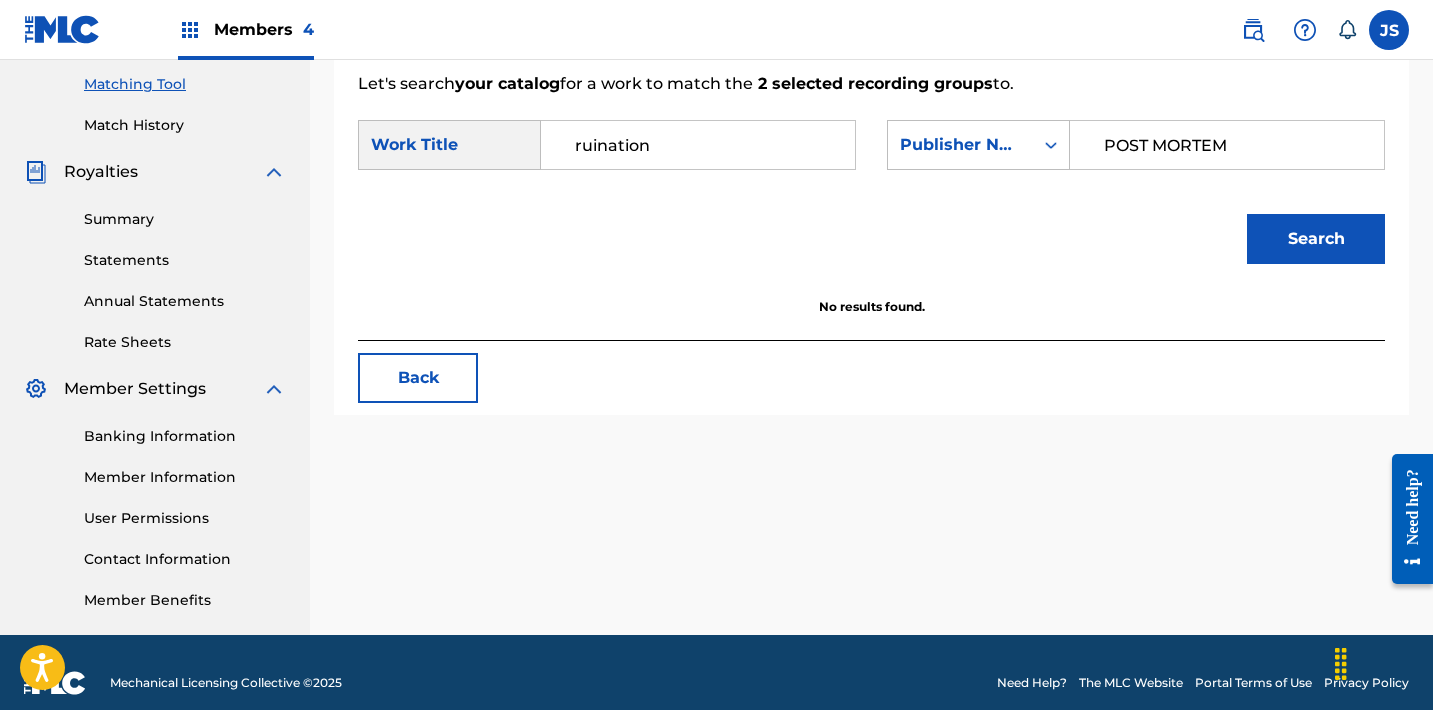 click on "ruination" at bounding box center [698, 145] 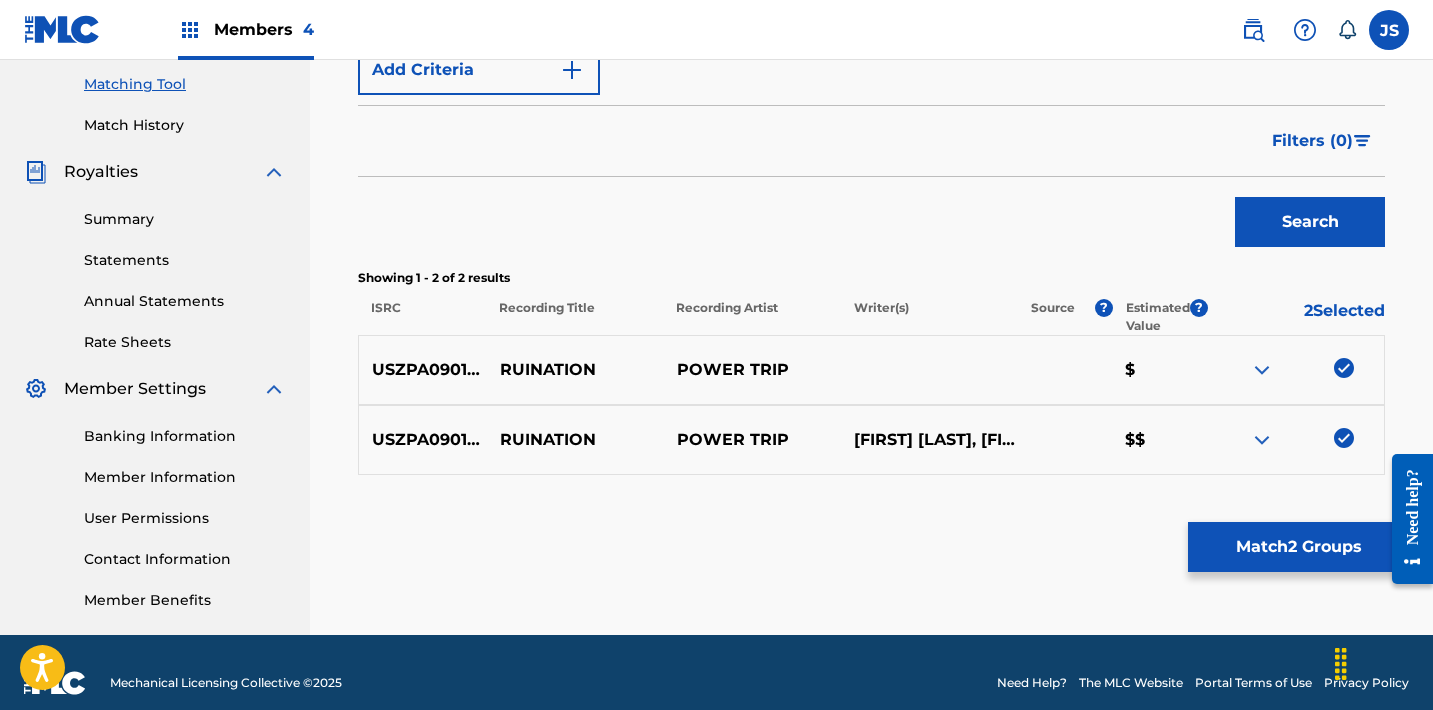 click at bounding box center [1344, 438] 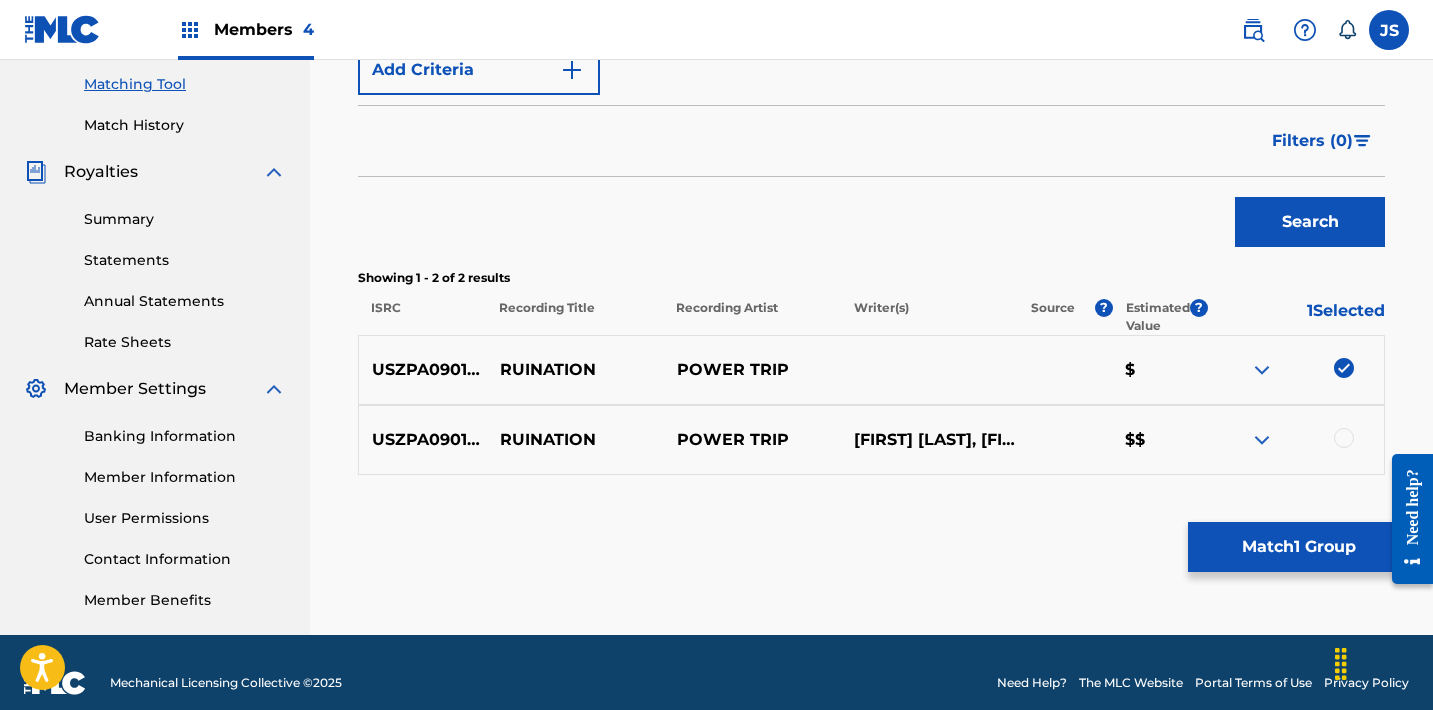 click at bounding box center (1344, 368) 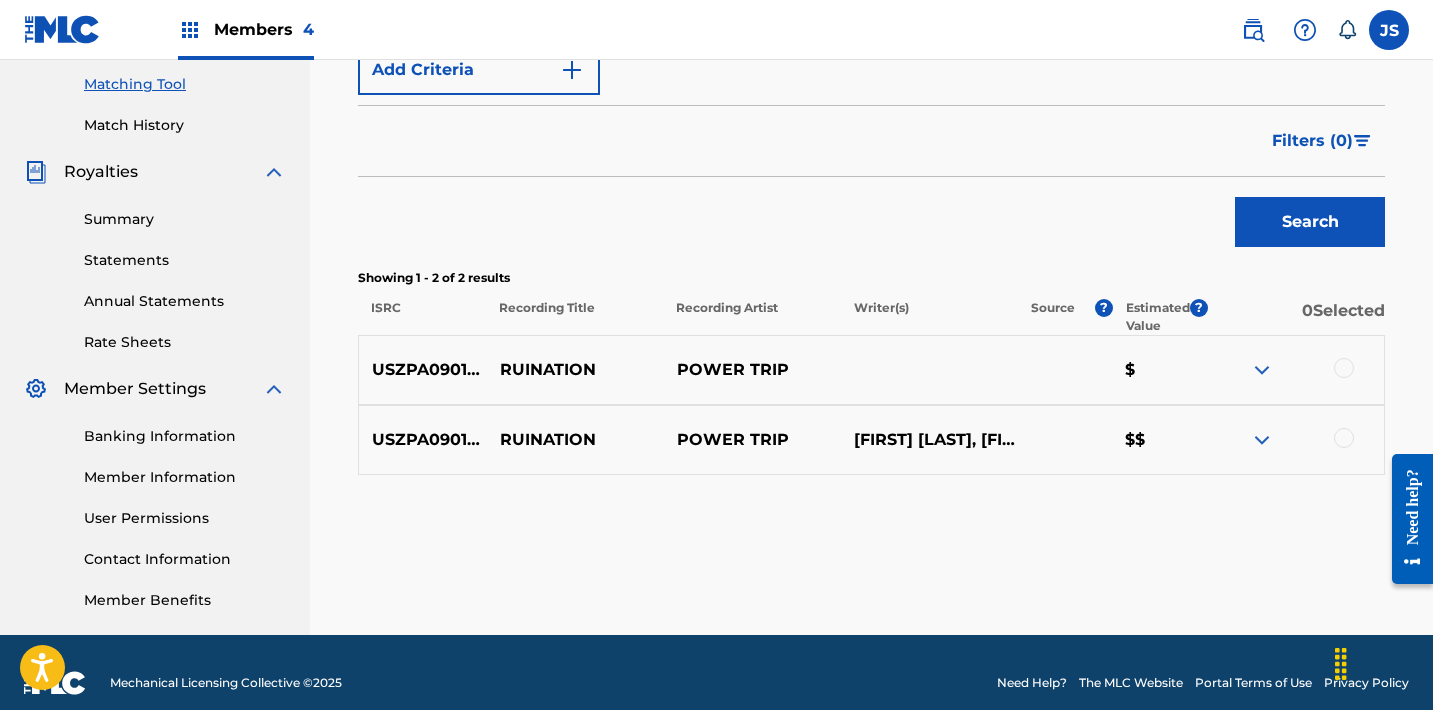 scroll, scrollTop: 400, scrollLeft: 0, axis: vertical 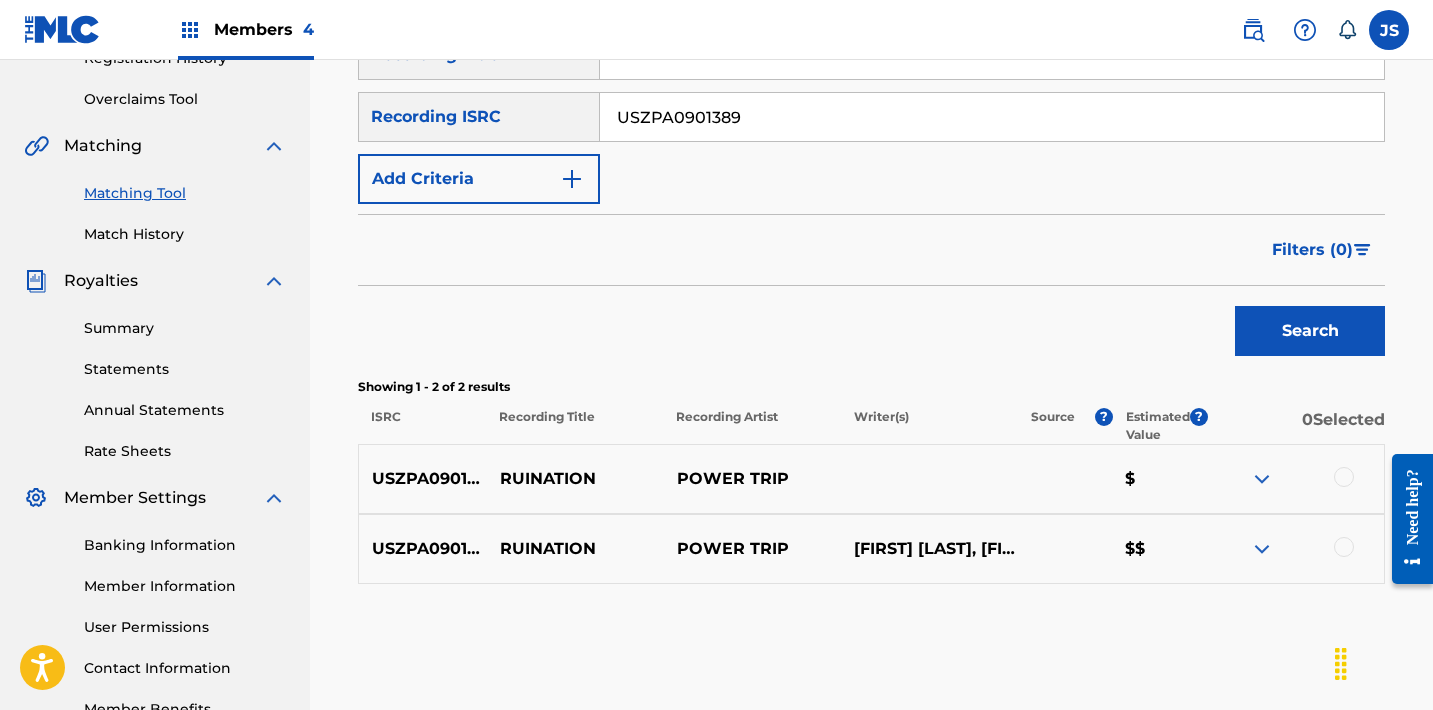 click on "USZPA0901389" at bounding box center [992, 117] 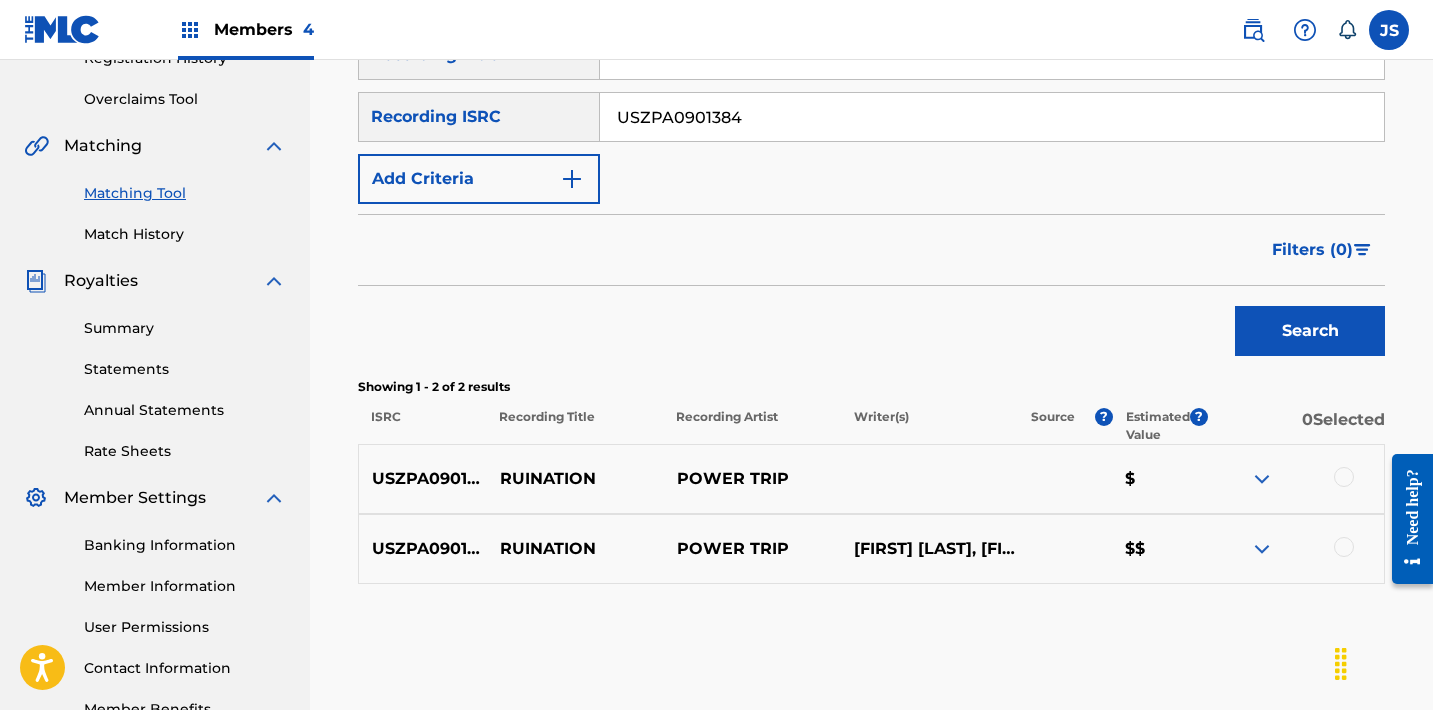 type on "USZPA0901384" 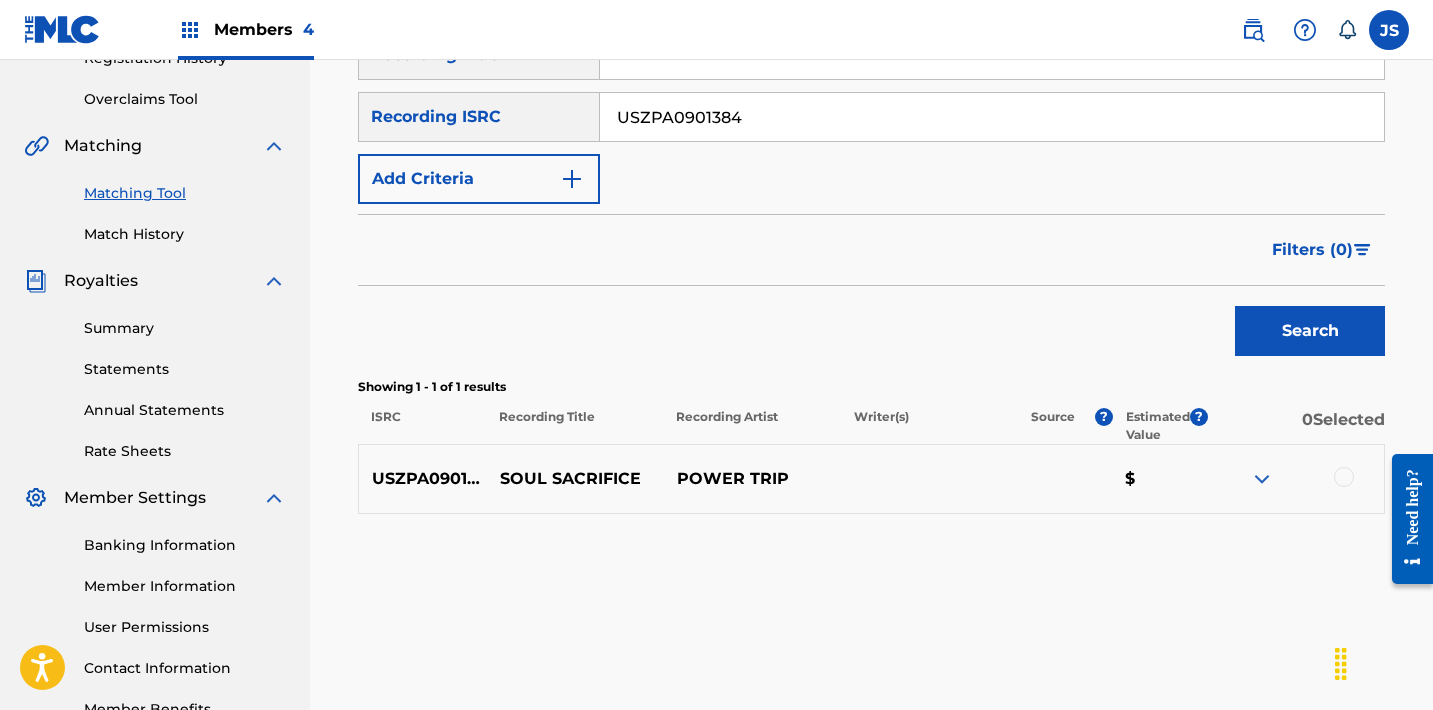 click at bounding box center (1344, 477) 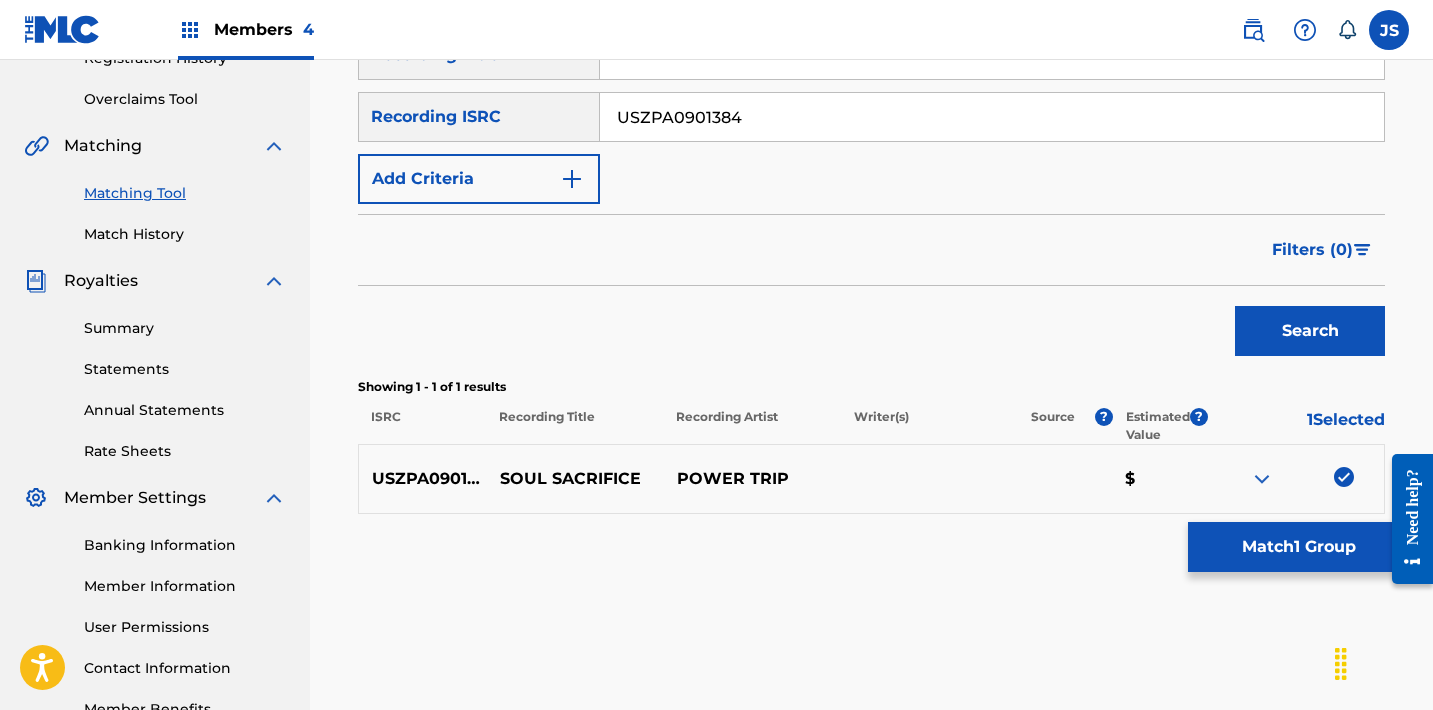 click on "Match  1 Group" at bounding box center (1298, 547) 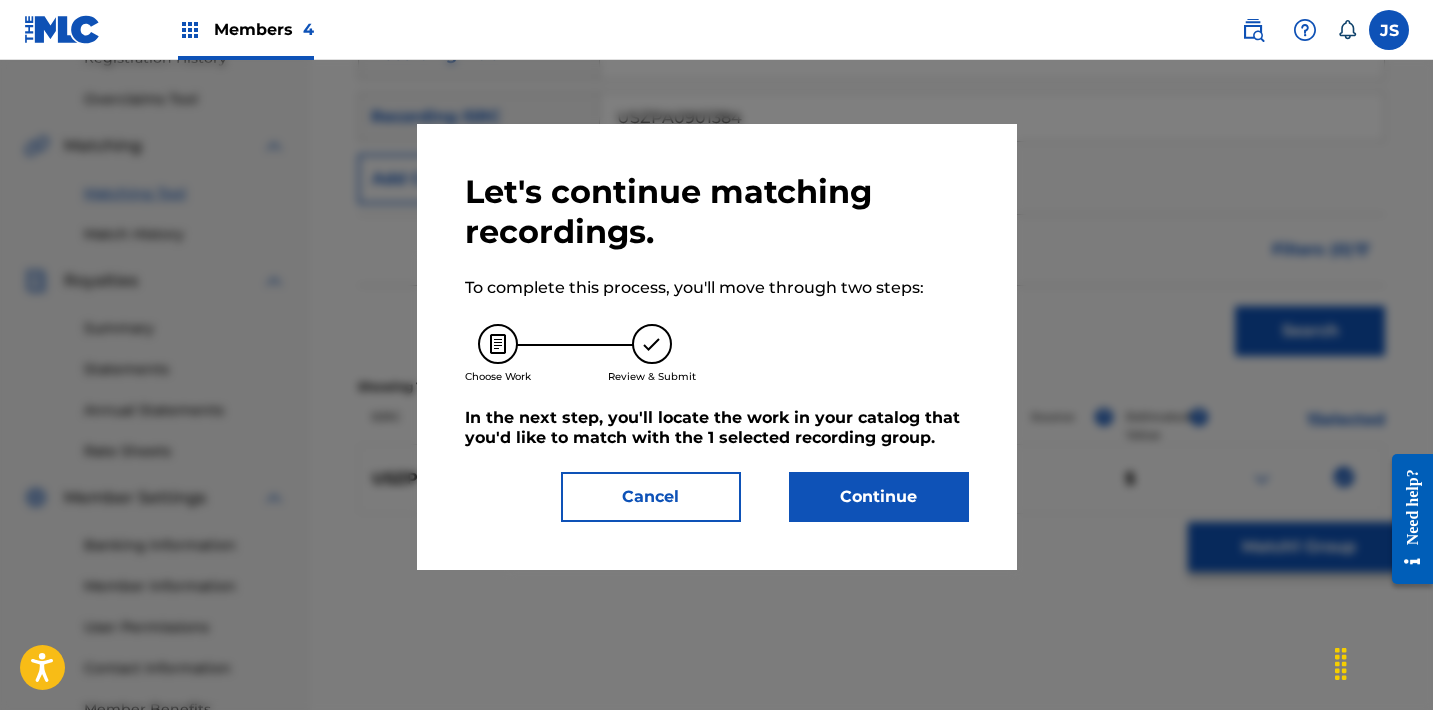 click on "Continue" at bounding box center (879, 497) 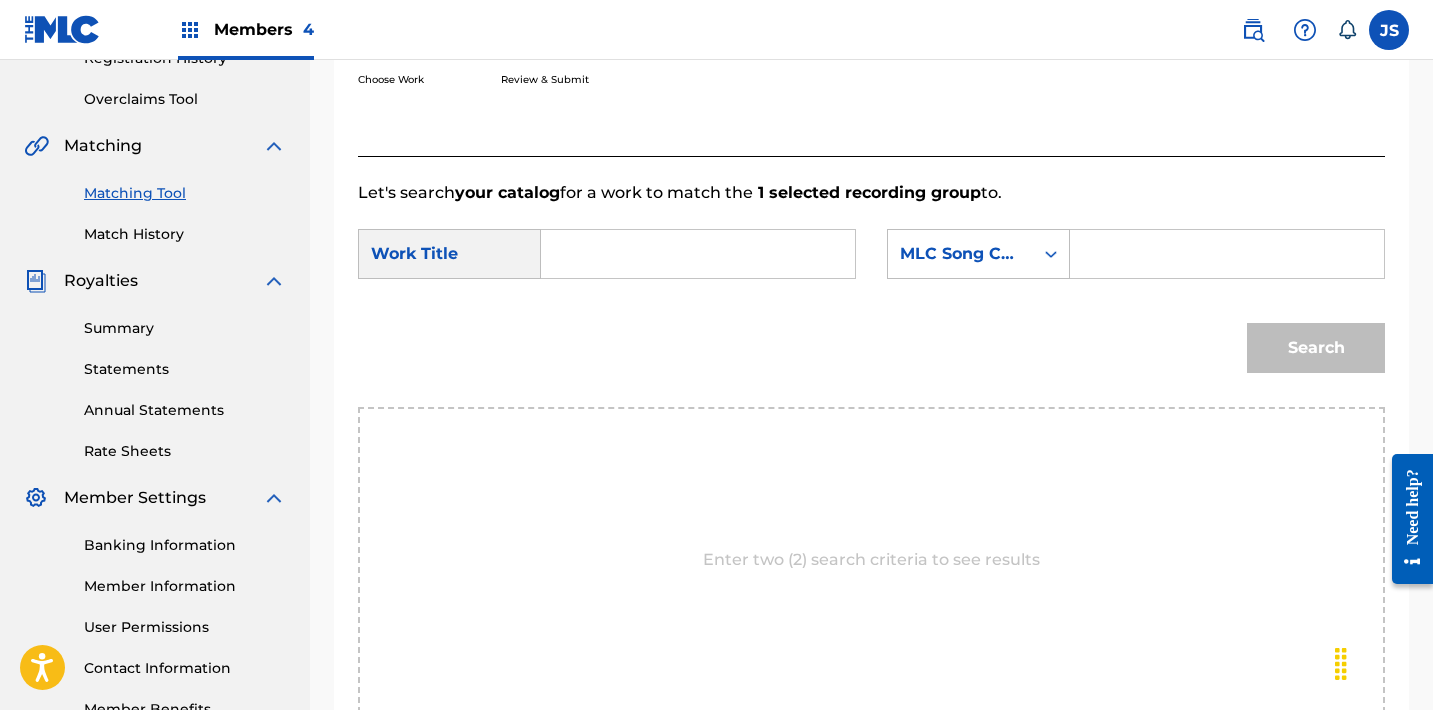 click at bounding box center [698, 254] 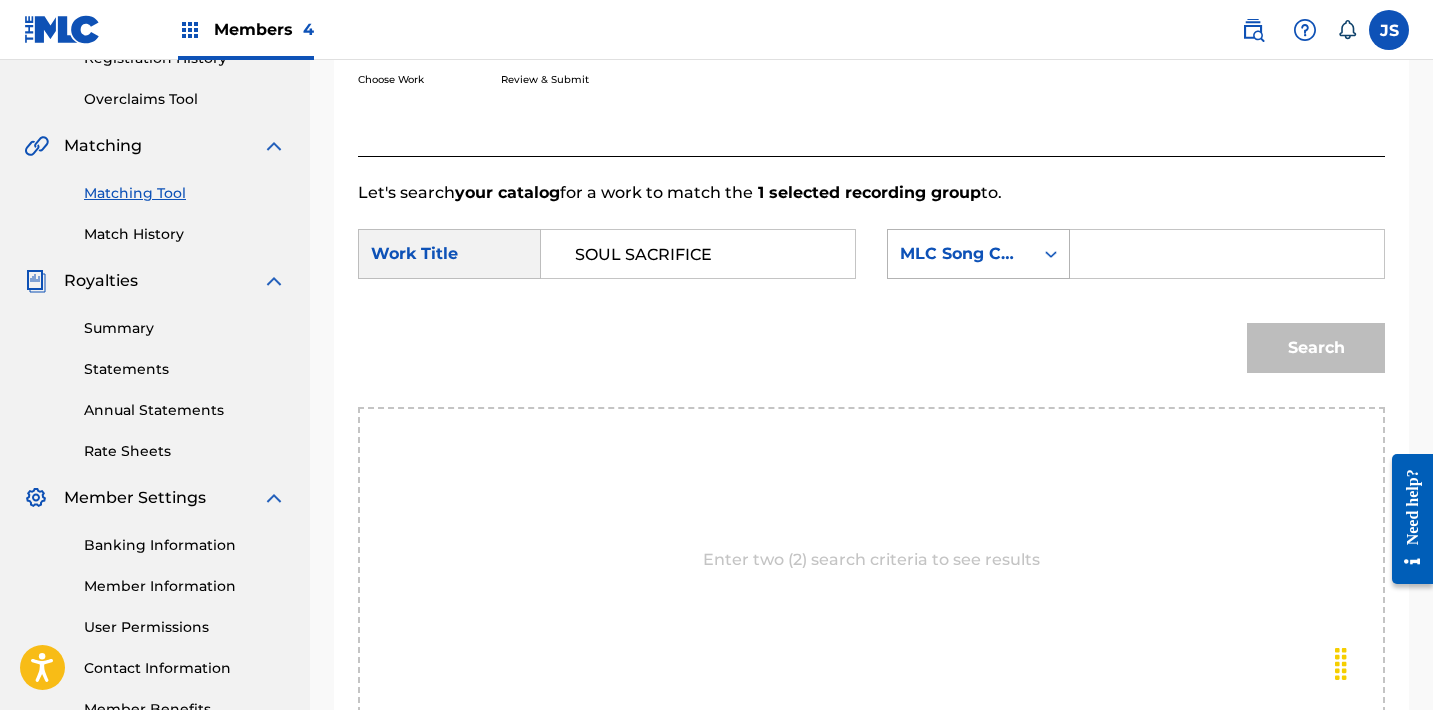 type on "SOUL SACRIFICE" 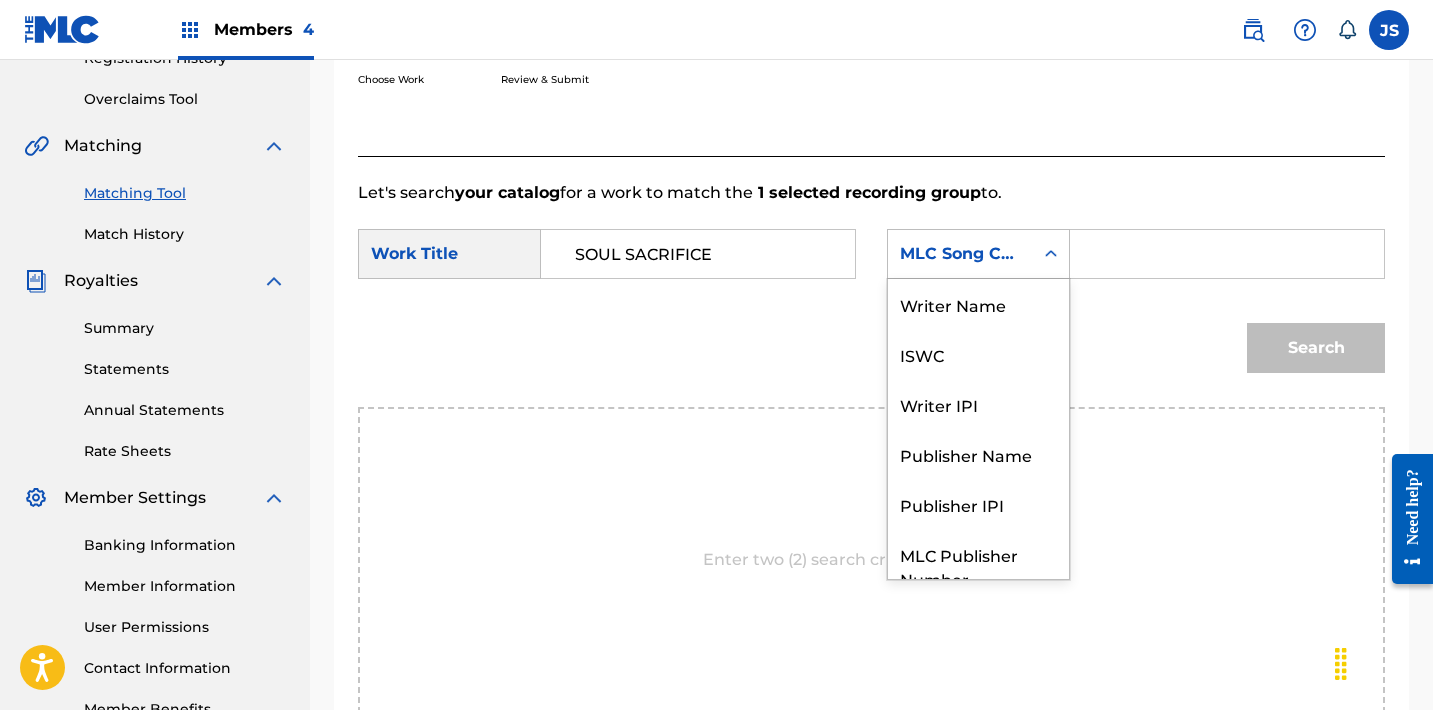 scroll, scrollTop: 74, scrollLeft: 0, axis: vertical 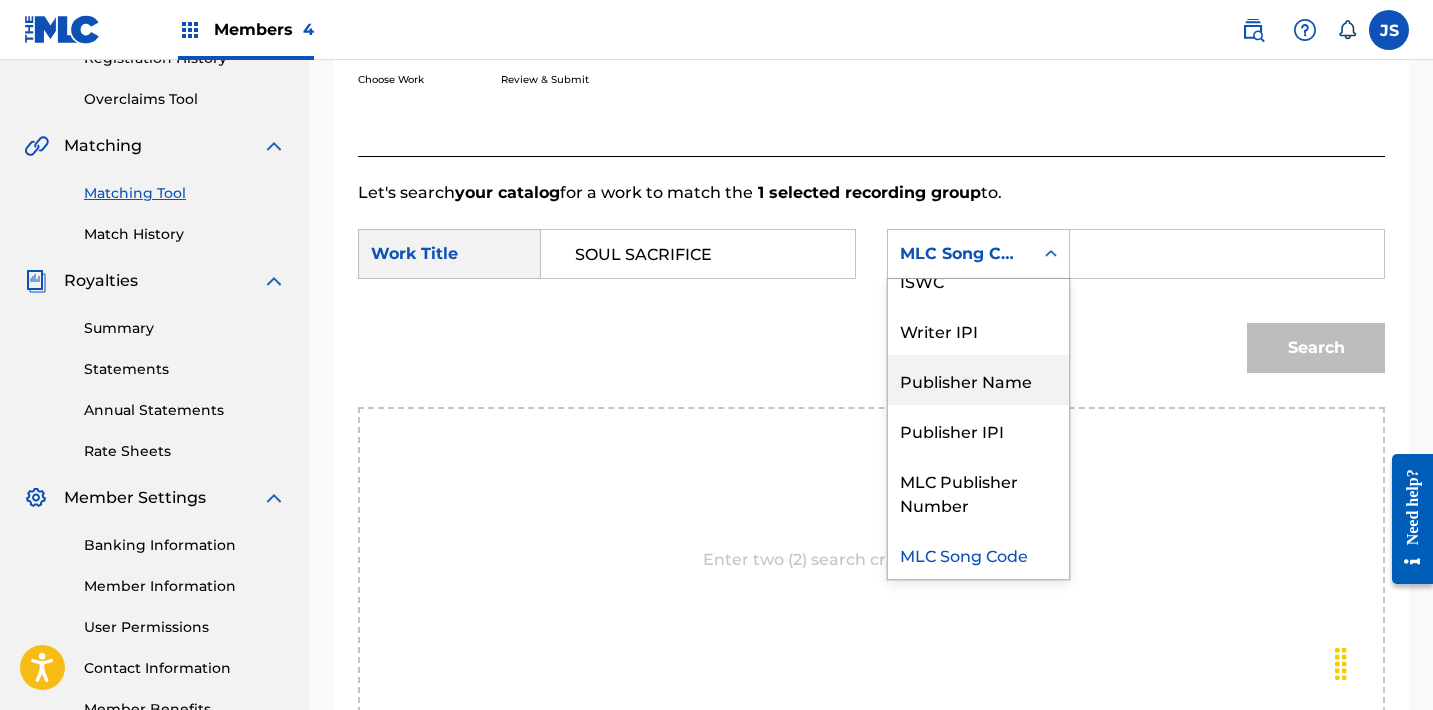 click on "Publisher Name" at bounding box center (978, 380) 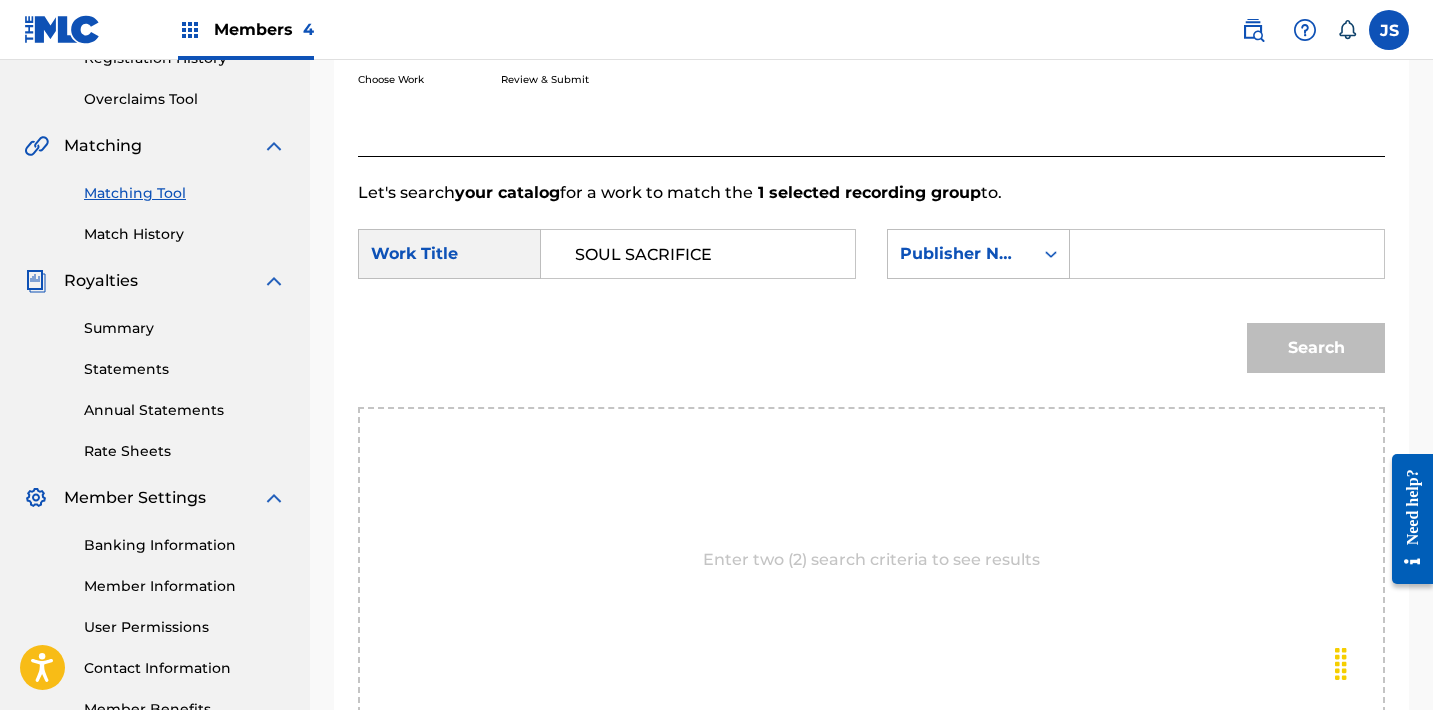 click at bounding box center (1227, 254) 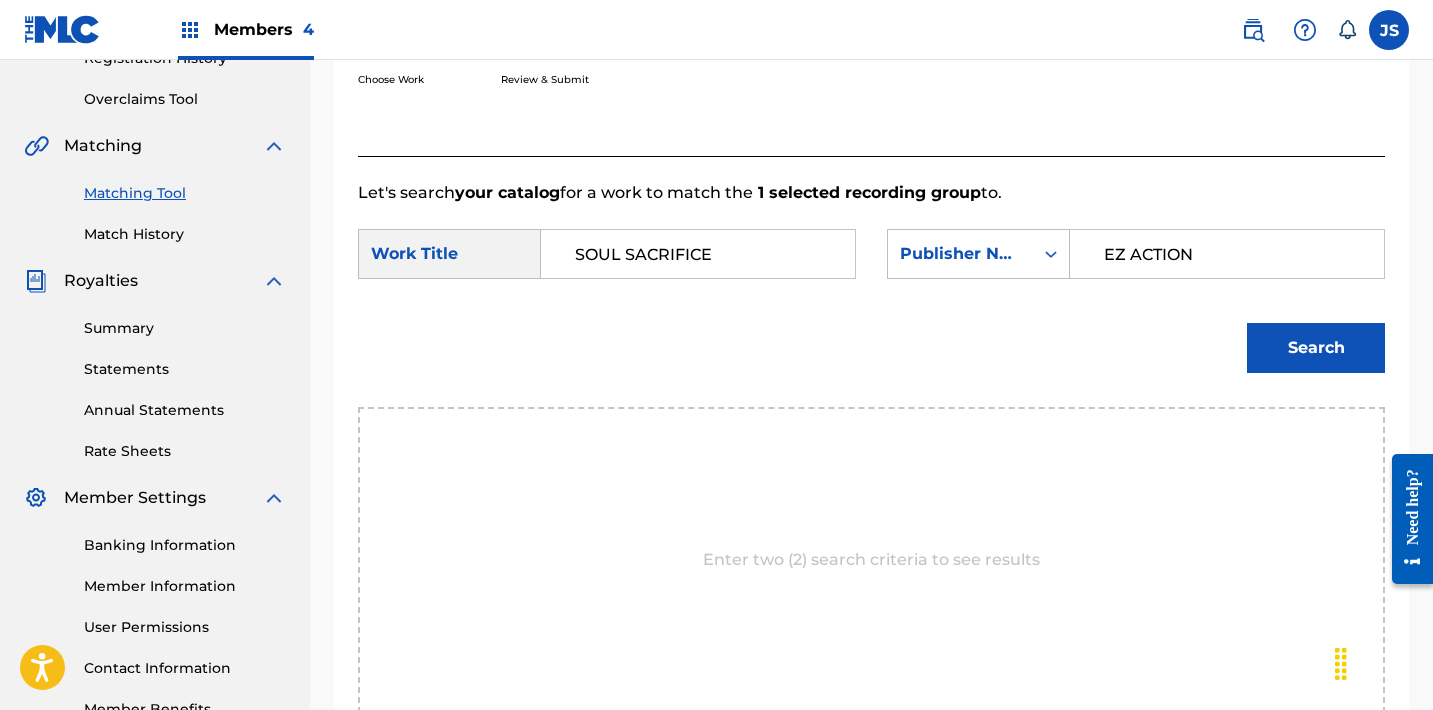 click on "Search" at bounding box center (1316, 348) 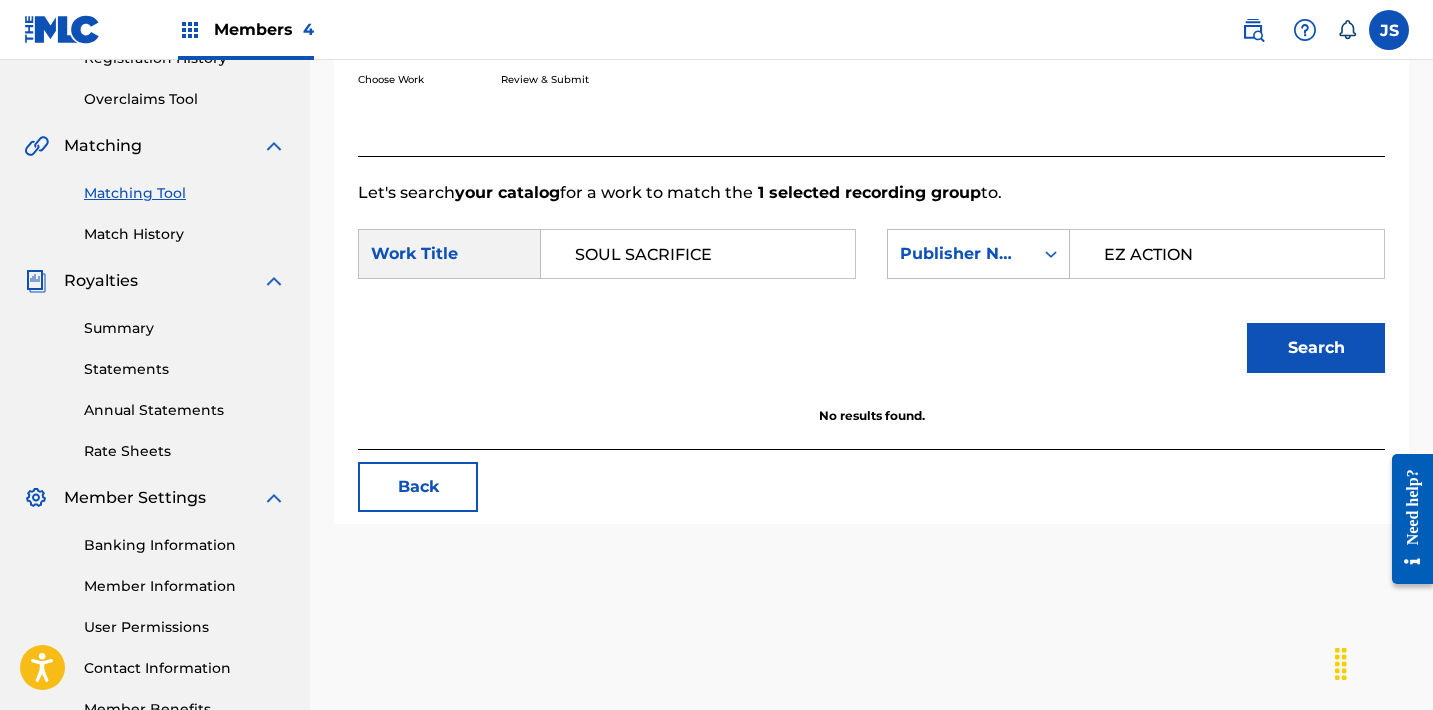 click on "EZ ACTION" at bounding box center (1227, 254) 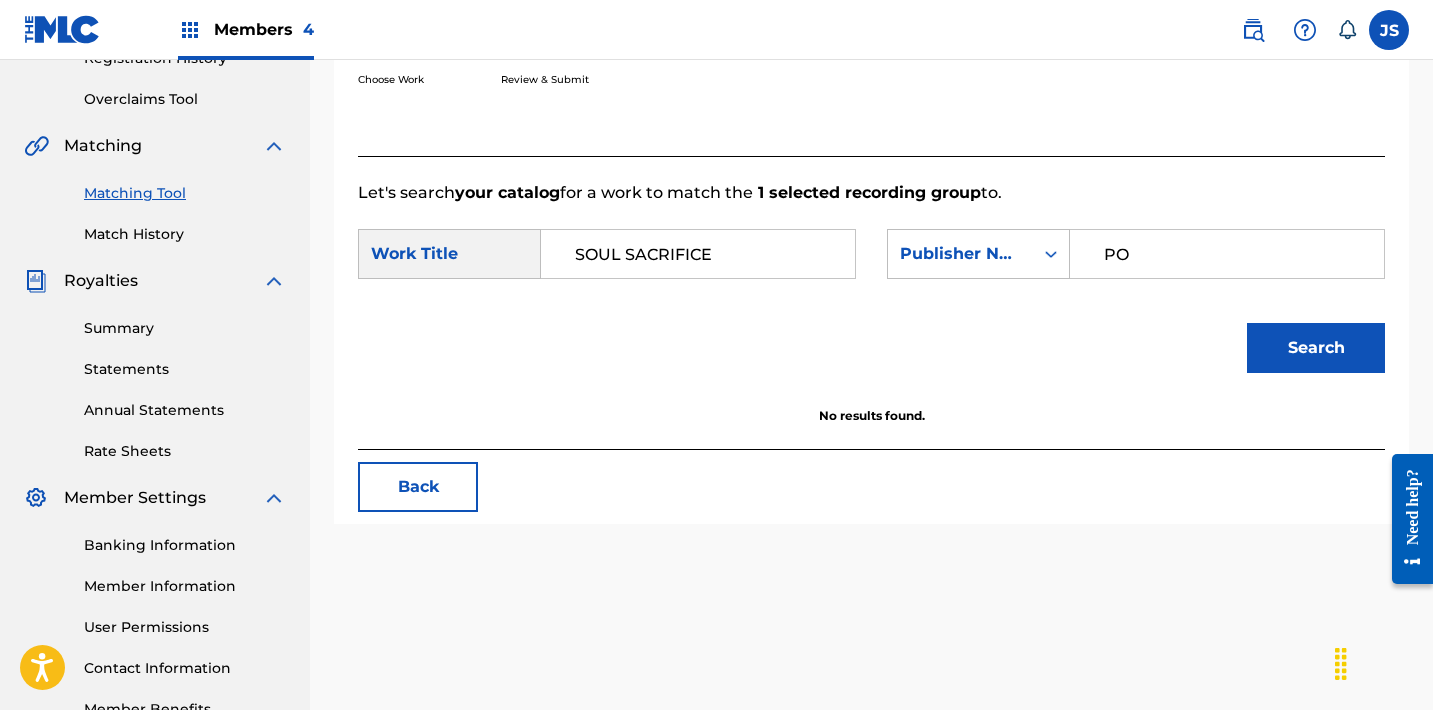 click on "Search" at bounding box center (1316, 348) 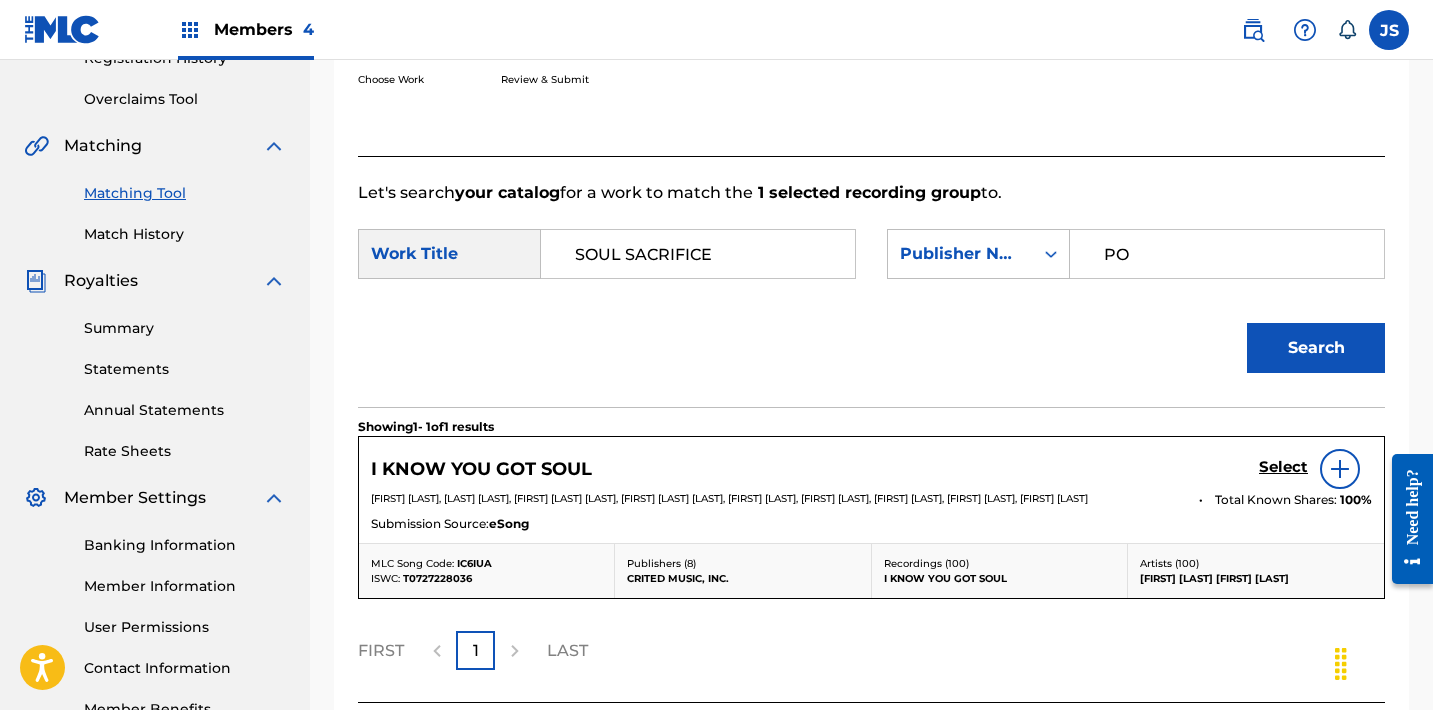 type on "POST MORTEM" 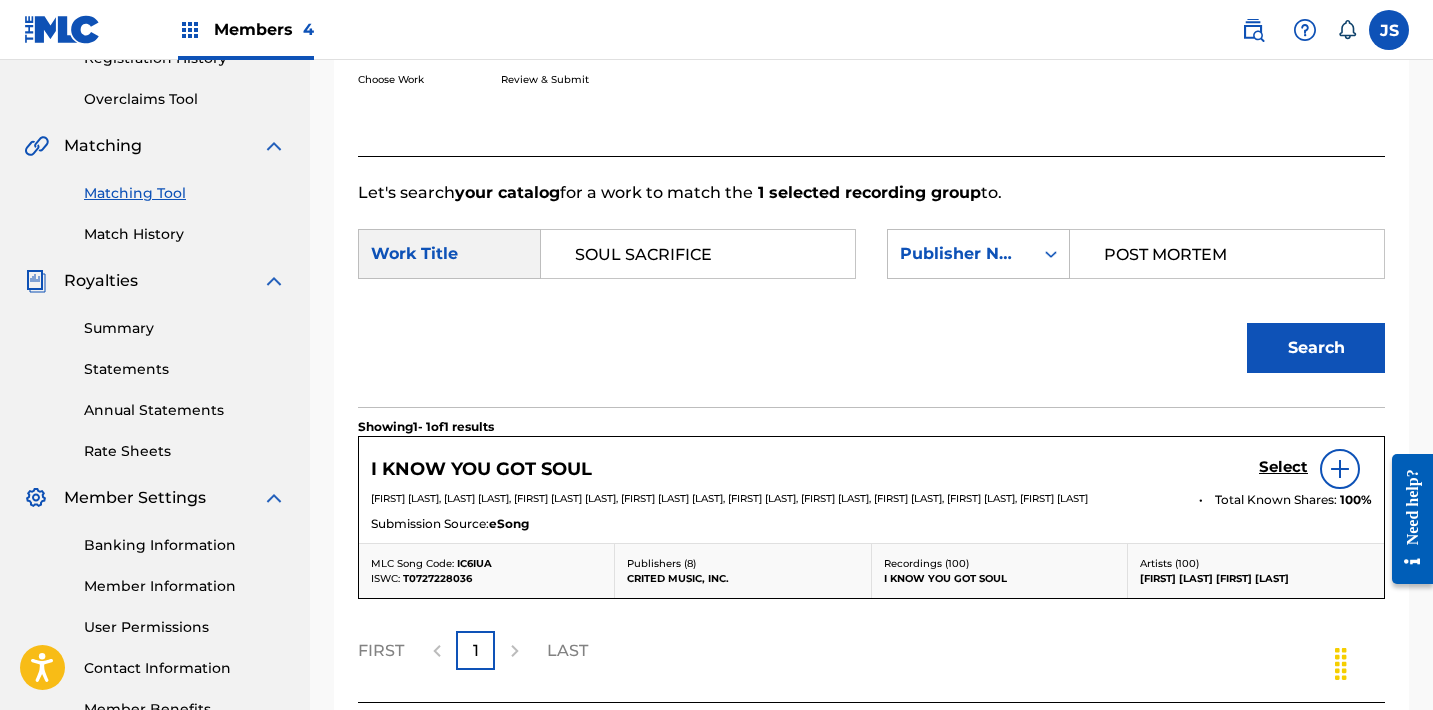 click on "Search" at bounding box center [1316, 348] 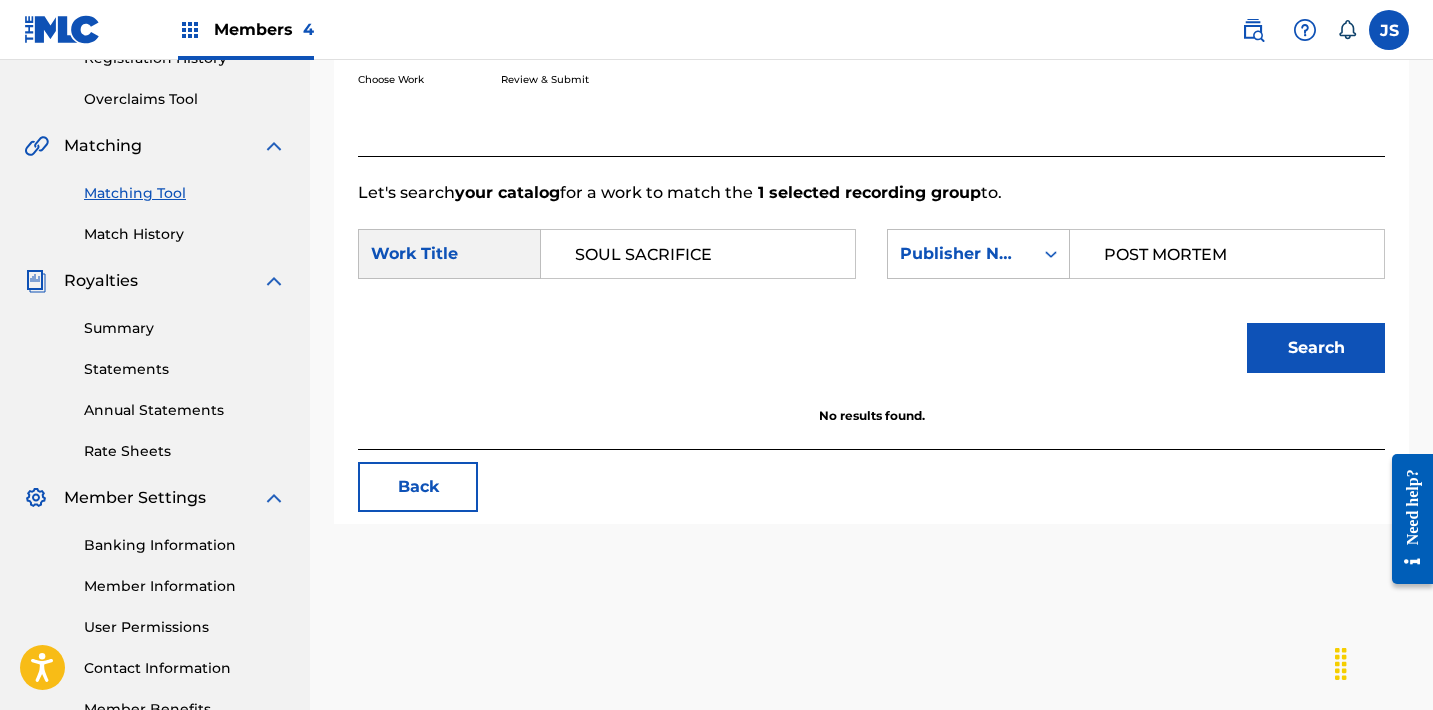 click on "Back" at bounding box center (418, 487) 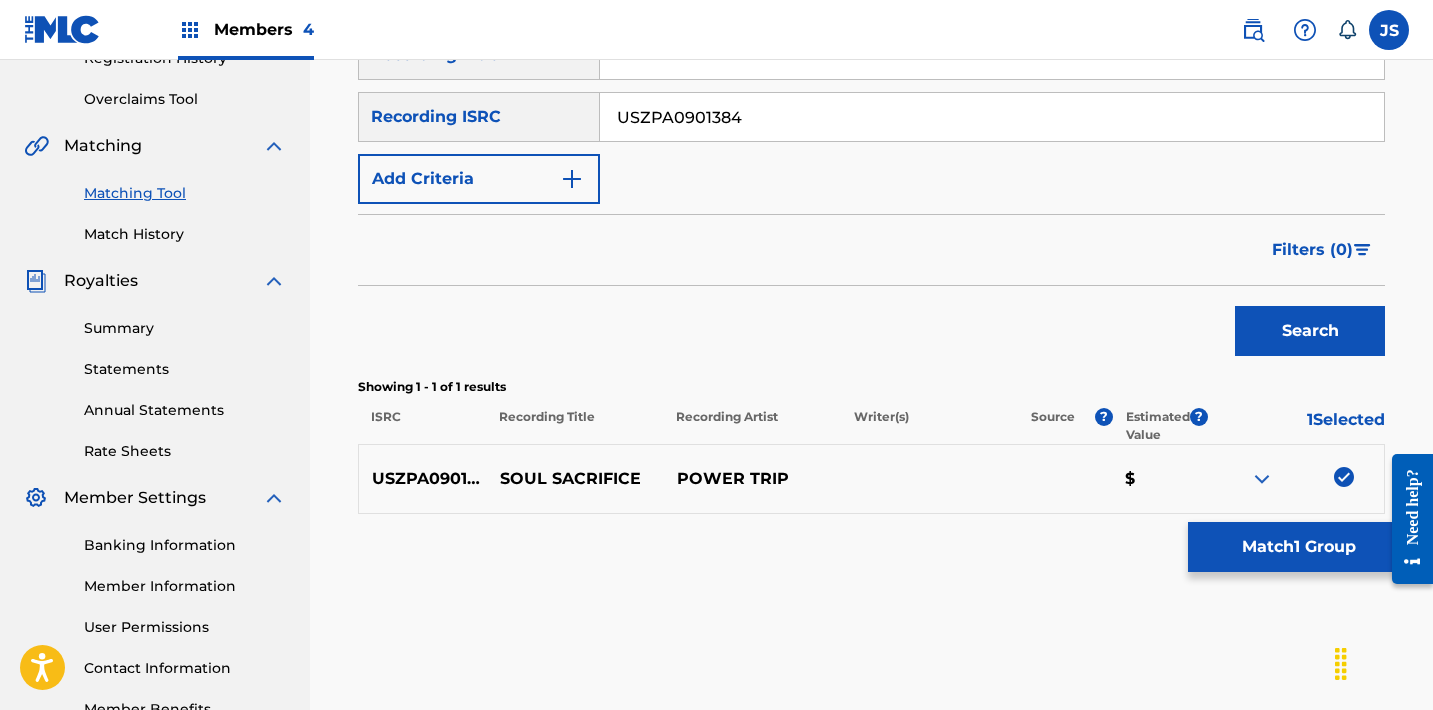 click at bounding box center (1344, 477) 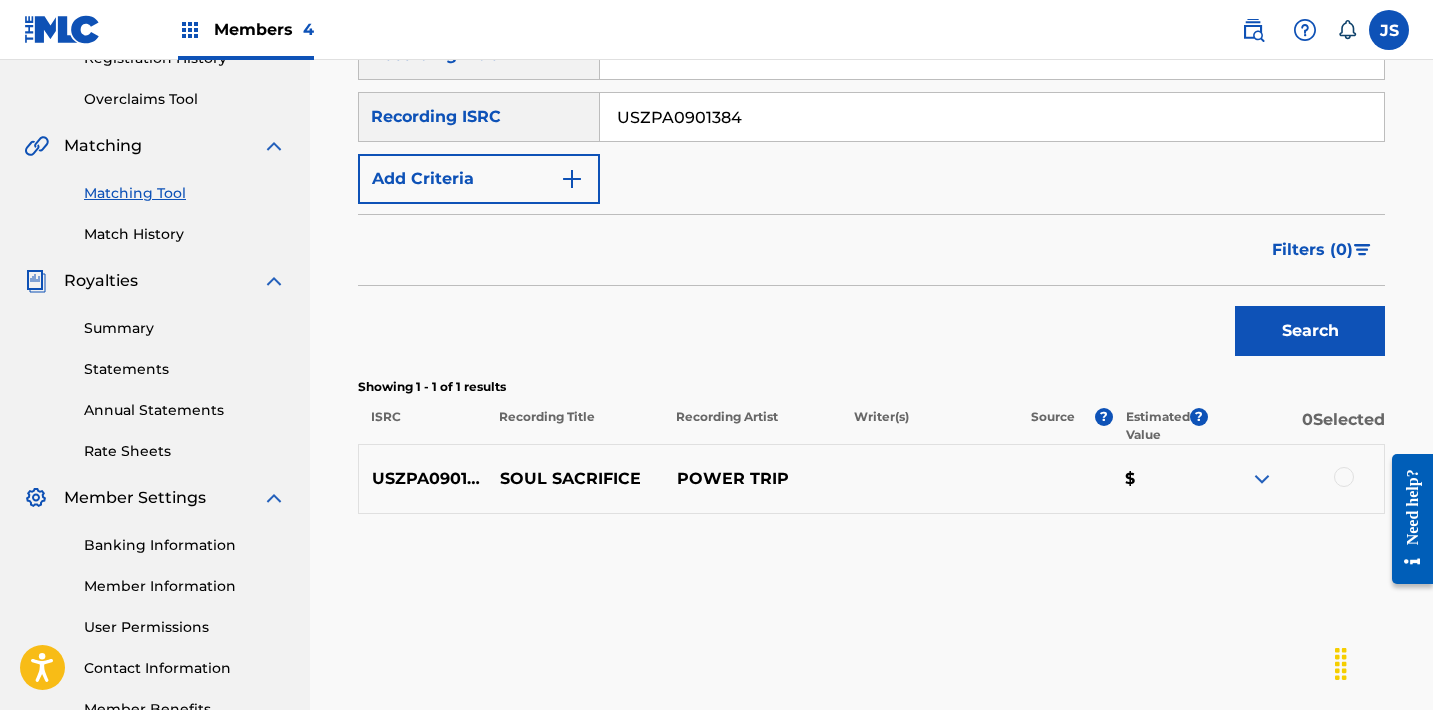click on "USZPA0901384" at bounding box center (992, 117) 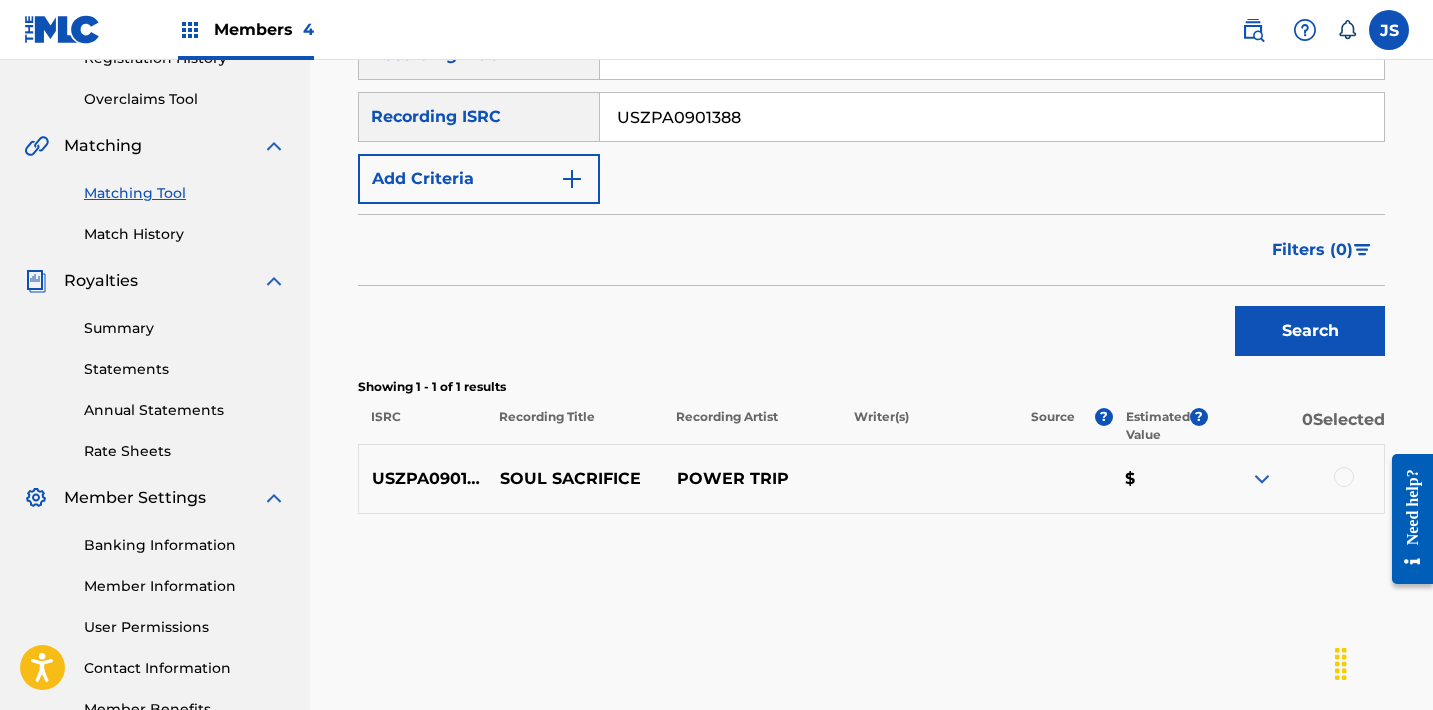 type on "USZPA0901388" 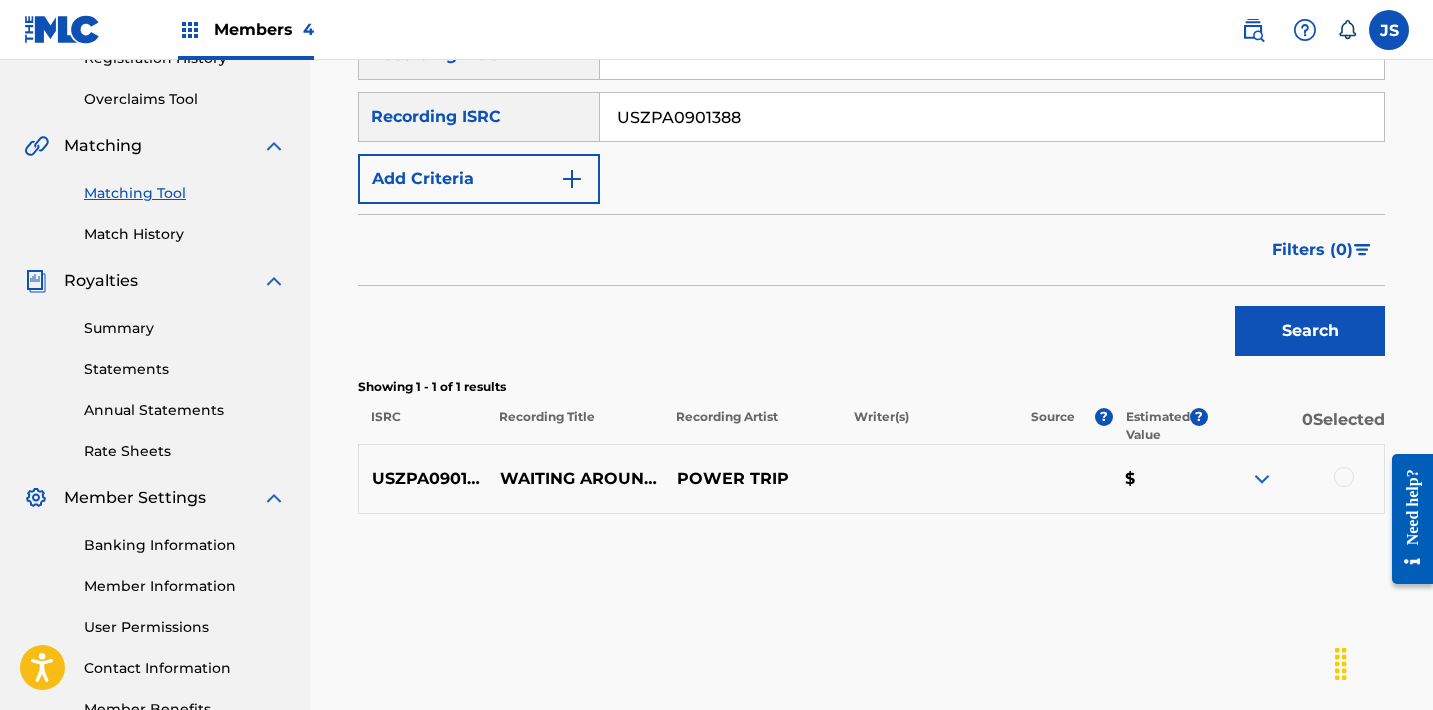 click at bounding box center [1344, 477] 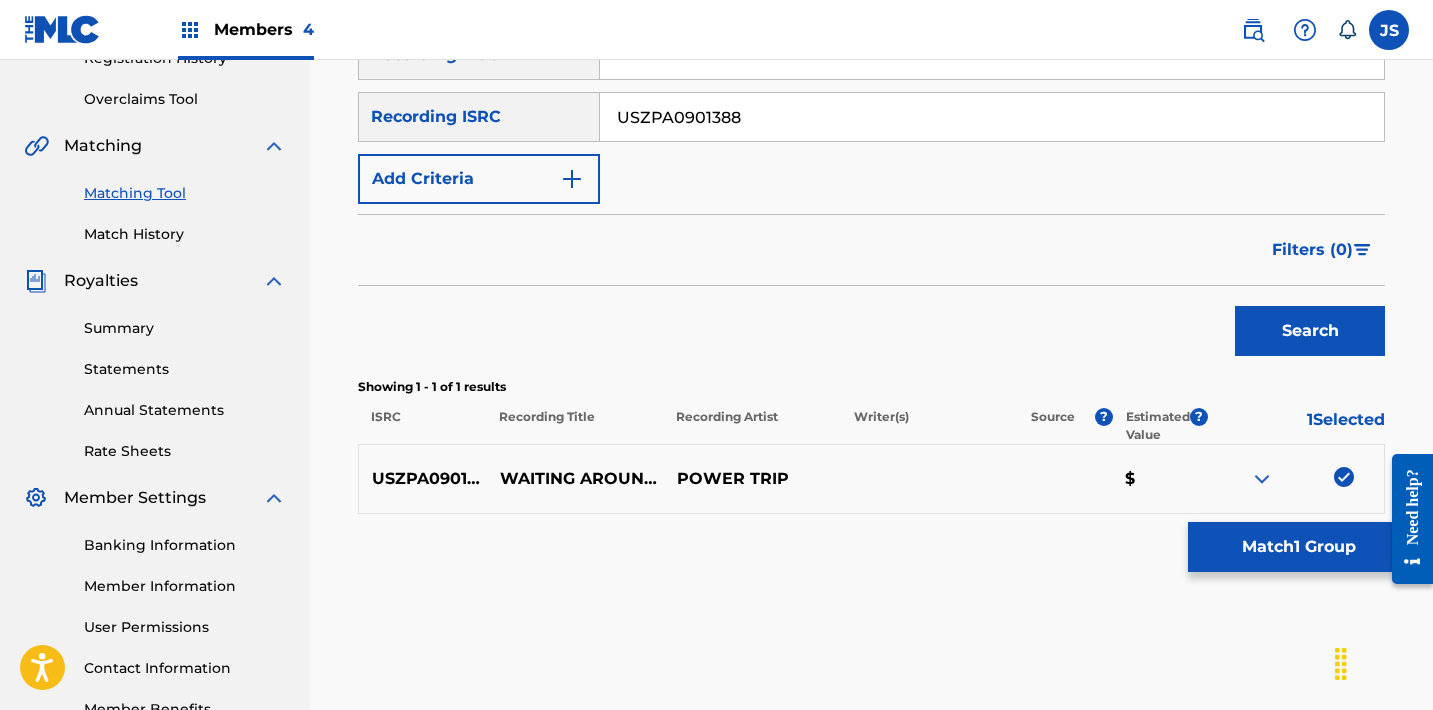 click on "Match  1 Group" at bounding box center (1298, 547) 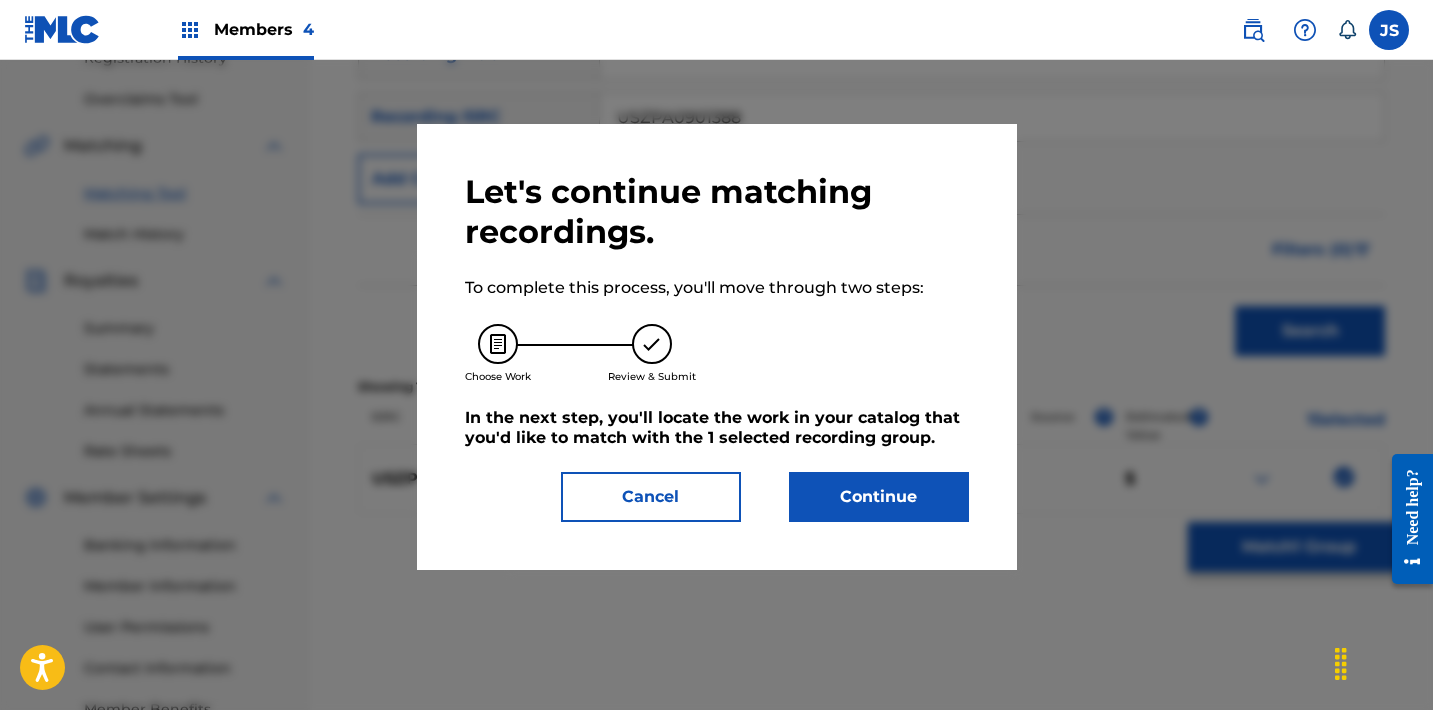 click on "Continue" at bounding box center [879, 497] 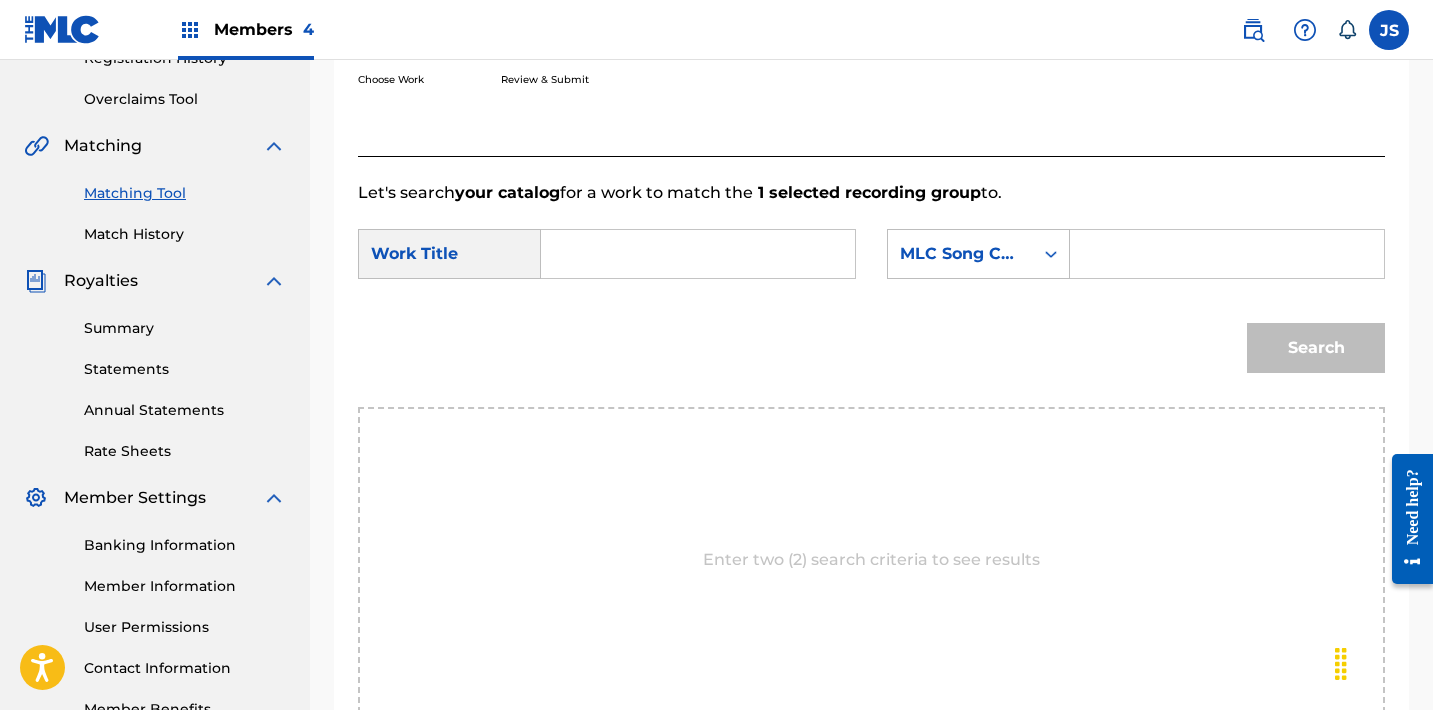 click at bounding box center [698, 254] 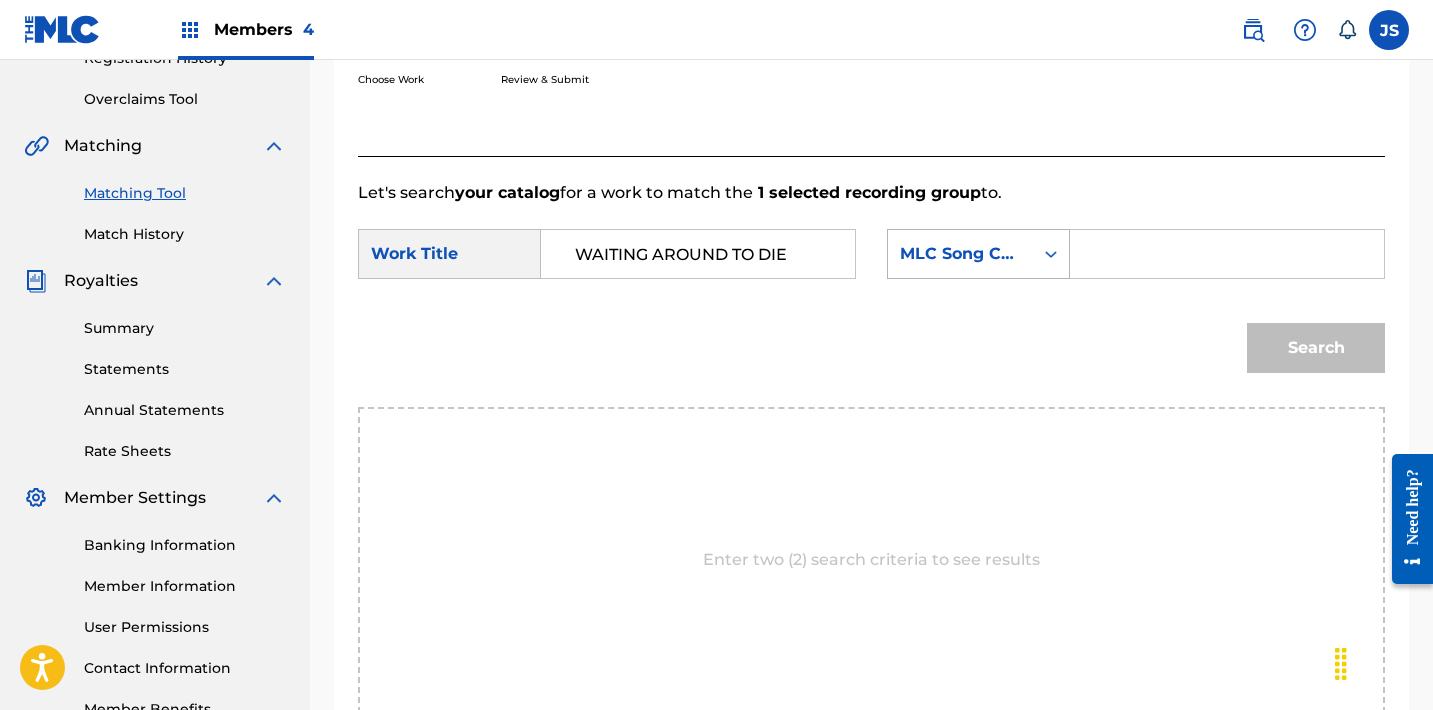 type on "WAITING AROUND TO DIE" 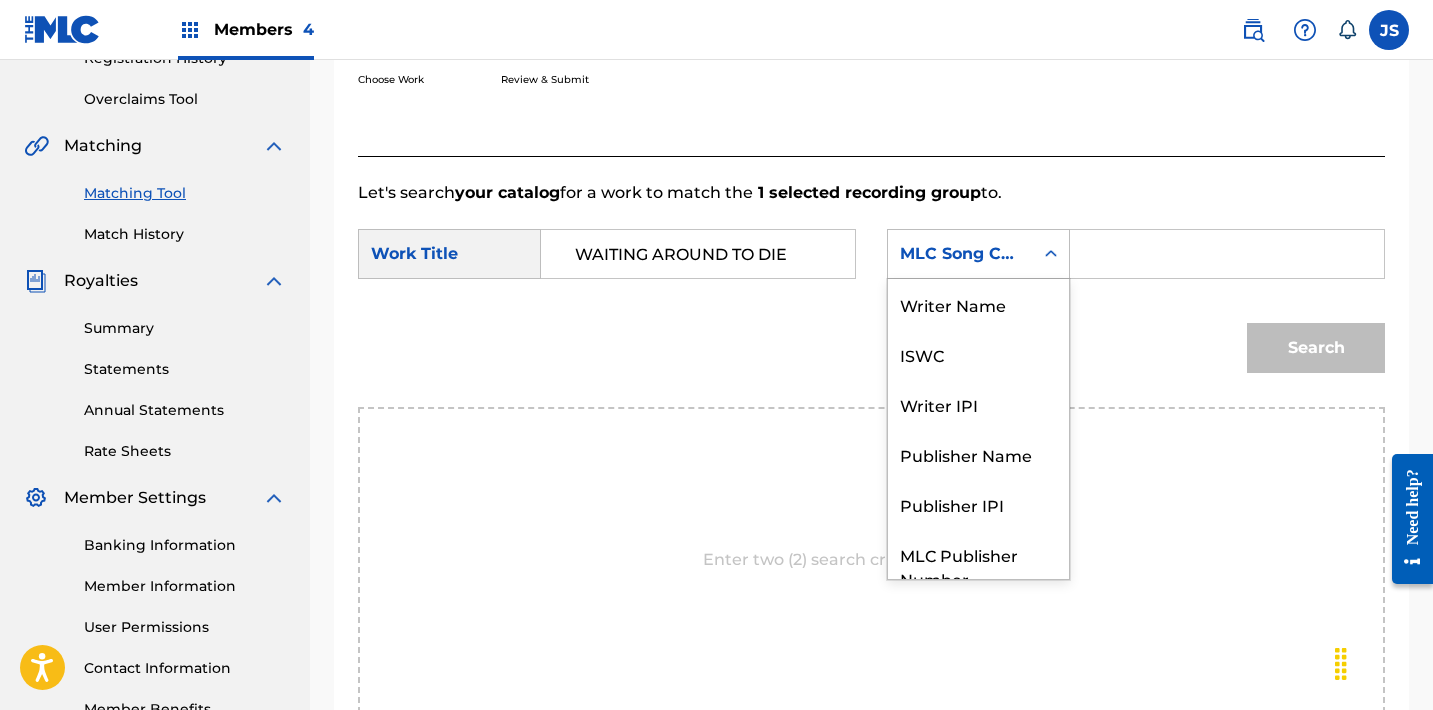 scroll, scrollTop: 74, scrollLeft: 0, axis: vertical 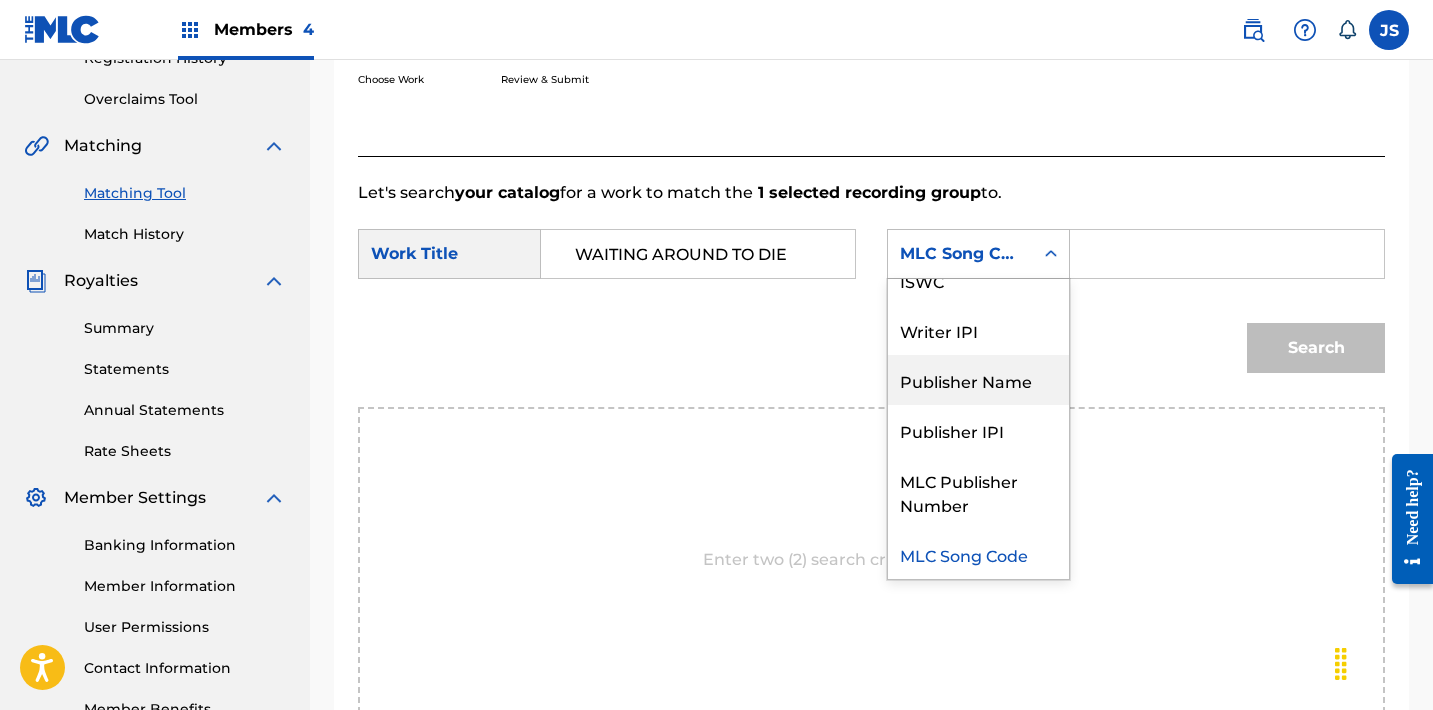 click on "Publisher Name" at bounding box center (978, 380) 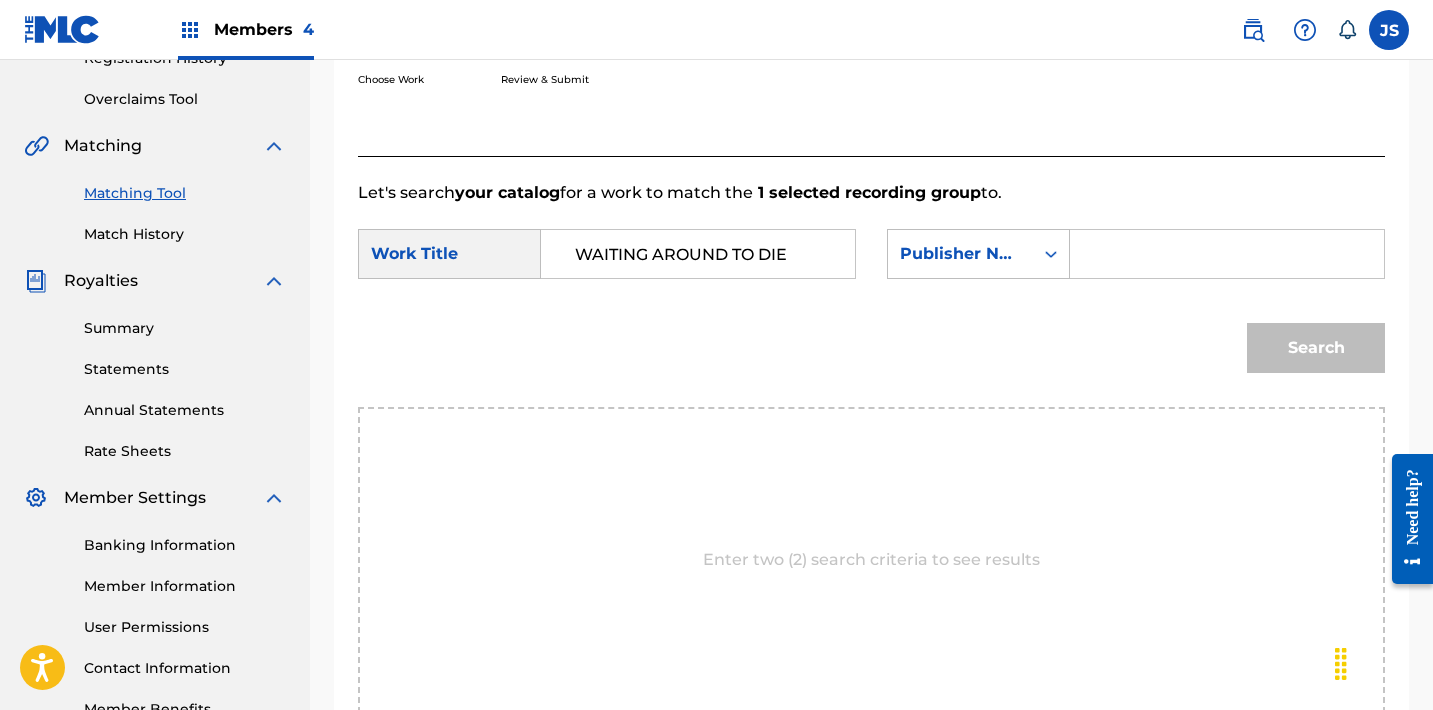 click at bounding box center (1227, 254) 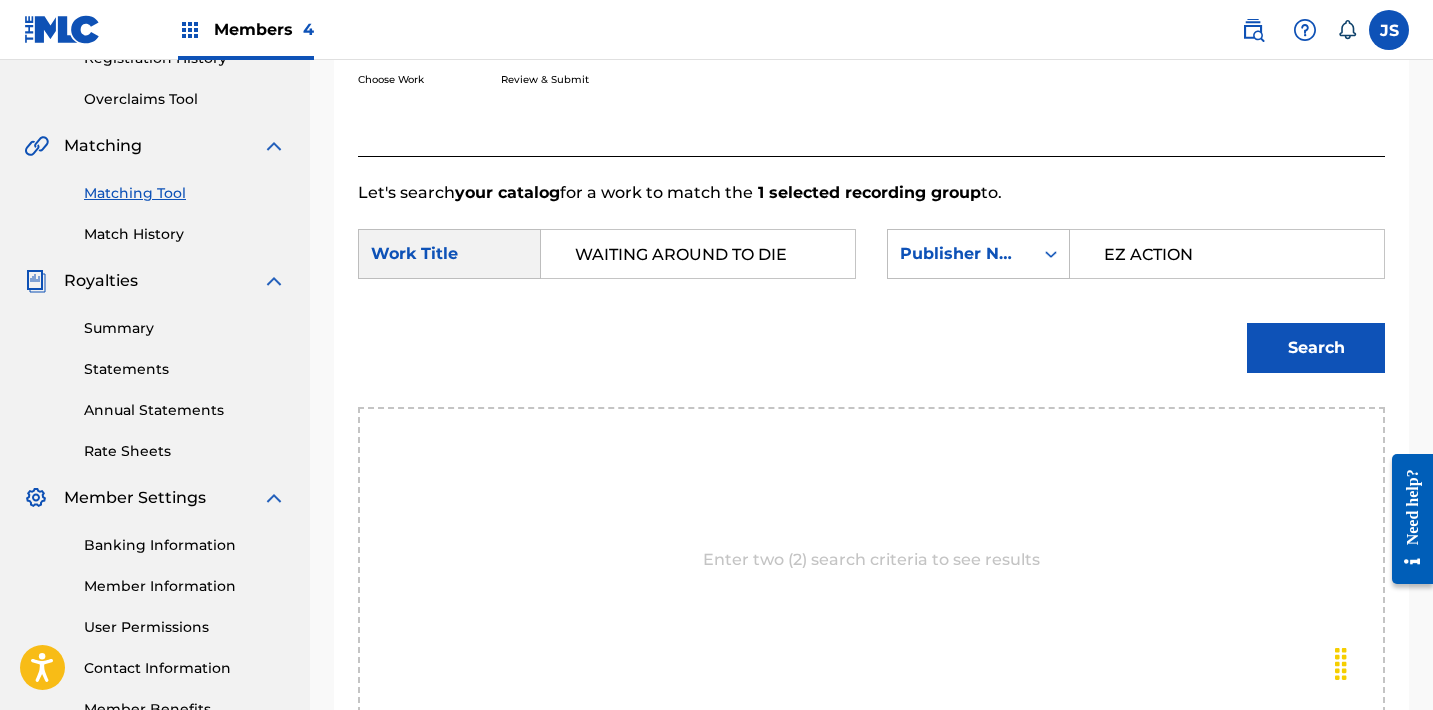click on "Search" at bounding box center (1316, 348) 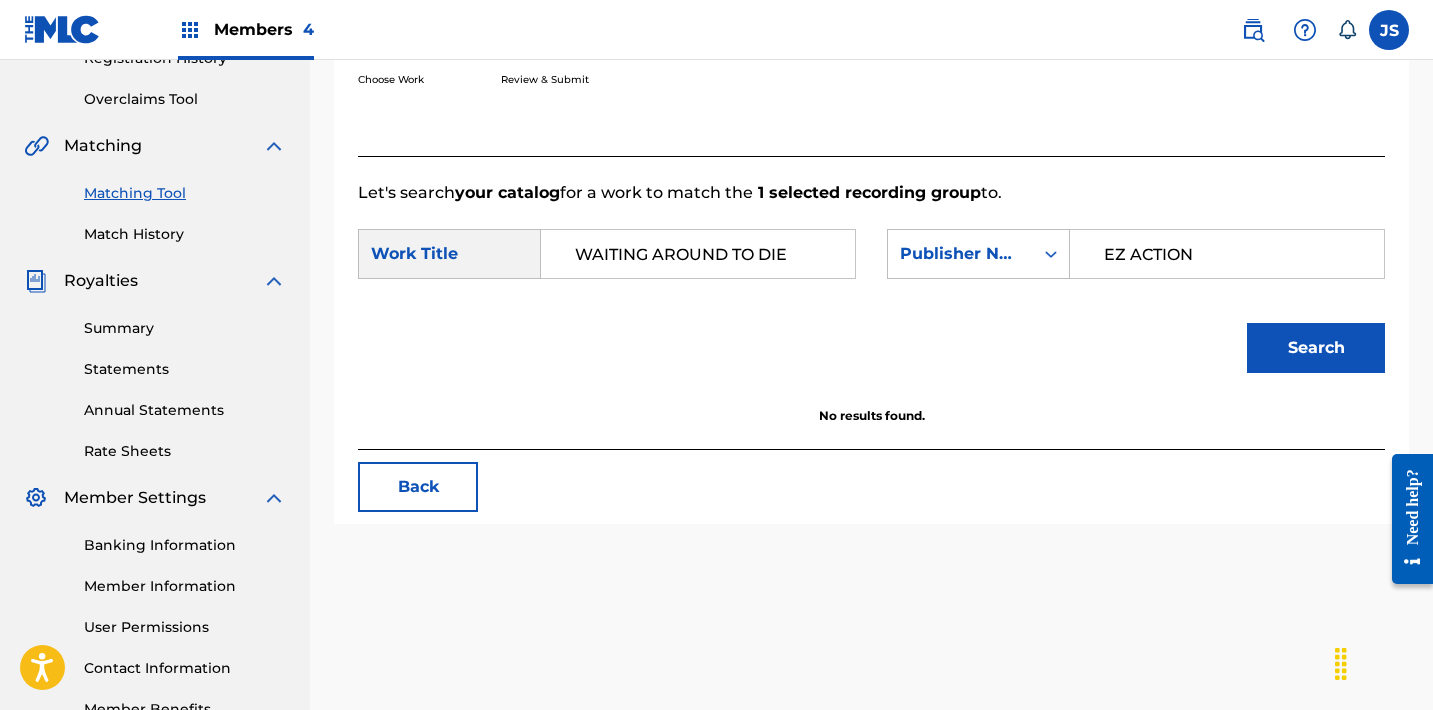 click on "EZ ACTION" at bounding box center (1227, 254) 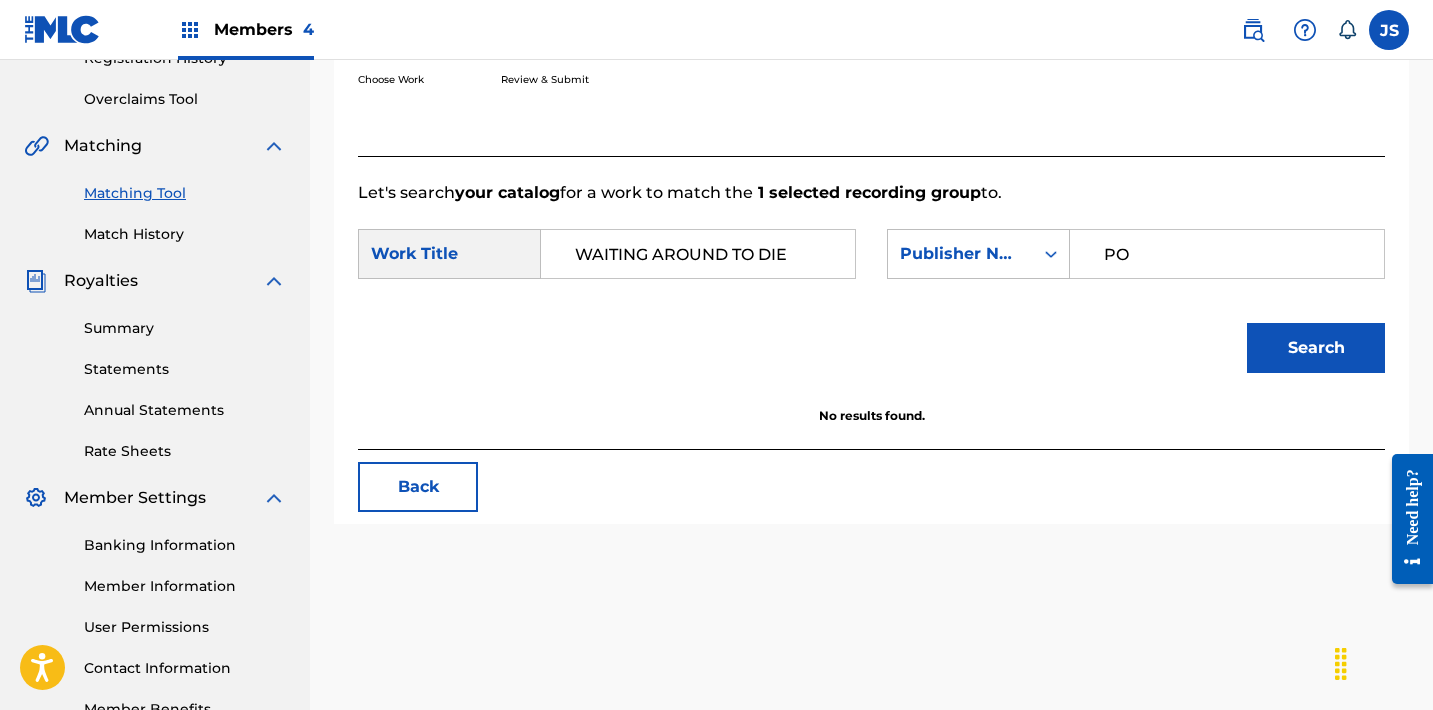type on "POST MORTEM" 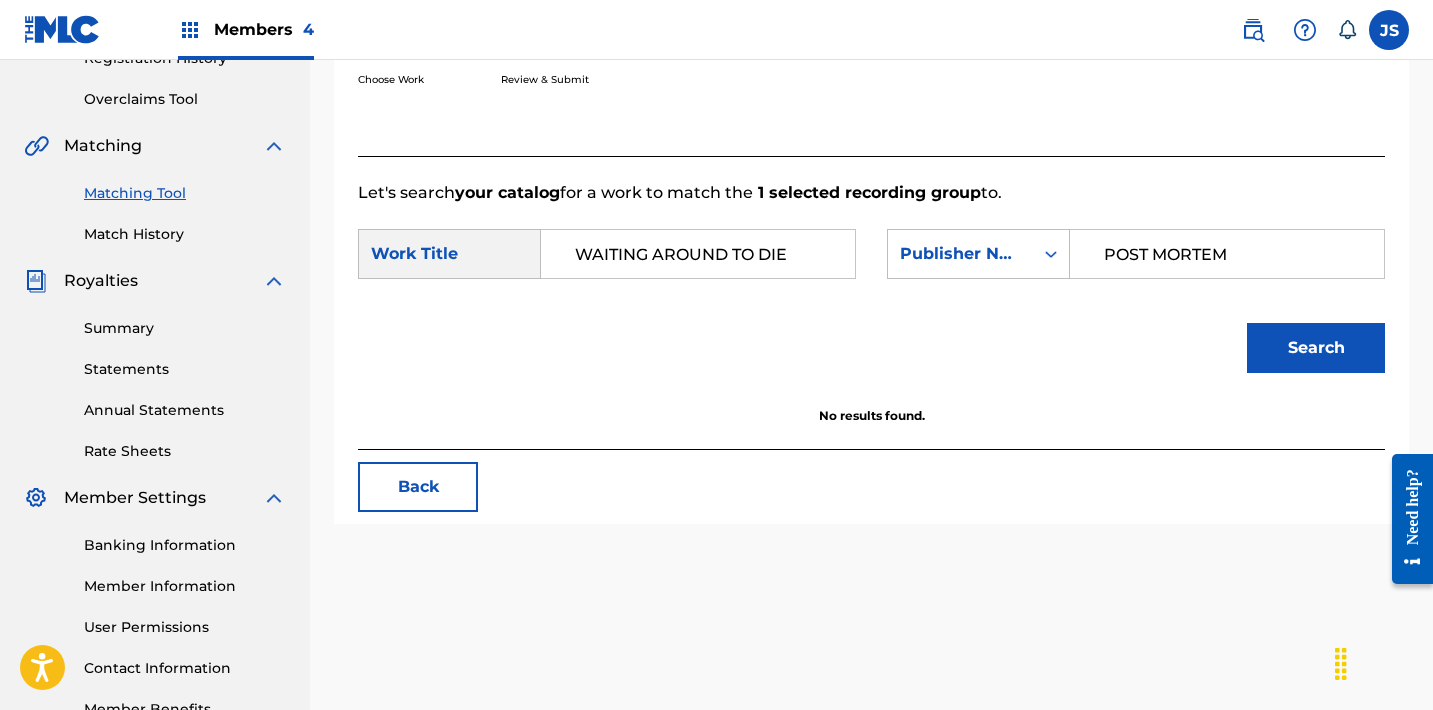 click on "Search" at bounding box center [1316, 348] 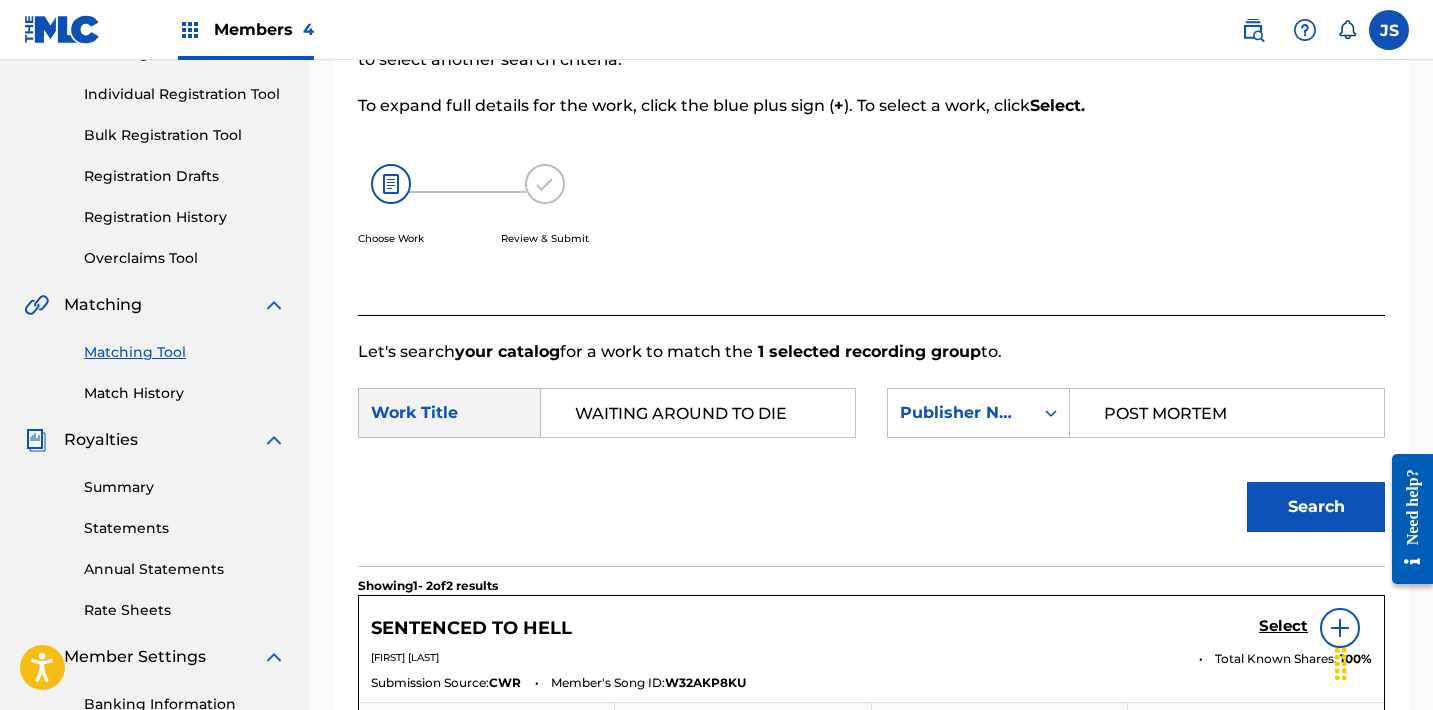 scroll, scrollTop: 0, scrollLeft: 0, axis: both 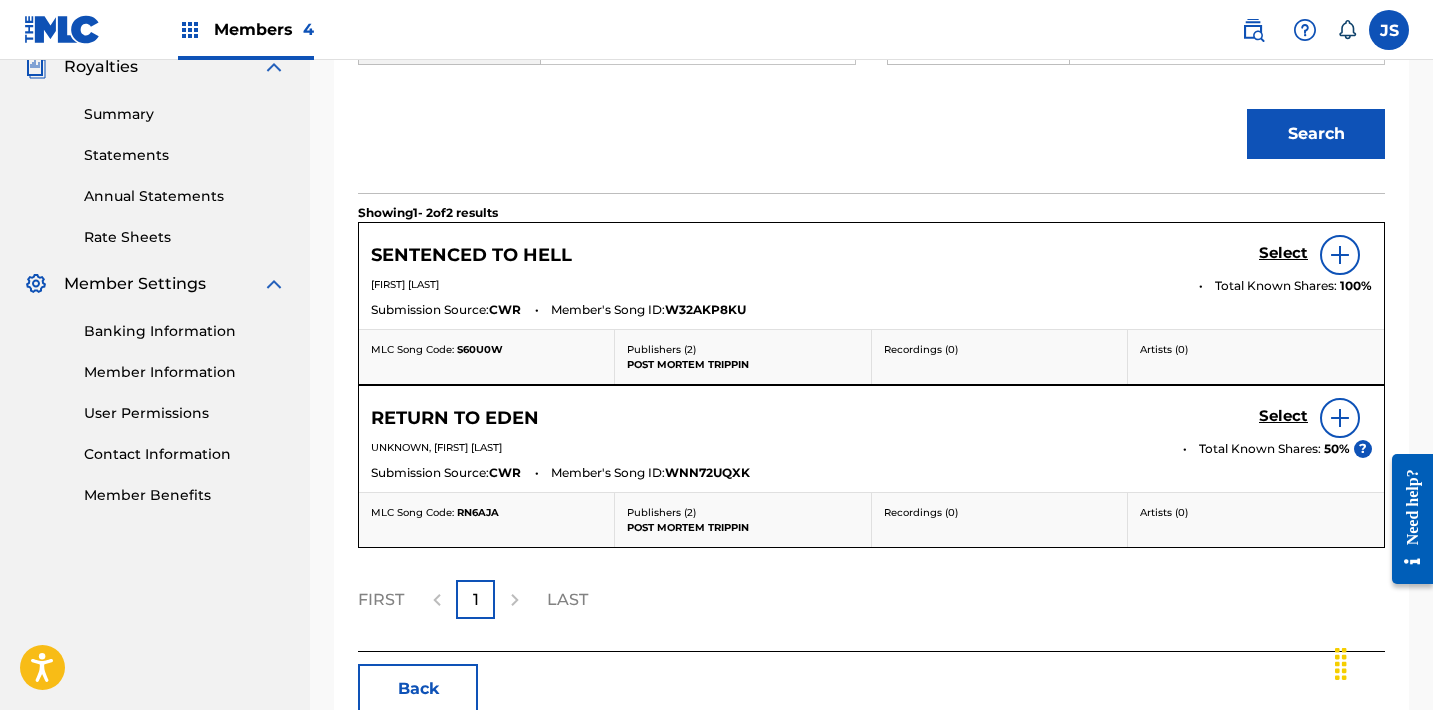click on "Back" at bounding box center [418, 689] 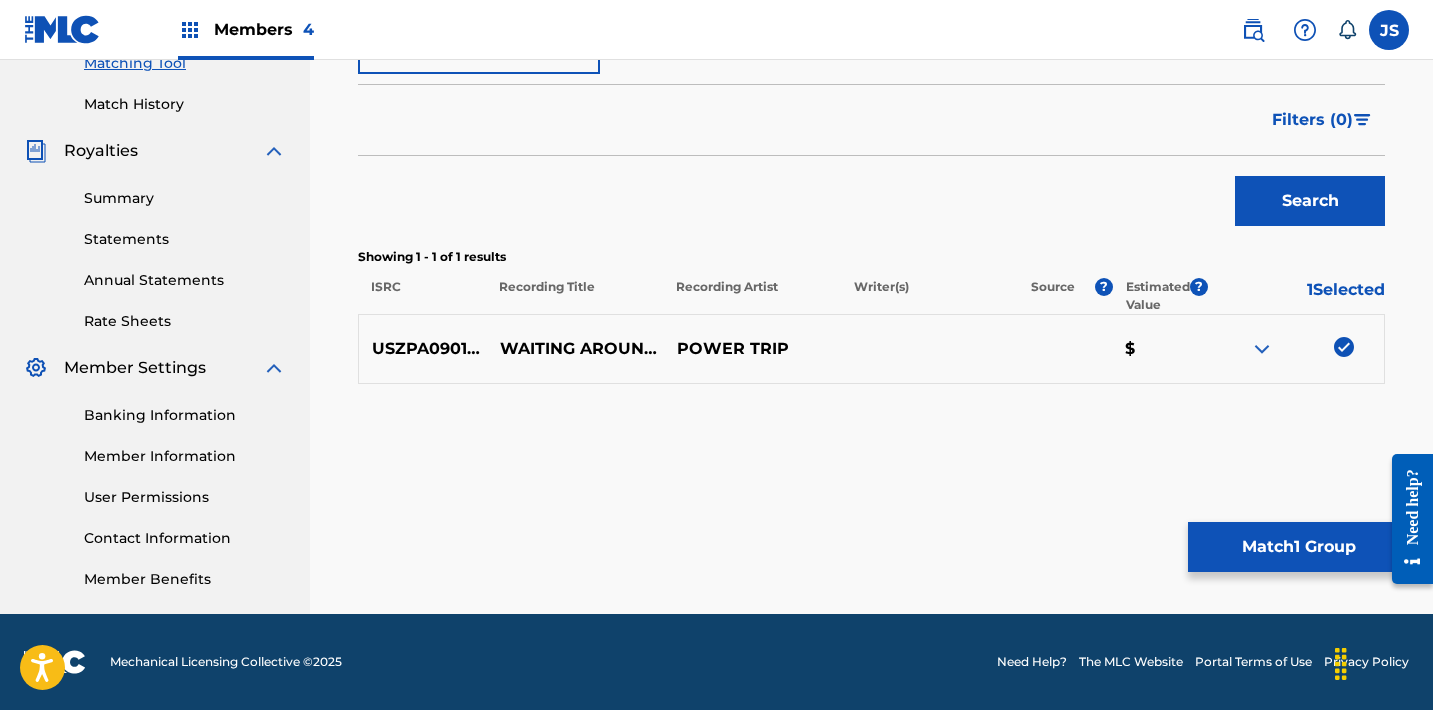 scroll, scrollTop: 530, scrollLeft: 0, axis: vertical 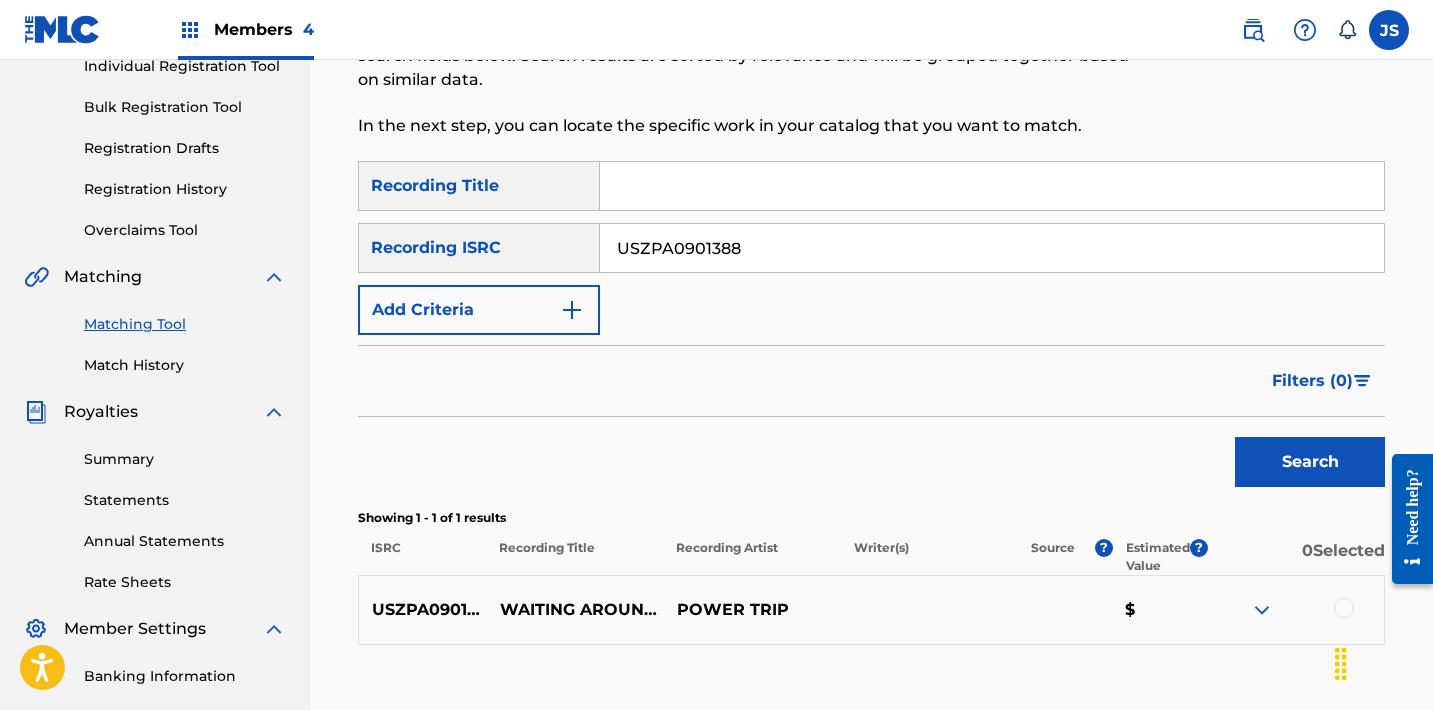 click on "USZPA0901388" at bounding box center (992, 248) 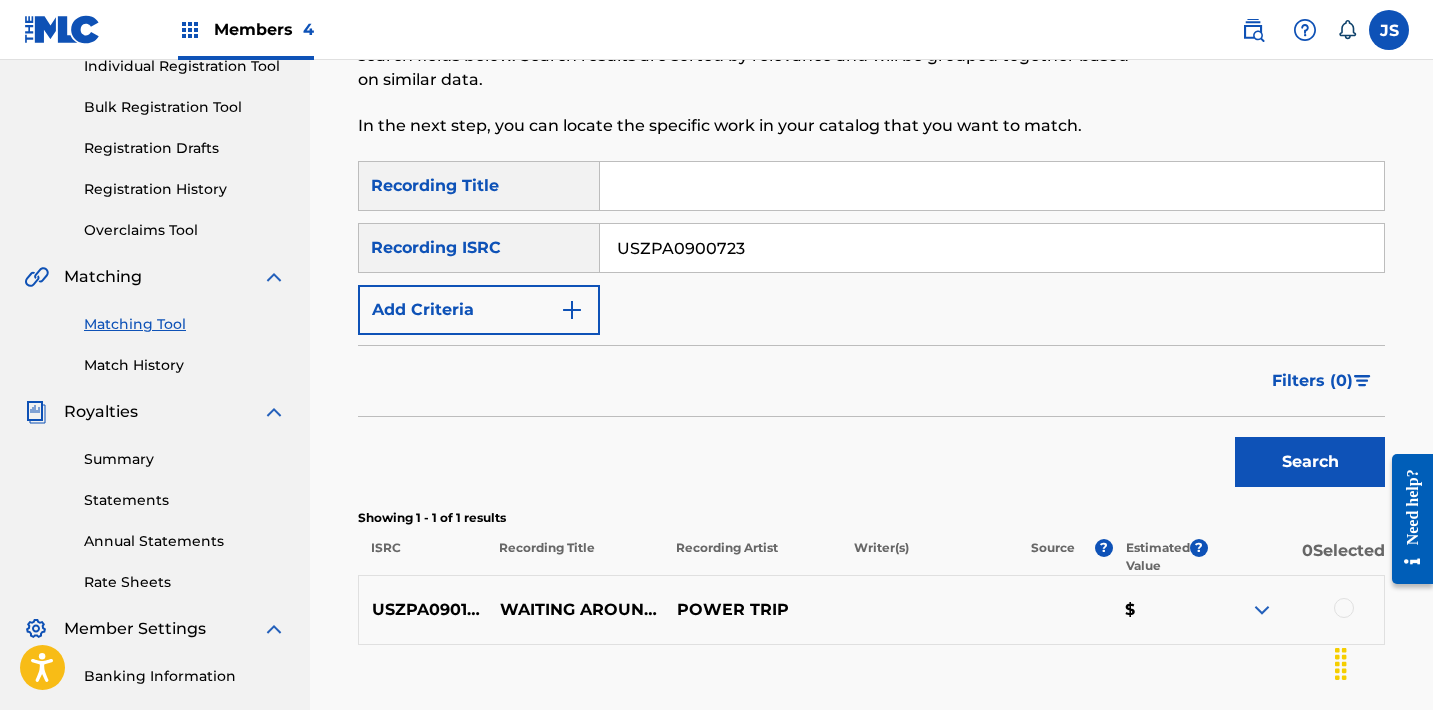 type on "USZPA0900723" 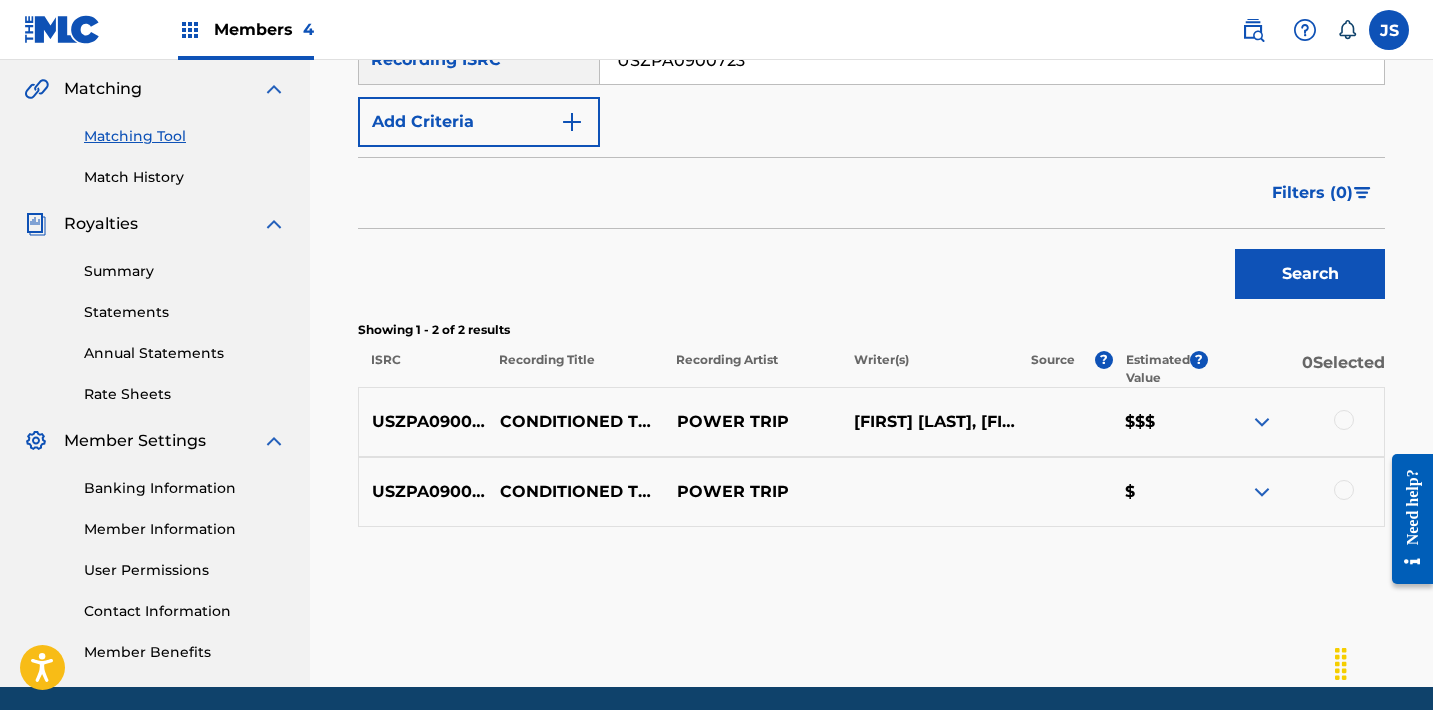 scroll, scrollTop: 463, scrollLeft: 0, axis: vertical 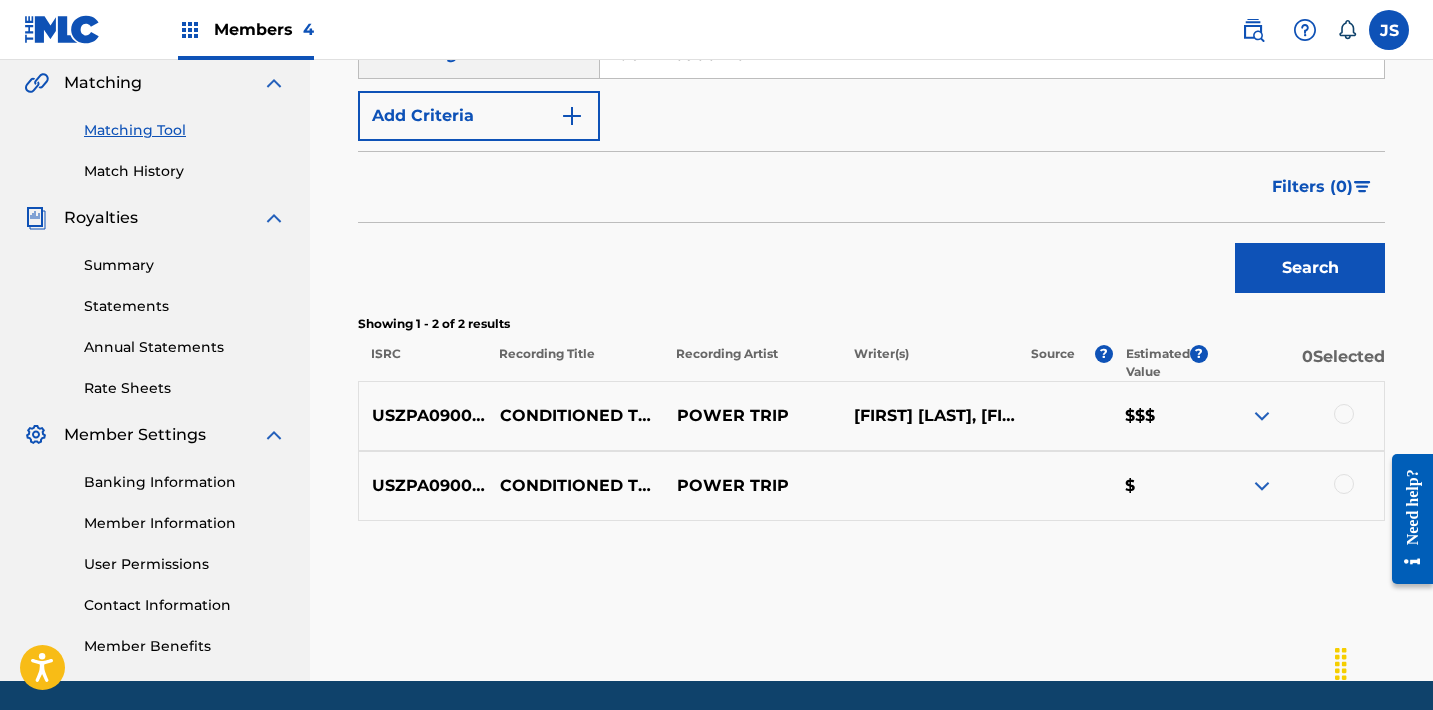 click at bounding box center [1344, 484] 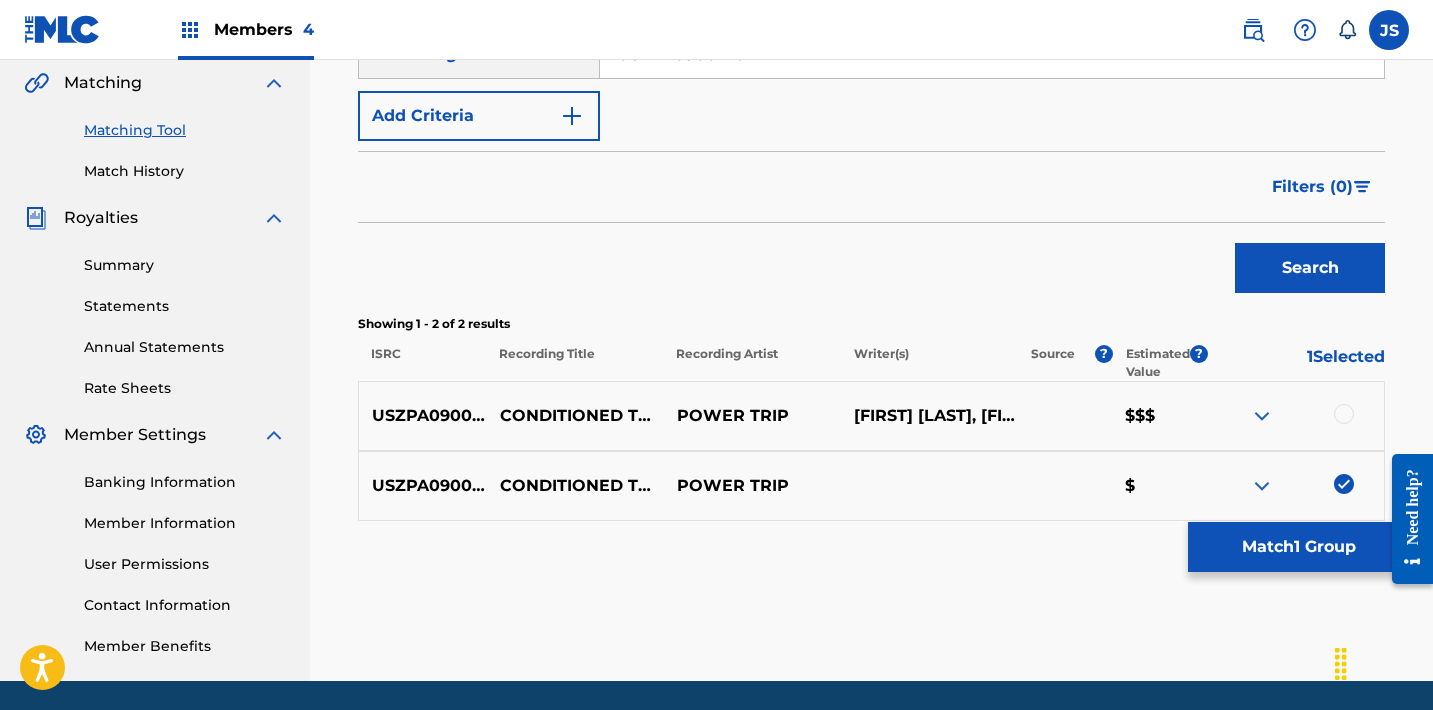 click at bounding box center [1344, 414] 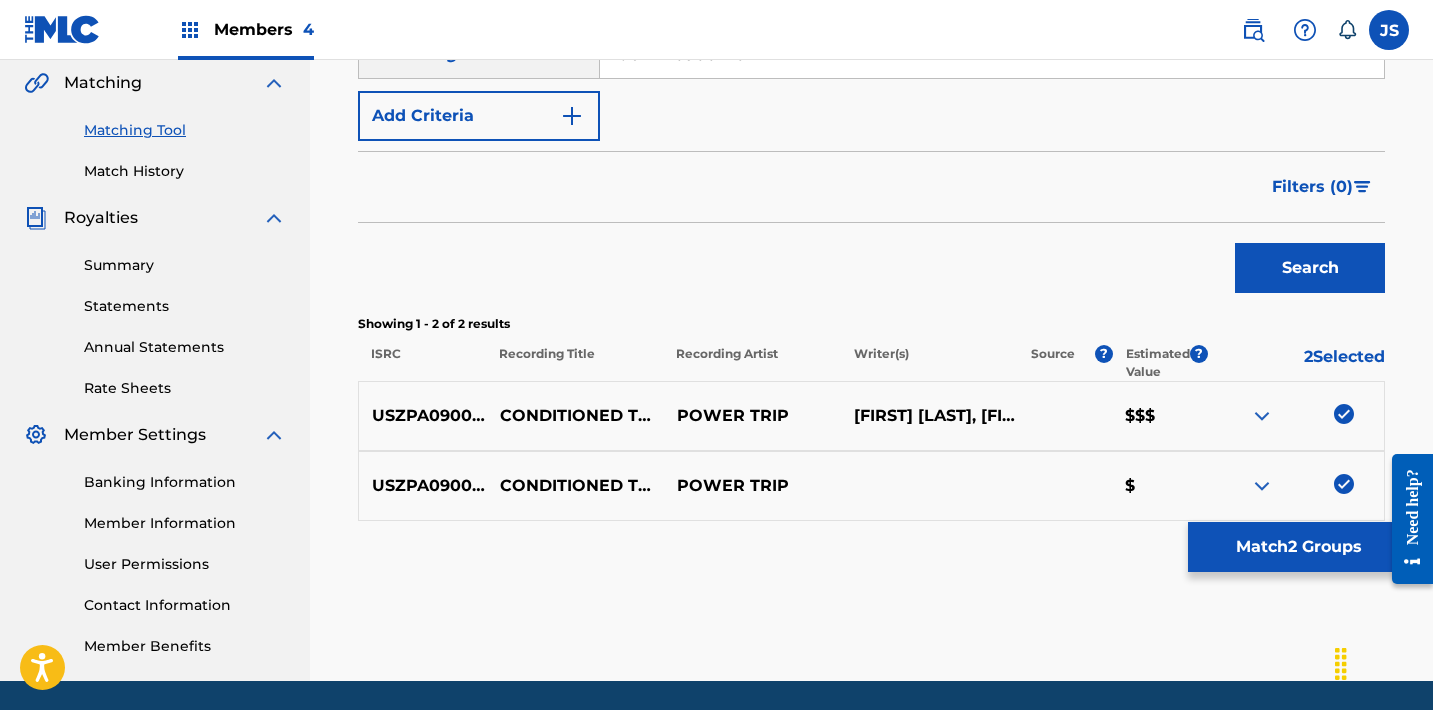 click on "Match  2 Groups" at bounding box center (1298, 547) 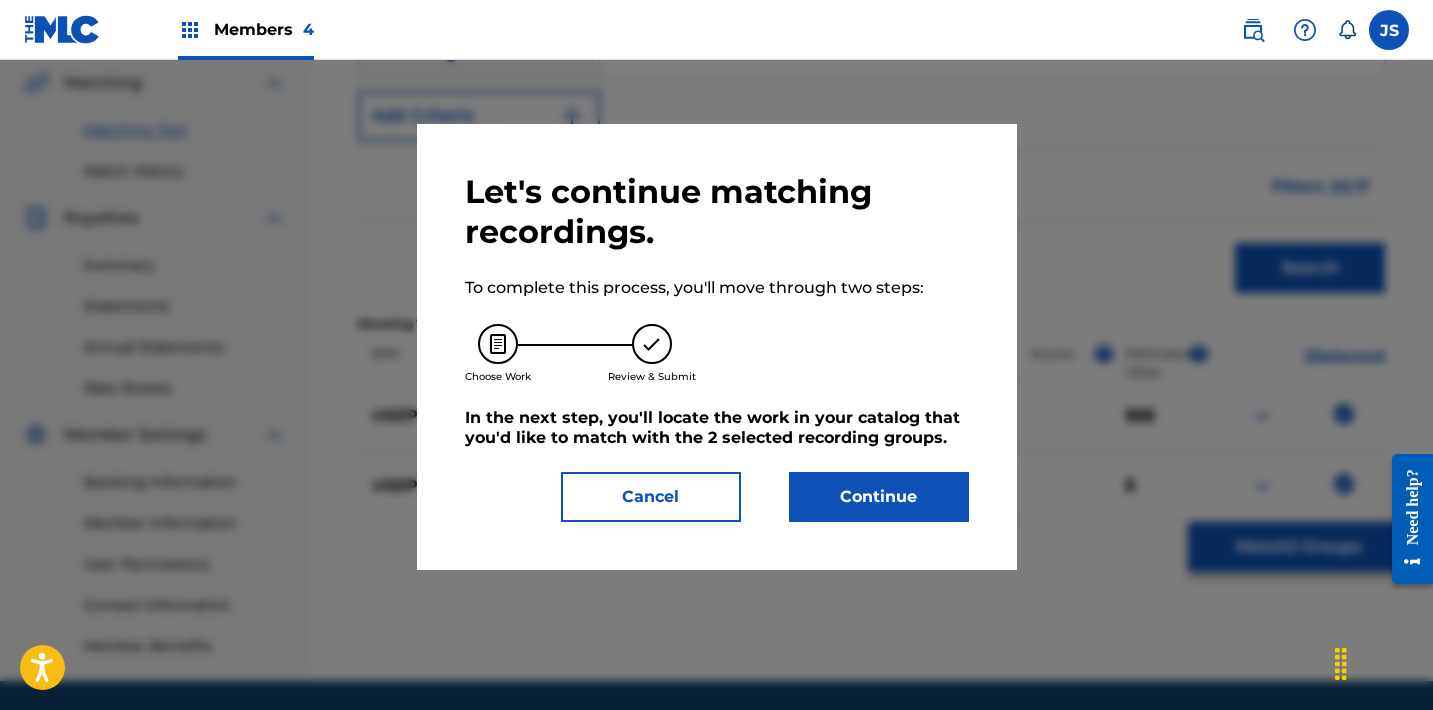 click on "Continue" at bounding box center [879, 497] 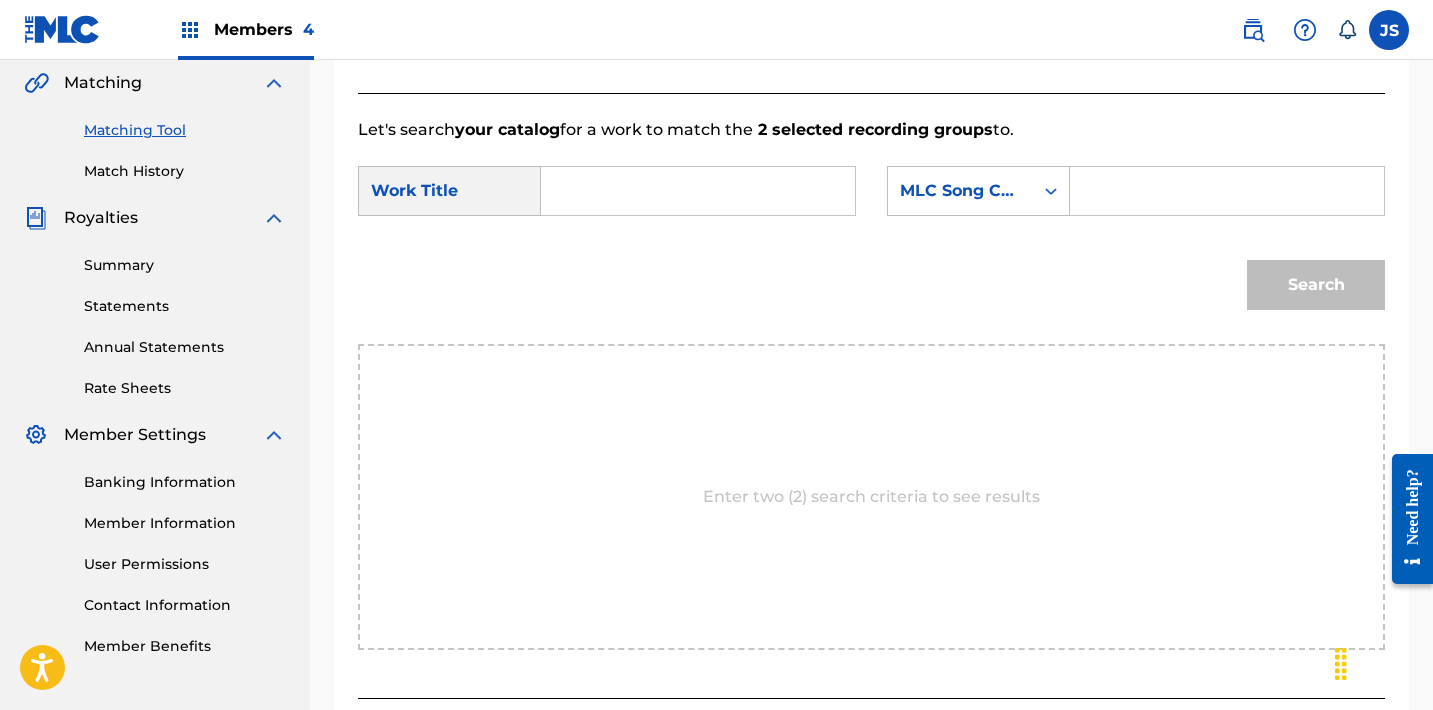 click at bounding box center (698, 191) 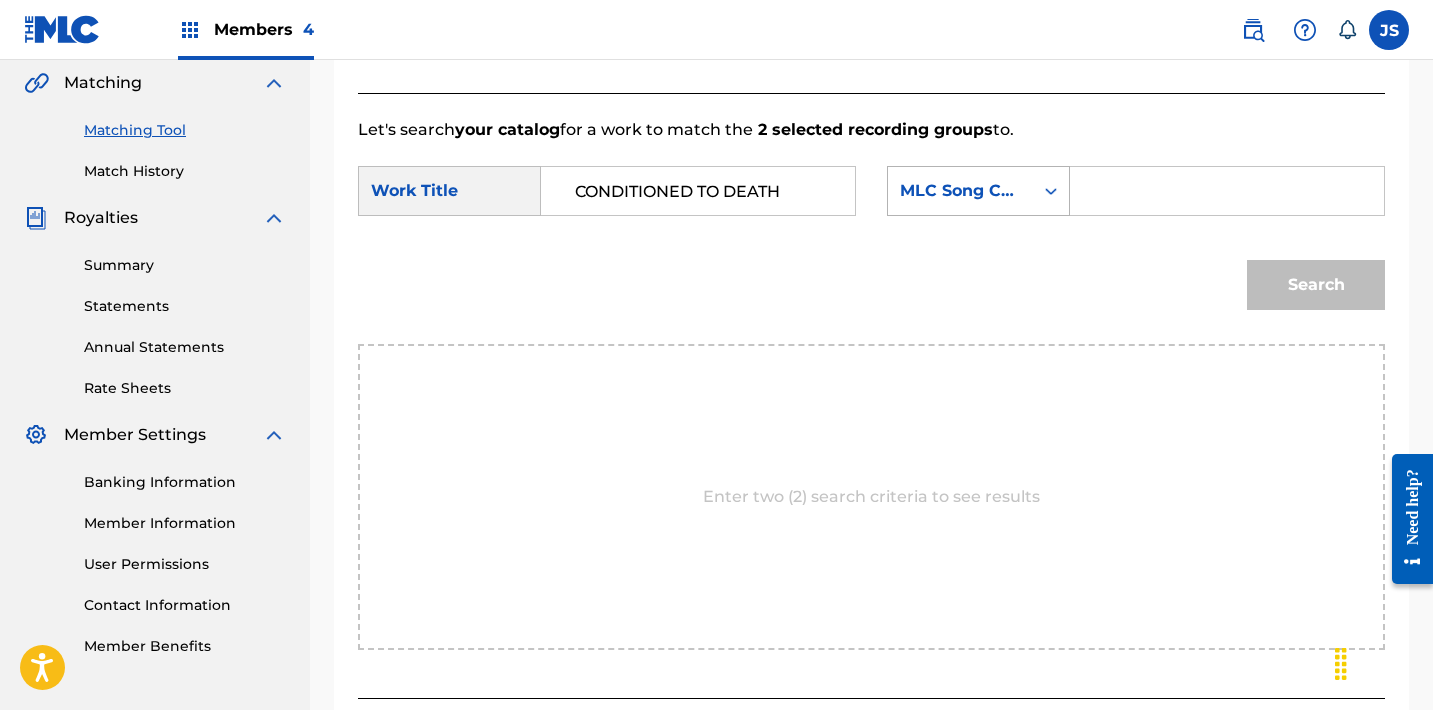 type on "CONDITIONED TO DEATH" 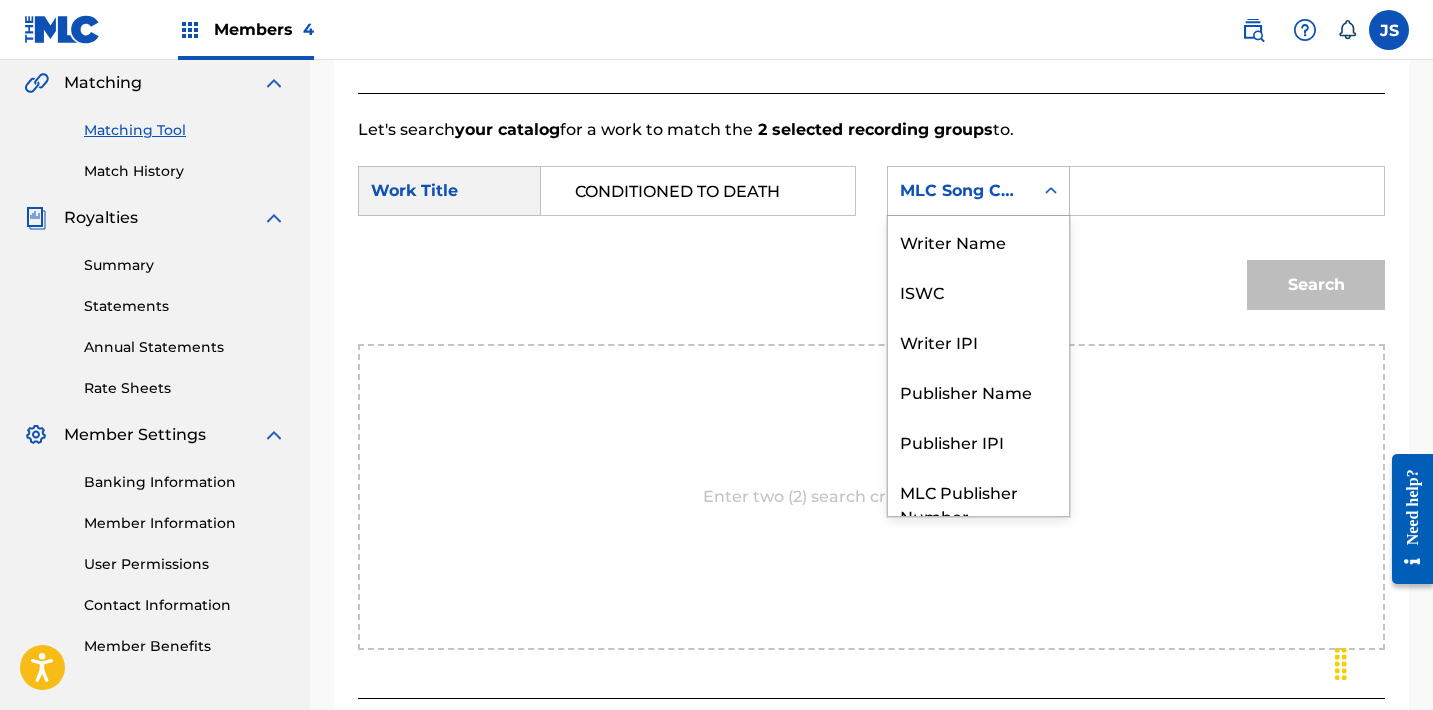 scroll, scrollTop: 74, scrollLeft: 0, axis: vertical 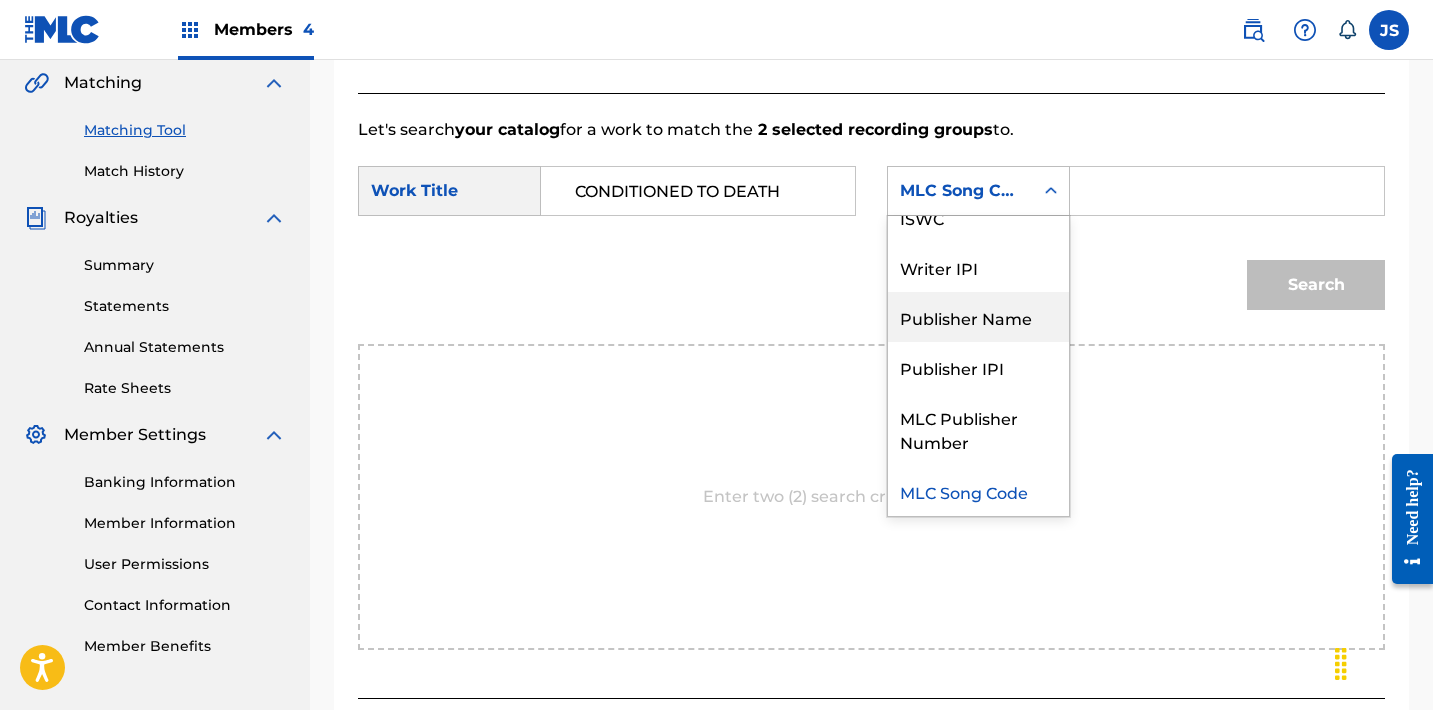 click on "Publisher Name" at bounding box center (978, 317) 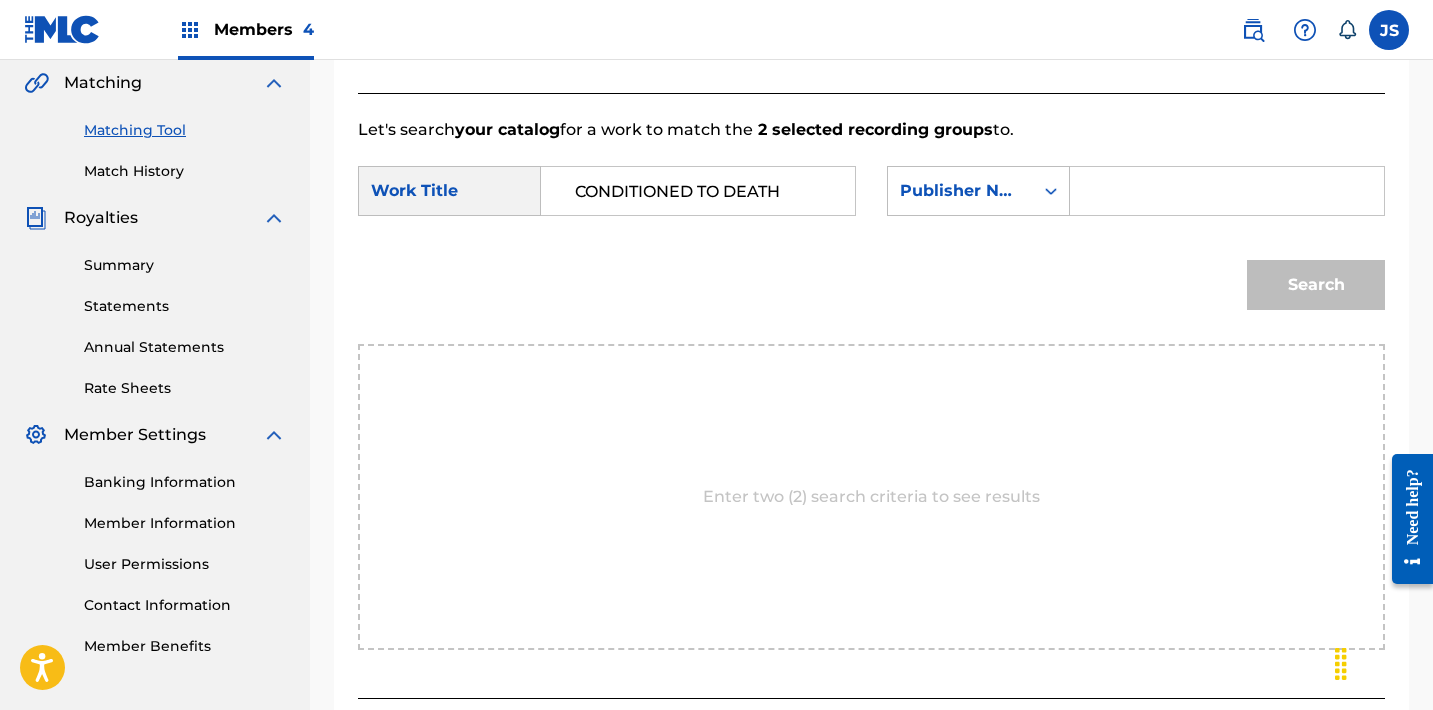 click at bounding box center [1227, 191] 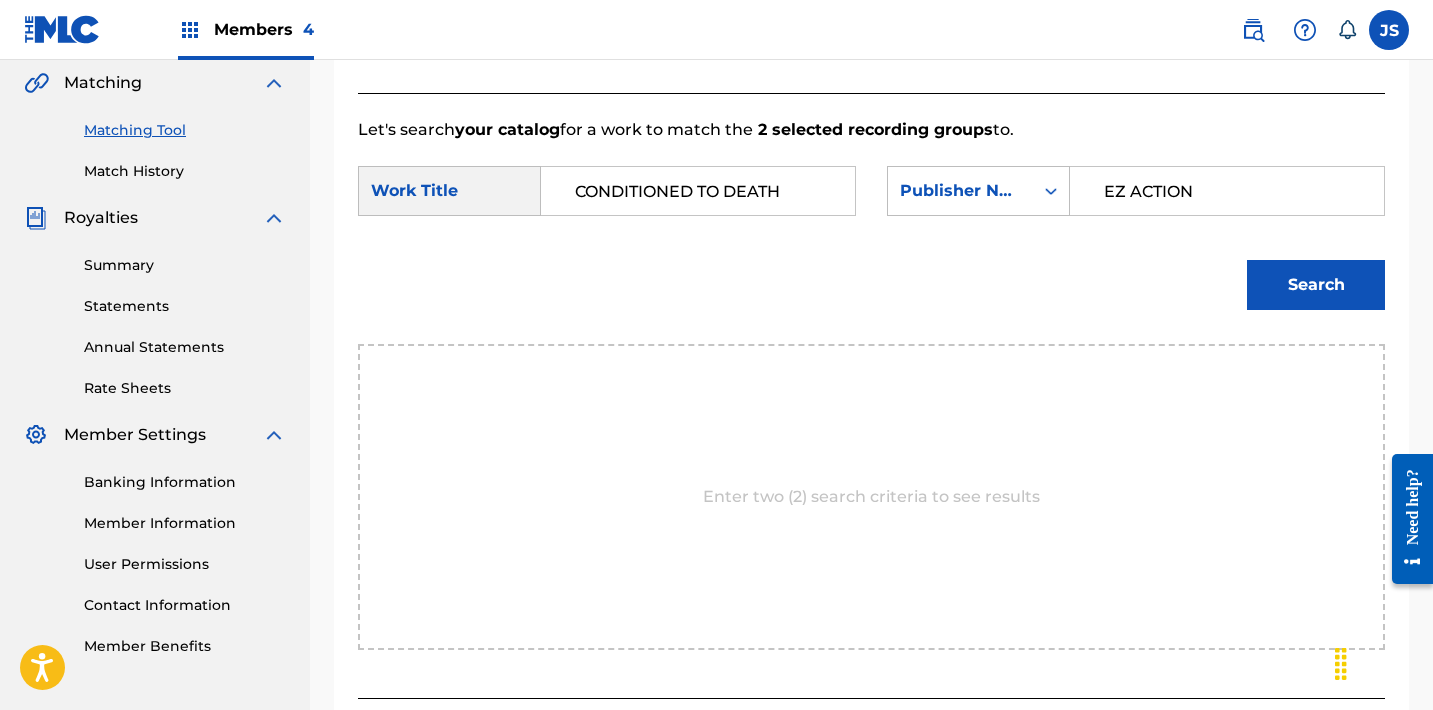 click on "Search" at bounding box center (1316, 285) 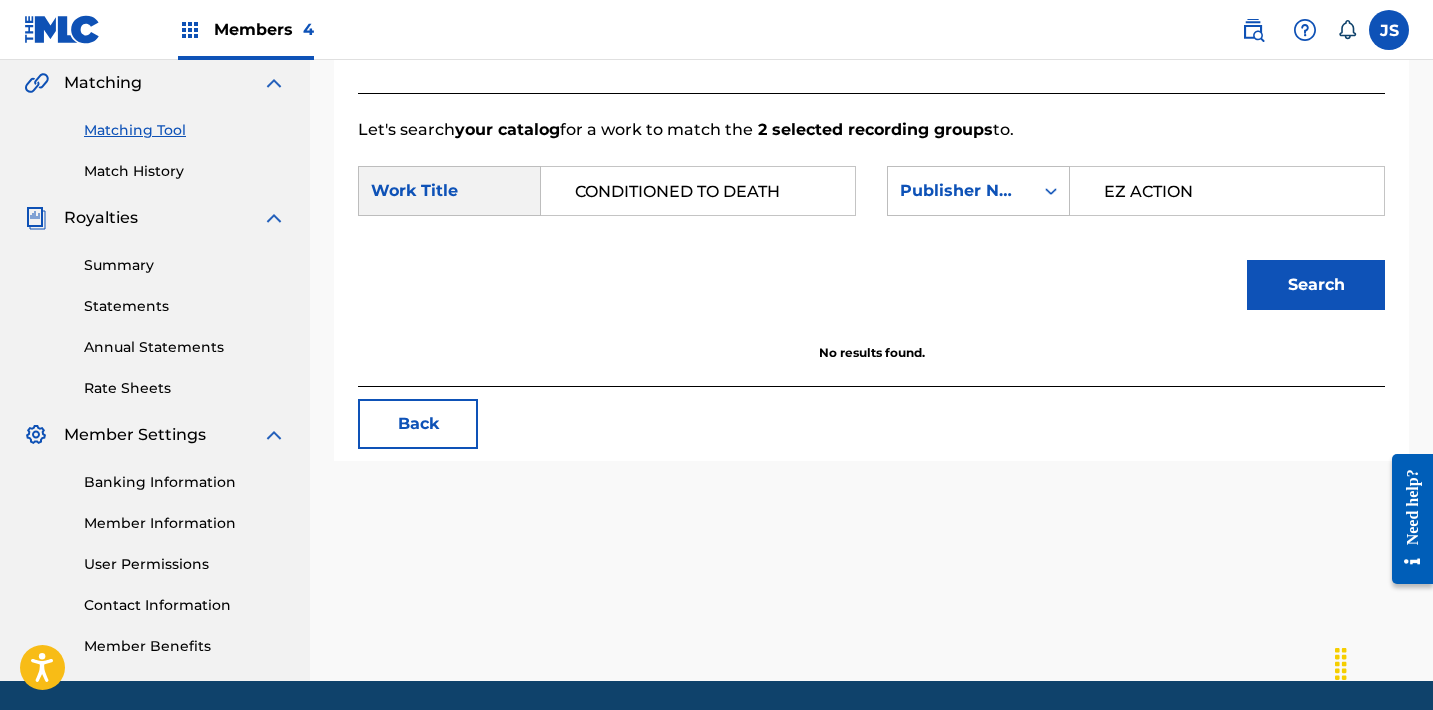click on "EZ ACTION" at bounding box center (1227, 191) 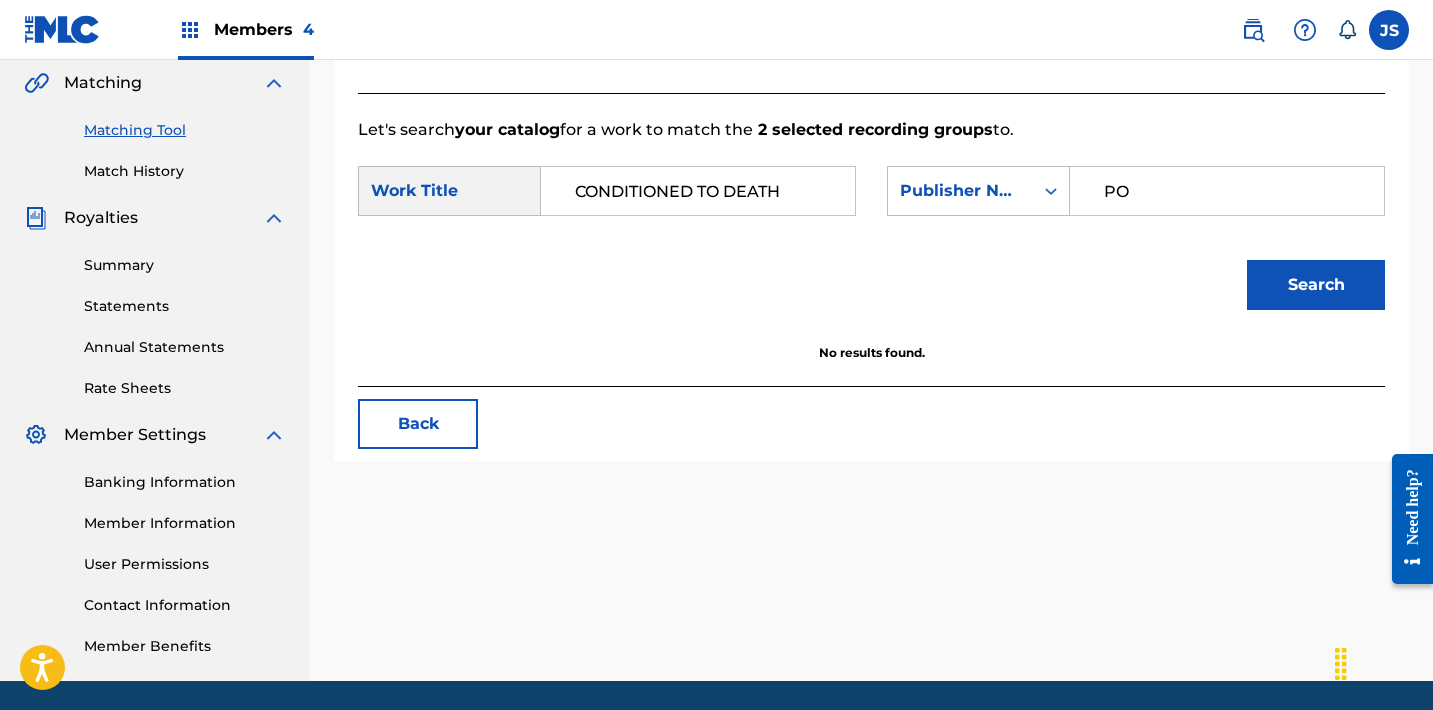 type on "POST MORTEM" 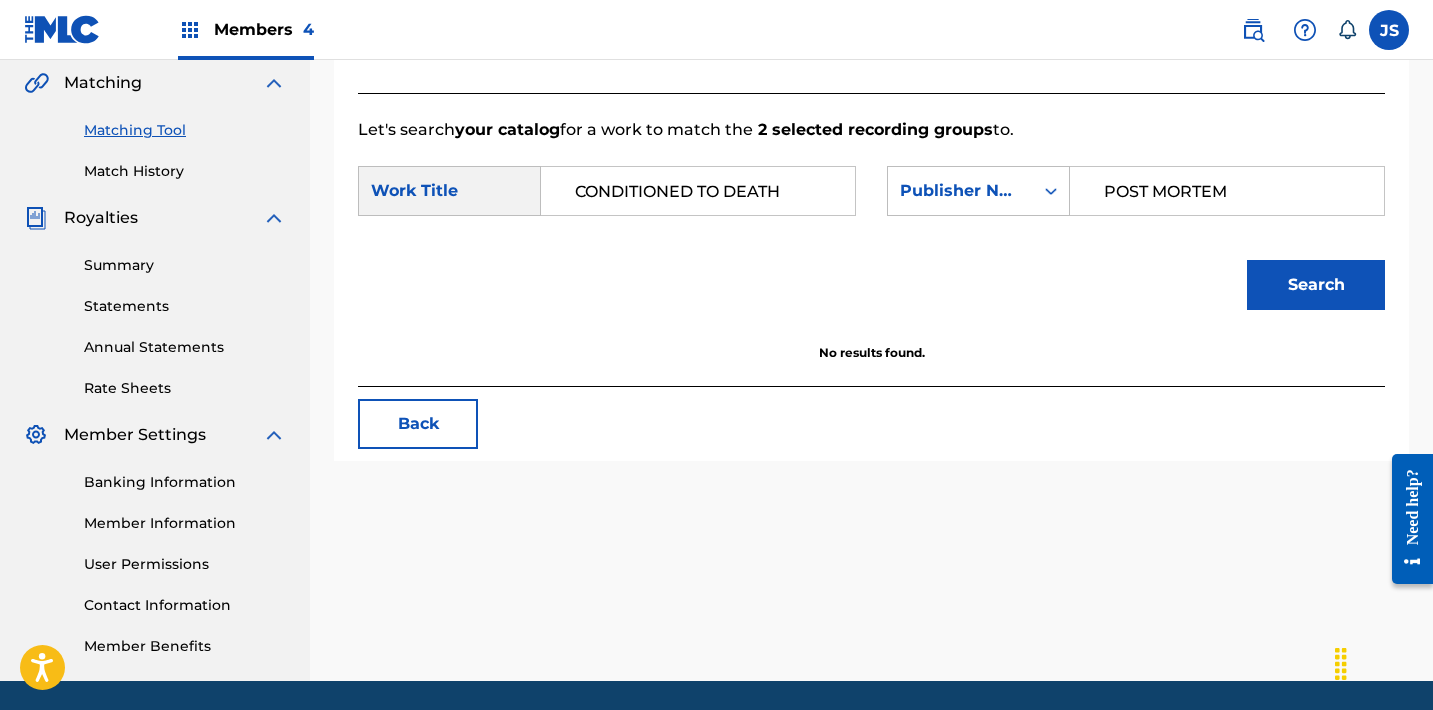 click on "Search" at bounding box center [1316, 285] 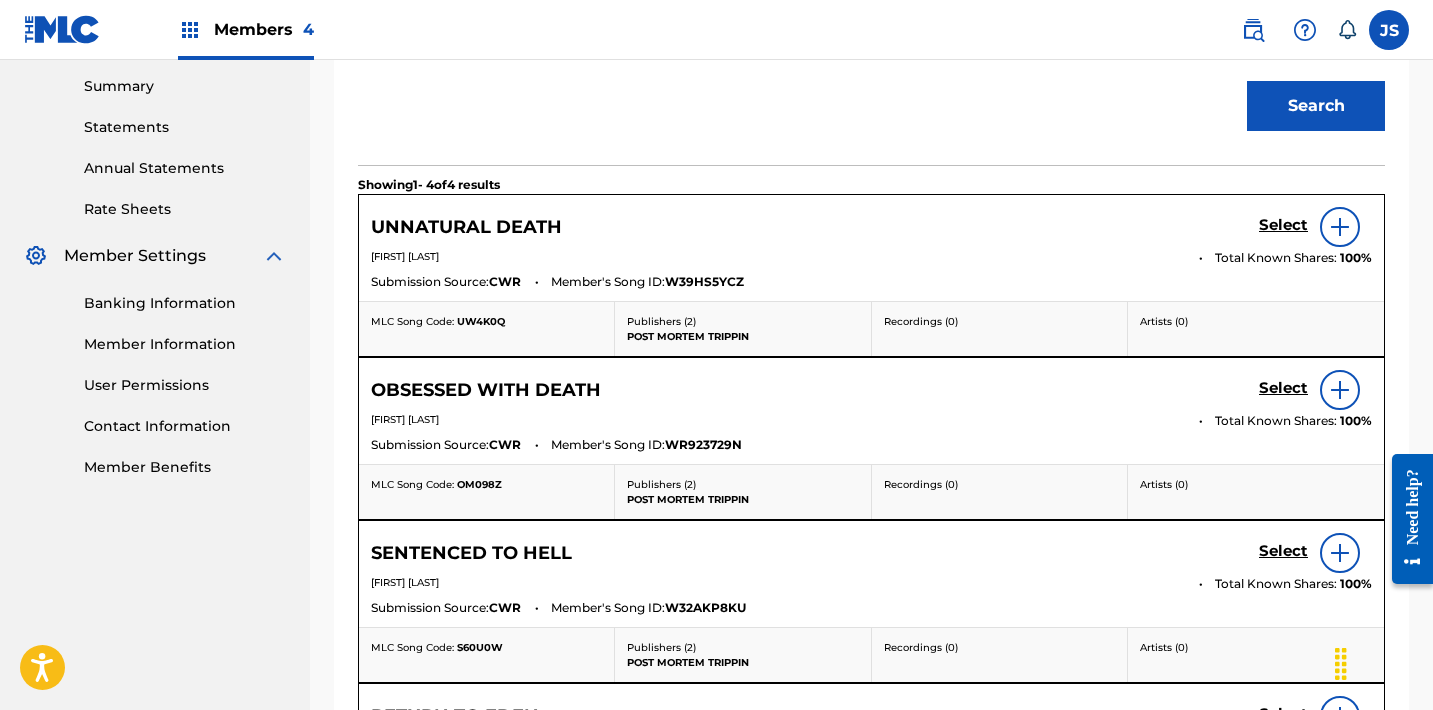 scroll, scrollTop: 0, scrollLeft: 0, axis: both 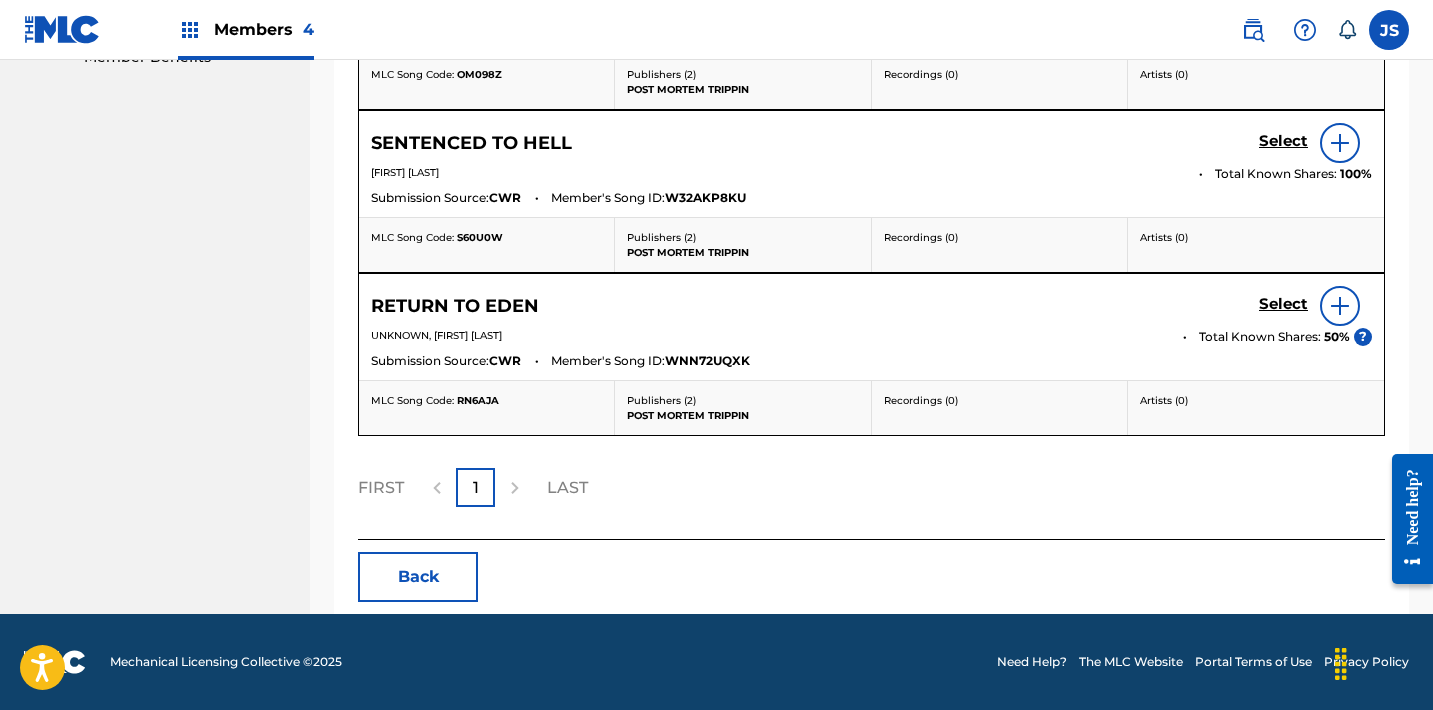 click on "Back" at bounding box center [418, 577] 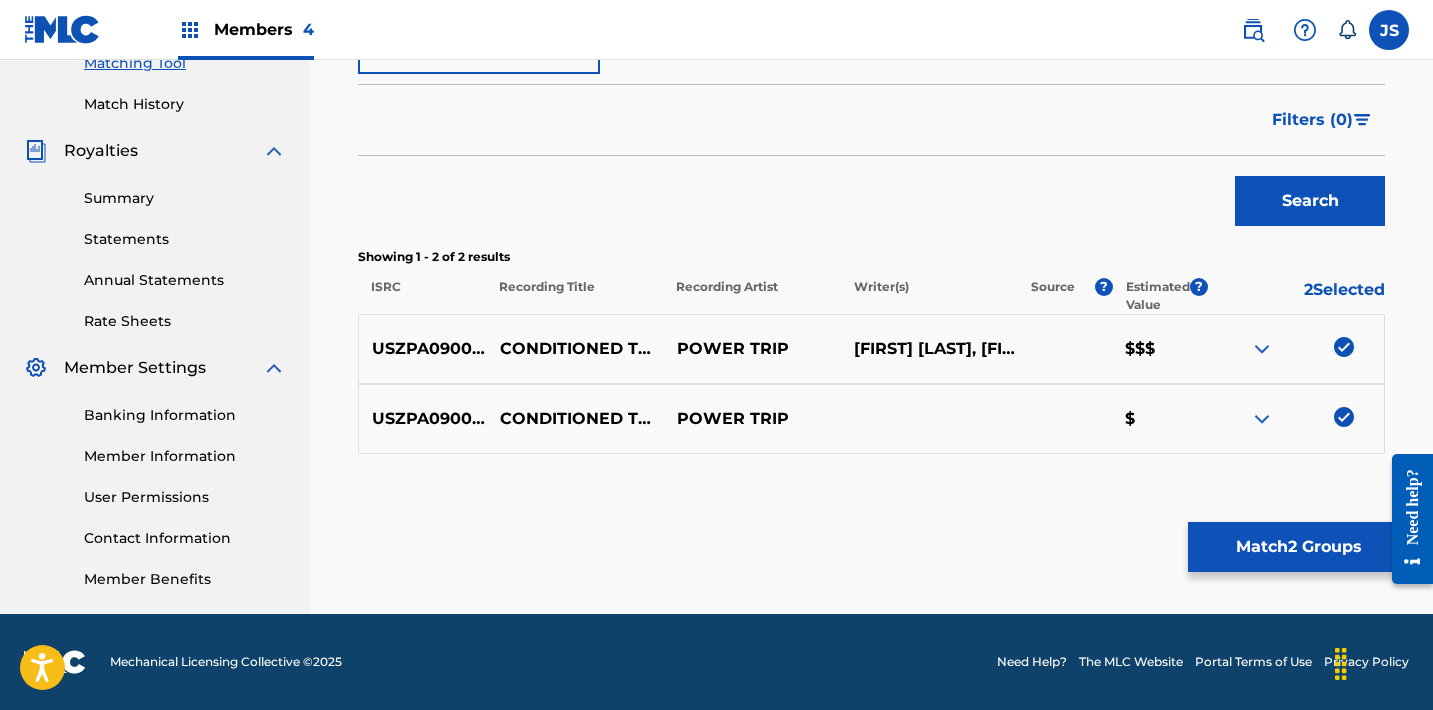 click on "USZPA0900723 CONDITIONED TO DEATH POWER TRIP $" at bounding box center [871, 419] 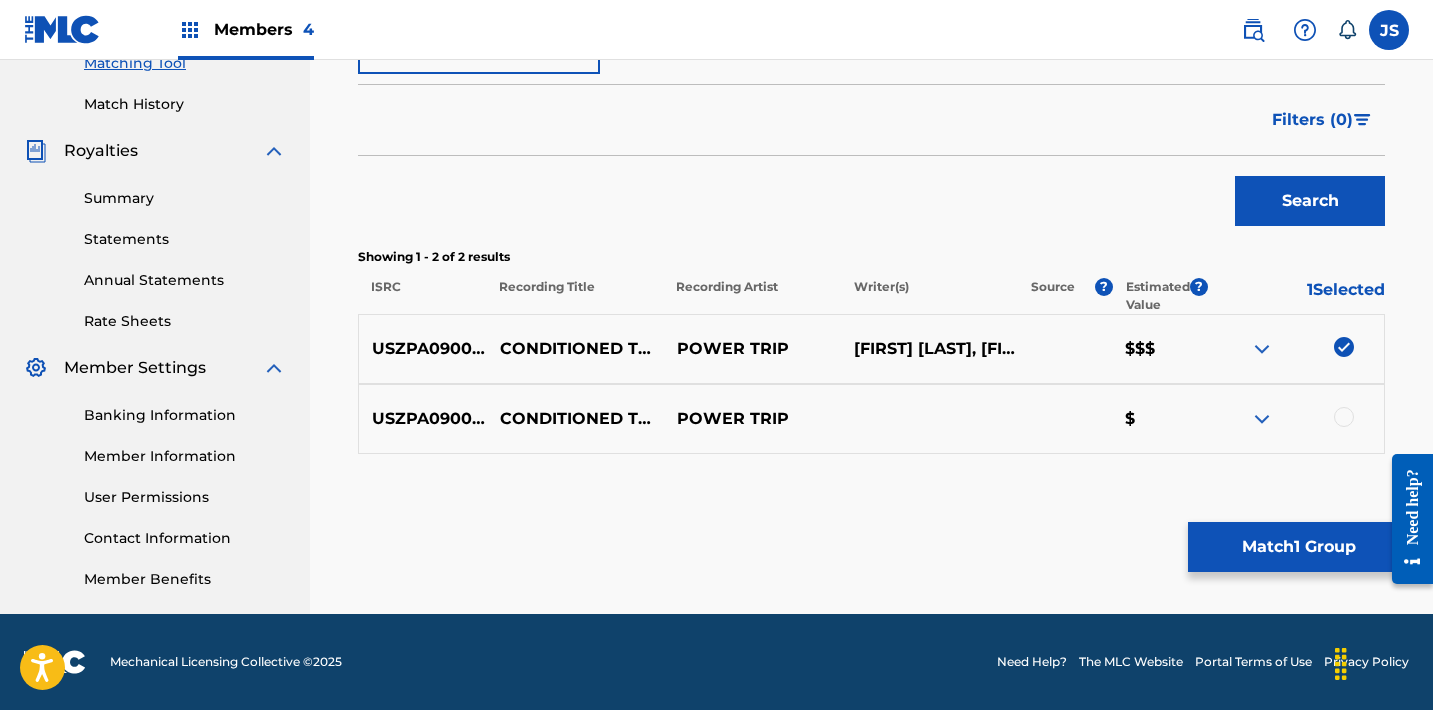 click at bounding box center (1344, 347) 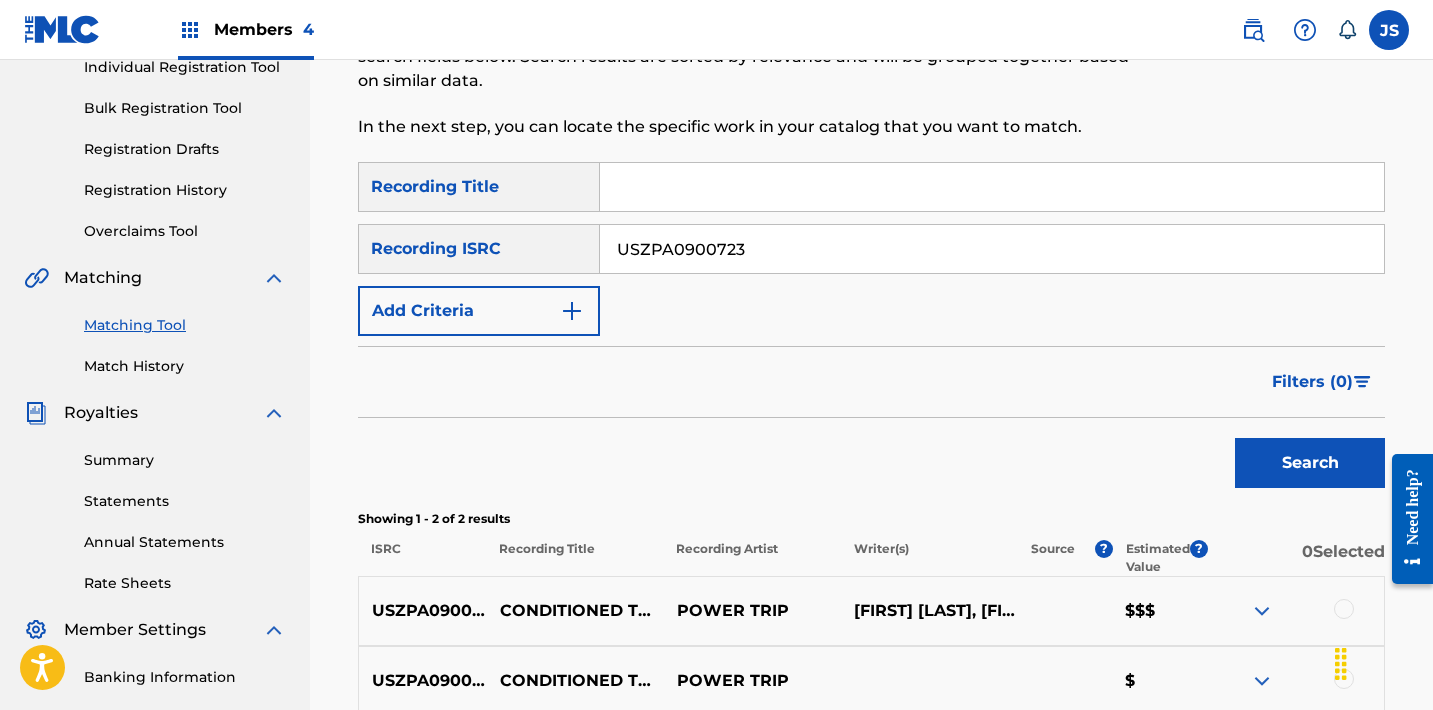 scroll, scrollTop: 238, scrollLeft: 0, axis: vertical 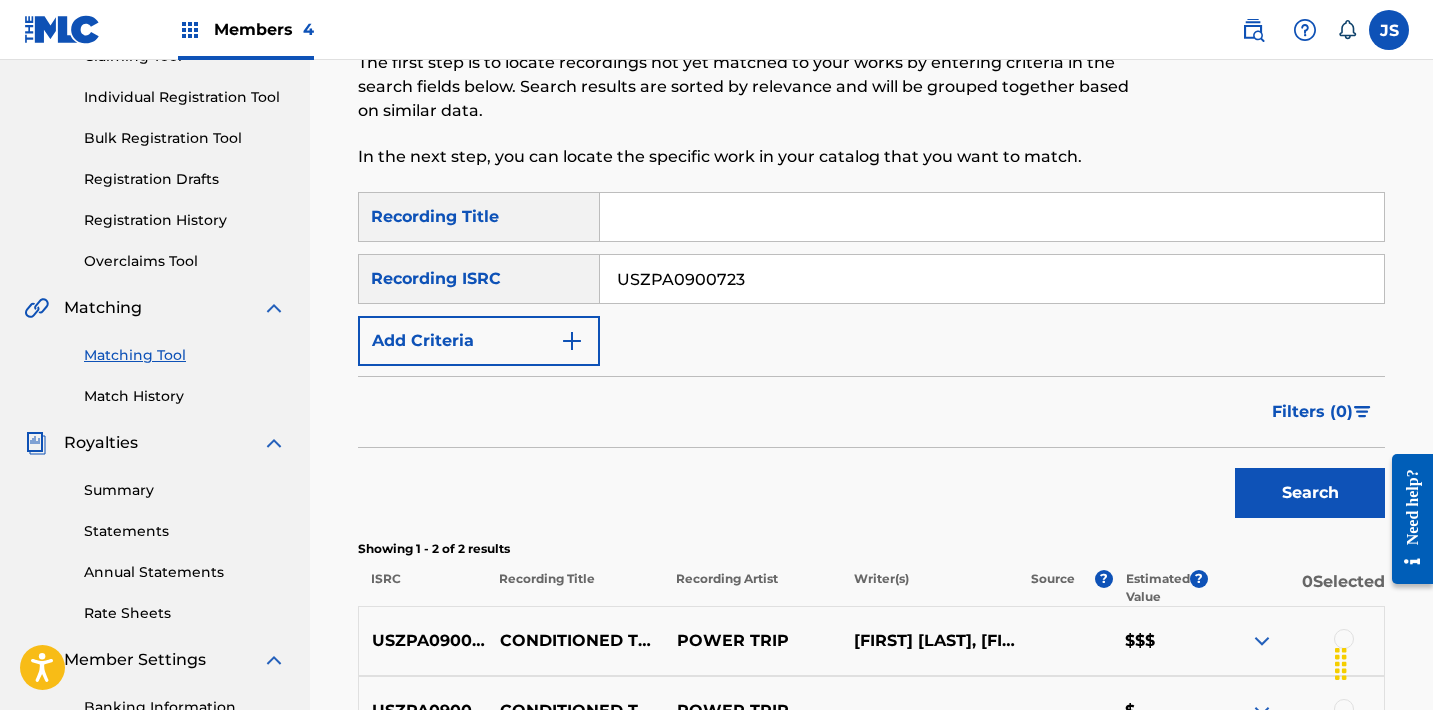 click on "USZPA0900723" at bounding box center (992, 279) 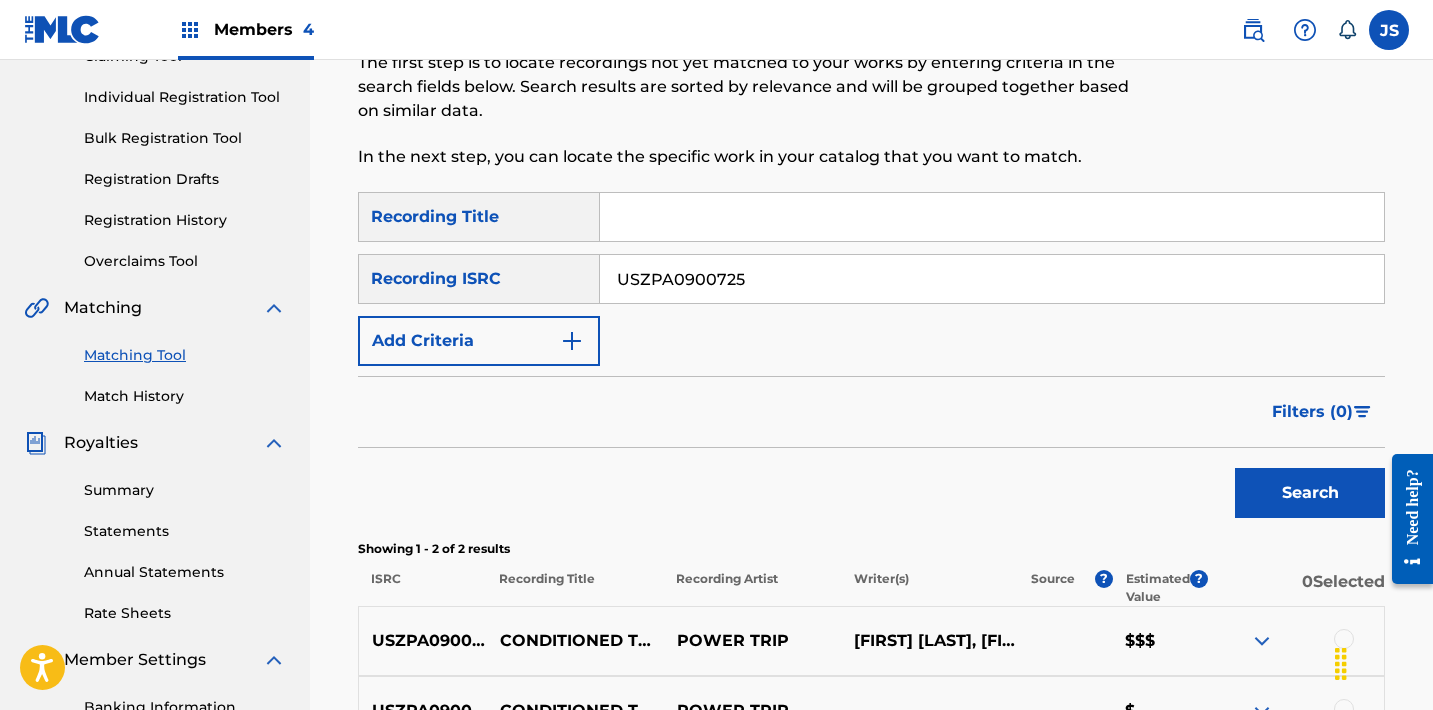 type on "USZPA0900725" 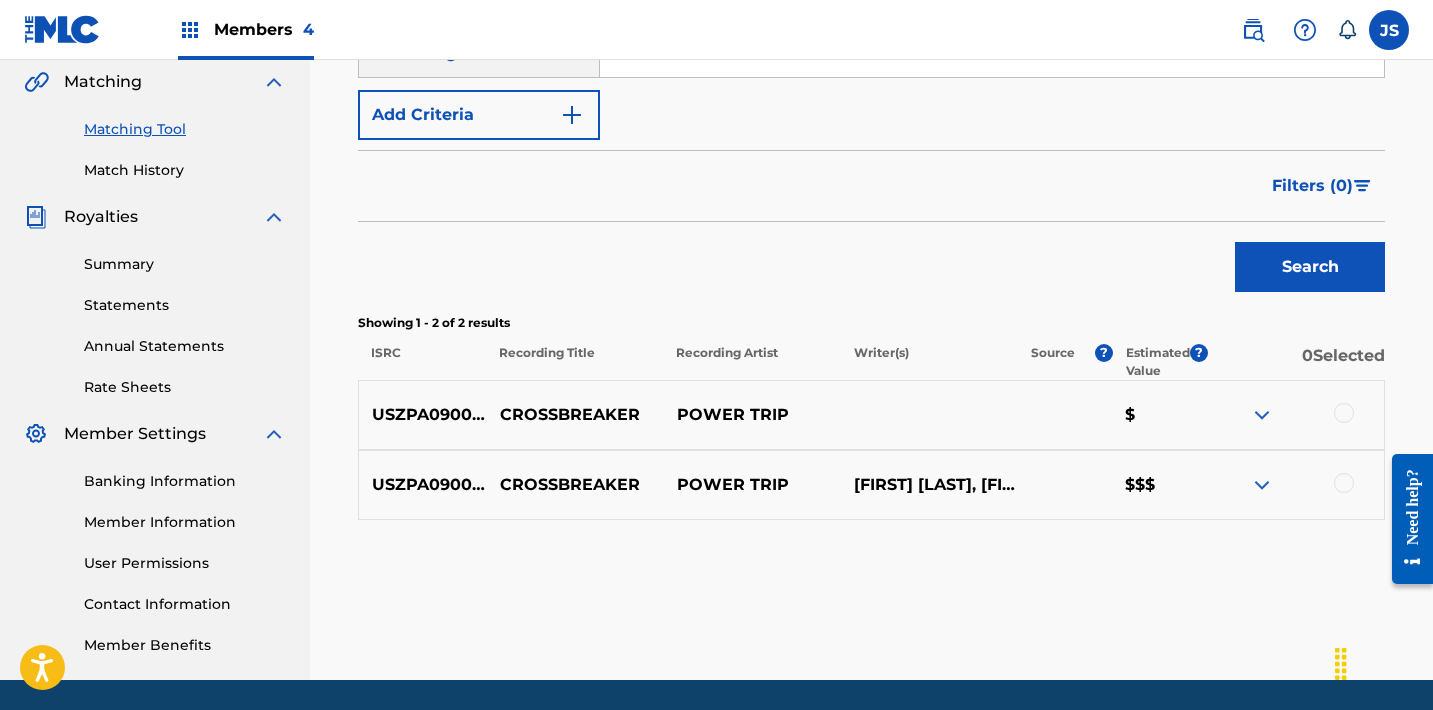 scroll, scrollTop: 479, scrollLeft: 0, axis: vertical 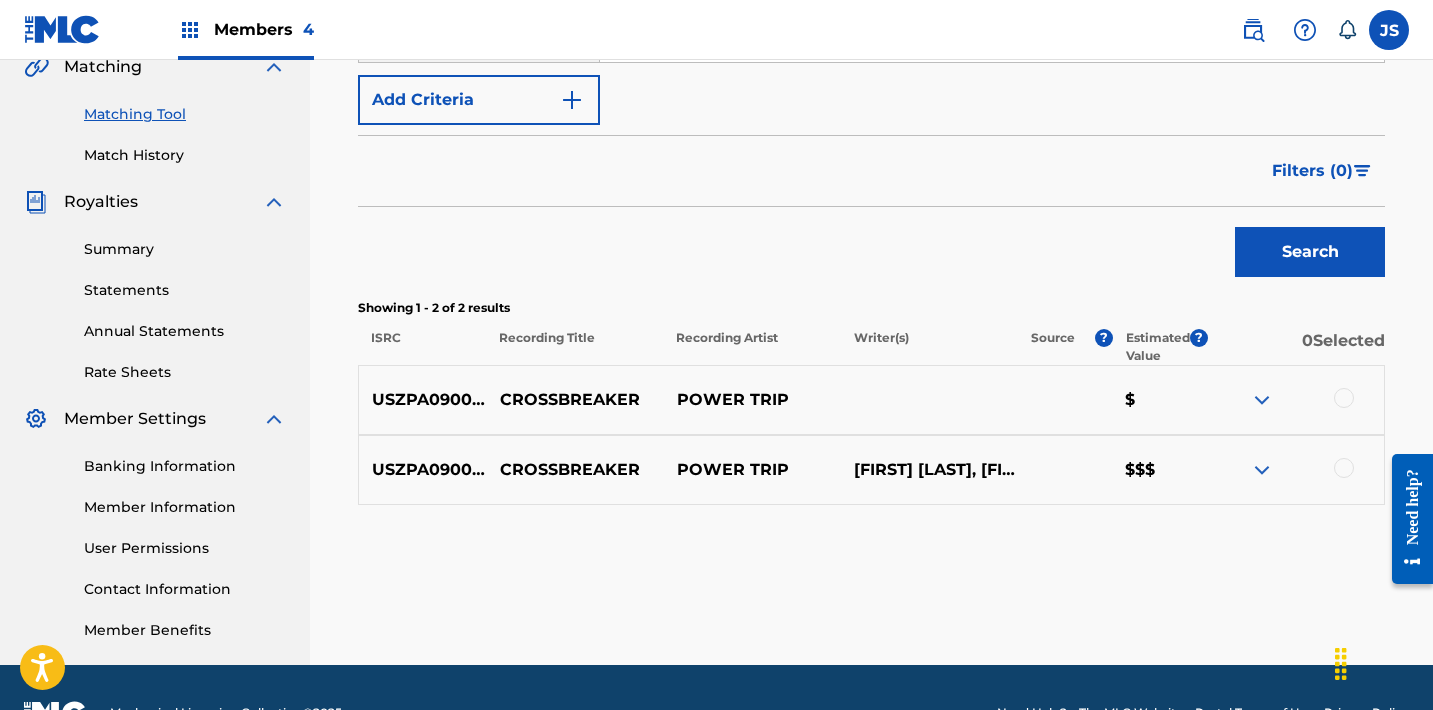 click at bounding box center [1344, 398] 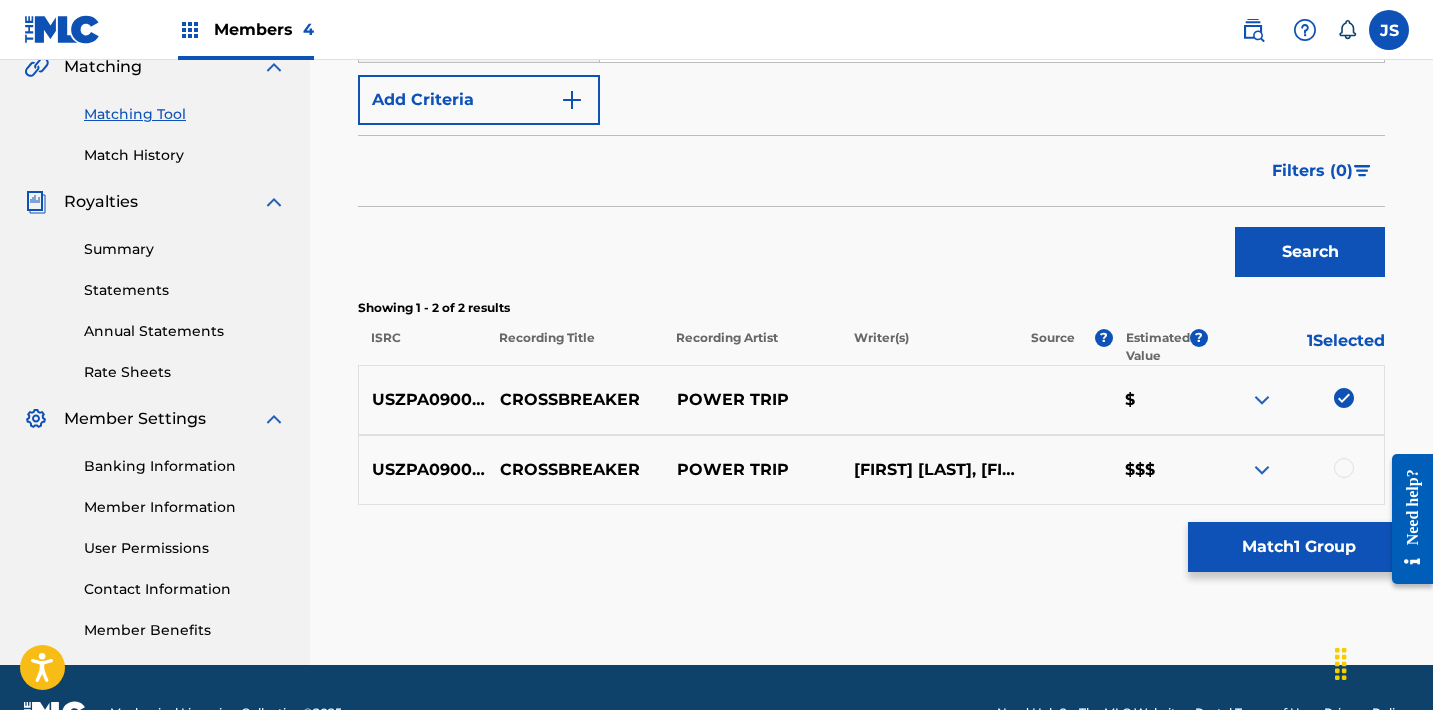 click on "Match  1 Group" at bounding box center [1298, 547] 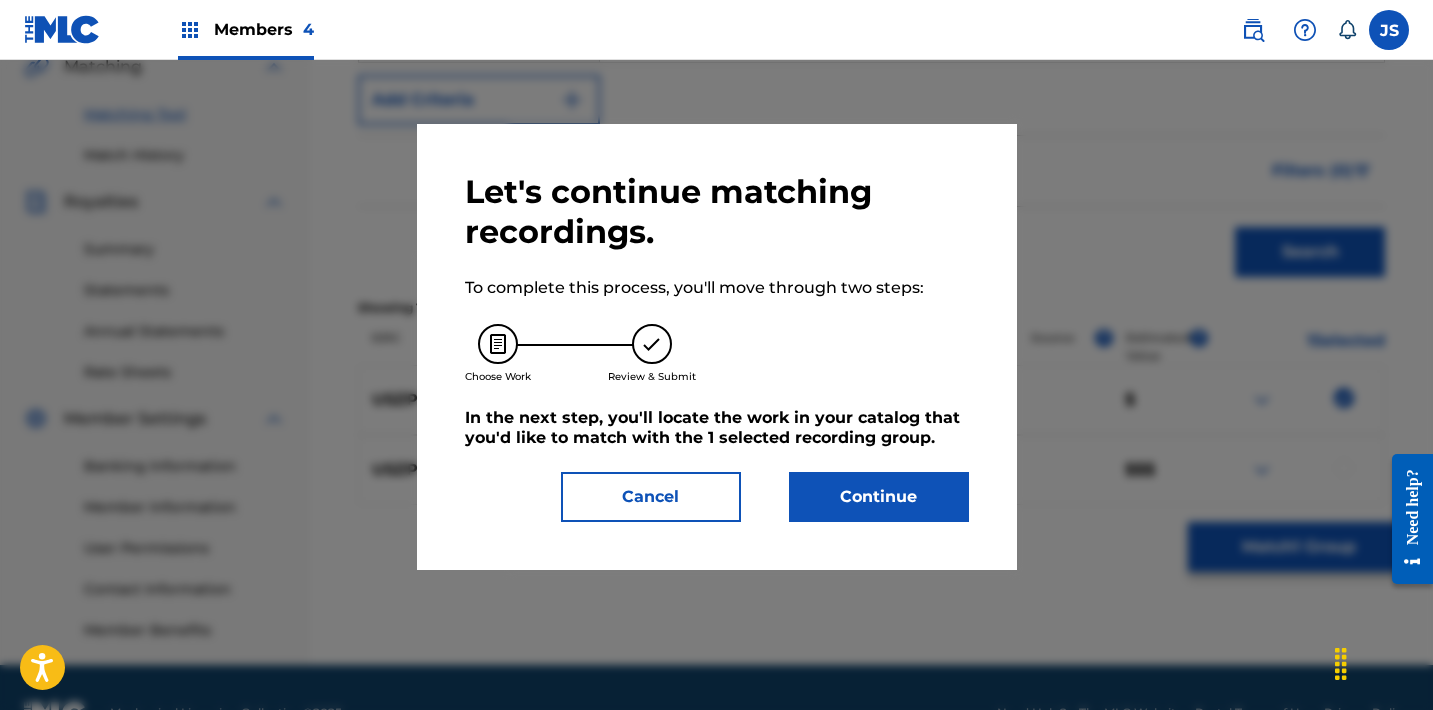 click on "Continue" at bounding box center (879, 497) 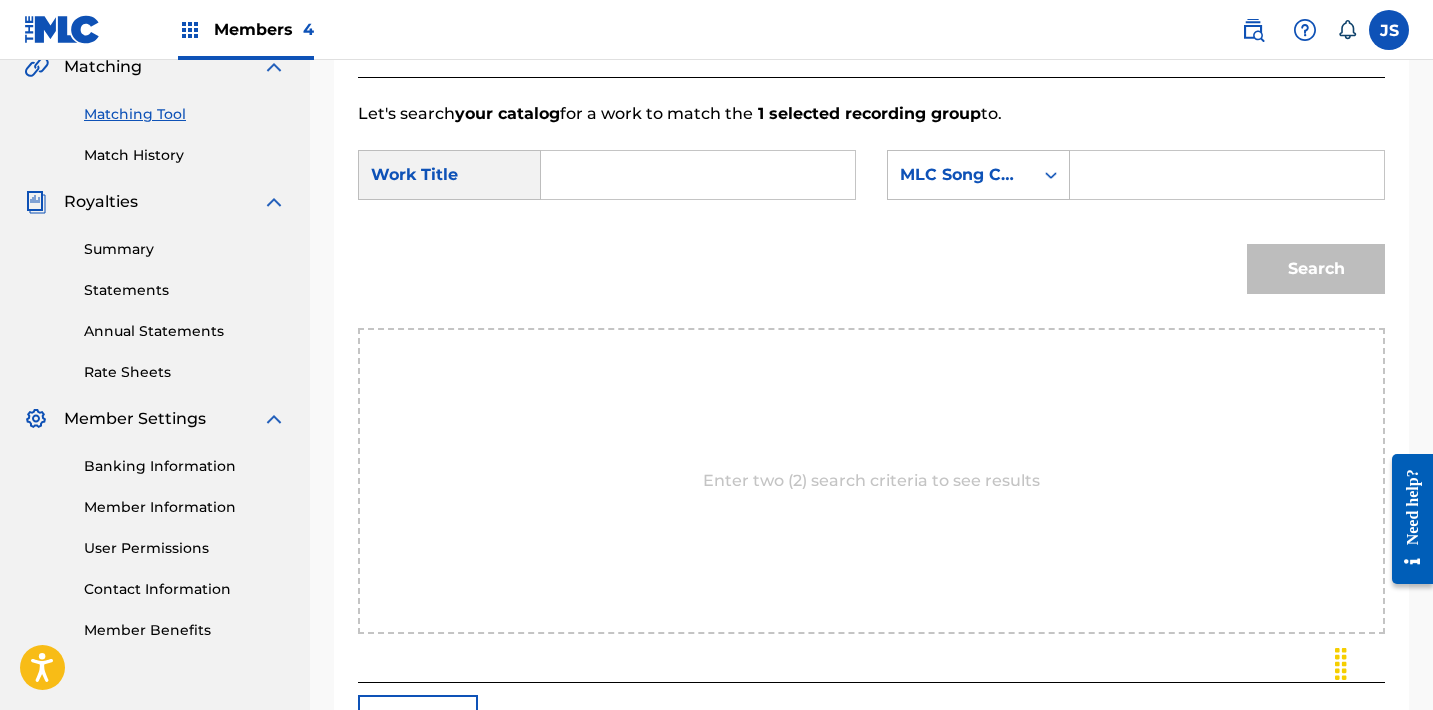 click at bounding box center (698, 175) 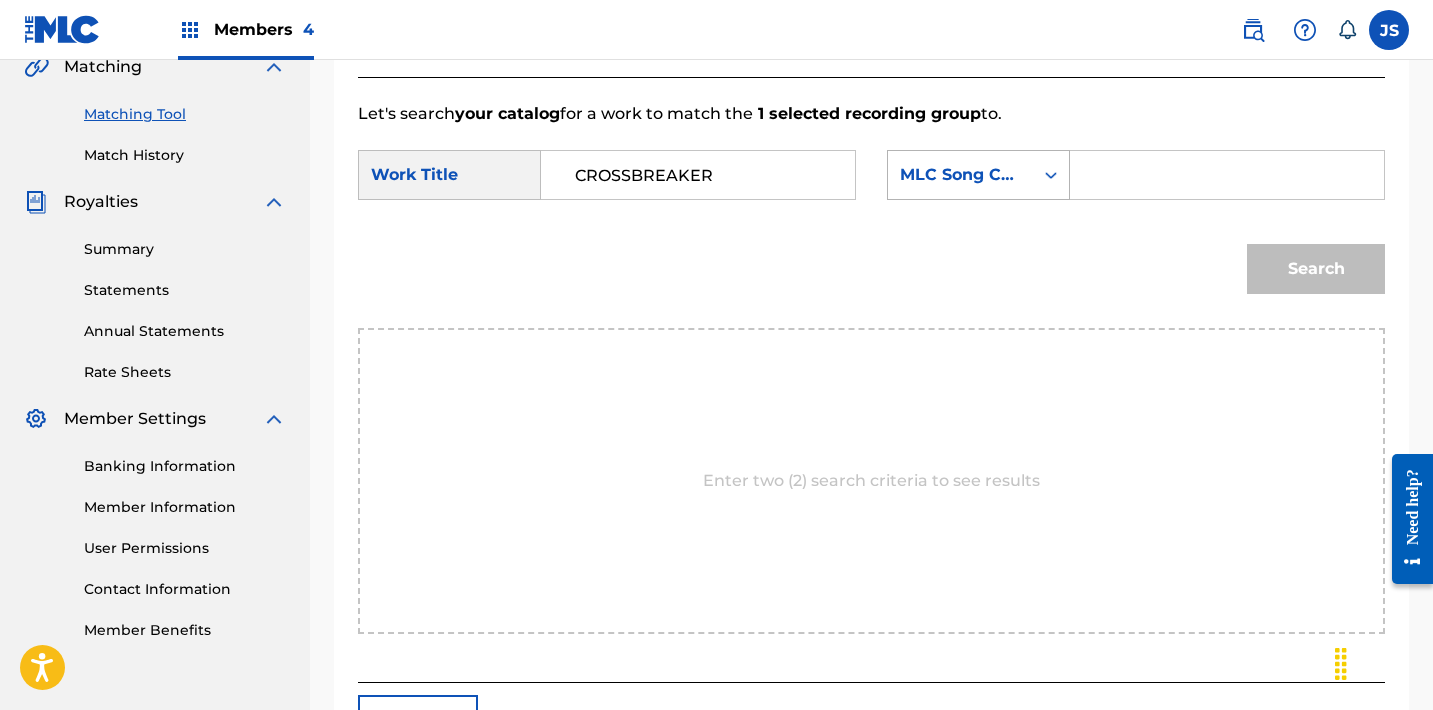 type on "CROSSBREAKER" 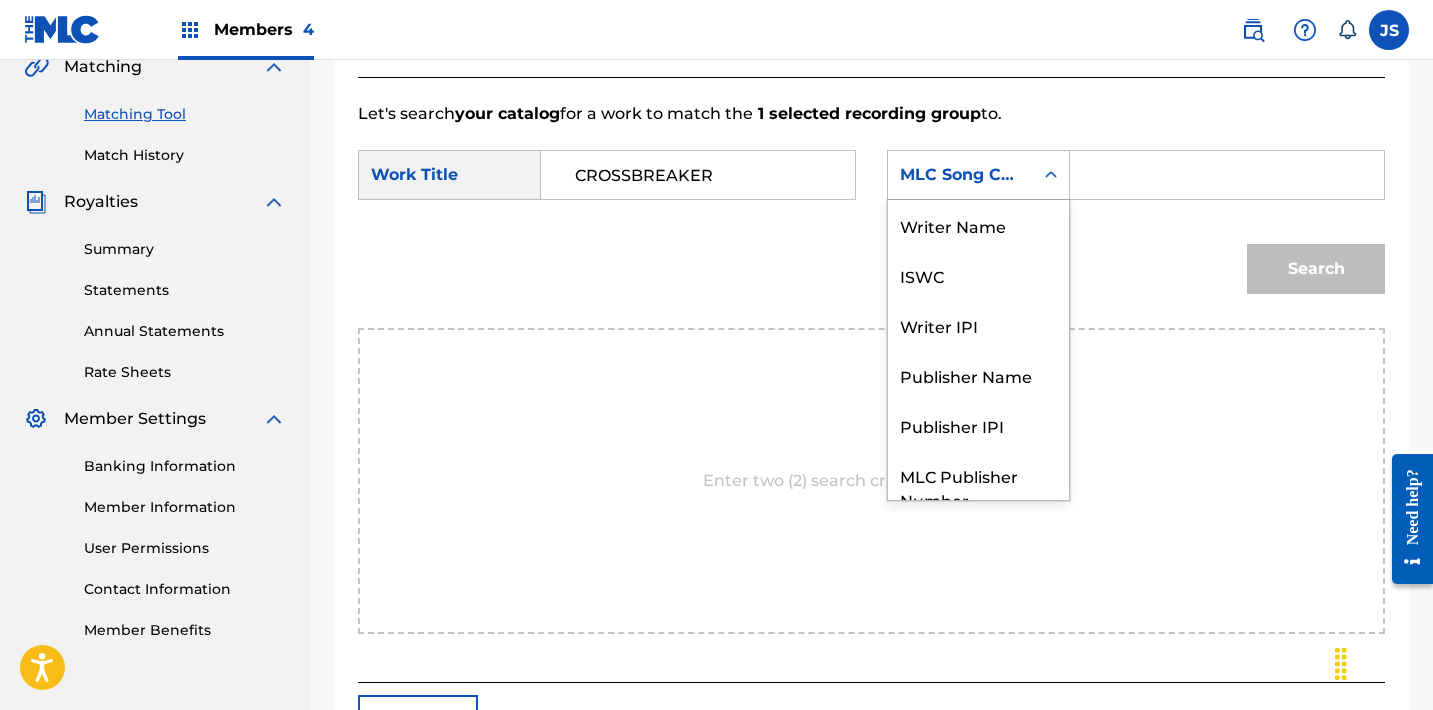 scroll, scrollTop: 74, scrollLeft: 0, axis: vertical 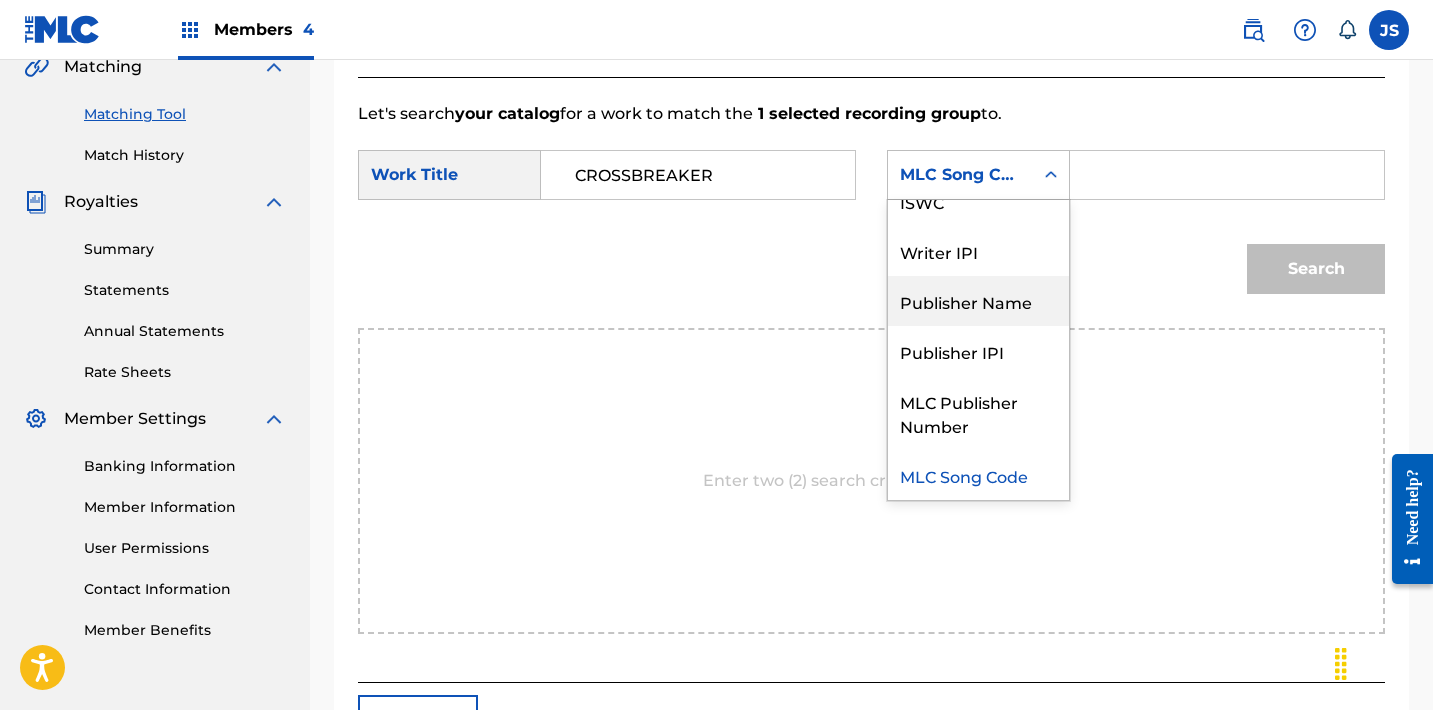 click on "Publisher Name" at bounding box center (978, 301) 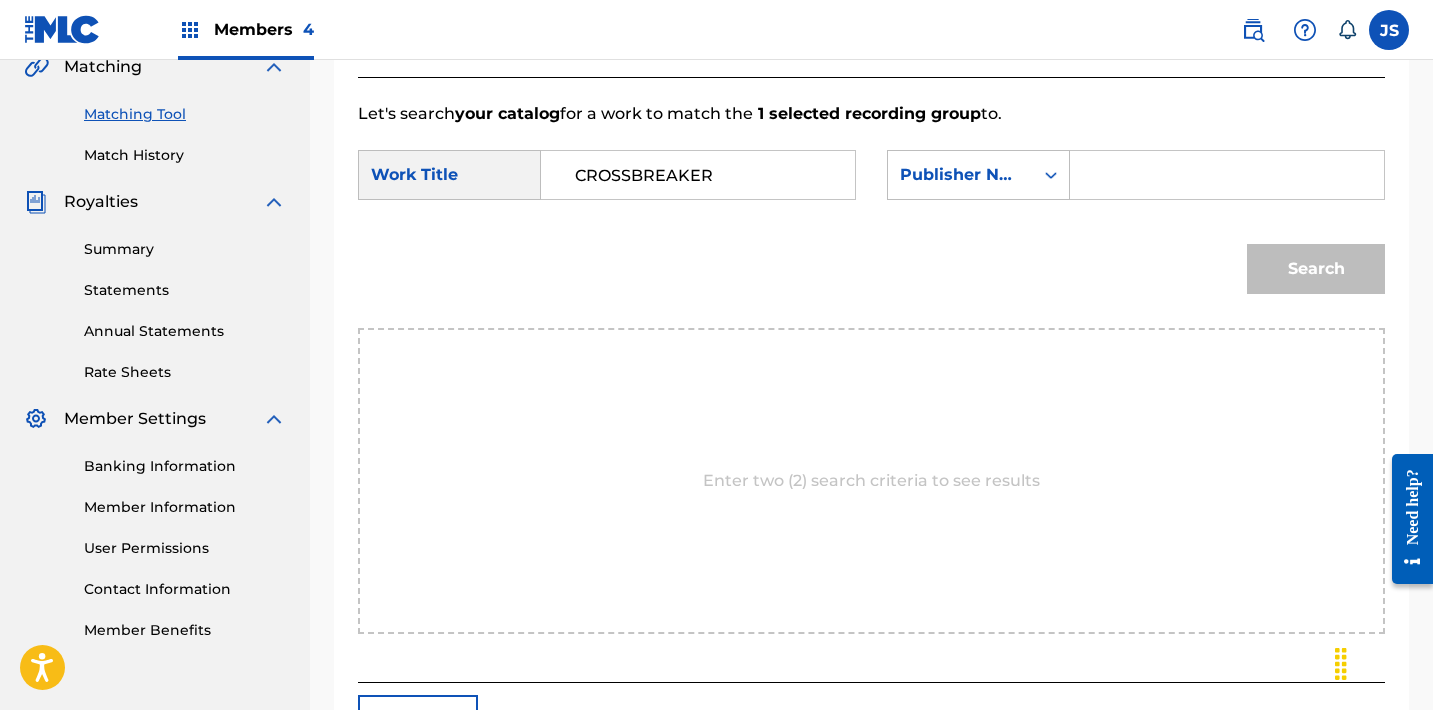click at bounding box center [1227, 175] 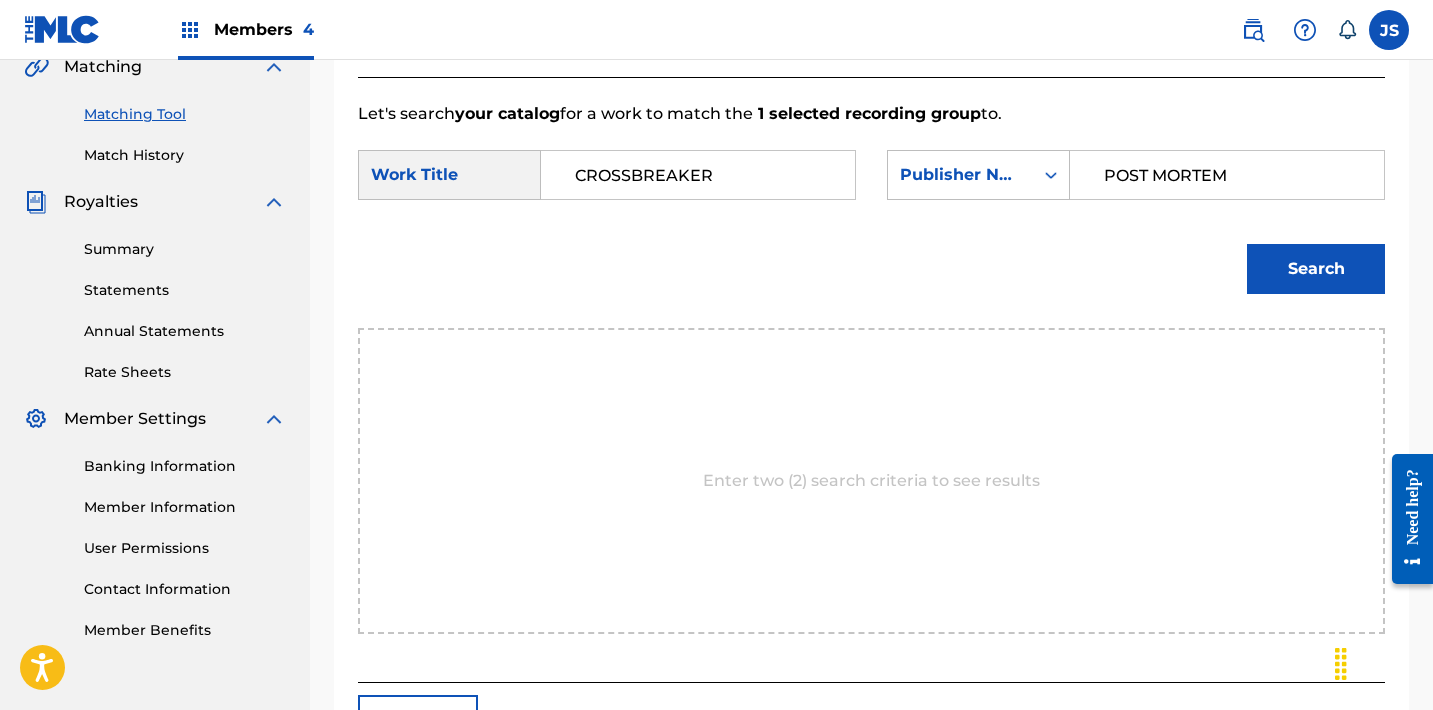 click on "Search" at bounding box center (1316, 269) 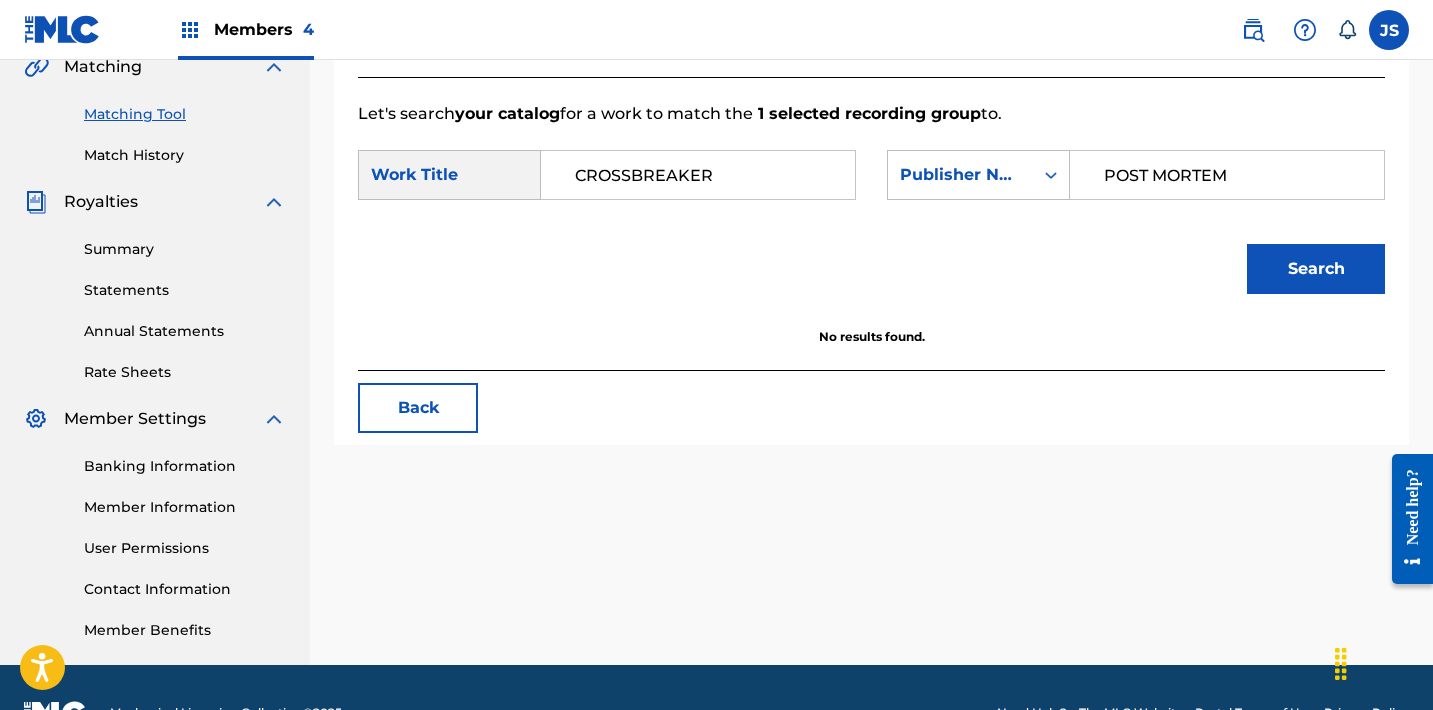 click on "POST MORTEM" at bounding box center (1227, 175) 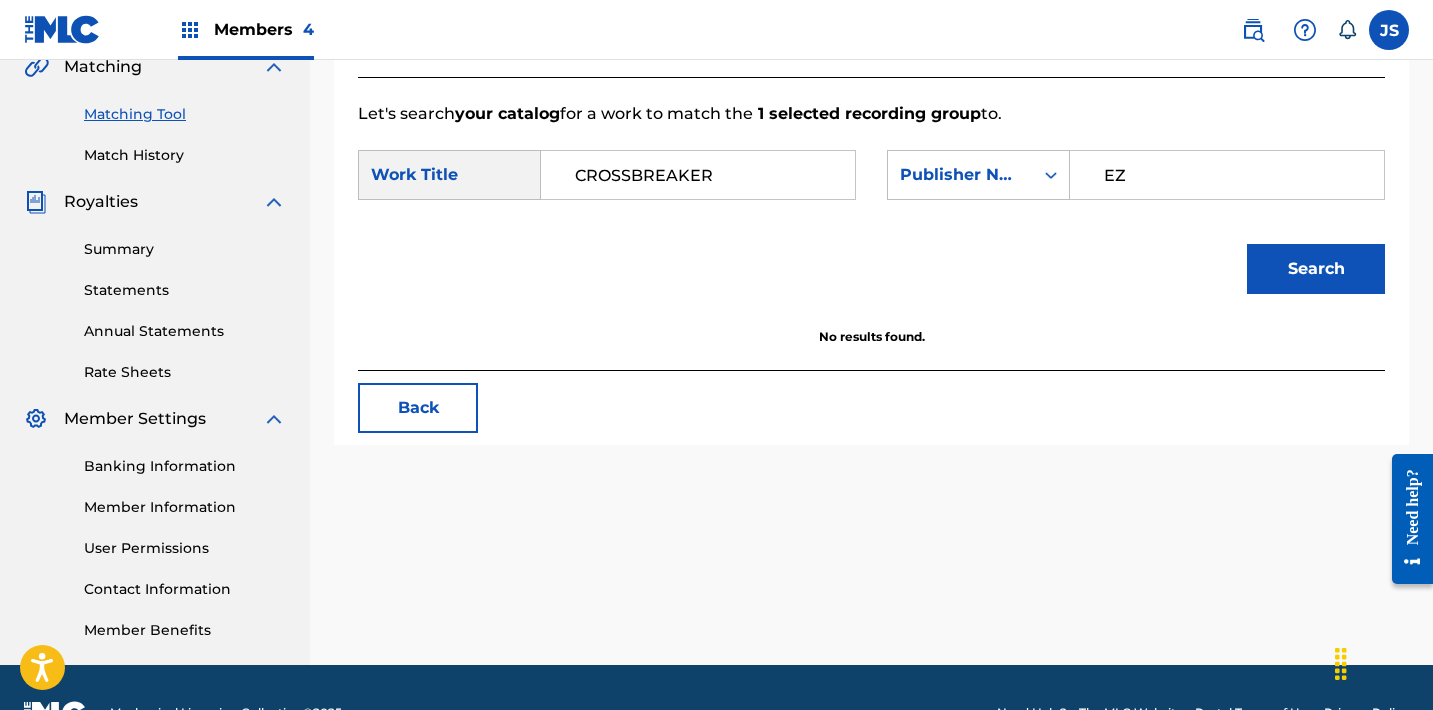 type on "EZ ACTION" 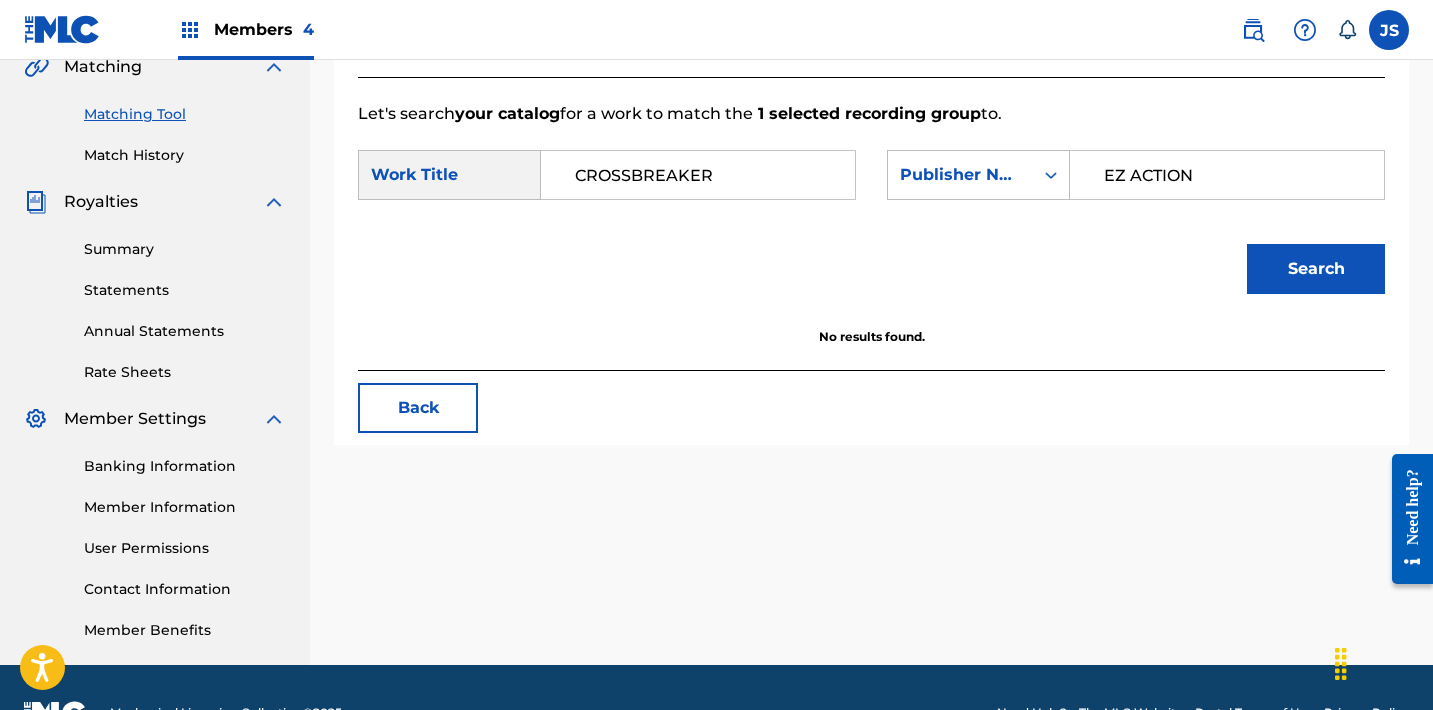 click on "Search" at bounding box center [871, 276] 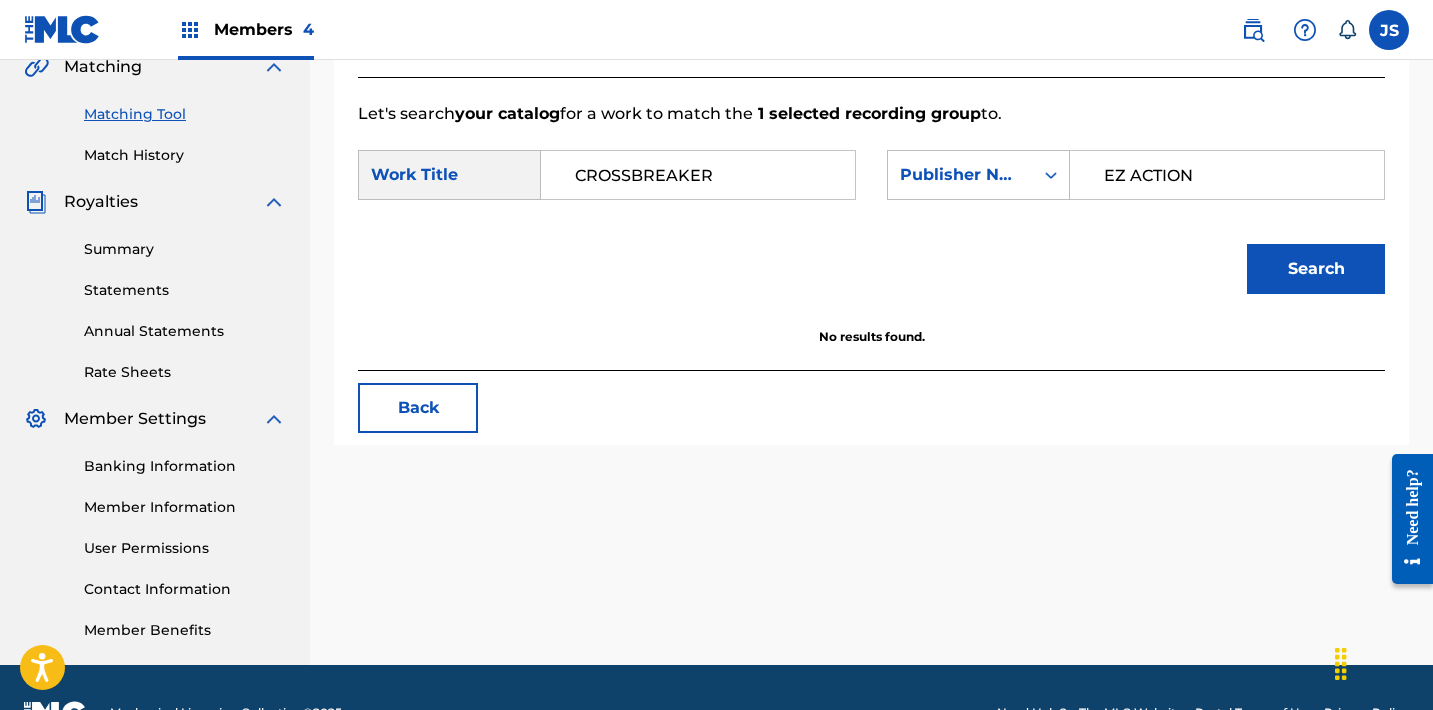 click on "CROSSBREAKER" at bounding box center (698, 175) 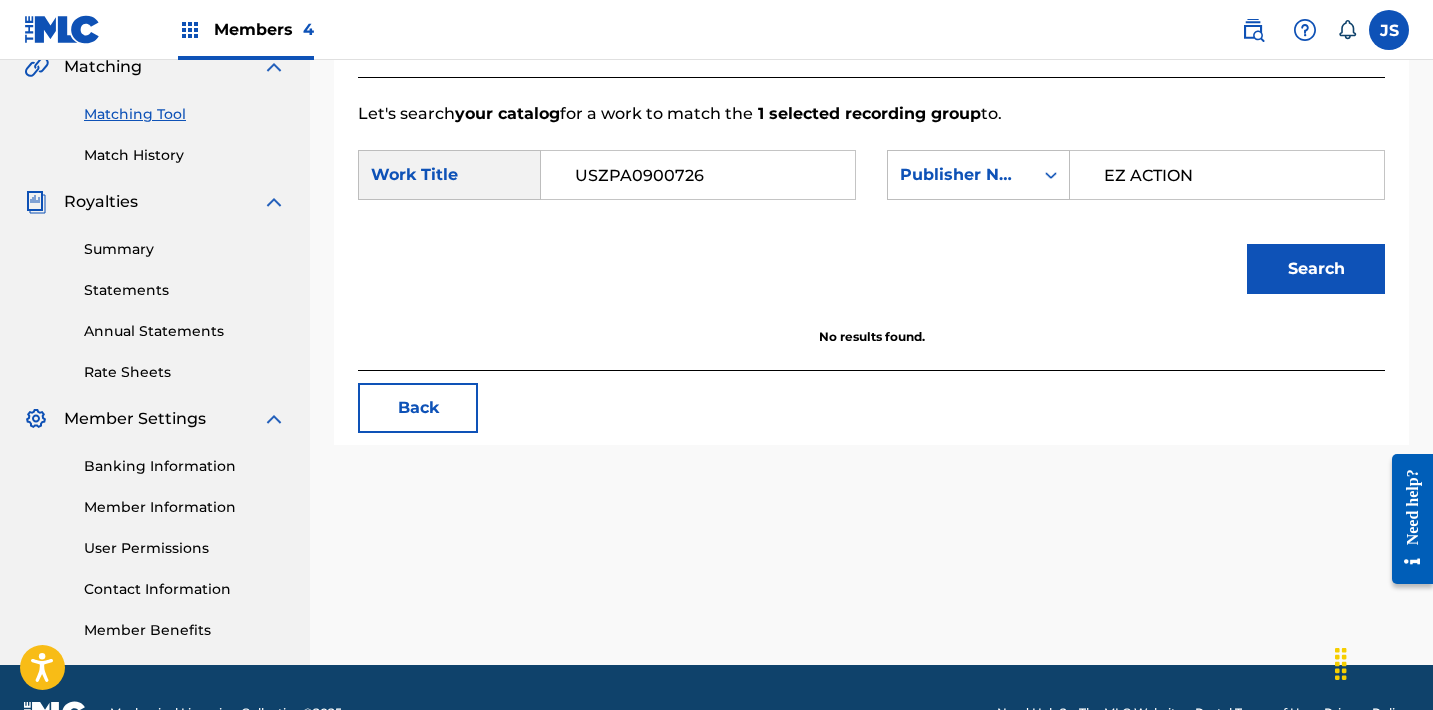 type on "USZPA0900726" 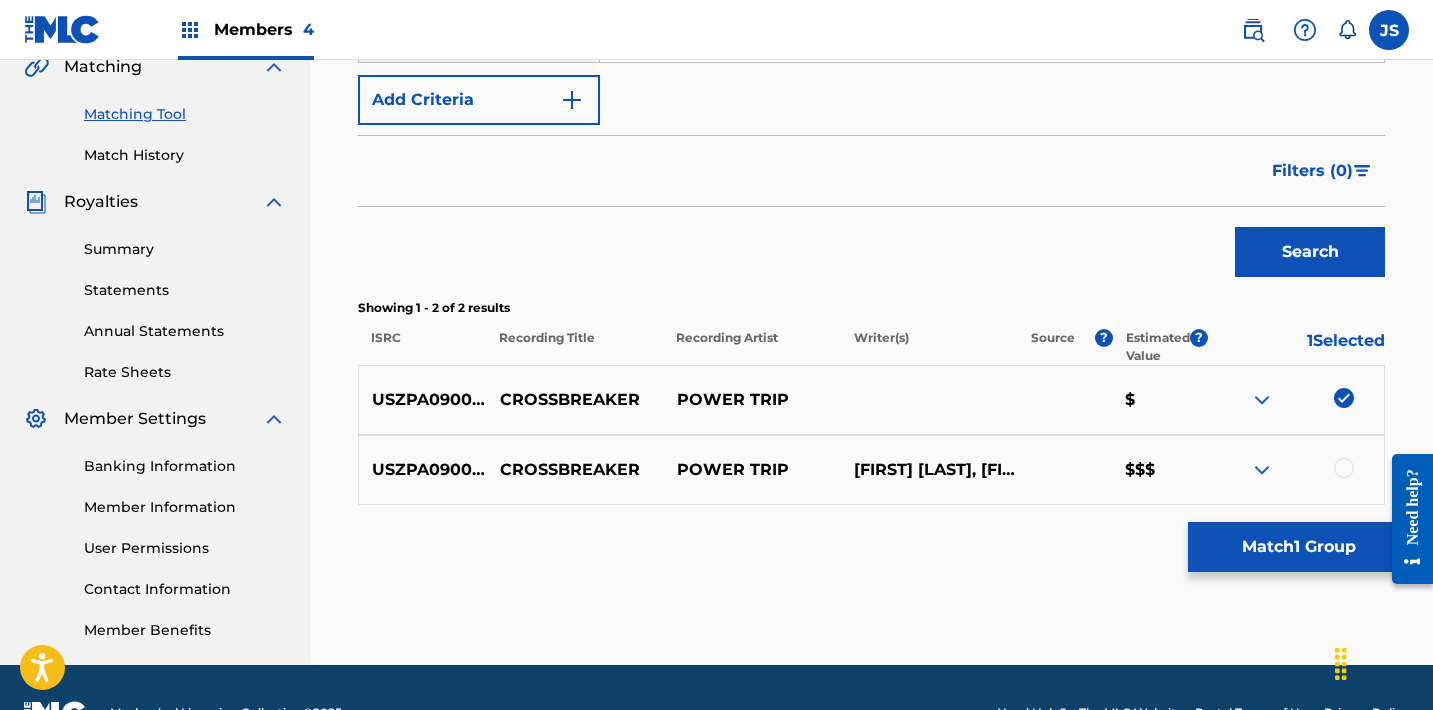 click at bounding box center (1344, 398) 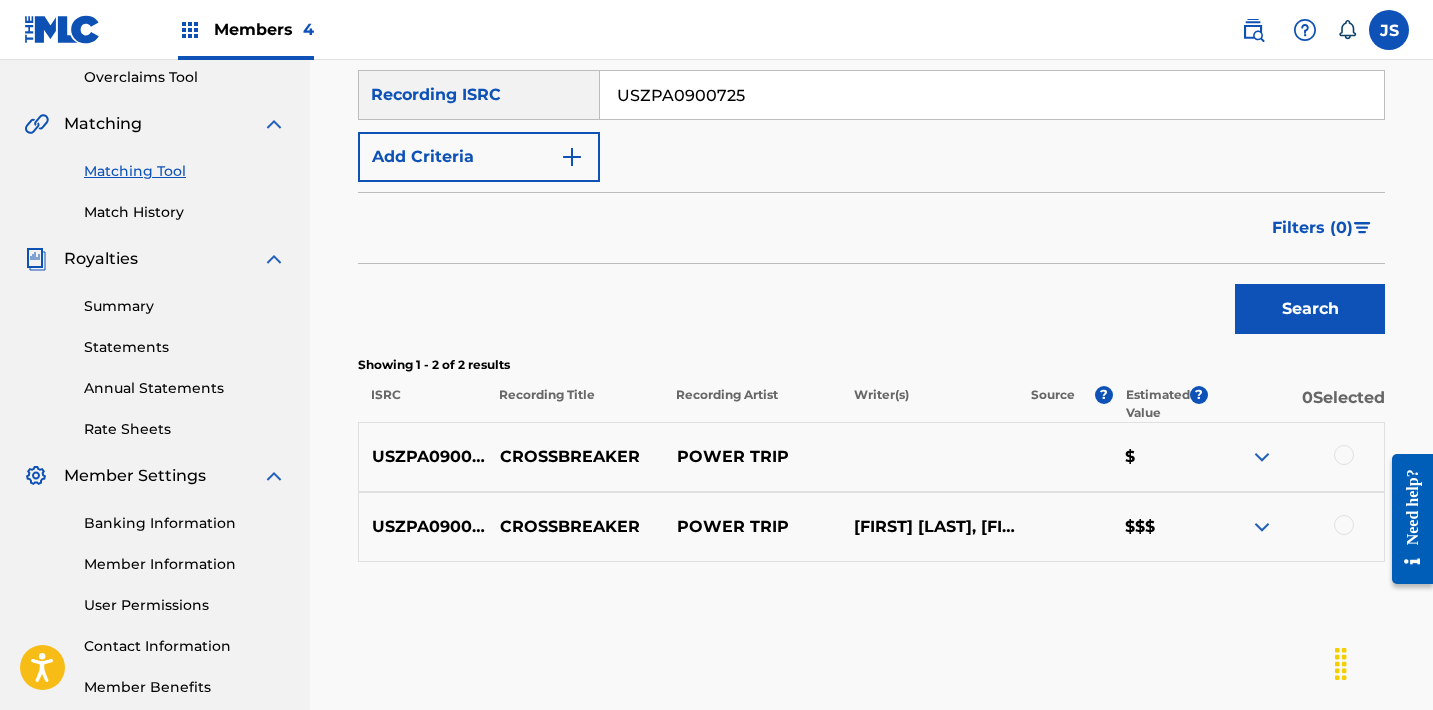scroll, scrollTop: 412, scrollLeft: 0, axis: vertical 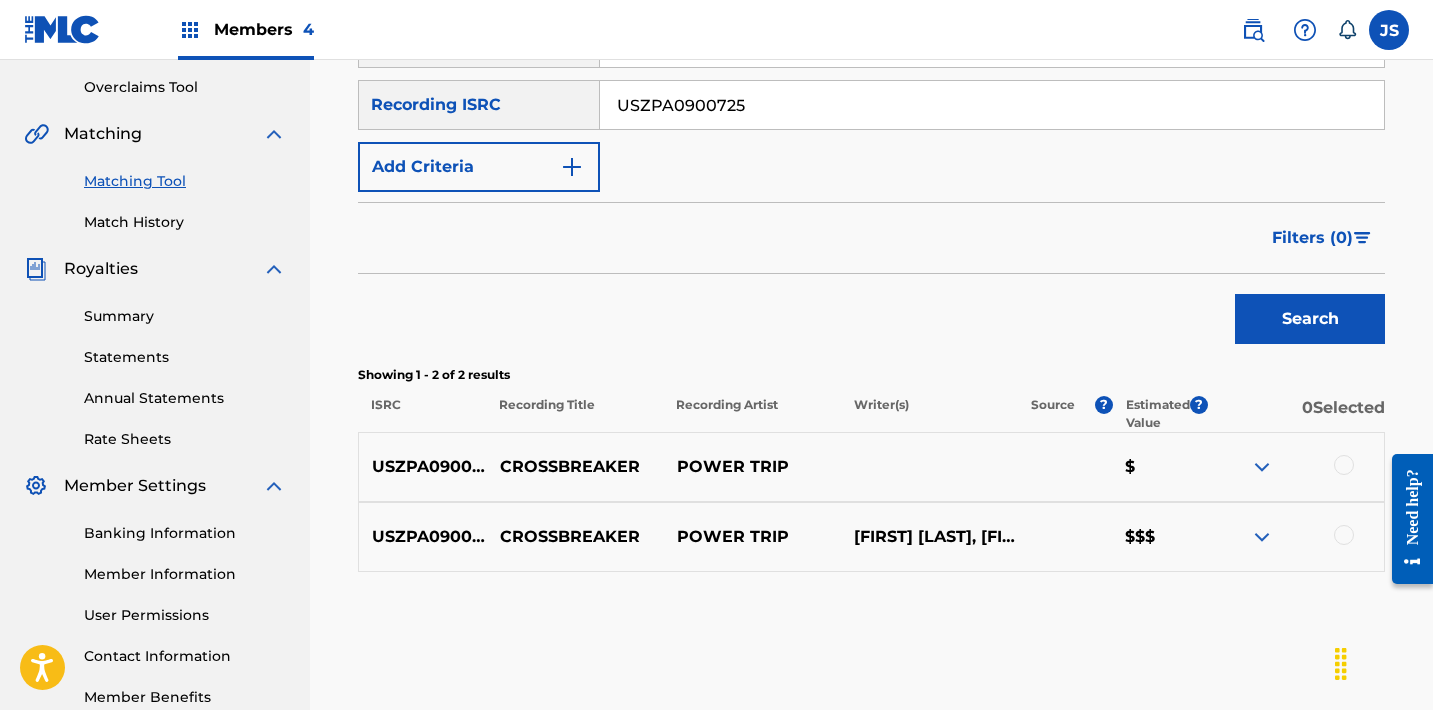 click on "USZPA0900725" at bounding box center (992, 105) 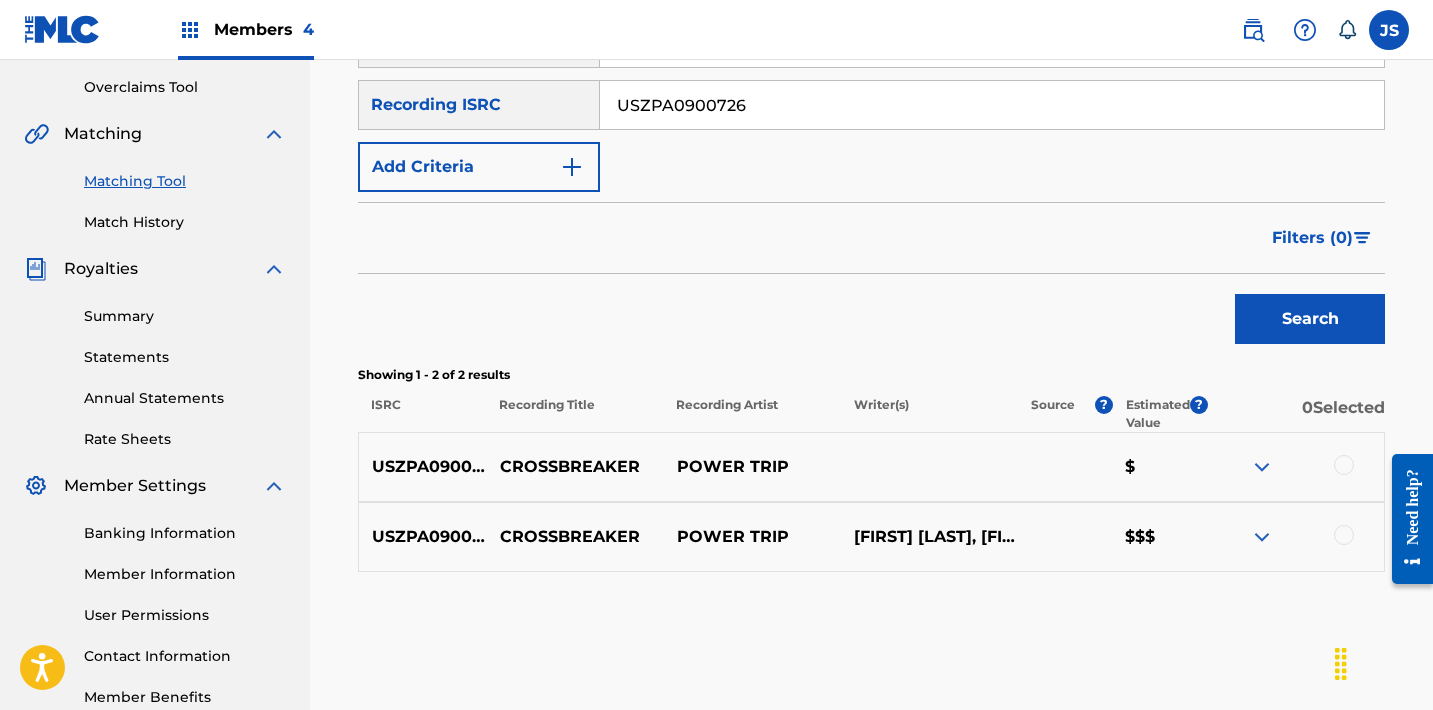type on "USZPA0900726" 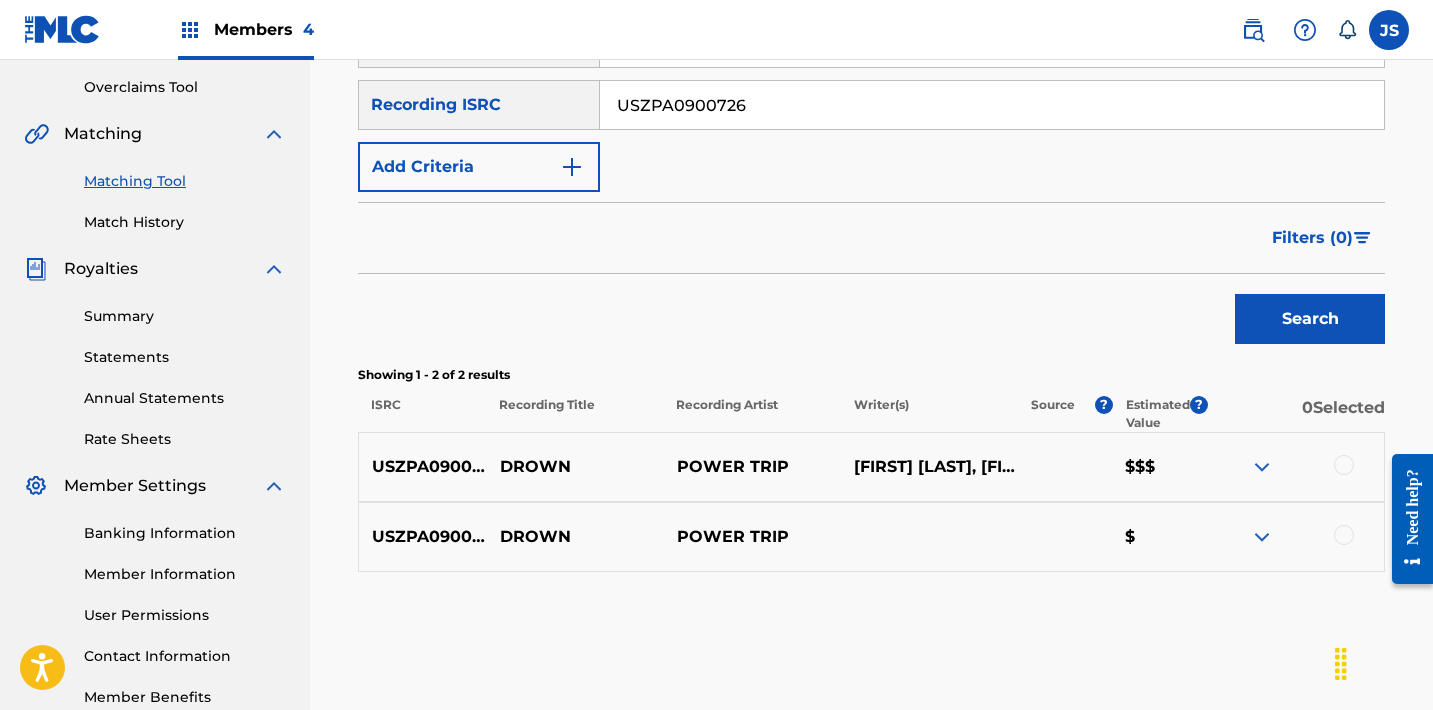click at bounding box center [1295, 467] 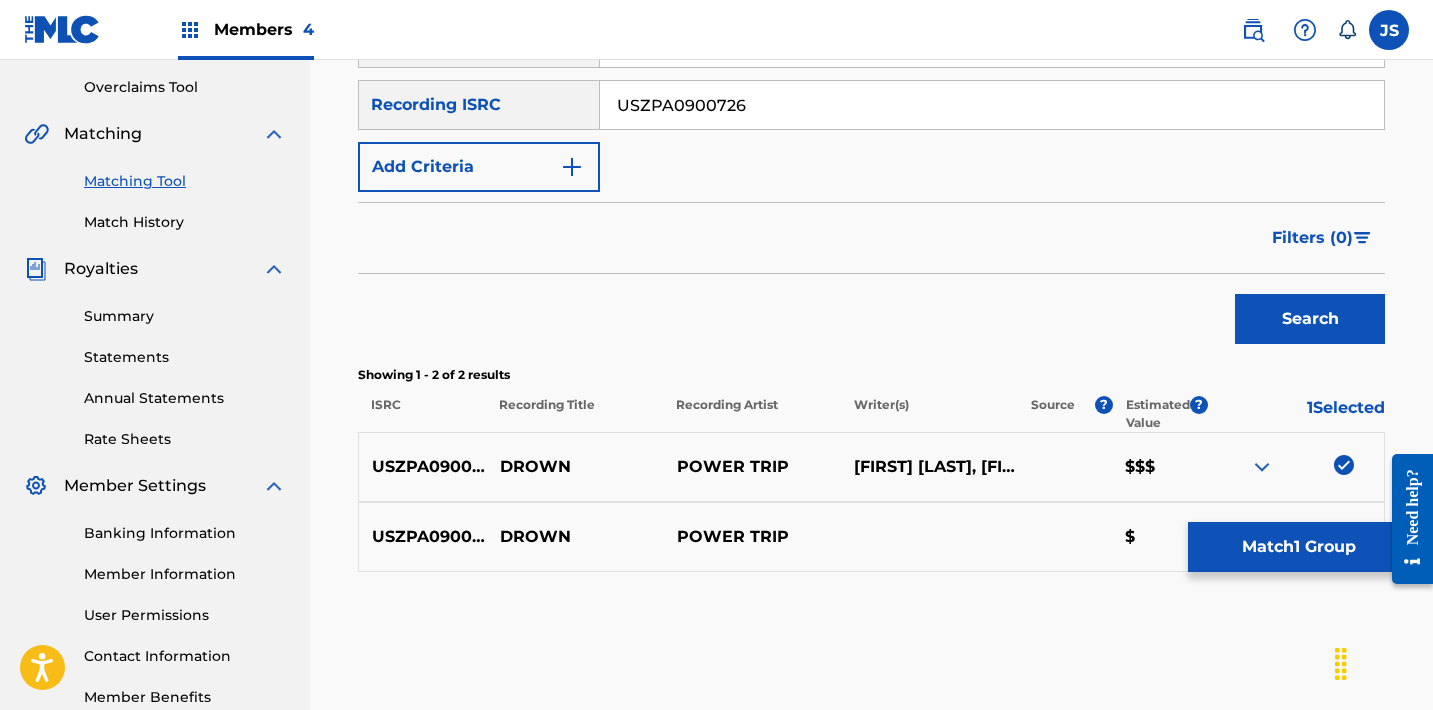 click on "Match  1 Group" at bounding box center [1298, 547] 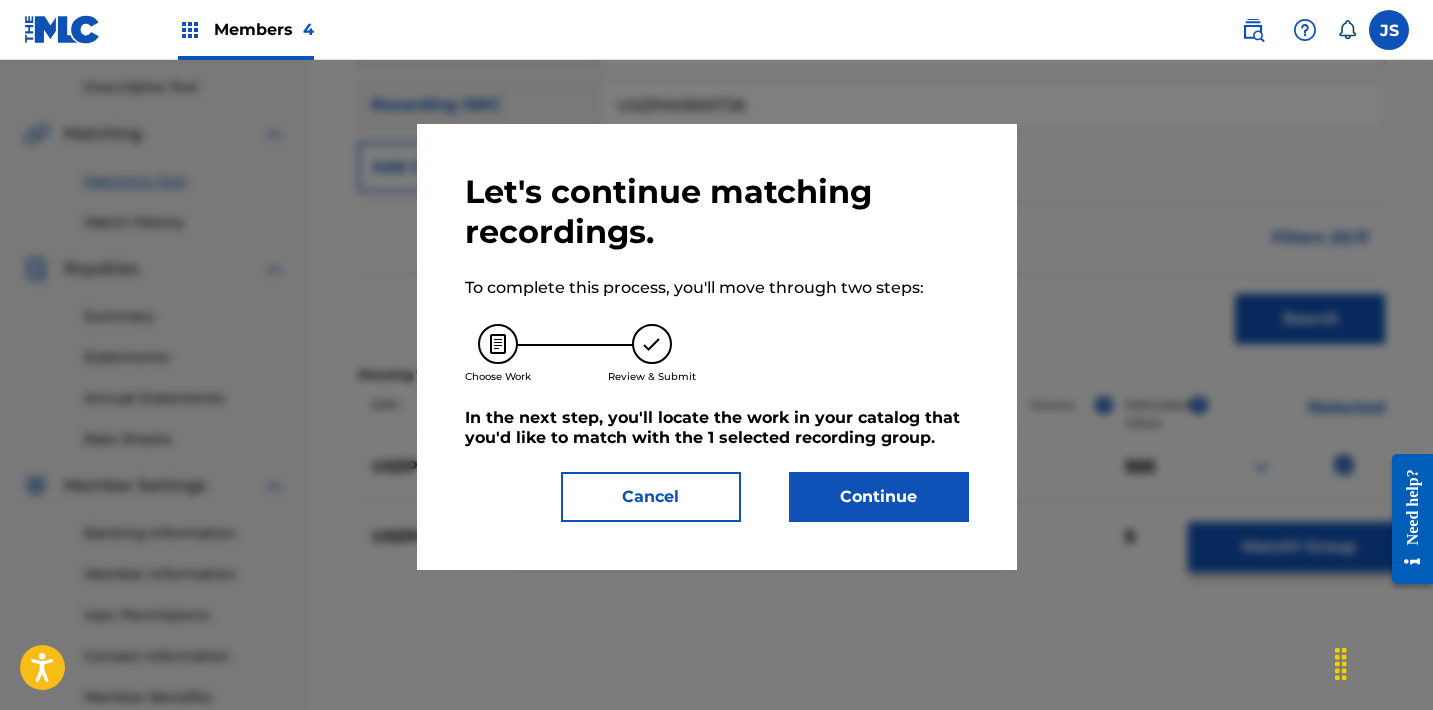 click on "Continue" at bounding box center (879, 497) 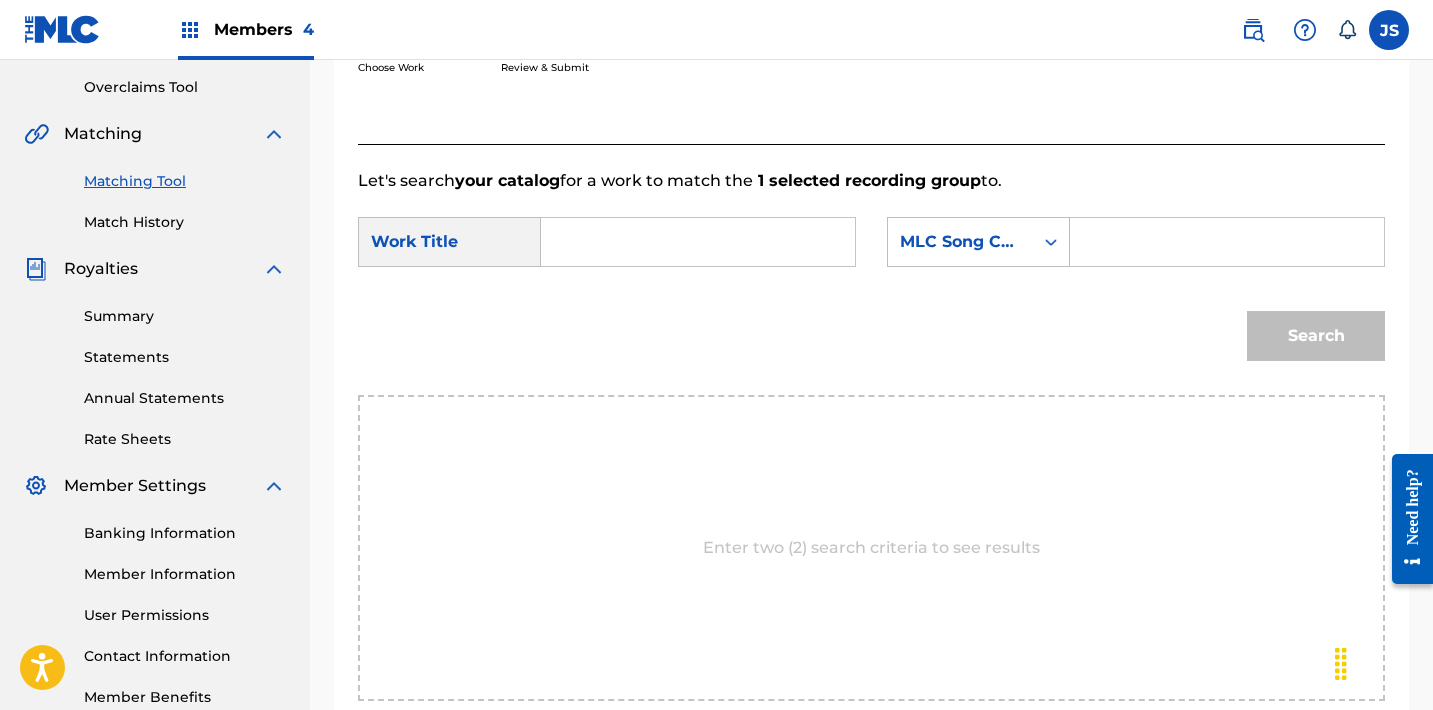 click at bounding box center [698, 242] 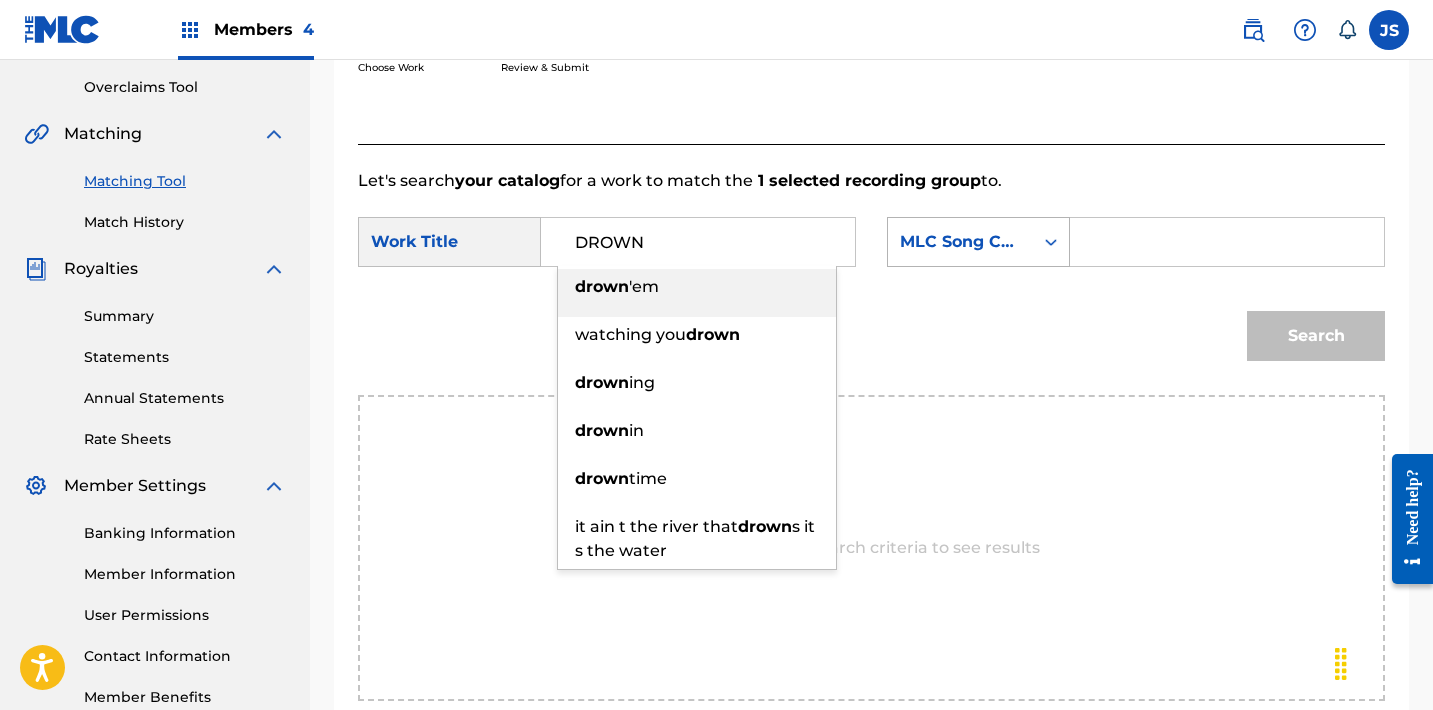 type on "DROWN" 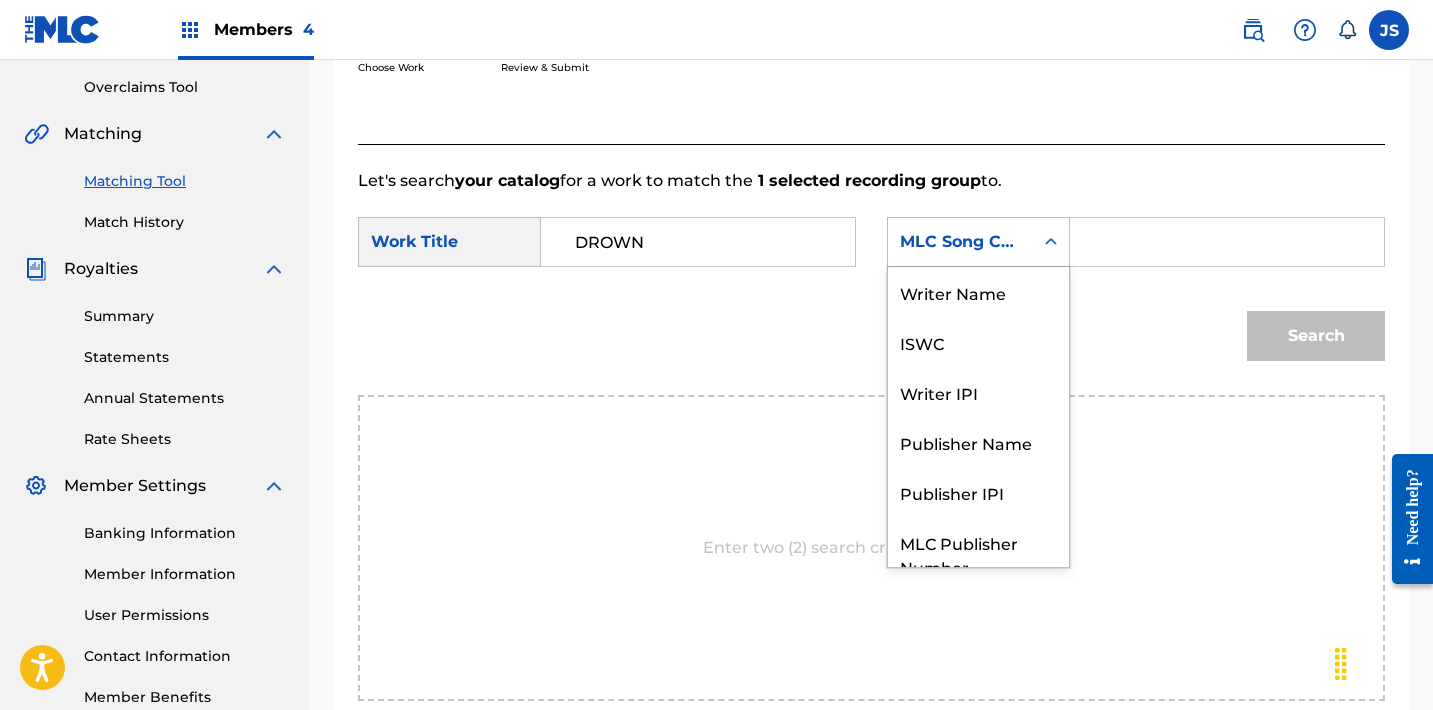 click 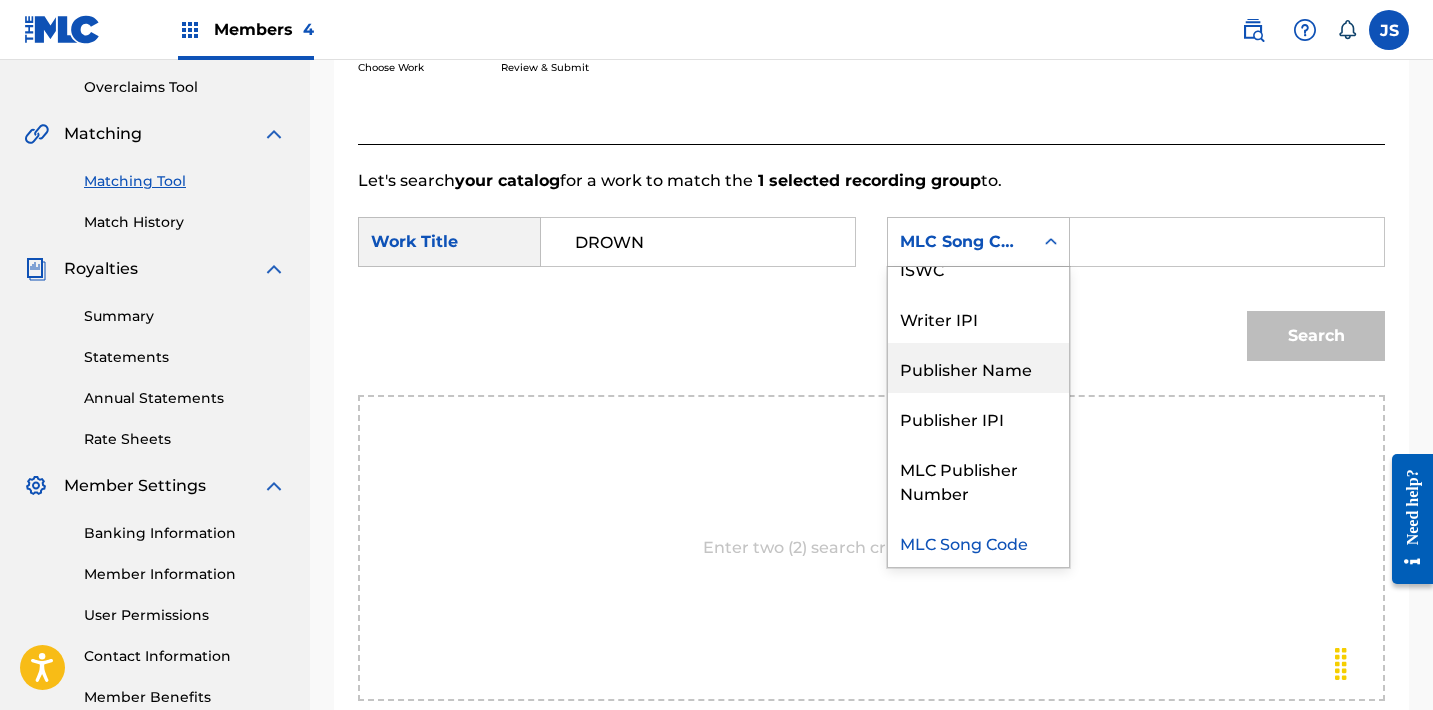 click on "Publisher Name" at bounding box center (978, 368) 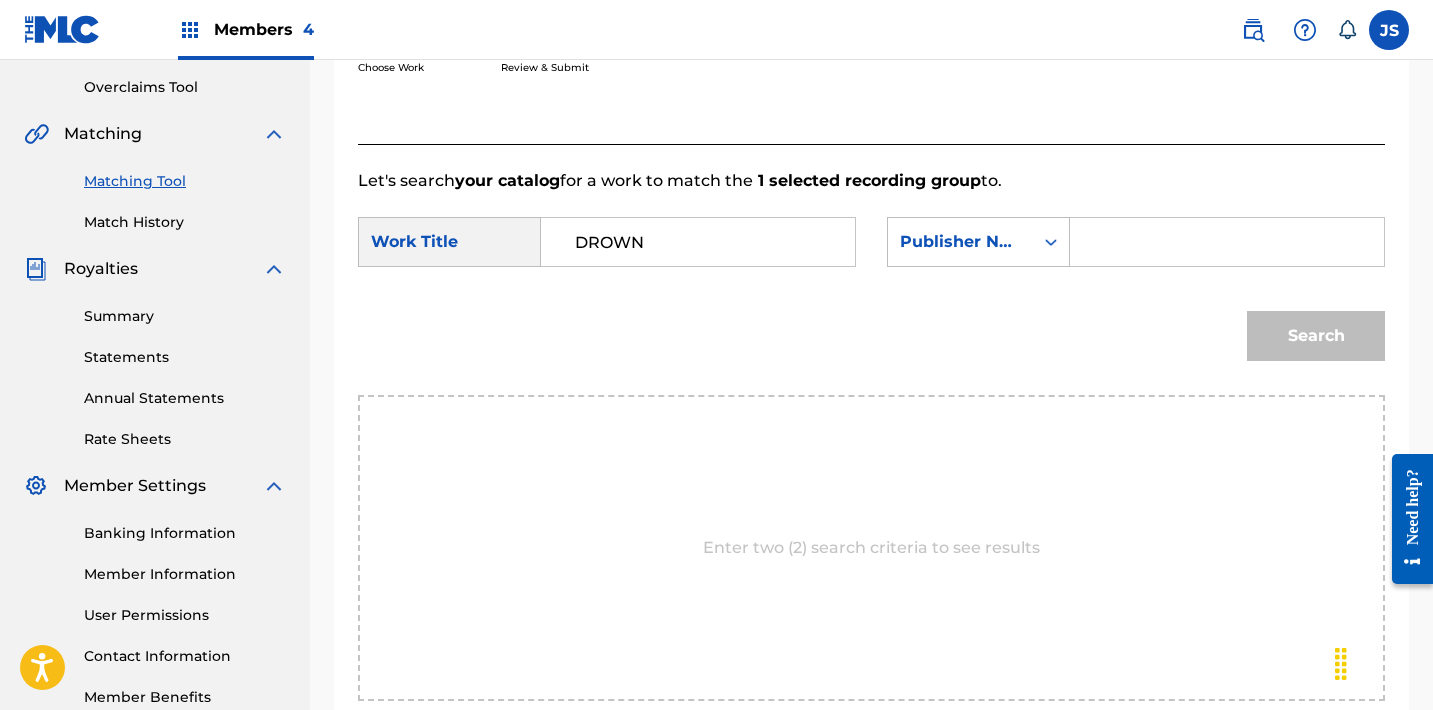 click at bounding box center (1227, 242) 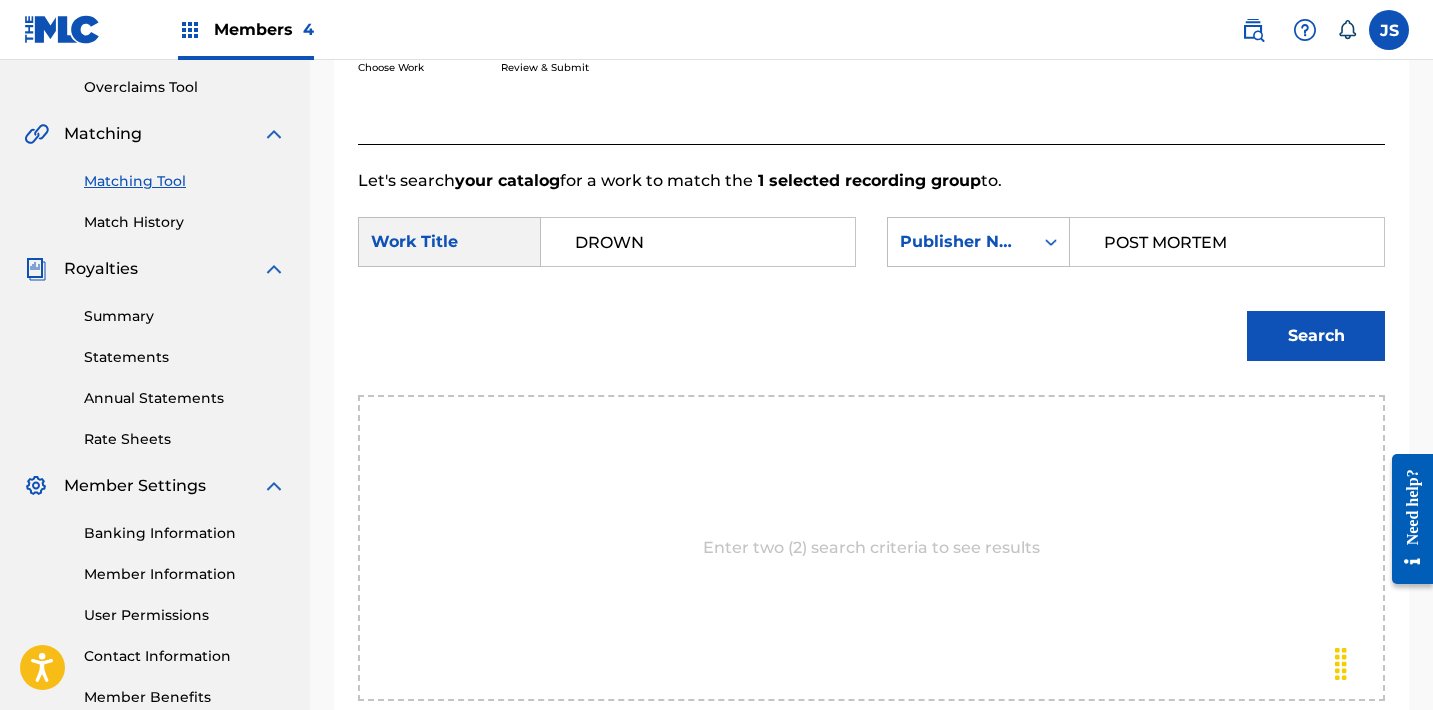 click on "Search" at bounding box center (1316, 336) 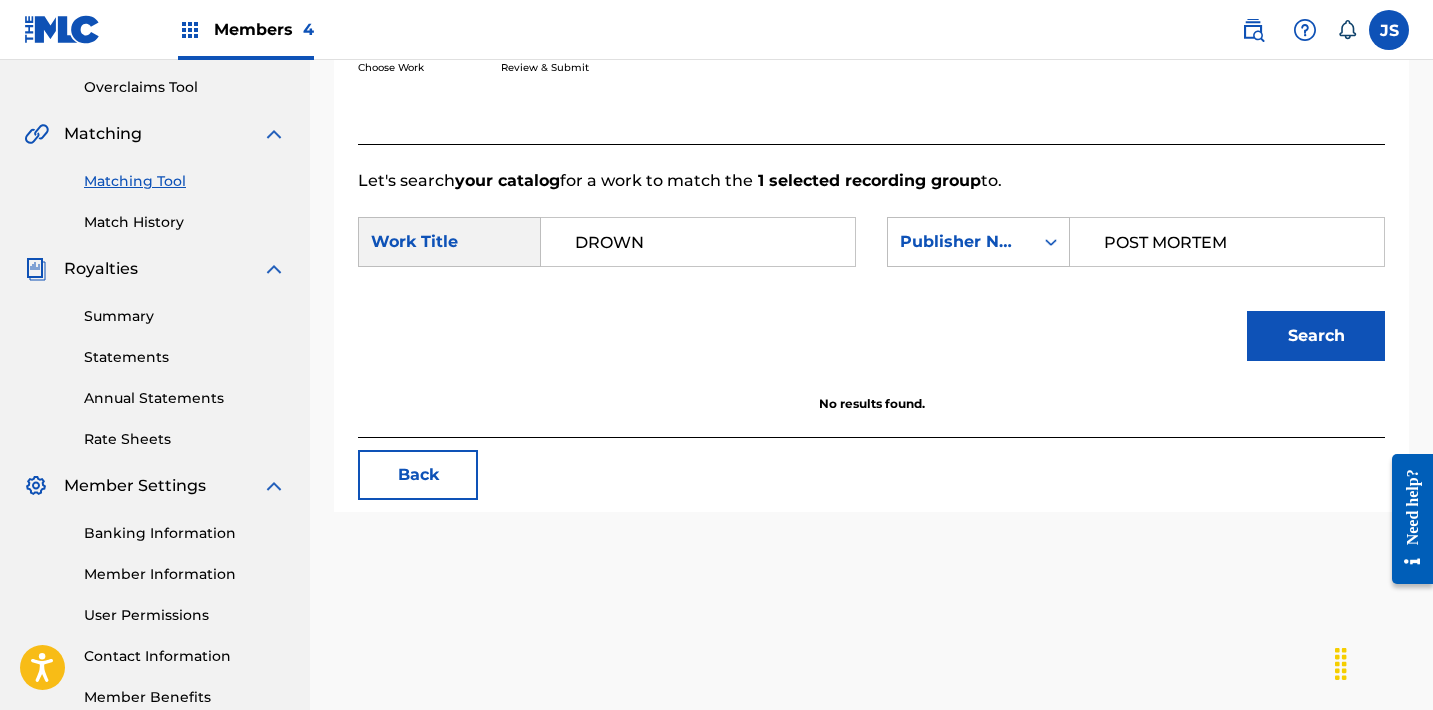 click on "POST MORTEM" at bounding box center (1227, 242) 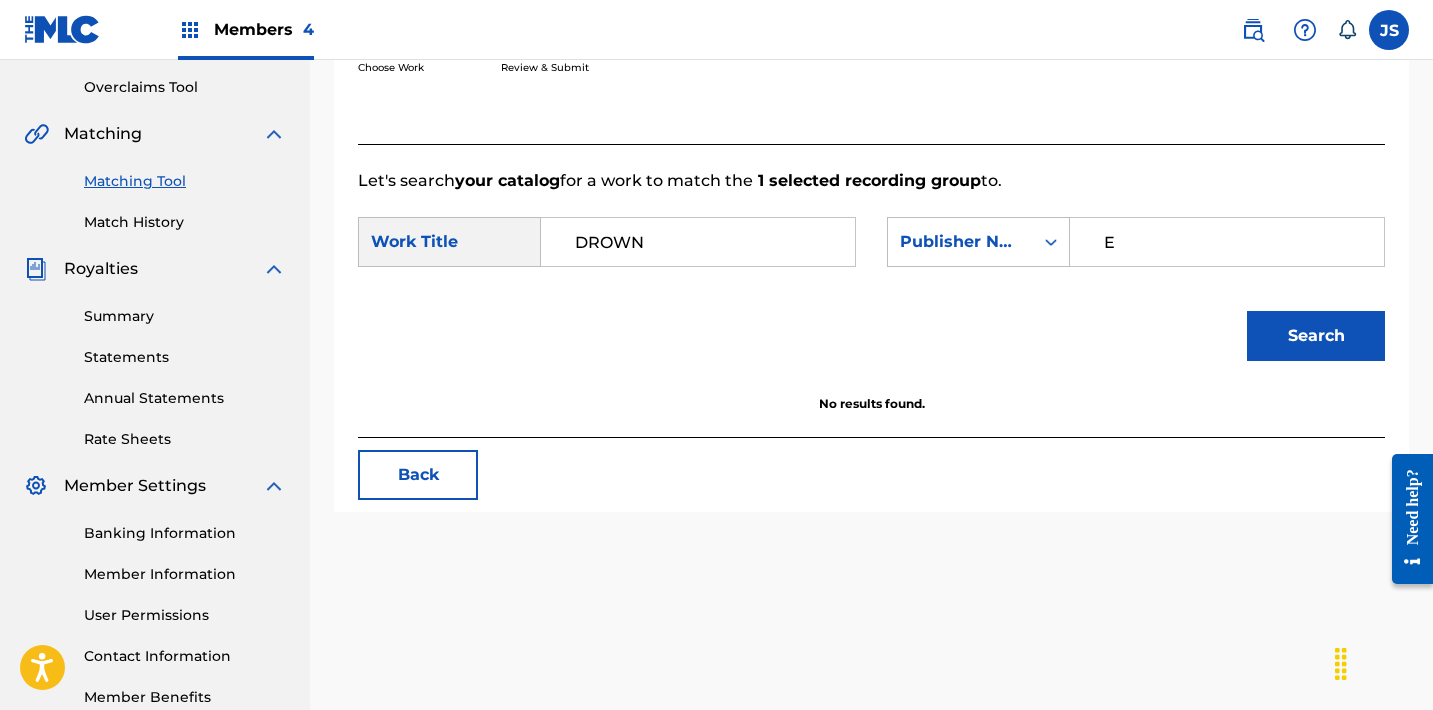 type on "EZ ACTION" 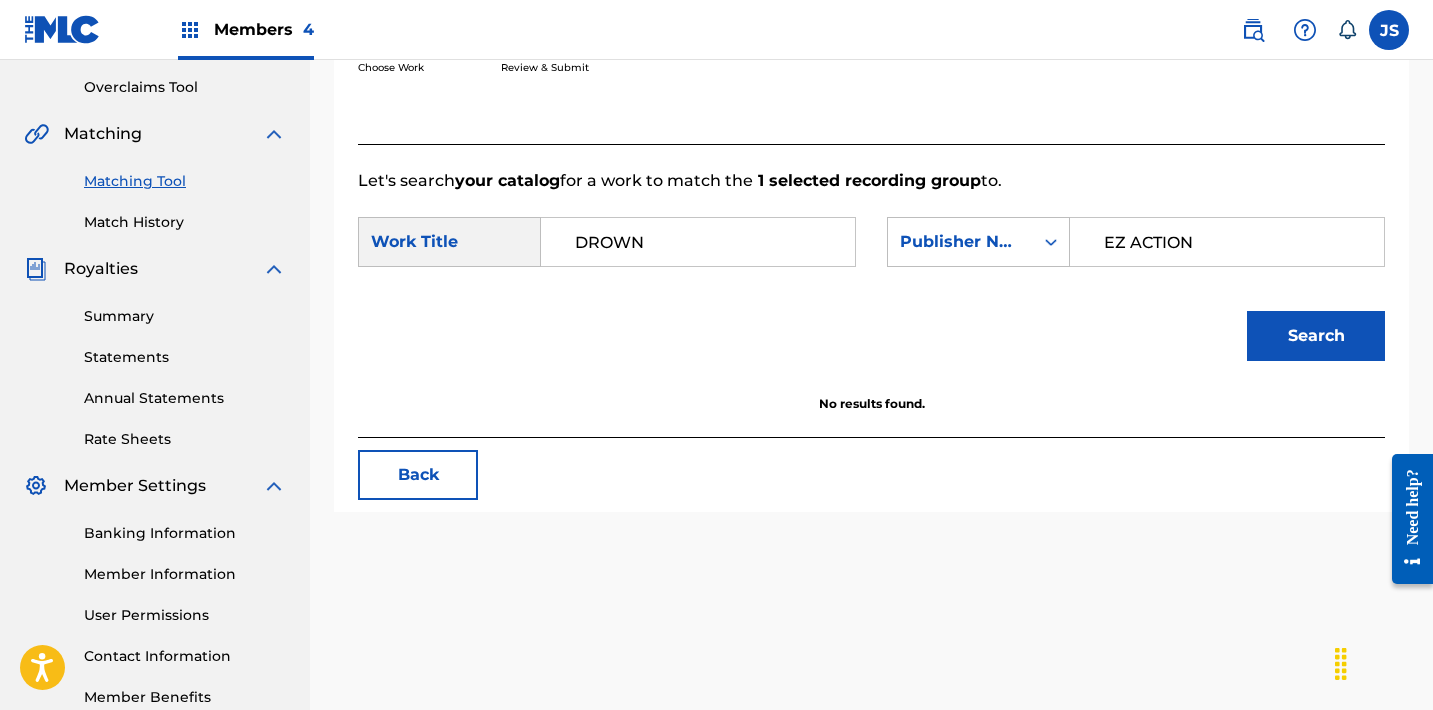 click on "Search" at bounding box center (1316, 336) 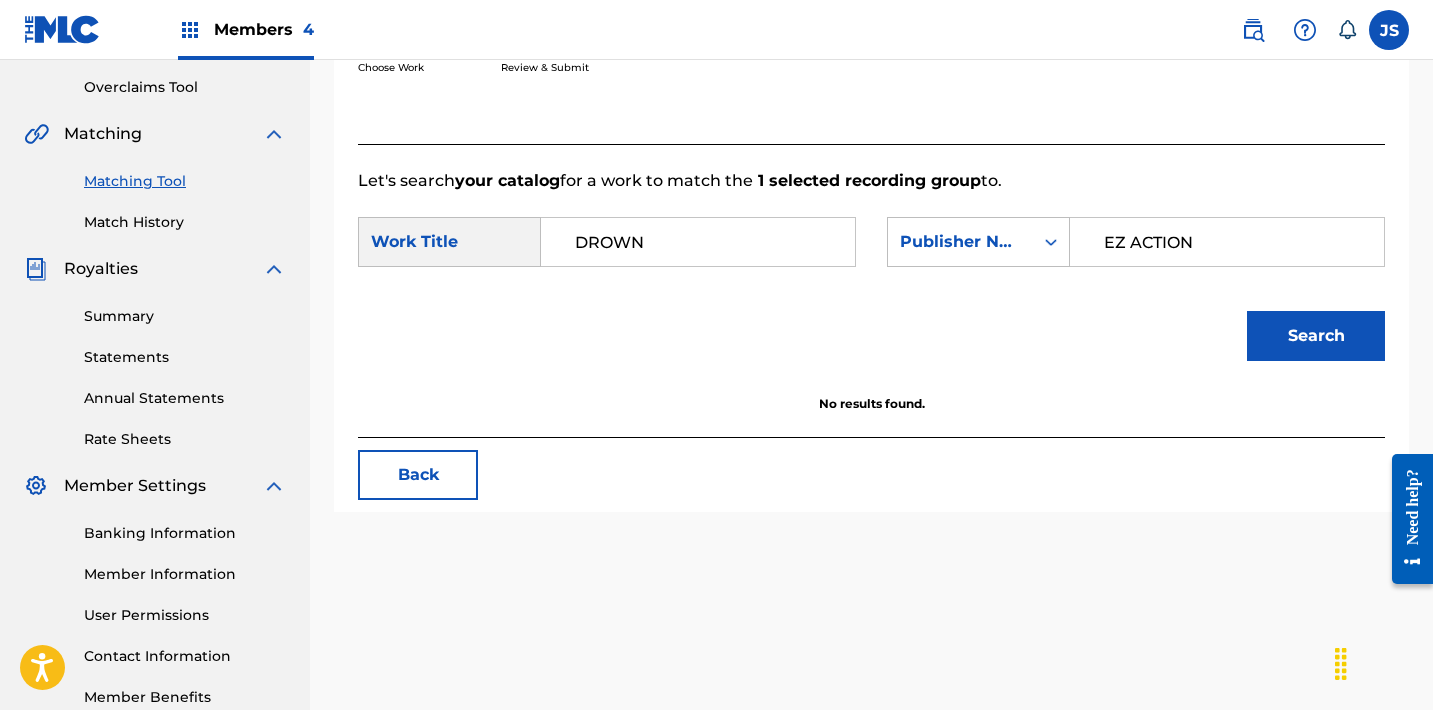 click on "Back" at bounding box center (418, 475) 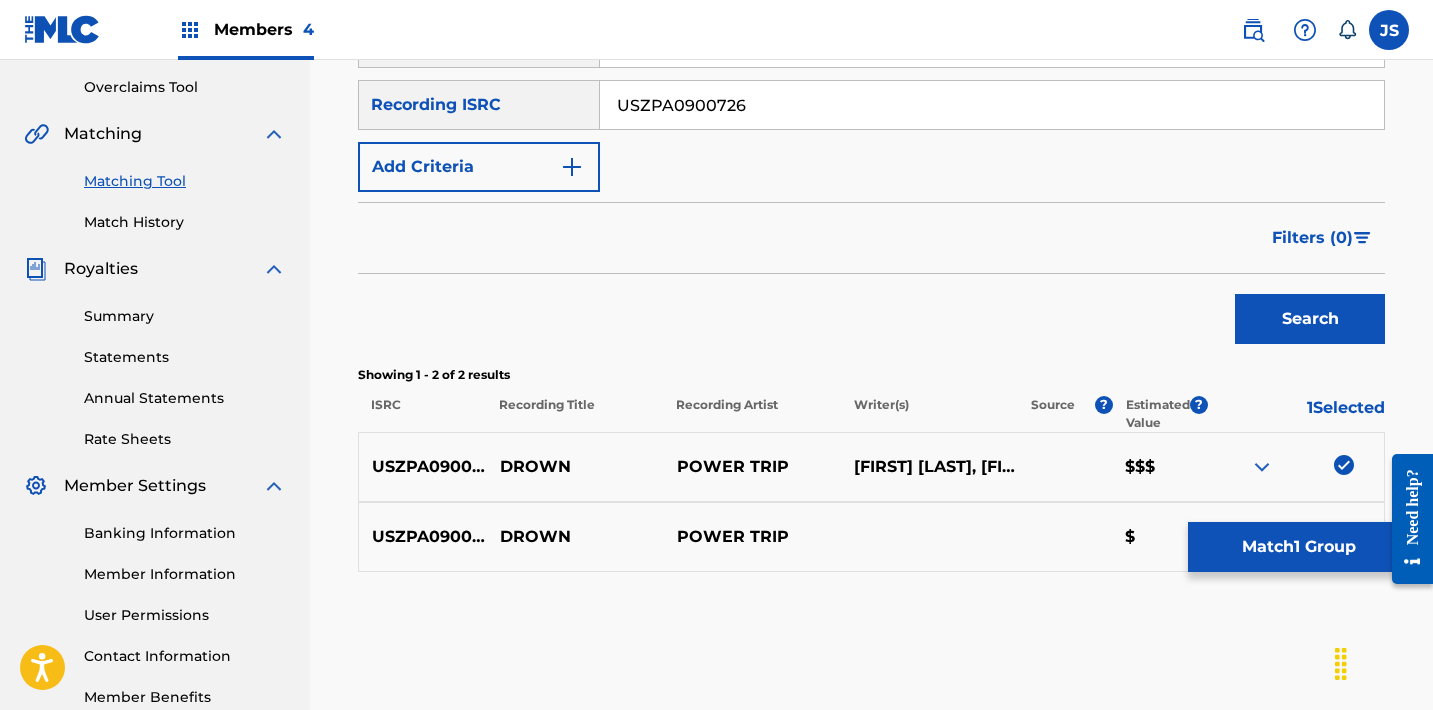 click at bounding box center [1344, 465] 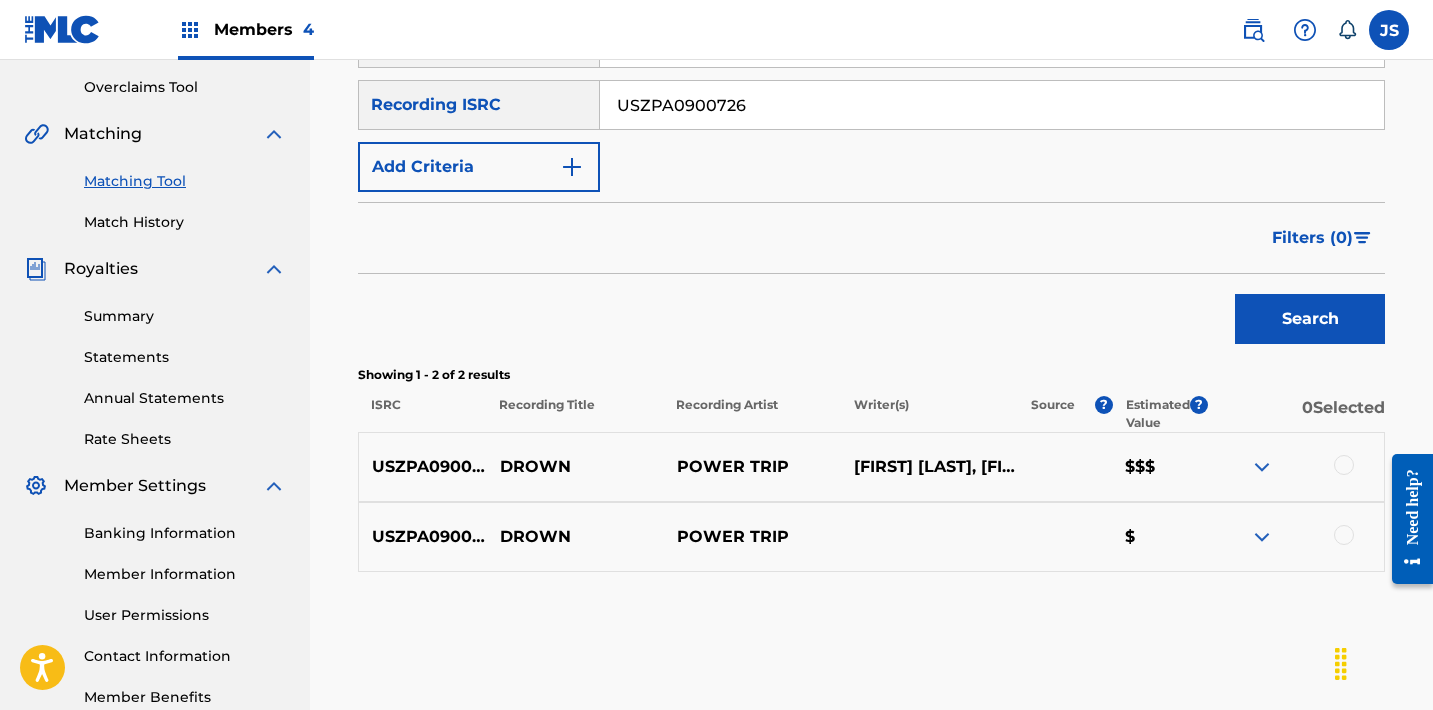 click on "SearchWithCriteria0c307dfd-61f6-4569-b67f-b9bfd322c29e Recording Title SearchWithCriteria84142bb3-ef33-4077-99b7-2ea0ac65ced7 Recording ISRC USZPA0900726 Add Criteria" at bounding box center (871, 105) 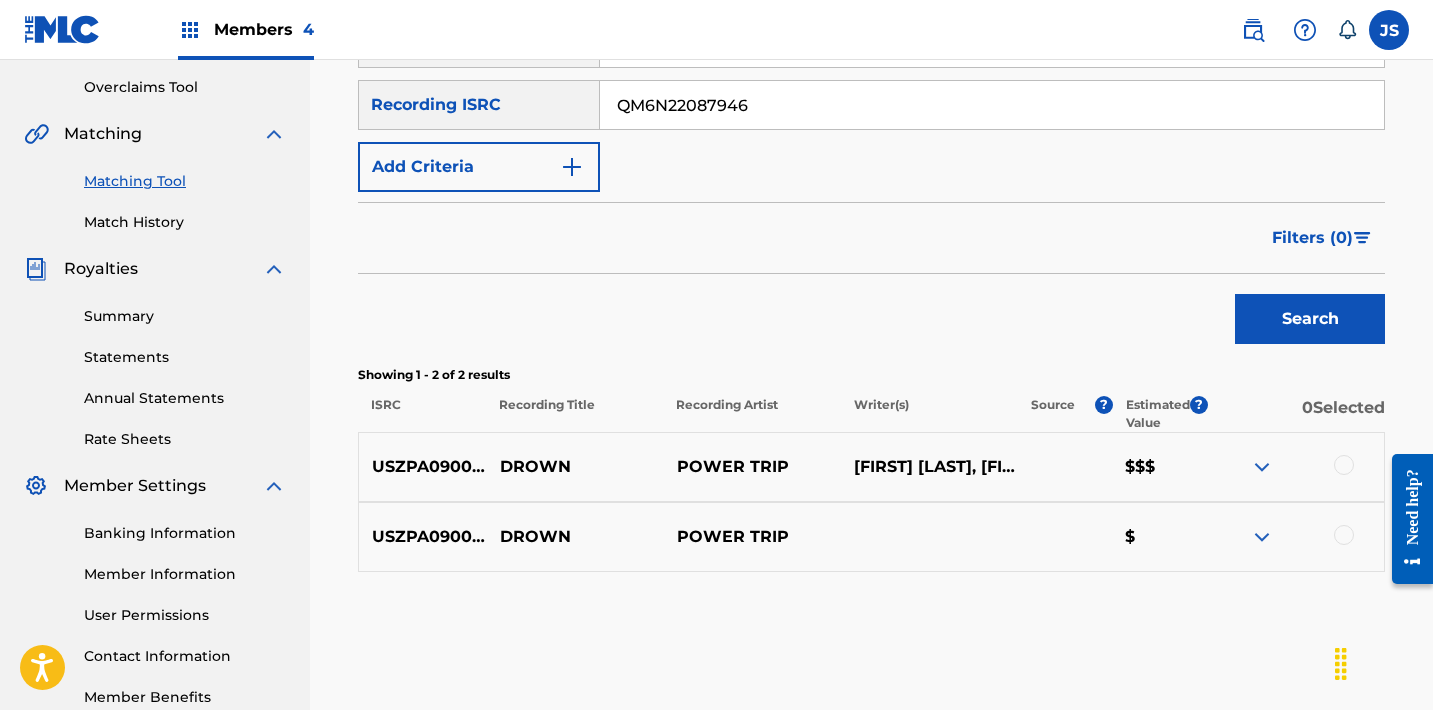 type on "QM6N22087946" 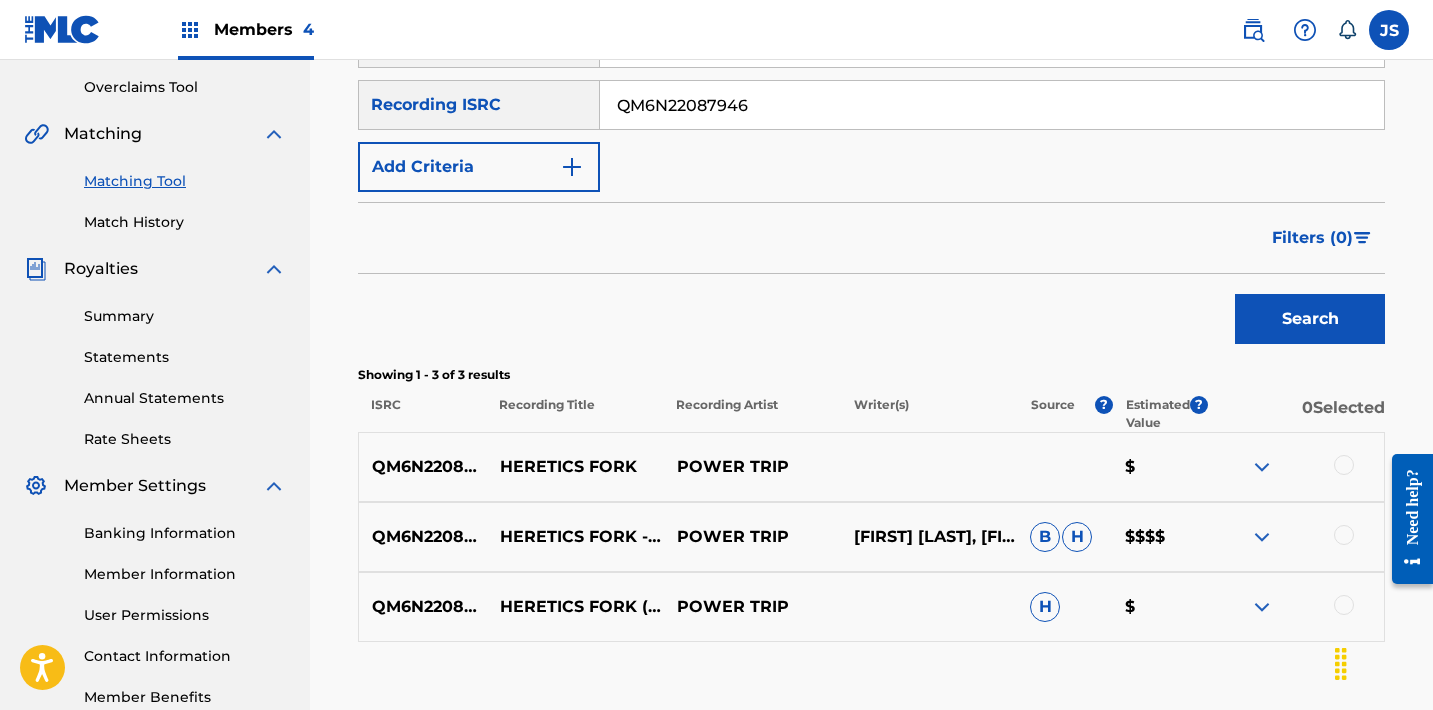click at bounding box center (1344, 465) 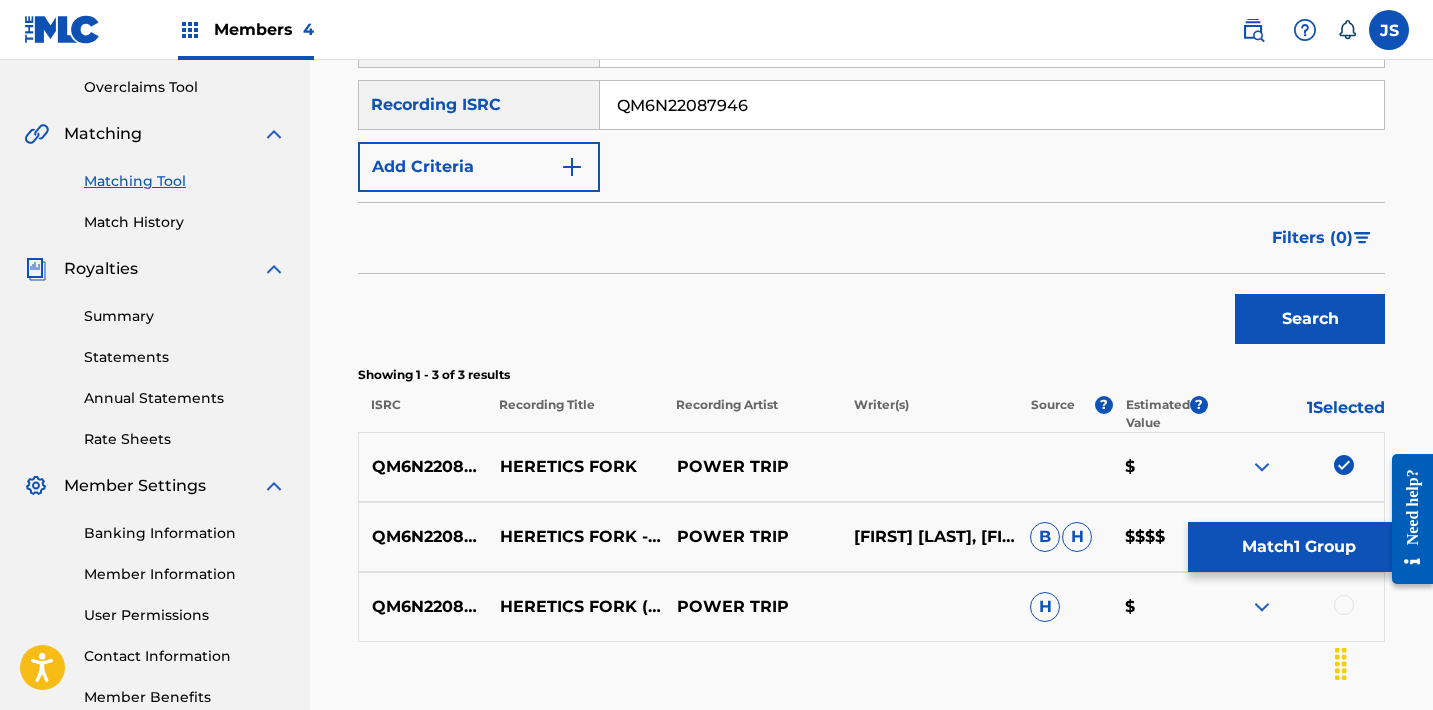 click on "Match  1 Group" at bounding box center (1298, 547) 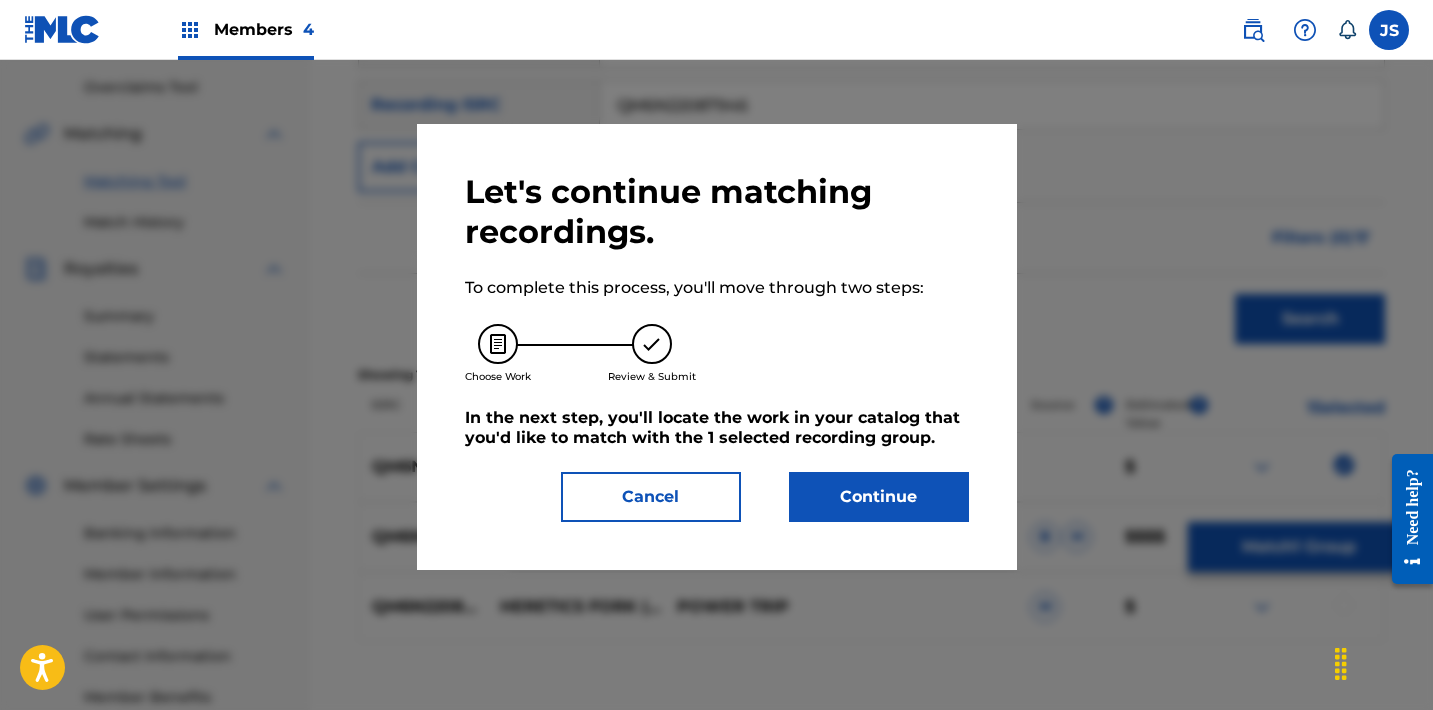 click on "Continue" at bounding box center (879, 497) 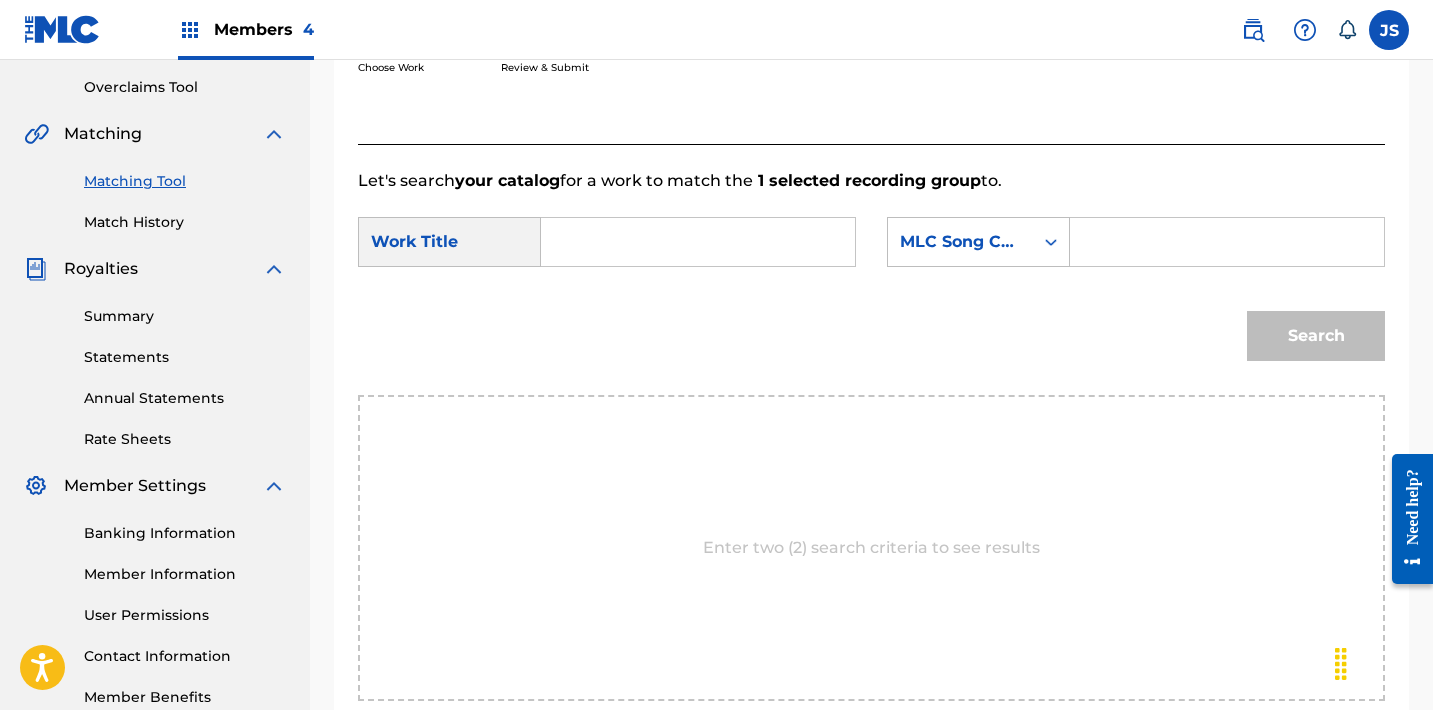 click at bounding box center (698, 242) 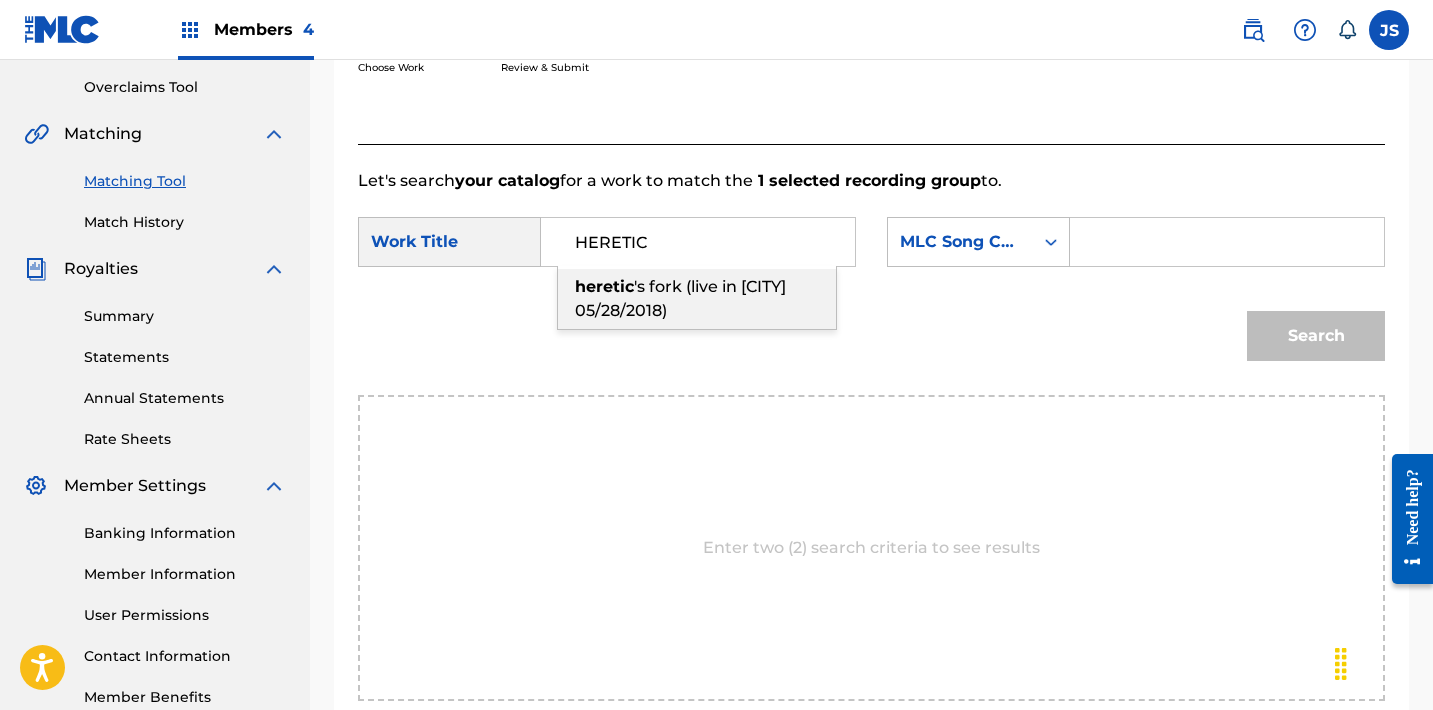 click on "heretic 's fork (live in seattle 05/28/2018)" at bounding box center [697, 299] 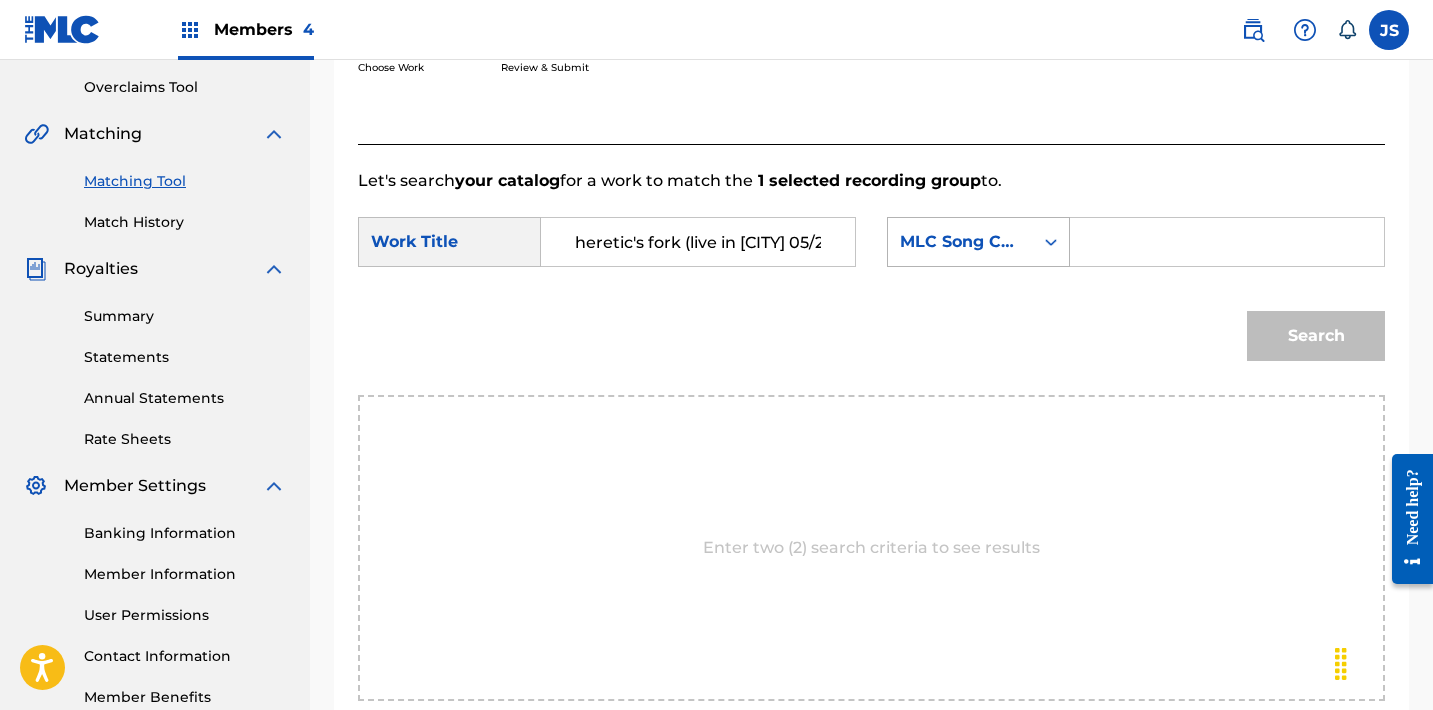 click on "MLC Song Code" at bounding box center [960, 242] 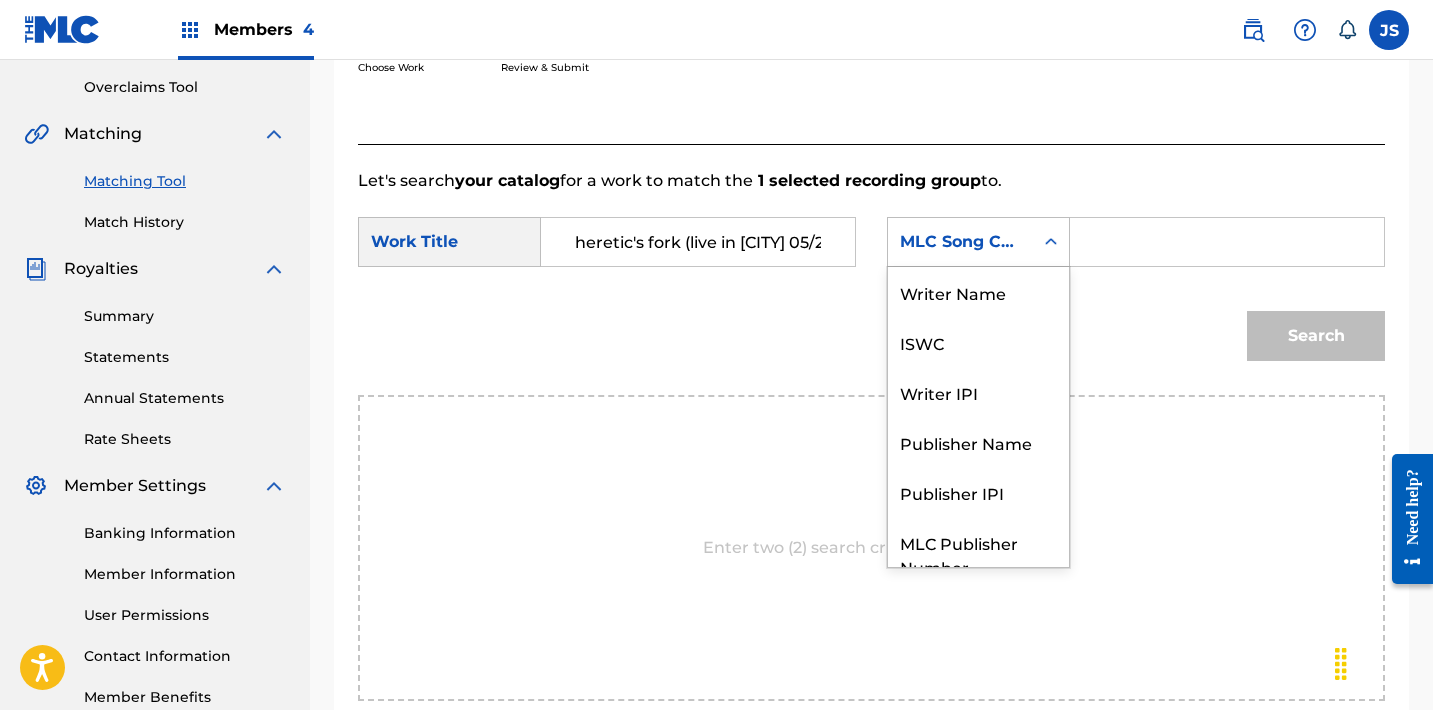 scroll, scrollTop: 74, scrollLeft: 0, axis: vertical 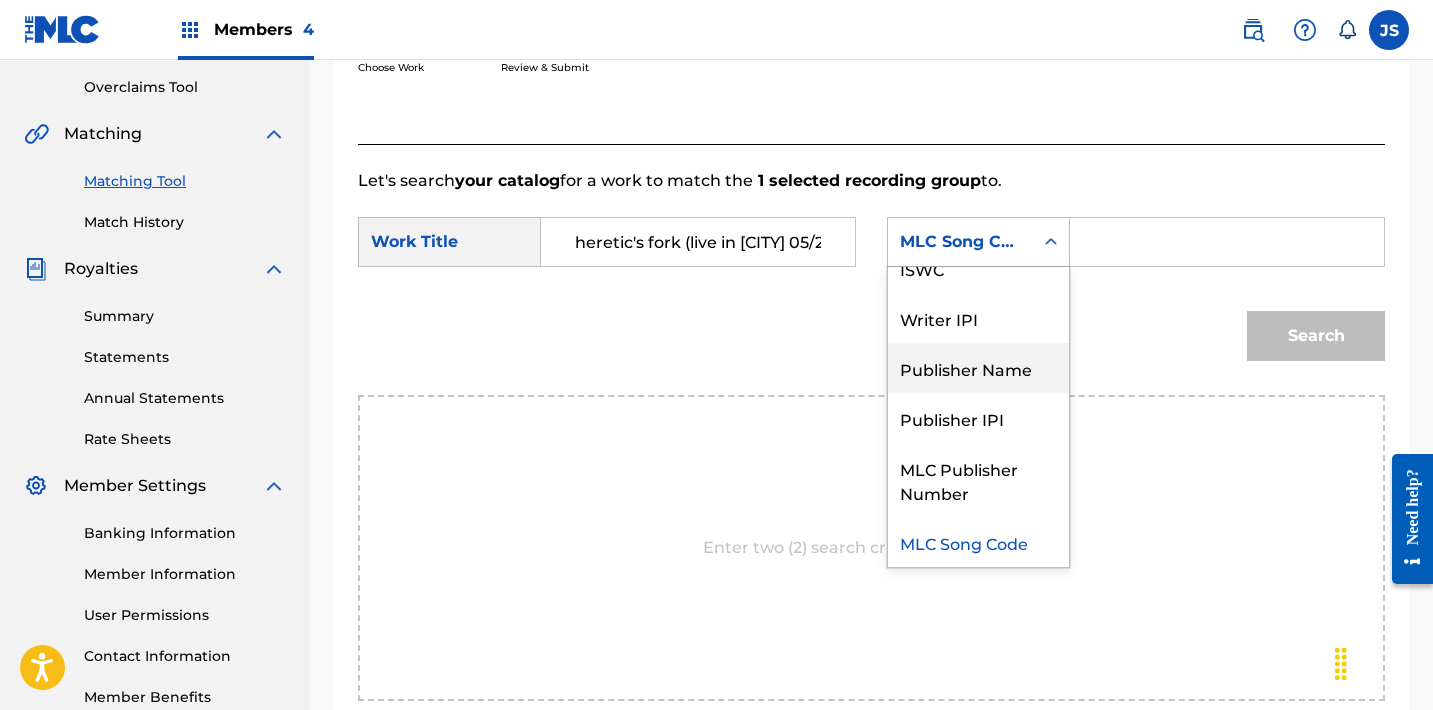 click on "Publisher Name" at bounding box center (978, 368) 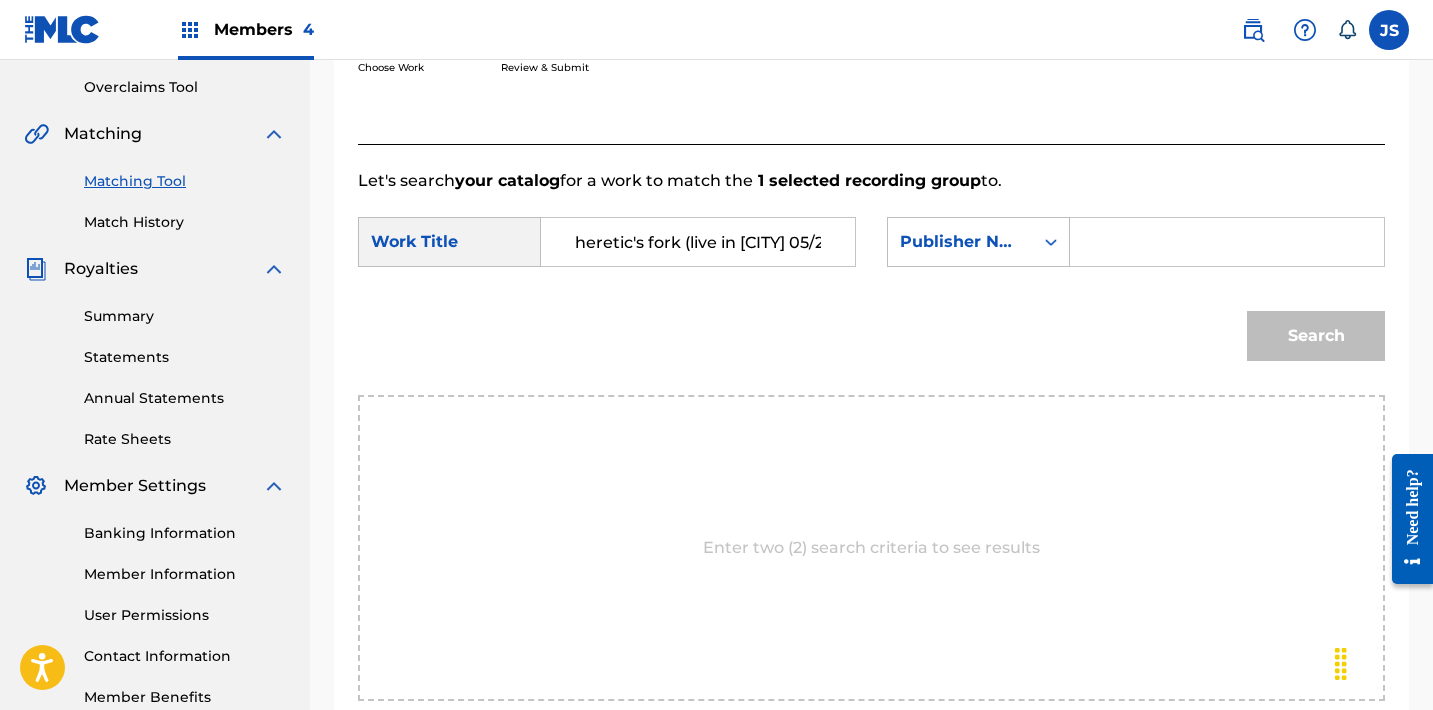 click at bounding box center [1227, 242] 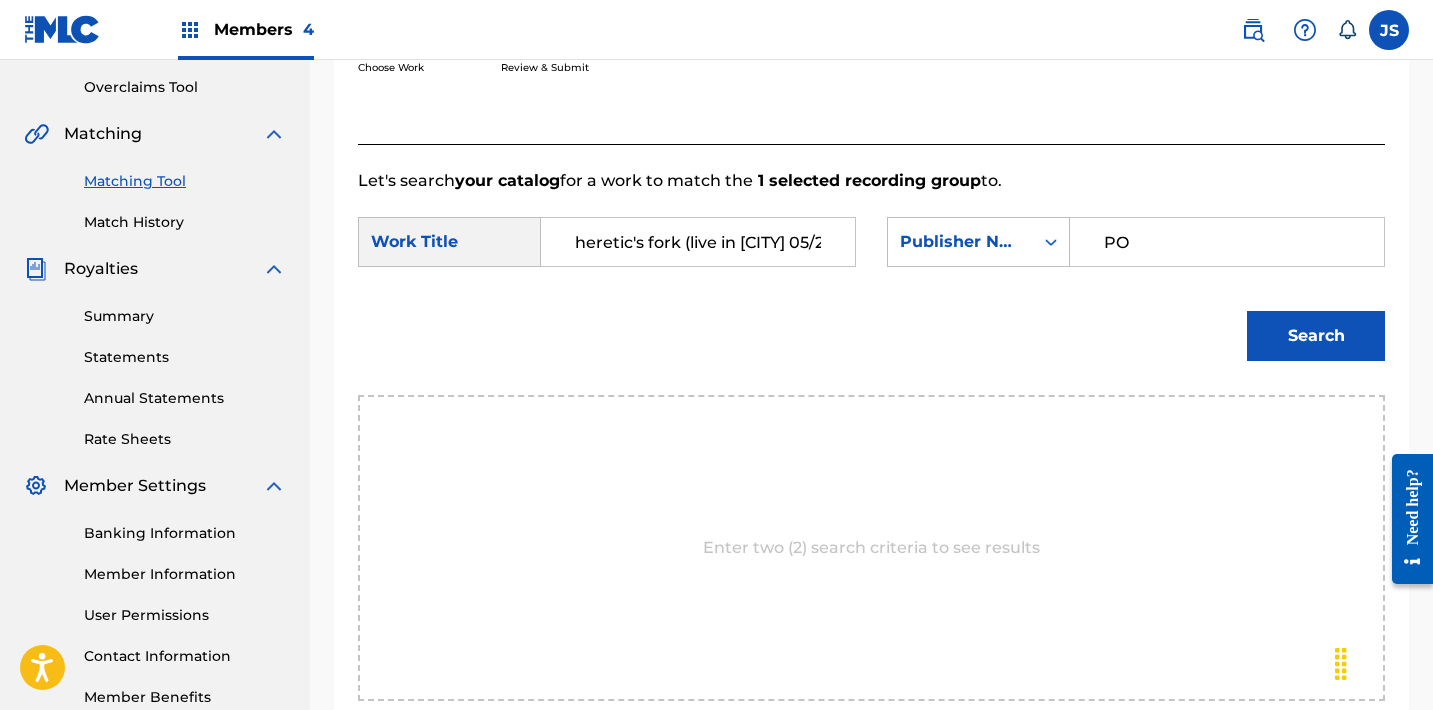 type on "POST MORTEM" 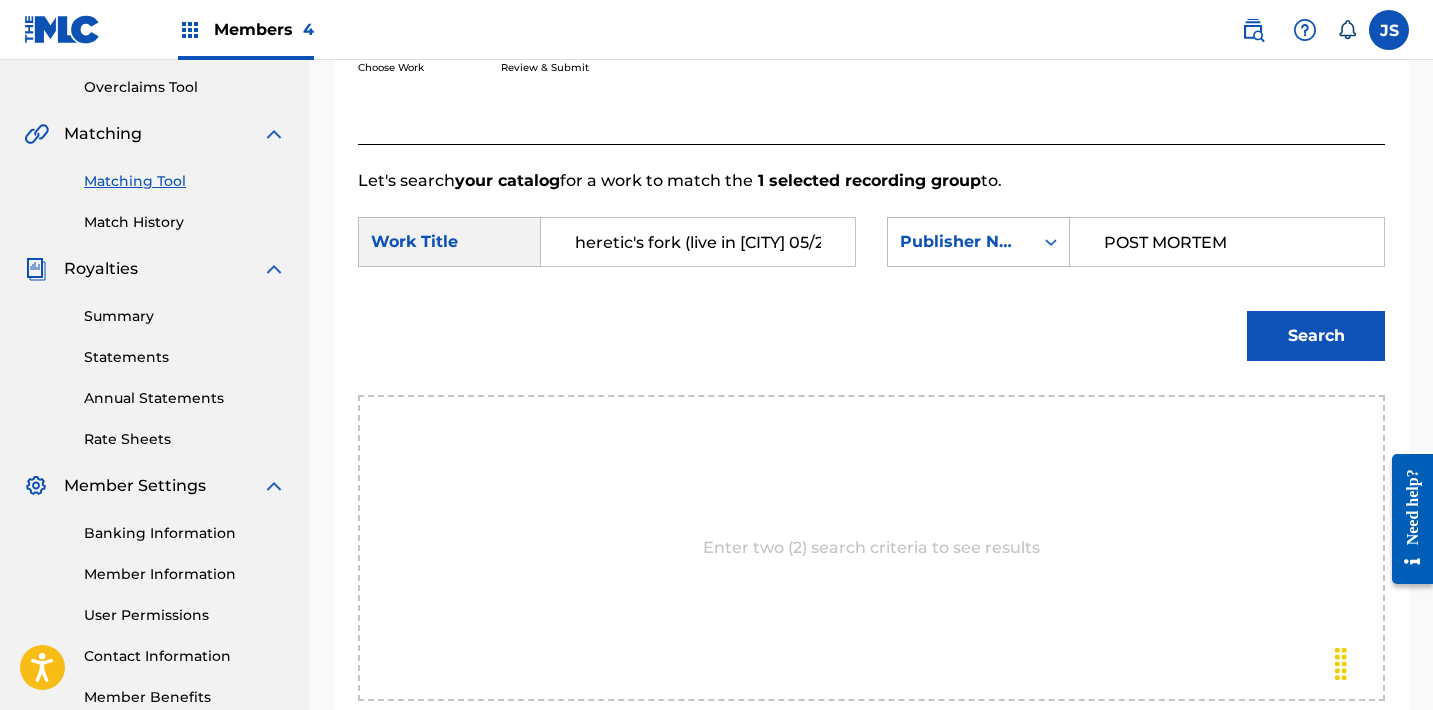 click on "Search" at bounding box center (1311, 331) 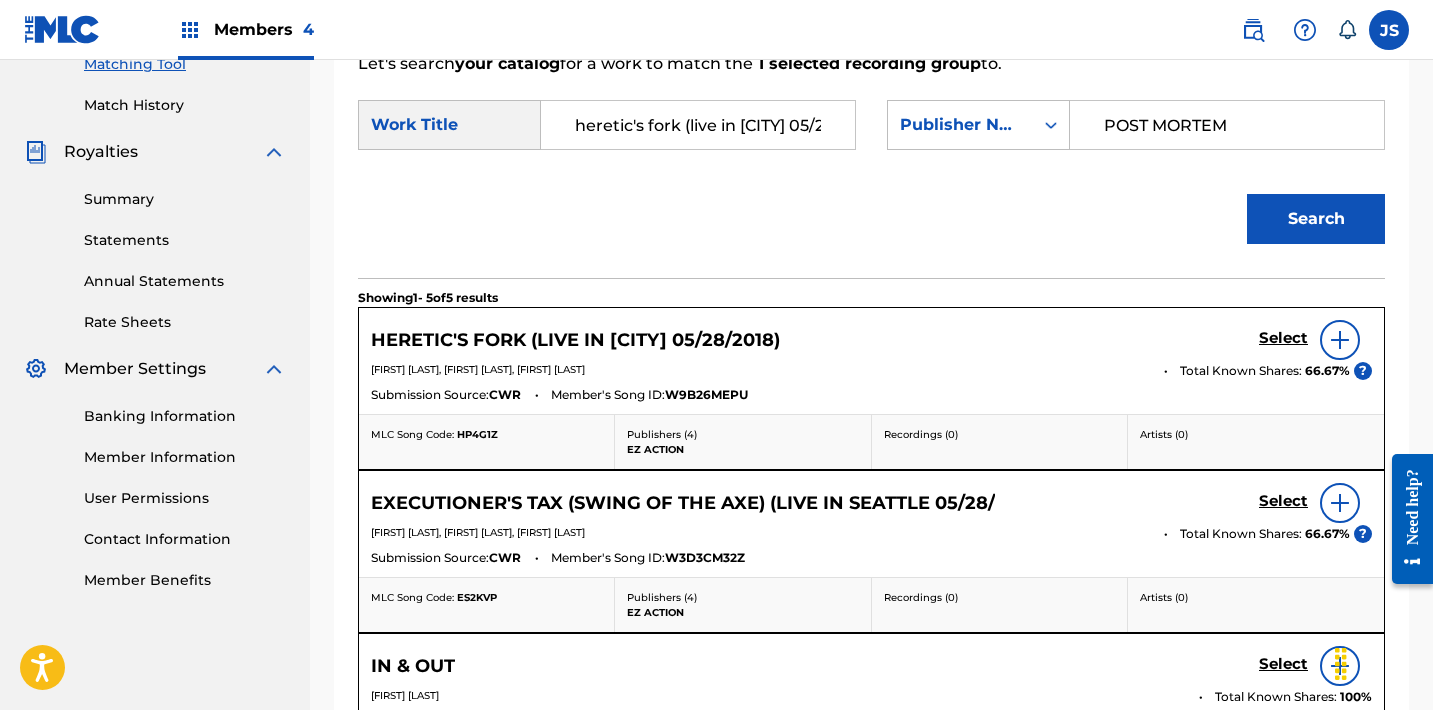 scroll, scrollTop: 509, scrollLeft: 0, axis: vertical 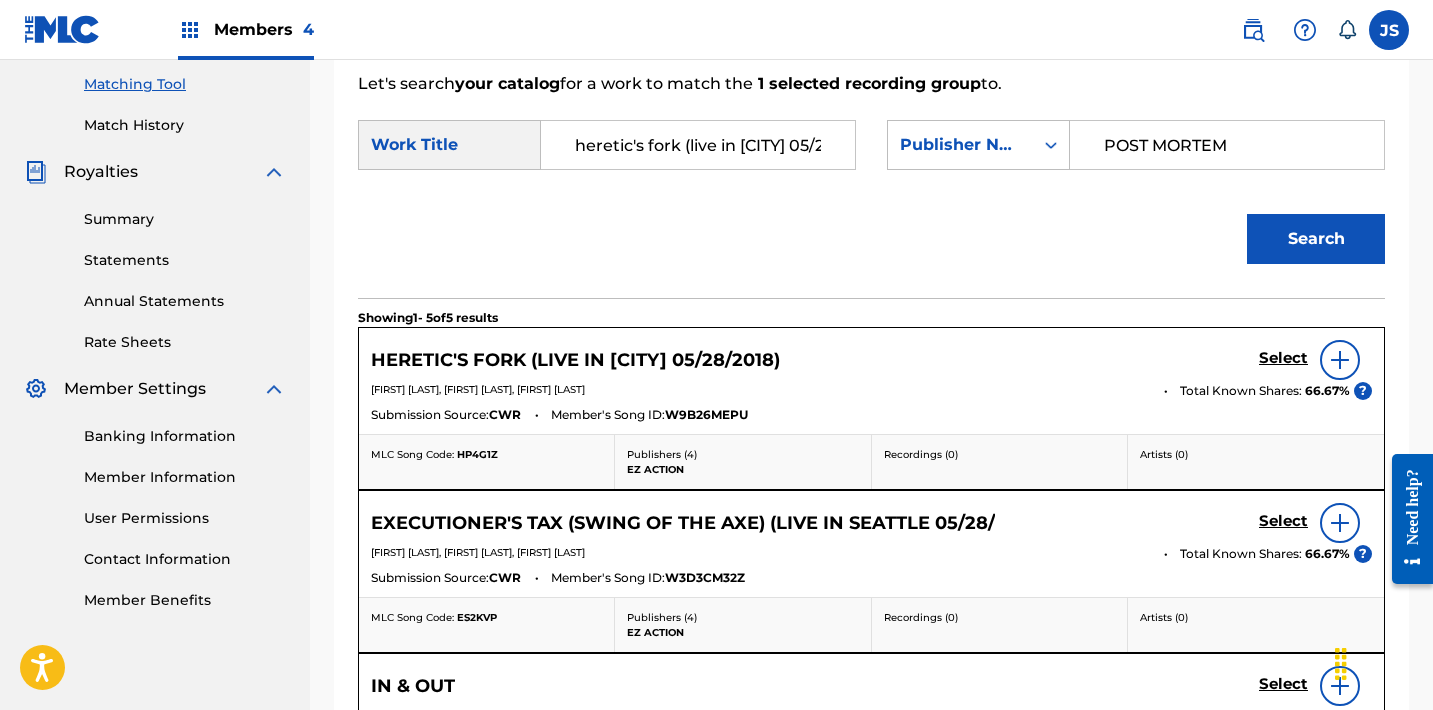 click on "Select" at bounding box center (1283, 358) 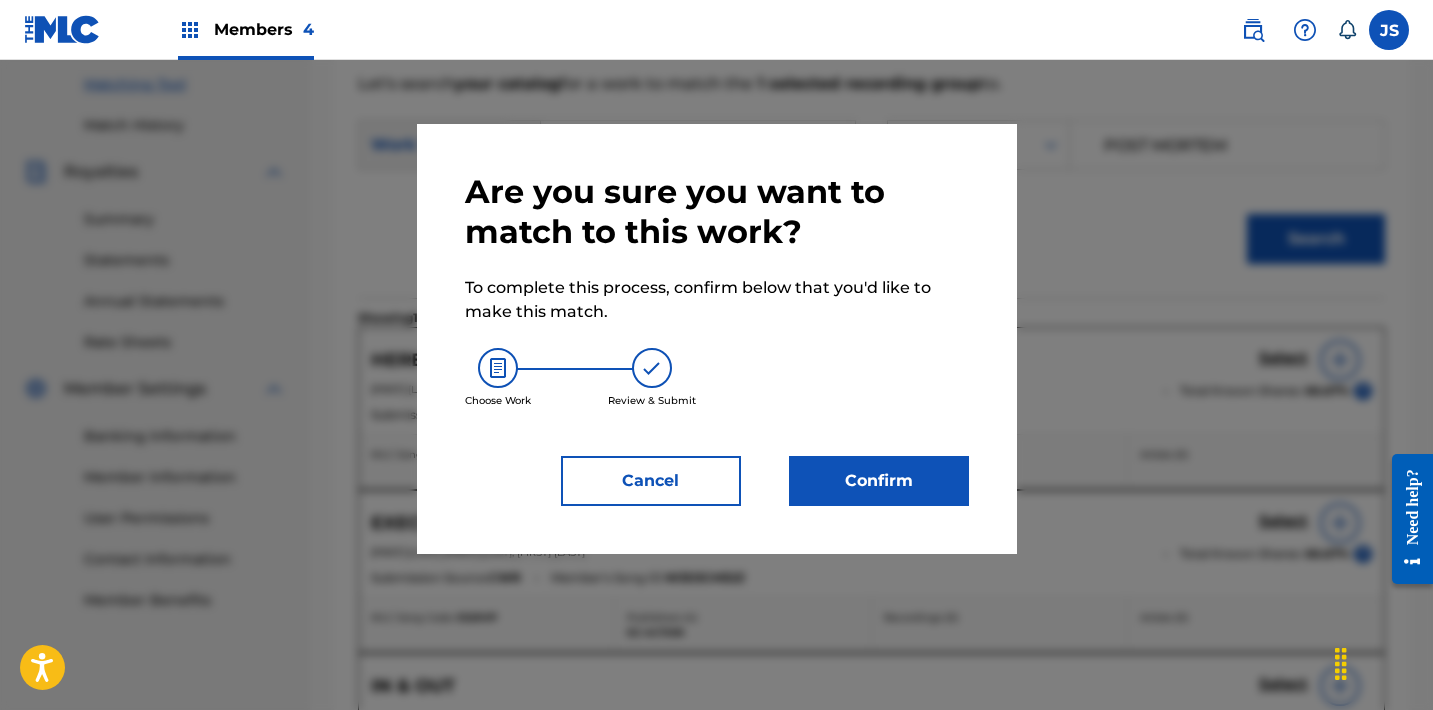 click at bounding box center (716, 415) 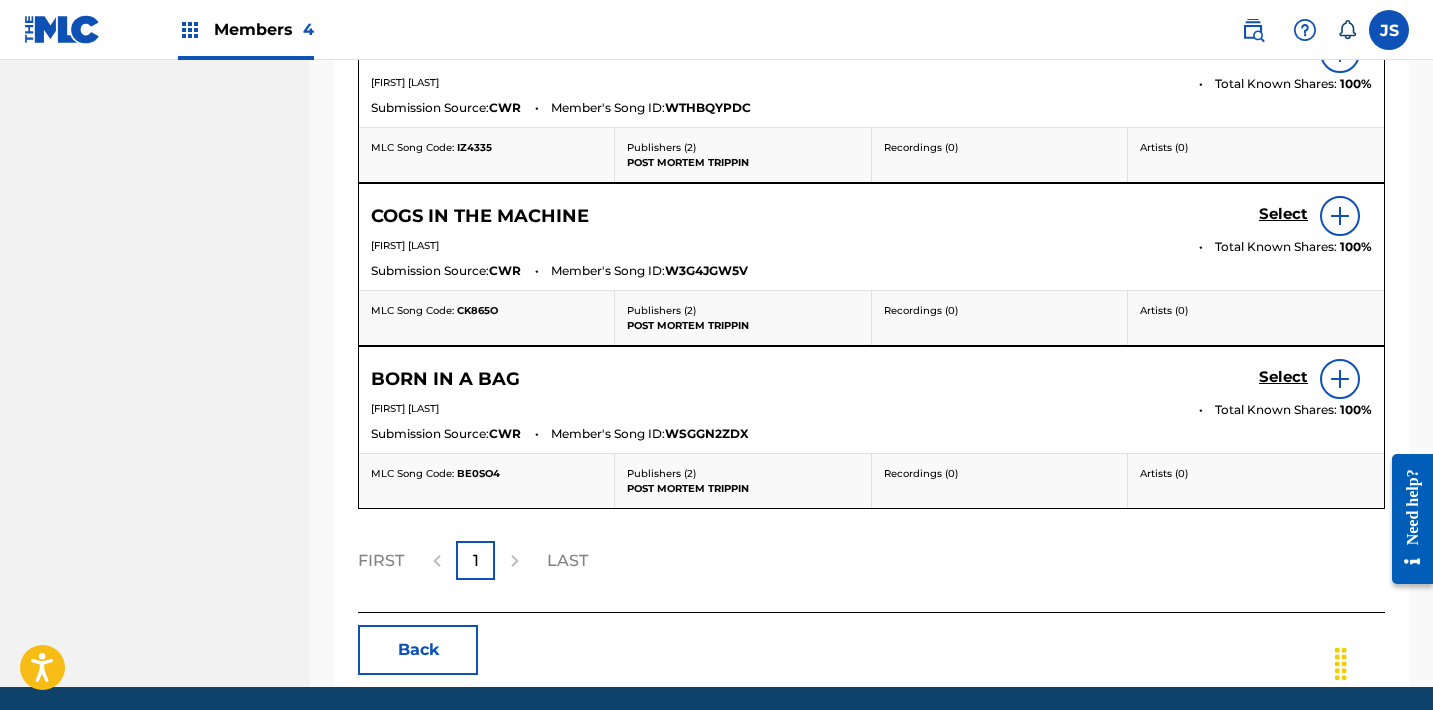 click on "Back" at bounding box center [418, 650] 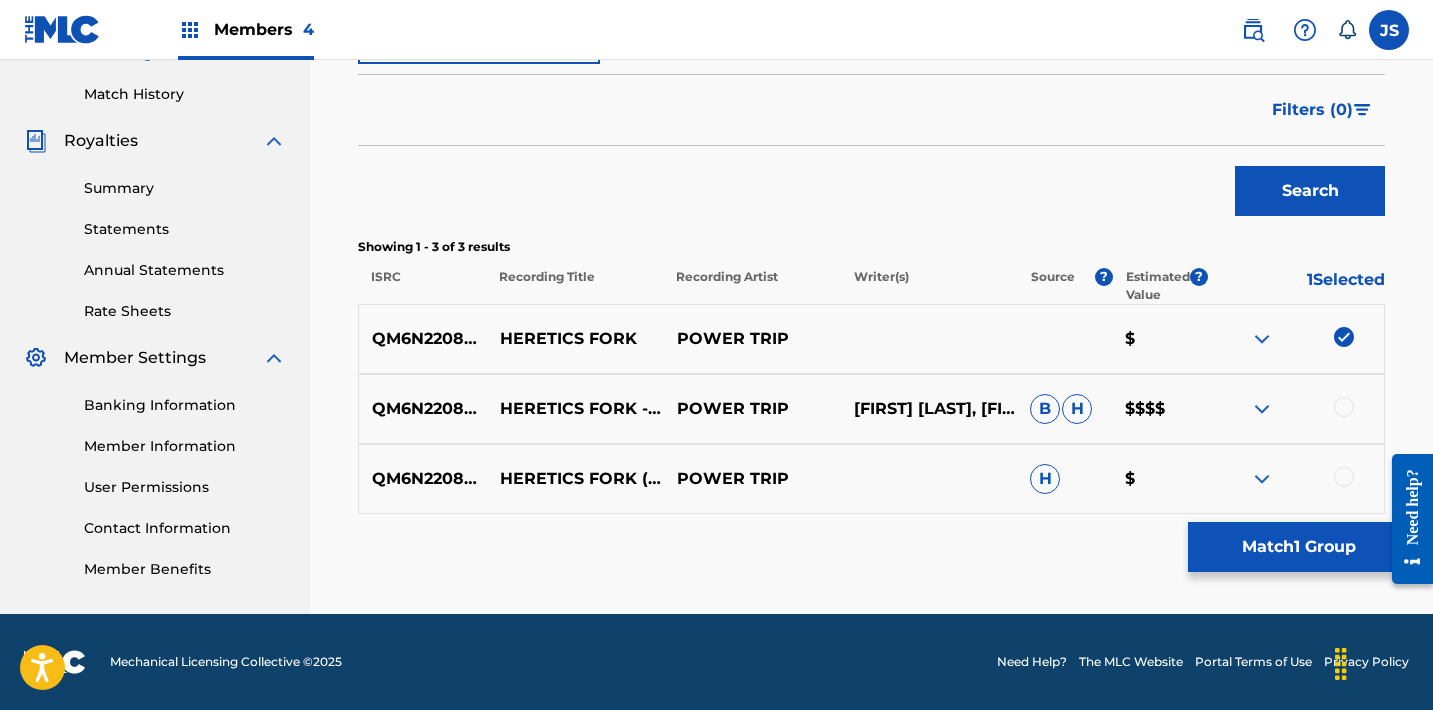 scroll, scrollTop: 540, scrollLeft: 0, axis: vertical 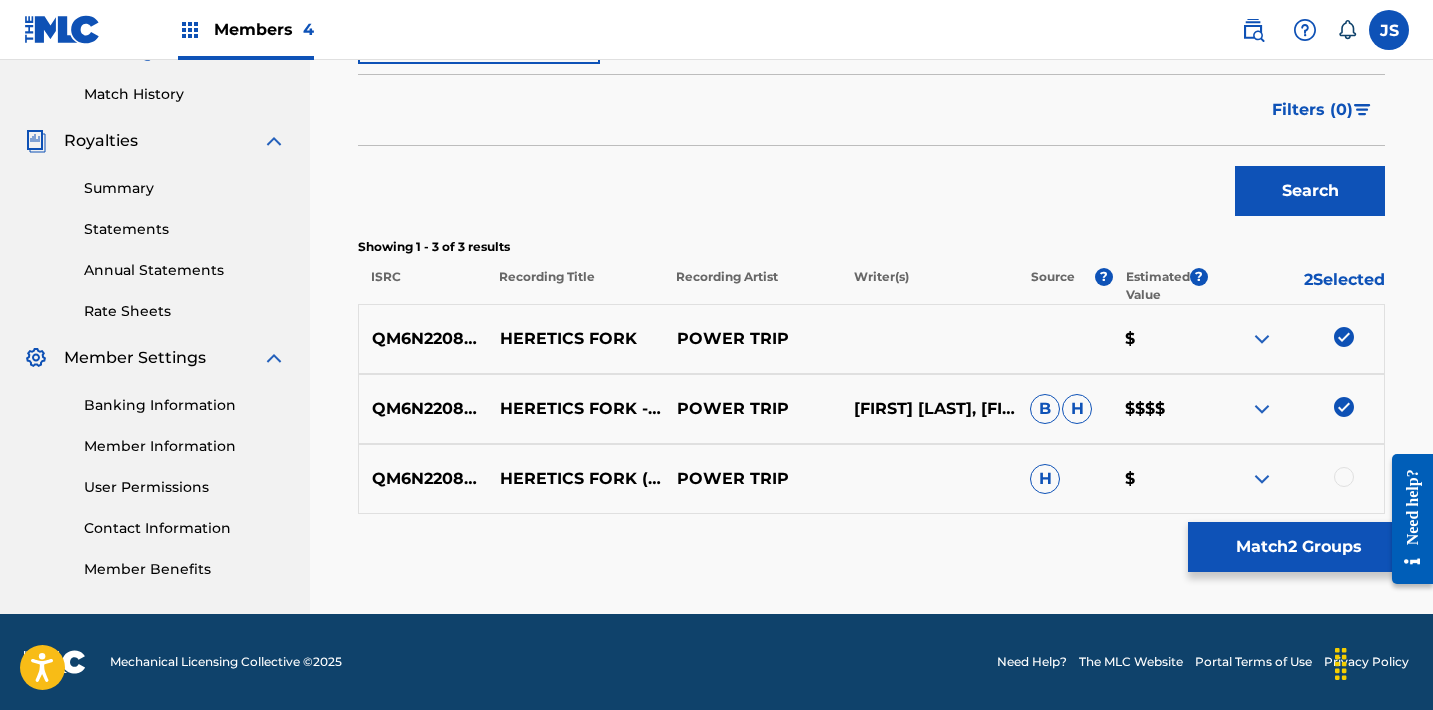 click at bounding box center (1344, 477) 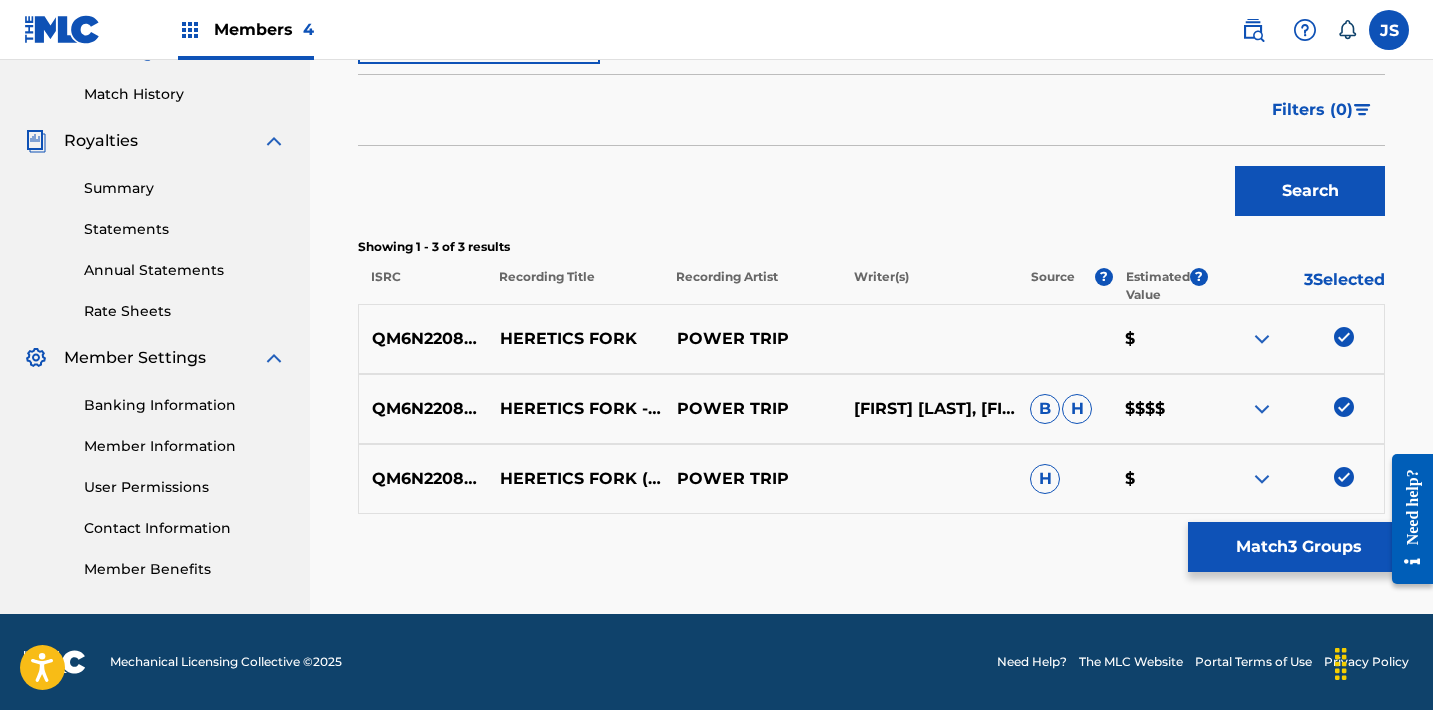 click on "Match  3 Groups" at bounding box center [1298, 547] 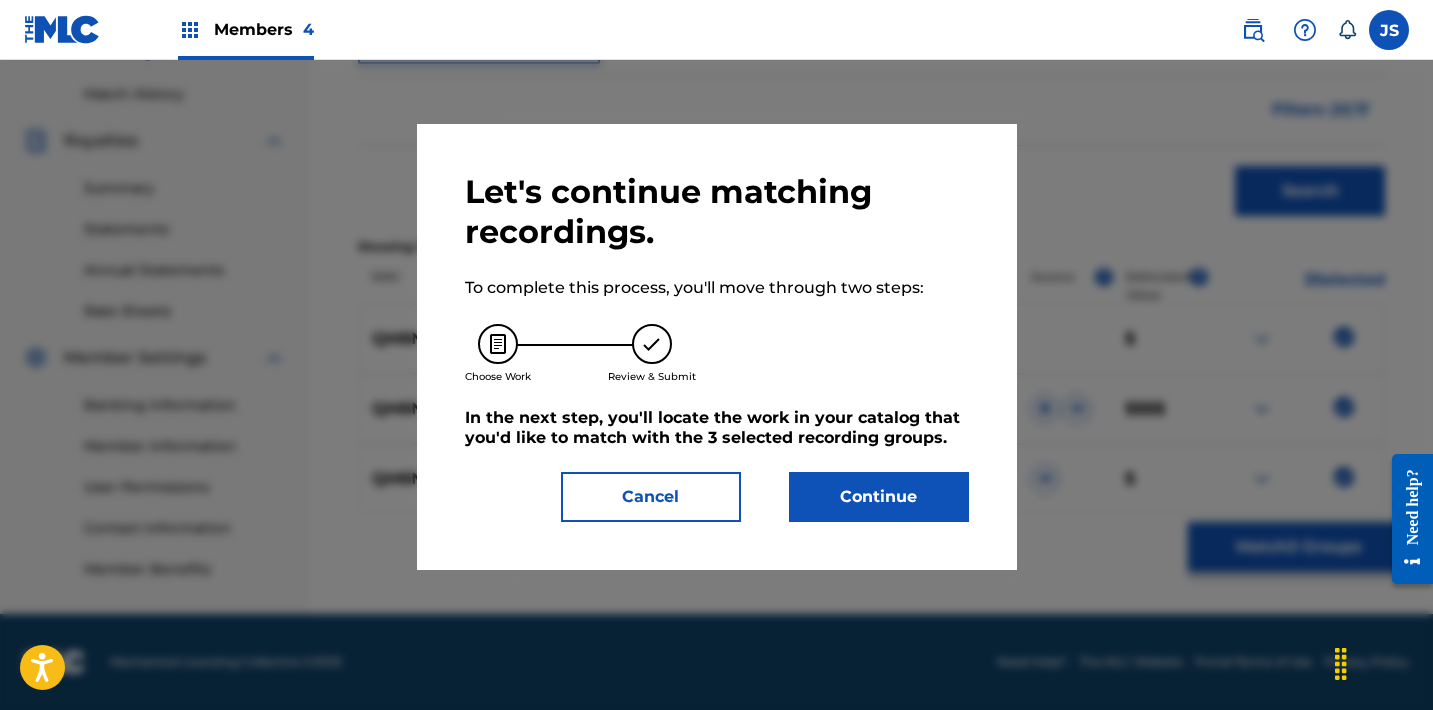 click on "Continue" at bounding box center (879, 497) 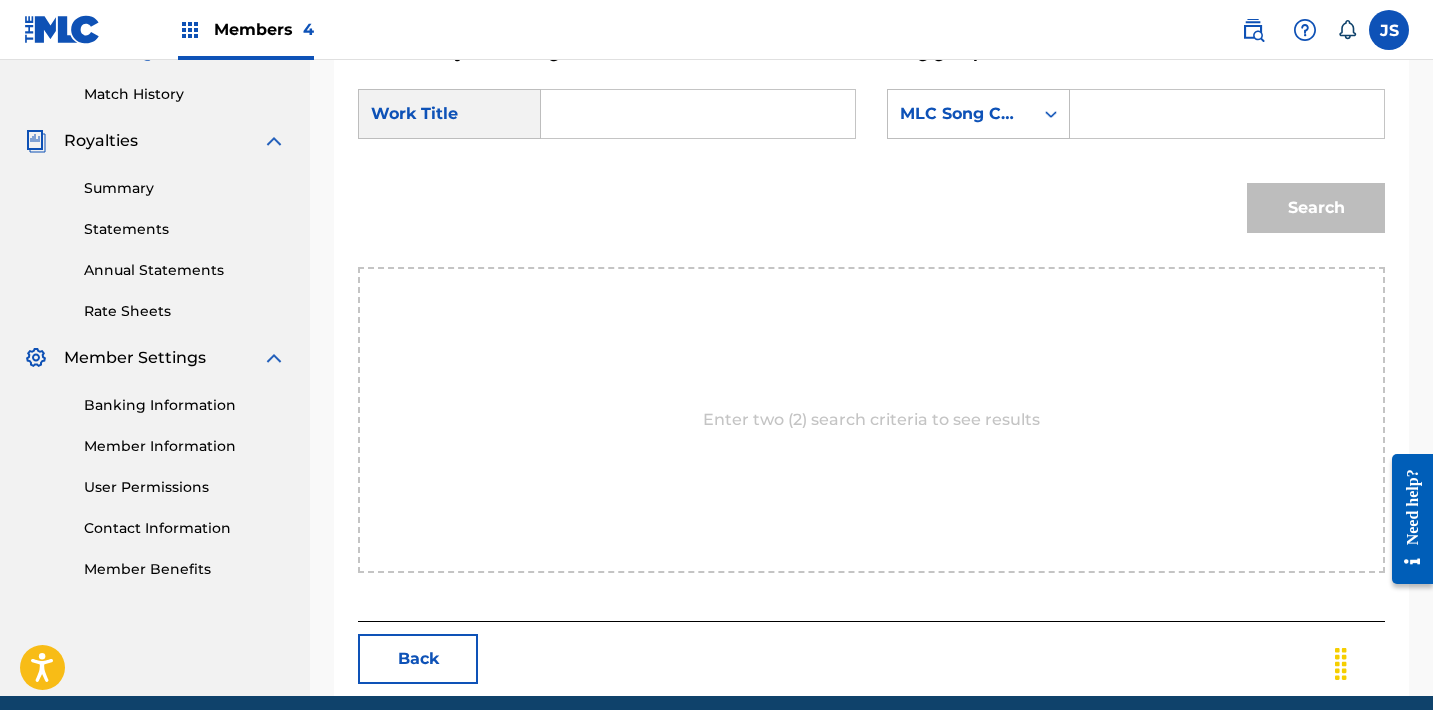 click at bounding box center [698, 114] 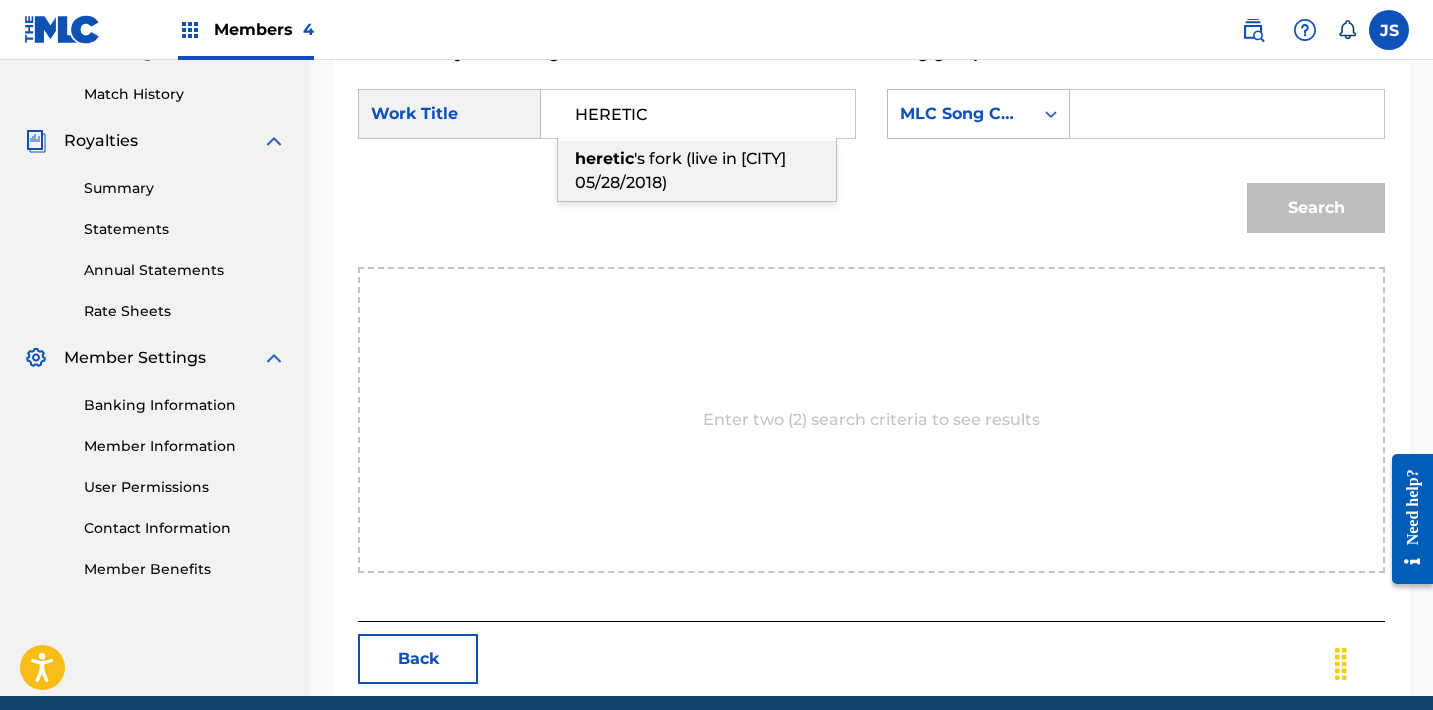 click on "'s fork (live in seattle 05/28/2018)" at bounding box center (680, 170) 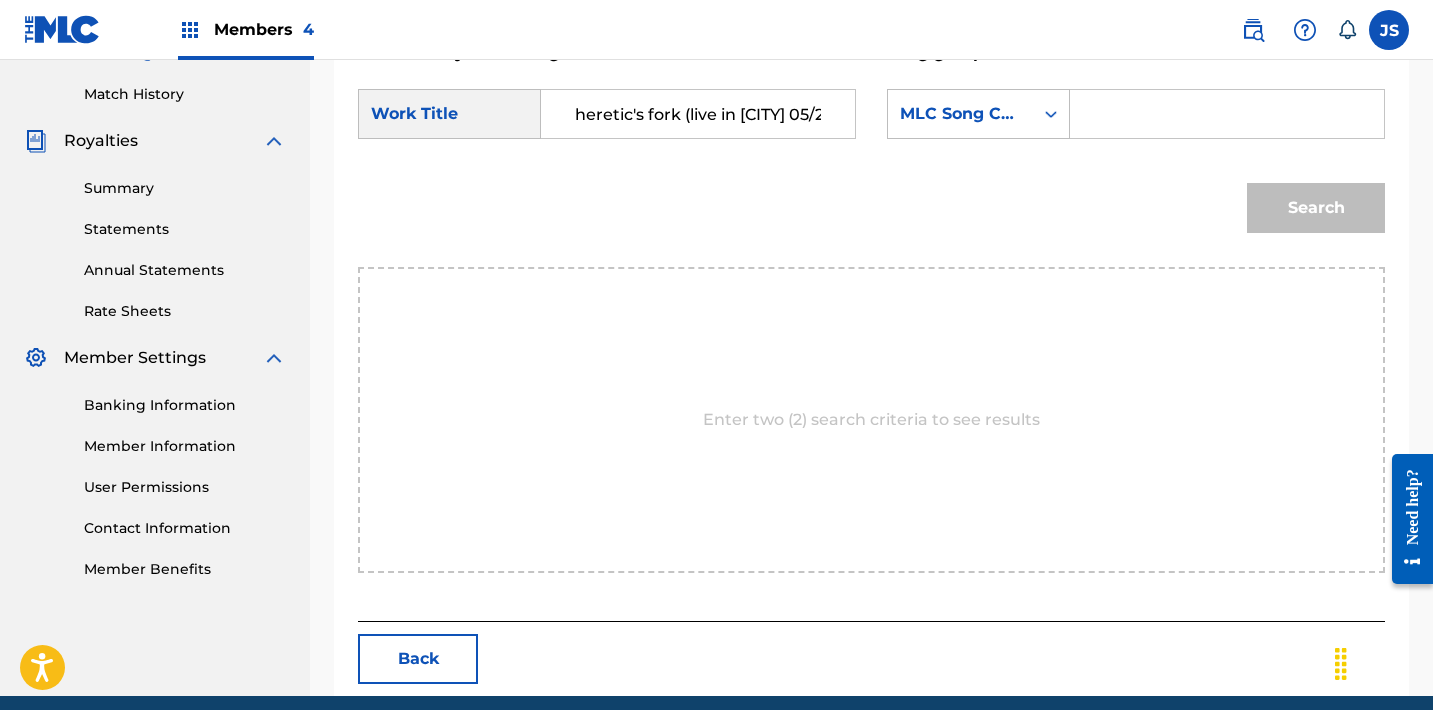 click on "SearchWithCriteria93d7a6a3-7077-4cb4-b6ad-7fc8c0ed82b4 Work Title heretic's fork (live in seattle 05/28/2018) SearchWithCriteria07ae10e9-3401-48eb-ac7c-7b37be17054e MLC Song Code Search" at bounding box center [871, 166] 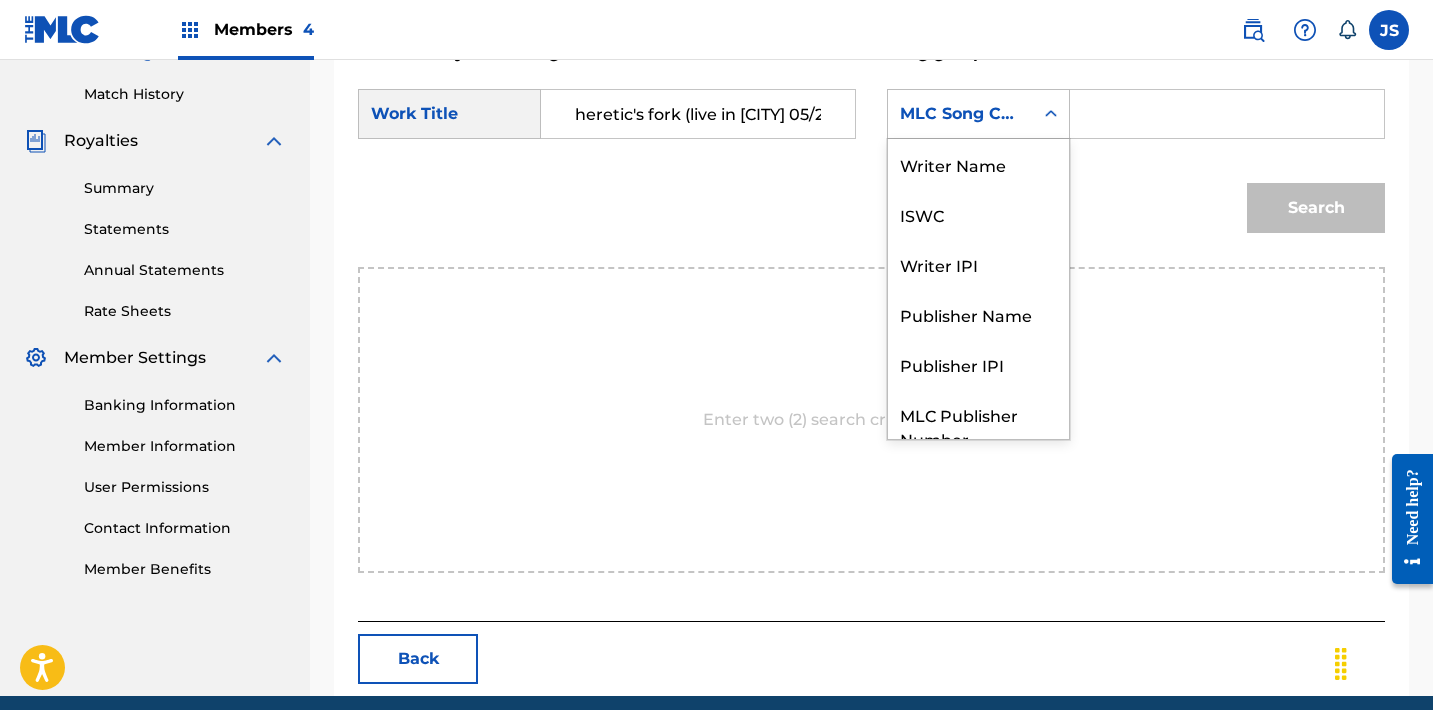 click on "MLC Song Code" at bounding box center (978, 114) 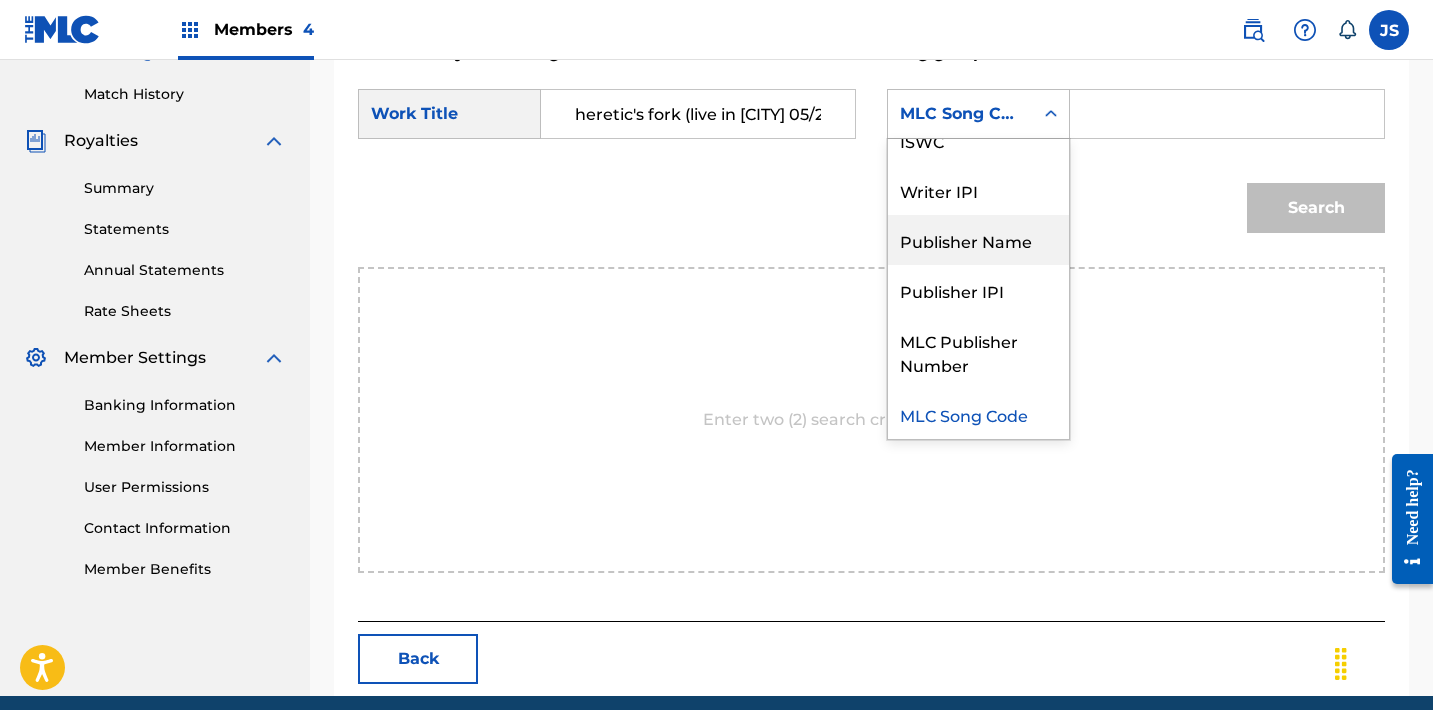 click on "Publisher Name" at bounding box center (978, 240) 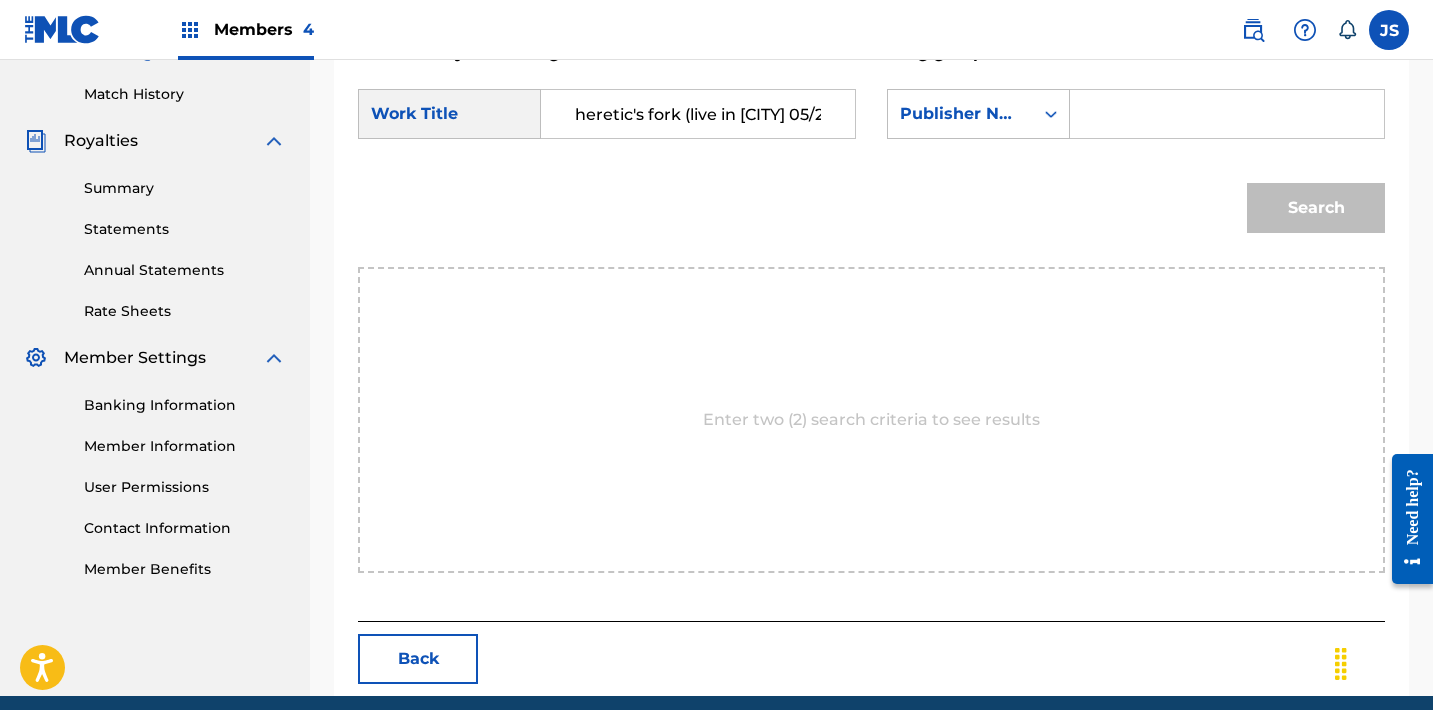 click on "SearchWithCriteria93d7a6a3-7077-4cb4-b6ad-7fc8c0ed82b4 Work Title heretic's fork (live in seattle 05/28/2018) SearchWithCriteriad7e8fda0-7863-479f-84d9-8280732ad630 Publisher Name Search" at bounding box center [871, 166] 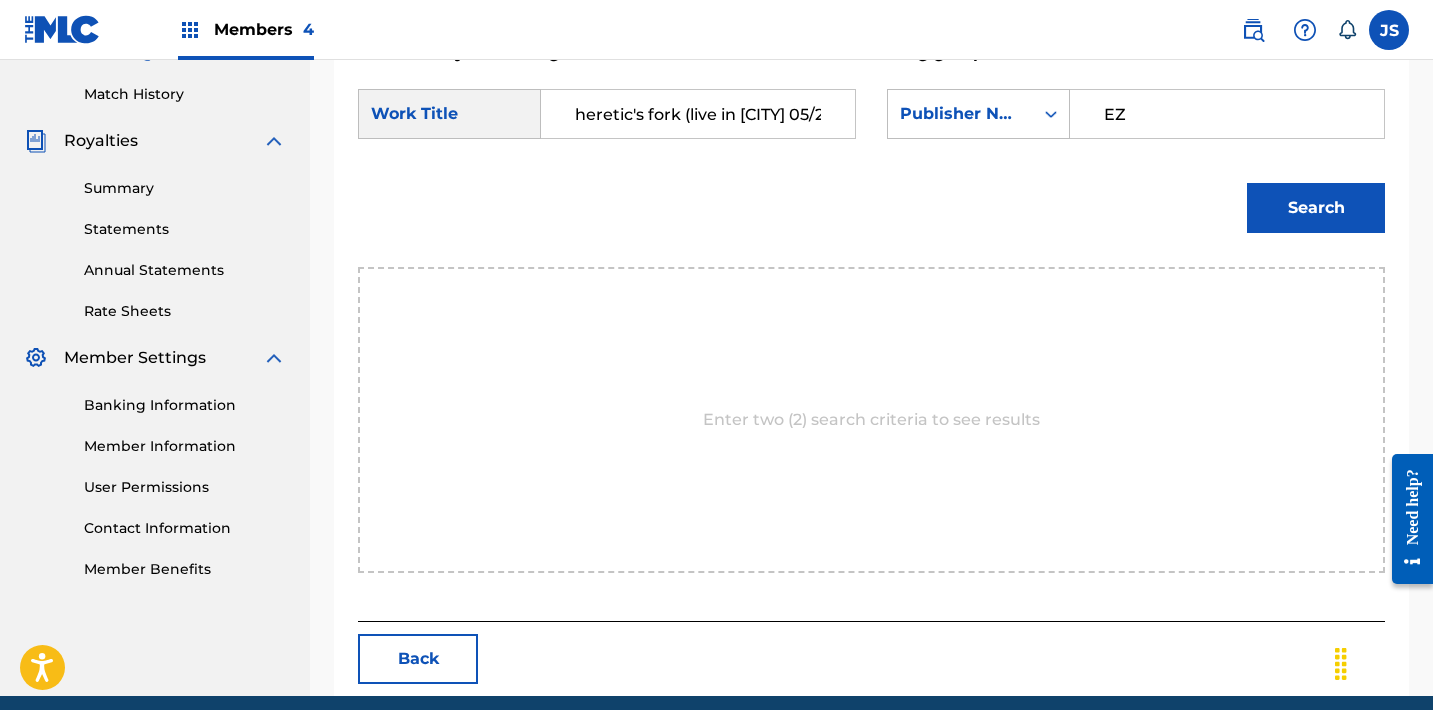 type on "EZ ACTION" 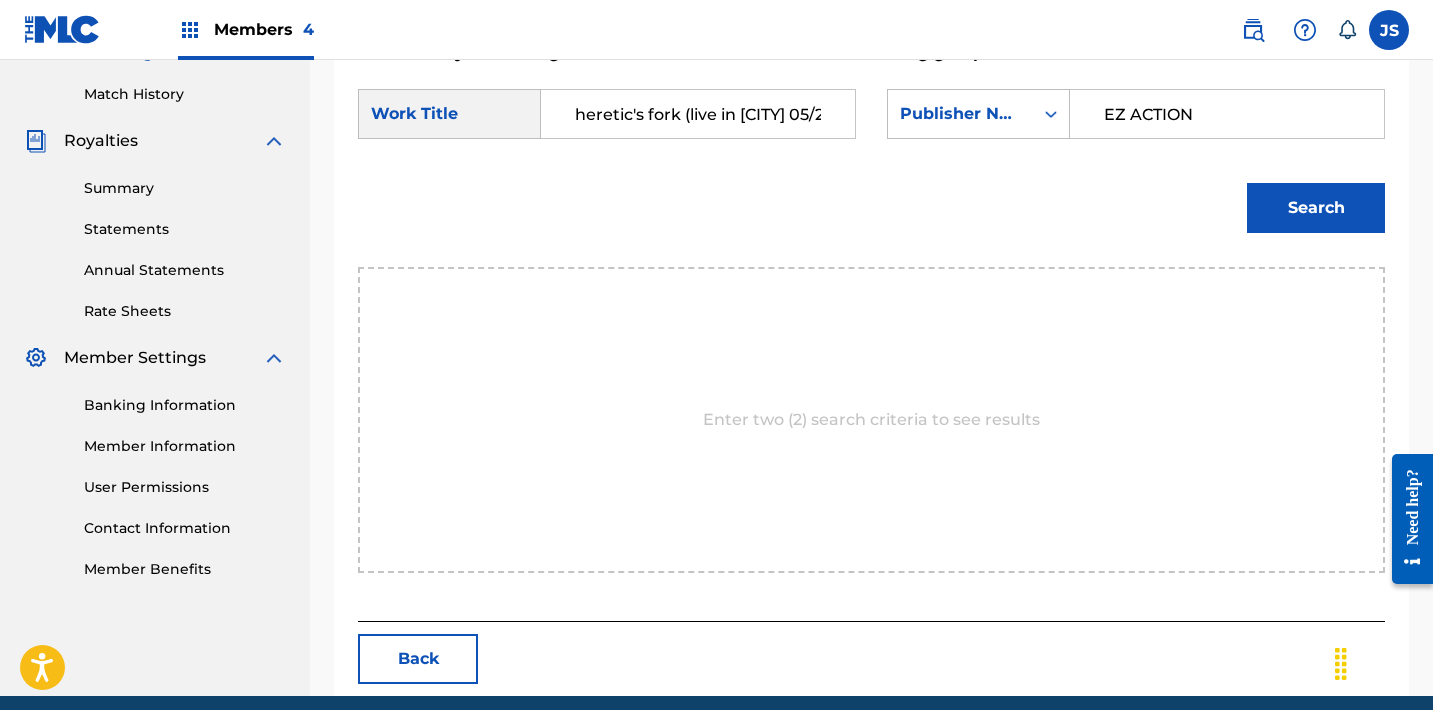 click on "Search" at bounding box center (1316, 208) 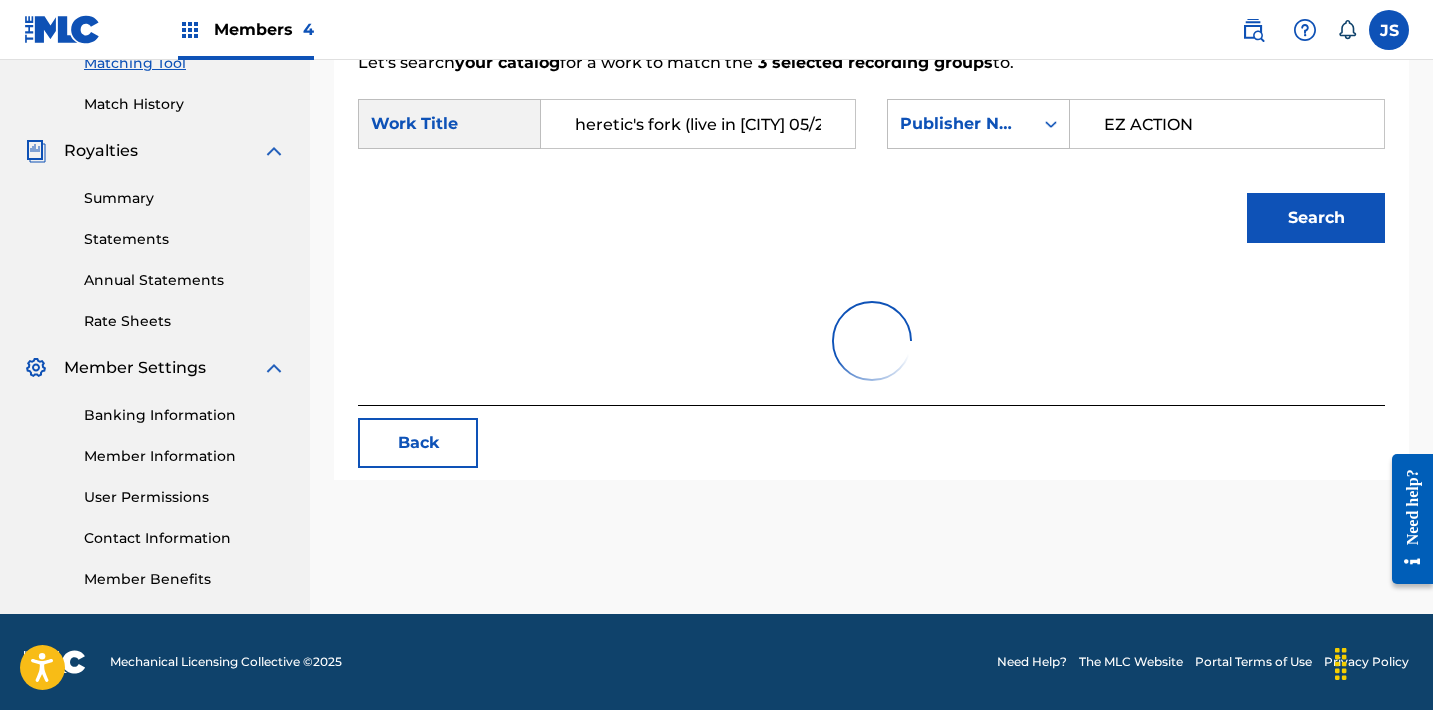 scroll, scrollTop: 540, scrollLeft: 0, axis: vertical 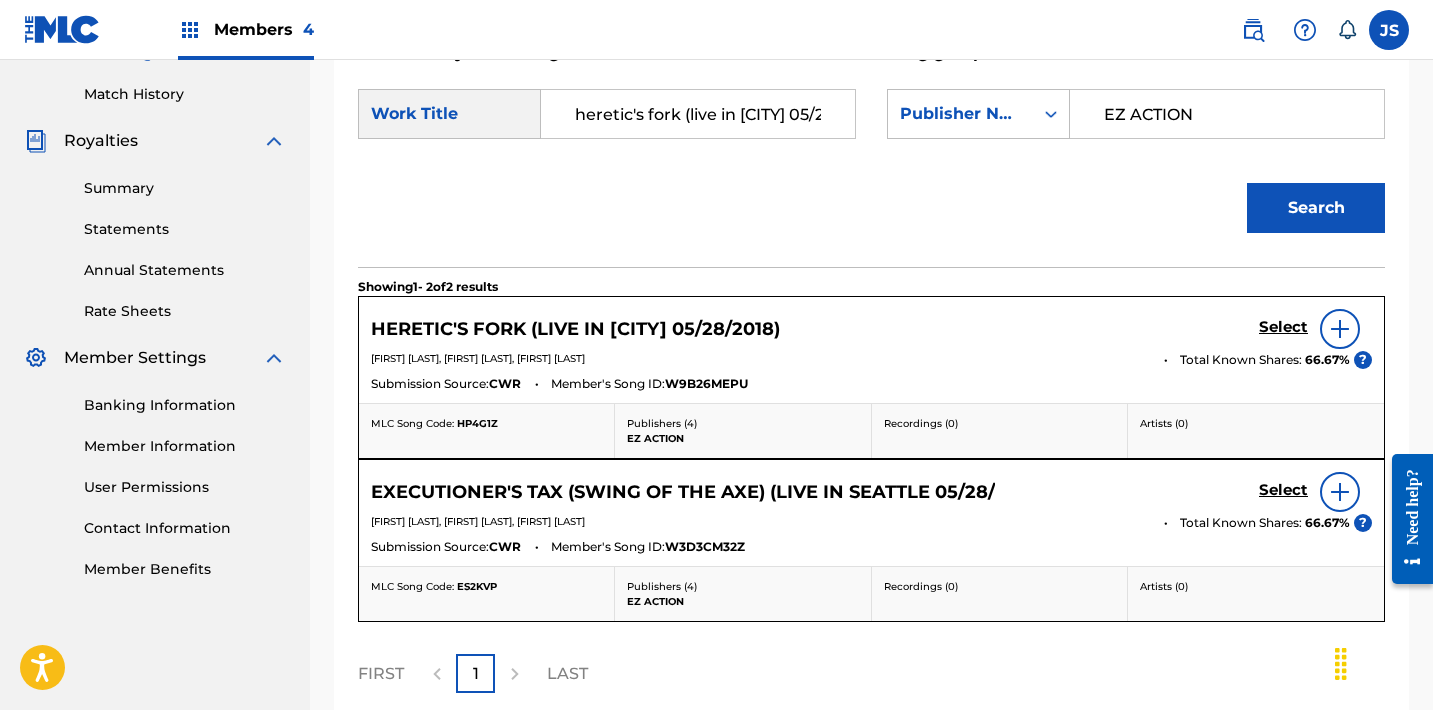 click on "EZ ACTION" at bounding box center [1227, 114] 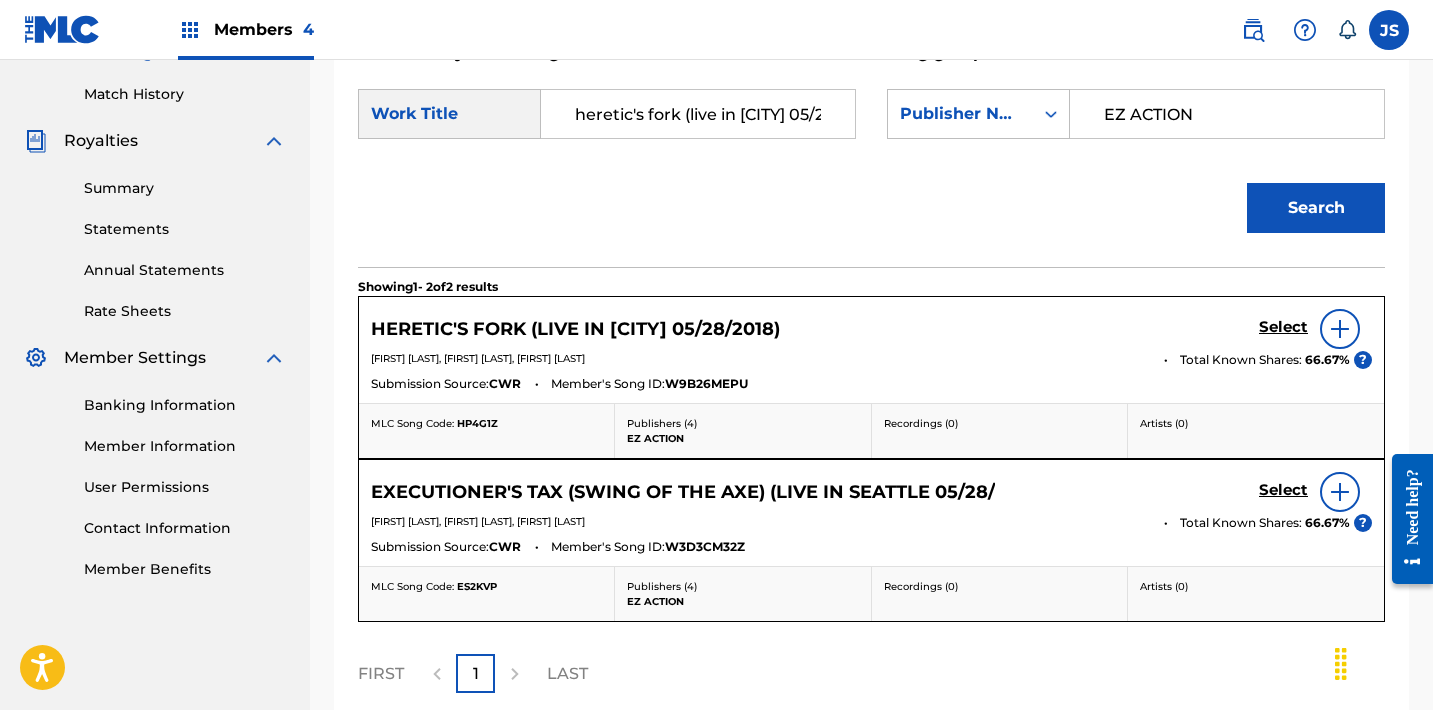 click on "EZ ACTION" at bounding box center [742, 438] 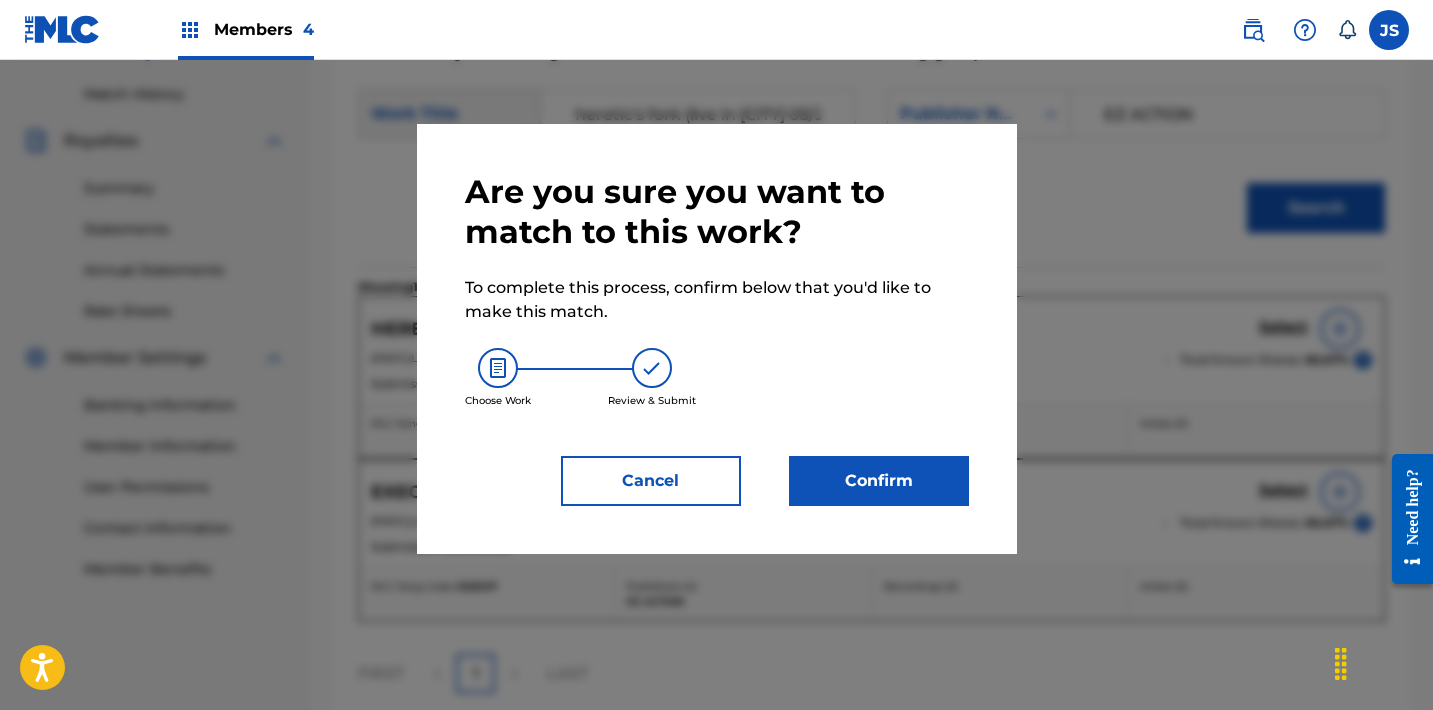 click on "Confirm" at bounding box center [879, 481] 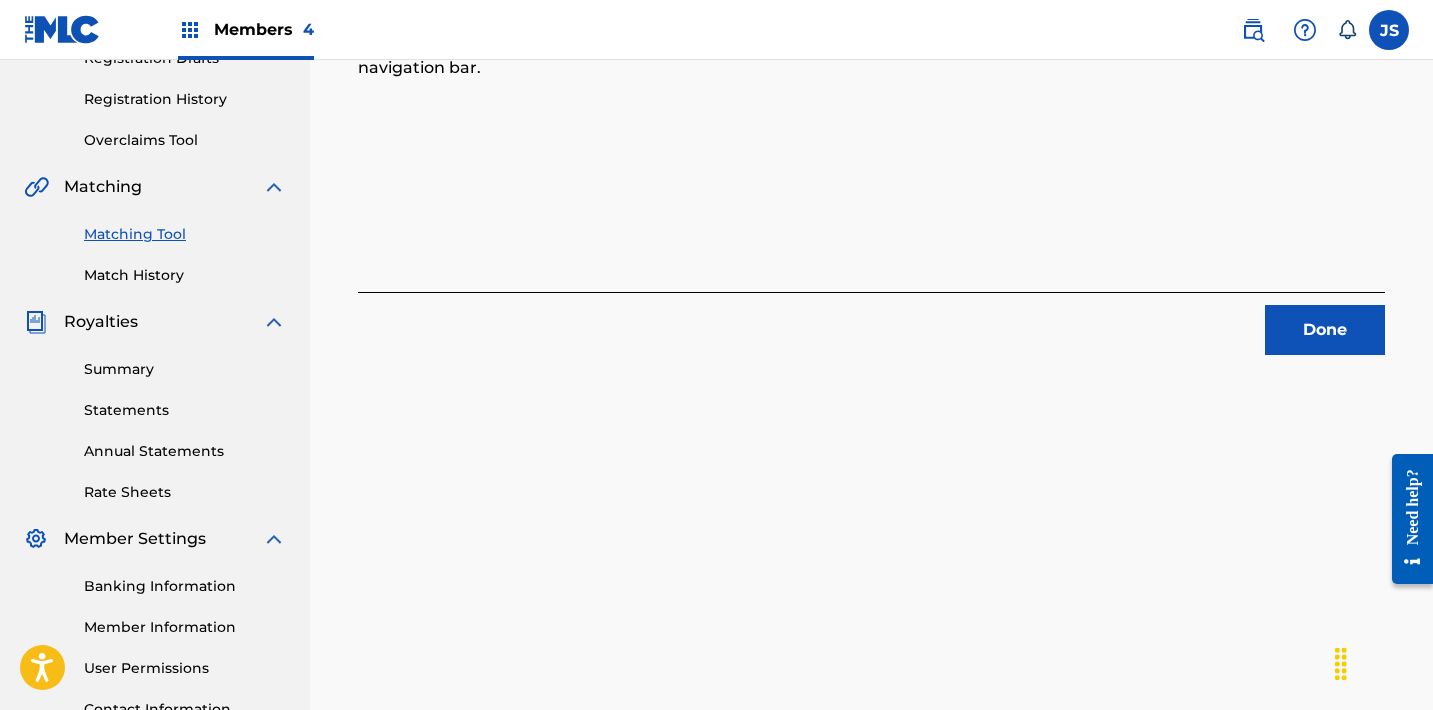 scroll, scrollTop: 186, scrollLeft: 0, axis: vertical 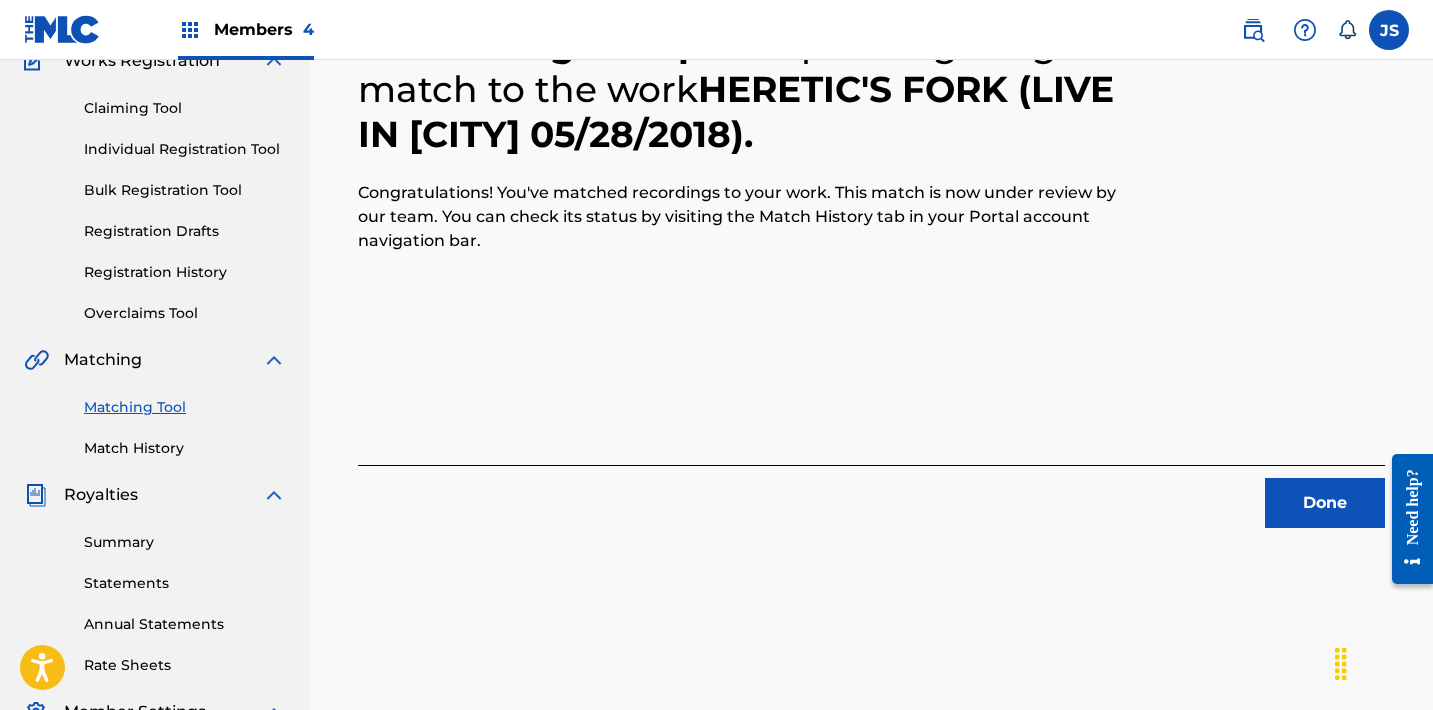 click on "3  Recording Groups   are pending usage match to the work  HERETIC'S FORK (LIVE IN SEATTLE 05/28/2018) . Congratulations! You've matched recordings to your work. This match is now under review by our team. You can check its status by visiting the Match History tab in your Portal account navigation bar. Done" at bounding box center [871, 441] 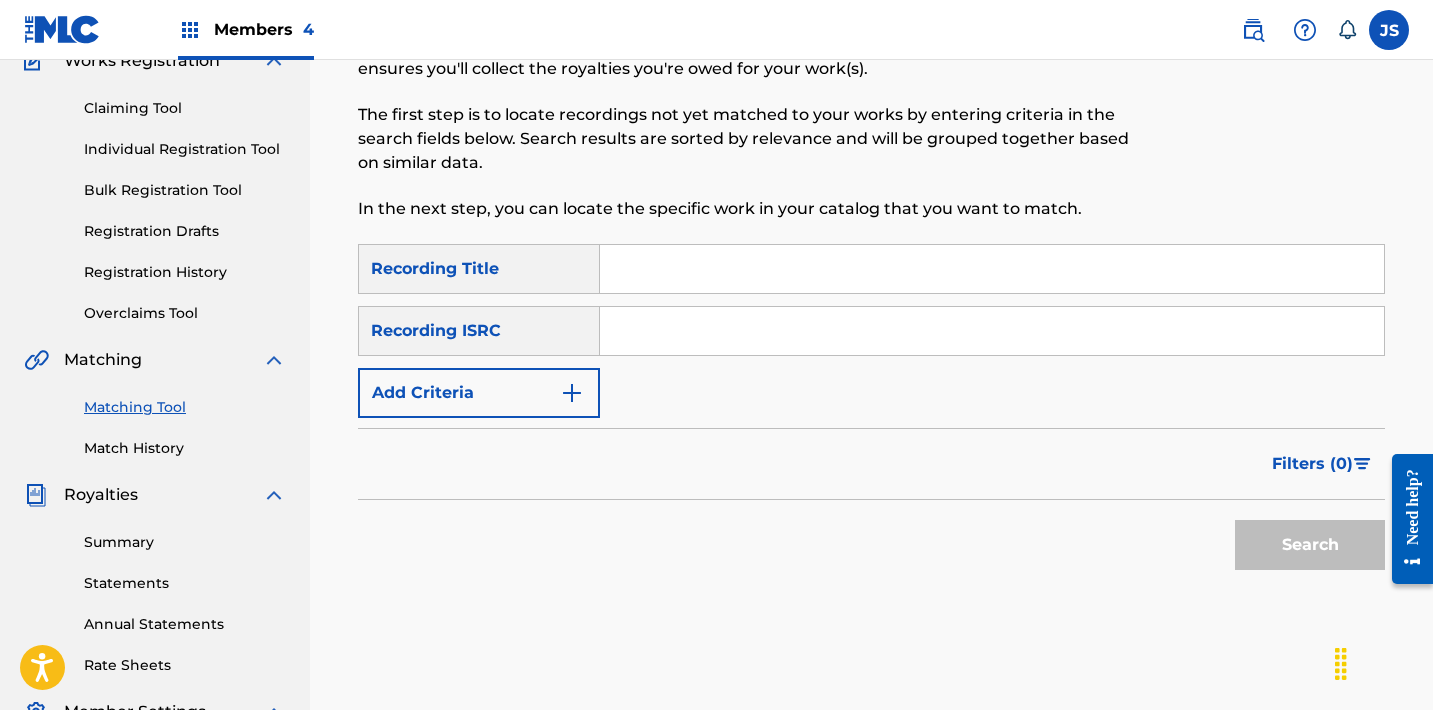 click at bounding box center (992, 331) 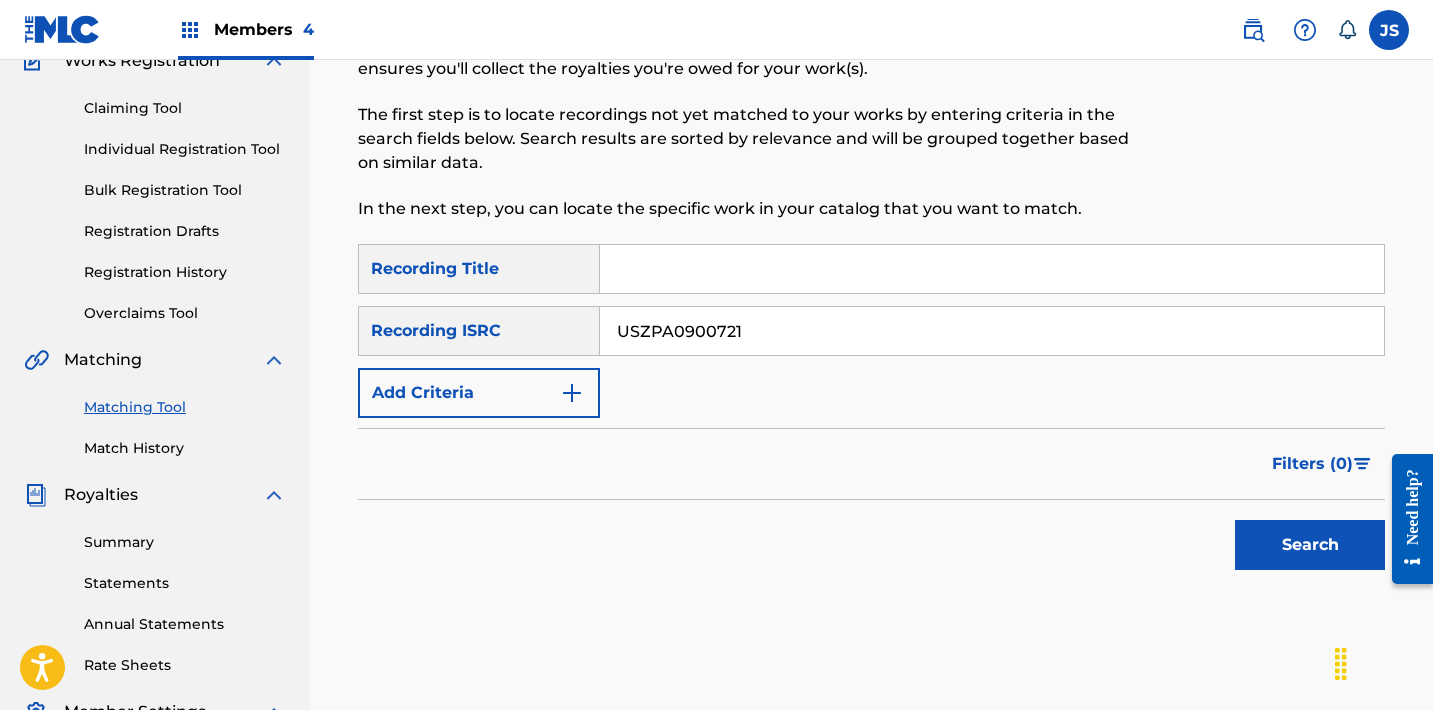 type on "USZPA0900721" 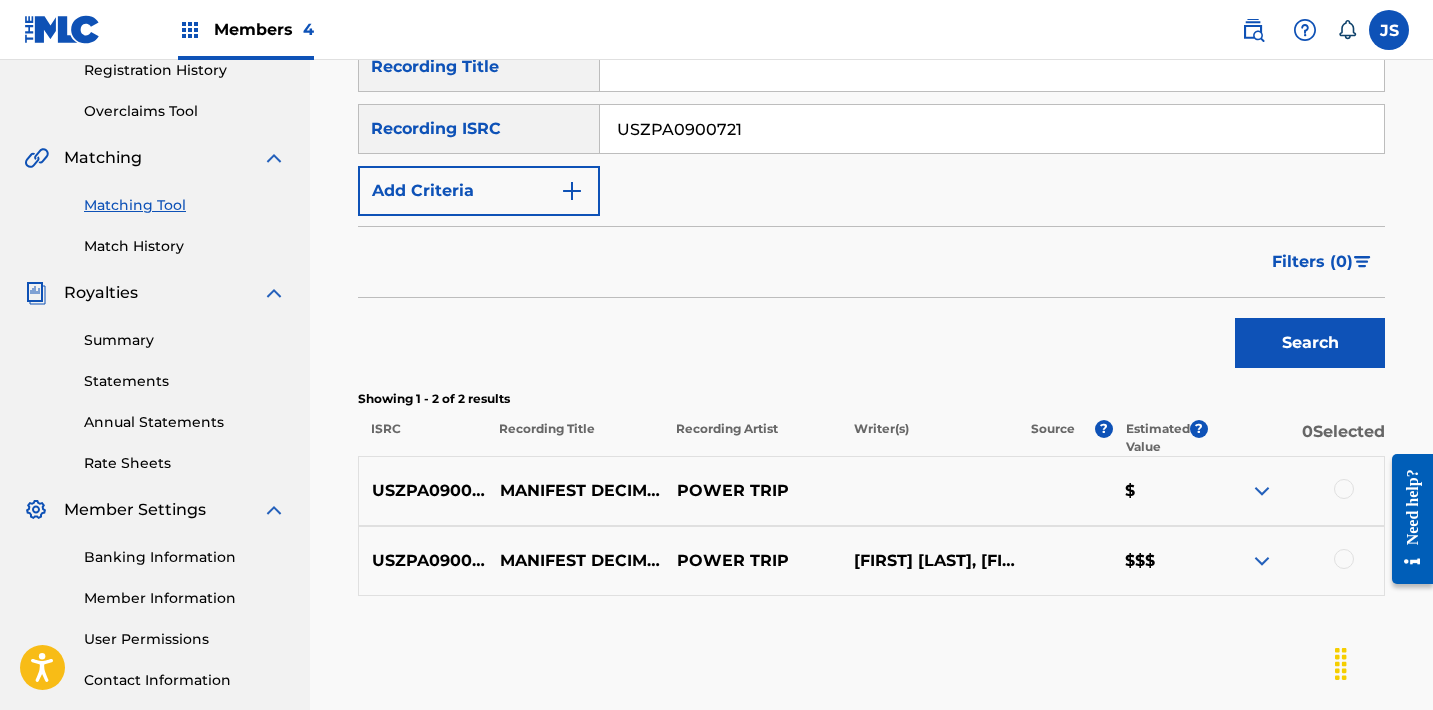 scroll, scrollTop: 399, scrollLeft: 0, axis: vertical 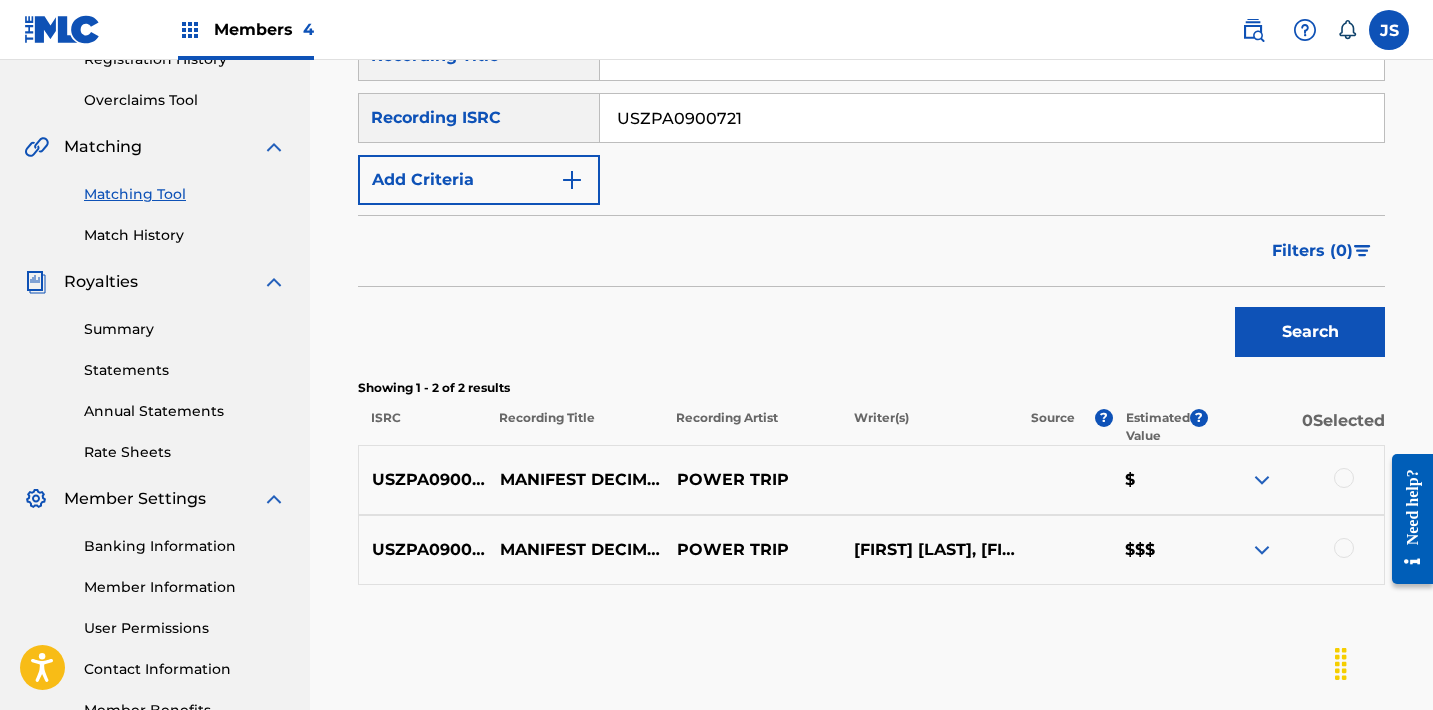 click at bounding box center [1344, 478] 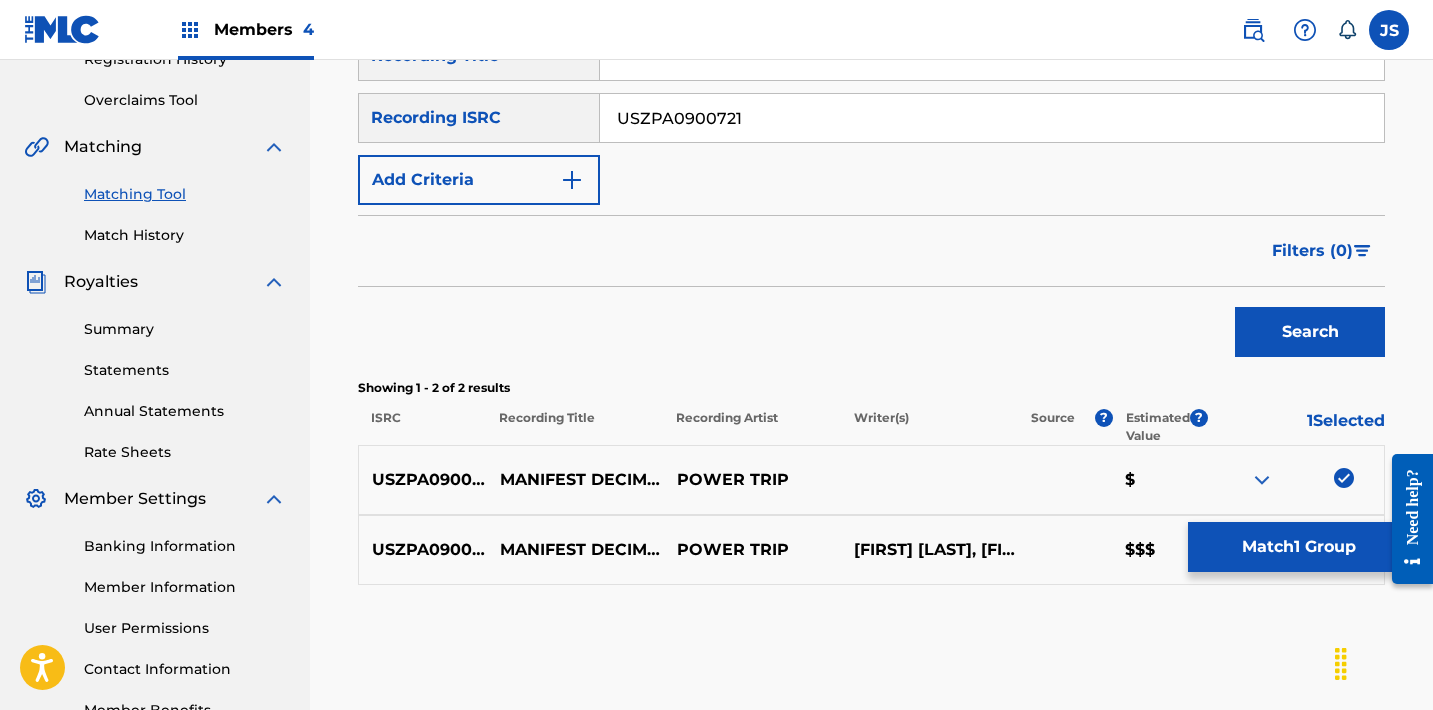 click on "Match  1 Group" at bounding box center [1298, 547] 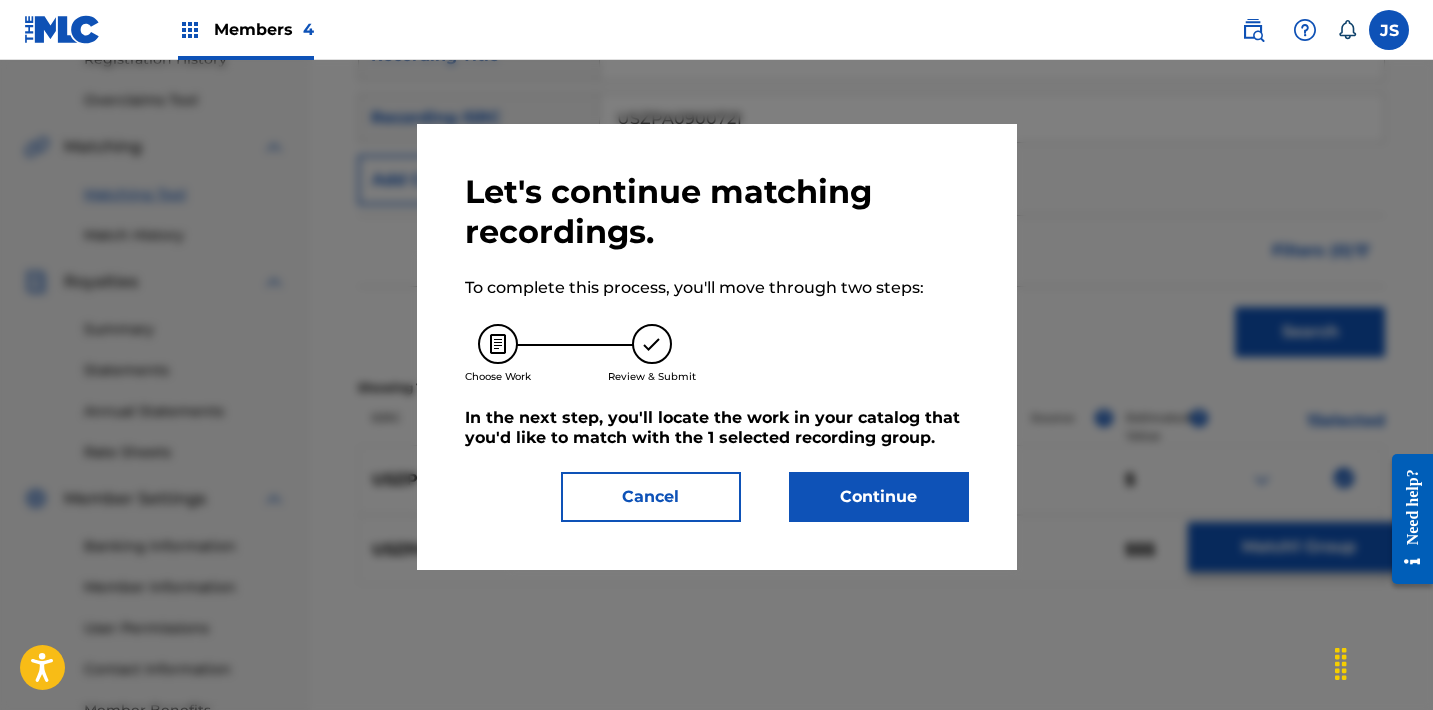 click on "Continue" at bounding box center [879, 497] 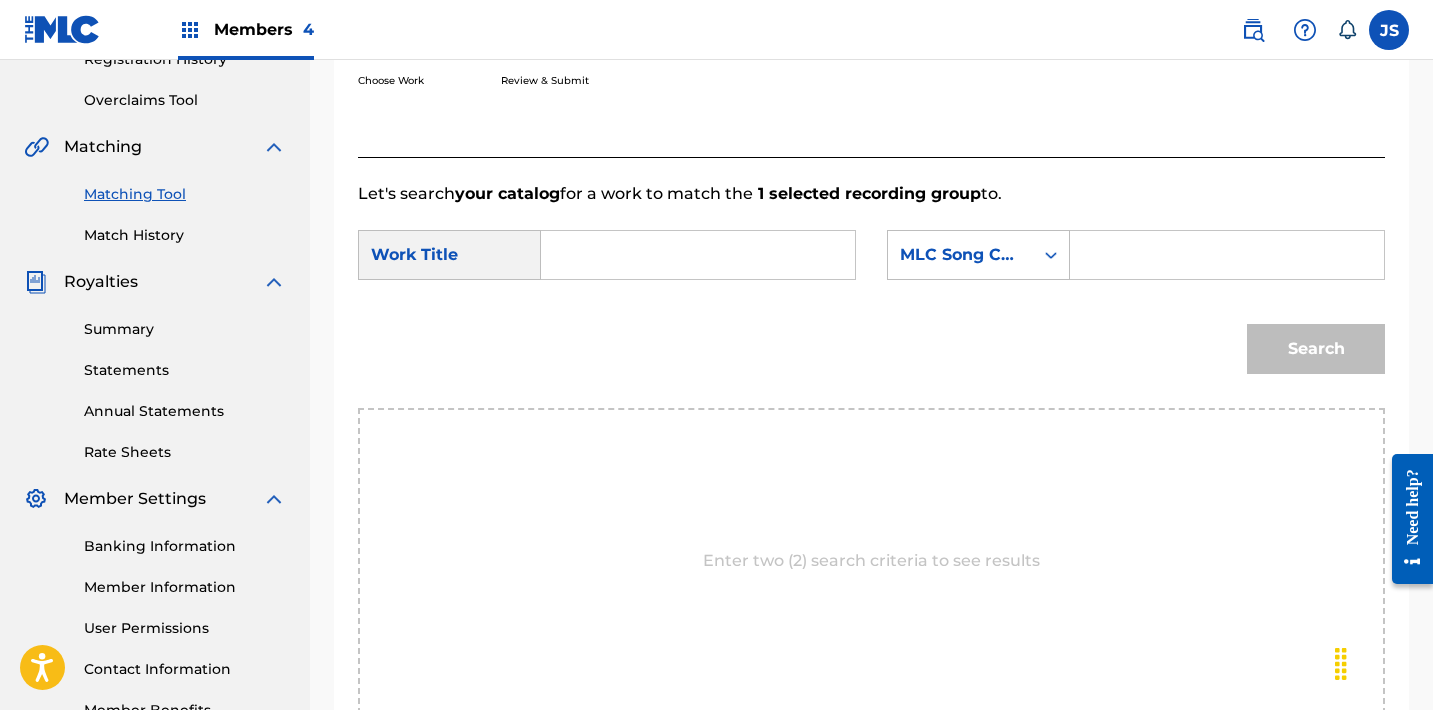 click at bounding box center [698, 255] 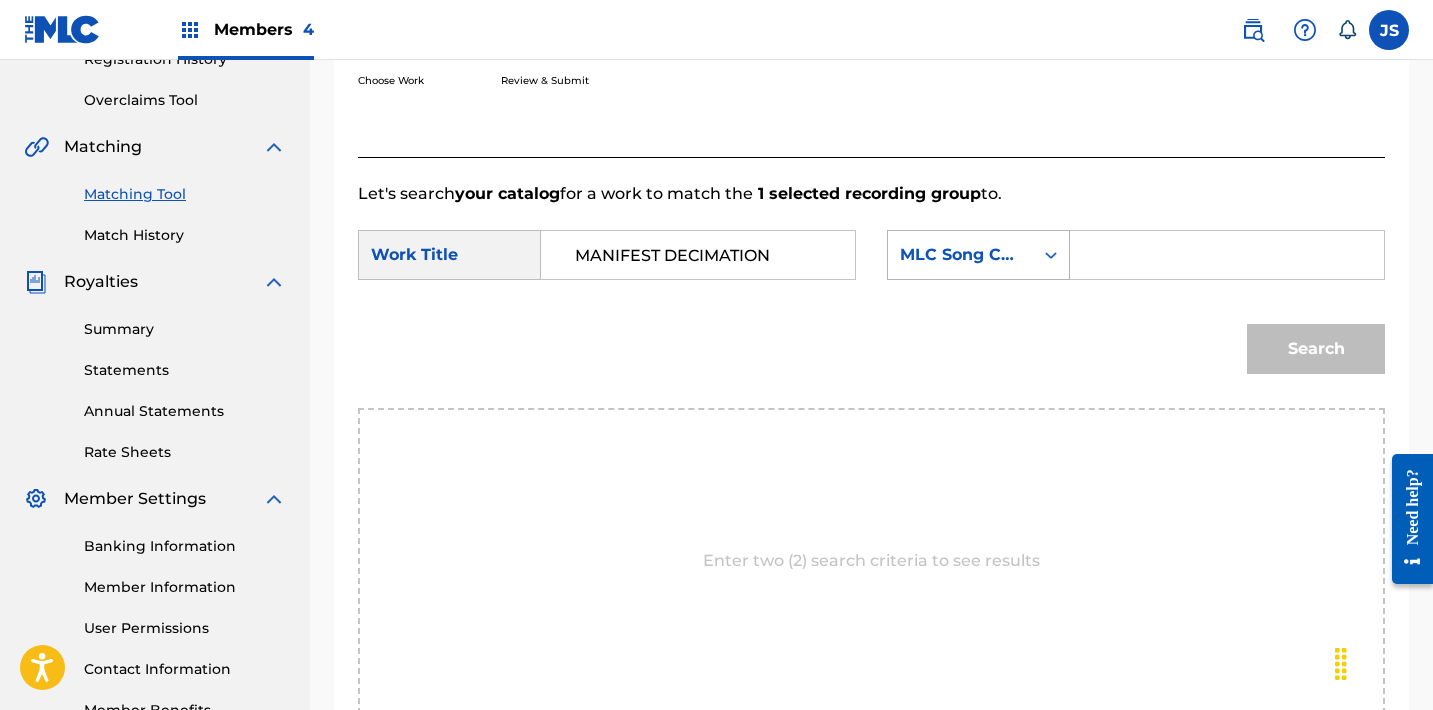 type on "MANIFEST DECIMATION" 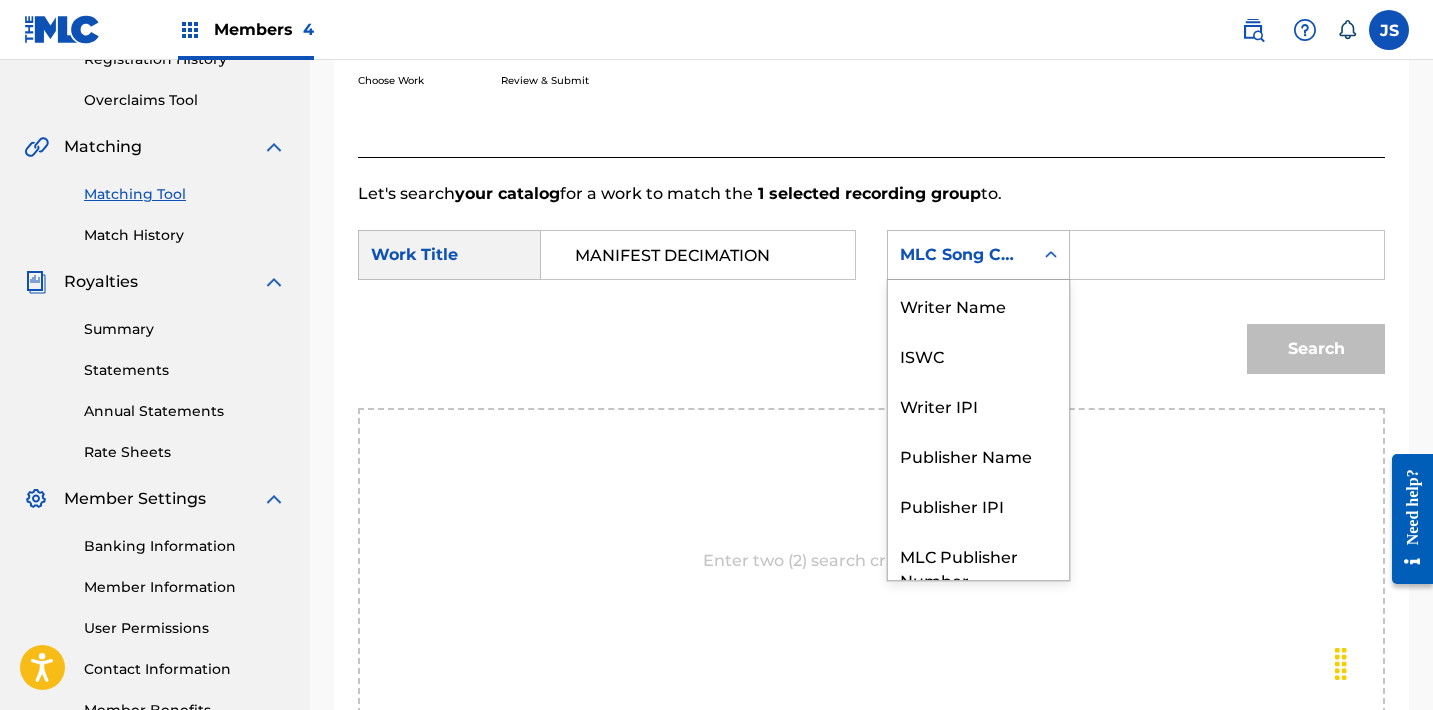 click on "MLC Song Code" at bounding box center (960, 255) 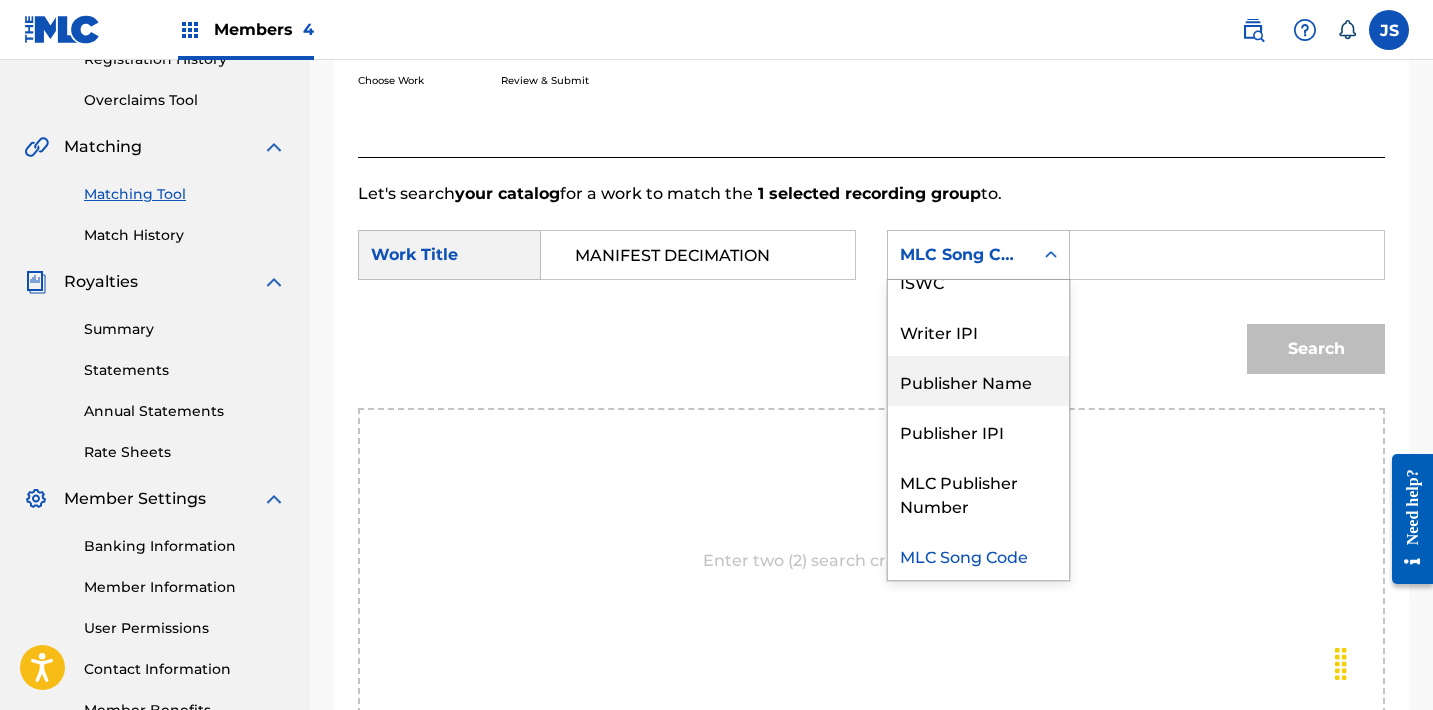 click on "Publisher Name" at bounding box center (978, 381) 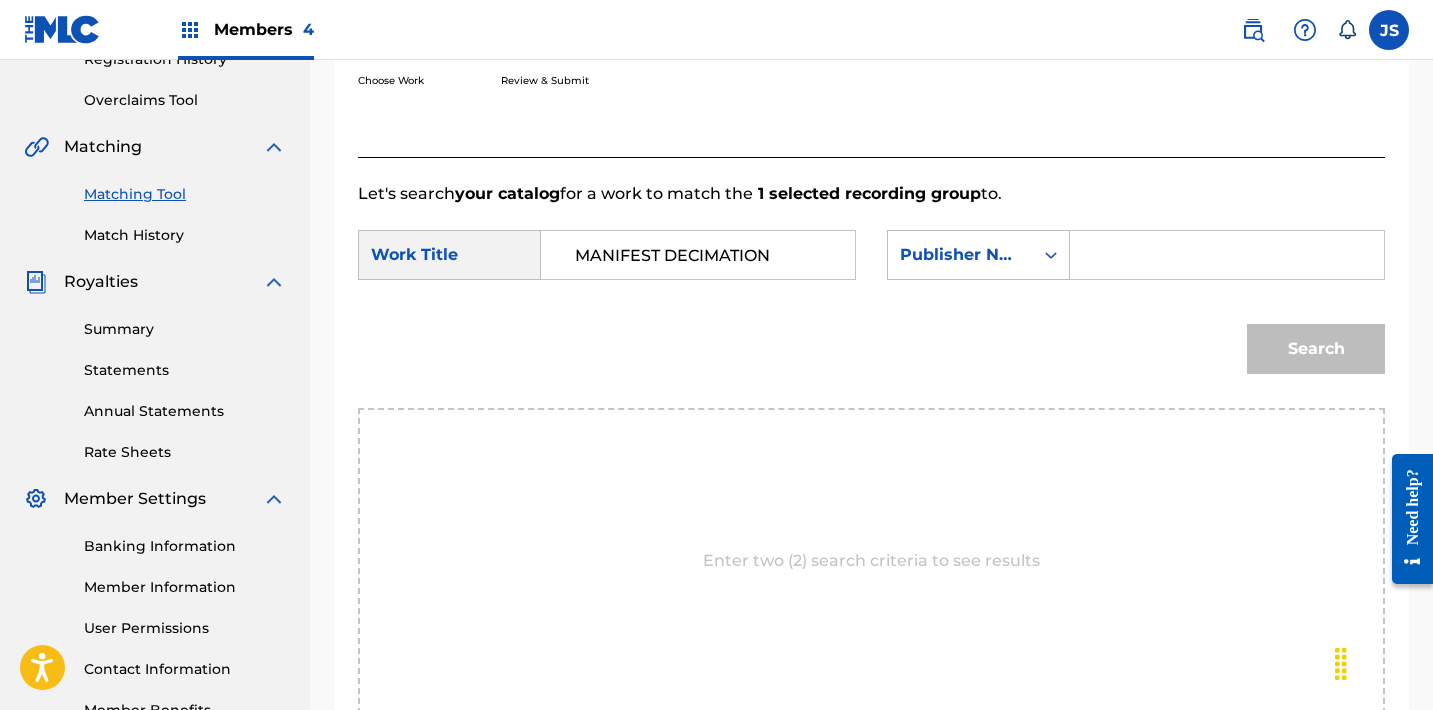 click at bounding box center (1227, 255) 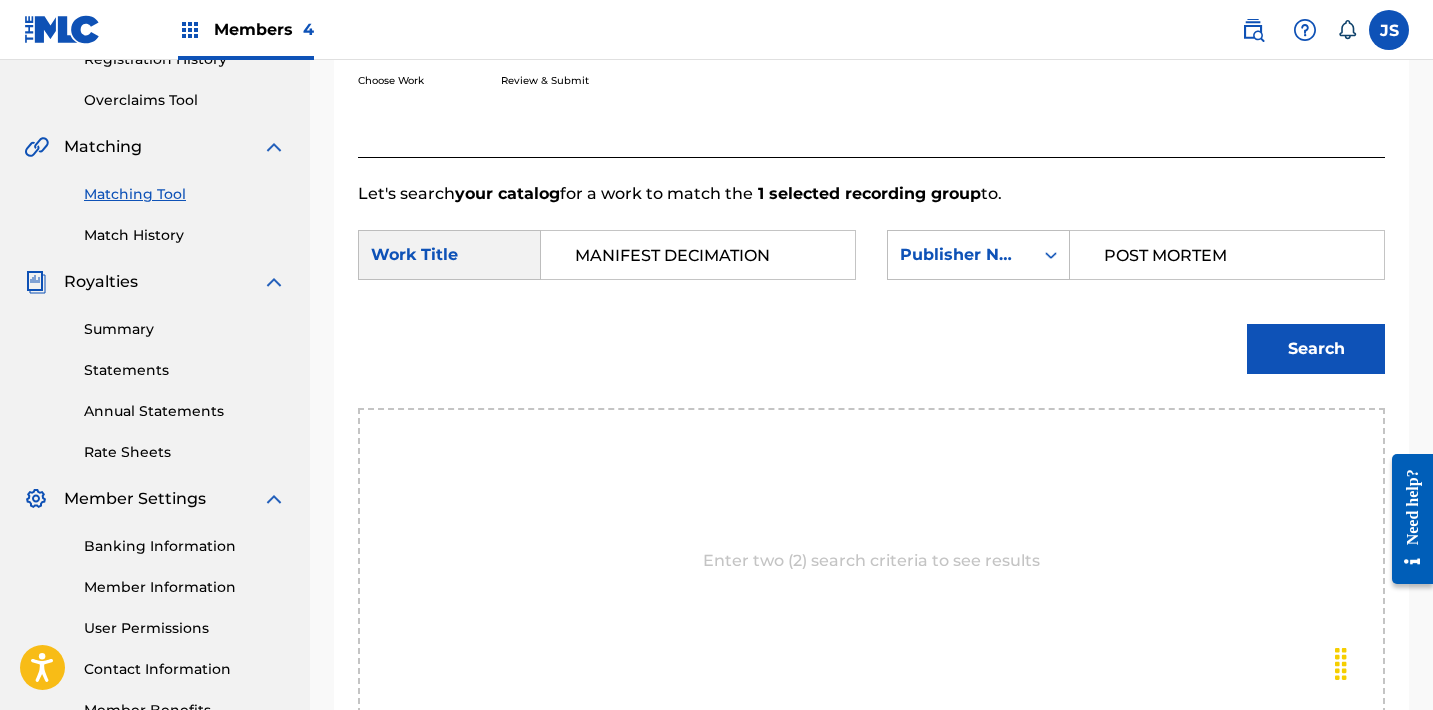 click on "Search" at bounding box center (1316, 349) 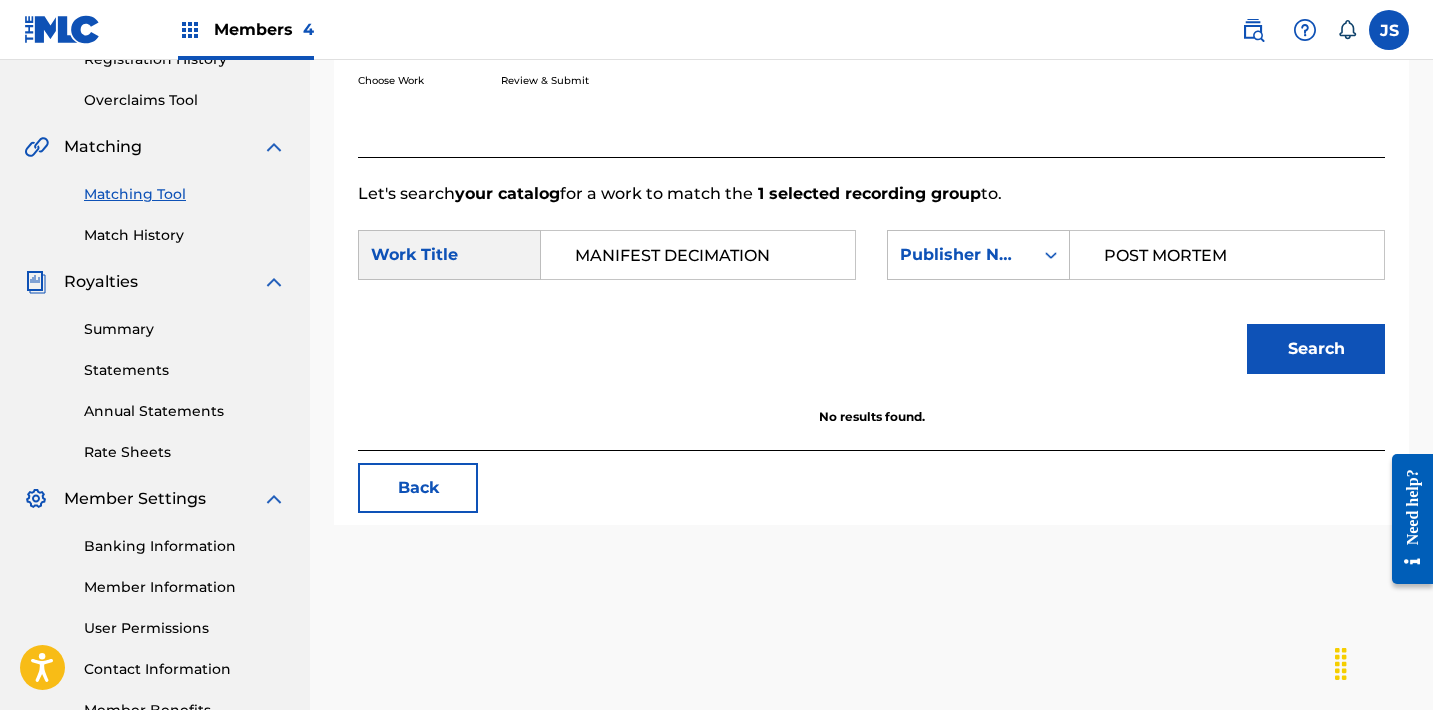 click on "POST MORTEM" at bounding box center [1227, 255] 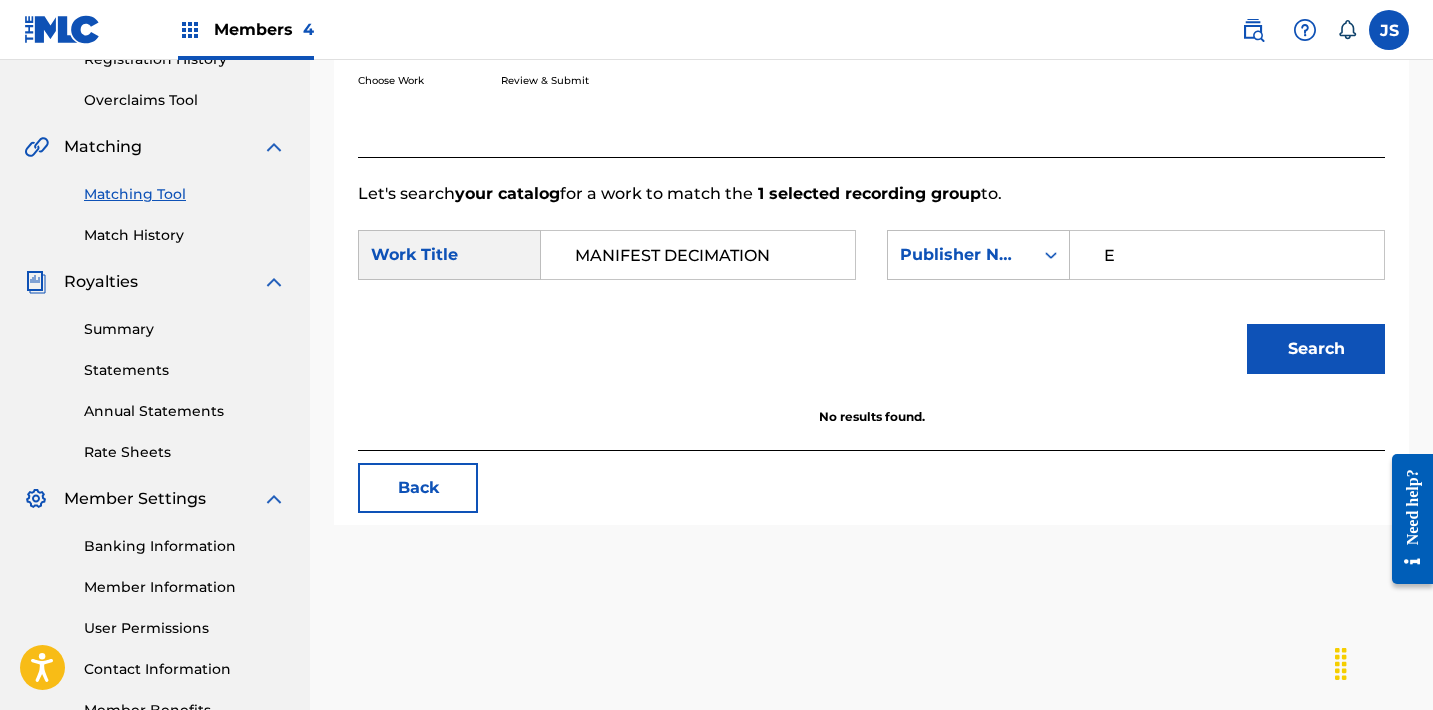type on "EZ ACTION" 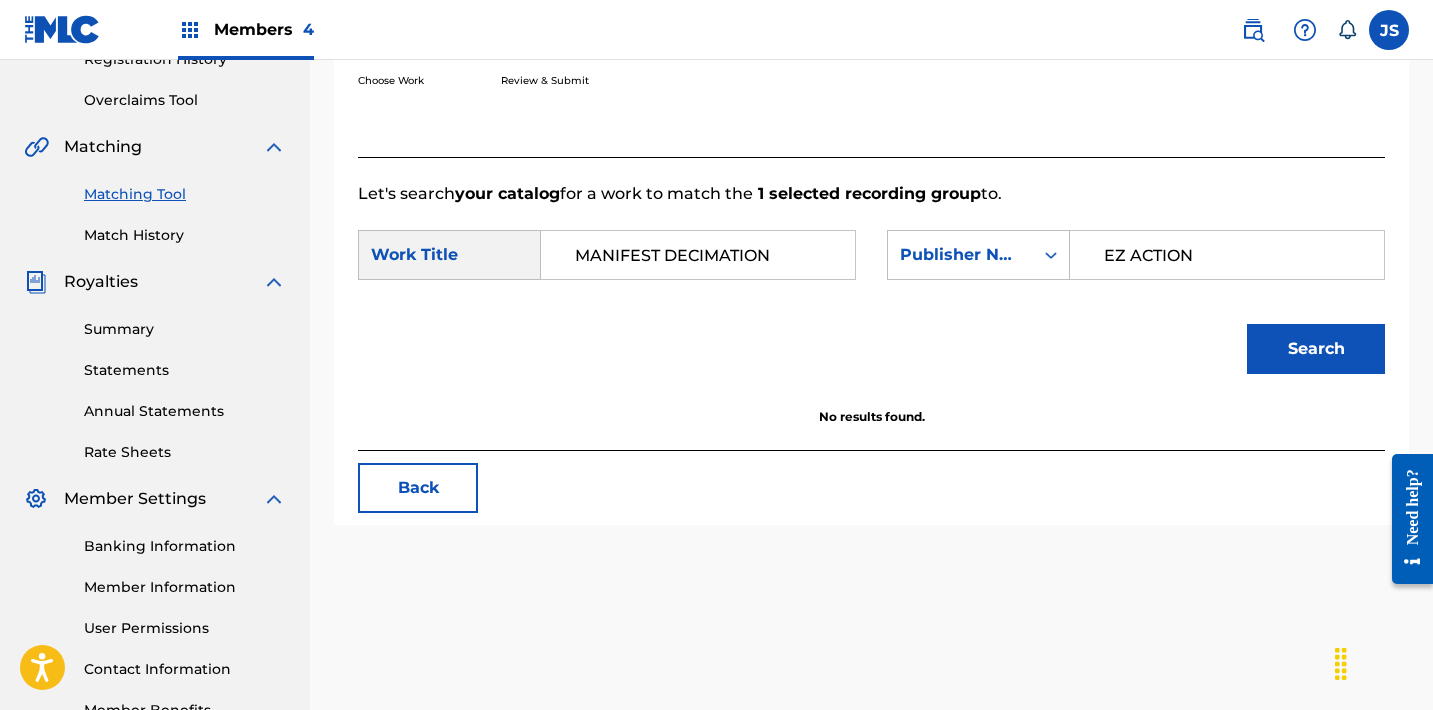 click on "Search" at bounding box center [1316, 349] 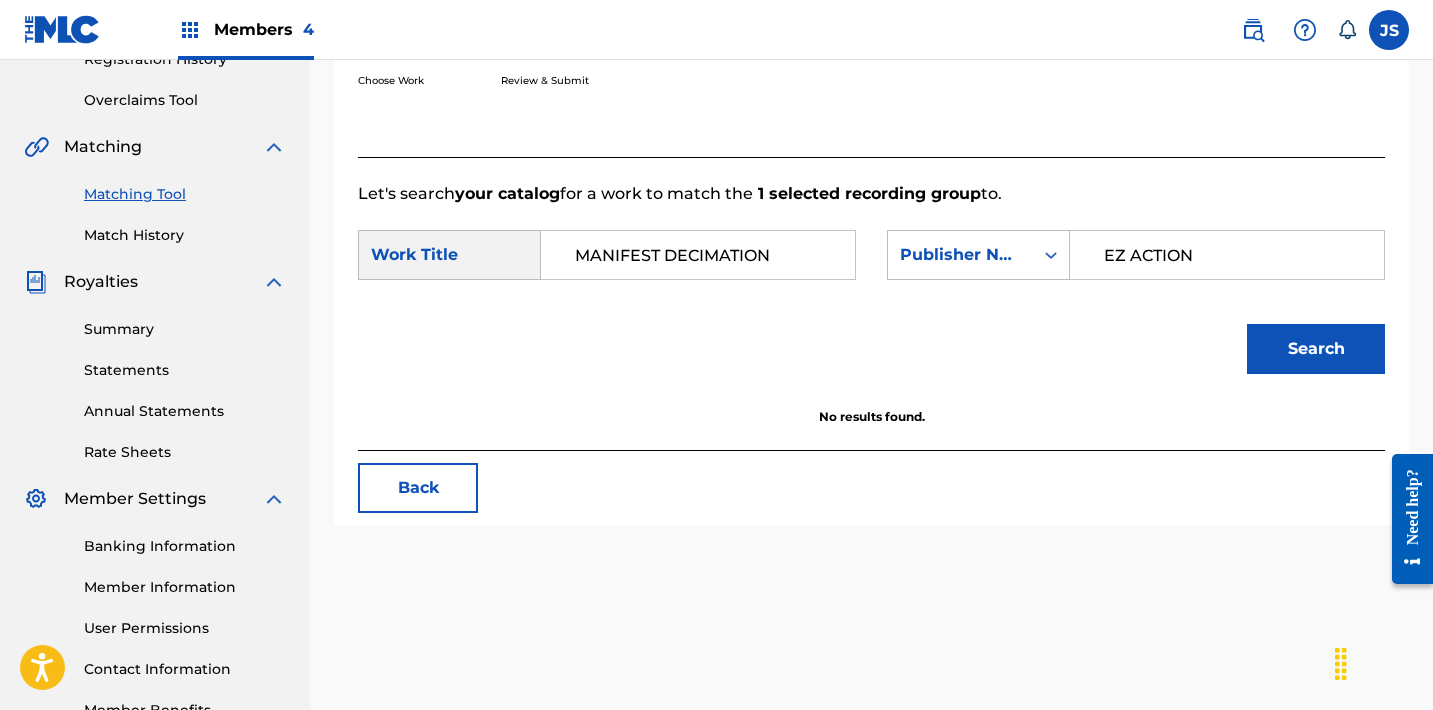 click on "Back" at bounding box center (418, 488) 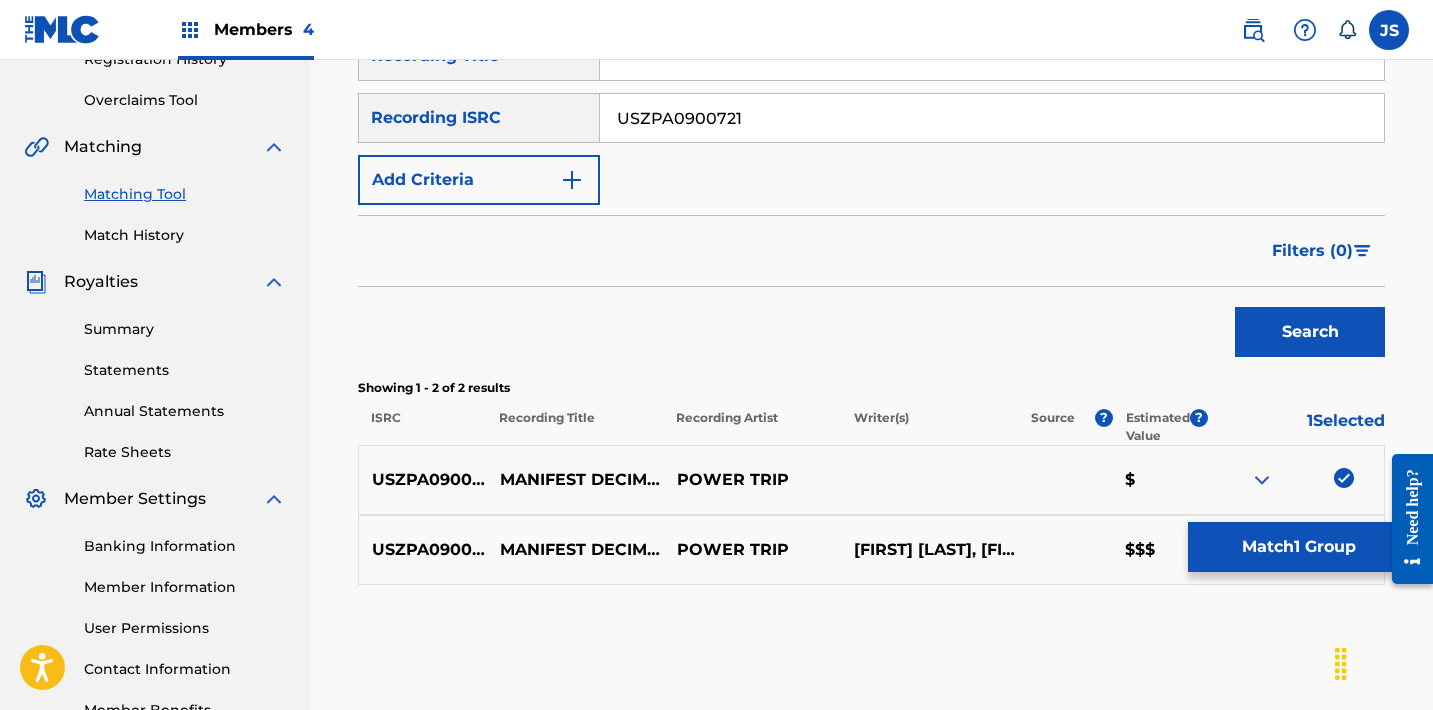 click at bounding box center [1344, 478] 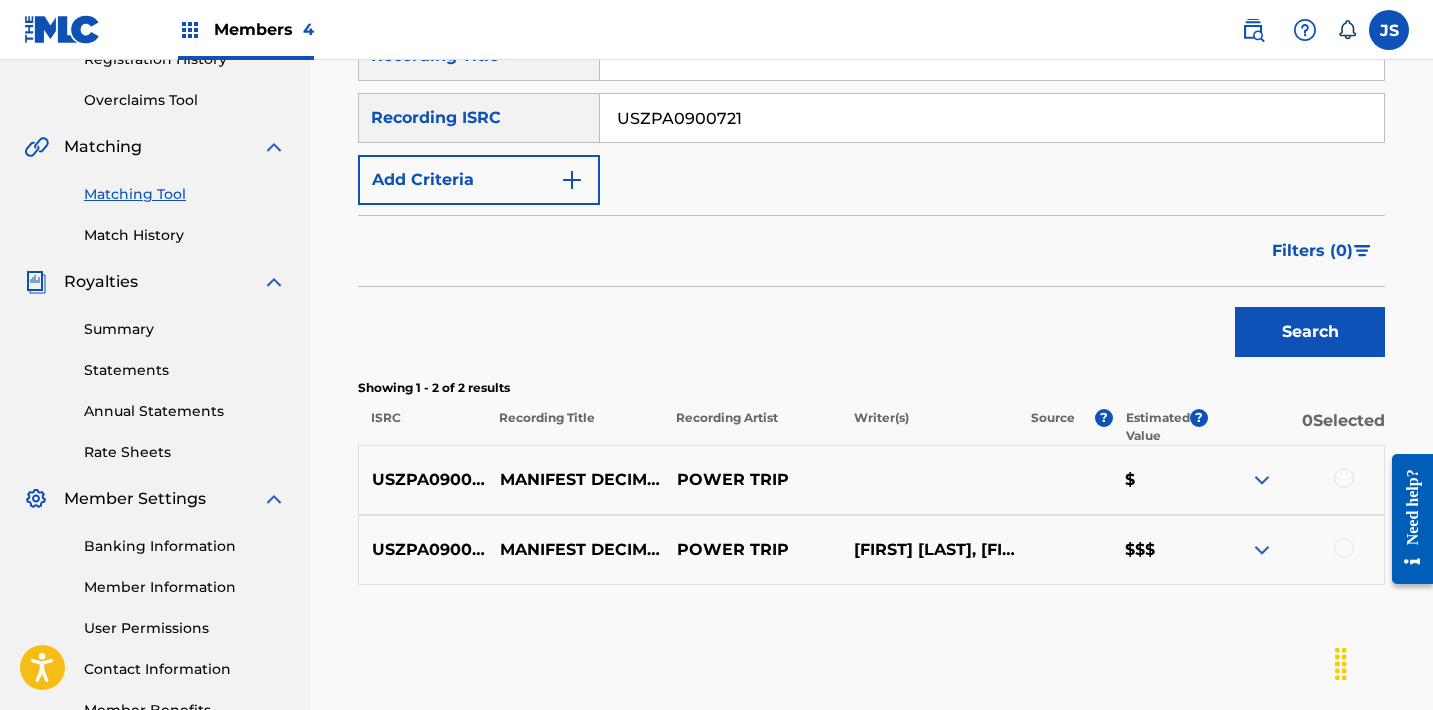 scroll, scrollTop: 285, scrollLeft: 0, axis: vertical 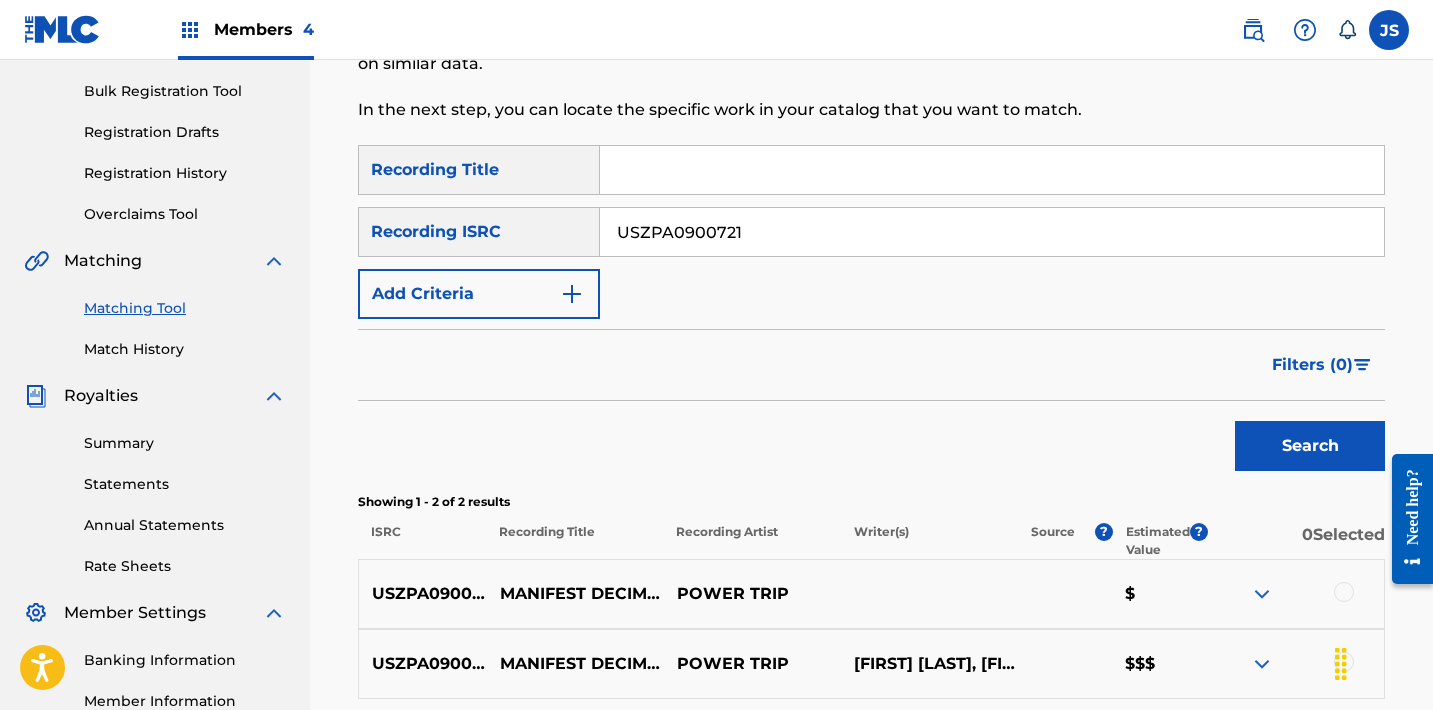 click on "USZPA0900721" at bounding box center [992, 232] 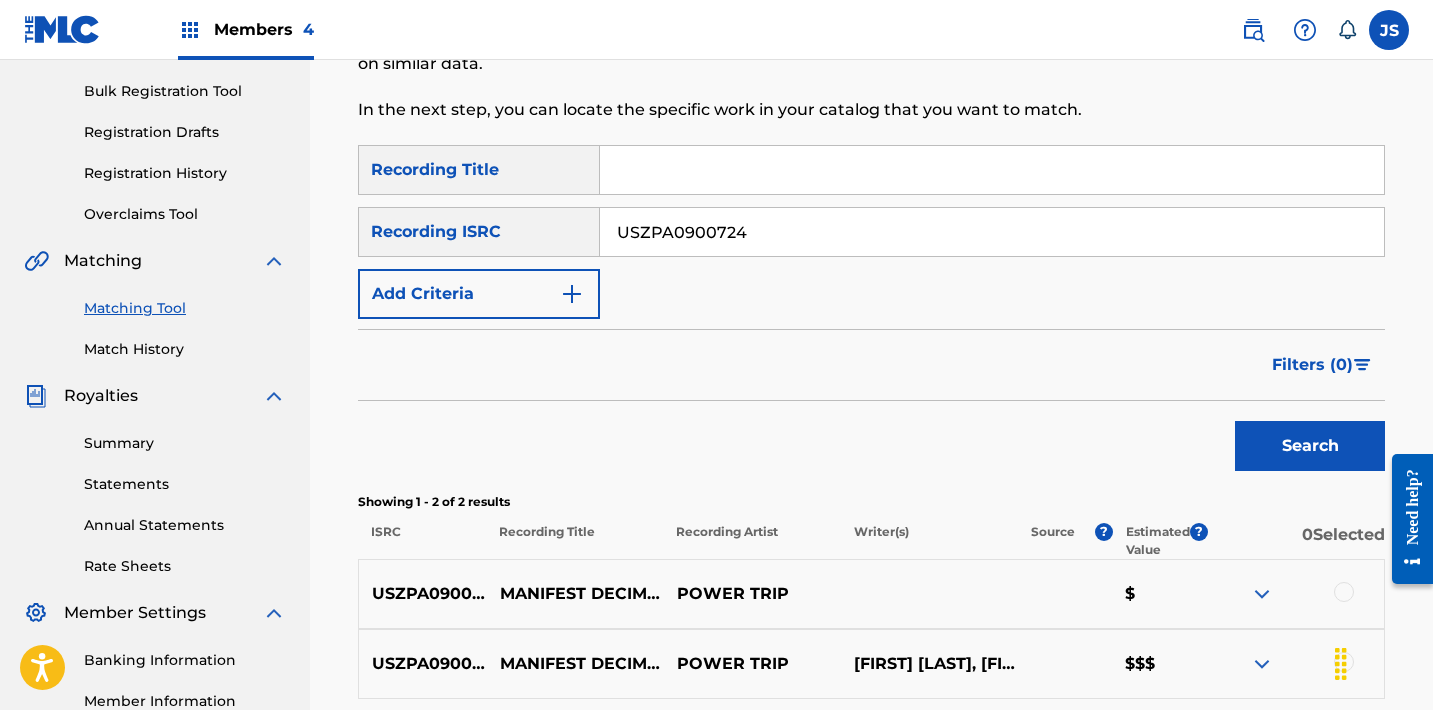 type on "USZPA0900724" 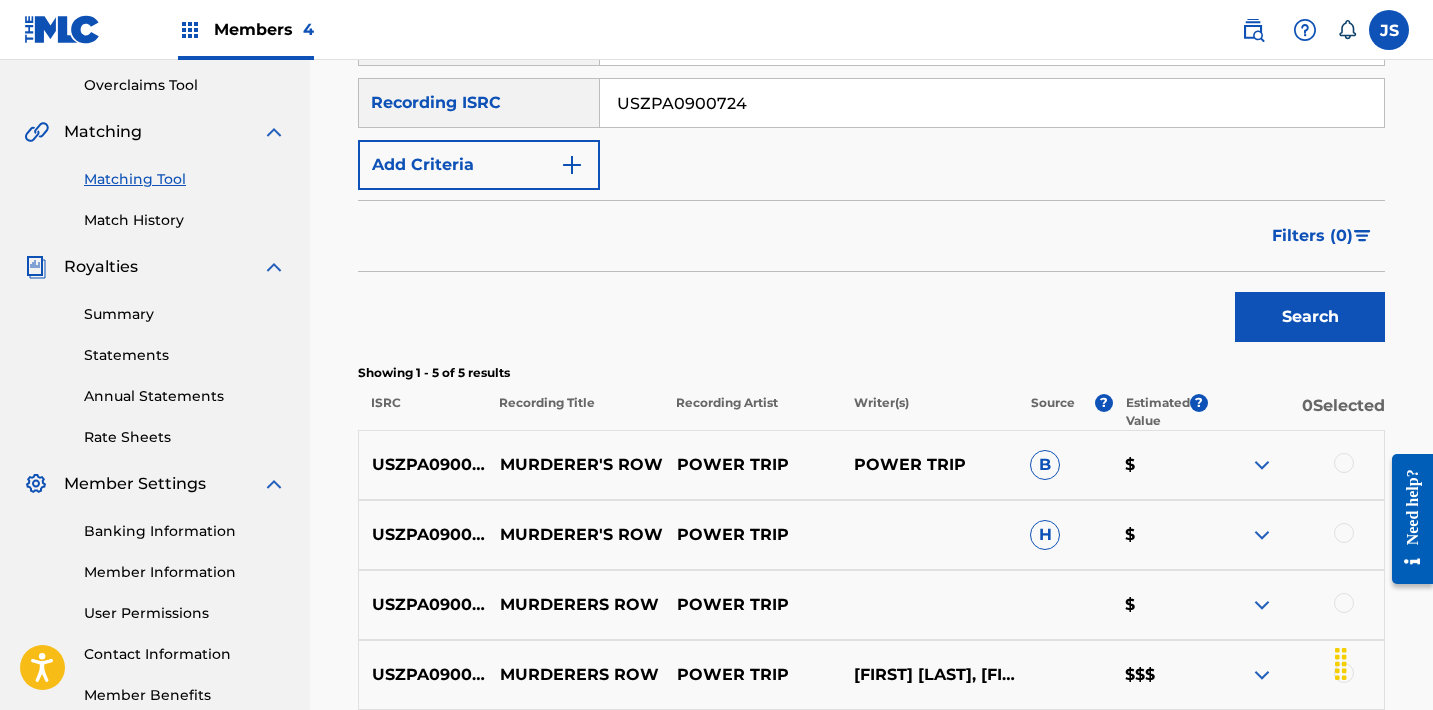 scroll, scrollTop: 443, scrollLeft: 0, axis: vertical 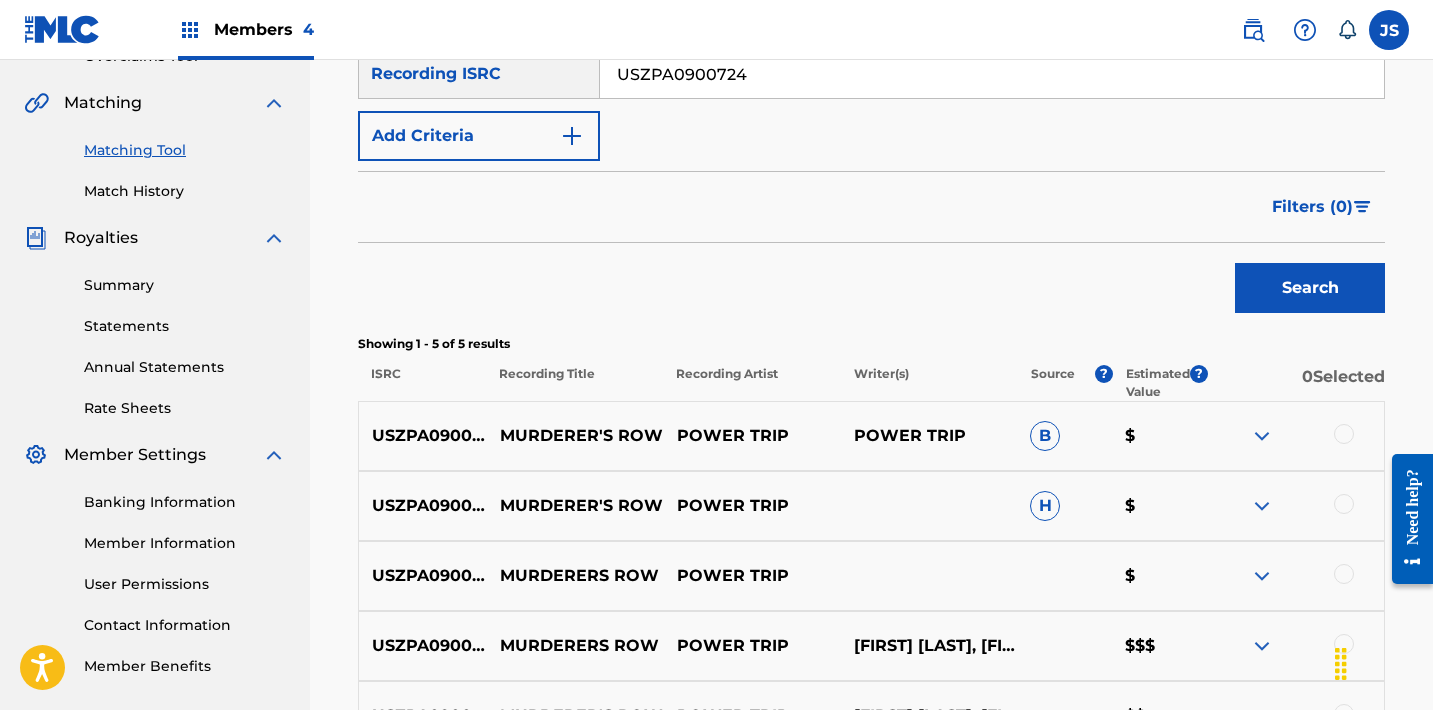 click at bounding box center (1344, 434) 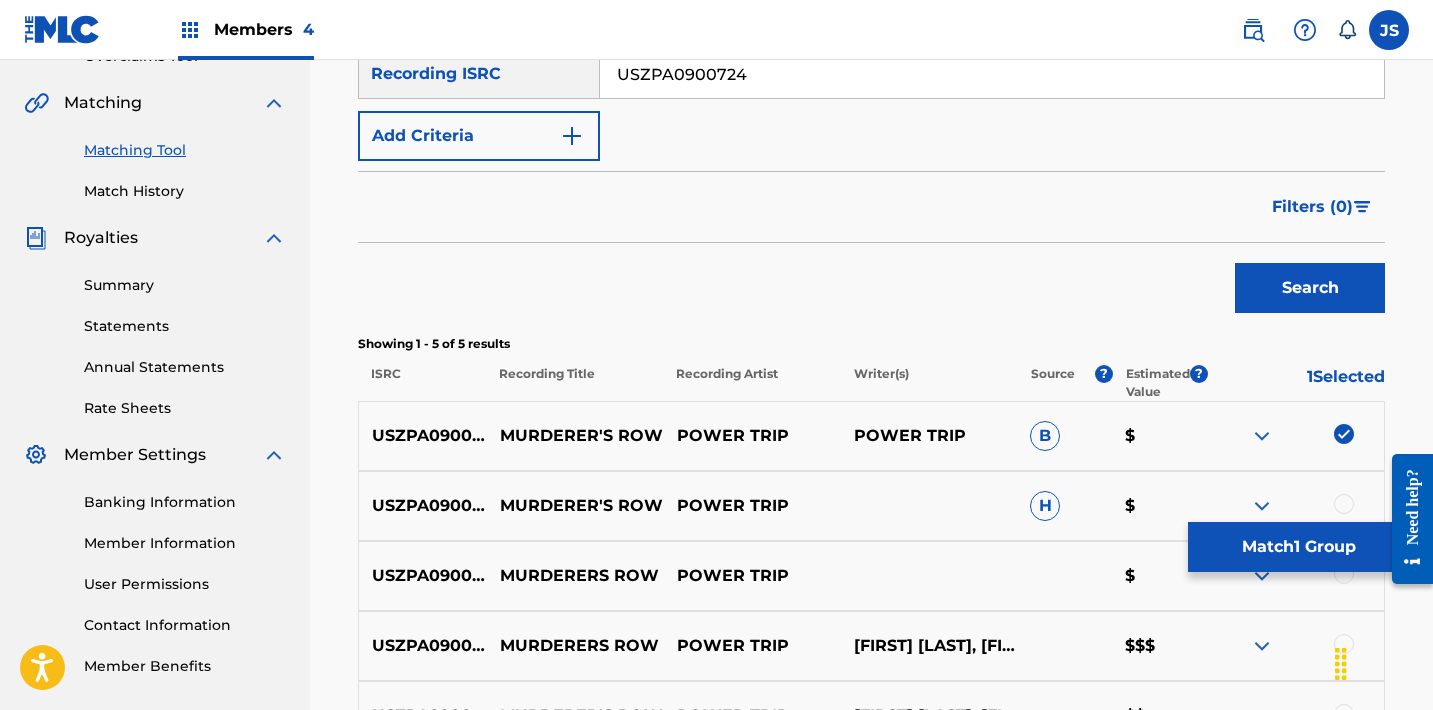 click on "Match  1 Group" at bounding box center (1298, 547) 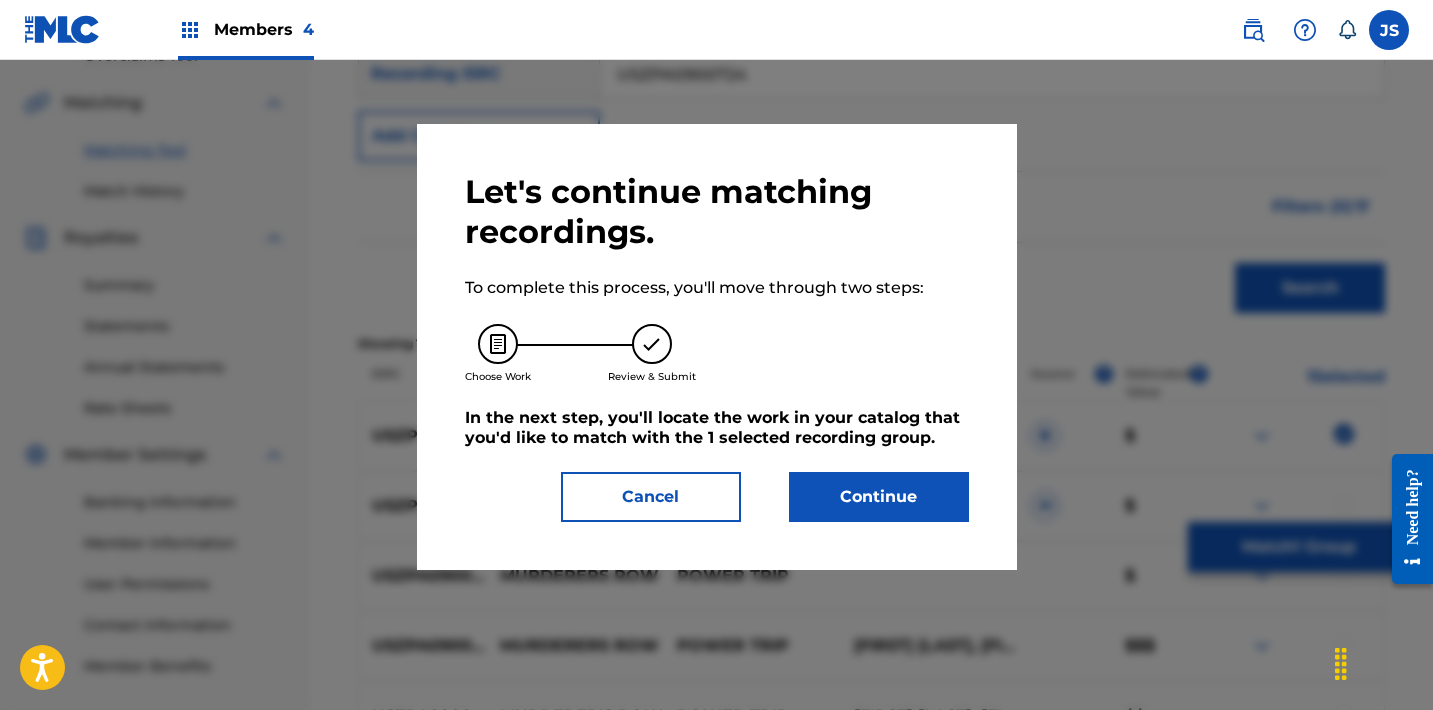 click on "Continue" at bounding box center (879, 497) 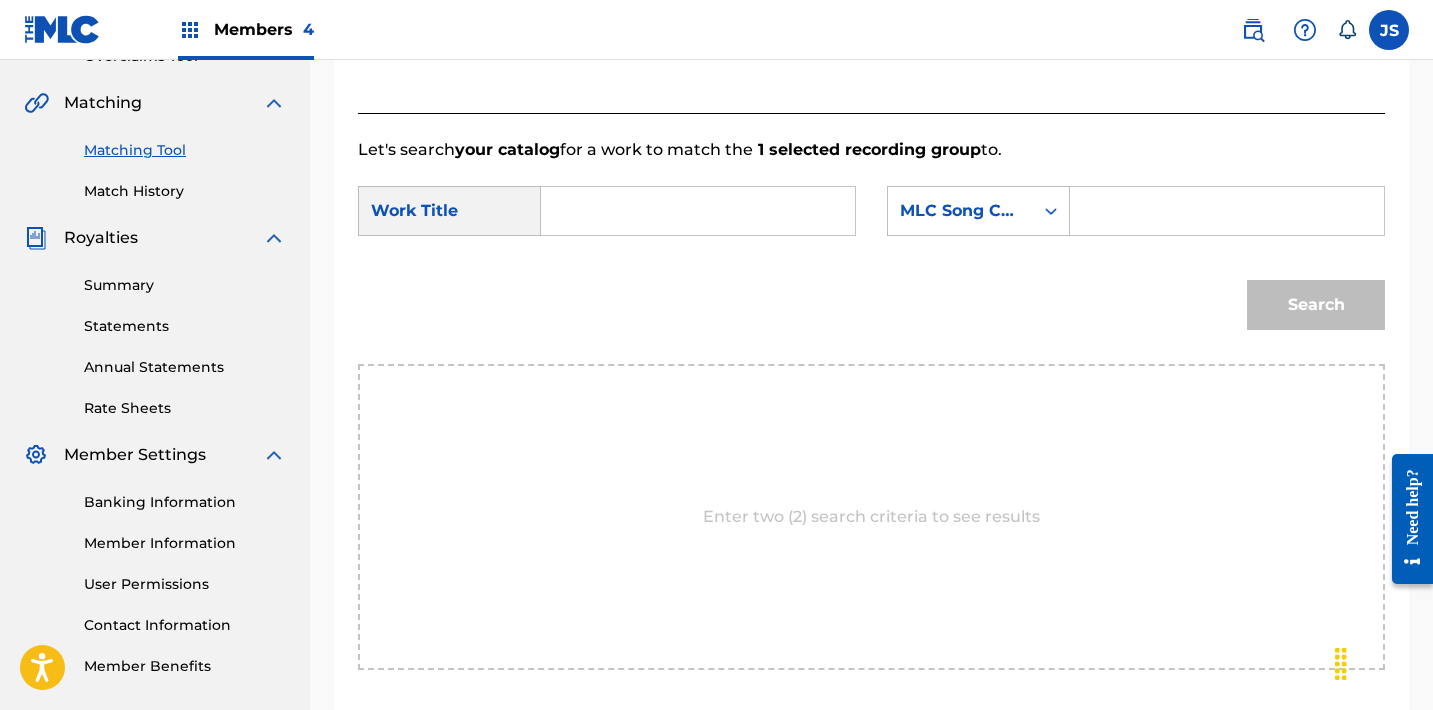 click at bounding box center [698, 211] 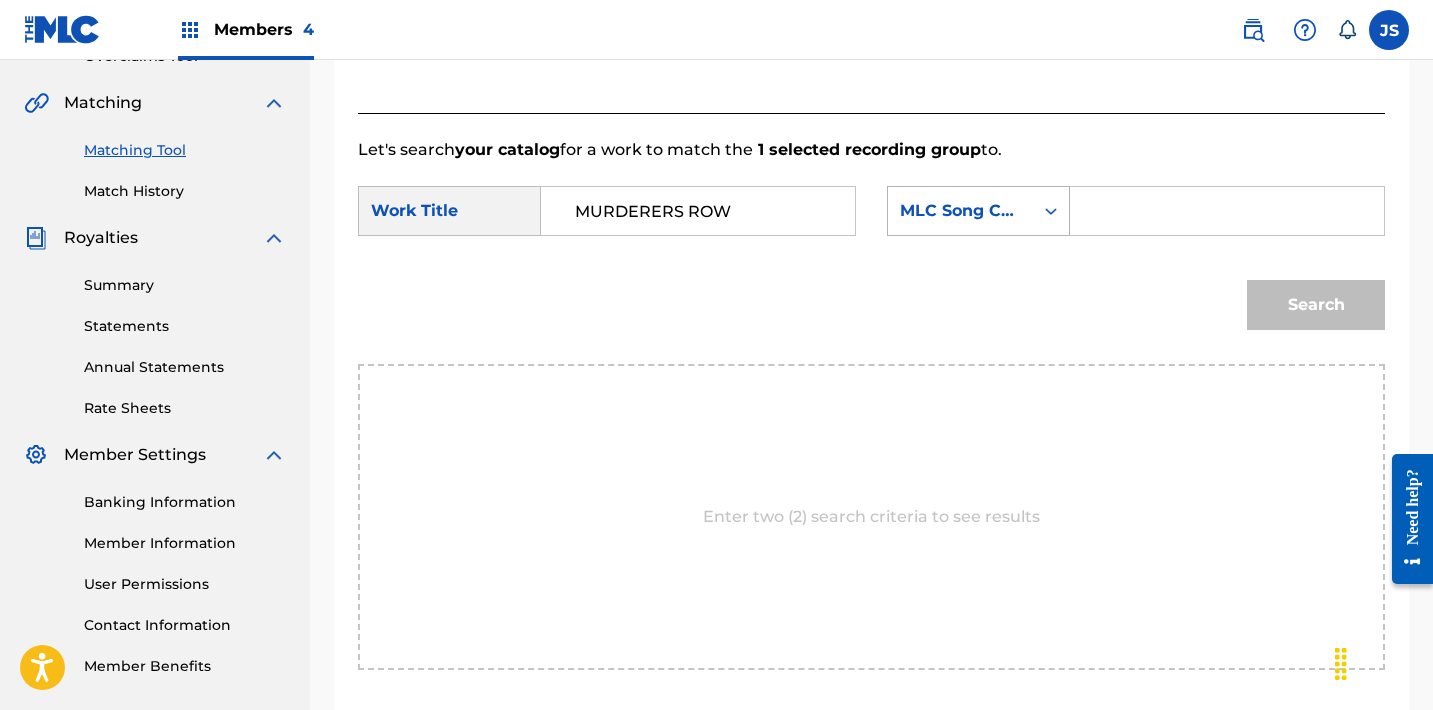 type on "MURDERERS ROW" 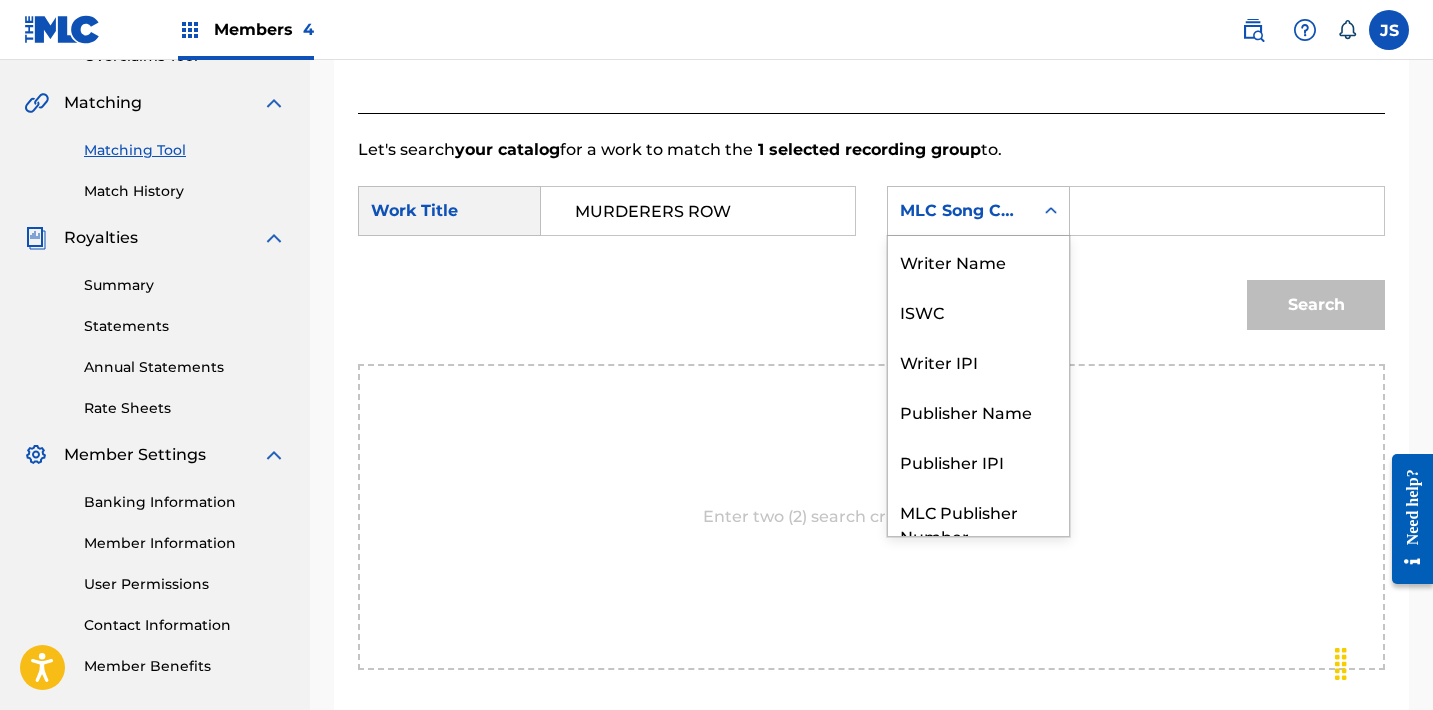 scroll, scrollTop: 74, scrollLeft: 0, axis: vertical 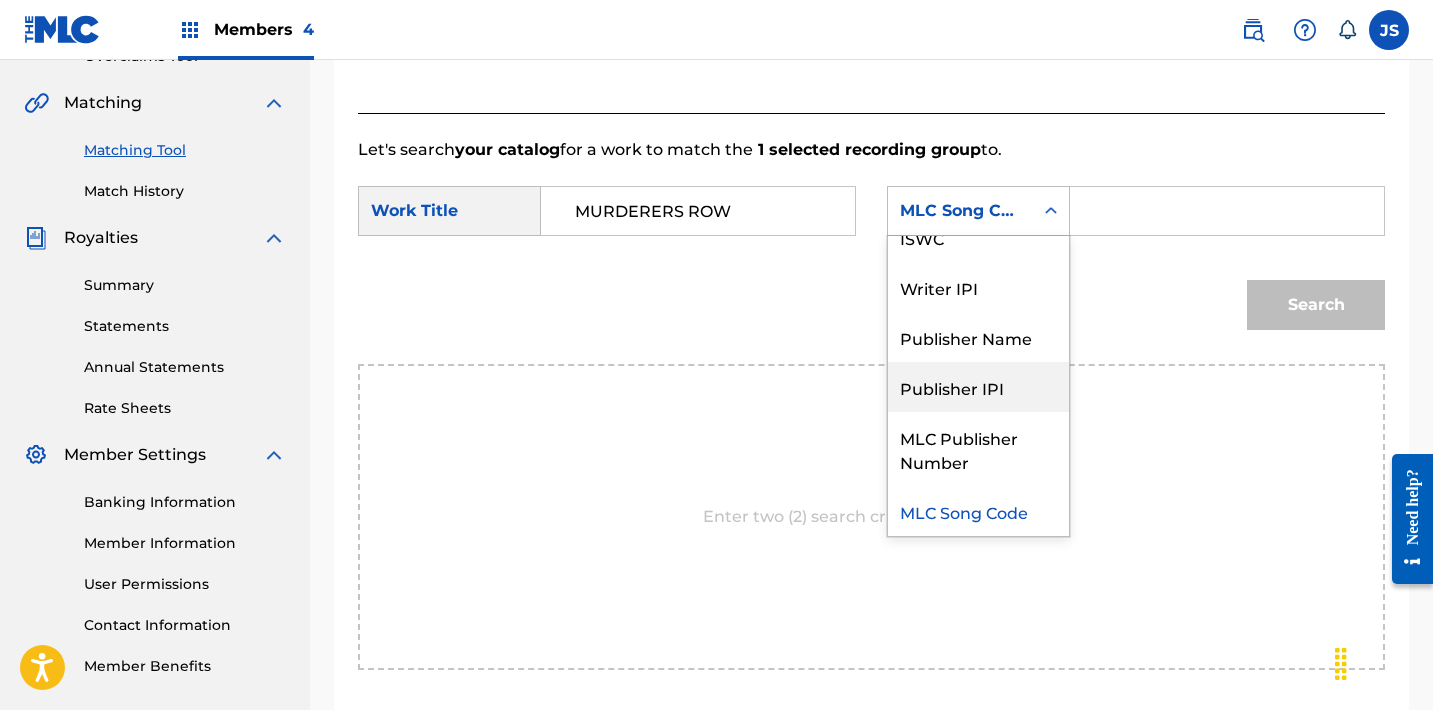 click on "Publisher Name" at bounding box center (978, 337) 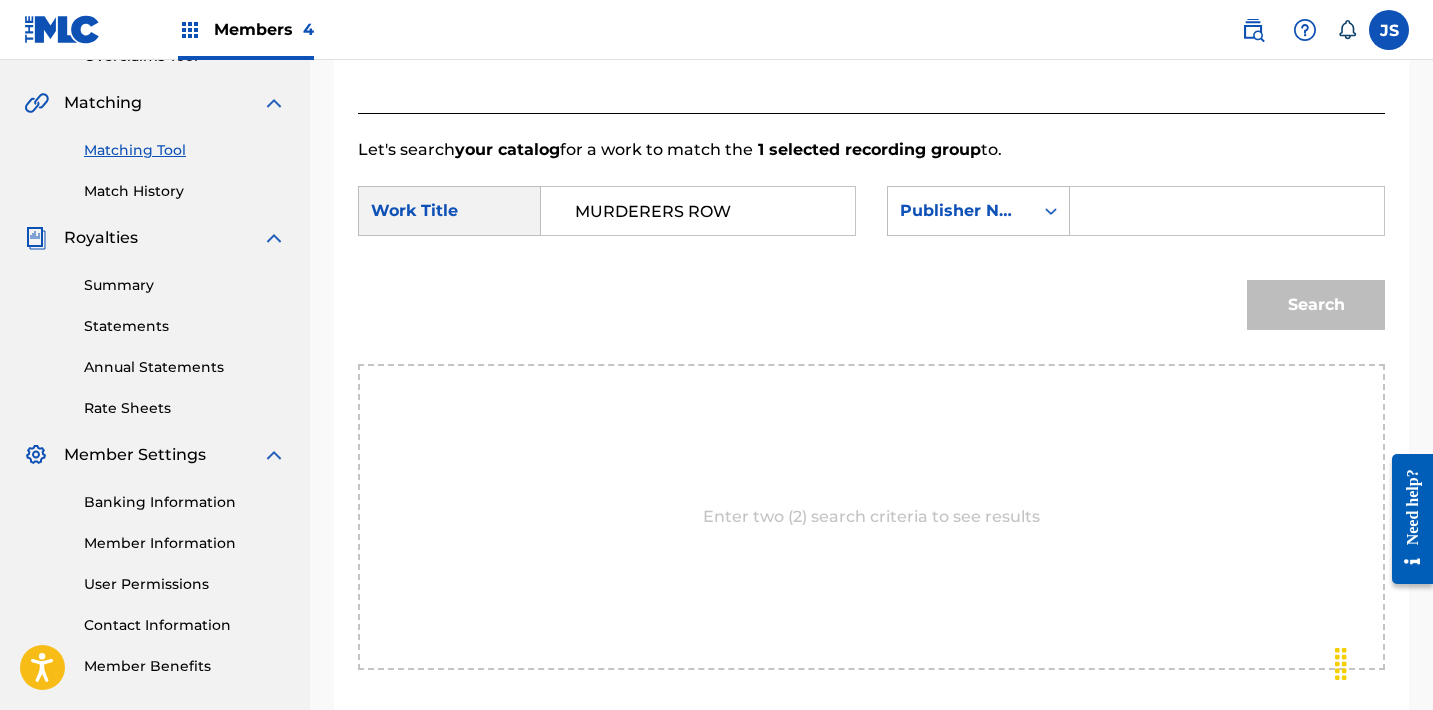 click at bounding box center (1227, 211) 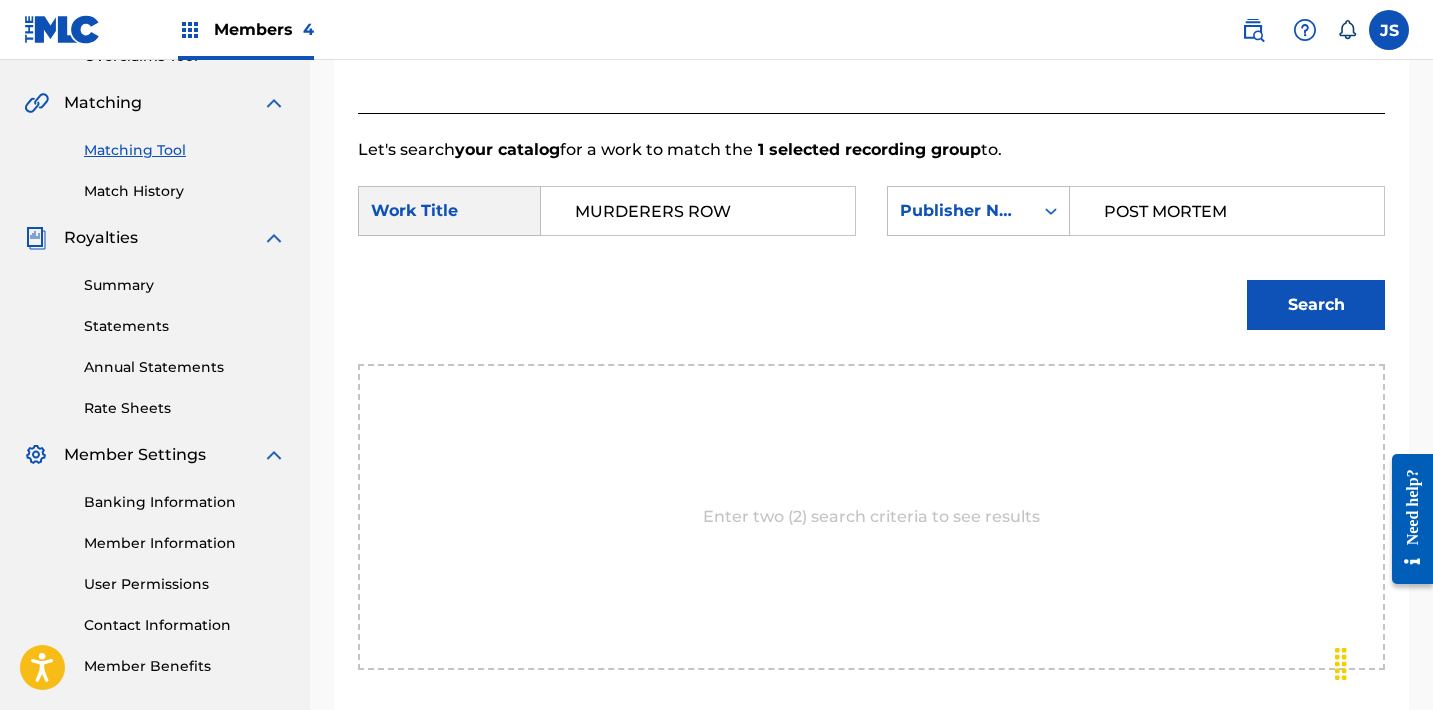 click on "Search" at bounding box center (1311, 300) 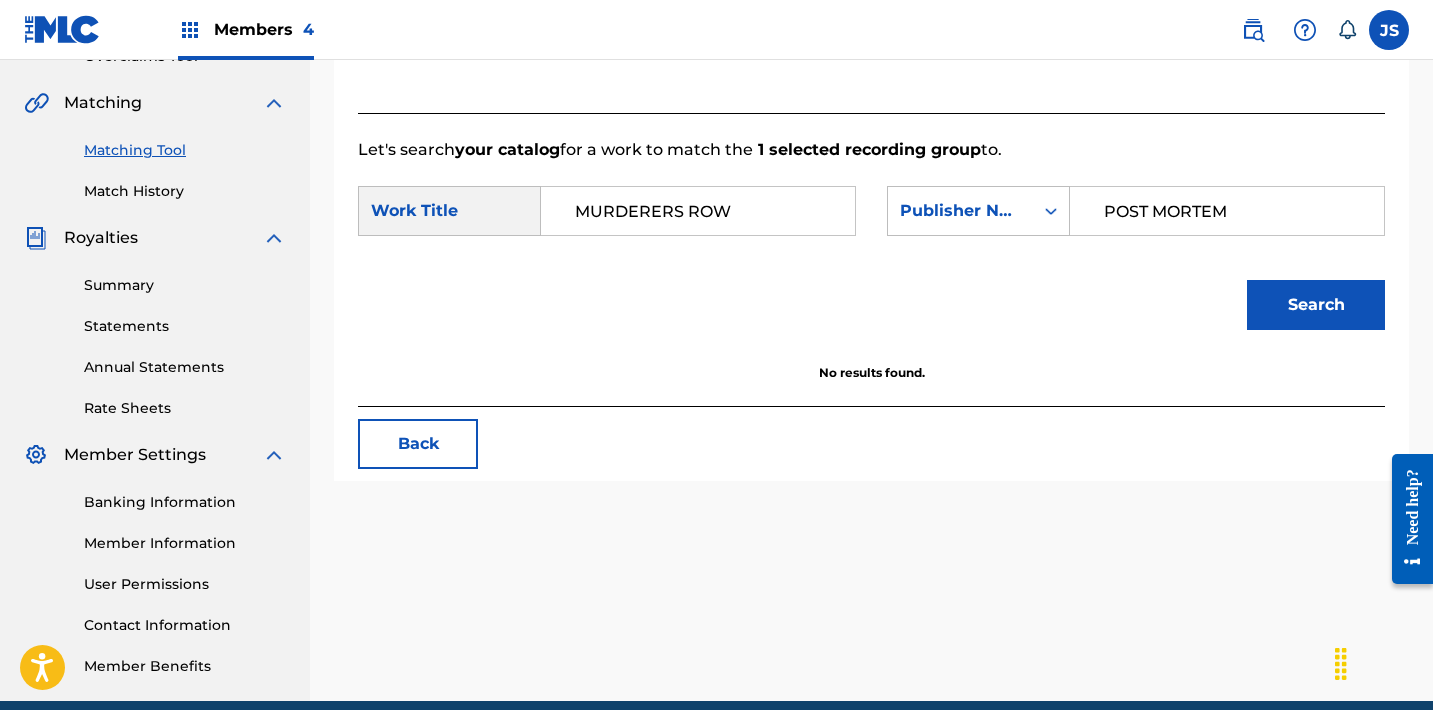 click on "POST MORTEM" at bounding box center (1227, 211) 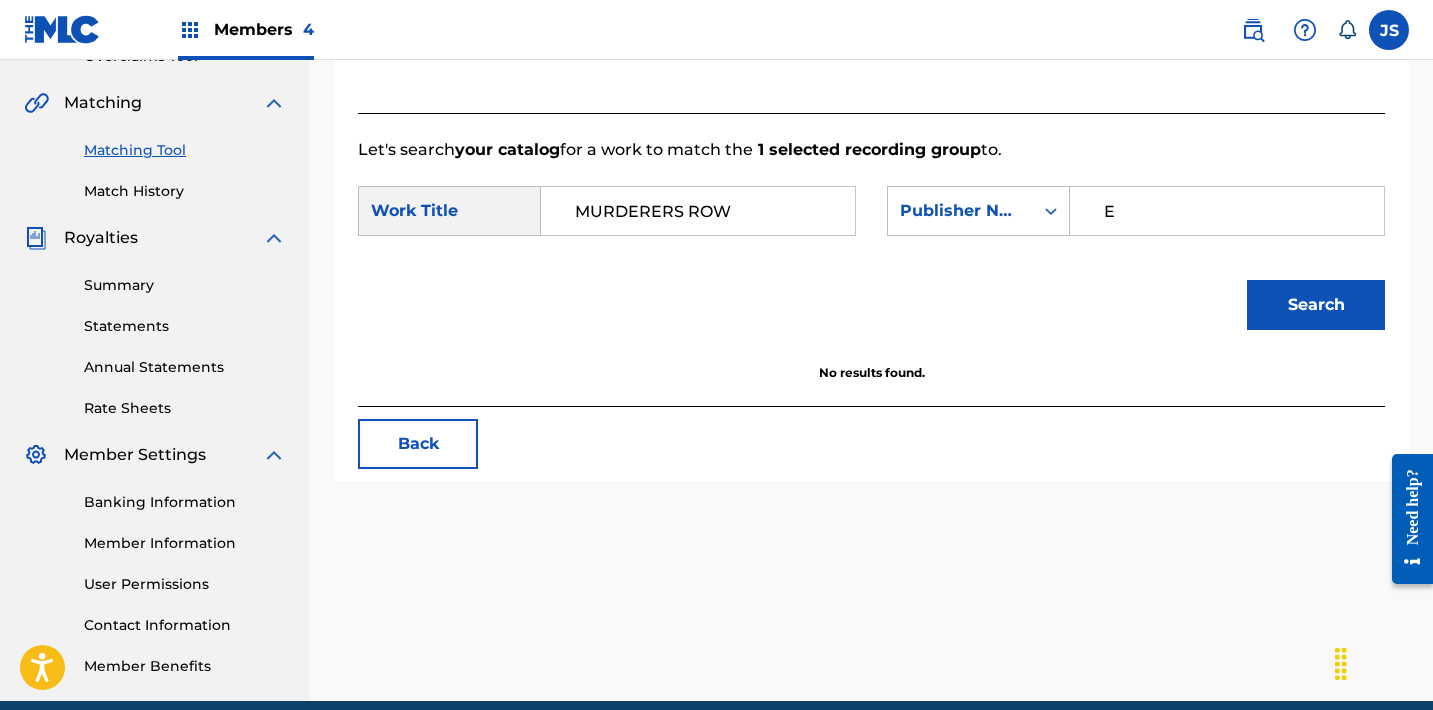 type on "EZ ACTION" 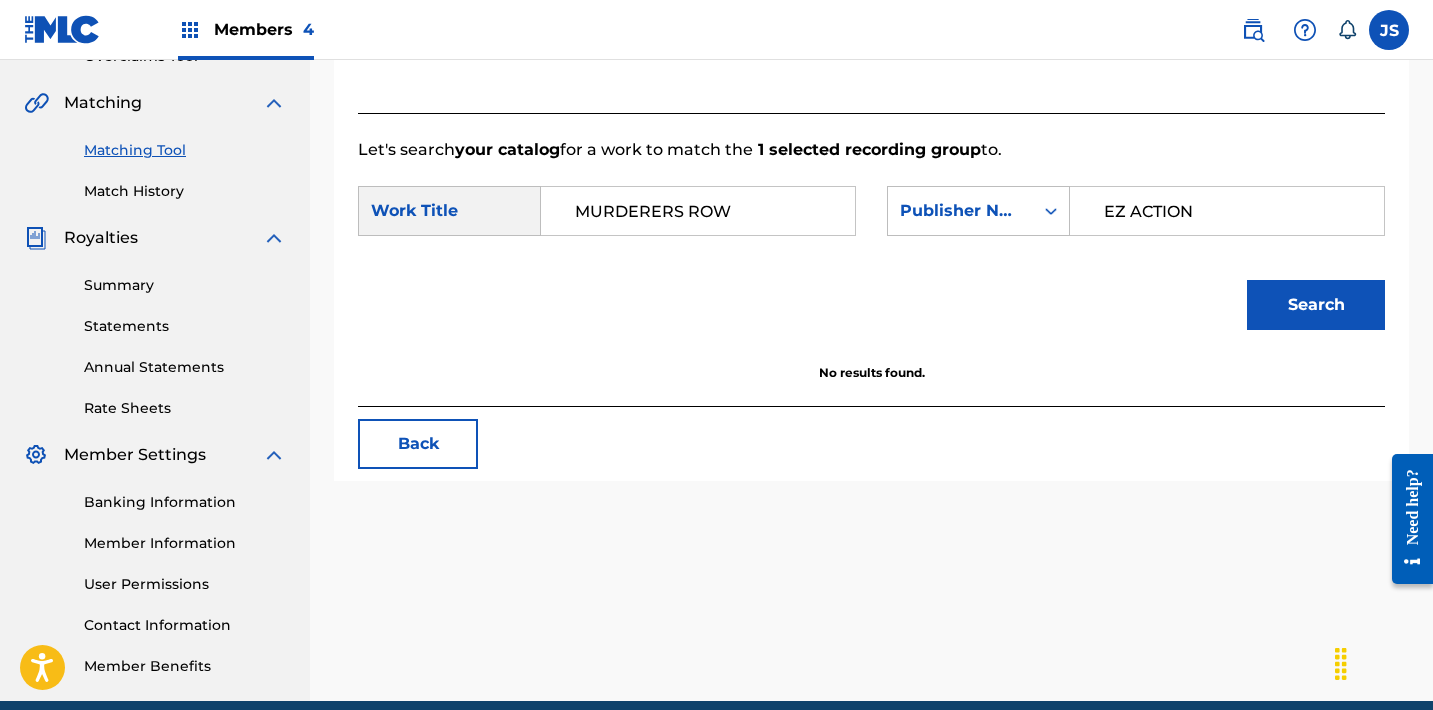 click on "Search" at bounding box center [1316, 305] 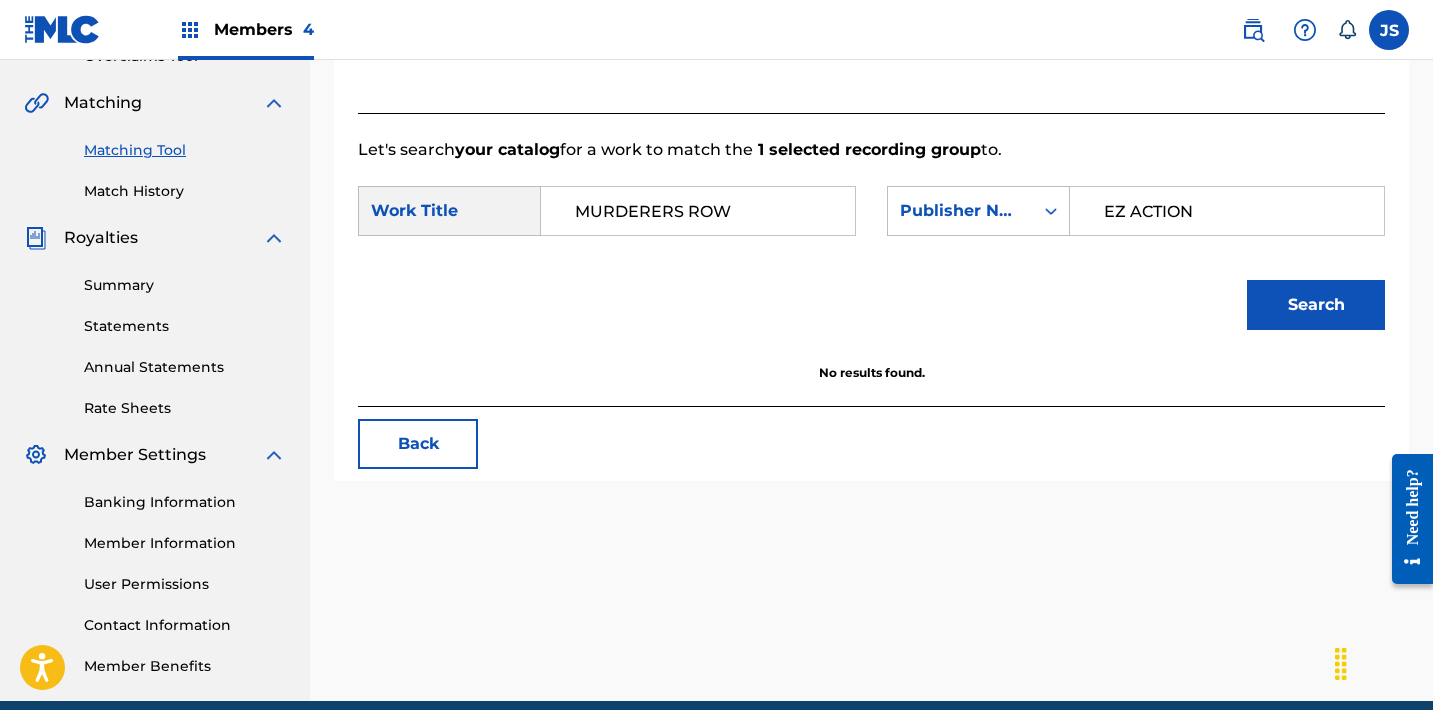 click on "Back" at bounding box center (418, 444) 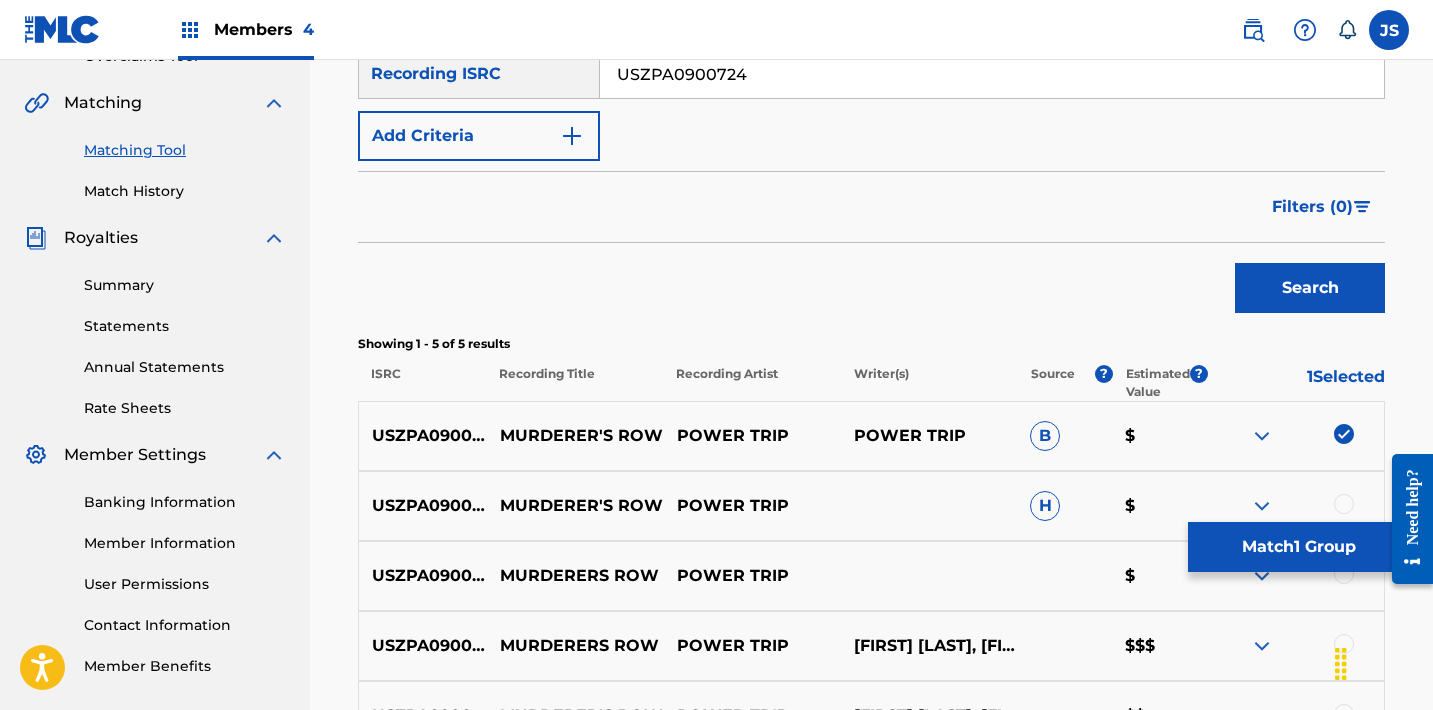 click at bounding box center (1295, 436) 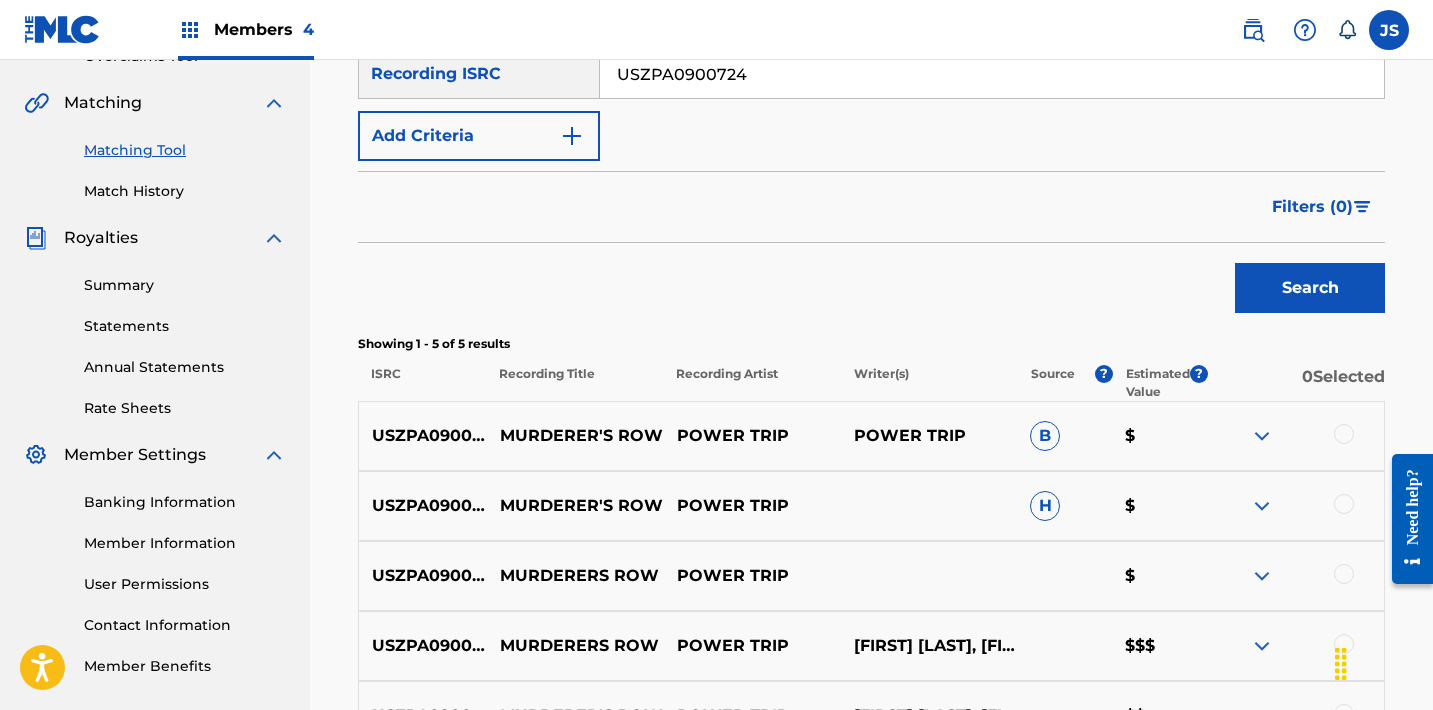 click on "USZPA0900724" at bounding box center (992, 74) 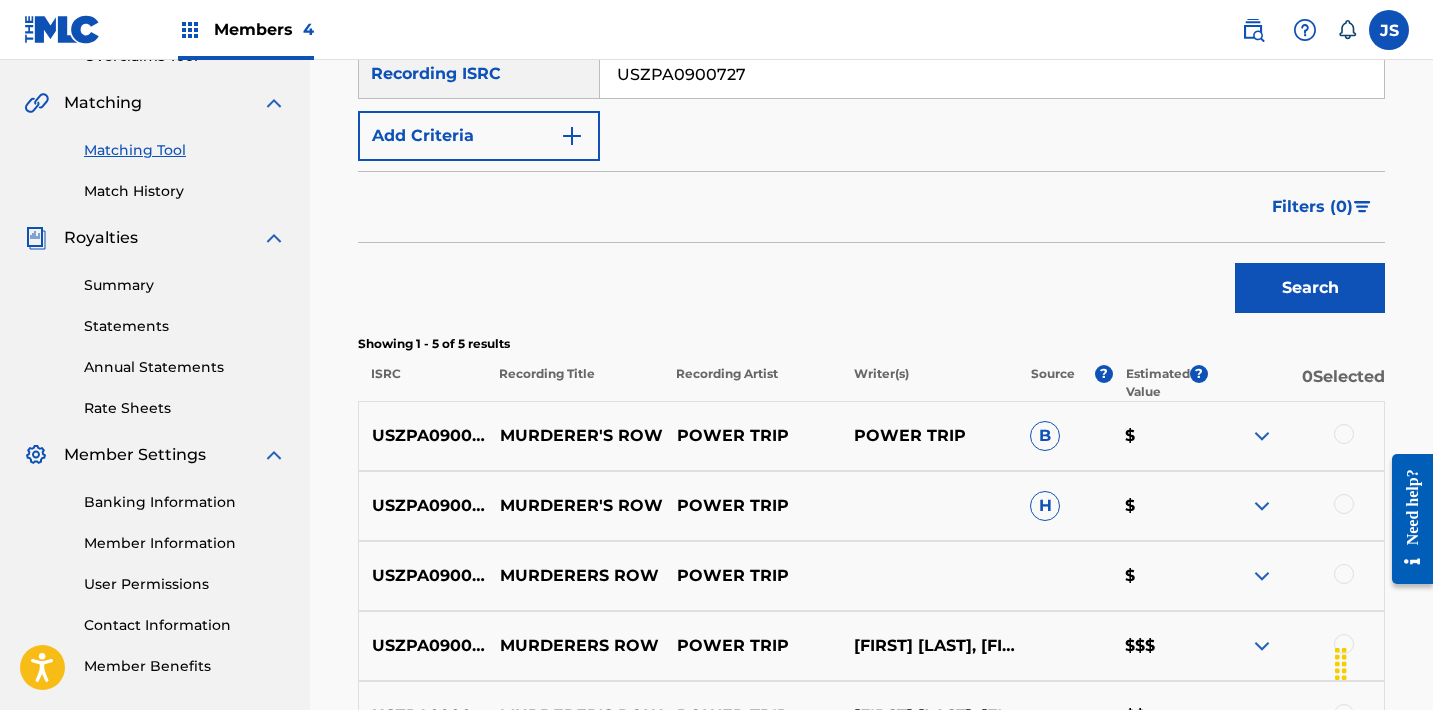 type on "USZPA0900727" 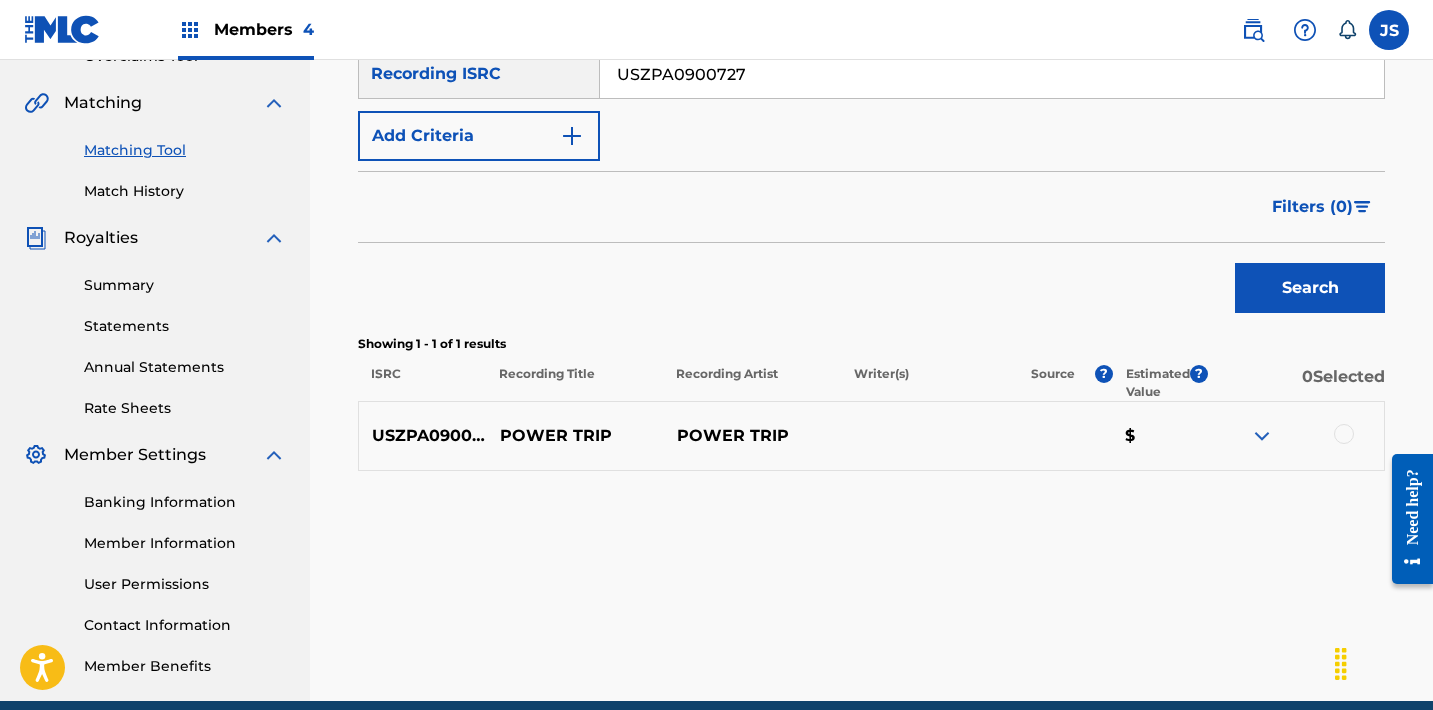 click at bounding box center [1344, 434] 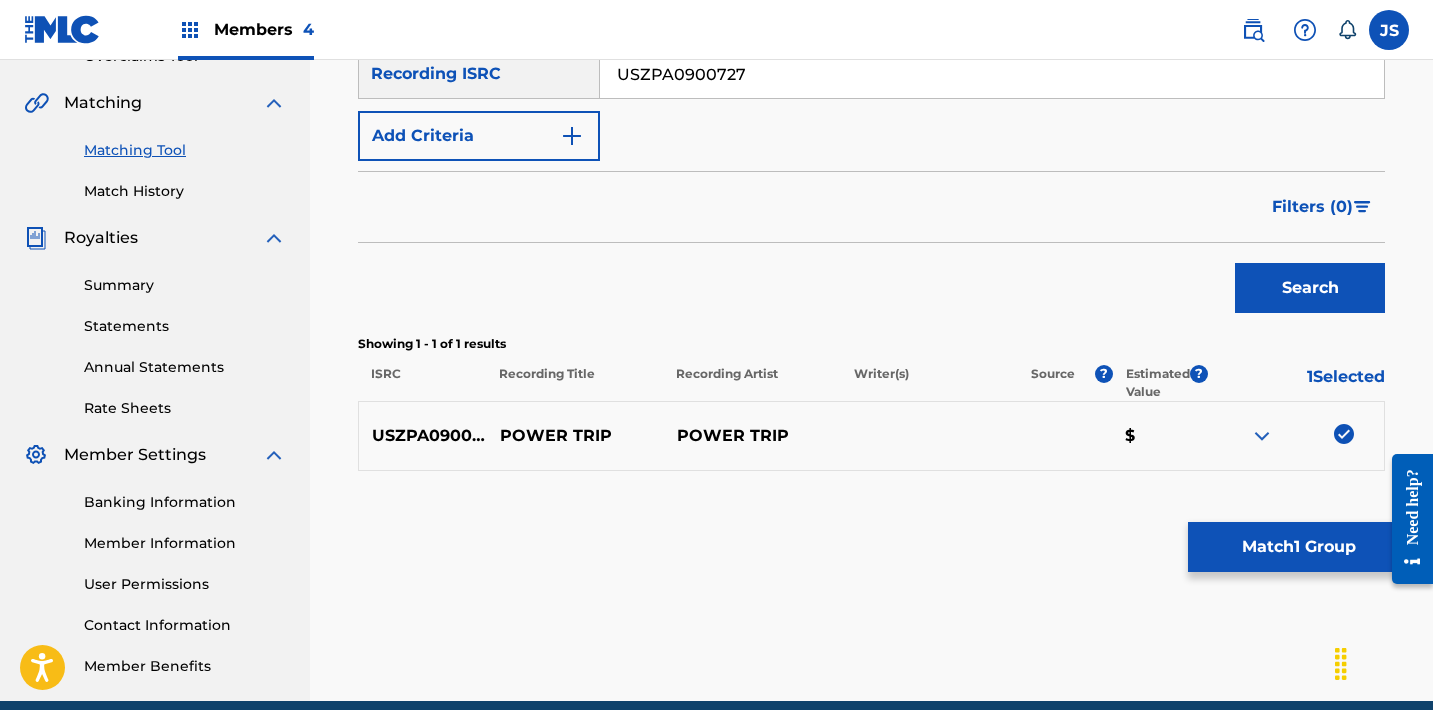 click on "Match  1 Group" at bounding box center (1298, 547) 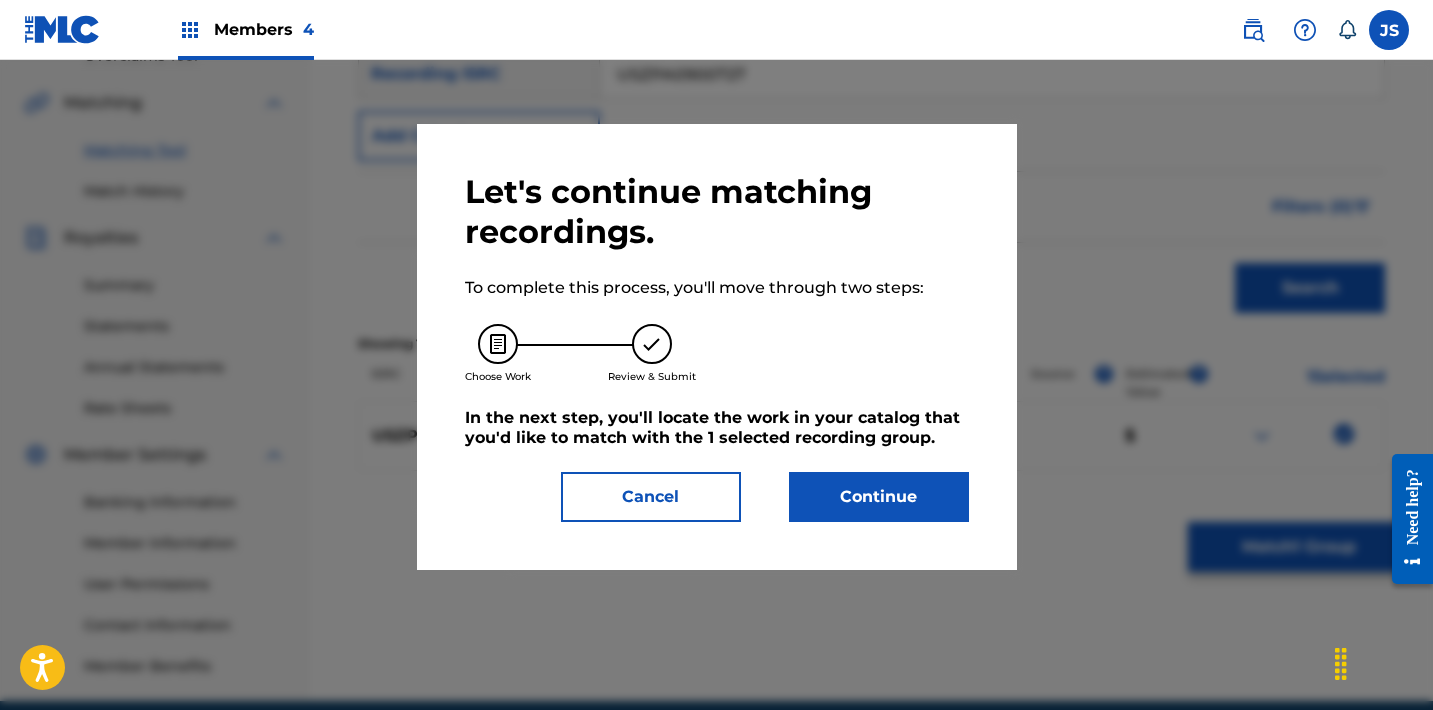 click on "Continue" at bounding box center [879, 497] 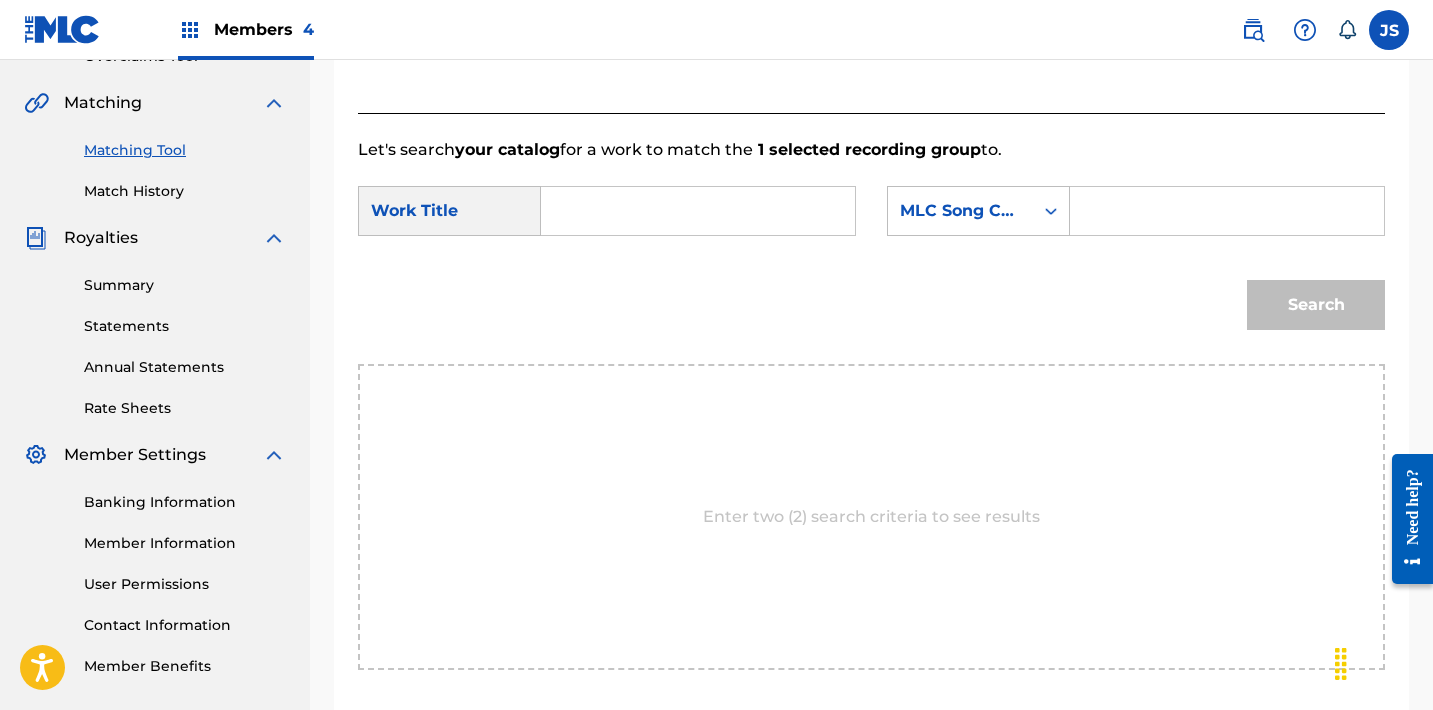 click at bounding box center (698, 211) 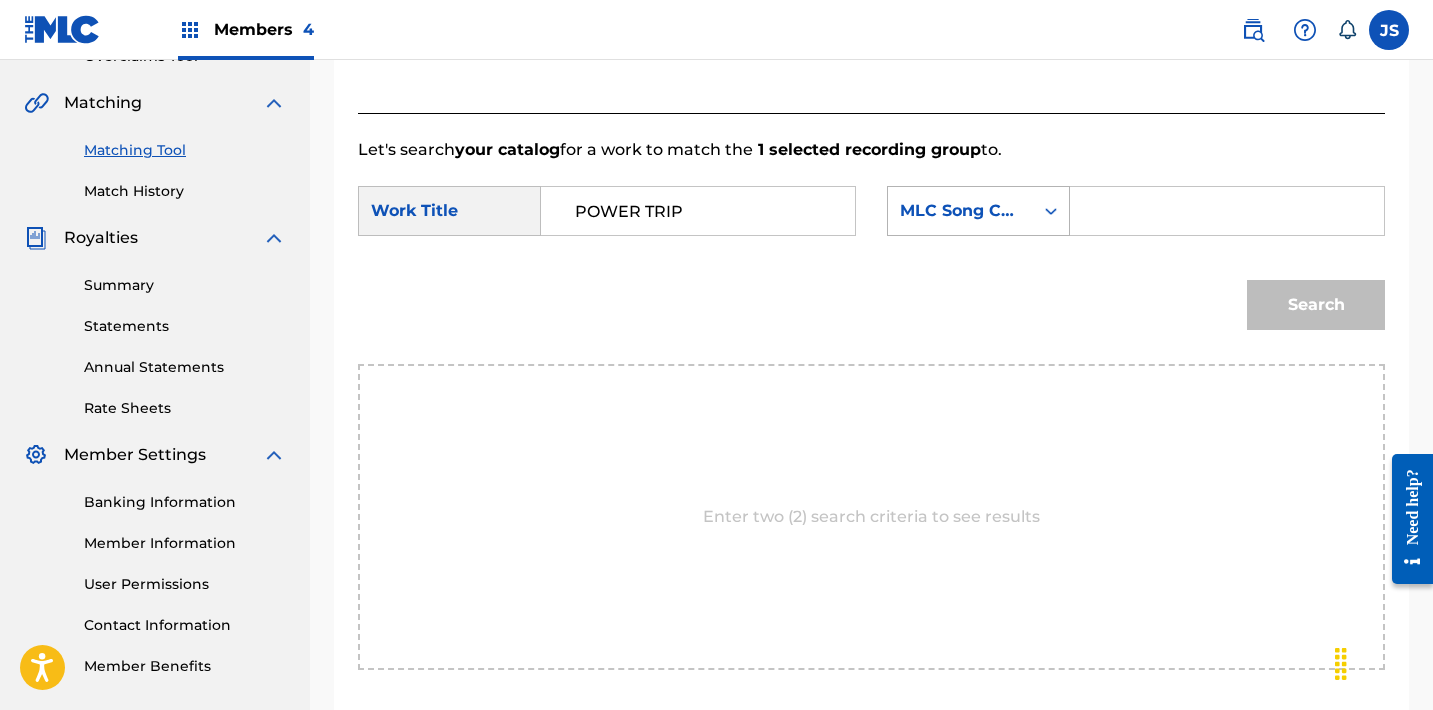 type on "POWER TRIP" 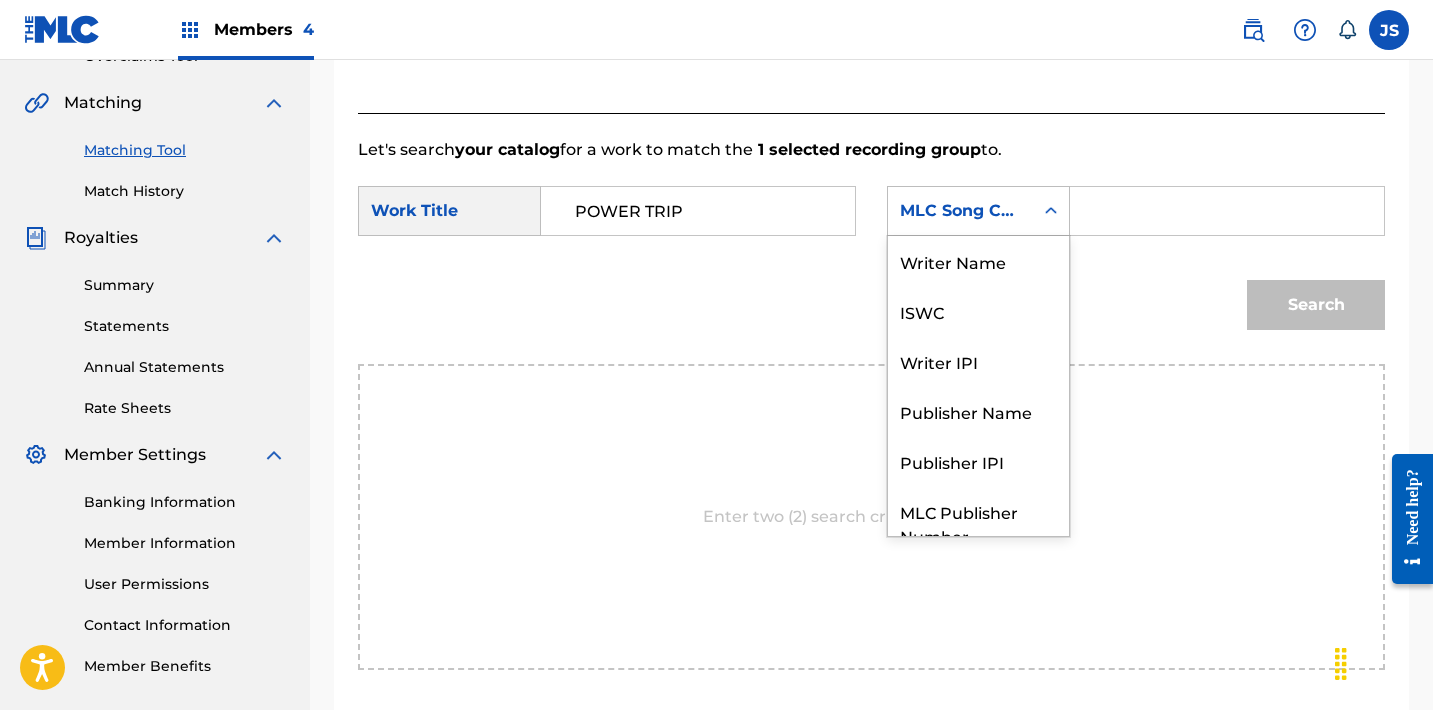 click on "MLC Song Code" at bounding box center [960, 211] 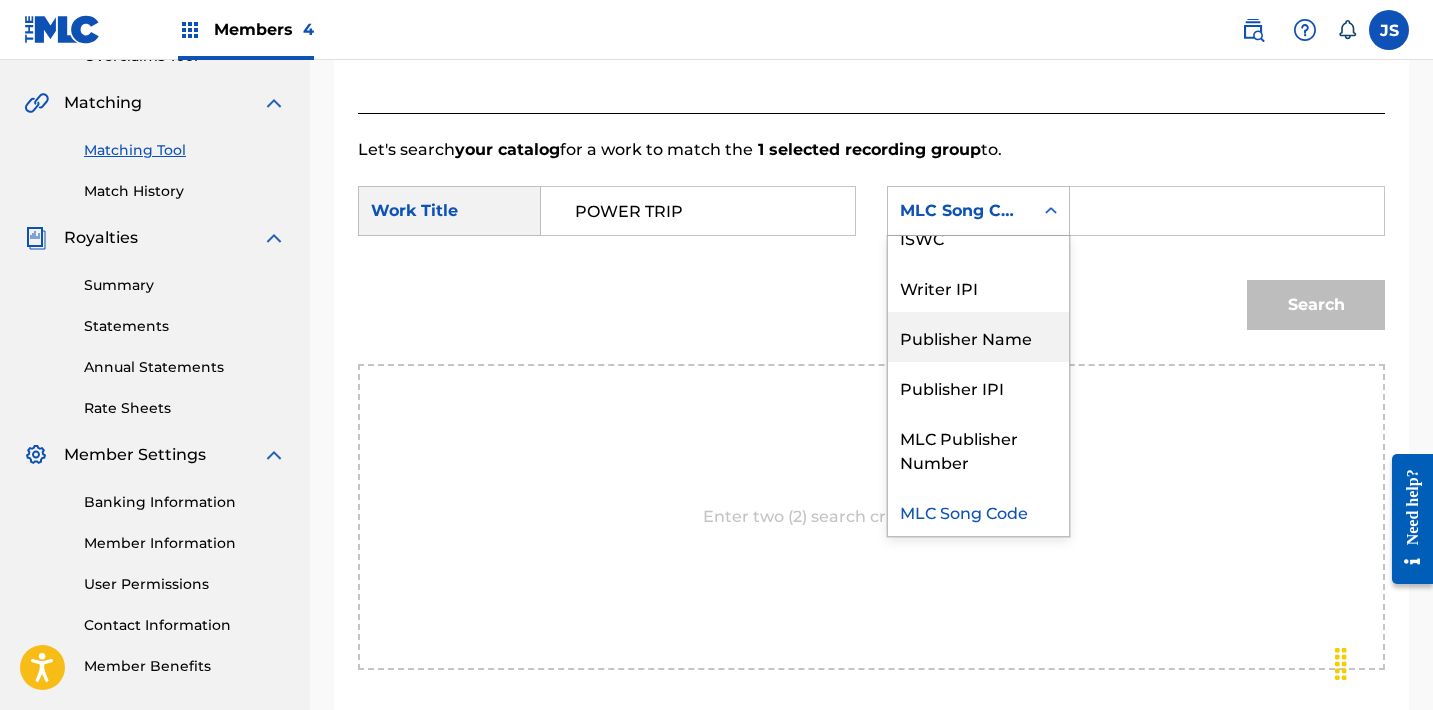 click on "Publisher Name" at bounding box center (978, 337) 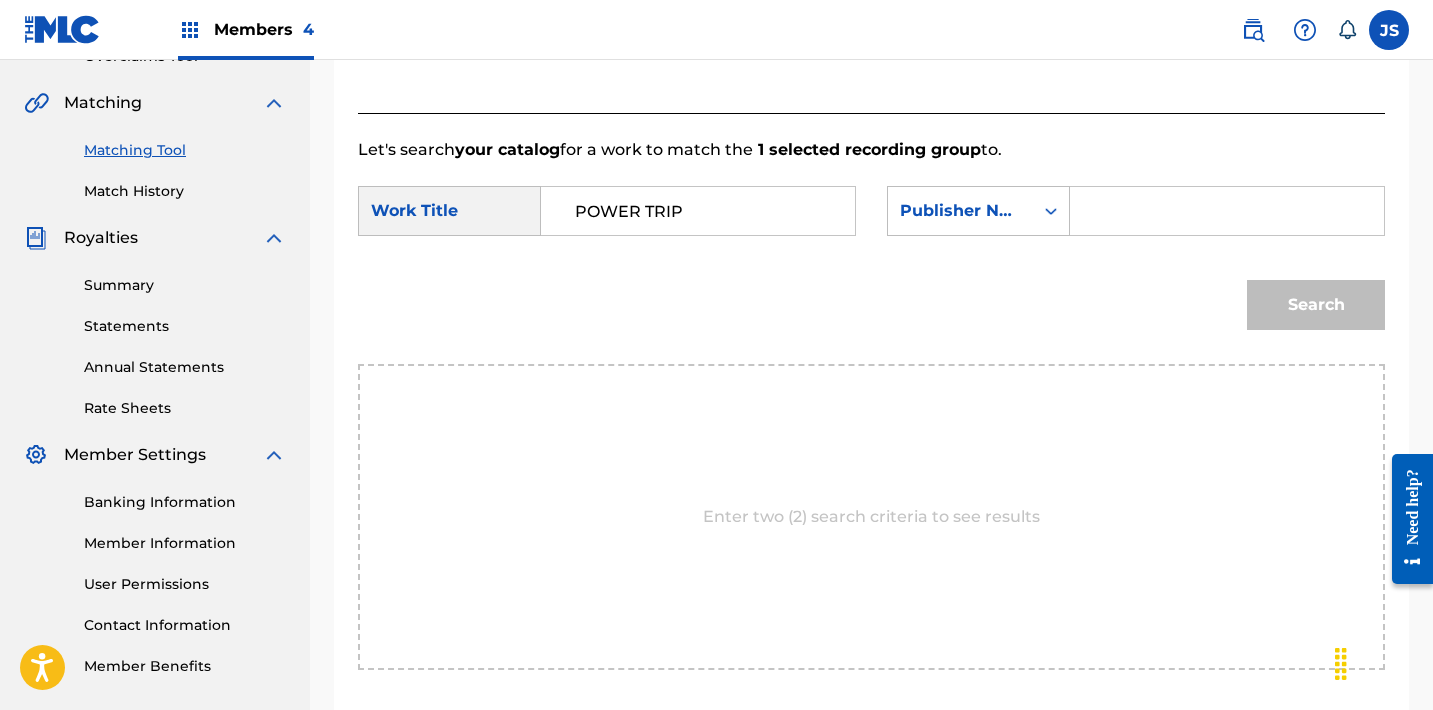 click at bounding box center [1227, 211] 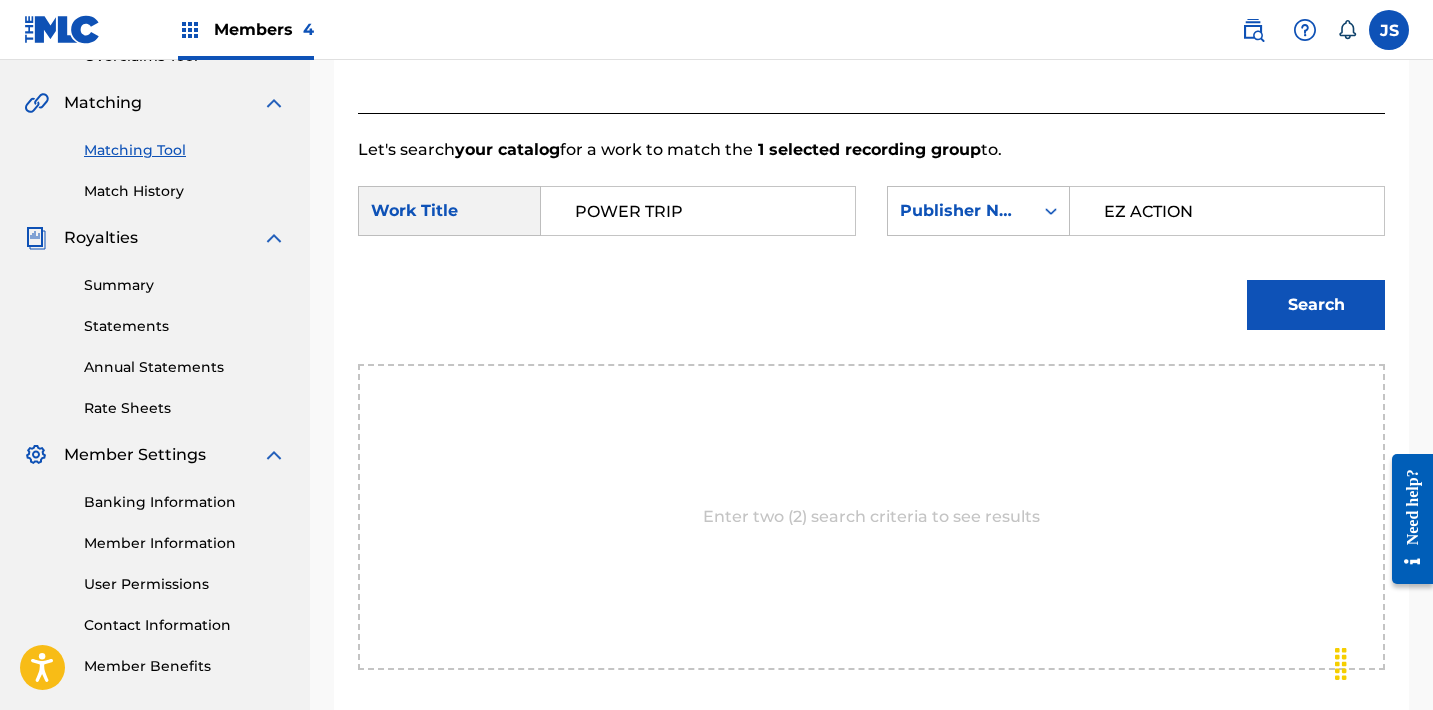 click on "Search" at bounding box center (1316, 305) 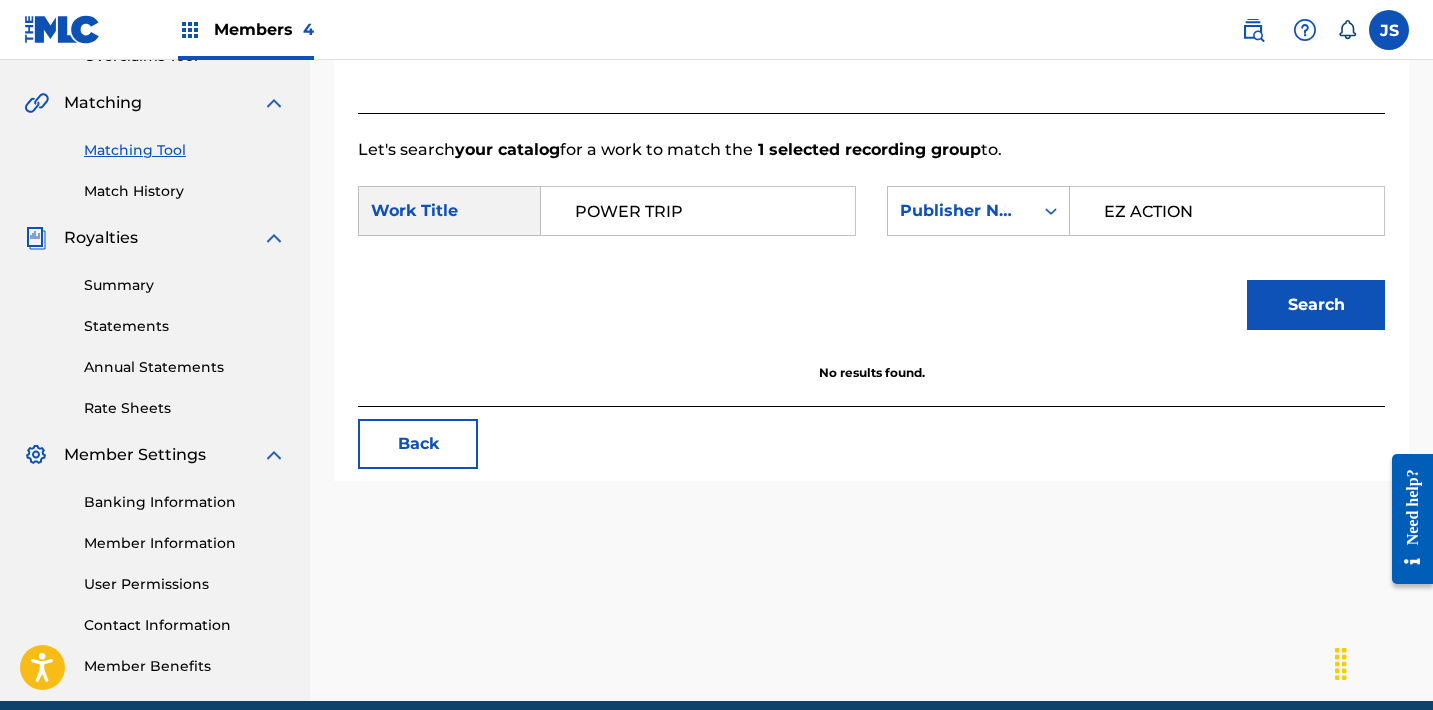 click on "EZ ACTION" at bounding box center (1227, 211) 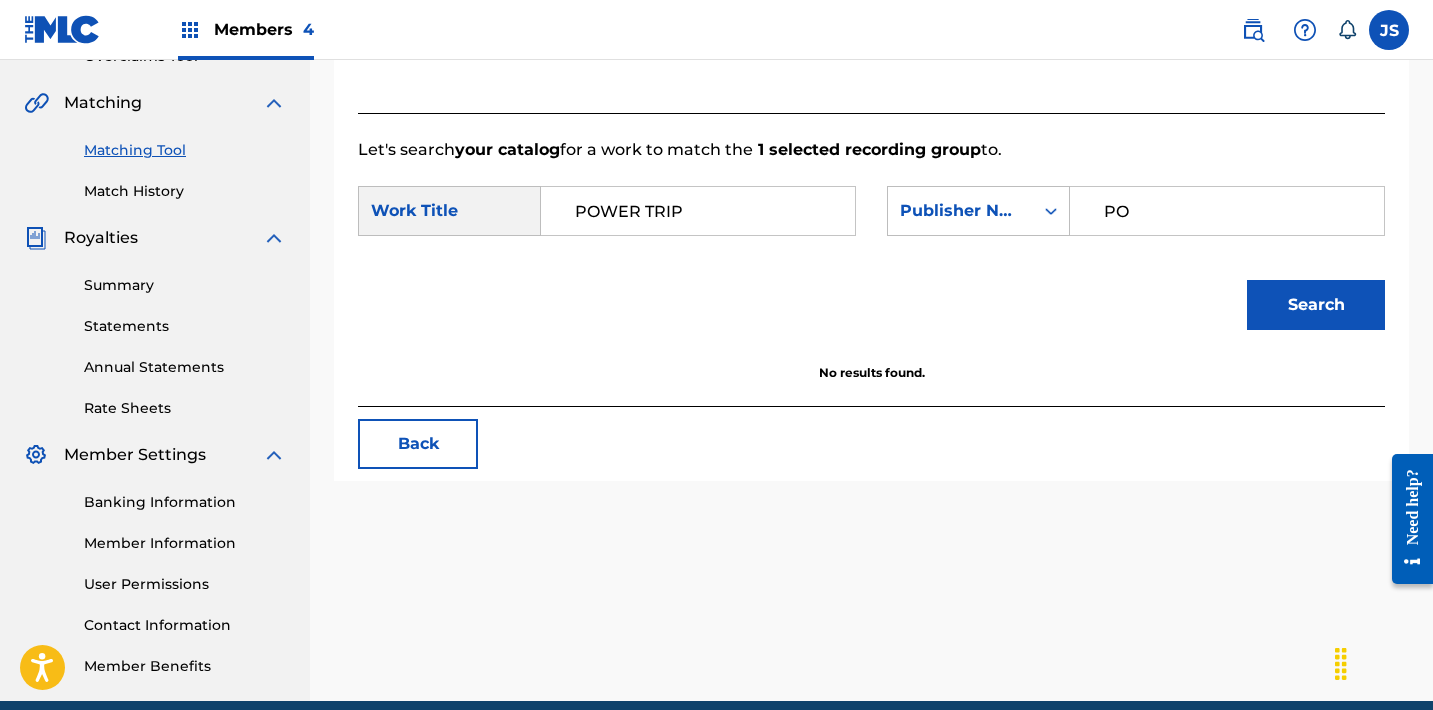 type on "POST MORTEM" 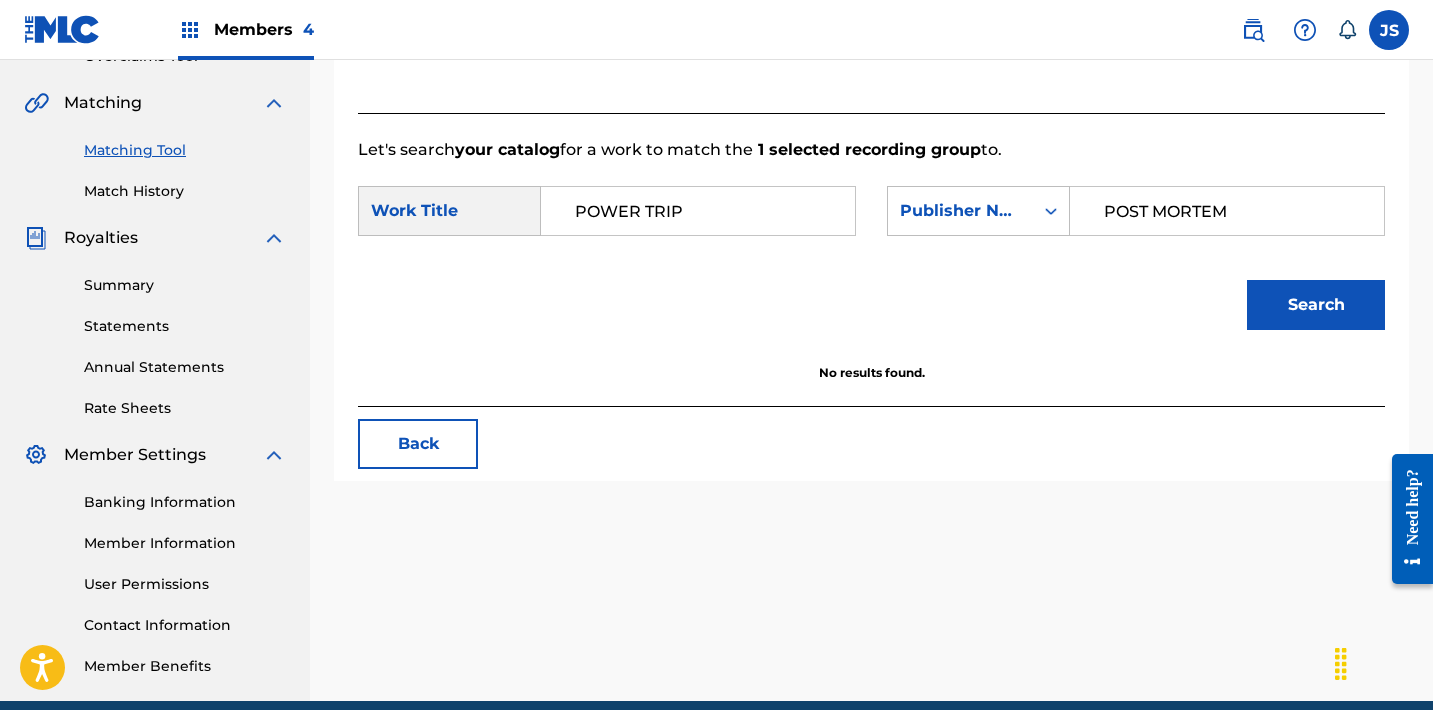 click on "Search" at bounding box center (1316, 305) 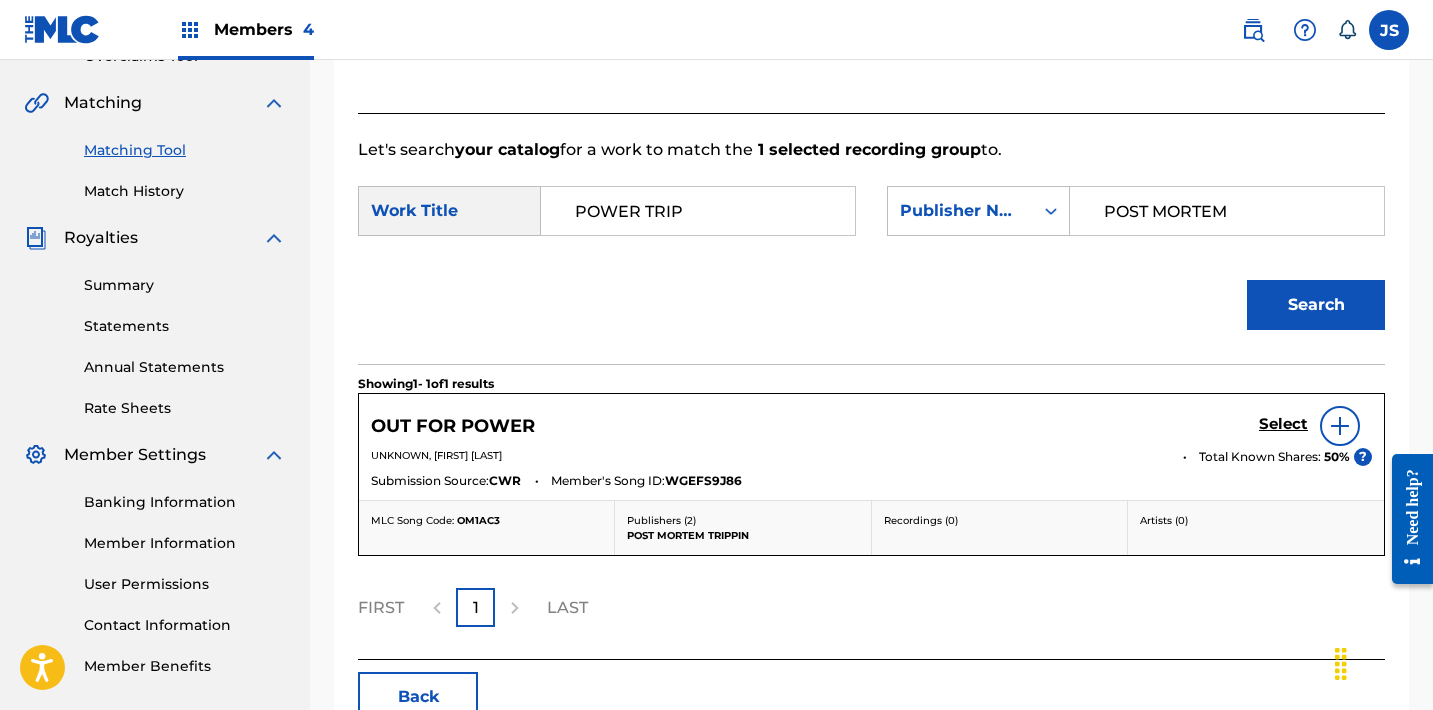 click on "Back" at bounding box center [418, 697] 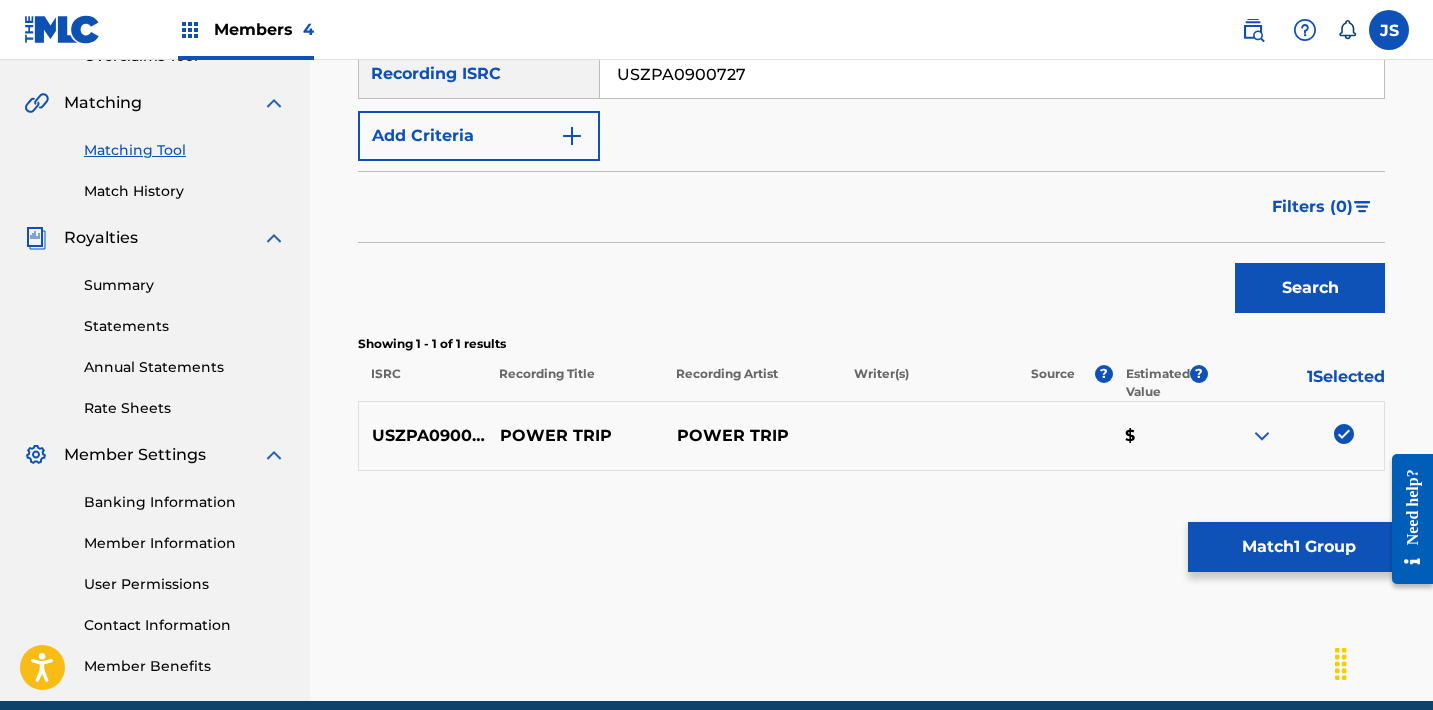 click at bounding box center [1344, 434] 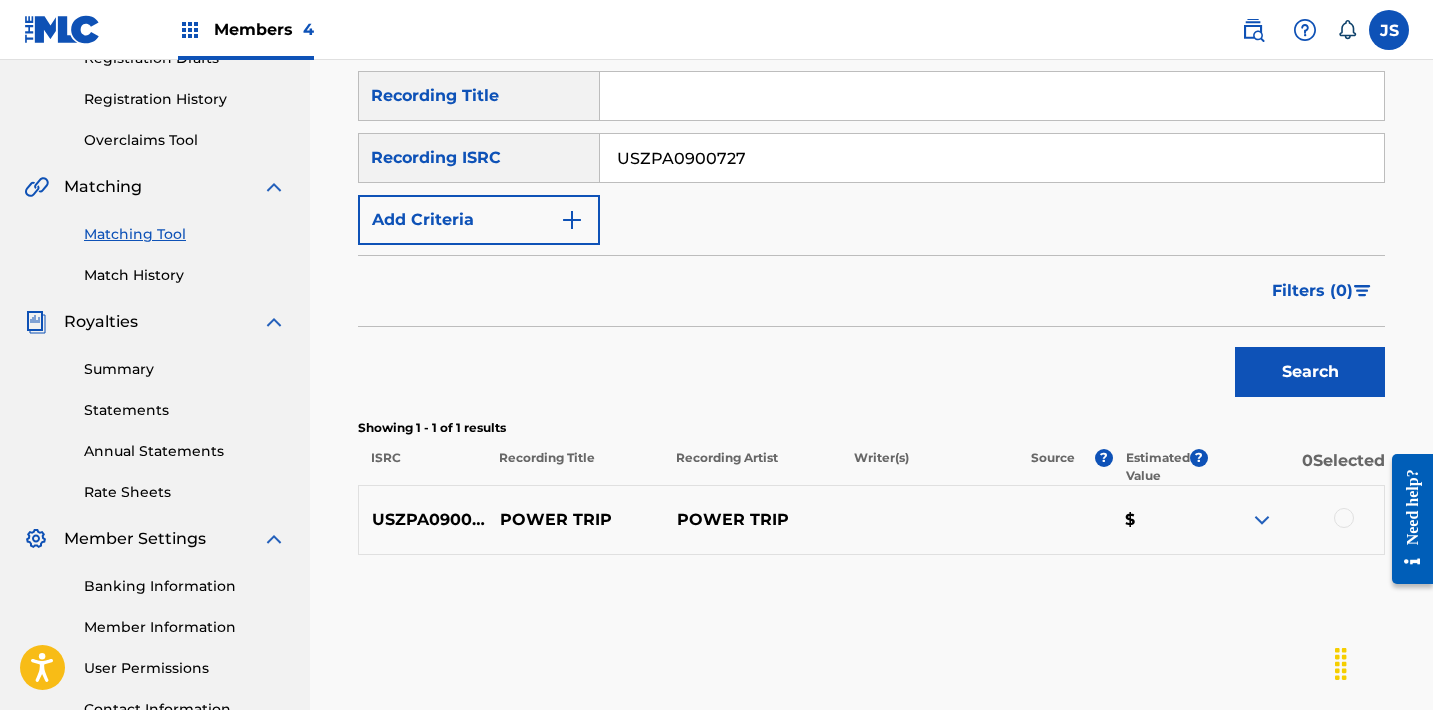 scroll, scrollTop: 352, scrollLeft: 0, axis: vertical 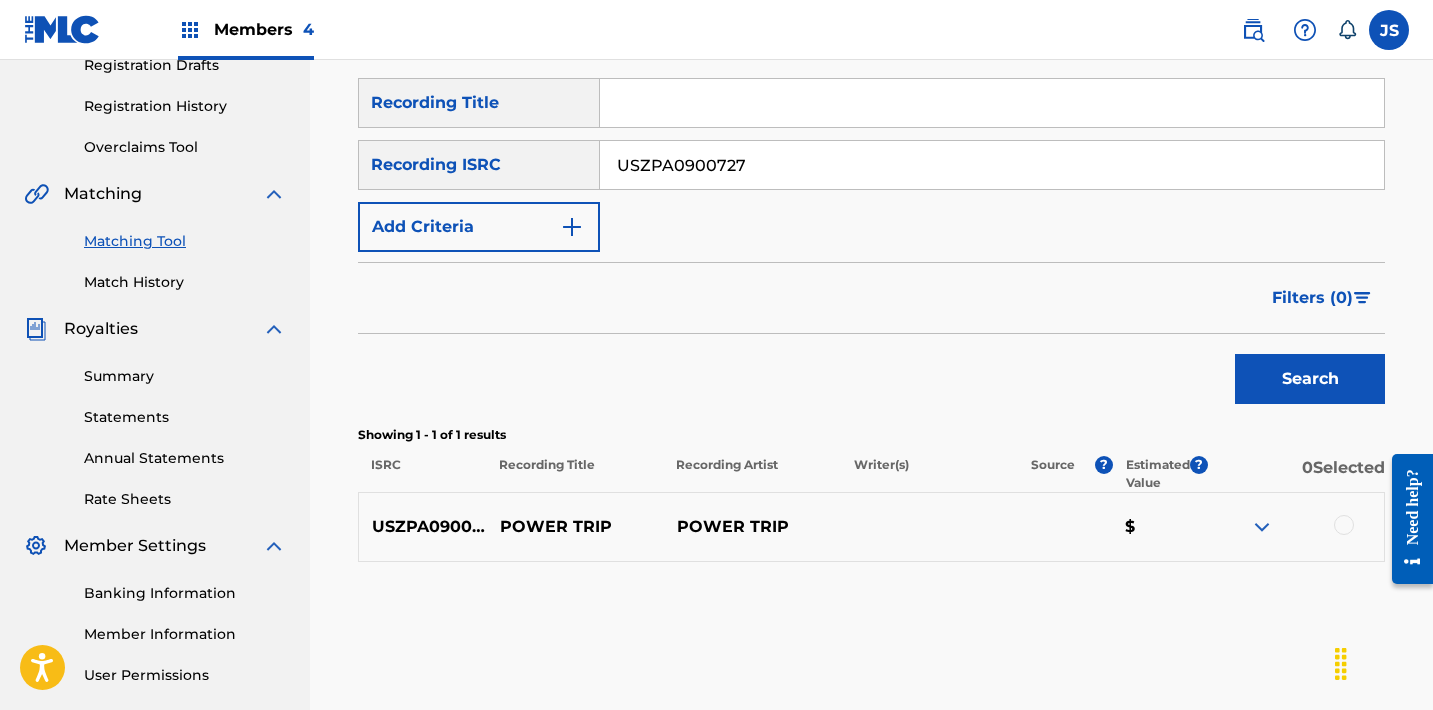 click on "USZPA0900727" at bounding box center [992, 165] 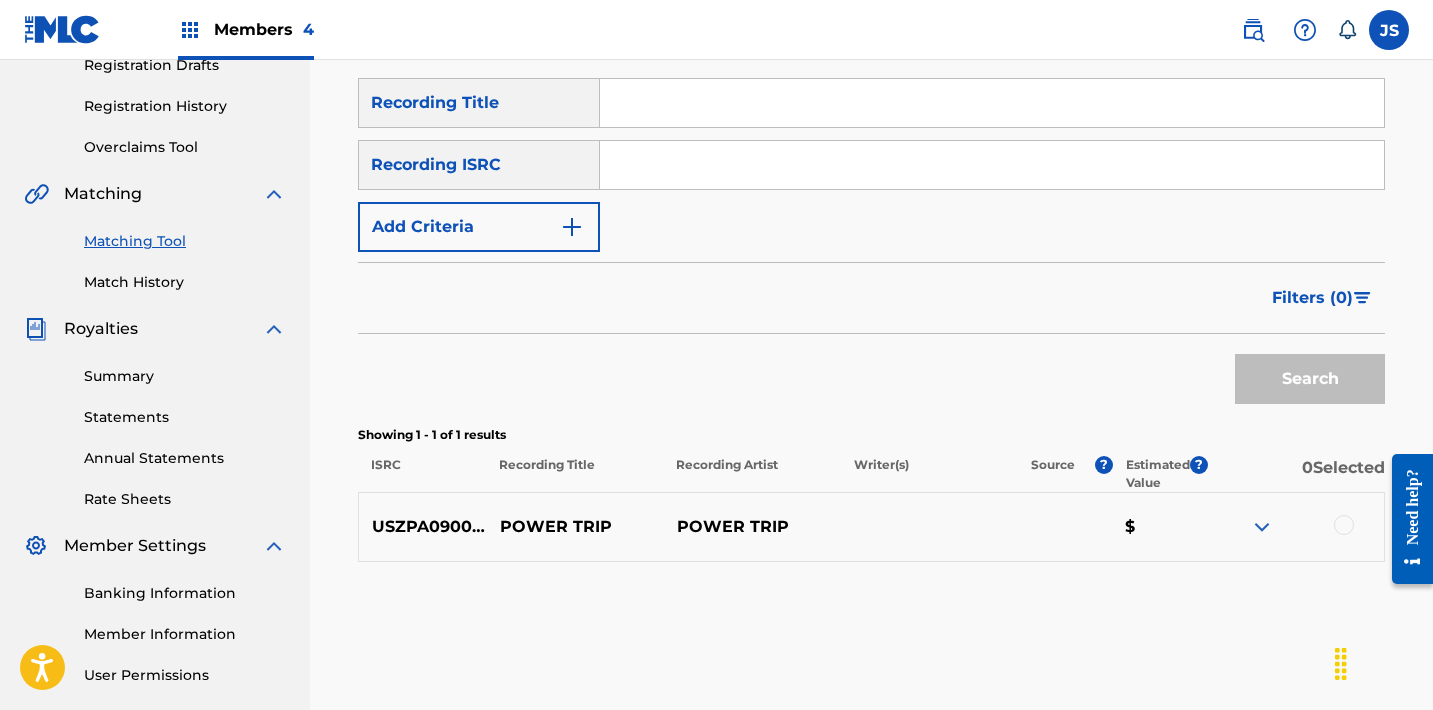 type 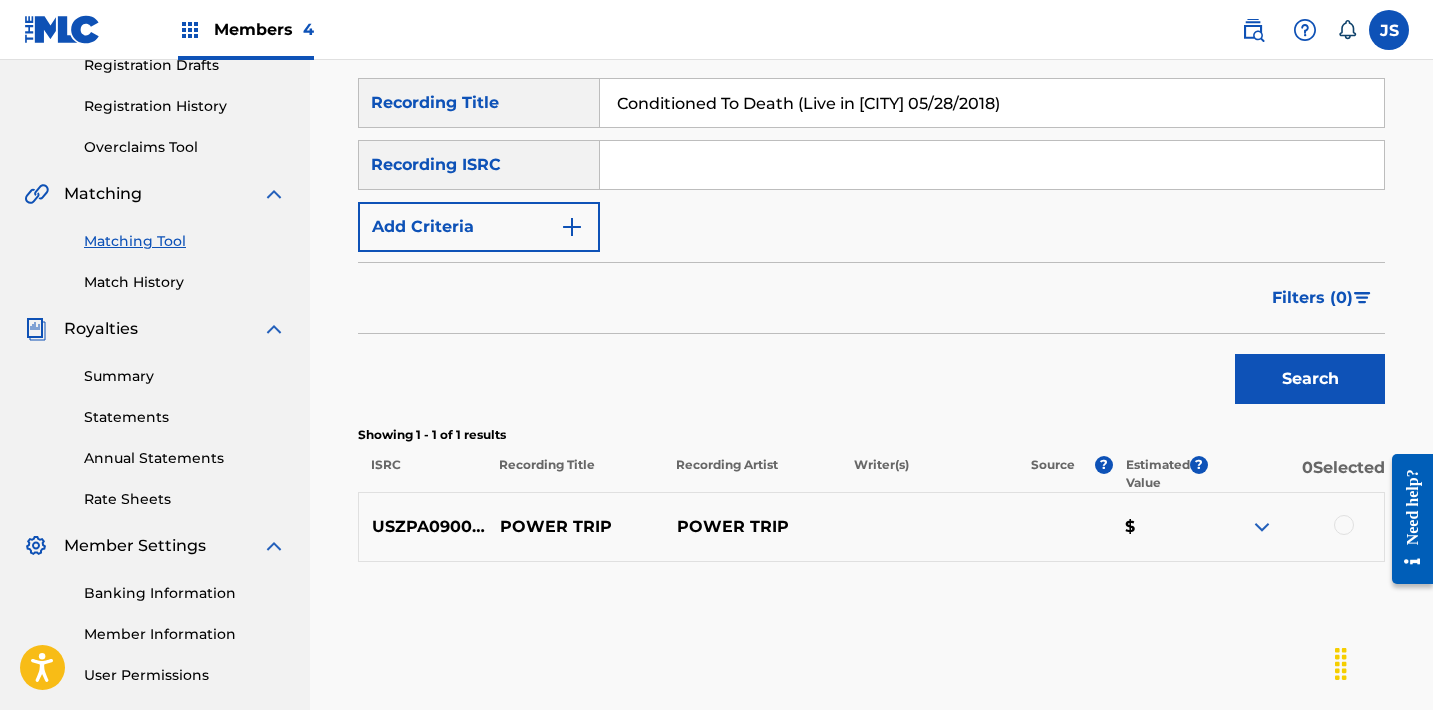 type on "Conditioned To Death (Live in Seattle 05/28/2018)" 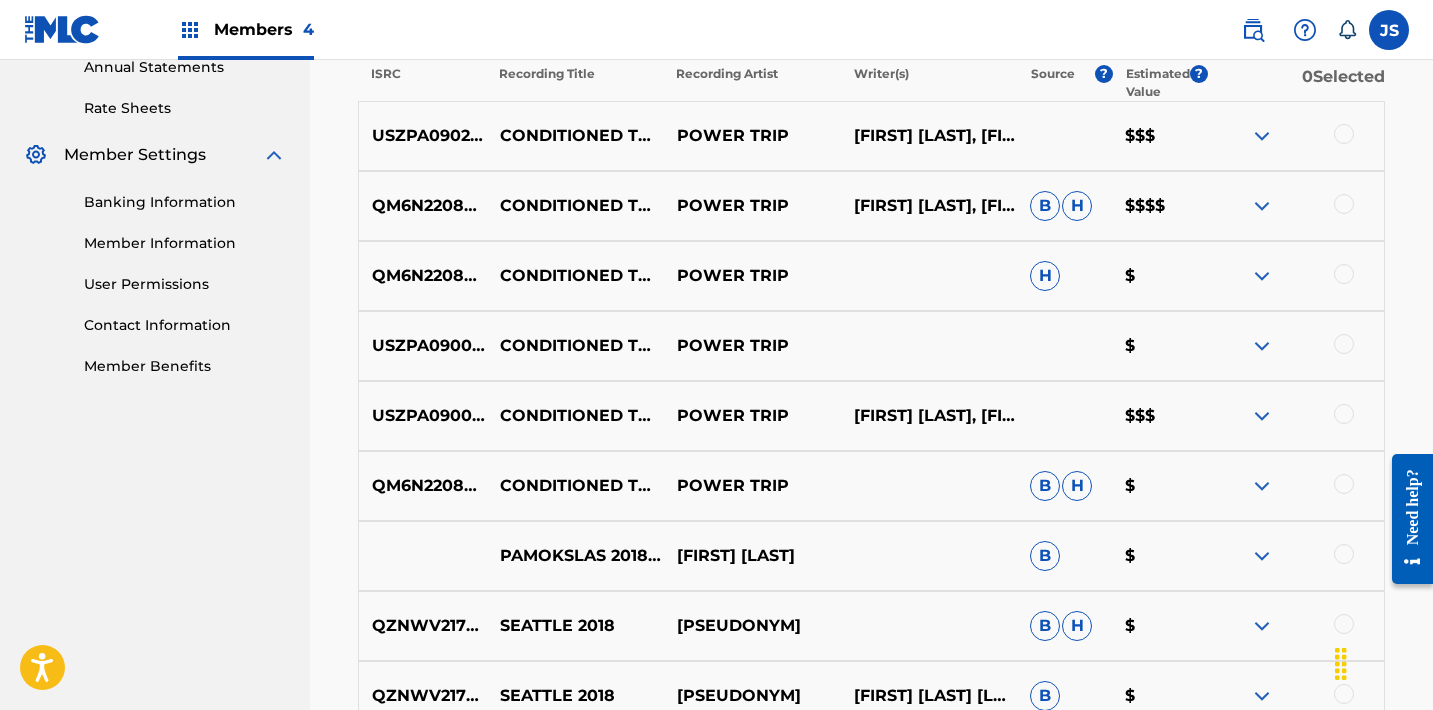 scroll, scrollTop: 742, scrollLeft: 0, axis: vertical 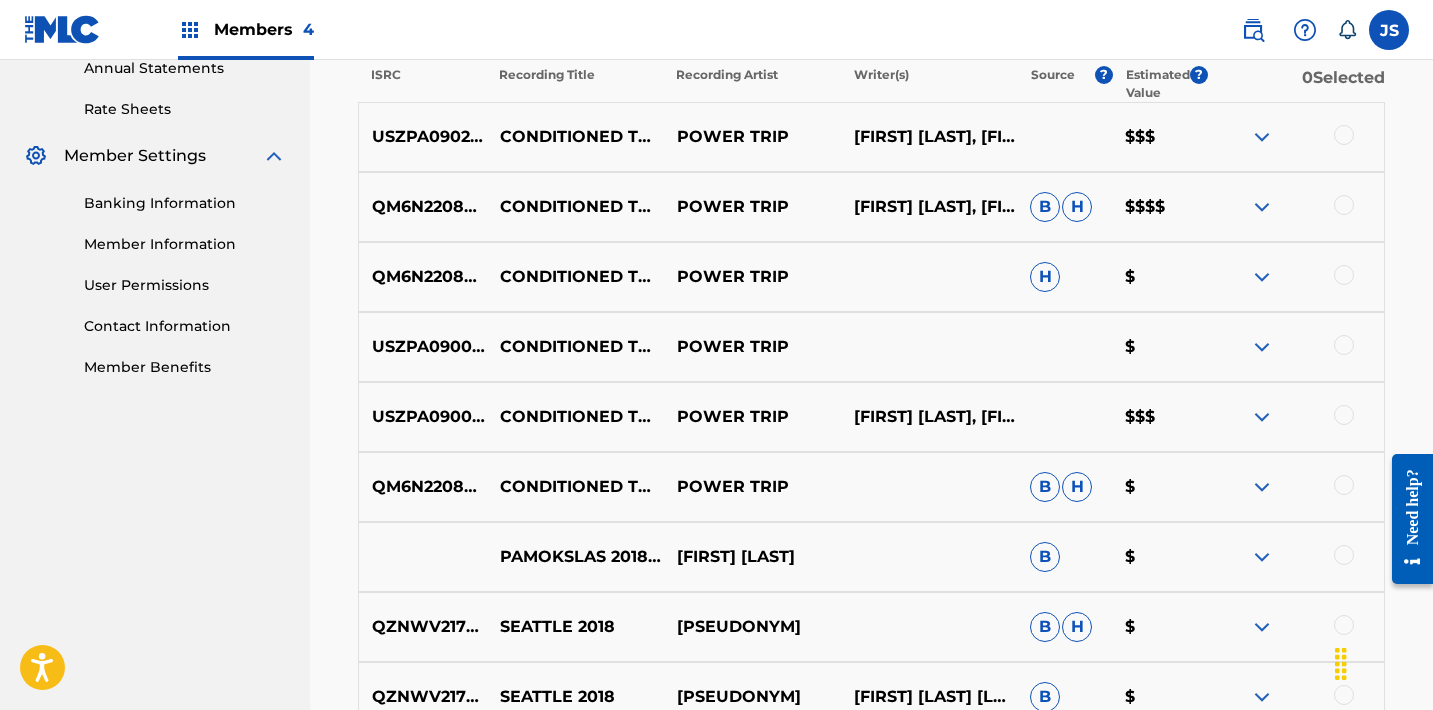 click at bounding box center [1344, 485] 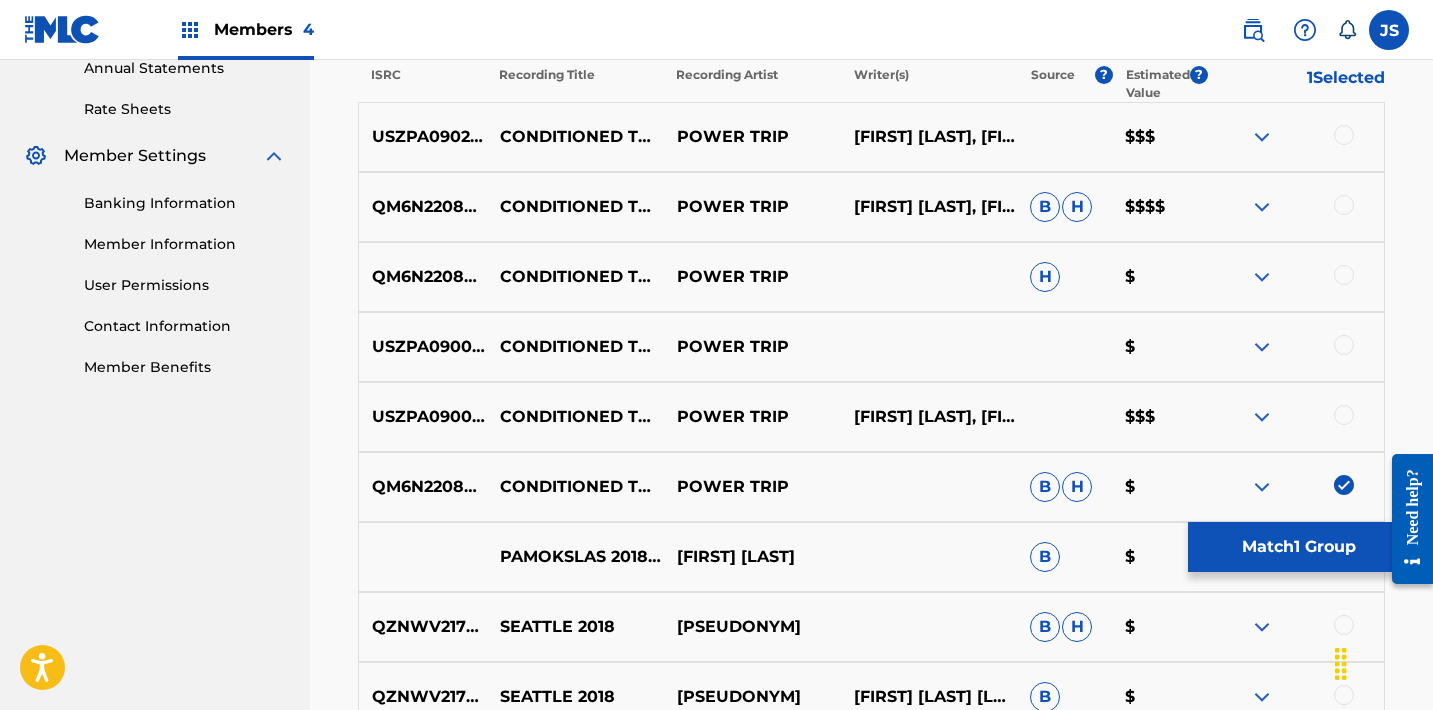 click at bounding box center (1344, 415) 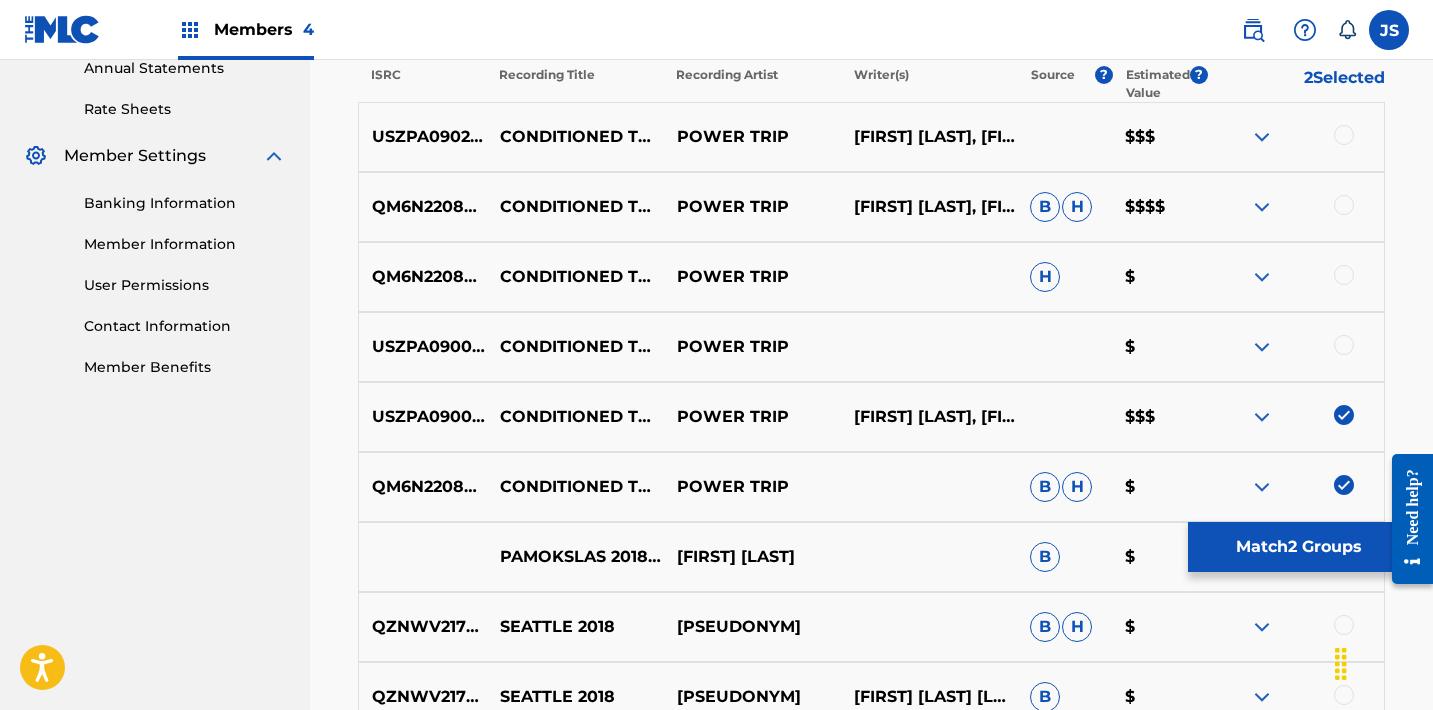 click at bounding box center [1344, 345] 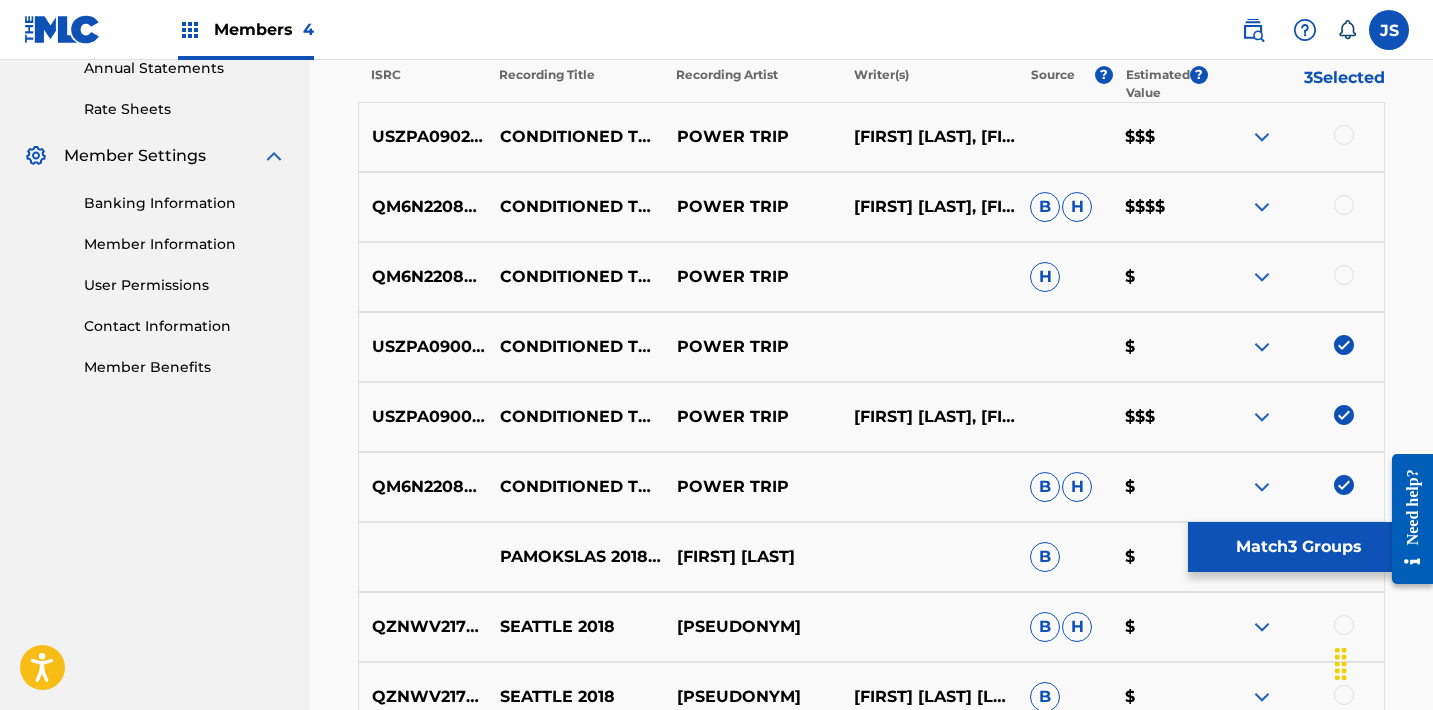 click at bounding box center (1295, 277) 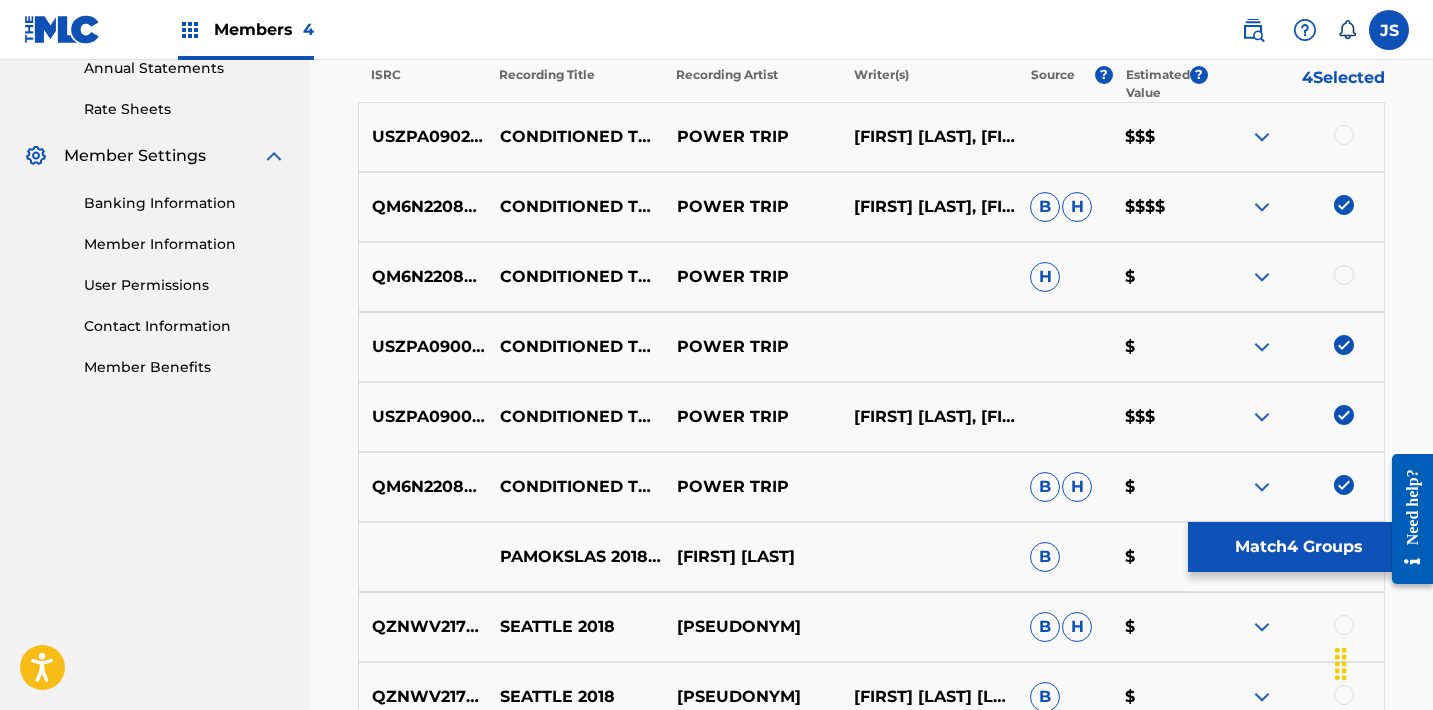 click at bounding box center [1344, 275] 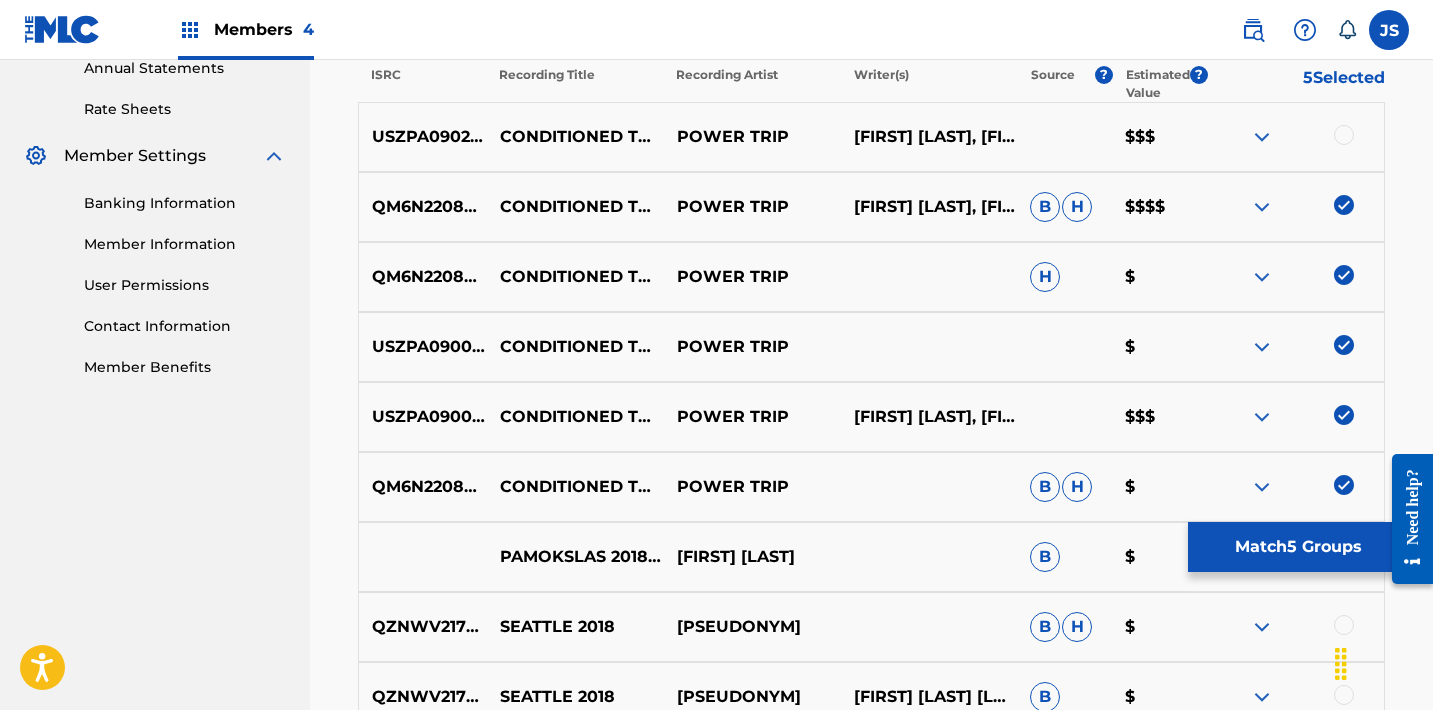 click at bounding box center [1344, 135] 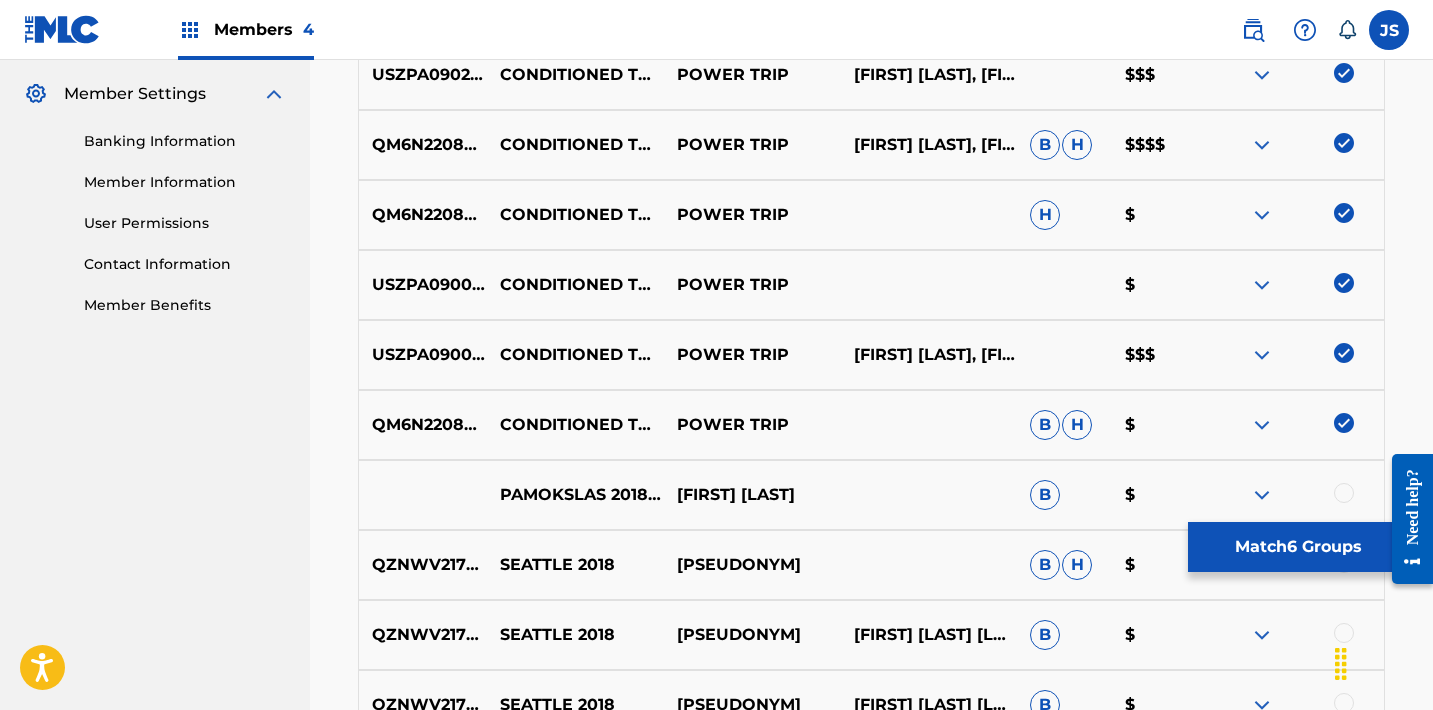 scroll, scrollTop: 803, scrollLeft: 0, axis: vertical 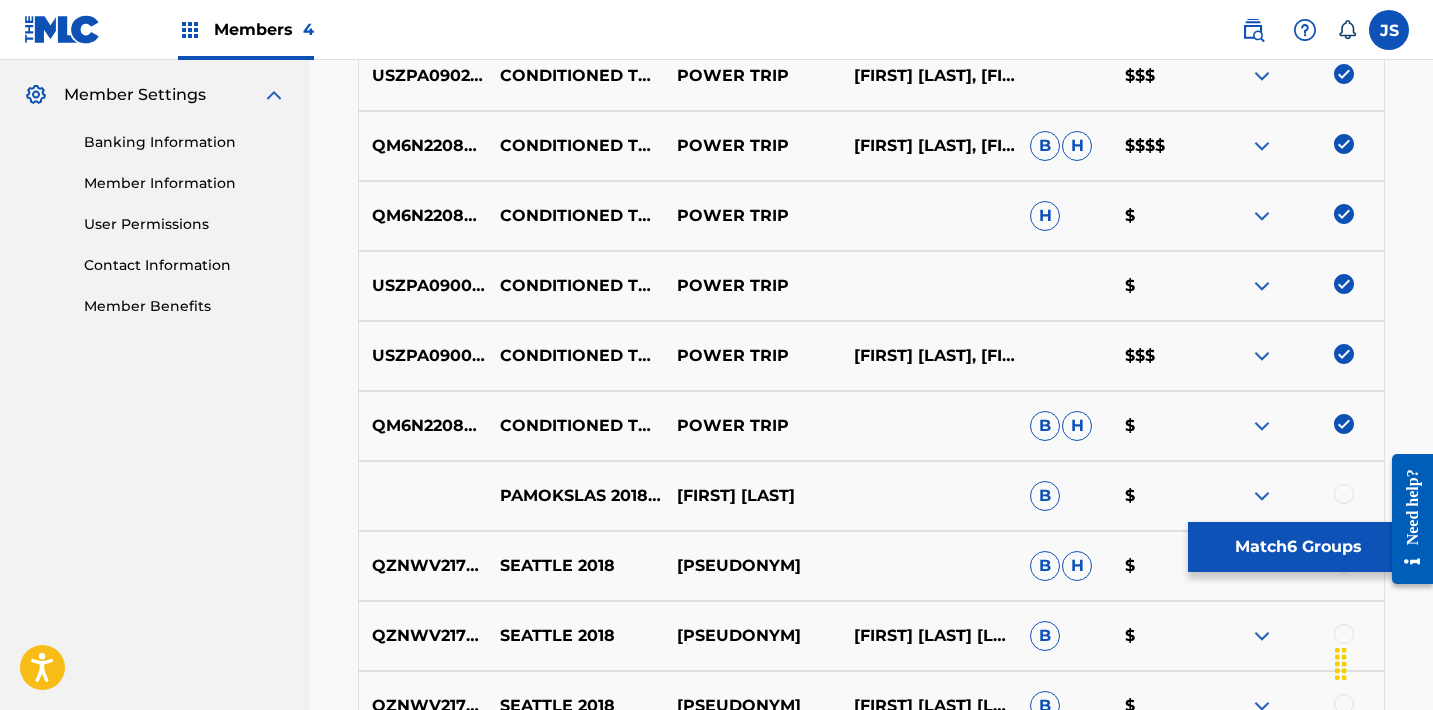 click on "QM6N22087947" at bounding box center [423, 426] 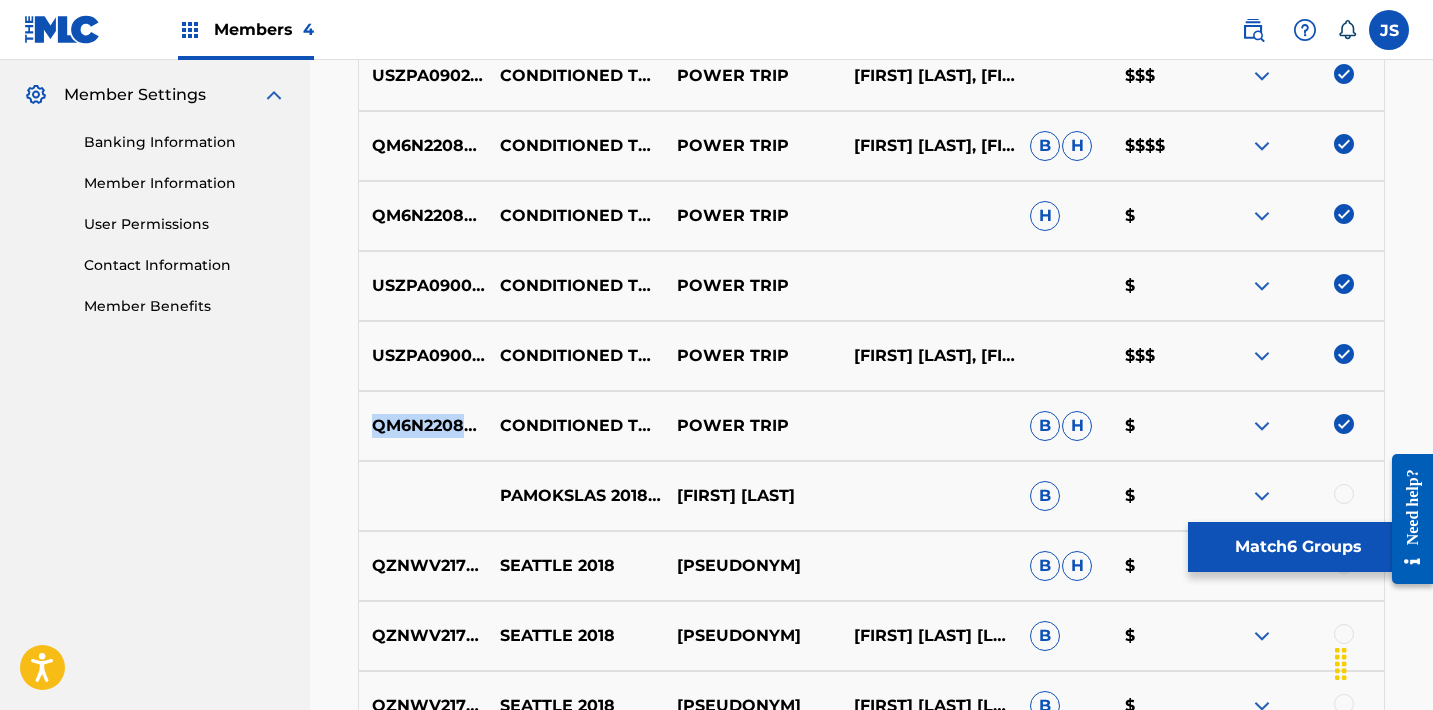 click on "QM6N22087947" at bounding box center (423, 426) 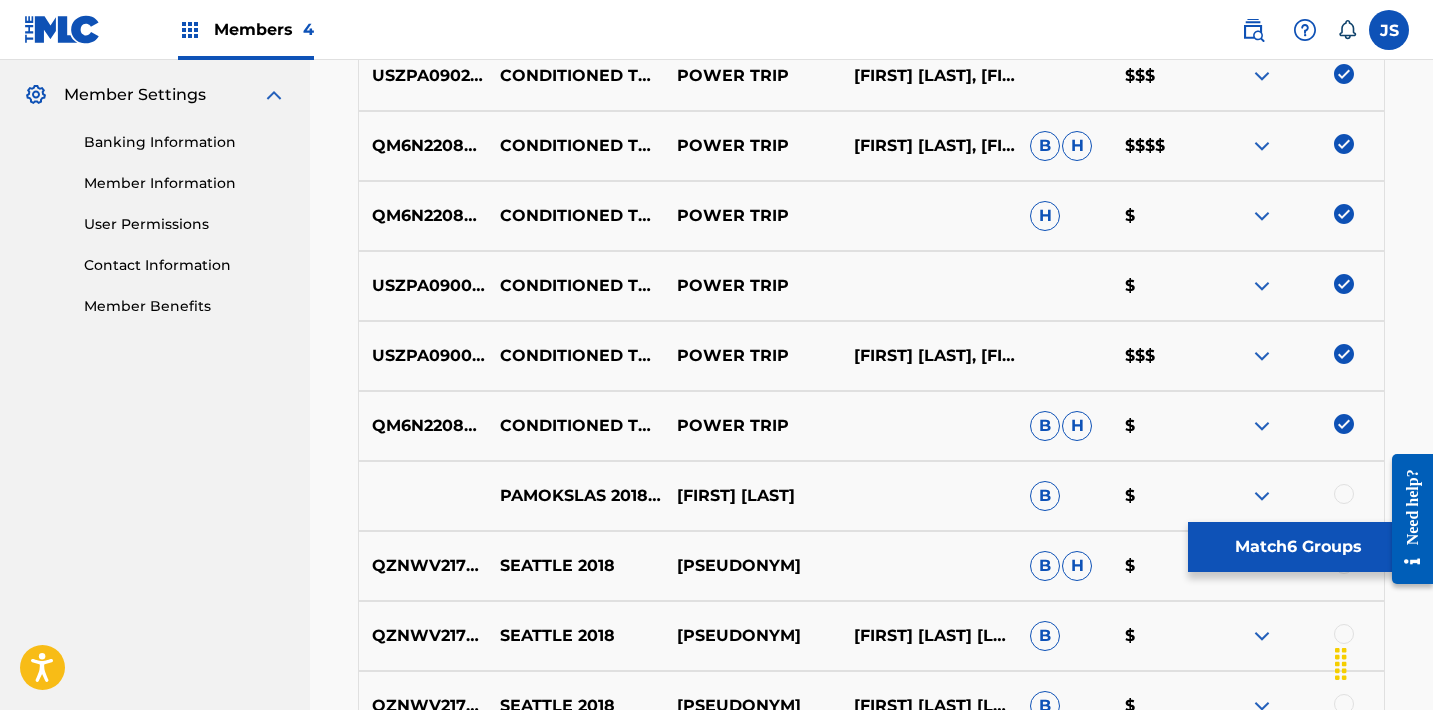 click on "USZPA0900723" at bounding box center [423, 356] 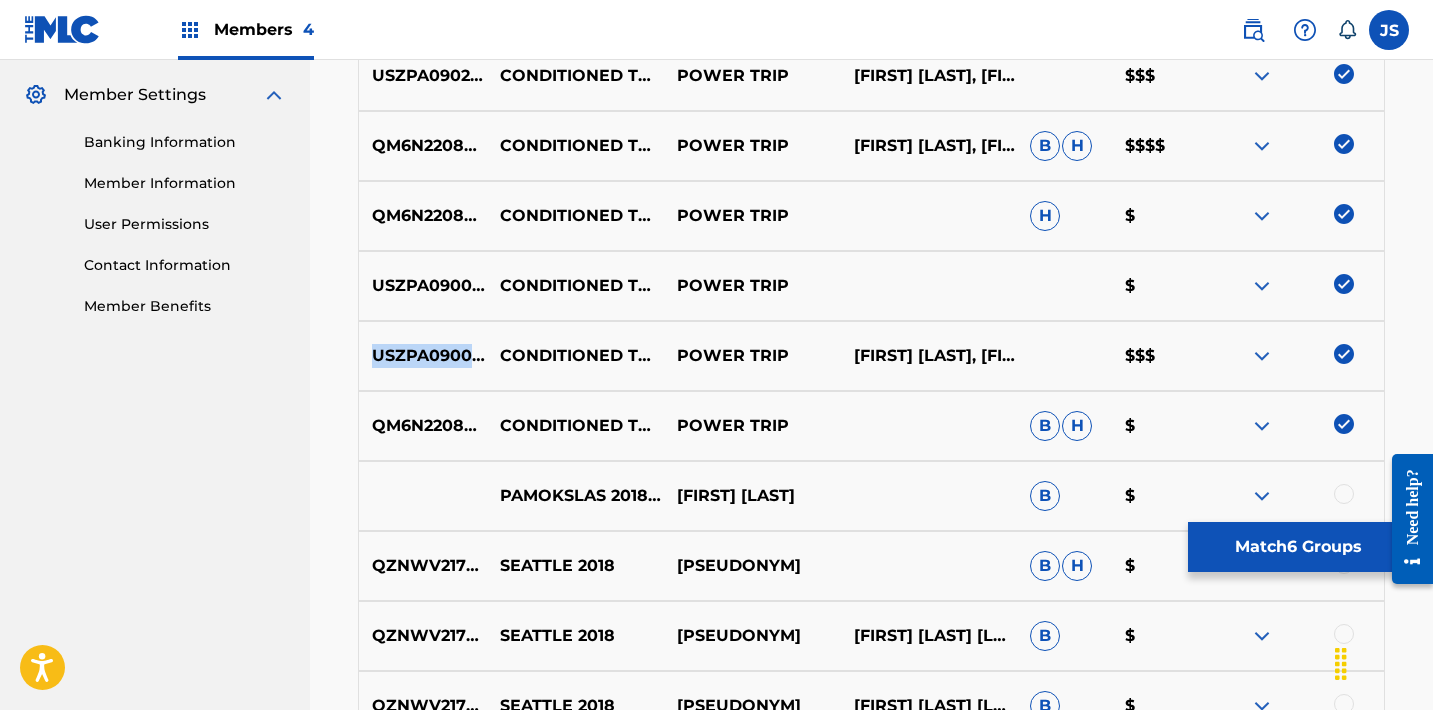 click on "USZPA0900723" at bounding box center (423, 356) 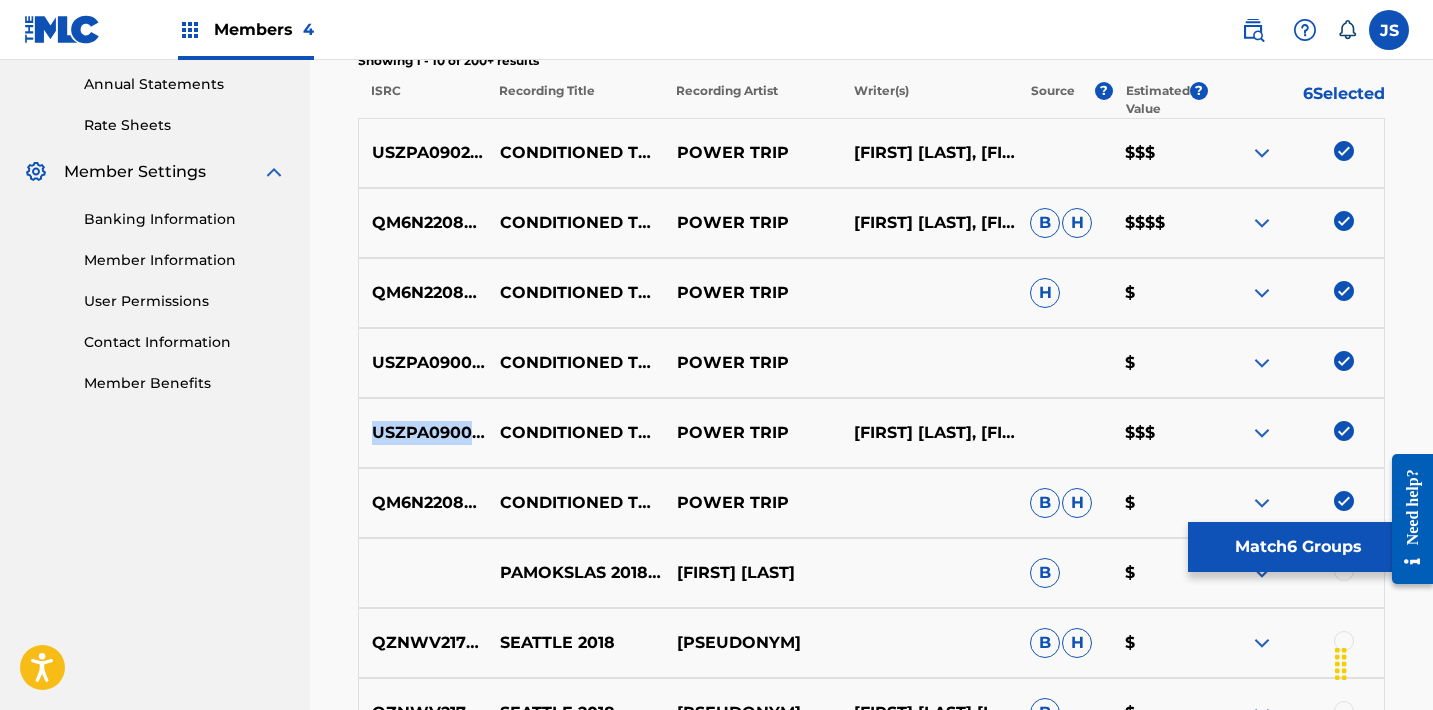 scroll, scrollTop: 725, scrollLeft: 0, axis: vertical 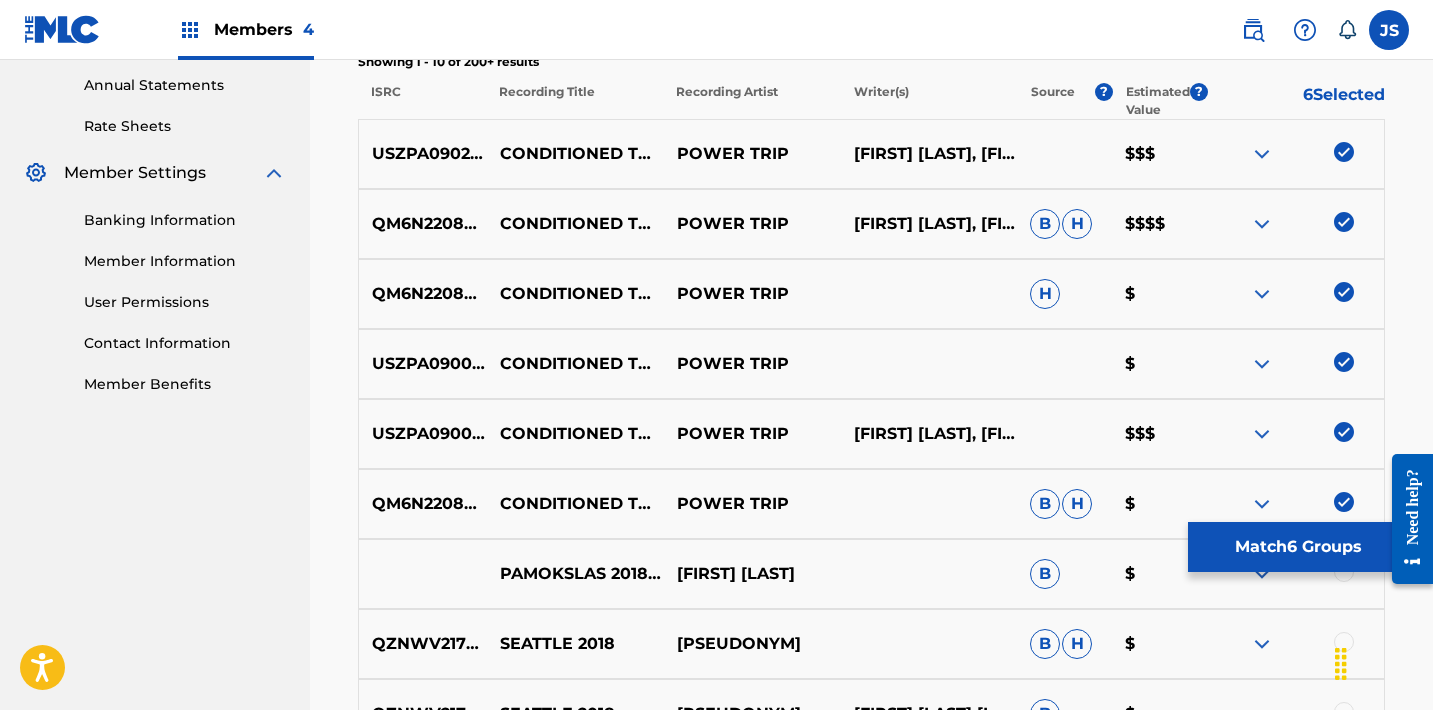 click on "USZPA0902093" at bounding box center [423, 154] 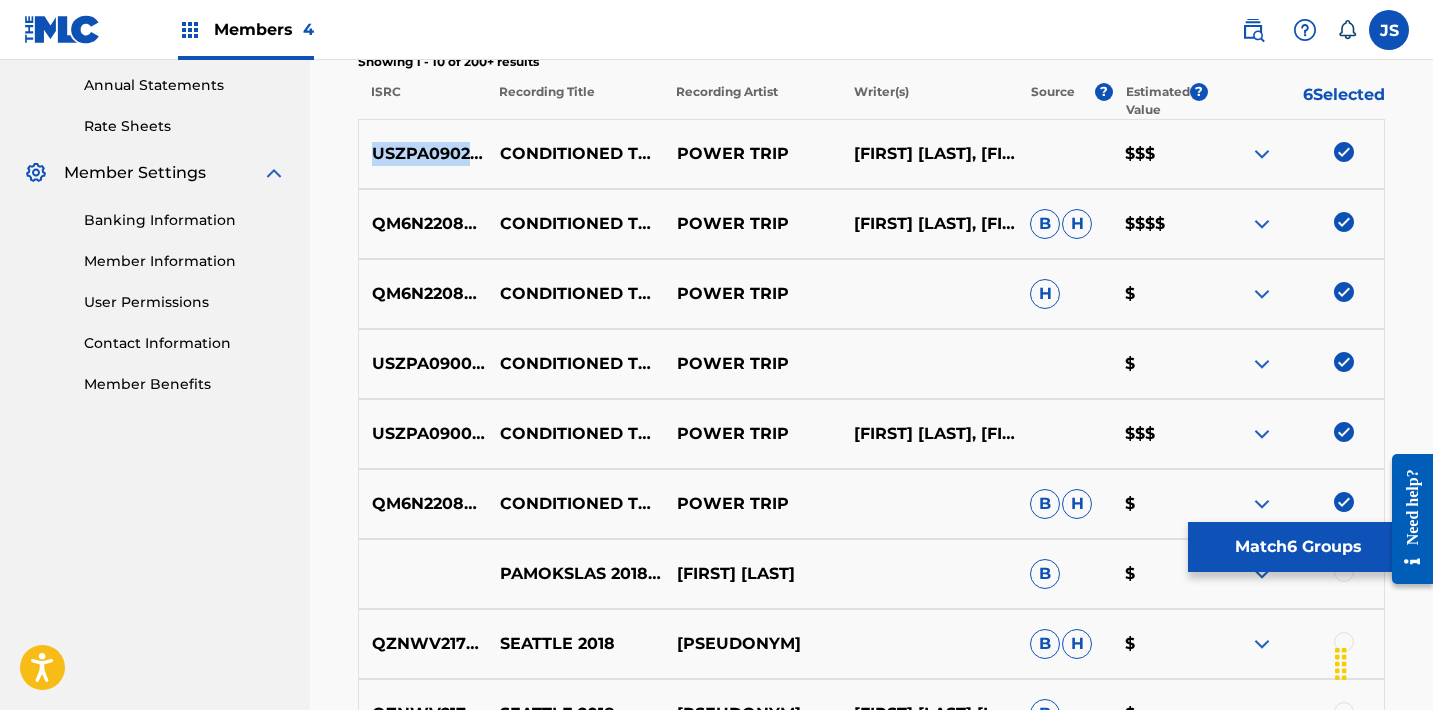 click on "USZPA0902093" at bounding box center [423, 154] 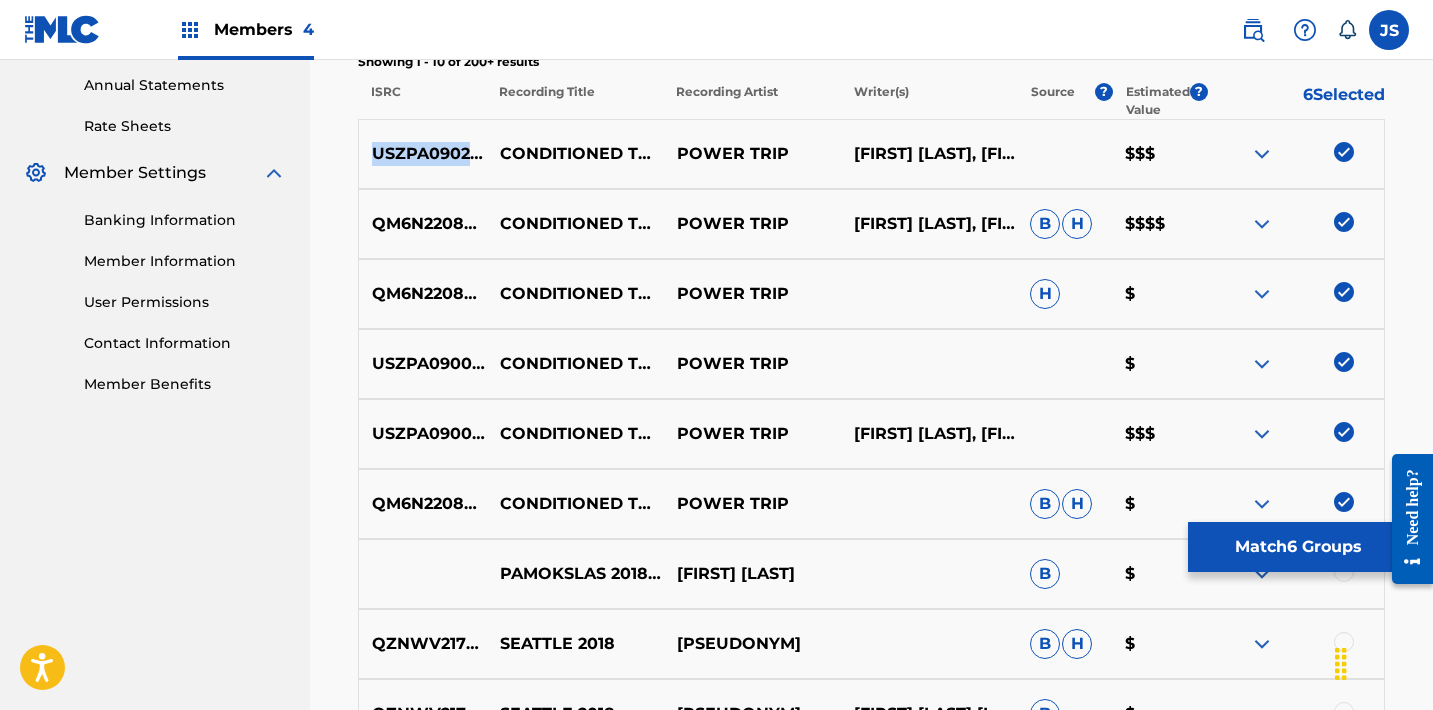 click on "Match  6 Groups" at bounding box center (1298, 547) 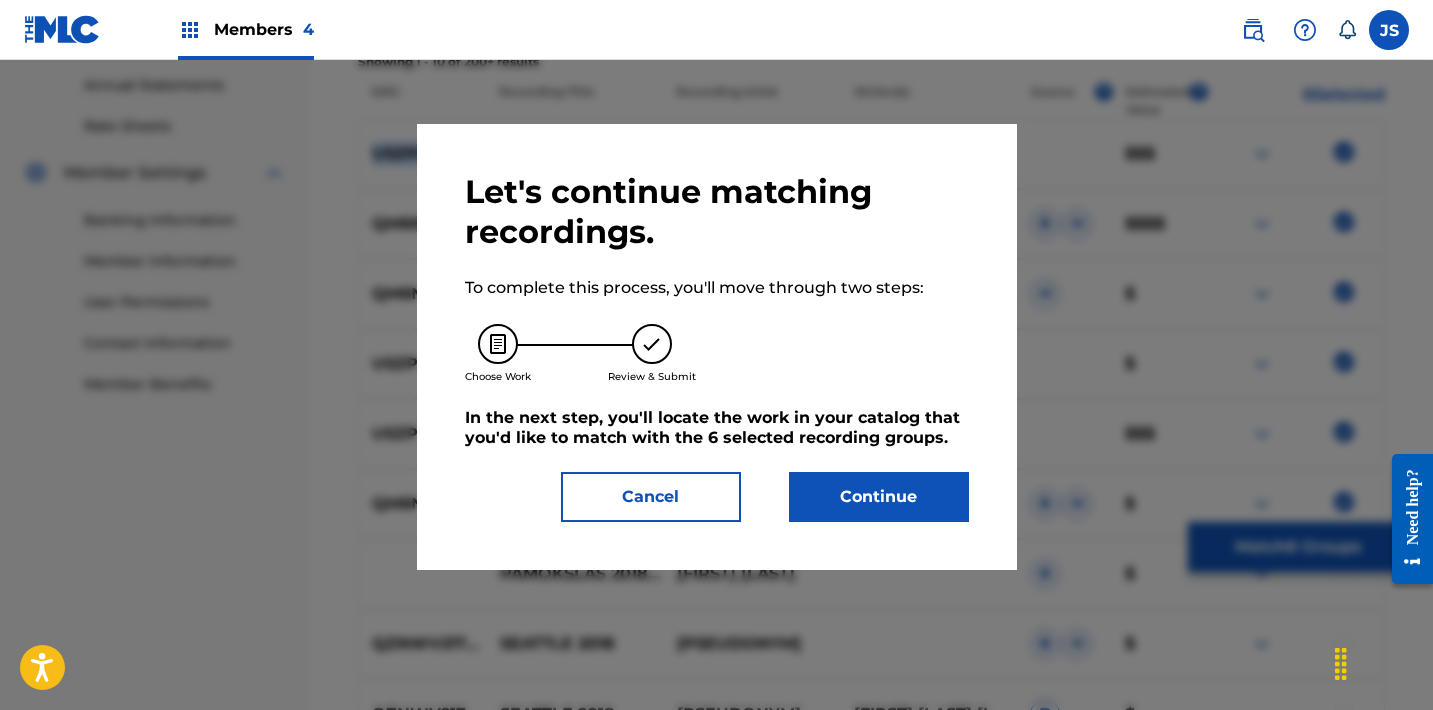 click on "Continue" at bounding box center (879, 497) 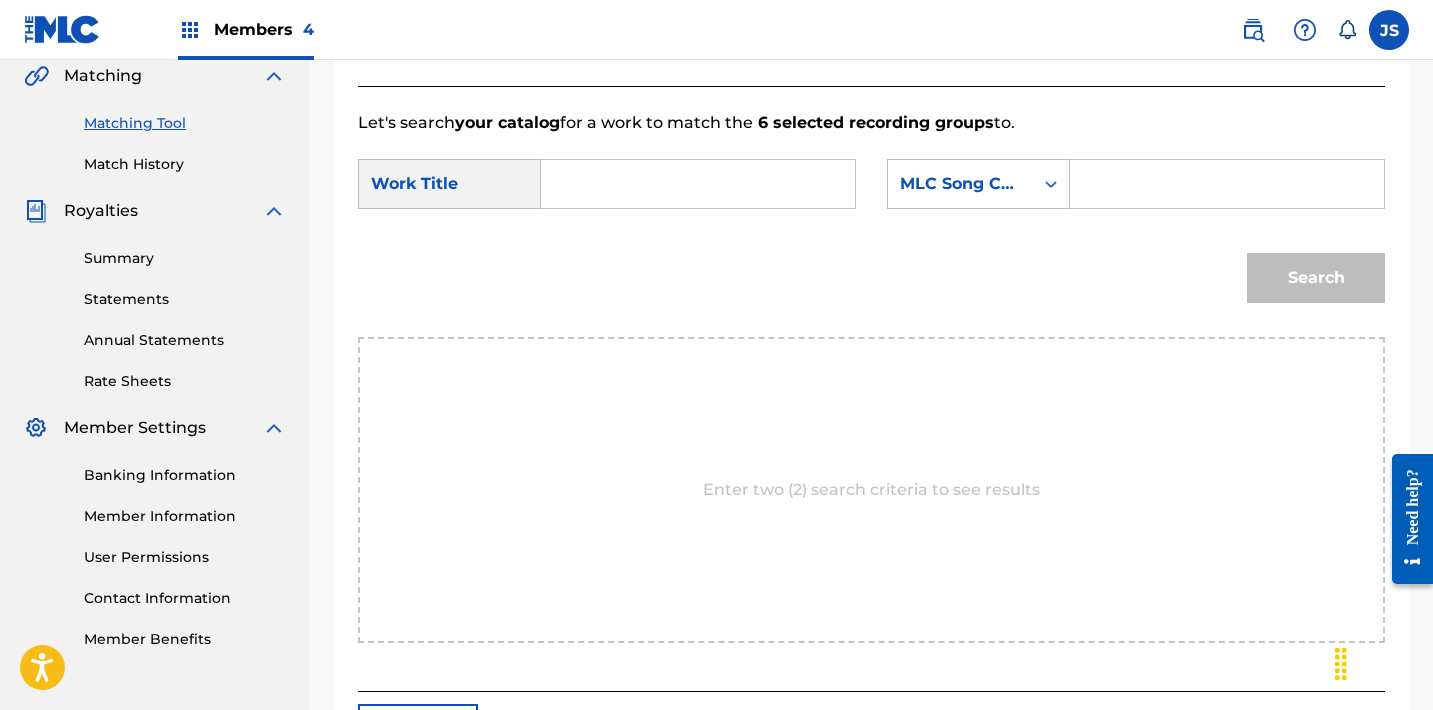 scroll, scrollTop: 466, scrollLeft: 0, axis: vertical 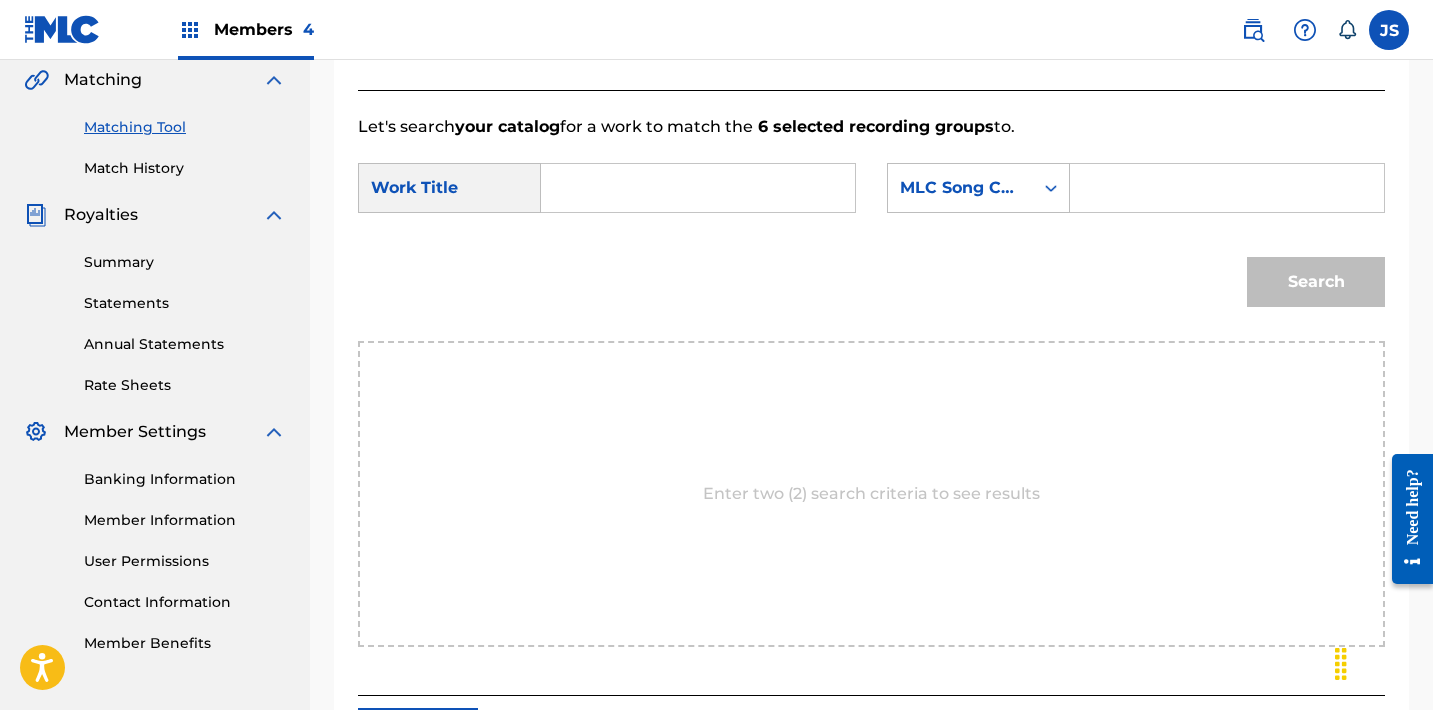 paste on "Conditioned To Death (Live in Seattle 05/28/2018)" 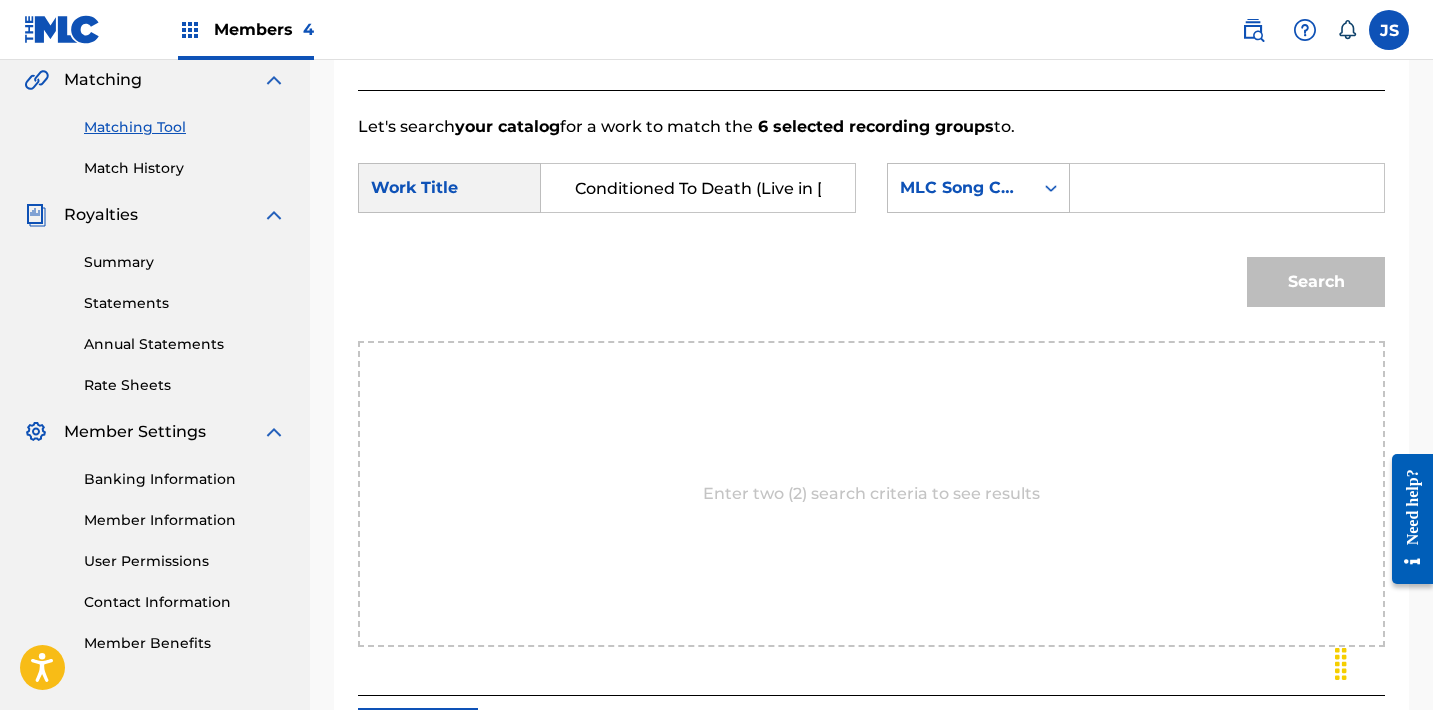 scroll, scrollTop: 0, scrollLeft: 150, axis: horizontal 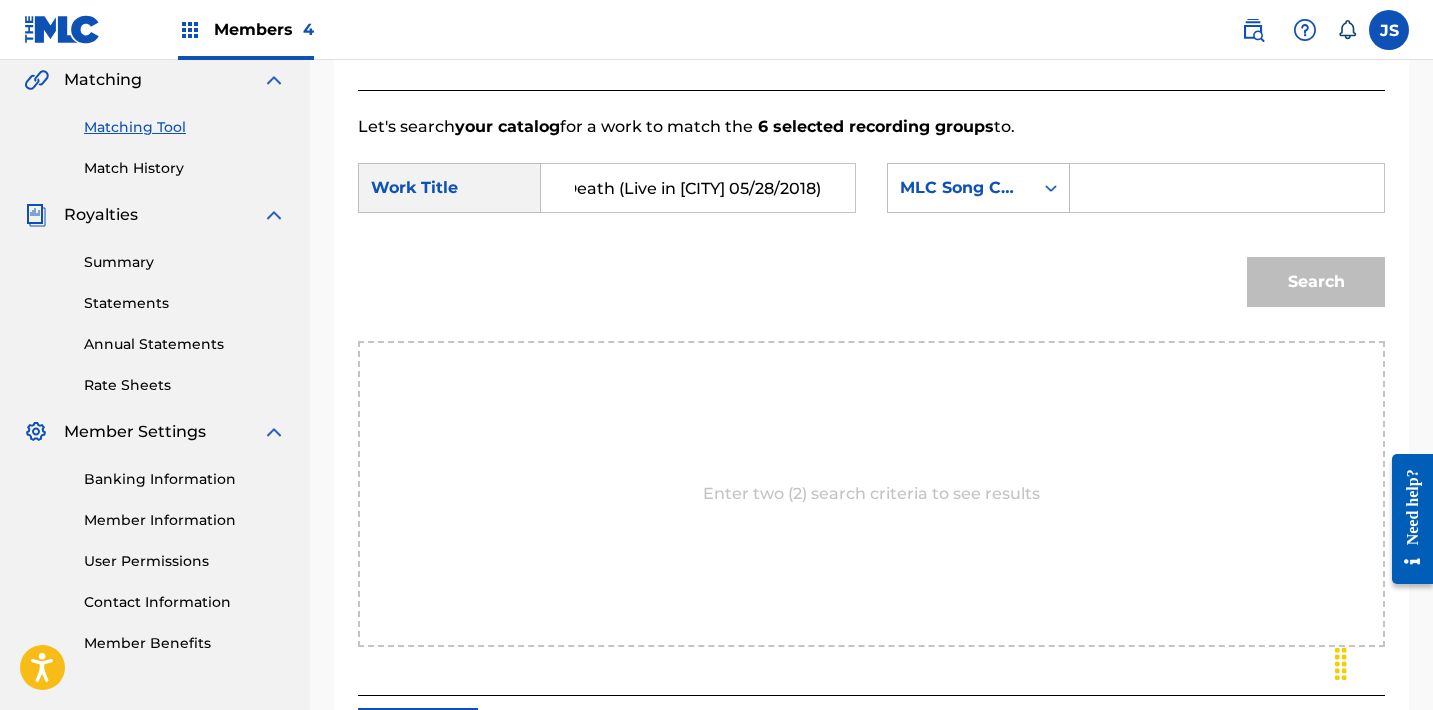 type on "Conditioned To Death (Live in Seattle 05/28/2018)" 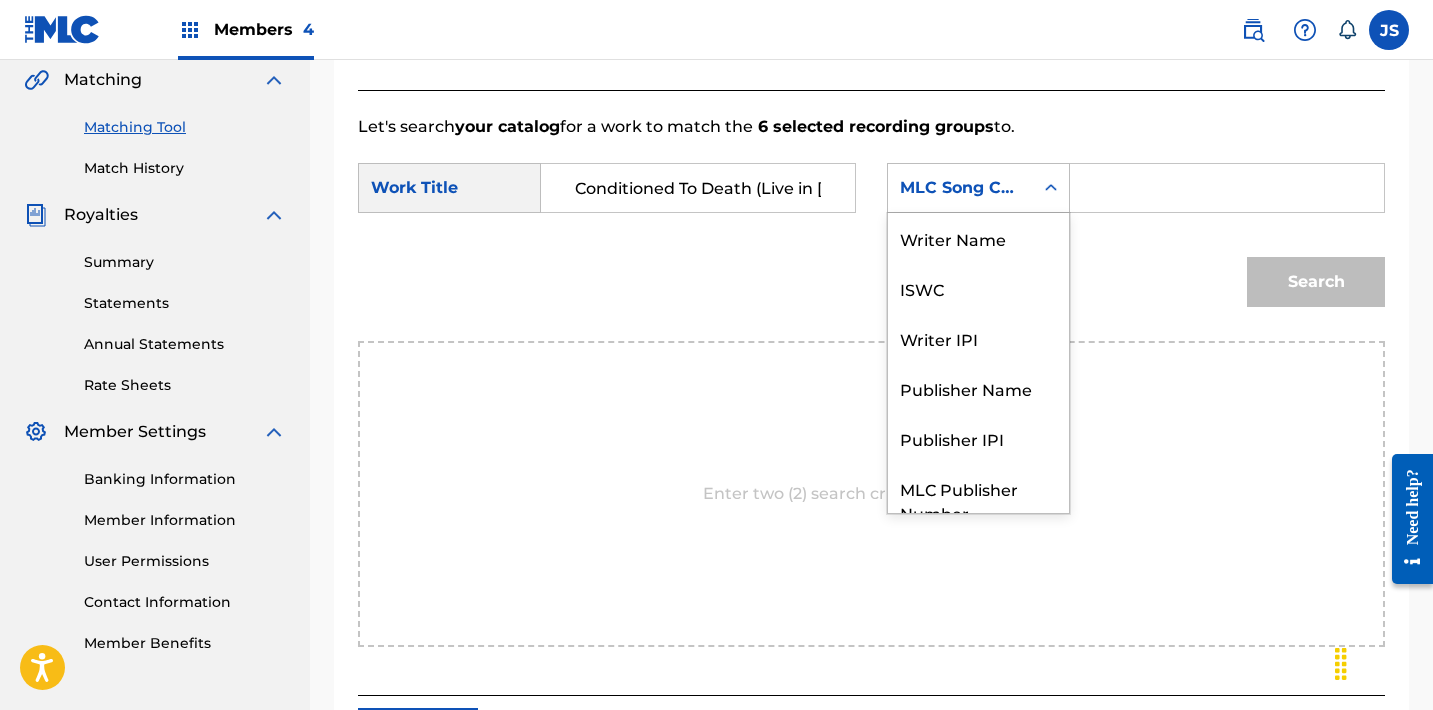 click on "MLC Song Code" at bounding box center (960, 188) 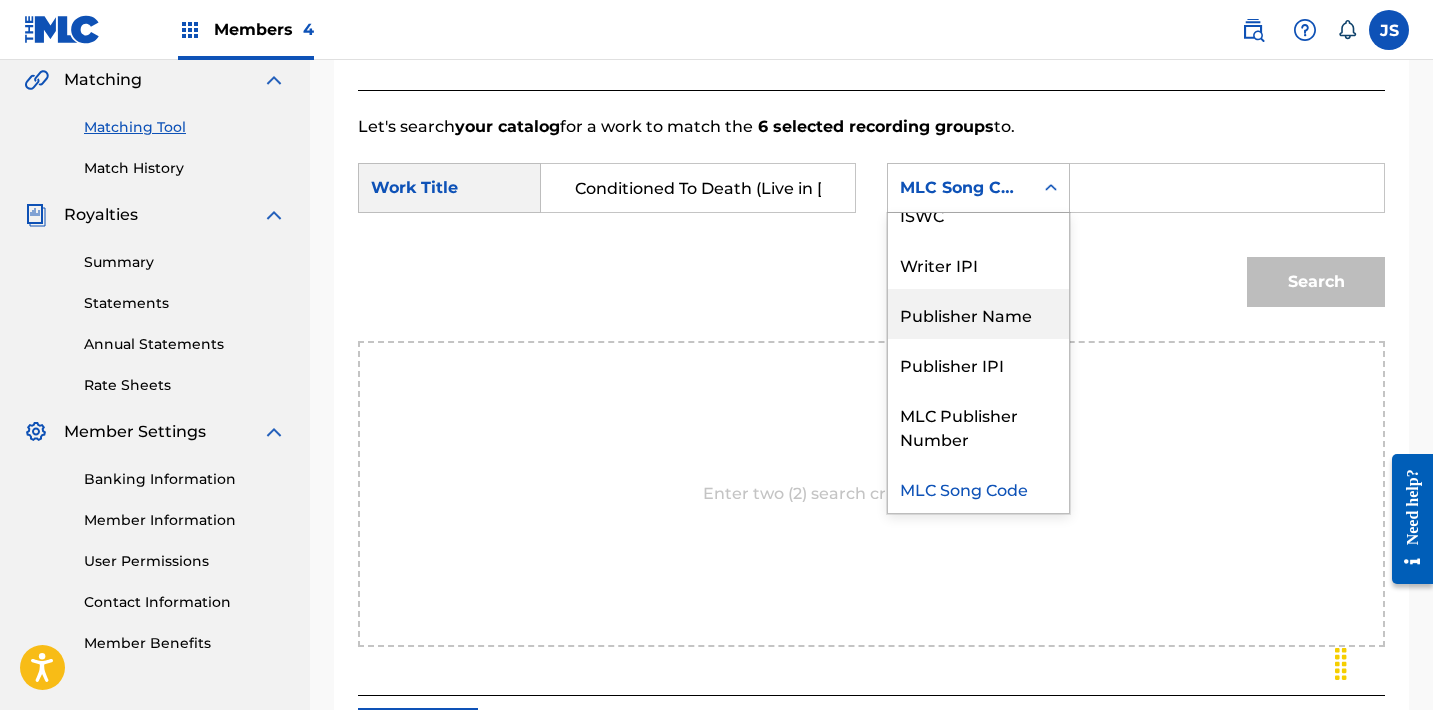 click on "Publisher Name" at bounding box center [978, 314] 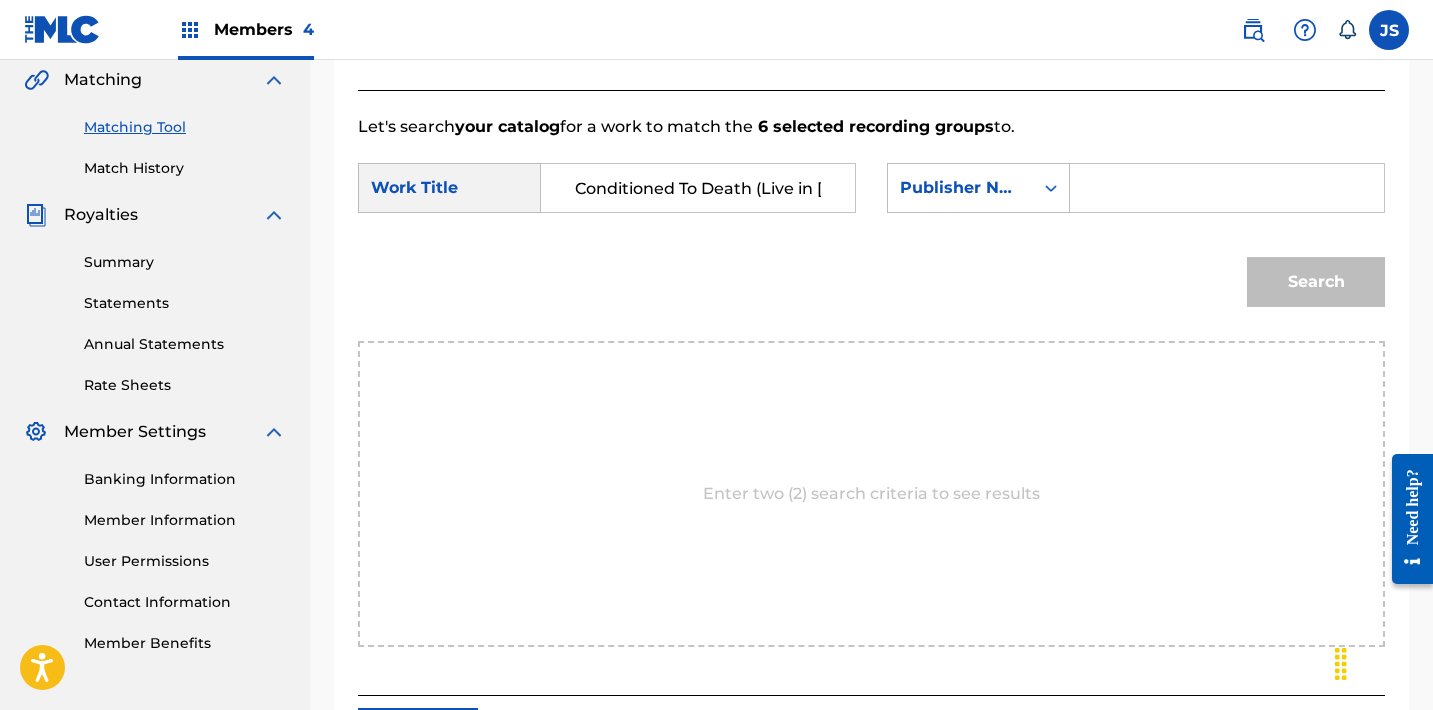 click at bounding box center [1227, 188] 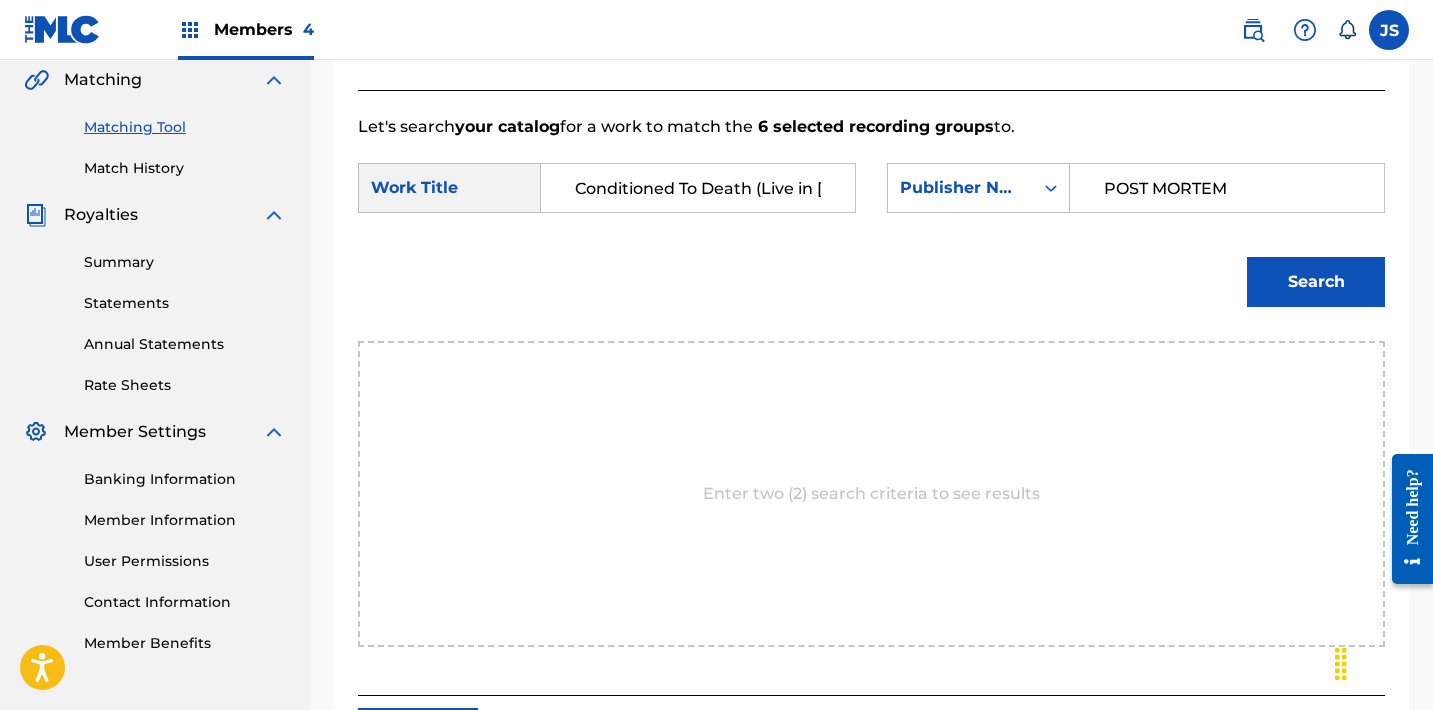 click on "Search" at bounding box center [1316, 282] 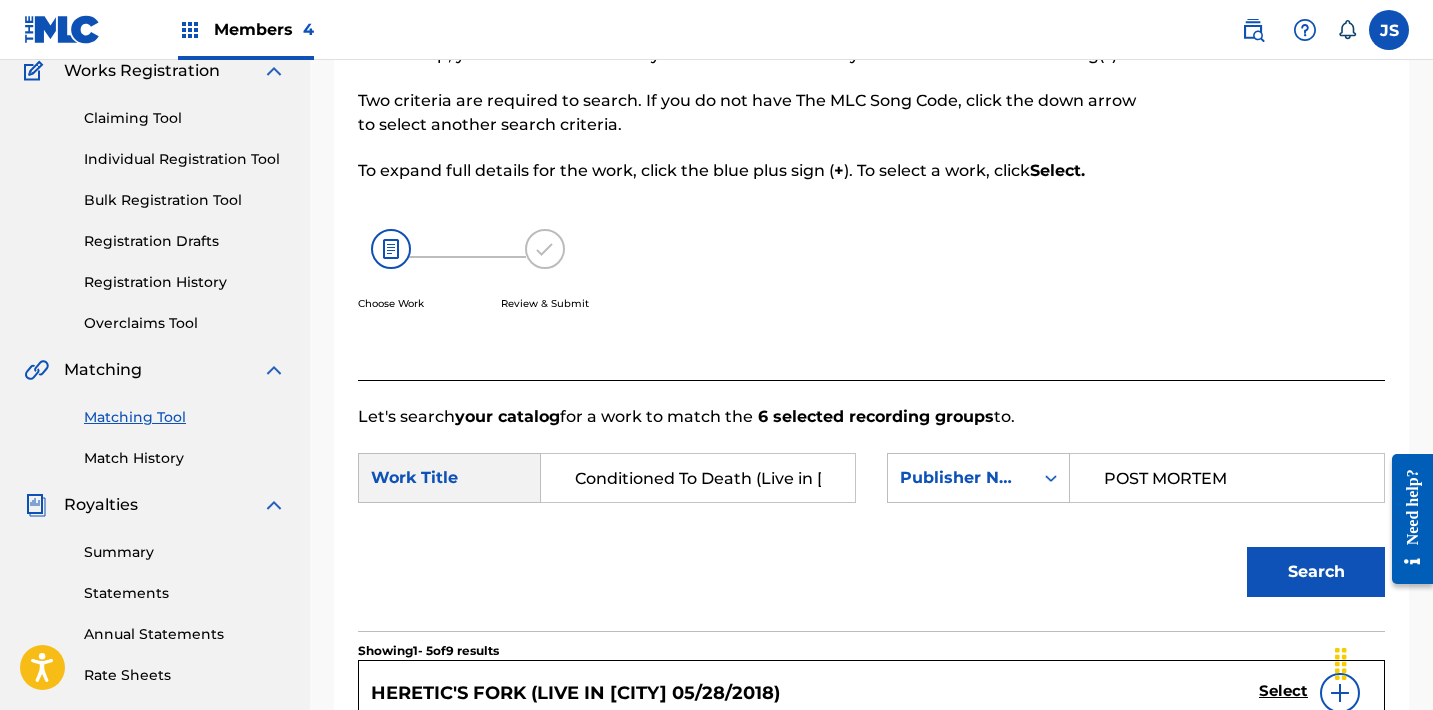 scroll, scrollTop: 178, scrollLeft: 0, axis: vertical 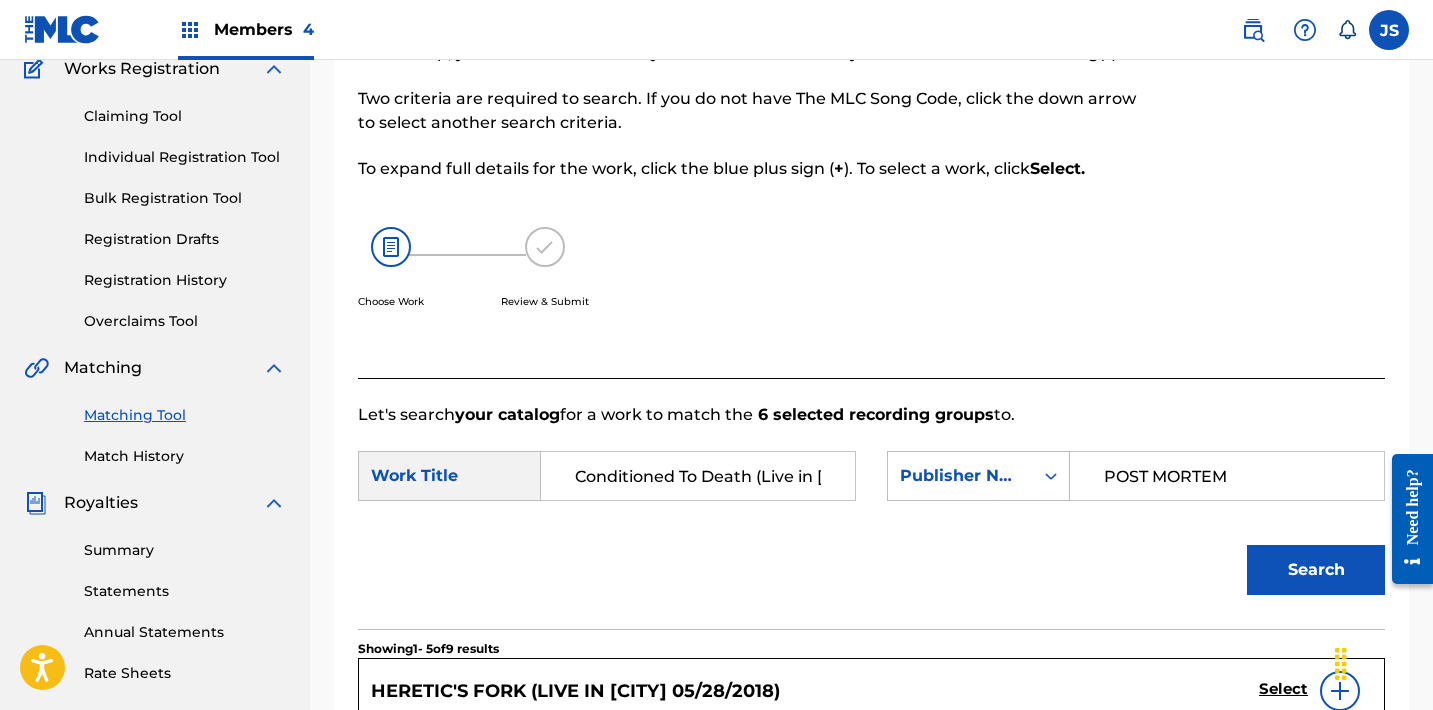 click on "POST MORTEM" at bounding box center (1227, 476) 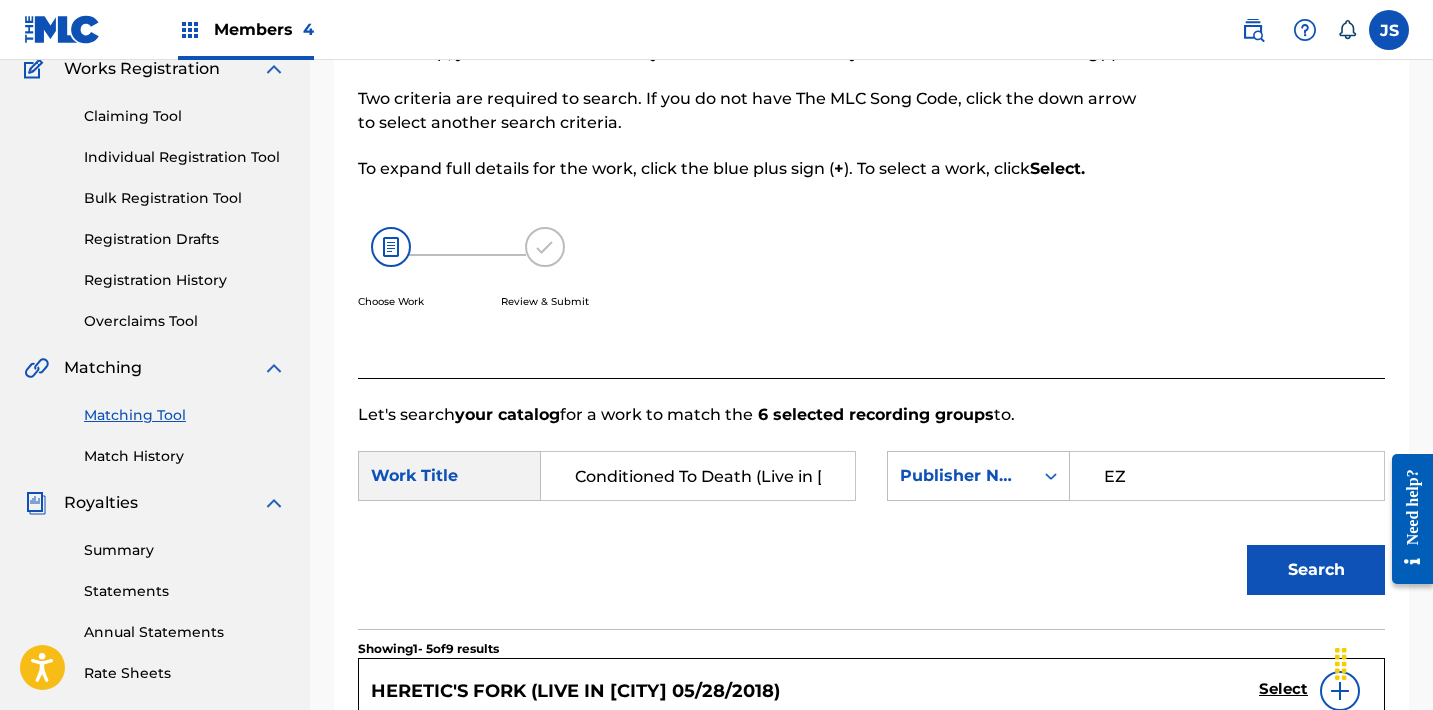 type on "EZ ACTION" 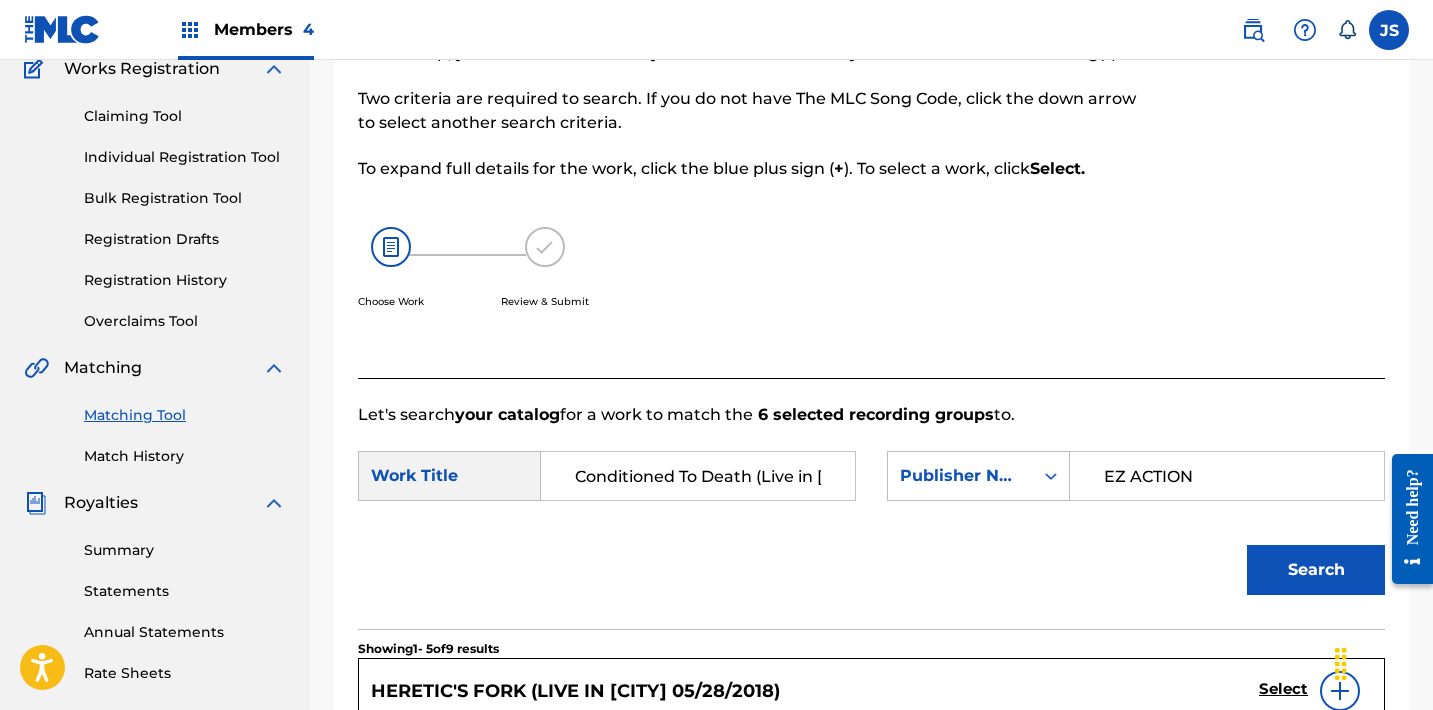 click on "Search" at bounding box center (1316, 570) 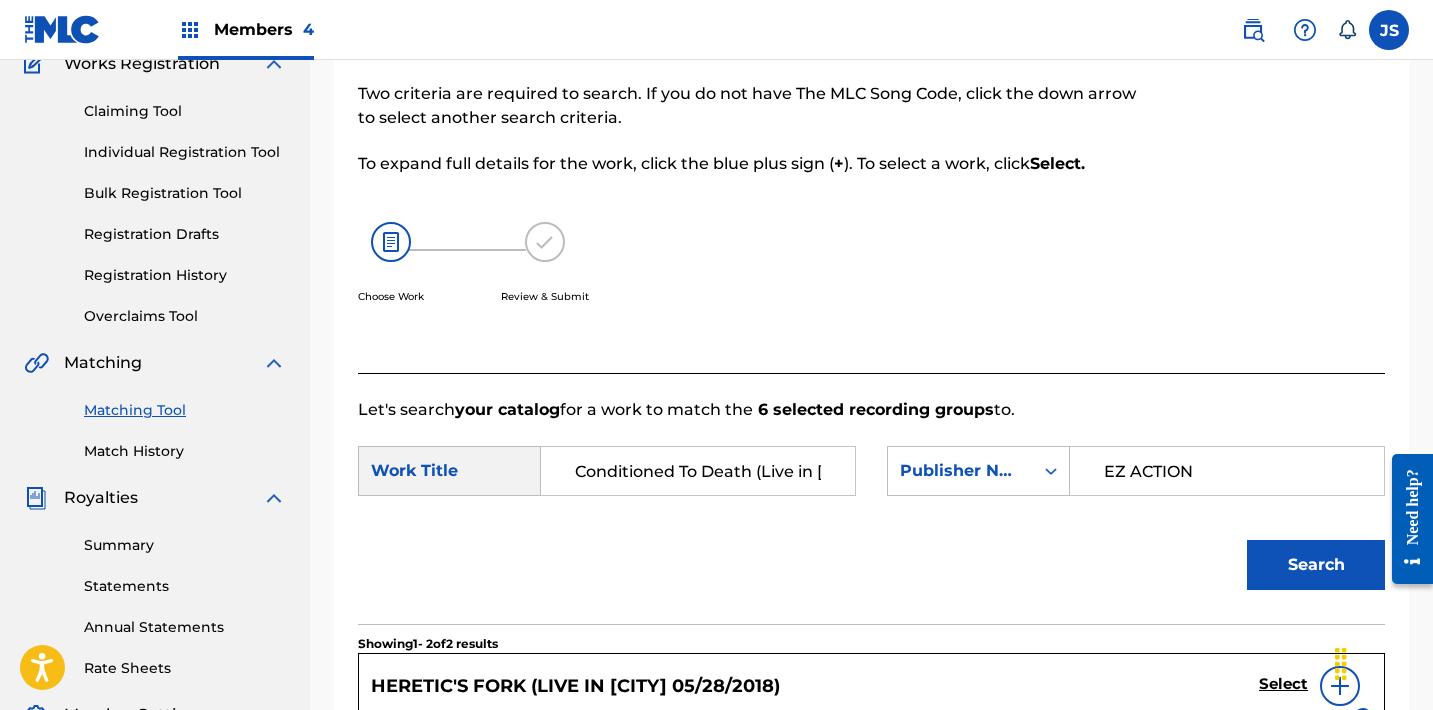 scroll, scrollTop: 0, scrollLeft: 0, axis: both 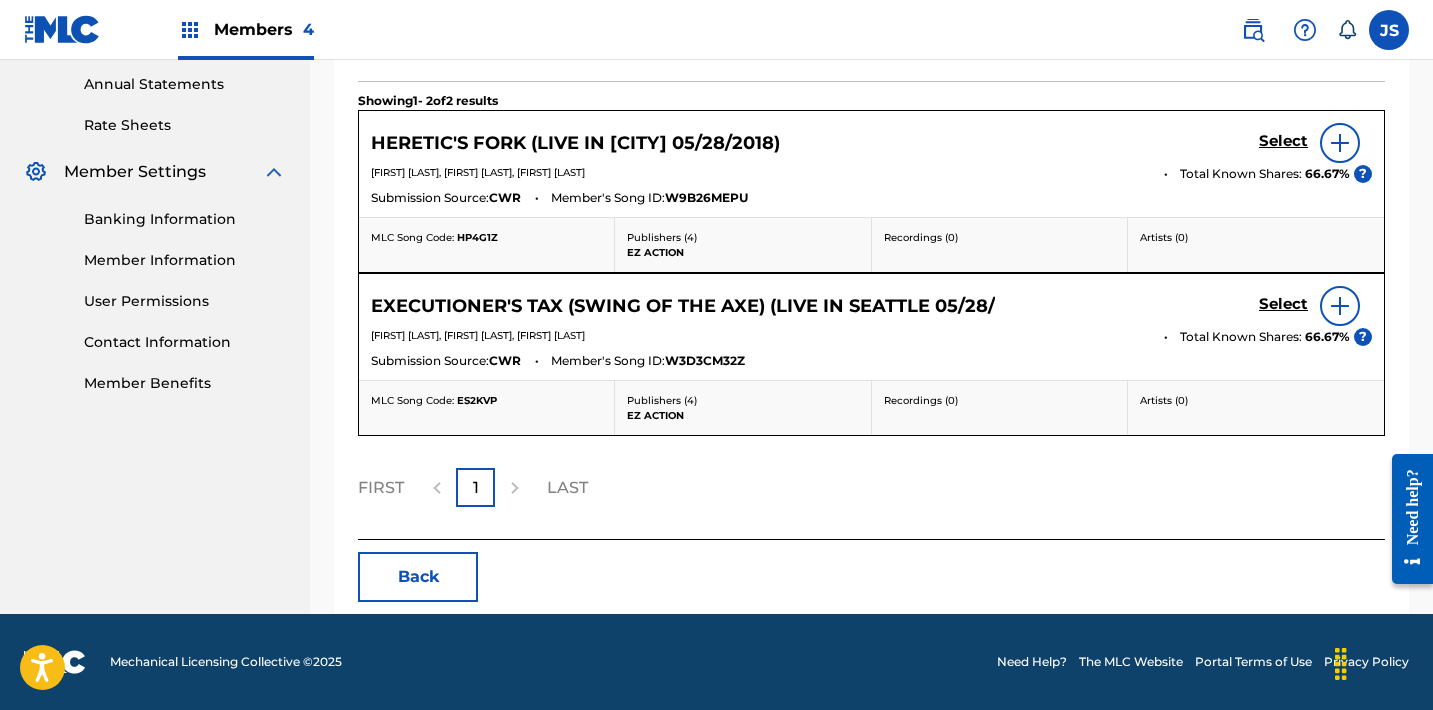 click on "Back" at bounding box center (418, 577) 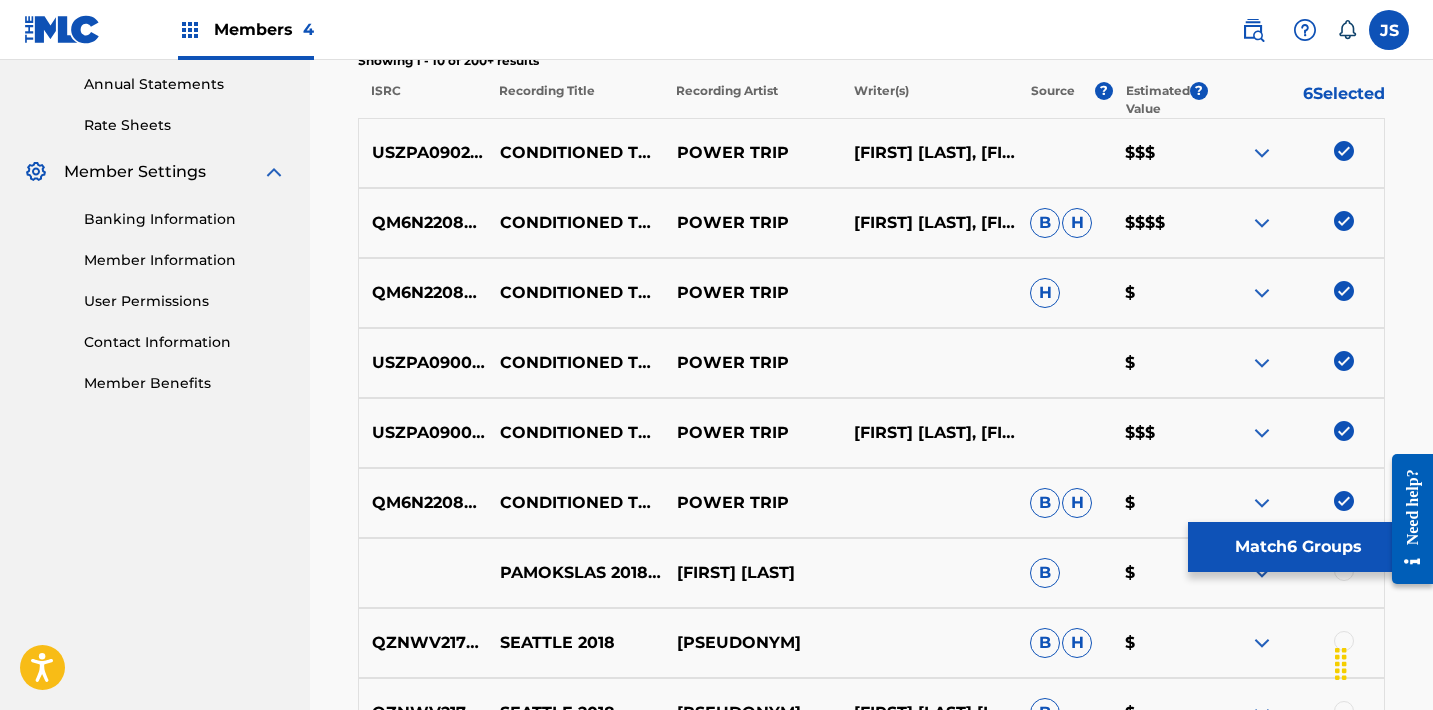 click at bounding box center [1344, 501] 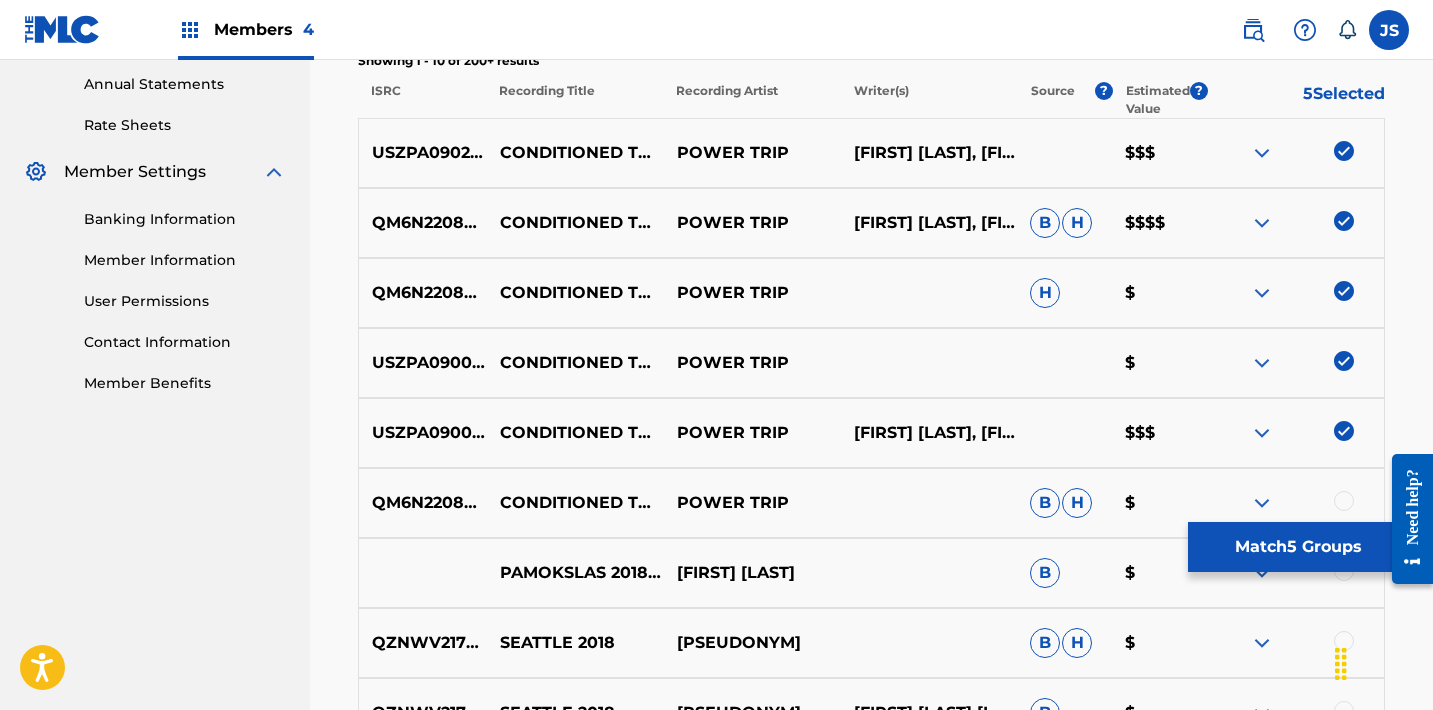 click at bounding box center (1344, 431) 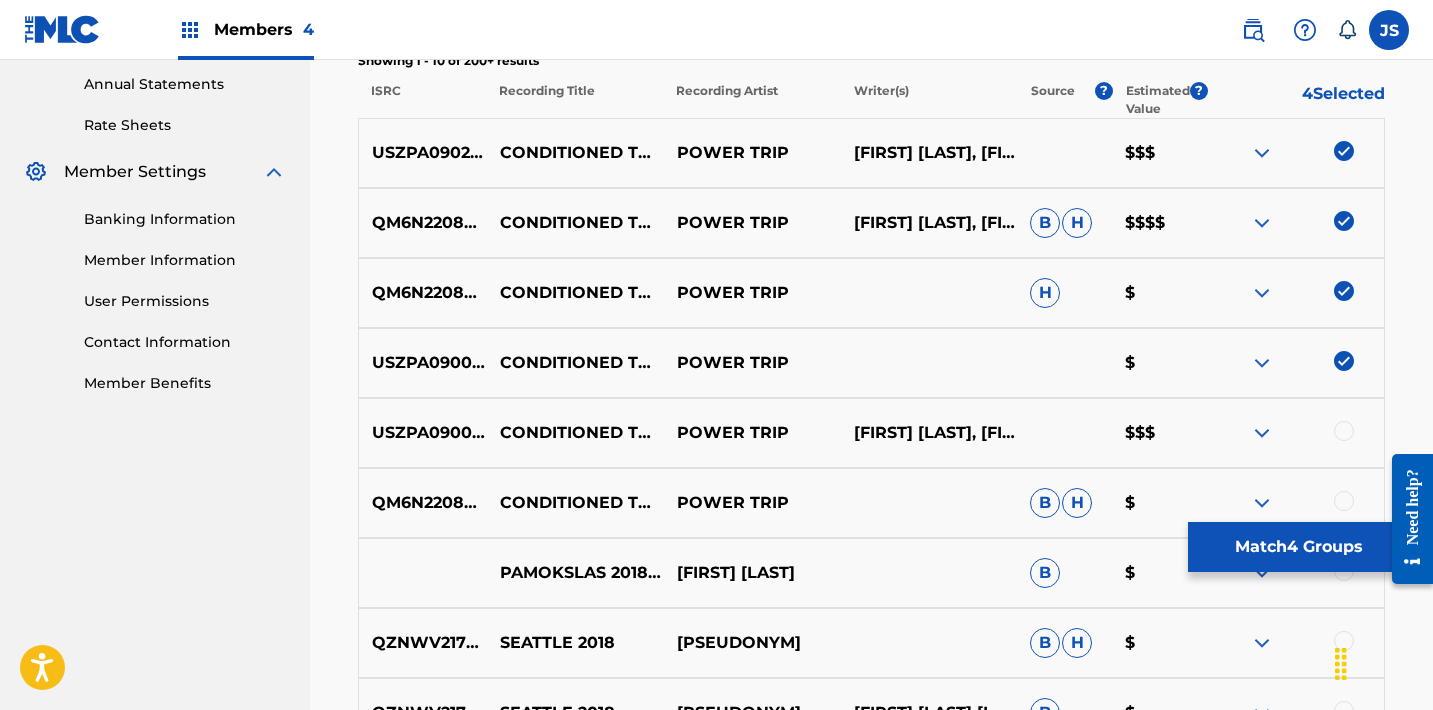 click at bounding box center (1344, 361) 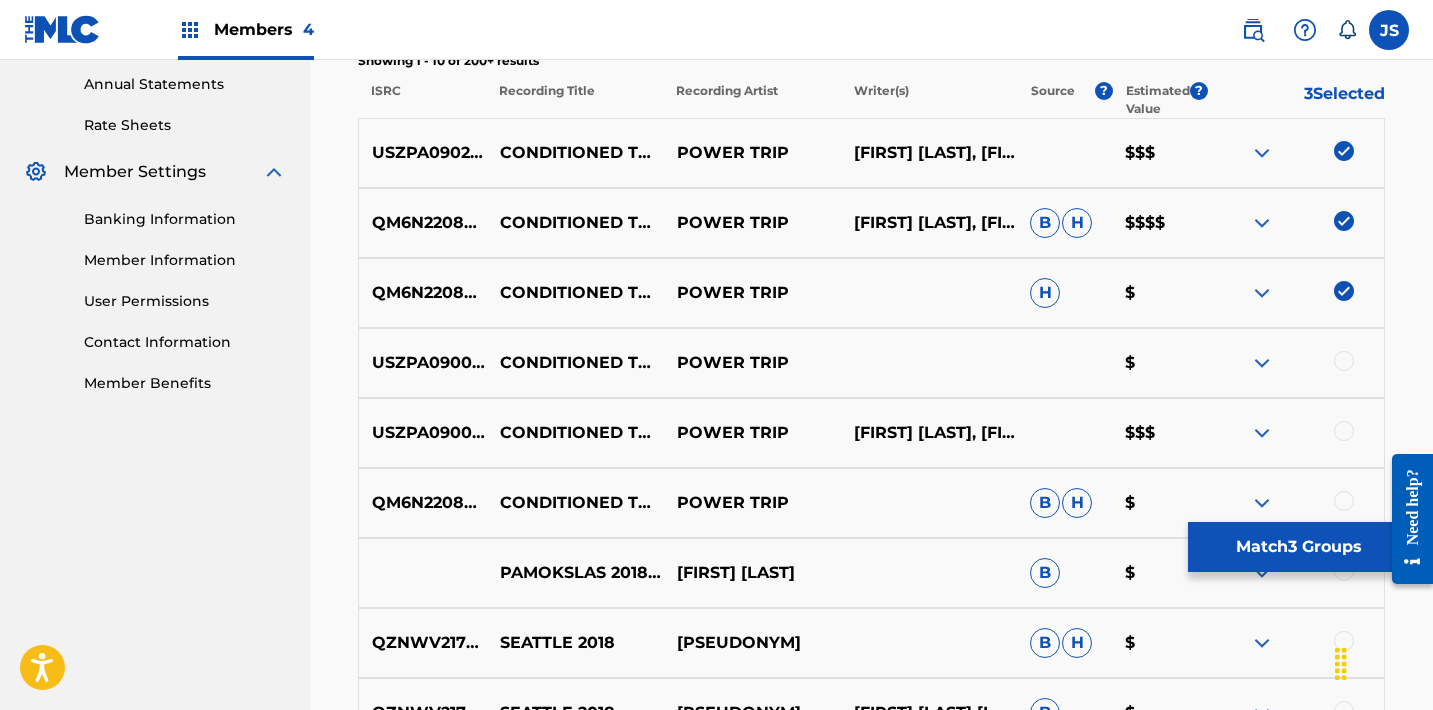 click at bounding box center (1344, 291) 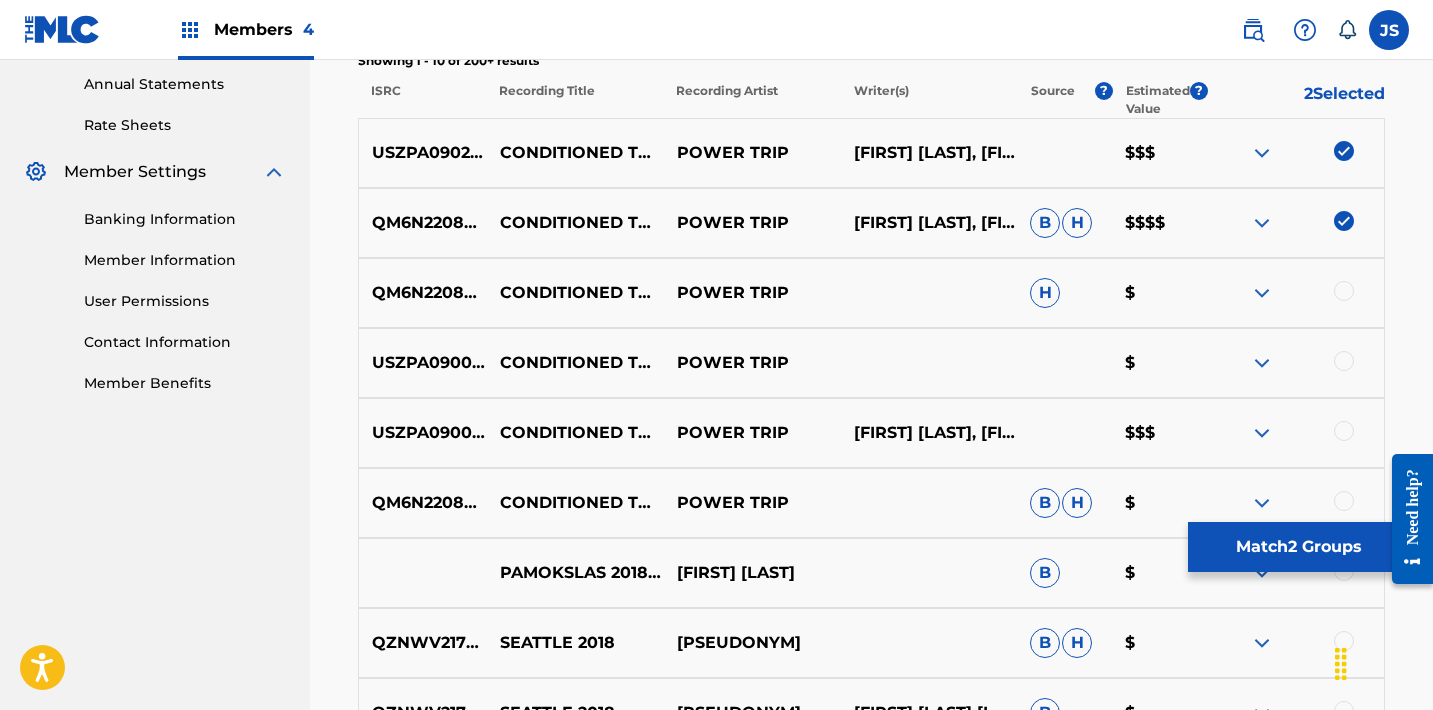 click at bounding box center [1344, 221] 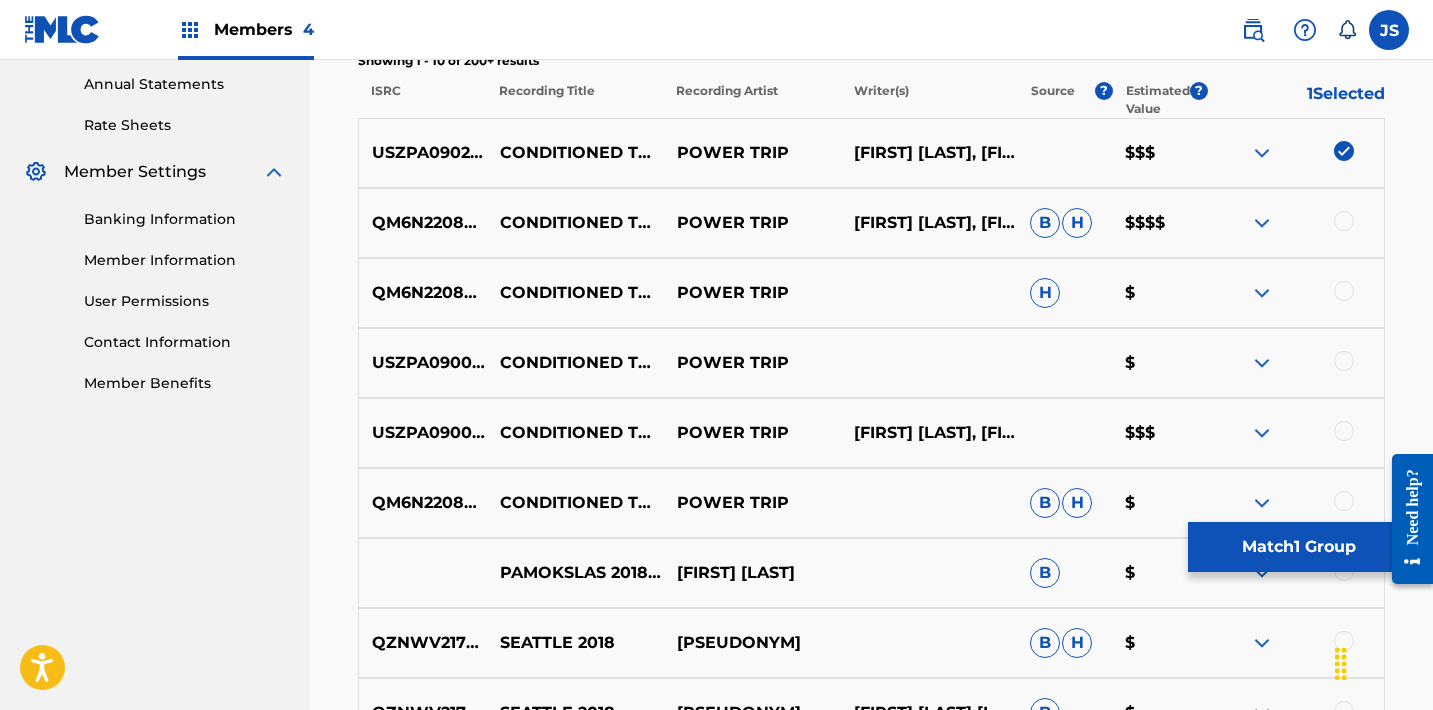 click at bounding box center (1295, 153) 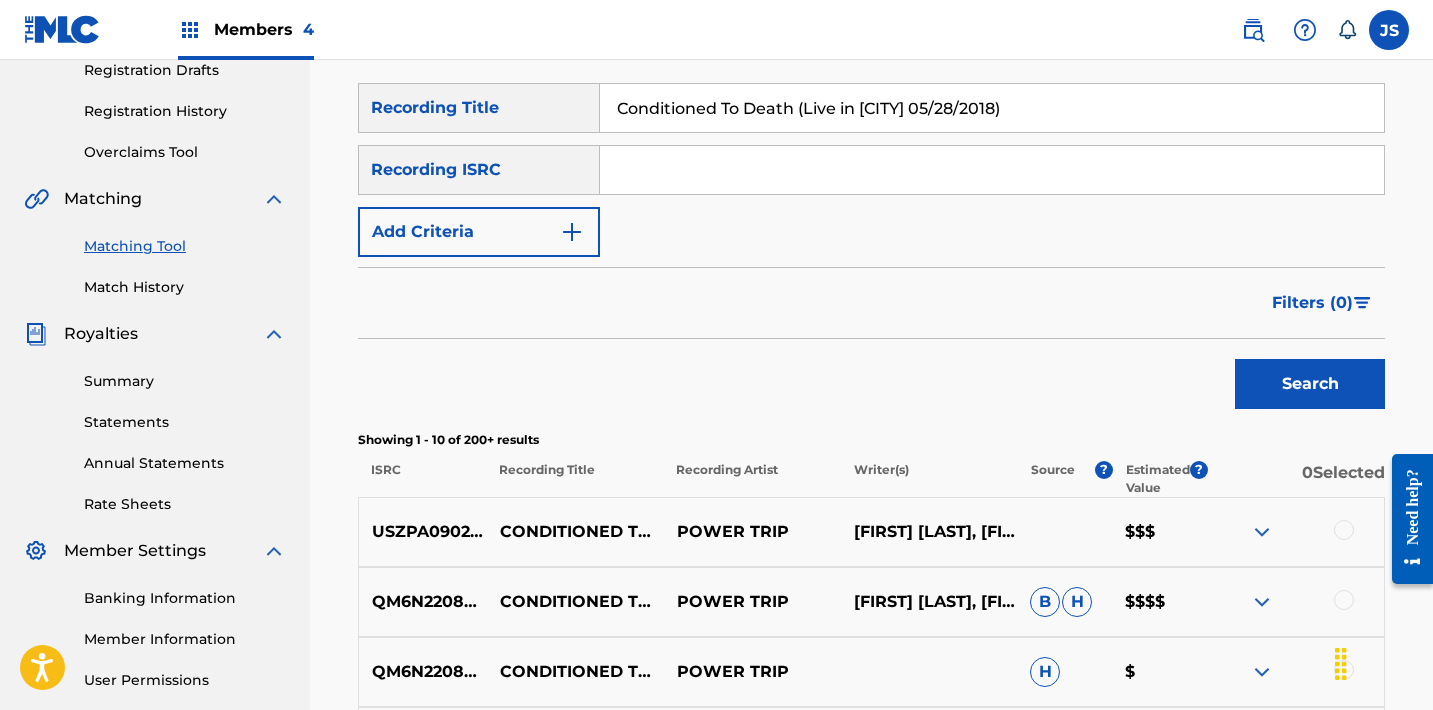 scroll, scrollTop: 128, scrollLeft: 0, axis: vertical 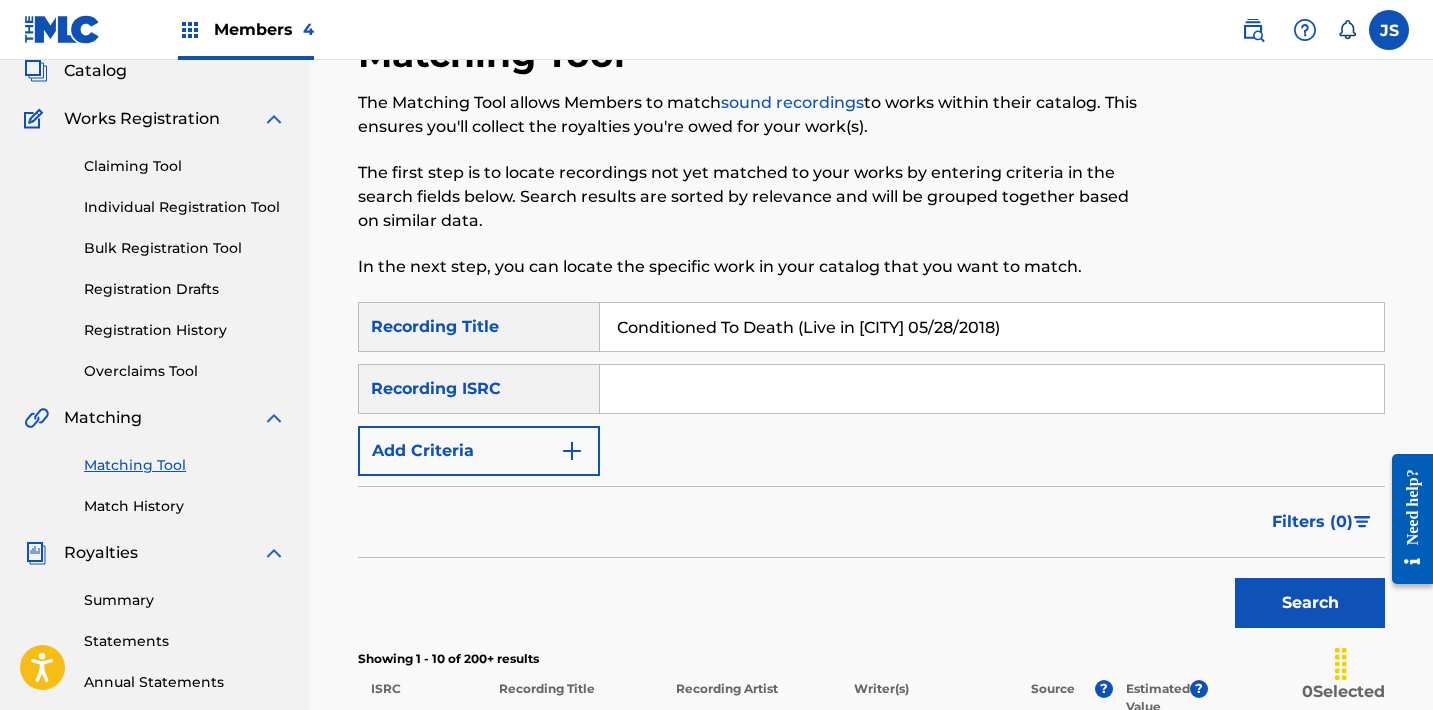 click on "Conditioned To Death (Live in Seattle 05/28/2018)" at bounding box center [992, 327] 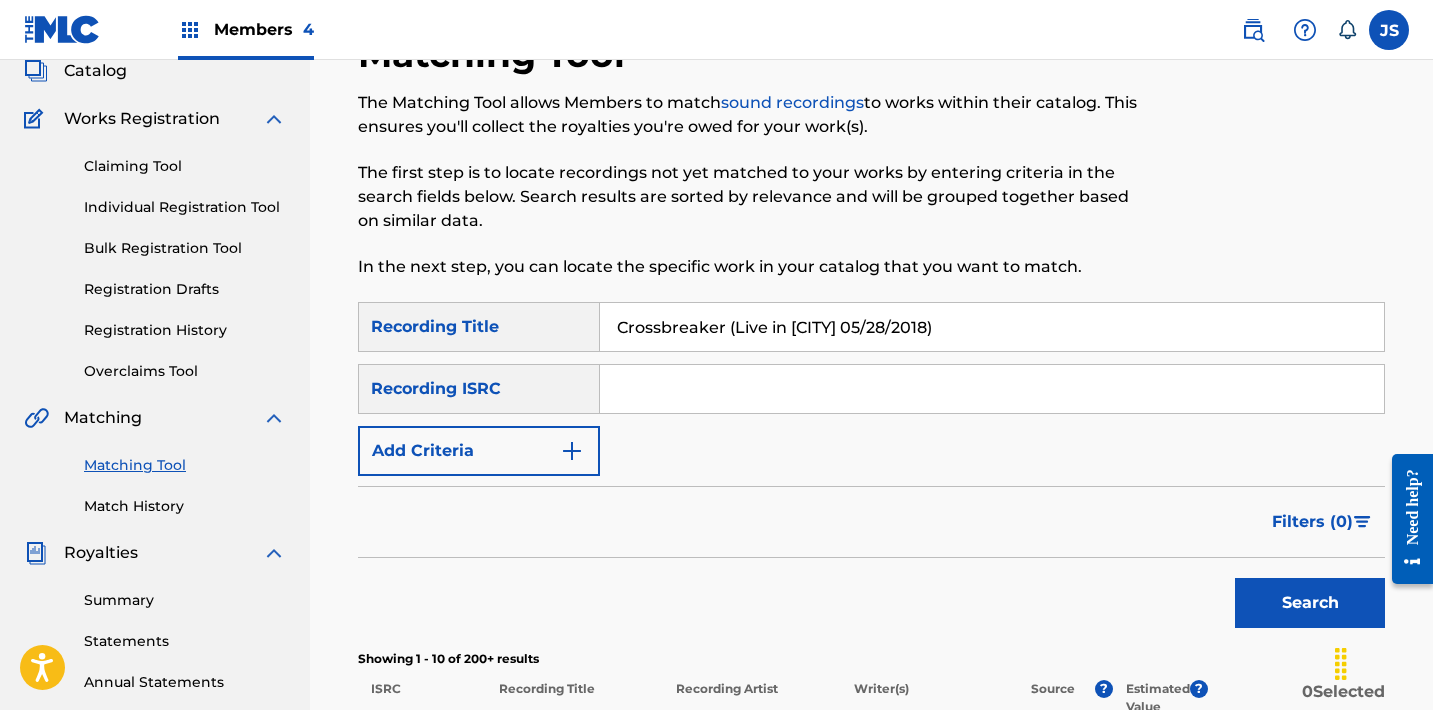 type on "Crossbreaker (Live in Seattle 05/28/2018)" 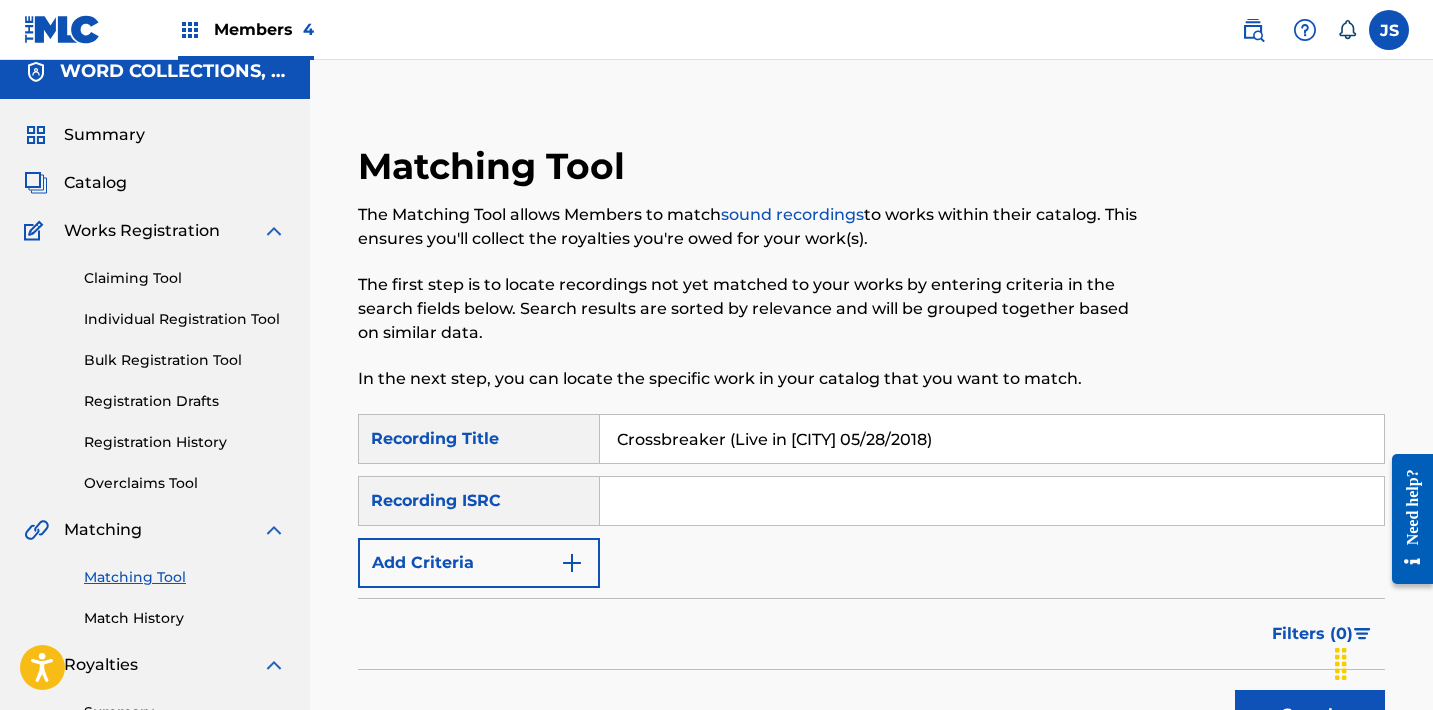 scroll, scrollTop: 27, scrollLeft: 0, axis: vertical 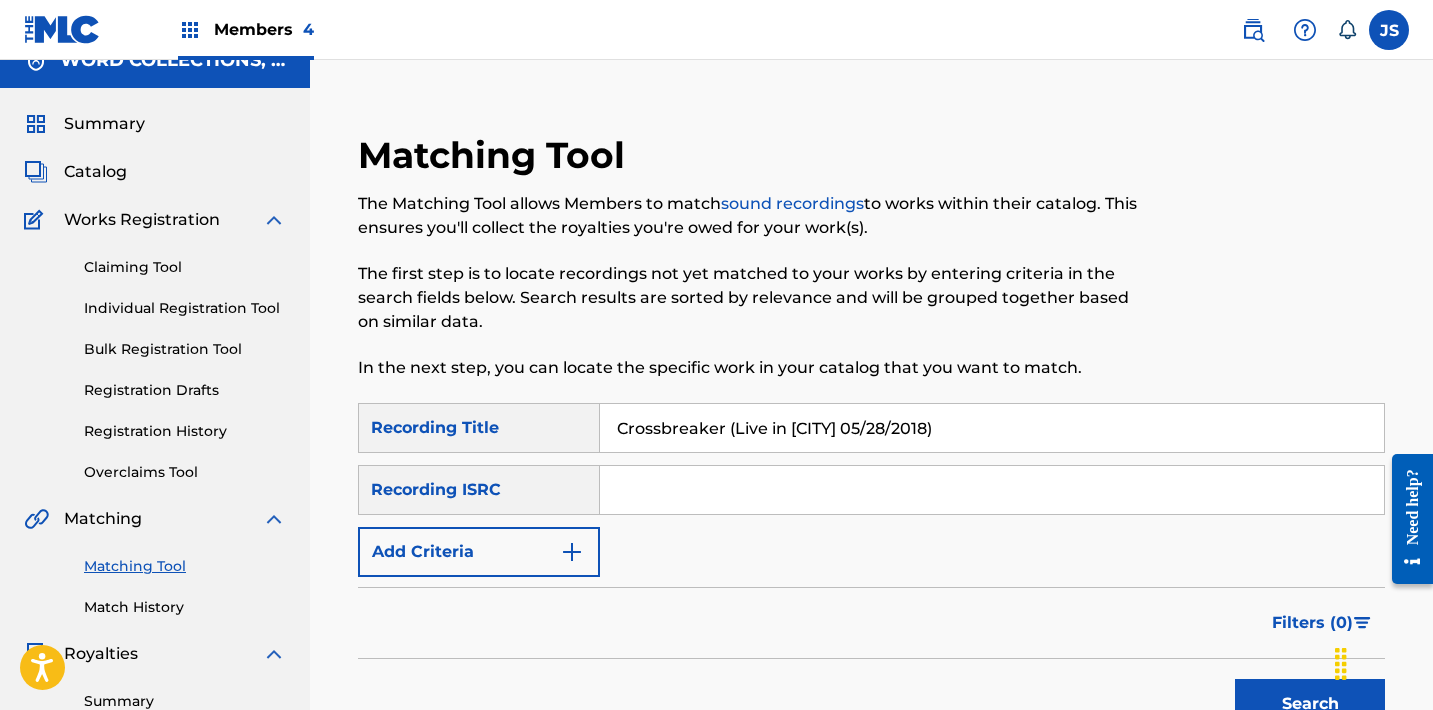 click on "Add Criteria" at bounding box center [479, 552] 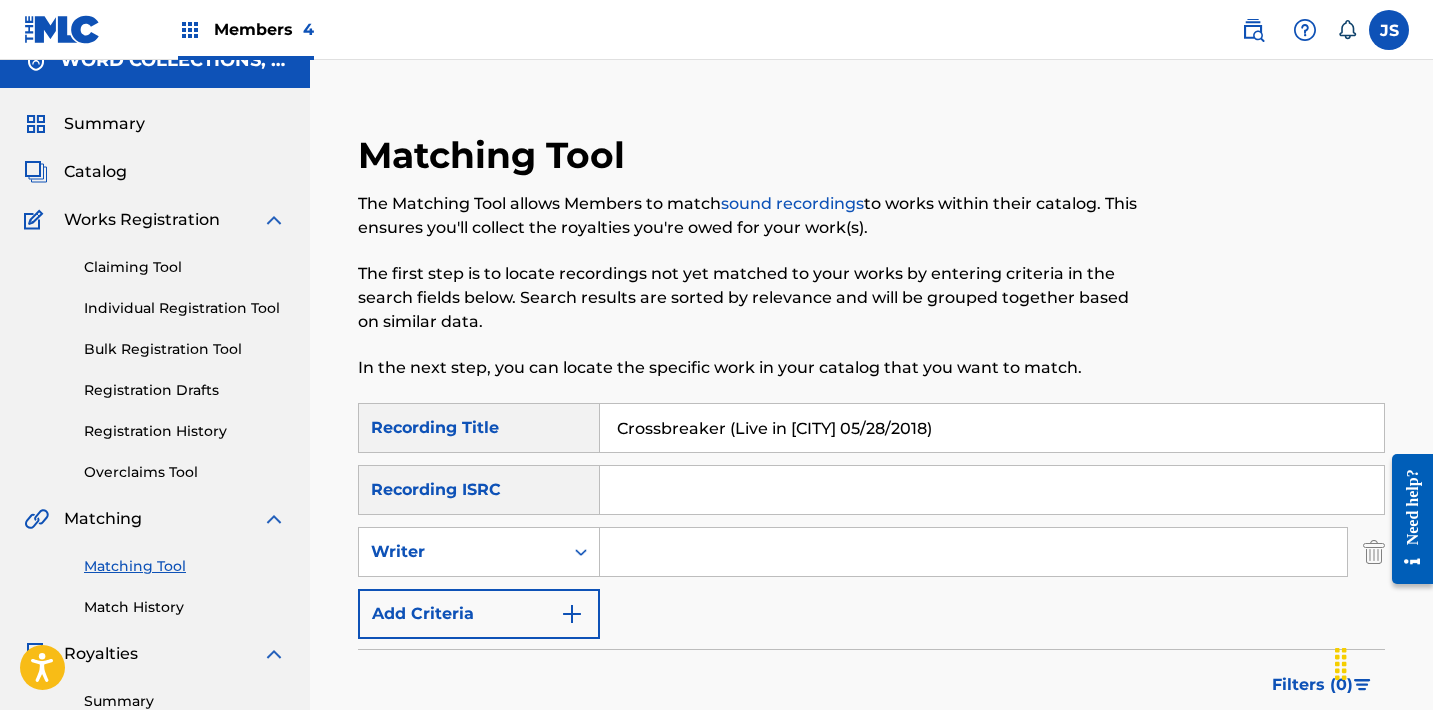 click at bounding box center (973, 552) 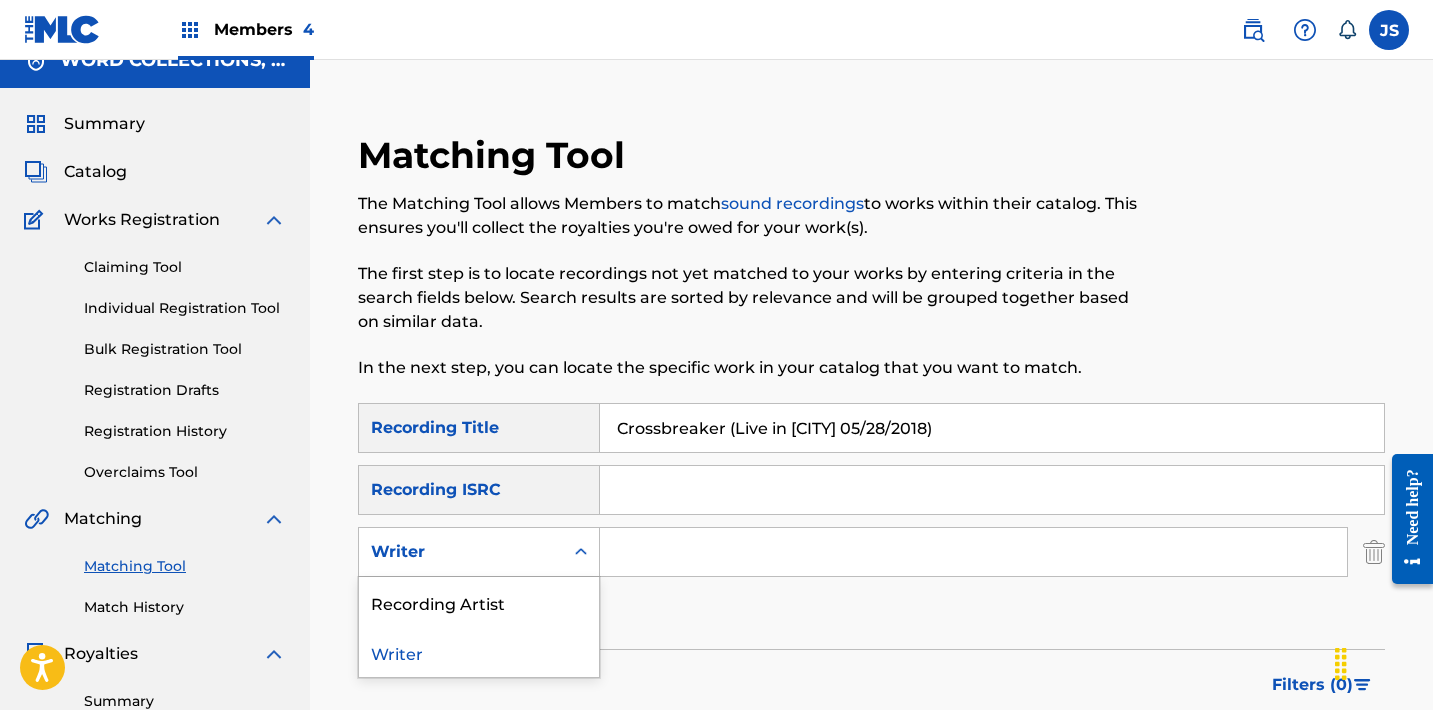 click on "Writer" at bounding box center [461, 552] 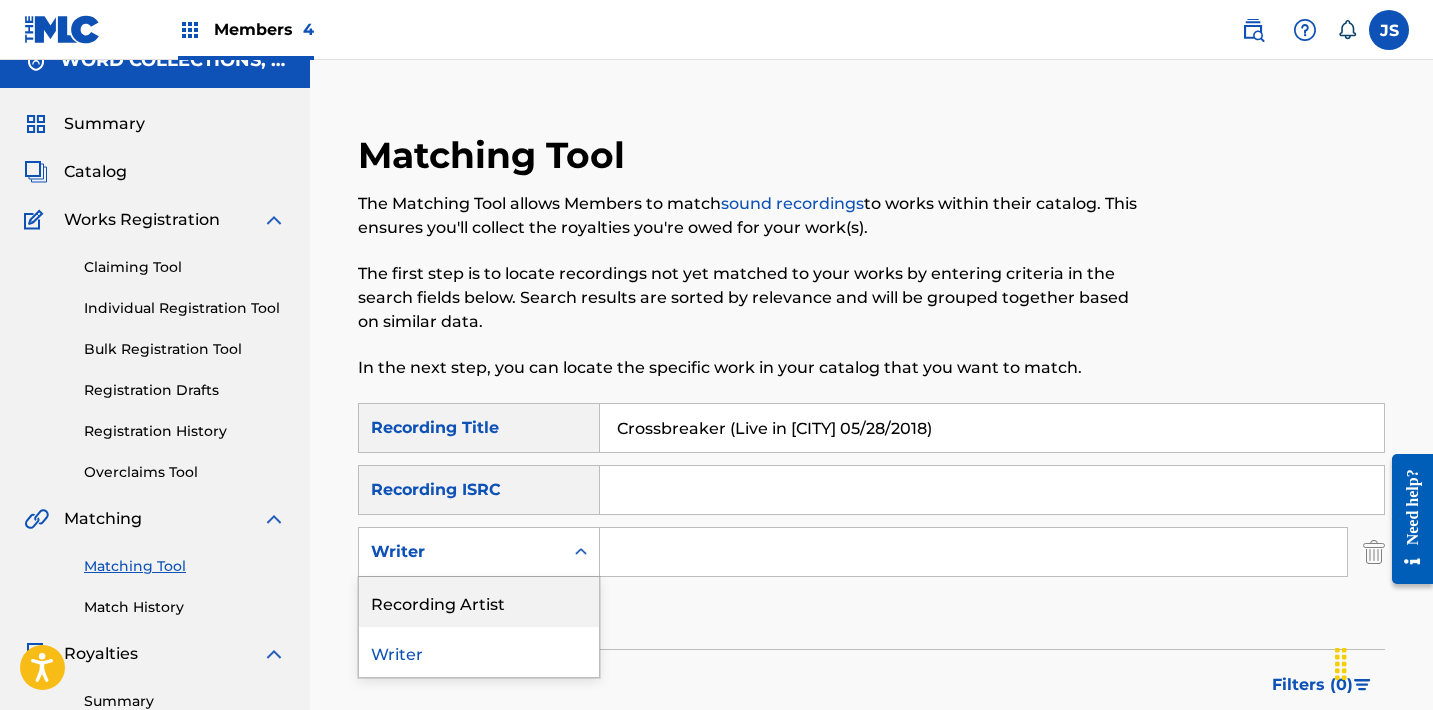 click on "Recording Artist" at bounding box center [479, 602] 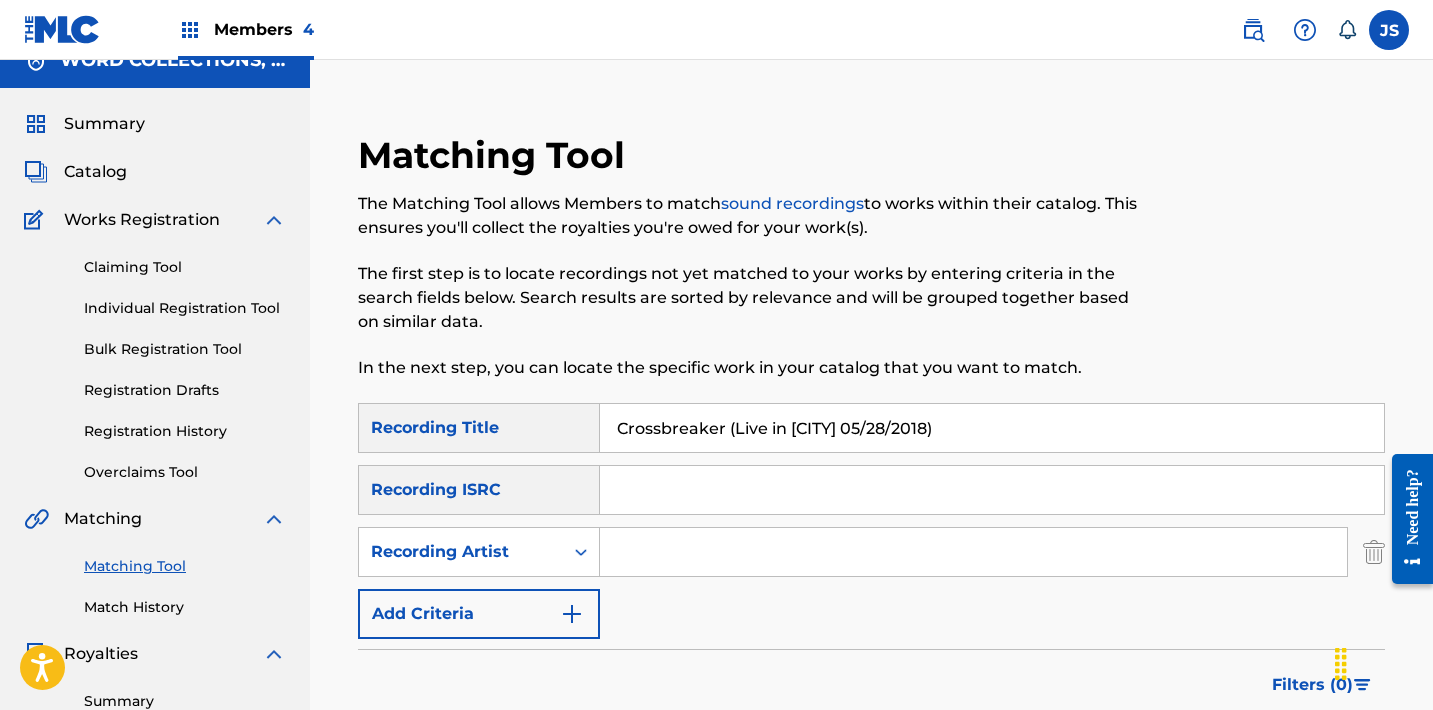 click at bounding box center (973, 552) 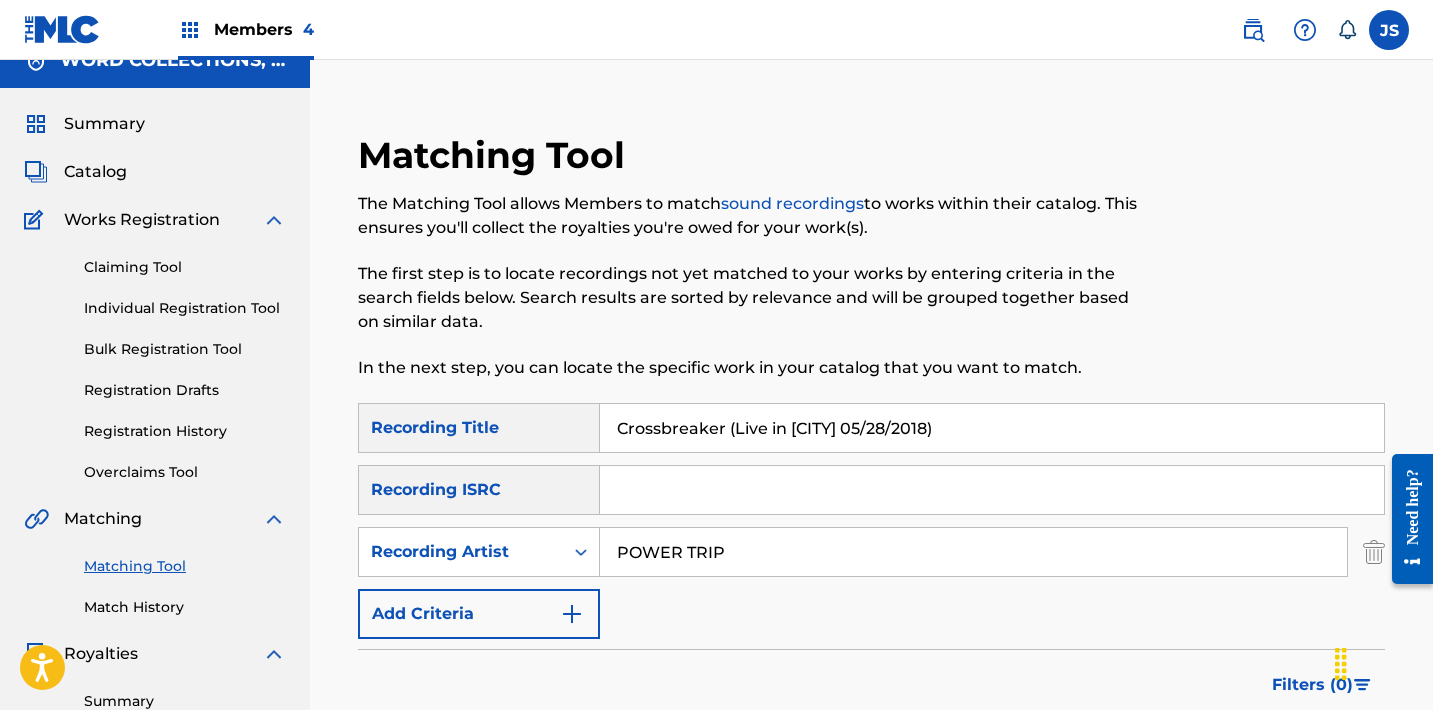 type on "POWER TRIP" 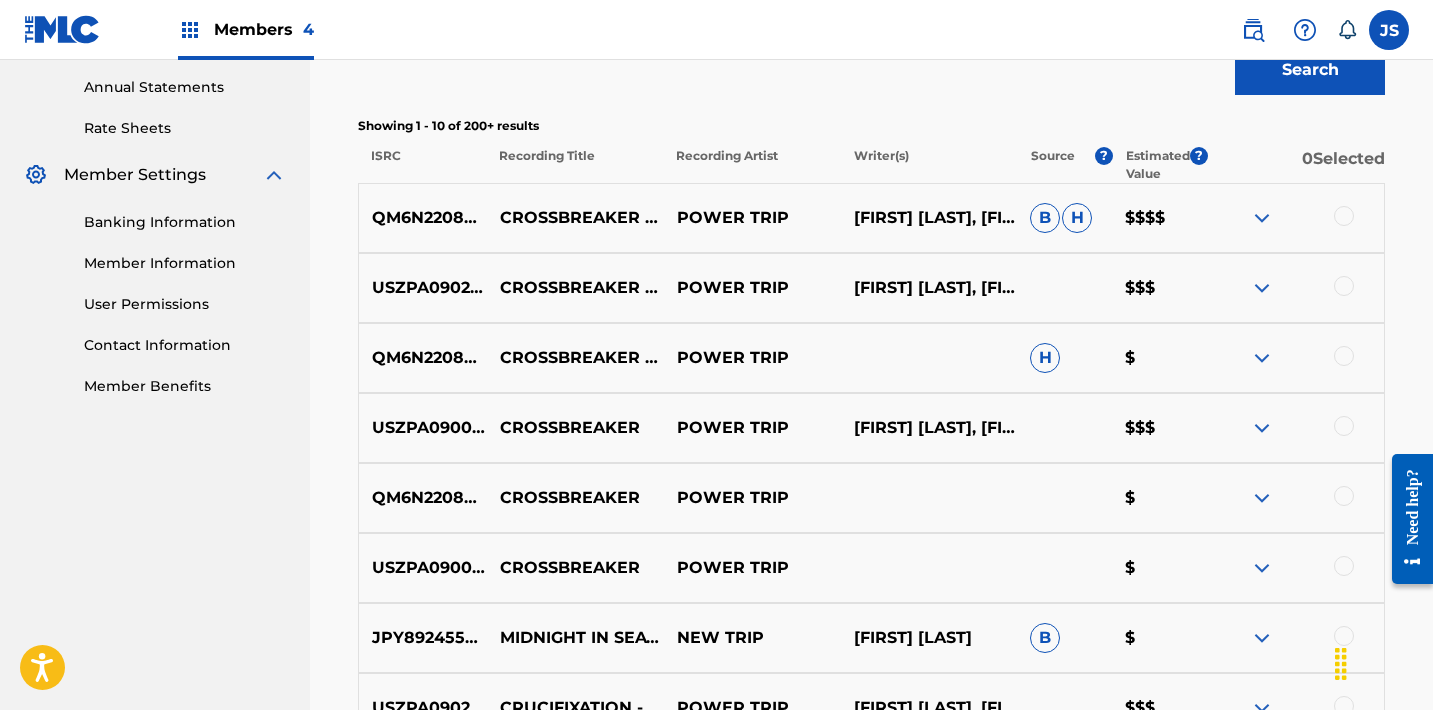 scroll, scrollTop: 697, scrollLeft: 0, axis: vertical 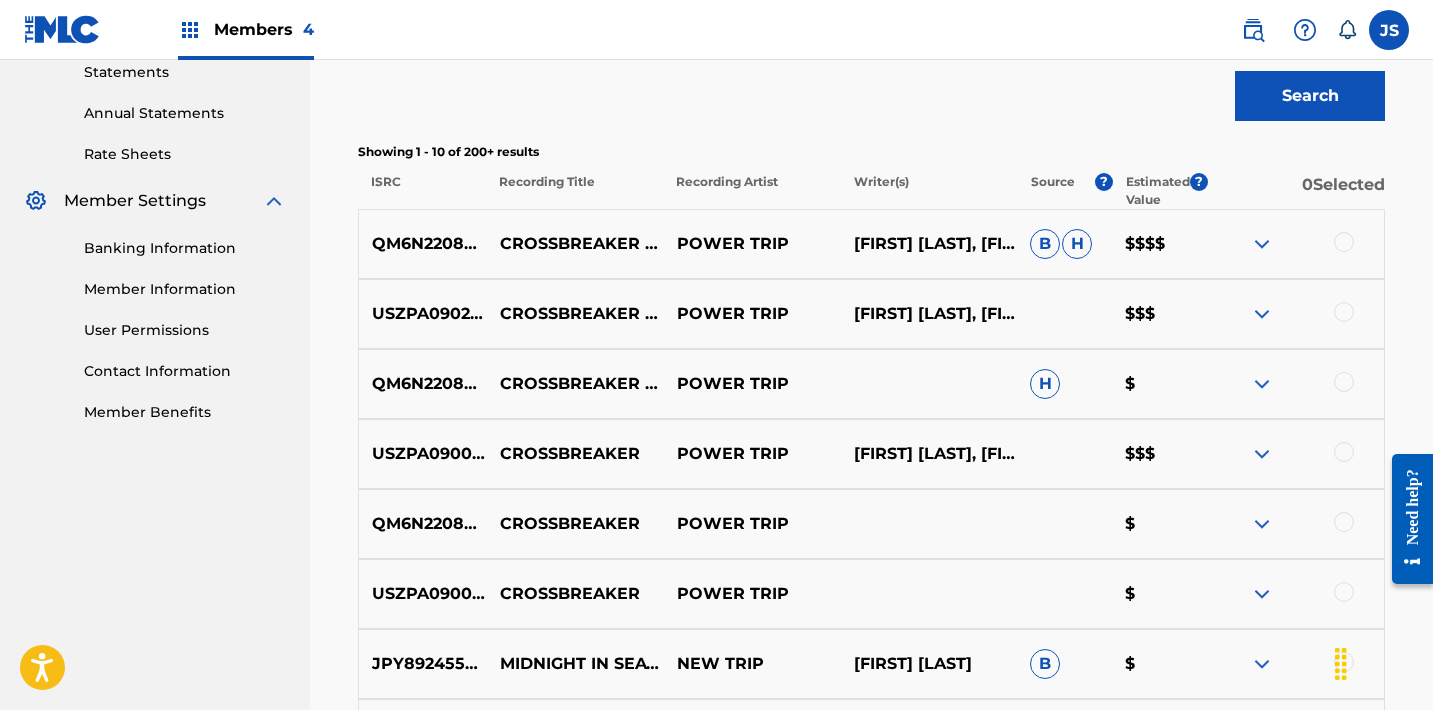 click at bounding box center (1344, 242) 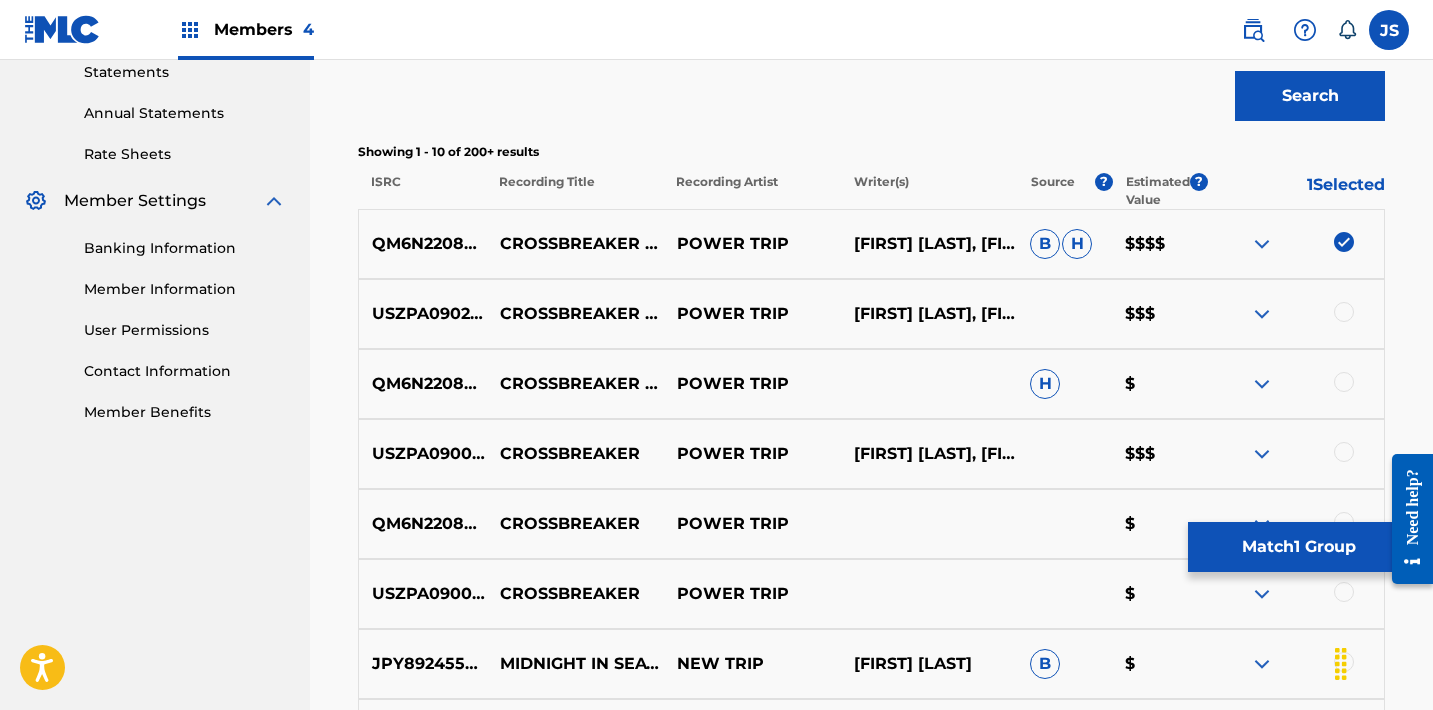click on "Match  1 Group" at bounding box center [1298, 547] 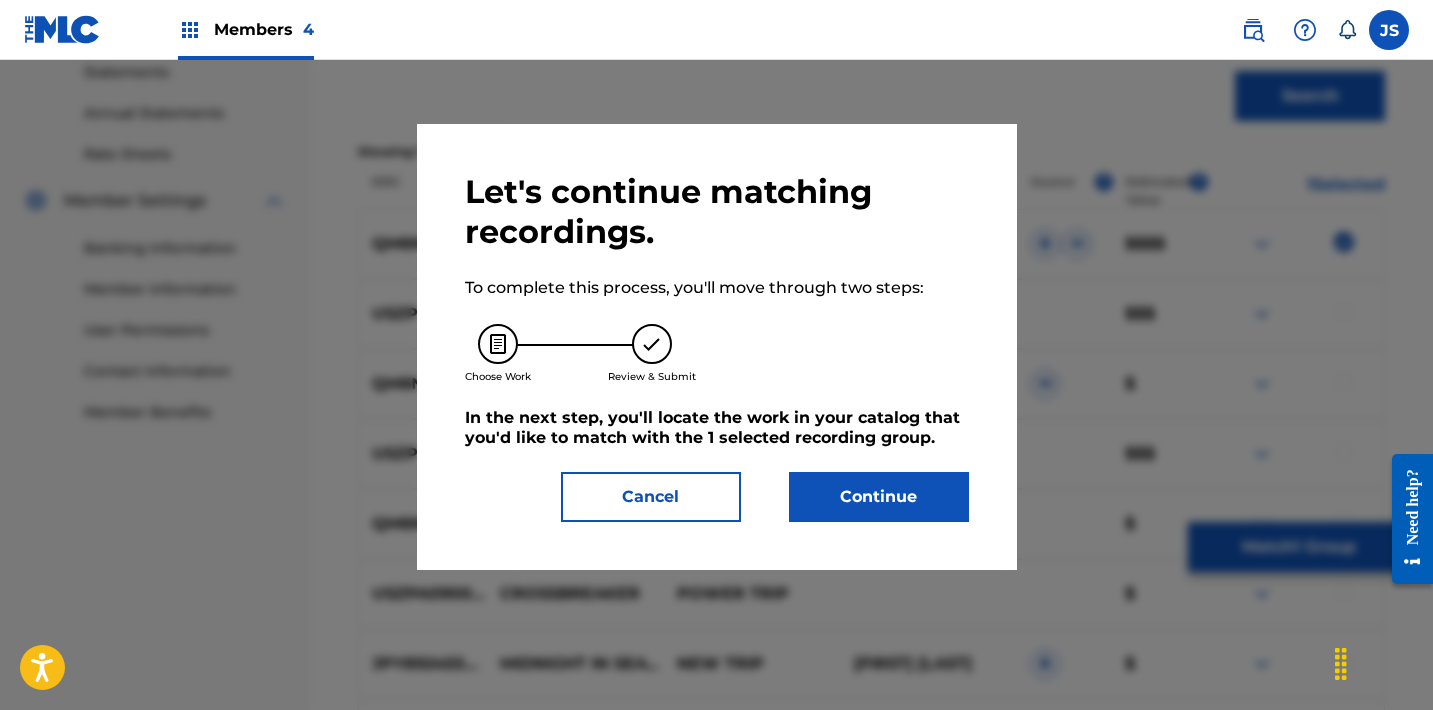 click on "Let's continue matching recordings. To complete this process, you'll move through two steps: Choose Work Review & Submit In the next step, you'll locate the work in your catalog that you'd like to match with the   1 selected recording group . Cancel Continue" at bounding box center (717, 347) 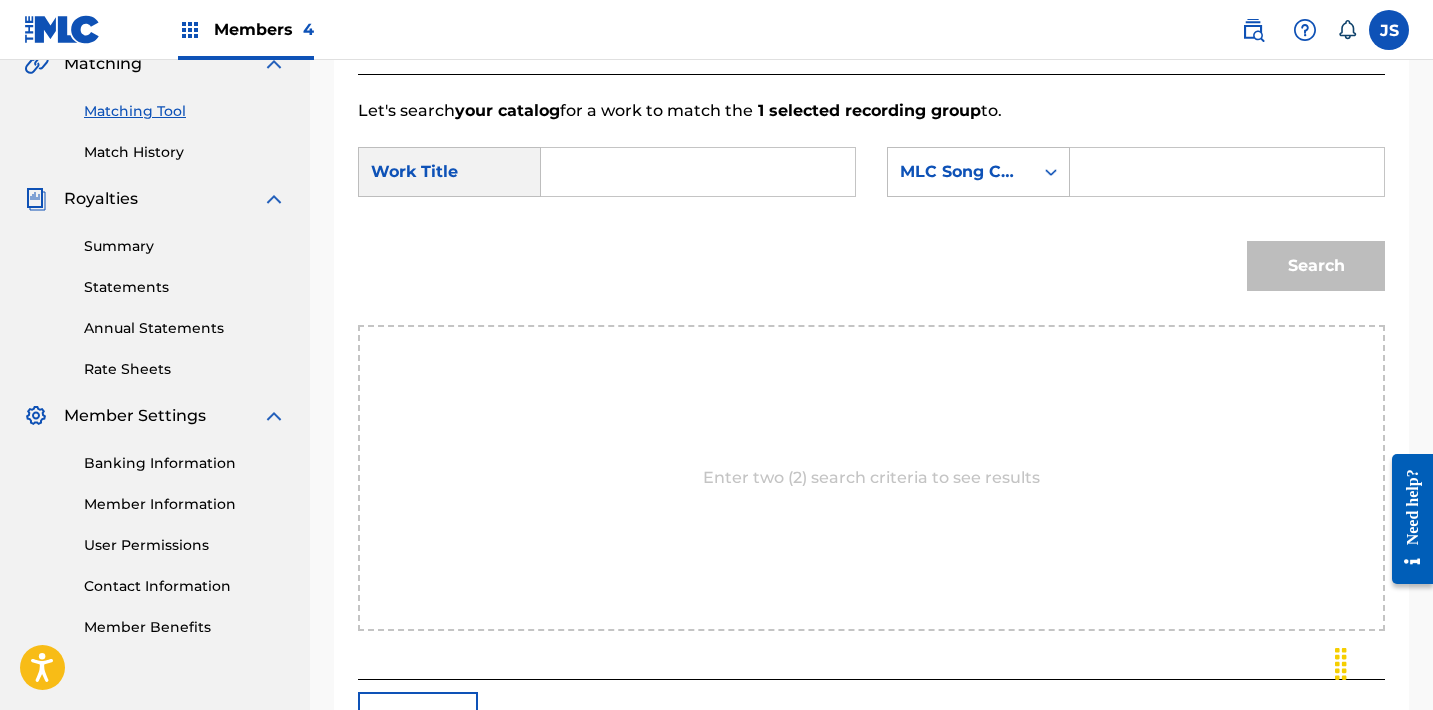 scroll, scrollTop: 481, scrollLeft: 0, axis: vertical 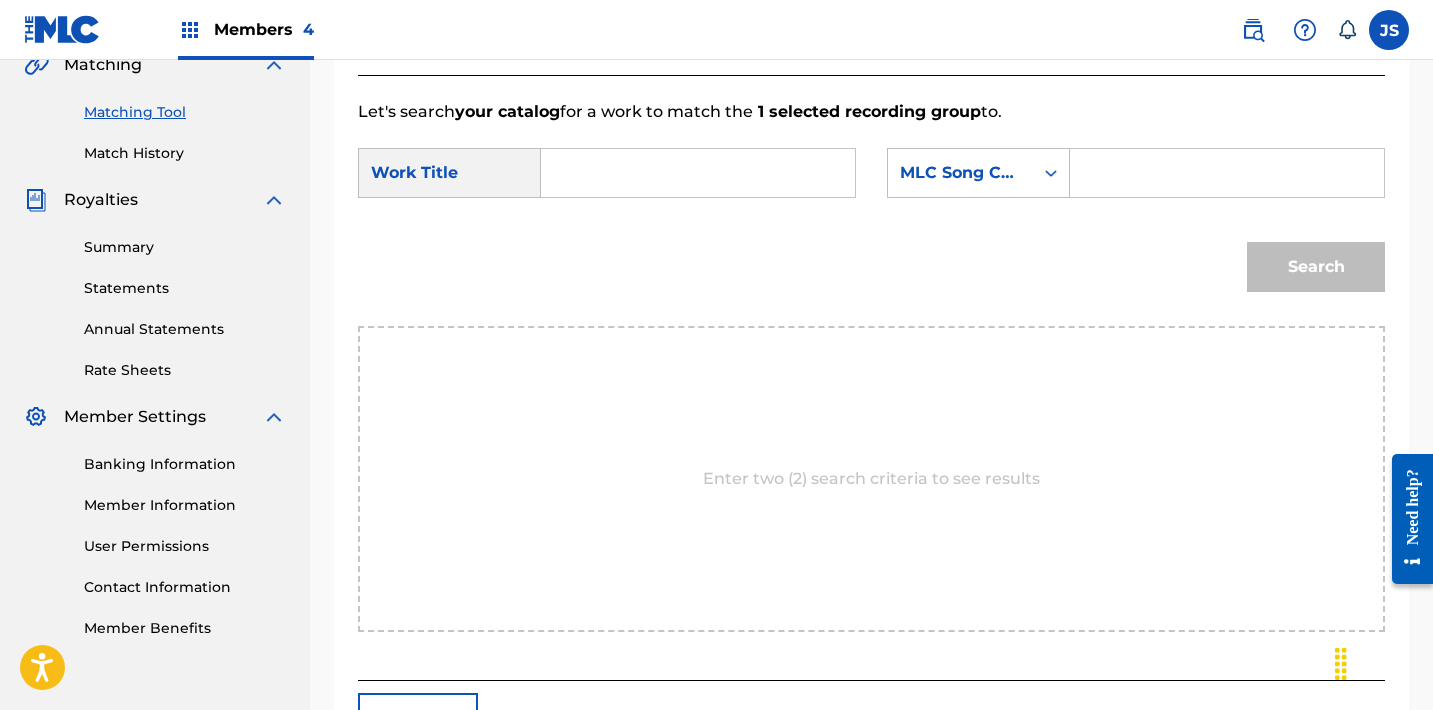 click at bounding box center (698, 173) 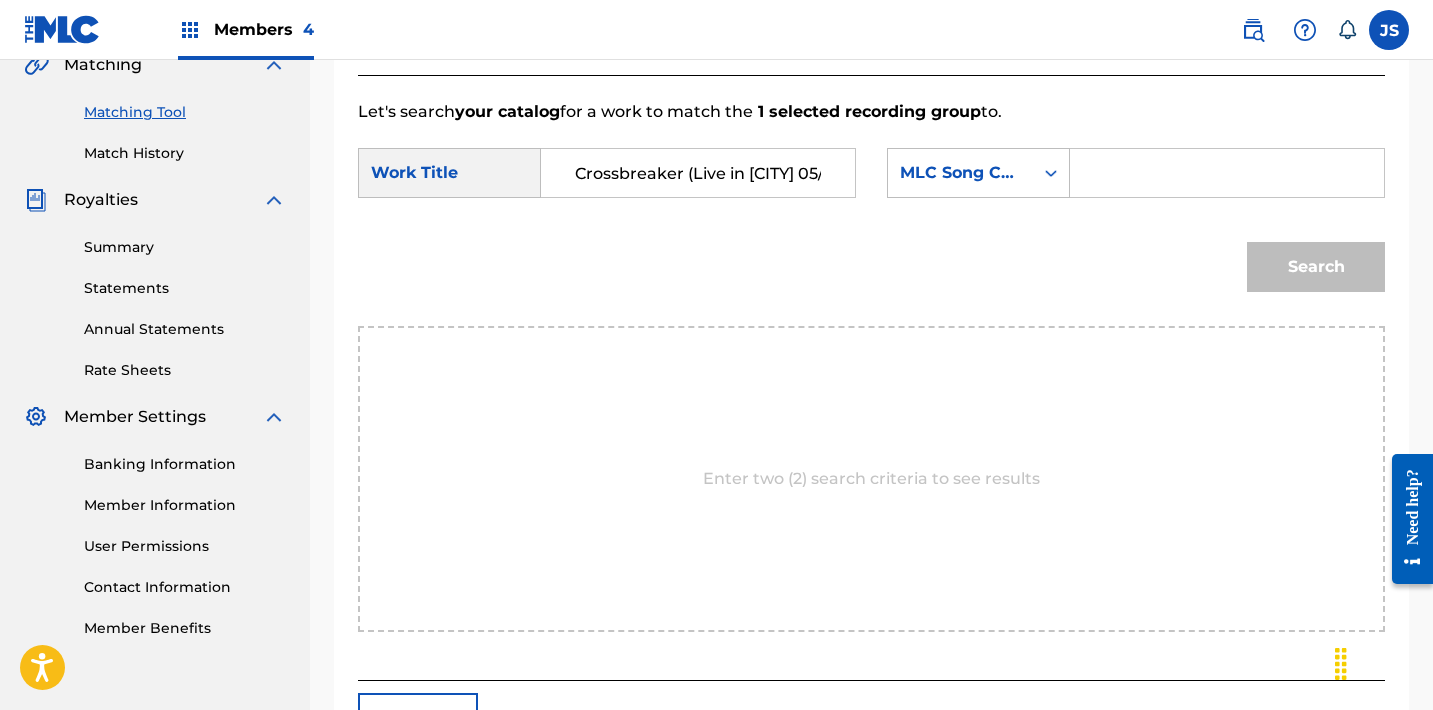 scroll, scrollTop: 0, scrollLeft: 79, axis: horizontal 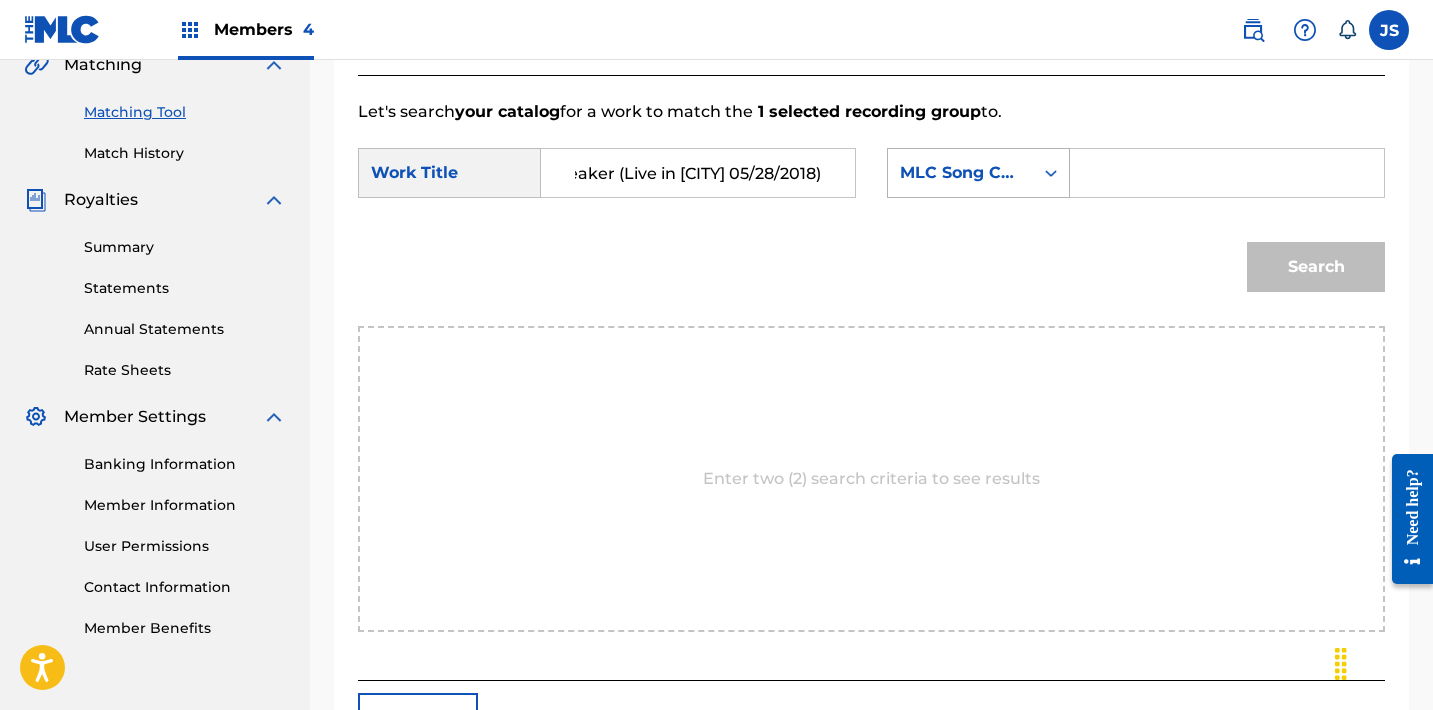 type on "Crossbreaker (Live in Seattle 05/28/2018)" 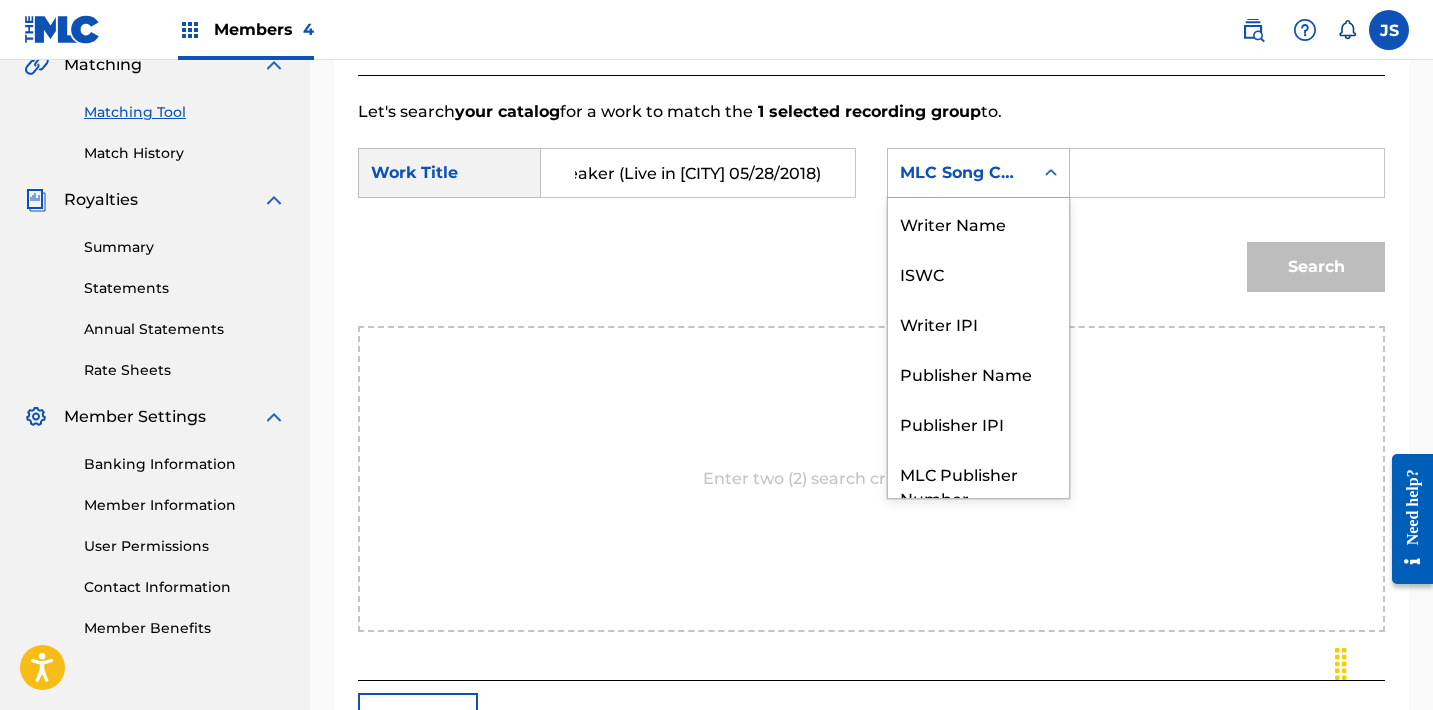 click on "MLC Song Code" at bounding box center (960, 173) 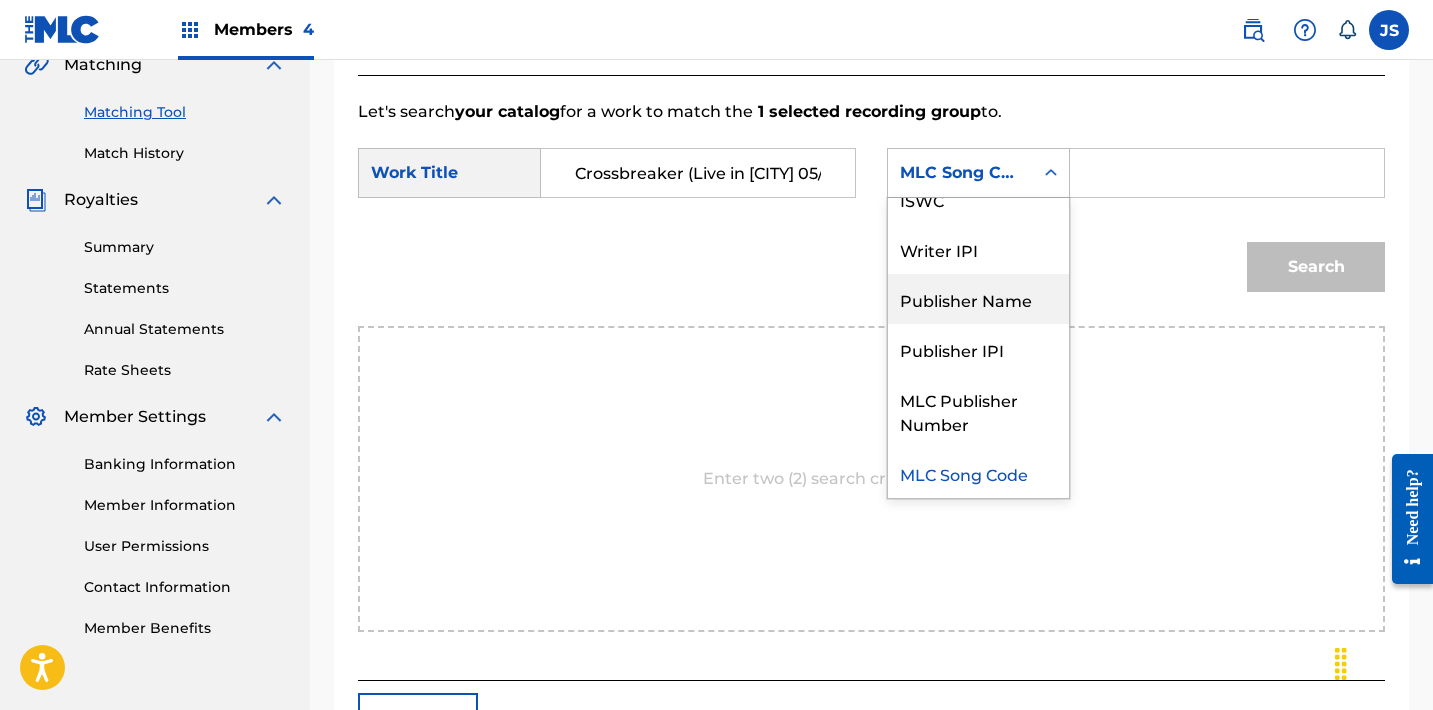 click on "Publisher Name" at bounding box center (978, 299) 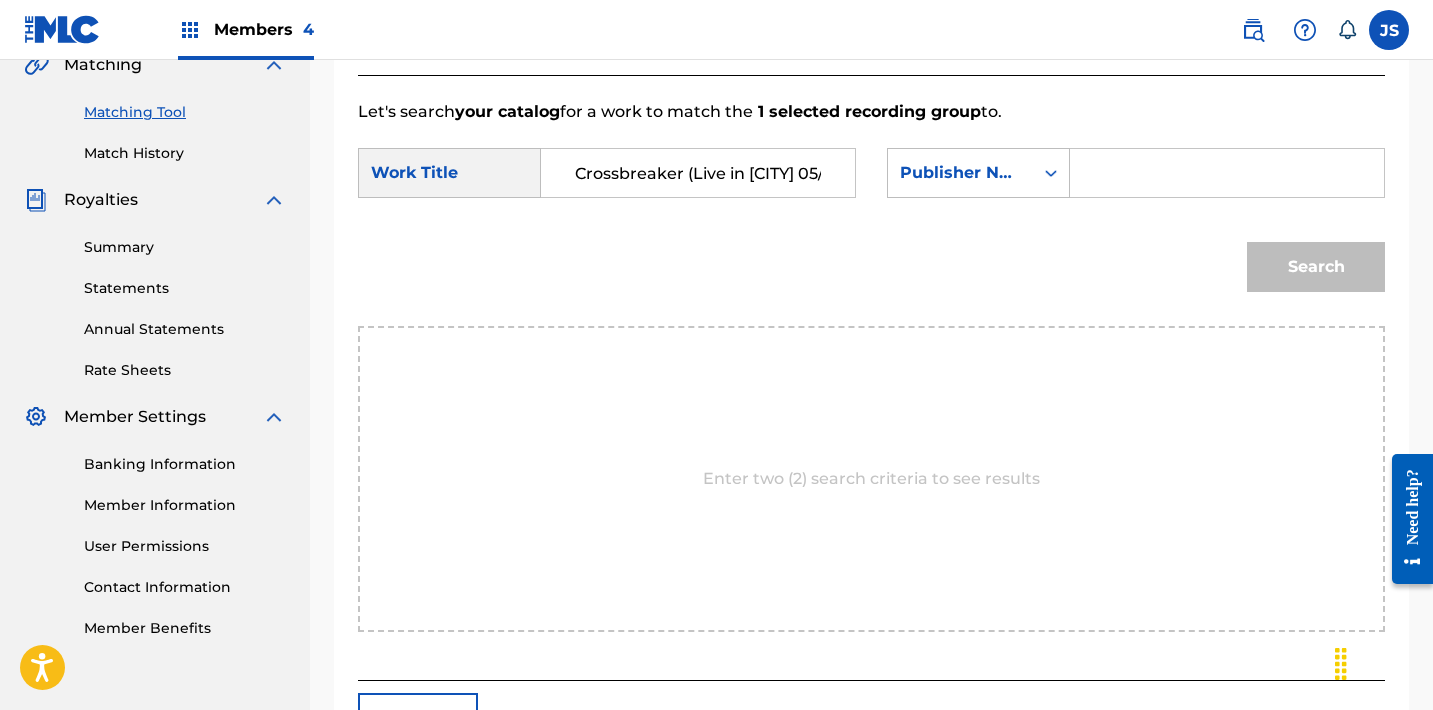 click on "SearchWithCriteria93d7a6a3-7077-4cb4-b6ad-7fc8c0ed82b4 Work Title Crossbreaker (Live in Seattle 05/28/2018) SearchWithCriteriac186738b-8677-4457-b26c-2b92f328ff58 Publisher Name" at bounding box center (871, 179) 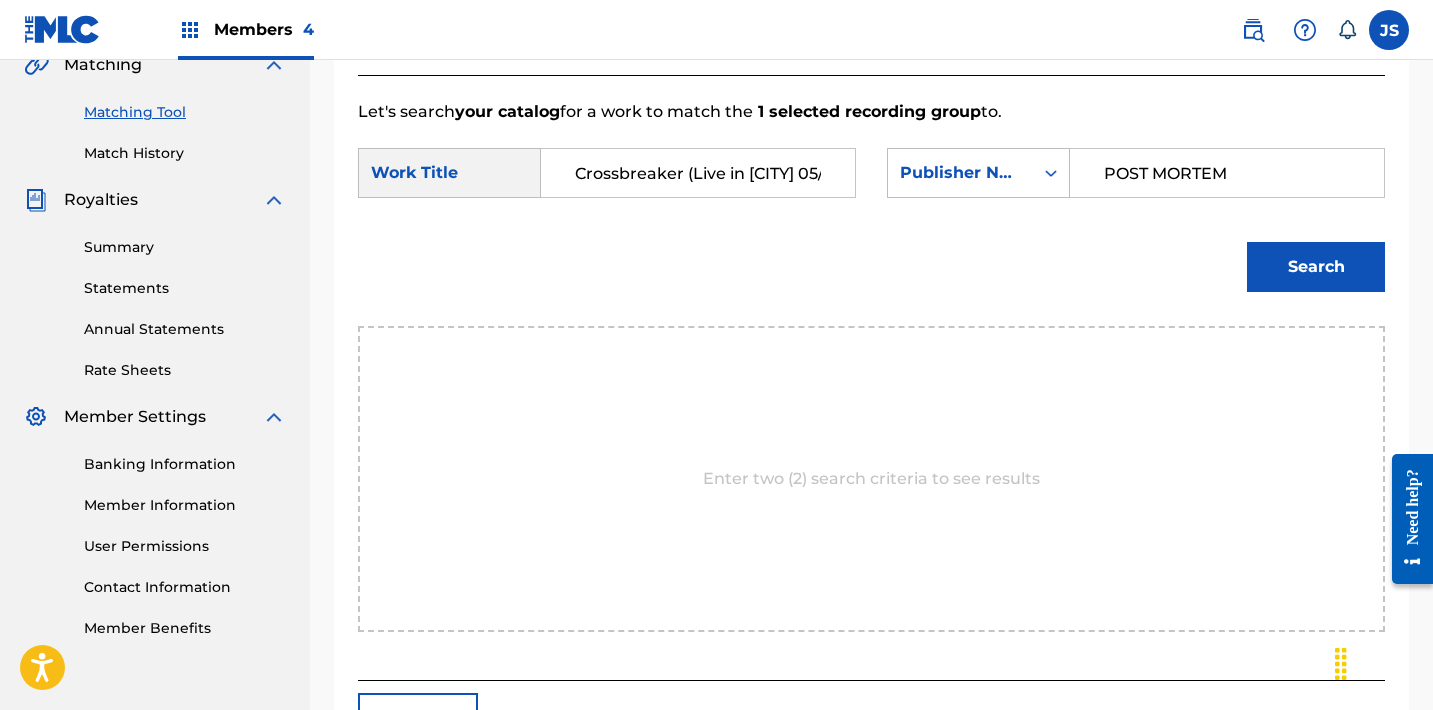 click on "Search" at bounding box center [1316, 267] 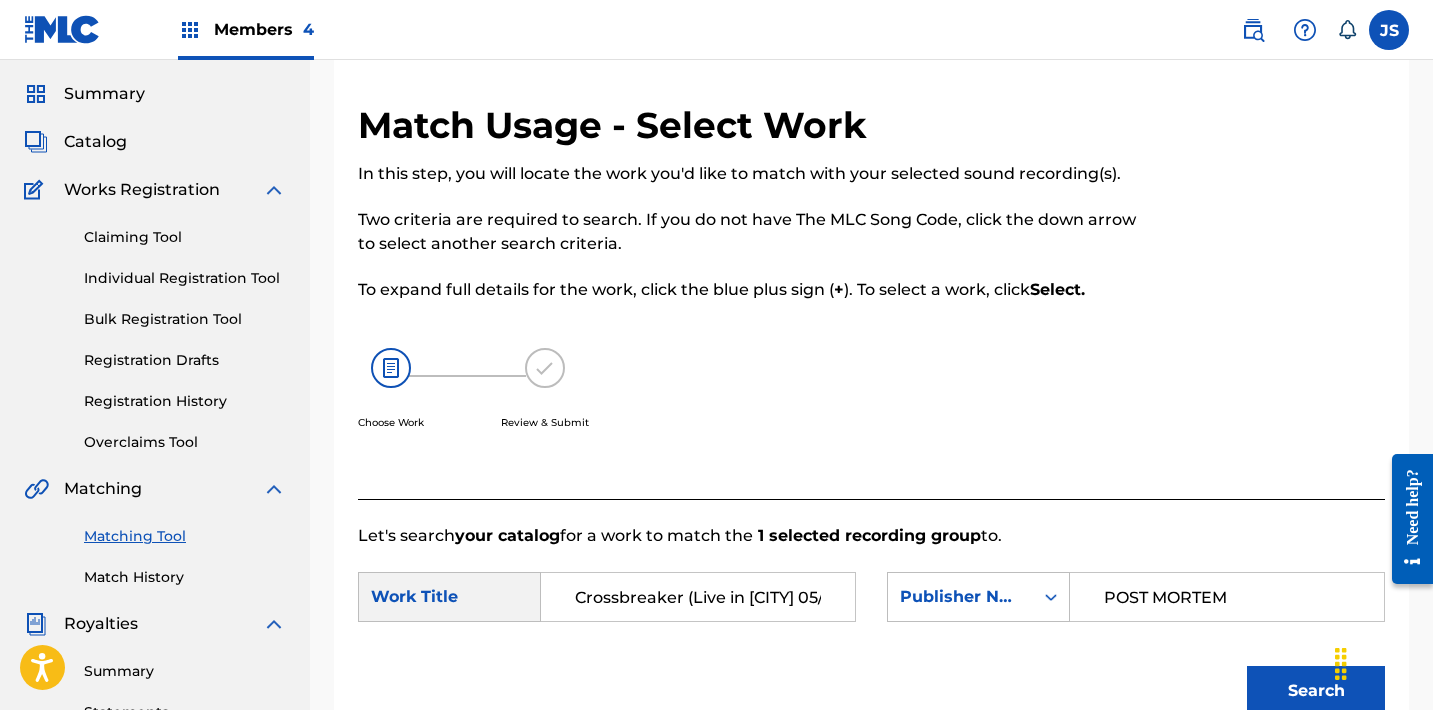 scroll, scrollTop: 0, scrollLeft: 0, axis: both 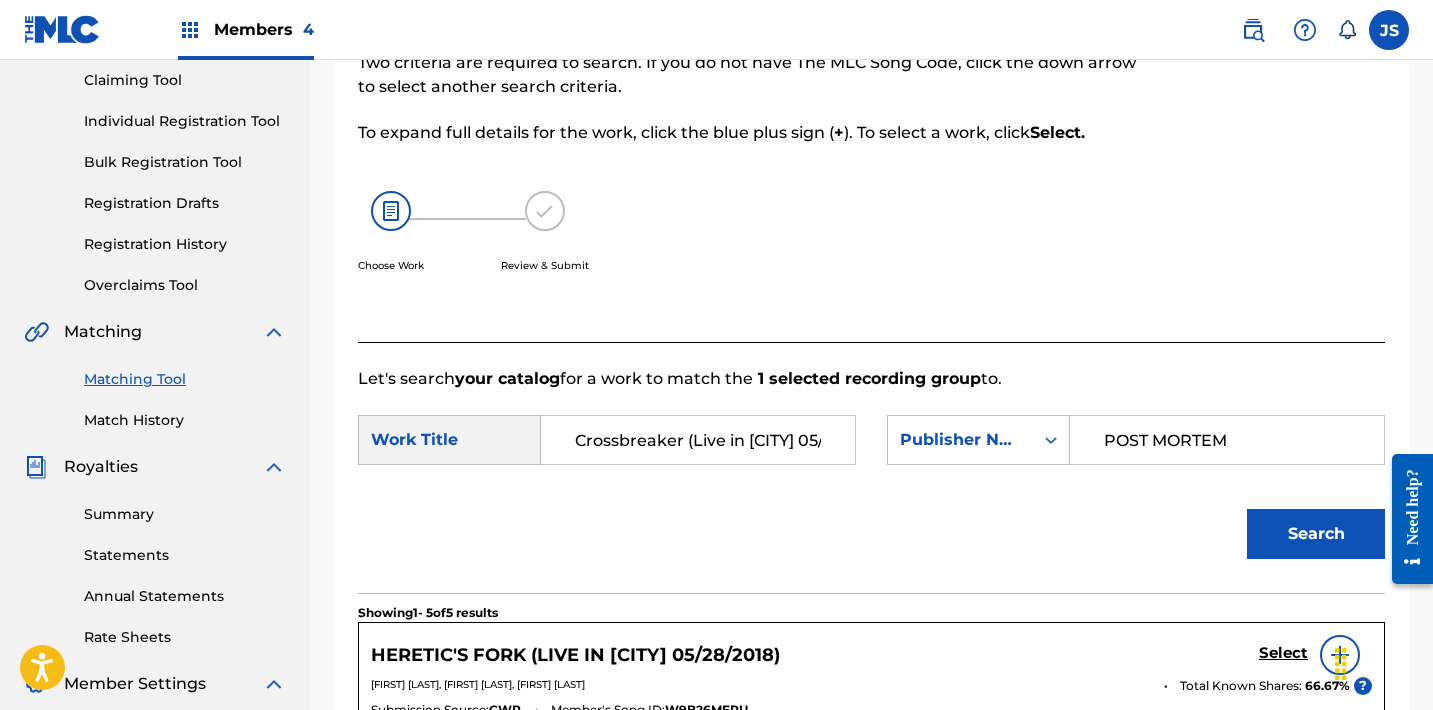click on "POST MORTEM" at bounding box center (1227, 440) 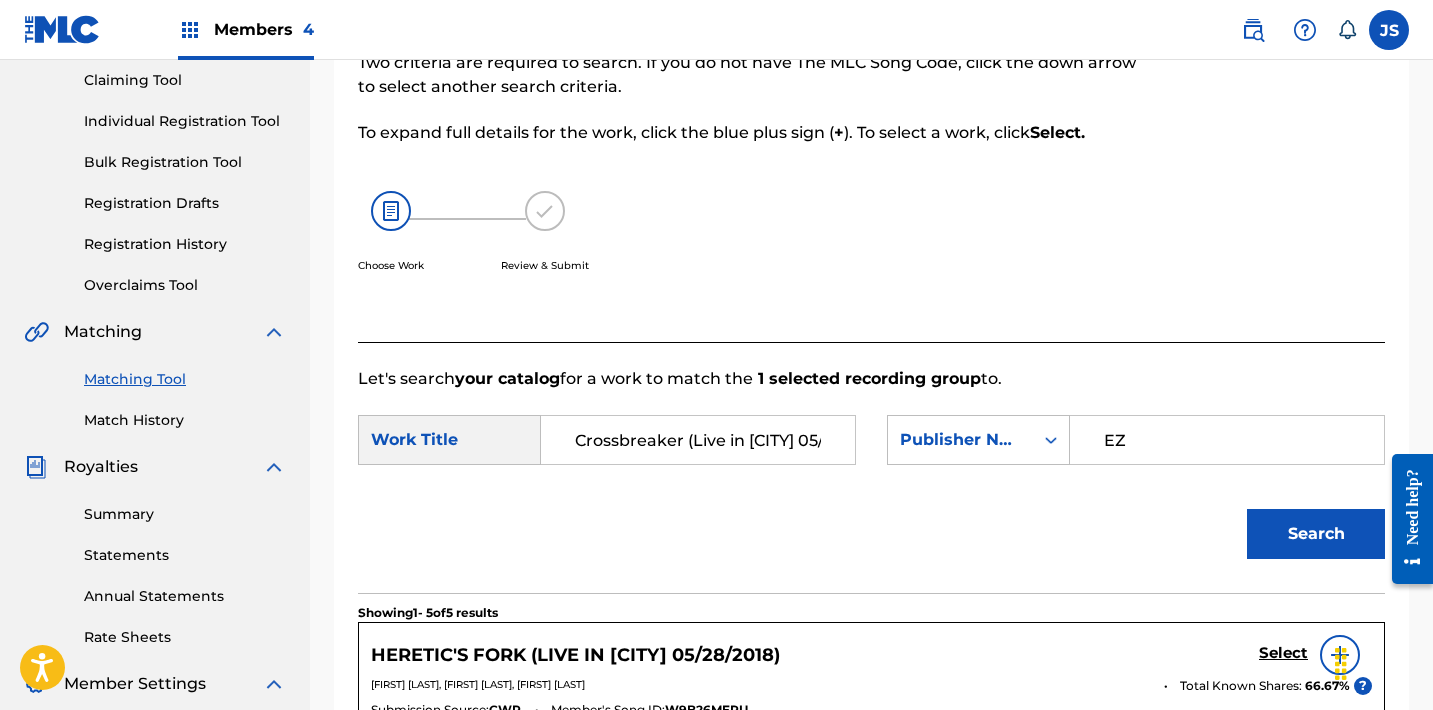 type on "EZ ACTION" 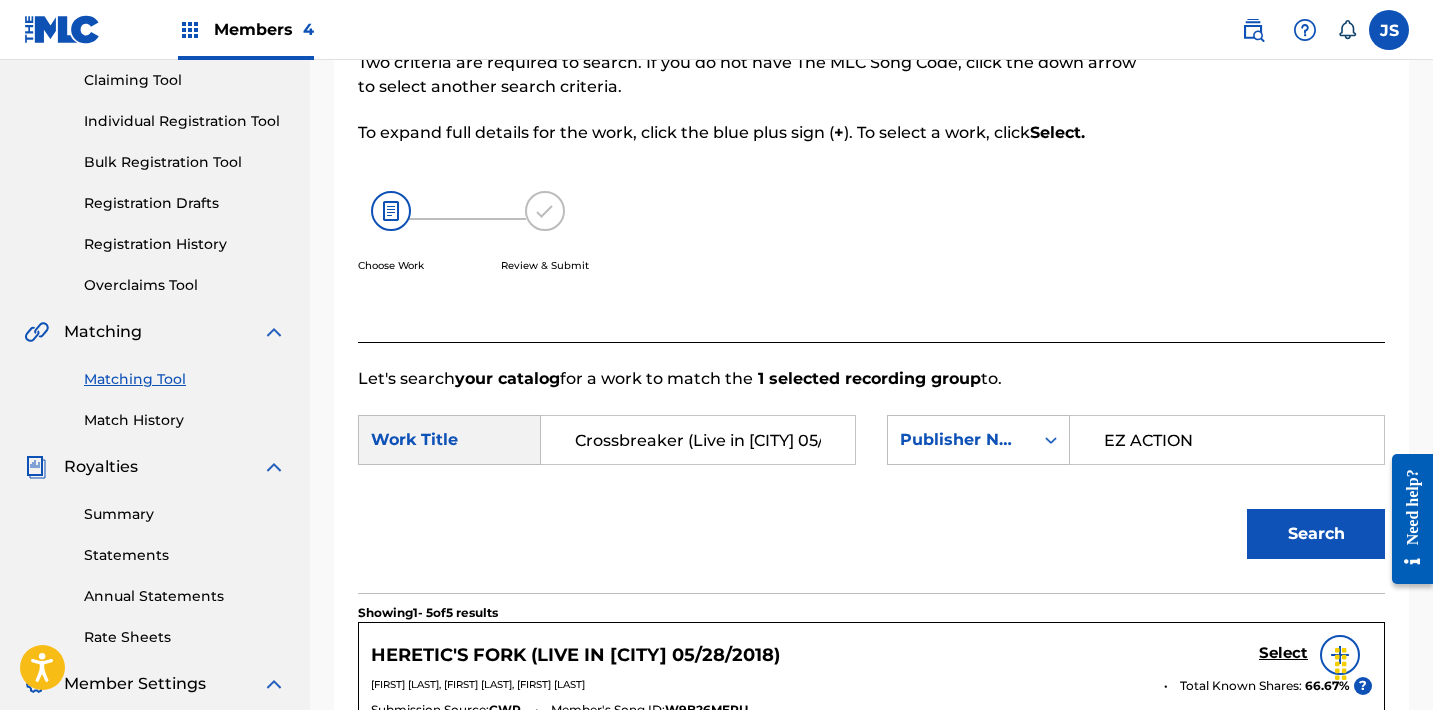 click on "Search" at bounding box center [1316, 534] 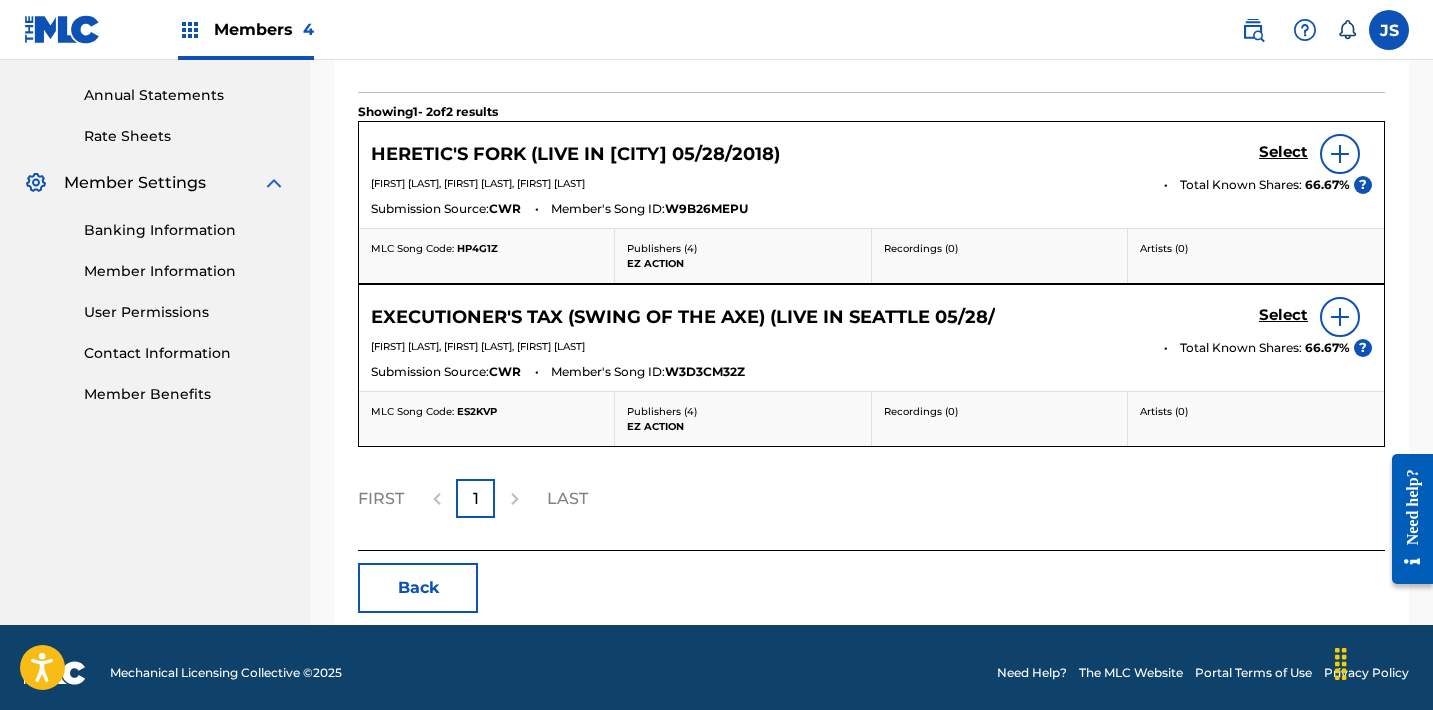 scroll, scrollTop: 726, scrollLeft: 0, axis: vertical 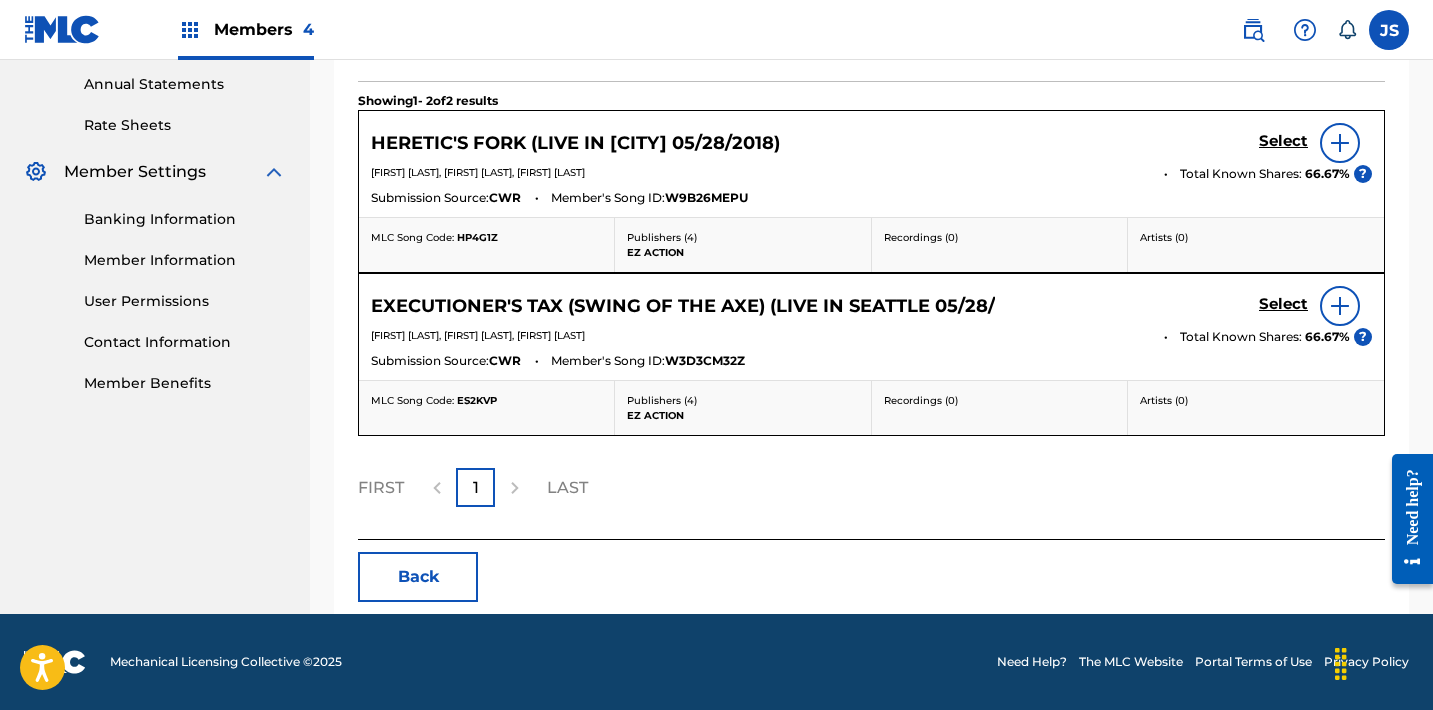 click on "Back" at bounding box center (418, 577) 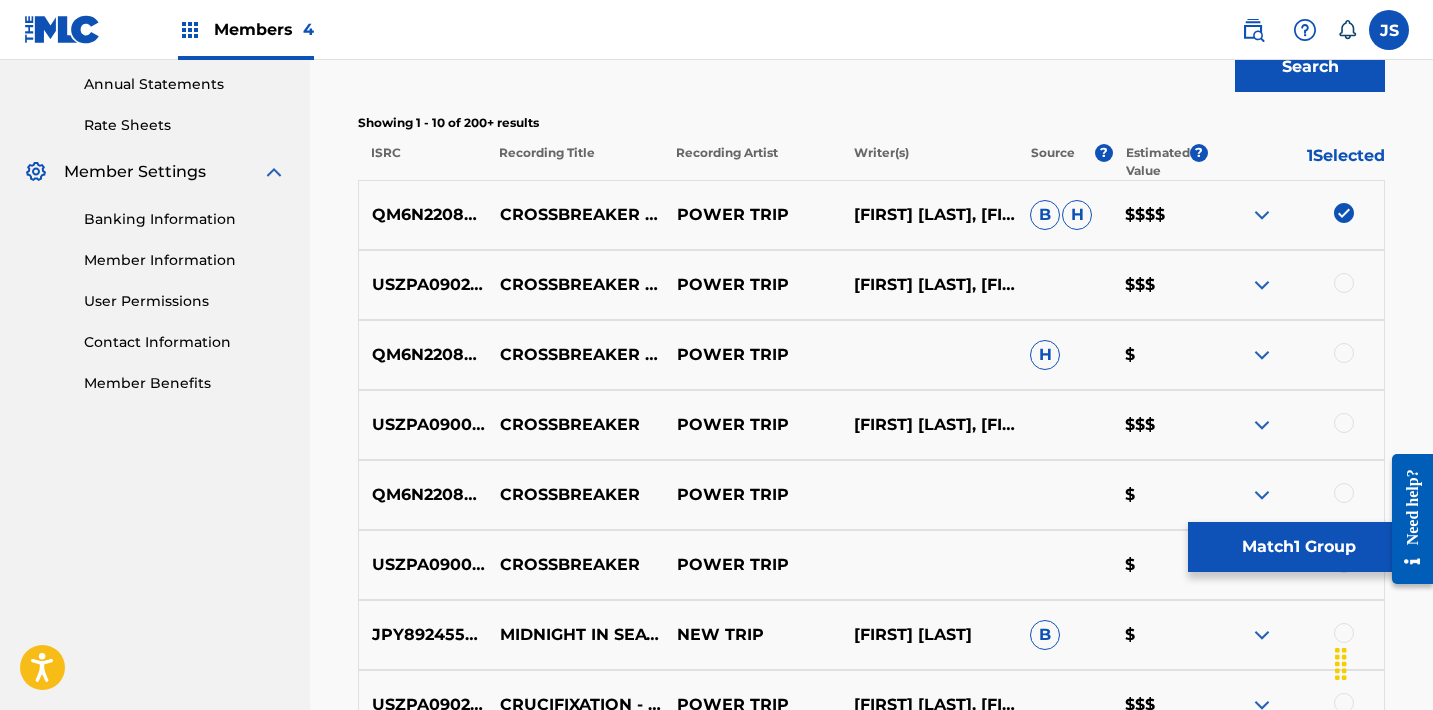 click at bounding box center [1344, 213] 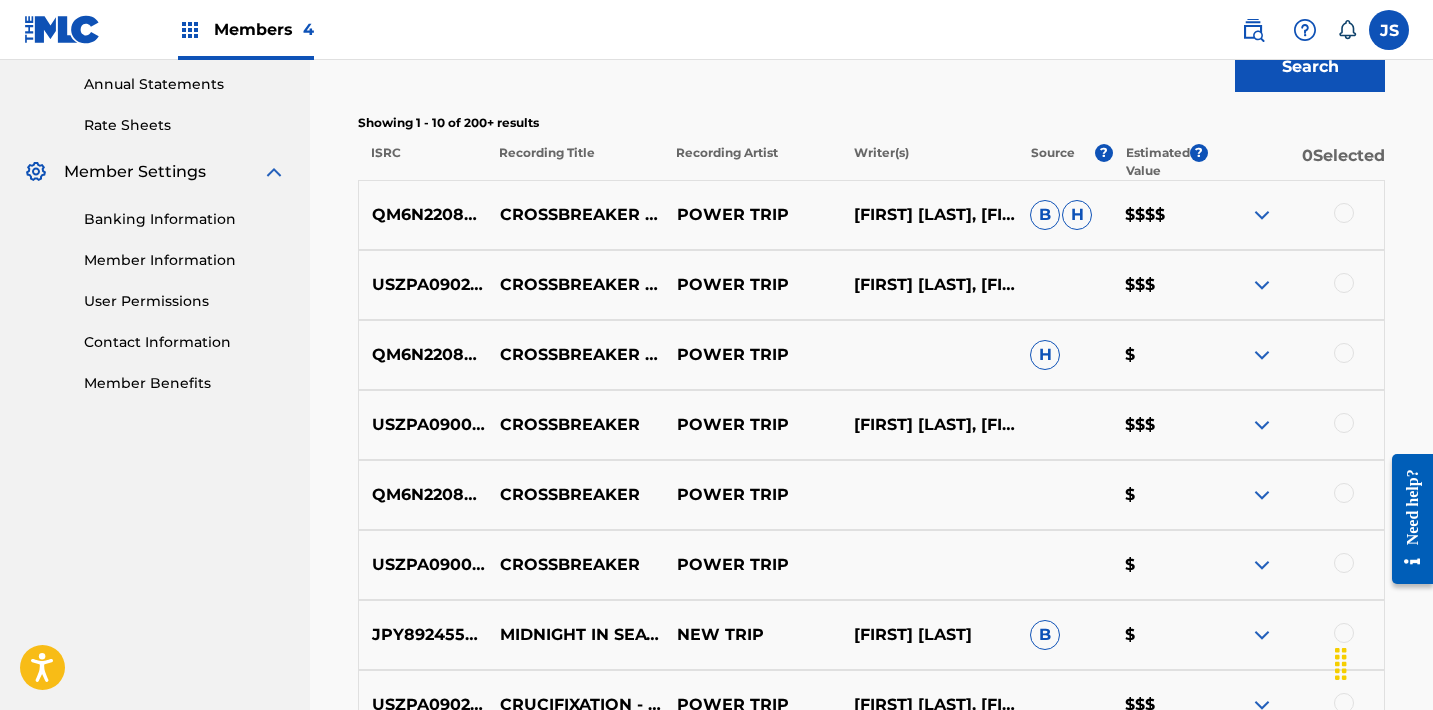 click on "QM6N22087950" at bounding box center (423, 215) 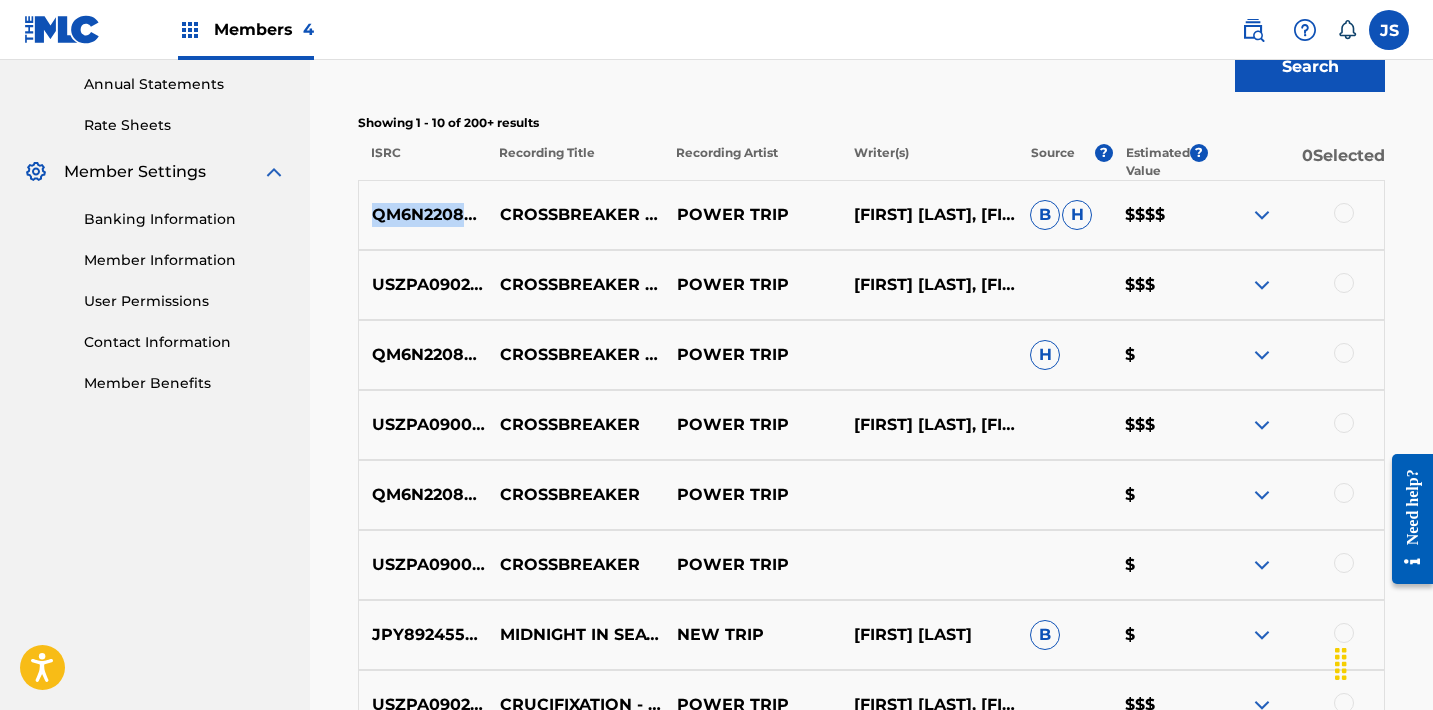 click on "QM6N22087950" at bounding box center (423, 215) 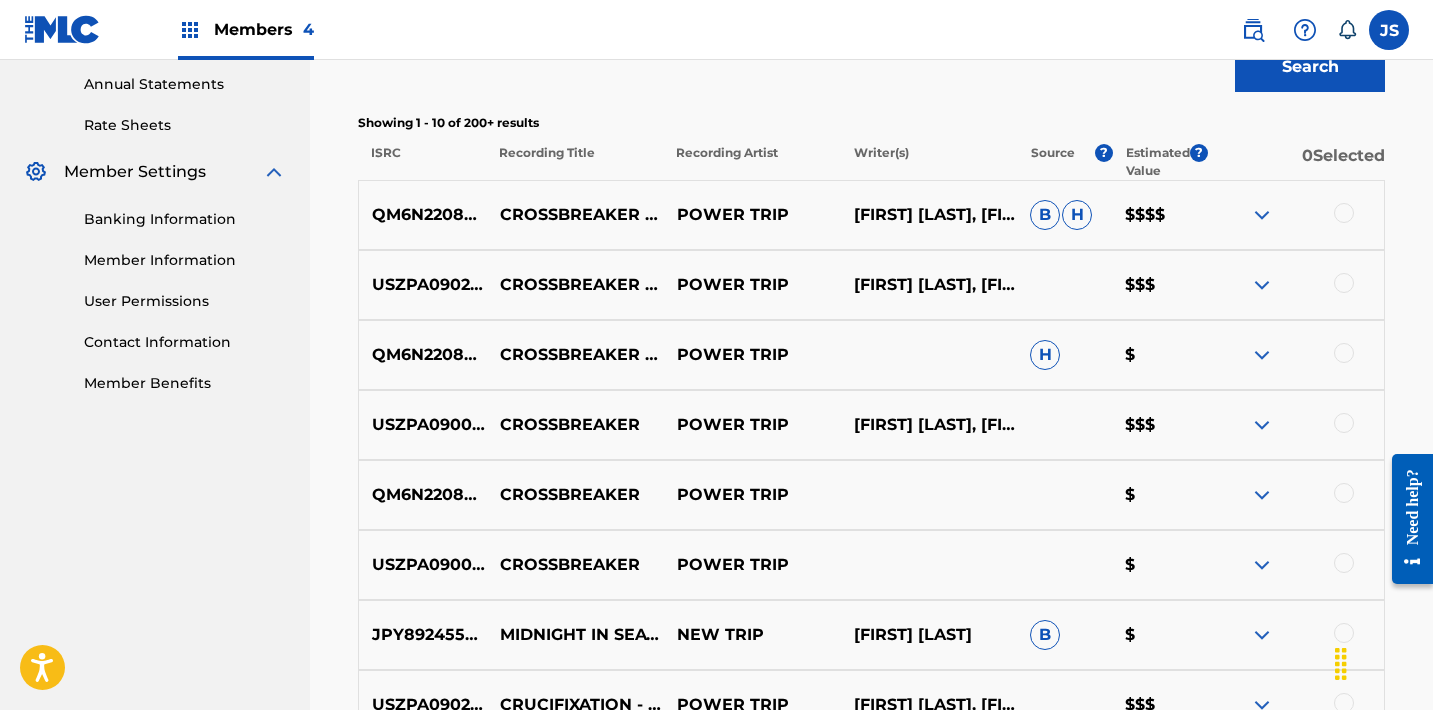 click on "USZPA0902096" at bounding box center (423, 285) 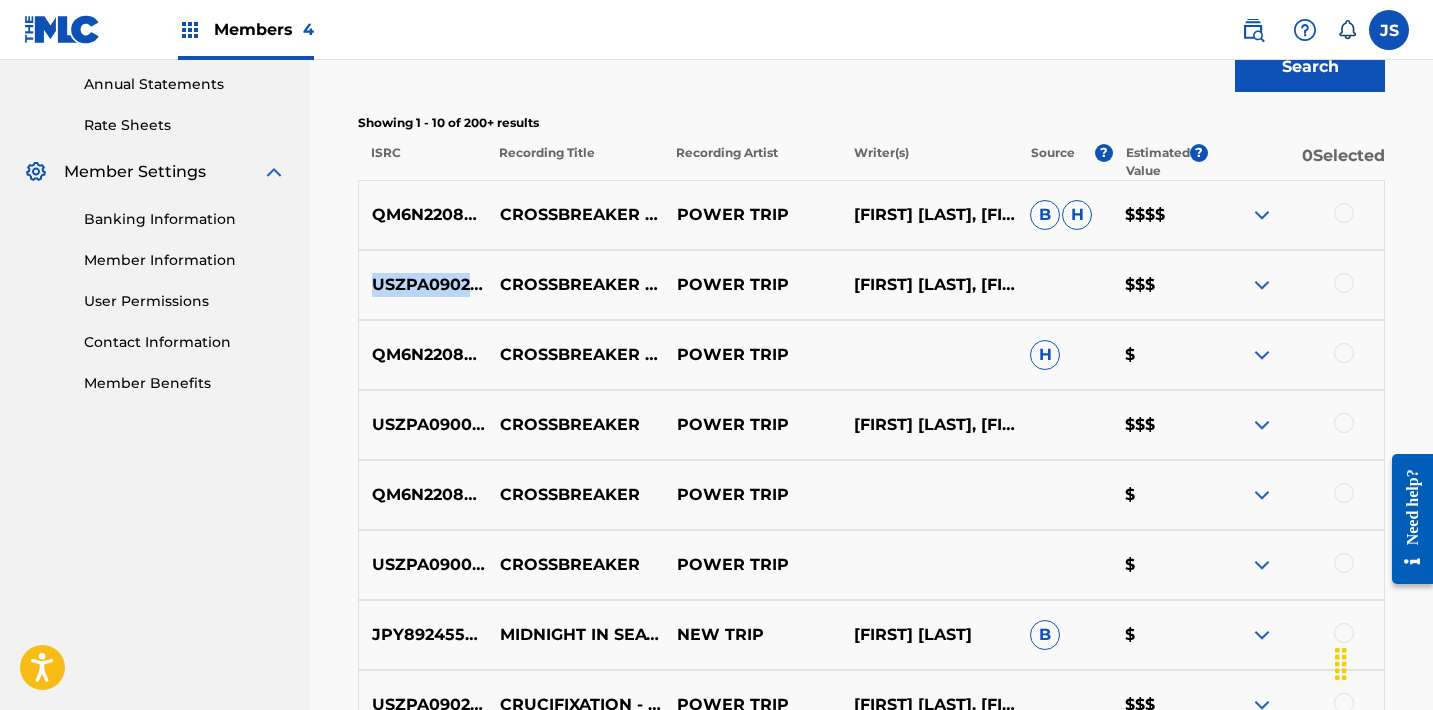 click on "USZPA0902096" at bounding box center (423, 285) 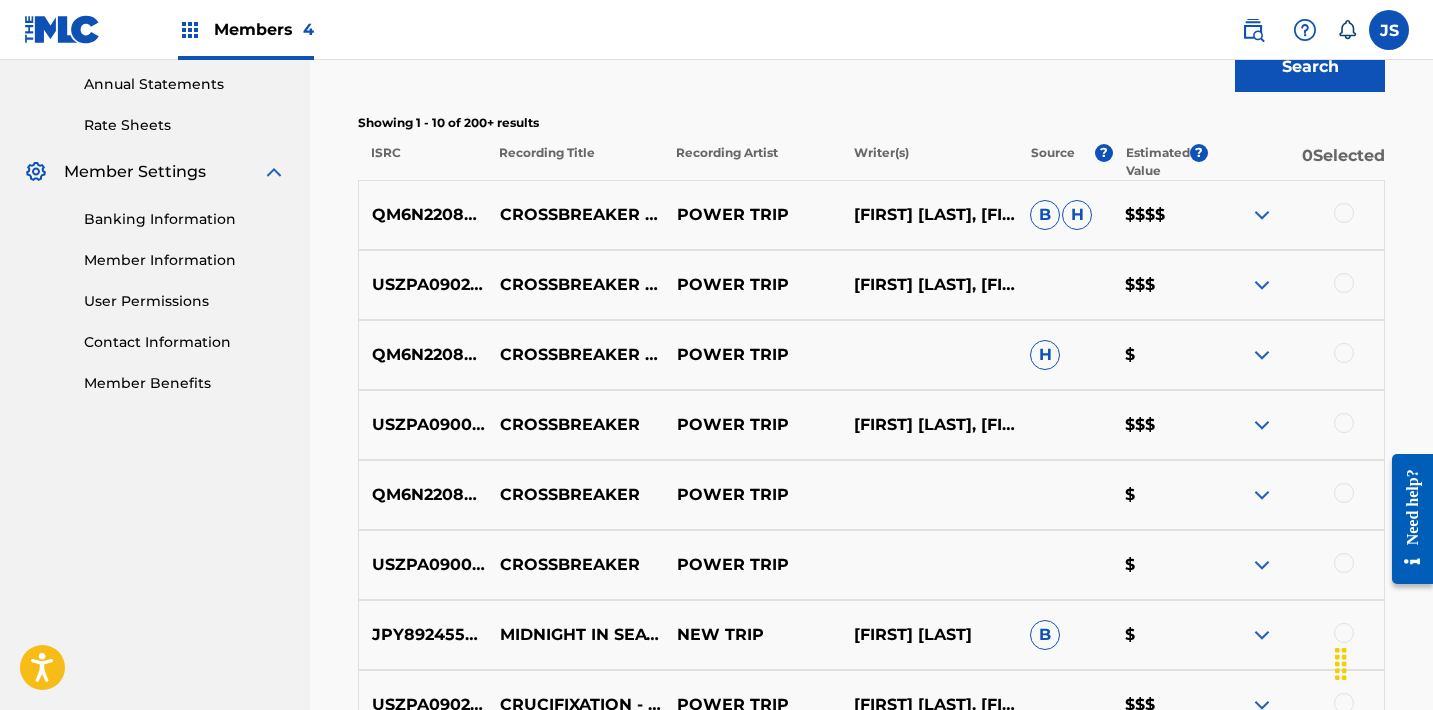 click on "USZPA0900725" at bounding box center [423, 425] 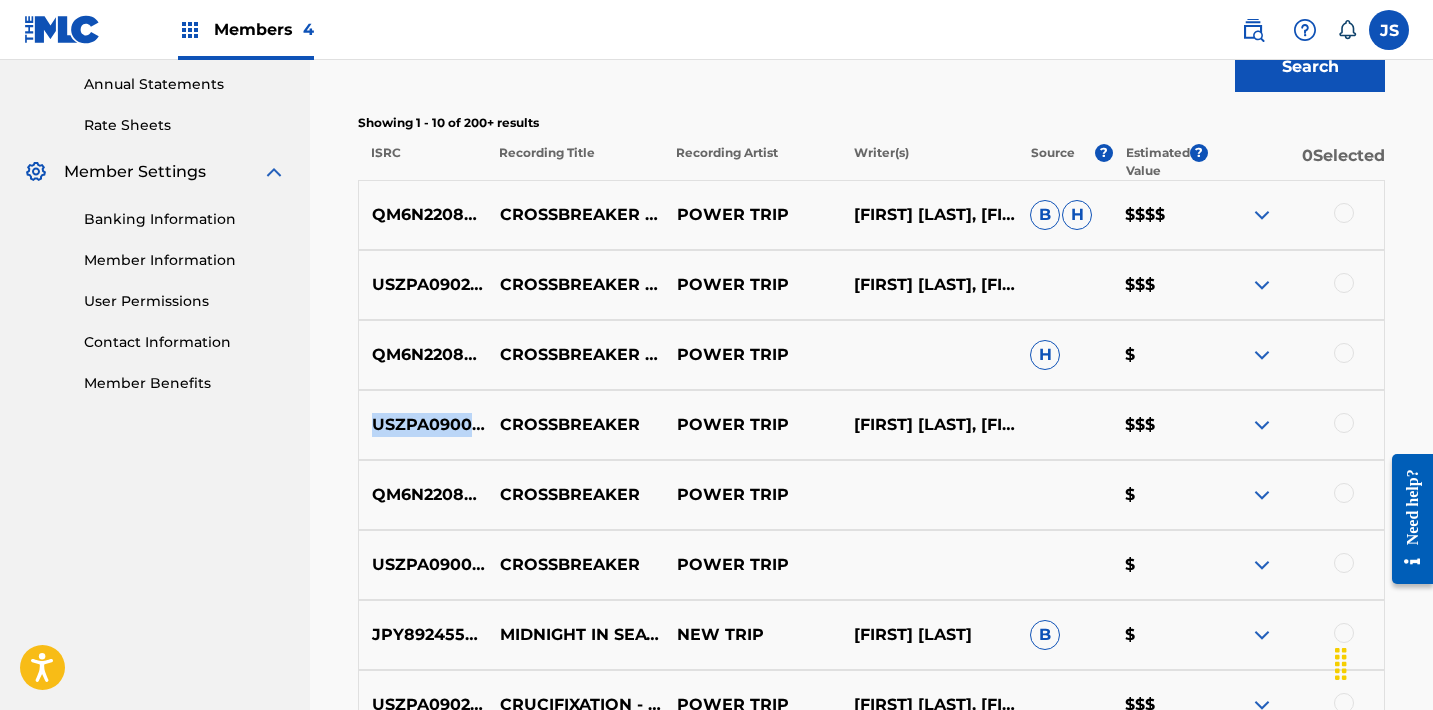click on "USZPA0900725" at bounding box center [423, 425] 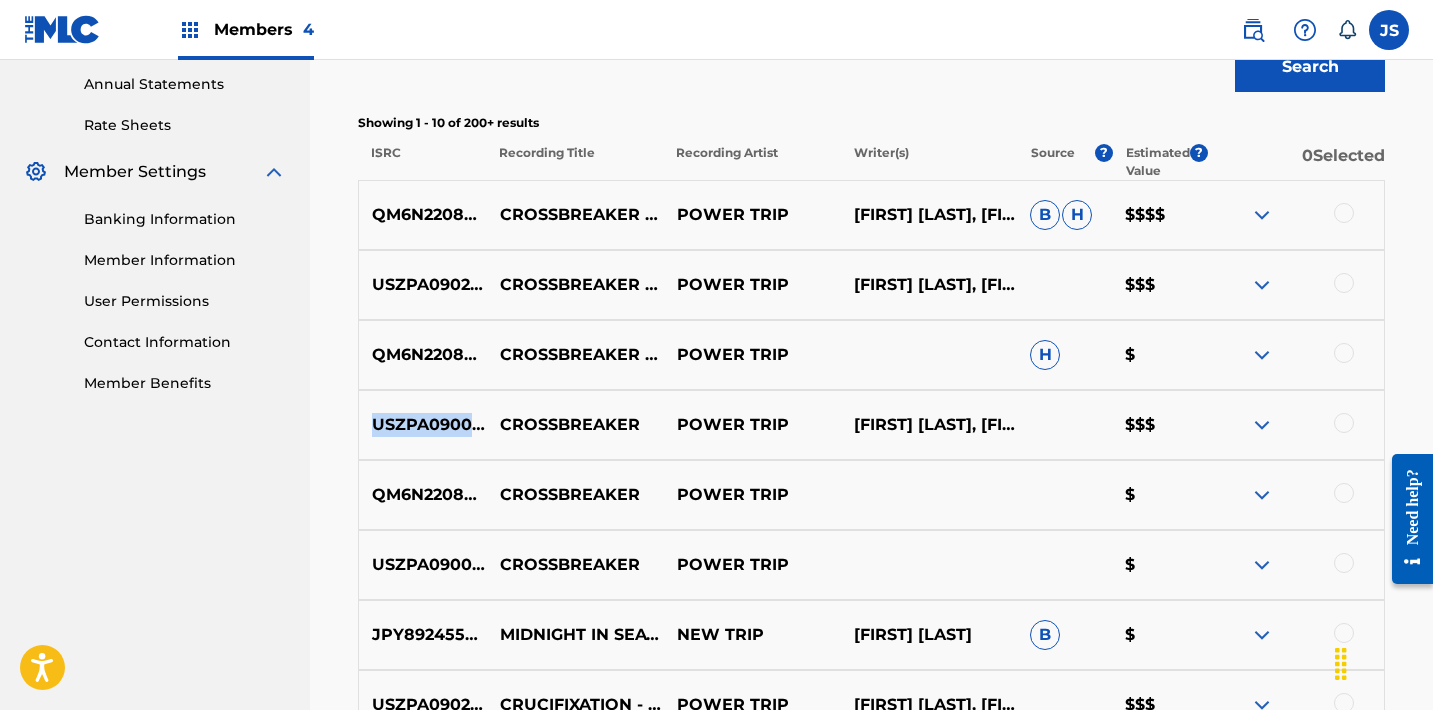 scroll, scrollTop: 773, scrollLeft: 0, axis: vertical 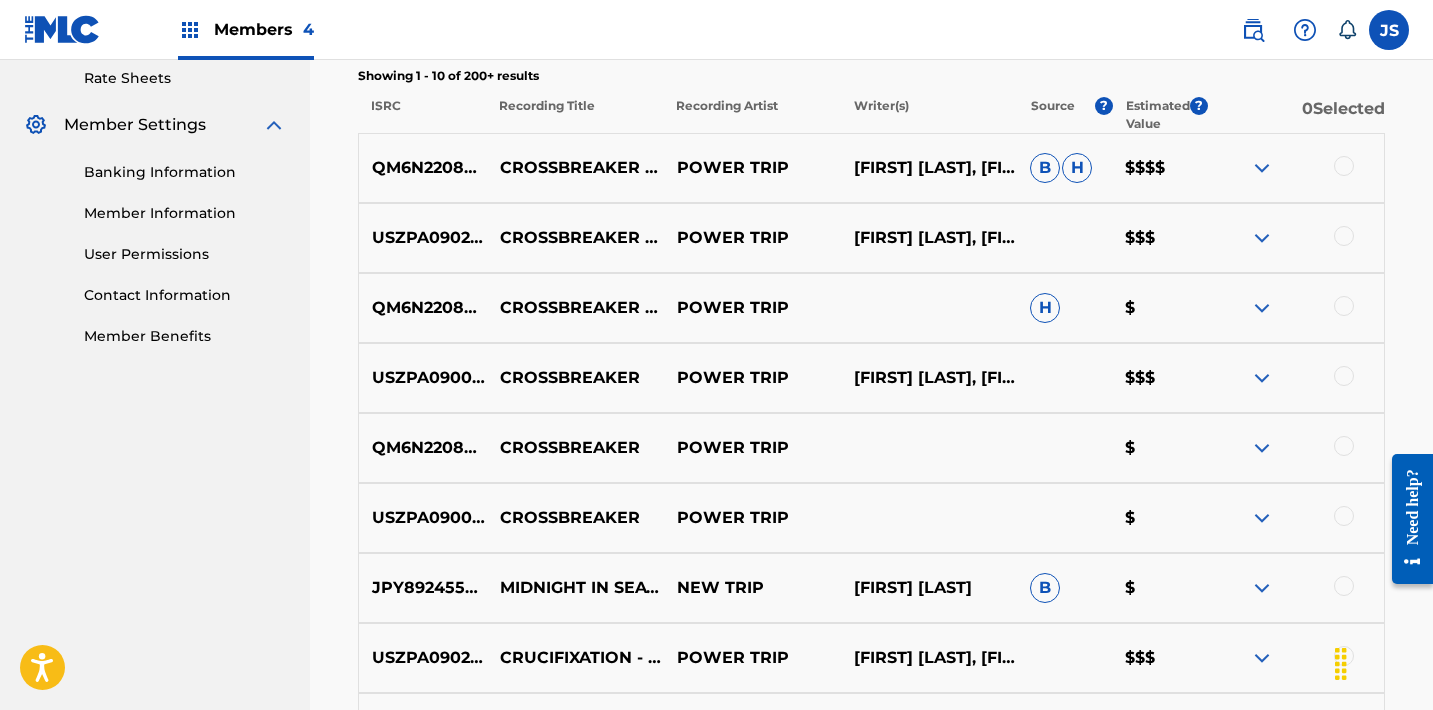 click on "USZPA0900725" at bounding box center (423, 518) 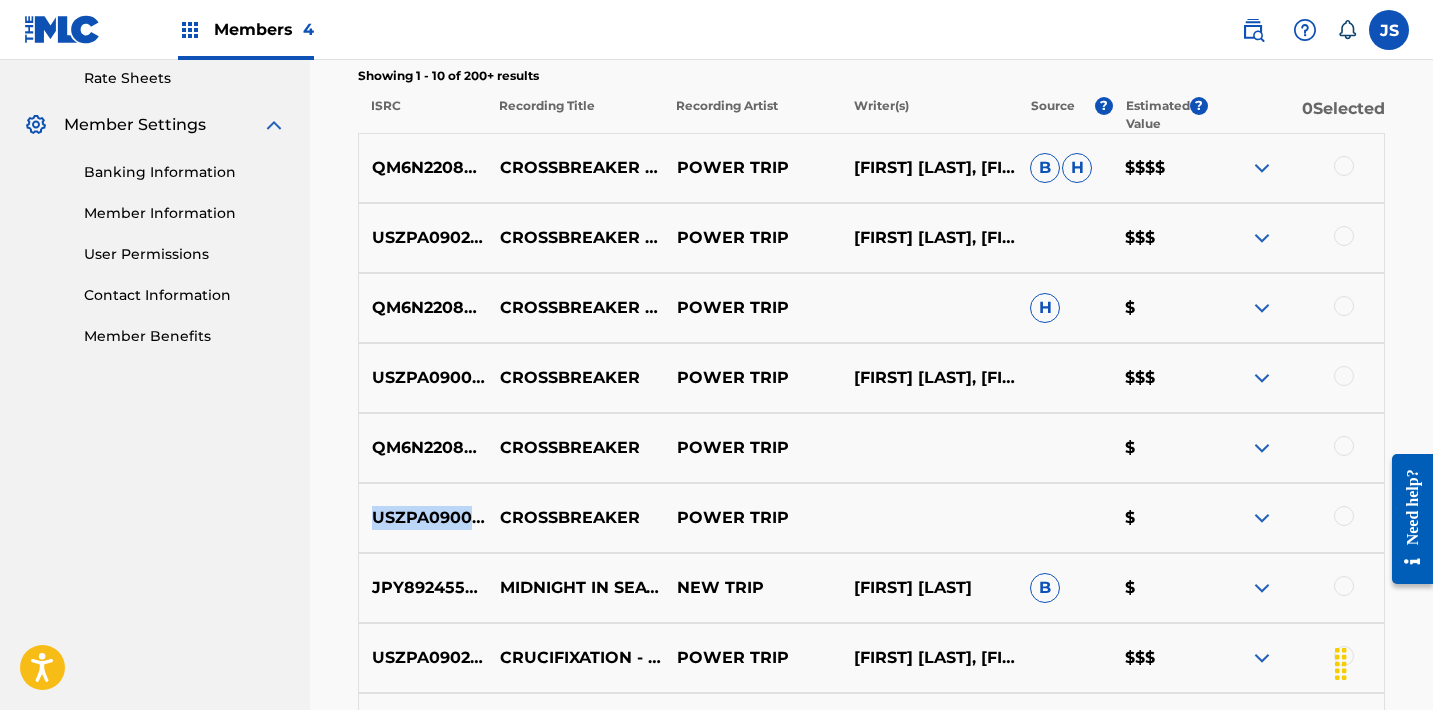 click on "USZPA0900725" at bounding box center [423, 518] 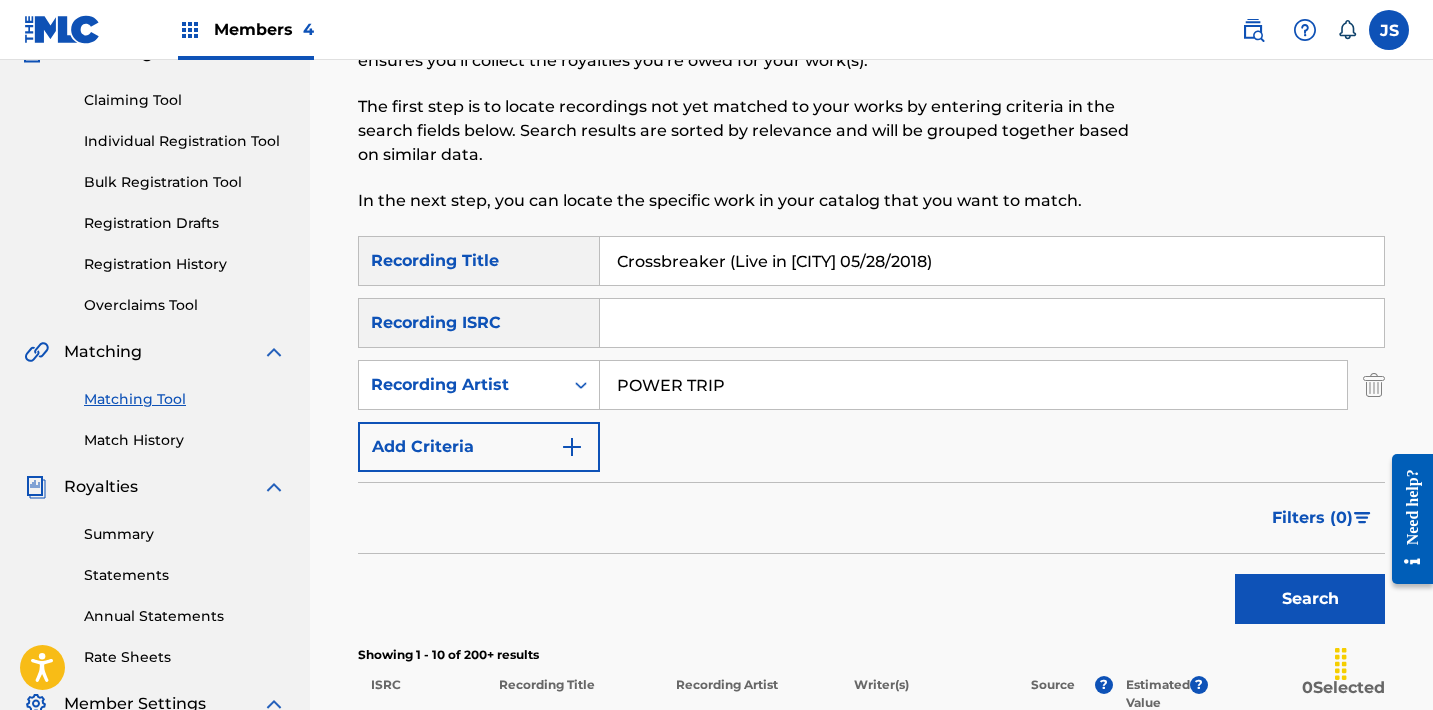 scroll, scrollTop: 0, scrollLeft: 0, axis: both 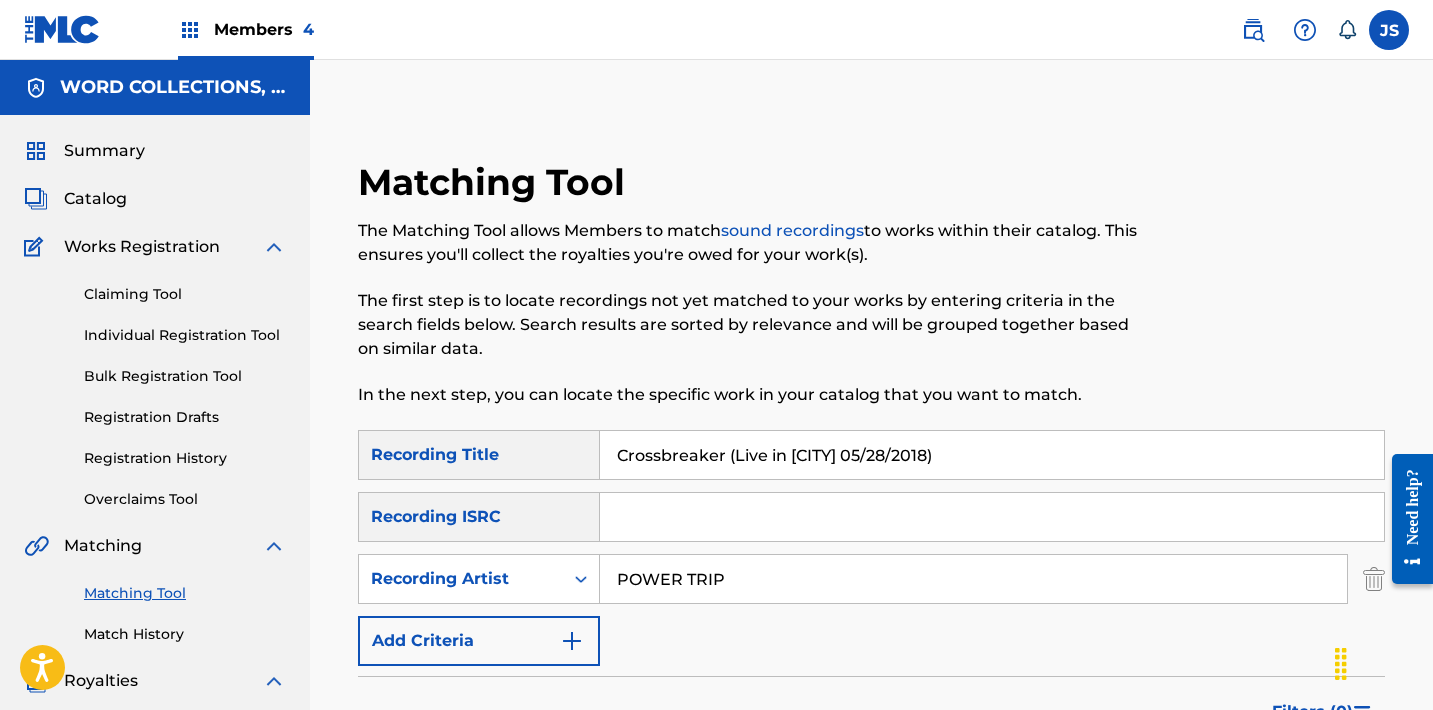 click on "POWER TRIP" at bounding box center (973, 579) 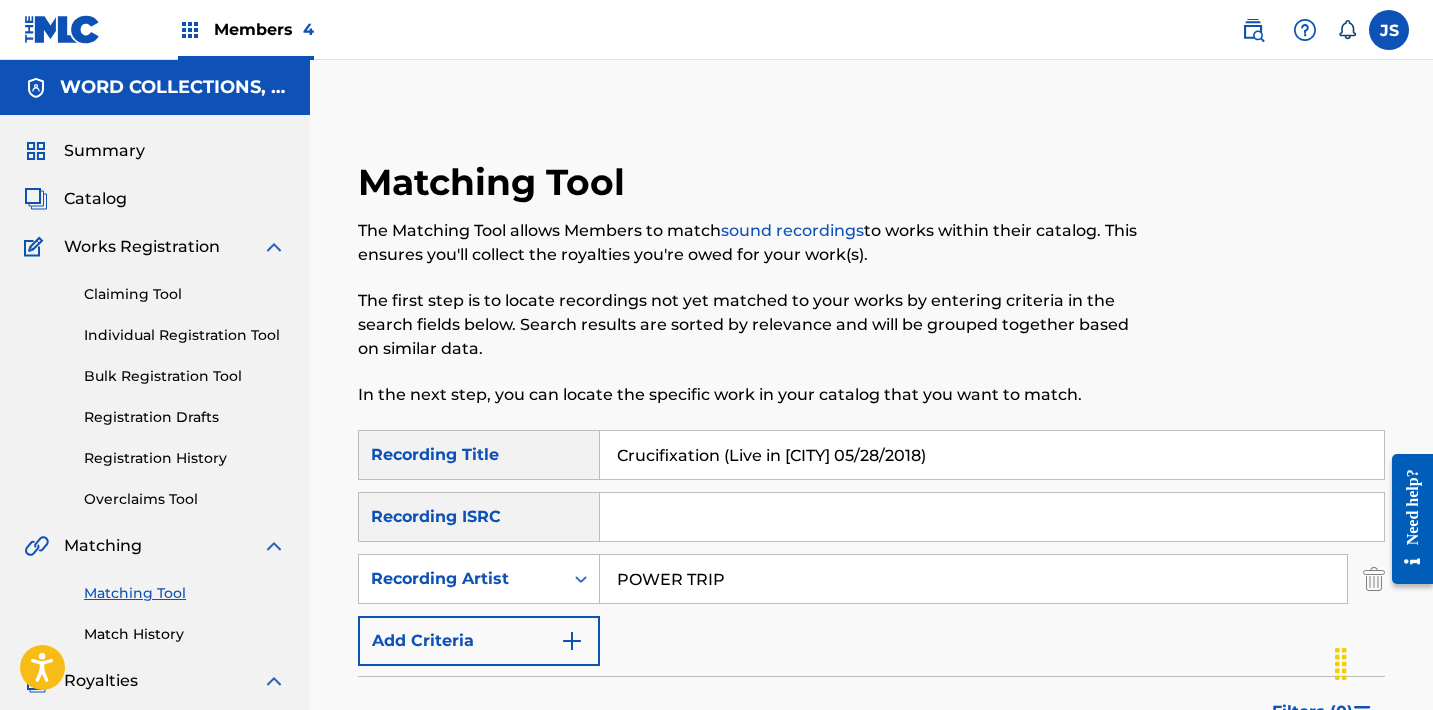 type on "Crucifixation (Live in Seattle 05/28/2018)" 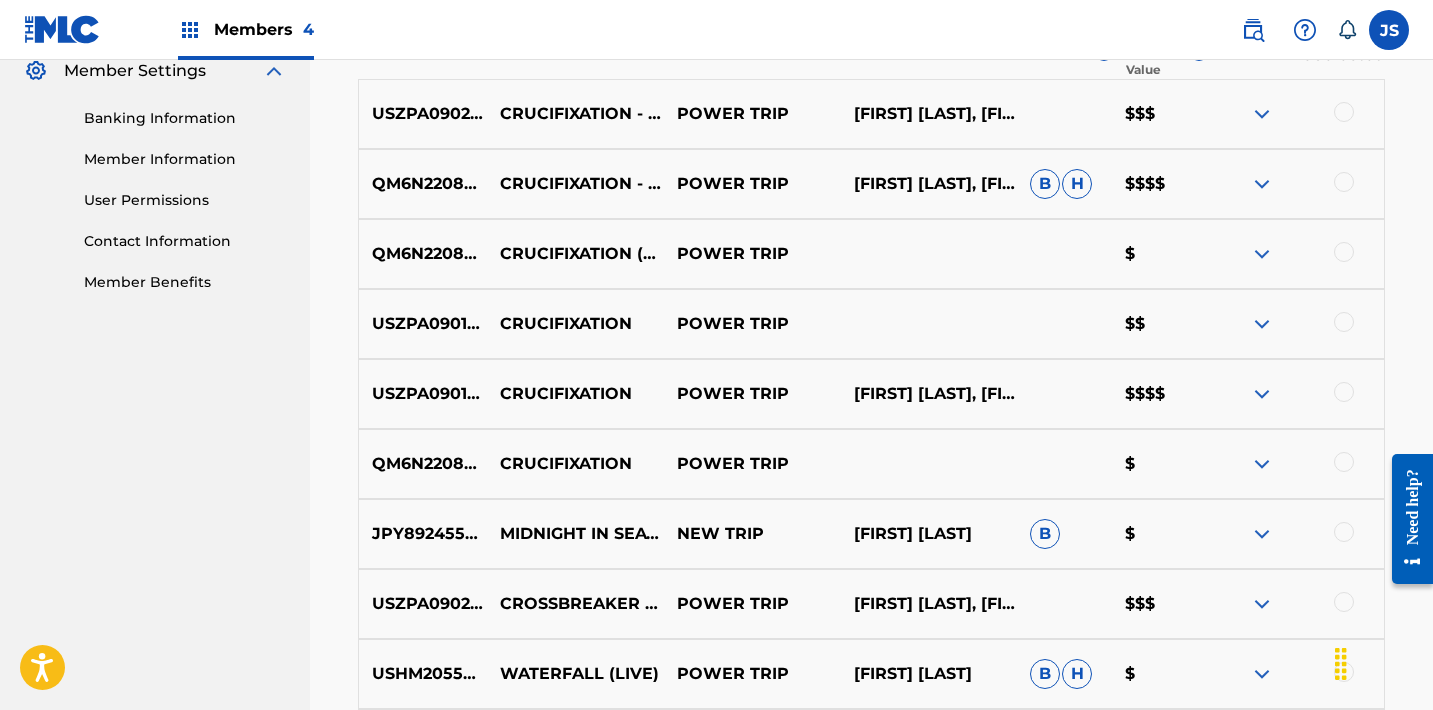 scroll, scrollTop: 702, scrollLeft: 0, axis: vertical 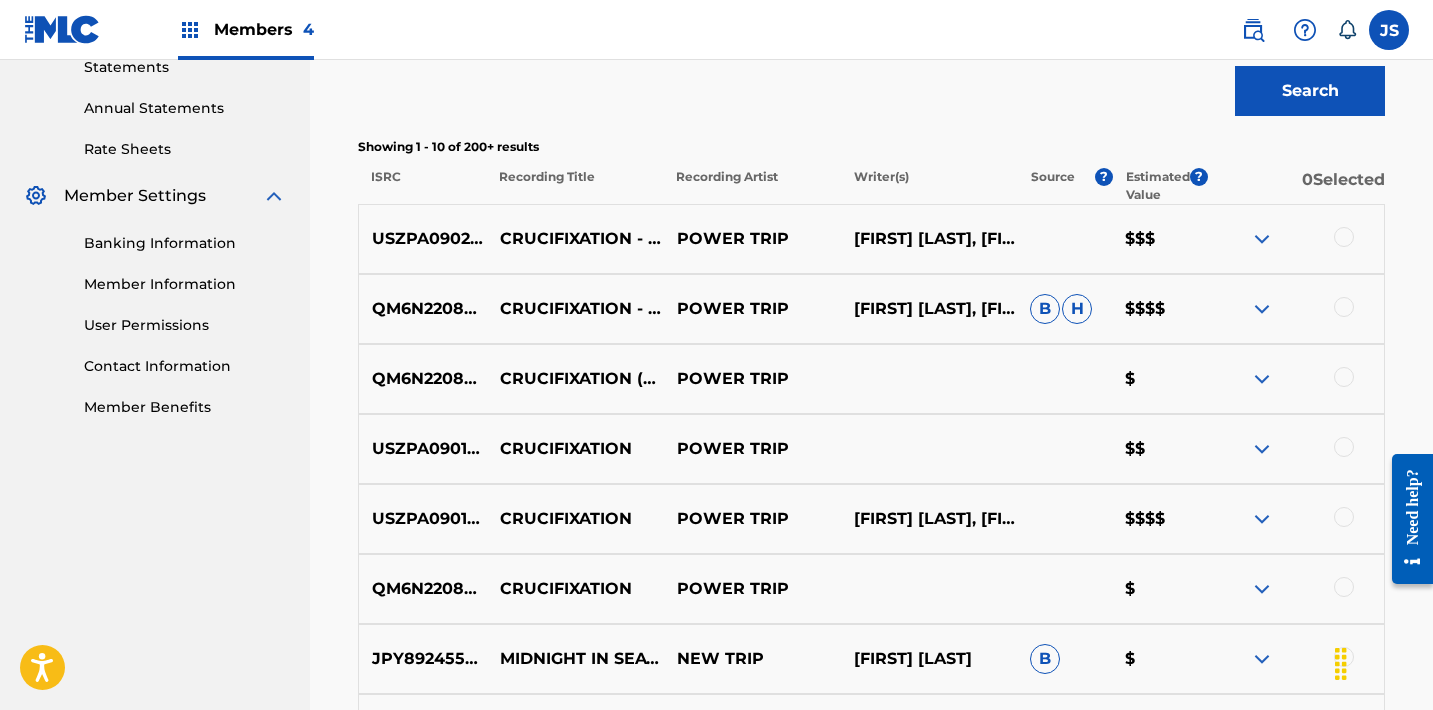 click at bounding box center (1295, 239) 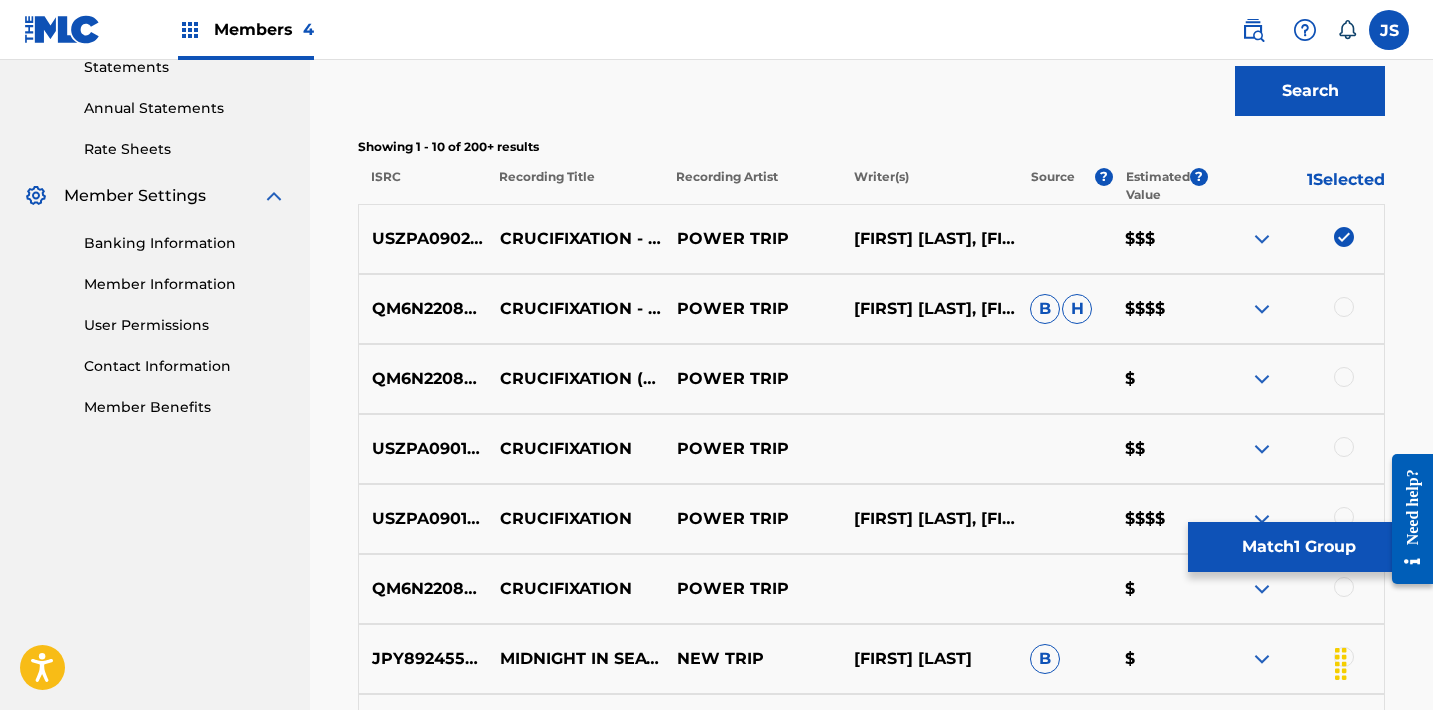 click on "Match  1 Group" at bounding box center [1298, 547] 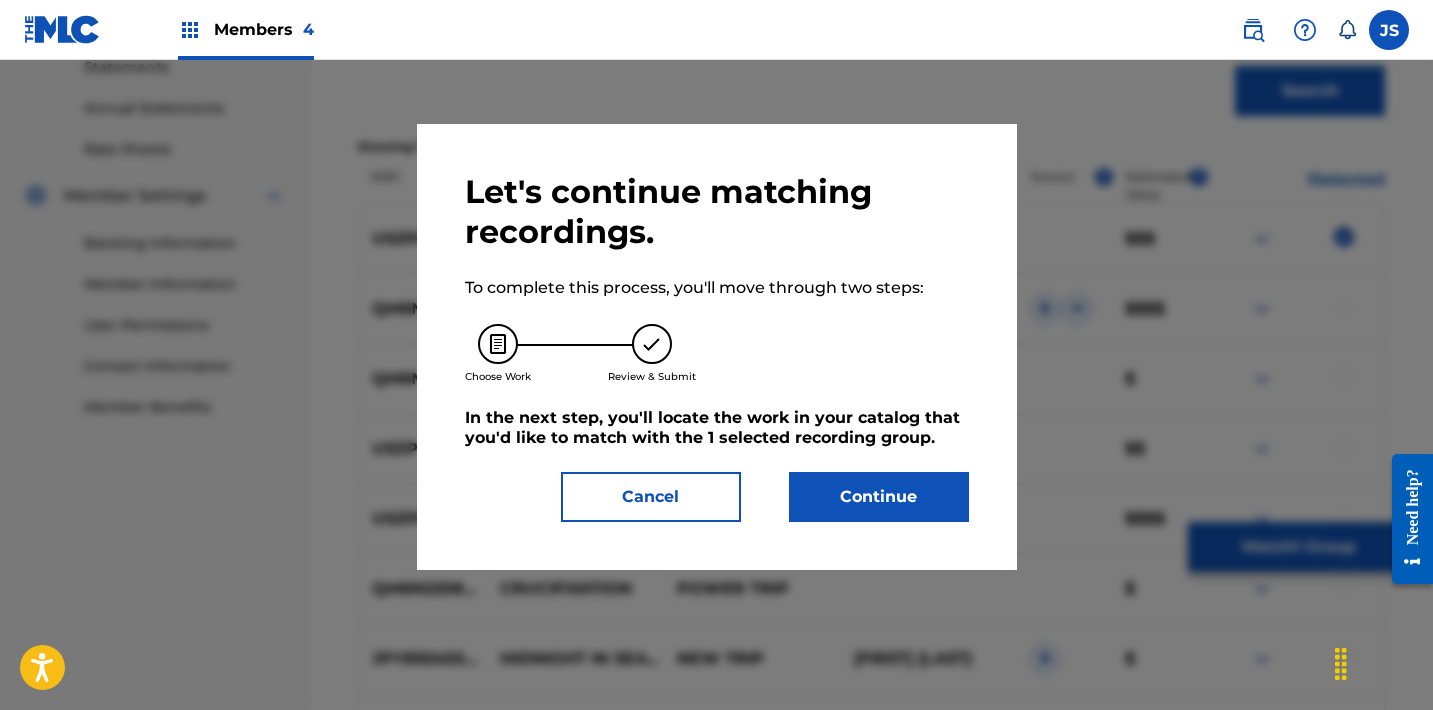 click on "Continue" at bounding box center (879, 497) 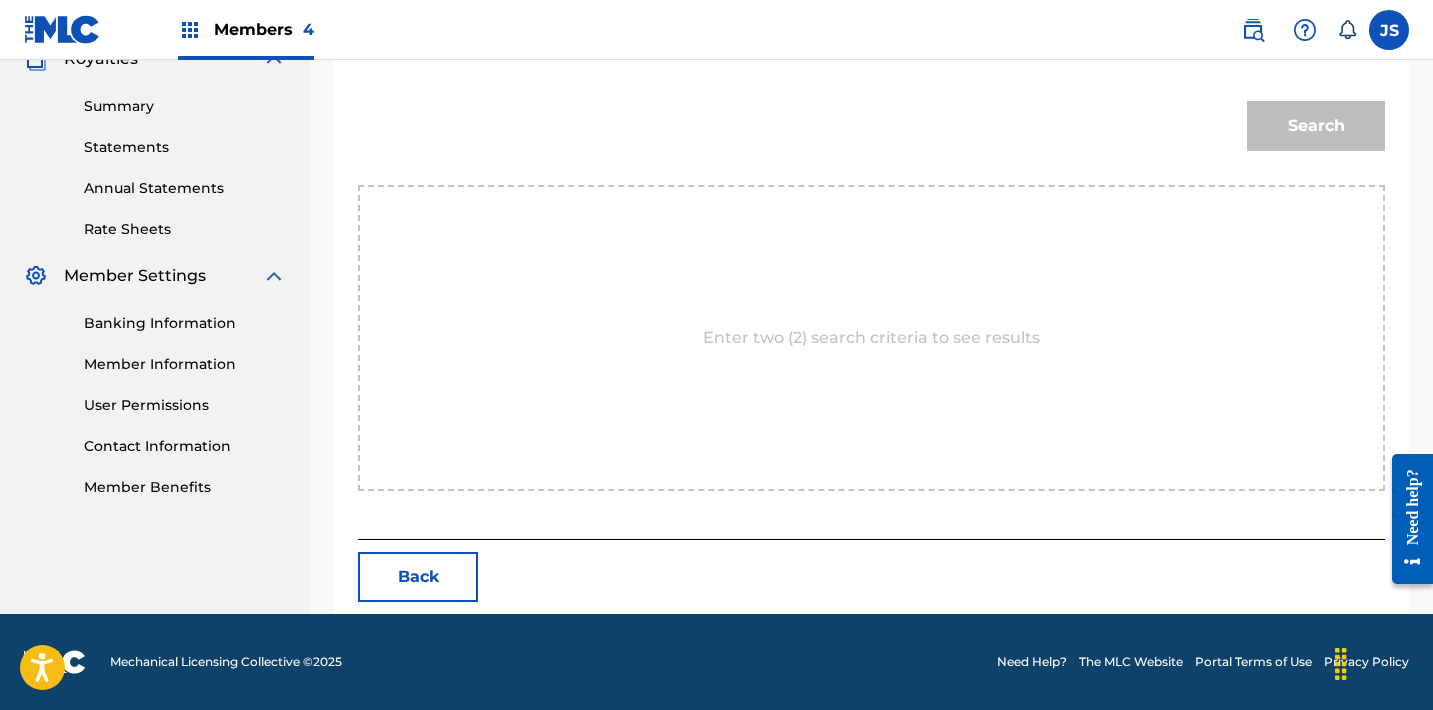 scroll, scrollTop: 490, scrollLeft: 0, axis: vertical 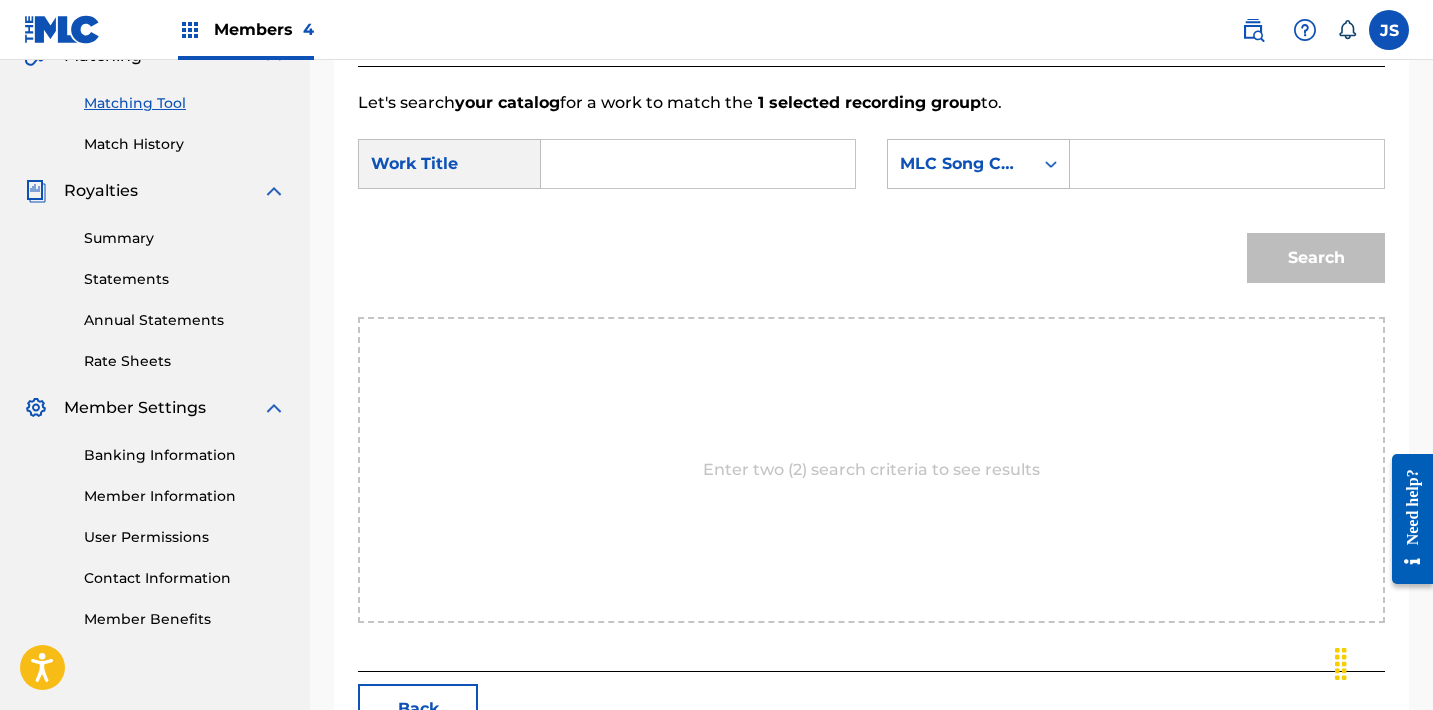 click on "SearchWithCriteria93d7a6a3-7077-4cb4-b6ad-7fc8c0ed82b4 Work Title SearchWithCriteria07ae10e9-3401-48eb-ac7c-7b37be17054e MLC Song Code Search" at bounding box center [871, 216] 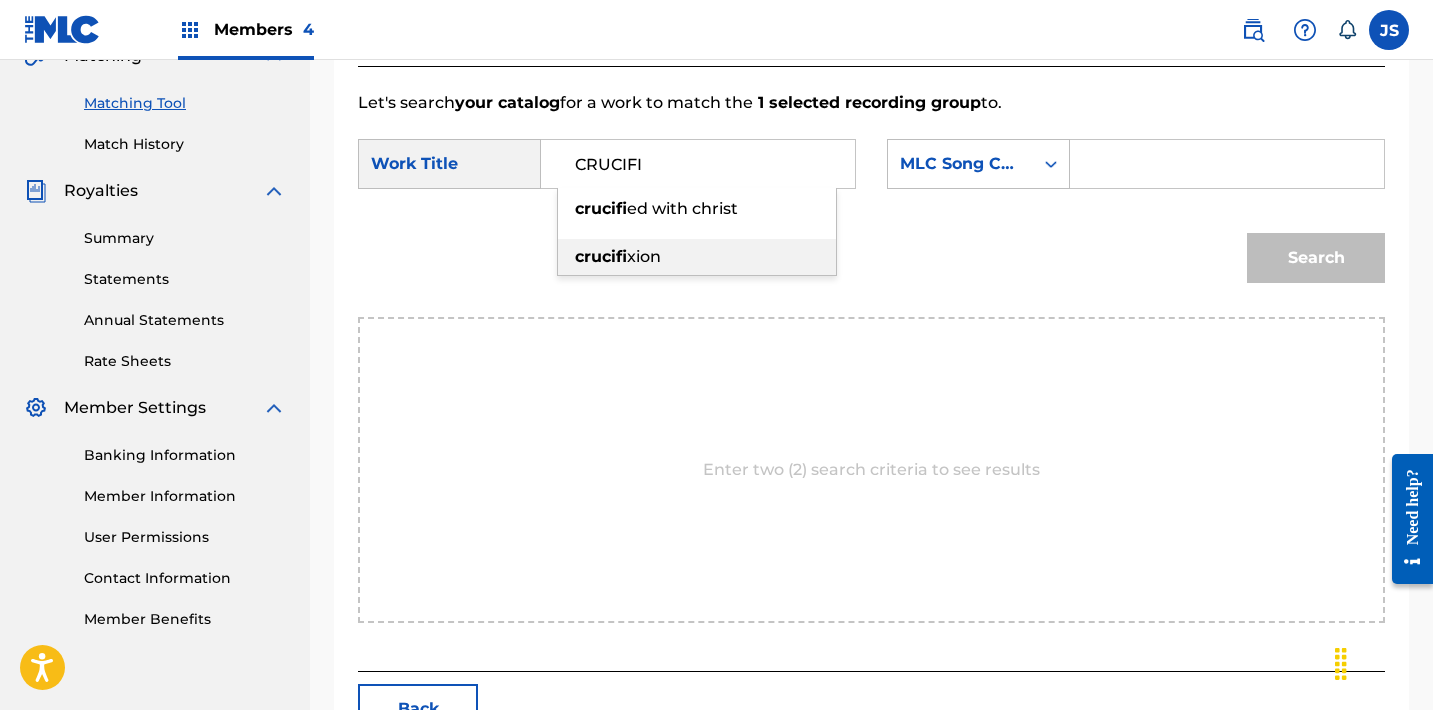 click on "crucifi" at bounding box center (601, 256) 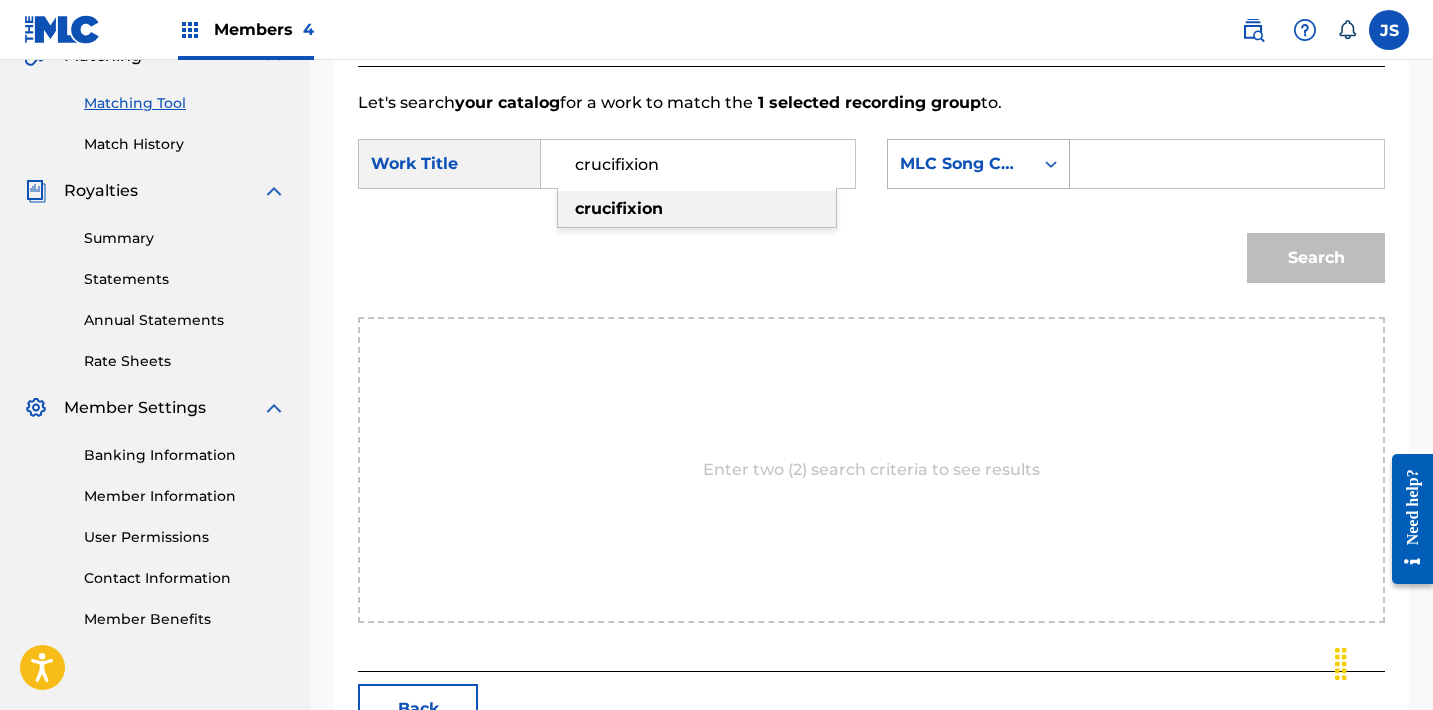 click on "MLC Song Code" at bounding box center [960, 164] 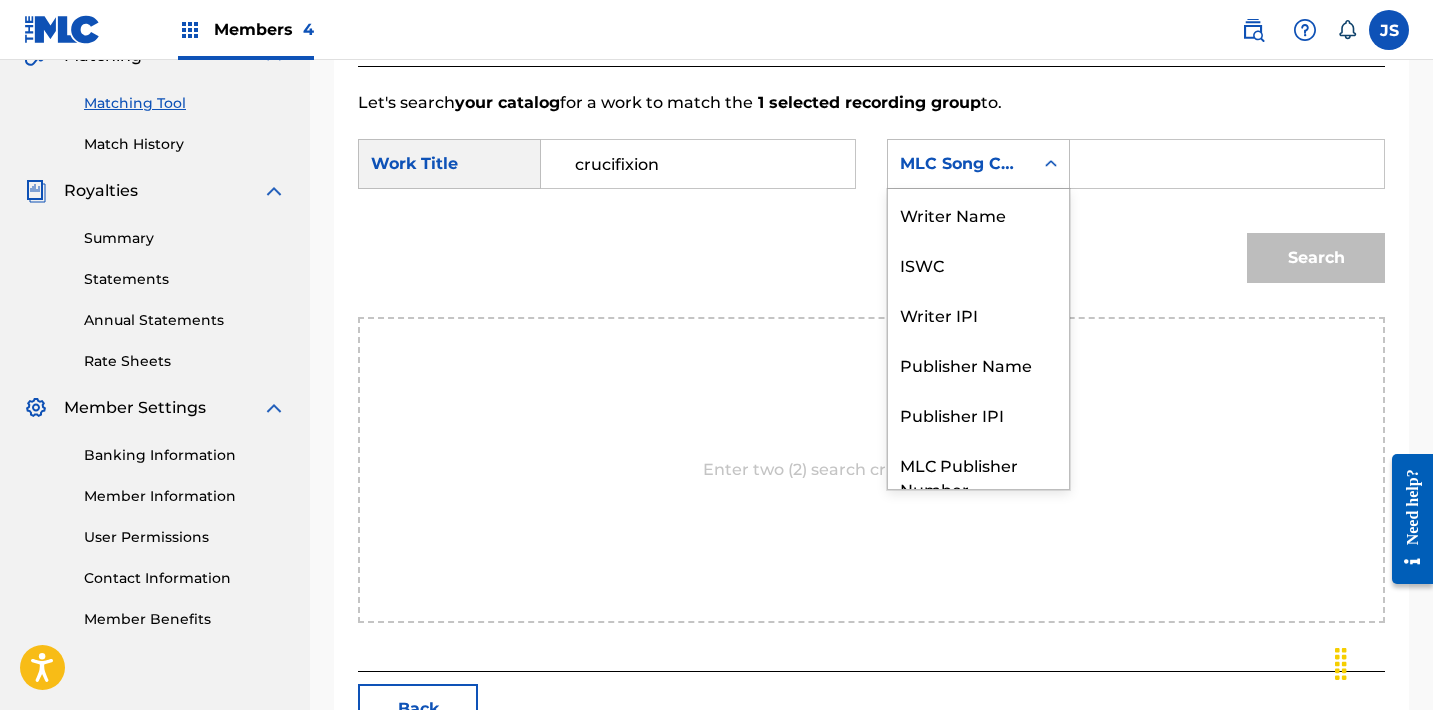scroll, scrollTop: 74, scrollLeft: 0, axis: vertical 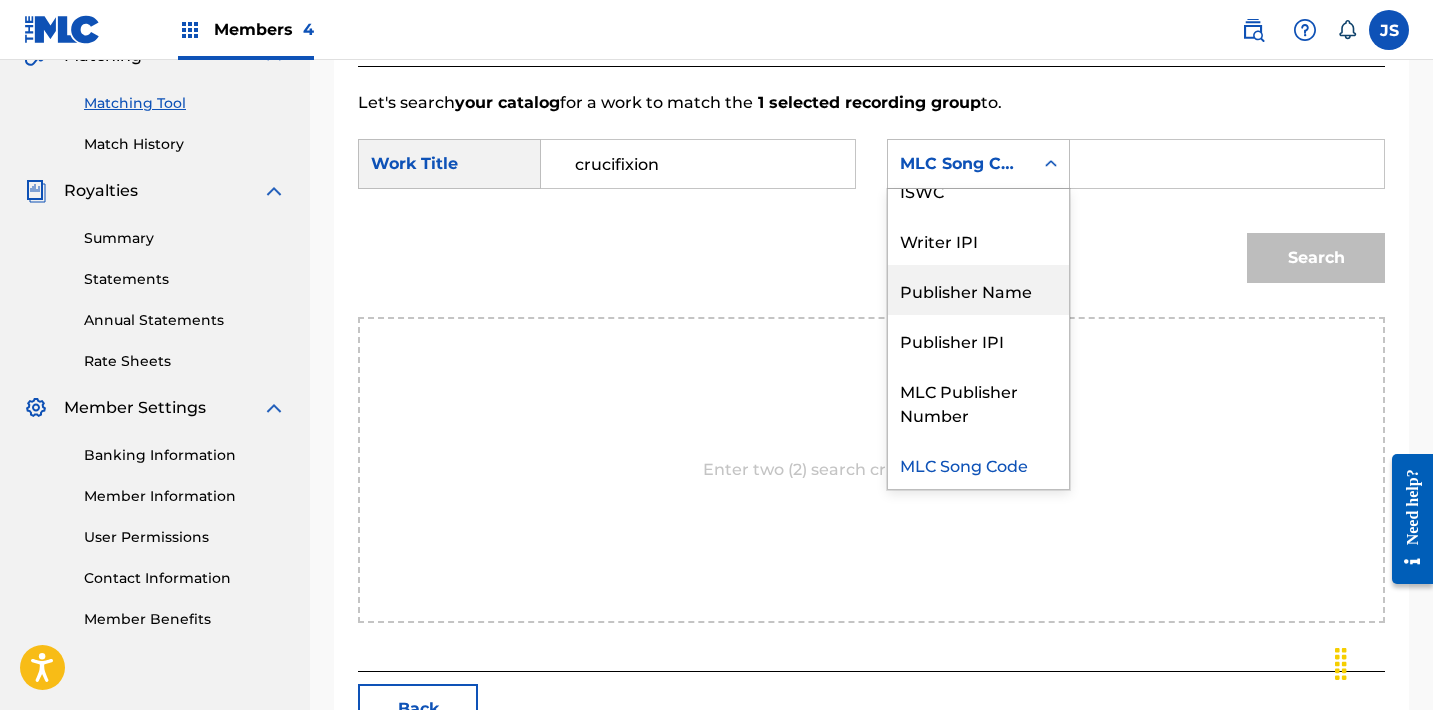 click on "Publisher Name" at bounding box center [978, 290] 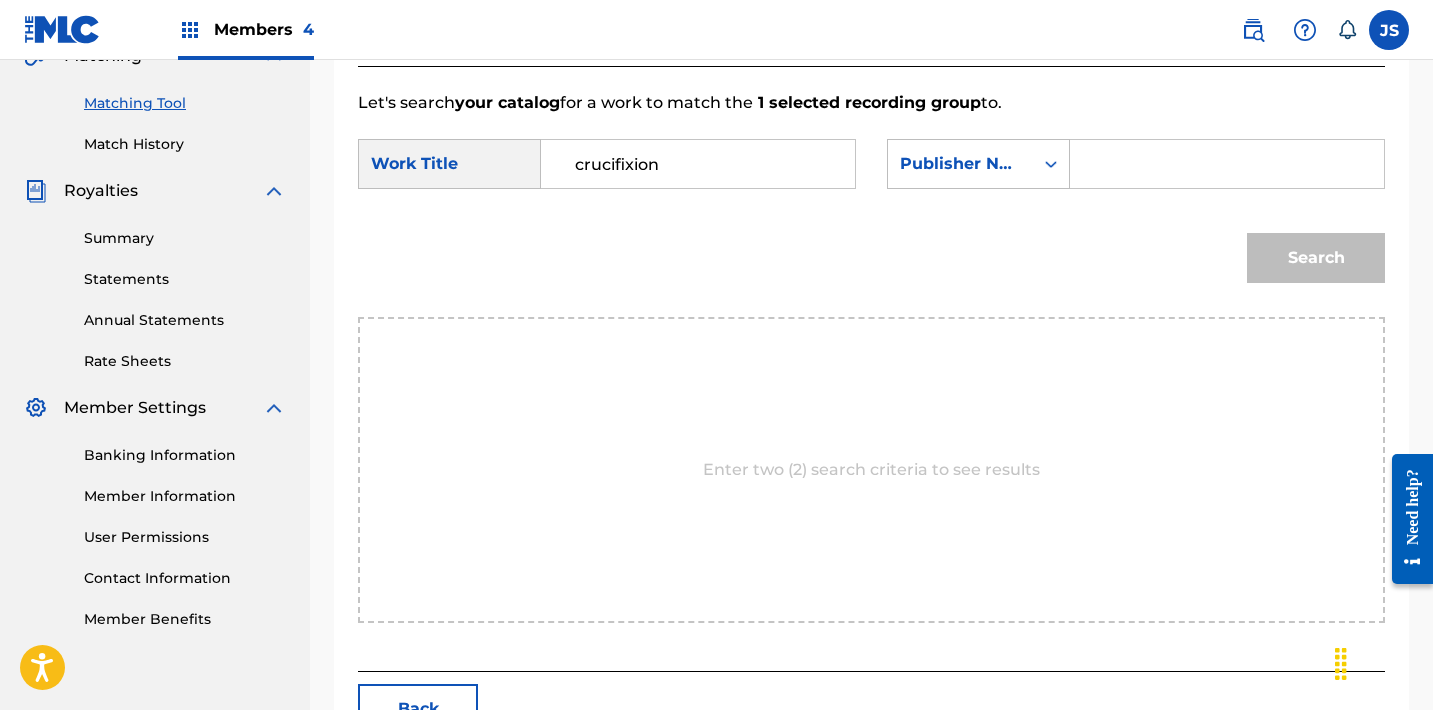 click at bounding box center [1227, 164] 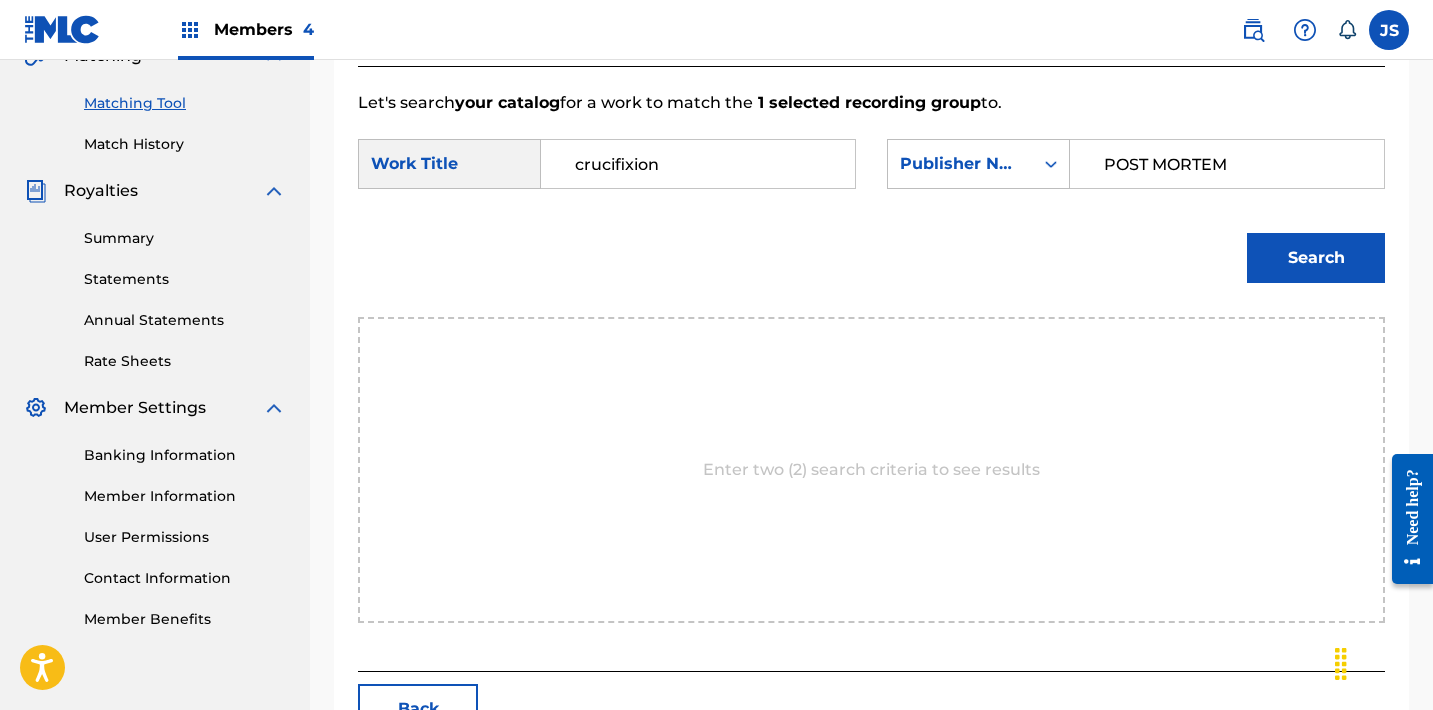 click on "Search" at bounding box center [1316, 258] 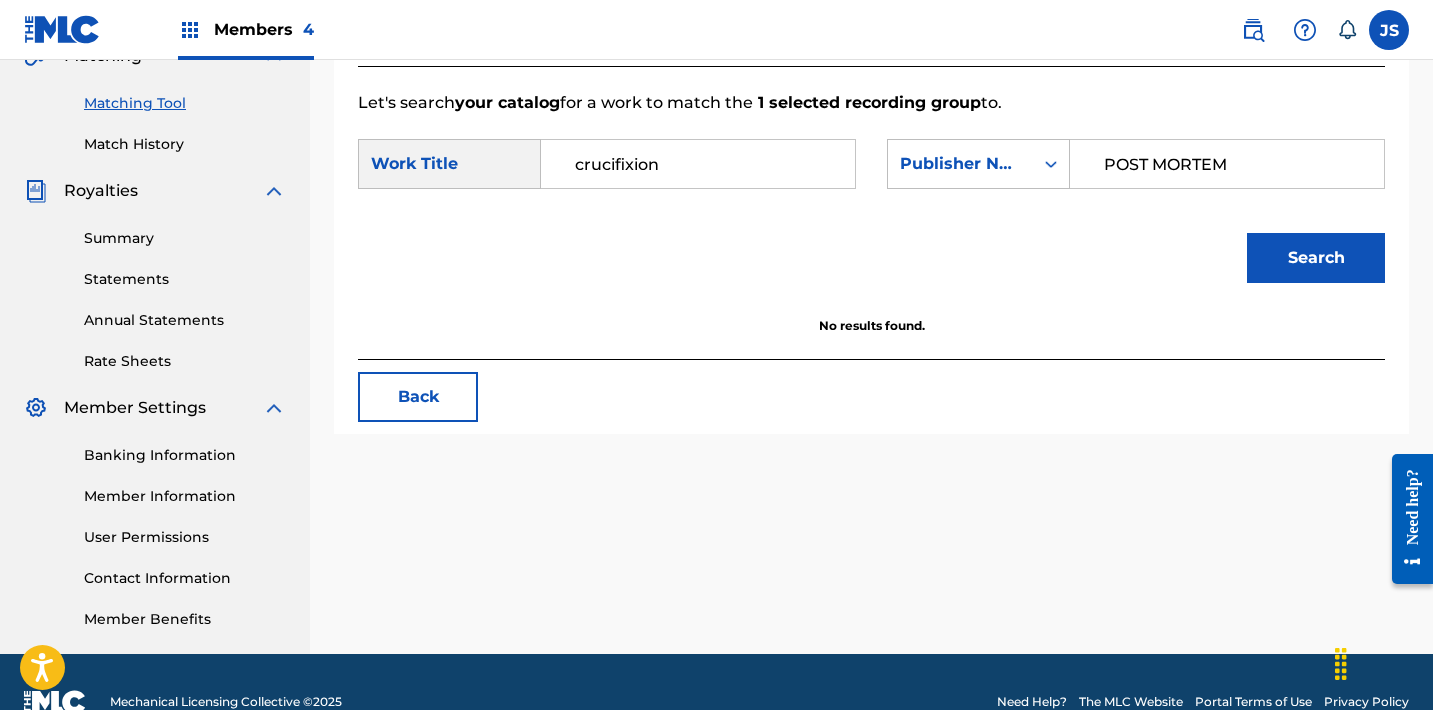 click on "POST MORTEM" at bounding box center (1227, 164) 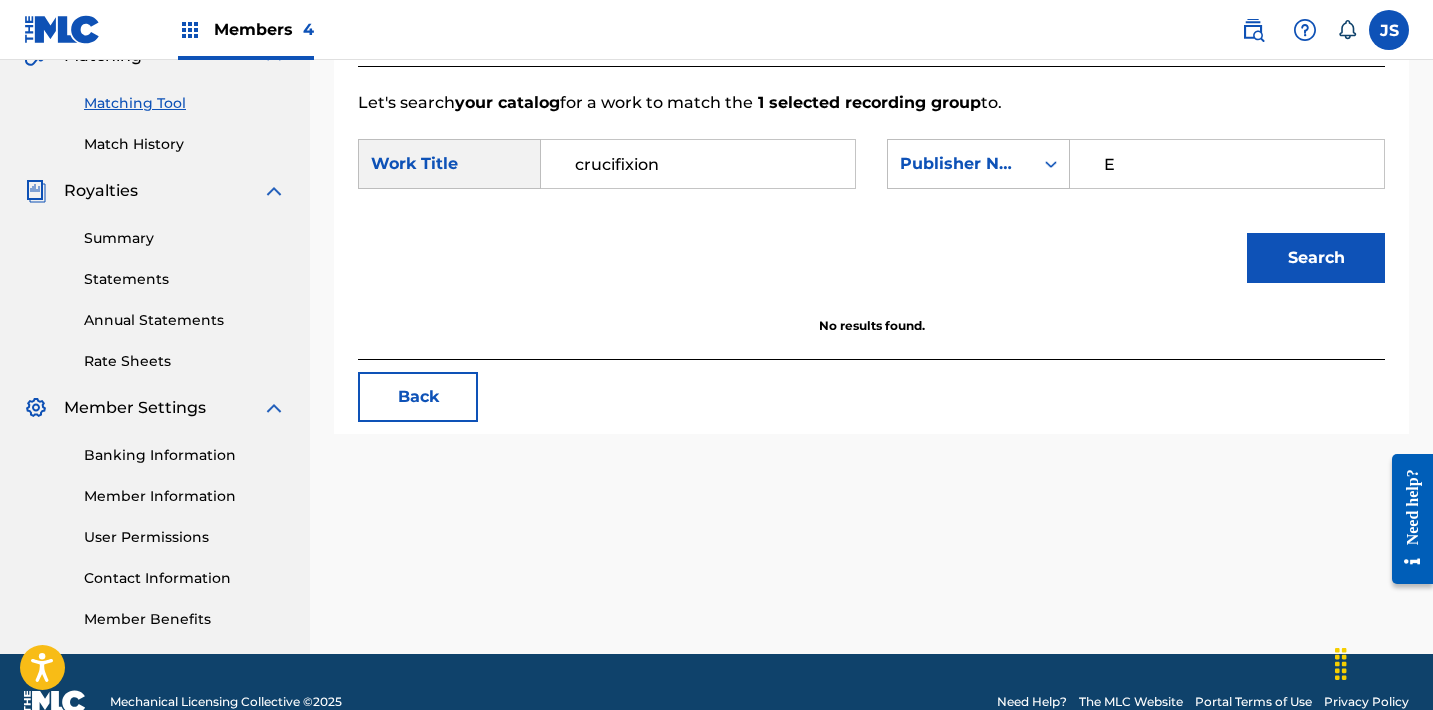 type on "EZ ACTION" 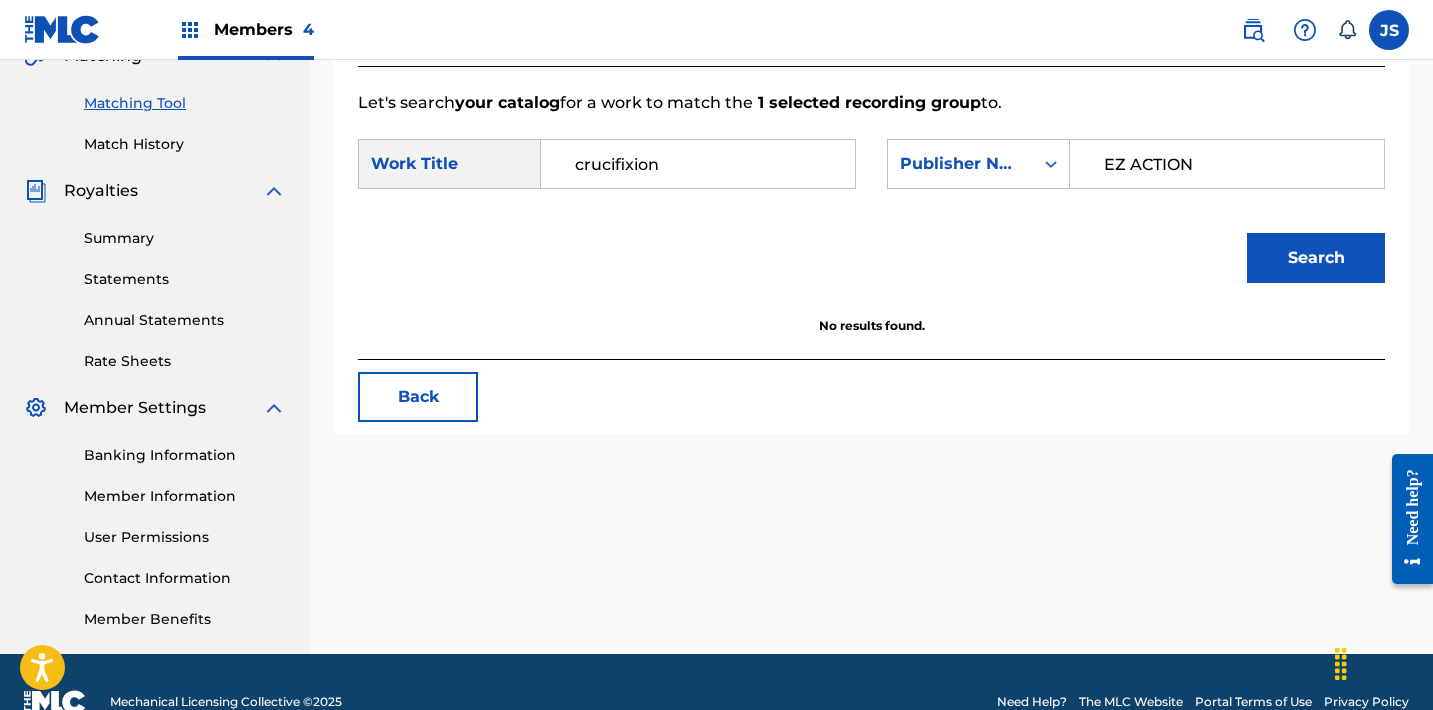click on "Search" at bounding box center (1316, 258) 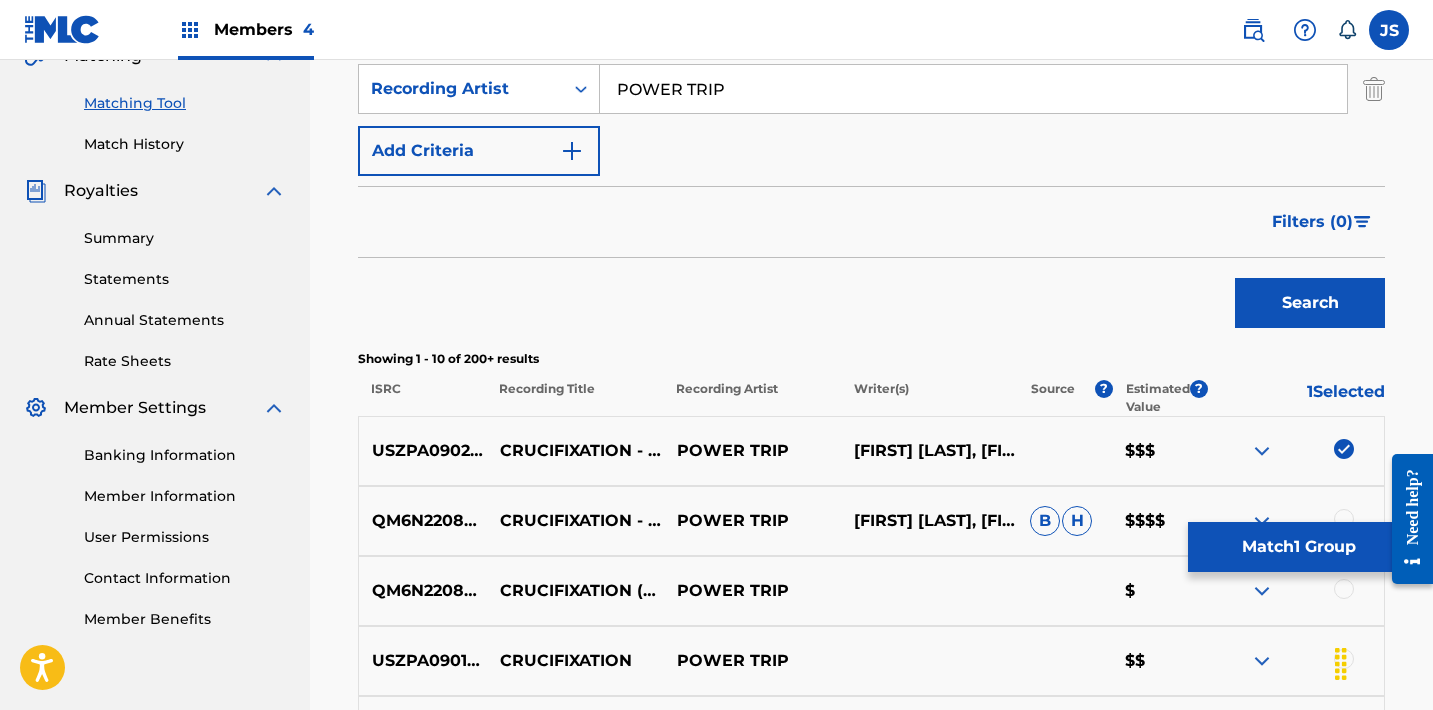 click at bounding box center (1344, 449) 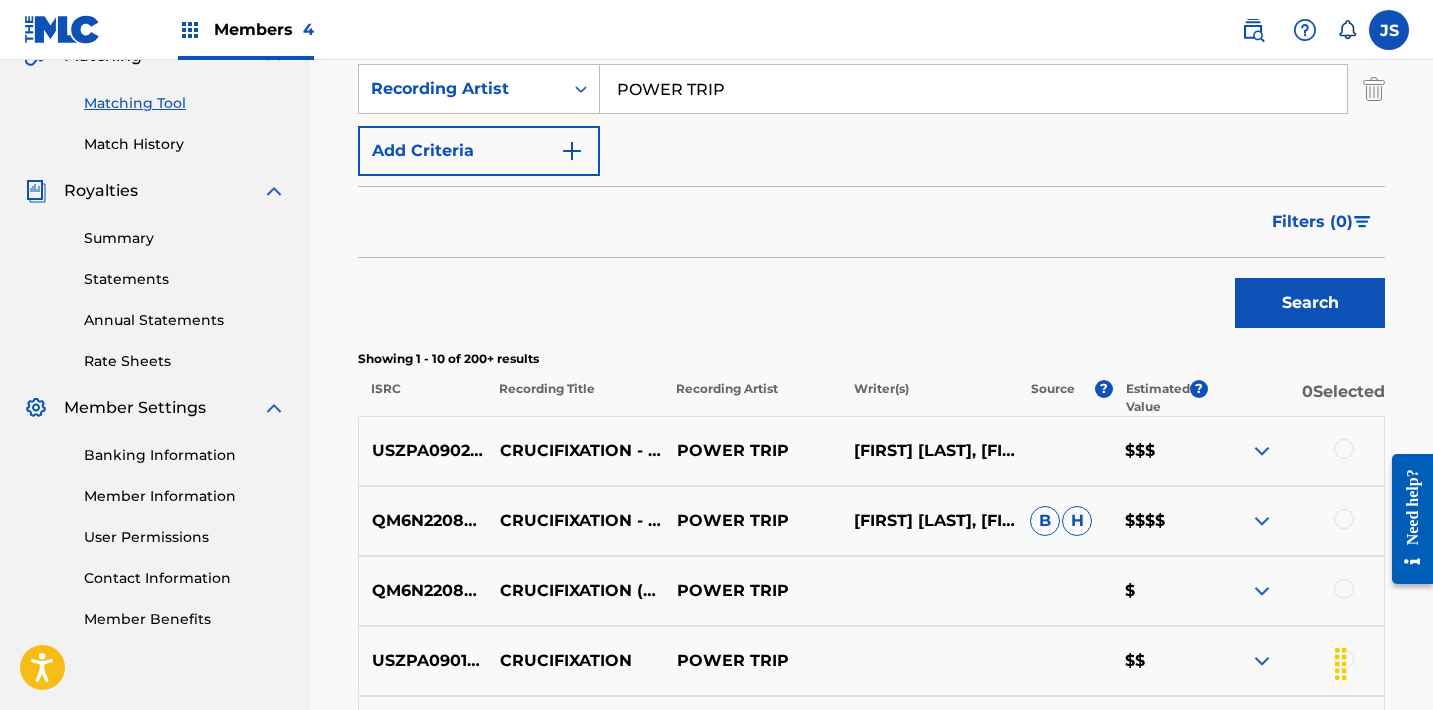 click on "USZPA0902091" at bounding box center (423, 451) 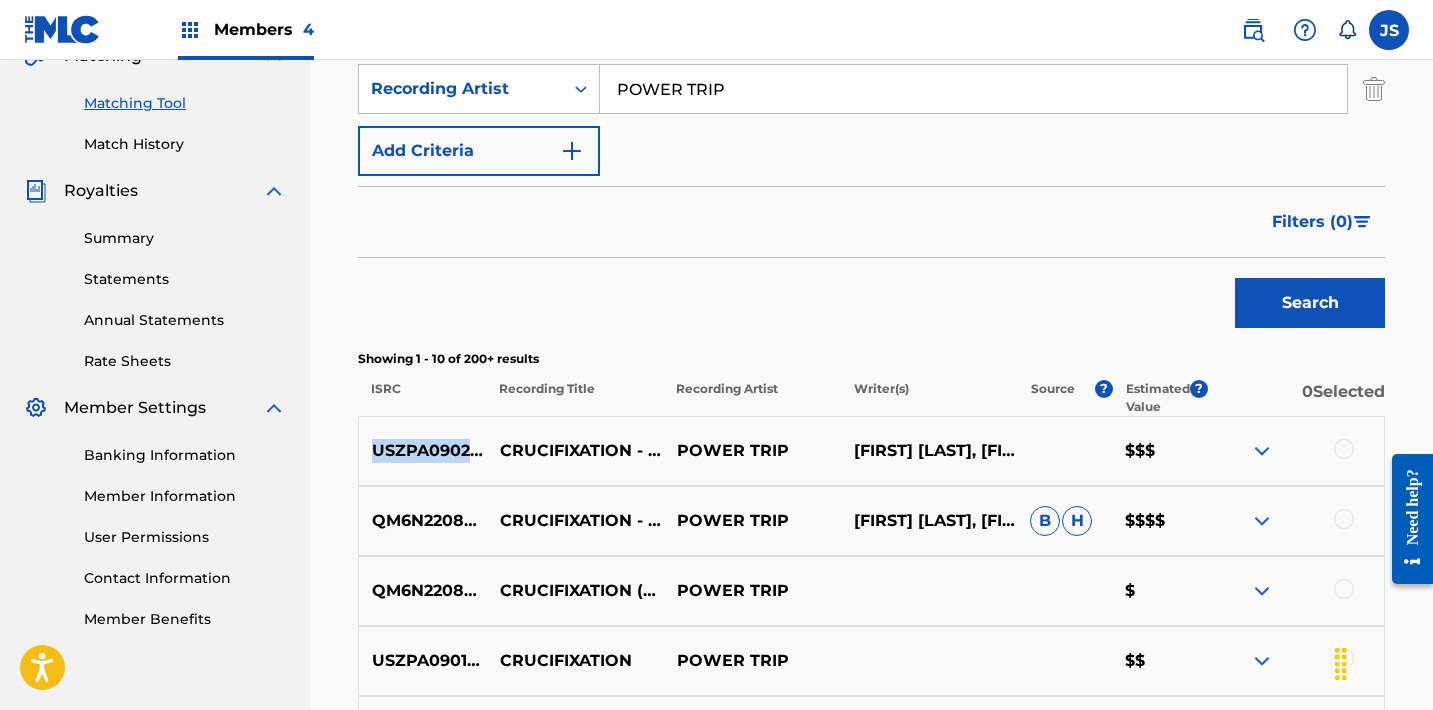 click on "USZPA0902091" at bounding box center (423, 451) 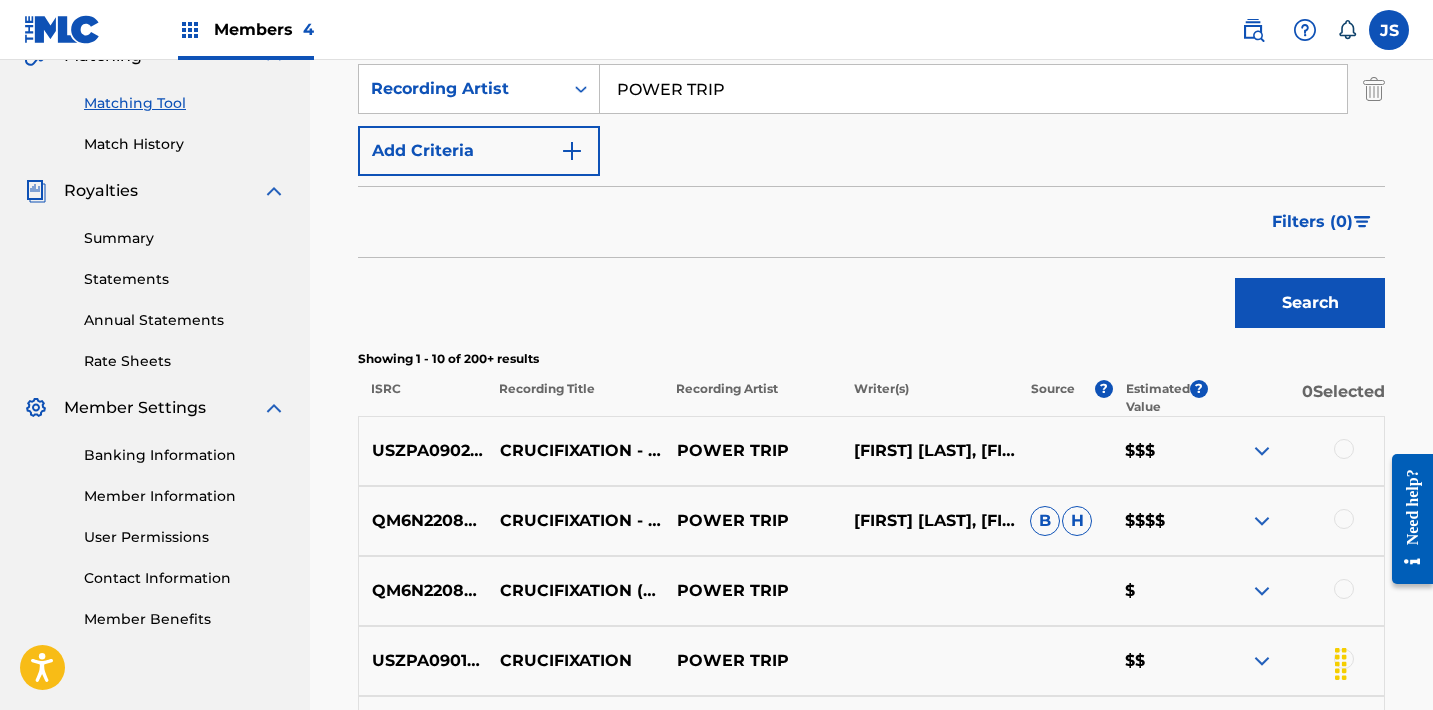 click on "QM6N22087945" at bounding box center [423, 521] 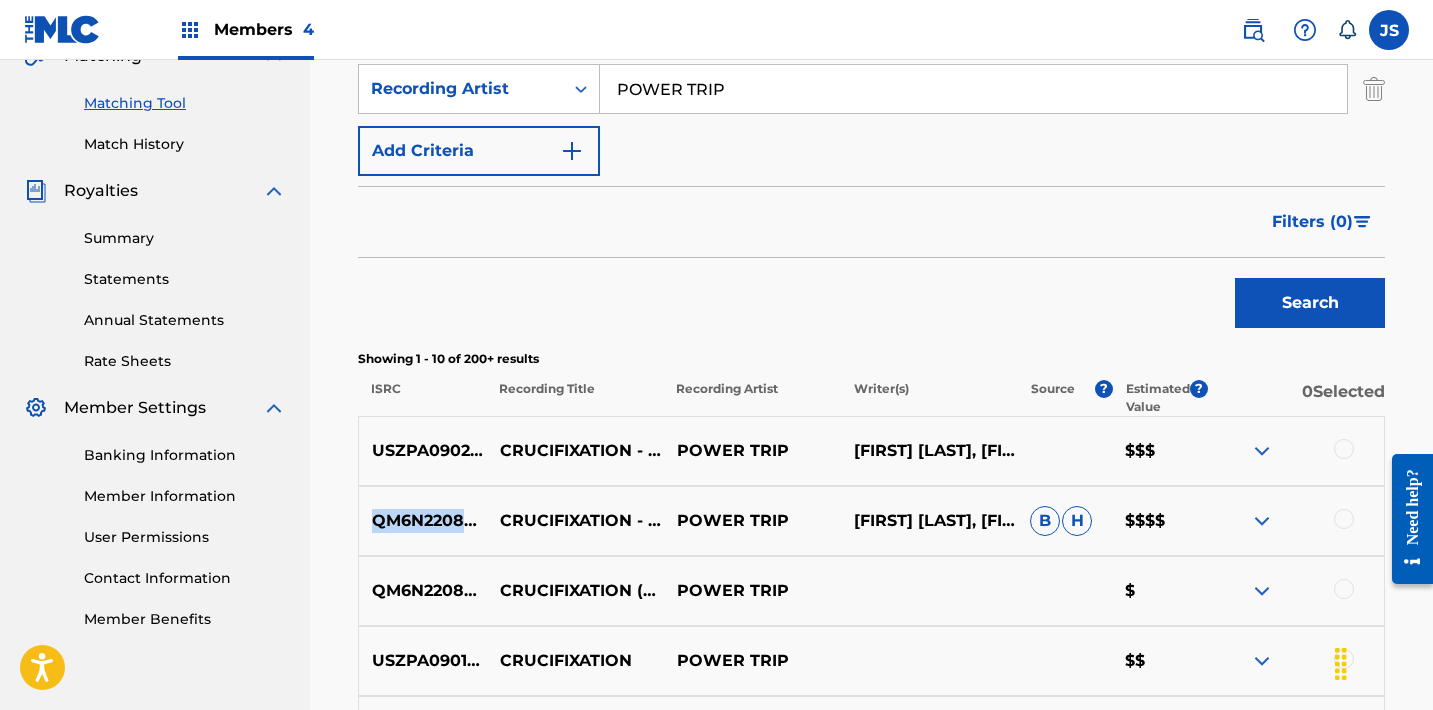 click on "QM6N22087945" at bounding box center [423, 521] 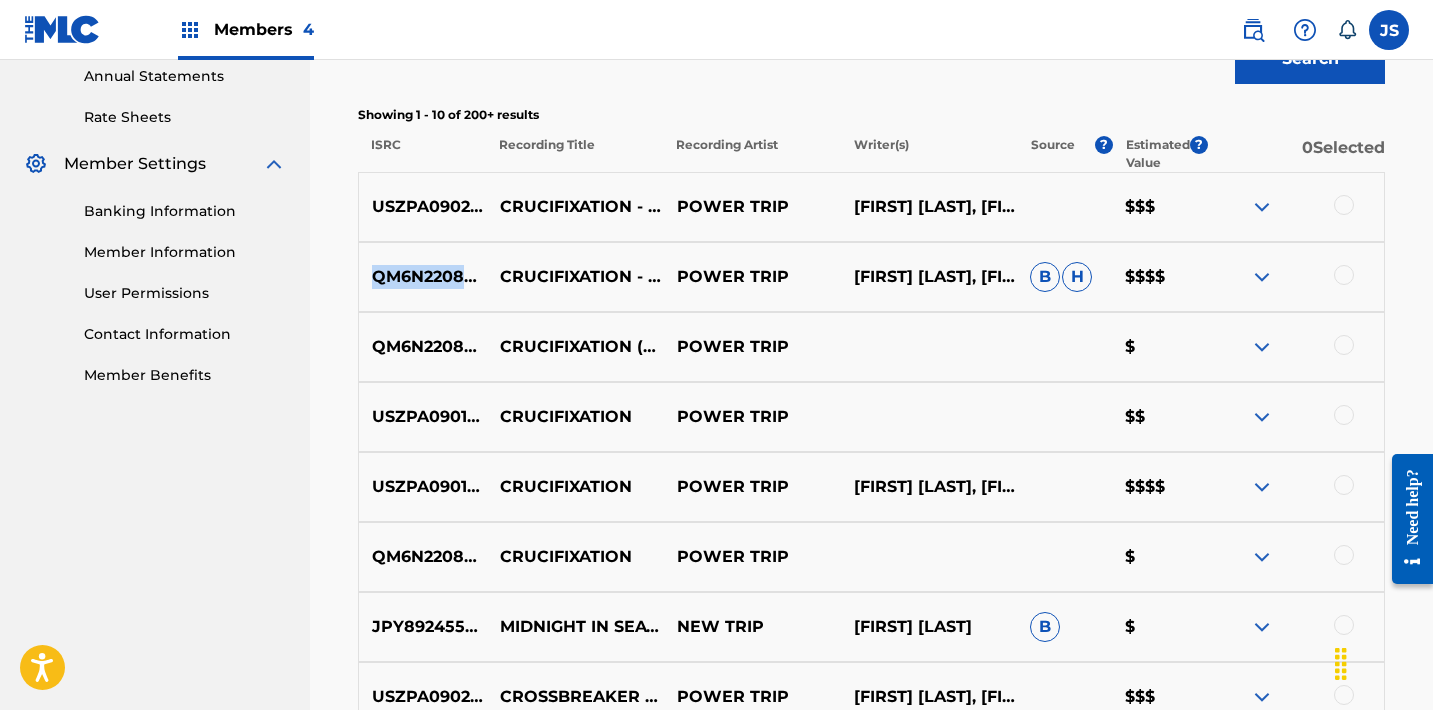 scroll, scrollTop: 741, scrollLeft: 0, axis: vertical 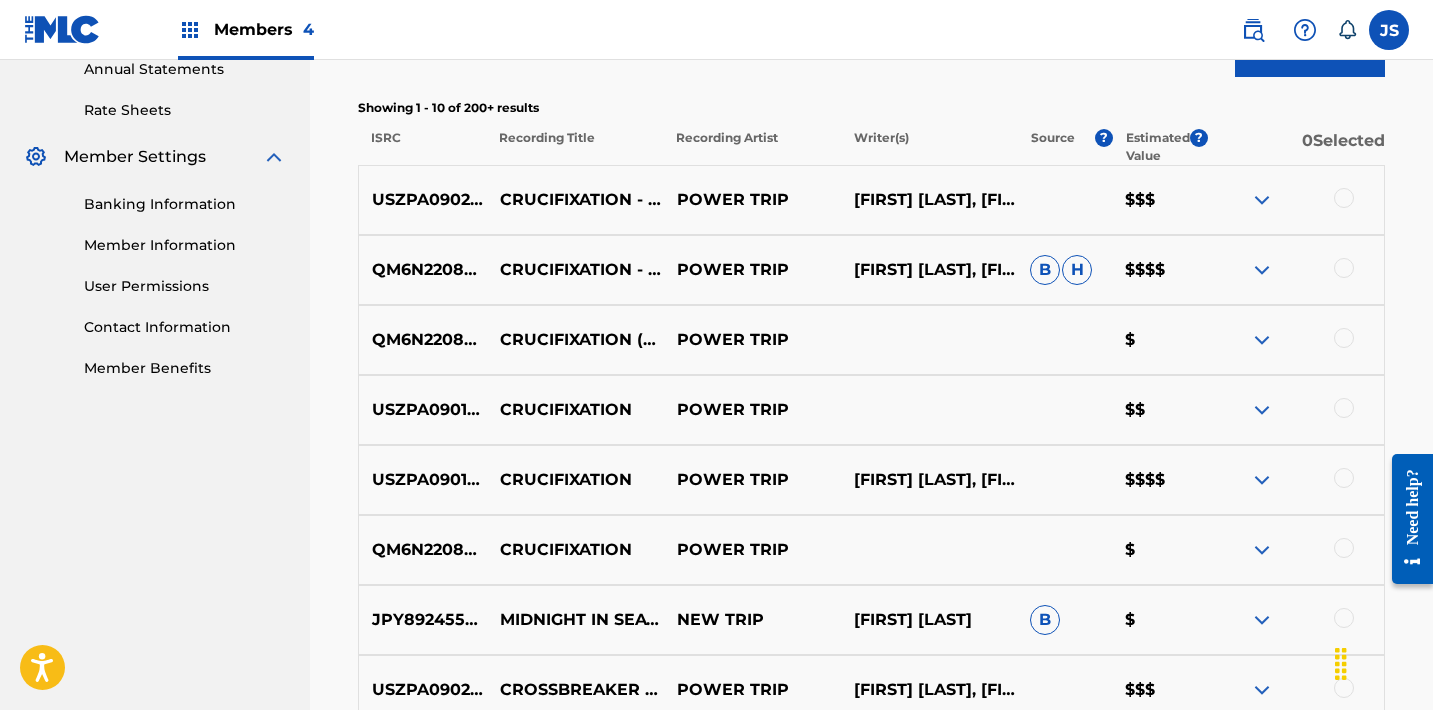 click on "USZPA0901391" at bounding box center (423, 410) 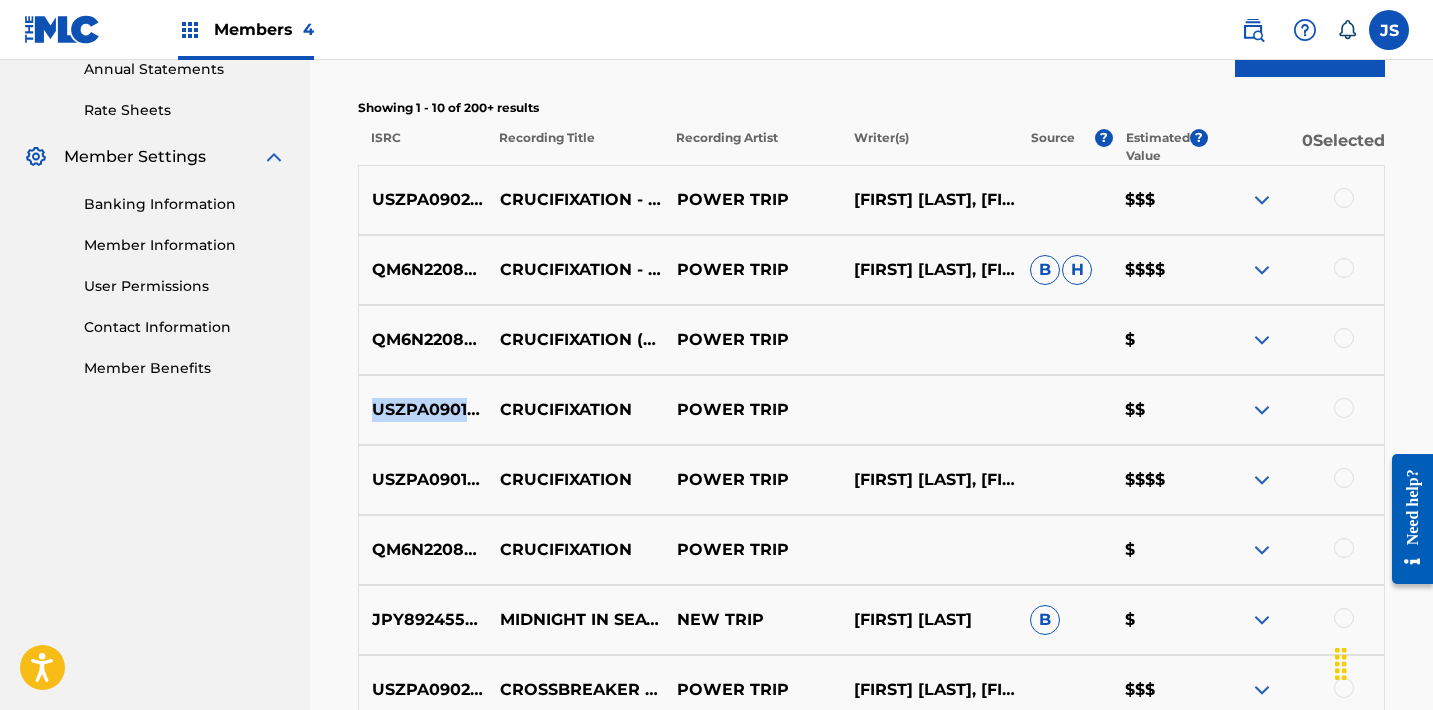click on "USZPA0901391" at bounding box center (423, 410) 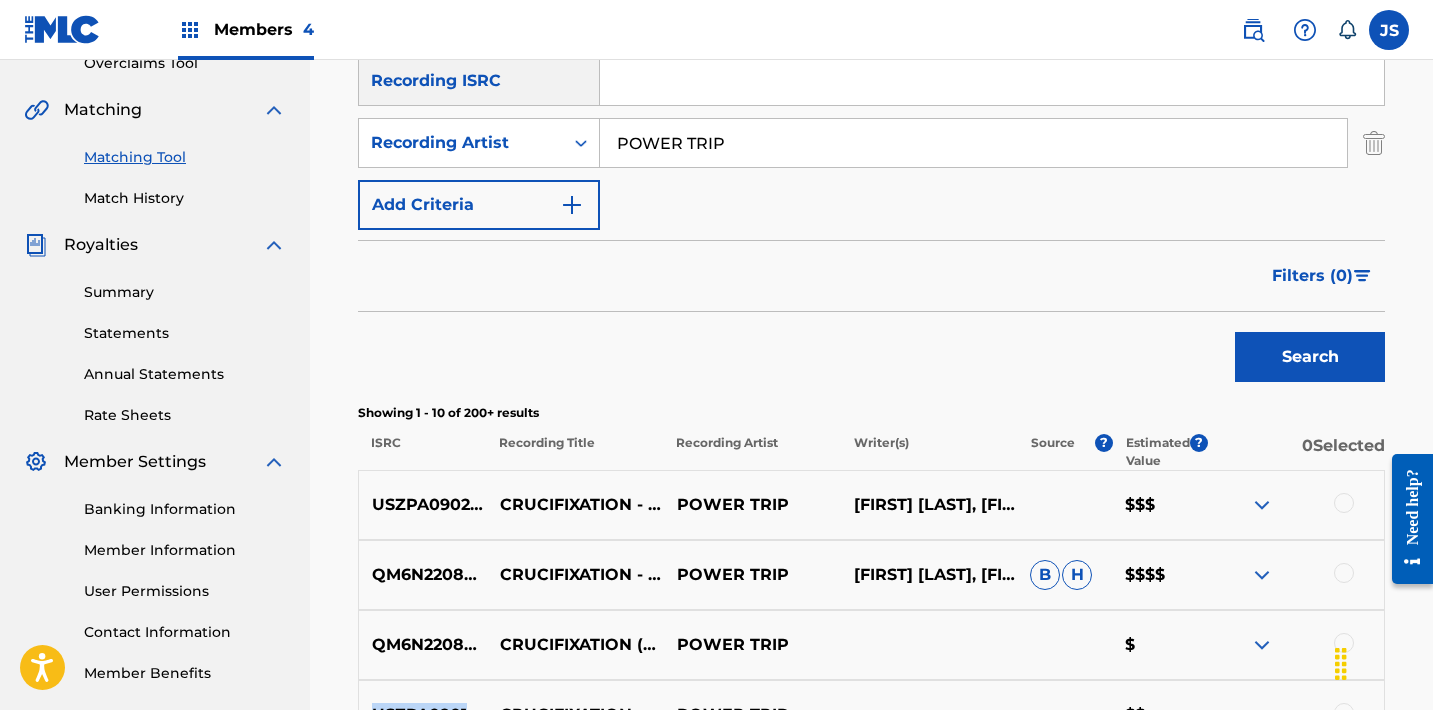 scroll, scrollTop: 0, scrollLeft: 0, axis: both 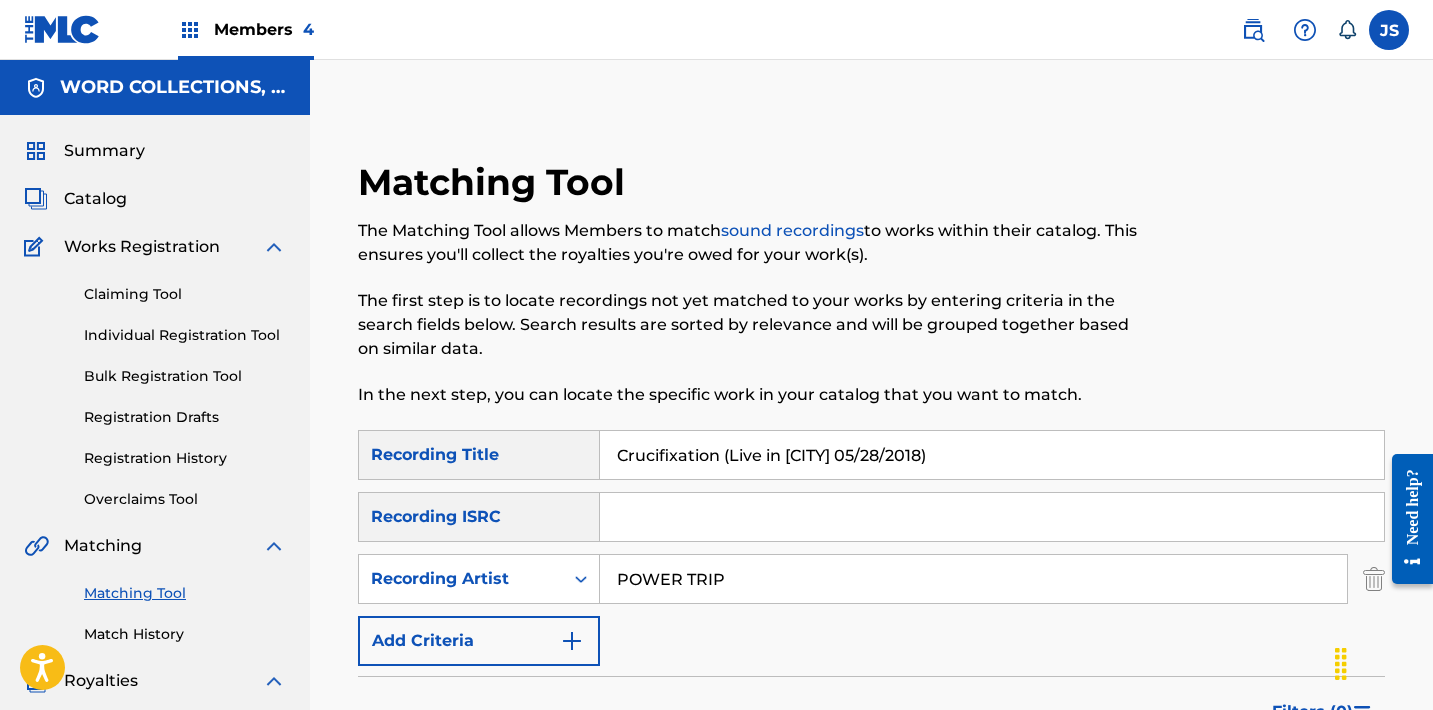 click on "Crucifixation (Live in Seattle 05/28/2018)" at bounding box center (992, 455) 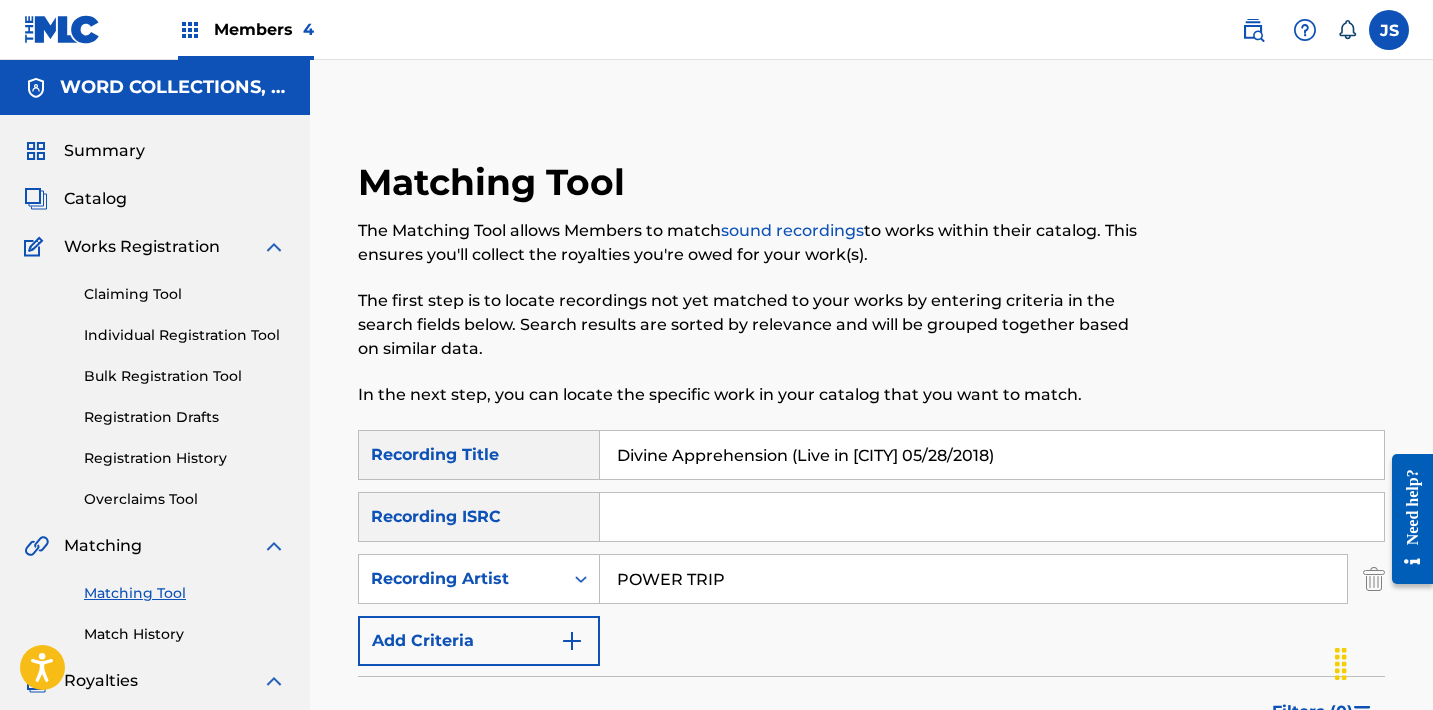 type on "Divine Apprehension (Live in Seattle 05/28/2018)" 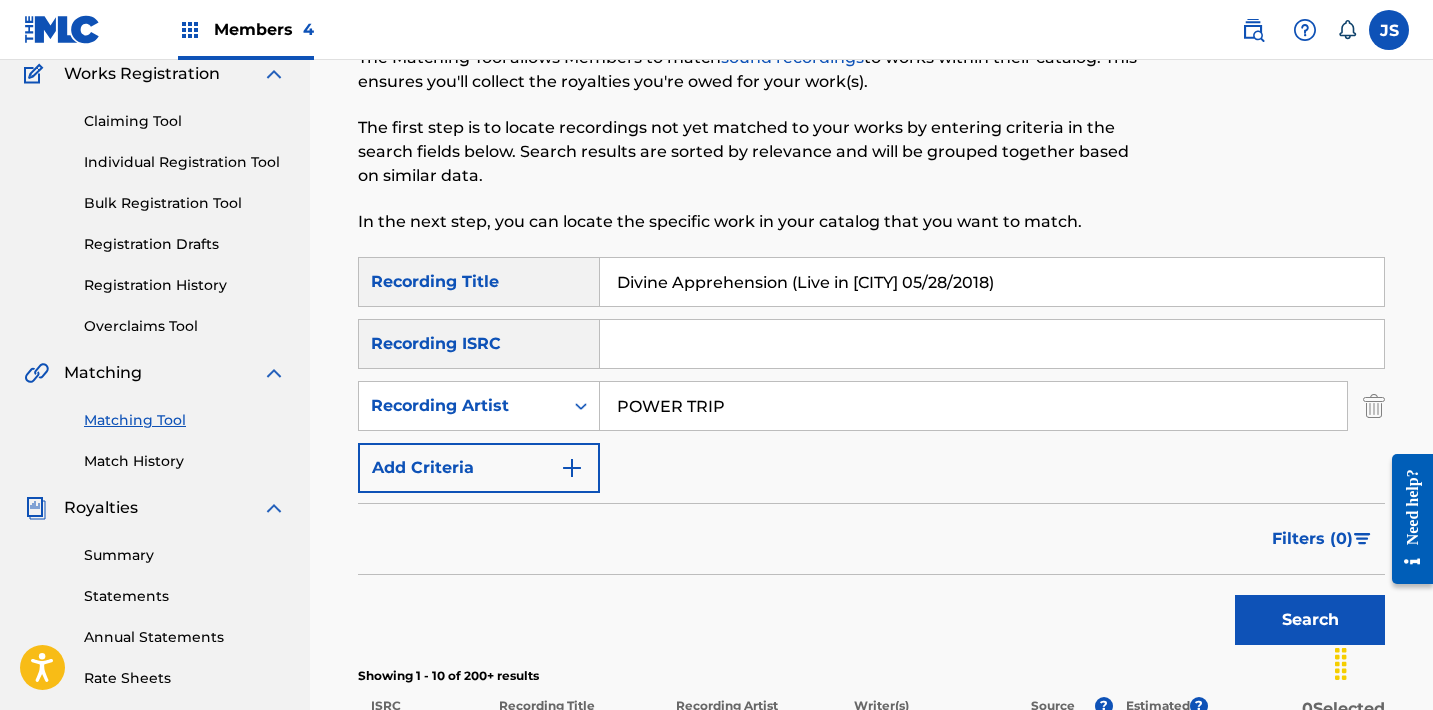 scroll, scrollTop: 179, scrollLeft: 0, axis: vertical 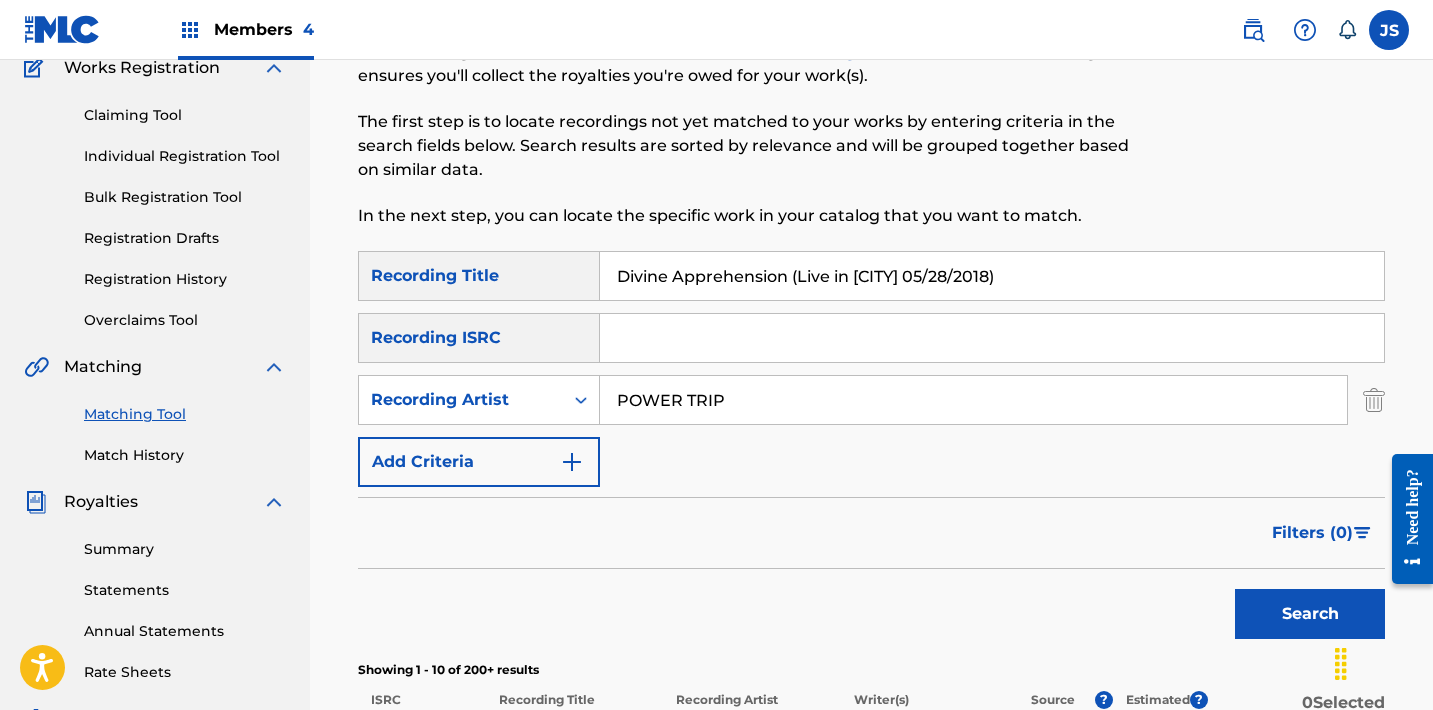 click on "Match History" at bounding box center (185, 455) 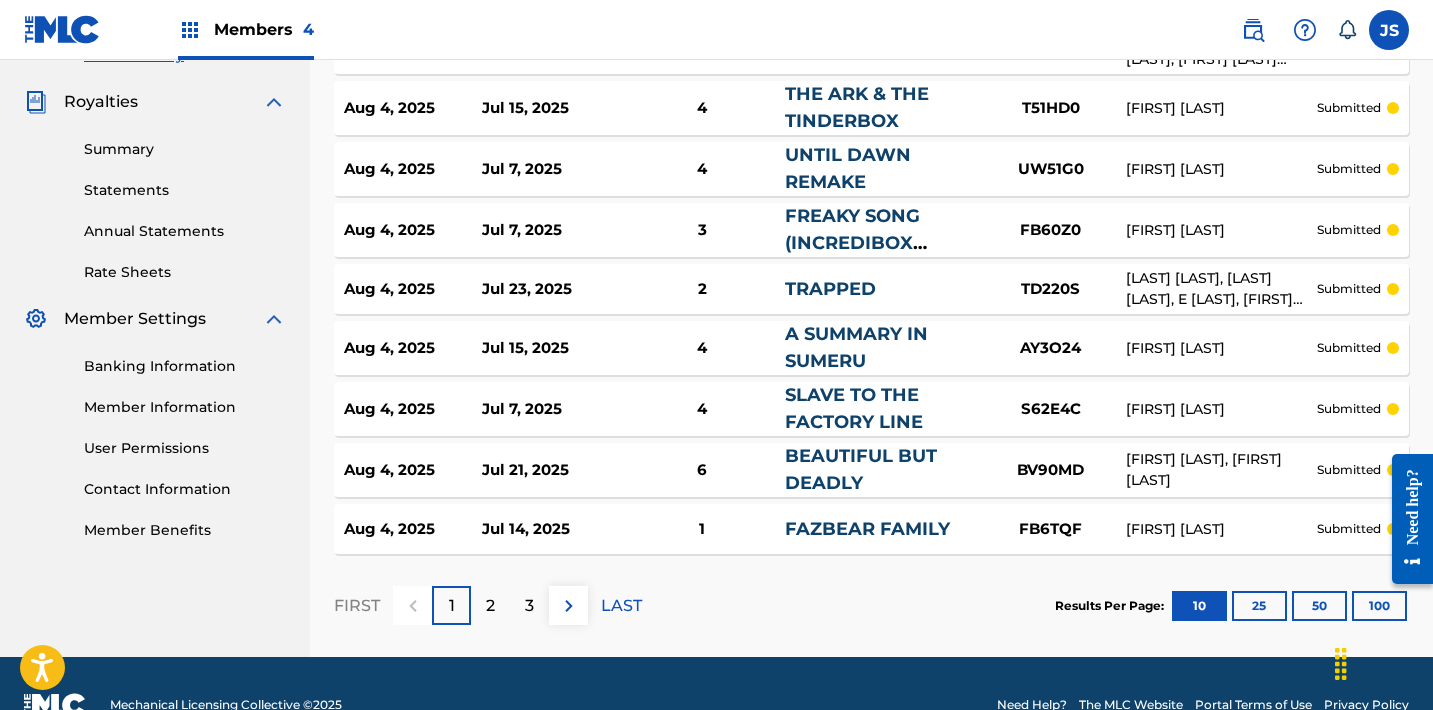 scroll, scrollTop: 622, scrollLeft: 0, axis: vertical 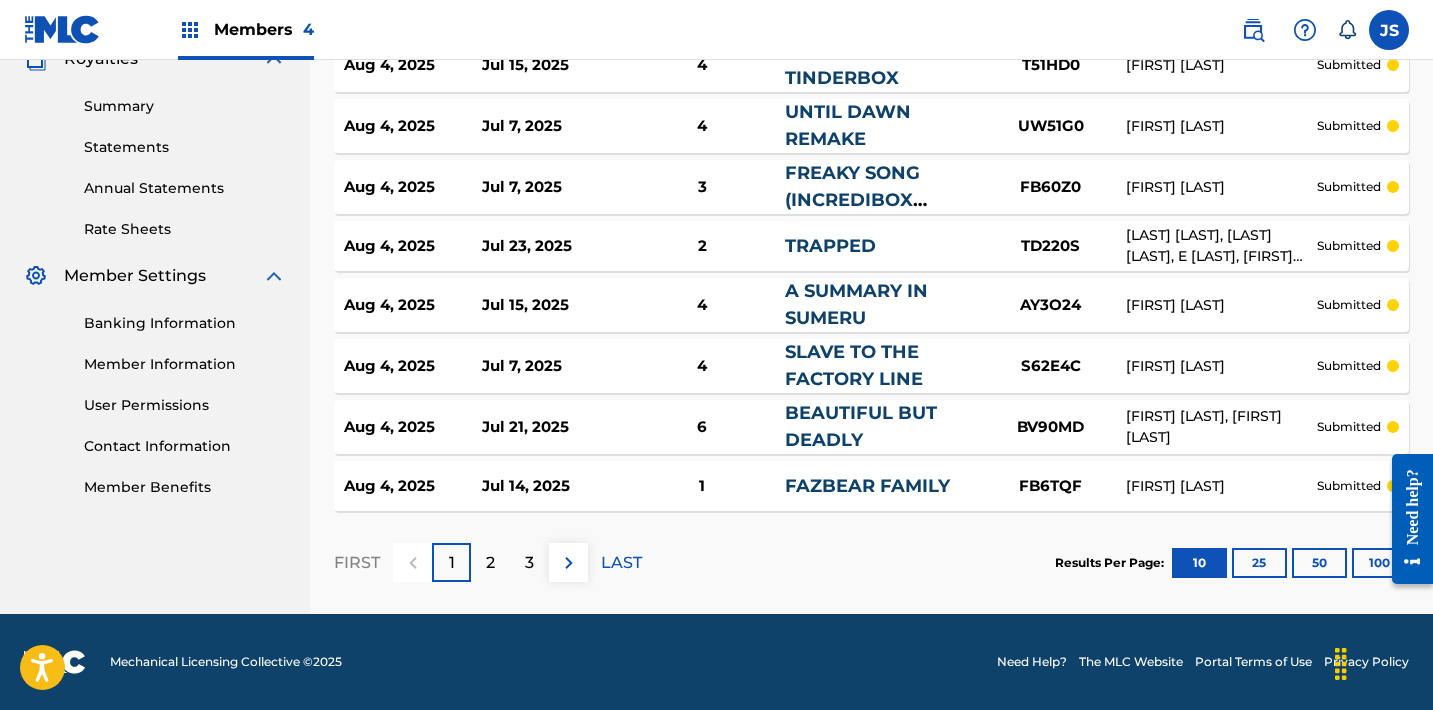click on "25" at bounding box center (1259, 563) 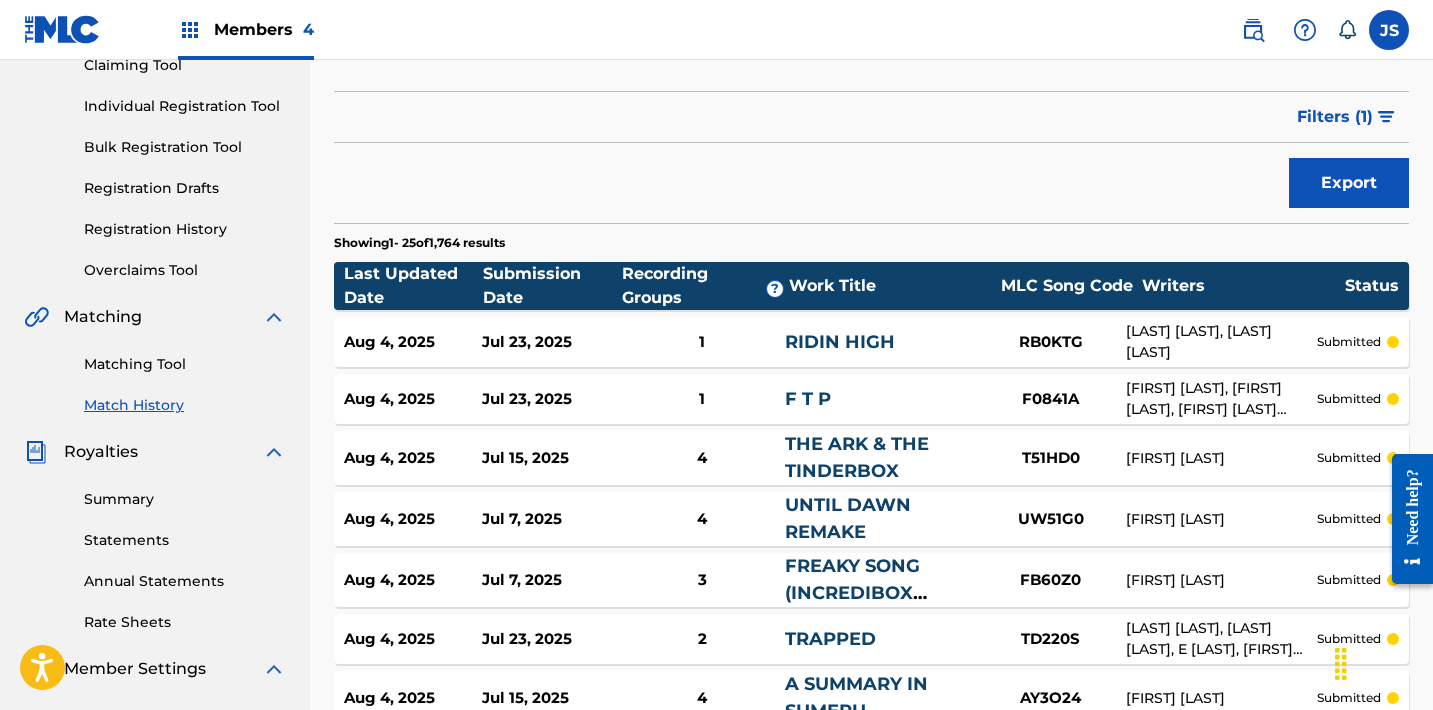 scroll, scrollTop: 219, scrollLeft: 0, axis: vertical 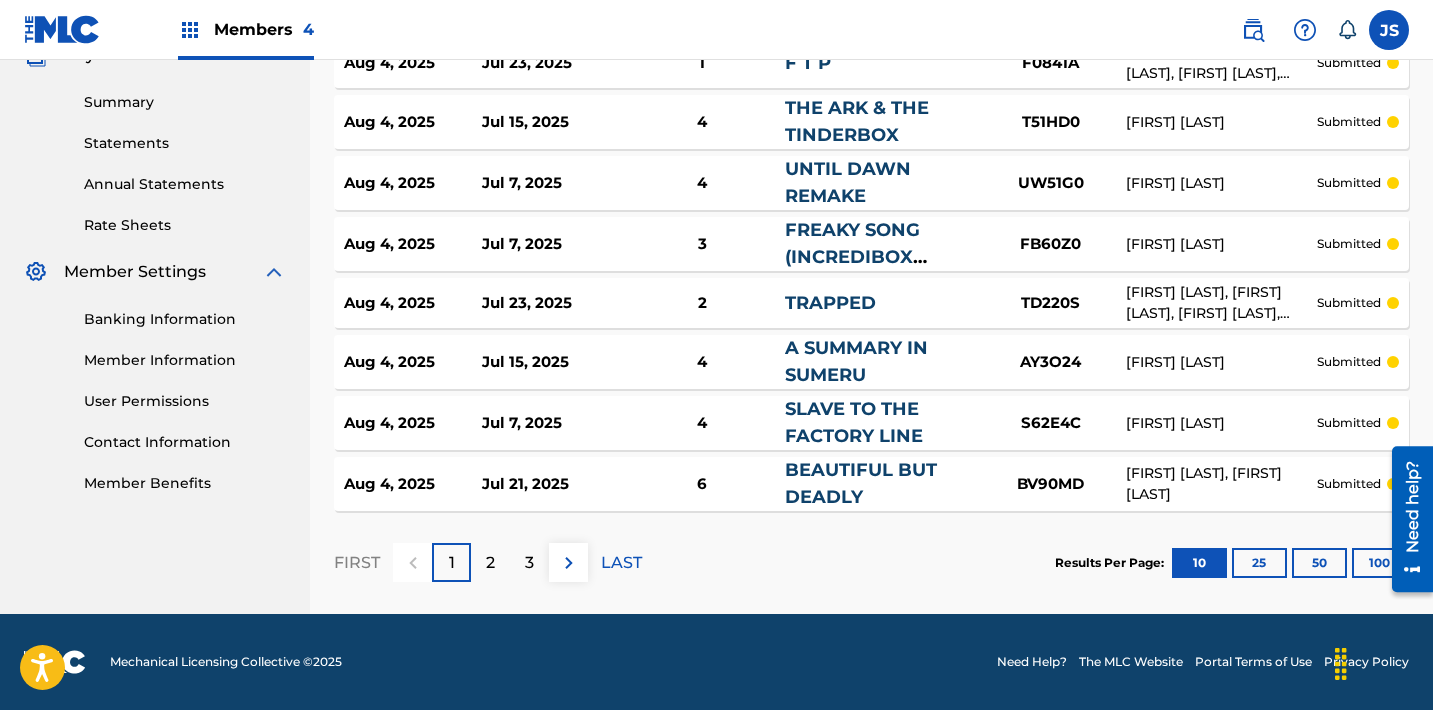click on "100" at bounding box center (1379, 563) 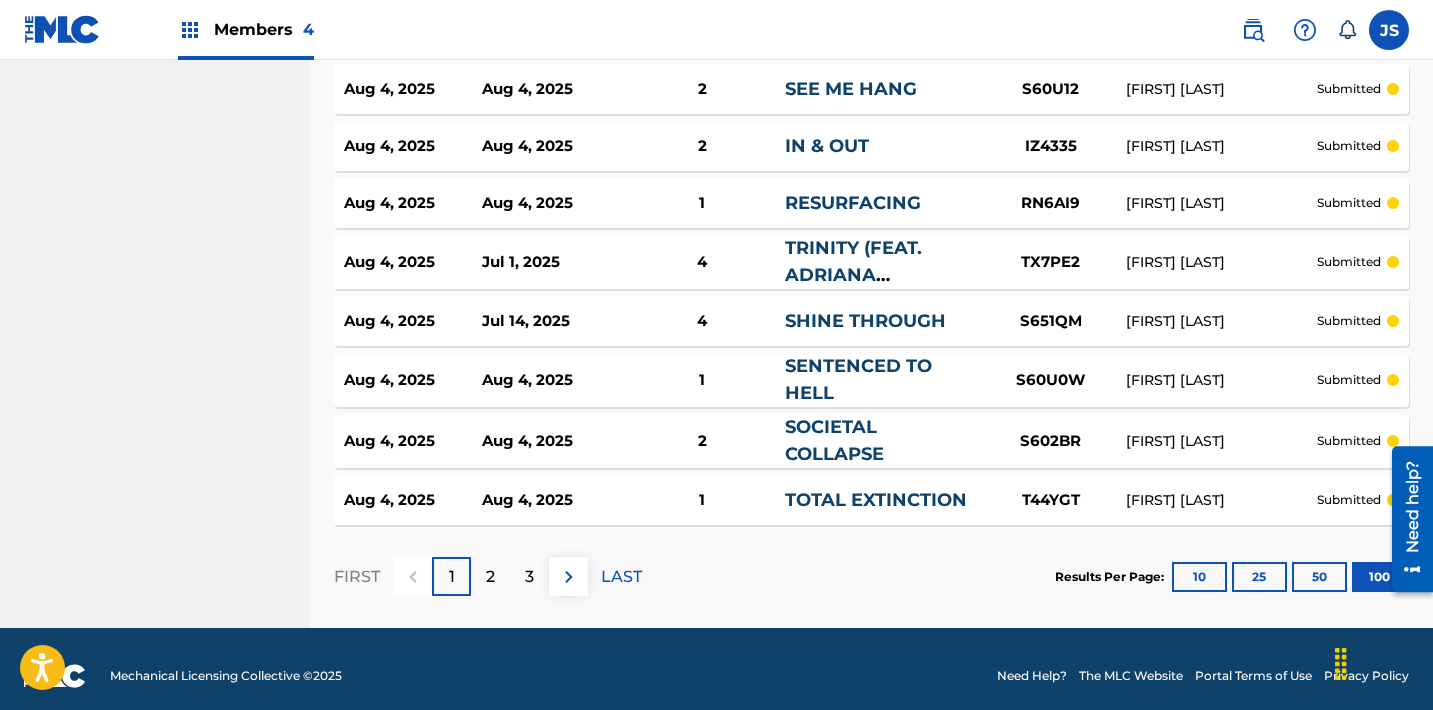 scroll, scrollTop: 5876, scrollLeft: 0, axis: vertical 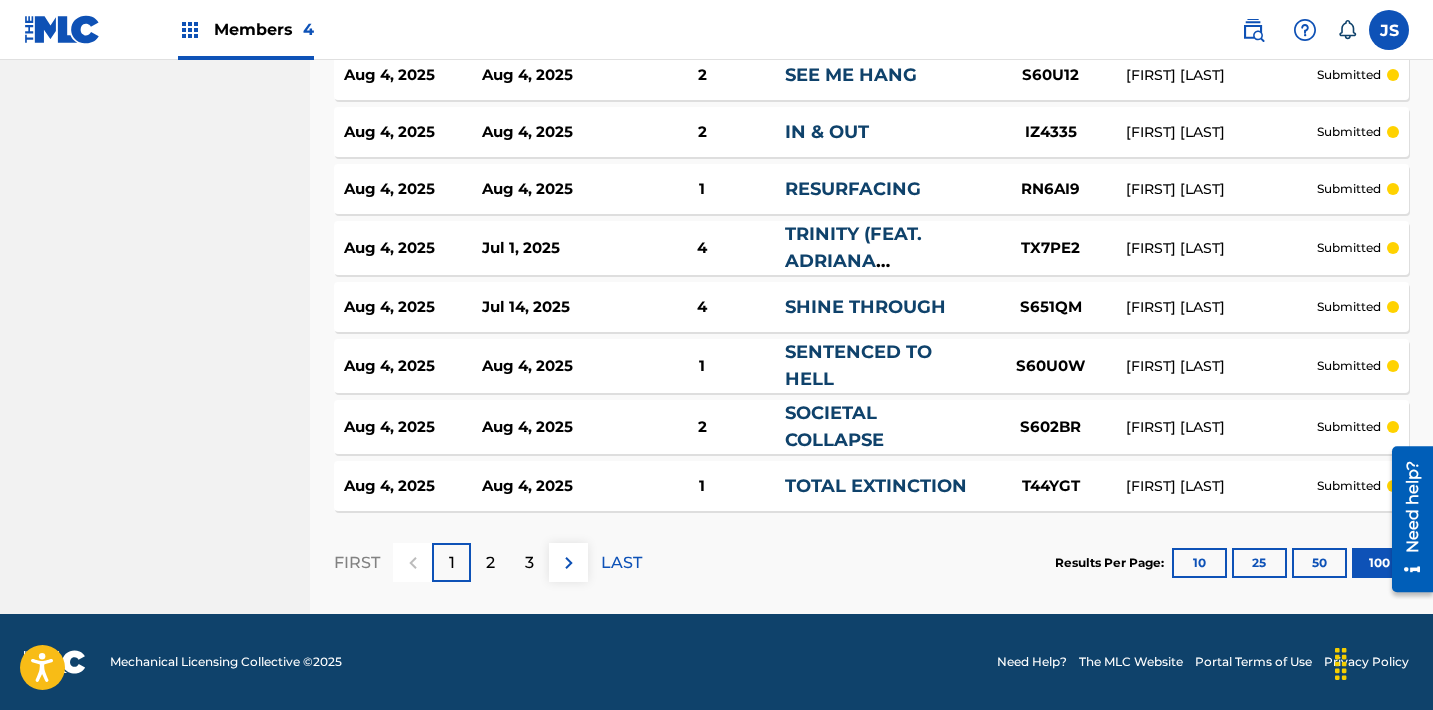 click on "2" at bounding box center (490, 563) 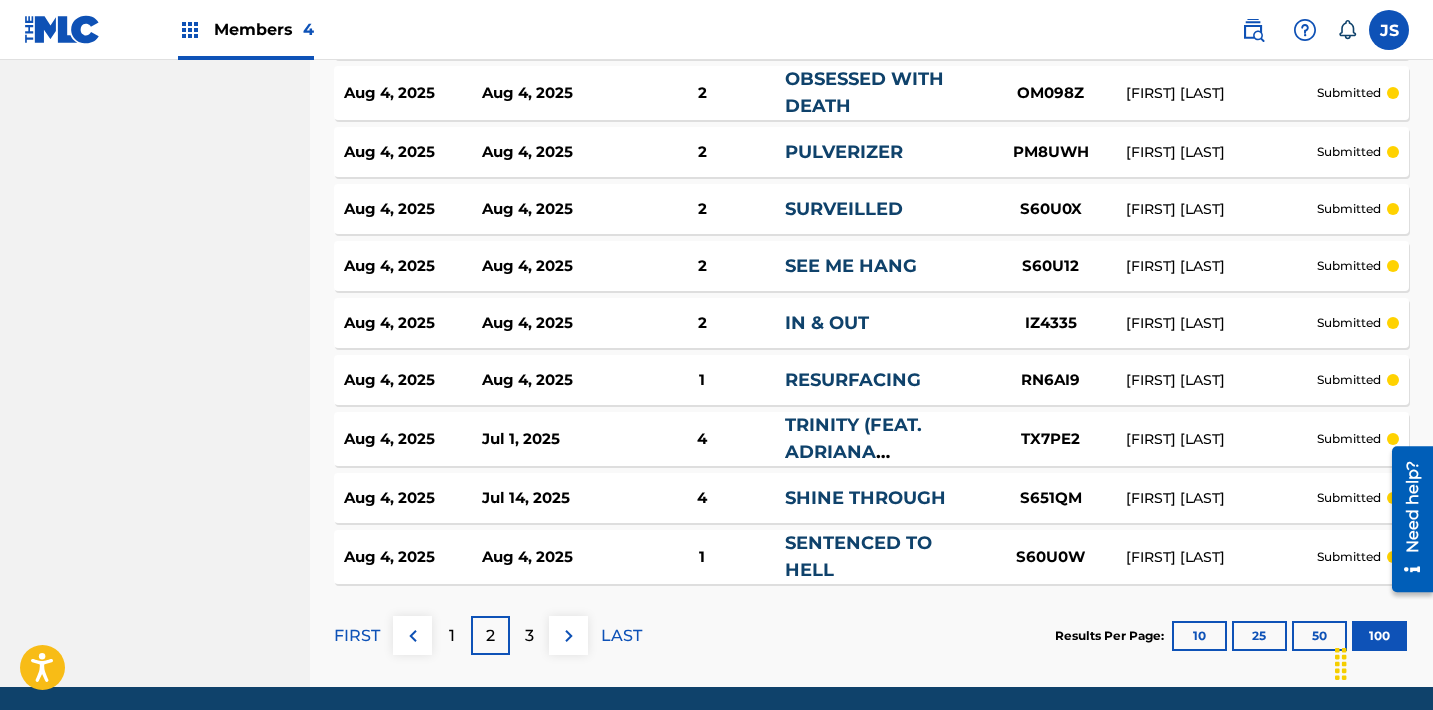 scroll, scrollTop: 5880, scrollLeft: 0, axis: vertical 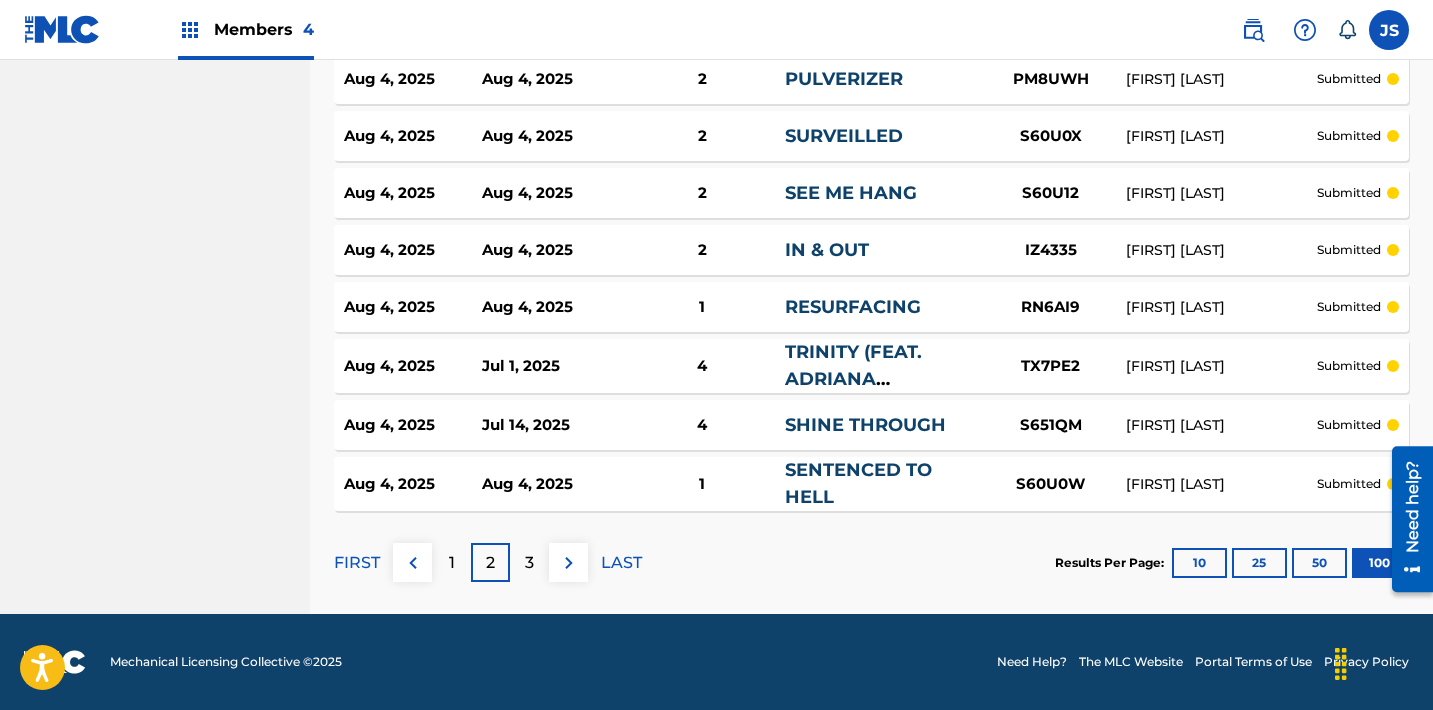 click on "3" at bounding box center [529, 563] 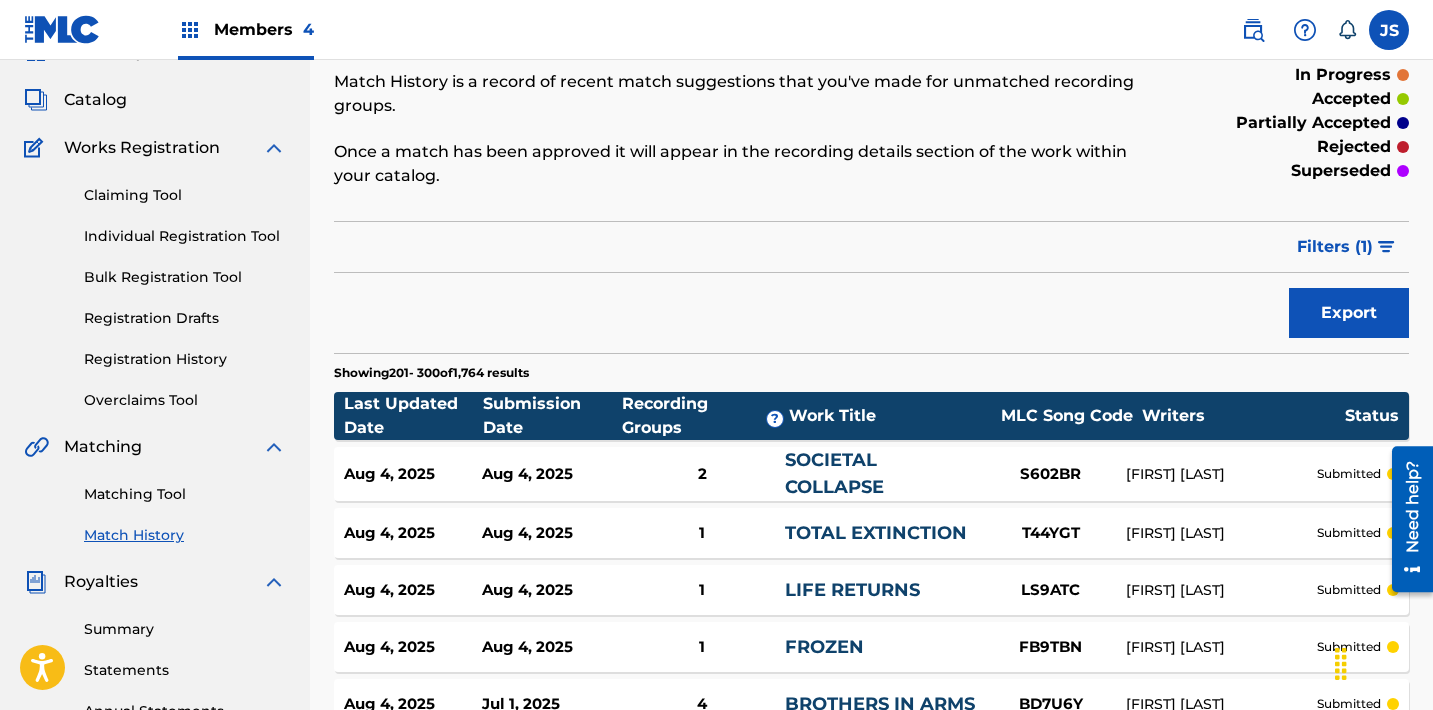 scroll, scrollTop: 64, scrollLeft: 0, axis: vertical 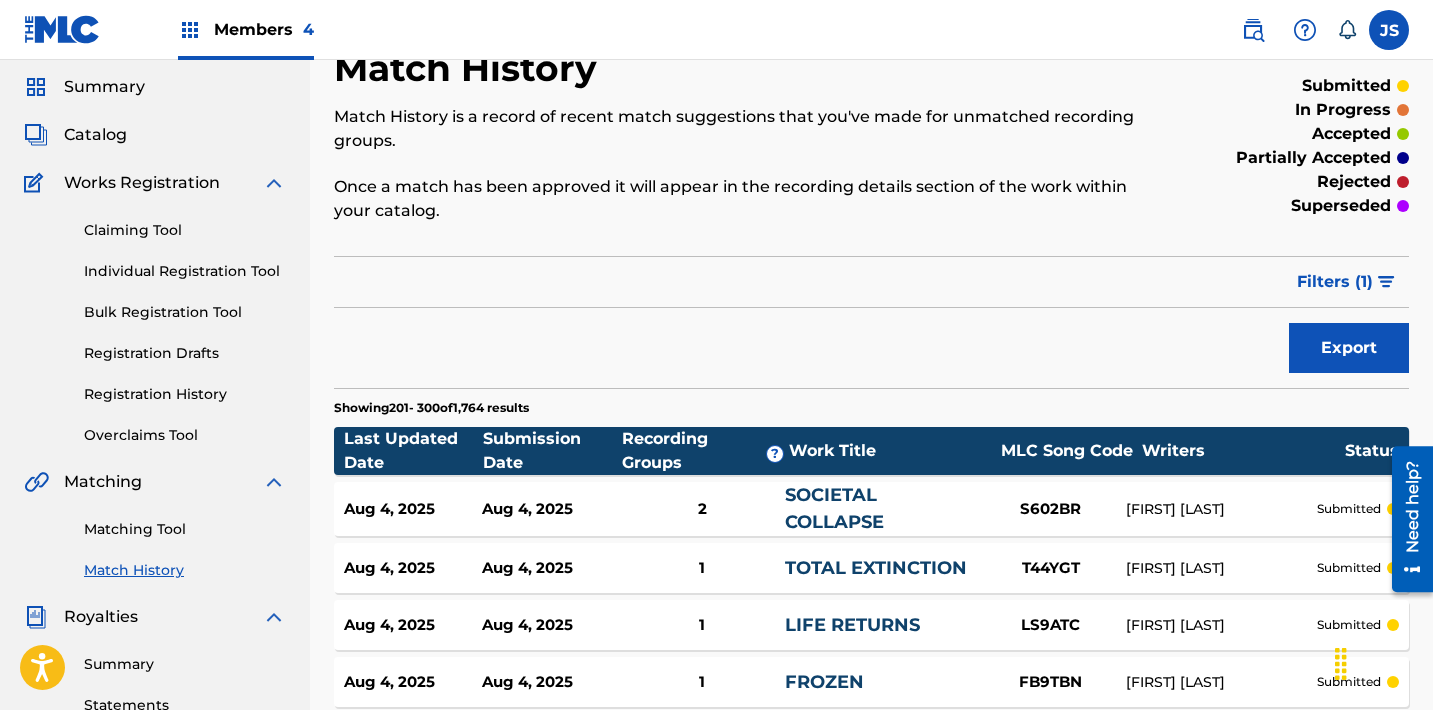 click on "Matching Tool" at bounding box center (185, 529) 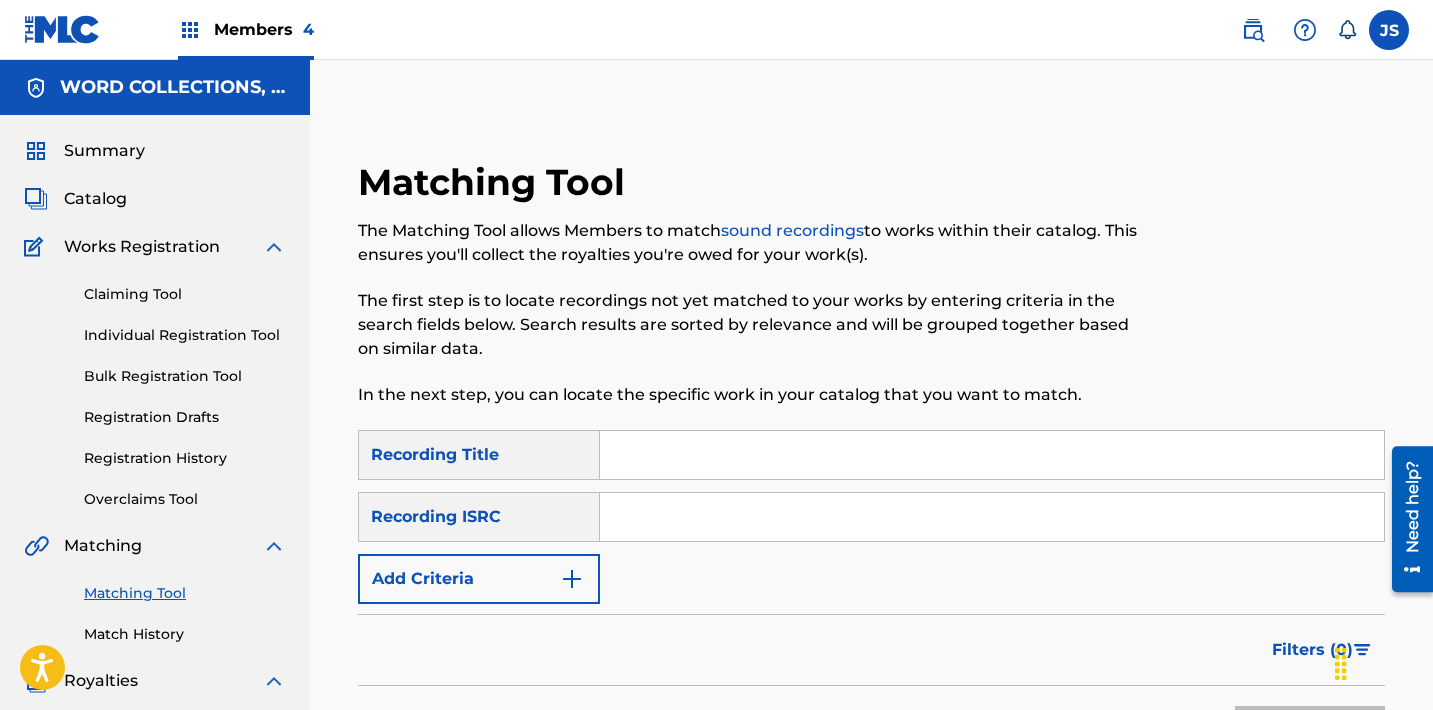 click at bounding box center [992, 455] 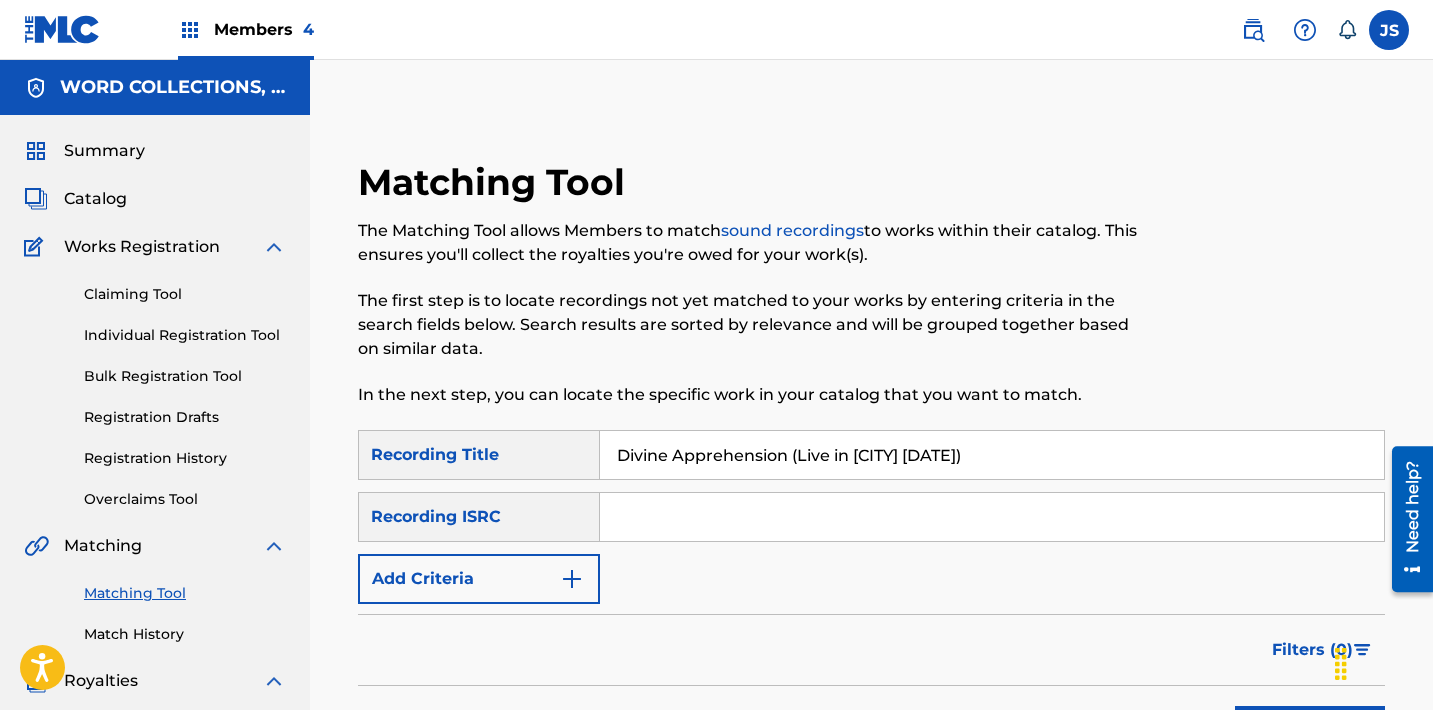 type on "Divine Apprehension (Live in Seattle 05/28/2018)" 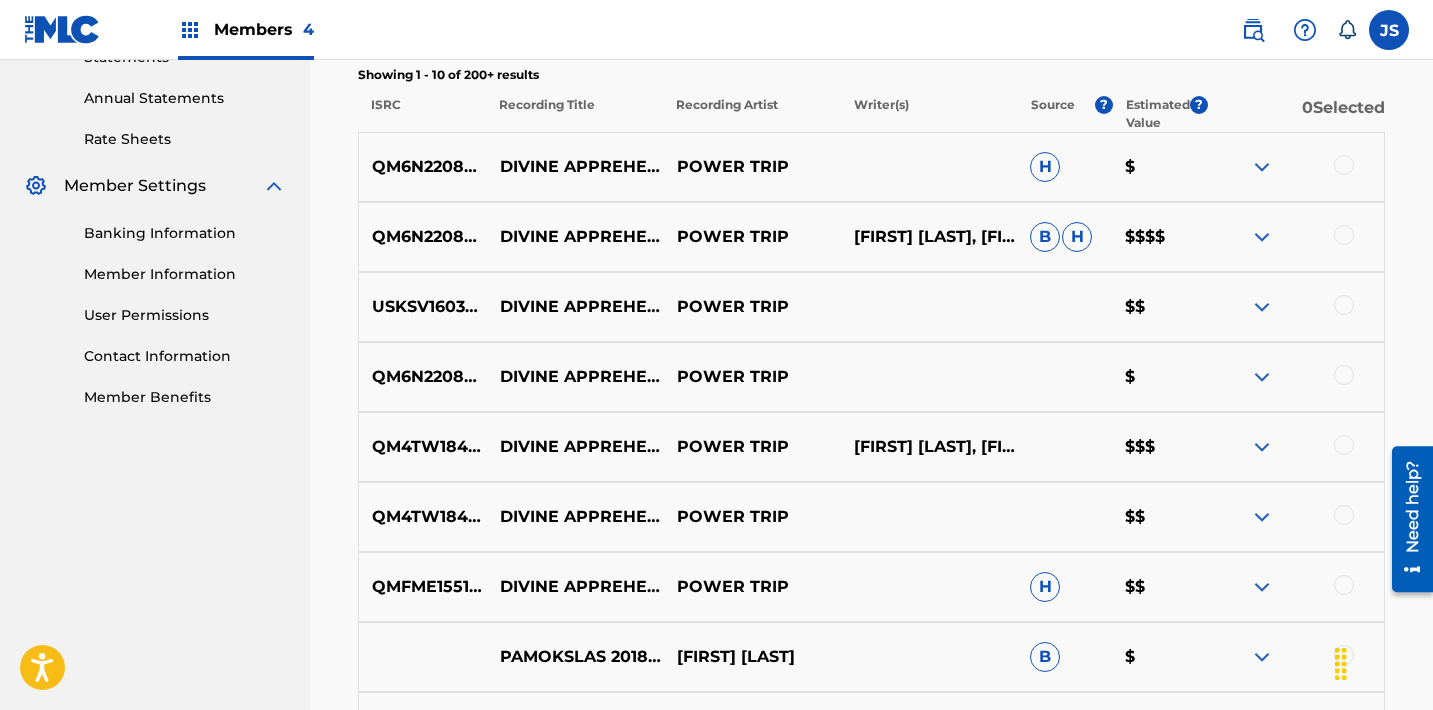scroll, scrollTop: 714, scrollLeft: 0, axis: vertical 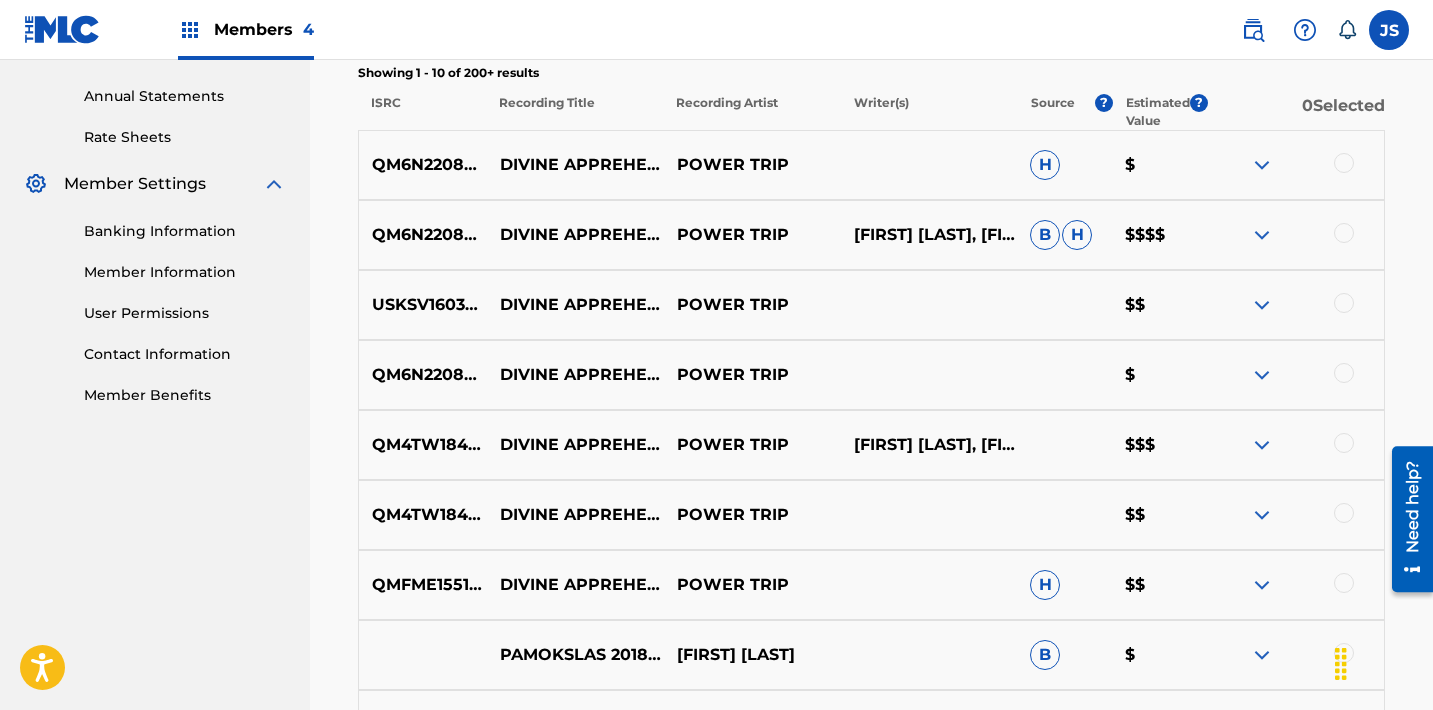click at bounding box center [1344, 163] 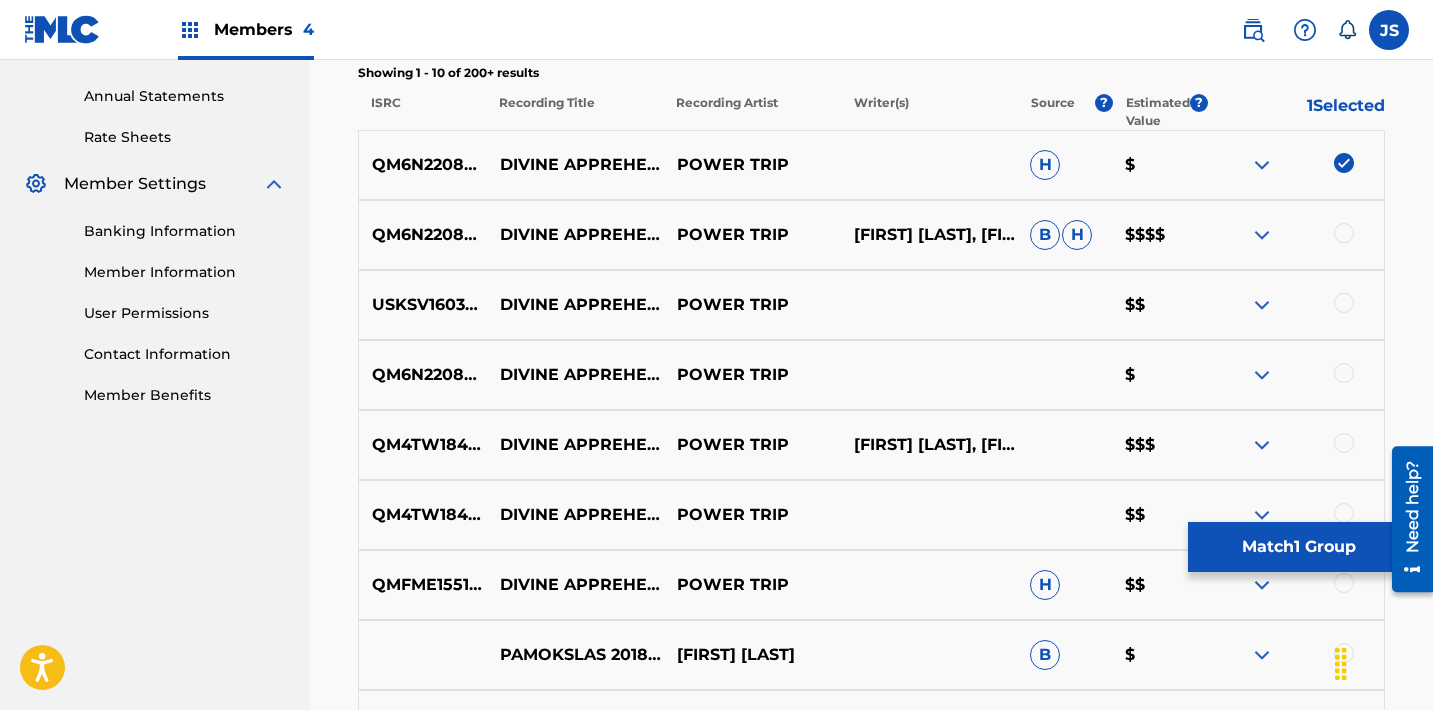 click at bounding box center (1344, 233) 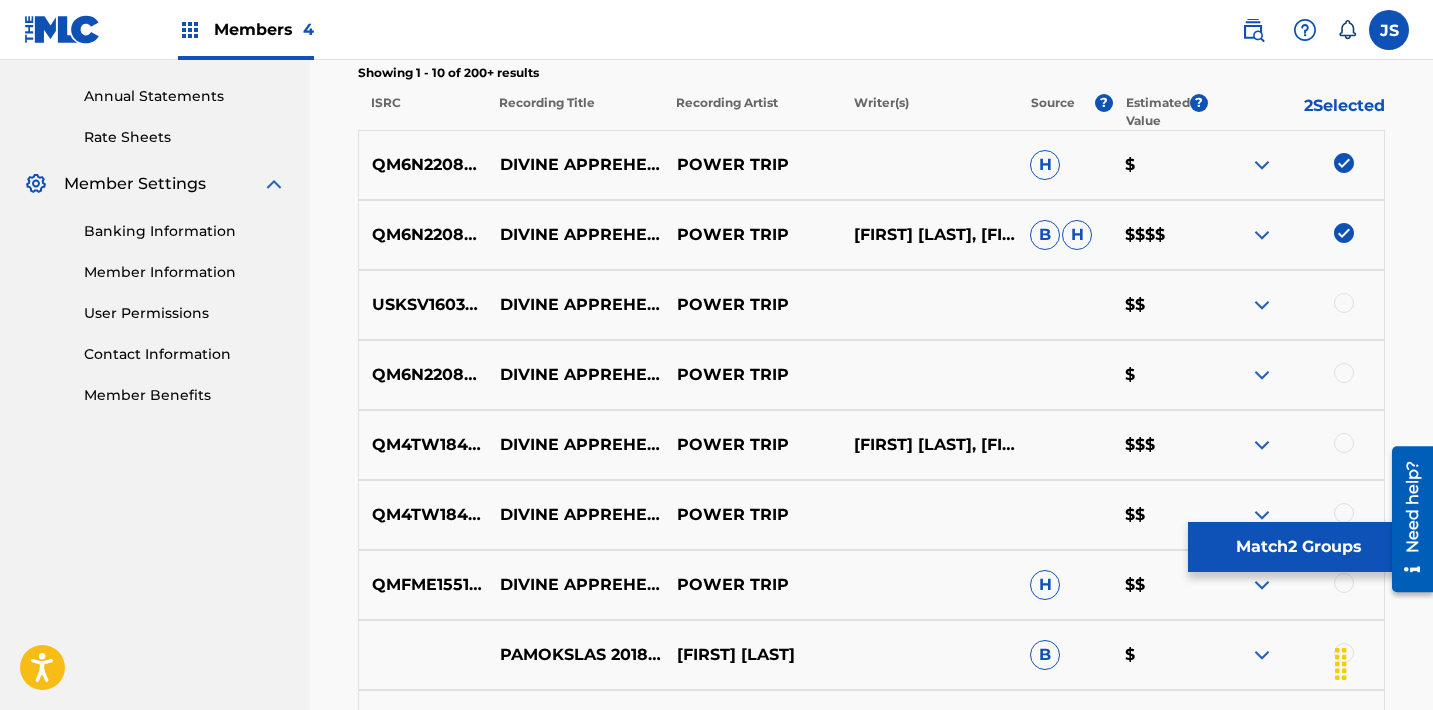 click on "Match  2 Groups" at bounding box center [1298, 547] 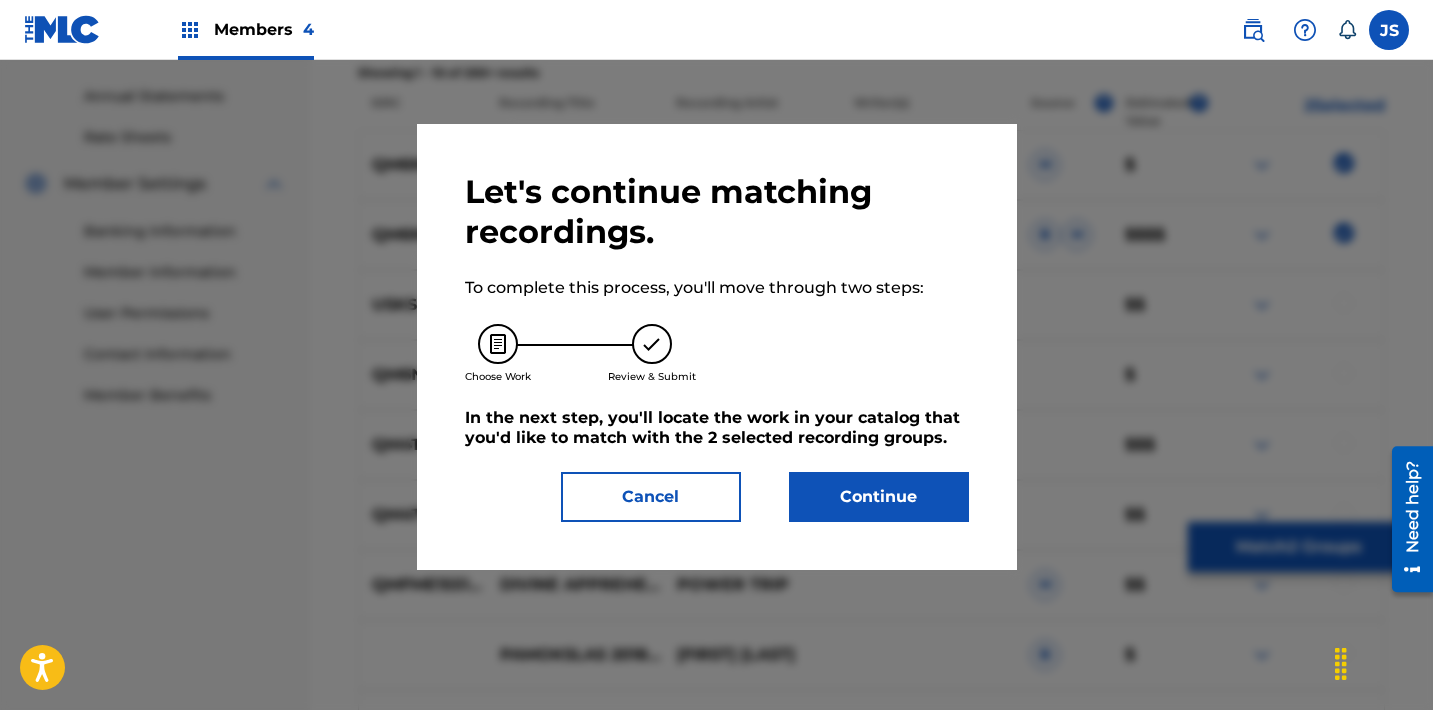 click on "Continue" at bounding box center (879, 497) 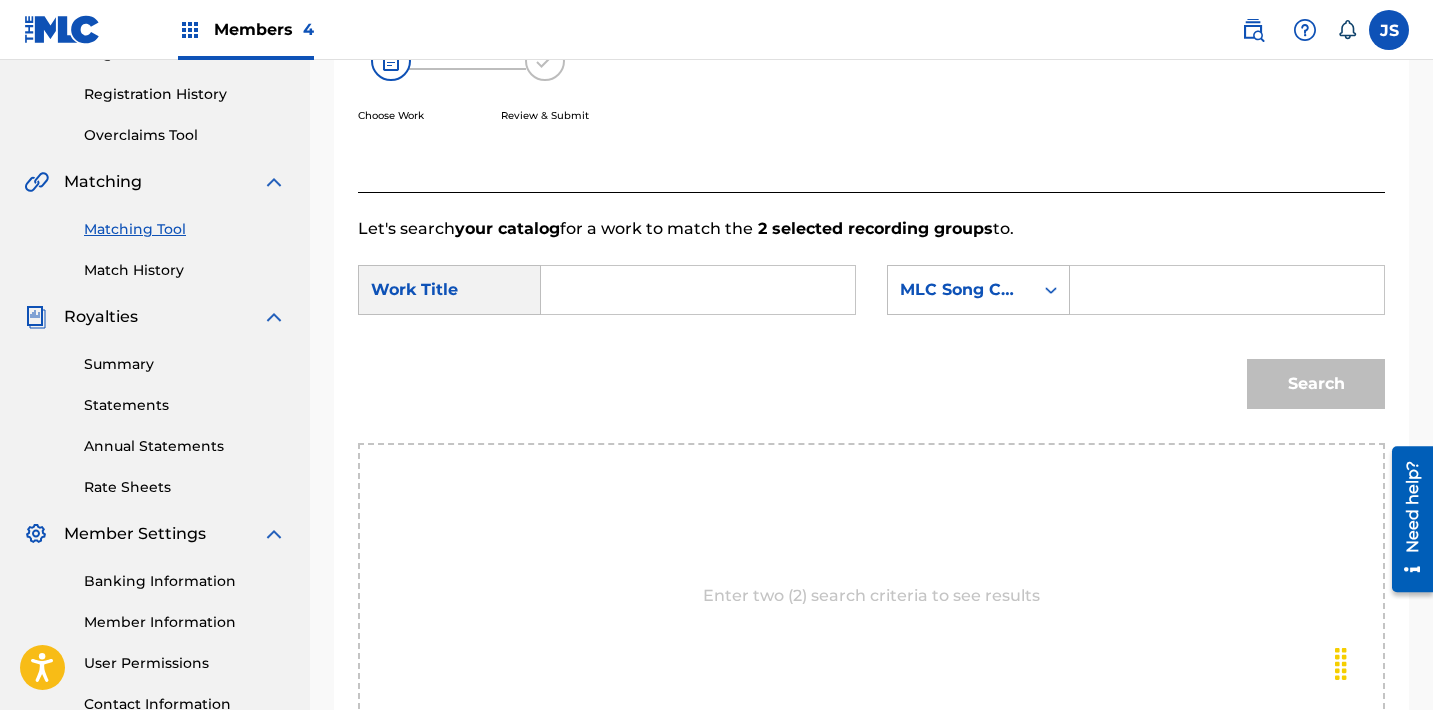 scroll, scrollTop: 345, scrollLeft: 0, axis: vertical 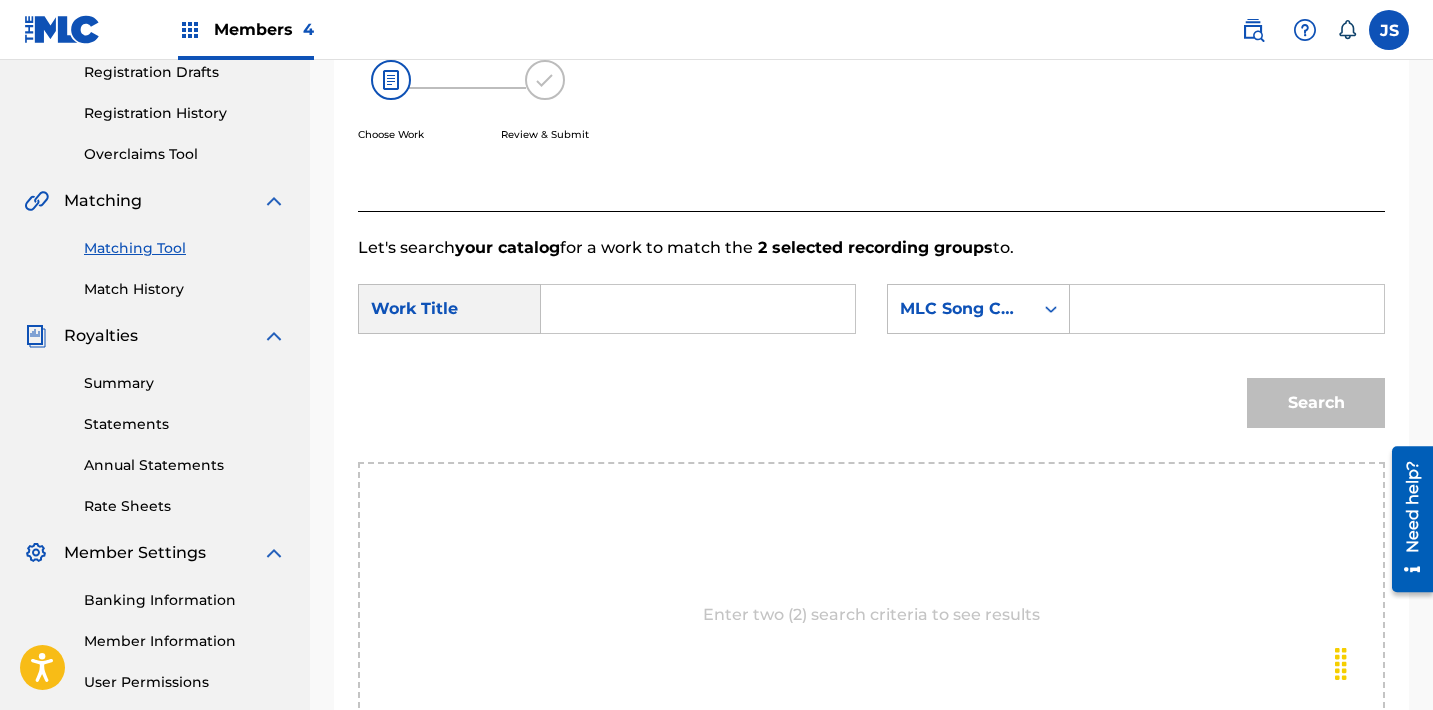 click at bounding box center (698, 309) 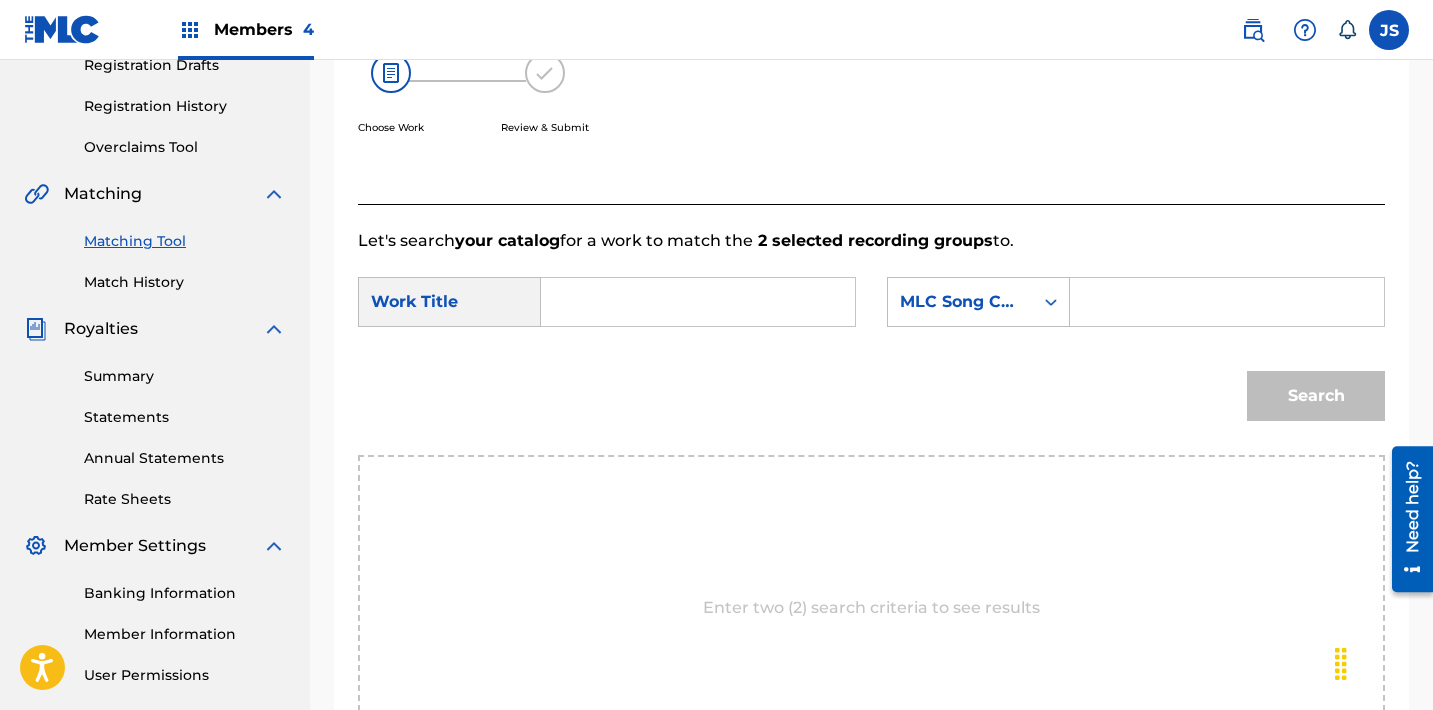 scroll, scrollTop: 353, scrollLeft: 0, axis: vertical 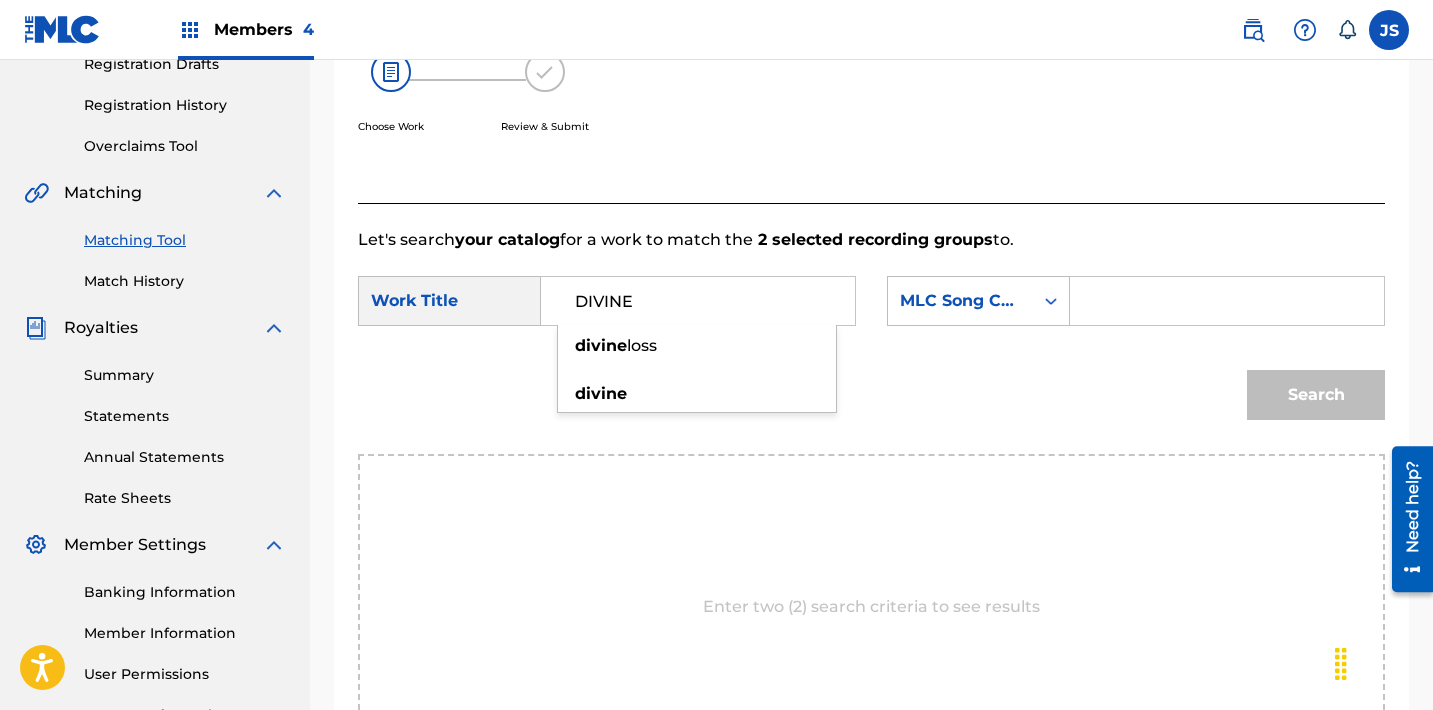 click on "DIVINE" at bounding box center (698, 301) 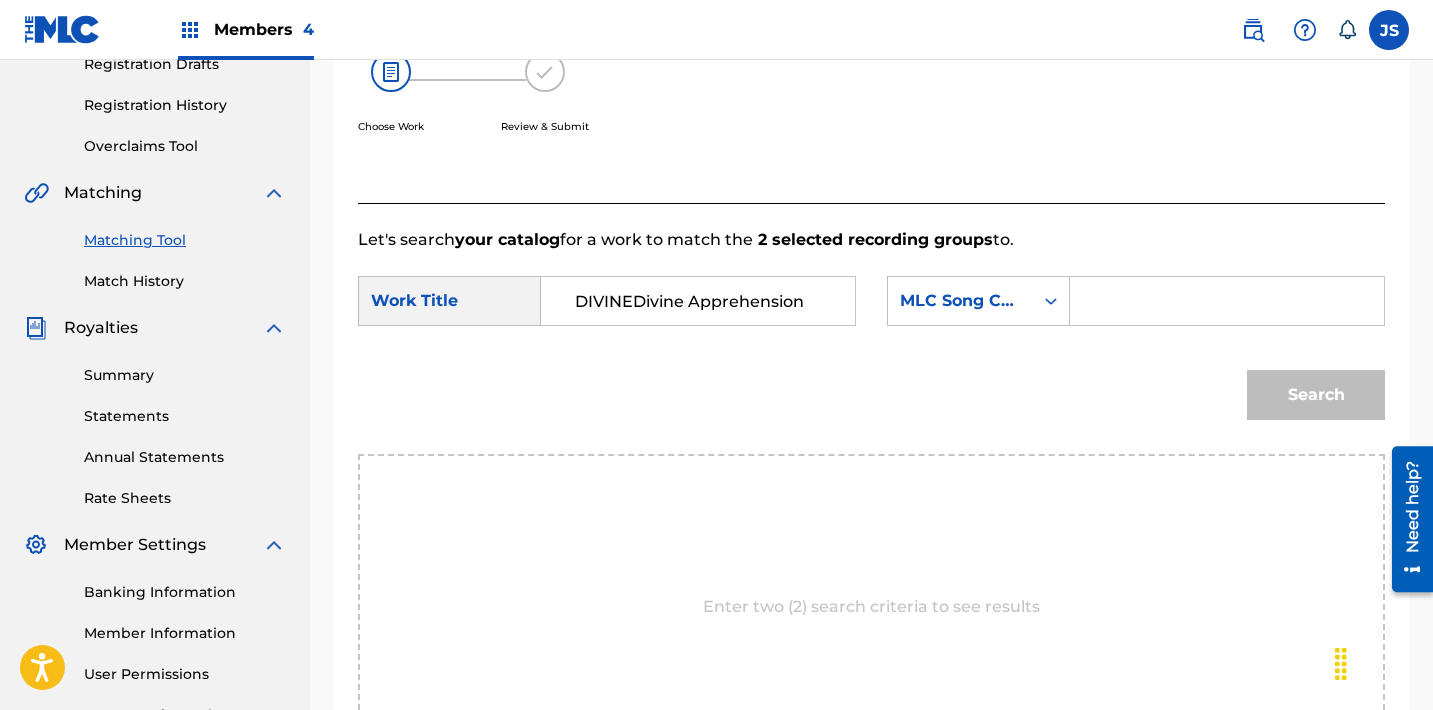 click on "DIVINEDivine Apprehension" at bounding box center (698, 301) 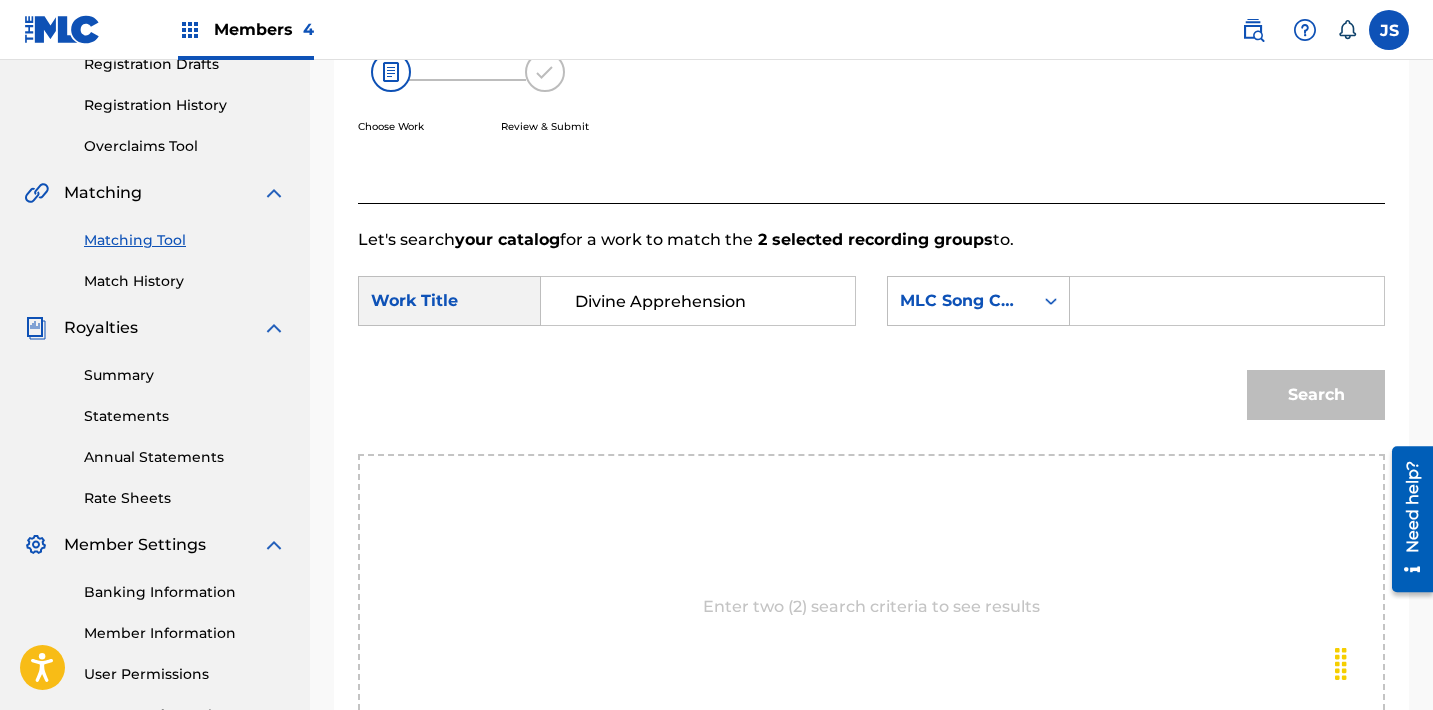 click on "Divine Apprehension" at bounding box center [698, 301] 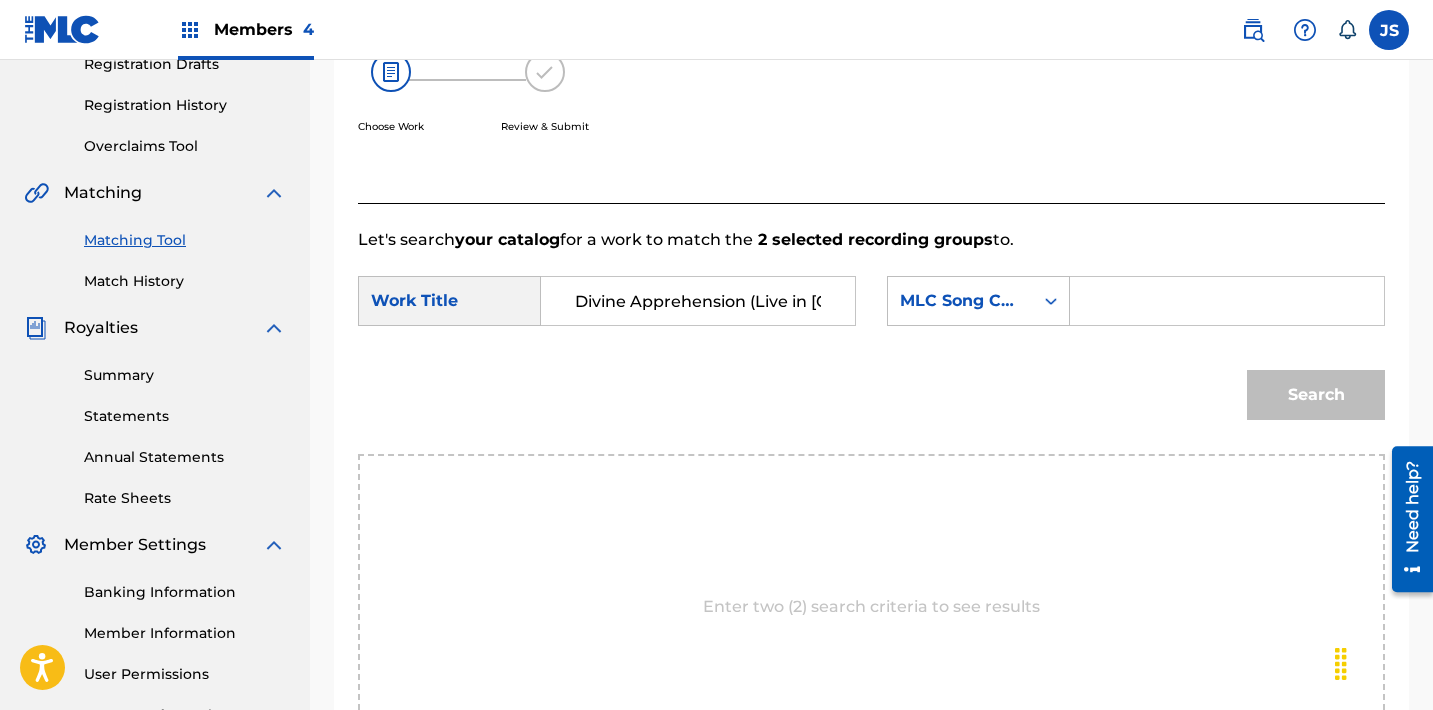 scroll, scrollTop: 0, scrollLeft: 143, axis: horizontal 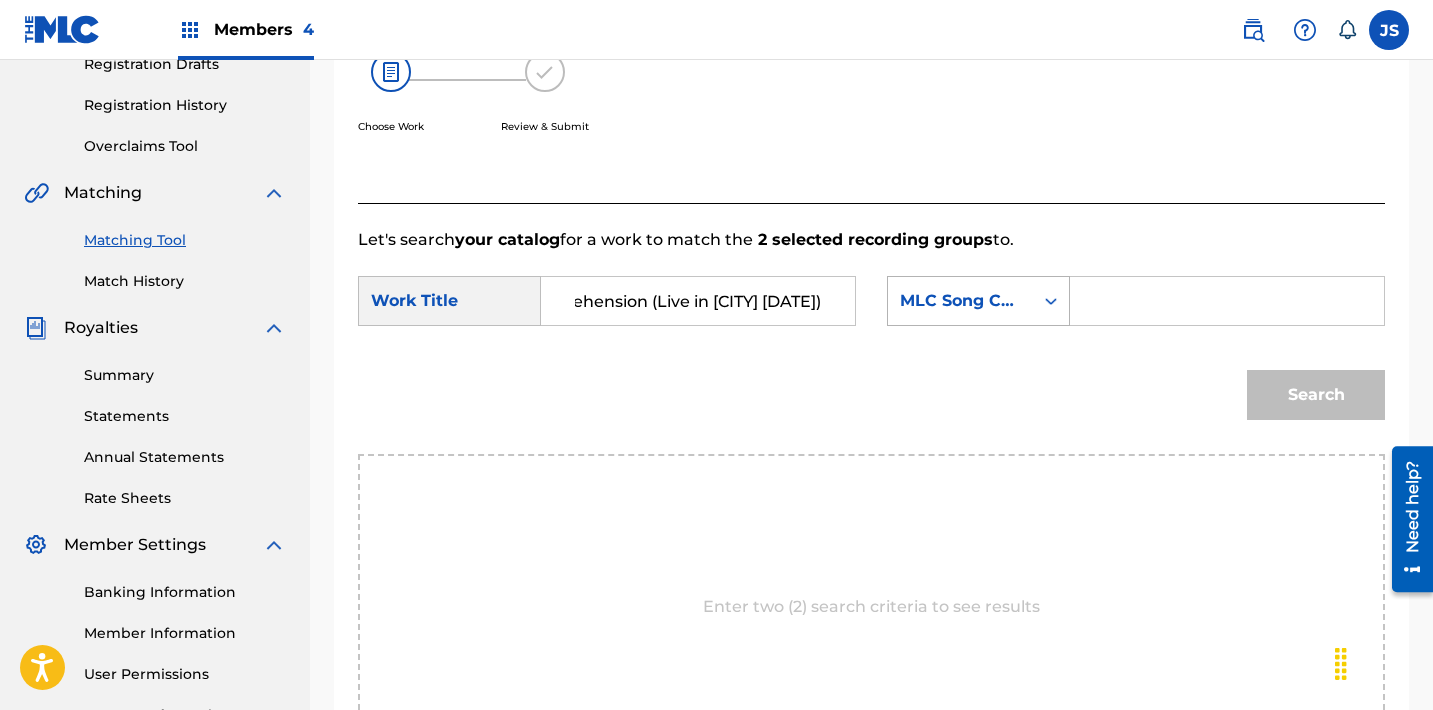 type on "Divine Apprehension (Live in Seattle 05/28/2018)" 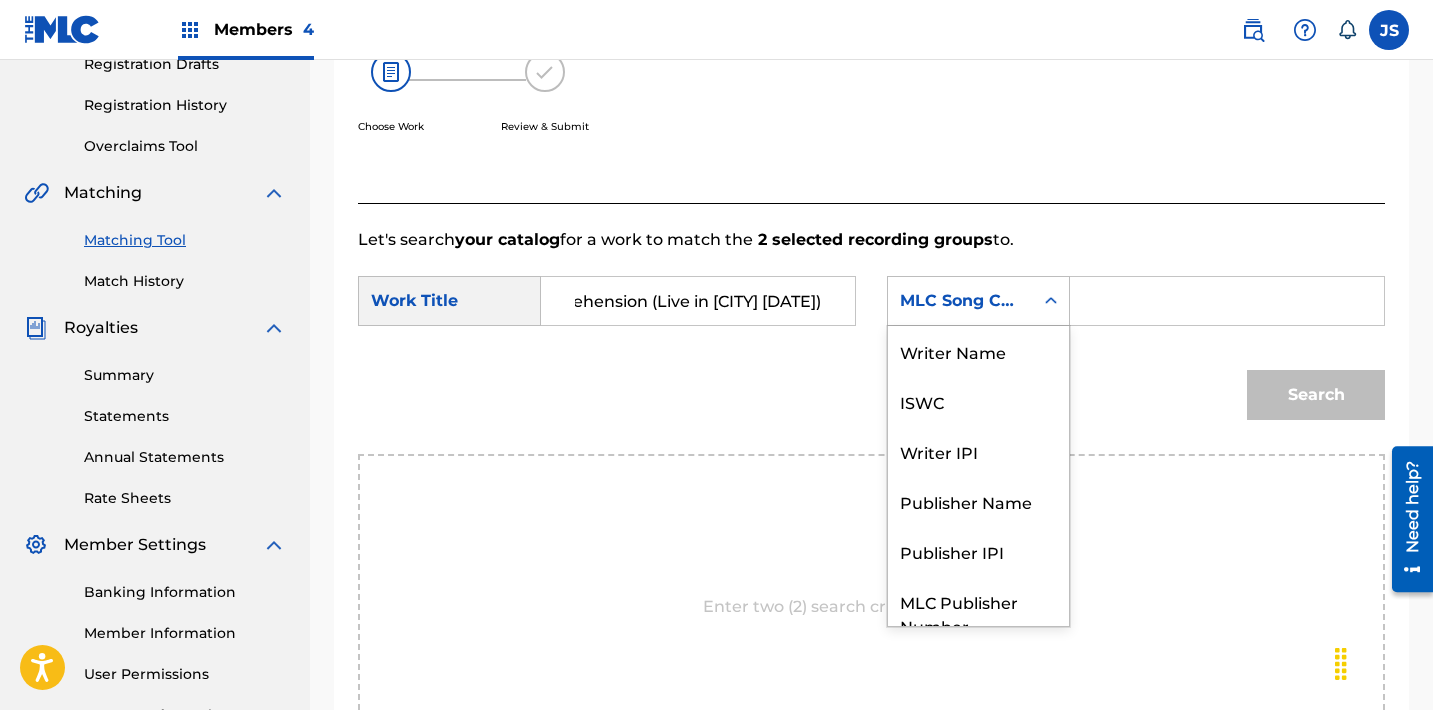 scroll, scrollTop: 0, scrollLeft: 0, axis: both 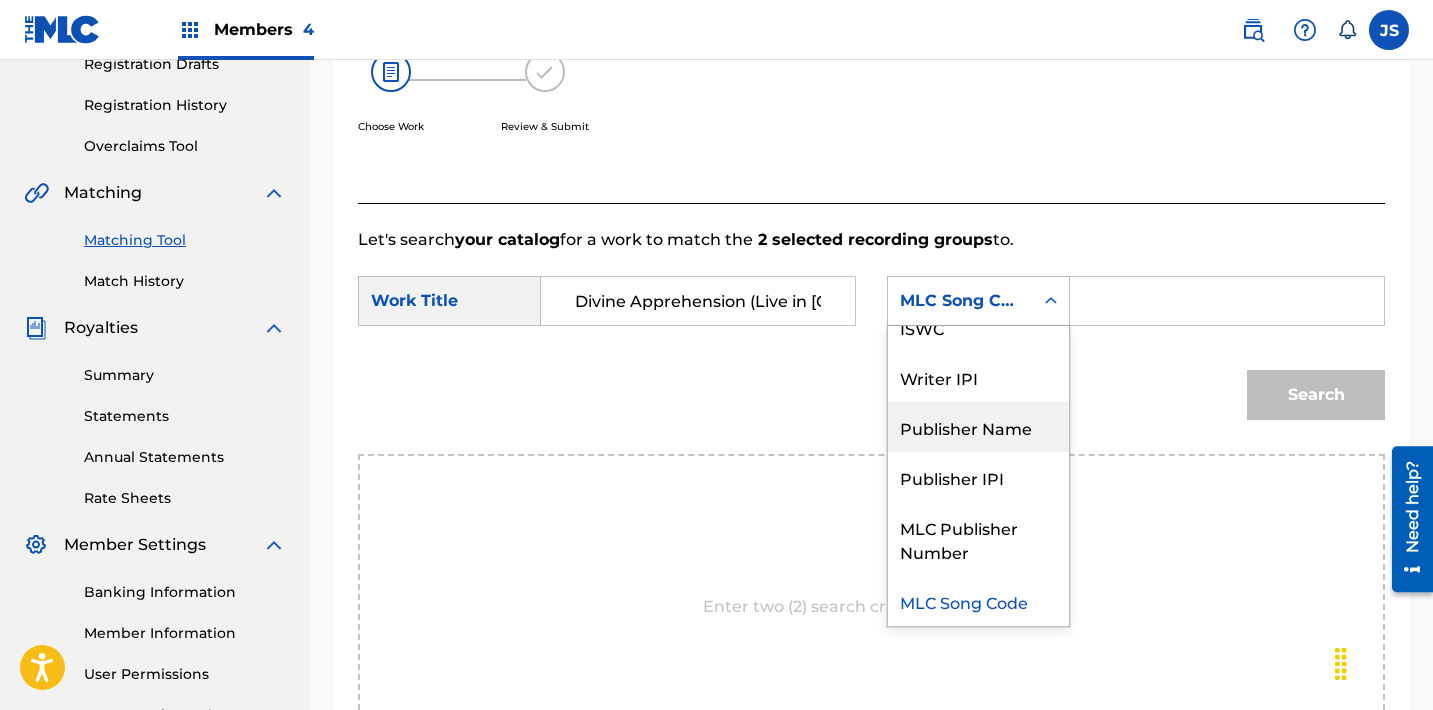 click on "Publisher Name" at bounding box center (978, 427) 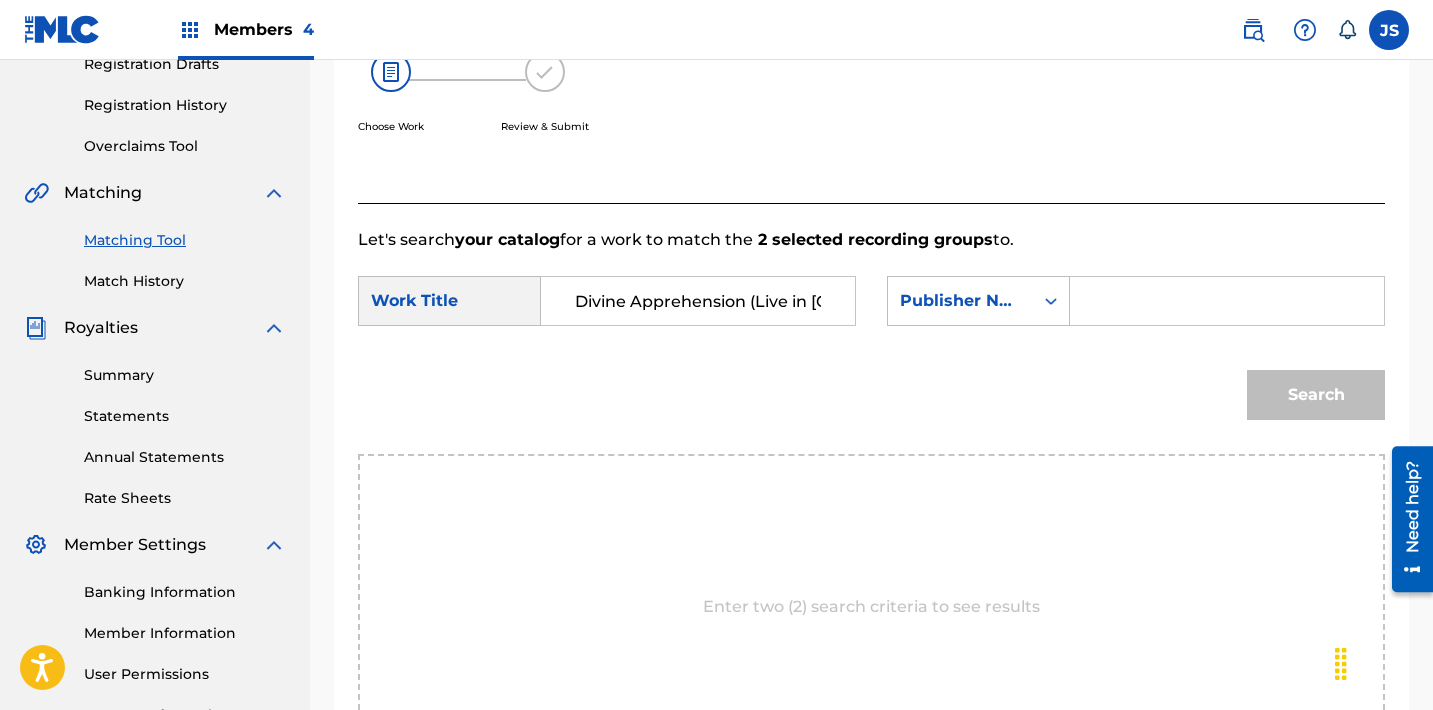 click at bounding box center [1227, 301] 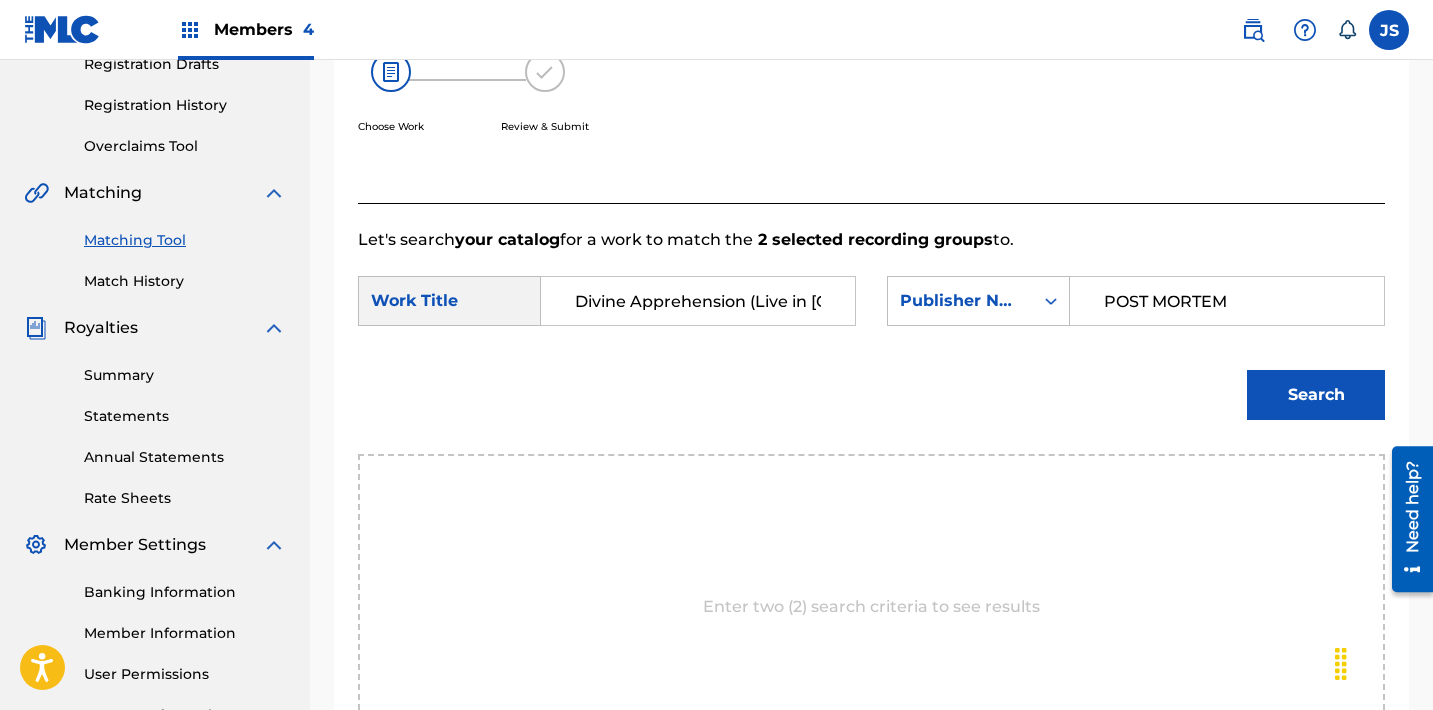 click on "Search" at bounding box center (1316, 395) 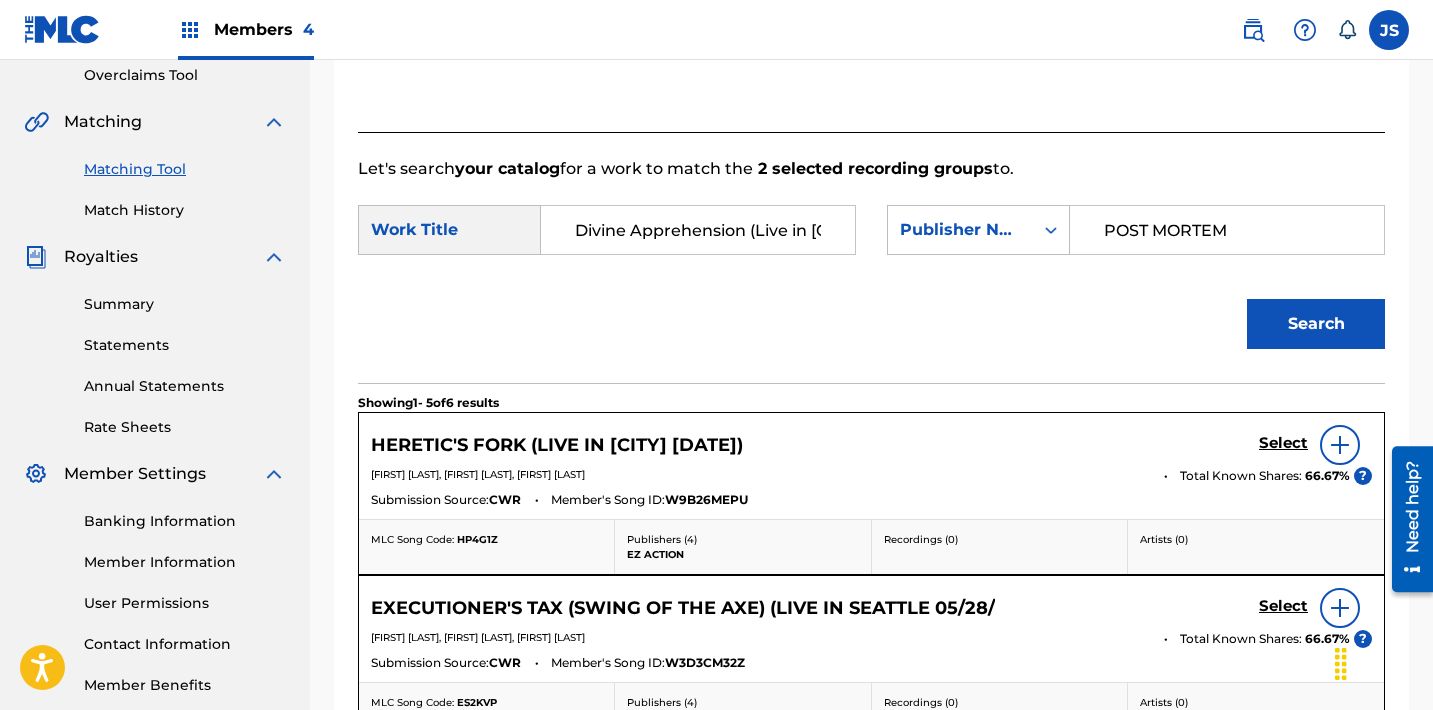 scroll, scrollTop: 425, scrollLeft: 0, axis: vertical 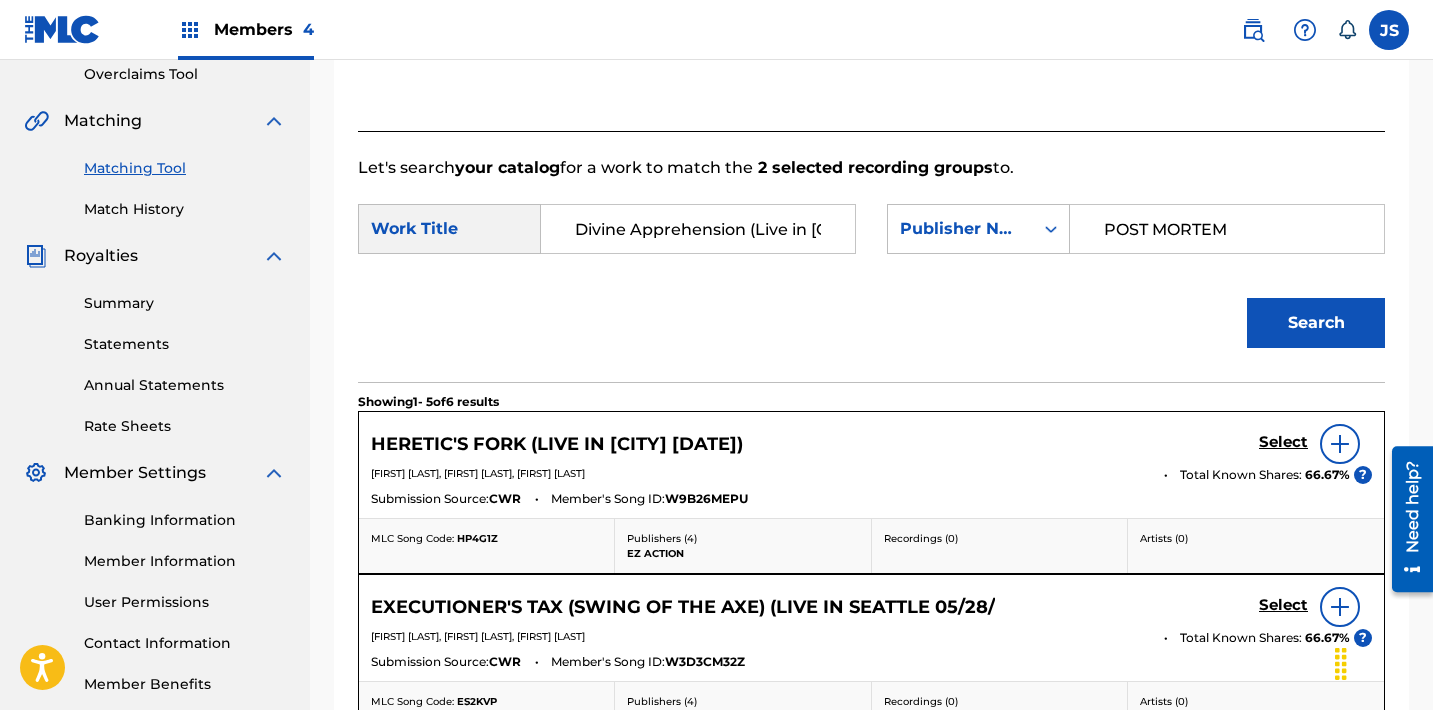 click on "POST MORTEM" at bounding box center (1227, 229) 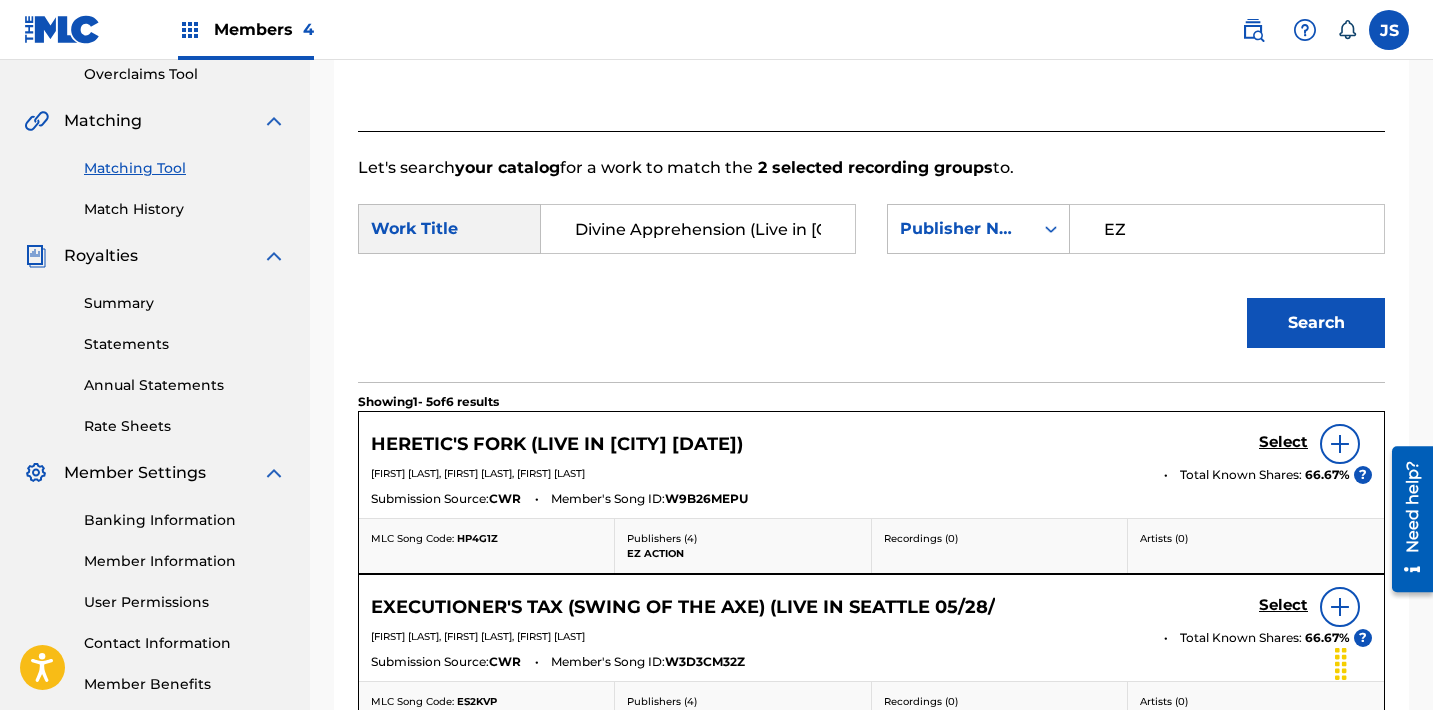 type on "EZ ACTION" 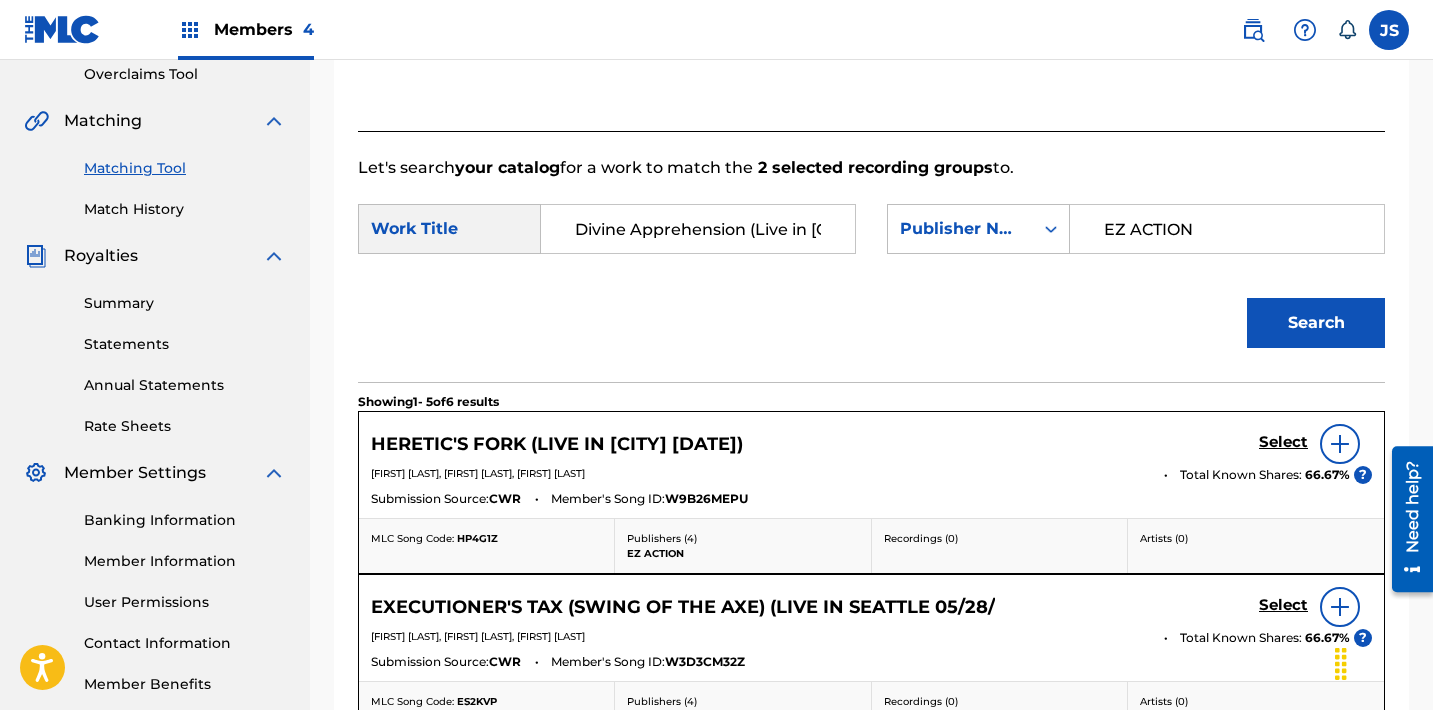 click on "Search" at bounding box center [1316, 323] 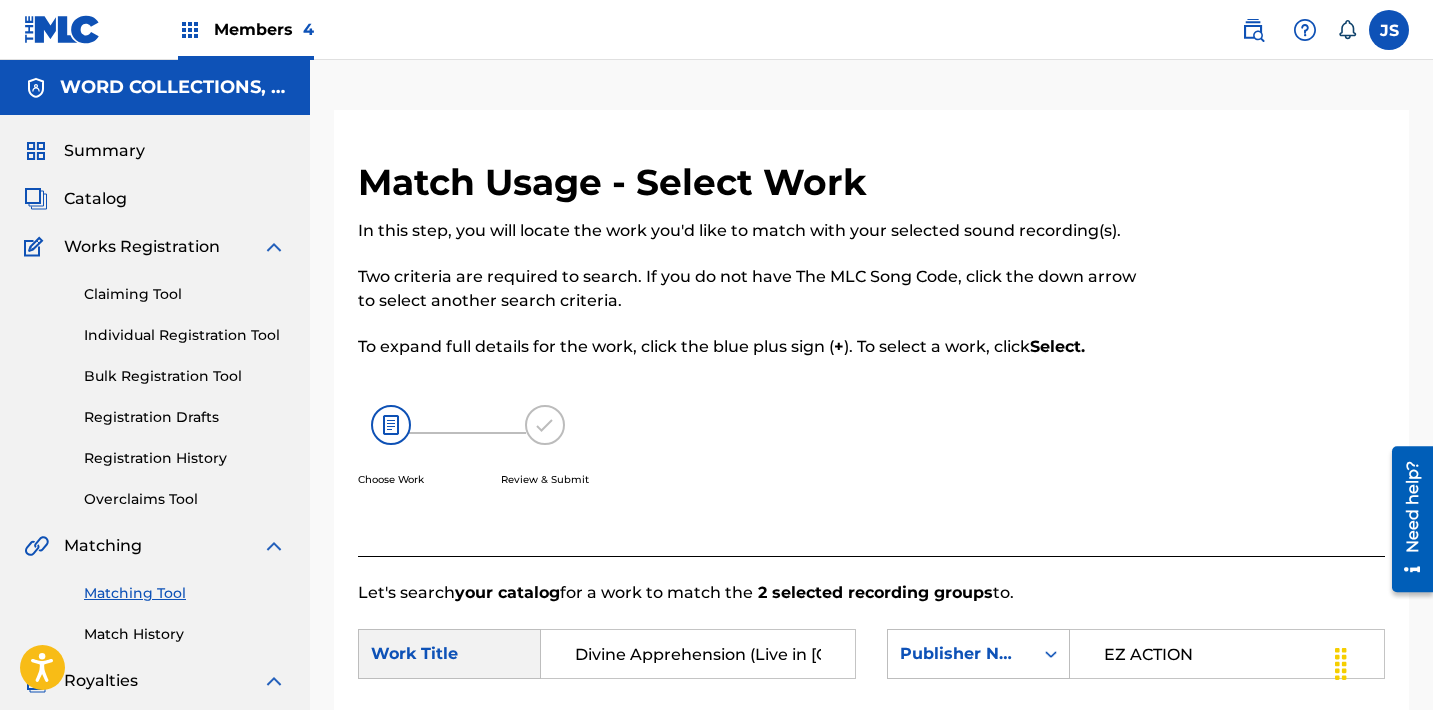 scroll, scrollTop: 726, scrollLeft: 0, axis: vertical 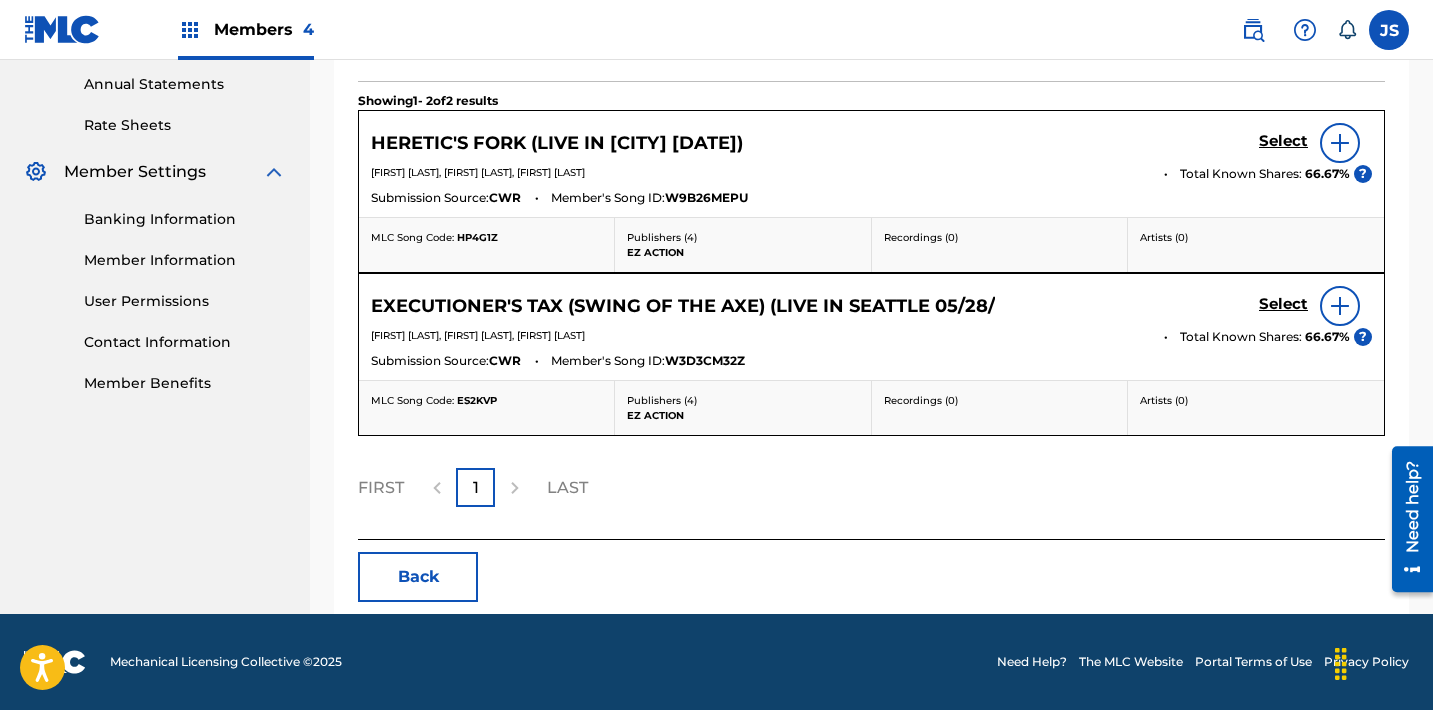click on "Back" at bounding box center [418, 577] 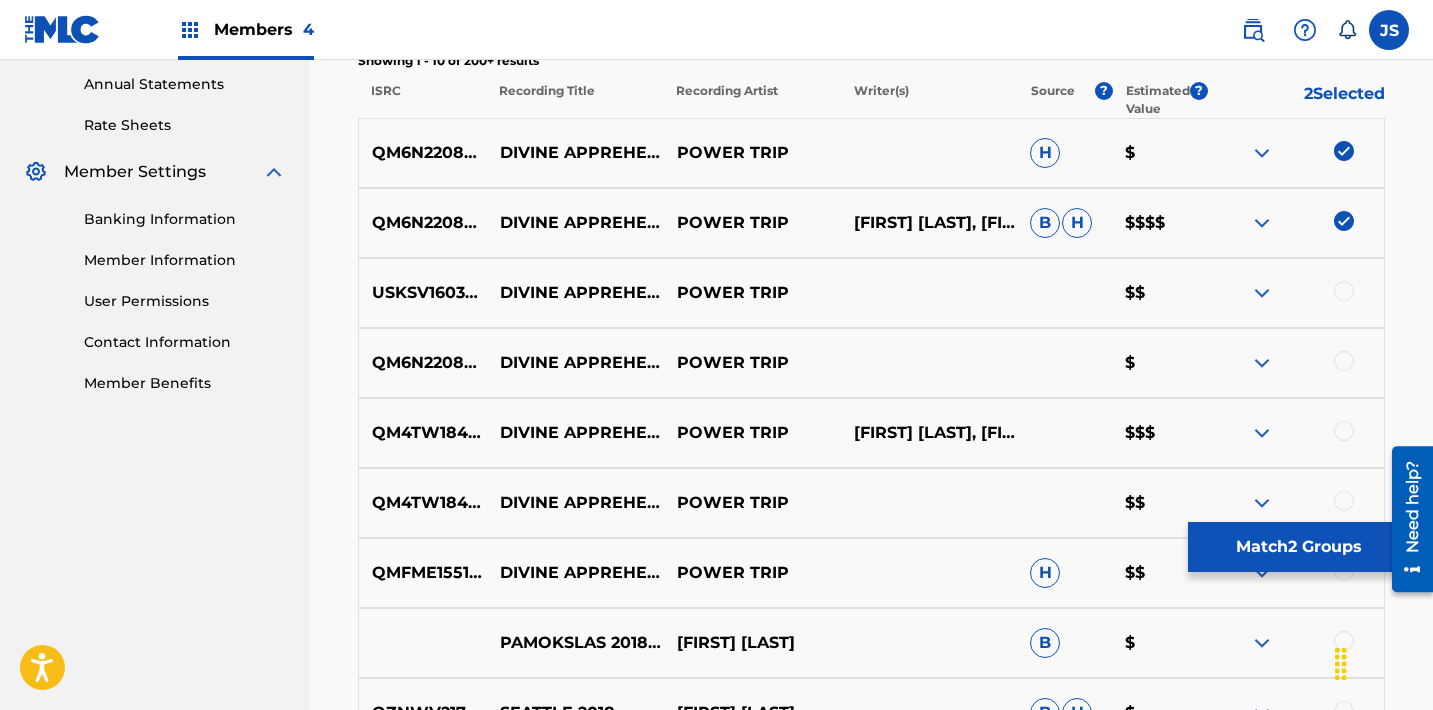 click at bounding box center (1344, 221) 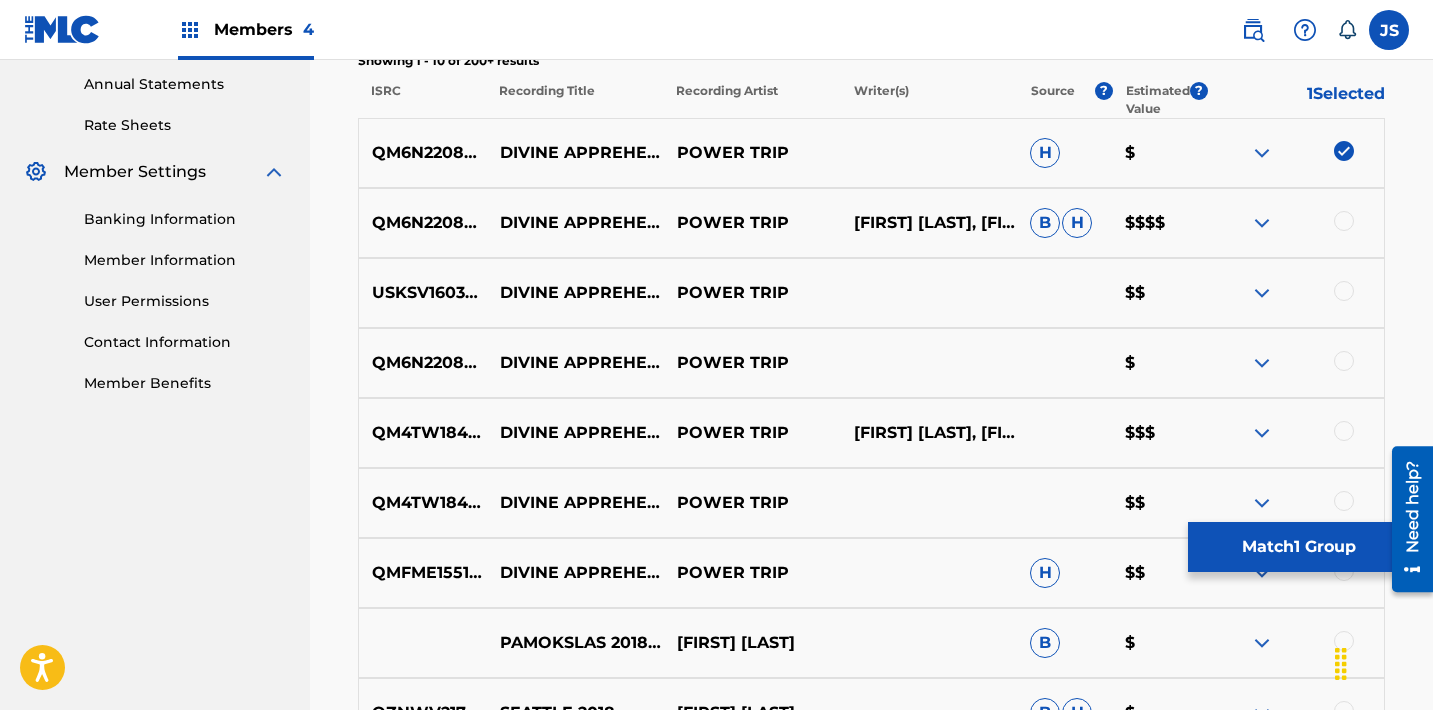 click at bounding box center [1344, 151] 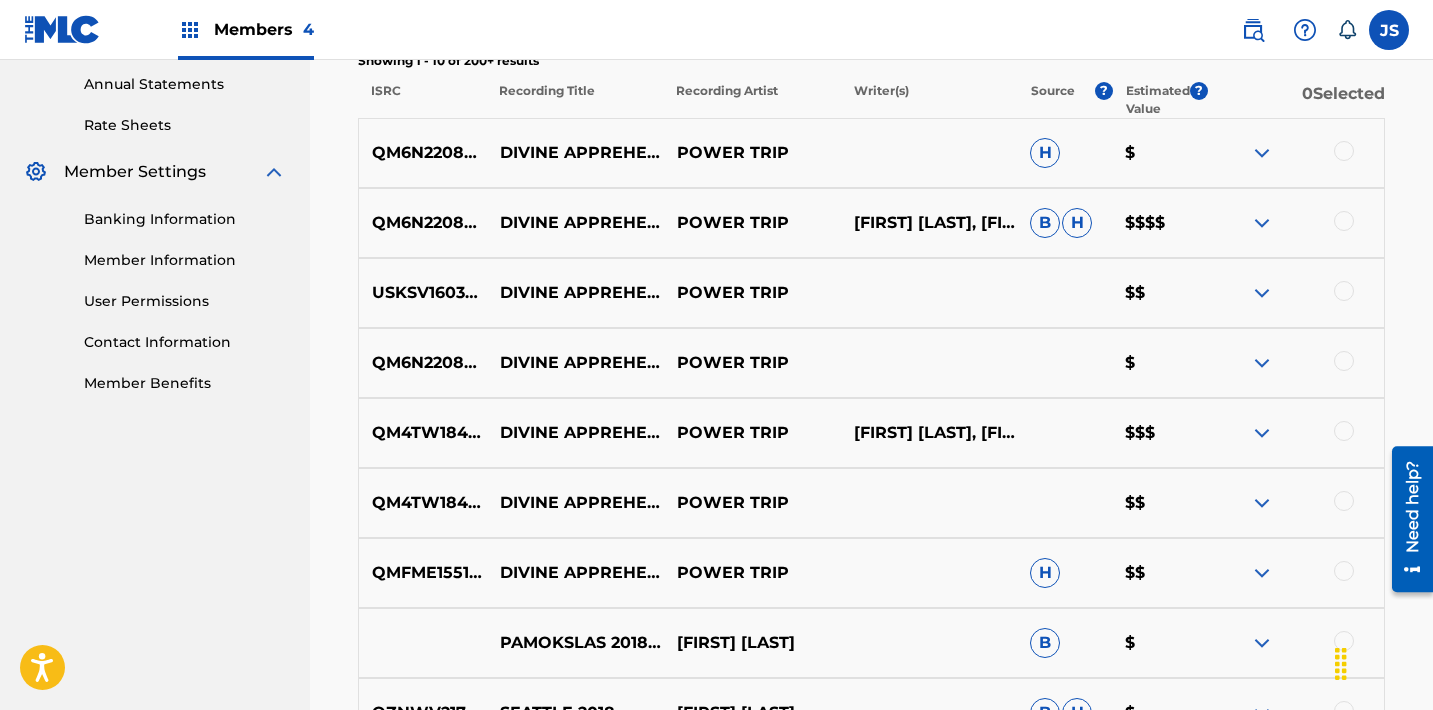 click on "QM6N22087941" at bounding box center (423, 153) 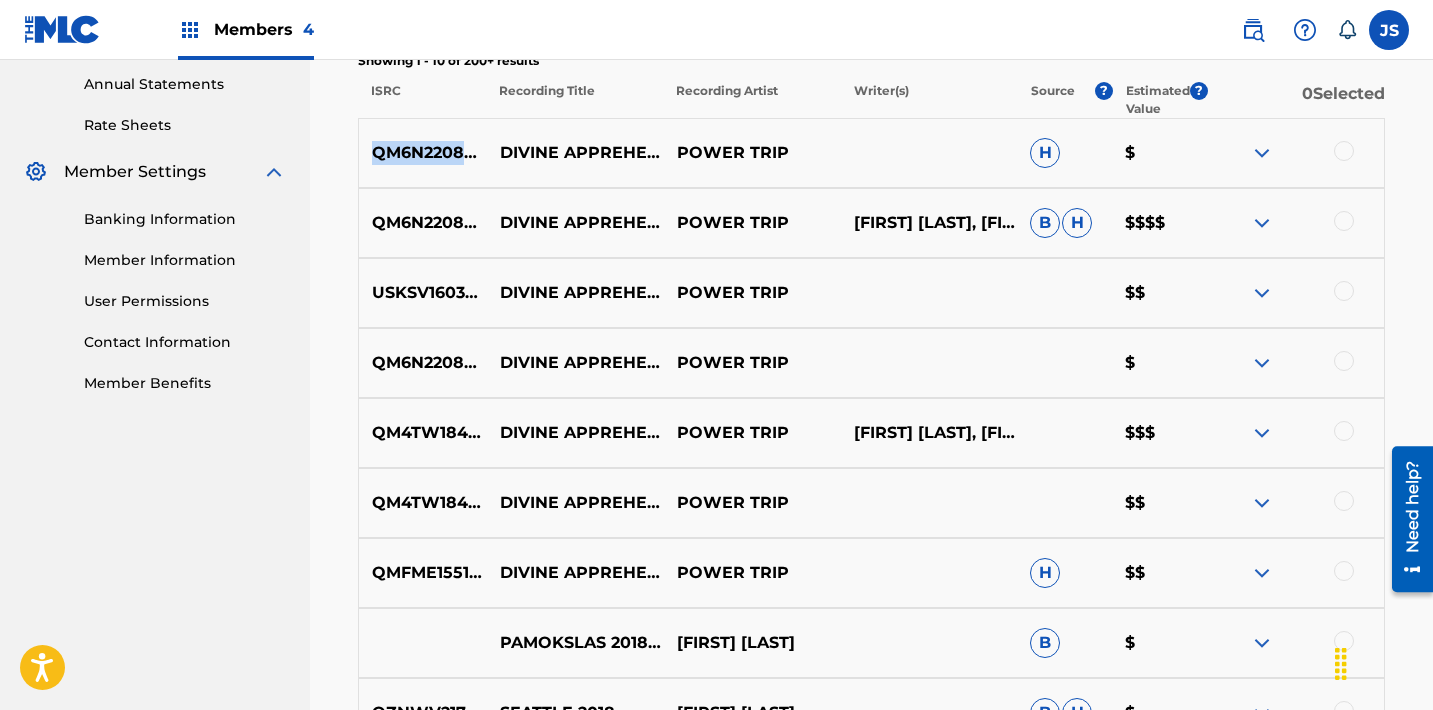 copy on "QM6N22087941" 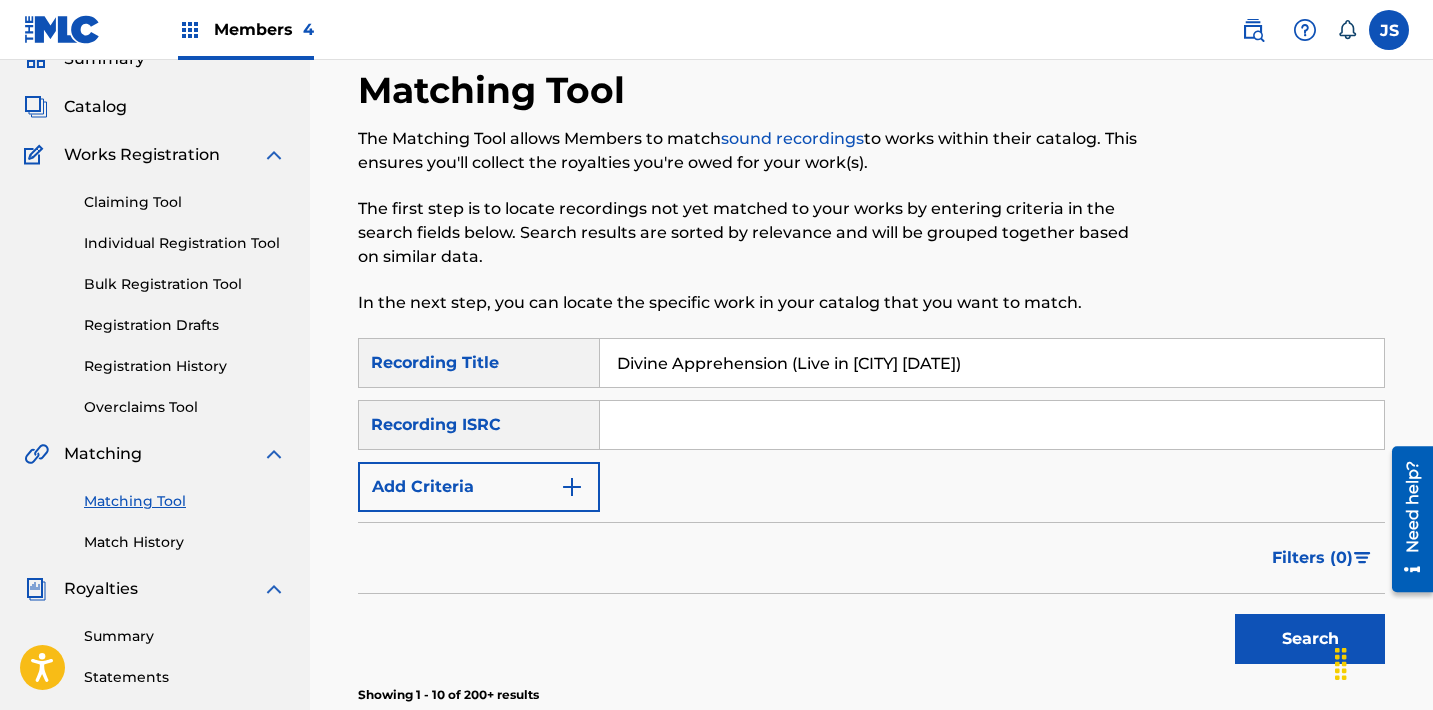 scroll, scrollTop: 0, scrollLeft: 0, axis: both 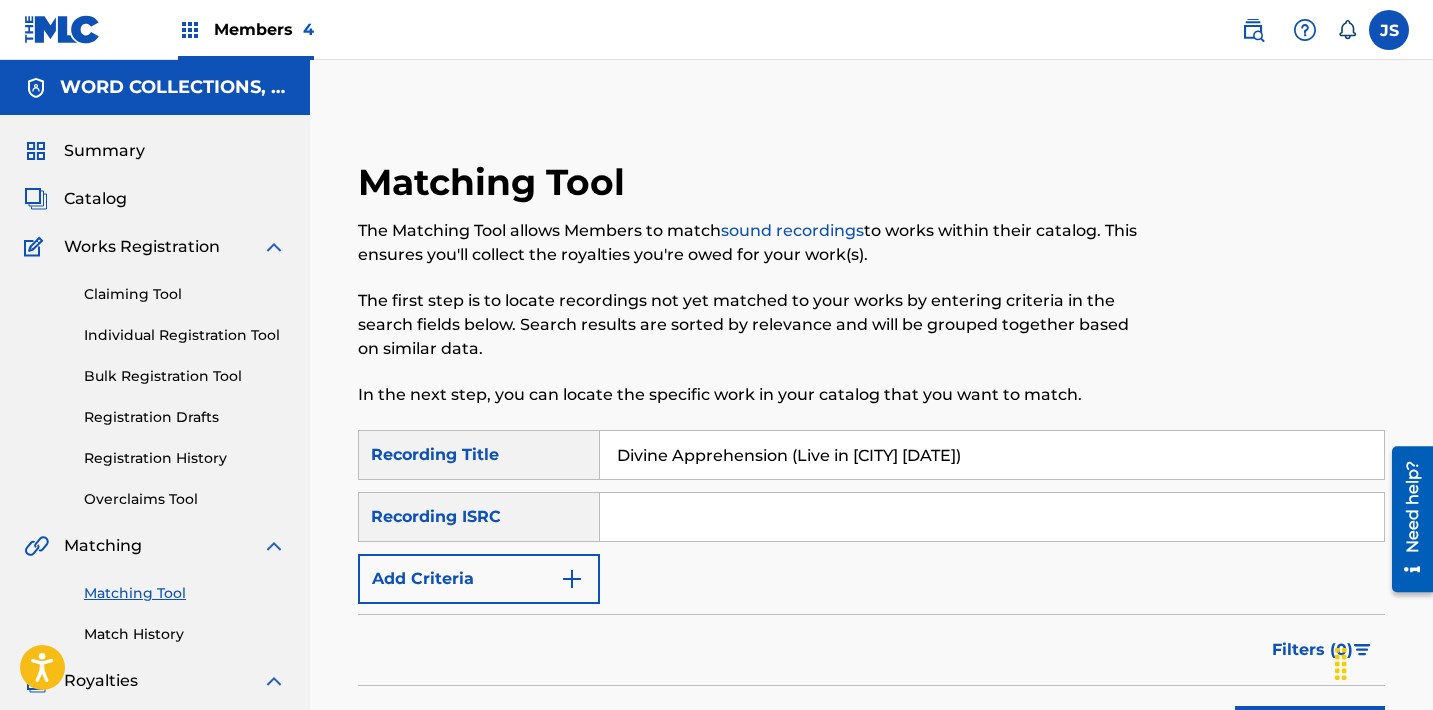click on "Divine Apprehension (Live in Seattle 05/28/2018)" at bounding box center (992, 455) 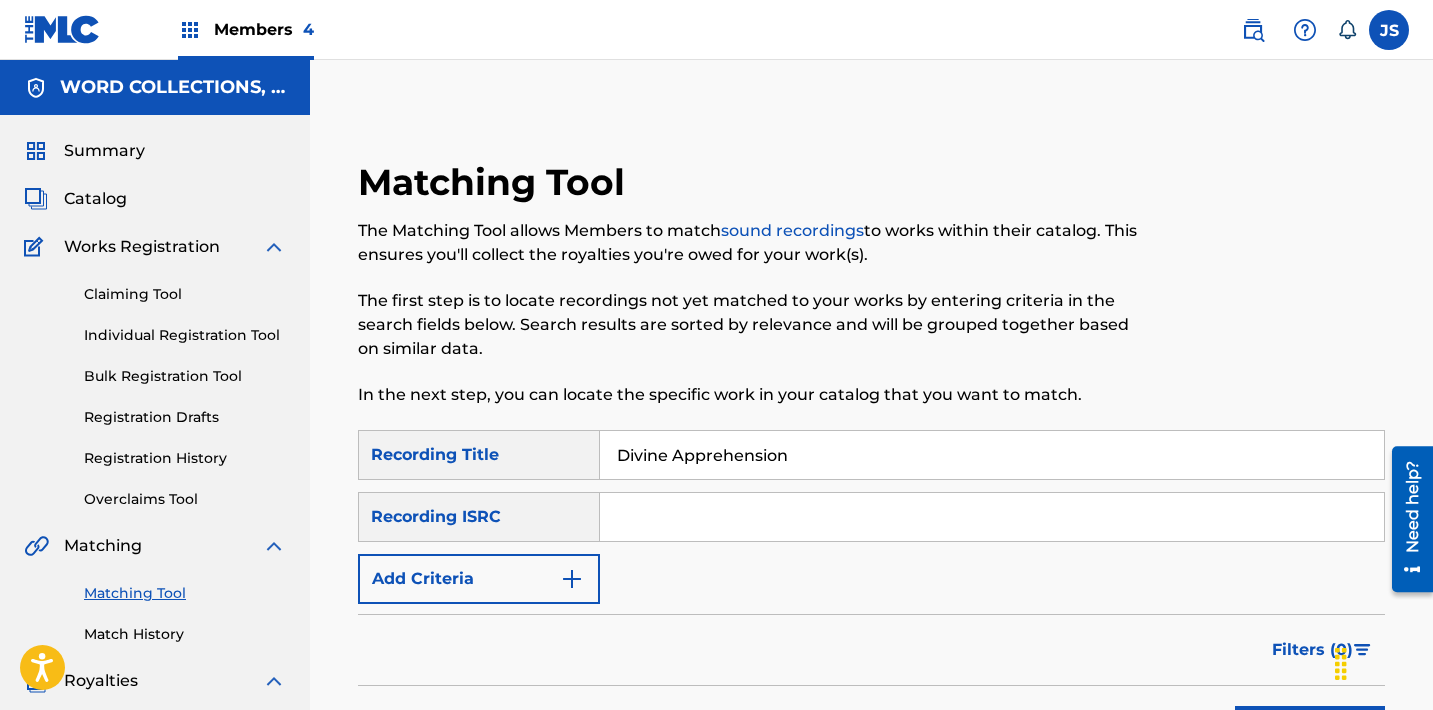 type on "Divine Apprehension" 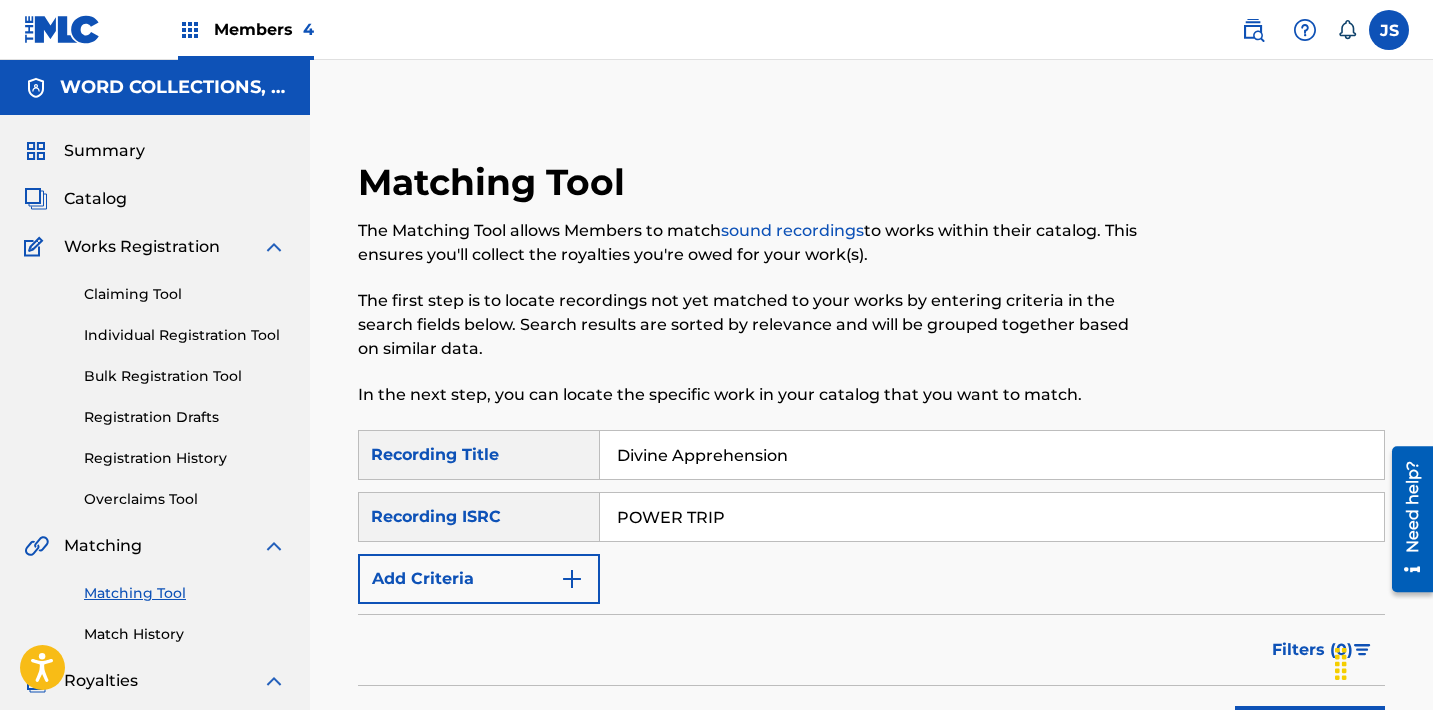 type on "POWER TRIP" 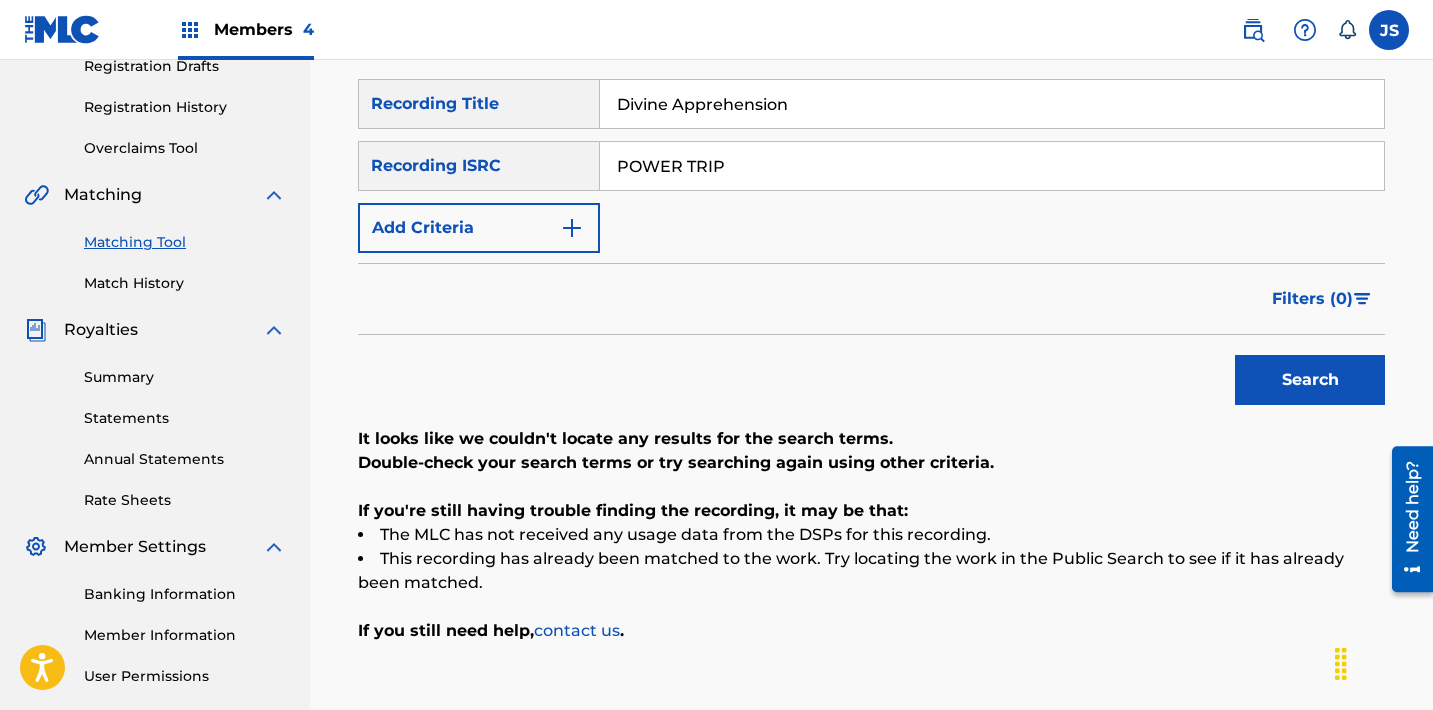 scroll, scrollTop: 310, scrollLeft: 0, axis: vertical 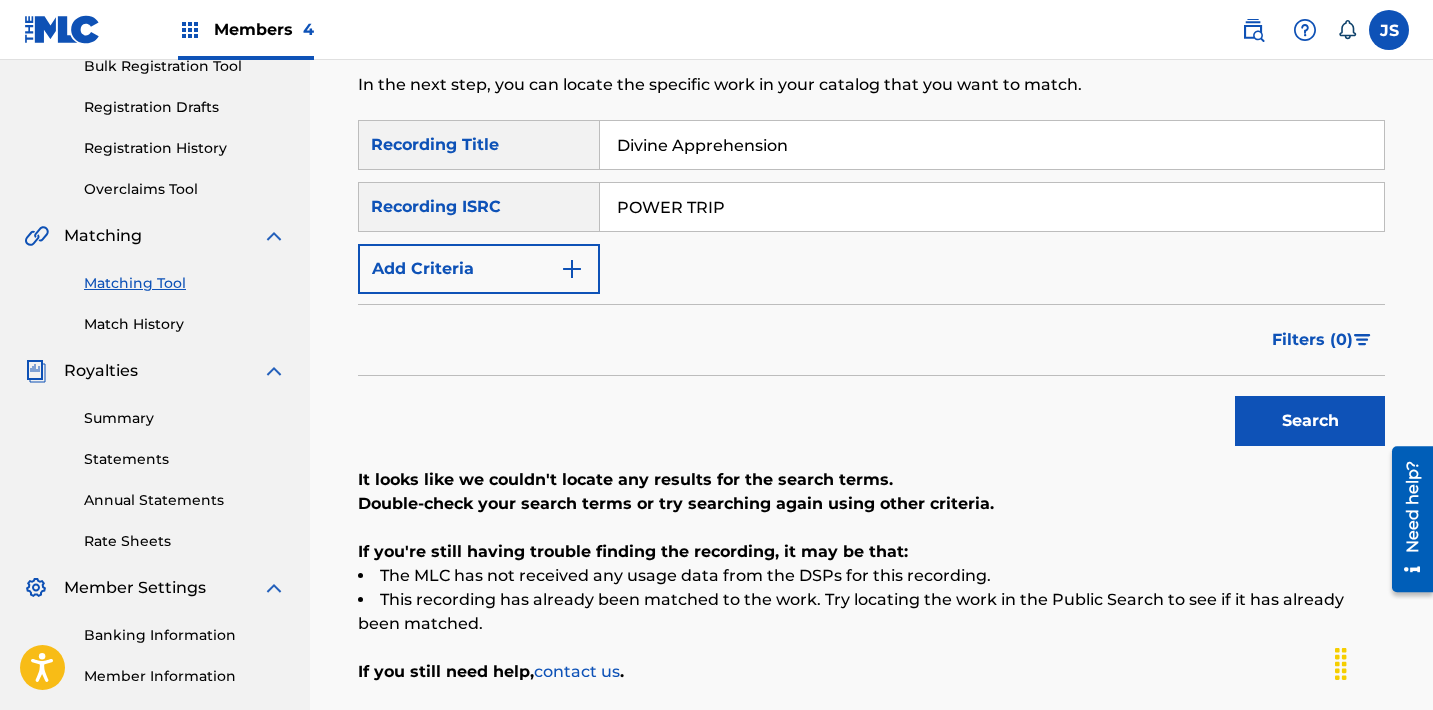 click on "POWER TRIP" at bounding box center [992, 207] 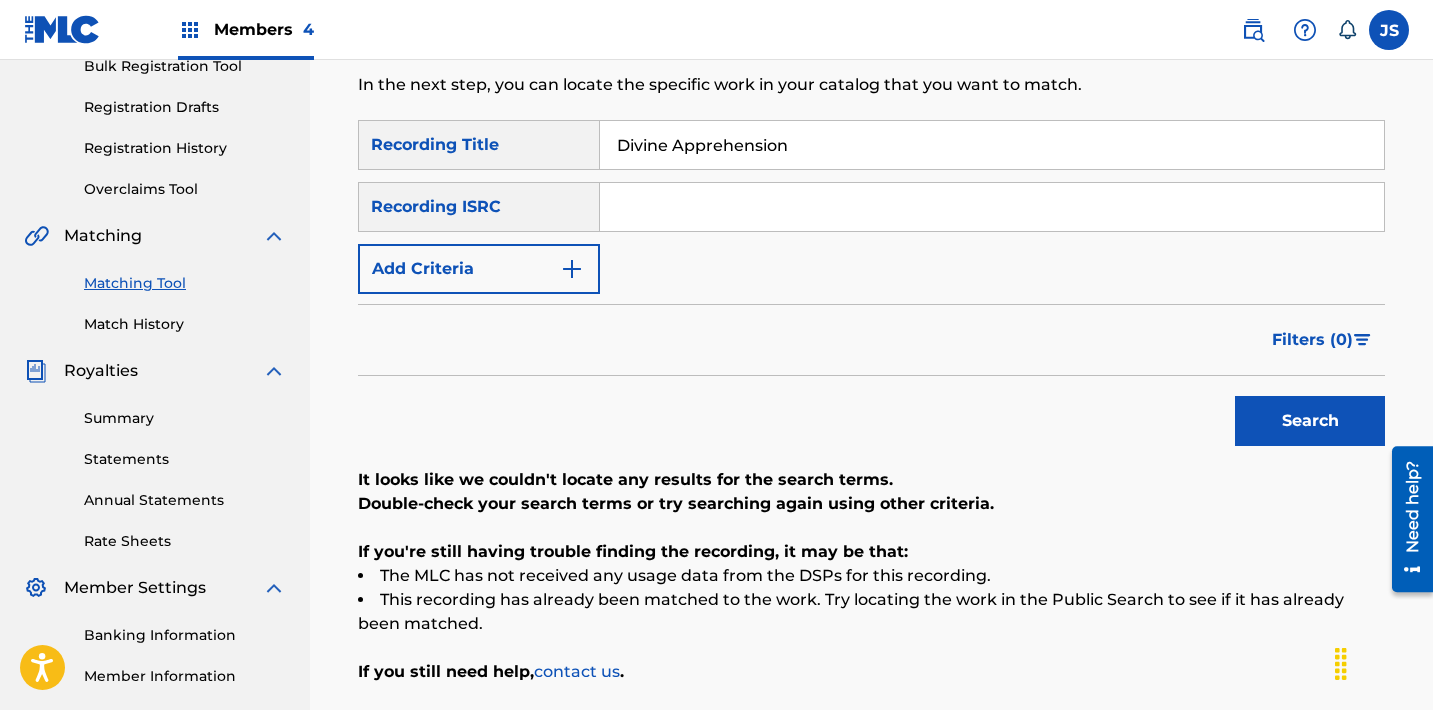 type 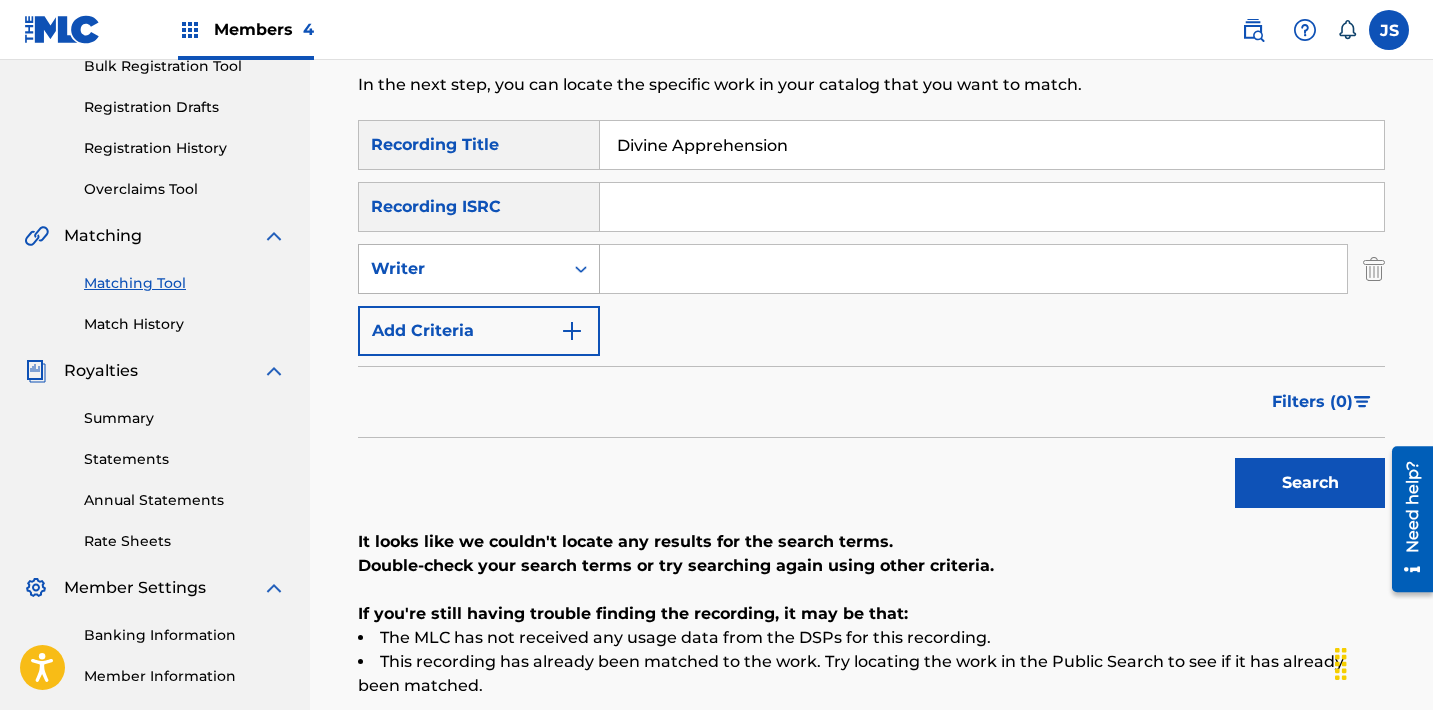 click 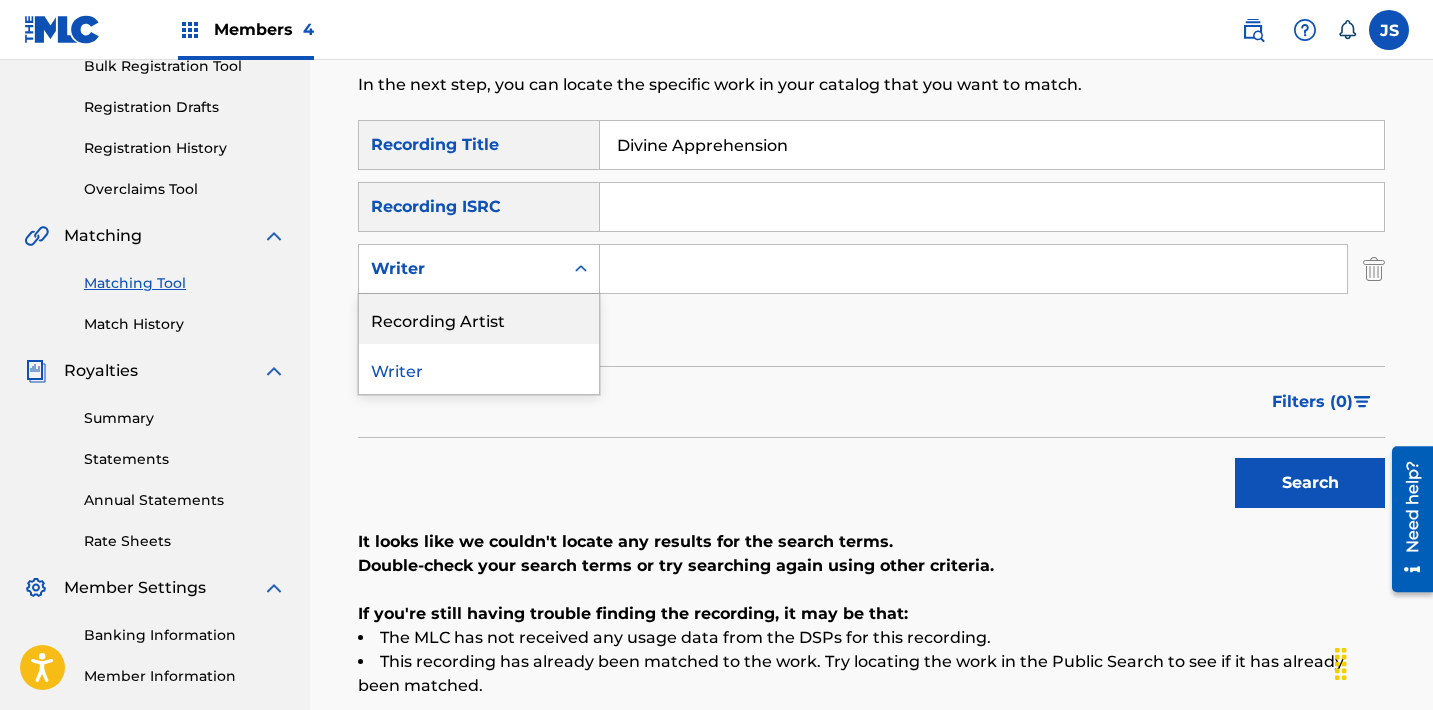 click on "Recording Artist" at bounding box center [479, 319] 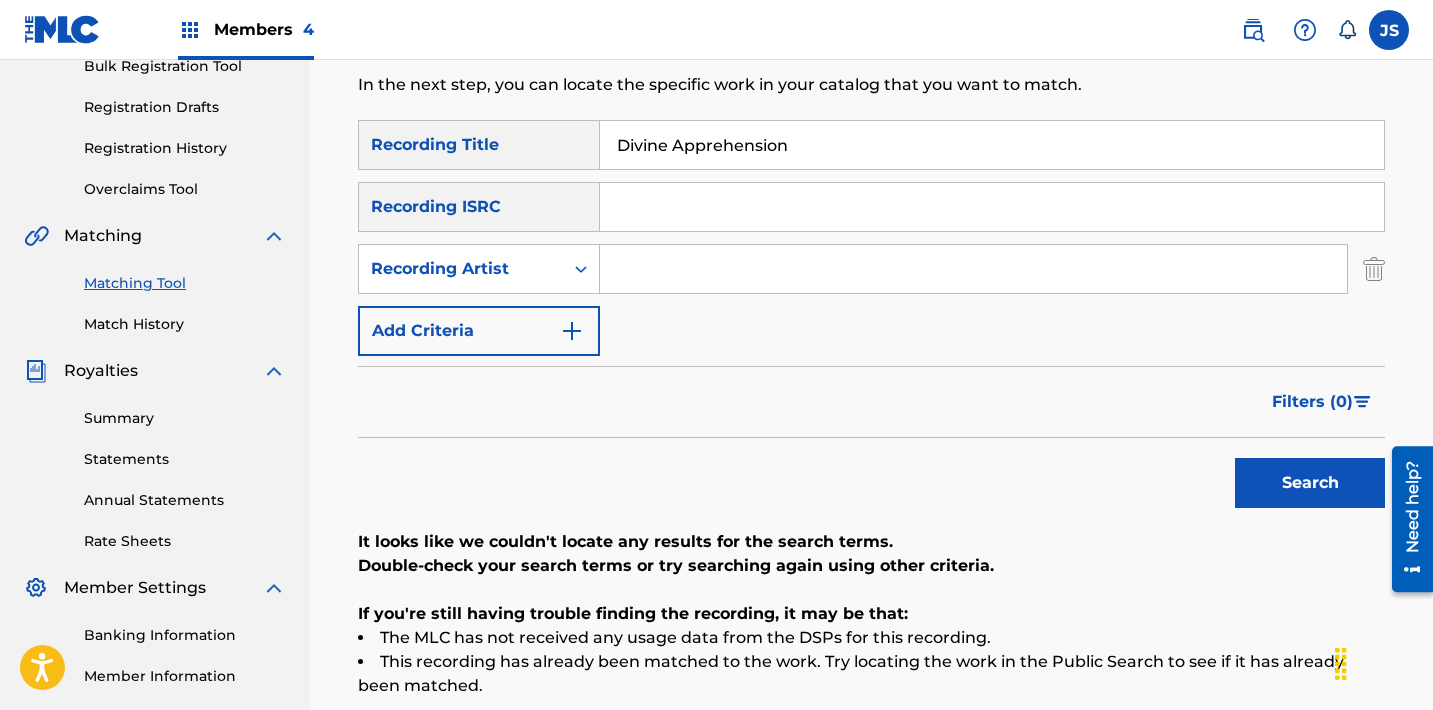 click on "SearchWithCriteria983fc15d-3c9d-4a83-8fe5-ddaff702e768 Recording Title Divine Apprehension SearchWithCriteria711c852f-33c4-4bac-b79b-24d20612b631 Recording ISRC SearchWithCriteriadfce5e65-cfe1-4c9e-aa1f-973f77db42aa Recording Artist Add Criteria" at bounding box center [871, 238] 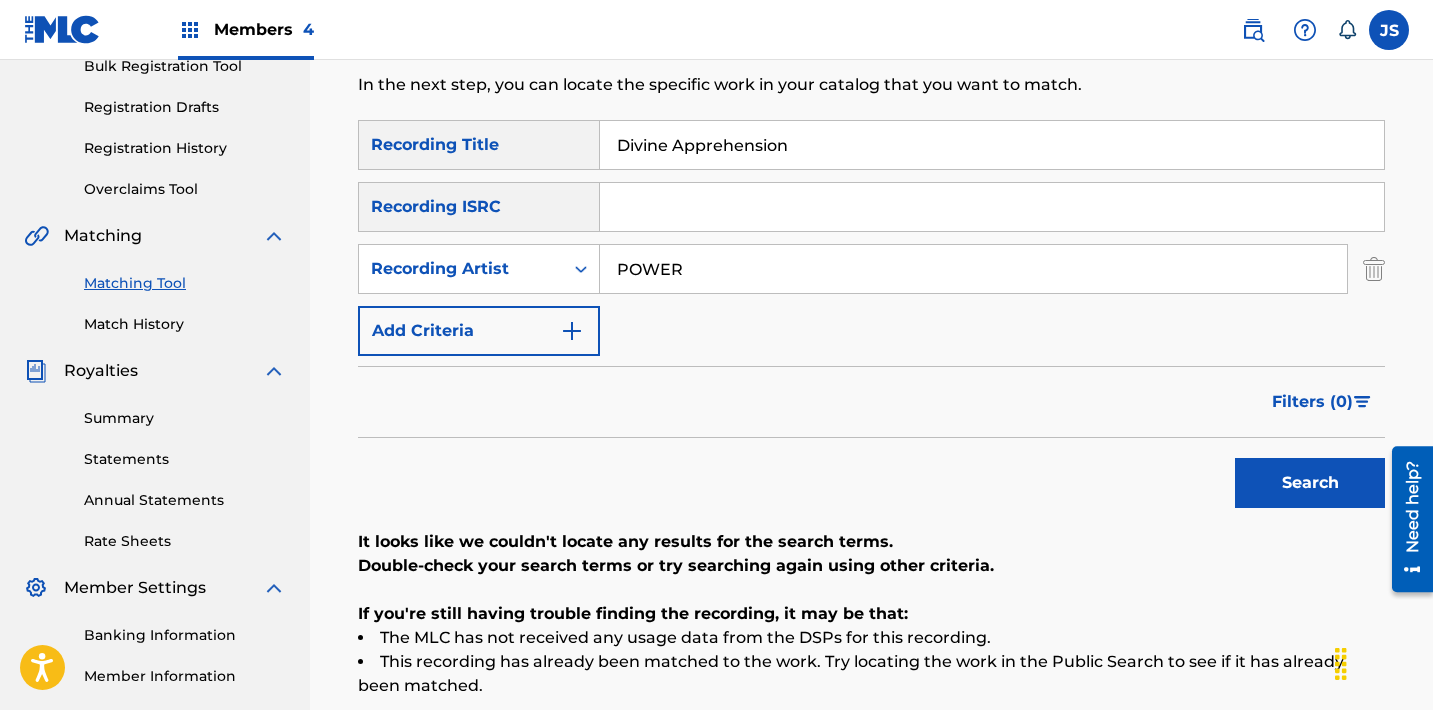 type on "POWER TRIP" 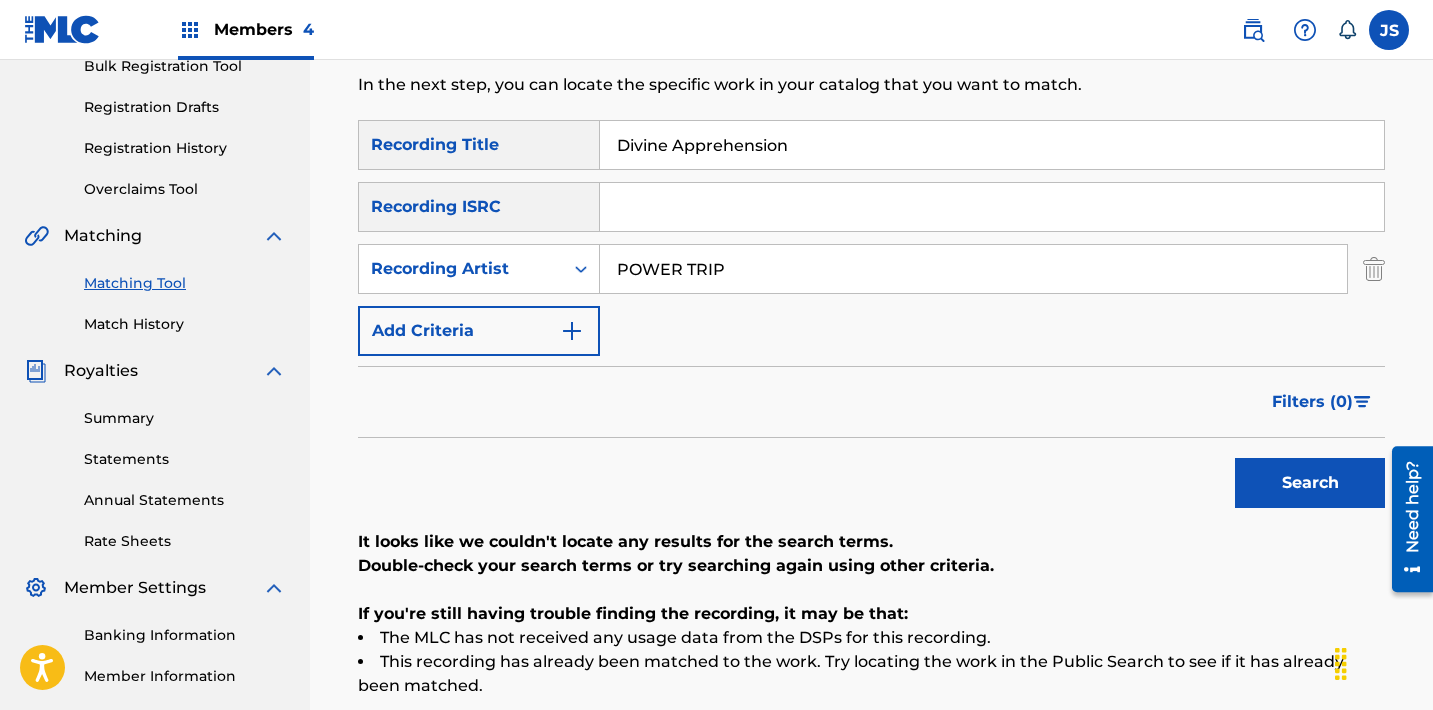 click on "Search" at bounding box center (1310, 483) 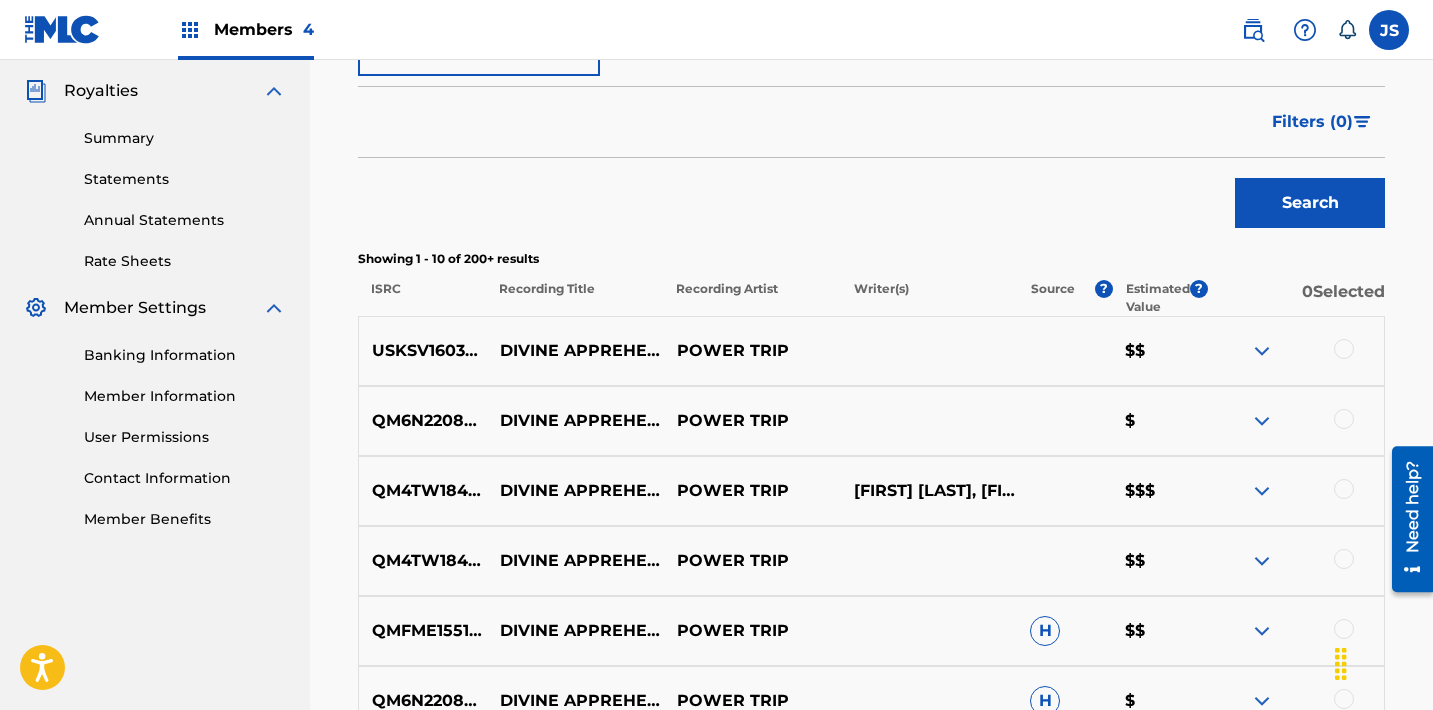 scroll, scrollTop: 607, scrollLeft: 0, axis: vertical 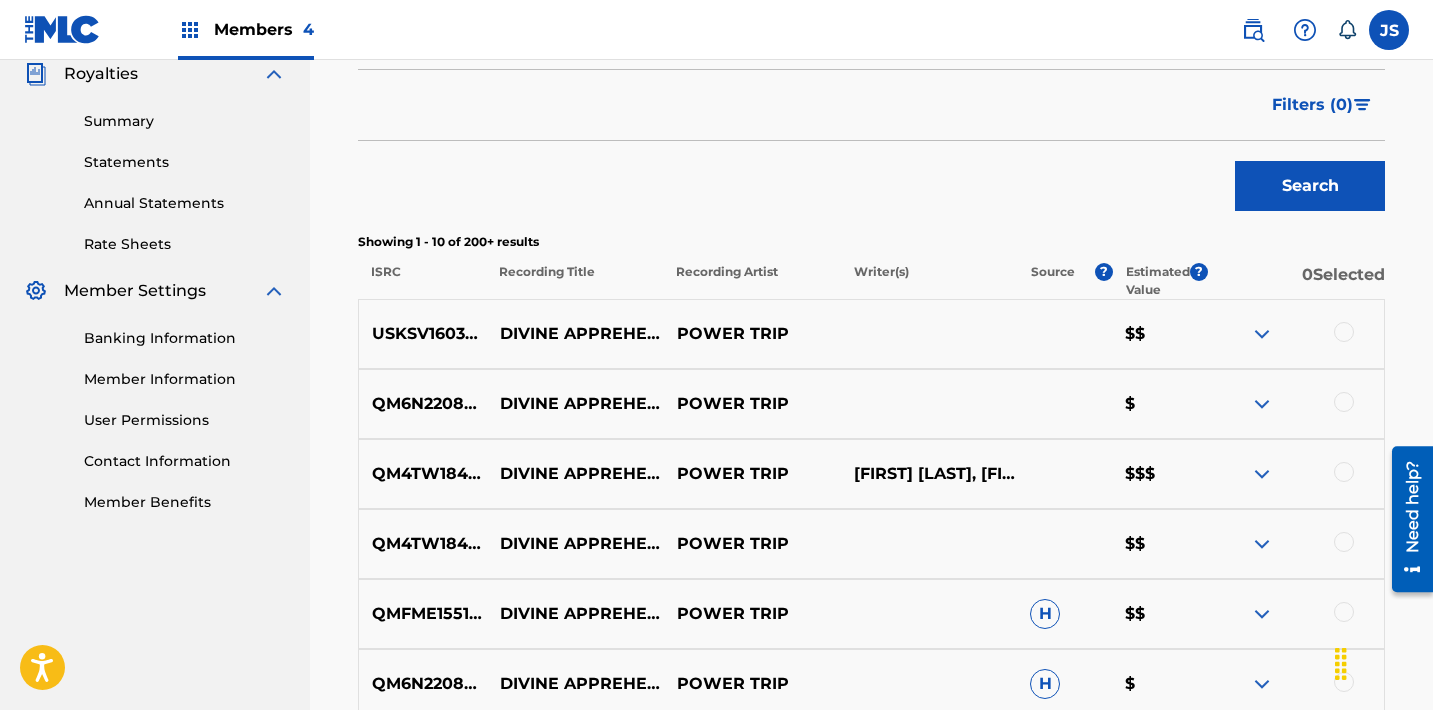 click at bounding box center (1344, 402) 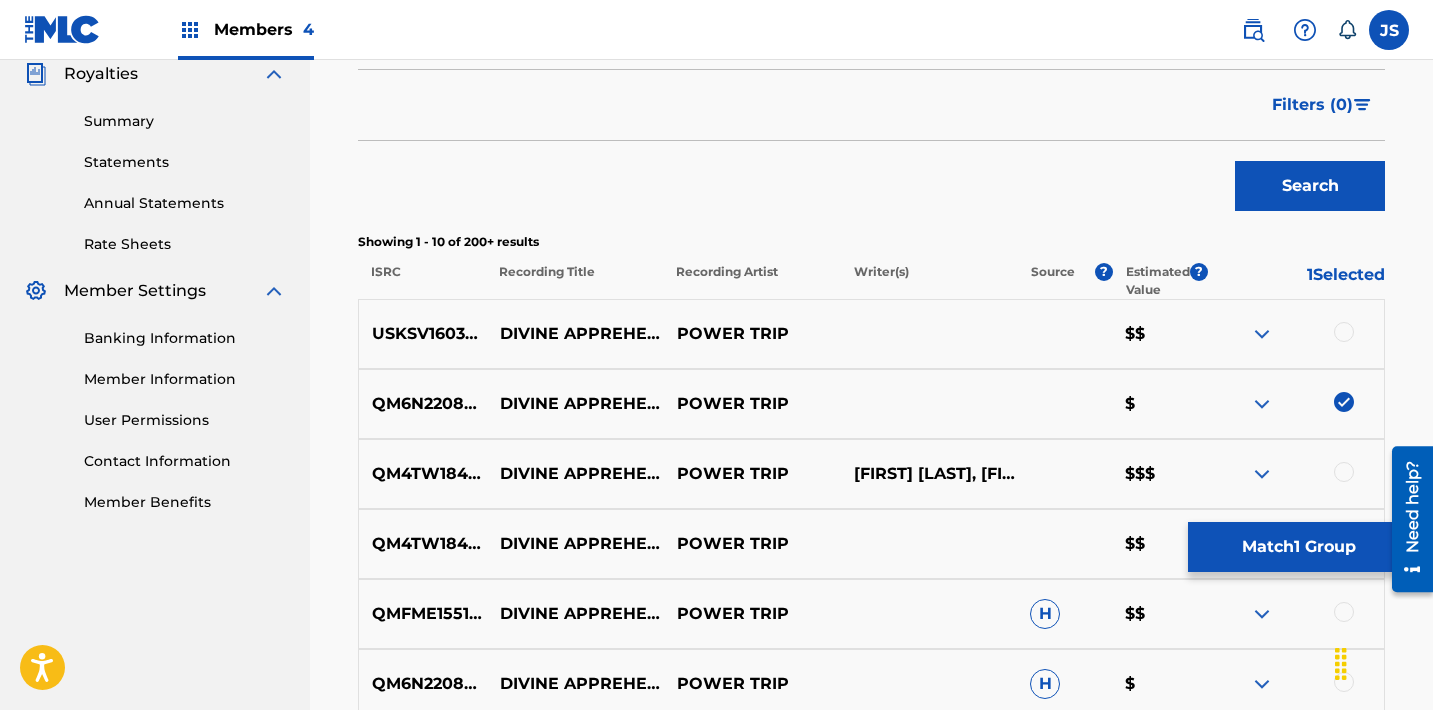 click at bounding box center (1344, 472) 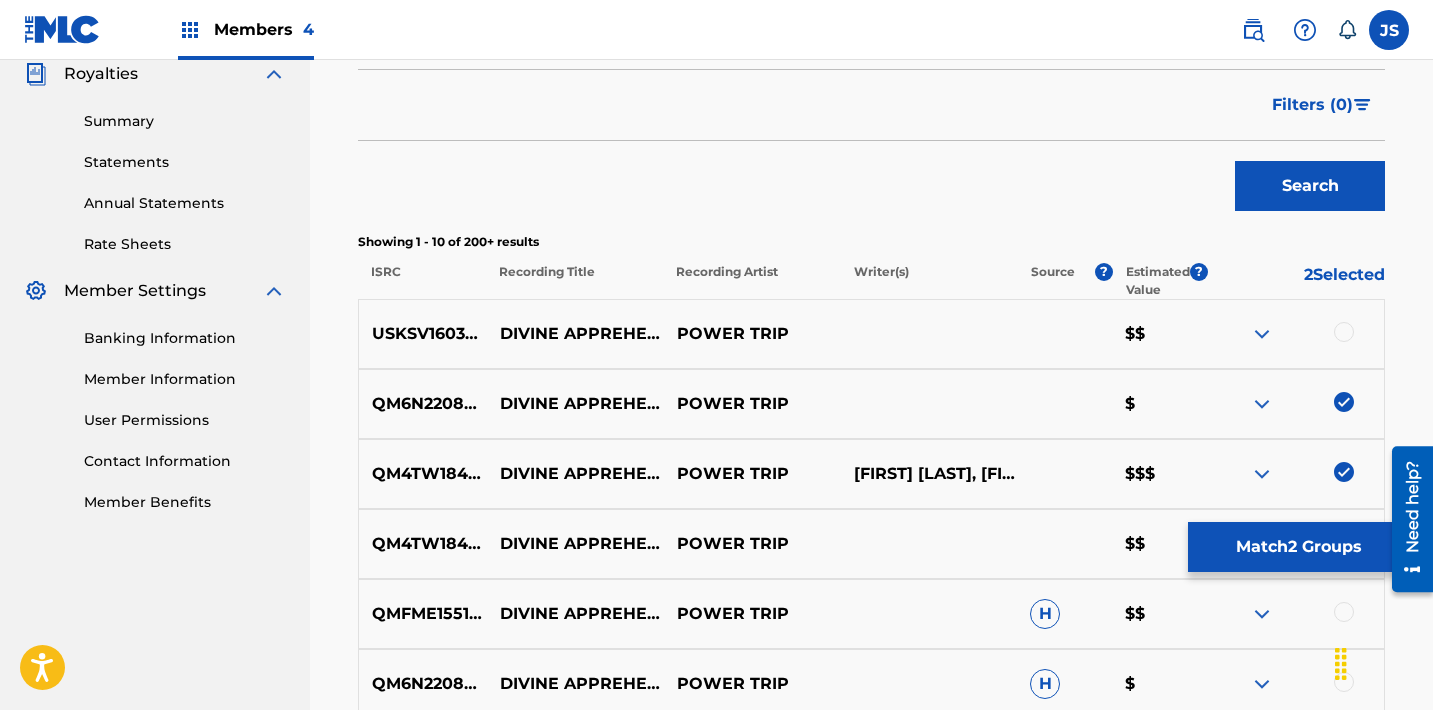 click on "QM6N22087941" at bounding box center [423, 404] 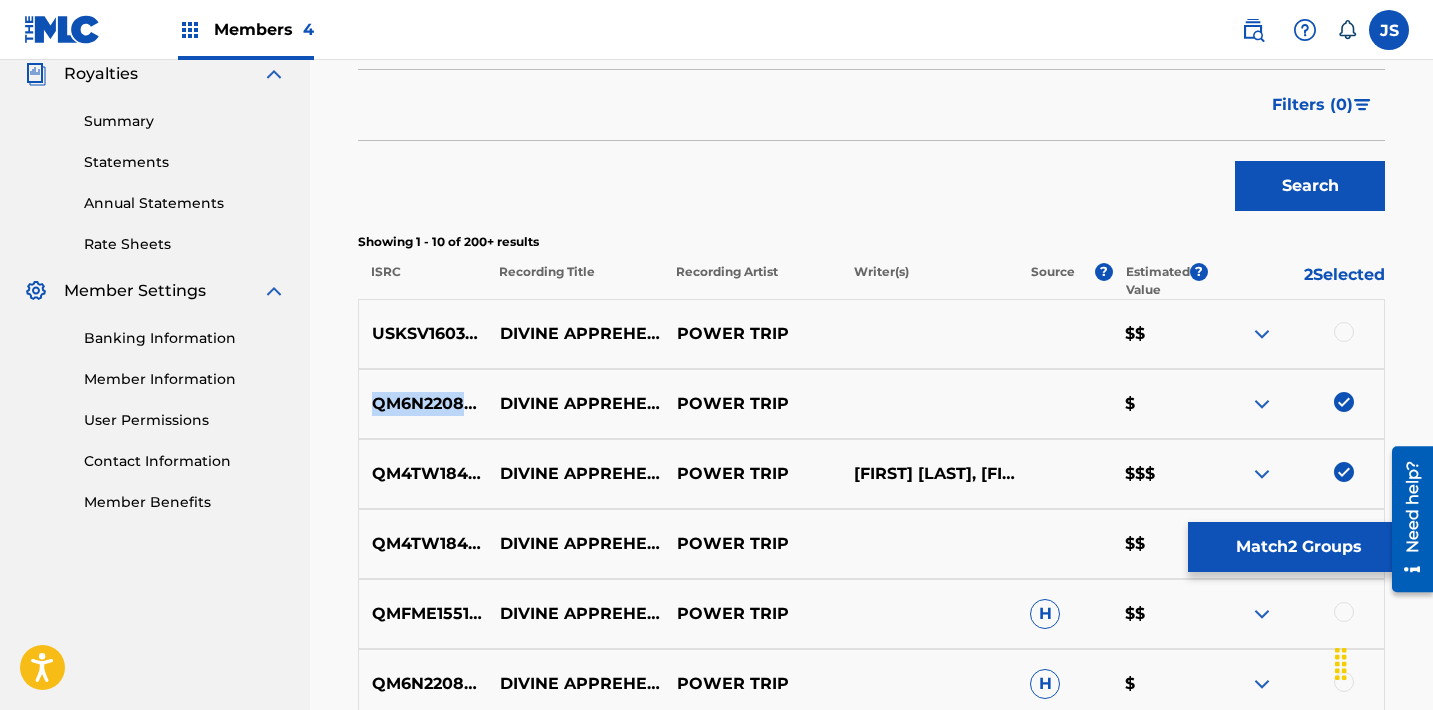 click on "QM6N22087941" at bounding box center (423, 404) 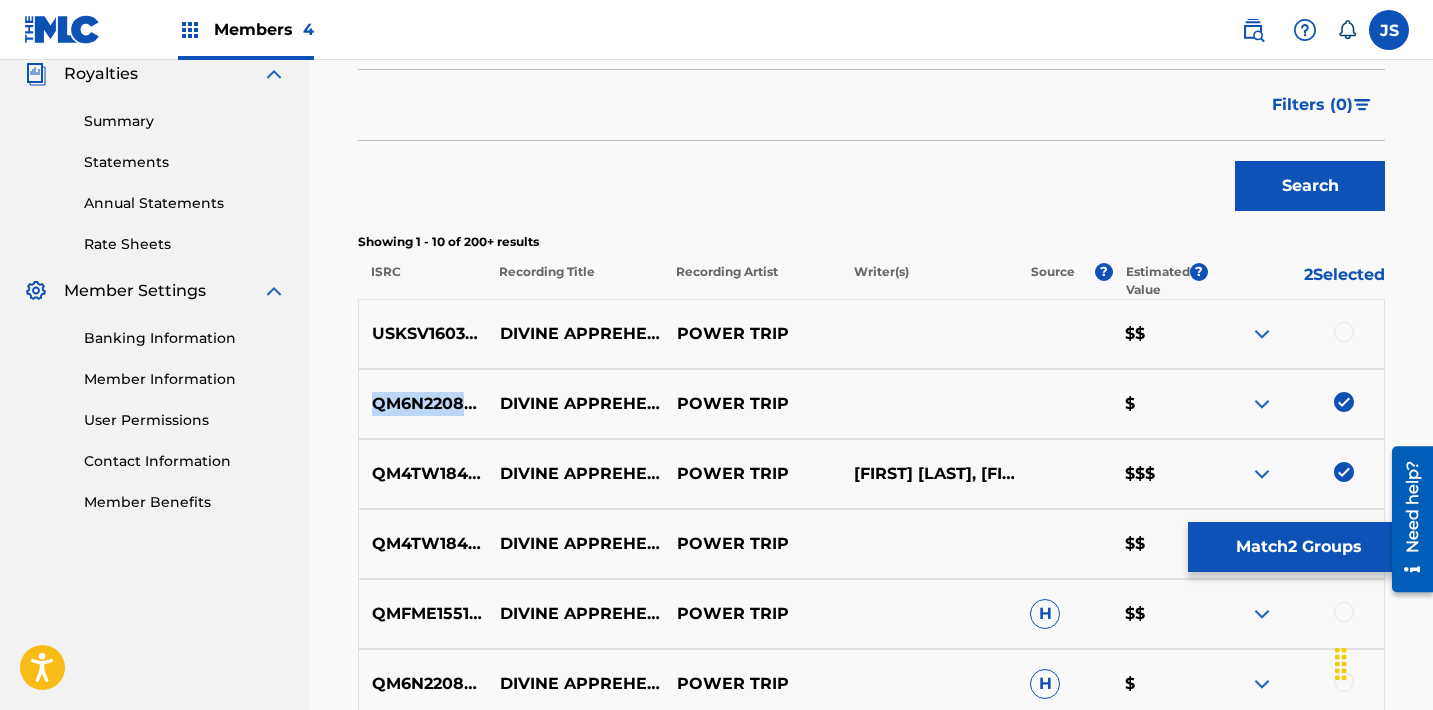 click at bounding box center (1344, 402) 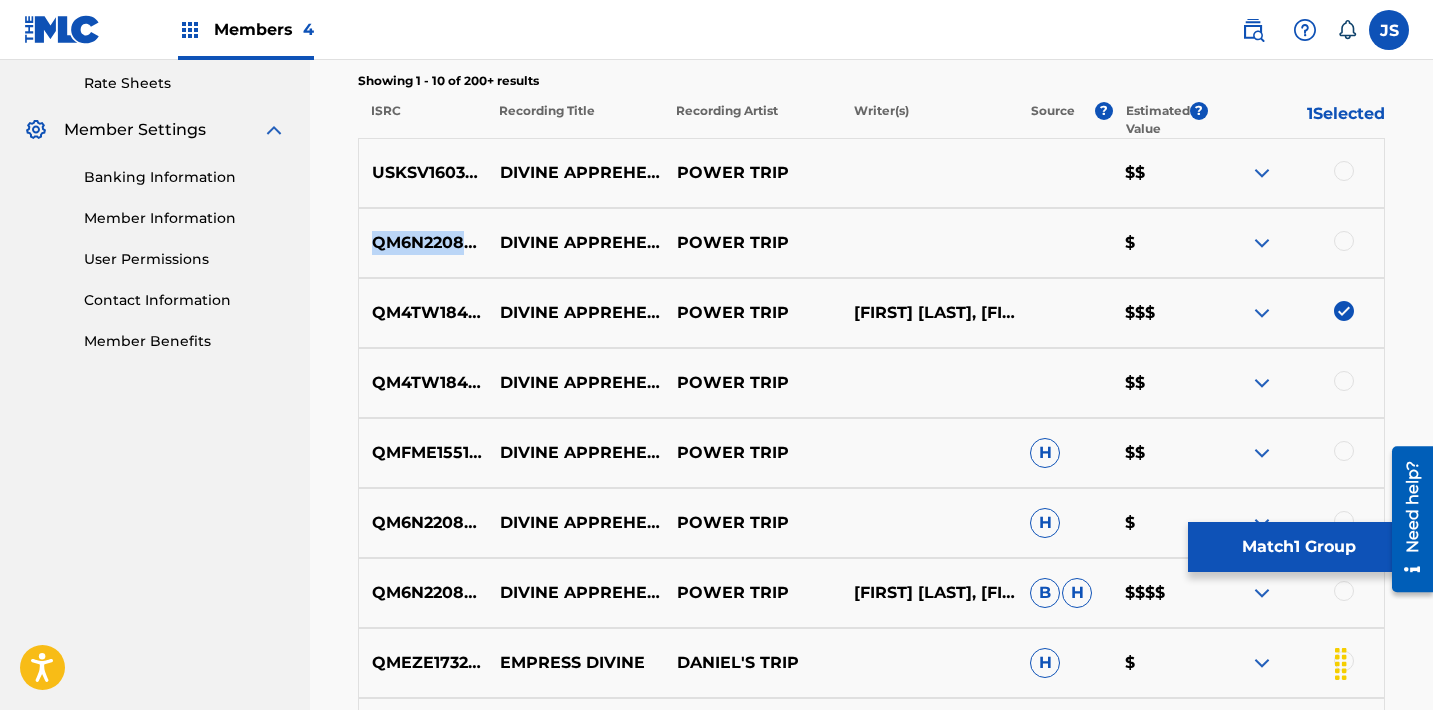 scroll, scrollTop: 770, scrollLeft: 0, axis: vertical 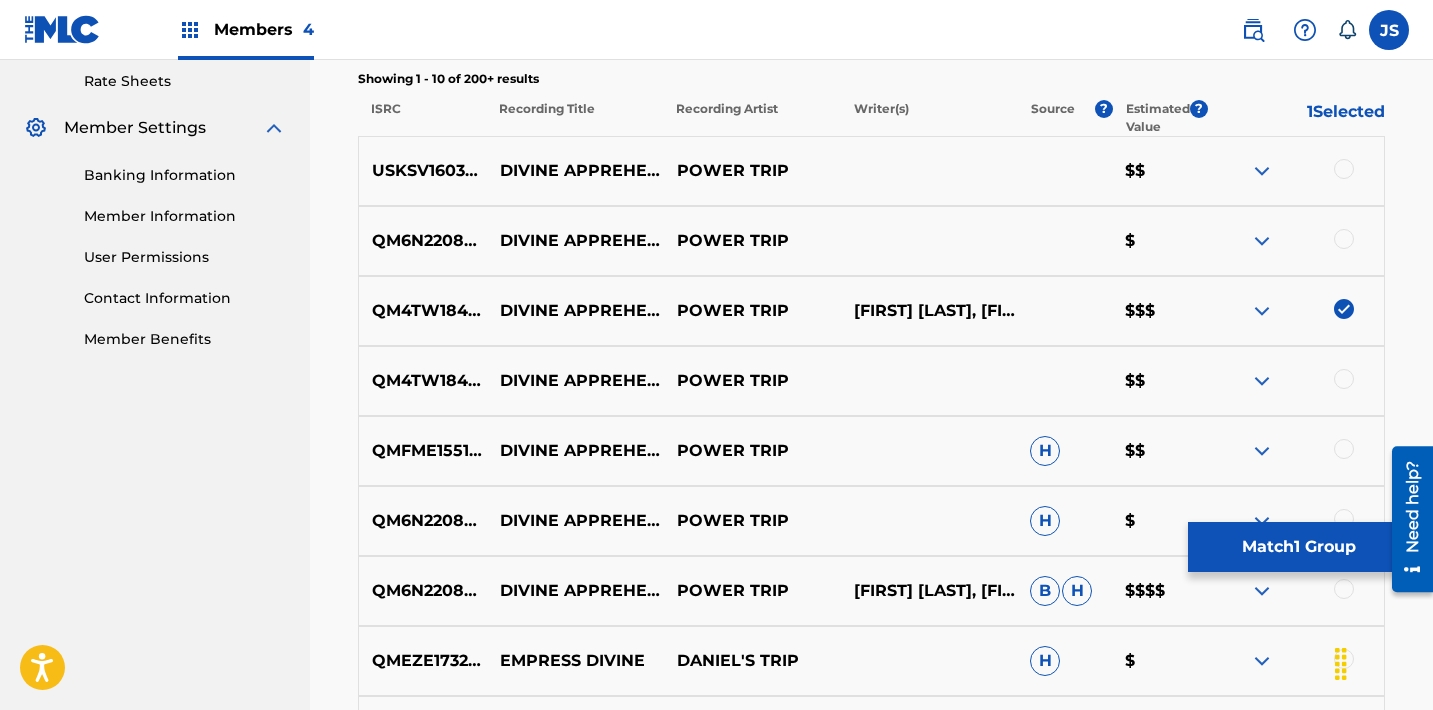 click at bounding box center [1344, 379] 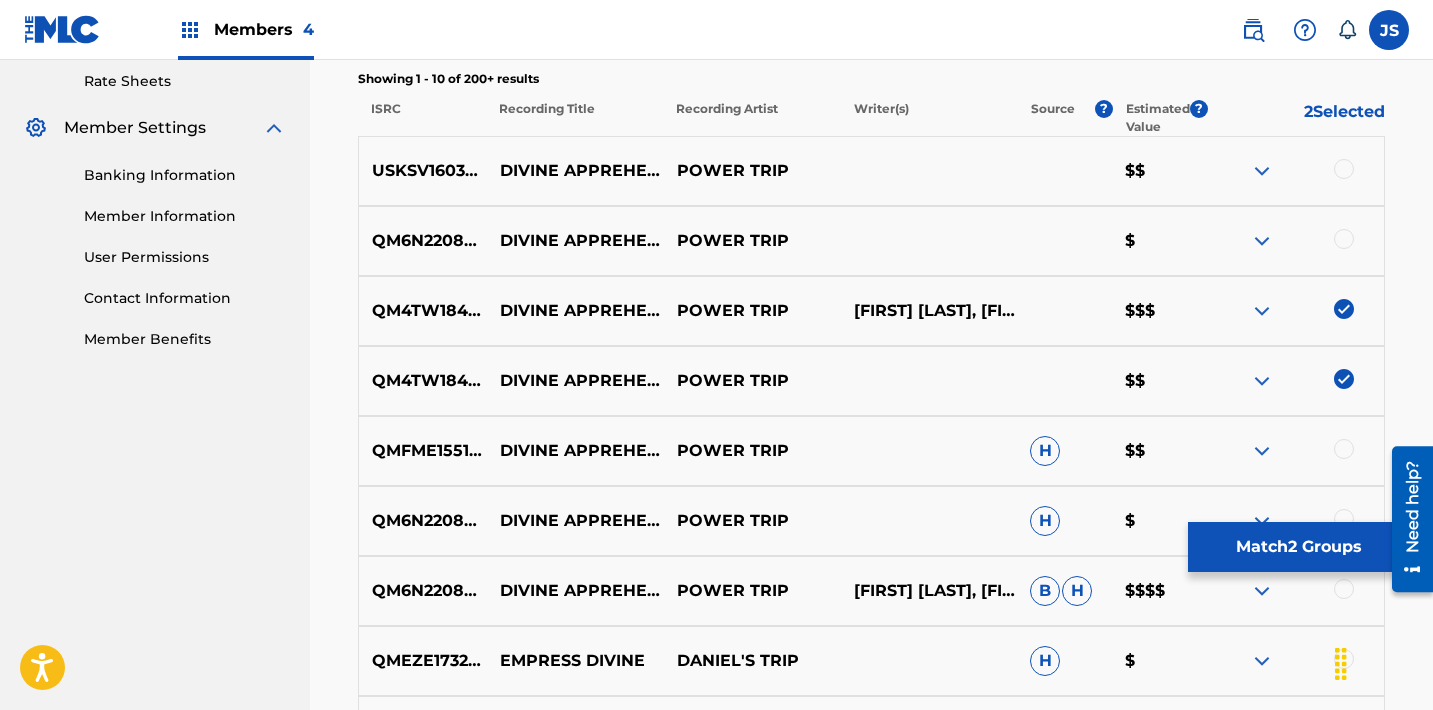 click at bounding box center [1344, 449] 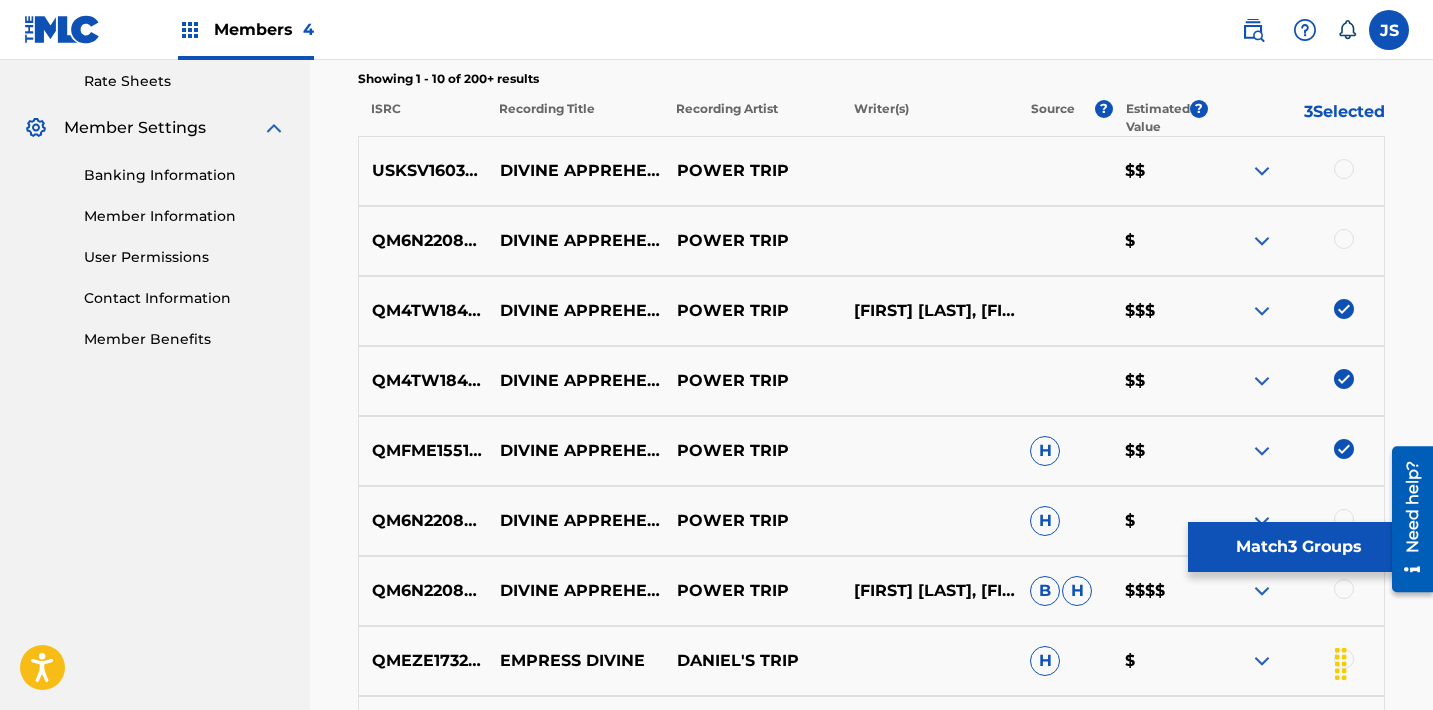 click on "QMFME1551018" at bounding box center [423, 451] 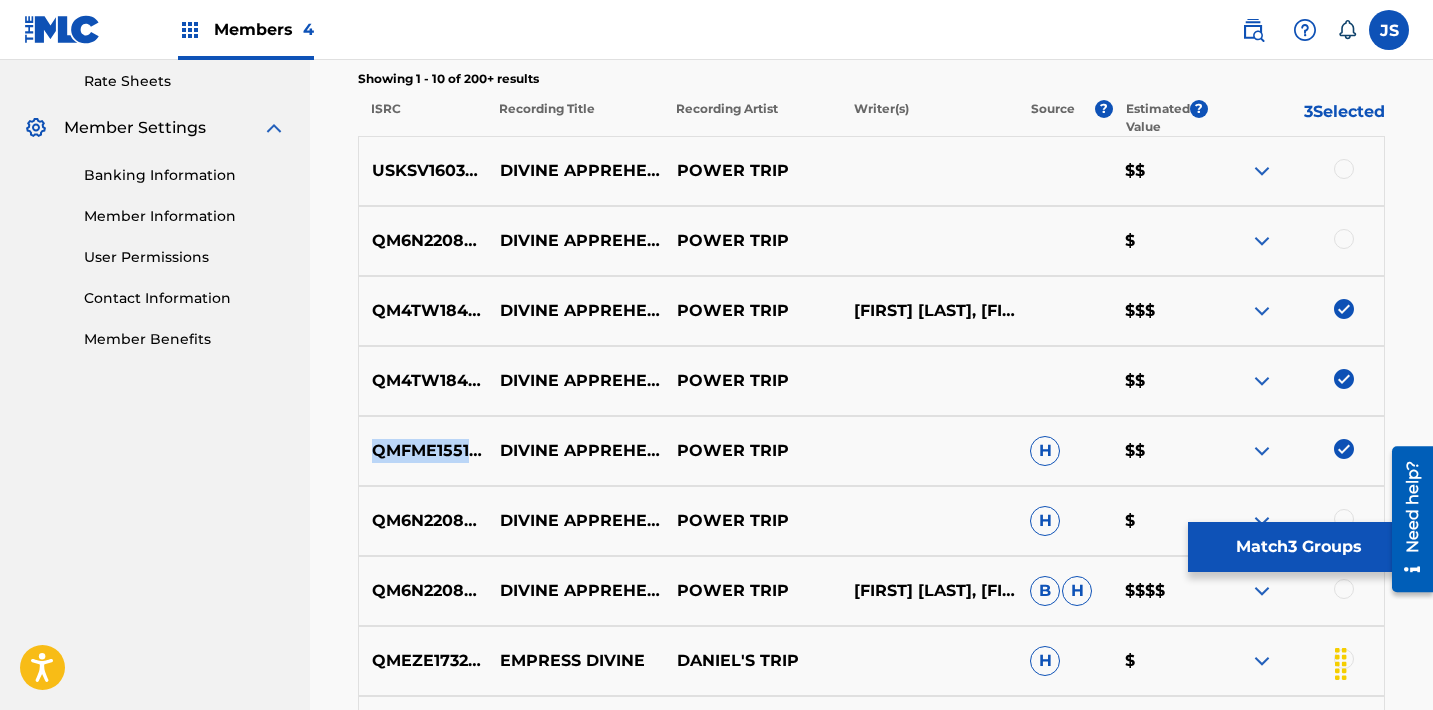 click on "QMFME1551018" at bounding box center (423, 451) 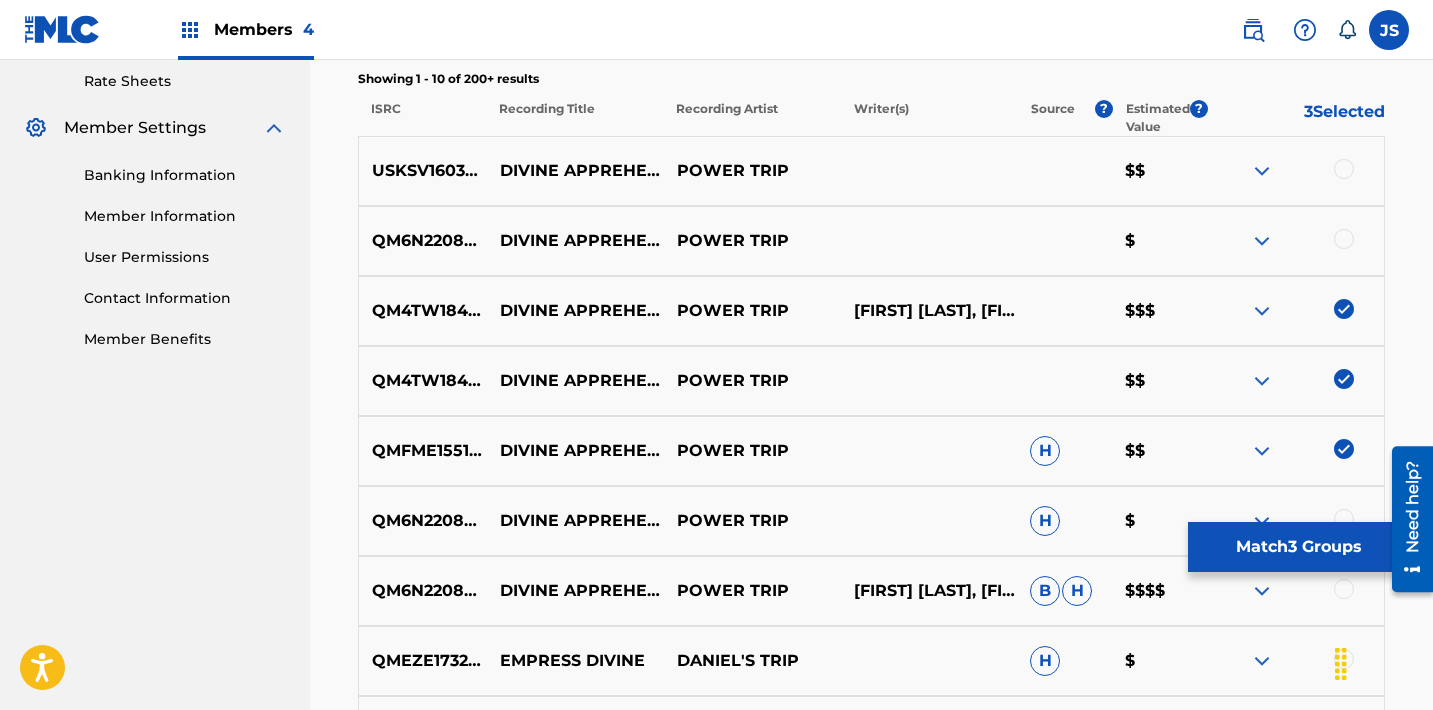 click on "QM4TW1845005" at bounding box center [423, 381] 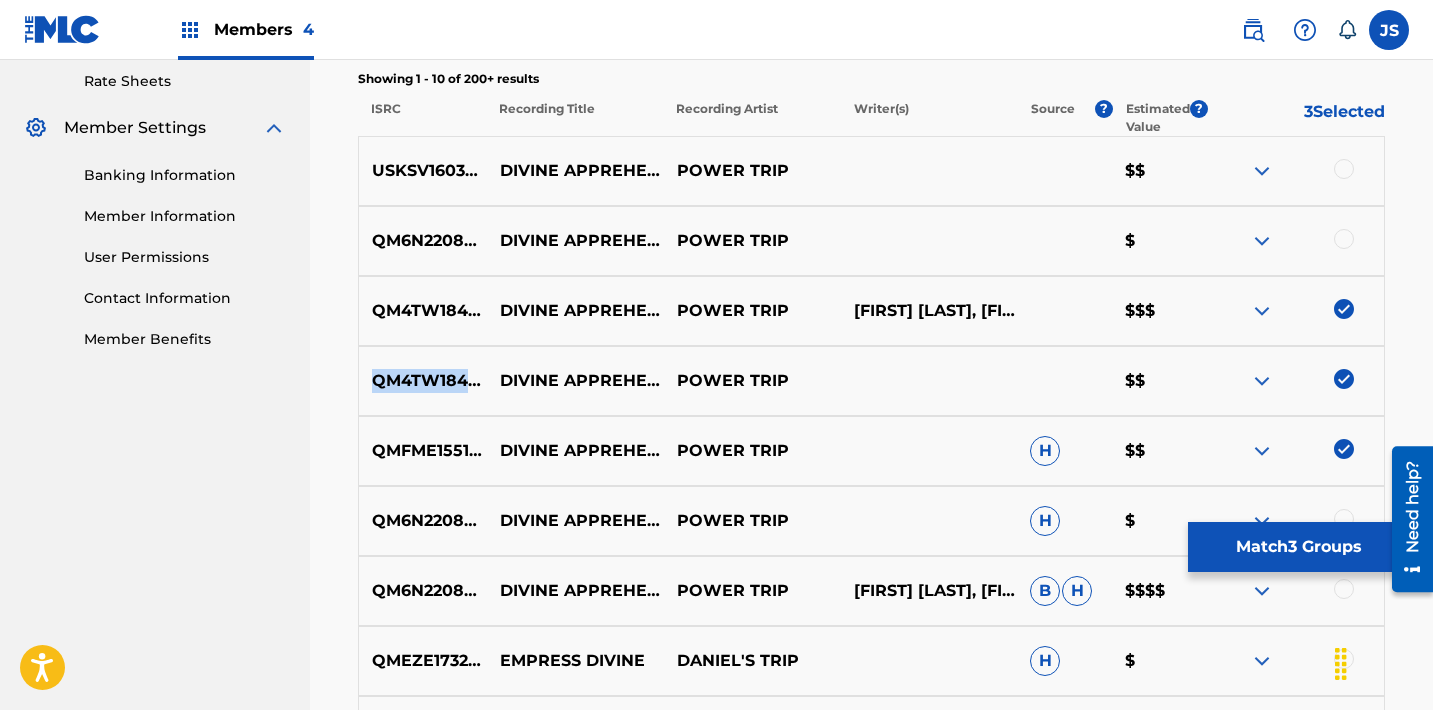 click on "QM4TW1845005" at bounding box center (423, 381) 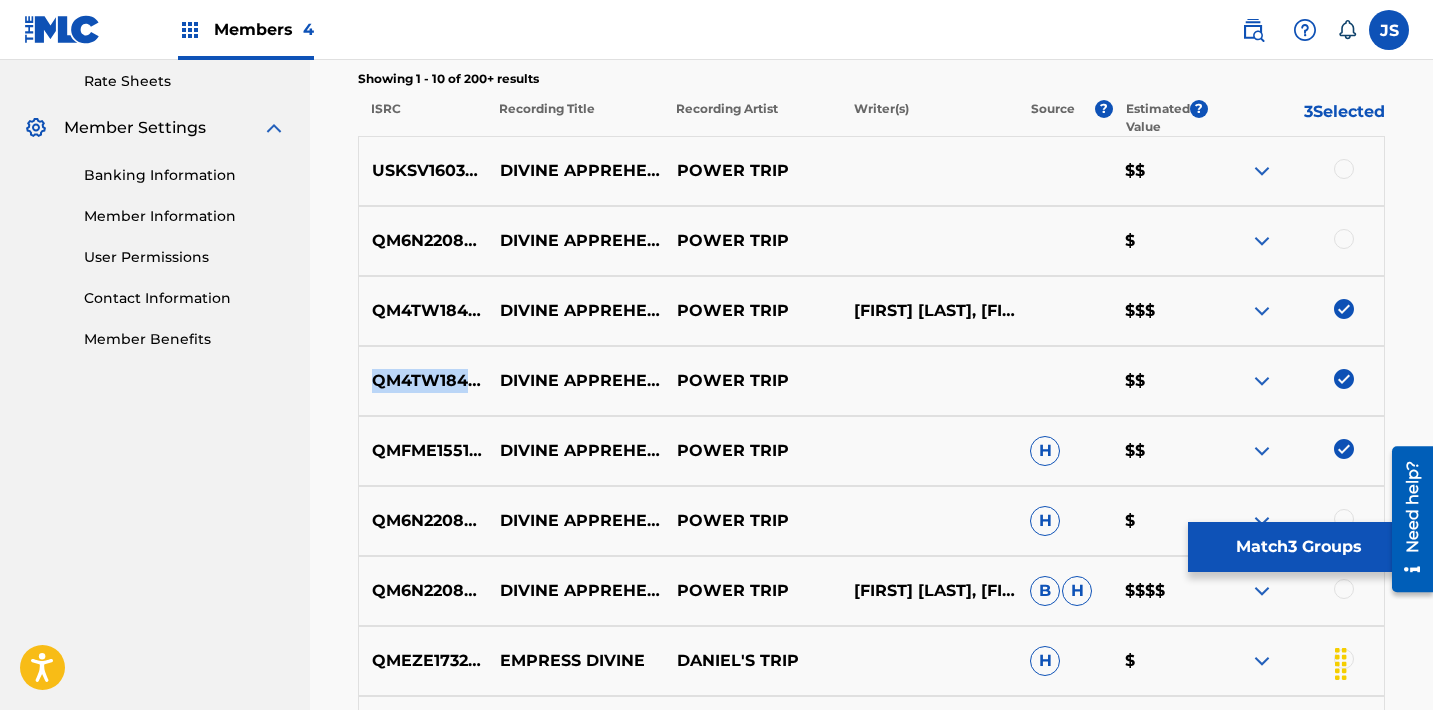 scroll, scrollTop: 806, scrollLeft: 0, axis: vertical 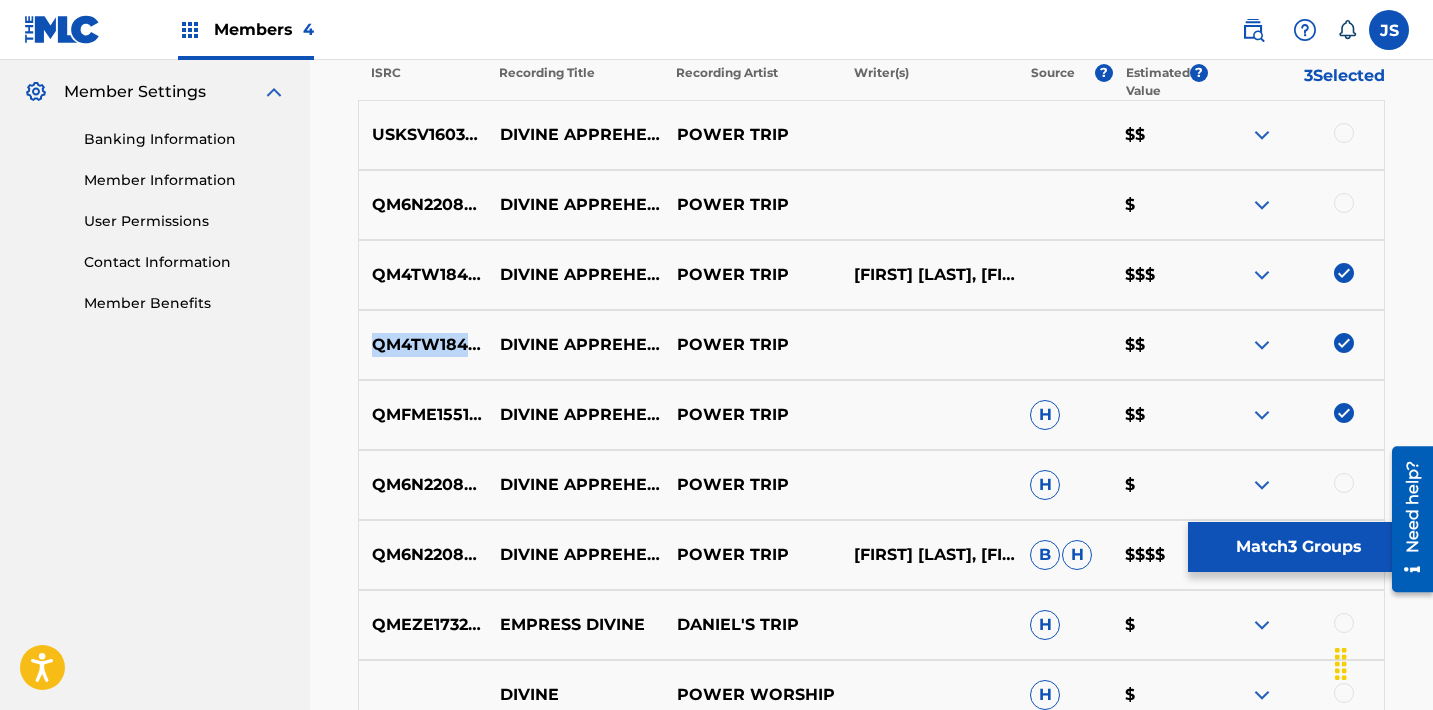 click on "Match  3 Groups" at bounding box center [1298, 547] 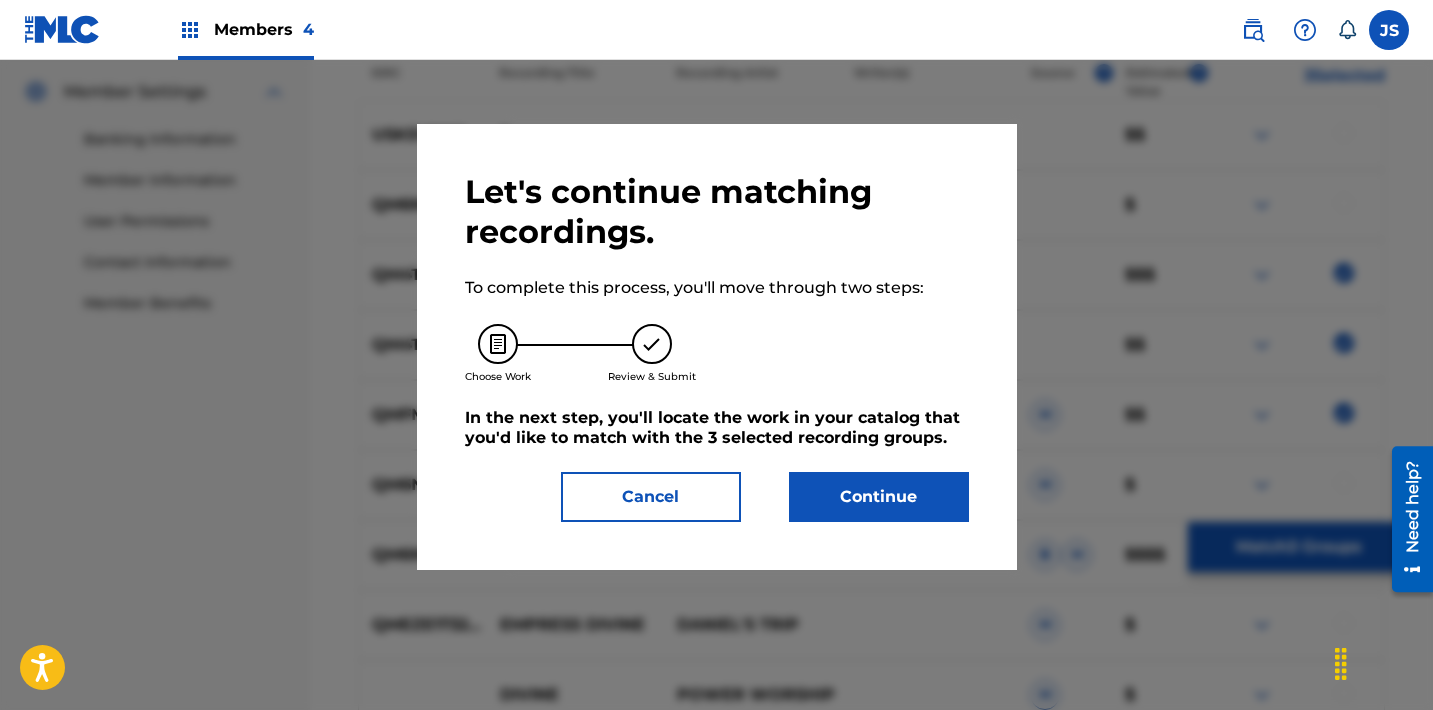 click on "Let's continue matching recordings. To complete this process, you'll move through two steps: Choose Work Review & Submit In the next step, you'll locate the work in your catalog that you'd like to match with the   3 selected recording groups . Cancel Continue" at bounding box center [717, 347] 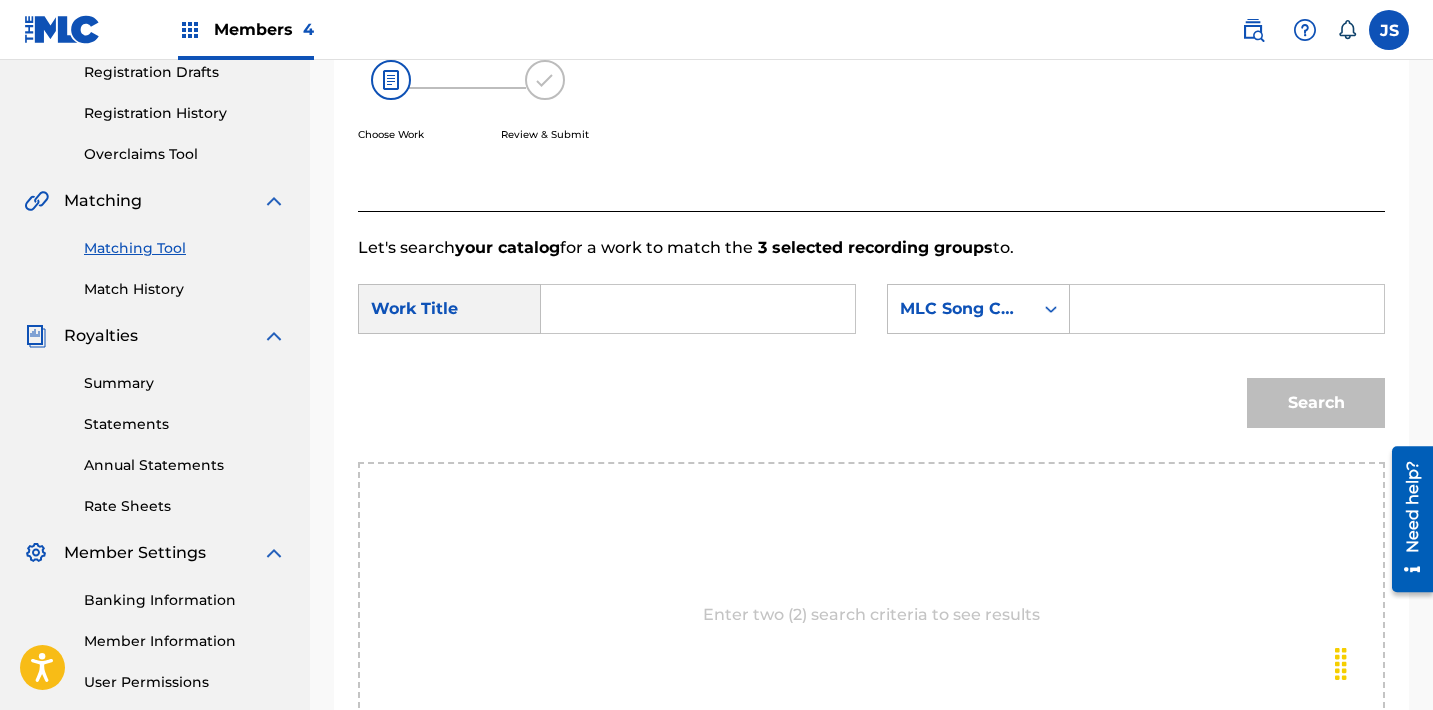 scroll, scrollTop: 288, scrollLeft: 0, axis: vertical 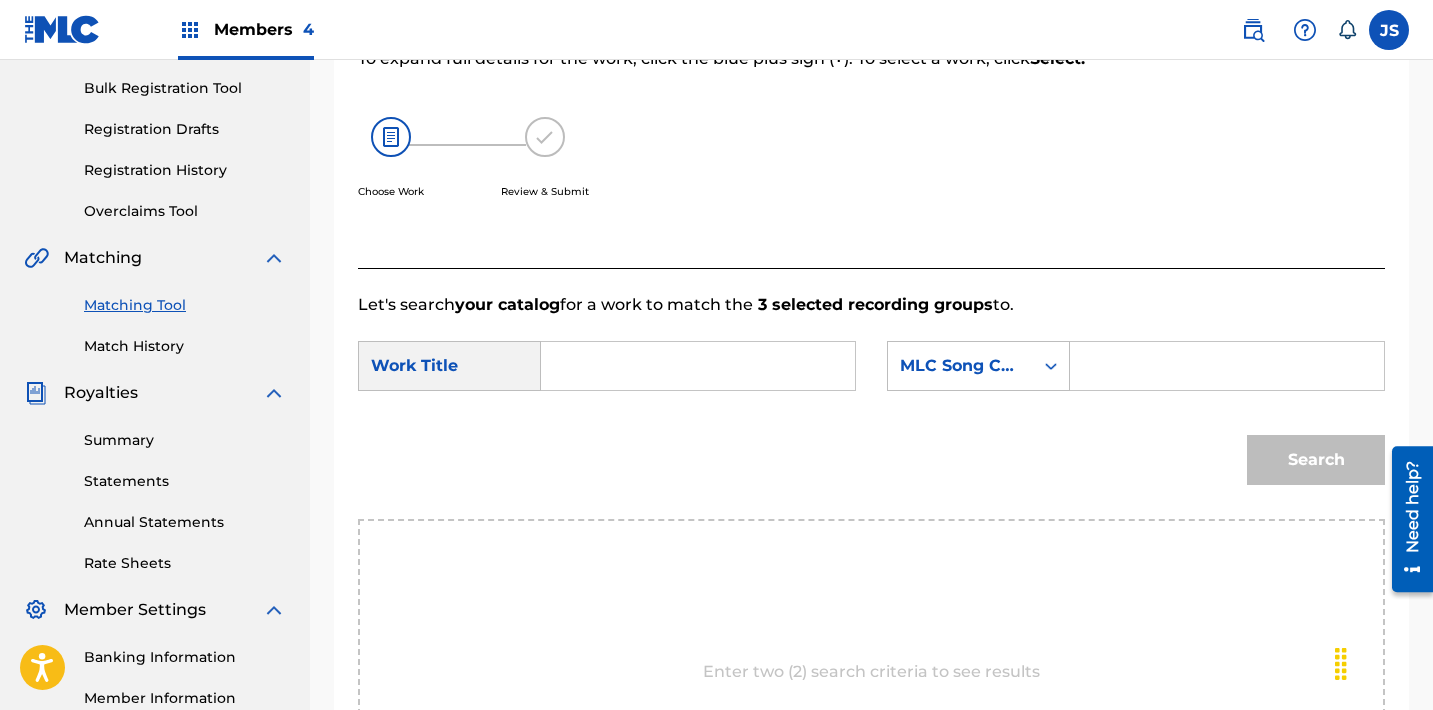 click at bounding box center [698, 366] 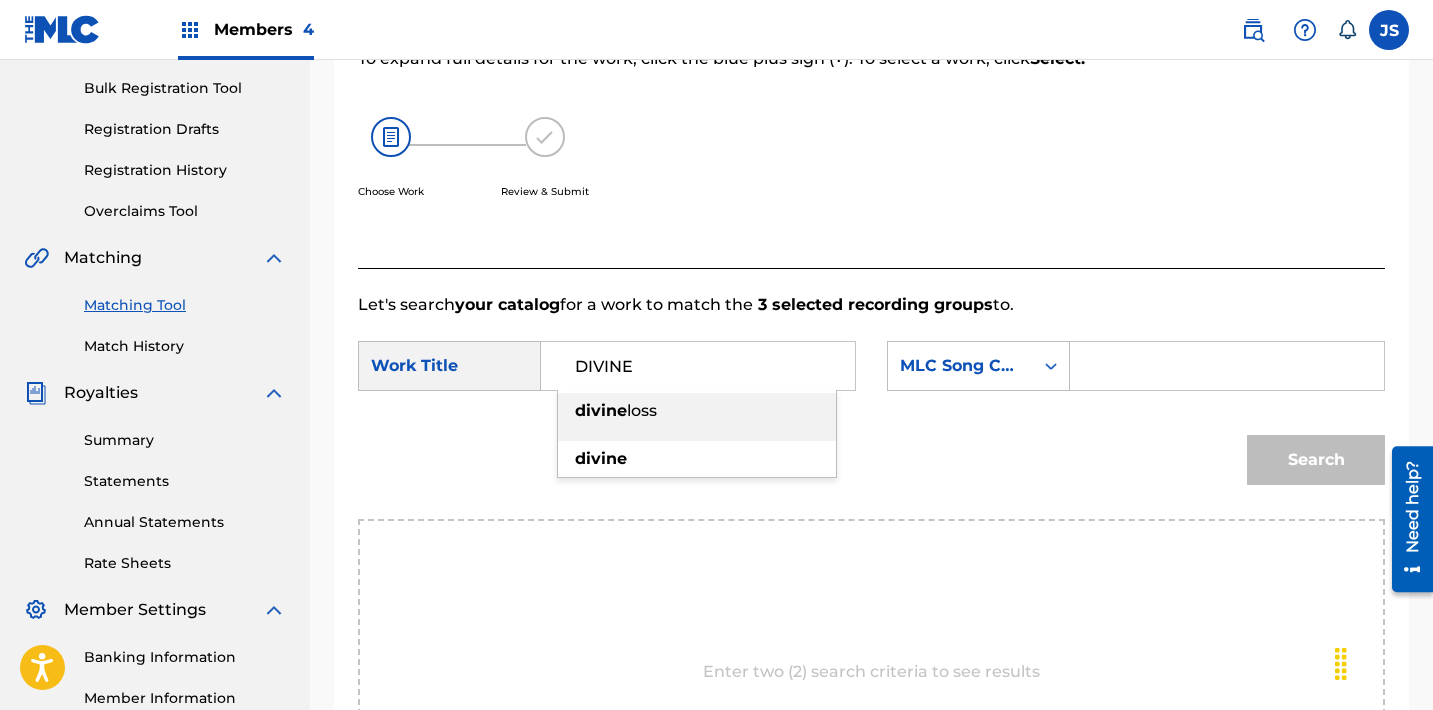 click on "DIVINE" at bounding box center [698, 366] 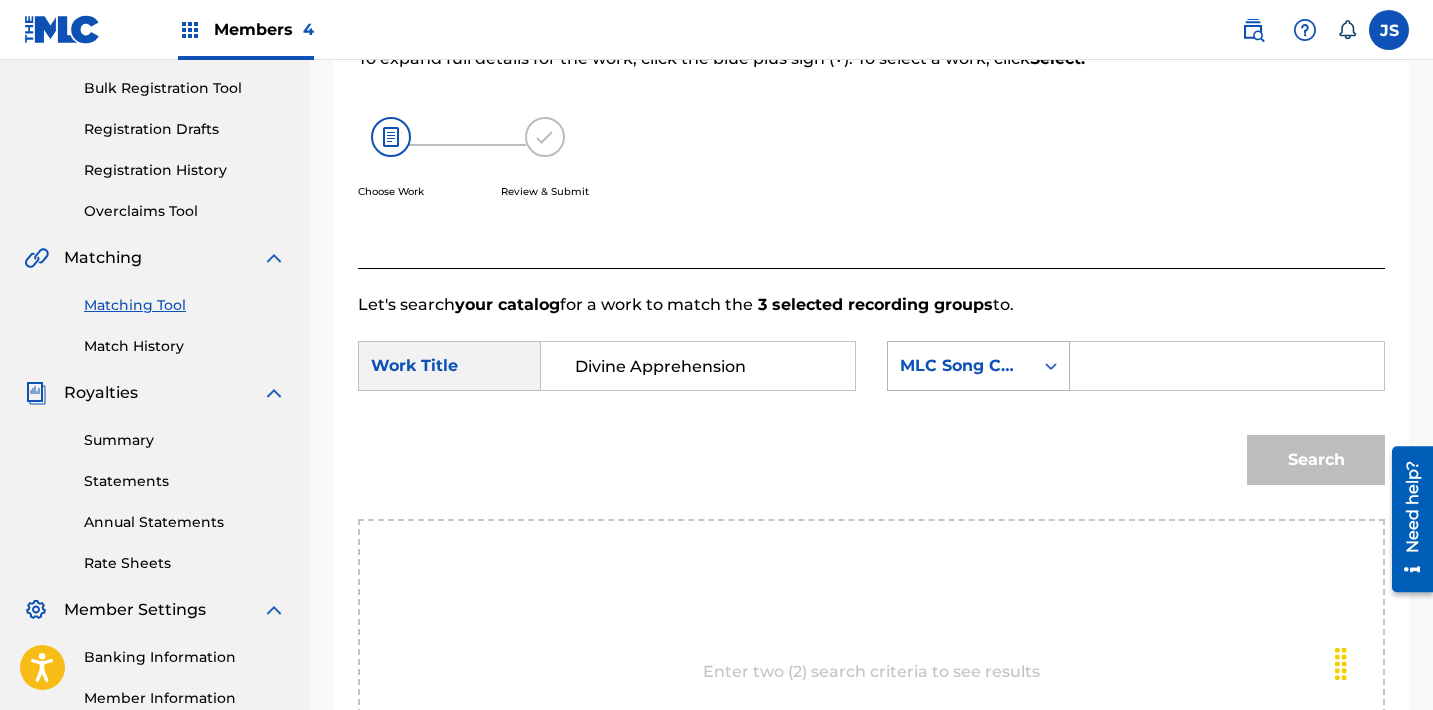 type on "Divine Apprehension" 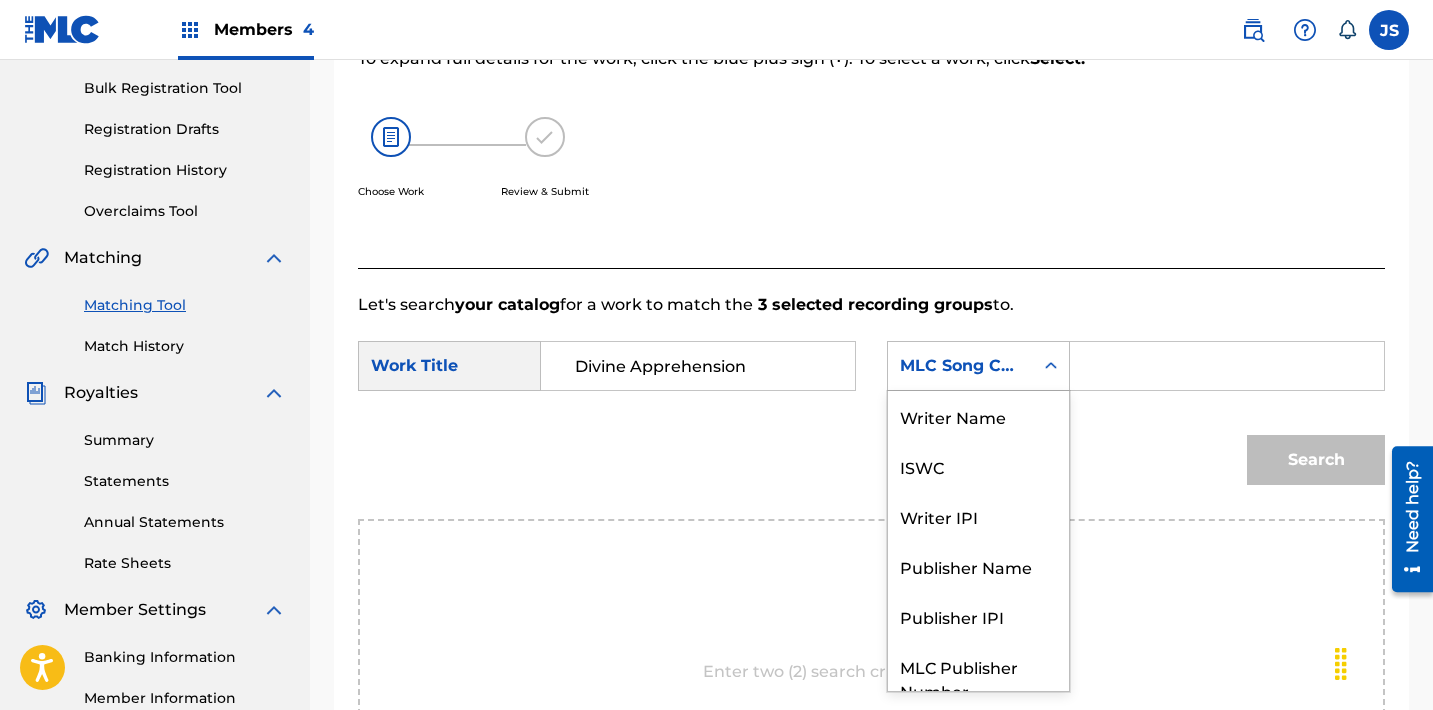 scroll, scrollTop: 74, scrollLeft: 0, axis: vertical 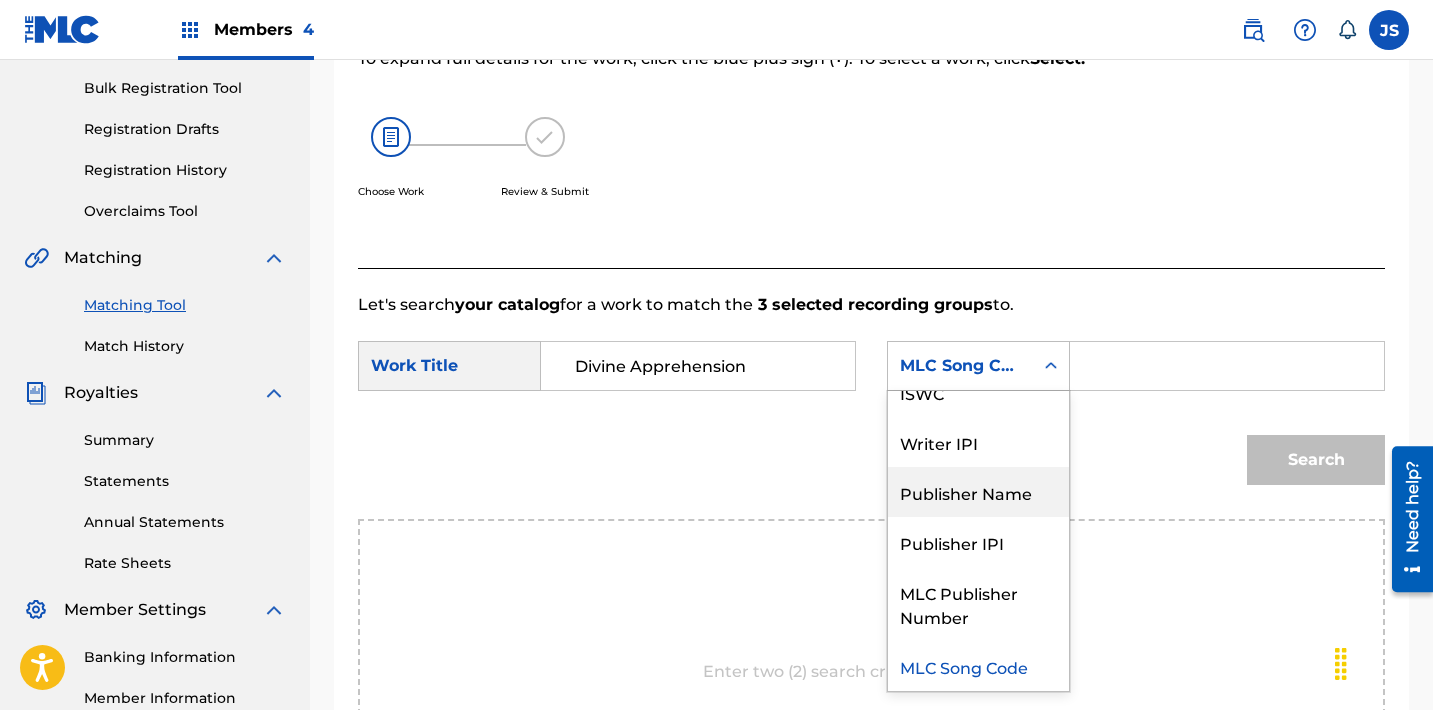 click on "Publisher Name" at bounding box center [978, 492] 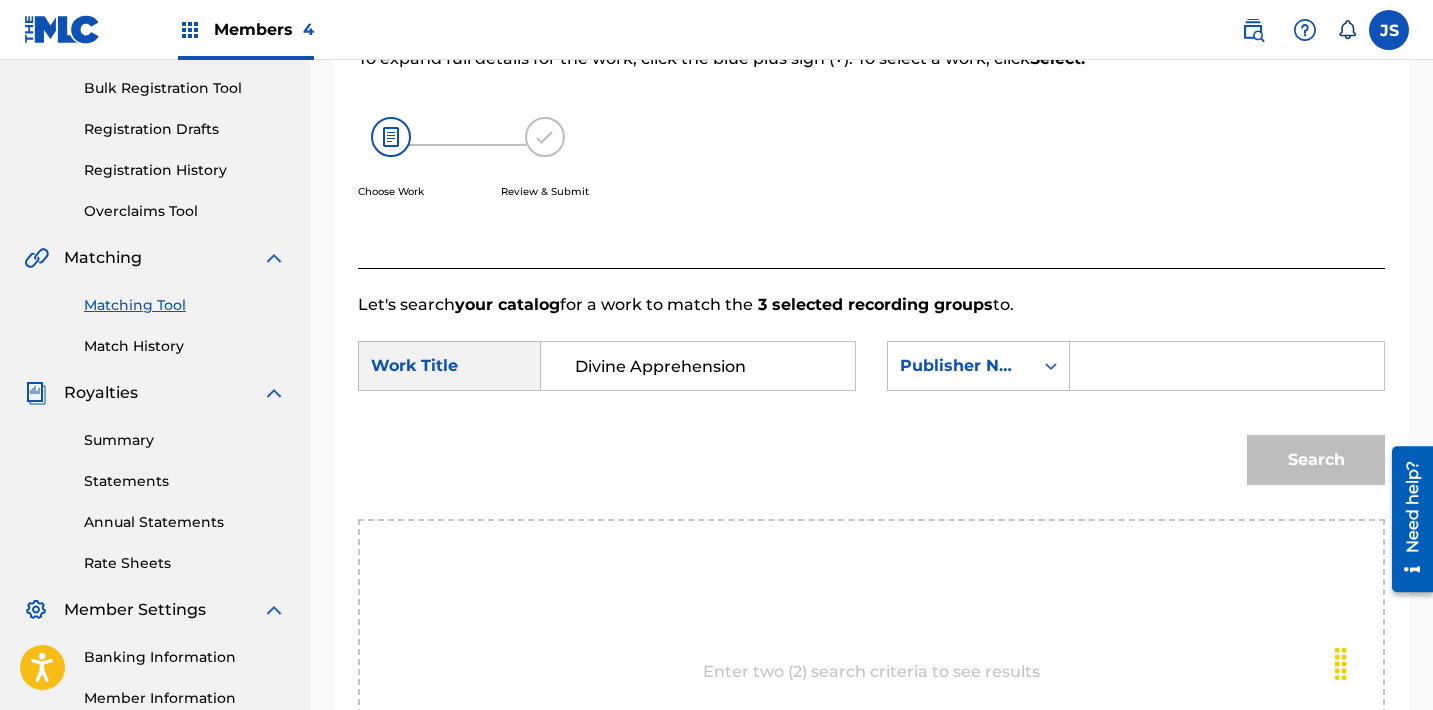 click at bounding box center (1227, 366) 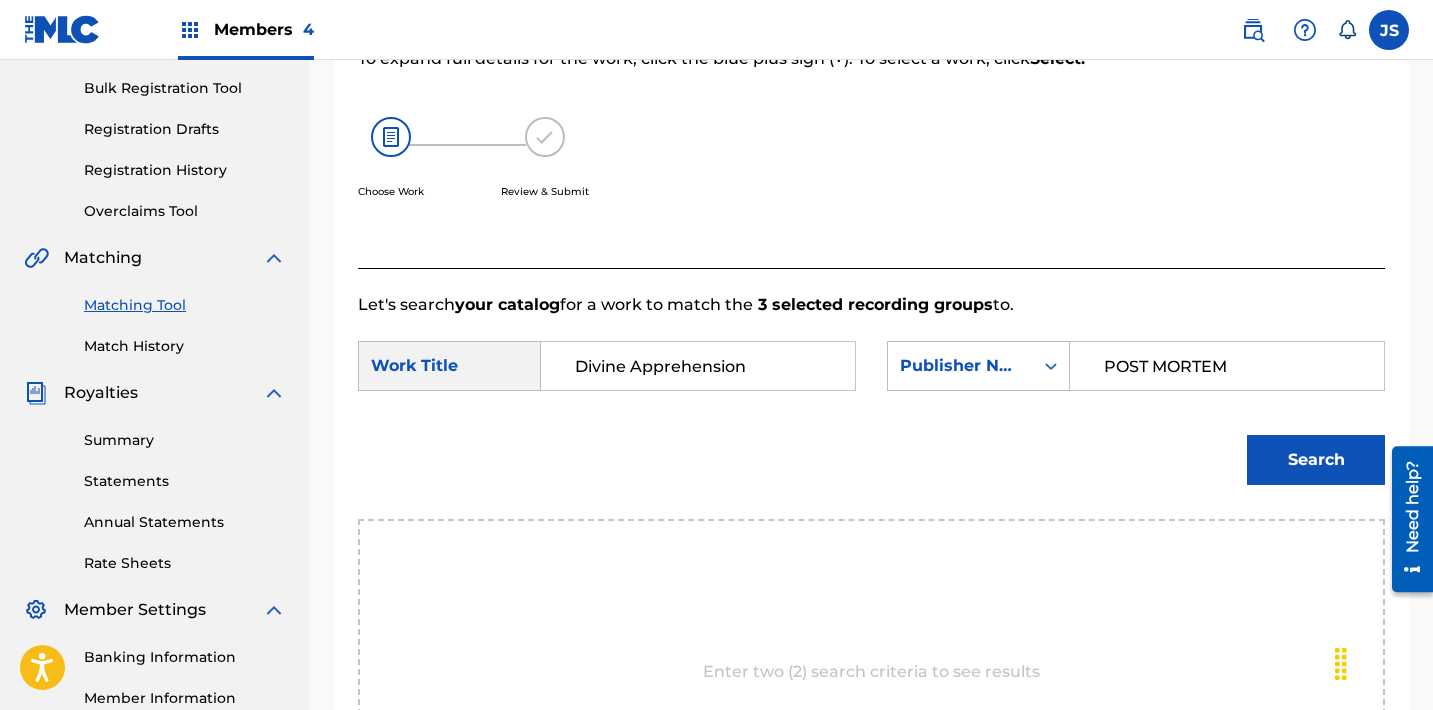 click on "Search" at bounding box center (1316, 460) 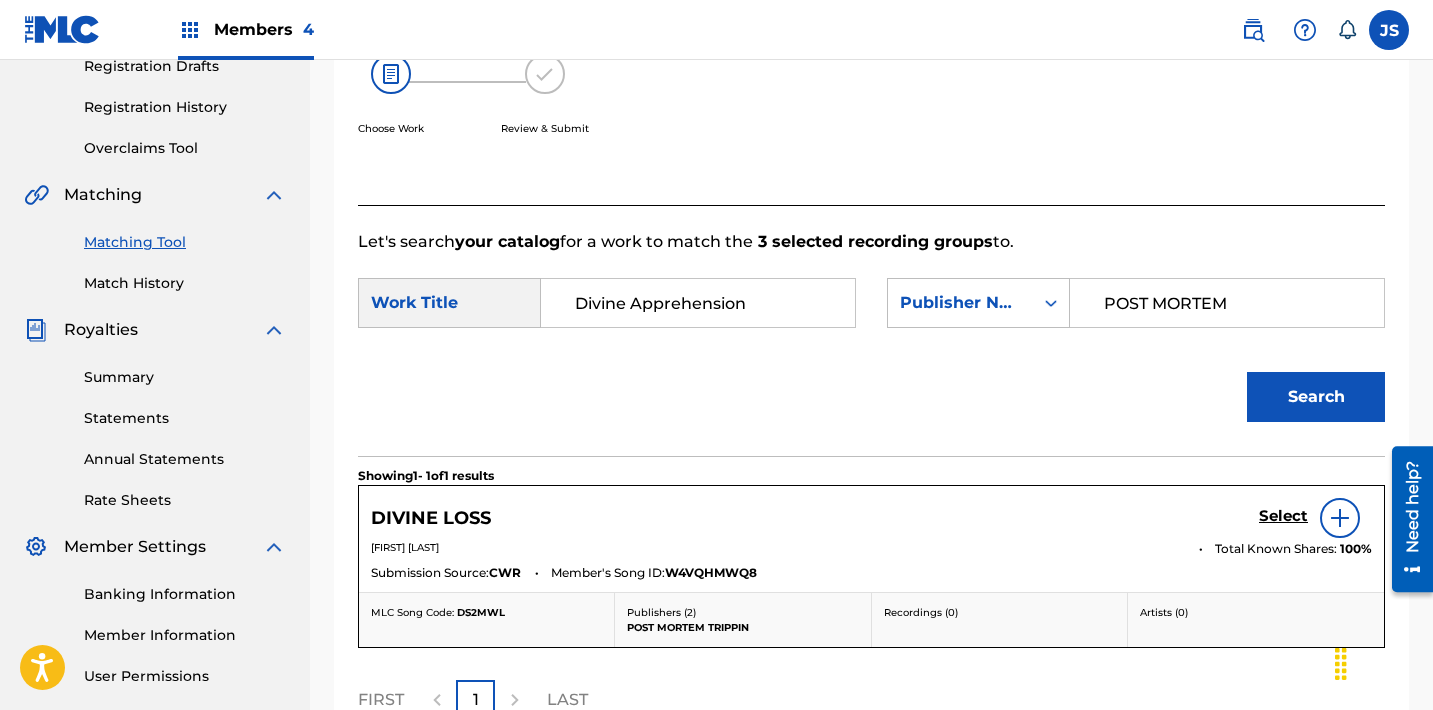 scroll, scrollTop: 328, scrollLeft: 0, axis: vertical 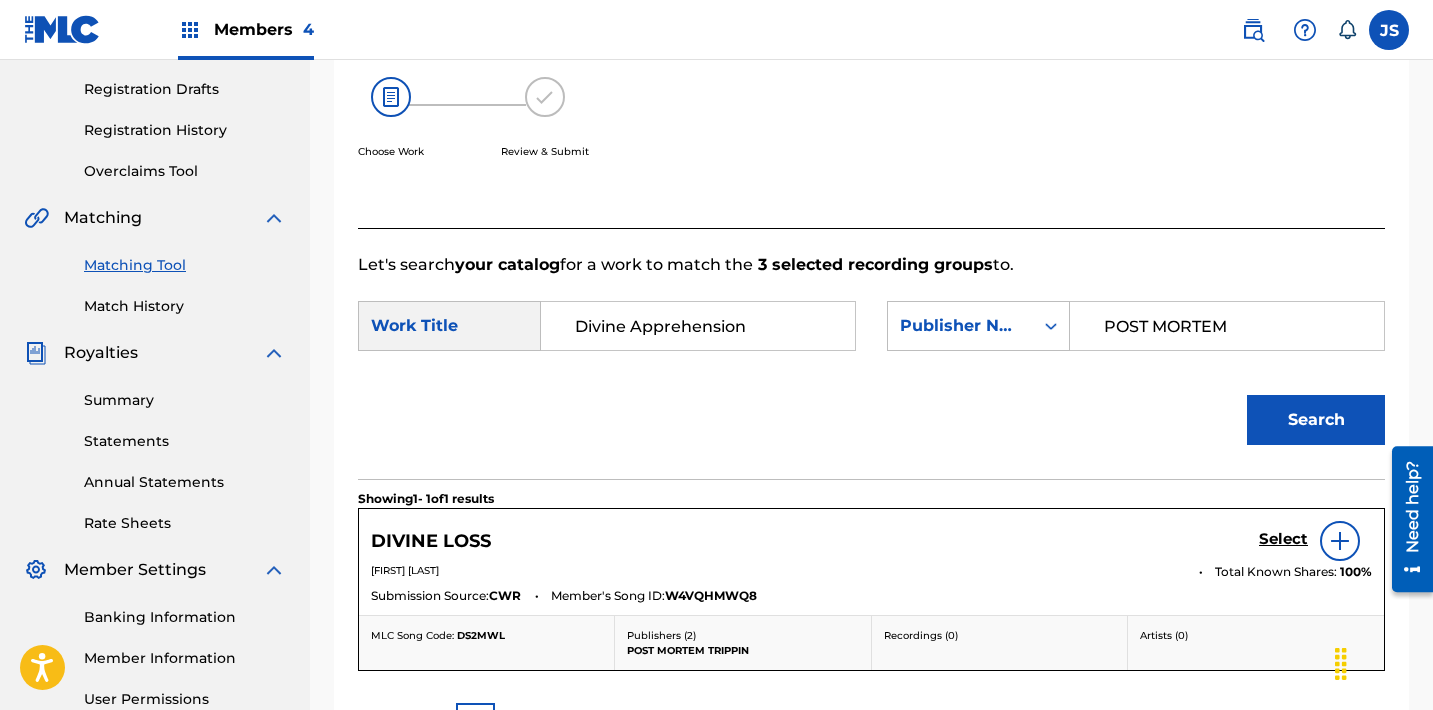 click on "POST MORTEM" at bounding box center (1227, 326) 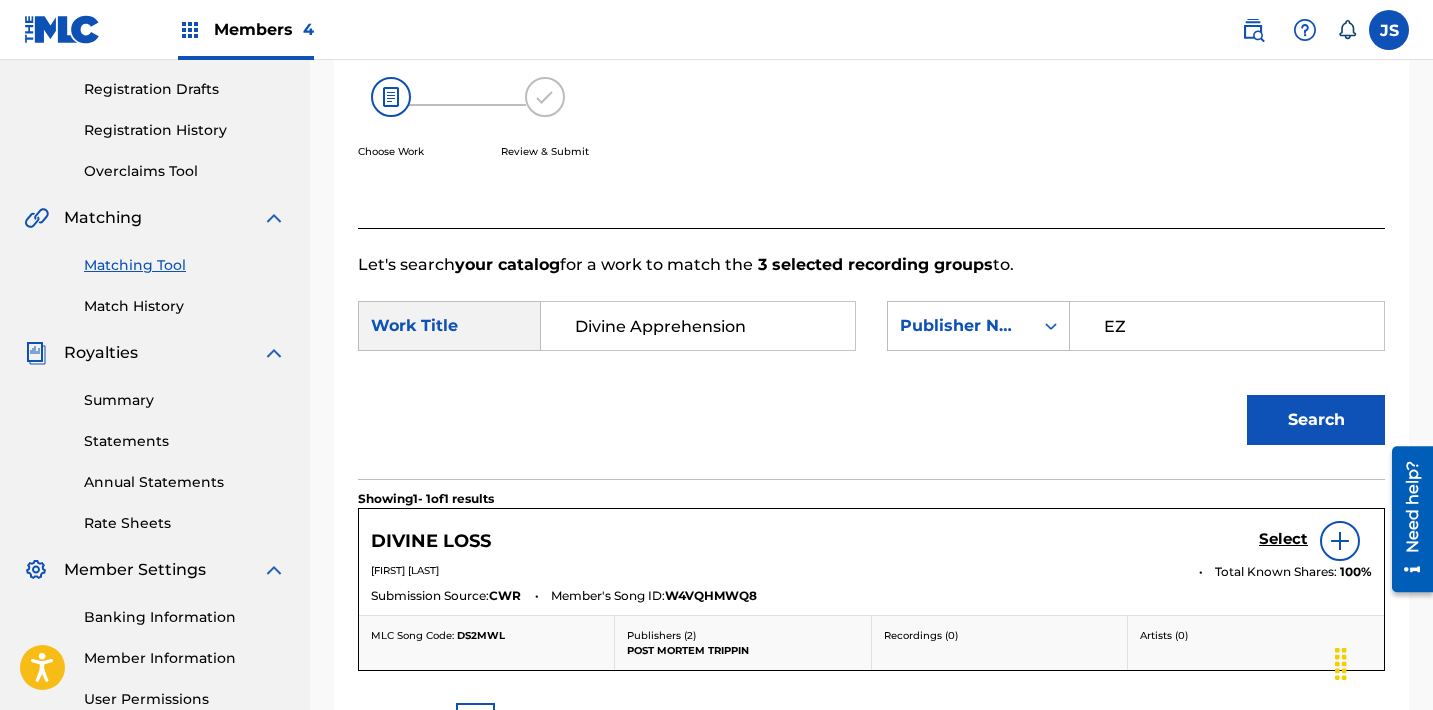 click on "Search" at bounding box center [1316, 420] 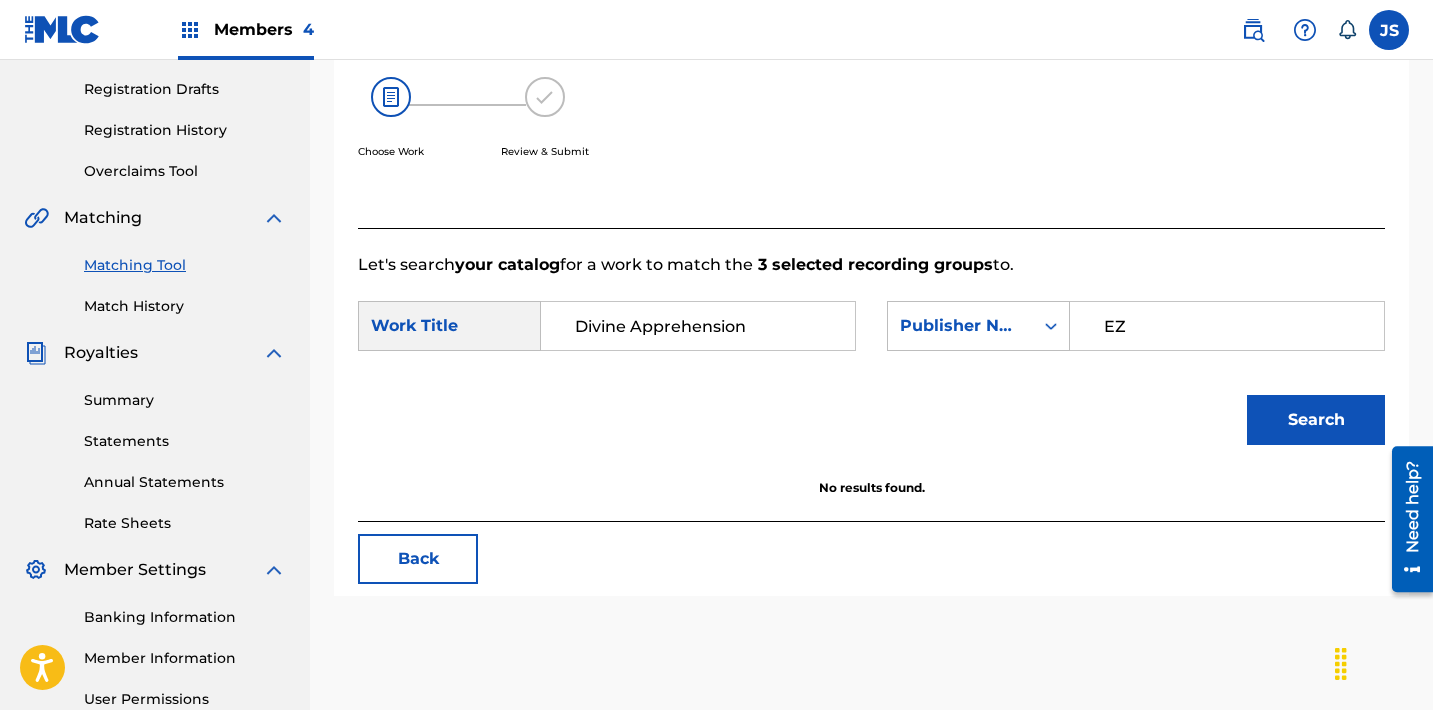 click on "Divine Apprehension" at bounding box center [698, 326] 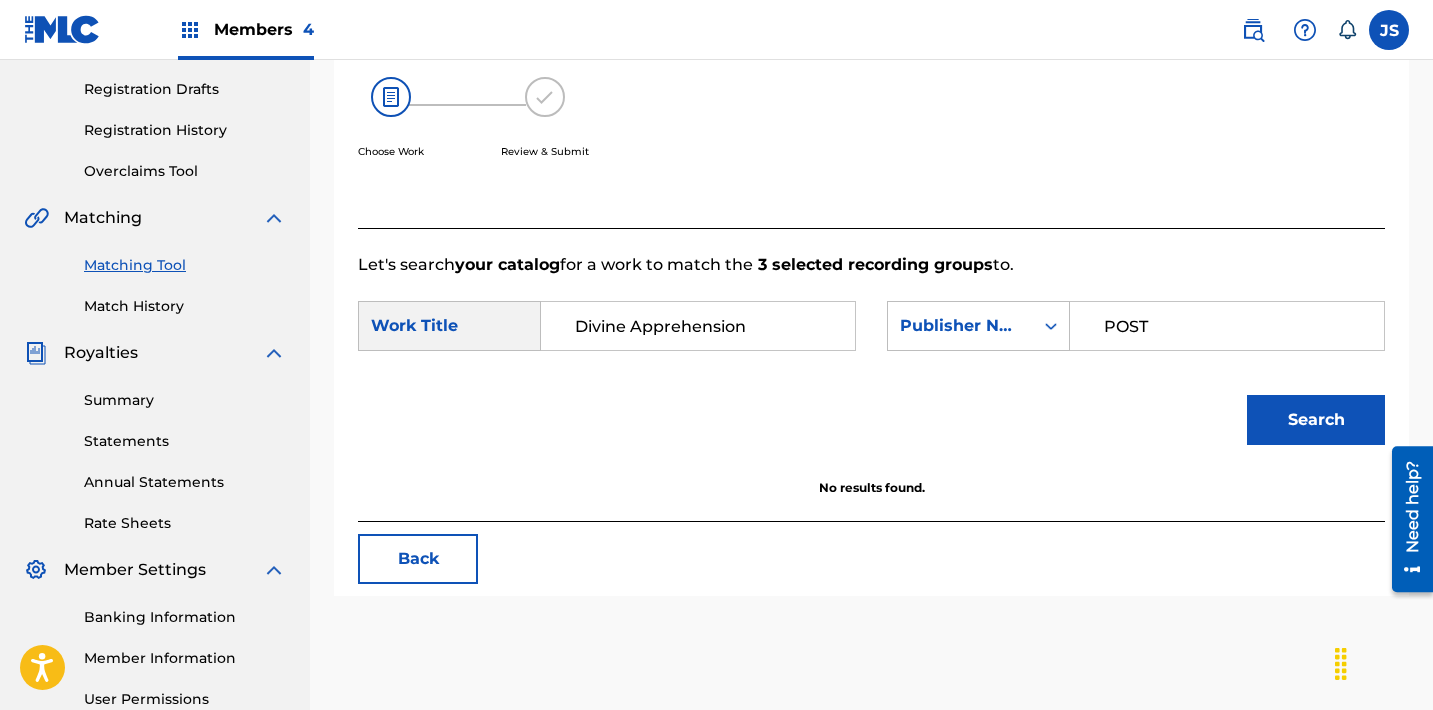 type on "POST MORTEM" 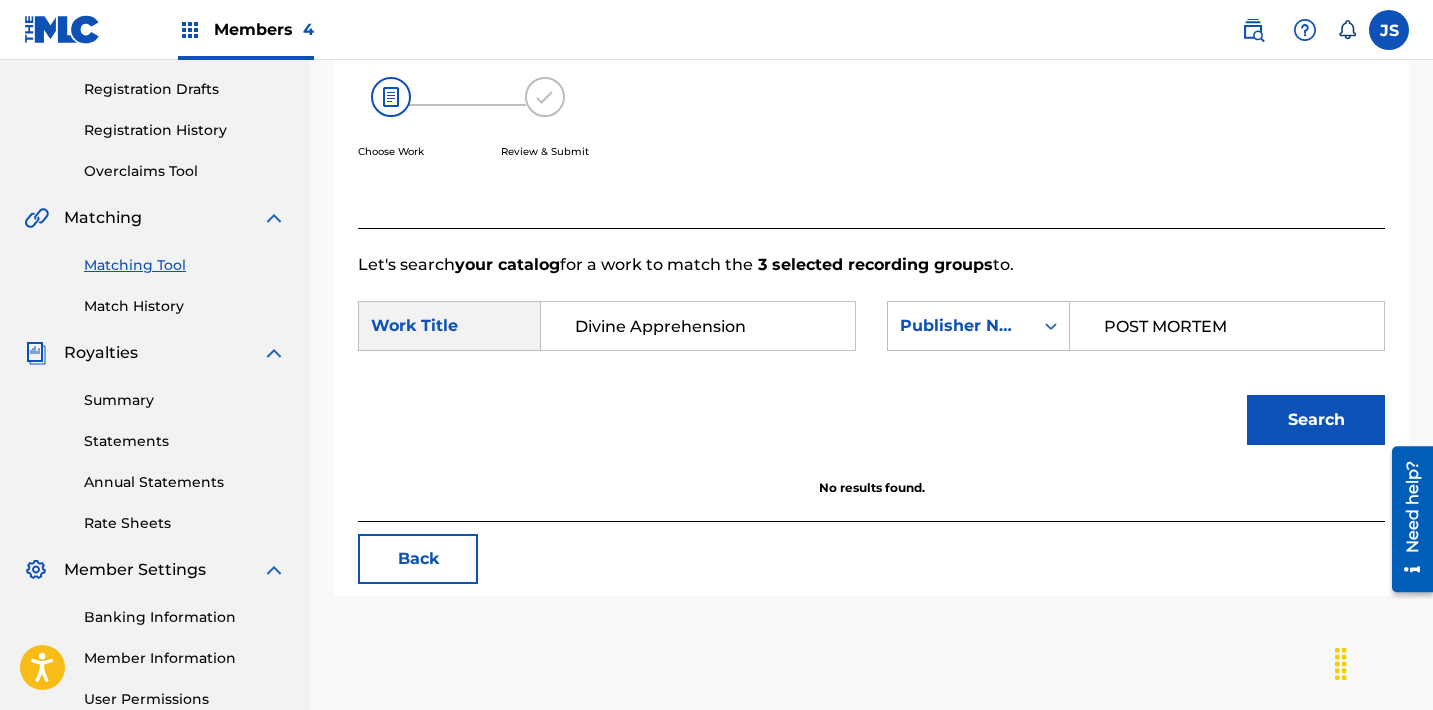 click on "Search" at bounding box center [1316, 420] 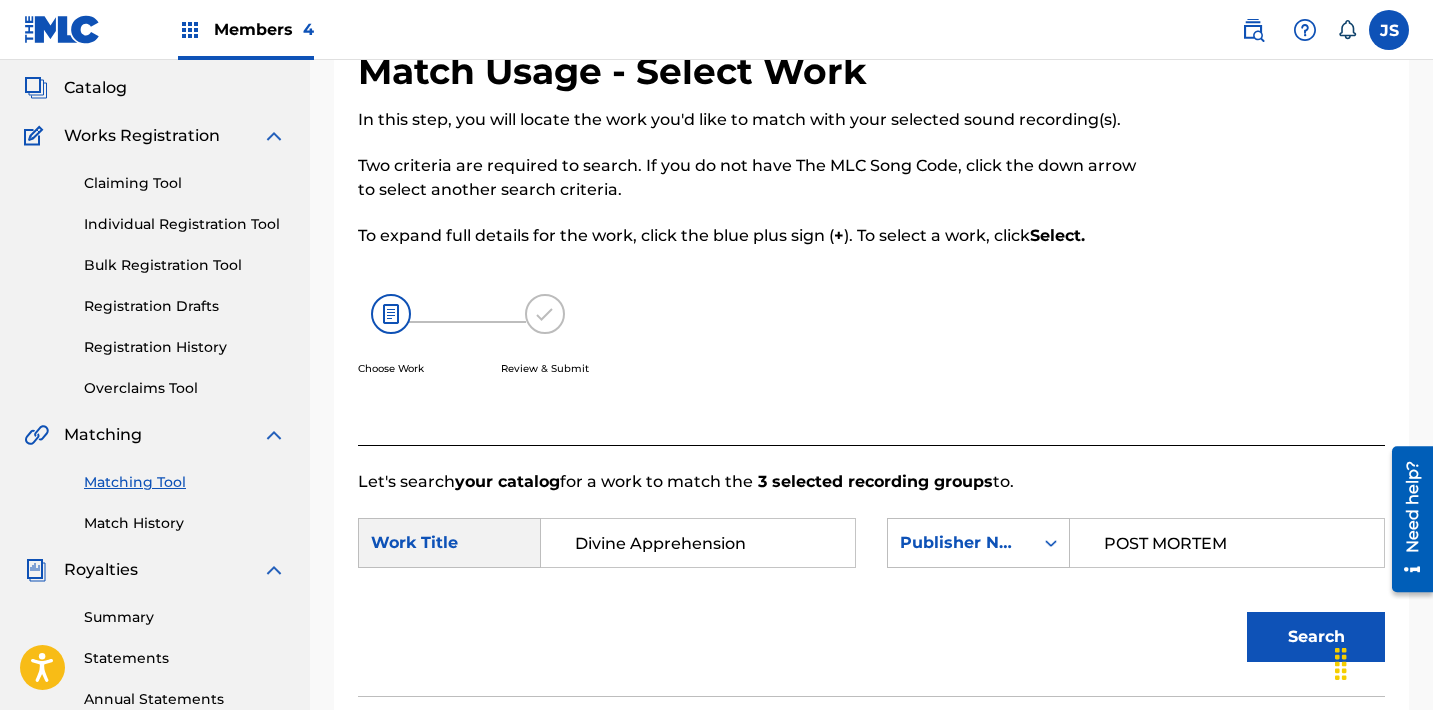 scroll, scrollTop: 97, scrollLeft: 0, axis: vertical 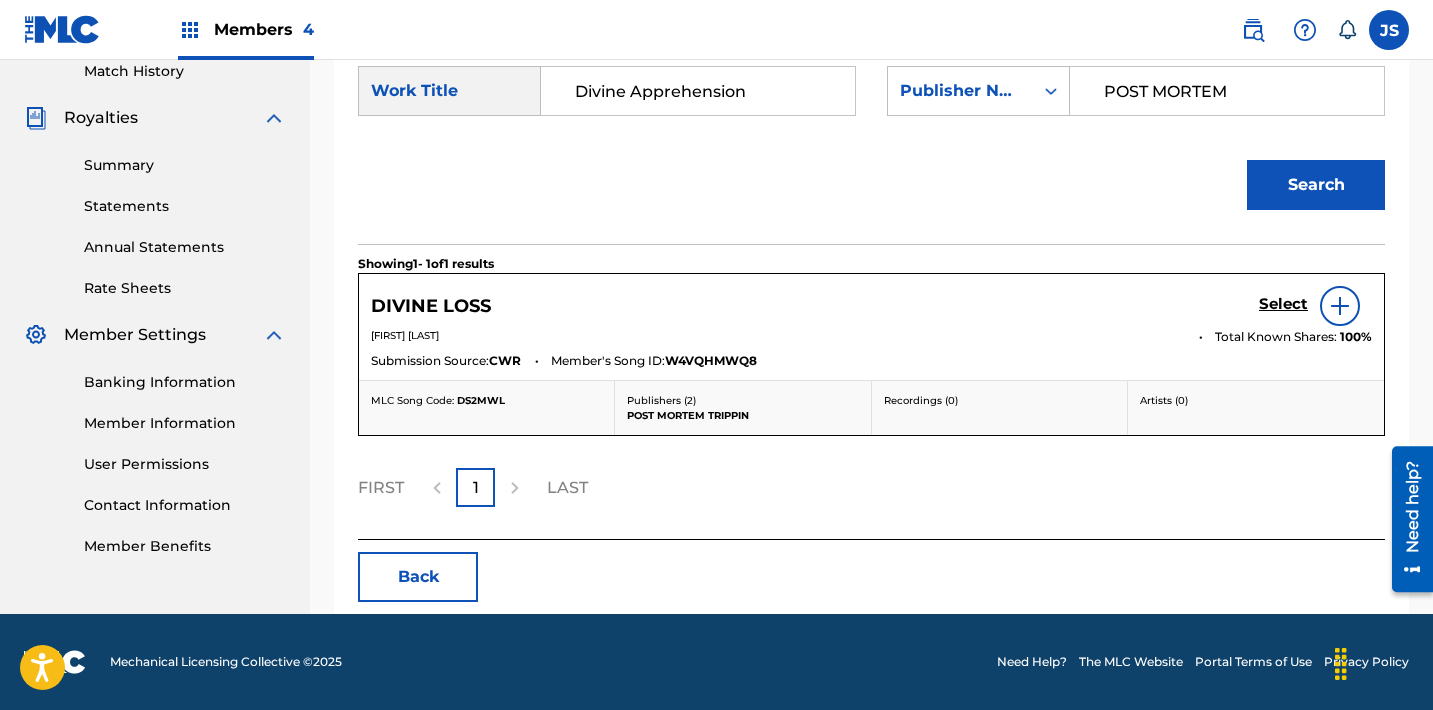 click on "Back" at bounding box center (418, 577) 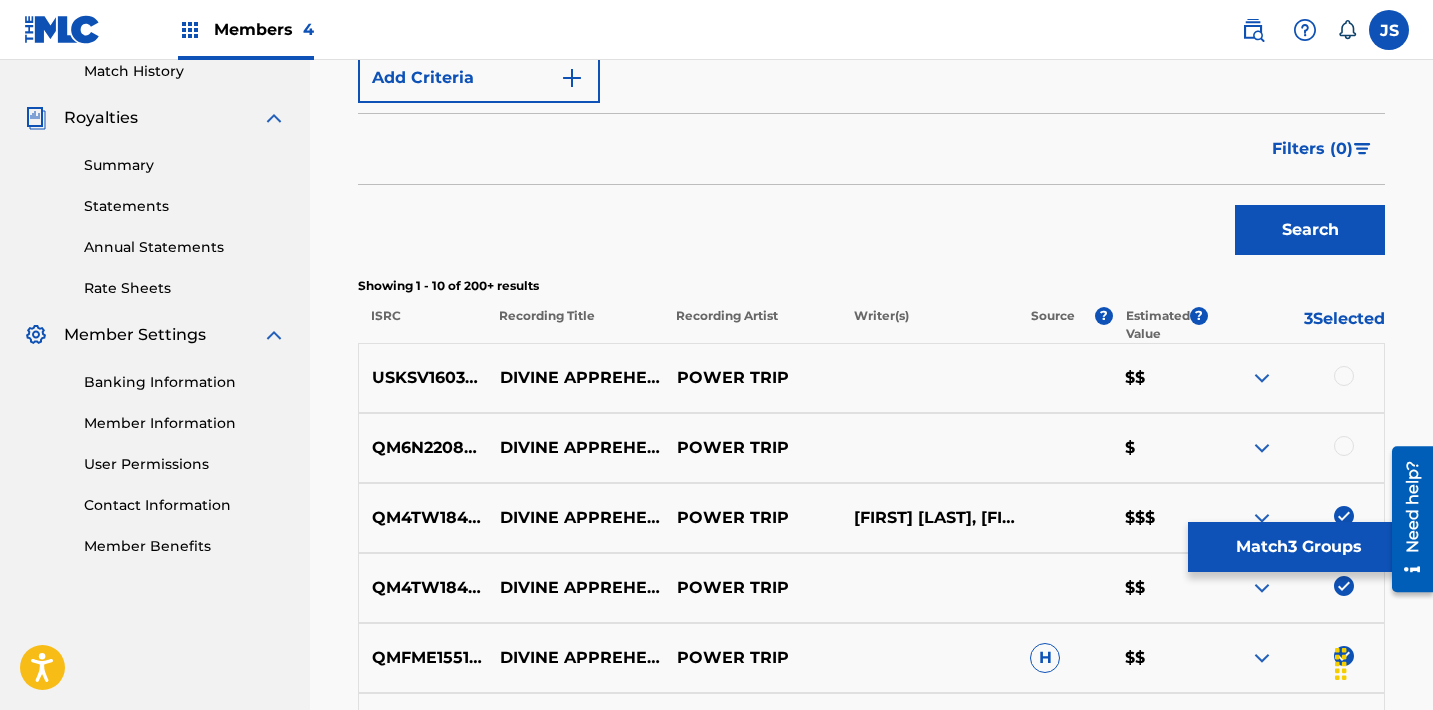 click at bounding box center (1344, 516) 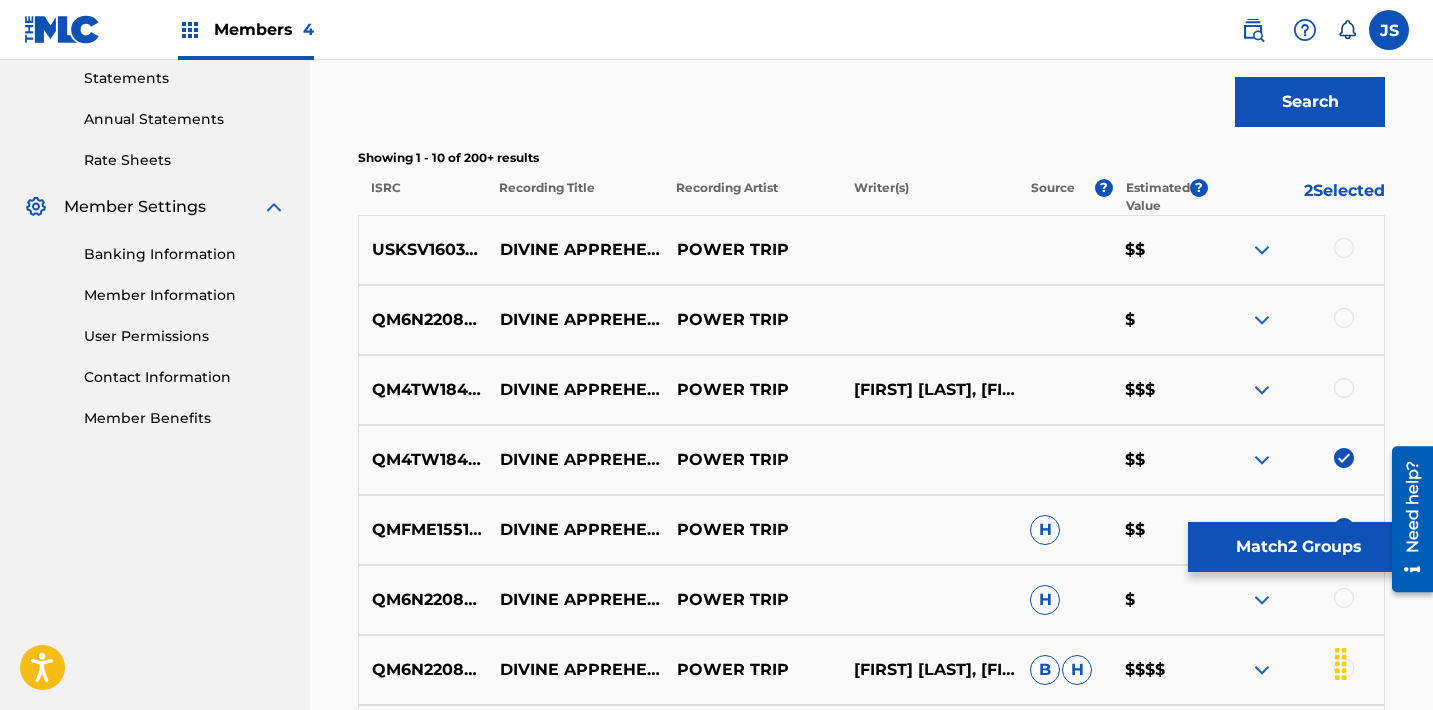 click at bounding box center (1344, 458) 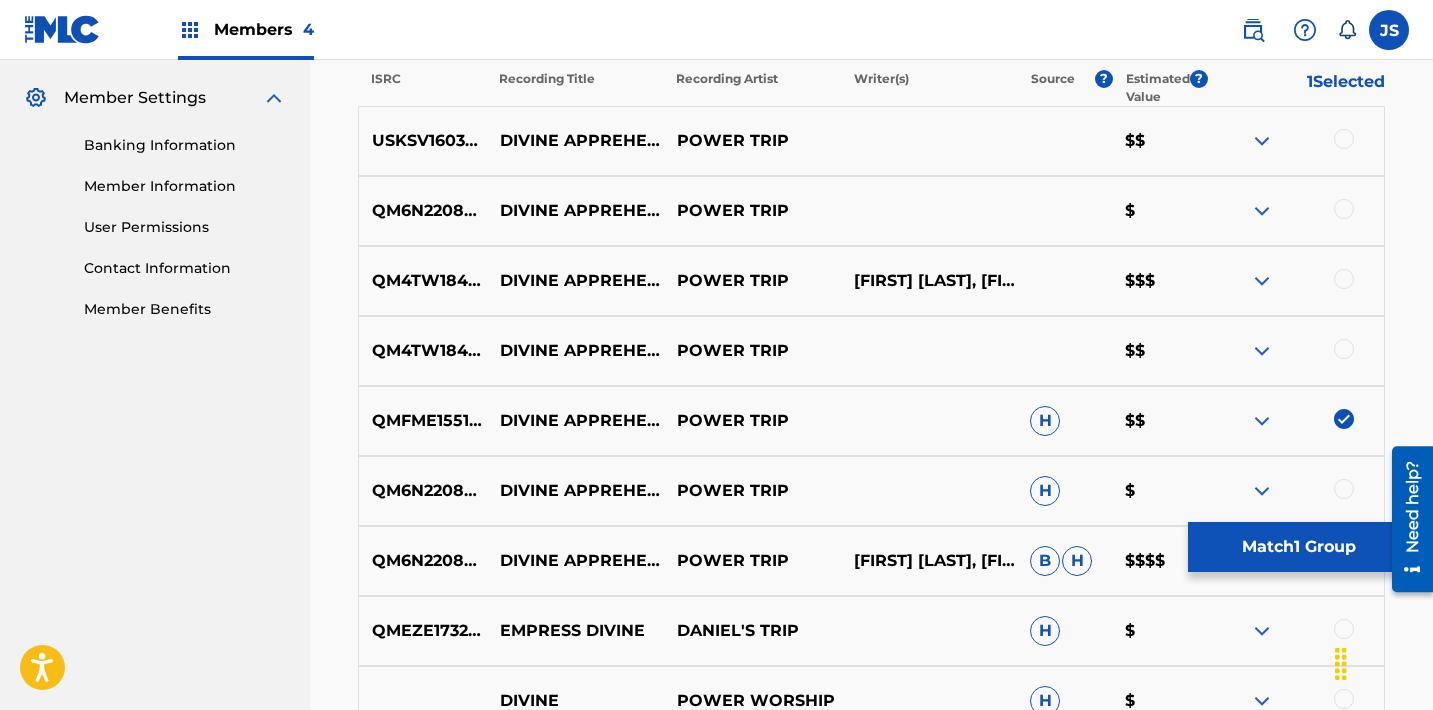 click at bounding box center (1344, 419) 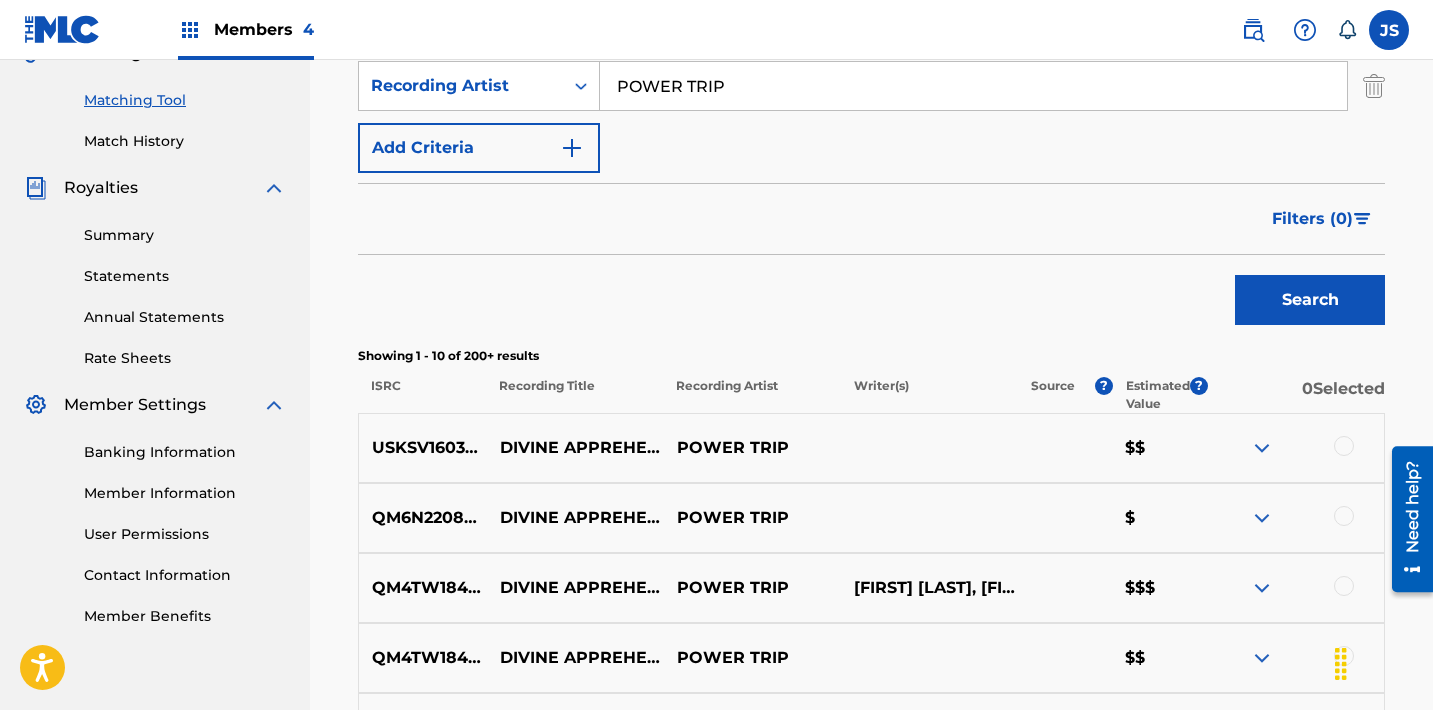 scroll, scrollTop: 84, scrollLeft: 0, axis: vertical 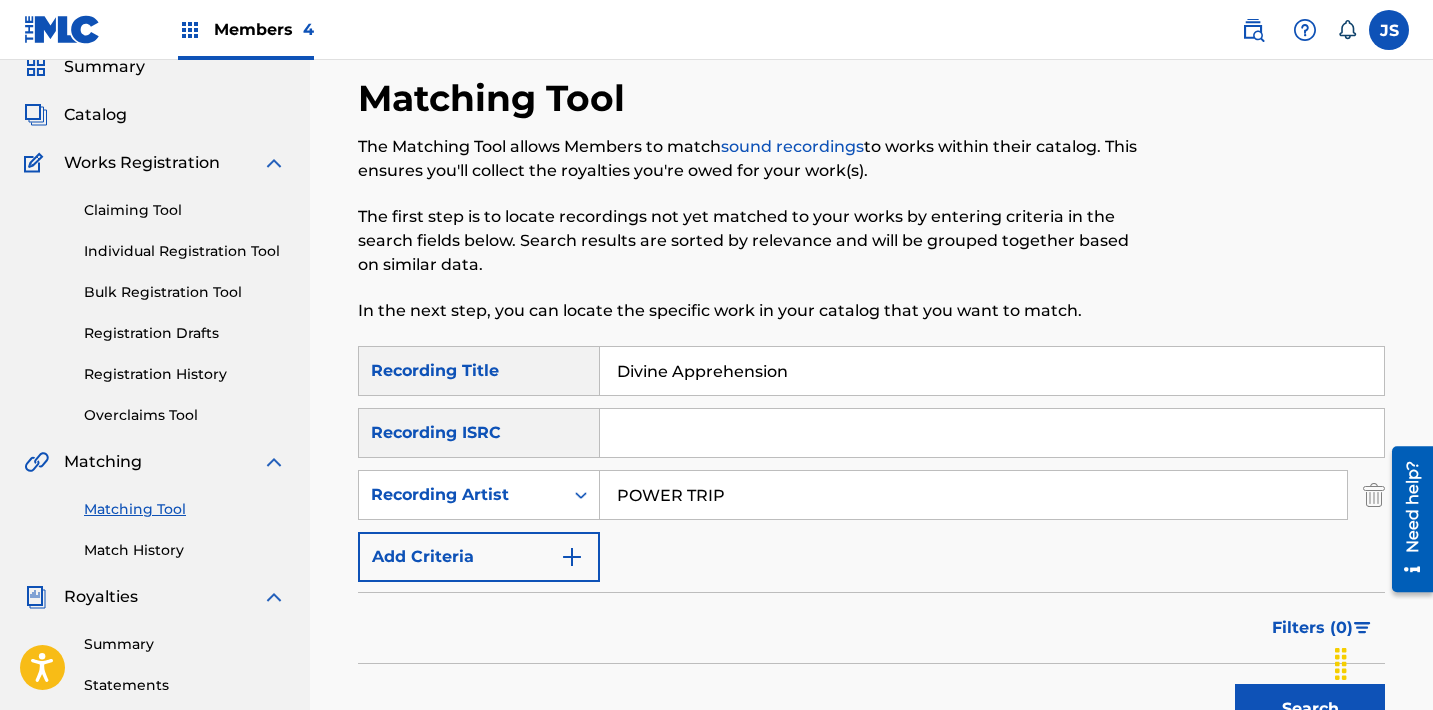 click on "POWER TRIP" at bounding box center (973, 495) 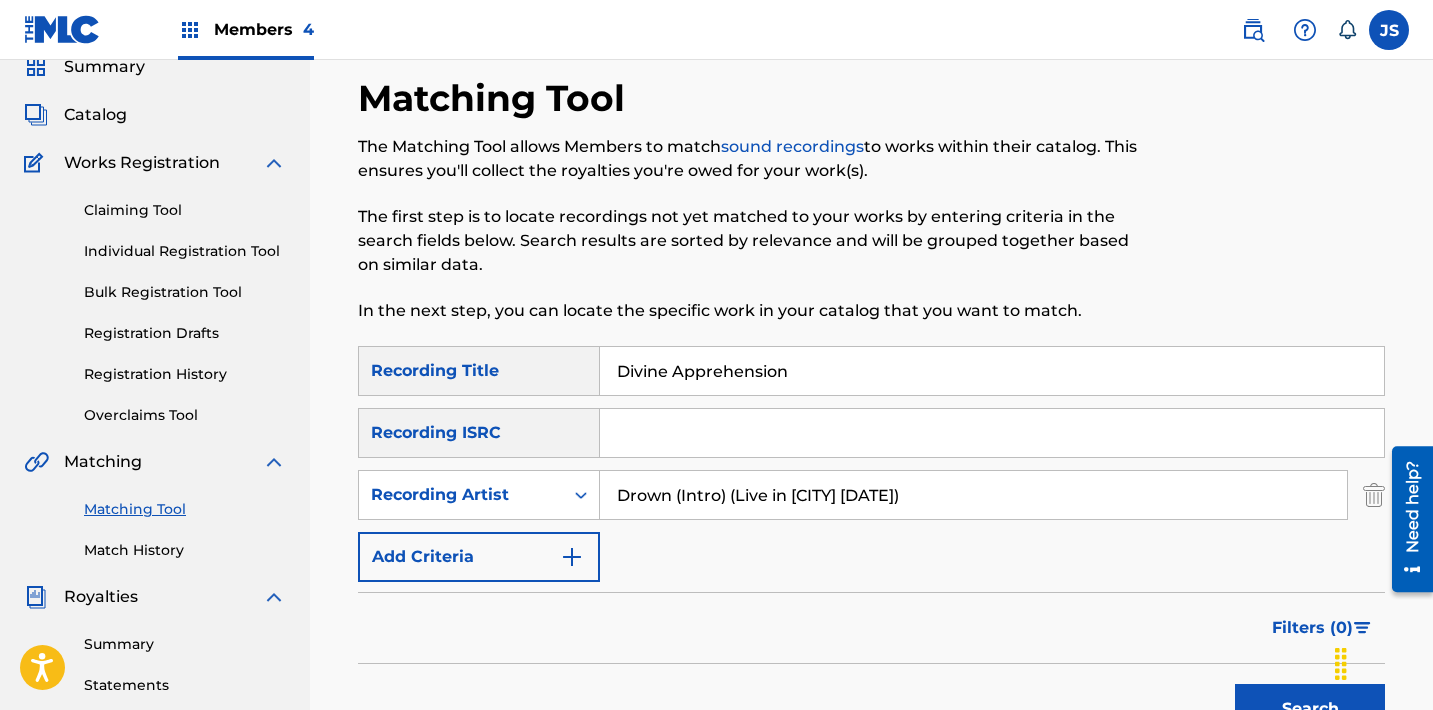 type on "Drown (Intro) (Live in Seattle 05/28/2018)" 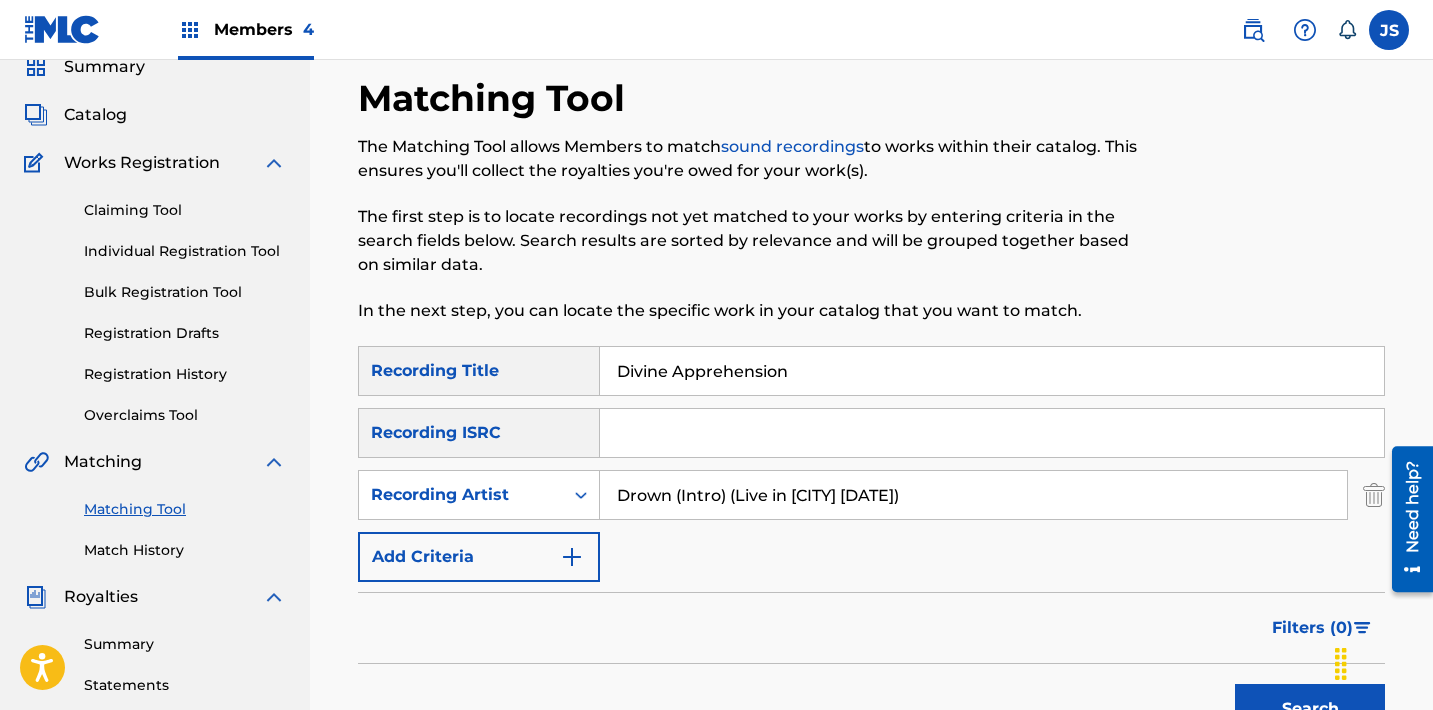 click on "Divine Apprehension" at bounding box center [992, 371] 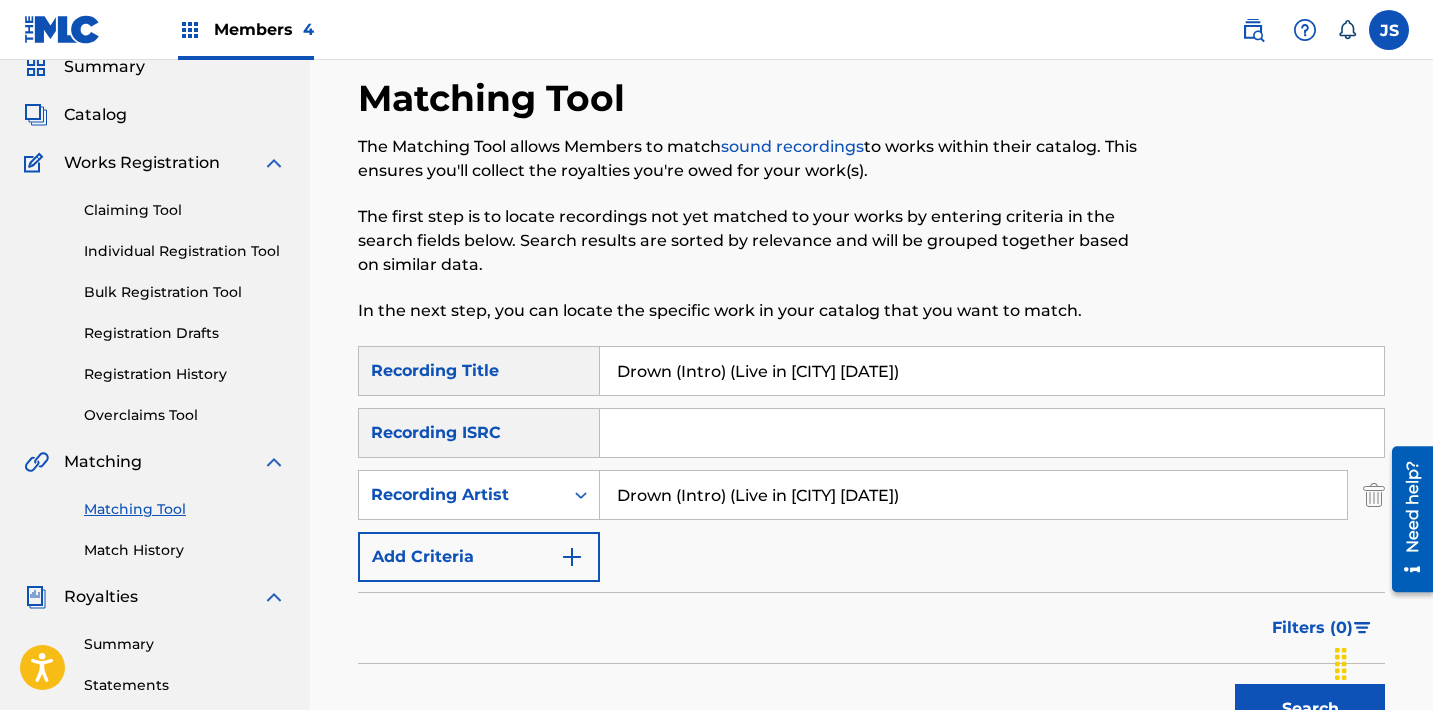 type on "Drown (Intro) (Live in Seattle 05/28/2018)" 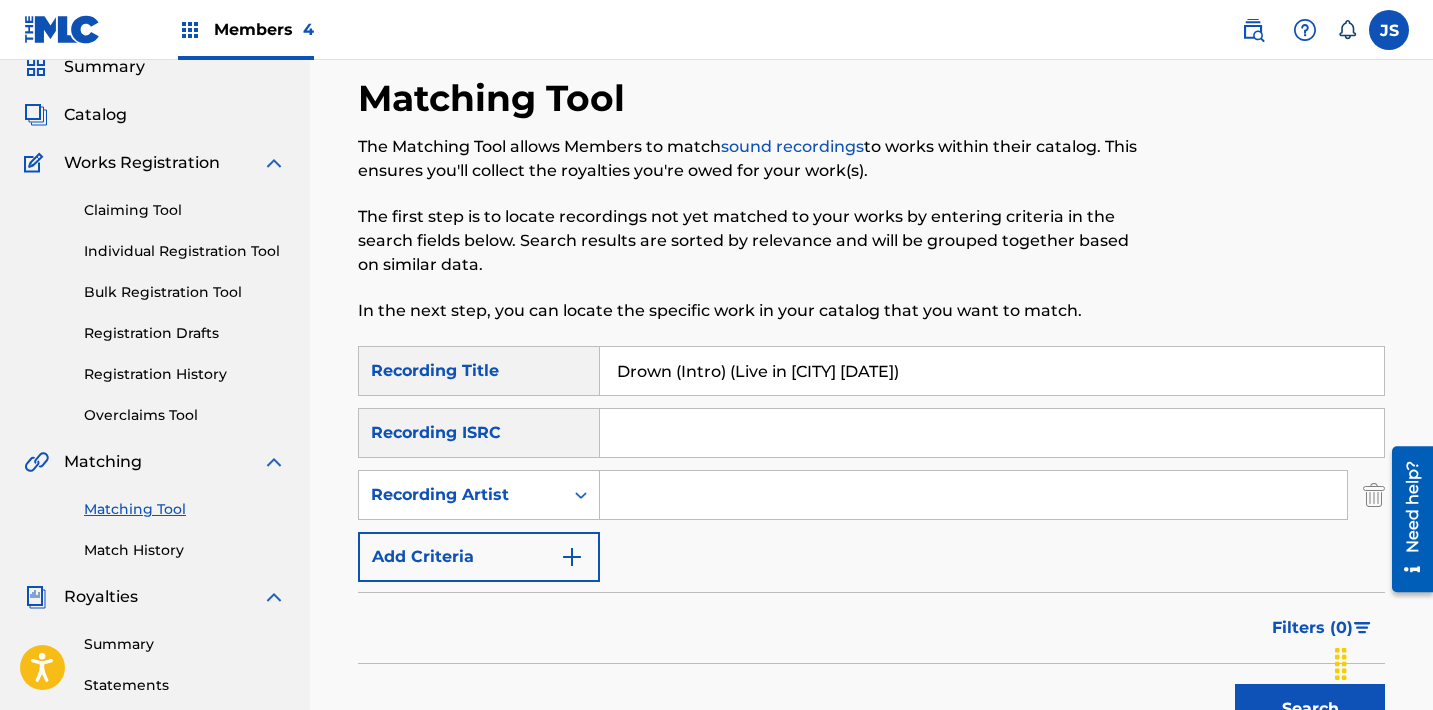 click on "Search" at bounding box center (1310, 709) 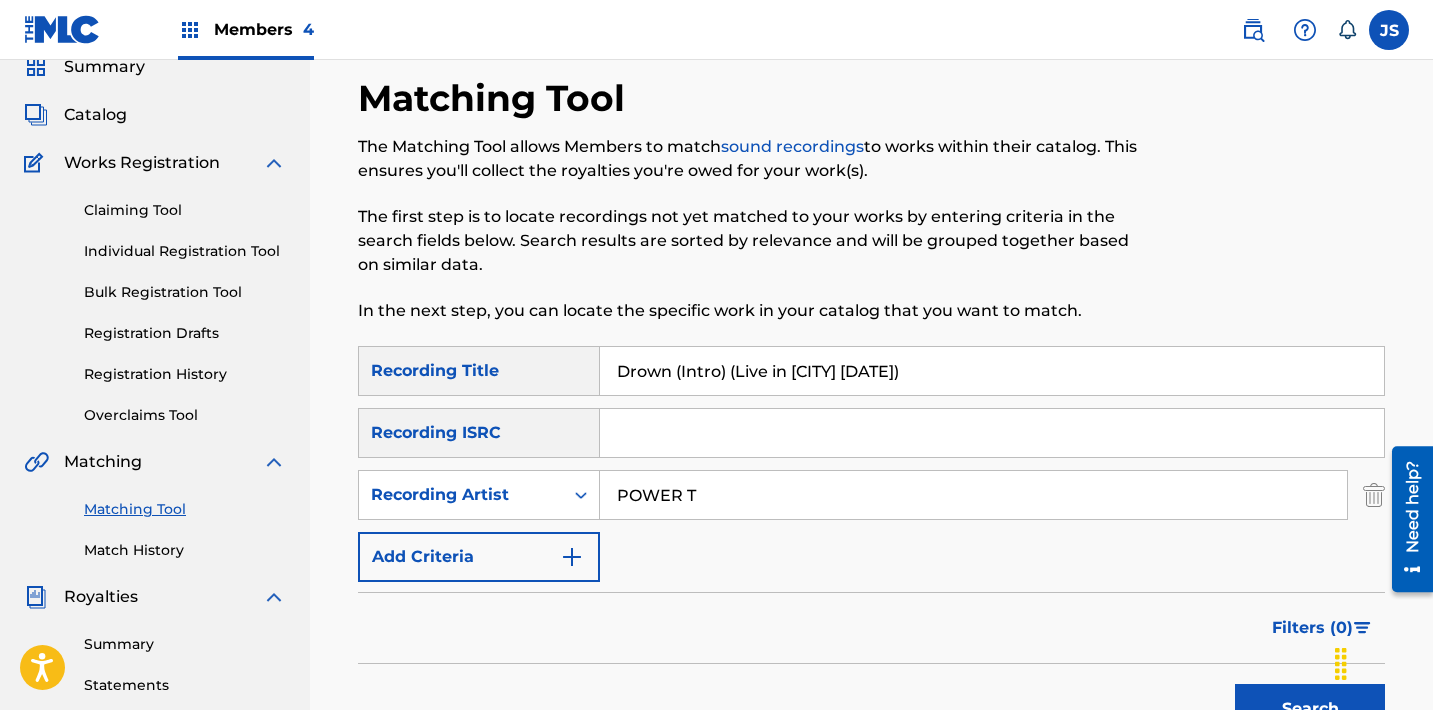 type on "POWER TRIP" 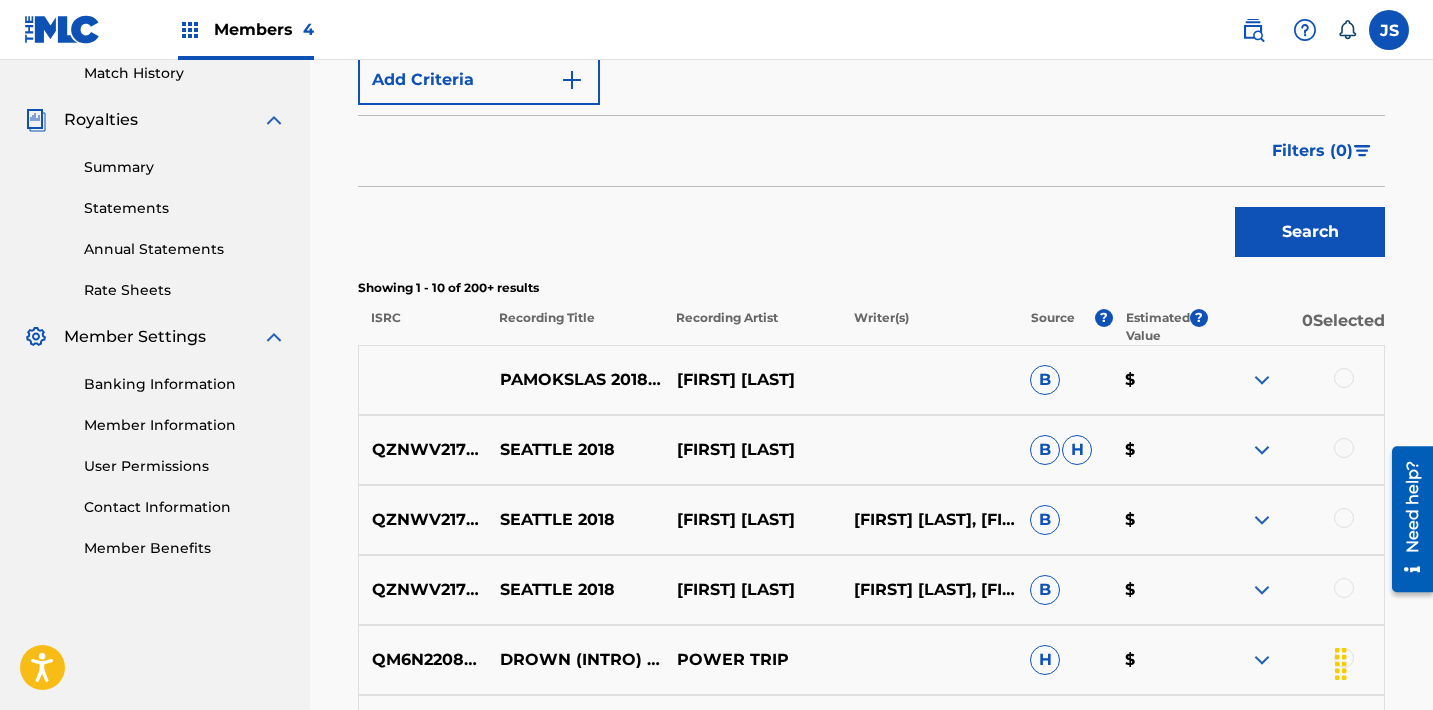click on "Search" at bounding box center (1310, 232) 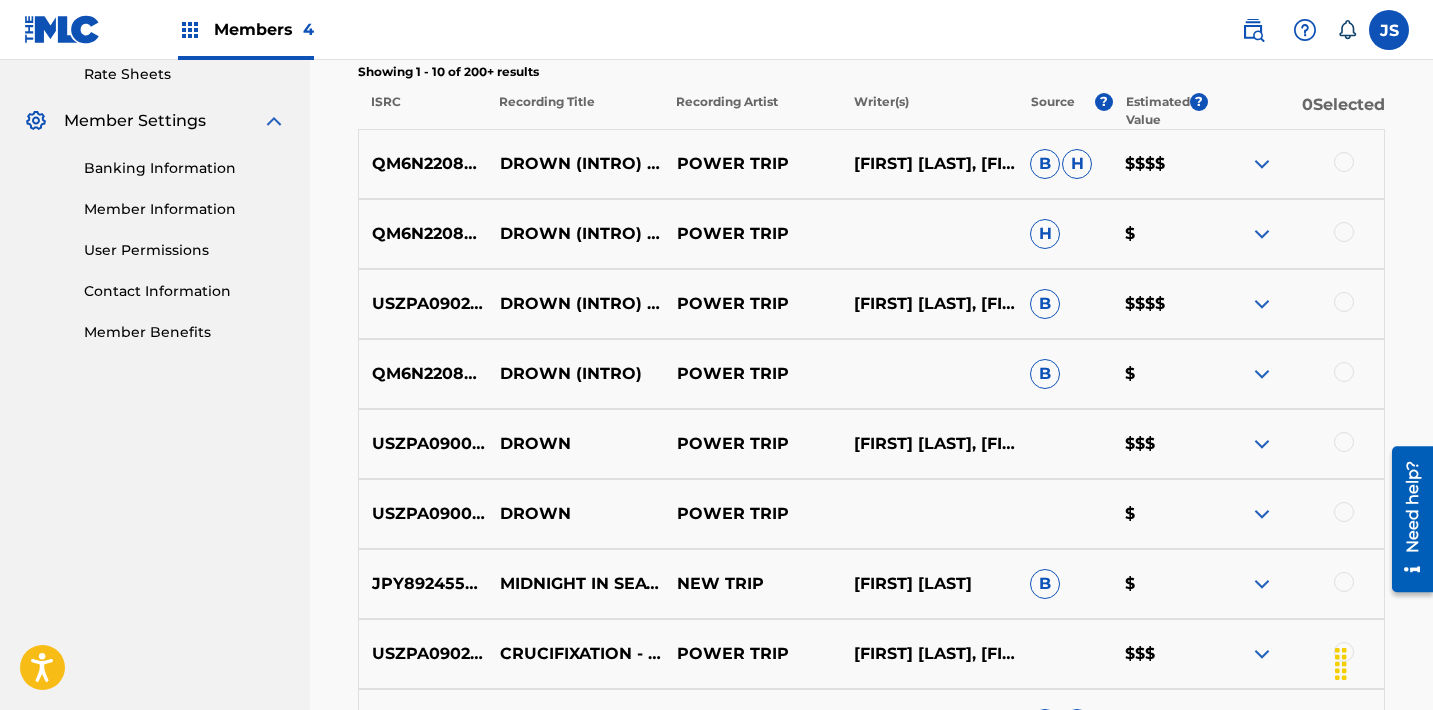 scroll, scrollTop: 778, scrollLeft: 0, axis: vertical 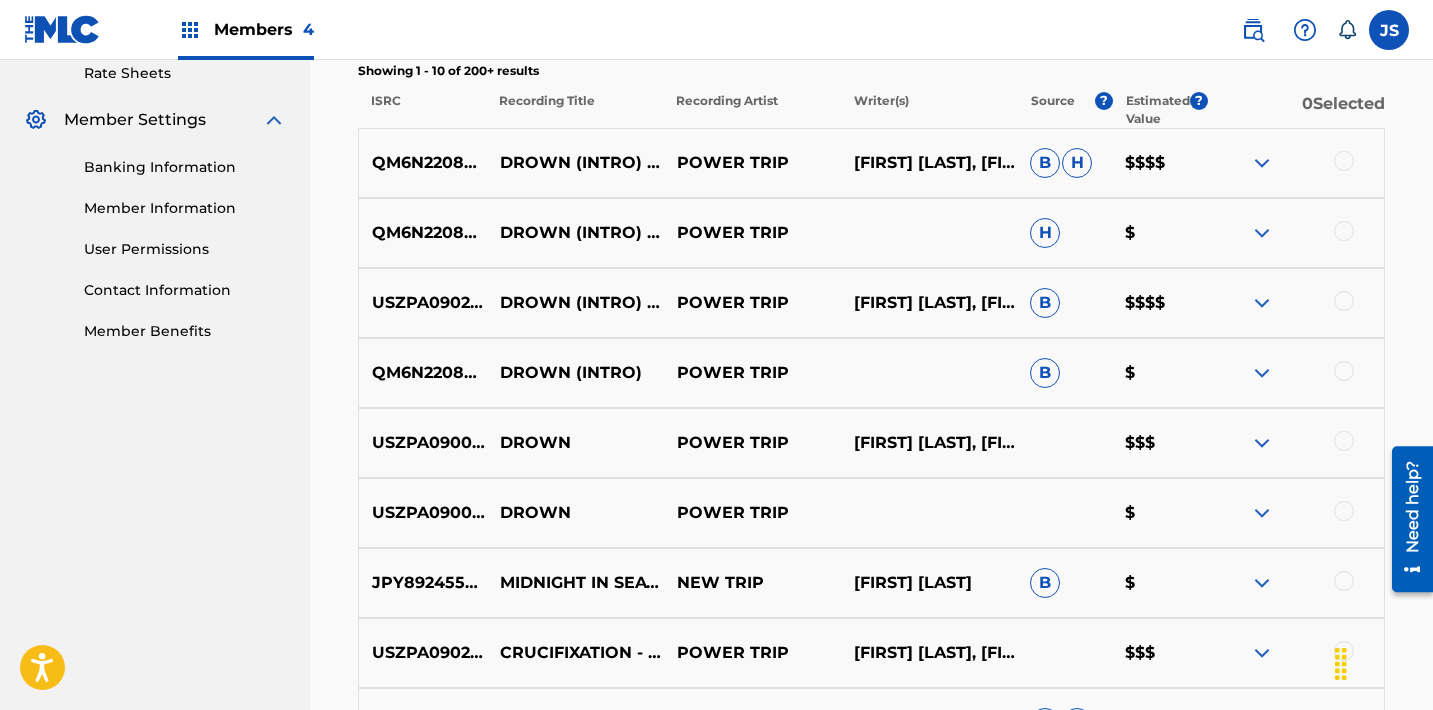 click at bounding box center (1344, 161) 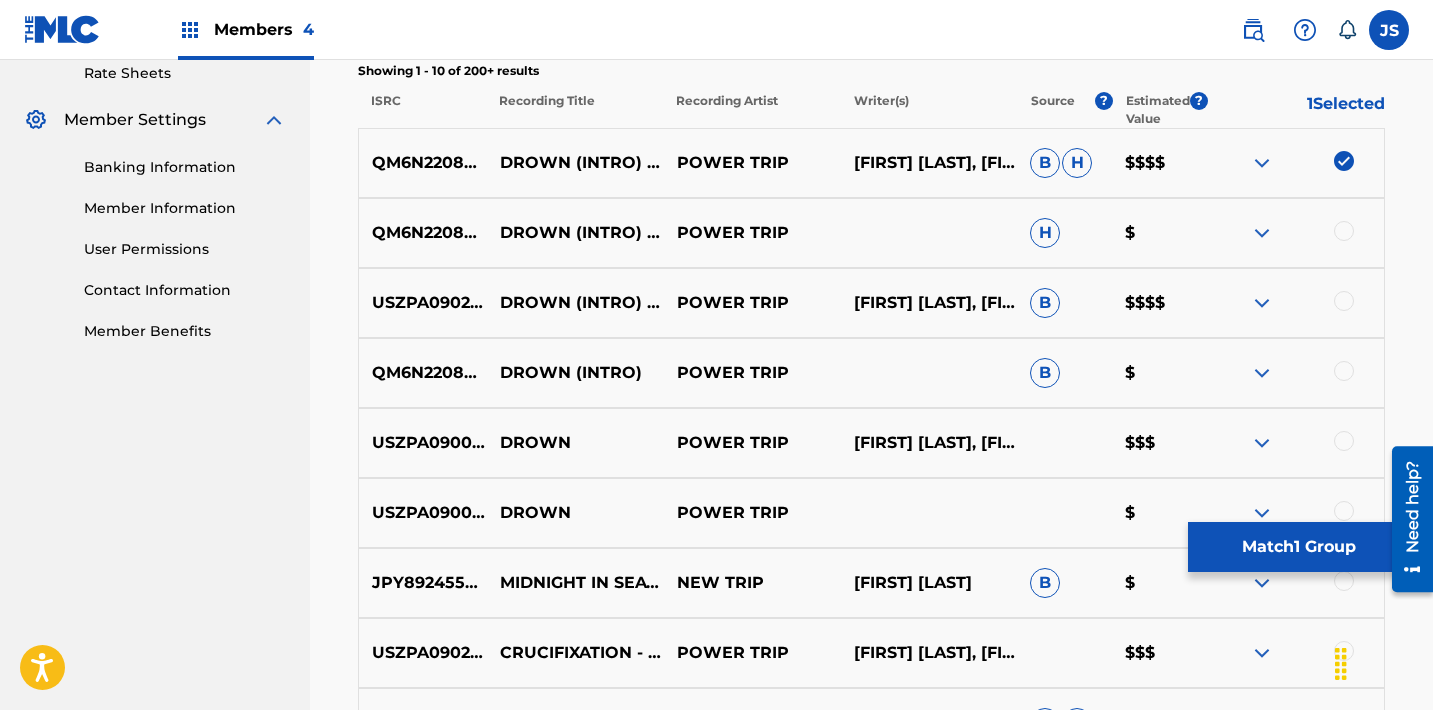 click on "Match  1 Group" at bounding box center [1298, 547] 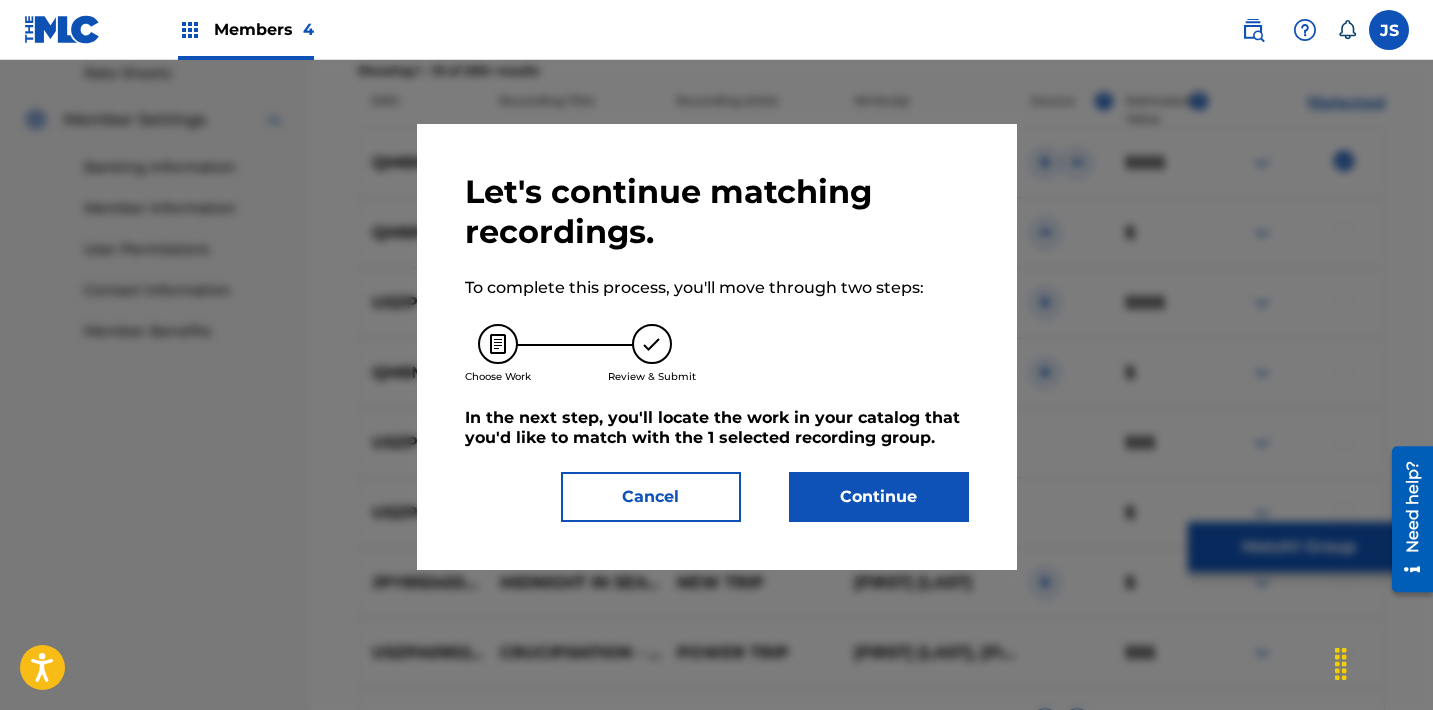 click on "Continue" at bounding box center (879, 497) 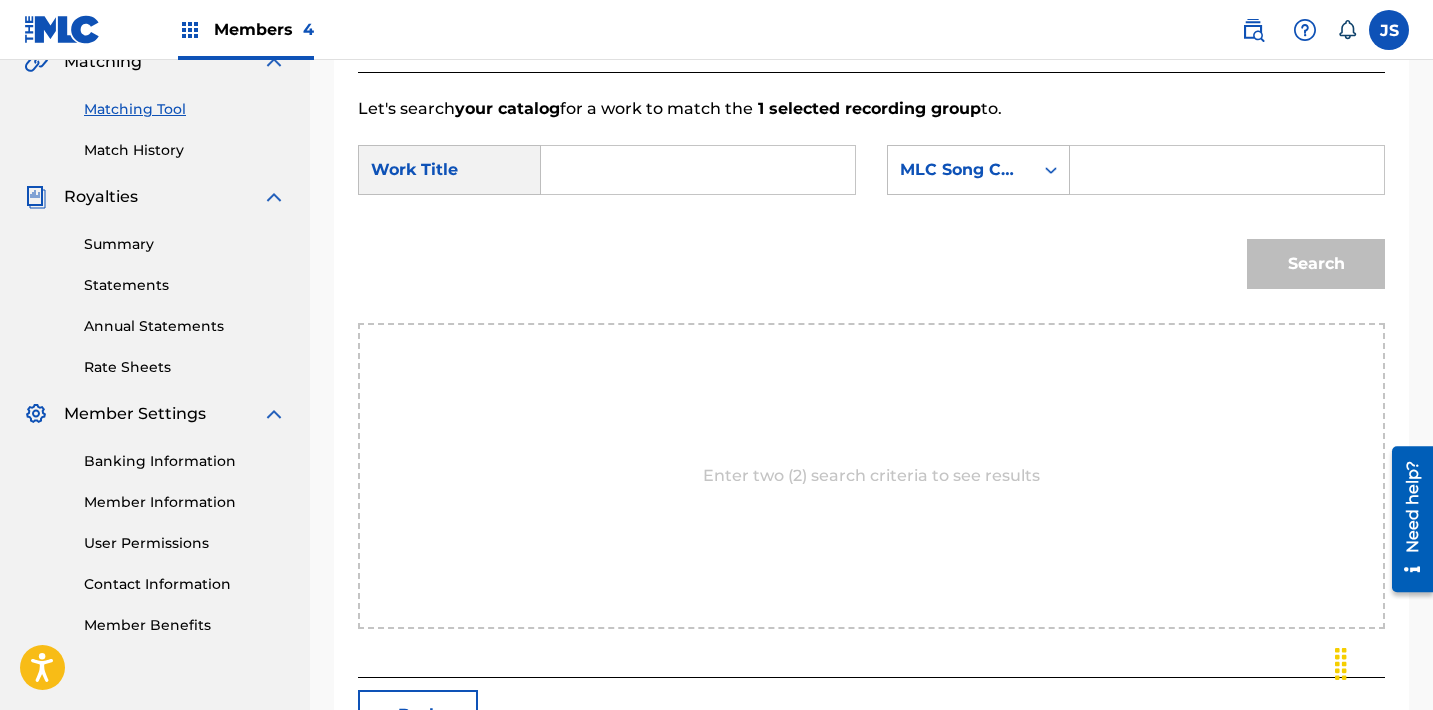 scroll, scrollTop: 478, scrollLeft: 0, axis: vertical 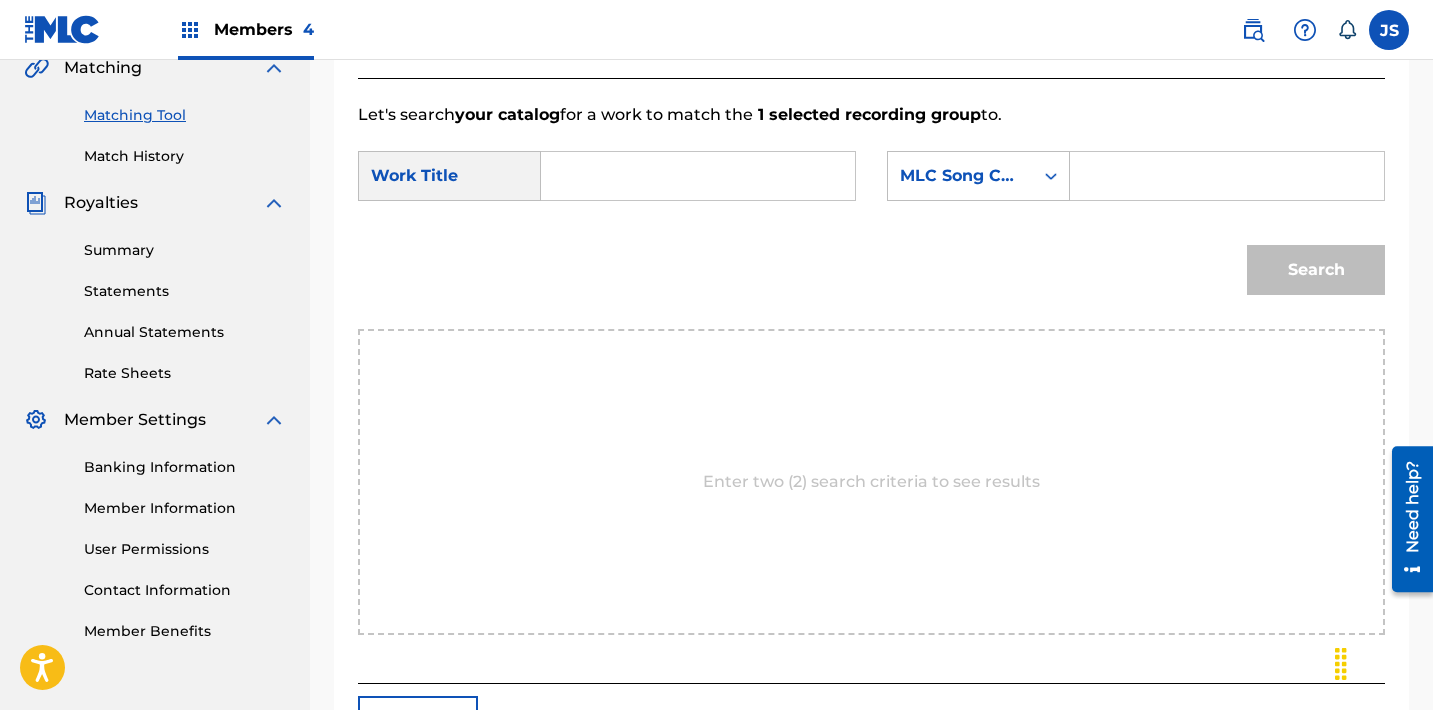 click on "SearchWithCriteriad40df7b5-5526-4576-90d2-750b43880715 Work Title SearchWithCriteria5d089306-77c6-47e4-8e9e-eb501b3a1767 MLC Song Code" at bounding box center [871, 182] 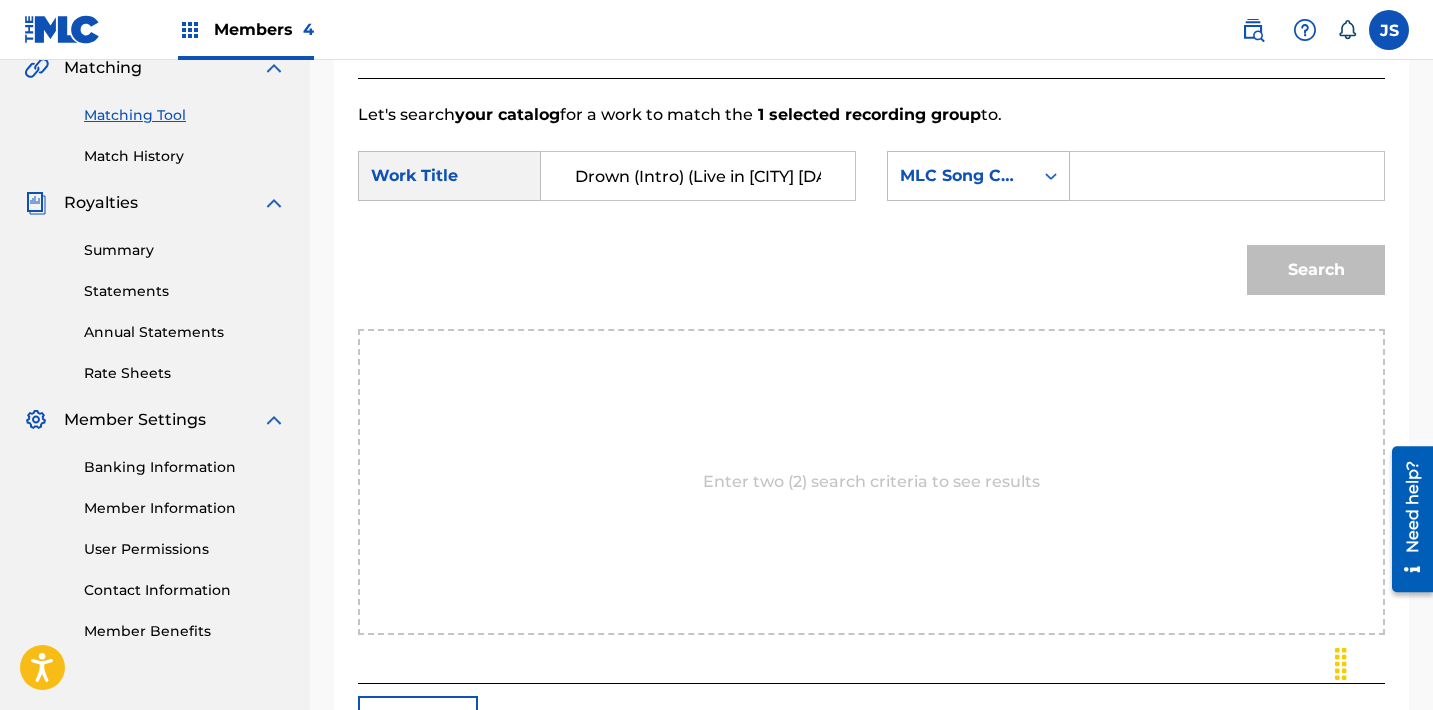 scroll, scrollTop: 0, scrollLeft: 81, axis: horizontal 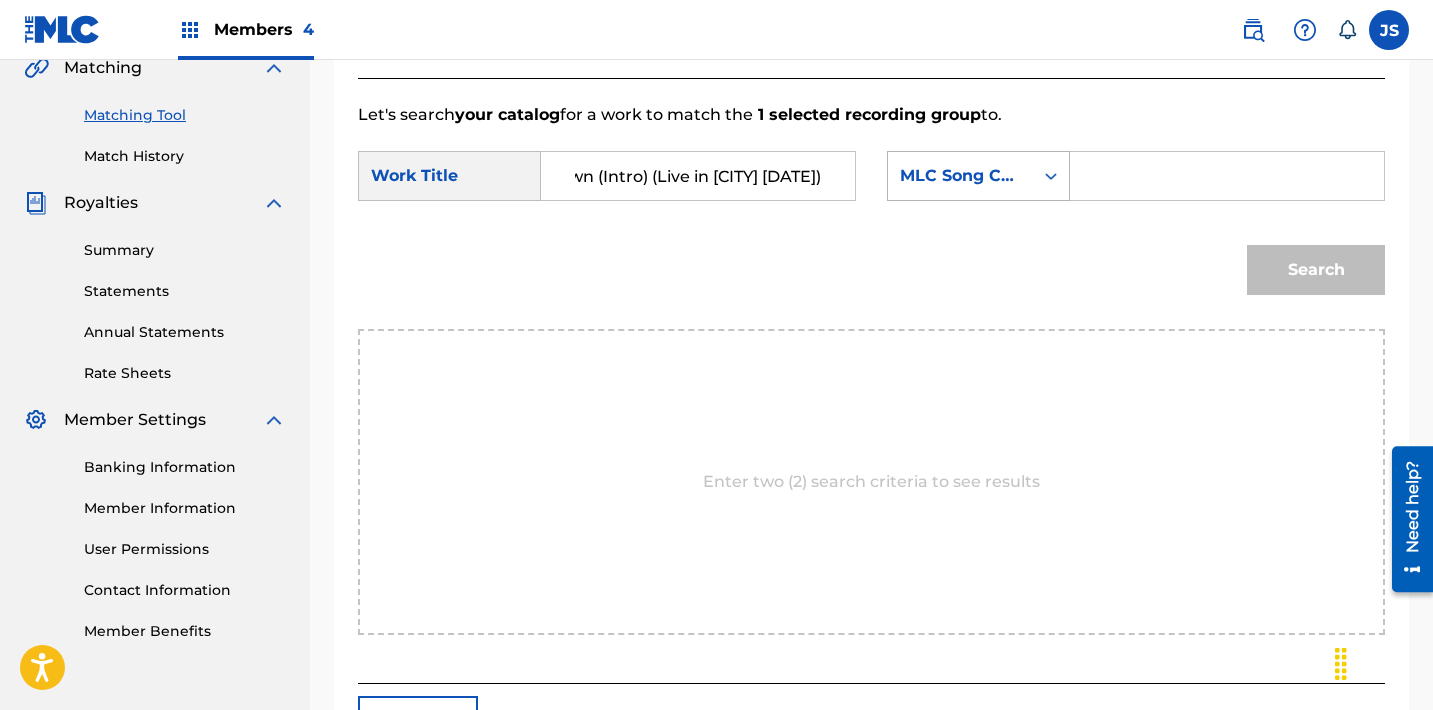 type on "Drown (Intro) (Live in Seattle 05/28/2018)" 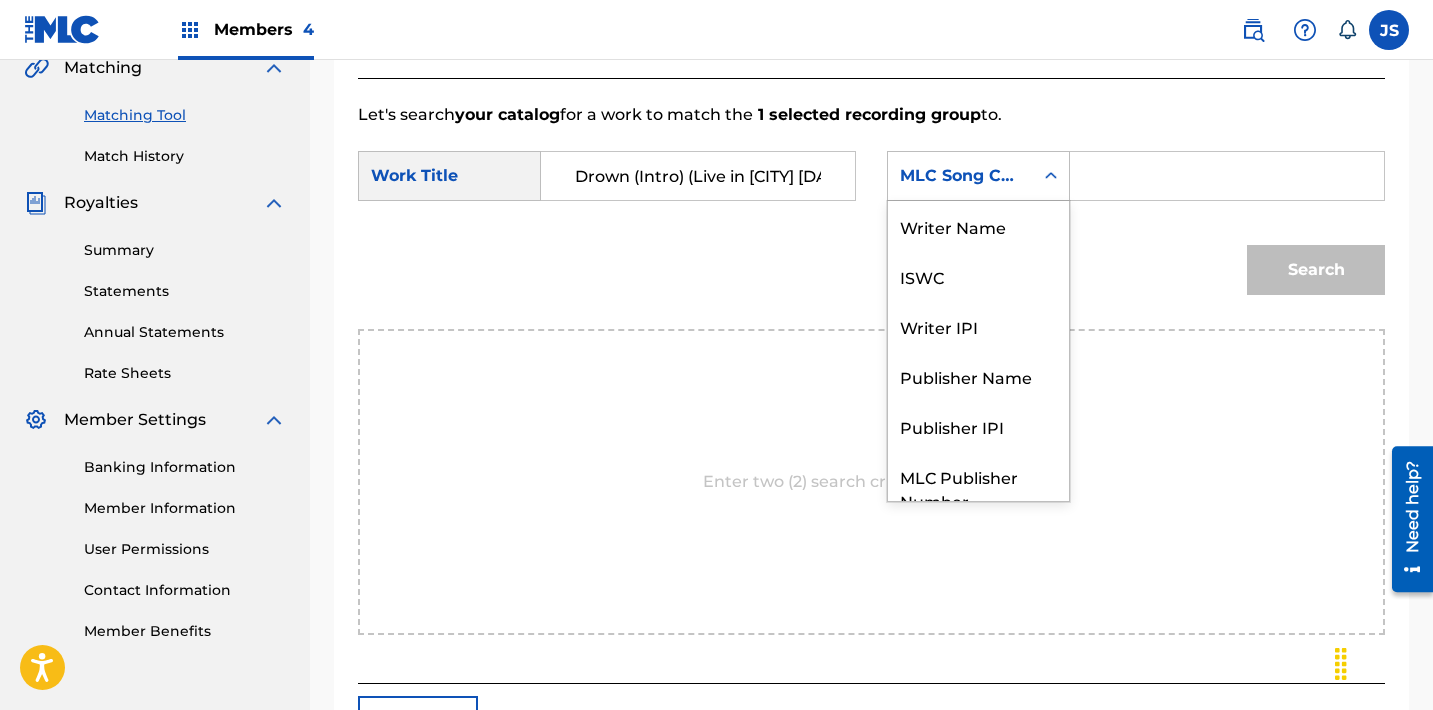 scroll, scrollTop: 74, scrollLeft: 0, axis: vertical 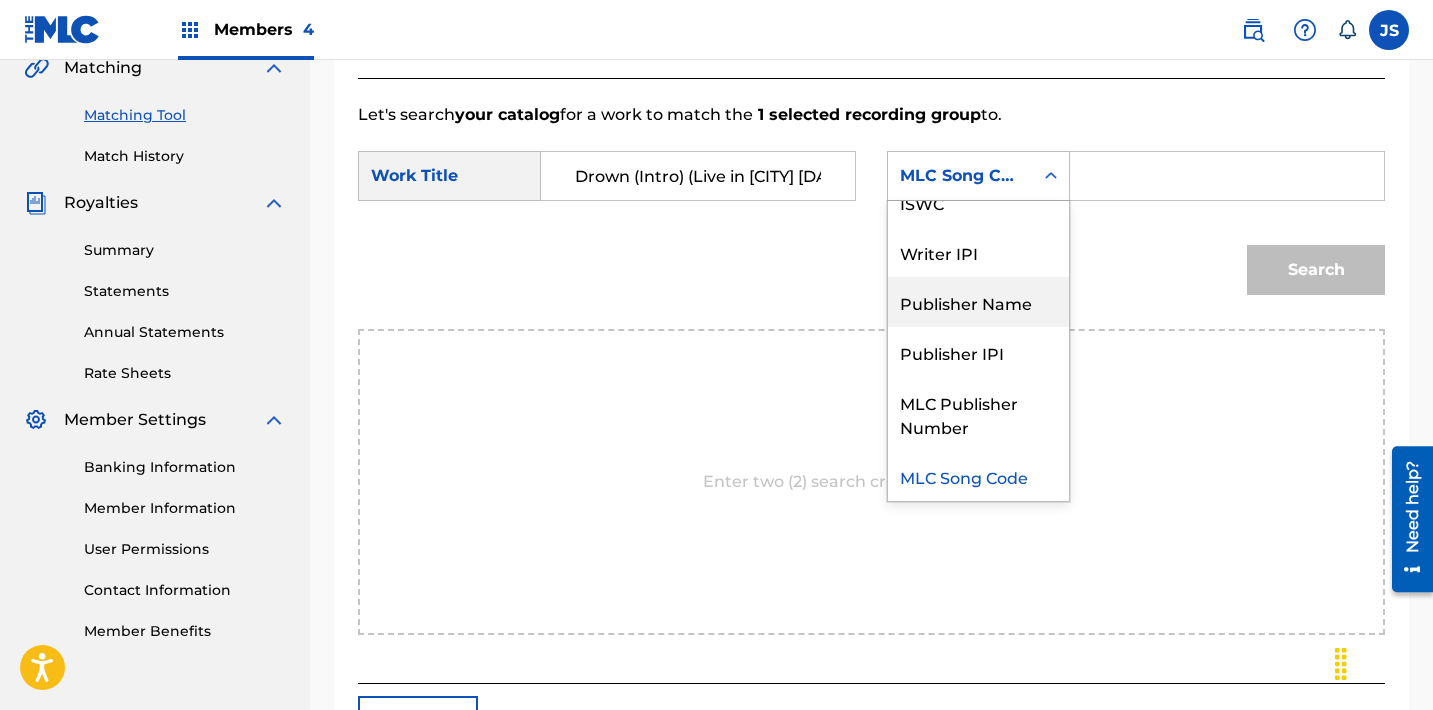 click on "Publisher Name" at bounding box center [978, 302] 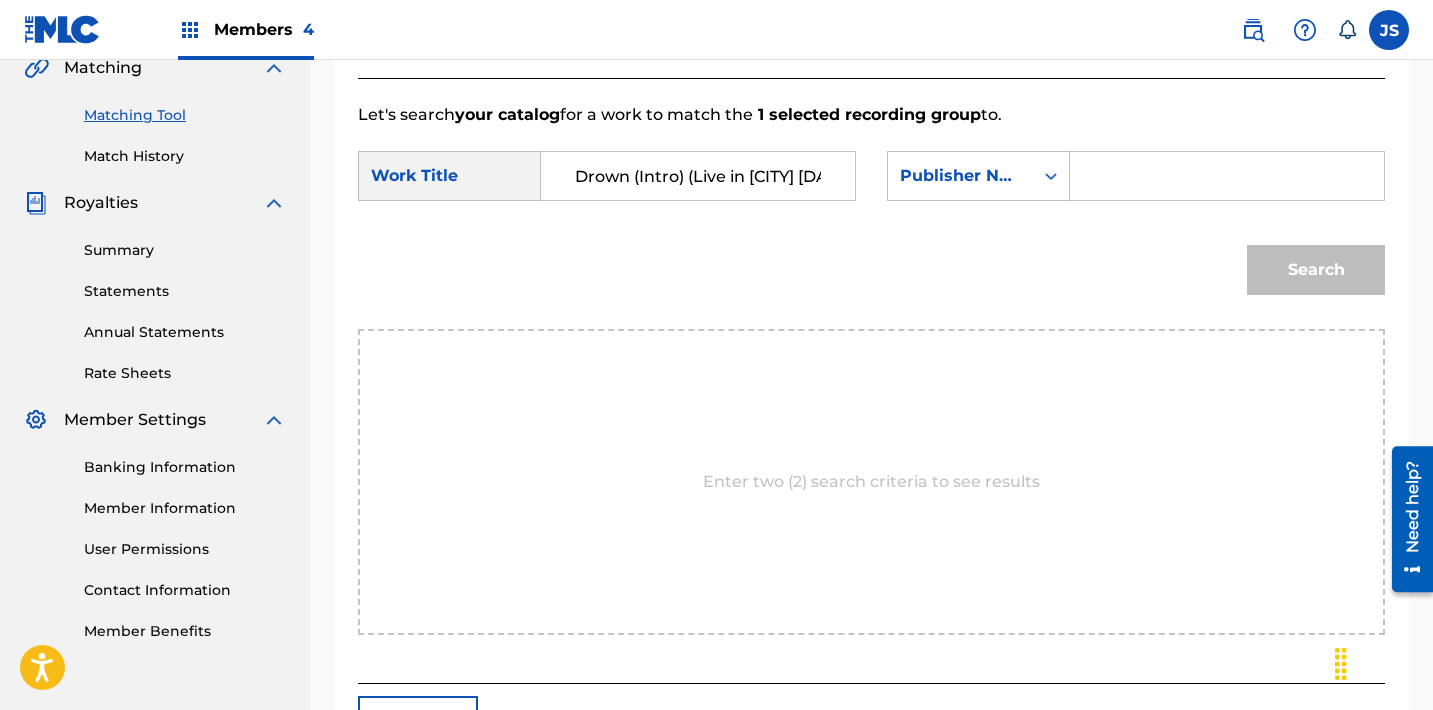 click at bounding box center [1227, 176] 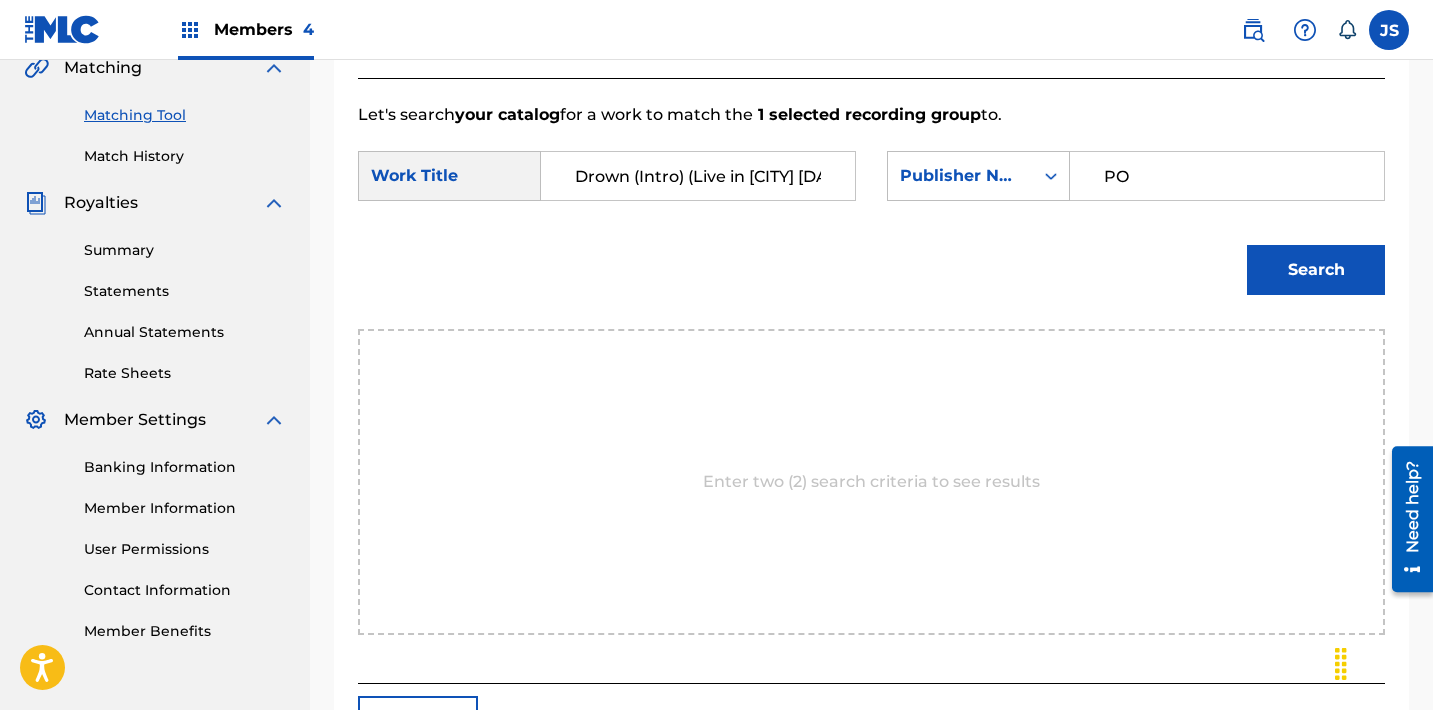 type on "POST MORTEM" 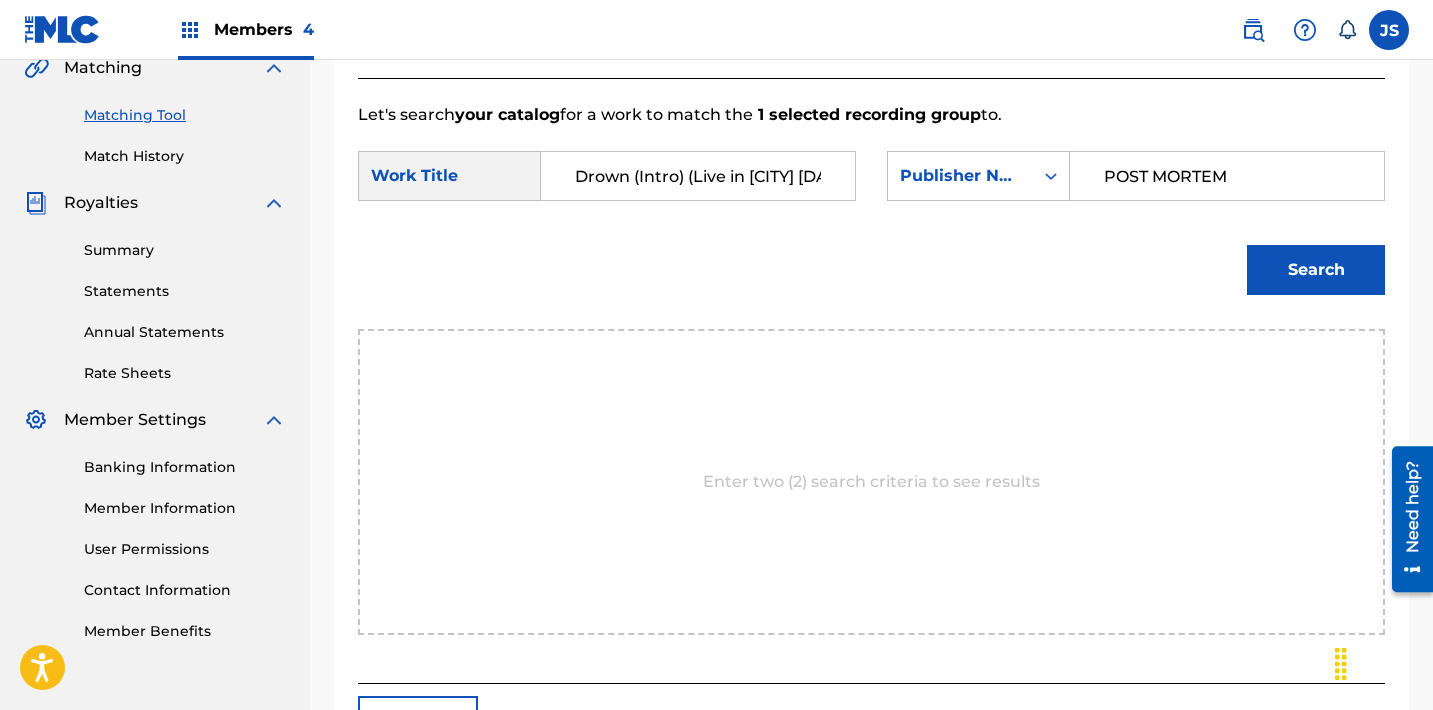 click on "Search" at bounding box center [1316, 270] 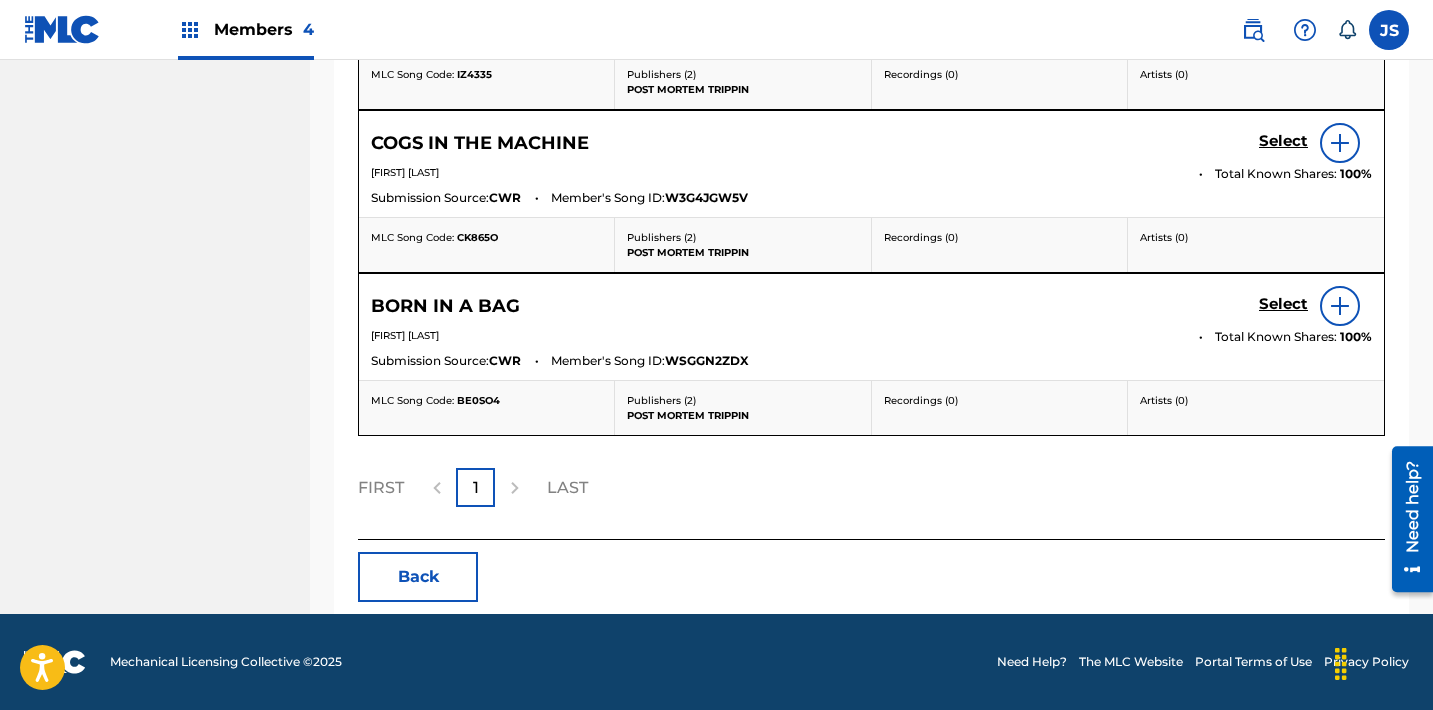 click on "Back" at bounding box center [418, 577] 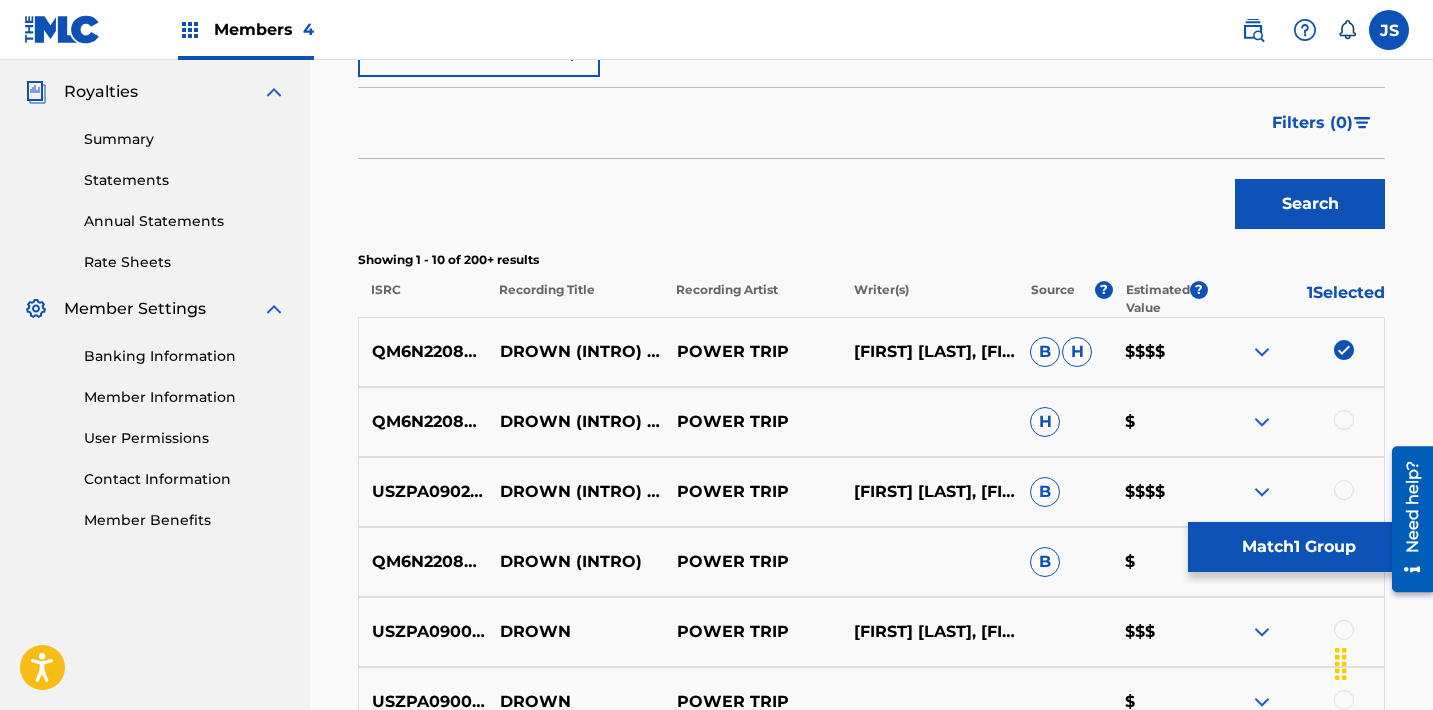 scroll, scrollTop: 595, scrollLeft: 0, axis: vertical 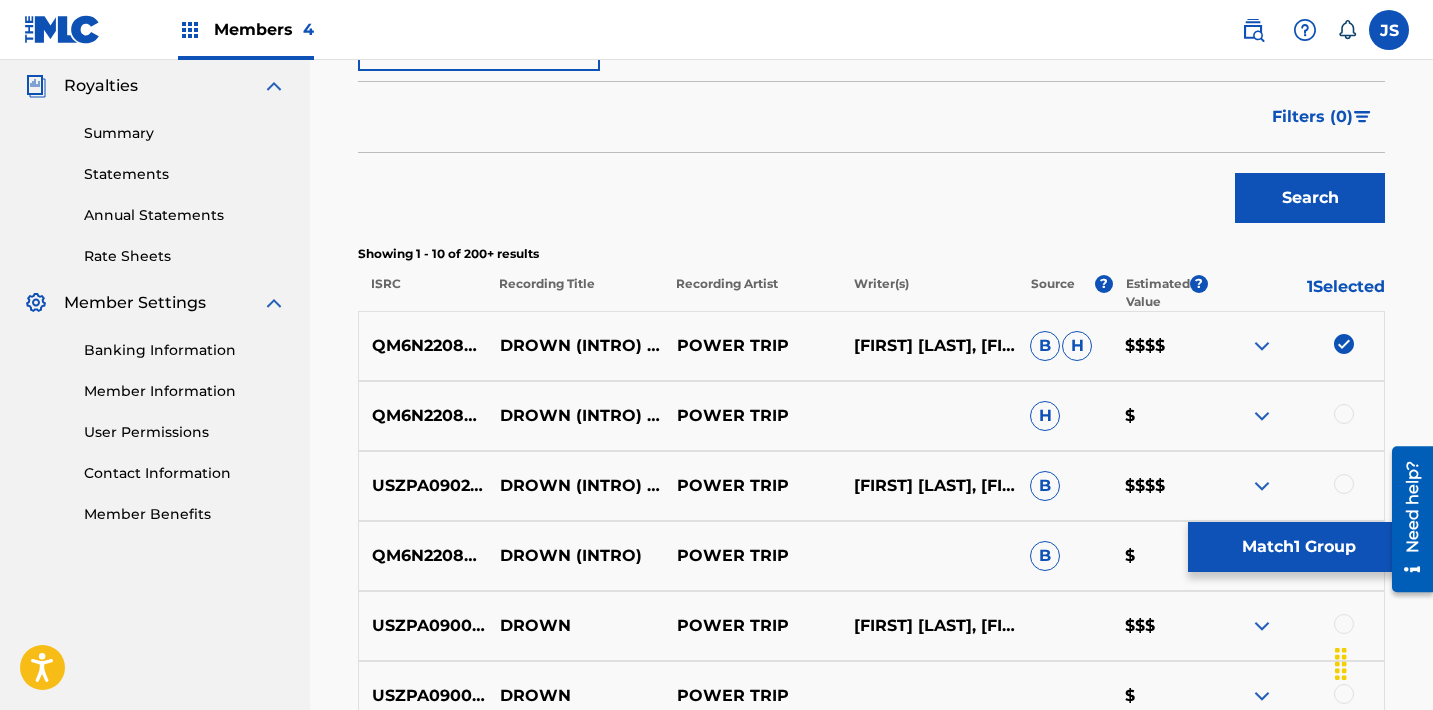 click at bounding box center (1344, 344) 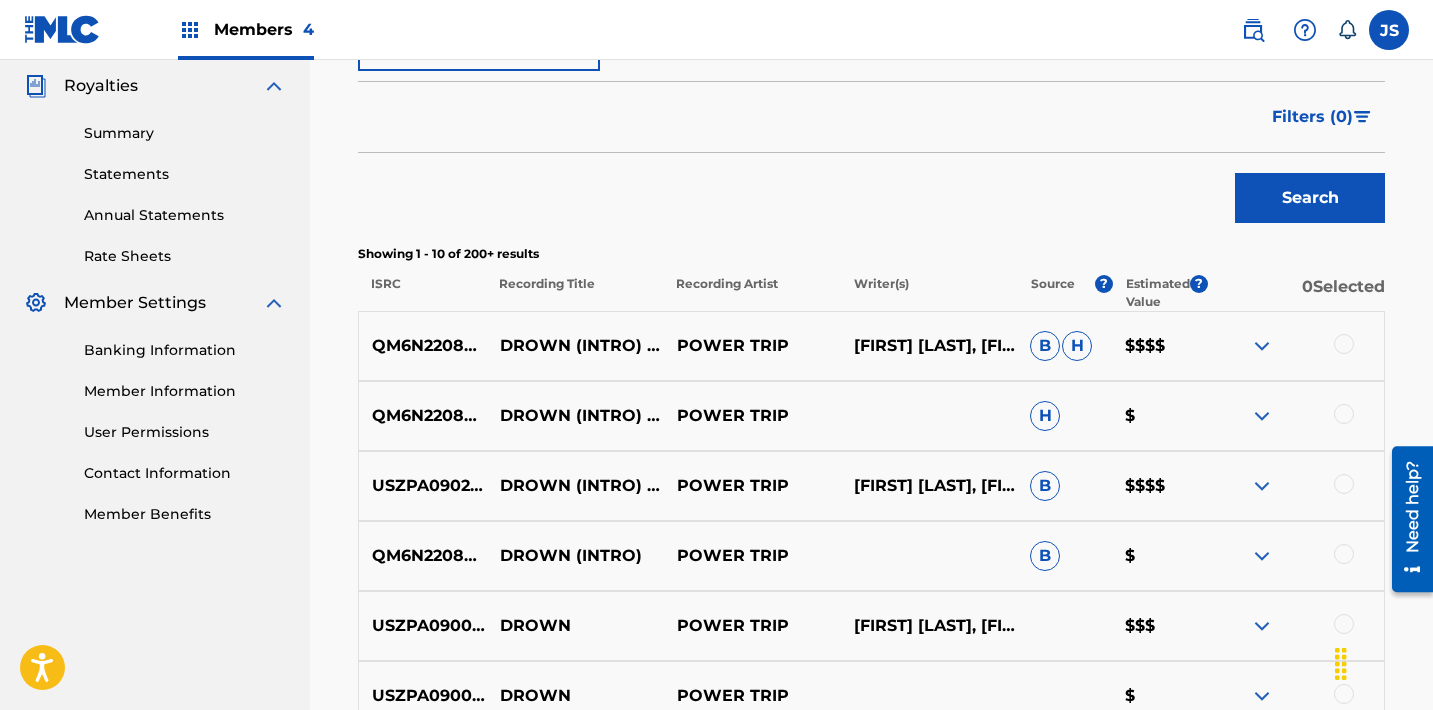 click on "QM6N22087940" at bounding box center [423, 346] 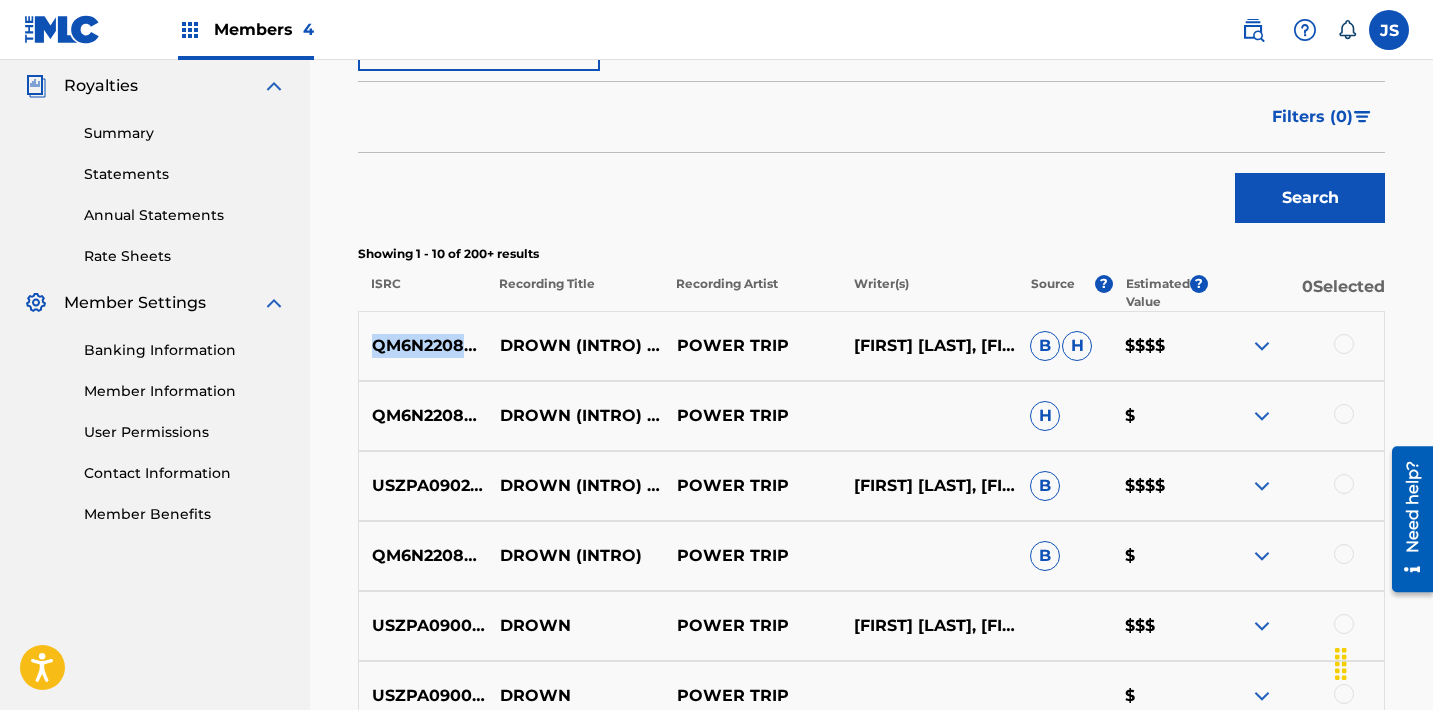 click on "QM6N22087940" at bounding box center (423, 346) 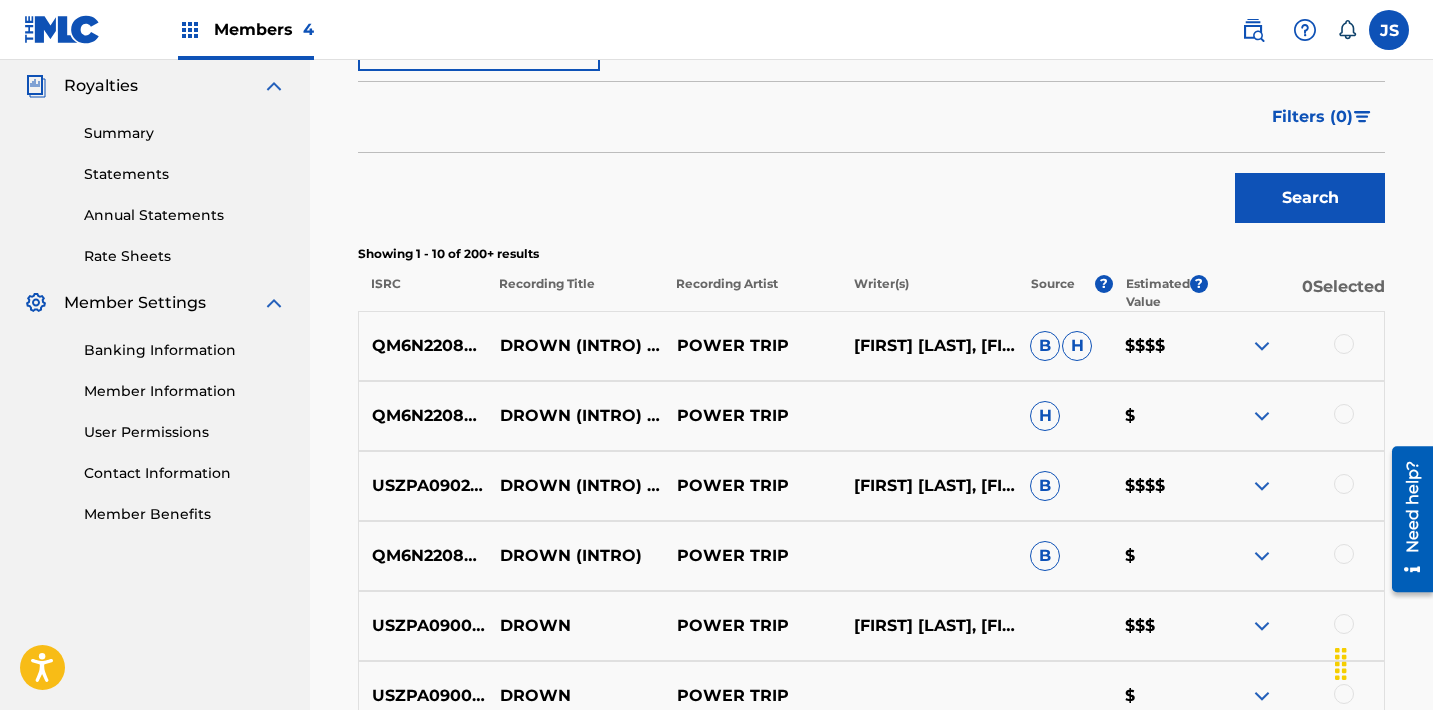 click on "USZPA0902086" at bounding box center [423, 486] 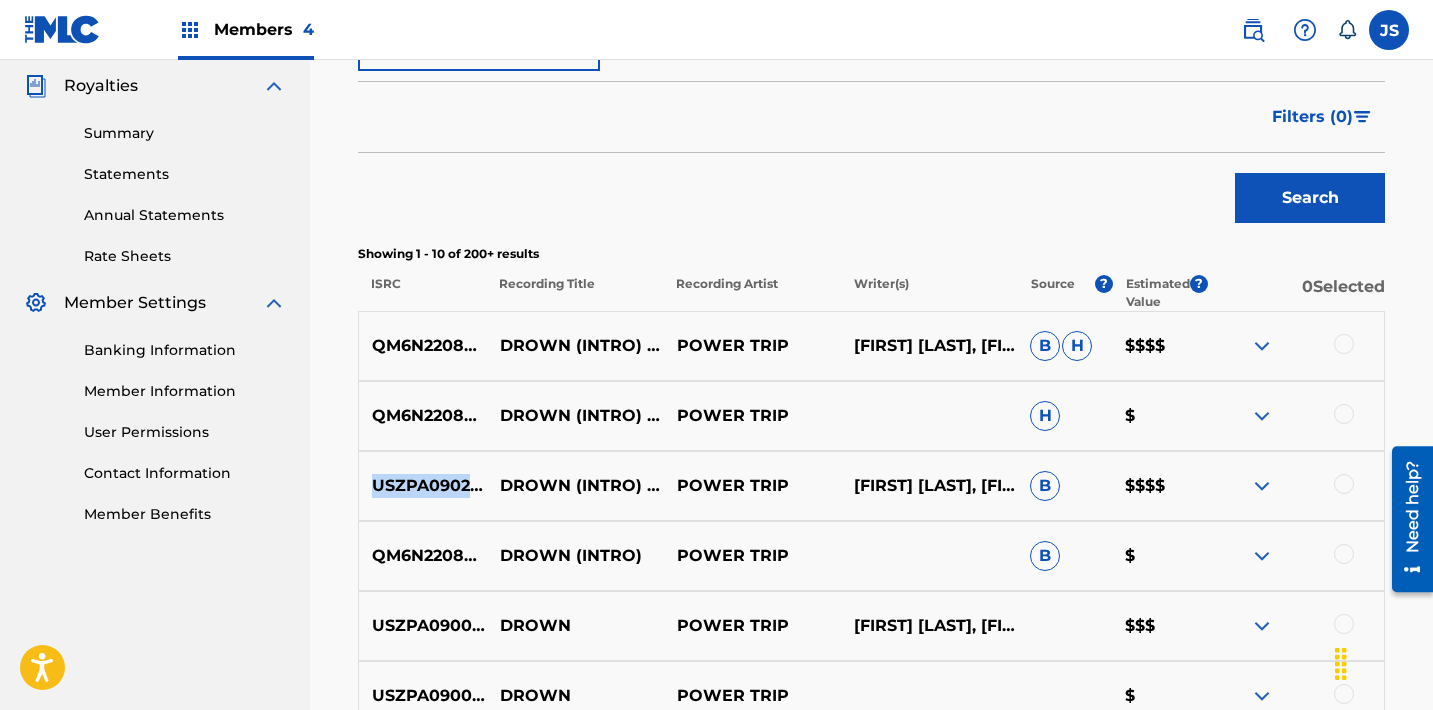 click on "USZPA0902086" at bounding box center (423, 486) 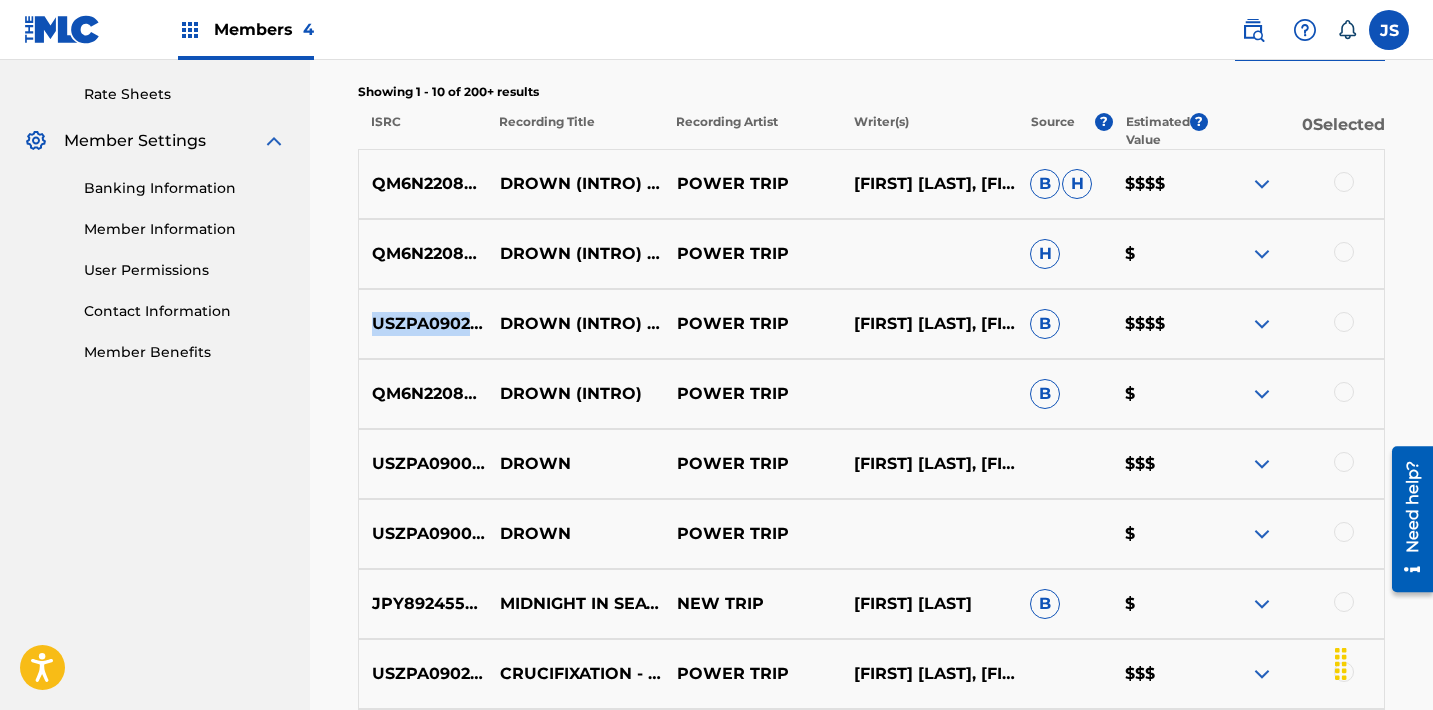 scroll, scrollTop: 761, scrollLeft: 0, axis: vertical 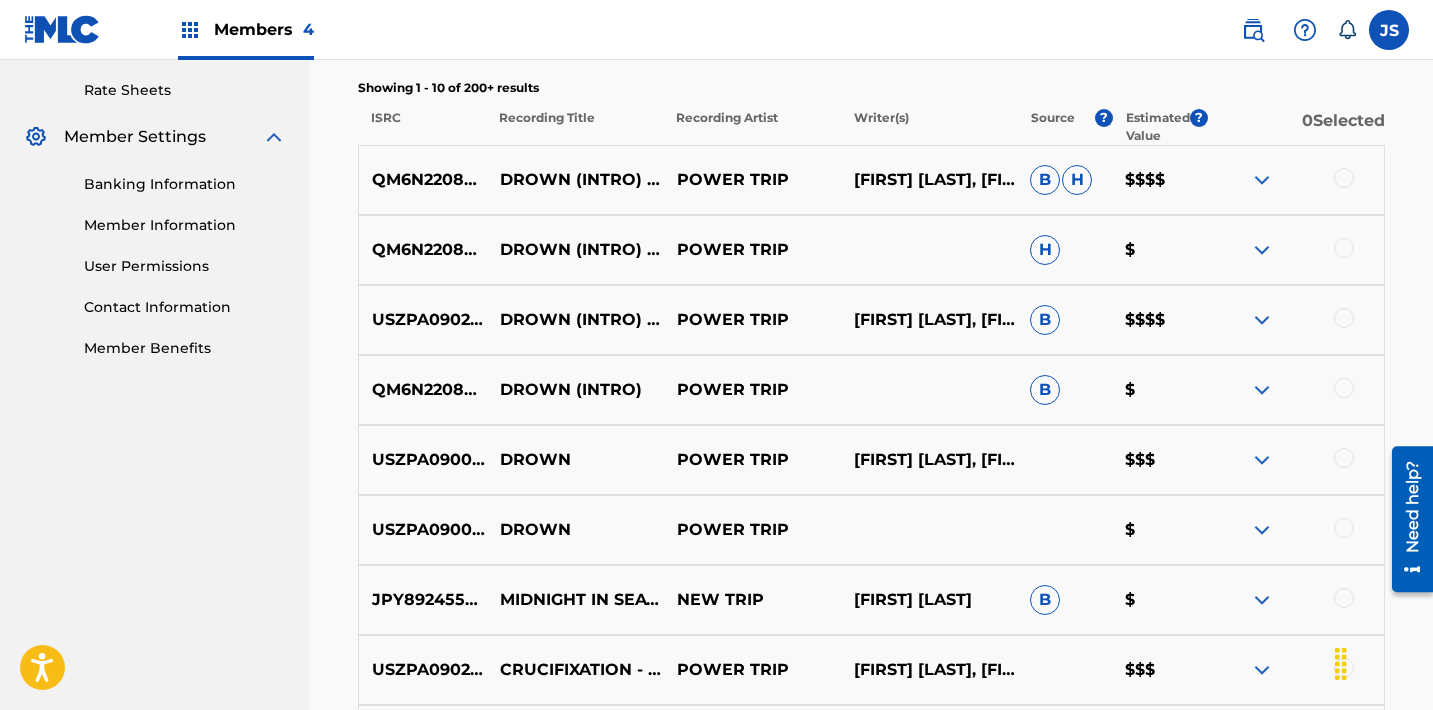 click on "USZPA0900726" at bounding box center (423, 460) 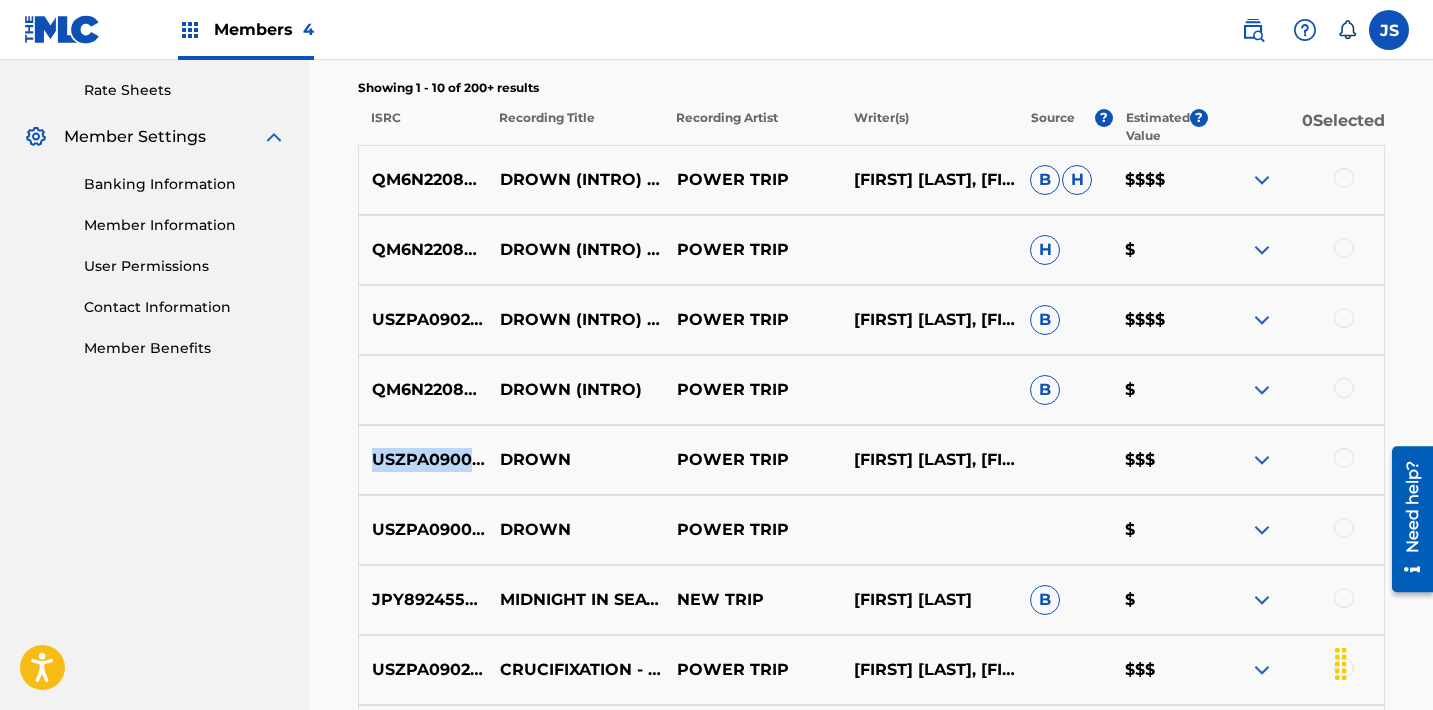 click on "USZPA0900726" at bounding box center [423, 460] 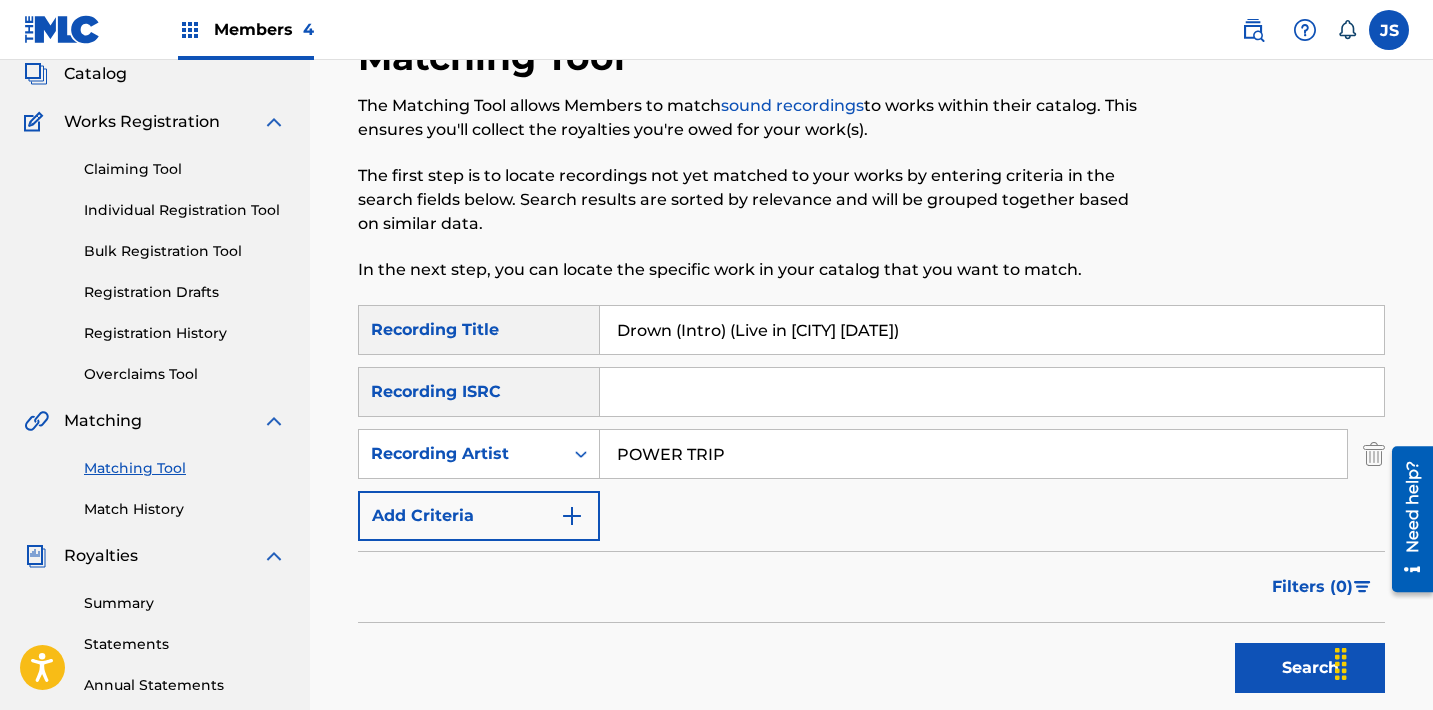 scroll, scrollTop: 28, scrollLeft: 0, axis: vertical 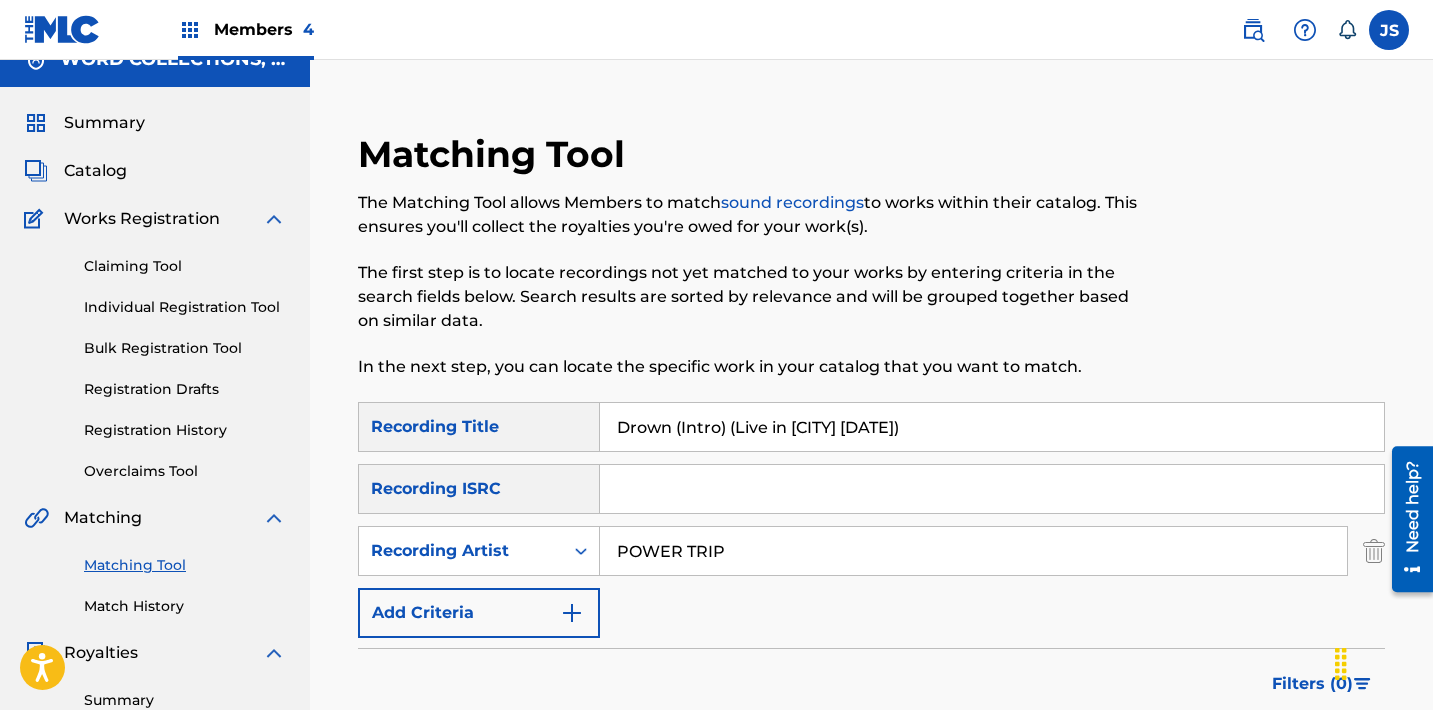 click on "Drown (Intro) (Live in Seattle 05/28/2018)" at bounding box center (992, 427) 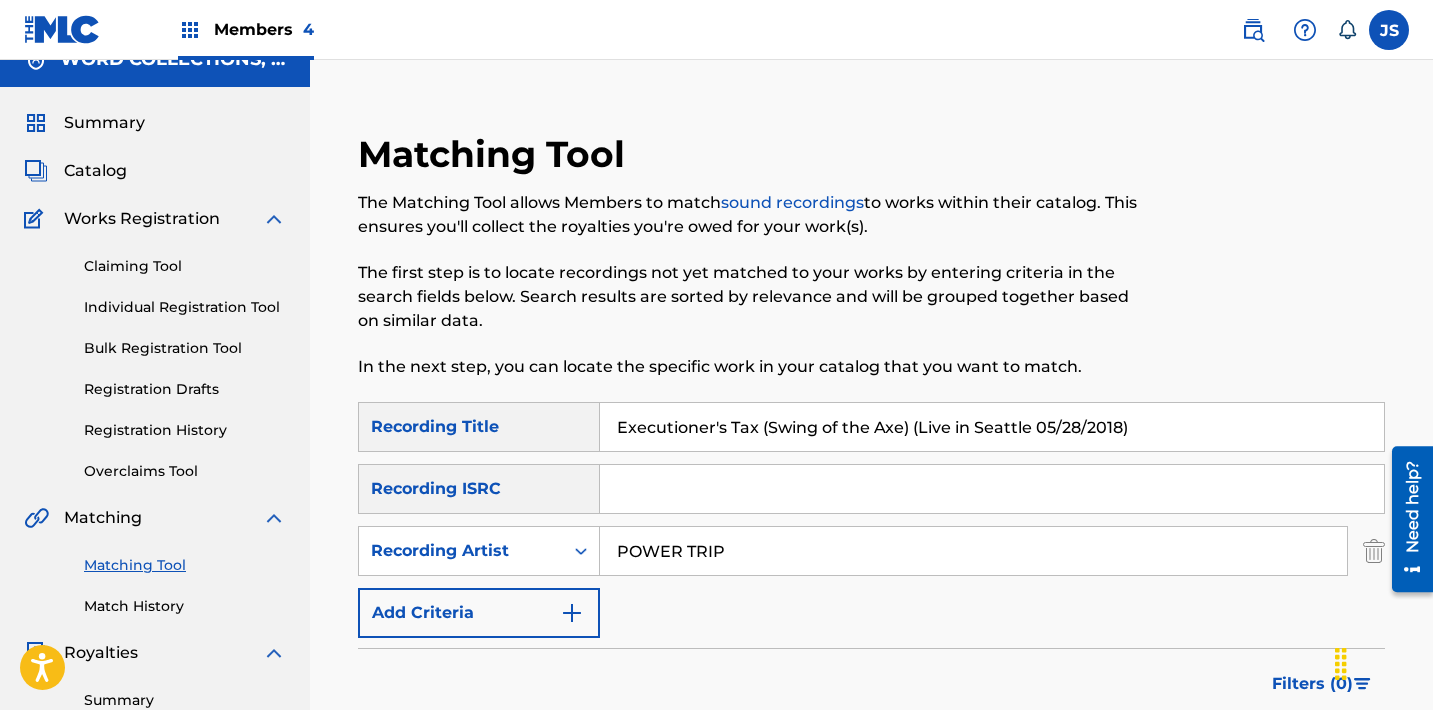 click on "Search" at bounding box center (1310, 765) 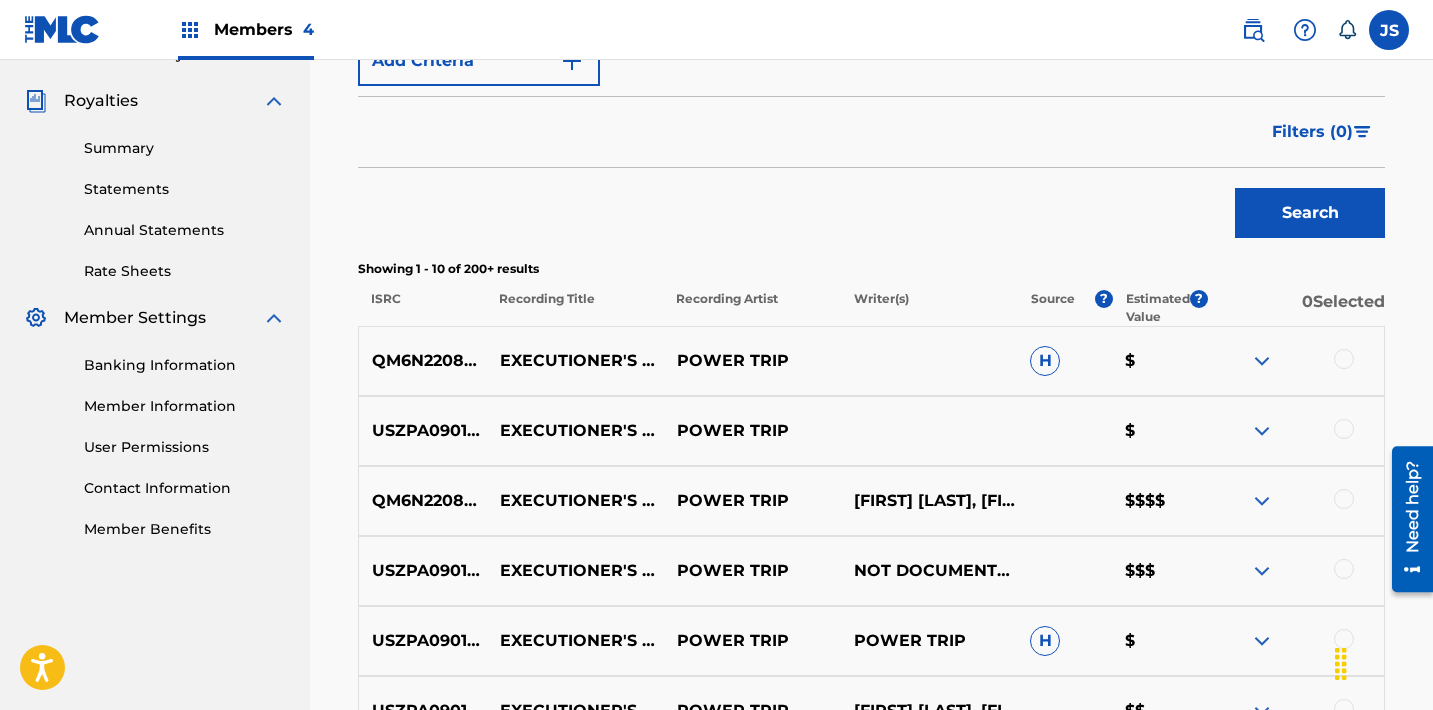 scroll, scrollTop: 584, scrollLeft: 0, axis: vertical 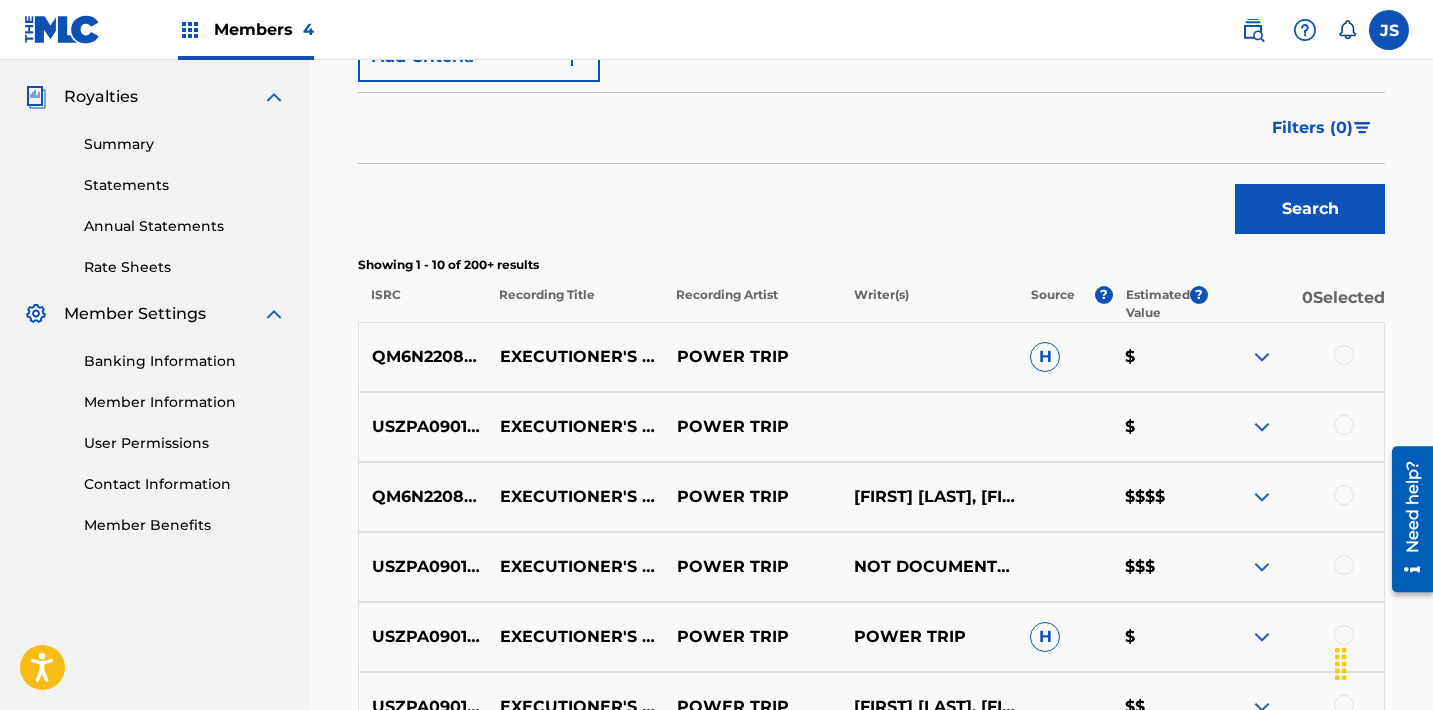 click on "QM6N22087944" at bounding box center [423, 357] 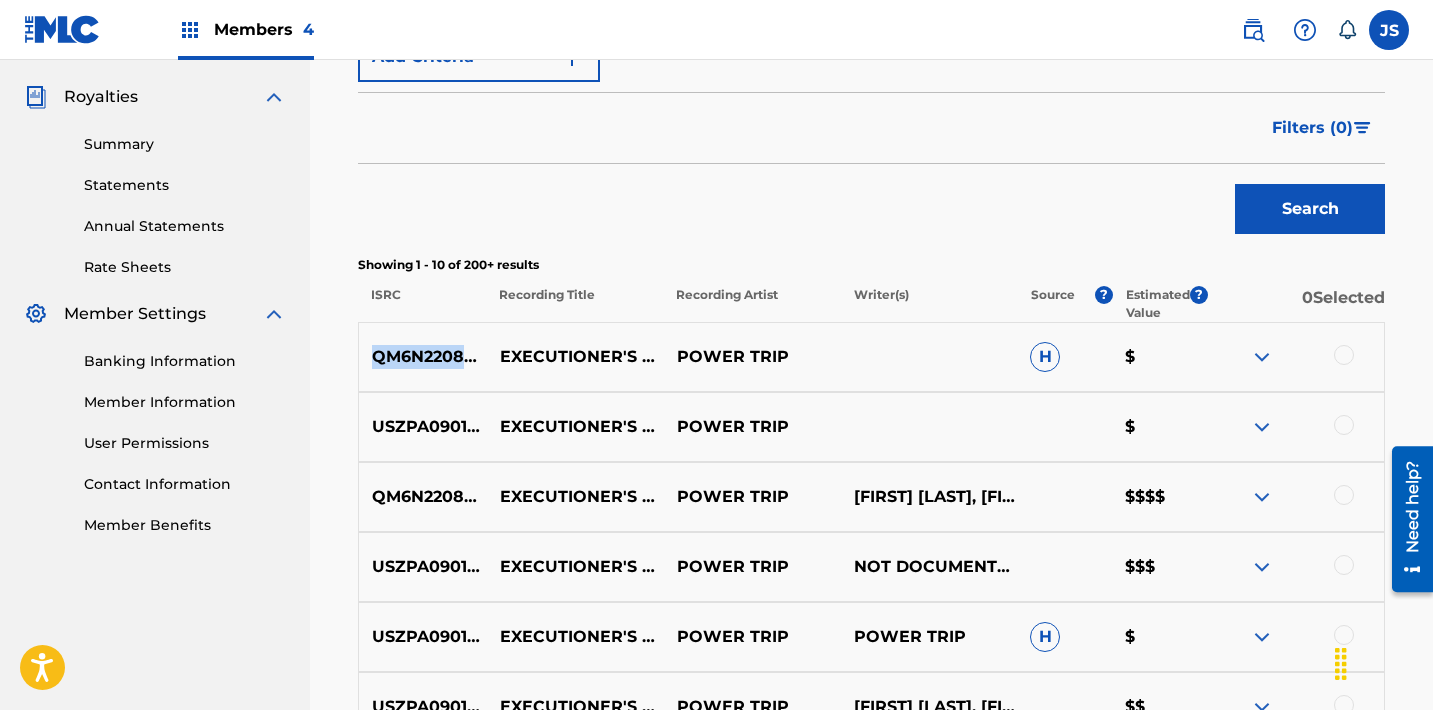 click on "QM6N22087944" at bounding box center [423, 357] 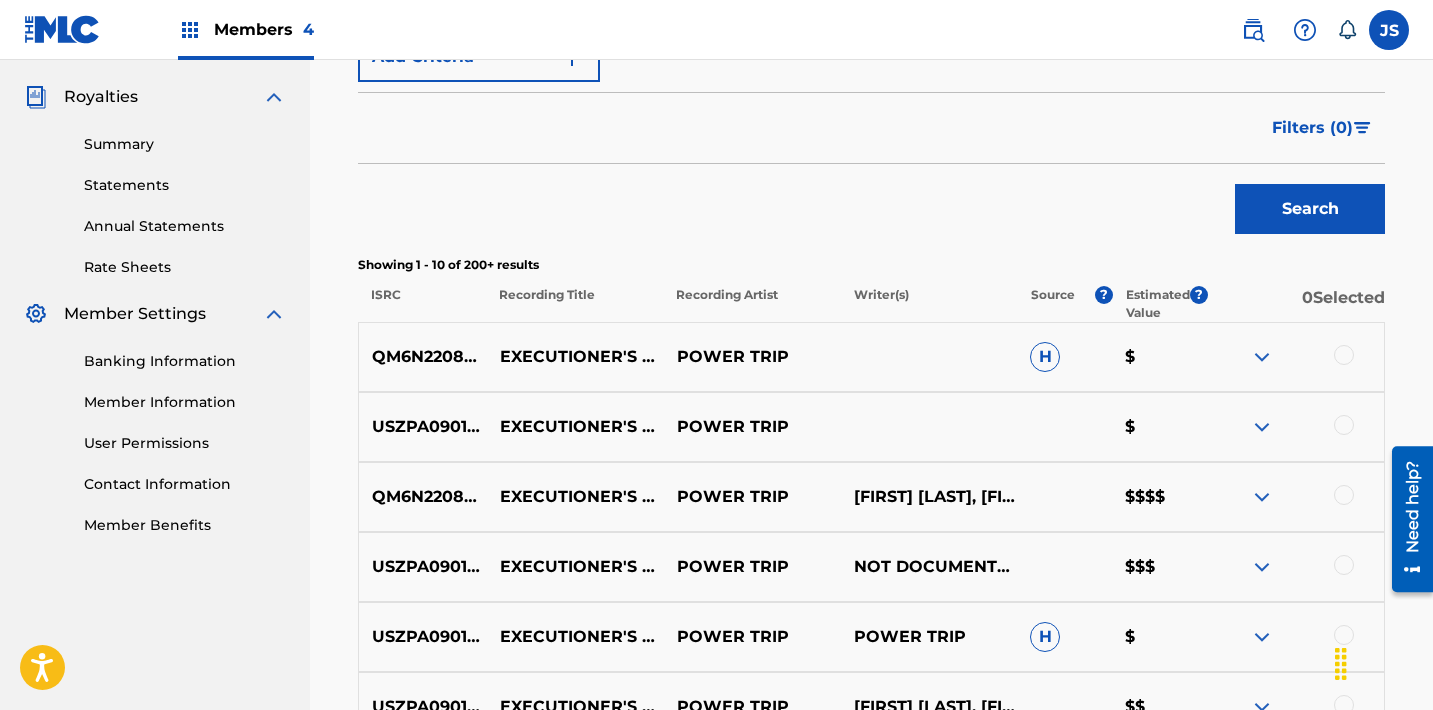 click on "USZPA0901385" at bounding box center (423, 427) 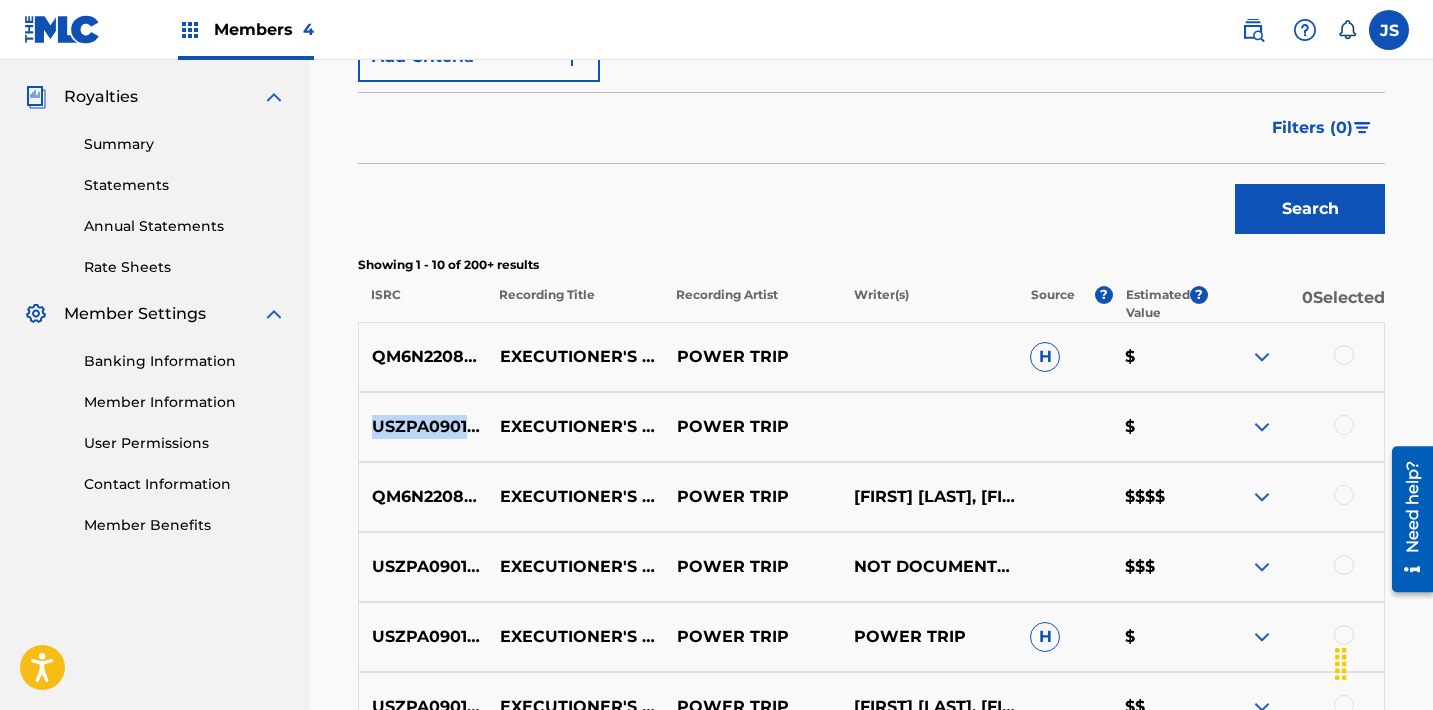 click on "USZPA0901385" at bounding box center [423, 427] 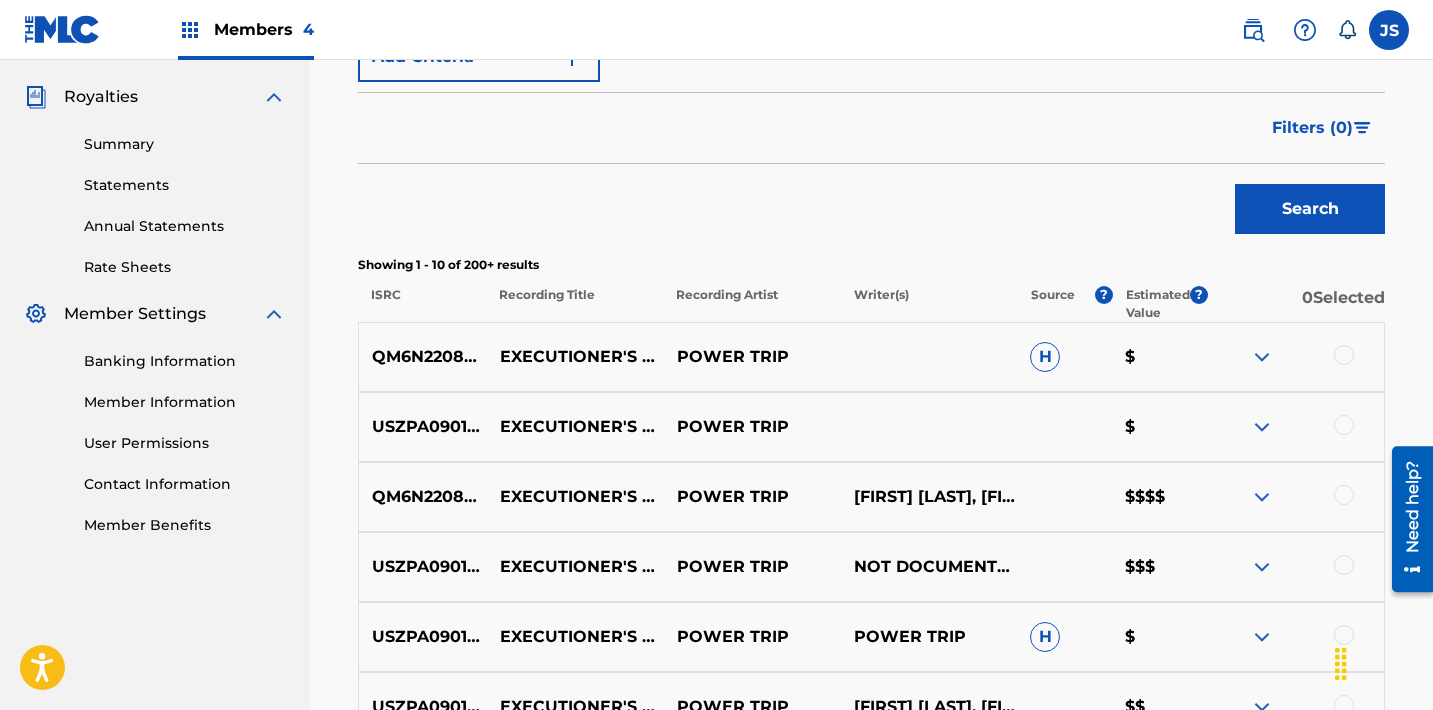 click on "QM6N22087944" at bounding box center (423, 357) 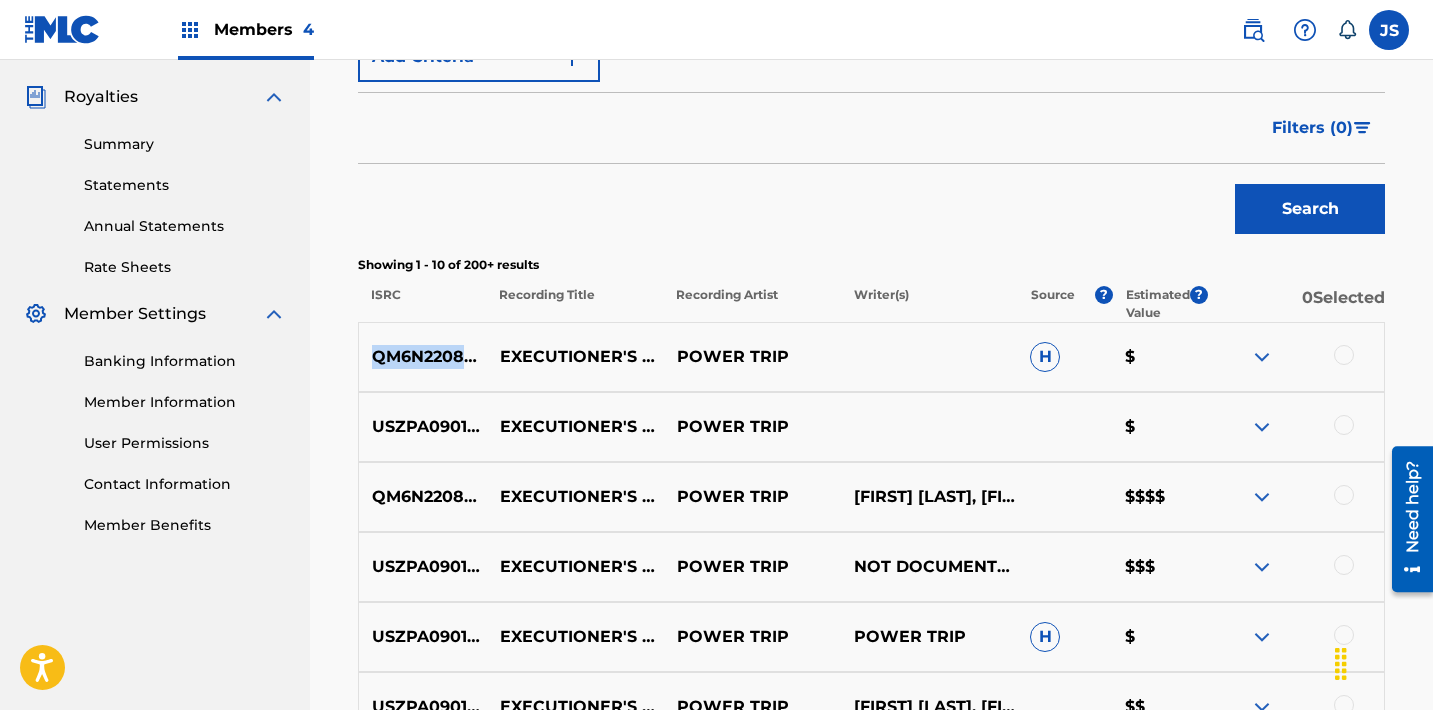 click on "QM6N22087944" at bounding box center (423, 357) 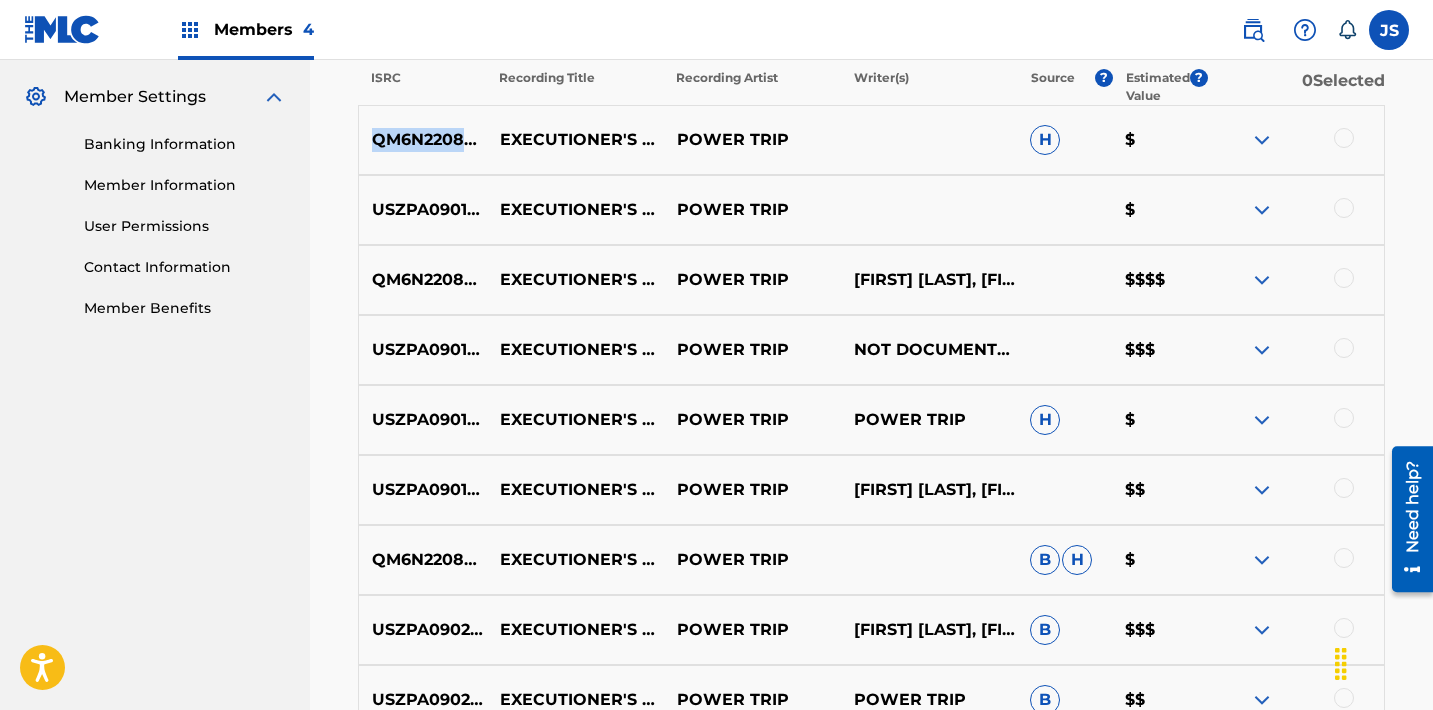 scroll, scrollTop: 805, scrollLeft: 0, axis: vertical 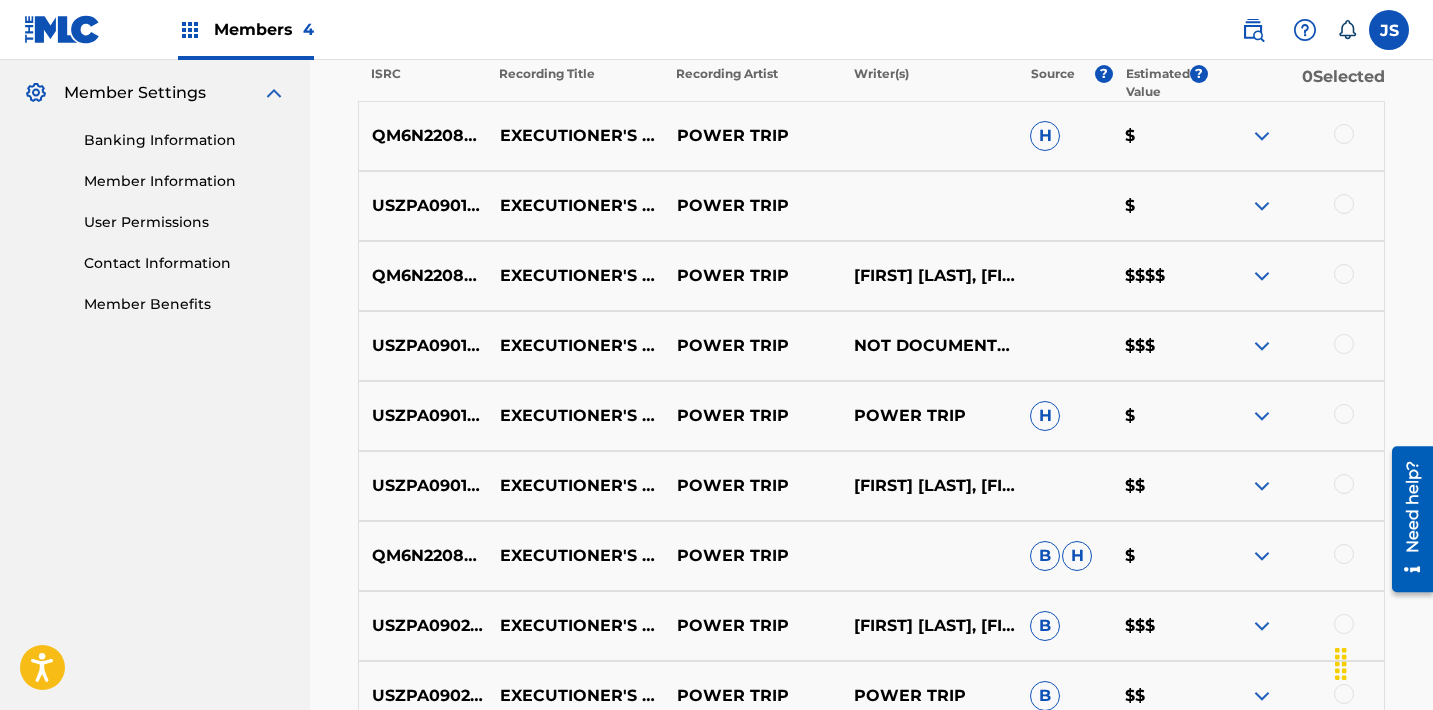 click on "QM6N22087944" at bounding box center (423, 556) 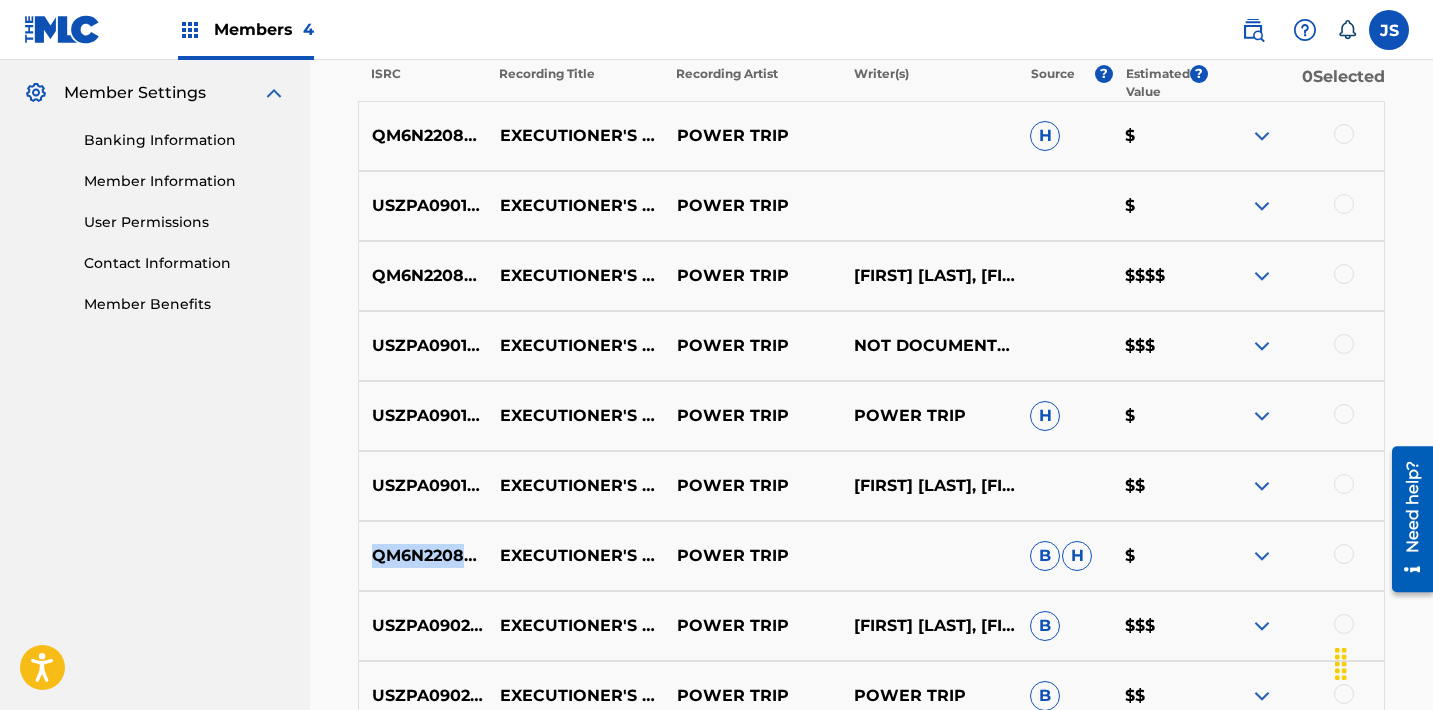 click on "QM6N22087944" at bounding box center (423, 556) 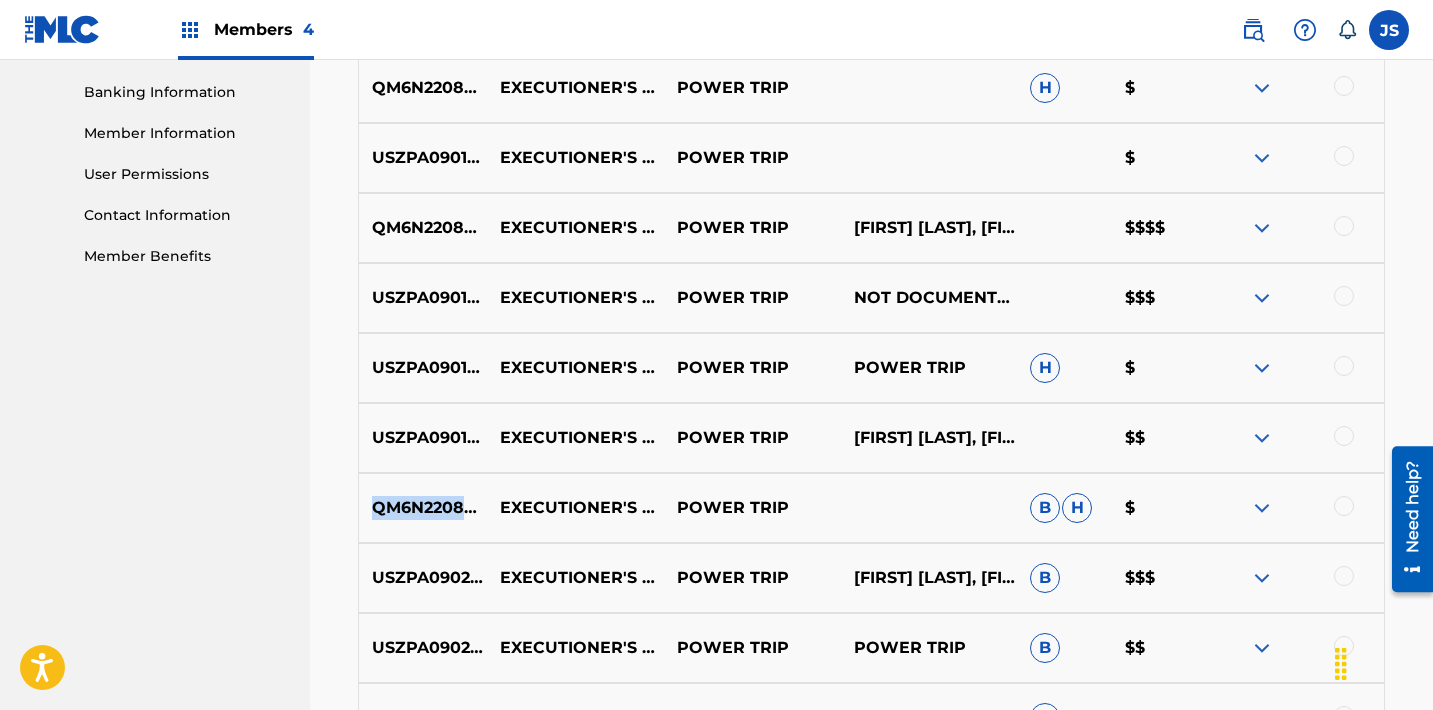 scroll, scrollTop: 852, scrollLeft: 0, axis: vertical 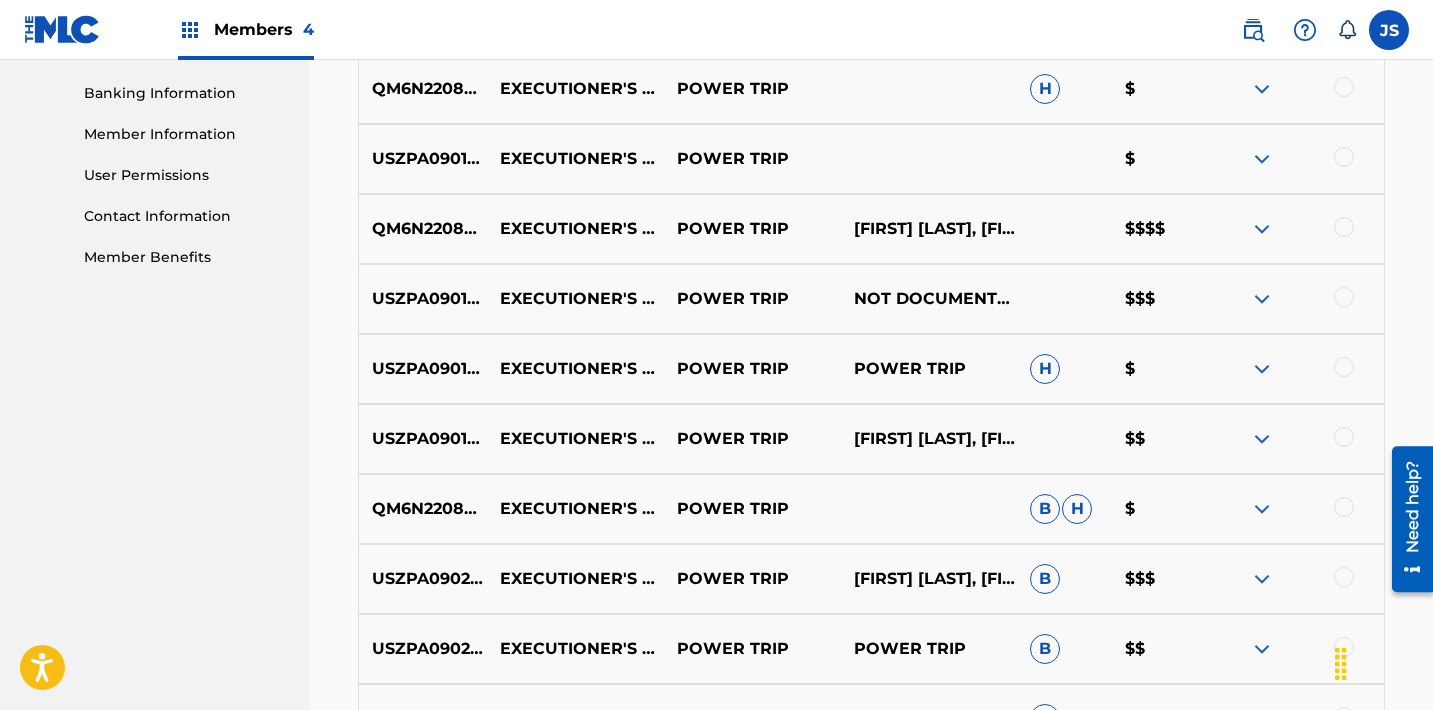 click on "USZPA0902090" at bounding box center (423, 579) 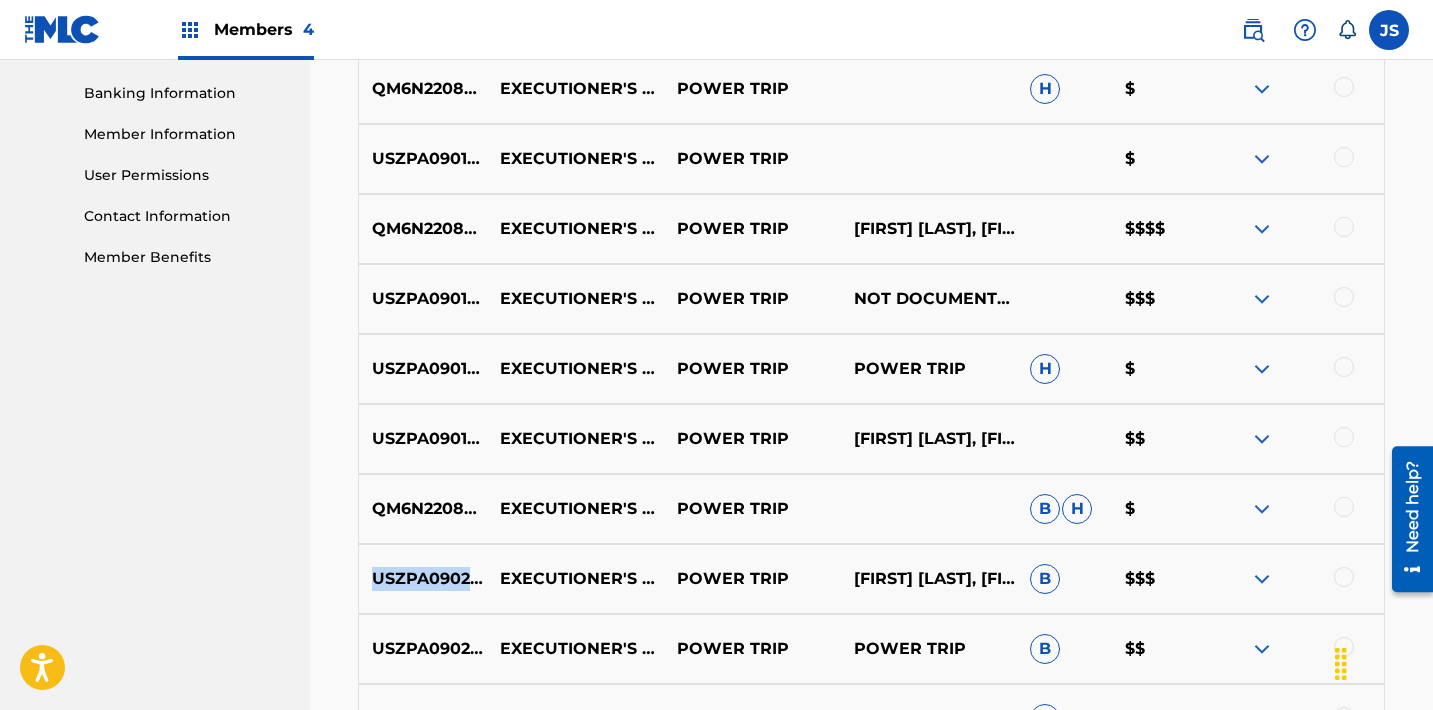 click on "USZPA0902090" at bounding box center [423, 579] 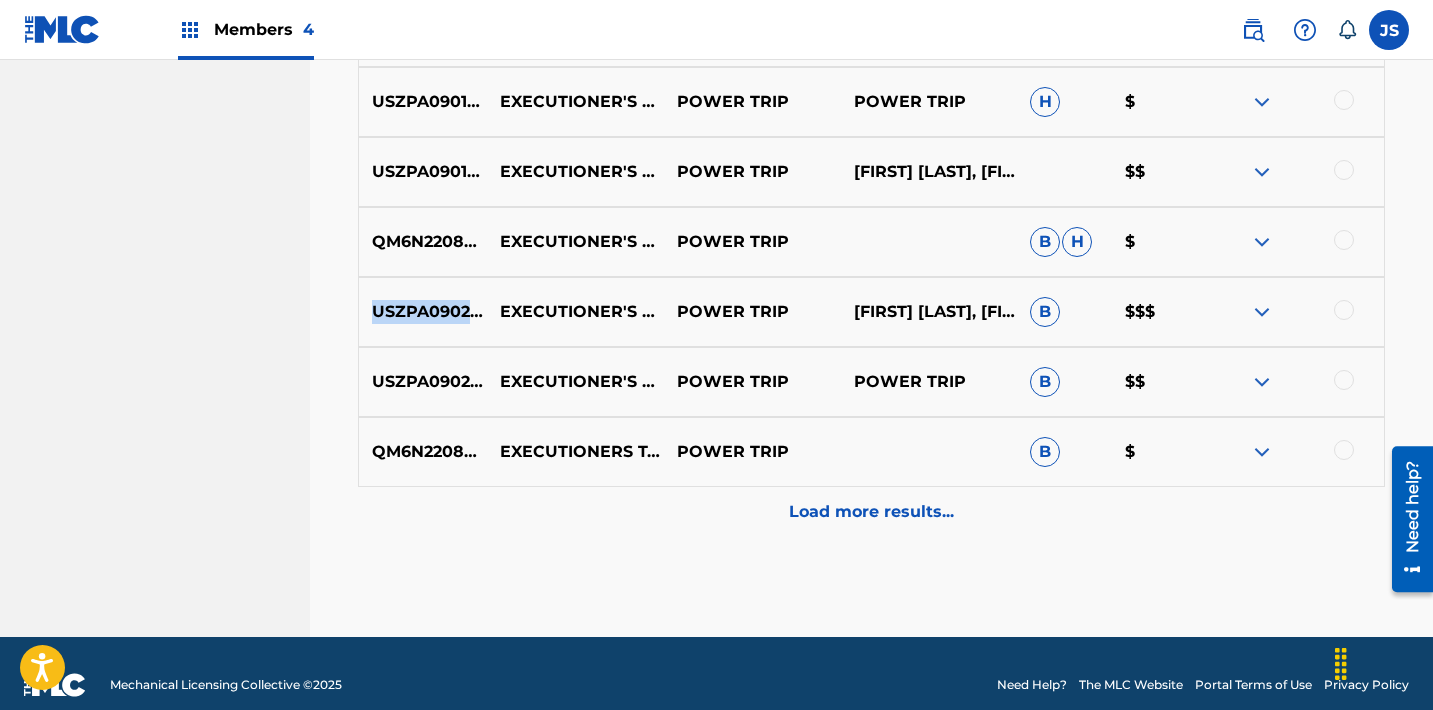 scroll, scrollTop: 1120, scrollLeft: 0, axis: vertical 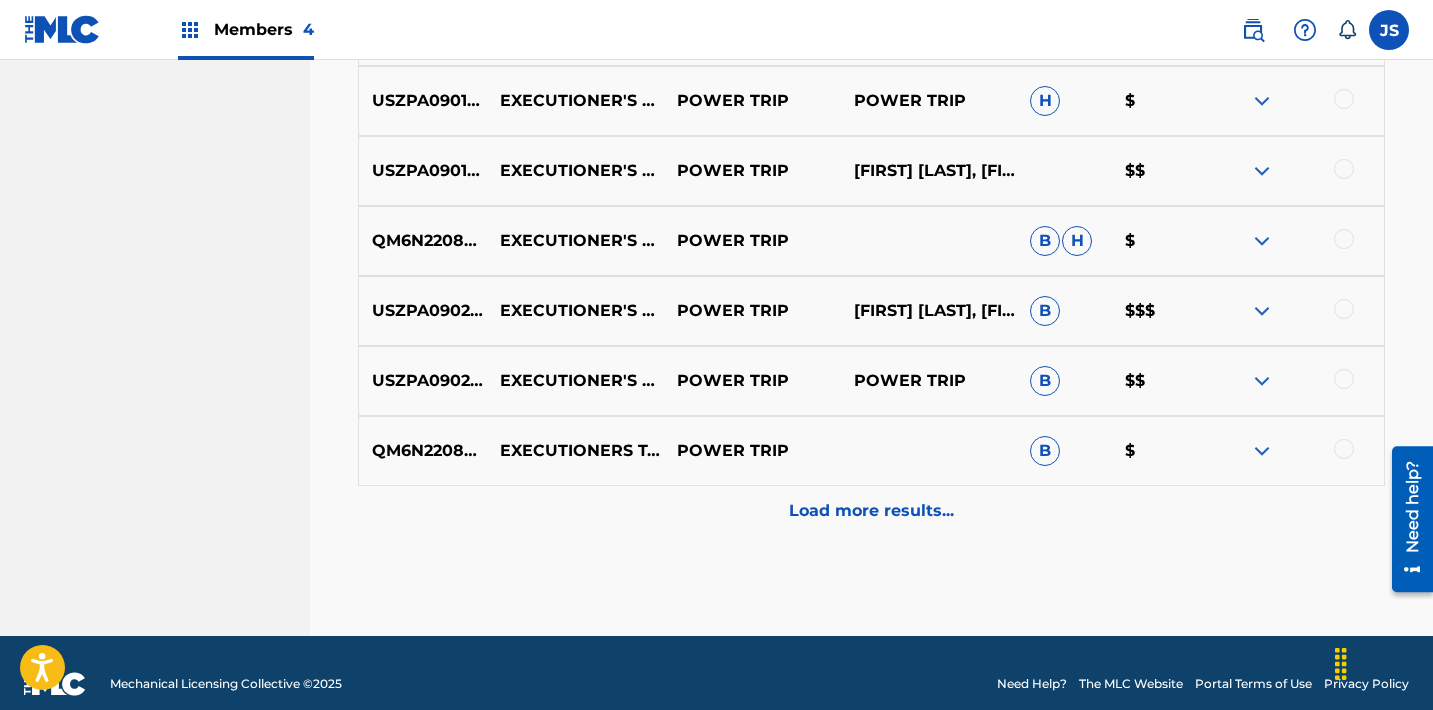 click on "Load more results..." at bounding box center (871, 511) 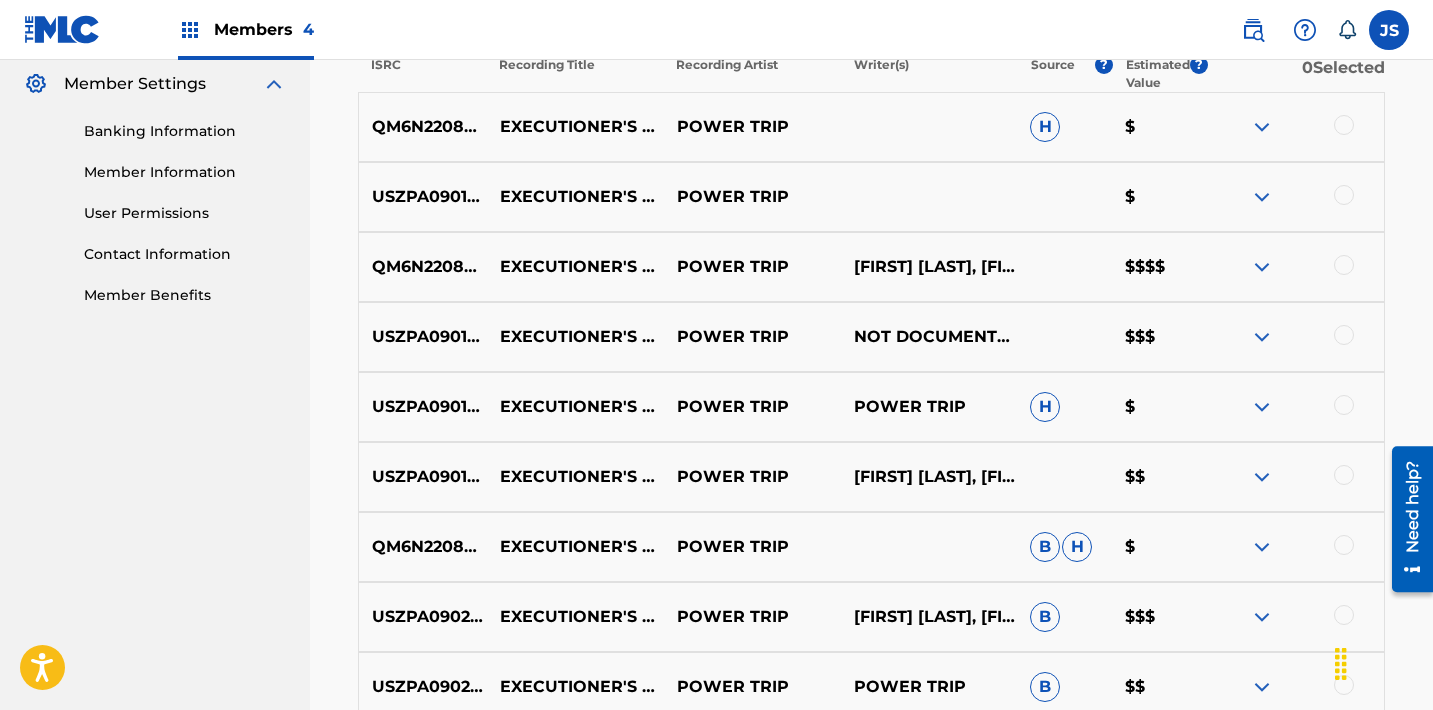 scroll, scrollTop: 400, scrollLeft: 0, axis: vertical 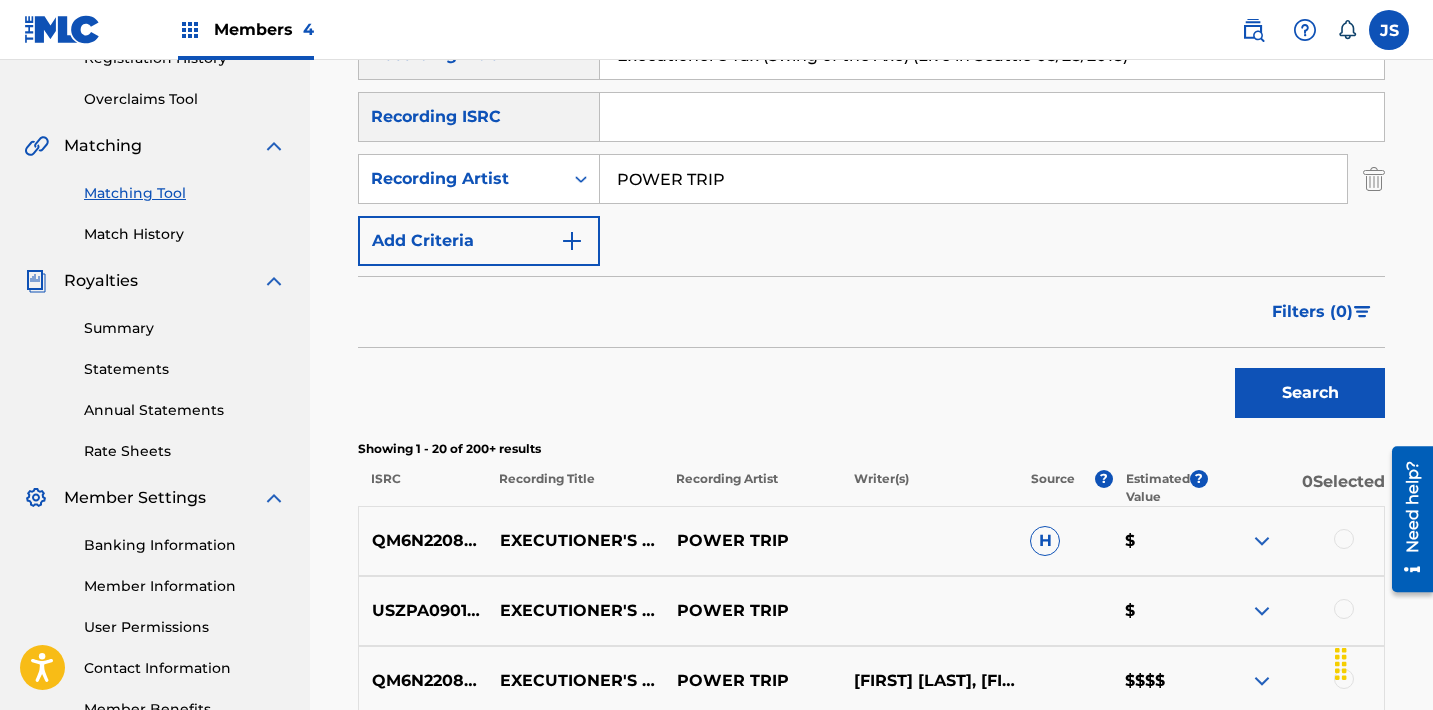 click on "SearchWithCriteria983fc15d-3c9d-4a83-8fe5-ddaff702e768 Recording Title Executioner's Tax (Swing of the Axe) (Live in Seattle 05/28/2018) SearchWithCriteria711c852f-33c4-4bac-b79b-24d20612b631 Recording ISRC SearchWithCriteriadfce5e65-cfe1-4c9e-aa1f-973f77db42aa Recording Artist POWER TRIP Add Criteria" at bounding box center (871, 148) 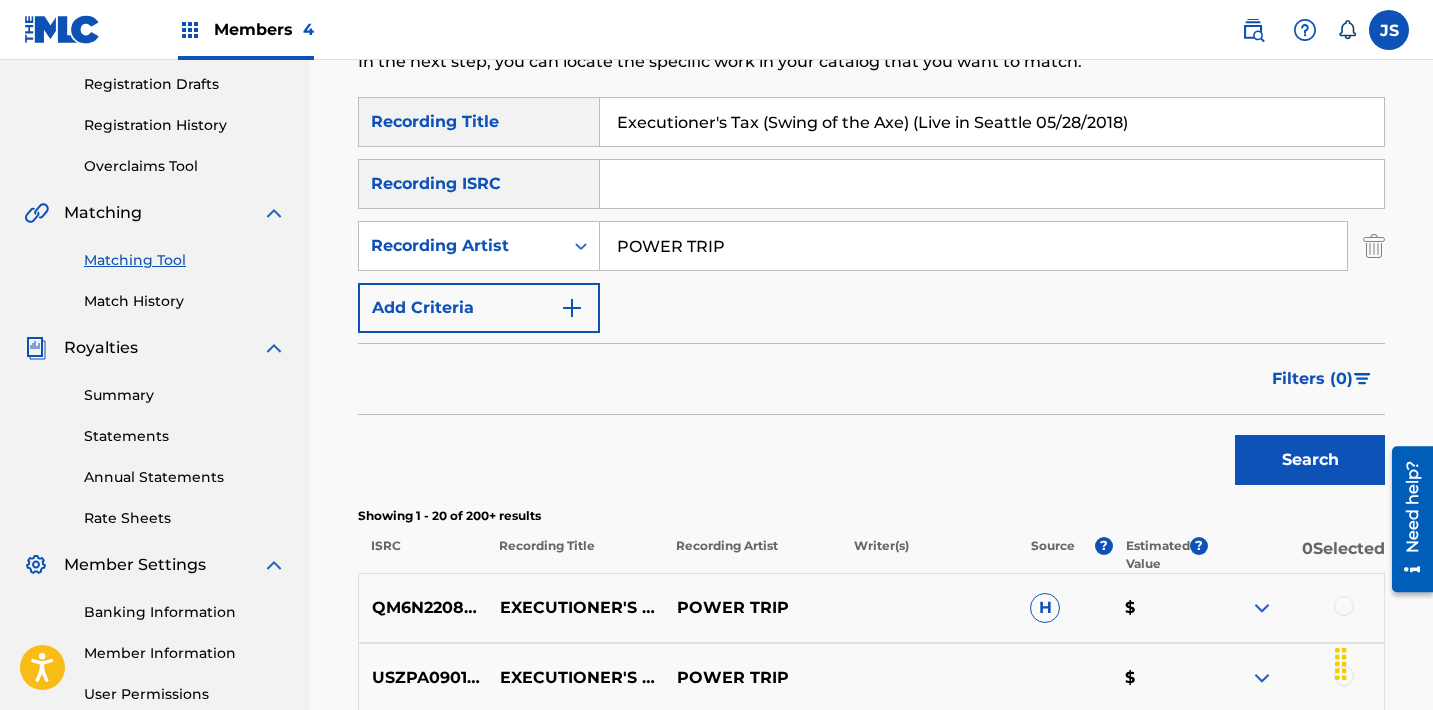 click on "Executioner's Tax (Swing of the Axe) (Live in Seattle 05/28/2018)" at bounding box center (992, 122) 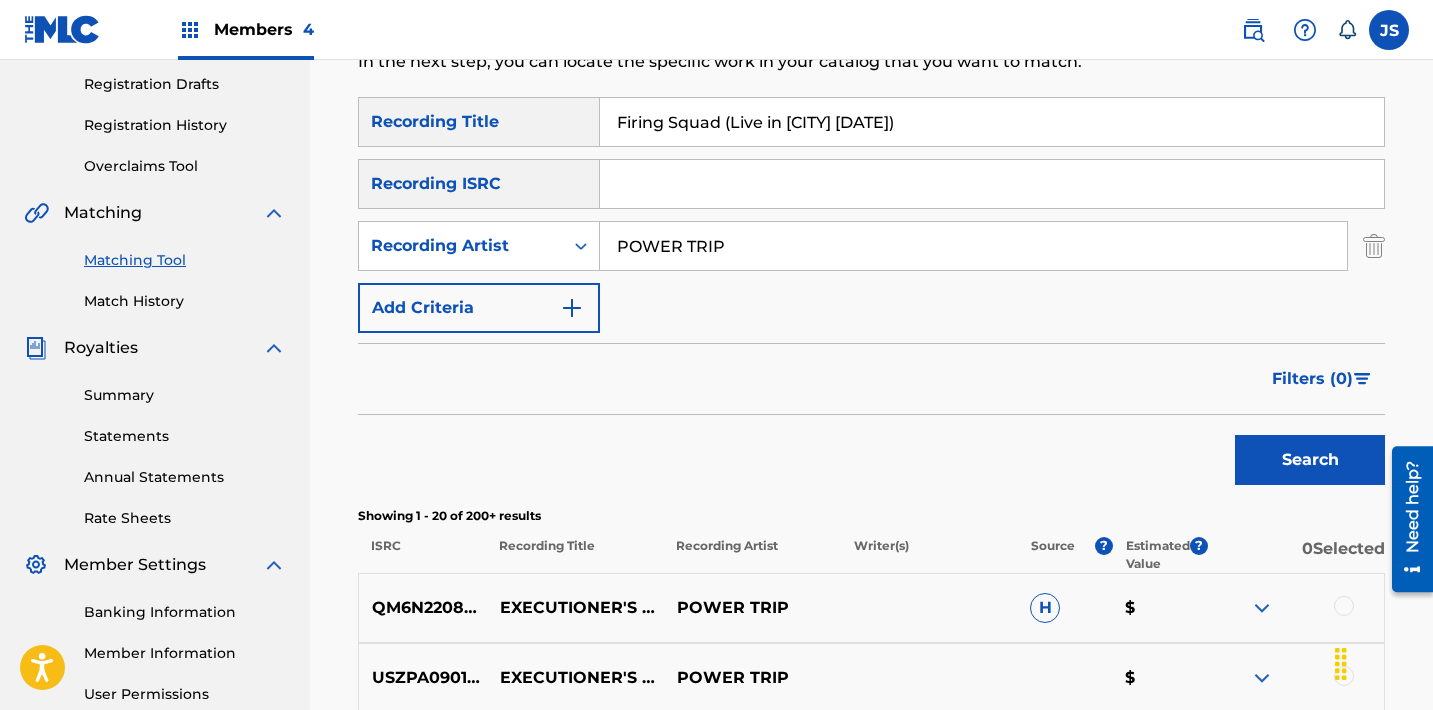 click on "Search" at bounding box center (1310, 460) 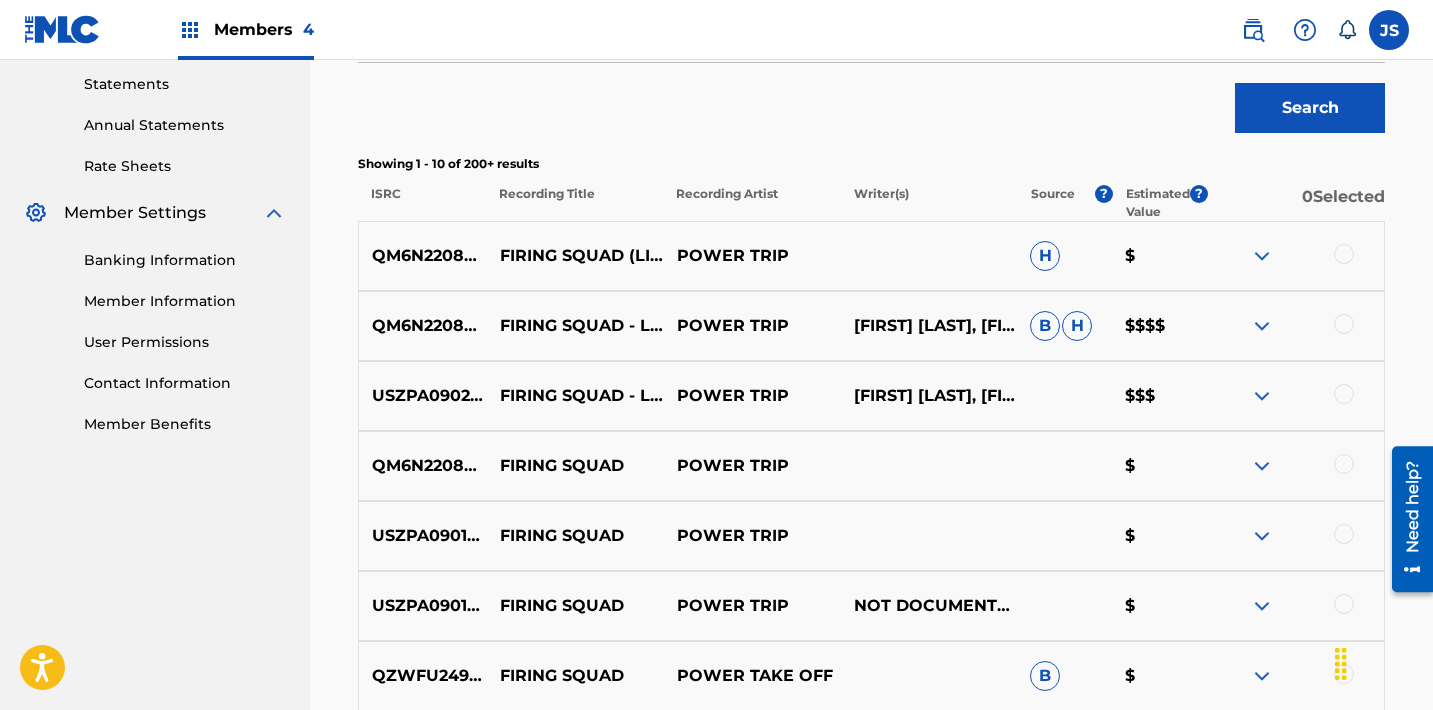 scroll, scrollTop: 687, scrollLeft: 0, axis: vertical 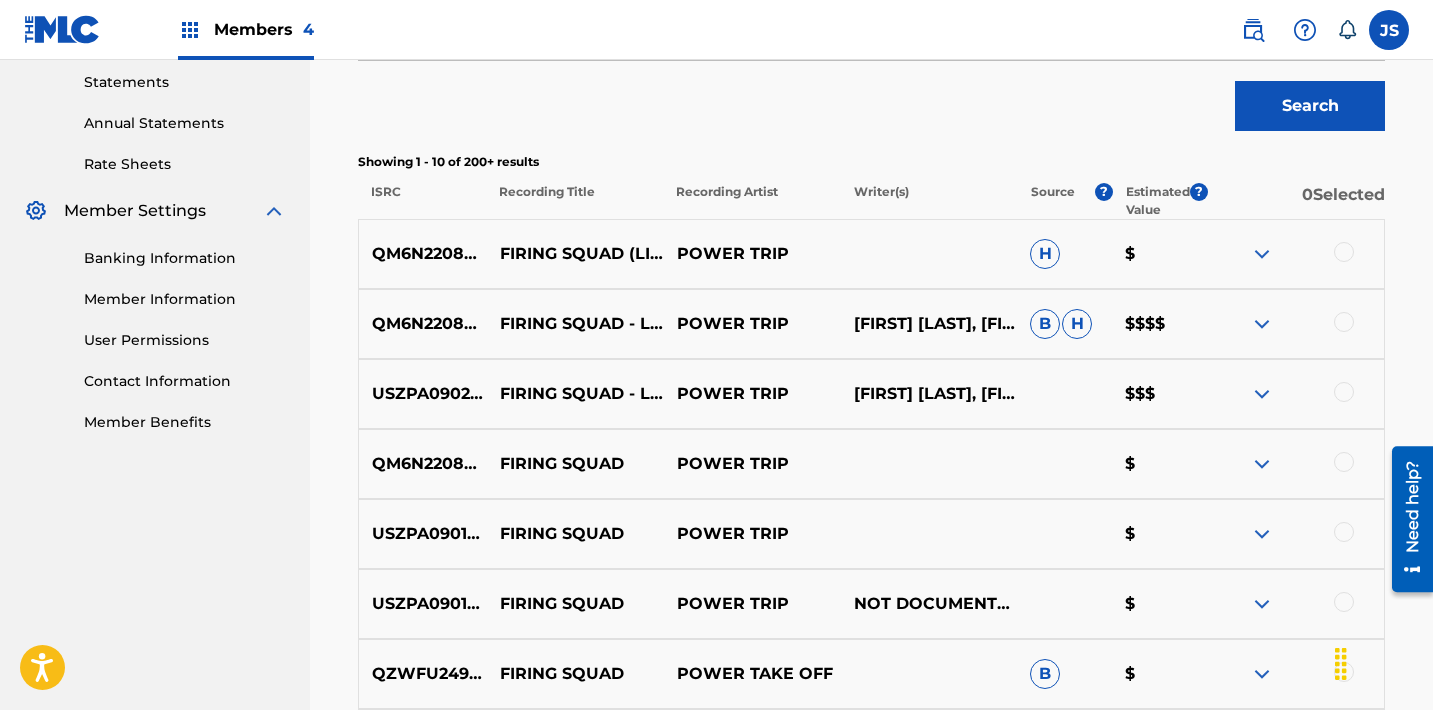 click on "QM6N22087948" at bounding box center [423, 254] 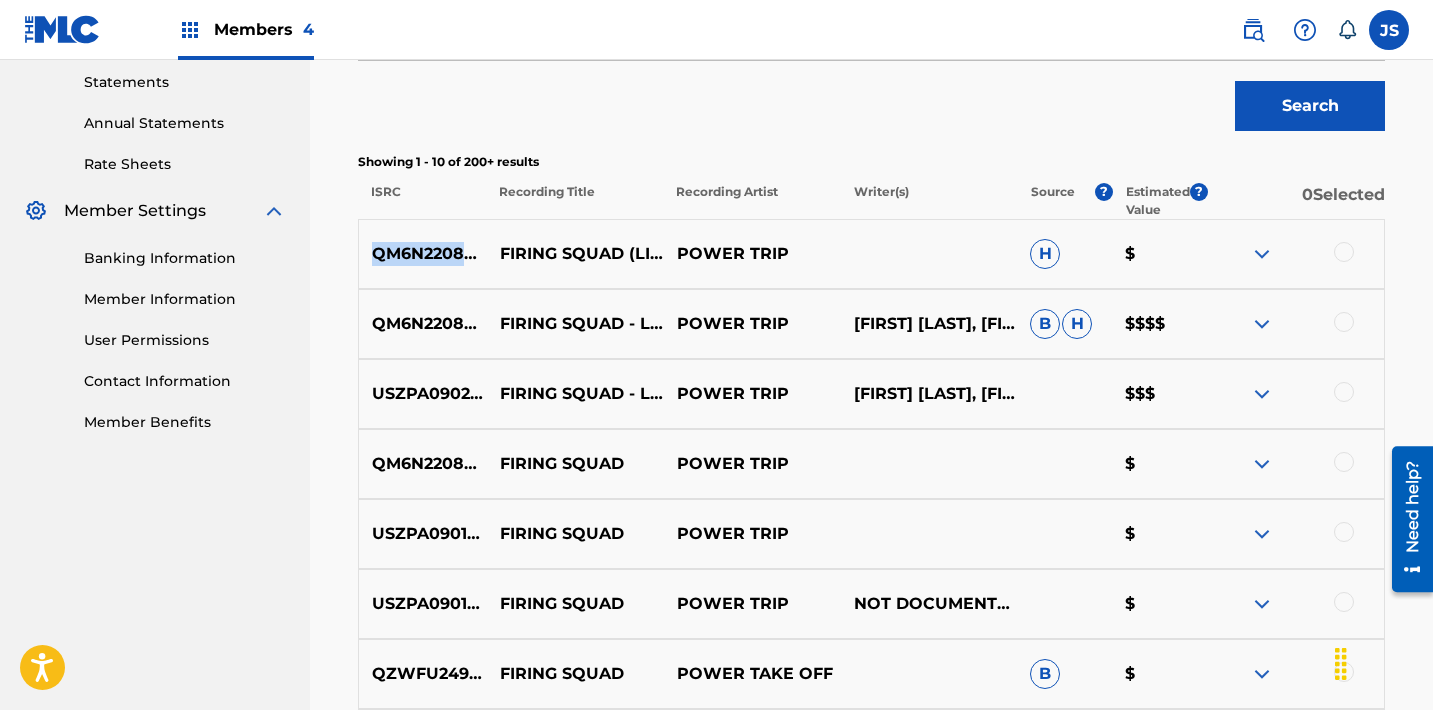 click on "QM6N22087948" at bounding box center [423, 254] 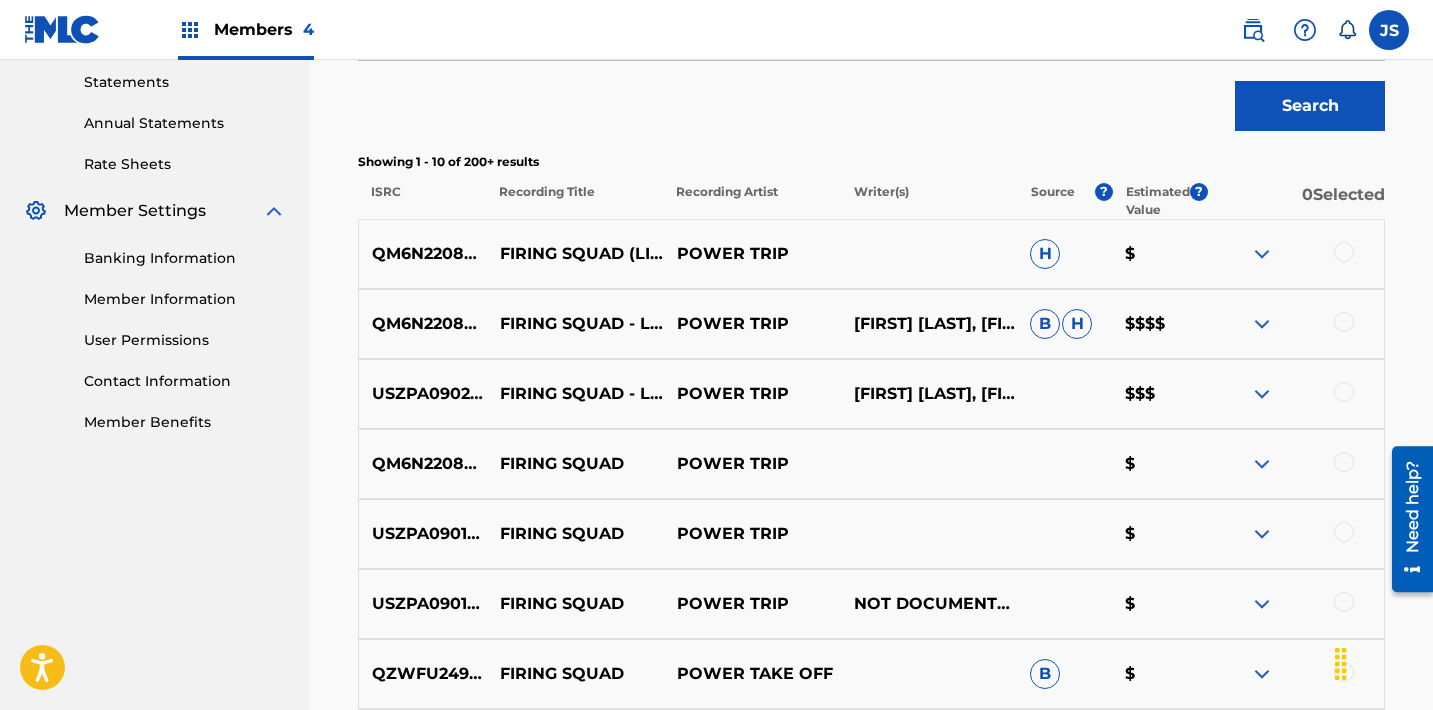 click on "USZPA0902094" at bounding box center (423, 394) 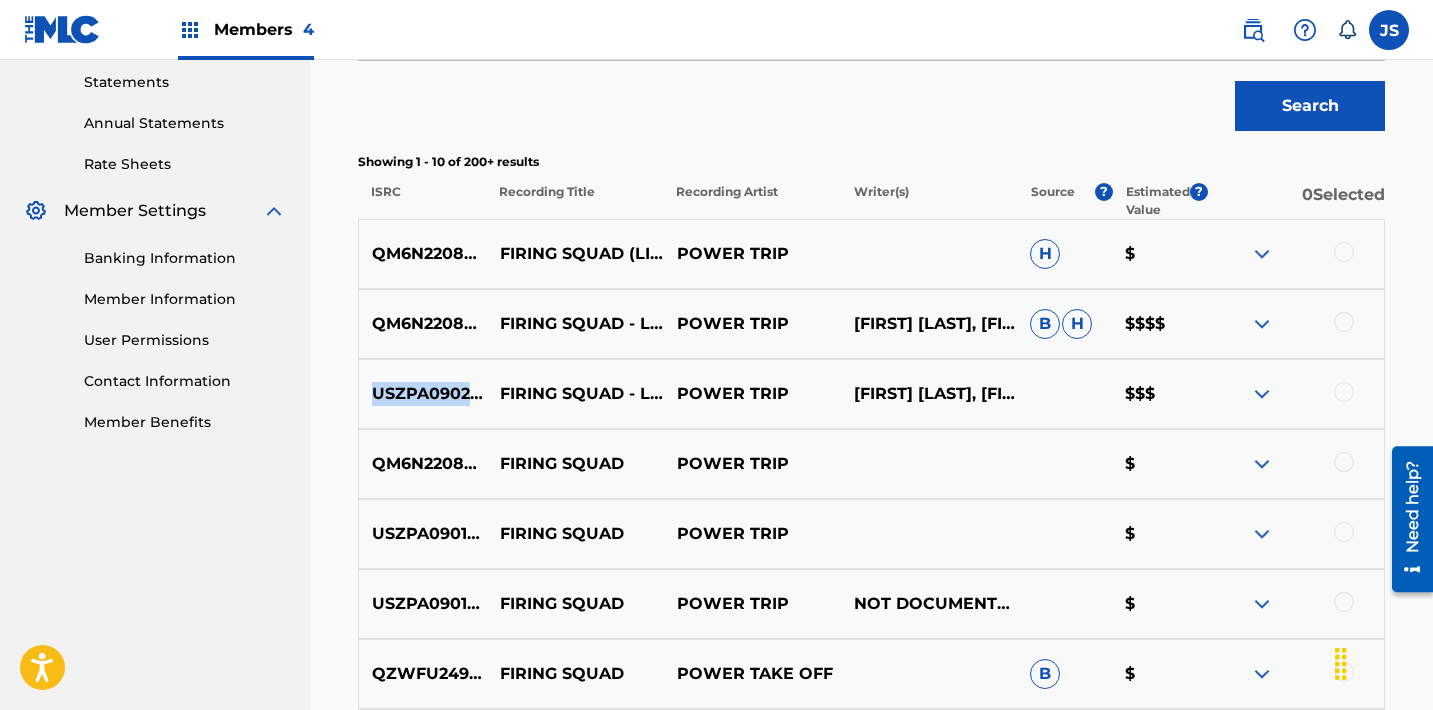 click on "USZPA0902094" at bounding box center [423, 394] 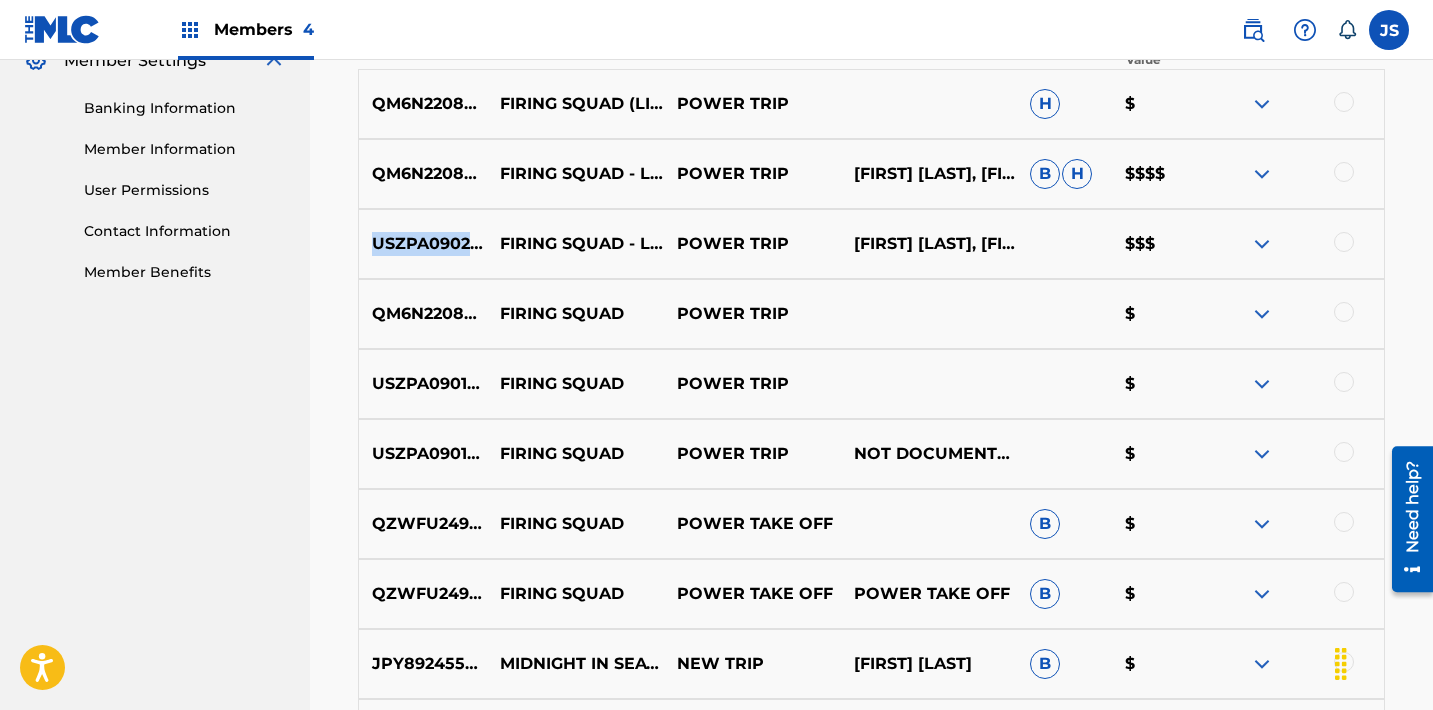 scroll, scrollTop: 843, scrollLeft: 0, axis: vertical 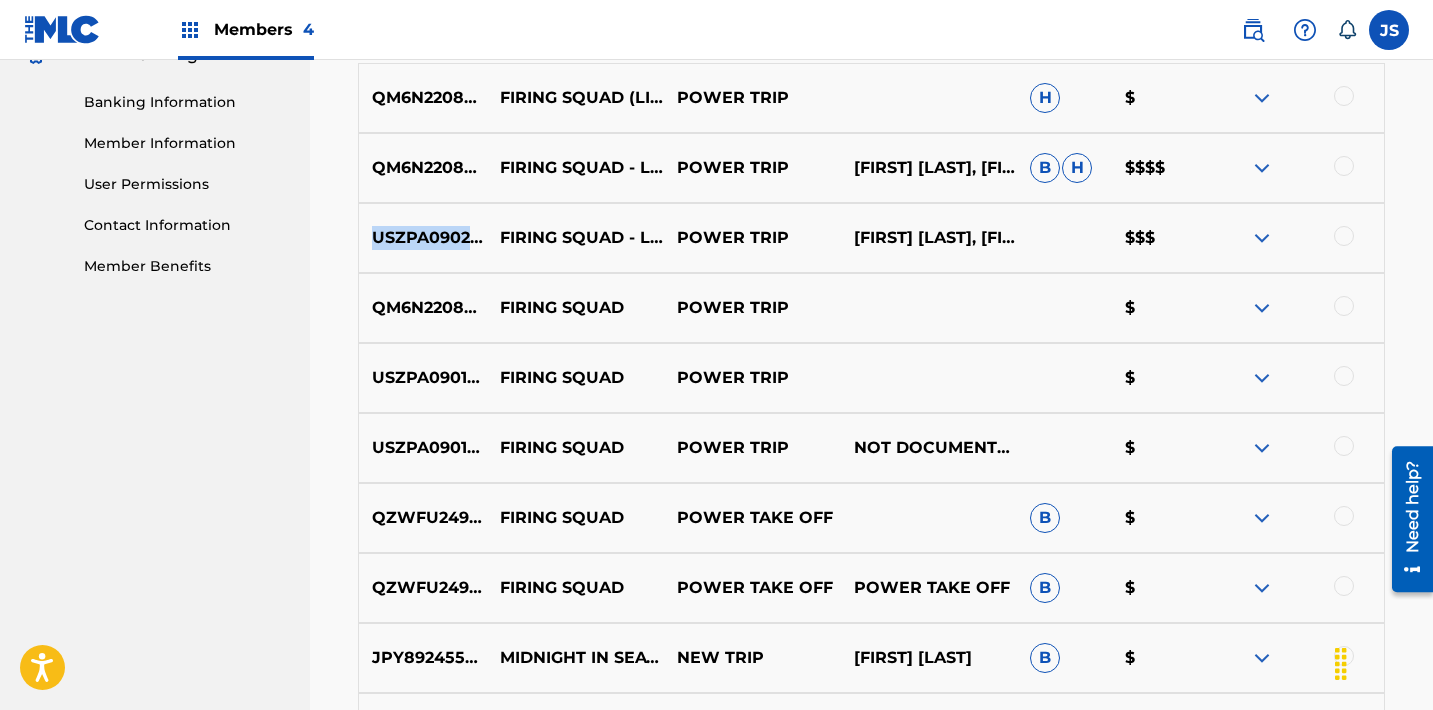 click on "QZWFU2499206" at bounding box center (423, 518) 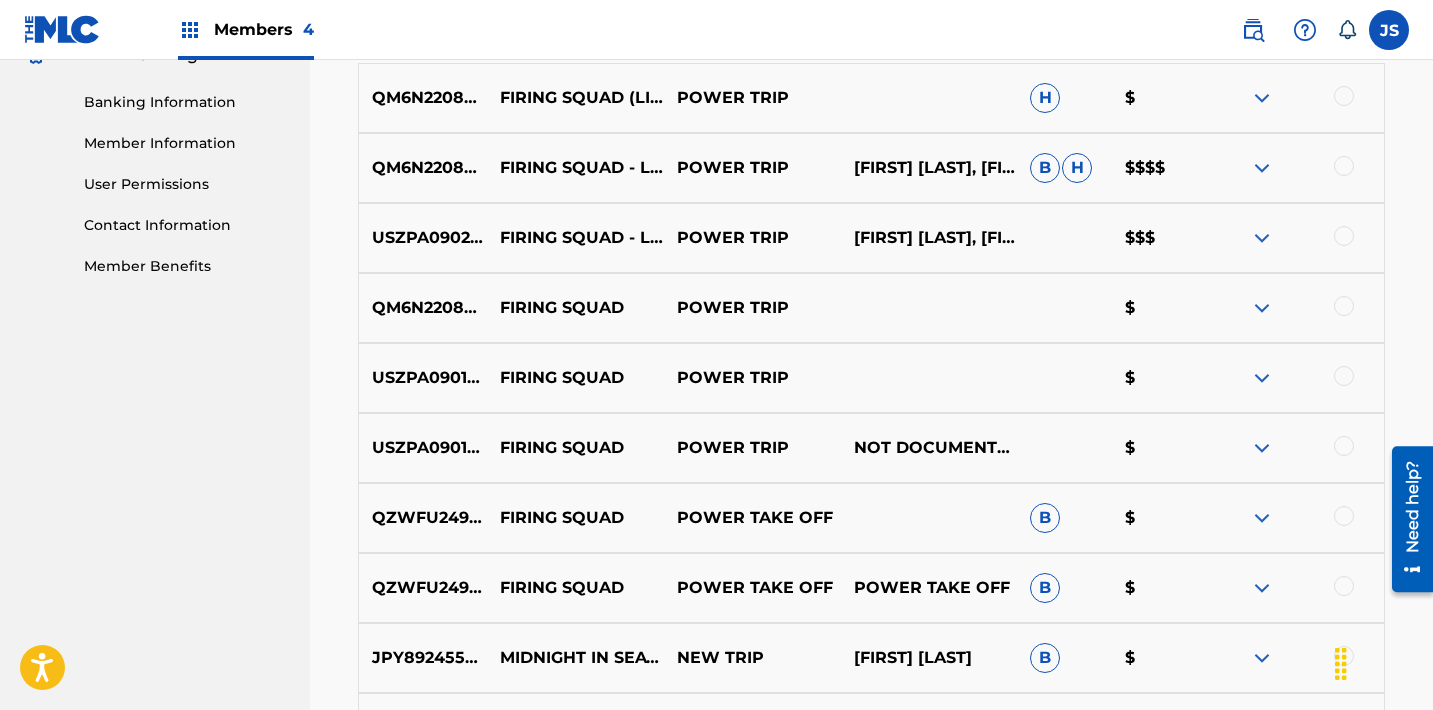 click on "QZWFU2499206" at bounding box center [423, 518] 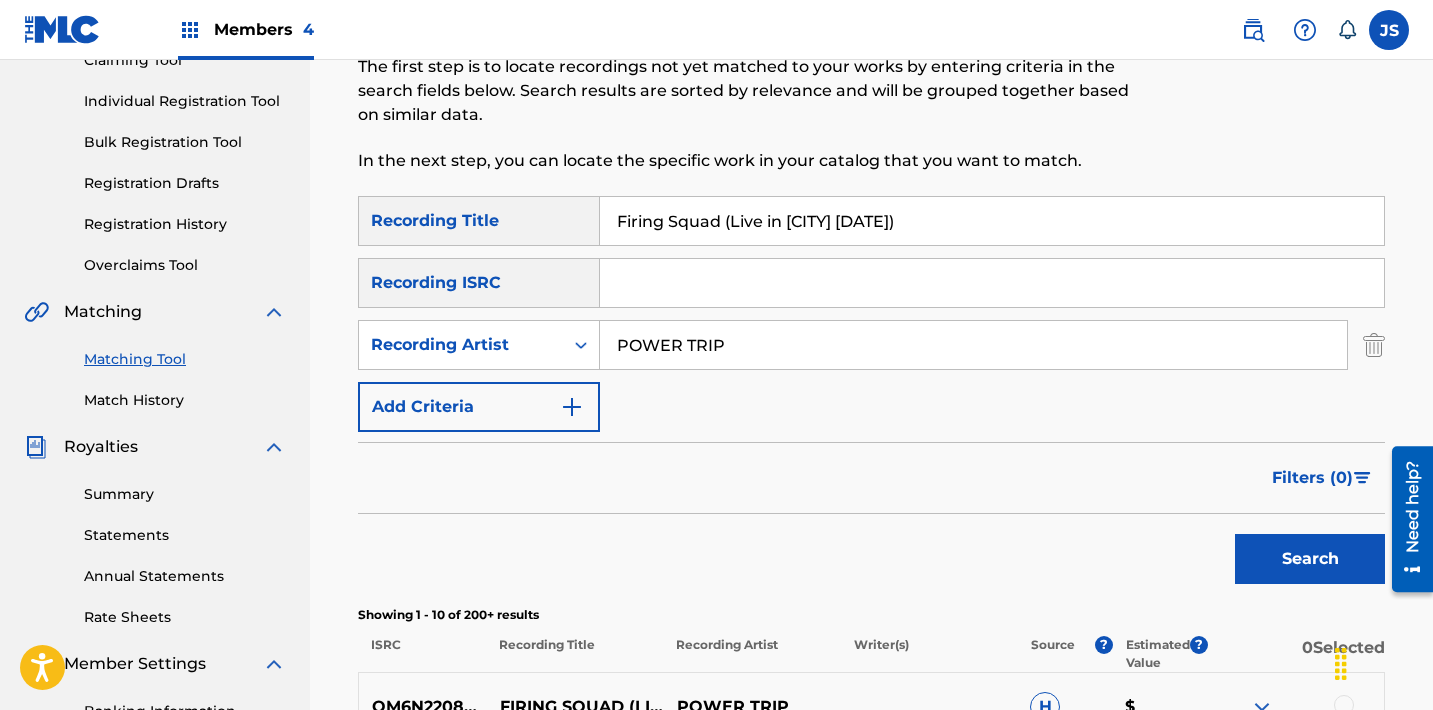 scroll, scrollTop: 0, scrollLeft: 0, axis: both 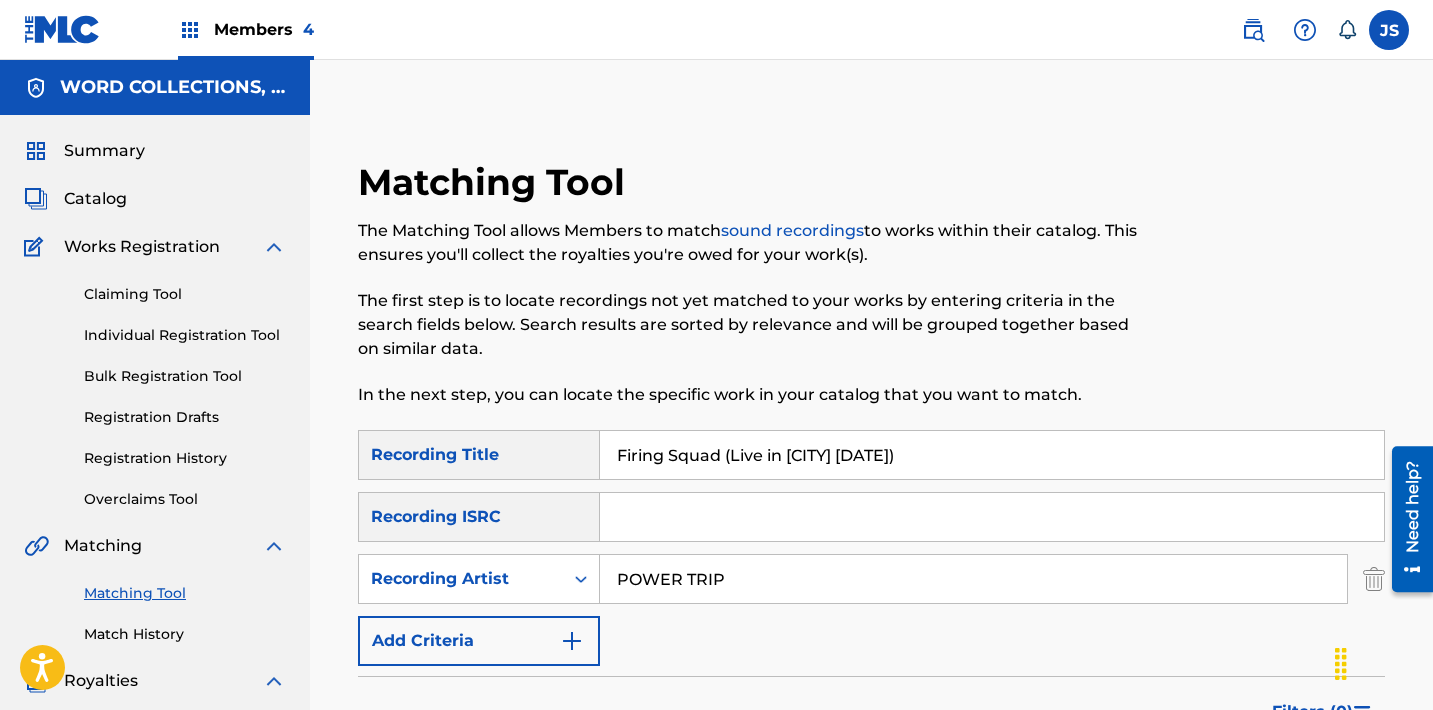 click on "SearchWithCriteria983fc15d-3c9d-4a83-8fe5-ddaff702e768 Recording Title Firing Squad (Live in Seattle 05/28/2018) SearchWithCriteria711c852f-33c4-4bac-b79b-24d20612b631 Recording ISRC SearchWithCriteriadfce5e65-cfe1-4c9e-aa1f-973f77db42aa Recording Artist POWER TRIP Add Criteria" at bounding box center (871, 548) 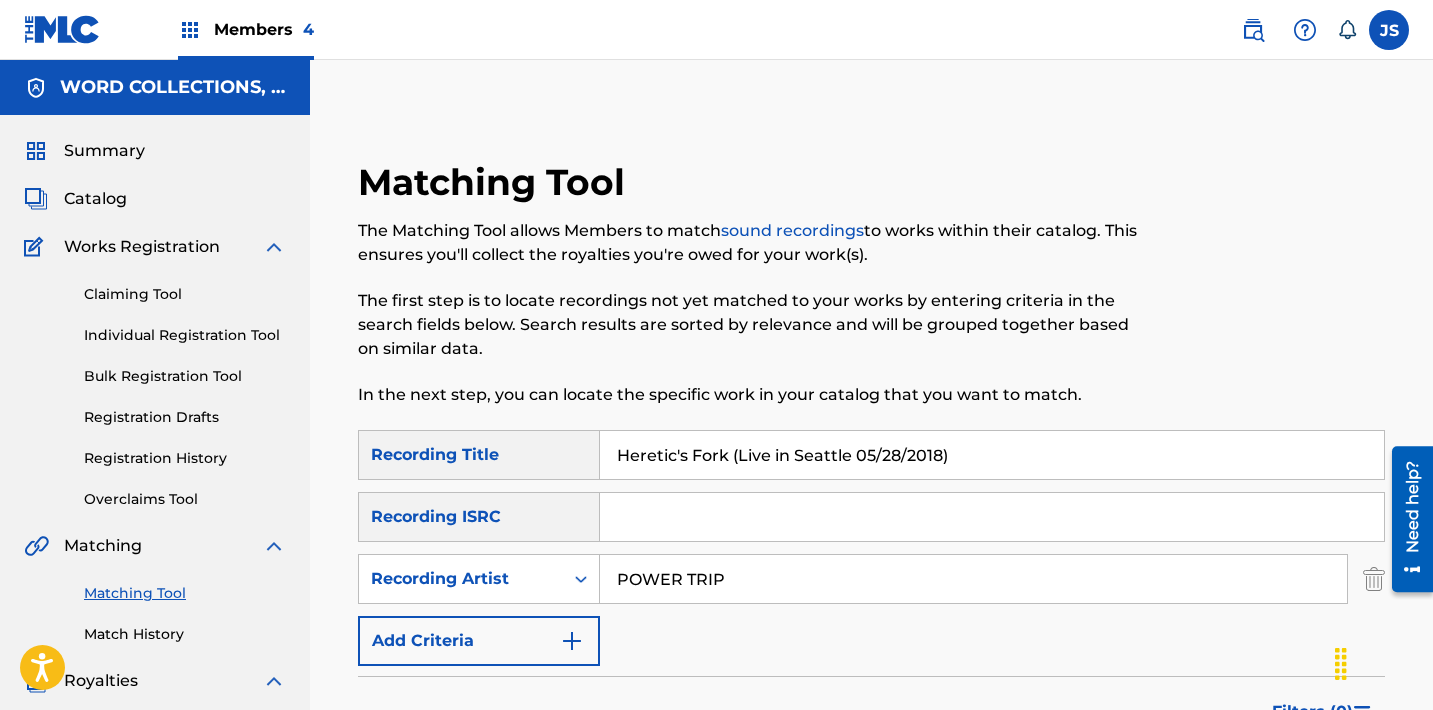type on "Heretic's Fork (Live in Seattle 05/28/2018)" 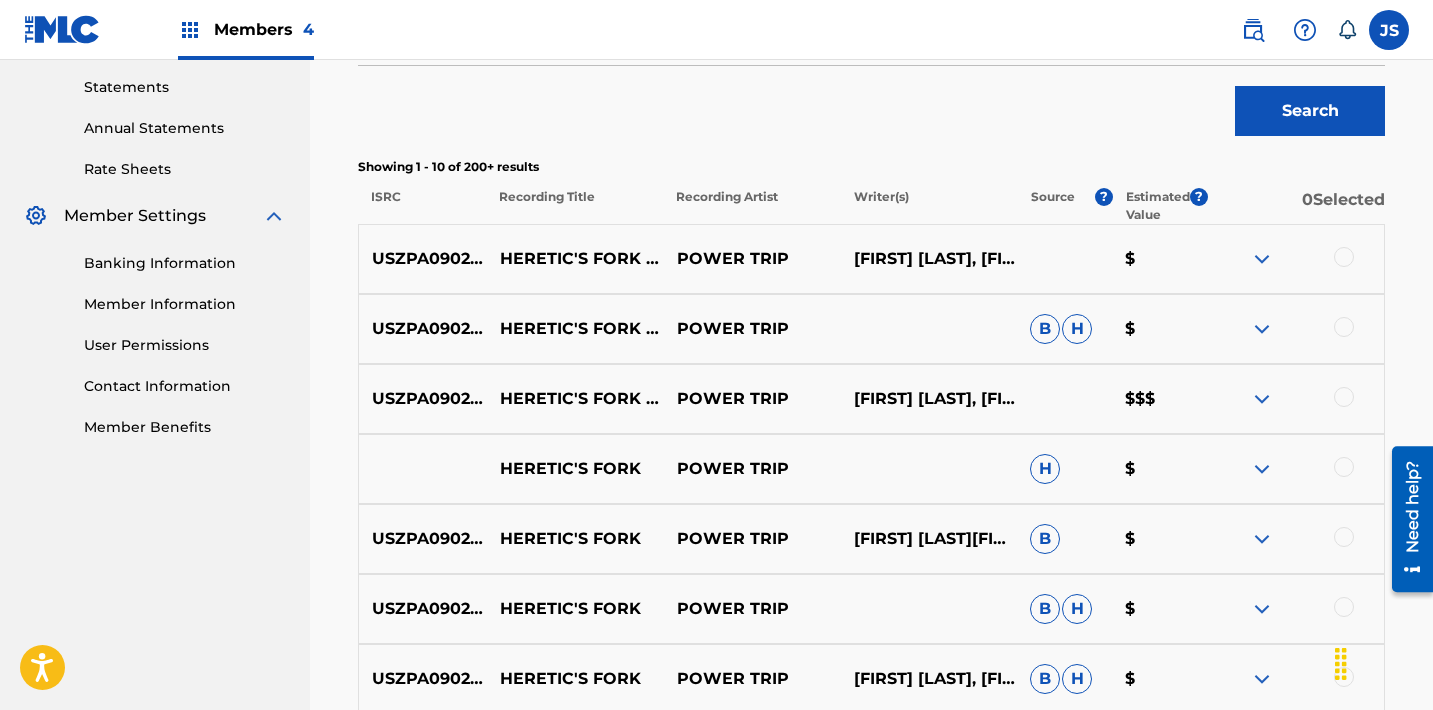 scroll, scrollTop: 683, scrollLeft: 0, axis: vertical 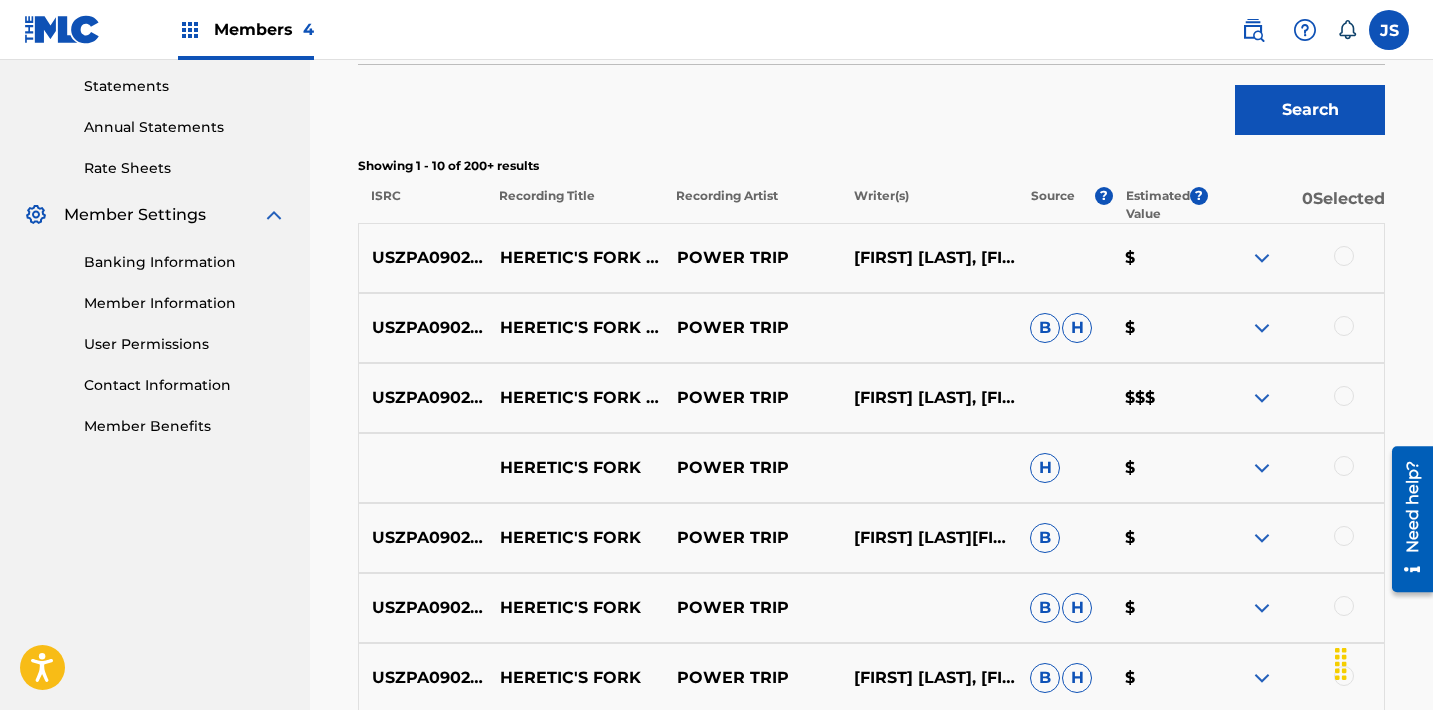click on "USZPA0902092" at bounding box center [423, 258] 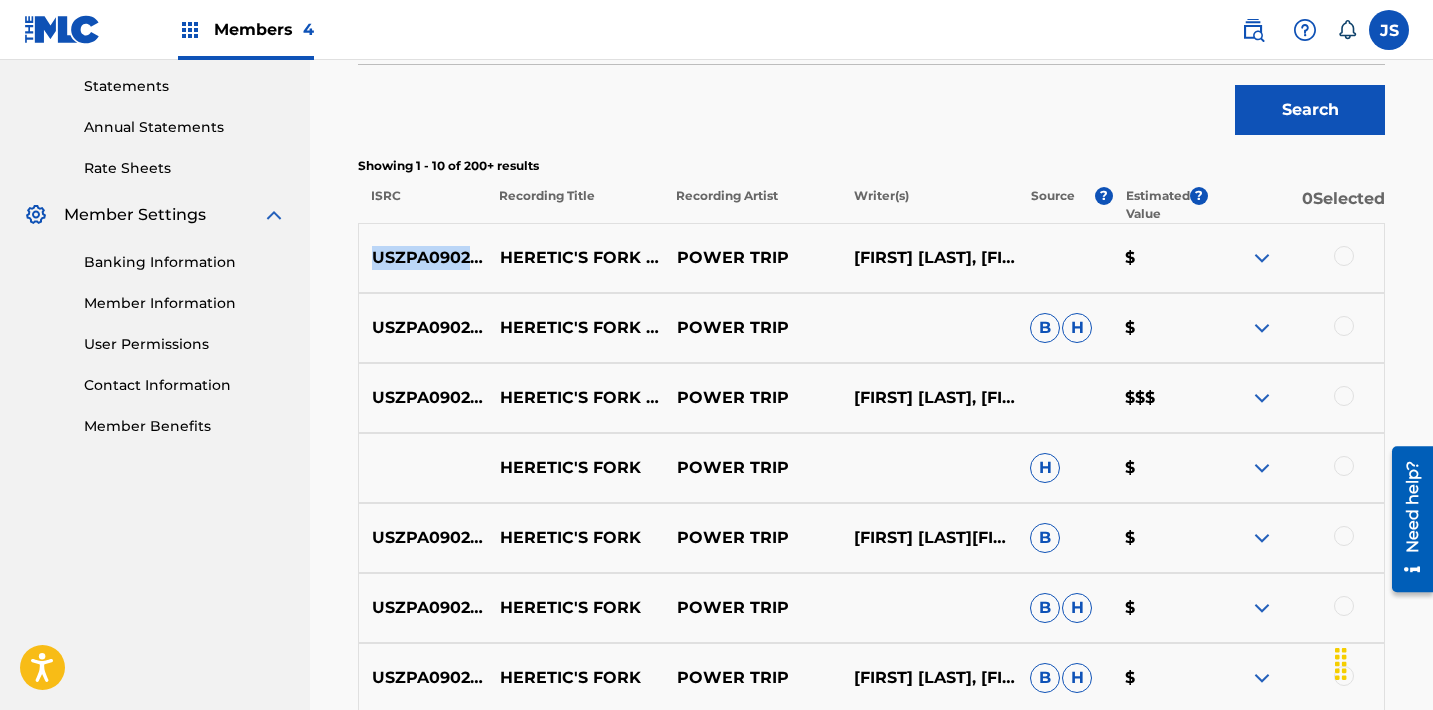 click on "USZPA0902092" at bounding box center (423, 258) 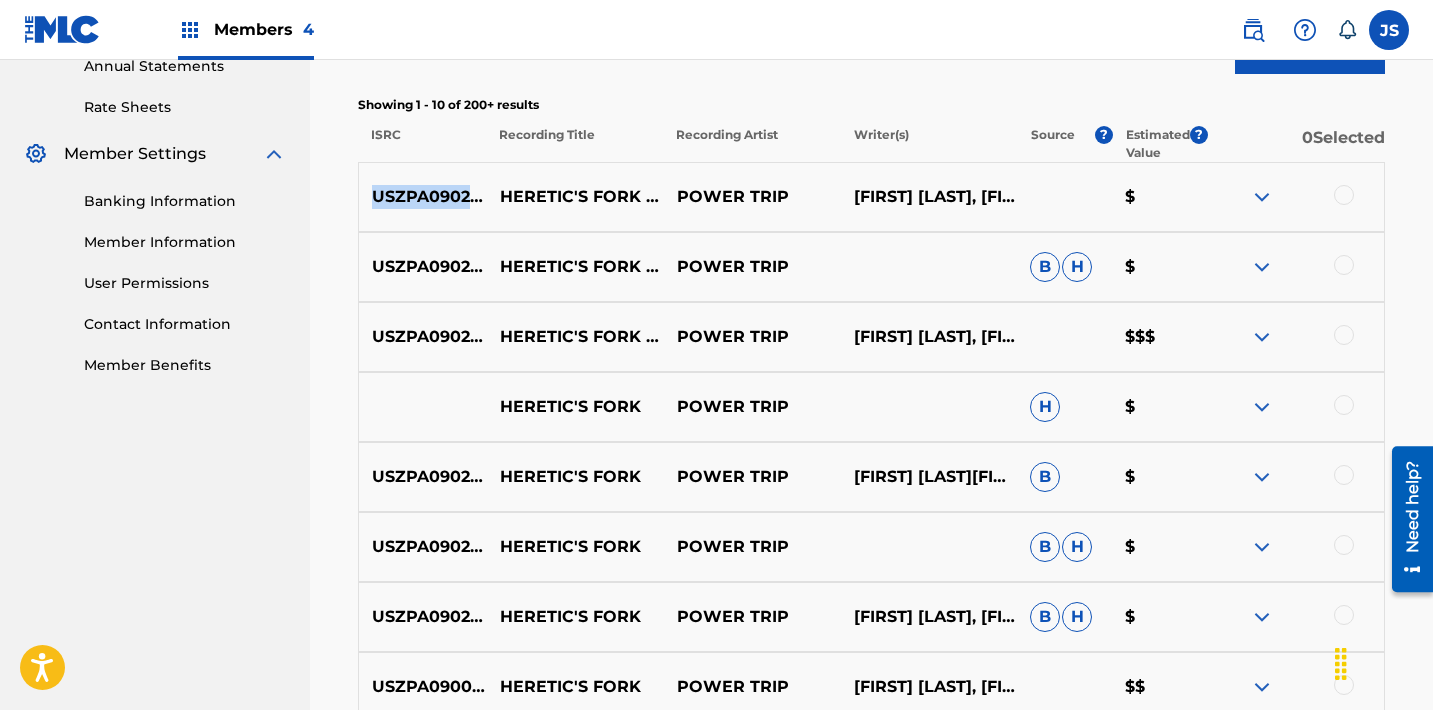 scroll, scrollTop: 743, scrollLeft: 0, axis: vertical 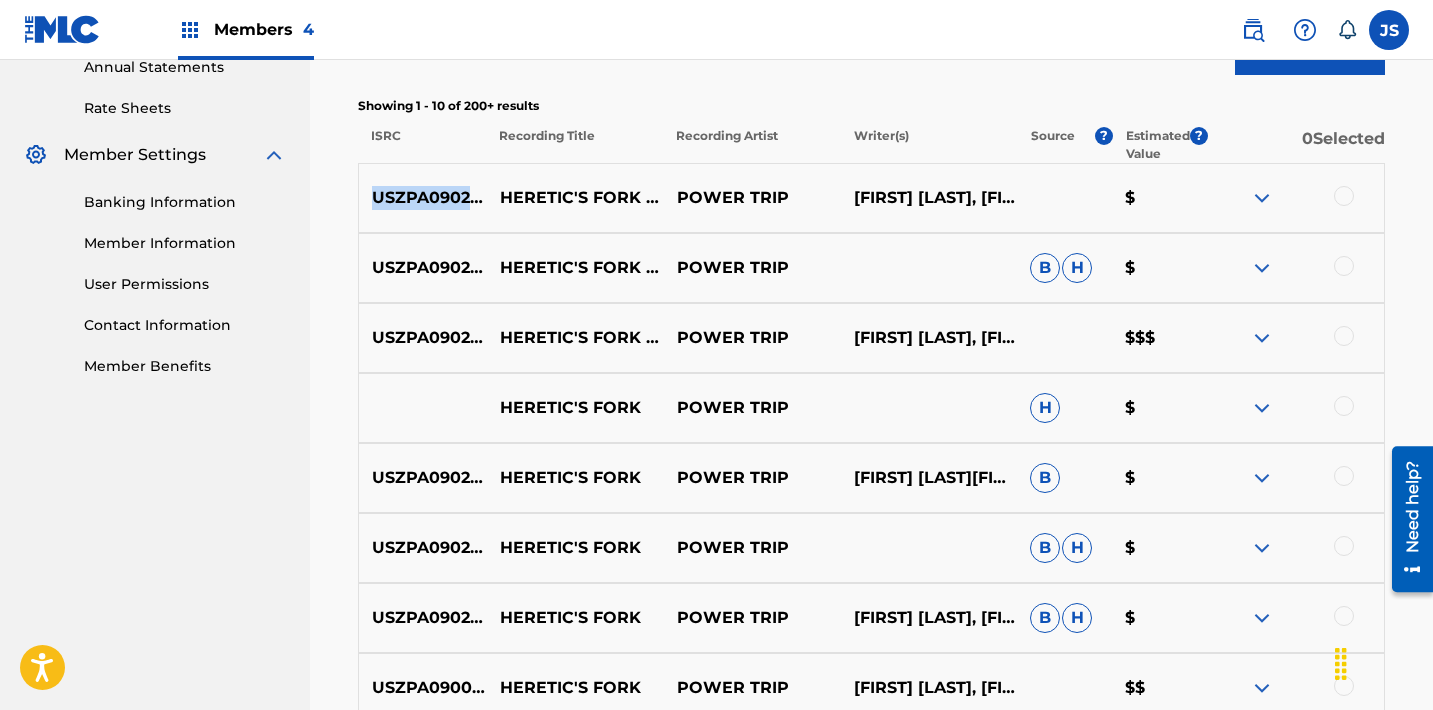 click on "USZPA0902092 HERETIC'S FORK POWER TRIP B H $" at bounding box center [871, 548] 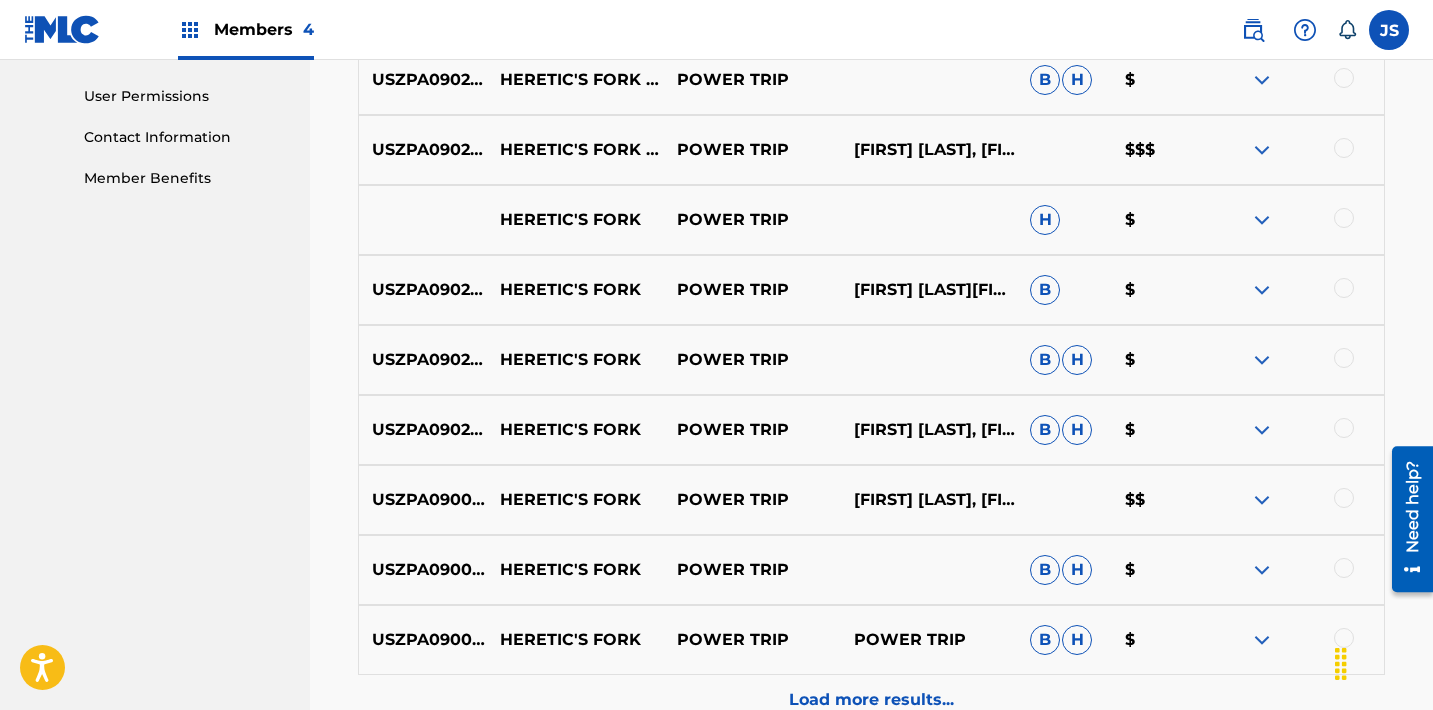 scroll, scrollTop: 933, scrollLeft: 0, axis: vertical 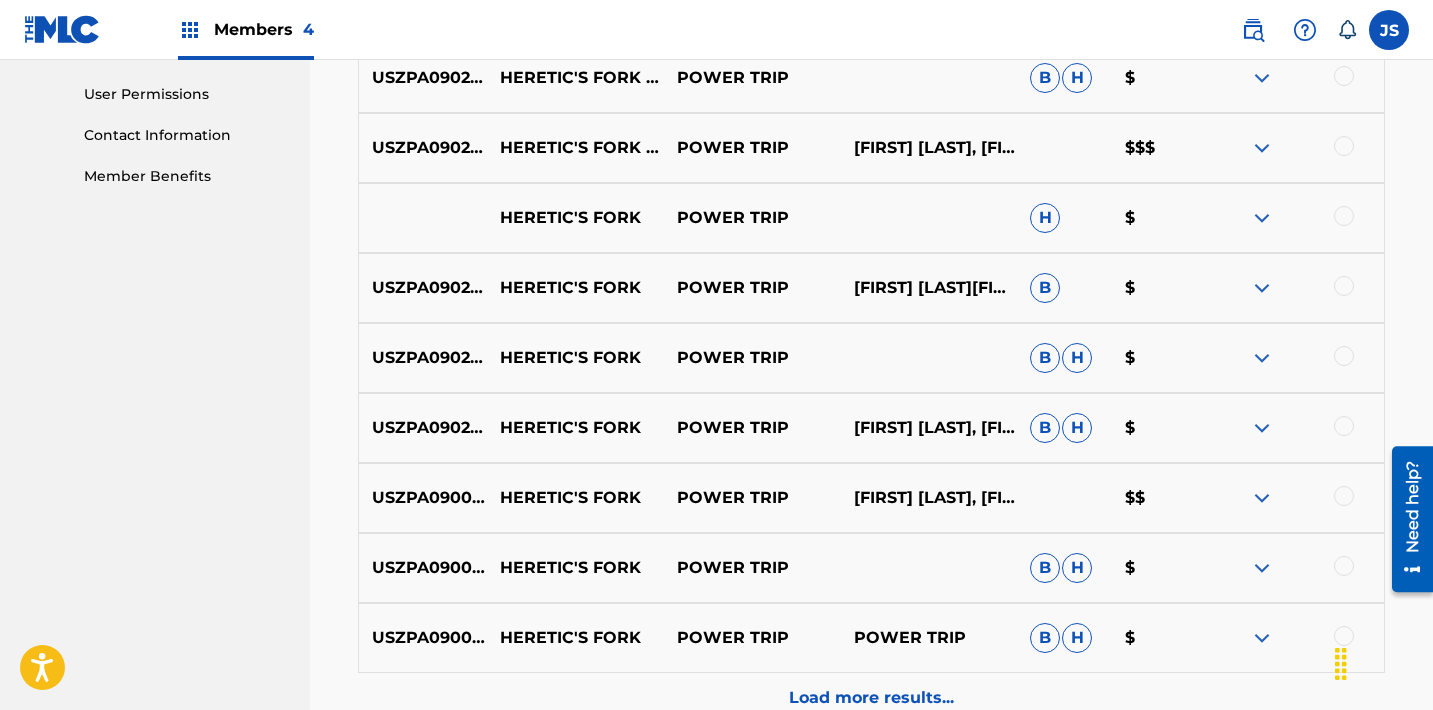 click on "USZPA0900722" at bounding box center (423, 498) 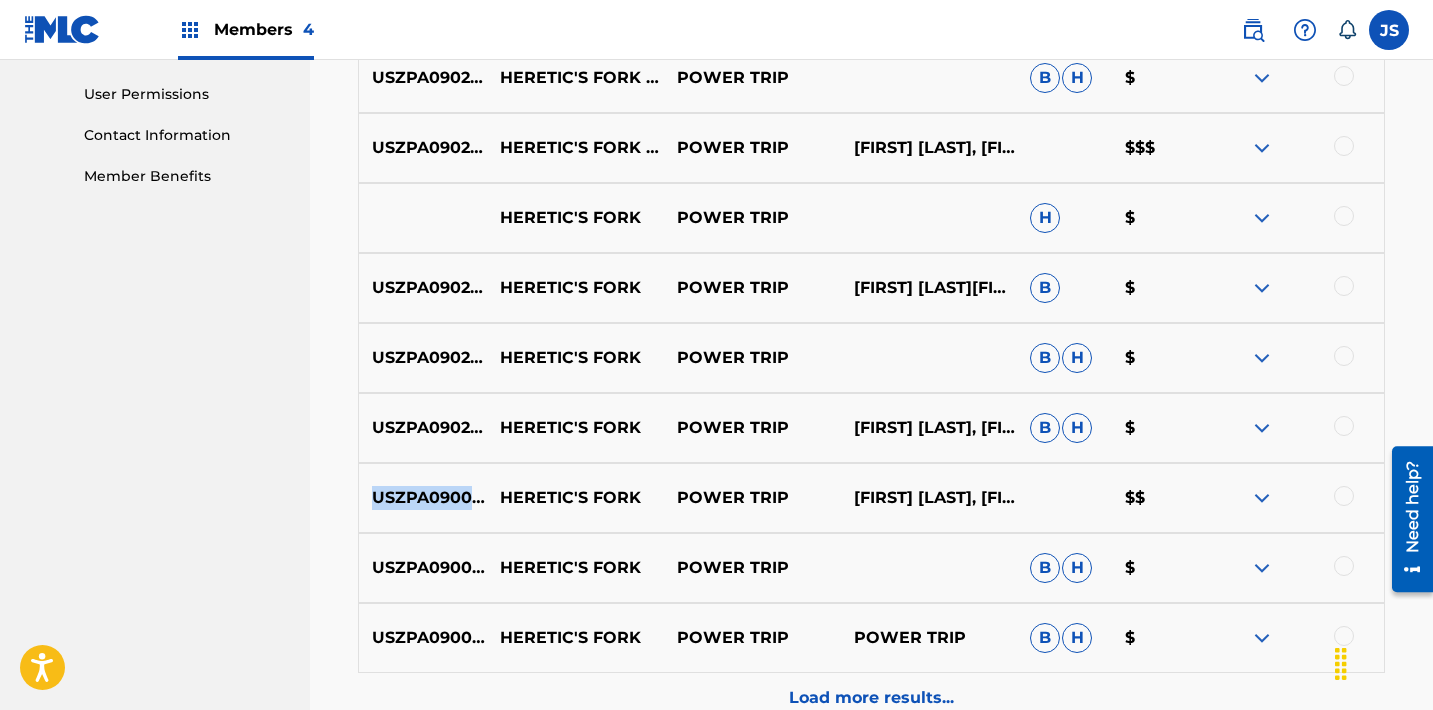 click on "USZPA0900722" at bounding box center (423, 498) 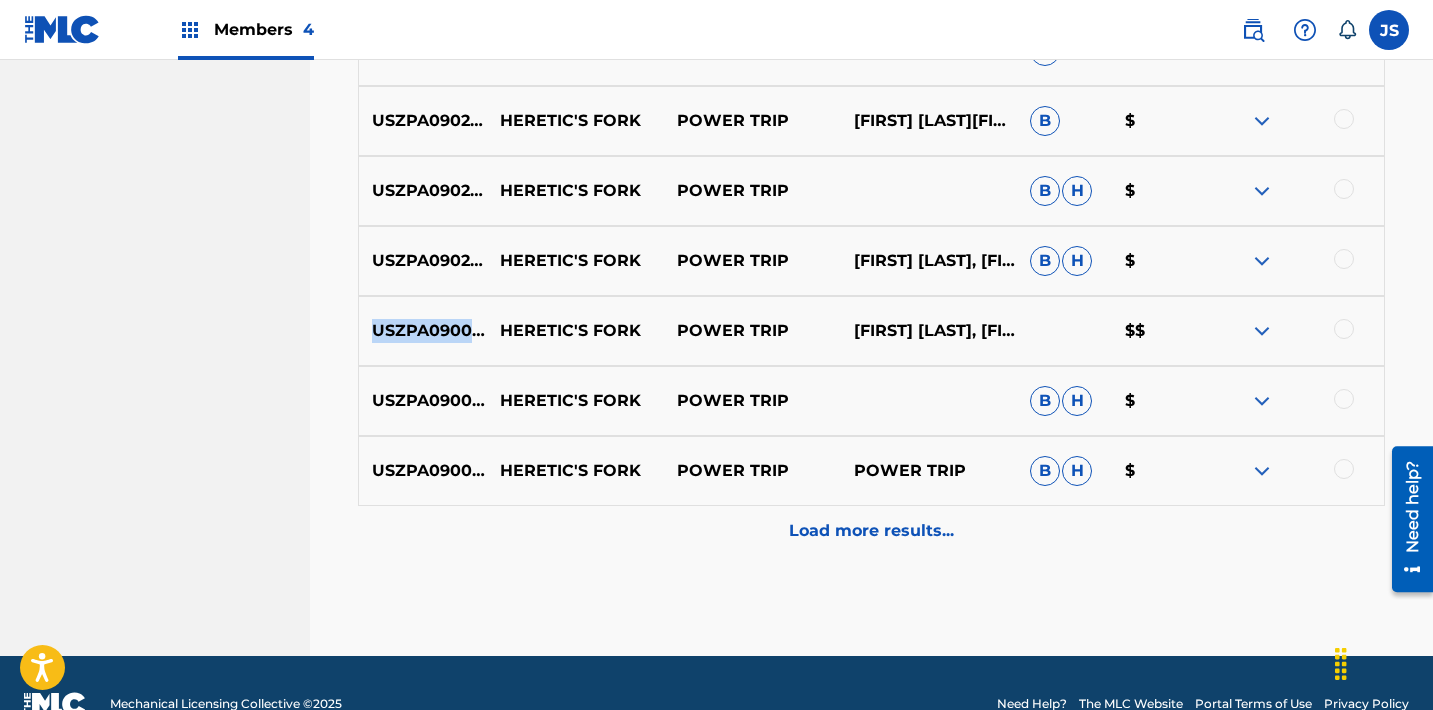 scroll, scrollTop: 1133, scrollLeft: 0, axis: vertical 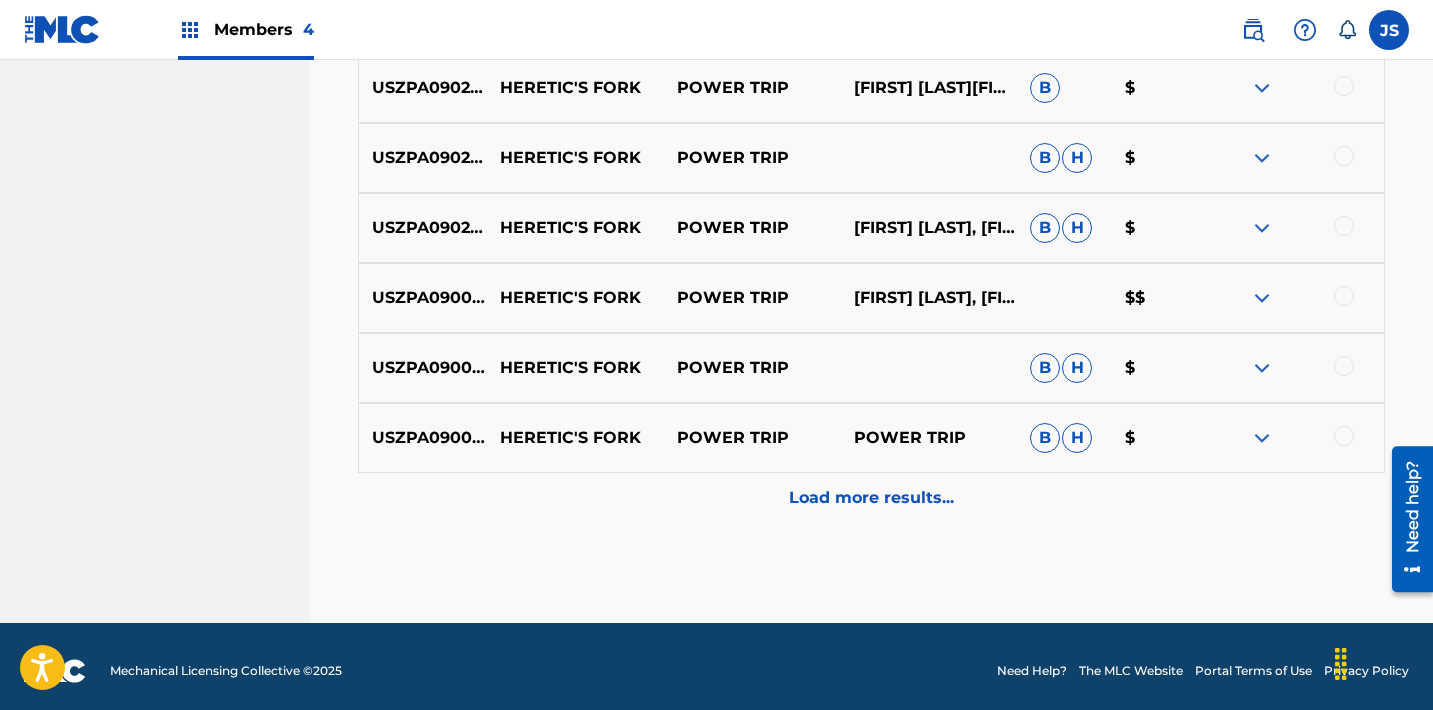 click on "Load more results..." at bounding box center [871, 498] 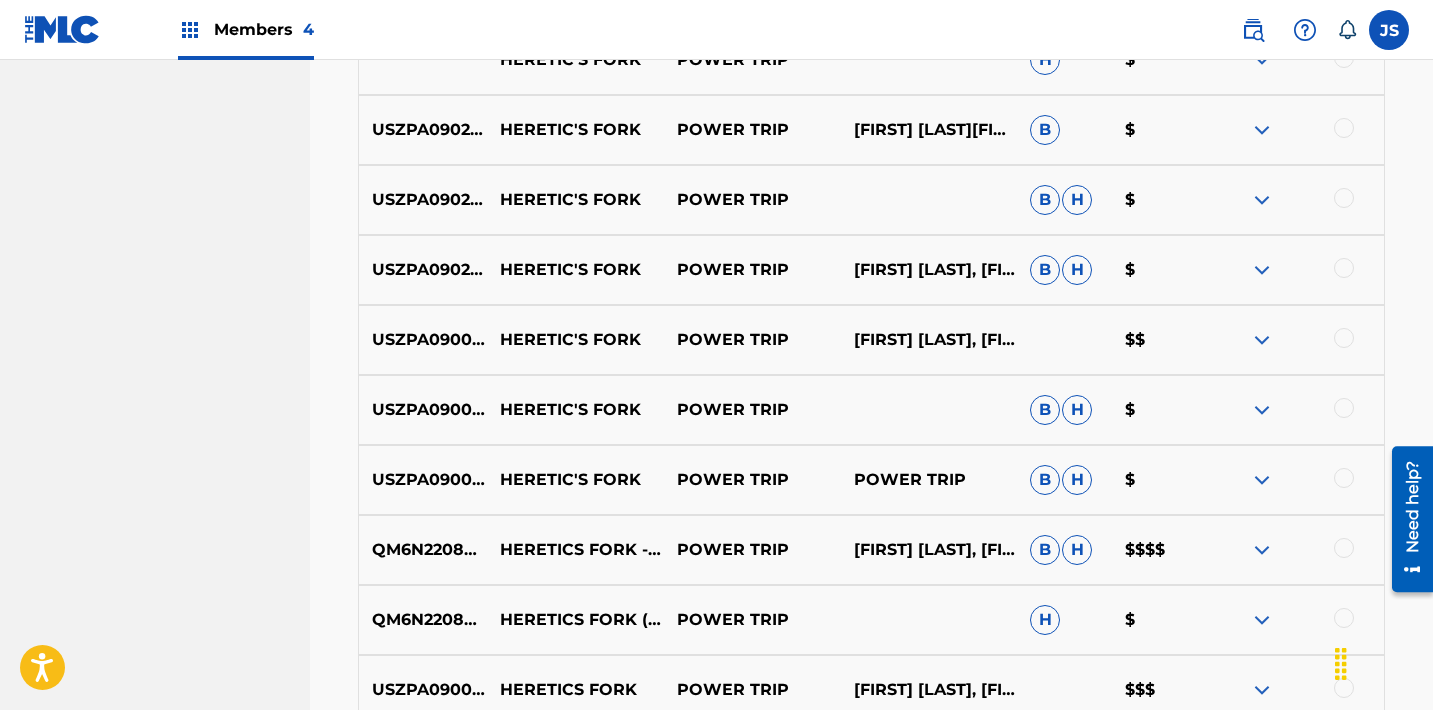 scroll, scrollTop: 455, scrollLeft: 0, axis: vertical 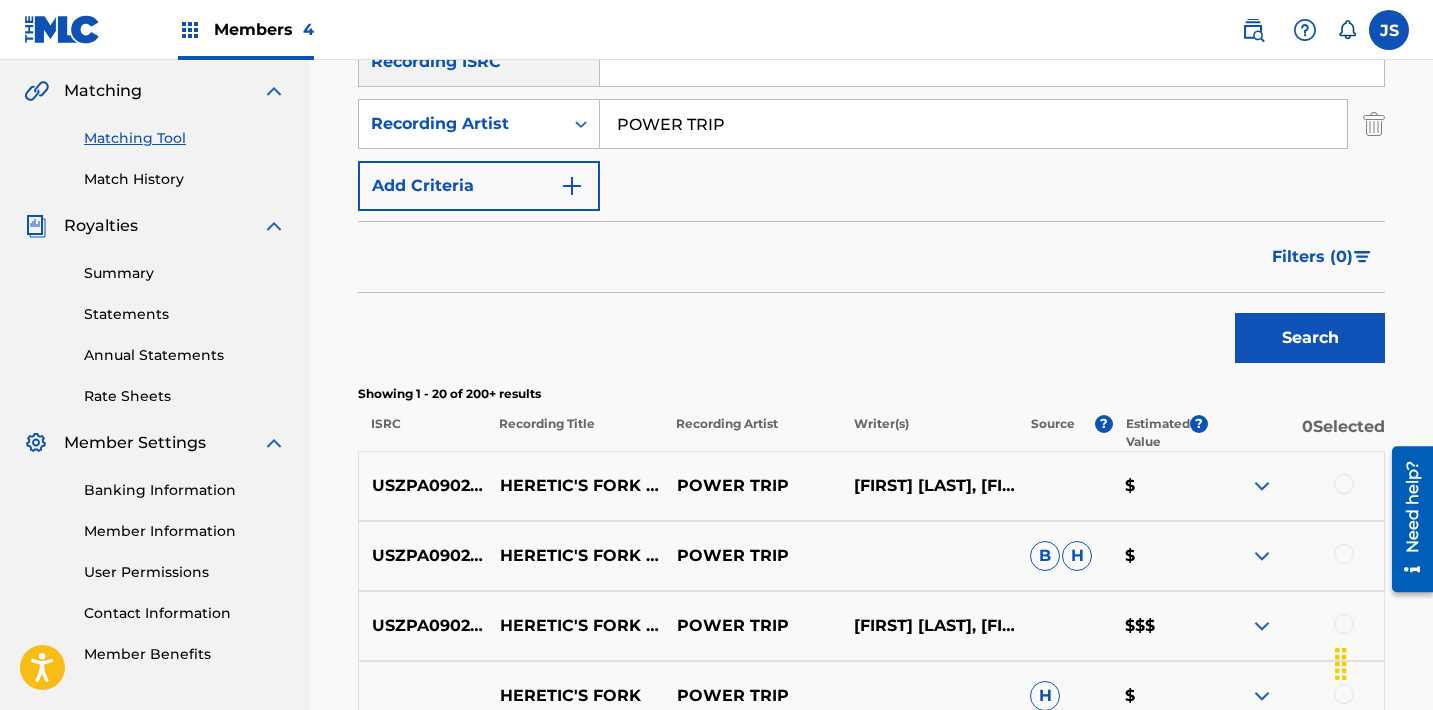 click on "POWER TRIP" at bounding box center [973, 124] 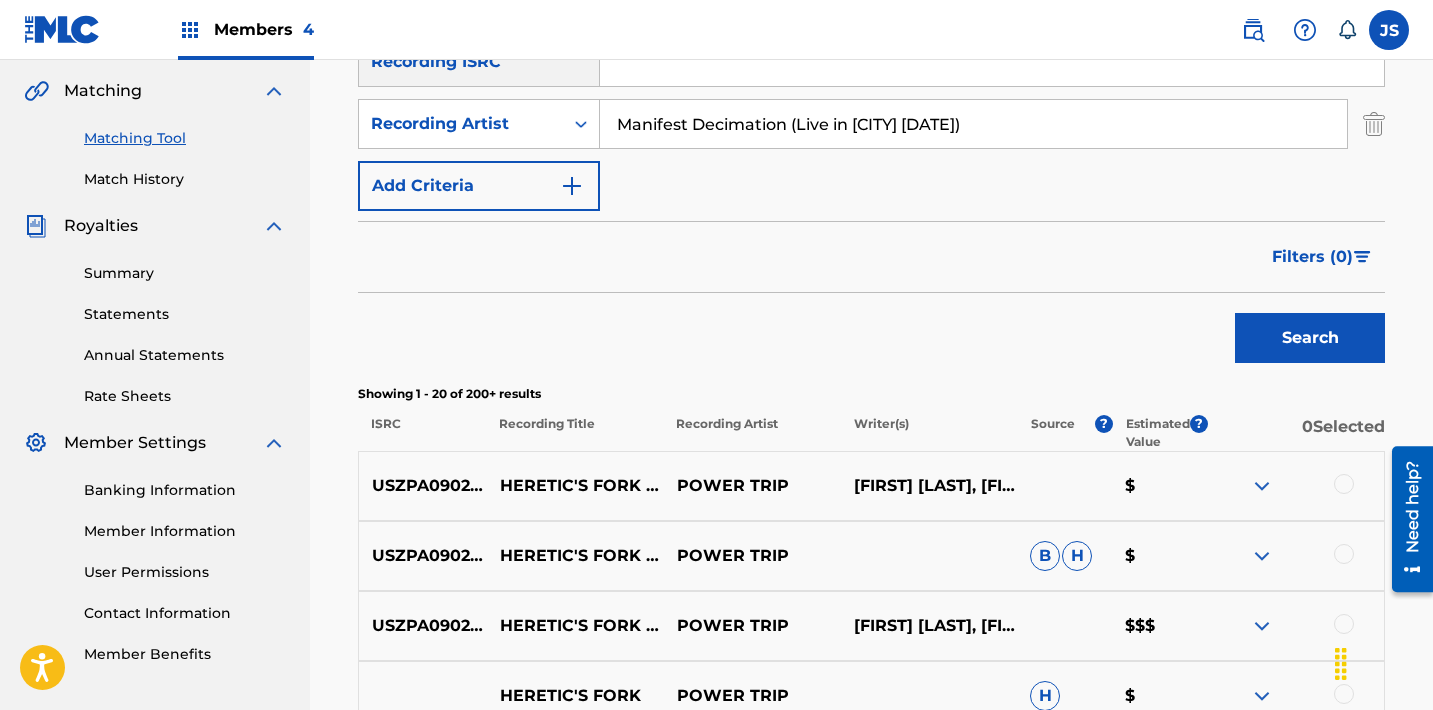 click on "Manifest Decimation (Live in Seattle 05/28/2018)" at bounding box center (973, 124) 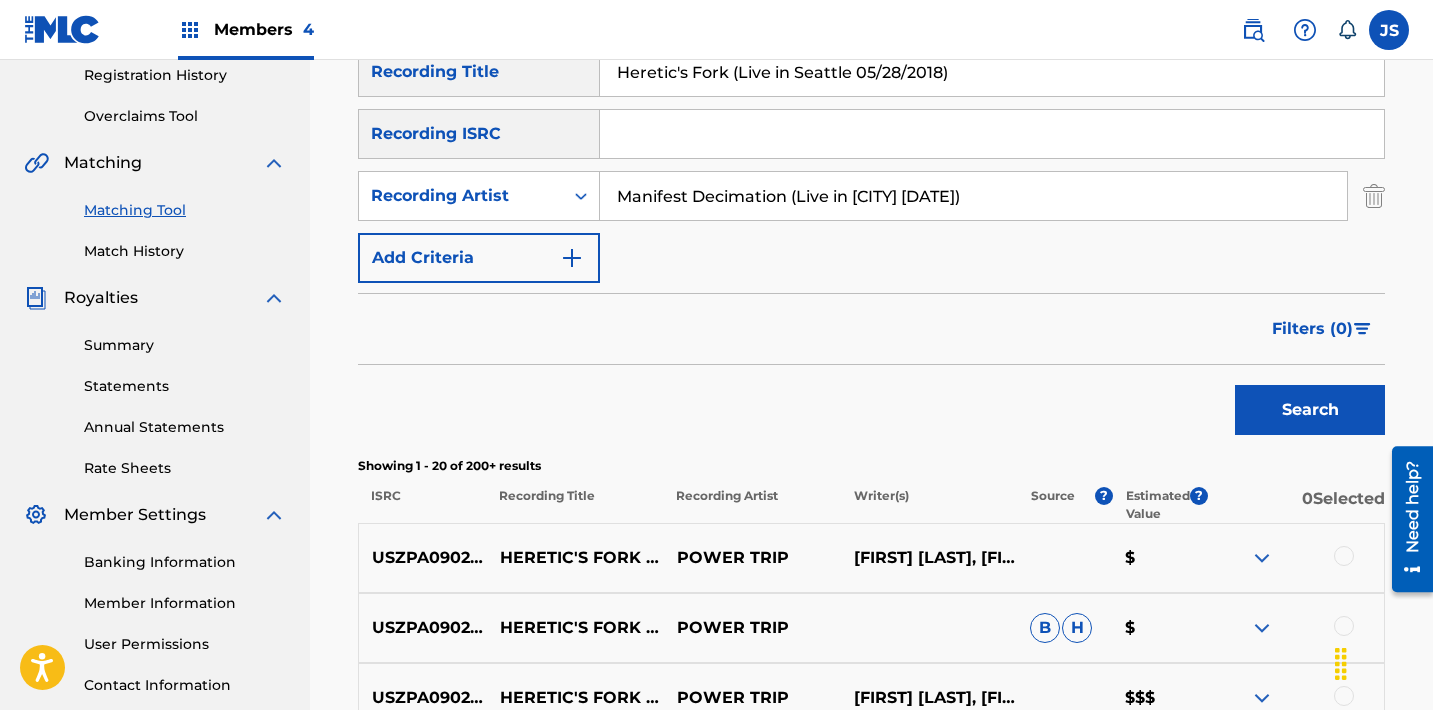 scroll, scrollTop: 355, scrollLeft: 0, axis: vertical 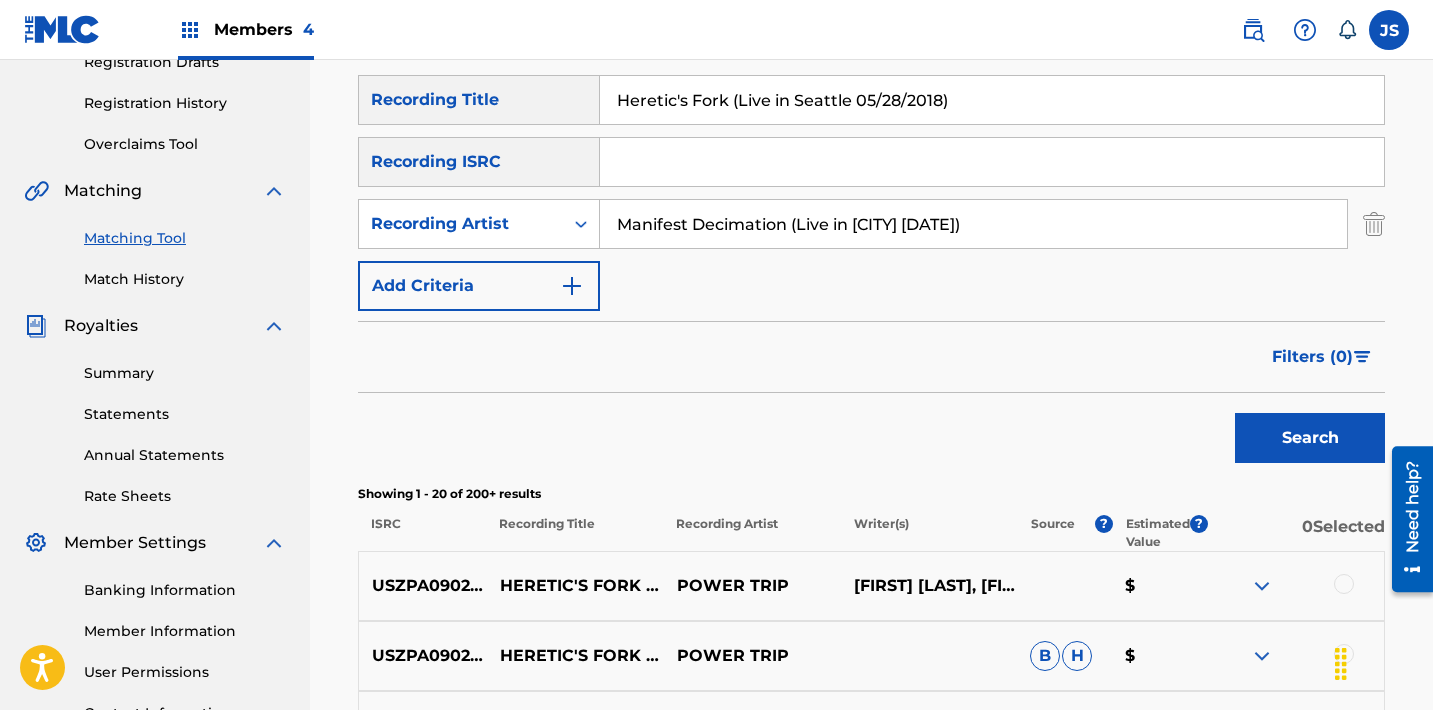 type on "POWER TRIP" 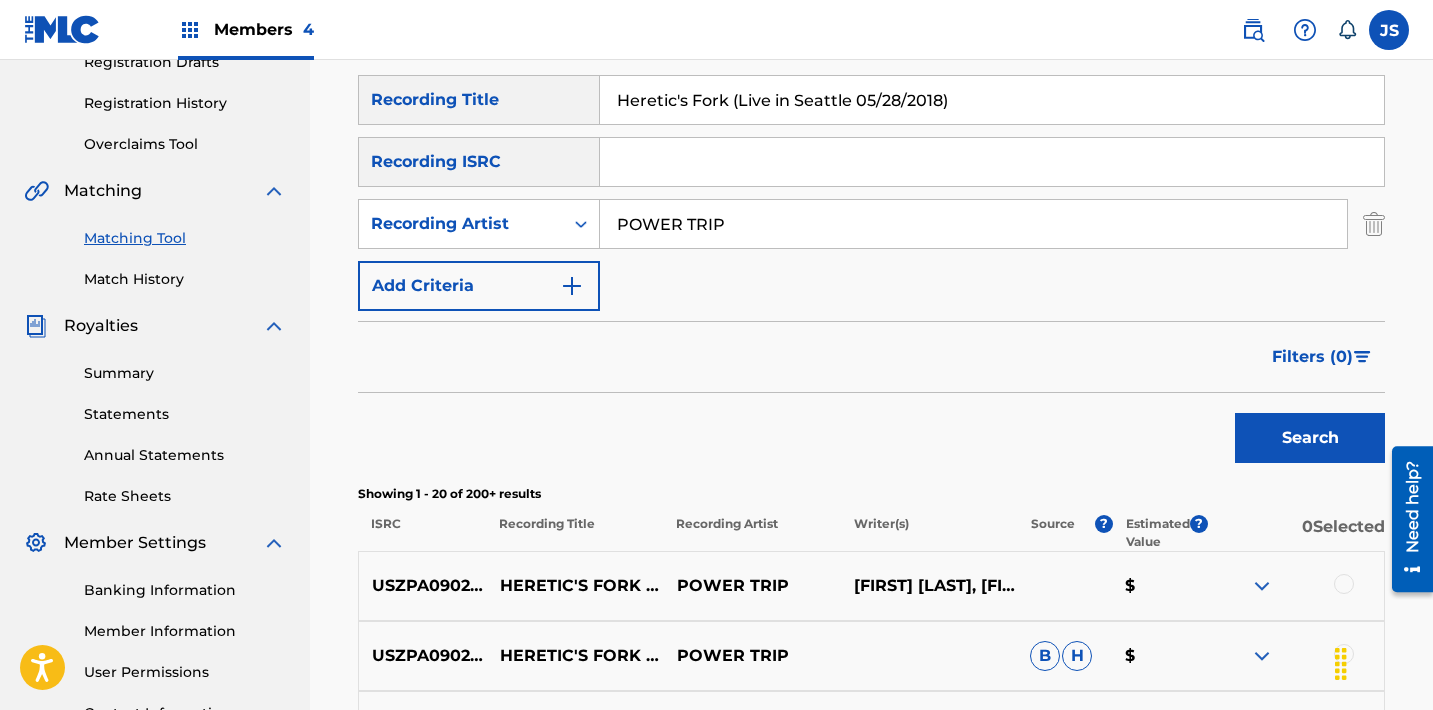 click on "SearchWithCriteria983fc15d-3c9d-4a83-8fe5-ddaff702e768 Recording Title Heretic's Fork (Live in Seattle 05/28/2018) SearchWithCriteria711c852f-33c4-4bac-b79b-24d20612b631 Recording ISRC SearchWithCriteriadfce5e65-cfe1-4c9e-aa1f-973f77db42aa Recording Artist POWER TRIP Add Criteria" at bounding box center (871, 193) 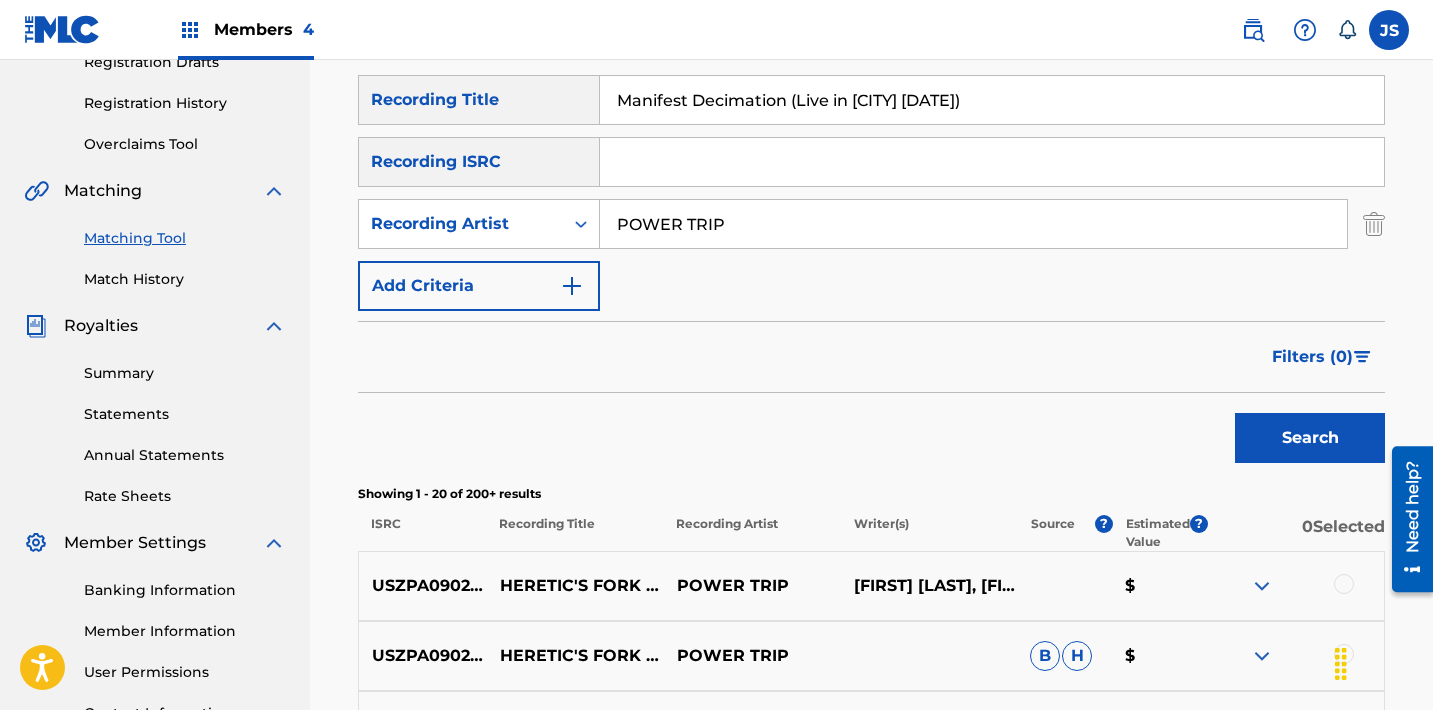 click on "Search" at bounding box center (1310, 438) 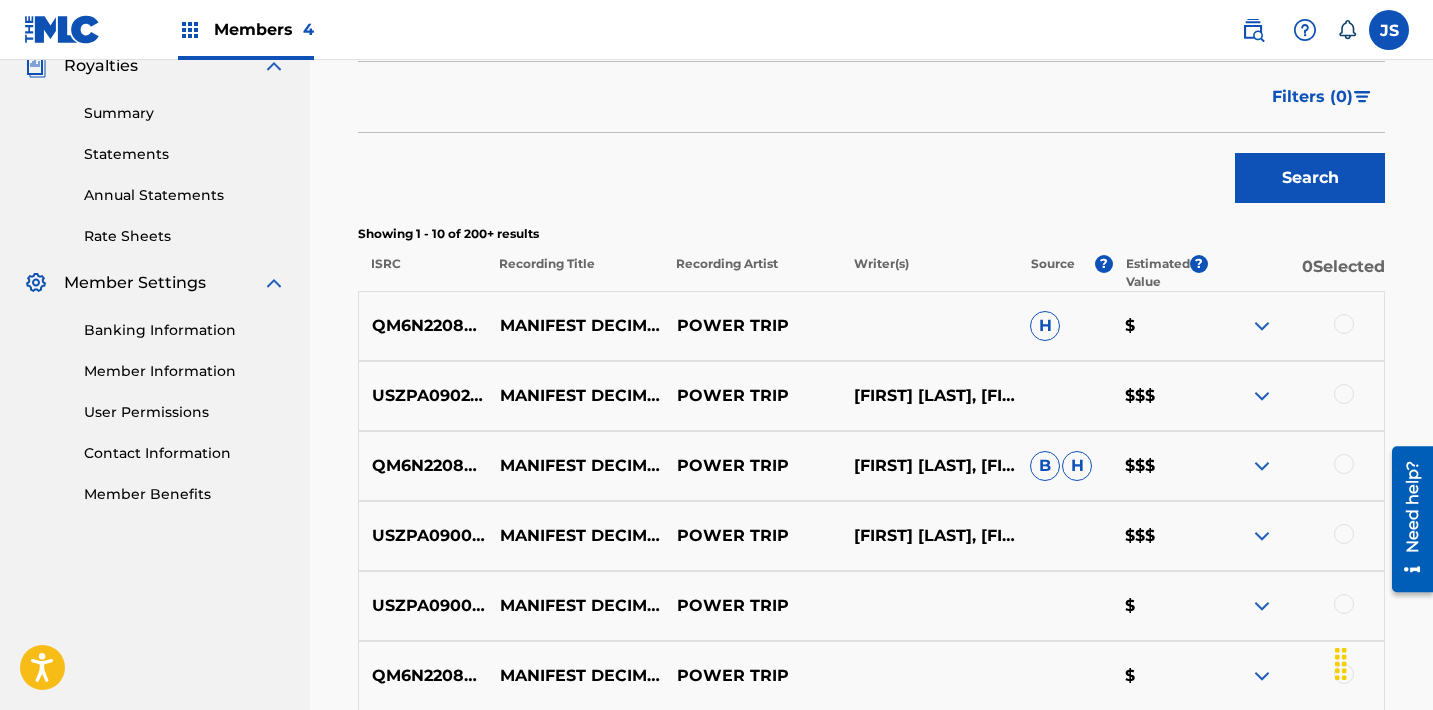 scroll, scrollTop: 618, scrollLeft: 0, axis: vertical 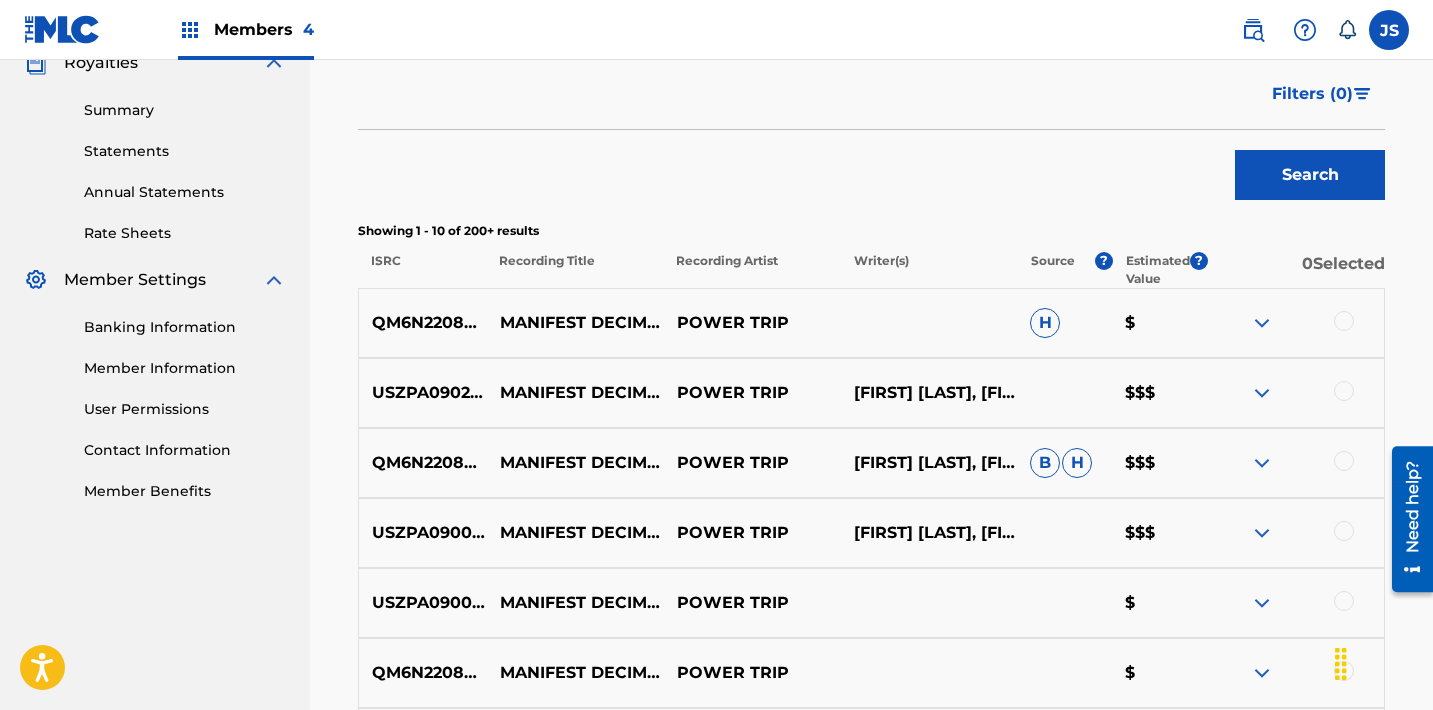 click on "QM6N22087949" at bounding box center [423, 323] 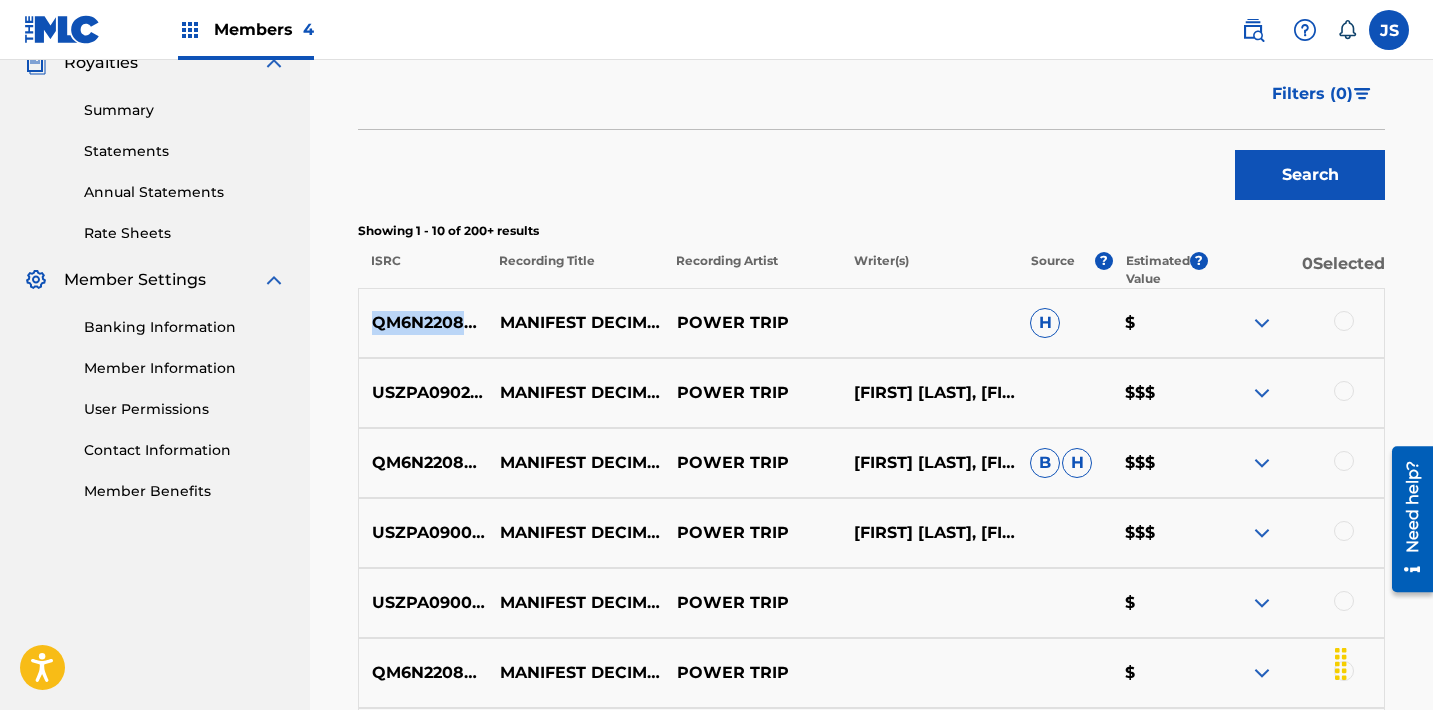 click on "QM6N22087949" at bounding box center [423, 323] 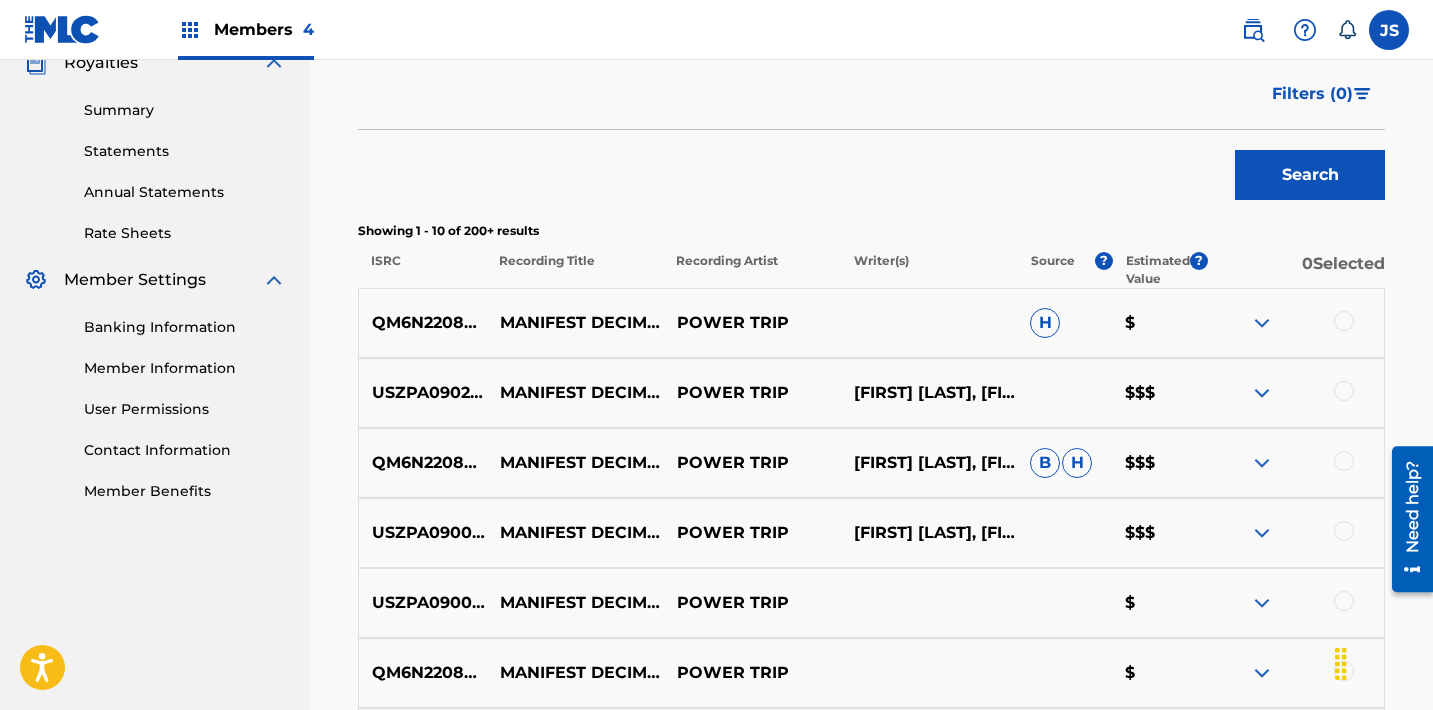 click on "USZPA0902095" at bounding box center (423, 393) 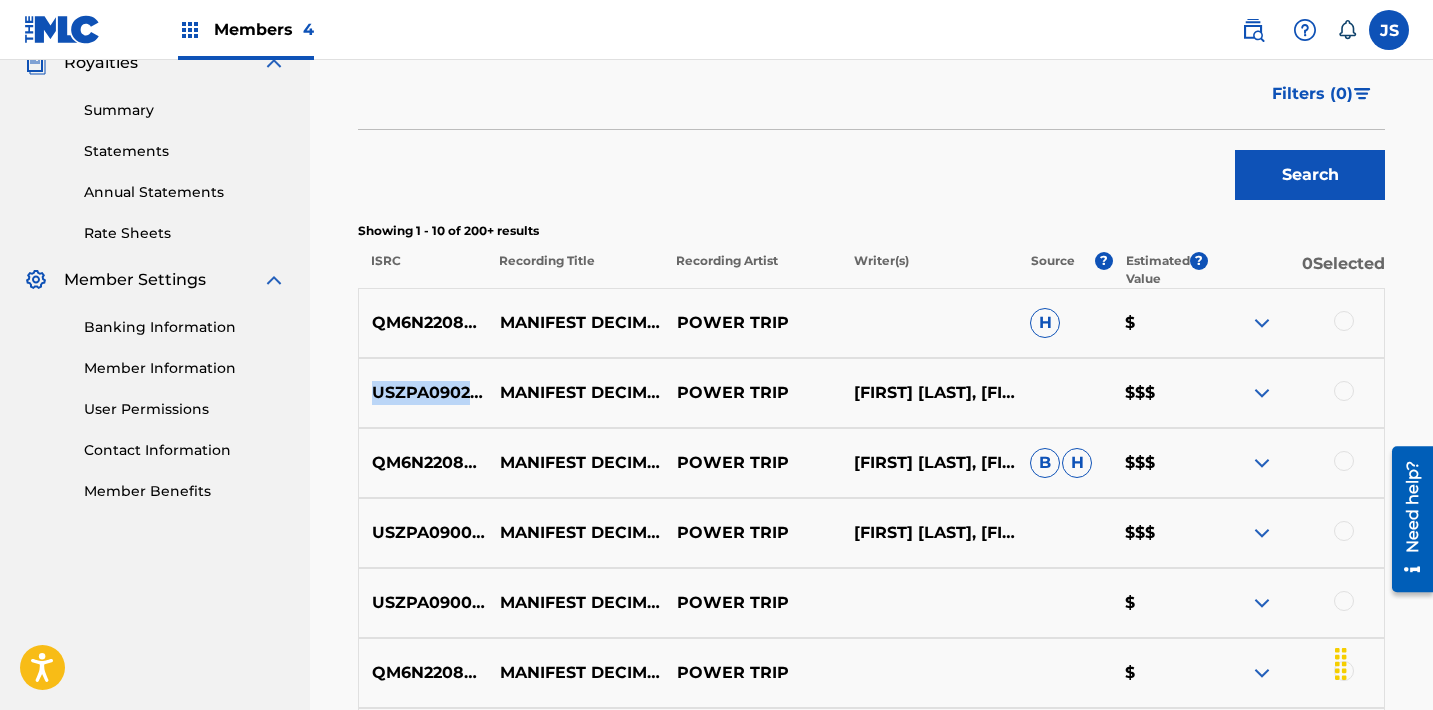 click on "USZPA0902095" at bounding box center [423, 393] 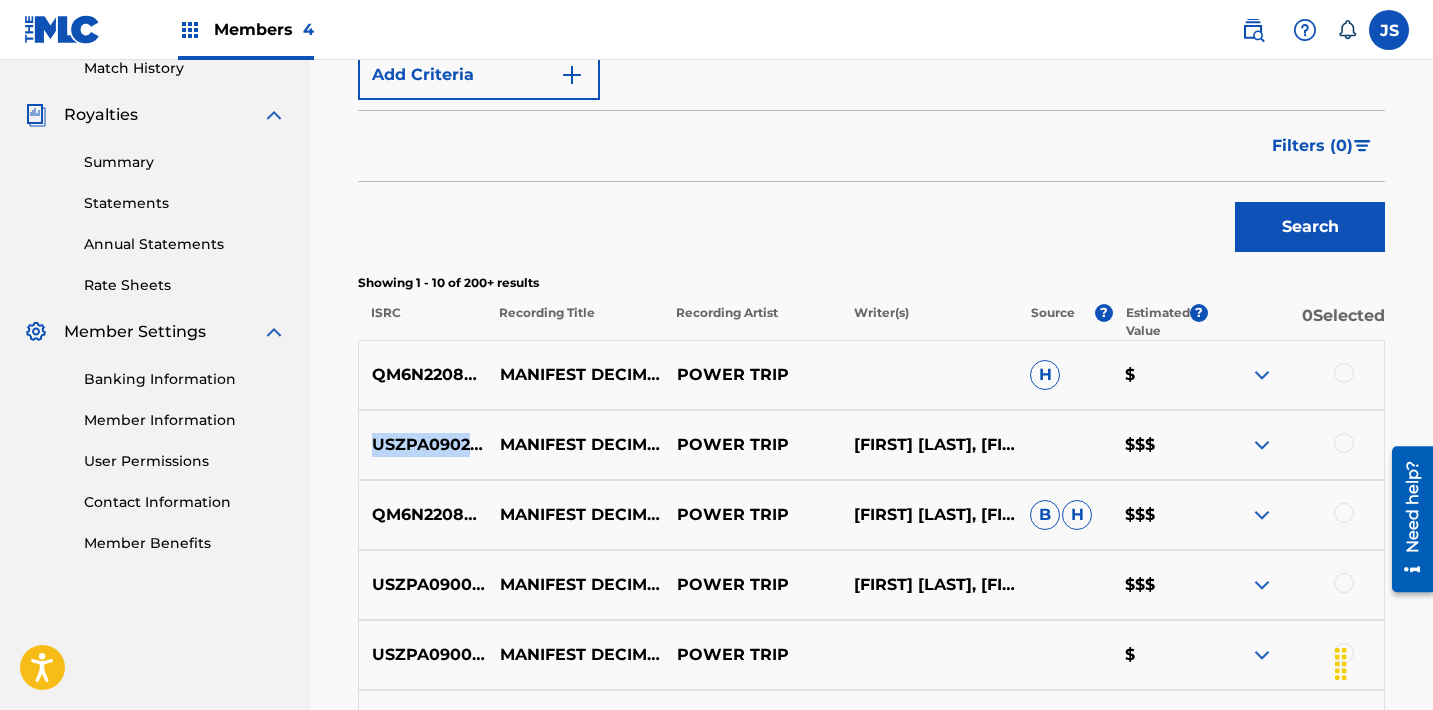 scroll, scrollTop: 0, scrollLeft: 0, axis: both 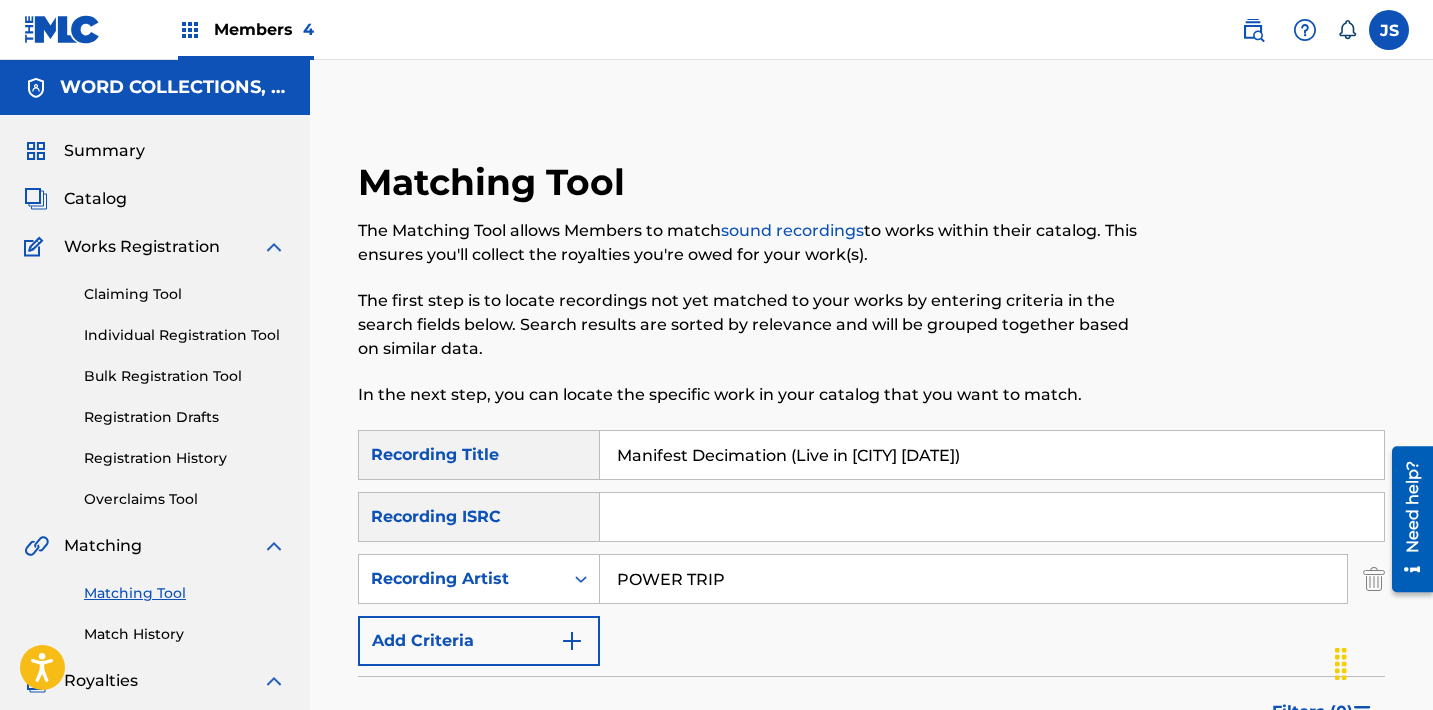 click on "Matching Tool The Matching Tool allows Members to match  sound recordings  to works within their catalog. This ensures you'll collect the royalties you're owed for your work(s). The first step is to locate recordings not yet matched to your works by entering criteria in the search fields below. Search results are sorted by relevance and will be grouped together based on similar data. In the next step, you can locate the specific work in your catalog that you want to match." at bounding box center [753, 295] 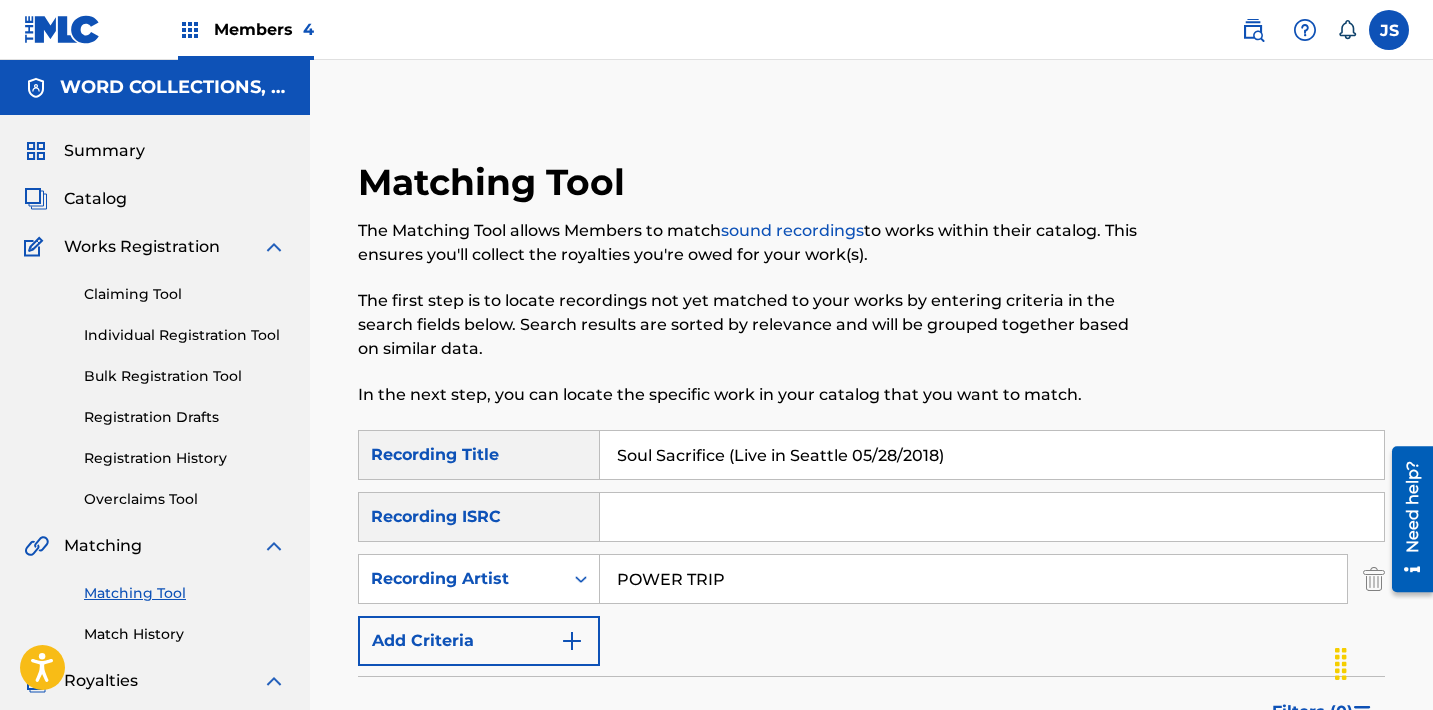click on "Search" at bounding box center [1310, 793] 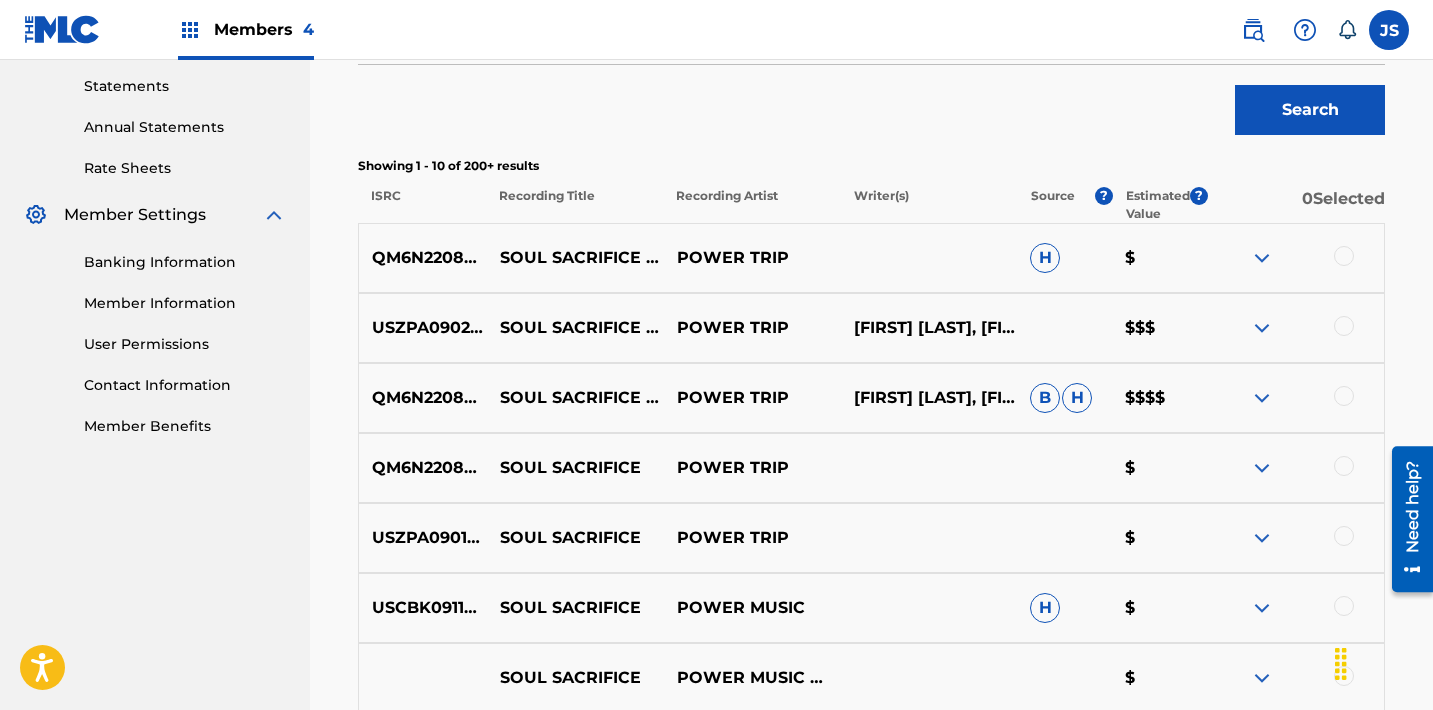 scroll, scrollTop: 686, scrollLeft: 0, axis: vertical 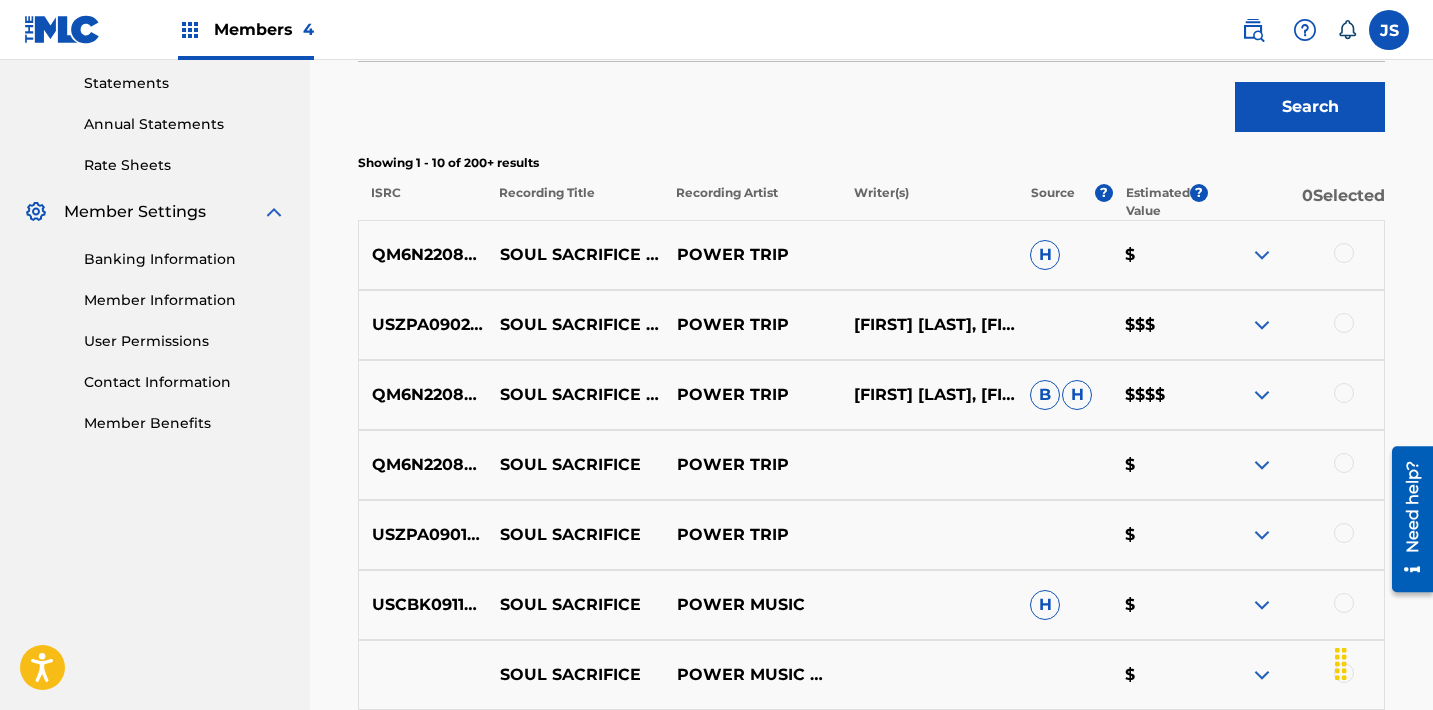 click on "QM6N22087943 SOUL SACRIFICE (LIVE) POWER TRIP H $" at bounding box center (871, 255) 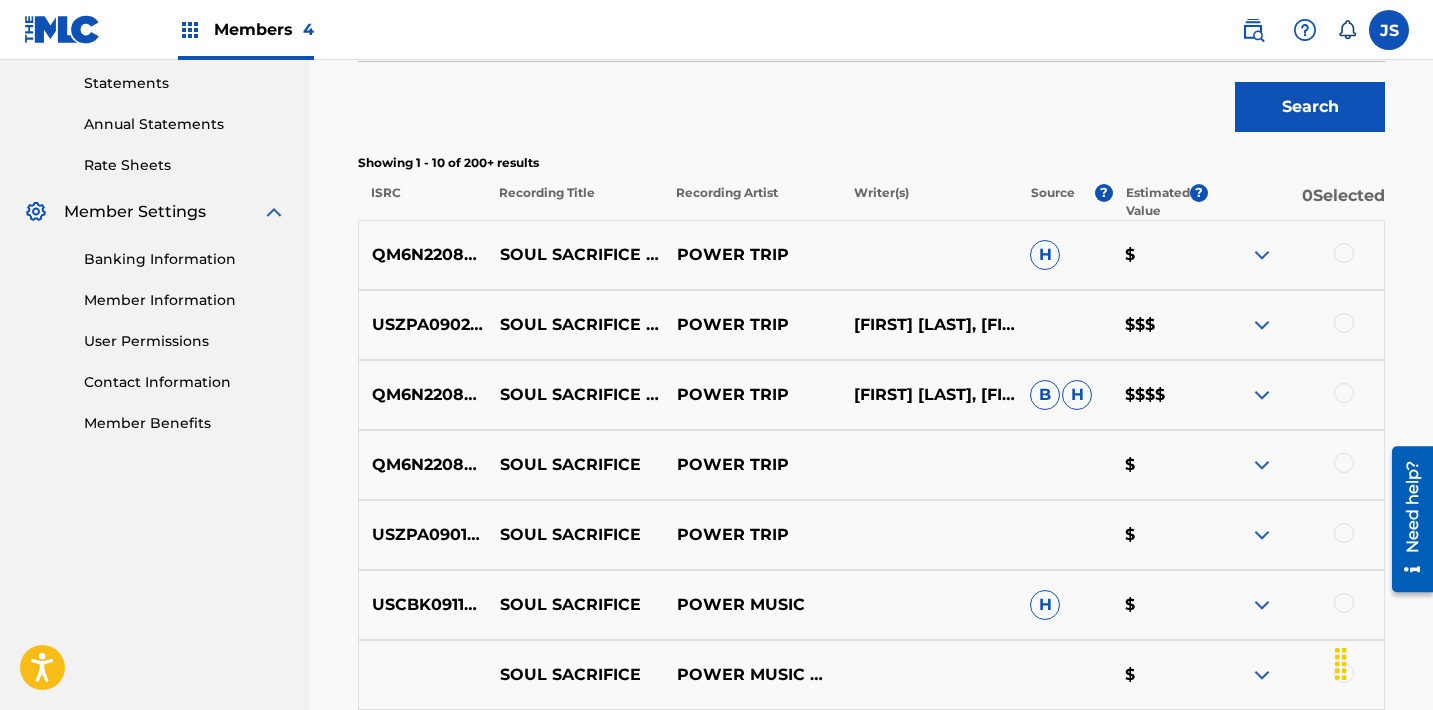click on "QM6N22087943" at bounding box center [423, 255] 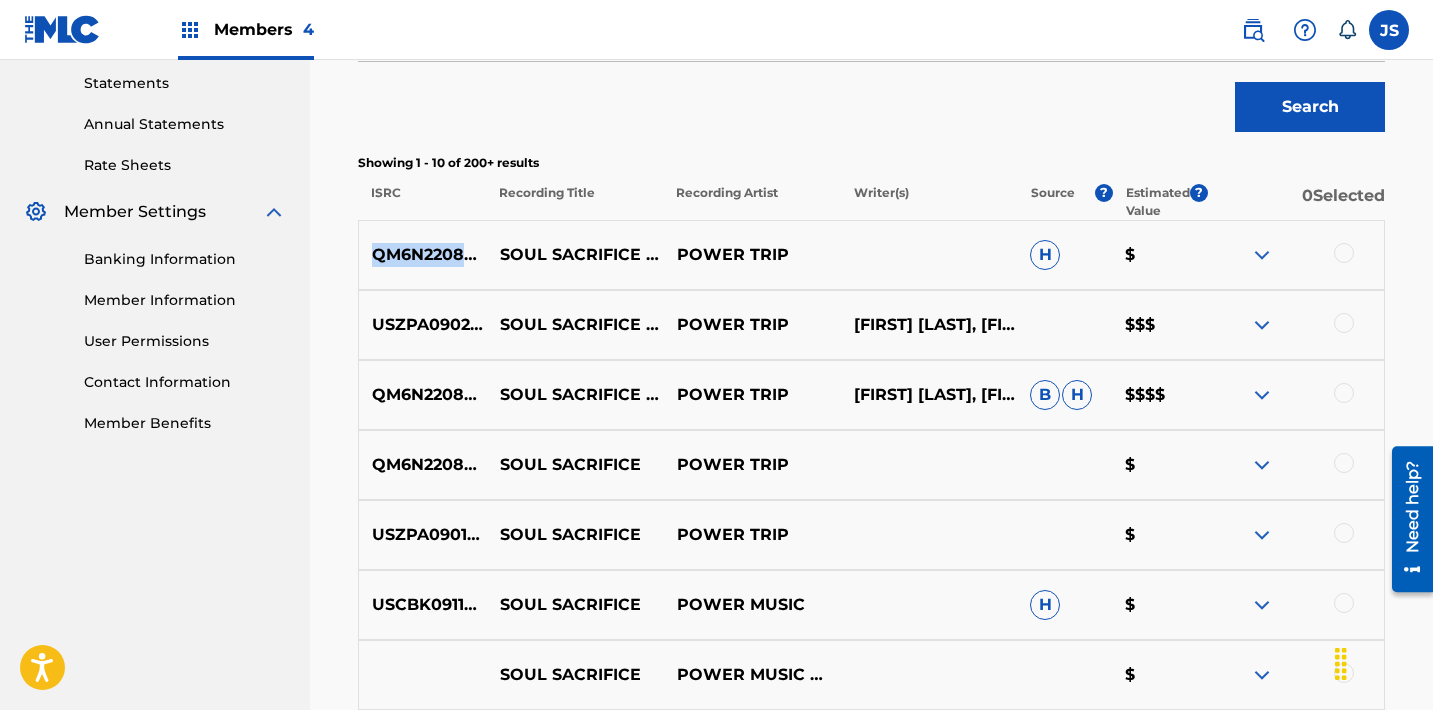 click on "QM6N22087943" at bounding box center [423, 255] 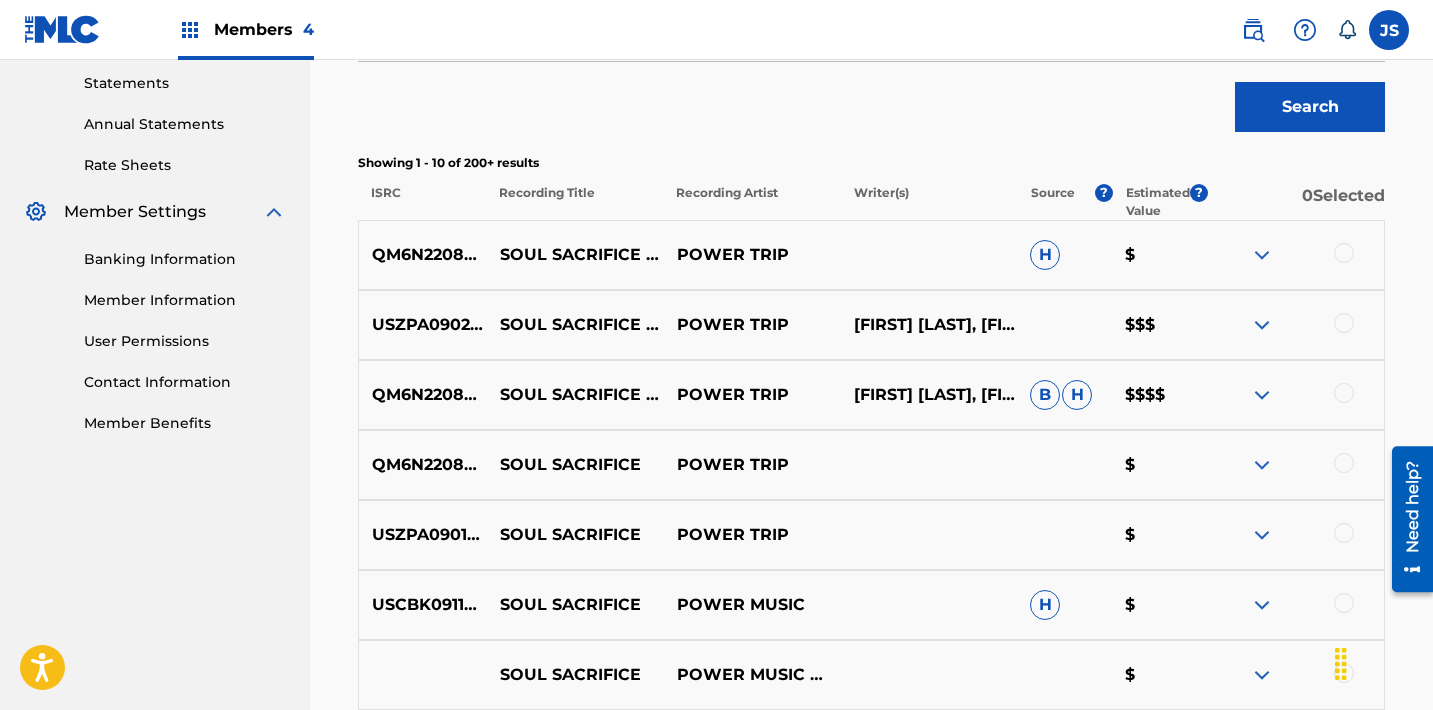 click on "USZPA0902089" at bounding box center (423, 325) 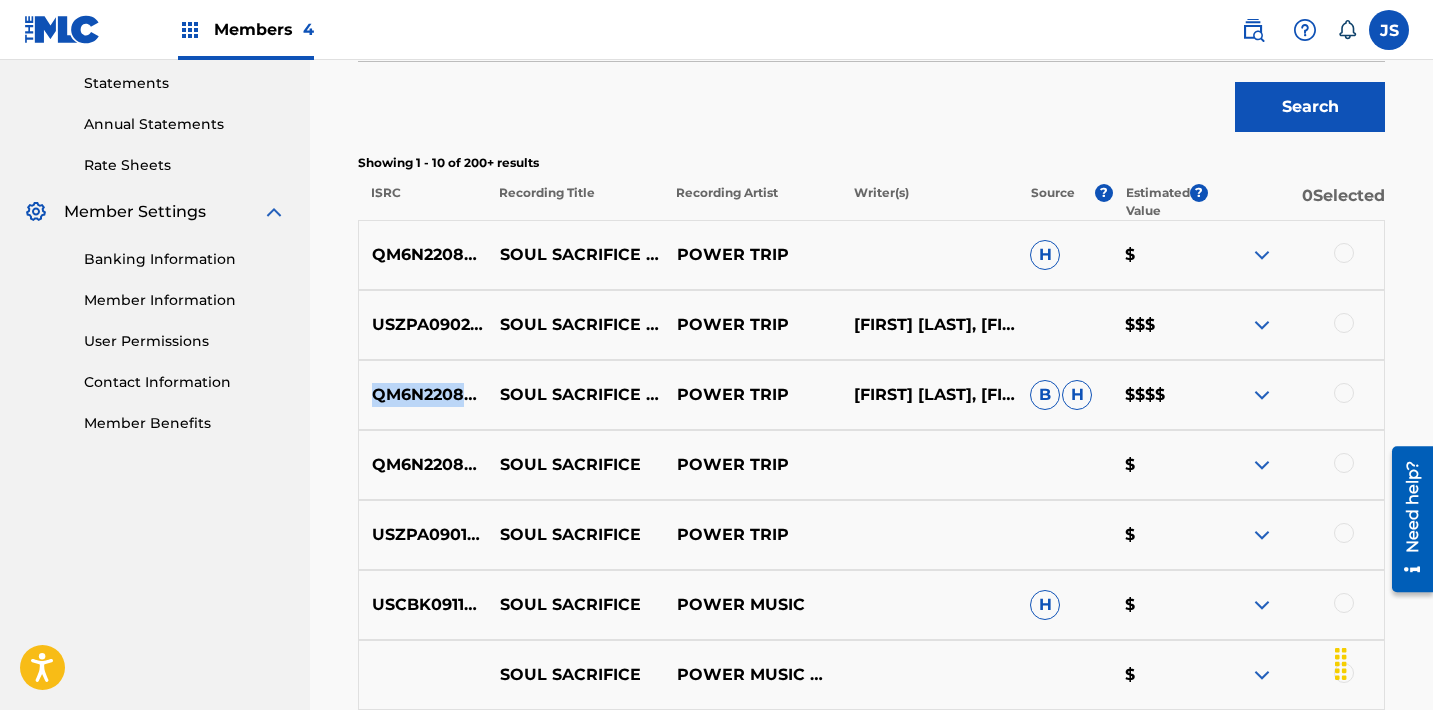 click on "QM6N22087943" at bounding box center (423, 395) 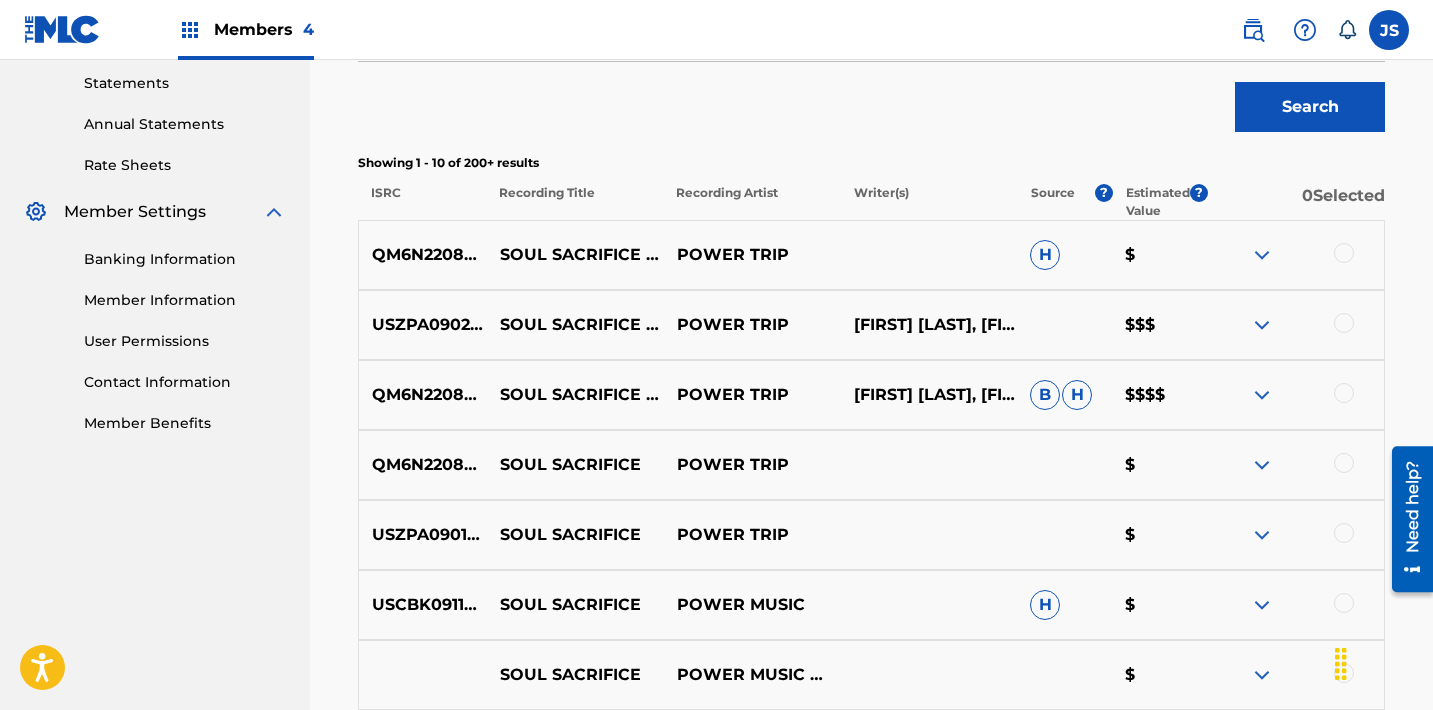 click on "USZPA0901384" at bounding box center [423, 535] 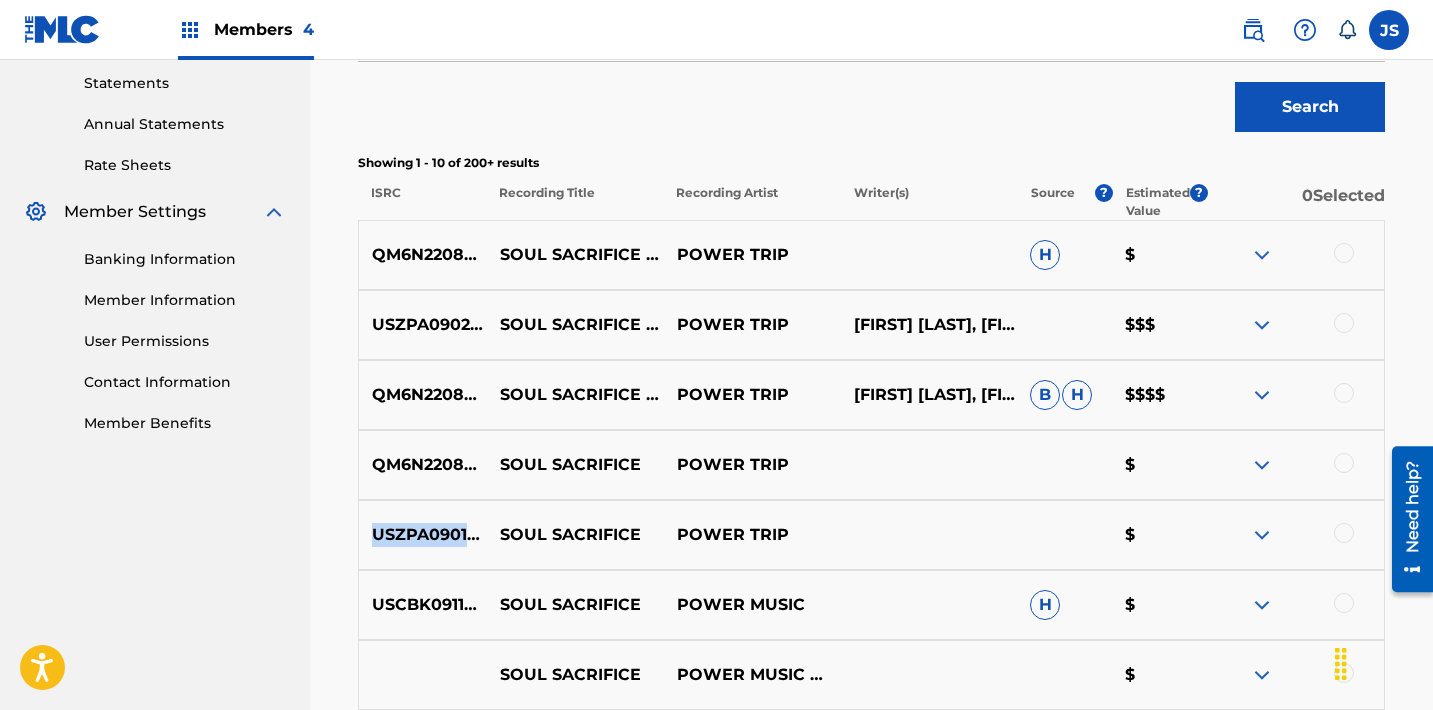 click on "USZPA0901384" at bounding box center [423, 535] 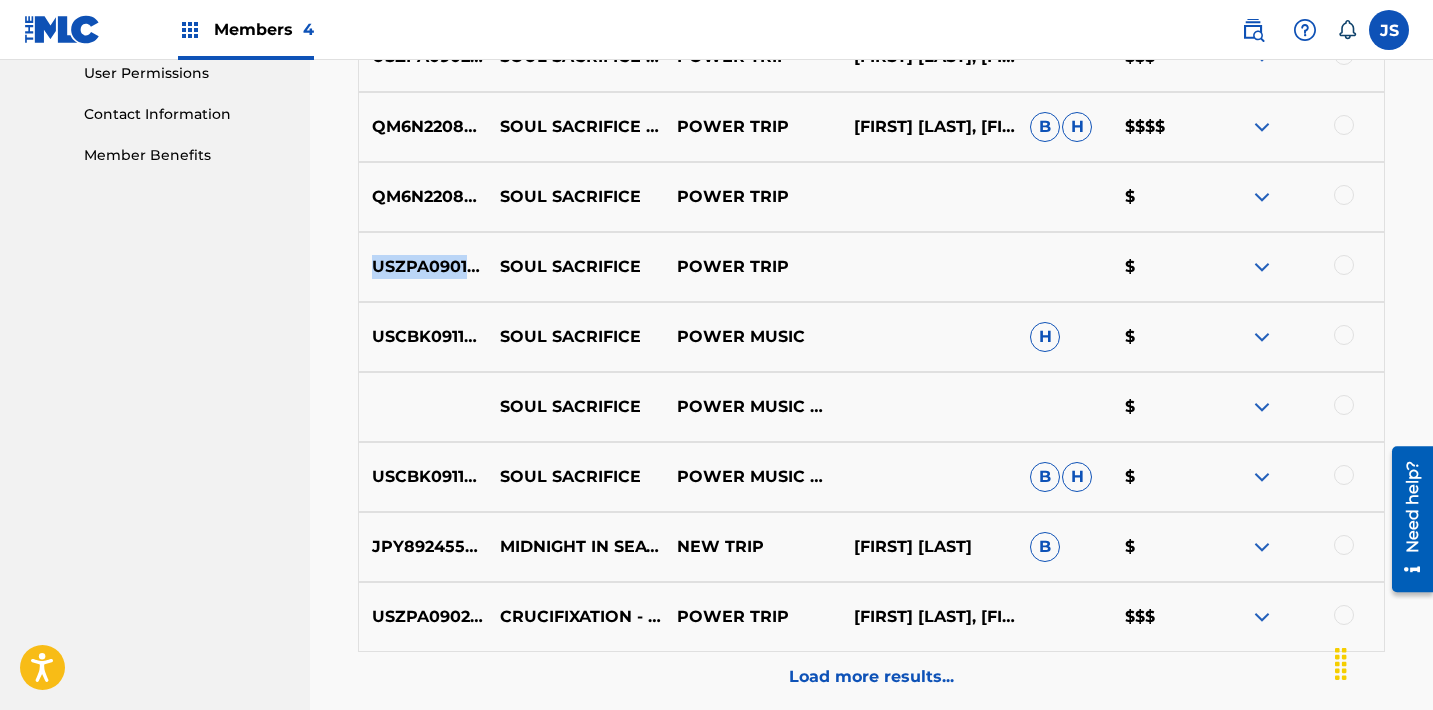 scroll, scrollTop: 956, scrollLeft: 0, axis: vertical 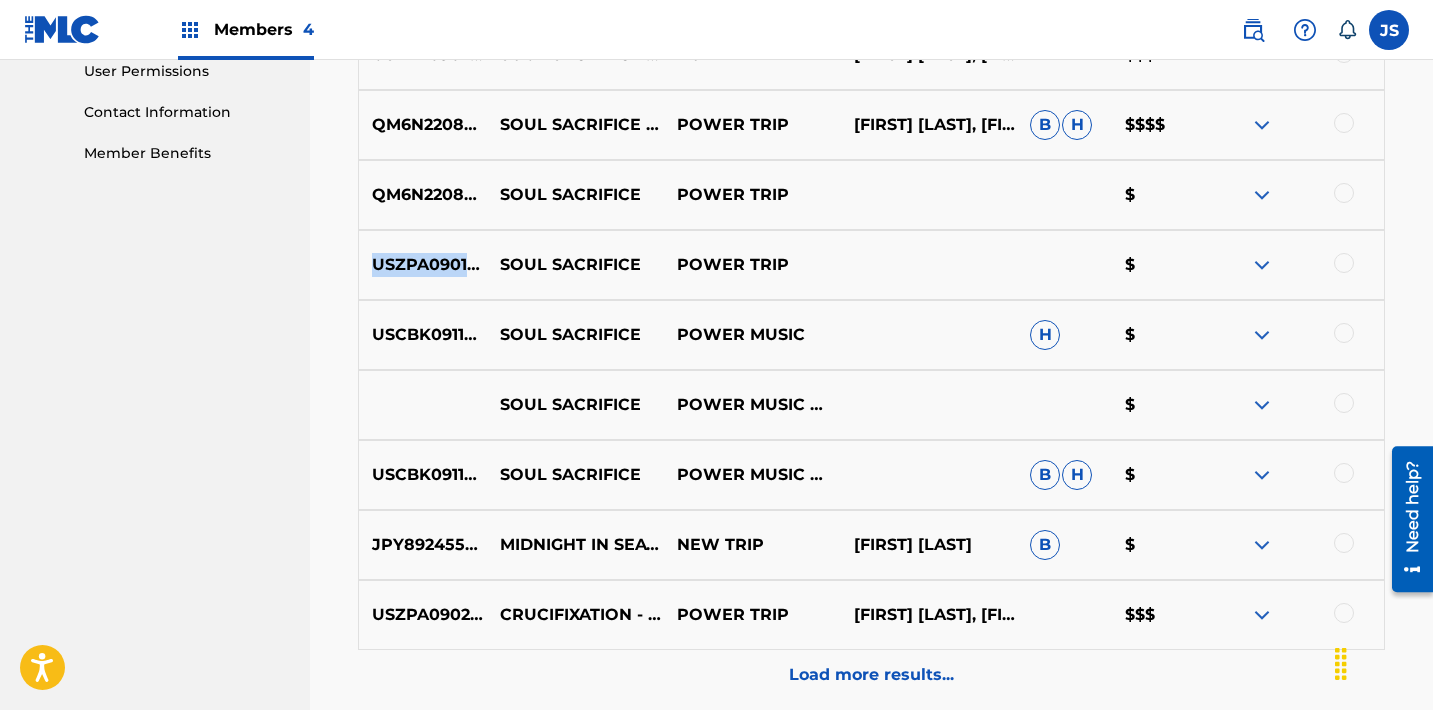 click on "USCBK0911438" at bounding box center [423, 335] 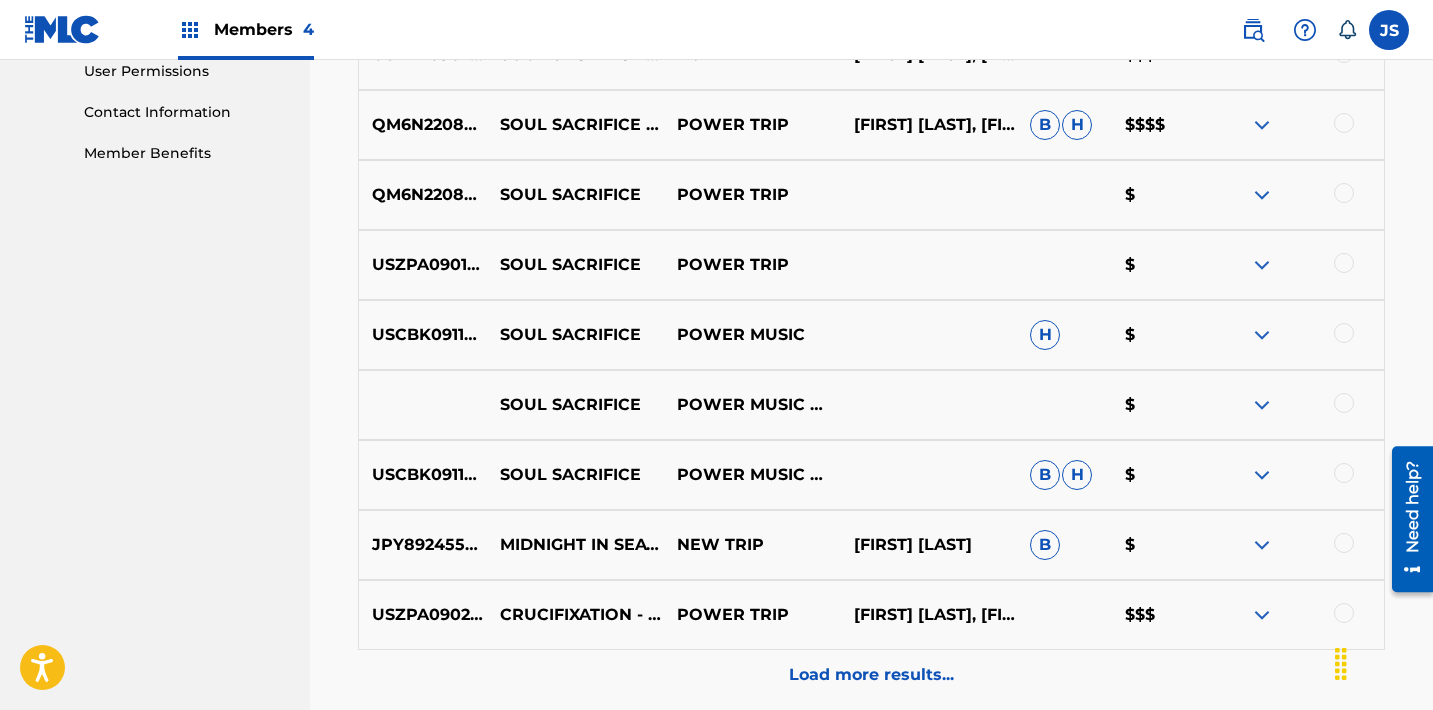 click on "USCBK0911438" at bounding box center (423, 335) 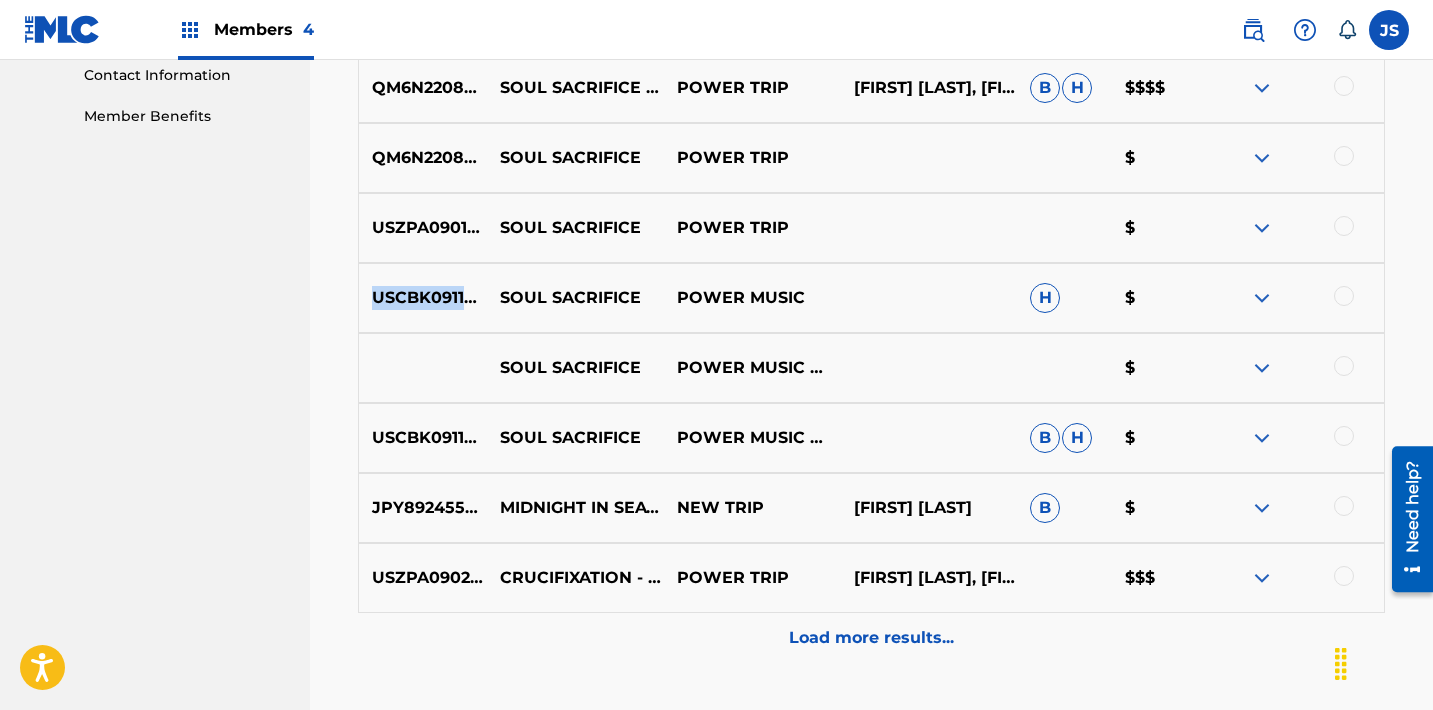 scroll, scrollTop: 233, scrollLeft: 0, axis: vertical 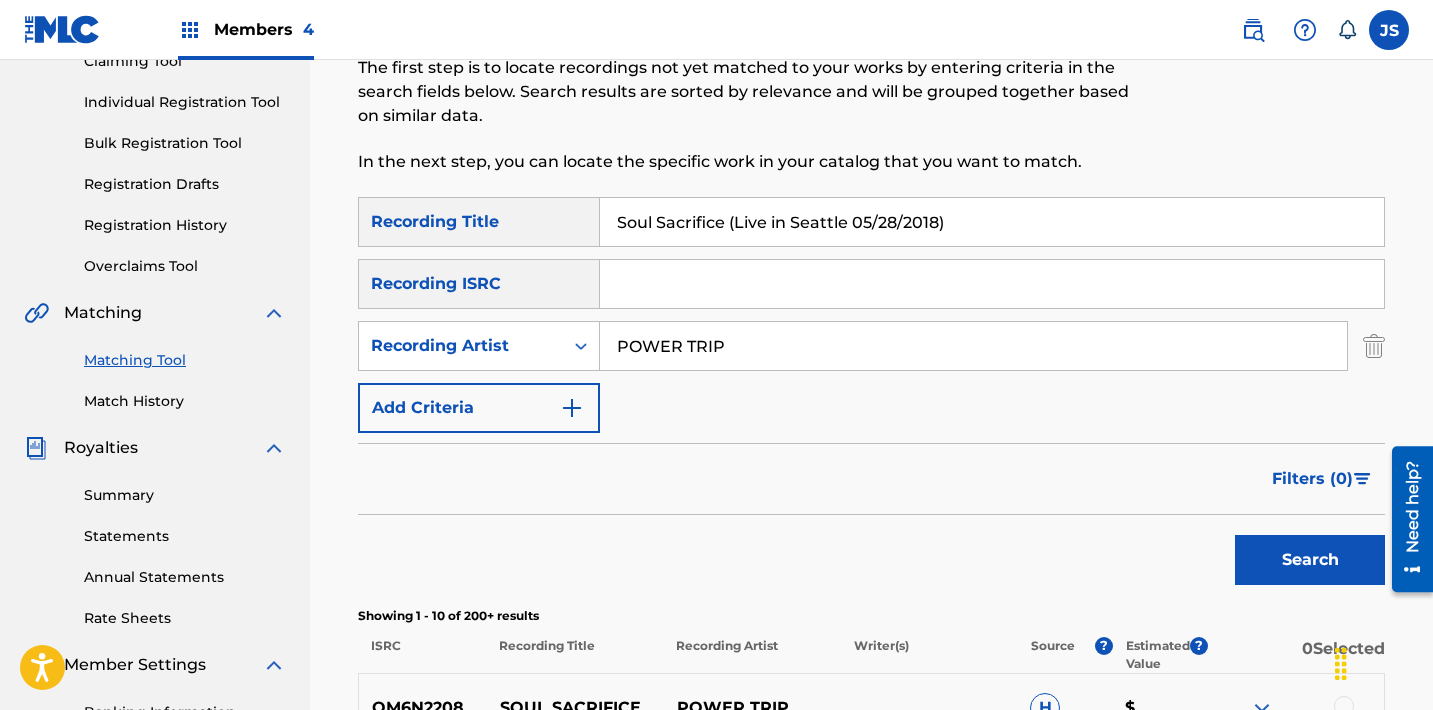 click on "Soul Sacrifice (Live in Seattle 05/28/2018)" at bounding box center [992, 222] 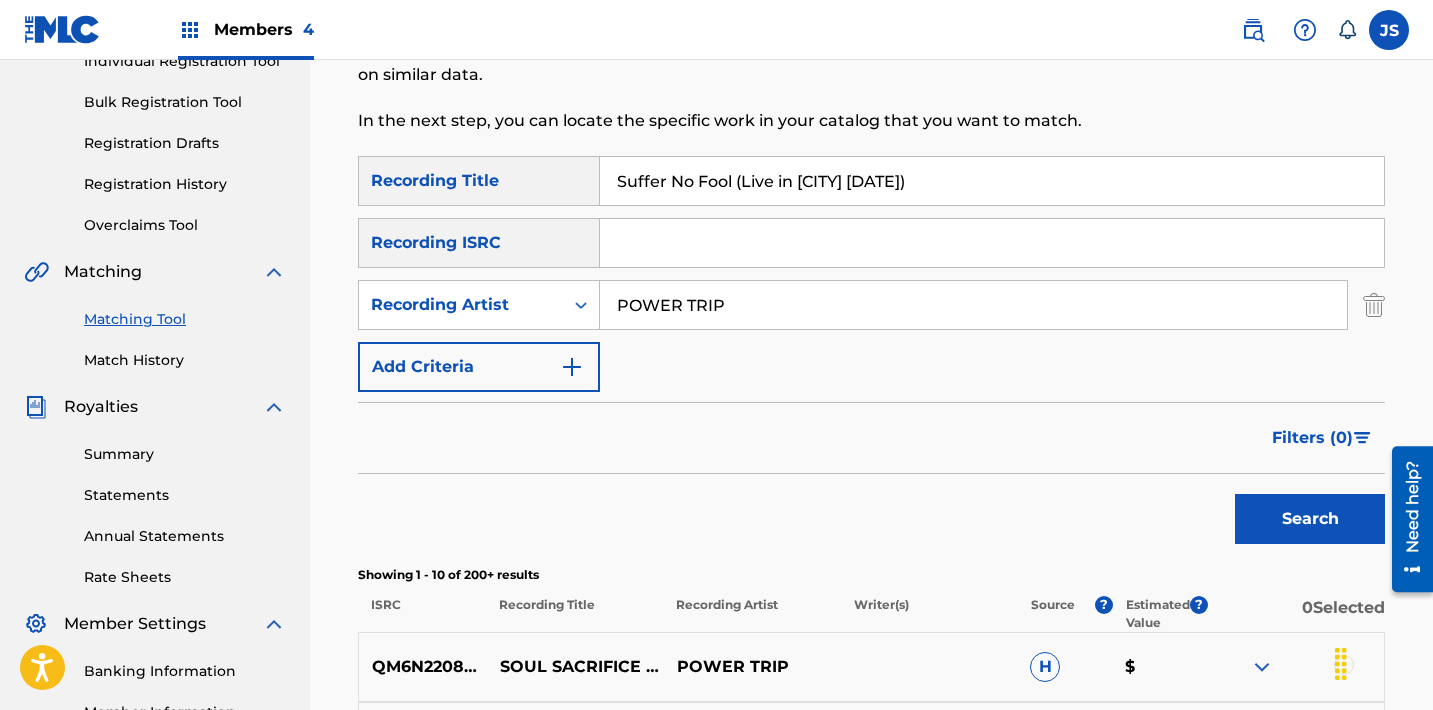 scroll, scrollTop: 279, scrollLeft: 0, axis: vertical 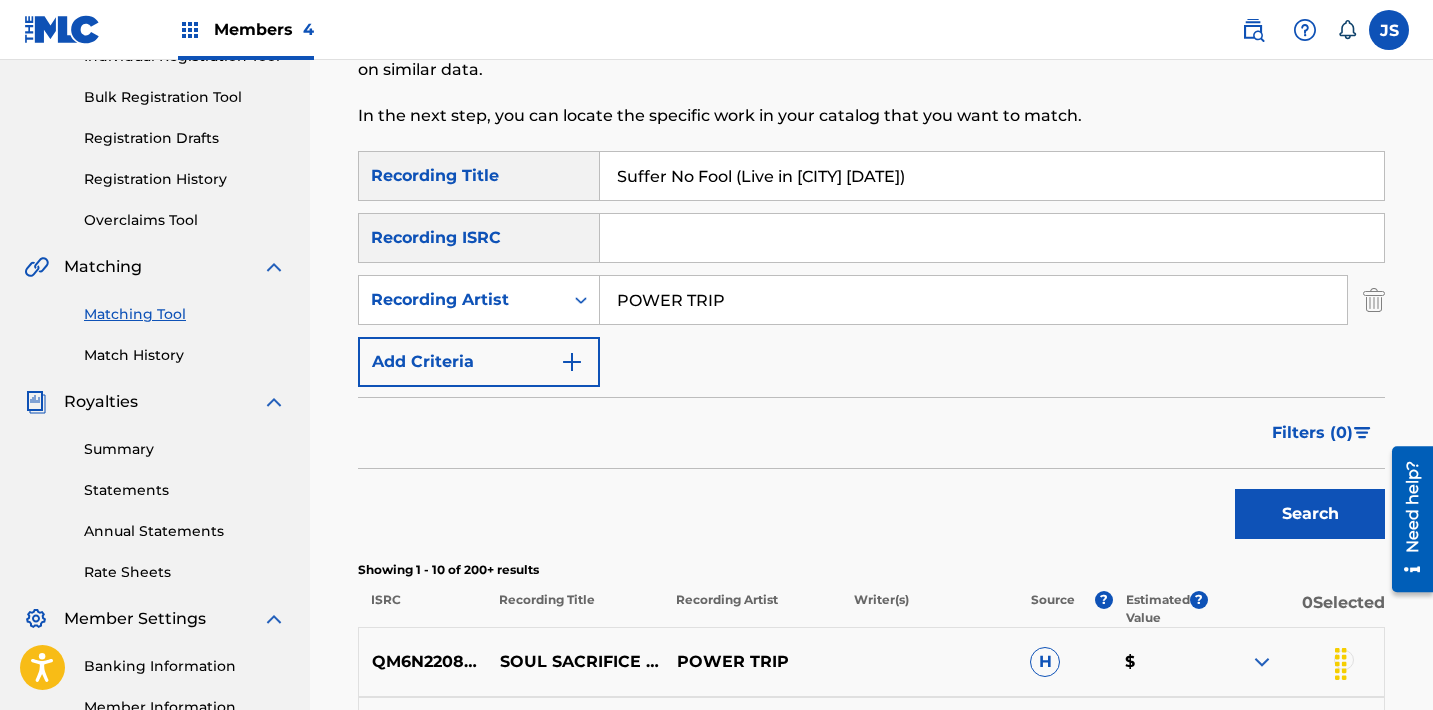type on "Suffer No Fool (Live in Seattle 05?/?28?/2018)" 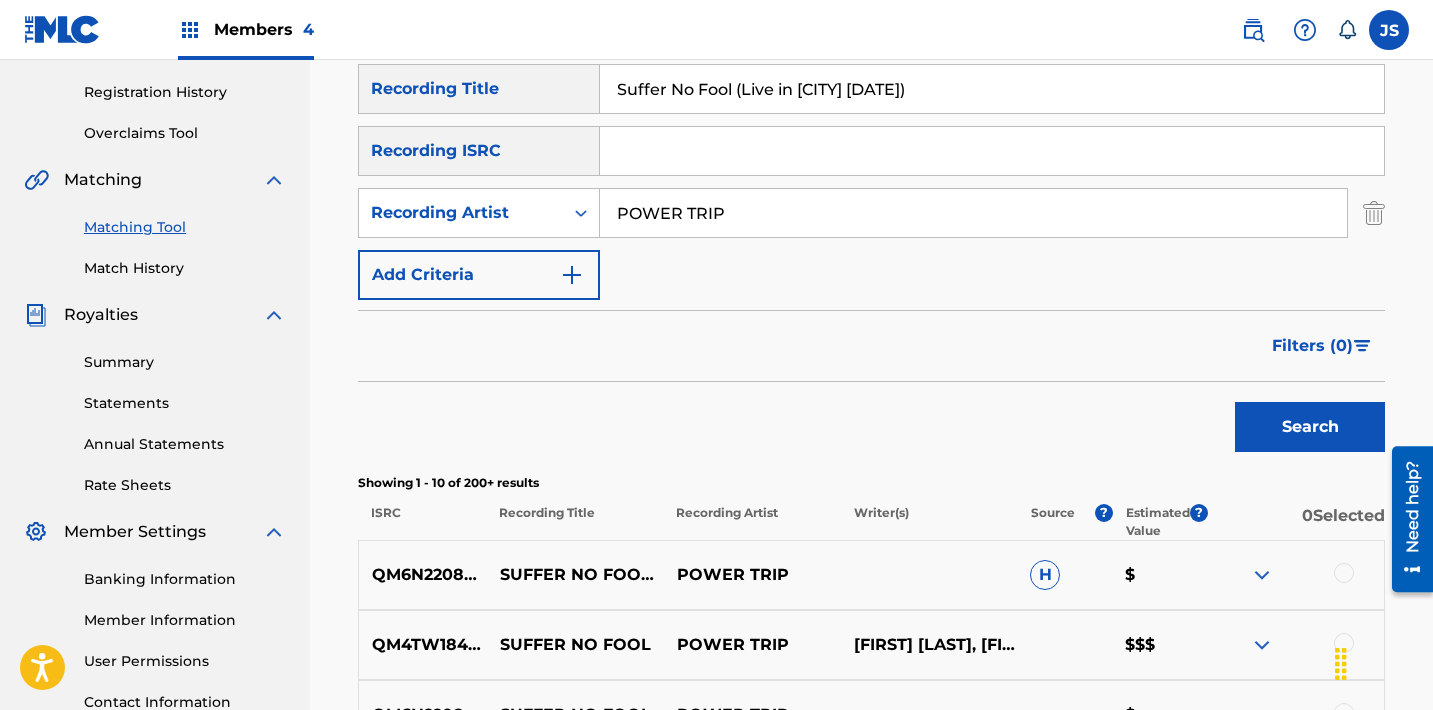 scroll, scrollTop: 472, scrollLeft: 0, axis: vertical 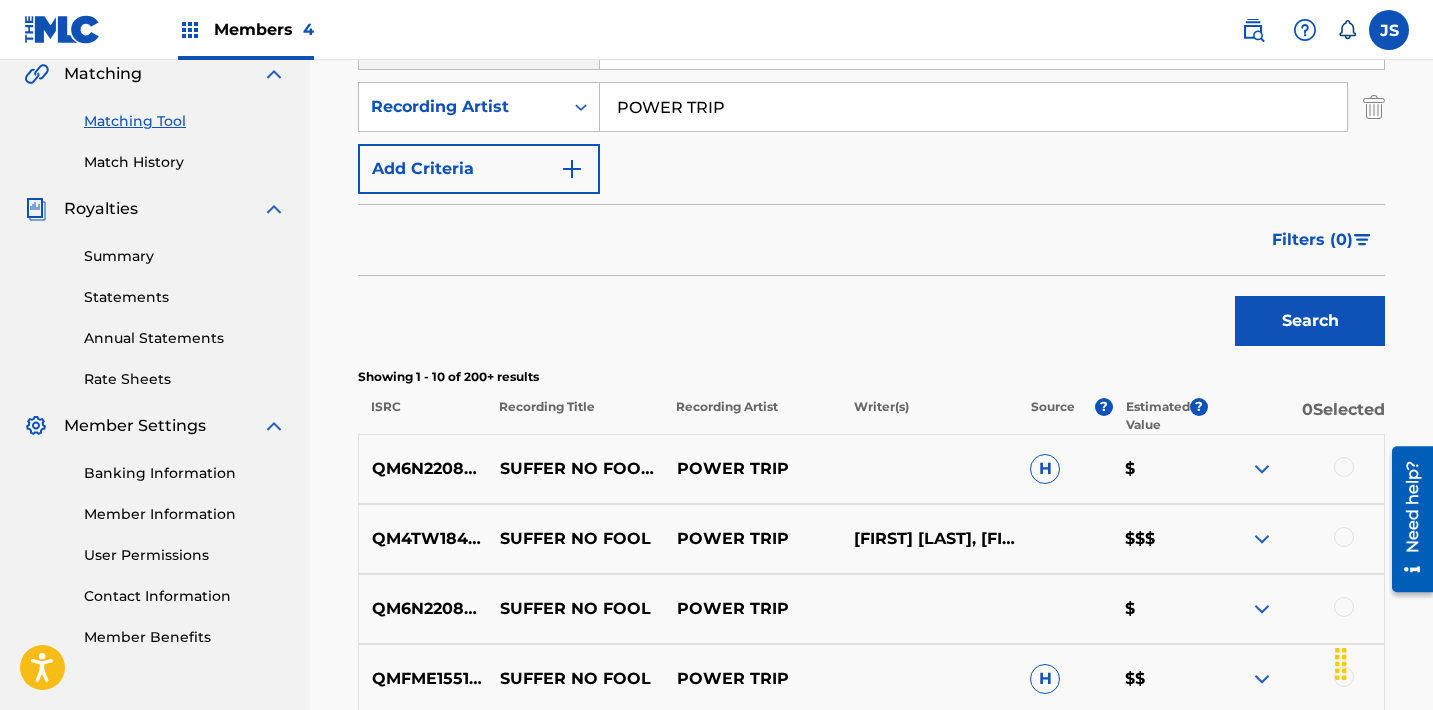 click on "QM6N22087942" at bounding box center [423, 469] 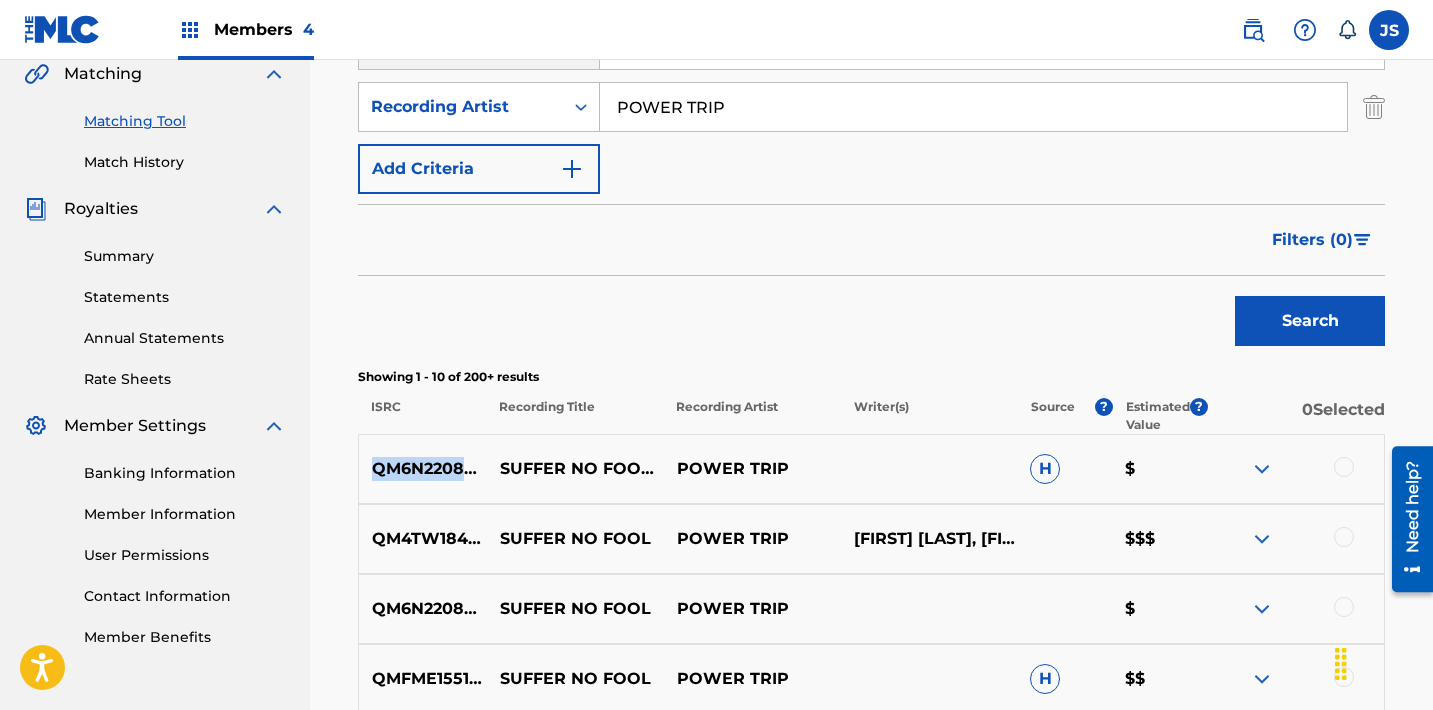 click on "QM6N22087942" at bounding box center [423, 469] 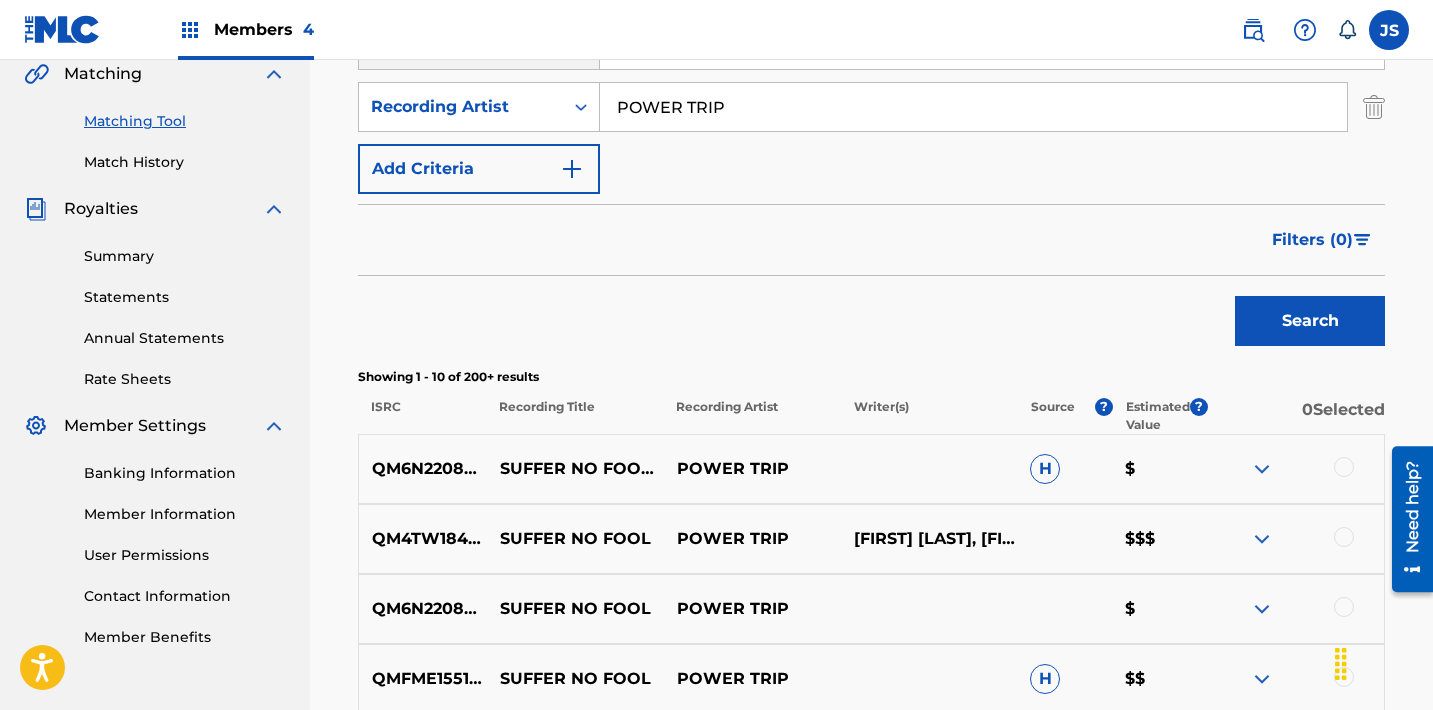 click on "QM4TW1845006" at bounding box center (423, 539) 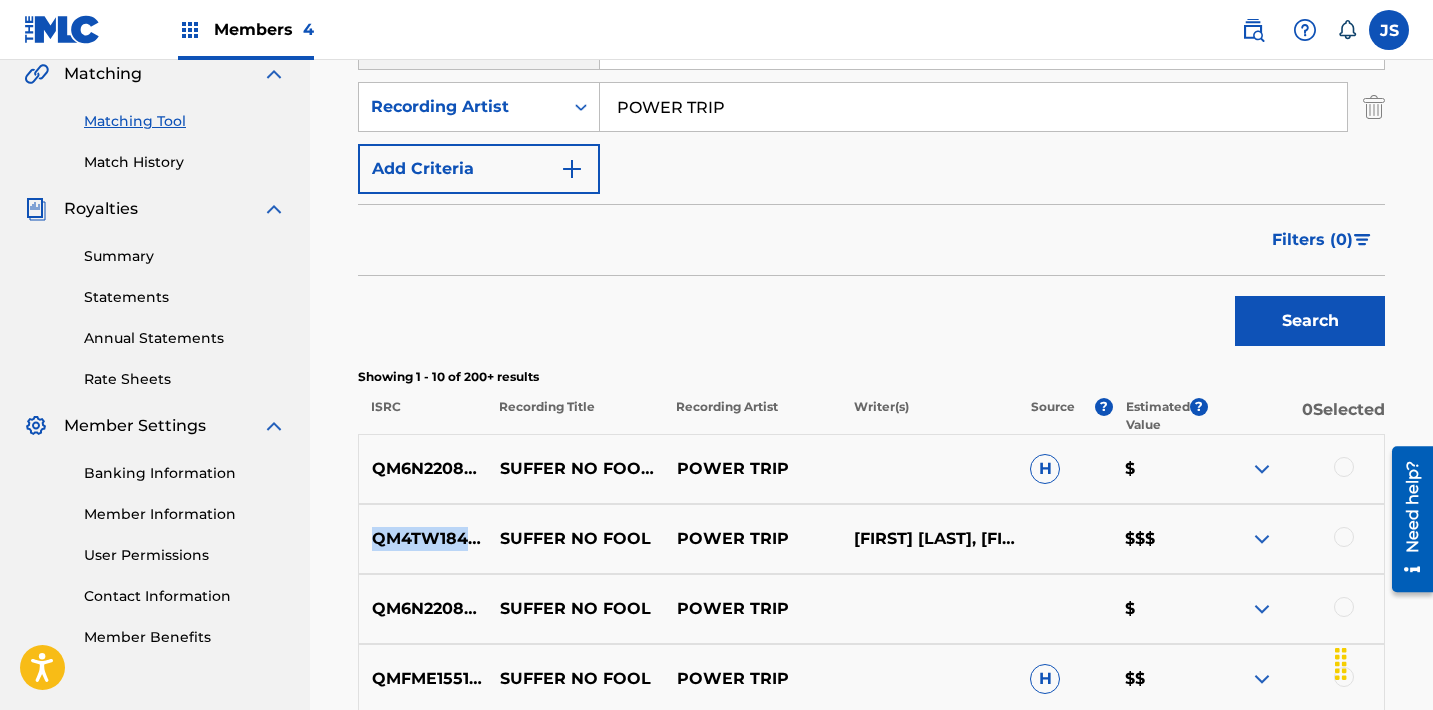 click on "QM4TW1845006" at bounding box center (423, 539) 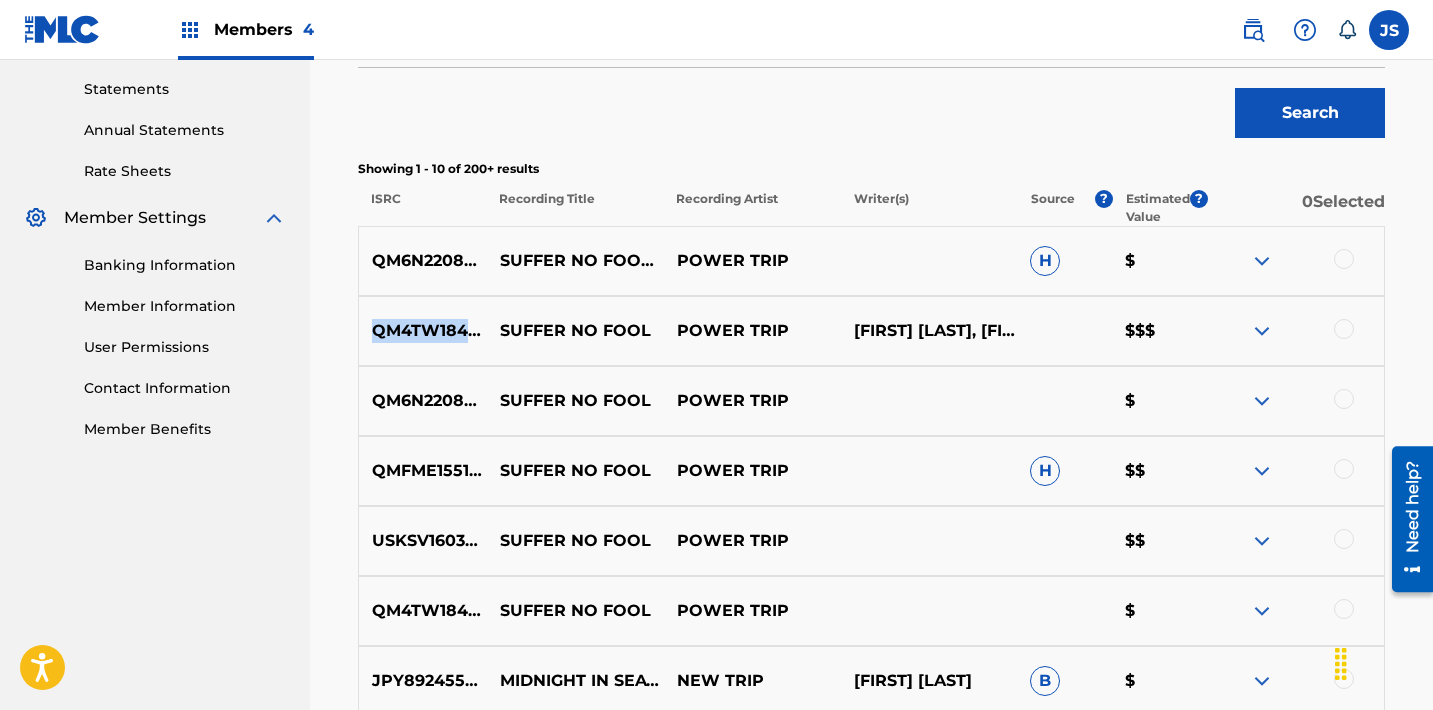 scroll, scrollTop: 685, scrollLeft: 0, axis: vertical 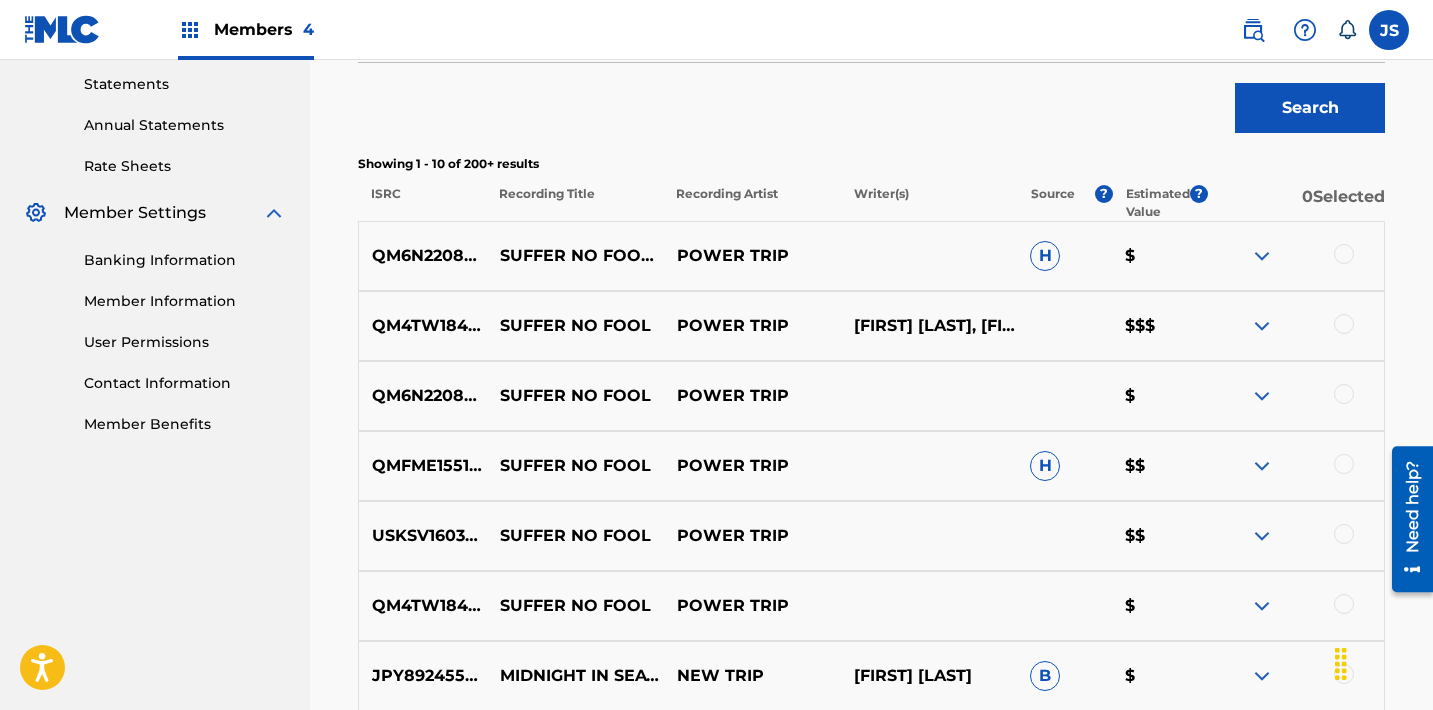 click on "QMFME1551019" at bounding box center [423, 466] 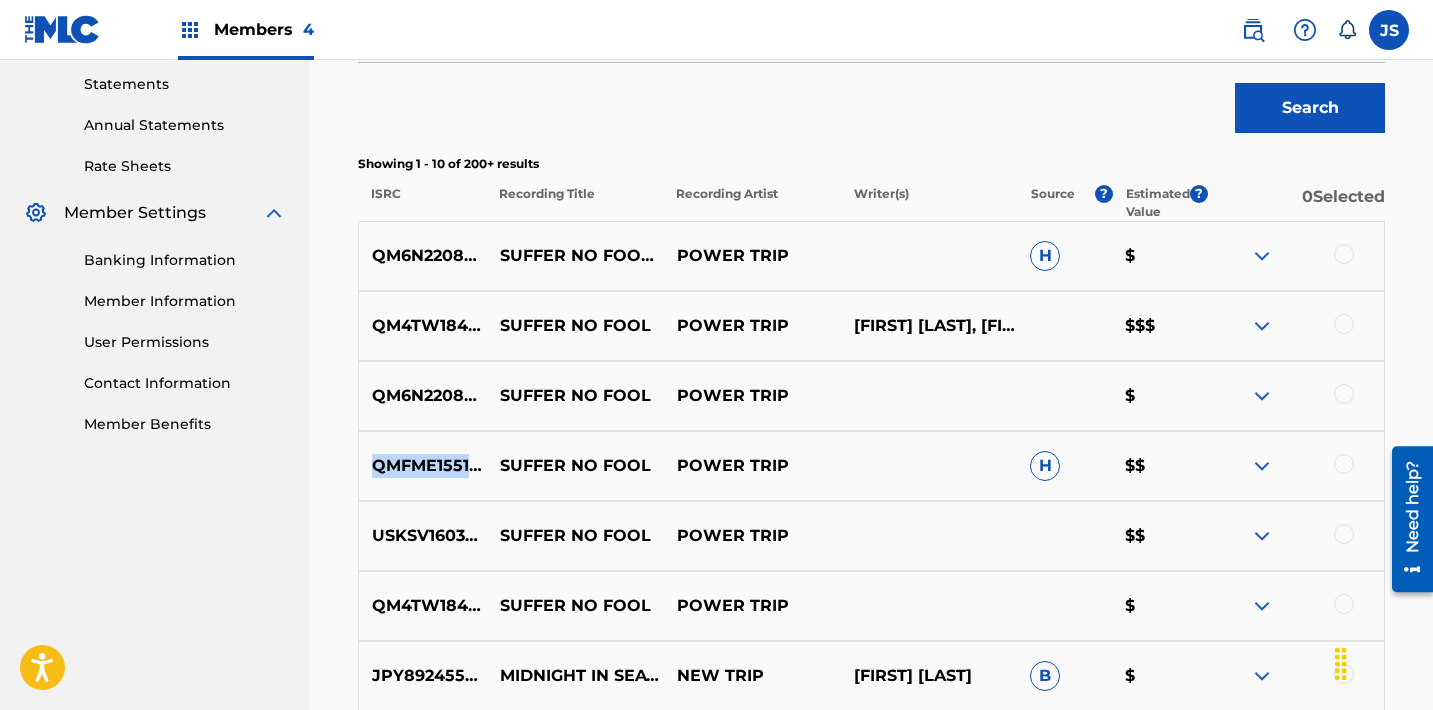 click on "QMFME1551019" at bounding box center (423, 466) 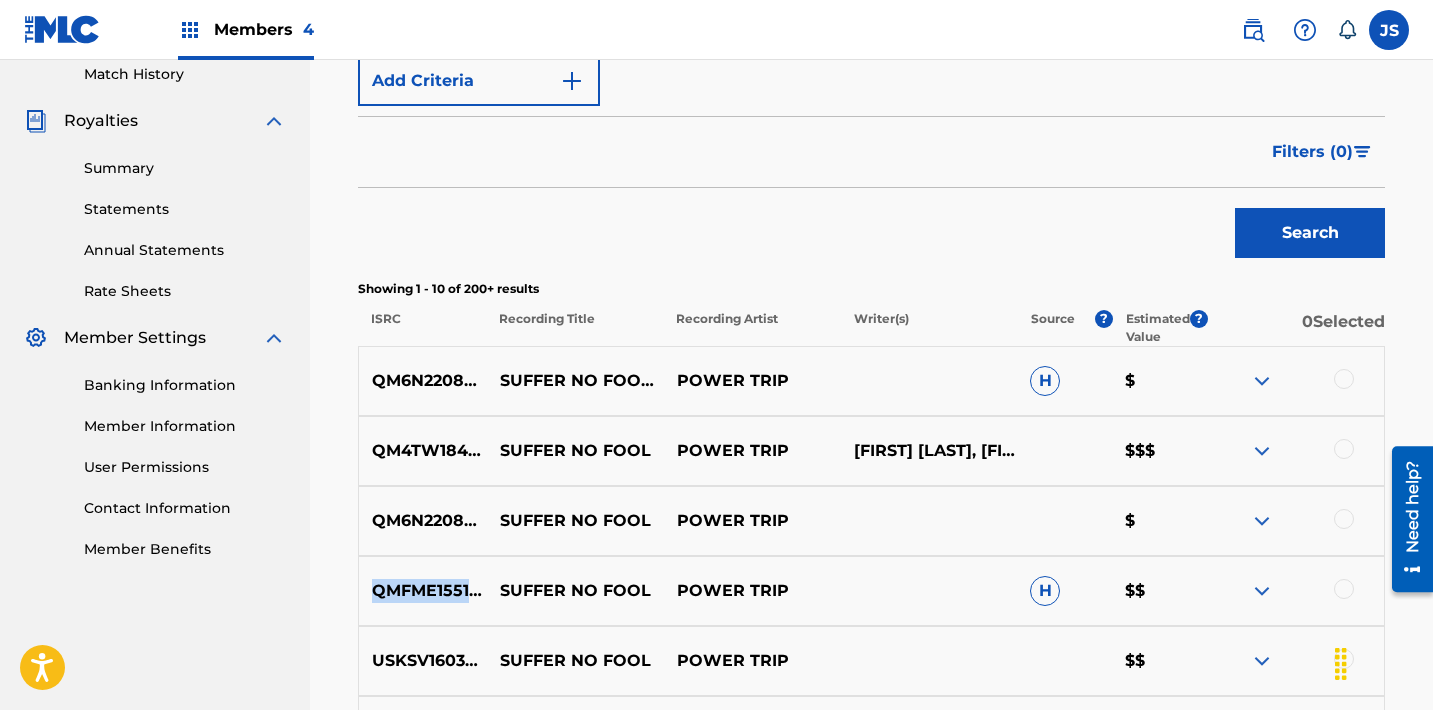 scroll, scrollTop: 481, scrollLeft: 0, axis: vertical 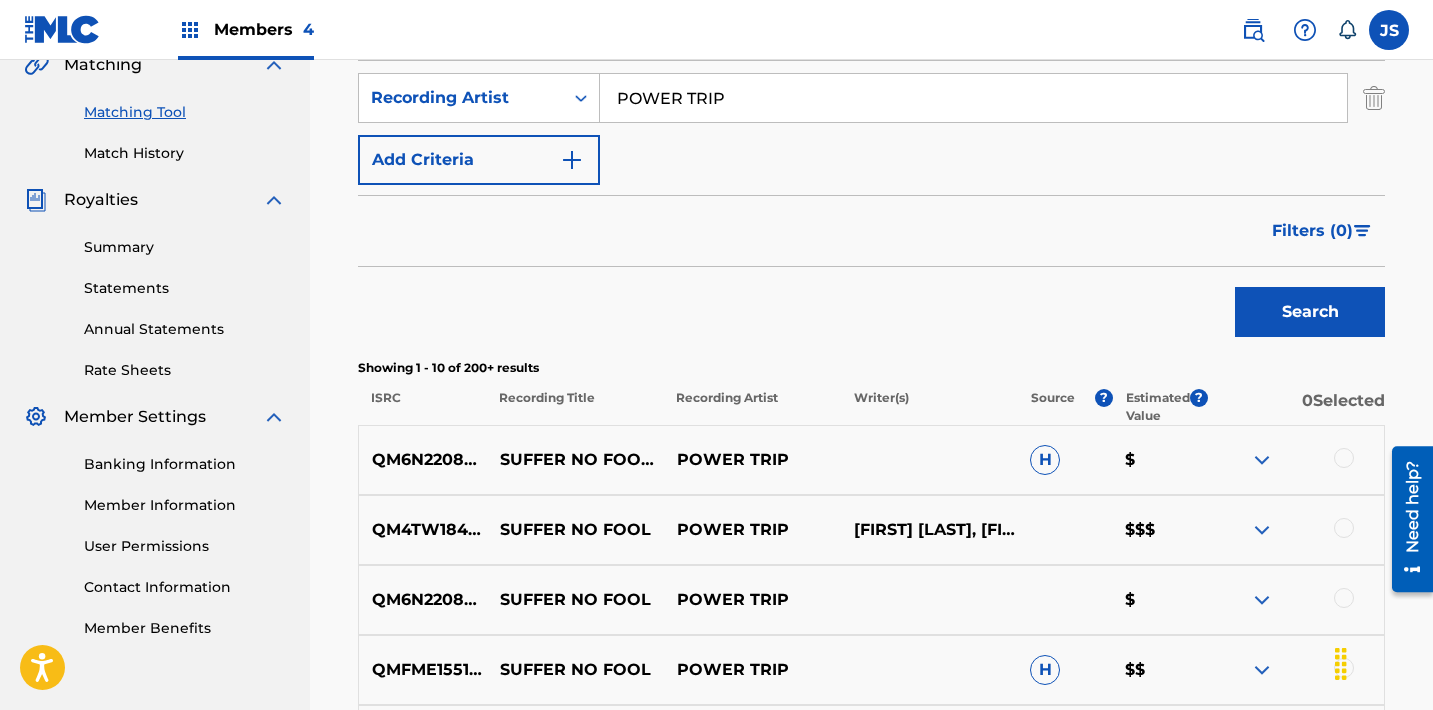 click on "POWER TRIP" at bounding box center (973, 98) 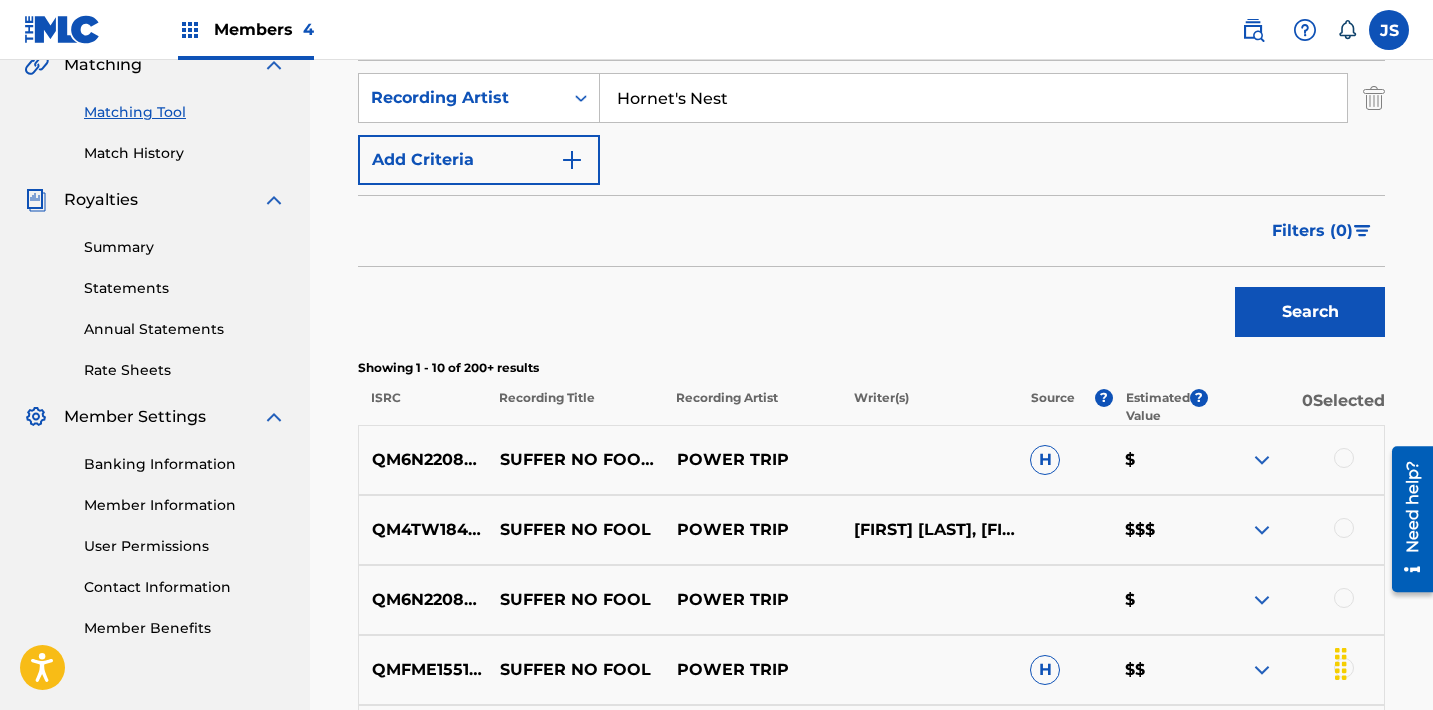 click on "Search" at bounding box center [1310, 312] 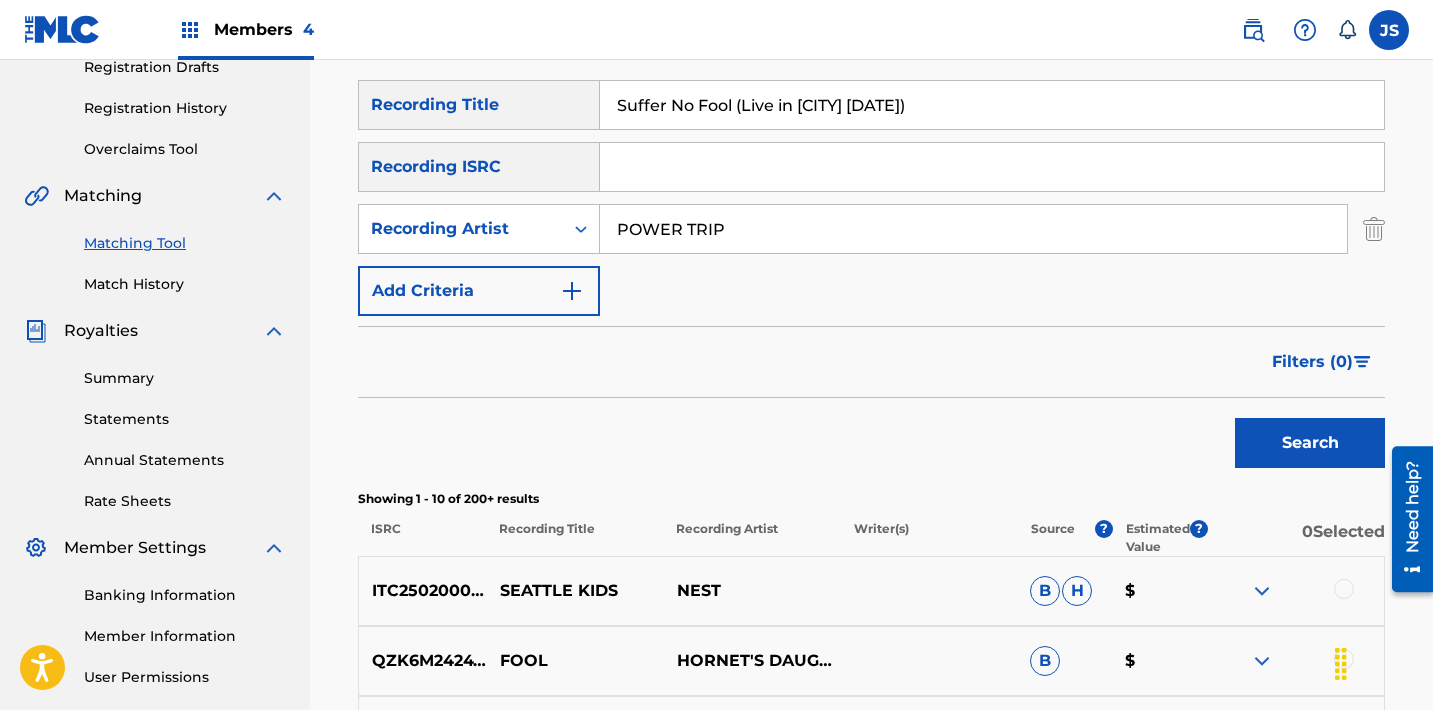 scroll, scrollTop: 301, scrollLeft: 0, axis: vertical 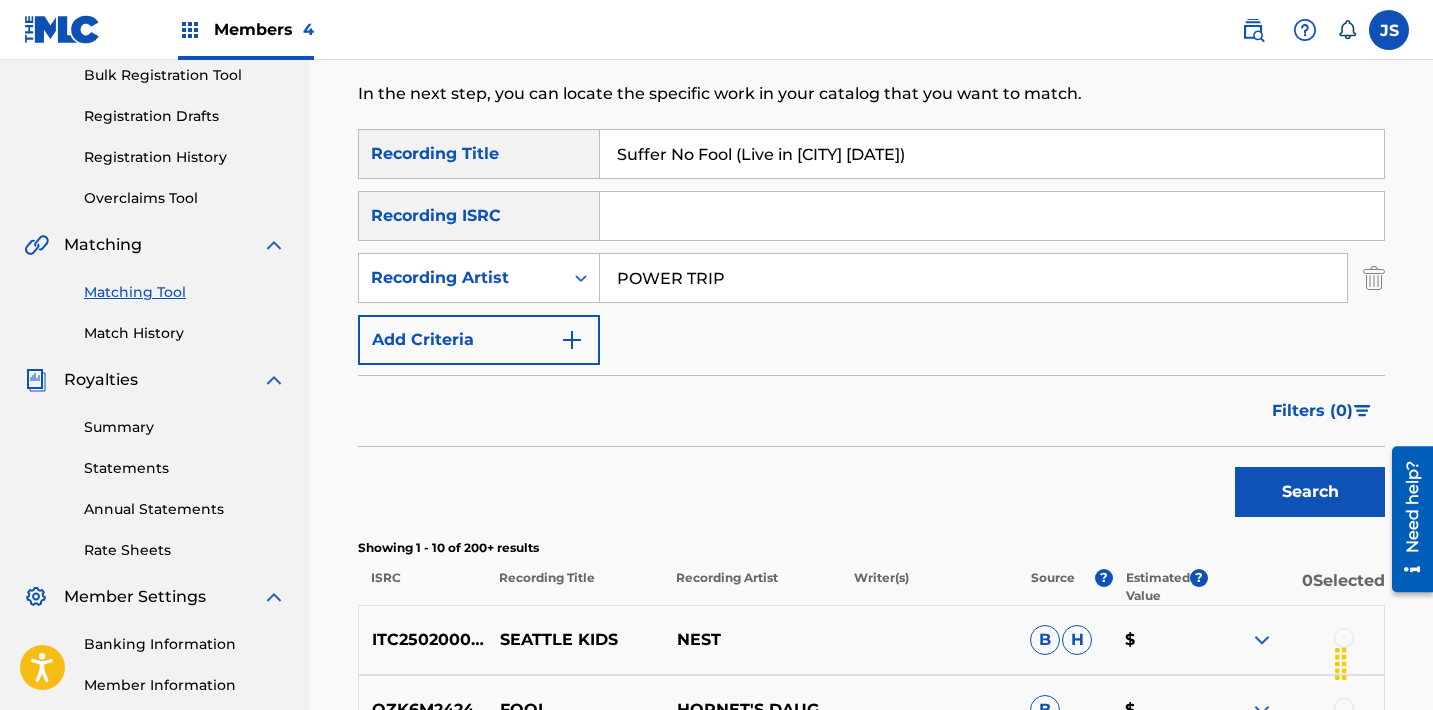 type on "POWER TRIP" 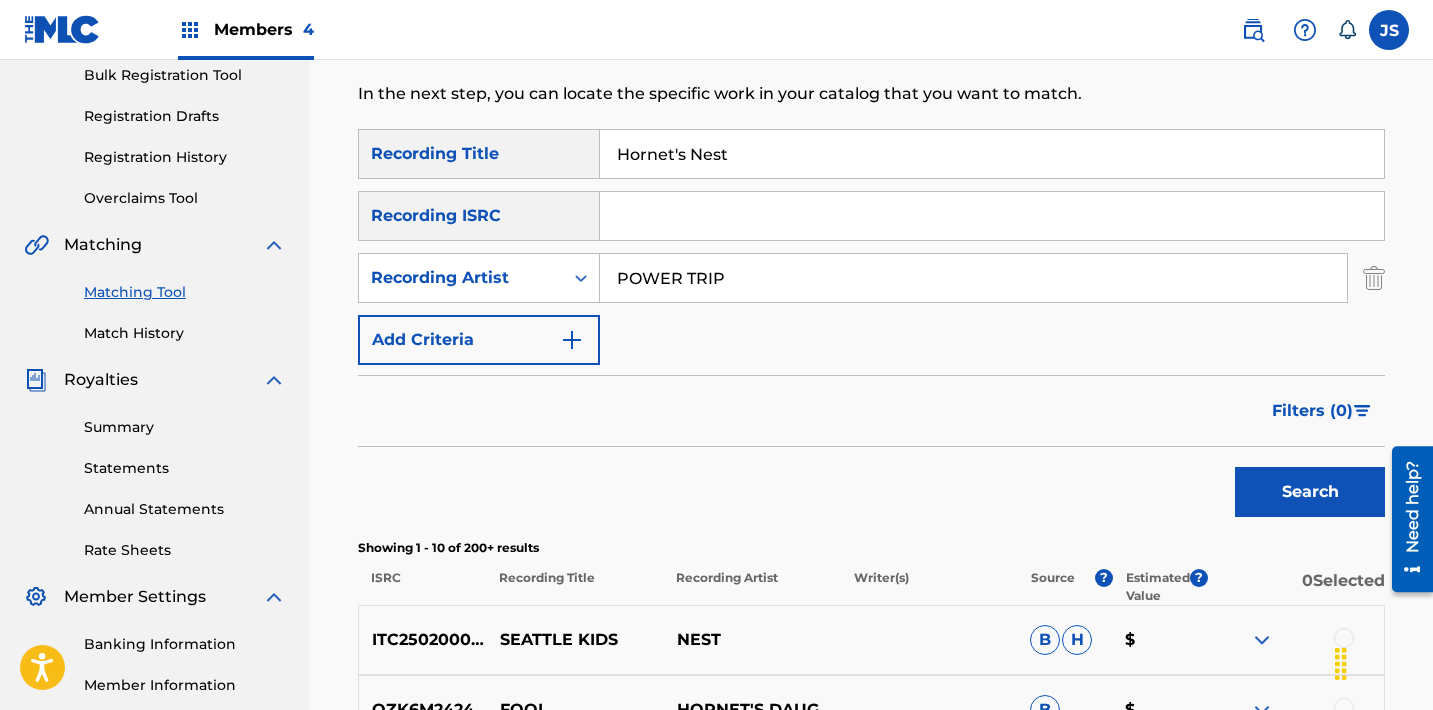 type on "Hornet's Nest" 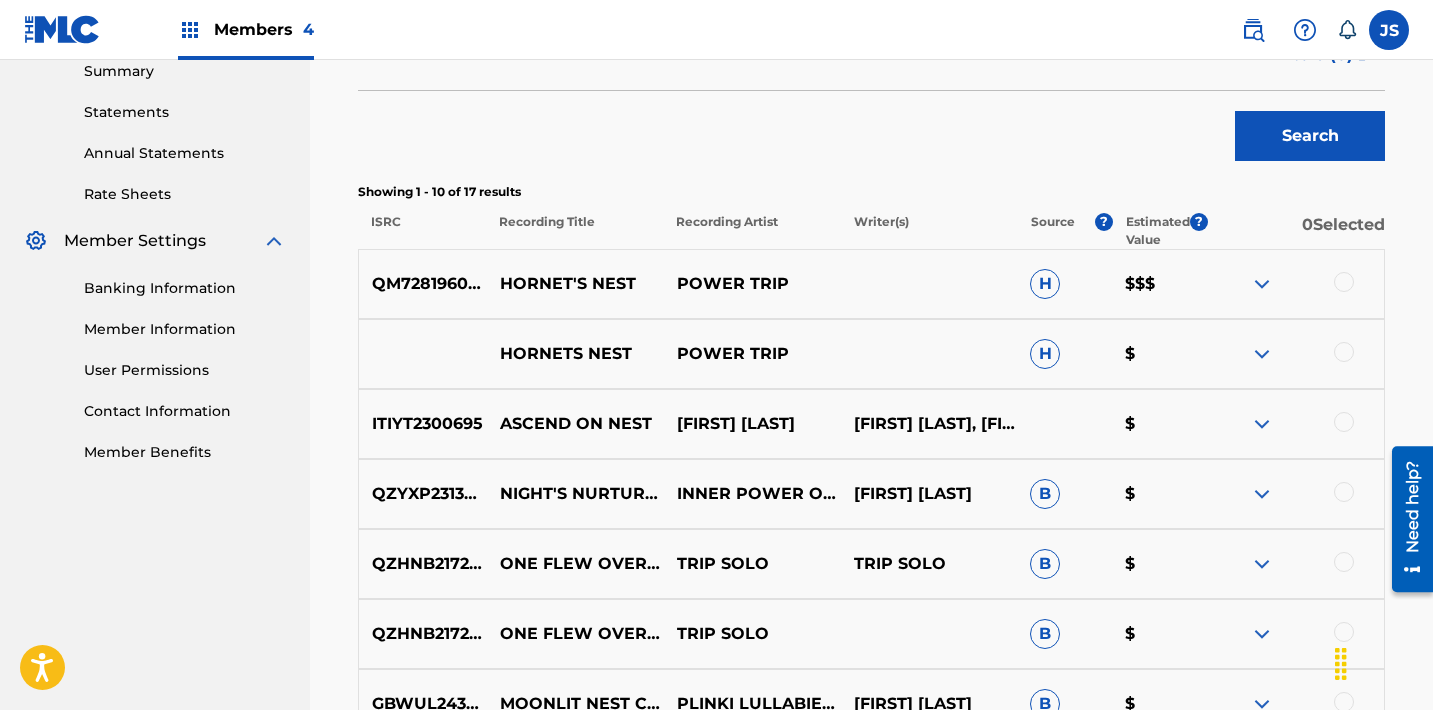 scroll, scrollTop: 658, scrollLeft: 0, axis: vertical 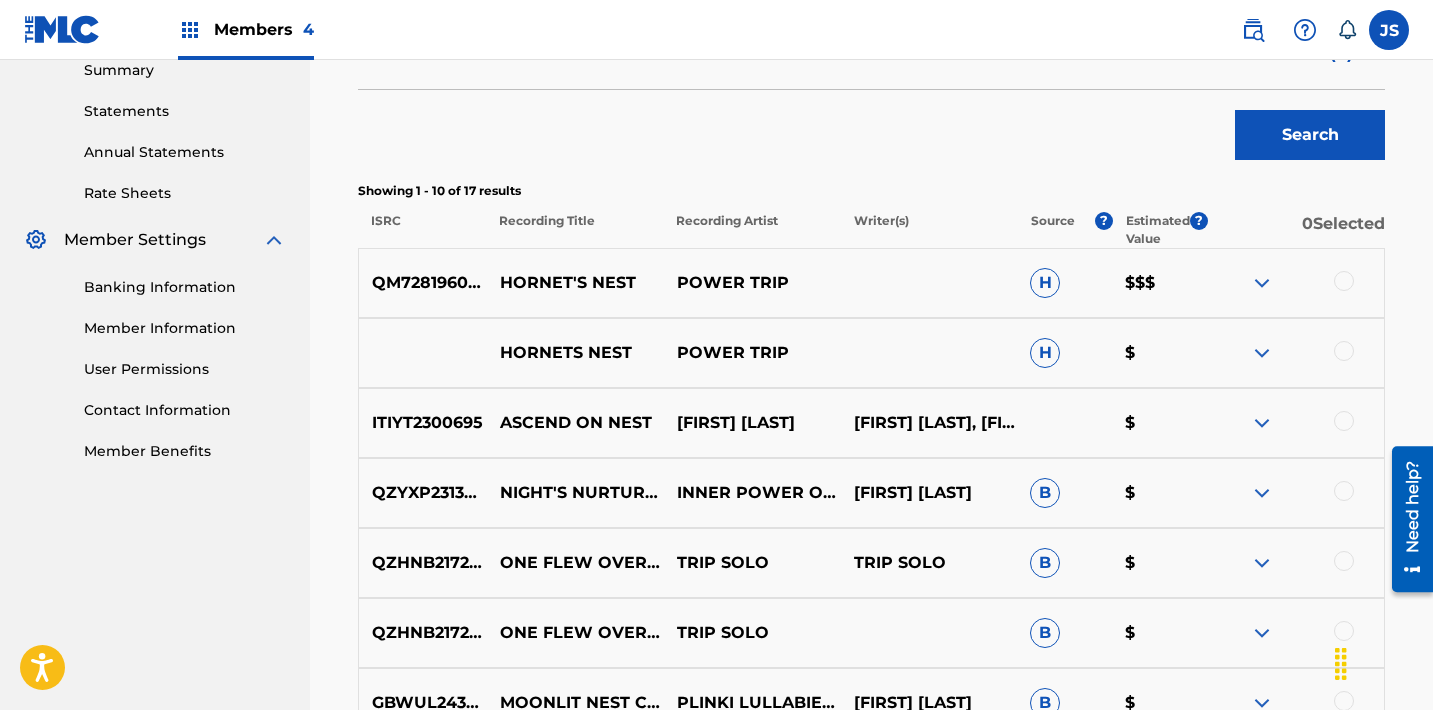 click at bounding box center (1344, 281) 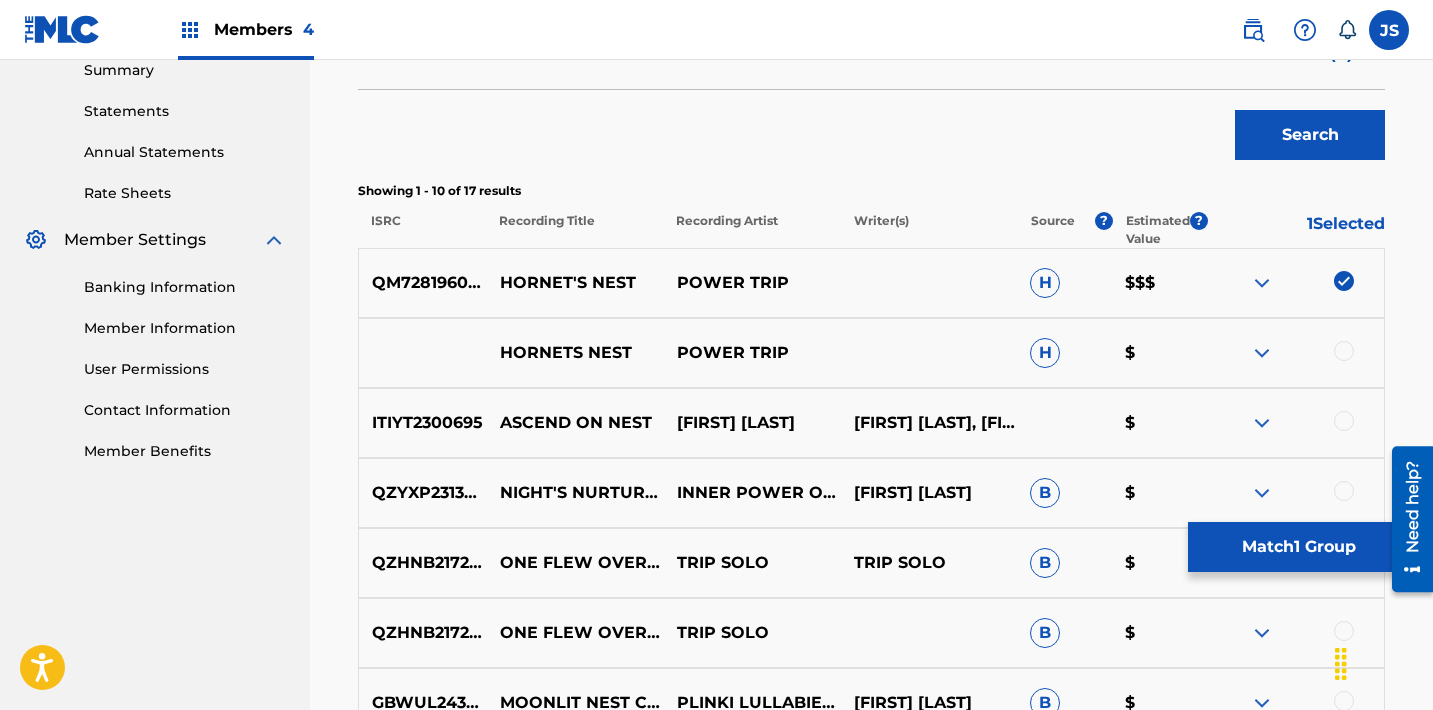 click at bounding box center [1344, 351] 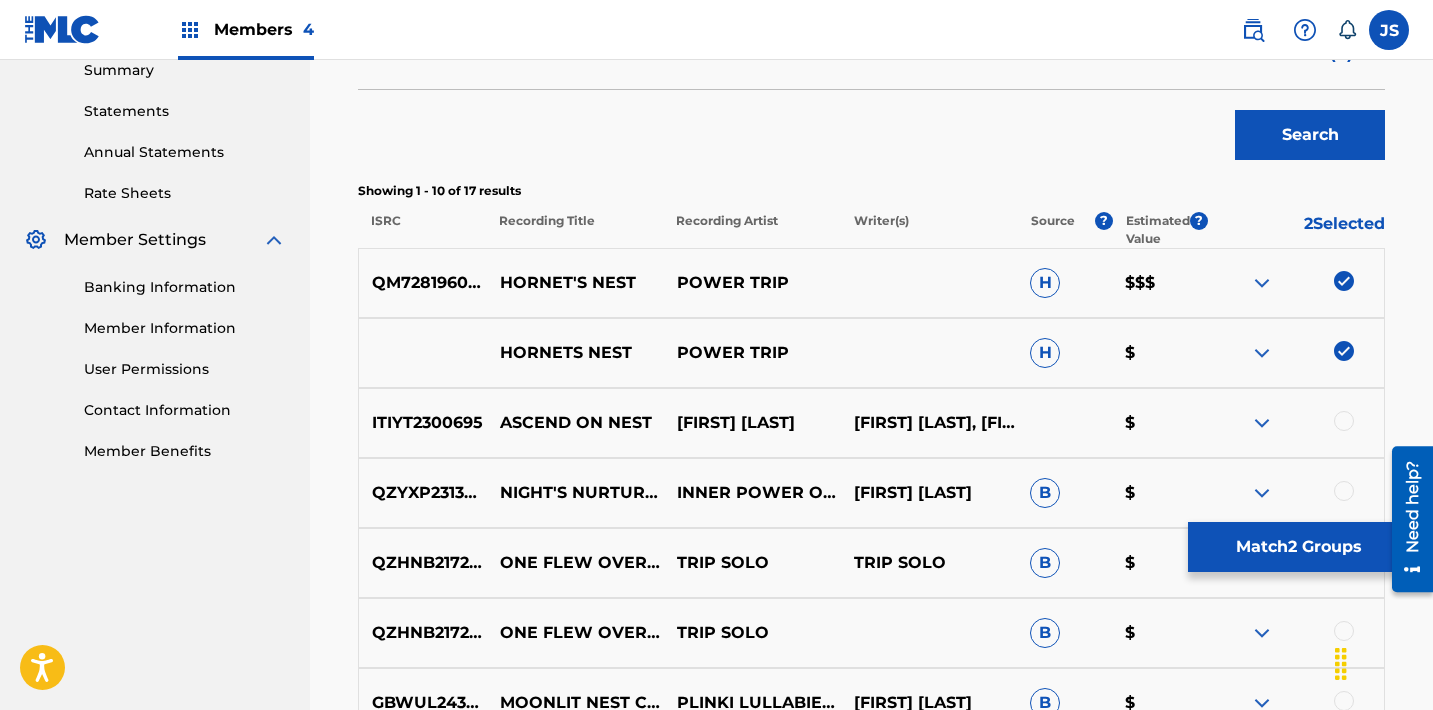 click on "Match  2 Groups" at bounding box center [1298, 547] 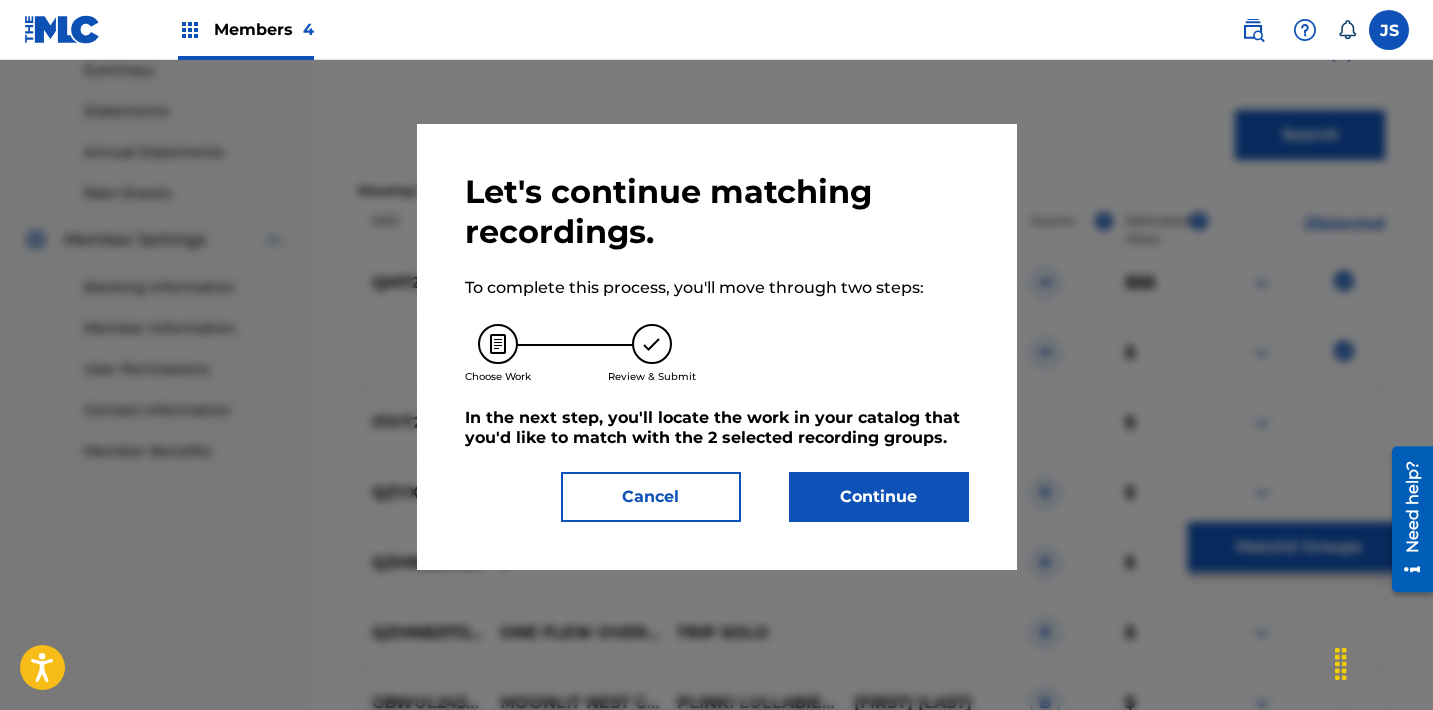 click on "Continue" at bounding box center (879, 497) 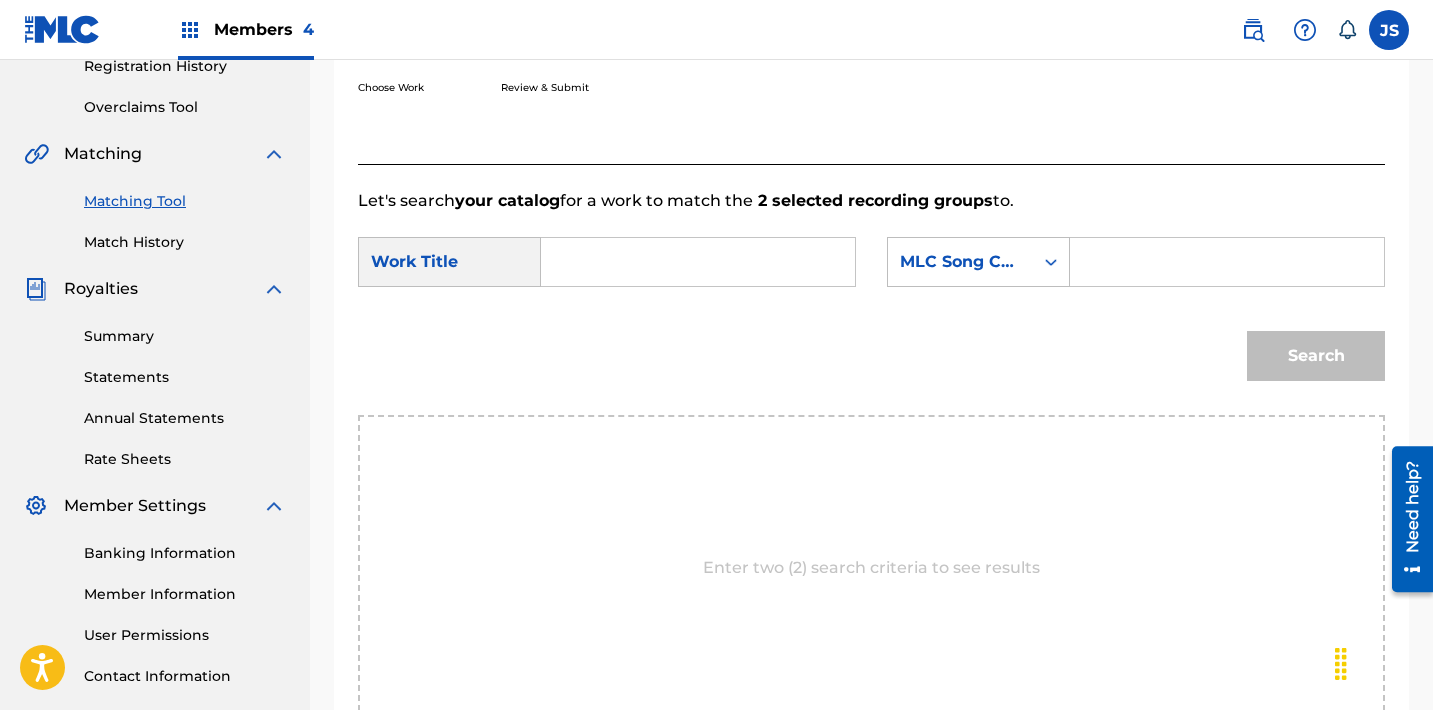 scroll, scrollTop: 352, scrollLeft: 0, axis: vertical 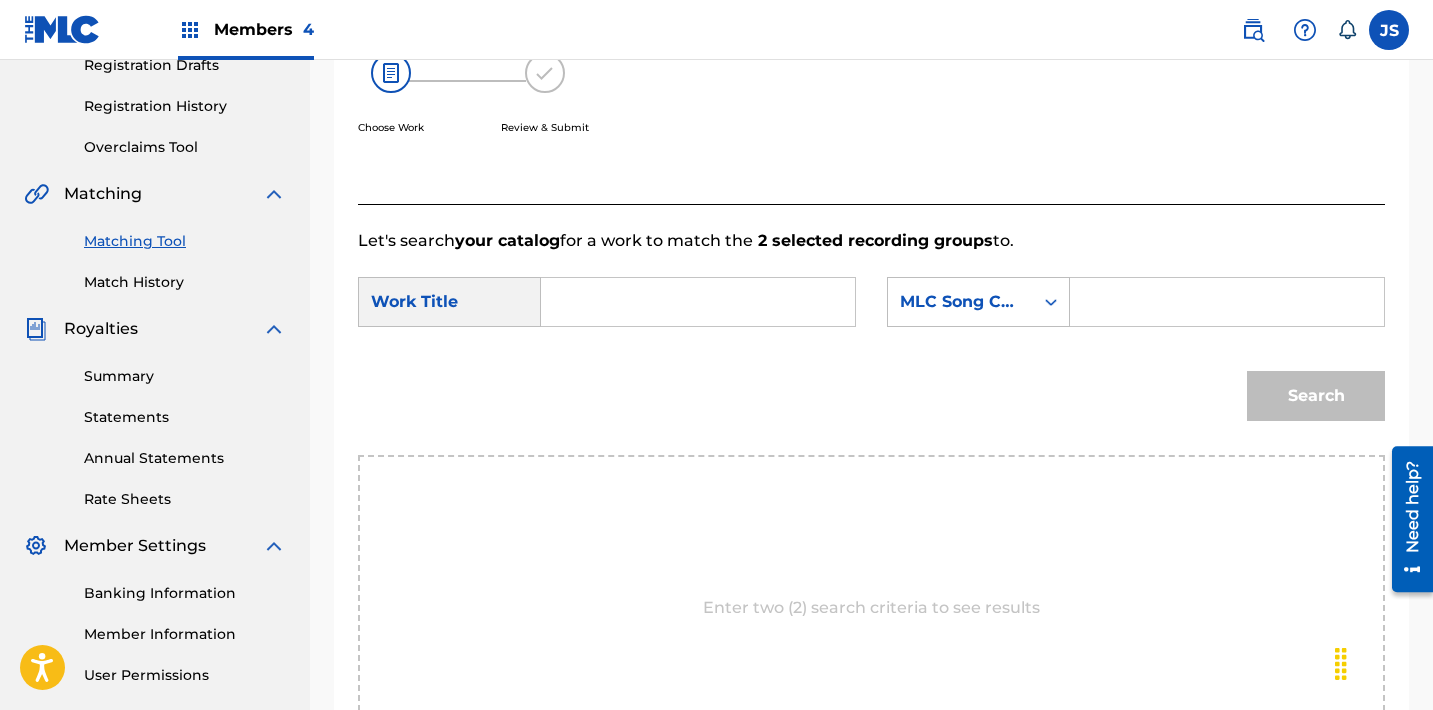 click at bounding box center (698, 302) 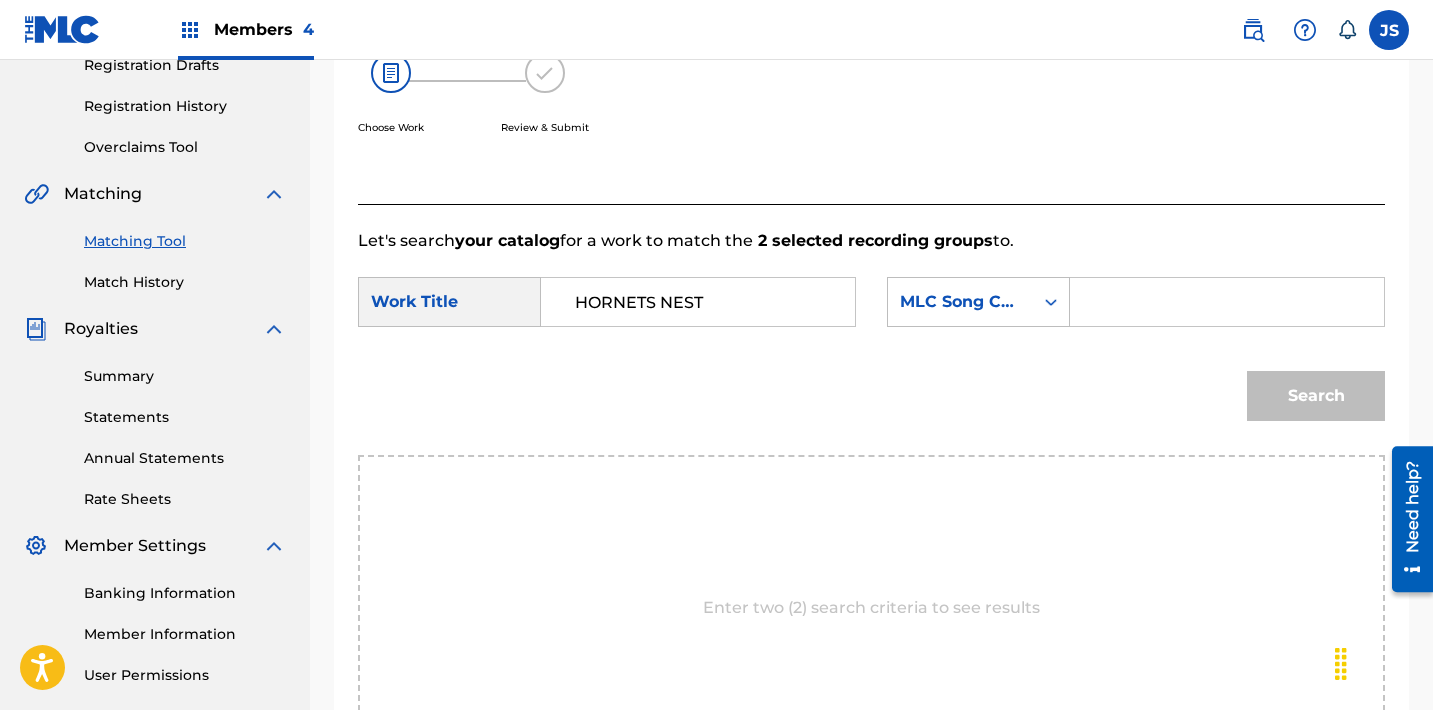 type on "HORNETS NEST" 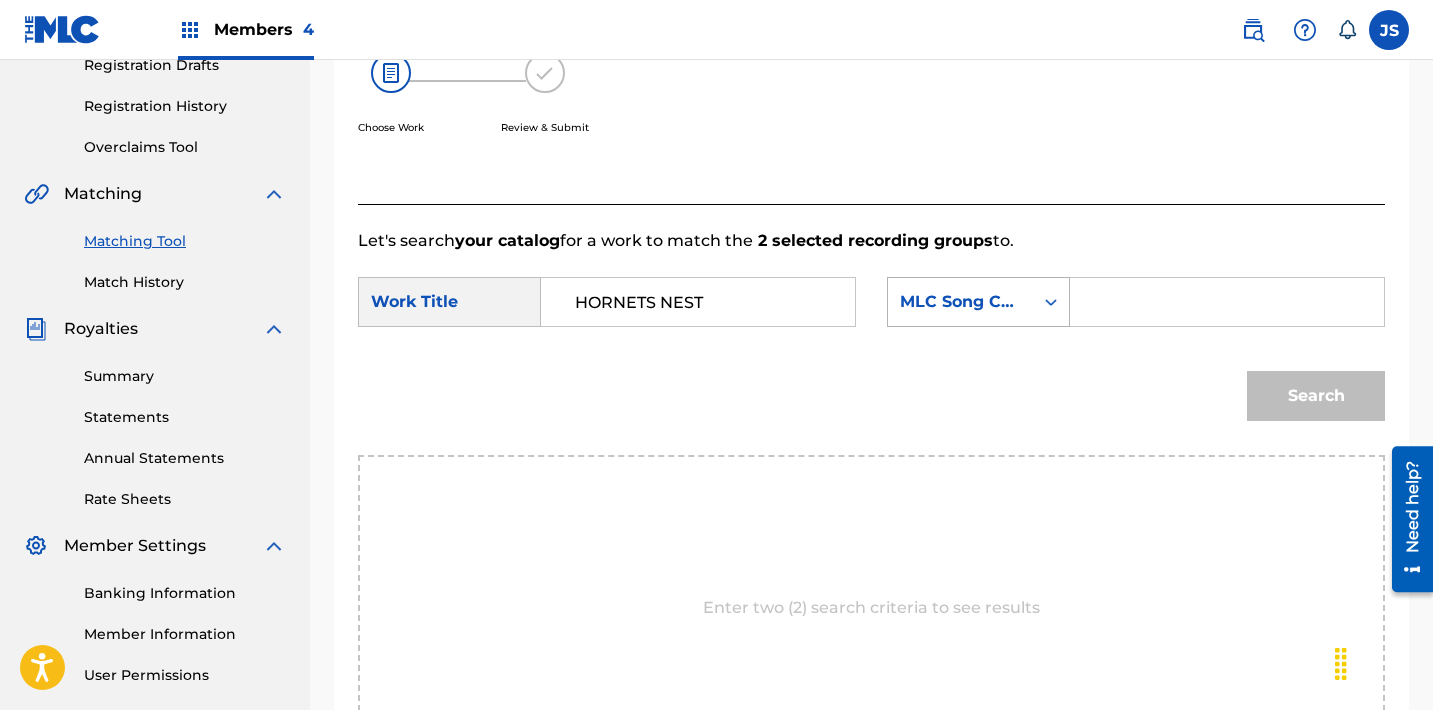 click on "MLC Song Code" at bounding box center [960, 302] 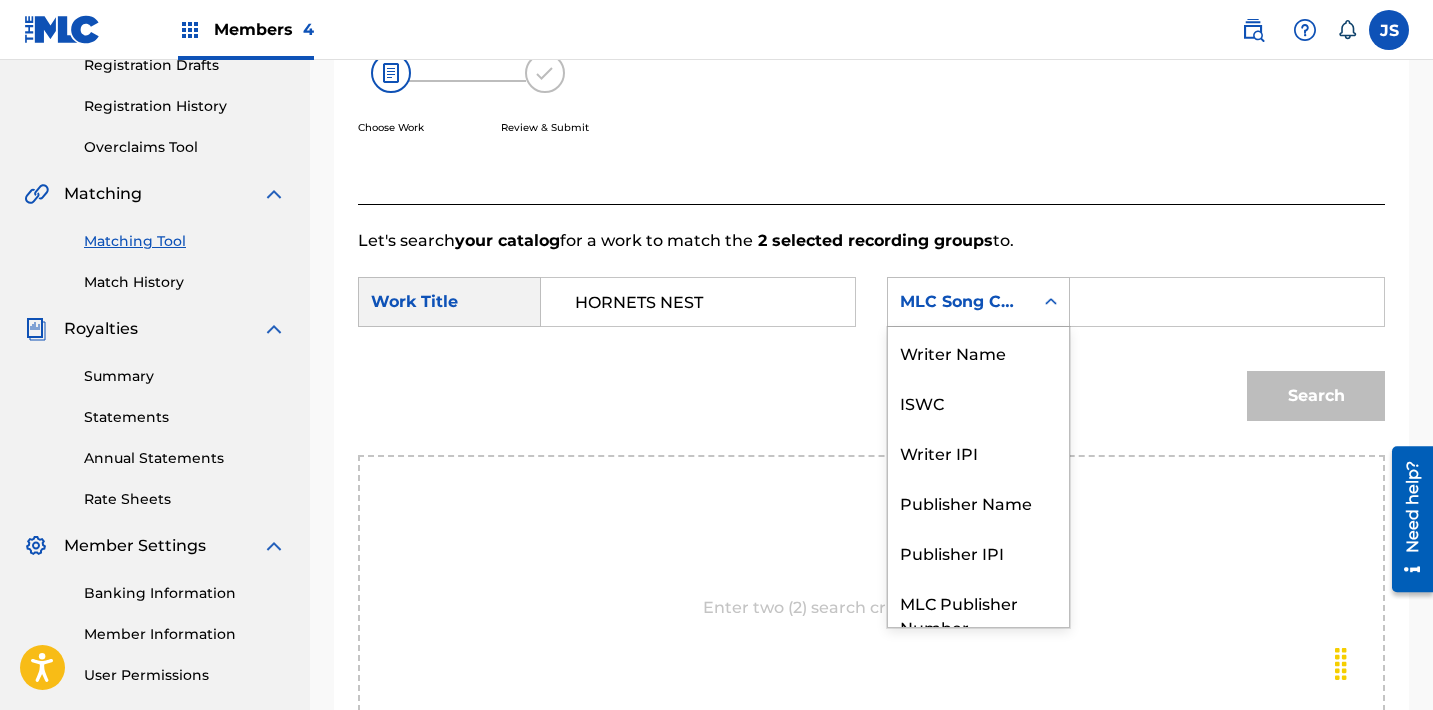 scroll, scrollTop: 74, scrollLeft: 0, axis: vertical 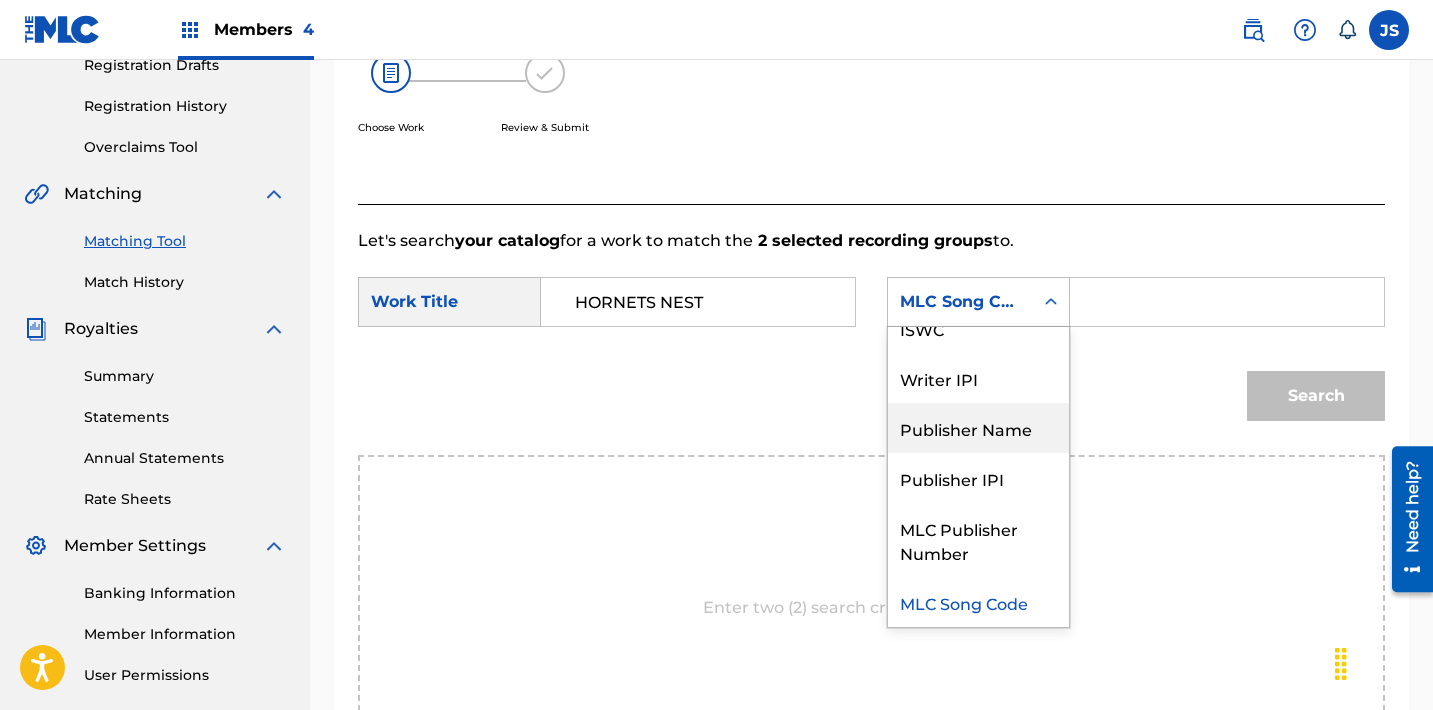 click on "Publisher Name" at bounding box center [978, 428] 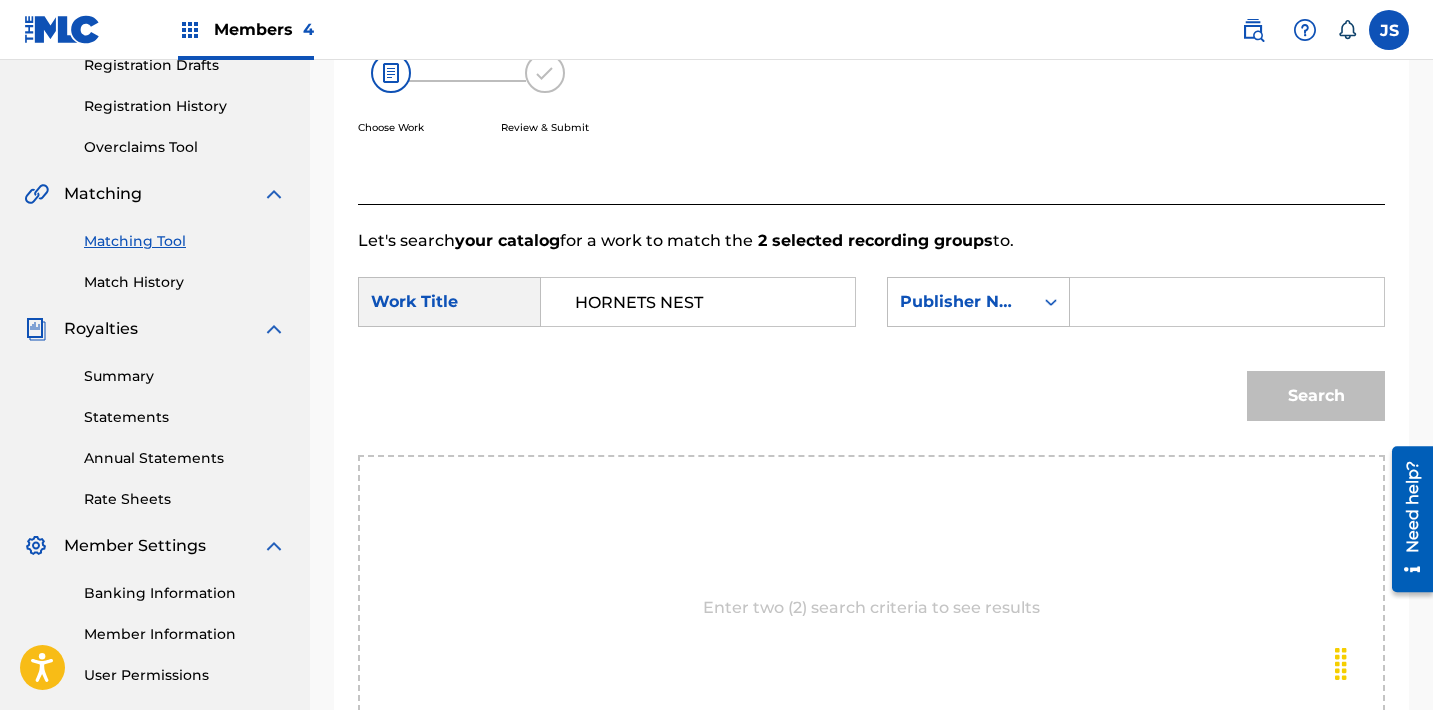 click at bounding box center [1227, 302] 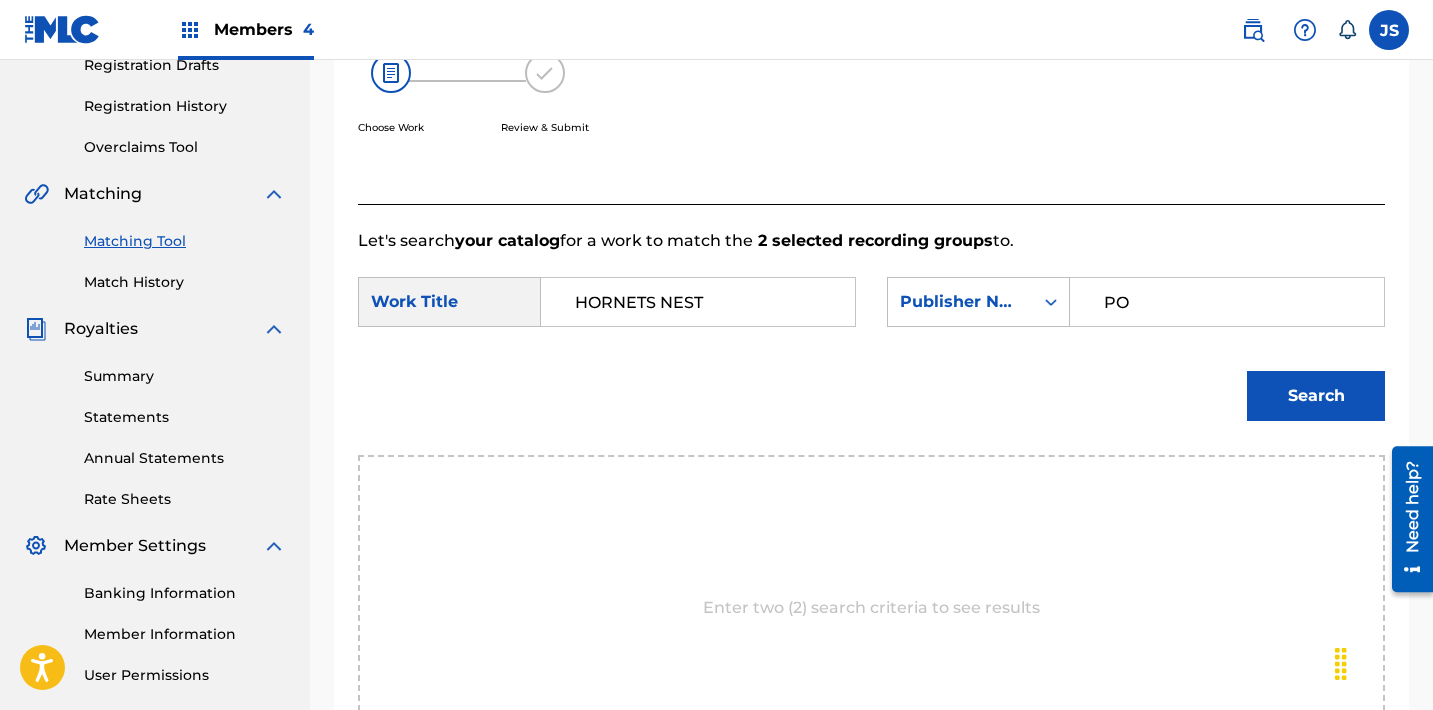 type on "POST MORTEM" 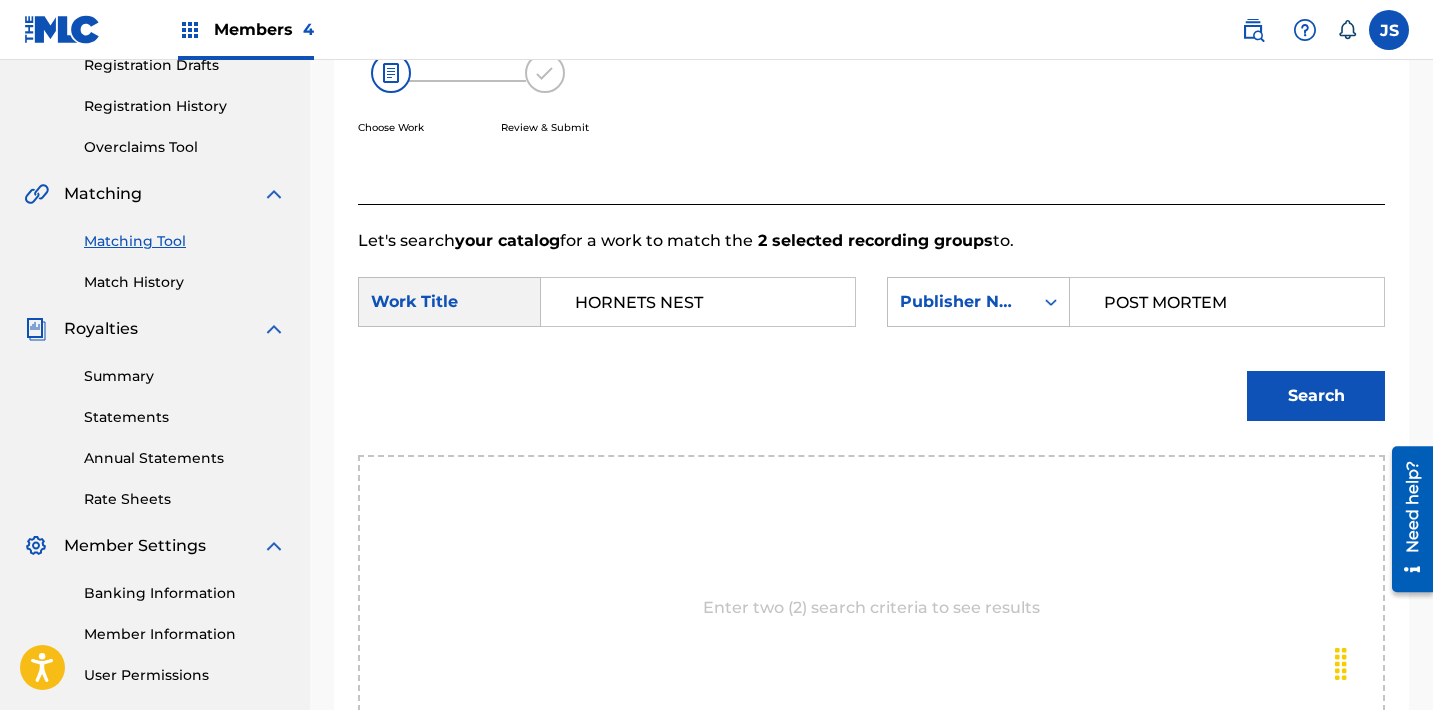 click on "Search" at bounding box center [1316, 396] 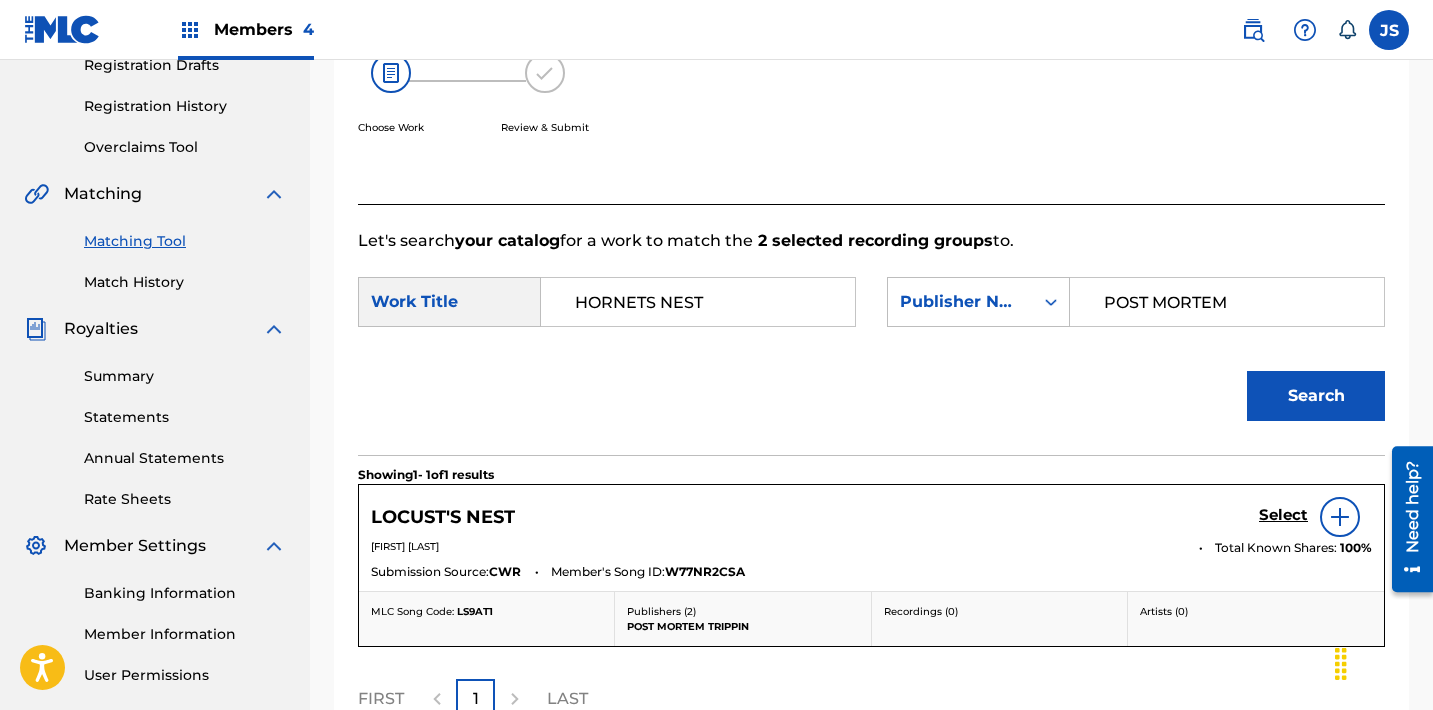 click on "HORNETS NEST" at bounding box center [698, 302] 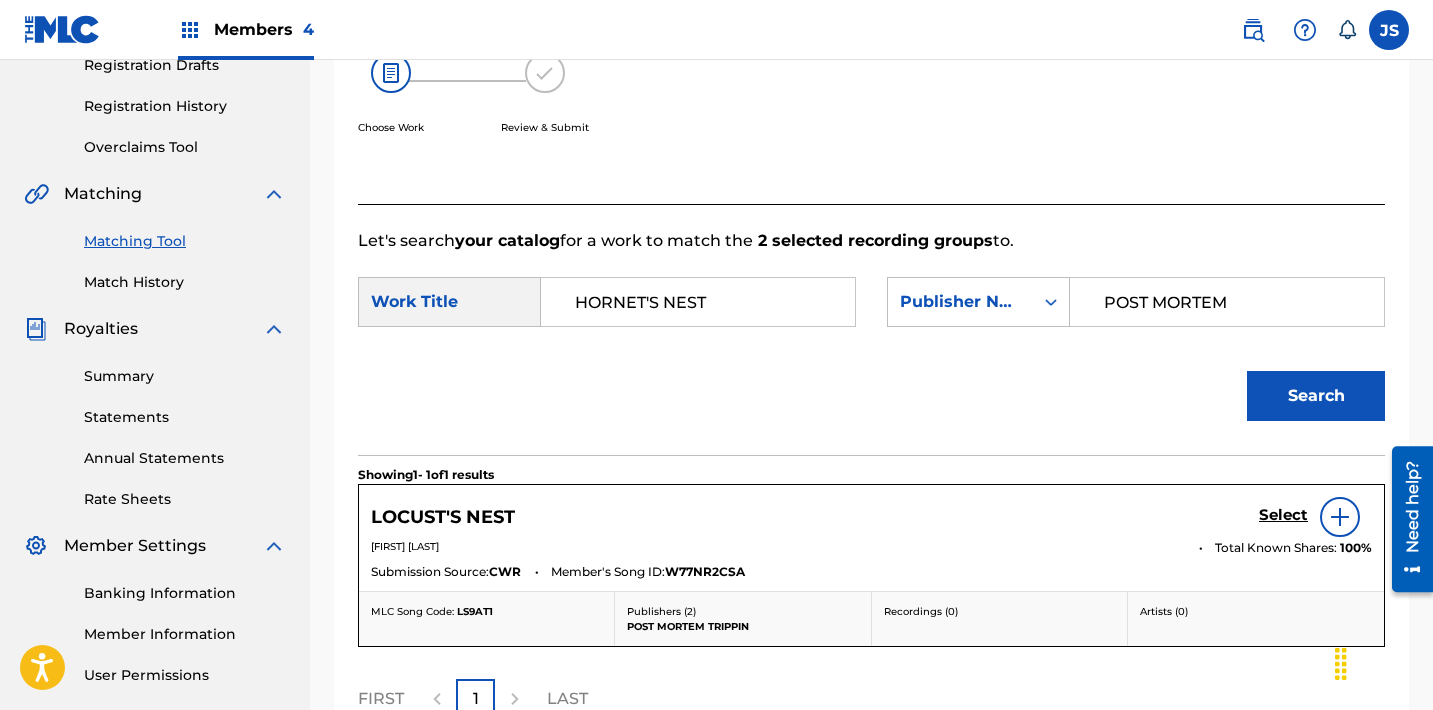 type on "HORNET'S NEST" 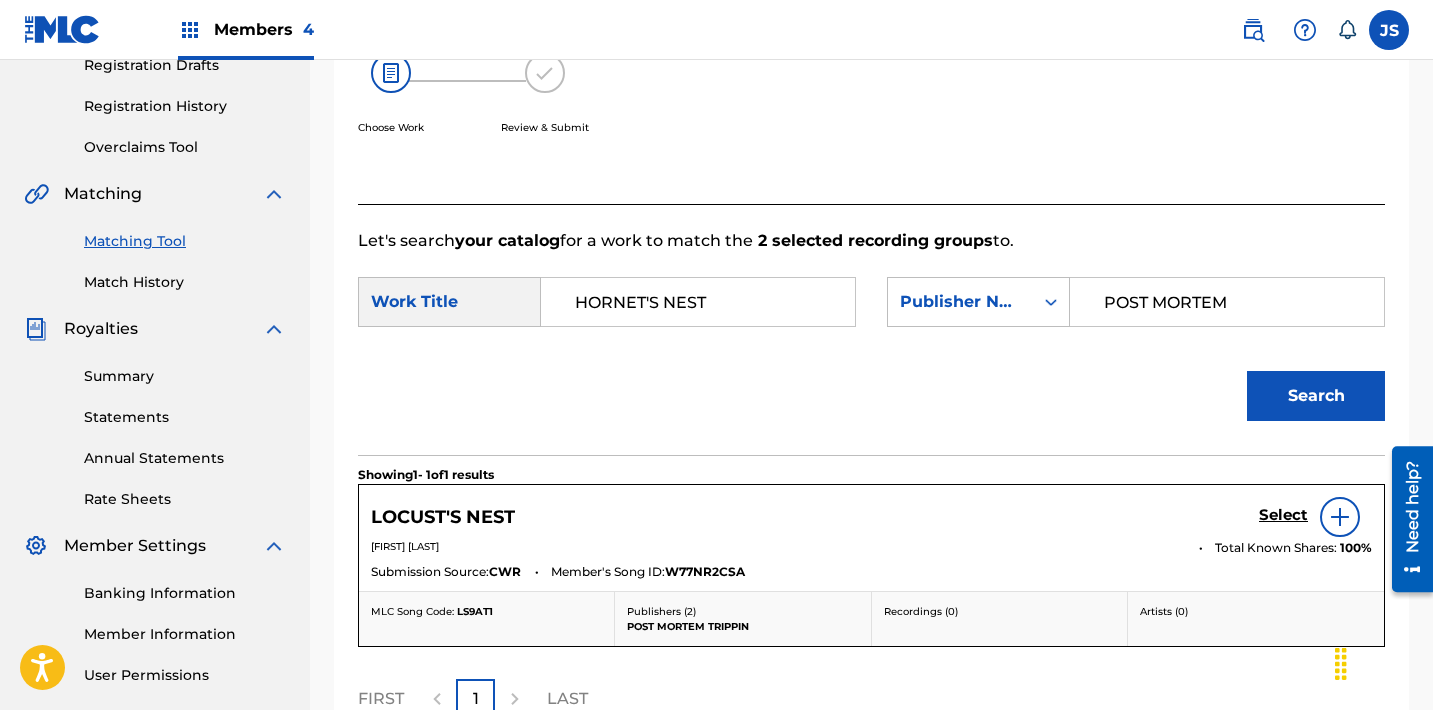 click on "POST MORTEM" at bounding box center (1227, 302) 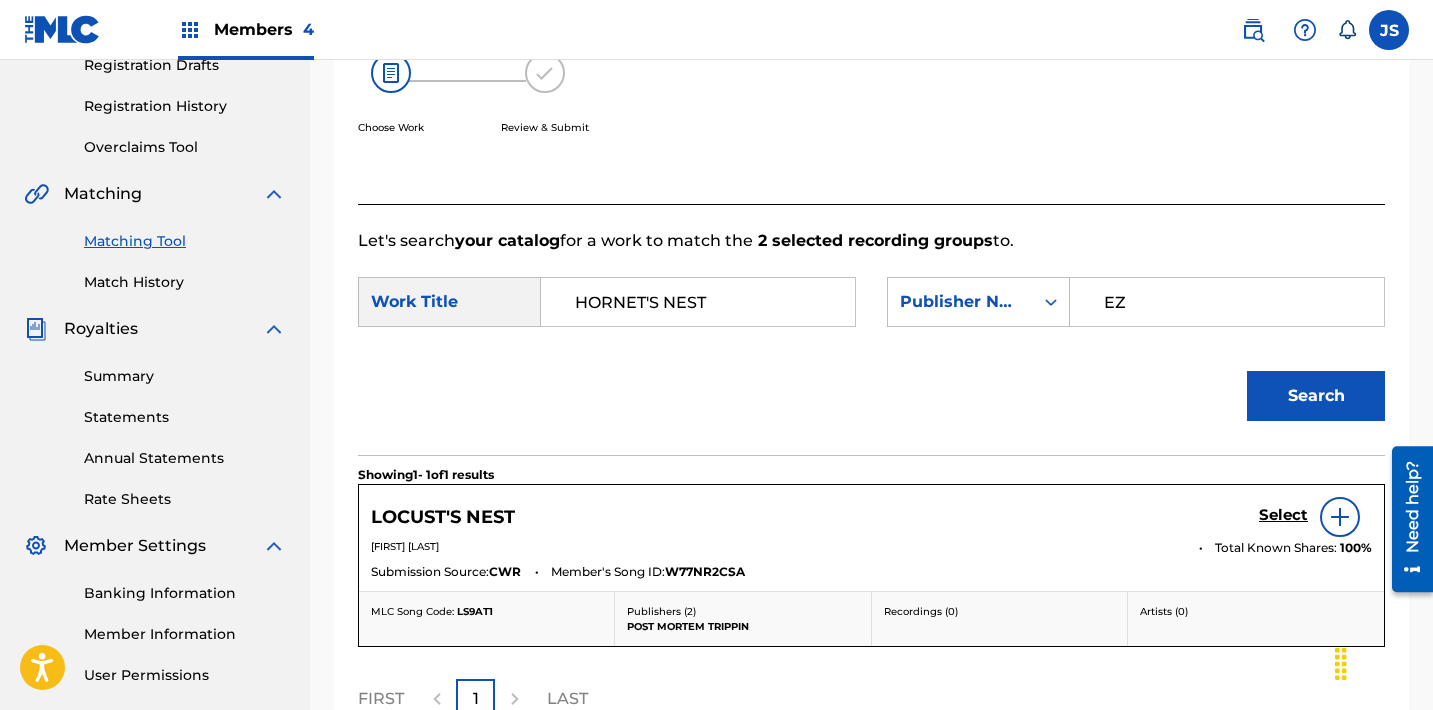 type on "EZ ACTION" 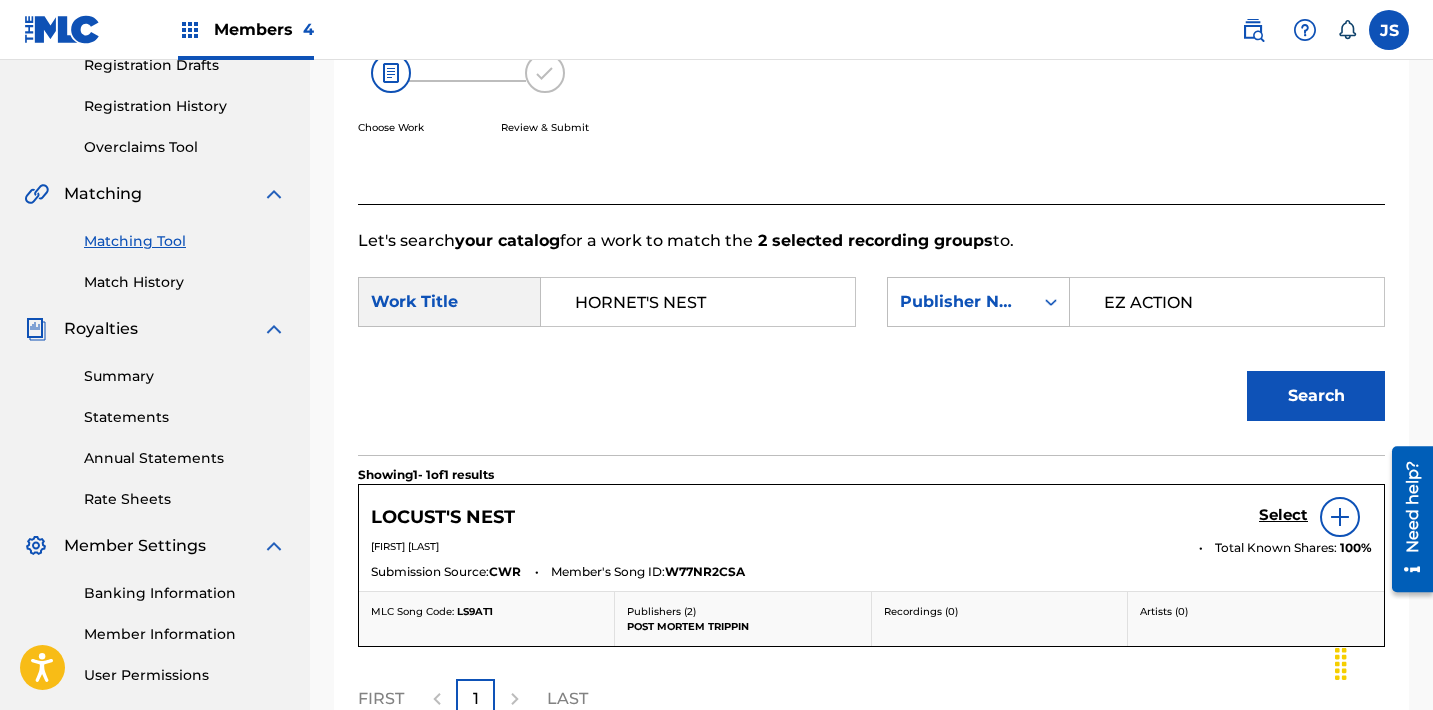 click on "Search" at bounding box center (1316, 396) 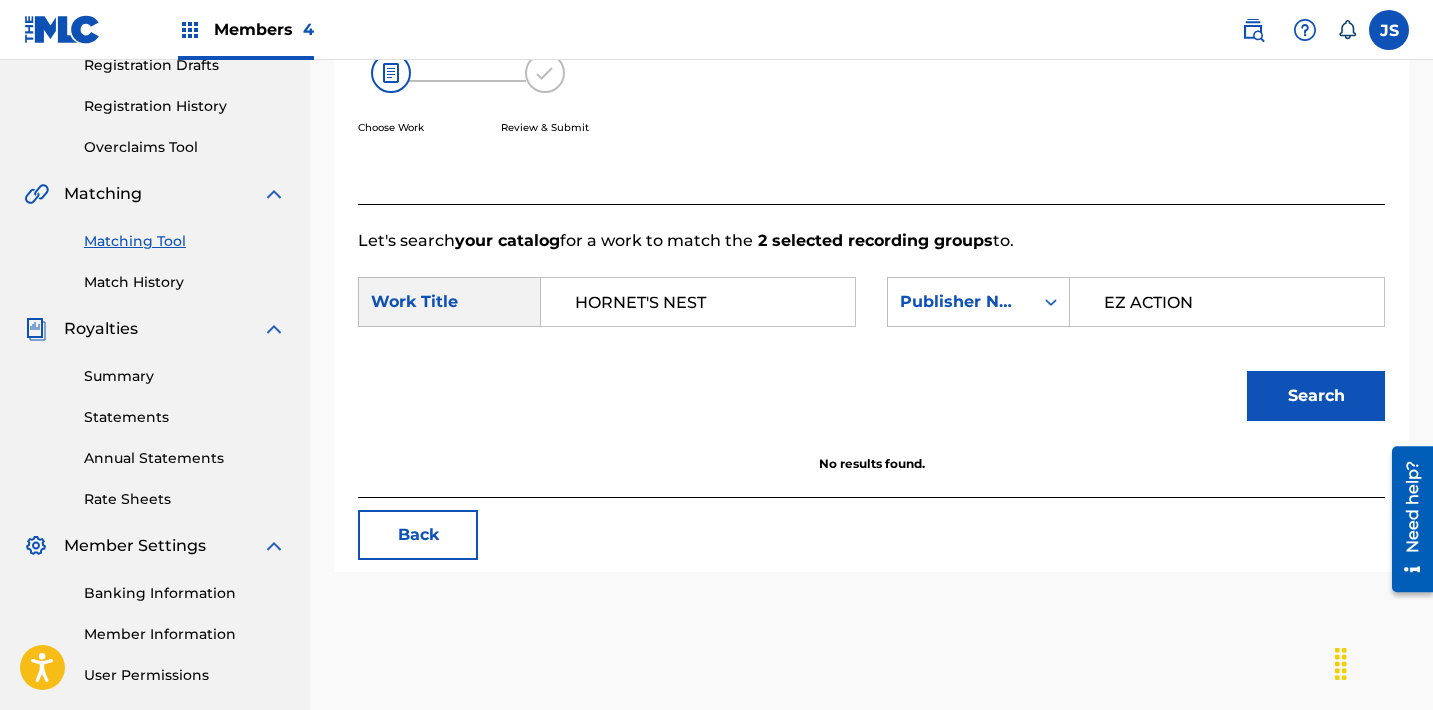 click on "Back" at bounding box center [418, 535] 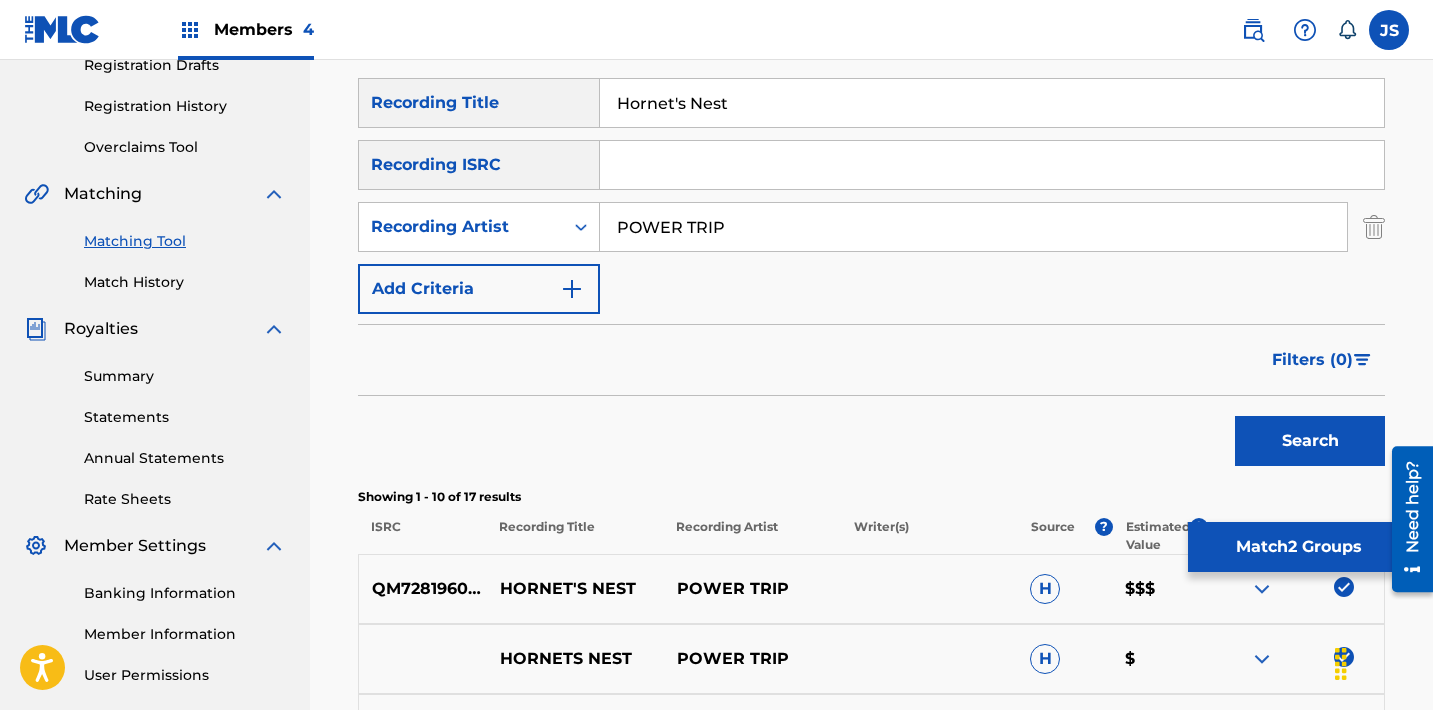 click on "QM7281960482" at bounding box center [423, 589] 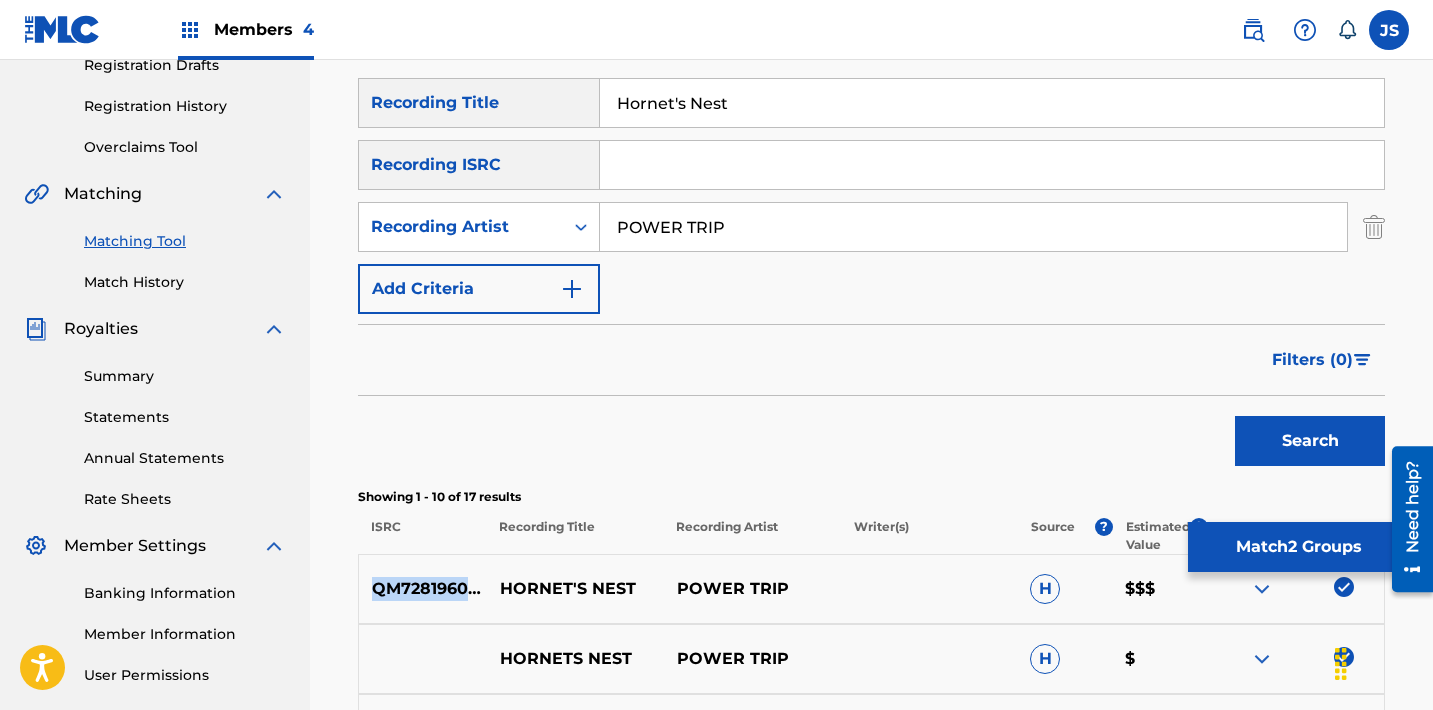 click on "QM7281960482" at bounding box center [423, 589] 